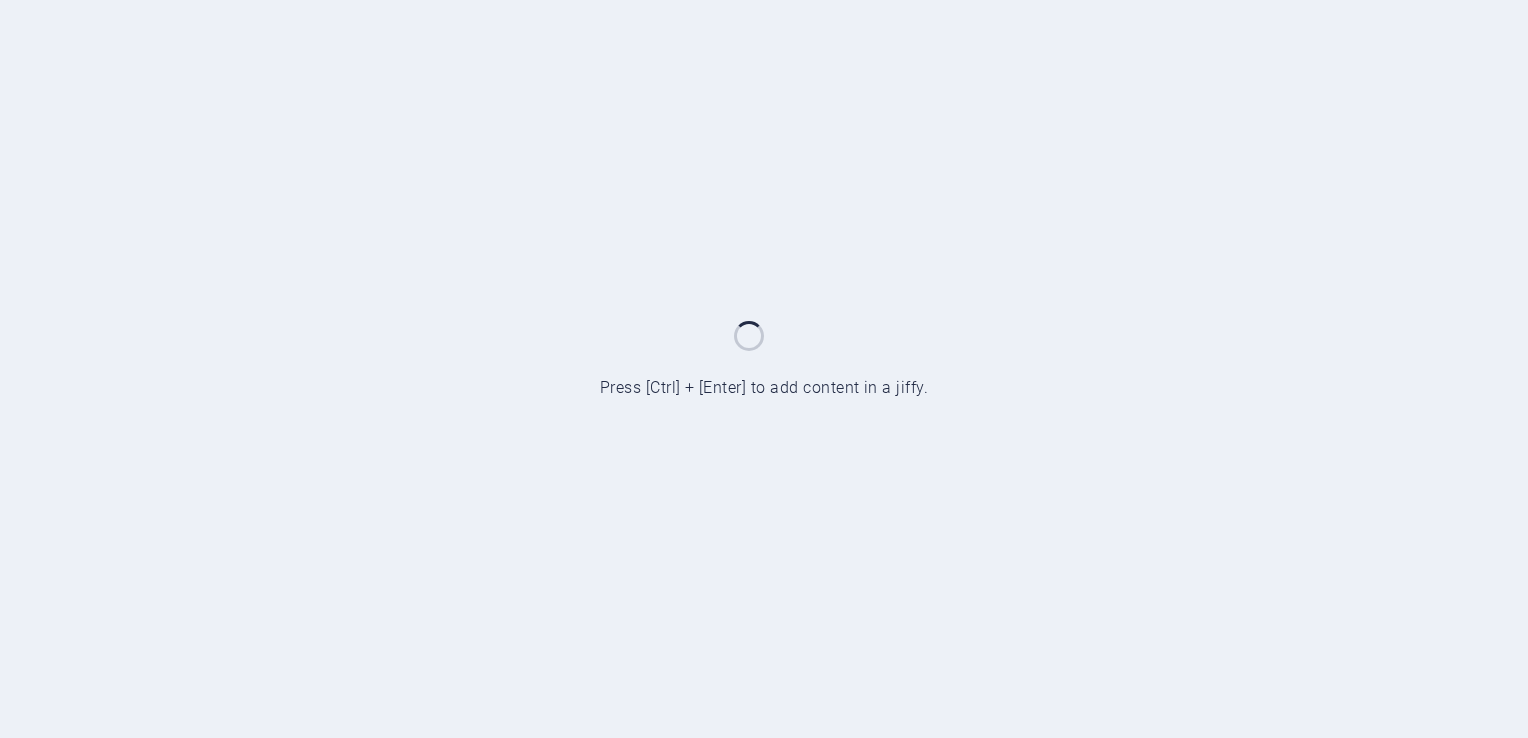 scroll, scrollTop: 0, scrollLeft: 0, axis: both 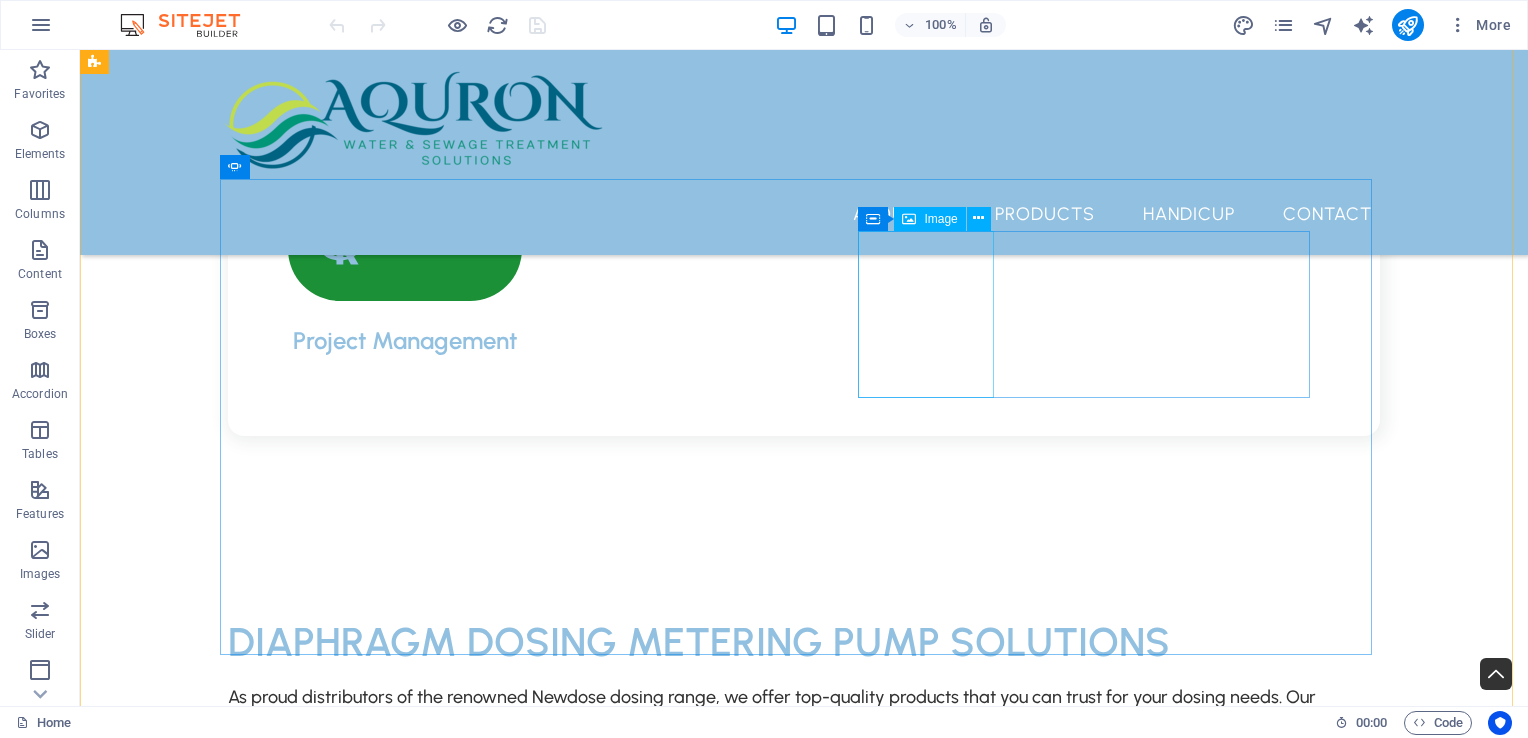 click at bounding box center [-668, 8707] 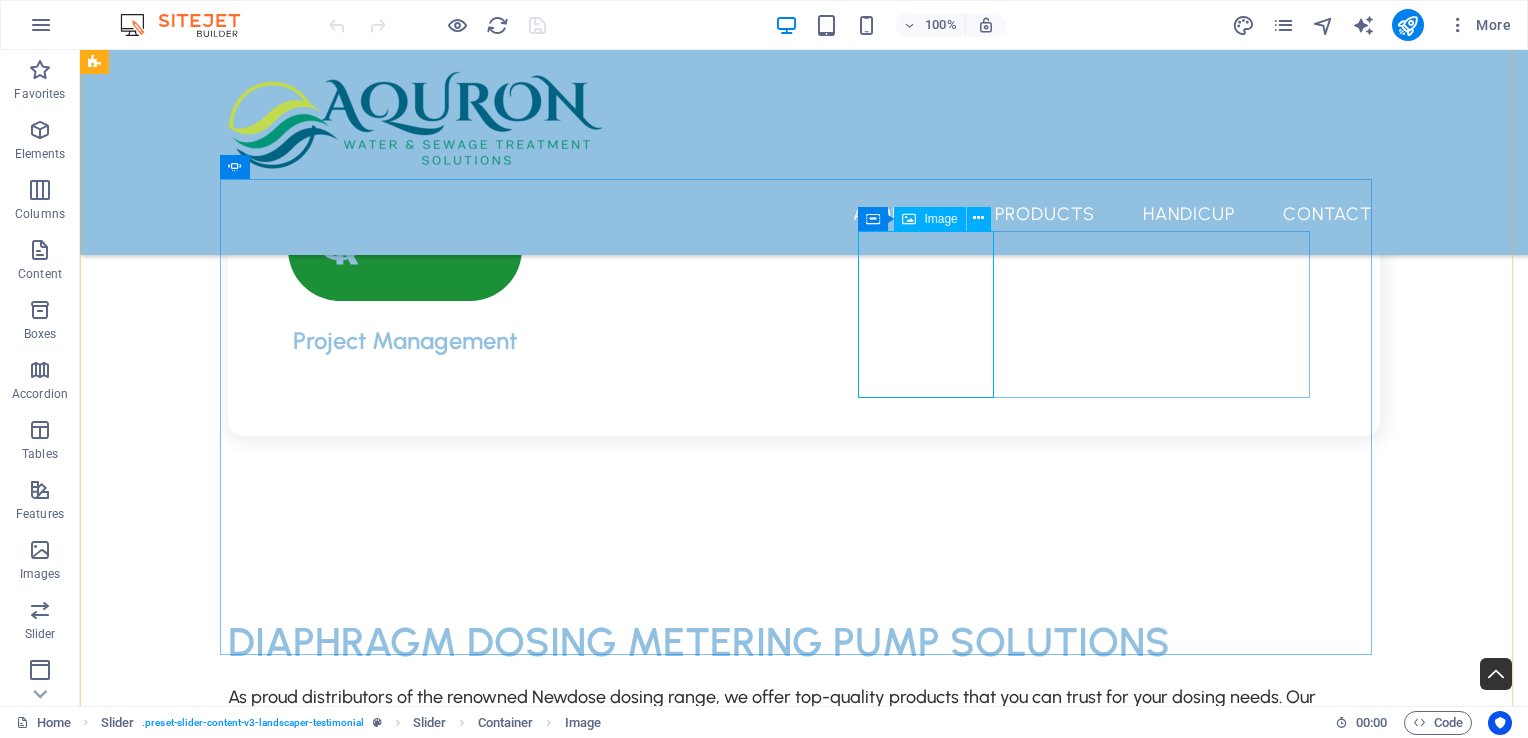 click on "Image" at bounding box center [940, 219] 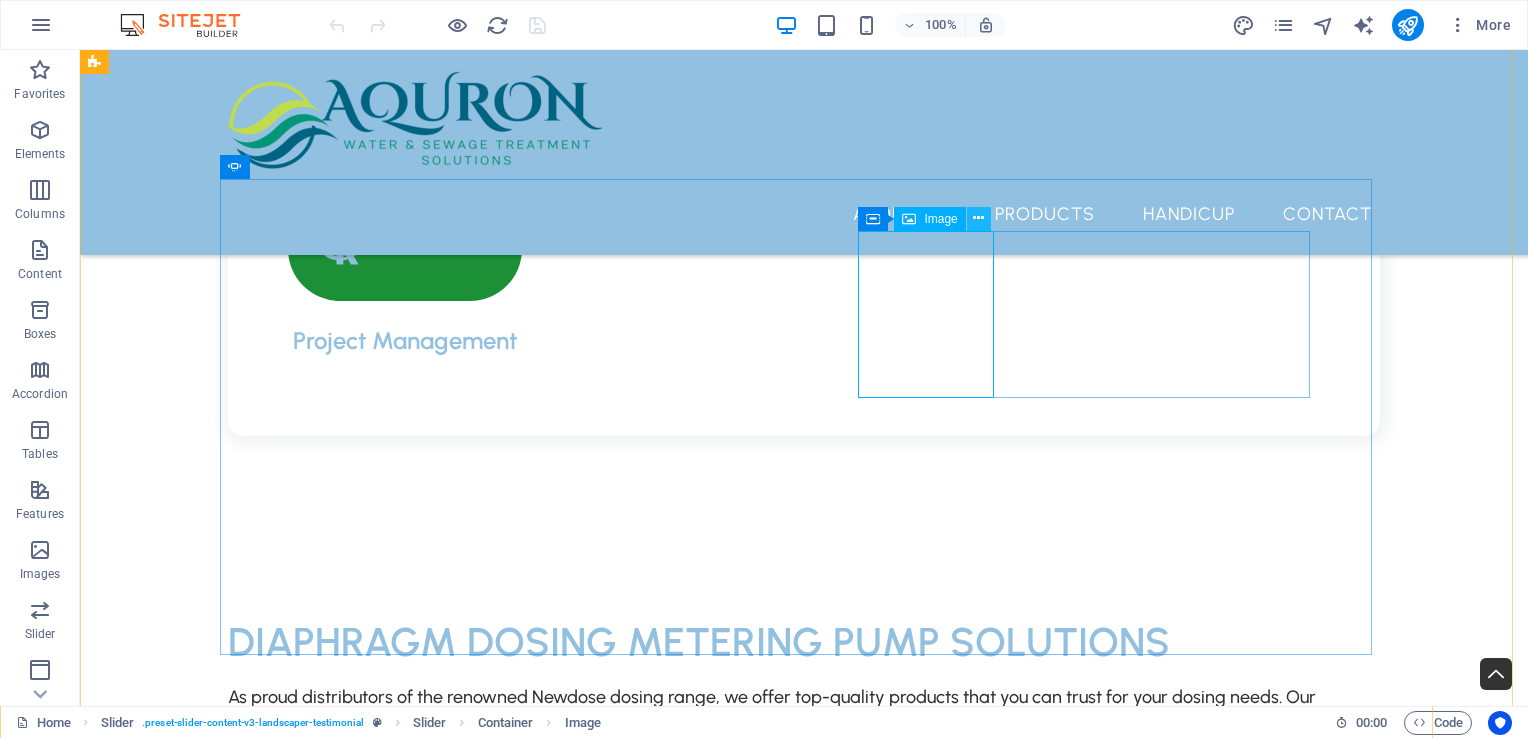 click at bounding box center (978, 218) 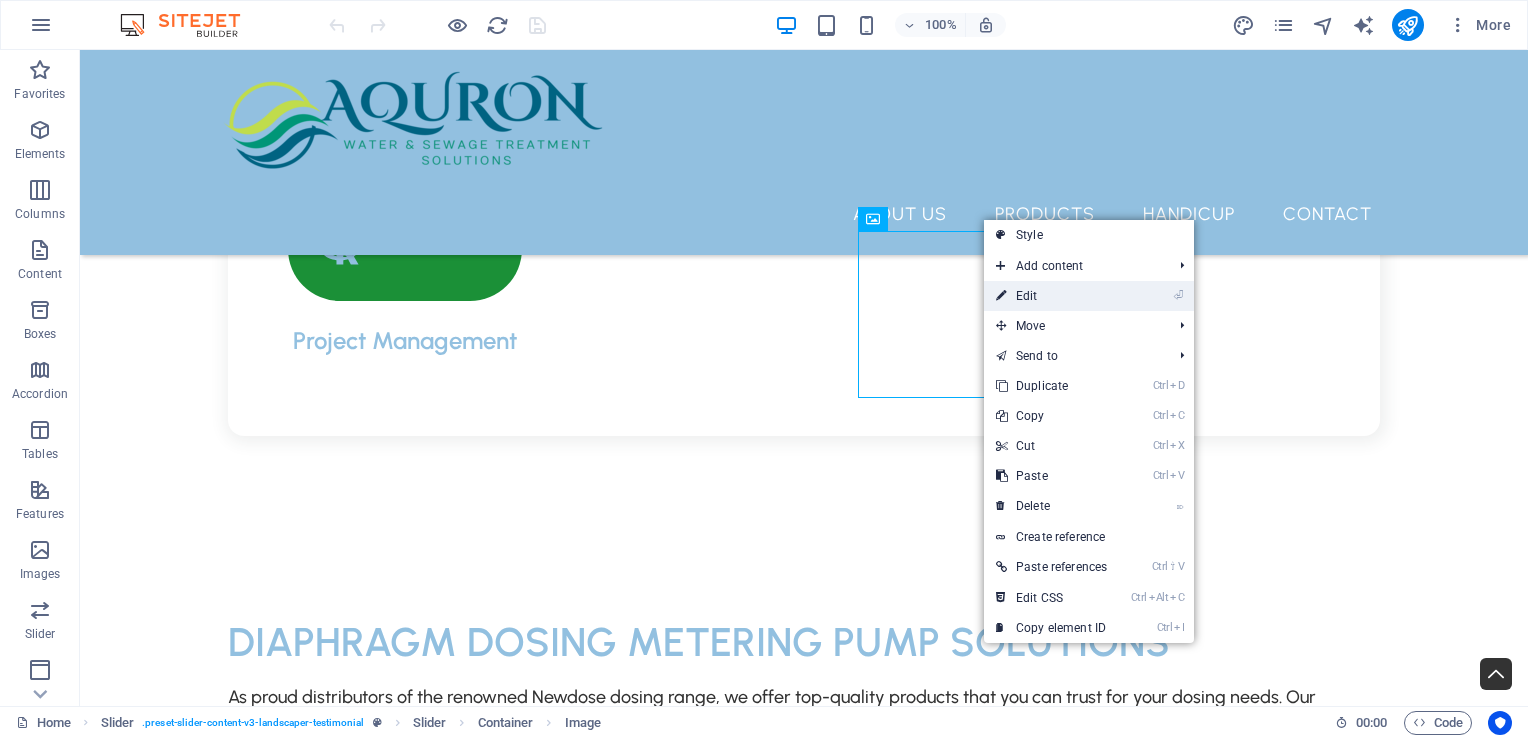 click on "⏎  Edit" at bounding box center (1051, 296) 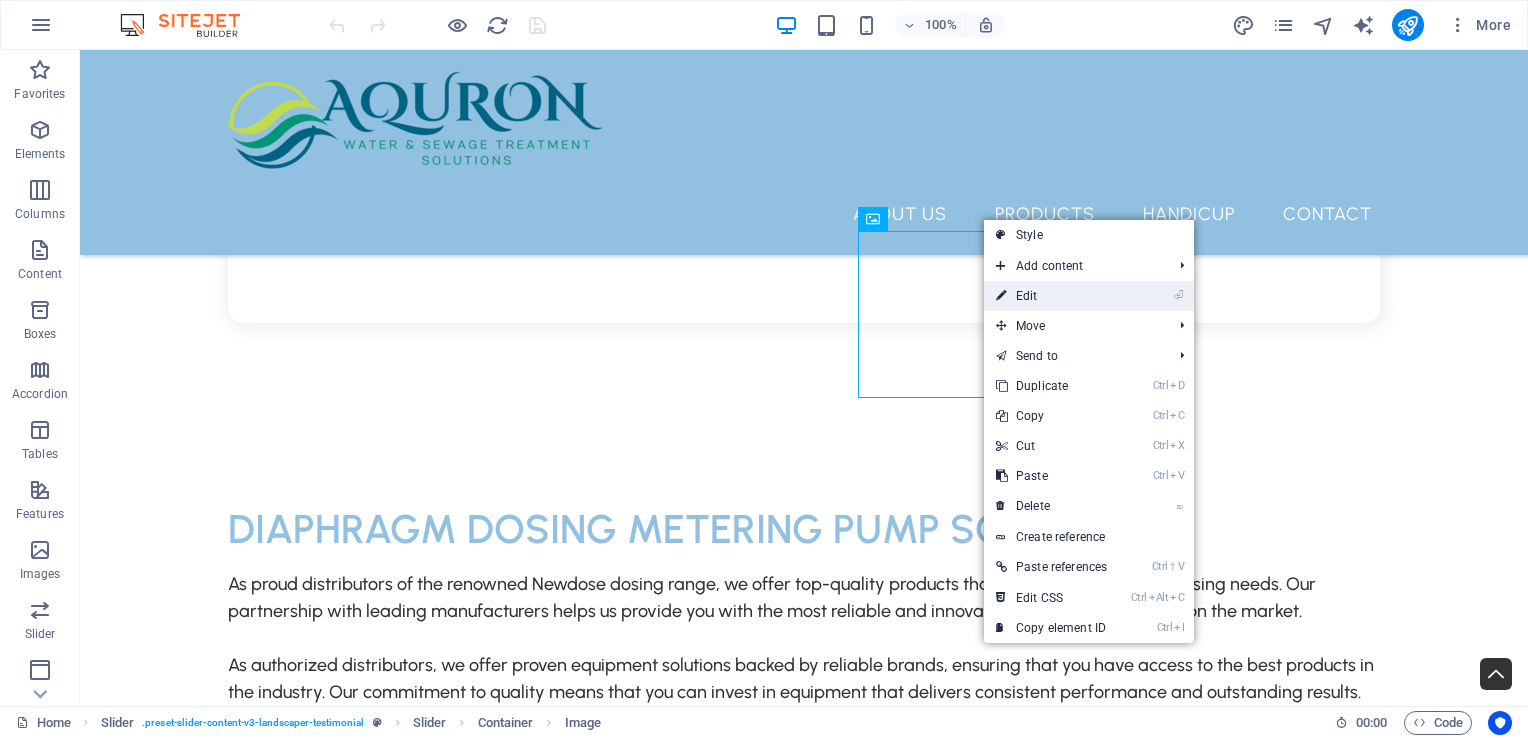 select on "%" 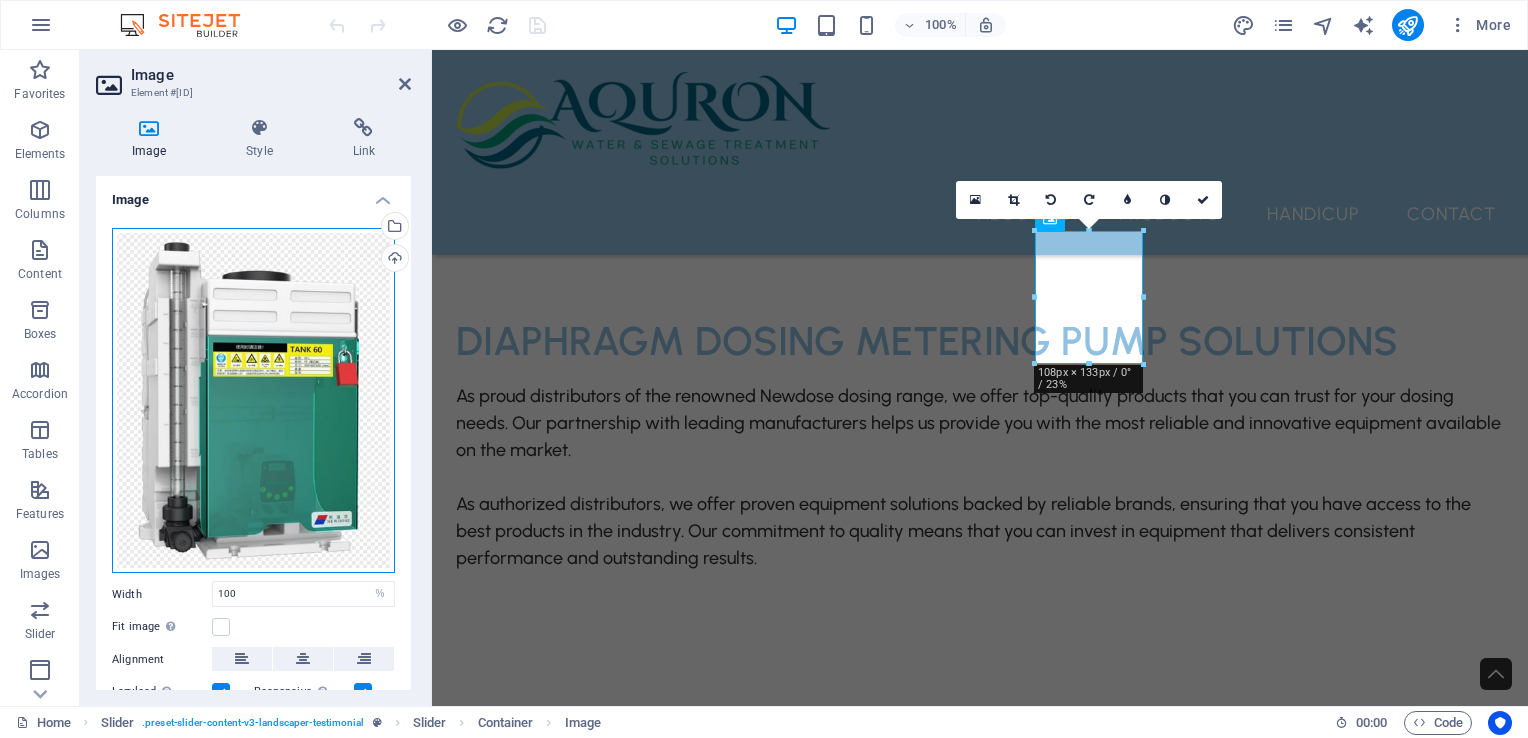 click on "Drag files here, click to choose files or select files from Files or our free stock photos & videos" at bounding box center (253, 401) 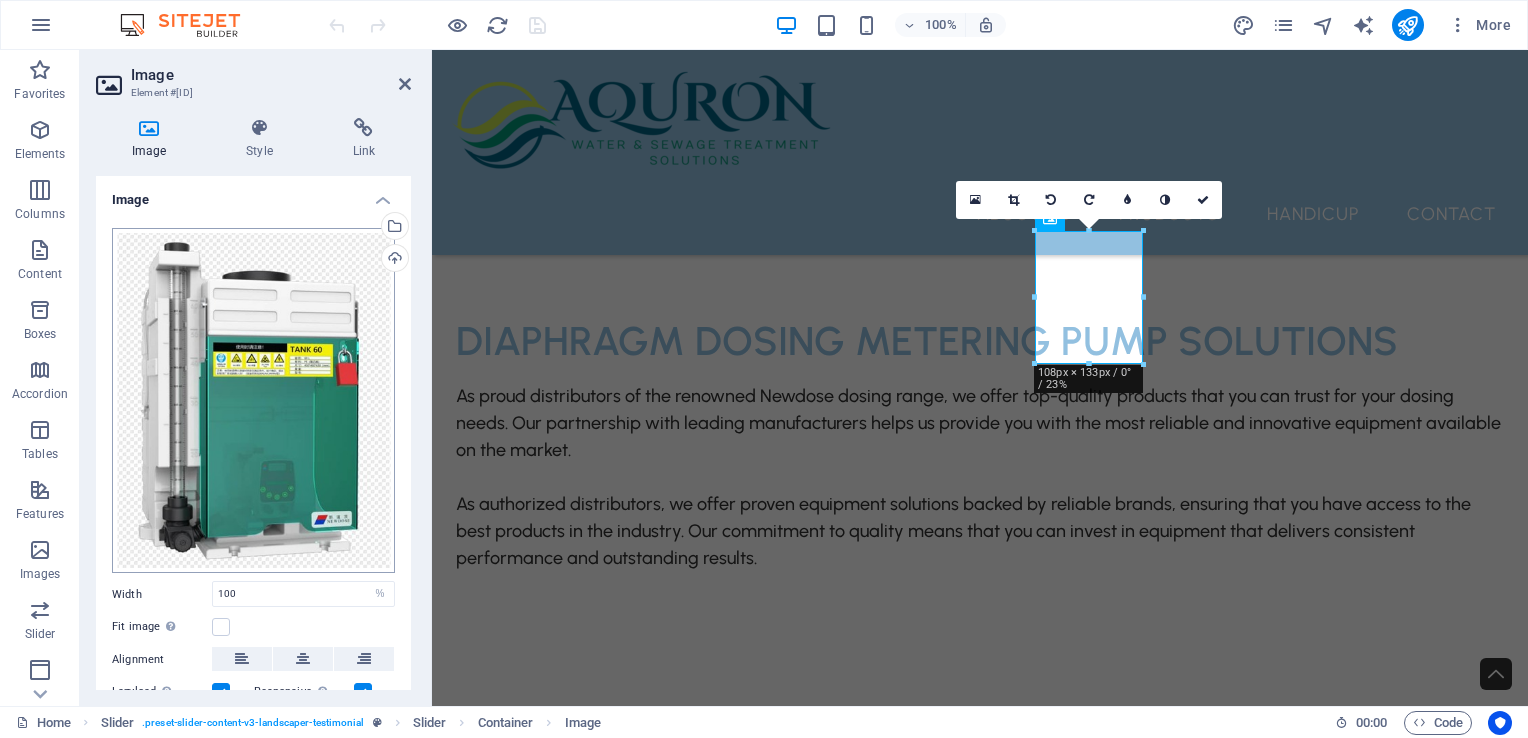 scroll, scrollTop: 4020, scrollLeft: 0, axis: vertical 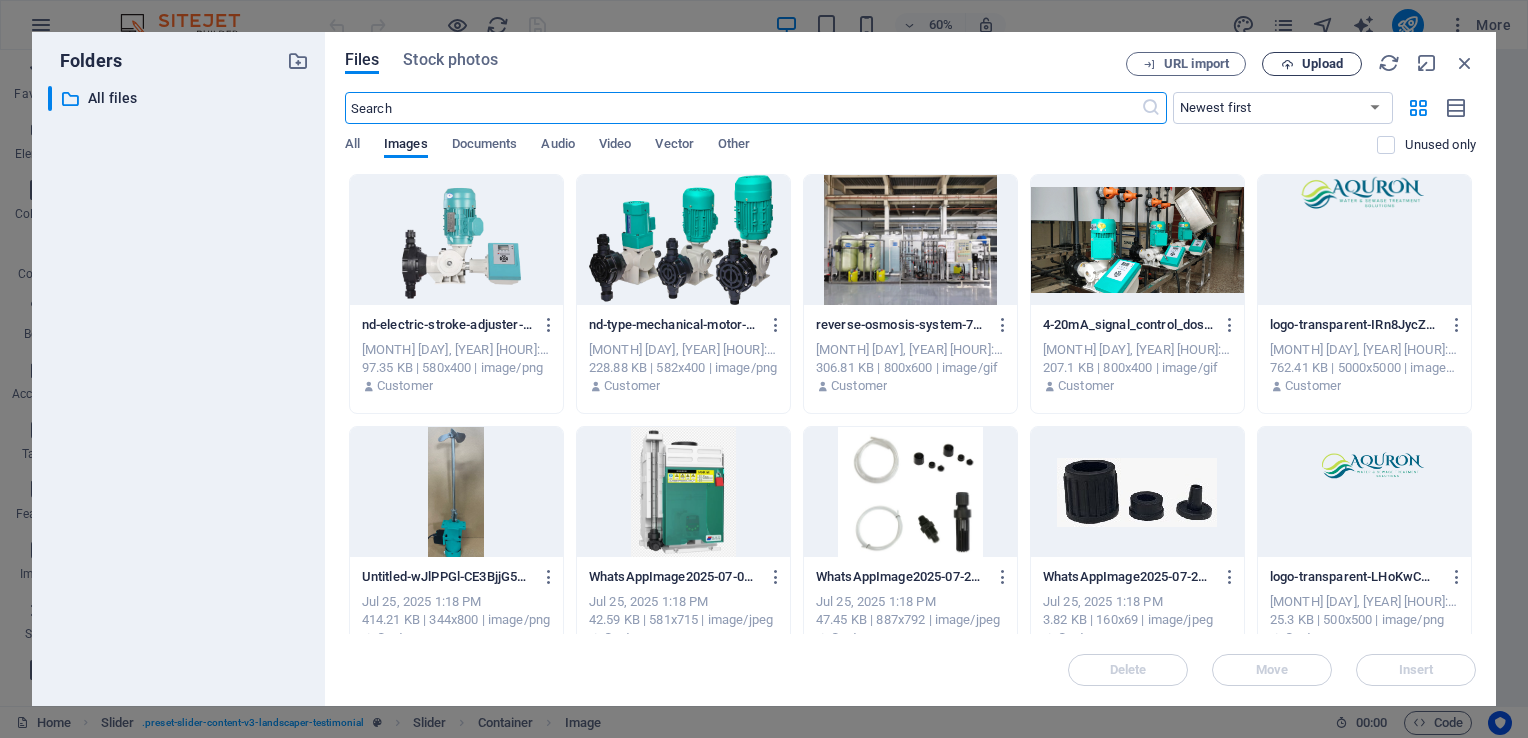 click on "Upload" at bounding box center [1322, 64] 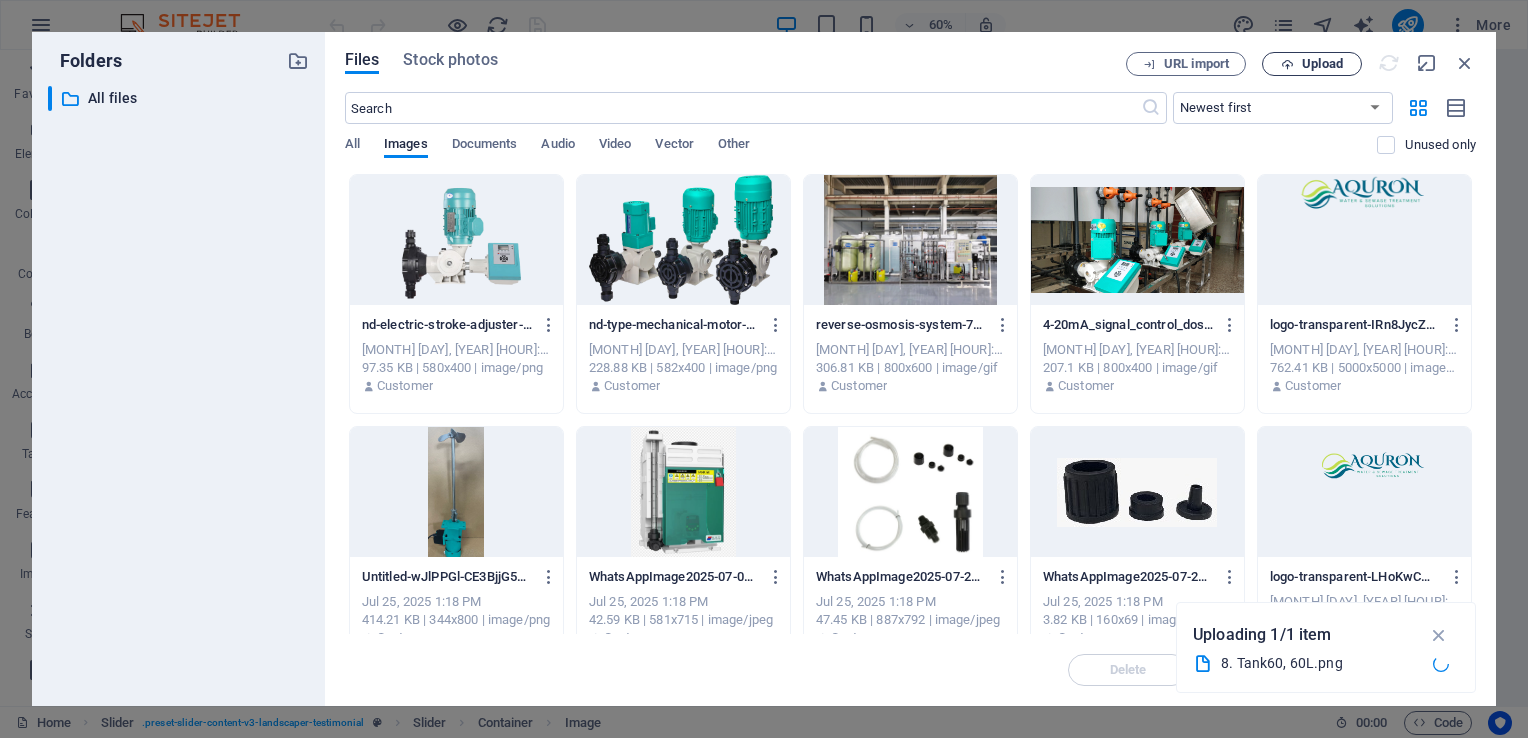 scroll, scrollTop: 3839, scrollLeft: 0, axis: vertical 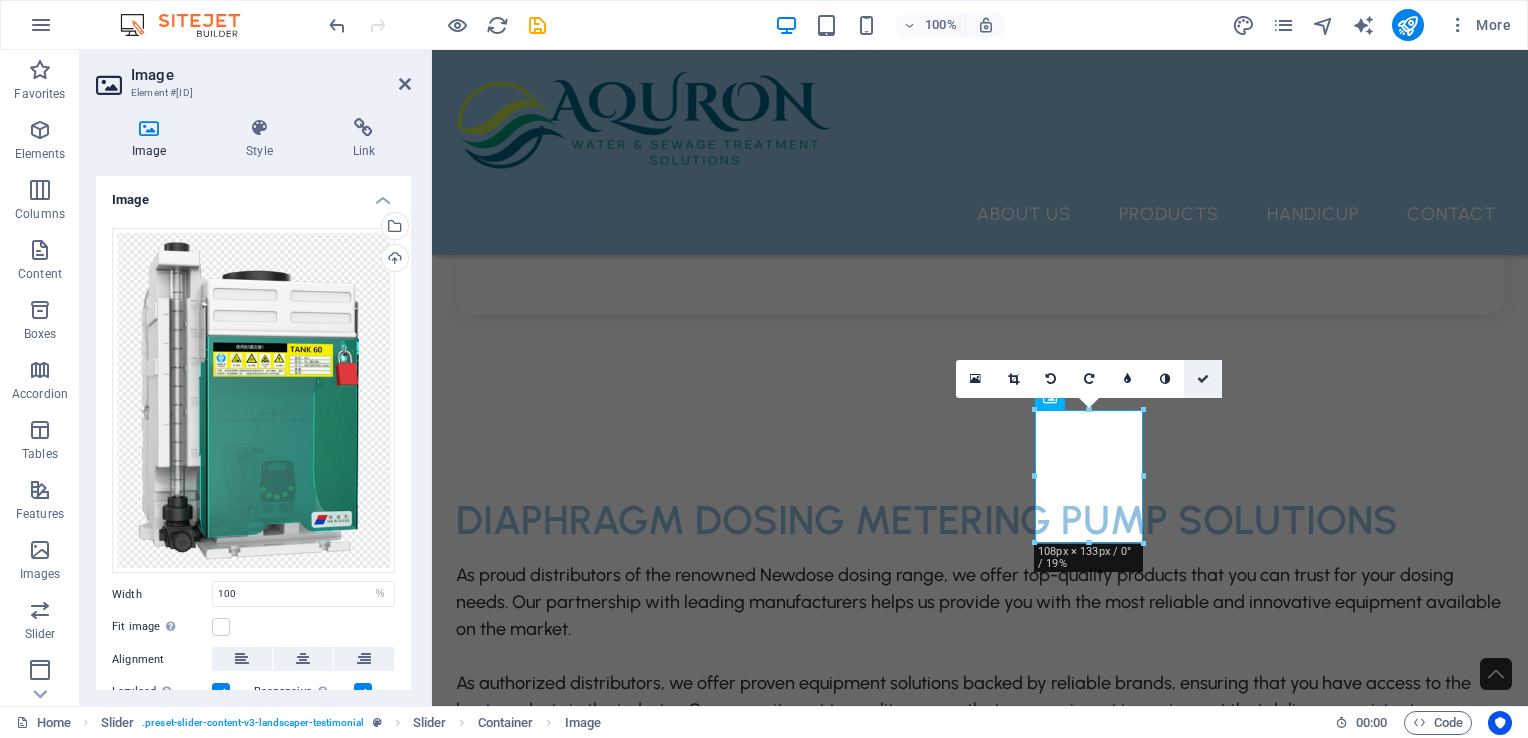 click at bounding box center [1203, 379] 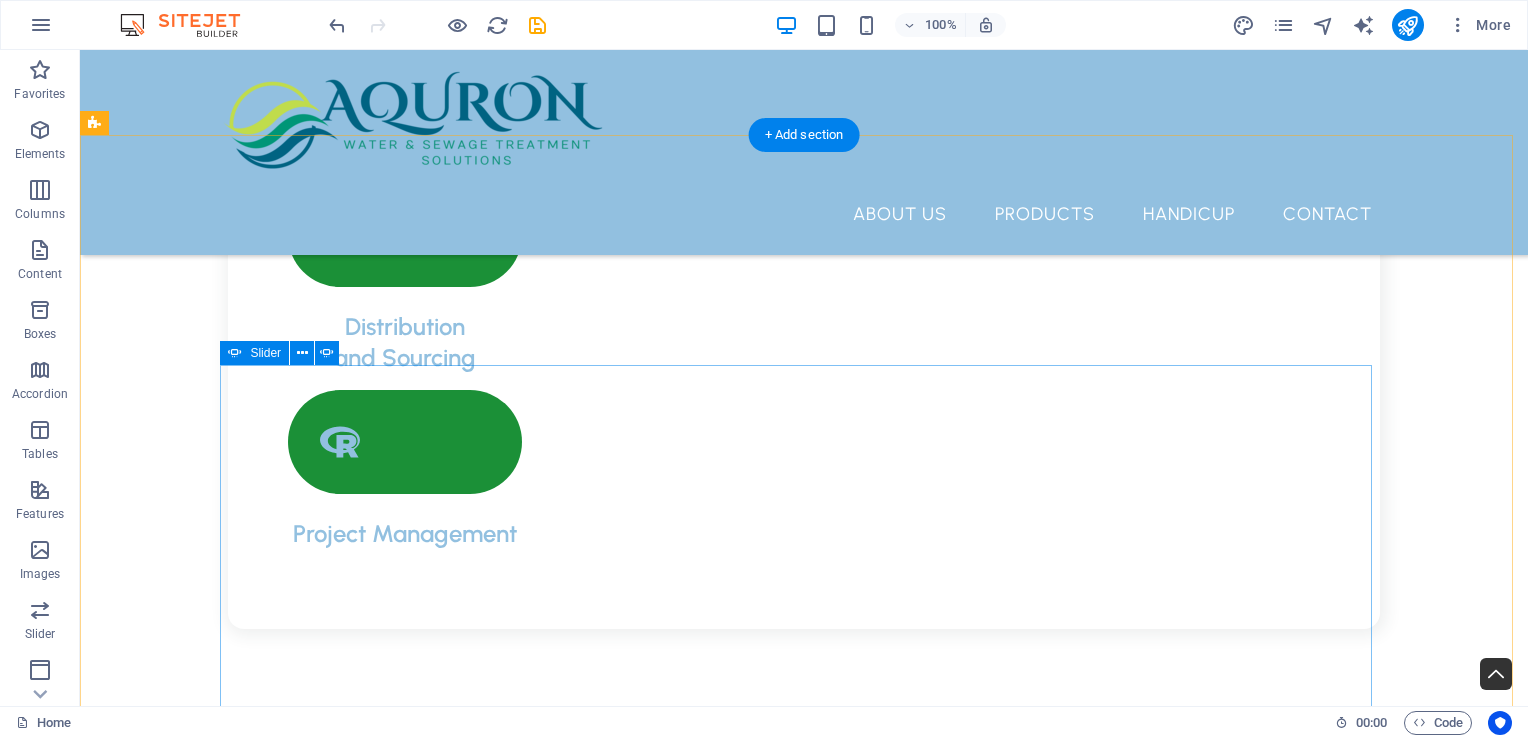 scroll, scrollTop: 3812, scrollLeft: 0, axis: vertical 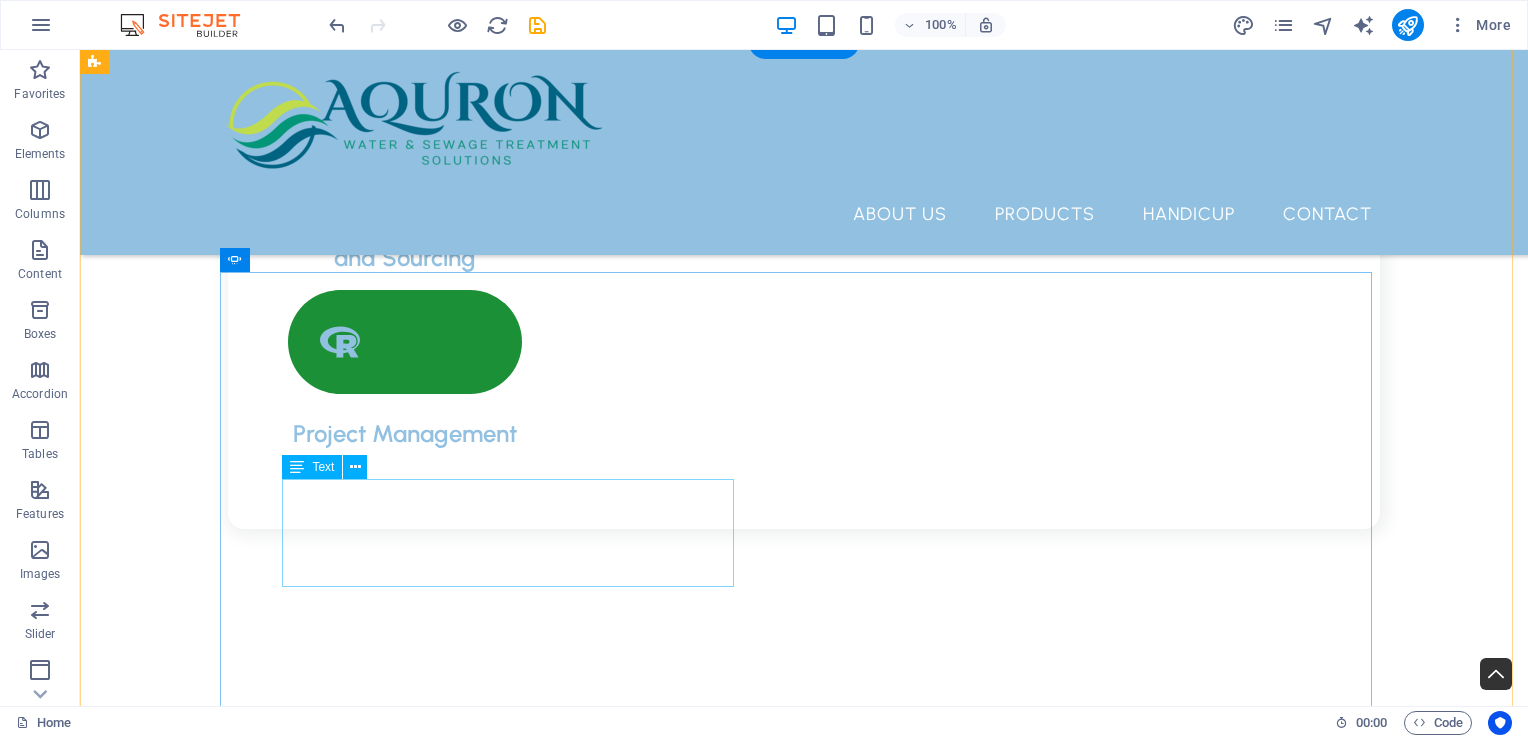 click on "“Lorem ipsum dolor sit amet, consectetur adipiscing elit. Nunc vulputate s libero et velit interdum, ac per aliquet odio mattis. Class aptent taciti sociosqu ad litora torquent per conubia nostra, per ad inceptos.”" at bounding box center [-668, 8399] 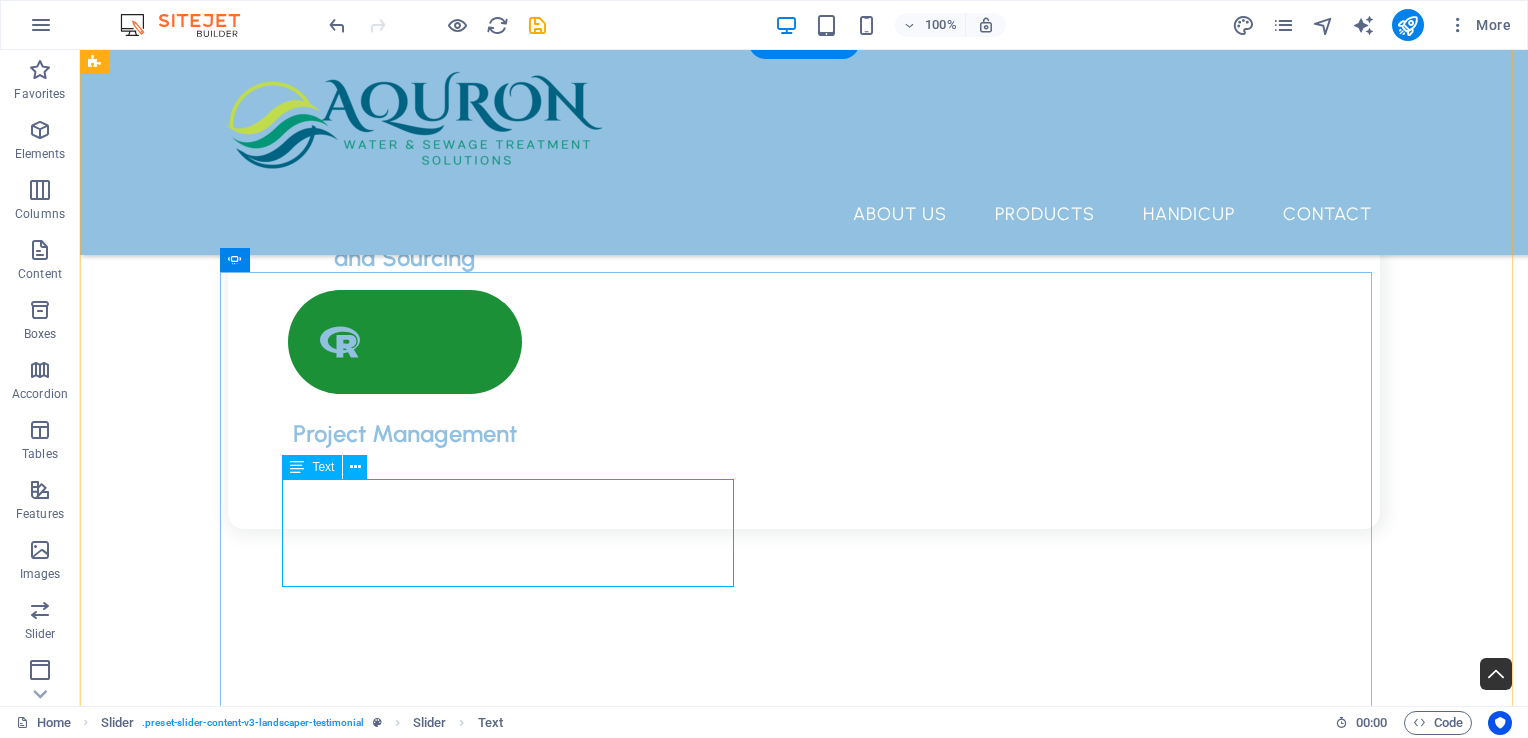 click on "“Lorem ipsum dolor sit amet, consectetur adipiscing elit. Nunc vulputate s libero et velit interdum, ac per aliquet odio mattis. Class aptent taciti sociosqu ad litora torquent per conubia nostra, per ad inceptos.”" at bounding box center [-668, 8399] 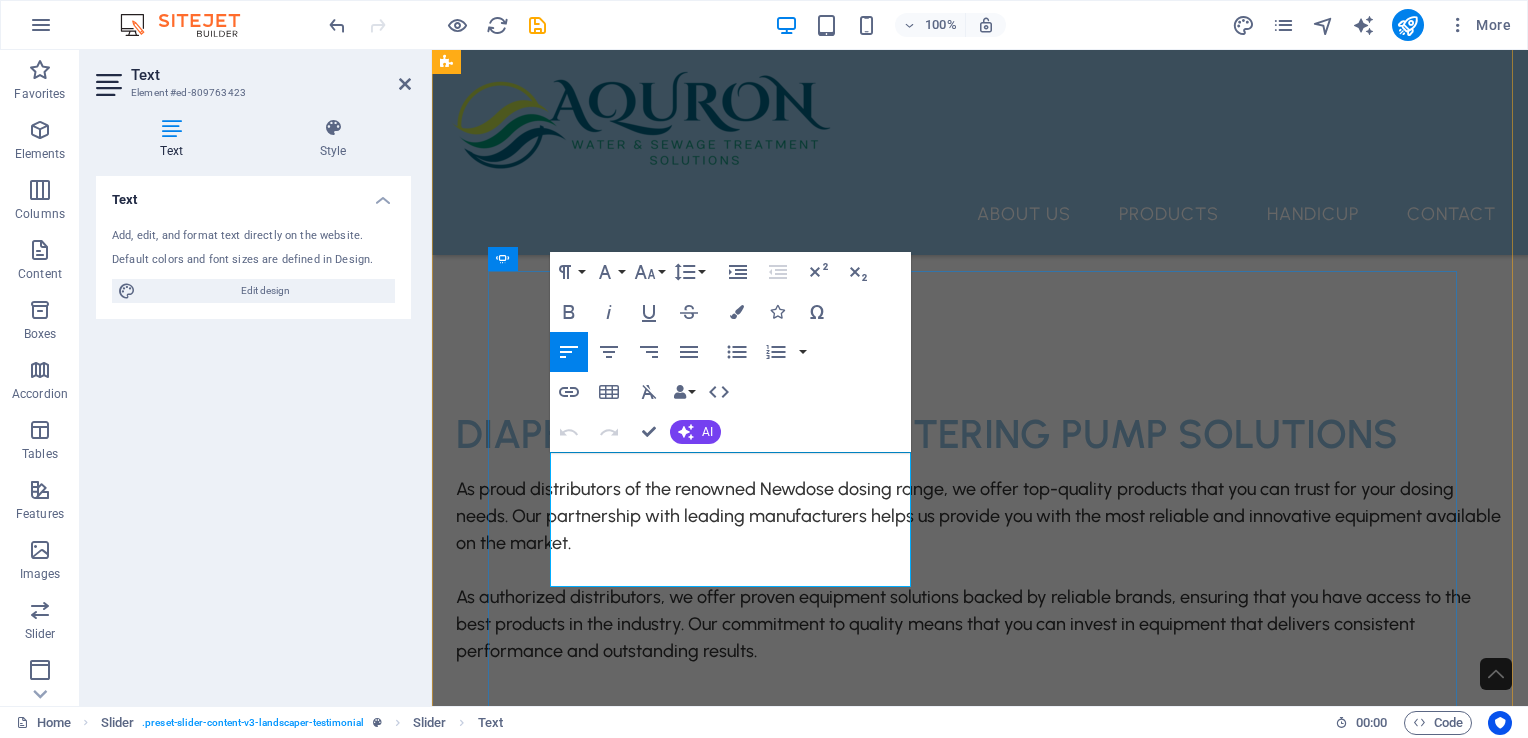 drag, startPoint x: 552, startPoint y: 463, endPoint x: 811, endPoint y: 579, distance: 283.7904 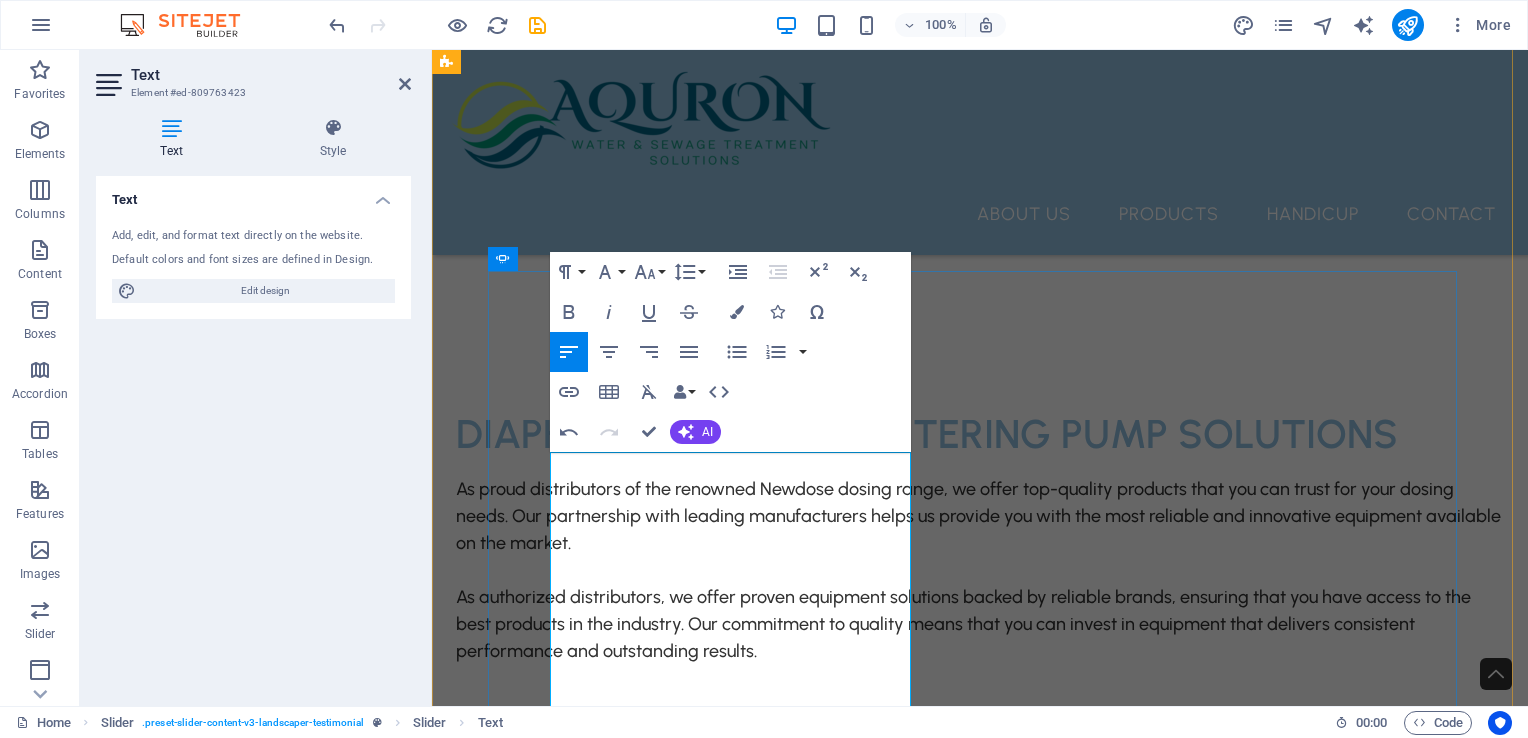 drag, startPoint x: 648, startPoint y: 463, endPoint x: 550, endPoint y: 466, distance: 98.045906 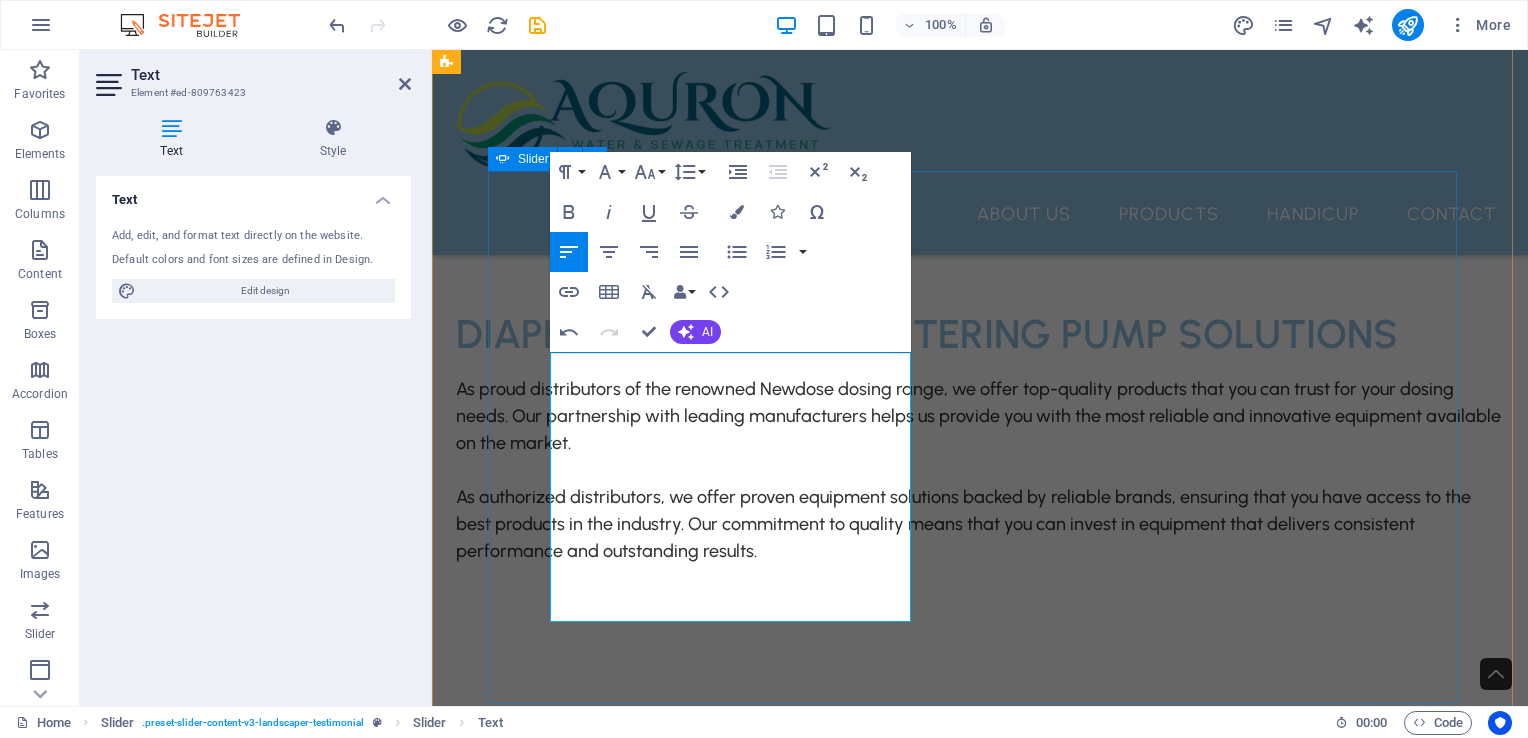 click on "Dosing Pump Fitting “Lorem ipsum dolor sit amet, consectetur adipiscing elit. Nunc vulputate s libero et velit interdum, ac per aliquet odio mattis. Class aptent taciti sociosqu ad litora torquent per conubia nostra, per ad inceptos.” Top Mount Mixers “Lorem ipsum dolor sit amet, consectetur adipiscing elit. Nunc vulputate s libero et velit interdum, ac per aliquet odio mattis. Class aptent taciti sociosqu ad litora torquent per conubia nostra, per ad inceptos.” New Dose Diaphragm Pumps NEWDOSE motor-driven dosing pumps offer a range of different models, with manual or automatic signal control (4-20mA), for viscous liquids, with different dosing systems, different parameters, different functions. Every model, in turn, is available with different flow rates and working pressures to meet every need. NEWDOSE motor-driven metering pumps offer few liters to 6000 l/h, with a working pressure that can reach up to 30 bar in the ND (high-pressure) models.  Chemical Mixing Tanks Dosing Pump Fitting New Dose 1" at bounding box center (980, 8188) 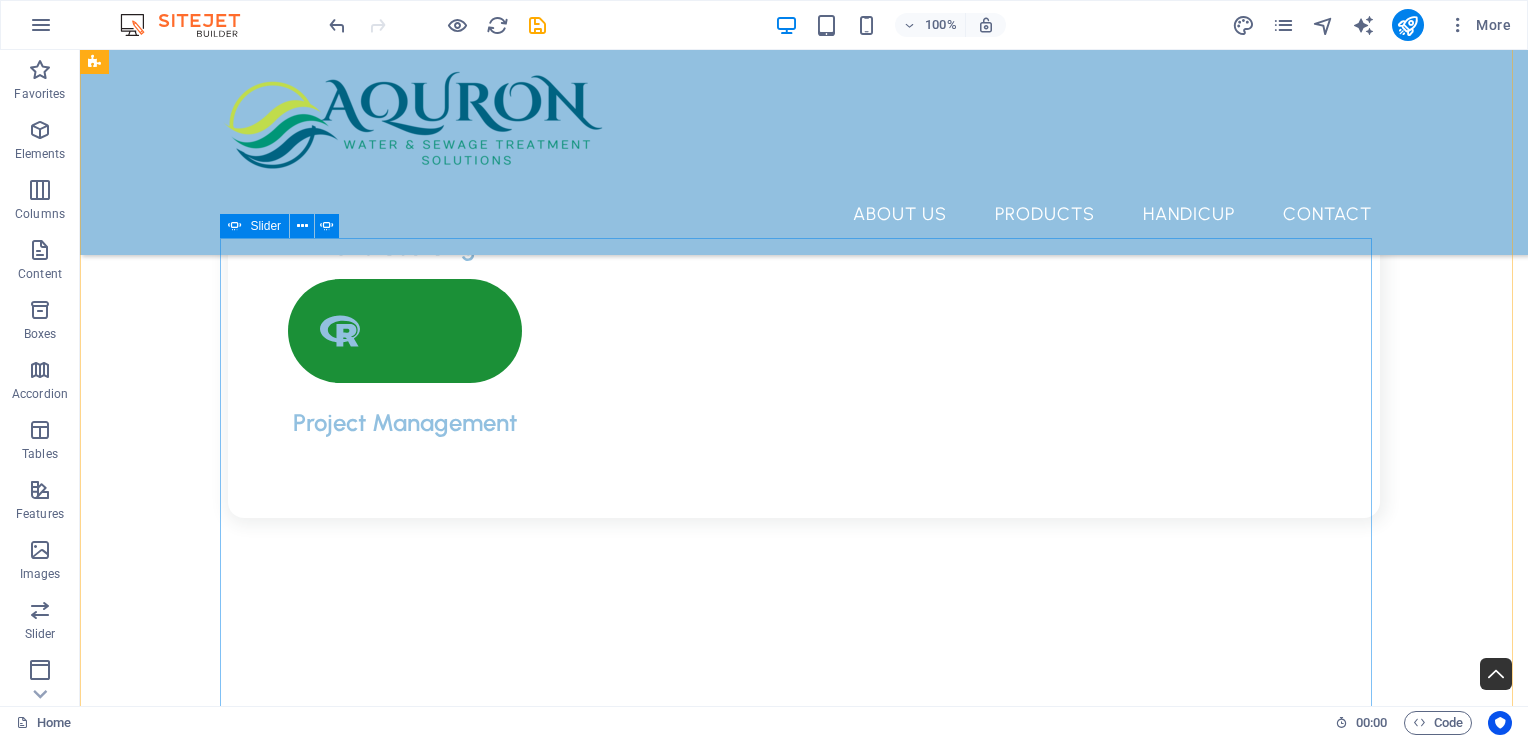 scroll, scrollTop: 3812, scrollLeft: 0, axis: vertical 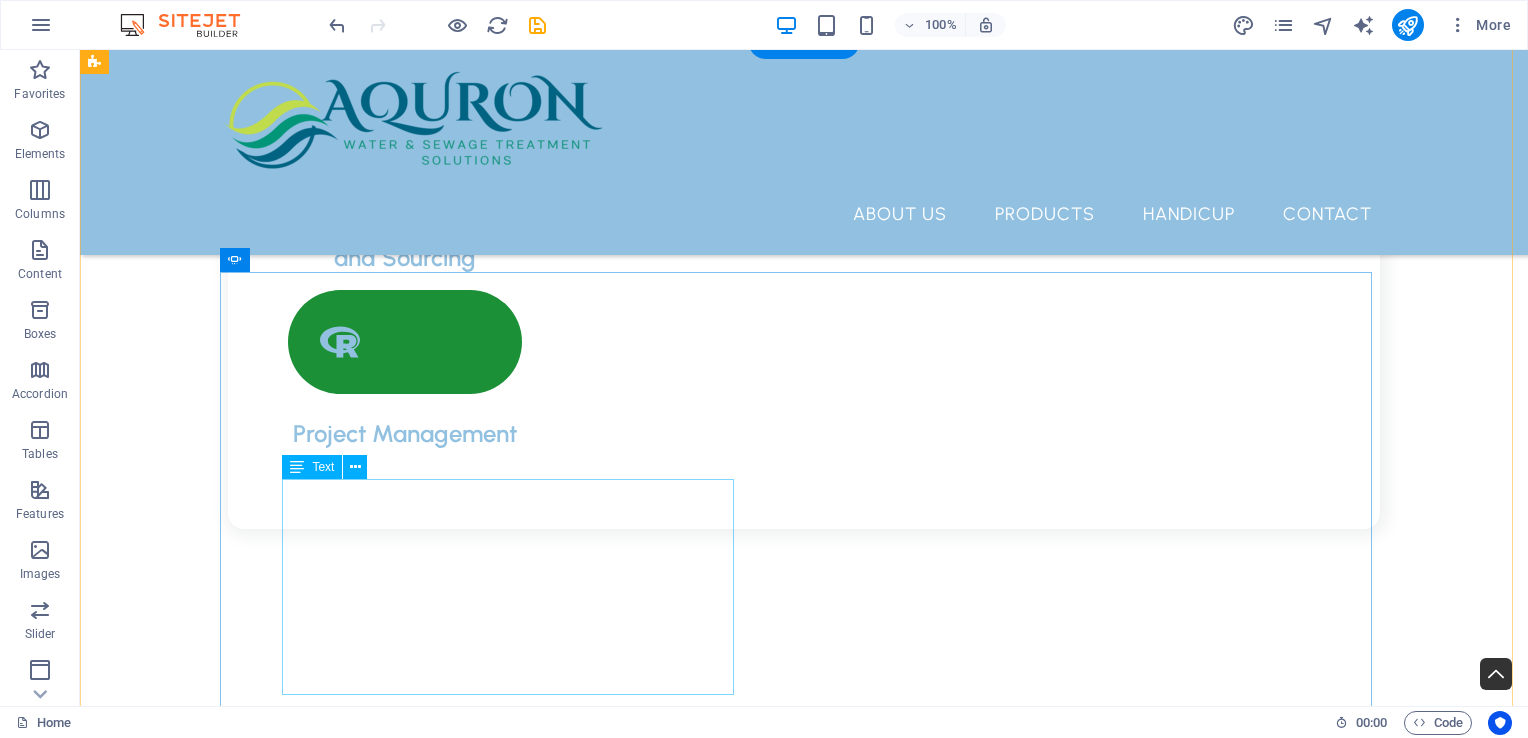 click on "NEWDOSE motor-driven dosing pumps offer a range of different models, with manual or automatic signal control (4-20mA), for viscous liquids, with different dosing systems, different parameters, different functions. Every model, in turn, is available with different flow rates and working pressures to meet every need. NEWDOSE motor-driven metering pumps offer few liters to 6000 l/h, with a working pressure that can reach up to 30 bar in the ND (high-pressure) models." at bounding box center [-668, 8453] 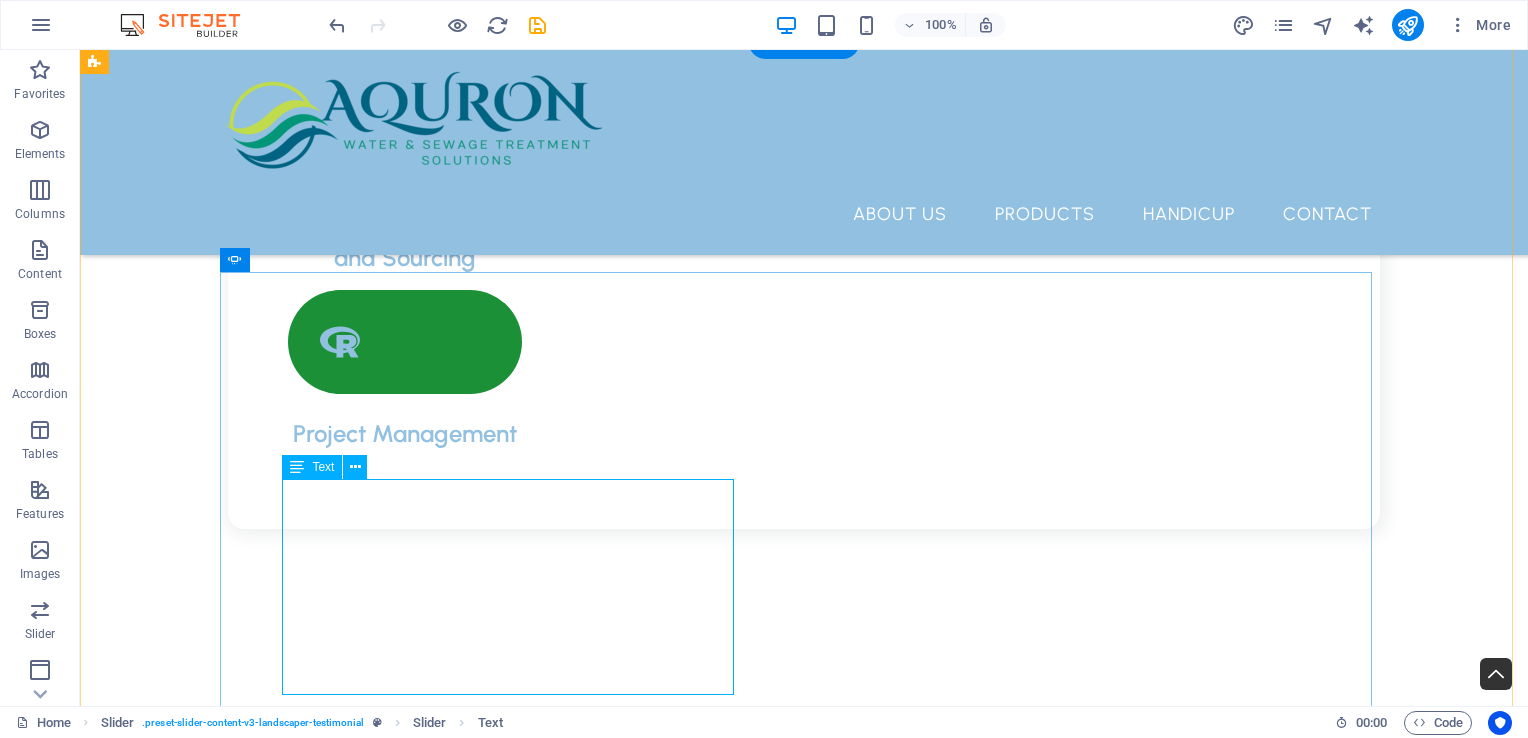 click on "NEWDOSE motor-driven dosing pumps offer a range of different models, with manual or automatic signal control (4-20mA), for viscous liquids, with different dosing systems, different parameters, different functions. Every model, in turn, is available with different flow rates and working pressures to meet every need. NEWDOSE motor-driven metering pumps offer few liters to 6000 l/h, with a working pressure that can reach up to 30 bar in the ND (high-pressure) models." at bounding box center (-668, 8453) 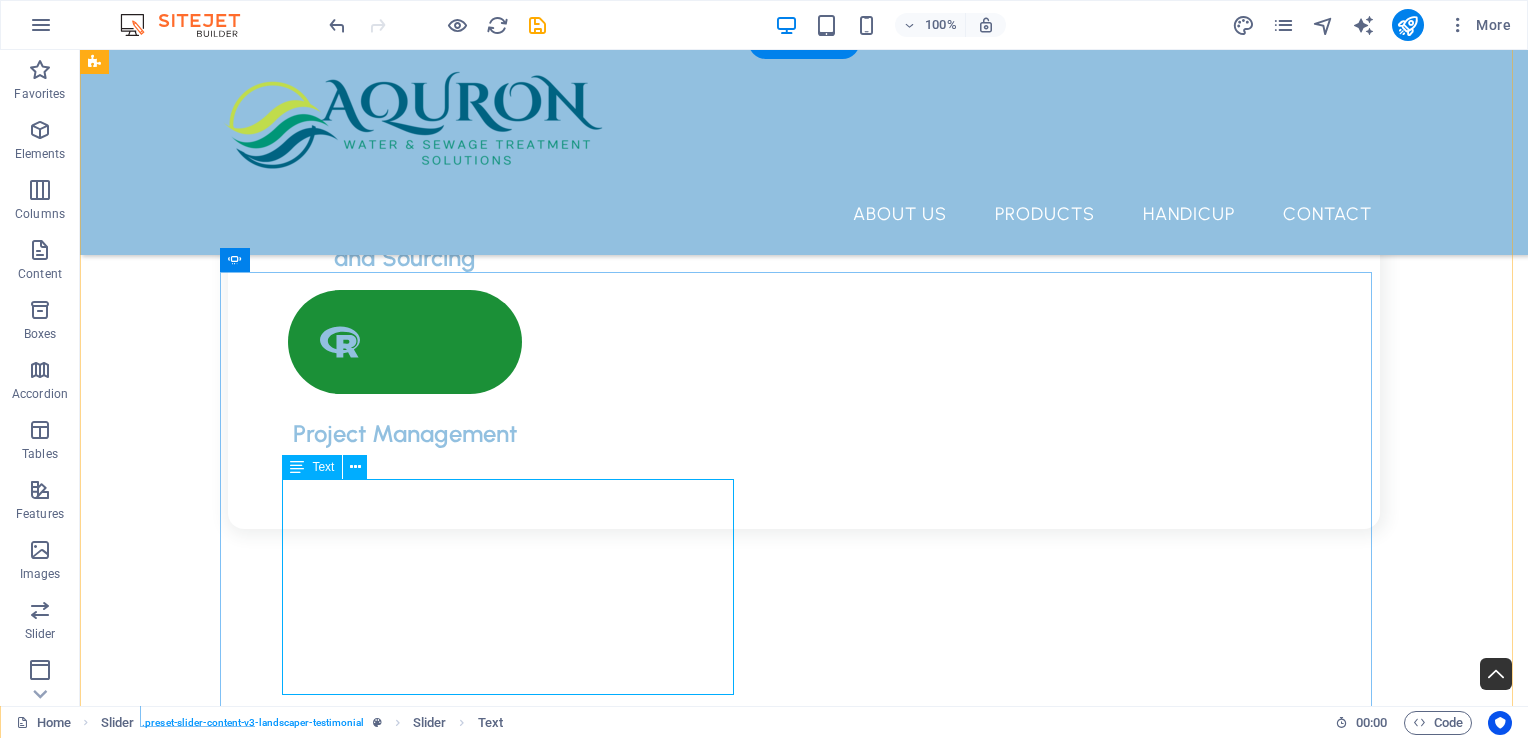 click on "NEWDOSE motor-driven dosing pumps offer a range of different models, with manual or automatic signal control (4-20mA), for viscous liquids, with different dosing systems, different parameters, different functions. Every model, in turn, is available with different flow rates and working pressures to meet every need. NEWDOSE motor-driven metering pumps offer few liters to 6000 l/h, with a working pressure that can reach up to 30 bar in the ND (high-pressure) models." at bounding box center (-668, 8453) 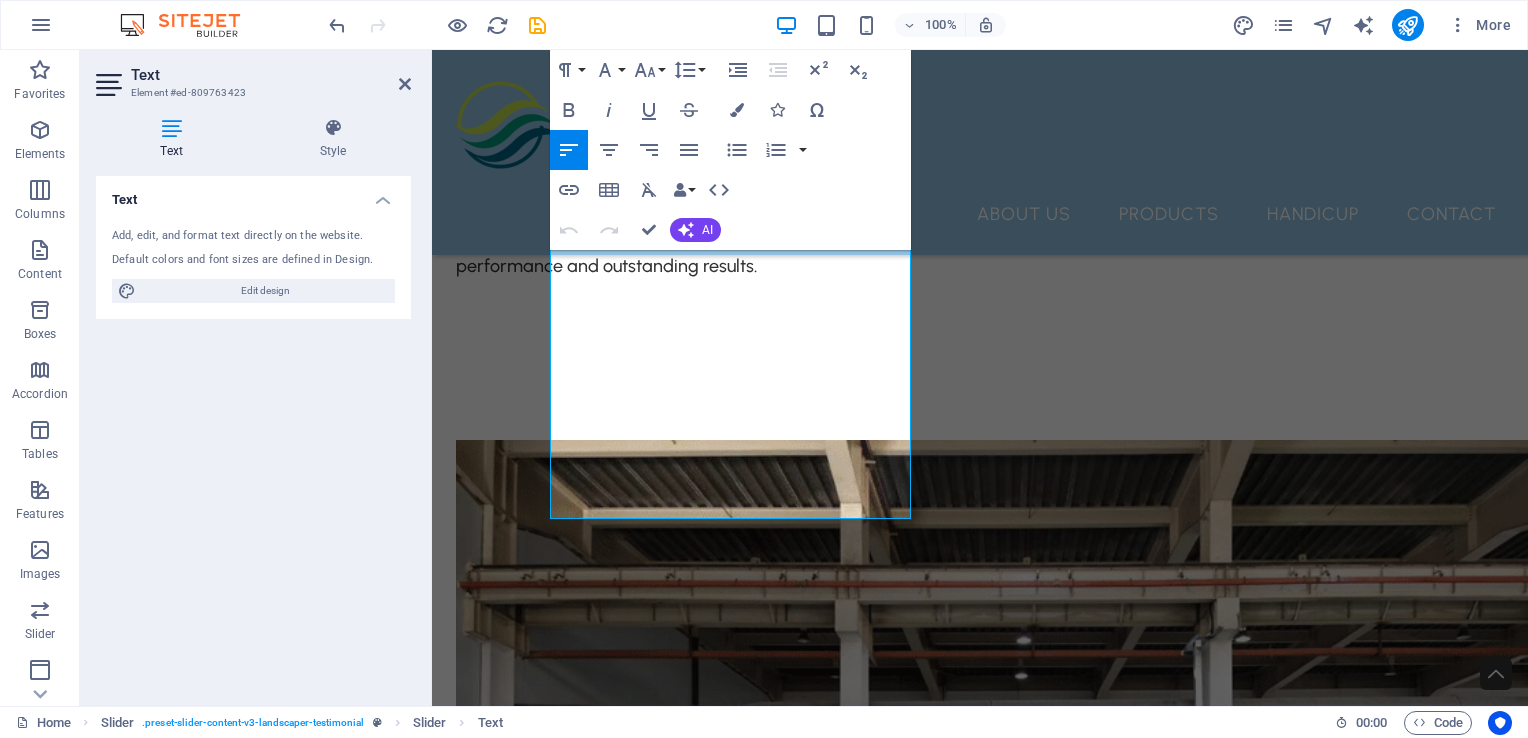 scroll, scrollTop: 4430, scrollLeft: 0, axis: vertical 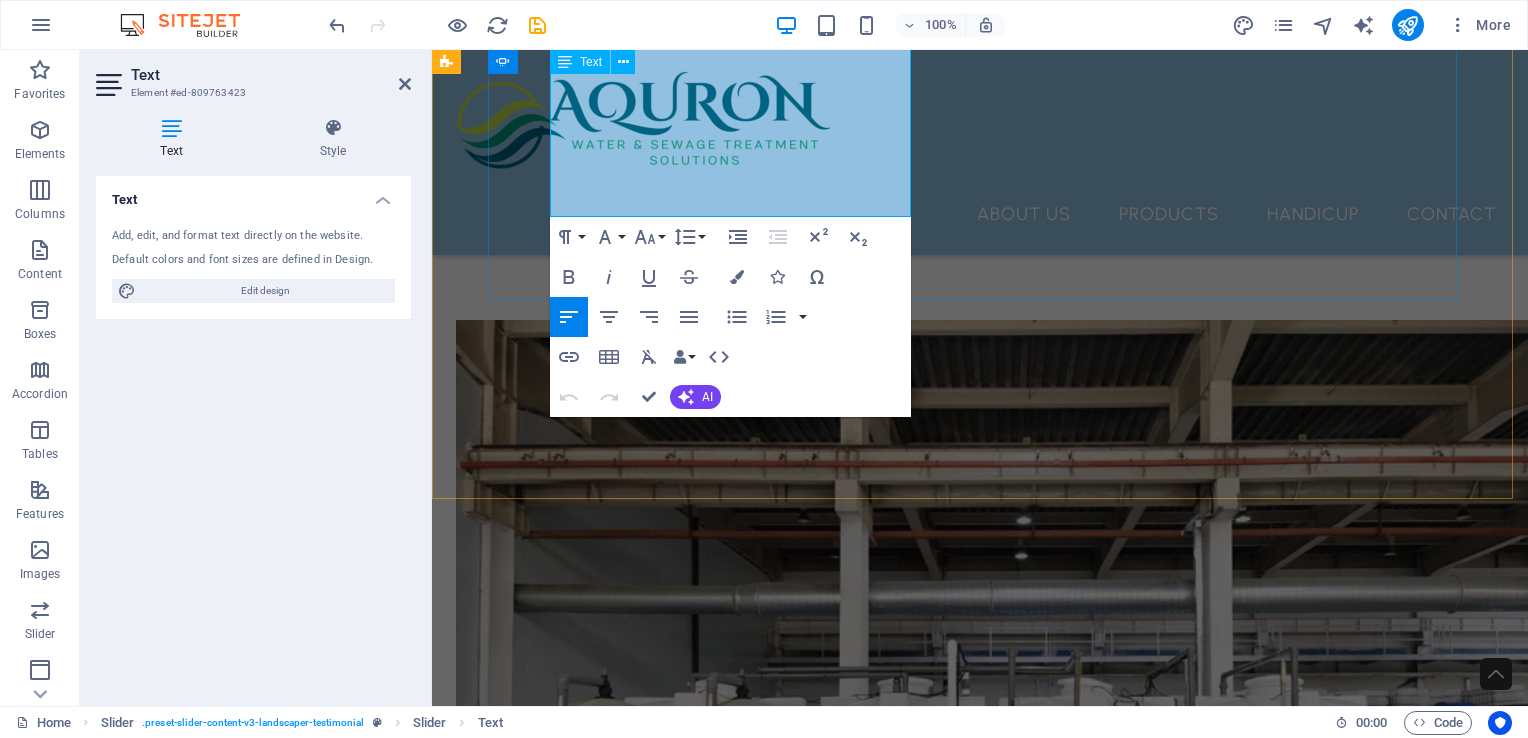 drag, startPoint x: 555, startPoint y: 466, endPoint x: 608, endPoint y: 213, distance: 258.4918 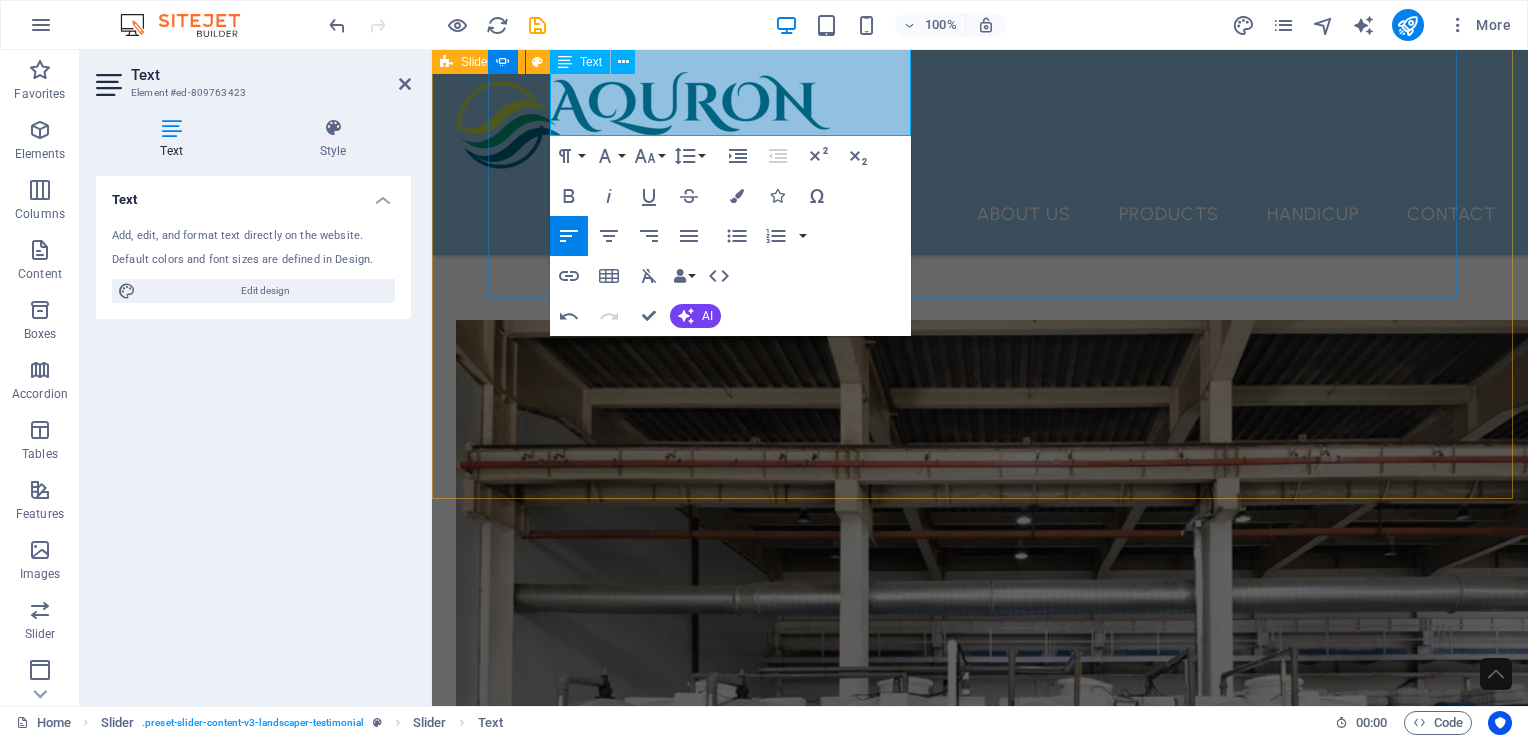 click on "Dosing Pump Fitting “Lorem ipsum dolor sit amet, consectetur adipiscing elit. Nunc vulputate s libero et velit interdum, ac per aliquet odio mattis. Class aptent taciti sociosqu ad litora torquent per conubia nostra, per ad inceptos.” Top Mount Mixers “Lorem ipsum dolor sit amet, consectetur adipiscing elit. Nunc vulputate s libero et velit interdum, ac per aliquet odio mattis. Class aptent taciti sociosqu ad litora torquent per conubia nostra, per ad inceptos.” New Dose Diaphragm Pumps NEWDOSE can provide you with a wide range of high-quality dosing pumps to meet all your needs. Our featured dosing pumps includes solenoid driven diaphragm metering pumps, motor dosing pumps, ND type mechanical motor dosing pumps, ecodose type mechanical motor dosing pumps, ND electric stroke adjusters. Chemical Mixing Tanks Dosing Pump Fitting Top Mount Mixers New Dose Diaphragm Pumps Chemical Mixing Tanks 1 2 3 4" at bounding box center [980, 7782] 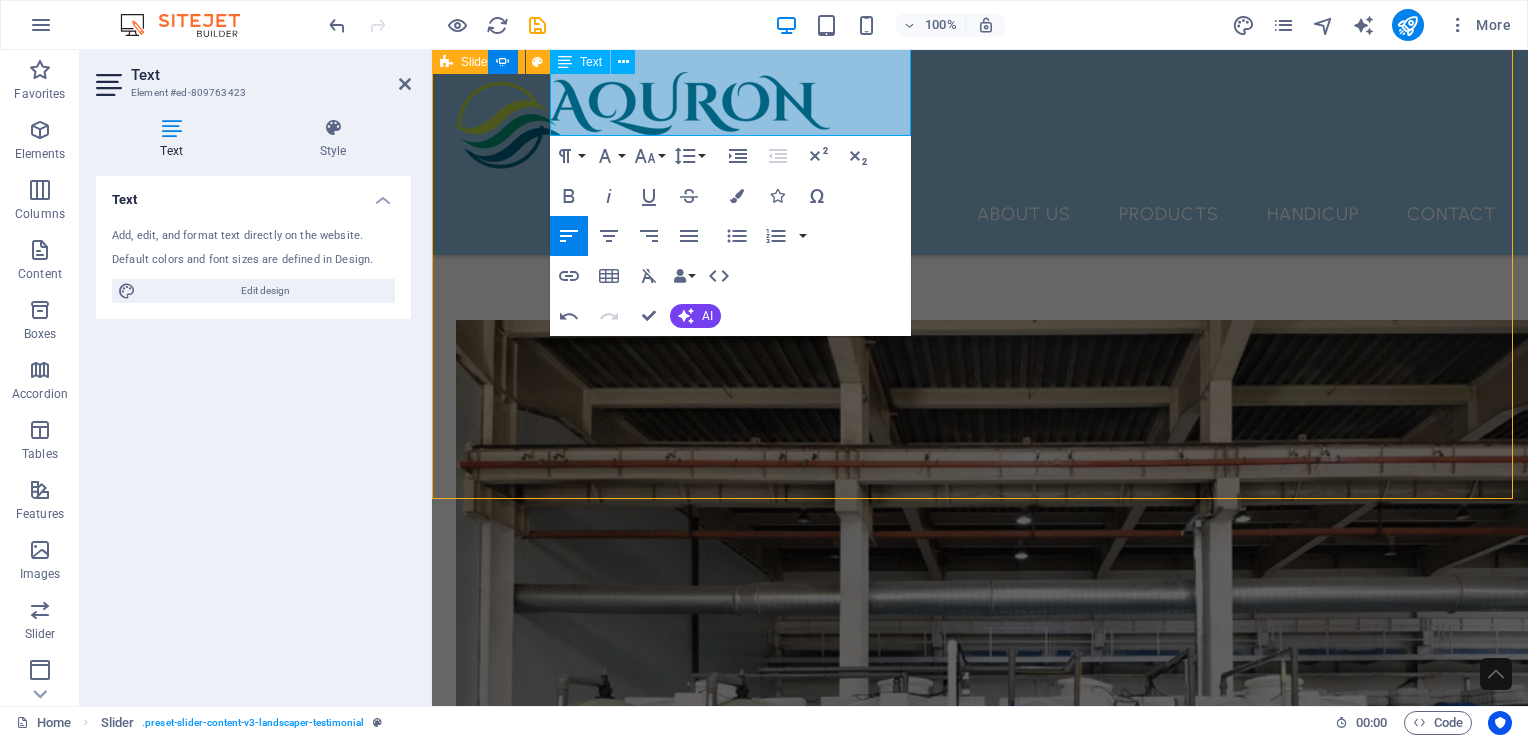 scroll, scrollTop: 3928, scrollLeft: 0, axis: vertical 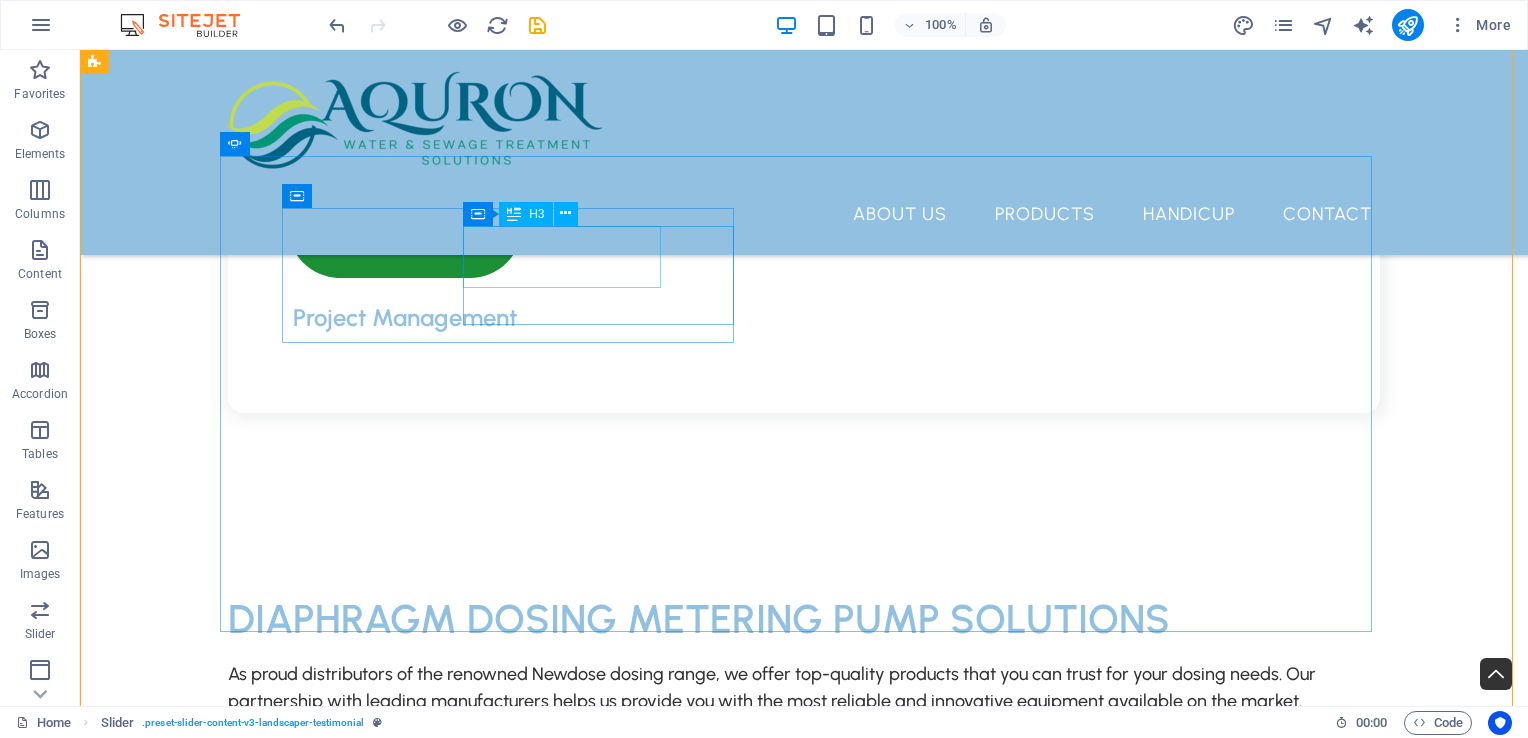 click on "New Dose Diaphragm Pumps" at bounding box center [-668, 7994] 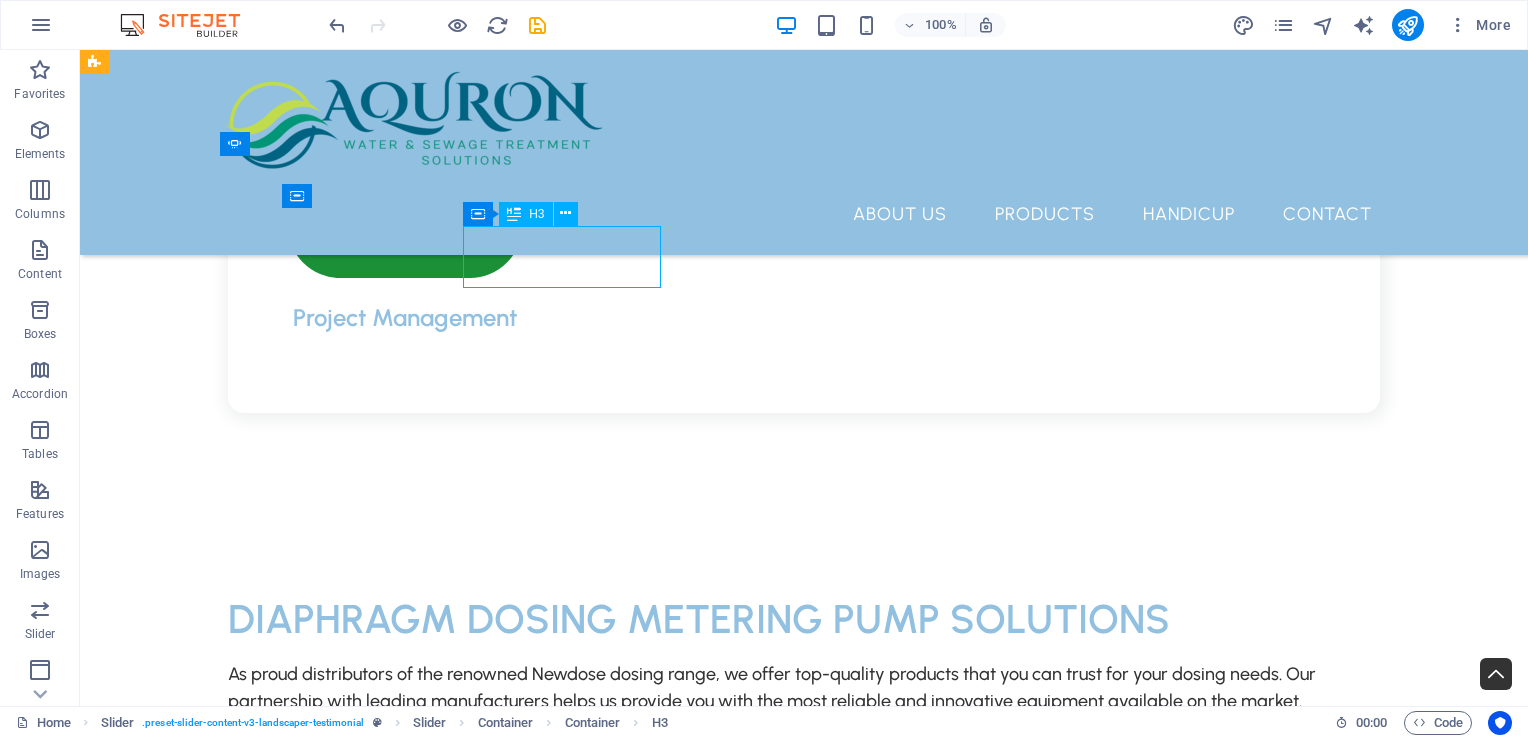 click on "New Dose Diaphragm Pumps" at bounding box center (-668, 7994) 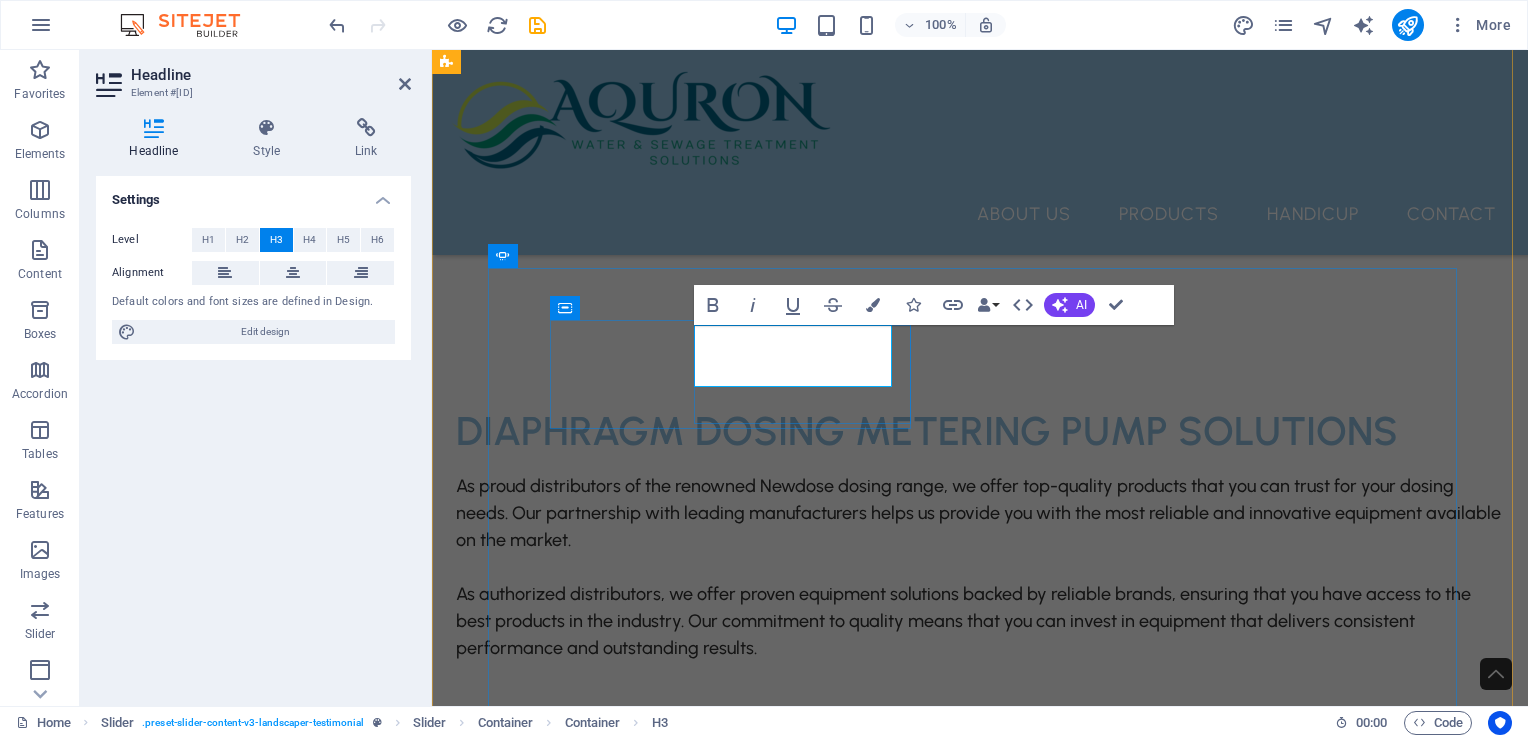 click on "New Dose Diaphragm Pumps" at bounding box center (-272, 6888) 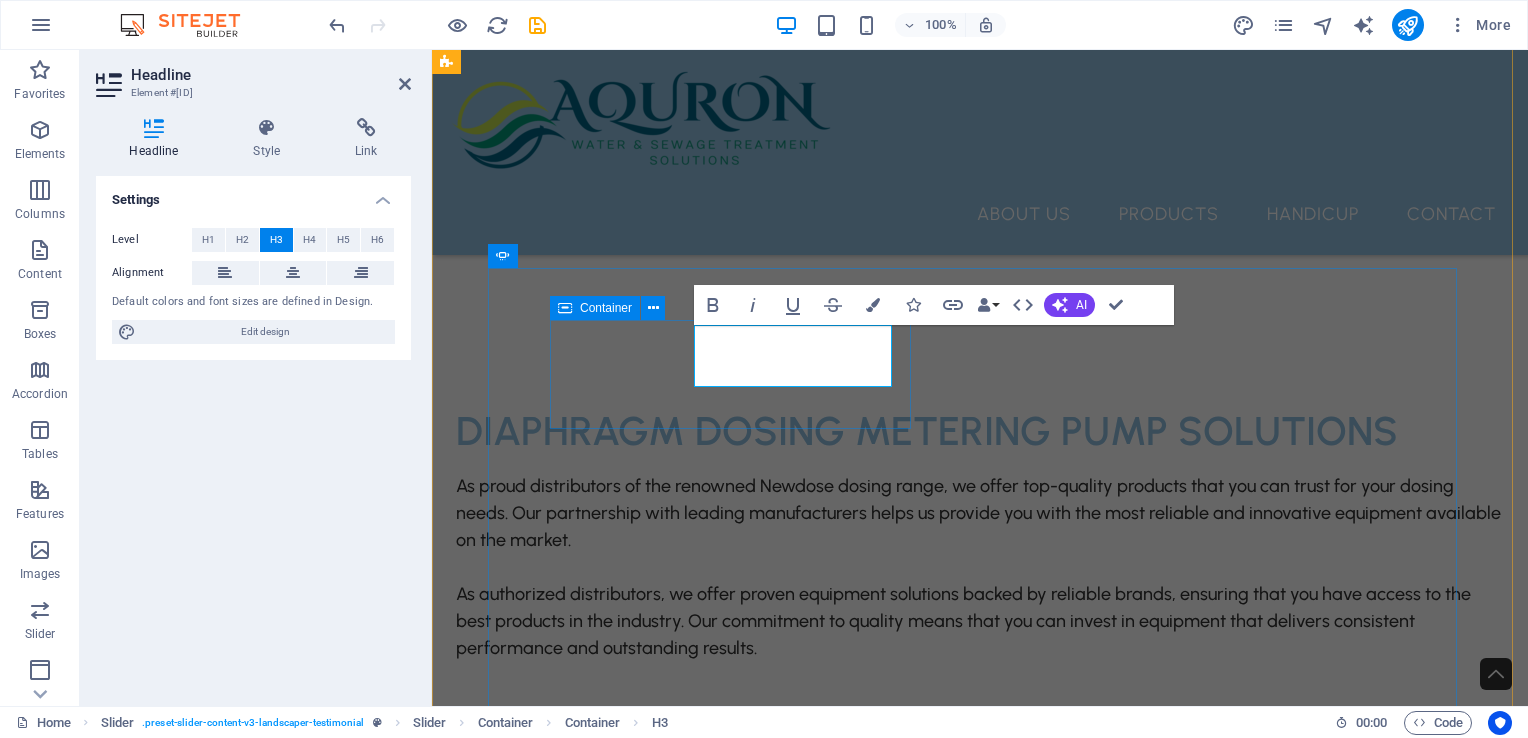 drag, startPoint x: 804, startPoint y: 340, endPoint x: 692, endPoint y: 331, distance: 112.36102 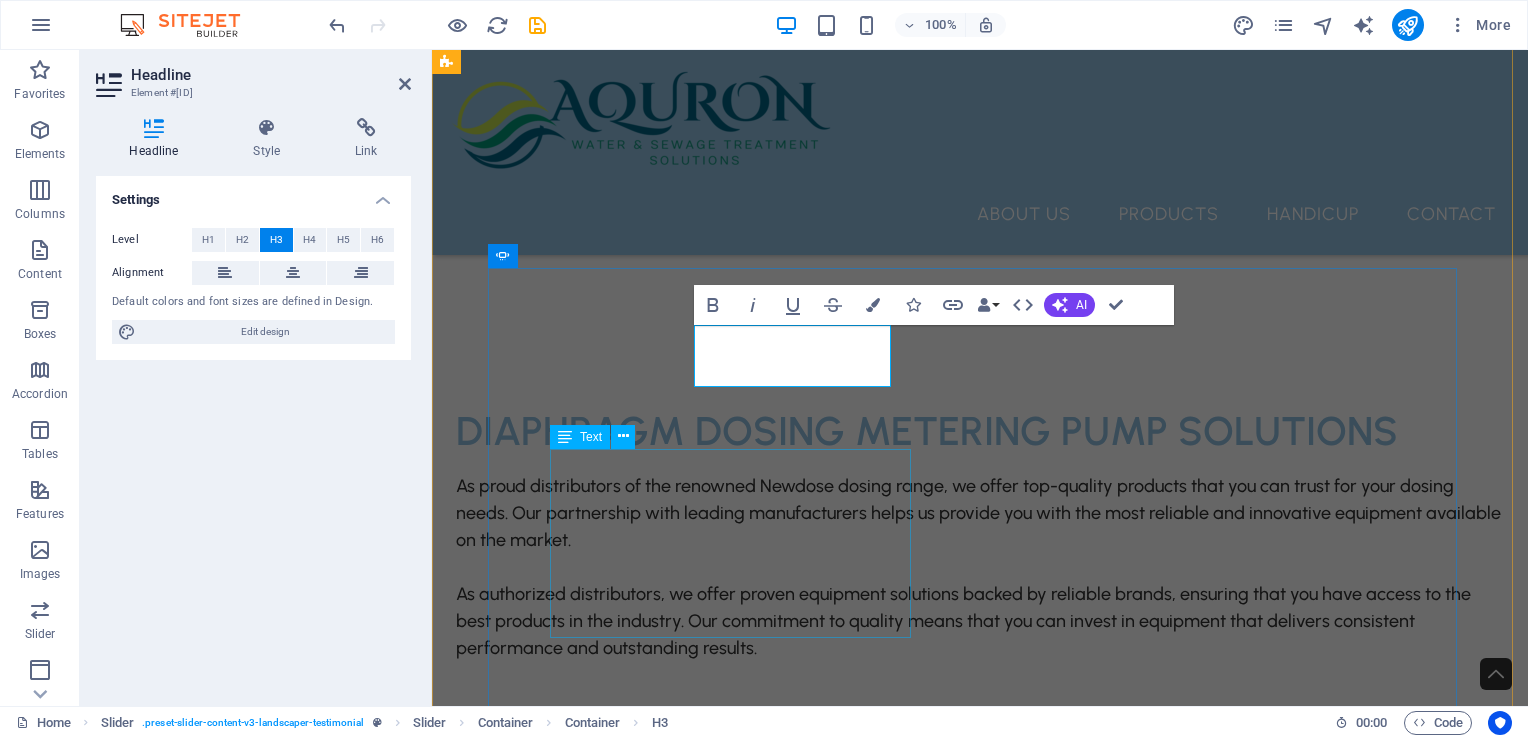 click on "NEWDOSE can provide you with a wide range of high-quality dosing pumps to meet all your needs. Our featured dosing pumps includes solenoid driven diaphragm metering pumps, motor dosing pumps, ND type mechanical motor dosing pumps, ecodose type mechanical motor dosing pumps, ND electric stroke adjusters." at bounding box center [-272, 7218] 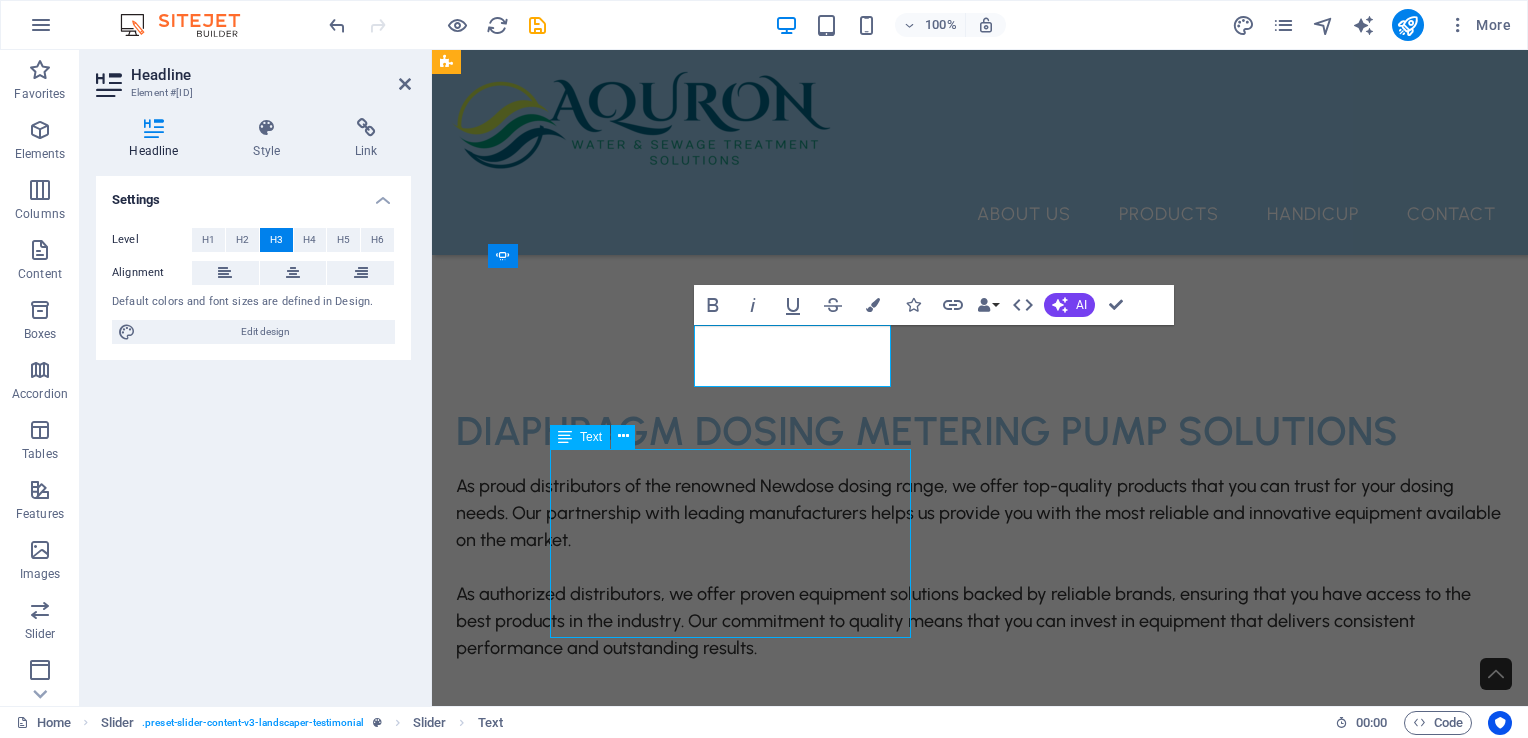 scroll, scrollTop: 3802, scrollLeft: 0, axis: vertical 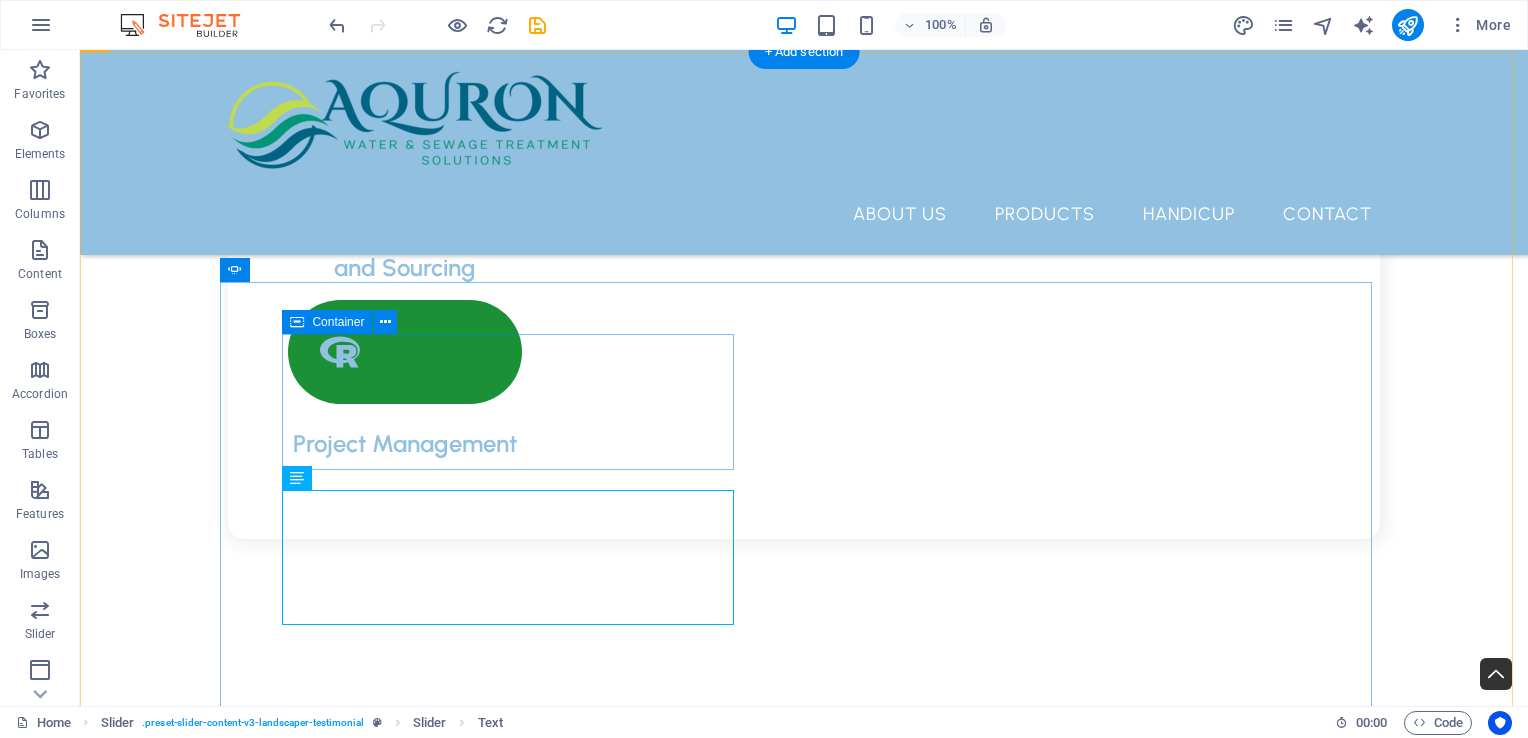 click on "NEWDOSE Dosing  Pumps" at bounding box center [-668, 8011] 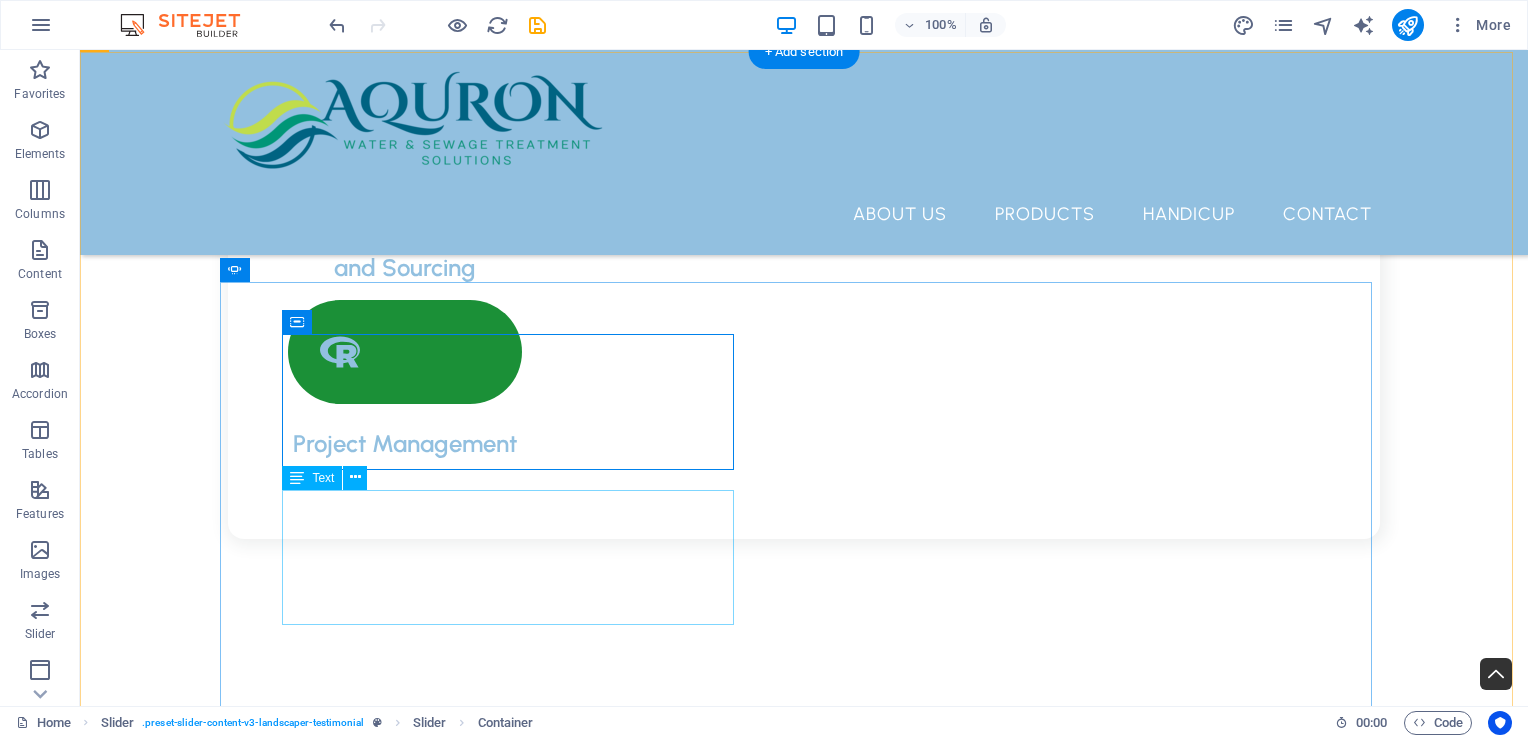 click on "NEWDOSE can provide you with a wide range of high-quality dosing pumps to meet all your needs. Our featured dosing pumps includes solenoid driven diaphragm metering pumps, motor dosing pumps, ND type mechanical motor dosing pumps, ecodose type mechanical motor dosing pumps, ND electric stroke adjusters." at bounding box center (-668, 8423) 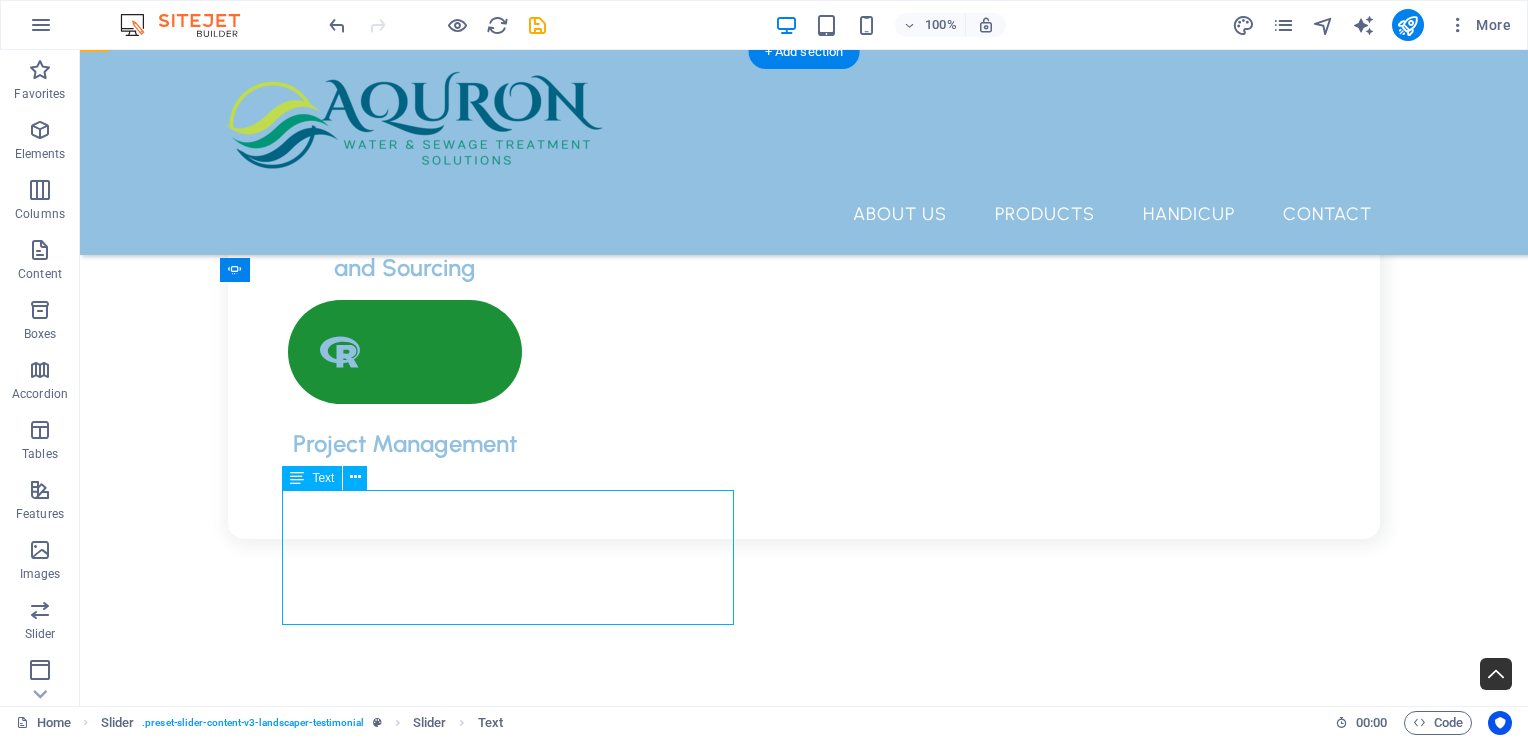 click on "NEWDOSE can provide you with a wide range of high-quality dosing pumps to meet all your needs. Our featured dosing pumps includes solenoid driven diaphragm metering pumps, motor dosing pumps, ND type mechanical motor dosing pumps, ecodose type mechanical motor dosing pumps, ND electric stroke adjusters." at bounding box center [-668, 8423] 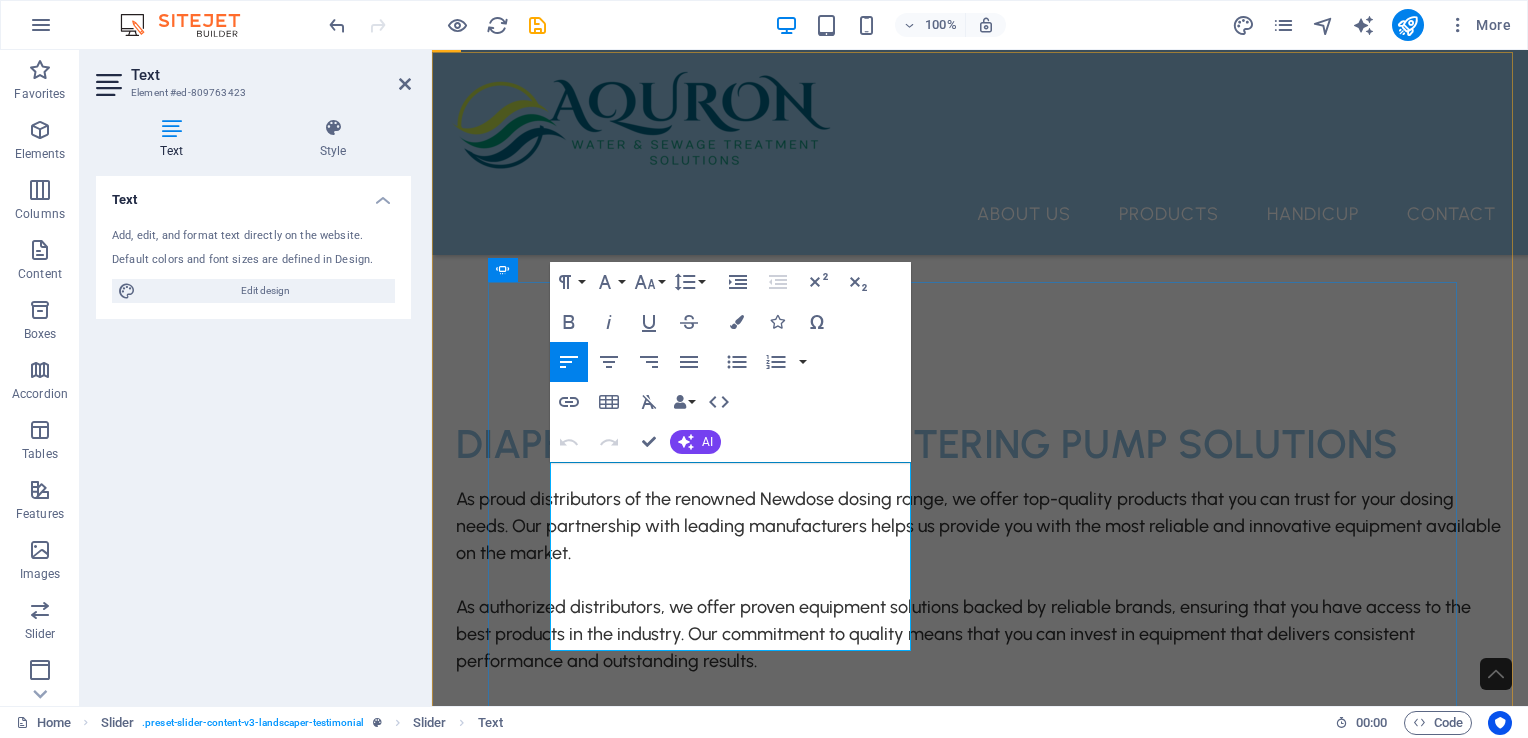 click on "NEWDOSE can provide you with a wide range of high-quality dosing pumps to meet all your needs. Our featured dosing pumps includes solenoid driven diaphragm metering pumps, motor dosing pumps, ND type mechanical motor dosing pumps, ecodose type mechanical motor dosing pumps, ND electric stroke adjusters." at bounding box center (-275, 7231) 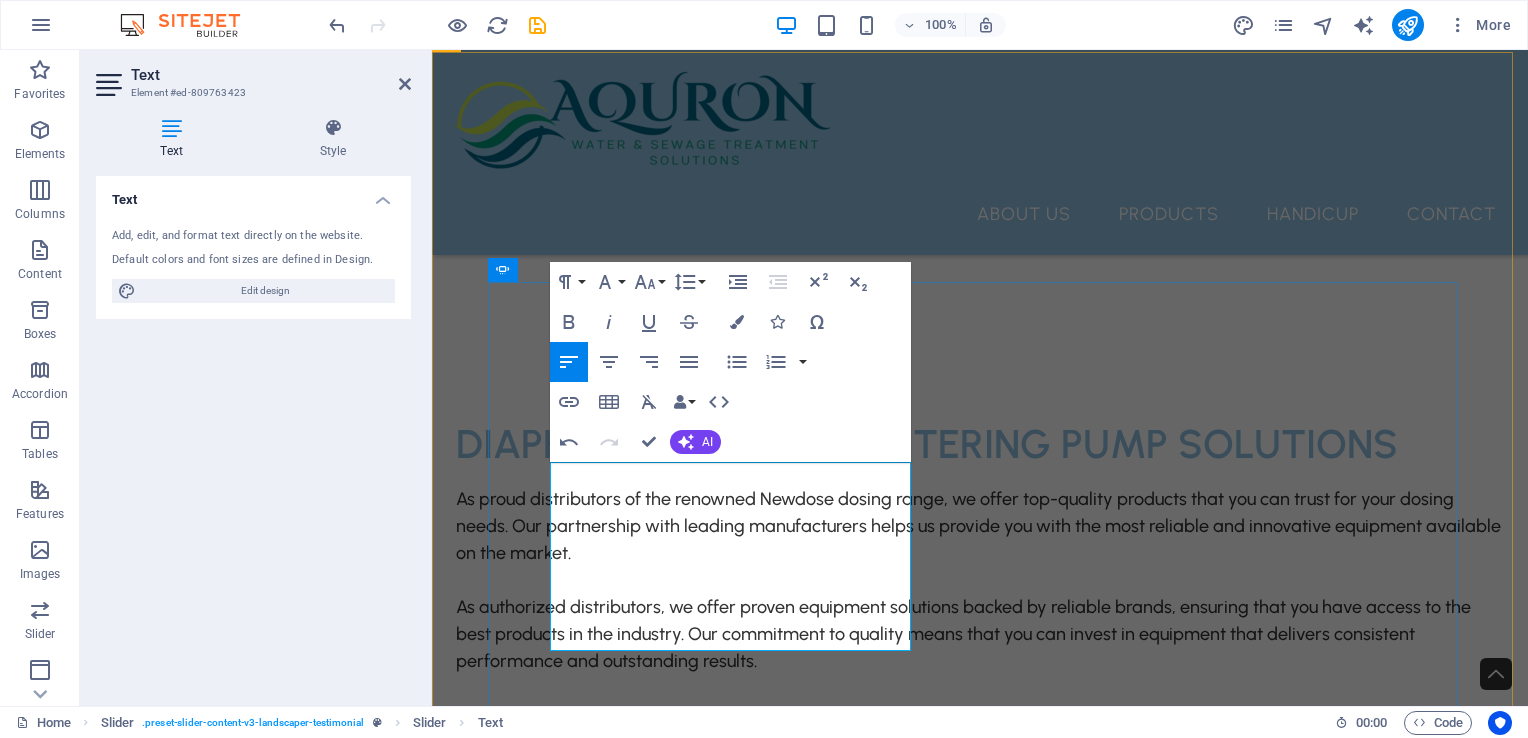 drag, startPoint x: 692, startPoint y: 475, endPoint x: 740, endPoint y: 474, distance: 48.010414 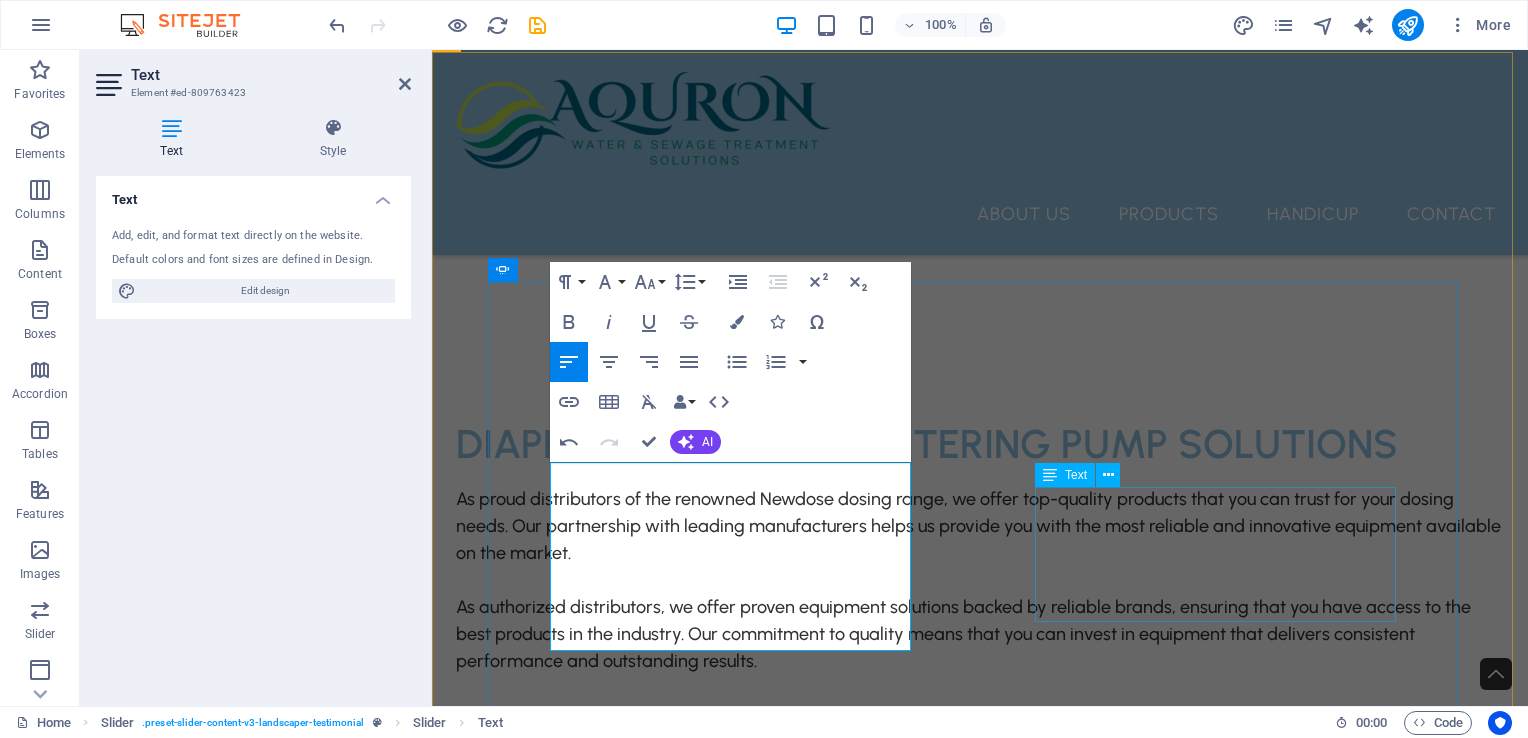 click on "“Lorem ipsum dolor sit amet, consectetur adipiscing elit. Nunc vulputate s libero et velit interdum, ac per aliquet odio mattis. Class aptent taciti sociosqu ad litora torquent per conubia nostra, per ad inceptos.”" at bounding box center (-272, 8115) 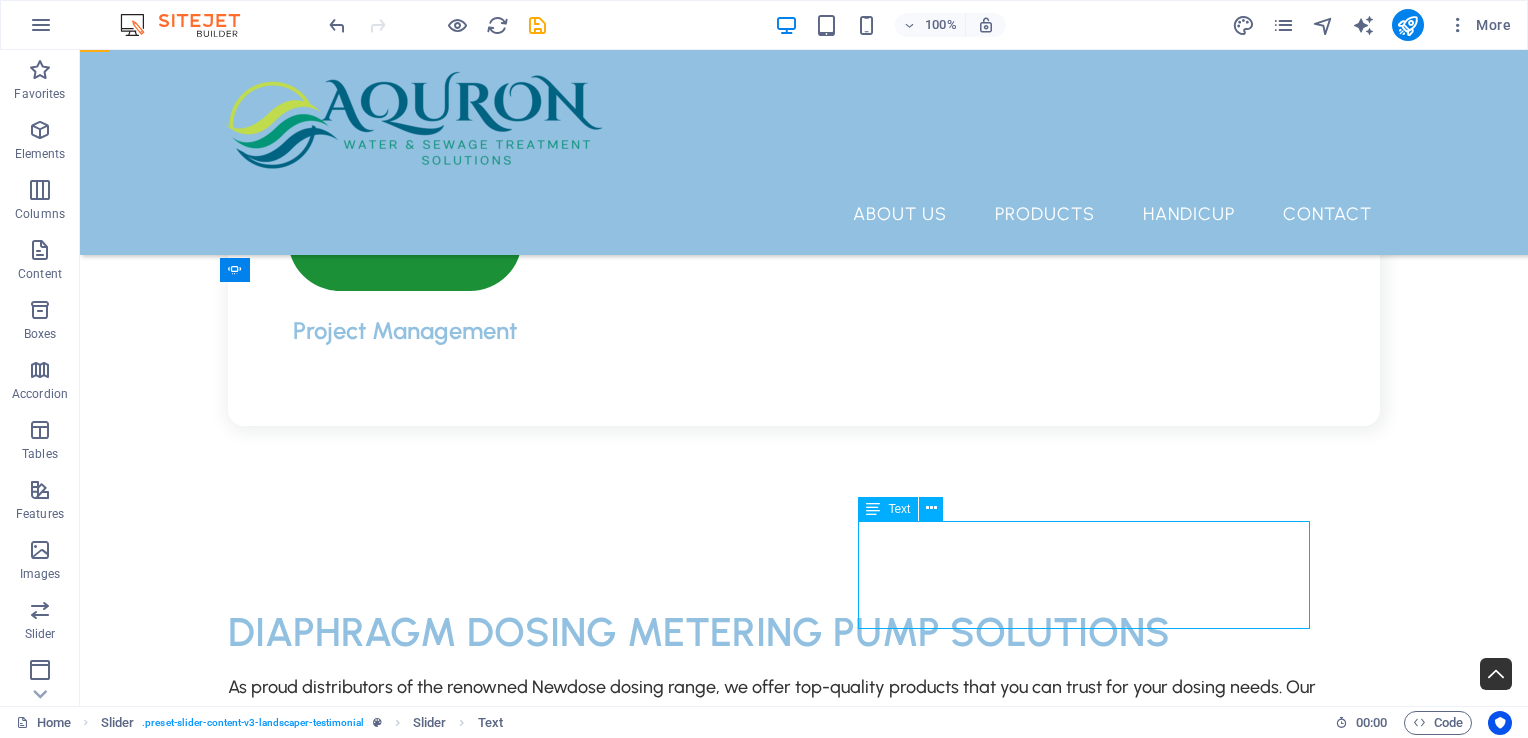 scroll, scrollTop: 3788, scrollLeft: 0, axis: vertical 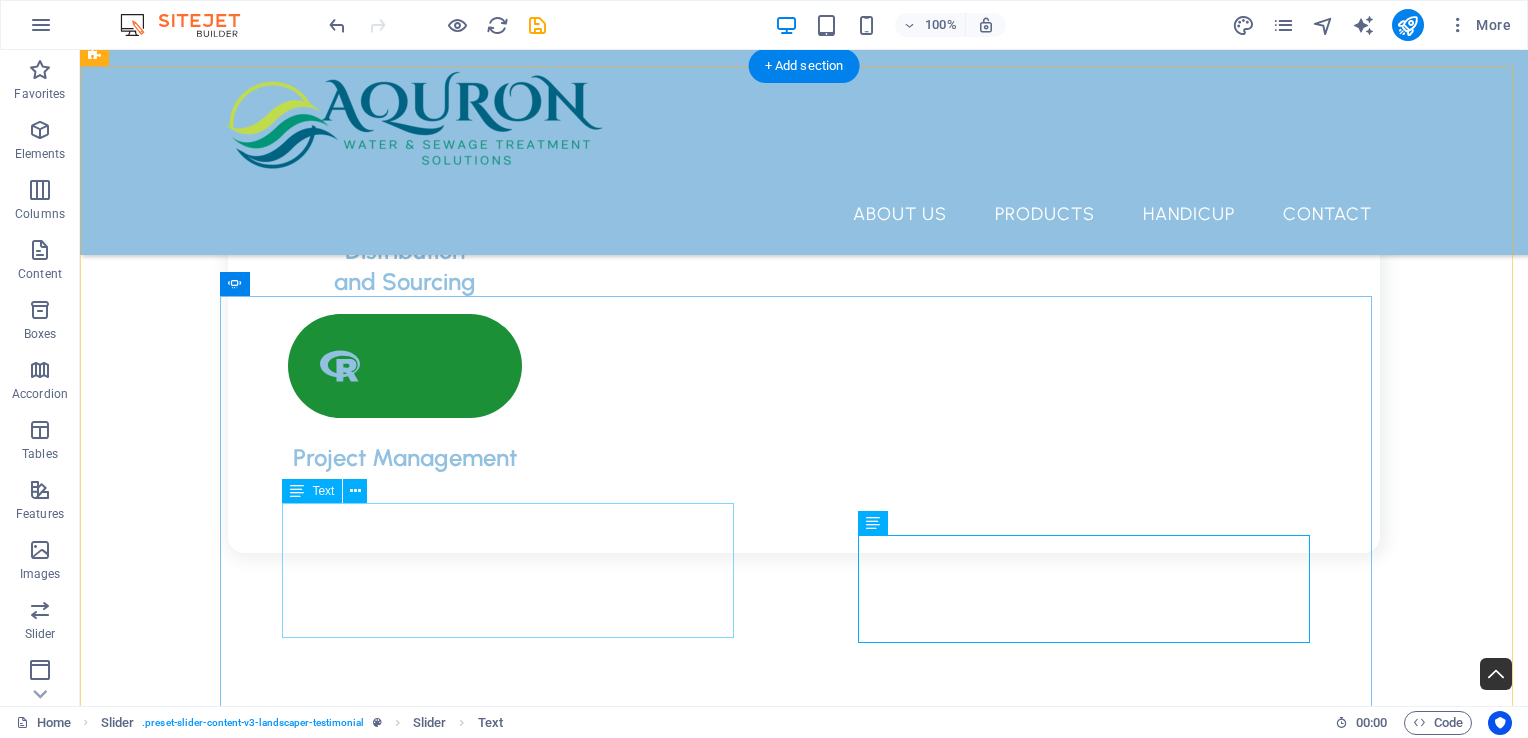 click on "NEWDOSE provide a wide range of high-quality dosing pumps to meet all your needs. Our featured dosing pumps includes solenoid driven diaphragm metering pumps, motor dosing pumps, ND type mechanical motor dosing pumps, ecodose type mechanical motor dosing pumps, ND electric stroke adjusters." at bounding box center (-668, 8437) 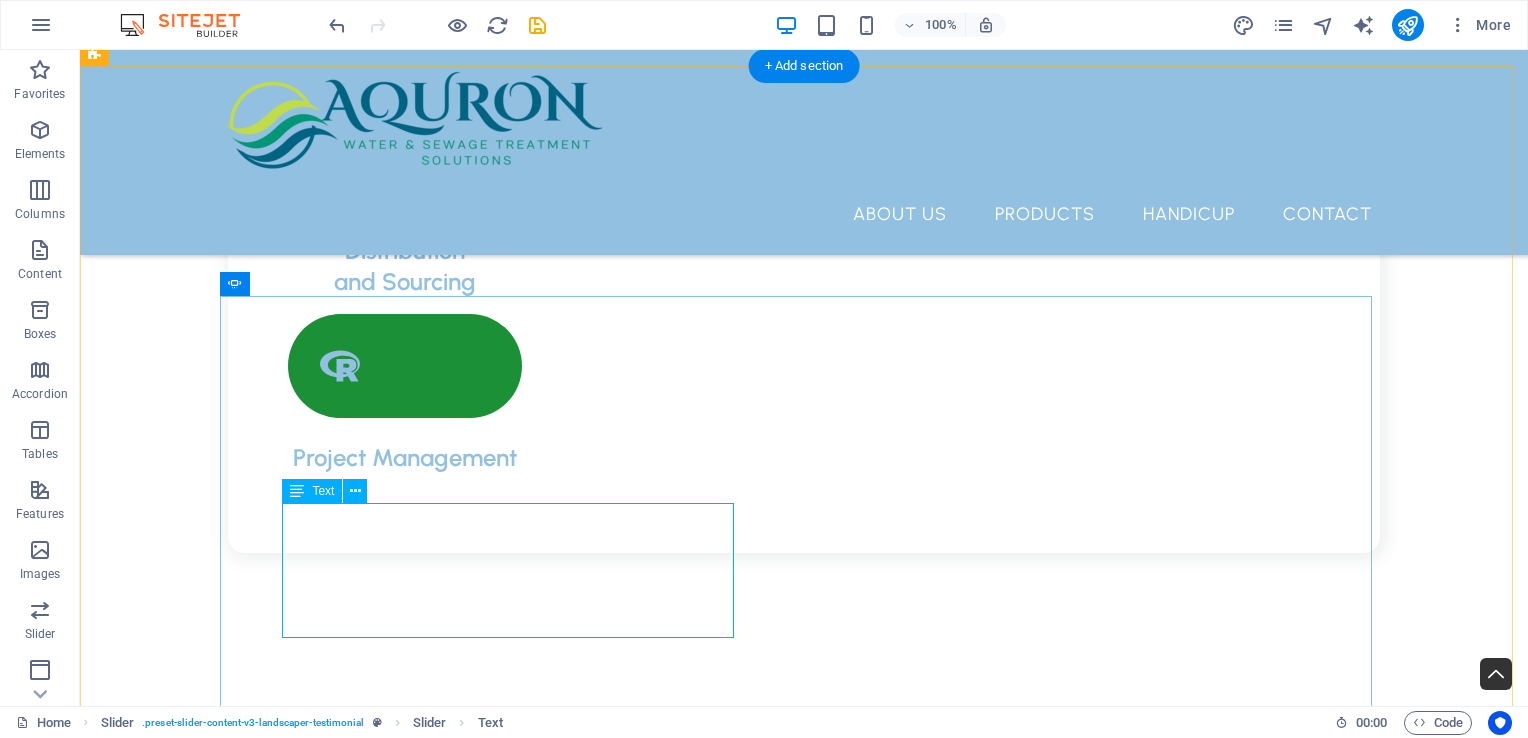 click on "NEWDOSE provide a wide range of high-quality dosing pumps to meet all your needs. Our featured dosing pumps includes solenoid driven diaphragm metering pumps, motor dosing pumps, ND type mechanical motor dosing pumps, ecodose type mechanical motor dosing pumps, ND electric stroke adjusters." at bounding box center (-668, 8437) 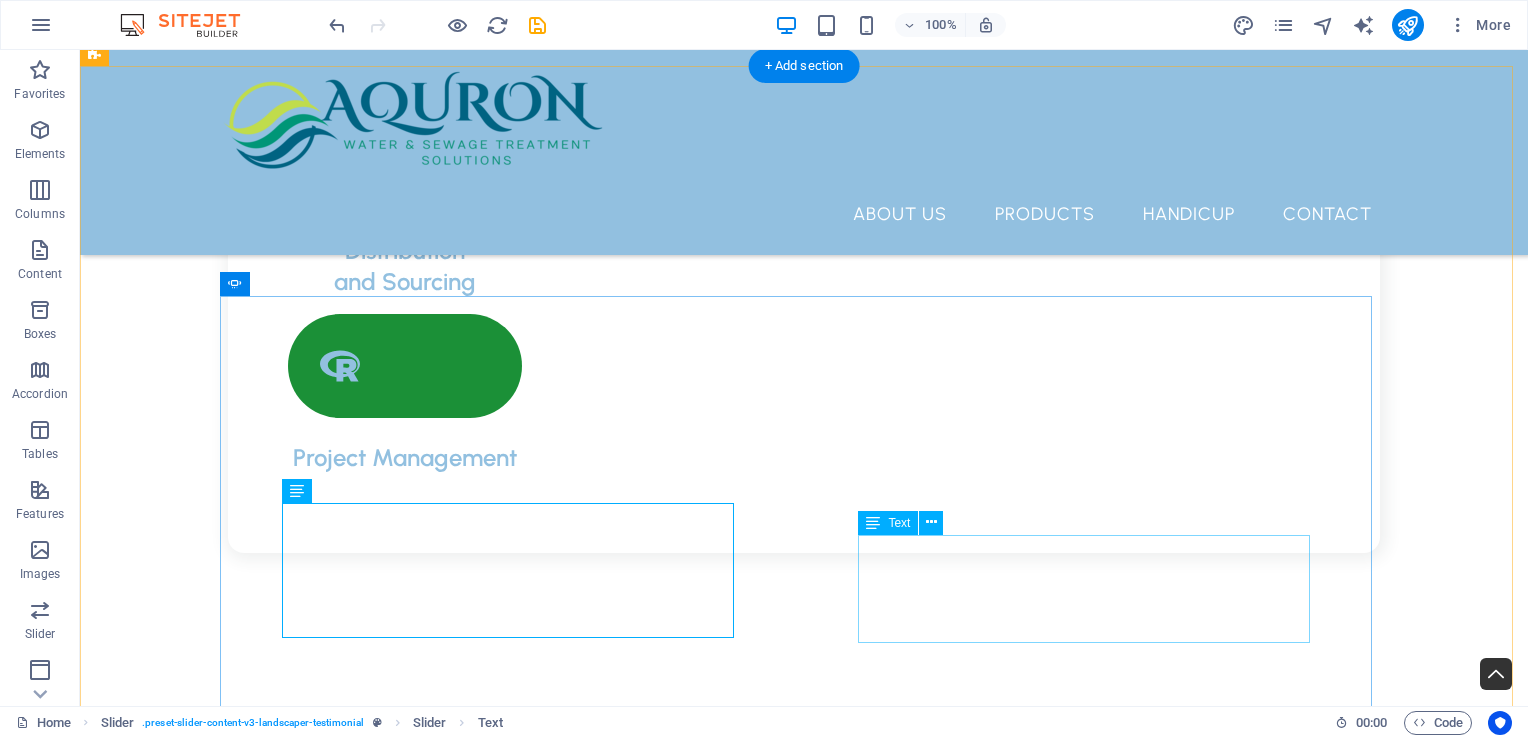 click on "“Lorem ipsum dolor sit amet, consectetur adipiscing elit. Nunc vulputate s libero et velit interdum, ac per aliquet odio mattis. Class aptent taciti sociosqu ad litora torquent per conubia nostra, per ad inceptos.”" at bounding box center (-668, 9378) 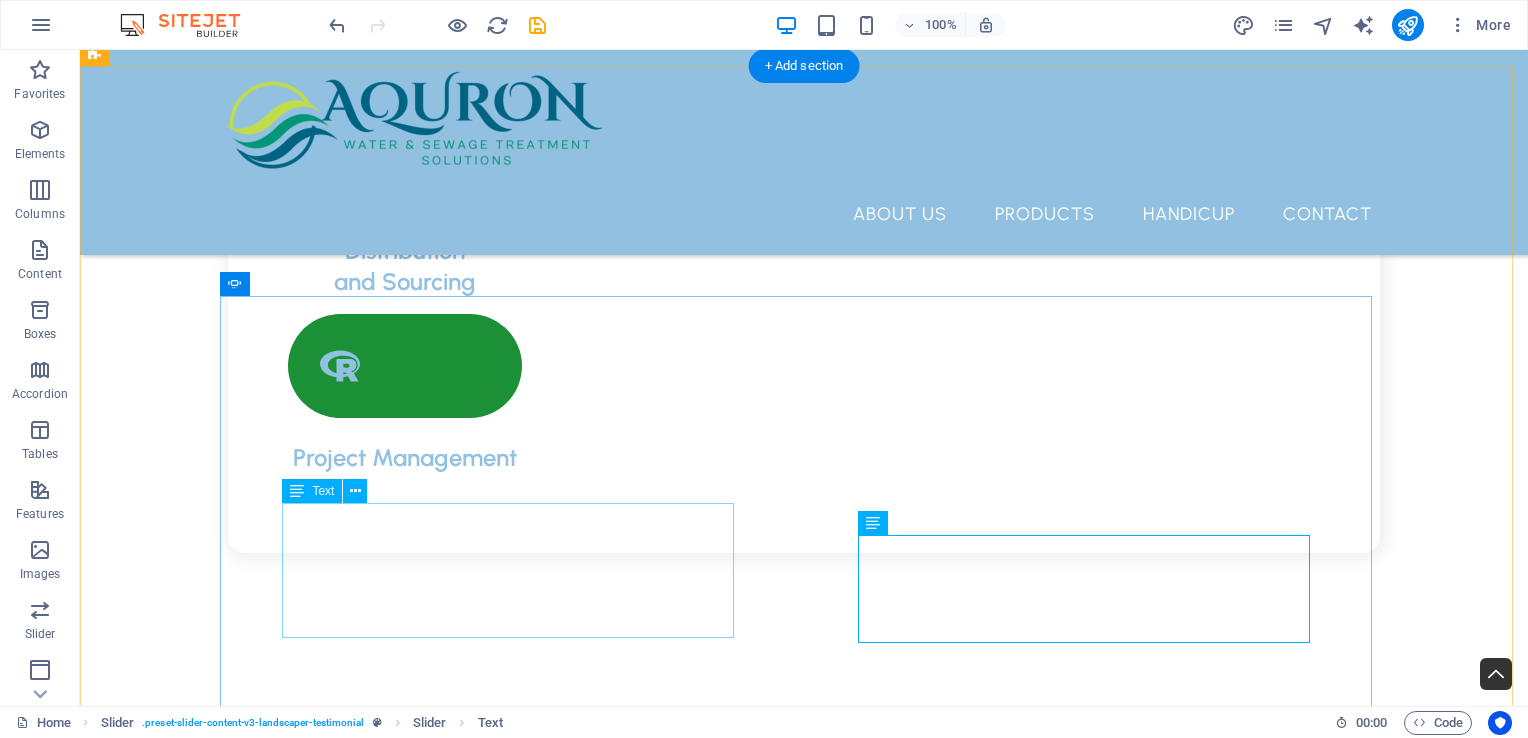 click on "NEWDOSE provide a wide range of high-quality dosing pumps to meet all your needs. Our featured dosing pumps includes solenoid driven diaphragm metering pumps, motor dosing pumps, ND type mechanical motor dosing pumps, ecodose type mechanical motor dosing pumps, ND electric stroke adjusters." at bounding box center (-668, 8437) 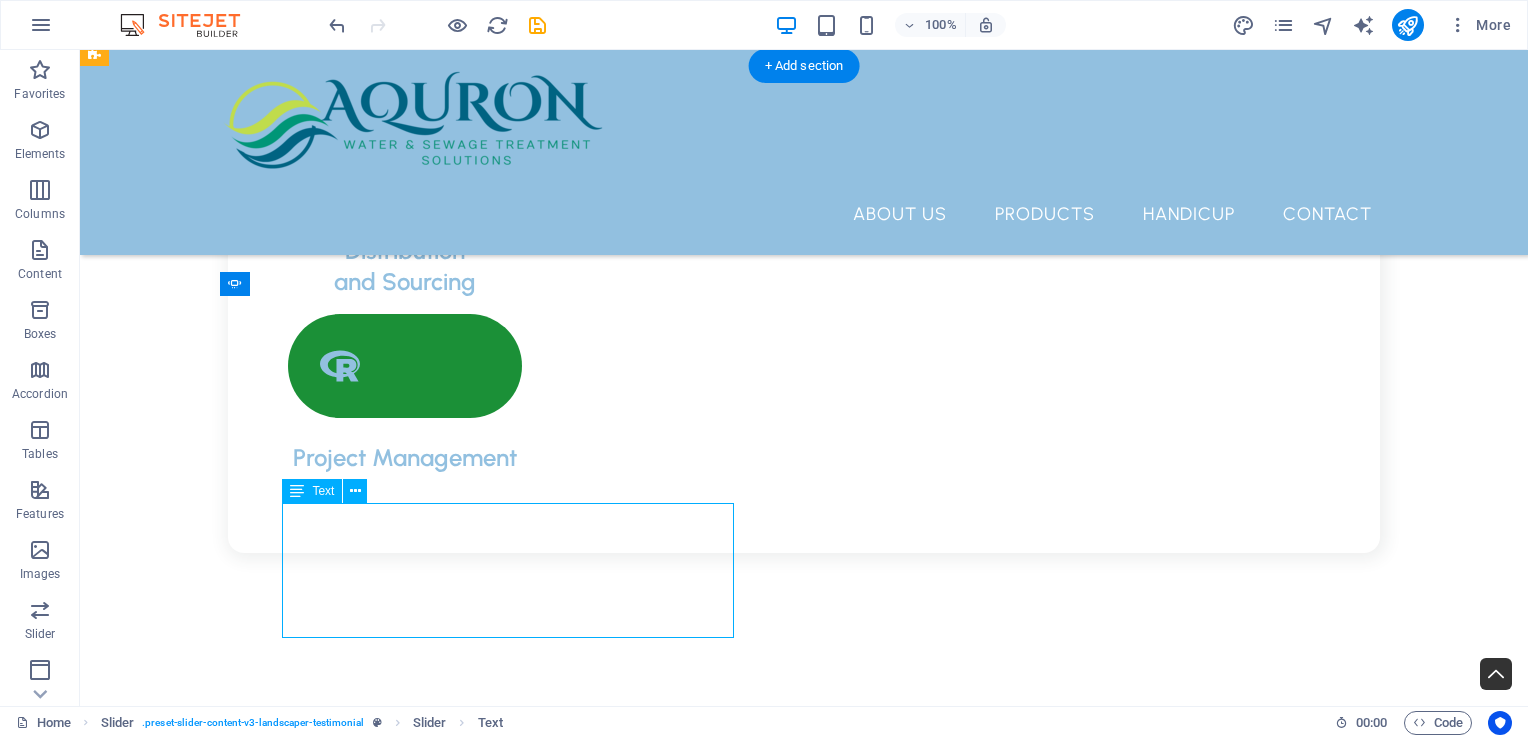 click on "NEWDOSE provide a wide range of high-quality dosing pumps to meet all your needs. Our featured dosing pumps includes solenoid driven diaphragm metering pumps, motor dosing pumps, ND type mechanical motor dosing pumps, ecodose type mechanical motor dosing pumps, ND electric stroke adjusters." at bounding box center (-668, 8437) 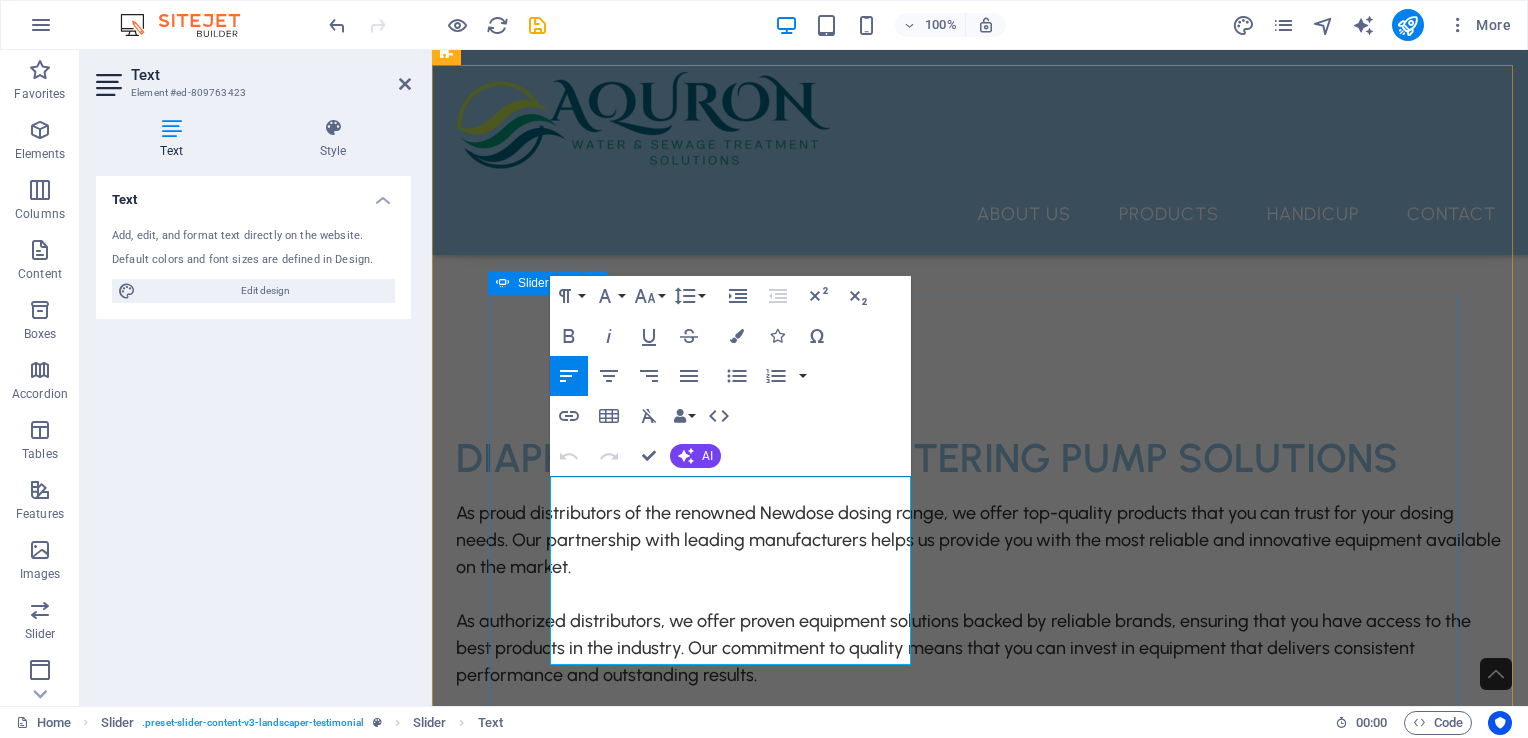 drag, startPoint x: 612, startPoint y: 650, endPoint x: 548, endPoint y: 483, distance: 178.8435 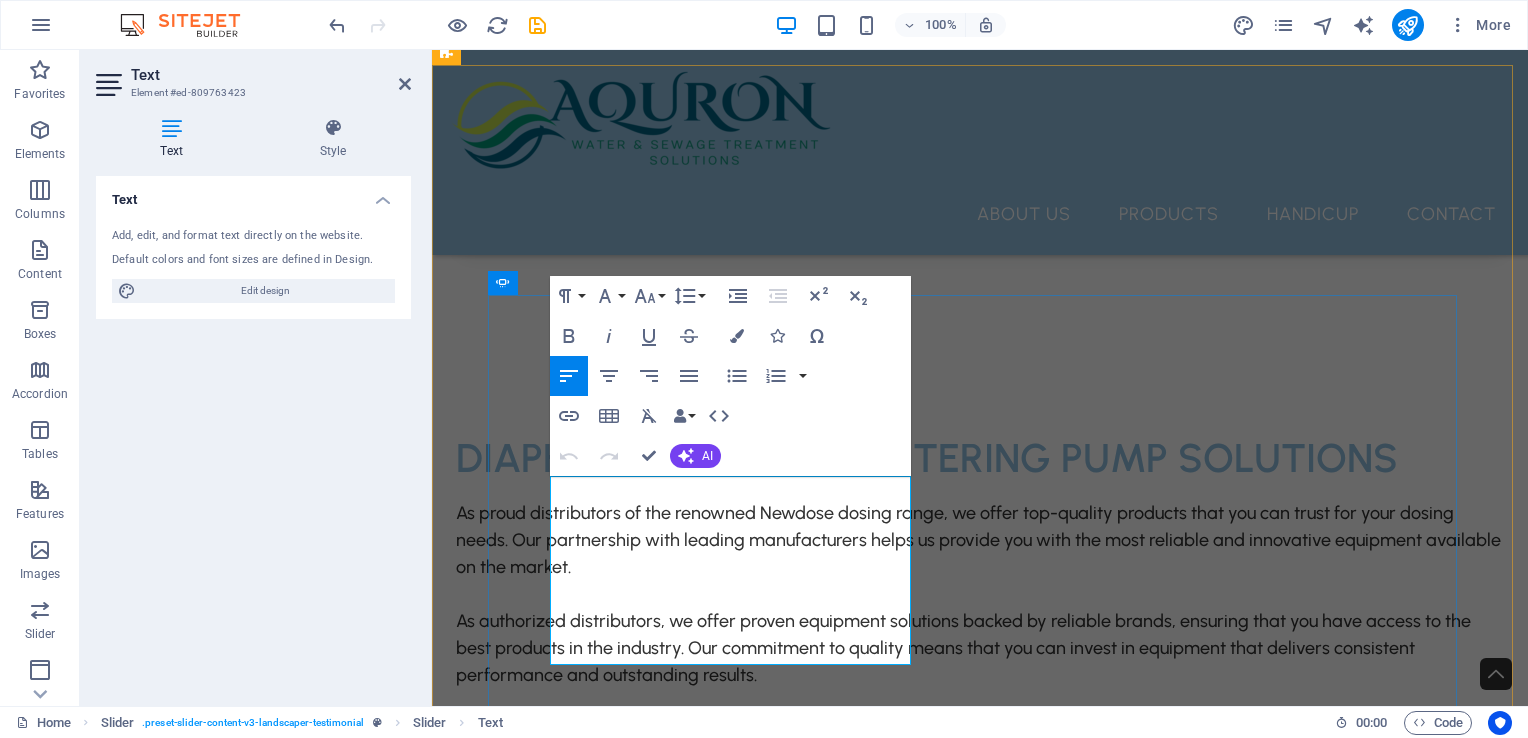 copy on "NEWDOSE provide a wide range of high-quality dosing pumps to meet all your needs. Our featured dosing pumps includes solenoid driven diaphragm metering pumps, motor dosing pumps, ND type mechanical motor dosing pumps, ecodose type mechanical motor dosing pumps, ND electric stroke adjusters." 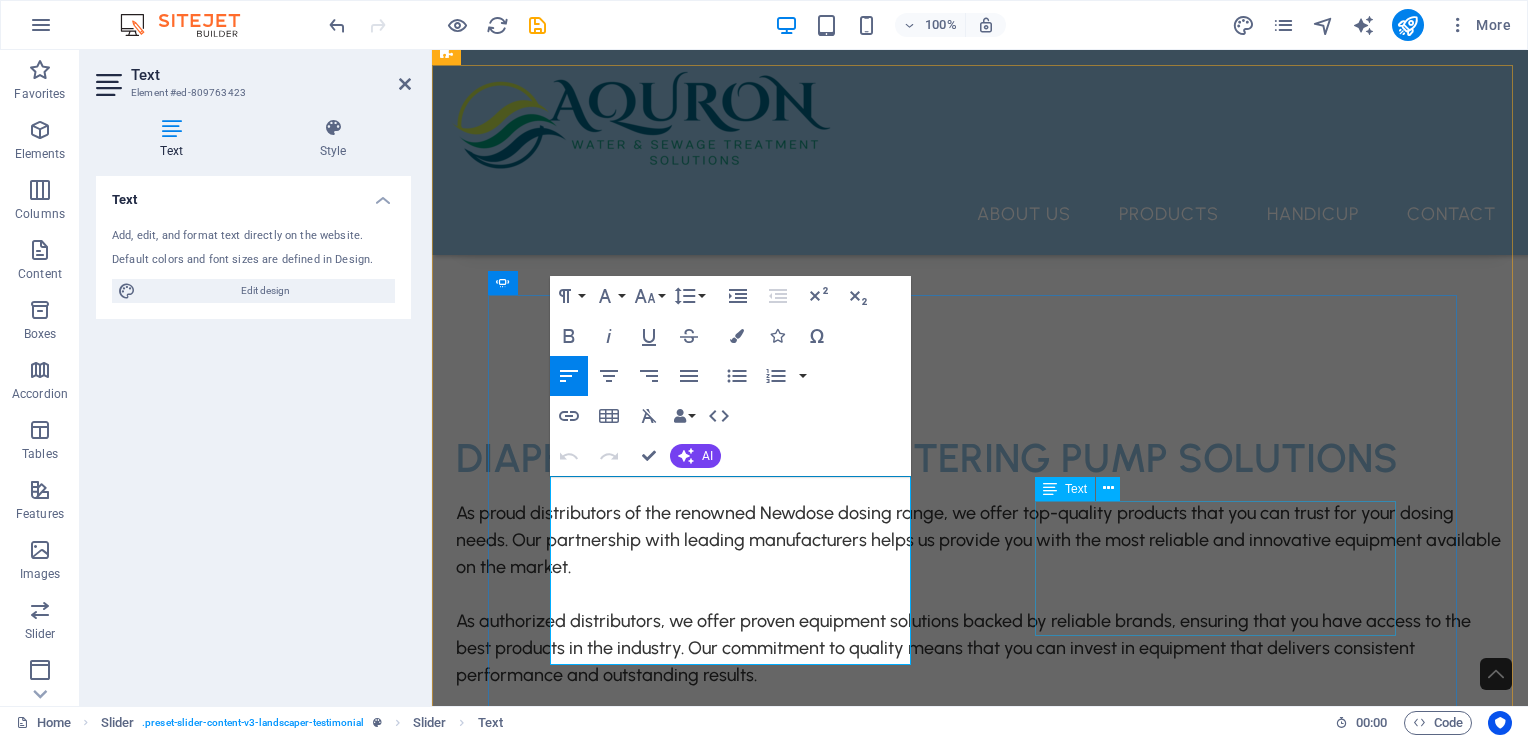 click on "“Lorem ipsum dolor sit amet, consectetur adipiscing elit. Nunc vulputate s libero et velit interdum, ac per aliquet odio mattis. Class aptent taciti sociosqu ad litora torquent per conubia nostra, per ad inceptos.”" at bounding box center [-272, 8129] 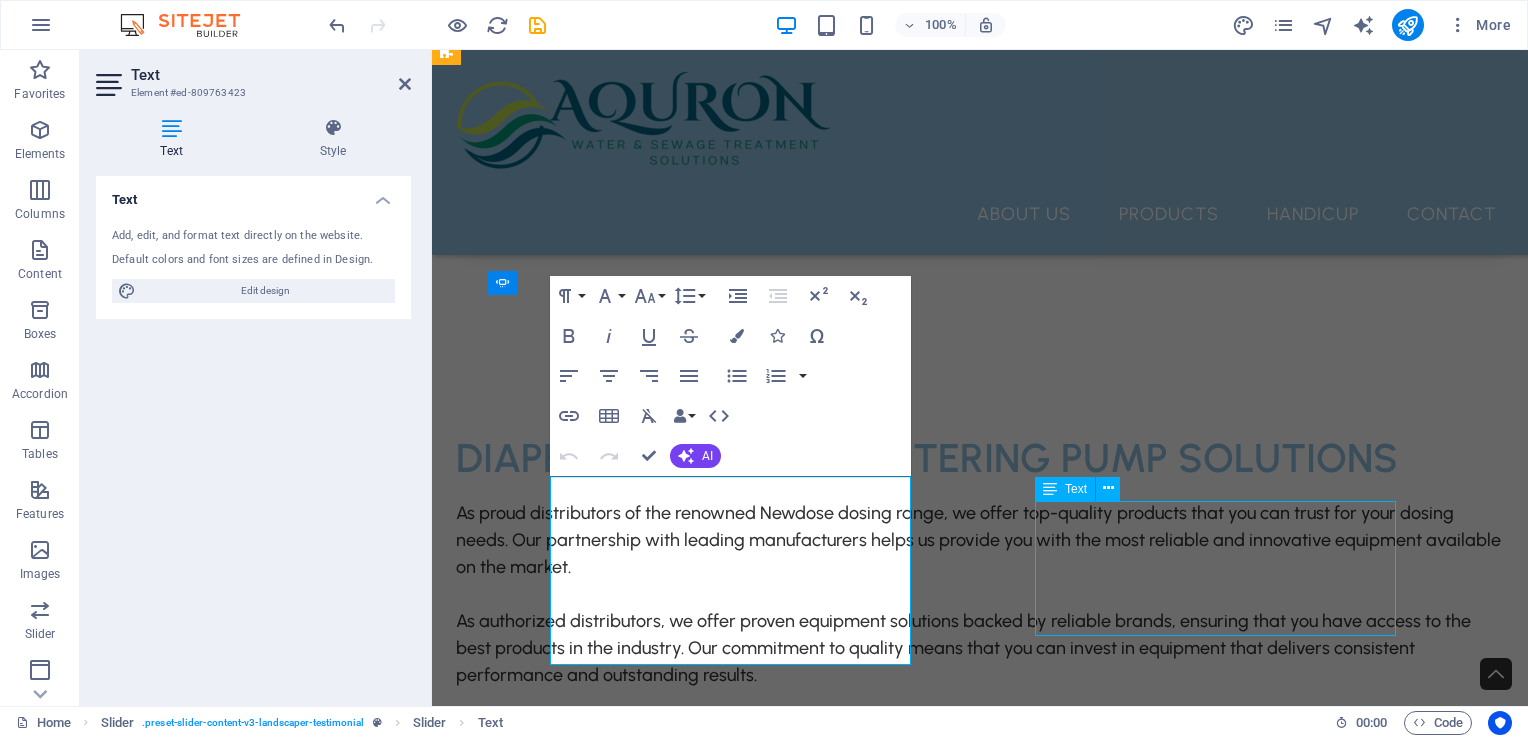 click on "“Lorem ipsum dolor sit amet, consectetur adipiscing elit. Nunc vulputate s libero et velit interdum, ac per aliquet odio mattis. Class aptent taciti sociosqu ad litora torquent per conubia nostra, per ad inceptos.”" at bounding box center [-272, 8129] 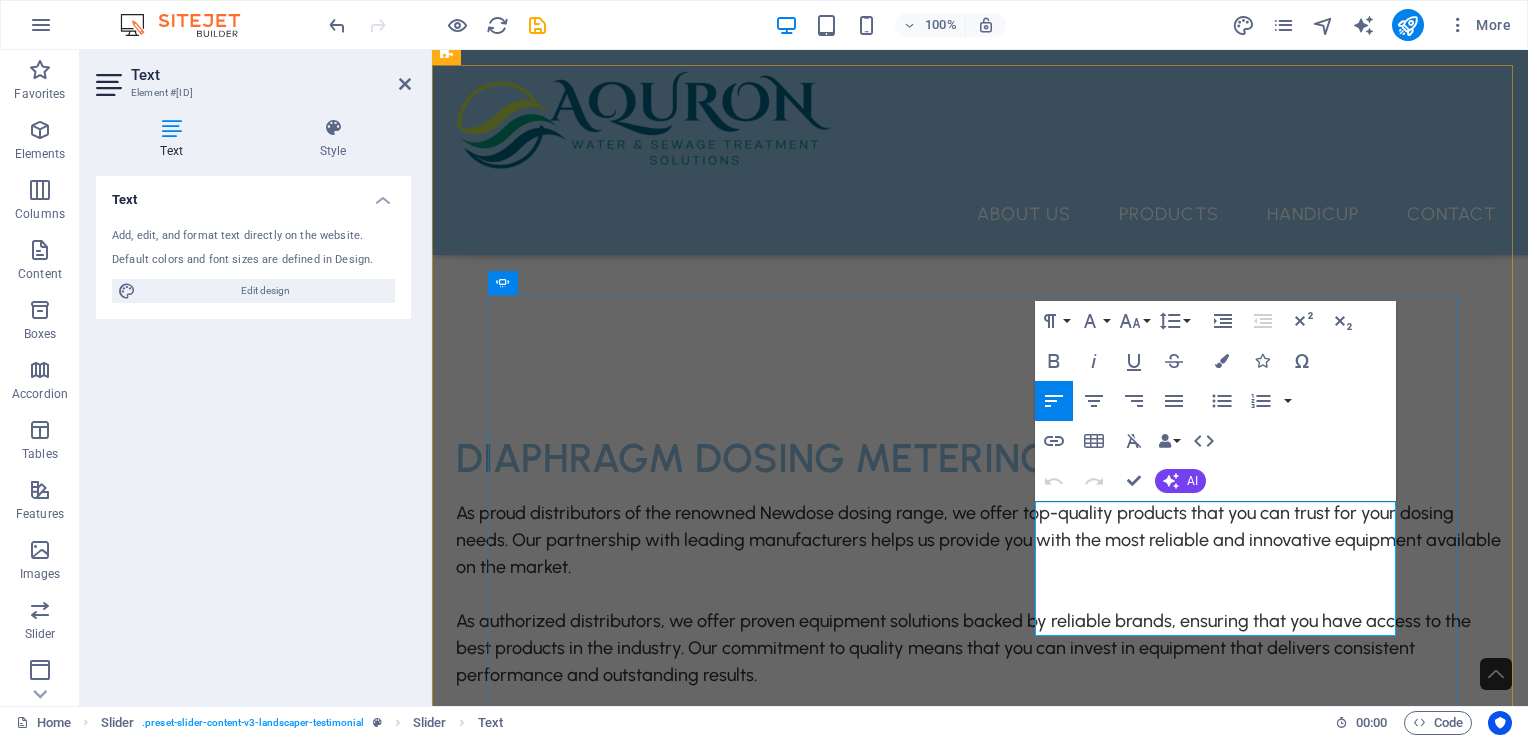 drag, startPoint x: 1036, startPoint y: 510, endPoint x: 1304, endPoint y: 626, distance: 292.0274 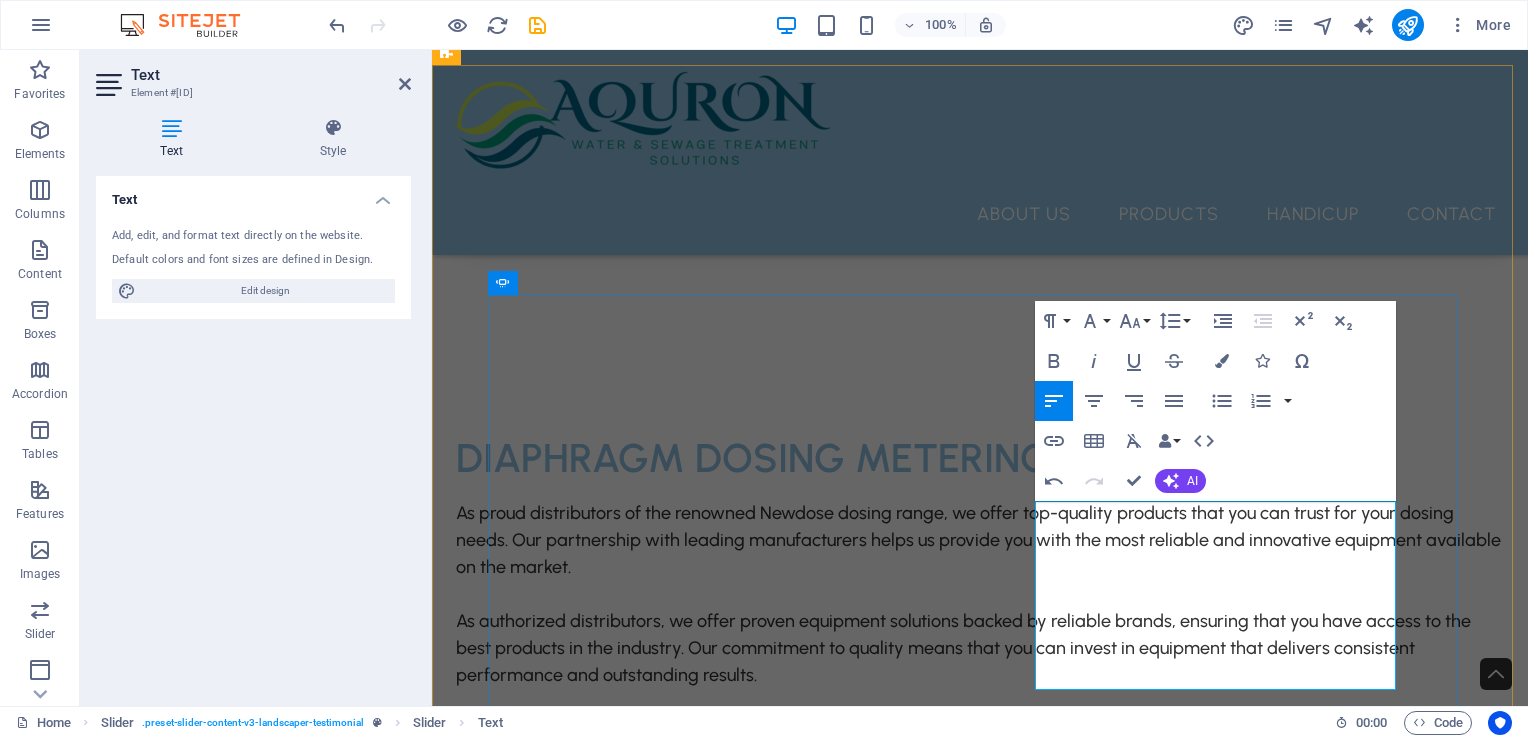 drag, startPoint x: 1120, startPoint y: 517, endPoint x: 1264, endPoint y: 682, distance: 219 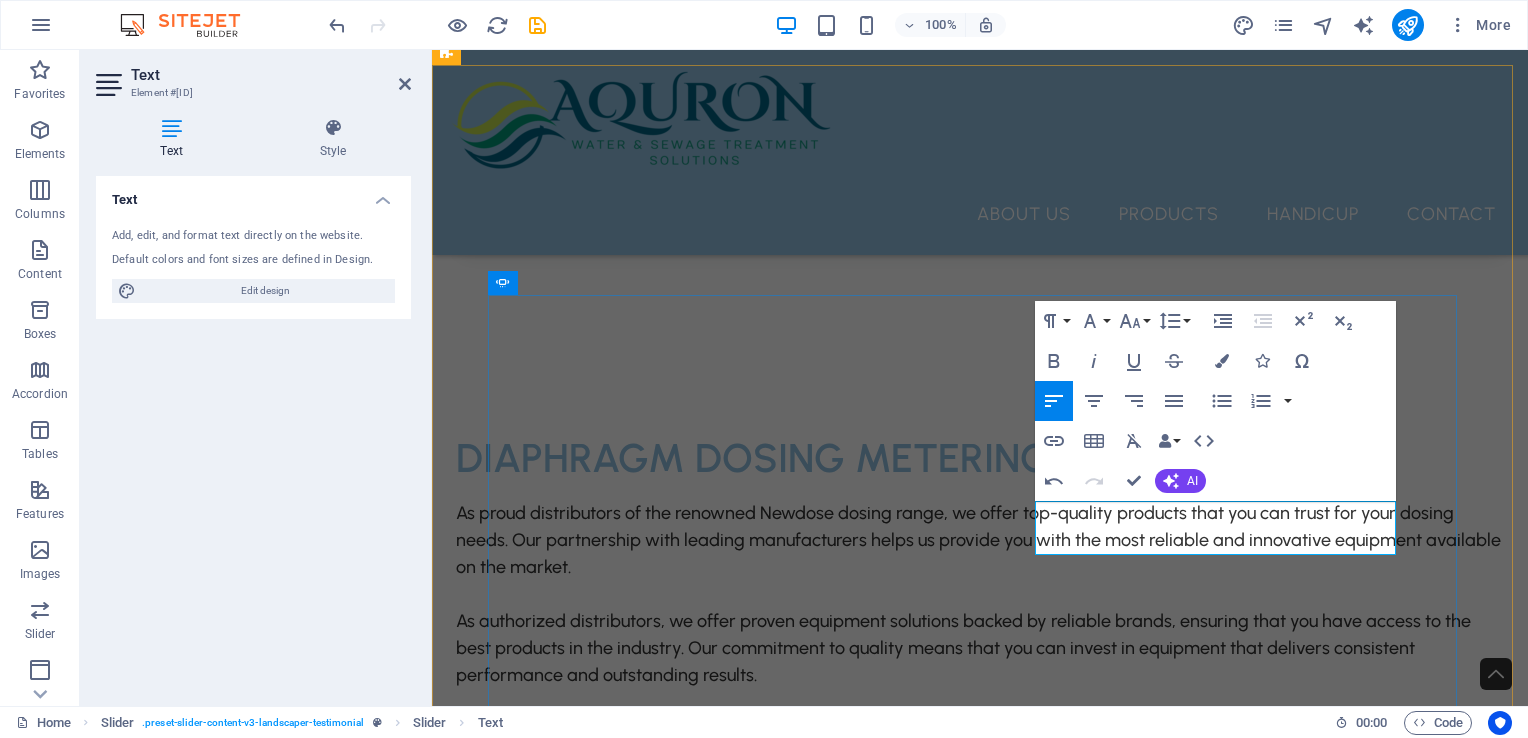 click on "NEWDOSE  Chemical dosing tanks are purpose made to fit NEWDOSE pumps and Mixers" at bounding box center (-272, 8075) 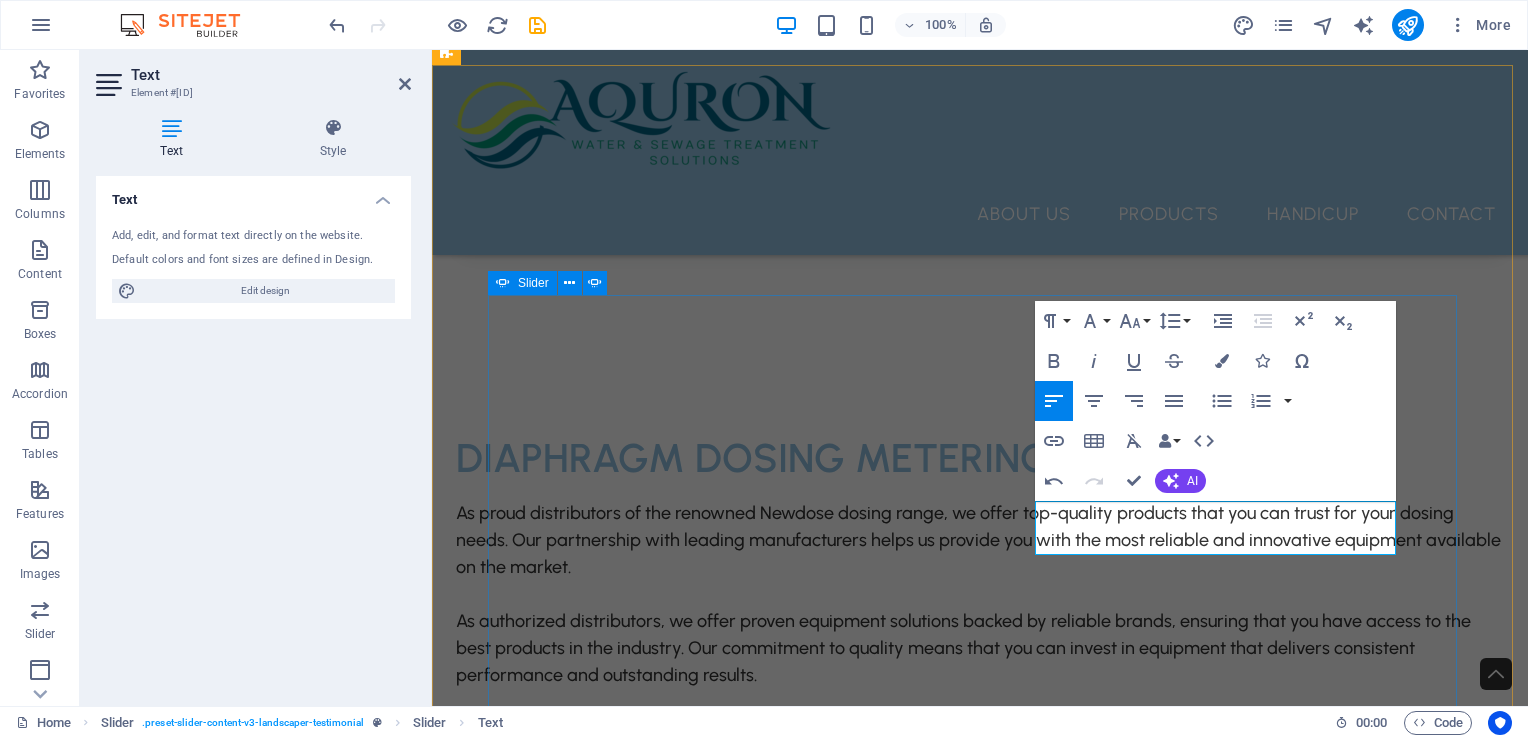 click on "Dosing Pump Fitting “Lorem ipsum dolor sit amet, consectetur adipiscing elit. Nunc vulputate s libero et velit interdum, ac per aliquet odio mattis. Class aptent taciti sociosqu ad litora torquent per conubia nostra, per ad inceptos.” Top Mount Mixers “Lorem ipsum dolor sit amet, consectetur adipiscing elit. Nunc vulputate s libero et velit interdum, ac per aliquet odio mattis. Class aptent taciti sociosqu ad litora torquent per conubia nostra, per ad inceptos.” NEWDOSE Dosing  Pumps NEWDOSE provide a wide range of high-quality dosing pumps to meet all your needs. Our featured dosing pumps includes solenoid driven diaphragm metering pumps, motor dosing pumps, ND type mechanical motor dosing pumps, ecodose type mechanical motor dosing pumps, ND electric stroke adjusters. Chemical Mixing Tanks NEWDOSE  Chemical dosing tanks are purpose made to fit NEWDOSE pumps and Mixers Dosing Pump Fitting Top Mount Mixers NEWDOSE Dosing  Pumps Chemical Mixing Tanks 1 2 3 4" at bounding box center [980, 8231] 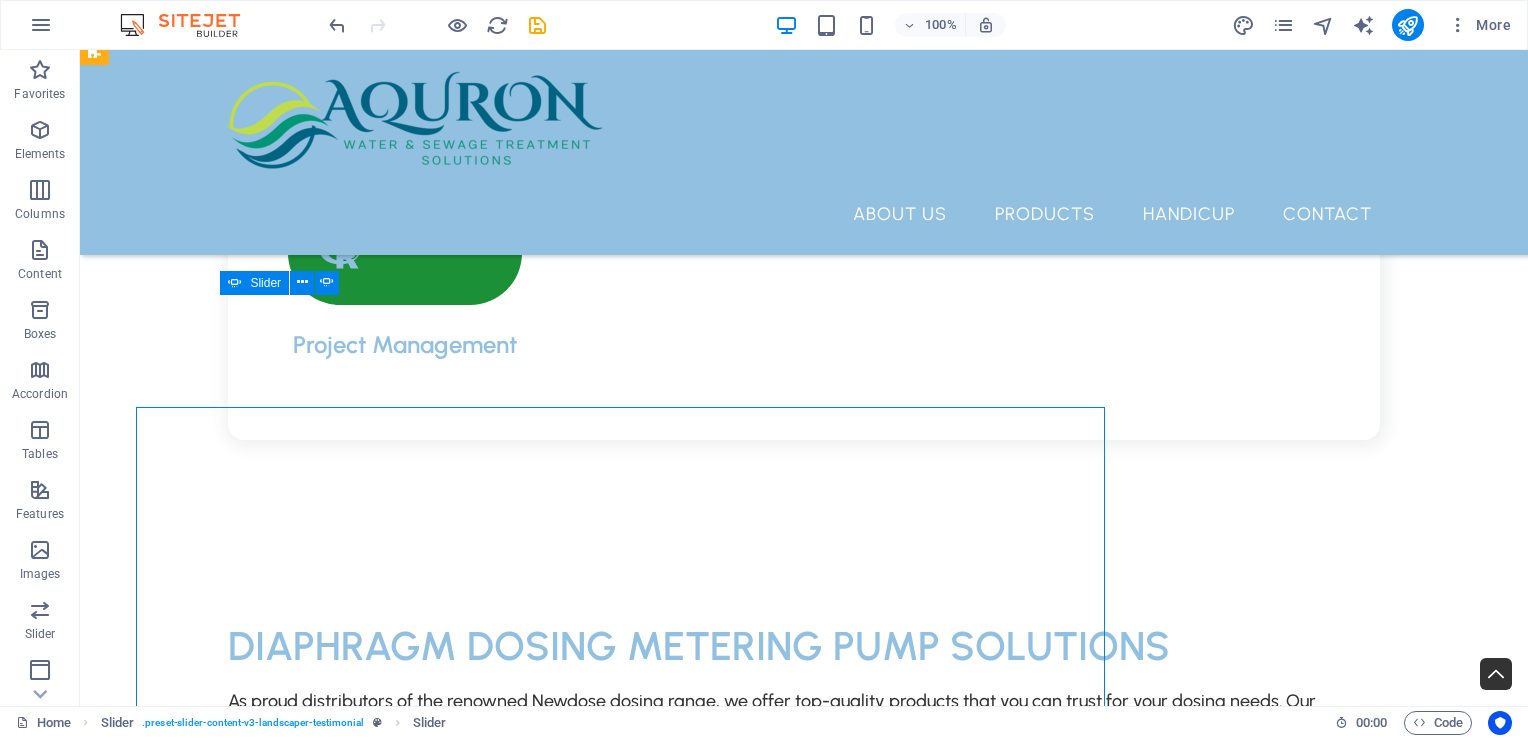 scroll, scrollTop: 3776, scrollLeft: 0, axis: vertical 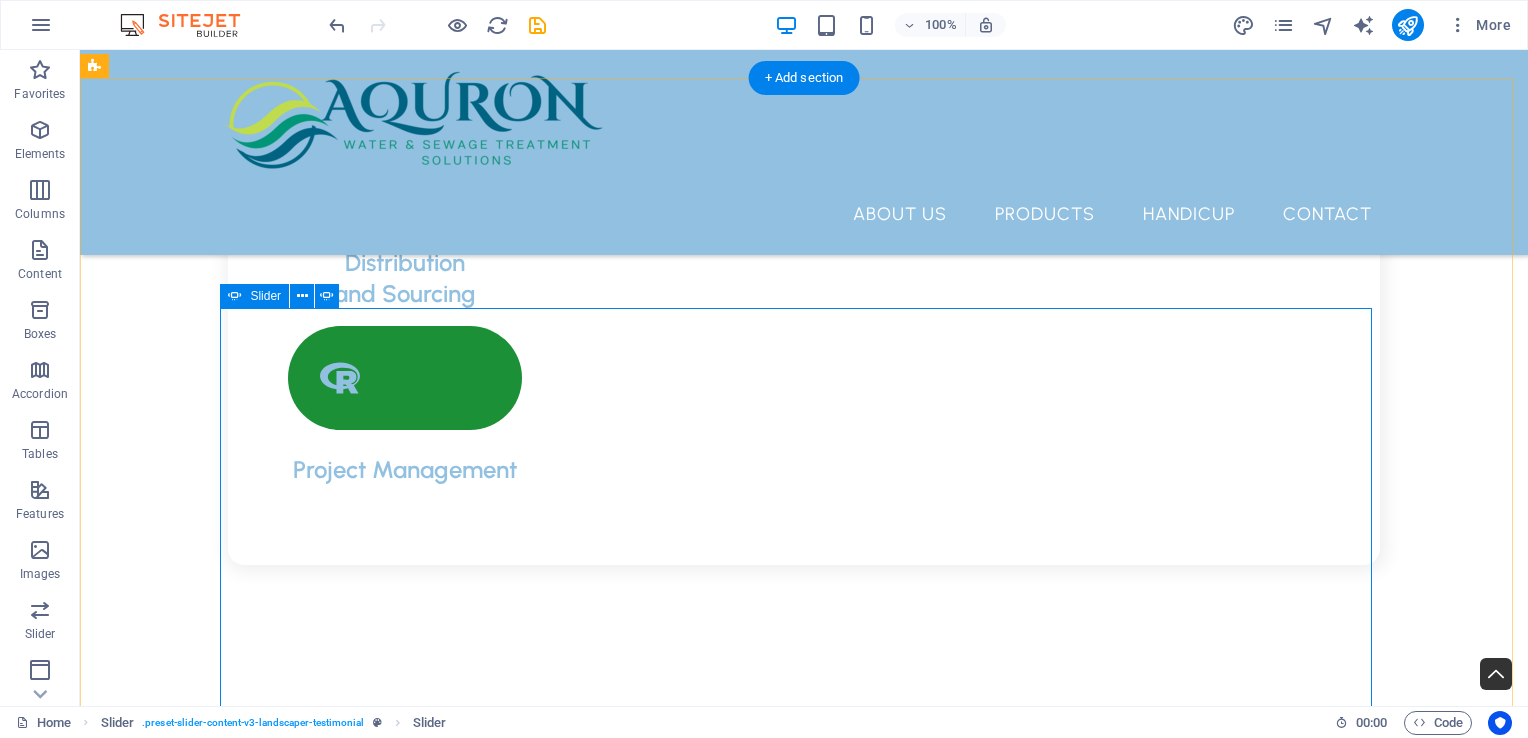 click at bounding box center [804, 12727] 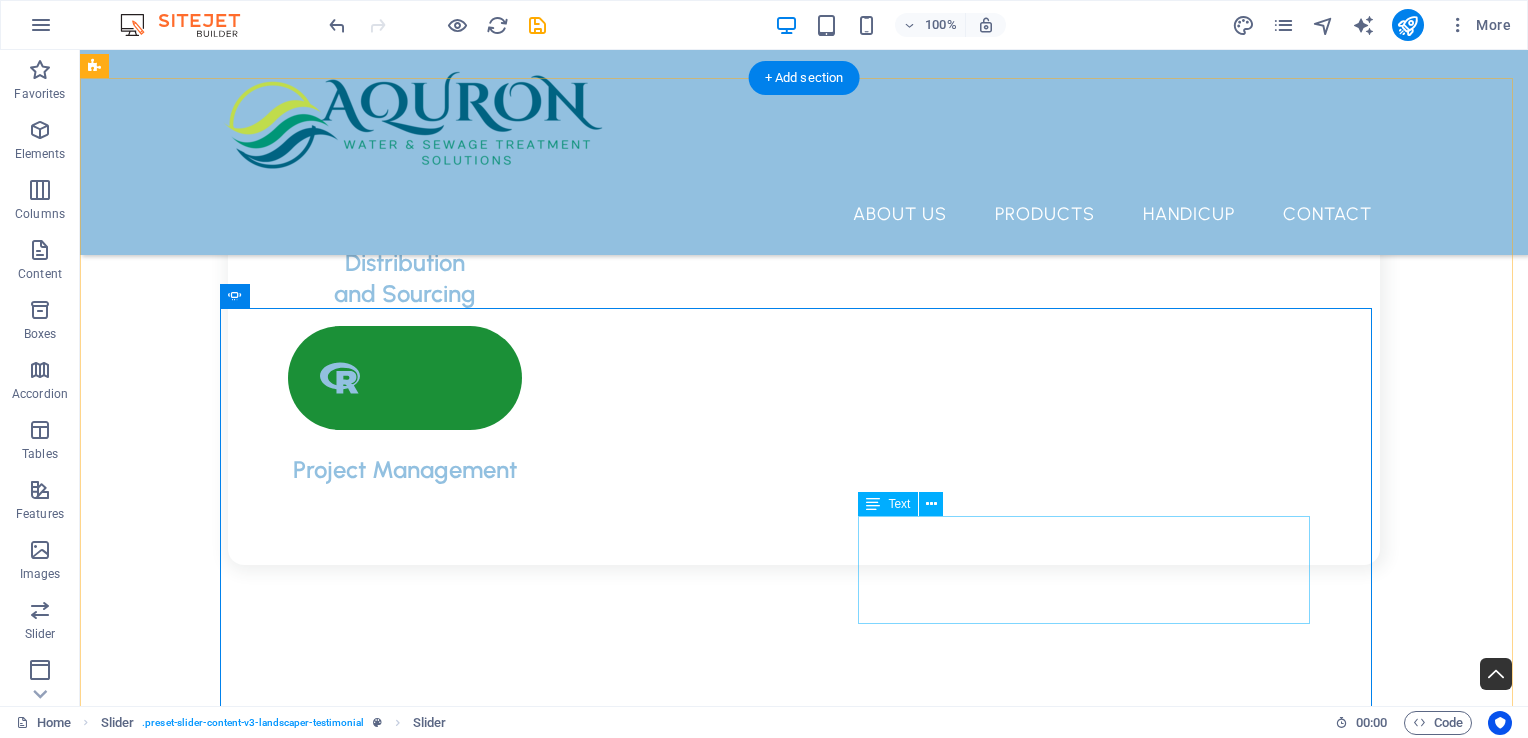 click on "“Lorem ipsum dolor sit amet, consectetur adipiscing elit. Nunc vulputate s libero et velit interdum, ac per aliquet odio mattis. Class aptent taciti sociosqu ad litora torquent per conubia nostra, per ad inceptos.”" at bounding box center [-1244, 10148] 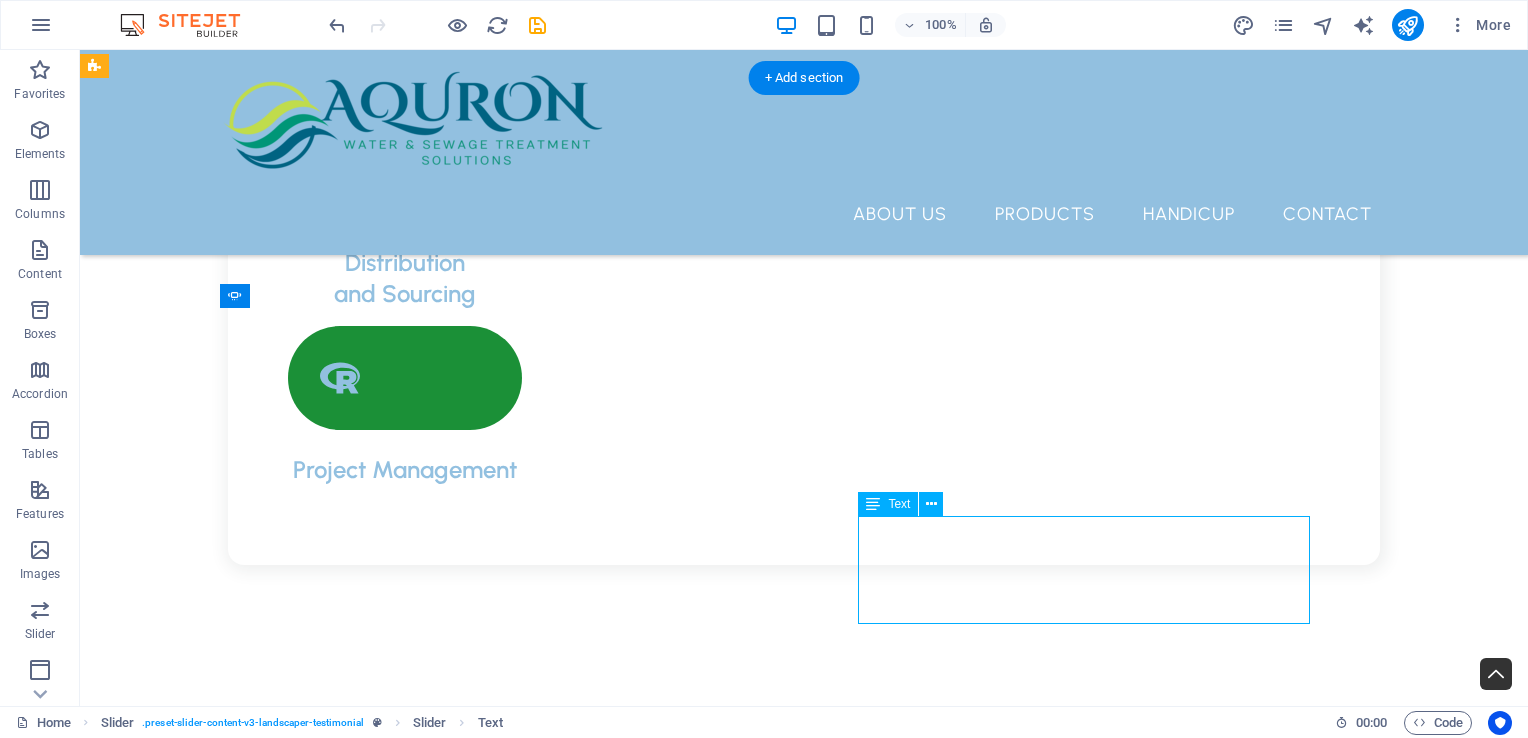 click on "“Lorem ipsum dolor sit amet, consectetur adipiscing elit. Nunc vulputate s libero et velit interdum, ac per aliquet odio mattis. Class aptent taciti sociosqu ad litora torquent per conubia nostra, per ad inceptos.”" at bounding box center [-1244, 10148] 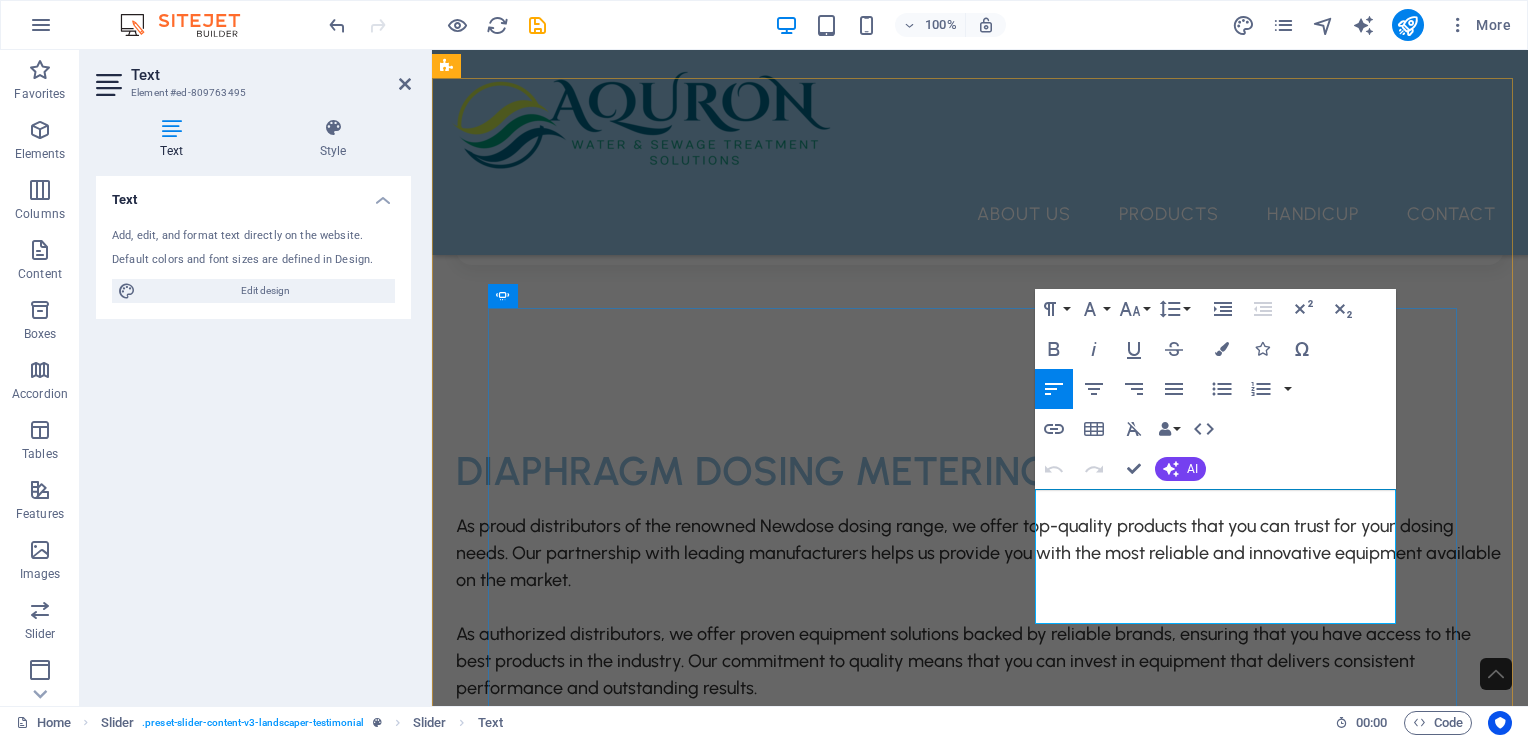 drag, startPoint x: 1036, startPoint y: 499, endPoint x: 1338, endPoint y: 621, distance: 325.71152 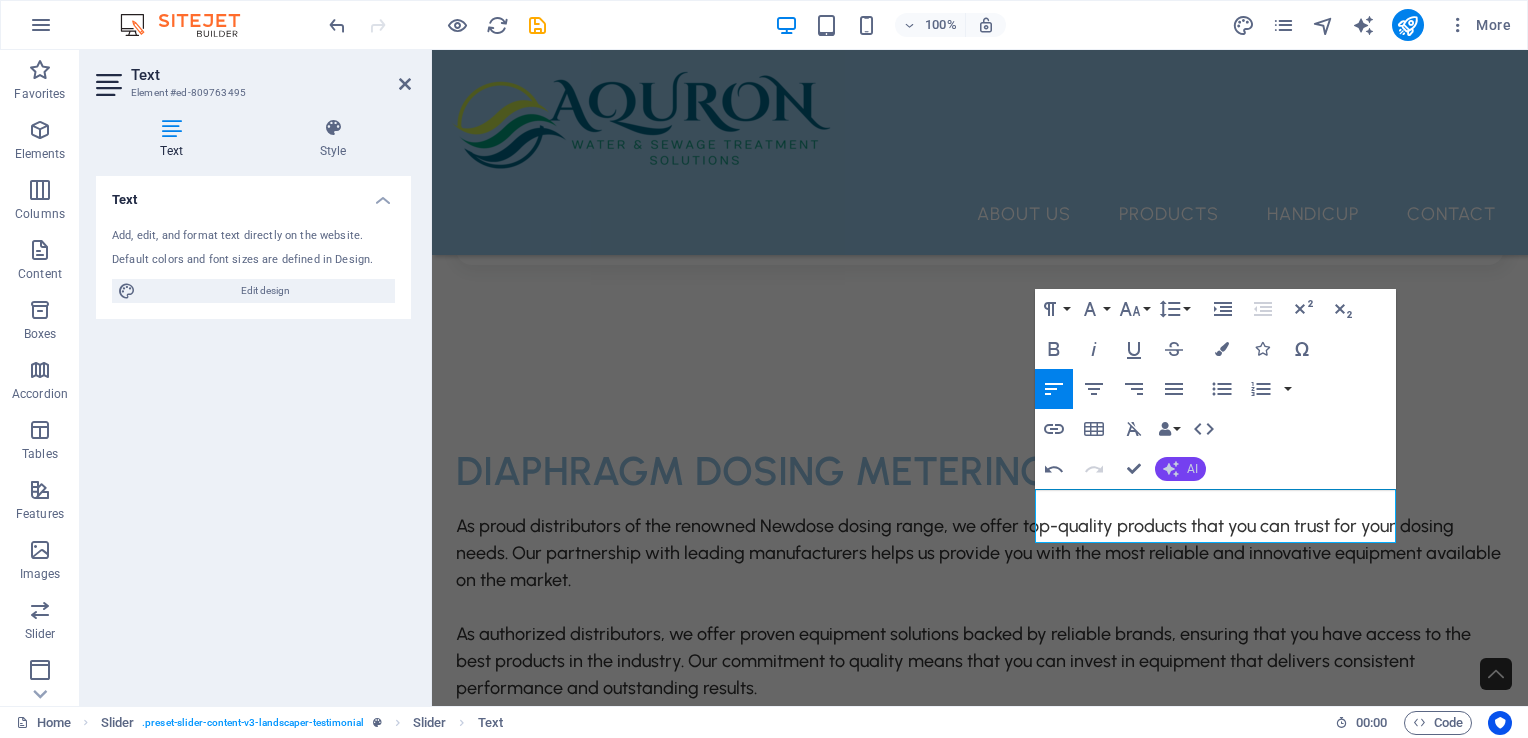 click 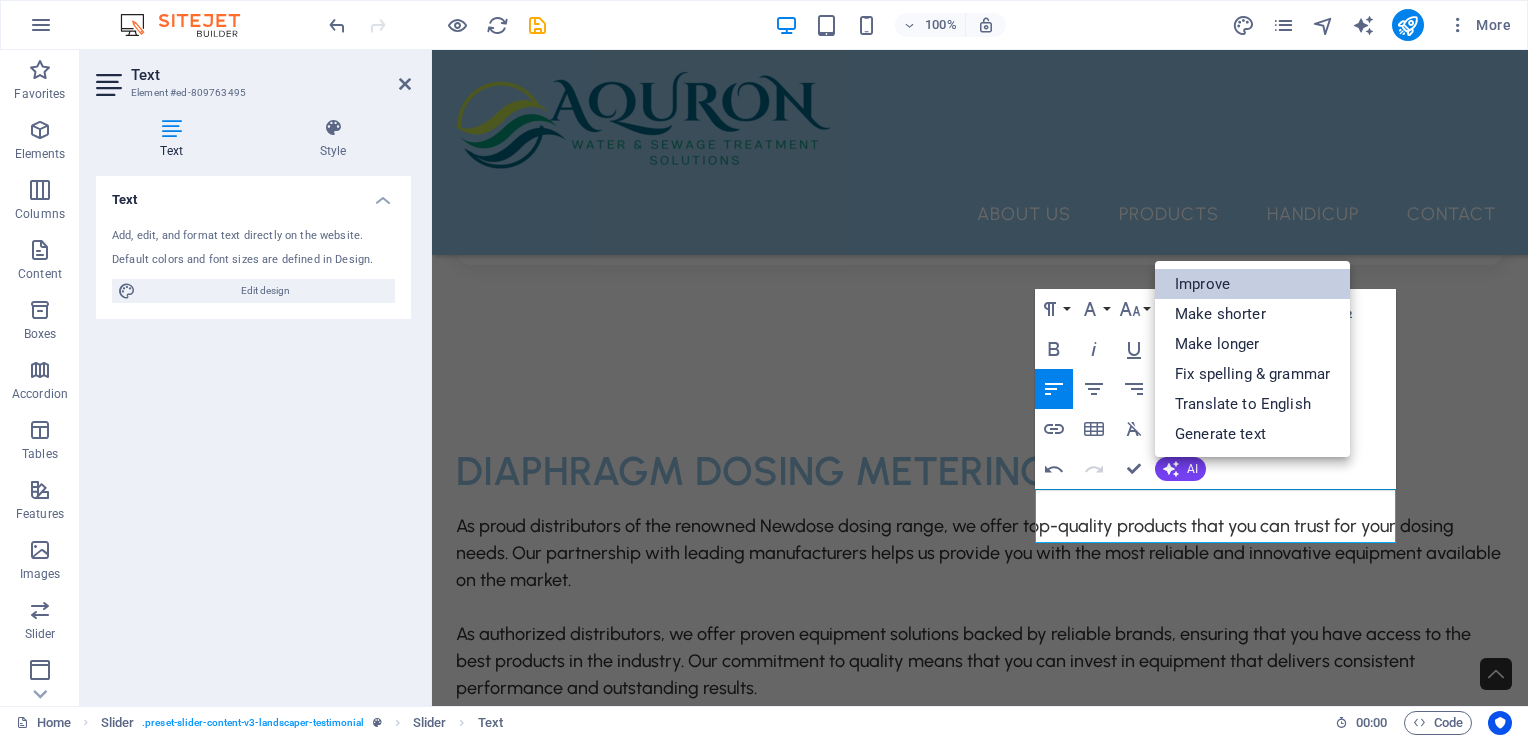 click on "Improve" at bounding box center (1252, 284) 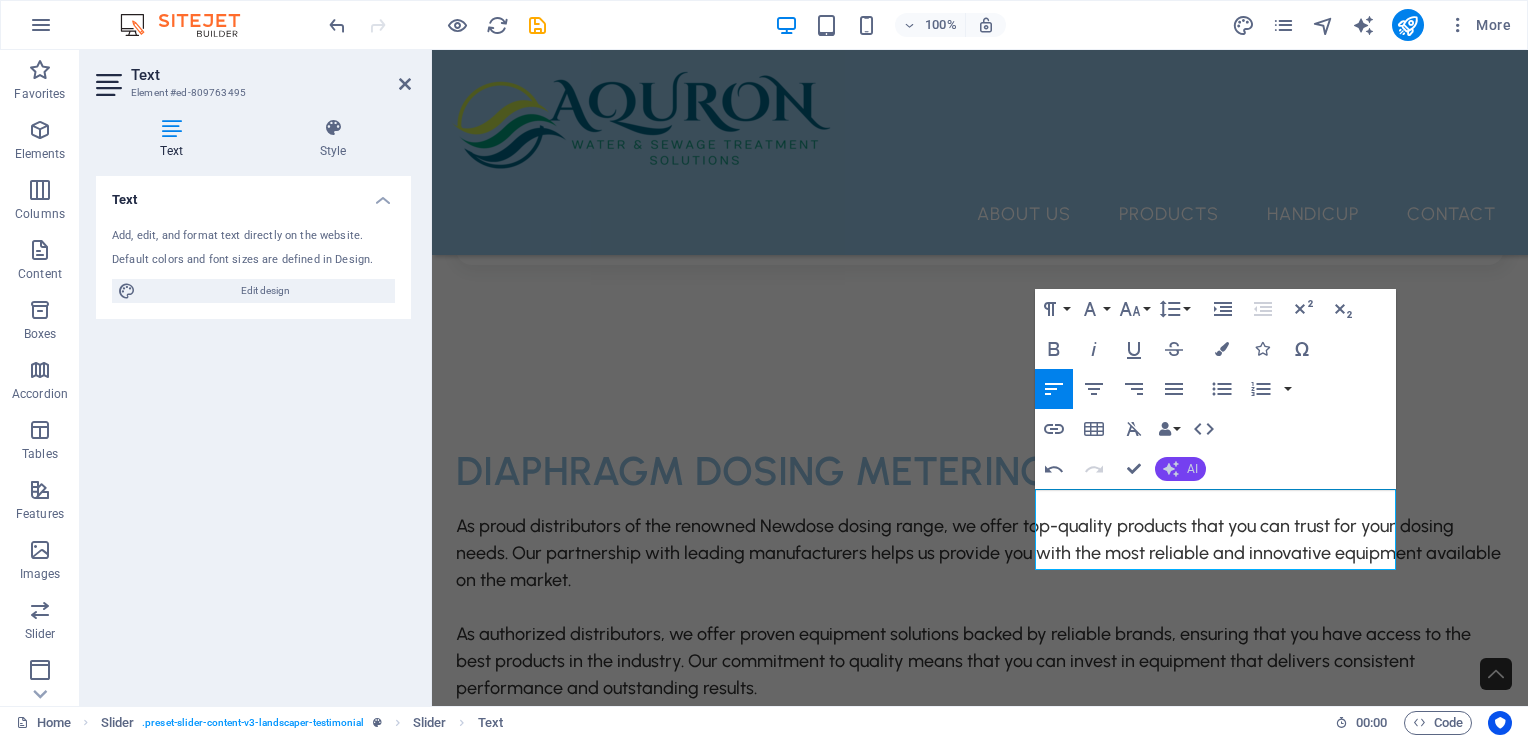 click 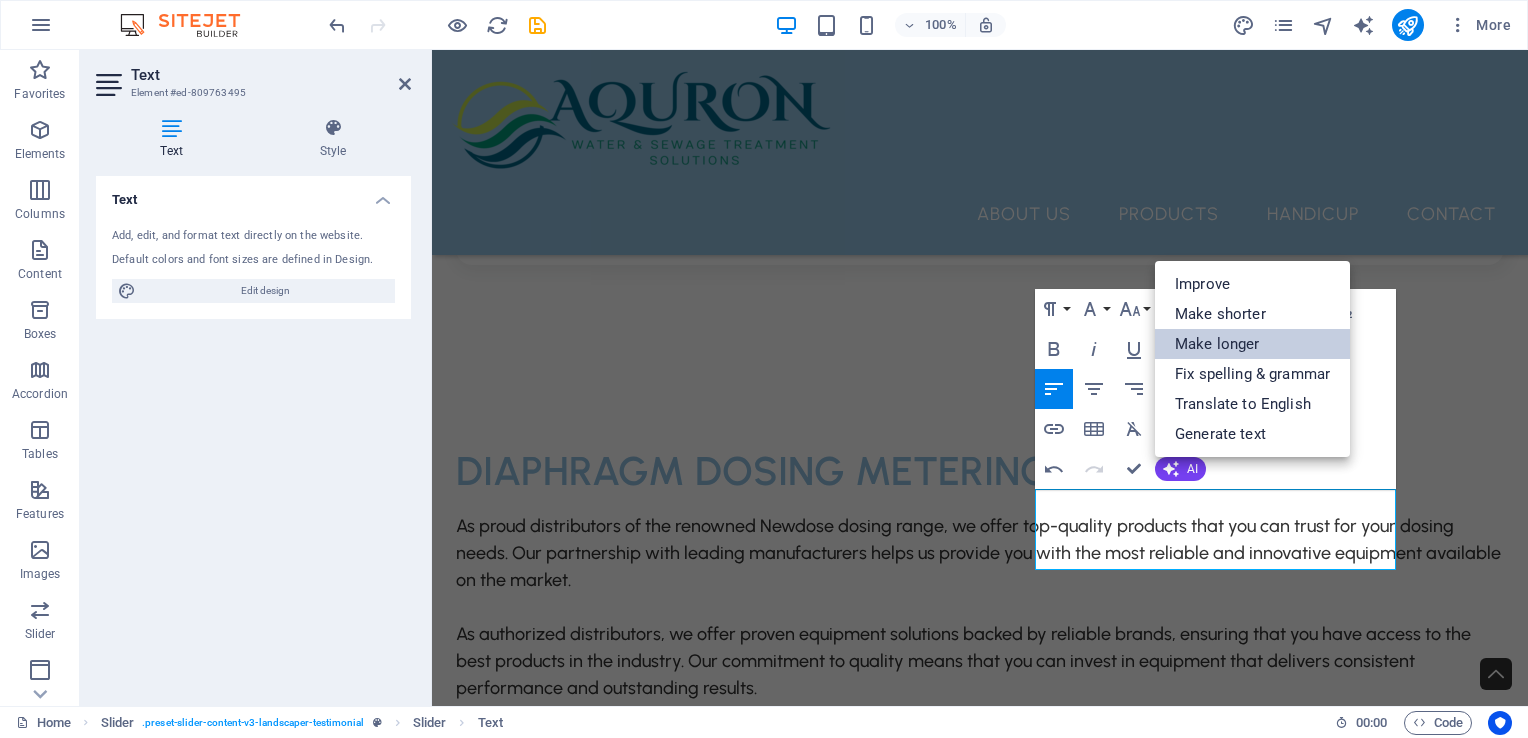 click on "Make longer" at bounding box center (1252, 344) 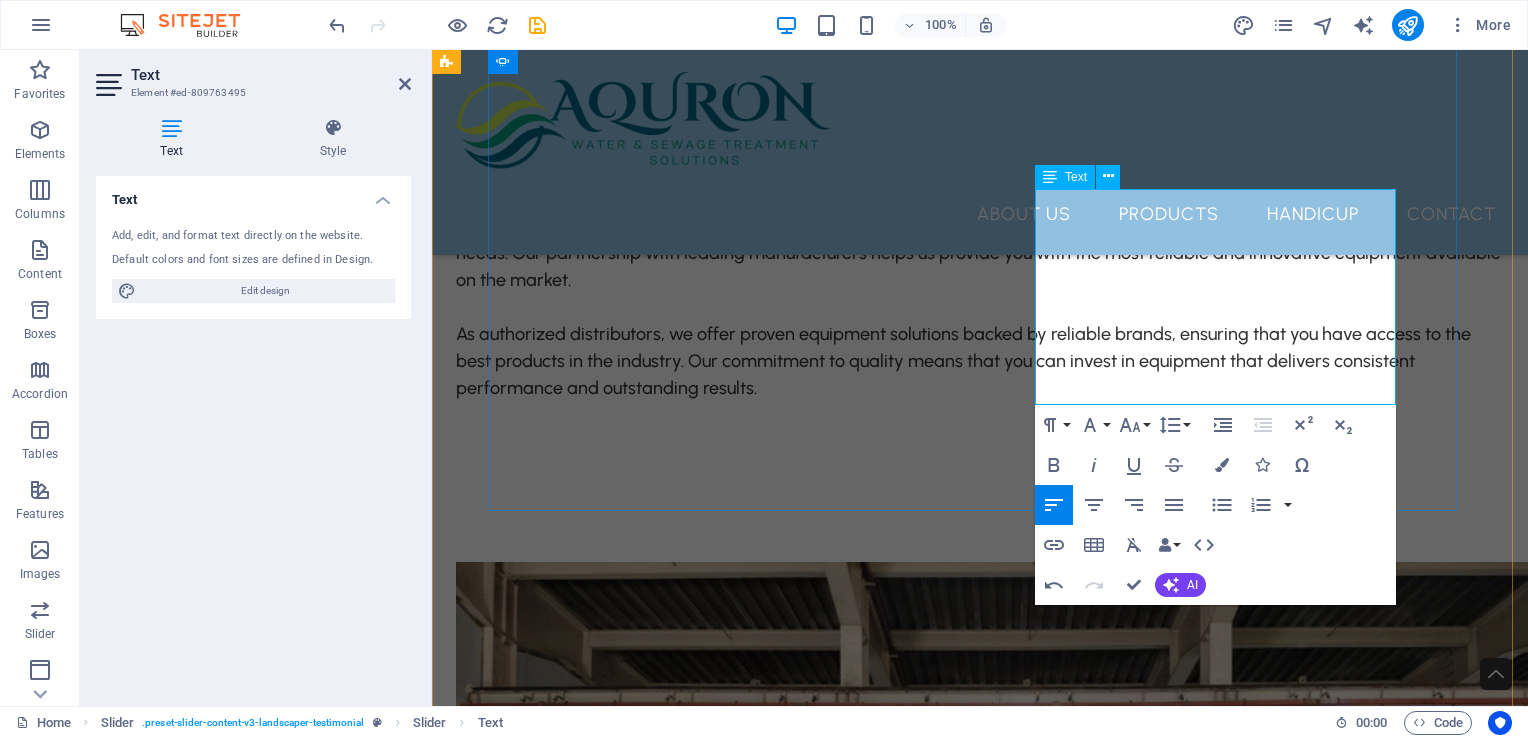 scroll, scrollTop: 4088, scrollLeft: 0, axis: vertical 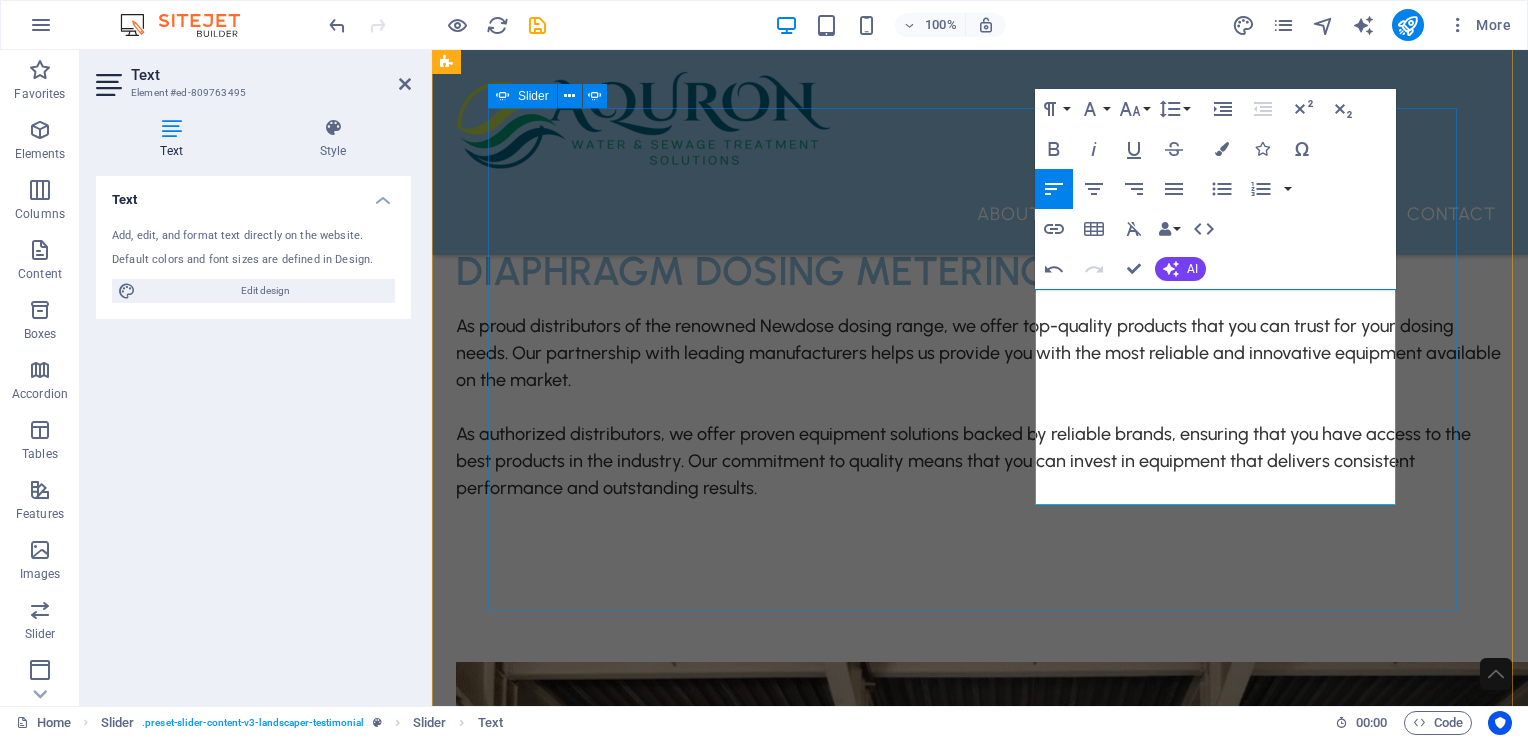 click on "Dosing Pump Fitting “Lorem ipsum dolor sit amet, consectetur adipiscing elit. Nunc vulputate s libero et velit interdum, ac per aliquet odio mattis. Class aptent taciti sociosqu ad litora torquent per conubia nostra, per ad inceptos.” Top Mount Mixers “Lorem ipsum dolor sit amet, consectetur adipiscing elit. Nunc vulputate s libero et velit interdum, ac per aliquet odio mattis. Class aptent taciti sociosqu ad litora torquent per conubia nostra, per ad inceptos.” NEWDOSE Dosing  Pumps NEWDOSE provide a wide range of high-quality dosing pumps to meet all your needs. Our featured dosing pumps includes solenoid driven diaphragm metering pumps, motor dosing pumps, ND type mechanical motor dosing pumps, ecodose type mechanical motor dosing pumps, ND electric stroke adjusters. Chemical Mixing Tanks NEWDOSE Chemical dosing tanks are purpose made to fit NEWDOSE pumps and Mixers Dosing Pump Fitting Top Mount Mixers NEWDOSE Dosing  Pumps Chemical Mixing Tanks NEWDOSE  1 2 3 4" at bounding box center [980, 8031] 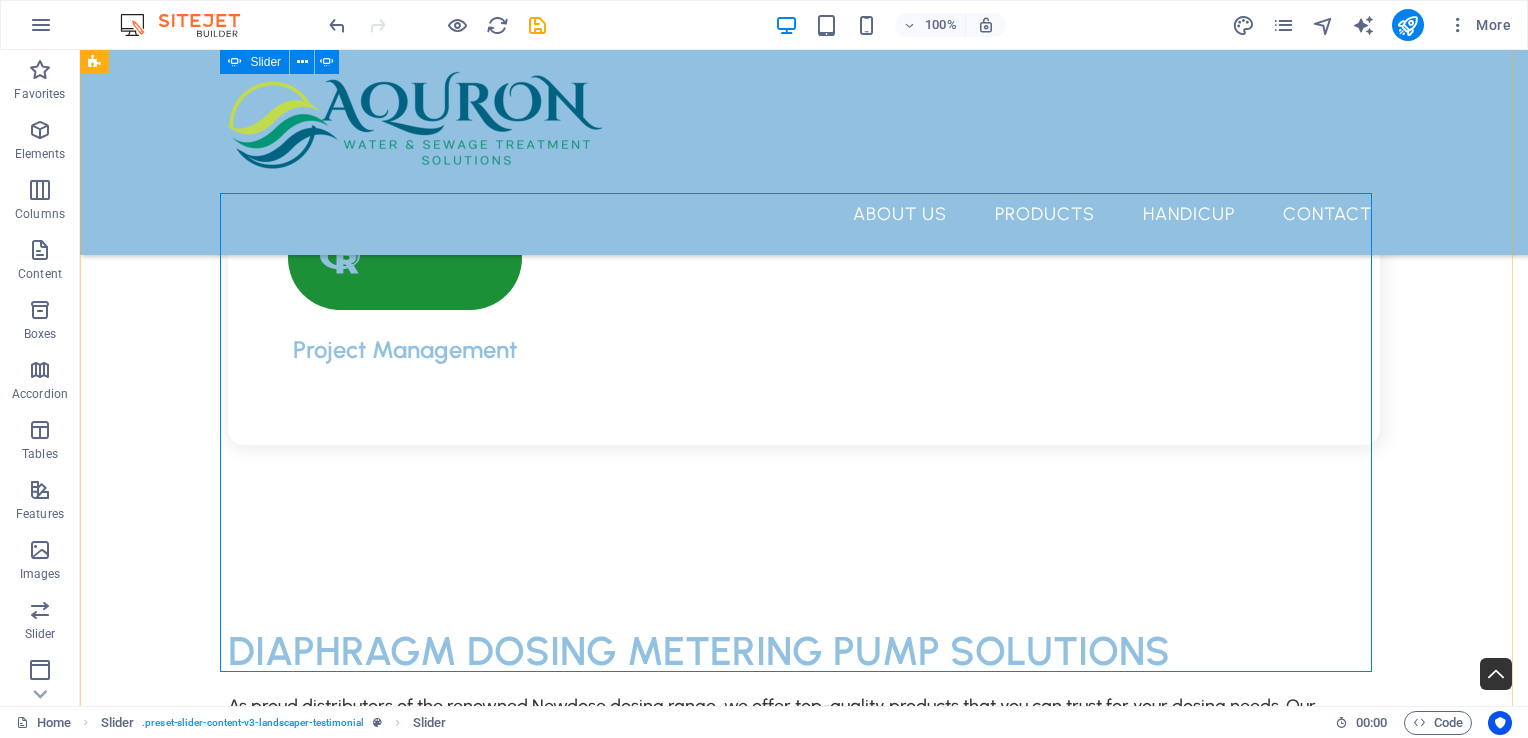 scroll, scrollTop: 3888, scrollLeft: 0, axis: vertical 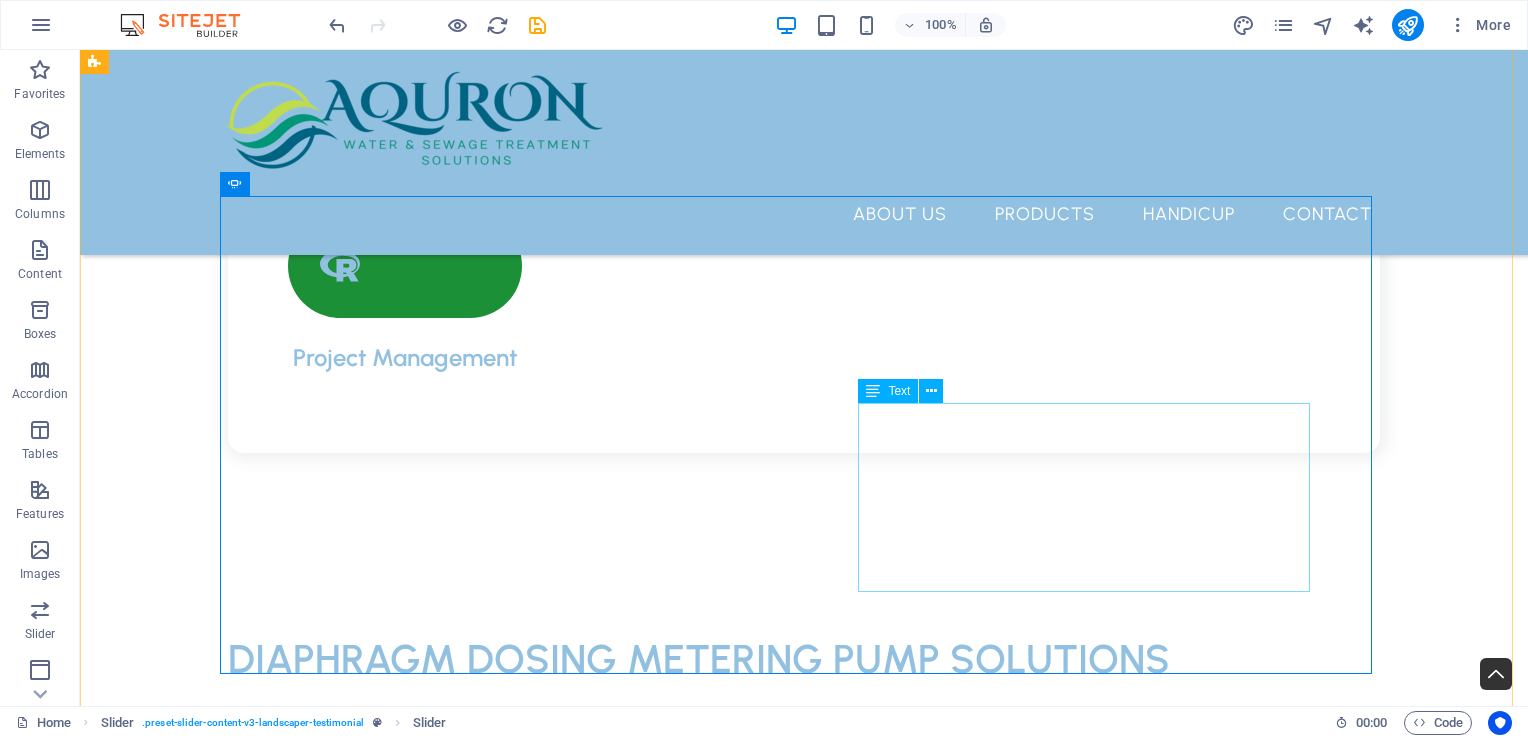 click on "NEWDOSE fittings are conveniently included with all of our pumps, ensuring that you have everything you need for installation and operation right out of the box. Additionally, spare fittings can be easily obtained, providing you with peace of mind and accessibility whenever you require replacements or extra components." at bounding box center (-1244, 10158) 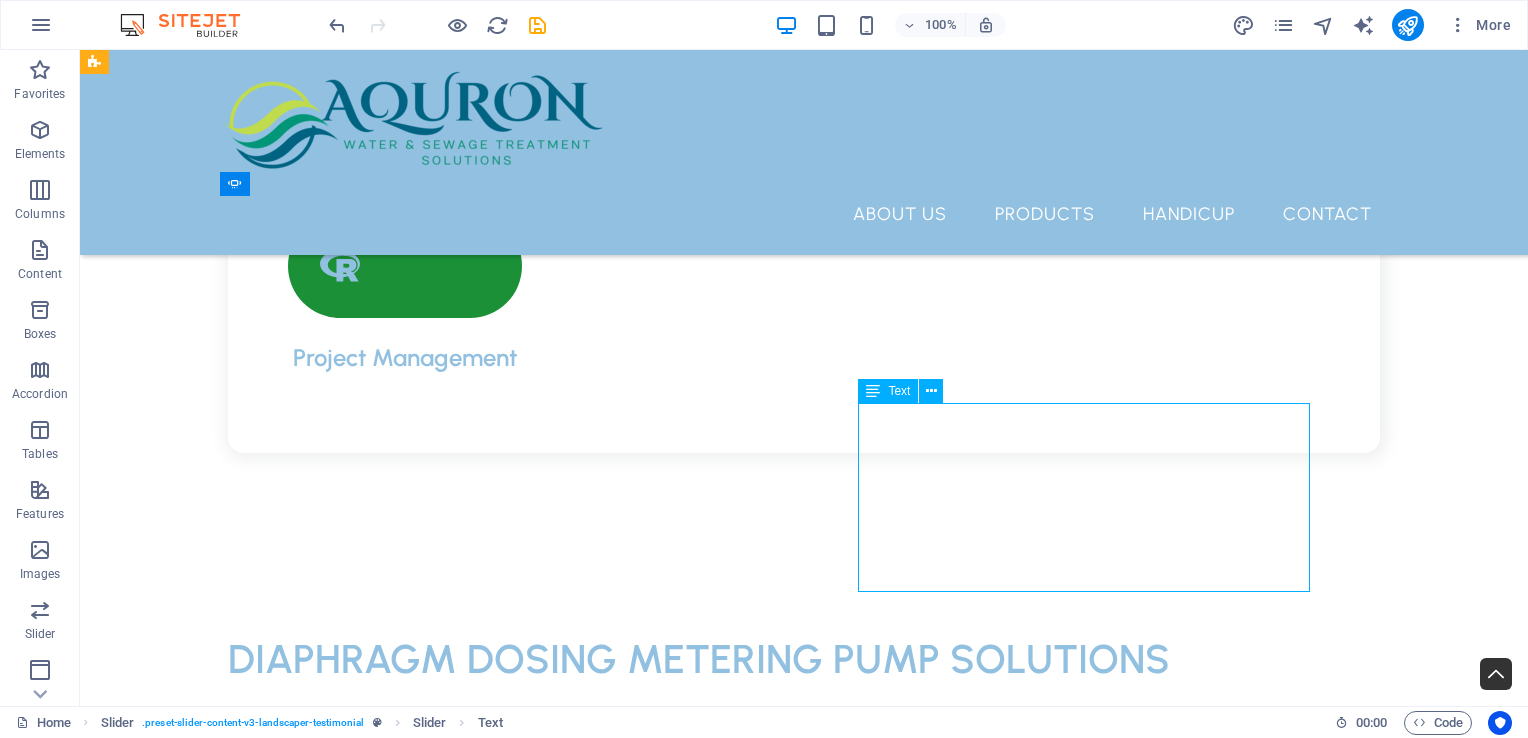 click on "NEWDOSE fittings are conveniently included with all of our pumps, ensuring that you have everything you need for installation and operation right out of the box. Additionally, spare fittings can be easily obtained, providing you with peace of mind and accessibility whenever you require replacements or extra components." at bounding box center [-1244, 10158] 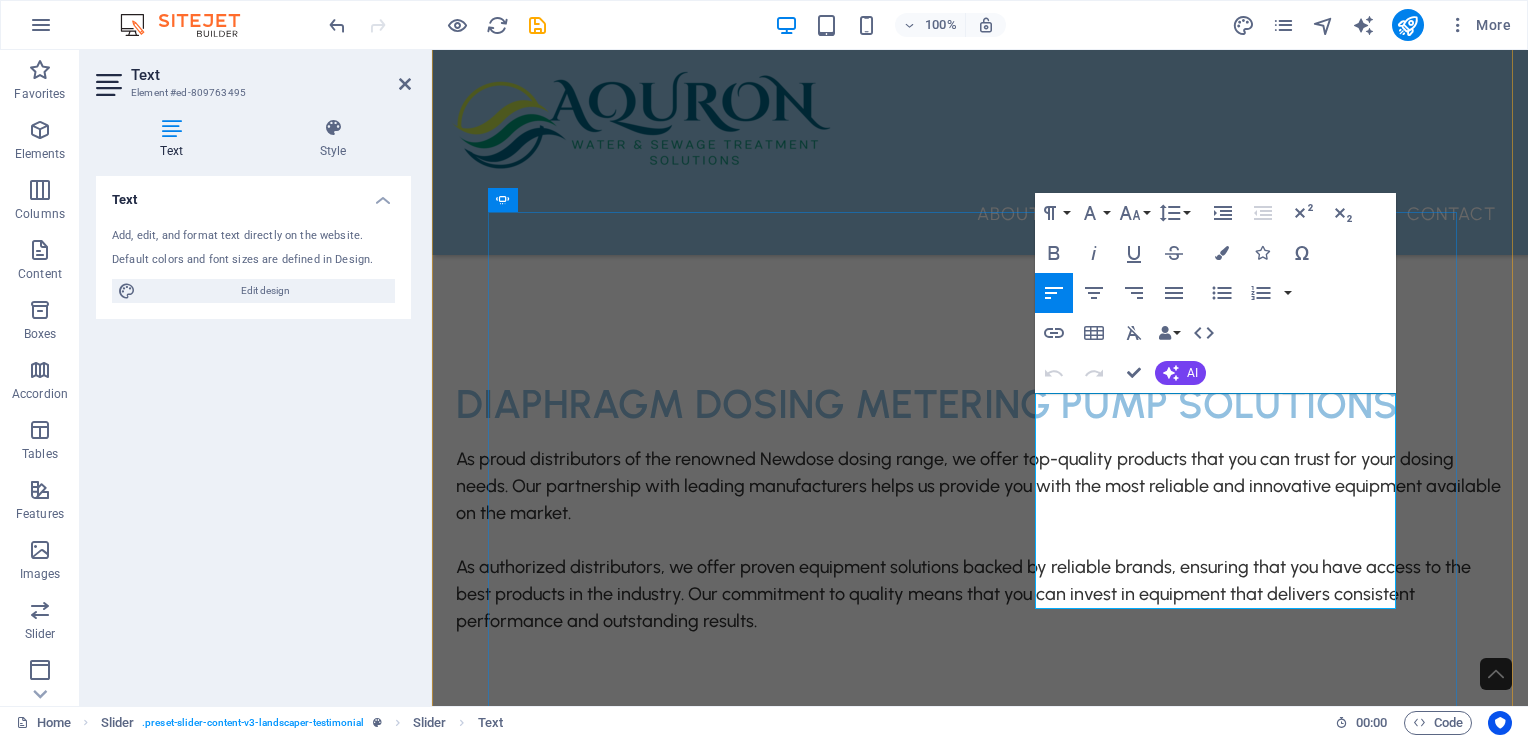 scroll, scrollTop: 3988, scrollLeft: 0, axis: vertical 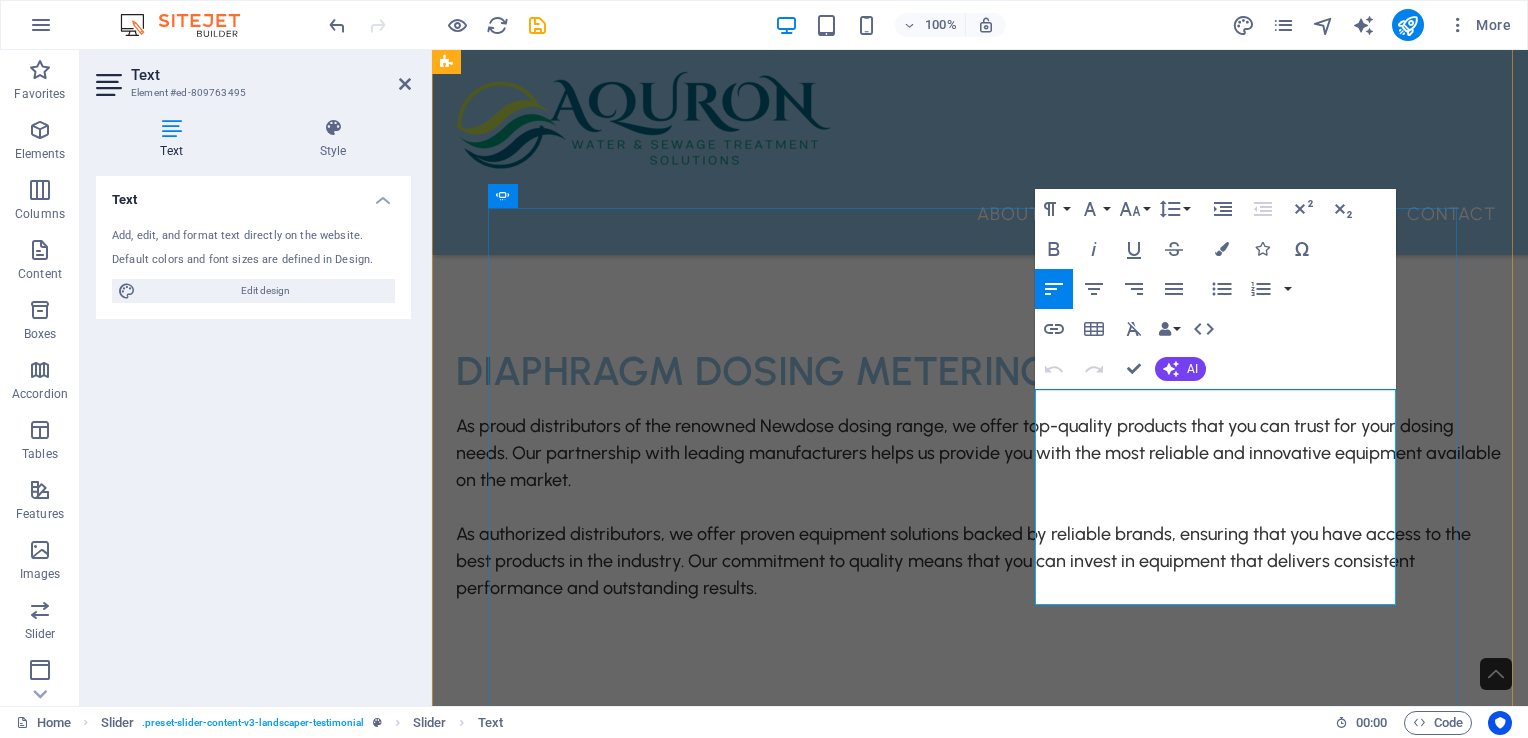 drag, startPoint x: 1036, startPoint y: 400, endPoint x: 1316, endPoint y: 586, distance: 336.14877 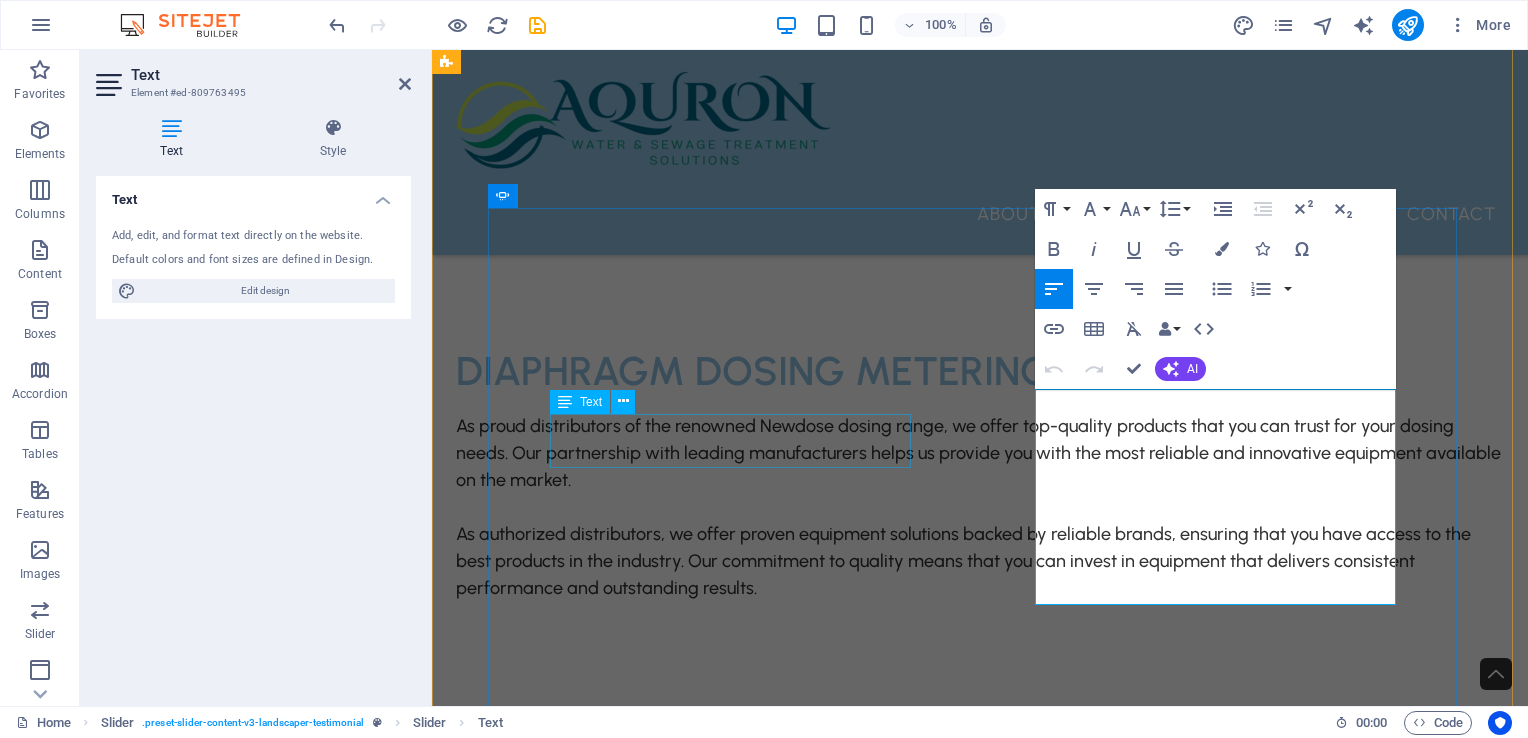 click on "NEWDOSE Chemical dosing tanks are purpose made to fit NEWDOSE pumps and Mixers" at bounding box center [-757, 8069] 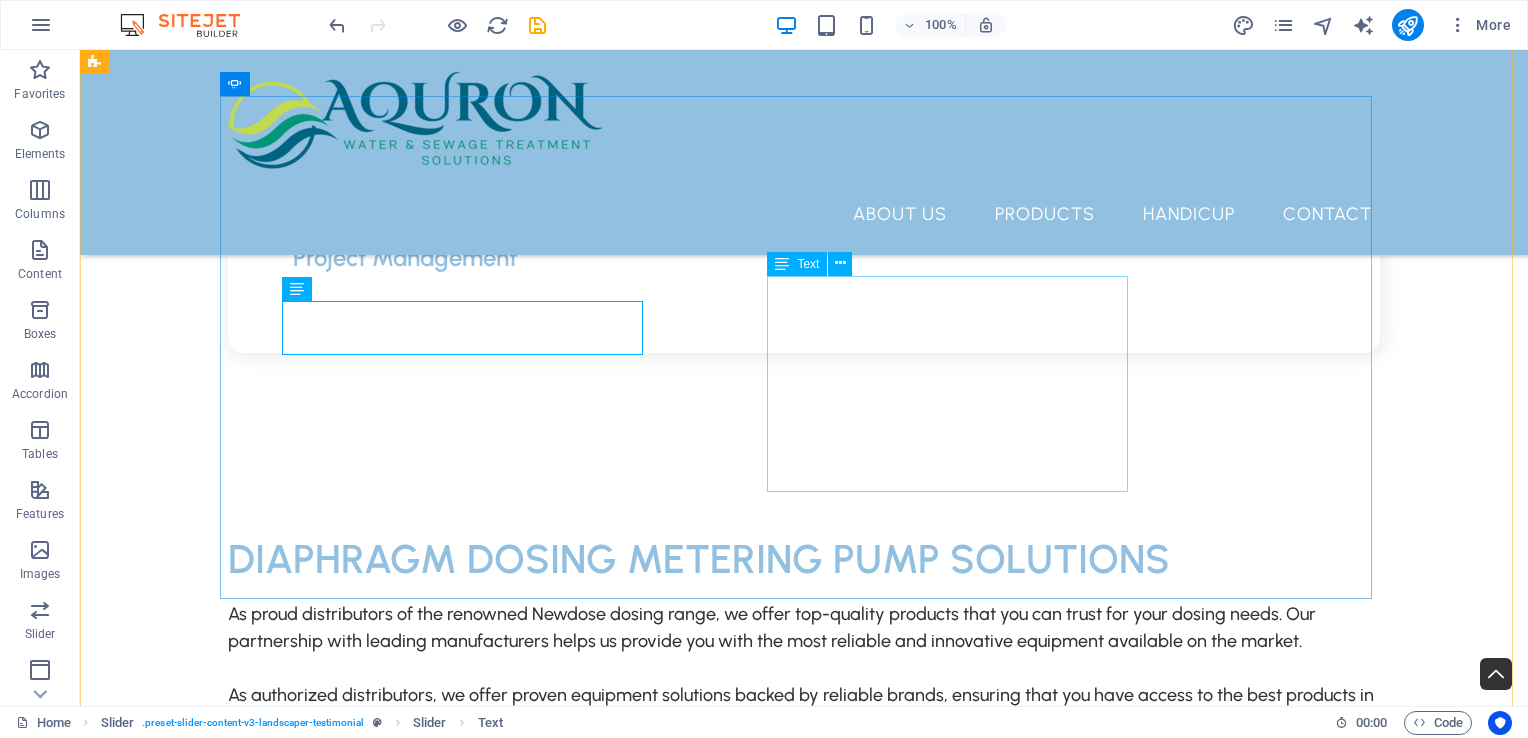click on "Dosing Pump Fitting NEWDOSE fittings are conveniently included with all of our pumps, ensuring that you have everything you need for installation and operation right out of the box. Additionally, spare fittings can be easily obtained, providing you with peace of mind and accessibility whenever you require replacements or extra components. Top Mount Mixers “Lorem ipsum dolor sit amet, consectetur adipiscing elit. Nunc vulputate s libero et velit interdum, ac per aliquet odio mattis. Class aptent taciti sociosqu ad litora torquent per conubia nostra, per ad inceptos.” NEWDOSE Dosing  Pumps NEWDOSE provide a wide range of high-quality dosing pumps to meet all your needs. Our featured dosing pumps includes solenoid driven diaphragm metering pumps, motor dosing pumps, ND type mechanical motor dosing pumps, ecodose type mechanical motor dosing pumps, ND electric stroke adjusters. Chemical Mixing Tanks NEWDOSE Chemical dosing tanks are purpose made to fit NEWDOSE pumps and Mixers Dosing Pump Fitting Pumps 1 2 3" at bounding box center (804, 9308) 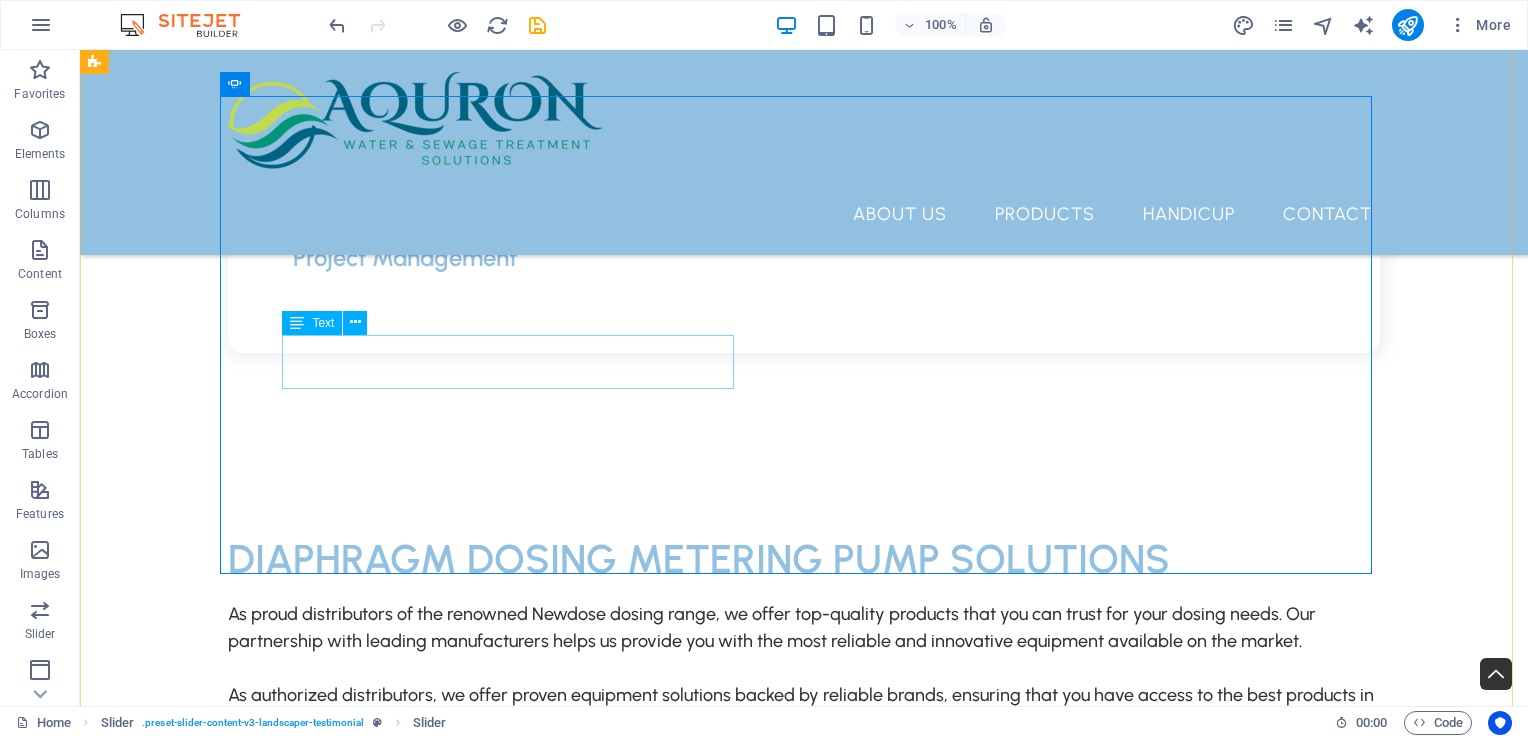 click on "NEWDOSE Chemical dosing tanks are purpose made to fit NEWDOSE pumps and Mixers" at bounding box center [-1244, 9219] 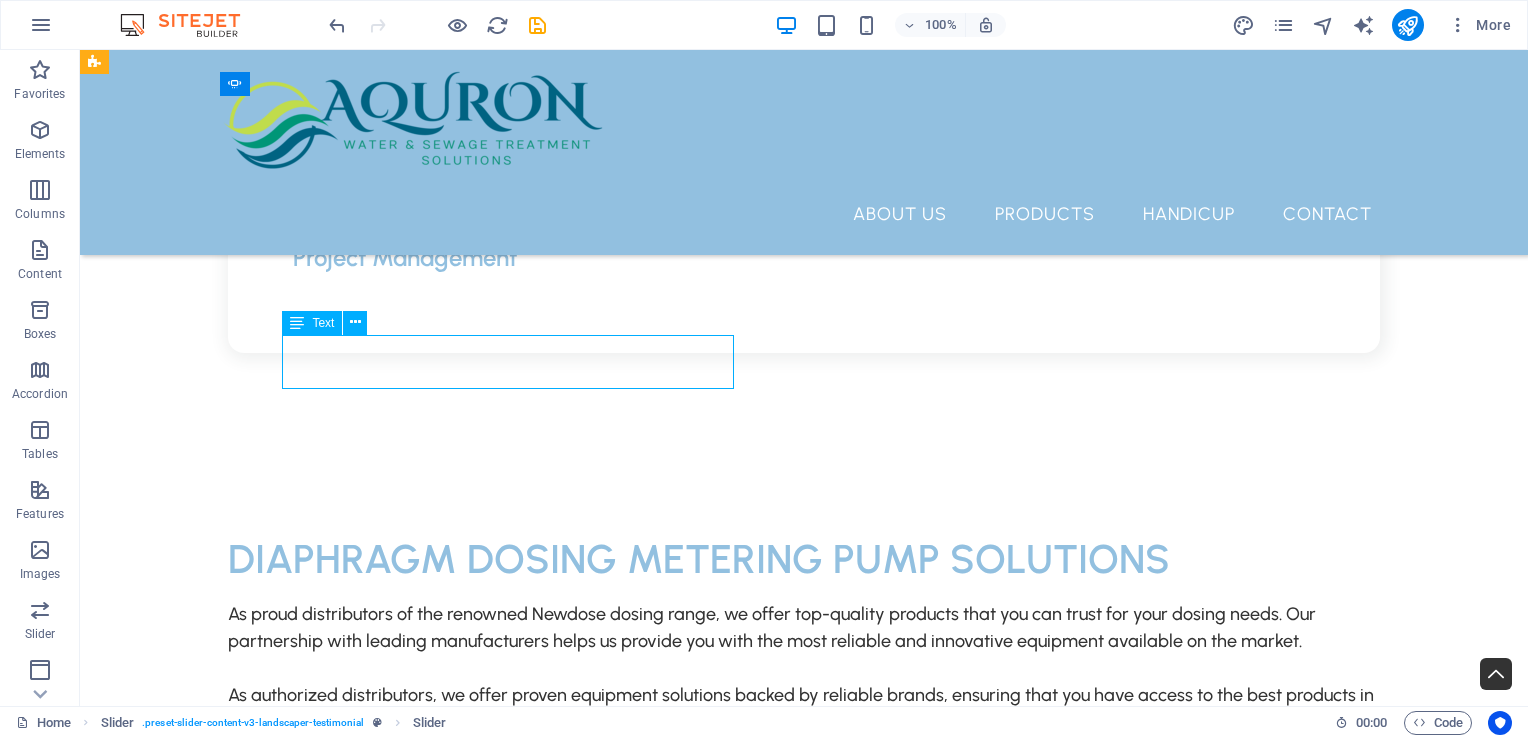 click on "NEWDOSE Chemical dosing tanks are purpose made to fit NEWDOSE pumps and Mixers" at bounding box center [-1244, 9219] 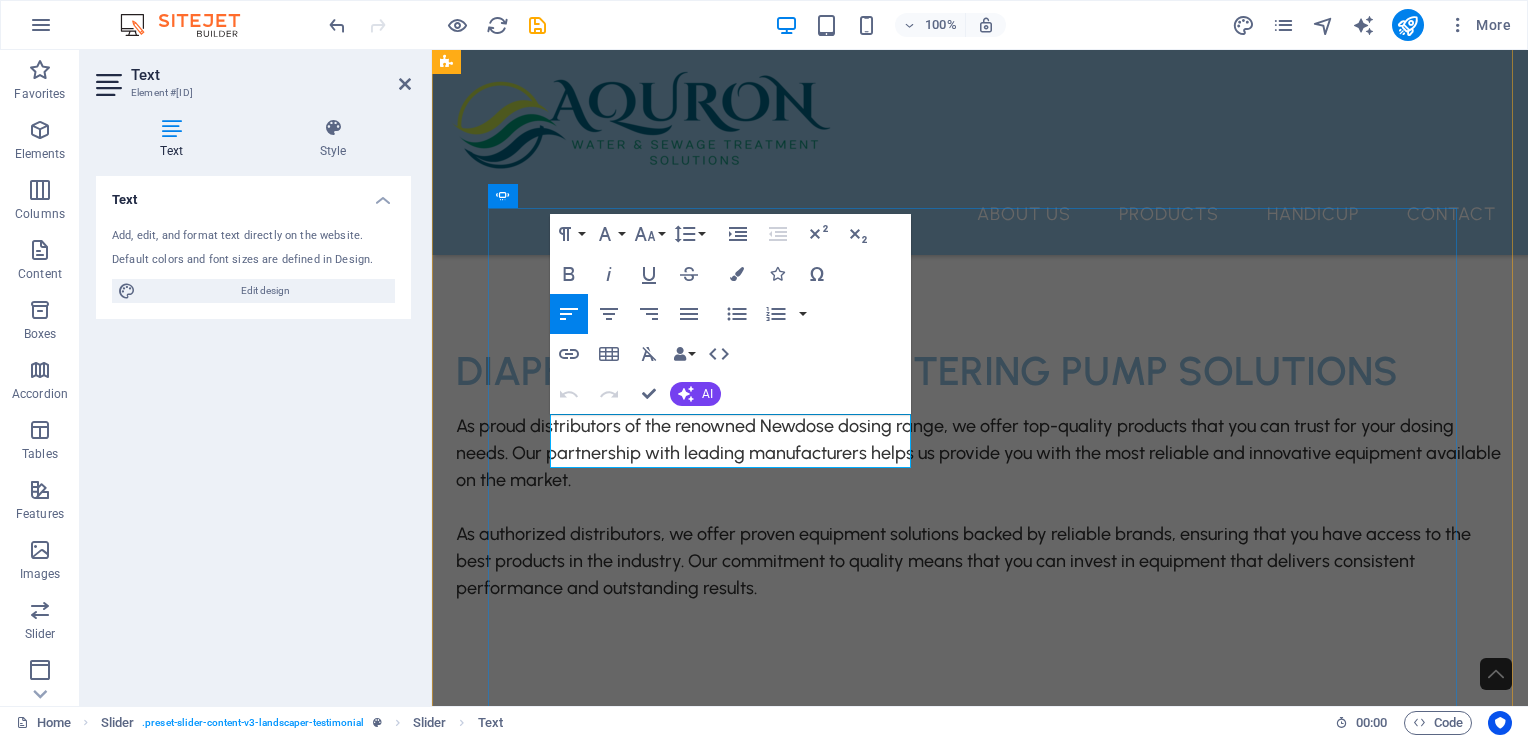click on "NEWDOSE Chemical dosing tanks are purpose made to fit NEWDOSE pumps and Mixers" at bounding box center [-757, 8069] 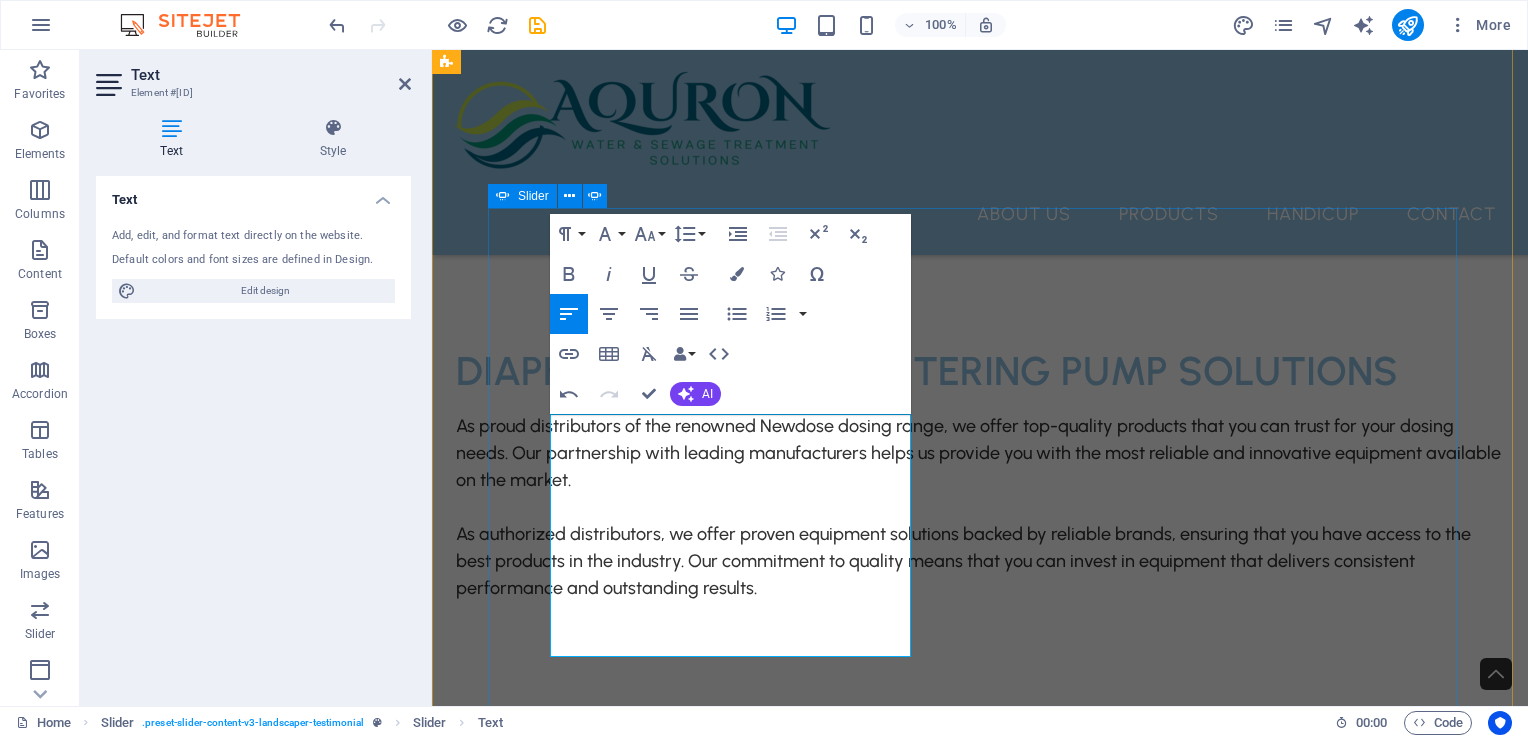 drag, startPoint x: 643, startPoint y: 647, endPoint x: 544, endPoint y: 414, distance: 253.16003 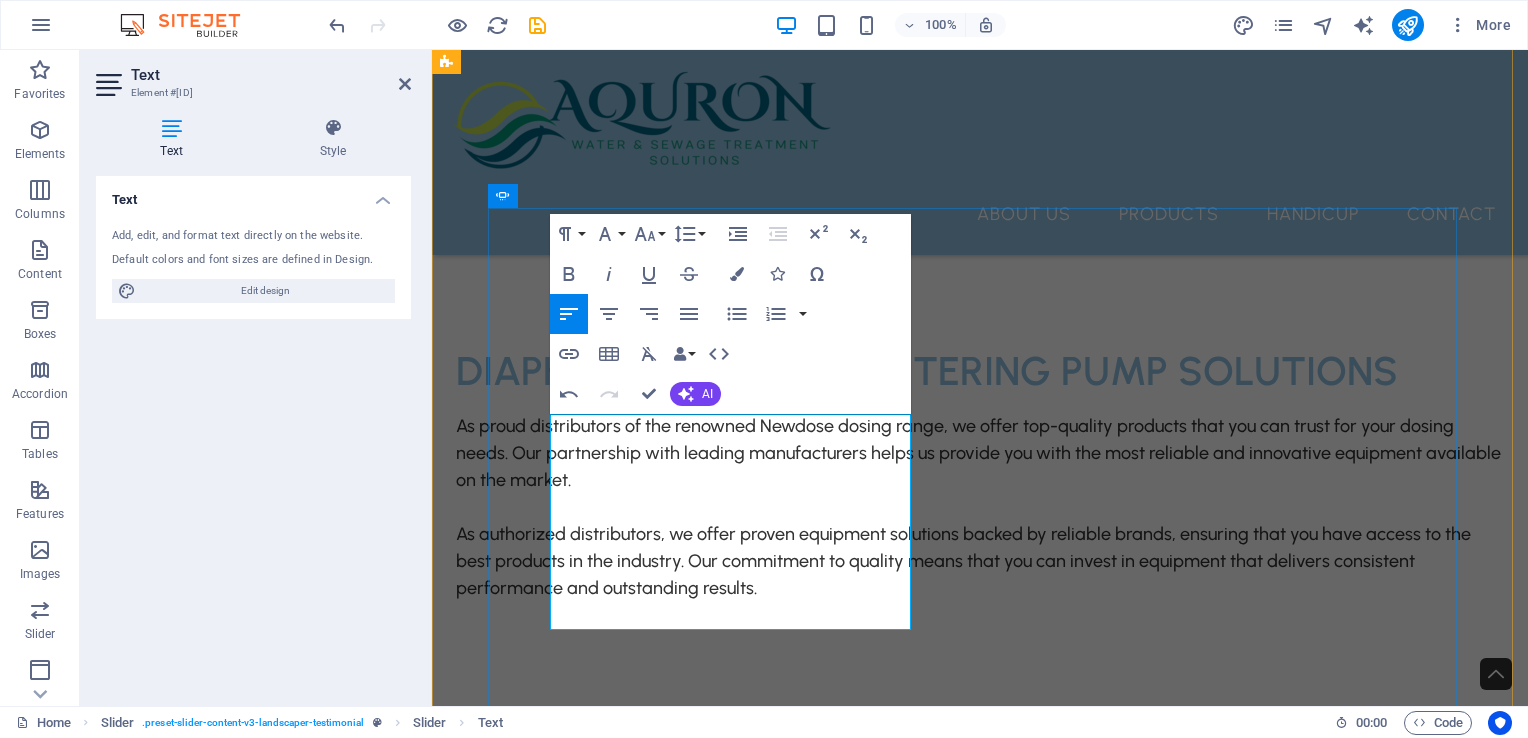 drag, startPoint x: 641, startPoint y: 422, endPoint x: 854, endPoint y: 623, distance: 292.86514 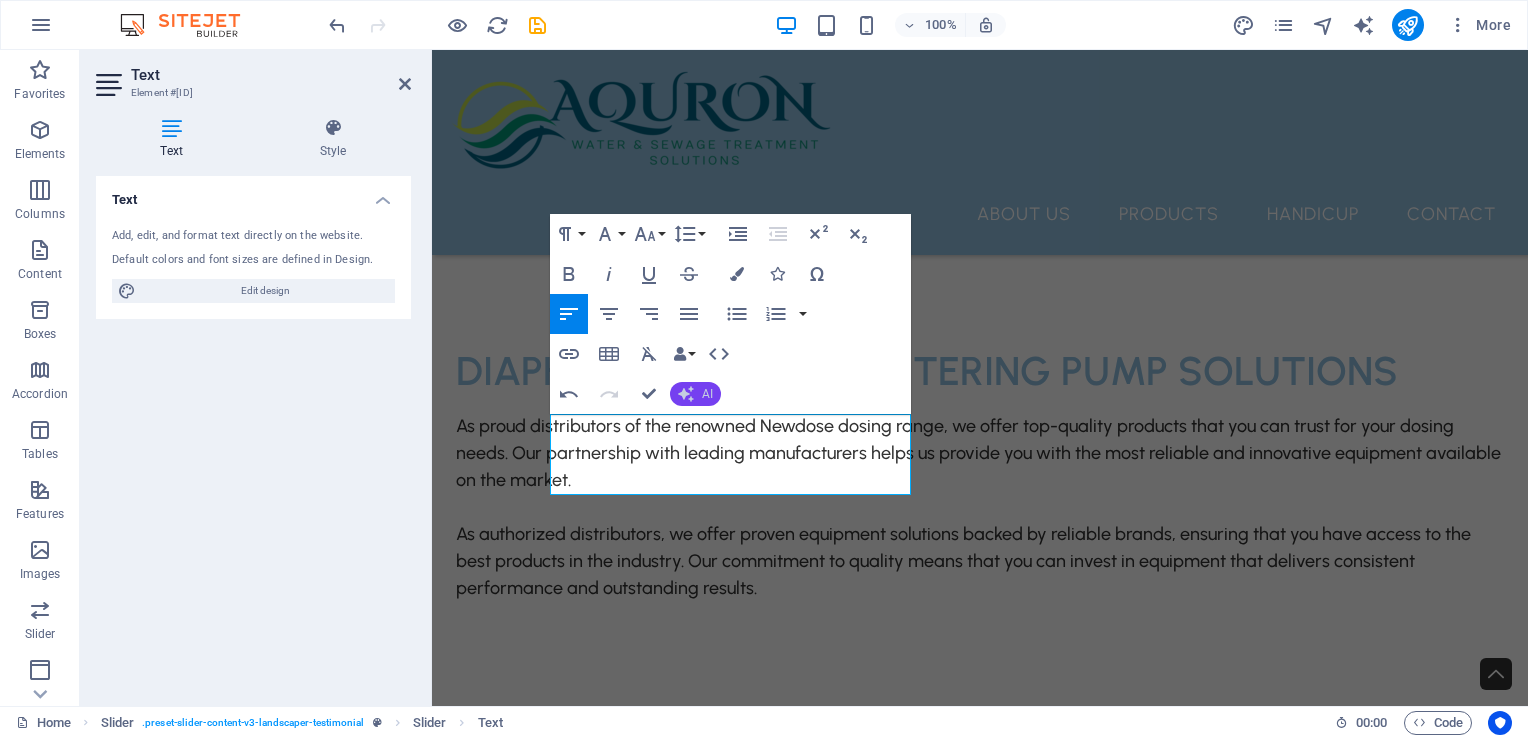click on "AI" at bounding box center [695, 394] 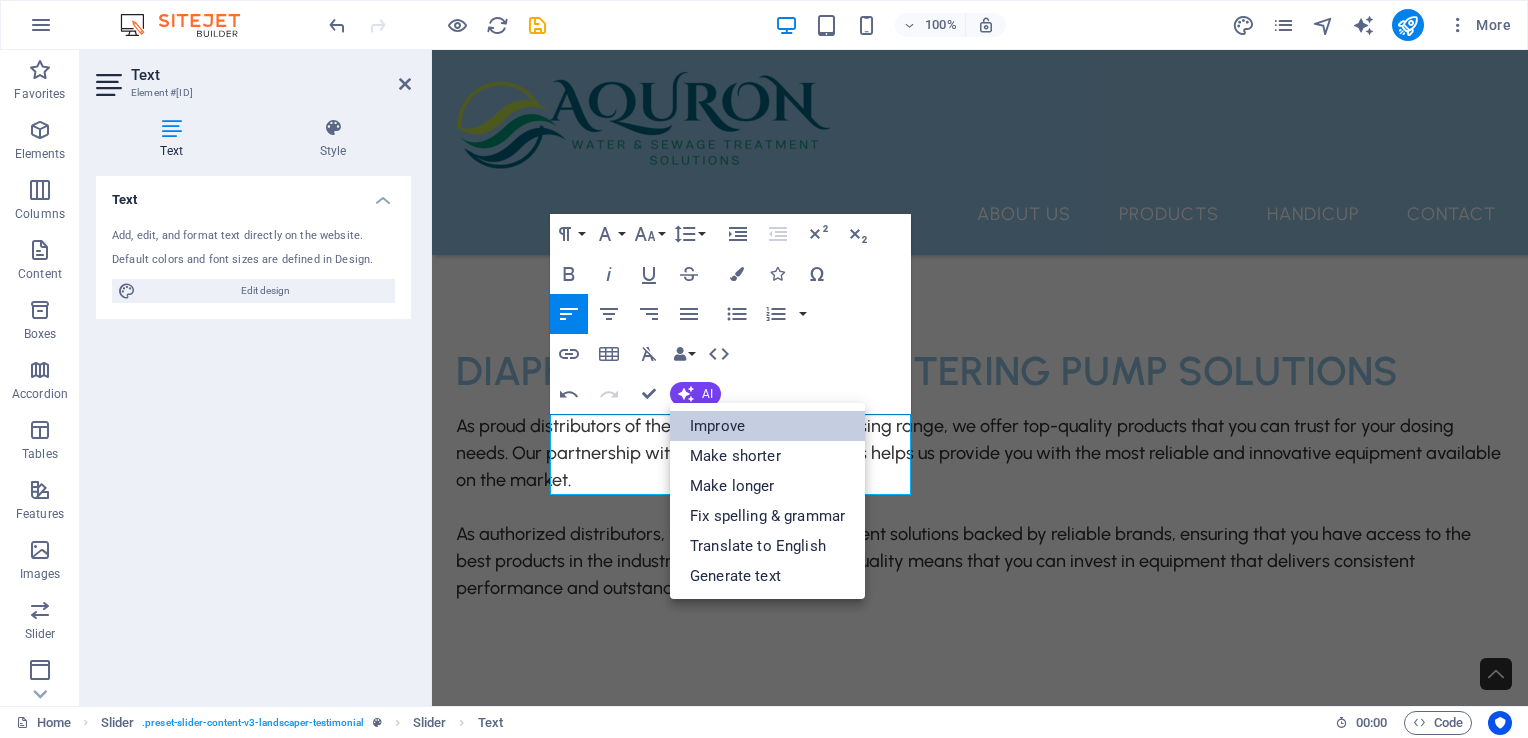 click on "Improve" at bounding box center (767, 426) 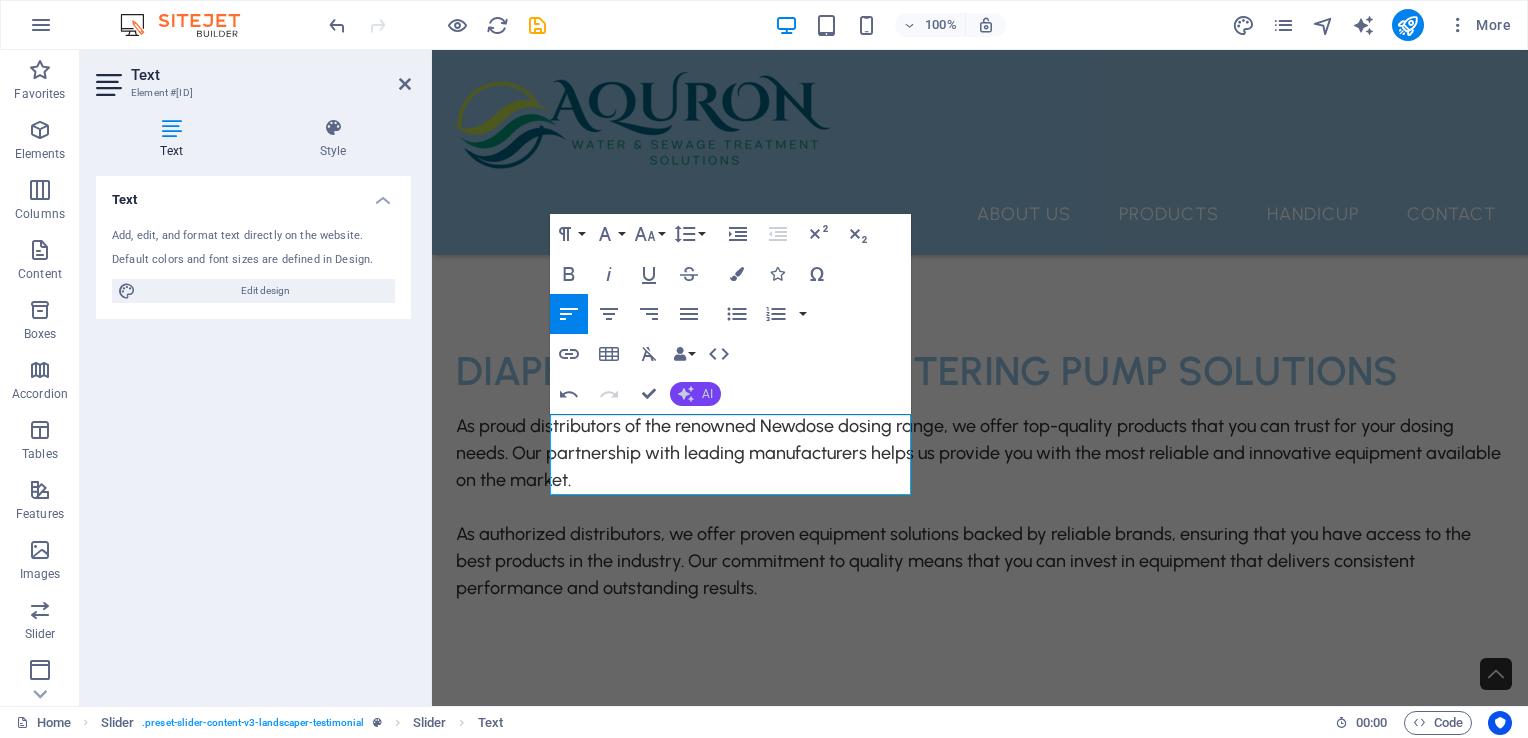 click on "AI" at bounding box center (695, 394) 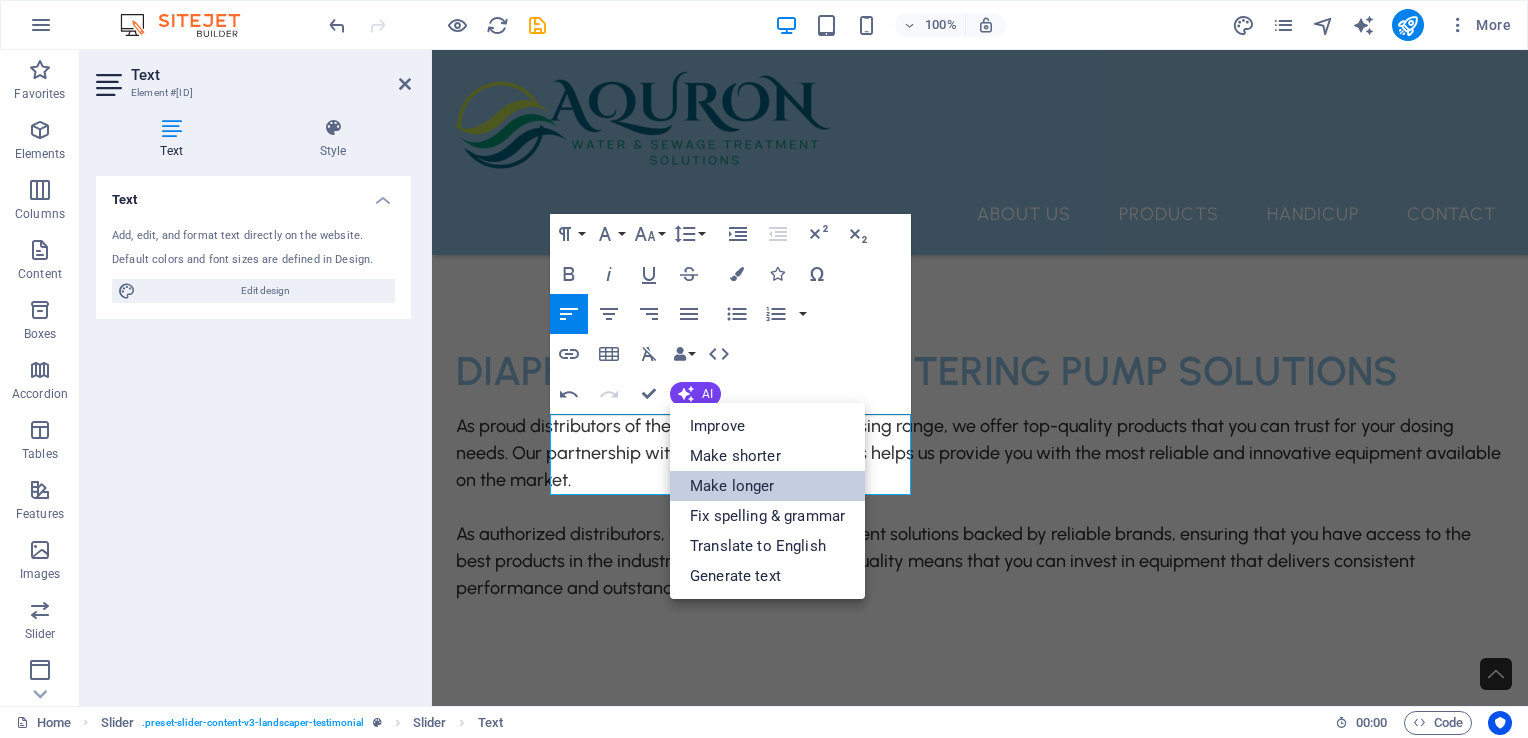 click on "Make longer" at bounding box center (767, 486) 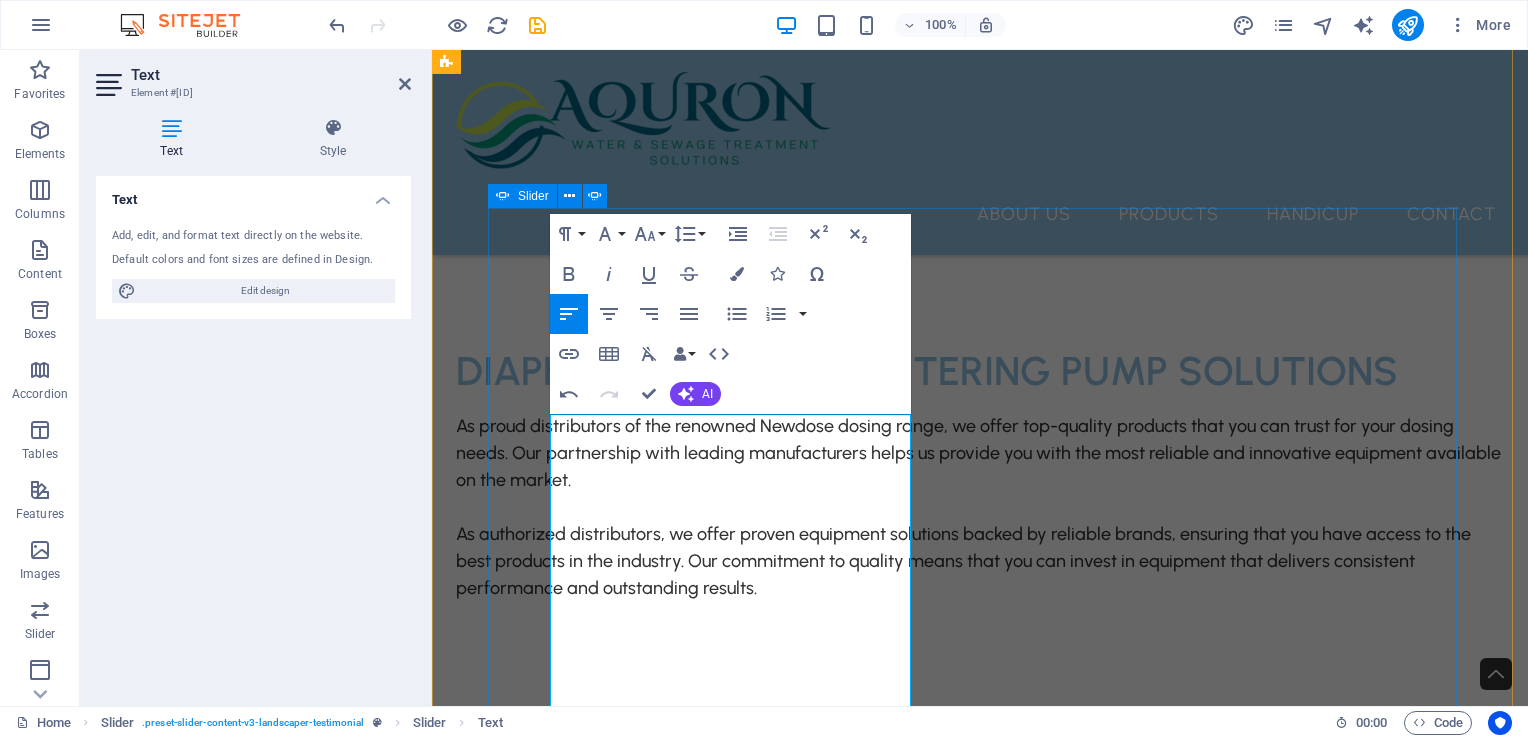 click on "Dosing Pump Fitting NEWDOSE fittings are conveniently included with all of our pumps, ensuring that you have everything you need for installation and operation right out of the box. Additionally, spare fittings can be easily obtained, providing you with peace of mind and accessibility whenever you require replacements or extra components. Top Mount Mixers “Lorem ipsum dolor sit amet, consectetur adipiscing elit. Nunc vulputate s libero et velit interdum, ac per aliquet odio mattis. Class aptent taciti sociosqu ad litora torquent per conubia nostra, per ad inceptos.” NEWDOSE Dosing  Pumps NEWDOSE provide a wide range of high-quality dosing pumps to meet all your needs. Our featured dosing pumps includes solenoid driven diaphragm metering pumps, motor dosing pumps, ND type mechanical motor dosing pumps, ecodose type mechanical motor dosing pumps, ND electric stroke adjusters. Chemical Mixing Tanks Dosing Pump Fitting Top Mount Mixers NEWDOSE Dosing  Pumps Chemical Mixing Tanks 1 2 3 4" at bounding box center [980, 8320] 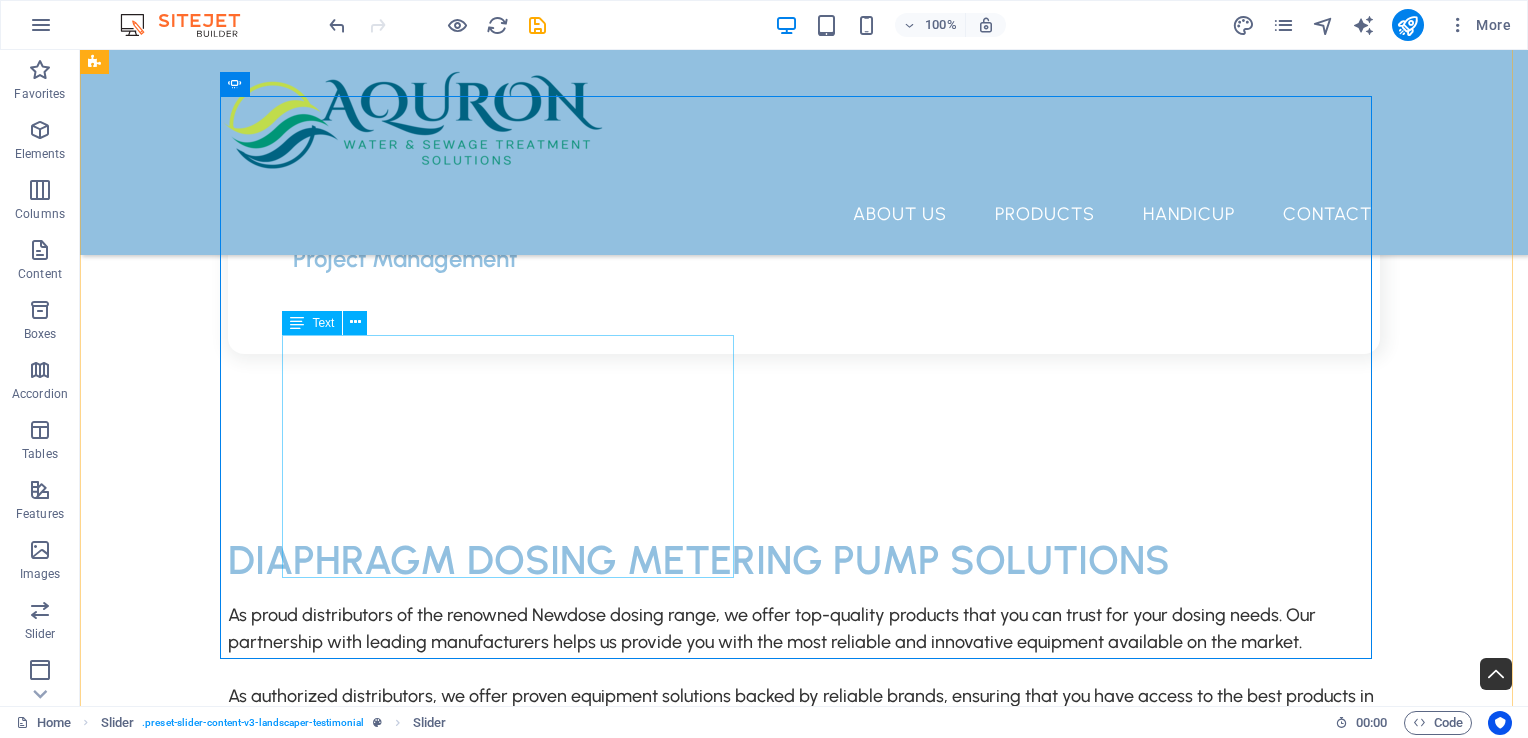 scroll, scrollTop: 3988, scrollLeft: 0, axis: vertical 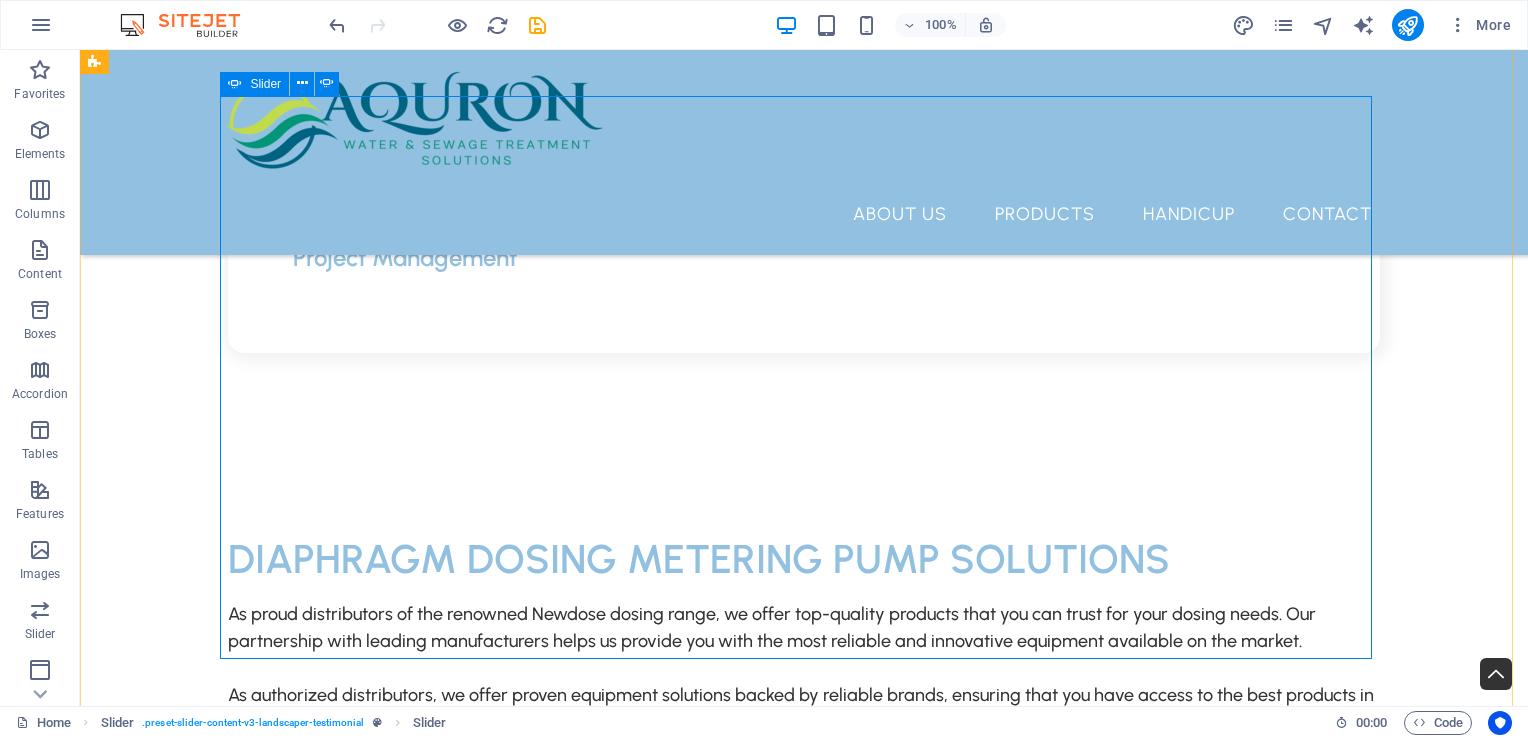 click at bounding box center [804, 5940] 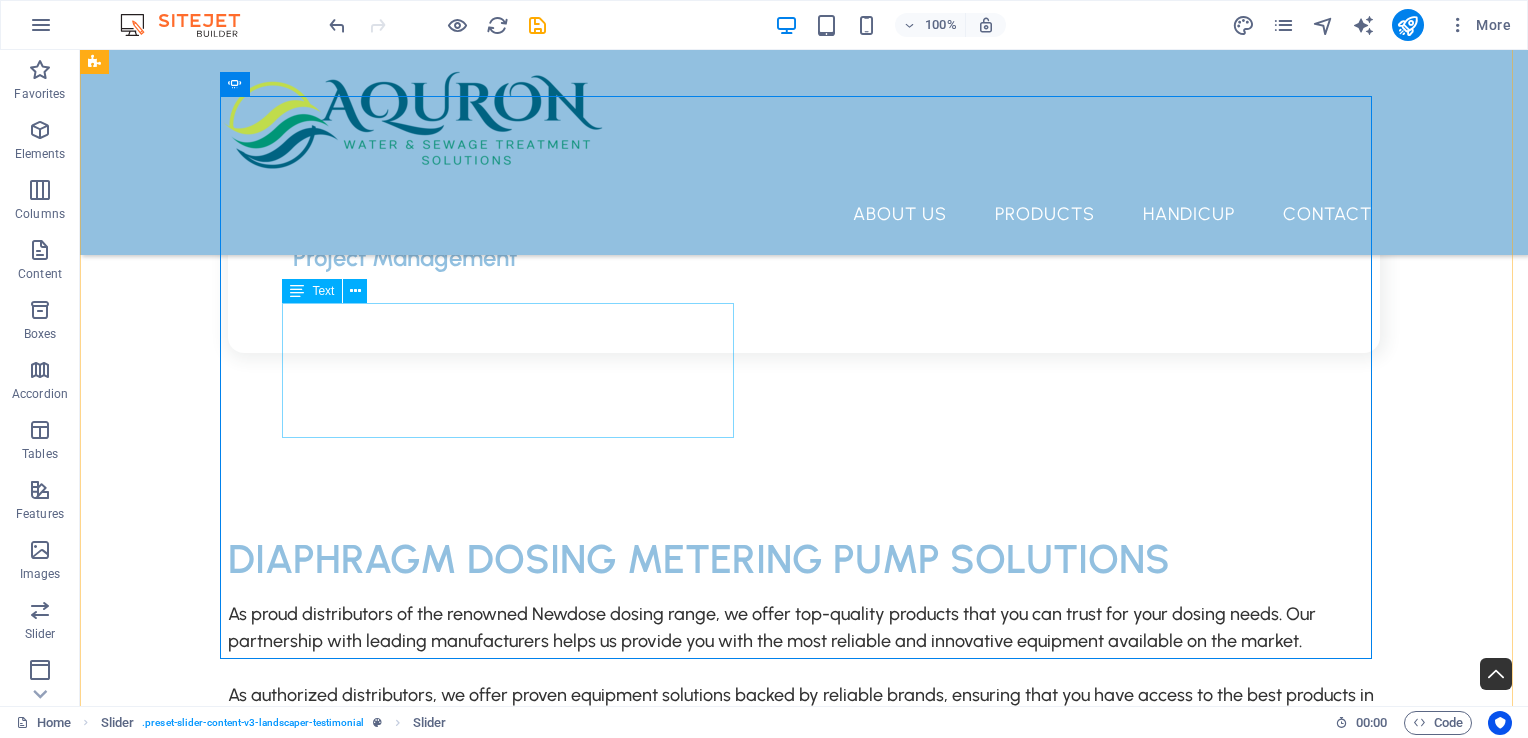 click on "NEWDOSE provide a wide range of high-quality dosing pumps to meet all your needs. Our featured dosing pumps includes solenoid driven diaphragm metering pumps, motor dosing pumps, ND type mechanical motor dosing pumps, ecodose type mechanical motor dosing pumps, ND electric stroke adjusters." at bounding box center (-668, 8318) 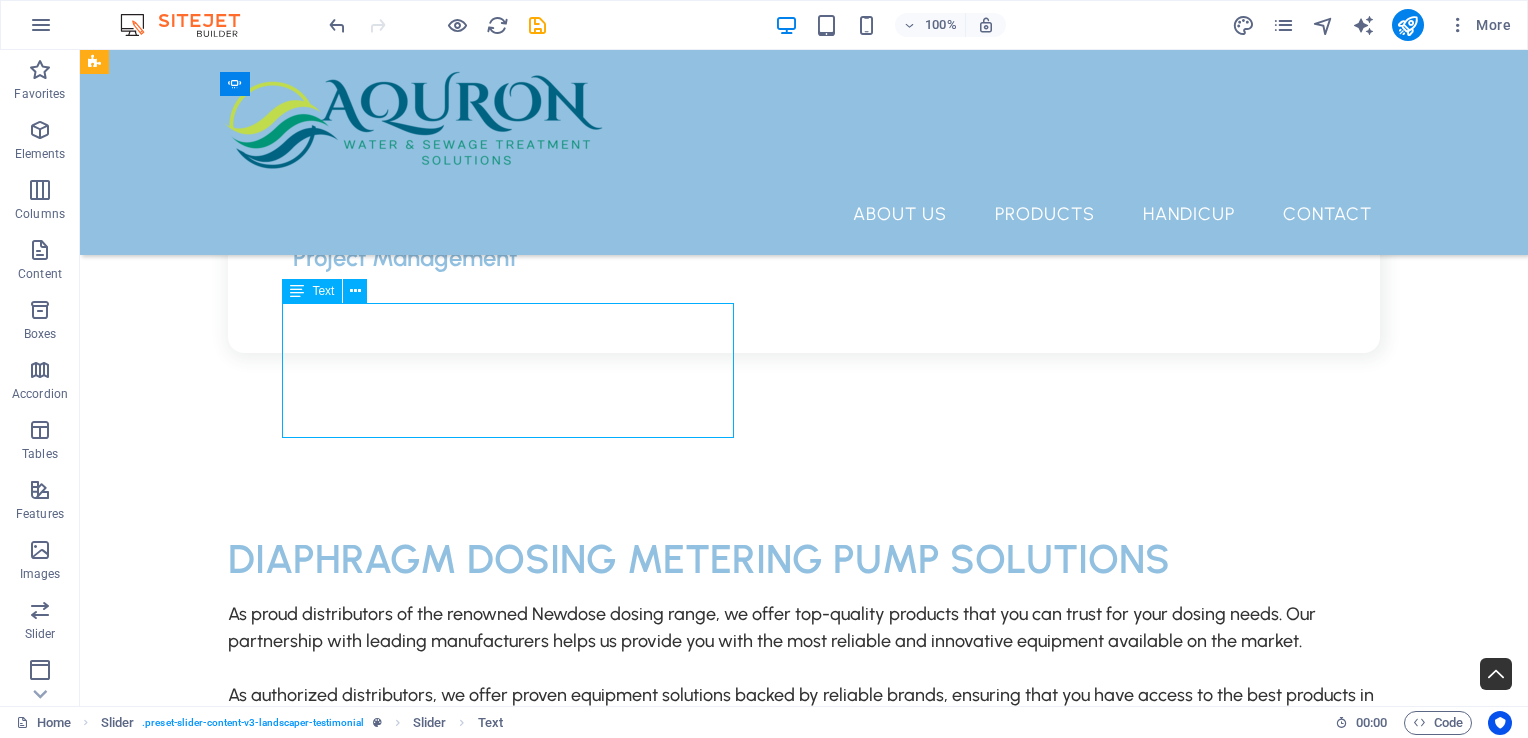 click on "NEWDOSE provide a wide range of high-quality dosing pumps to meet all your needs. Our featured dosing pumps includes solenoid driven diaphragm metering pumps, motor dosing pumps, ND type mechanical motor dosing pumps, ecodose type mechanical motor dosing pumps, ND electric stroke adjusters." at bounding box center (-668, 8318) 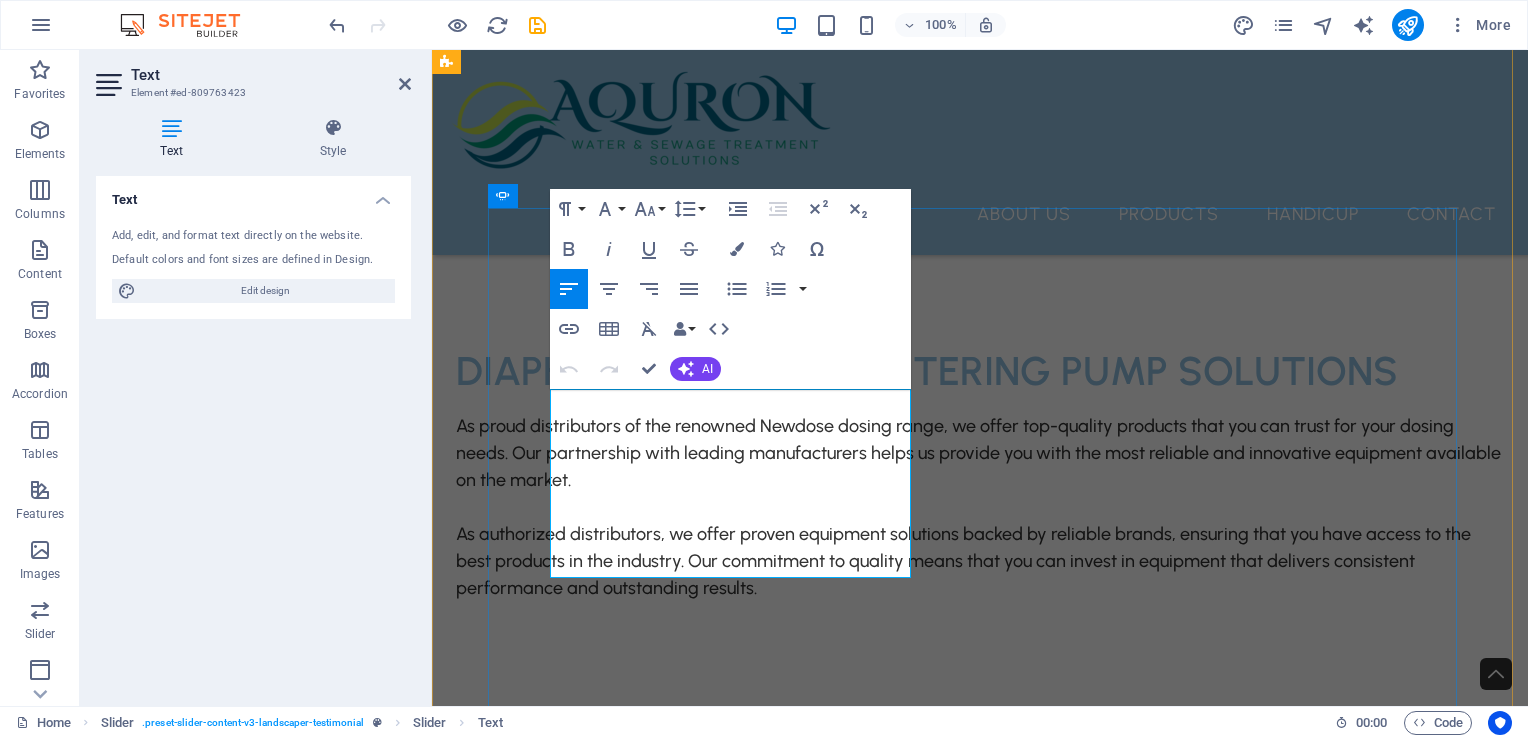 drag, startPoint x: 620, startPoint y: 563, endPoint x: 984, endPoint y: 432, distance: 386.85526 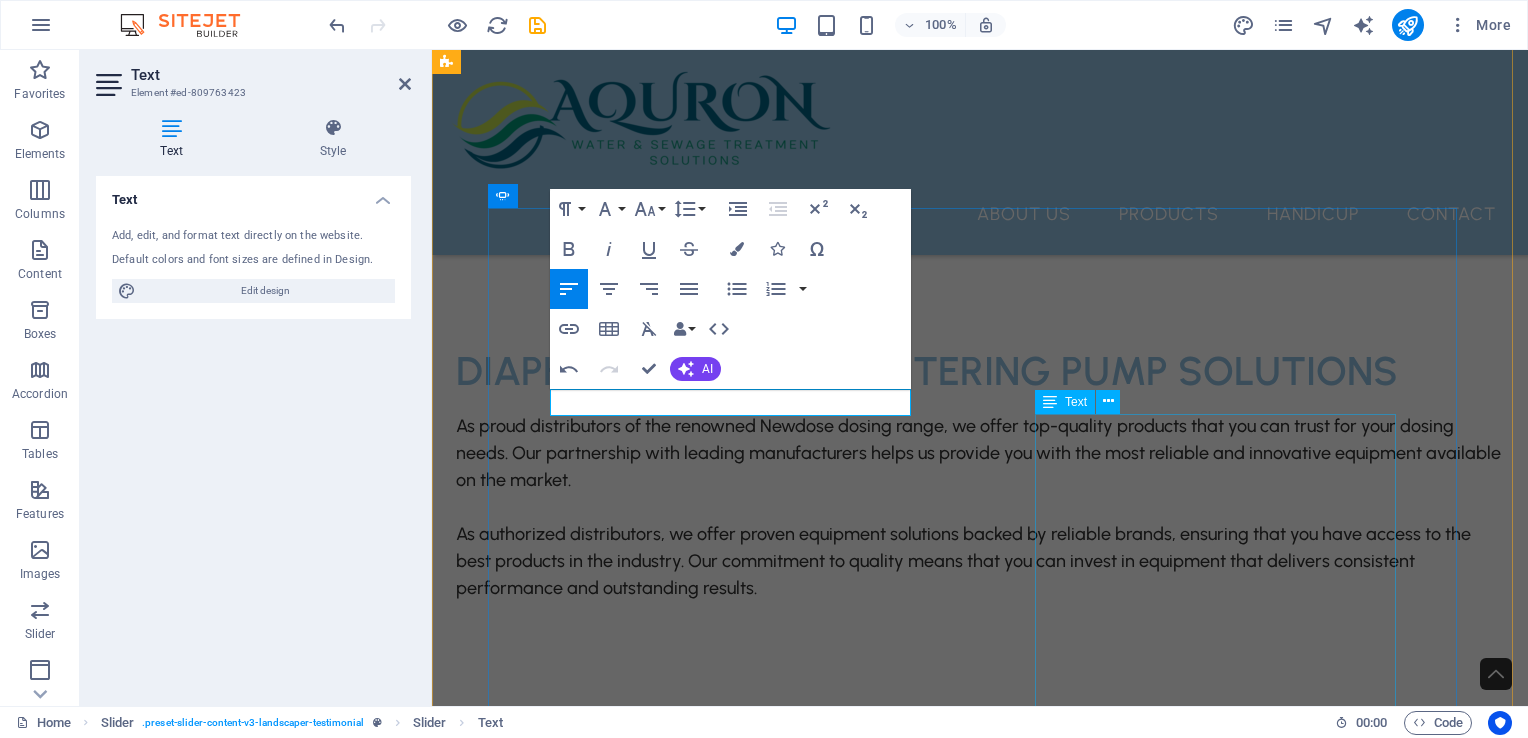 click on "NEWDOSE chemical tanks are meticulously engineered to seamlessly integrate with the comprehensive NEWDOSE range of pumps and mixers. This thoughtful design ensures that our tanks work harmoniously with your existing equipment, maximizing efficiency and performance in your operations. Whether you are handling specific chemicals or pursuing specialized applications, NEWDOSE chemical tanks provide a reliable solution tailored to meet your needs." at bounding box center [-272, 8029] 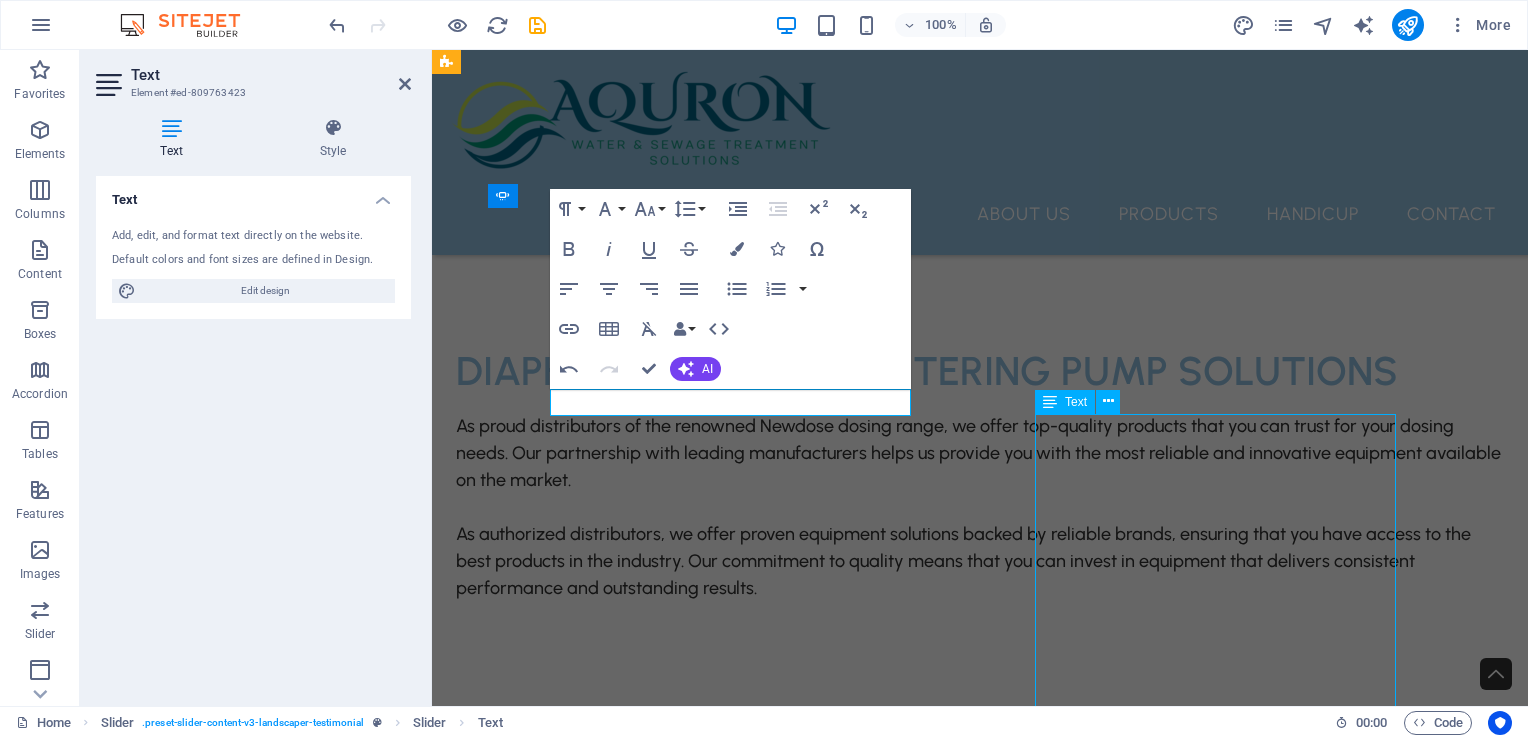 click on "NEWDOSE chemical tanks are meticulously engineered to seamlessly integrate with the comprehensive NEWDOSE range of pumps and mixers. This thoughtful design ensures that our tanks work harmoniously with your existing equipment, maximizing efficiency and performance in your operations. Whether you are handling specific chemicals or pursuing specialized applications, NEWDOSE chemical tanks provide a reliable solution tailored to meet your needs." at bounding box center (-272, 8029) 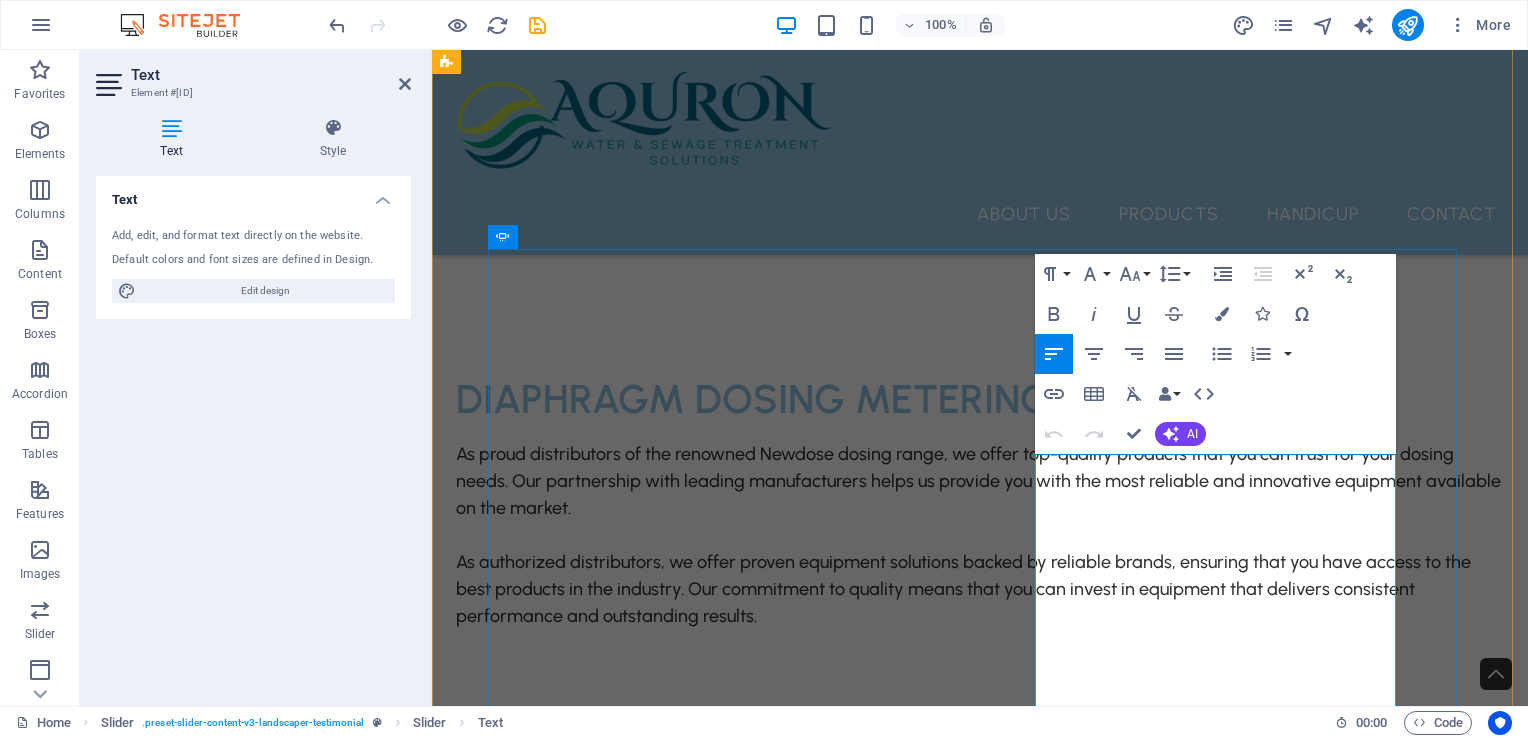 scroll, scrollTop: 3948, scrollLeft: 0, axis: vertical 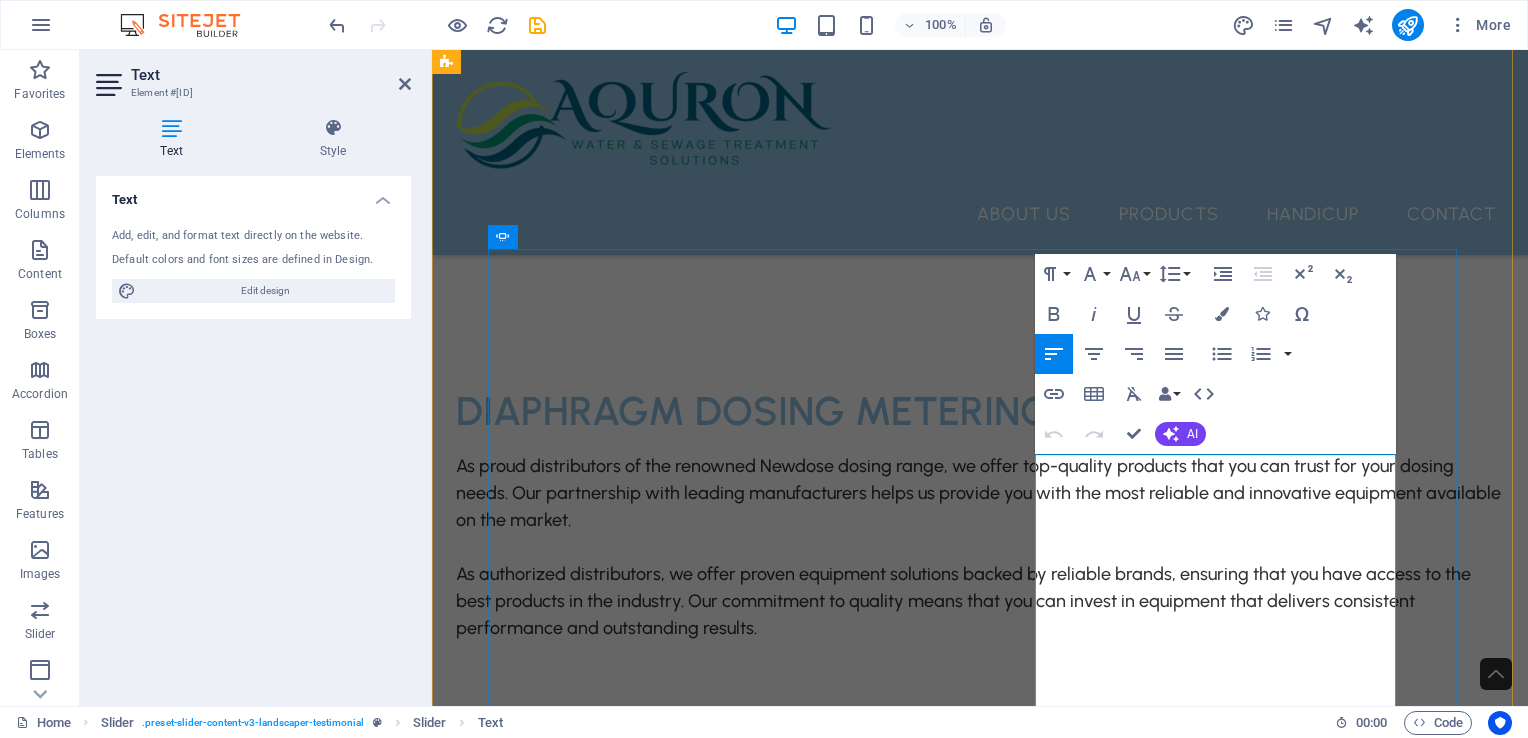 drag, startPoint x: 1042, startPoint y: 422, endPoint x: 1207, endPoint y: 505, distance: 184.69975 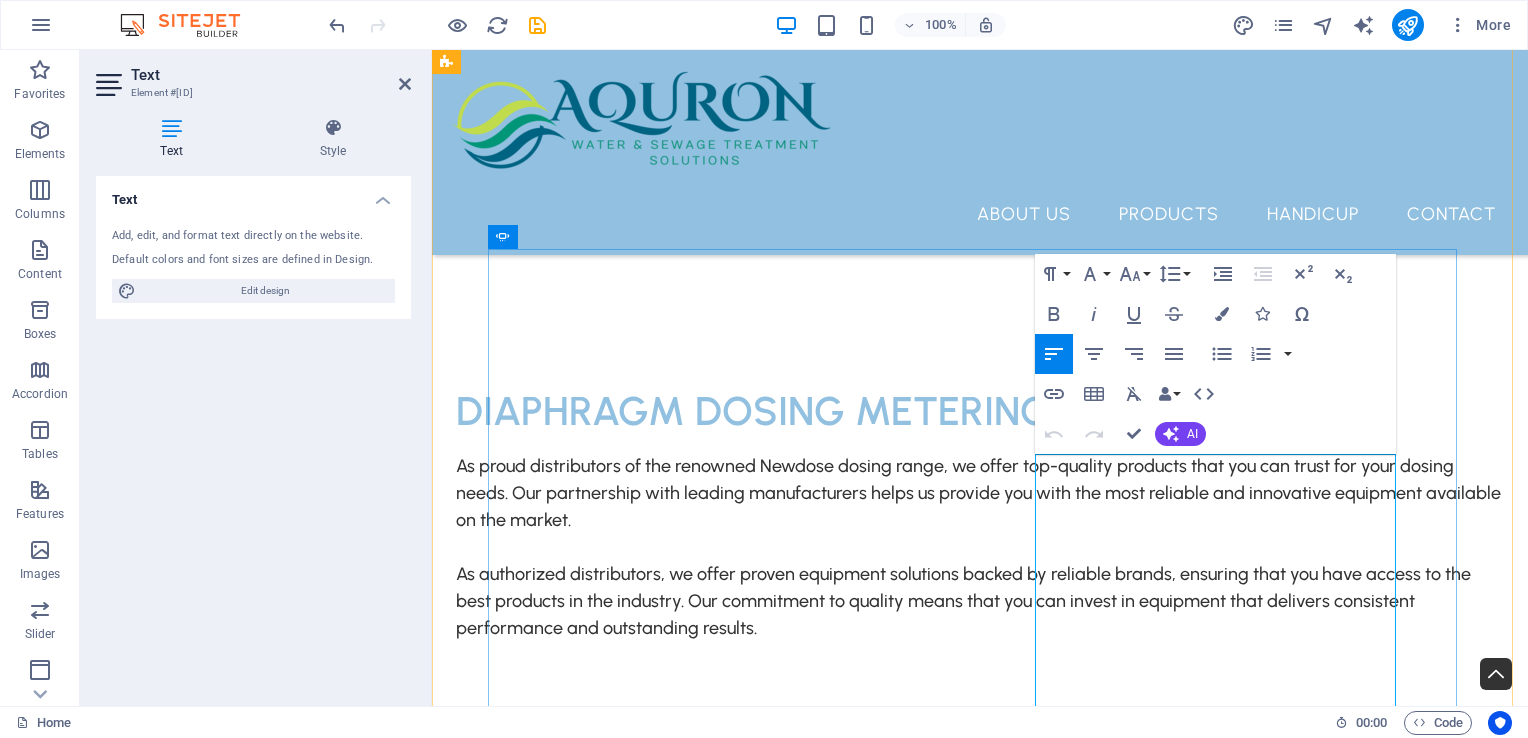 drag, startPoint x: 1033, startPoint y: 464, endPoint x: 1227, endPoint y: 597, distance: 235.21268 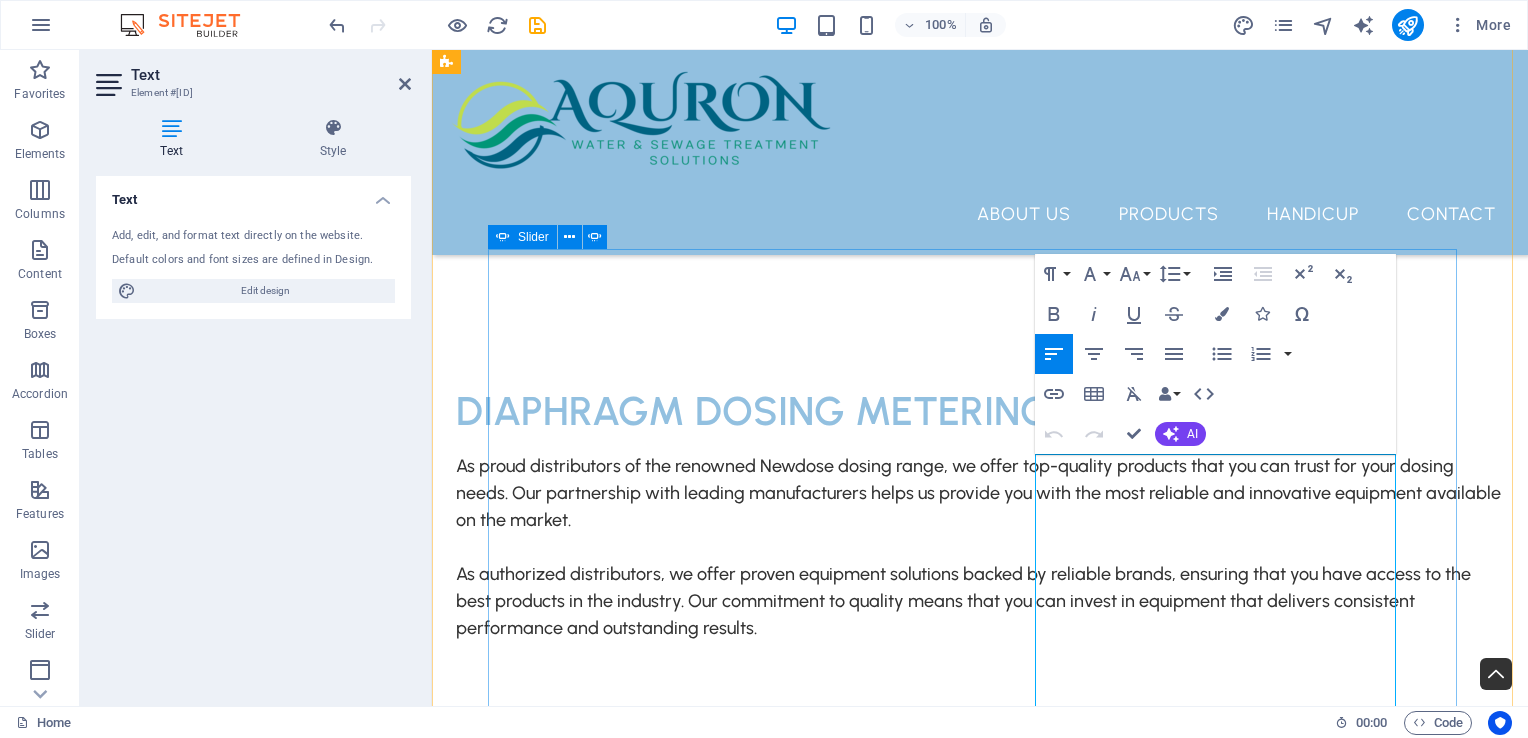 click on "Dosing Pump Fitting NEWDOSE fittings are conveniently included with all of our pumps, ensuring that you have everything you need for installation and operation right out of the box. Additionally, spare fittings can be easily obtained, providing you with peace of mind and accessibility whenever you require replacements or extra components. Top Mount Mixers “Lorem ipsum dolor sit amet, consectetur adipiscing elit. Nunc vulputate s libero et velit interdum, ac per aliquet odio mattis. Class aptent taciti sociosqu ad litora torquent per conubia nostra, per ad inceptos.” NEWDOSE Dosing  Pumps Chemical Mixing Tanks Dosing Pump Fitting NEWDOSE fittings are conveniently included with all of our pumps, ensuring that you have everything you need for installation and operation right out of the box. Additionally, spare fittings can be easily obtained, providing you with peace of mind and accessibility whenever you require replacements or extra components. Top Mount Mixers NEWDOSE Dosing  Pumps Chemical Mixing Tanks" at bounding box center (980, 8292) 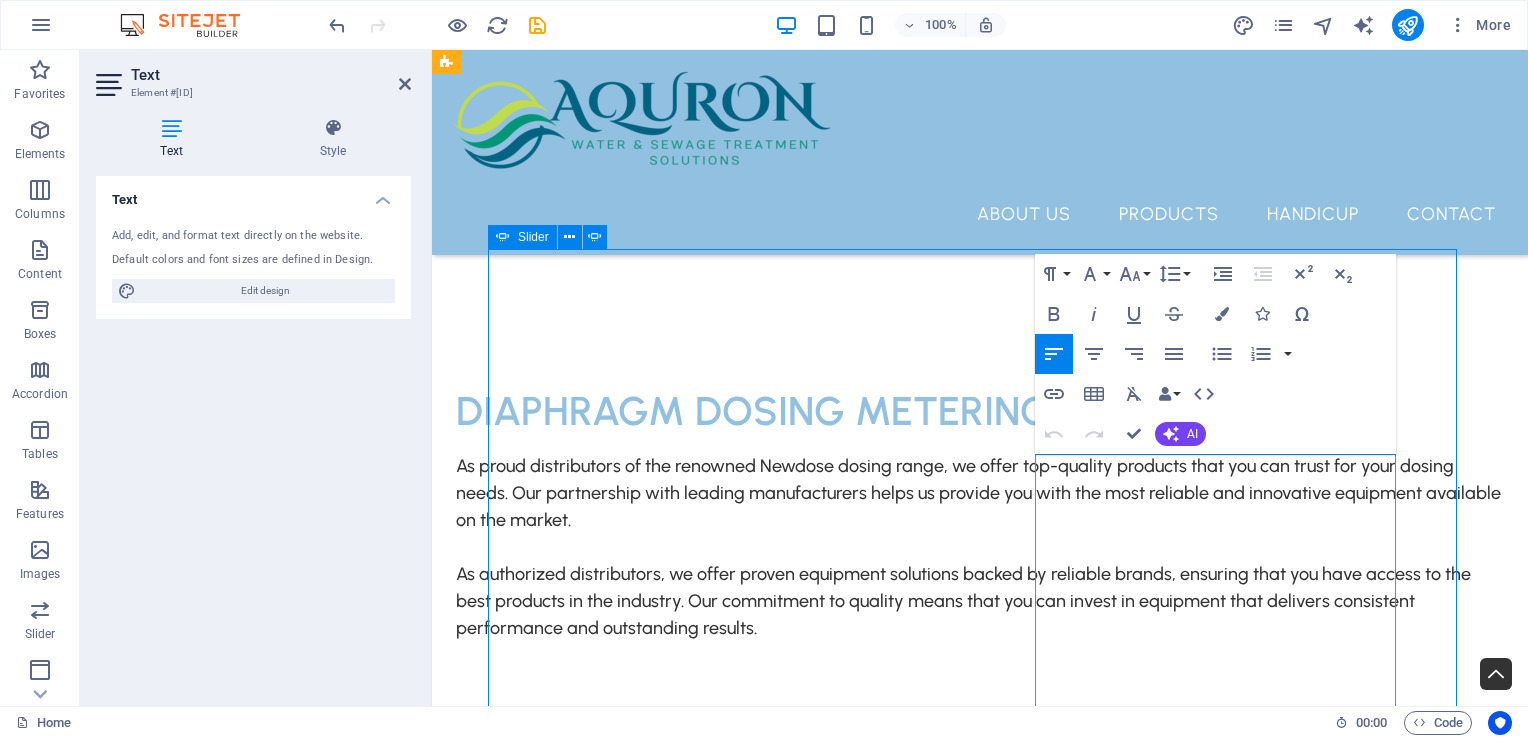click on "Dosing Pump Fitting NEWDOSE fittings are conveniently included with all of our pumps, ensuring that you have everything you need for installation and operation right out of the box. Additionally, spare fittings can be easily obtained, providing you with peace of mind and accessibility whenever you require replacements or extra components. Top Mount Mixers “Lorem ipsum dolor sit amet, consectetur adipiscing elit. Nunc vulputate s libero et velit interdum, ac per aliquet odio mattis. Class aptent taciti sociosqu ad litora torquent per conubia nostra, per ad inceptos.” NEWDOSE Dosing  Pumps Chemical Mixing Tanks Dosing Pump Fitting NEWDOSE fittings are conveniently included with all of our pumps, ensuring that you have everything you need for installation and operation right out of the box. Additionally, spare fittings can be easily obtained, providing you with peace of mind and accessibility whenever you require replacements or extra components. Top Mount Mixers NEWDOSE Dosing  Pumps Chemical Mixing Tanks" at bounding box center [980, 8292] 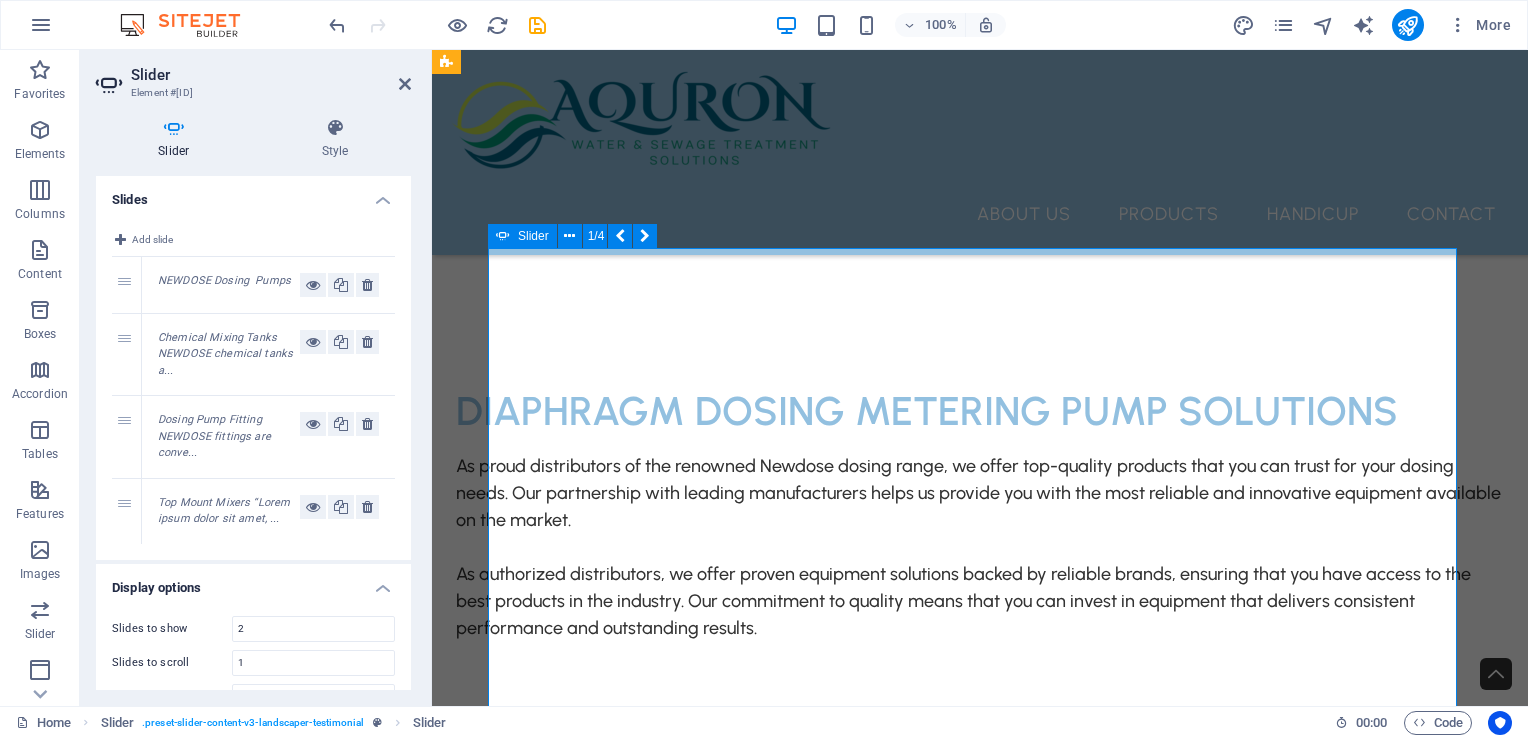 scroll, scrollTop: 3948, scrollLeft: 0, axis: vertical 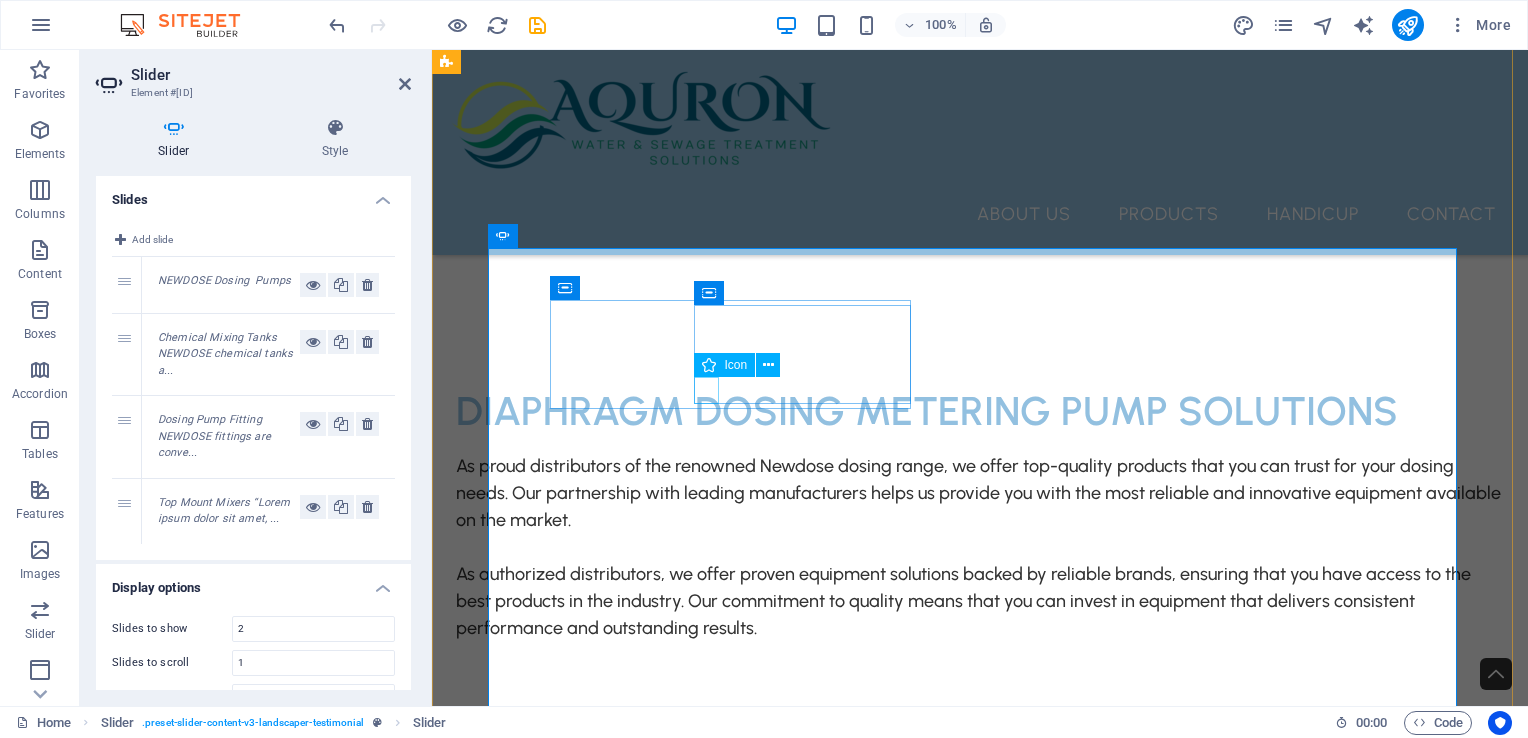 click at bounding box center [-276, 7007] 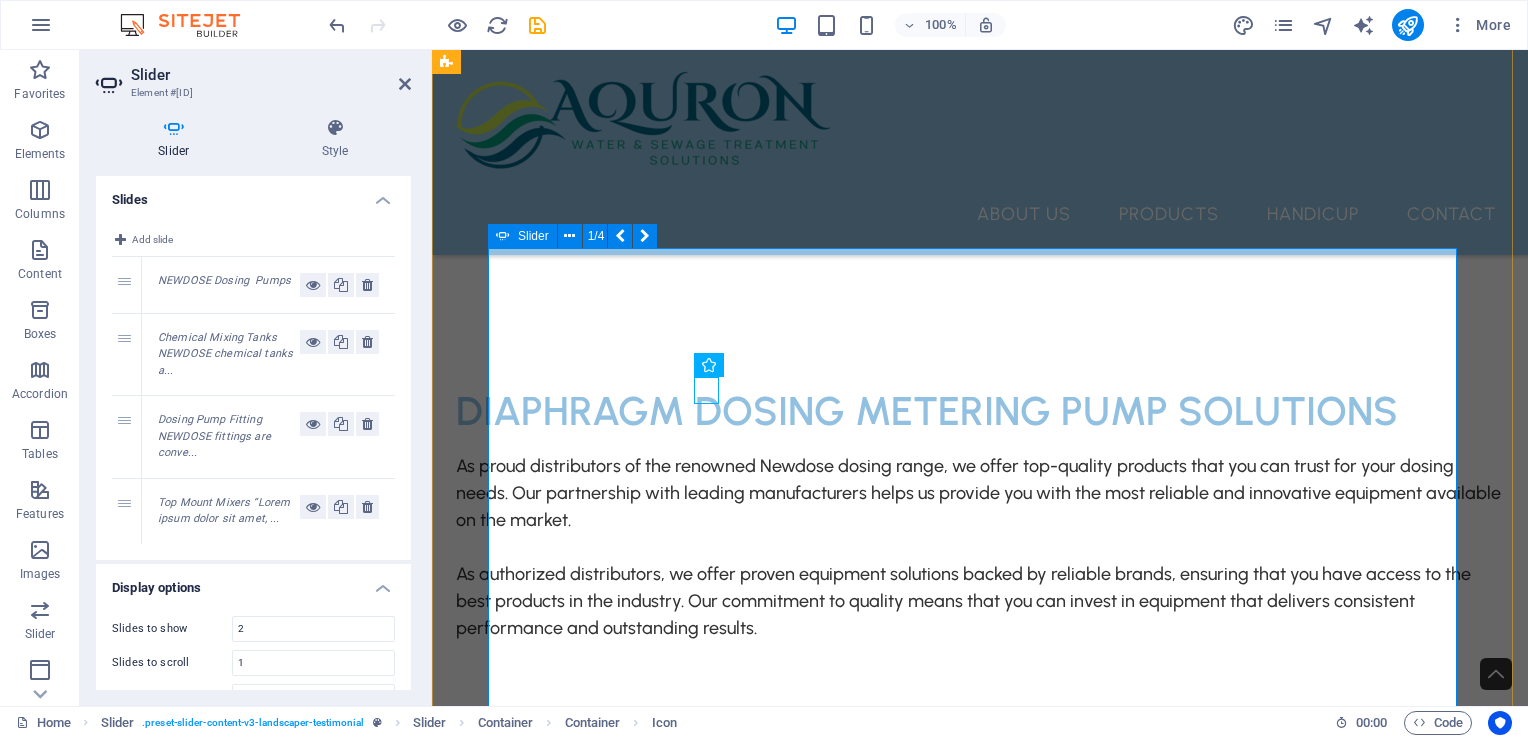 click on "Dosing Pump Fitting NEWDOSE fittings are conveniently included with all of our pumps, ensuring that you have everything you need for installation and operation right out of the box. Additionally, spare fittings can be easily obtained, providing you with peace of mind and accessibility whenever you require replacements or extra components. Top Mount Mixers “Lorem ipsum dolor sit amet, consectetur adipiscing elit. Nunc vulputate s libero et velit interdum, ac per aliquet odio mattis. Class aptent taciti sociosqu ad litora torquent per conubia nostra, per ad inceptos.” NEWDOSE Dosing  Pumps Chemical Mixing Tanks Dosing Pump Fitting NEWDOSE fittings are conveniently included with all of our pumps, ensuring that you have everything you need for installation and operation right out of the box. Additionally, spare fittings can be easily obtained, providing you with peace of mind and accessibility whenever you require replacements or extra components. Top Mount Mixers NEWDOSE Dosing  Pumps Chemical Mixing Tanks" at bounding box center [980, 8292] 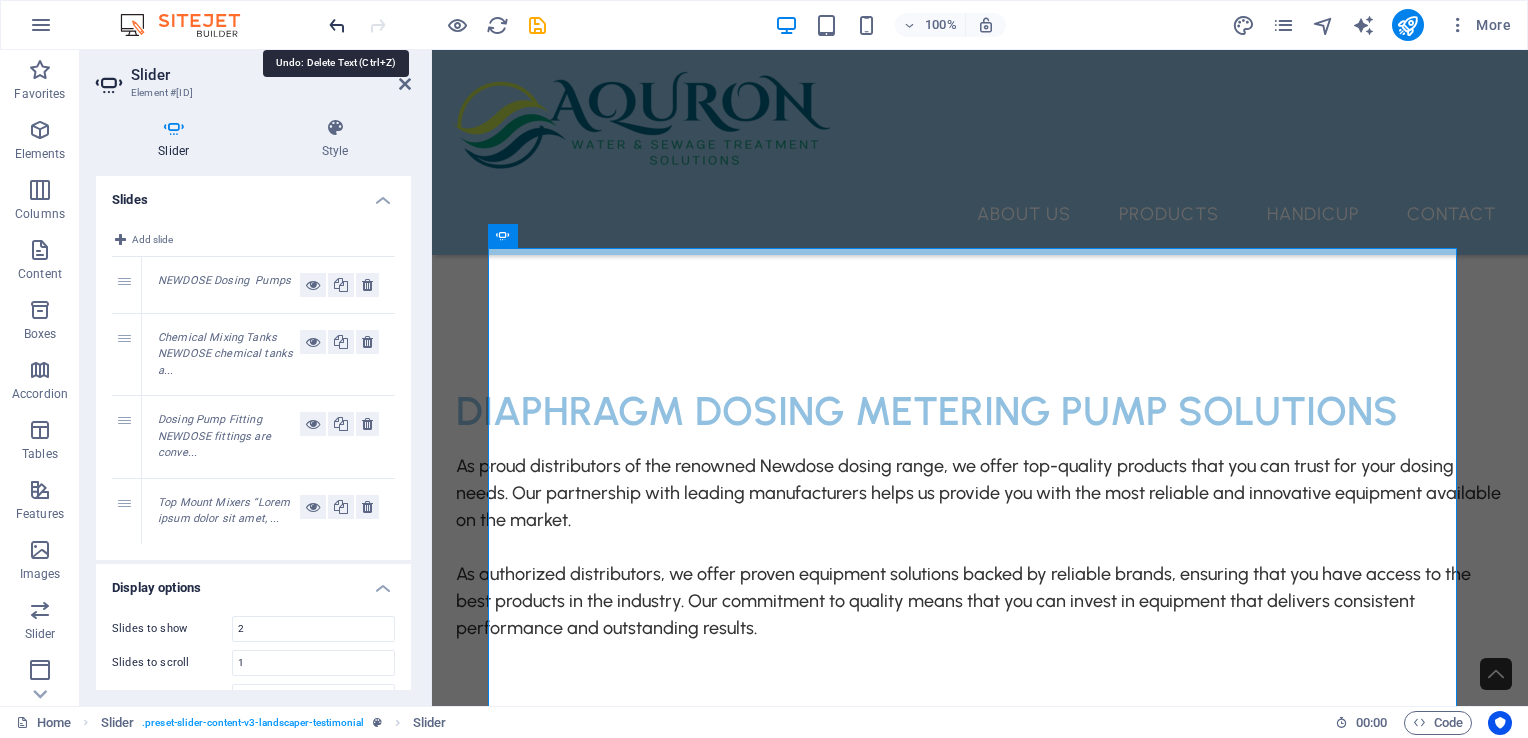 click at bounding box center (337, 25) 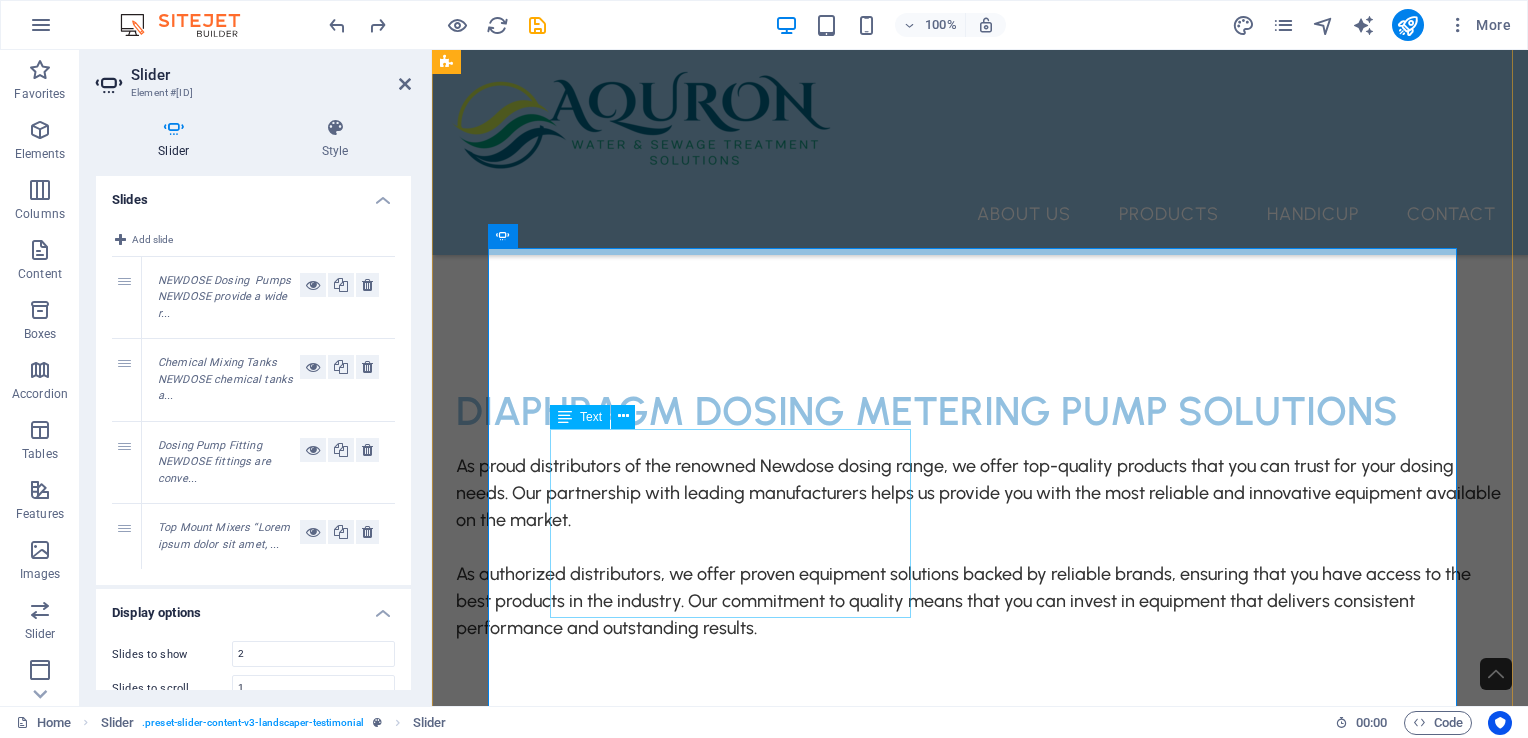 click on "NEWDOSE provide a wide range of high-quality dosing pumps to meet all your needs. Our featured dosing pumps includes solenoid driven diaphragm metering pumps, motor dosing pumps, ND type mechanical motor dosing pumps, ecodose type mechanical motor dosing pumps, ND electric stroke adjusters." at bounding box center [-272, 7279] 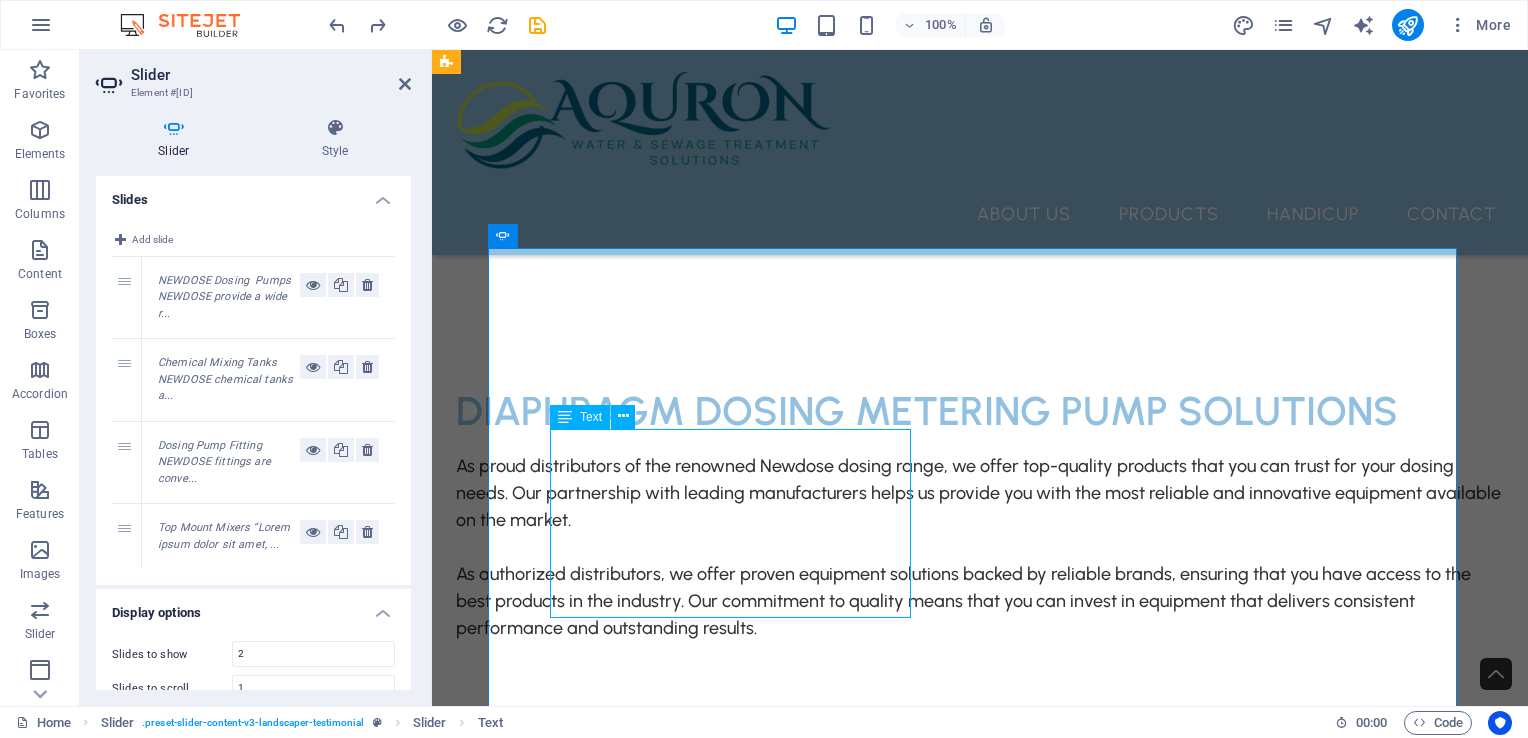 click on "NEWDOSE provide a wide range of high-quality dosing pumps to meet all your needs. Our featured dosing pumps includes solenoid driven diaphragm metering pumps, motor dosing pumps, ND type mechanical motor dosing pumps, ecodose type mechanical motor dosing pumps, ND electric stroke adjusters." at bounding box center (-272, 7279) 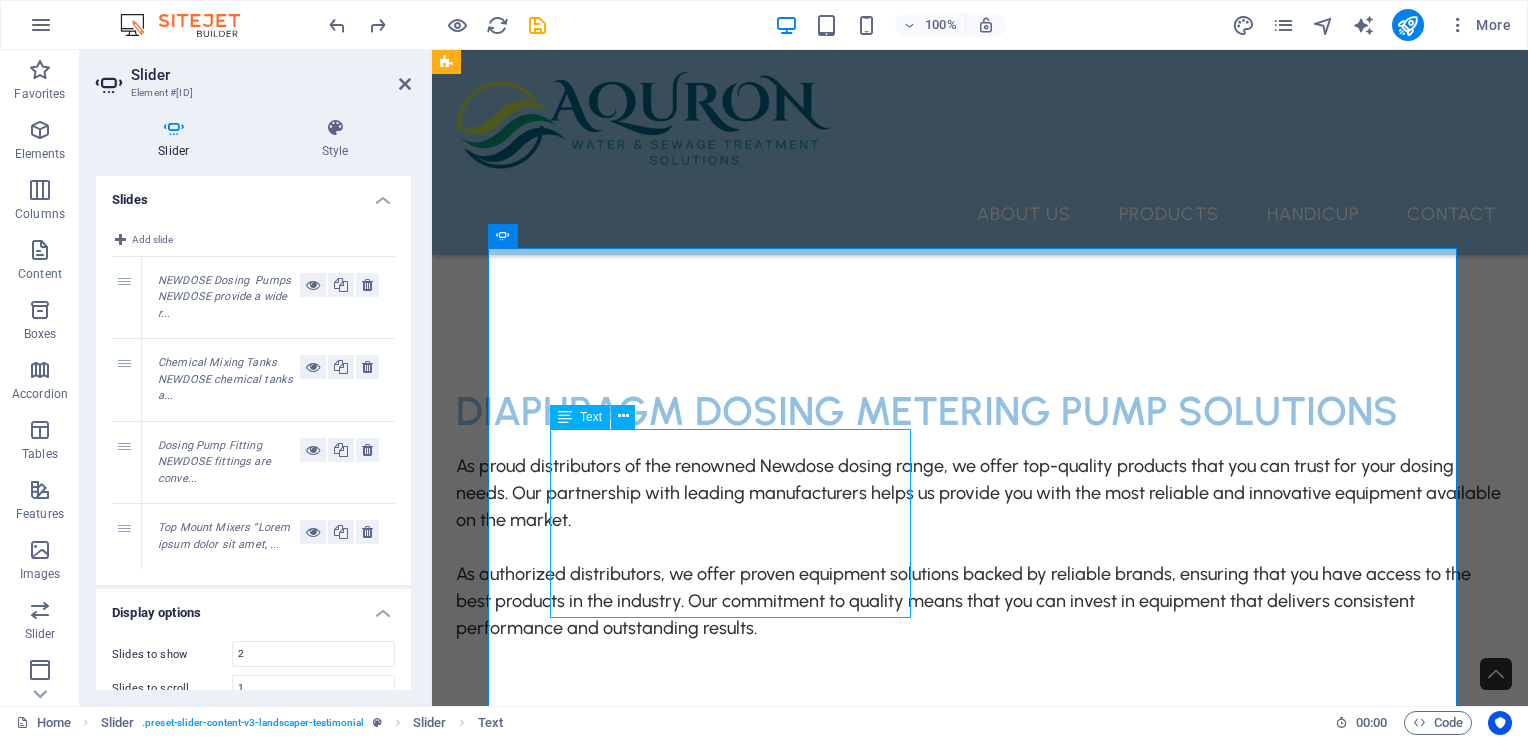 click on "NEWDOSE provide a wide range of high-quality dosing pumps to meet all your needs. Our featured dosing pumps includes solenoid driven diaphragm metering pumps, motor dosing pumps, ND type mechanical motor dosing pumps, ecodose type mechanical motor dosing pumps, ND electric stroke adjusters." at bounding box center [-272, 7279] 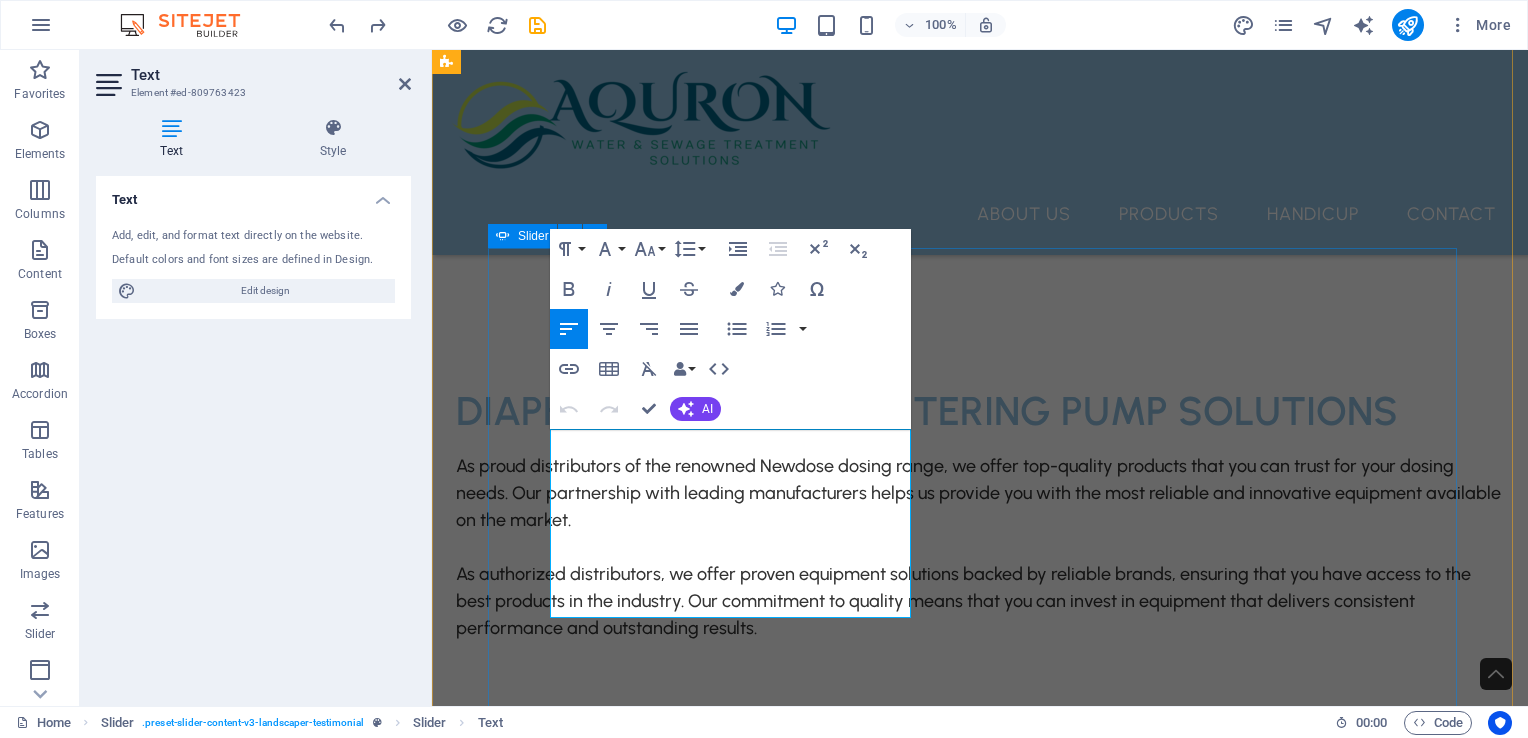 drag, startPoint x: 611, startPoint y: 607, endPoint x: 544, endPoint y: 442, distance: 178.08424 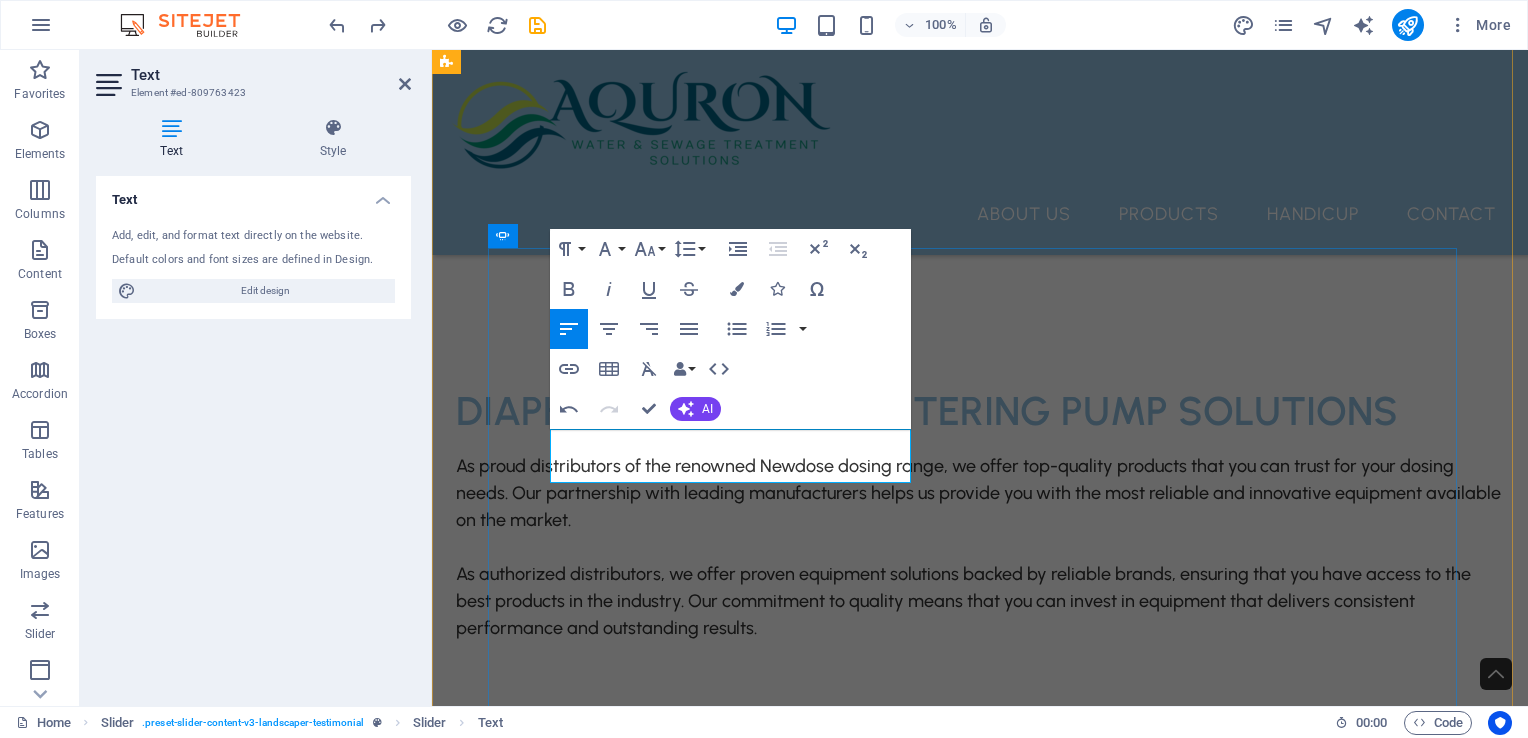 click on "EWDOSE chemical tanks are meticulously engineered to seamles" at bounding box center (-272, 7198) 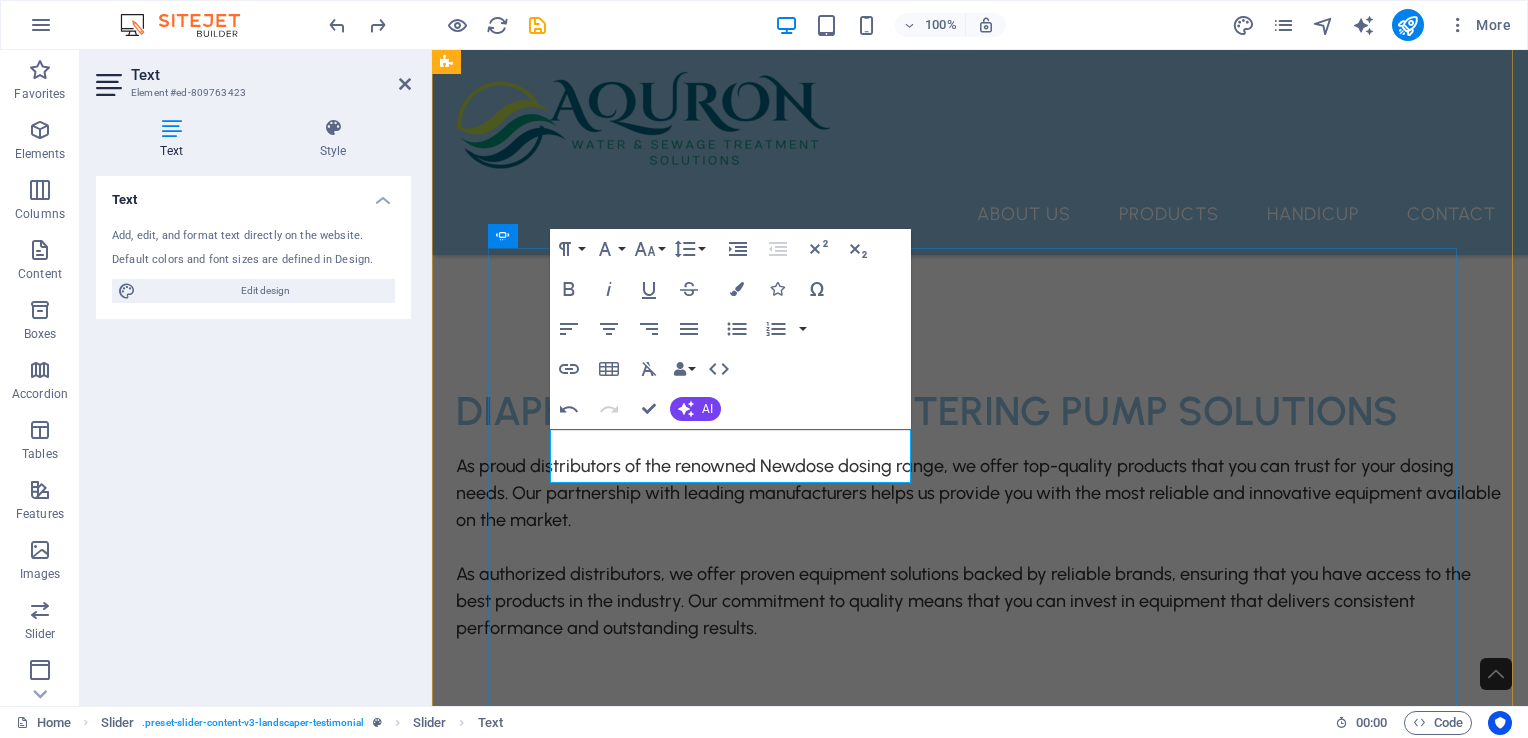 click on "NEWDOSE chemical tanks are meticulously engineered to seamles" at bounding box center [-272, 7198] 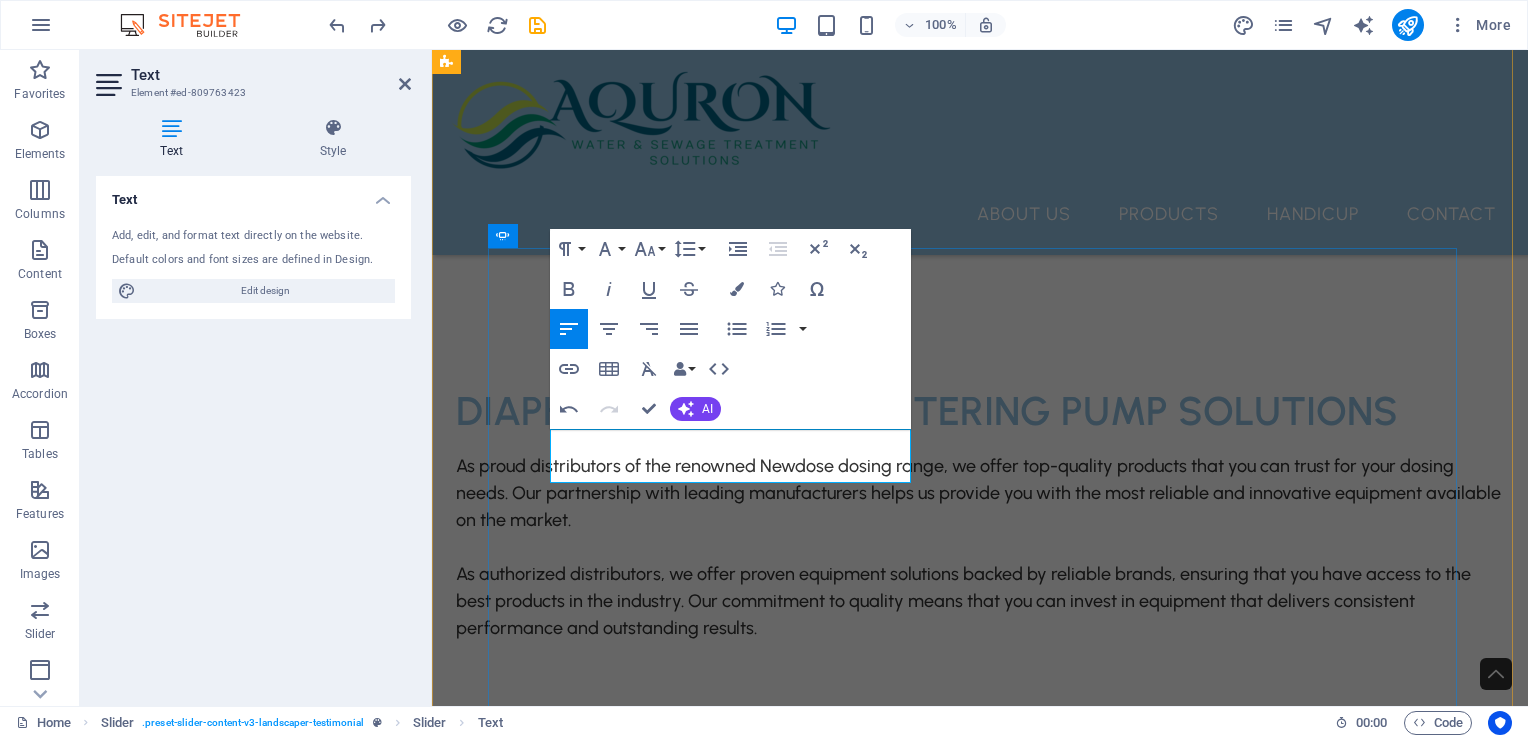 drag, startPoint x: 641, startPoint y: 439, endPoint x: 780, endPoint y: 459, distance: 140.43147 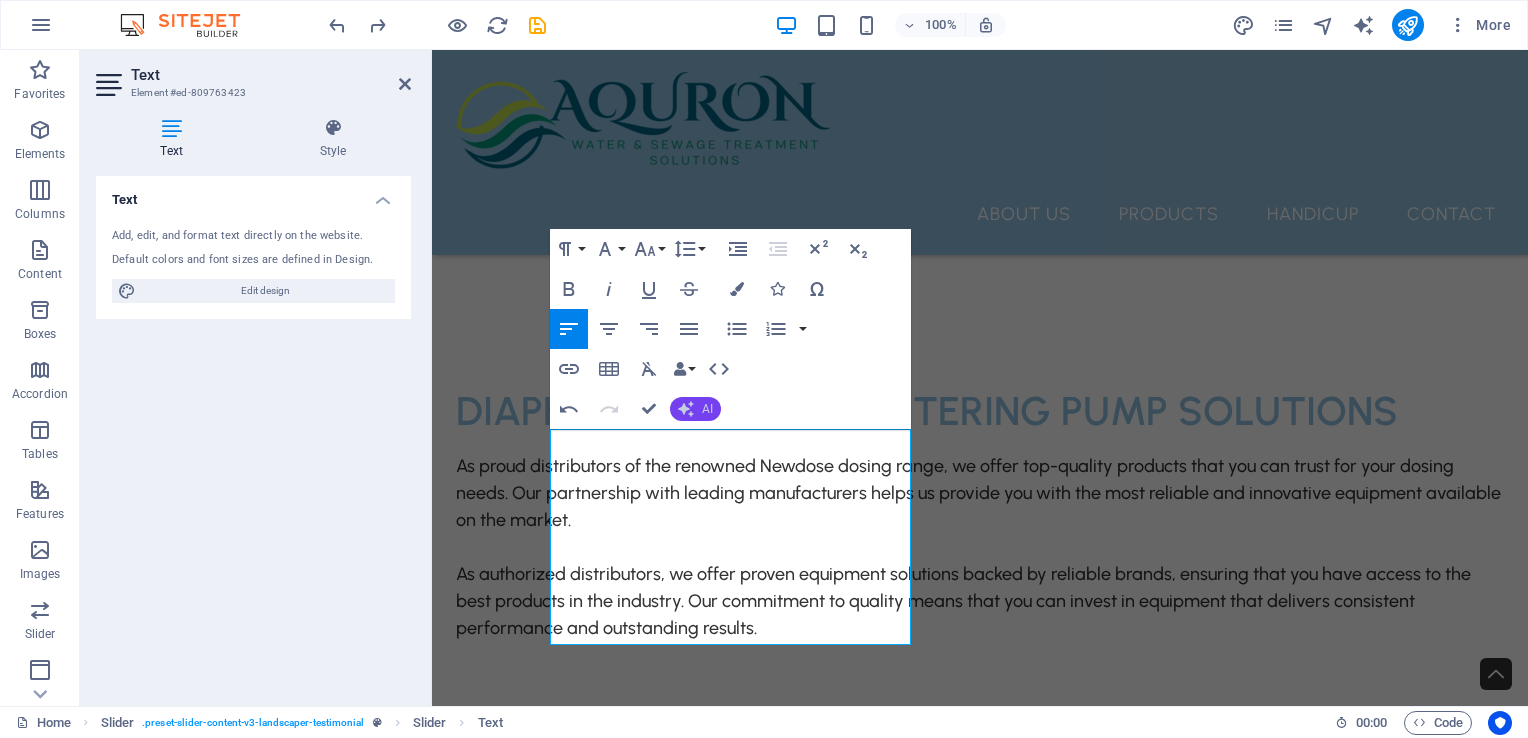 click on "AI" at bounding box center (695, 409) 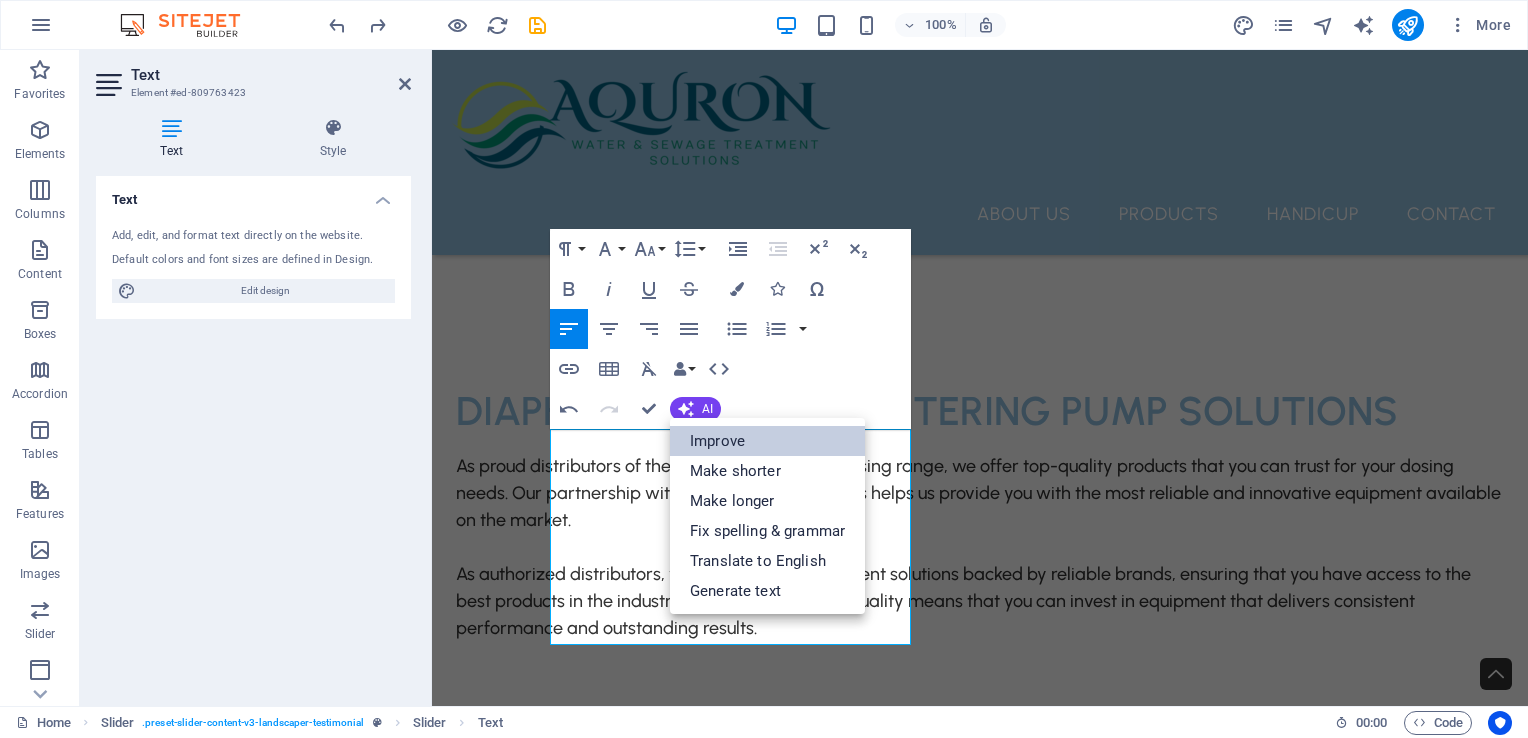 click on "Improve" at bounding box center (767, 441) 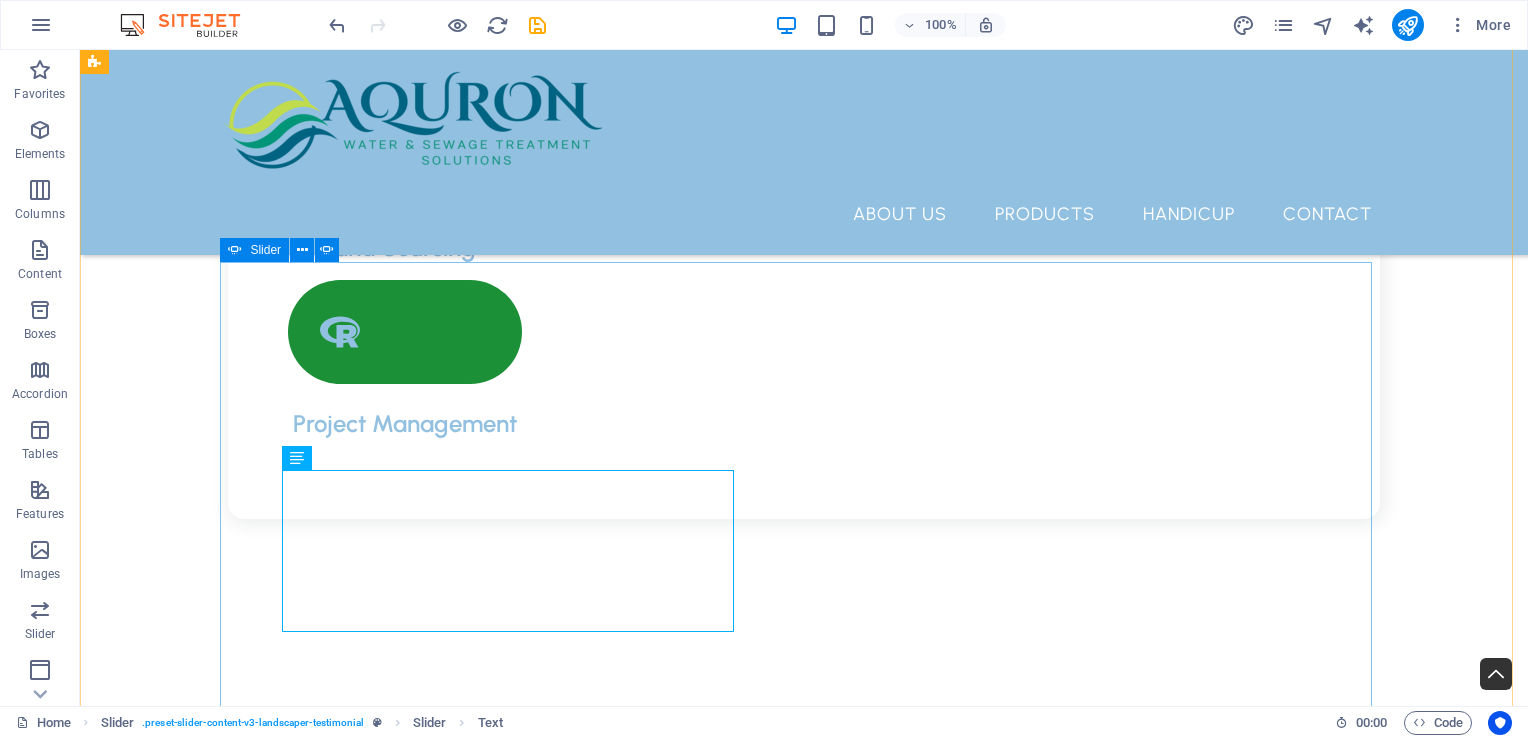 scroll, scrollTop: 3922, scrollLeft: 0, axis: vertical 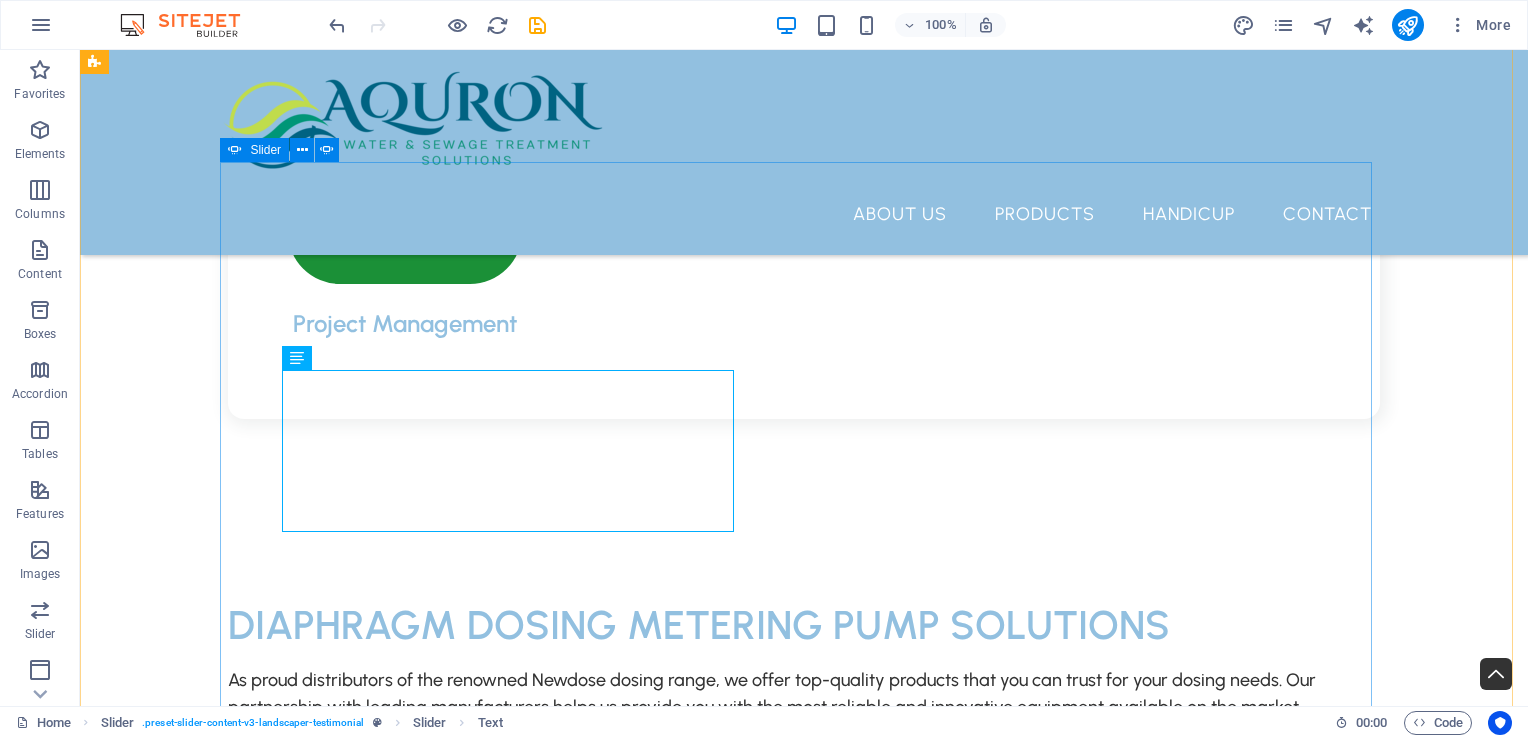 click at bounding box center [804, 13283] 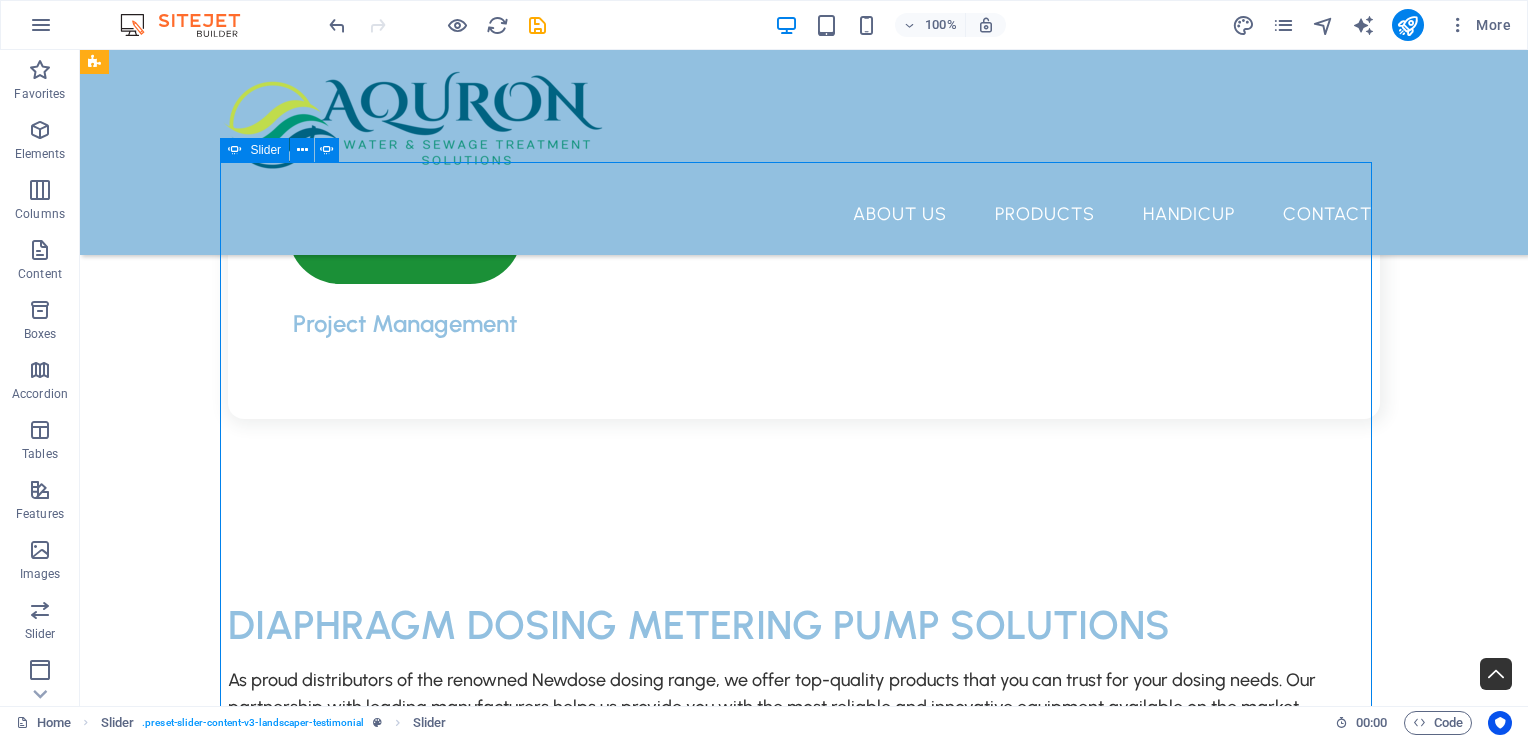 click at bounding box center (804, 13283) 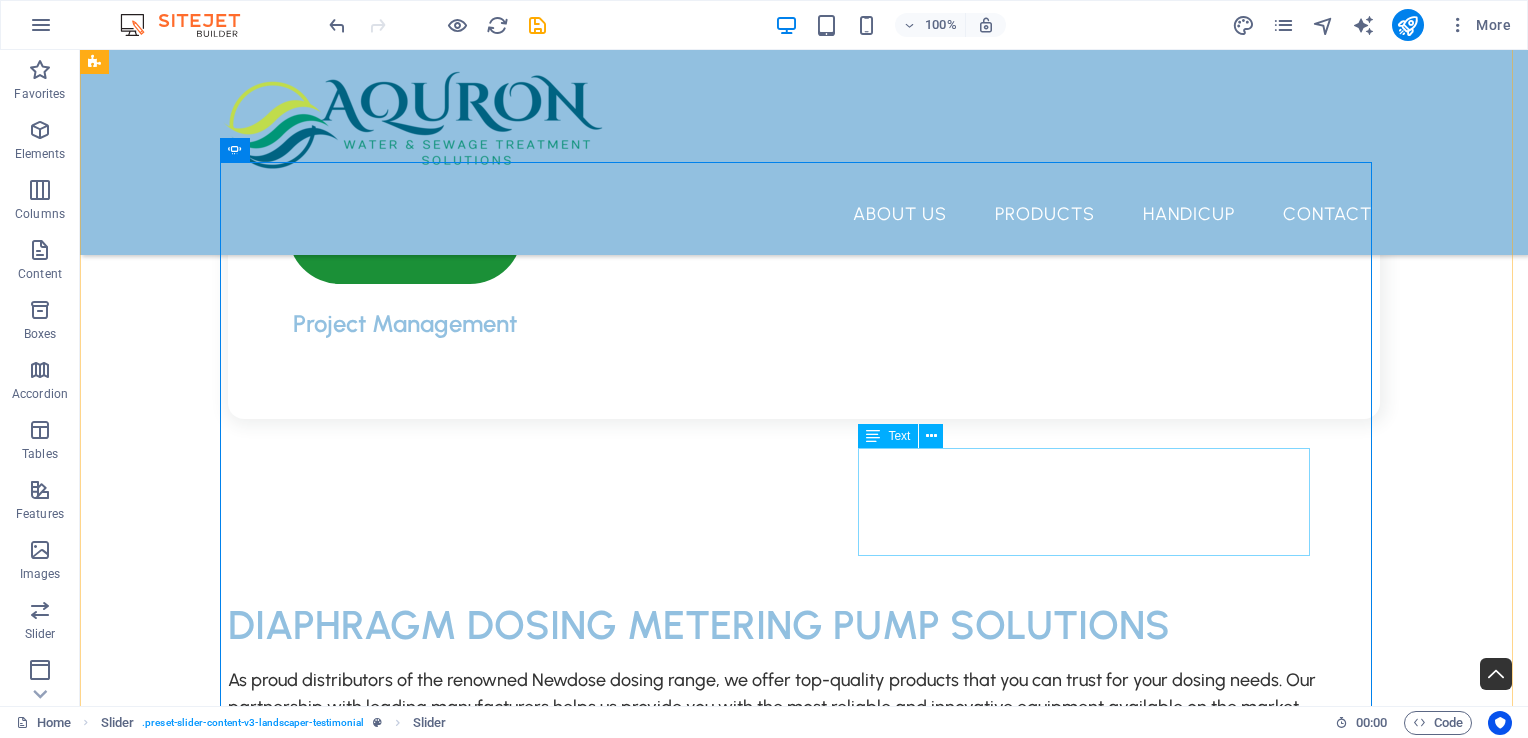 click on "“Lorem ipsum dolor sit amet, consectetur adipiscing elit. Nunc vulputate s libero et velit interdum, ac per aliquet odio mattis. Class aptent taciti sociosqu ad litora torquent per conubia nostra, per ad inceptos.”" at bounding box center [-1820, 11099] 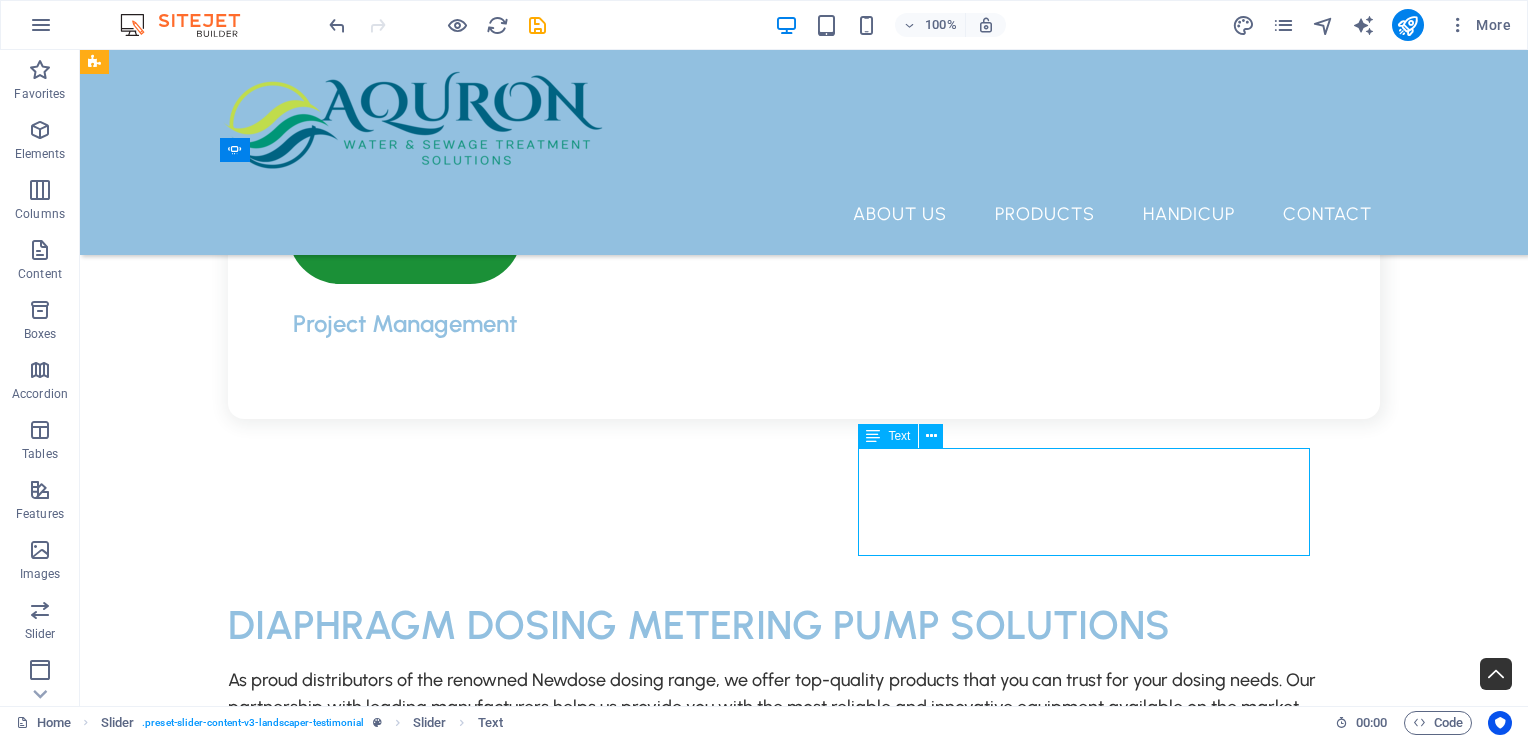 click on "“Lorem ipsum dolor sit amet, consectetur adipiscing elit. Nunc vulputate s libero et velit interdum, ac per aliquet odio mattis. Class aptent taciti sociosqu ad litora torquent per conubia nostra, per ad inceptos.”" at bounding box center (-1820, 11099) 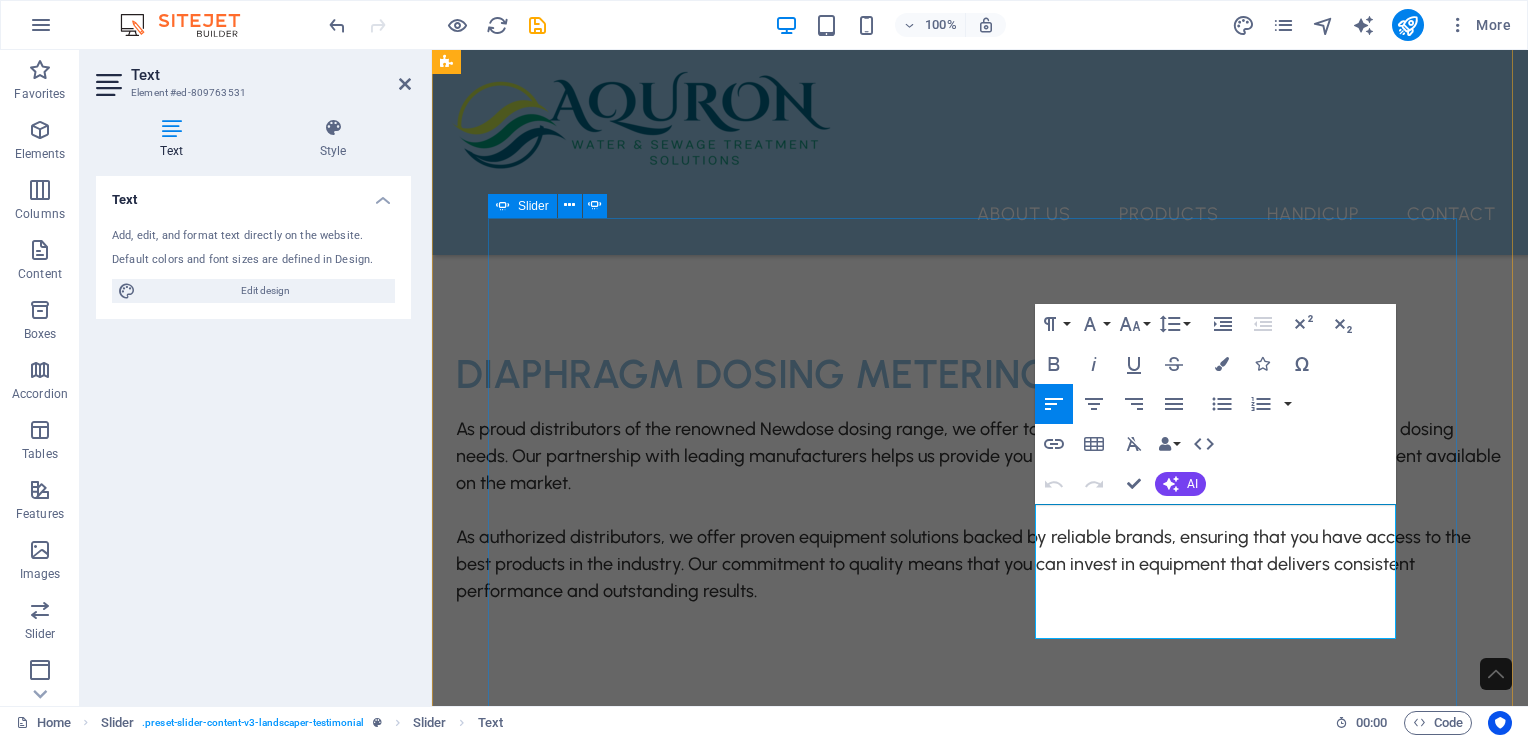 scroll, scrollTop: 3996, scrollLeft: 0, axis: vertical 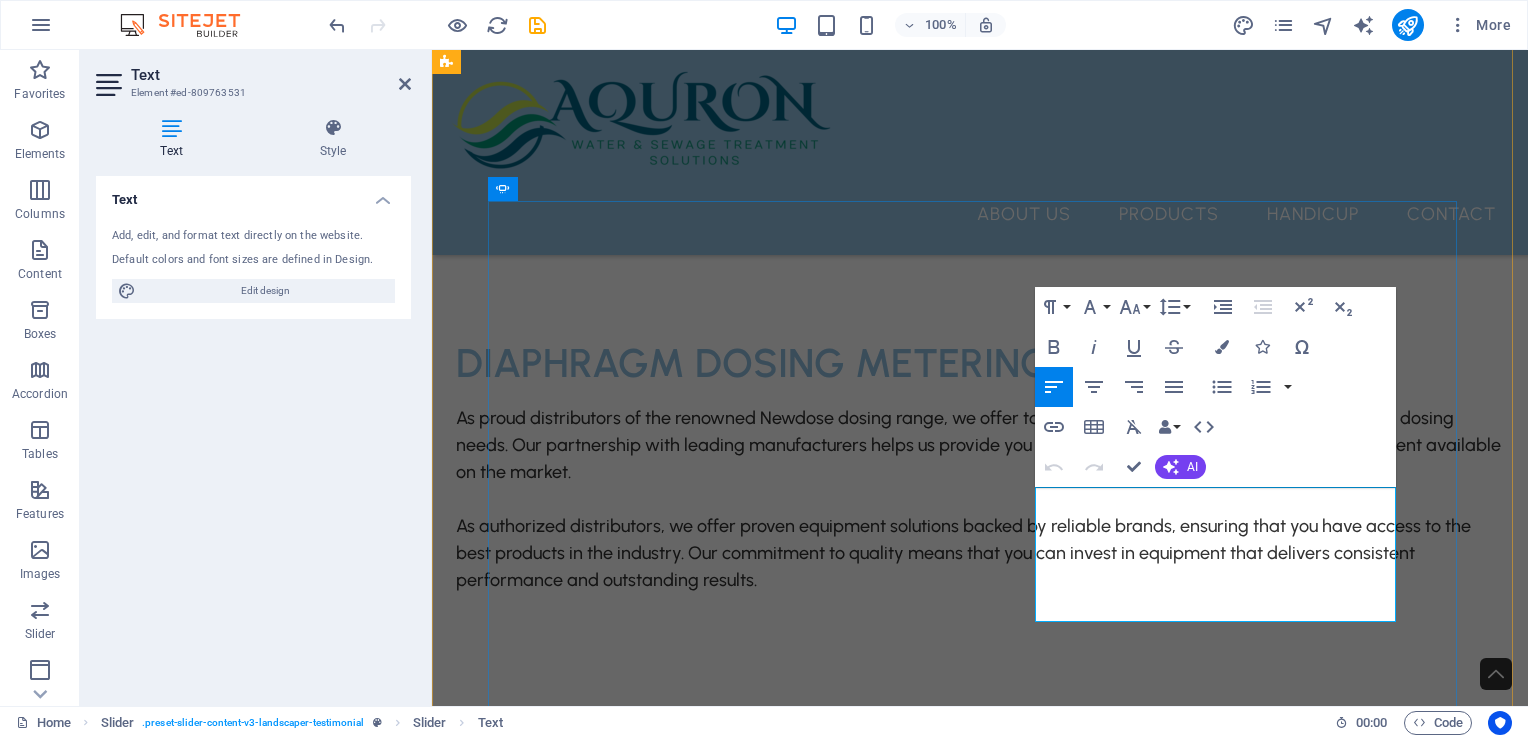 drag, startPoint x: 1036, startPoint y: 568, endPoint x: 1292, endPoint y: 604, distance: 258.51886 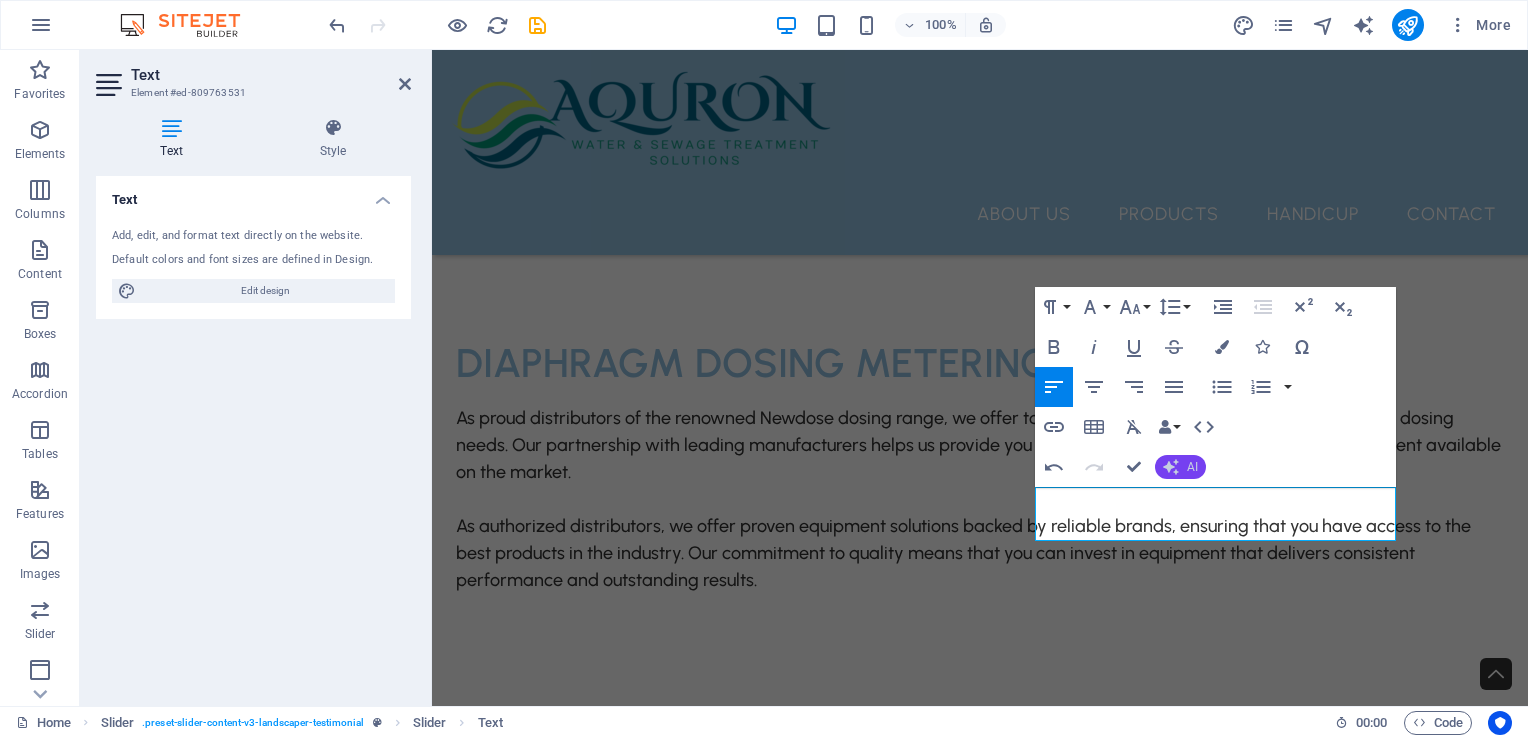 click on "AI" at bounding box center (1180, 467) 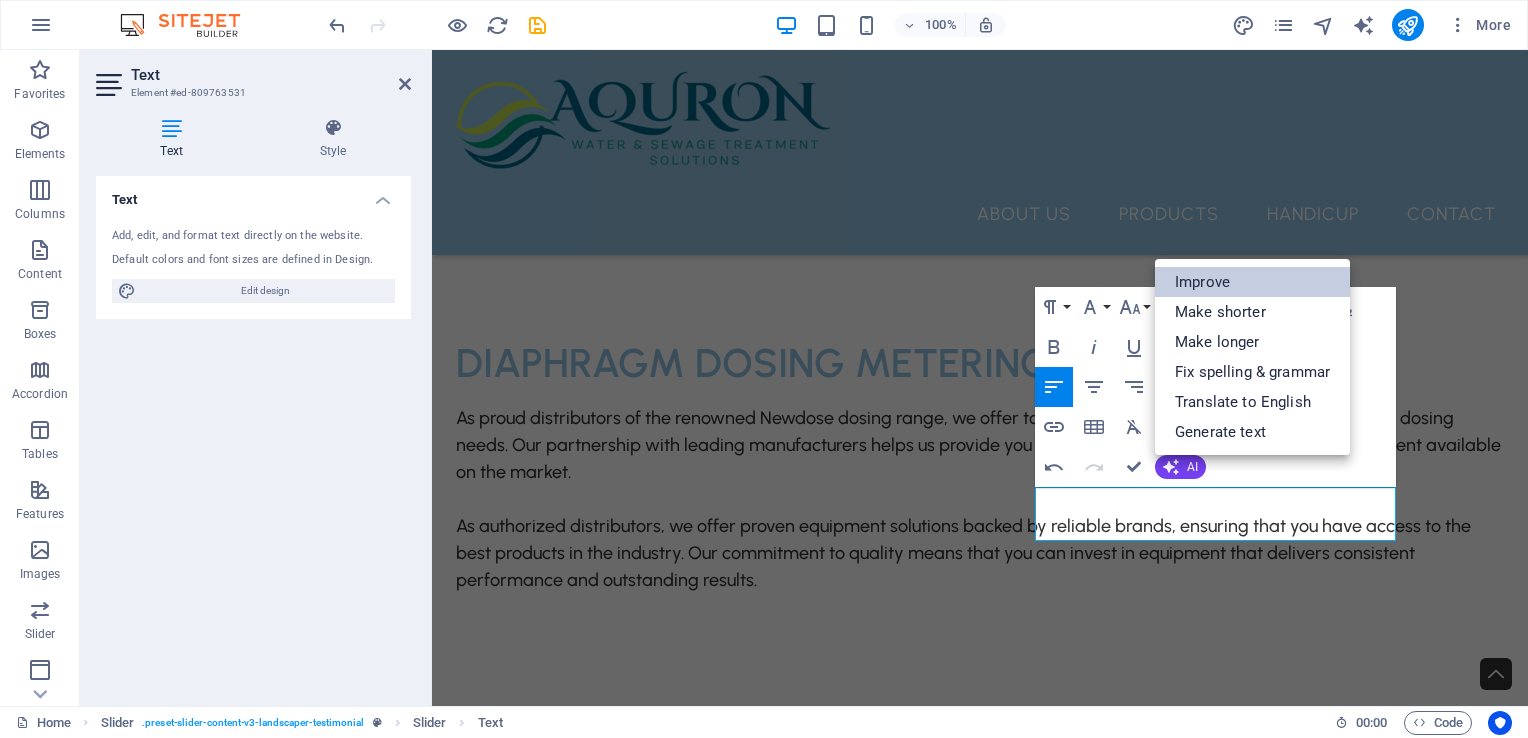 click on "Improve" at bounding box center [1252, 282] 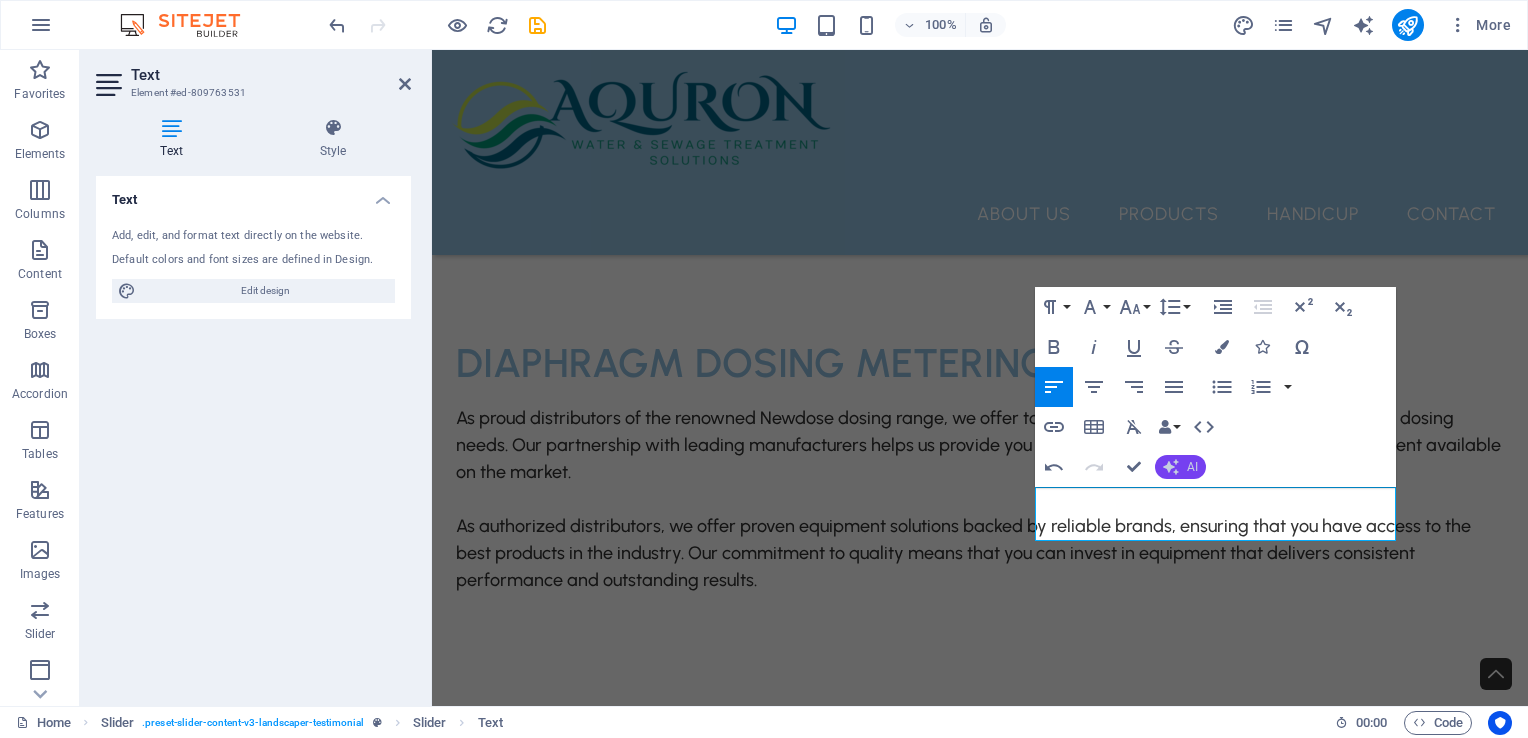 click on "AI" at bounding box center [1192, 467] 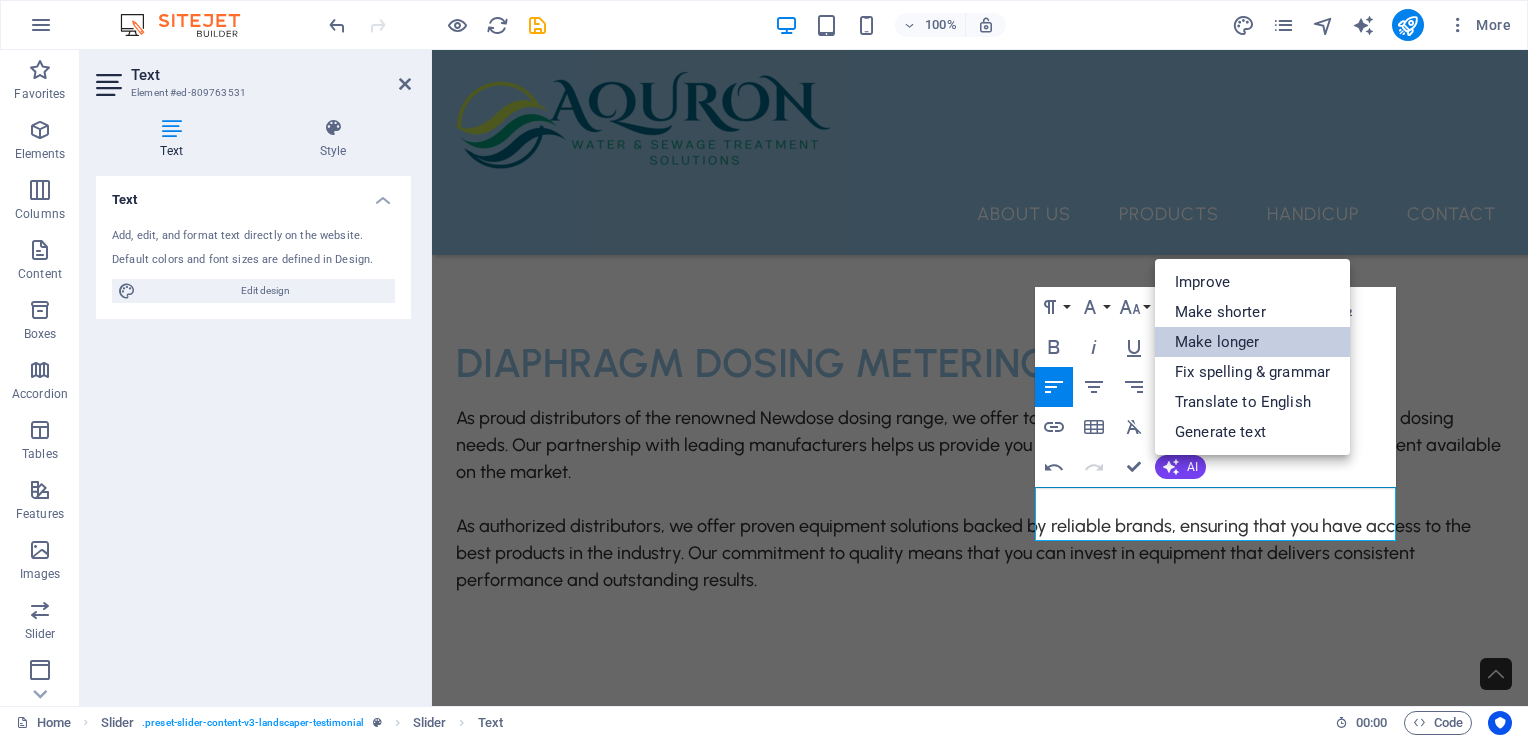click on "Make longer" at bounding box center (1252, 342) 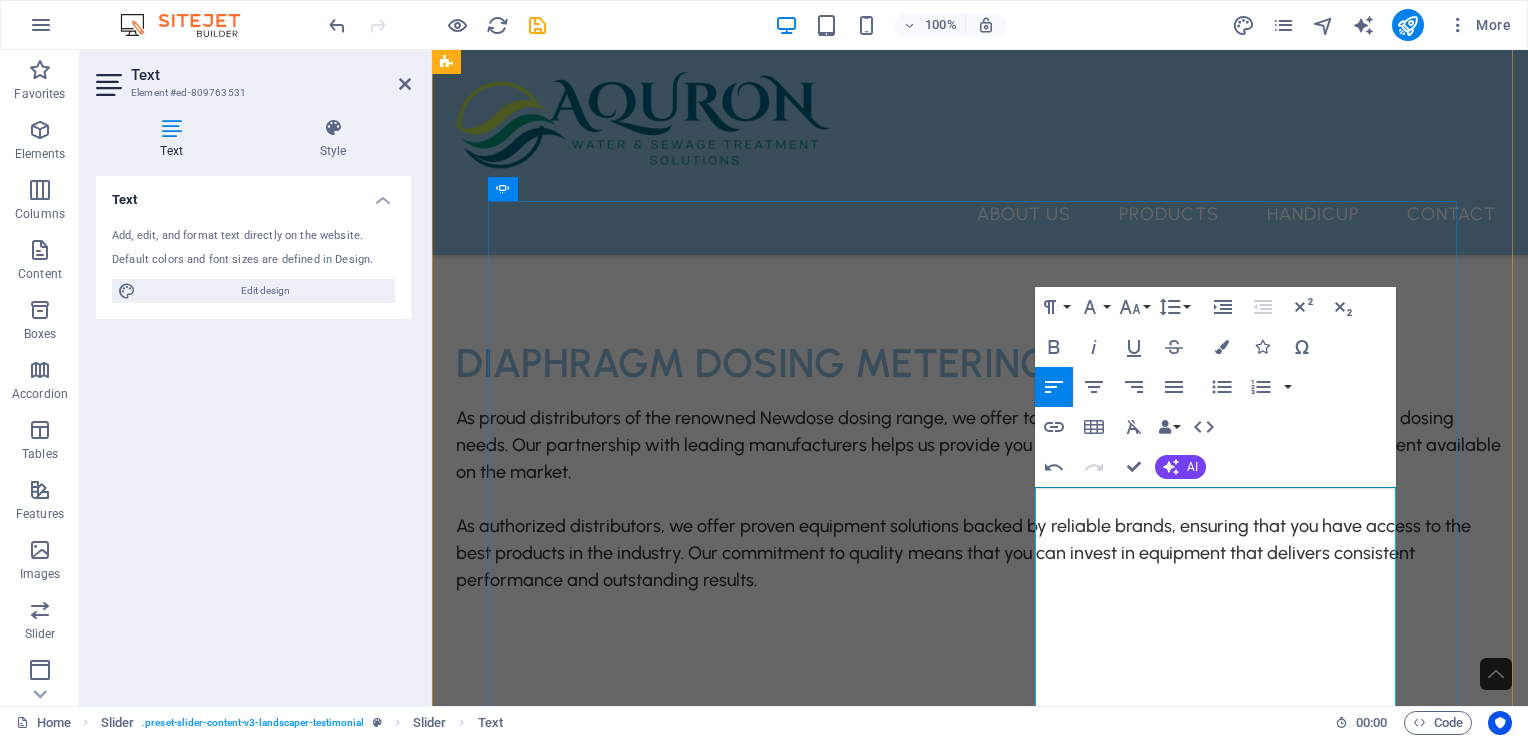 scroll, scrollTop: 4096, scrollLeft: 0, axis: vertical 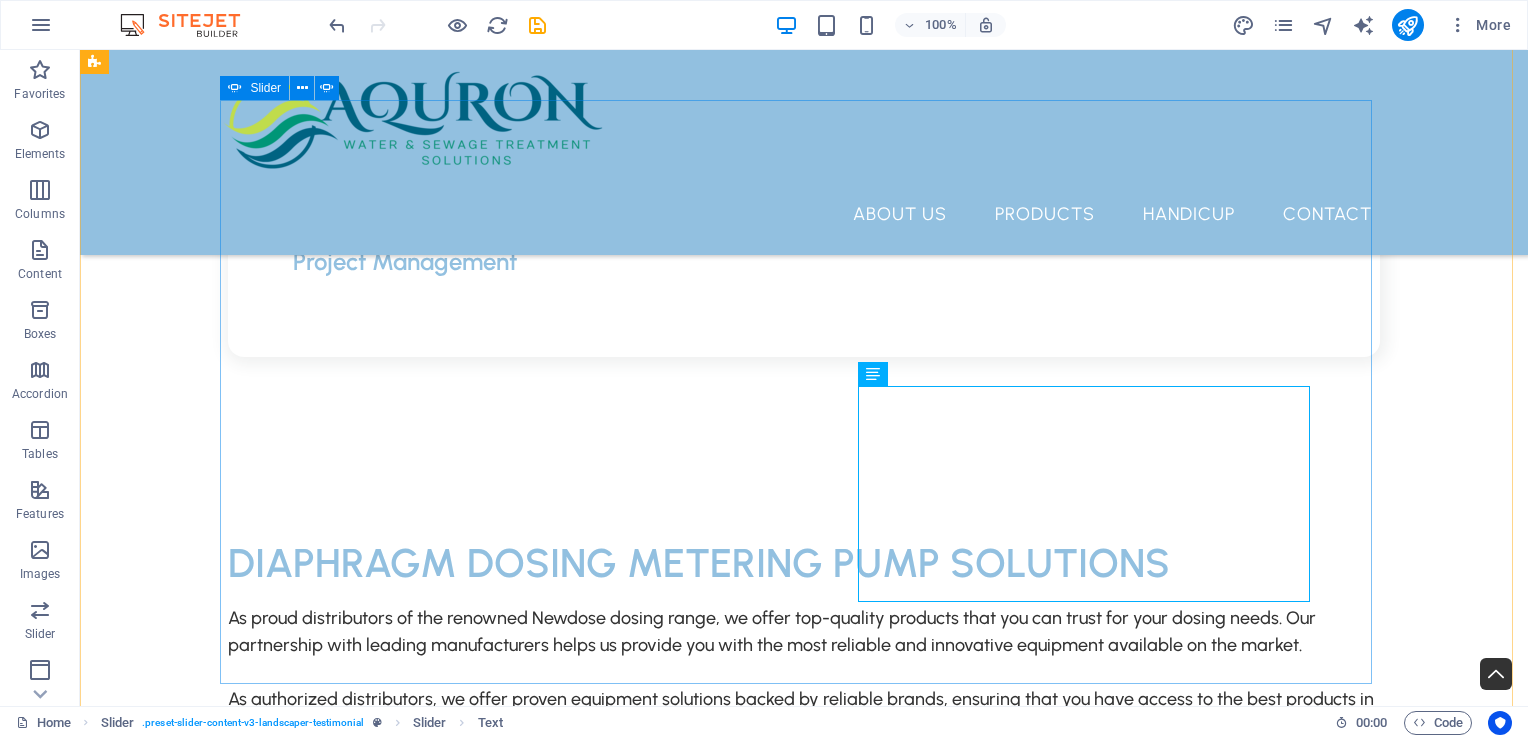 click at bounding box center (804, 13437) 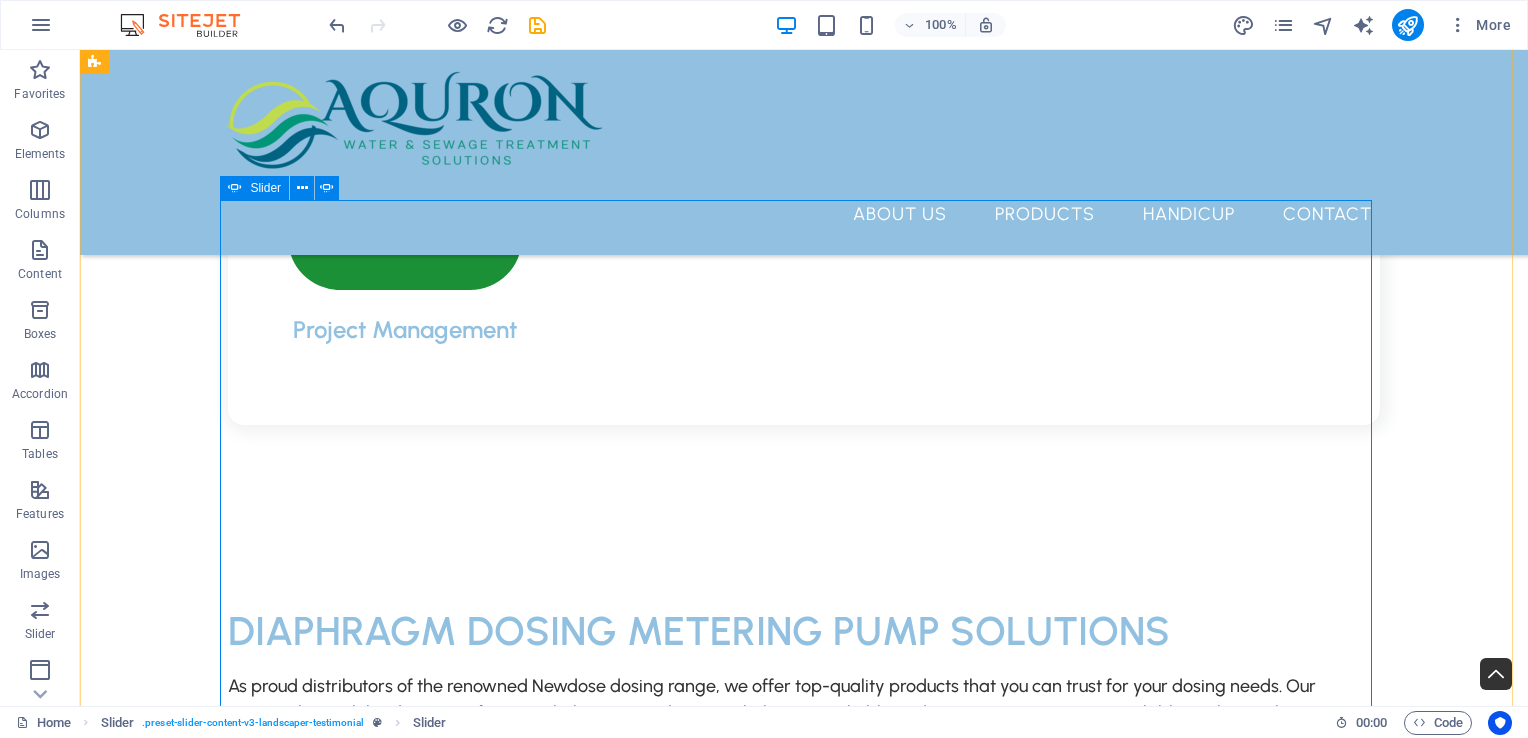 scroll, scrollTop: 3884, scrollLeft: 0, axis: vertical 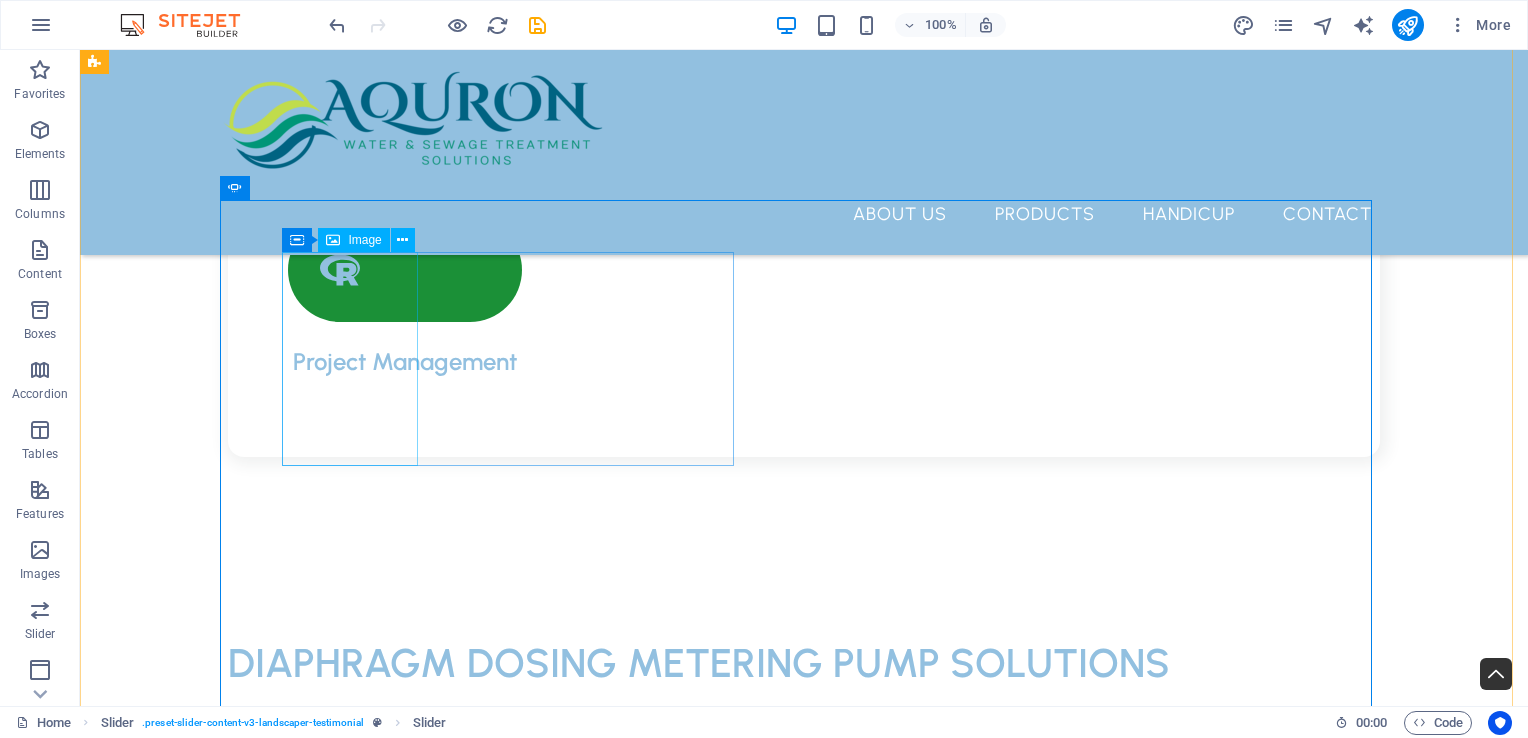 click on "Image" at bounding box center (364, 240) 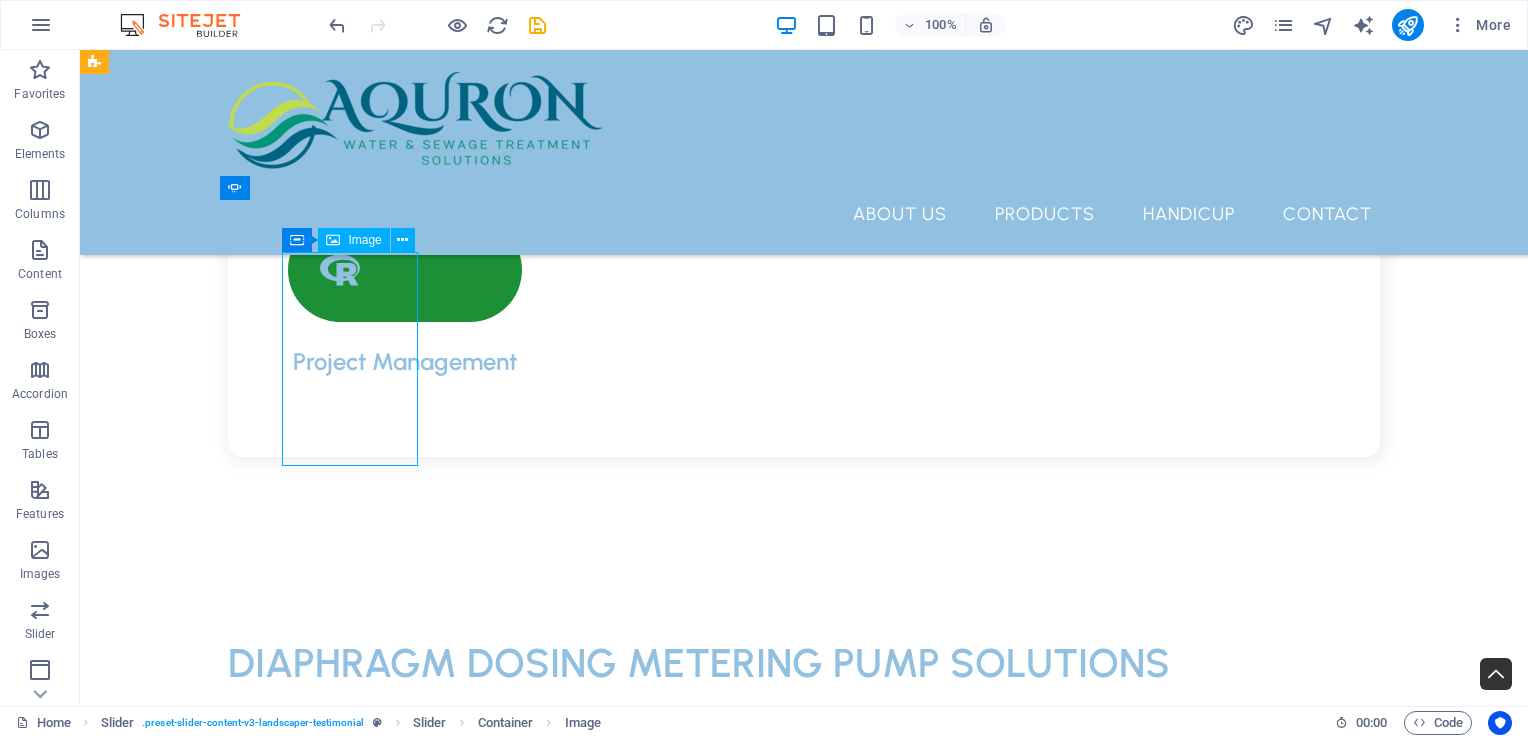 click on "Image" at bounding box center [353, 240] 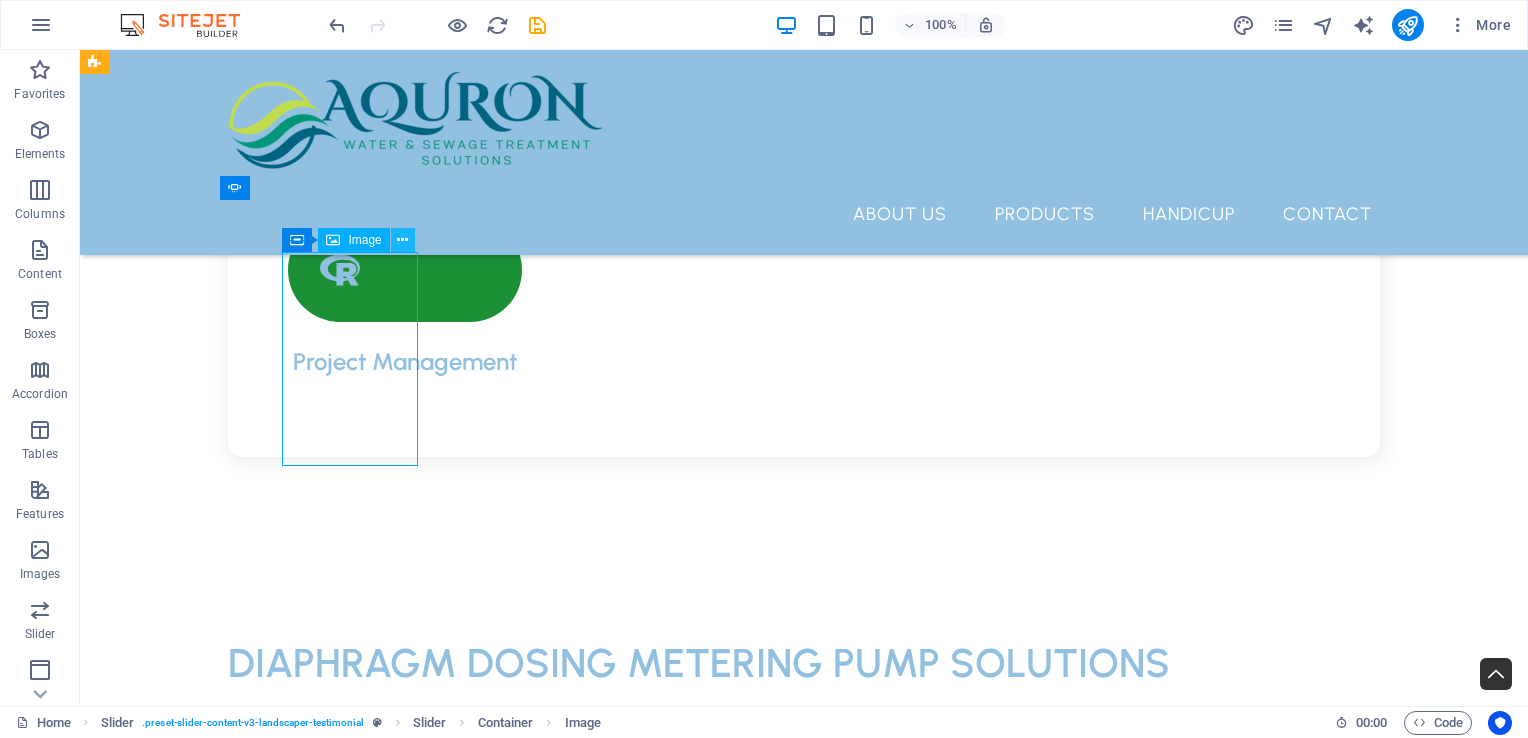 click at bounding box center [402, 240] 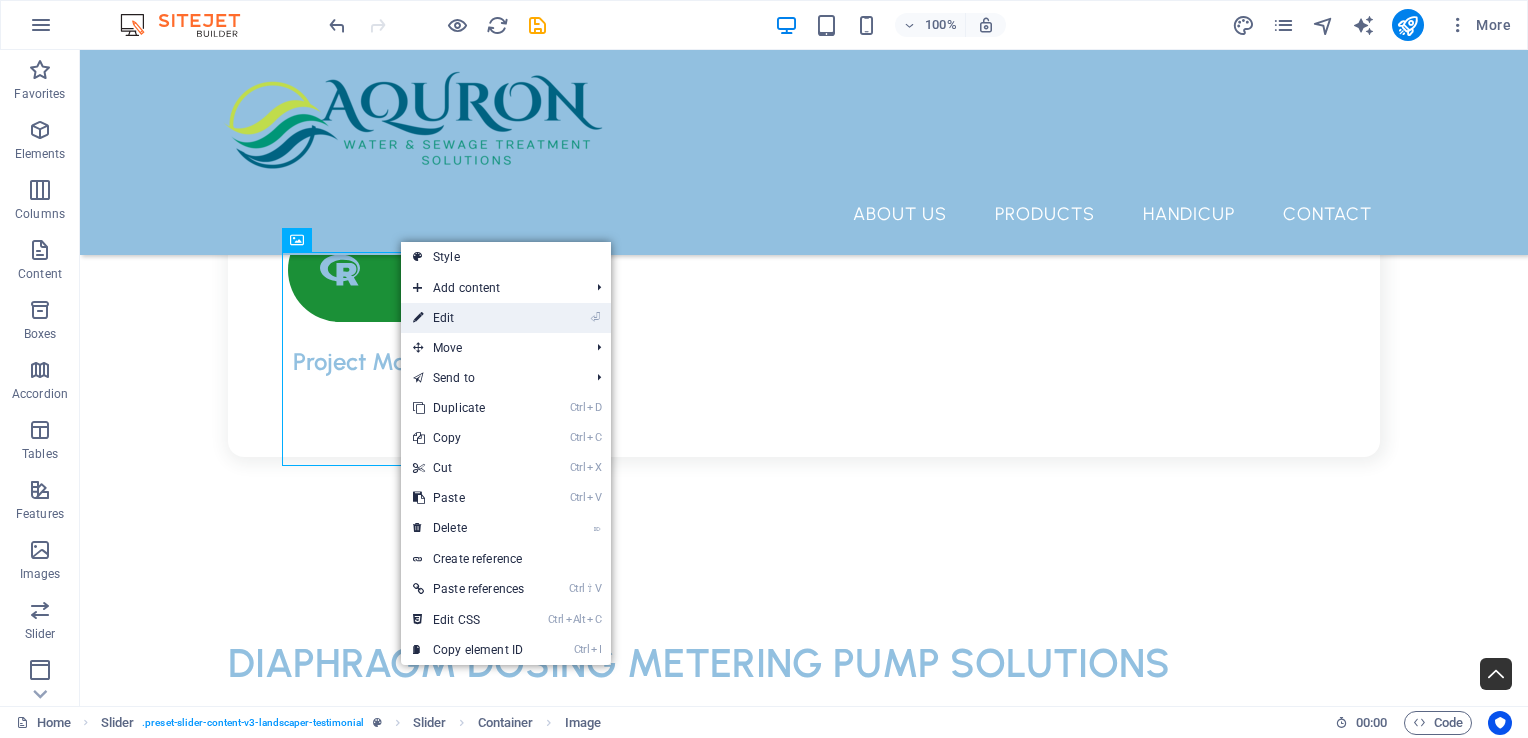 click on "⏎  Edit" at bounding box center [468, 318] 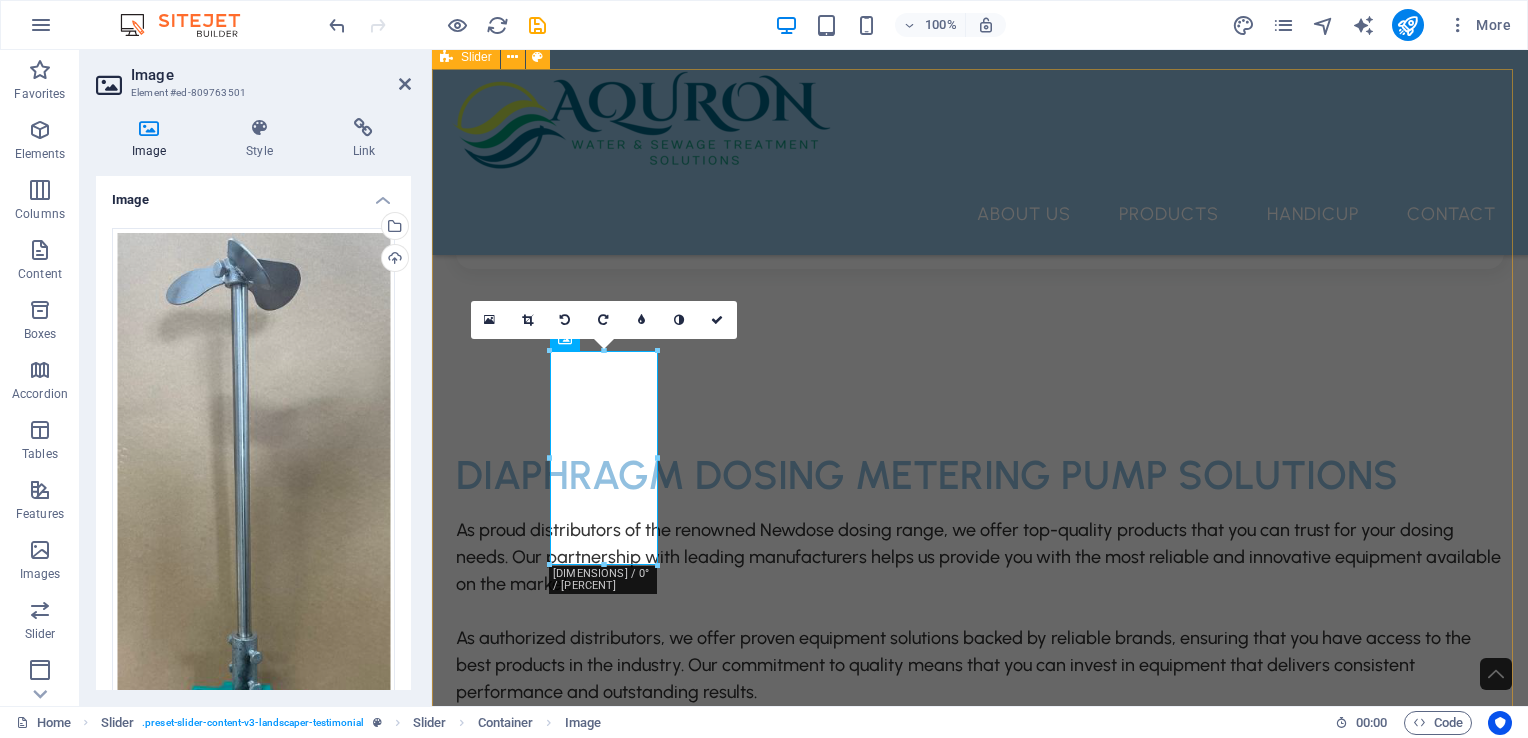 scroll, scrollTop: 3897, scrollLeft: 0, axis: vertical 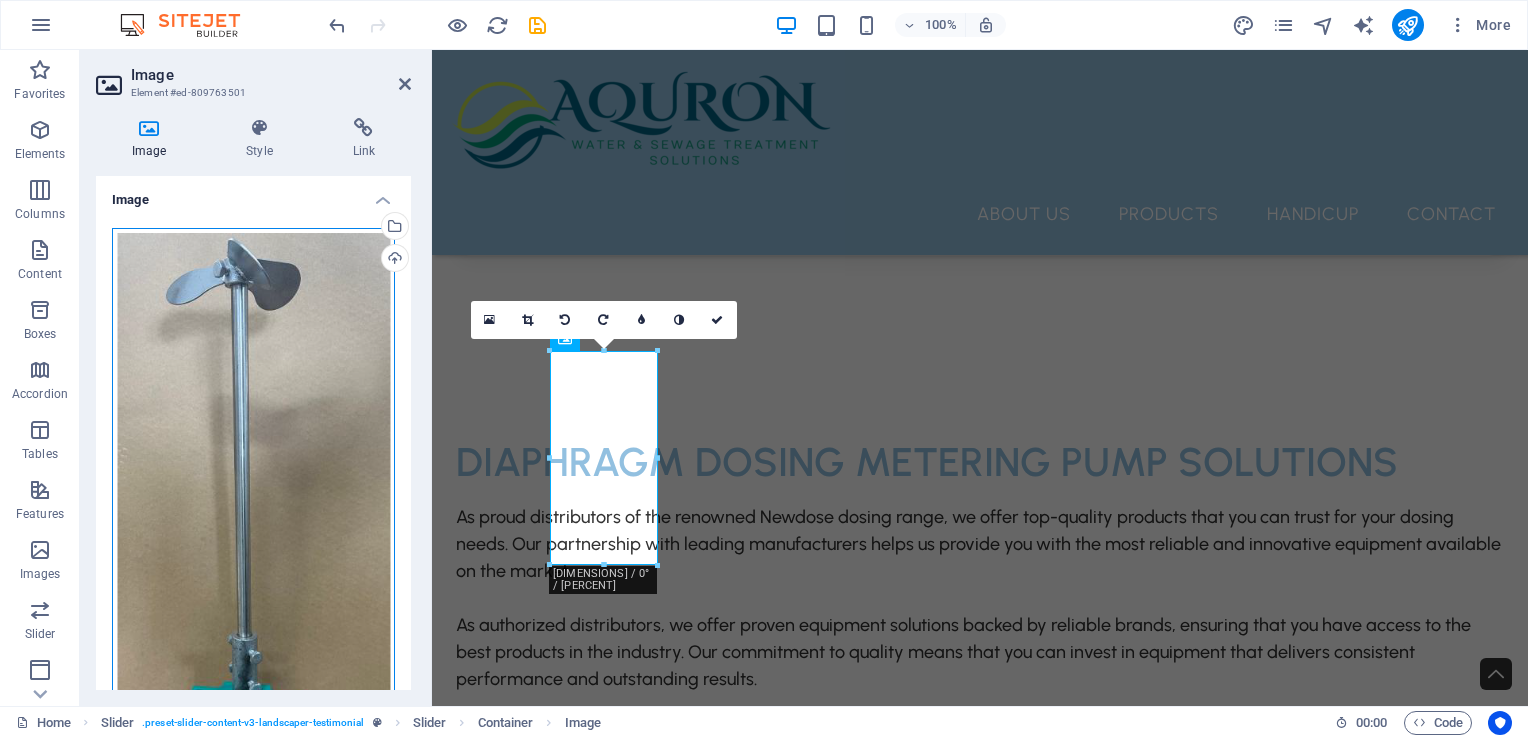 click on "Drag files here, click to choose files or select files from Files or our free stock photos & videos" at bounding box center (253, 550) 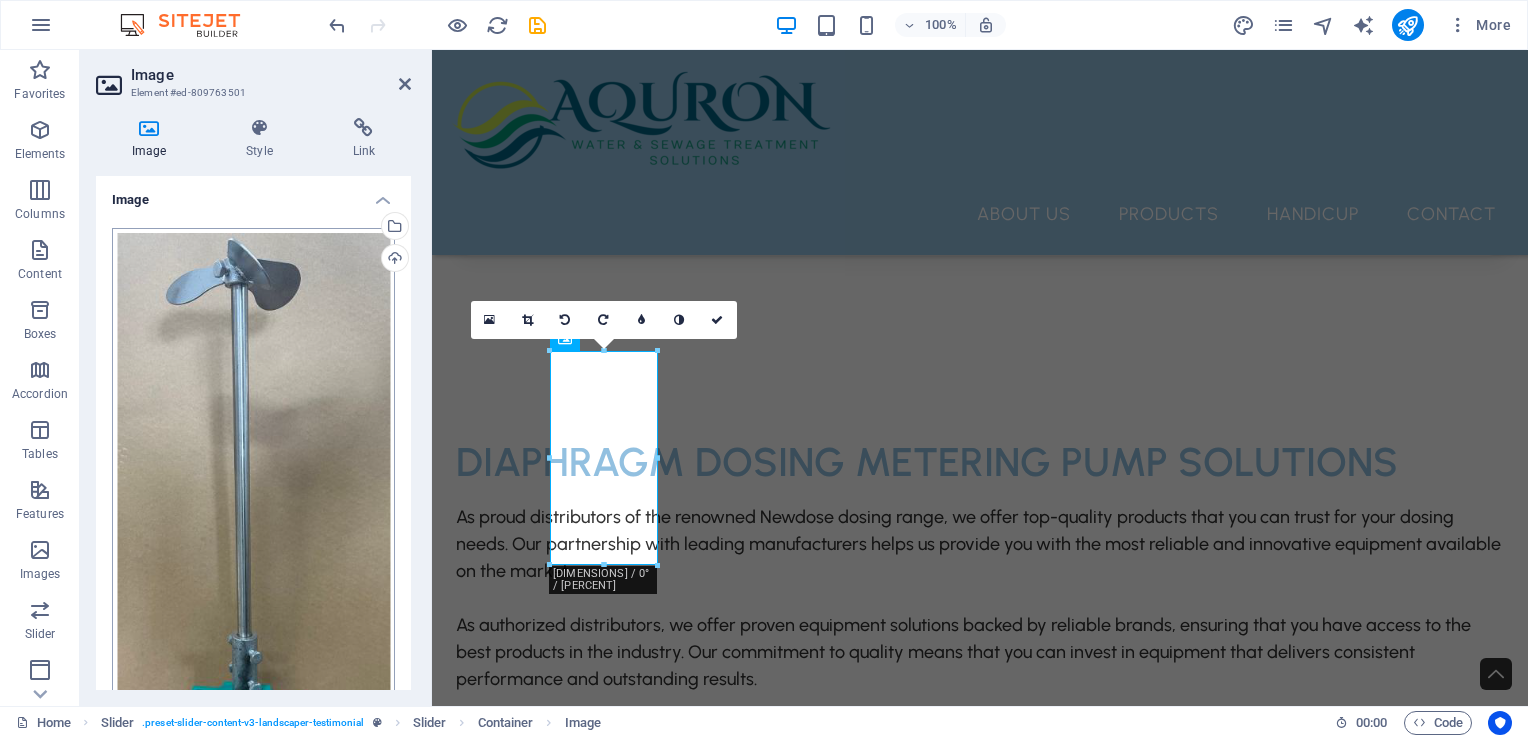 scroll, scrollTop: 4078, scrollLeft: 0, axis: vertical 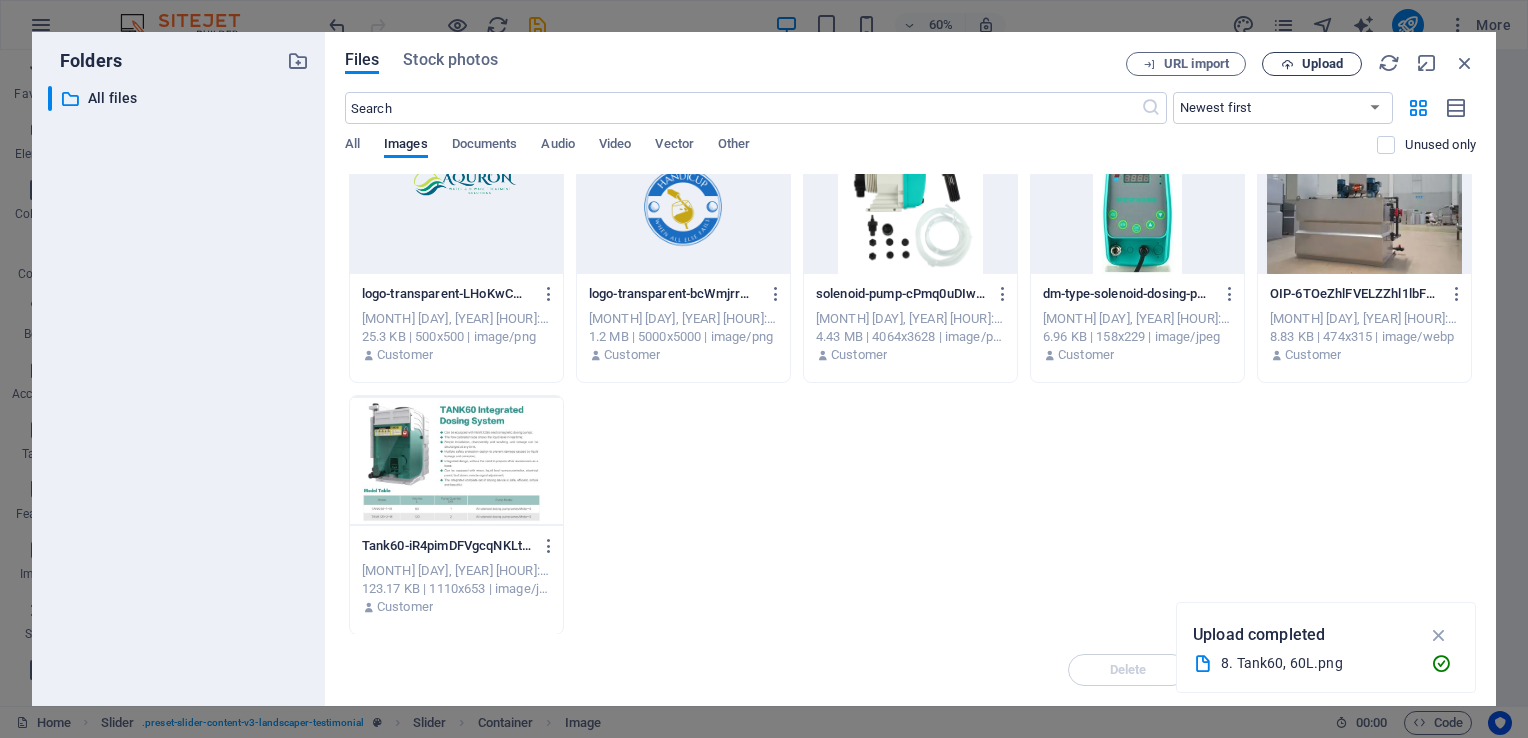 click on "Upload" at bounding box center [1322, 64] 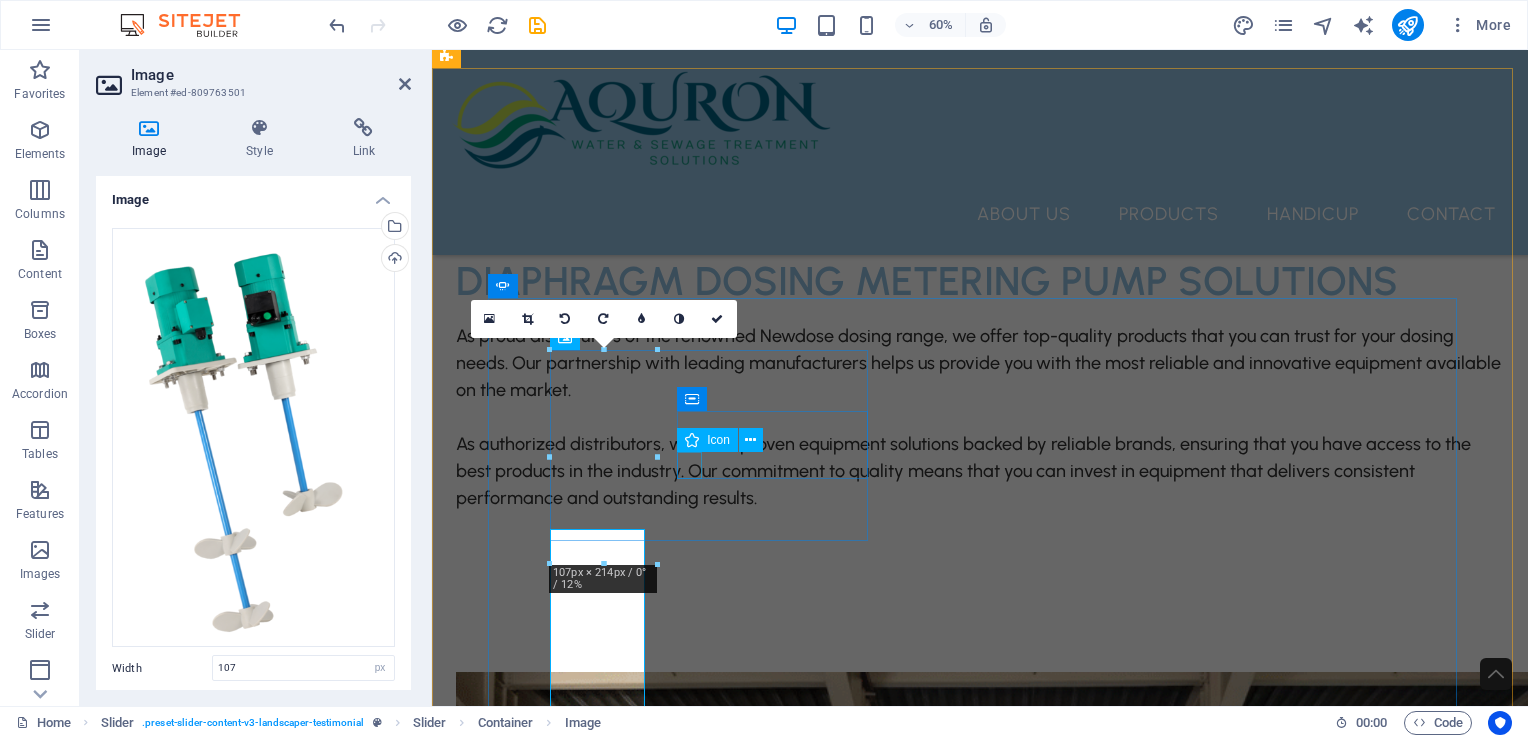 scroll, scrollTop: 3897, scrollLeft: 0, axis: vertical 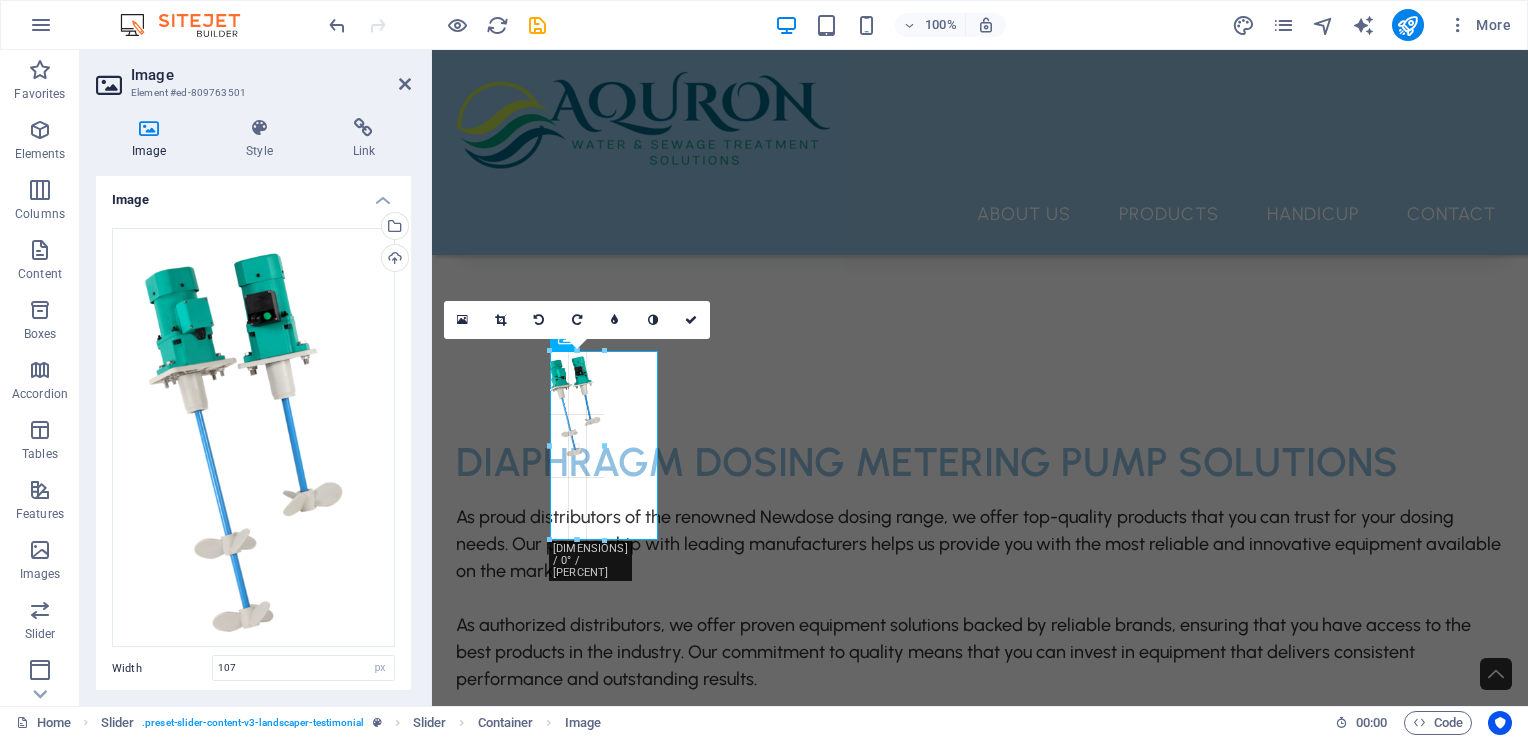 drag, startPoint x: 655, startPoint y: 454, endPoint x: 602, endPoint y: 468, distance: 54.81788 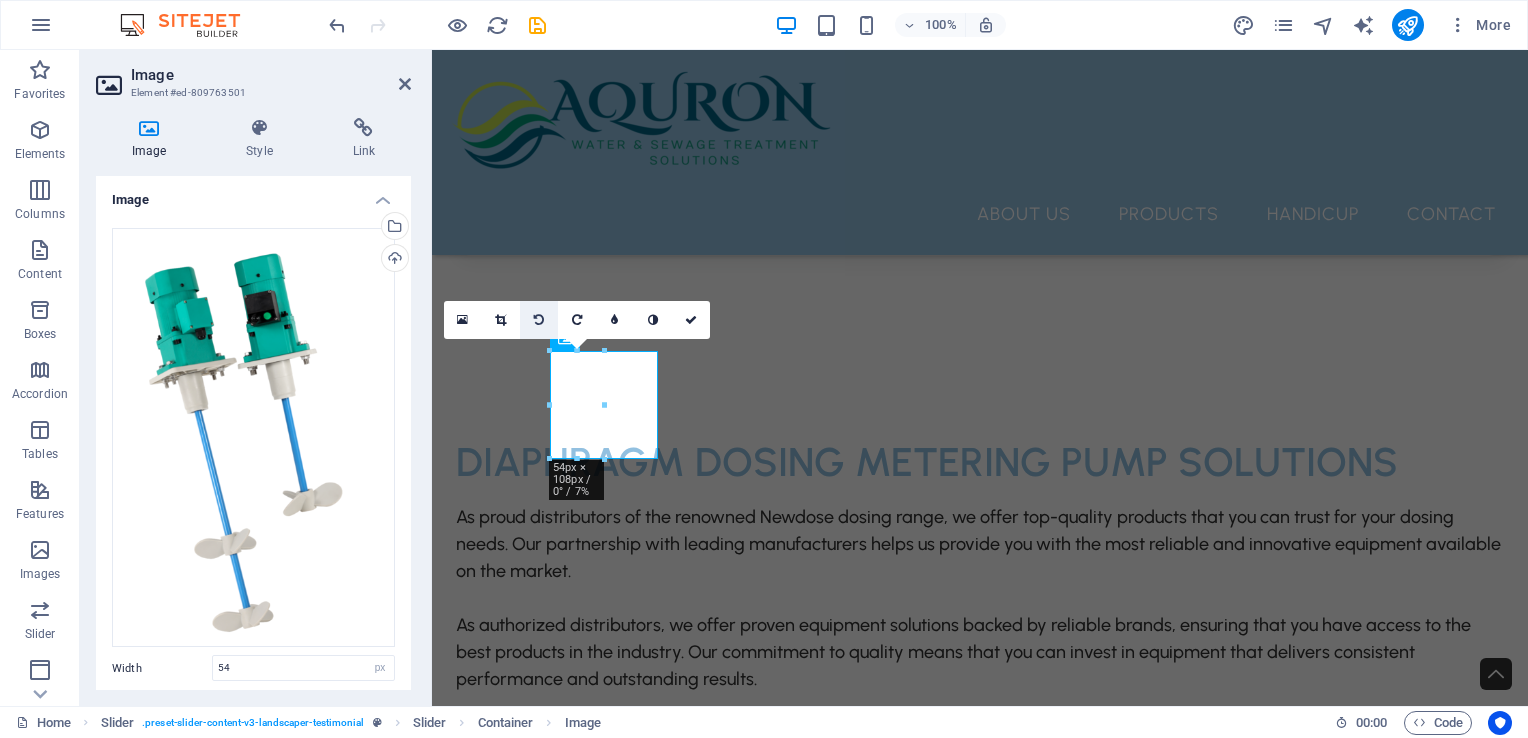 click at bounding box center [539, 320] 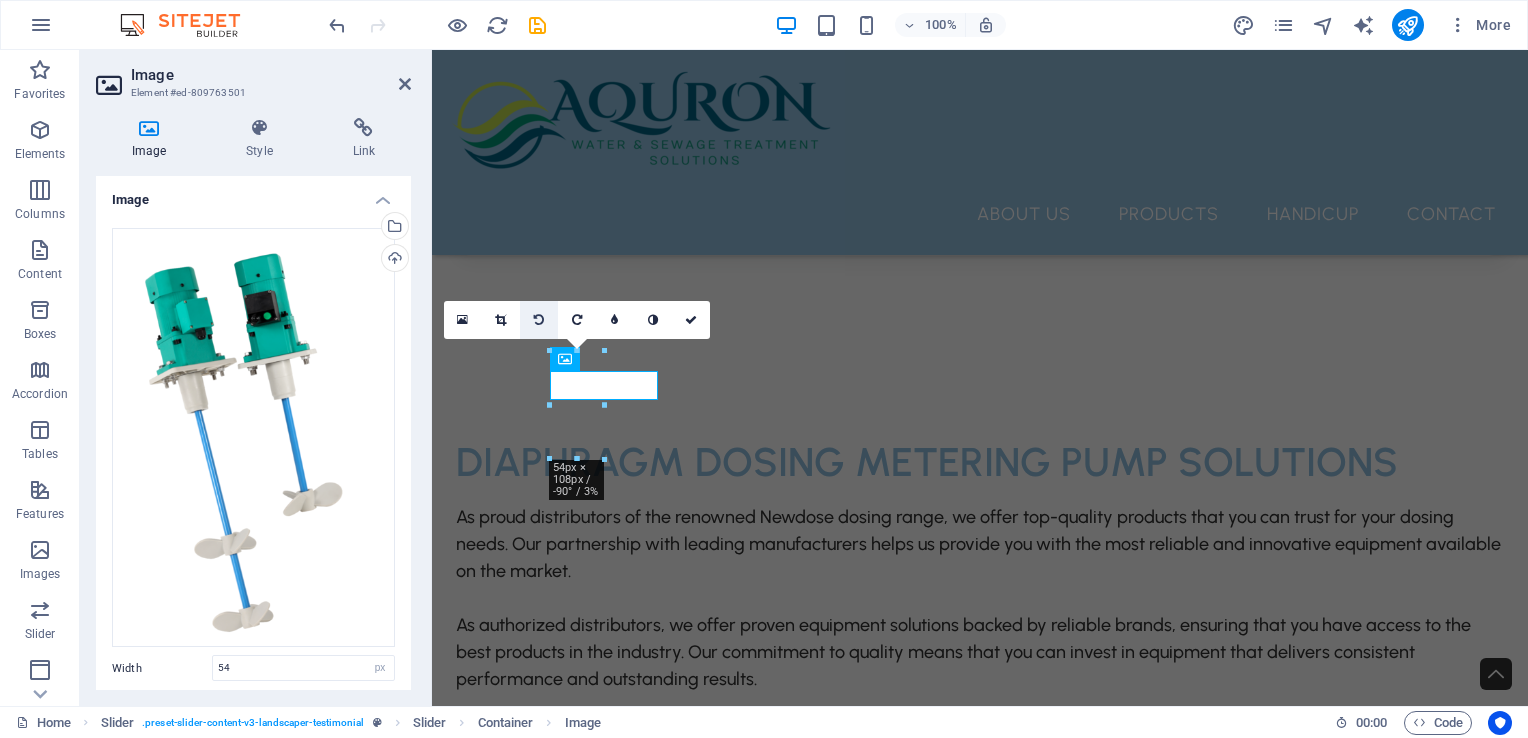 click at bounding box center (539, 320) 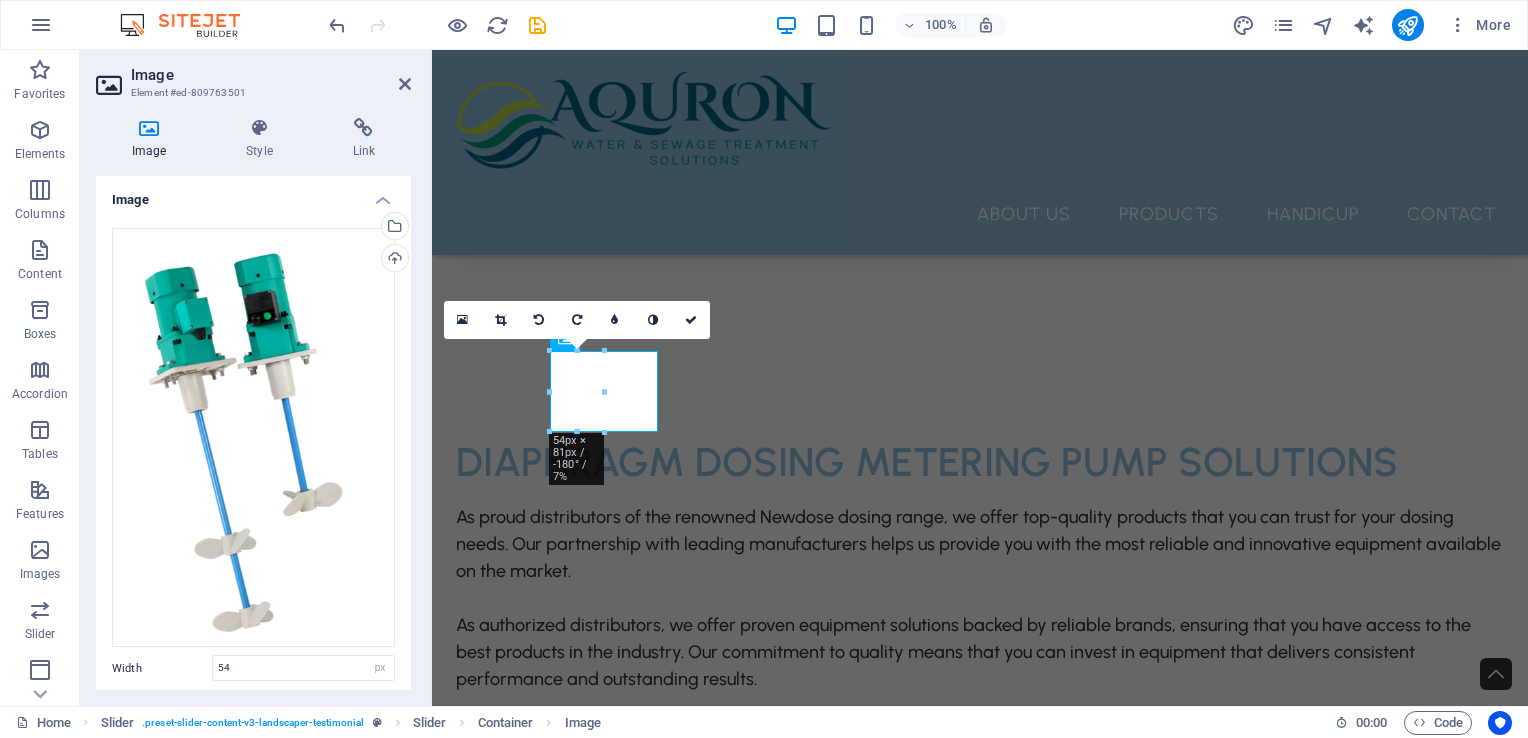 click at bounding box center (539, 320) 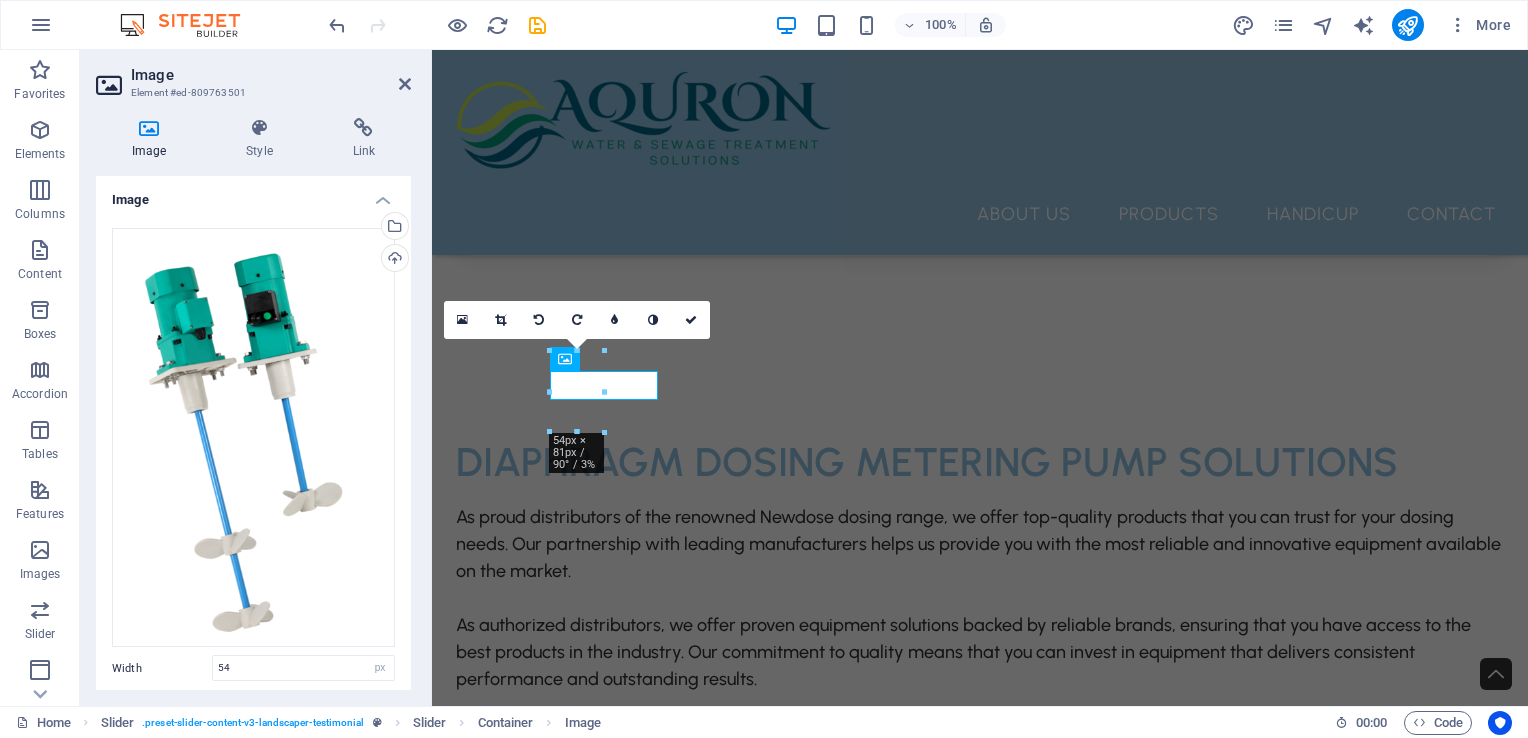 click at bounding box center (539, 320) 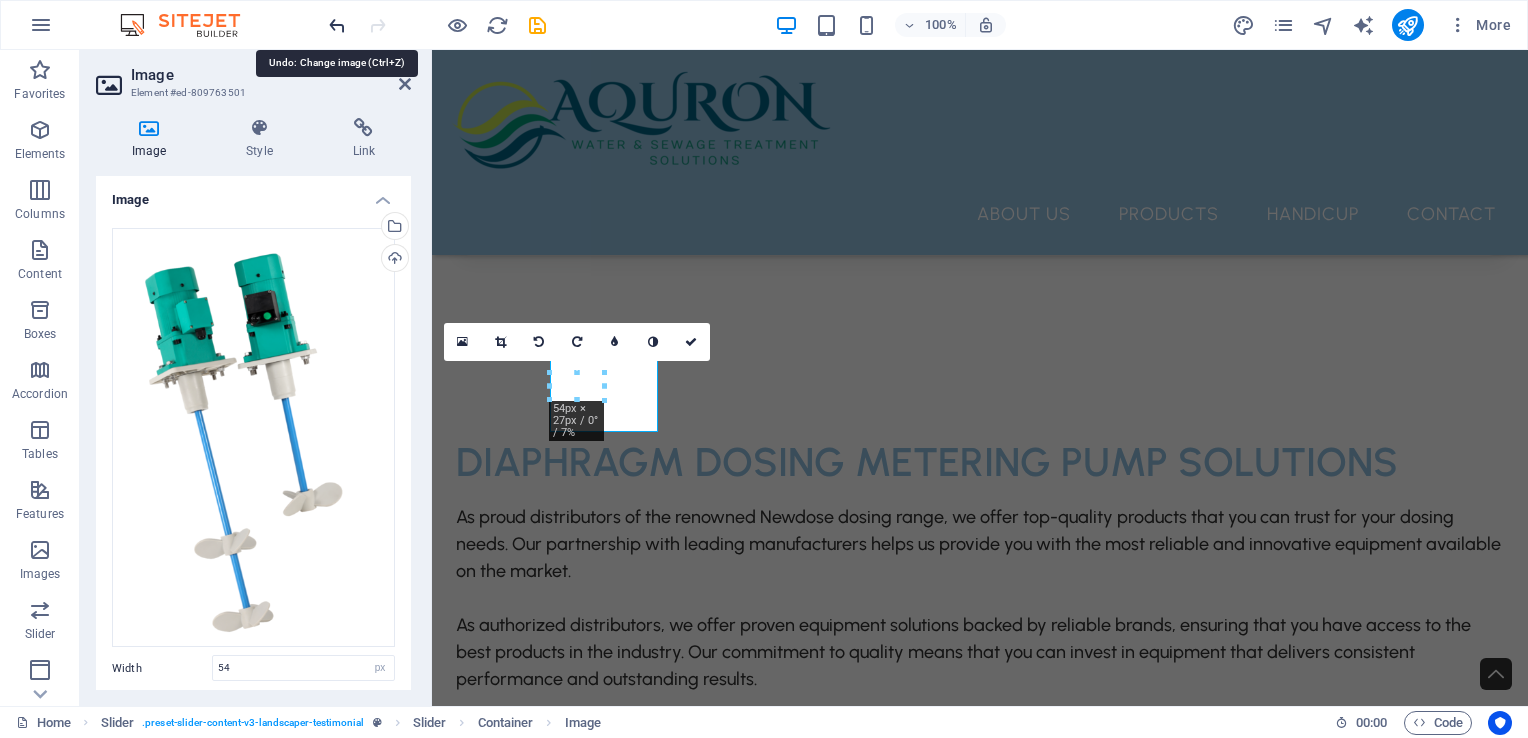 click at bounding box center (337, 25) 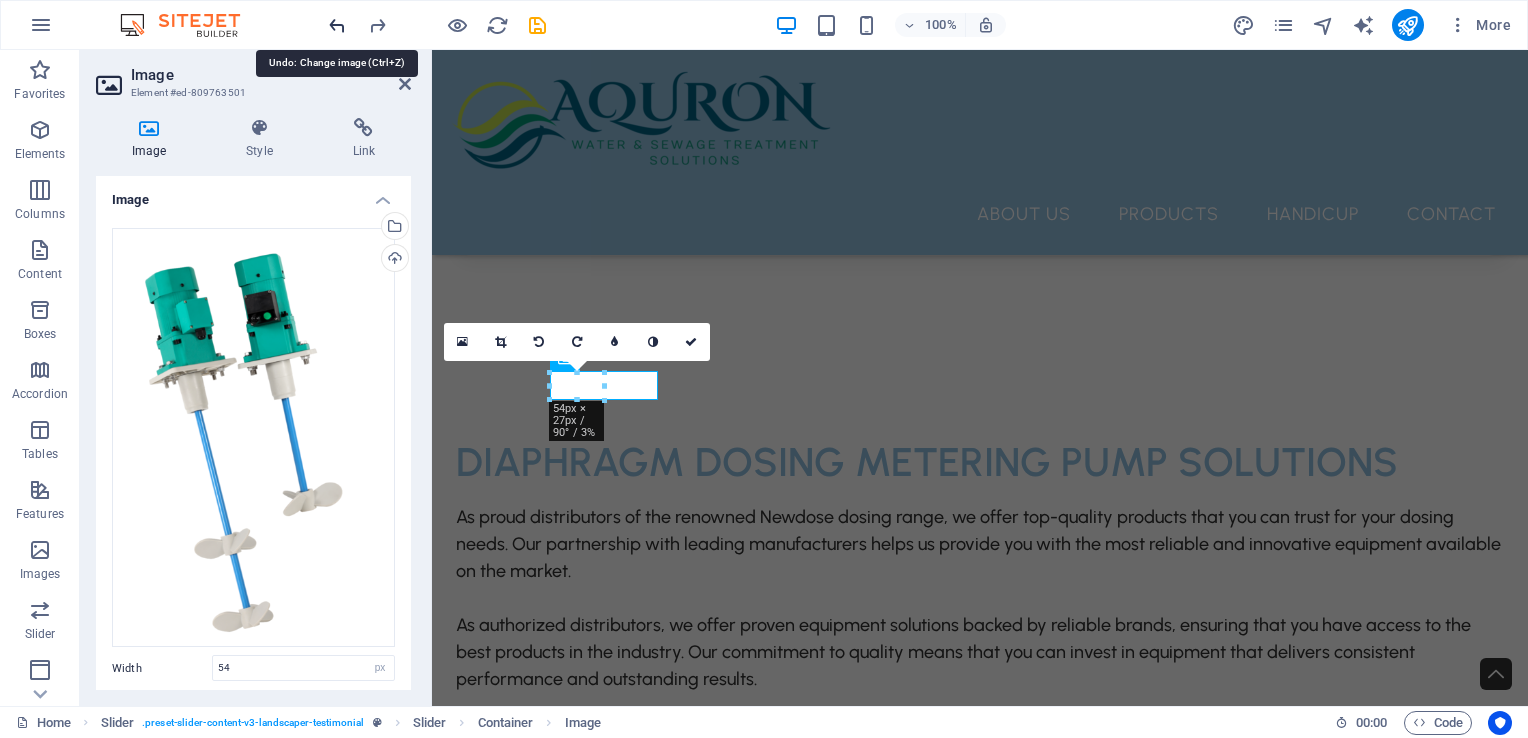 click at bounding box center [337, 25] 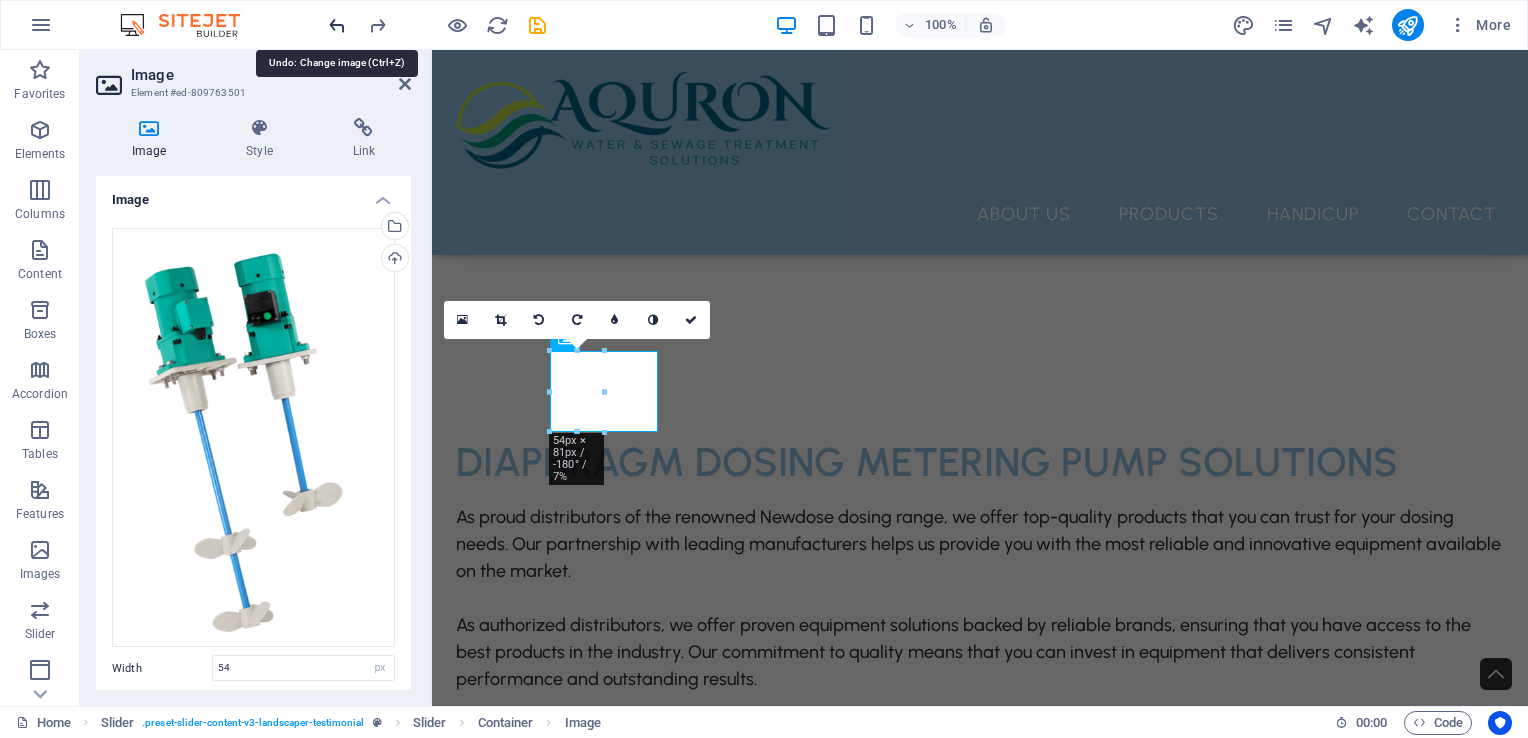 click at bounding box center (337, 25) 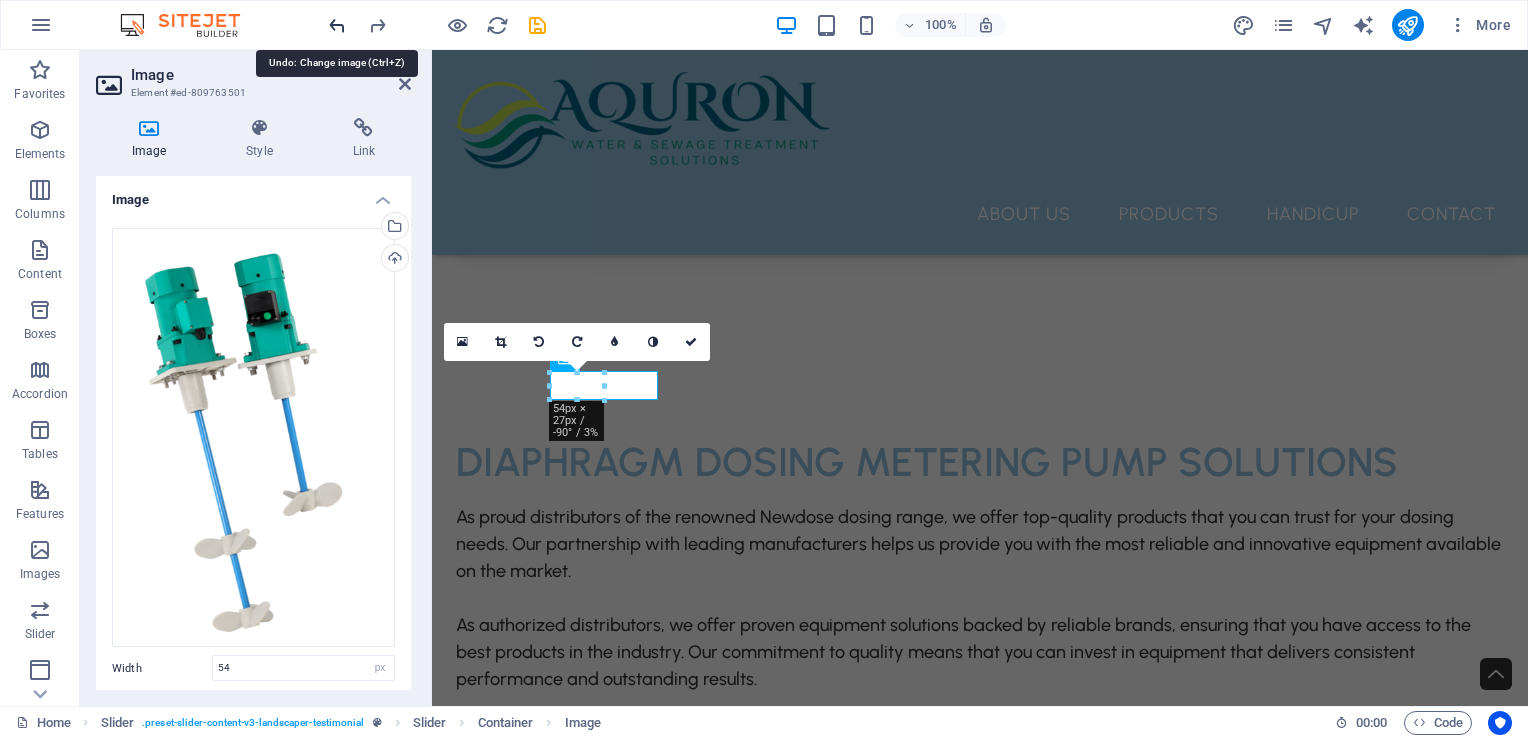 click at bounding box center (337, 25) 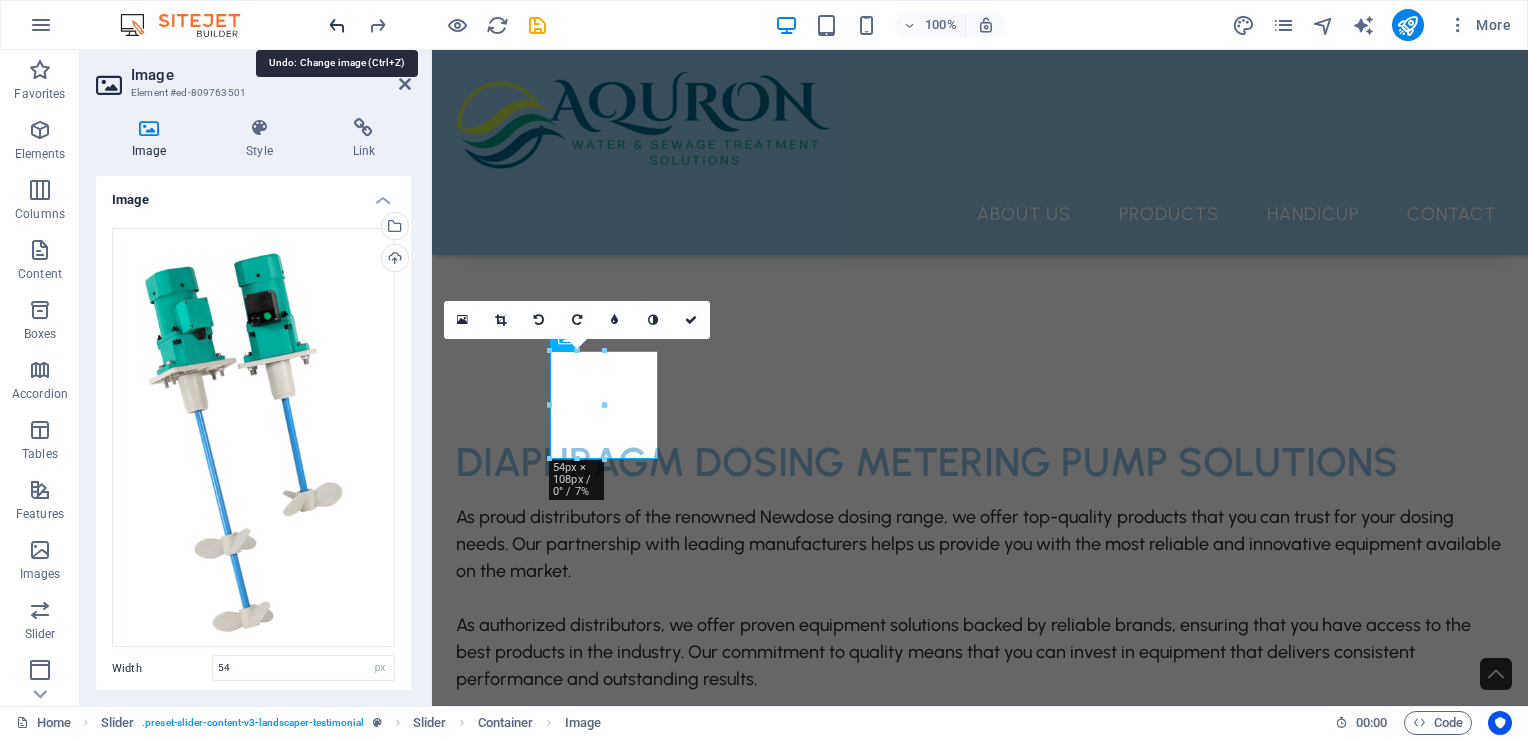 click at bounding box center (337, 25) 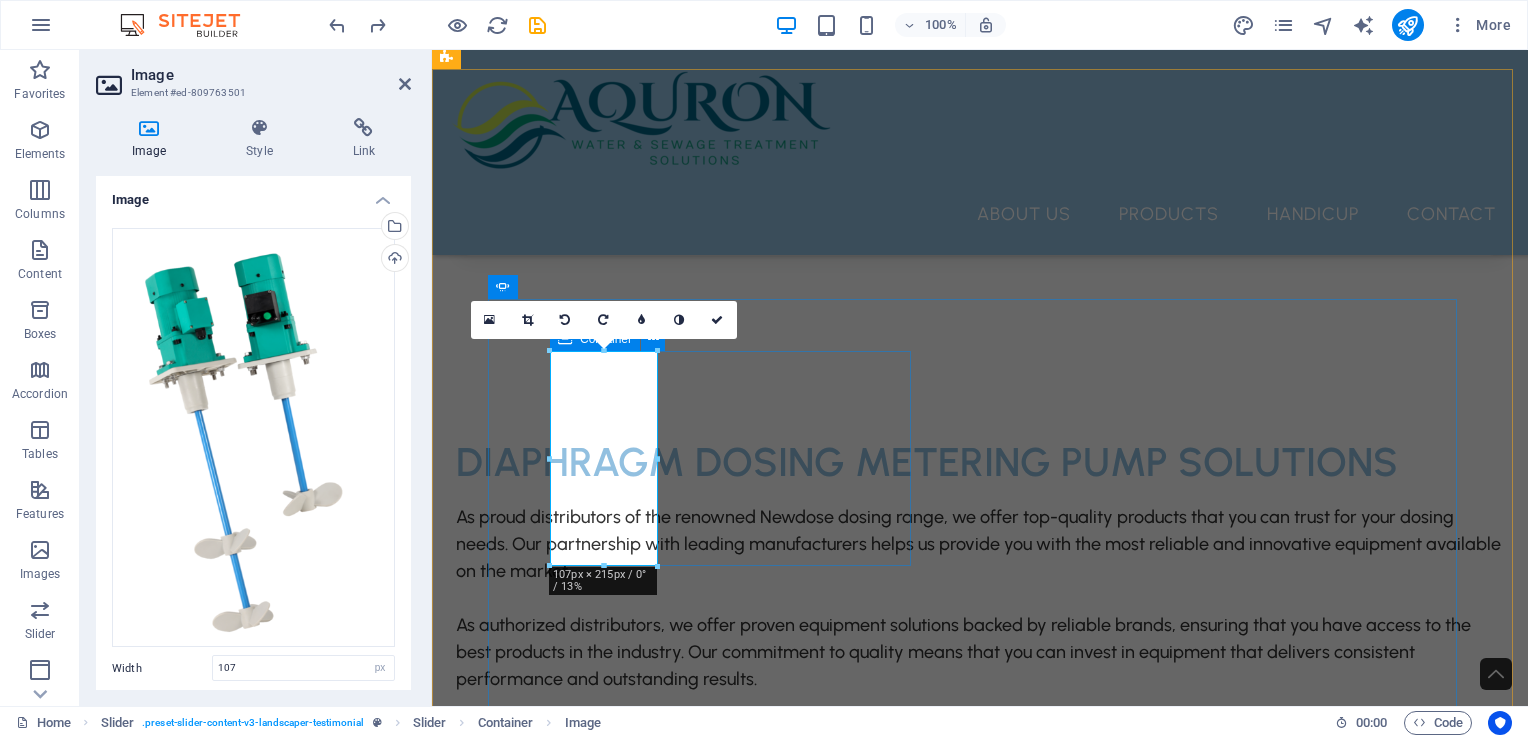 click on "Top Mount Mixers" at bounding box center (-1727, 9872) 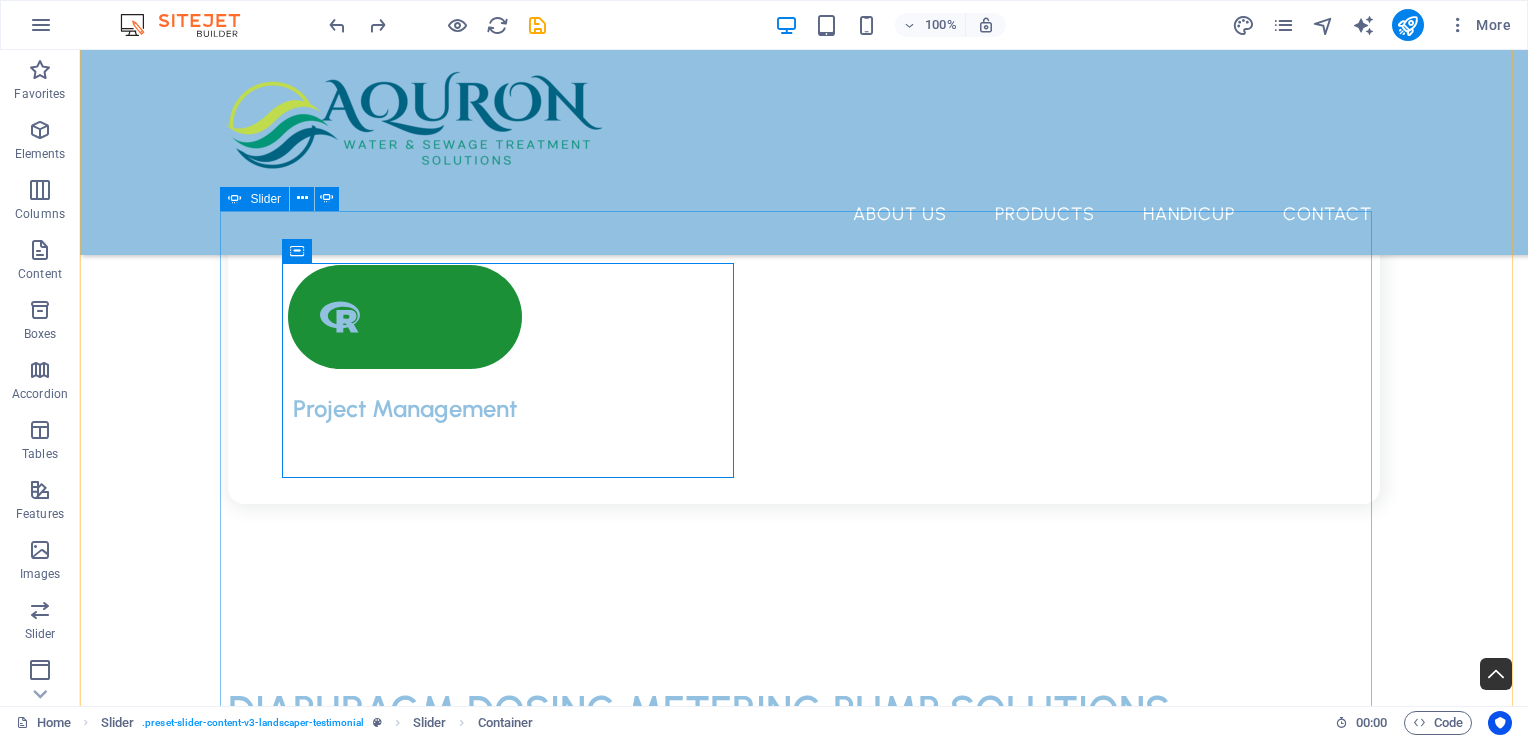 scroll, scrollTop: 3971, scrollLeft: 0, axis: vertical 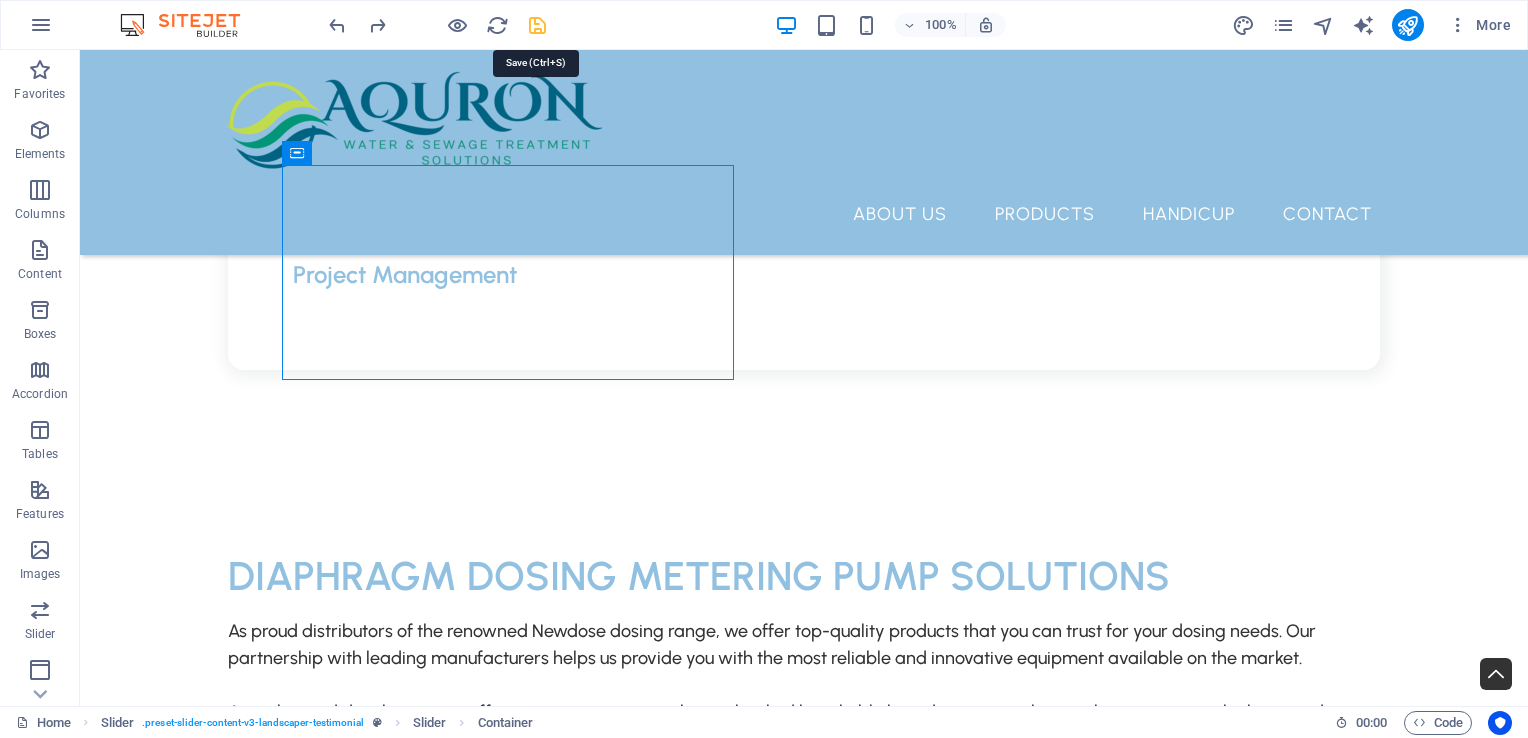 click at bounding box center [537, 25] 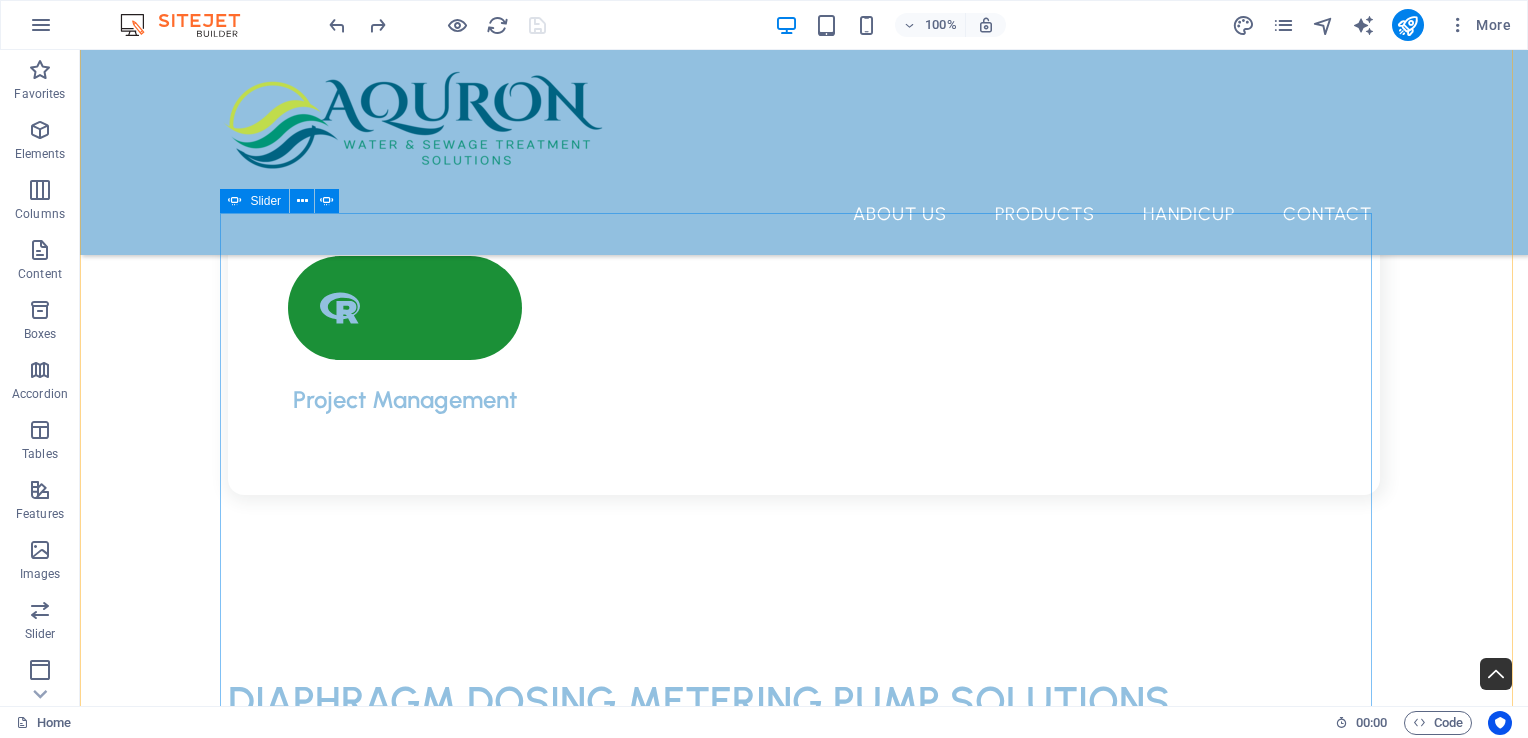 scroll, scrollTop: 3871, scrollLeft: 0, axis: vertical 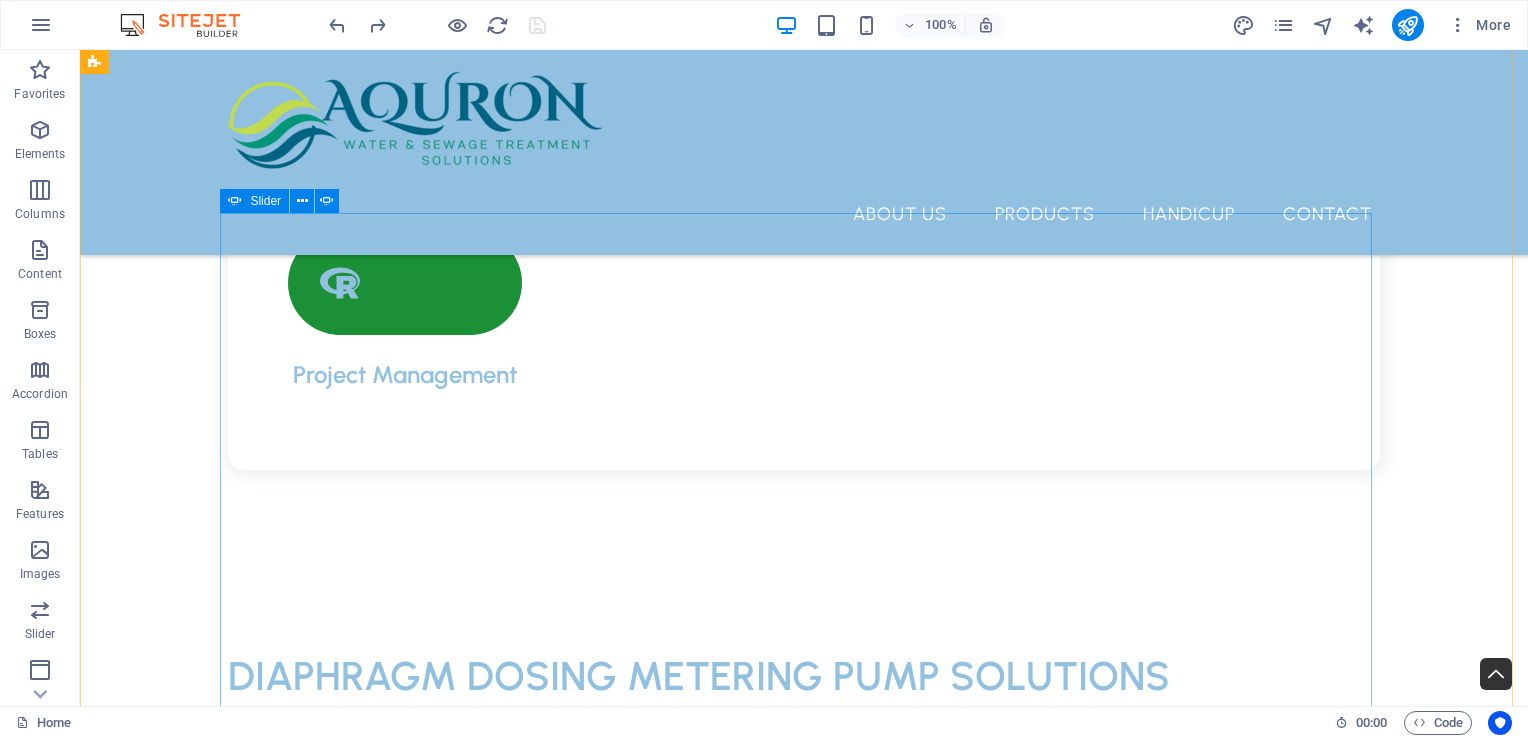 click at bounding box center [804, 13552] 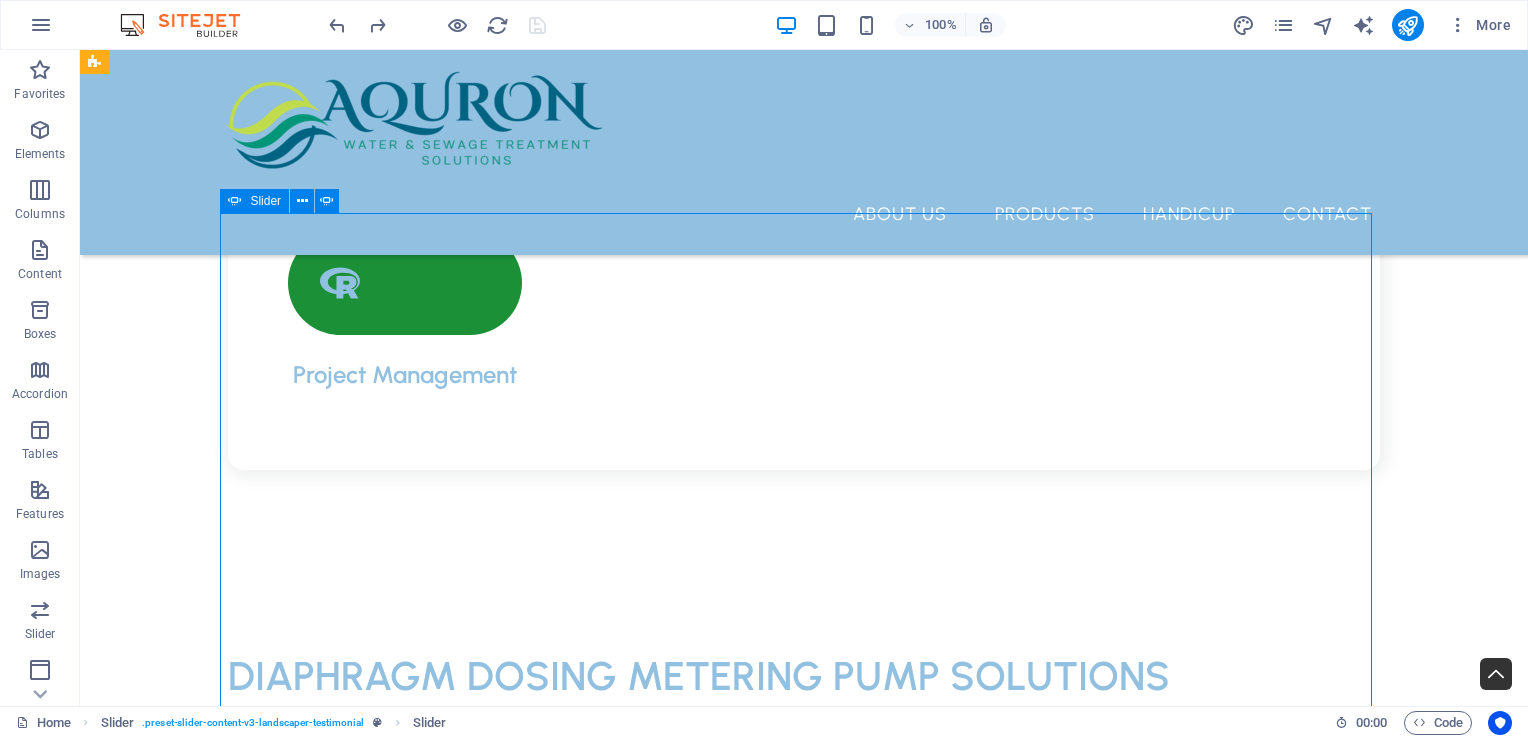 click at bounding box center (804, 13552) 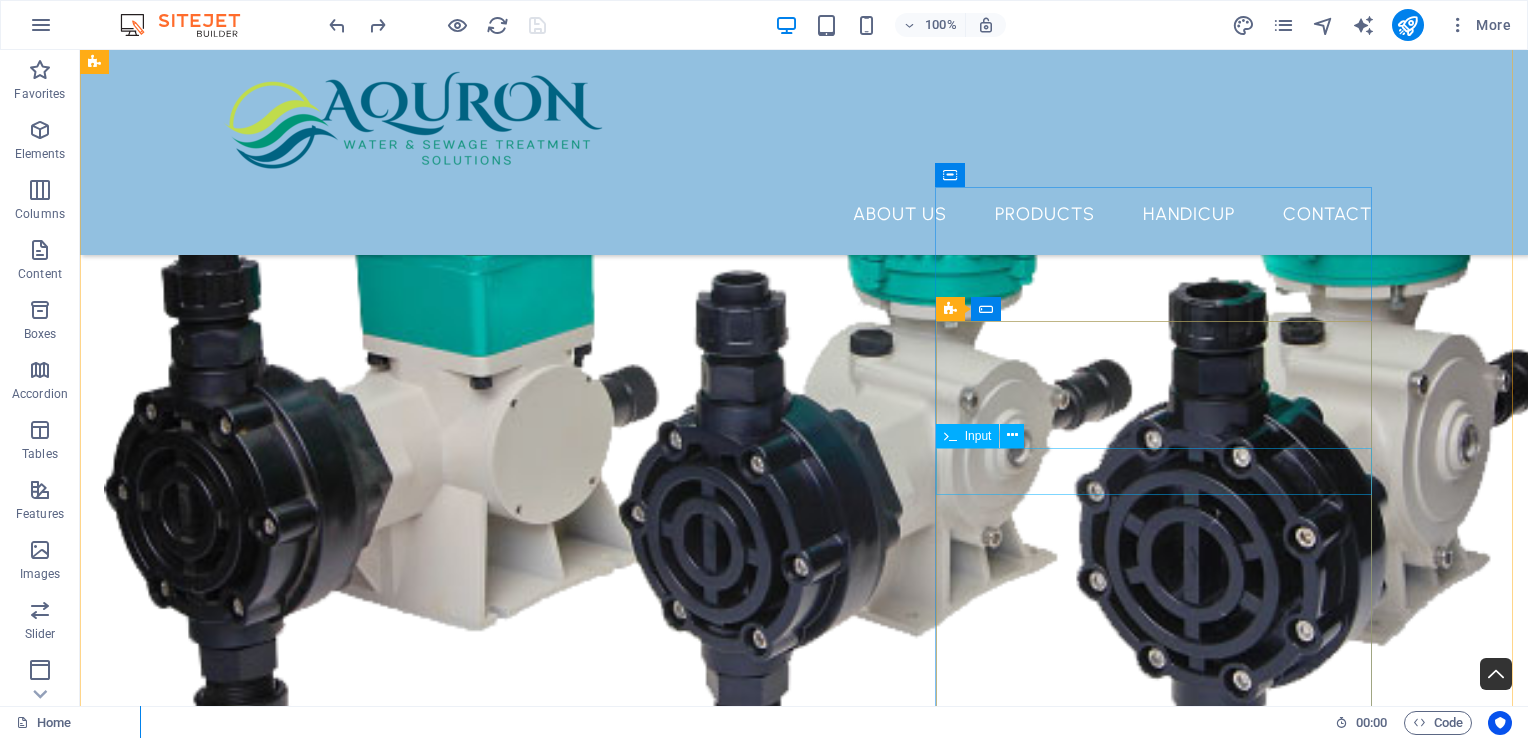 scroll, scrollTop: 6171, scrollLeft: 0, axis: vertical 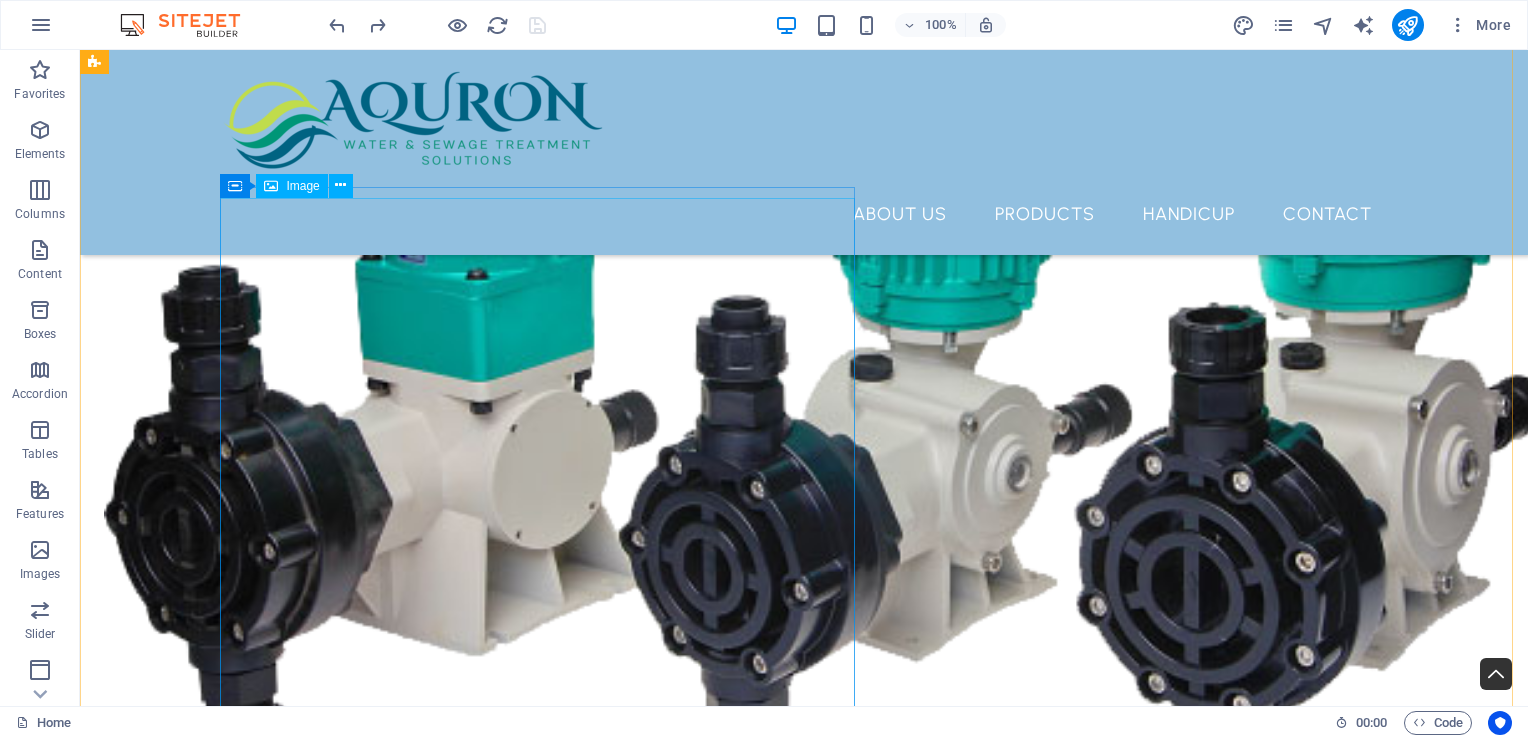 click at bounding box center (680, 13428) 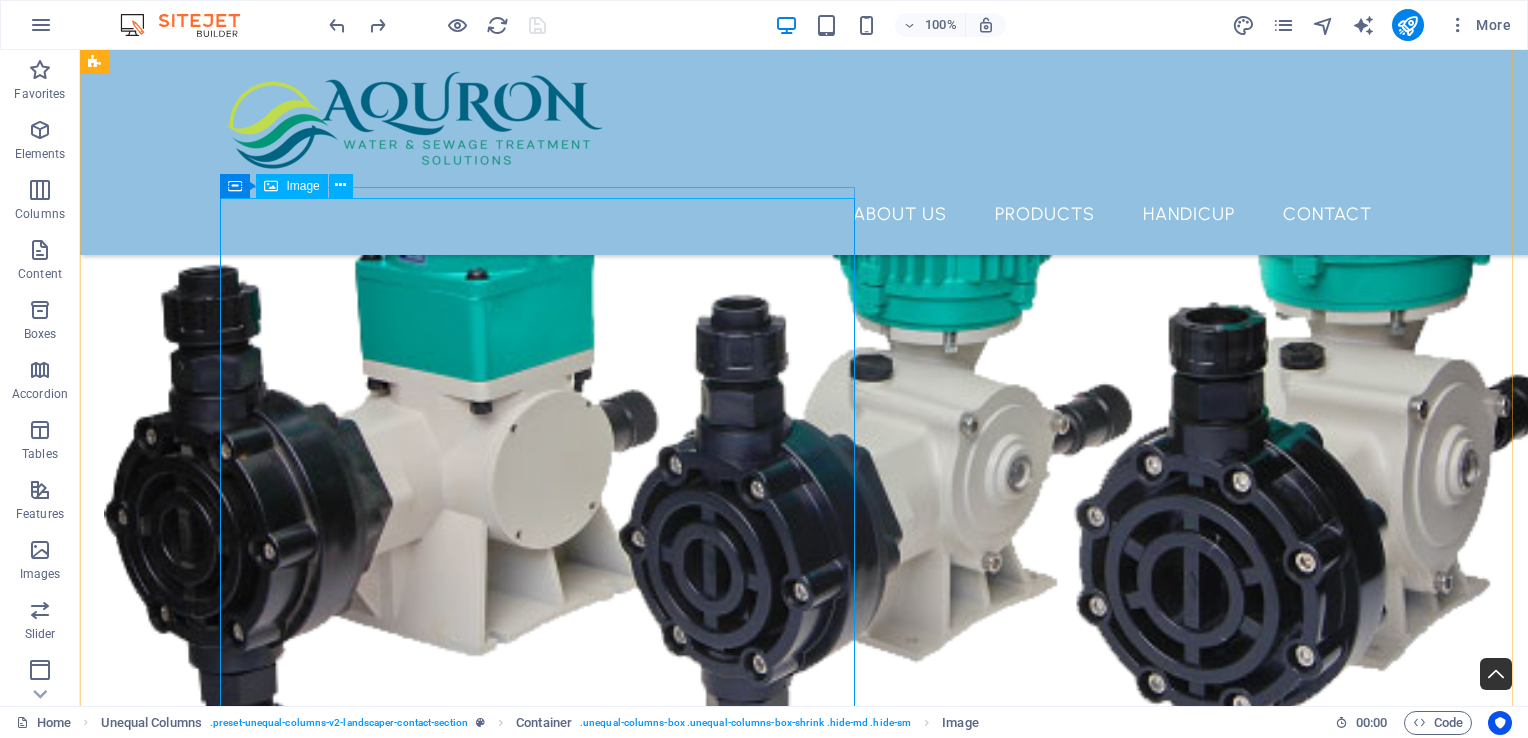 click at bounding box center (680, 13428) 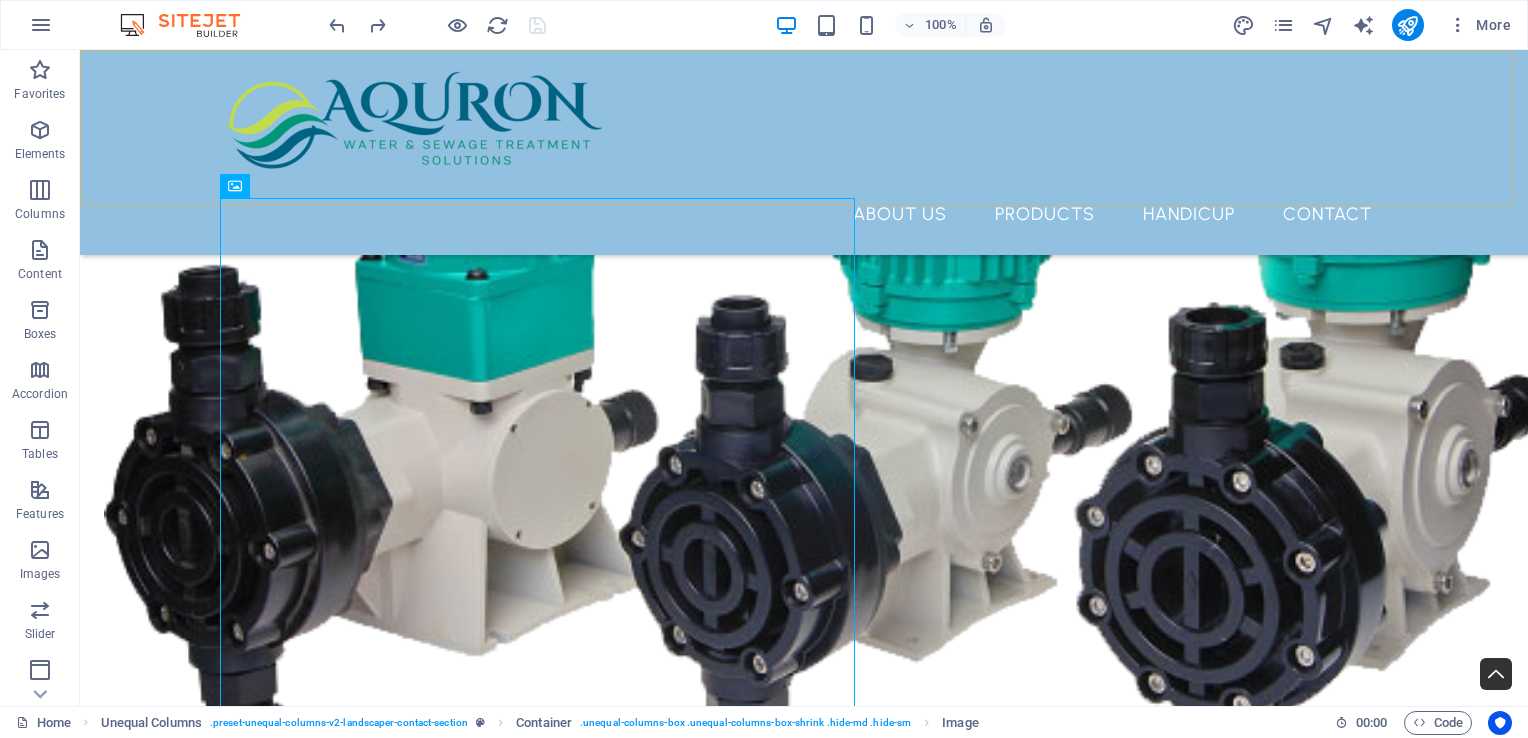 click on "About Us Products HANDICUP Contact" at bounding box center [804, 152] 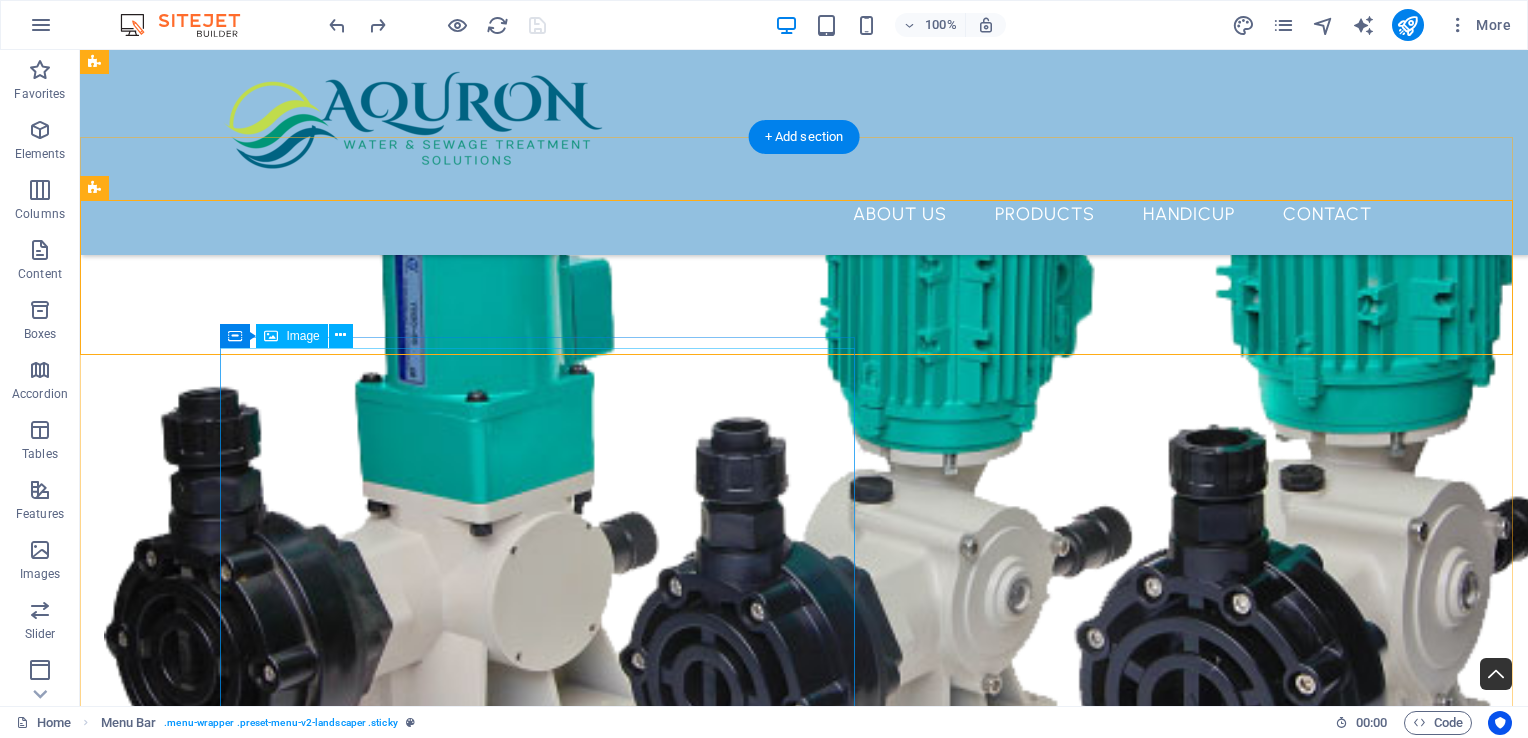 scroll, scrollTop: 5971, scrollLeft: 0, axis: vertical 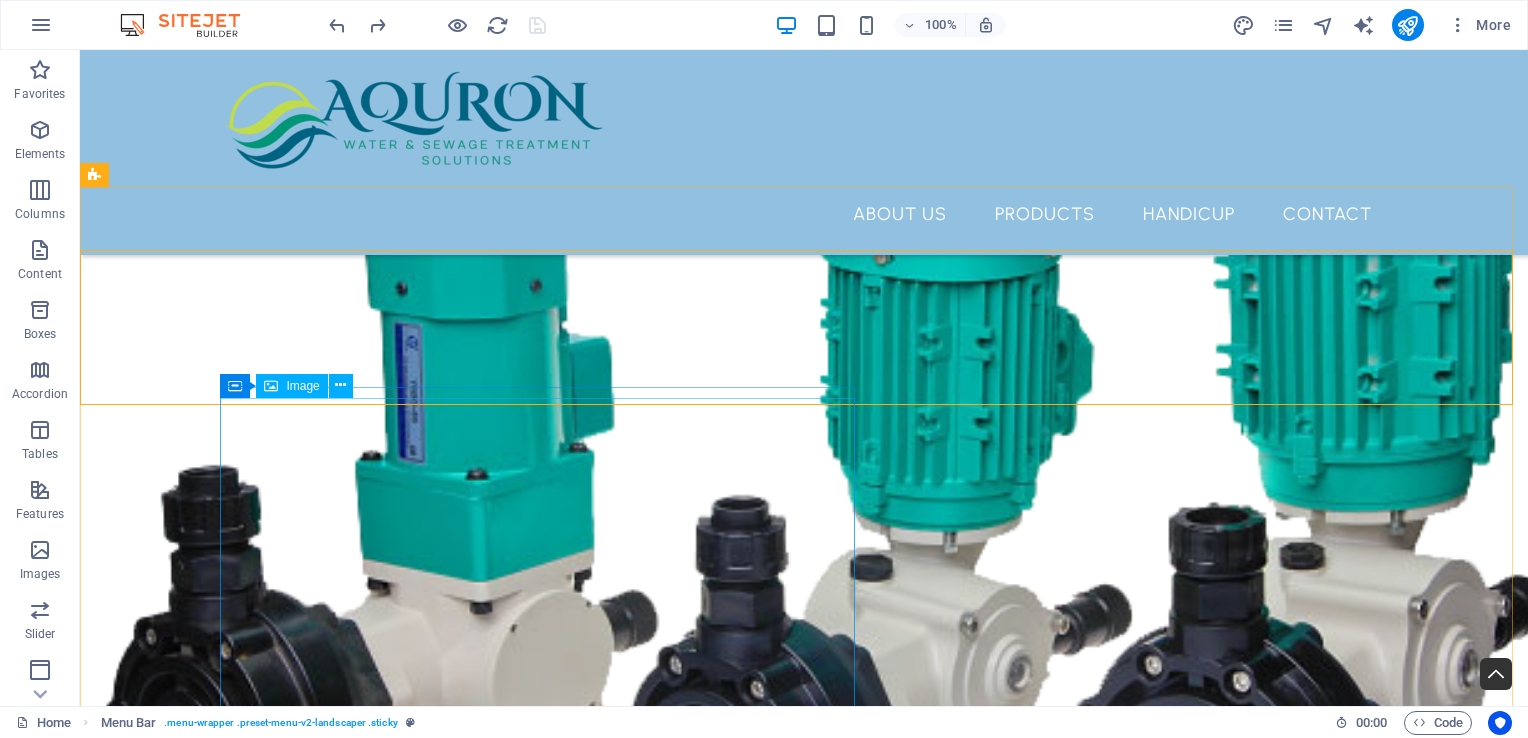 click on "Image" at bounding box center (302, 386) 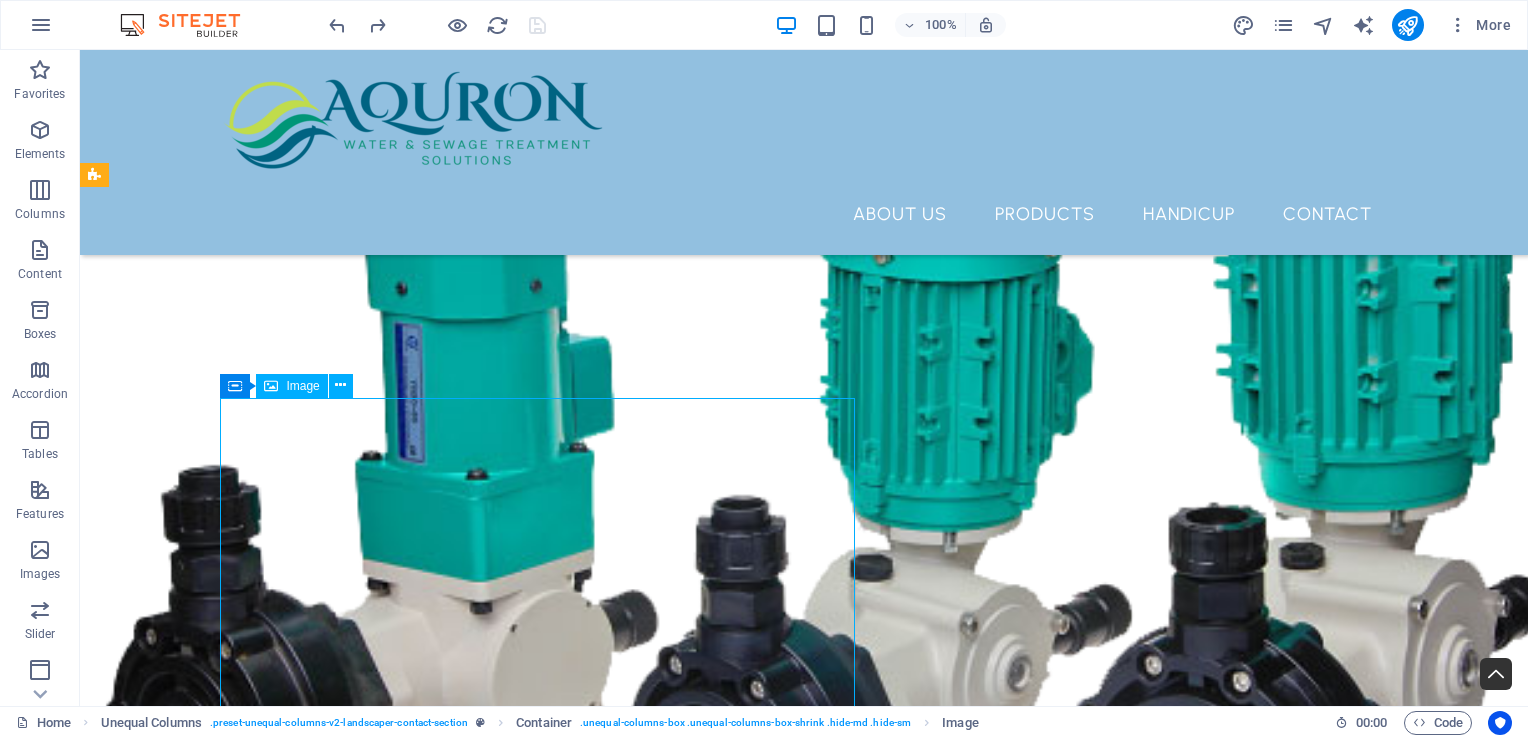 click on "Image" at bounding box center [302, 386] 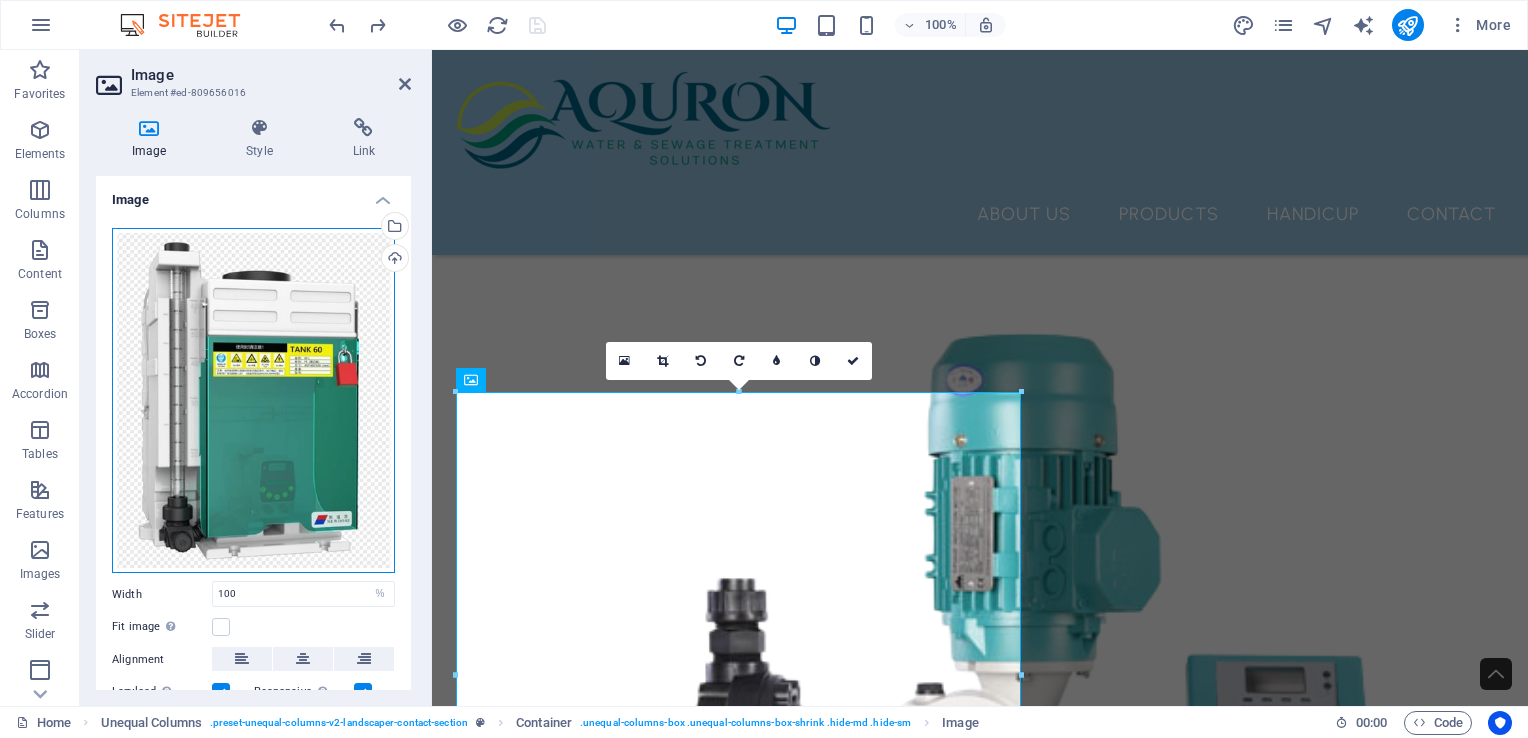 click on "Drag files here, click to choose files or select files from Files or our free stock photos & videos" at bounding box center [253, 401] 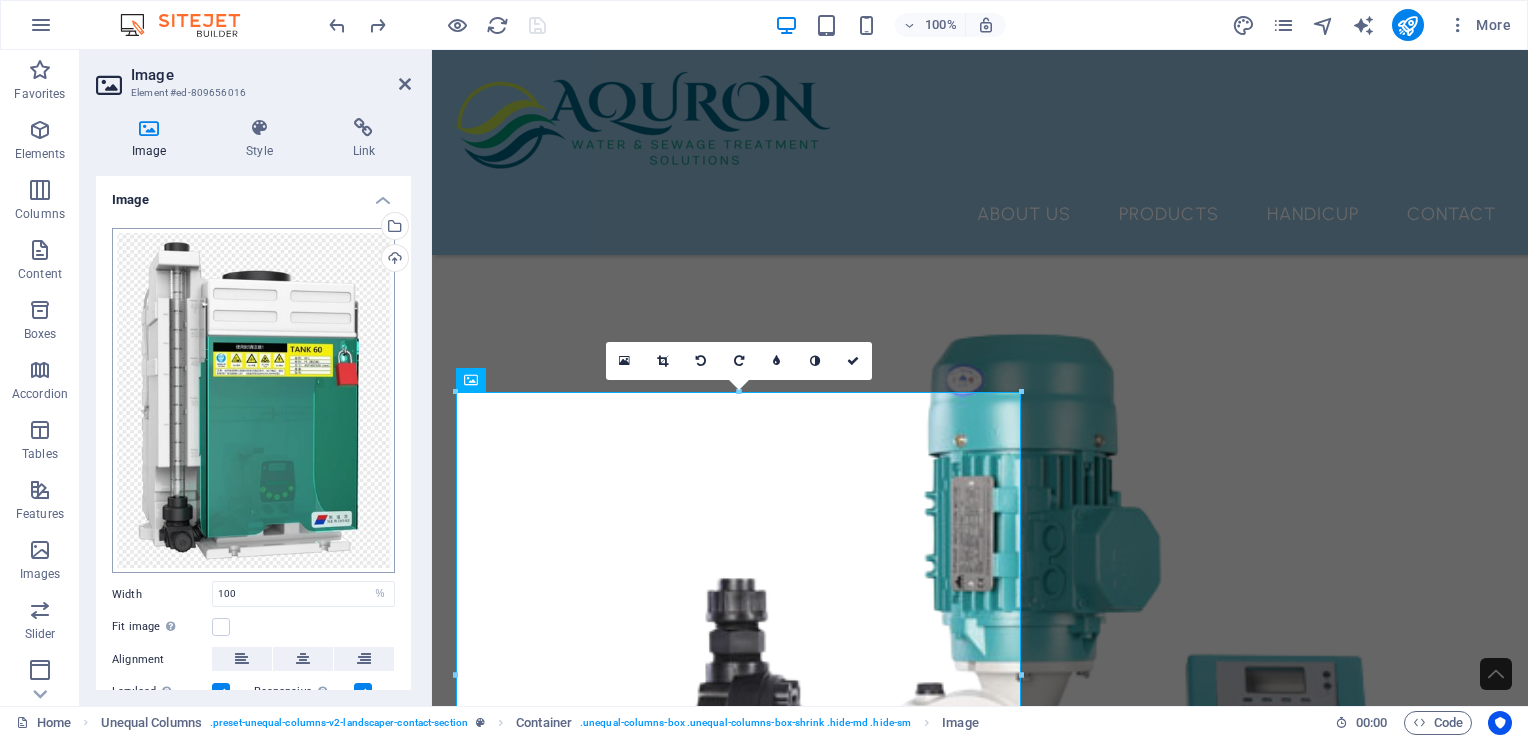 scroll, scrollTop: 6252, scrollLeft: 0, axis: vertical 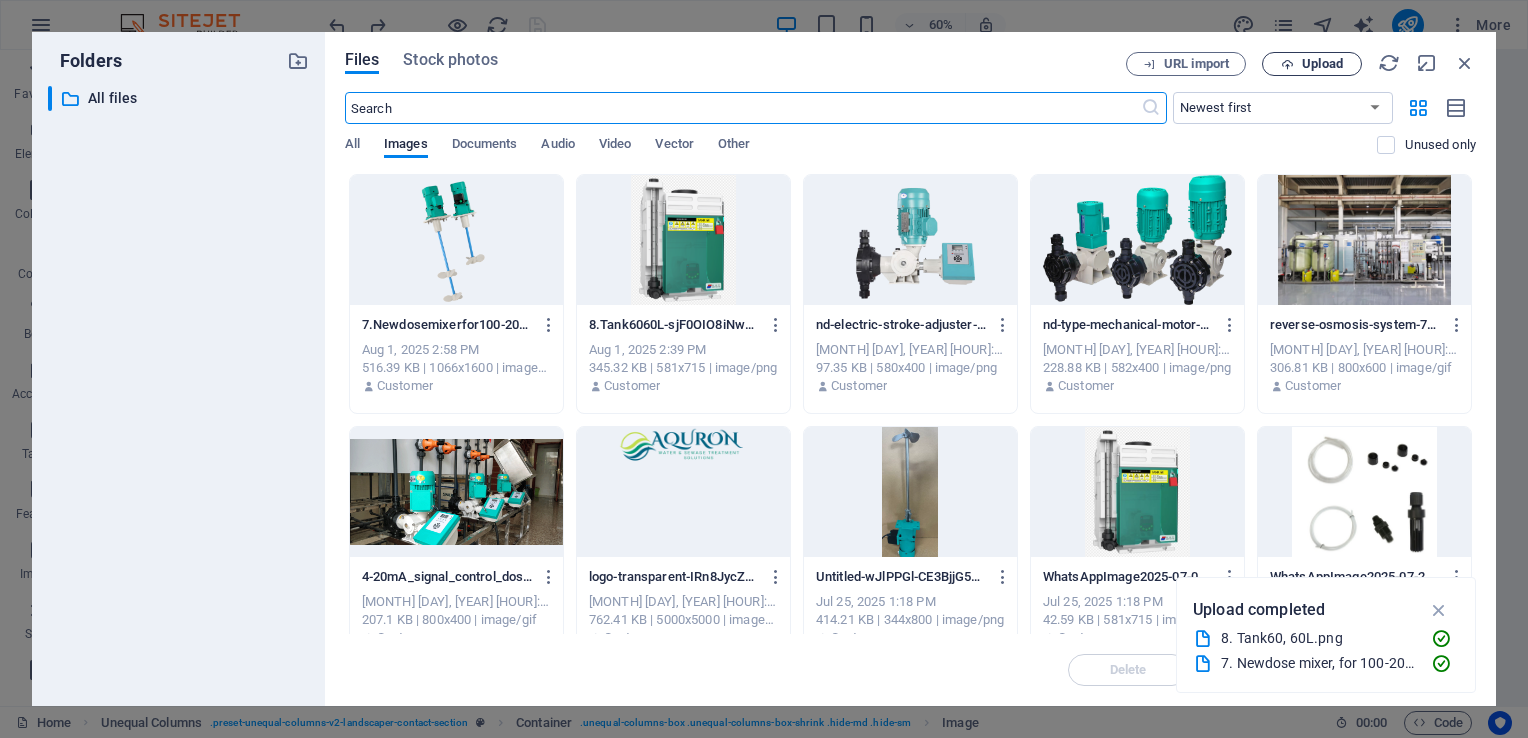 click on "Upload" at bounding box center (1322, 64) 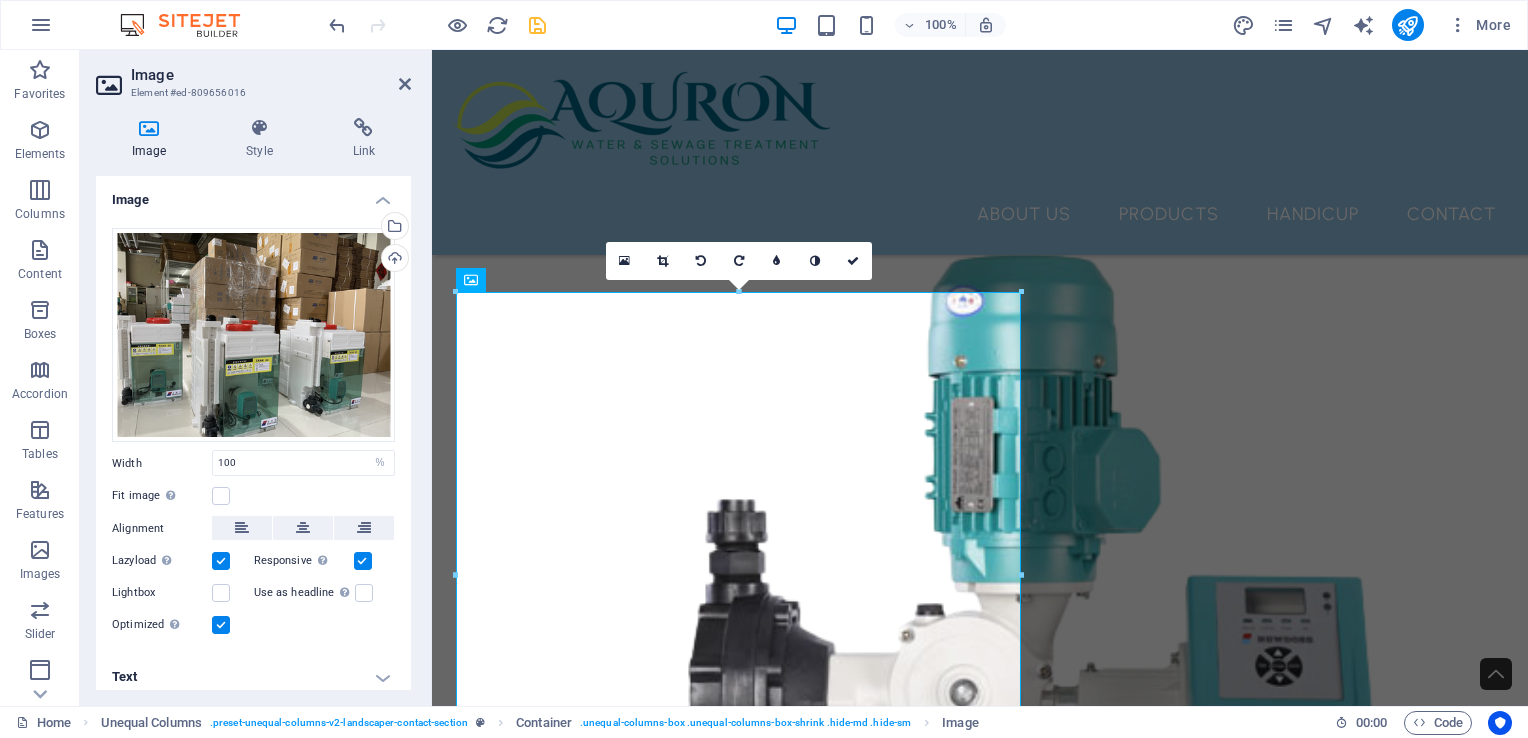 scroll, scrollTop: 6198, scrollLeft: 0, axis: vertical 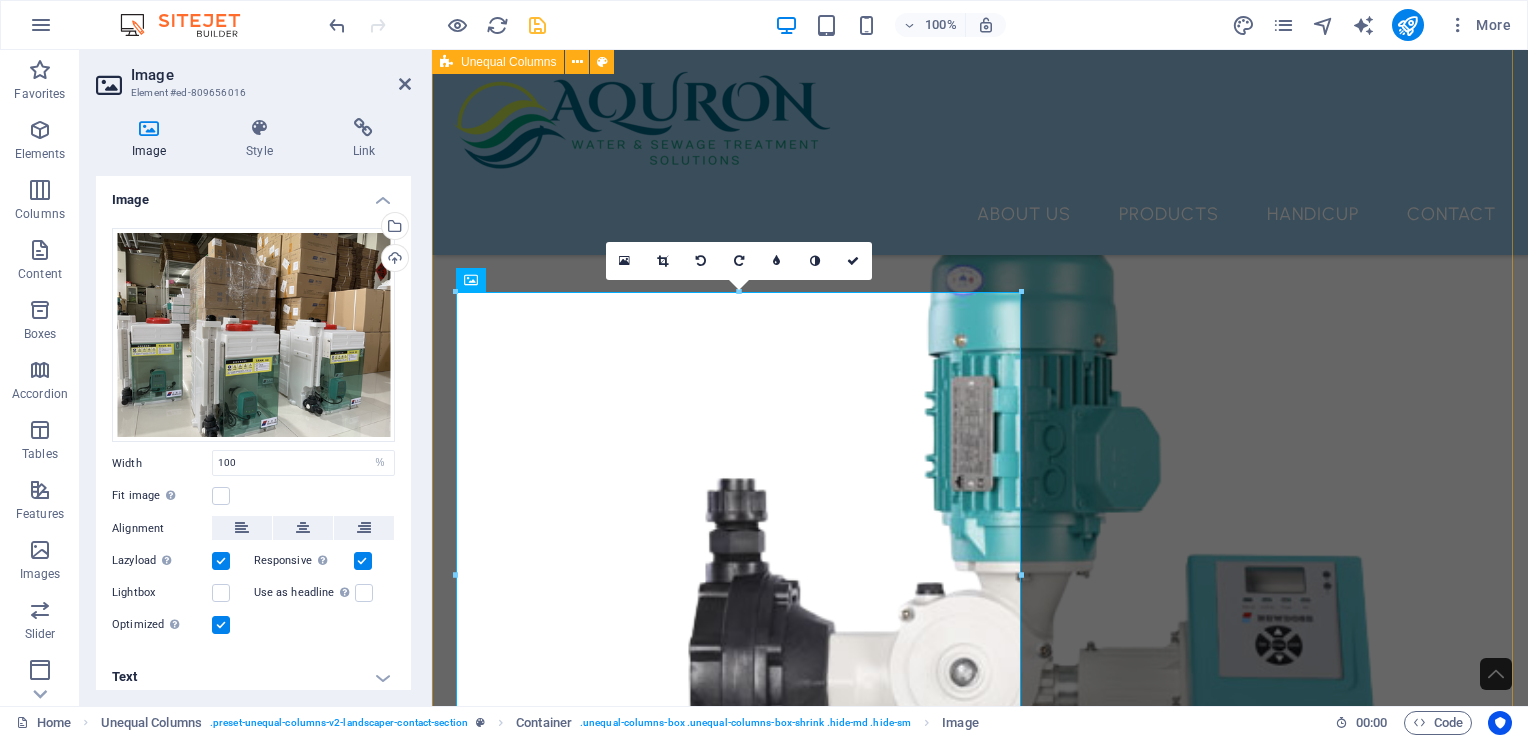 click on "Feel  free  to contact us    I have read and understand the privacy policy. Unreadable? Load new CONTACT US" at bounding box center (980, 12690) 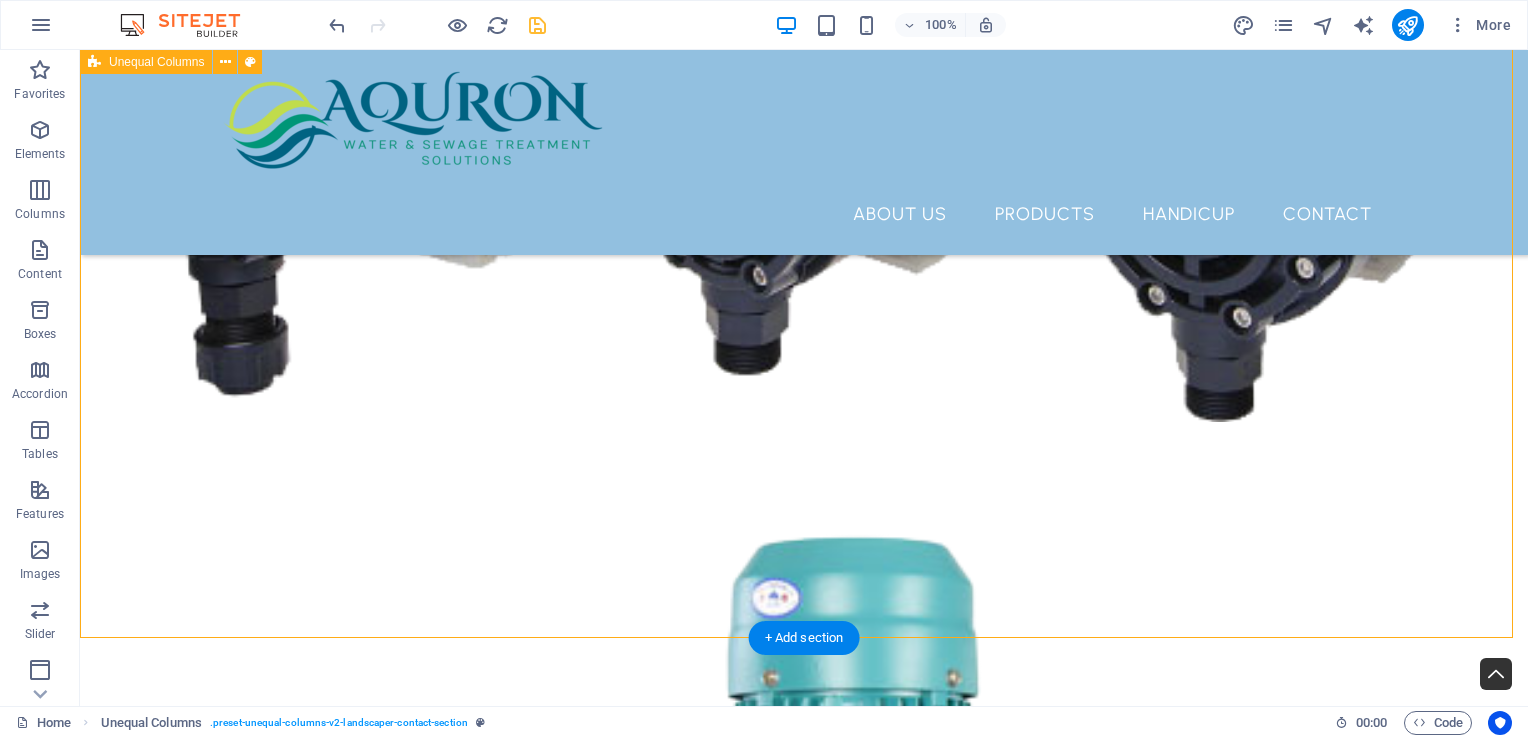 scroll, scrollTop: 6376, scrollLeft: 0, axis: vertical 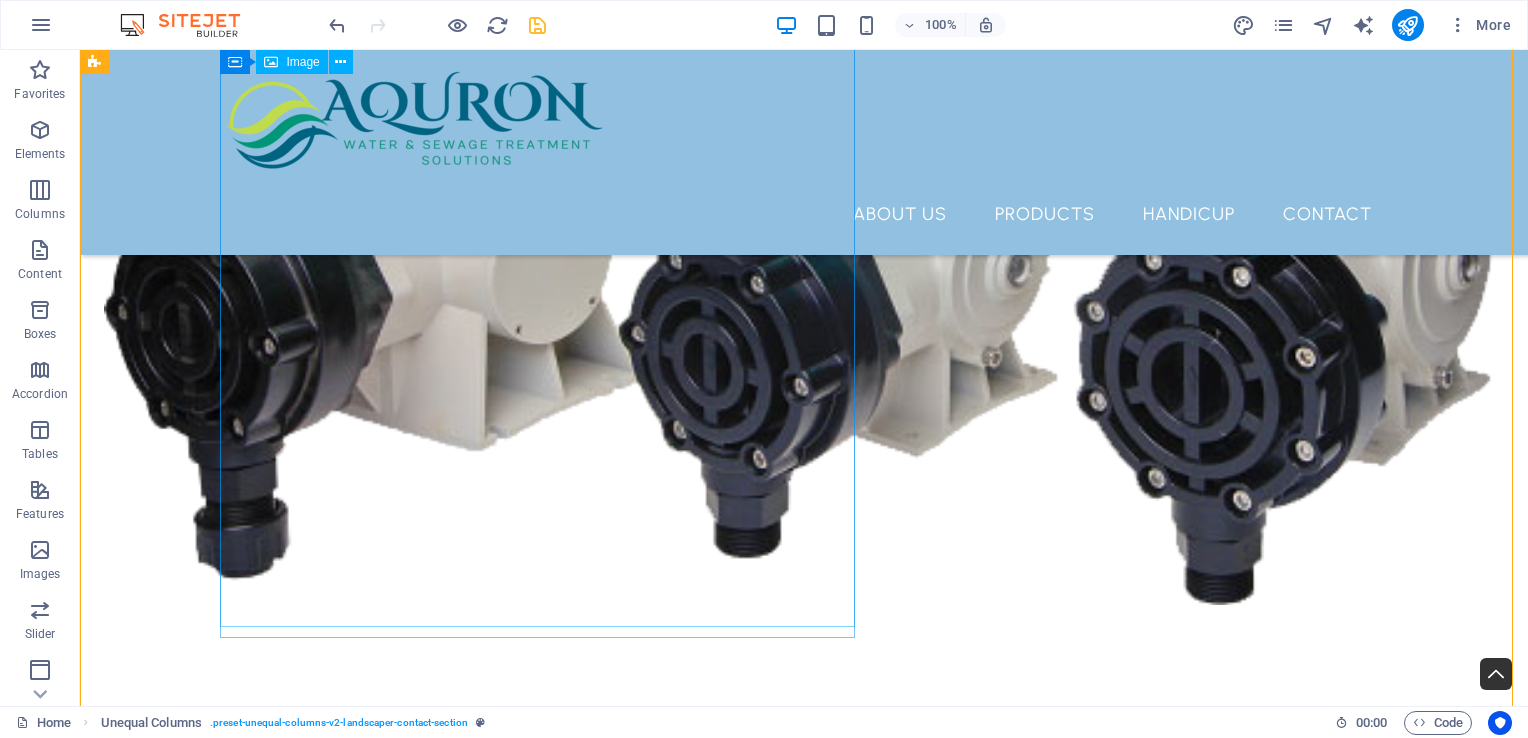 click at bounding box center [680, 13223] 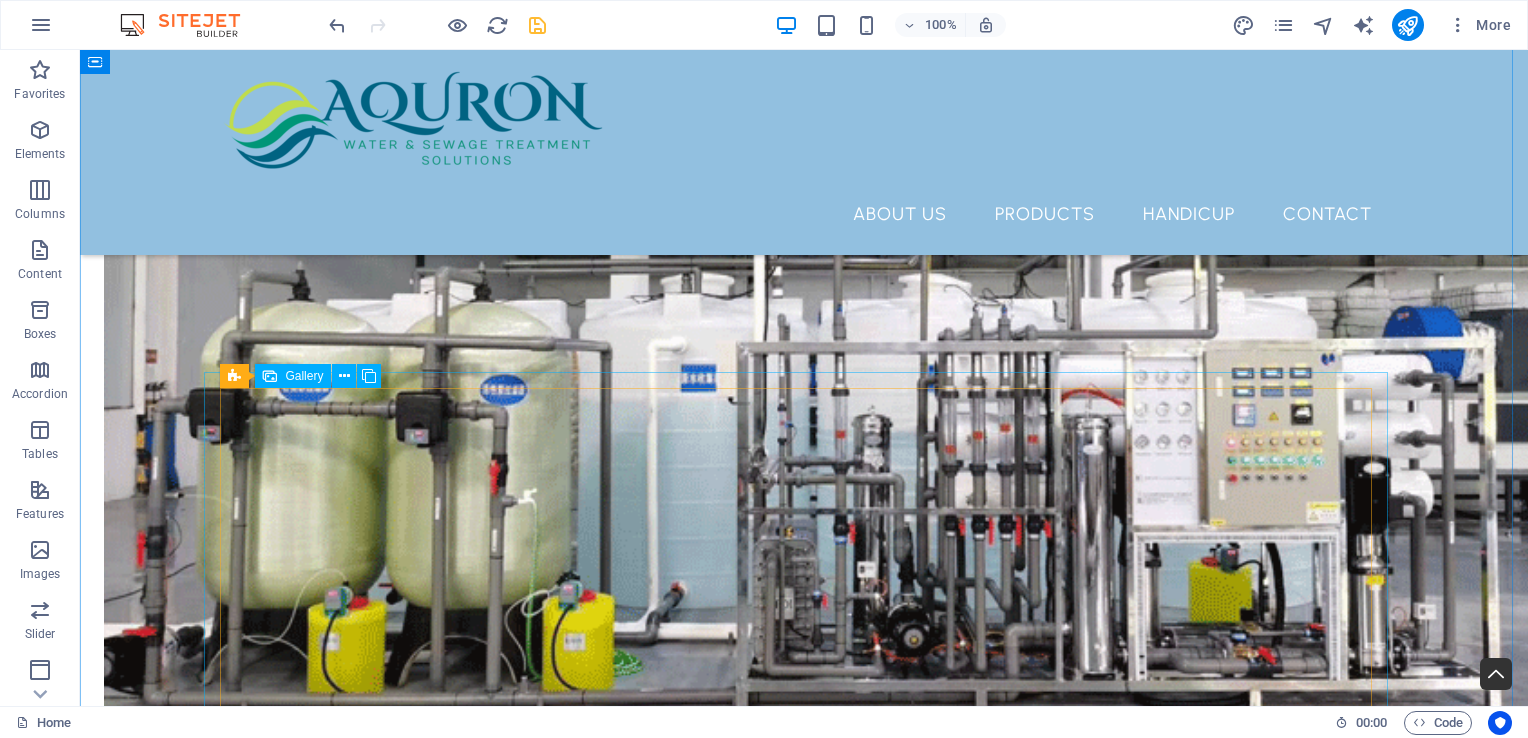 scroll, scrollTop: 5200, scrollLeft: 0, axis: vertical 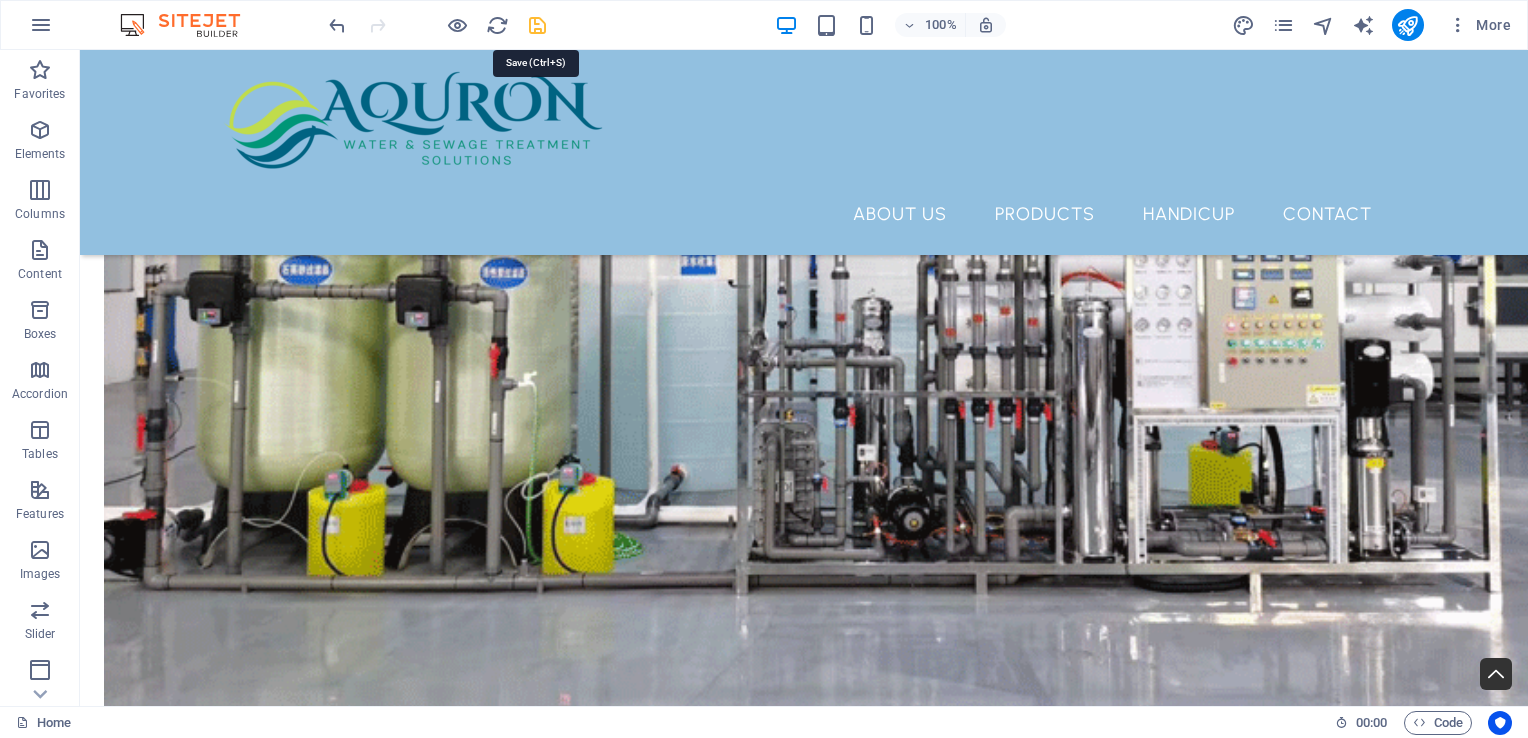 click at bounding box center [537, 25] 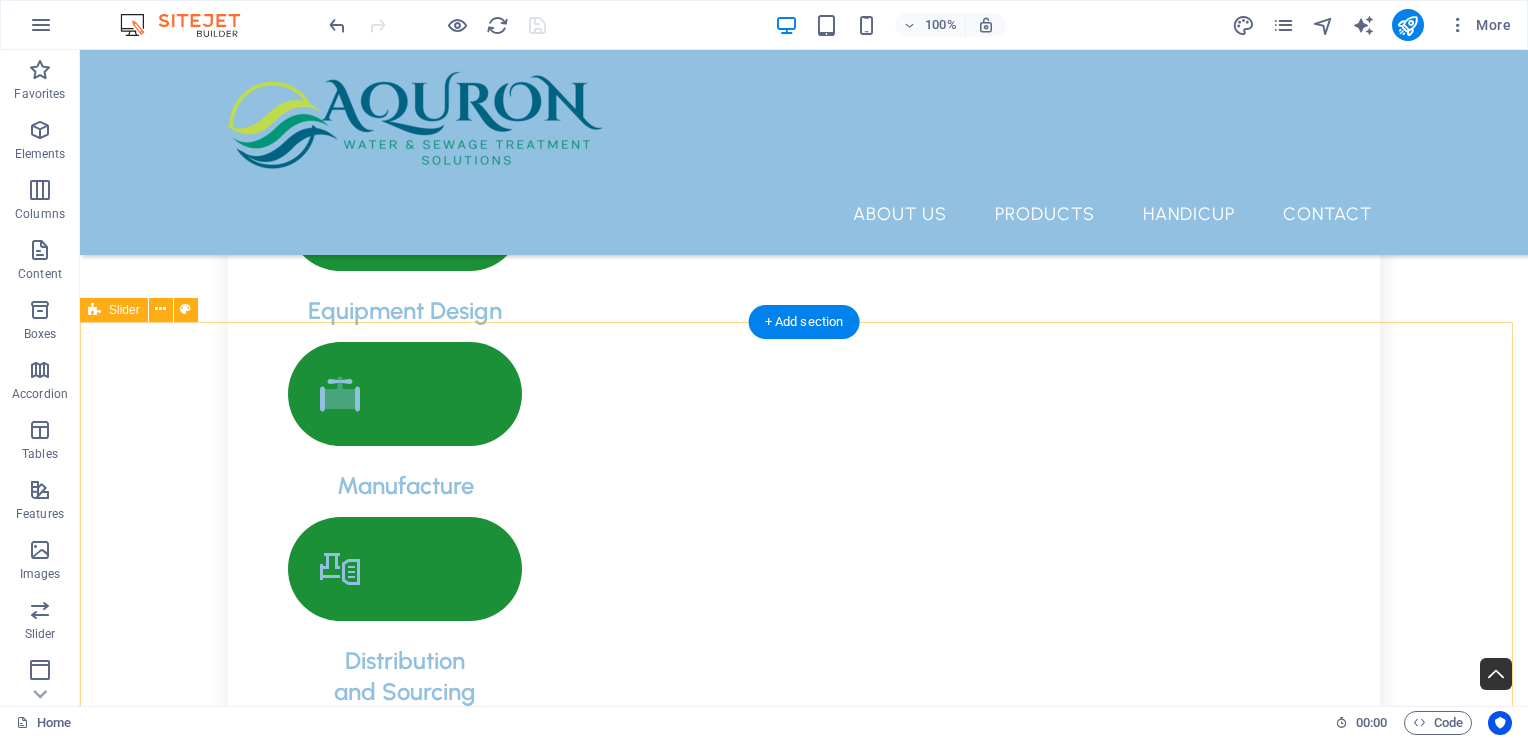 scroll, scrollTop: 3300, scrollLeft: 0, axis: vertical 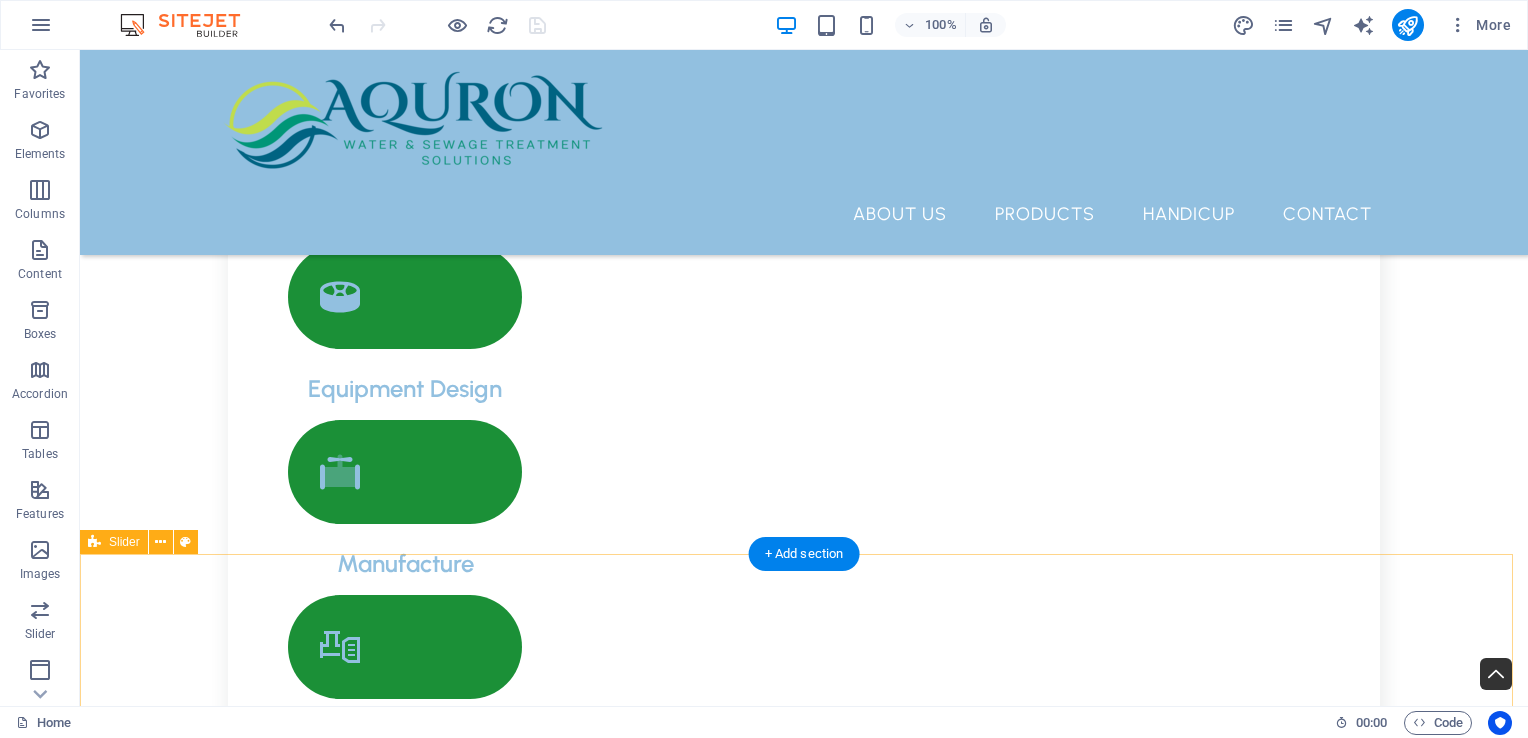 click on "Dosing Pump Fitting NEWDOSE fittings are conveniently included with all of our pumps, ensuring that you have everything you need for installation and operation right out of the box. Additionally, spare fittings can be easily obtained, providing you with peace of mind and accessibility whenever you require replacements or extra components. Top Mount Mixers NEWDOSE Mixers are engineered with cutting-edge designs that ensure optimal mixing results, providing you with the perfect combination of efficiency and performance. These mixers are crafted to enhance your mixing processes, allowing for a smoother and more consistent blend every time. Experience the difference with NEWDOSE as we redefine the standards of mixing technology. NEWDOSE Dosing  Pumps Chemical Mixing Tanks Dosing Pump Fitting Top Mount Mixers NEWDOSE Dosing  Pumps Chemical Mixing Tanks 1 2 3 4" at bounding box center (804, 10360) 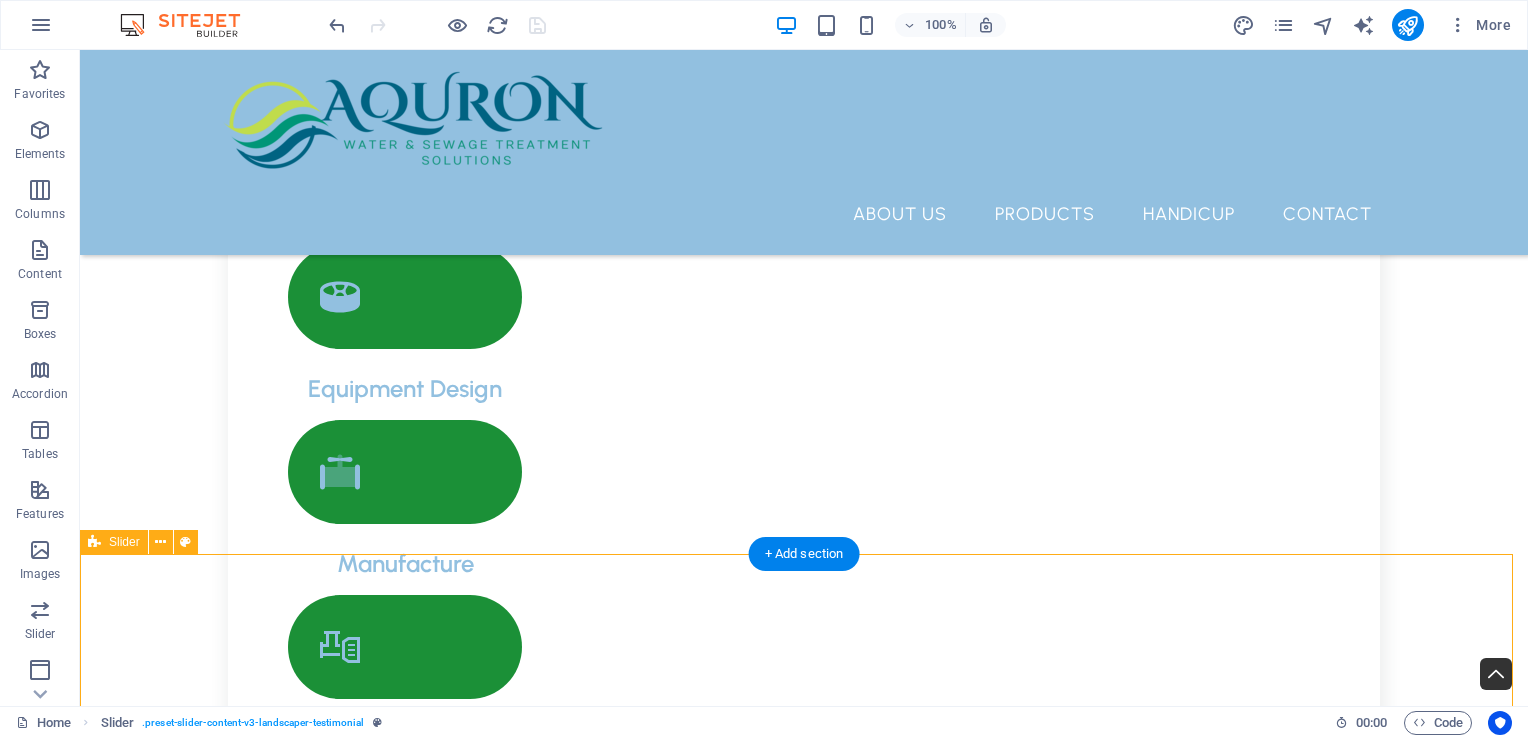 click on "Dosing Pump Fitting NEWDOSE fittings are conveniently included with all of our pumps, ensuring that you have everything you need for installation and operation right out of the box. Additionally, spare fittings can be easily obtained, providing you with peace of mind and accessibility whenever you require replacements or extra components. Top Mount Mixers NEWDOSE Mixers are engineered with cutting-edge designs that ensure optimal mixing results, providing you with the perfect combination of efficiency and performance. These mixers are crafted to enhance your mixing processes, allowing for a smoother and more consistent blend every time. Experience the difference with NEWDOSE as we redefine the standards of mixing technology. NEWDOSE Dosing  Pumps Chemical Mixing Tanks Dosing Pump Fitting Top Mount Mixers NEWDOSE Dosing  Pumps Chemical Mixing Tanks 1 2 3 4" at bounding box center (804, 10360) 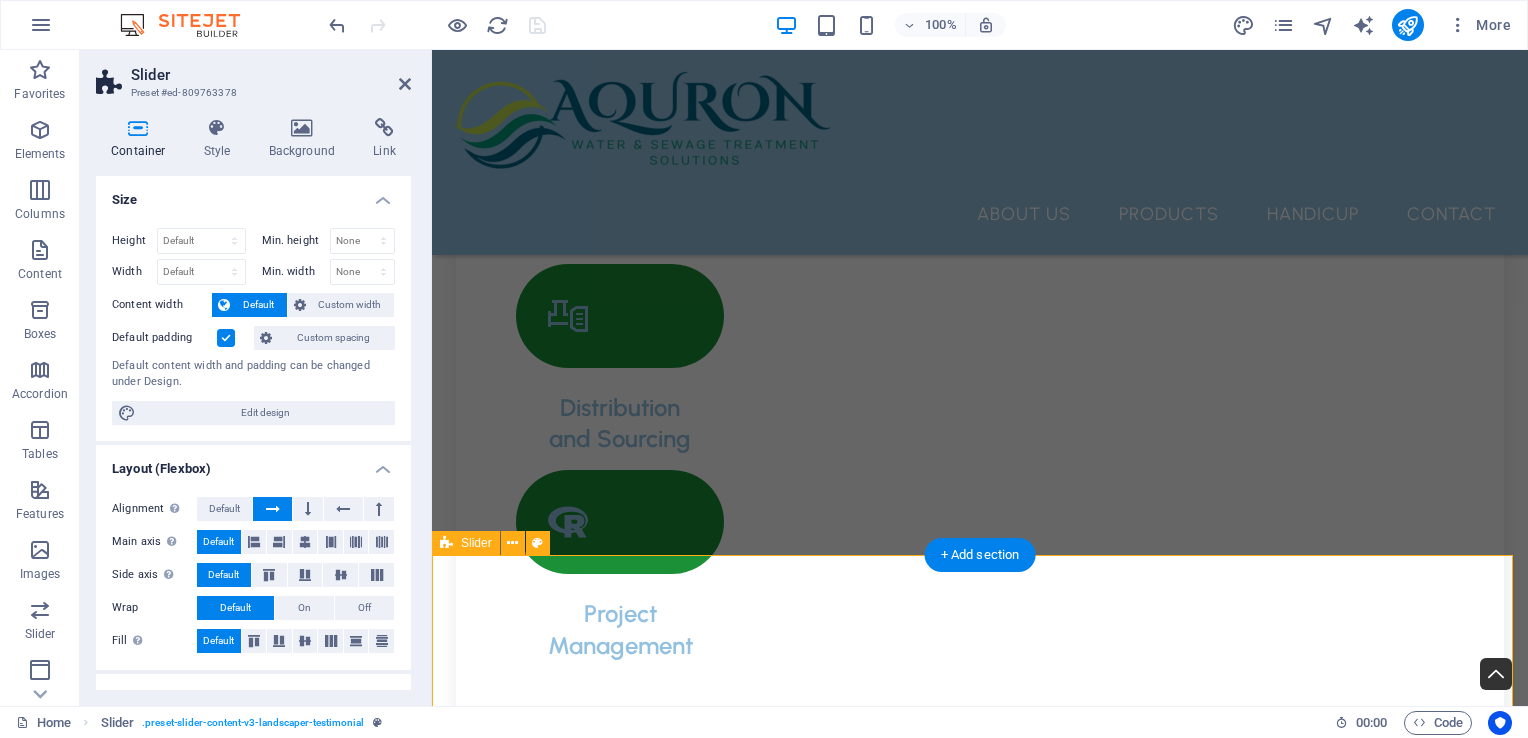 click on "Dosing Pump Fitting NEWDOSE fittings are conveniently included with all of our pumps, ensuring that you have everything you need for installation and operation right out of the box. Additionally, spare fittings can be easily obtained, providing you with peace of mind and accessibility whenever you require replacements or extra components. Top Mount Mixers NEWDOSE Mixers are engineered with cutting-edge designs that ensure optimal mixing results, providing you with the perfect combination of efficiency and performance. These mixers are crafted to enhance your mixing processes, allowing for a smoother and more consistent blend every time. Experience the difference with NEWDOSE as we redefine the standards of mixing technology. NEWDOSE Dosing  Pumps Chemical Mixing Tanks Dosing Pump Fitting Top Mount Mixers NEWDOSE Dosing  Pumps Chemical Mixing Tanks 1 2 3 4" at bounding box center [980, 9219] 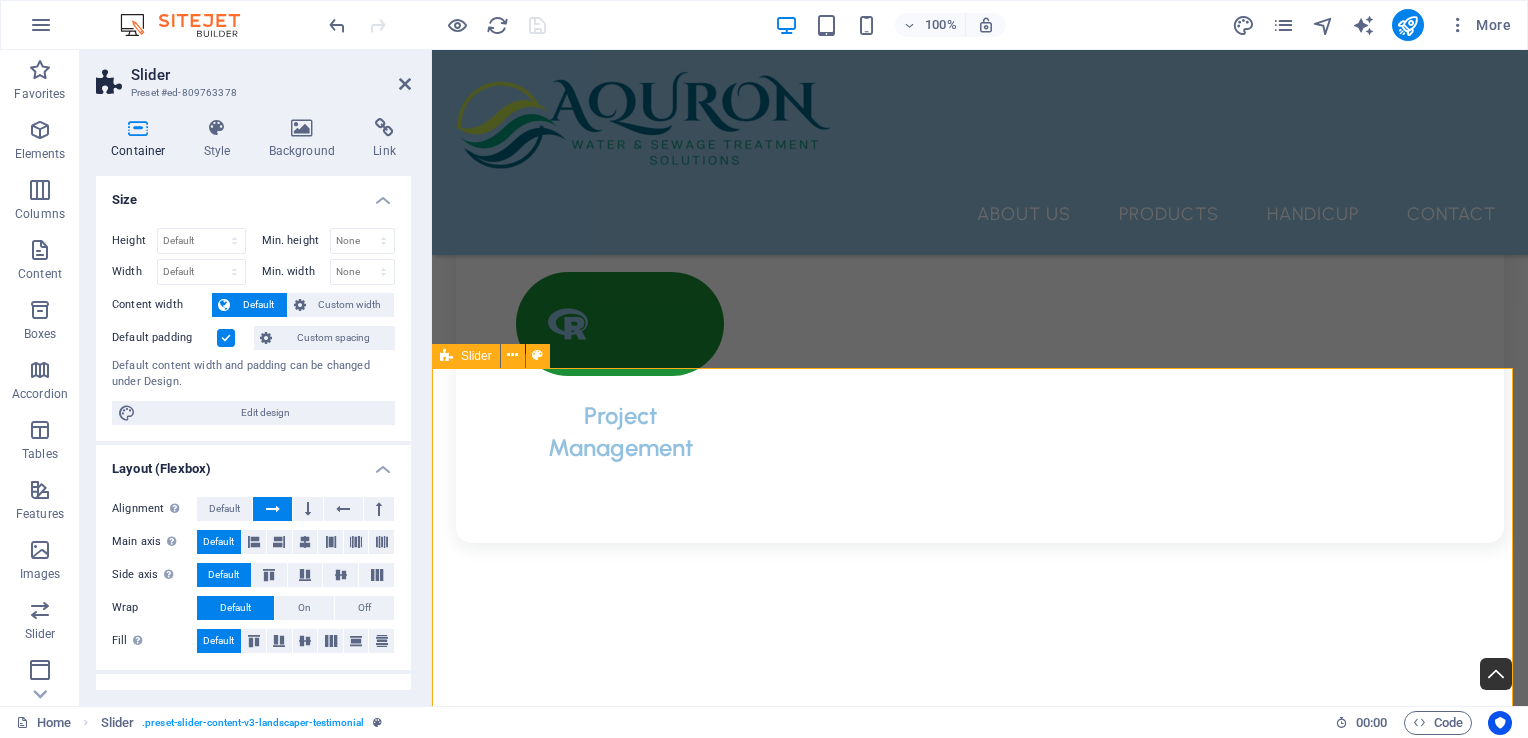 scroll, scrollTop: 3612, scrollLeft: 0, axis: vertical 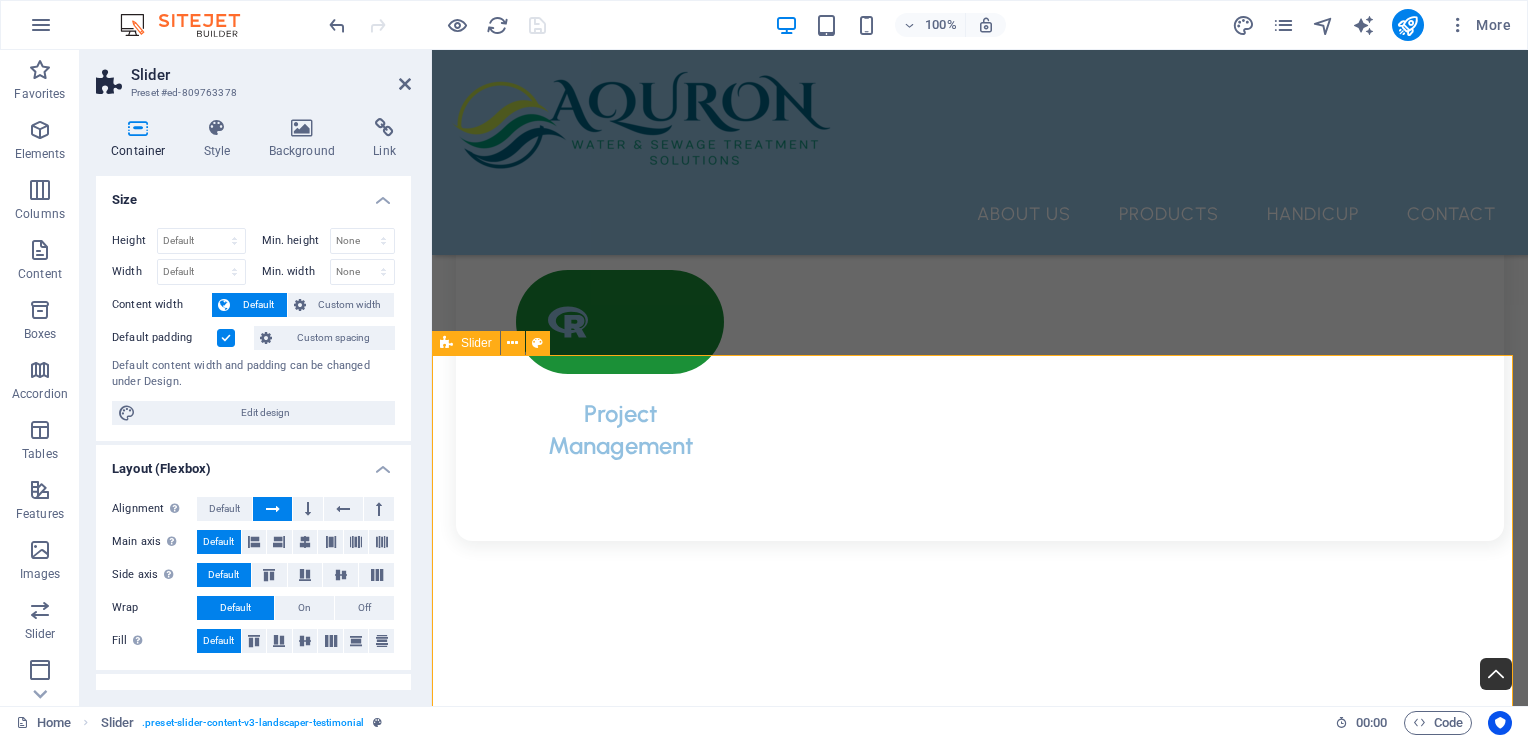 click on "Dosing Pump Fitting NEWDOSE fittings are conveniently included with all of our pumps, ensuring that you have everything you need for installation and operation right out of the box. Additionally, spare fittings can be easily obtained, providing you with peace of mind and accessibility whenever you require replacements or extra components. Top Mount Mixers NEWDOSE Mixers are engineered with cutting-edge designs that ensure optimal mixing results, providing you with the perfect combination of efficiency and performance. These mixers are crafted to enhance your mixing processes, allowing for a smoother and more consistent blend every time. Experience the difference with NEWDOSE as we redefine the standards of mixing technology. NEWDOSE Dosing  Pumps Chemical Mixing Tanks Dosing Pump Fitting Top Mount Mixers NEWDOSE Dosing  Pumps Chemical Mixing Tanks 1 2 3 4" at bounding box center (980, 9019) 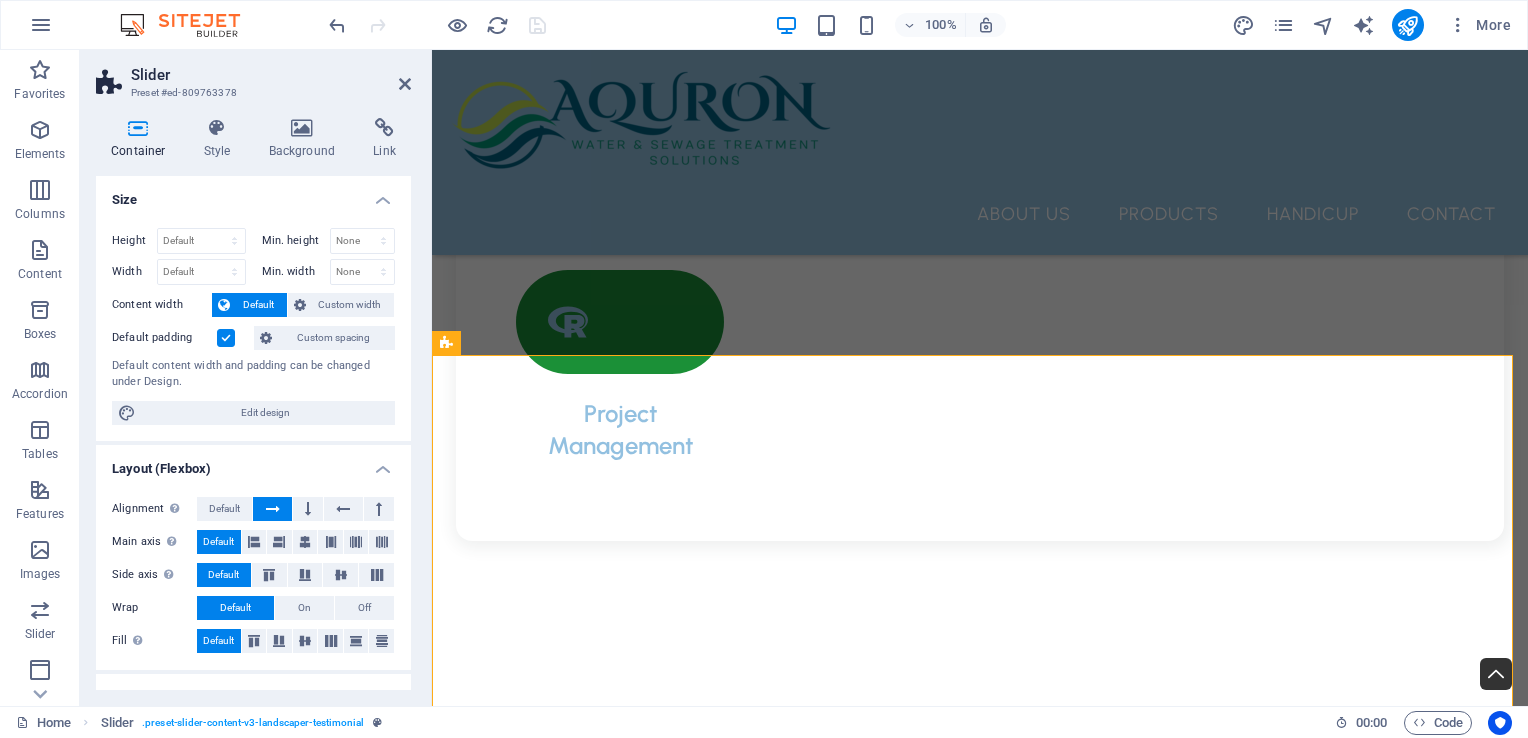 click on "Slider Preset #ed-809763378
Container Style Background Link Size Height Default px rem % vh vw Min. height None px rem % vh vw Width Default px rem % em vh vw Min. width None px rem % vh vw Content width Default Custom width Width Default px rem % em vh vw Min. width None px rem % vh vw Default padding Custom spacing Default content width and padding can be changed under Design. Edit design Layout (Flexbox) Alignment Determines the flex direction. Default Main axis Determine how elements should behave along the main axis inside this container (justify content). Default Side axis Control the vertical direction of the element inside of the container (align items). Default Wrap Default On Off Fill Controls the distances and direction of elements on the y-axis across several lines (align content). Default Accessibility ARIA helps assistive technologies (like screen readers) to understand the role, state, and behavior of web elements Role The ARIA role defines the purpose of an element.  None None" at bounding box center [256, 378] 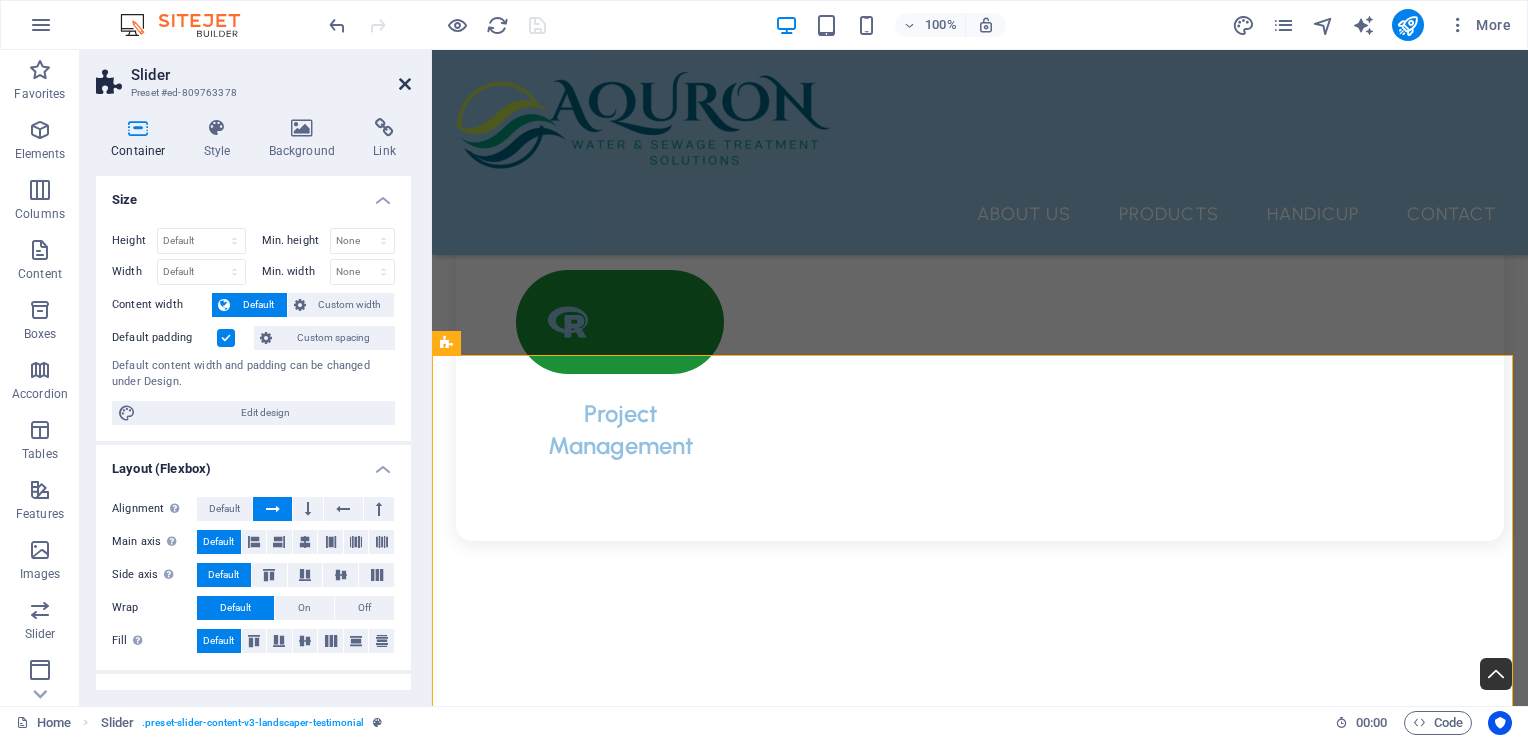 click at bounding box center [405, 84] 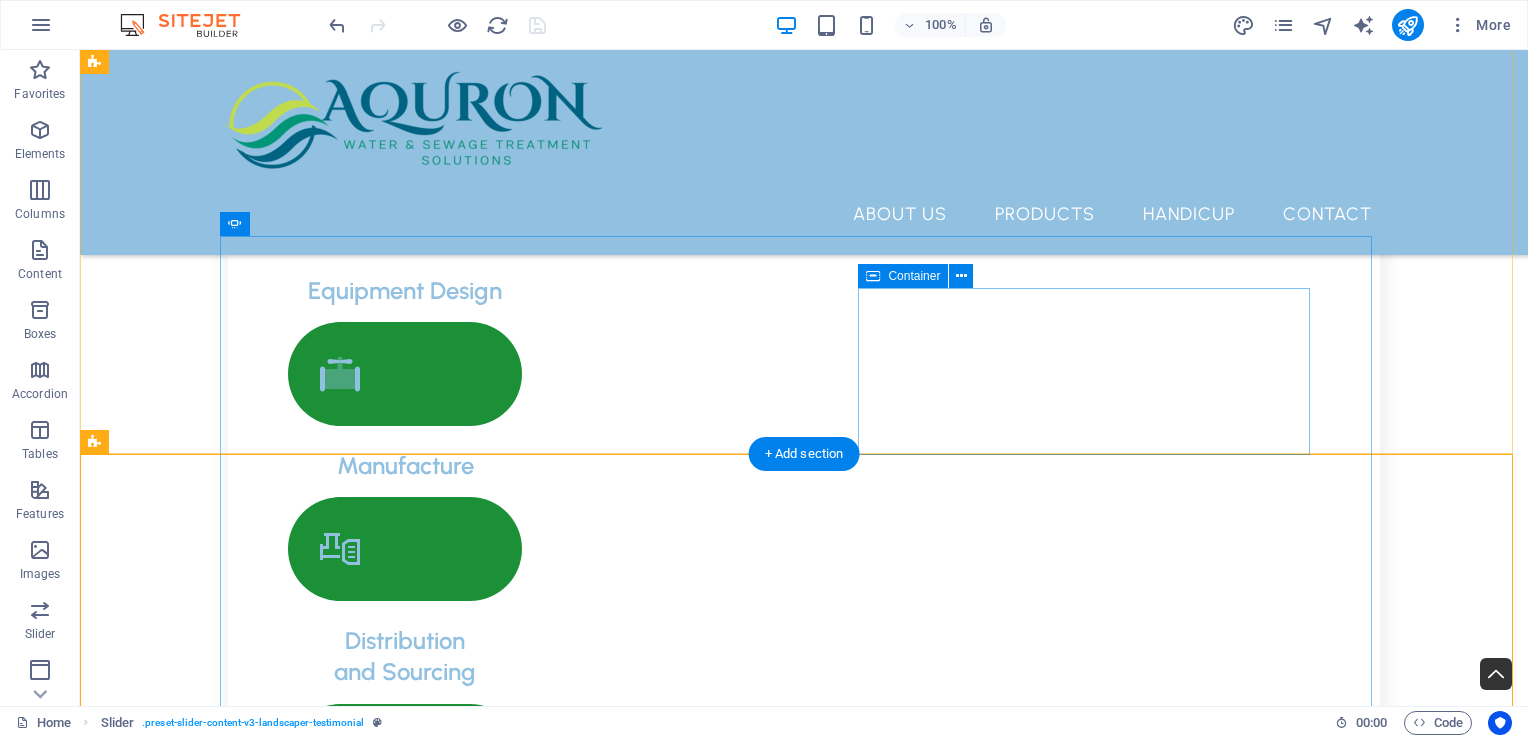 scroll, scrollTop: 3400, scrollLeft: 0, axis: vertical 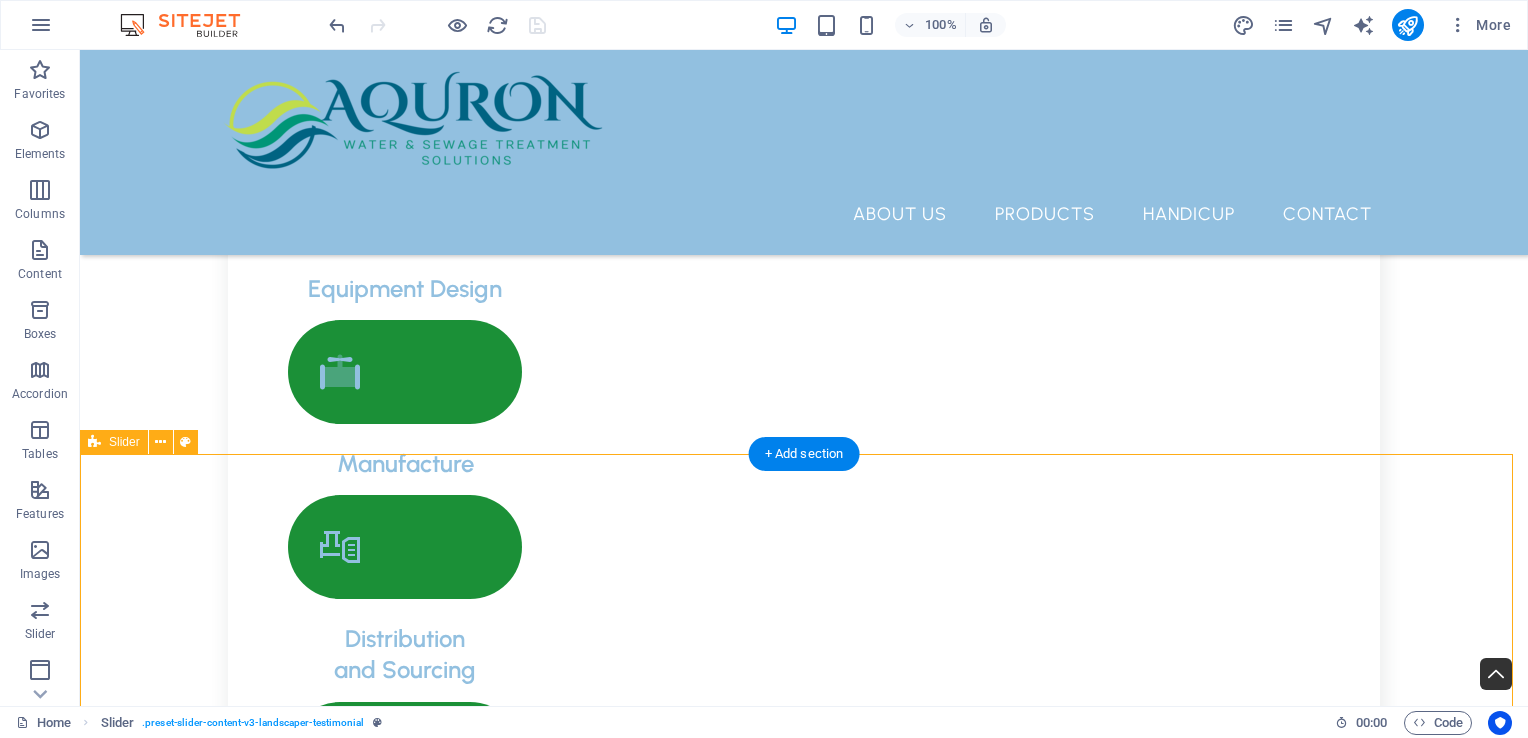 click on "Dosing Pump Fitting NEWDOSE fittings are conveniently included with all of our pumps, ensuring that you have everything you need for installation and operation right out of the box. Additionally, spare fittings can be easily obtained, providing you with peace of mind and accessibility whenever you require replacements or extra components. Top Mount Mixers NEWDOSE Mixers are engineered with cutting-edge designs that ensure optimal mixing results, providing you with the perfect combination of efficiency and performance. These mixers are crafted to enhance your mixing processes, allowing for a smoother and more consistent blend every time. Experience the difference with NEWDOSE as we redefine the standards of mixing technology. NEWDOSE Dosing  Pumps Chemical Mixing Tanks Dosing Pump Fitting Top Mount Mixers NEWDOSE Dosing  Pumps Chemical Mixing Tanks 1 2 3 4" at bounding box center [804, 10260] 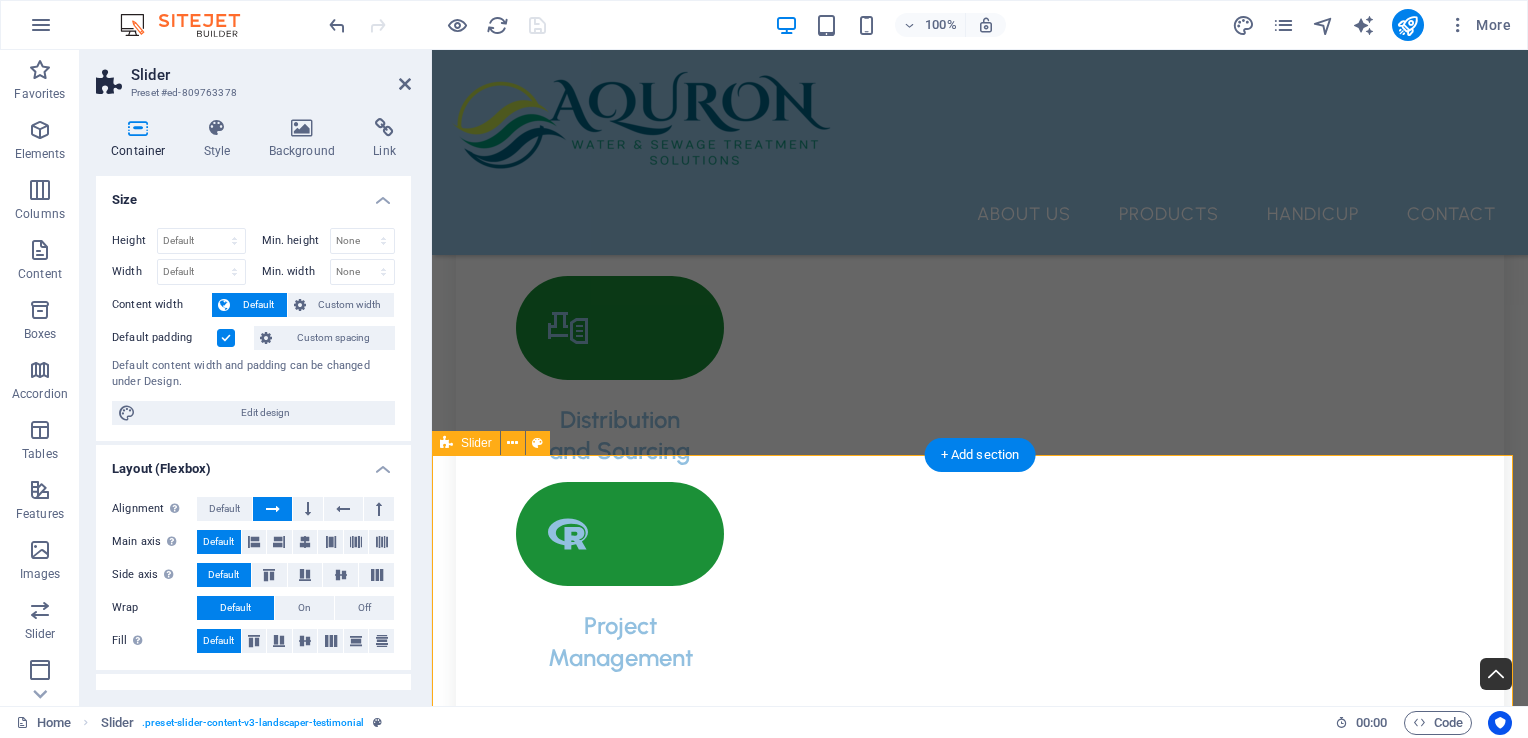 scroll, scrollTop: 3512, scrollLeft: 0, axis: vertical 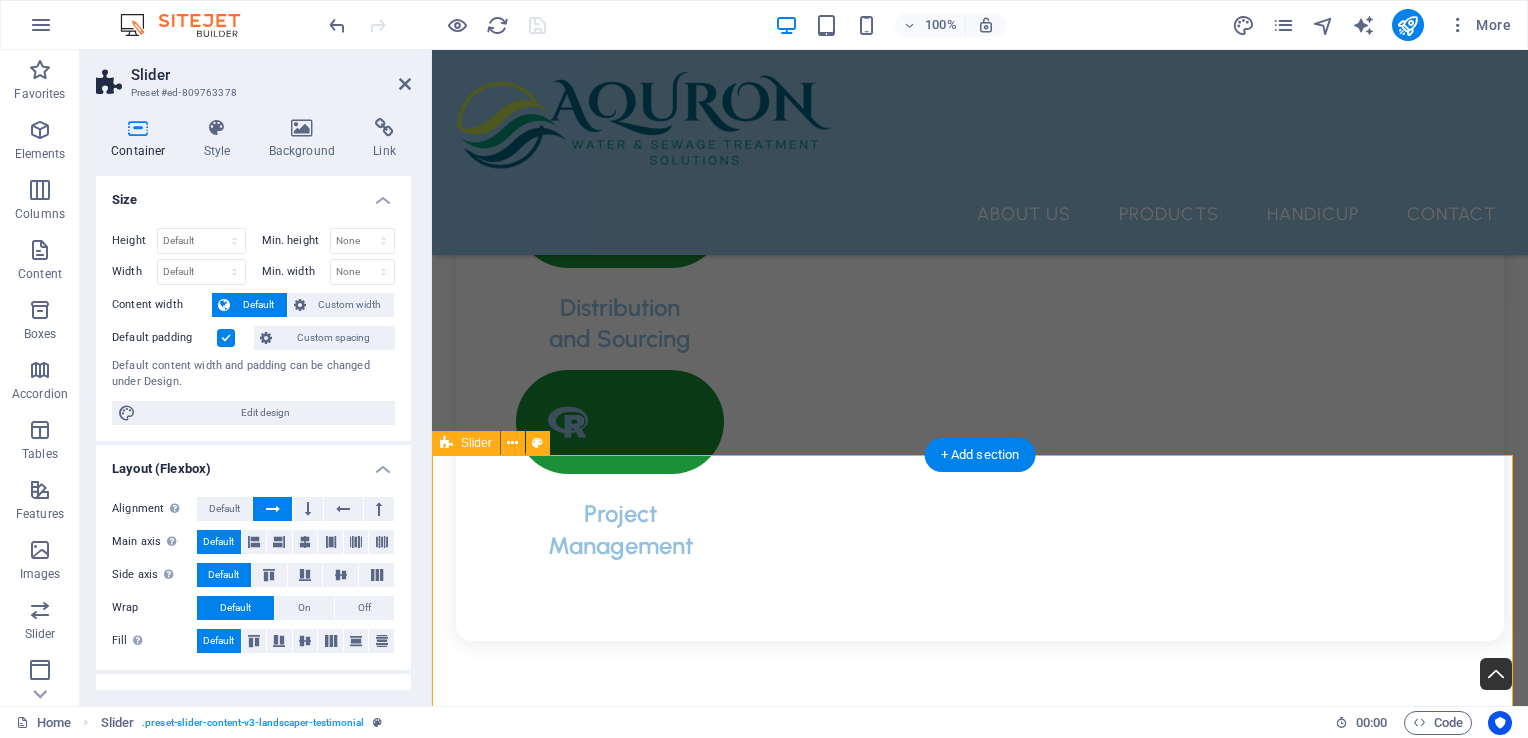 click on "“Lorem ipsum dolor sit amet, consectetur adipiscing elit. Nunc vulputate s libero et velit interdum, ac per aliquet odio mattis. Class aptent taciti sociosqu ad litora torquent per conubia nostra, per ad inceptos.”" at bounding box center (-272, 8075) 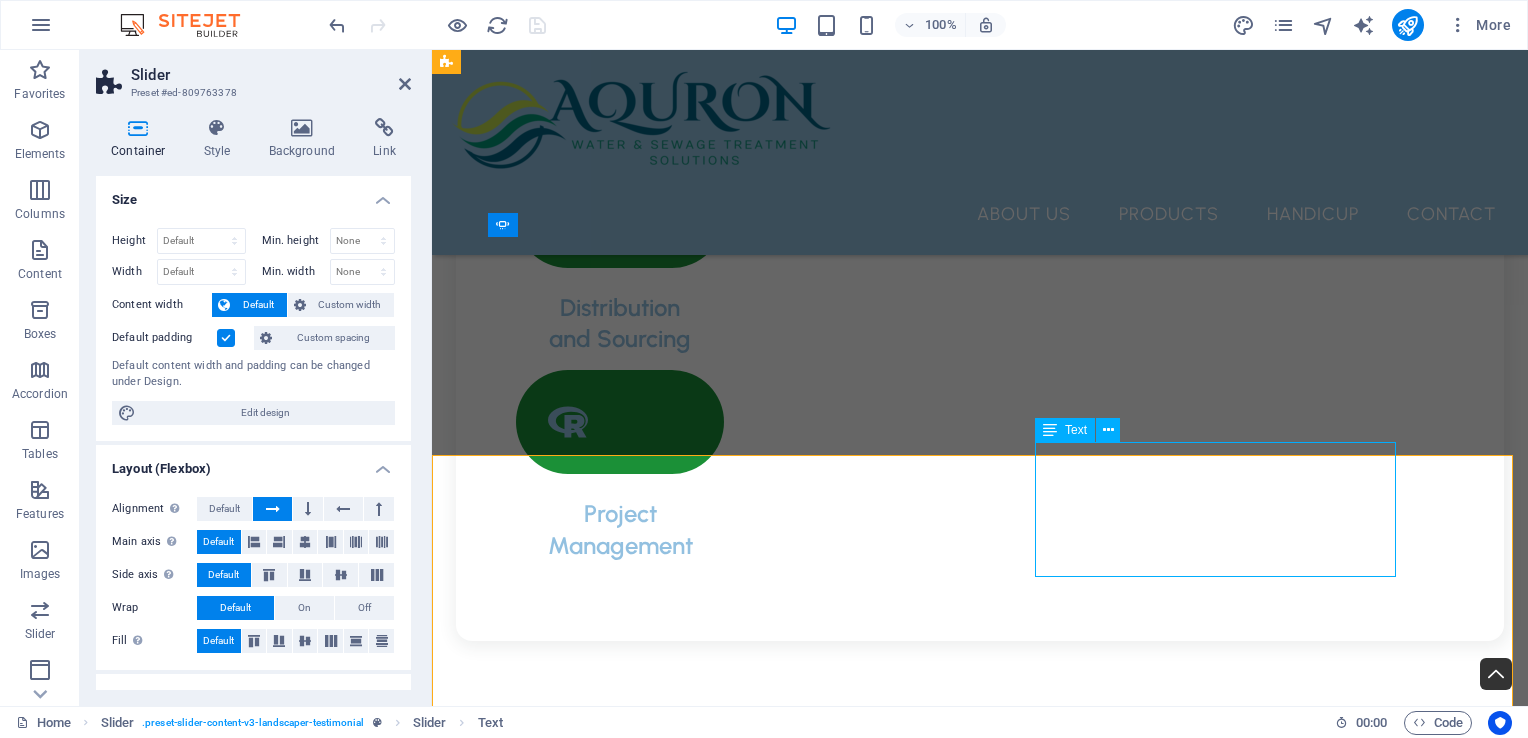 scroll, scrollTop: 3400, scrollLeft: 0, axis: vertical 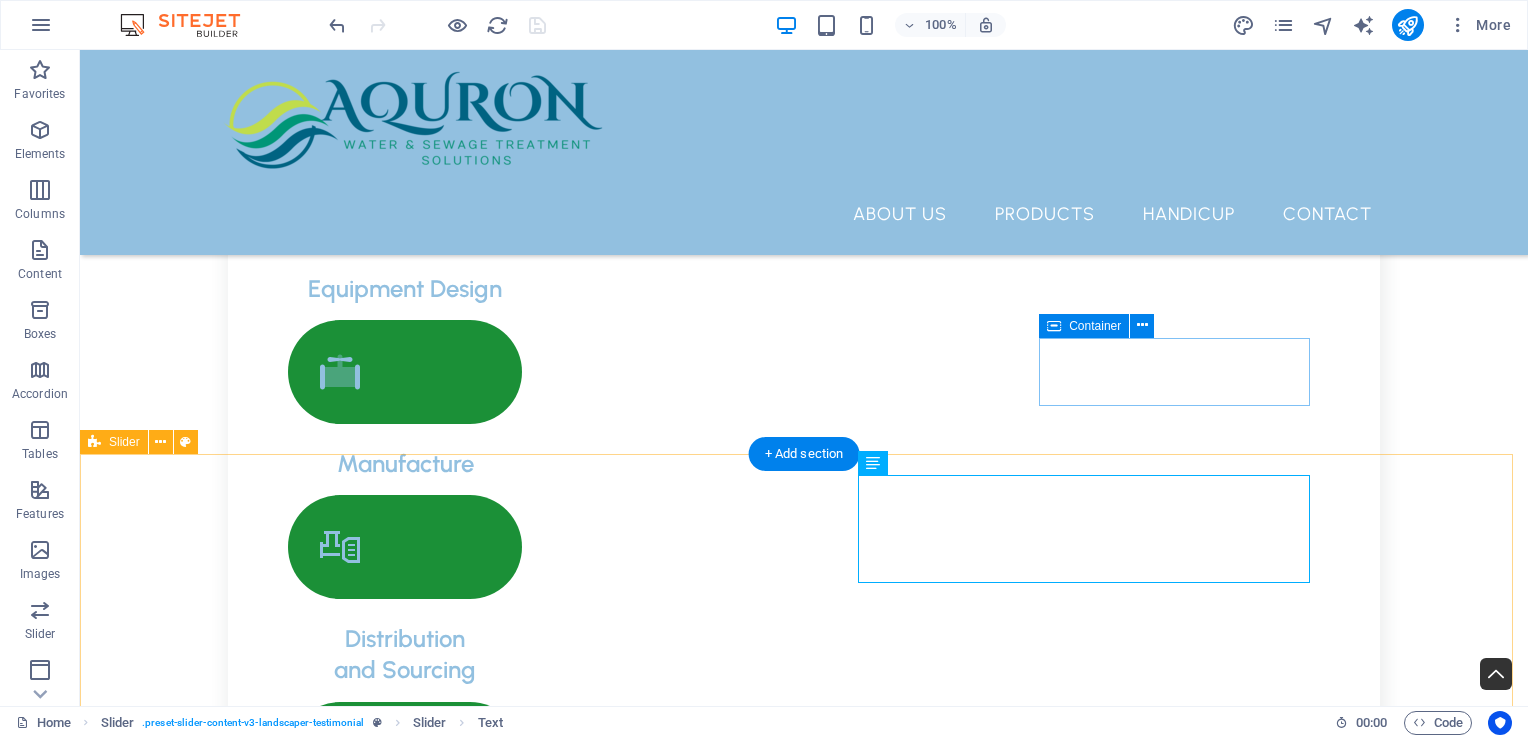 click on "Dosing Pump Fitting NEWDOSE fittings are conveniently included with all of our pumps, ensuring that you have everything you need for installation and operation right out of the box. Additionally, spare fittings can be easily obtained, providing you with peace of mind and accessibility whenever you require replacements or extra components. Top Mount Mixers NEWDOSE Mixers are engineered with cutting-edge designs that ensure optimal mixing results, providing you with the perfect combination of efficiency and performance. These mixers are crafted to enhance your mixing processes, allowing for a smoother and more consistent blend every time. Experience the difference with NEWDOSE as we redefine the standards of mixing technology. NEWDOSE Dosing  Pumps Chemical Mixing Tanks Dosing Pump Fitting Top Mount Mixers NEWDOSE Dosing  Pumps Chemical Mixing Tanks 1 2 3 4" at bounding box center [804, 10260] 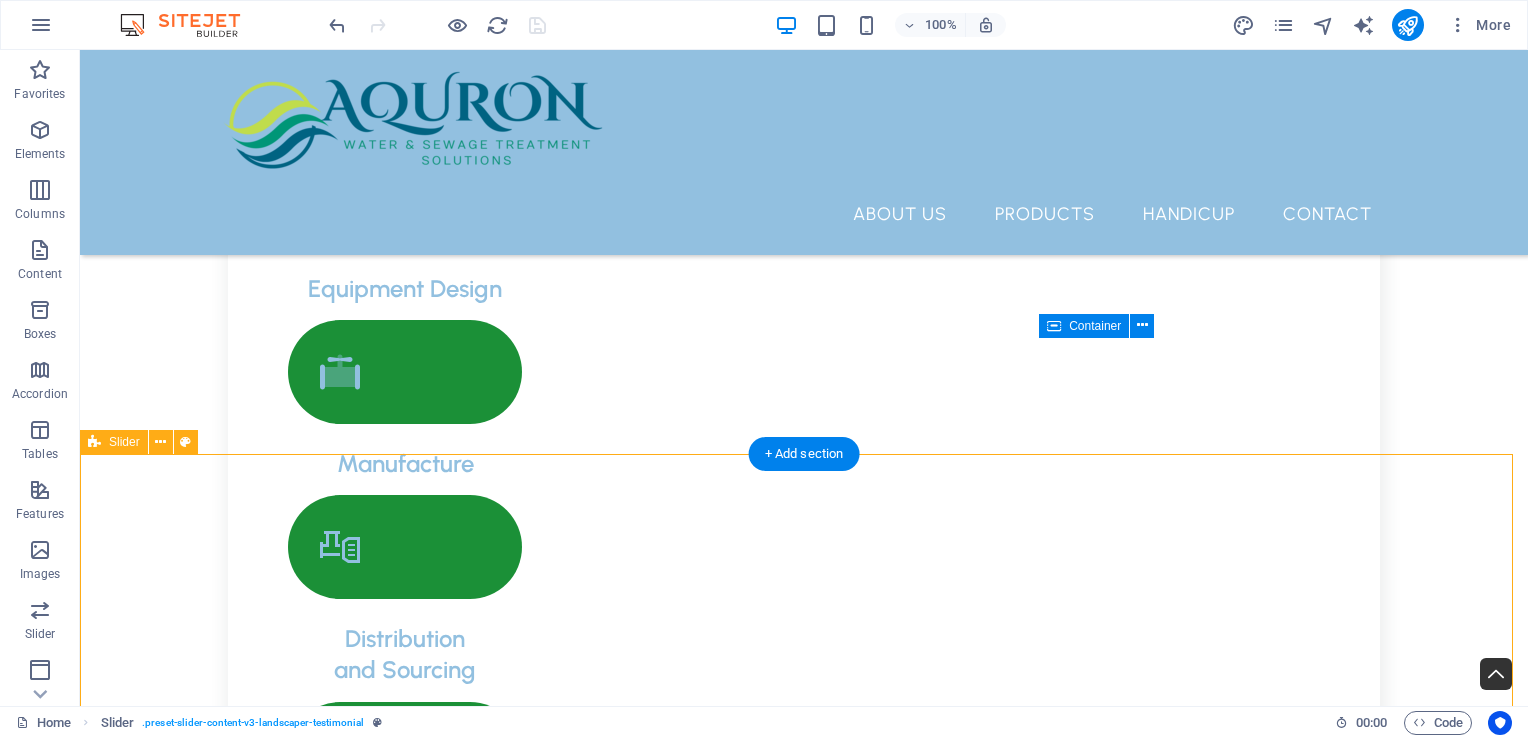 click on "Dosing Pump Fitting NEWDOSE fittings are conveniently included with all of our pumps, ensuring that you have everything you need for installation and operation right out of the box. Additionally, spare fittings can be easily obtained, providing you with peace of mind and accessibility whenever you require replacements or extra components. Top Mount Mixers NEWDOSE Mixers are engineered with cutting-edge designs that ensure optimal mixing results, providing you with the perfect combination of efficiency and performance. These mixers are crafted to enhance your mixing processes, allowing for a smoother and more consistent blend every time. Experience the difference with NEWDOSE as we redefine the standards of mixing technology. NEWDOSE Dosing  Pumps Chemical Mixing Tanks Dosing Pump Fitting Top Mount Mixers NEWDOSE Dosing  Pumps Chemical Mixing Tanks 1 2 3 4" at bounding box center (804, 10260) 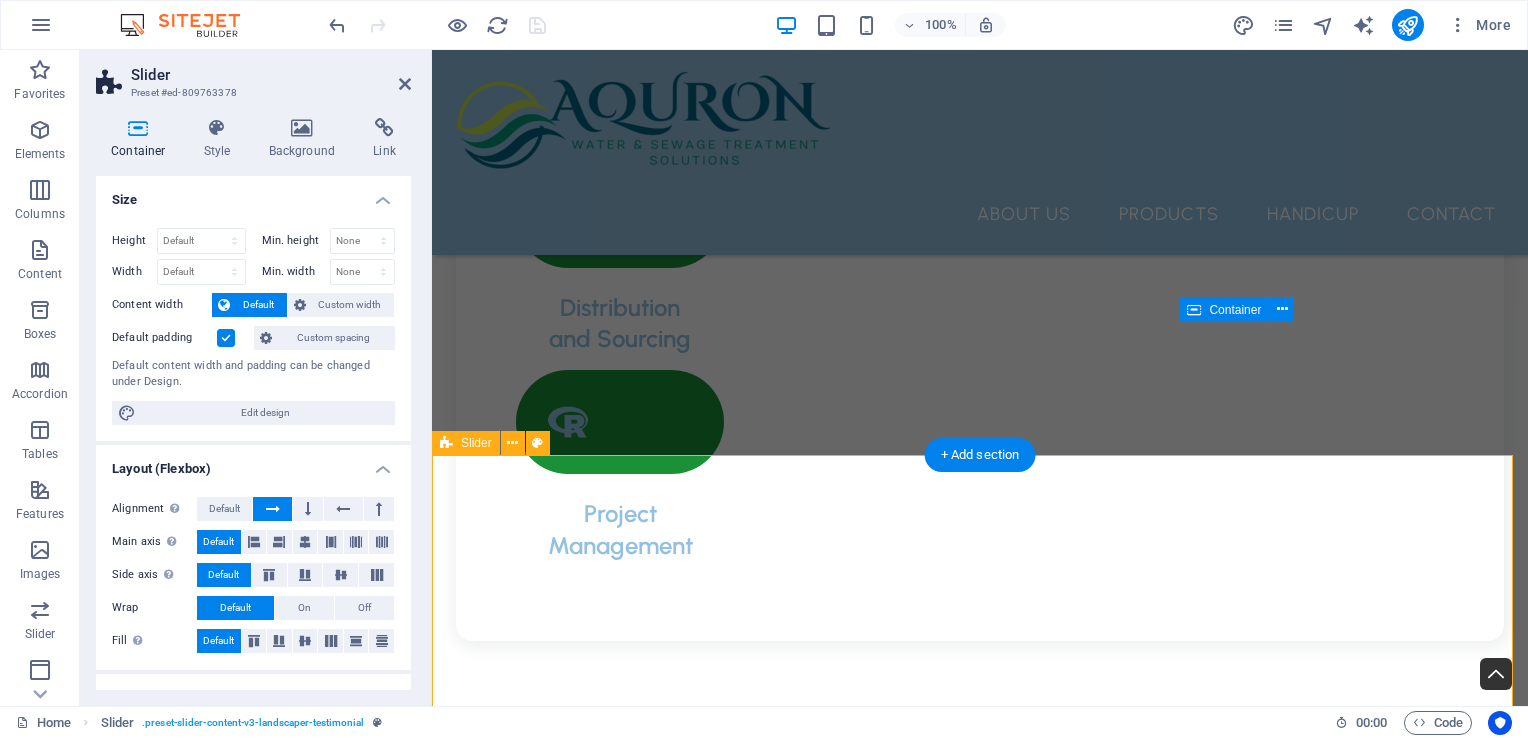 click on "Dosing Pump Fitting NEWDOSE fittings are conveniently included with all of our pumps, ensuring that you have everything you need for installation and operation right out of the box. Additionally, spare fittings can be easily obtained, providing you with peace of mind and accessibility whenever you require replacements or extra components. Top Mount Mixers NEWDOSE Mixers are engineered with cutting-edge designs that ensure optimal mixing results, providing you with the perfect combination of efficiency and performance. These mixers are crafted to enhance your mixing processes, allowing for a smoother and more consistent blend every time. Experience the difference with NEWDOSE as we redefine the standards of mixing technology. NEWDOSE Dosing  Pumps Chemical Mixing Tanks Dosing Pump Fitting Top Mount Mixers NEWDOSE Dosing  Pumps Chemical Mixing Tanks 1 2 3 4" at bounding box center (980, 9119) 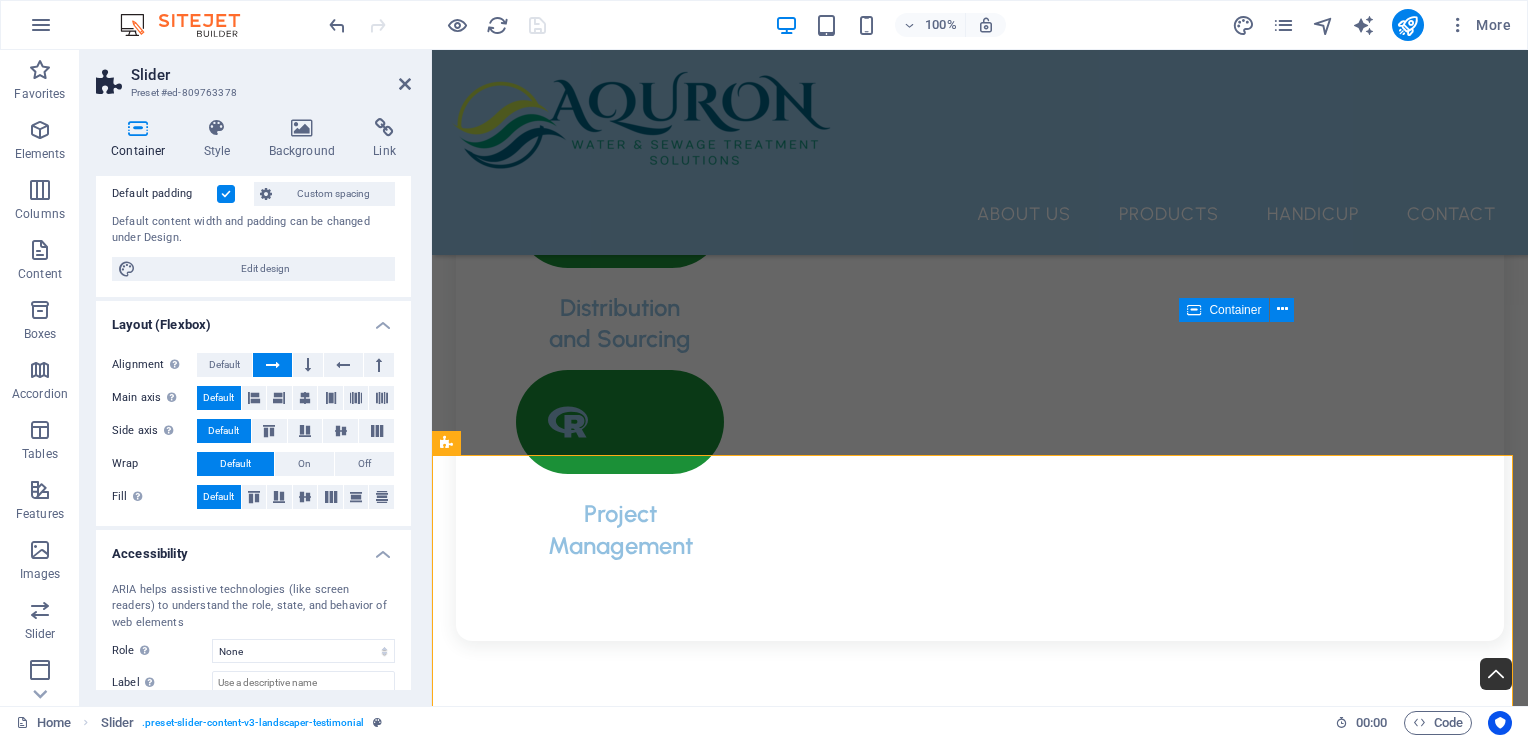scroll, scrollTop: 259, scrollLeft: 0, axis: vertical 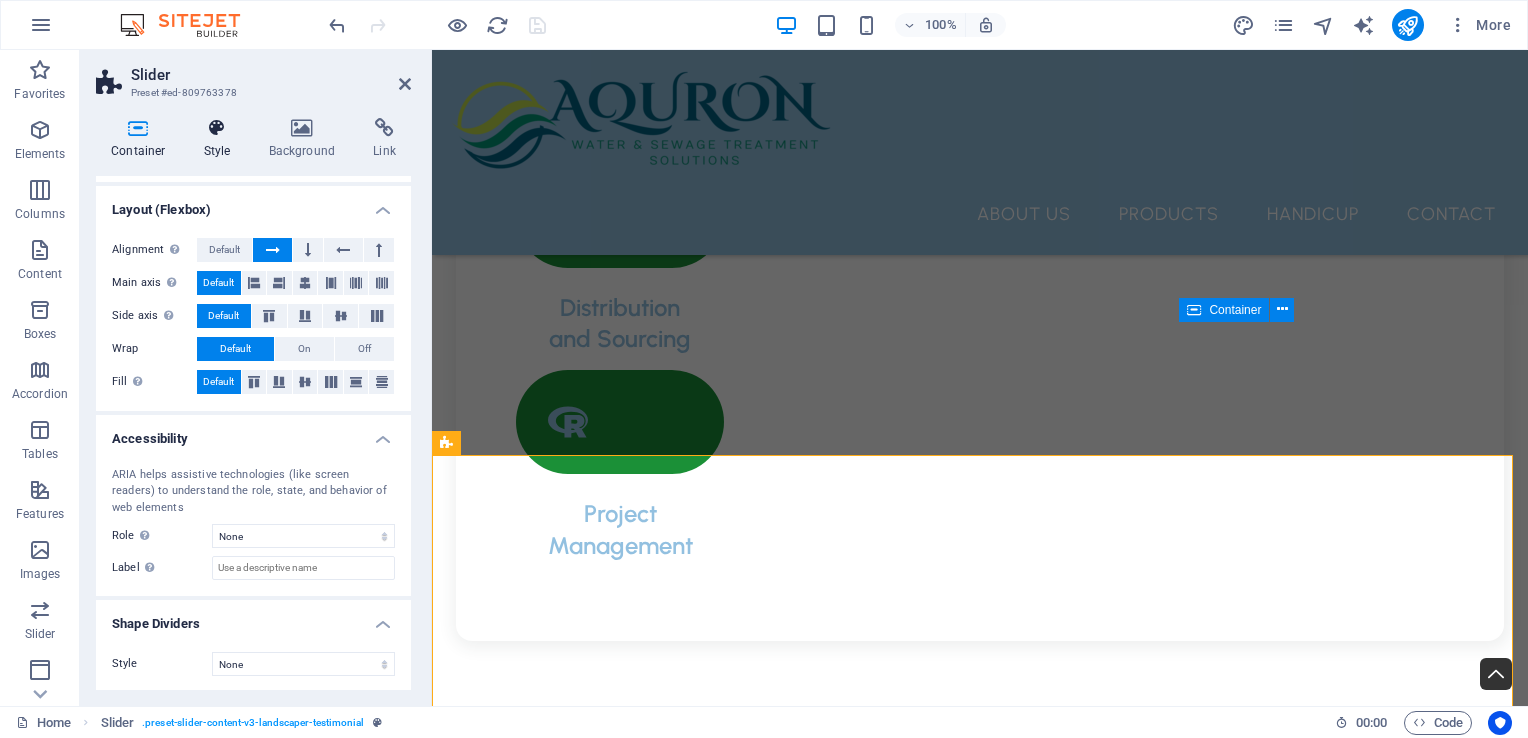 click on "Style" at bounding box center (221, 139) 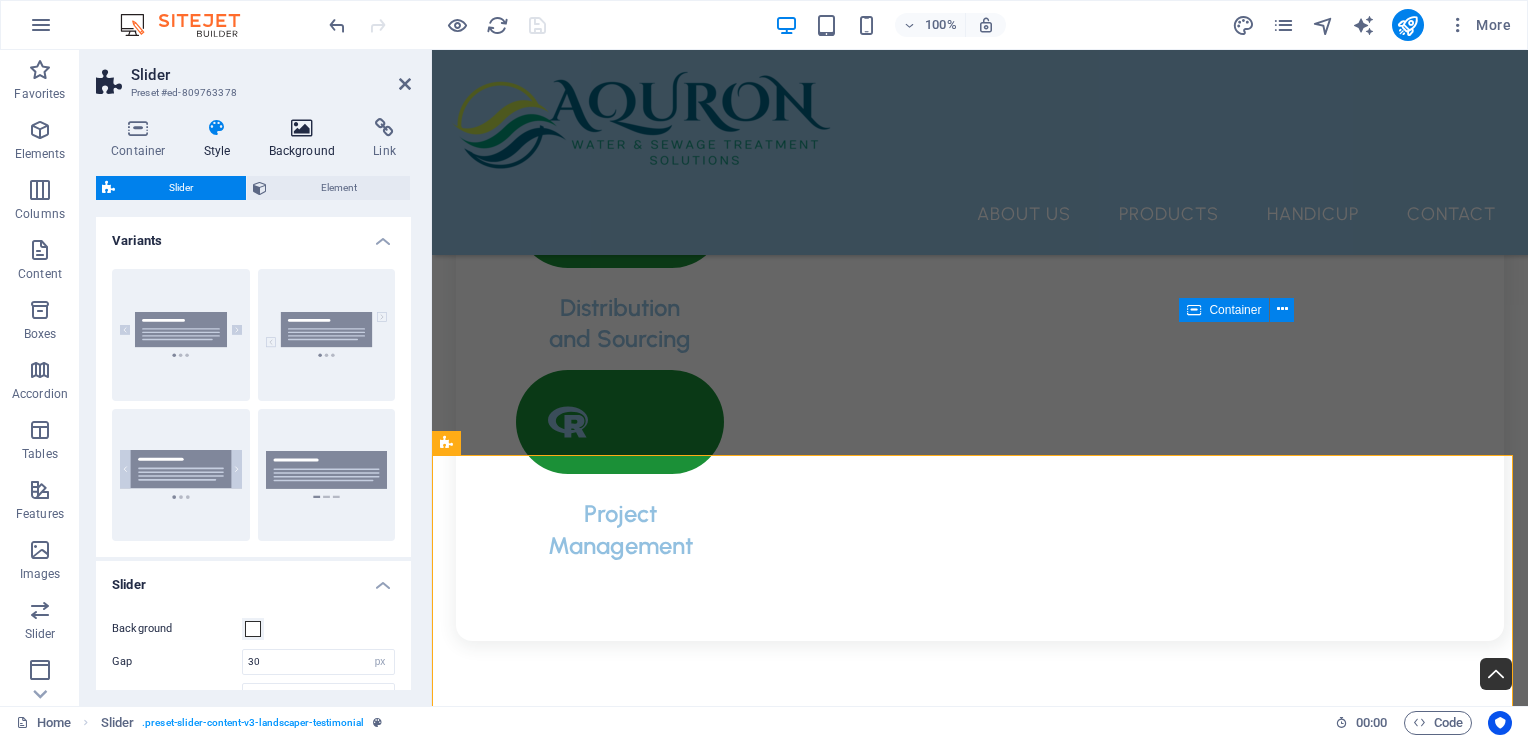 click at bounding box center [302, 128] 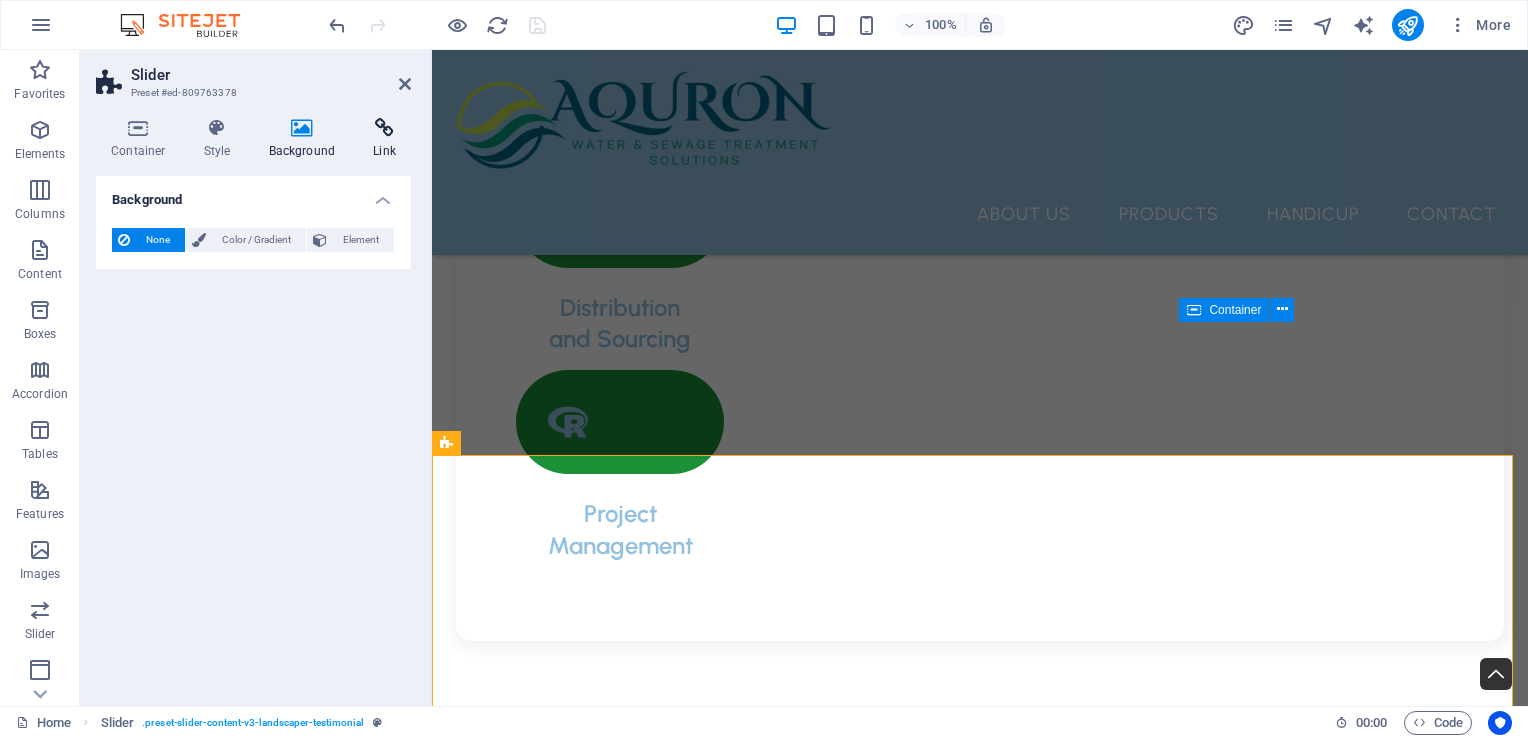 click at bounding box center [384, 128] 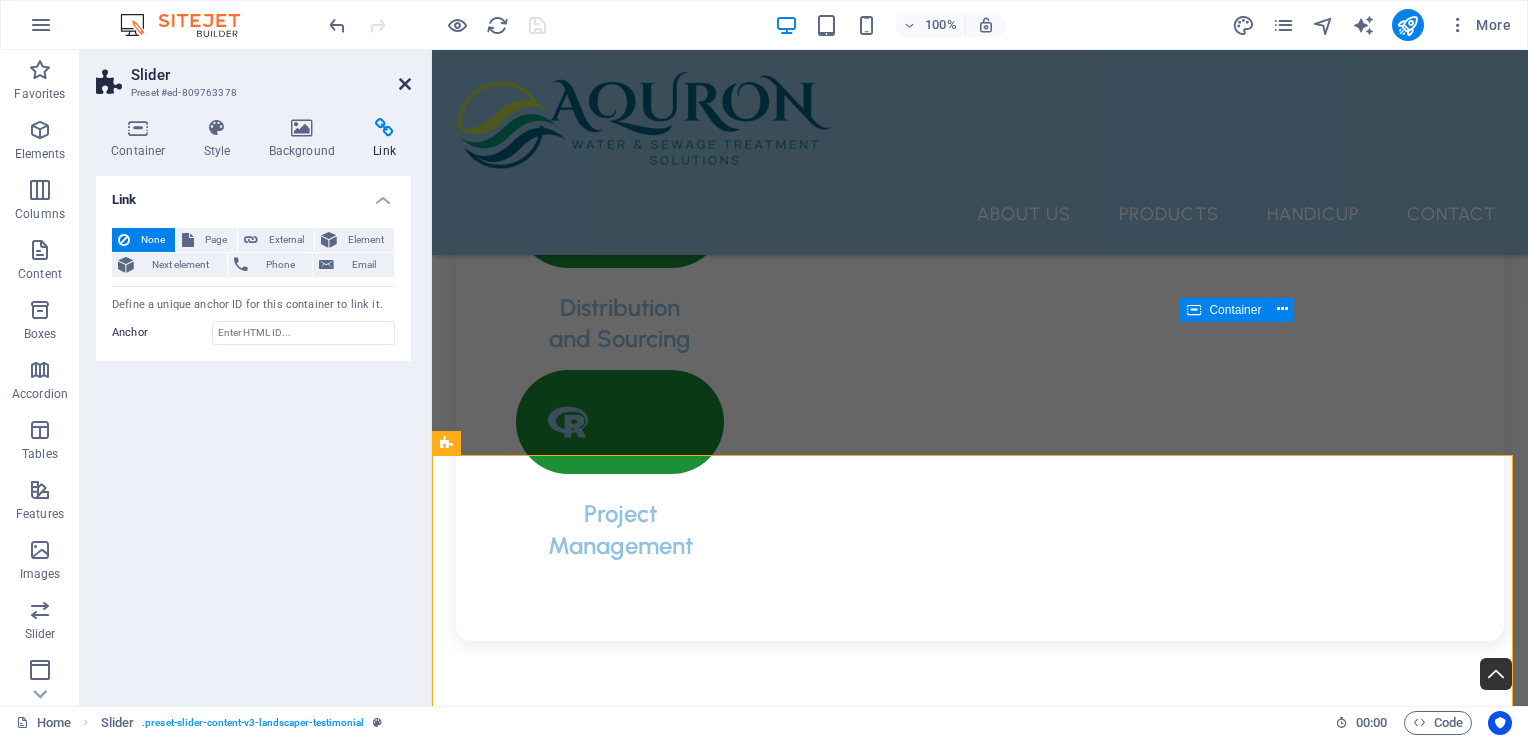 click at bounding box center (405, 84) 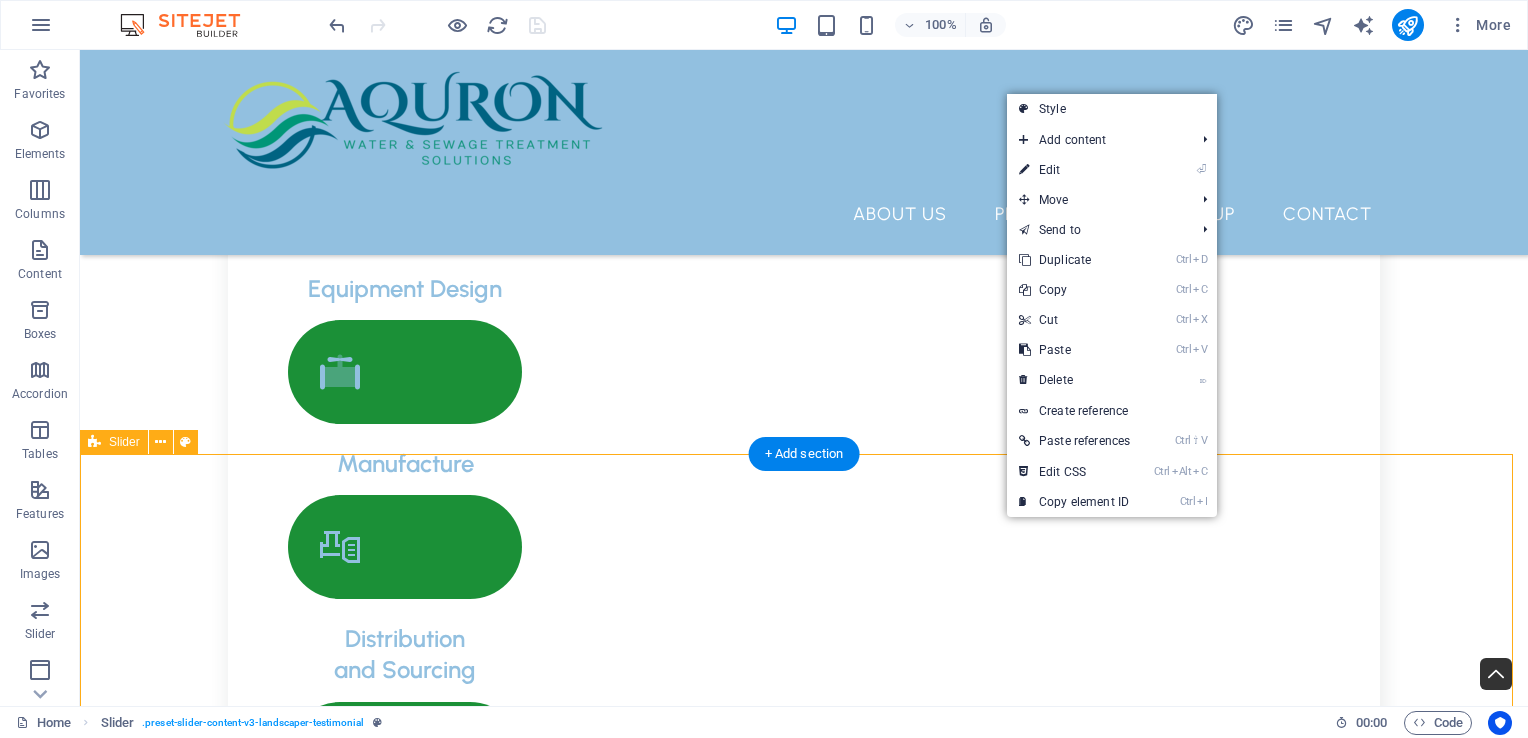 click on "Dosing Pump Fitting NEWDOSE fittings are conveniently included with all of our pumps, ensuring that you have everything you need for installation and operation right out of the box. Additionally, spare fittings can be easily obtained, providing you with peace of mind and accessibility whenever you require replacements or extra components. Top Mount Mixers NEWDOSE Mixers are engineered with cutting-edge designs that ensure optimal mixing results, providing you with the perfect combination of efficiency and performance. These mixers are crafted to enhance your mixing processes, allowing for a smoother and more consistent blend every time. Experience the difference with NEWDOSE as we redefine the standards of mixing technology. NEWDOSE Dosing  Pumps Chemical Mixing Tanks Dosing Pump Fitting Top Mount Mixers NEWDOSE Dosing  Pumps Chemical Mixing Tanks 1 2 3 4" at bounding box center [804, 10260] 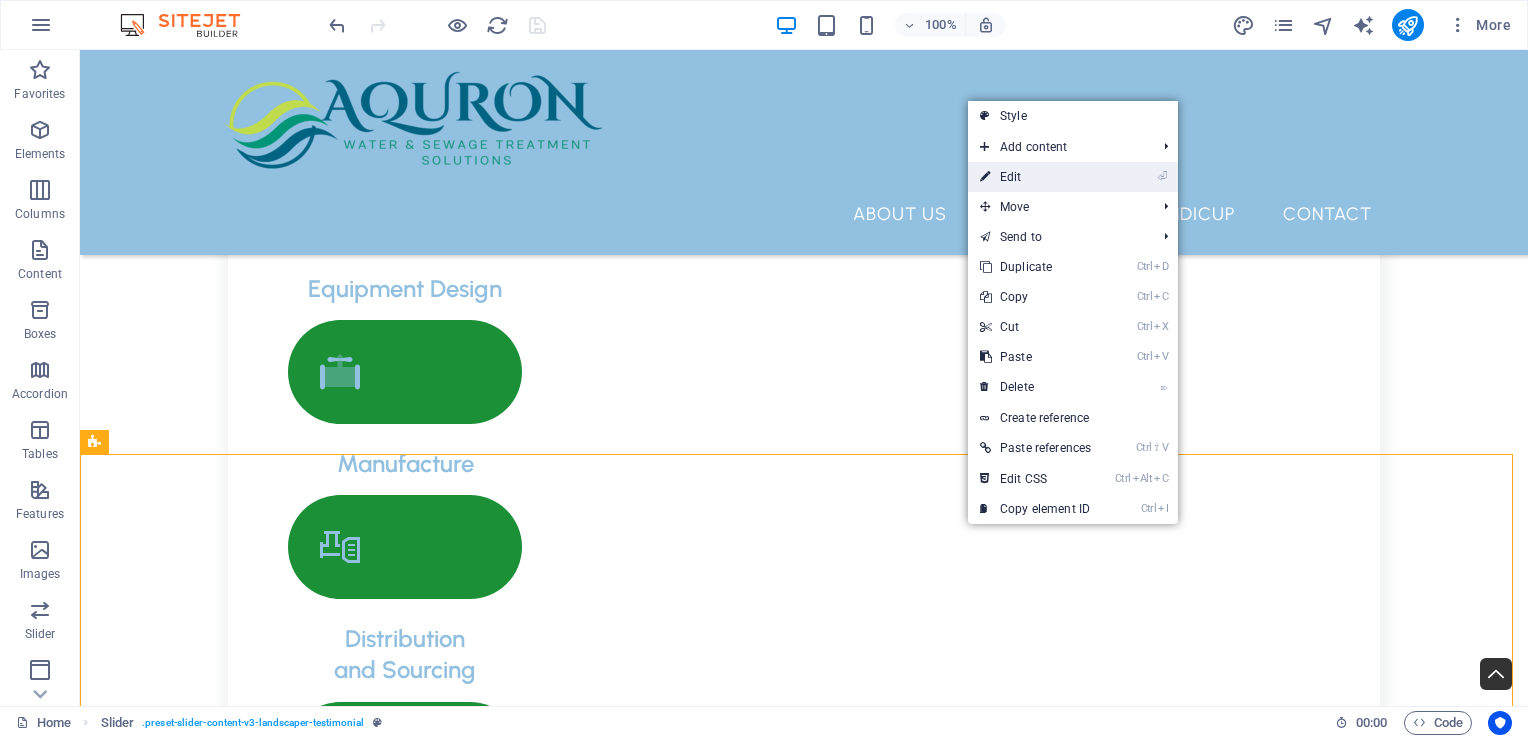 drag, startPoint x: 1016, startPoint y: 168, endPoint x: 586, endPoint y: 128, distance: 431.85645 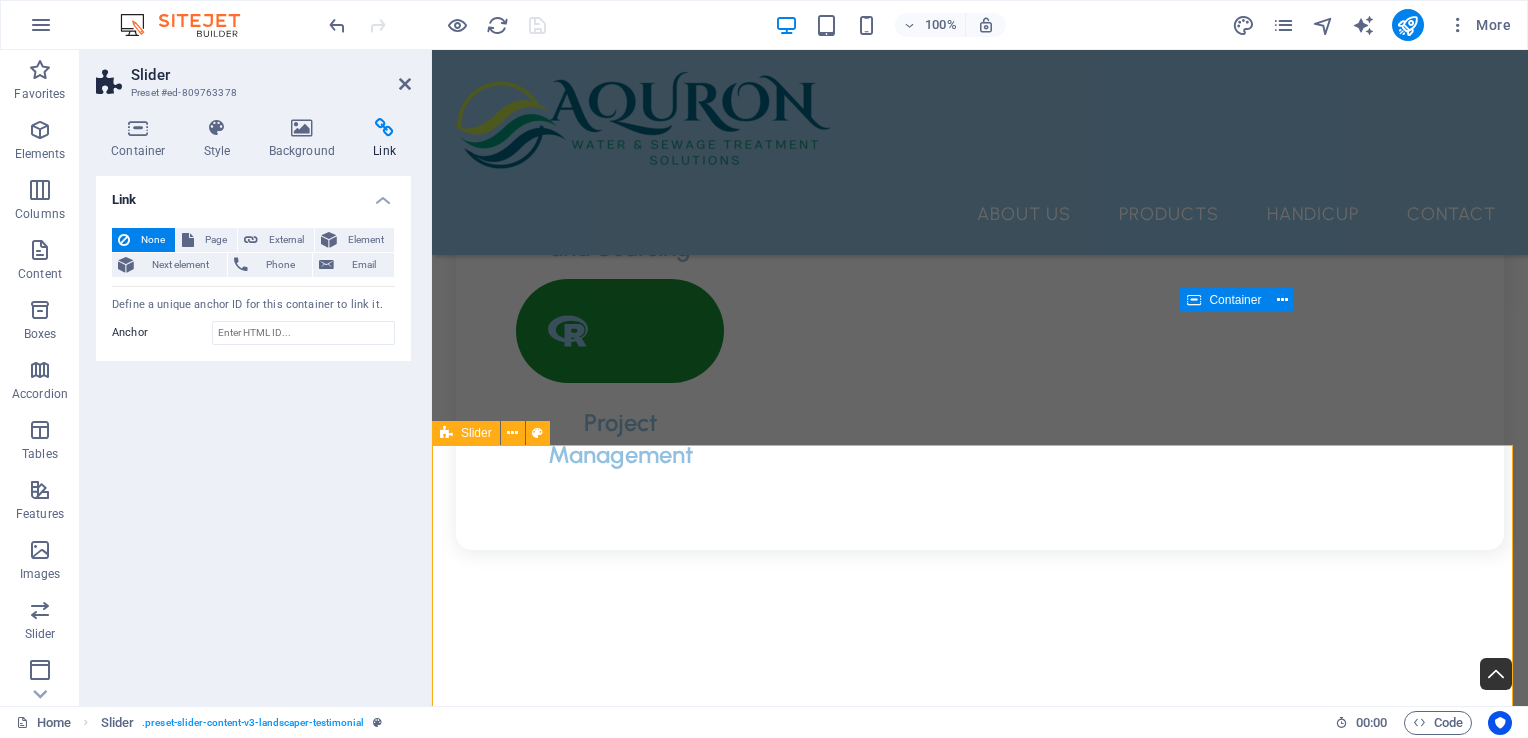 scroll, scrollTop: 3612, scrollLeft: 0, axis: vertical 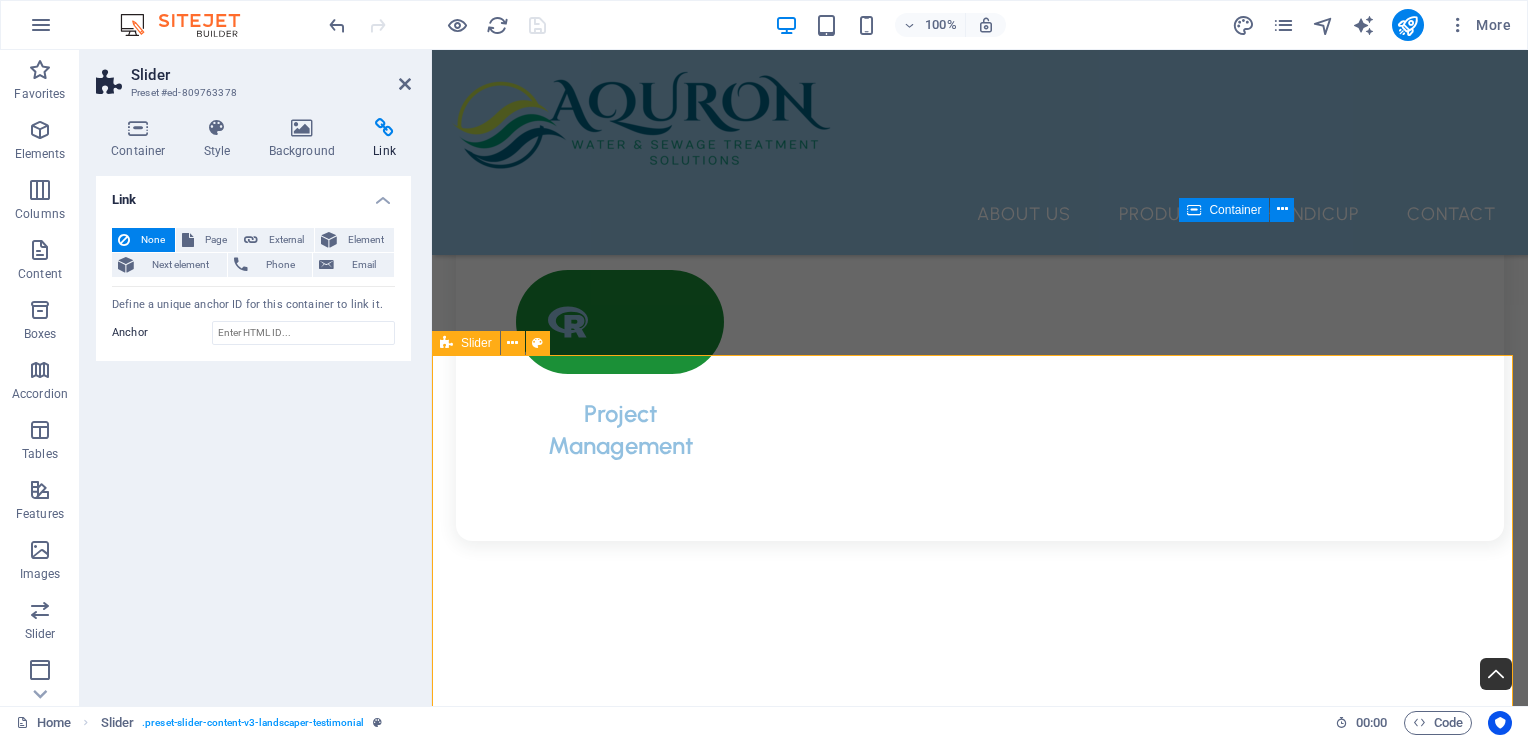 click on "Dosing Pump Fitting NEWDOSE fittings are conveniently included with all of our pumps, ensuring that you have everything you need for installation and operation right out of the box. Additionally, spare fittings can be easily obtained, providing you with peace of mind and accessibility whenever you require replacements or extra components. Top Mount Mixers NEWDOSE Mixers are engineered with cutting-edge designs that ensure optimal mixing results, providing you with the perfect combination of efficiency and performance. These mixers are crafted to enhance your mixing processes, allowing for a smoother and more consistent blend every time. Experience the difference with NEWDOSE as we redefine the standards of mixing technology. NEWDOSE Dosing  Pumps Chemical Mixing Tanks Dosing Pump Fitting Top Mount Mixers NEWDOSE Dosing  Pumps Chemical Mixing Tanks 1 2 3 4" at bounding box center [980, 9019] 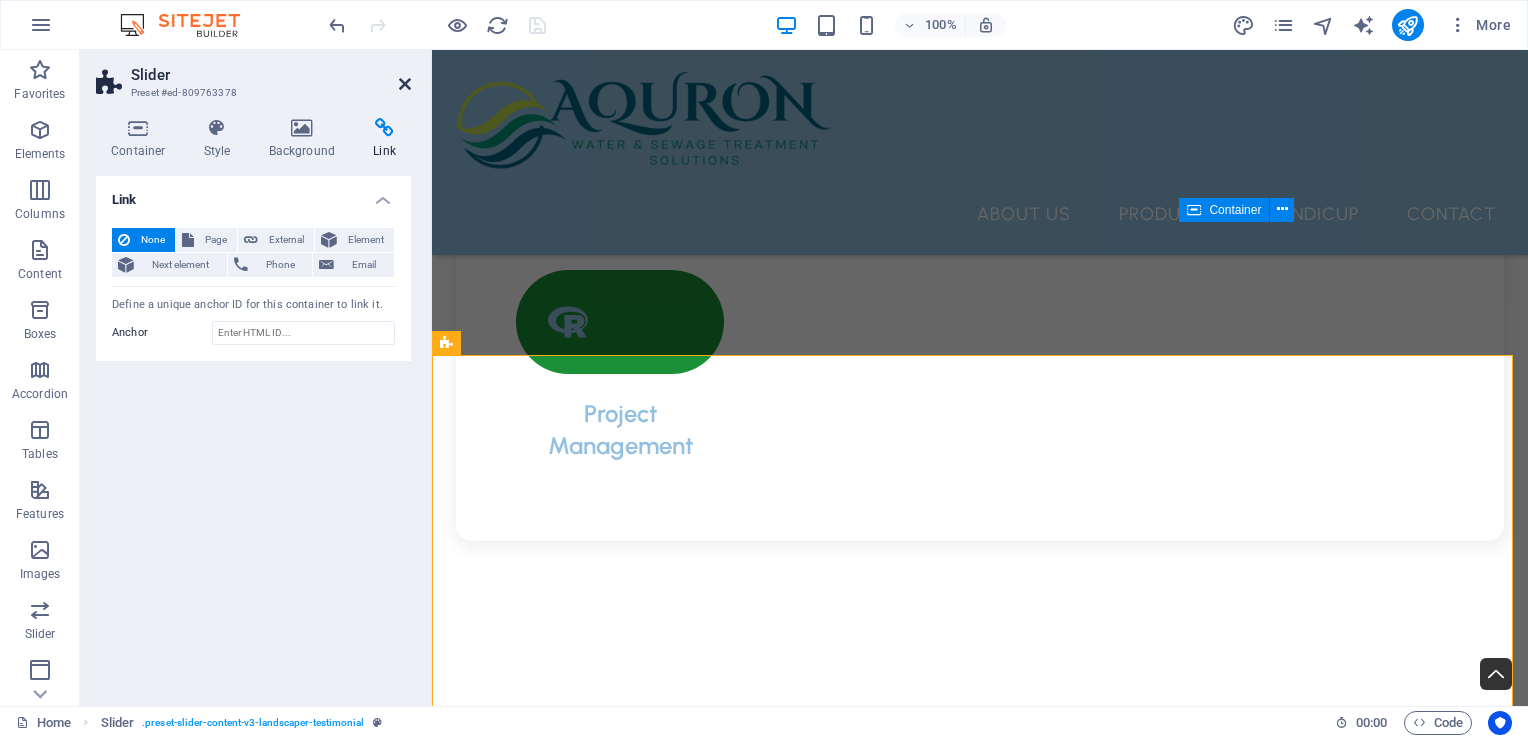 click at bounding box center (405, 84) 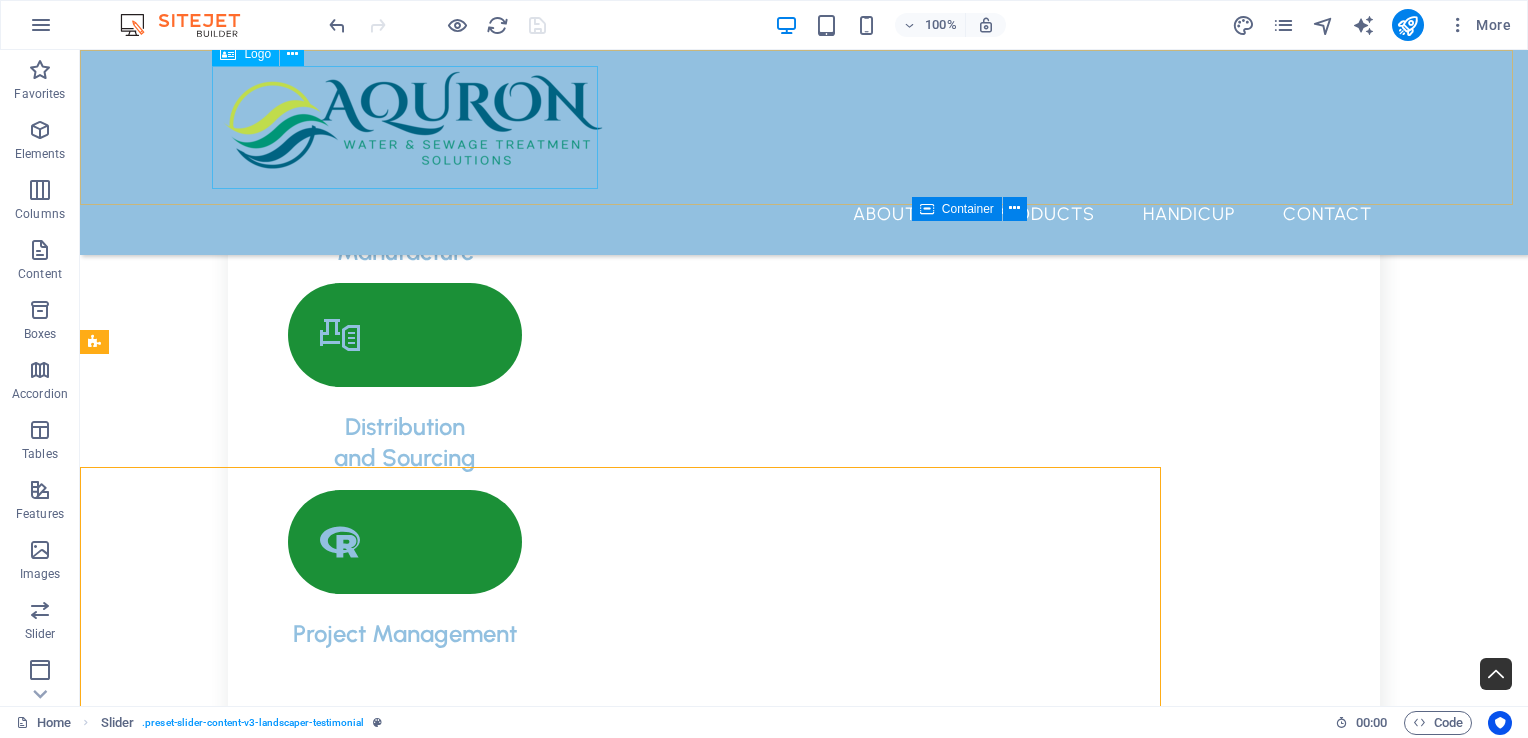 scroll, scrollTop: 3500, scrollLeft: 0, axis: vertical 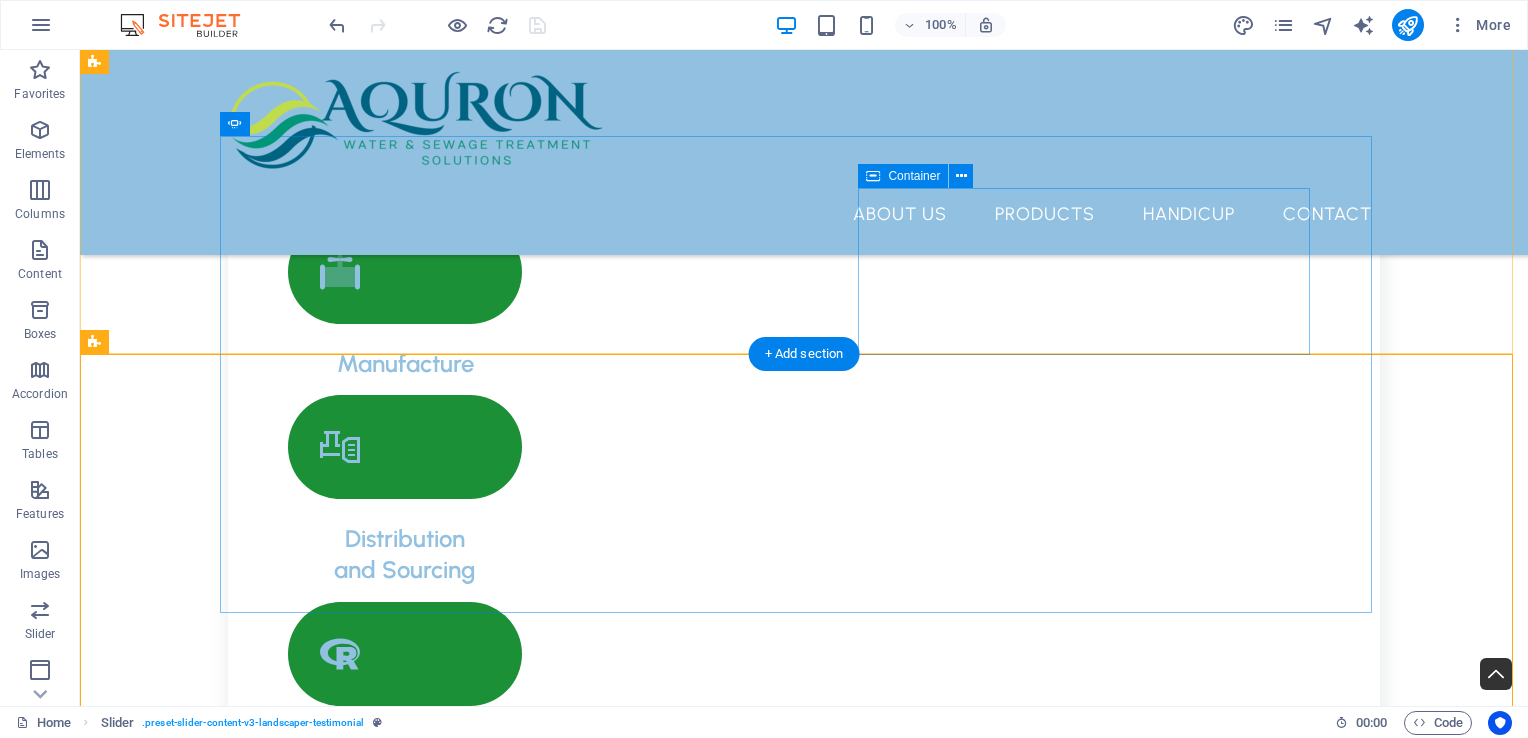 click on "Unistrut End Caps" at bounding box center (-668, 8796) 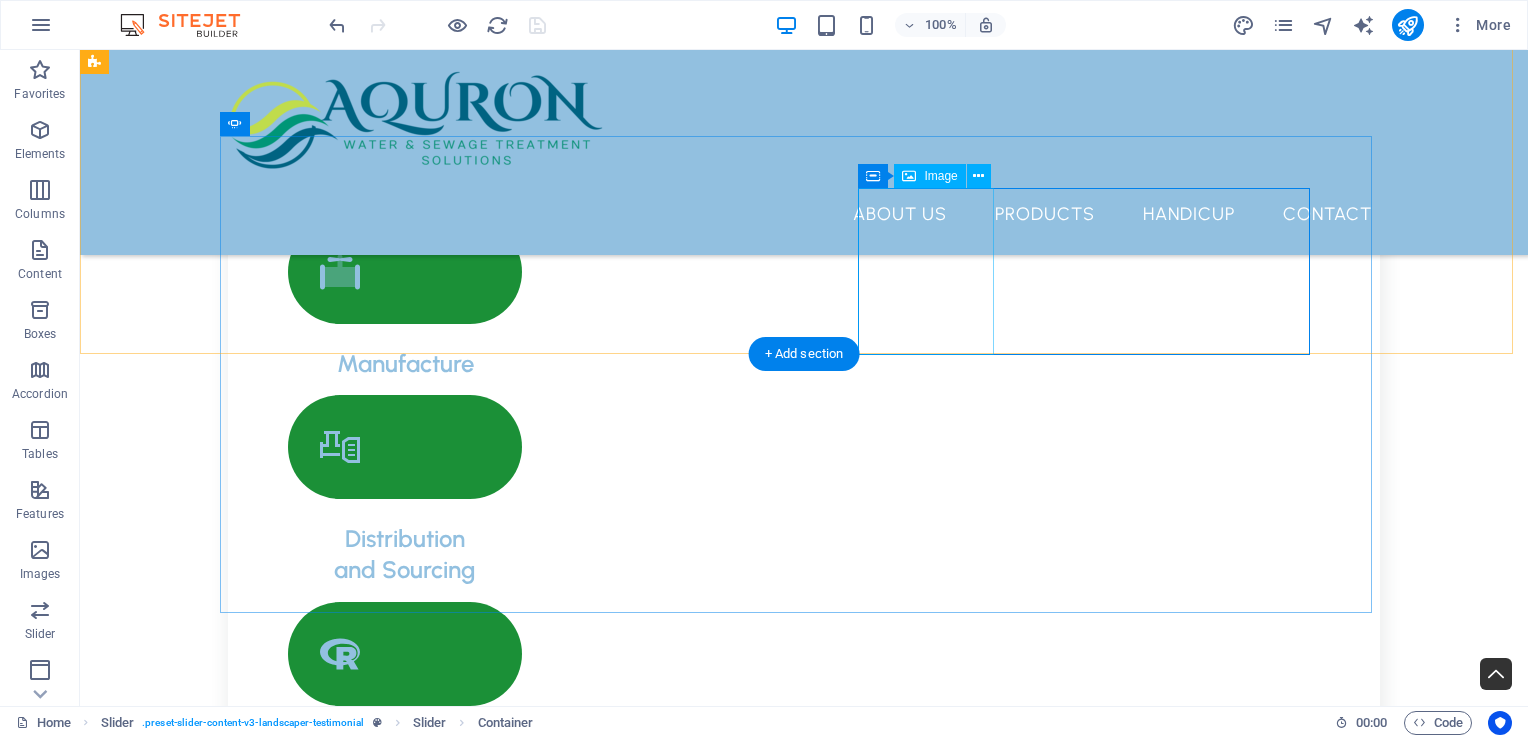 click at bounding box center (-668, 8696) 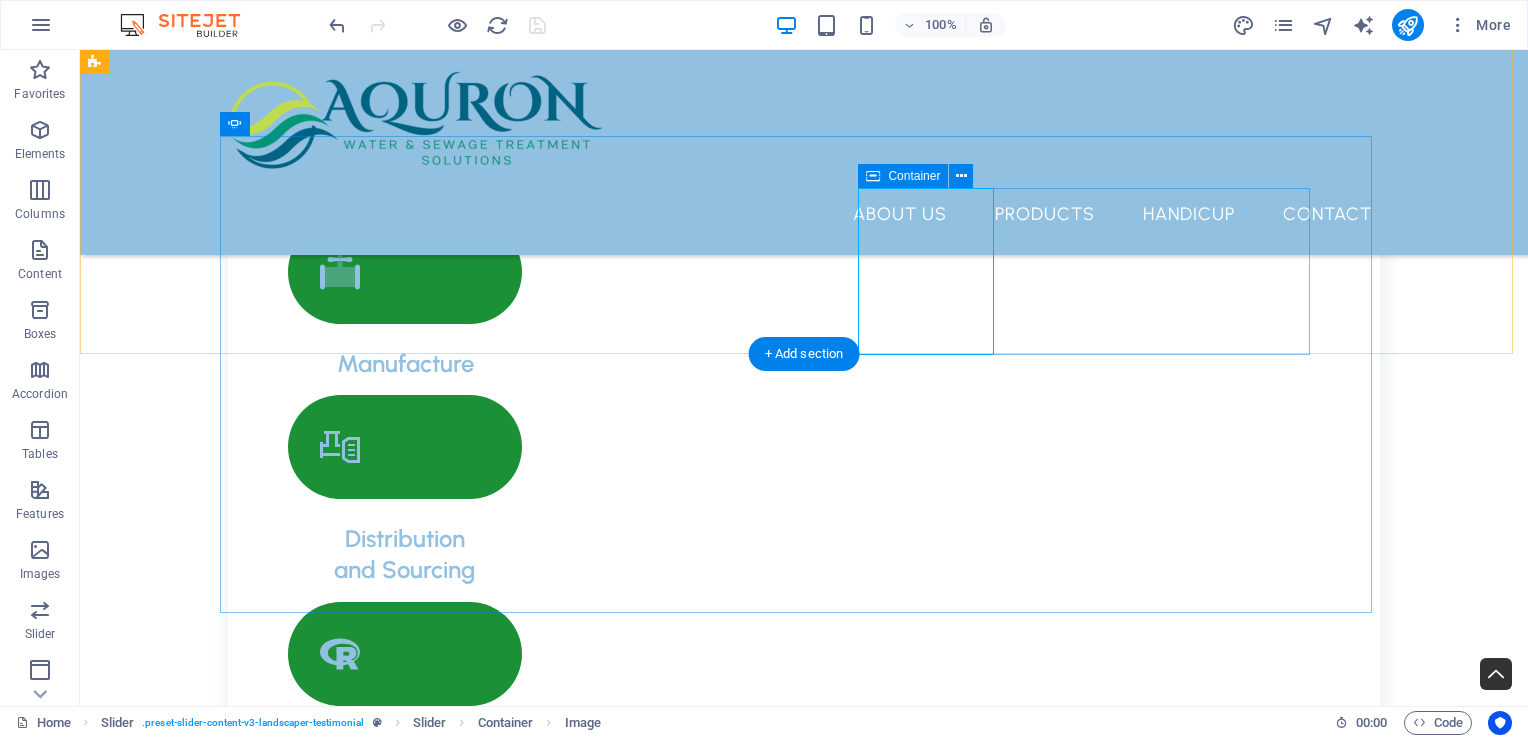 click on "Unistrut End Caps" at bounding box center (-668, 8796) 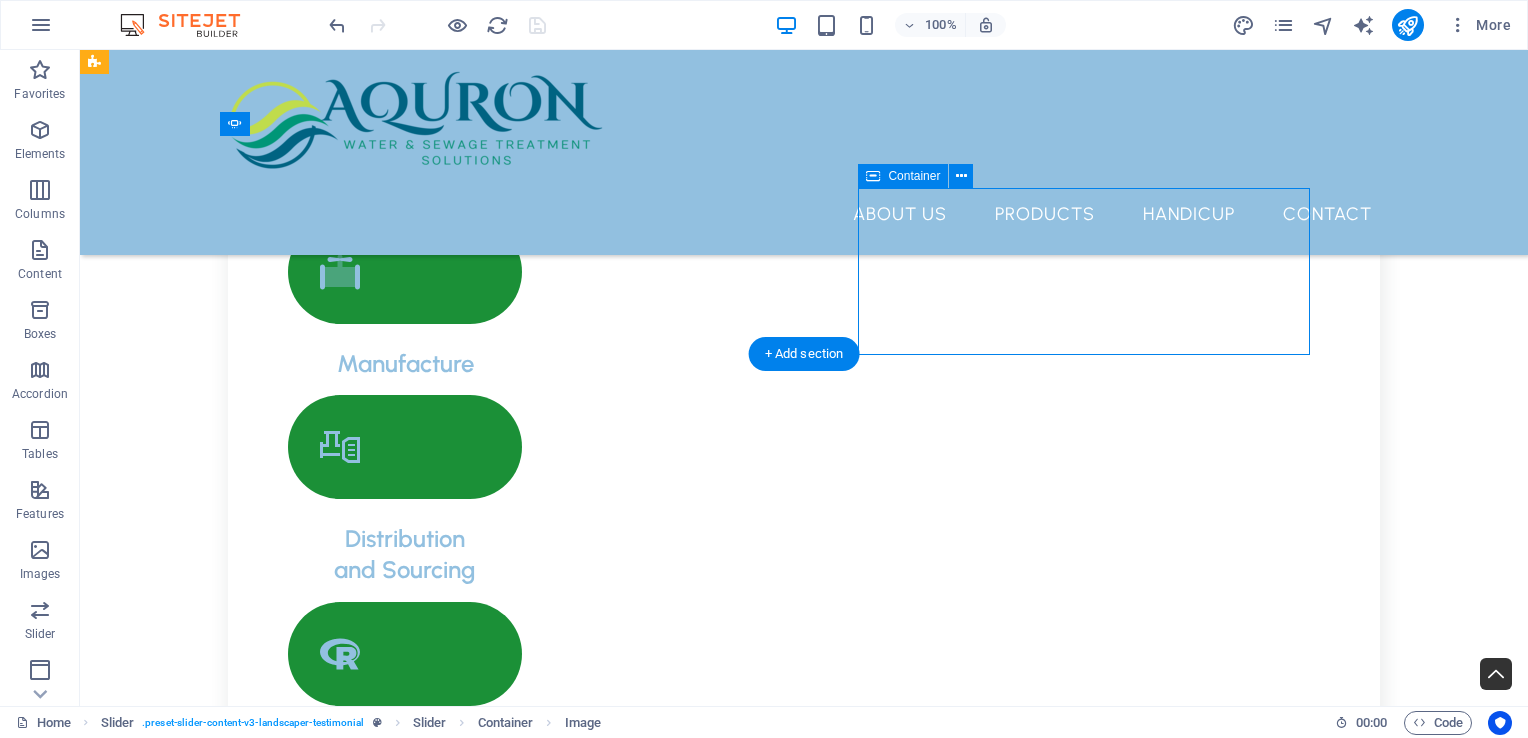 click on "Unistrut End Caps" at bounding box center [-668, 8796] 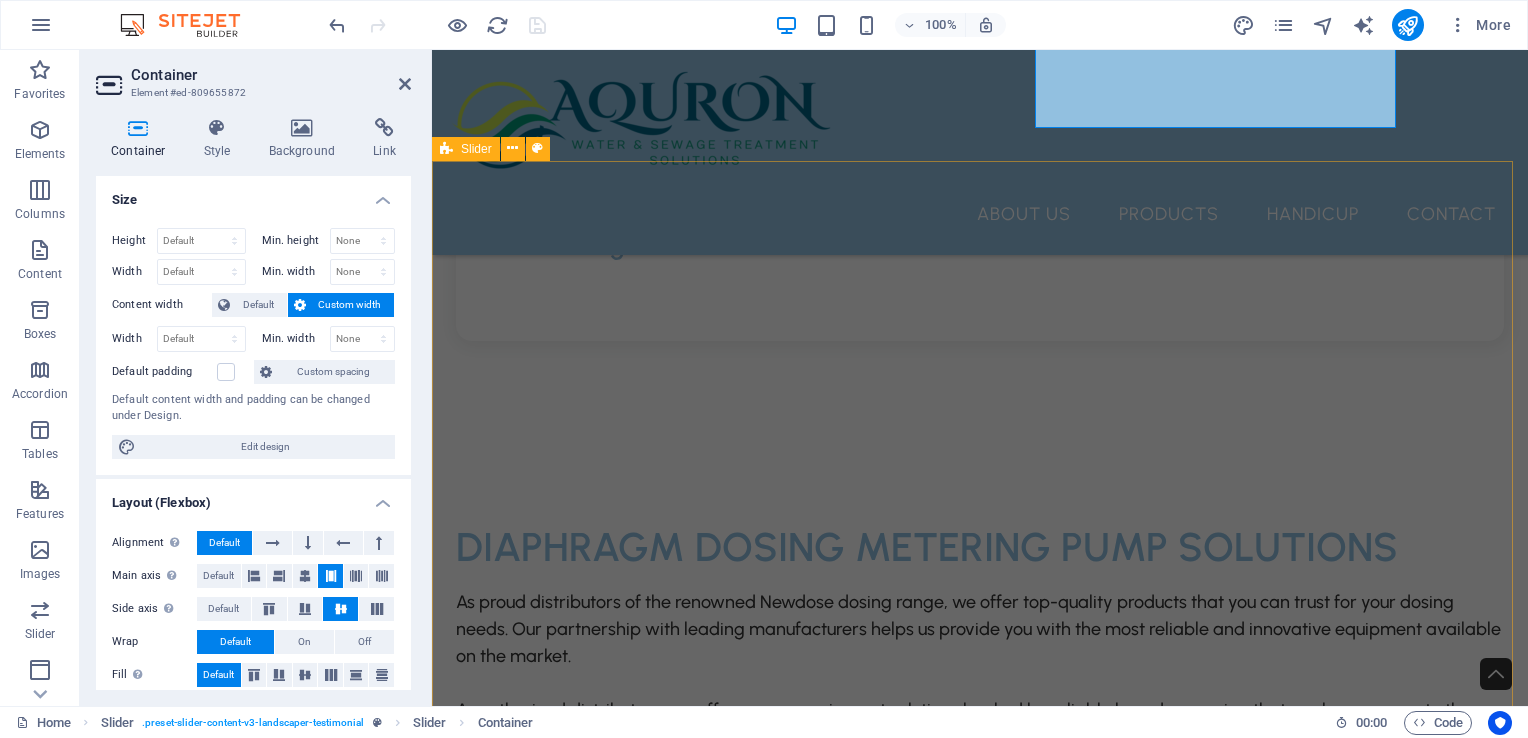 scroll, scrollTop: 3612, scrollLeft: 0, axis: vertical 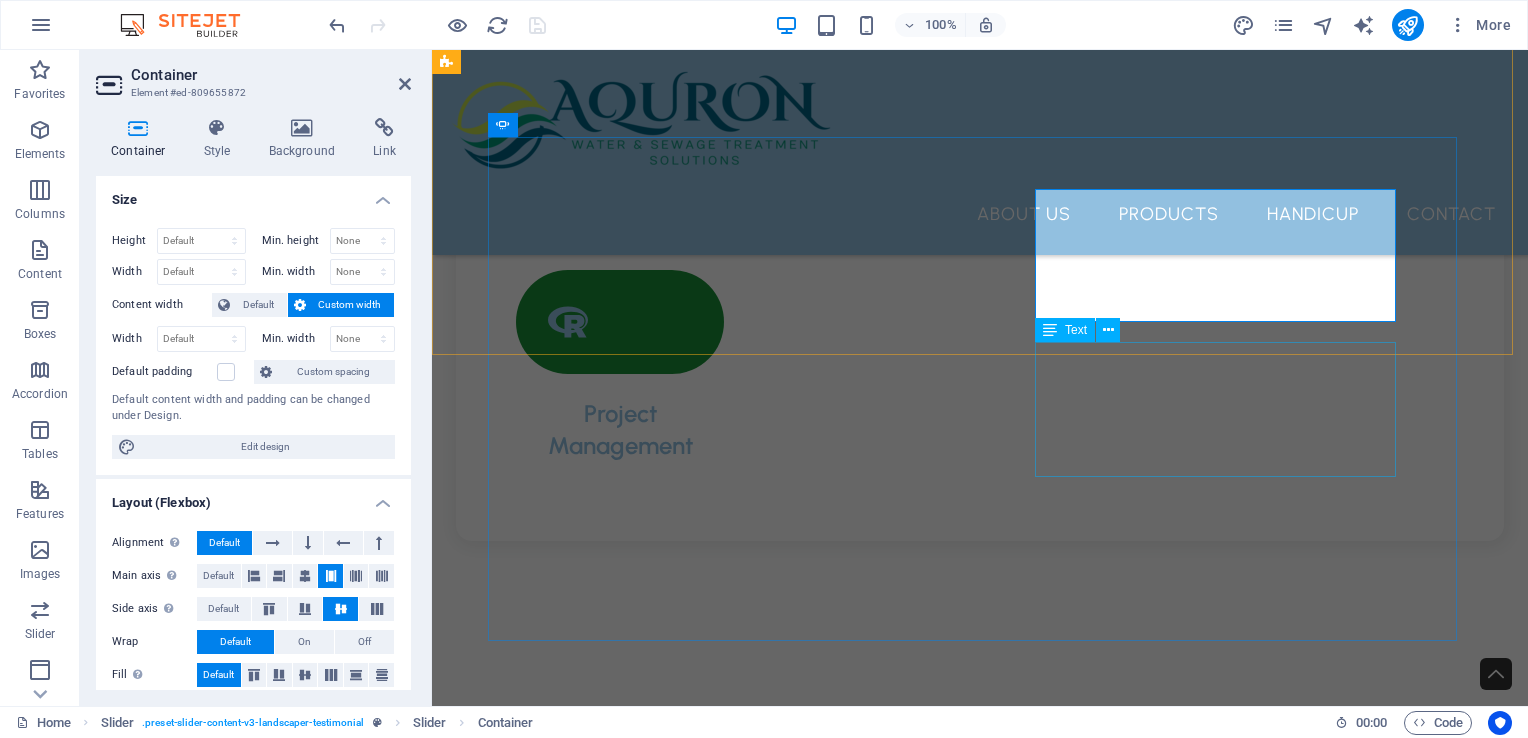 click on "“Lorem ipsum dolor sit amet, consectetur adipiscing elit. Nunc vulputate s libero et velit interdum, ac per aliquet odio mattis. Class aptent taciti sociosqu ad litora torquent per conubia nostra, per ad inceptos.”" at bounding box center (-272, 7975) 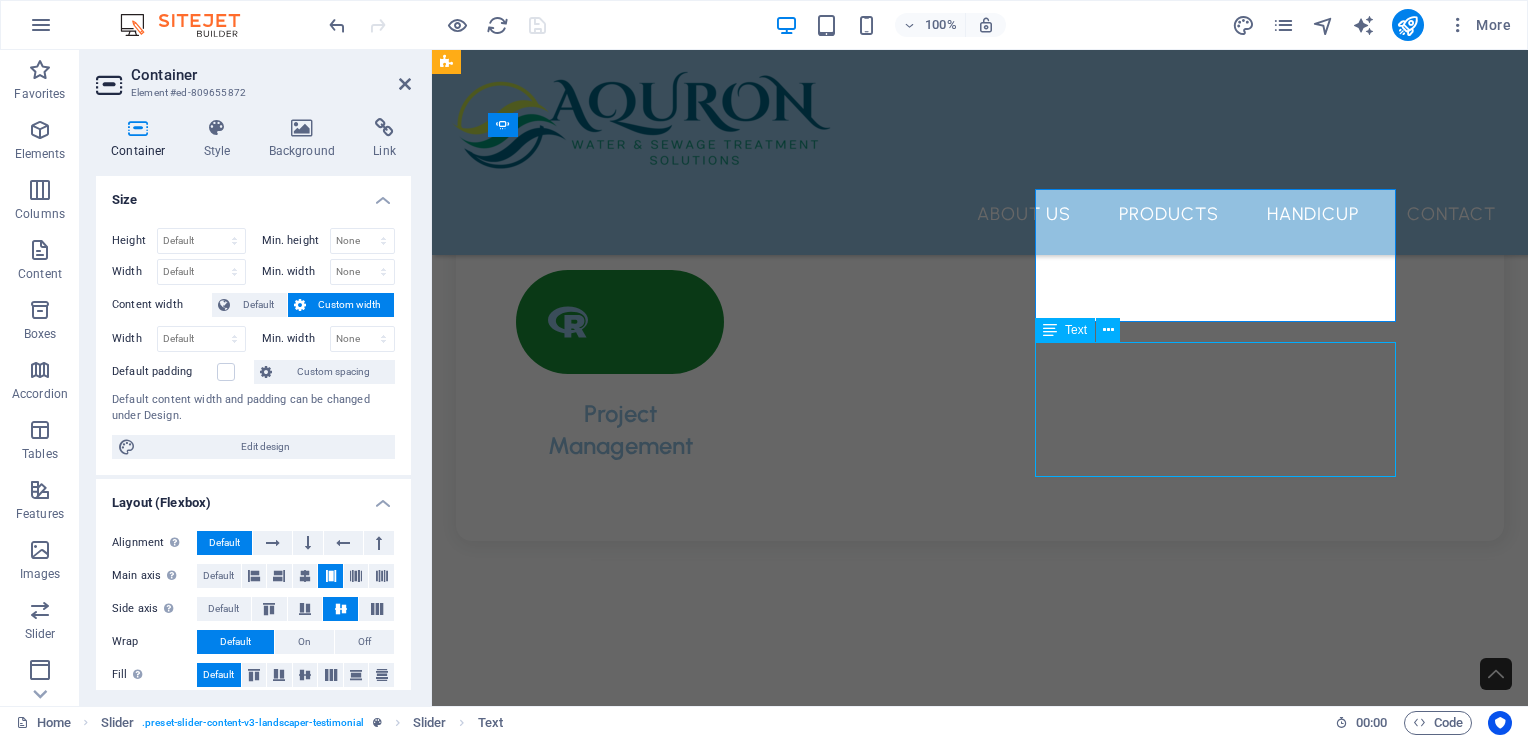 click on "“Lorem ipsum dolor sit amet, consectetur adipiscing elit. Nunc vulputate s libero et velit interdum, ac per aliquet odio mattis. Class aptent taciti sociosqu ad litora torquent per conubia nostra, per ad inceptos.”" at bounding box center [-272, 7975] 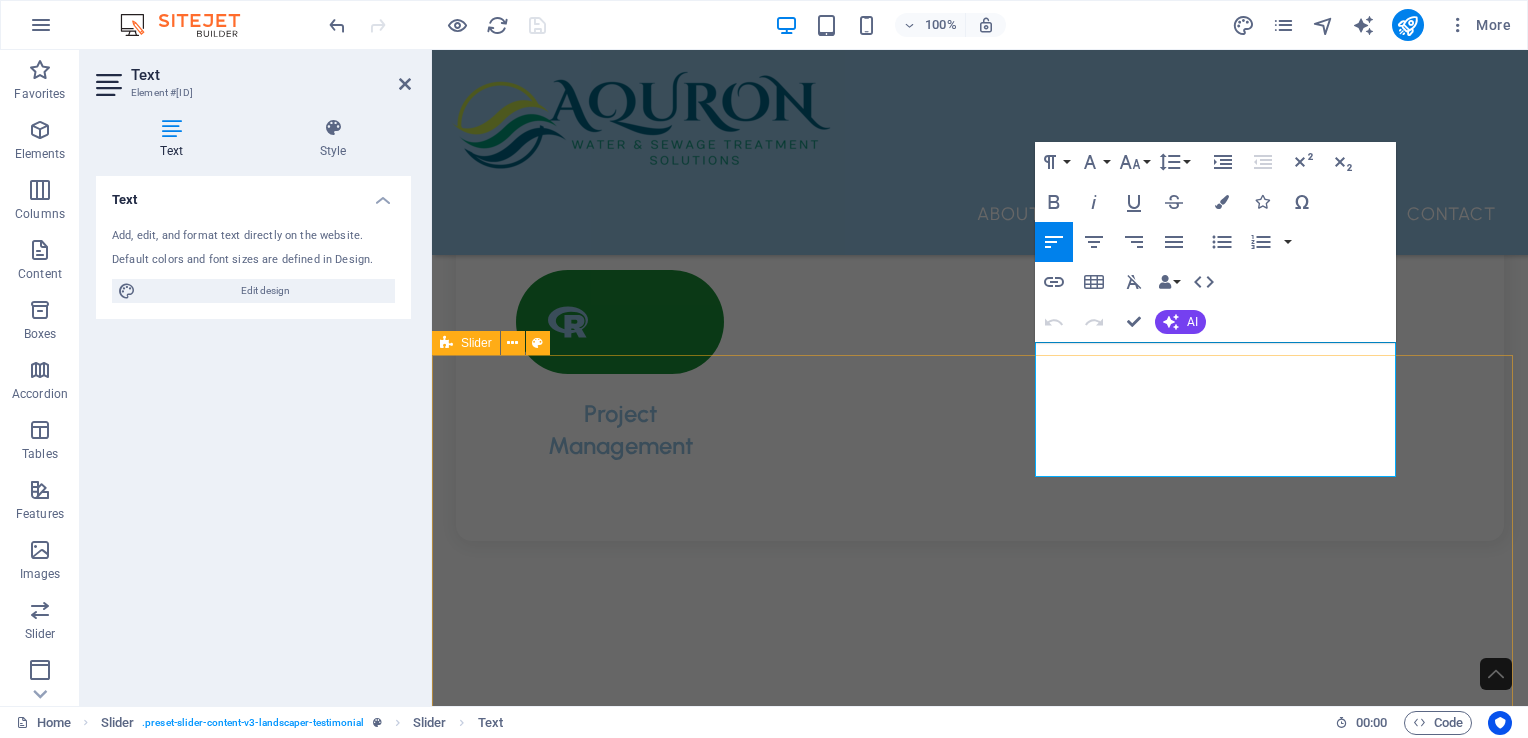 drag, startPoint x: 1035, startPoint y: 351, endPoint x: 1290, endPoint y: 471, distance: 281.8244 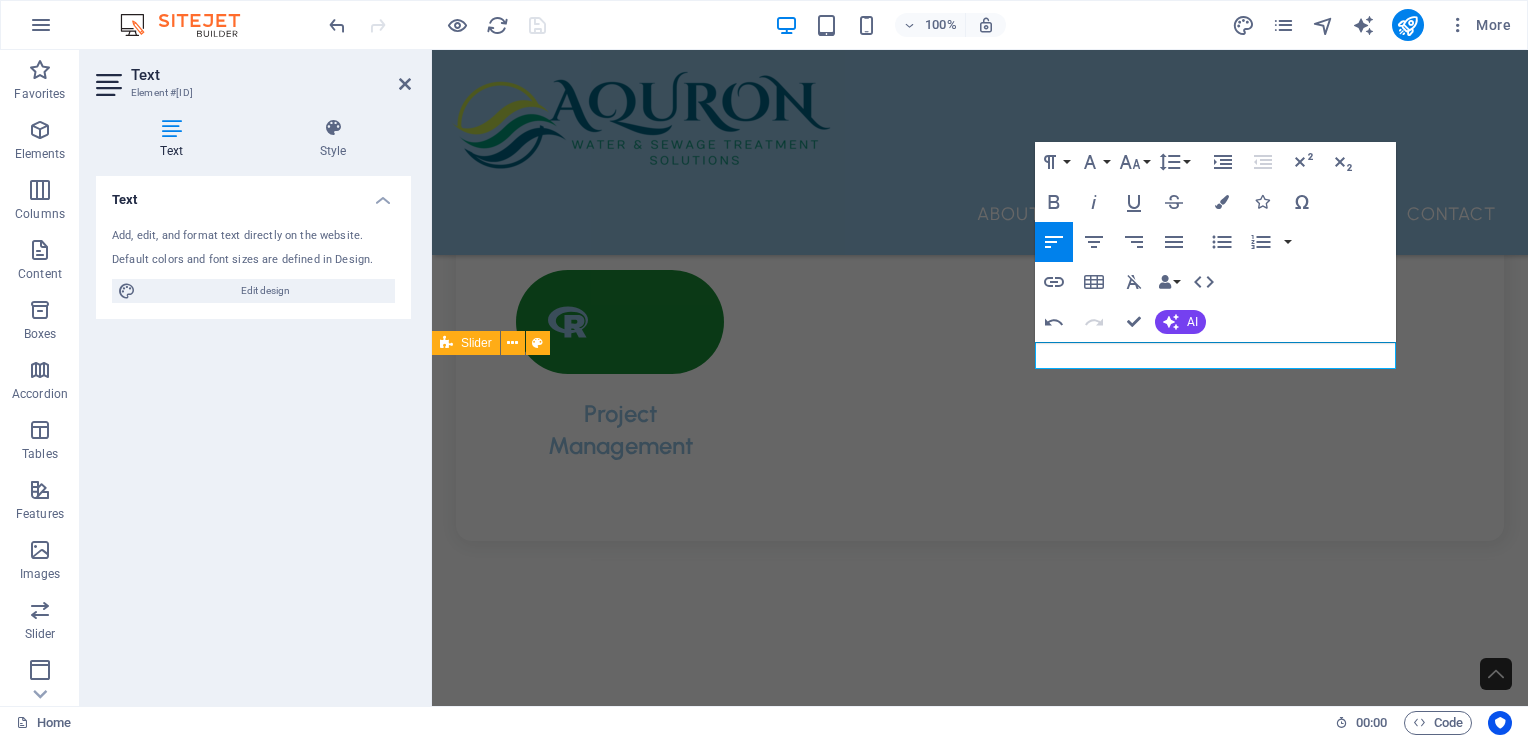 type 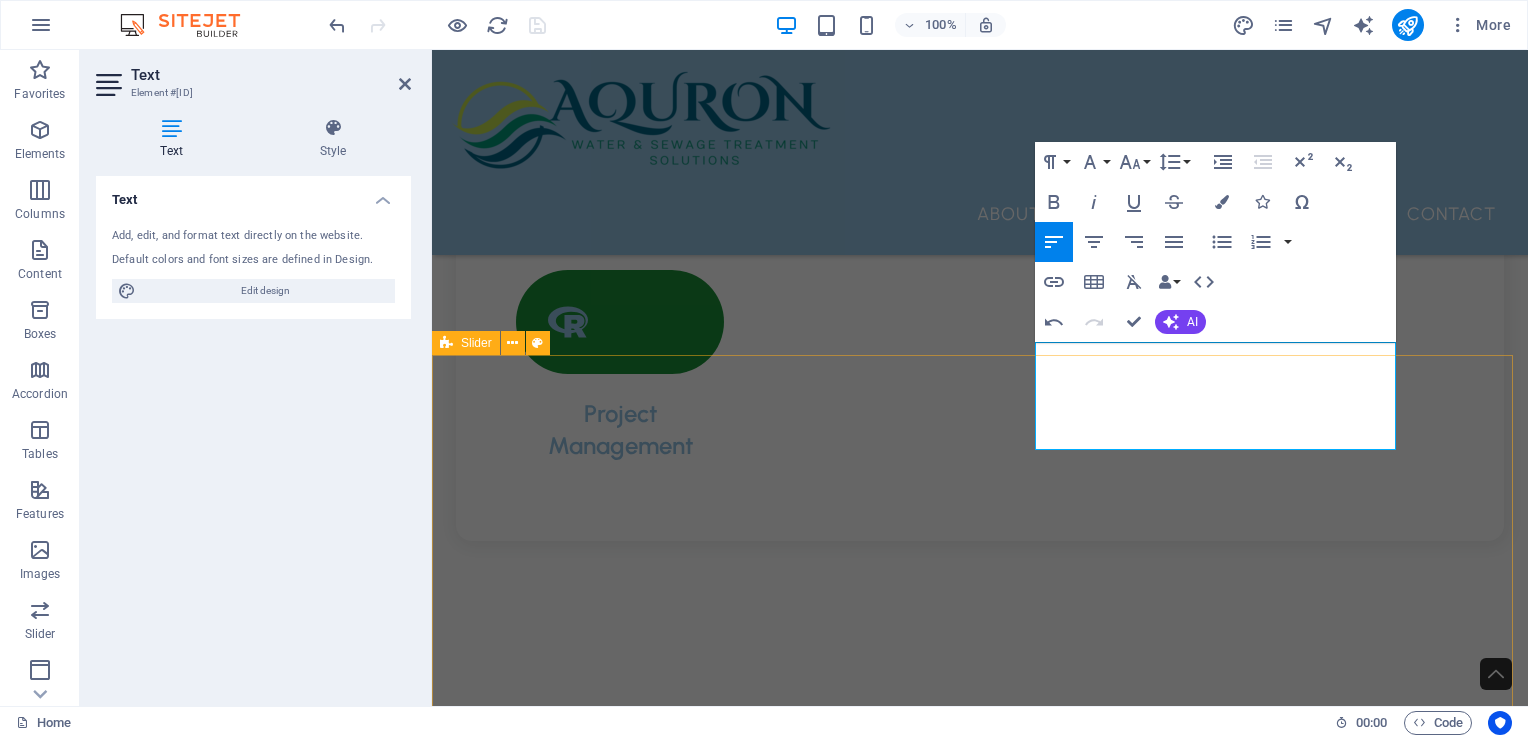 click on "Dosing Pump Fitting NEWDOSE fittings are conveniently included with all of our pumps, ensuring that you have everything you need for installation and operation right out of the box. Additionally, spare fittings can be easily obtained, providing you with peace of mind and accessibility whenever you require replacements or extra components. Top Mount Mixers NEWDOSE Mixers are engineered with cutting-edge designs that ensure optimal mixing results, providing you with the perfect combination of efficiency and performance. These mixers are crafted to enhance your mixing processes, allowing for a smoother and more consistent blend every time. Experience the difference with NEWDOSE as we redefine the standards of mixing technology. NEWDOSE Dosing  Pumps Chemical Mixing Tanks Dosing Pump Fitting Top Mount Mixers NEWDOSE Dosing  Pumps Chemical Mixing Tanks 1 2 3 4" at bounding box center (980, 9019) 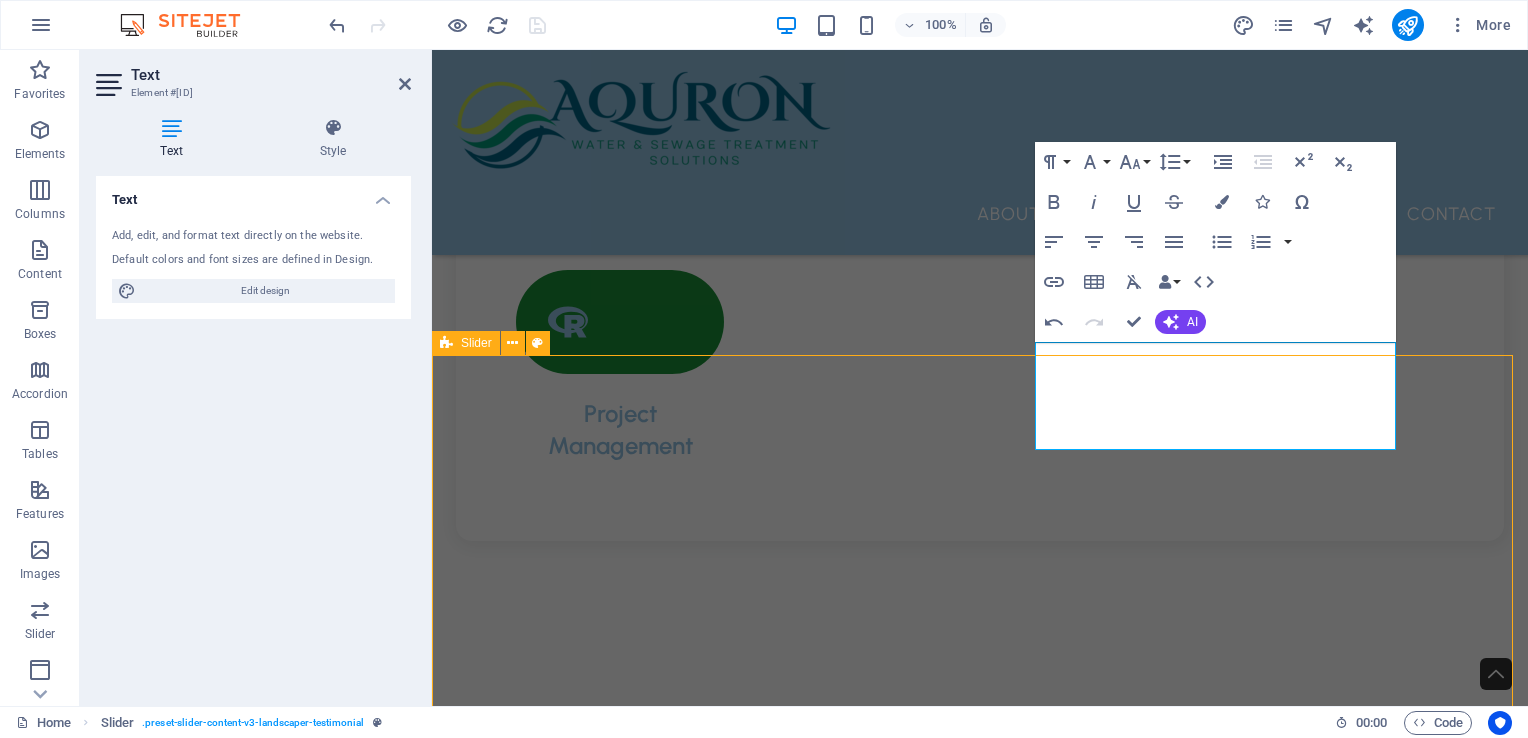 scroll, scrollTop: 3500, scrollLeft: 0, axis: vertical 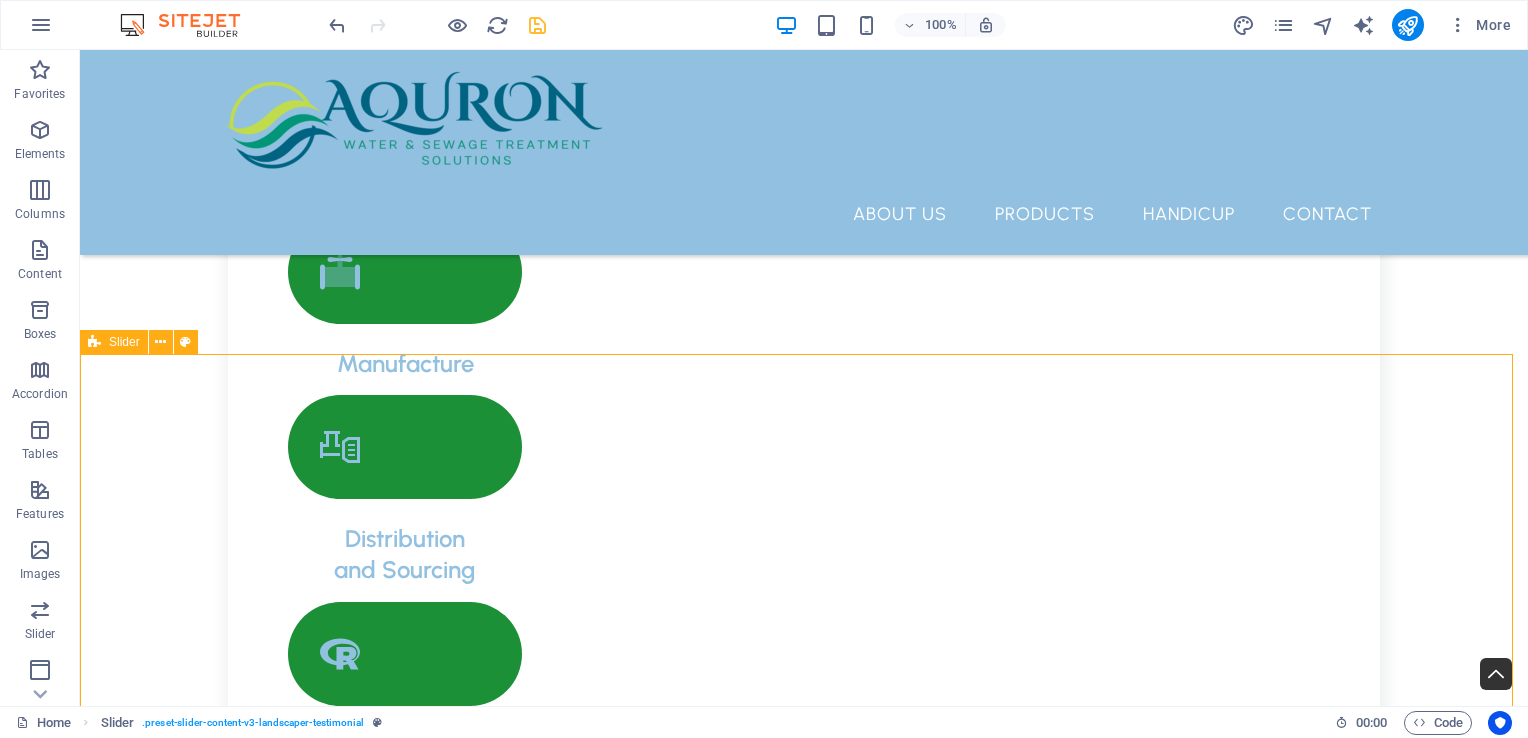 click on "Dosing Pump Fitting NEWDOSE fittings are conveniently included with all of our pumps, ensuring that you have everything you need for installation and operation right out of the box. Additionally, spare fittings can be easily obtained, providing you with peace of mind and accessibility whenever you require replacements or extra components. Top Mount Mixers NEWDOSE Mixers are engineered with cutting-edge designs that ensure optimal mixing results, providing you with the perfect combination of efficiency and performance. These mixers are crafted to enhance your mixing processes, allowing for a smoother and more consistent blend every time. Experience the difference with NEWDOSE as we redefine the standards of mixing technology. NEWDOSE Dosing  Pumps Chemical Mixing Tanks Dosing Pump Fitting Top Mount Mixers NEWDOSE Dosing  Pumps Chemical Mixing Tanks 1 2 3 4" at bounding box center (804, 10160) 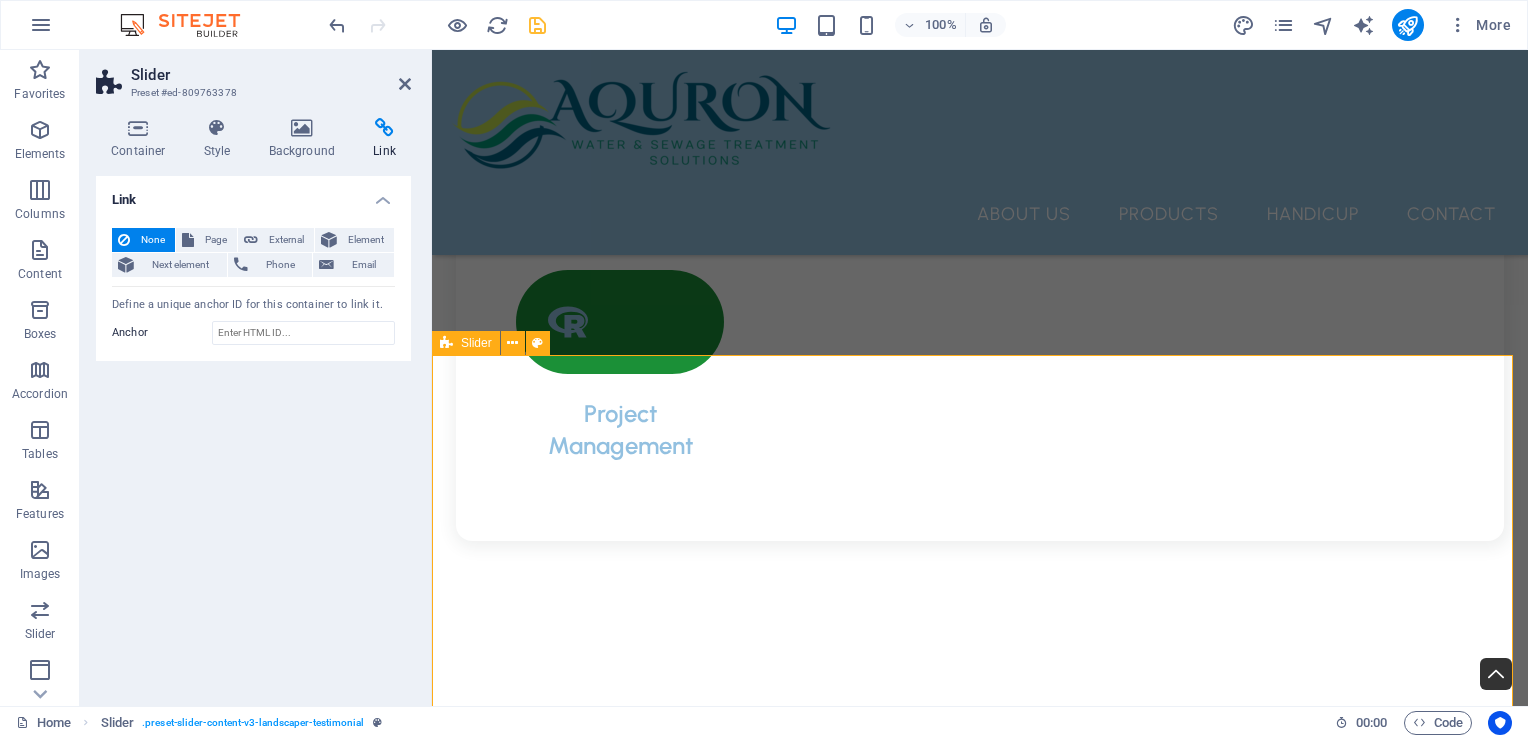 click on "Dosing Pump Fitting NEWDOSE fittings are conveniently included with all of our pumps, ensuring that you have everything you need for installation and operation right out of the box. Additionally, spare fittings can be easily obtained, providing you with peace of mind and accessibility whenever you require replacements or extra components. Top Mount Mixers NEWDOSE Mixers are engineered with cutting-edge designs that ensure optimal mixing results, providing you with the perfect combination of efficiency and performance. These mixers are crafted to enhance your mixing processes, allowing for a smoother and more consistent blend every time. Experience the difference with NEWDOSE as we redefine the standards of mixing technology. NEWDOSE Dosing  Pumps Chemical Mixing Tanks Dosing Pump Fitting Top Mount Mixers NEWDOSE Dosing  Pumps Chemical Mixing Tanks 1 2 3 4" at bounding box center [980, 9019] 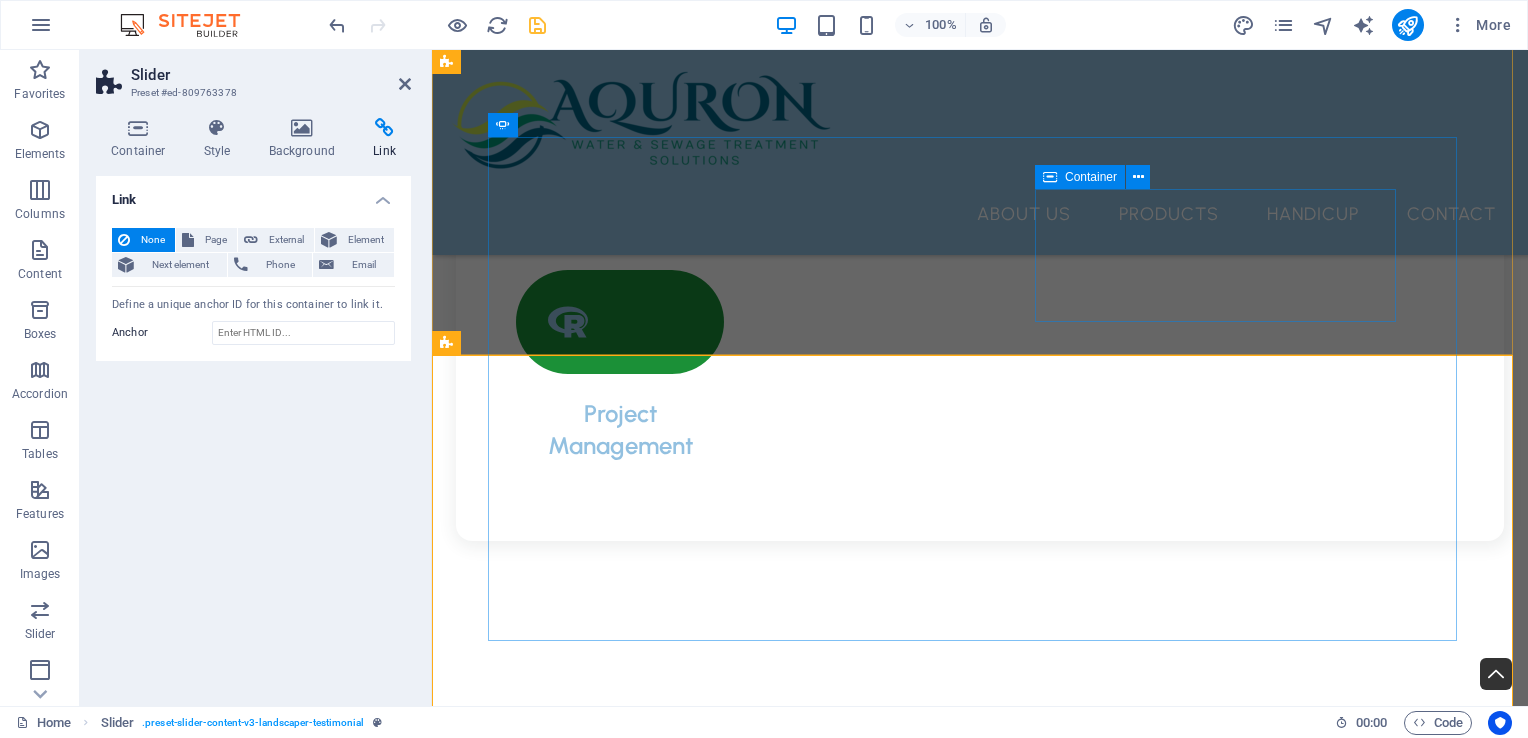 click on "Unistrut End Caps" at bounding box center [-272, 7576] 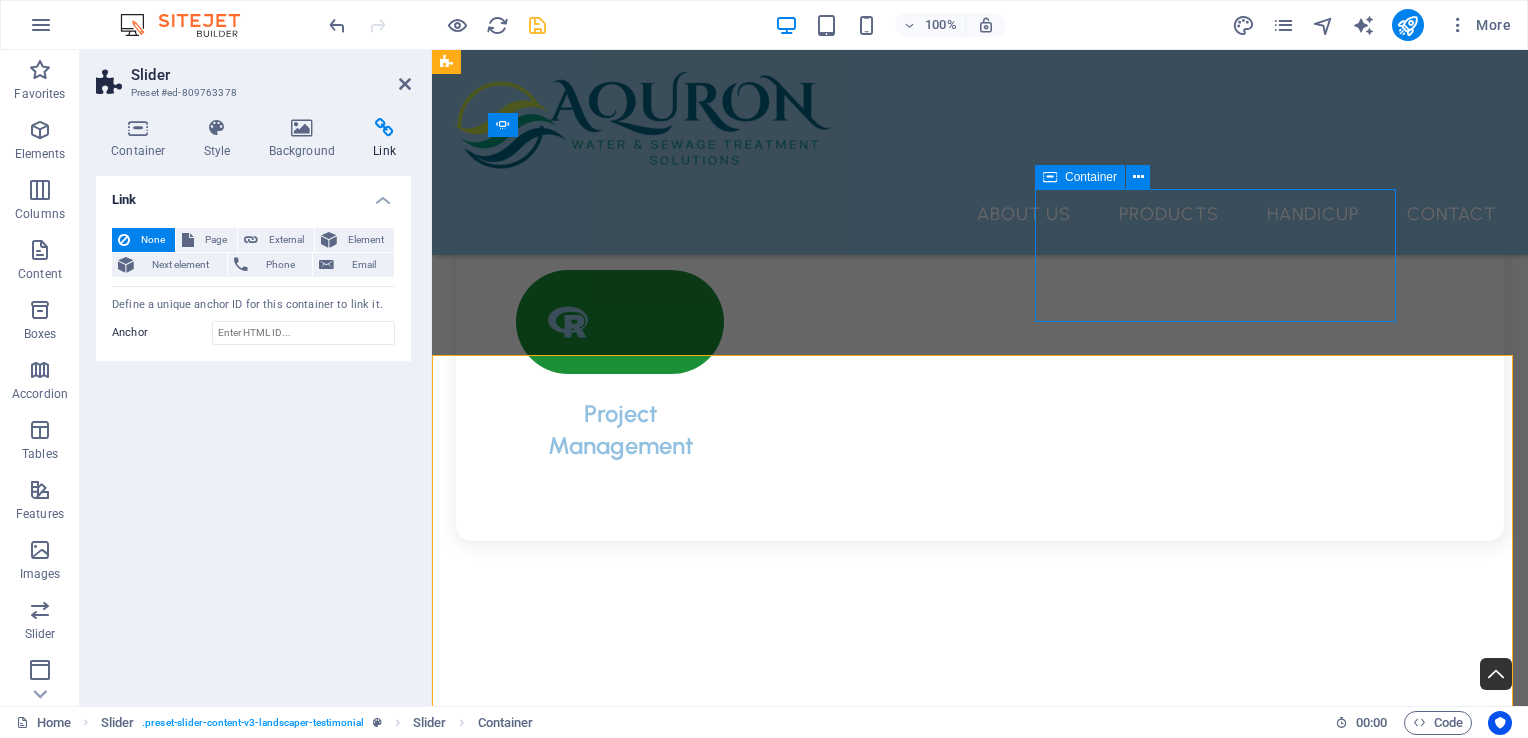 click on "Unistrut End Caps" at bounding box center (-272, 7576) 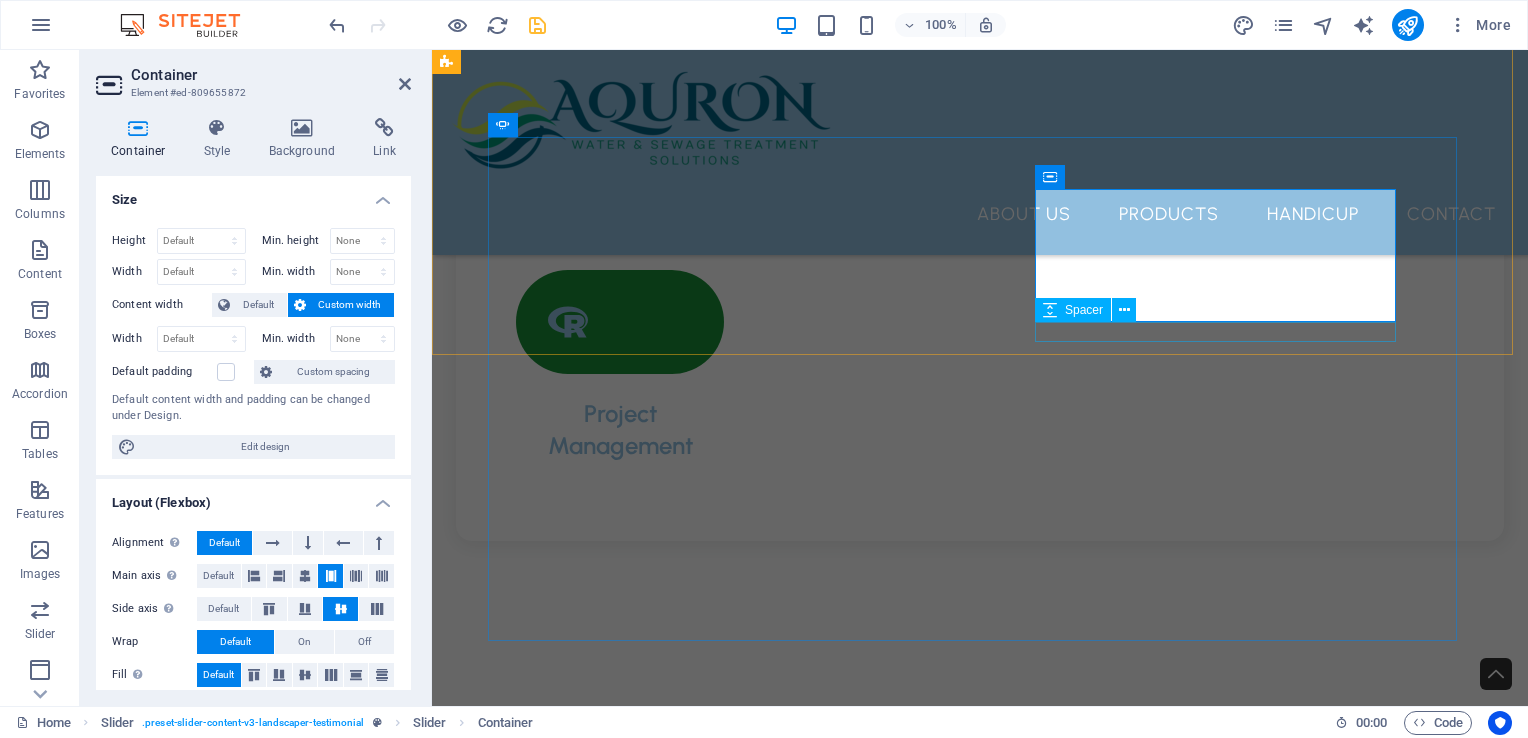 click at bounding box center [-272, 7871] 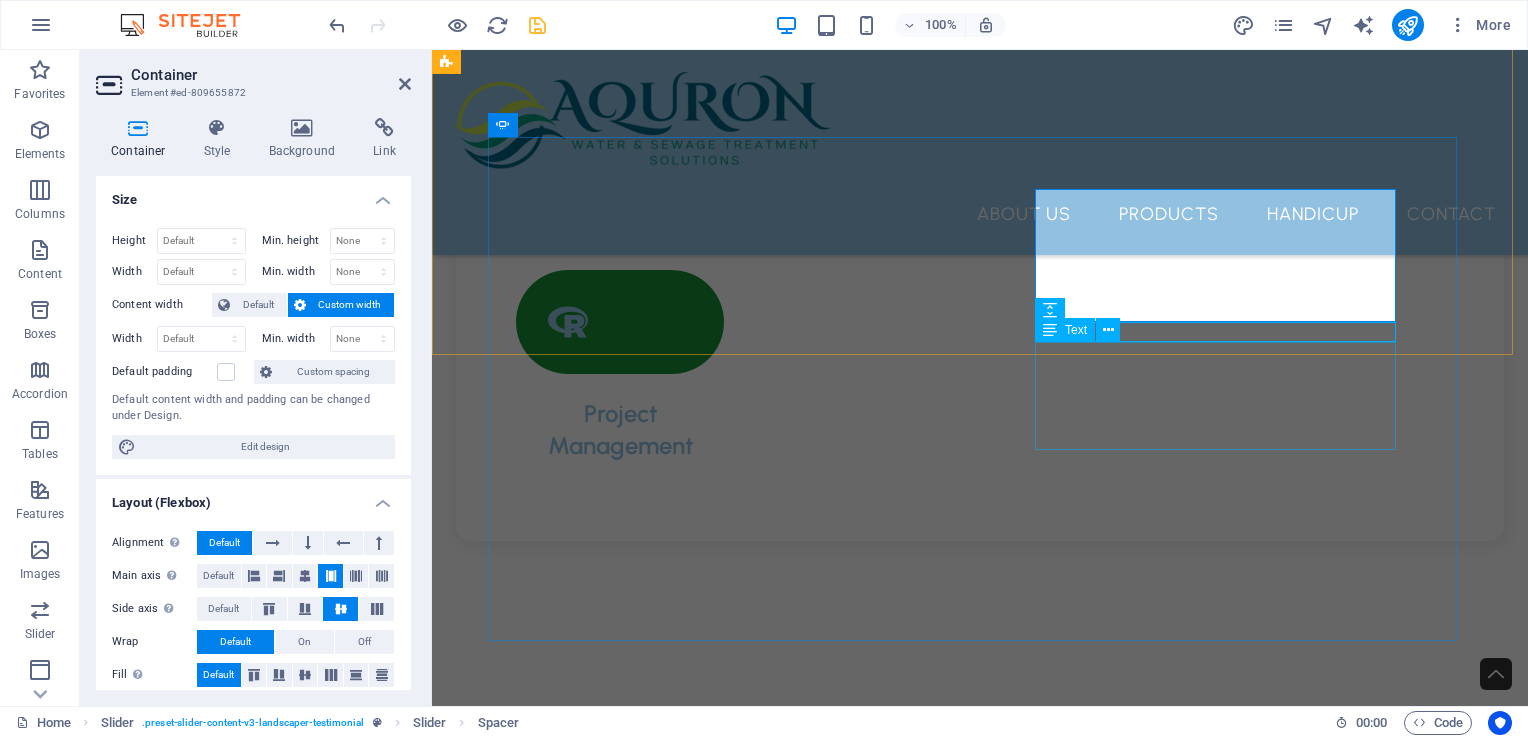 scroll, scrollTop: 3500, scrollLeft: 0, axis: vertical 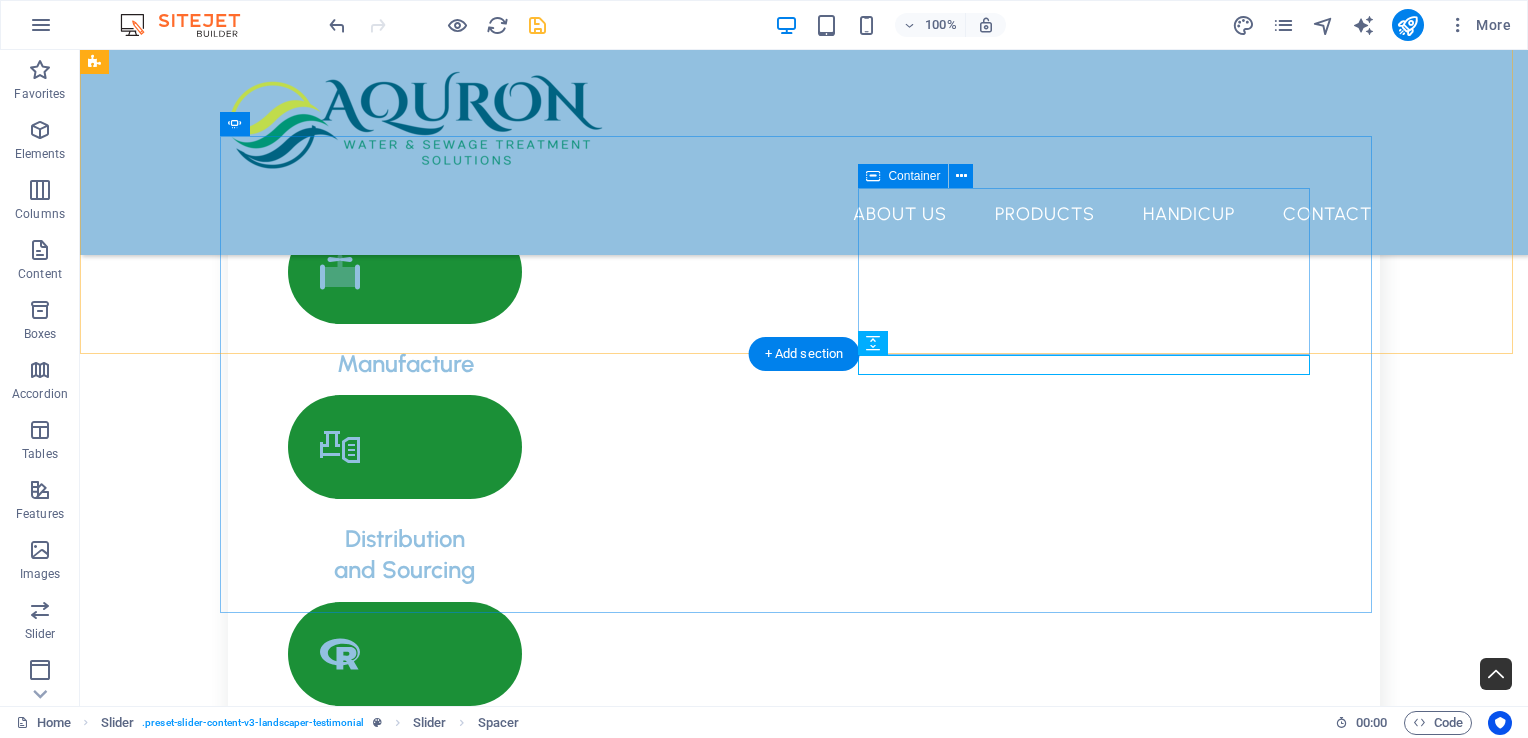 click on "Unistrut End Caps" at bounding box center (-668, 8796) 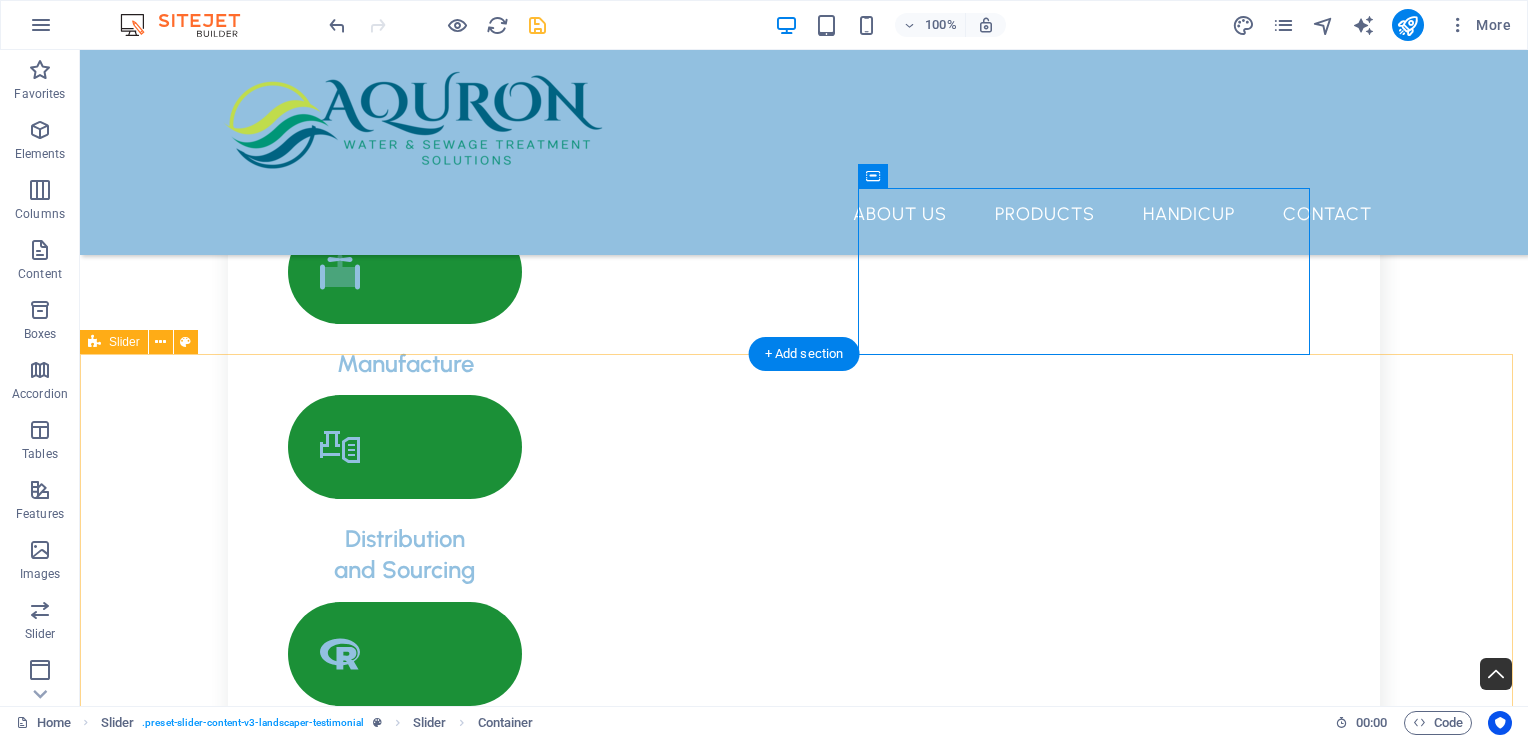 click on "Dosing Pump Fitting NEWDOSE fittings are conveniently included with all of our pumps, ensuring that you have everything you need for installation and operation right out of the box. Additionally, spare fittings can be easily obtained, providing you with peace of mind and accessibility whenever you require replacements or extra components. Top Mount Mixers NEWDOSE Mixers are engineered with cutting-edge designs that ensure optimal mixing results, providing you with the perfect combination of efficiency and performance. These mixers are crafted to enhance your mixing processes, allowing for a smoother and more consistent blend every time. Experience the difference with NEWDOSE as we redefine the standards of mixing technology. NEWDOSE Dosing  Pumps Chemical Mixing Tanks Dosing Pump Fitting Top Mount Mixers NEWDOSE Dosing  Pumps Chemical Mixing Tanks 1 2 3 4" at bounding box center (804, 10160) 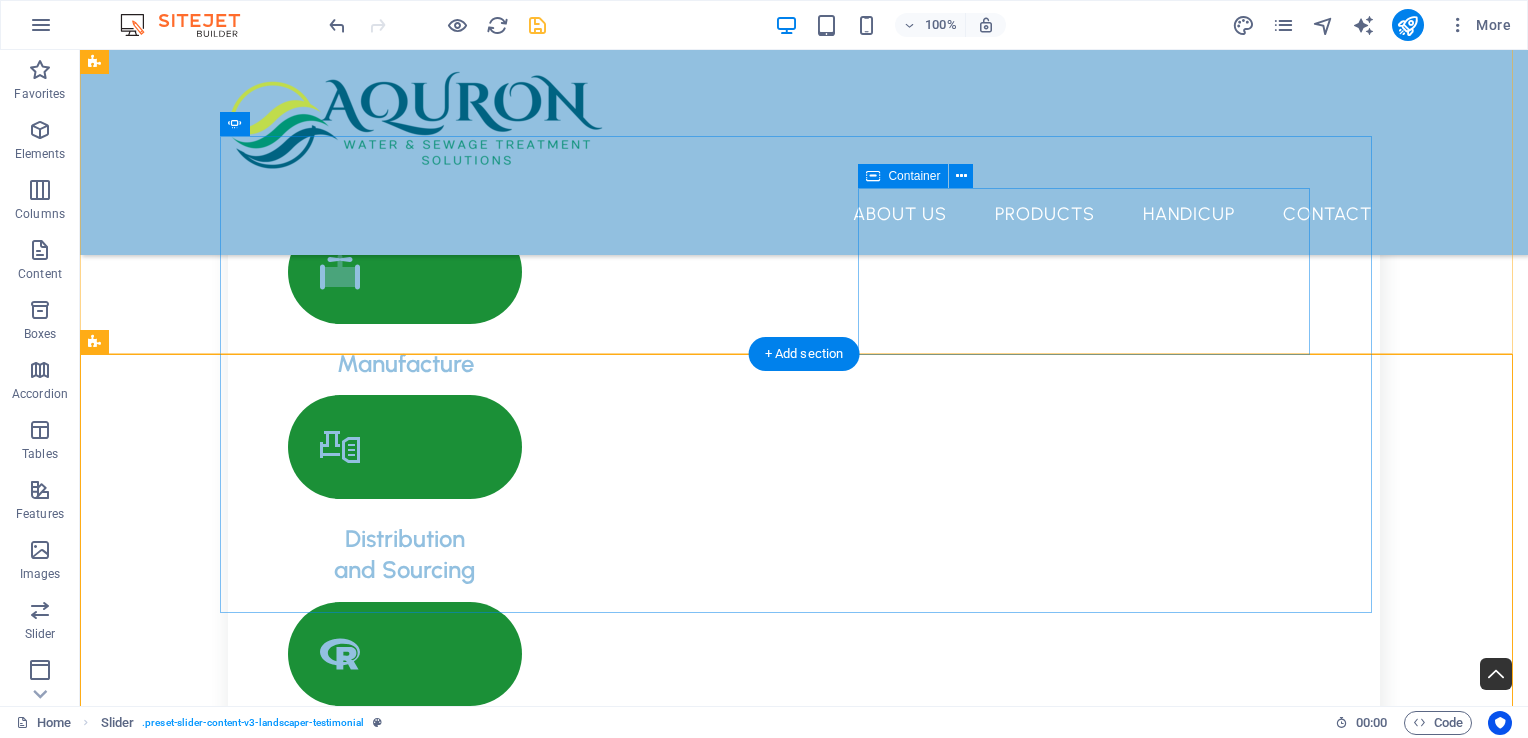 click on "Unistrut End Caps" at bounding box center [-668, 8796] 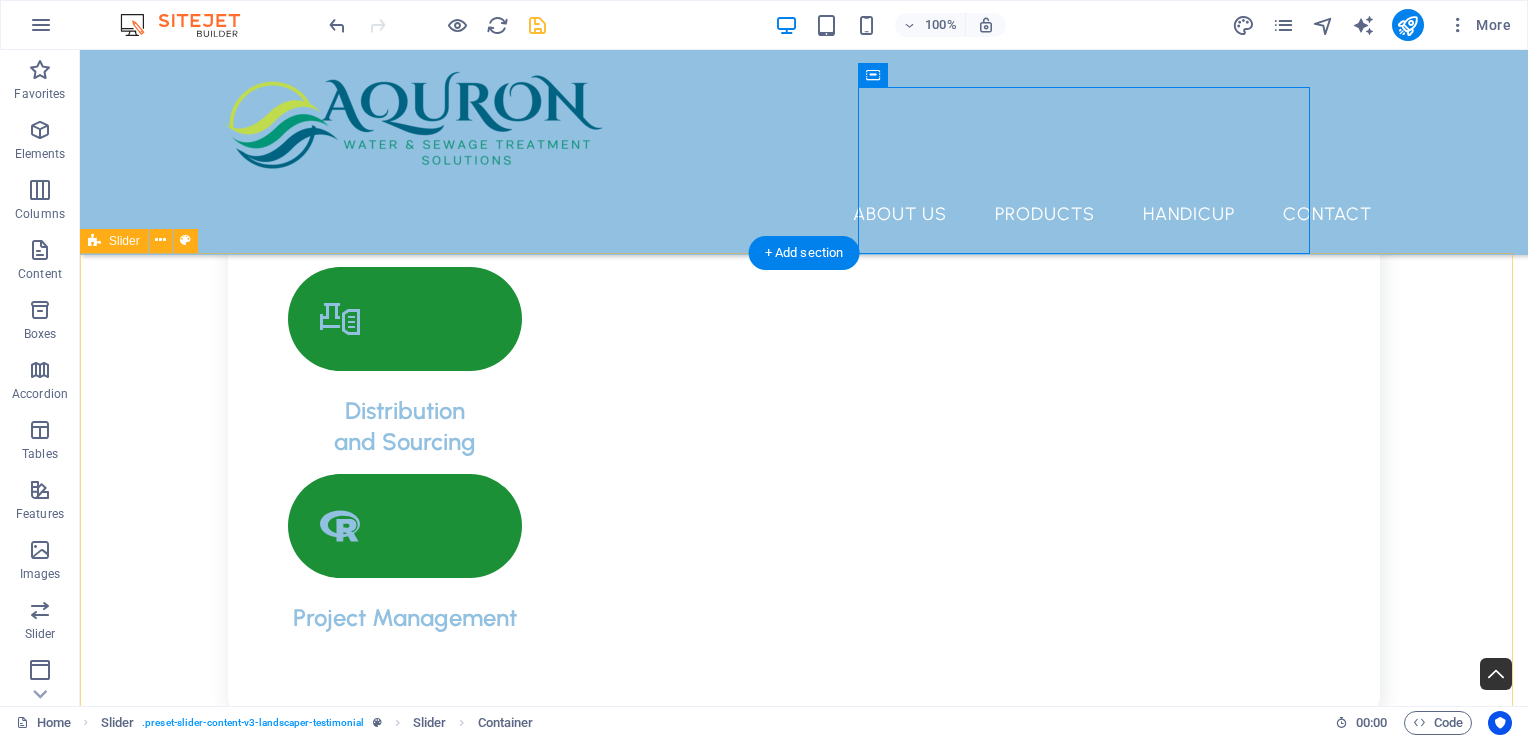 scroll, scrollTop: 3600, scrollLeft: 0, axis: vertical 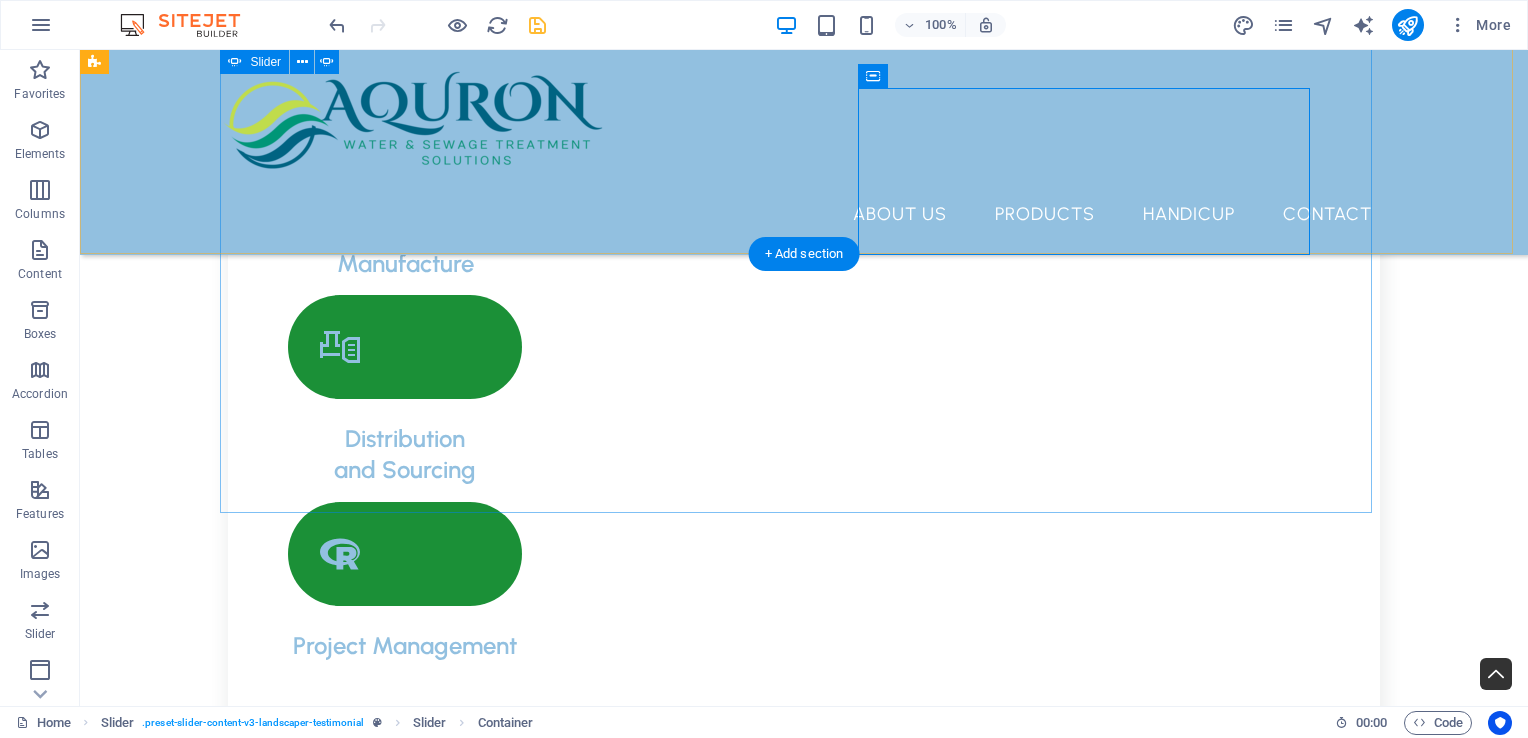 click on "Dosing Pump Fitting “Lorem ipsum dolor sit amet, consectetur adipiscing elit. Nunc vulputate s libero et velit interdum, ac per aliquet odio mattis. Class aptent taciti sociosqu ad litora torquent per conubia nostra, per ad inceptos.” Poly Dosing Skid “Lorem ipsum dolor sit amet, consectetur adipiscing elit. Nunc vulputate s libero et velit interdum, ac per aliquet odio mattis. Class aptent taciti sociosqu ad litora torquent per conubia nostra, per ad inceptos.” Instruments  Environmental  Screens “Lorem ipsum dolor sit amet, consectetur adipiscing elit. Nunc vulputate s libero et velit interdum, ac per aliquet odio mattis. Class aptent taciti sociosqu ad litora torquent per conubia nostra, per ad inceptos.” Unistrut End Caps Unistrut Endcaps are designed to cover the ends and for safety reasons . Endcaps are manufactured in house and available in vaconubia nostra, per ad inceptos.” Dosing Pump Fitting Poly Dosing Skid Instruments  Environmental  Screens Unistrut End Caps 1 2 3 4" at bounding box center (804, 9227) 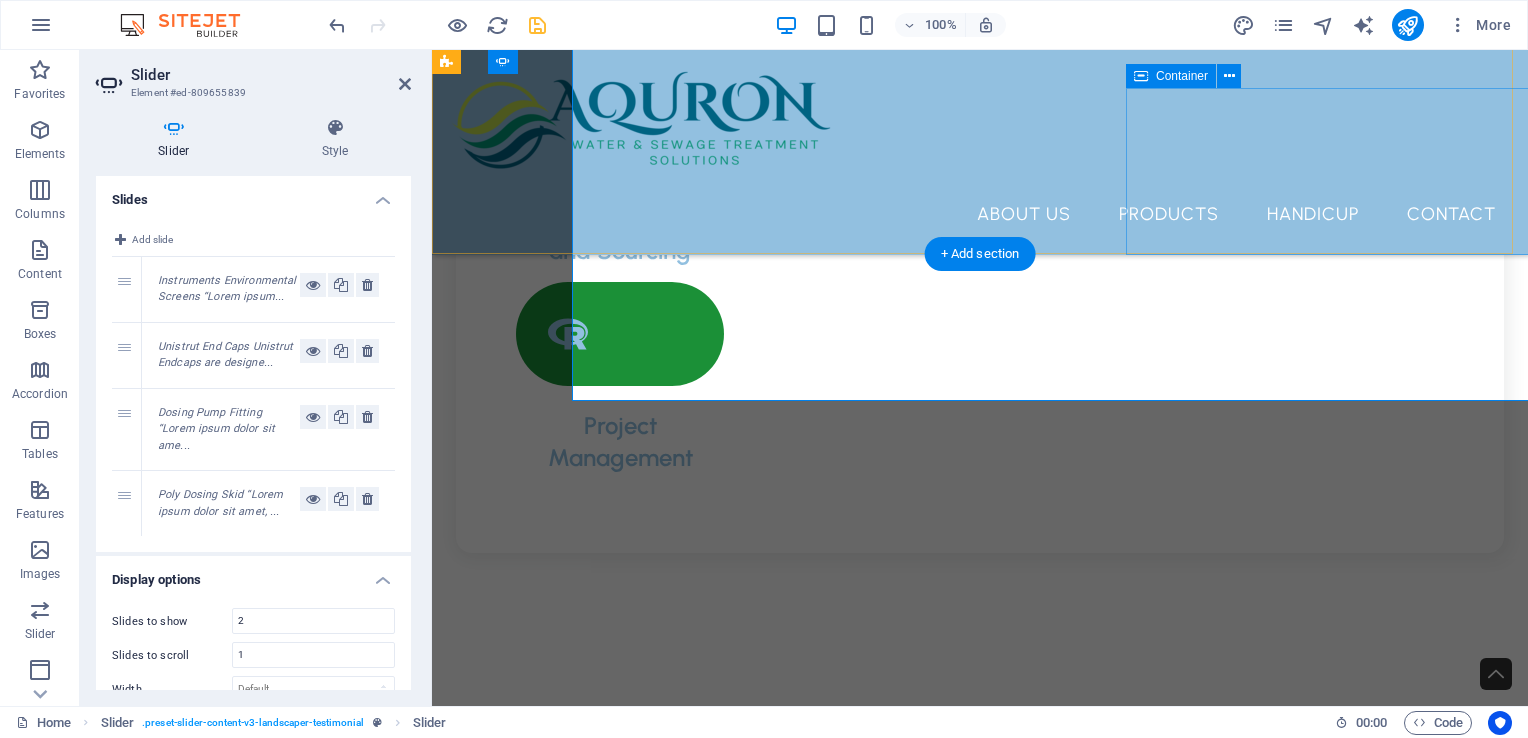 scroll, scrollTop: 3726, scrollLeft: 0, axis: vertical 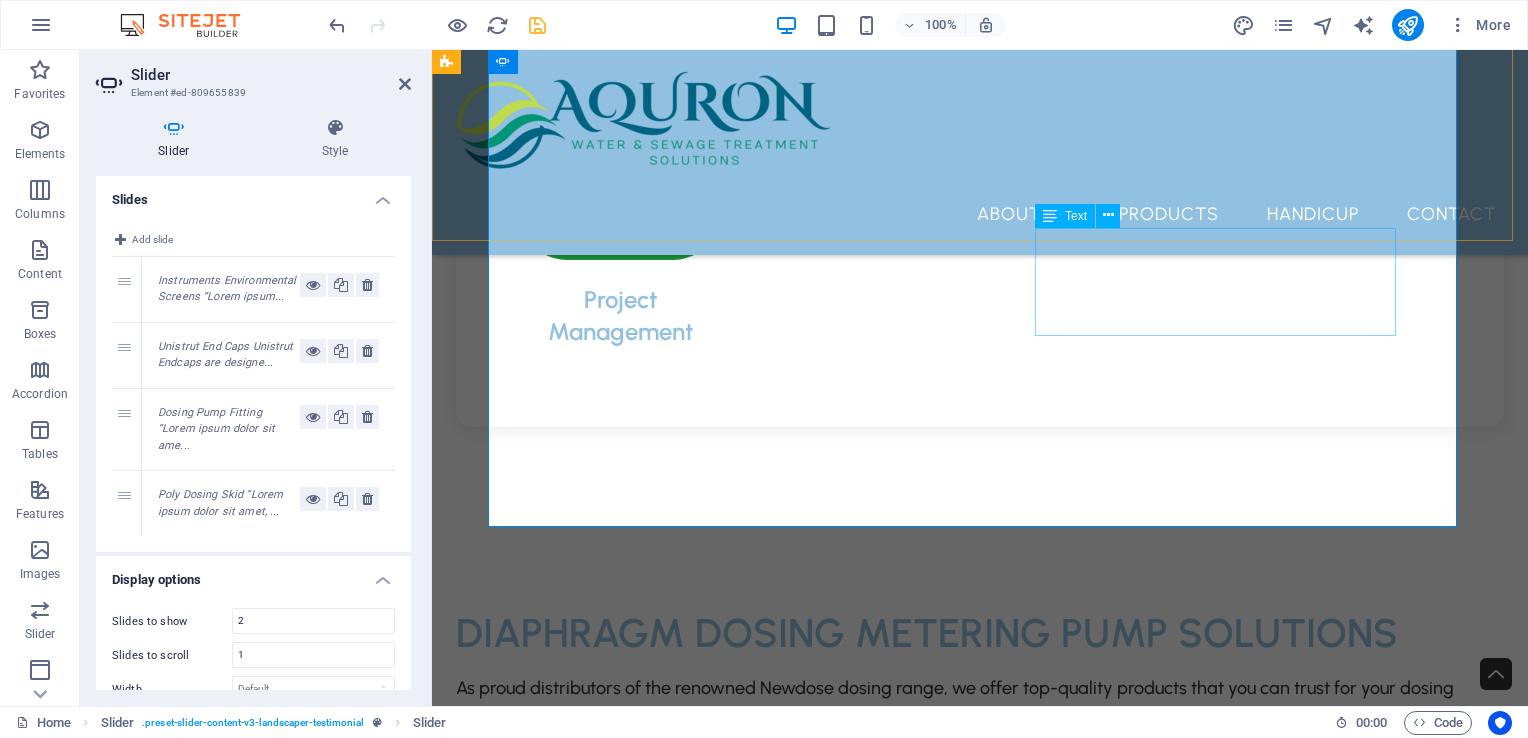 click on "Unistrut Endcaps are designed to cover the ends and for safety reasons . Endcaps are manufactured in house and available in vaconubia nostra, per ad inceptos.”" at bounding box center (-272, 7834) 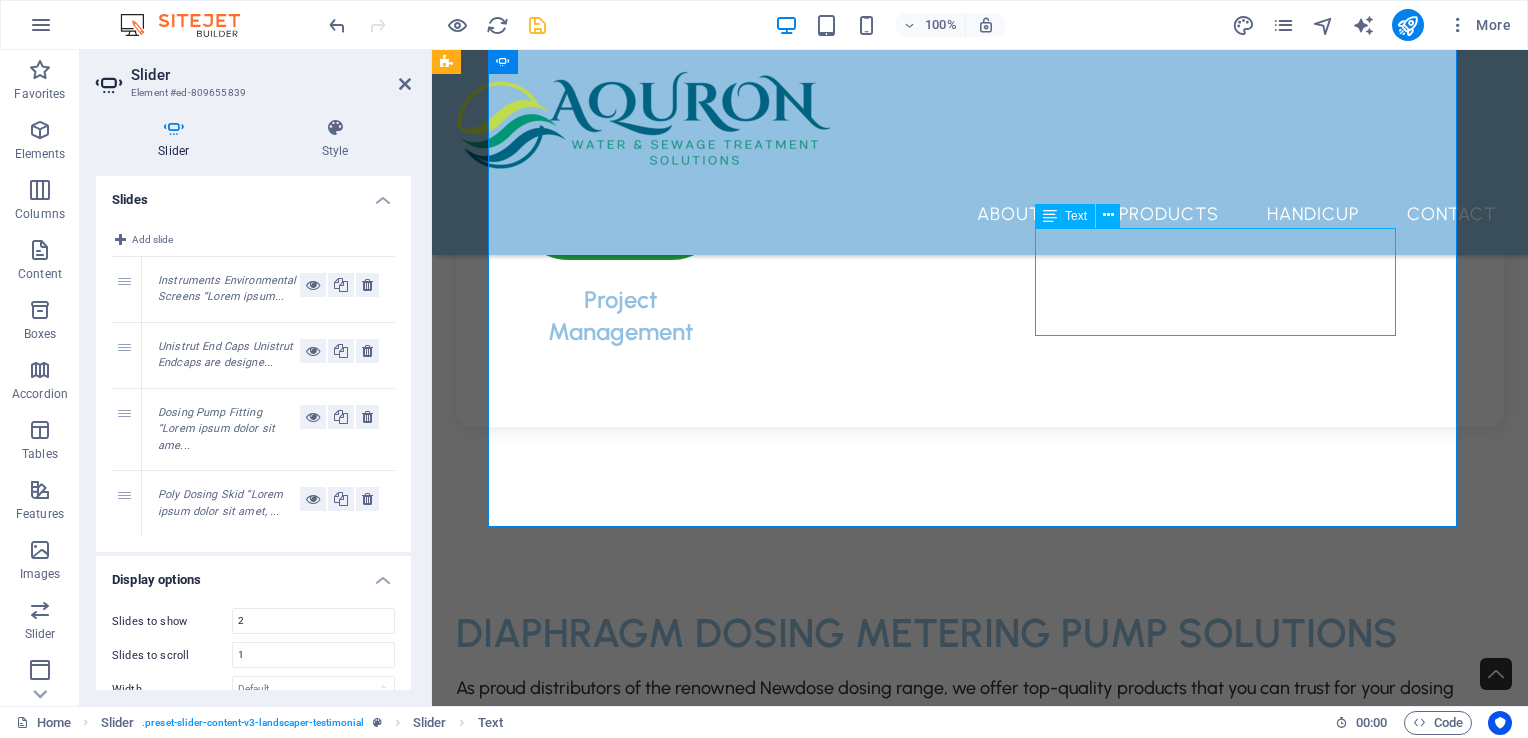 click on "Unistrut Endcaps are designed to cover the ends and for safety reasons . Endcaps are manufactured in house and available in vaconubia nostra, per ad inceptos.”" at bounding box center [-272, 7834] 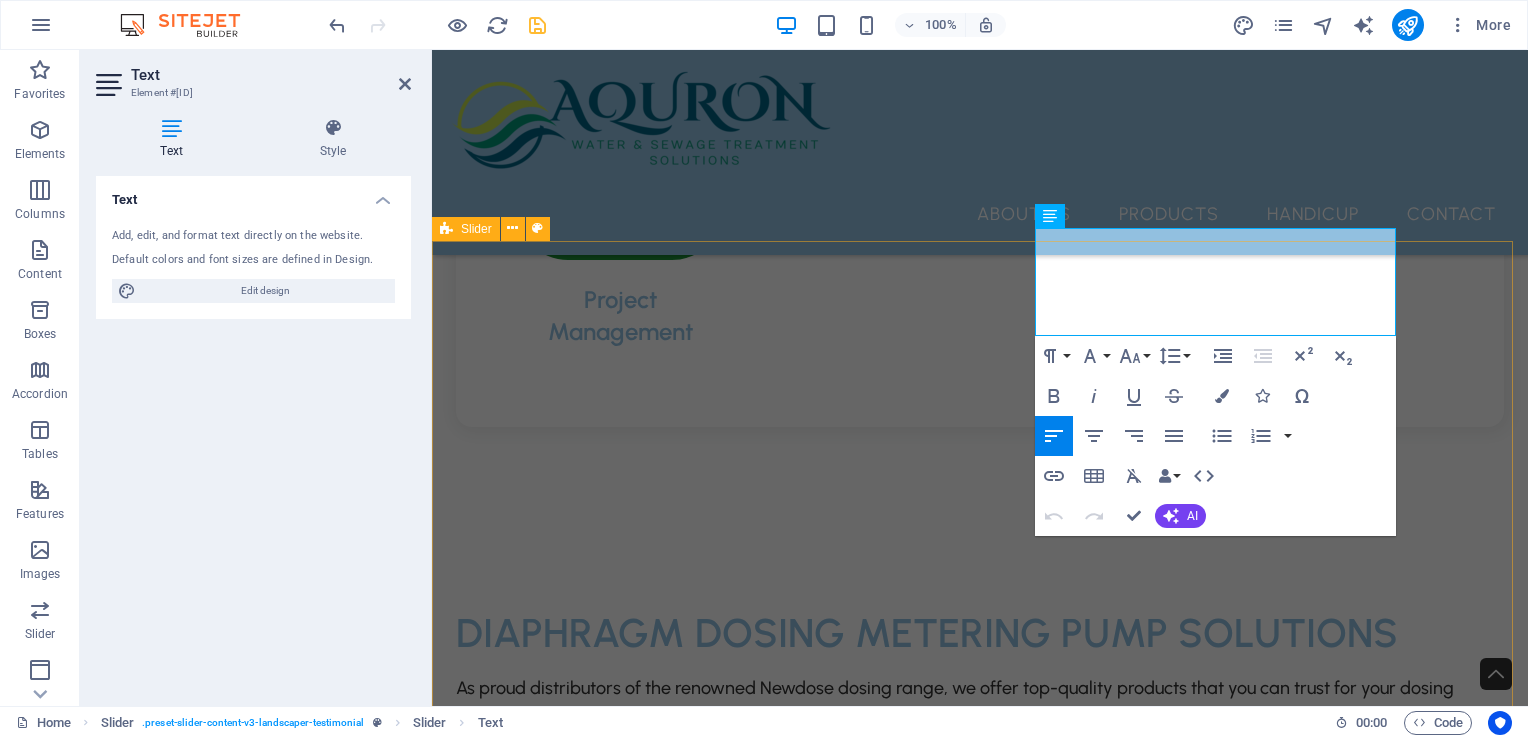 click on "Dosing Pump Fitting NEWDOSE fittings are conveniently included with all of our pumps, ensuring that you have everything you need for installation and operation right out of the box. Additionally, spare fittings can be easily obtained, providing you with peace of mind and accessibility whenever you require replacements or extra components. Top Mount Mixers NEWDOSE Mixers are engineered with cutting-edge designs that ensure optimal mixing results, providing you with the perfect combination of efficiency and performance. These mixers are crafted to enhance your mixing processes, allowing for a smoother and more consistent blend every time. Experience the difference with NEWDOSE as we redefine the standards of mixing technology. NEWDOSE Dosing  Pumps Chemical Mixing Tanks Dosing Pump Fitting Top Mount Mixers NEWDOSE Dosing  Pumps Chemical Mixing Tanks 1 2 3 4" at bounding box center [980, 8905] 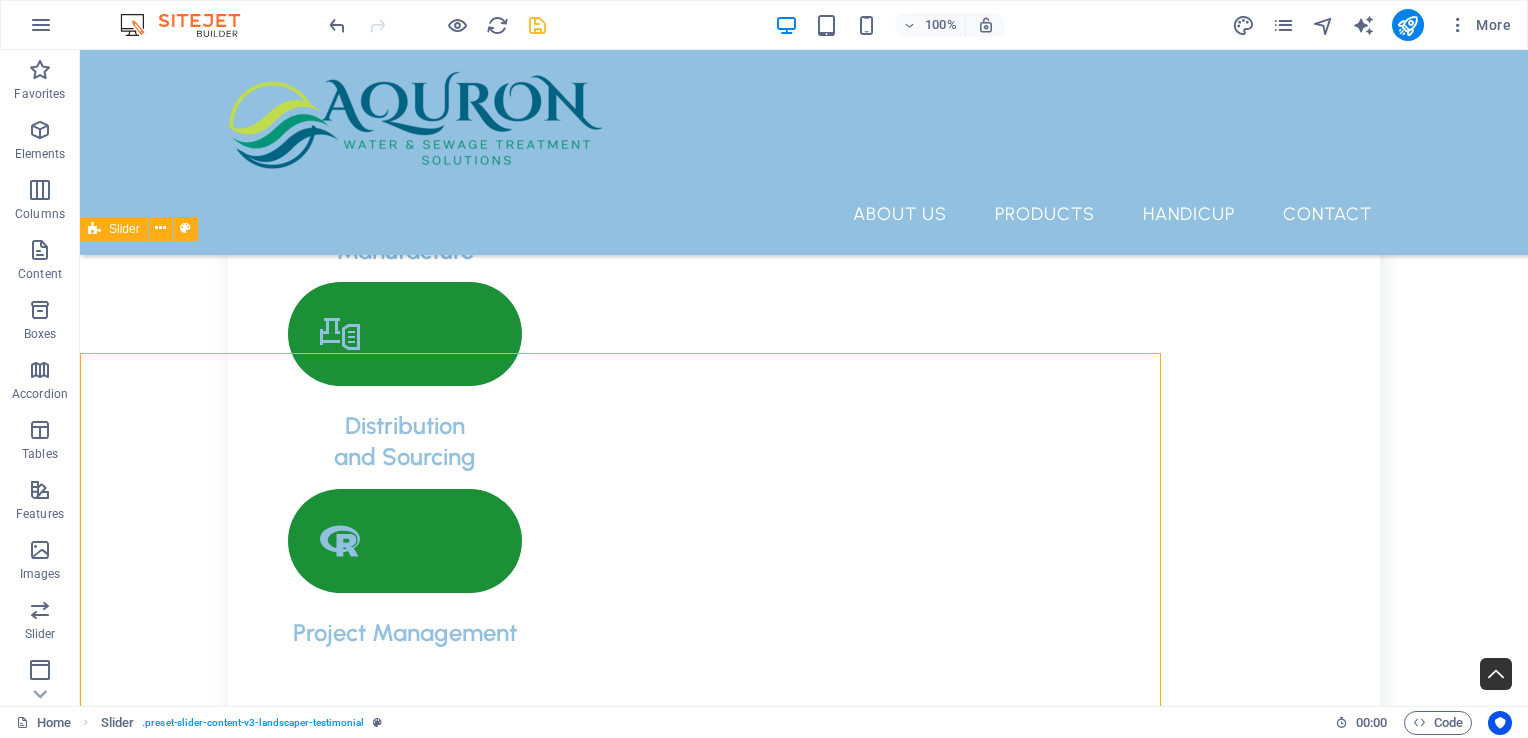 scroll, scrollTop: 3600, scrollLeft: 0, axis: vertical 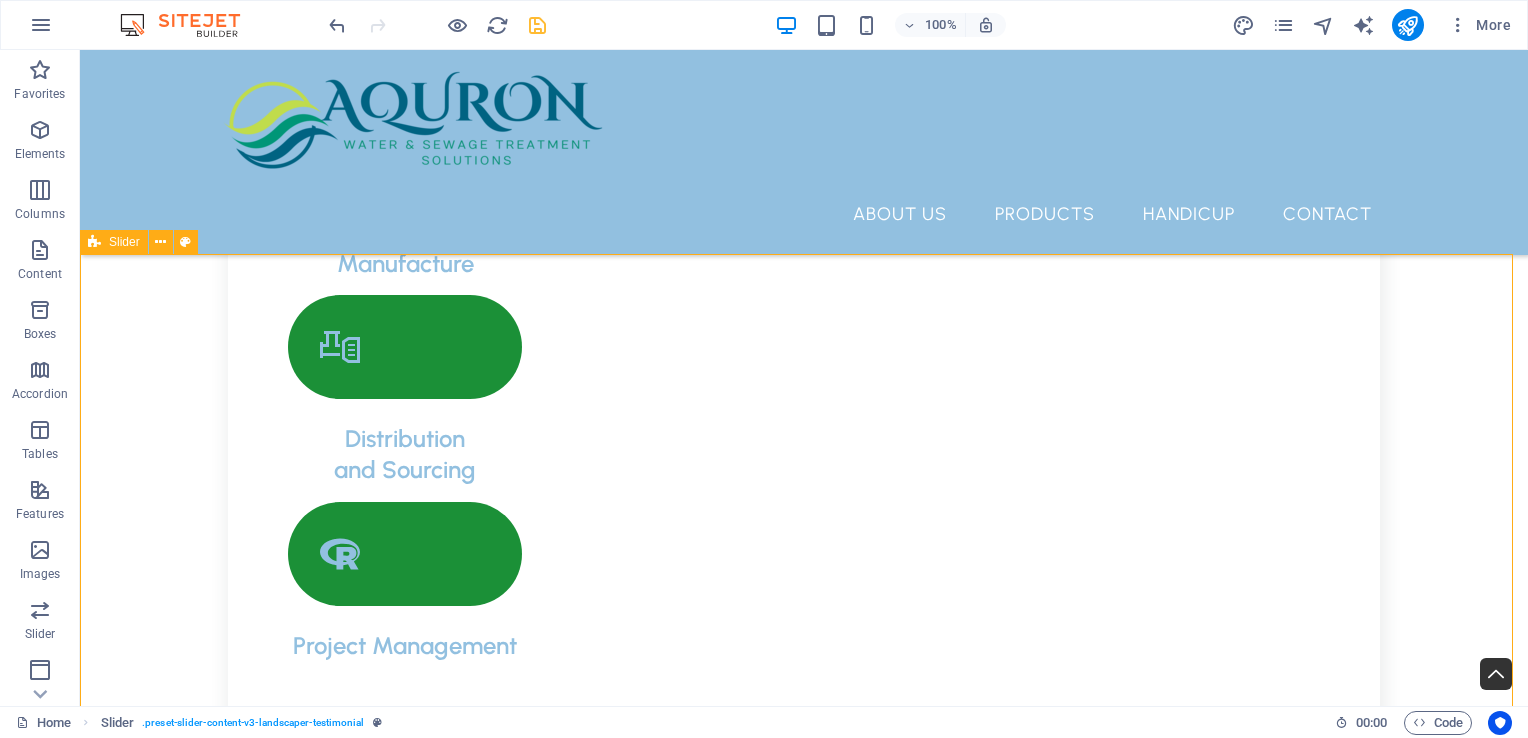 click on "Dosing Pump Fitting NEWDOSE fittings are conveniently included with all of our pumps, ensuring that you have everything you need for installation and operation right out of the box. Additionally, spare fittings can be easily obtained, providing you with peace of mind and accessibility whenever you require replacements or extra components. Top Mount Mixers NEWDOSE Mixers are engineered with cutting-edge designs that ensure optimal mixing results, providing you with the perfect combination of efficiency and performance. These mixers are crafted to enhance your mixing processes, allowing for a smoother and more consistent blend every time. Experience the difference with NEWDOSE as we redefine the standards of mixing technology. NEWDOSE Dosing  Pumps Chemical Mixing Tanks Dosing Pump Fitting Top Mount Mixers NEWDOSE Dosing  Pumps Chemical Mixing Tanks 1 2 3 4" at bounding box center (804, 10060) 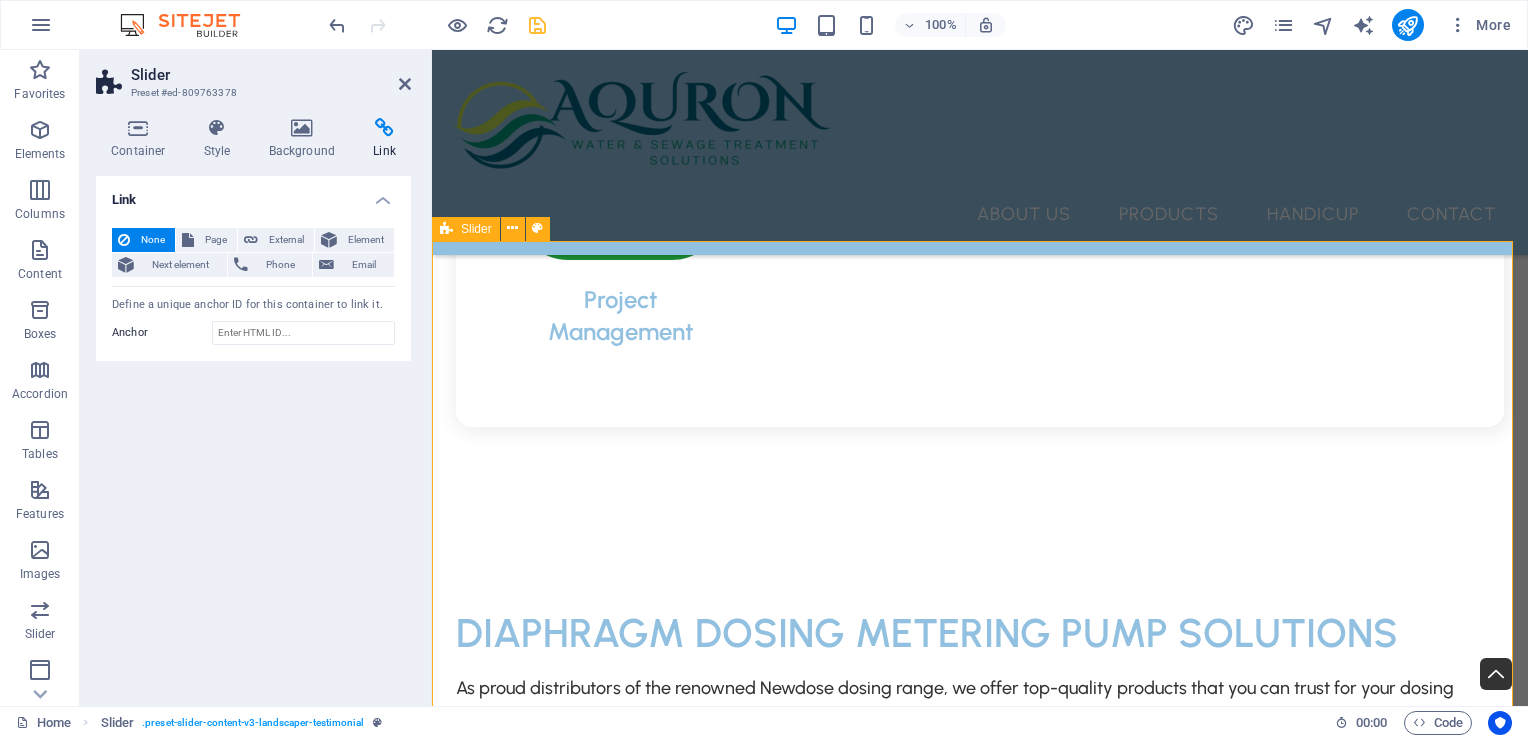 click on "Dosing Pump Fitting NEWDOSE fittings are conveniently included with all of our pumps, ensuring that you have everything you need for installation and operation right out of the box. Additionally, spare fittings can be easily obtained, providing you with peace of mind and accessibility whenever you require replacements or extra components. Top Mount Mixers NEWDOSE Mixers are engineered with cutting-edge designs that ensure optimal mixing results, providing you with the perfect combination of efficiency and performance. These mixers are crafted to enhance your mixing processes, allowing for a smoother and more consistent blend every time. Experience the difference with NEWDOSE as we redefine the standards of mixing technology. NEWDOSE Dosing  Pumps Chemical Mixing Tanks Dosing Pump Fitting Top Mount Mixers NEWDOSE Dosing  Pumps Chemical Mixing Tanks 1 2 3 4" at bounding box center [980, 8905] 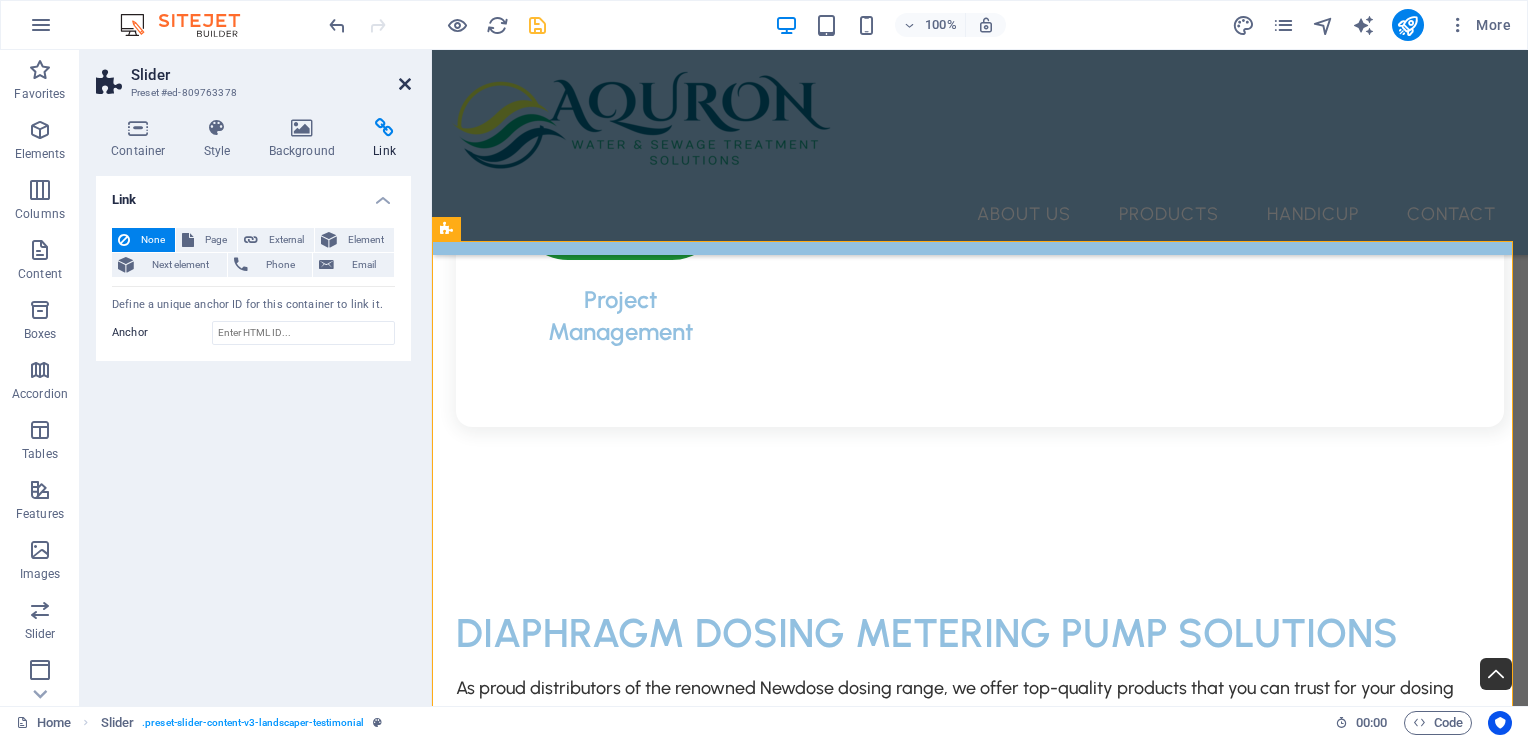 click at bounding box center (405, 84) 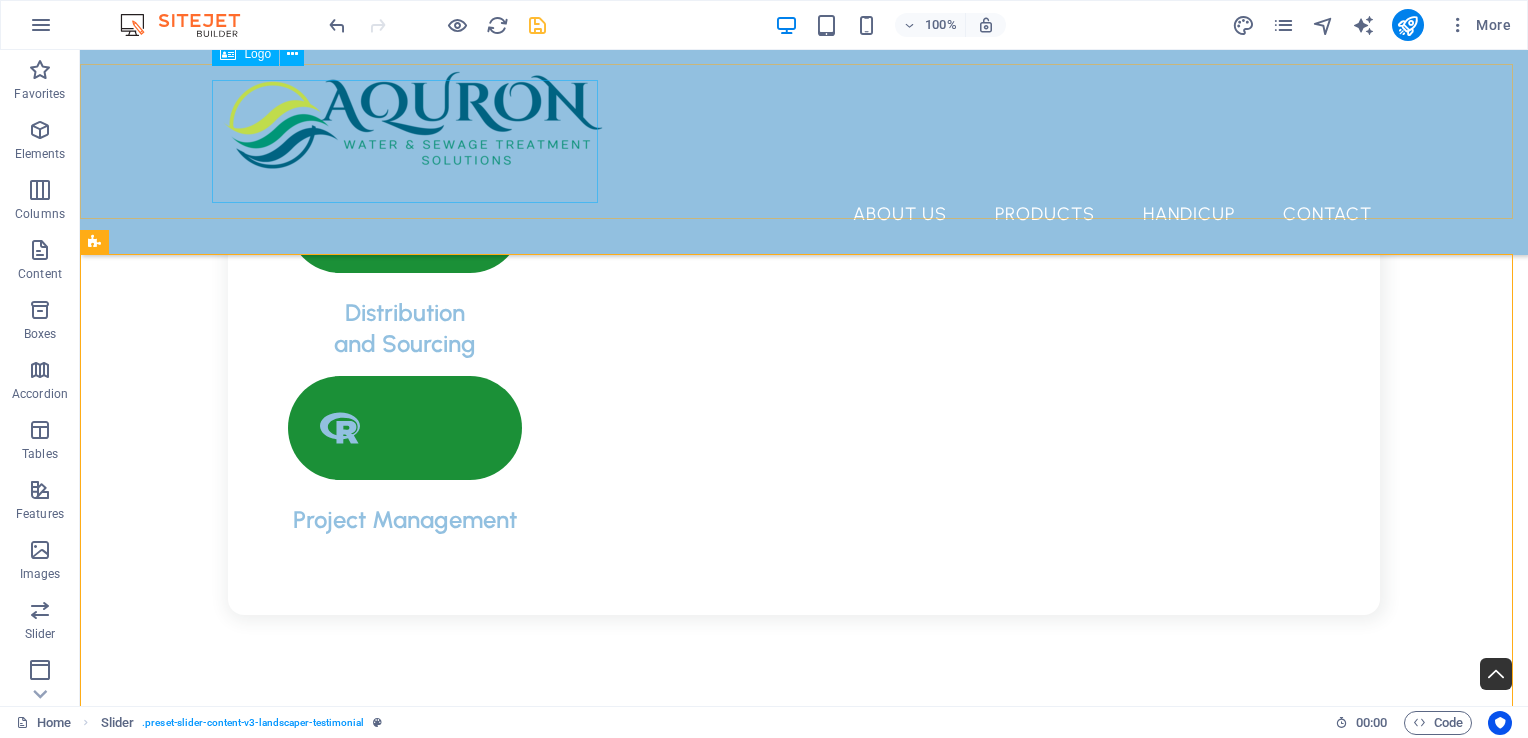 scroll, scrollTop: 3600, scrollLeft: 0, axis: vertical 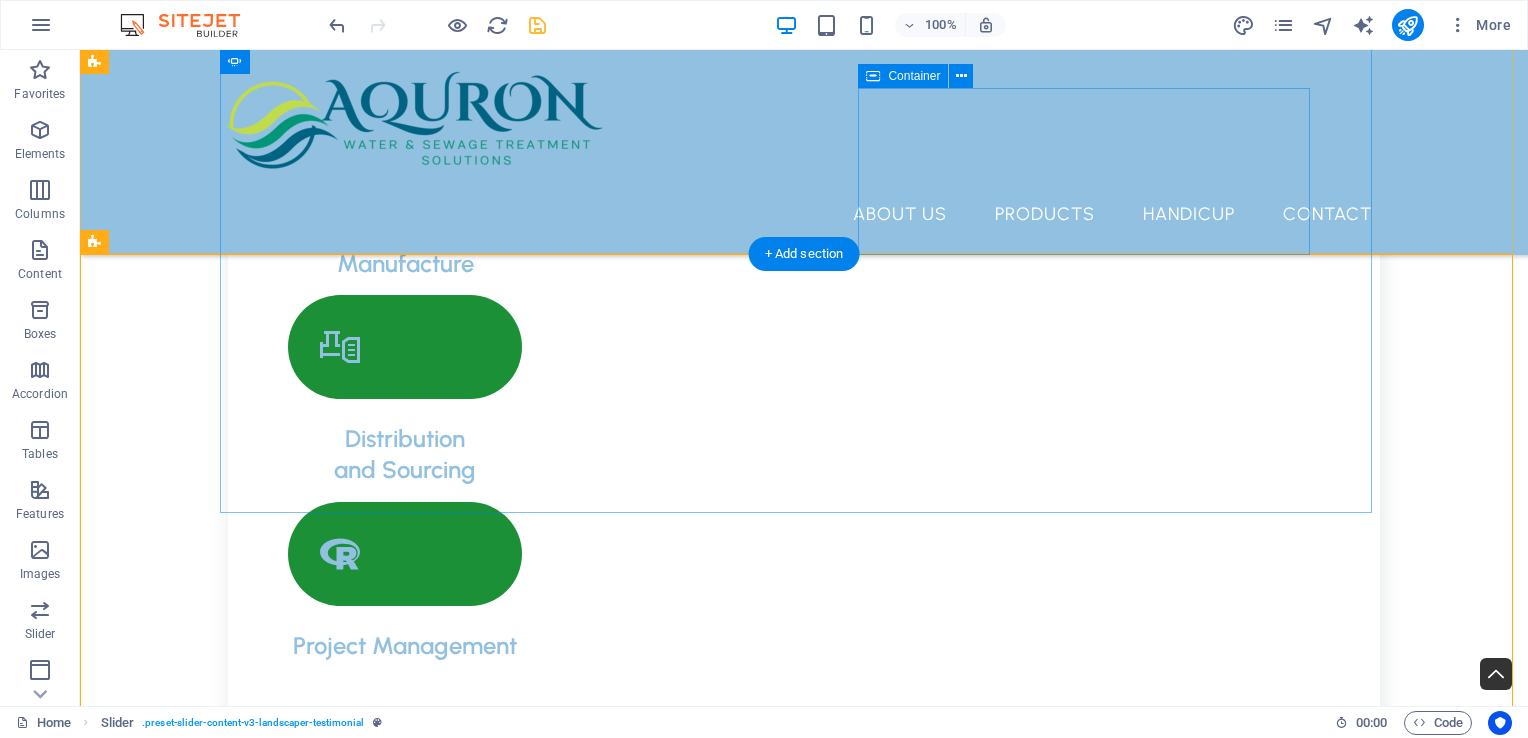 click on "Unistrut End Caps" at bounding box center (-668, 8696) 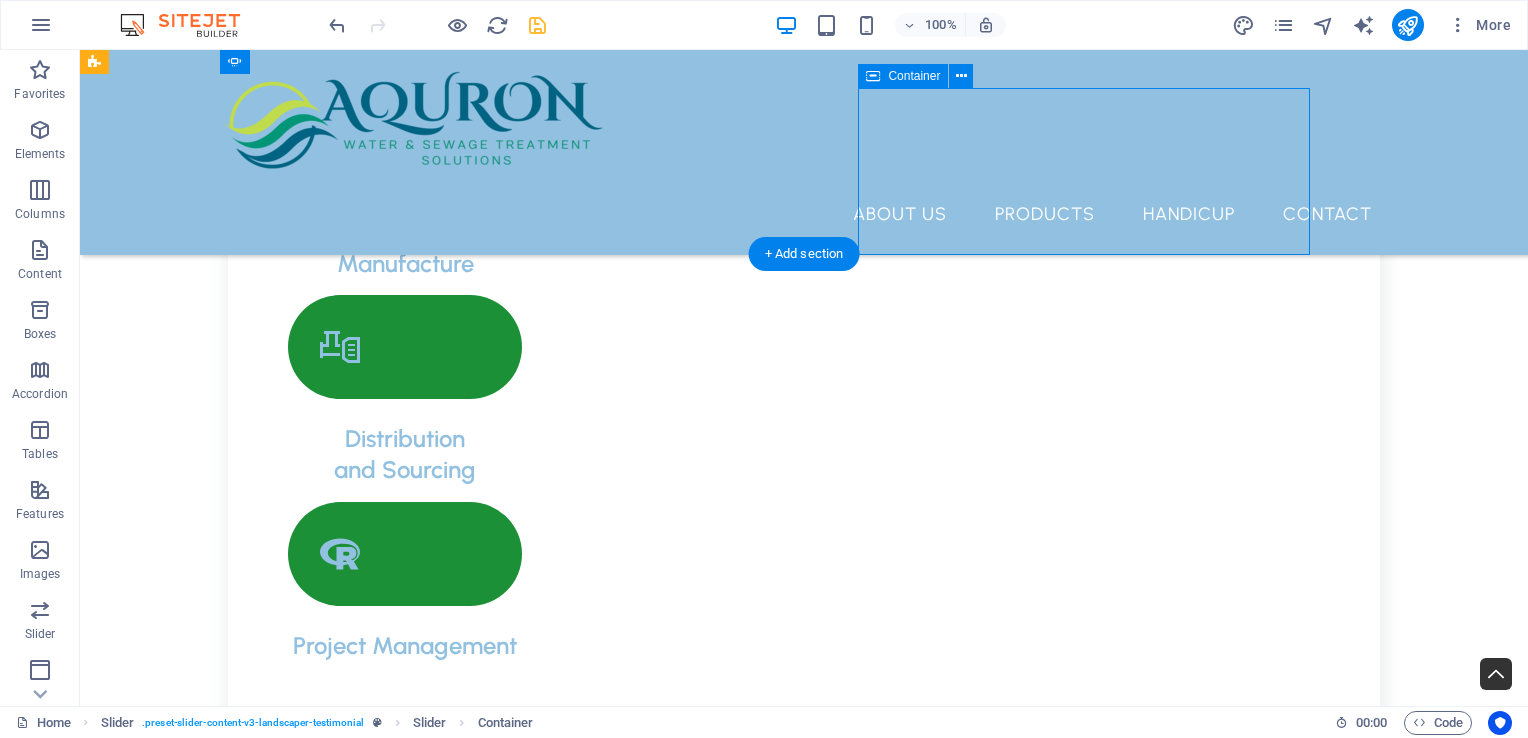 click on "Unistrut End Caps" at bounding box center (-668, 8696) 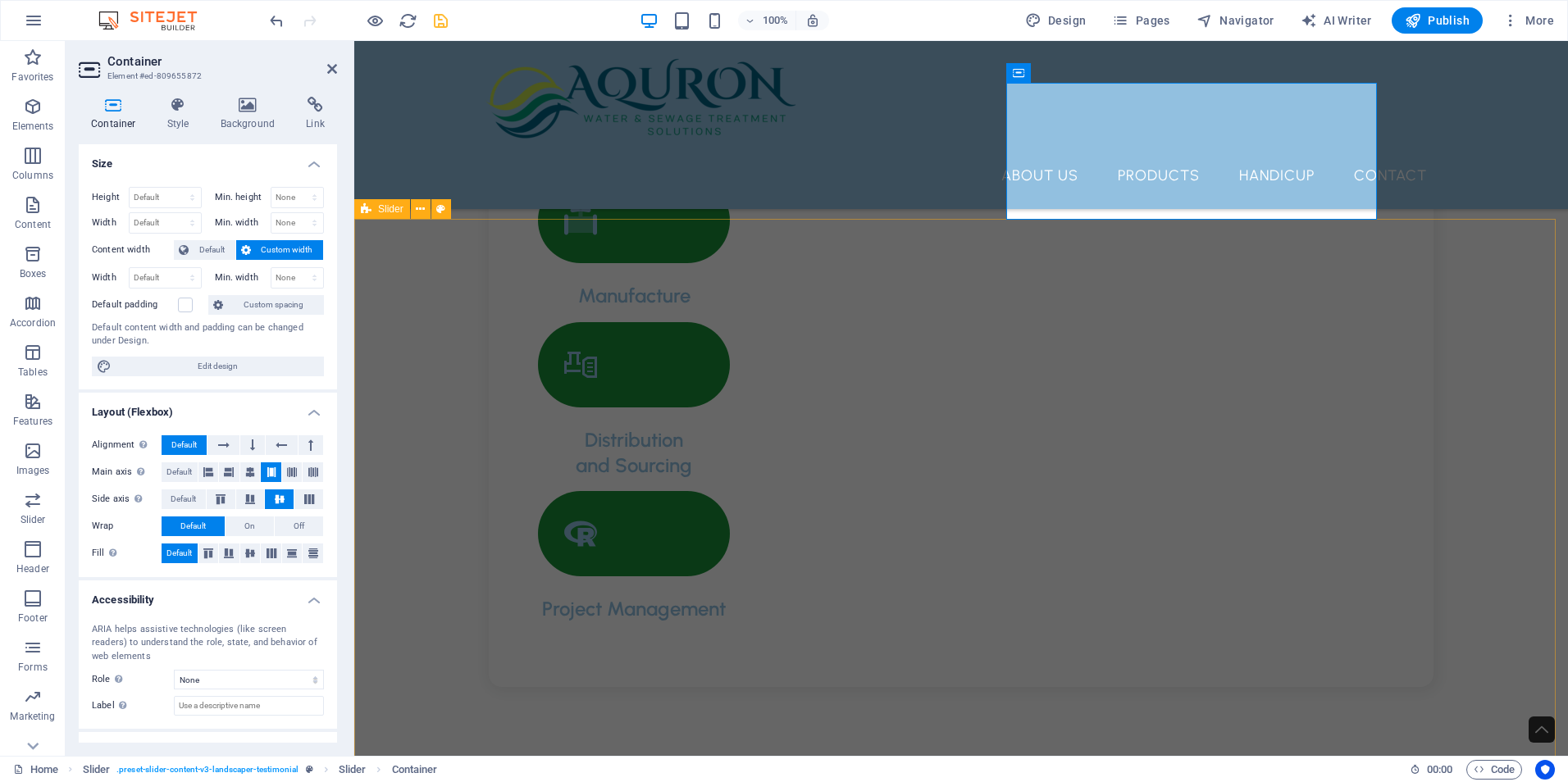 scroll, scrollTop: 2860, scrollLeft: 0, axis: vertical 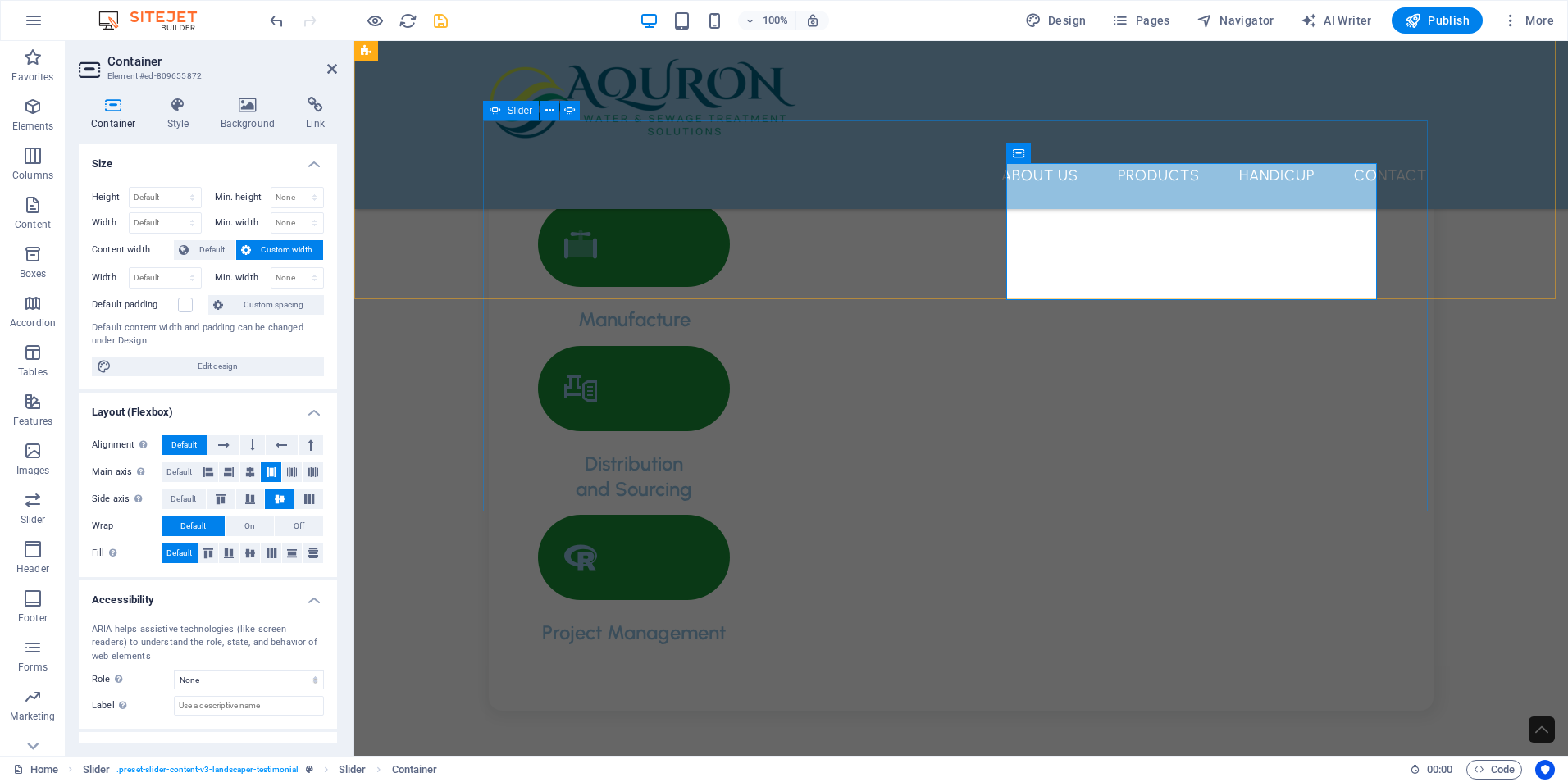click on "Dosing Pump Fitting “Lorem ipsum dolor sit amet, consectetur adipiscing elit. Nunc vulputate s libero et velit interdum, ac per aliquet odio mattis. Class aptent taciti sociosqu ad litora torquent per conubia nostra, per ad inceptos.” Poly Dosing Skid “Lorem ipsum dolor sit amet, consectetur adipiscing elit. Nunc vulputate s libero et velit interdum, ac per aliquet odio mattis. Class aptent taciti sociosqu ad litora torquent per conubia nostra, per ad inceptos.” Instruments  Environmental  Screens “Lorem ipsum dolor sit amet, consectetur adipiscing elit. Nunc vulputate s libero et velit interdum, ac per aliquet odio mattis. Class aptent taciti sociosqu ad litora torquent per conubia nostra, per ad inceptos.” Unistrut End Caps Unistrut Endcaps are designed to cover the ends and for safety reasons . Endcaps are manufactured in house and available in vaconubia nostra, per ad inceptos.” Dosing Pump Fitting Poly Dosing Skid Instruments  Environmental  Screens Unistrut End Caps 1 2 3 4" at bounding box center (961, 7736) 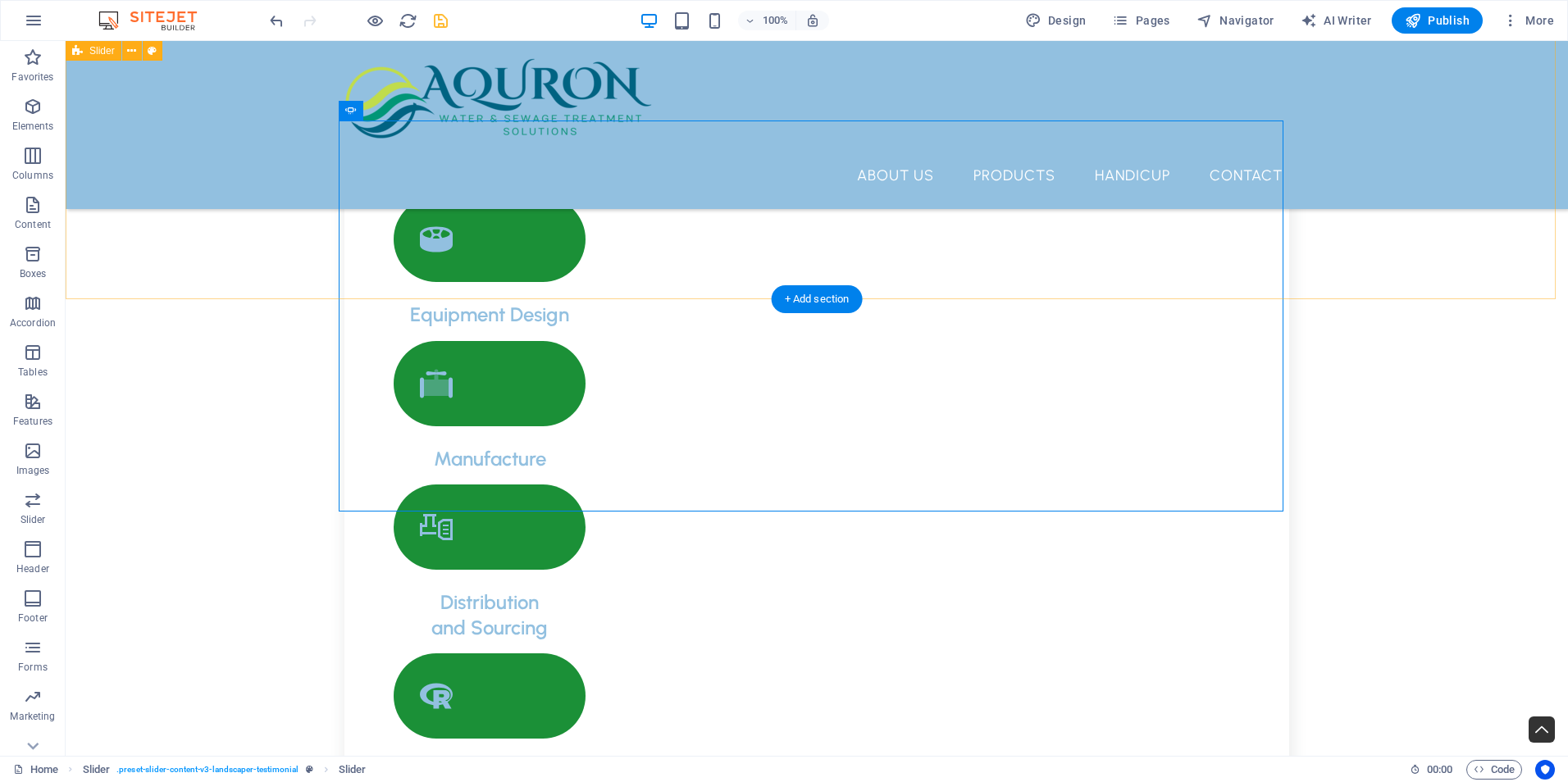 click on "PRODUCTS Dosing Pump Fitting “Lorem ipsum dolor sit amet, consectetur adipiscing elit. Nunc vulputate s libero et velit interdum, ac per aliquet odio mattis. Class aptent taciti sociosqu ad litora torquent per conubia nostra, per ad inceptos.” Poly Dosing Skid “Lorem ipsum dolor sit amet, consectetur adipiscing elit. Nunc vulputate s libero et velit interdum, ac per aliquet odio mattis. Class aptent taciti sociosqu ad litora torquent per conubia nostra, per ad inceptos.” Instruments  Environmental  Screens “Lorem ipsum dolor sit amet, consectetur adipiscing elit. Nunc vulputate s libero et velit interdum, ac per aliquet odio mattis. Class aptent taciti sociosqu ad litora torquent per conubia nostra, per ad inceptos.” Unistrut End Caps Unistrut Endcaps are designed to cover the ends and for safety reasons . Endcaps are manufactured in house and available in vaconubia nostra, per ad inceptos.” Dosing Pump Fitting Poly Dosing Skid Instruments  Environmental  Screens Unistrut End Caps 1 2 3 4" at bounding box center [817, 5846] 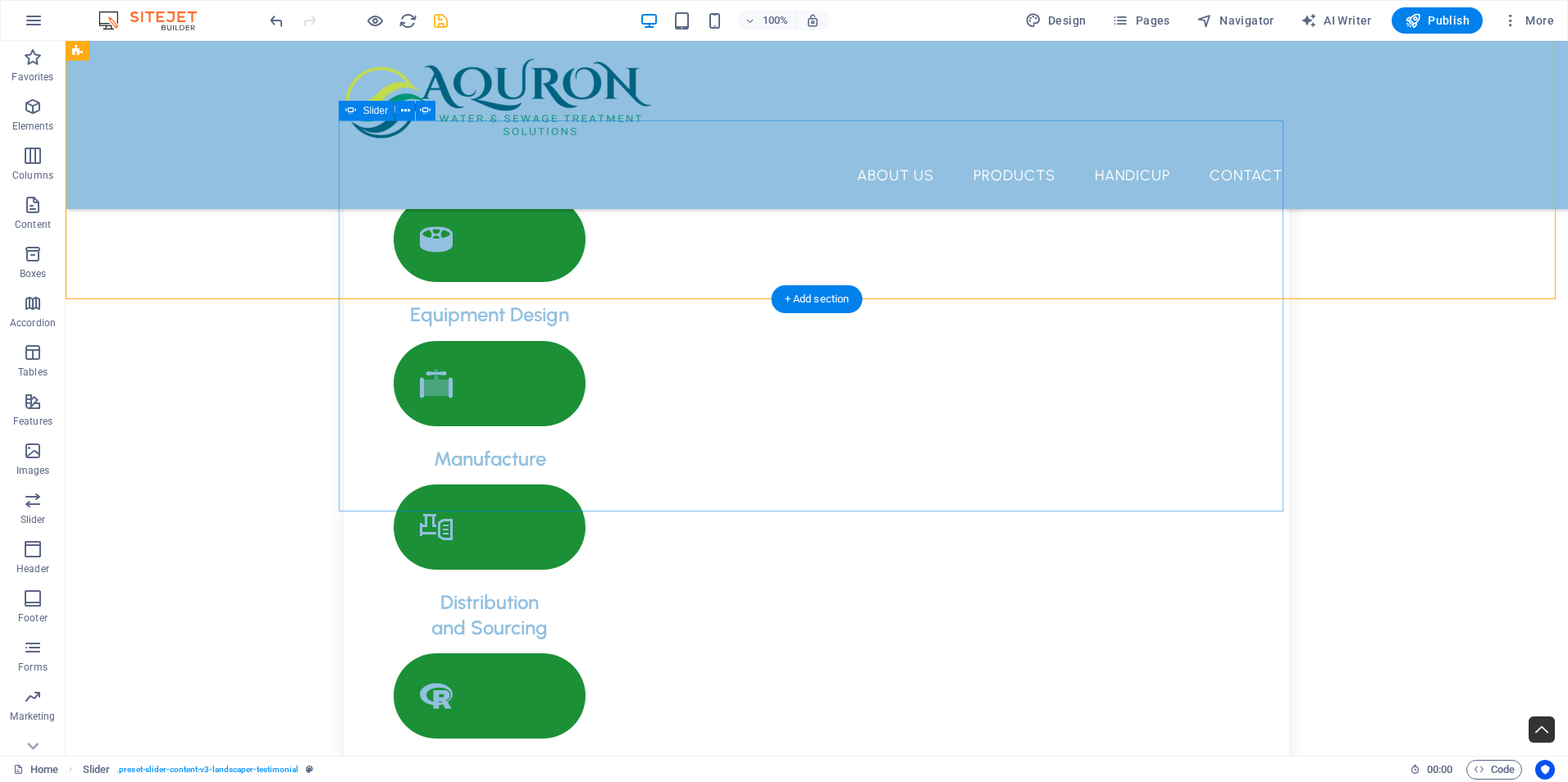 click on "Dosing Pump Fitting “Lorem ipsum dolor sit amet, consectetur adipiscing elit. Nunc vulputate s libero et velit interdum, ac per aliquet odio mattis. Class aptent taciti sociosqu ad litora torquent per conubia nostra, per ad inceptos.” Poly Dosing Skid “Lorem ipsum dolor sit amet, consectetur adipiscing elit. Nunc vulputate s libero et velit interdum, ac per aliquet odio mattis. Class aptent taciti sociosqu ad litora torquent per conubia nostra, per ad inceptos.” Instruments  Environmental  Screens “Lorem ipsum dolor sit amet, consectetur adipiscing elit. Nunc vulputate s libero et velit interdum, ac per aliquet odio mattis. Class aptent taciti sociosqu ad litora torquent per conubia nostra, per ad inceptos.” Unistrut End Caps Unistrut Endcaps are designed to cover the ends and for safety reasons . Endcaps are manufactured in house and available in vaconubia nostra, per ad inceptos.” Dosing Pump Fitting Poly Dosing Skid Instruments  Environmental  Screens Unistrut End Caps 1 2 3 4" at bounding box center [817, 8632] 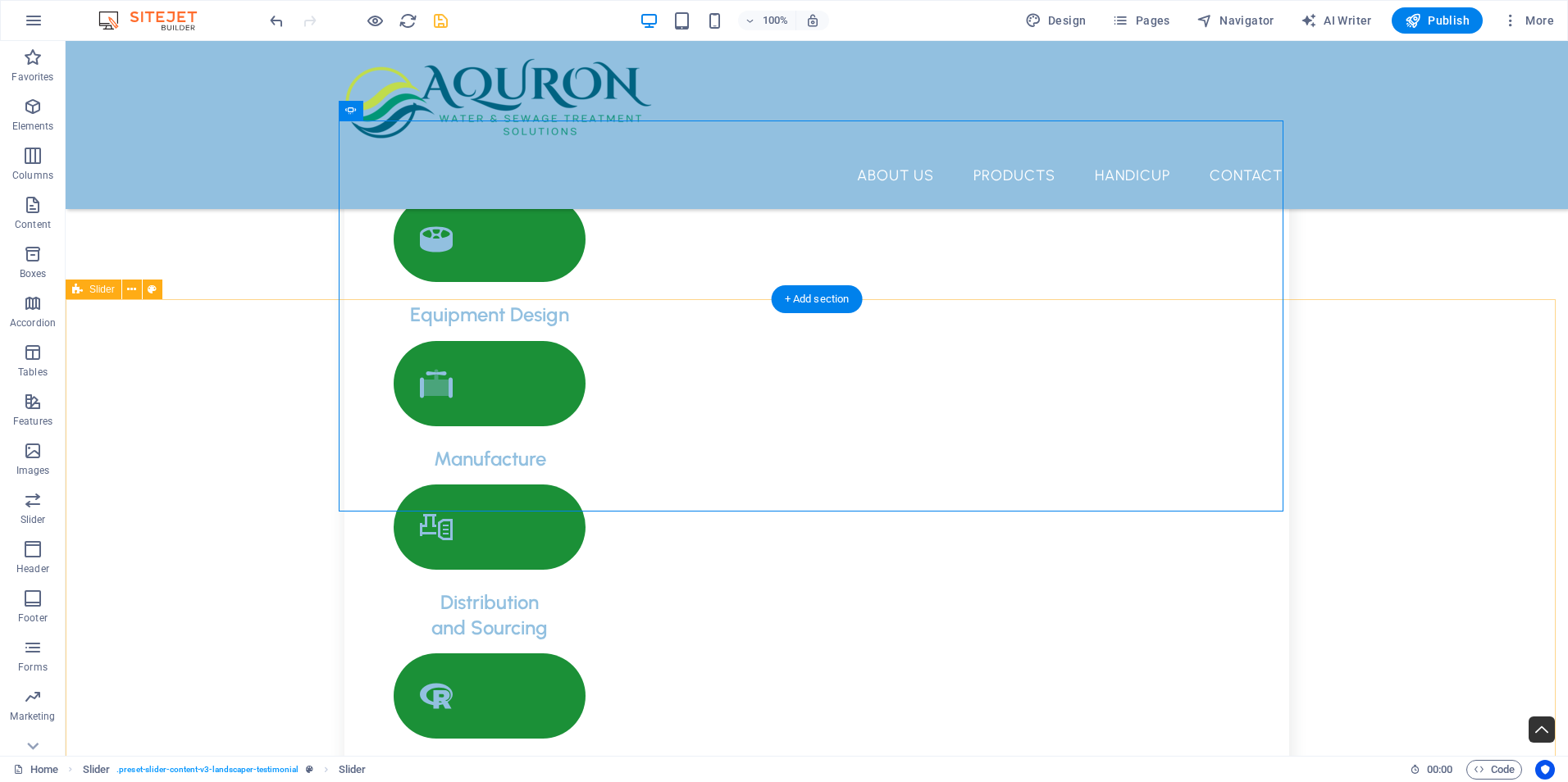 click on "Dosing Pump Fitting NEWDOSE fittings are conveniently included with all of our pumps, ensuring that you have everything you need for installation and operation right out of the box. Additionally, spare fittings can be easily obtained, providing you with peace of mind and accessibility whenever you require replacements or extra components. Top Mount Mixers NEWDOSE Mixers are engineered with cutting-edge designs that ensure optimal mixing results, providing you with the perfect combination of efficiency and performance. These mixers are crafted to enhance your mixing processes, allowing for a smoother and more consistent blend every time. Experience the difference with NEWDOSE as we redefine the standards of mixing technology. NEWDOSE Dosing  Pumps Chemical Mixing Tanks Dosing Pump Fitting Top Mount Mixers NEWDOSE Dosing  Pumps Chemical Mixing Tanks 1 2 3 4" at bounding box center [817, 9315] 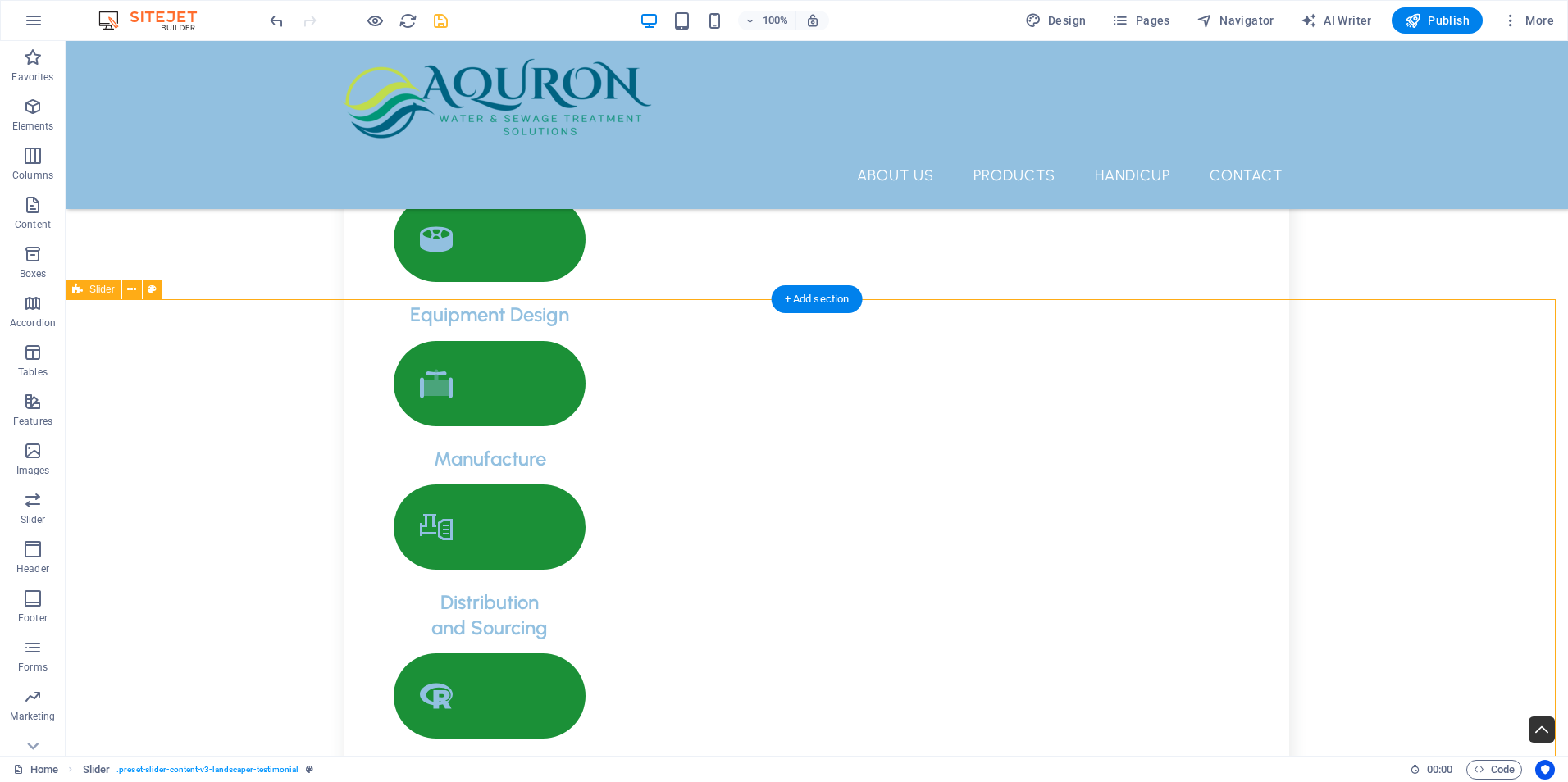 click on "Dosing Pump Fitting NEWDOSE fittings are conveniently included with all of our pumps, ensuring that you have everything you need for installation and operation right out of the box. Additionally, spare fittings can be easily obtained, providing you with peace of mind and accessibility whenever you require replacements or extra components. Top Mount Mixers NEWDOSE Mixers are engineered with cutting-edge designs that ensure optimal mixing results, providing you with the perfect combination of efficiency and performance. These mixers are crafted to enhance your mixing processes, allowing for a smoother and more consistent blend every time. Experience the difference with NEWDOSE as we redefine the standards of mixing technology. NEWDOSE Dosing  Pumps Chemical Mixing Tanks Dosing Pump Fitting Top Mount Mixers NEWDOSE Dosing  Pumps Chemical Mixing Tanks 1 2 3 4" at bounding box center (817, 9315) 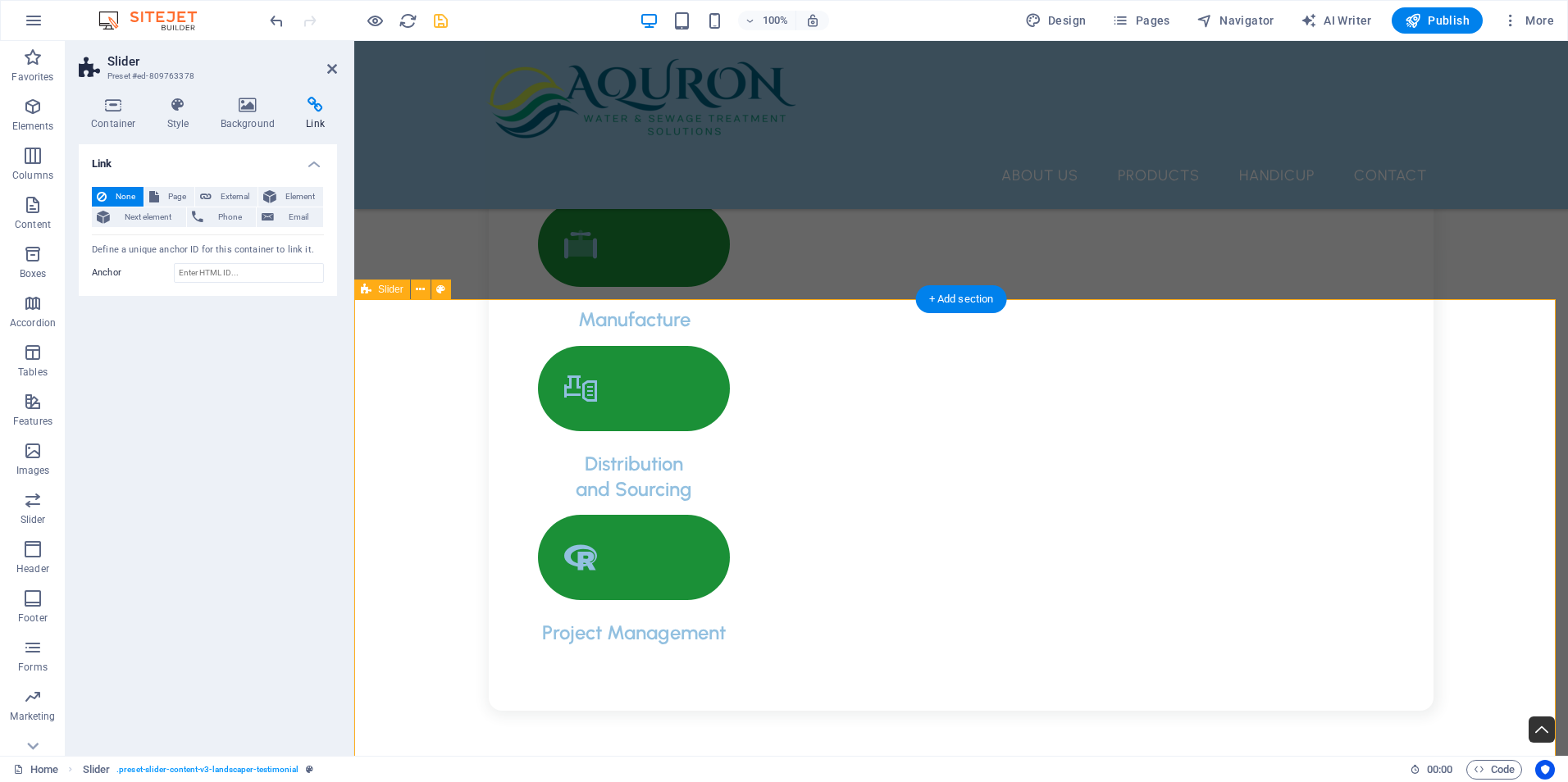 click on "Dosing Pump Fitting NEWDOSE fittings are conveniently included with all of our pumps, ensuring that you have everything you need for installation and operation right out of the box. Additionally, spare fittings can be easily obtained, providing you with peace of mind and accessibility whenever you require replacements or extra components. Top Mount Mixers NEWDOSE Mixers are engineered with cutting-edge designs that ensure optimal mixing results, providing you with the perfect combination of efficiency and performance. These mixers are crafted to enhance your mixing processes, allowing for a smoother and more consistent blend every time. Experience the difference with NEWDOSE as we redefine the standards of mixing technology. NEWDOSE Dosing  Pumps Chemical Mixing Tanks Dosing Pump Fitting Top Mount Mixers NEWDOSE Dosing  Pumps Chemical Mixing Tanks 1 2 3 4" at bounding box center (961, 8418) 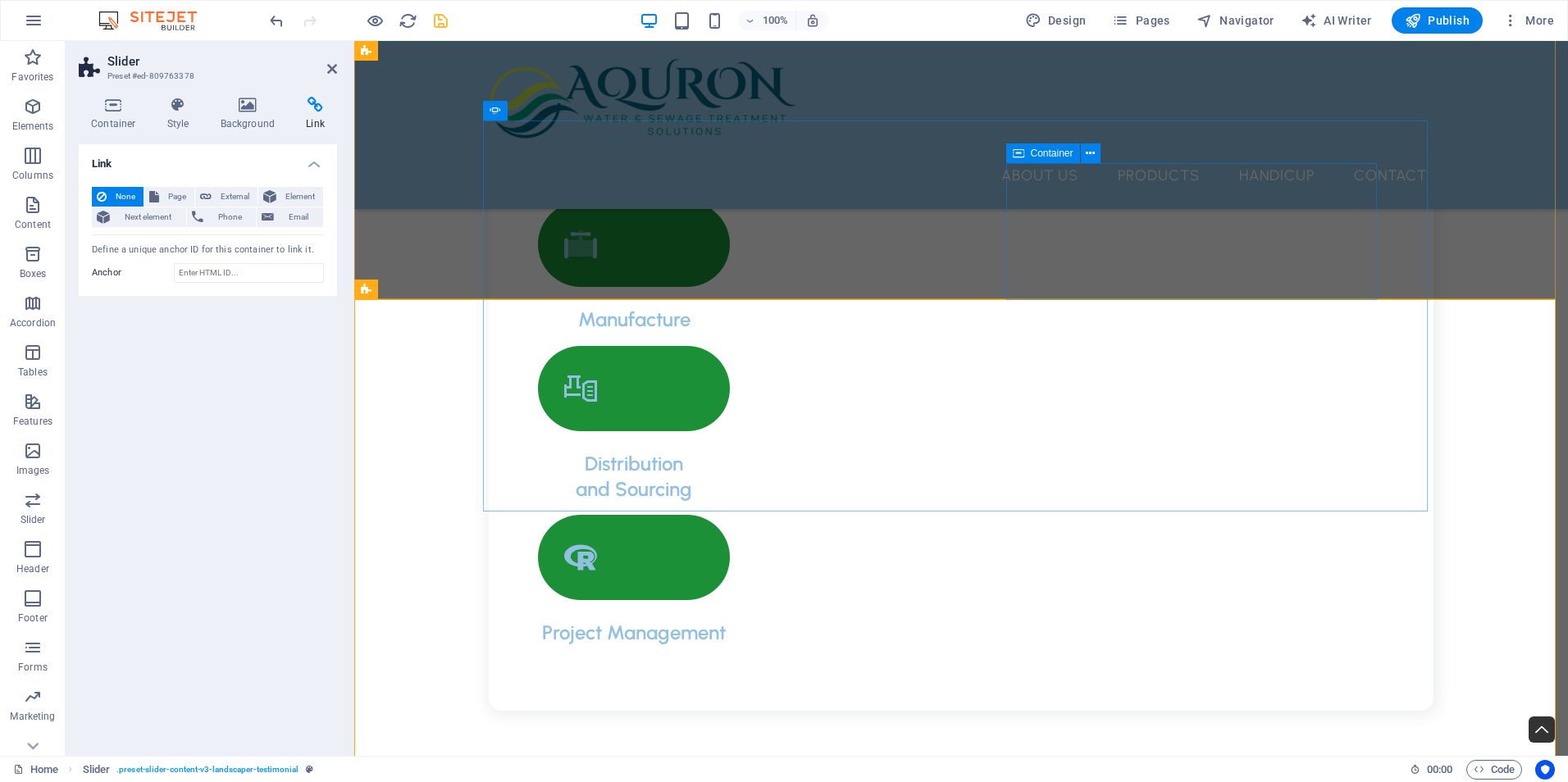 click on "Unistrut End Caps" at bounding box center (-246, 7301) 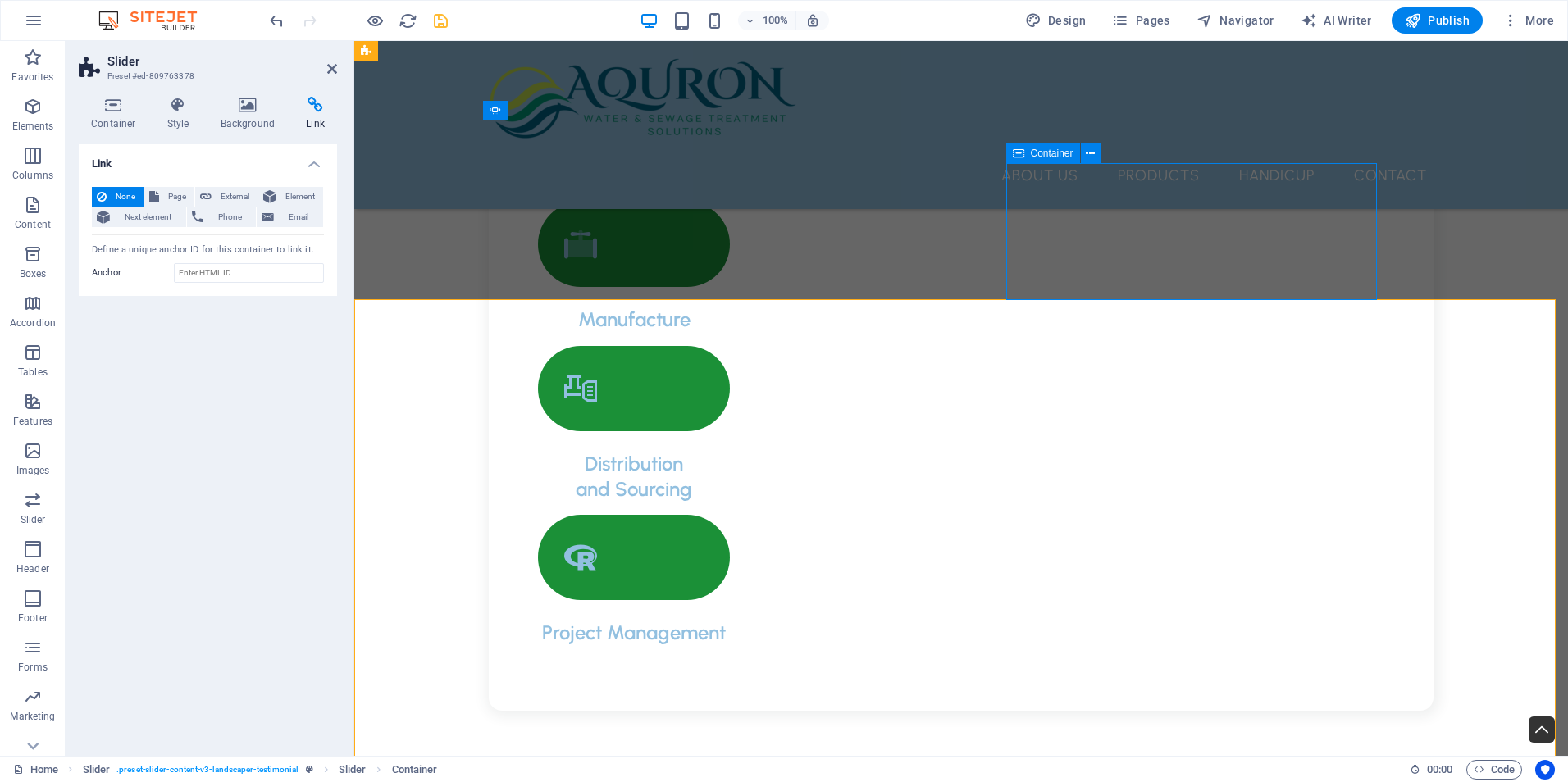 click on "Unistrut End Caps" at bounding box center (-246, 7301) 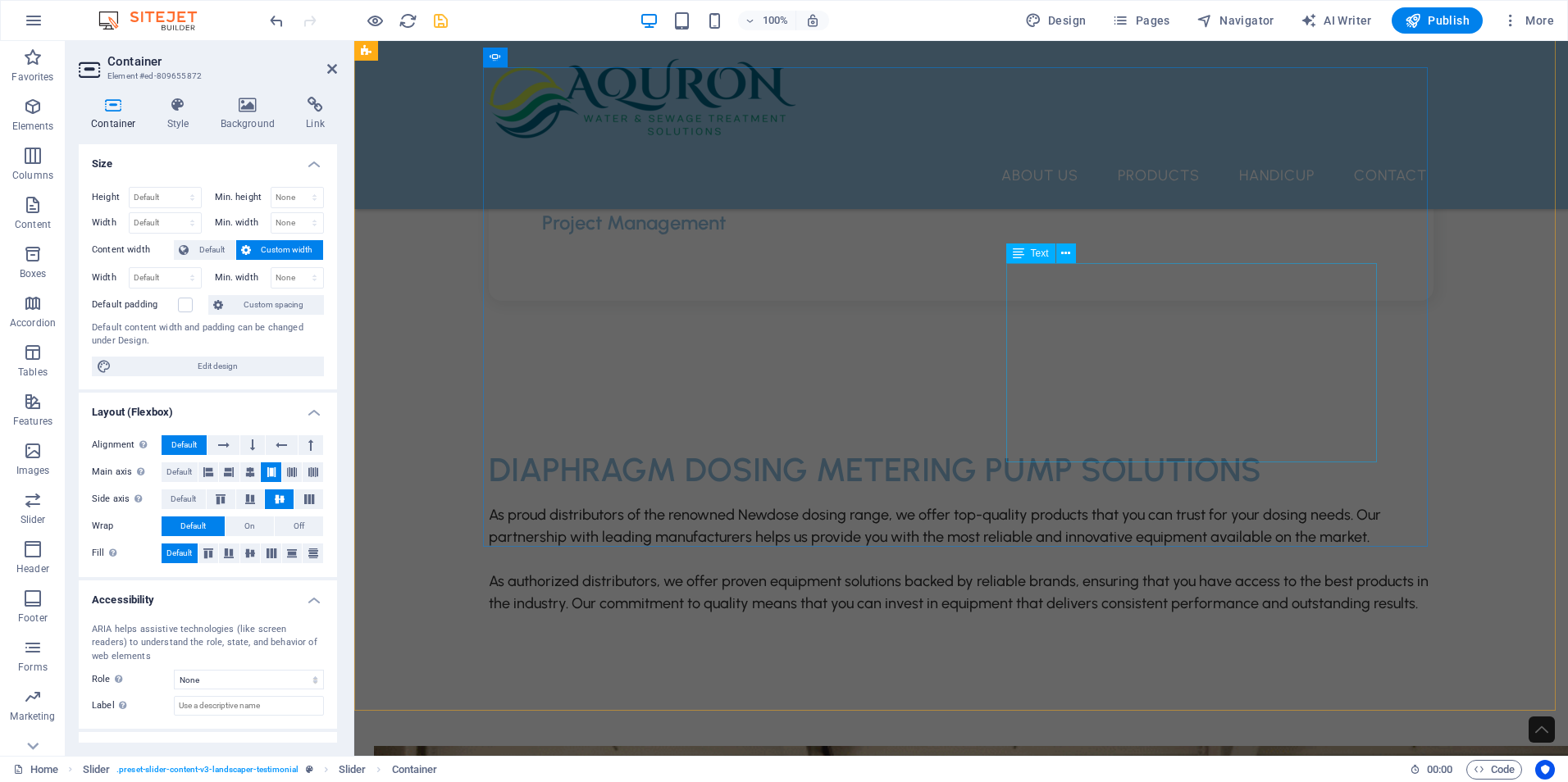 scroll, scrollTop: 3434, scrollLeft: 0, axis: vertical 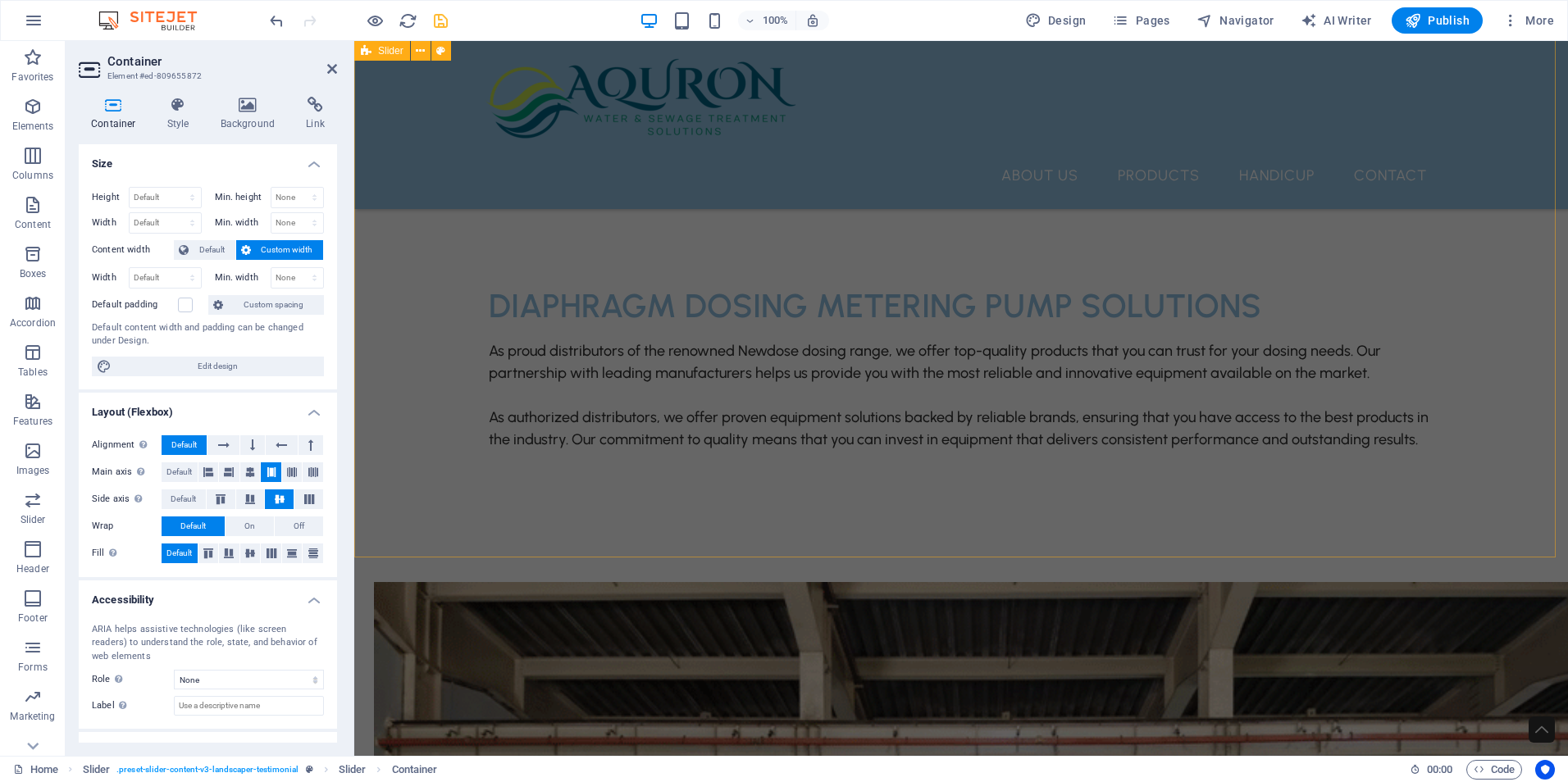 click on "Dosing Pump Fitting NEWDOSE fittings are conveniently included with all of our pumps, ensuring that you have everything you need for installation and operation right out of the box. Additionally, spare fittings can be easily obtained, providing you with peace of mind and accessibility whenever you require replacements or extra components. Top Mount Mixers NEWDOSE Mixers are engineered with cutting-edge designs that ensure optimal mixing results, providing you with the perfect combination of efficiency and performance. These mixers are crafted to enhance your mixing processes, allowing for a smoother and more consistent blend every time. Experience the difference with NEWDOSE as we redefine the standards of mixing technology. NEWDOSE Dosing  Pumps Chemical Mixing Tanks Dosing Pump Fitting Top Mount Mixers NEWDOSE Dosing  Pumps Chemical Mixing Tanks 1 2 3 4" at bounding box center (961, 7845) 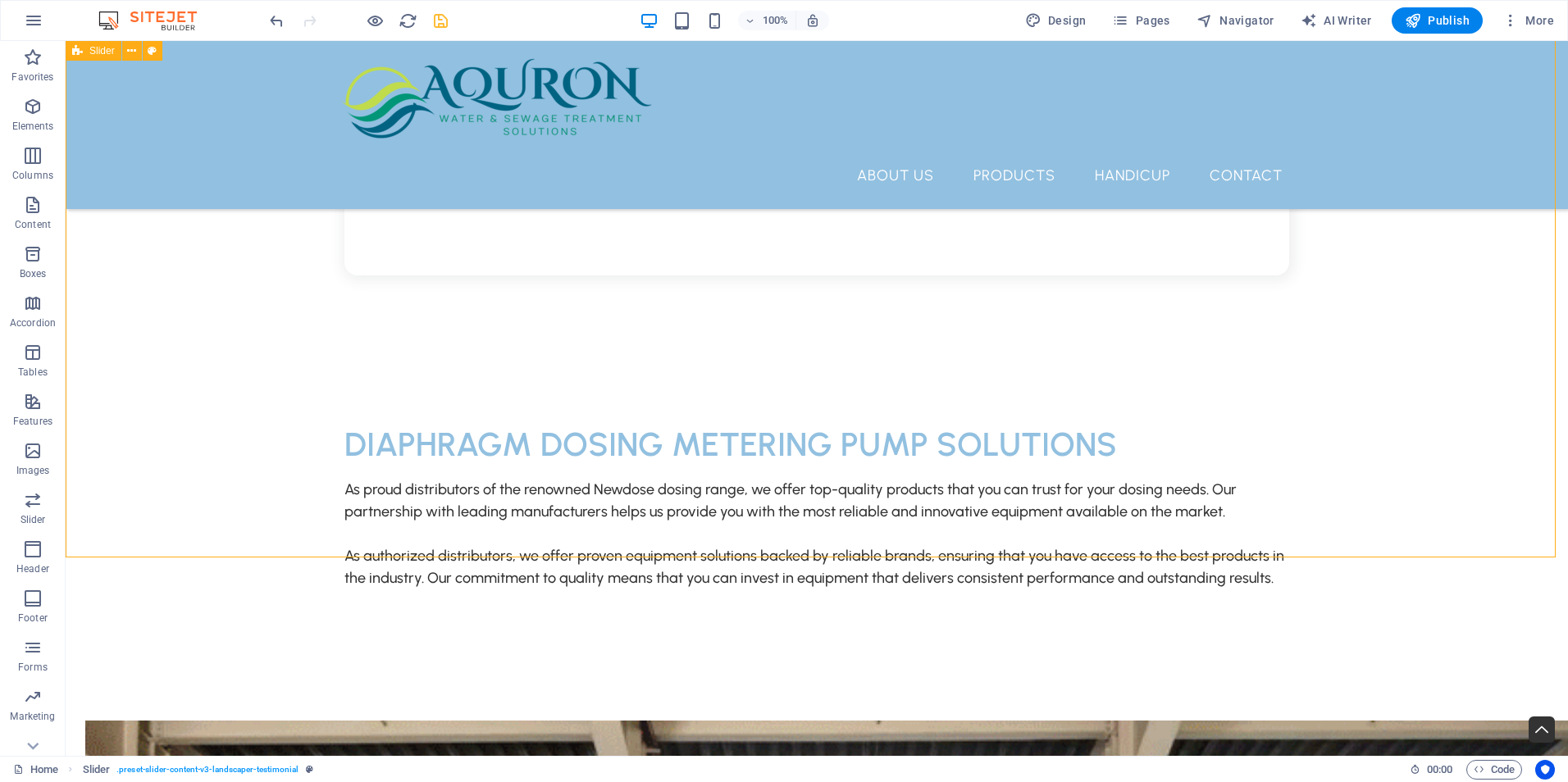 click on "Dosing Pump Fitting NEWDOSE fittings are conveniently included with all of our pumps, ensuring that you have everything you need for installation and operation right out of the box. Additionally, spare fittings can be easily obtained, providing you with peace of mind and accessibility whenever you require replacements or extra components. Top Mount Mixers NEWDOSE Mixers are engineered with cutting-edge designs that ensure optimal mixing results, providing you with the perfect combination of efficiency and performance. These mixers are crafted to enhance your mixing processes, allowing for a smoother and more consistent blend every time. Experience the difference with NEWDOSE as we redefine the standards of mixing technology. NEWDOSE Dosing  Pumps Chemical Mixing Tanks Dosing Pump Fitting Top Mount Mixers NEWDOSE Dosing  Pumps Chemical Mixing Tanks 1 2 3 4" at bounding box center [817, 8741] 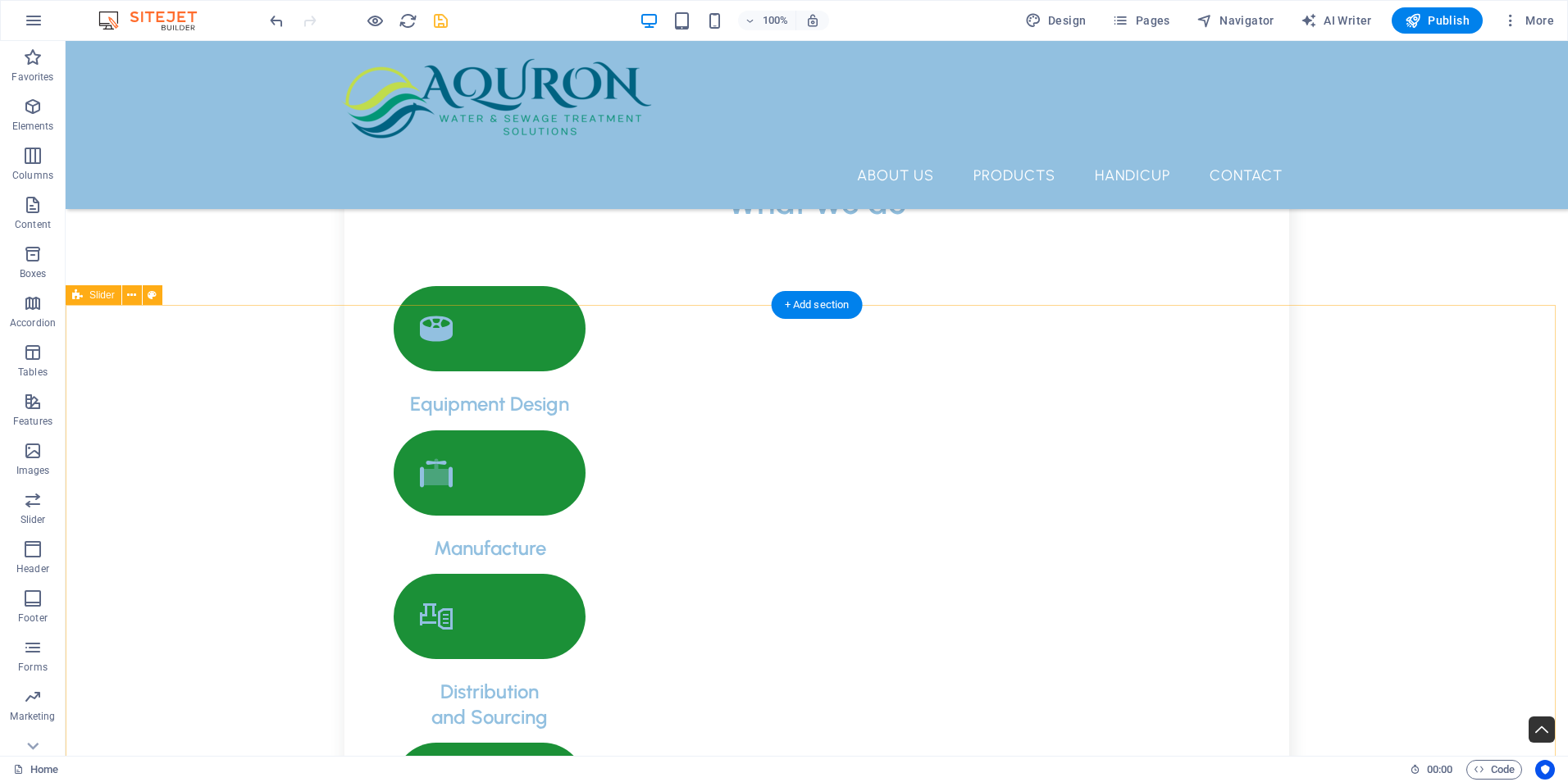 scroll, scrollTop: 2860, scrollLeft: 0, axis: vertical 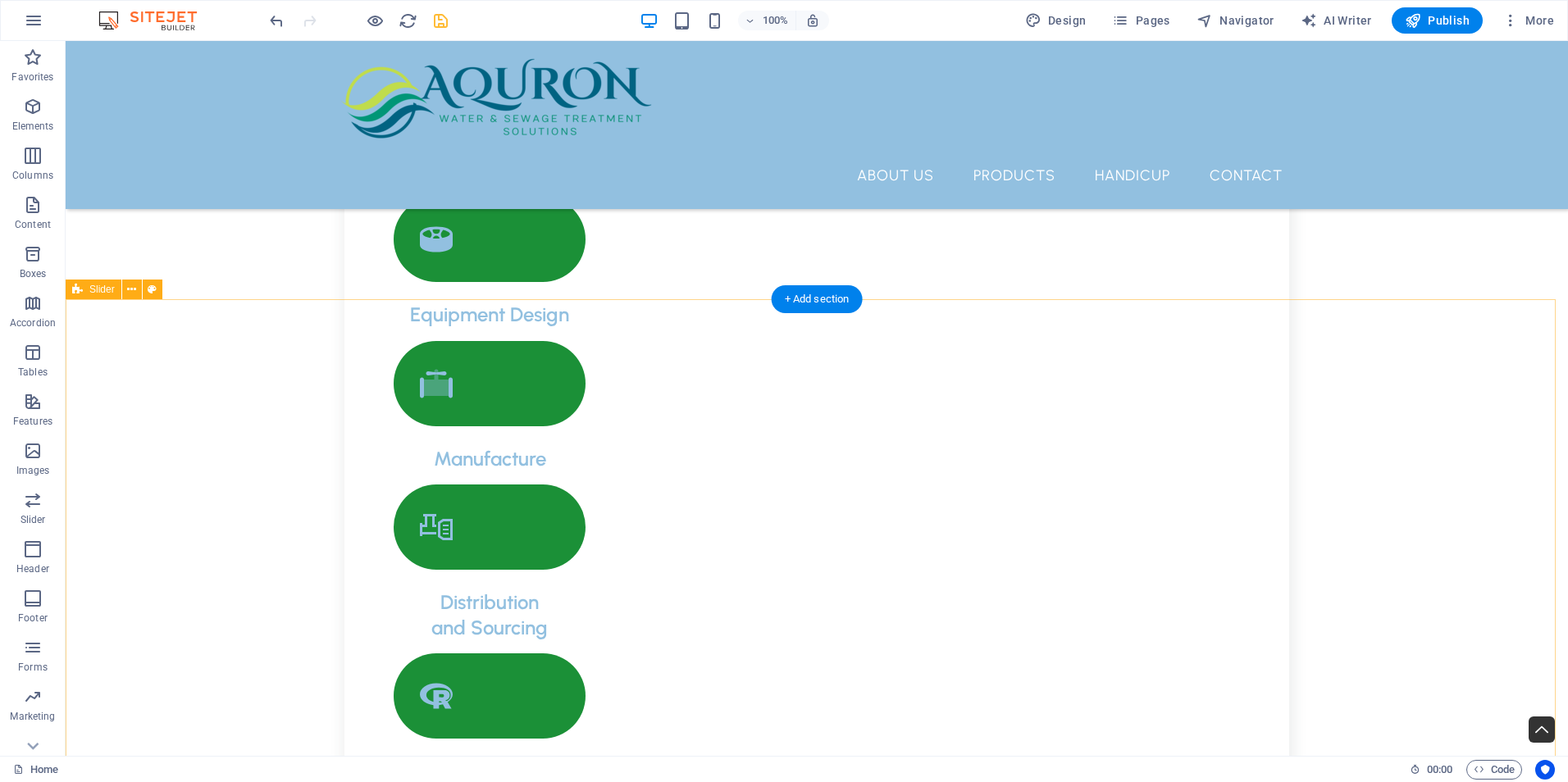 click on "Dosing Pump Fitting NEWDOSE fittings are conveniently included with all of our pumps, ensuring that you have everything you need for installation and operation right out of the box. Additionally, spare fittings can be easily obtained, providing you with peace of mind and accessibility whenever you require replacements or extra components. Top Mount Mixers NEWDOSE Mixers are engineered with cutting-edge designs that ensure optimal mixing results, providing you with the perfect combination of efficiency and performance. These mixers are crafted to enhance your mixing processes, allowing for a smoother and more consistent blend every time. Experience the difference with NEWDOSE as we redefine the standards of mixing technology. NEWDOSE Dosing  Pumps Chemical Mixing Tanks Dosing Pump Fitting Top Mount Mixers NEWDOSE Dosing  Pumps Chemical Mixing Tanks 1 2 3 4" at bounding box center (817, 9315) 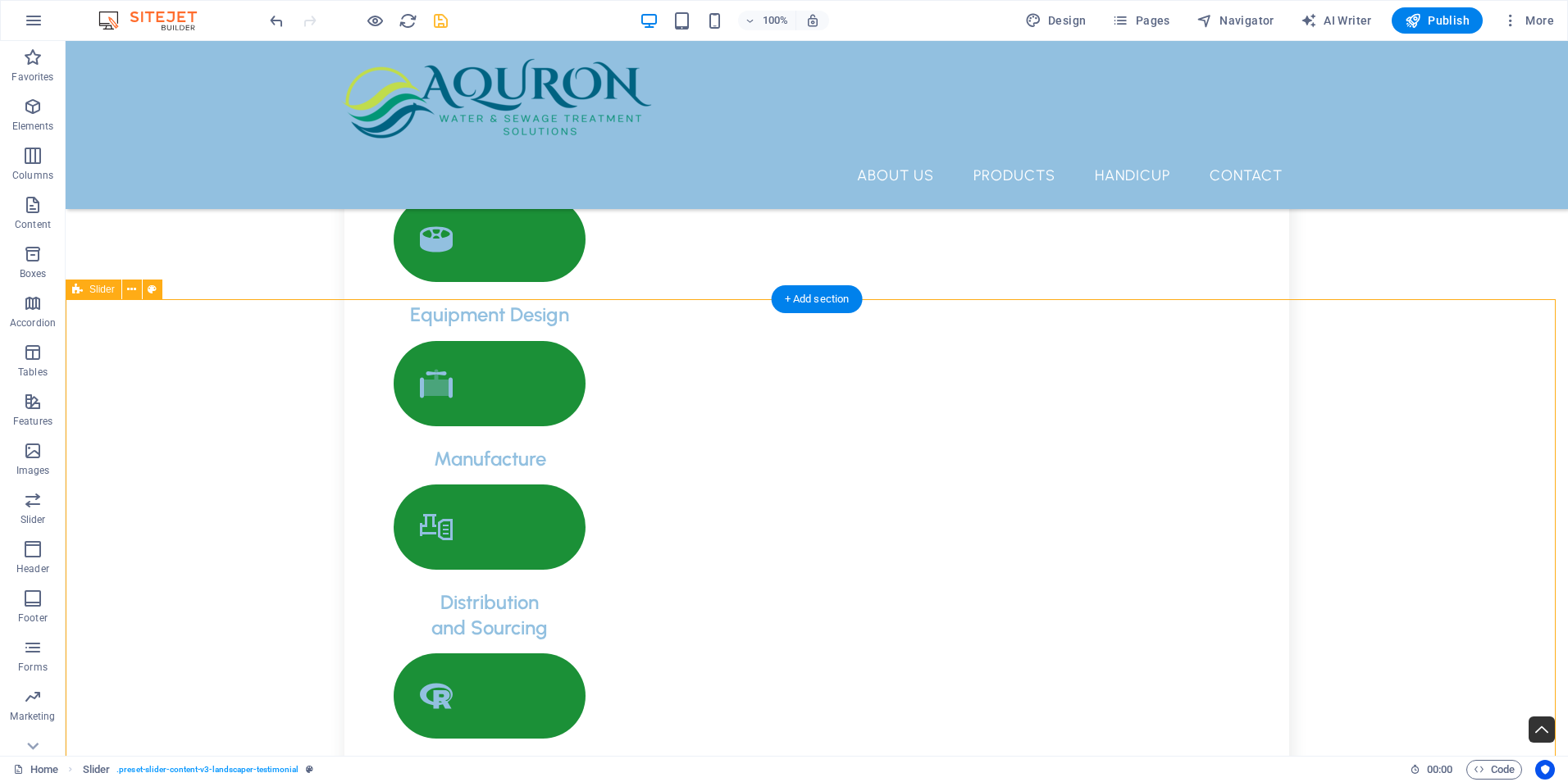 click on "Dosing Pump Fitting NEWDOSE fittings are conveniently included with all of our pumps, ensuring that you have everything you need for installation and operation right out of the box. Additionally, spare fittings can be easily obtained, providing you with peace of mind and accessibility whenever you require replacements or extra components. Top Mount Mixers NEWDOSE Mixers are engineered with cutting-edge designs that ensure optimal mixing results, providing you with the perfect combination of efficiency and performance. These mixers are crafted to enhance your mixing processes, allowing for a smoother and more consistent blend every time. Experience the difference with NEWDOSE as we redefine the standards of mixing technology. NEWDOSE Dosing  Pumps Chemical Mixing Tanks Dosing Pump Fitting Top Mount Mixers NEWDOSE Dosing  Pumps Chemical Mixing Tanks 1 2 3 4" at bounding box center [817, 9315] 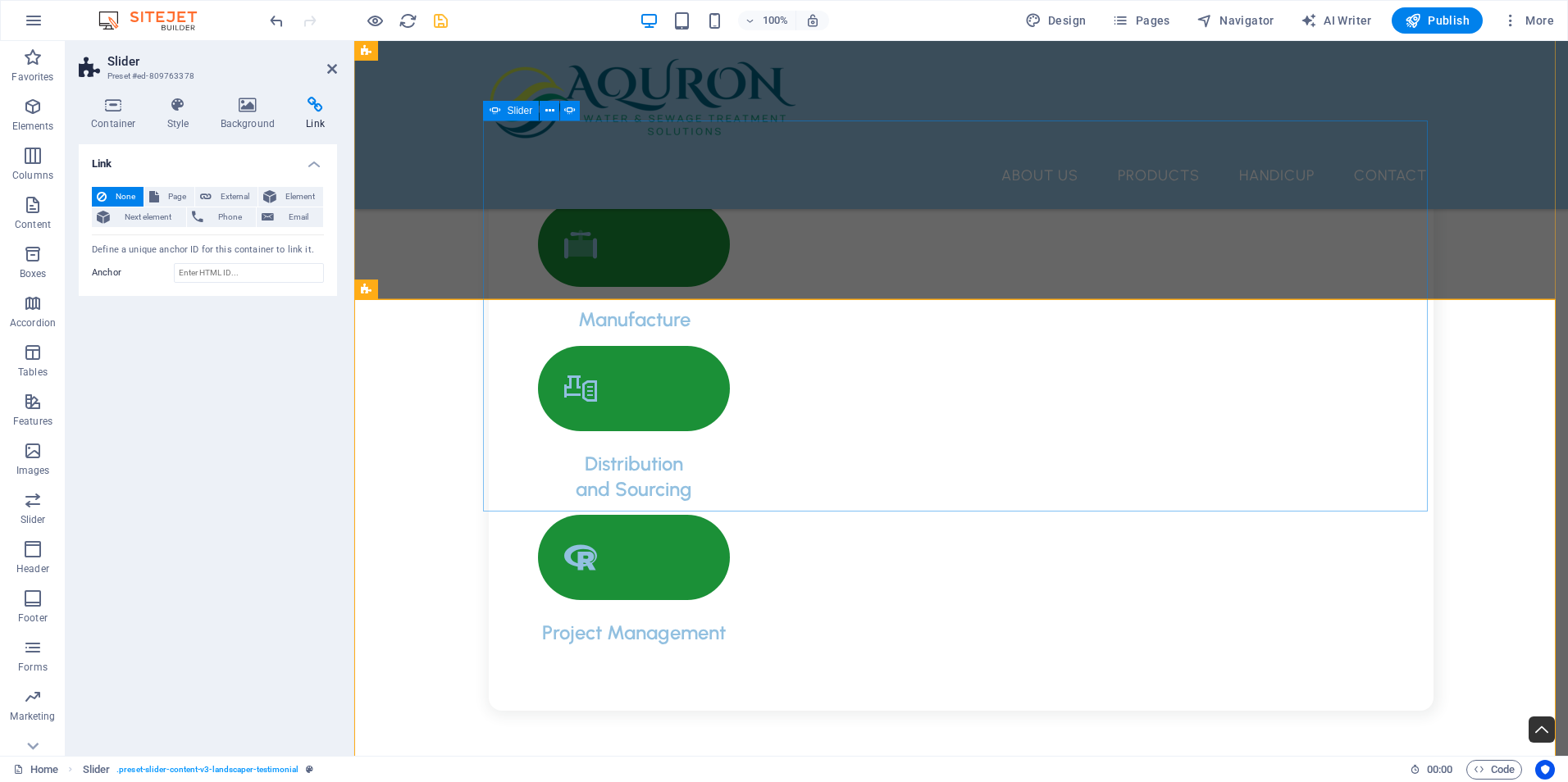 click at bounding box center (961, 4992) 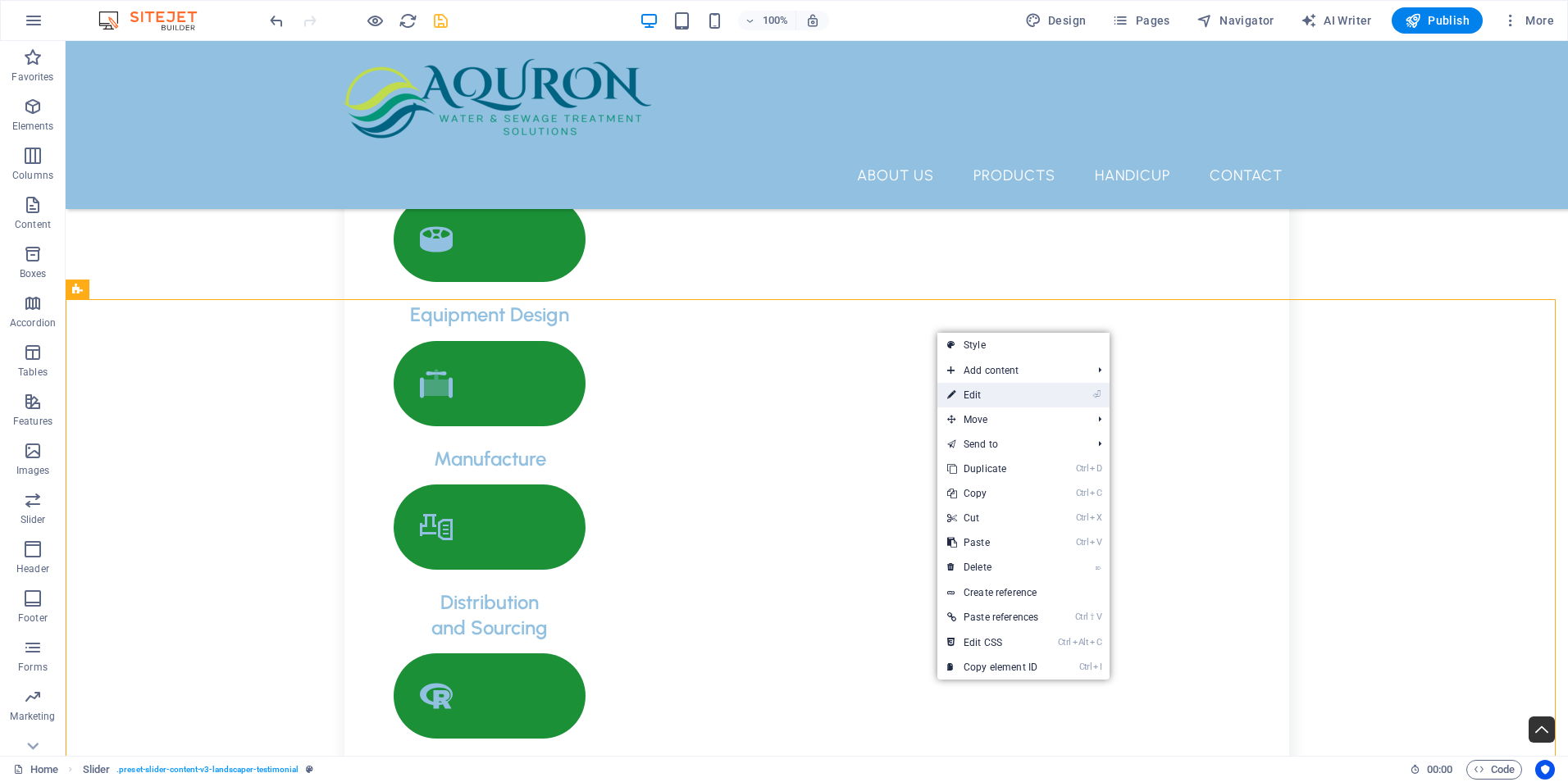 click on "⏎  Edit" at bounding box center [992, 395] 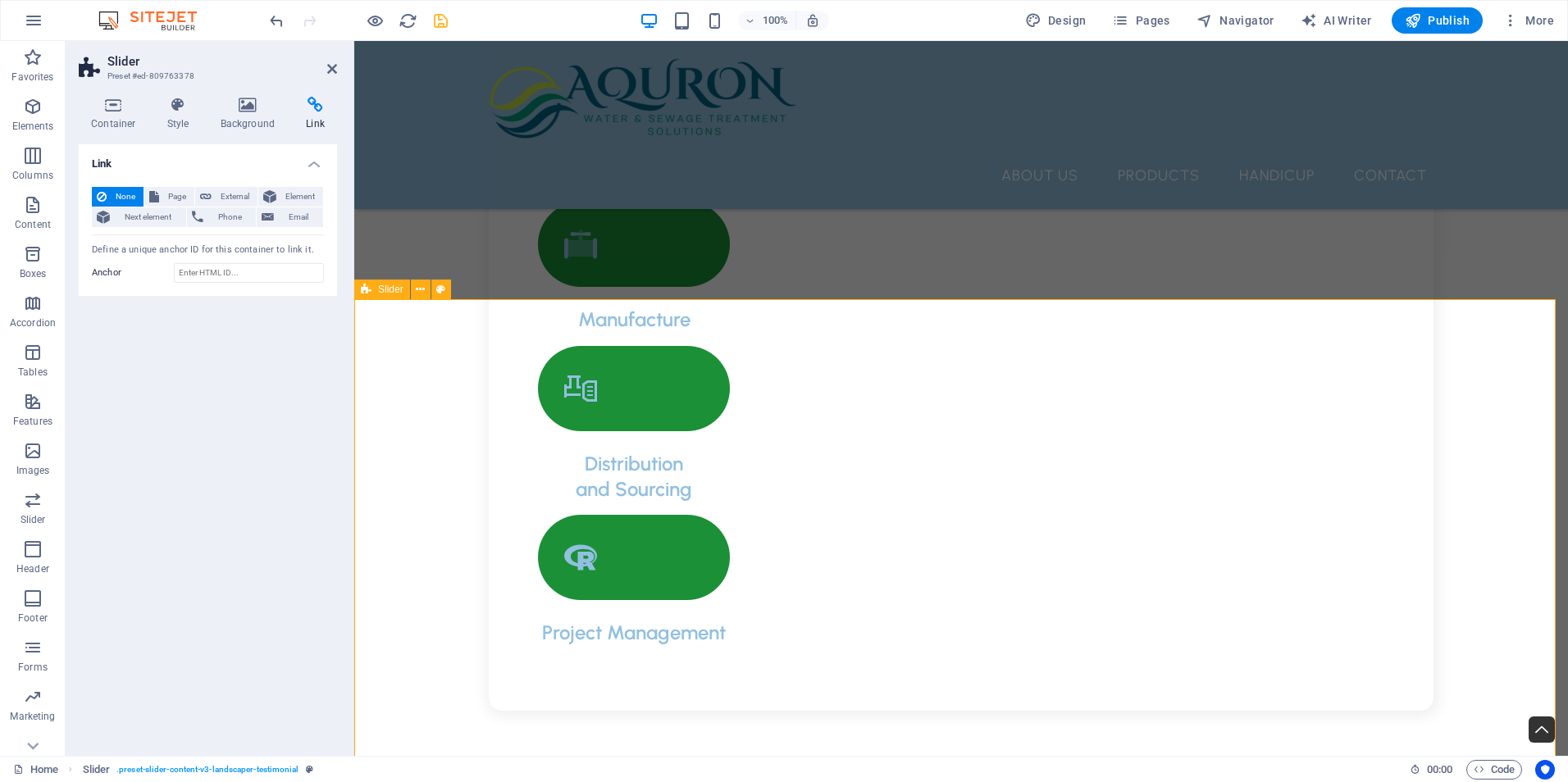 click on "Dosing Pump Fitting NEWDOSE fittings are conveniently included with all of our pumps, ensuring that you have everything you need for installation and operation right out of the box. Additionally, spare fittings can be easily obtained, providing you with peace of mind and accessibility whenever you require replacements or extra components. Top Mount Mixers NEWDOSE Mixers are engineered with cutting-edge designs that ensure optimal mixing results, providing you with the perfect combination of efficiency and performance. These mixers are crafted to enhance your mixing processes, allowing for a smoother and more consistent blend every time. Experience the difference with NEWDOSE as we redefine the standards of mixing technology. NEWDOSE Dosing  Pumps Chemical Mixing Tanks Dosing Pump Fitting Top Mount Mixers NEWDOSE Dosing  Pumps Chemical Mixing Tanks 1 2 3 4" at bounding box center (961, 8418) 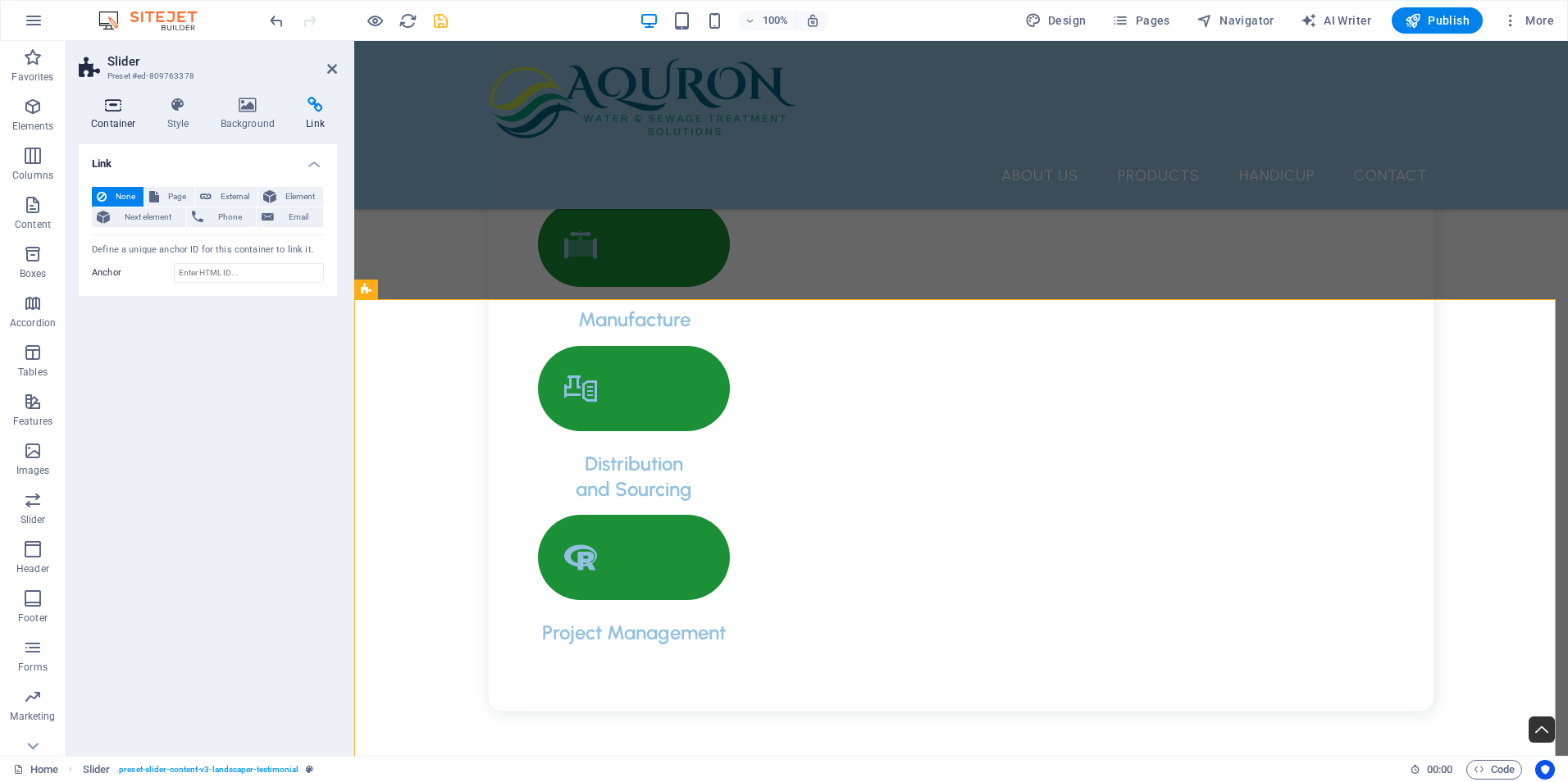click at bounding box center (113, 105) 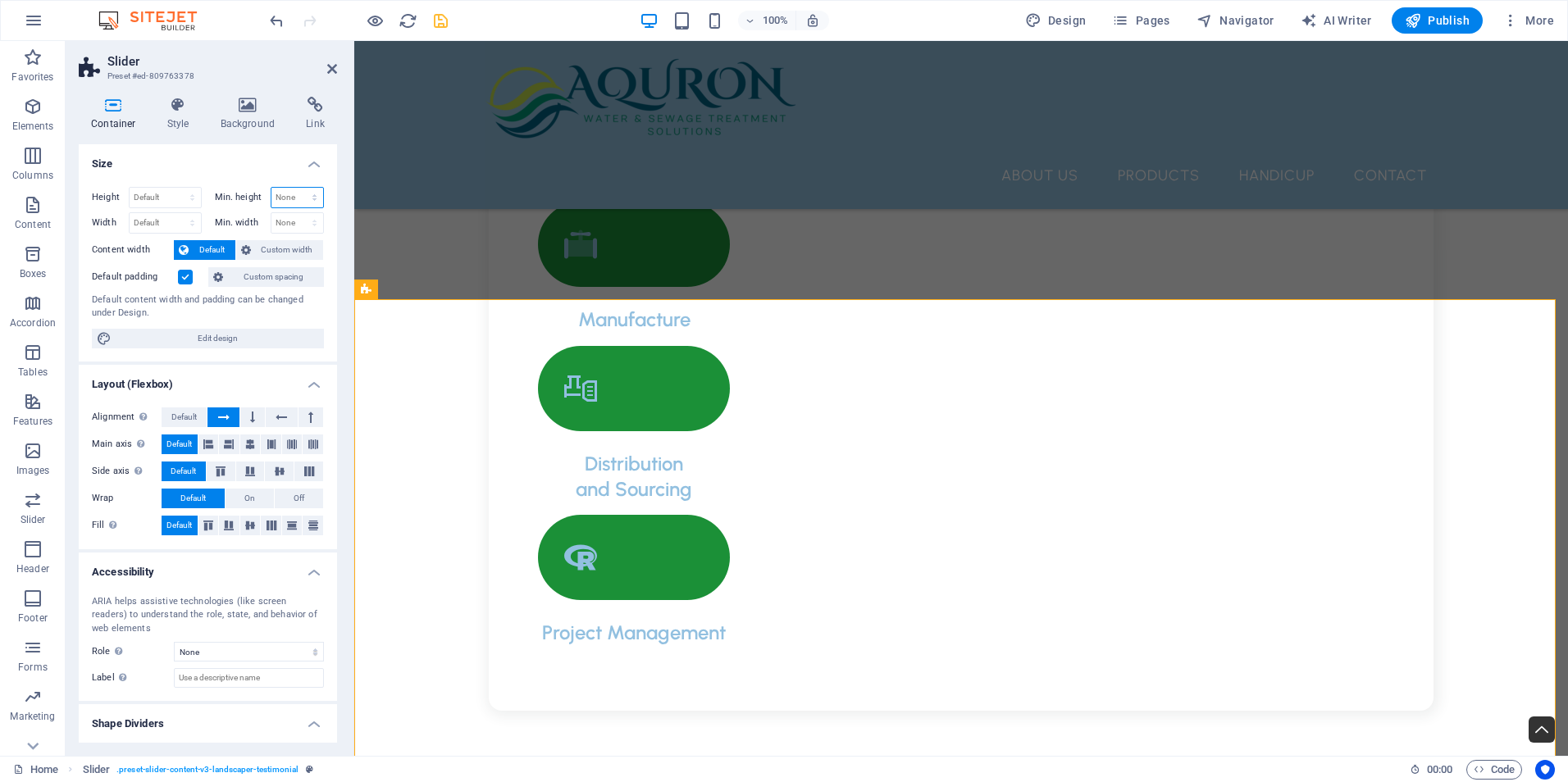 click on "None px rem % vh vw" at bounding box center [298, 198] 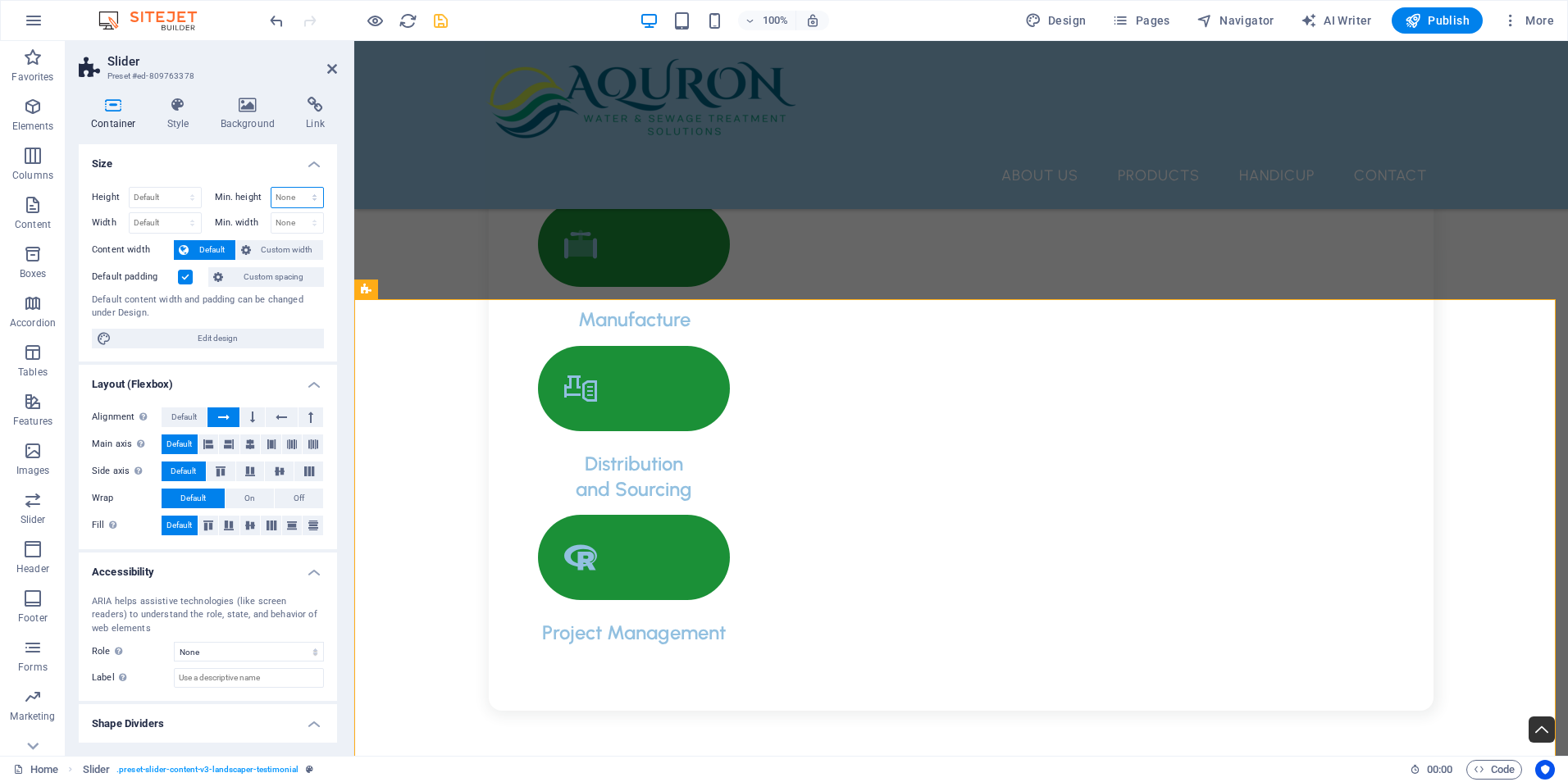 click on "None px rem % vh vw" at bounding box center (298, 198) 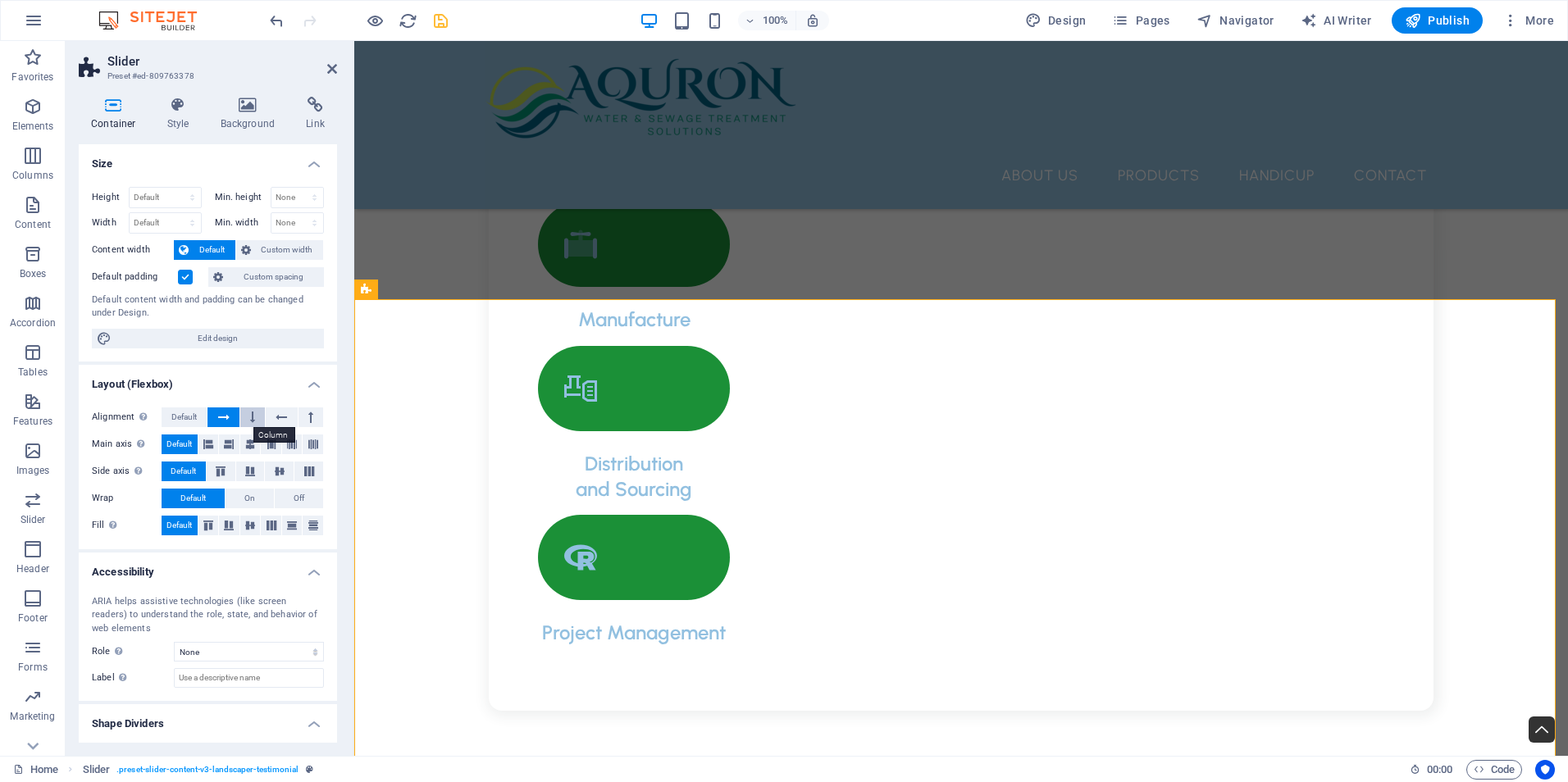 click at bounding box center (253, 417) 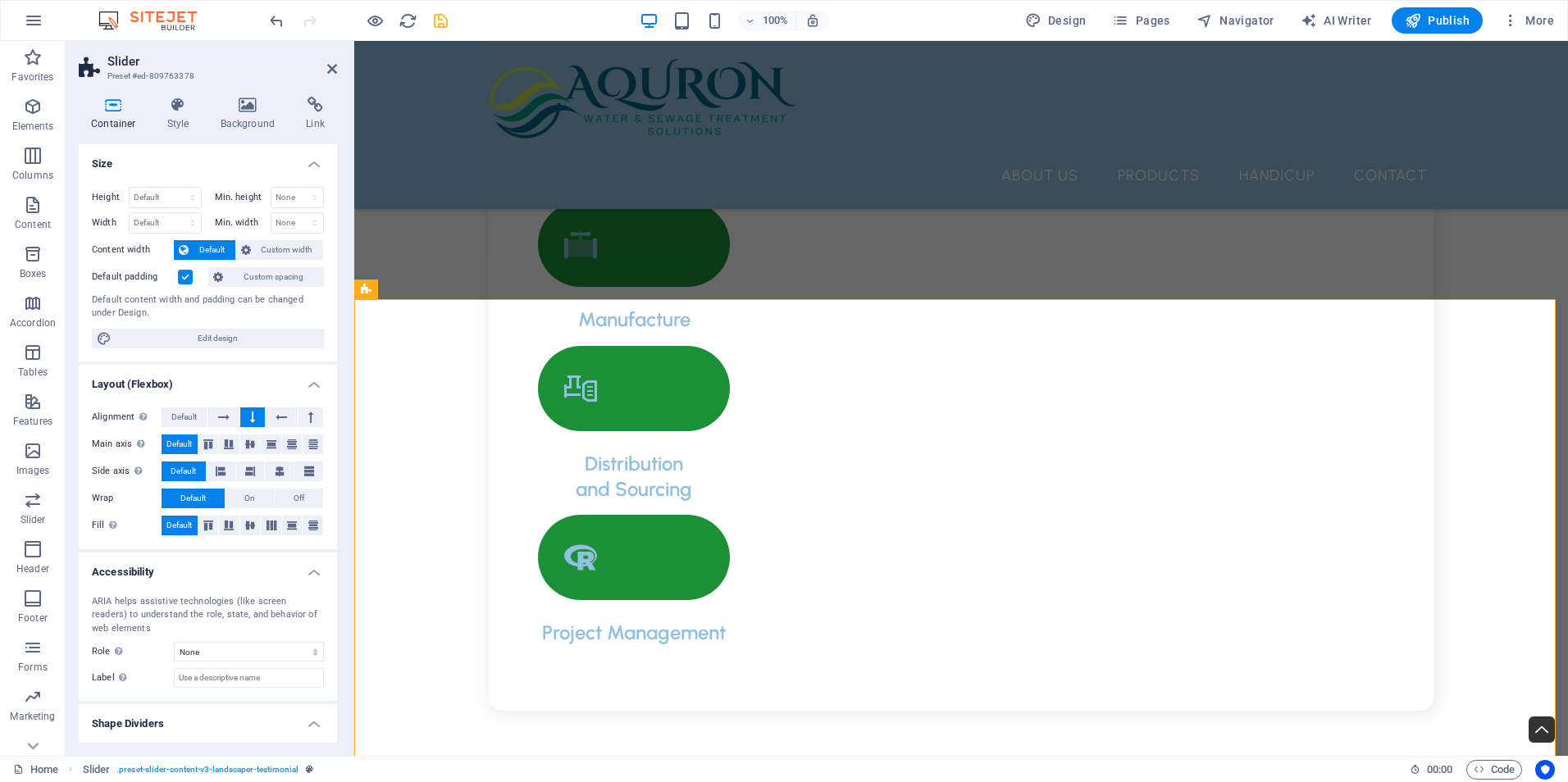 click at bounding box center [253, 417] 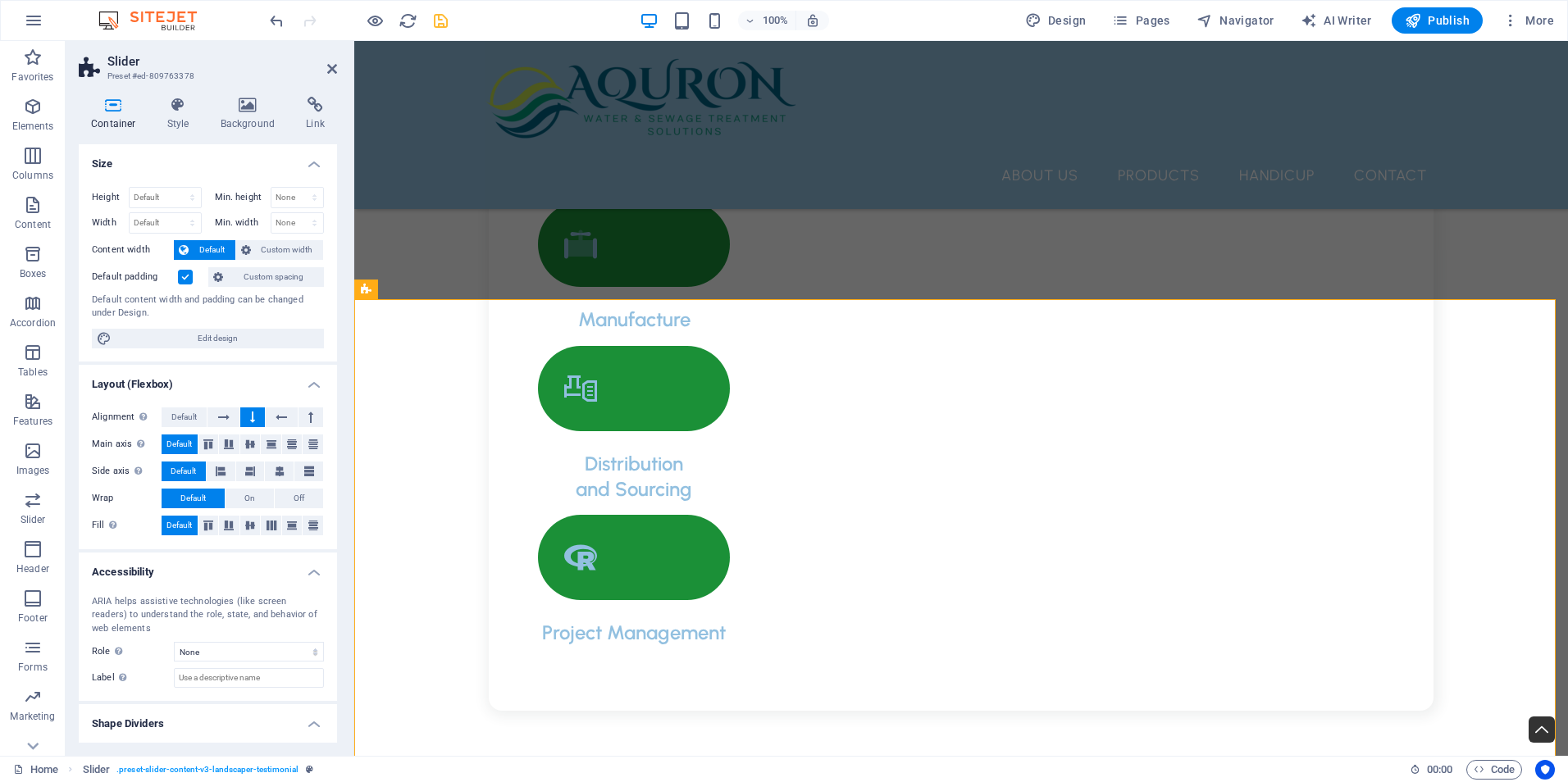 click at bounding box center (253, 417) 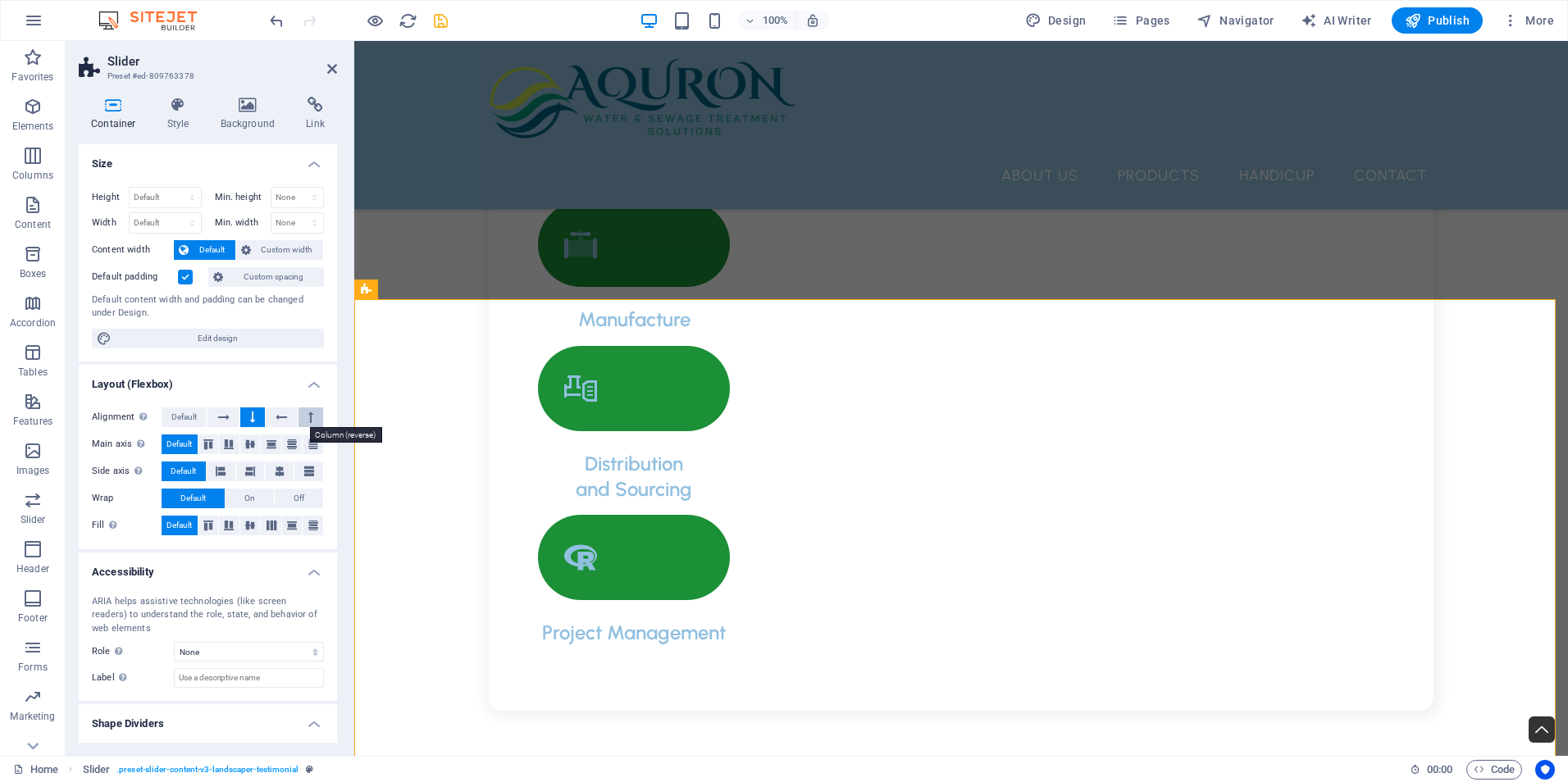 click at bounding box center (311, 417) 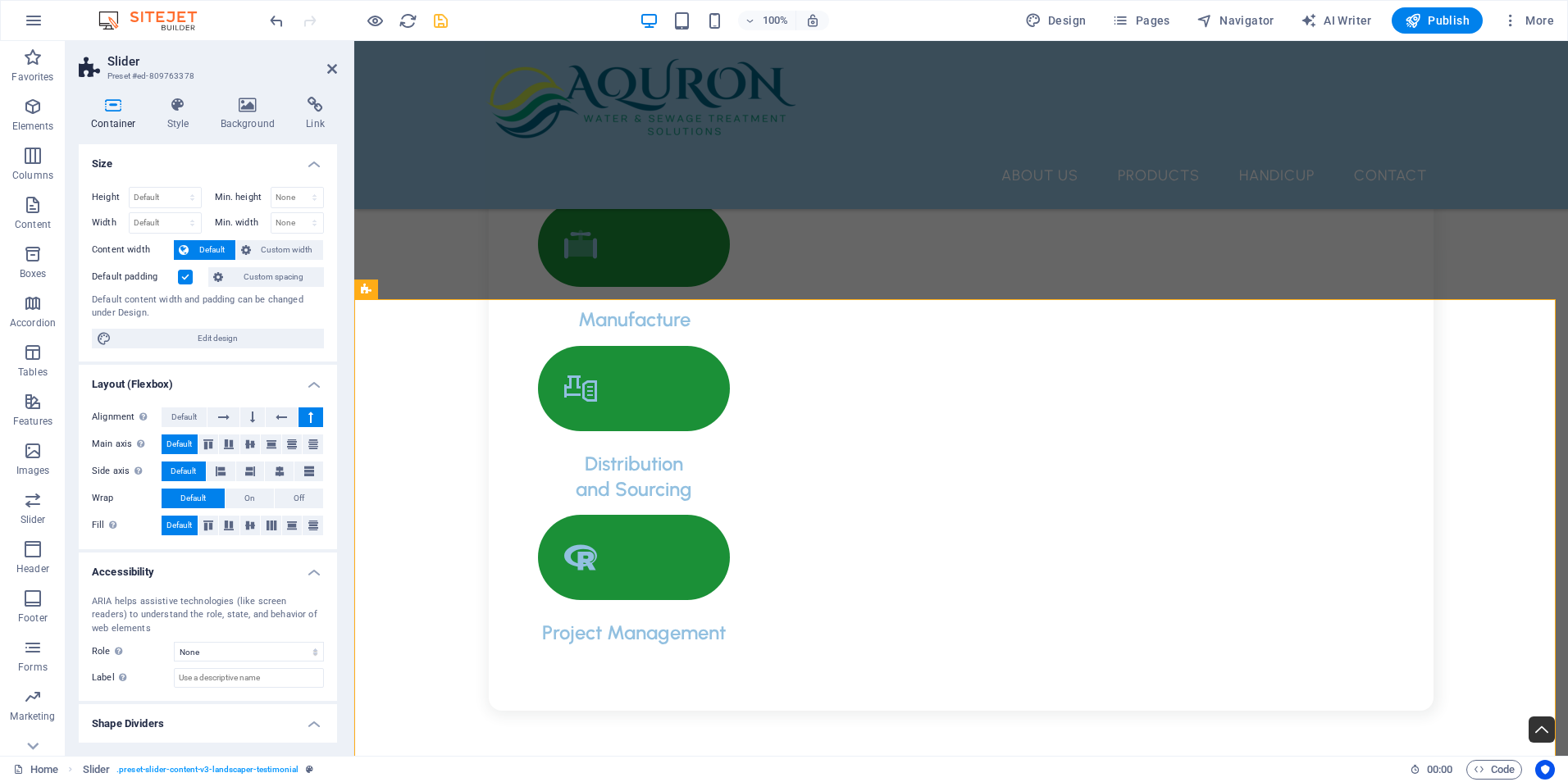 click at bounding box center (311, 417) 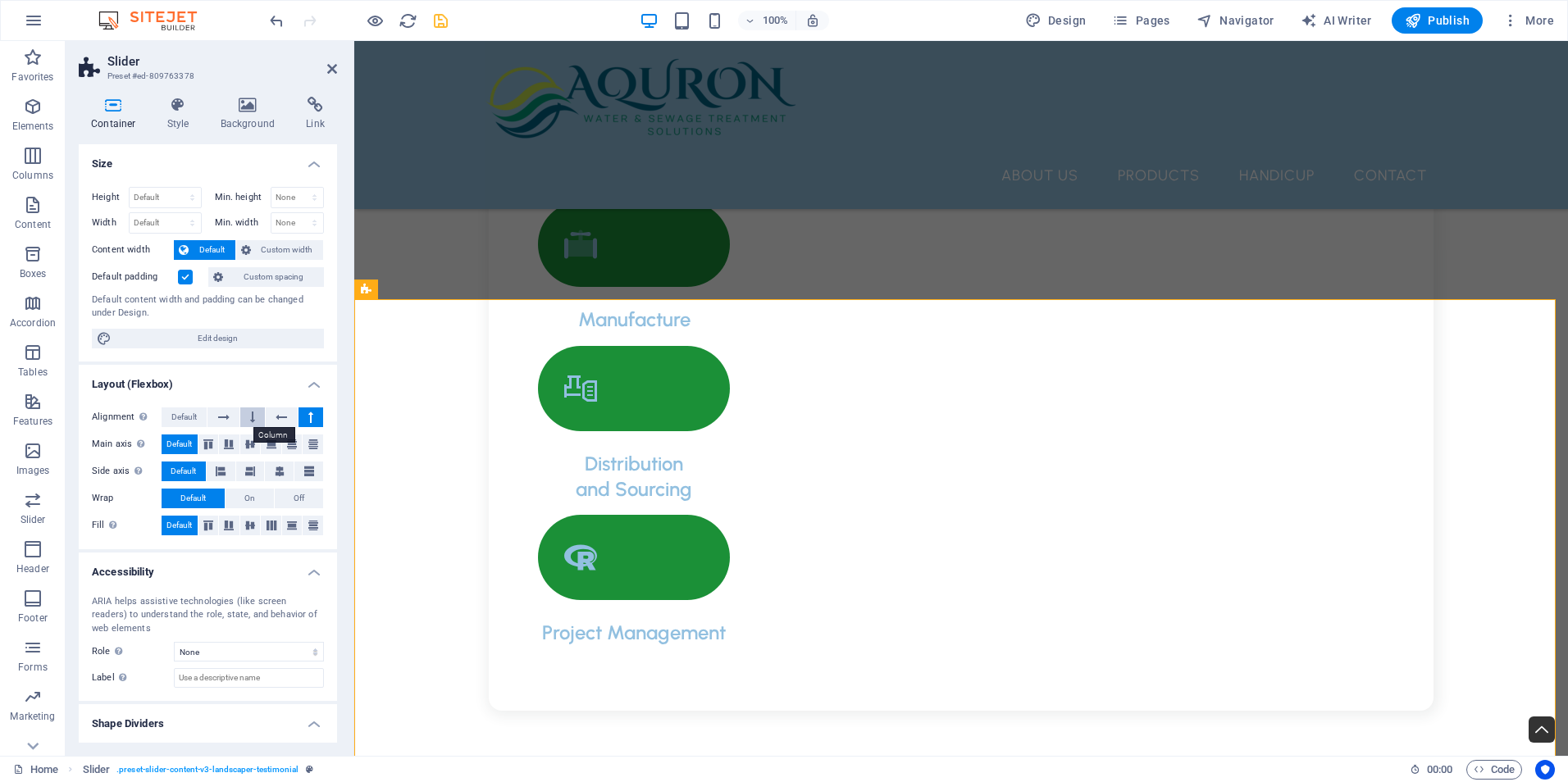 click at bounding box center (253, 417) 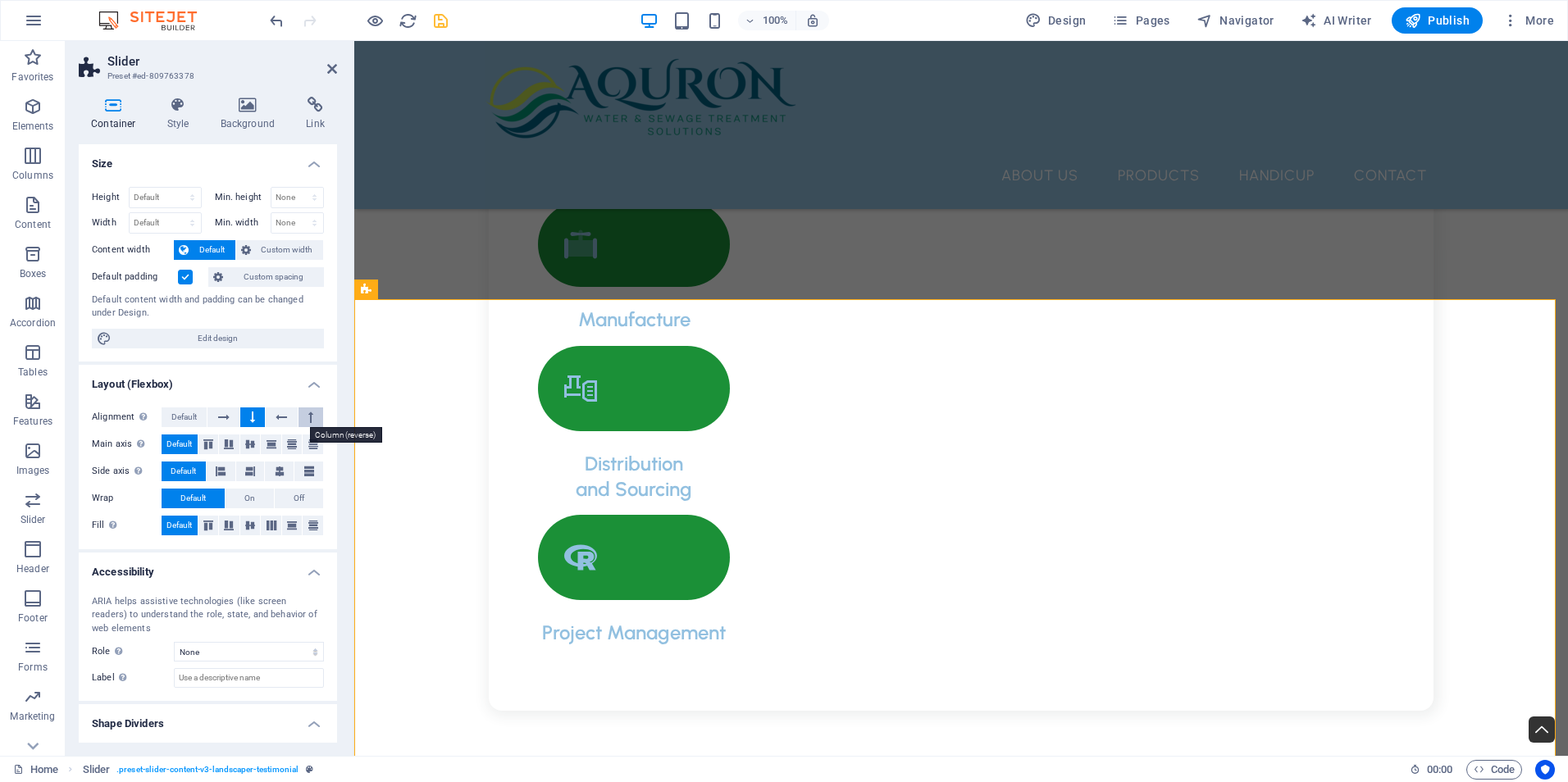 click at bounding box center [311, 417] 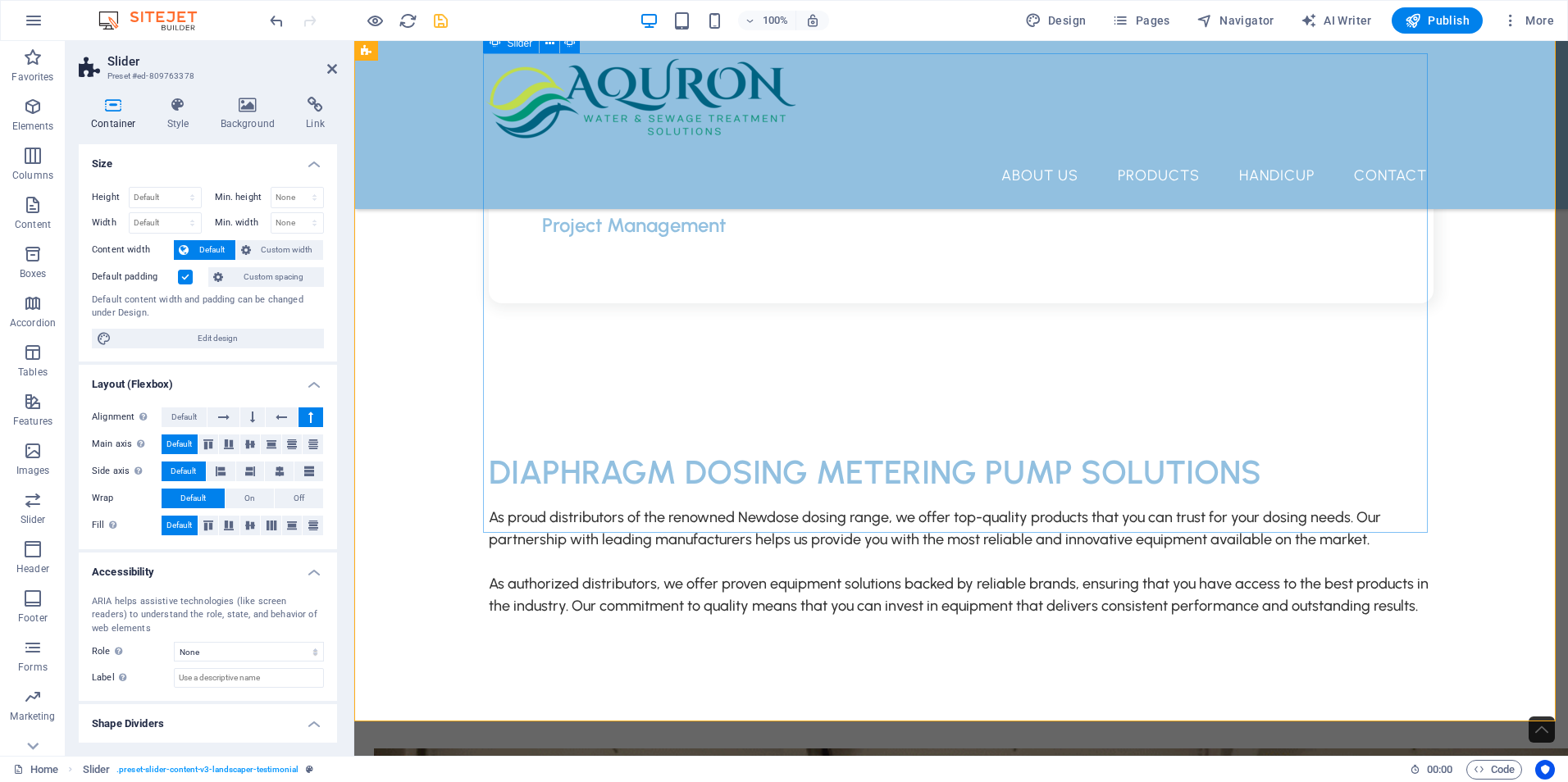 scroll, scrollTop: 3270, scrollLeft: 0, axis: vertical 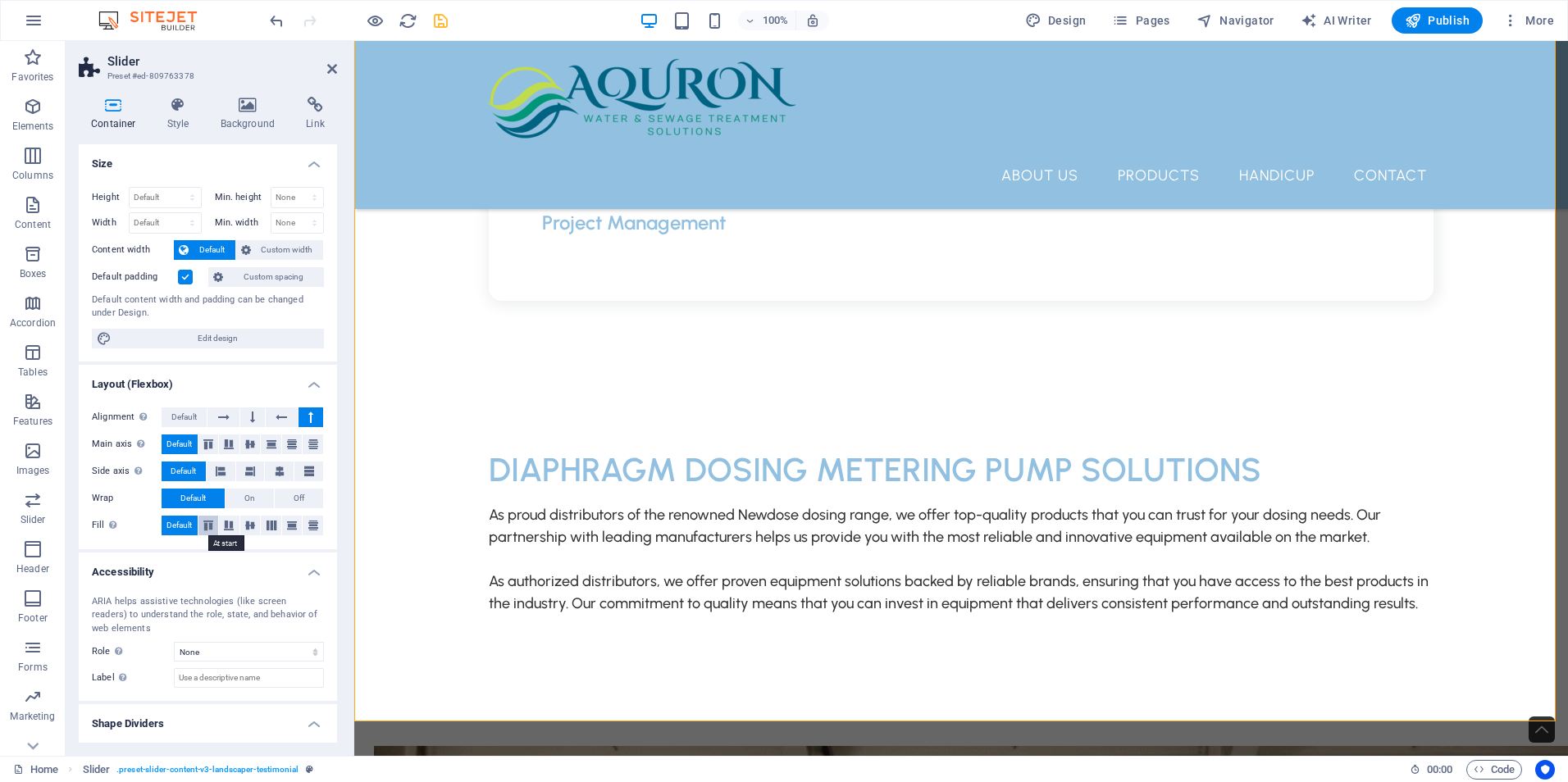 click at bounding box center [208, 525] 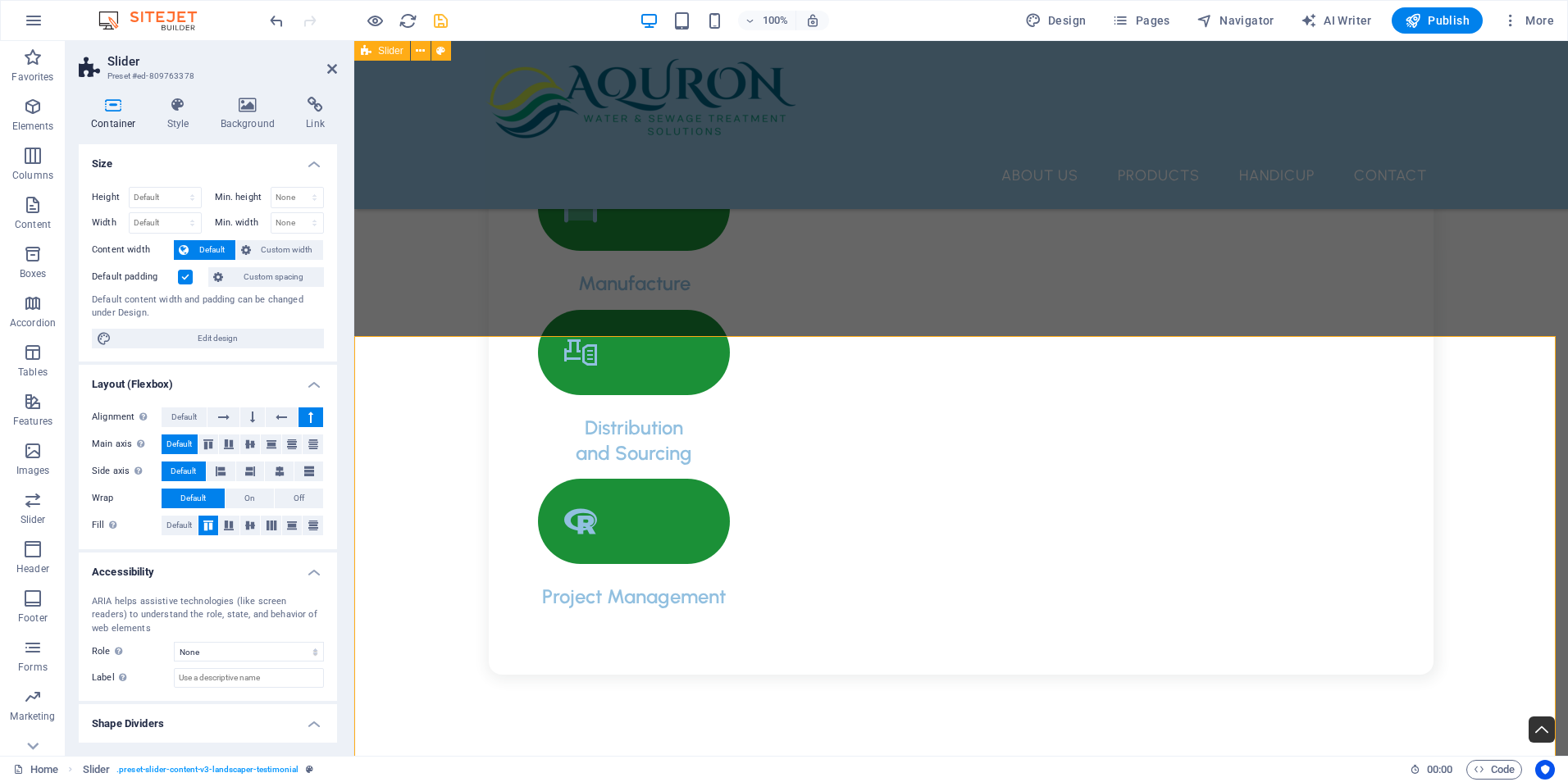 scroll, scrollTop: 2778, scrollLeft: 0, axis: vertical 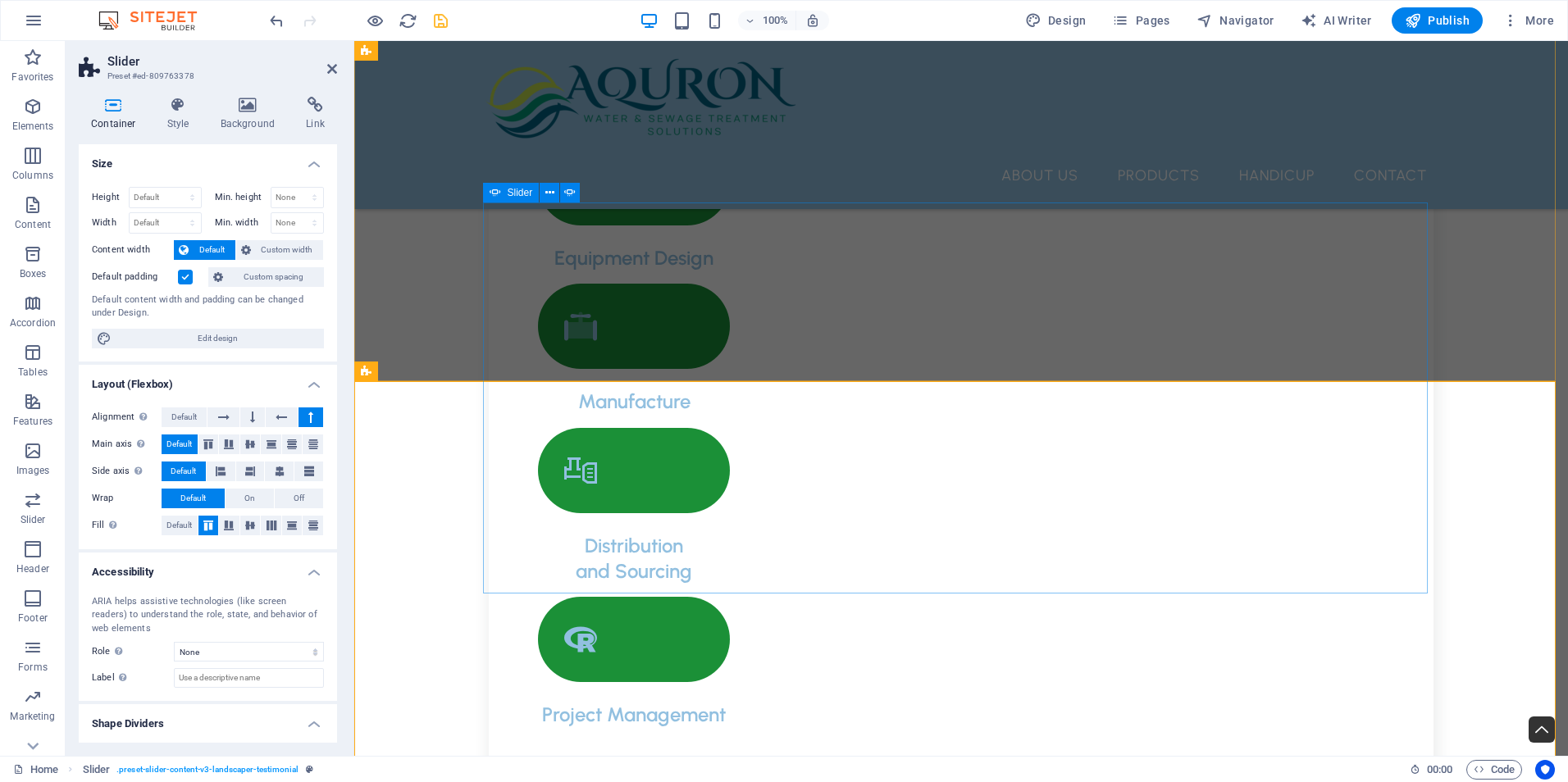 click on "Dosing Pump Fitting “Lorem ipsum dolor sit amet, consectetur adipiscing elit. Nunc vulputate s libero et velit interdum, ac per aliquet odio mattis. Class aptent taciti sociosqu ad litora torquent per conubia nostra, per ad inceptos.” Poly Dosing Skid “Lorem ipsum dolor sit amet, consectetur adipiscing elit. Nunc vulputate s libero et velit interdum, ac per aliquet odio mattis. Class aptent taciti sociosqu ad litora torquent per conubia nostra, per ad inceptos.” Instruments  Environmental  Screens “Lorem ipsum dolor sit amet, consectetur adipiscing elit. Nunc vulputate s libero et velit interdum, ac per aliquet odio mattis. Class aptent taciti sociosqu ad litora torquent per conubia nostra, per ad inceptos.” Unistrut End Caps Unistrut Endcaps are designed to cover the ends and for safety reasons . Endcaps are manufactured in house and available in vaconubia nostra, per ad inceptos.” Dosing Pump Fitting Poly Dosing Skid Instruments  Environmental  Screens Unistrut End Caps 1 2 3 4" at bounding box center (961, 7818) 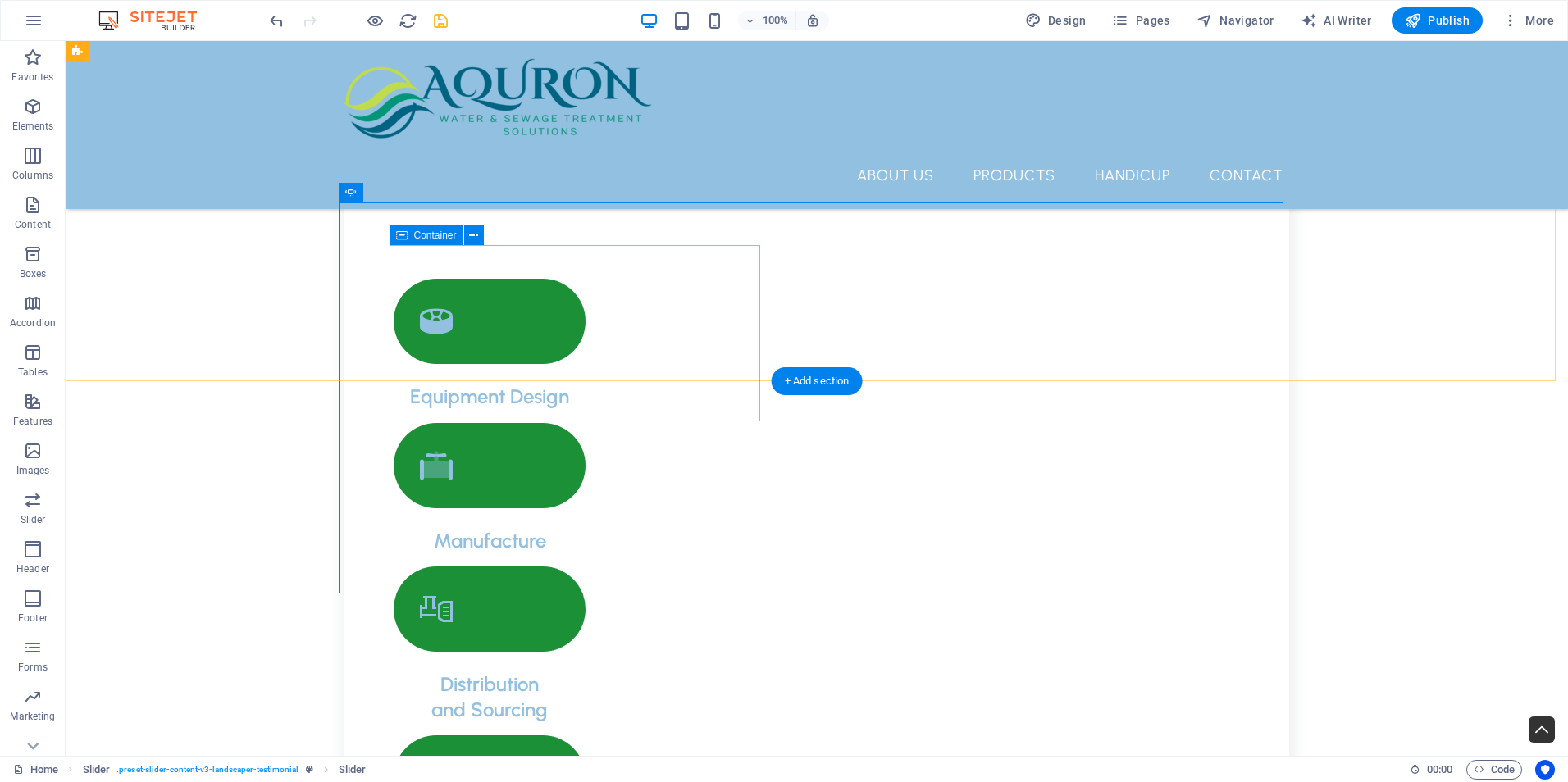 click on "Poly Dosing Skid" at bounding box center [-1807, 9598] 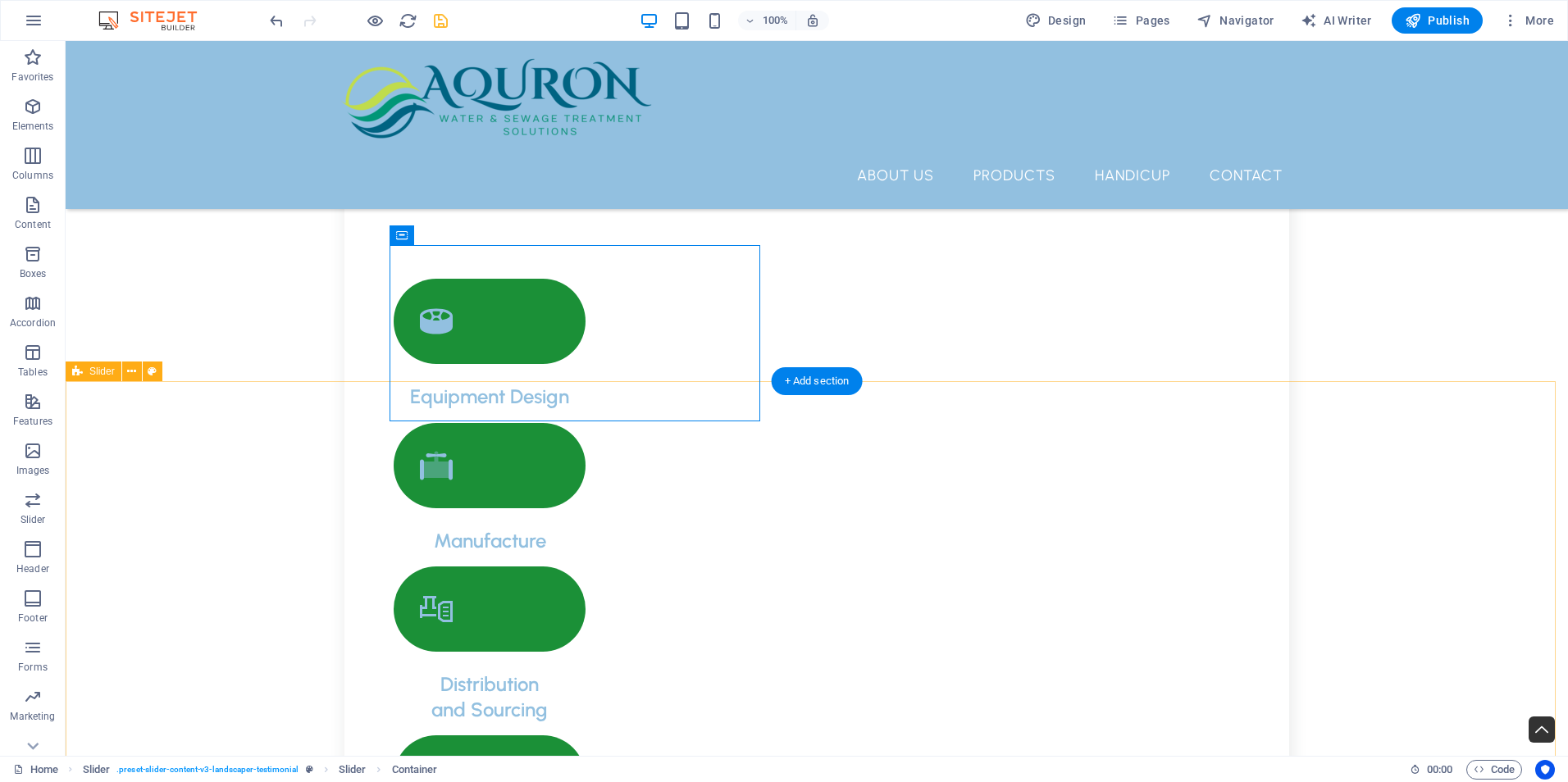 click on "Dosing Pump Fitting NEWDOSE fittings are conveniently included with all of our pumps, ensuring that you have everything you need for installation and operation right out of the box. Additionally, spare fittings can be easily obtained, providing you with peace of mind and accessibility whenever you require replacements or extra components. Top Mount Mixers NEWDOSE Mixers are engineered with cutting-edge designs that ensure optimal mixing results, providing you with the perfect combination of efficiency and performance. These mixers are crafted to enhance your mixing processes, allowing for a smoother and more consistent blend every time. Experience the difference with NEWDOSE as we redefine the standards of mixing technology. NEWDOSE Dosing  Pumps Chemical Mixing Tanks Dosing Pump Fitting Top Mount Mixers NEWDOSE Dosing  Pumps Chemical Mixing Tanks 1 2 3 4" at bounding box center (817, 9397) 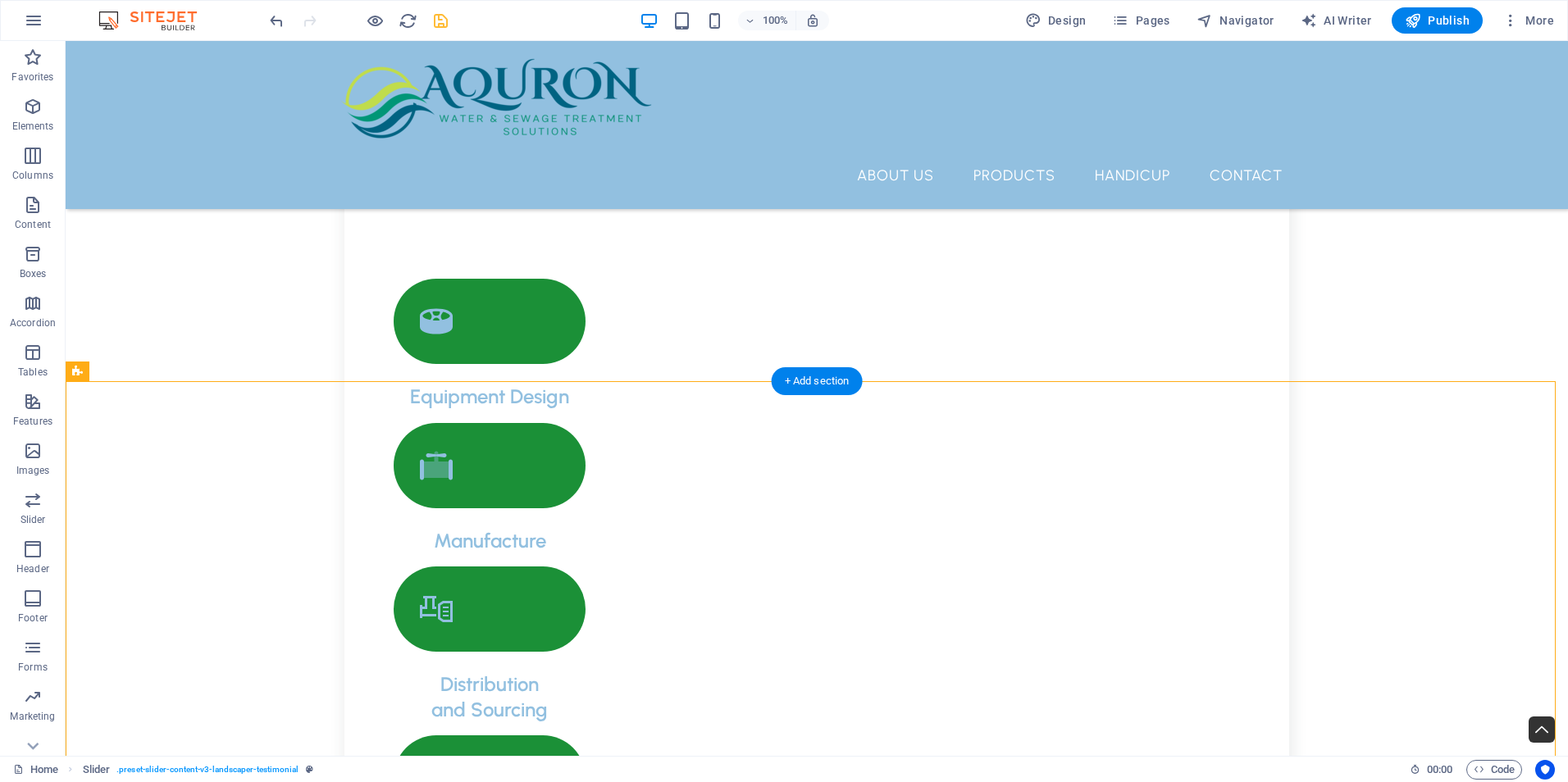 drag, startPoint x: 171, startPoint y: 411, endPoint x: 102, endPoint y: 381, distance: 75.239617 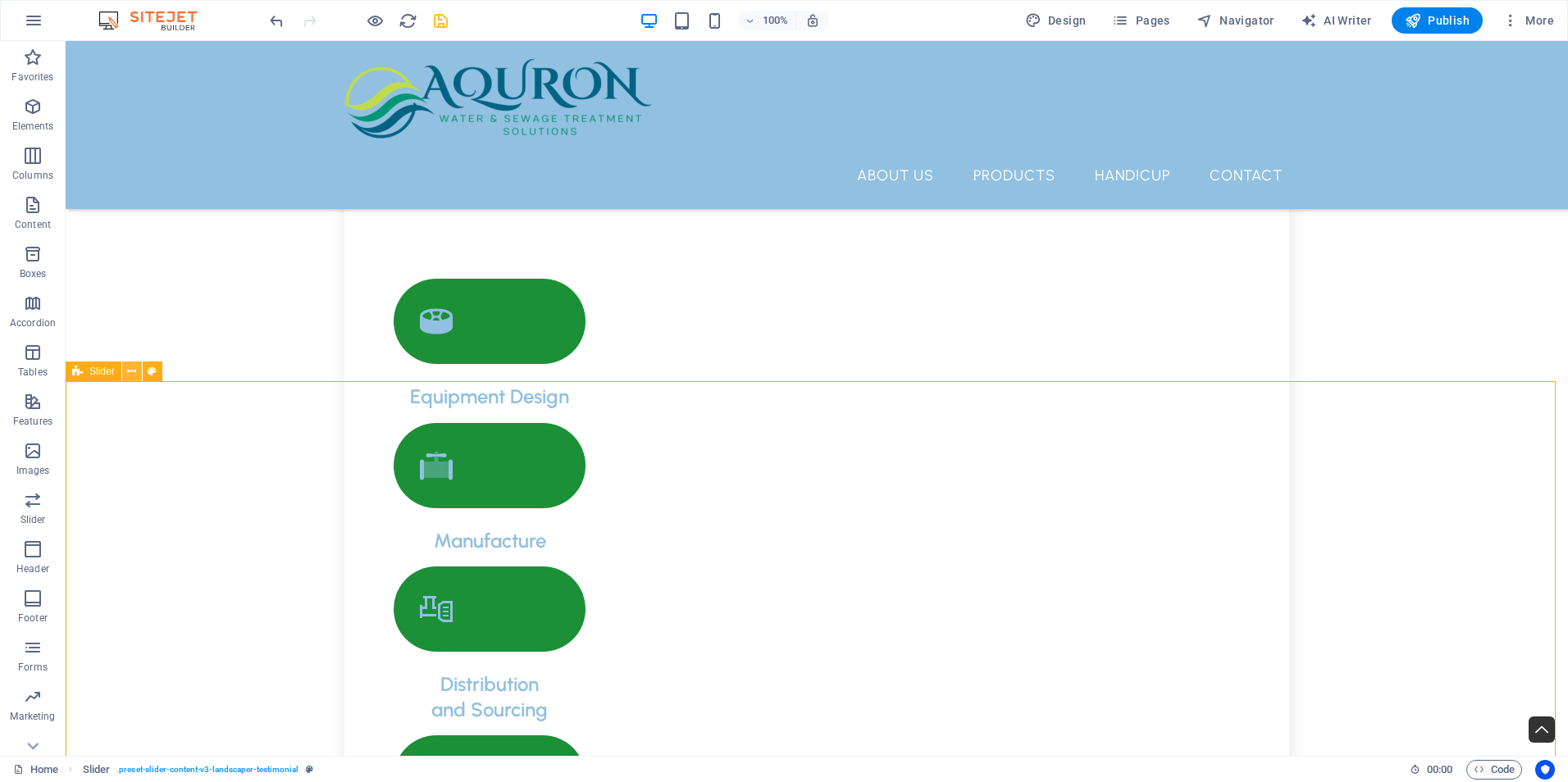 click at bounding box center (131, 371) 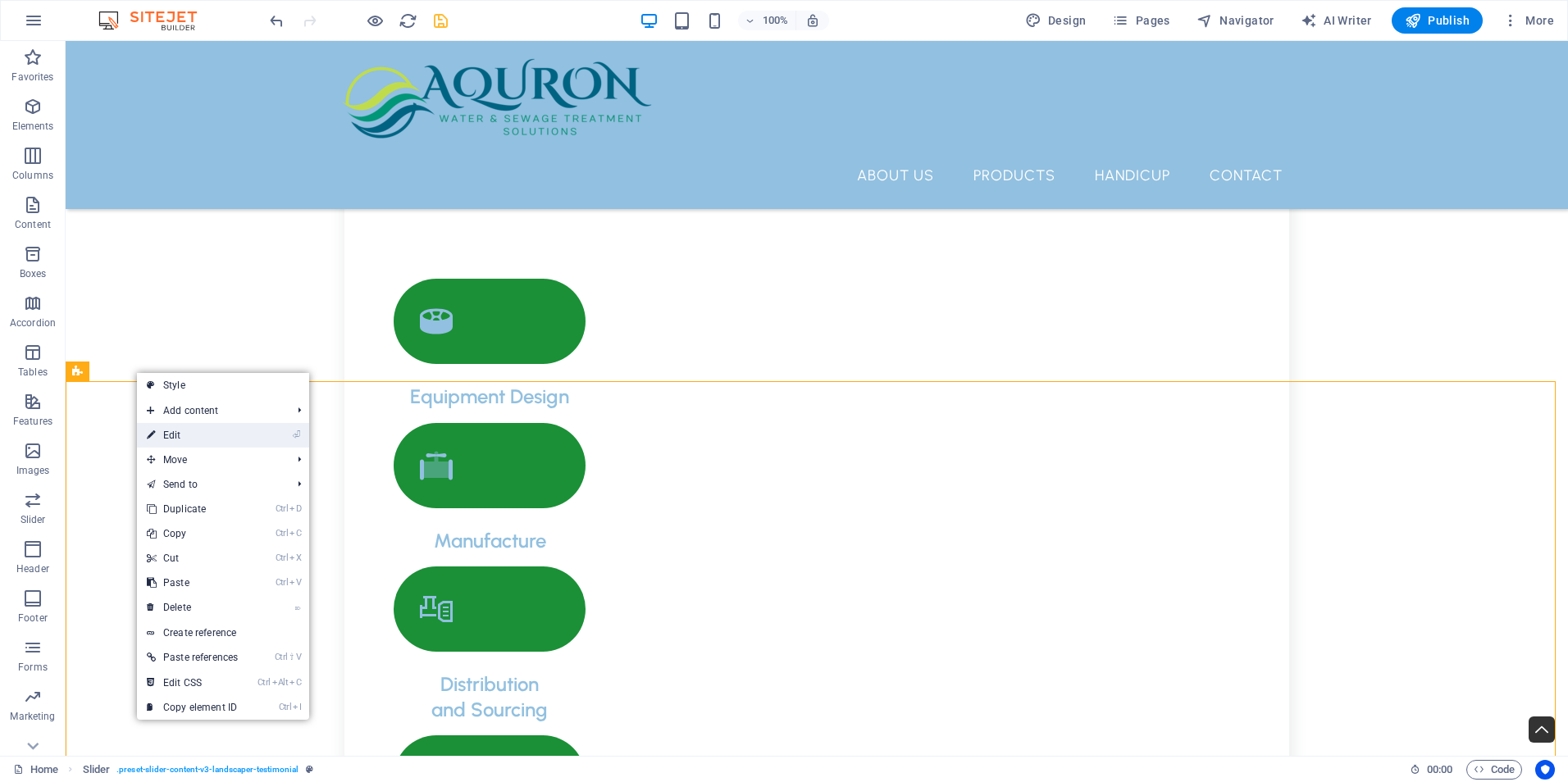 click on "⏎  Edit" at bounding box center [192, 435] 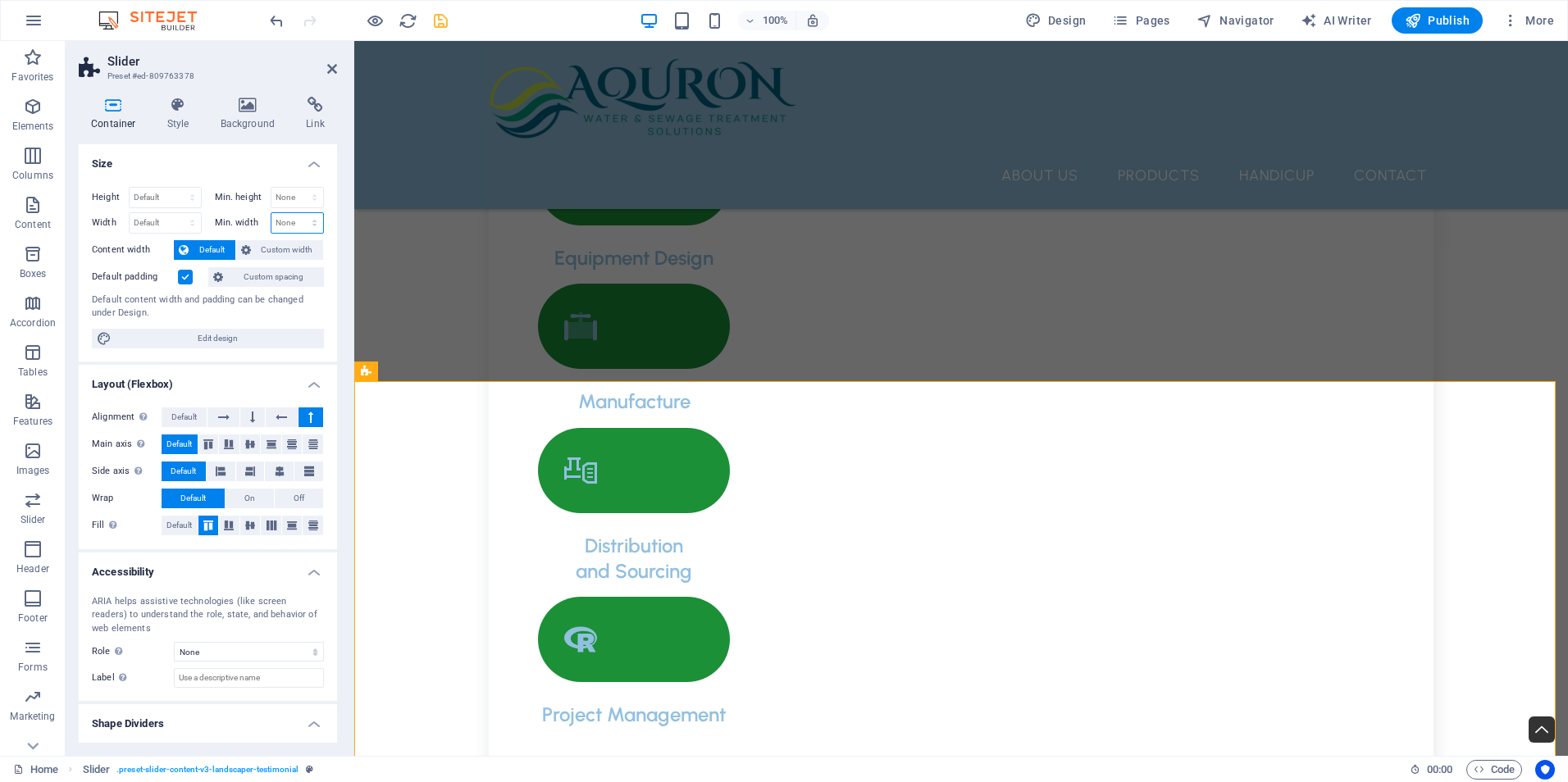 click on "None px rem % vh vw" at bounding box center [298, 223] 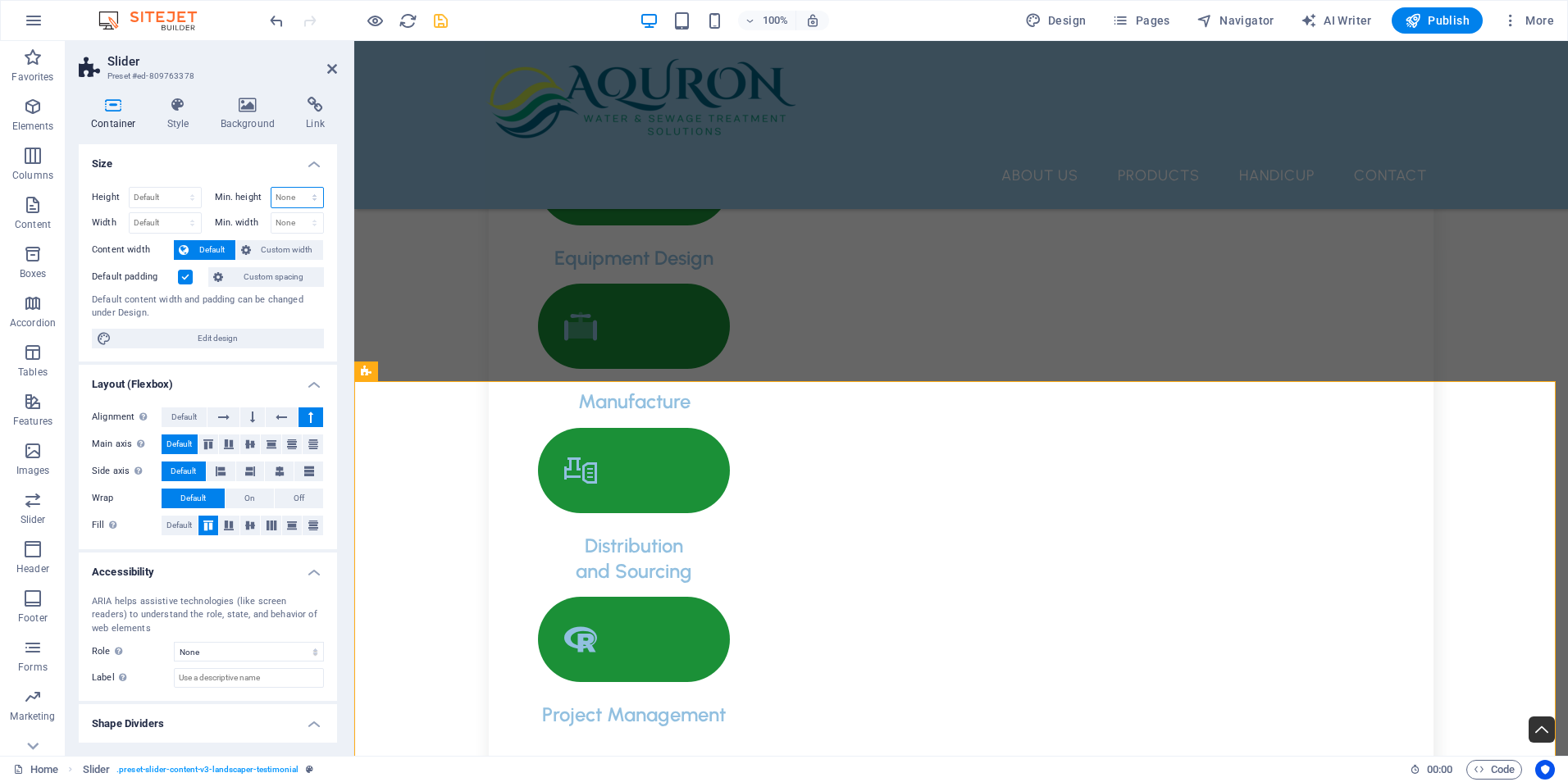 click on "None px rem % vh vw" at bounding box center [298, 198] 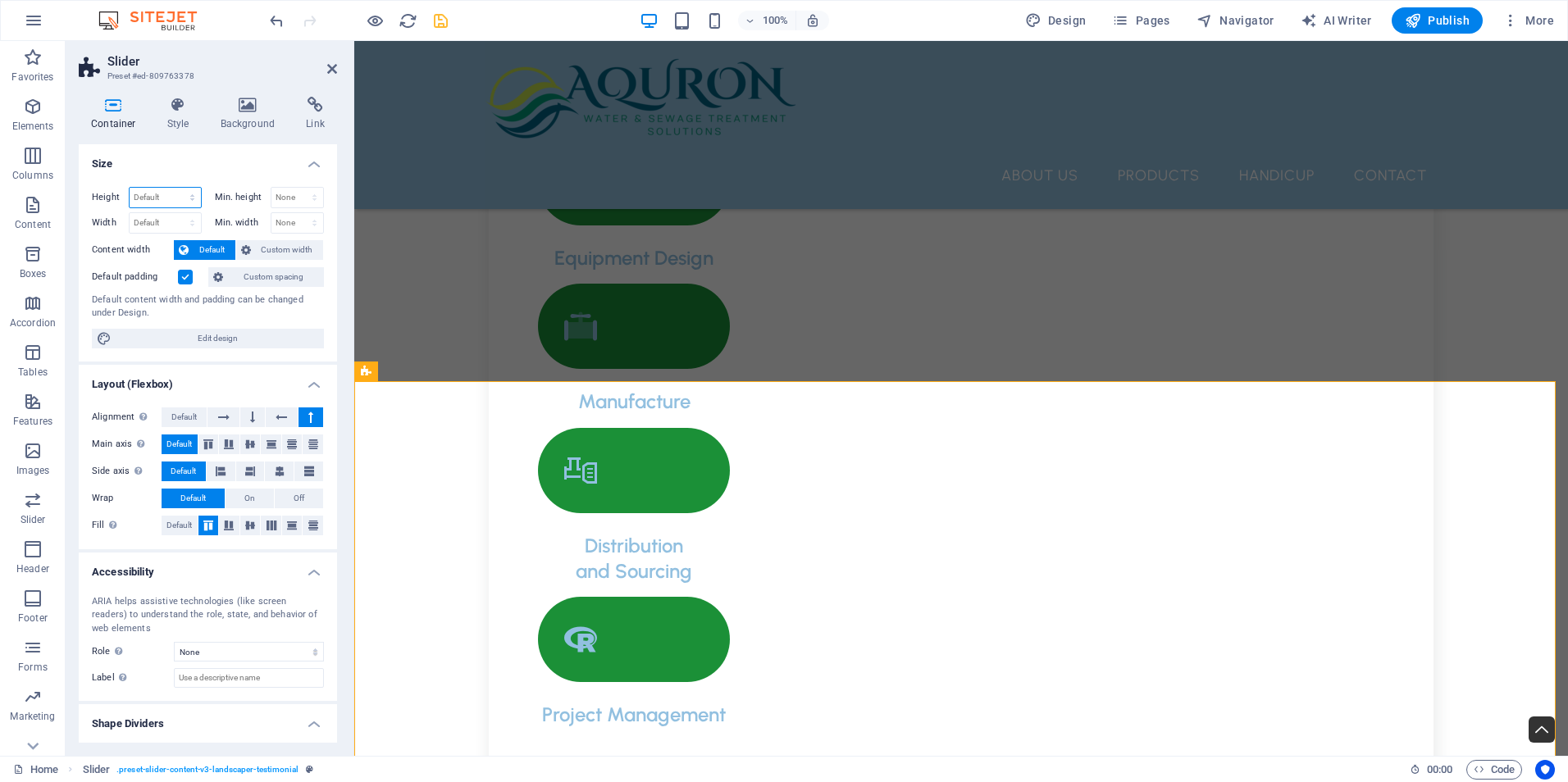 click on "Default px rem % vh vw" at bounding box center (165, 198) 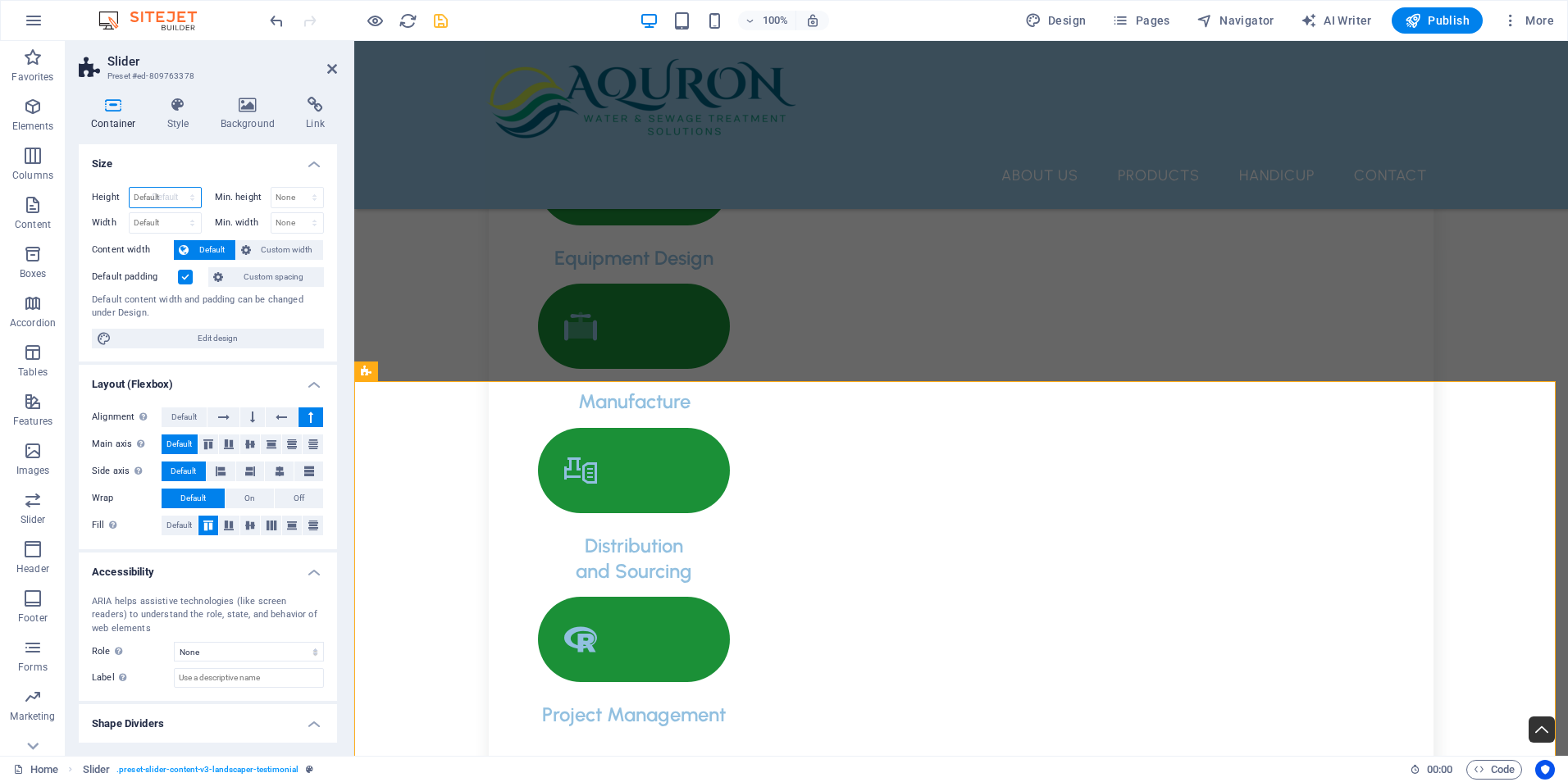 click on "Default px rem % vh vw" at bounding box center (165, 198) 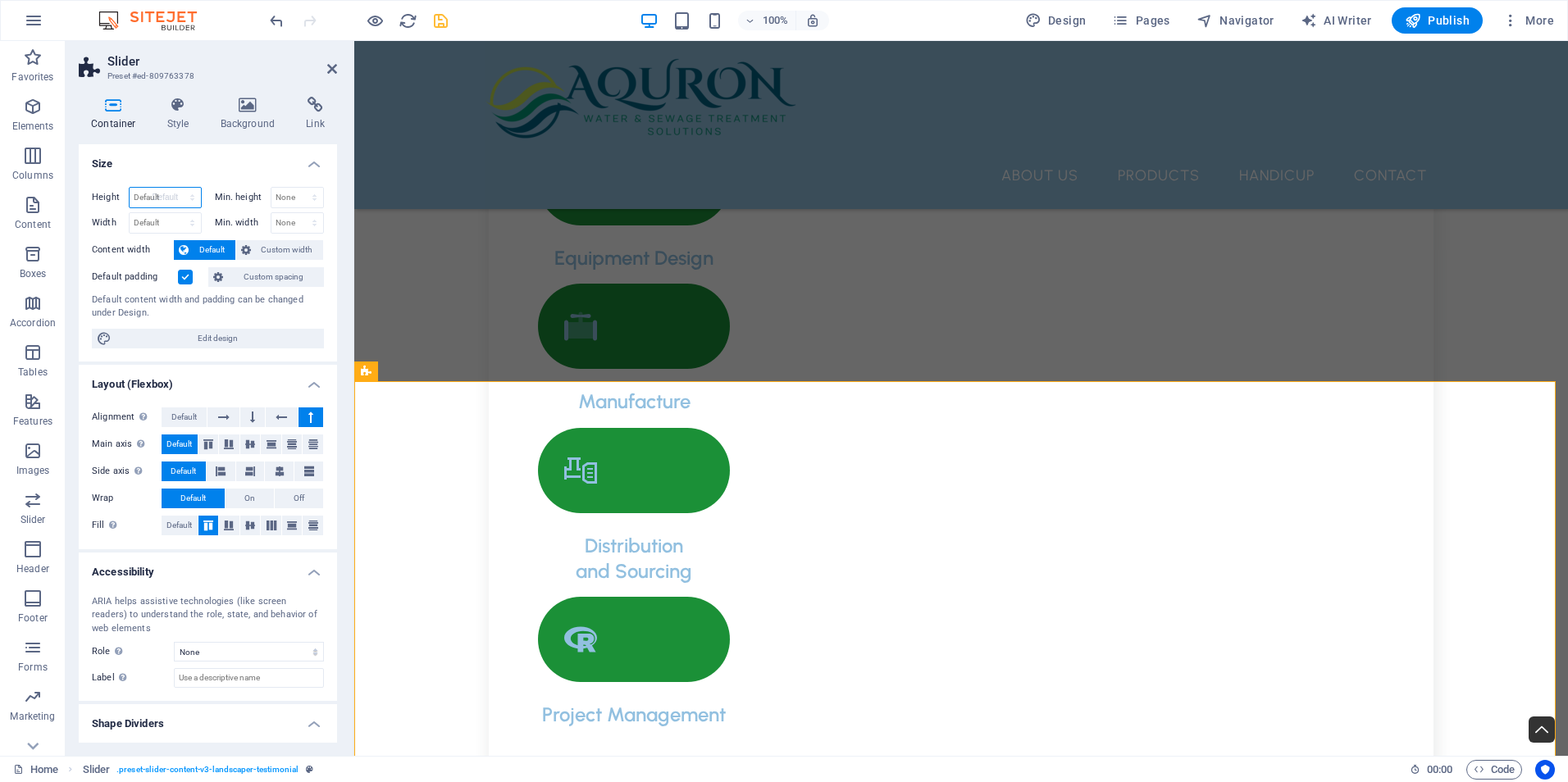 select on "DISABLED_OPTION_VALUE" 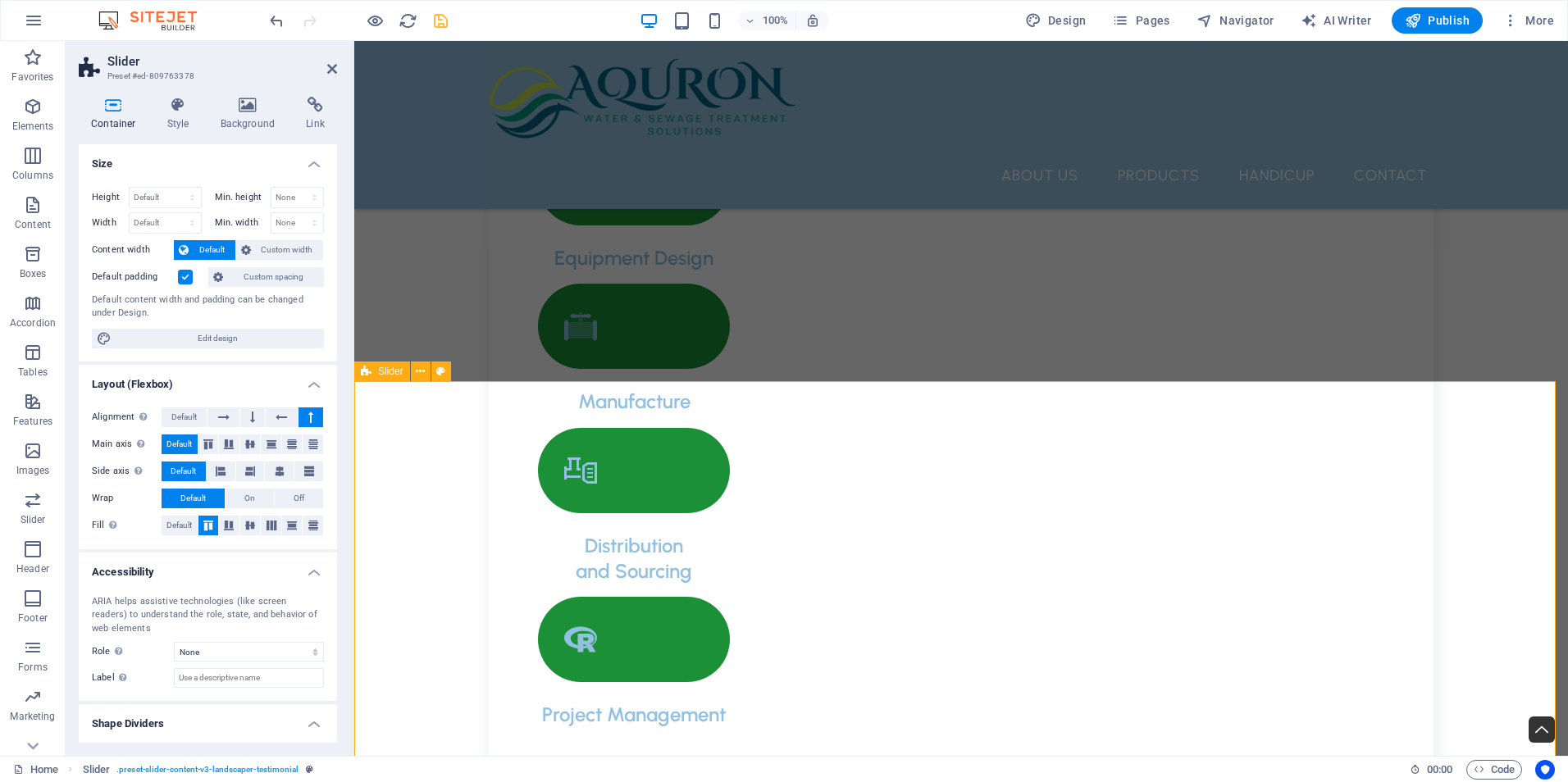 click on "Dosing Pump Fitting NEWDOSE fittings are conveniently included with all of our pumps, ensuring that you have everything you need for installation and operation right out of the box. Additionally, spare fittings can be easily obtained, providing you with peace of mind and accessibility whenever you require replacements or extra components. Top Mount Mixers NEWDOSE Mixers are engineered with cutting-edge designs that ensure optimal mixing results, providing you with the perfect combination of efficiency and performance. These mixers are crafted to enhance your mixing processes, allowing for a smoother and more consistent blend every time. Experience the difference with NEWDOSE as we redefine the standards of mixing technology. NEWDOSE Dosing  Pumps Chemical Mixing Tanks Dosing Pump Fitting Top Mount Mixers NEWDOSE Dosing  Pumps Chemical Mixing Tanks 1 2 3 4" at bounding box center (961, 8500) 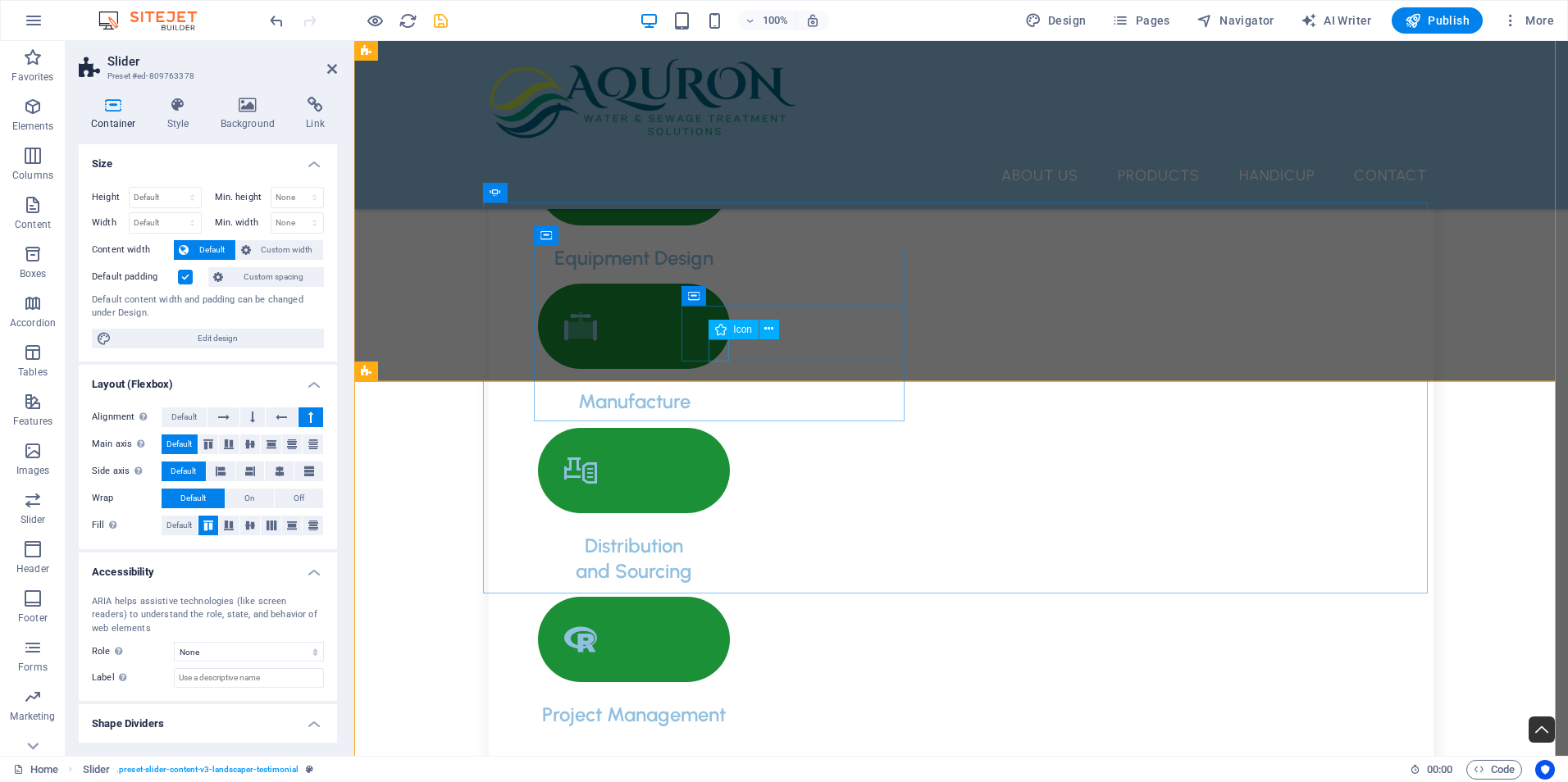 click on "Poly Dosing Skid" at bounding box center (-1663, 8791) 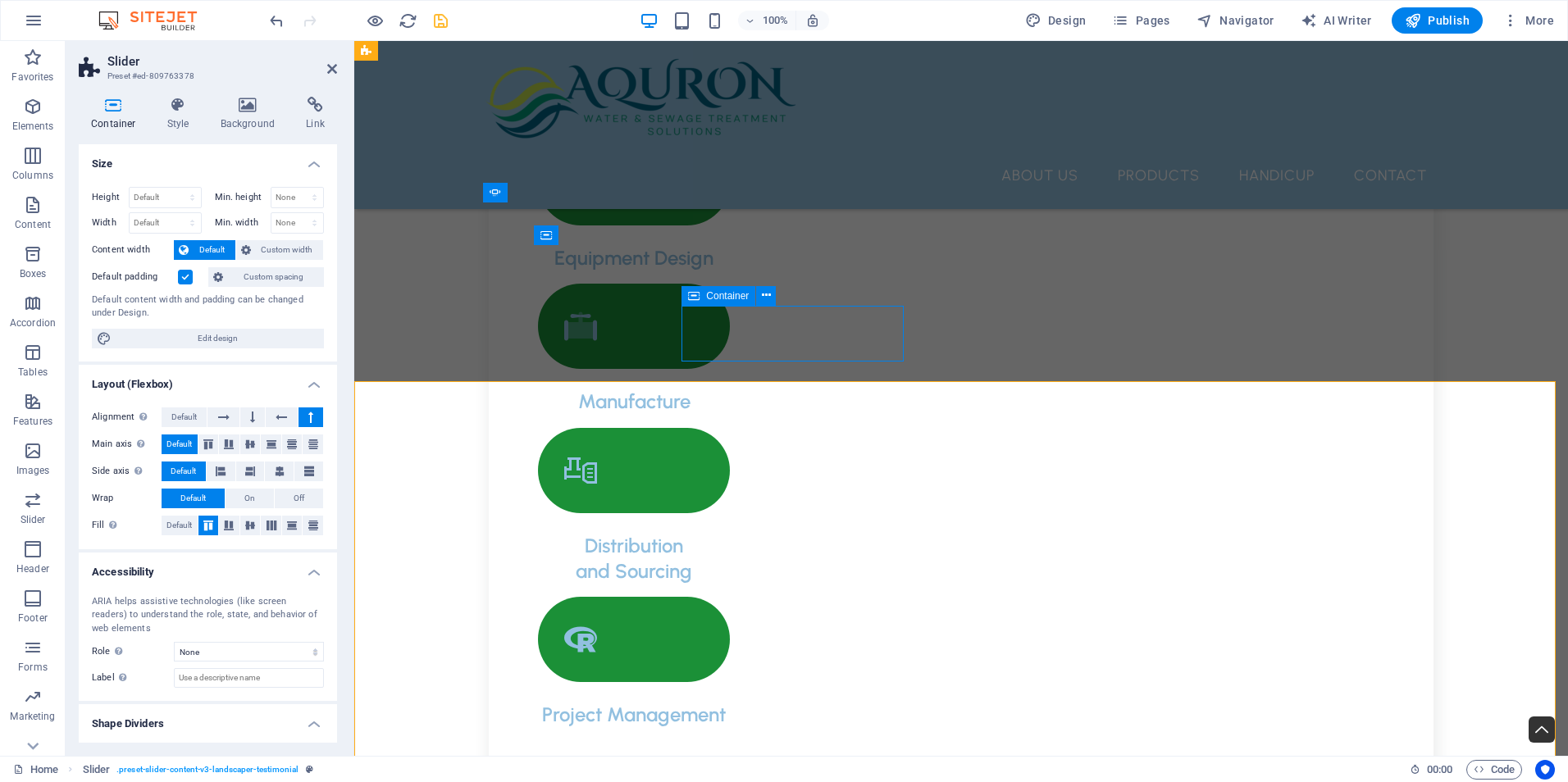 click on "Poly Dosing Skid" at bounding box center [-1663, 8791] 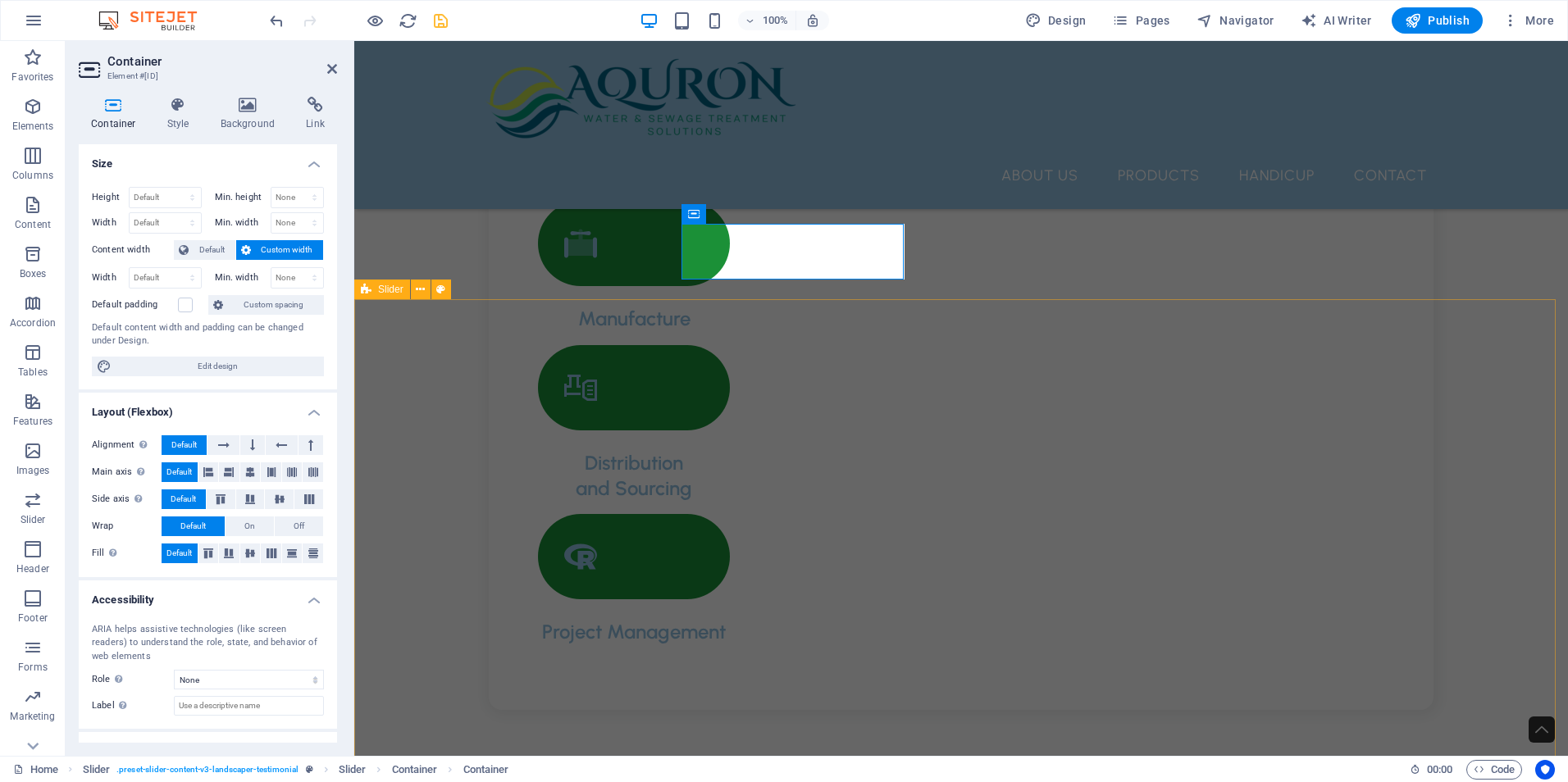 scroll, scrollTop: 2860, scrollLeft: 0, axis: vertical 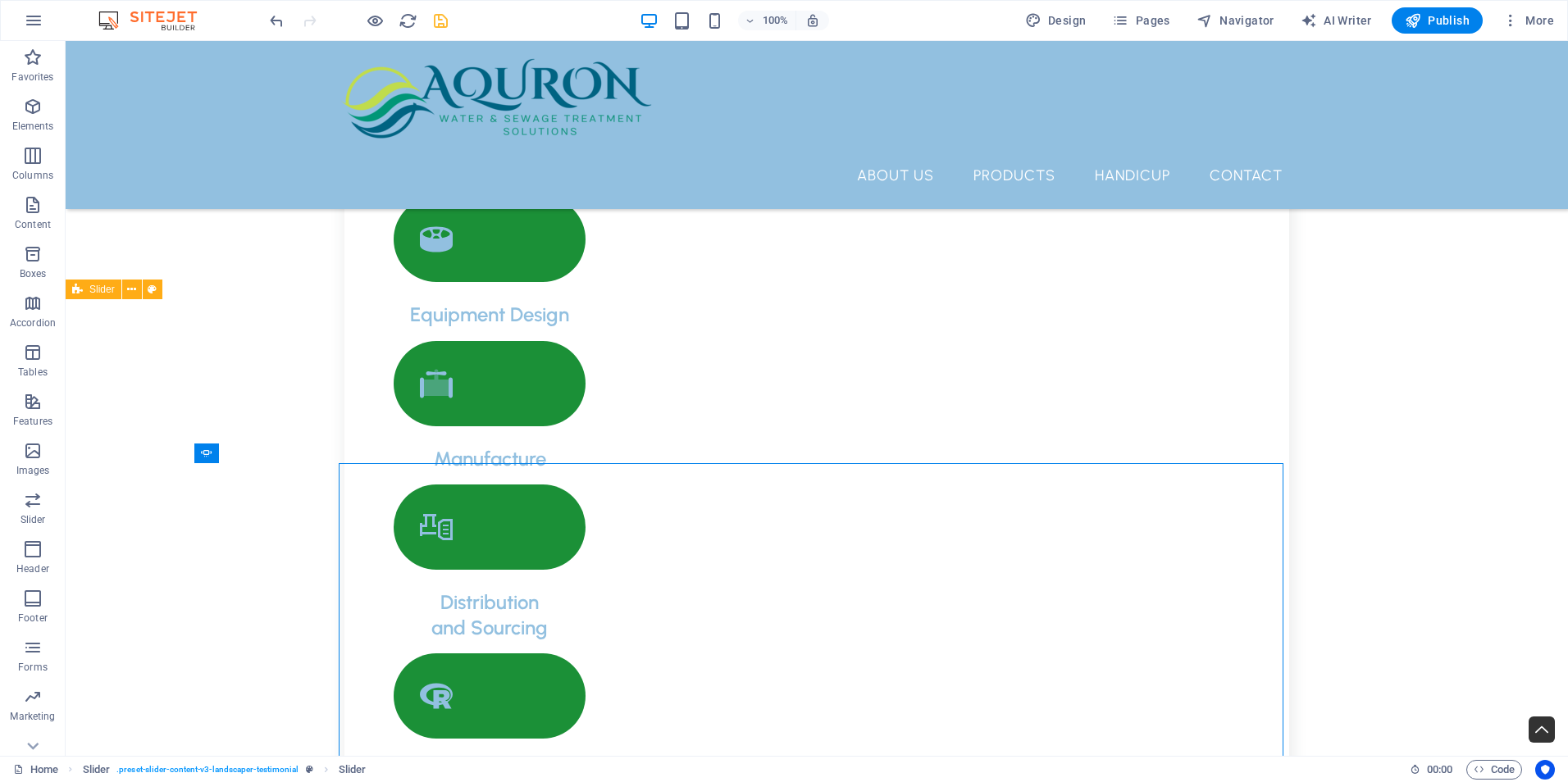 click on "Dosing Pump Fitting NEWDOSE fittings are conveniently included with all of our pumps, ensuring that you have everything you need for installation and operation right out of the box. Additionally, spare fittings can be easily obtained, providing you with peace of mind and accessibility whenever you require replacements or extra components. Top Mount Mixers NEWDOSE Mixers are engineered with cutting-edge designs that ensure optimal mixing results, providing you with the perfect combination of efficiency and performance. These mixers are crafted to enhance your mixing processes, allowing for a smoother and more consistent blend every time. Experience the difference with NEWDOSE as we redefine the standards of mixing technology. NEWDOSE Dosing  Pumps Chemical Mixing Tanks Dosing Pump Fitting Top Mount Mixers NEWDOSE Dosing  Pumps Chemical Mixing Tanks 1 2 3 4" at bounding box center [817, 9315] 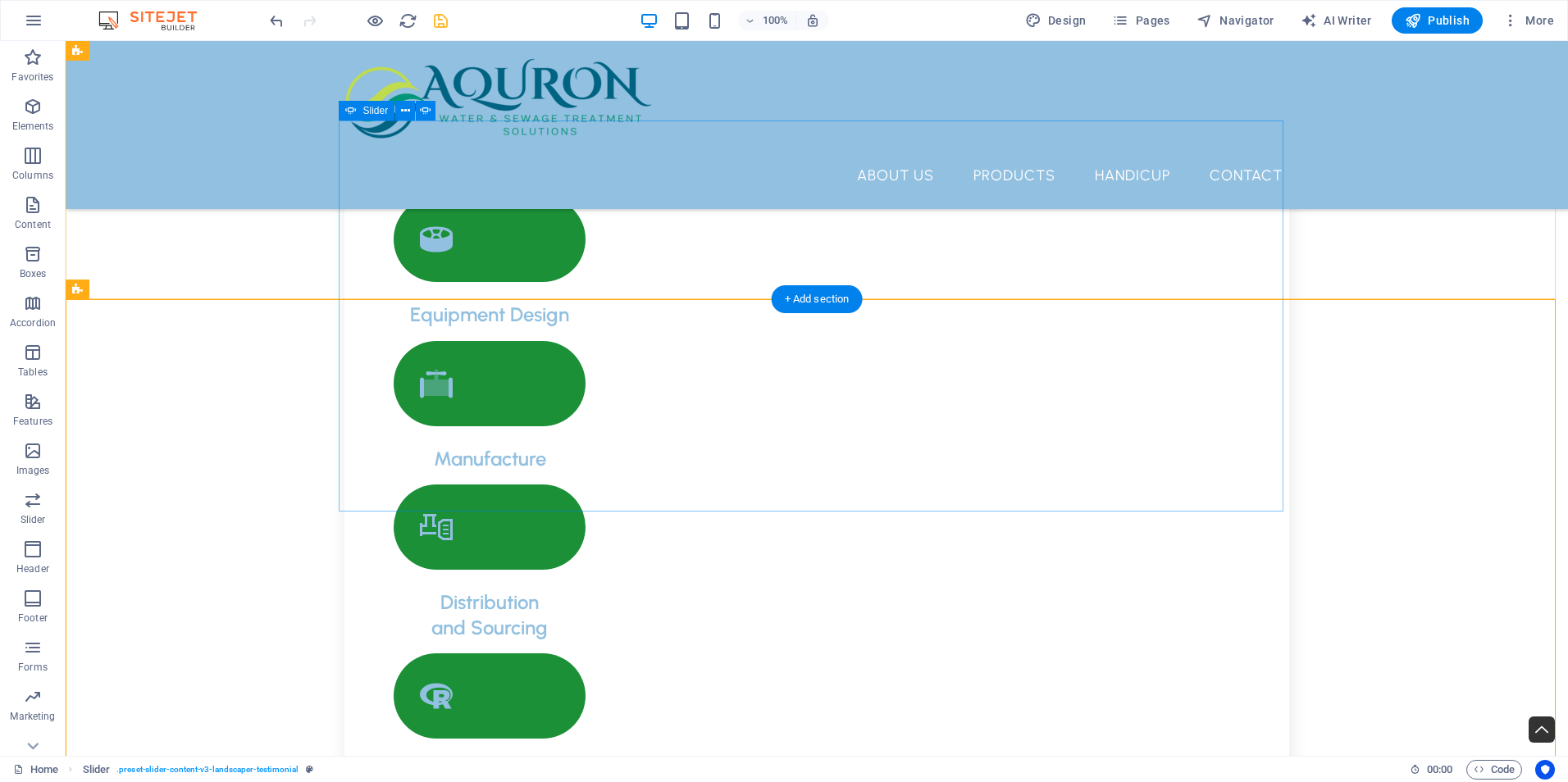 click at bounding box center (-1807, 10291) 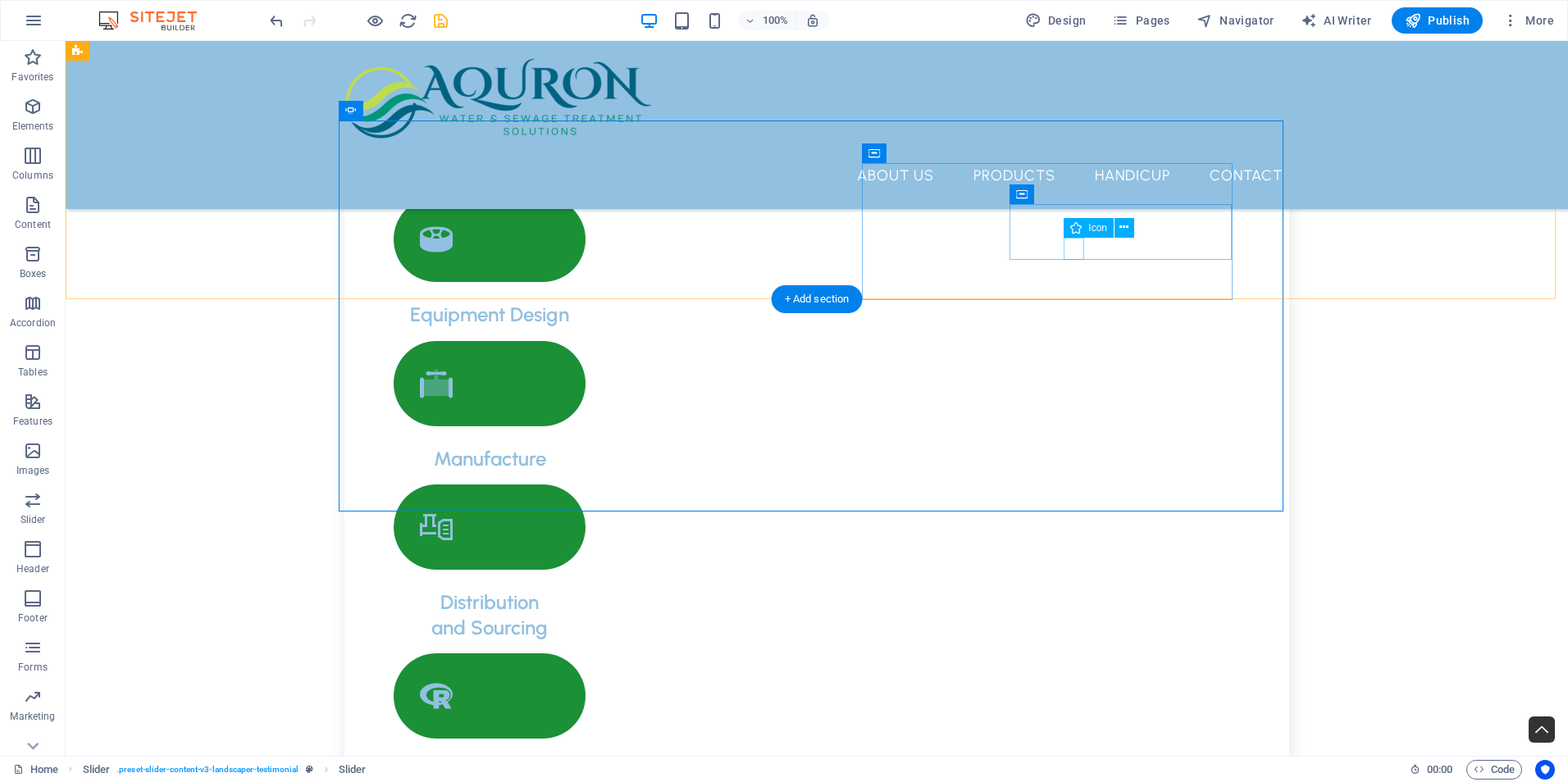click at bounding box center [-394, 8410] 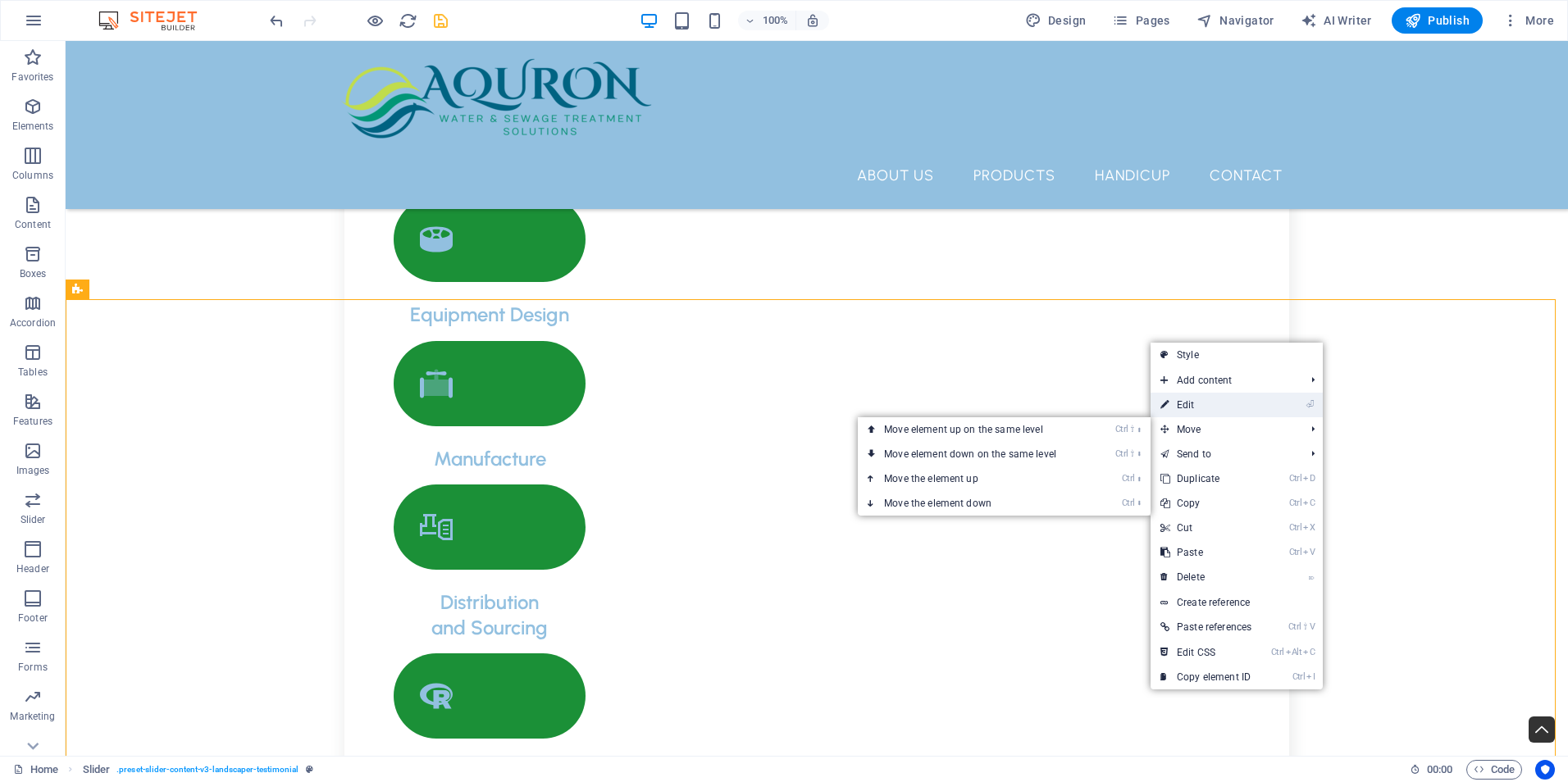click on "⏎  Edit" at bounding box center (1206, 405) 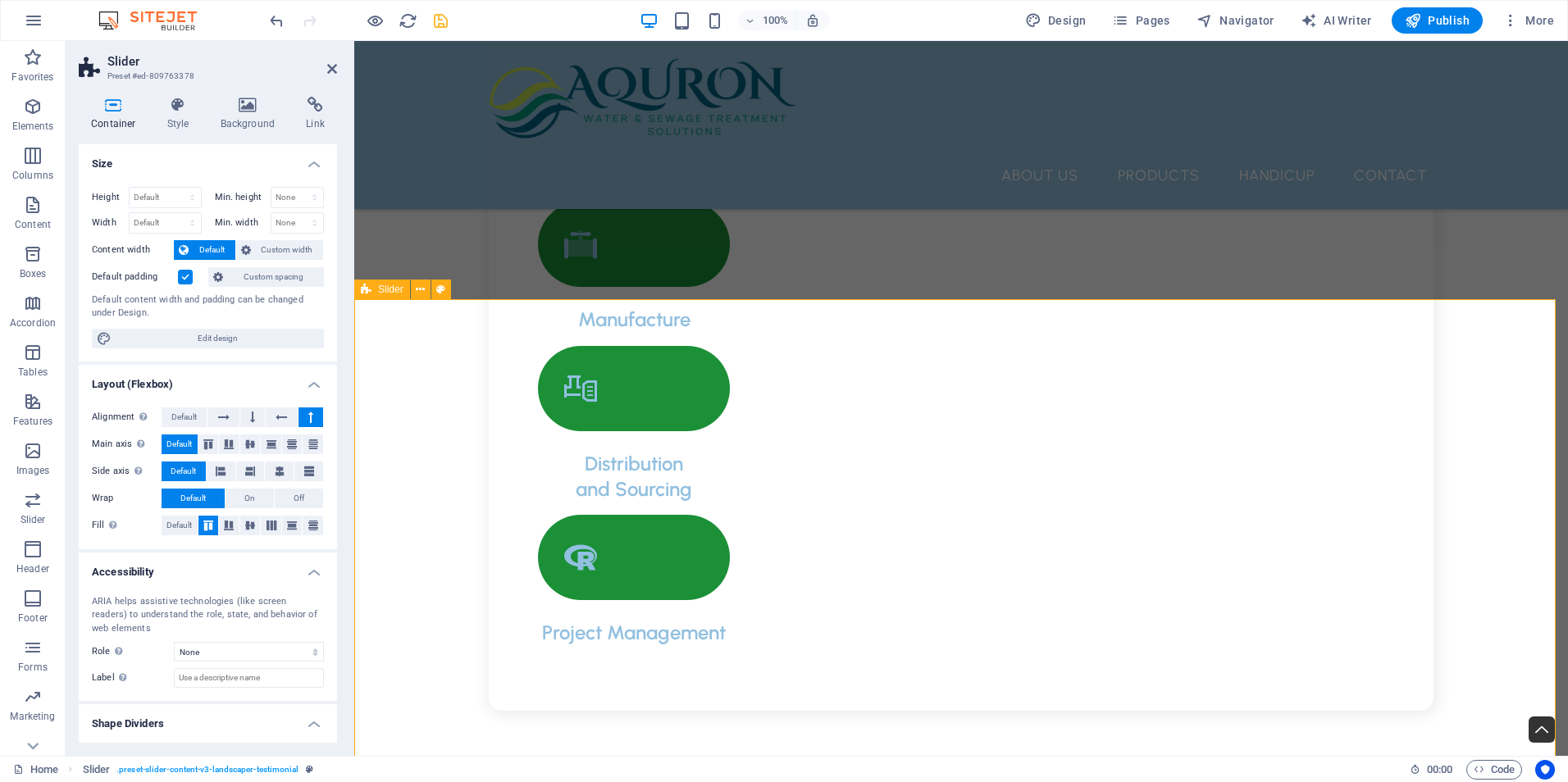 click on "Dosing Pump Fitting NEWDOSE fittings are conveniently included with all of our pumps, ensuring that you have everything you need for installation and operation right out of the box. Additionally, spare fittings can be easily obtained, providing you with peace of mind and accessibility whenever you require replacements or extra components. Top Mount Mixers NEWDOSE Mixers are engineered with cutting-edge designs that ensure optimal mixing results, providing you with the perfect combination of efficiency and performance. These mixers are crafted to enhance your mixing processes, allowing for a smoother and more consistent blend every time. Experience the difference with NEWDOSE as we redefine the standards of mixing technology. NEWDOSE Dosing  Pumps Chemical Mixing Tanks Dosing Pump Fitting Top Mount Mixers NEWDOSE Dosing  Pumps Chemical Mixing Tanks 1 2 3 4" at bounding box center (961, 8418) 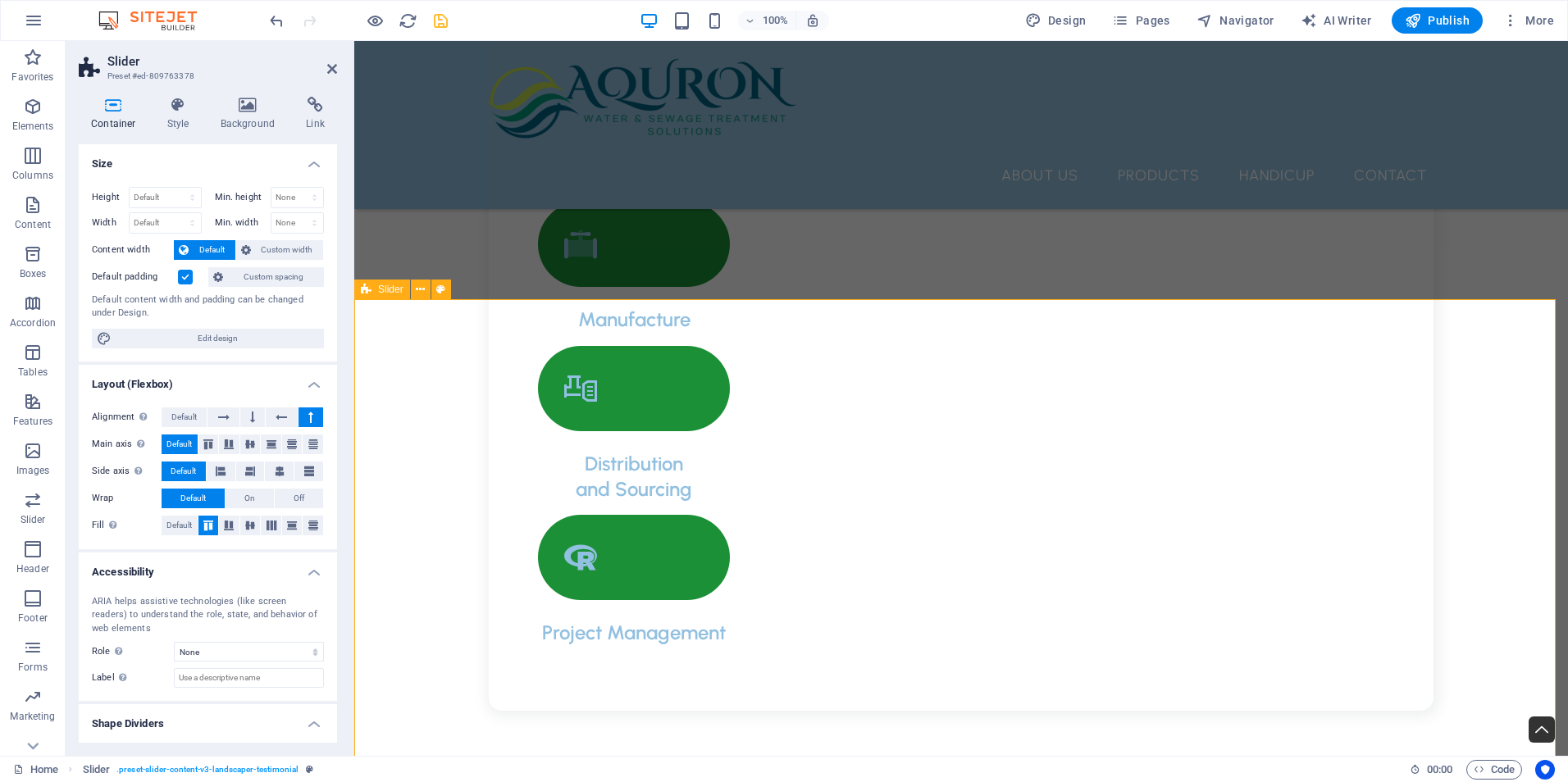 click on "Dosing Pump Fitting NEWDOSE fittings are conveniently included with all of our pumps, ensuring that you have everything you need for installation and operation right out of the box. Additionally, spare fittings can be easily obtained, providing you with peace of mind and accessibility whenever you require replacements or extra components. Top Mount Mixers NEWDOSE Mixers are engineered with cutting-edge designs that ensure optimal mixing results, providing you with the perfect combination of efficiency and performance. These mixers are crafted to enhance your mixing processes, allowing for a smoother and more consistent blend every time. Experience the difference with NEWDOSE as we redefine the standards of mixing technology. NEWDOSE Dosing  Pumps Chemical Mixing Tanks Dosing Pump Fitting Top Mount Mixers NEWDOSE Dosing  Pumps Chemical Mixing Tanks 1 2 3 4" at bounding box center (961, 8418) 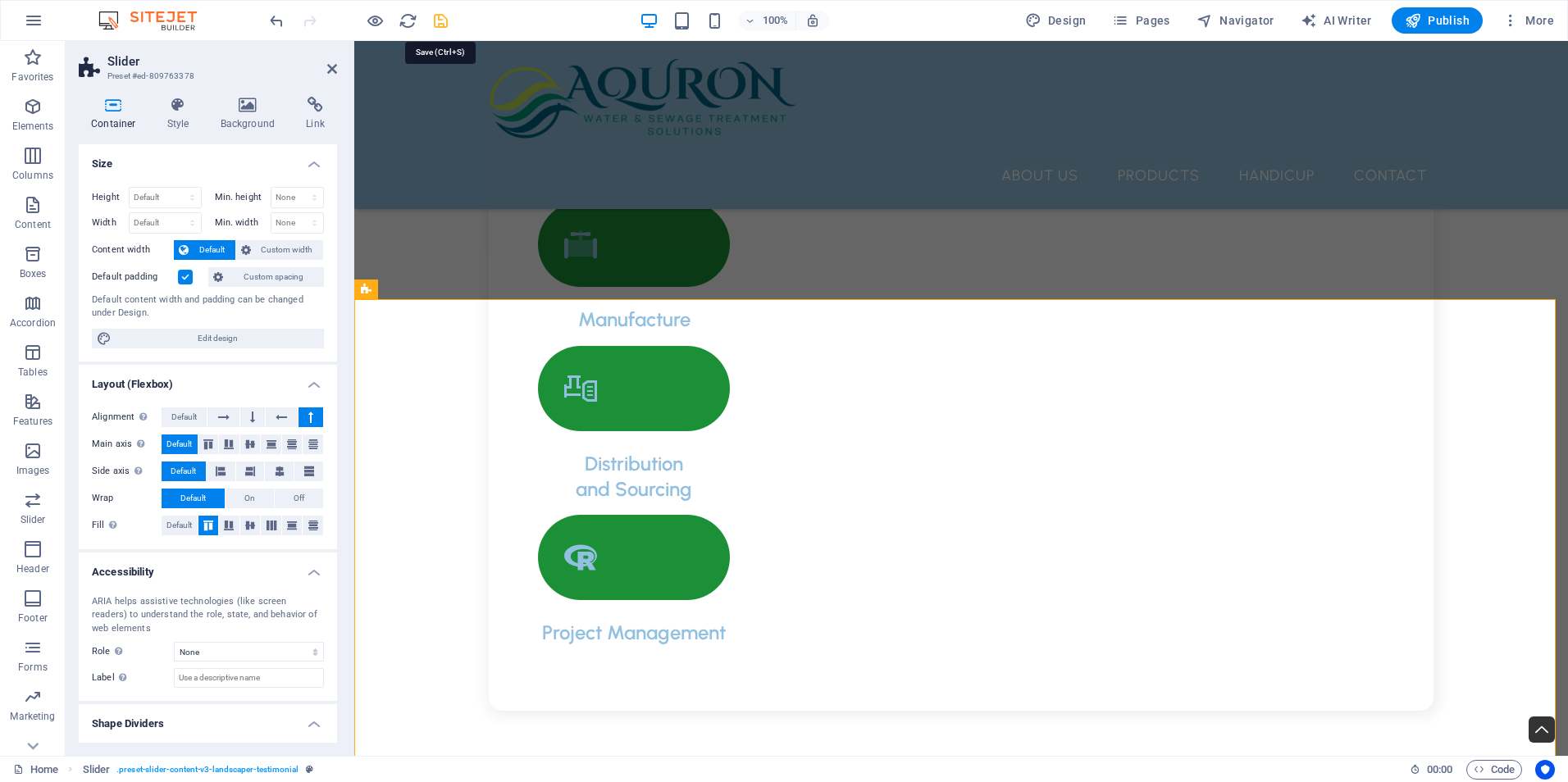 click at bounding box center [440, 20] 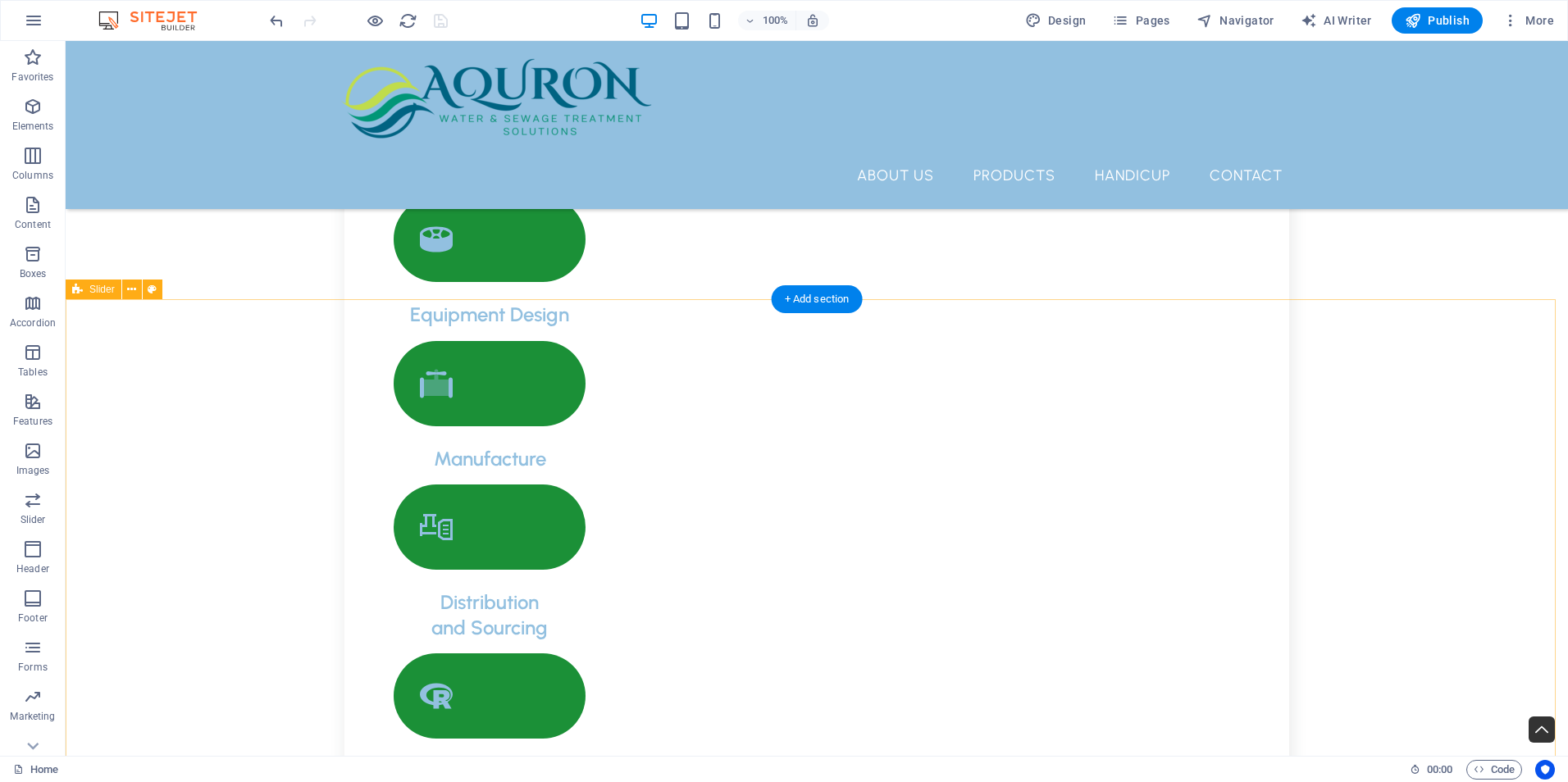 click on "Dosing Pump Fitting NEWDOSE fittings are conveniently included with all of our pumps, ensuring that you have everything you need for installation and operation right out of the box. Additionally, spare fittings can be easily obtained, providing you with peace of mind and accessibility whenever you require replacements or extra components. Top Mount Mixers NEWDOSE Mixers are engineered with cutting-edge designs that ensure optimal mixing results, providing you with the perfect combination of efficiency and performance. These mixers are crafted to enhance your mixing processes, allowing for a smoother and more consistent blend every time. Experience the difference with NEWDOSE as we redefine the standards of mixing technology. NEWDOSE Dosing  Pumps Chemical Mixing Tanks Dosing Pump Fitting Top Mount Mixers NEWDOSE Dosing  Pumps Chemical Mixing Tanks 1 2 3 4" at bounding box center [817, 9315] 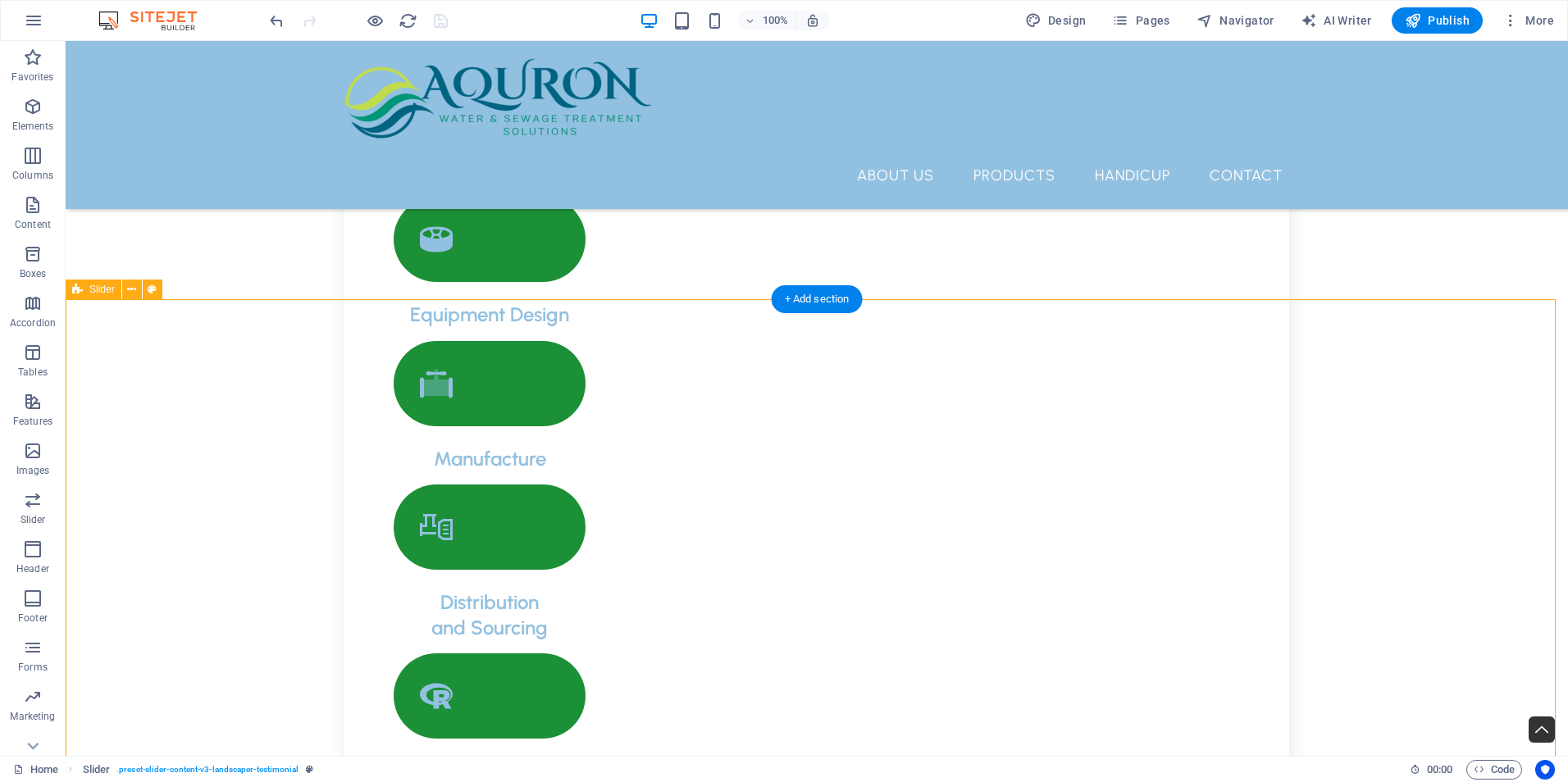 click on "Dosing Pump Fitting NEWDOSE fittings are conveniently included with all of our pumps, ensuring that you have everything you need for installation and operation right out of the box. Additionally, spare fittings can be easily obtained, providing you with peace of mind and accessibility whenever you require replacements or extra components. Top Mount Mixers NEWDOSE Mixers are engineered with cutting-edge designs that ensure optimal mixing results, providing you with the perfect combination of efficiency and performance. These mixers are crafted to enhance your mixing processes, allowing for a smoother and more consistent blend every time. Experience the difference with NEWDOSE as we redefine the standards of mixing technology. NEWDOSE Dosing  Pumps Chemical Mixing Tanks Dosing Pump Fitting Top Mount Mixers NEWDOSE Dosing  Pumps Chemical Mixing Tanks 1 2 3 4" at bounding box center (817, 9315) 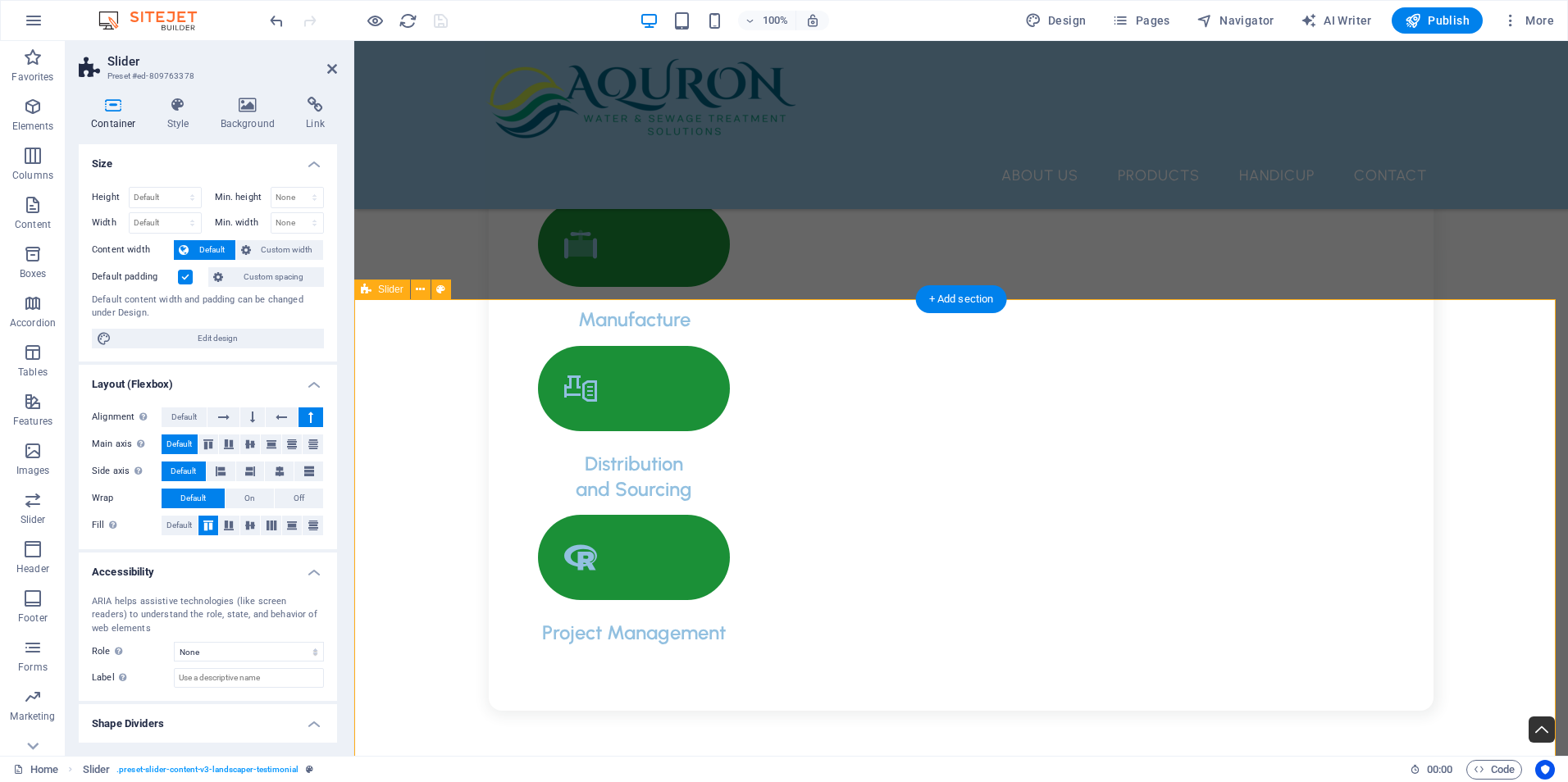 click on "Dosing Pump Fitting NEWDOSE fittings are conveniently included with all of our pumps, ensuring that you have everything you need for installation and operation right out of the box. Additionally, spare fittings can be easily obtained, providing you with peace of mind and accessibility whenever you require replacements or extra components. Top Mount Mixers NEWDOSE Mixers are engineered with cutting-edge designs that ensure optimal mixing results, providing you with the perfect combination of efficiency and performance. These mixers are crafted to enhance your mixing processes, allowing for a smoother and more consistent blend every time. Experience the difference with NEWDOSE as we redefine the standards of mixing technology. NEWDOSE Dosing  Pumps Chemical Mixing Tanks Dosing Pump Fitting Top Mount Mixers NEWDOSE Dosing  Pumps Chemical Mixing Tanks 1 2 3 4" at bounding box center [961, 8418] 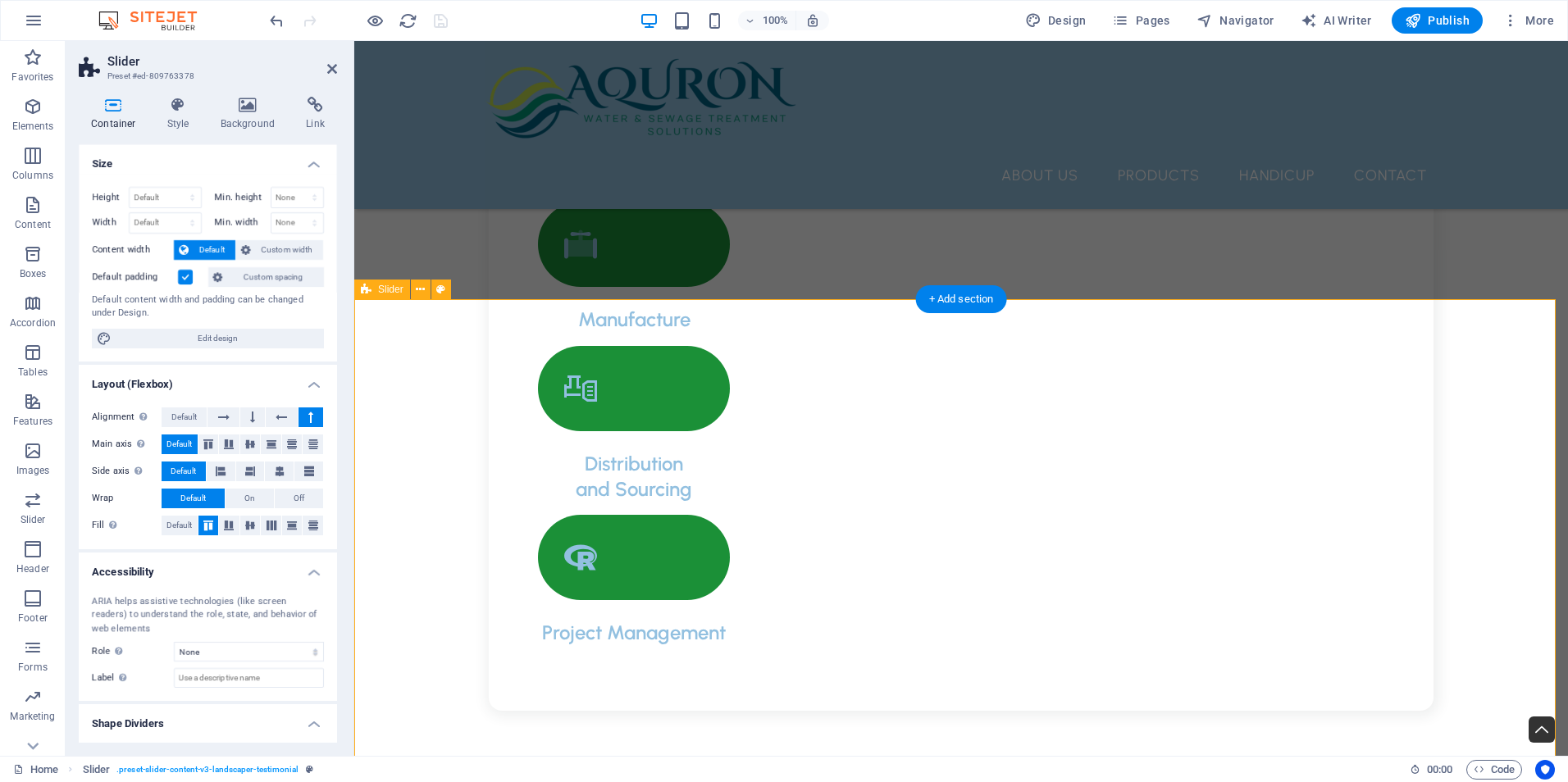 click on "Dosing Pump Fitting NEWDOSE fittings are conveniently included with all of our pumps, ensuring that you have everything you need for installation and operation right out of the box. Additionally, spare fittings can be easily obtained, providing you with peace of mind and accessibility whenever you require replacements or extra components. Top Mount Mixers NEWDOSE Mixers are engineered with cutting-edge designs that ensure optimal mixing results, providing you with the perfect combination of efficiency and performance. These mixers are crafted to enhance your mixing processes, allowing for a smoother and more consistent blend every time. Experience the difference with NEWDOSE as we redefine the standards of mixing technology. NEWDOSE Dosing  Pumps Chemical Mixing Tanks Dosing Pump Fitting Top Mount Mixers NEWDOSE Dosing  Pumps Chemical Mixing Tanks 1 2 3 4" at bounding box center (961, 8418) 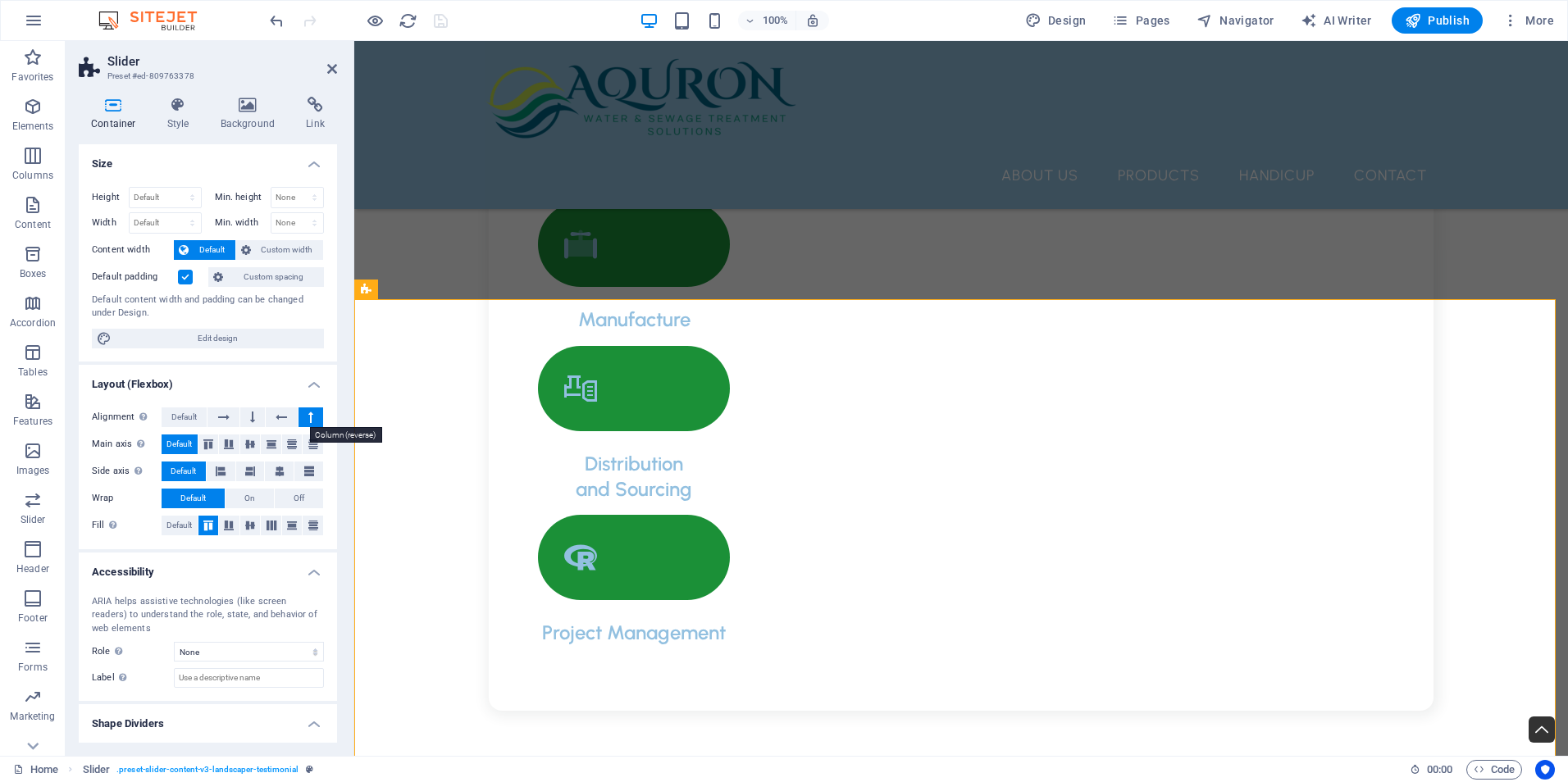 click at bounding box center [311, 417] 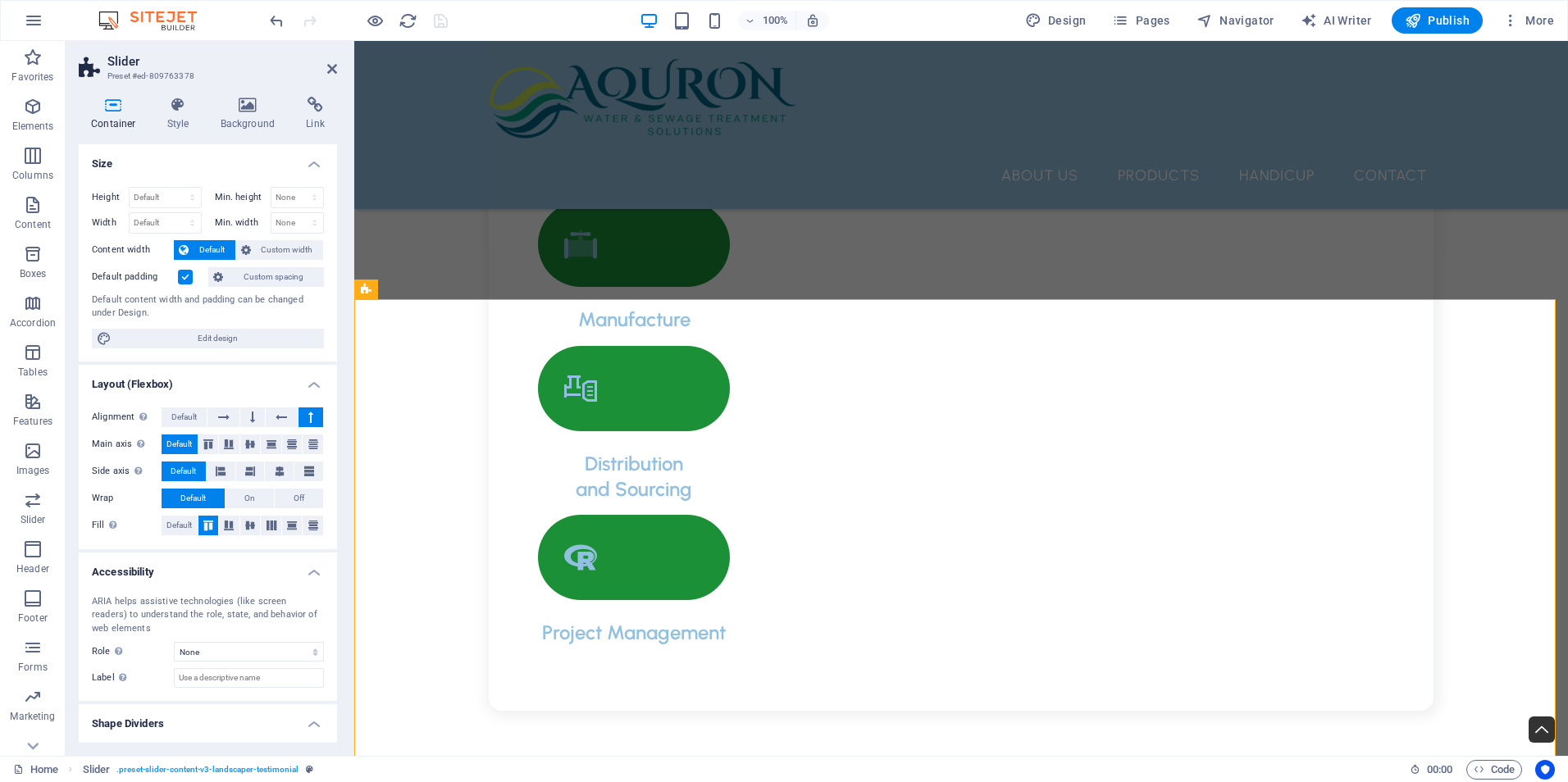 click at bounding box center [311, 417] 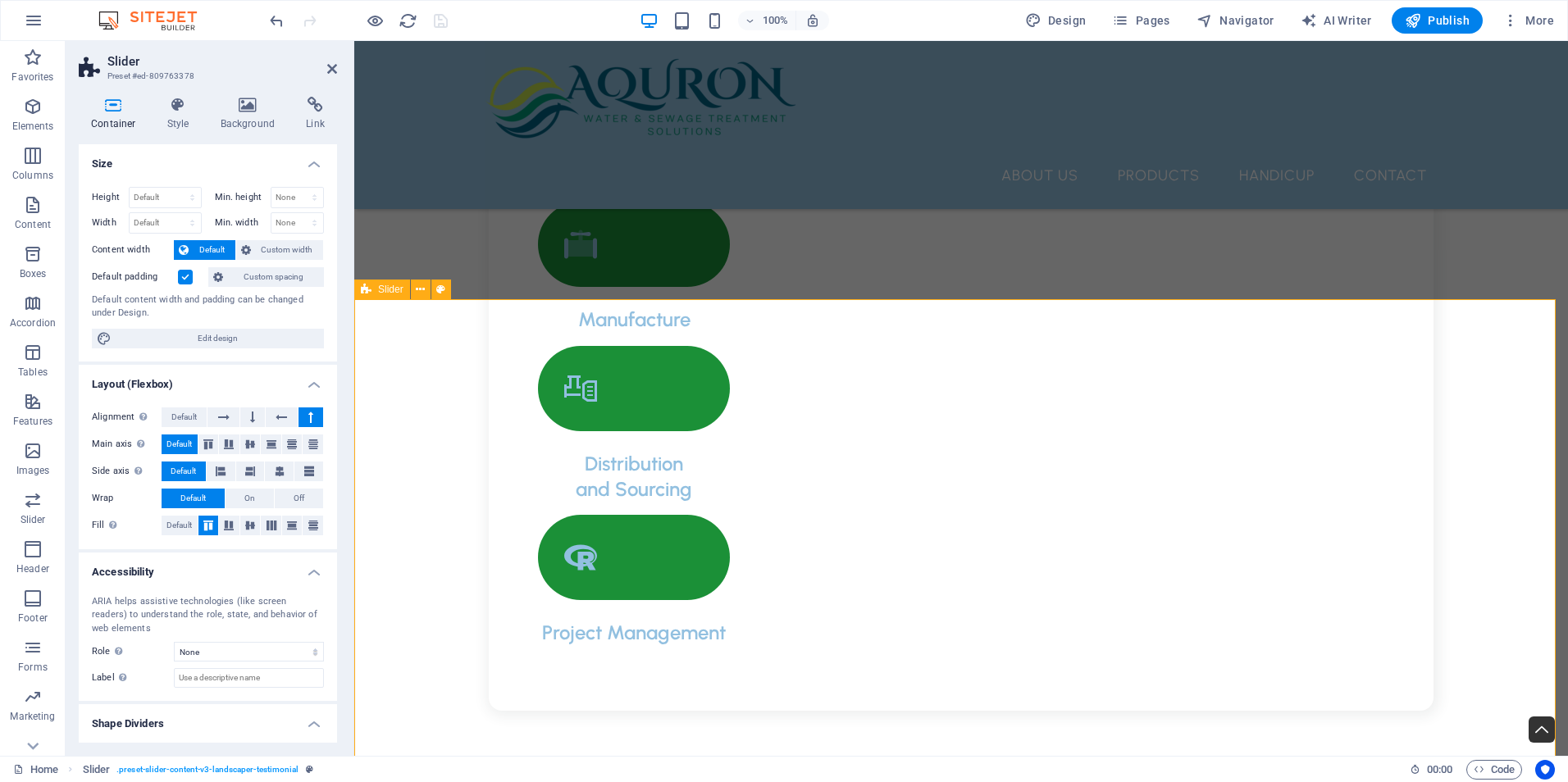 click on "Dosing Pump Fitting NEWDOSE fittings are conveniently included with all of our pumps, ensuring that you have everything you need for installation and operation right out of the box. Additionally, spare fittings can be easily obtained, providing you with peace of mind and accessibility whenever you require replacements or extra components. Top Mount Mixers NEWDOSE Mixers are engineered with cutting-edge designs that ensure optimal mixing results, providing you with the perfect combination of efficiency and performance. These mixers are crafted to enhance your mixing processes, allowing for a smoother and more consistent blend every time. Experience the difference with NEWDOSE as we redefine the standards of mixing technology. NEWDOSE Dosing  Pumps Chemical Mixing Tanks Dosing Pump Fitting Top Mount Mixers NEWDOSE Dosing  Pumps Chemical Mixing Tanks 1 2 3 4" at bounding box center [961, 8418] 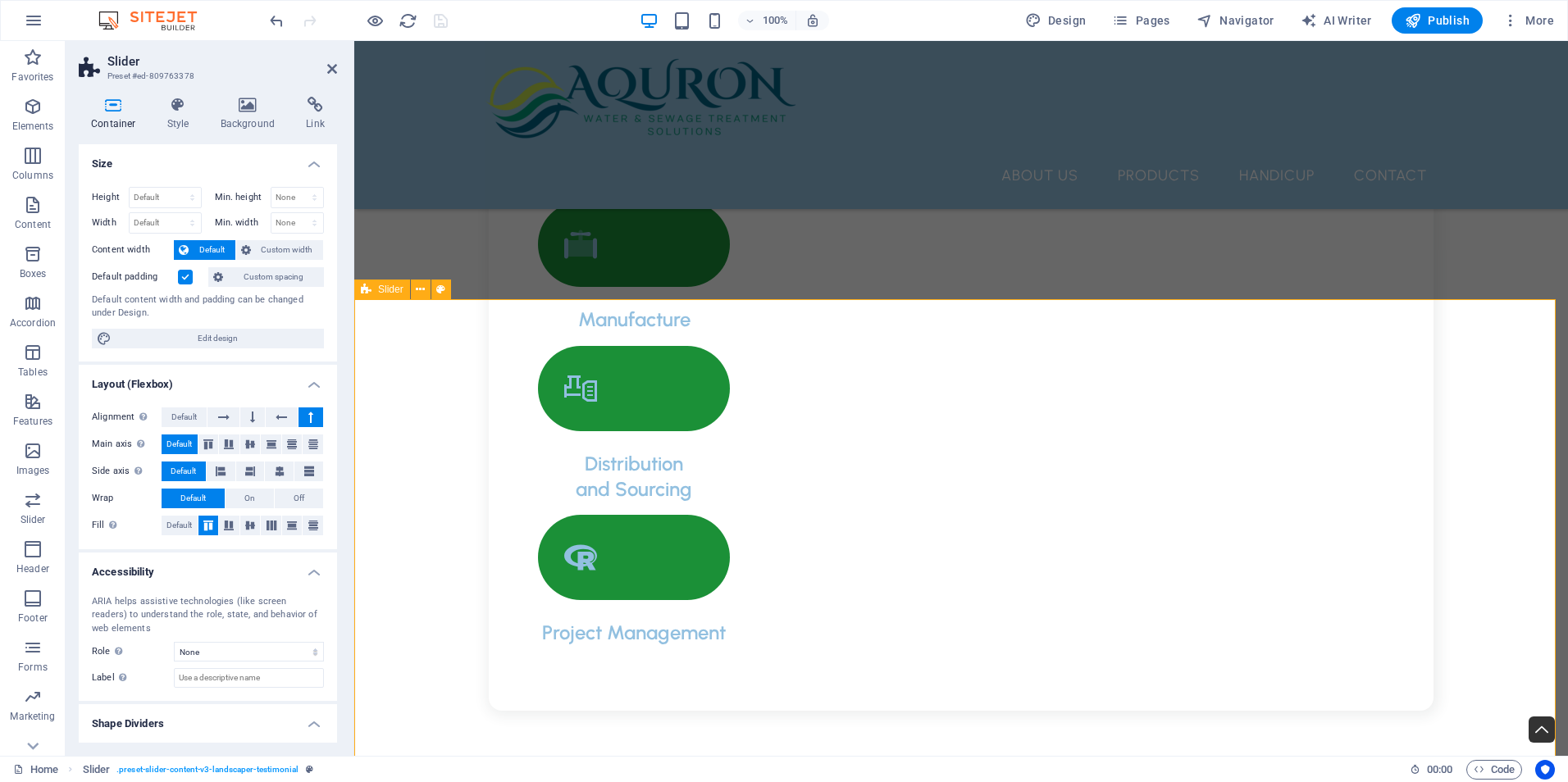 click on "Dosing Pump Fitting NEWDOSE fittings are conveniently included with all of our pumps, ensuring that you have everything you need for installation and operation right out of the box. Additionally, spare fittings can be easily obtained, providing you with peace of mind and accessibility whenever you require replacements or extra components. Top Mount Mixers NEWDOSE Mixers are engineered with cutting-edge designs that ensure optimal mixing results, providing you with the perfect combination of efficiency and performance. These mixers are crafted to enhance your mixing processes, allowing for a smoother and more consistent blend every time. Experience the difference with NEWDOSE as we redefine the standards of mixing technology. NEWDOSE Dosing  Pumps Chemical Mixing Tanks Dosing Pump Fitting Top Mount Mixers NEWDOSE Dosing  Pumps Chemical Mixing Tanks 1 2 3 4" at bounding box center [961, 8418] 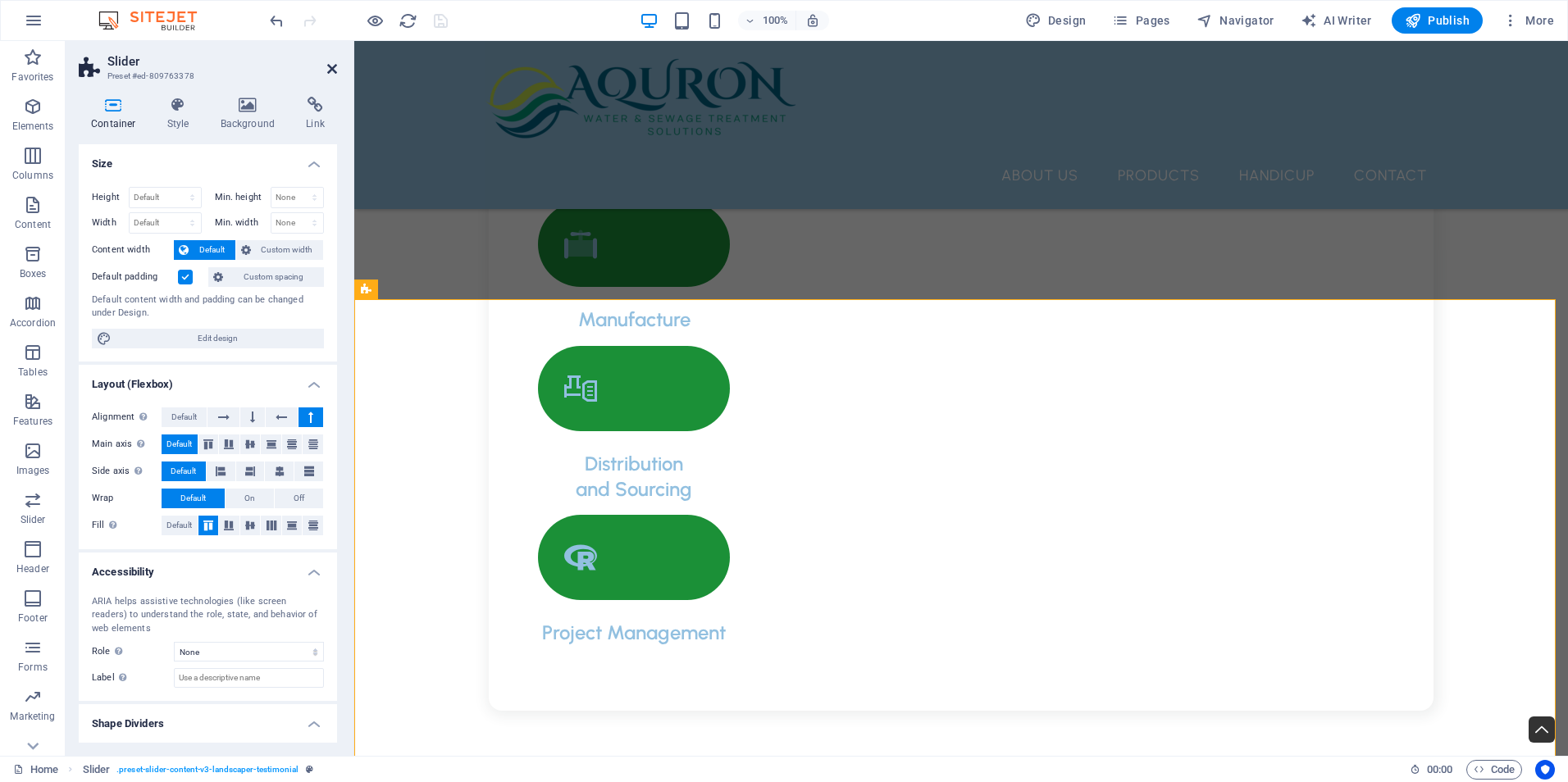 click at bounding box center (332, 69) 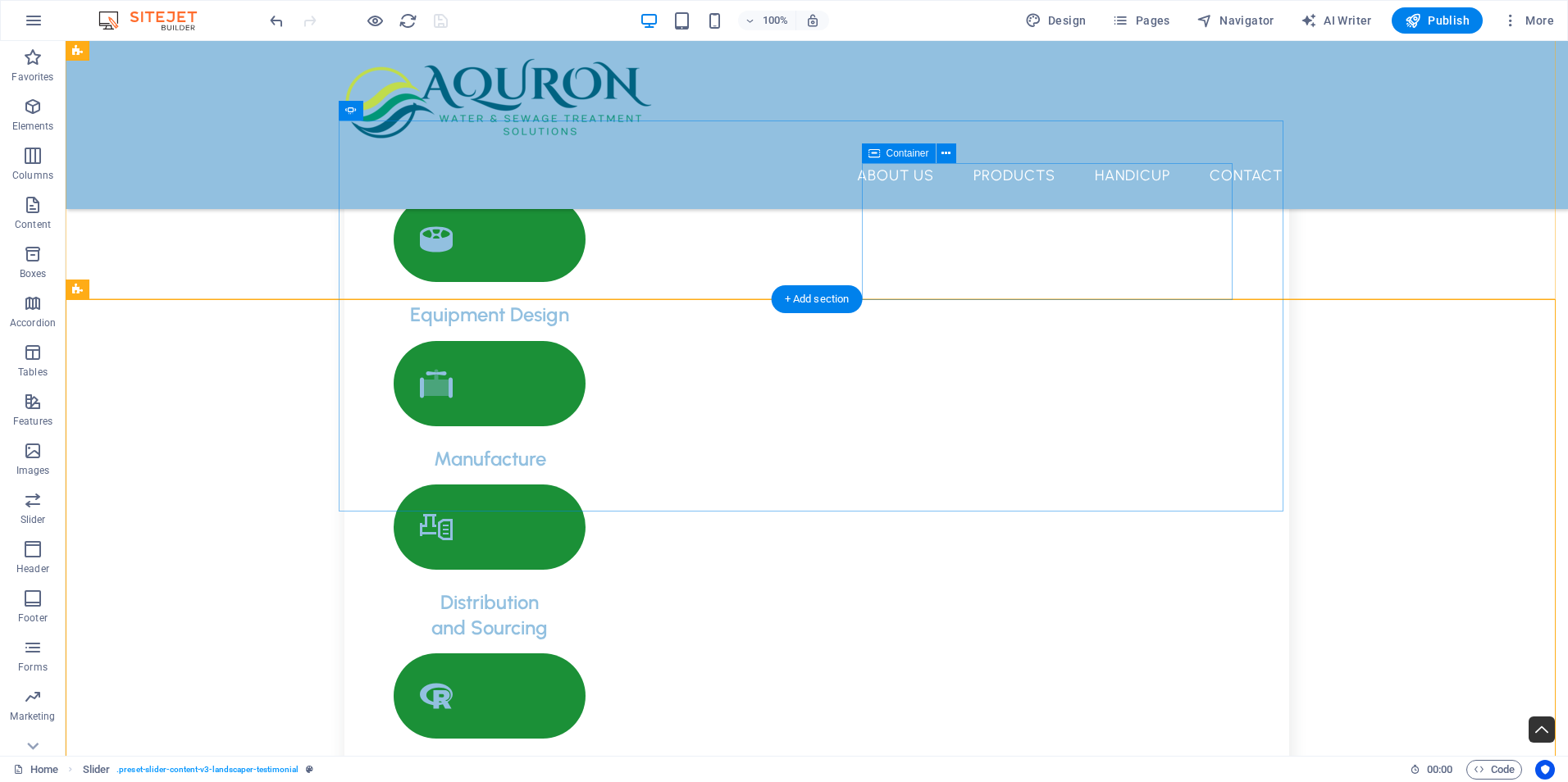 click on "Unistrut End Caps" at bounding box center [-390, 8197] 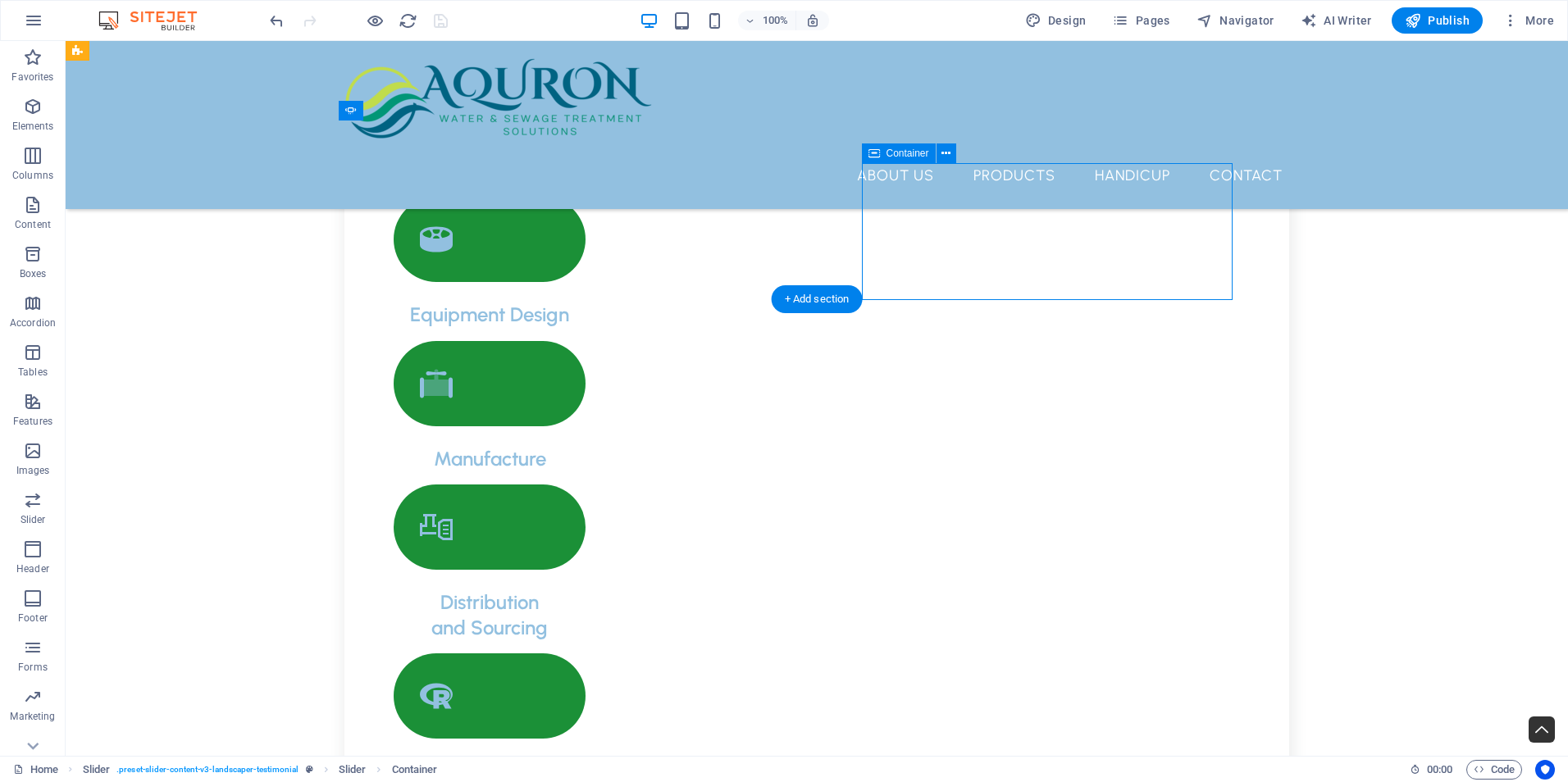 drag, startPoint x: 1062, startPoint y: 296, endPoint x: 773, endPoint y: 297, distance: 289.00173 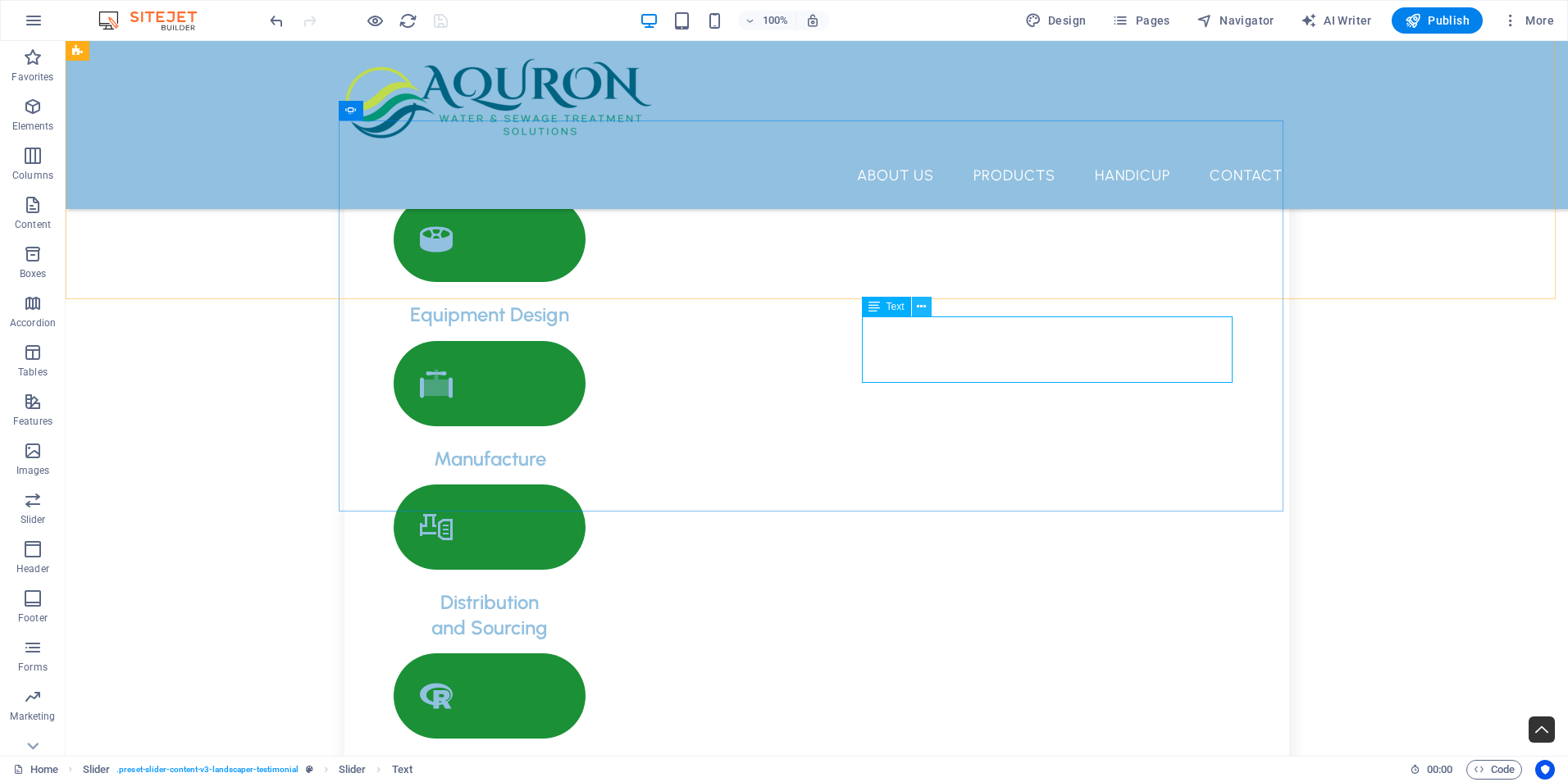 click at bounding box center (922, 307) 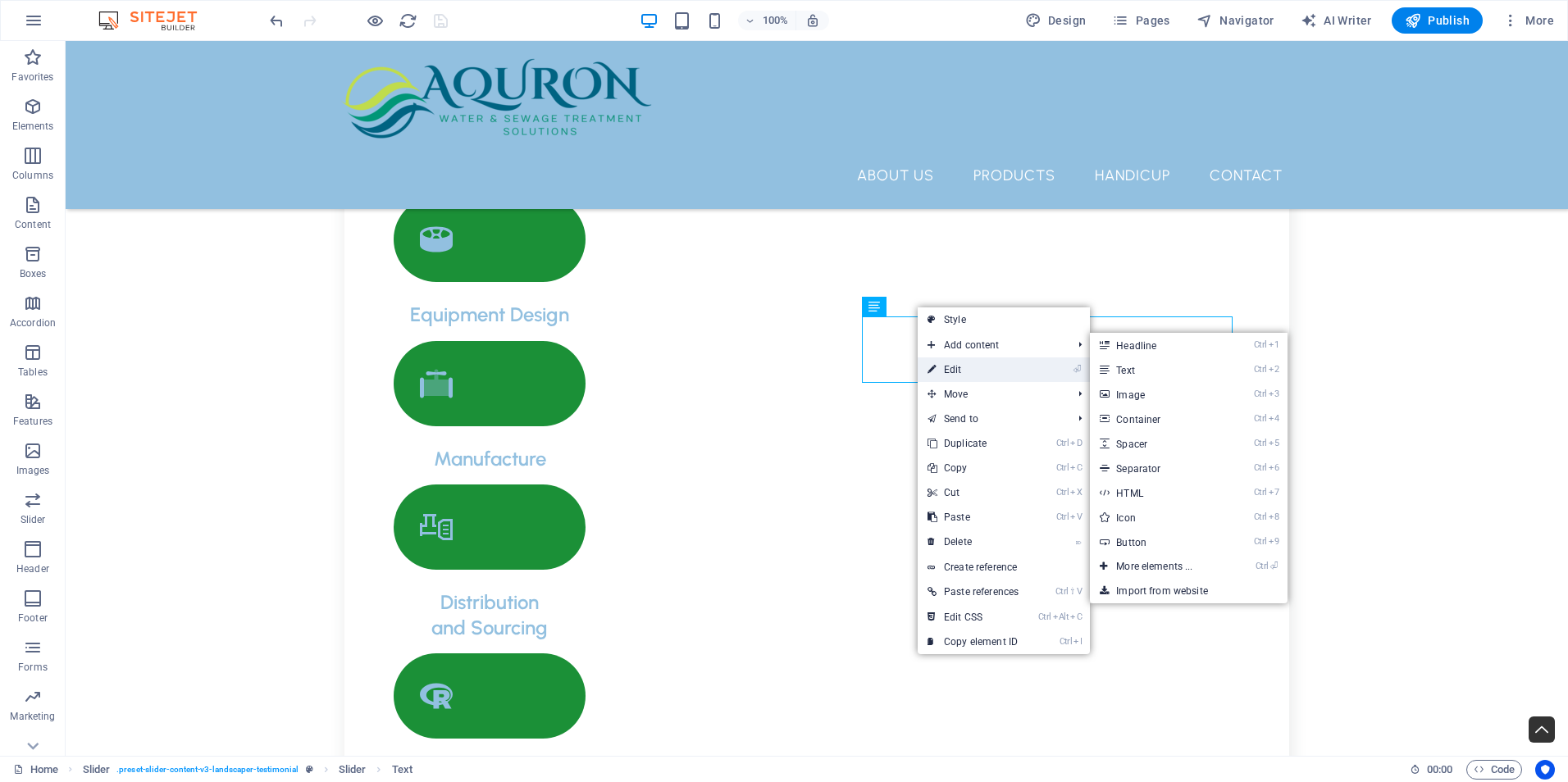 click on "⏎  Edit" at bounding box center [973, 370] 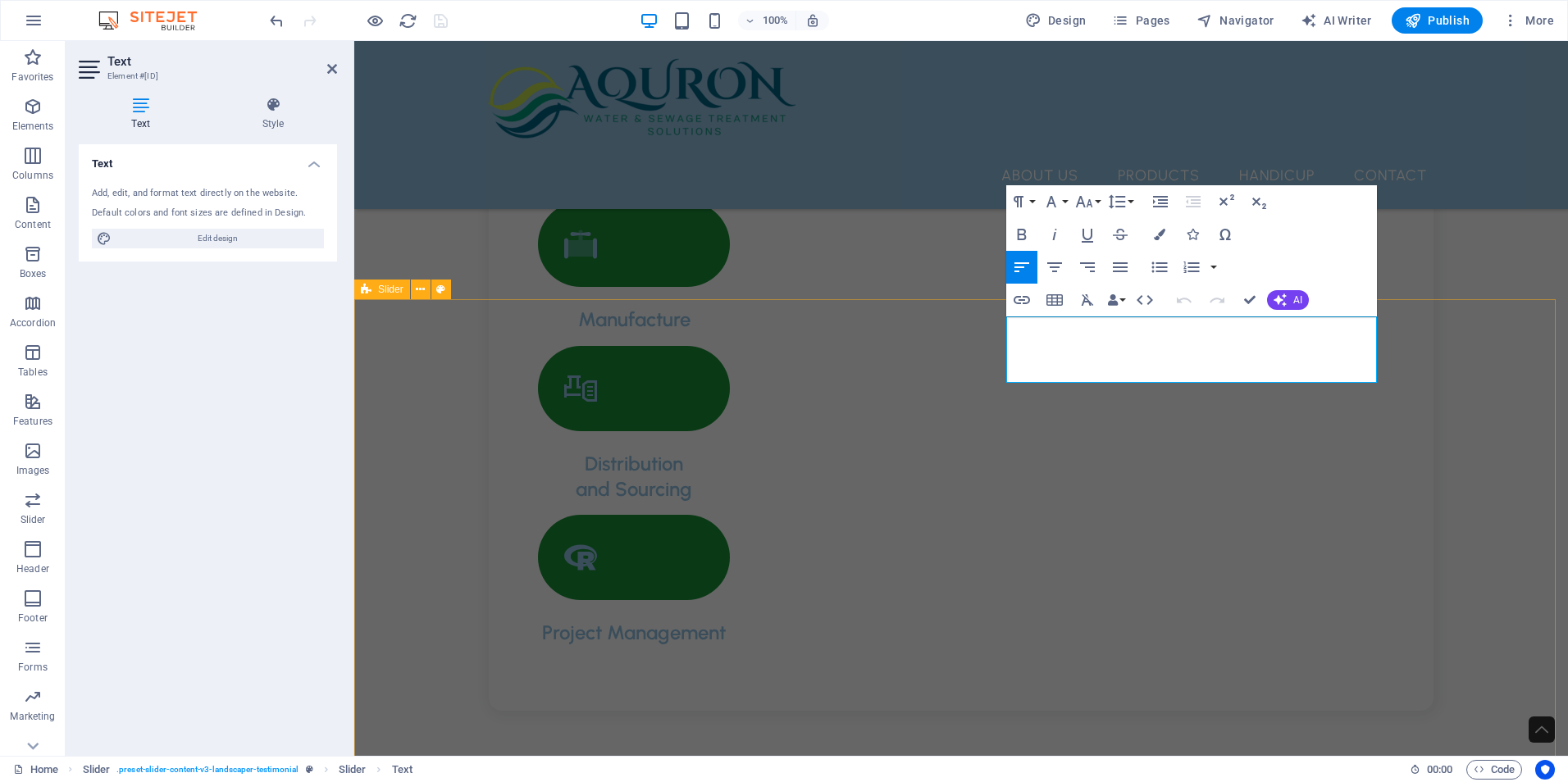 click on "Dosing Pump Fitting NEWDOSE fittings are conveniently included with all of our pumps, ensuring that you have everything you need for installation and operation right out of the box. Additionally, spare fittings can be easily obtained, providing you with peace of mind and accessibility whenever you require replacements or extra components. Top Mount Mixers NEWDOSE Mixers are engineered with cutting-edge designs that ensure optimal mixing results, providing you with the perfect combination of efficiency and performance. These mixers are crafted to enhance your mixing processes, allowing for a smoother and more consistent blend every time. Experience the difference with NEWDOSE as we redefine the standards of mixing technology. NEWDOSE Dosing  Pumps Chemical Mixing Tanks Dosing Pump Fitting Top Mount Mixers NEWDOSE Dosing  Pumps Chemical Mixing Tanks 1 2 3 4" at bounding box center [961, 8418] 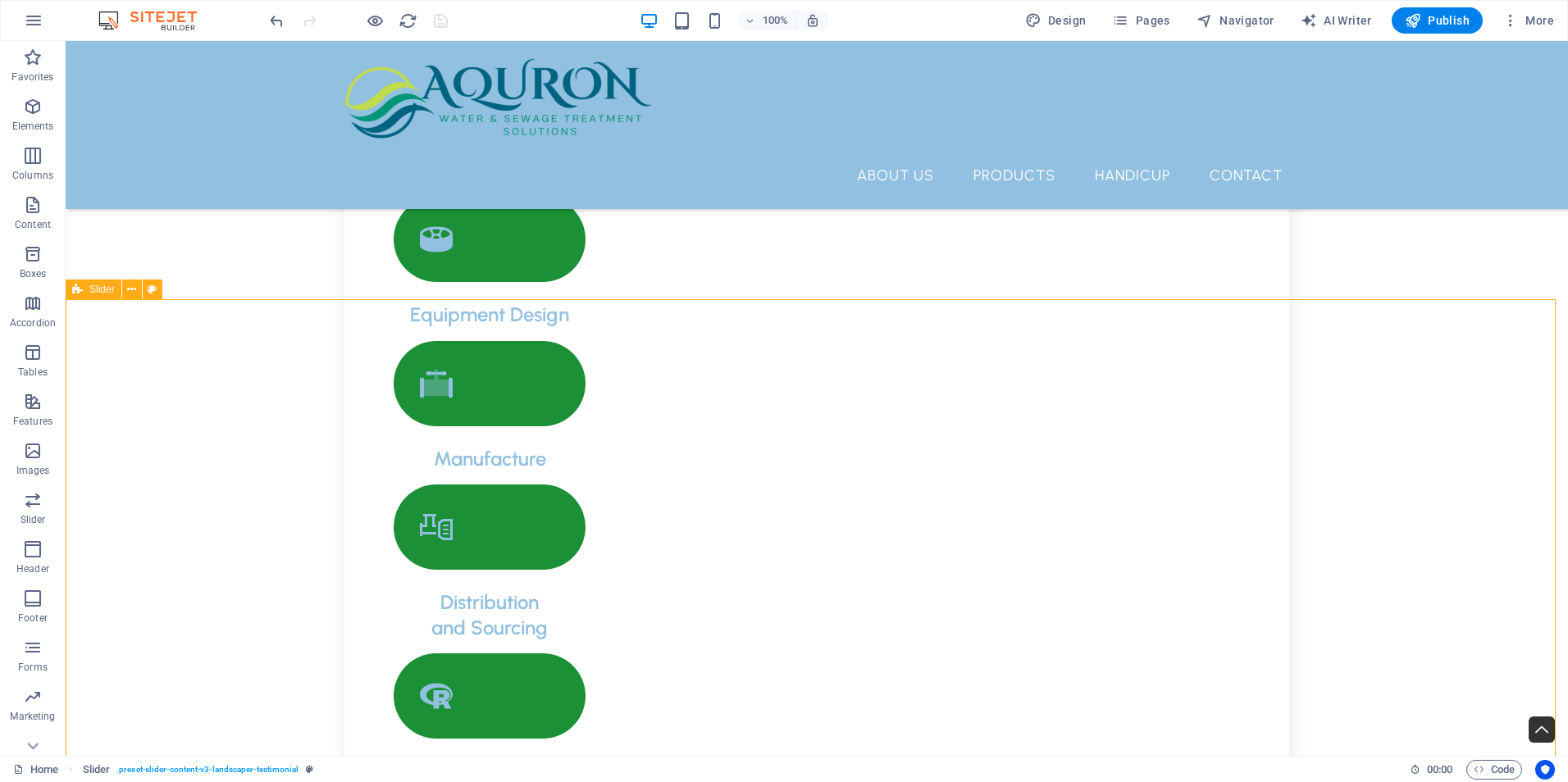 click on "Dosing Pump Fitting NEWDOSE fittings are conveniently included with all of our pumps, ensuring that you have everything you need for installation and operation right out of the box. Additionally, spare fittings can be easily obtained, providing you with peace of mind and accessibility whenever you require replacements or extra components. Top Mount Mixers NEWDOSE Mixers are engineered with cutting-edge designs that ensure optimal mixing results, providing you with the perfect combination of efficiency and performance. These mixers are crafted to enhance your mixing processes, allowing for a smoother and more consistent blend every time. Experience the difference with NEWDOSE as we redefine the standards of mixing technology. NEWDOSE Dosing  Pumps Chemical Mixing Tanks Dosing Pump Fitting Top Mount Mixers NEWDOSE Dosing  Pumps Chemical Mixing Tanks 1 2 3 4" at bounding box center [817, 9315] 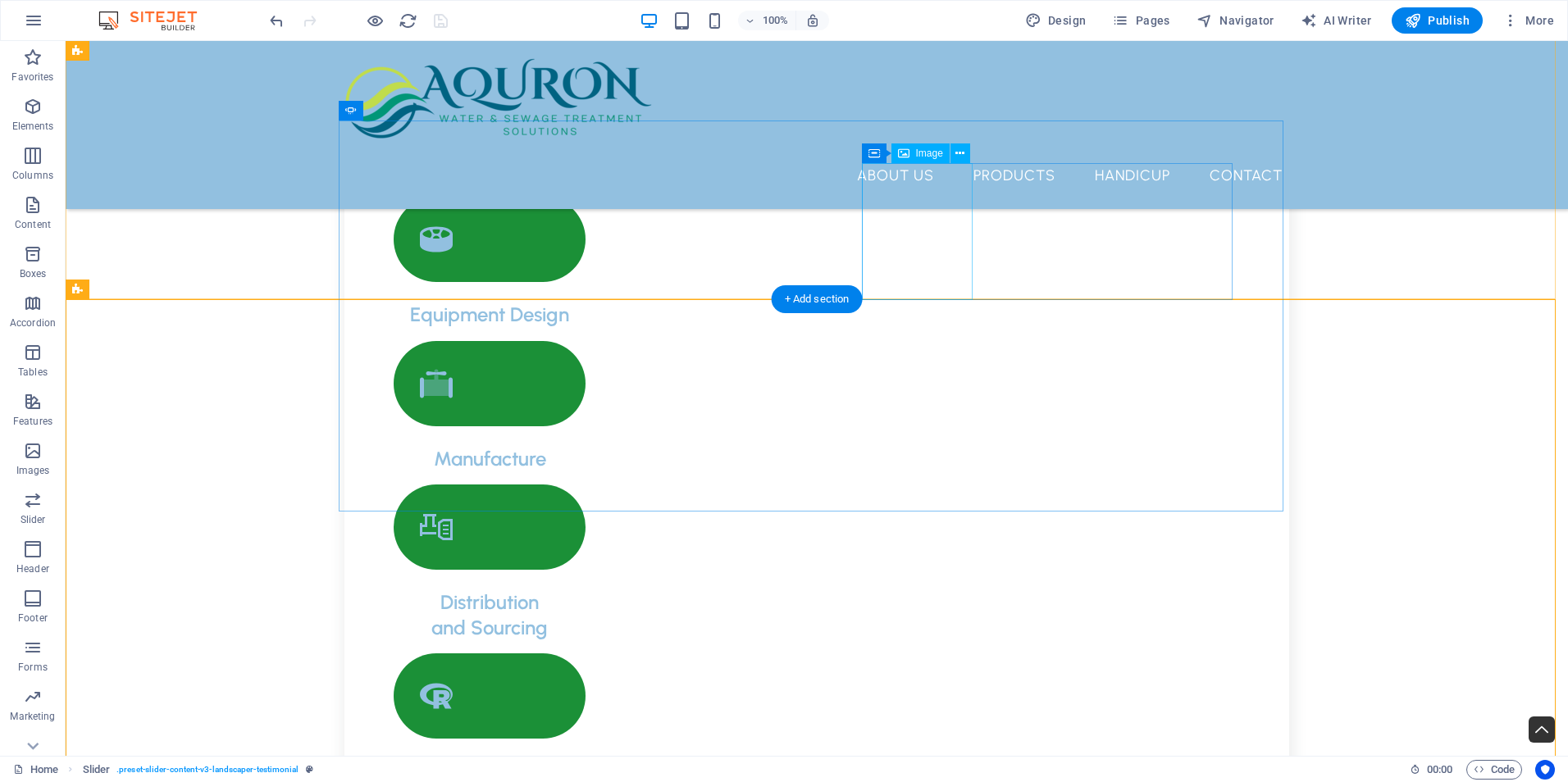 click at bounding box center (-390, 8115) 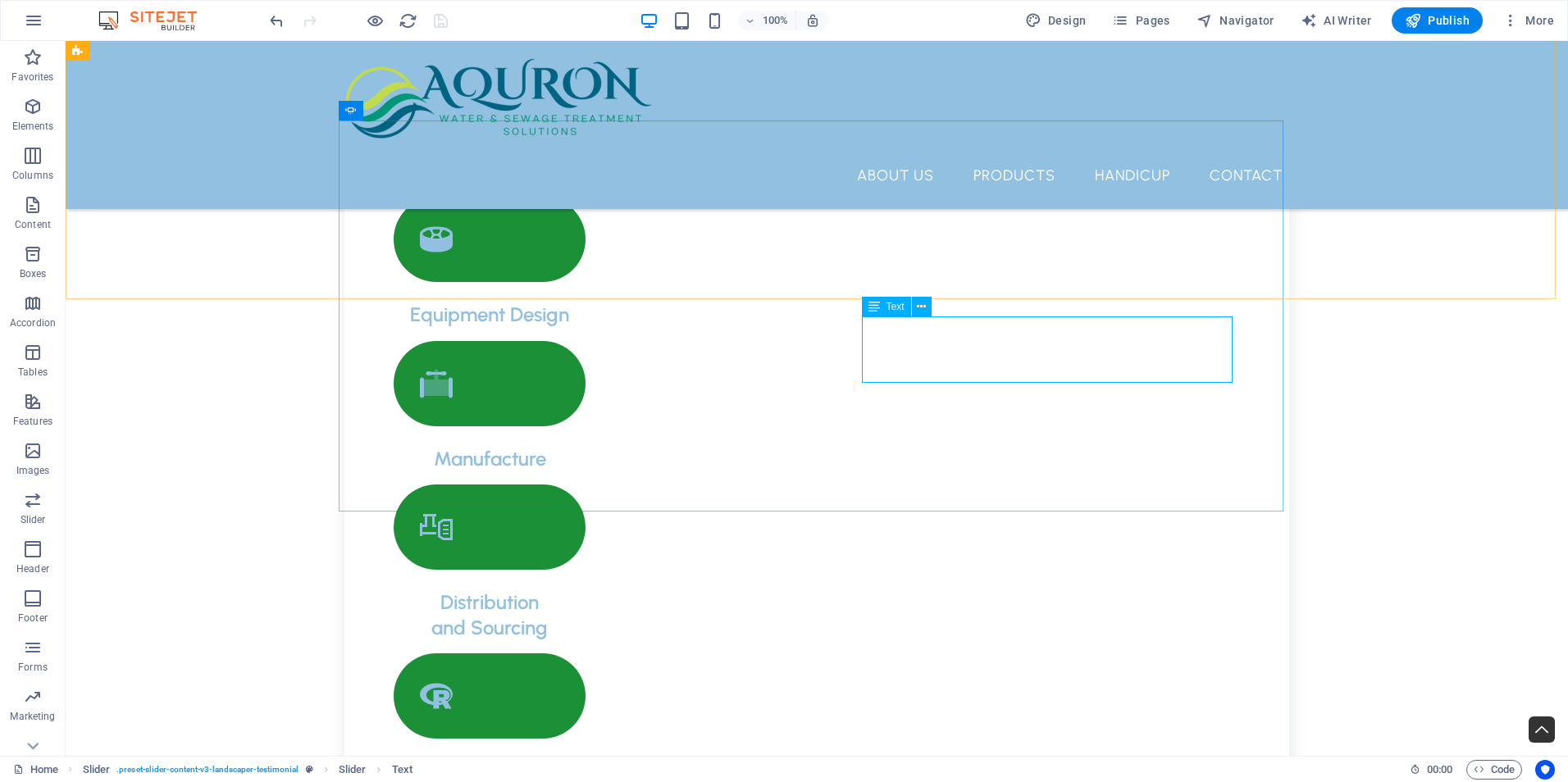 click on "Text" at bounding box center (896, 307) 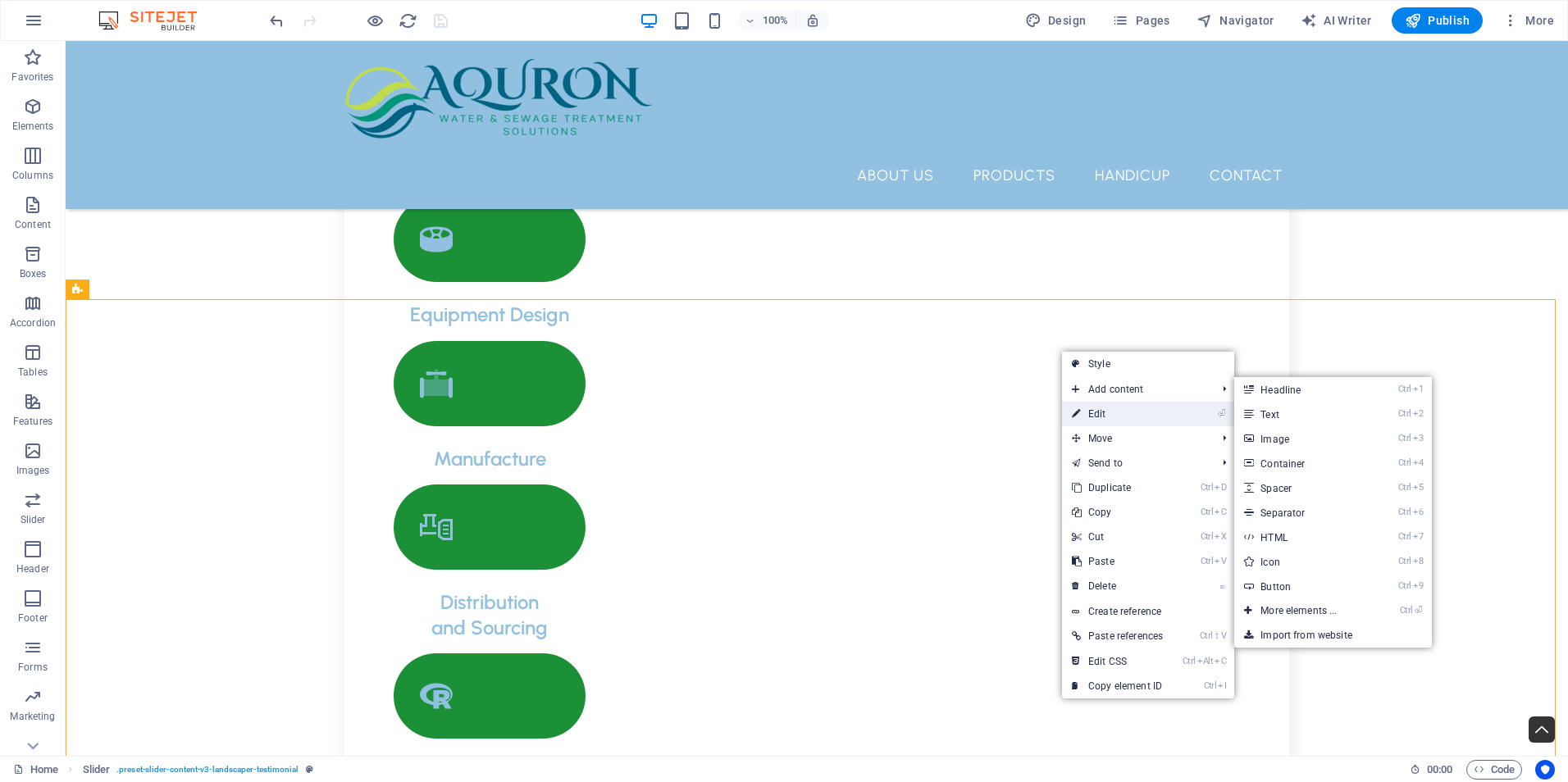 click on "⏎  Edit" at bounding box center (1117, 414) 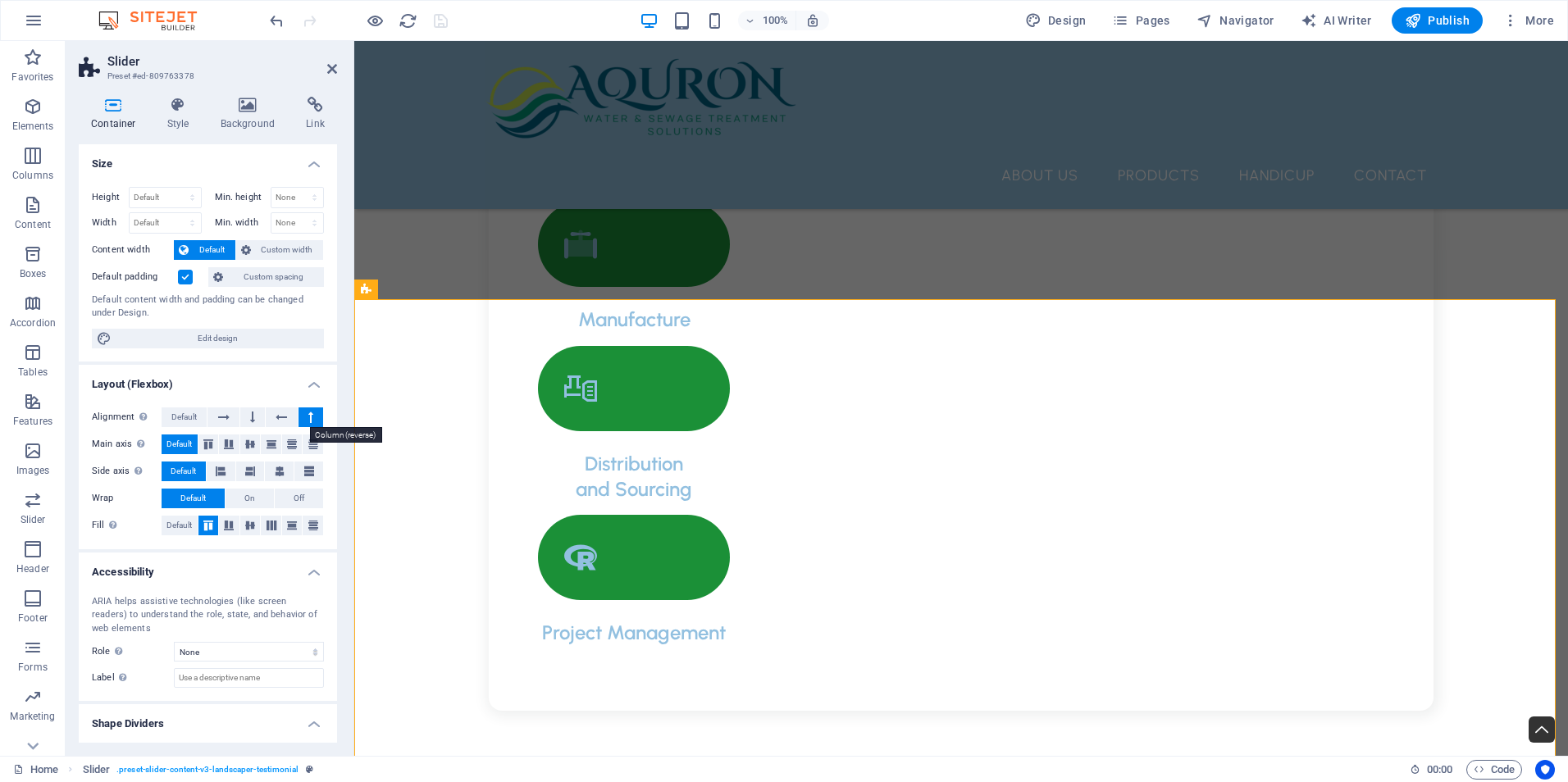 click at bounding box center [311, 417] 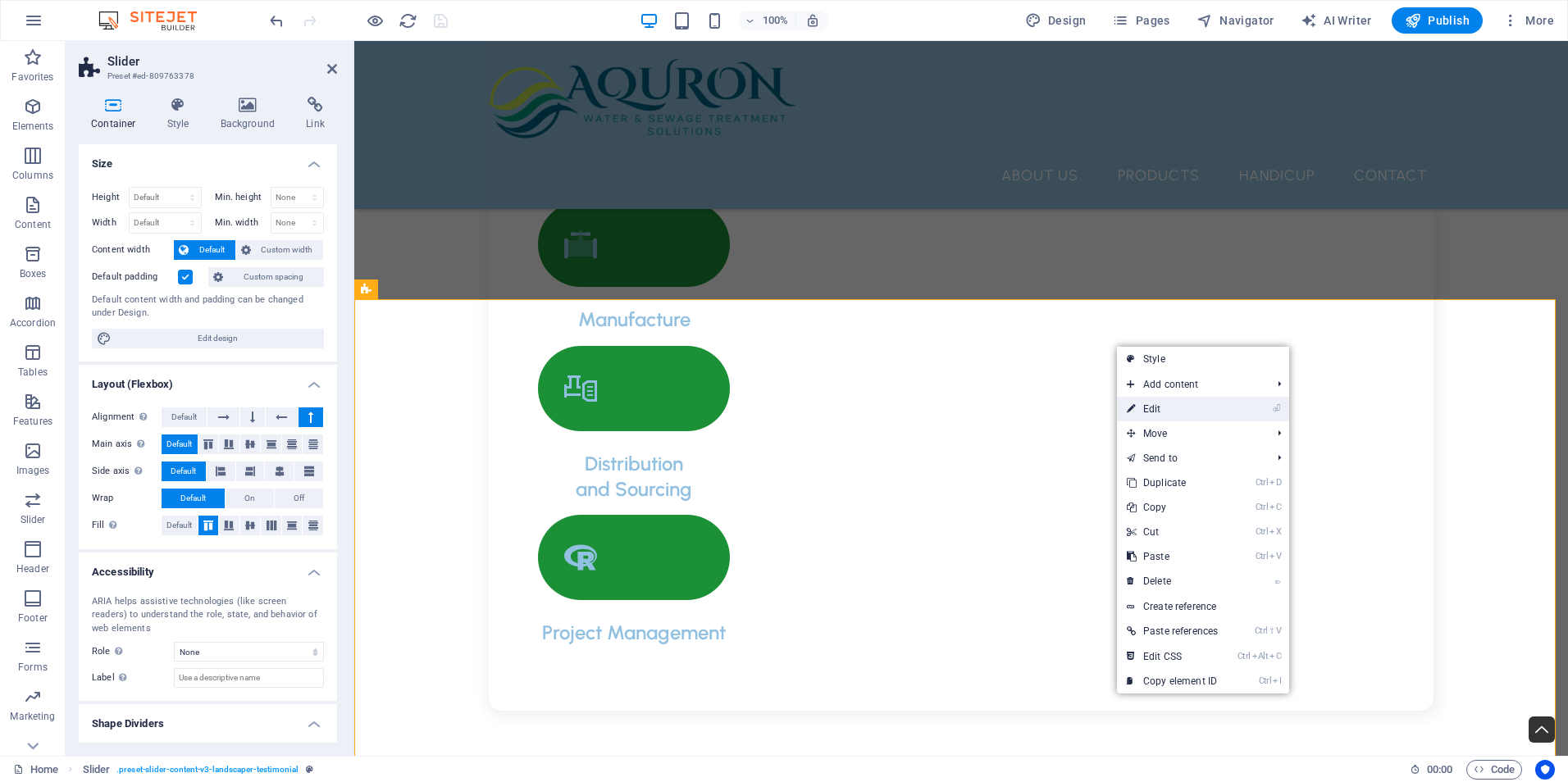 click on "⏎  Edit" at bounding box center [1172, 409] 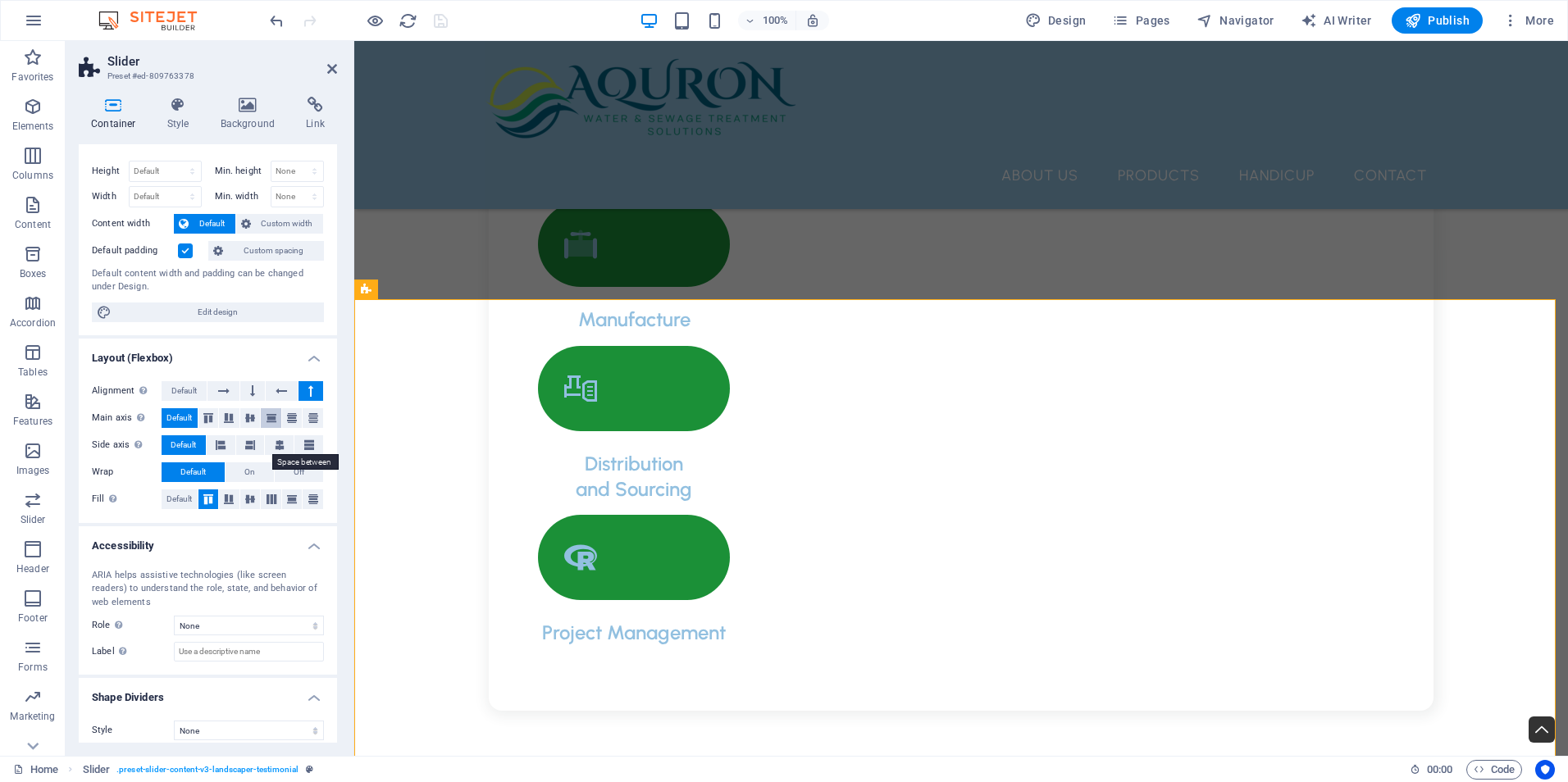 scroll, scrollTop: 37, scrollLeft: 0, axis: vertical 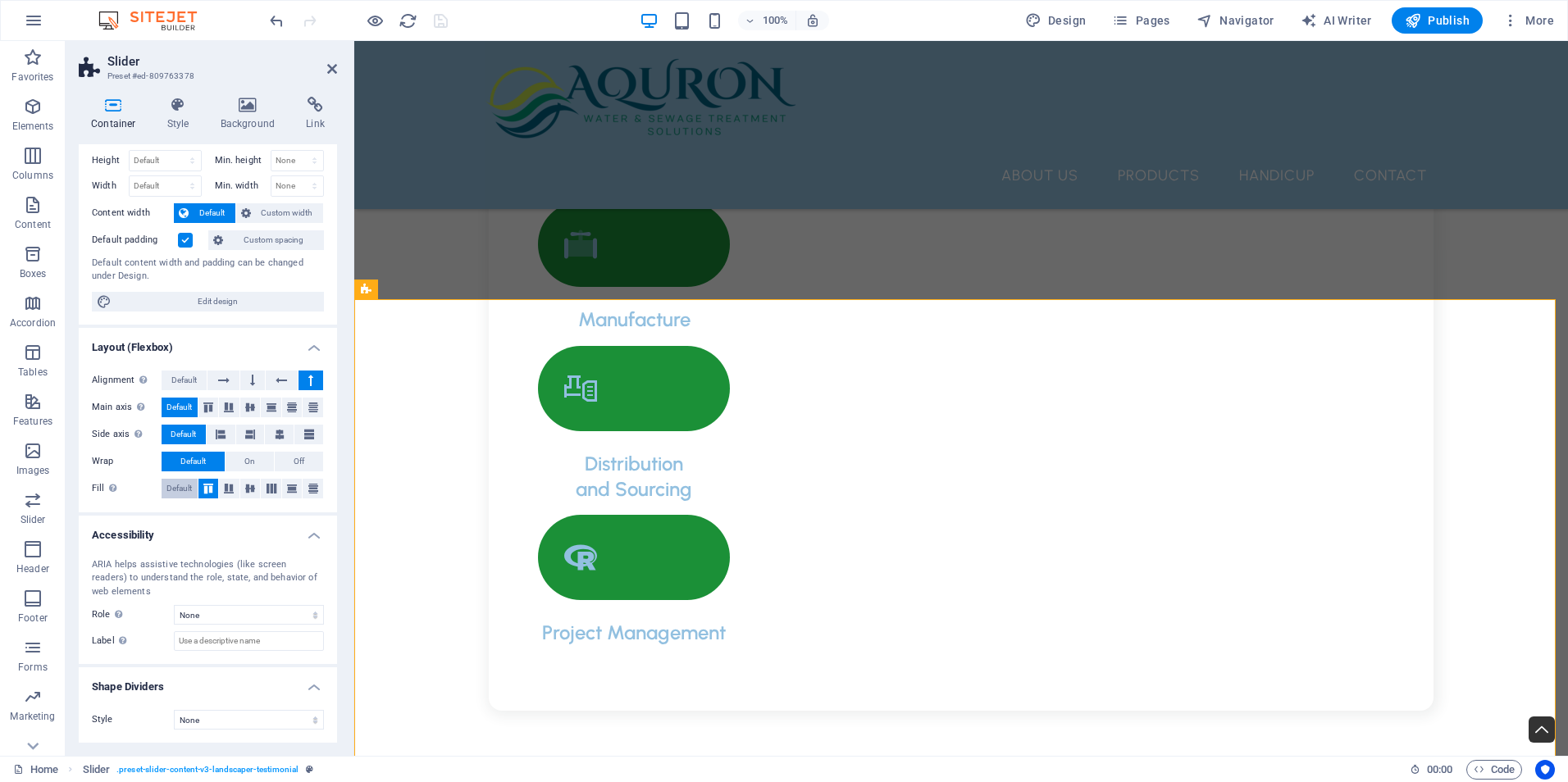click on "Default" at bounding box center (179, 489) 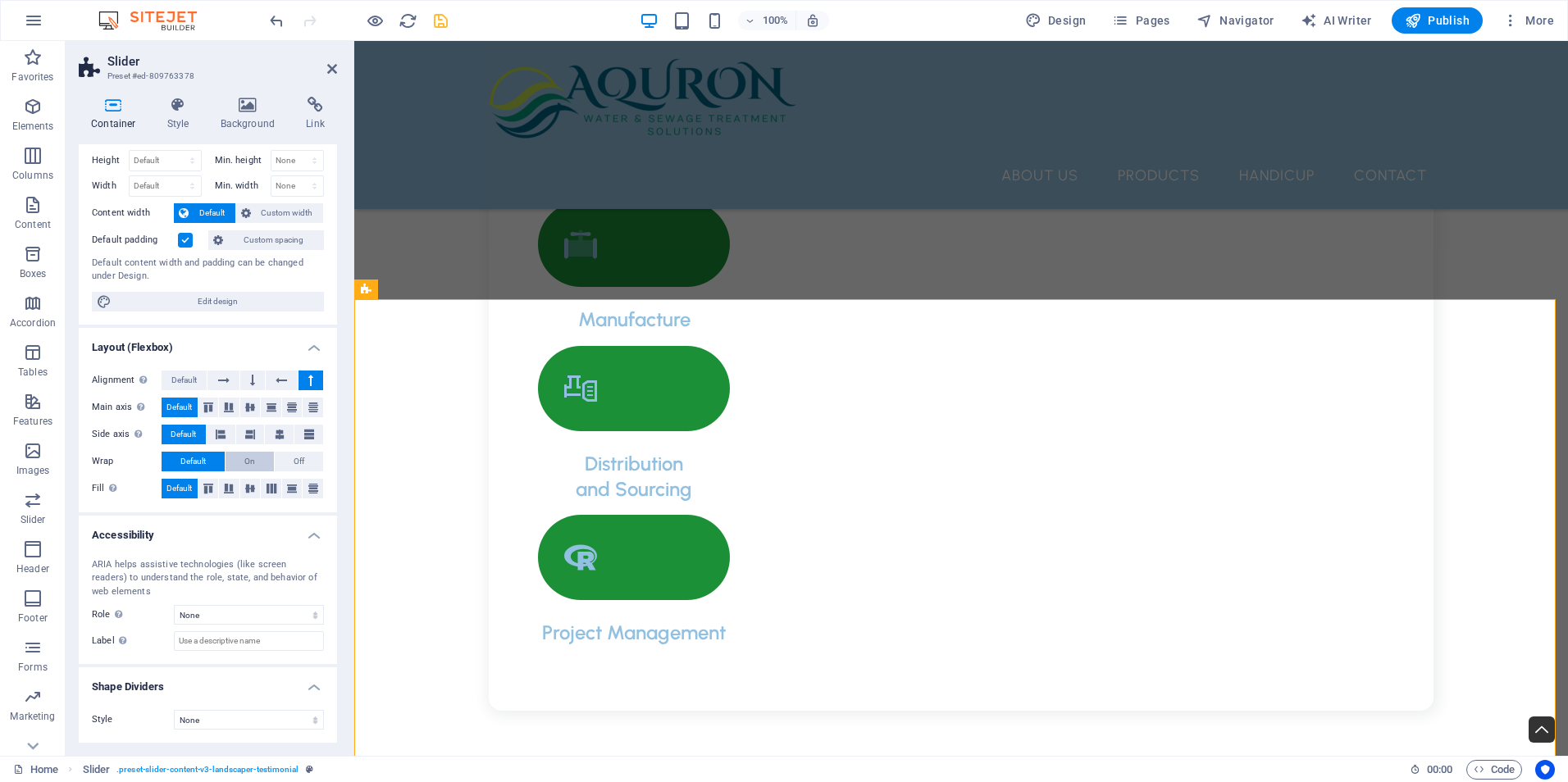 click on "On" at bounding box center (249, 461) 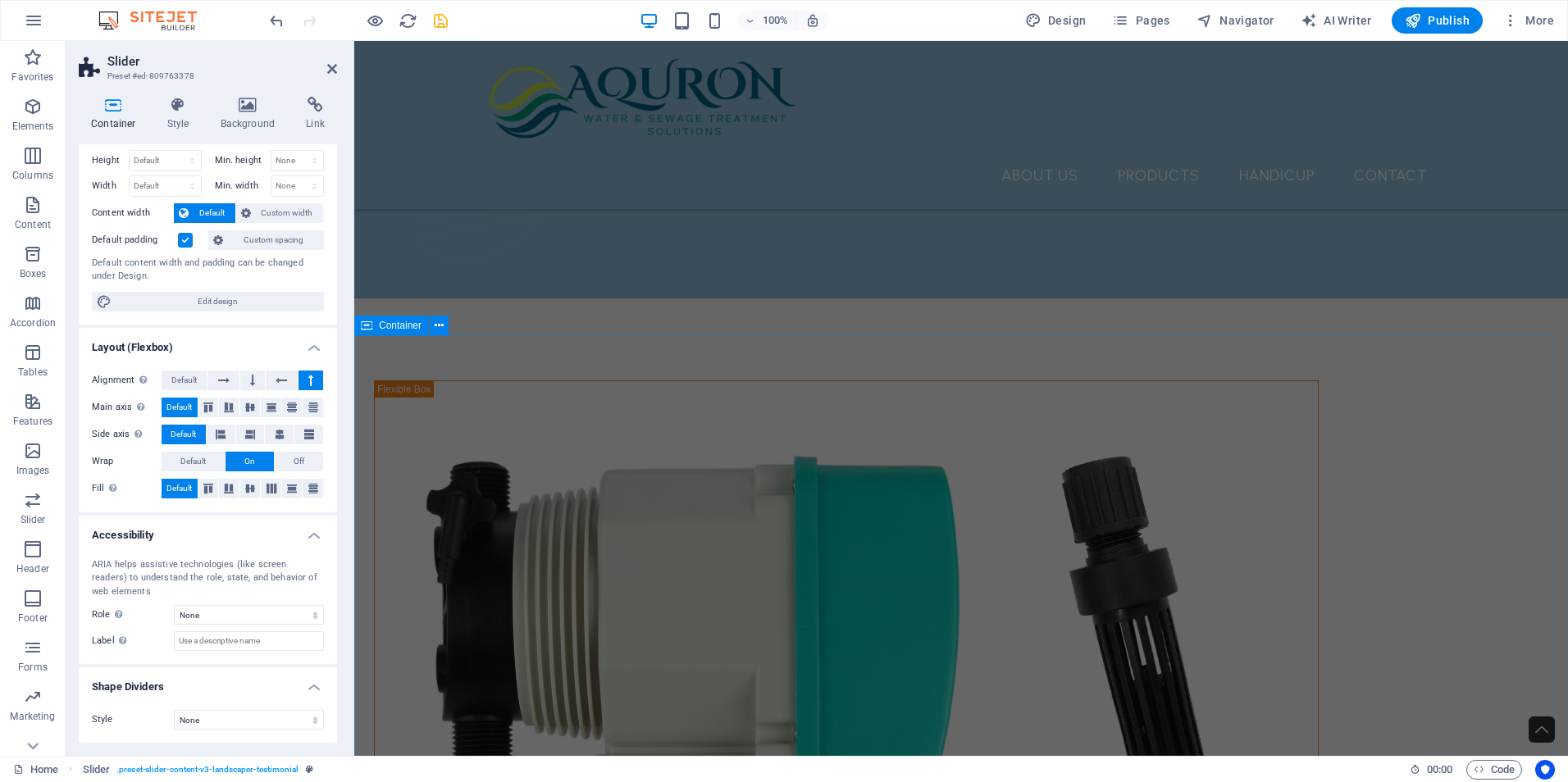 scroll, scrollTop: 1230, scrollLeft: 0, axis: vertical 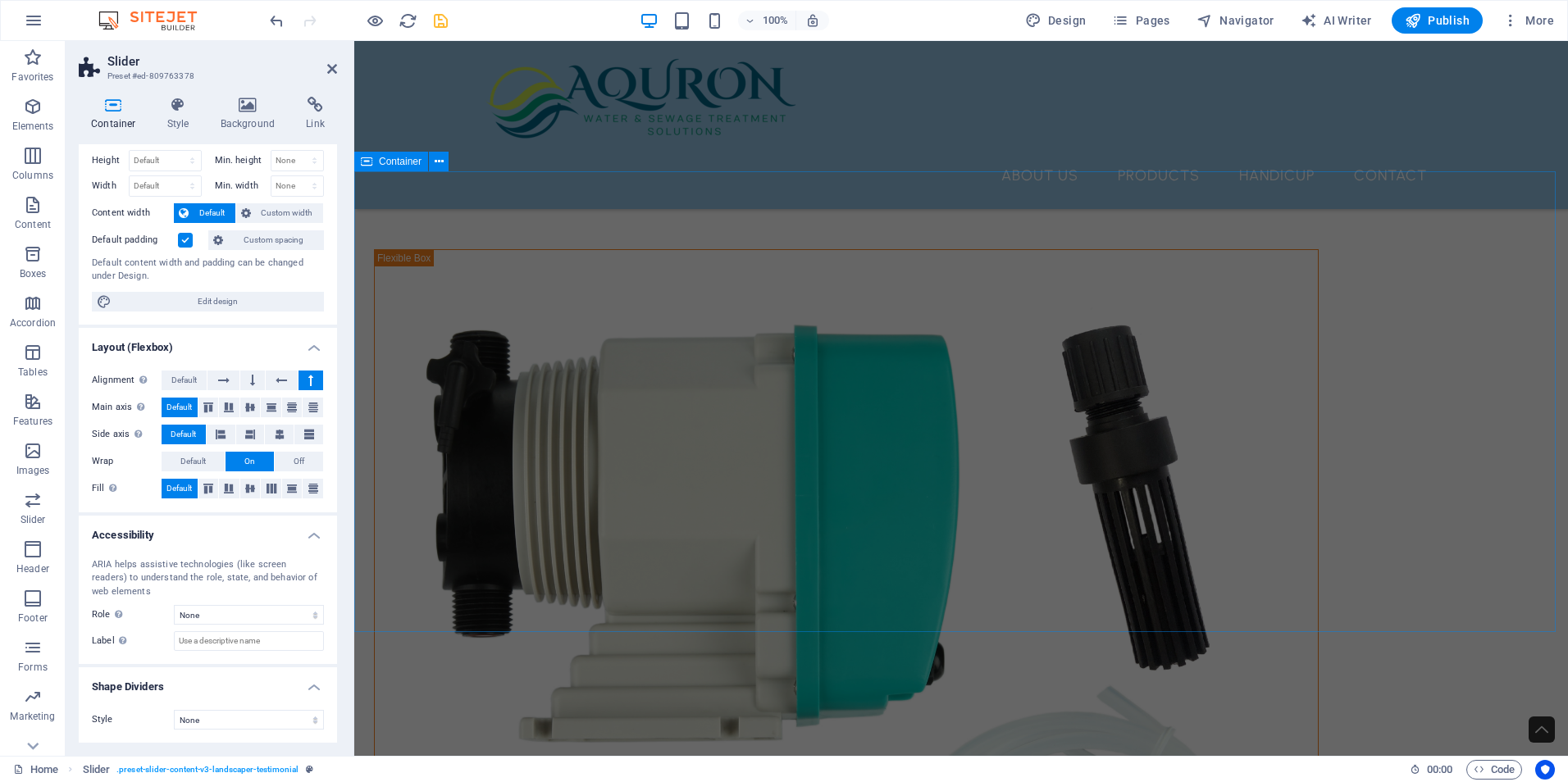 click on "What we do Equipment Design .fa-secondary{opacity:.4} Manufacture Distribution  and Sourcing Project Management" at bounding box center [961, 1977] 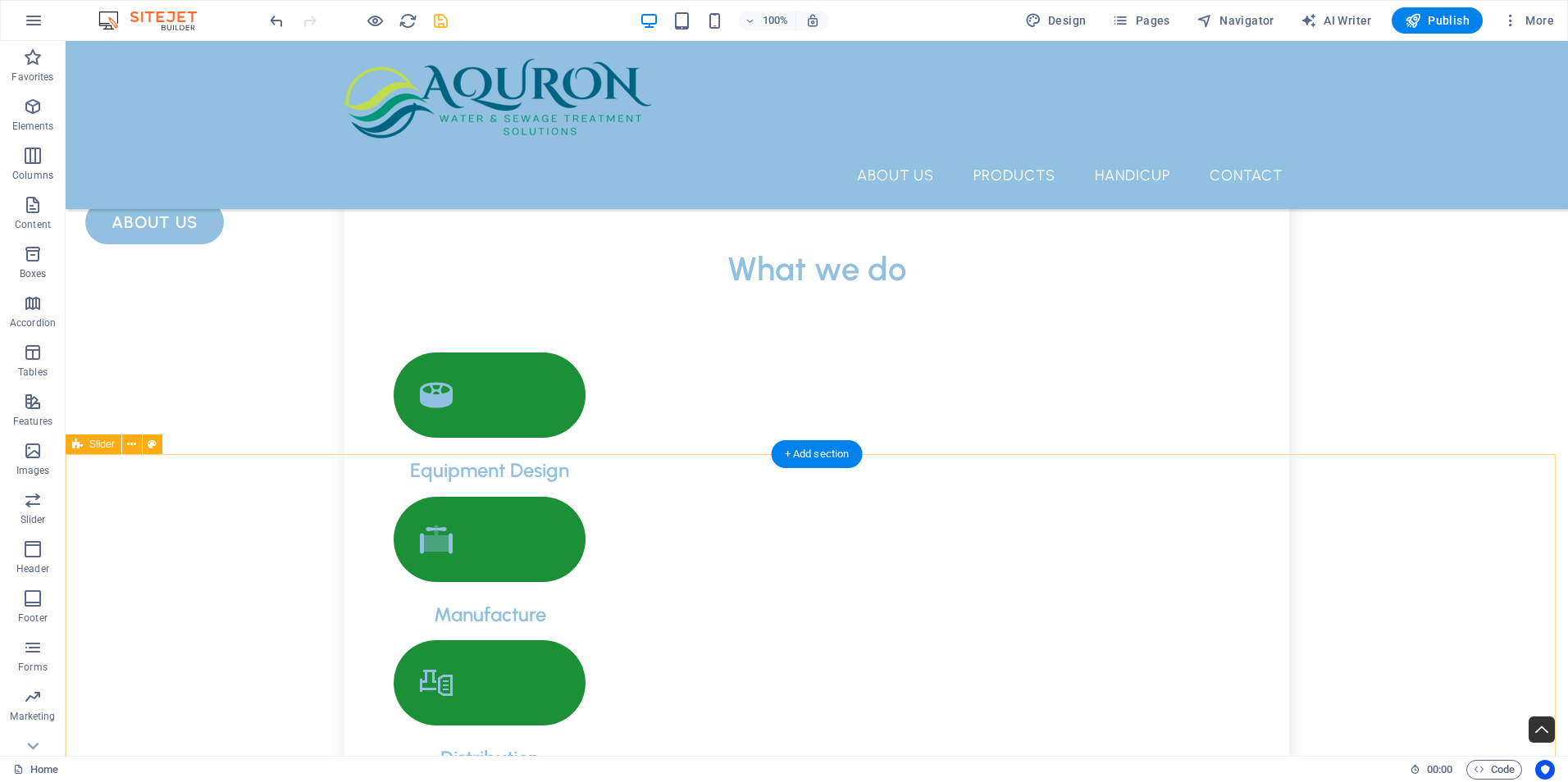 scroll, scrollTop: 2705, scrollLeft: 0, axis: vertical 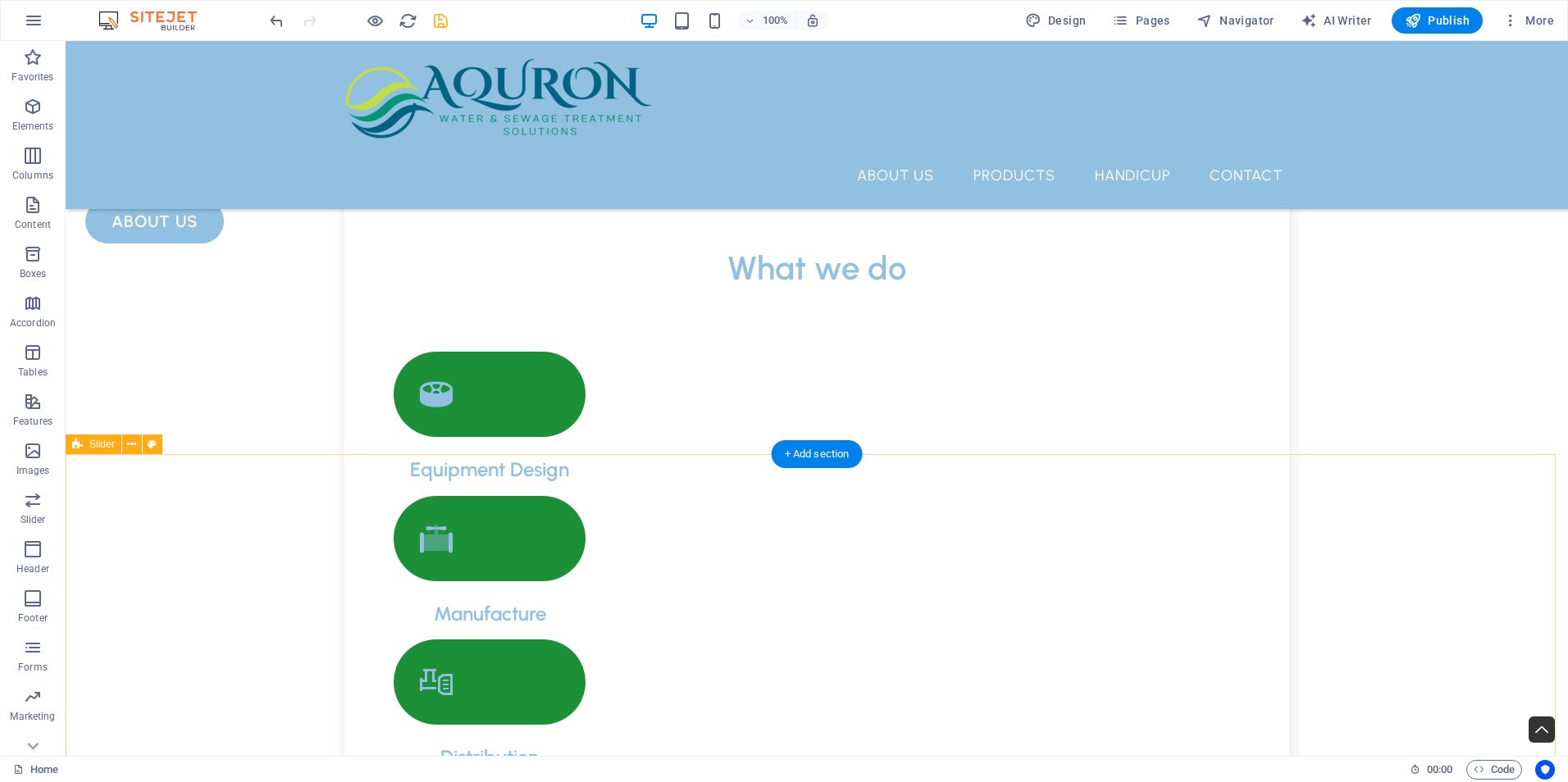 click on "Dosing Pump Fitting NEWDOSE fittings are conveniently included with all of our pumps, ensuring that you have everything you need for installation and operation right out of the box. Additionally, spare fittings can be easily obtained, providing you with peace of mind and accessibility whenever you require replacements or extra components. Top Mount Mixers NEWDOSE Mixers are engineered with cutting-edge designs that ensure optimal mixing results, providing you with the perfect combination of efficiency and performance. These mixers are crafted to enhance your mixing processes, allowing for a smoother and more consistent blend every time. Experience the difference with NEWDOSE as we redefine the standards of mixing technology. NEWDOSE Dosing  Pumps Chemical Mixing Tanks Dosing Pump Fitting Top Mount Mixers NEWDOSE Dosing  Pumps Chemical Mixing Tanks 1 2 3 4" at bounding box center [817, 9470] 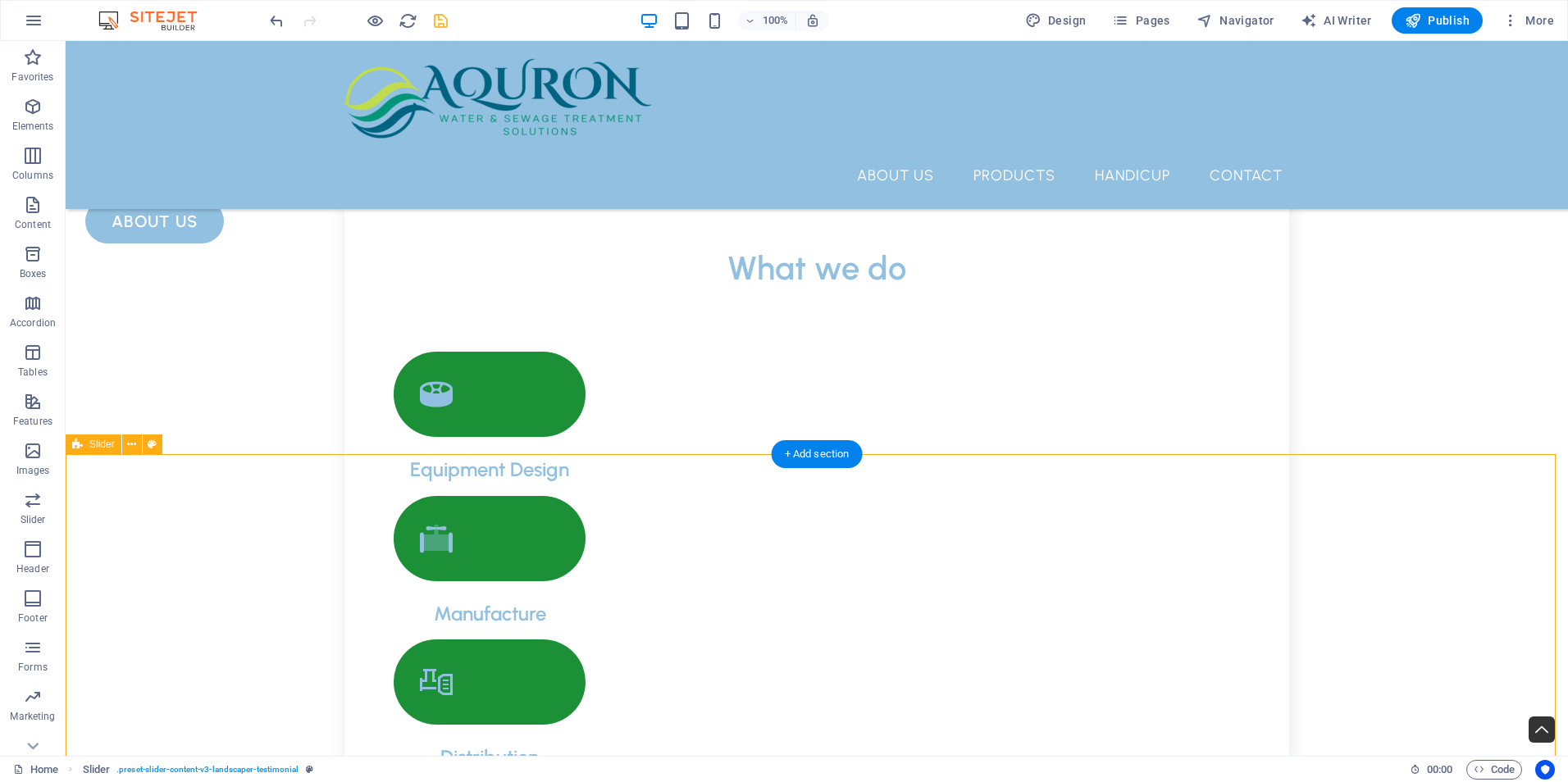 click on "Dosing Pump Fitting NEWDOSE fittings are conveniently included with all of our pumps, ensuring that you have everything you need for installation and operation right out of the box. Additionally, spare fittings can be easily obtained, providing you with peace of mind and accessibility whenever you require replacements or extra components. Top Mount Mixers NEWDOSE Mixers are engineered with cutting-edge designs that ensure optimal mixing results, providing you with the perfect combination of efficiency and performance. These mixers are crafted to enhance your mixing processes, allowing for a smoother and more consistent blend every time. Experience the difference with NEWDOSE as we redefine the standards of mixing technology. NEWDOSE Dosing  Pumps Chemical Mixing Tanks Dosing Pump Fitting Top Mount Mixers NEWDOSE Dosing  Pumps Chemical Mixing Tanks 1 2 3 4" at bounding box center (817, 9470) 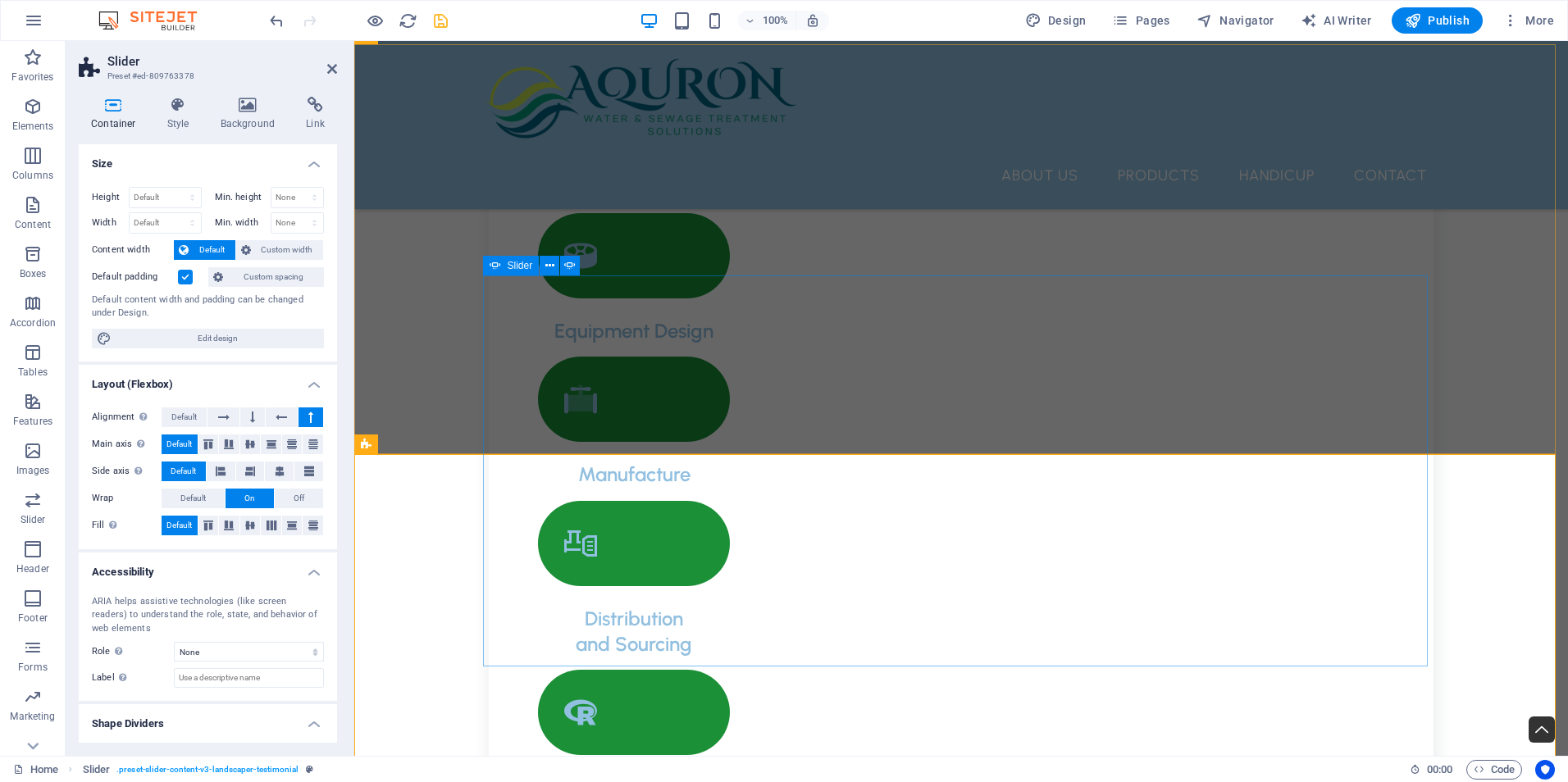 click at bounding box center [961, 10634] 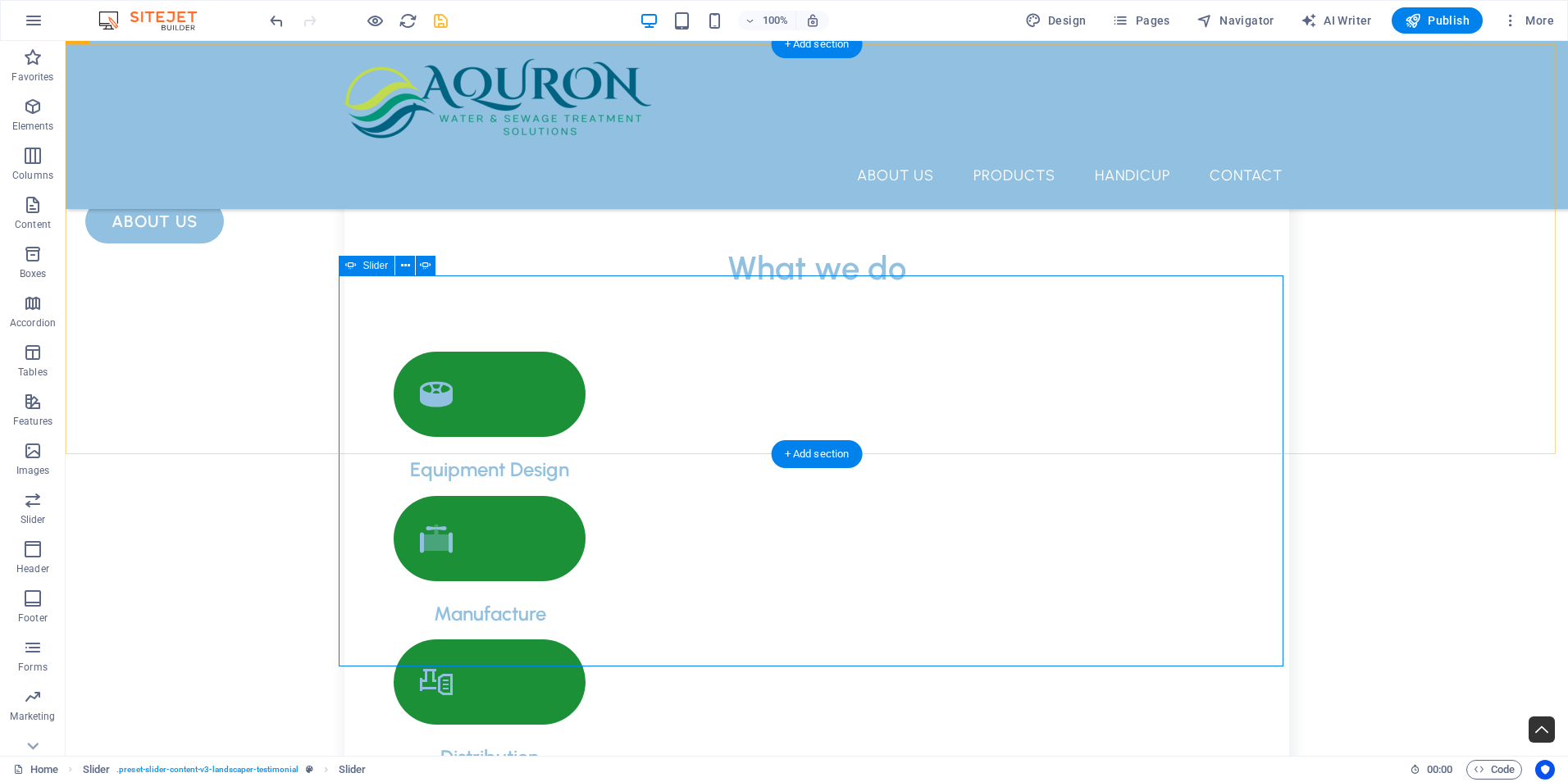 click at bounding box center [817, 11531] 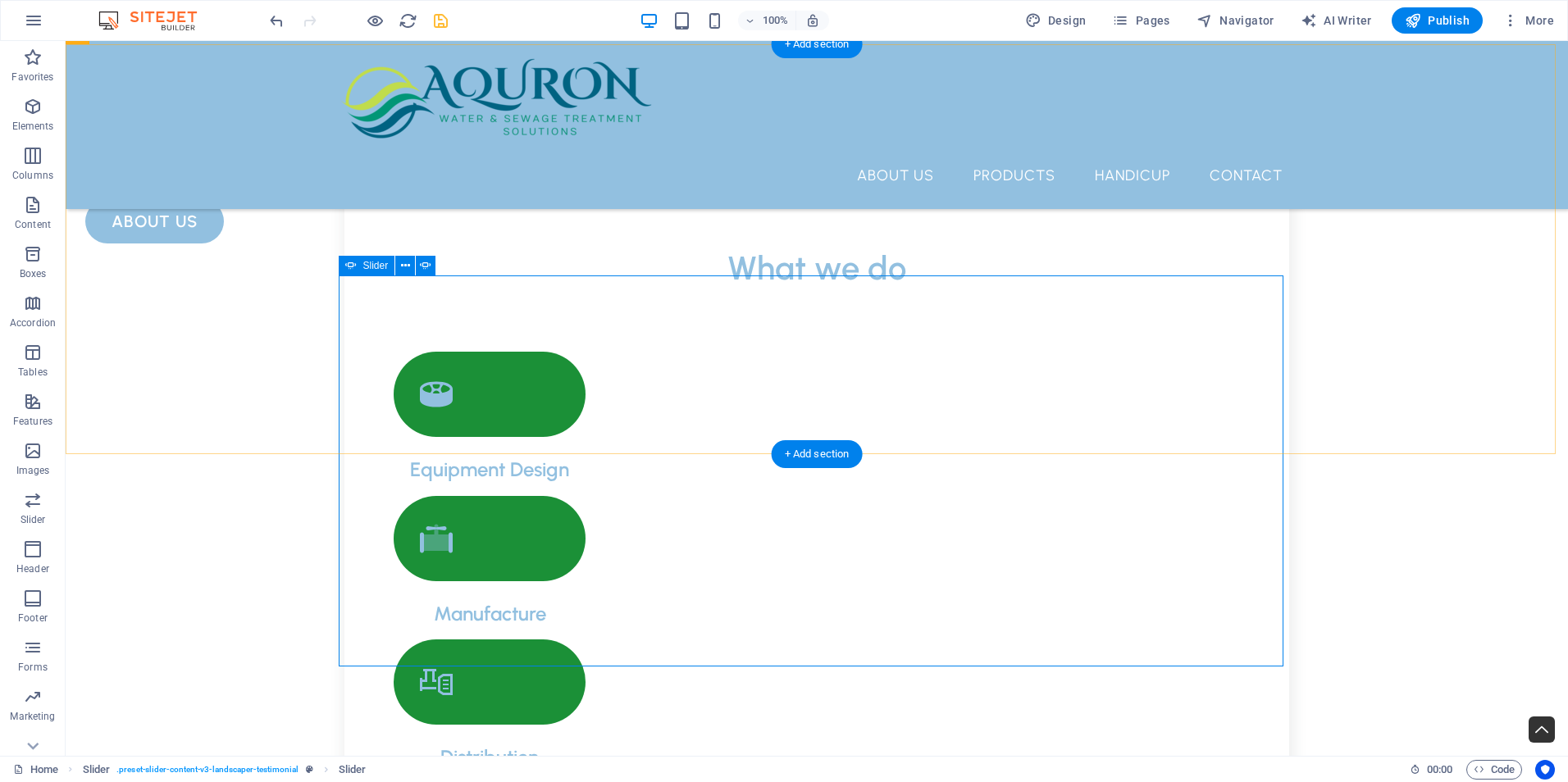 click at bounding box center [817, 11531] 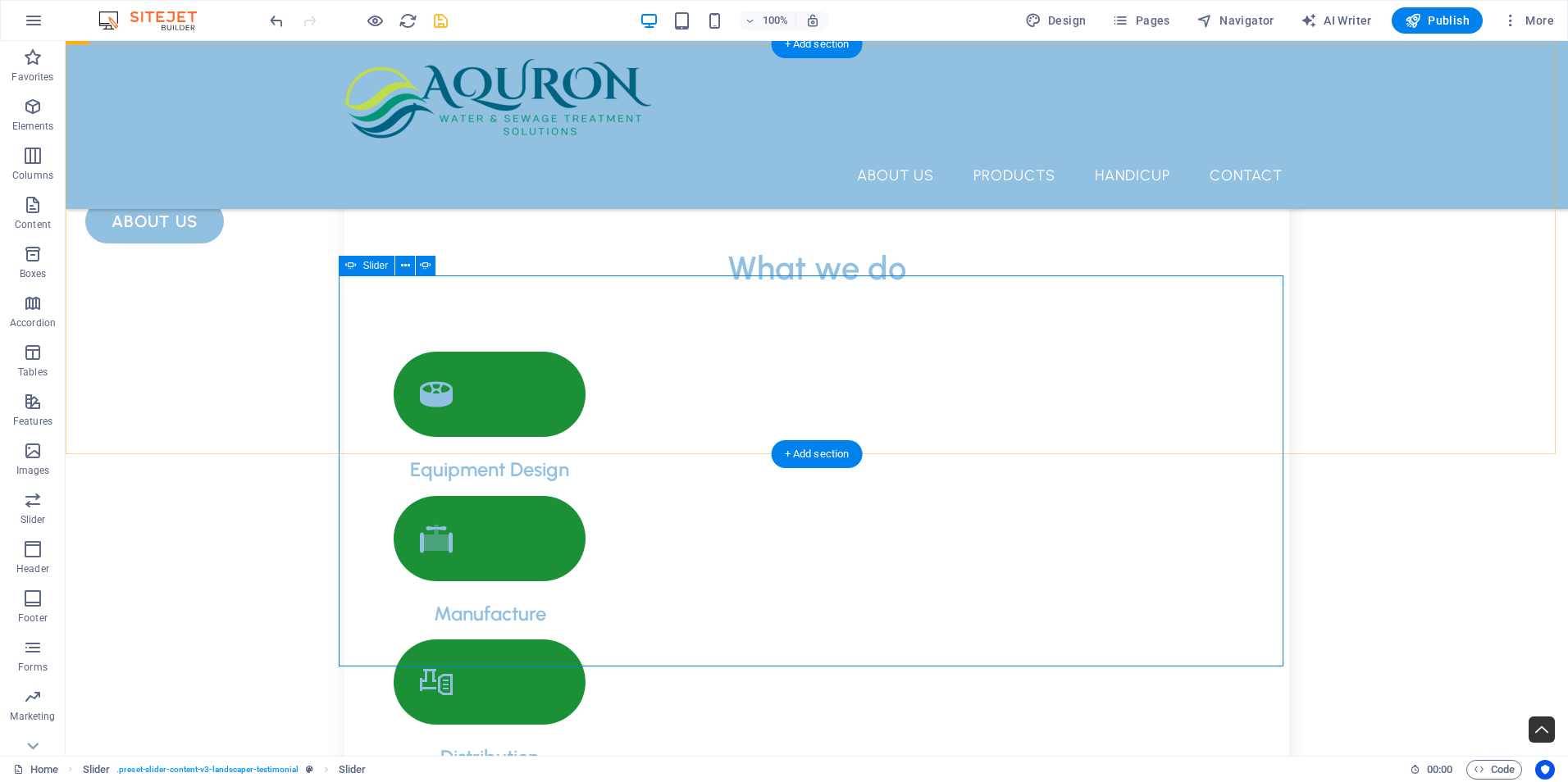 click at bounding box center [817, 11531] 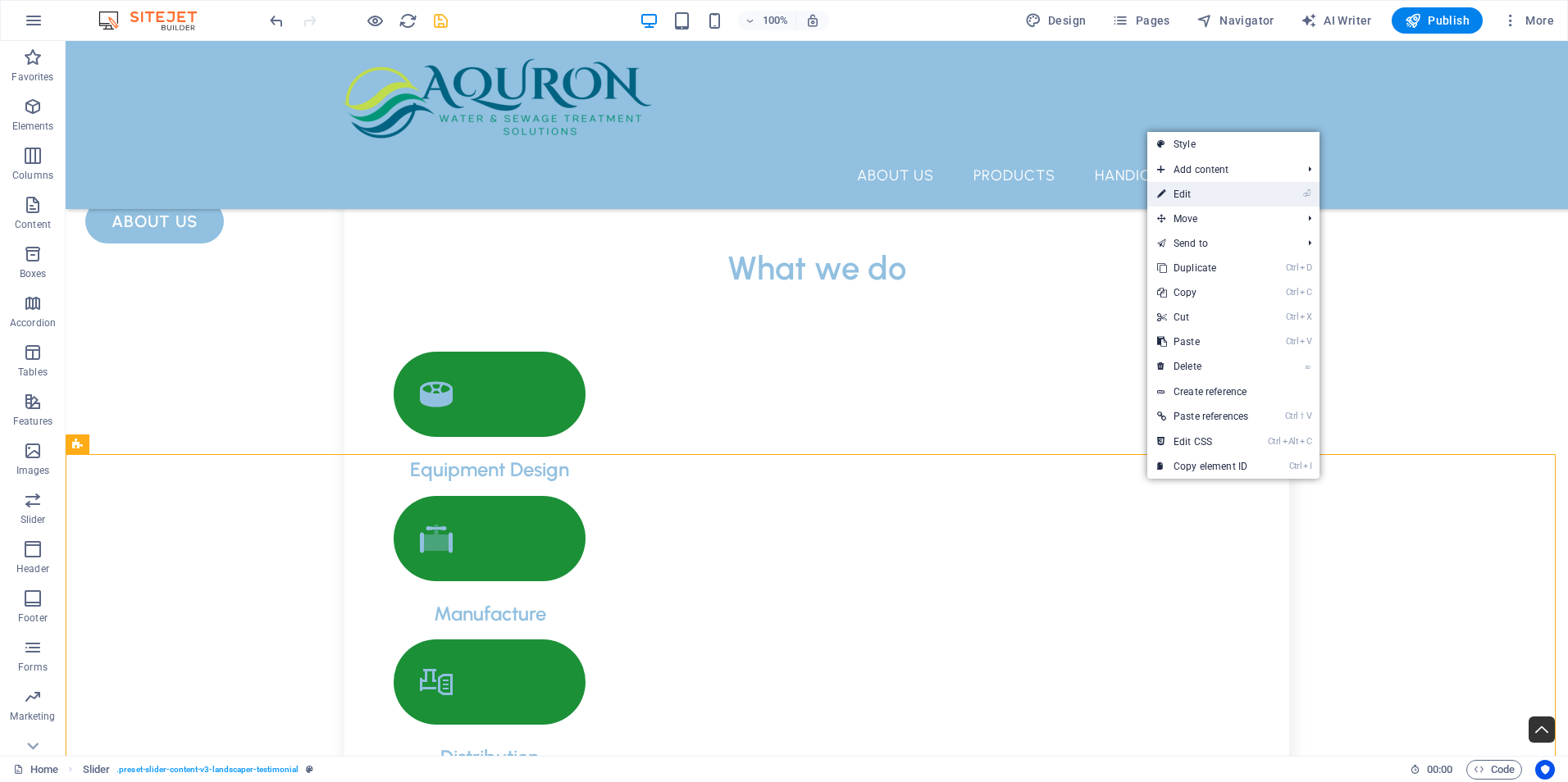 click on "⏎  Edit" at bounding box center (1202, 194) 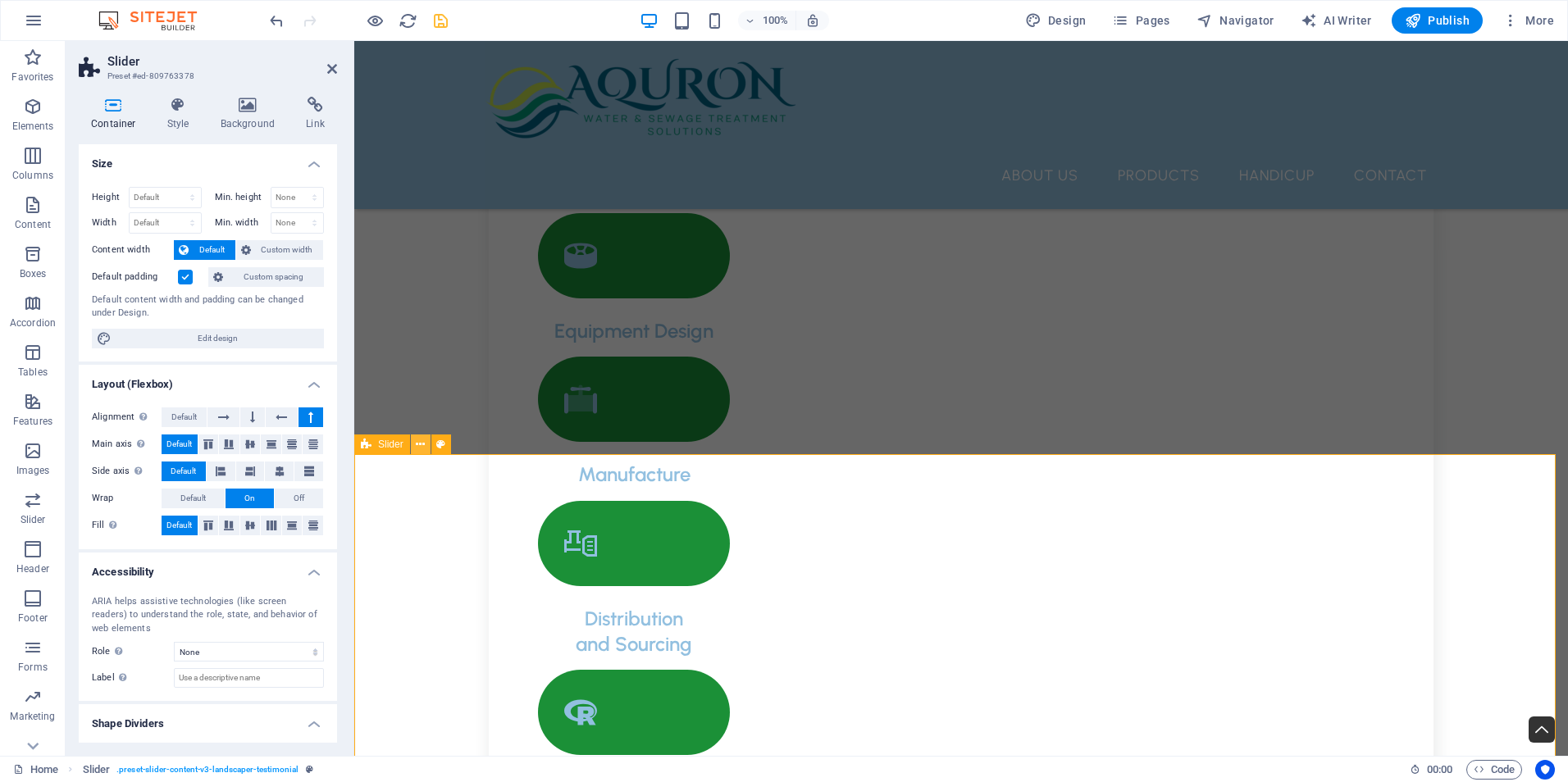 click at bounding box center [420, 444] 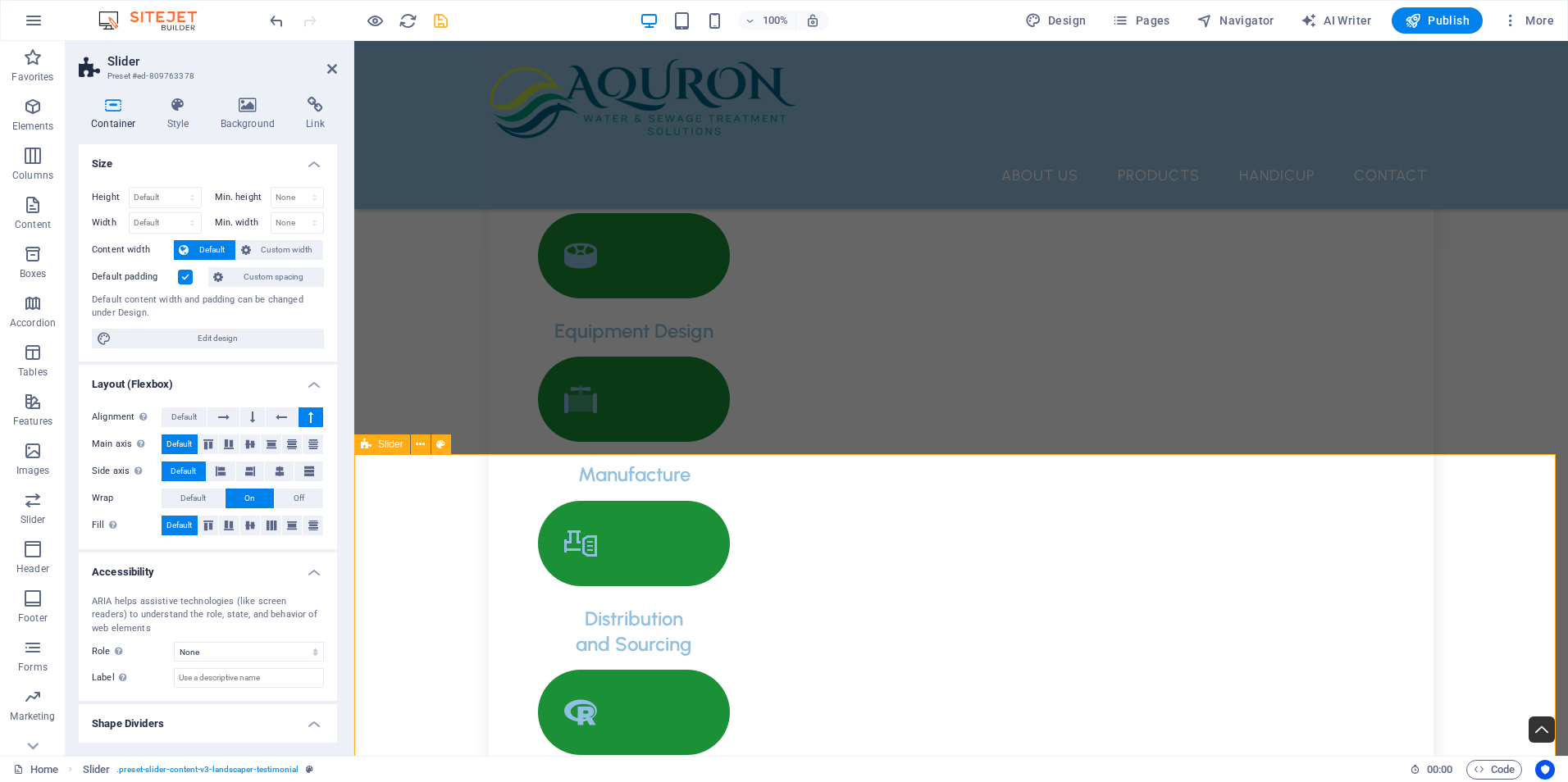 click on "Dosing Pump Fitting NEWDOSE fittings are conveniently included with all of our pumps, ensuring that you have everything you need for installation and operation right out of the box. Additionally, spare fittings can be easily obtained, providing you with peace of mind and accessibility whenever you require replacements or extra components. Top Mount Mixers NEWDOSE Mixers are engineered with cutting-edge designs that ensure optimal mixing results, providing you with the perfect combination of efficiency and performance. These mixers are crafted to enhance your mixing processes, allowing for a smoother and more consistent blend every time. Experience the difference with NEWDOSE as we redefine the standards of mixing technology. NEWDOSE Dosing  Pumps Chemical Mixing Tanks Dosing Pump Fitting Top Mount Mixers NEWDOSE Dosing  Pumps Chemical Mixing Tanks 1 2 3 4" at bounding box center [961, 8573] 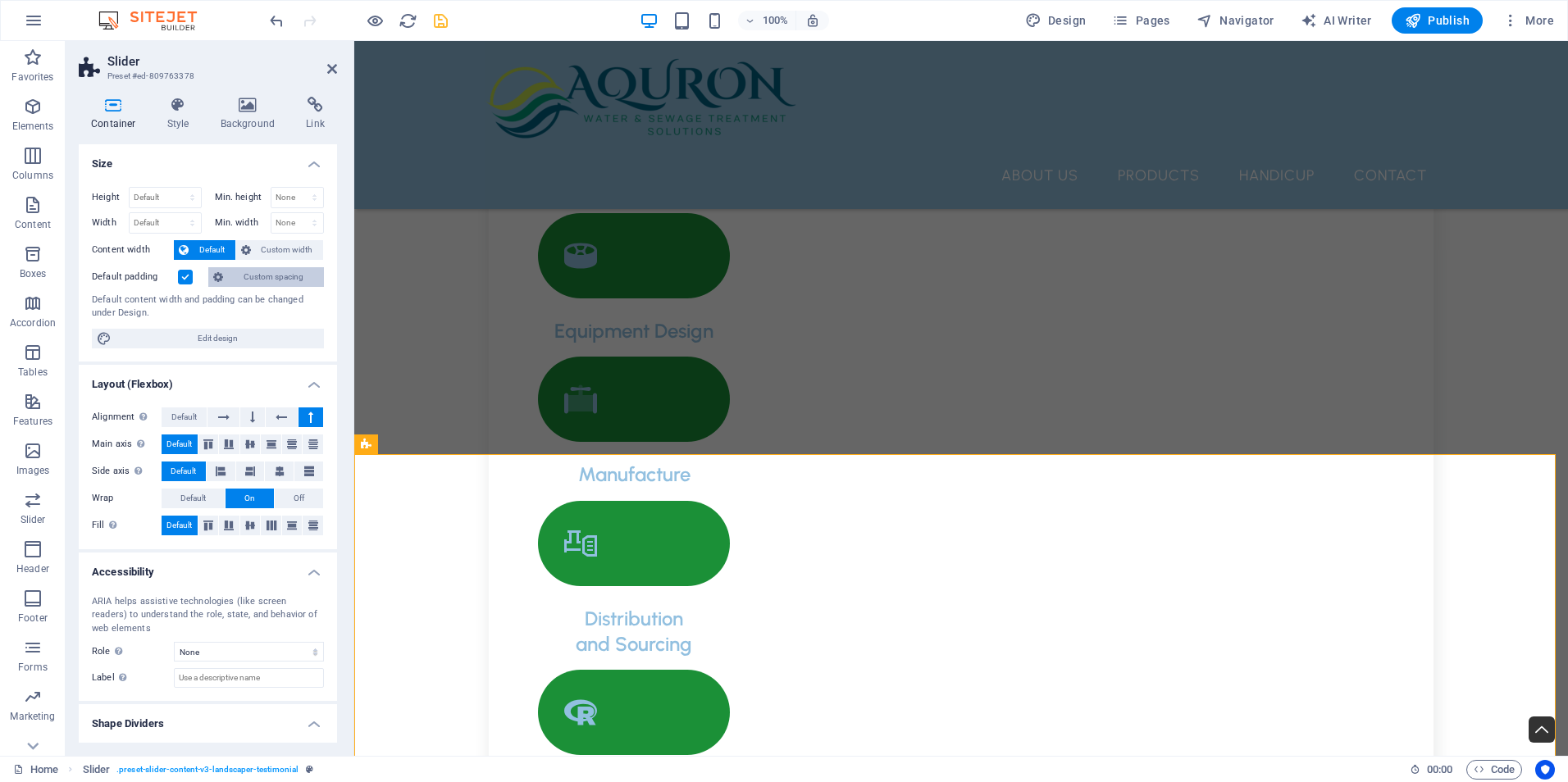 click on "Custom spacing" at bounding box center [273, 277] 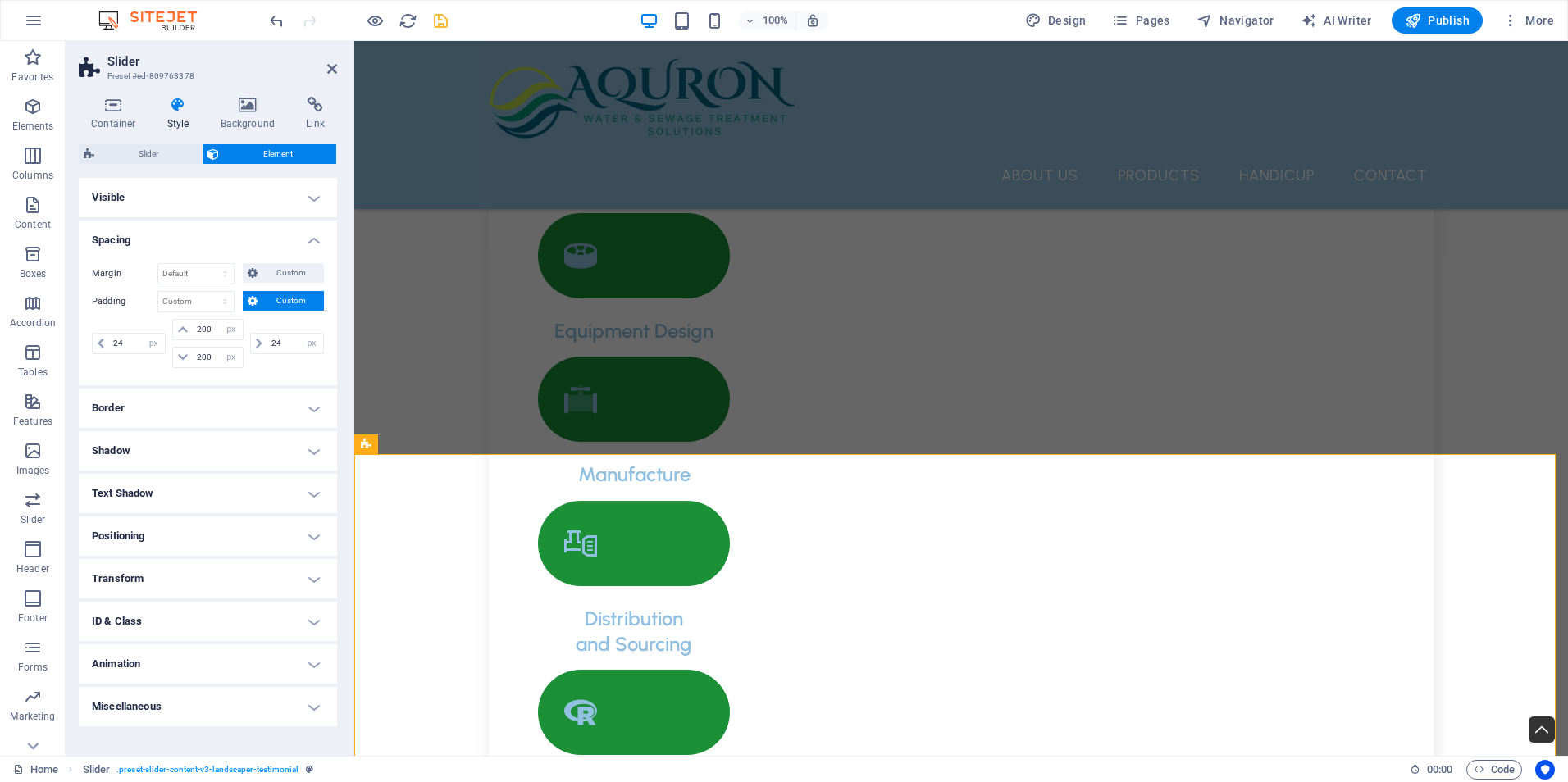 click on "Border" at bounding box center (207, 408) 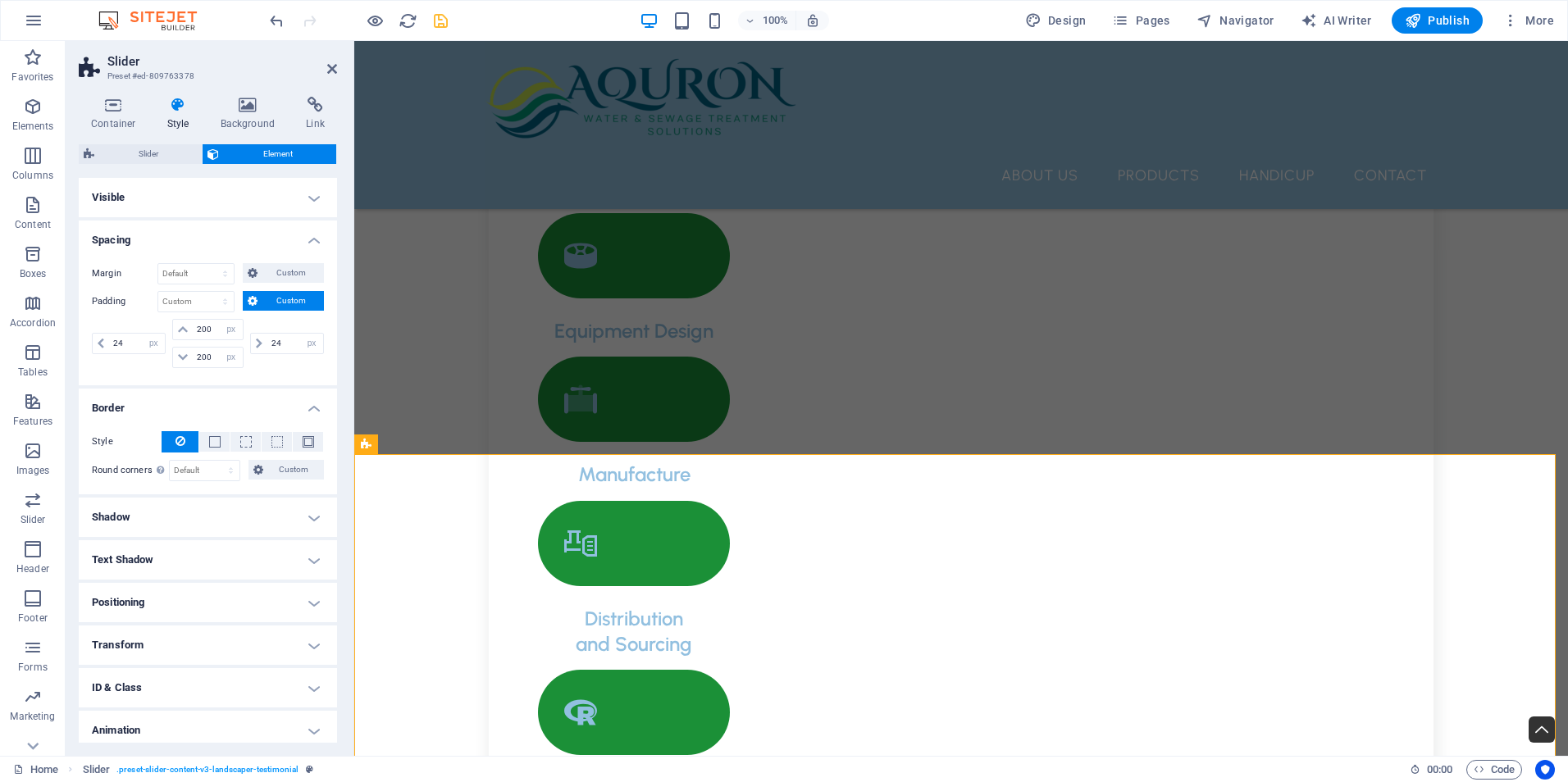 scroll, scrollTop: 50, scrollLeft: 0, axis: vertical 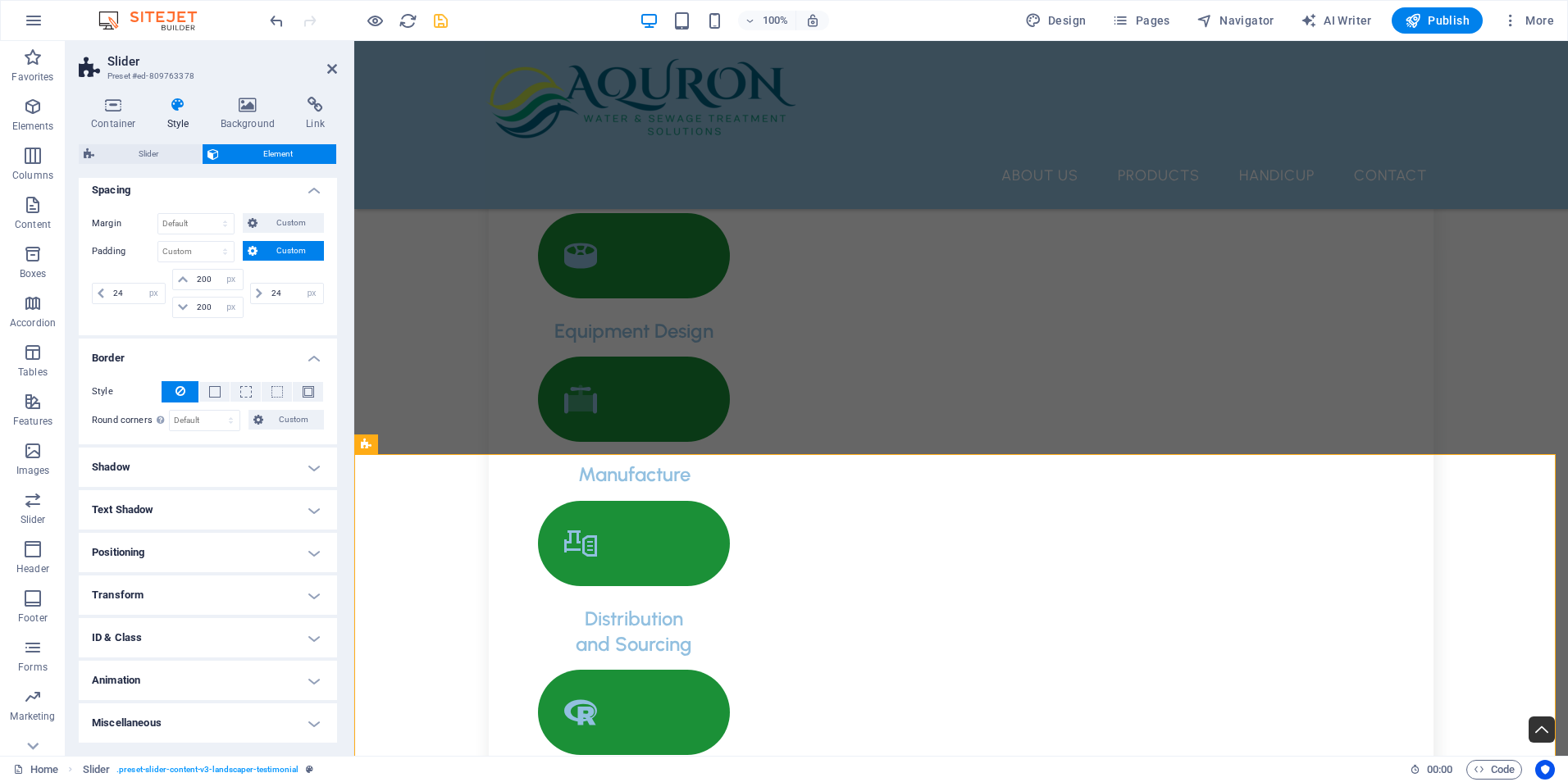 click on "Positioning" at bounding box center [207, 552] 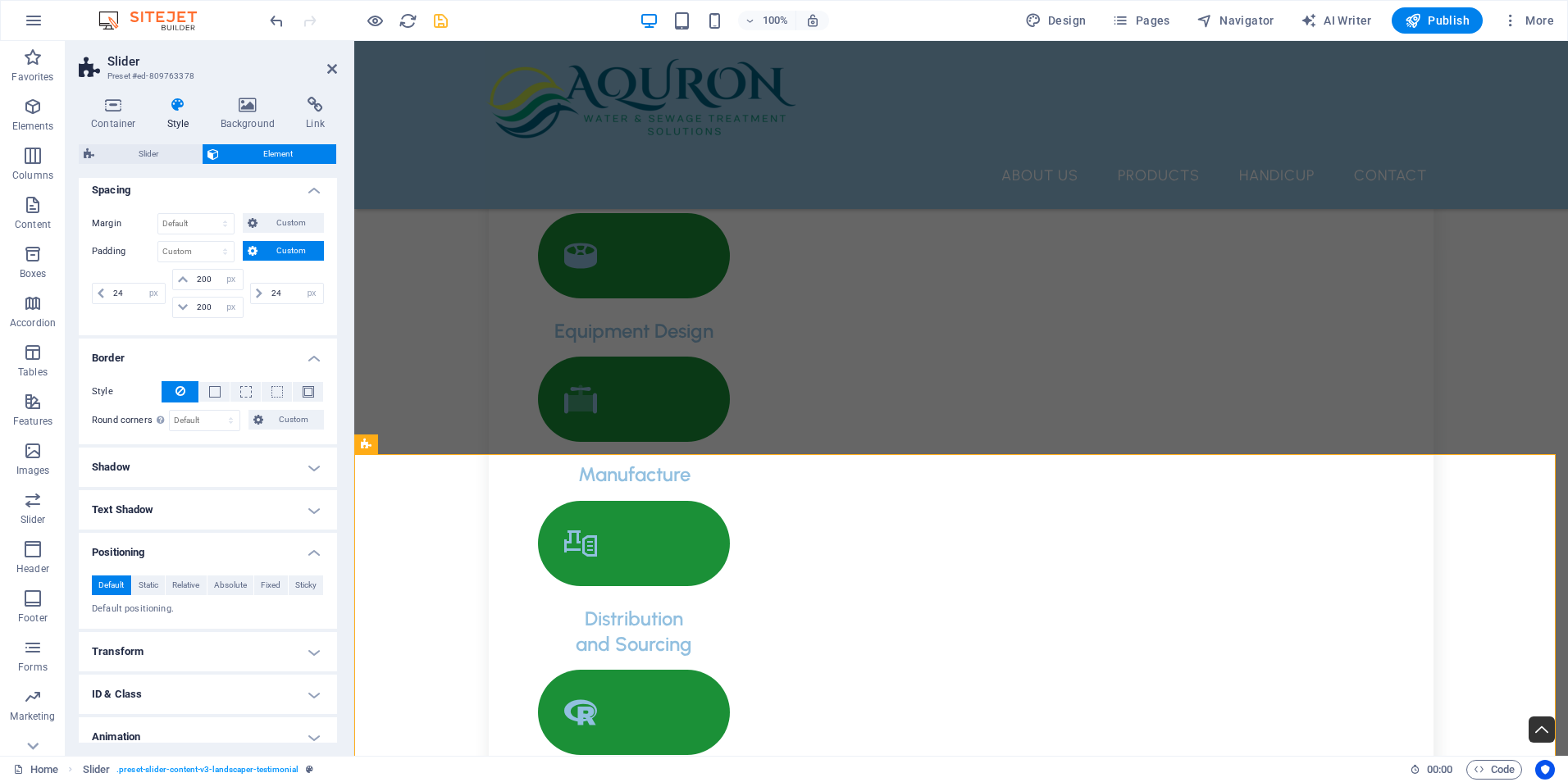 scroll, scrollTop: 107, scrollLeft: 0, axis: vertical 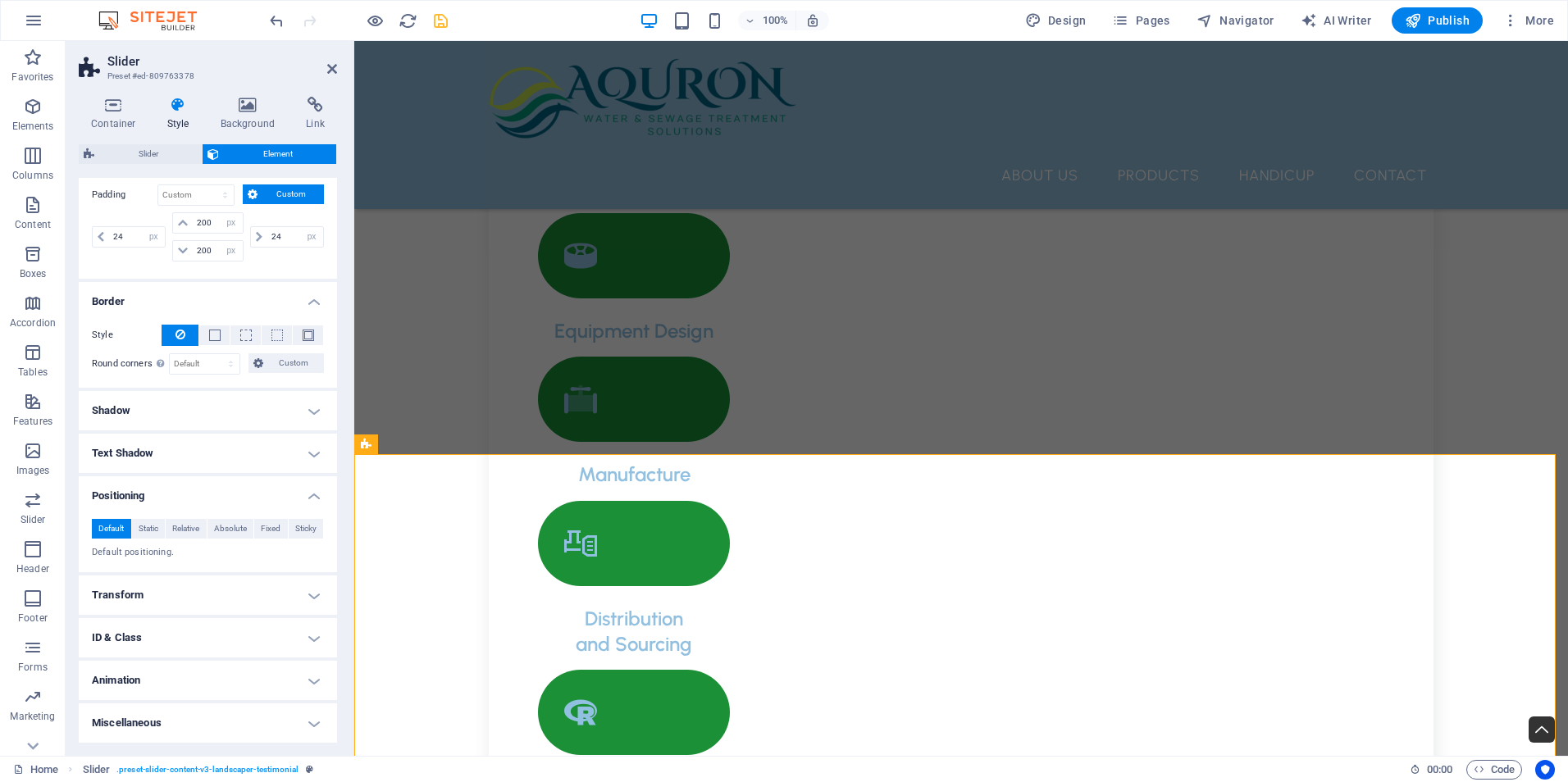 click on "Transform" at bounding box center (207, 595) 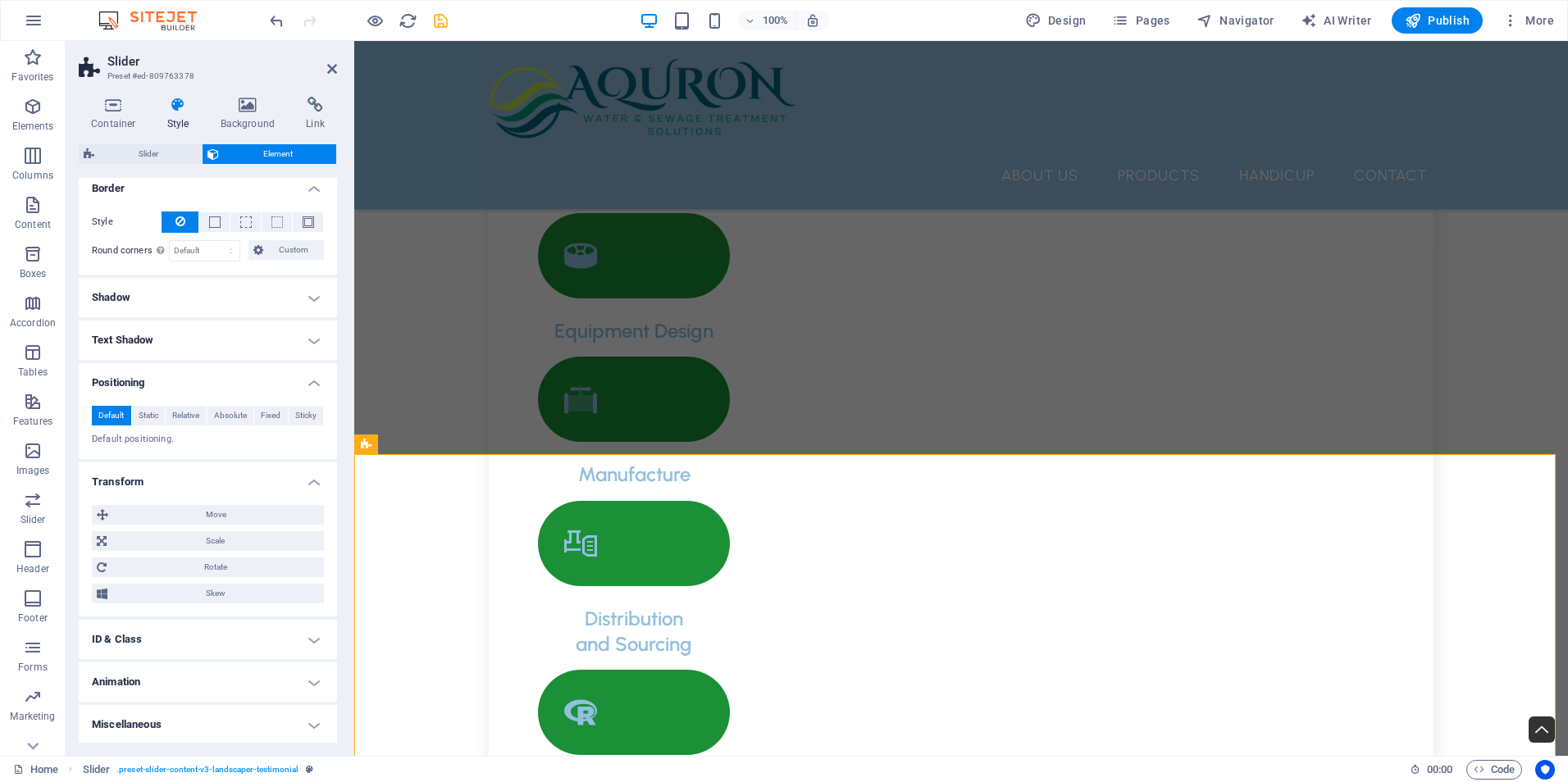 scroll, scrollTop: 221, scrollLeft: 0, axis: vertical 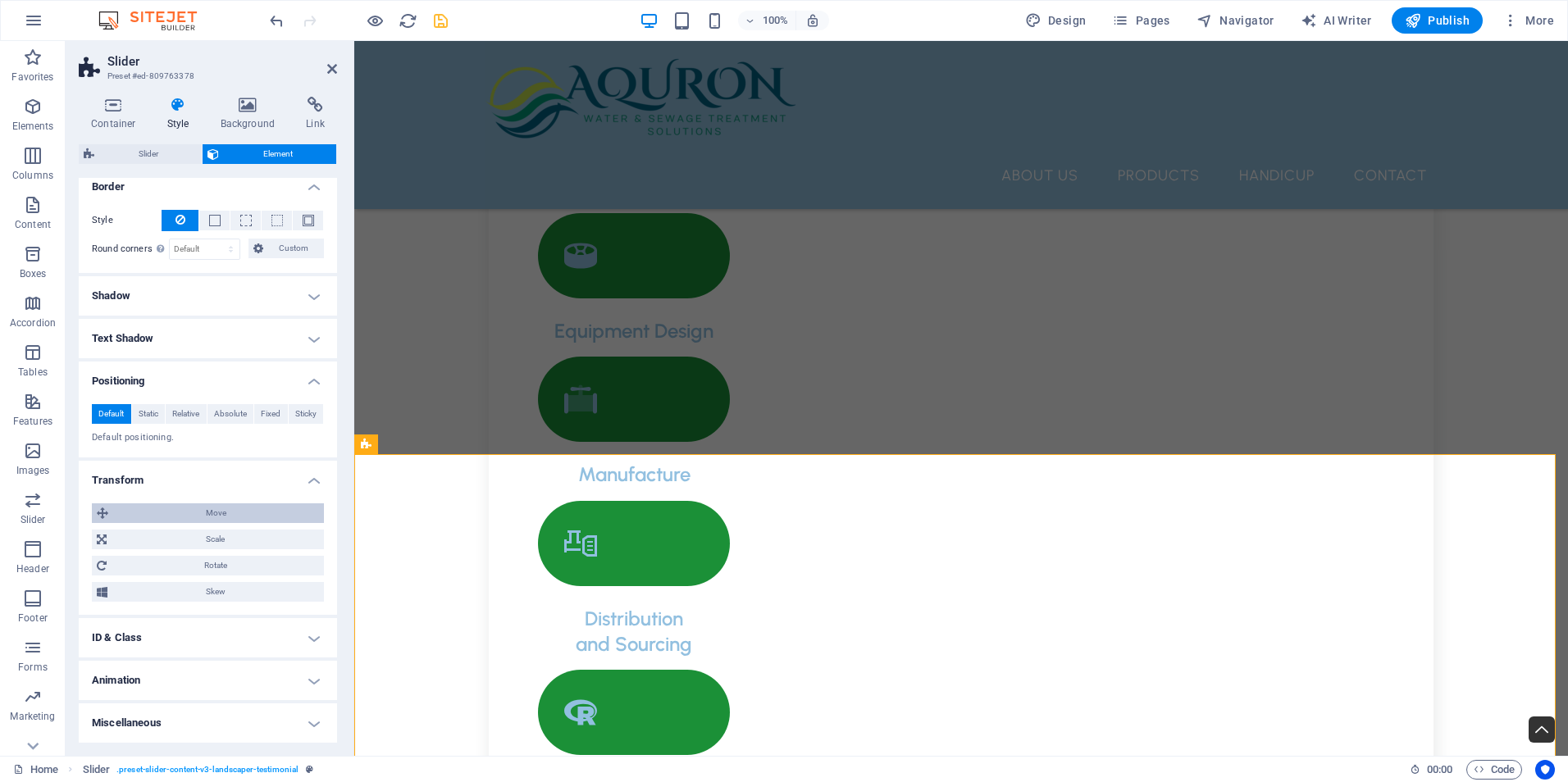 click on "Move" at bounding box center (216, 513) 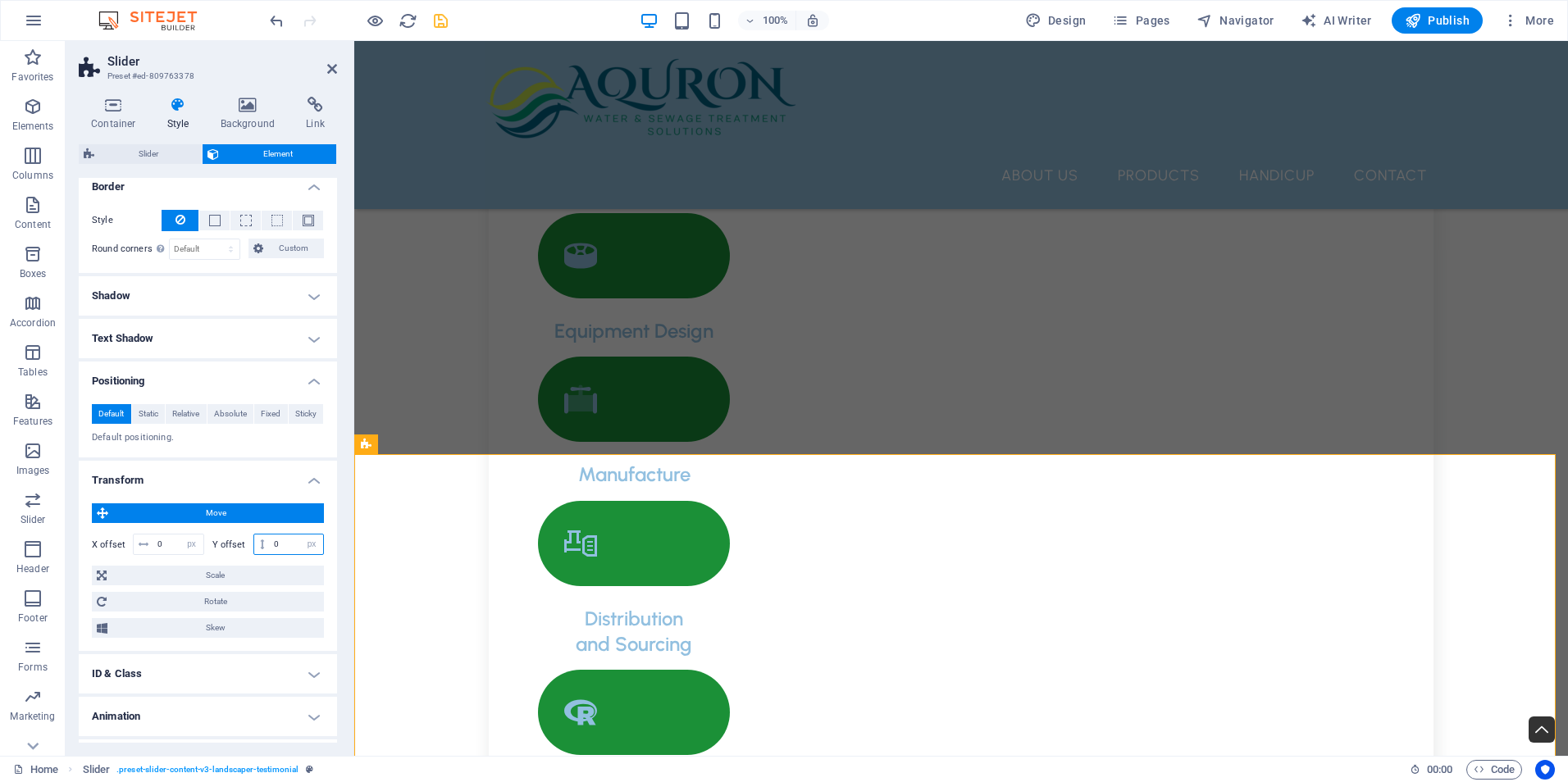 click on "0" at bounding box center (296, 544) 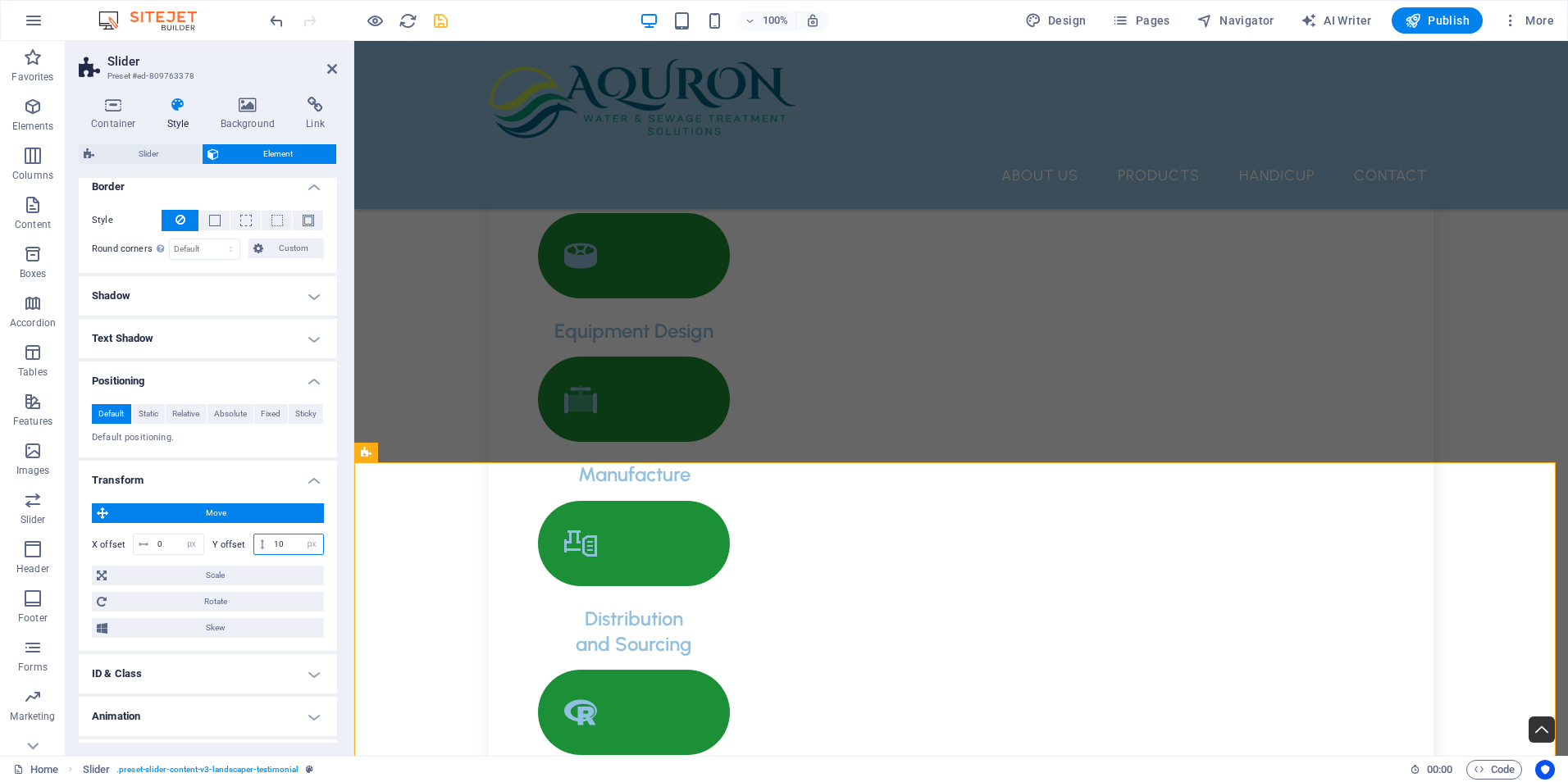click on "10" at bounding box center [296, 544] 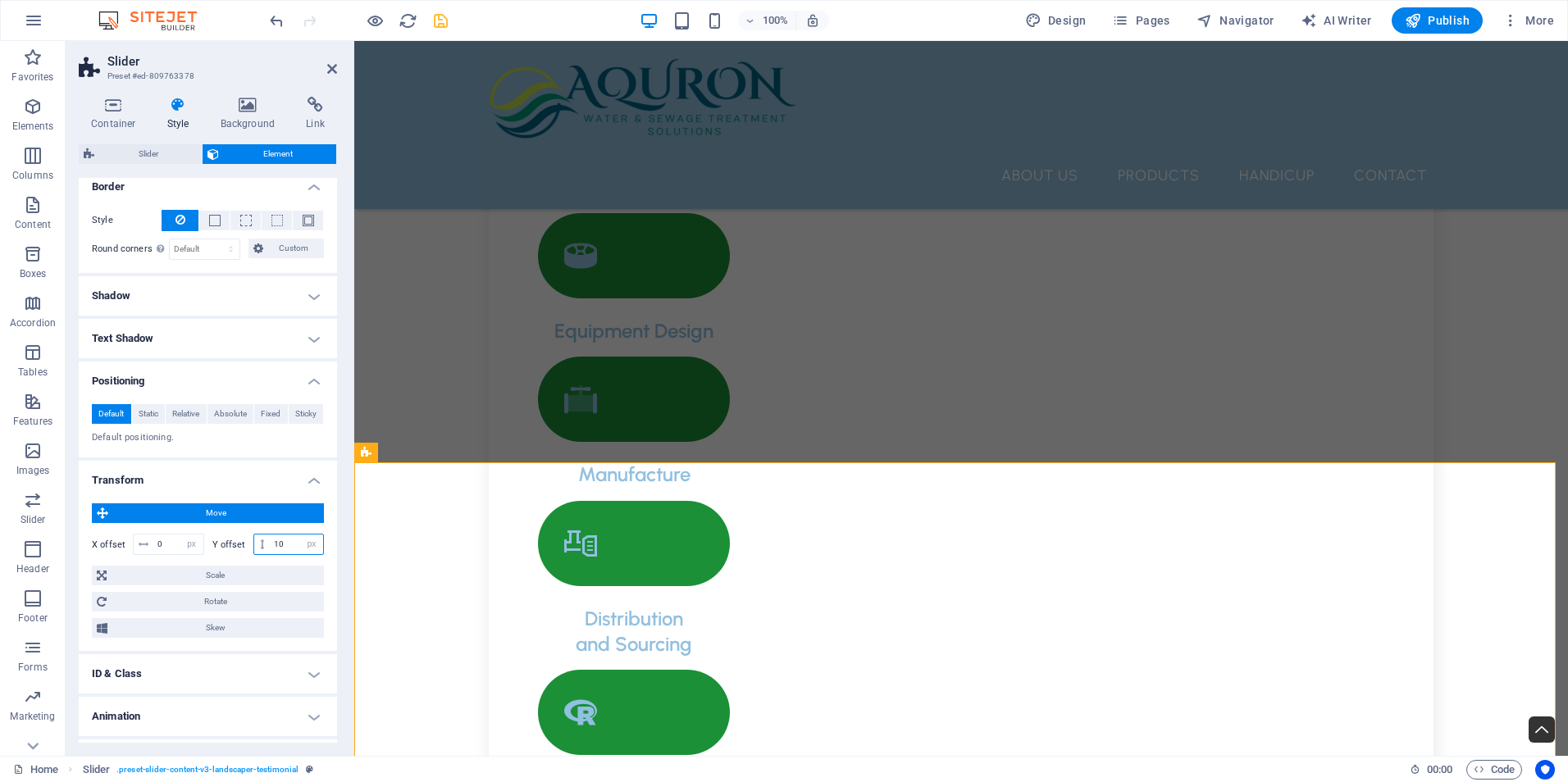 type on "1" 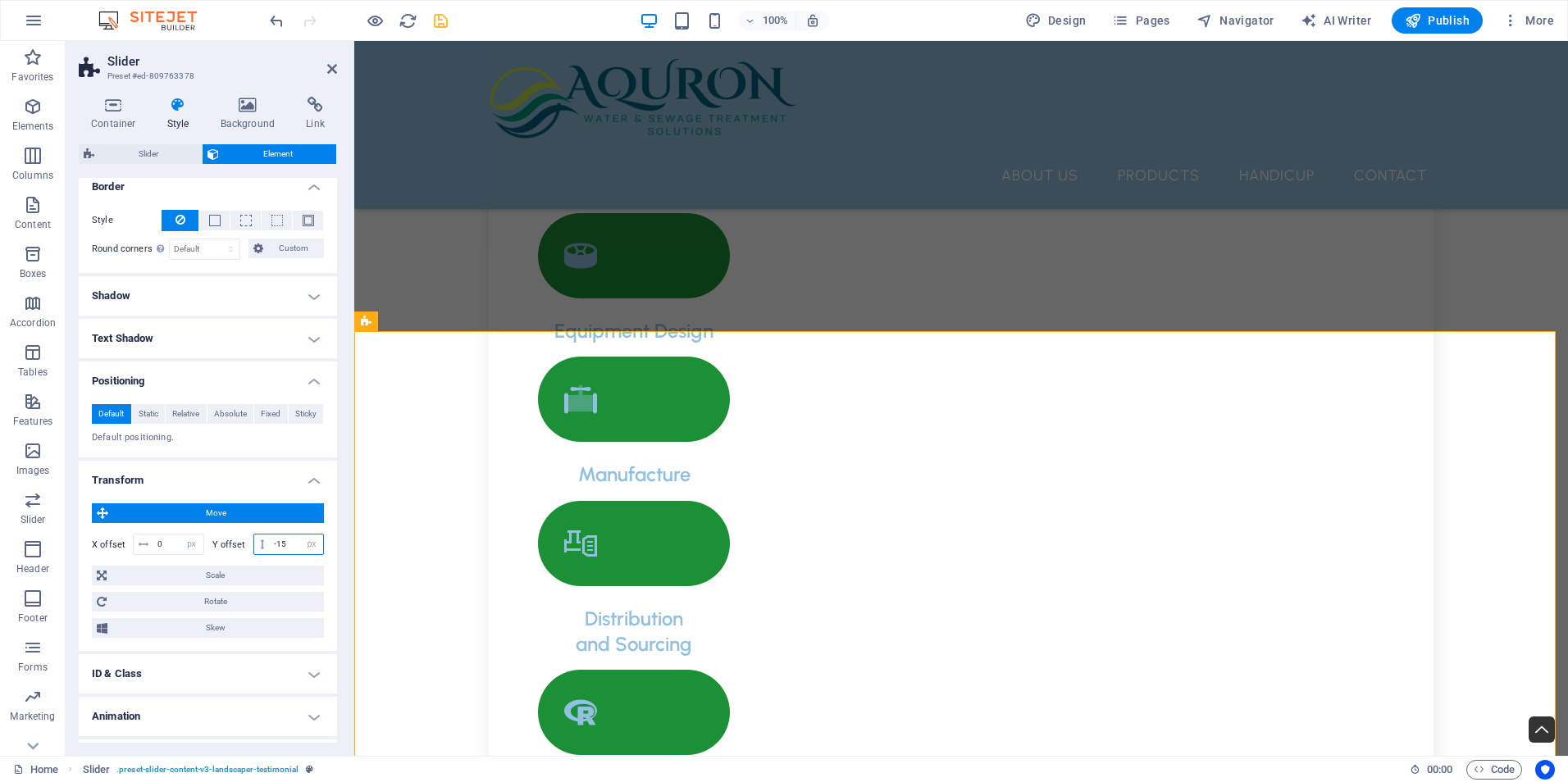 type on "-1" 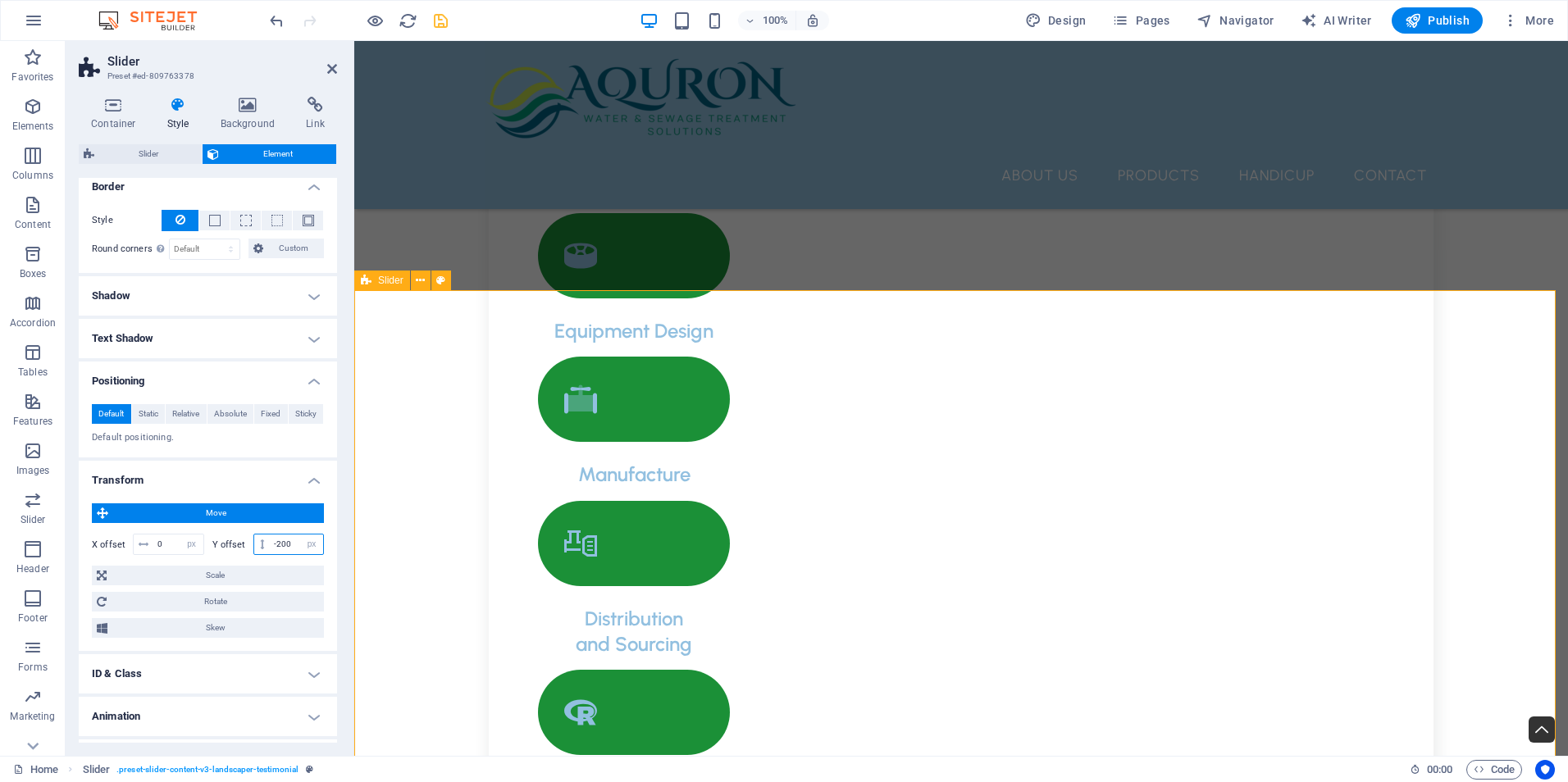 type on "-200" 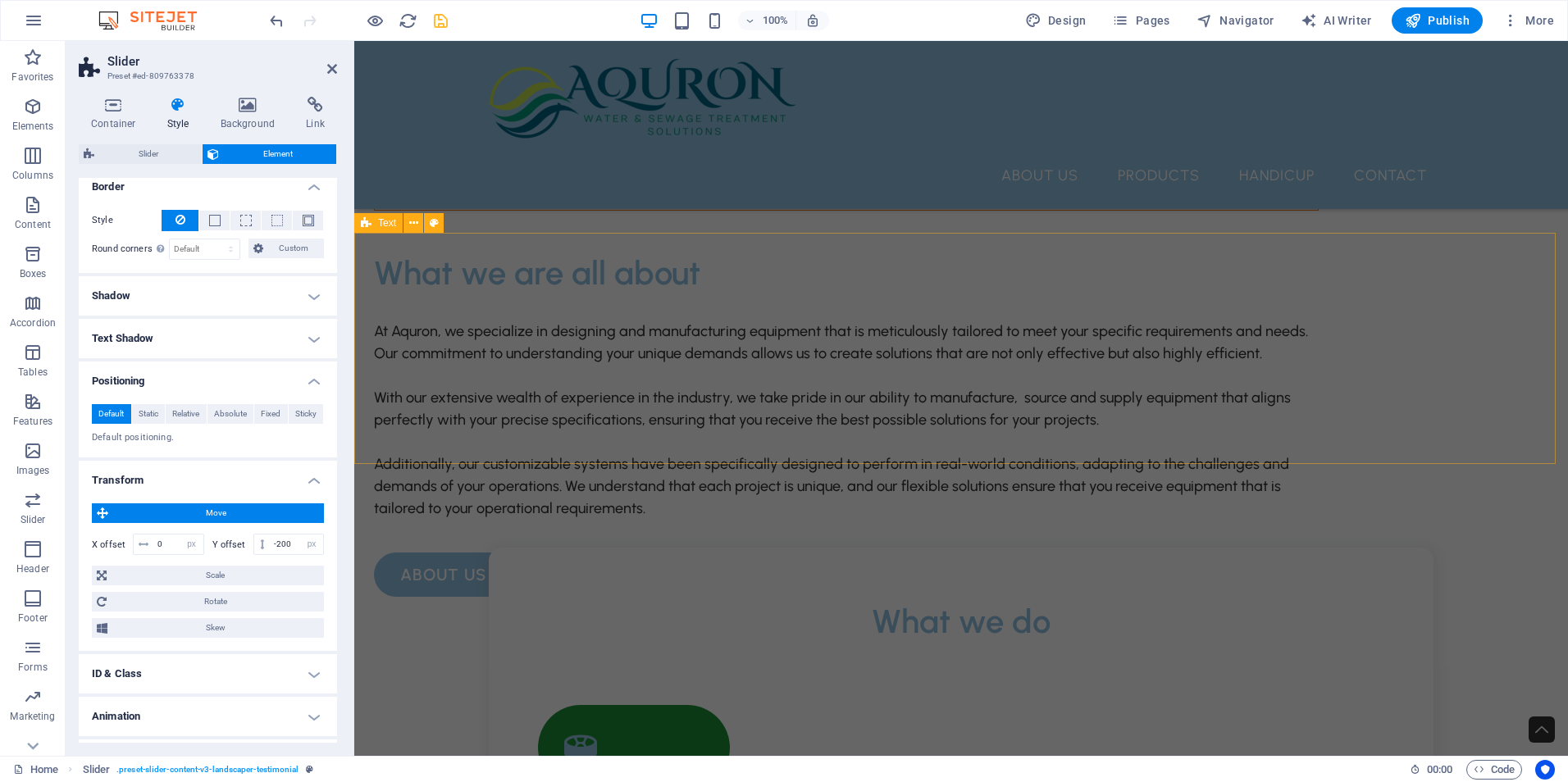 scroll, scrollTop: 2705, scrollLeft: 0, axis: vertical 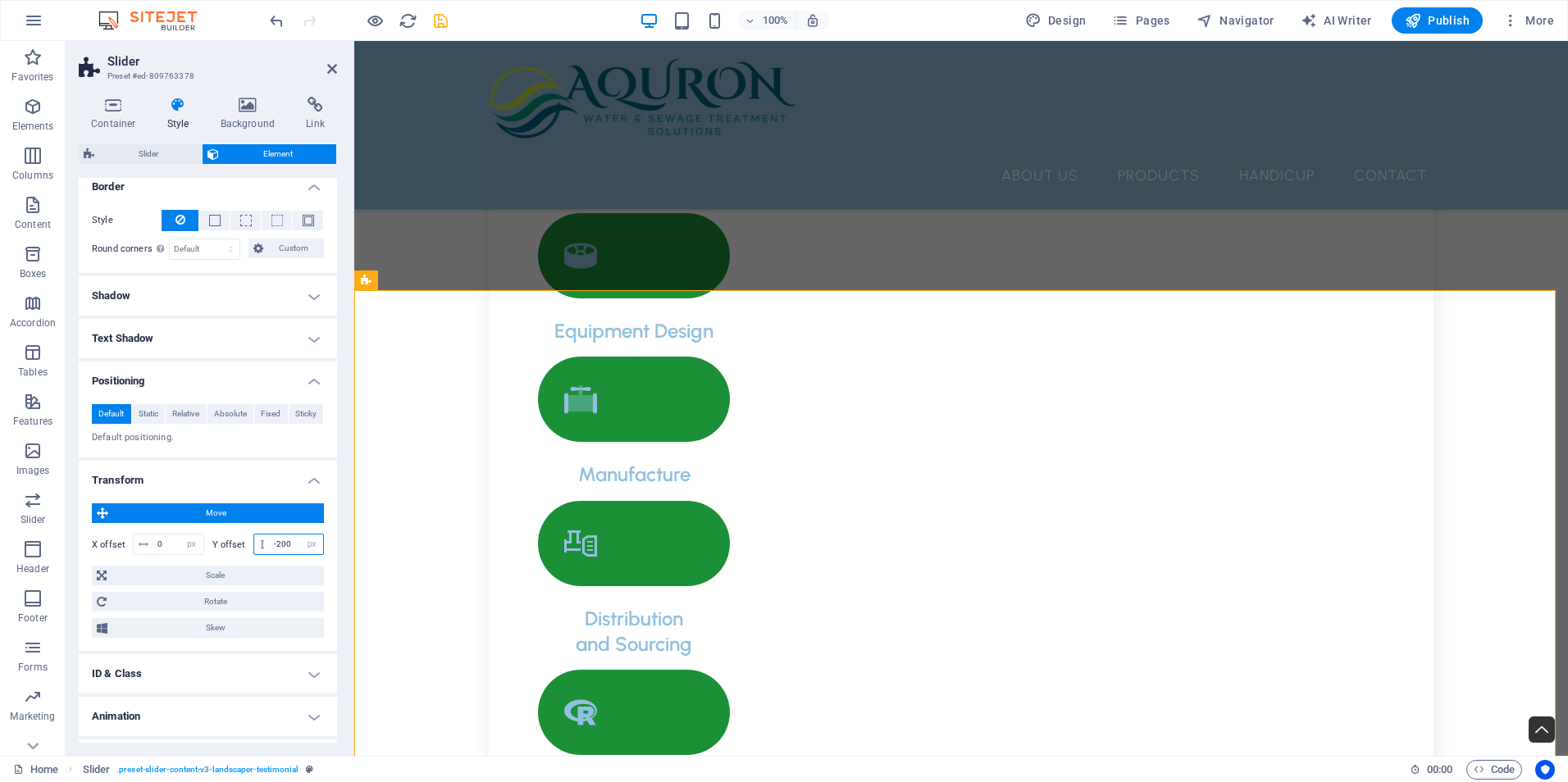 drag, startPoint x: 286, startPoint y: 541, endPoint x: 269, endPoint y: 541, distance: 17 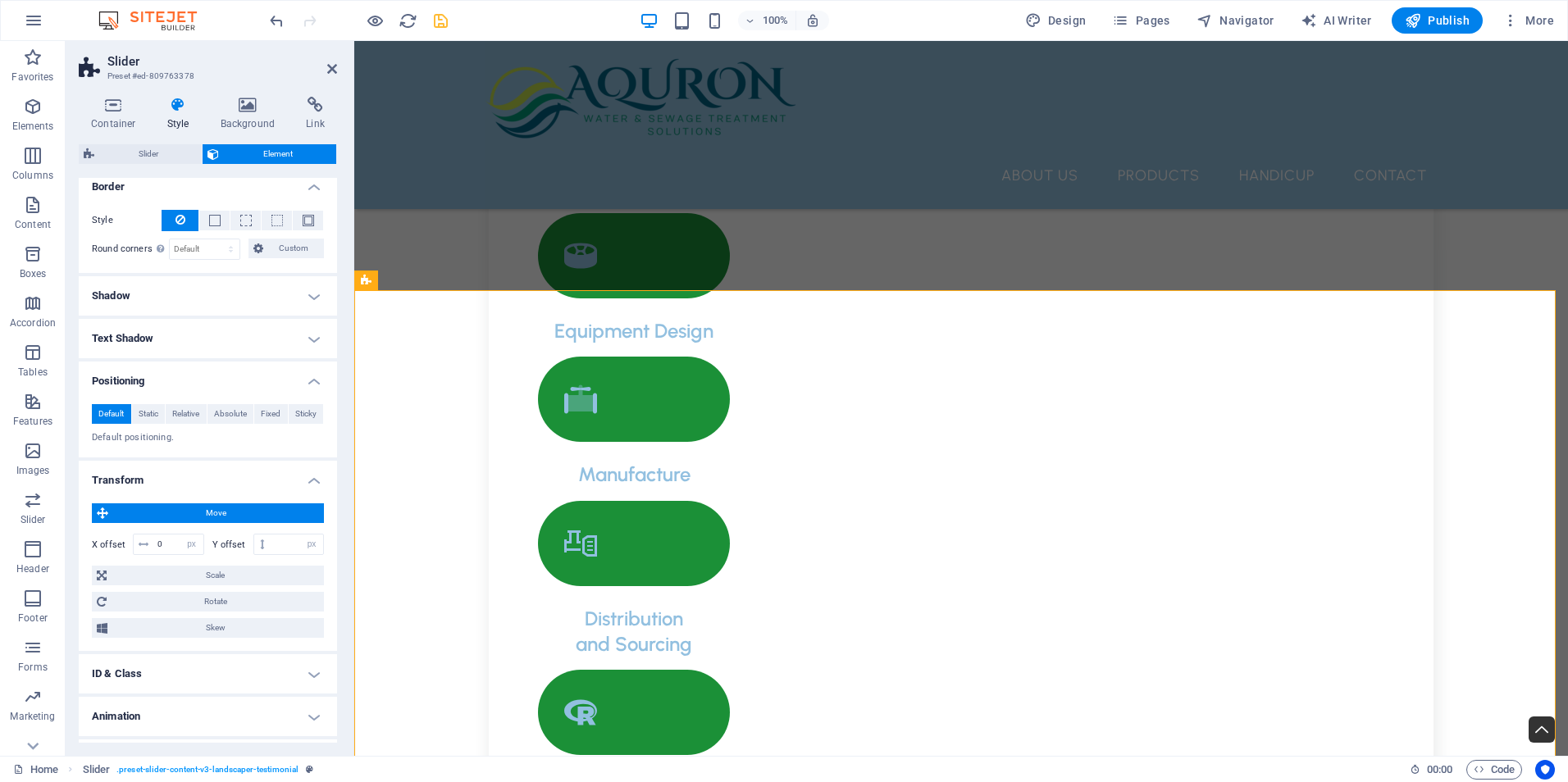 click on "Move" at bounding box center [216, 513] 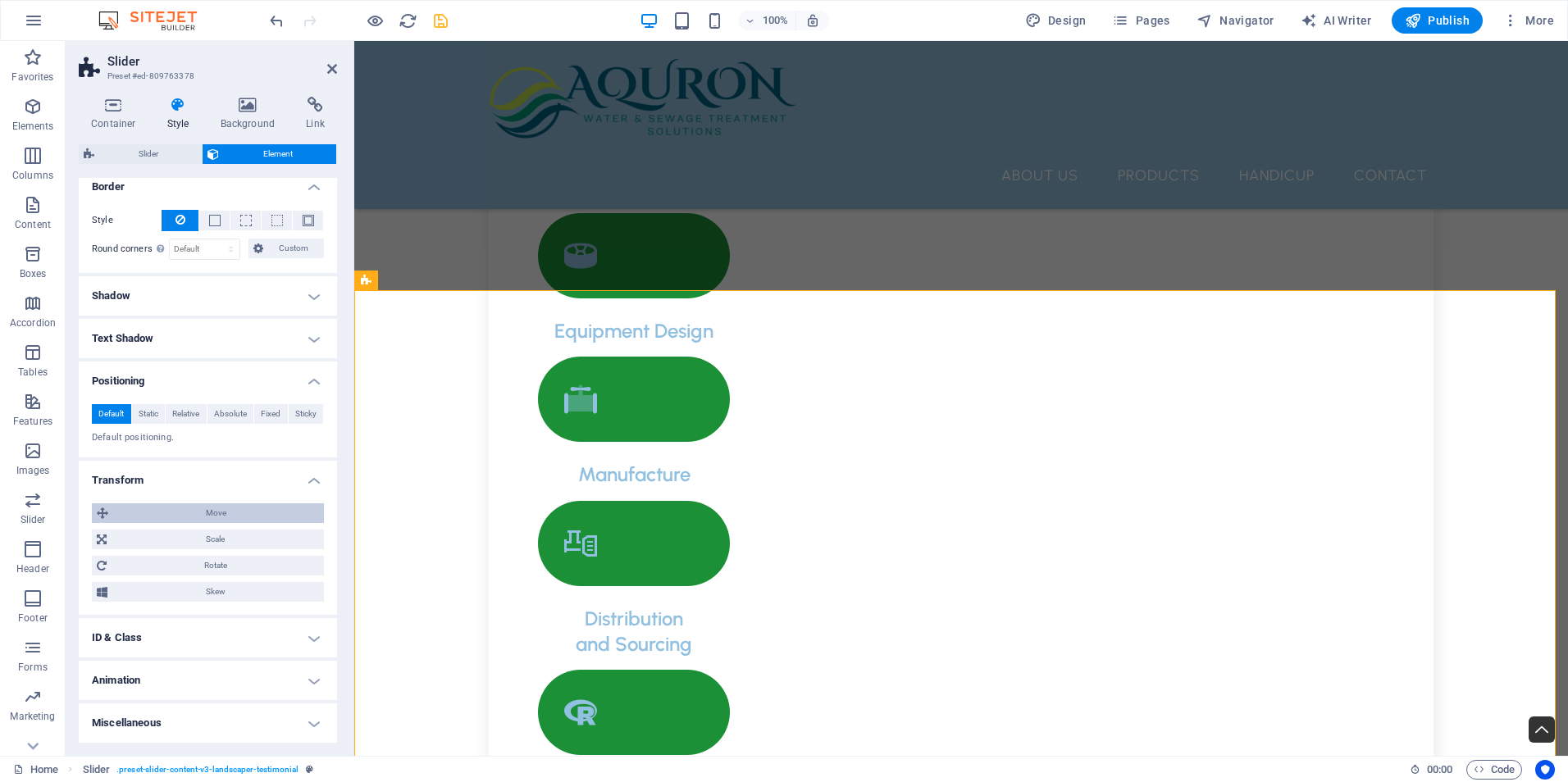 click on "Move" at bounding box center [216, 513] 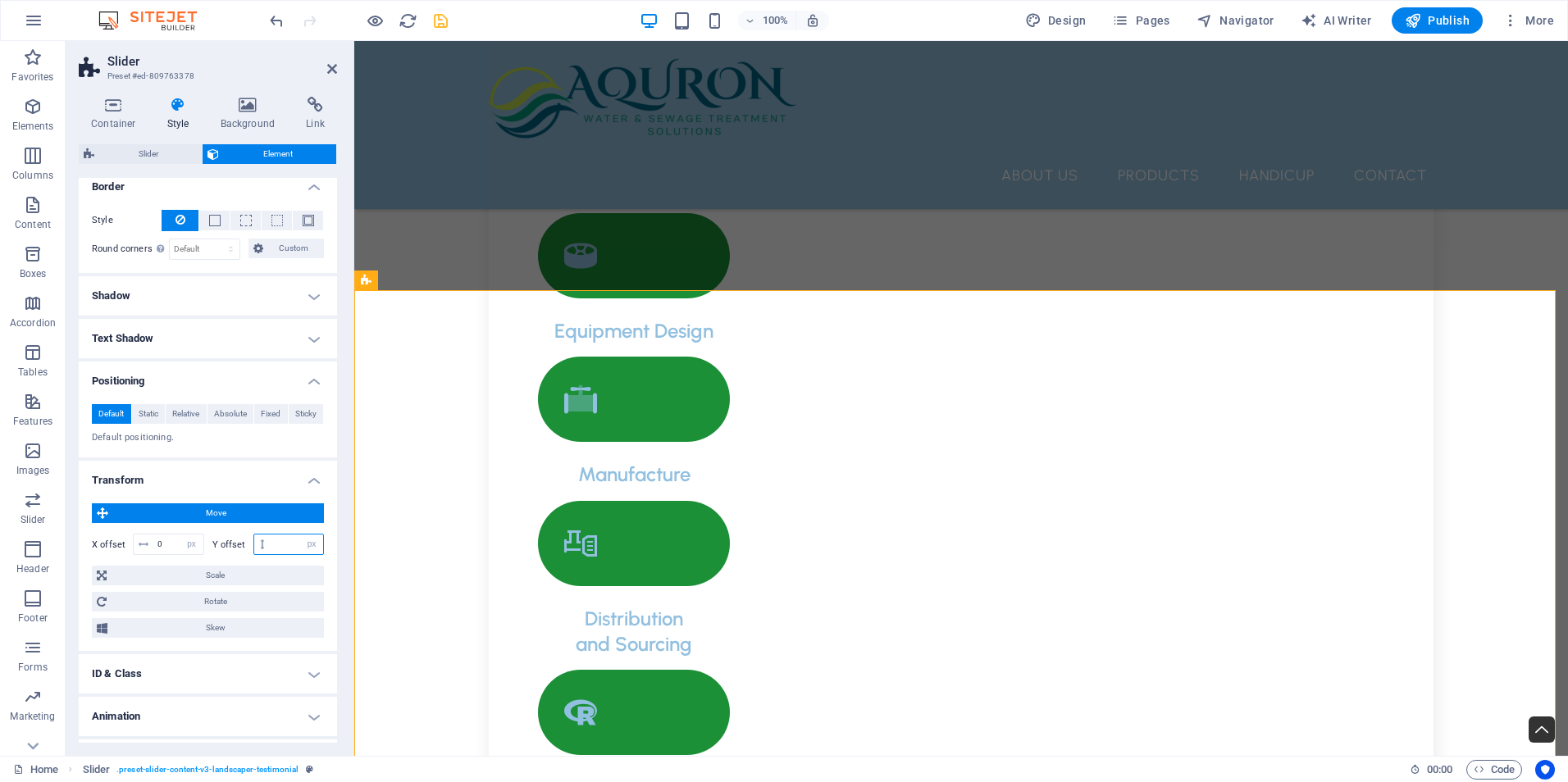 click at bounding box center [296, 544] 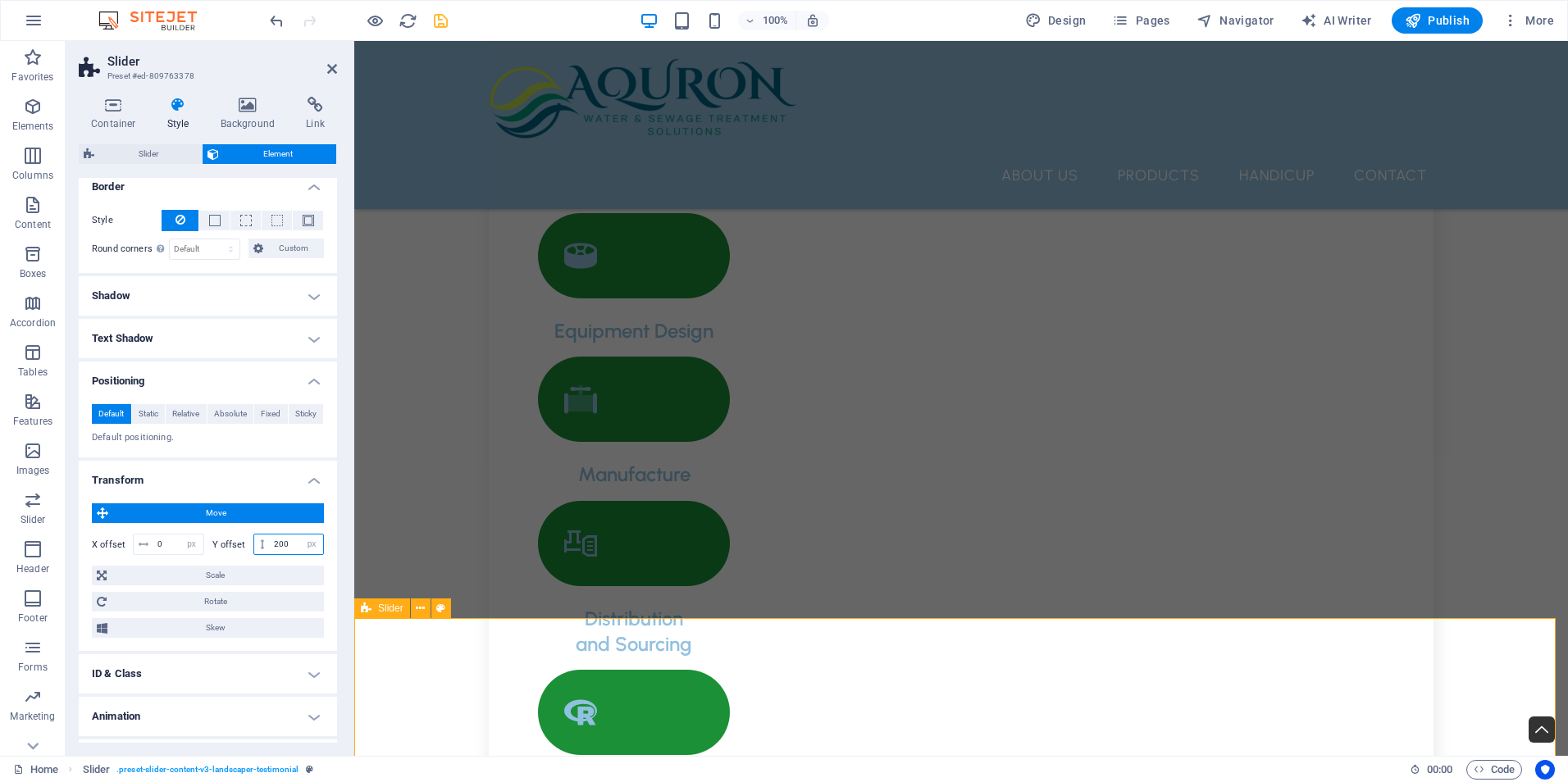 type on "200" 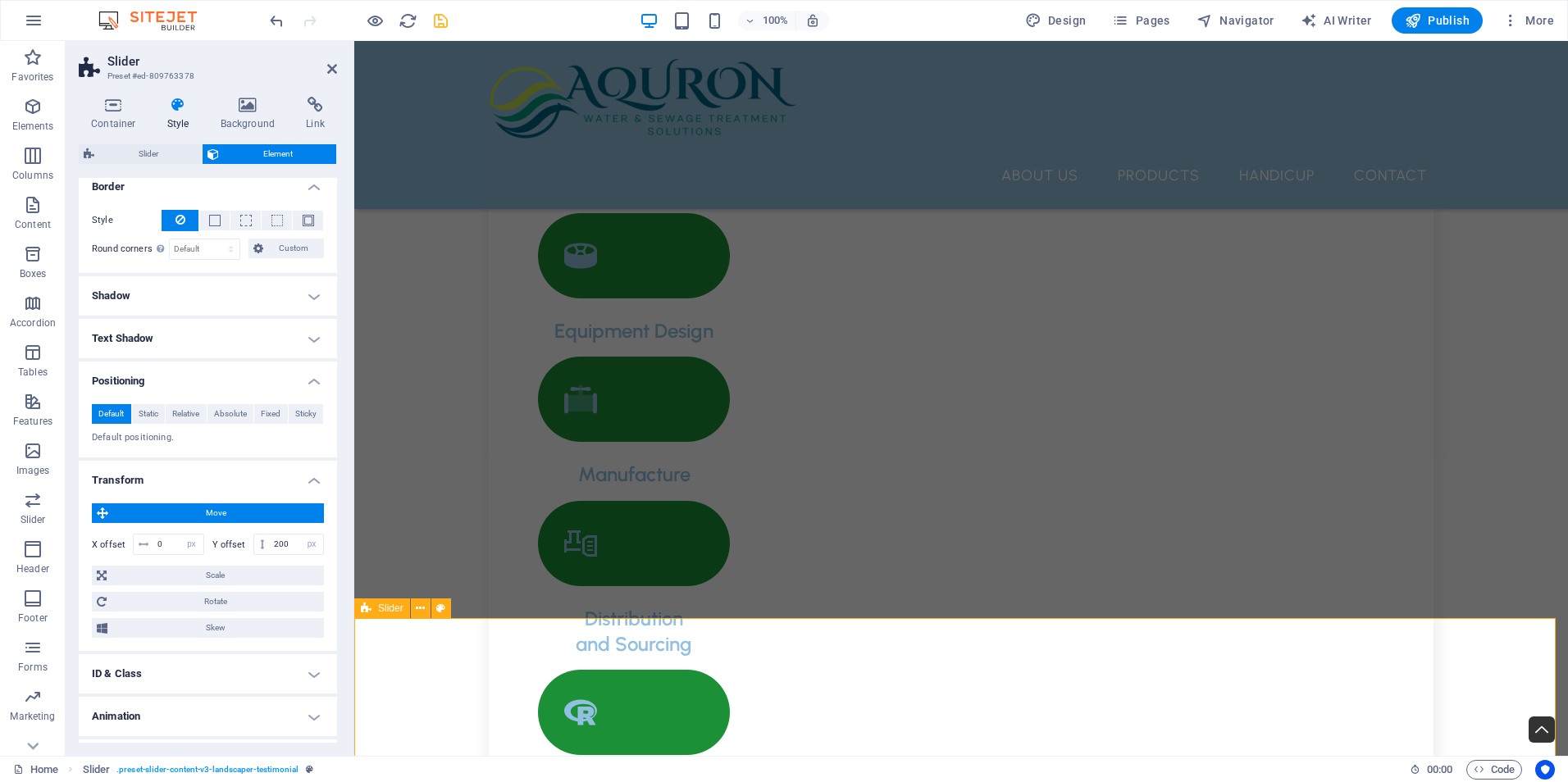 click on "Dosing Pump Fitting NEWDOSE fittings are conveniently included with all of our pumps, ensuring that you have everything you need for installation and operation right out of the box. Additionally, spare fittings can be easily obtained, providing you with peace of mind and accessibility whenever you require replacements or extra components. Top Mount Mixers NEWDOSE Mixers are engineered with cutting-edge designs that ensure optimal mixing results, providing you with the perfect combination of efficiency and performance. These mixers are crafted to enhance your mixing processes, allowing for a smoother and more consistent blend every time. Experience the difference with NEWDOSE as we redefine the standards of mixing technology. NEWDOSE Dosing  Pumps Chemical Mixing Tanks Dosing Pump Fitting Top Mount Mixers NEWDOSE Dosing  Pumps Chemical Mixing Tanks 1 2 3 4" at bounding box center (961, 8737) 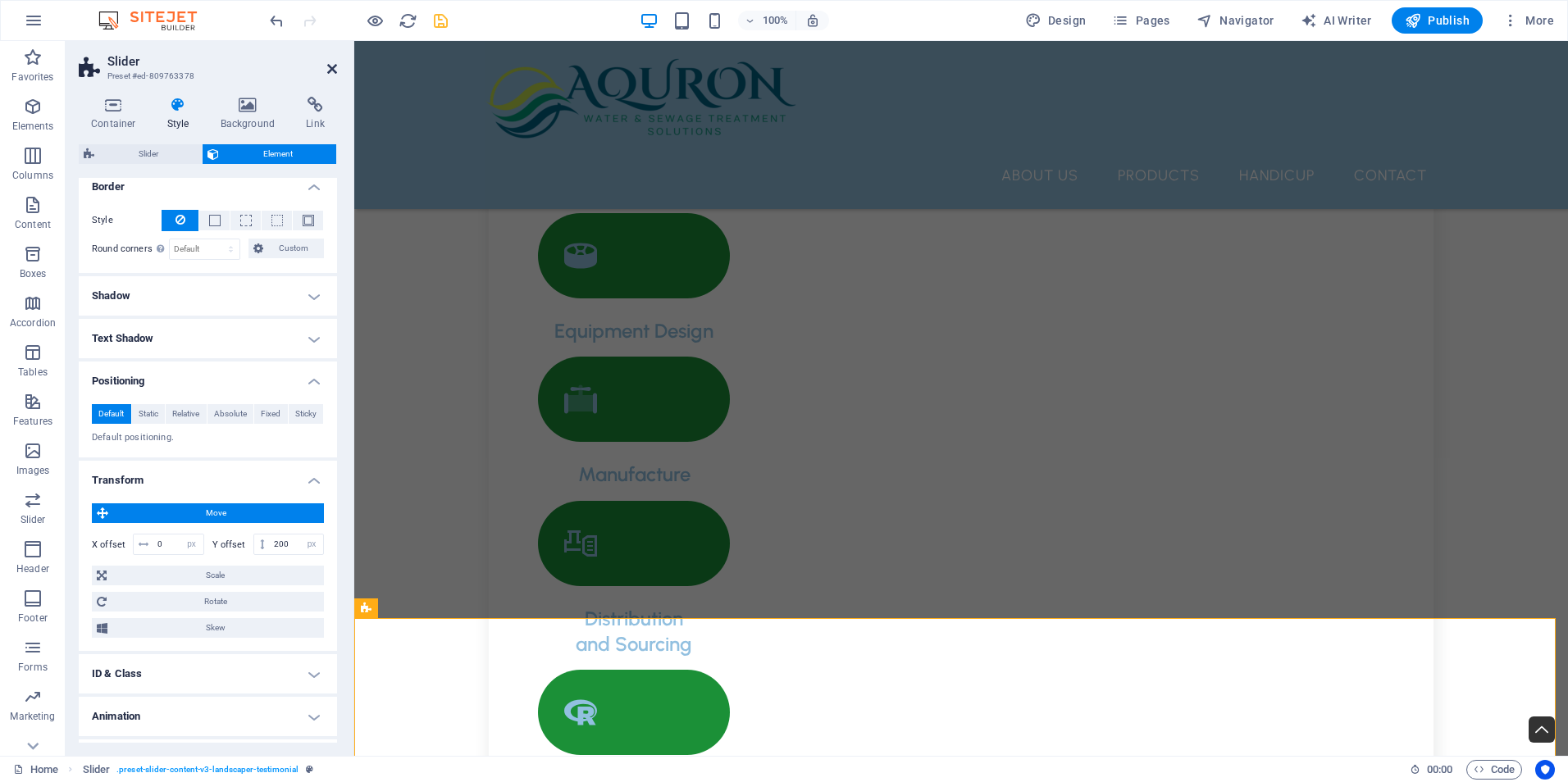 click at bounding box center (332, 69) 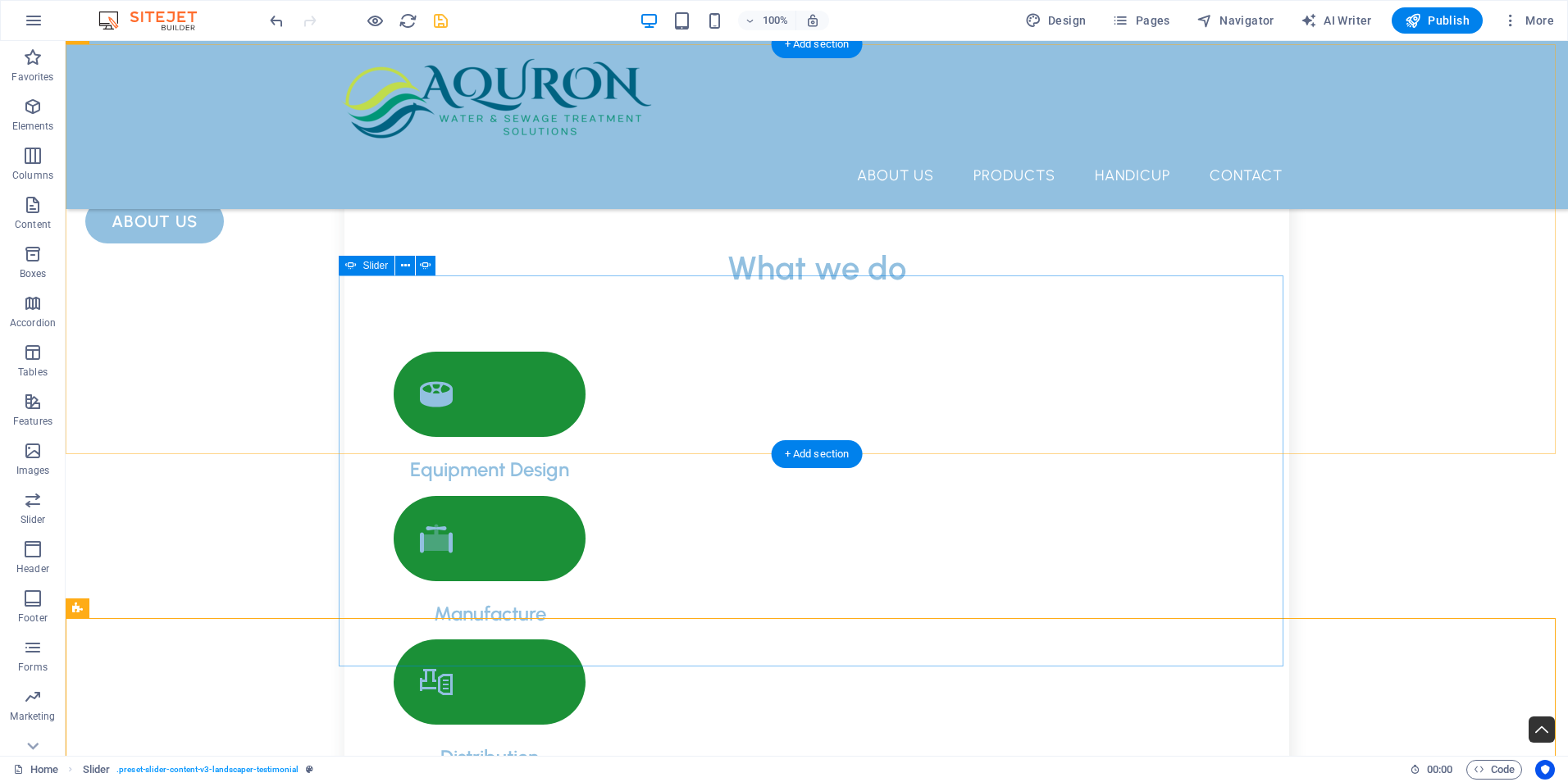 click at bounding box center [817, 11531] 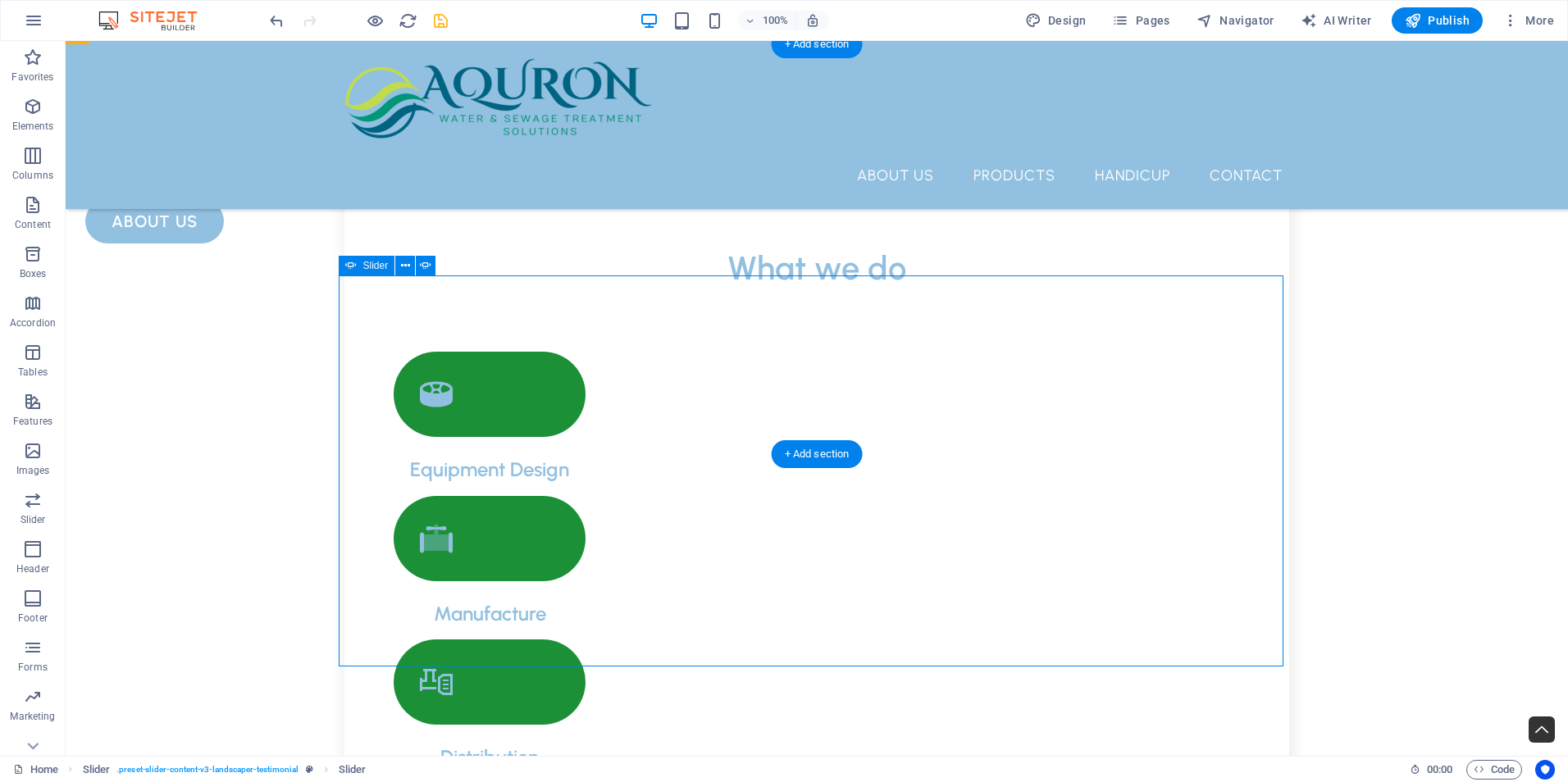 click at bounding box center (817, 11531) 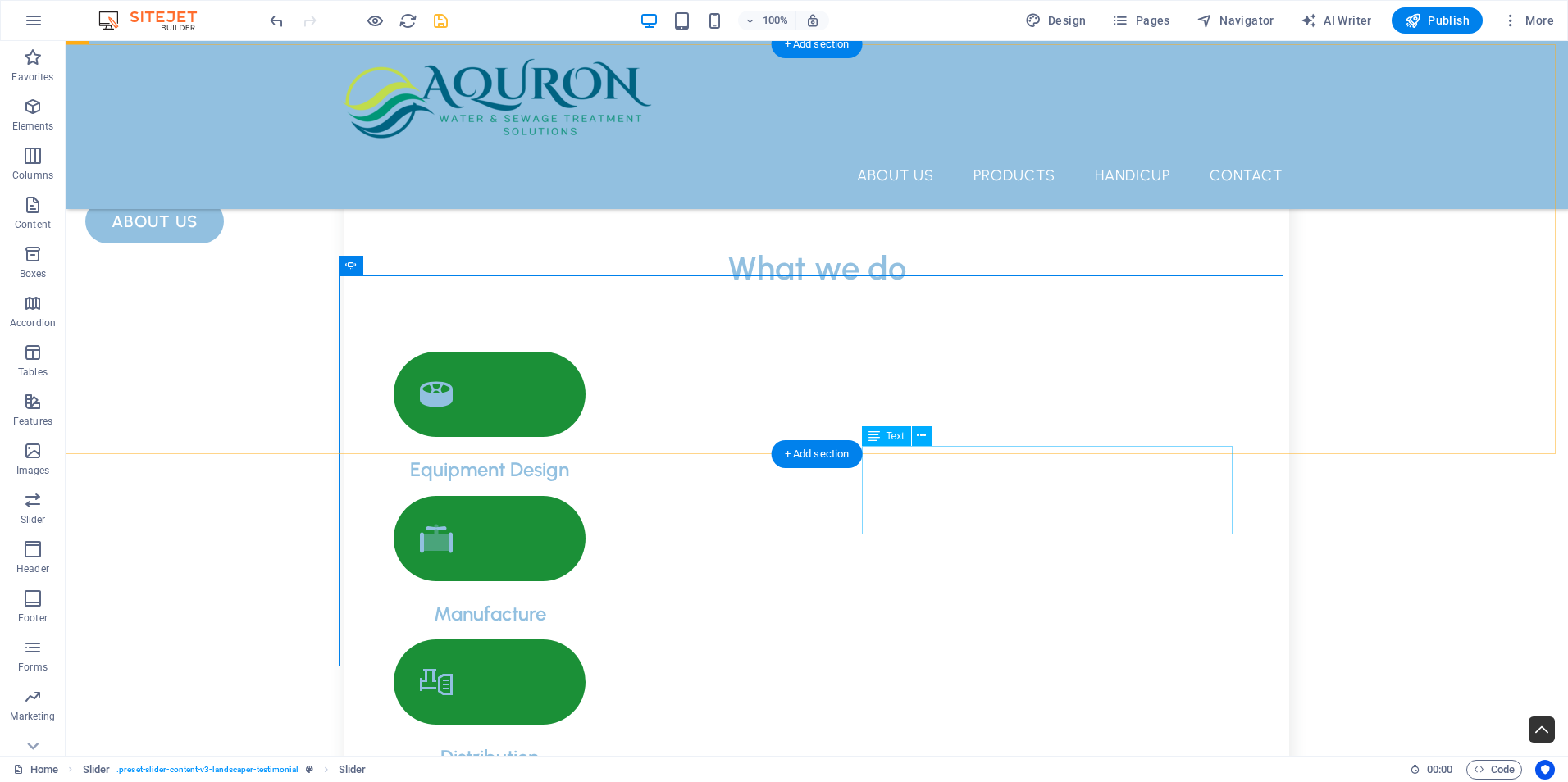 click on "“Lorem ipsum dolor sit amet, consectetur adipiscing elit. Nunc vulputate s libero et velit interdum, ac per aliquet odio mattis. Class aptent taciti sociosqu ad litora torquent per conubia nostra, per ad inceptos.”" at bounding box center (-863, 9368) 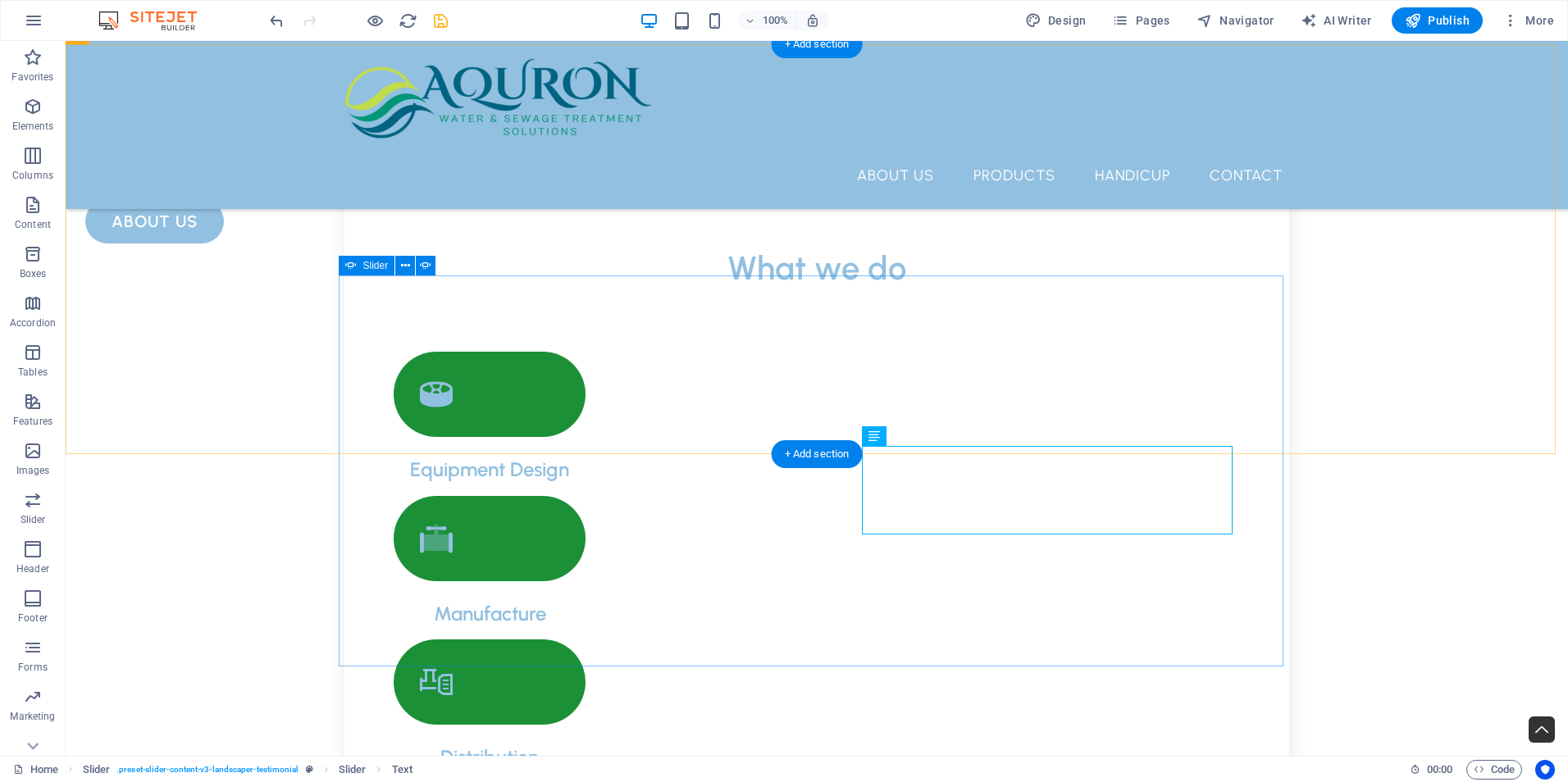 click at bounding box center (817, 11531) 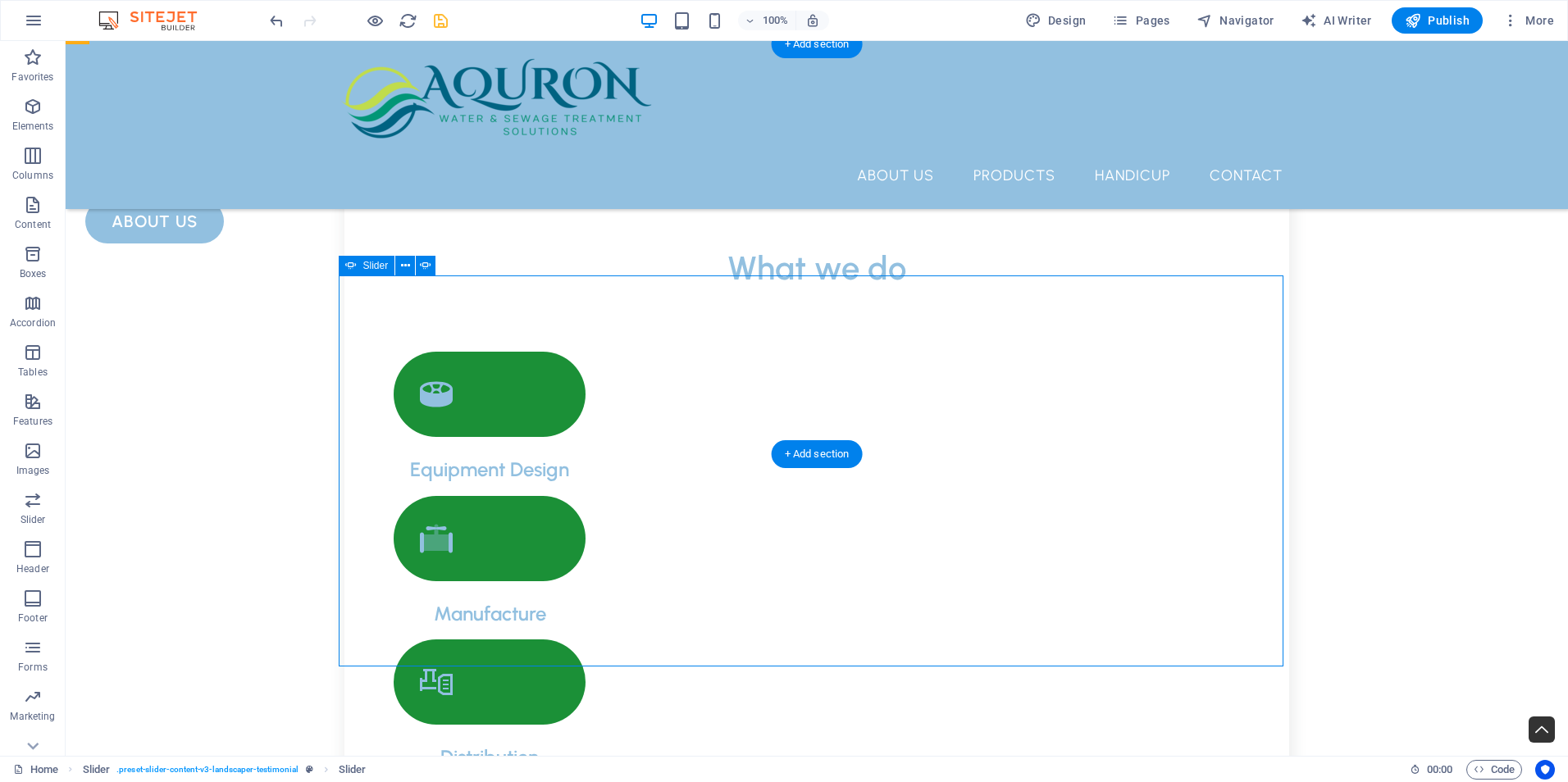 click at bounding box center (817, 11531) 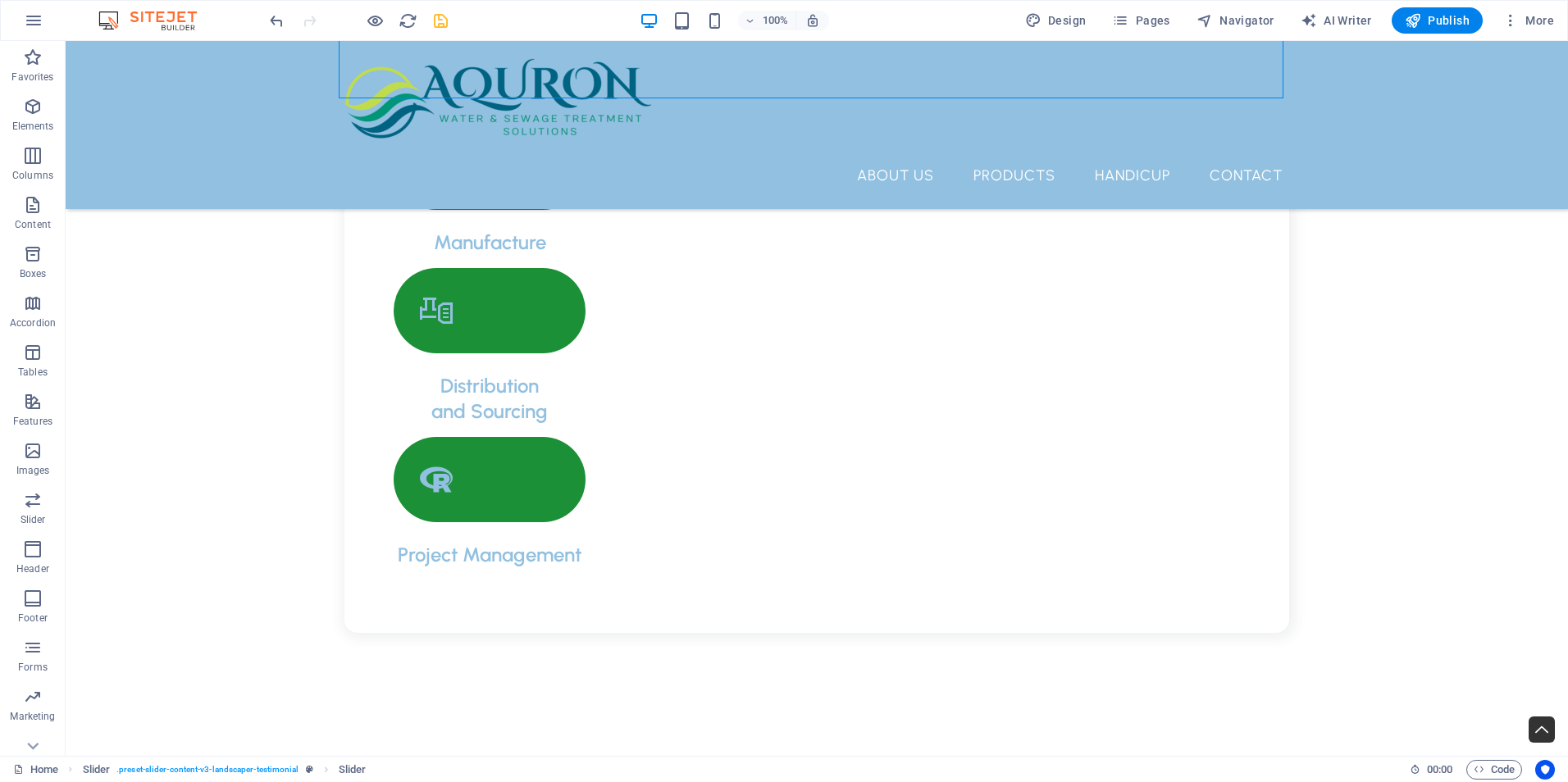 scroll, scrollTop: 3029, scrollLeft: 0, axis: vertical 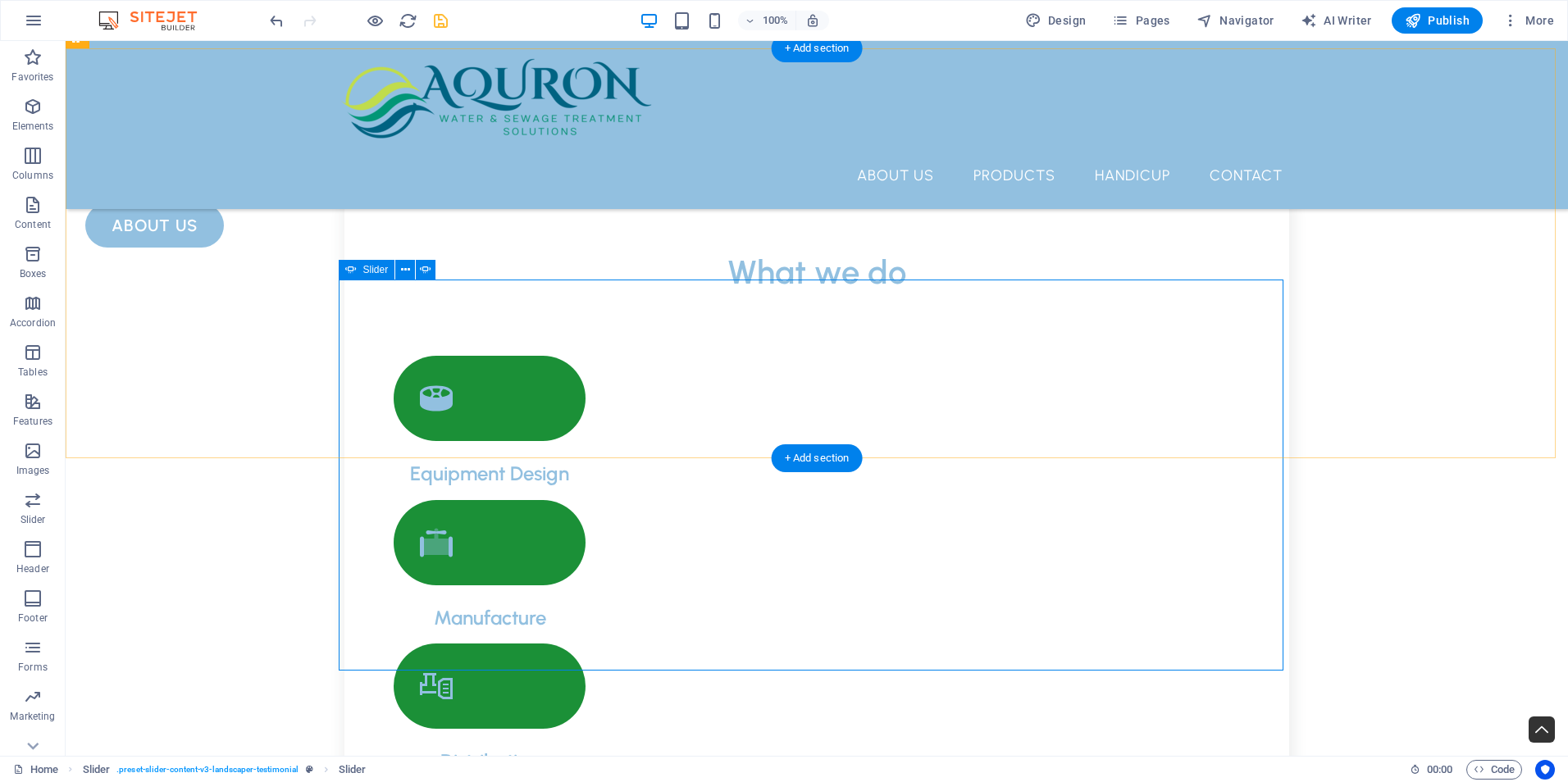 click at bounding box center [817, 11535] 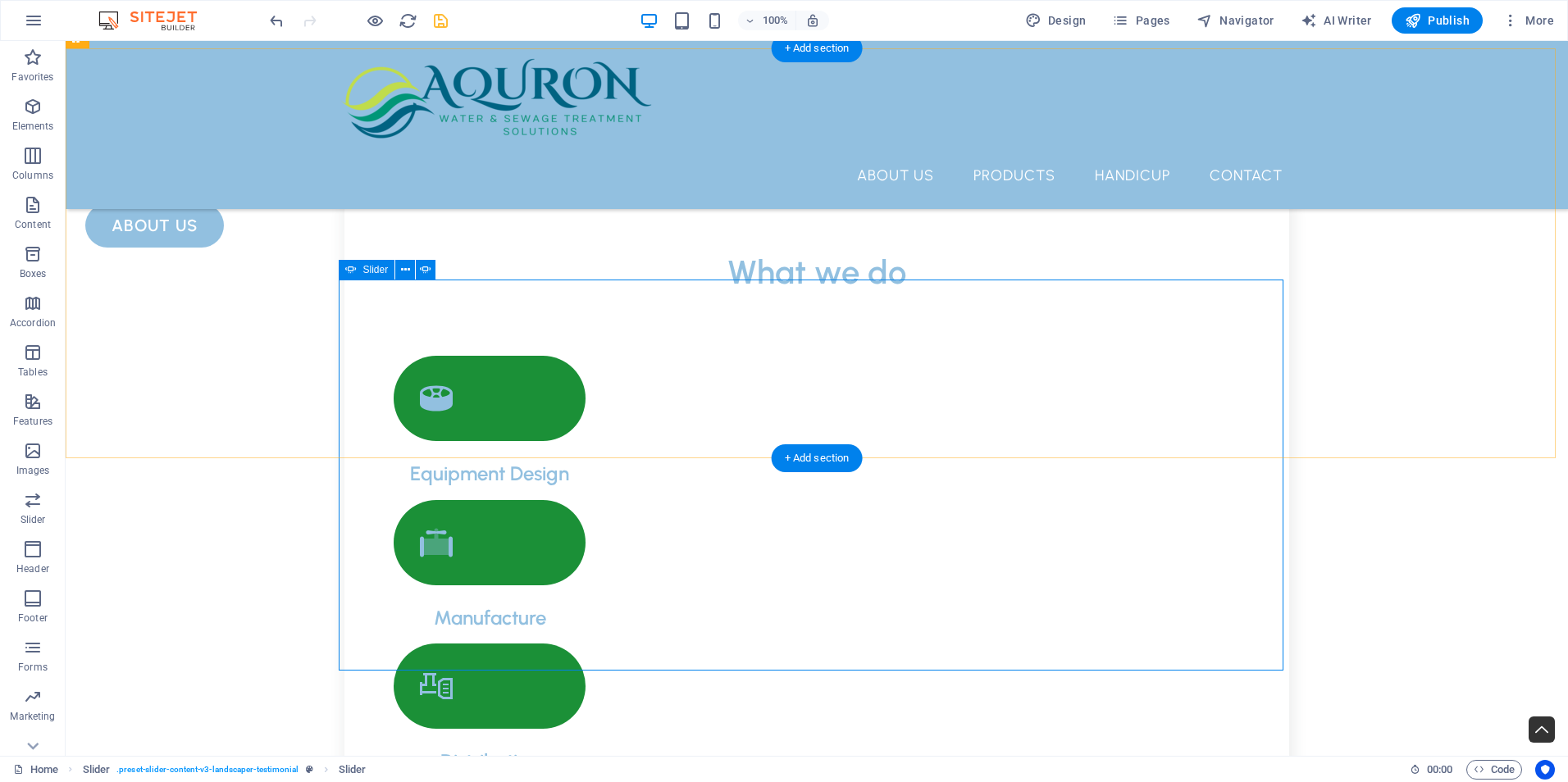 click at bounding box center [817, 11535] 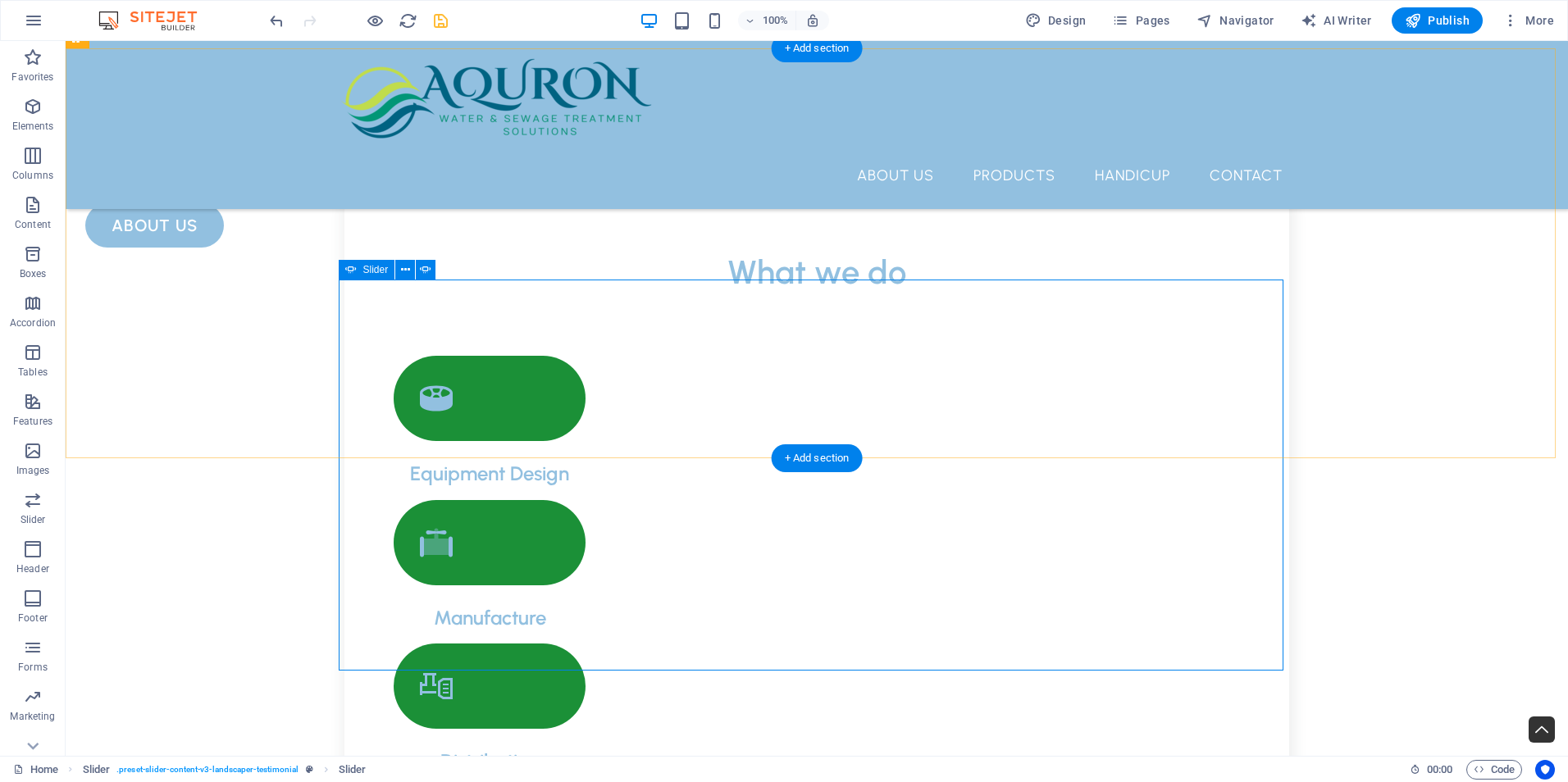 click at bounding box center [817, 11535] 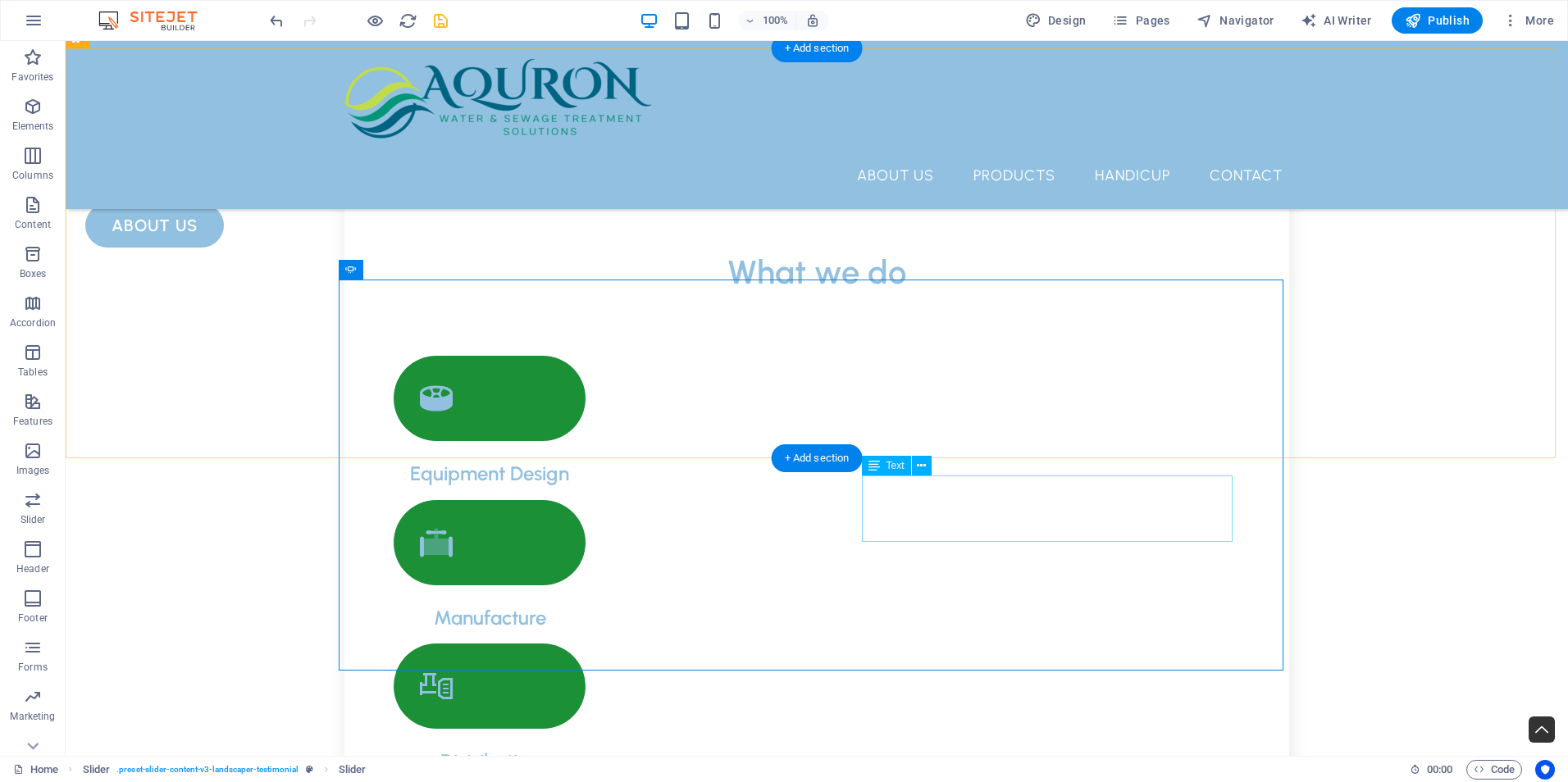 click on "Unistrut Endcaps are designed to cover the ends and for safety reasons . Endcaps are manufactured in house and available in vaconubia nostra, per ad inceptos.”" at bounding box center (-390, 8696) 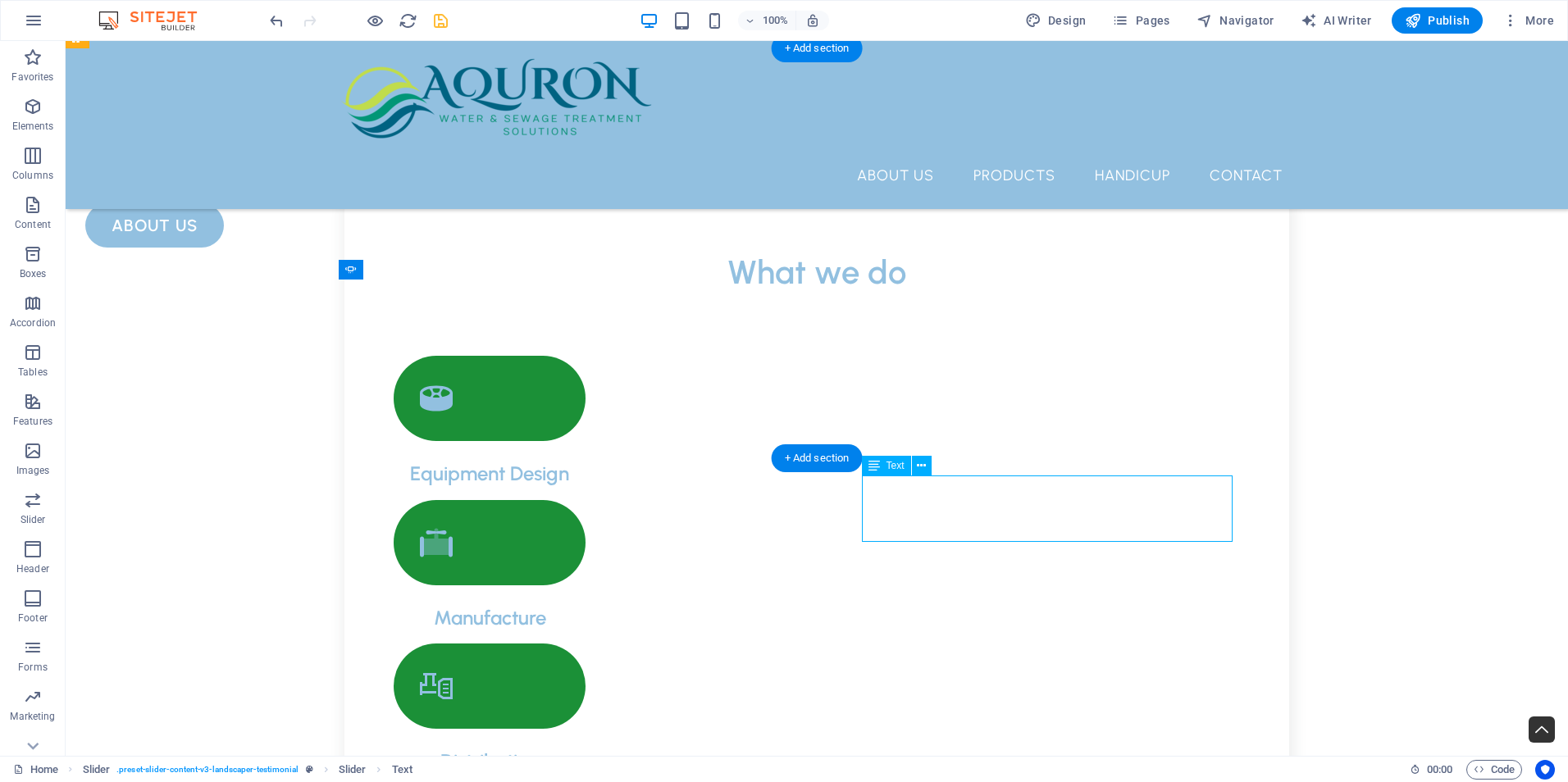 click on "Unistrut Endcaps are designed to cover the ends and for safety reasons . Endcaps are manufactured in house and available in vaconubia nostra, per ad inceptos.”" at bounding box center [-390, 8696] 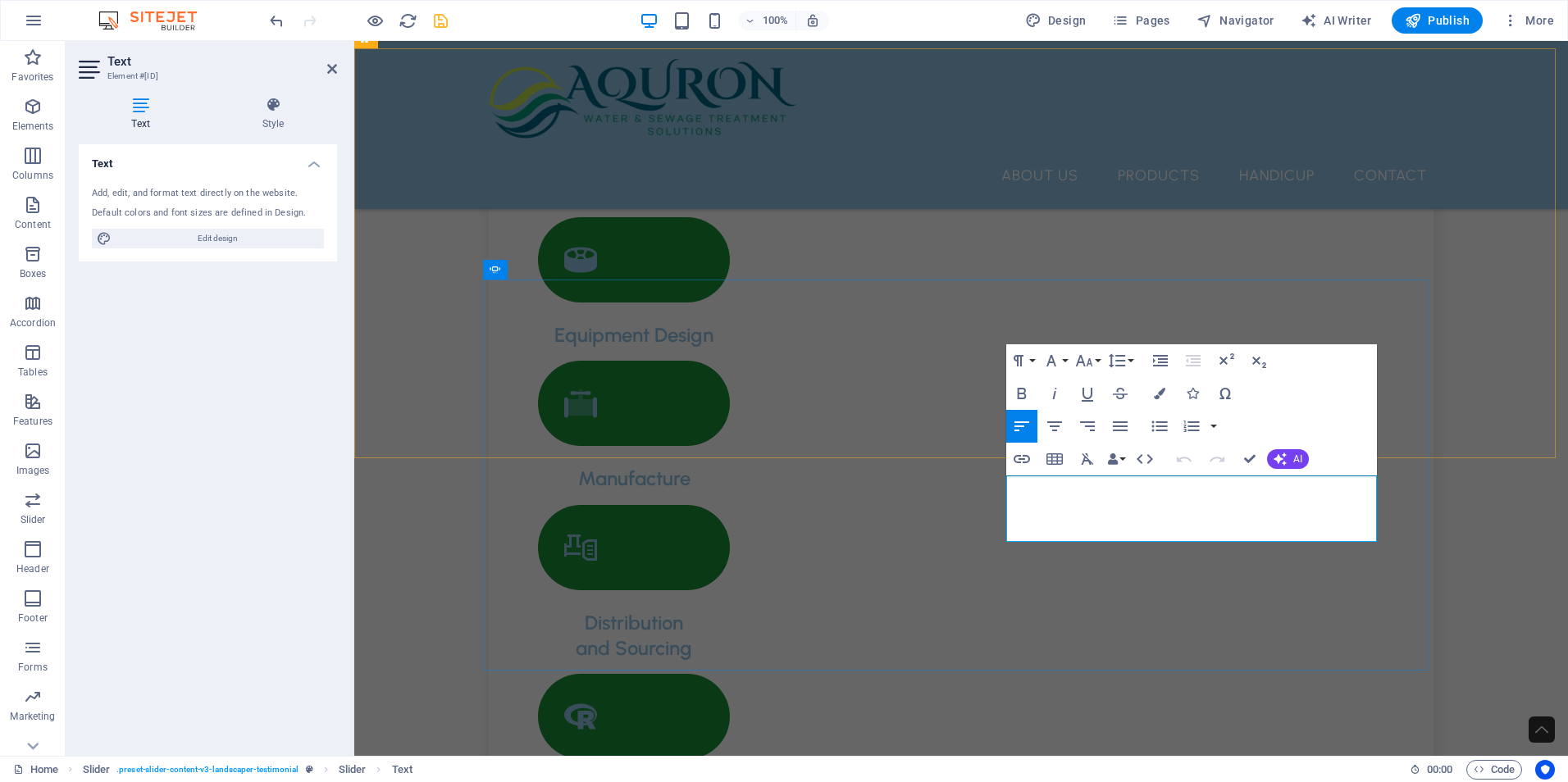 drag, startPoint x: 1069, startPoint y: 529, endPoint x: 1332, endPoint y: 529, distance: 263 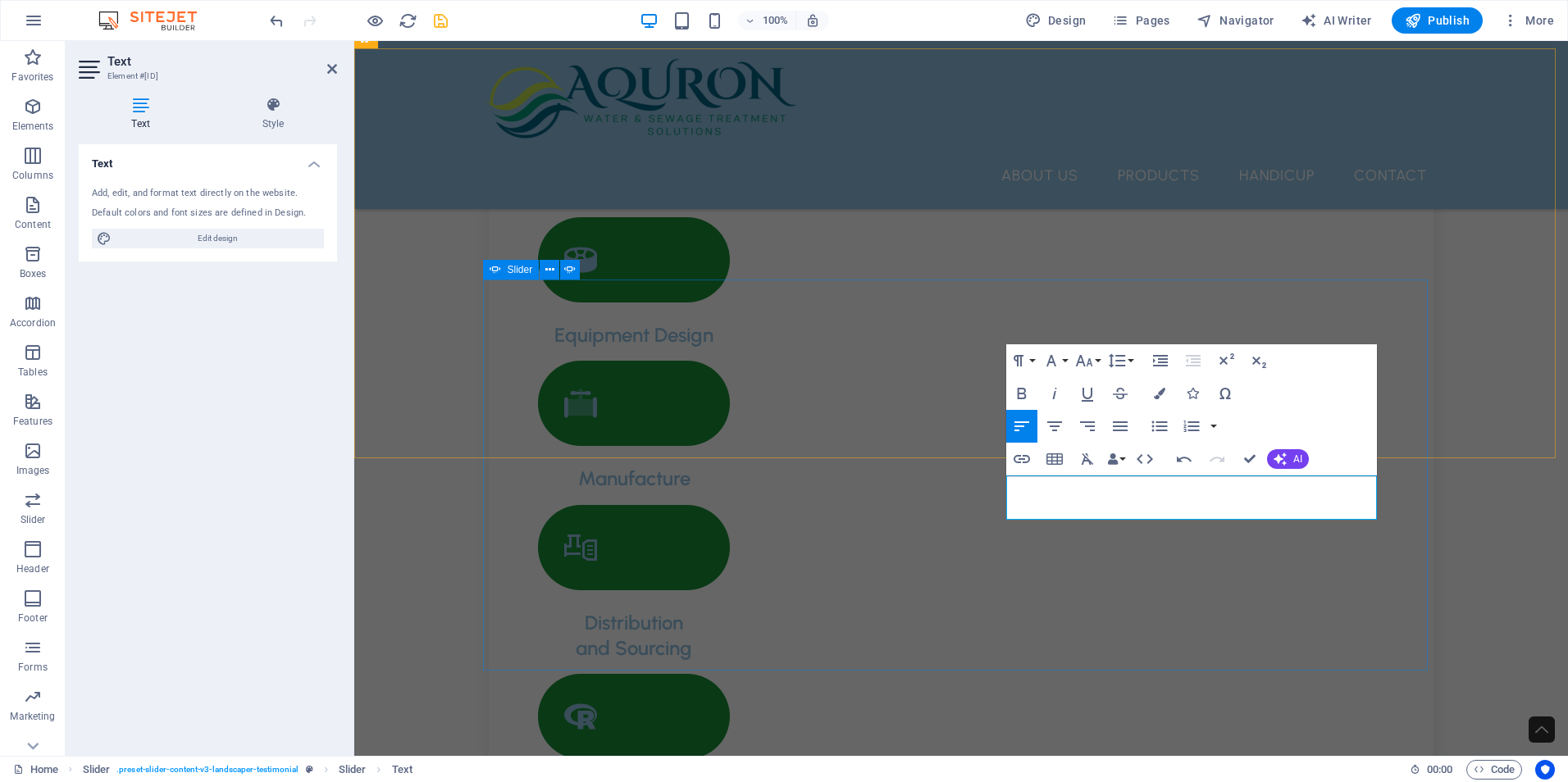 type 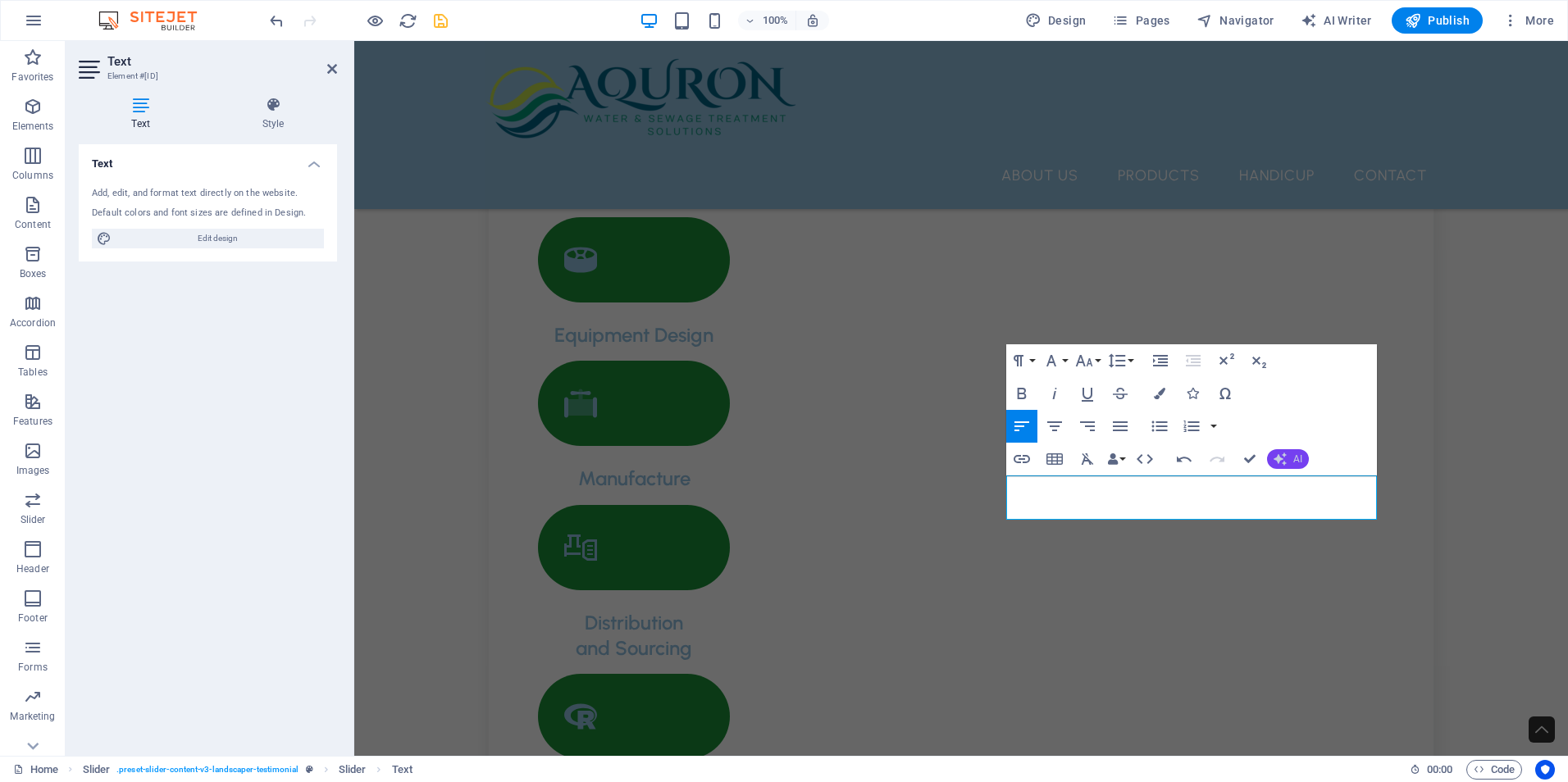 click on "AI" at bounding box center (1288, 459) 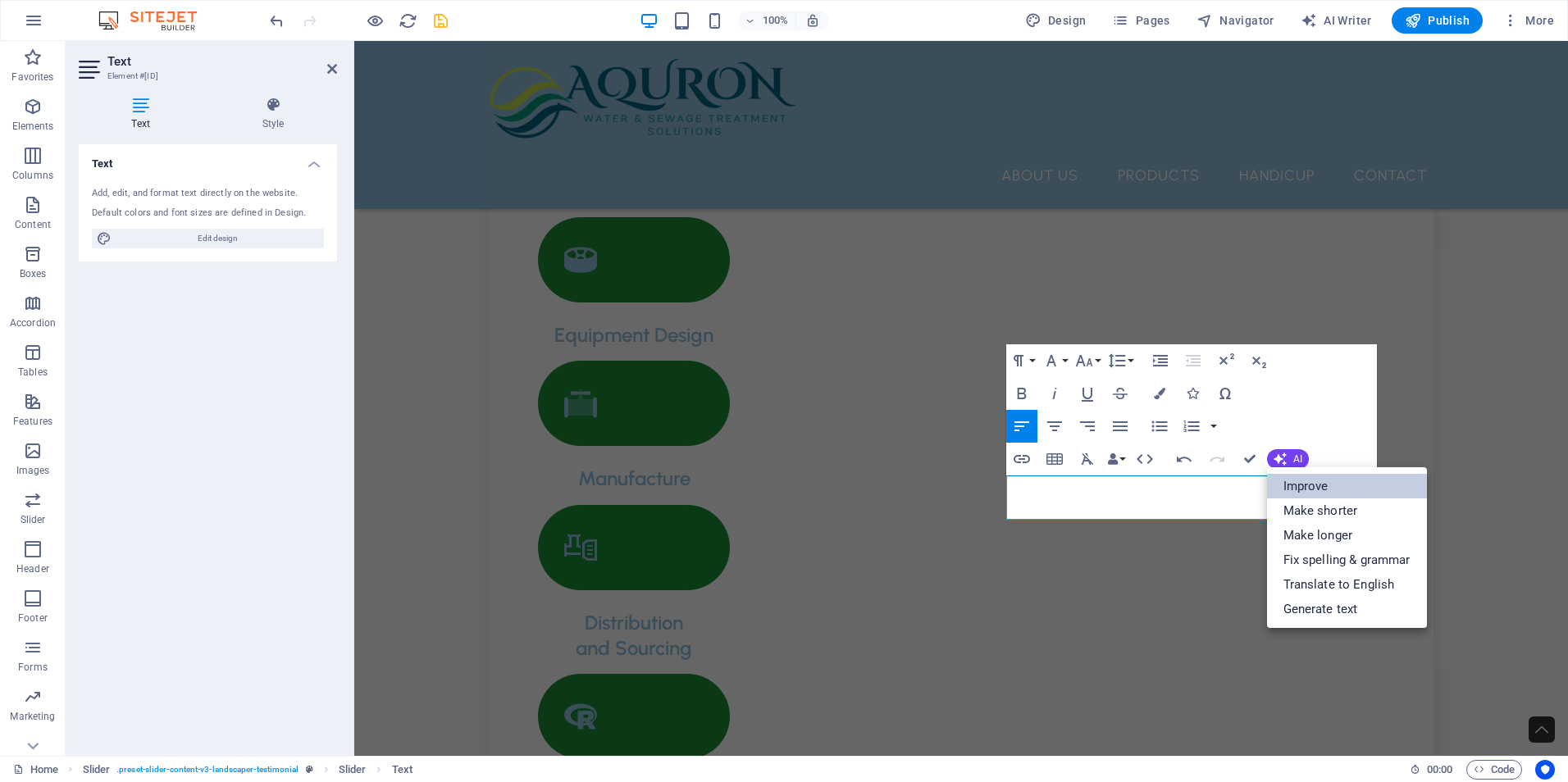 click on "Improve" at bounding box center (1347, 486) 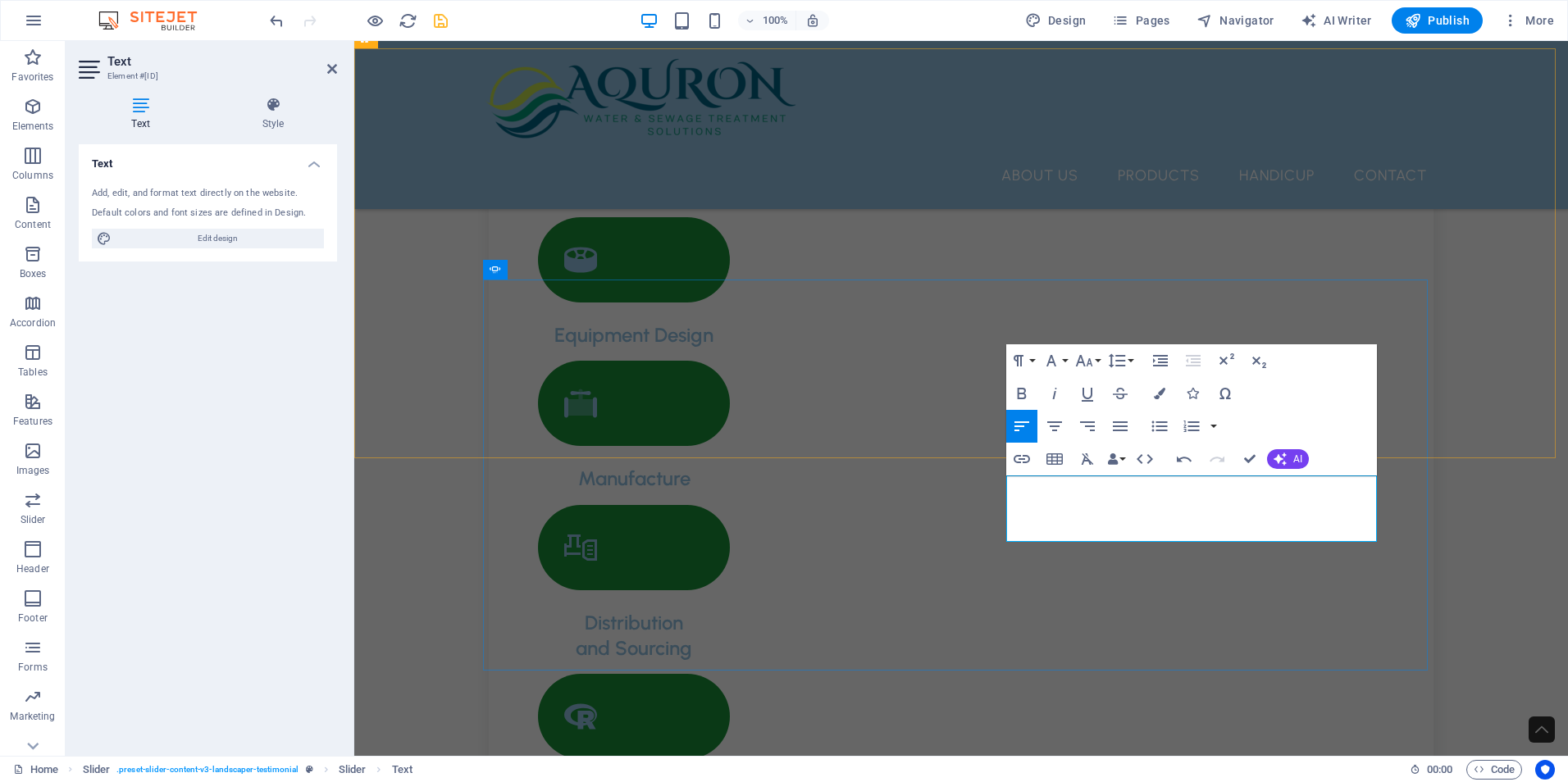 click on "Unistrut Endcaps are designed to cover the ends for added safety. These endcaps are manufactured in-house." at bounding box center [-246, 7788] 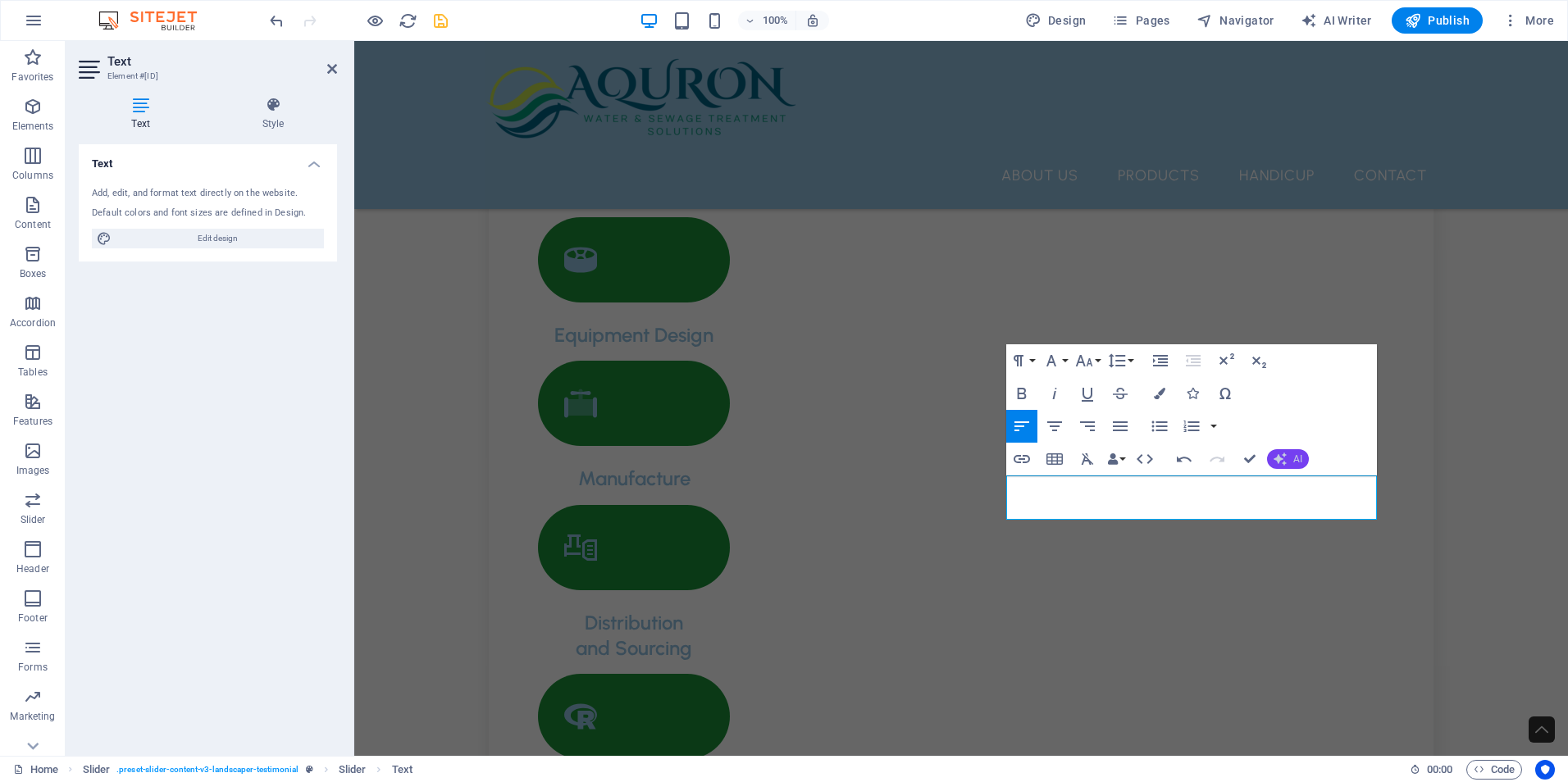 click on "AI" at bounding box center (1297, 459) 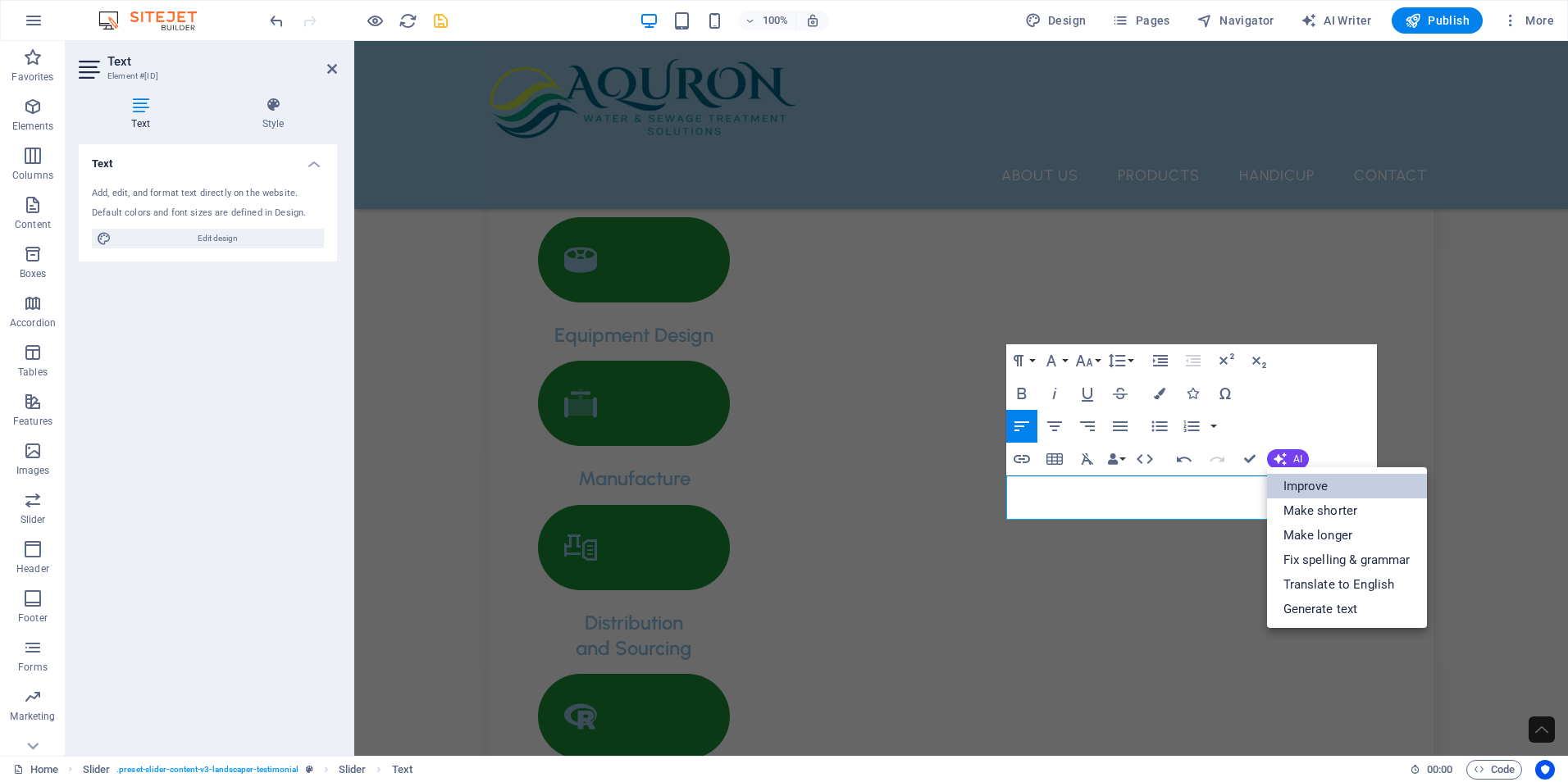 click on "Improve" at bounding box center (1347, 486) 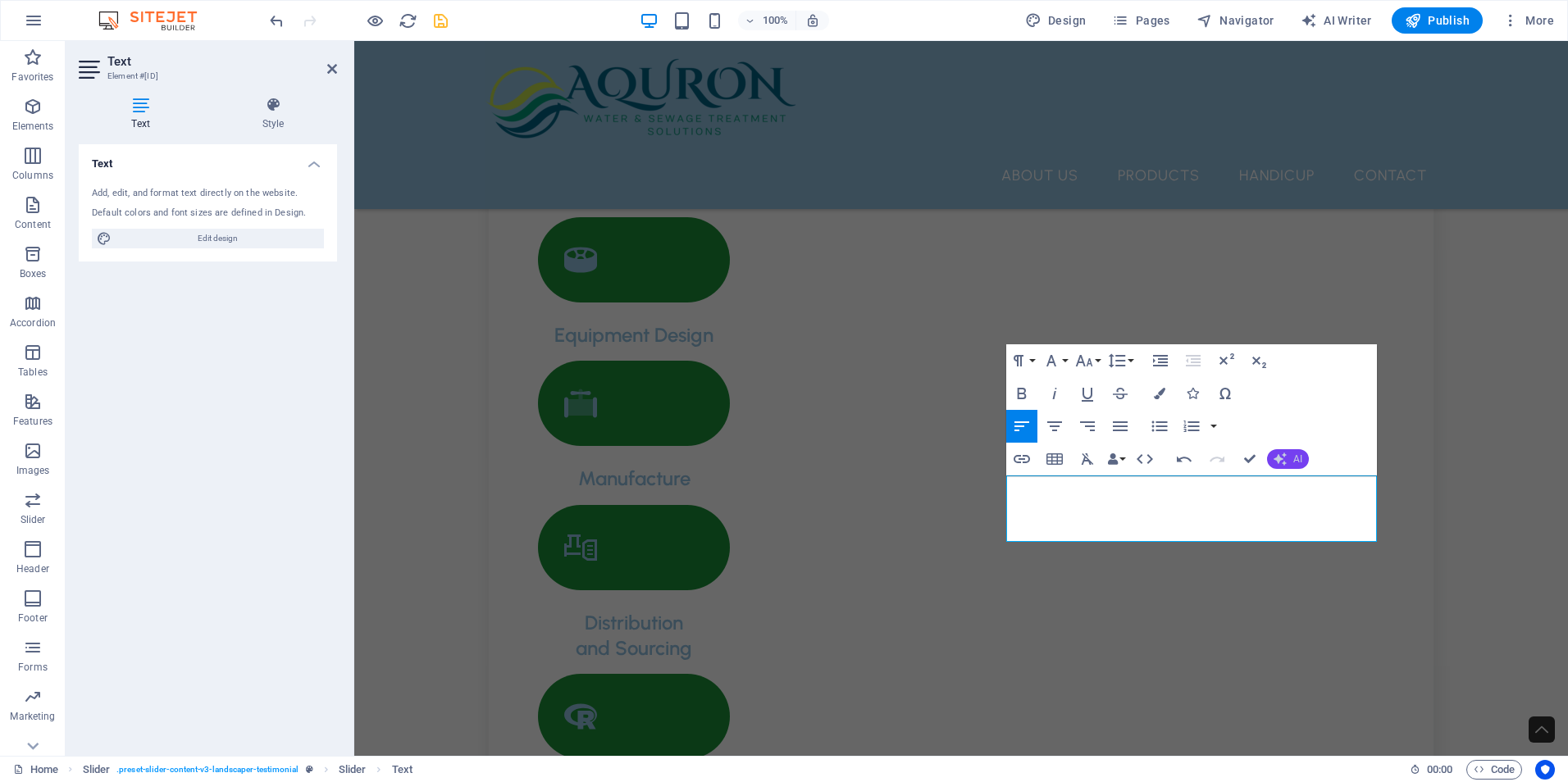 click on "AI" at bounding box center (1288, 459) 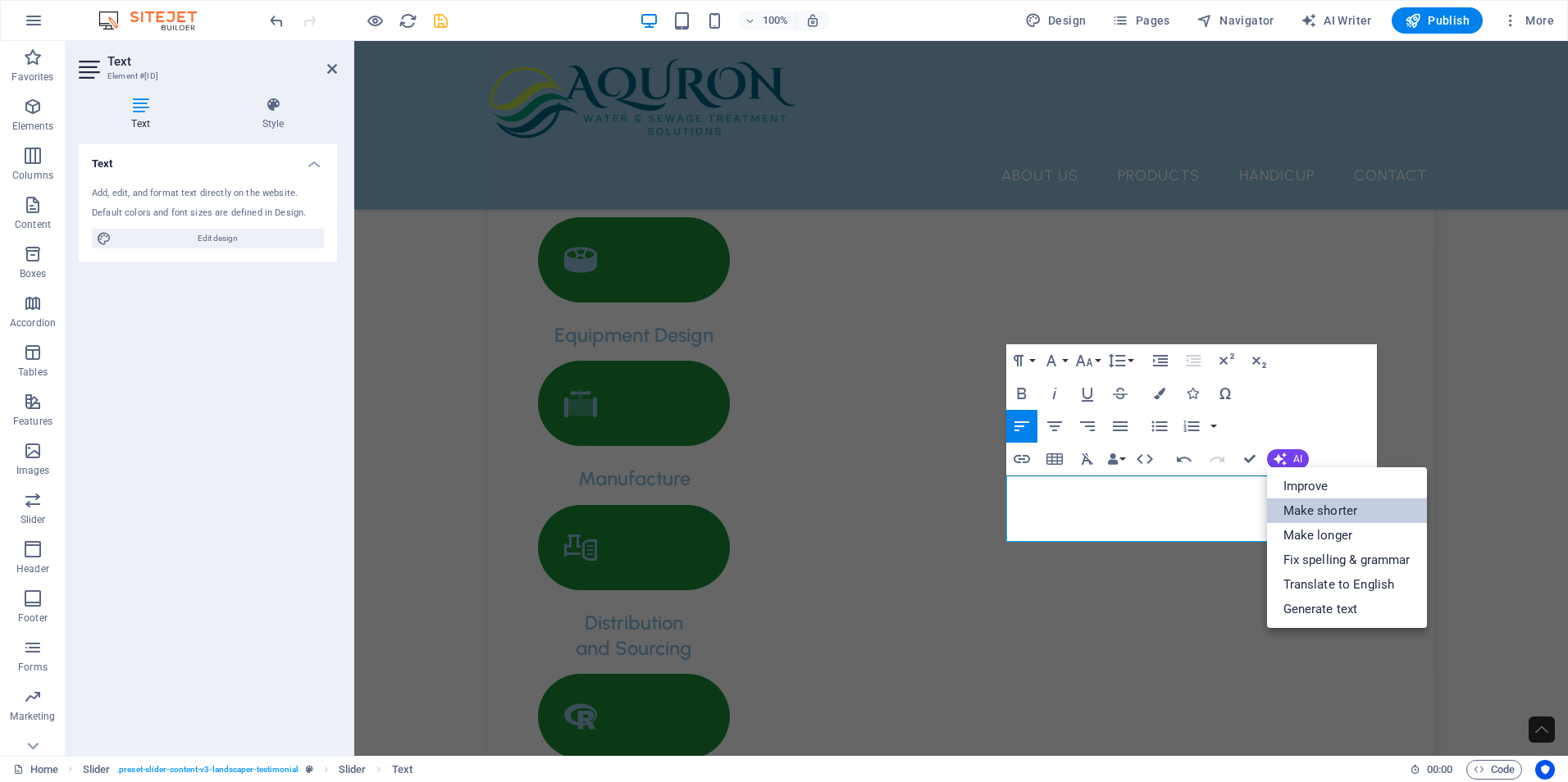 click on "Make shorter" at bounding box center [1347, 511] 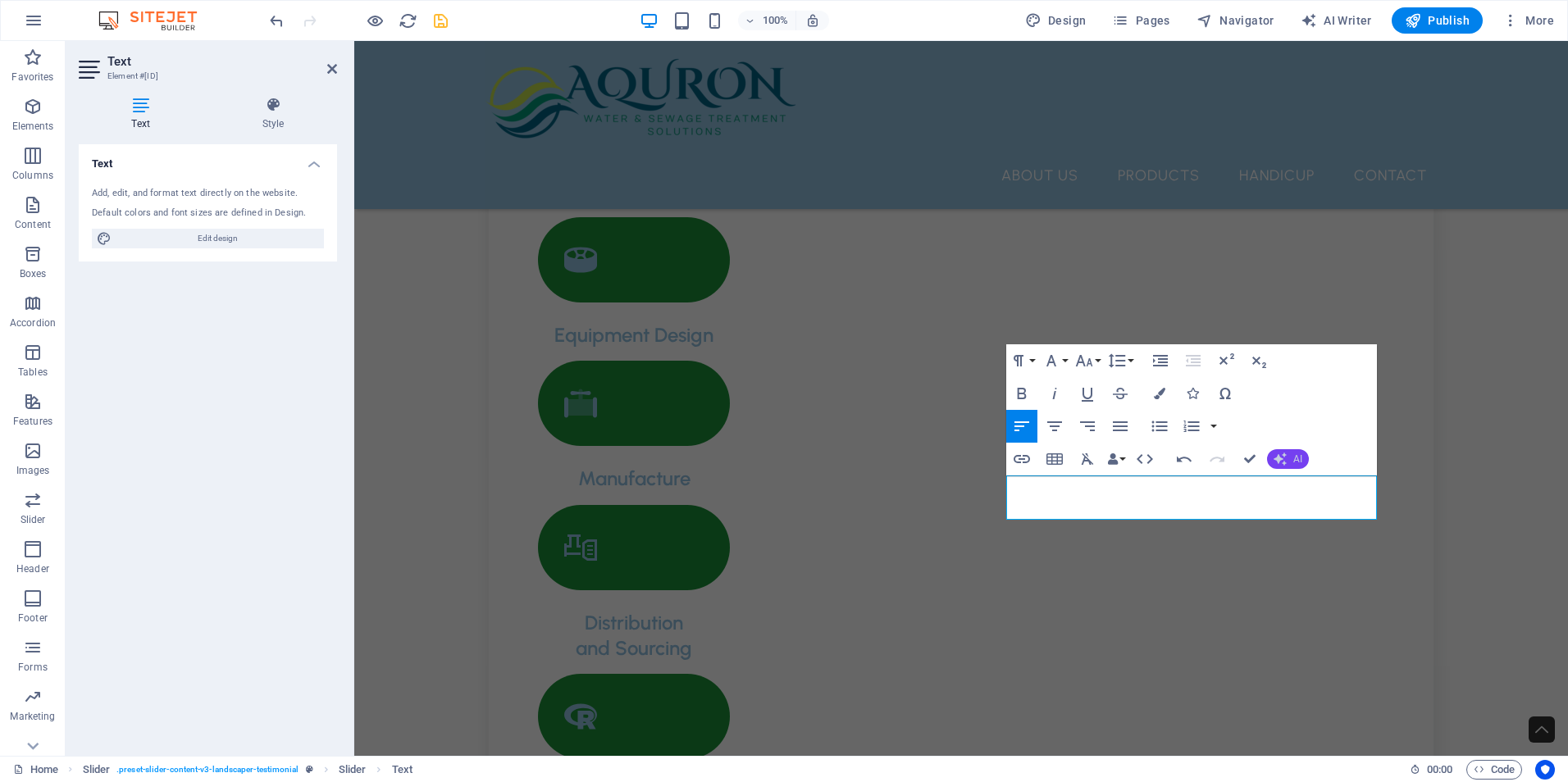 click on "AI" at bounding box center [1297, 459] 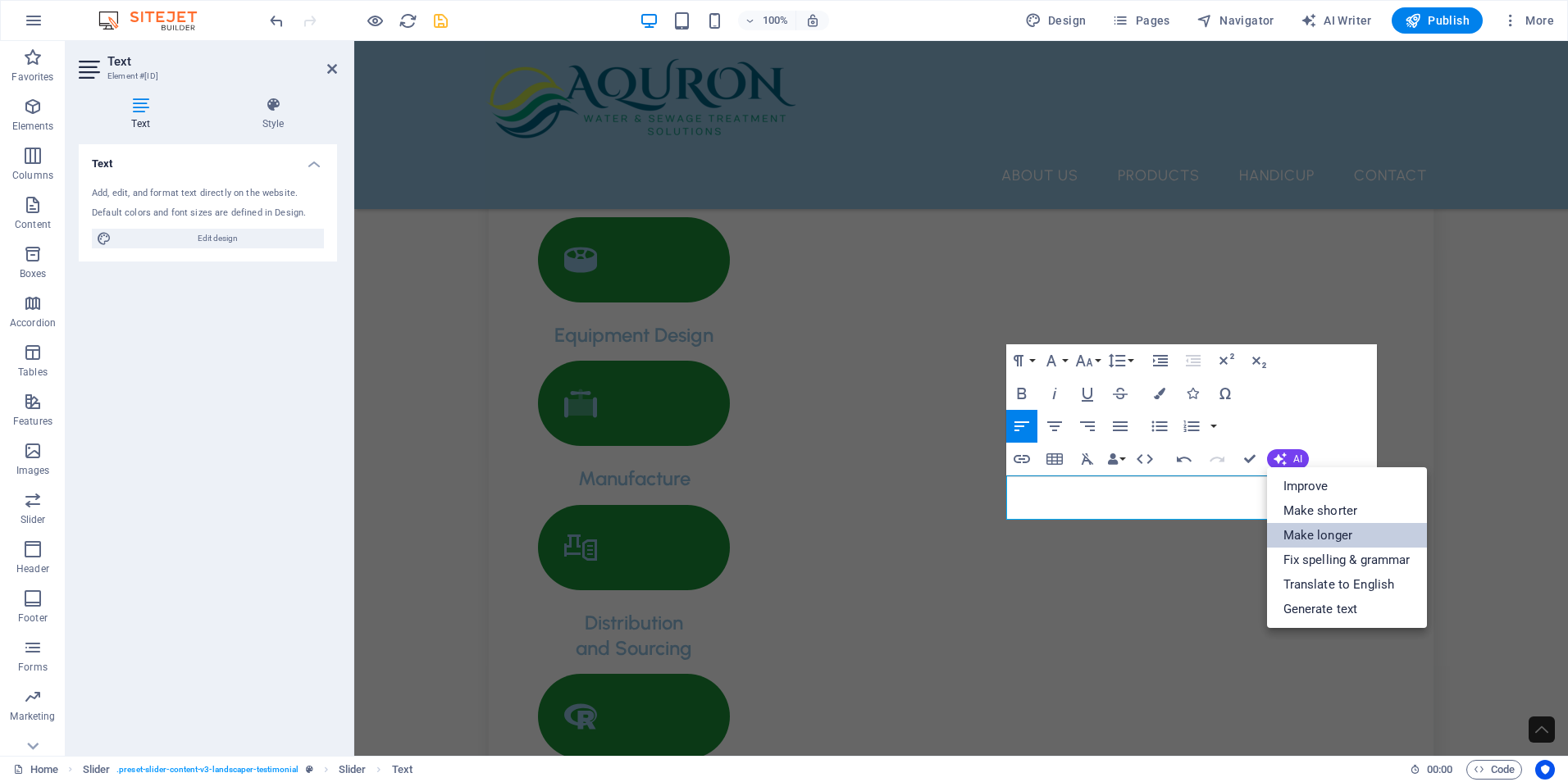 click on "Make longer" at bounding box center (1347, 535) 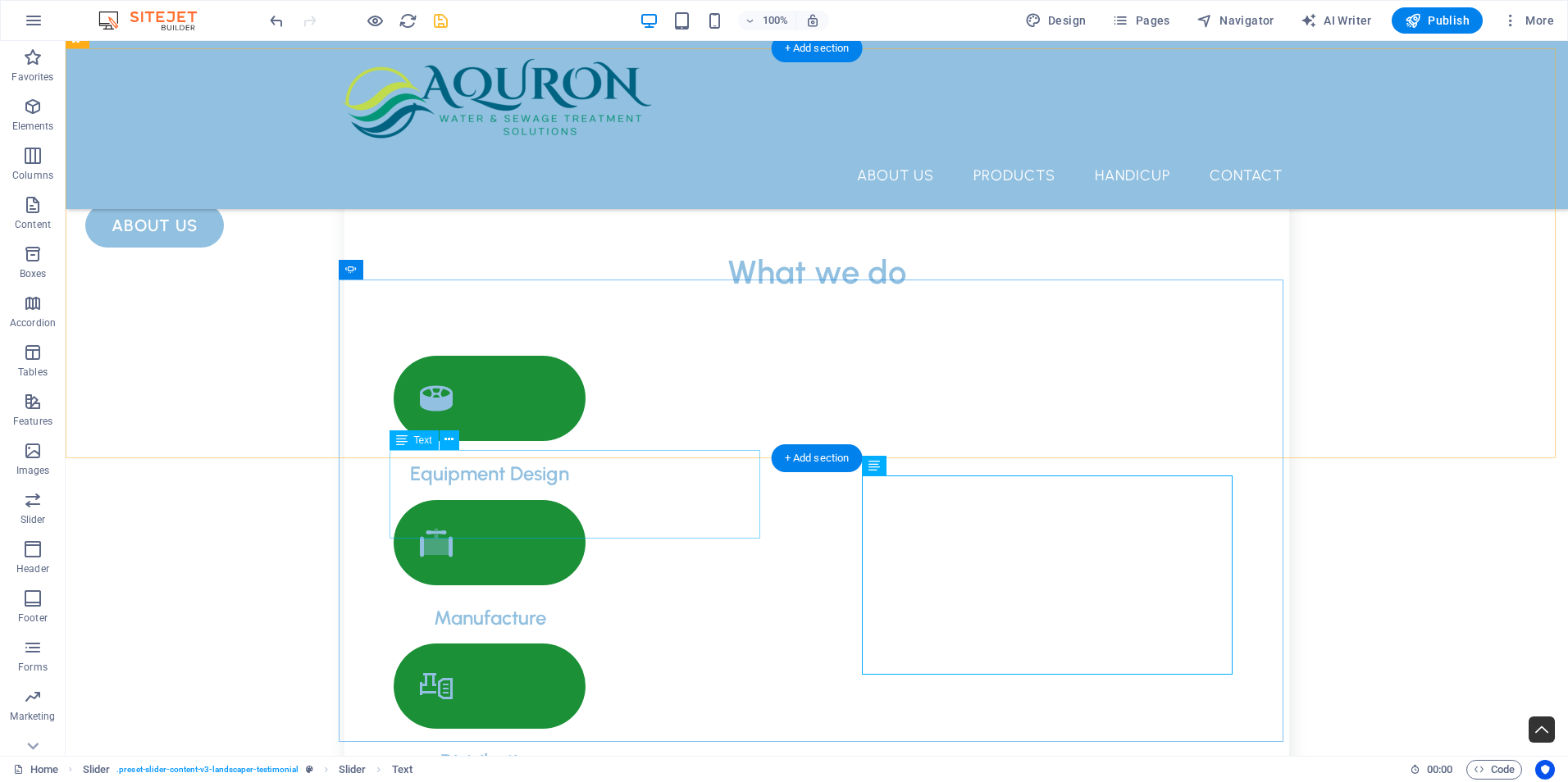click on "“Lorem ipsum dolor sit amet, consectetur adipiscing elit. Nunc vulputate s libero et velit interdum, ac per aliquet odio mattis. Class aptent taciti sociosqu ad litora torquent per conubia nostra, per ad inceptos.”" at bounding box center [-390, 7945] 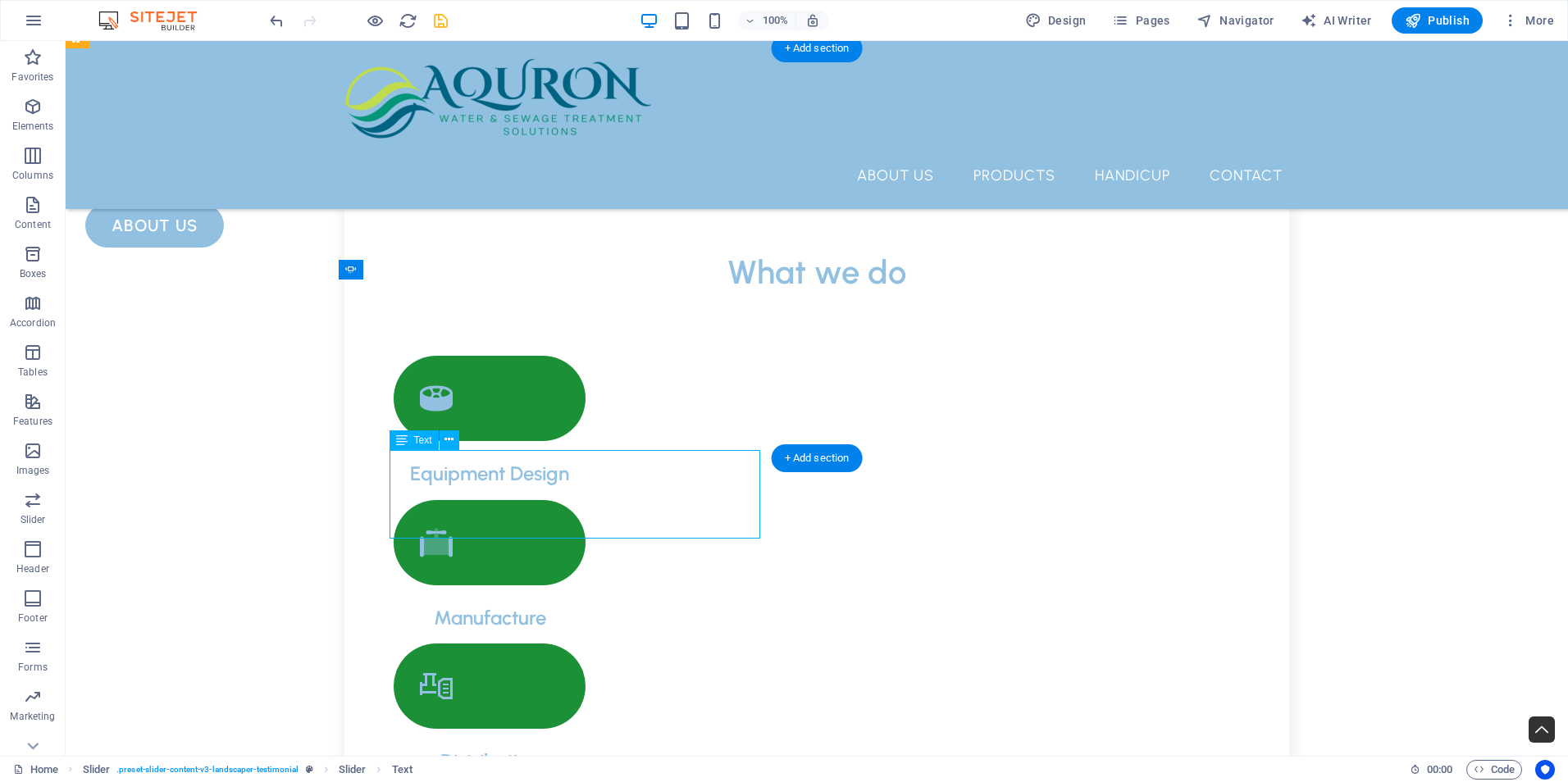 click on "“Lorem ipsum dolor sit amet, consectetur adipiscing elit. Nunc vulputate s libero et velit interdum, ac per aliquet odio mattis. Class aptent taciti sociosqu ad litora torquent per conubia nostra, per ad inceptos.”" at bounding box center (-390, 7945) 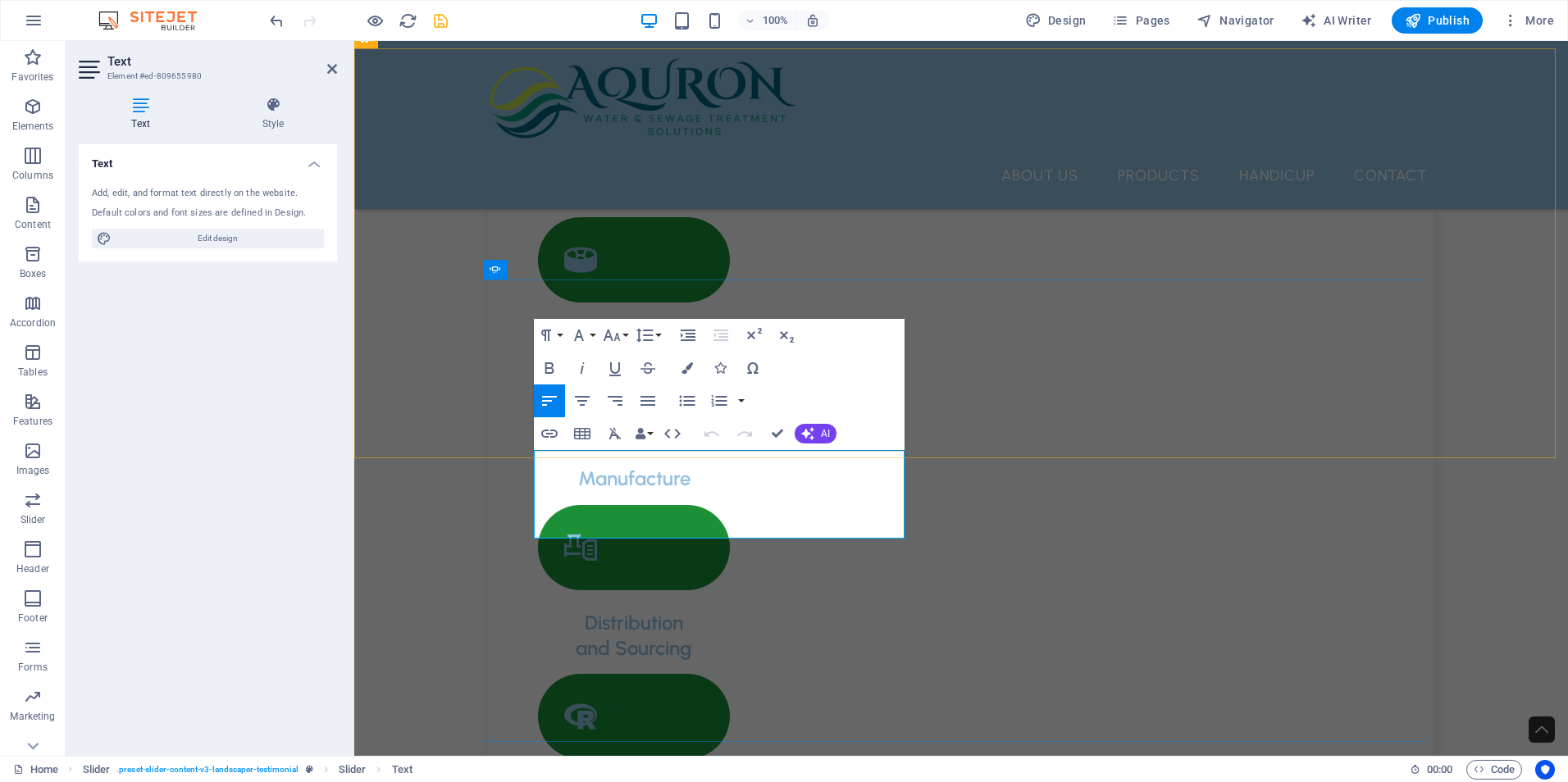 click on "“Lorem ipsum dolor sit amet, consectetur adipiscing elit. Nunc vulputate s libero et velit interdum, ac per aliquet odio mattis. Class aptent taciti sociosqu ad litora torquent per conubia nostra, per ad inceptos.”" at bounding box center (-246, 7049) 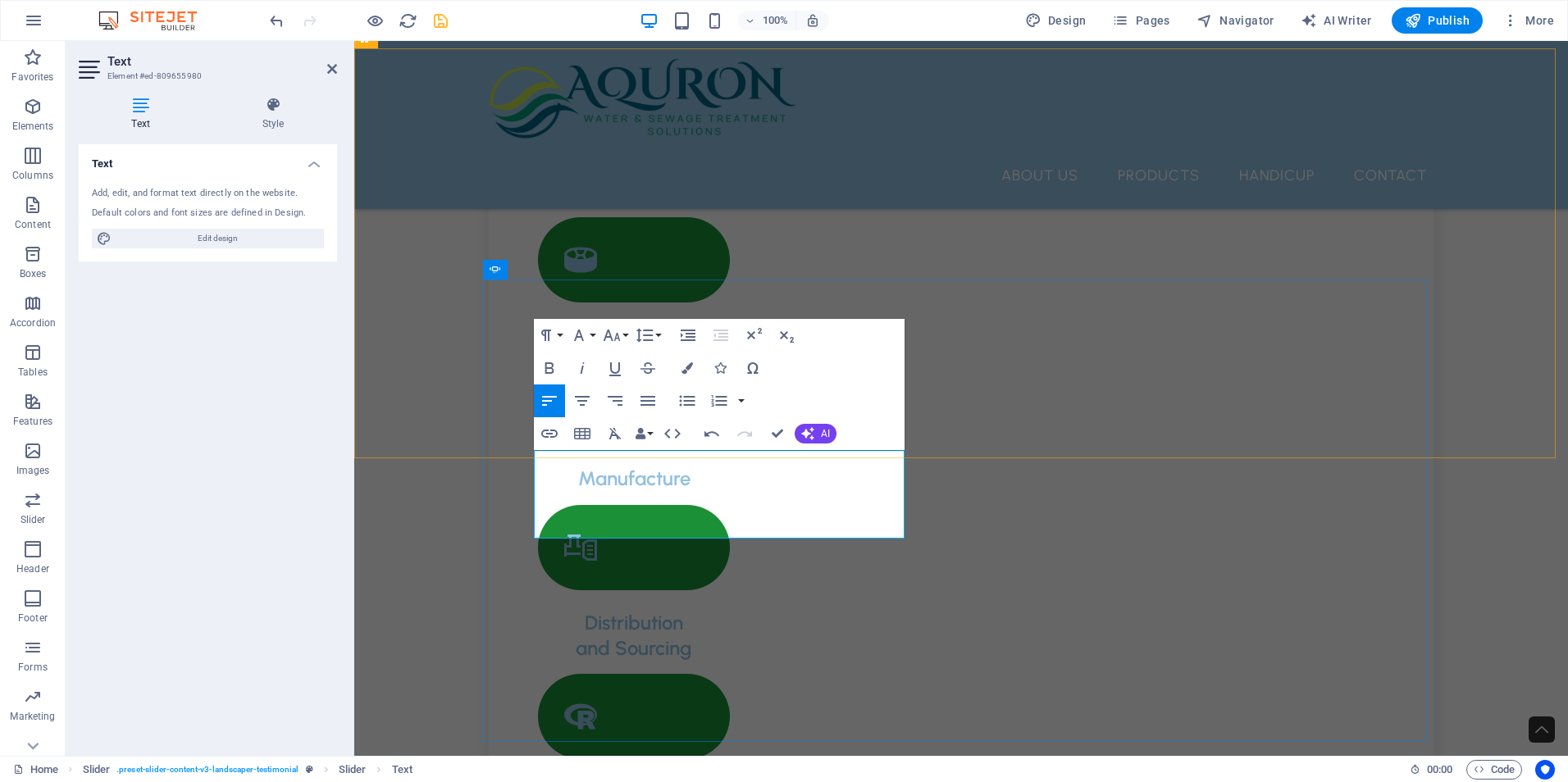 type 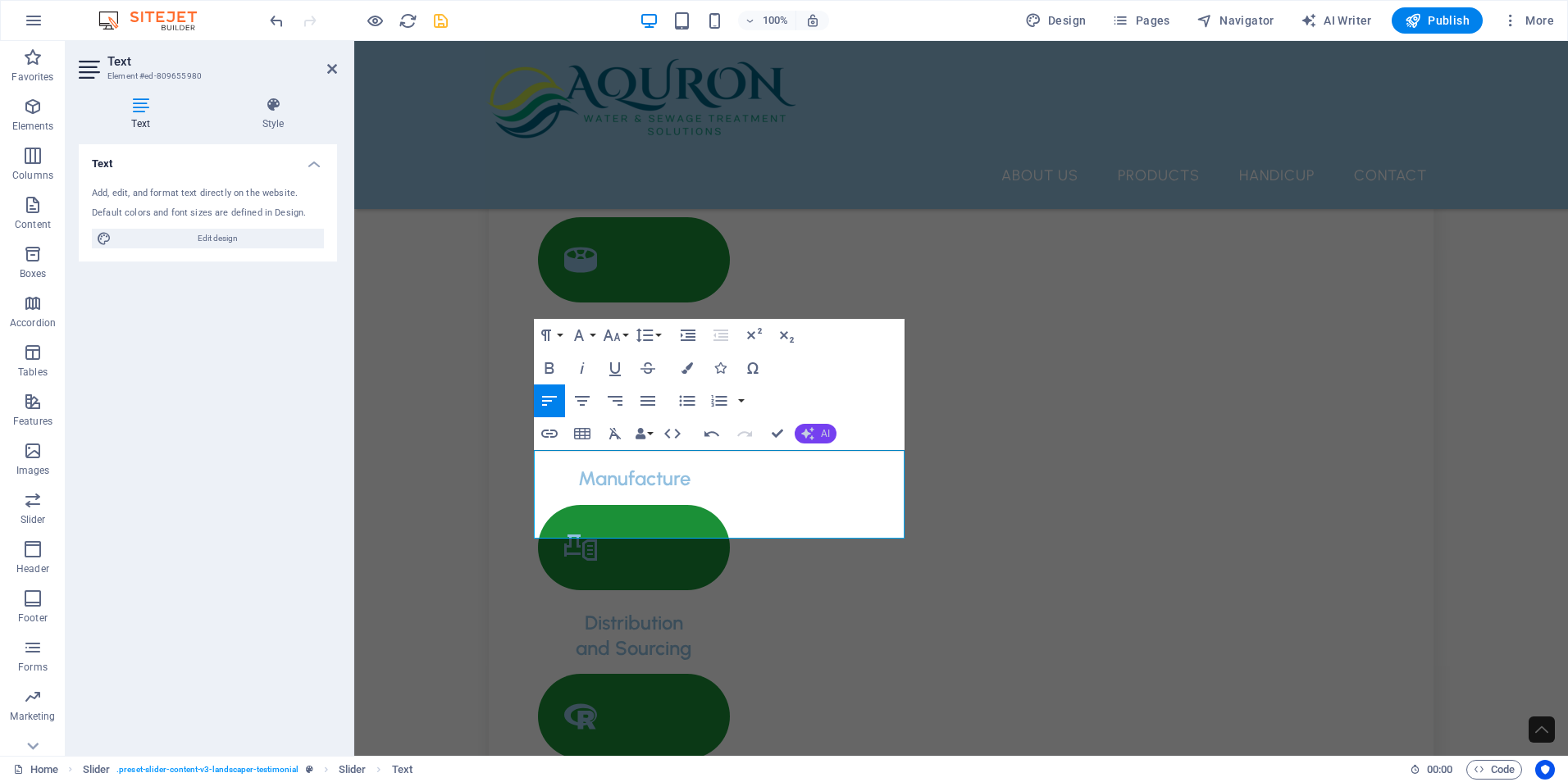 click on "AI" at bounding box center [815, 434] 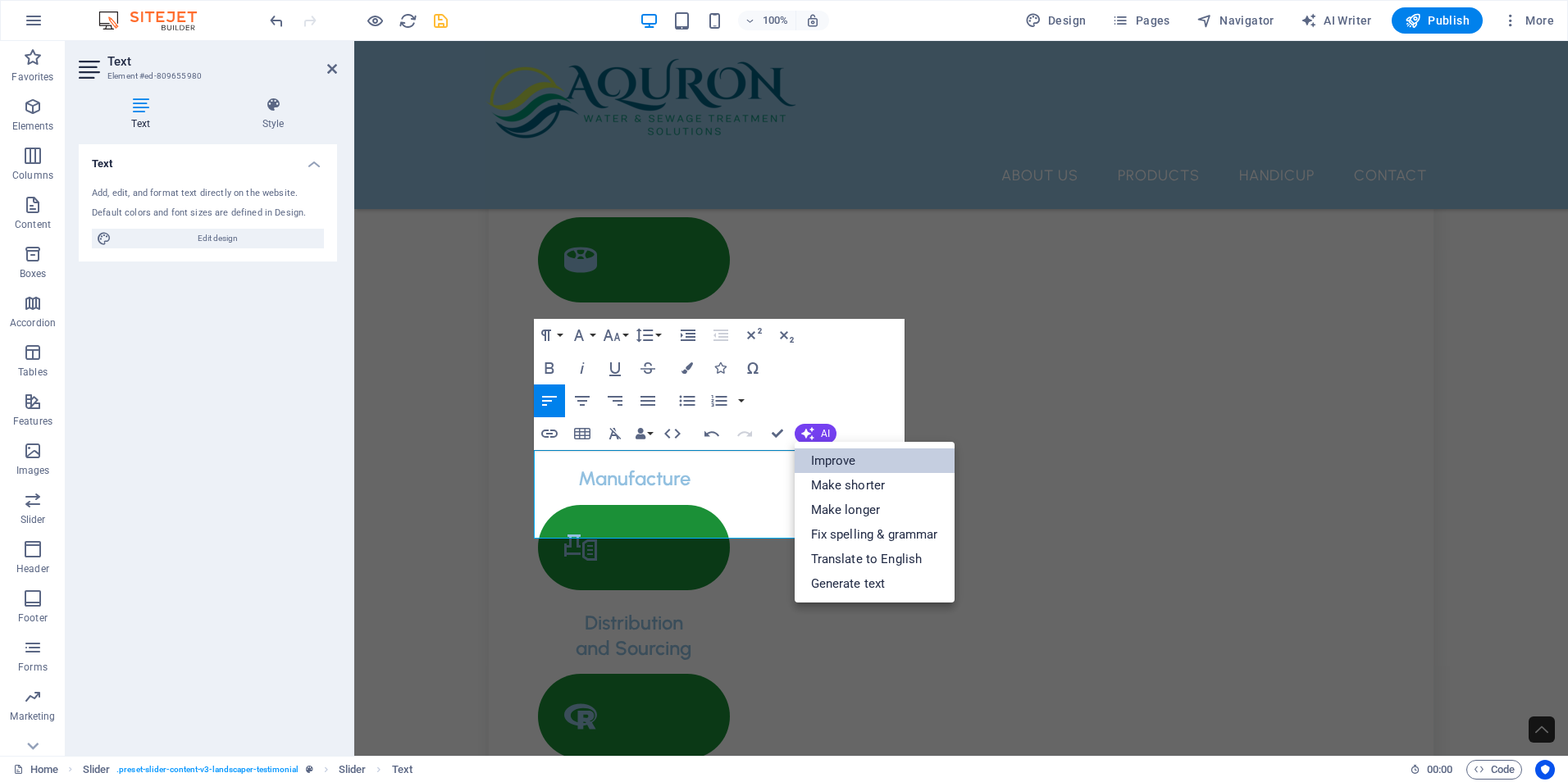 click on "Improve" at bounding box center [874, 461] 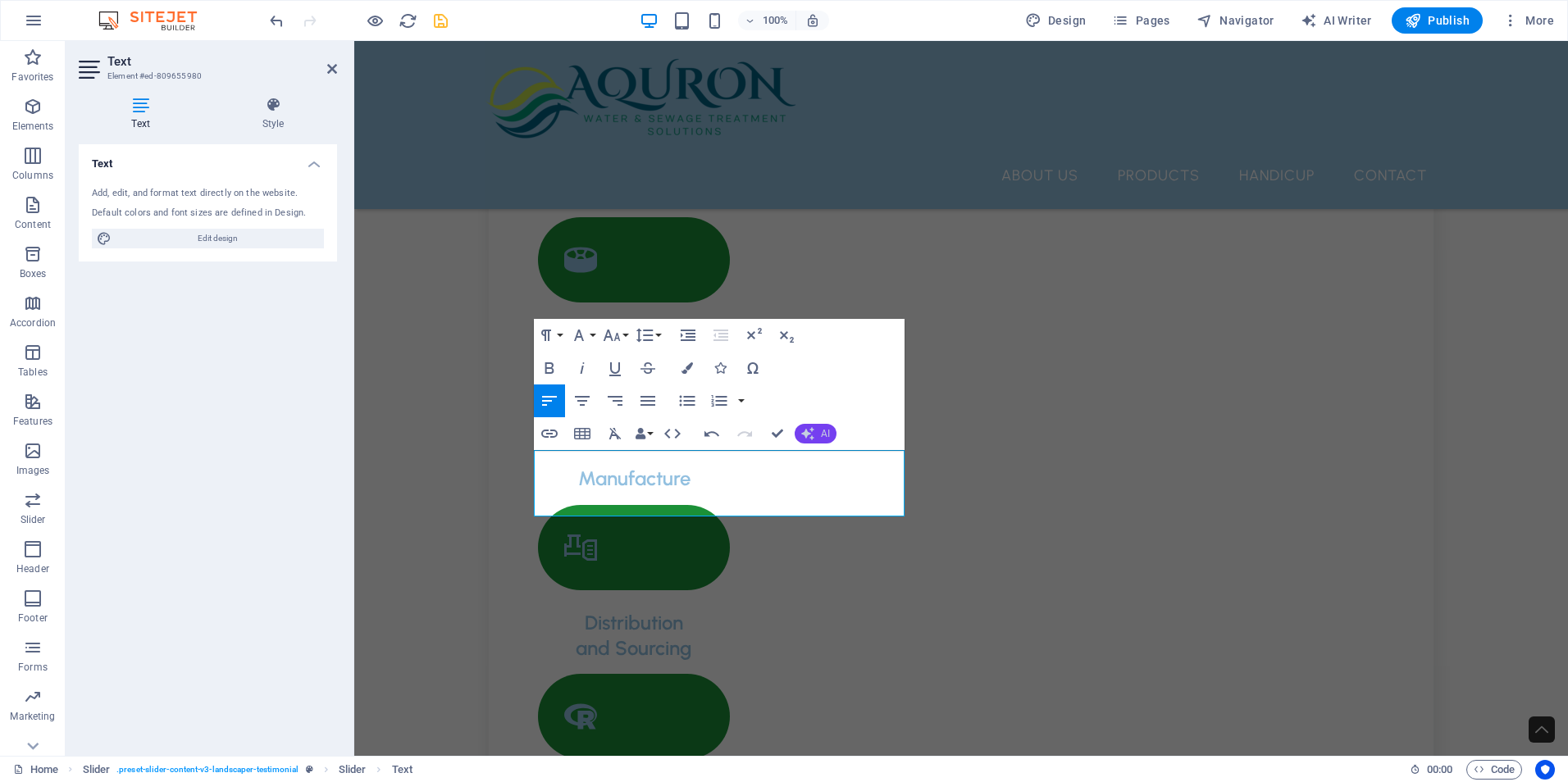 click on "AI" at bounding box center (825, 434) 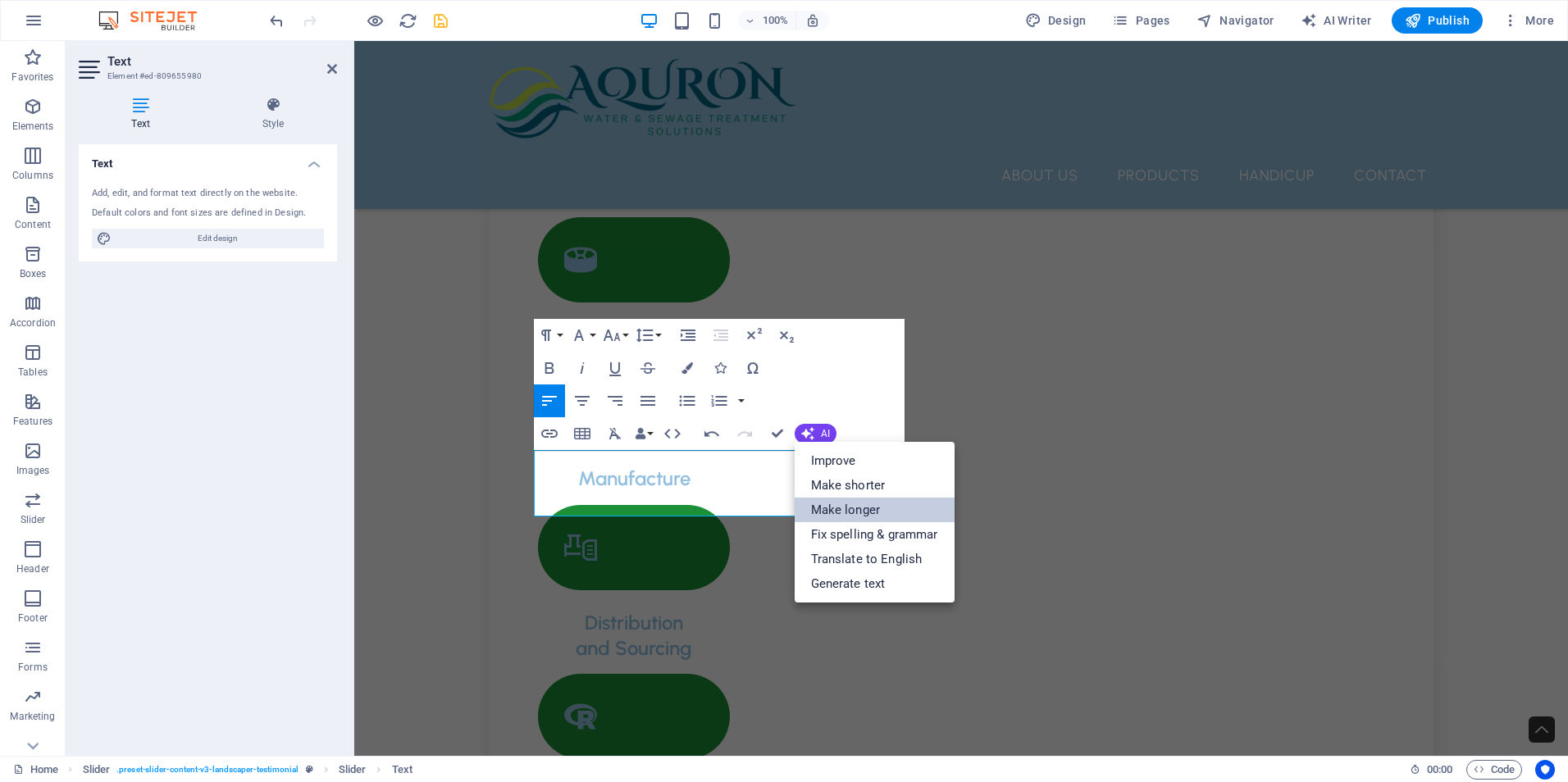 click on "Make longer" at bounding box center [874, 510] 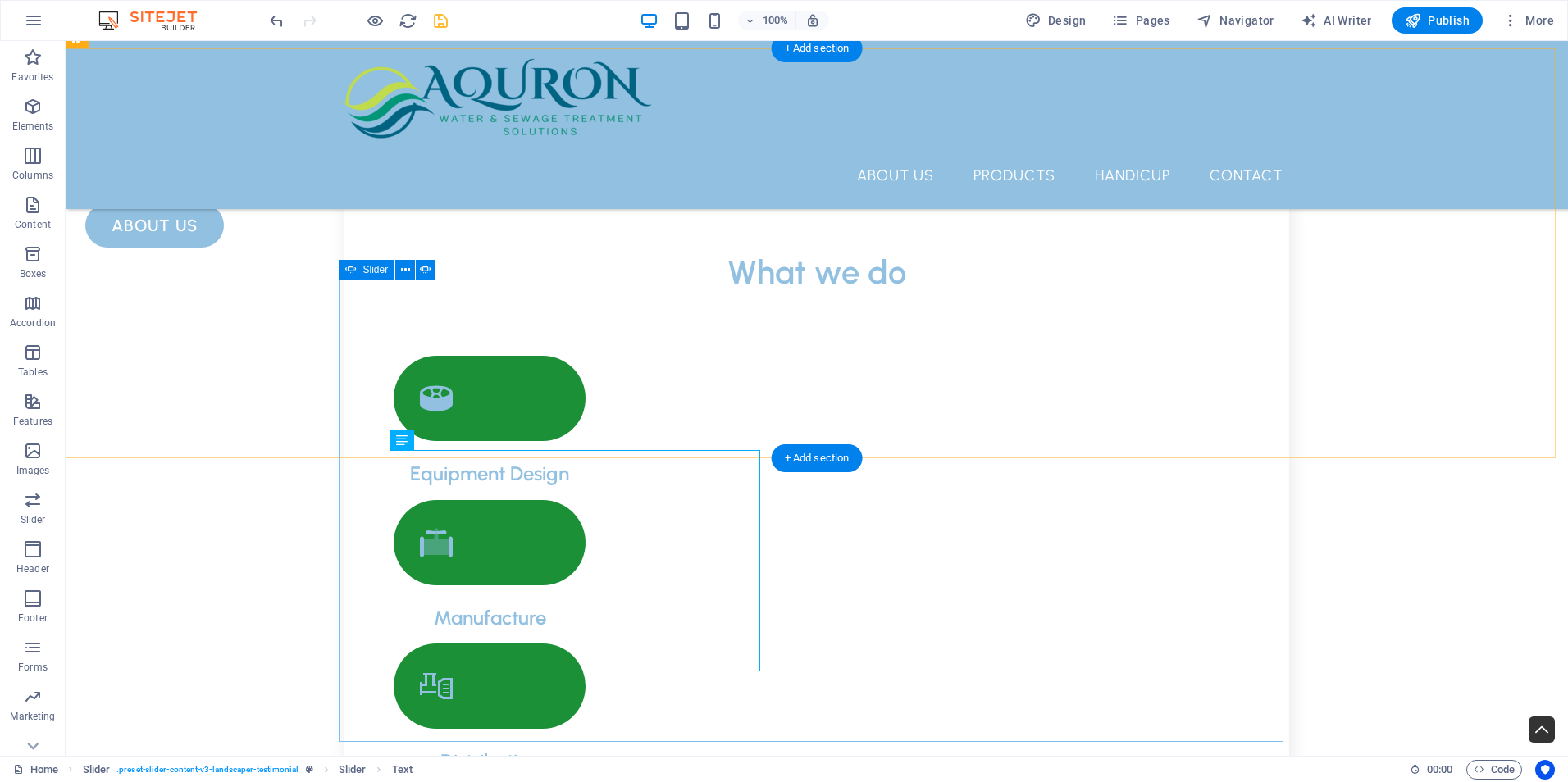click at bounding box center [817, 12110] 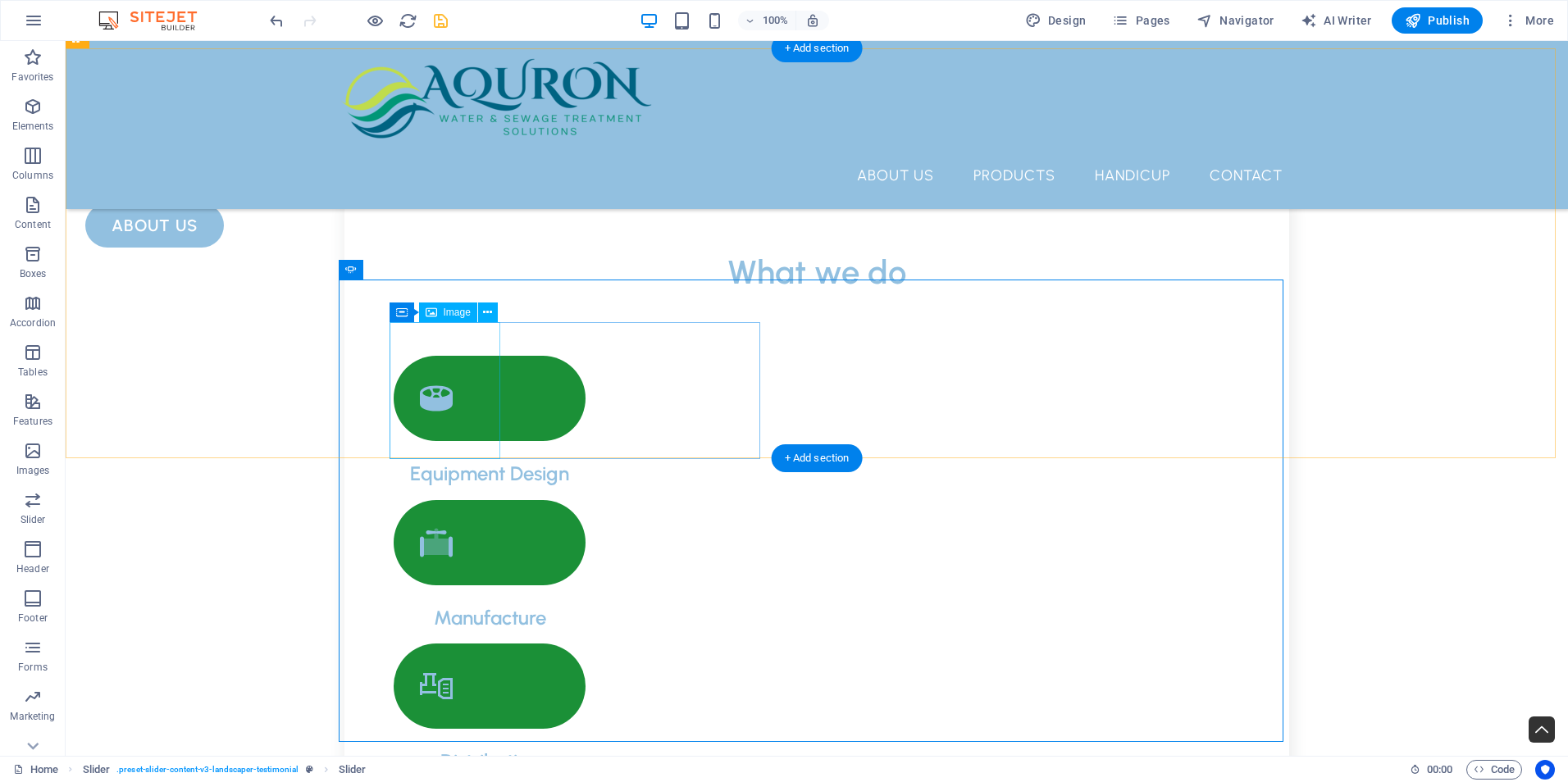 click at bounding box center (-863, 8429) 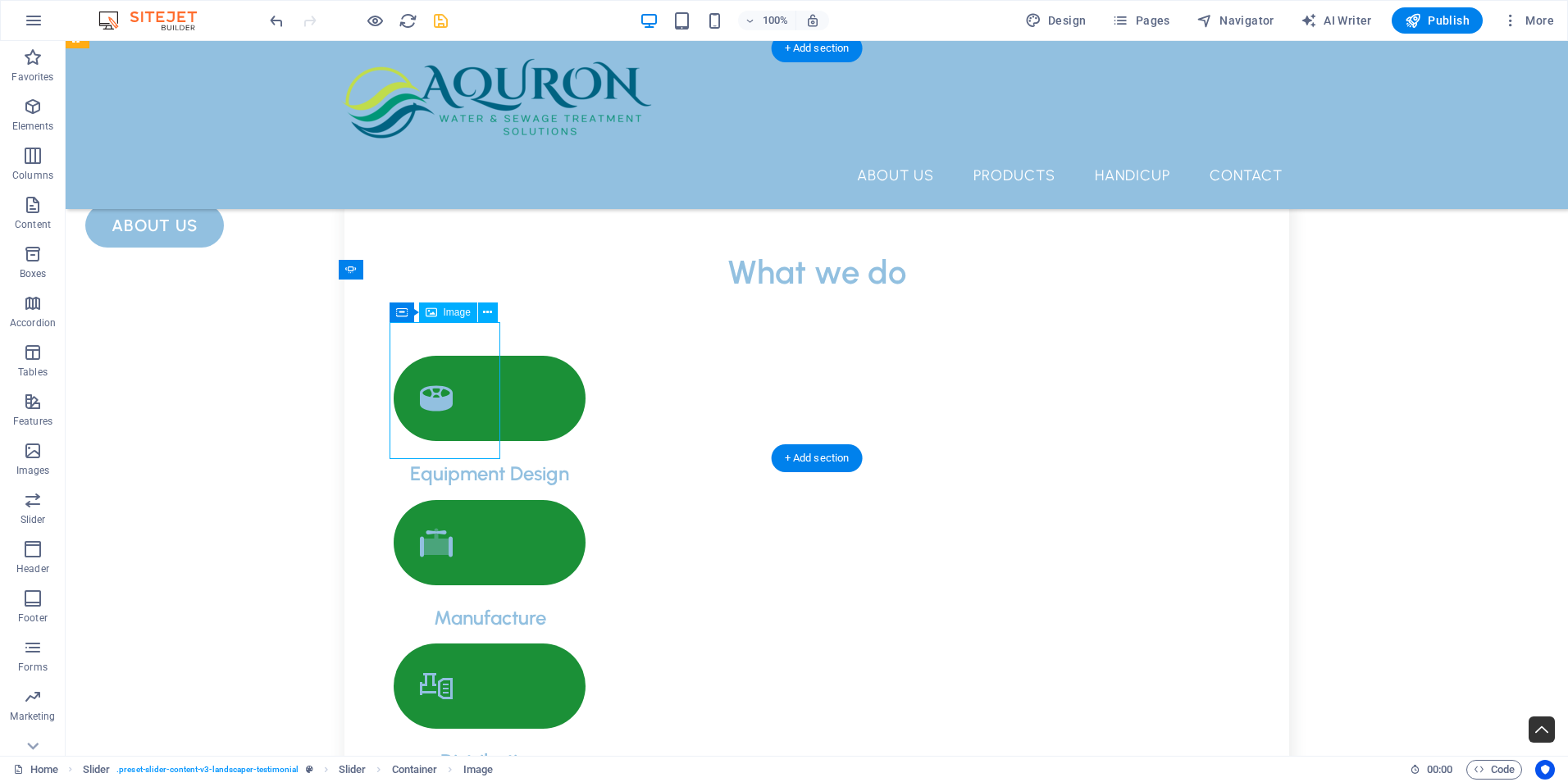 click at bounding box center (-863, 8429) 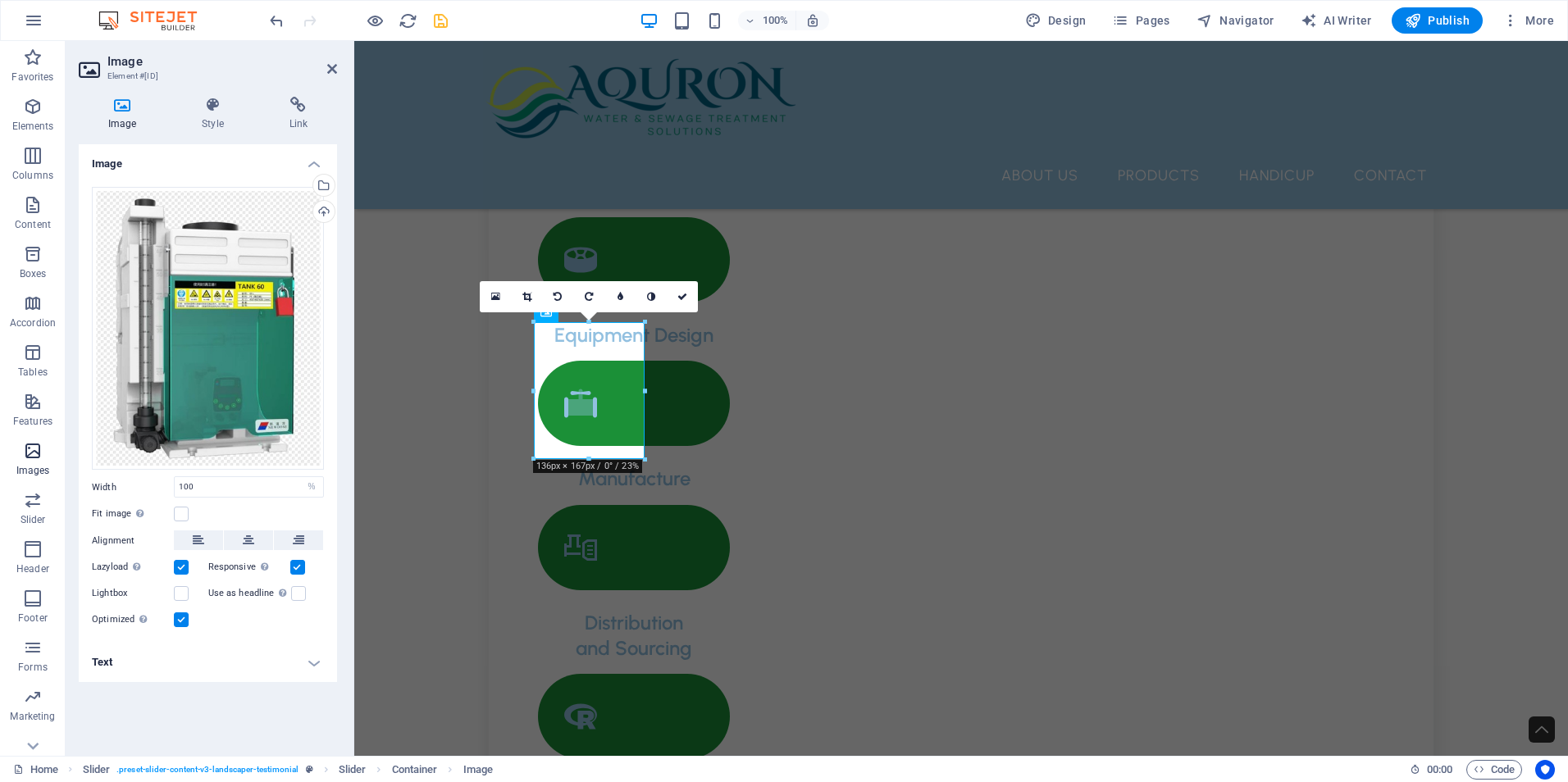 click at bounding box center (33, 451) 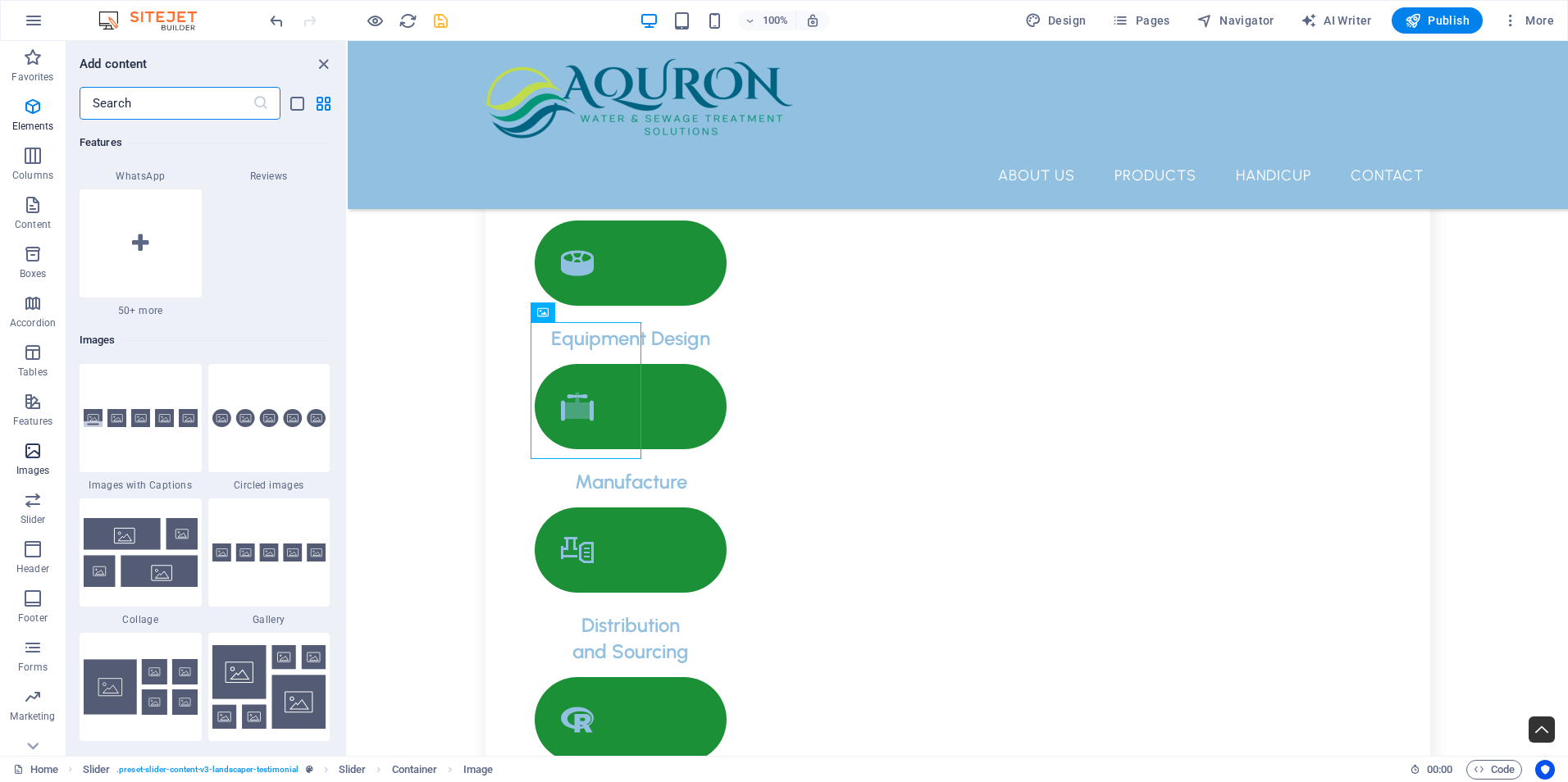 scroll, scrollTop: 8312, scrollLeft: 0, axis: vertical 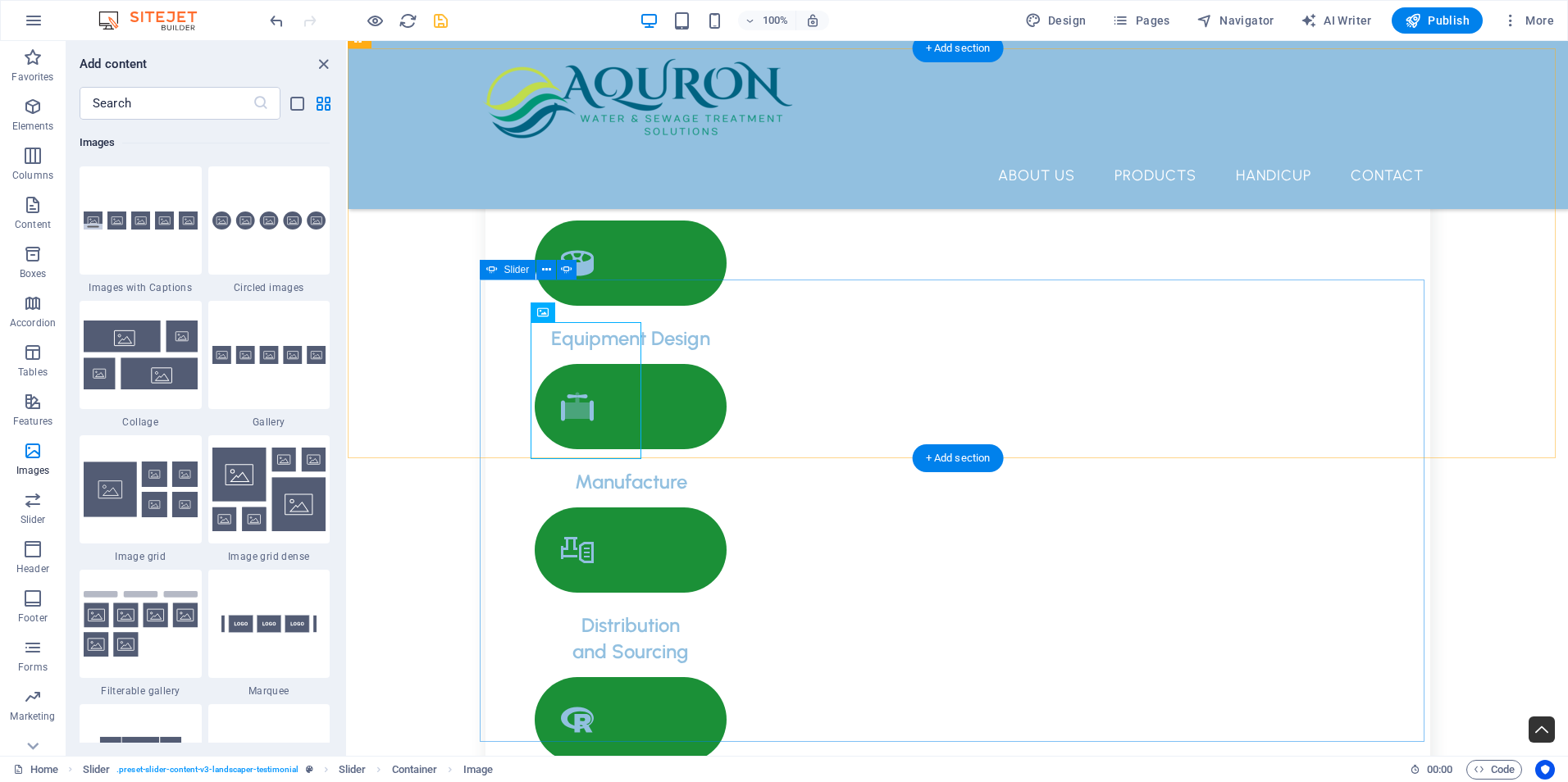 click at bounding box center (958, 11234) 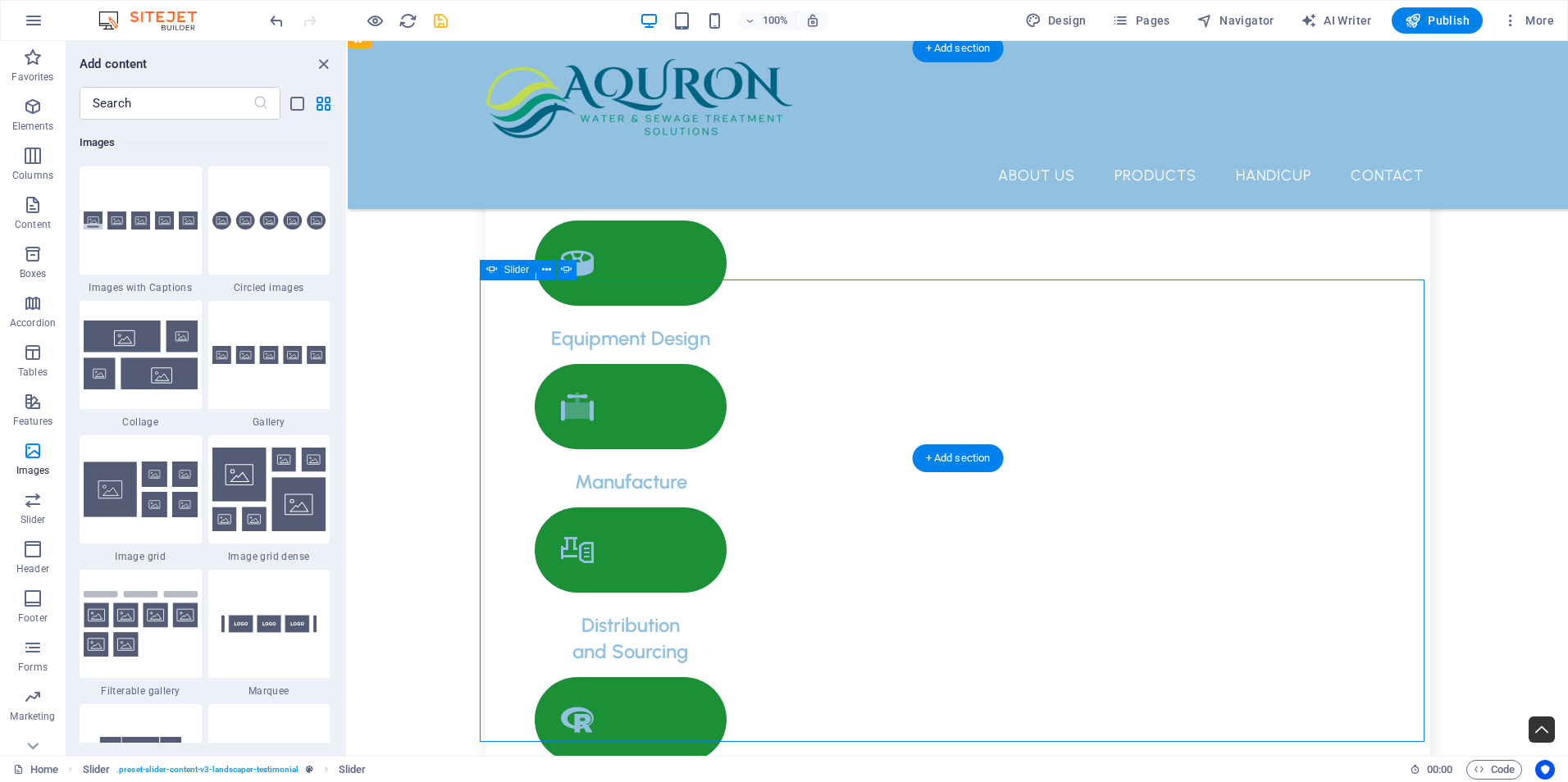click at bounding box center [958, 11234] 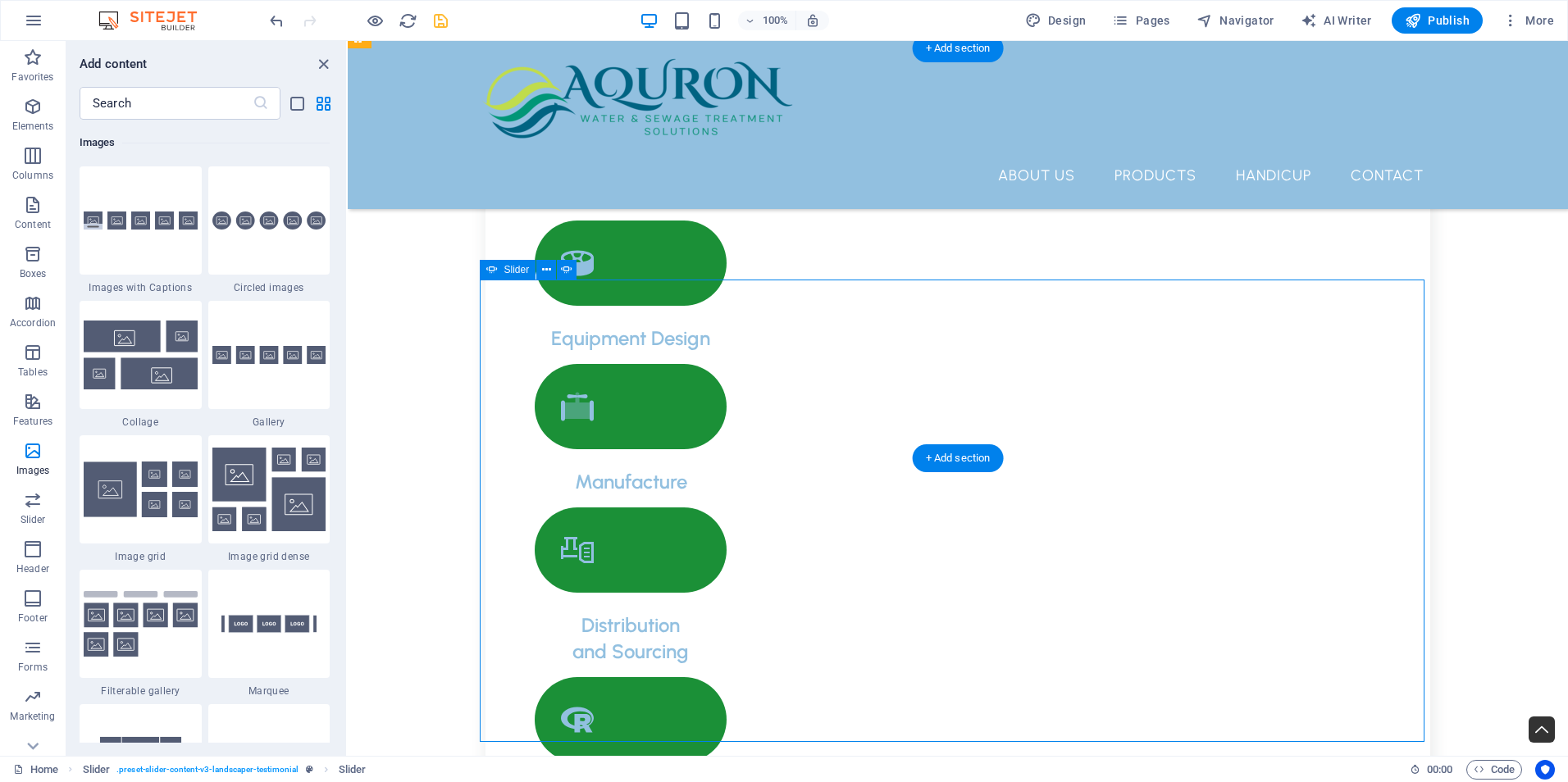 click at bounding box center [958, 11234] 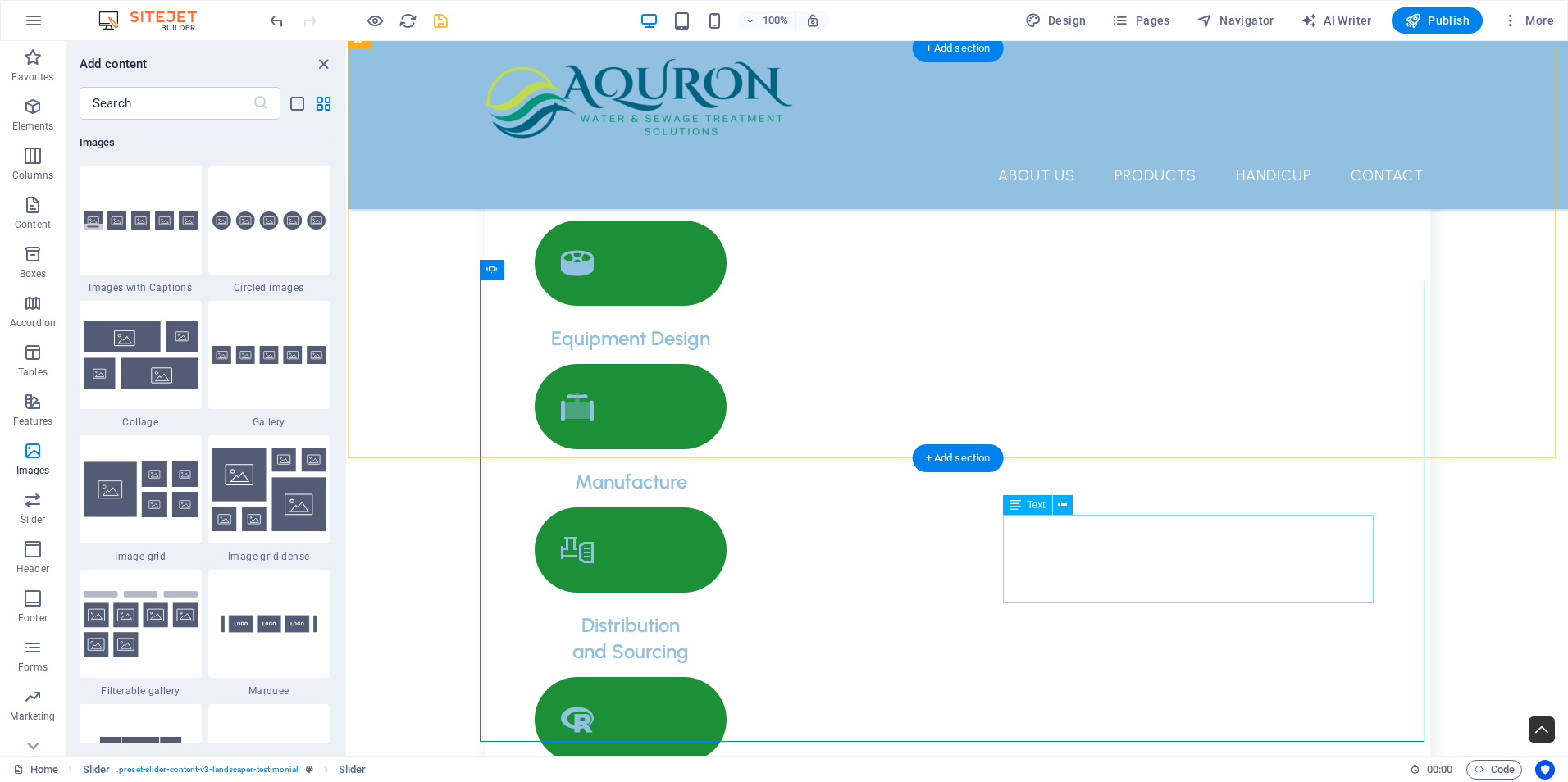 click on "“Lorem ipsum dolor sit amet, consectetur adipiscing elit. Nunc vulputate s libero et velit interdum, ac per aliquet odio mattis. Class aptent taciti sociosqu ad litora torquent per conubia nostra, per ad inceptos.”" at bounding box center [-1194, 9329] 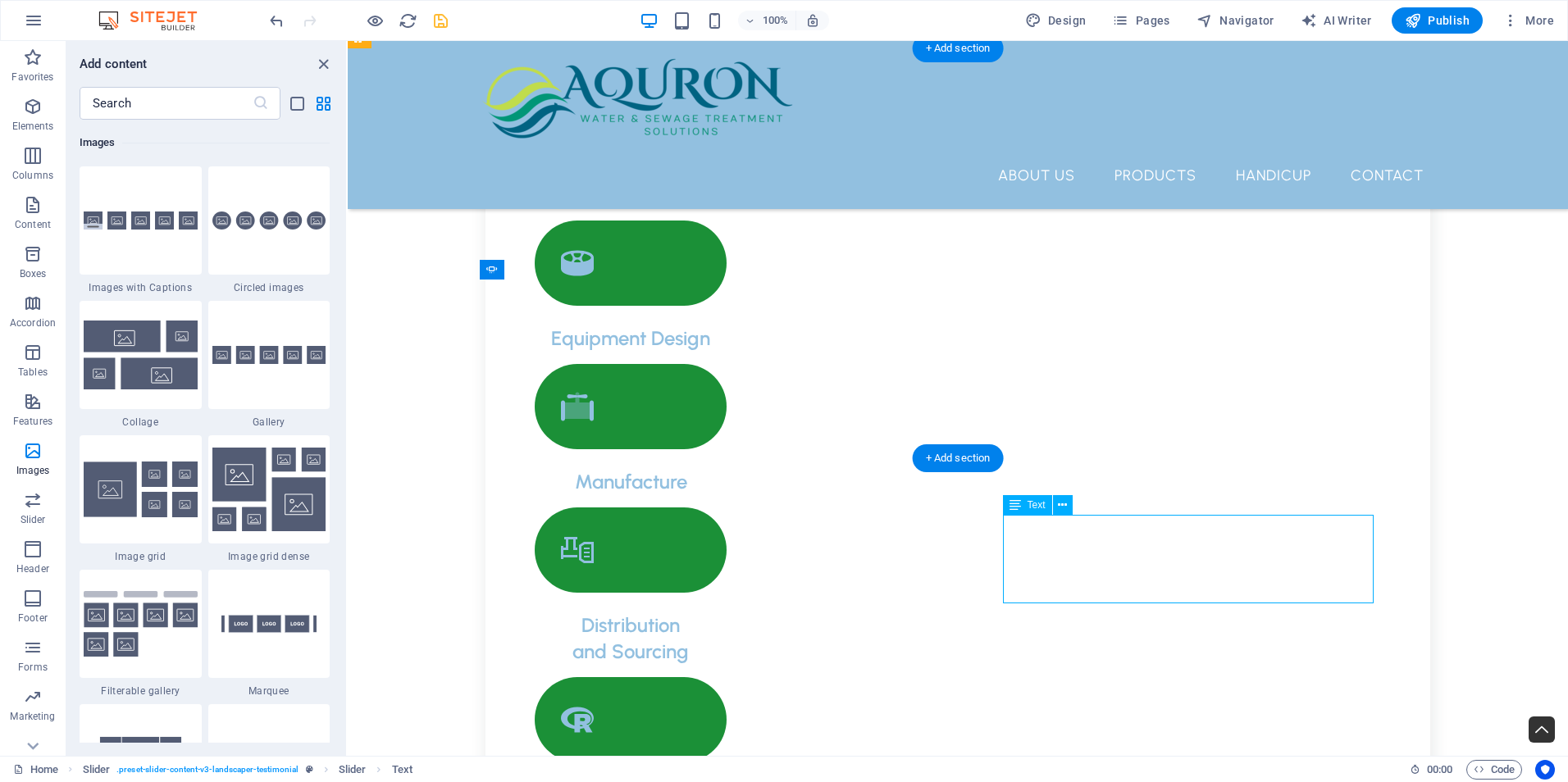 click on "“Lorem ipsum dolor sit amet, consectetur adipiscing elit. Nunc vulputate s libero et velit interdum, ac per aliquet odio mattis. Class aptent taciti sociosqu ad litora torquent per conubia nostra, per ad inceptos.”" at bounding box center [-1194, 9329] 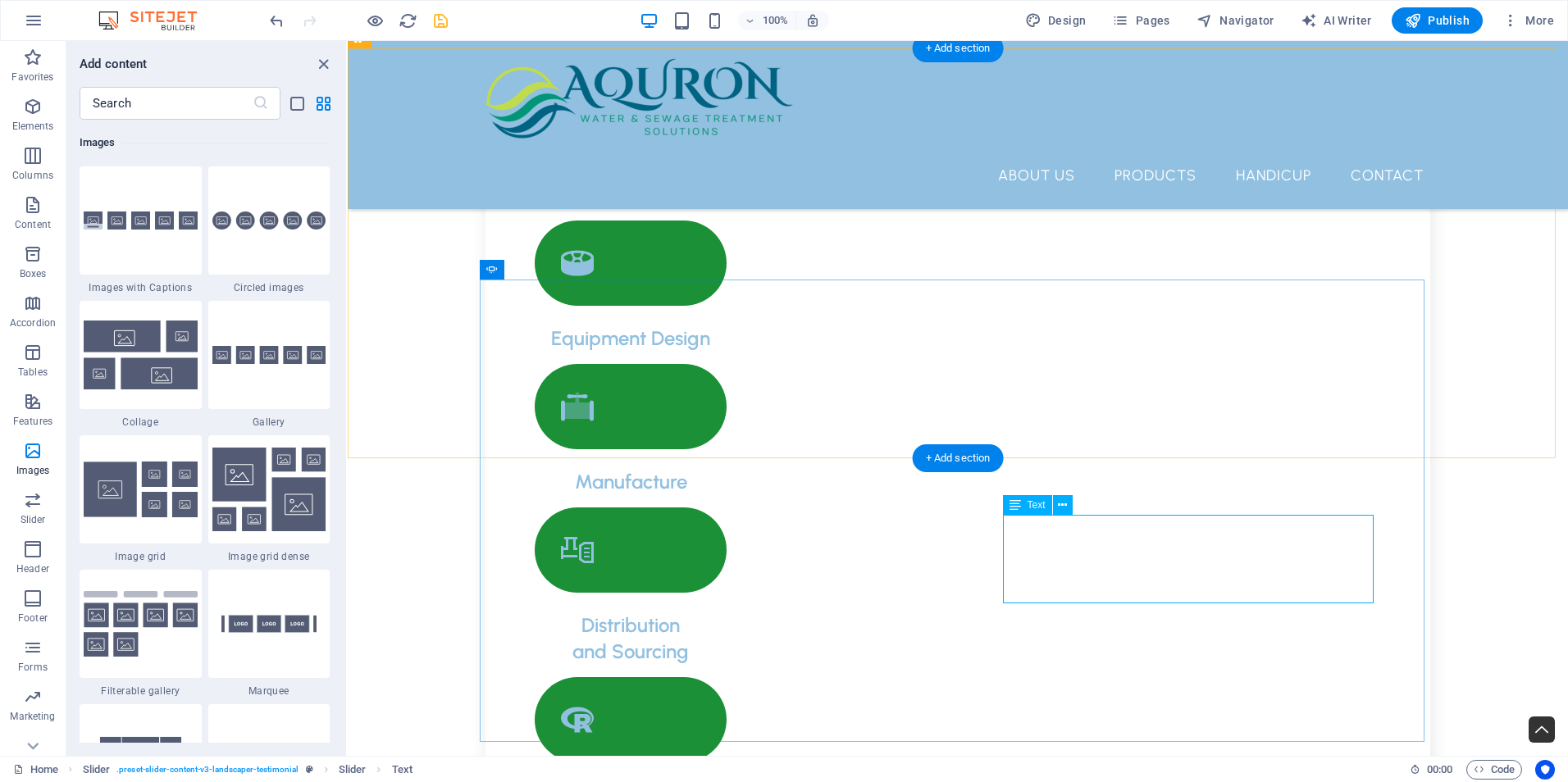 click on "“Lorem ipsum dolor sit amet, consectetur adipiscing elit. Nunc vulputate s libero et velit interdum, ac per aliquet odio mattis. Class aptent taciti sociosqu ad litora torquent per conubia nostra, per ad inceptos.”" at bounding box center (-1194, 9329) 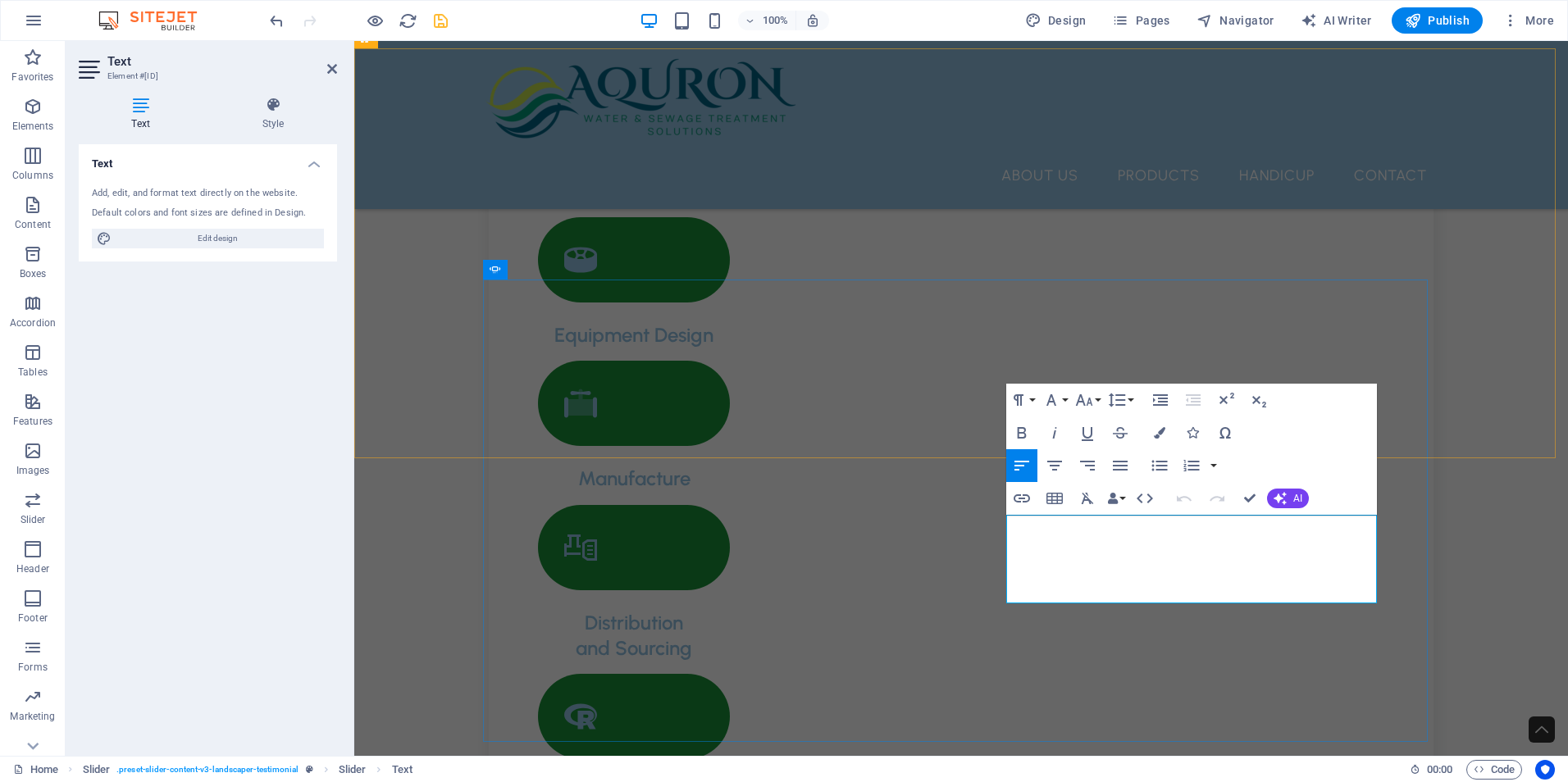 click on "“Lorem ipsum dolor sit amet, consectetur adipiscing elit. Nunc vulputate s libero et velit interdum, ac per aliquet odio mattis. Class aptent taciti sociosqu ad litora torquent per conubia nostra, per ad inceptos.”" at bounding box center [-1191, 9309] 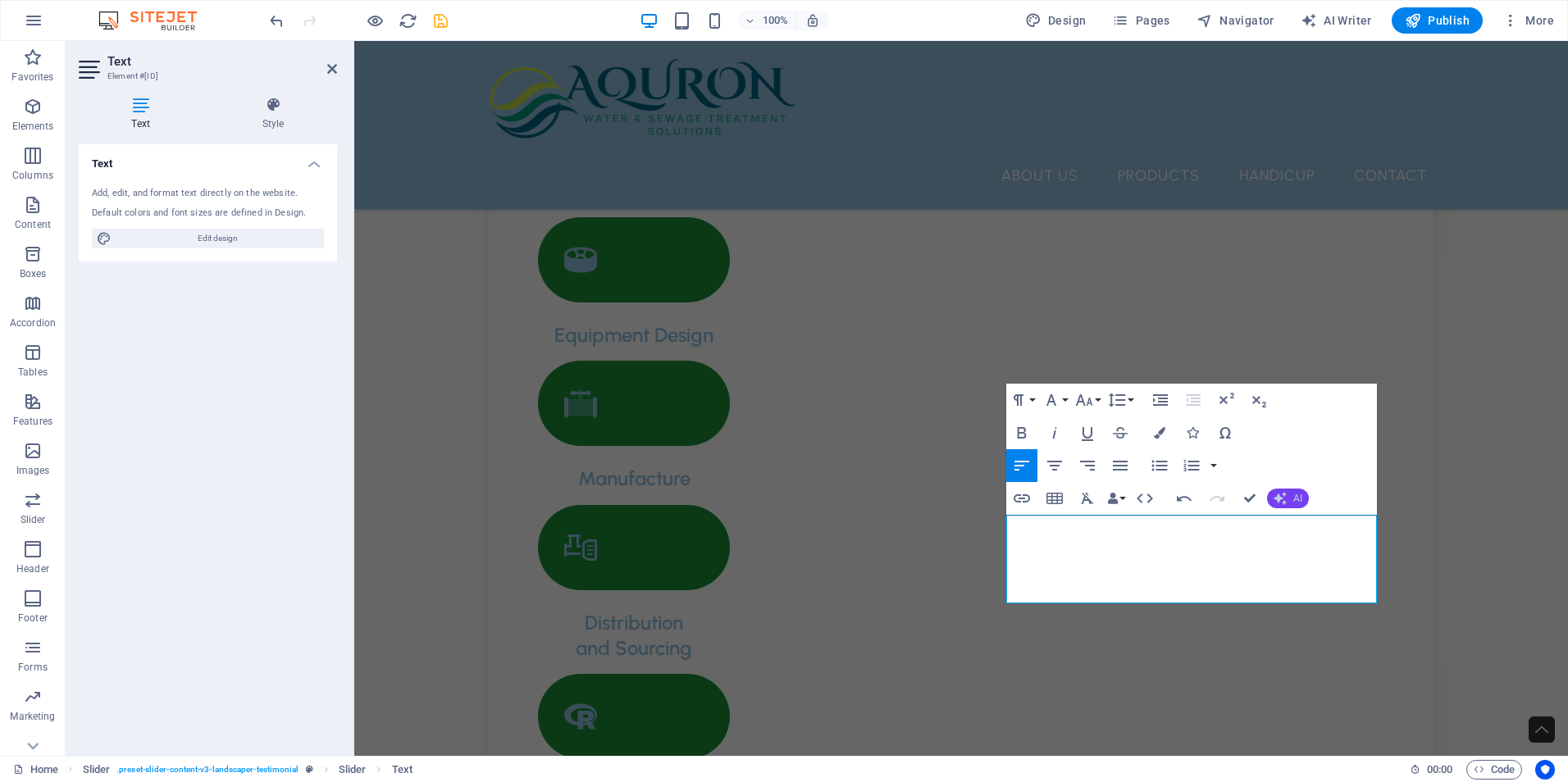 click on "AI" at bounding box center (1288, 498) 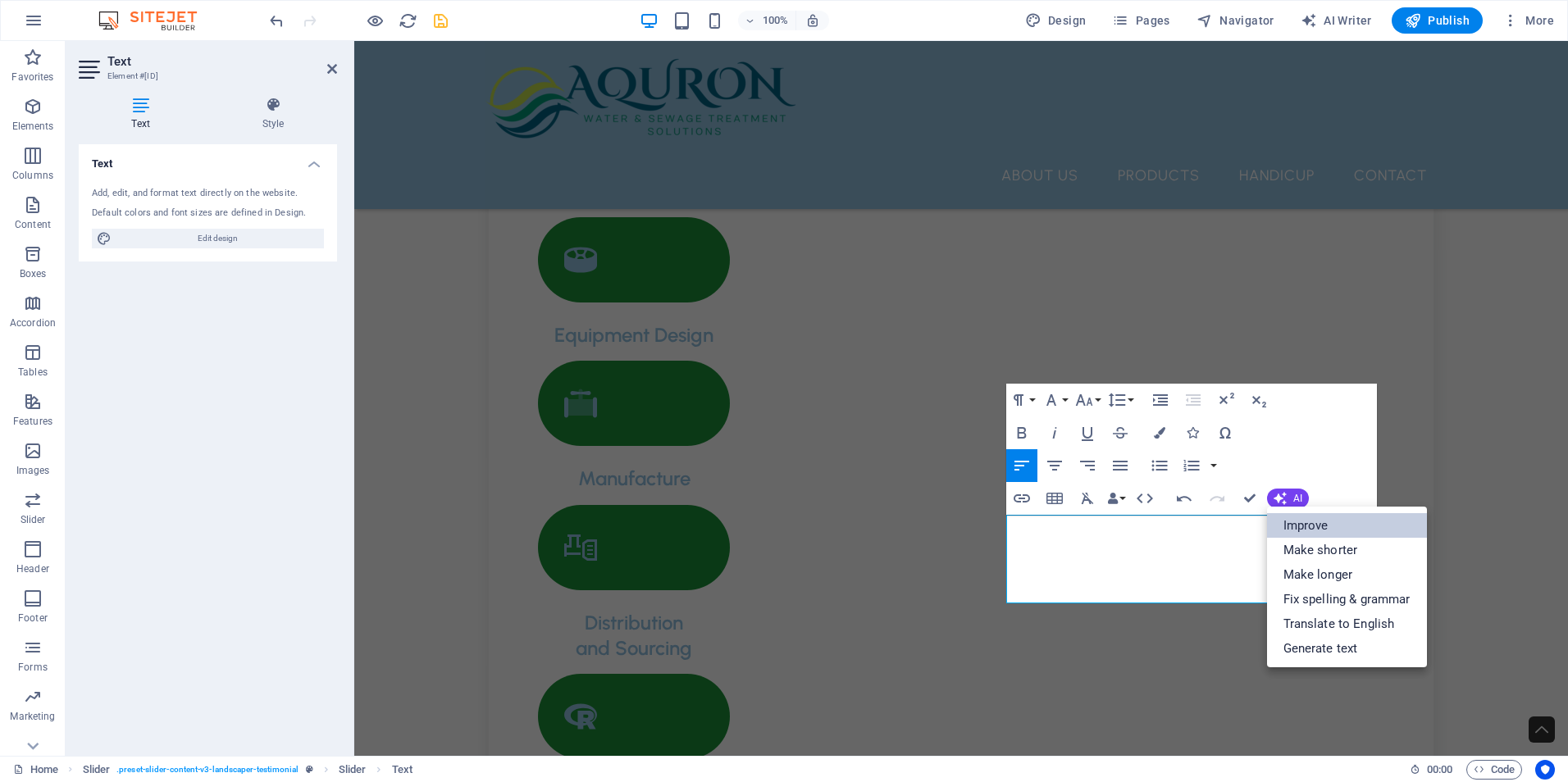 click on "Improve" at bounding box center (1347, 525) 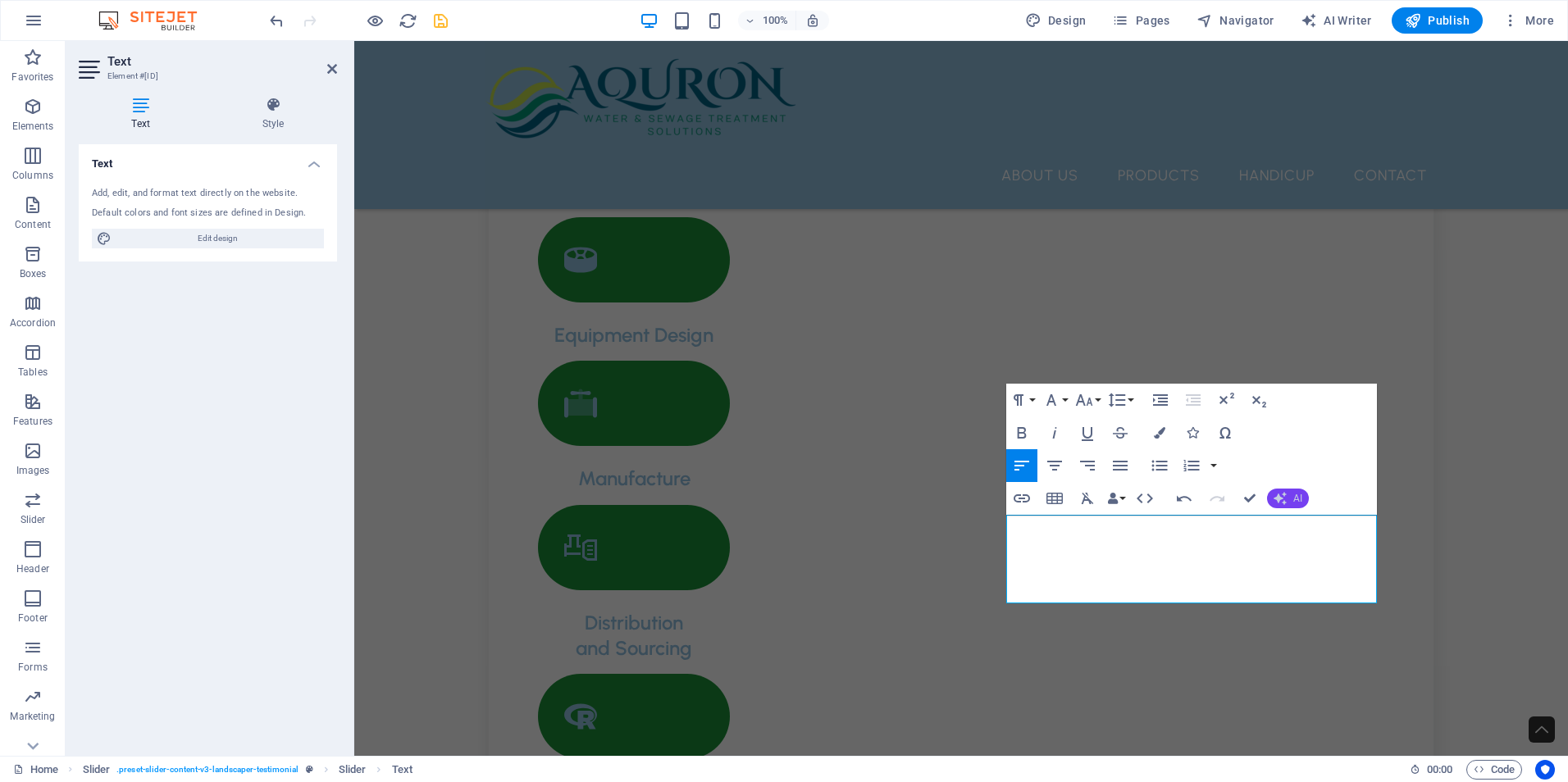 click on "AI" at bounding box center (1297, 498) 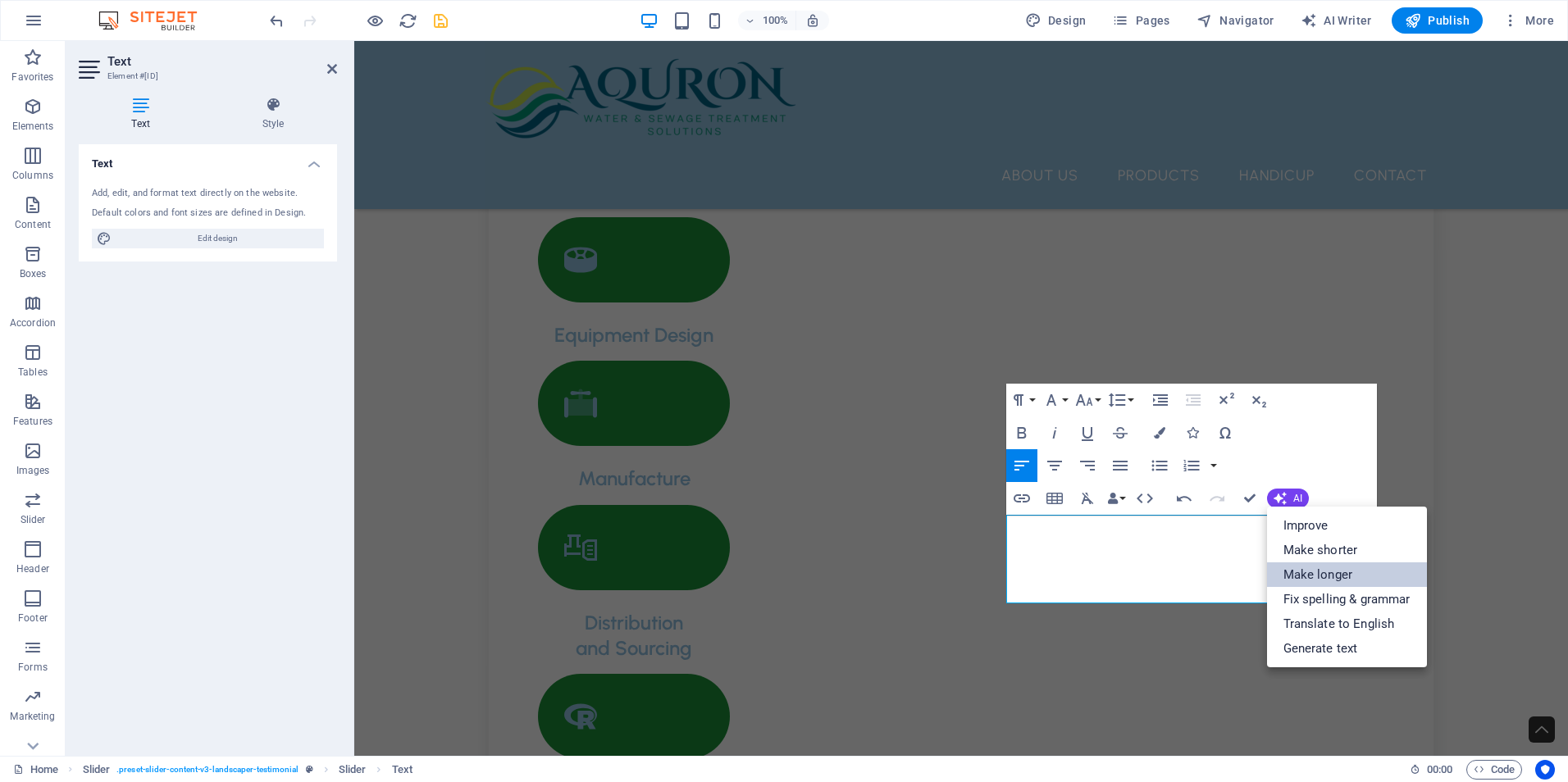 click on "Make longer" at bounding box center (1347, 575) 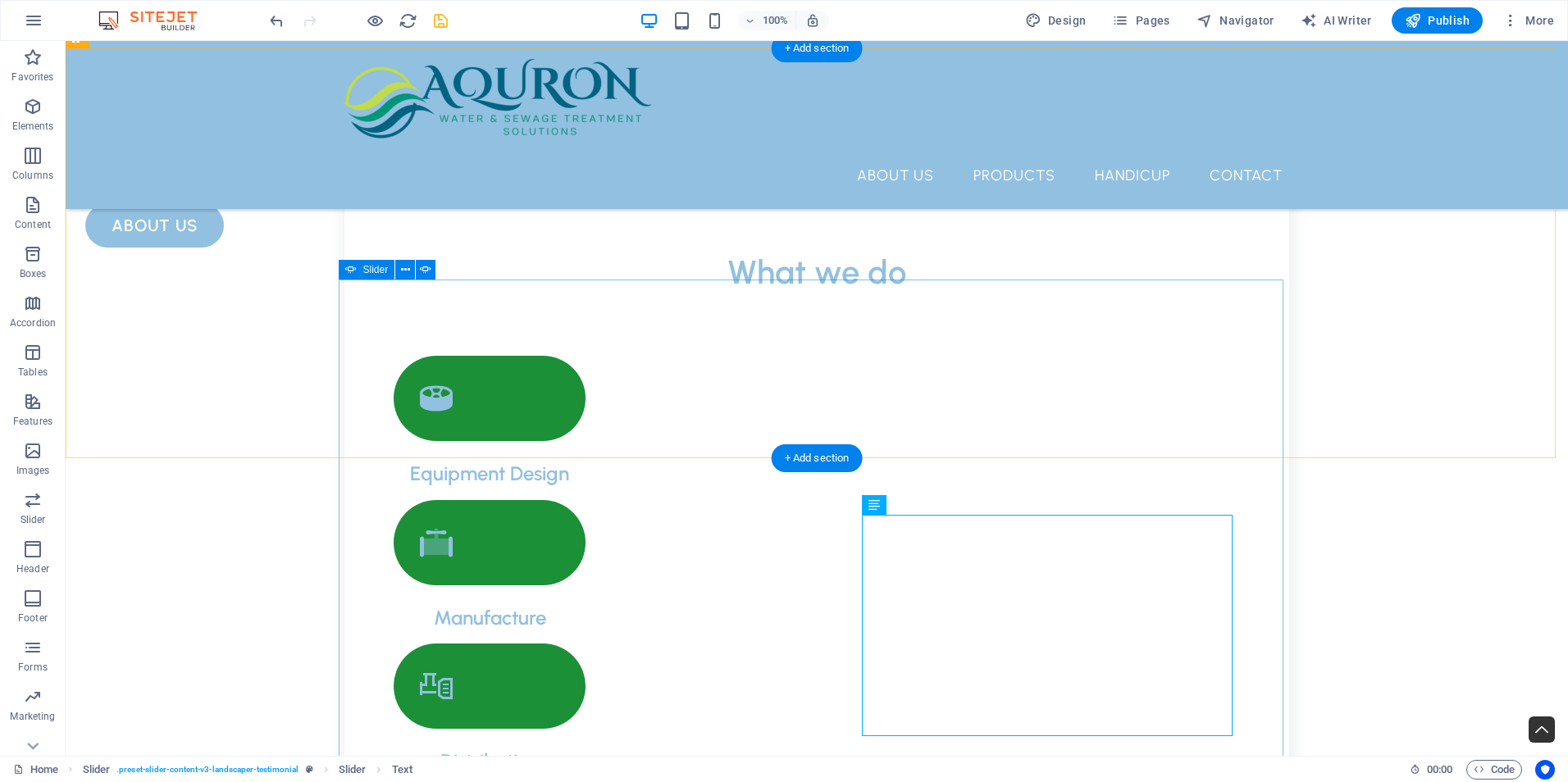 click at bounding box center [817, 12419] 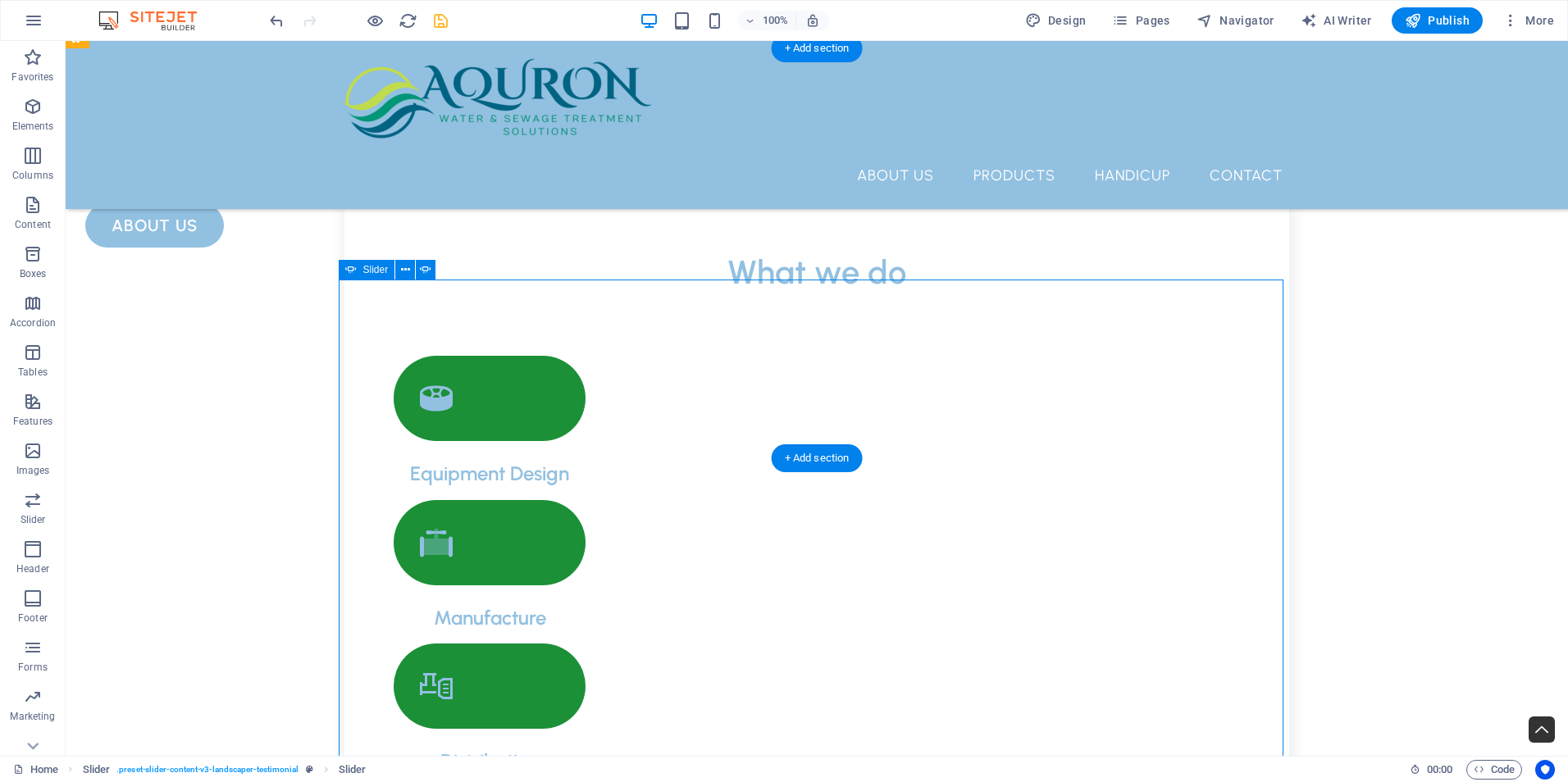 click at bounding box center (817, 12419) 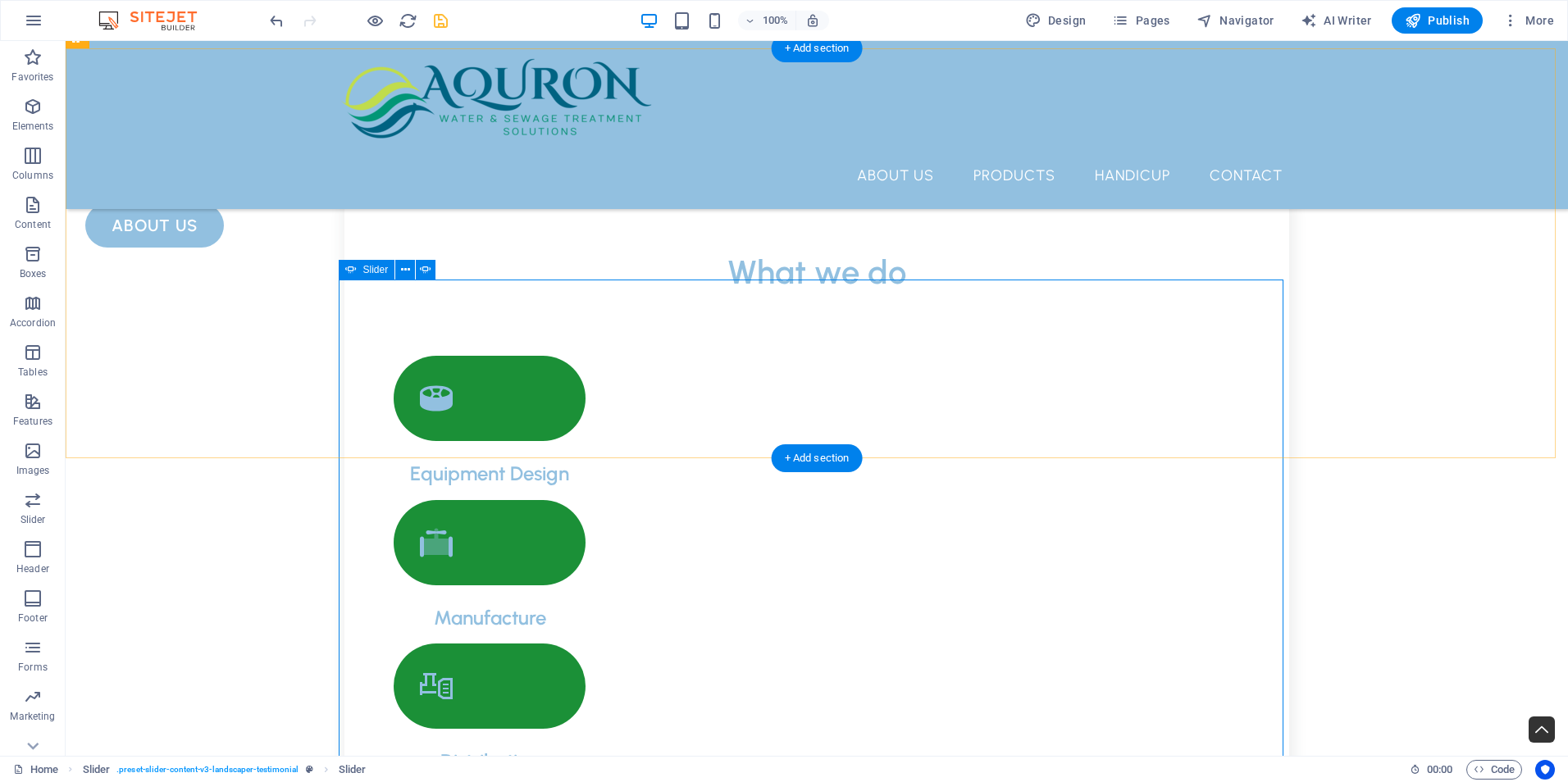 click at bounding box center [817, 12419] 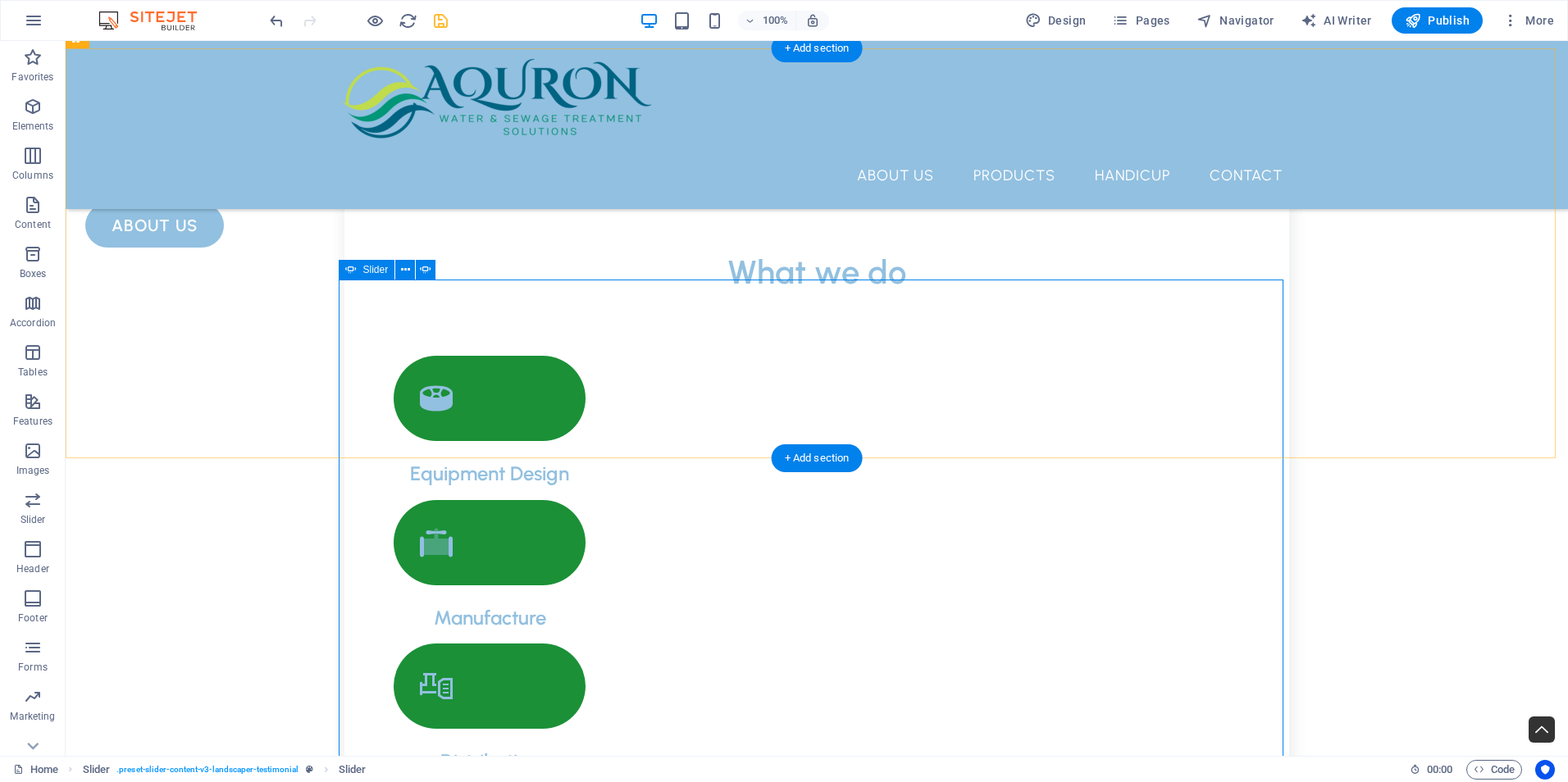 click at bounding box center [817, 12419] 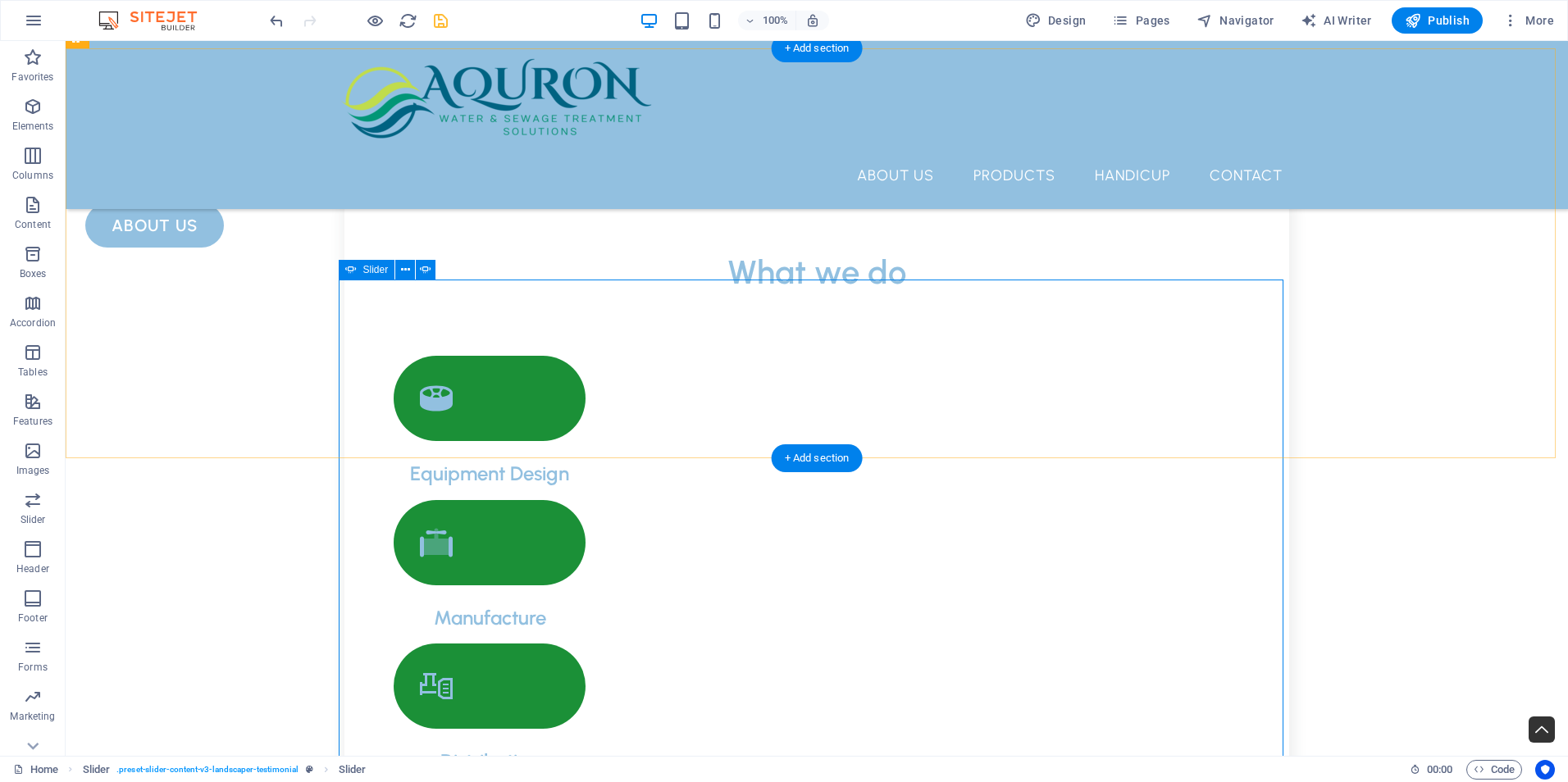 click at bounding box center (817, 6048) 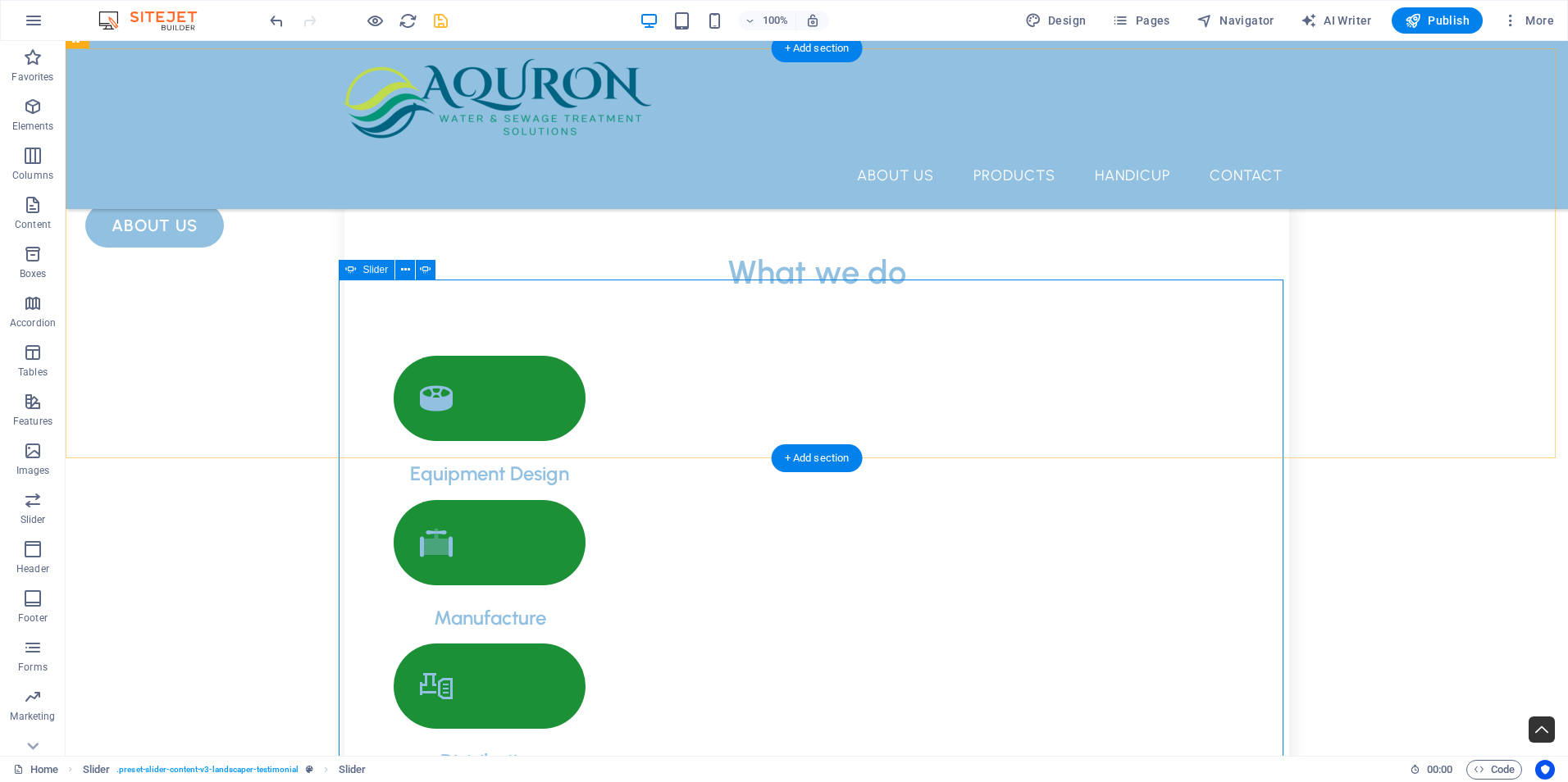 click at bounding box center [817, 12419] 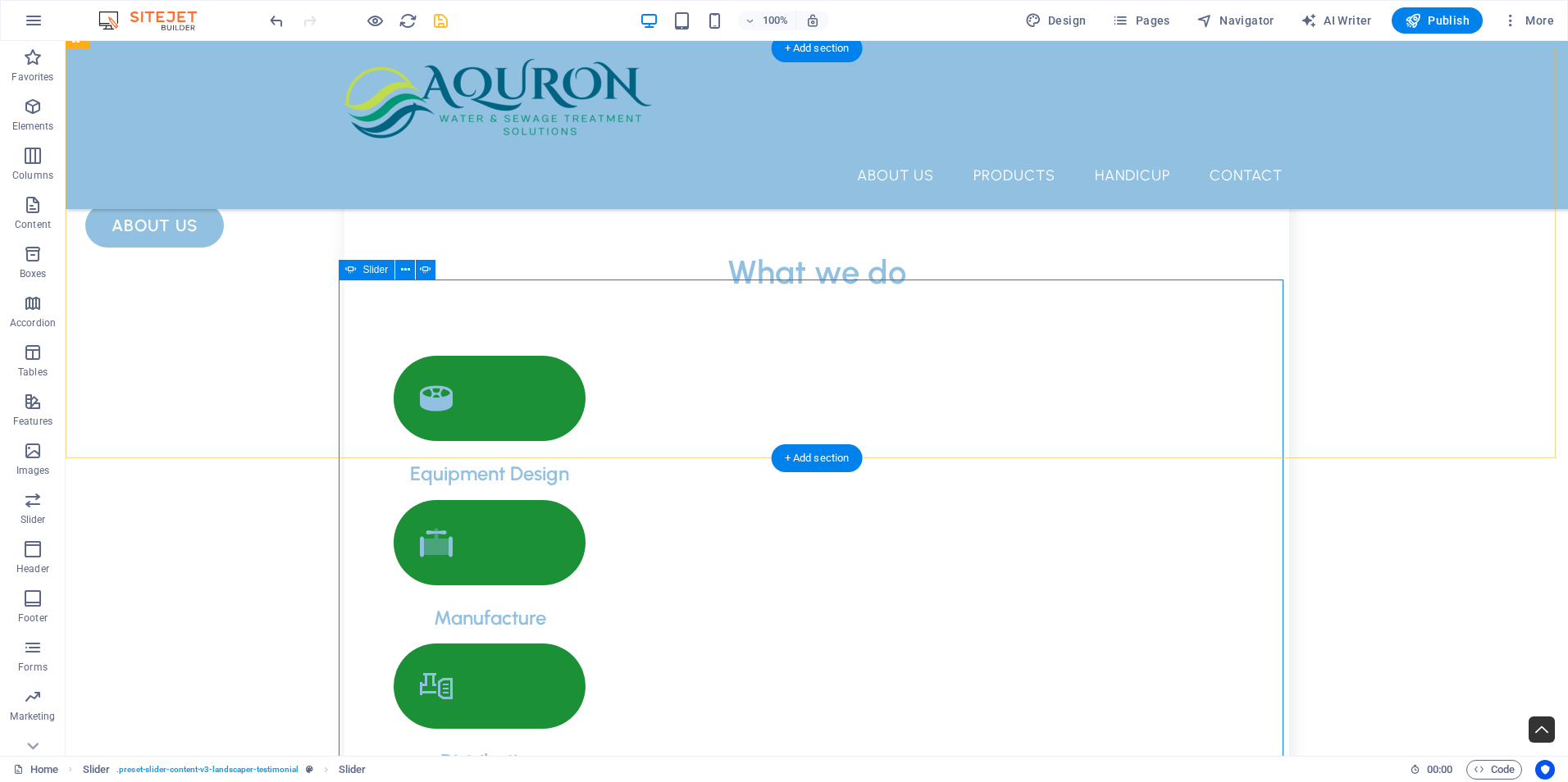 click at bounding box center (817, 12419) 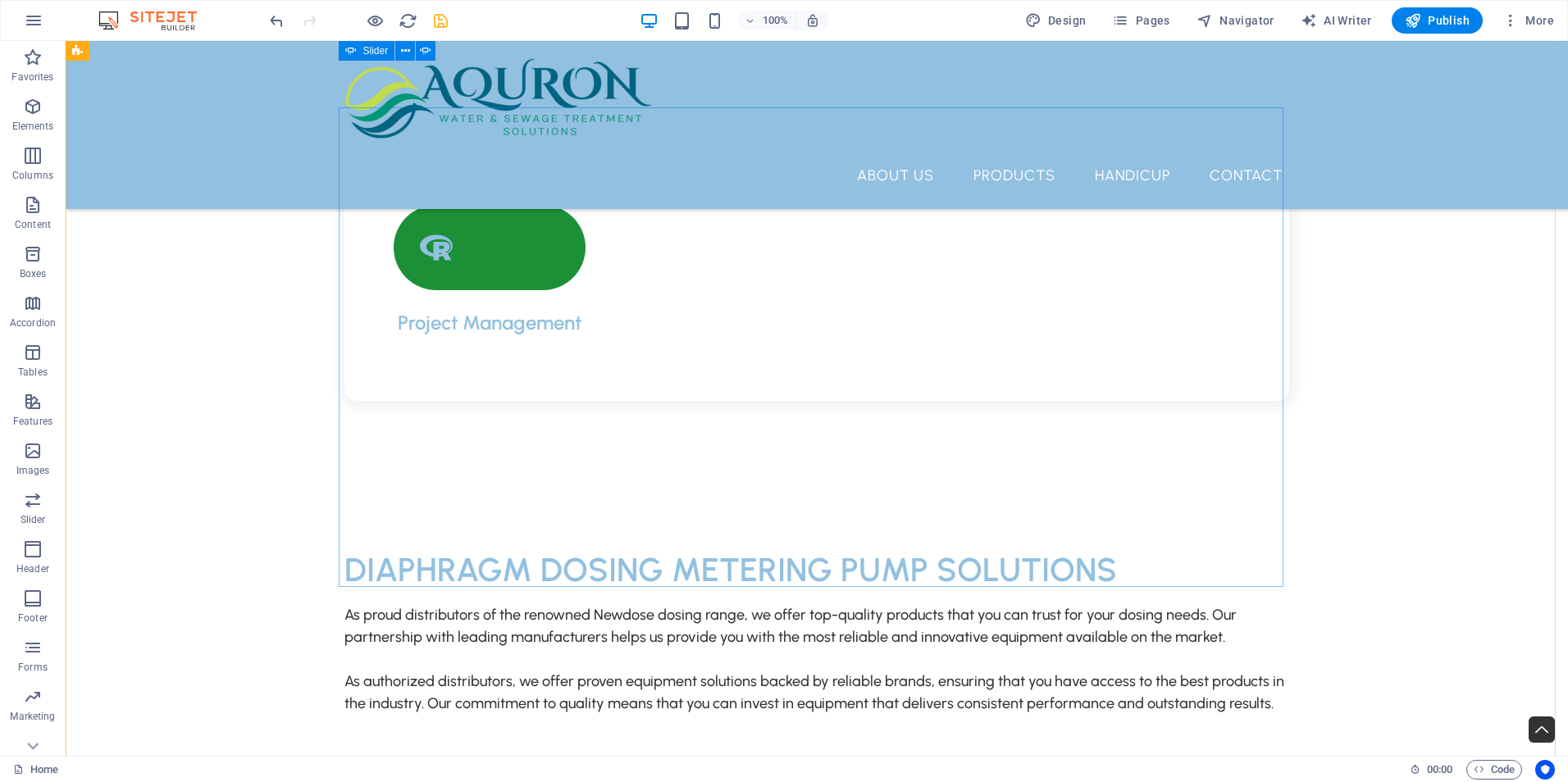 scroll, scrollTop: 3193, scrollLeft: 0, axis: vertical 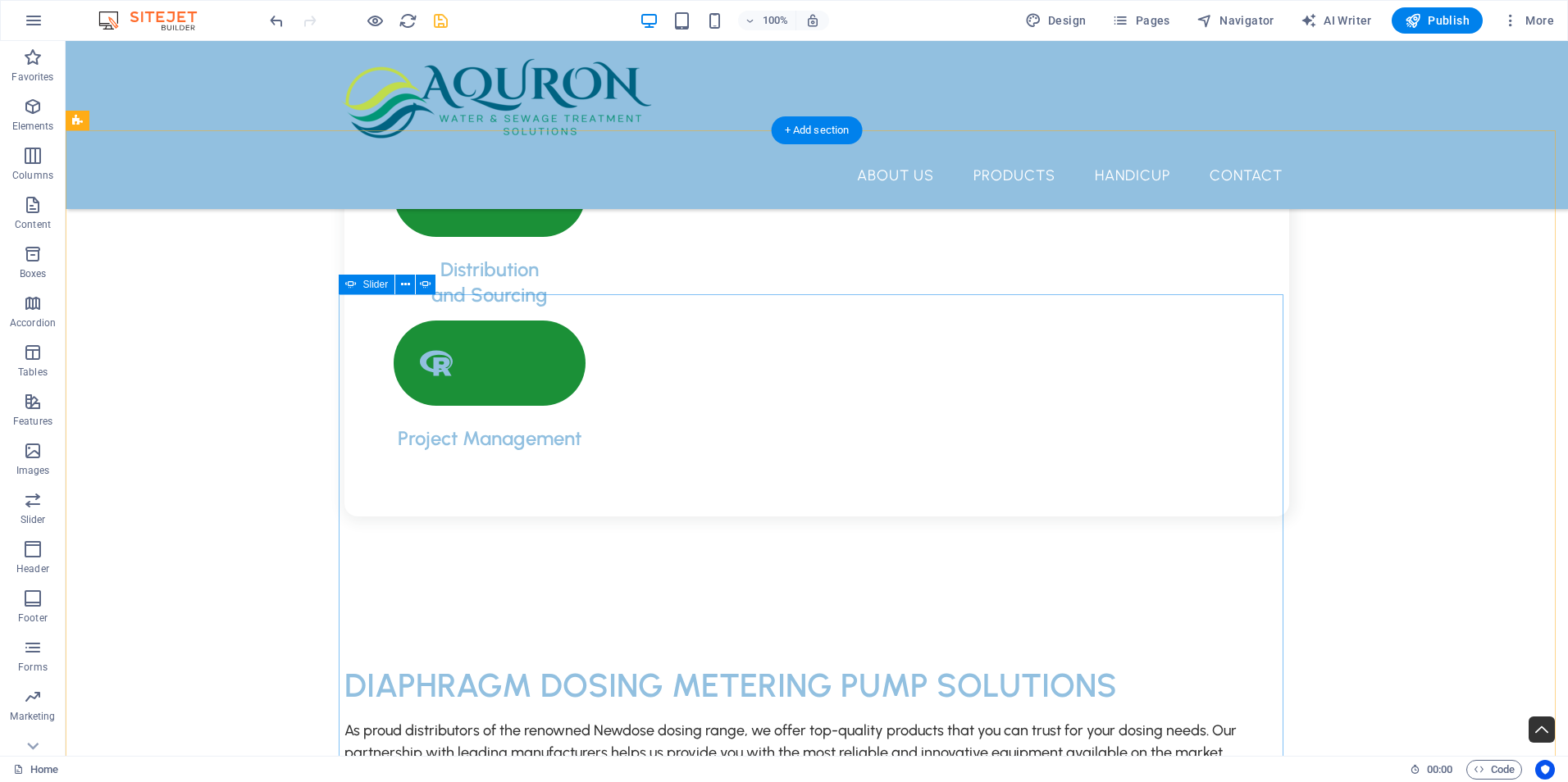 click at bounding box center (817, 12231) 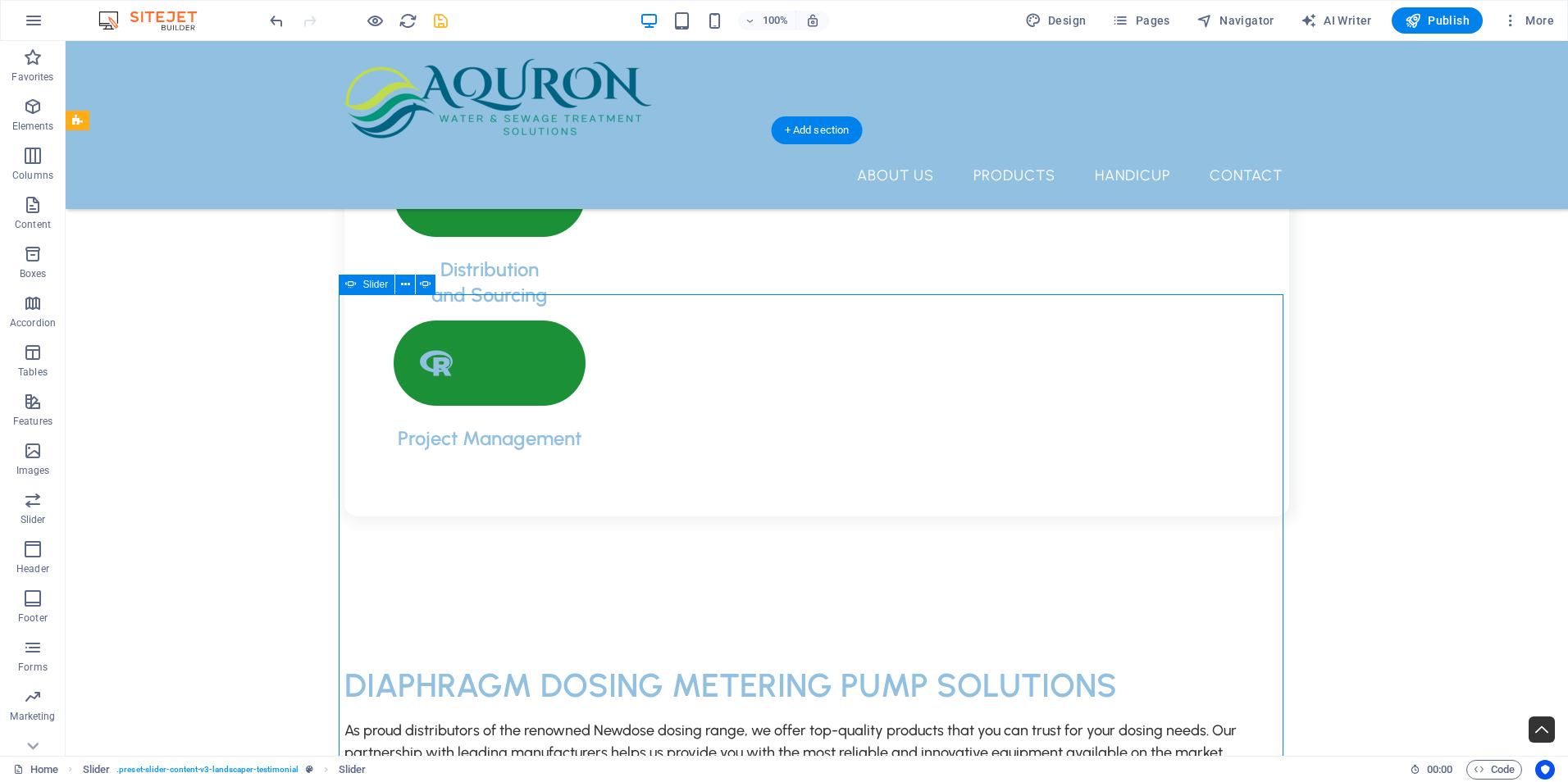 click at bounding box center [817, 12231] 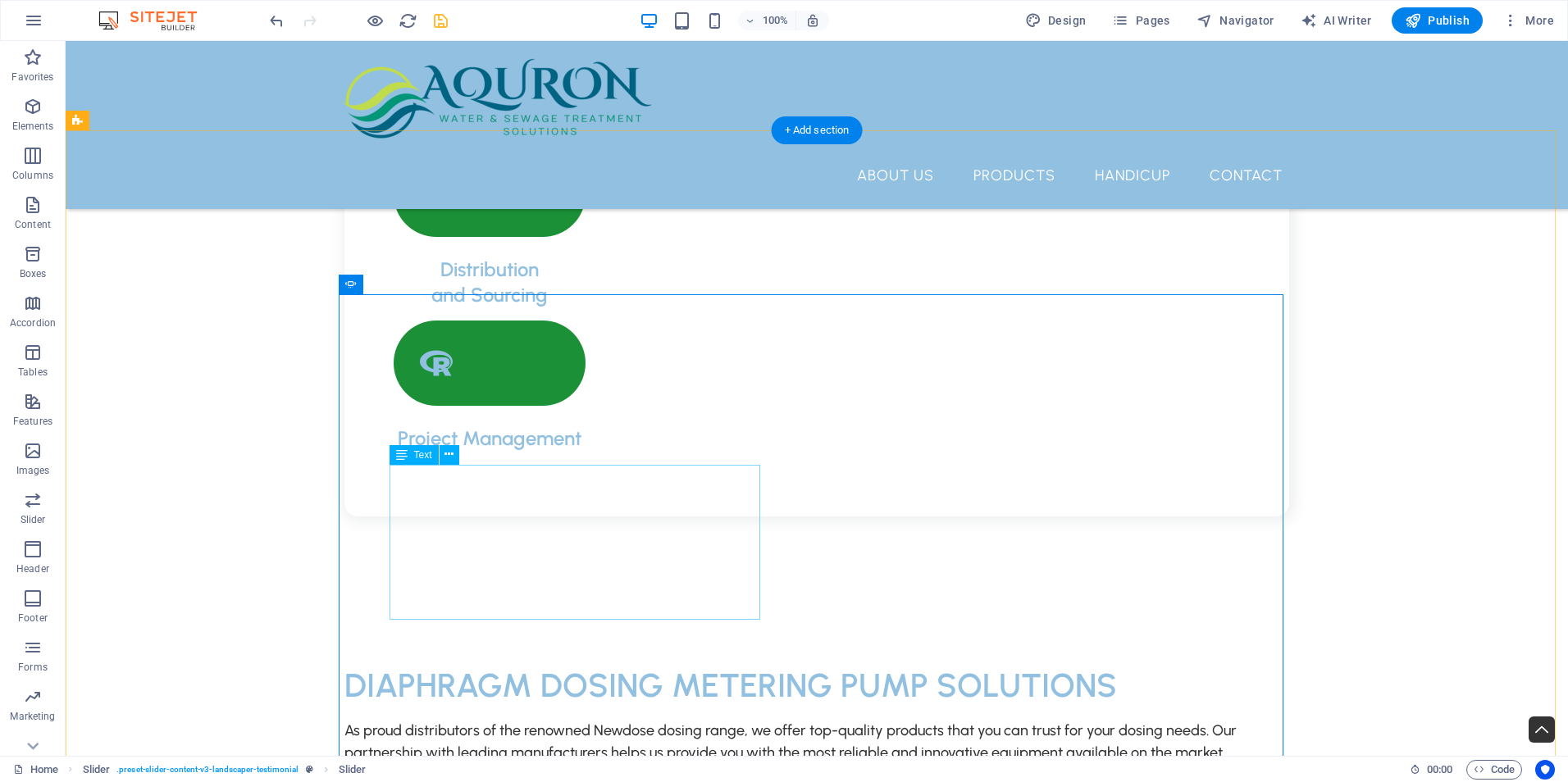 click on "NEWDOSE fittings are conveniently included with all of our pumps, ensuring that you have everything you need for installation and operation right out of the box. Additionally, spare fittings can be easily obtained, providing you with peace of mind and accessibility whenever you require replacements or extra components." at bounding box center (-1335, 9773) 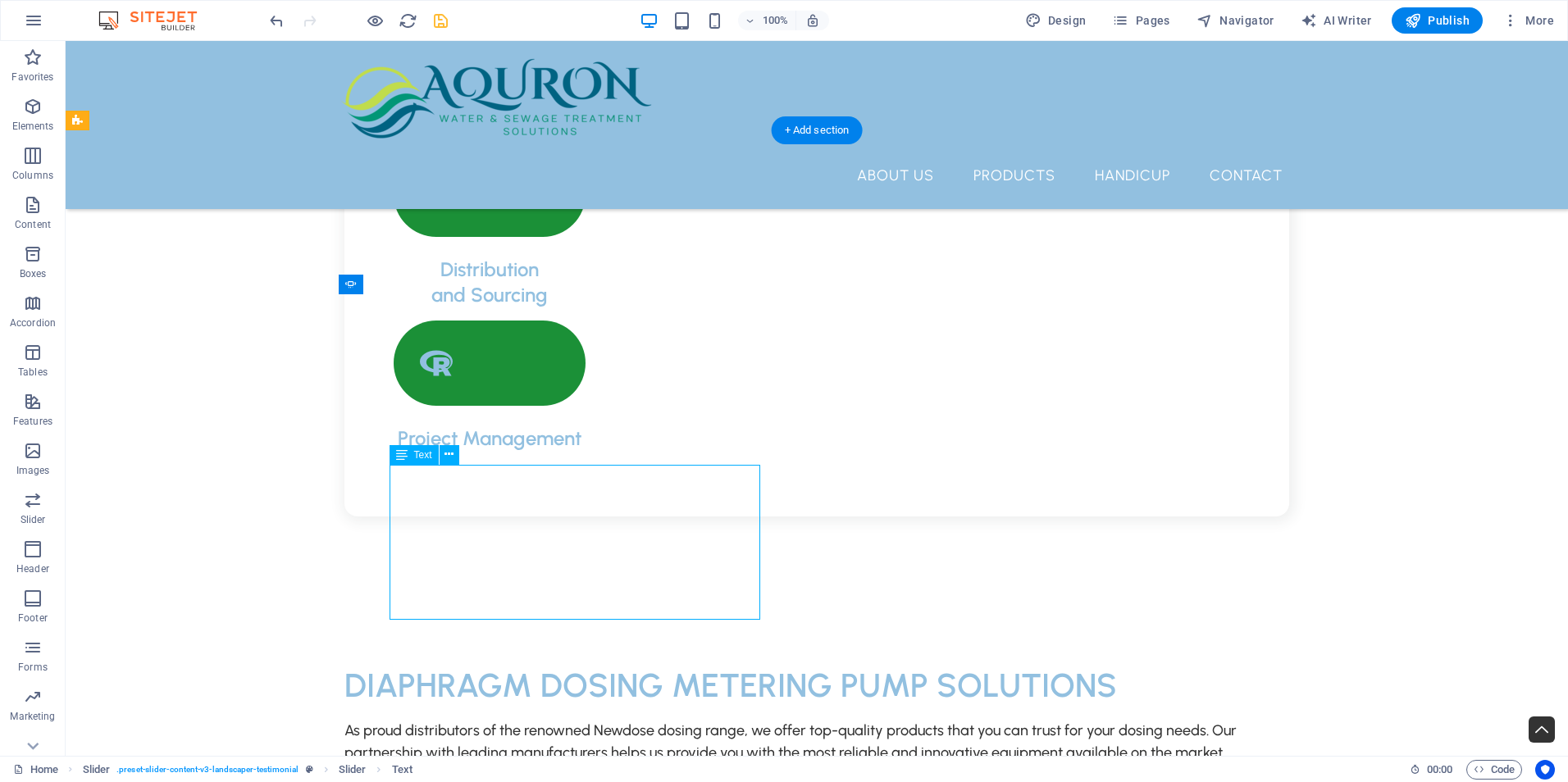 click on "NEWDOSE fittings are conveniently included with all of our pumps, ensuring that you have everything you need for installation and operation right out of the box. Additionally, spare fittings can be easily obtained, providing you with peace of mind and accessibility whenever you require replacements or extra components." at bounding box center [-1335, 9773] 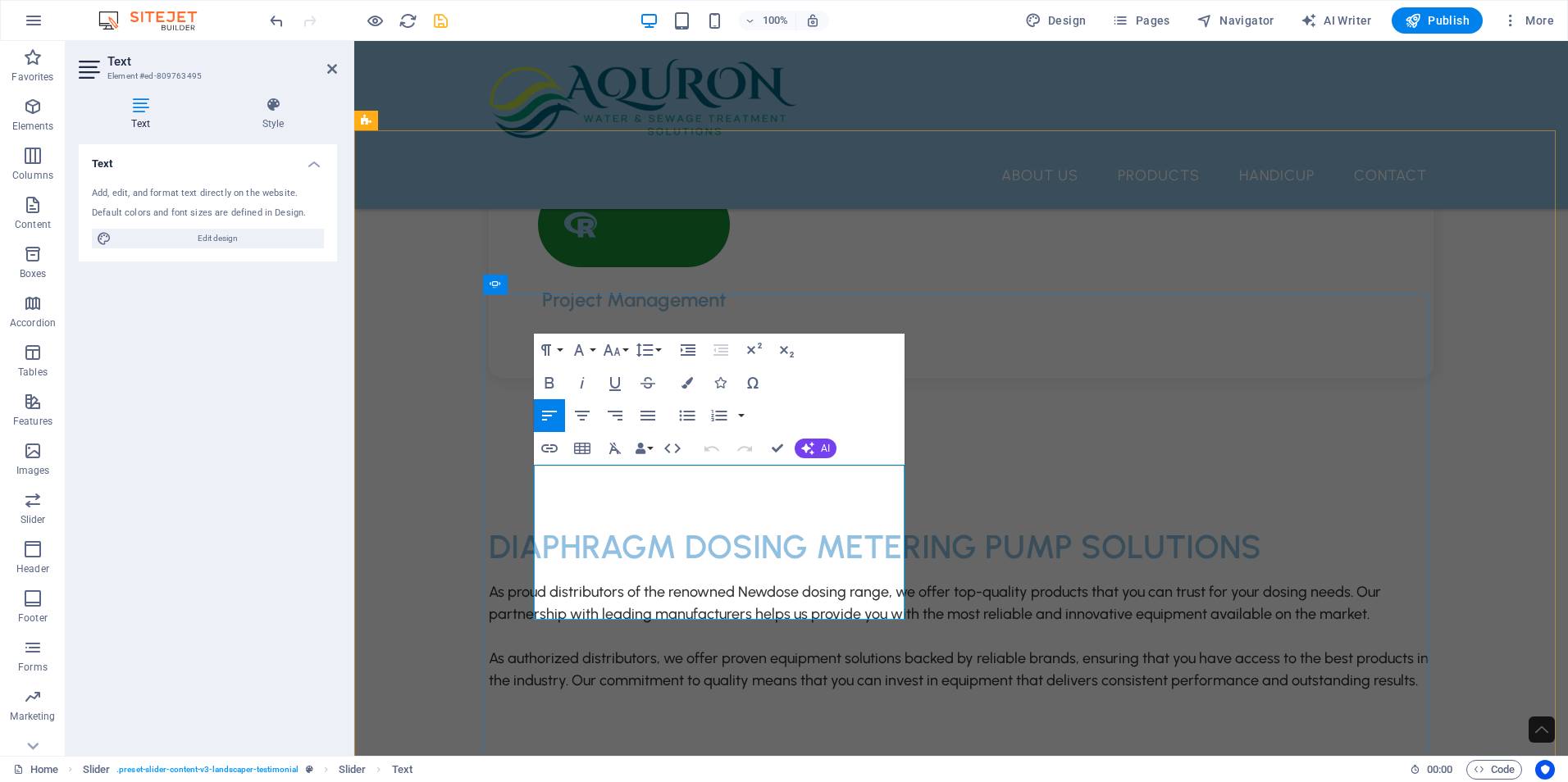 drag, startPoint x: 616, startPoint y: 541, endPoint x: 661, endPoint y: 612, distance: 84.0595 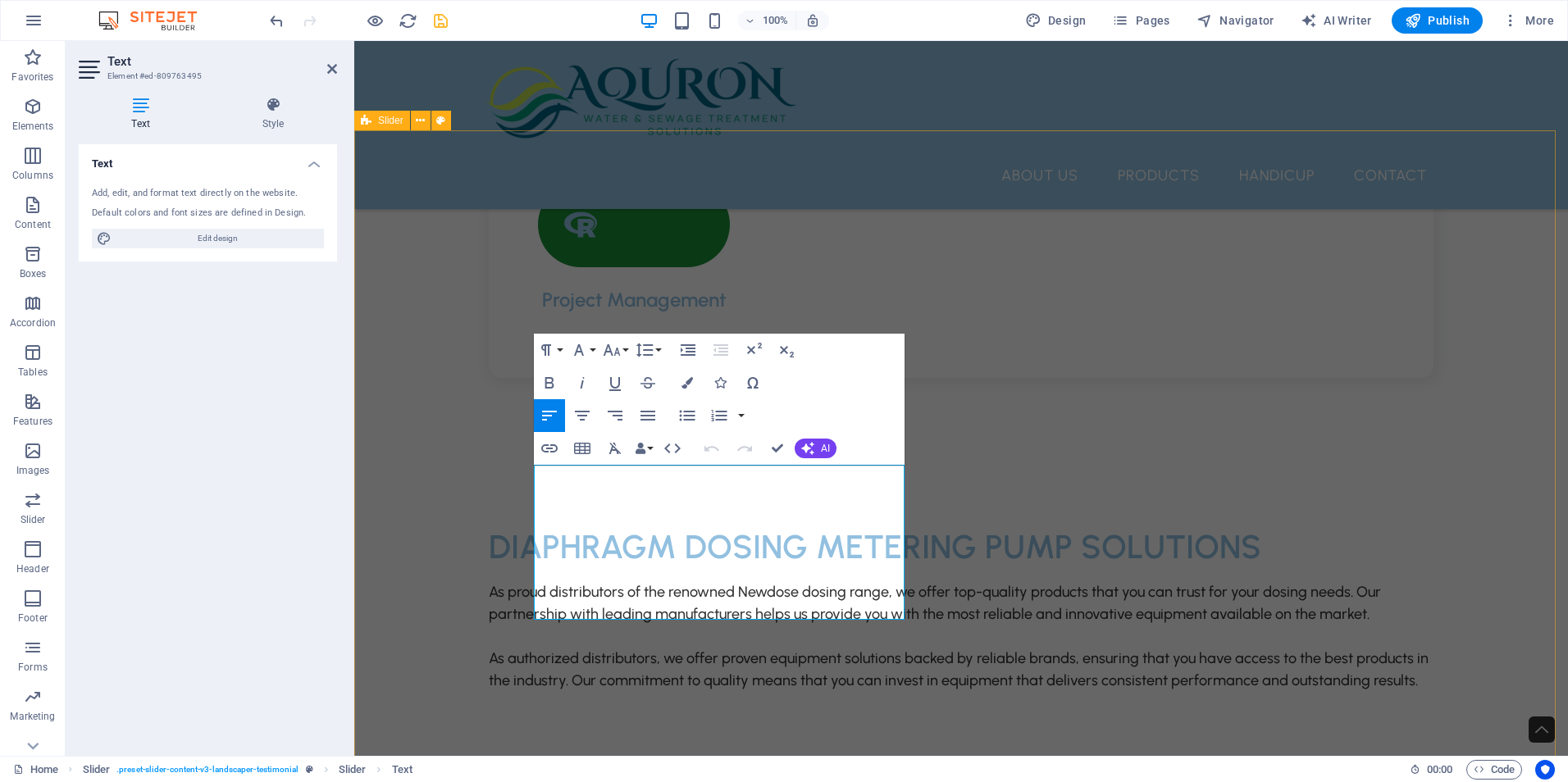 click on "Dosing Pump Fitting NEWDOSE fittings are conveniently included with all of our pumps, ensuring that you have everything you need for installation and operation right out of the box. Additionally, spare fittings can be easily obtained, providing you with peace of mind and accessibility whenever you require replacements or extra components. Top Mount Mixers NEWDOSE Mixers are engineered with cutting-edge designs that ensure optimal mixing results, providing you with the perfect combination of efficiency and performance. These mixers are crafted to enhance your mixing processes, allowing for a smoother and more consistent blend every time. Experience the difference with NEWDOSE as we redefine the standards of mixing technology. NEWDOSE Dosing  Pumps Chemical Mixing Tanks Dosing Pump Fitting Top Mount Mixers NEWDOSE Dosing  Pumps Chemical Mixing Tanks 1 2 3 4" at bounding box center (961, 8250) 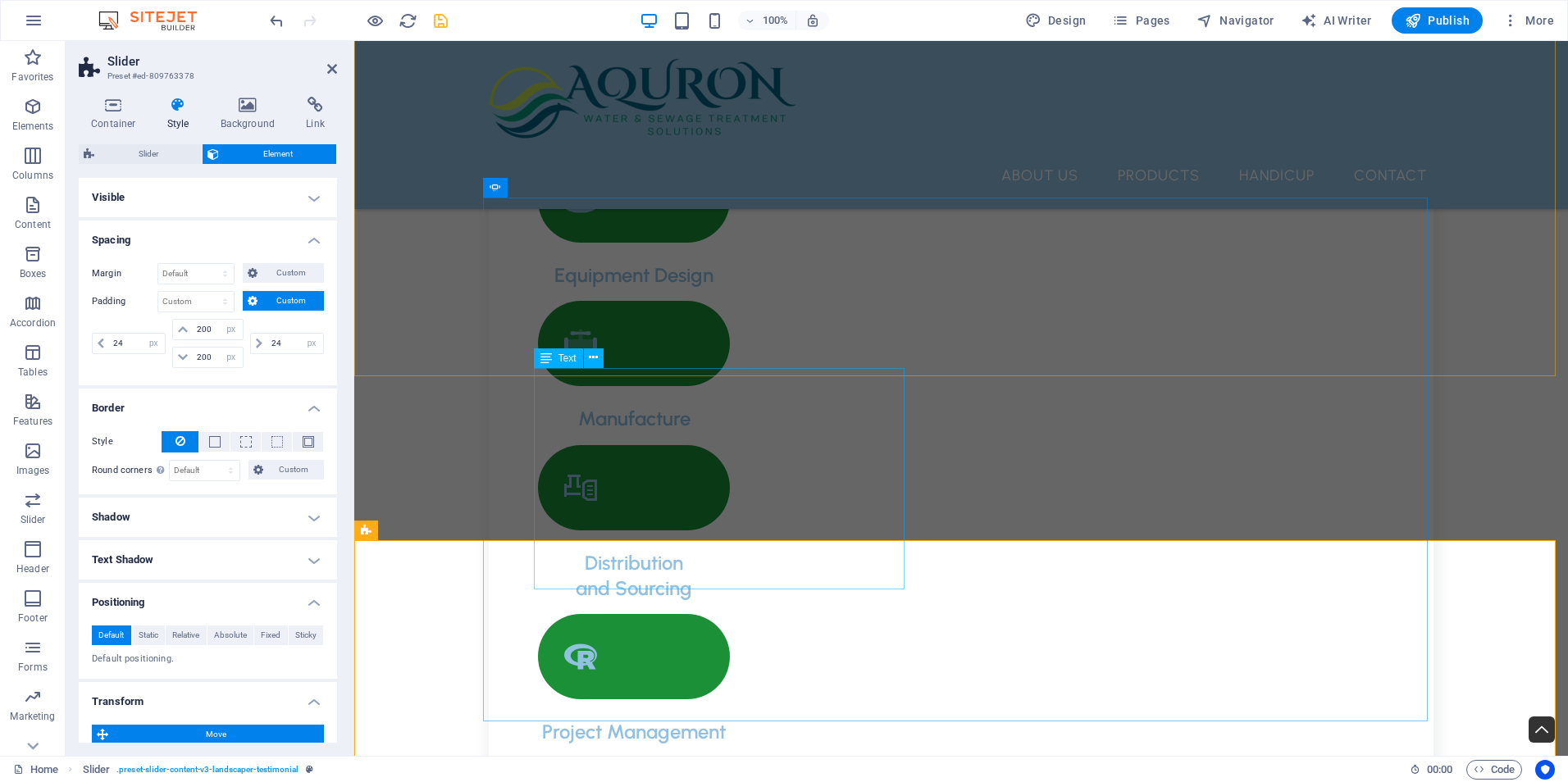 scroll, scrollTop: 2783, scrollLeft: 0, axis: vertical 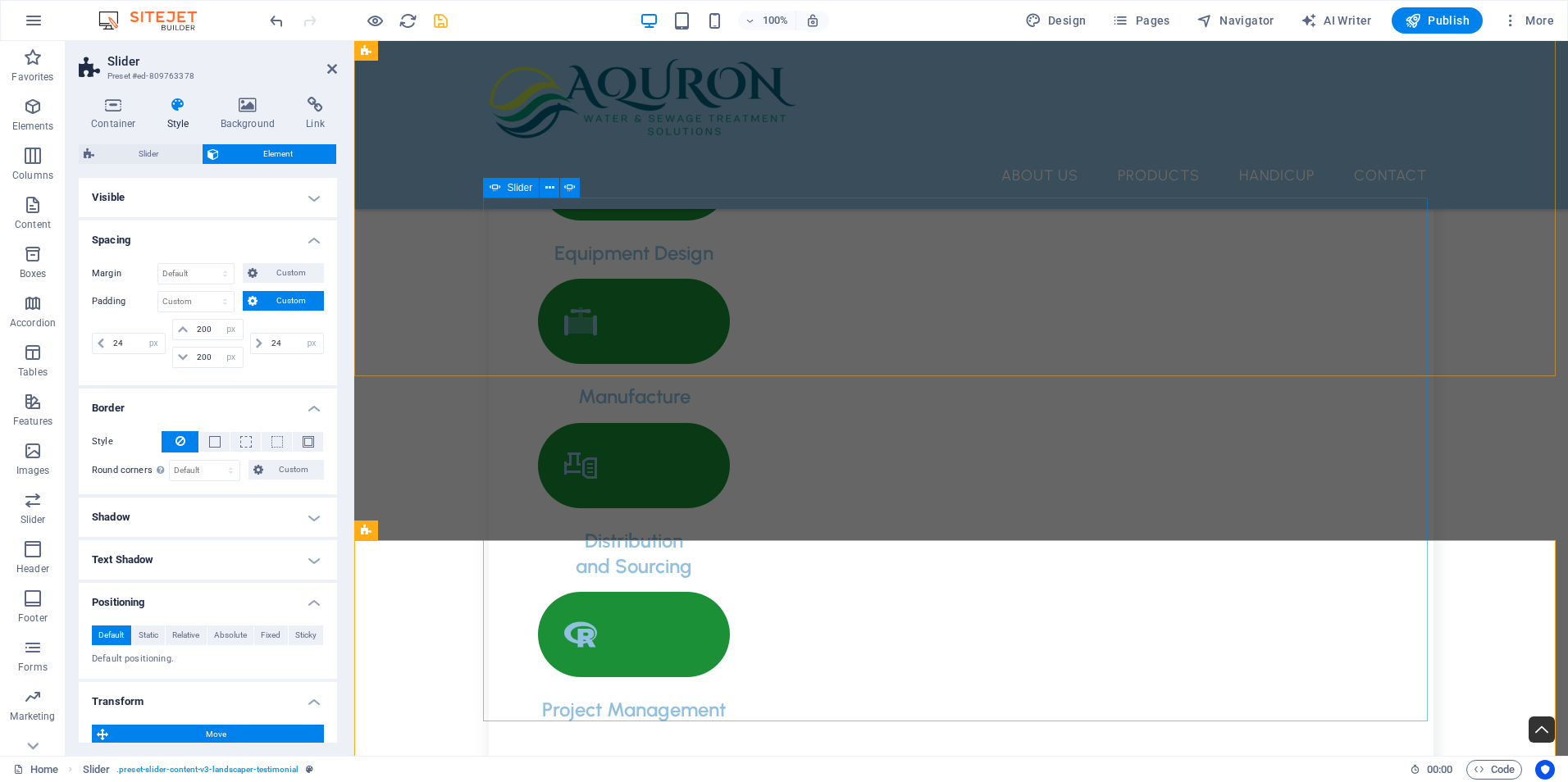 click on "Dosing Pump Fitting “Lorem ipsum dolor sit amet, consectetur adipiscing elit. Nunc vulputate s libero et velit interdum, ac per aliquet odio mattis. Class aptent taciti sociosqu ad litora torquent per conubia nostra, per ad inceptos.” Poly Dosing Skid Aquron's Packaged Dosing System has been expertly designed and meticulously manufactured to seamlessly accommodate a diverse range of both dry and wet chemicals. This comprehensive packaged solution not only ensures robust working conditions but also provides the reliability needed to effectively meet your specific requirements. With its advanced engineering and thoughtful design, our dosing system is poised to deliver consistent performance, making it an ideal choice for various applications in your operations. Instruments  Environmental  Screens Unistrut End Caps Dosing Pump Fitting Poly Dosing Skid Instruments  Environmental  Screens Unistrut End Caps 1 2 3 4" at bounding box center [961, 8255] 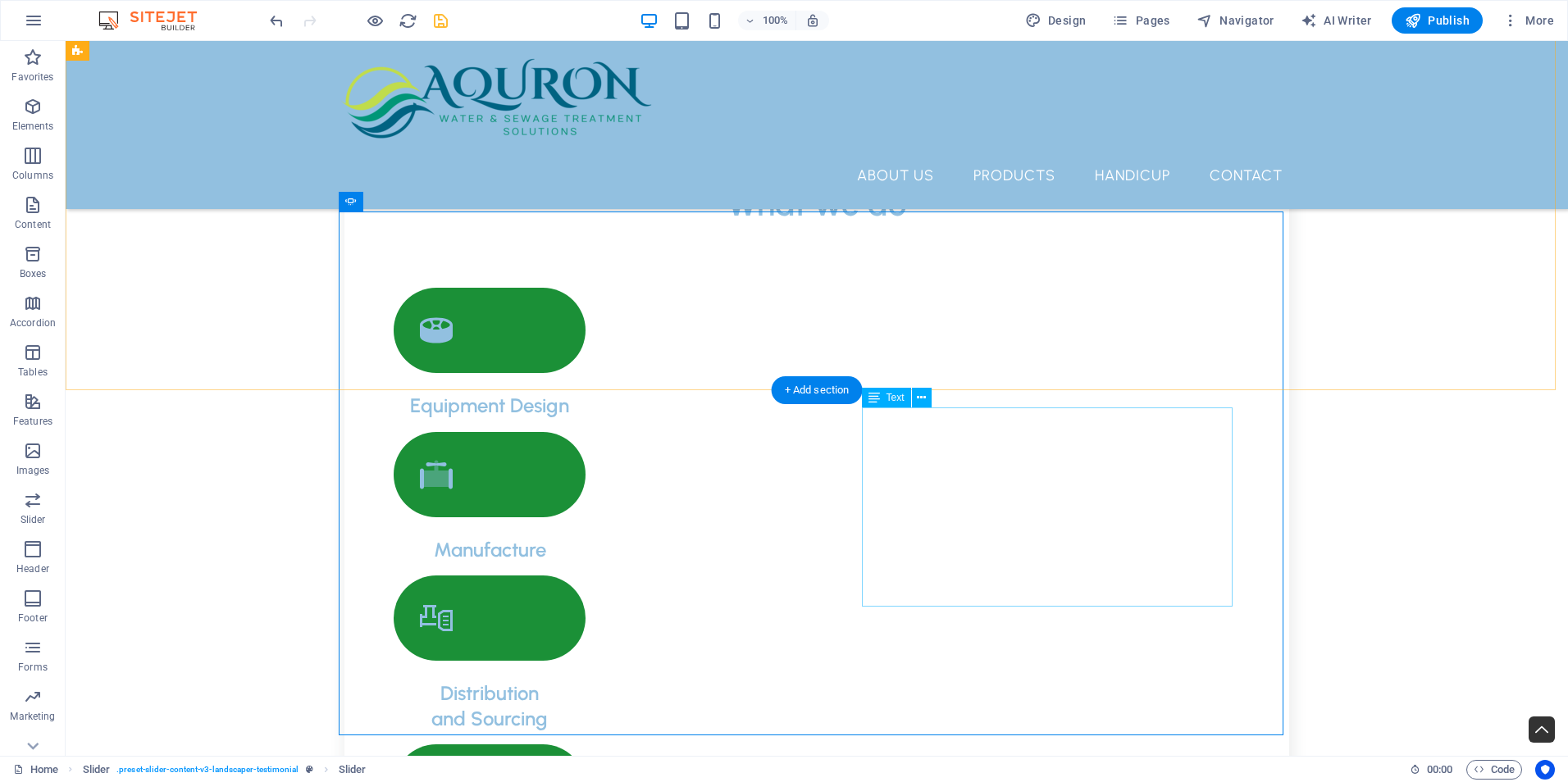 scroll, scrollTop: 2783, scrollLeft: 0, axis: vertical 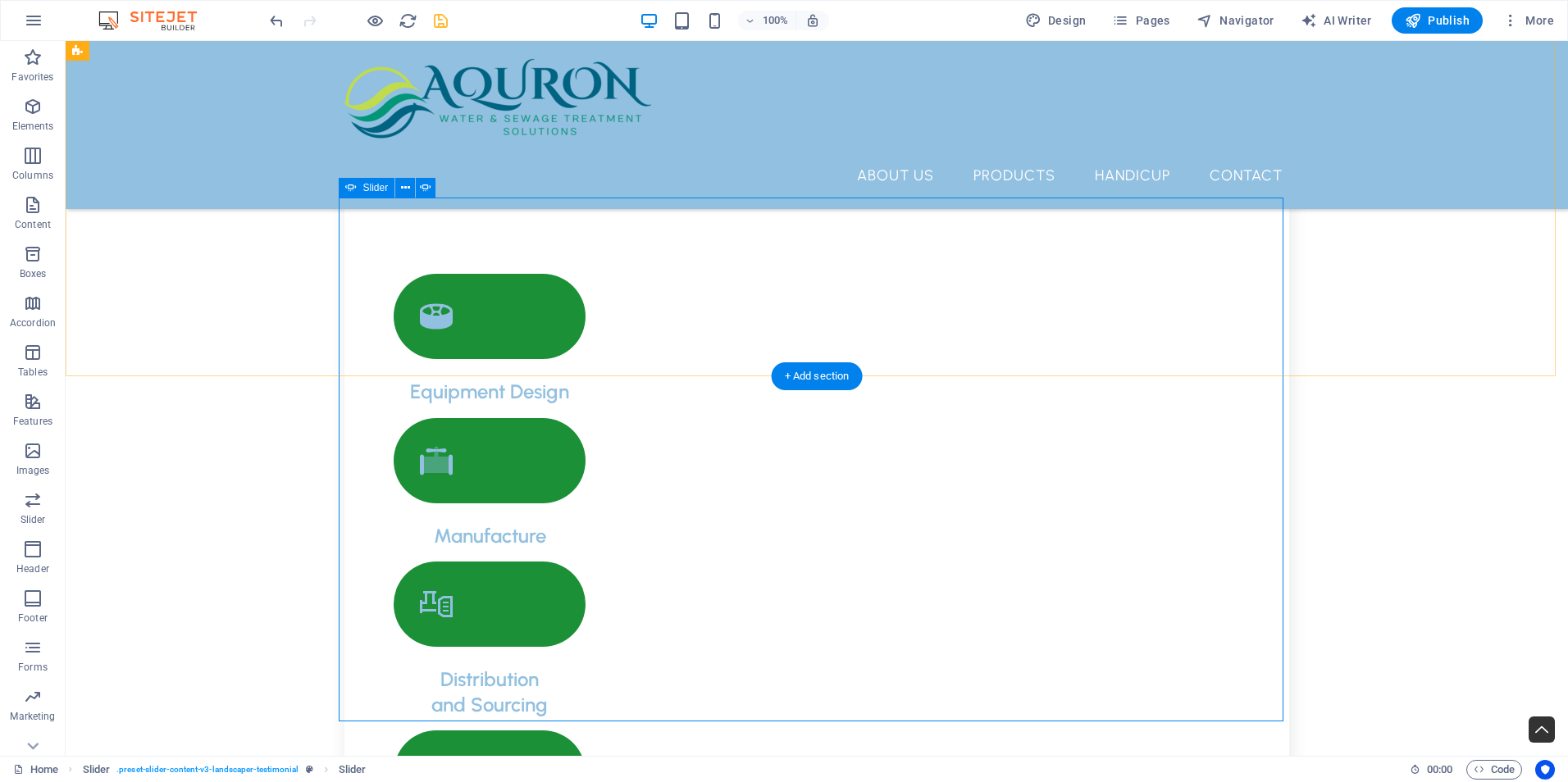 click at bounding box center [817, 5966] 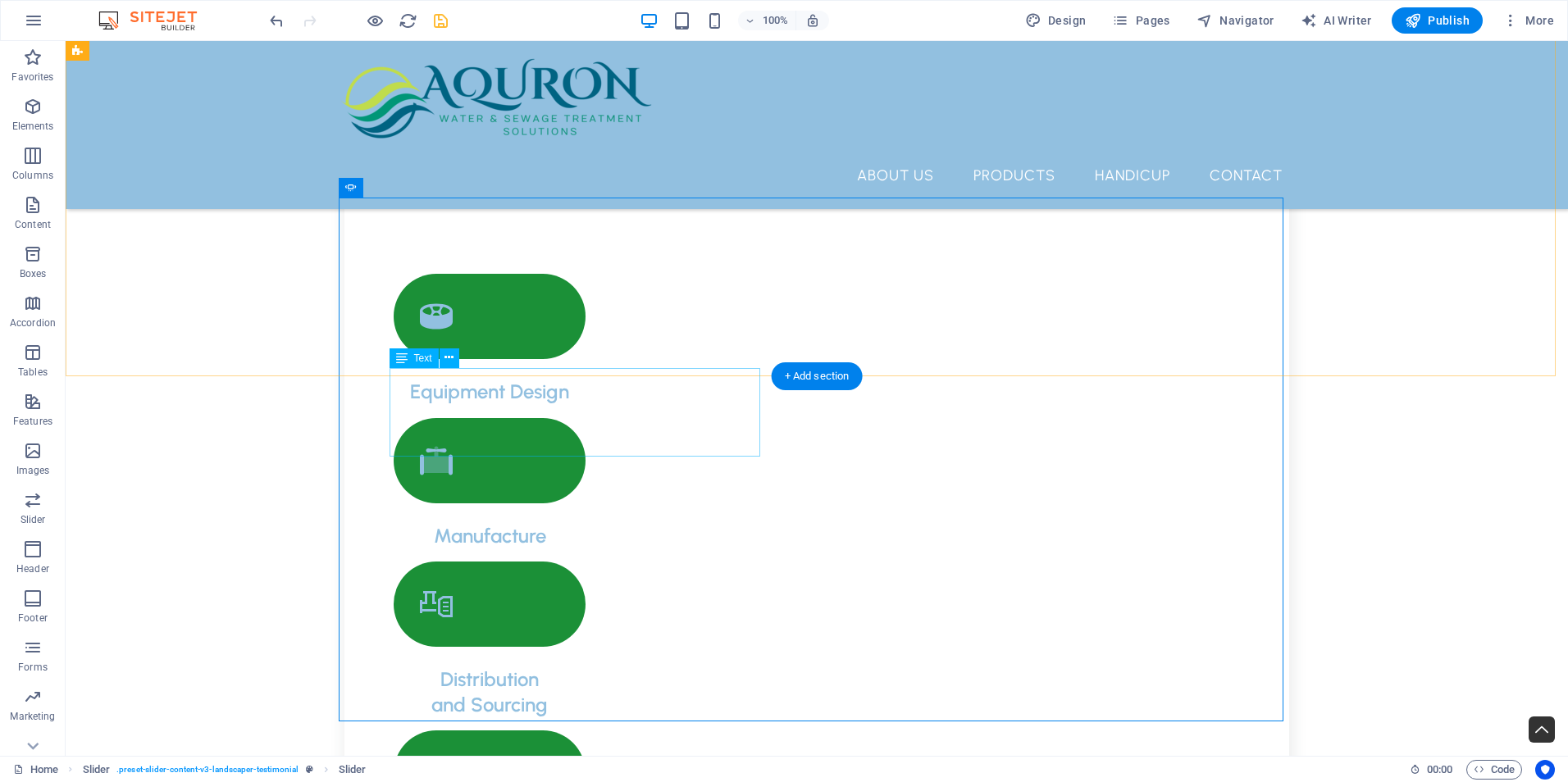 click on "“Lorem ipsum dolor sit amet, consectetur adipiscing elit. Nunc vulputate s libero et velit interdum, ac per aliquet odio mattis. Class aptent taciti sociosqu ad litora torquent per conubia nostra, per ad inceptos.”" at bounding box center (-1335, 9732) 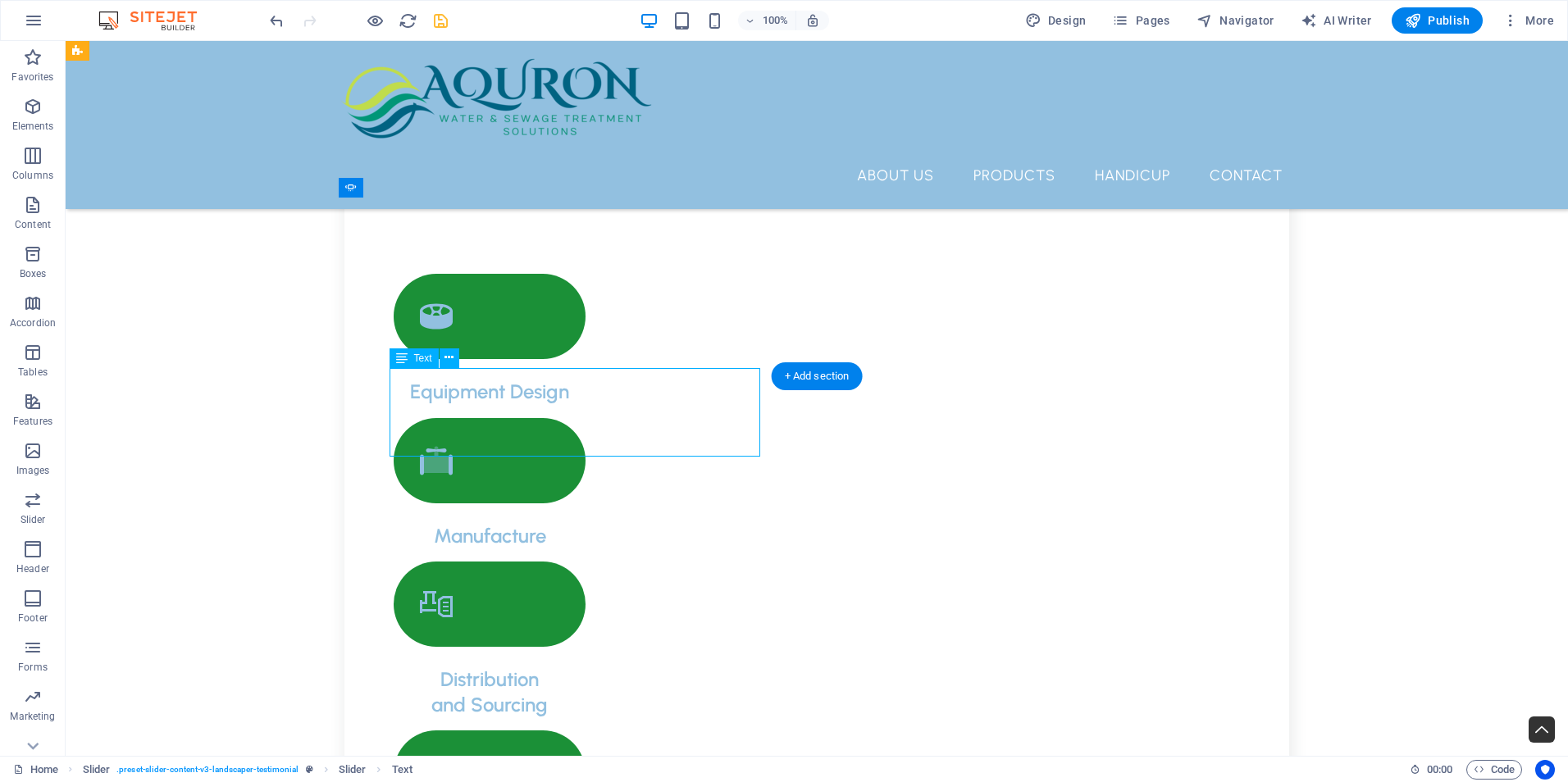 click on "“Lorem ipsum dolor sit amet, consectetur adipiscing elit. Nunc vulputate s libero et velit interdum, ac per aliquet odio mattis. Class aptent taciti sociosqu ad litora torquent per conubia nostra, per ad inceptos.”" at bounding box center [-1335, 9732] 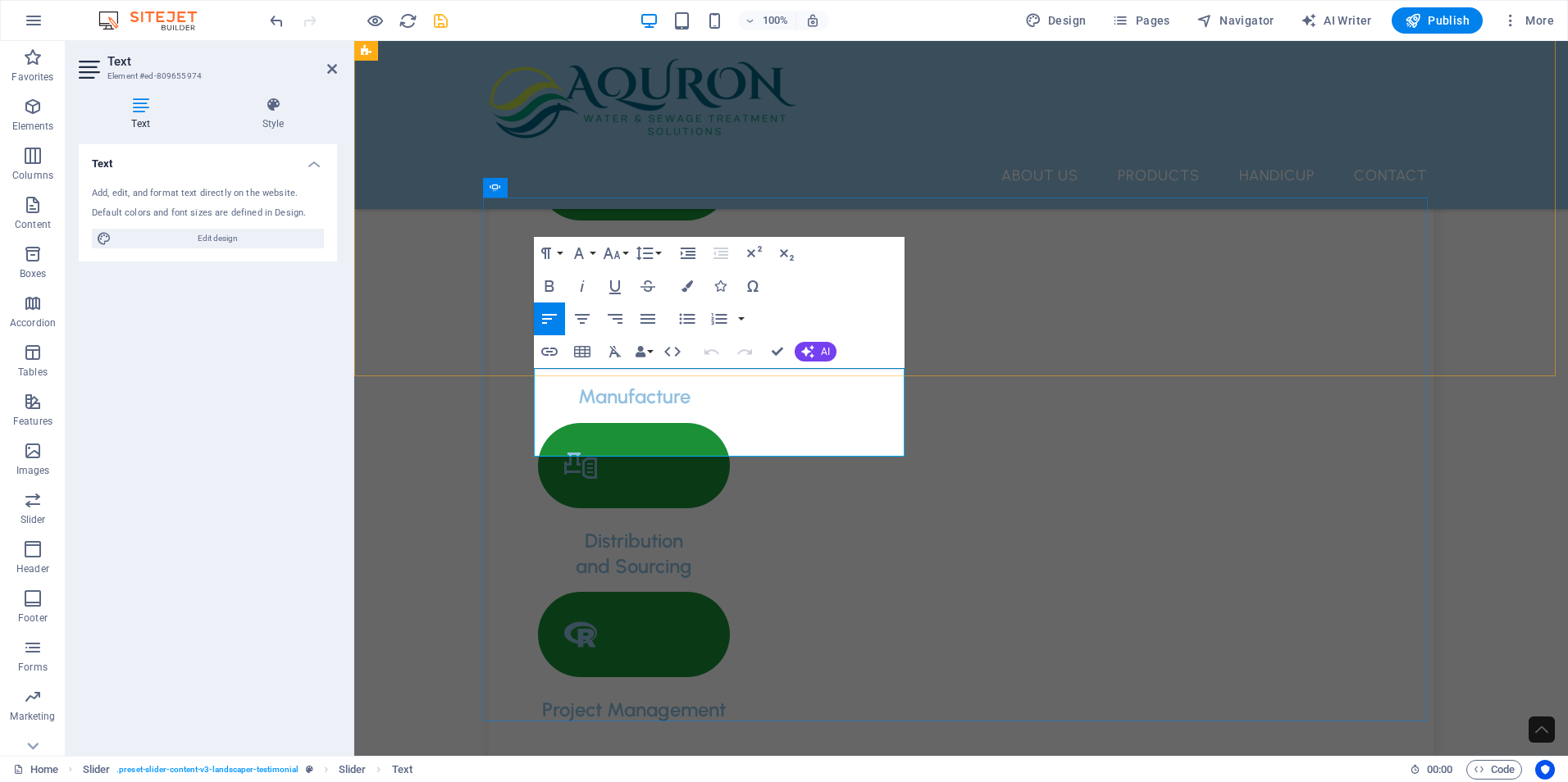 drag, startPoint x: 537, startPoint y: 375, endPoint x: 824, endPoint y: 441, distance: 294.4911 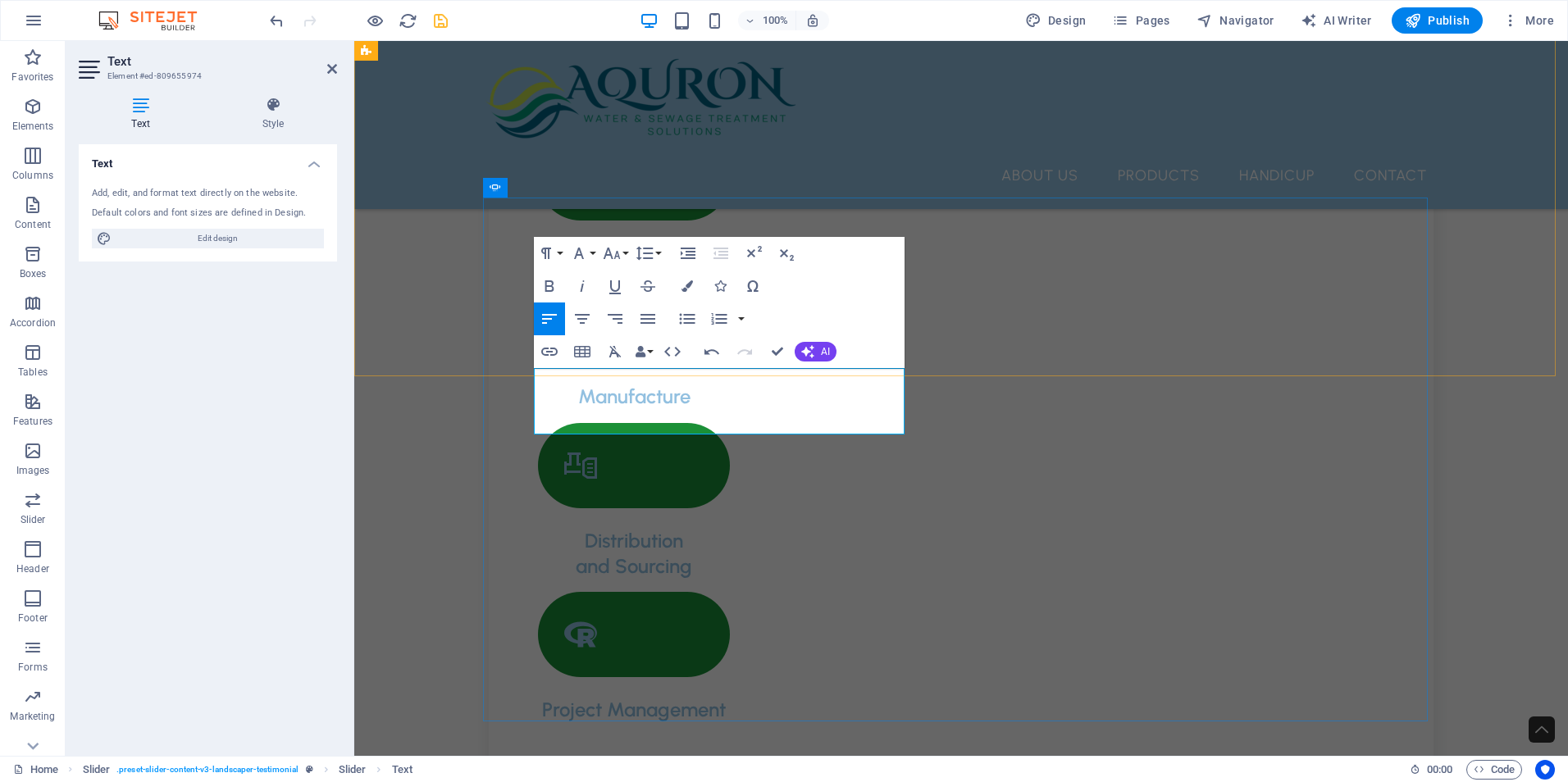 type 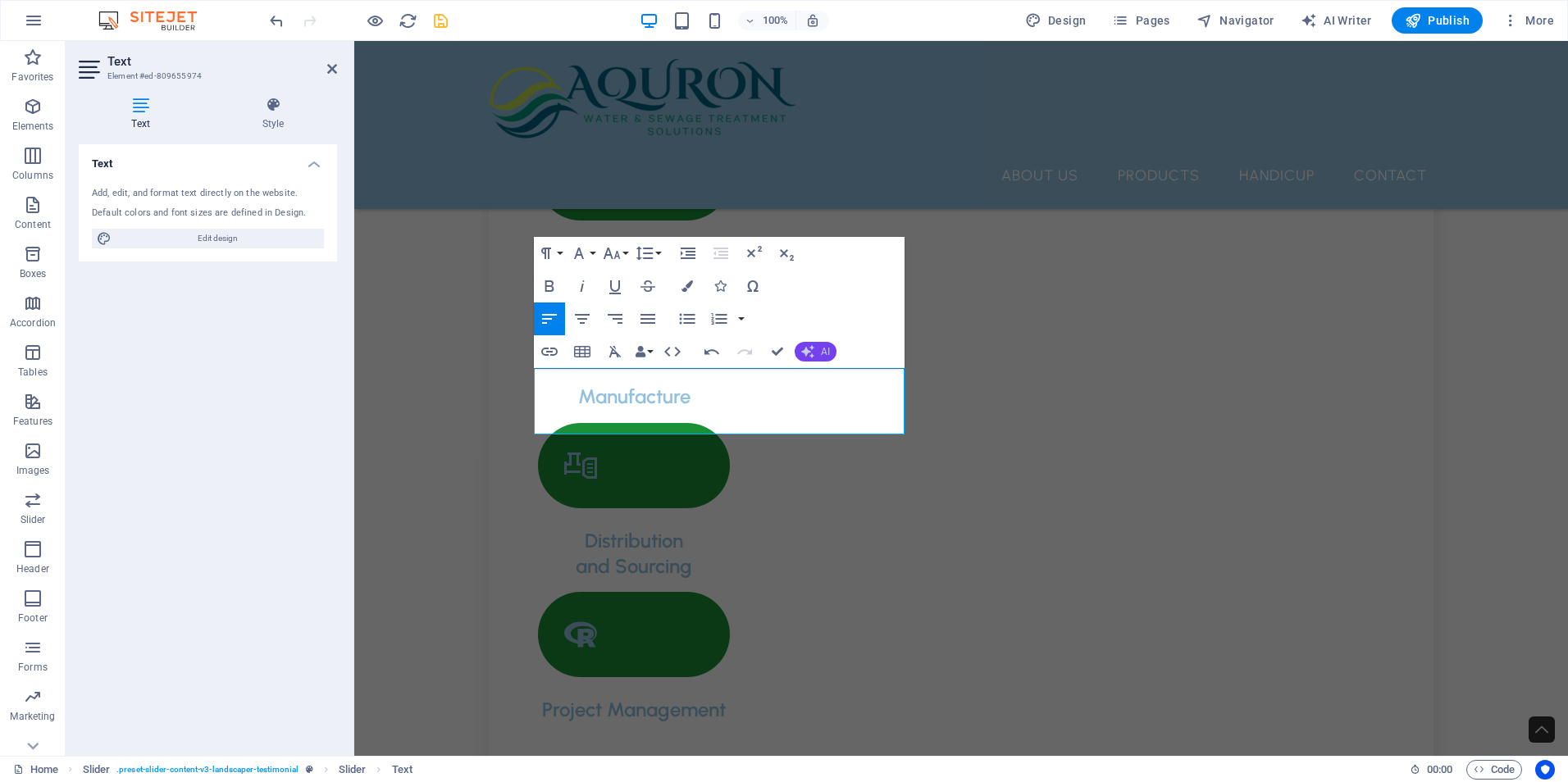 click 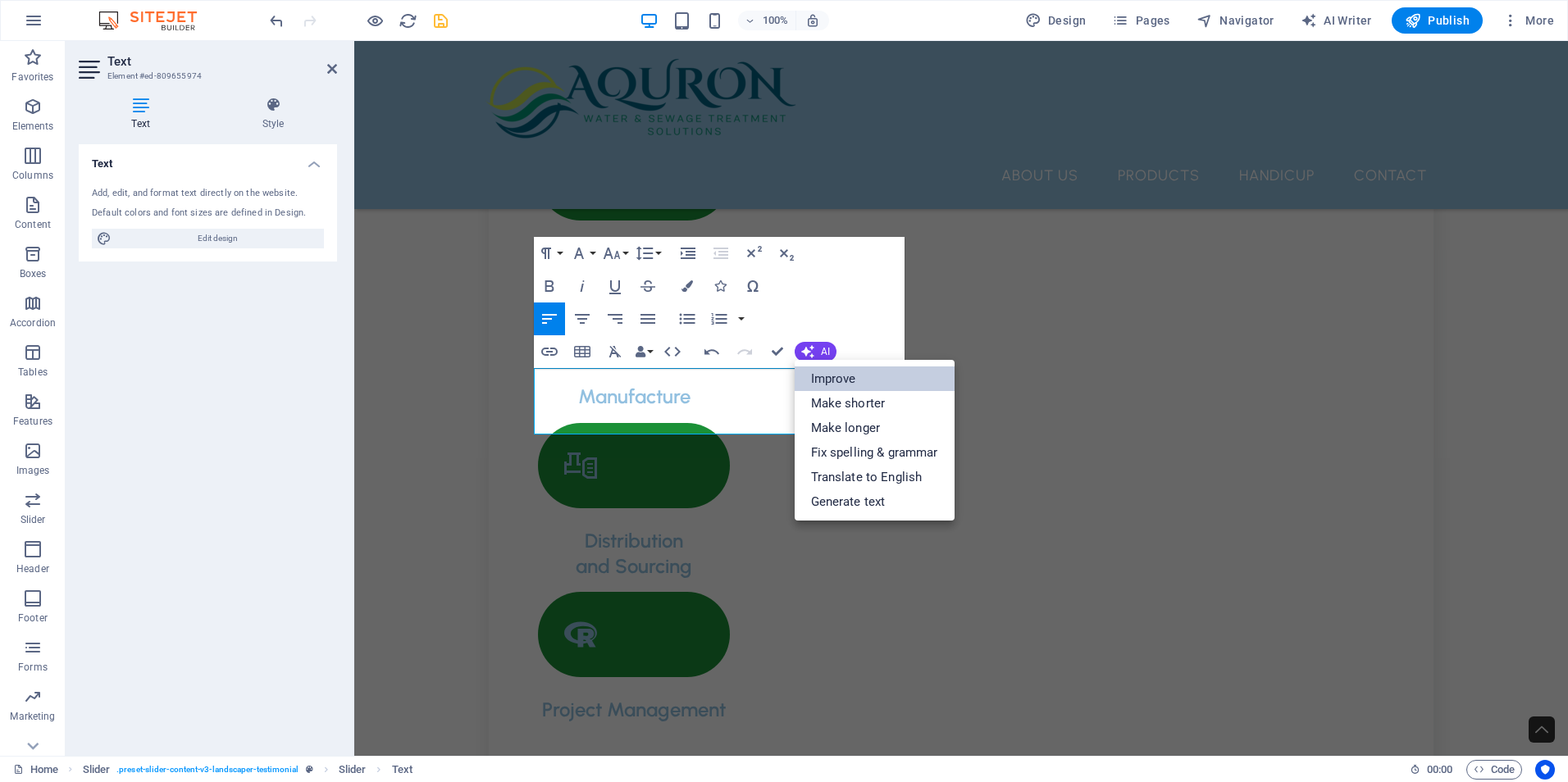 click on "Improve" at bounding box center [874, 379] 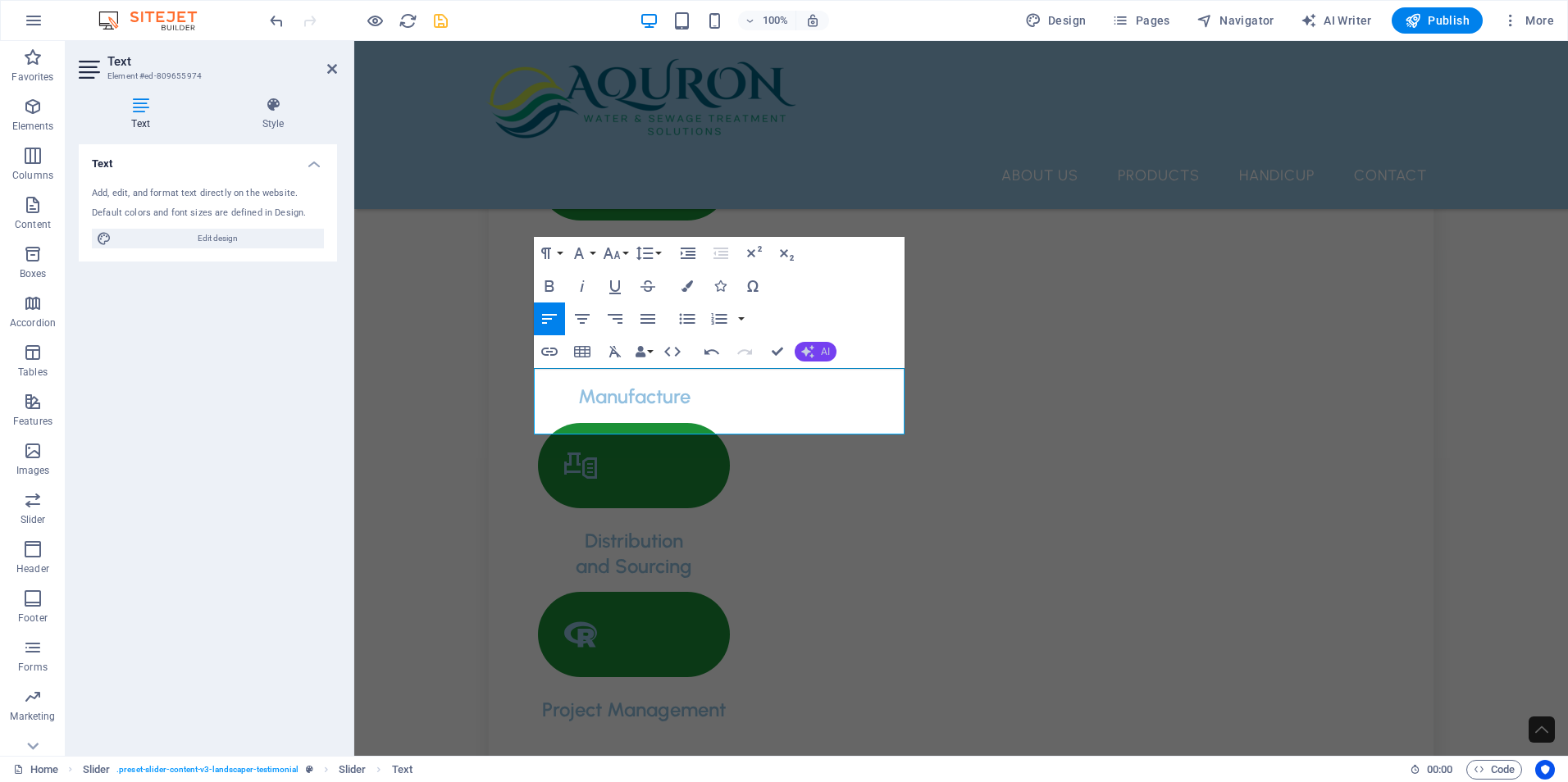 click on "AI" at bounding box center (815, 352) 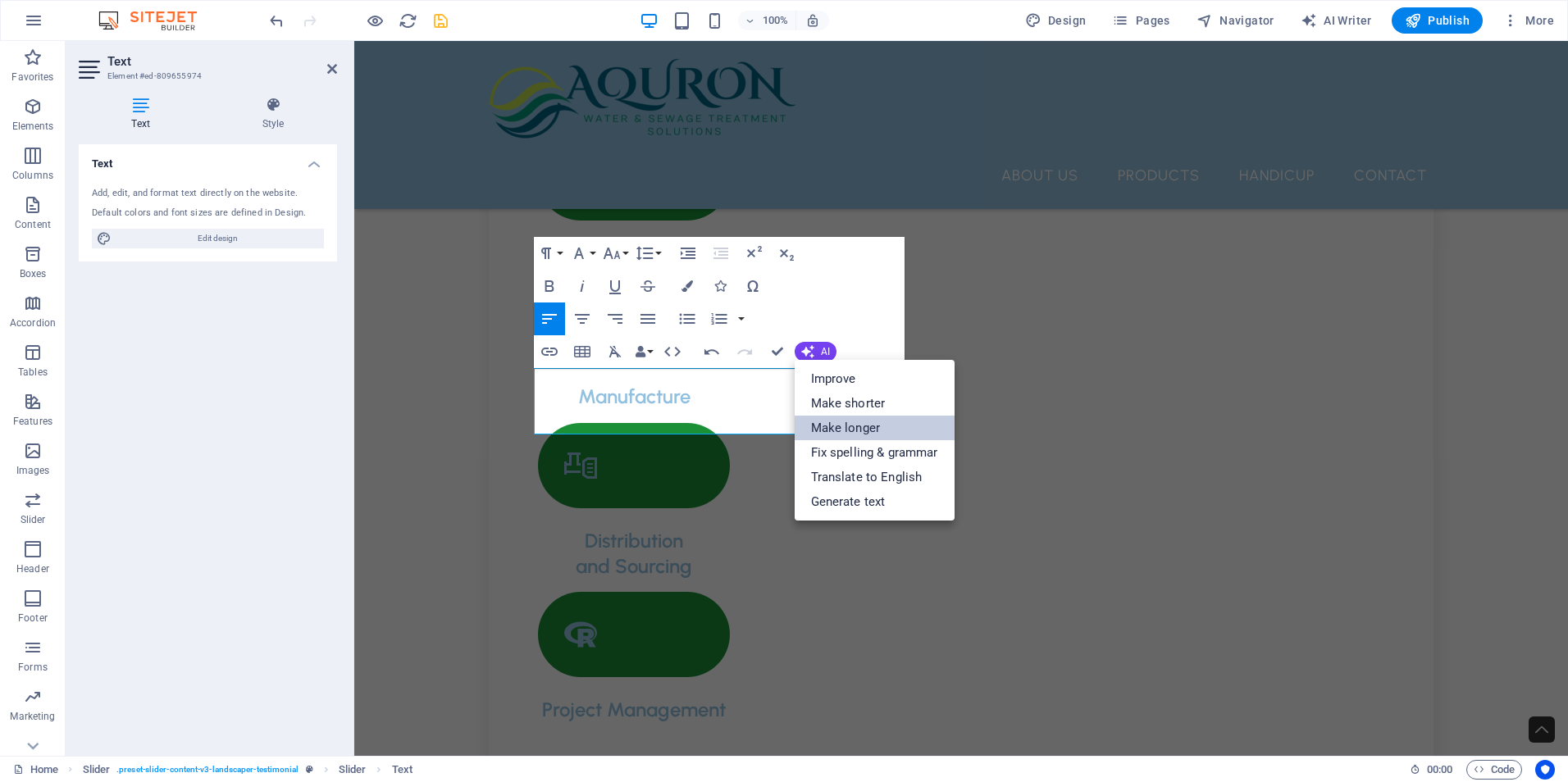 click on "Make longer" at bounding box center [874, 428] 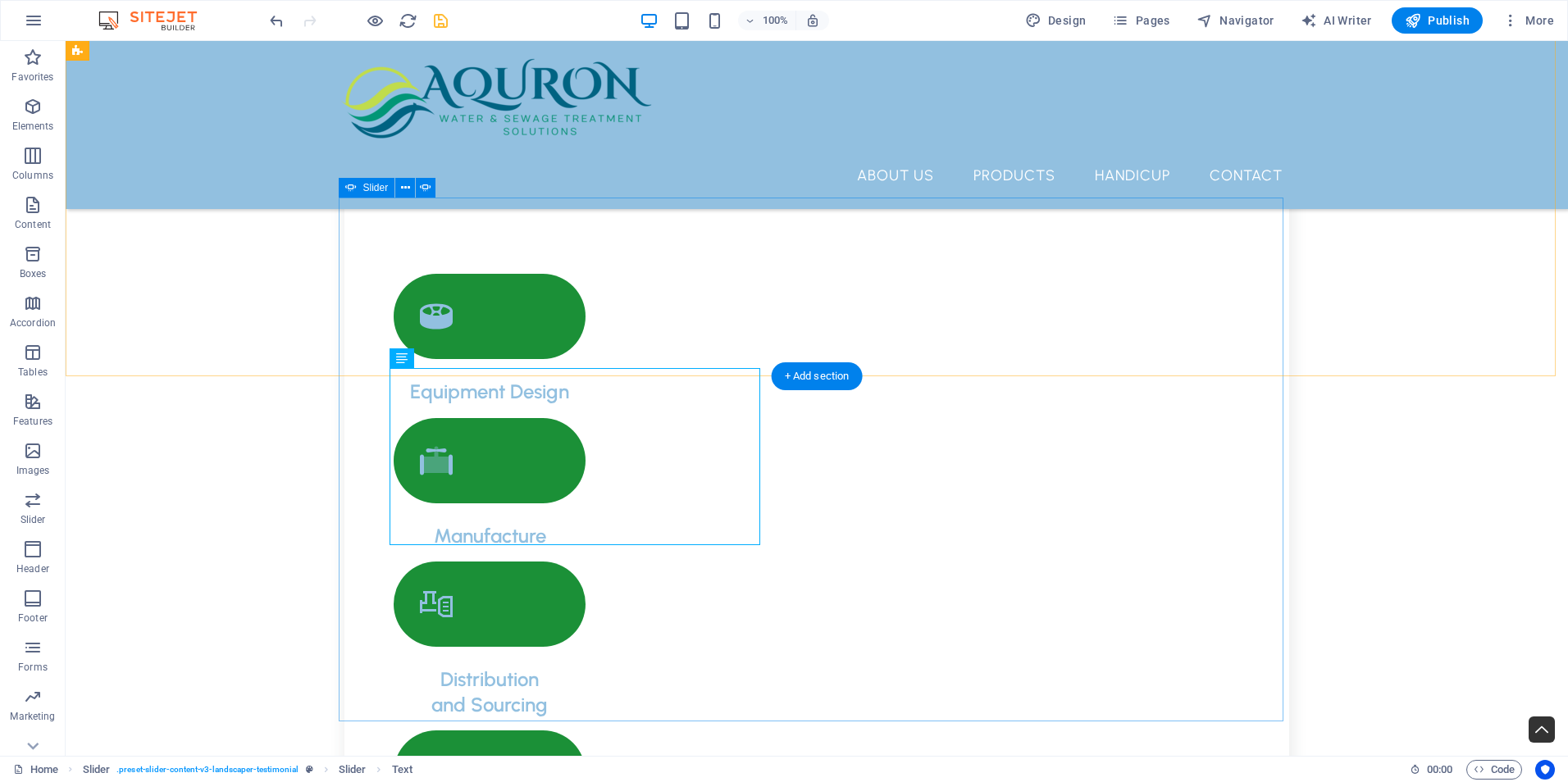 click at bounding box center (817, 12514) 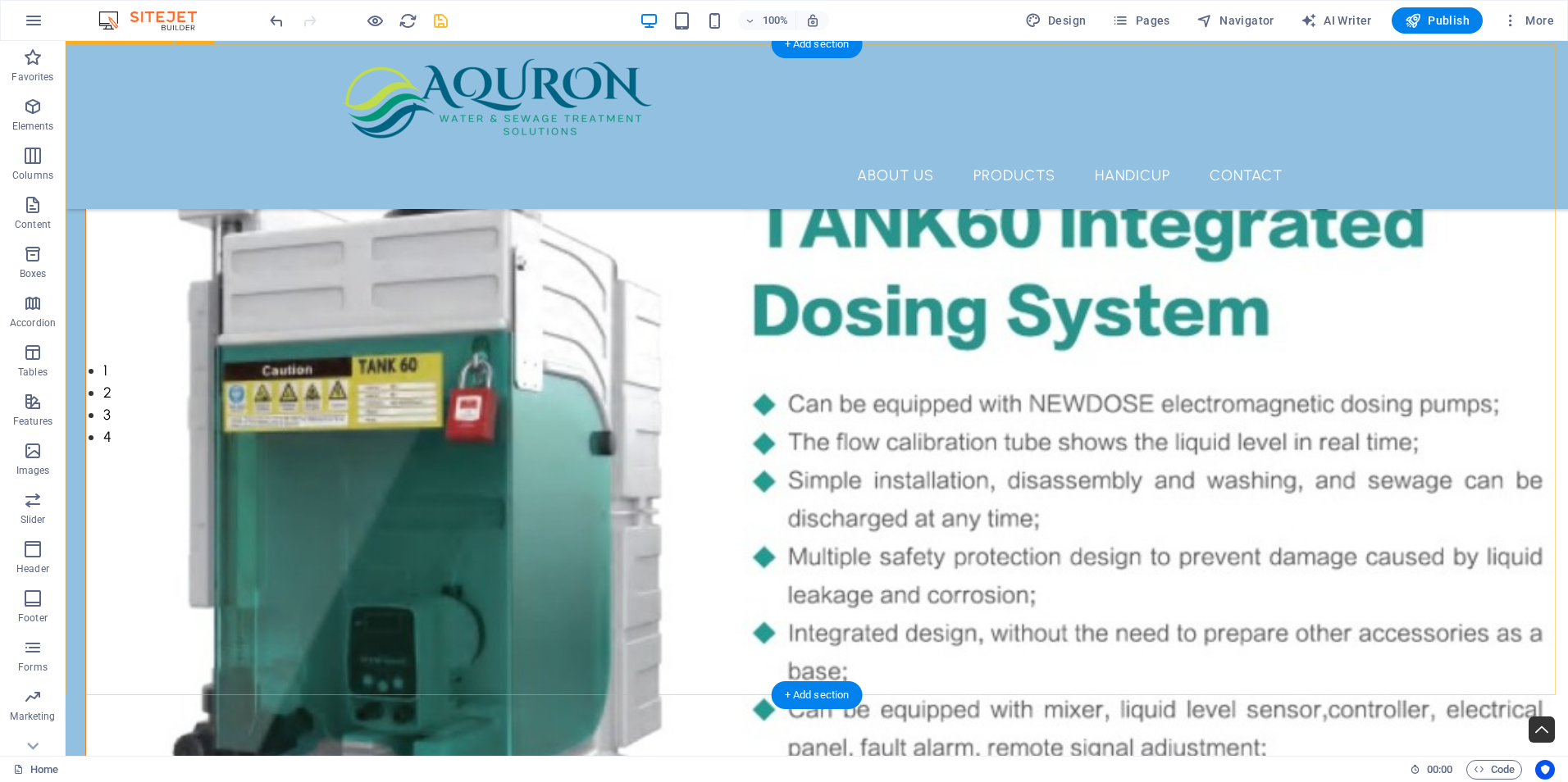 scroll, scrollTop: 328, scrollLeft: 0, axis: vertical 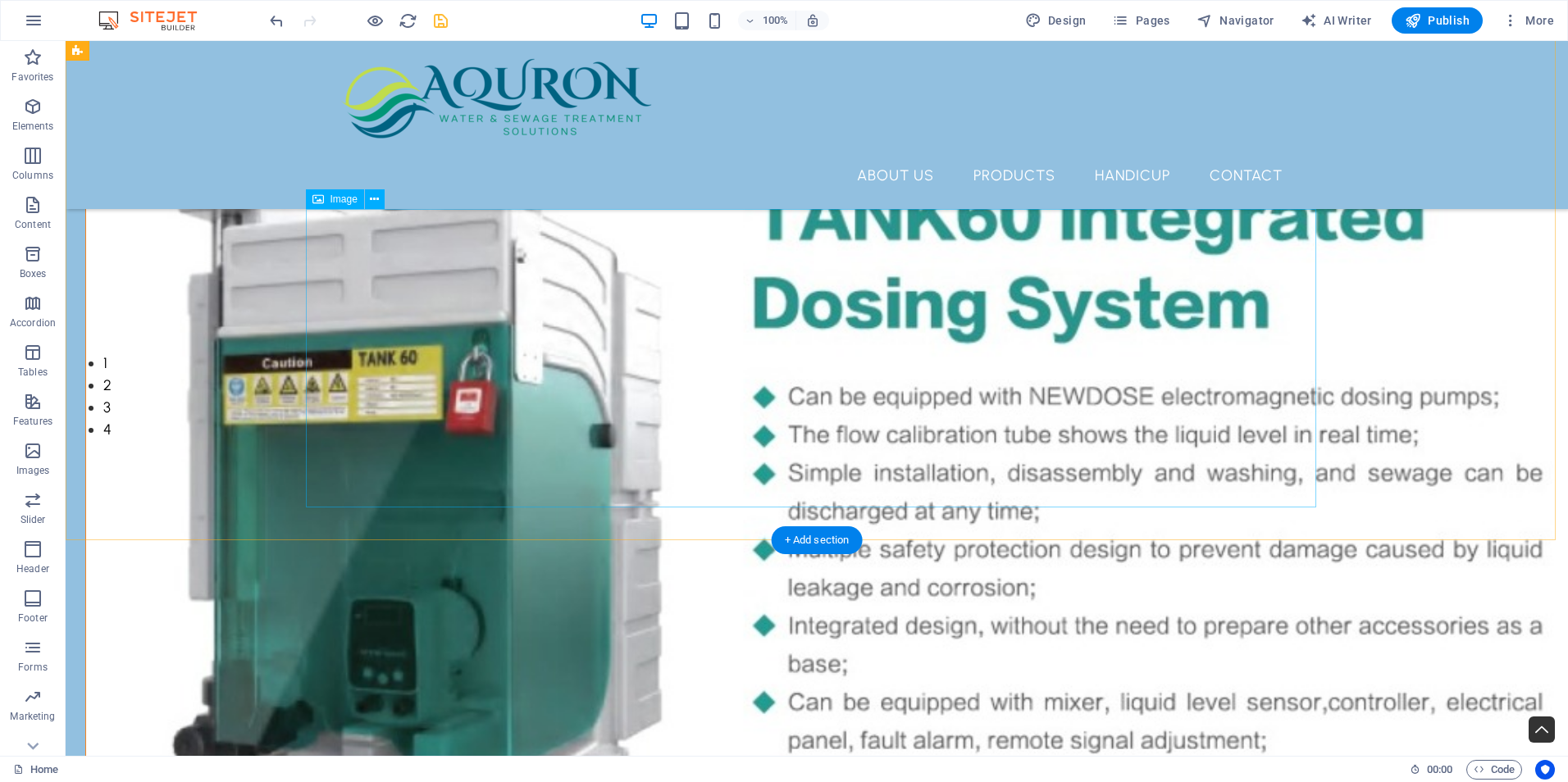 click at bounding box center (558, 1025) 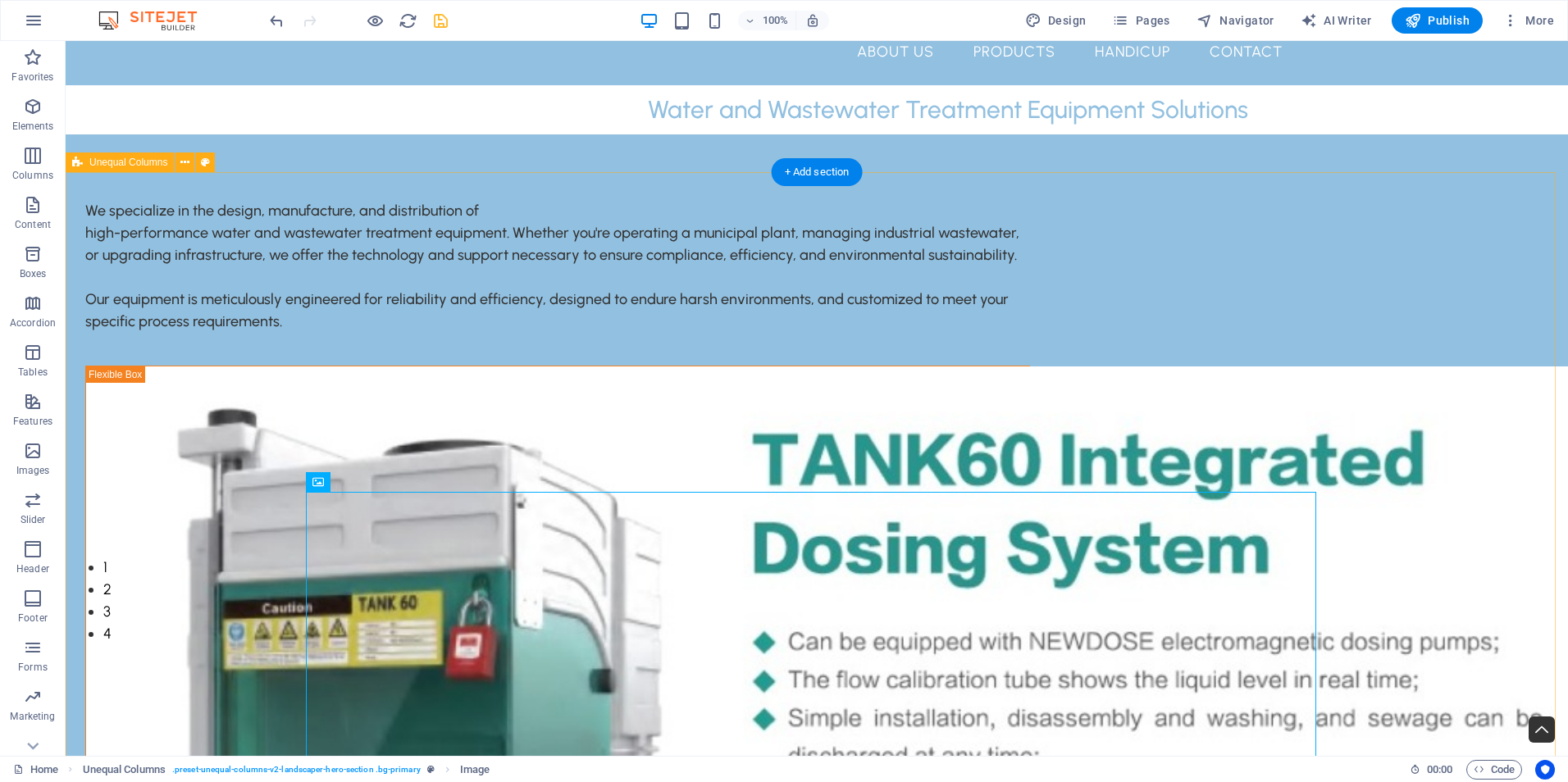scroll, scrollTop: 164, scrollLeft: 0, axis: vertical 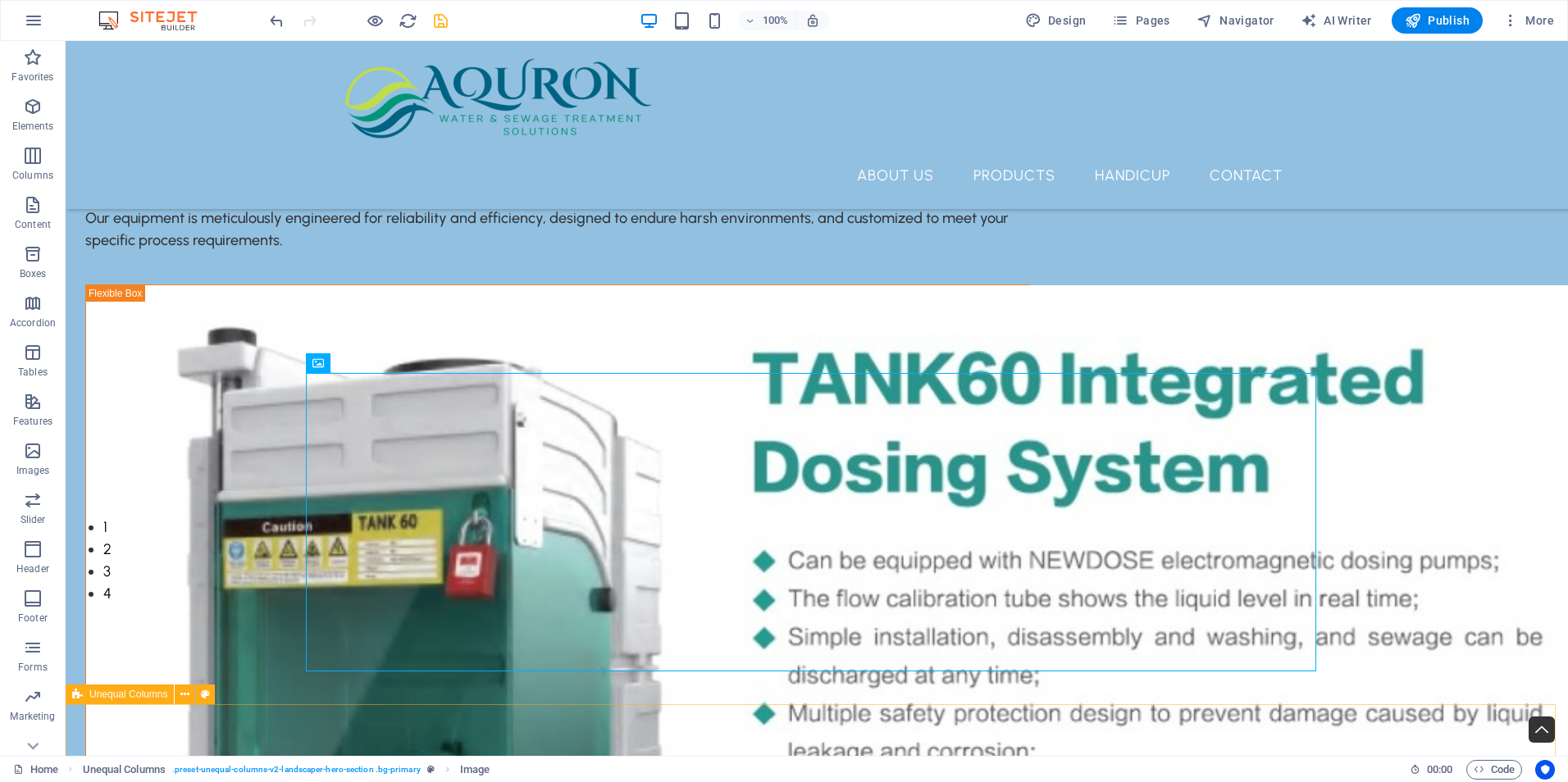click on "Unequal Columns" at bounding box center [128, 694] 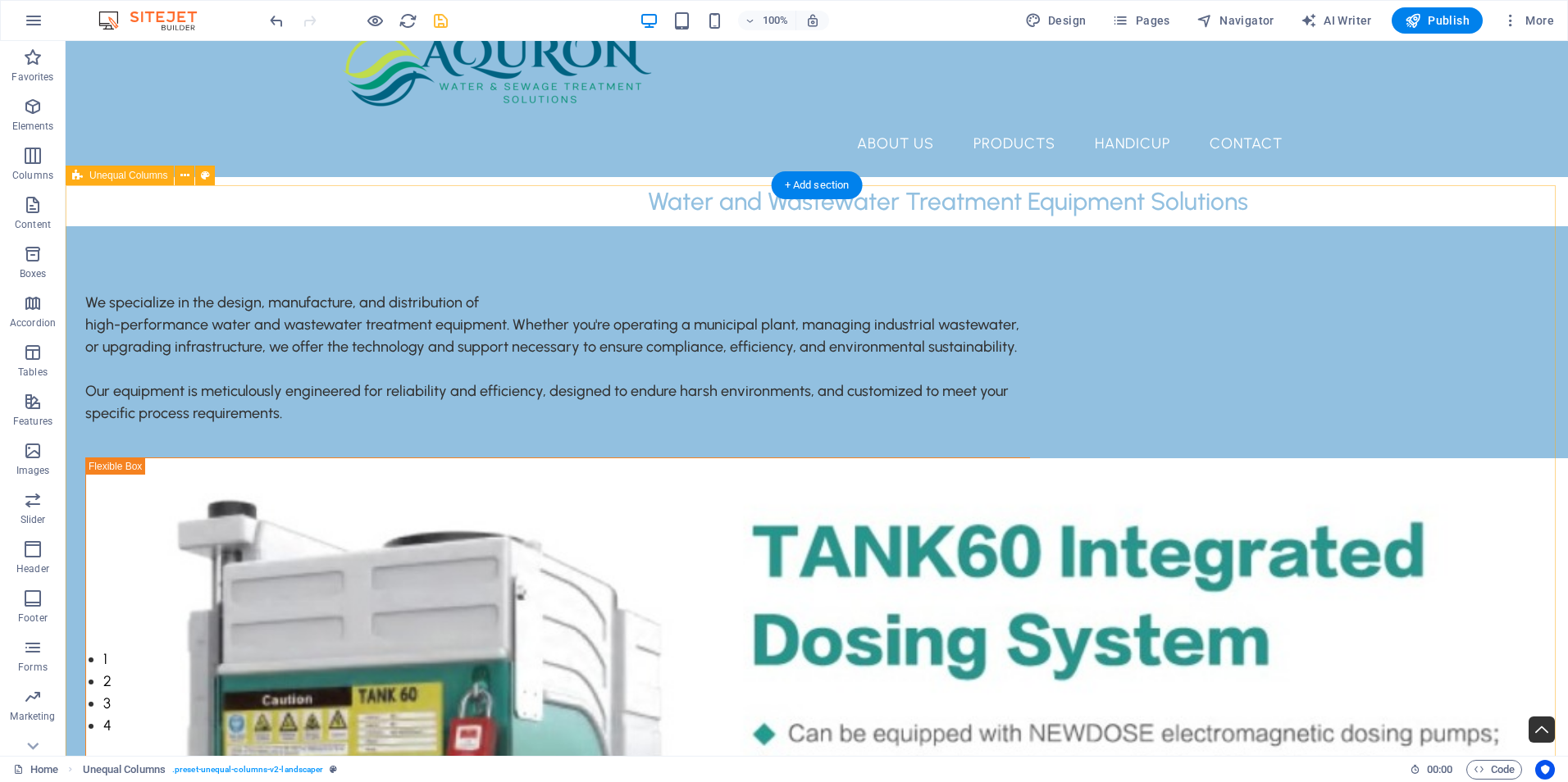 scroll, scrollTop: 0, scrollLeft: 0, axis: both 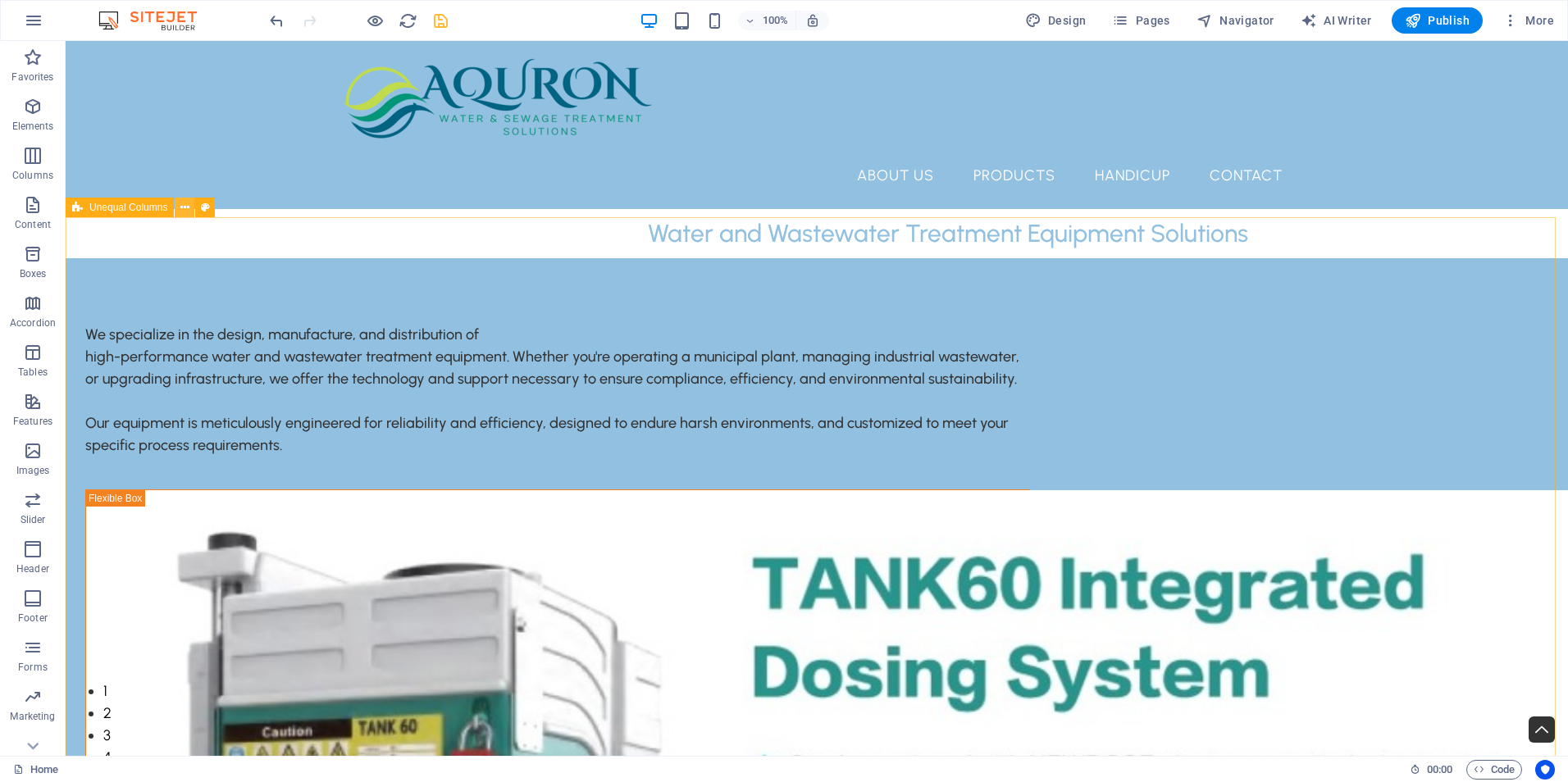 click at bounding box center [185, 207] 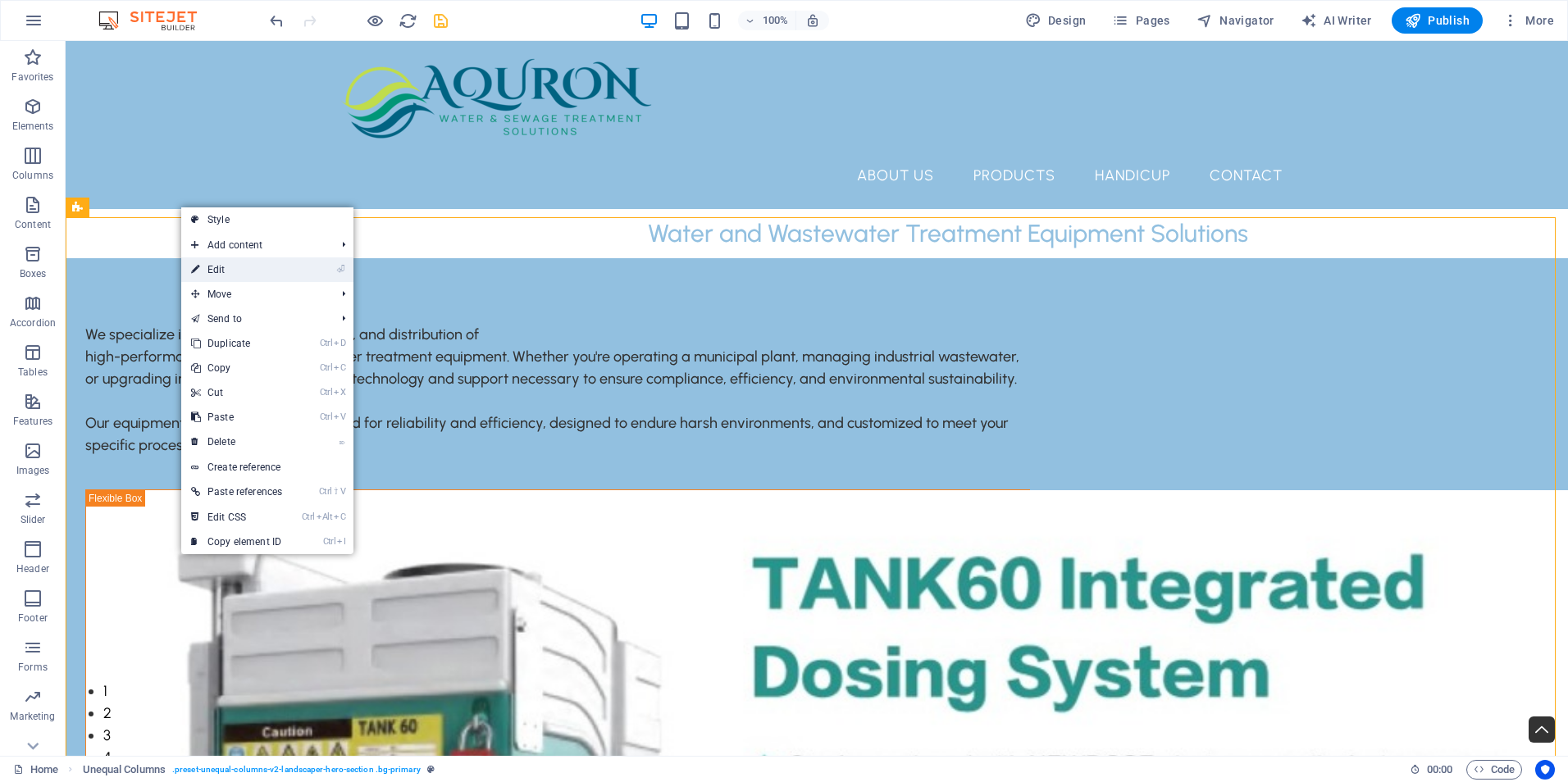click on "⏎  Edit" at bounding box center (236, 270) 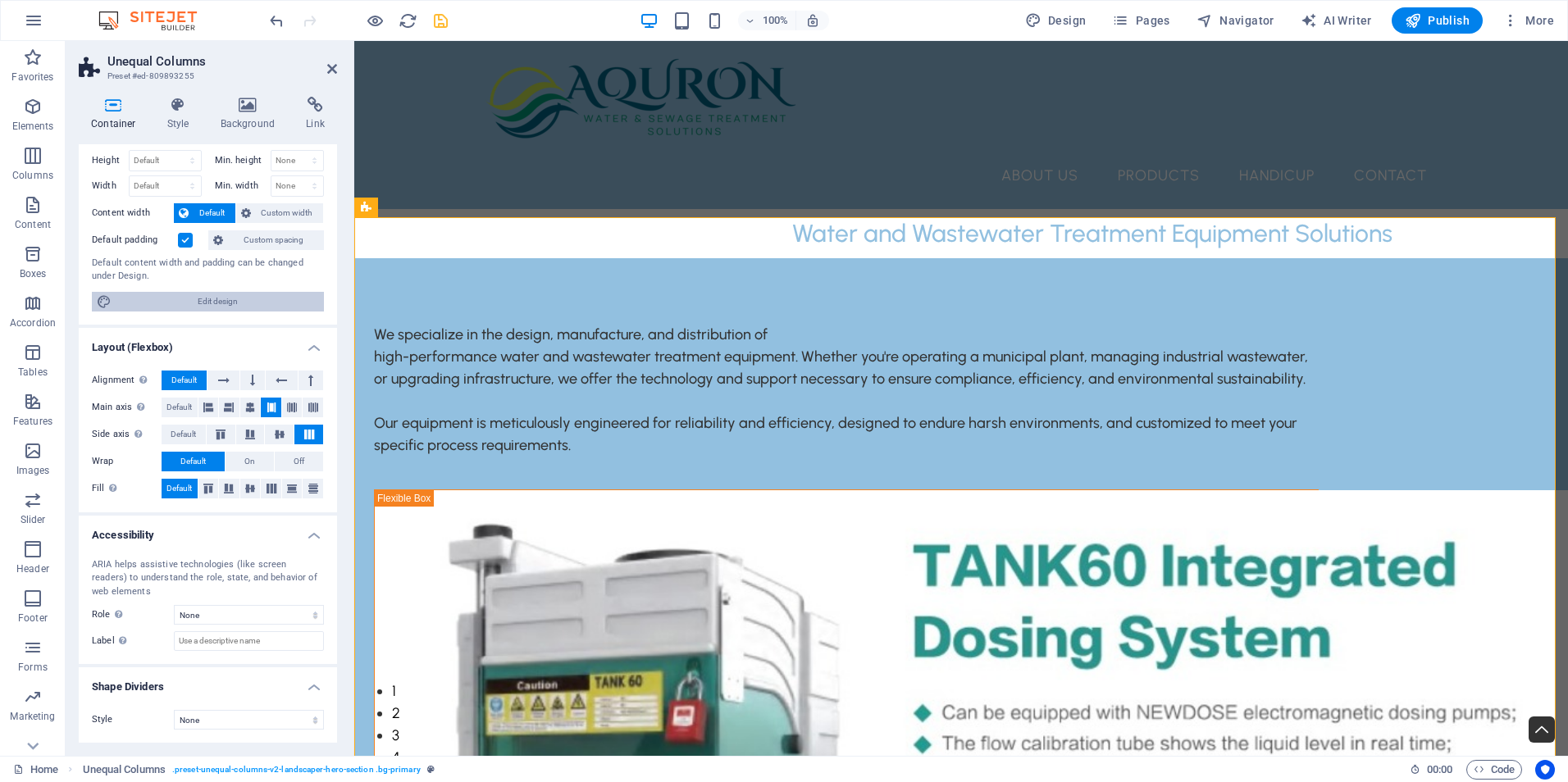 scroll, scrollTop: 0, scrollLeft: 0, axis: both 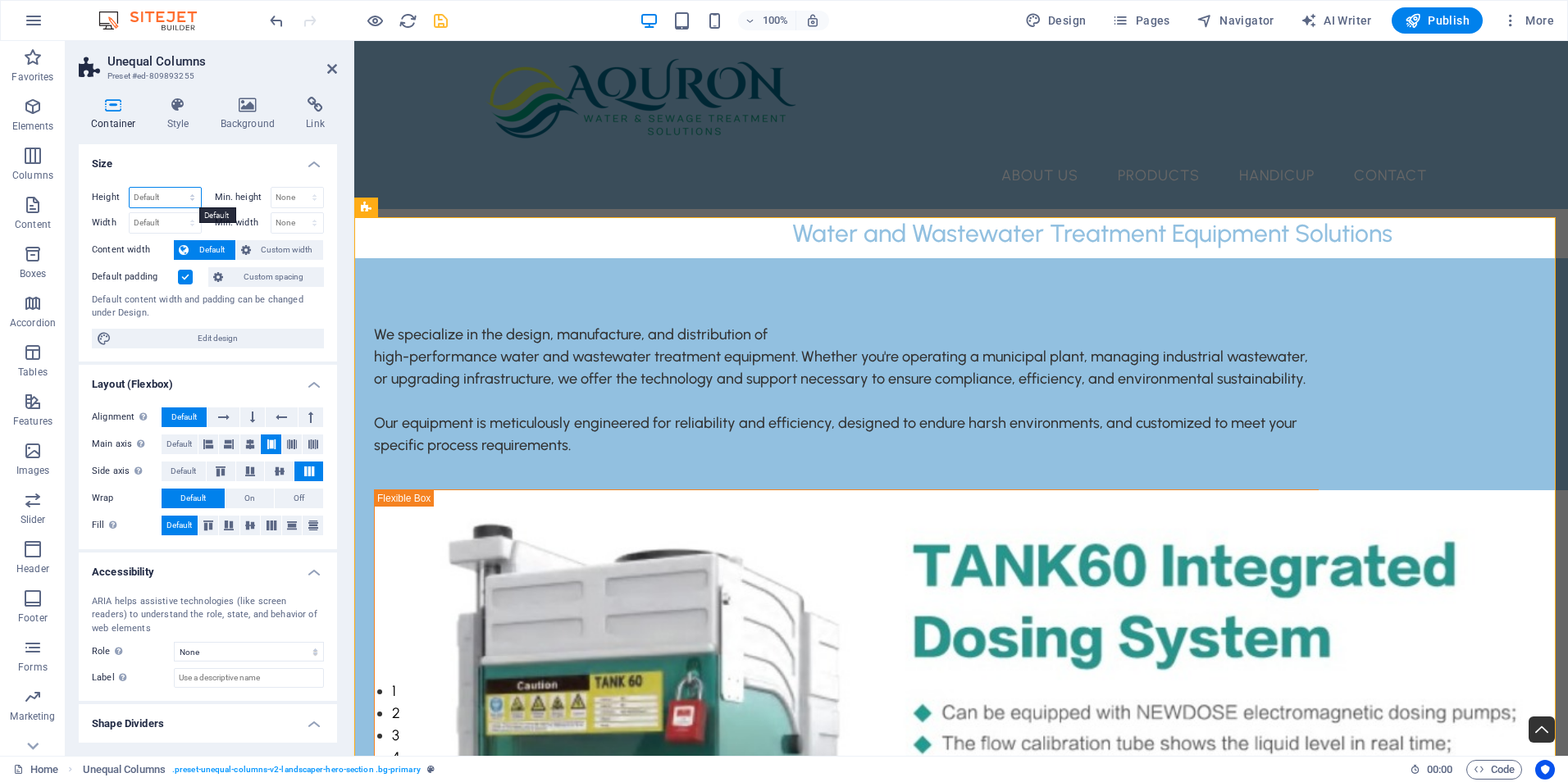 click on "Default px rem % vh vw" at bounding box center (165, 198) 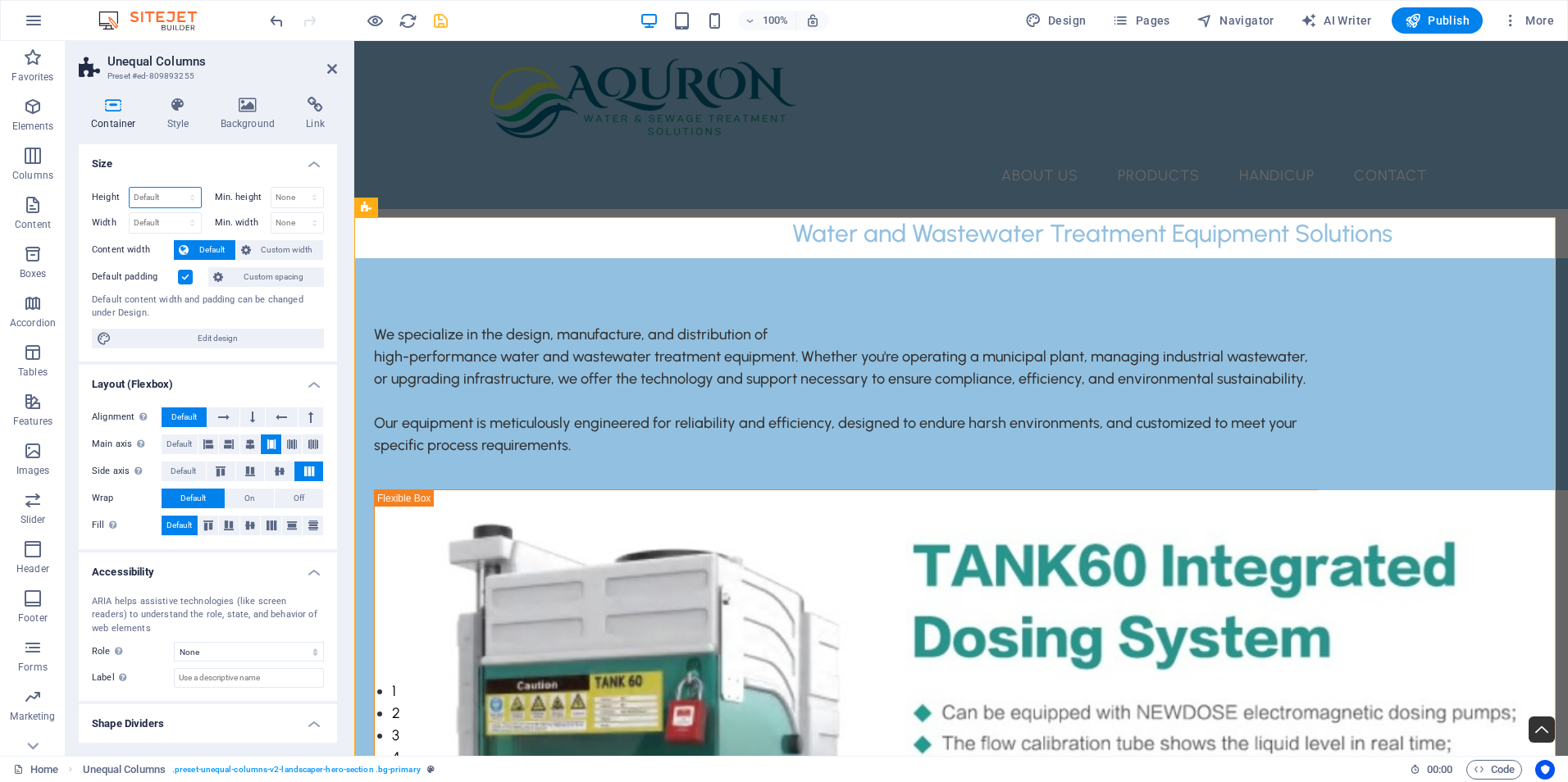 select on "px" 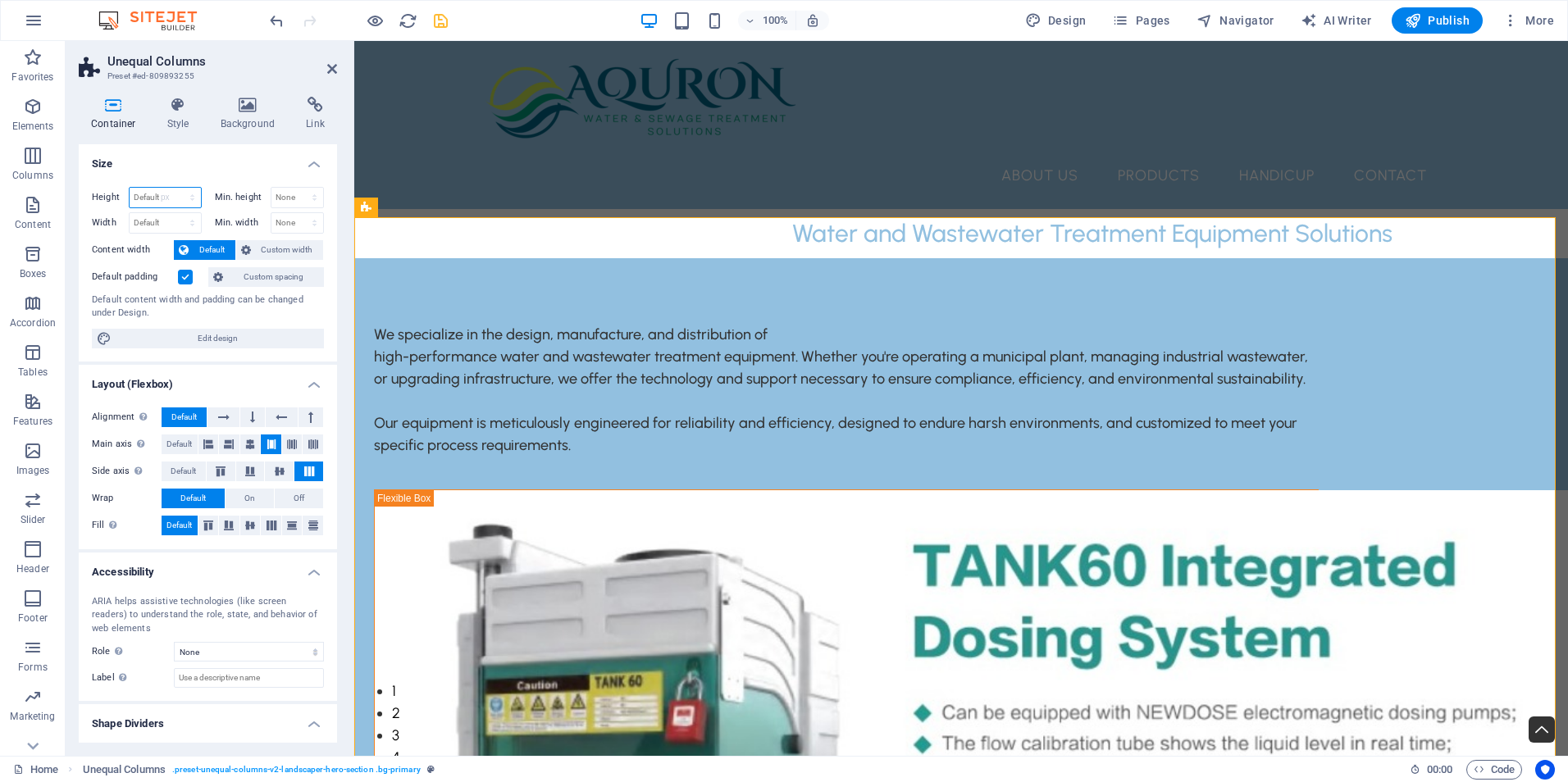 click on "Default px rem % vh vw" at bounding box center [165, 198] 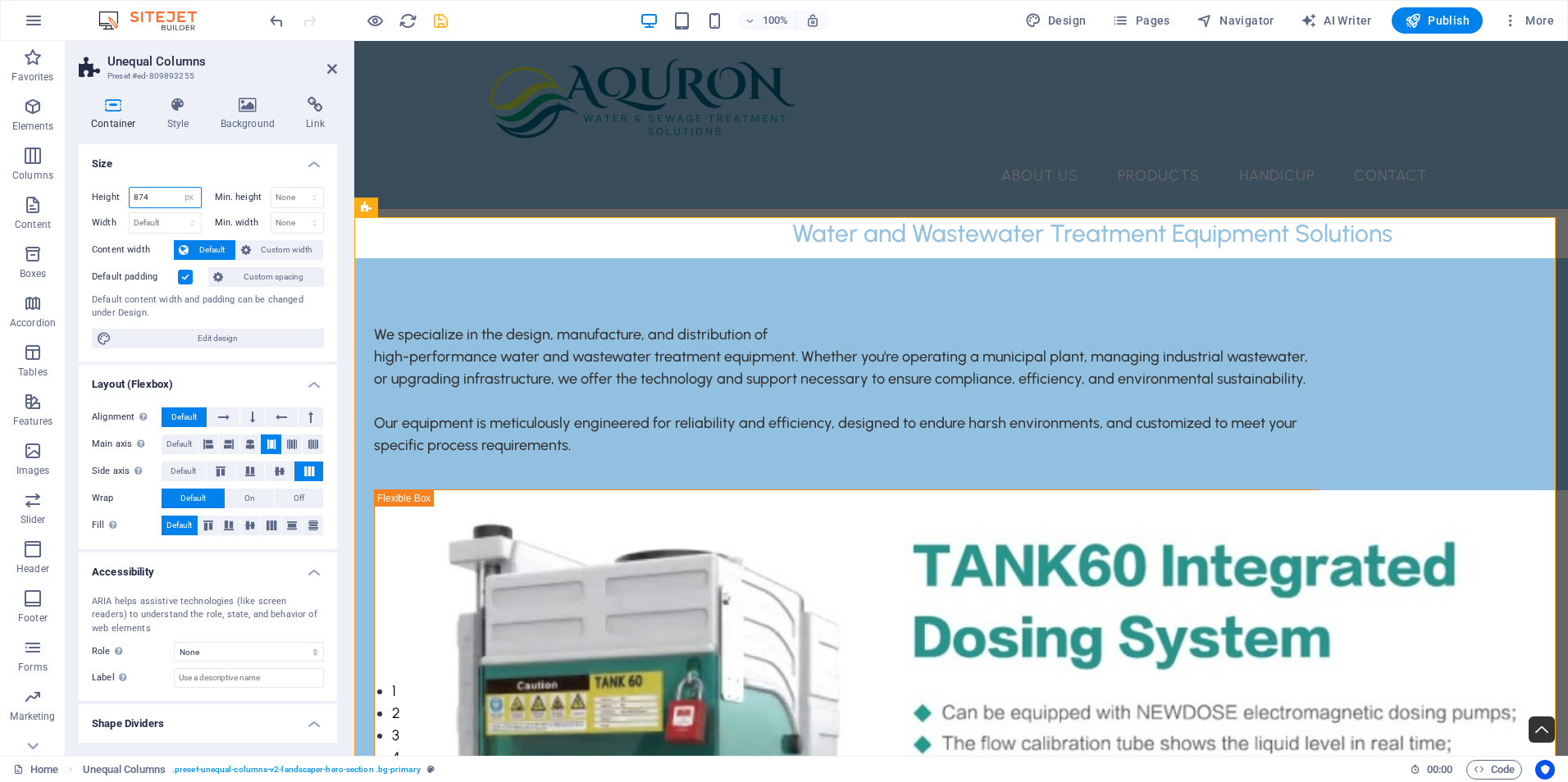 click on "874" at bounding box center [165, 198] 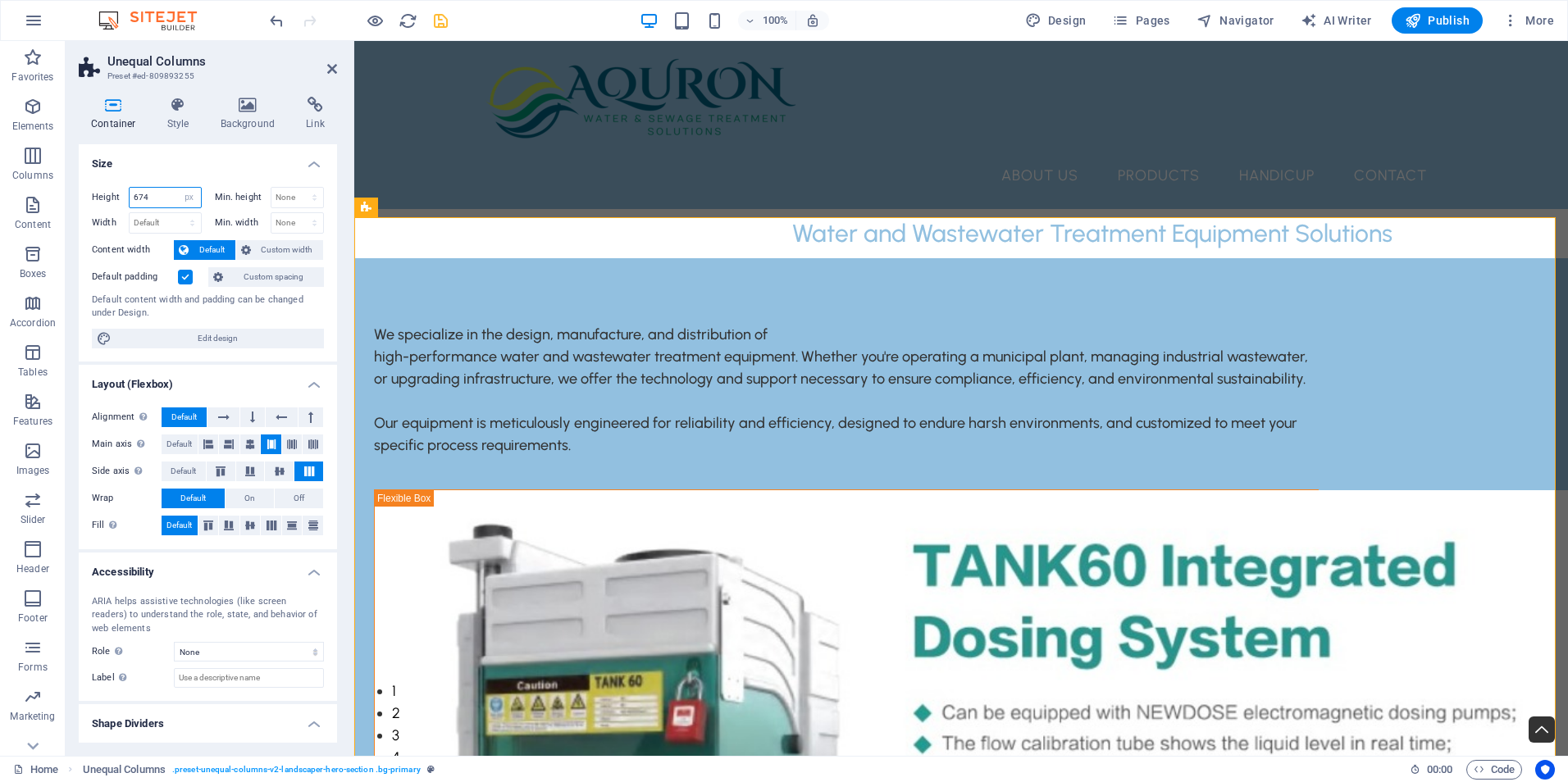 type on "674" 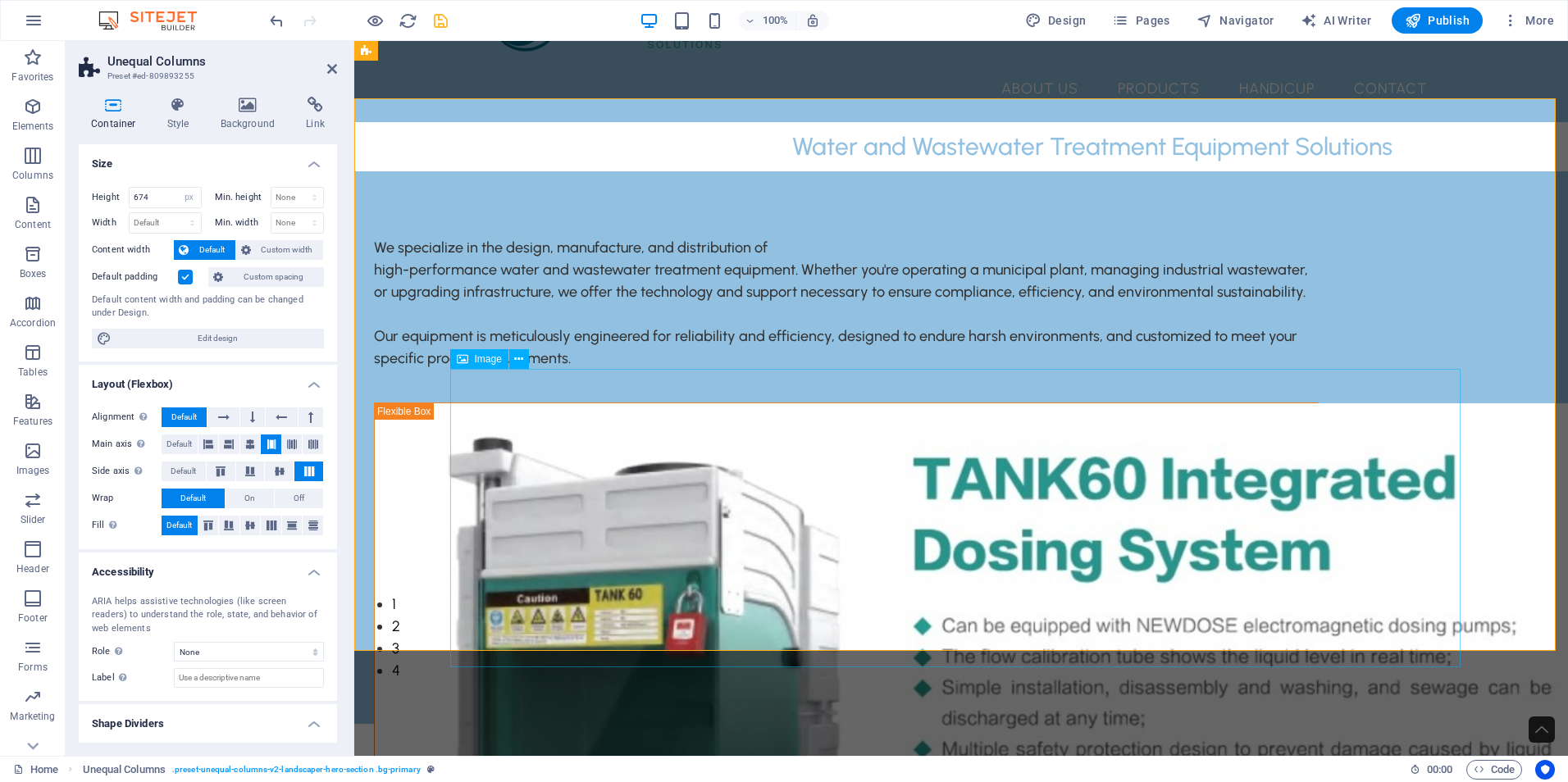 scroll, scrollTop: 82, scrollLeft: 0, axis: vertical 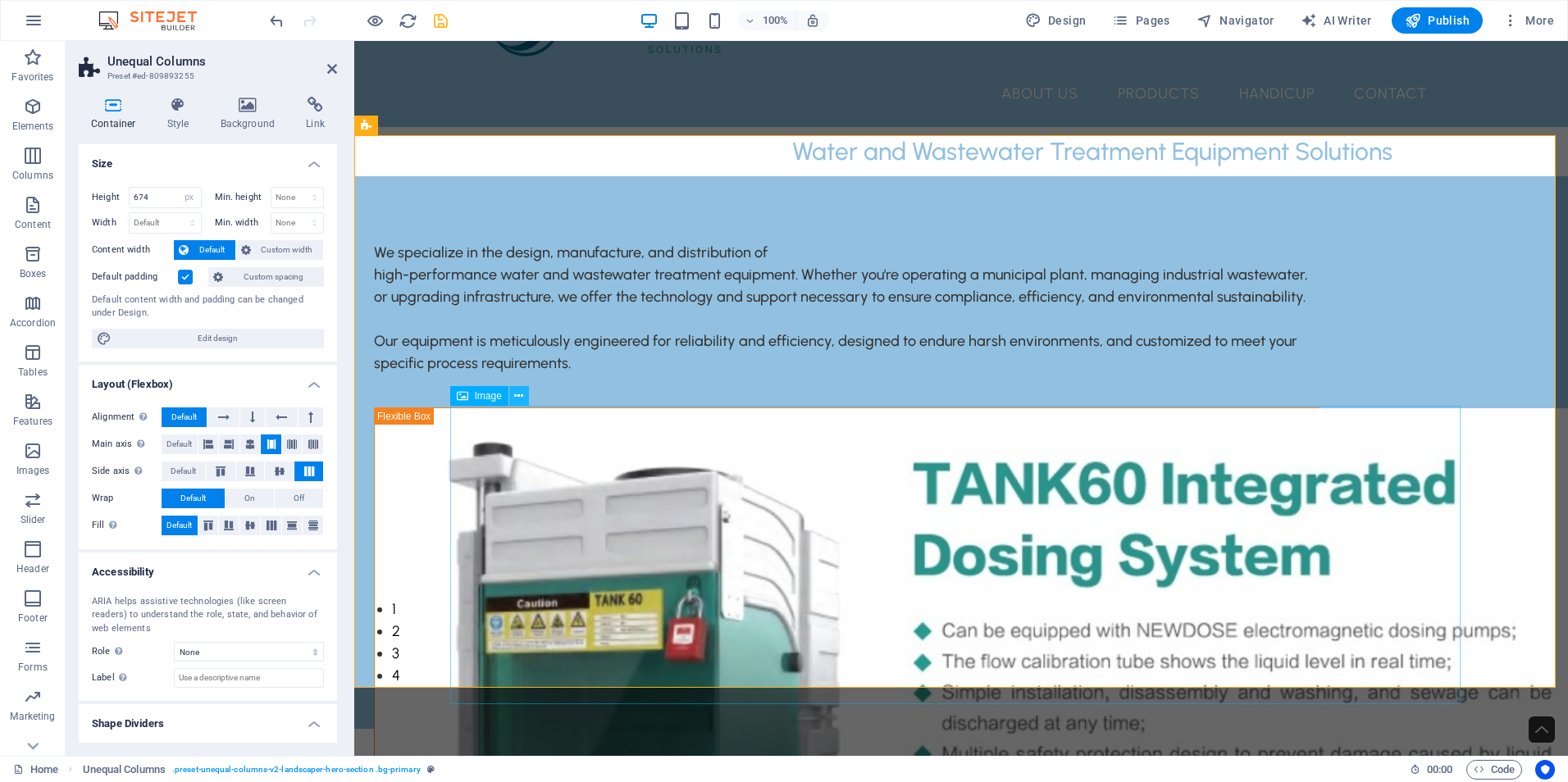 click at bounding box center (518, 396) 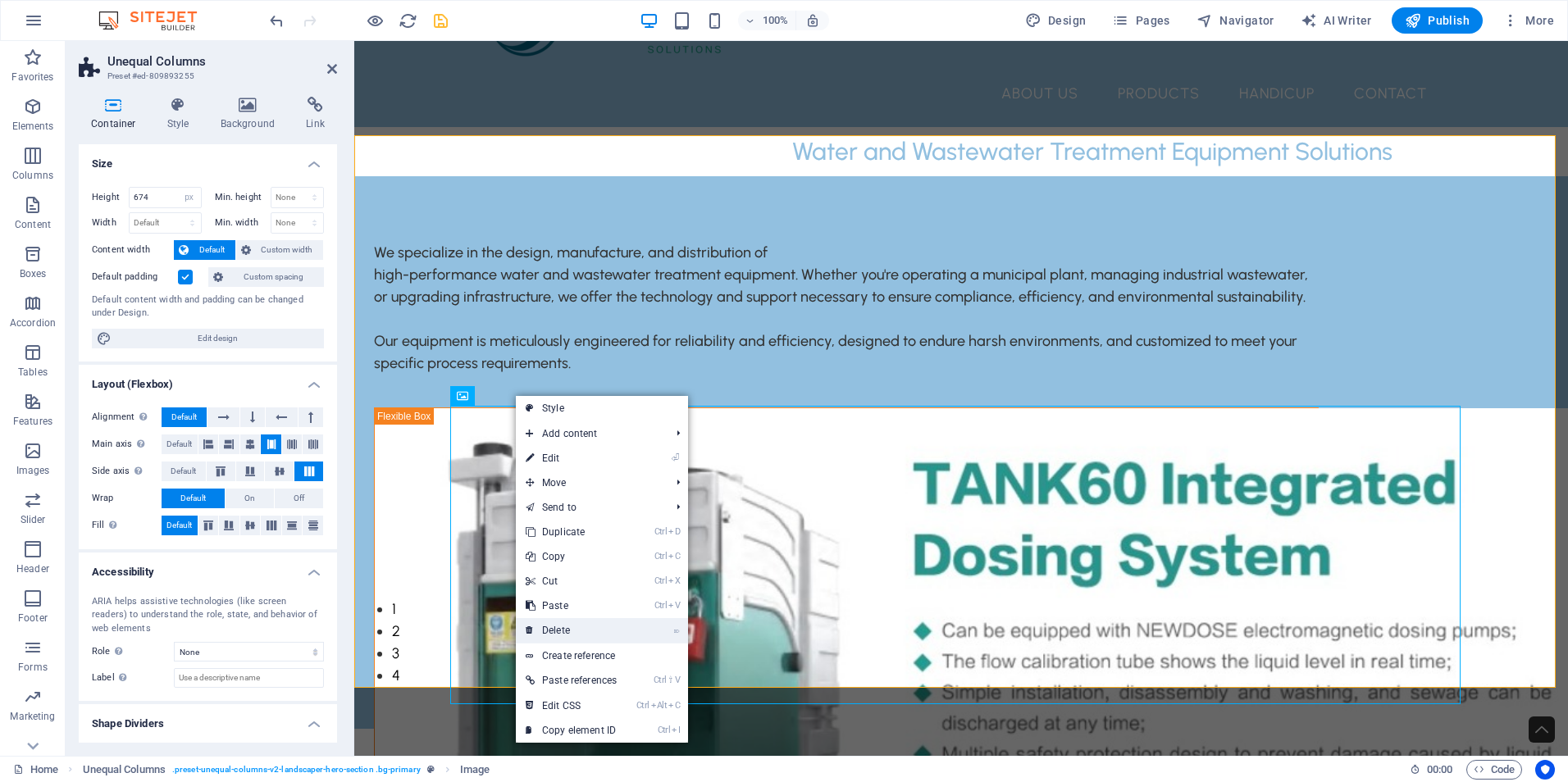 click on "⌦  Delete" at bounding box center (571, 630) 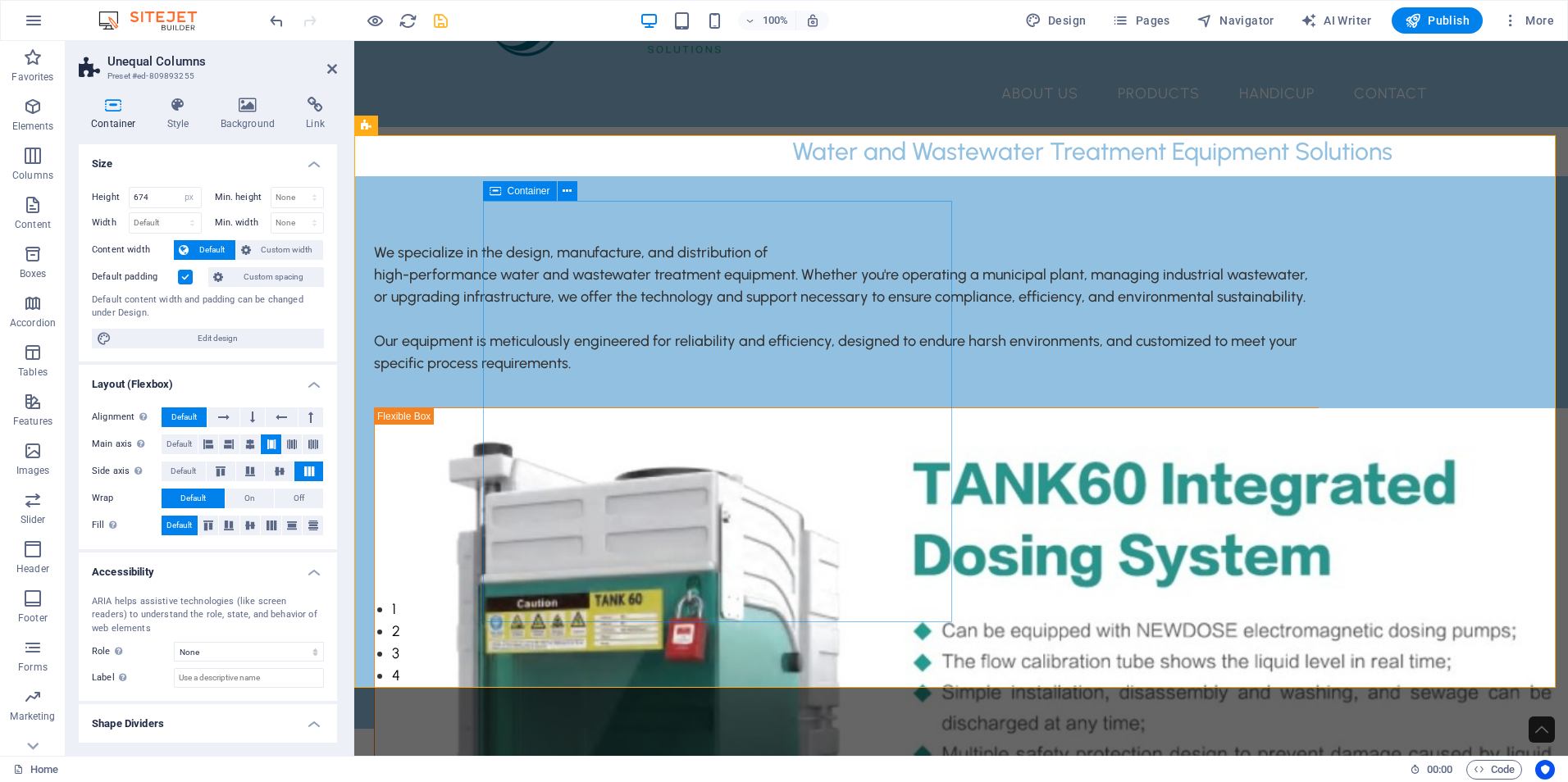 click on "We specialize in the design, manufacture, and distribution of  high-performance water and wastewater treatment equipment. Whether you're operating a municipal plant, managing industrial wastewater, or upgrading infrastructure, we offer the technology and support necessary to ensure compliance, efficiency, and environmental sustainability. Our equipment is meticulously engineered for reliability and efficiency, designed to endure harsh environments, and customized to meet your specific process requirements." at bounding box center (846, 308) 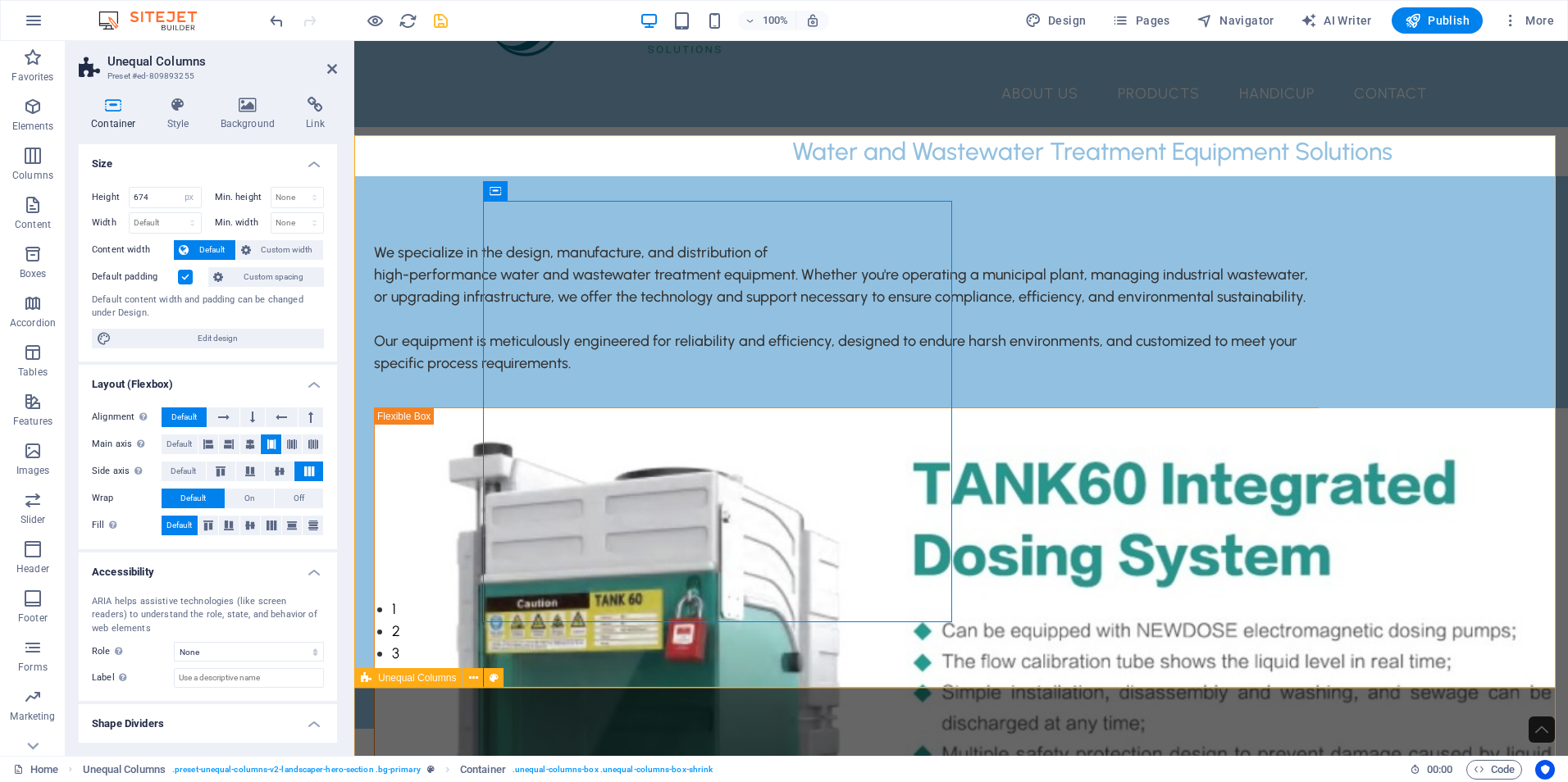 click on "What we are all about At Aquron, we specialize in designing and manufacturing equipment that is meticulously tailored to meet your specific requirements and needs. Our commitment to understanding your unique demands allows us to create solutions that are not only effective but also highly efficient. With our extensive wealth of experience in the industry, we take pride in our ability to manufacture,  source and supply equipment that aligns perfectly with your precise specifications, ensuring that you receive the best possible solutions for your projects. Additionally, our customizable systems have been specifically designed to perform in real-world conditions, adapting to the challenges and demands of your operations. We understand that each project is unique, and our flexible solutions ensure that you receive equipment that is tailored to your operational requirements. about us" at bounding box center [961, 1476] 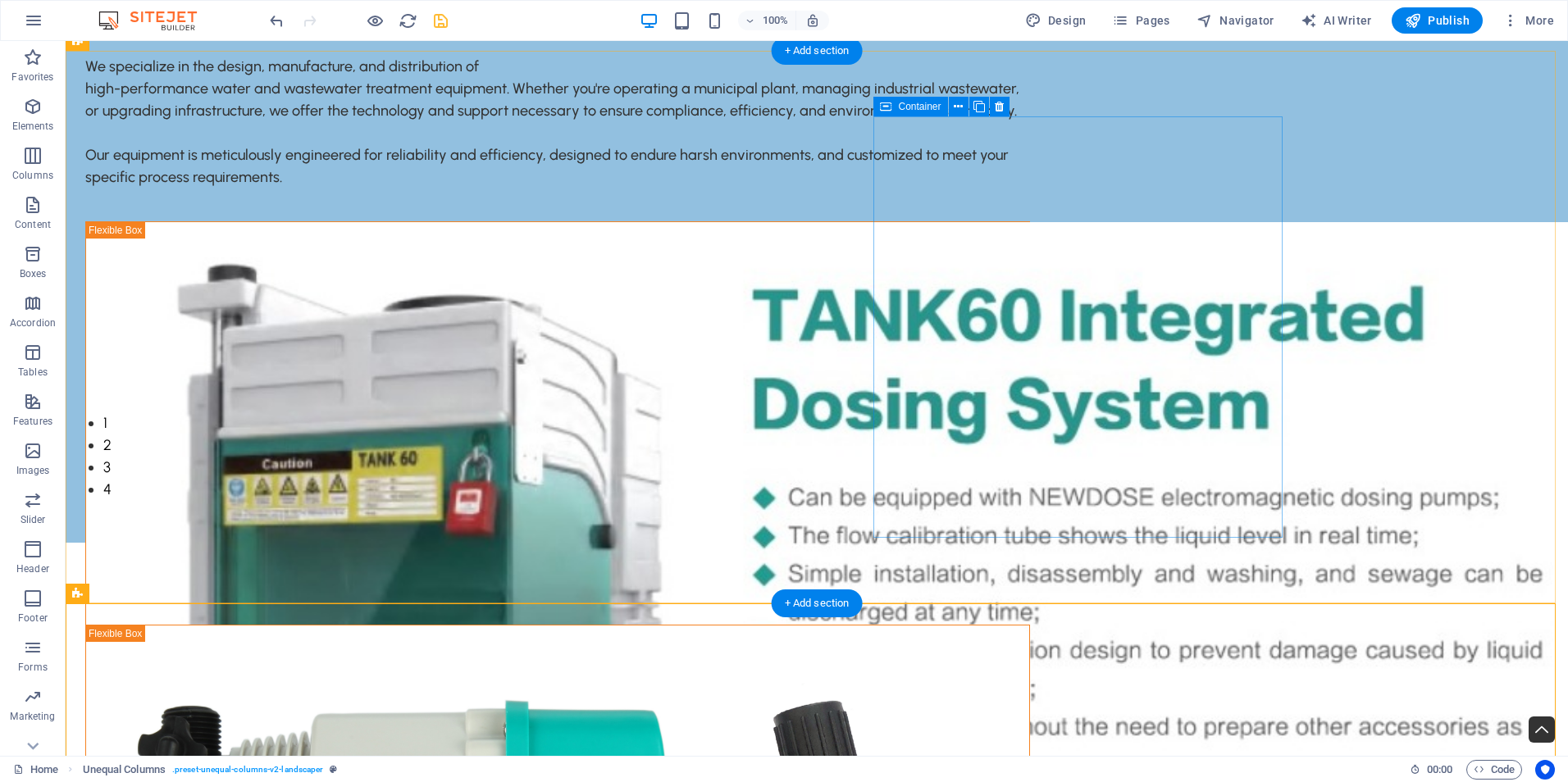 scroll, scrollTop: 0, scrollLeft: 0, axis: both 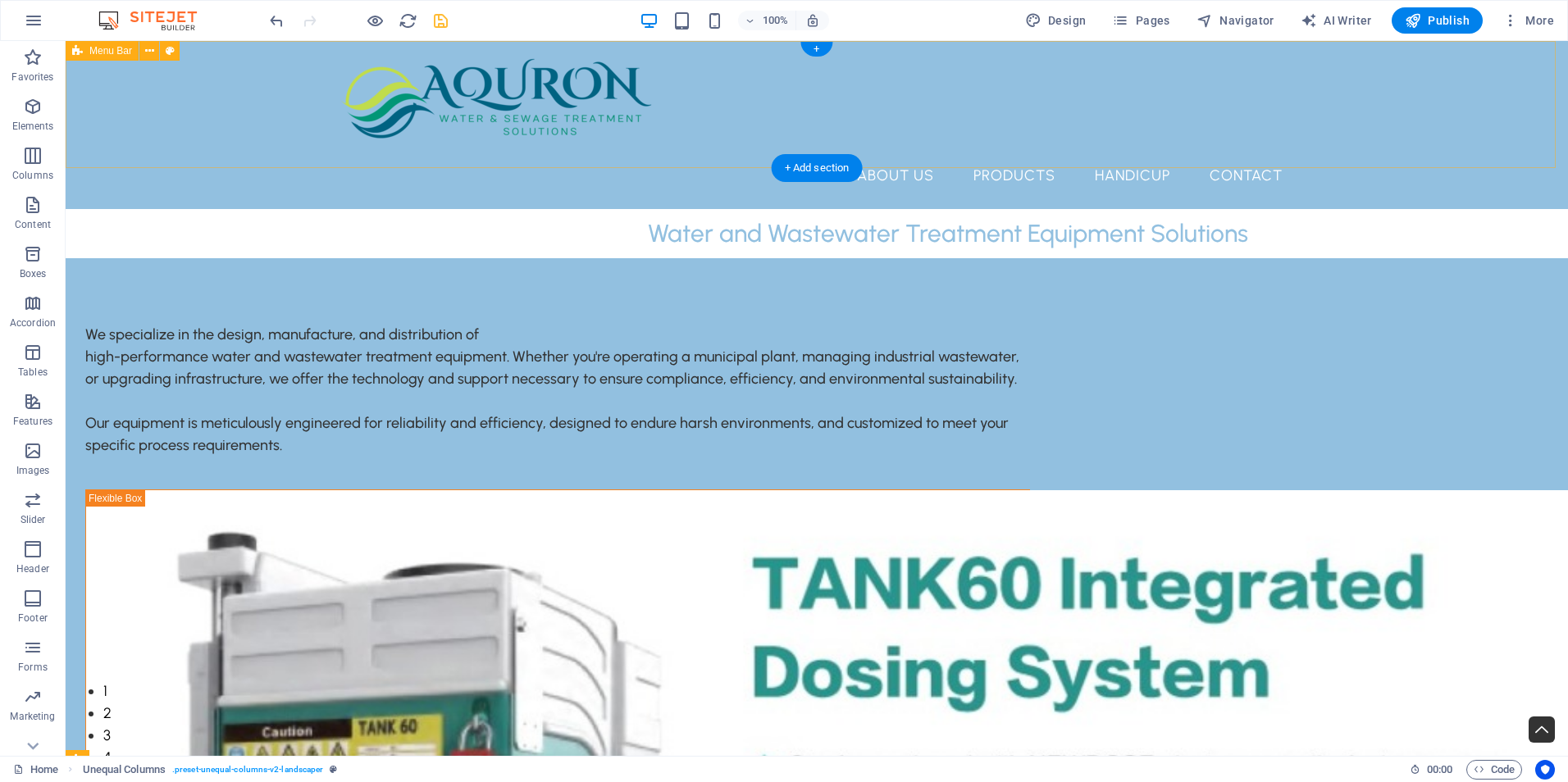 click on "About Us Products HANDICUP Contact" at bounding box center [817, 125] 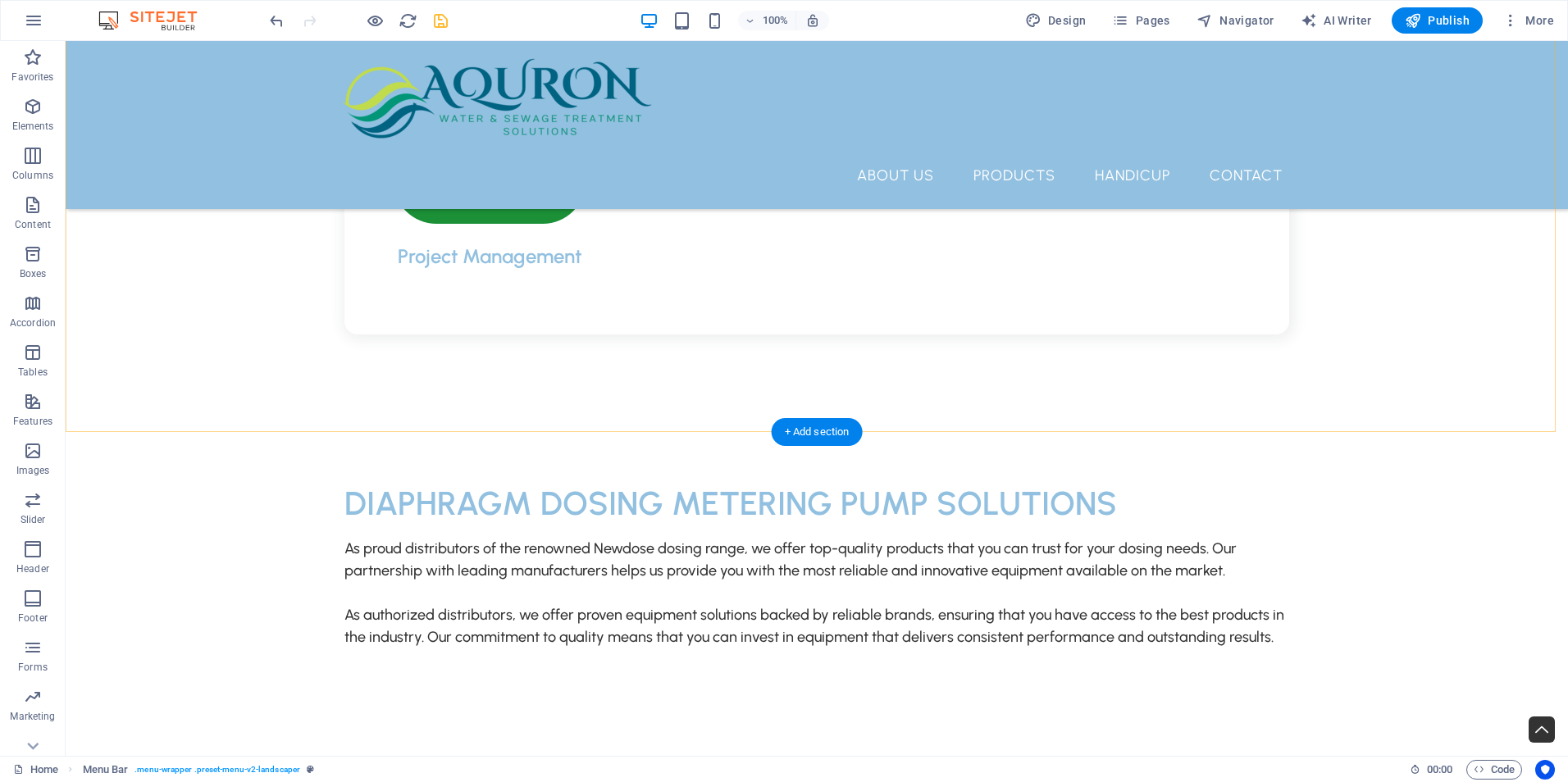 scroll, scrollTop: 2705, scrollLeft: 0, axis: vertical 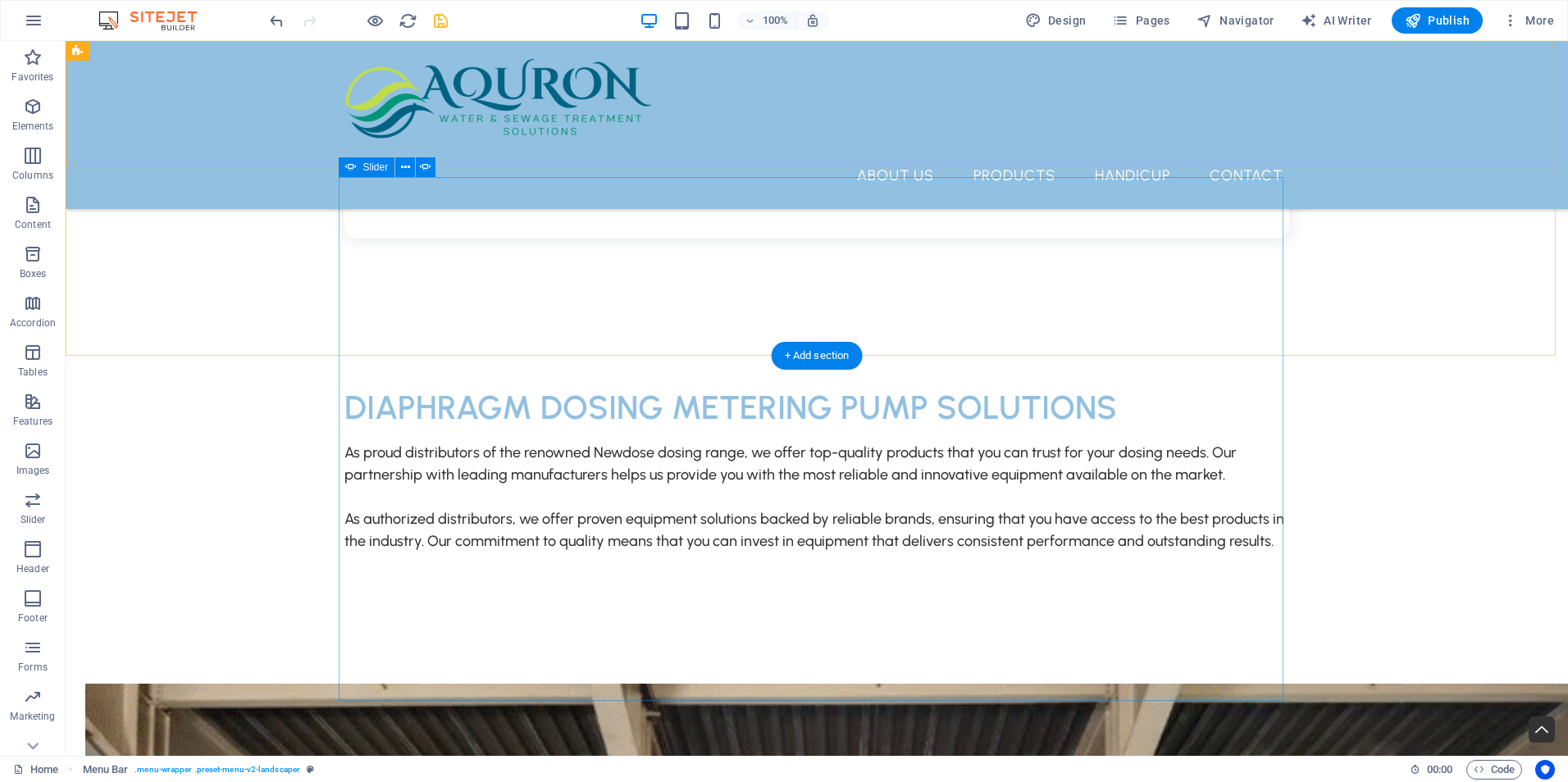 click at bounding box center (817, 11827) 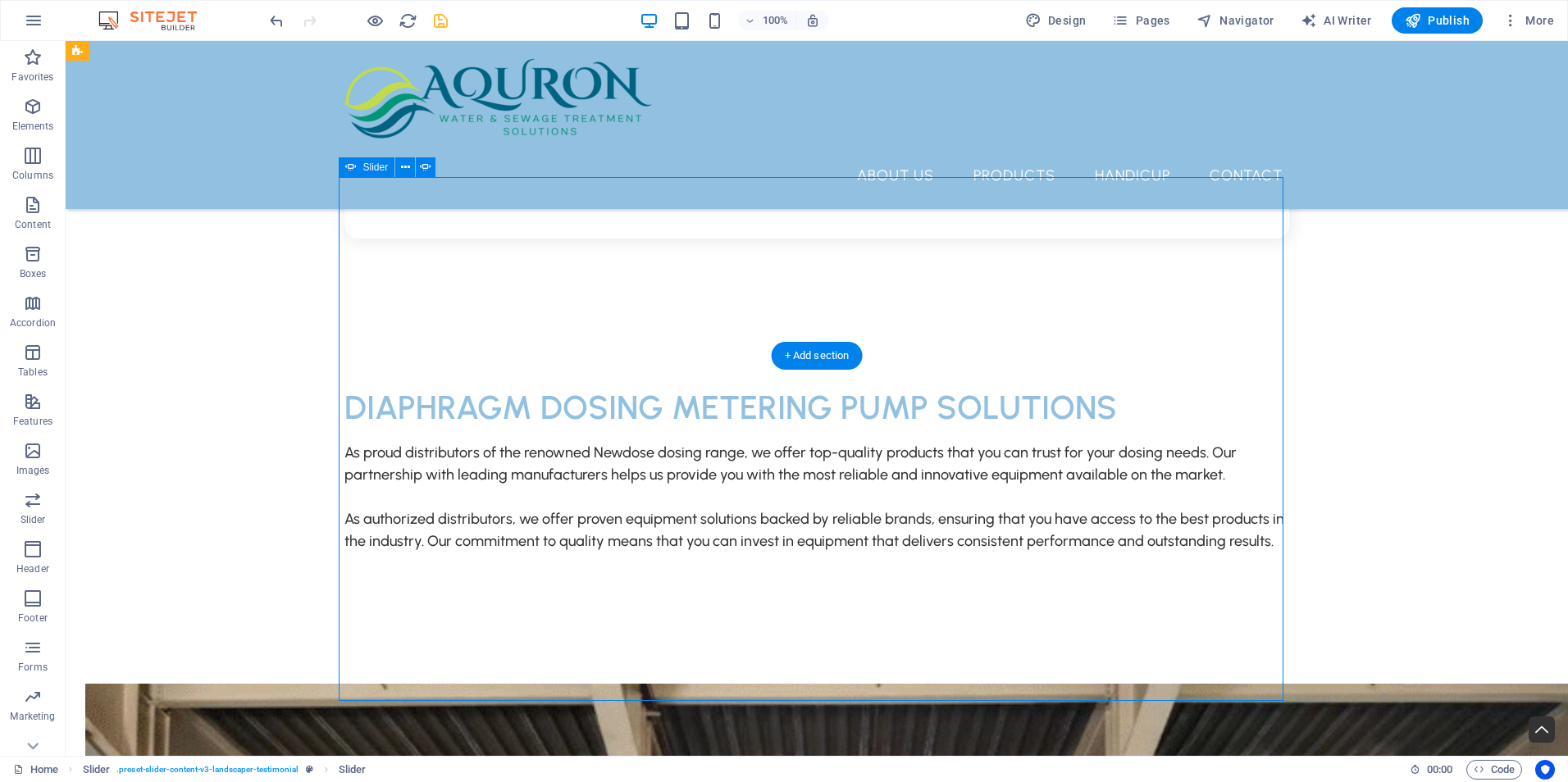 click at bounding box center [817, 11827] 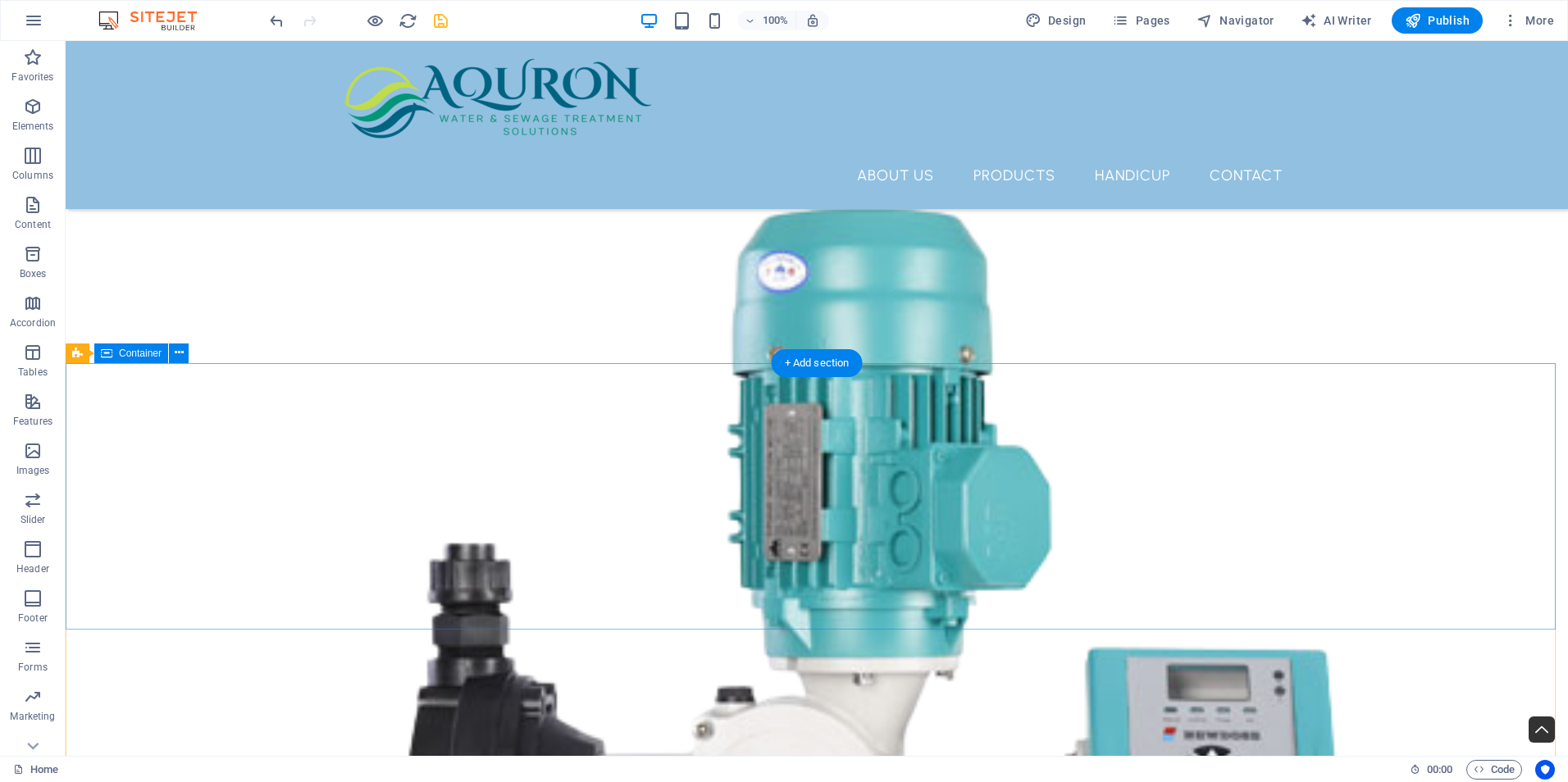 scroll, scrollTop: 5492, scrollLeft: 0, axis: vertical 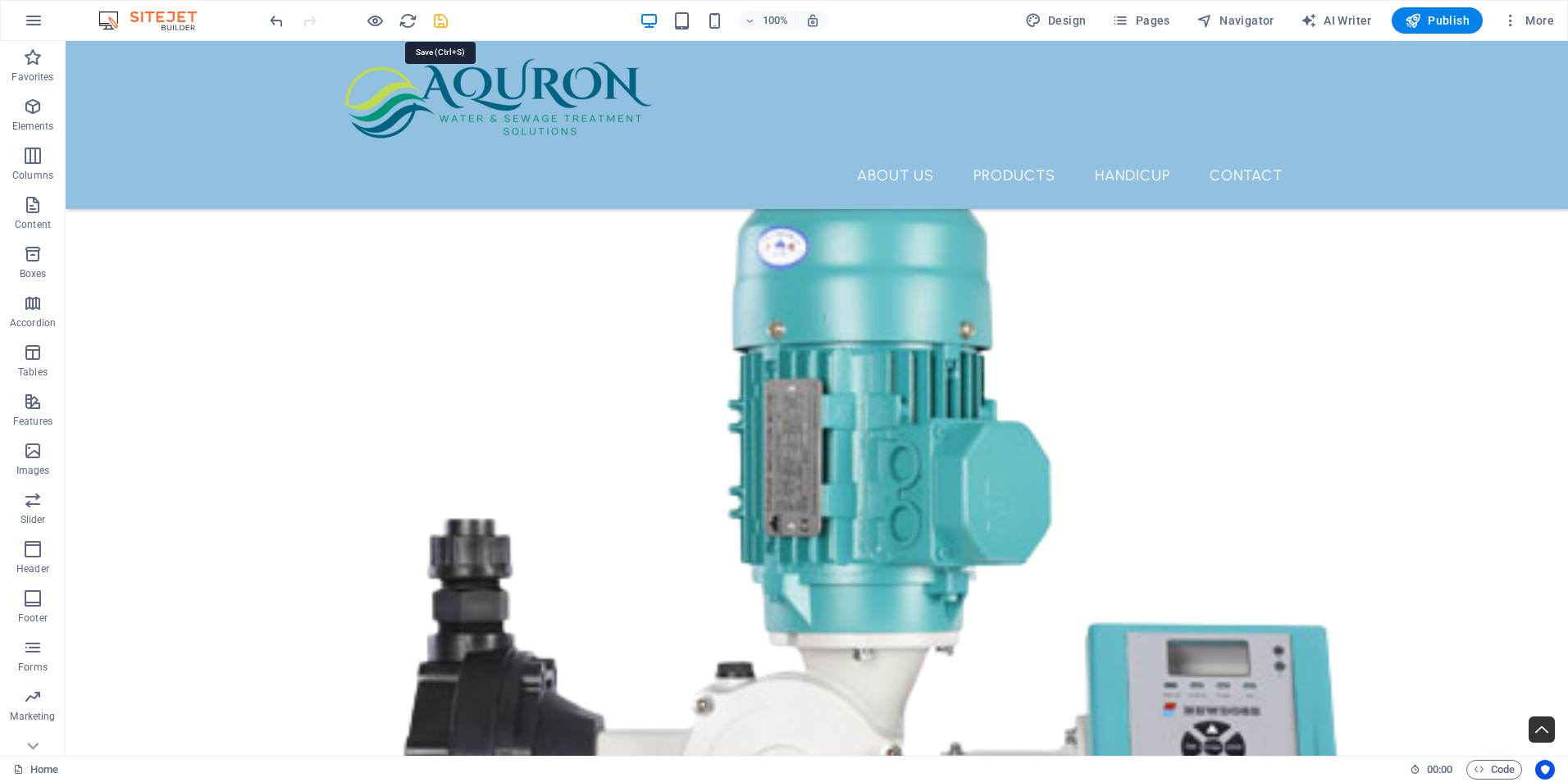 click at bounding box center (440, 20) 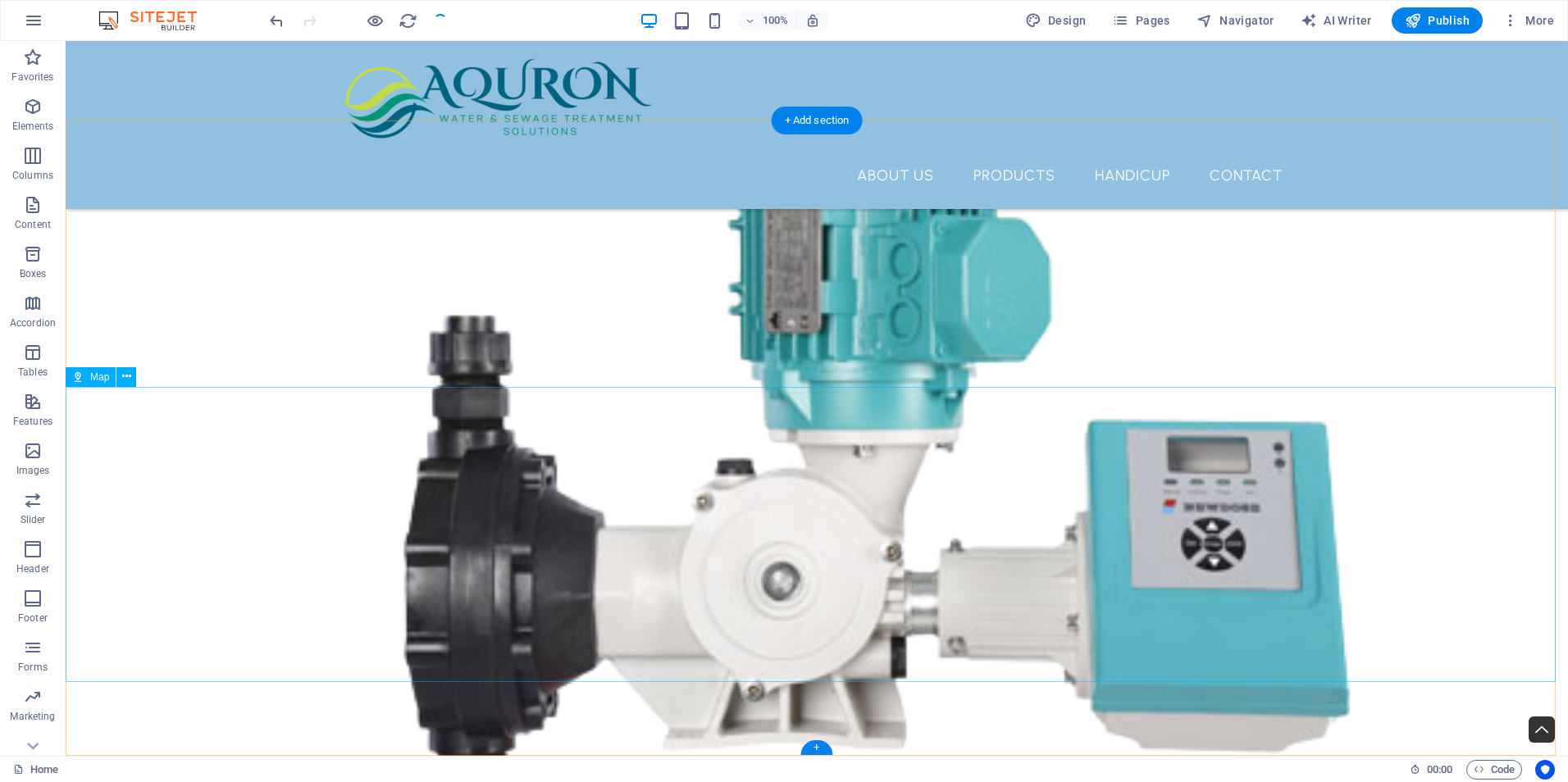 scroll, scrollTop: 5699, scrollLeft: 0, axis: vertical 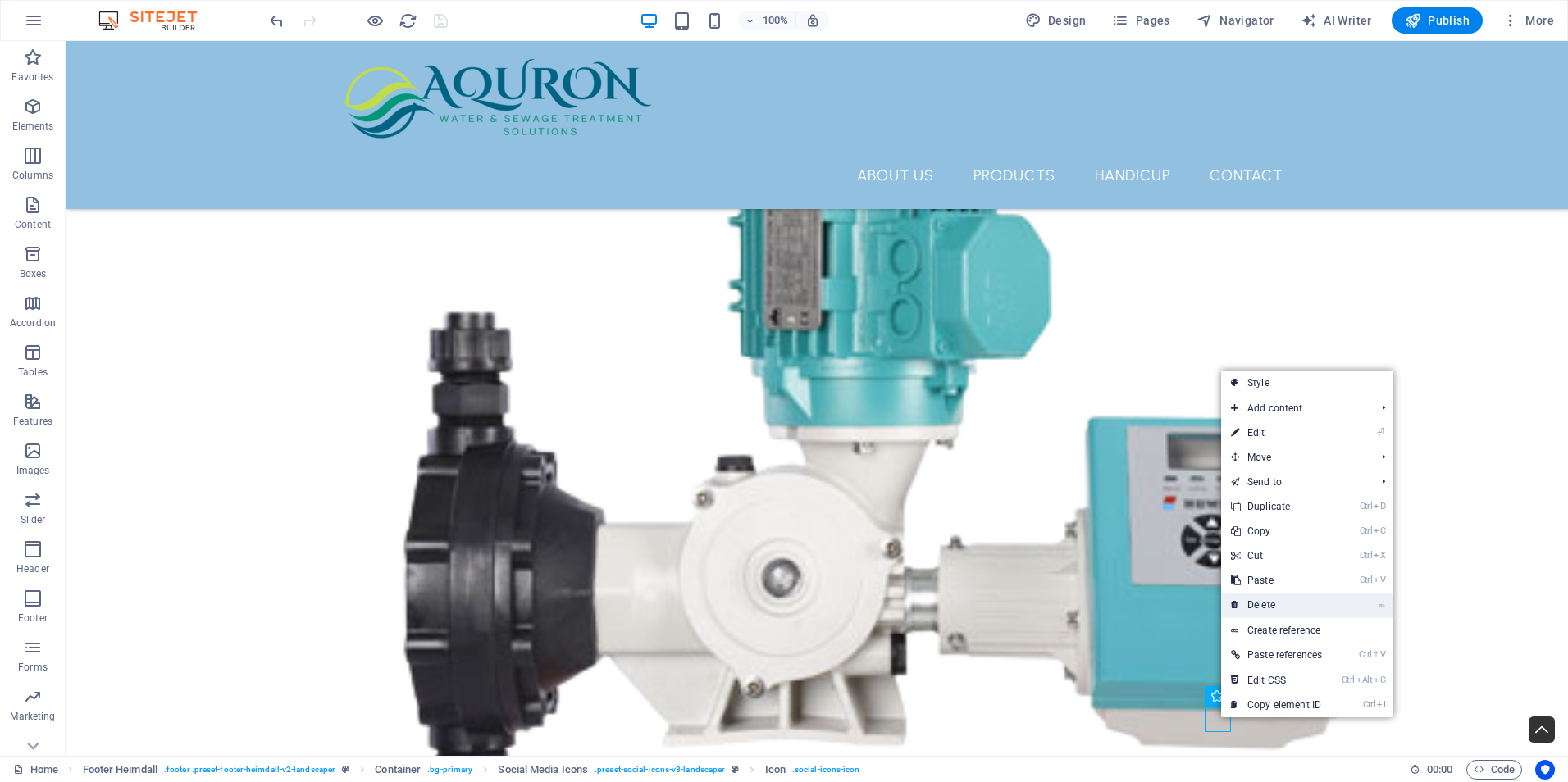 click on "⌦  Delete" at bounding box center [1276, 605] 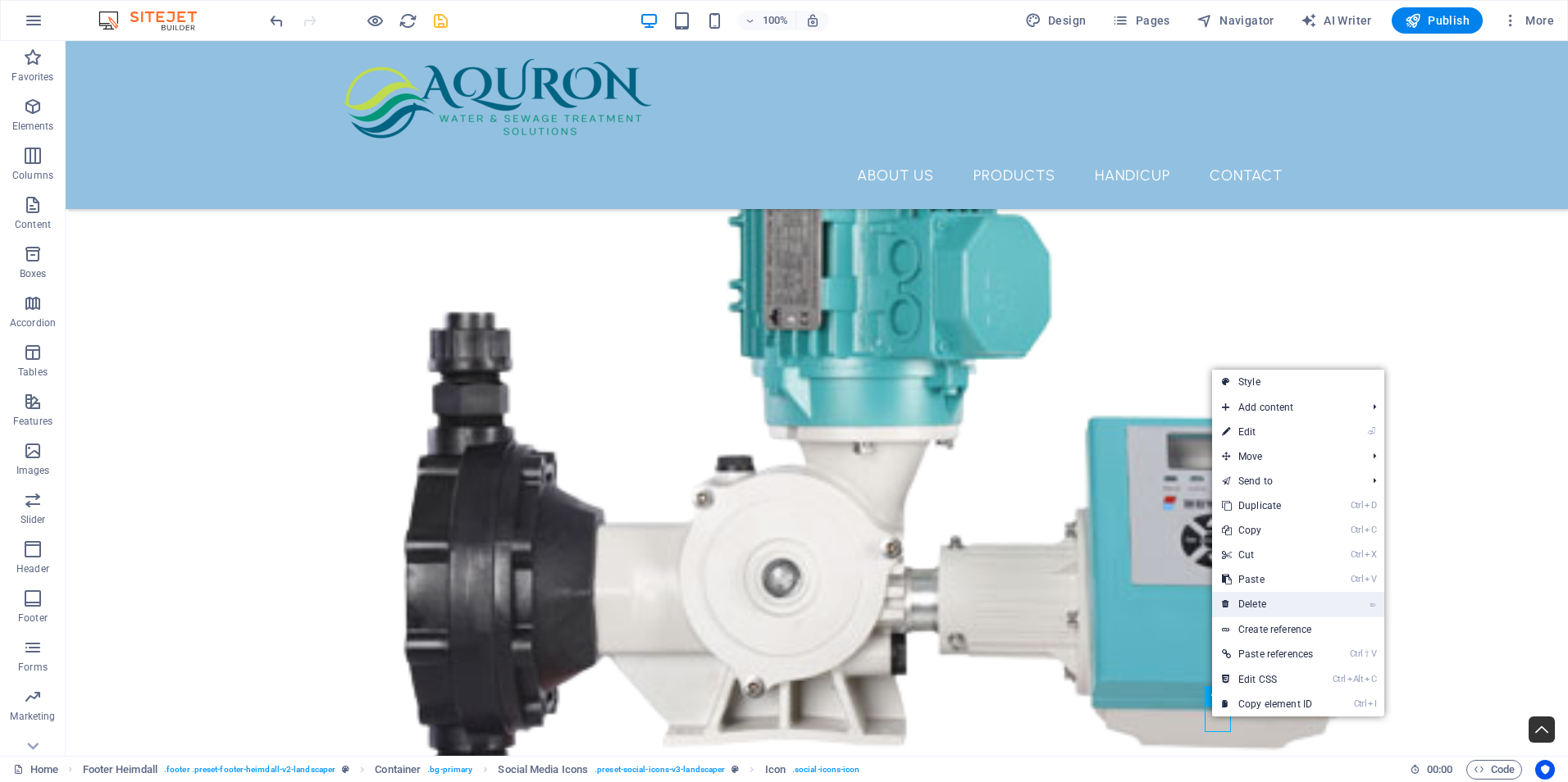 click on "⌦  Delete" at bounding box center (1267, 604) 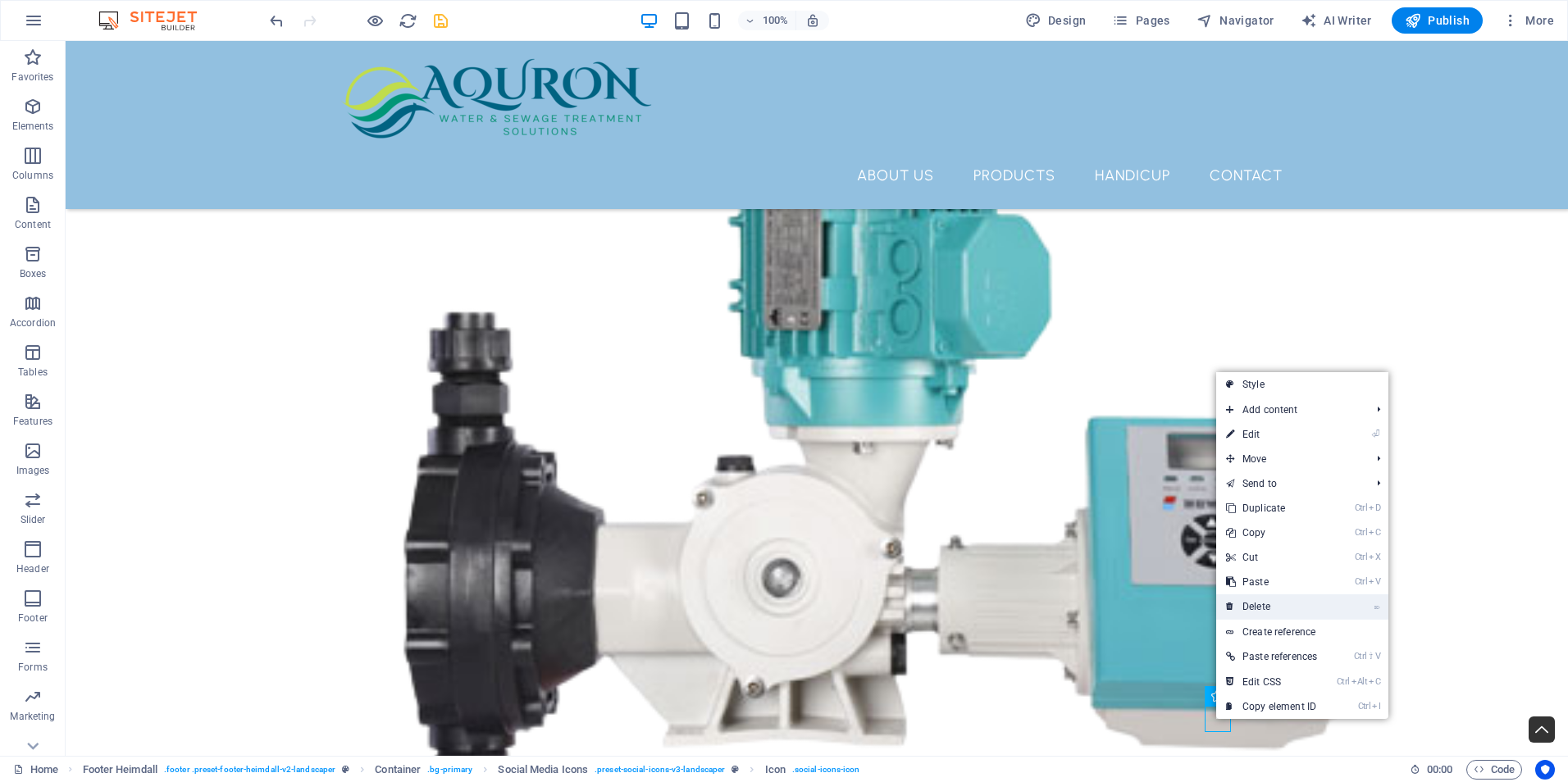 click on "⌦  Delete" at bounding box center (1271, 607) 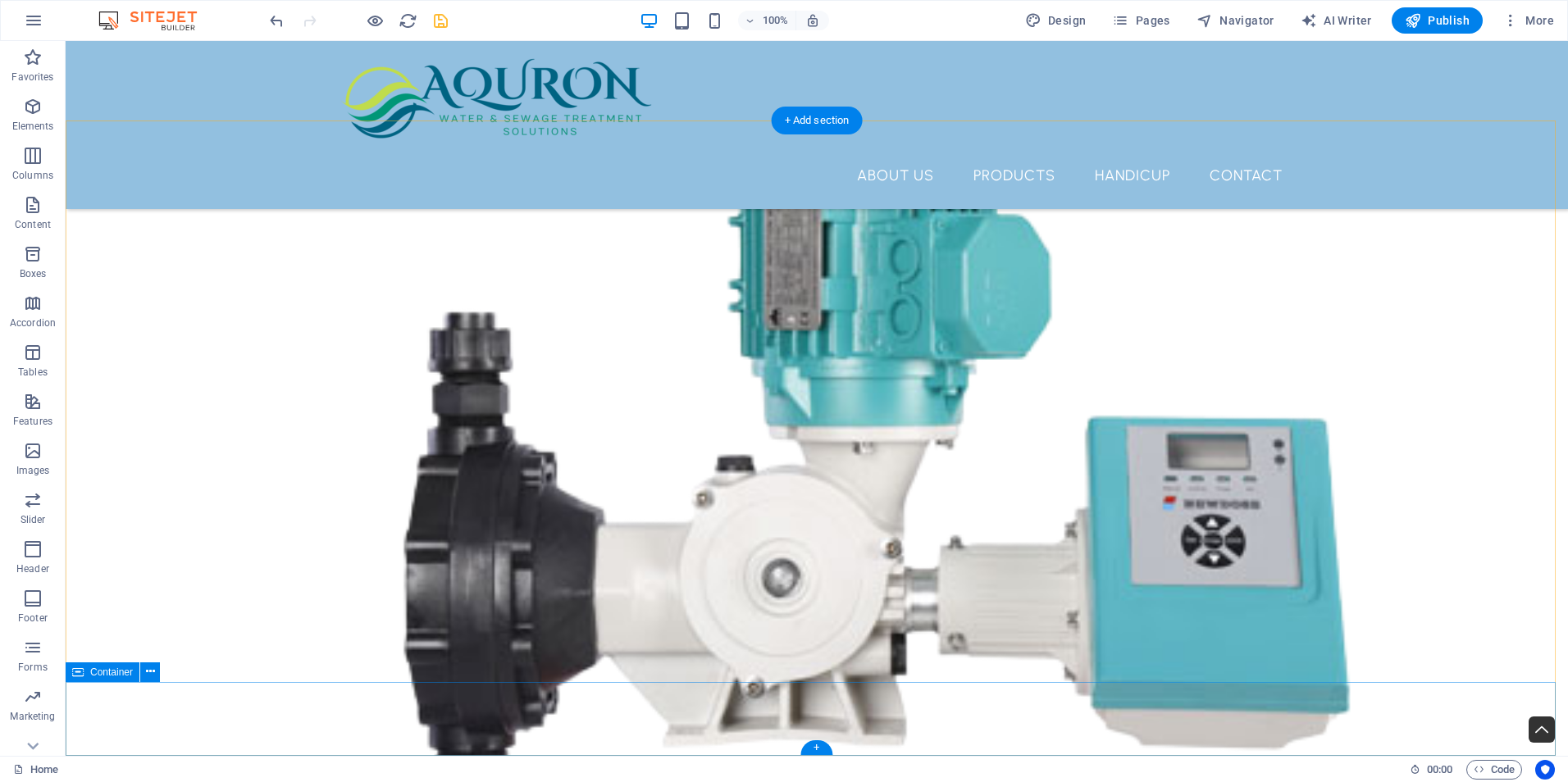click on "© 2024. Aquron. All Rights Reserved." at bounding box center (817, 12743) 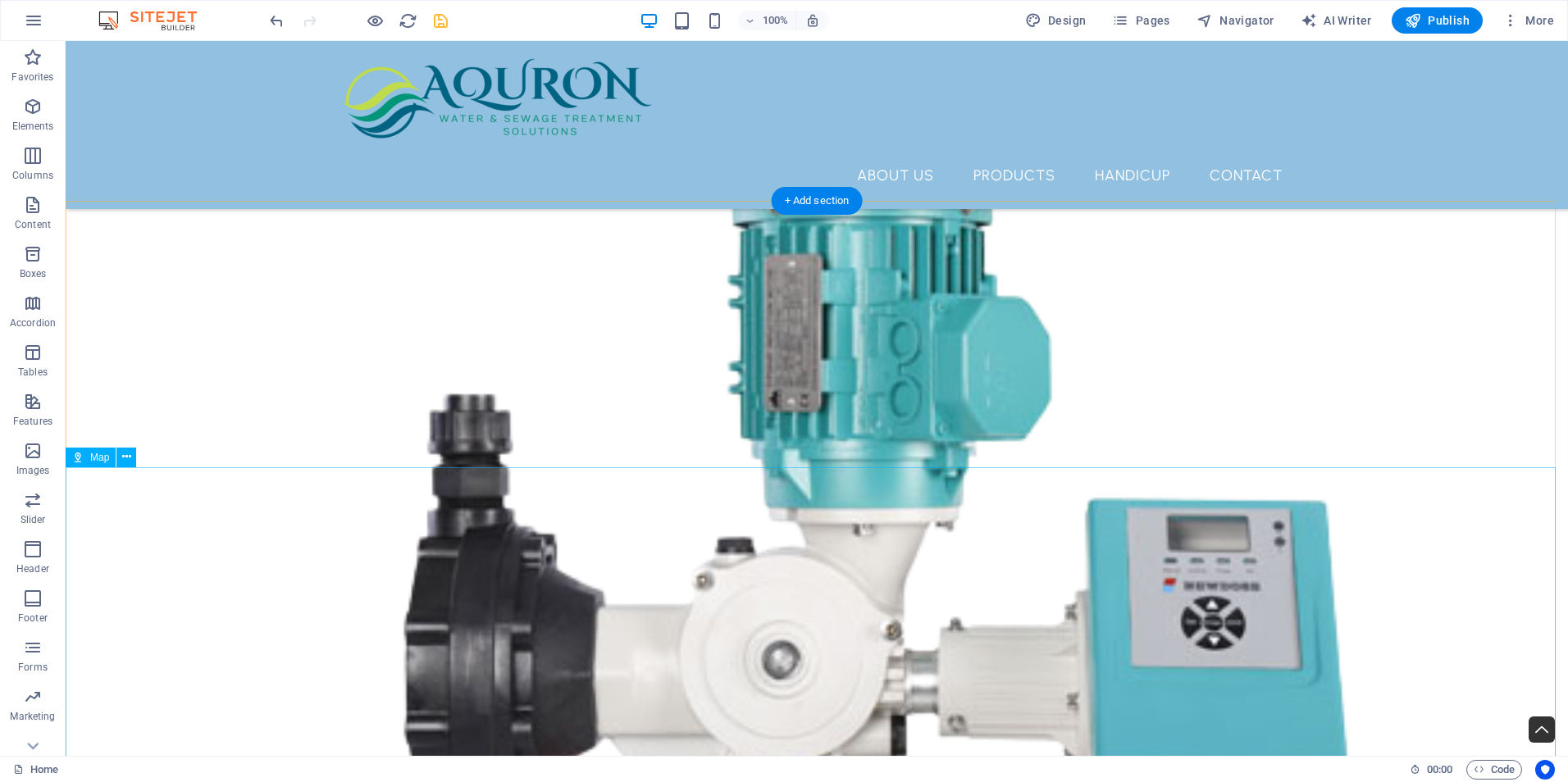 scroll, scrollTop: 5699, scrollLeft: 0, axis: vertical 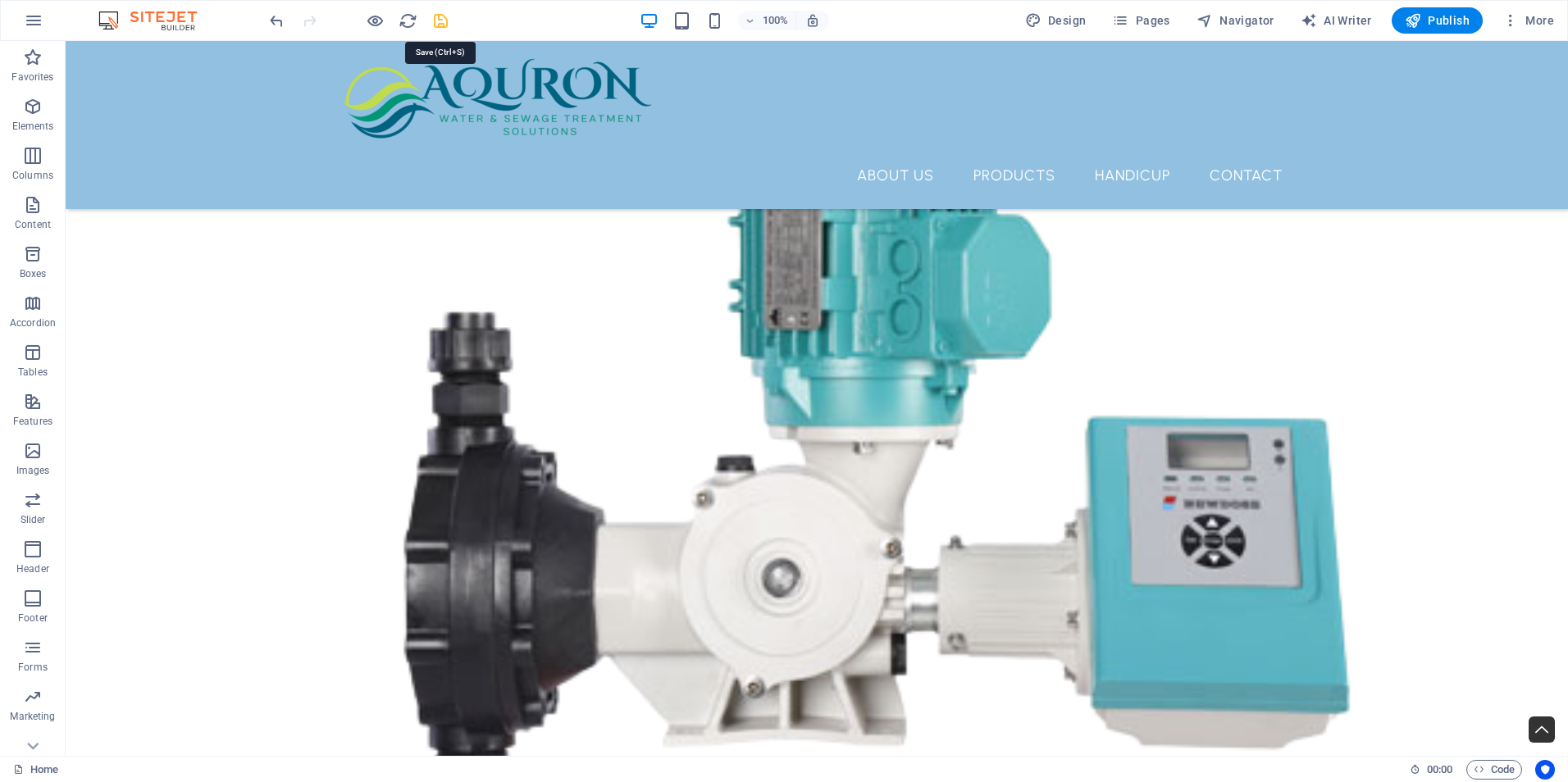 click at bounding box center (440, 20) 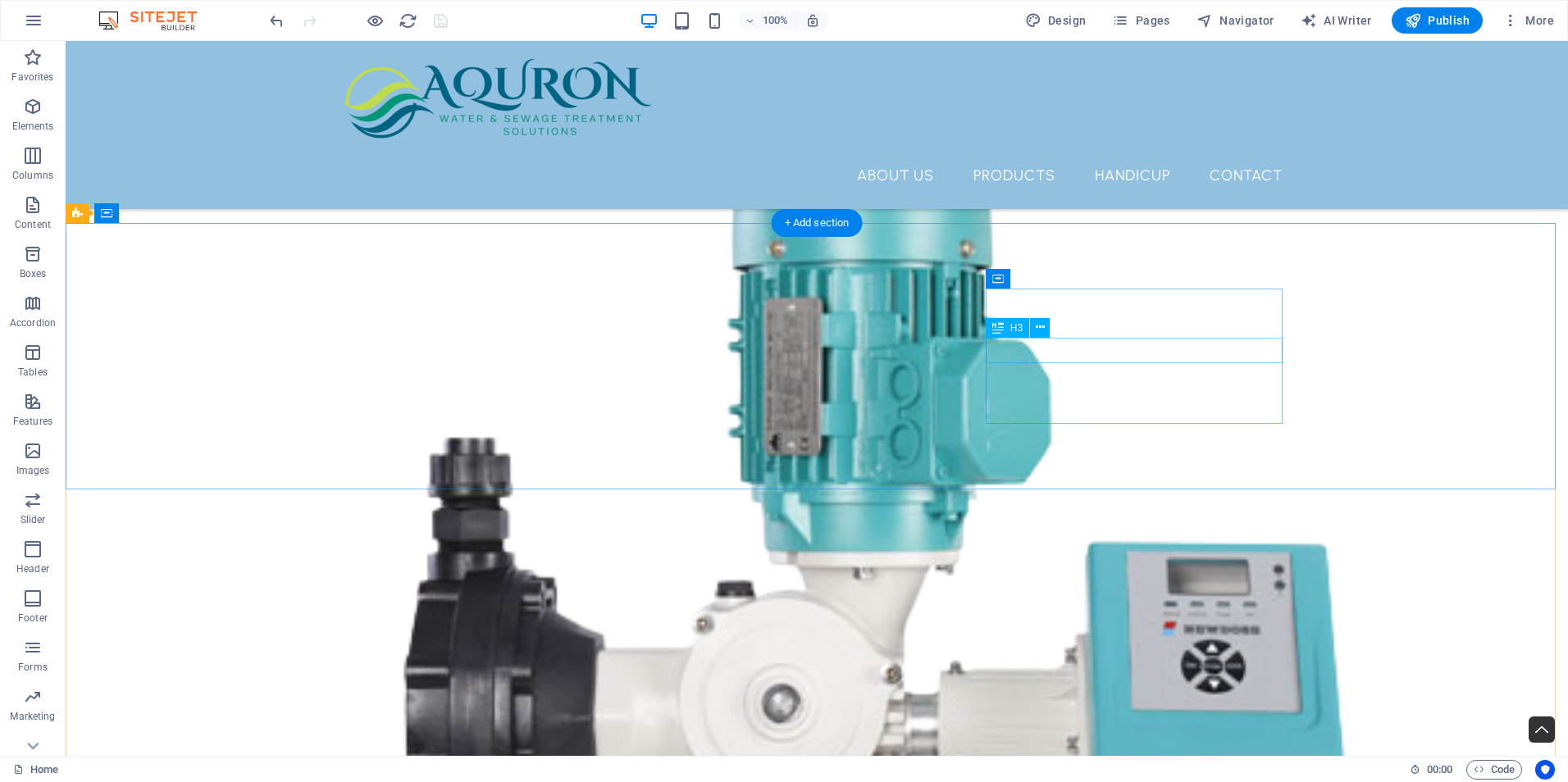 scroll, scrollTop: 5535, scrollLeft: 0, axis: vertical 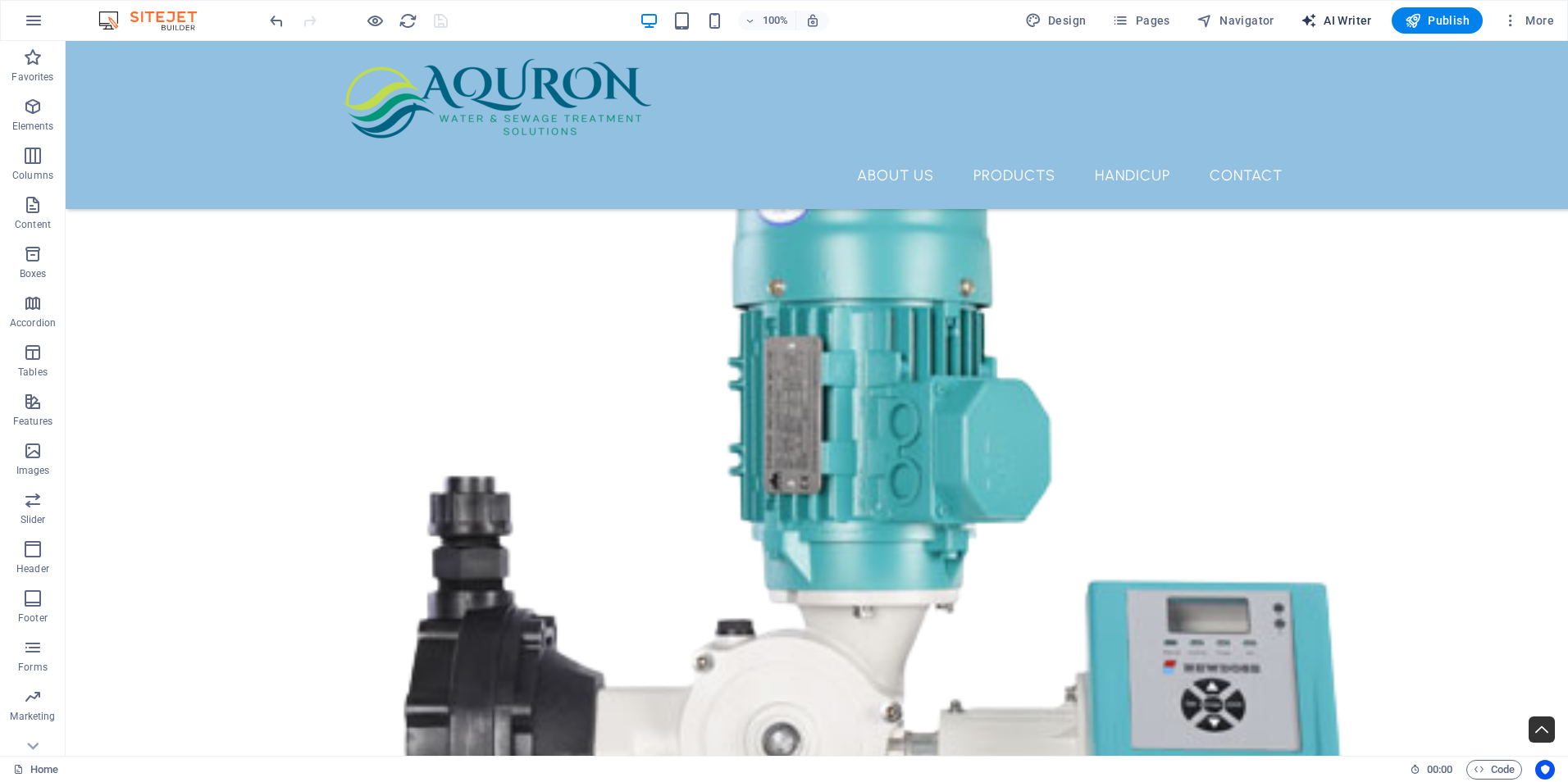 click on "AI Writer" at bounding box center (1336, 20) 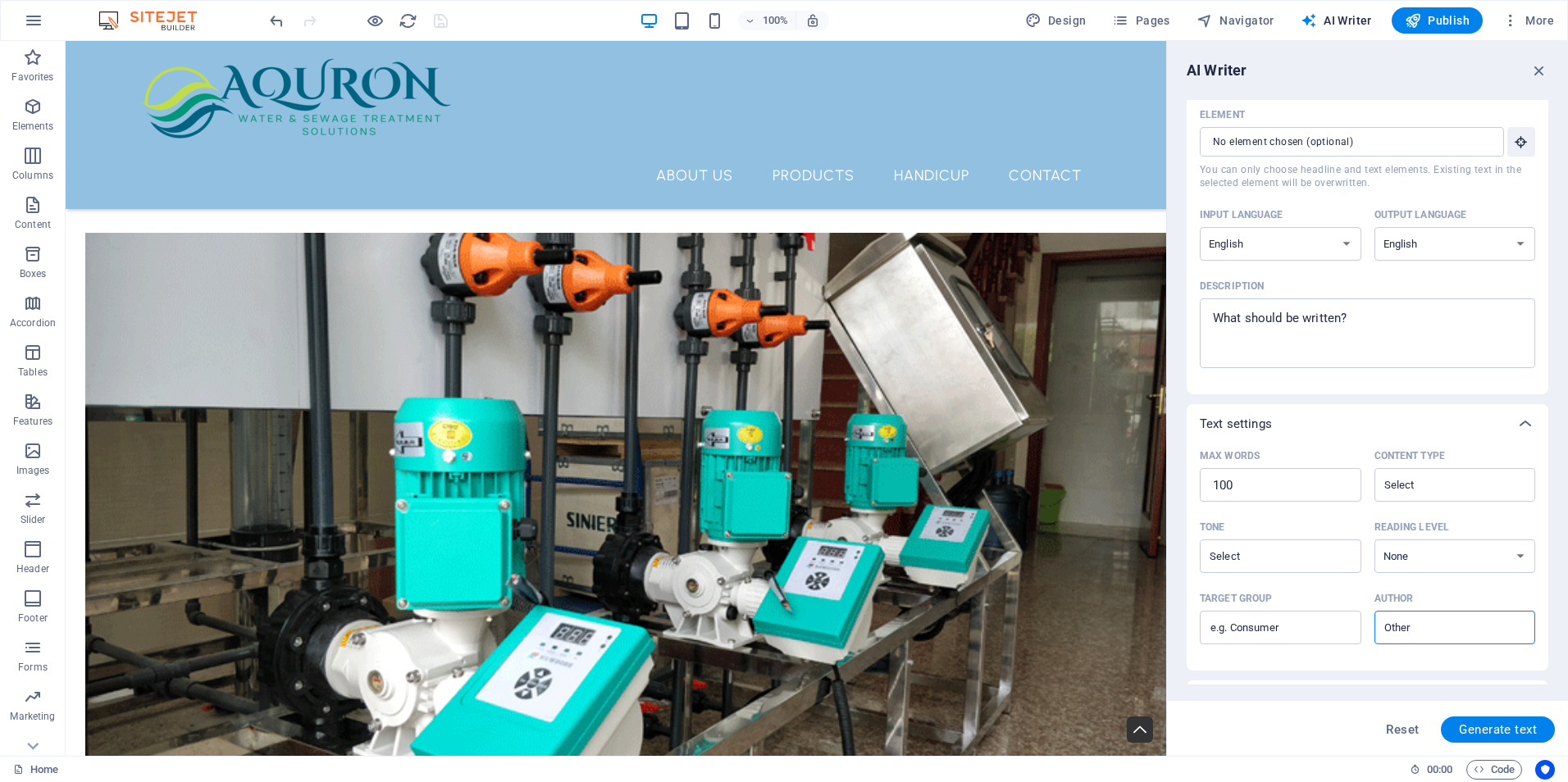 scroll, scrollTop: 0, scrollLeft: 0, axis: both 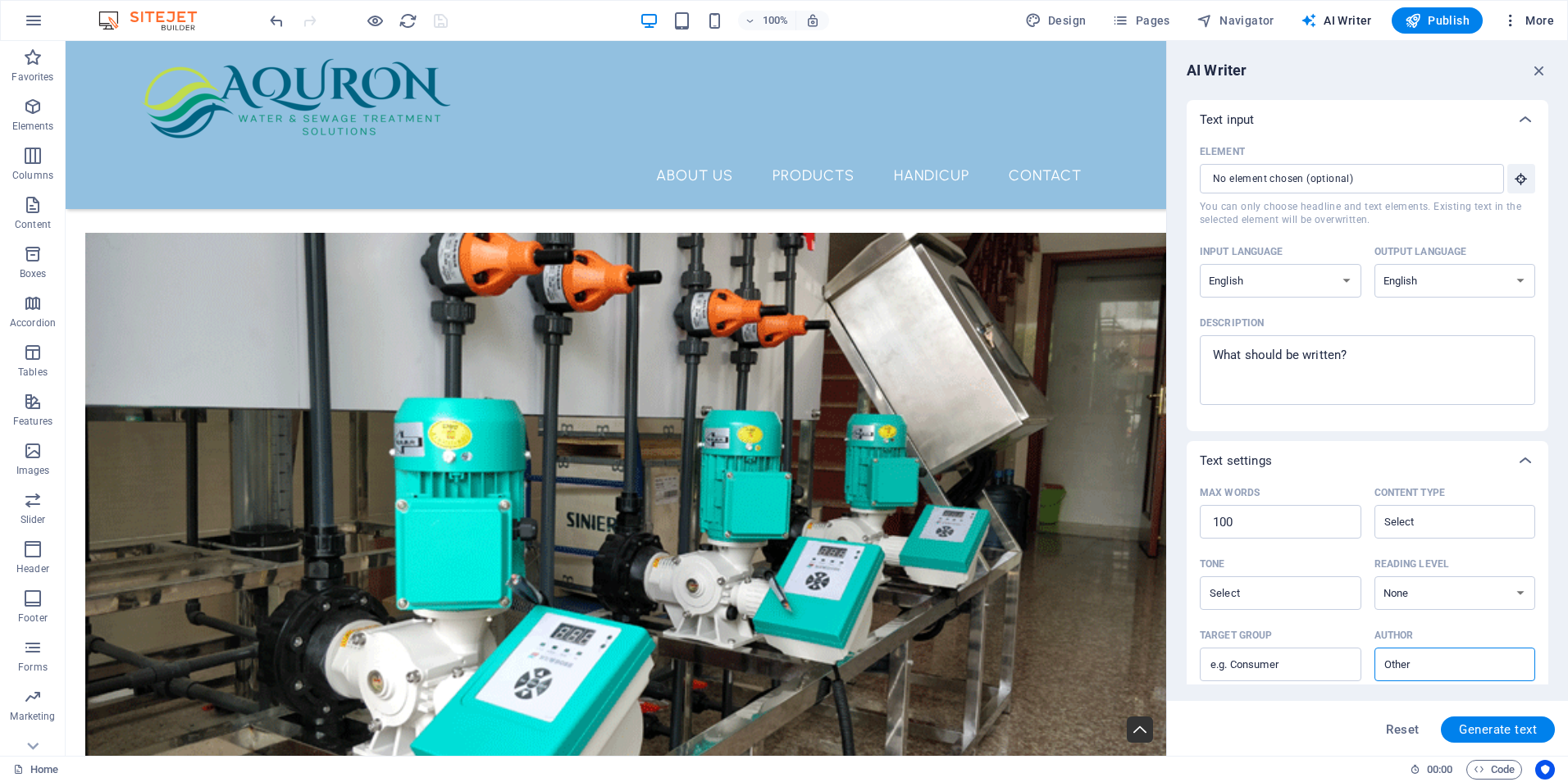 click on "More" at bounding box center [1528, 20] 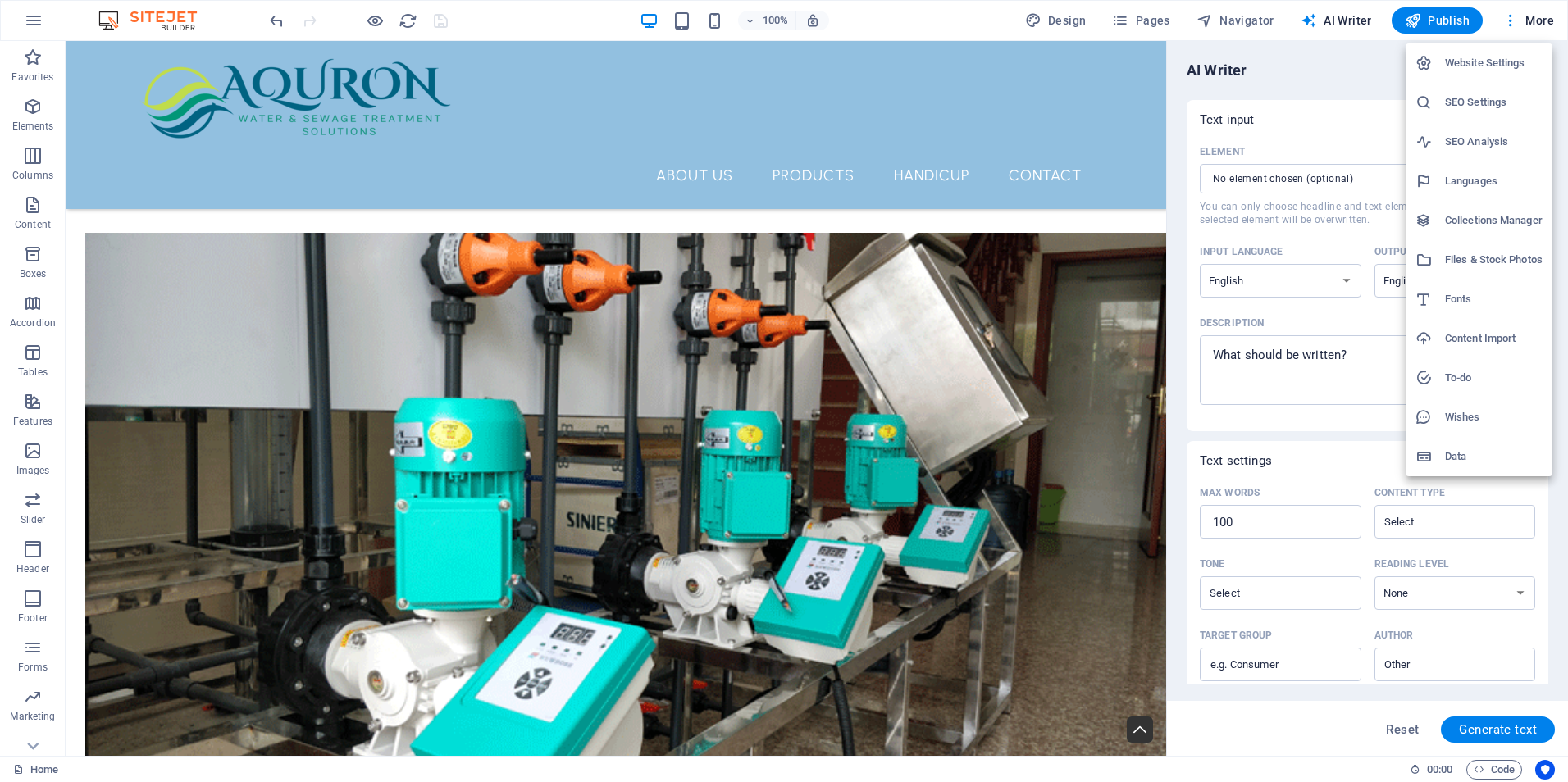click at bounding box center (784, 391) 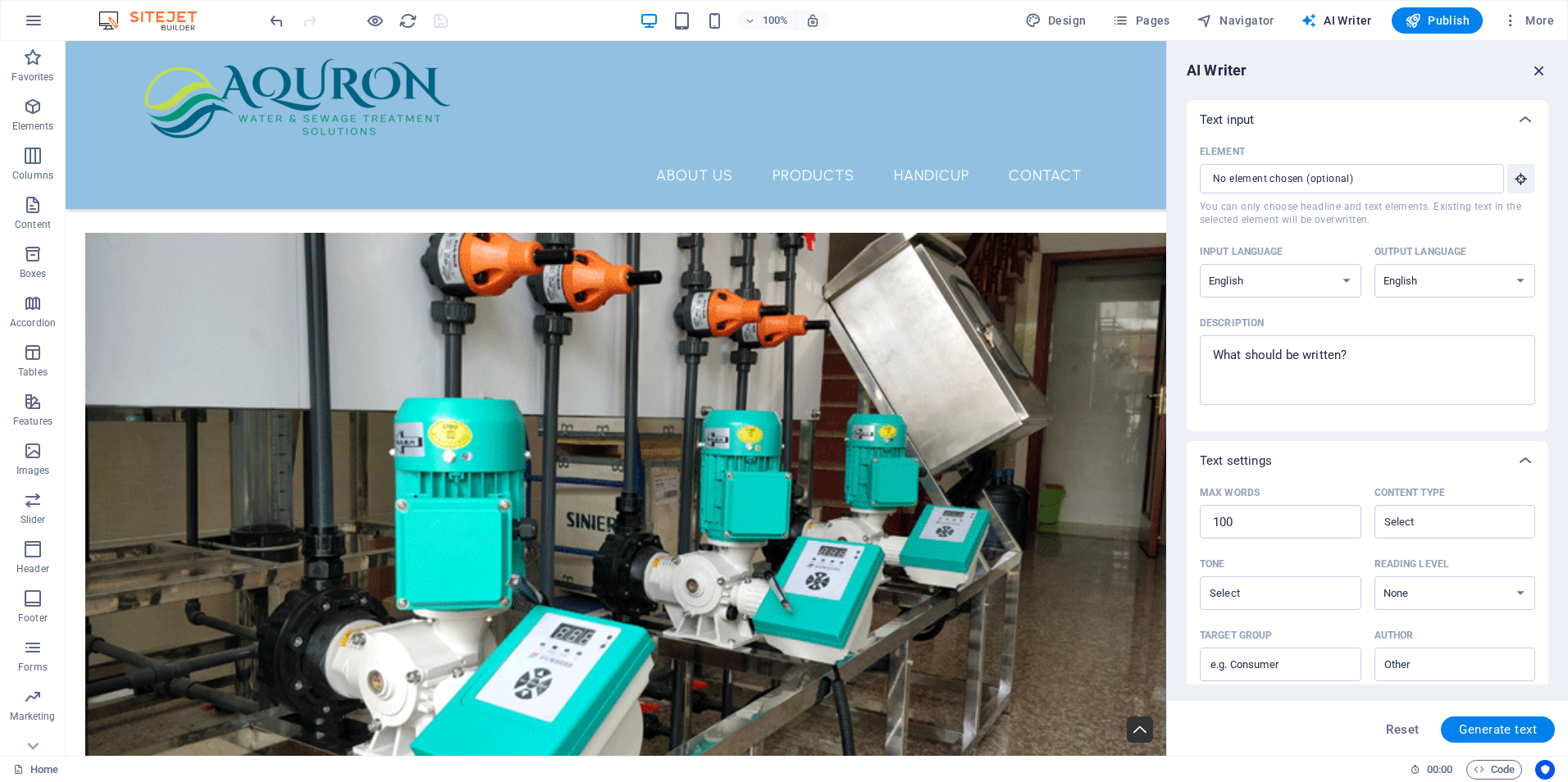 click at bounding box center [1539, 70] 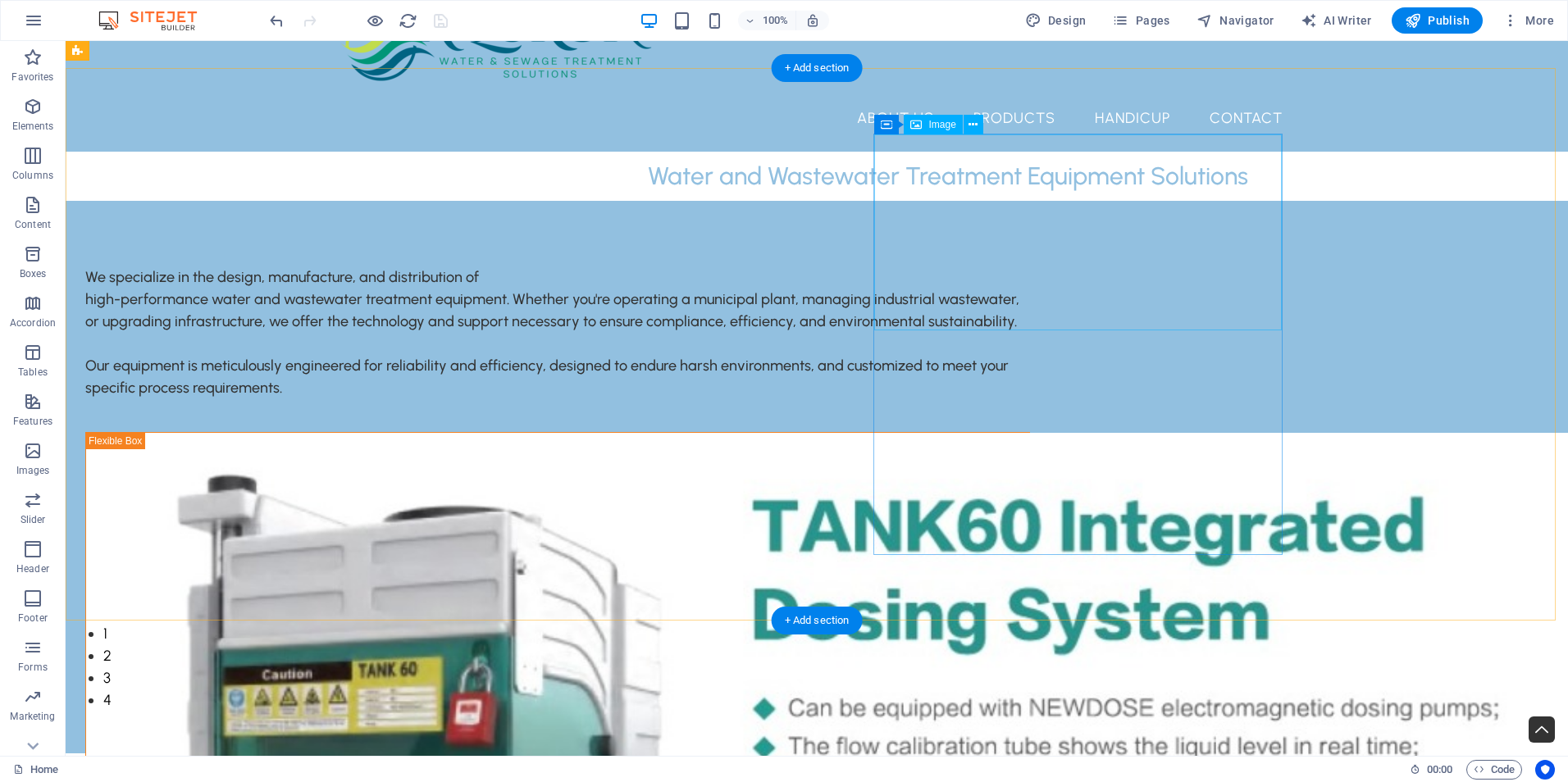 scroll, scrollTop: 0, scrollLeft: 0, axis: both 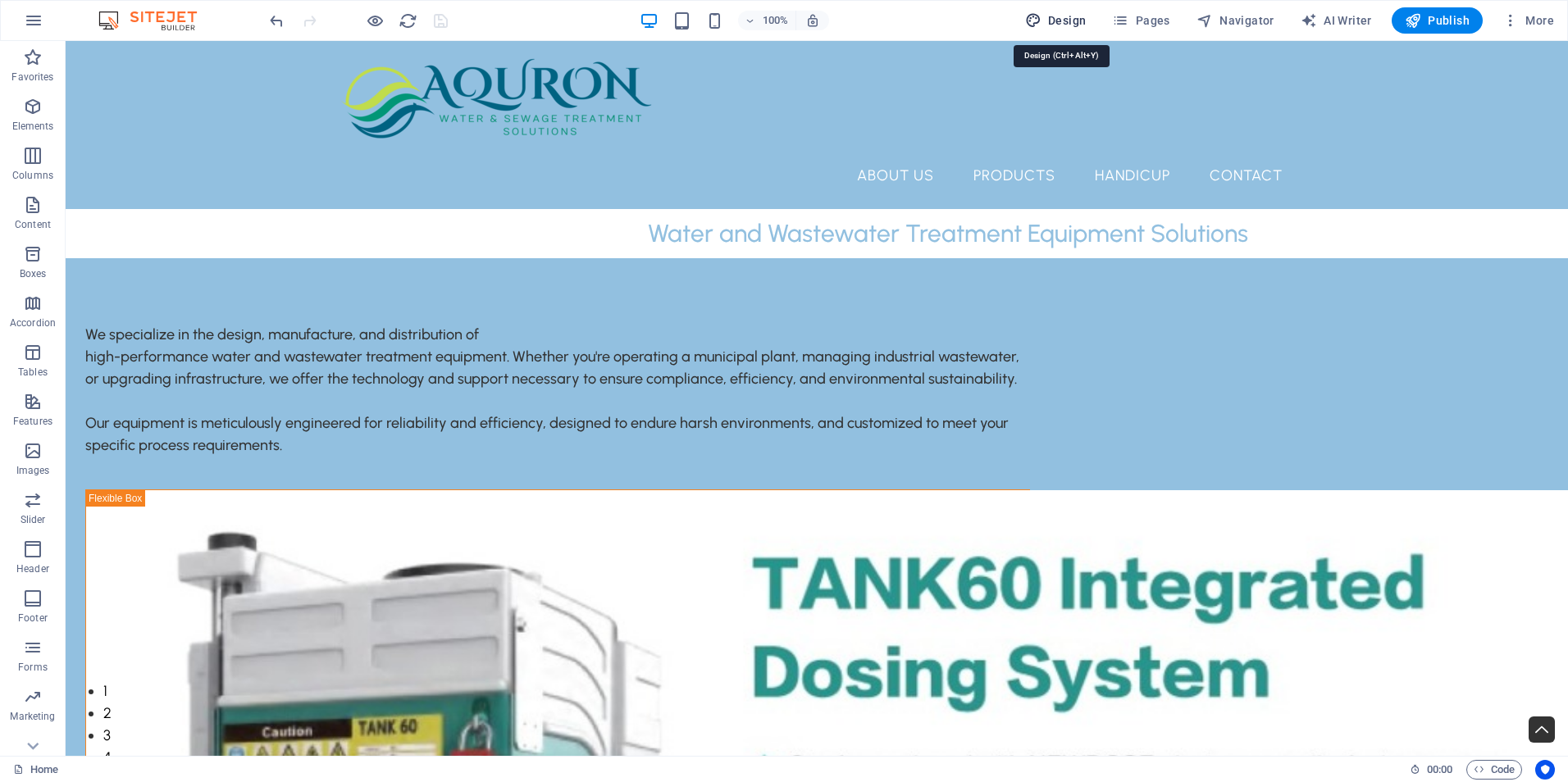 click on "Design" at bounding box center [1055, 20] 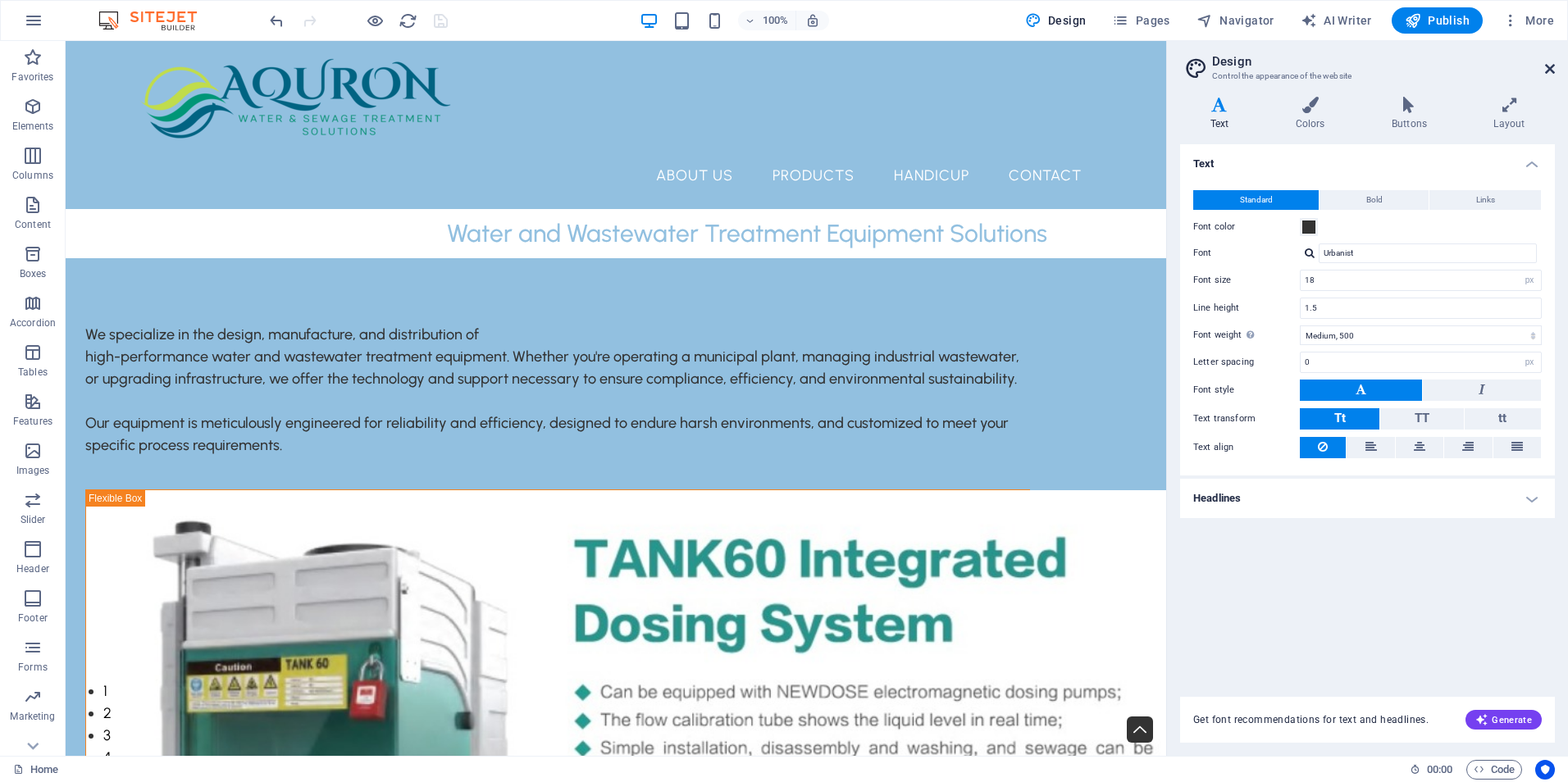 click at bounding box center (1550, 69) 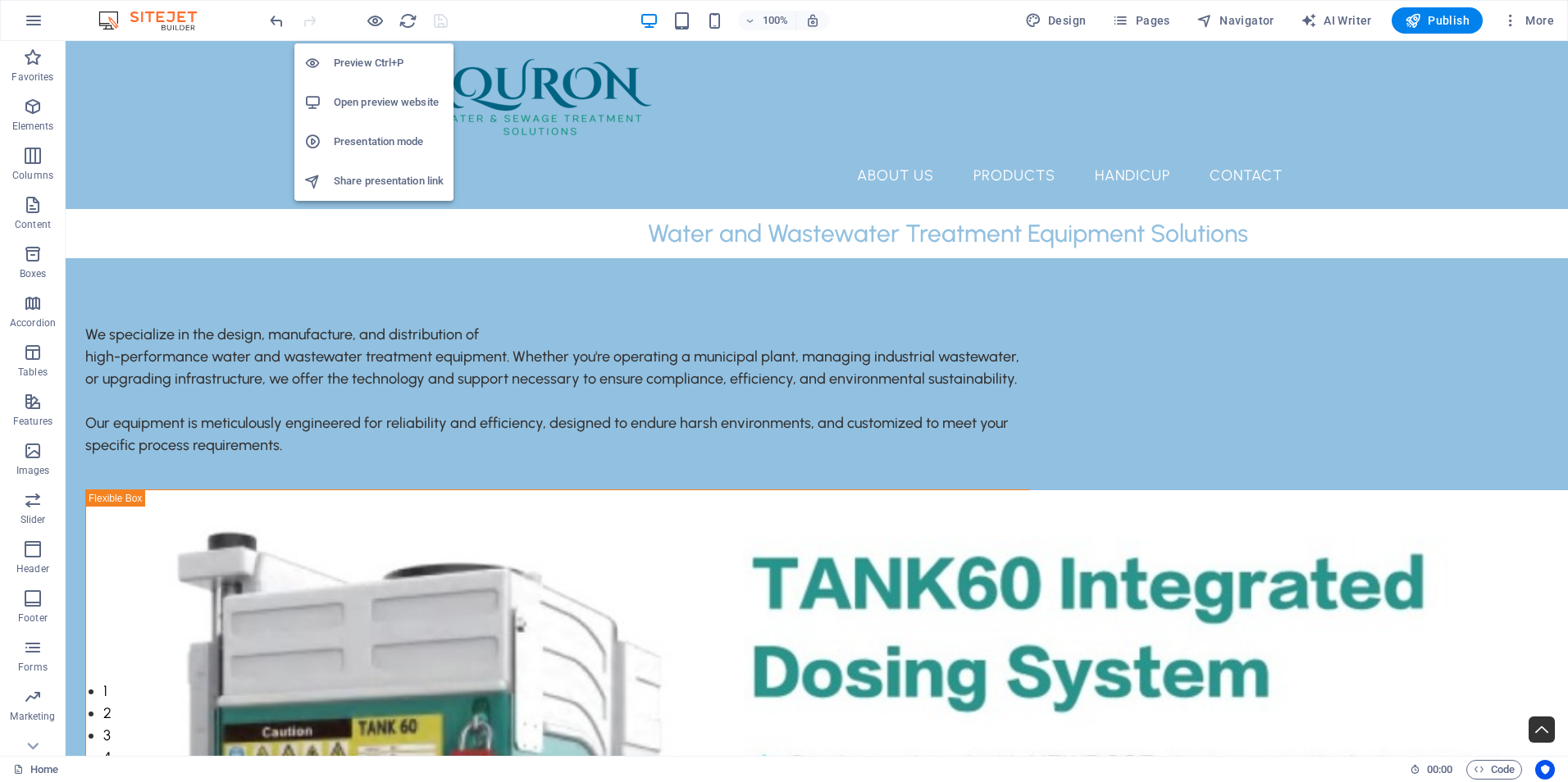 click on "Presentation mode" at bounding box center [389, 142] 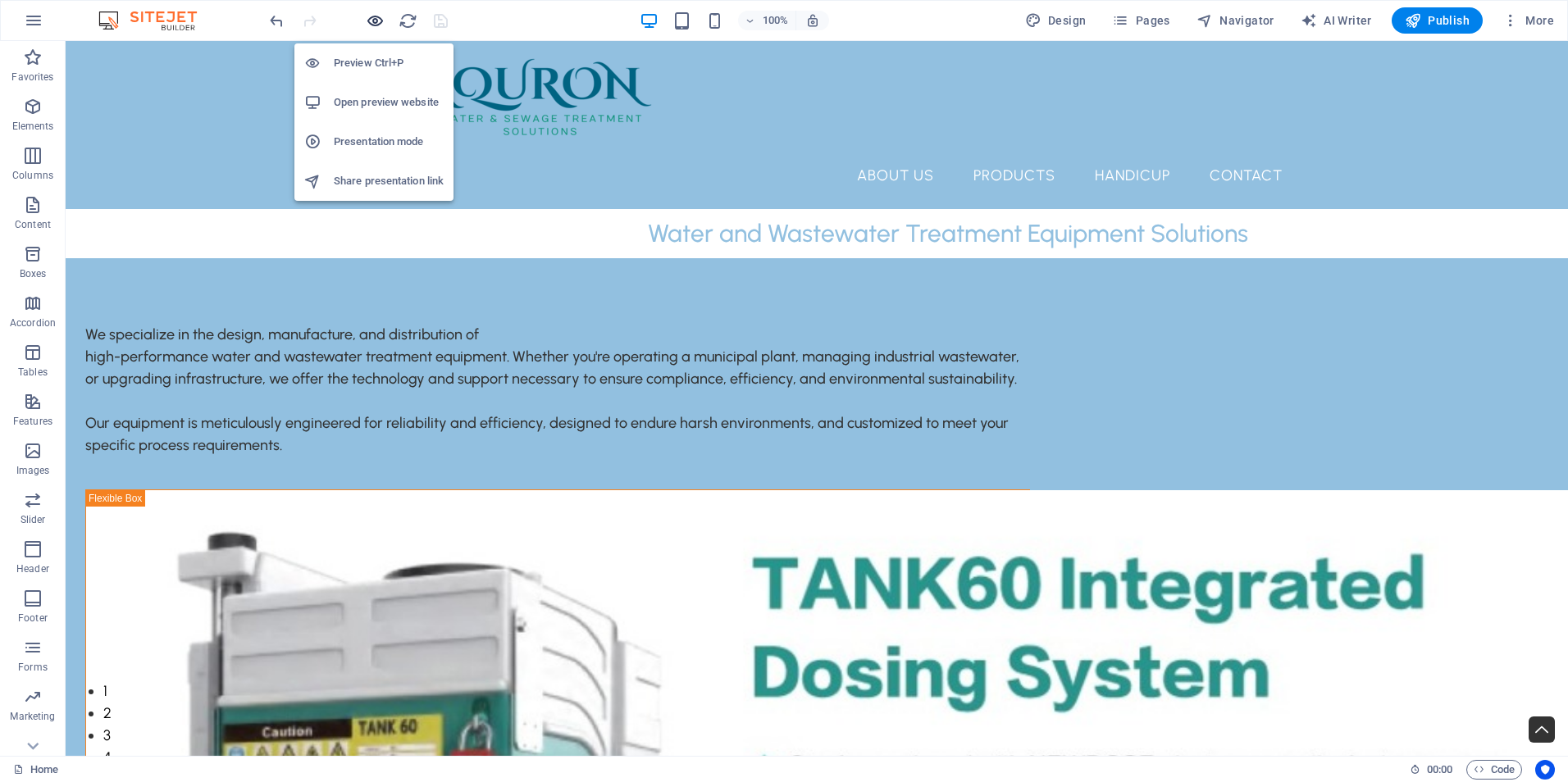 click at bounding box center (375, 20) 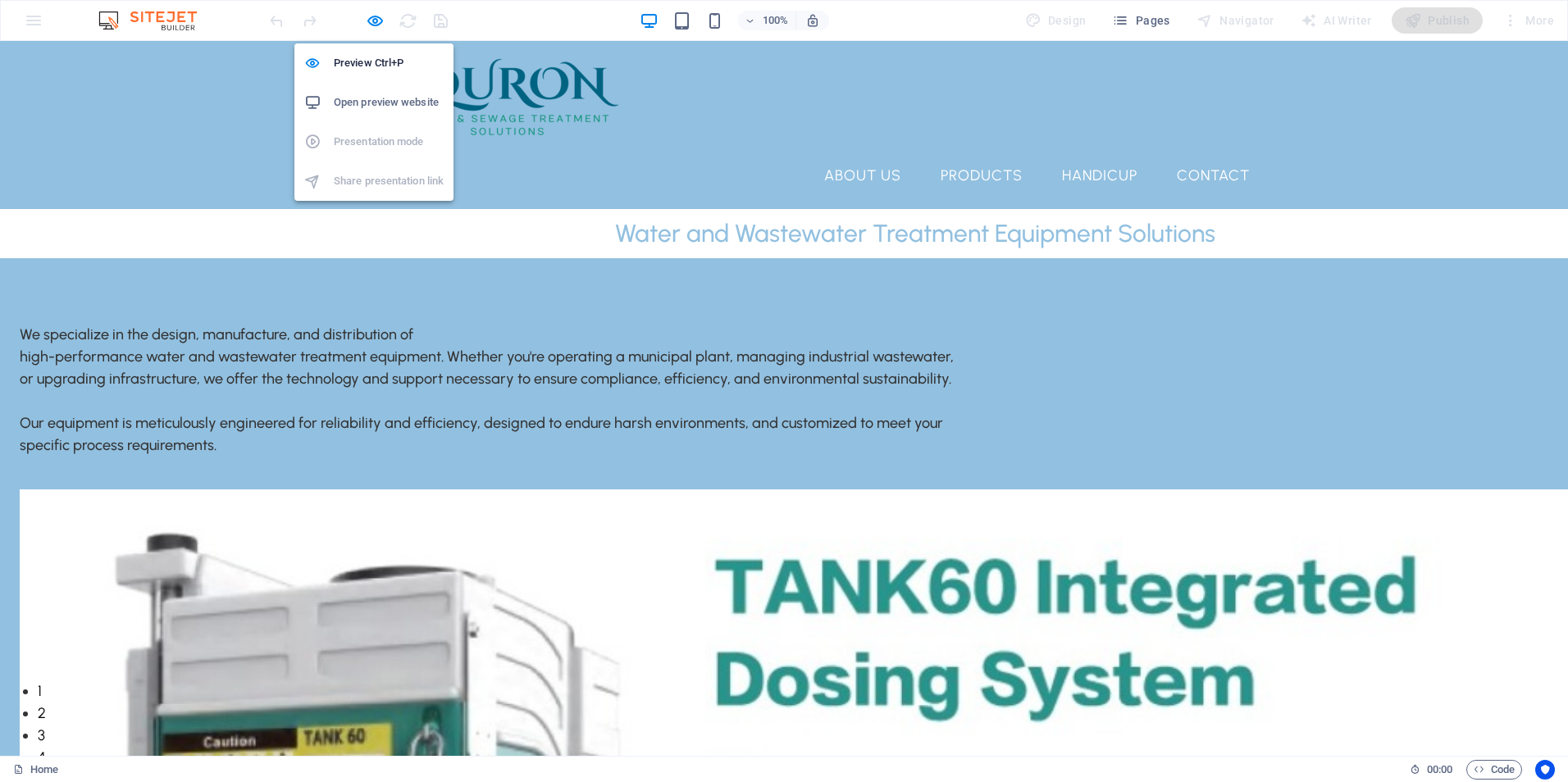 click on "Open preview website" at bounding box center [389, 102] 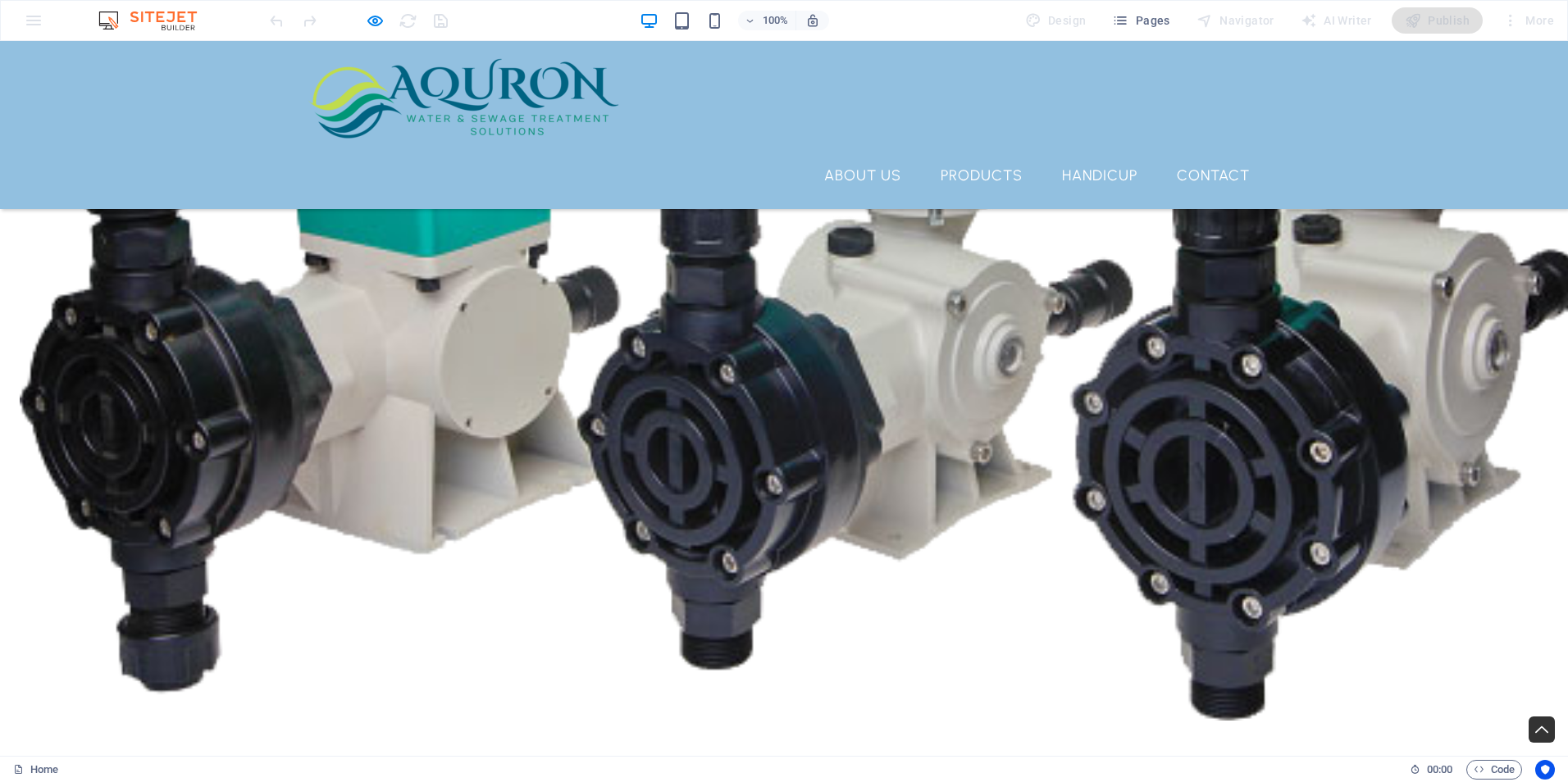 scroll, scrollTop: 5000, scrollLeft: 0, axis: vertical 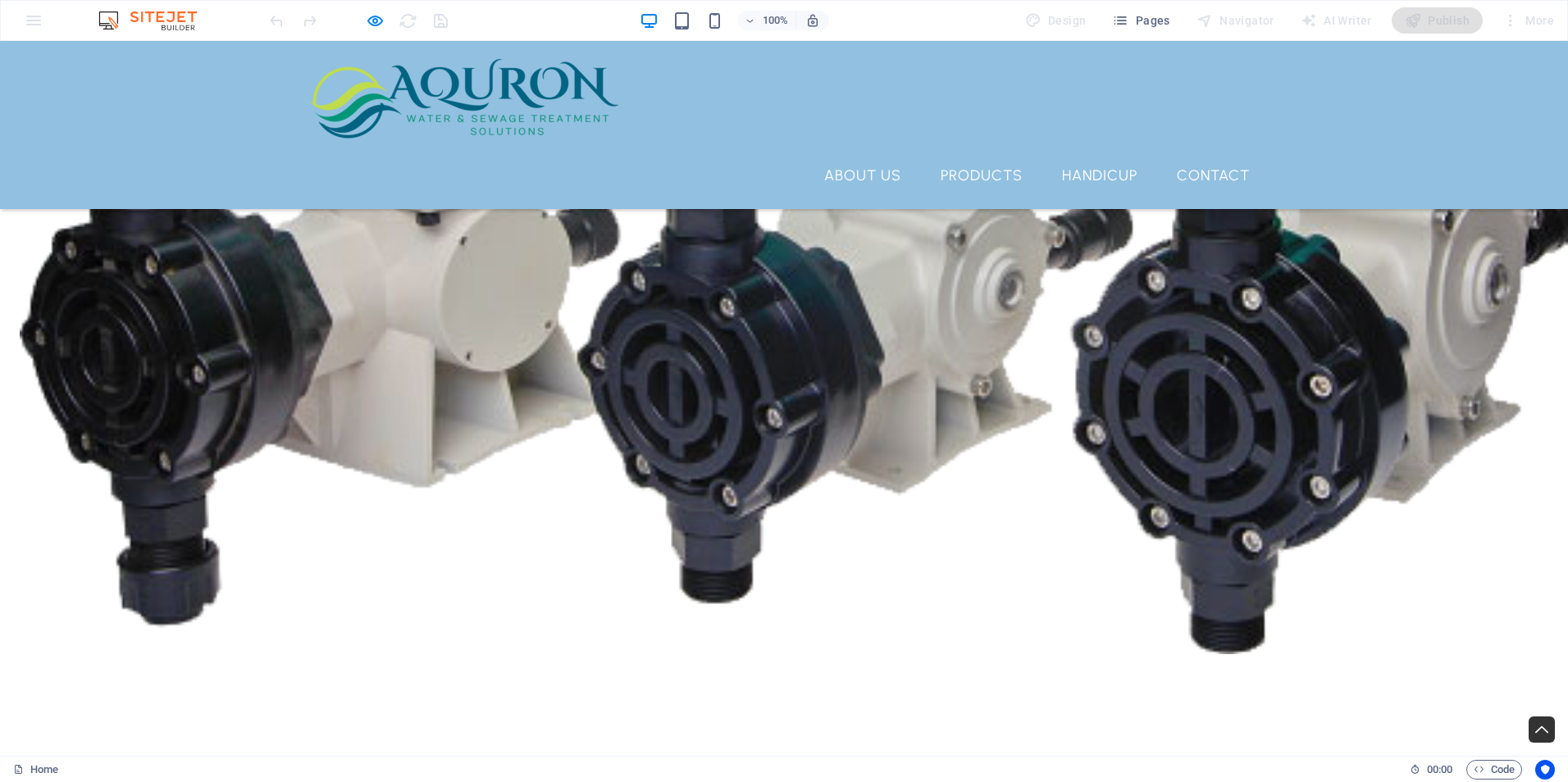 click on "Feel  free  to contact us    I have read and understand the privacy policy. Unreadable? Load new CONTACT US" at bounding box center [784, 11763] 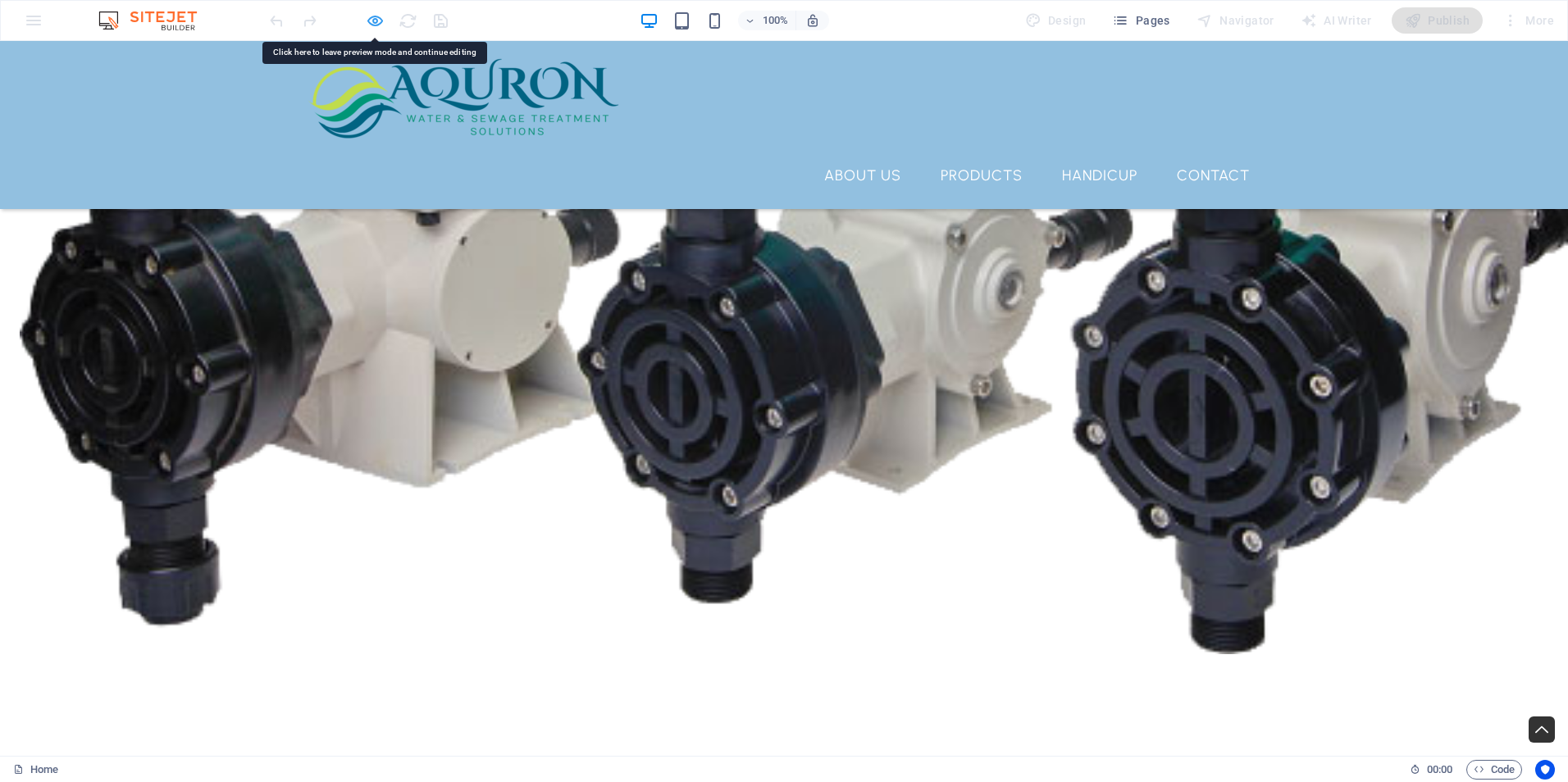 drag, startPoint x: 1110, startPoint y: 492, endPoint x: 374, endPoint y: 25, distance: 871.6565 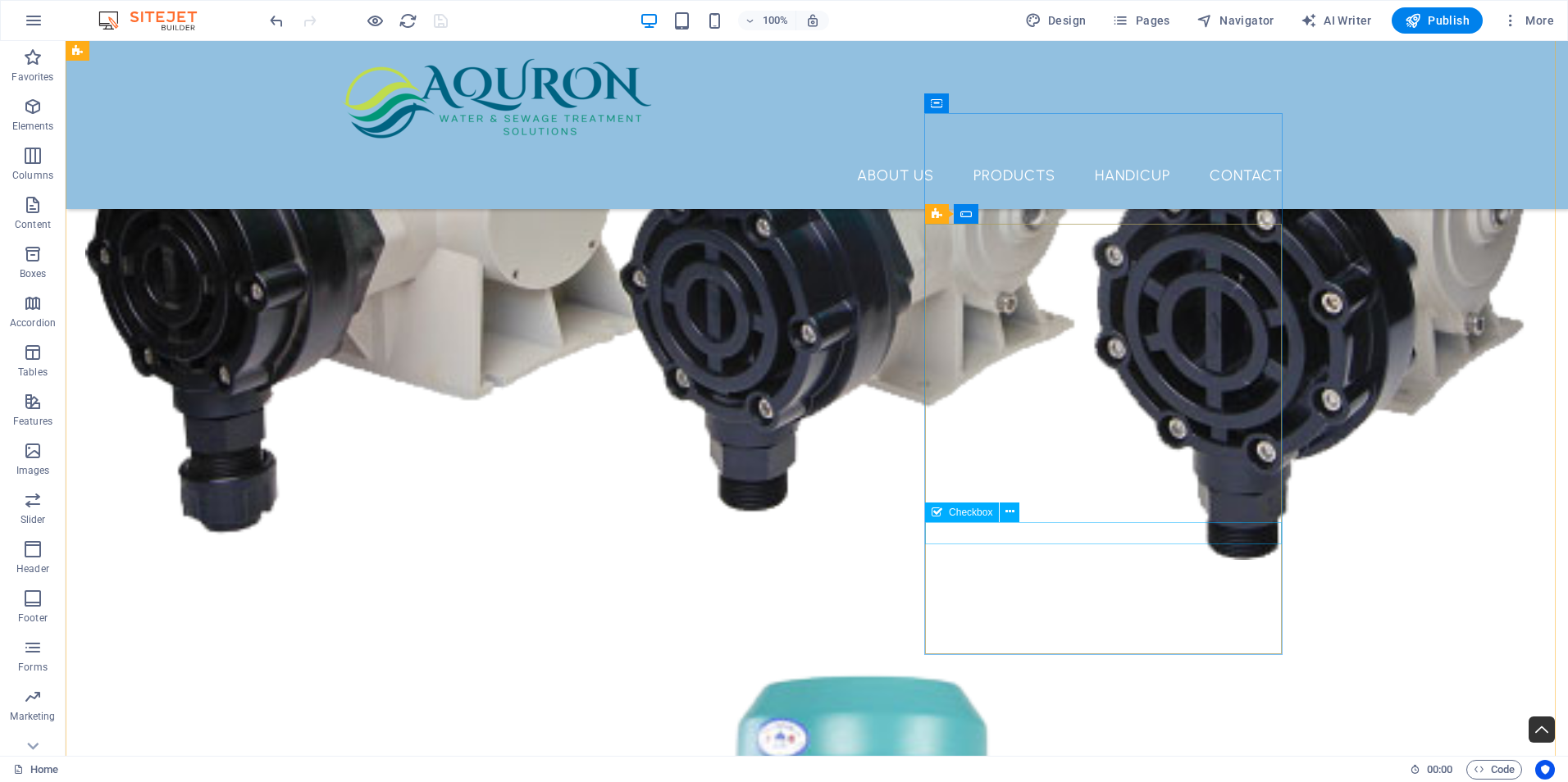 click on "I have read and understand the privacy policy." at bounding box center (558, 12232) 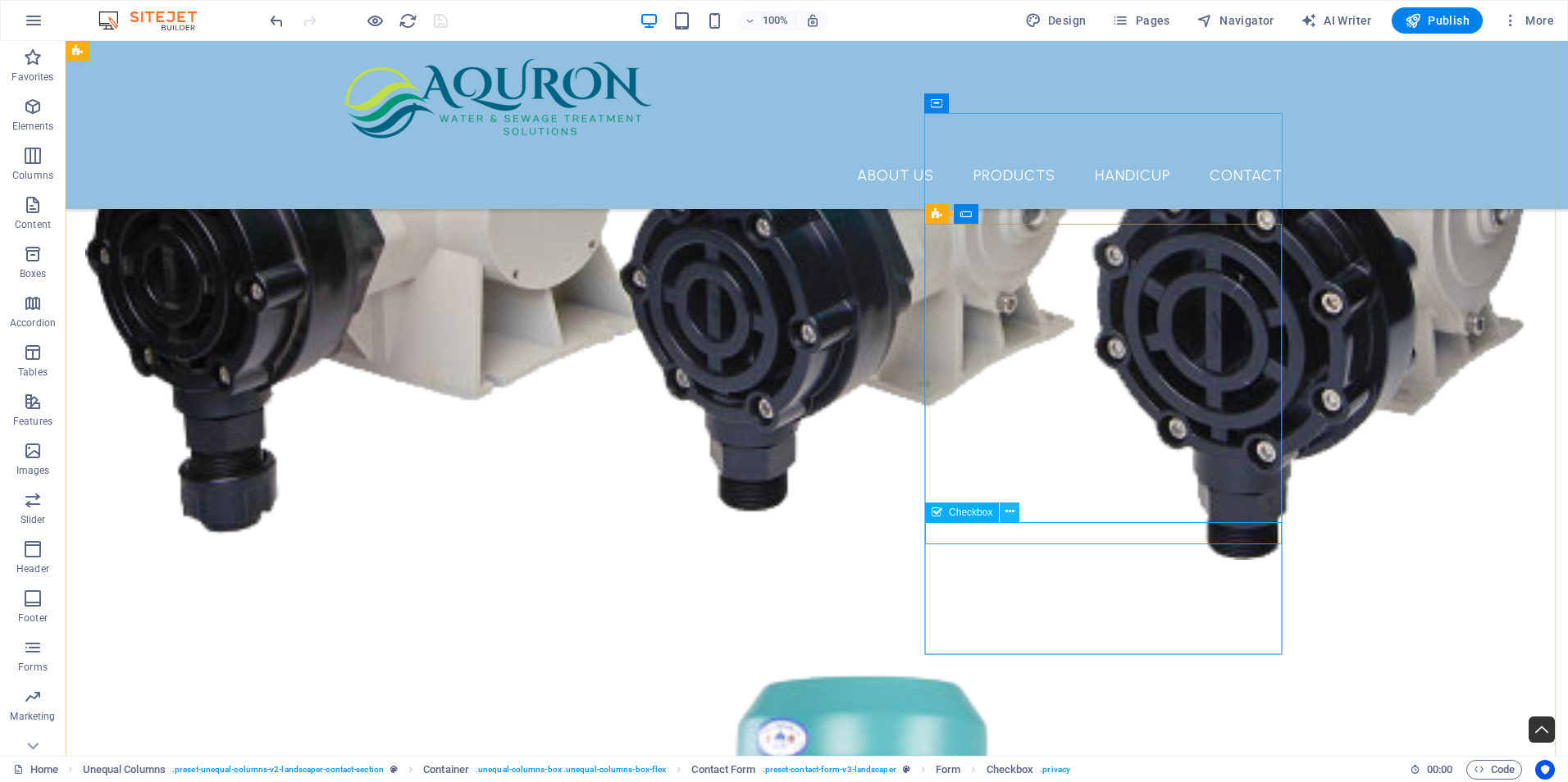 click at bounding box center (1010, 511) 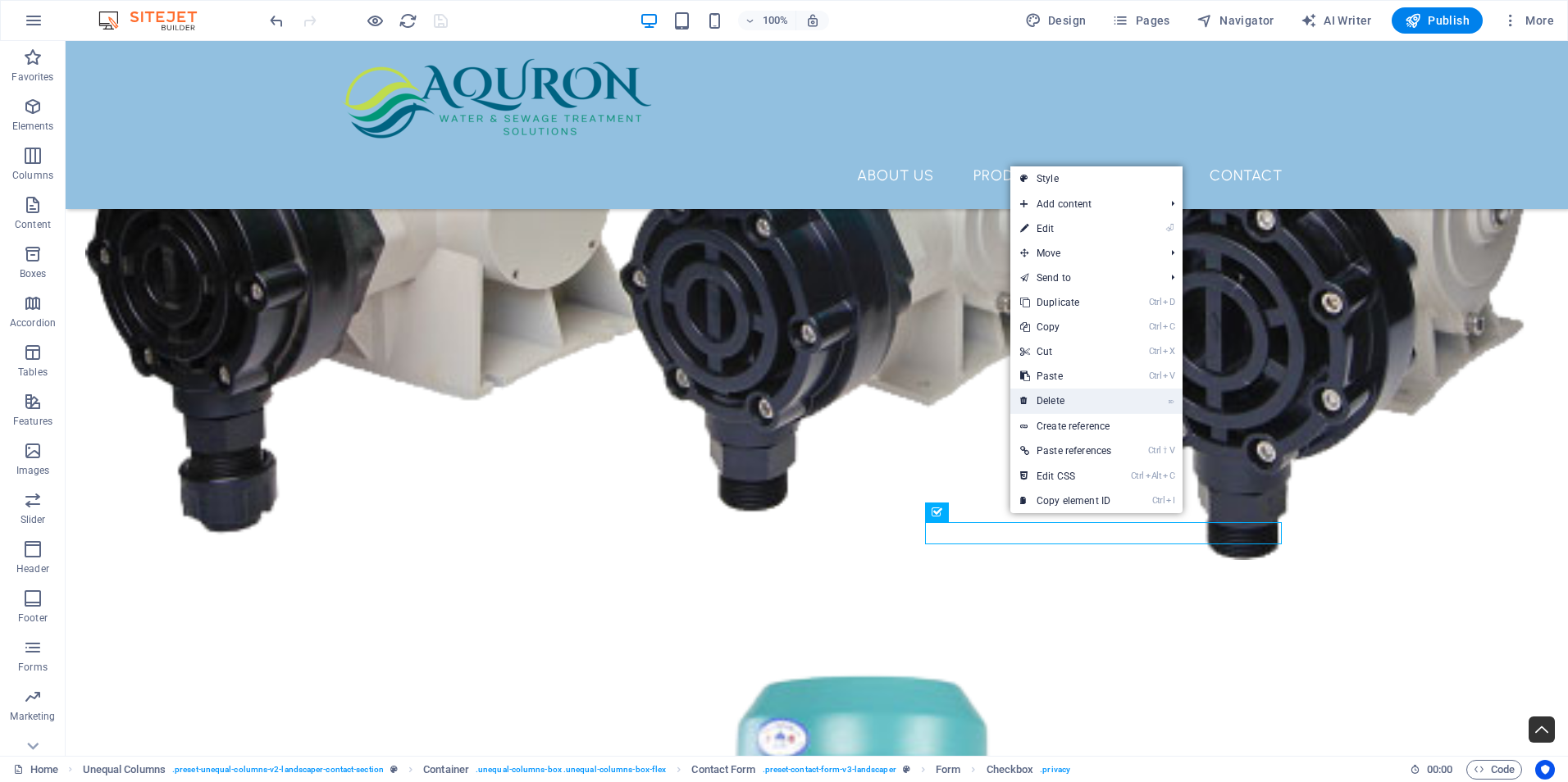 click on "⌦  Delete" at bounding box center (1065, 401) 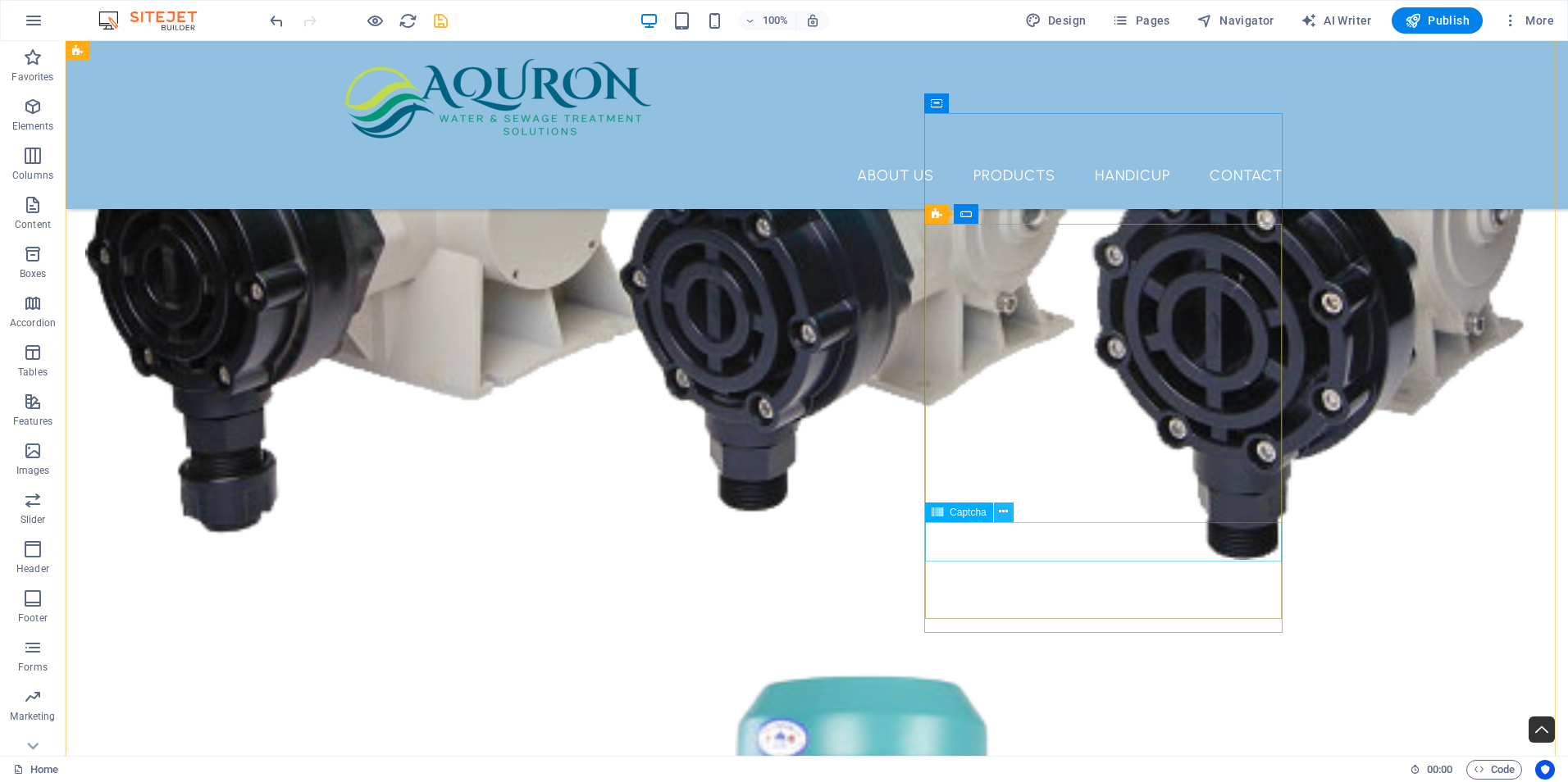 click at bounding box center [1003, 511] 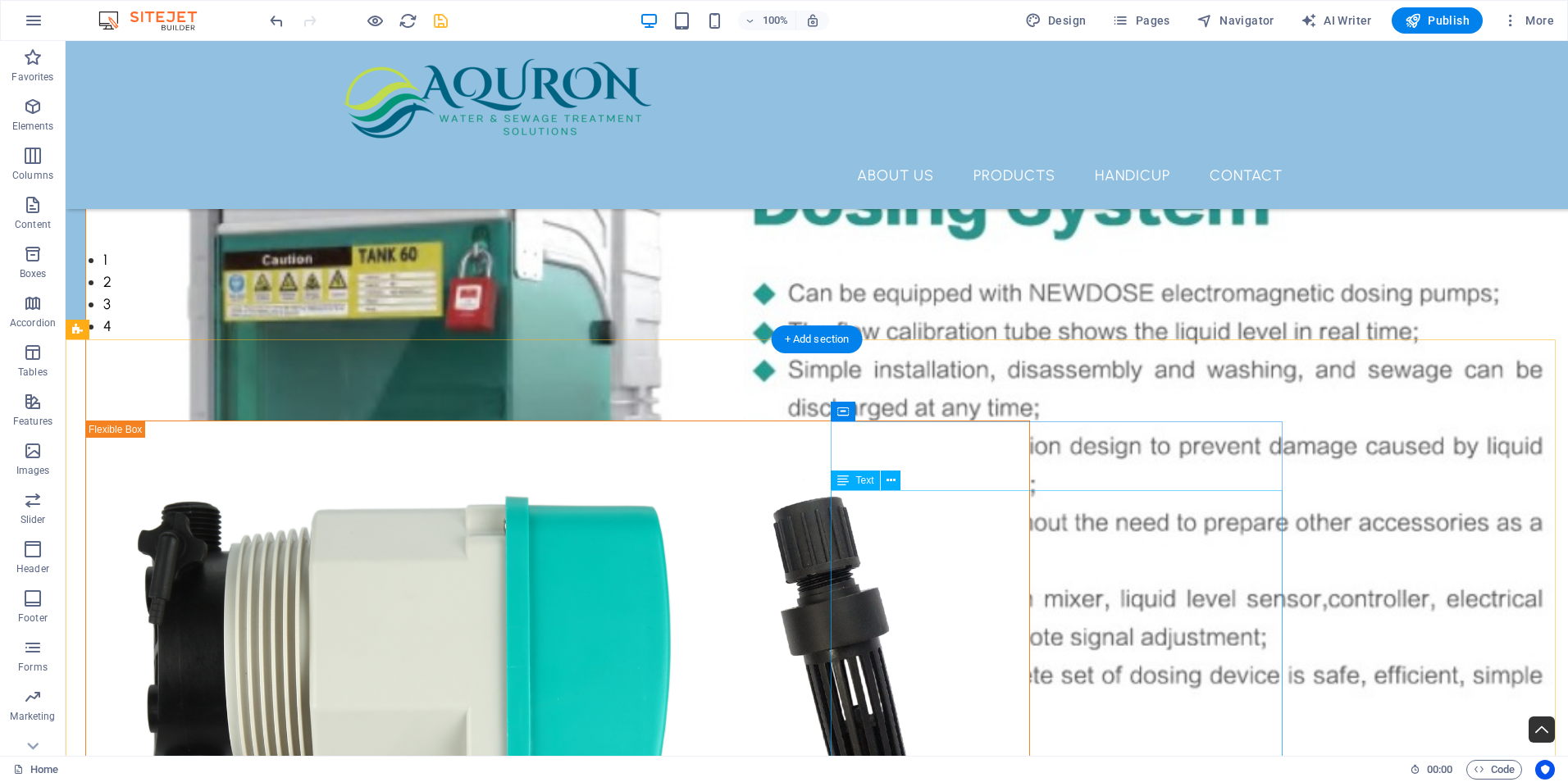 scroll, scrollTop: 430, scrollLeft: 0, axis: vertical 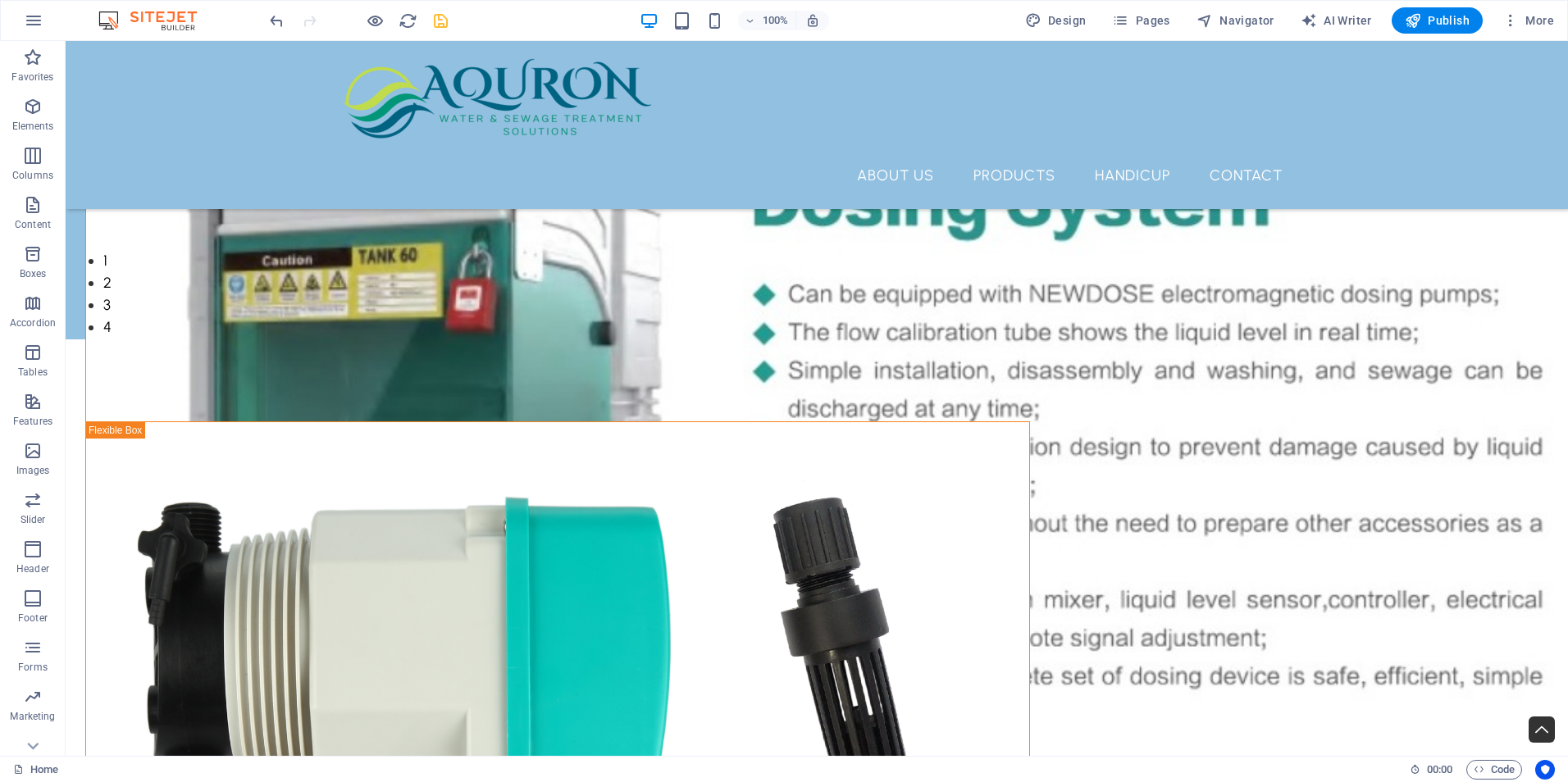 click at bounding box center [440, 20] 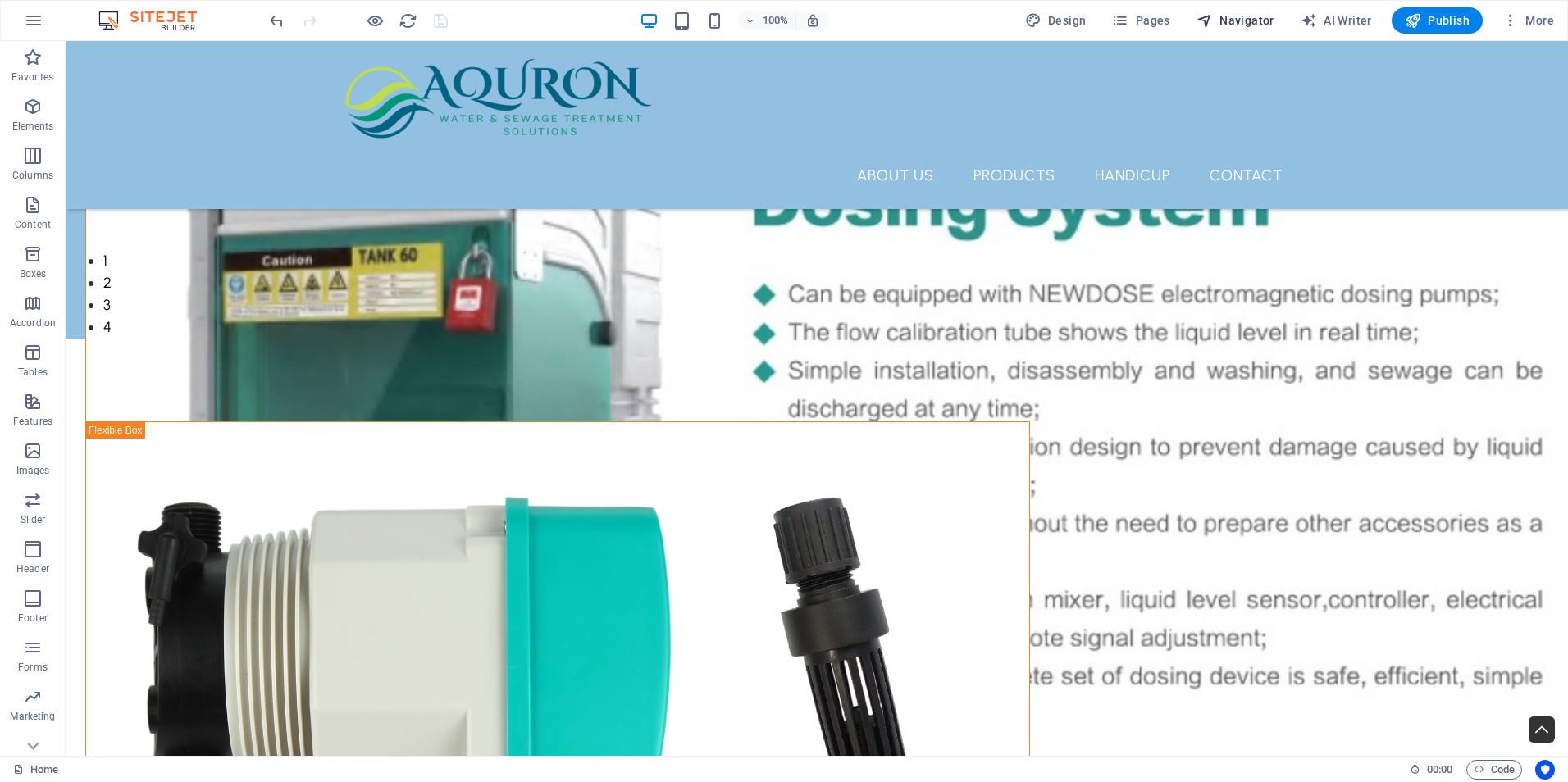click on "Navigator" at bounding box center (1235, 20) 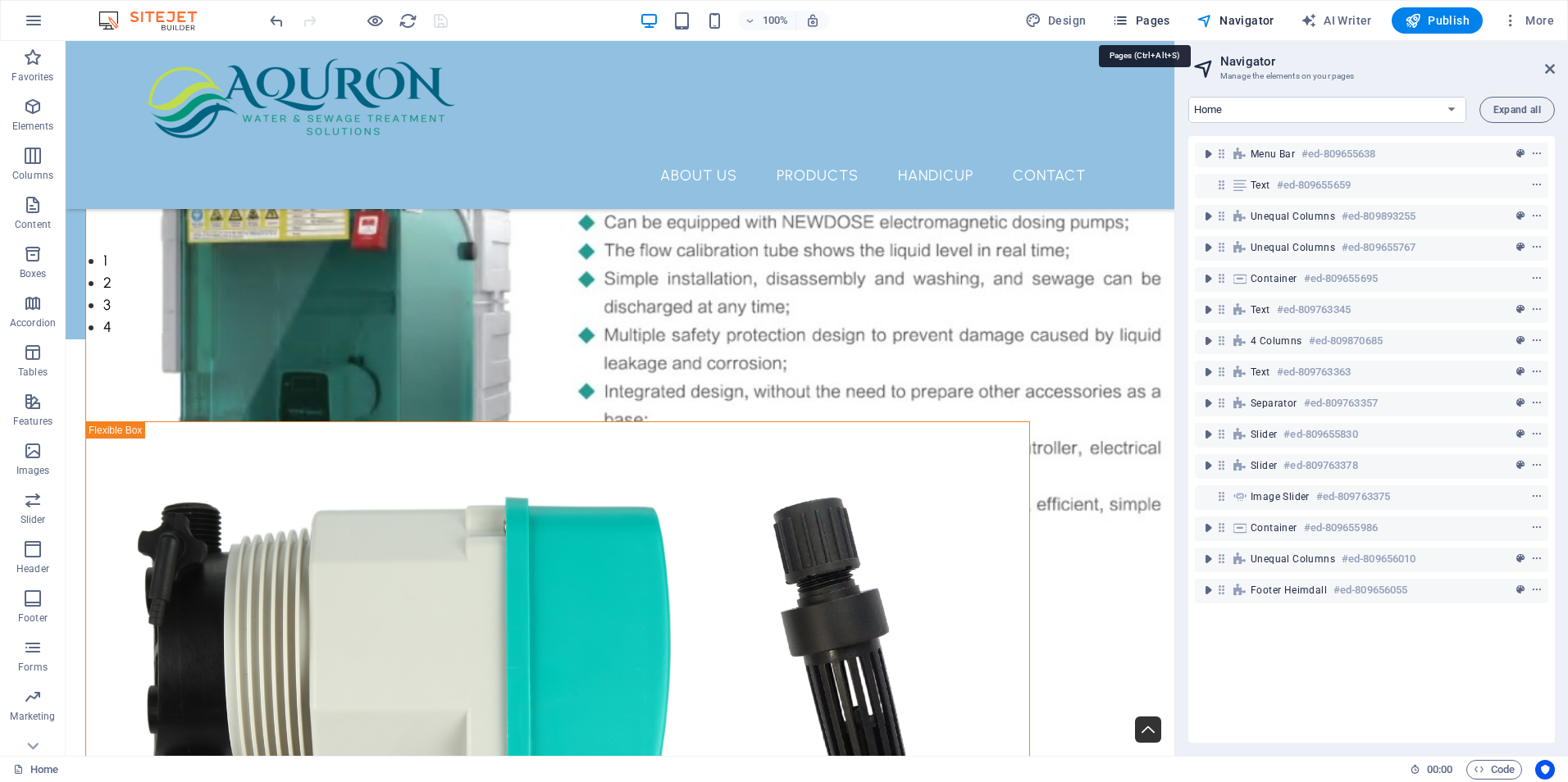 click on "Pages" at bounding box center [1141, 20] 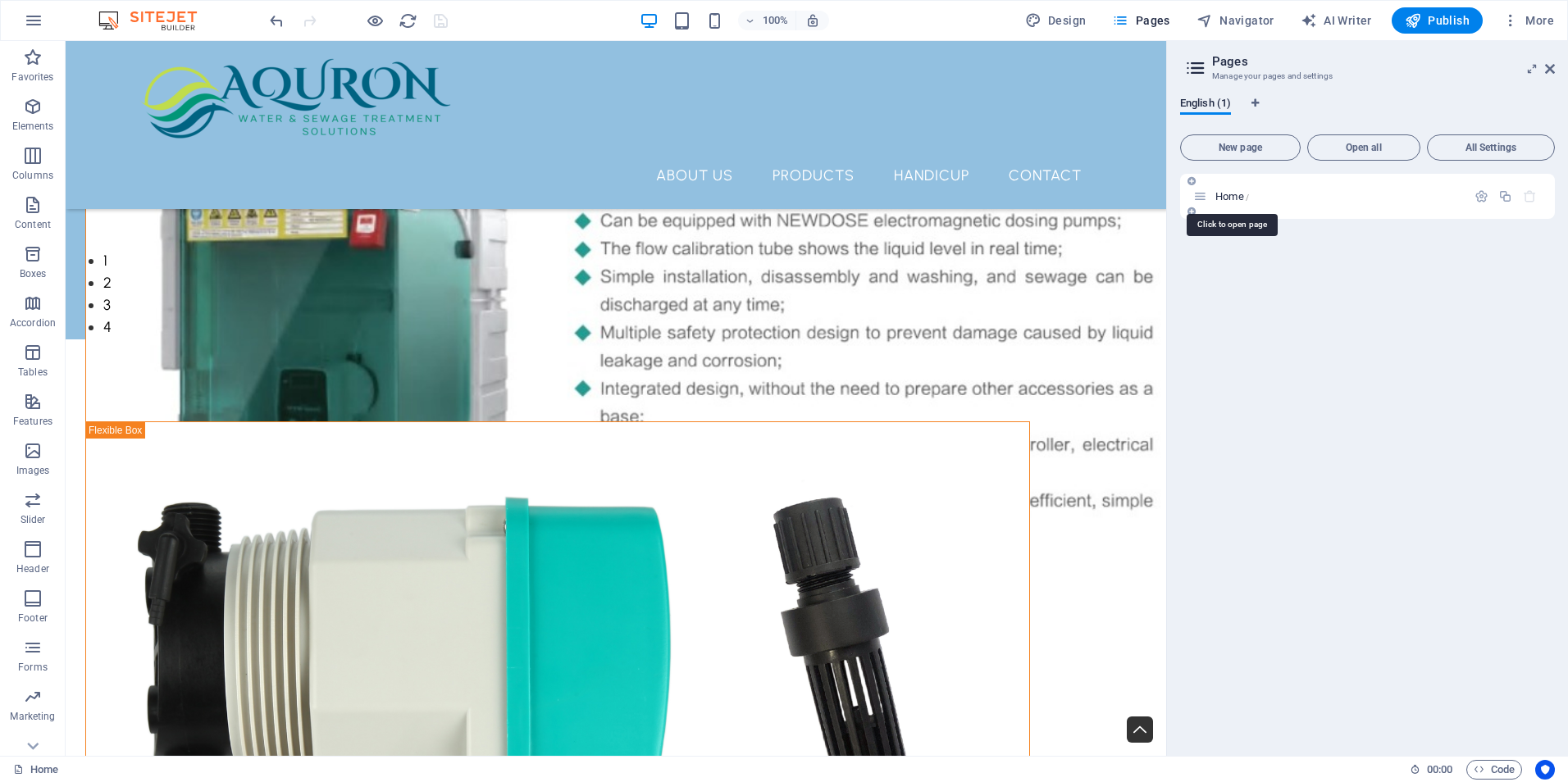 click on "Home /" at bounding box center (1232, 196) 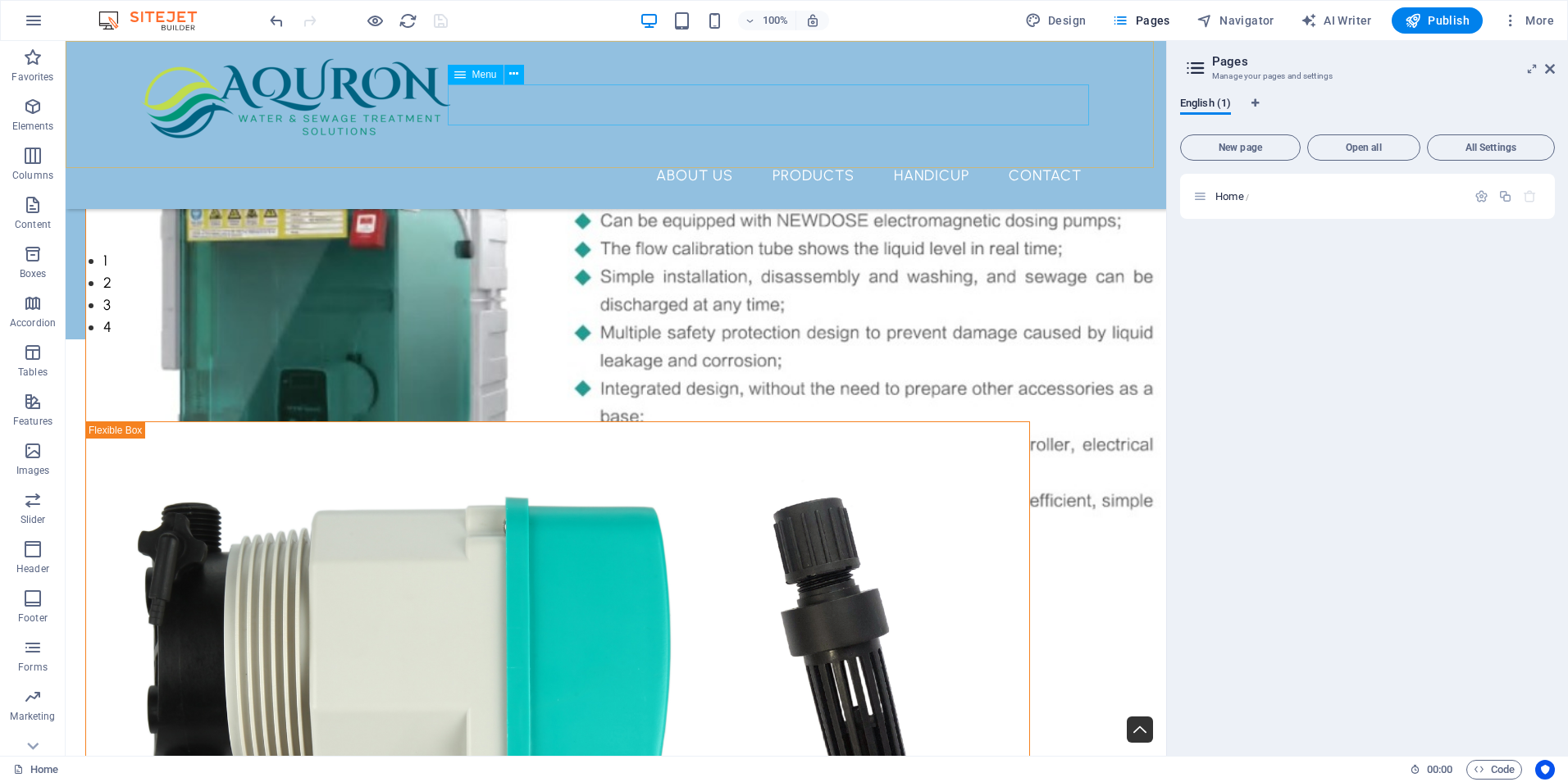 click on "About Us Products HANDICUP Contact" at bounding box center (616, 175) 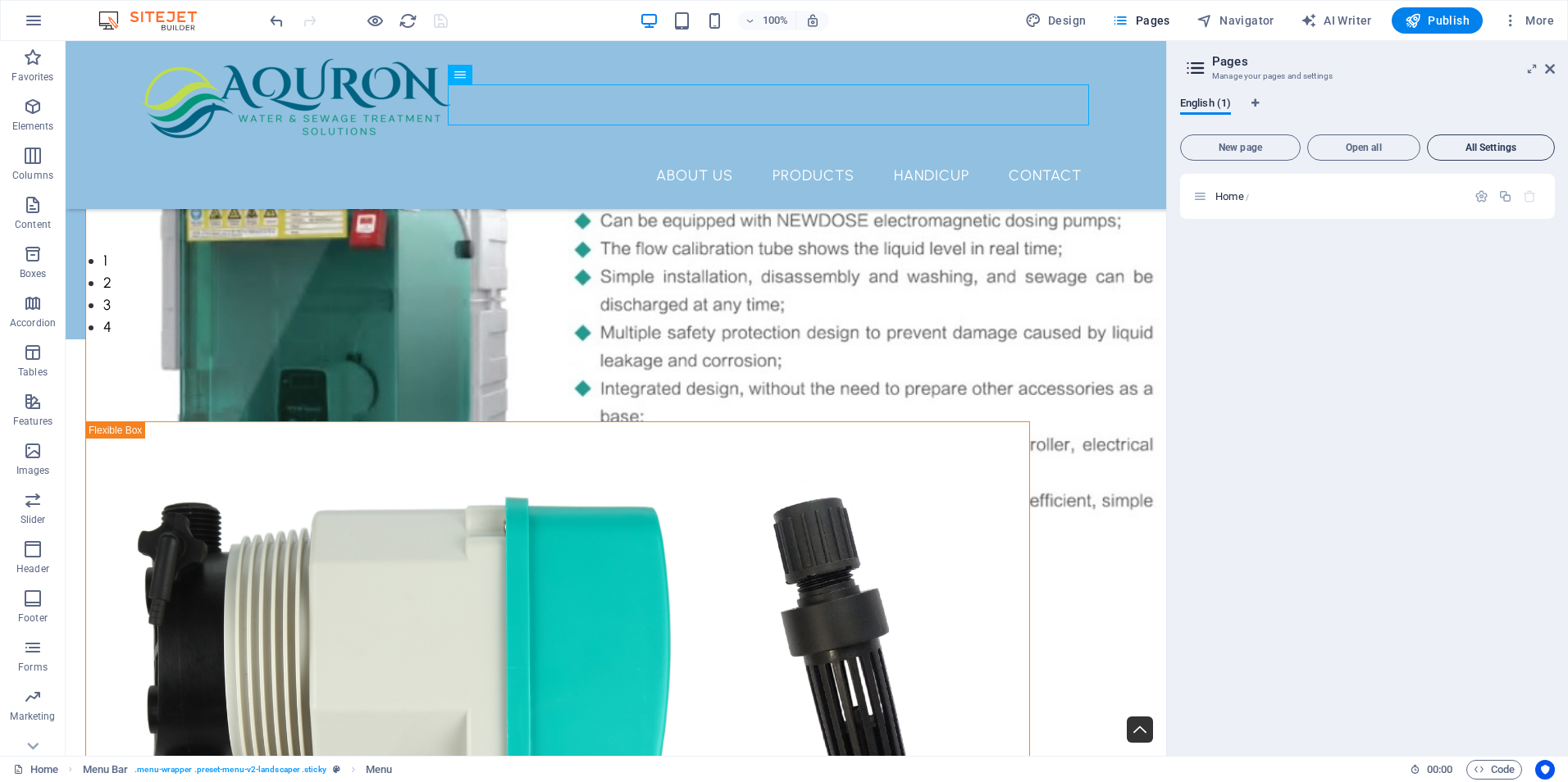 click on "All Settings" at bounding box center (1491, 148) 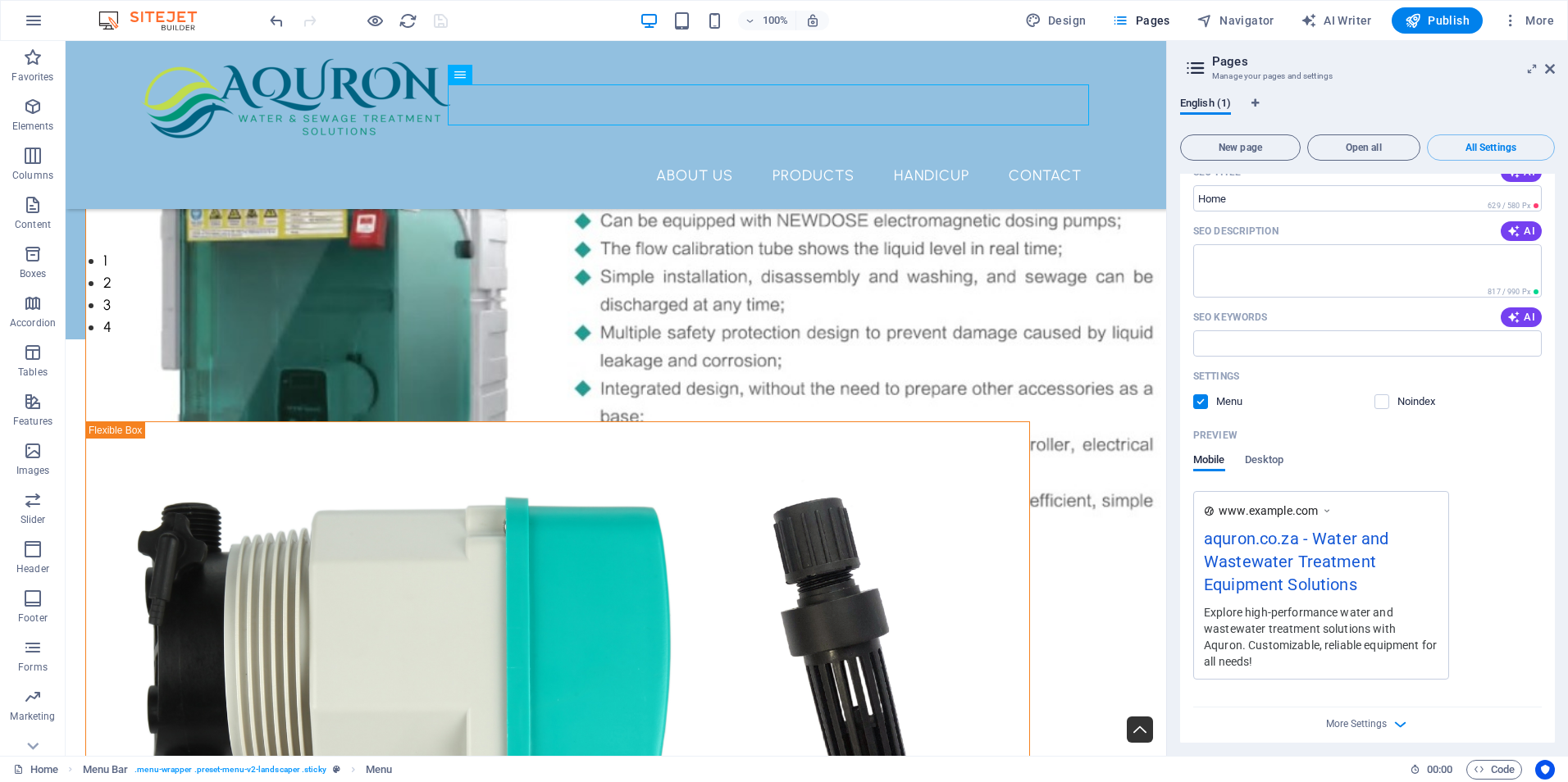 scroll, scrollTop: 189, scrollLeft: 0, axis: vertical 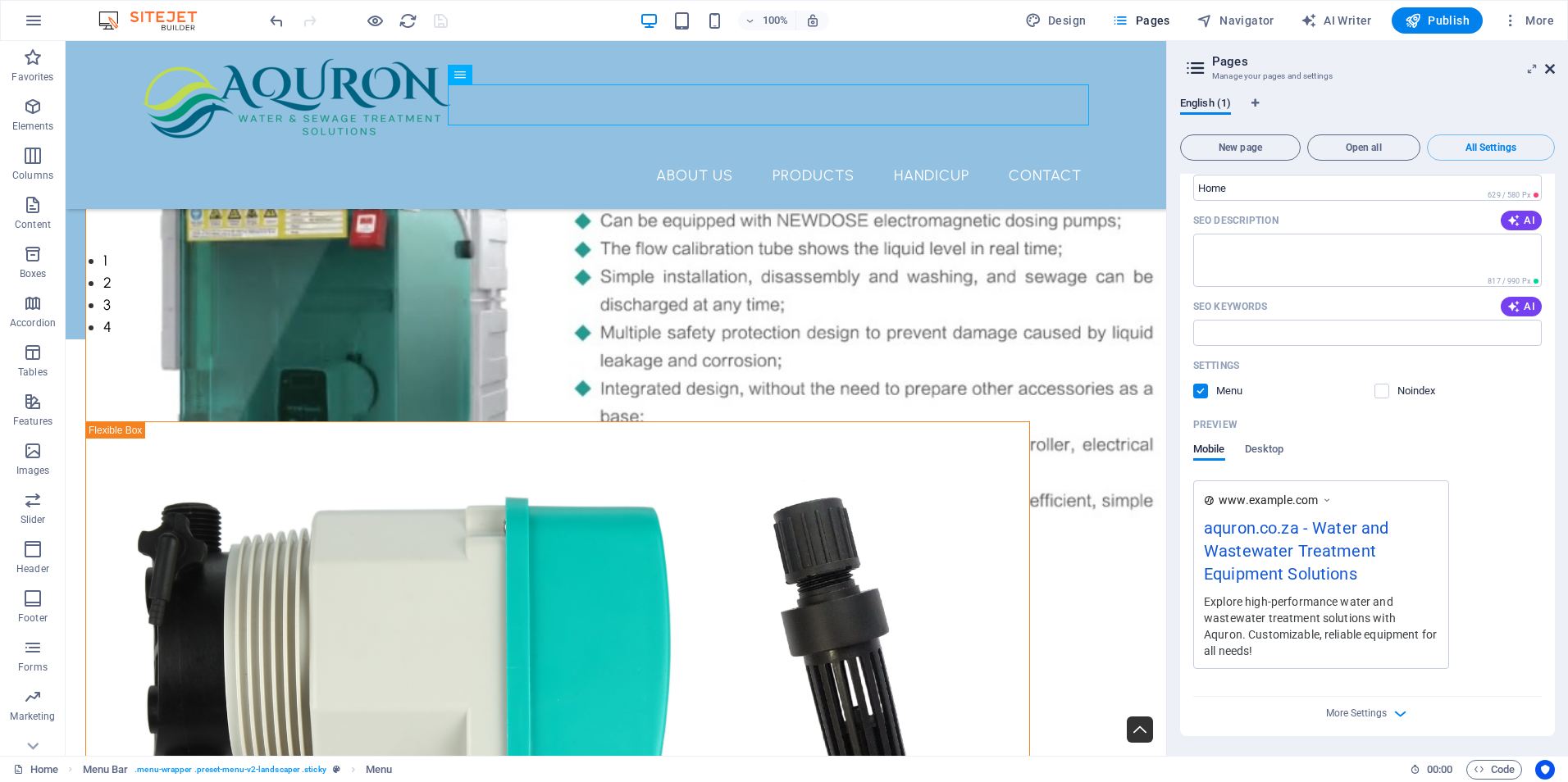 click at bounding box center [1550, 69] 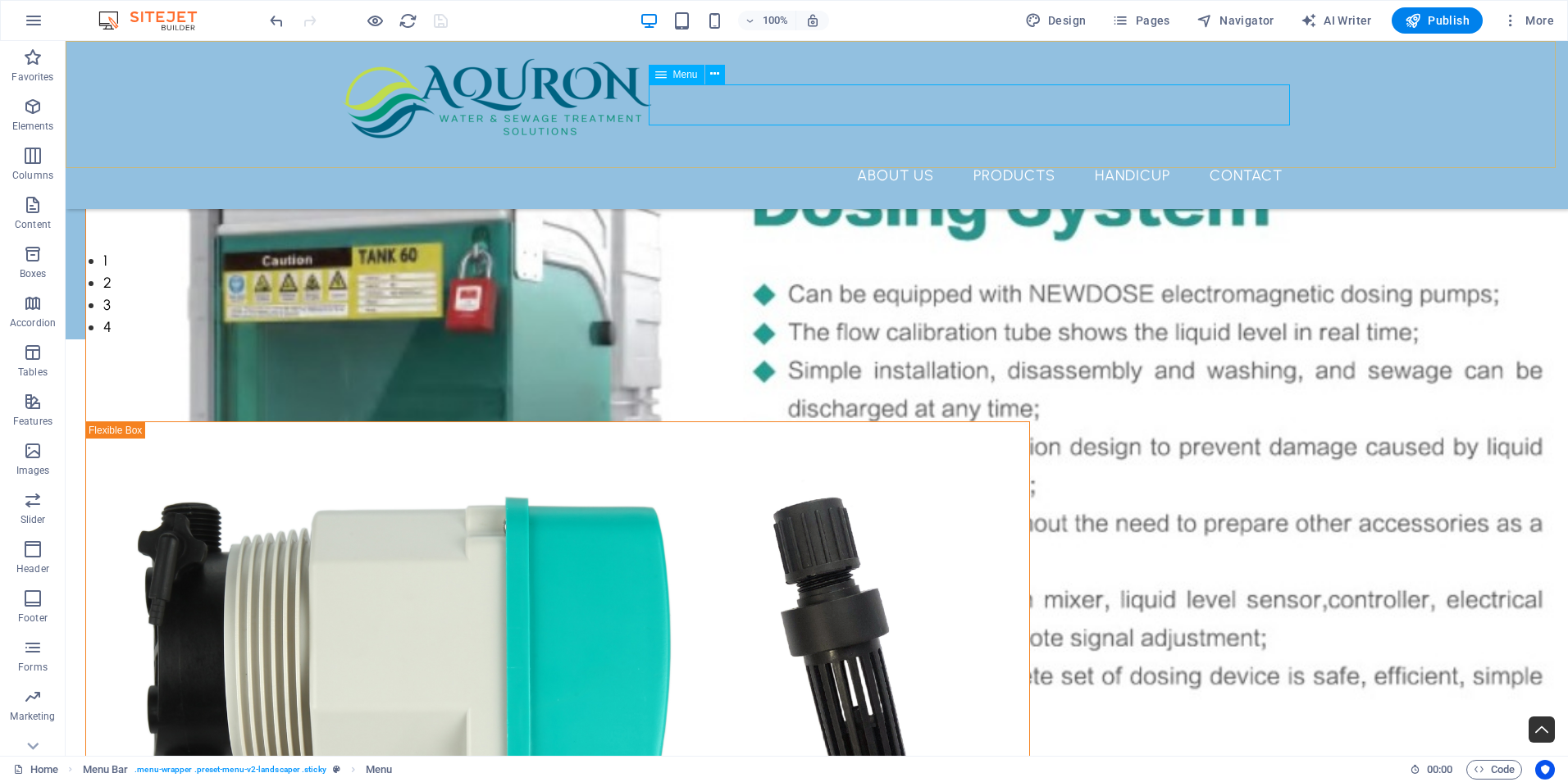 click on "About Us Products HANDICUP Contact" at bounding box center [817, 175] 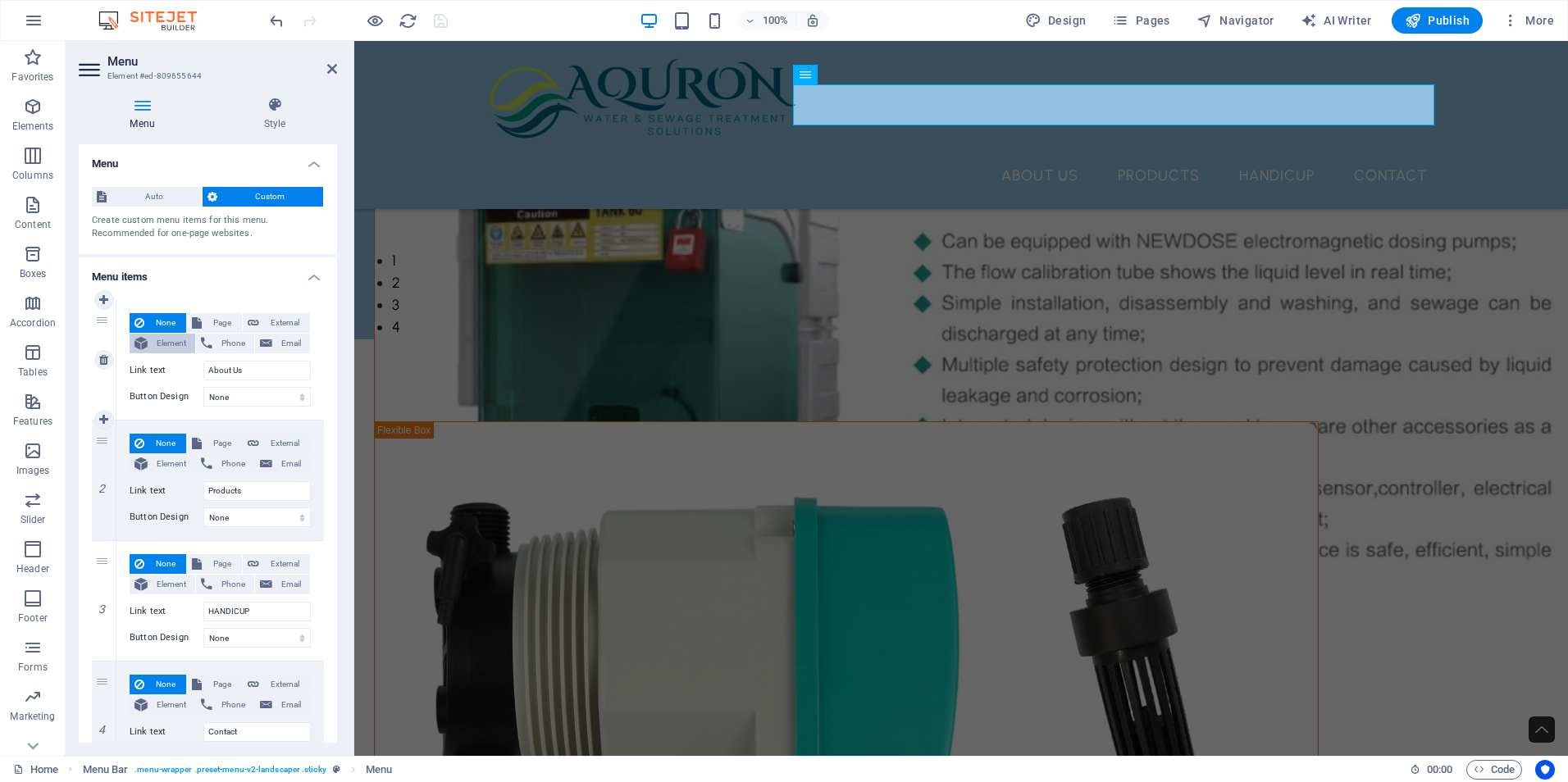 click on "Element" at bounding box center (171, 343) 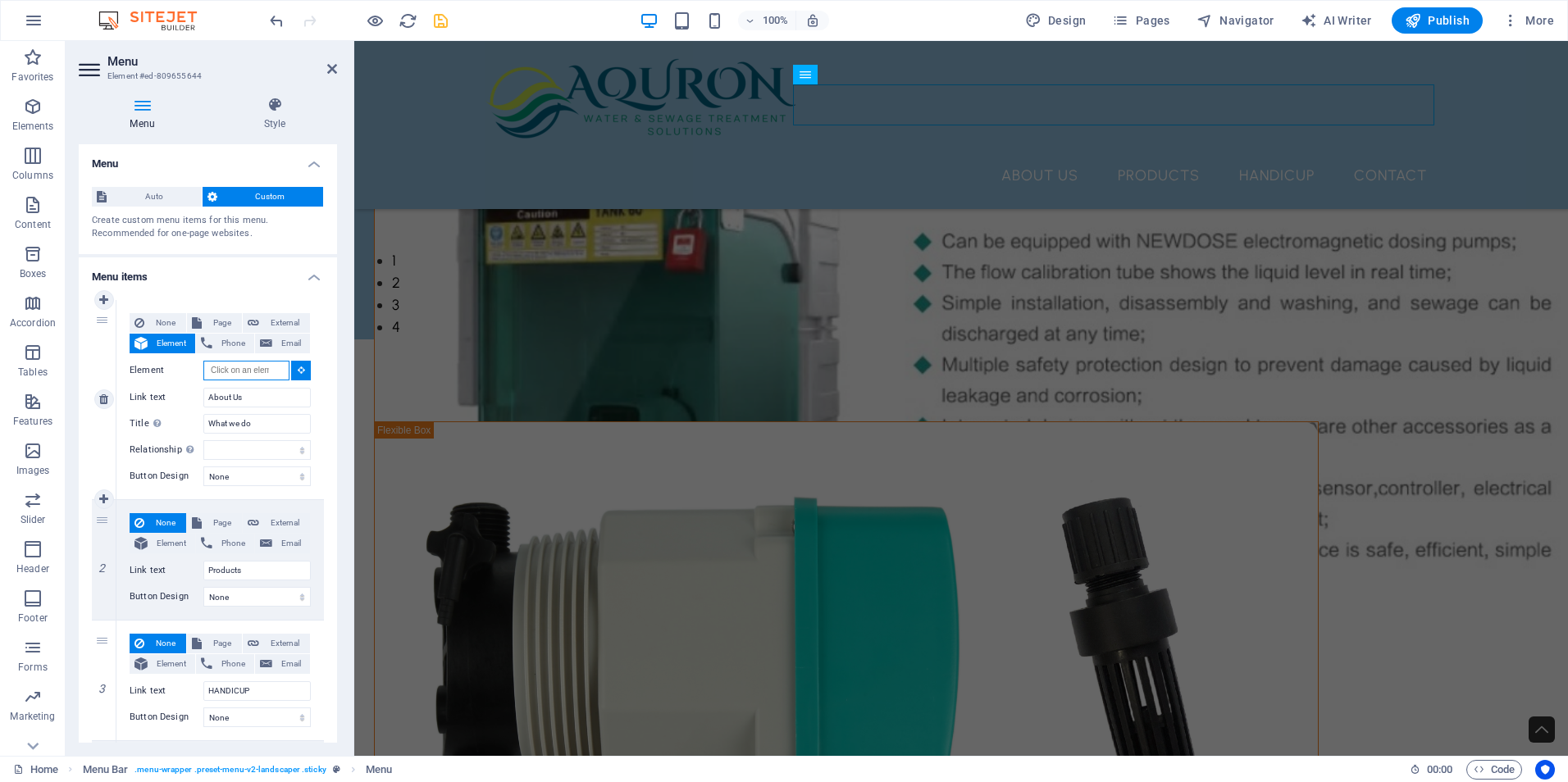 click on "Element" at bounding box center (246, 371) 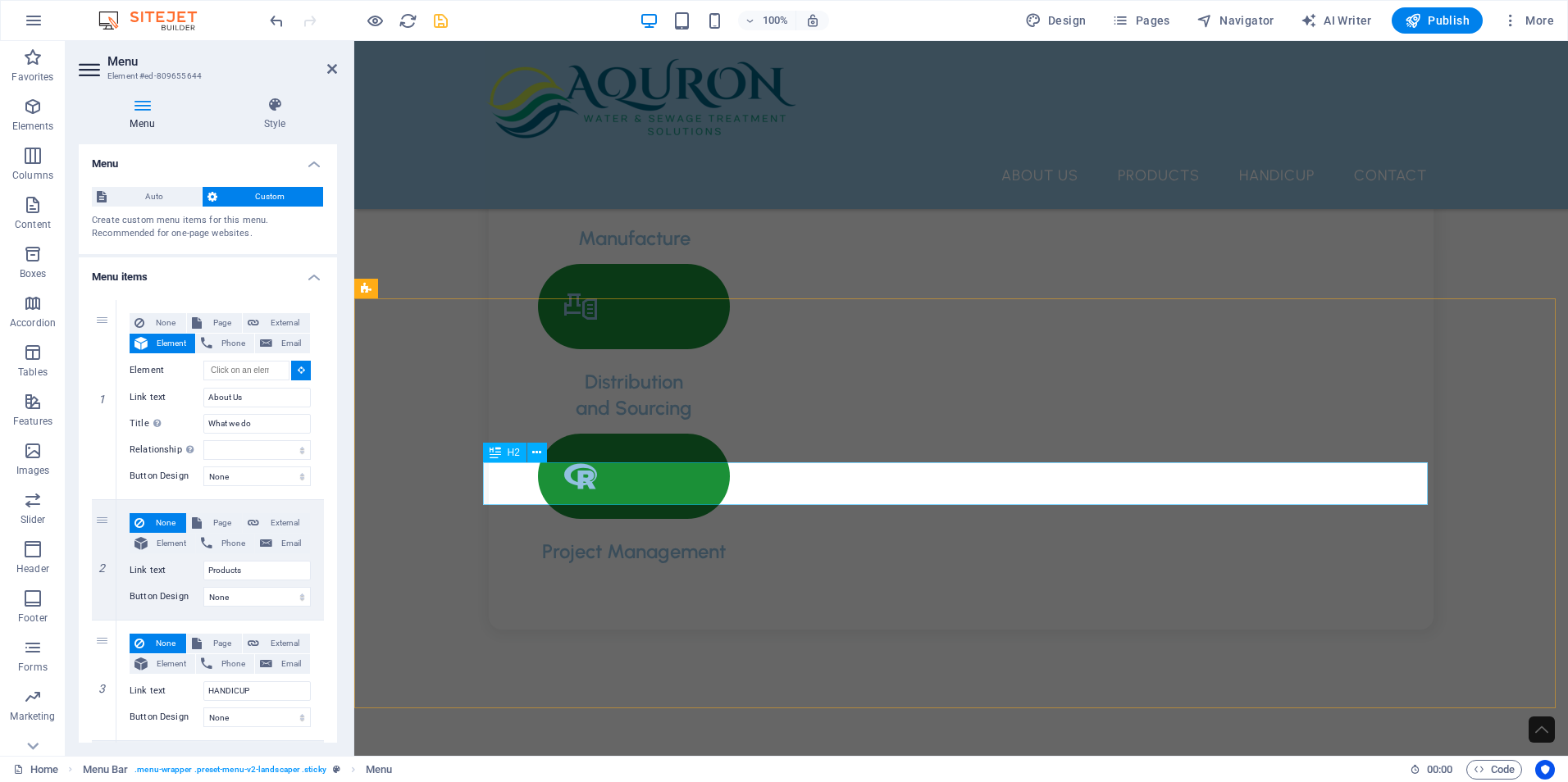scroll, scrollTop: 2353, scrollLeft: 0, axis: vertical 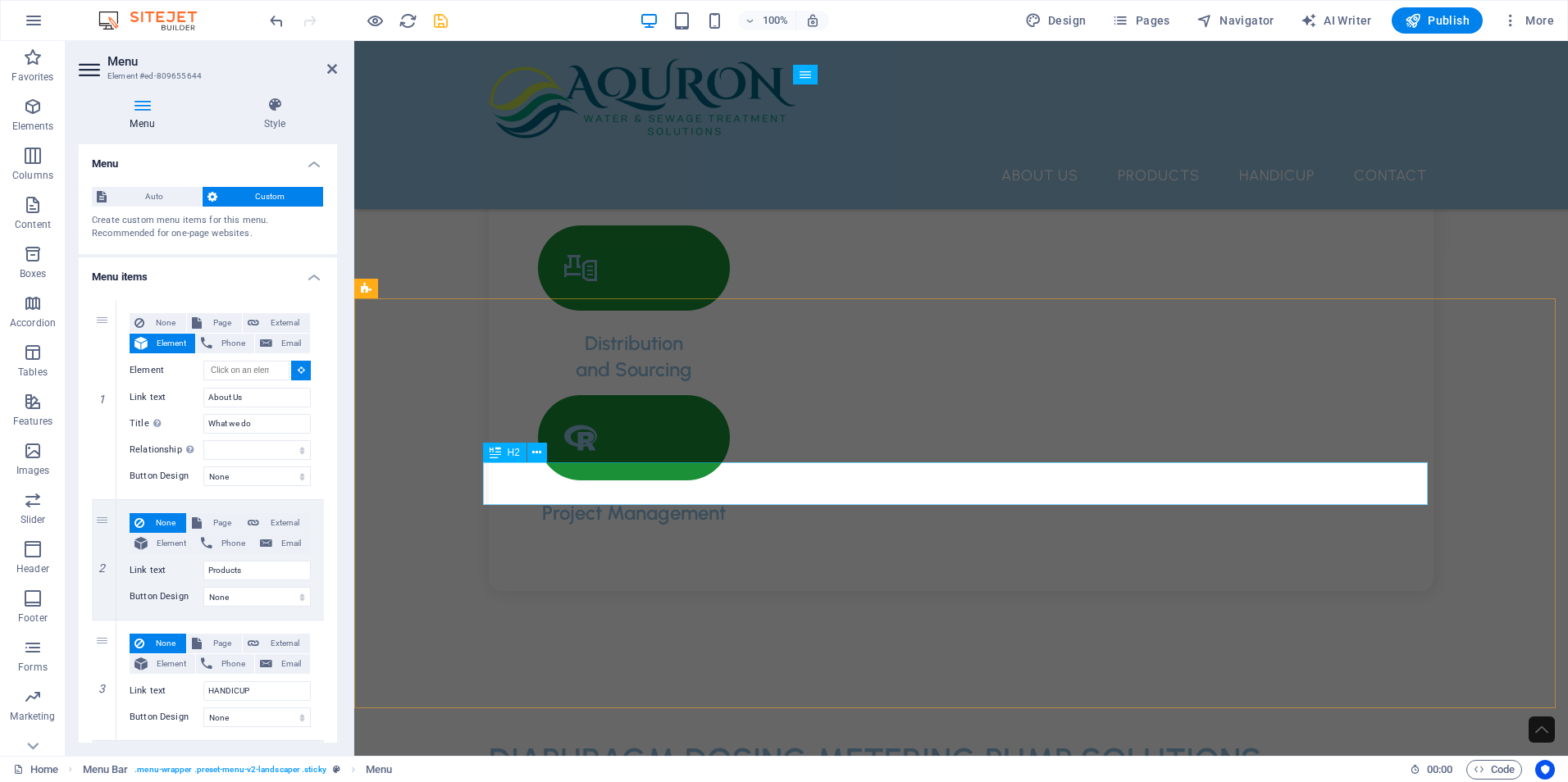 click on "PRODUCTS" at bounding box center [961, 4810] 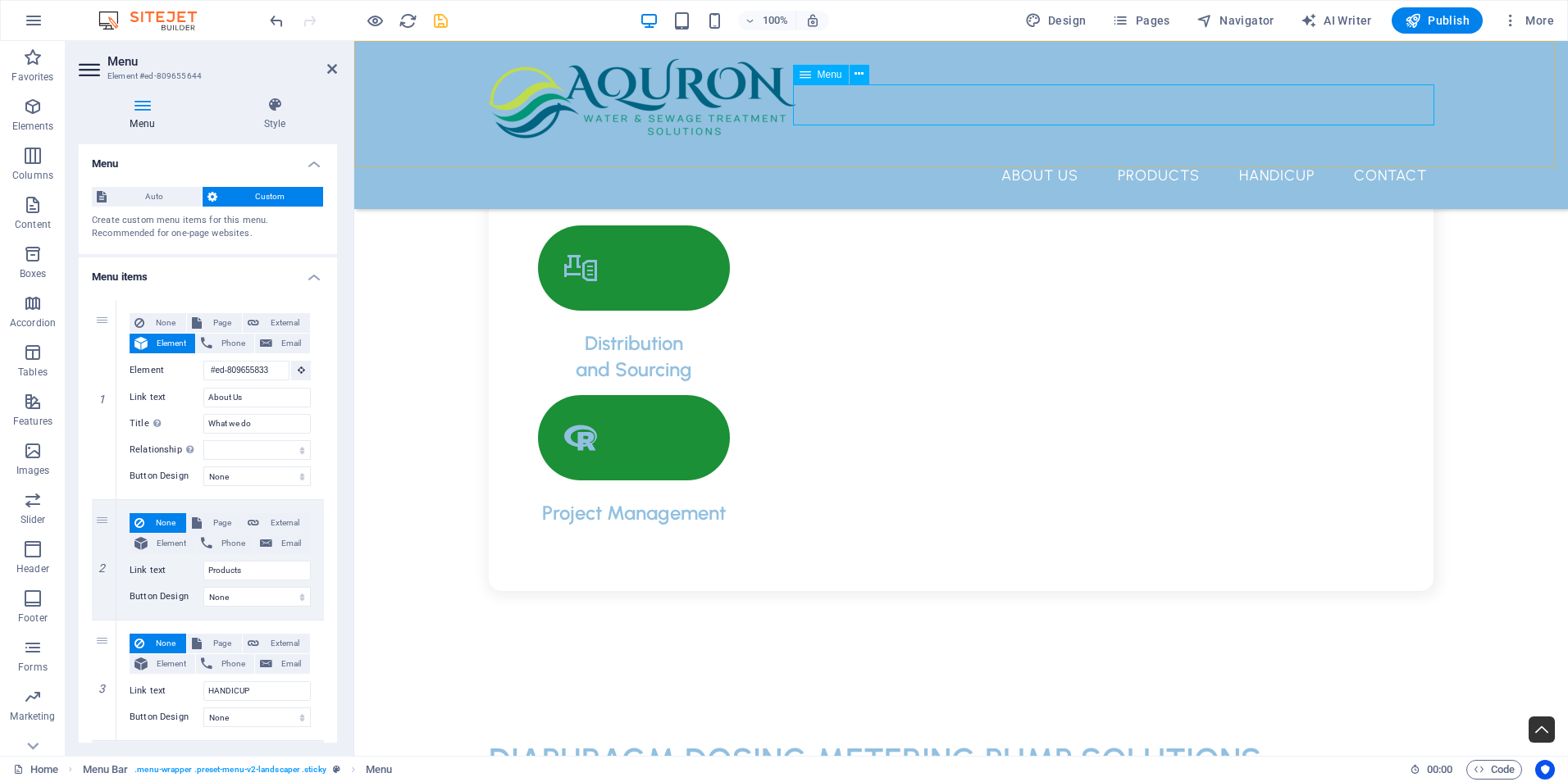 click on "About Us Products HANDICUP Contact" at bounding box center [961, 175] 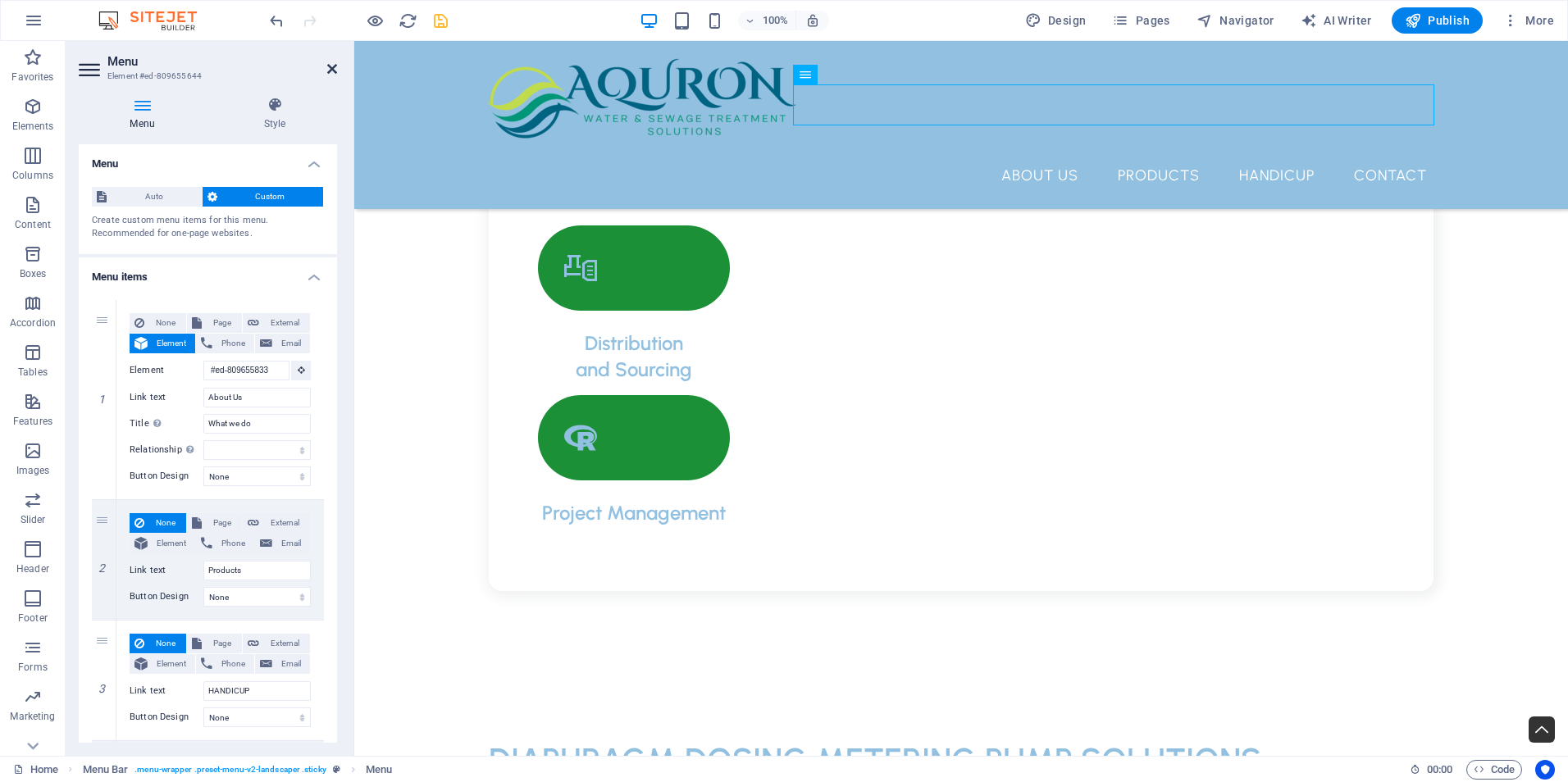 click at bounding box center [332, 69] 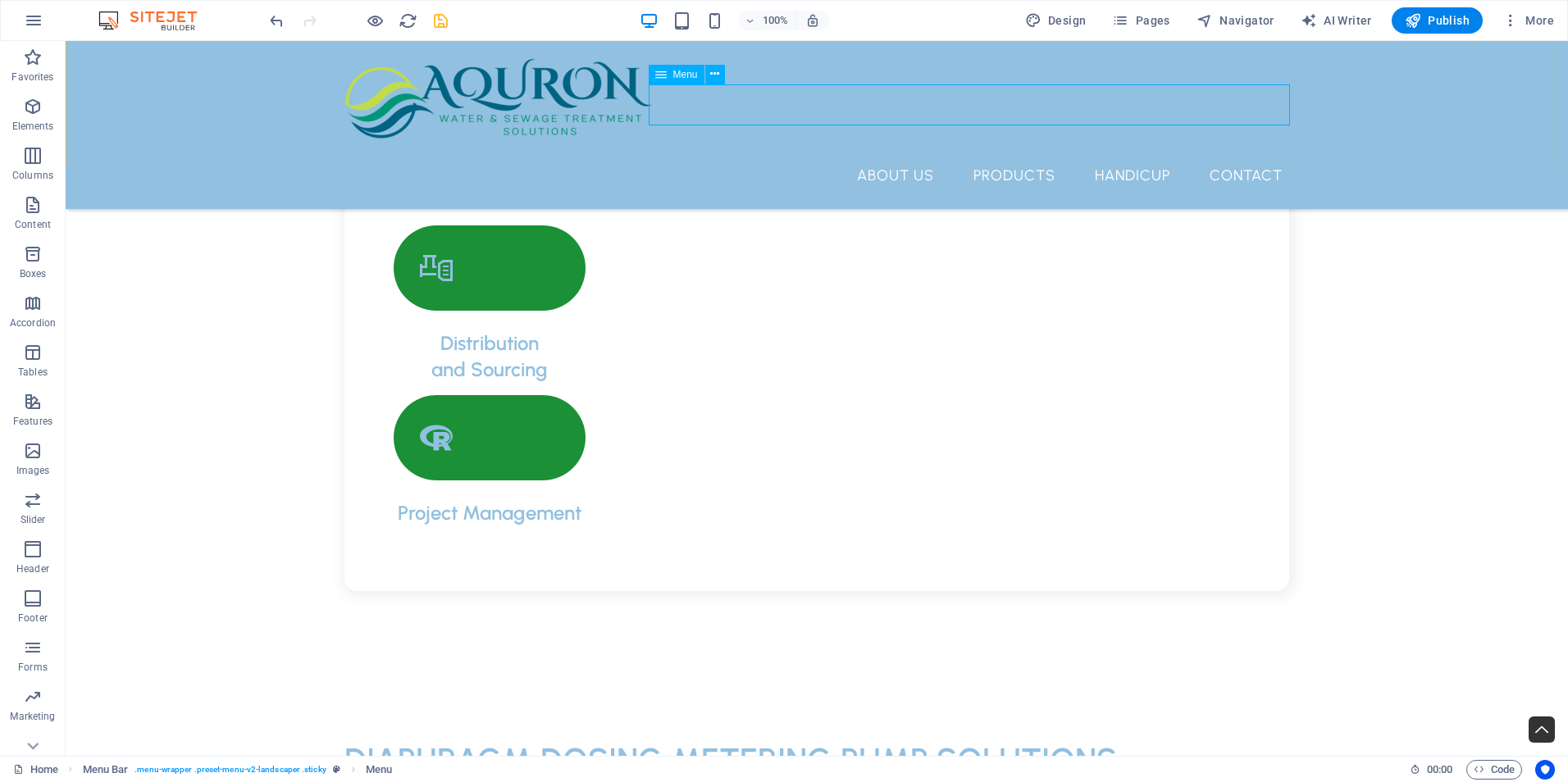 click on "About Us Products HANDICUP Contact" at bounding box center (817, 175) 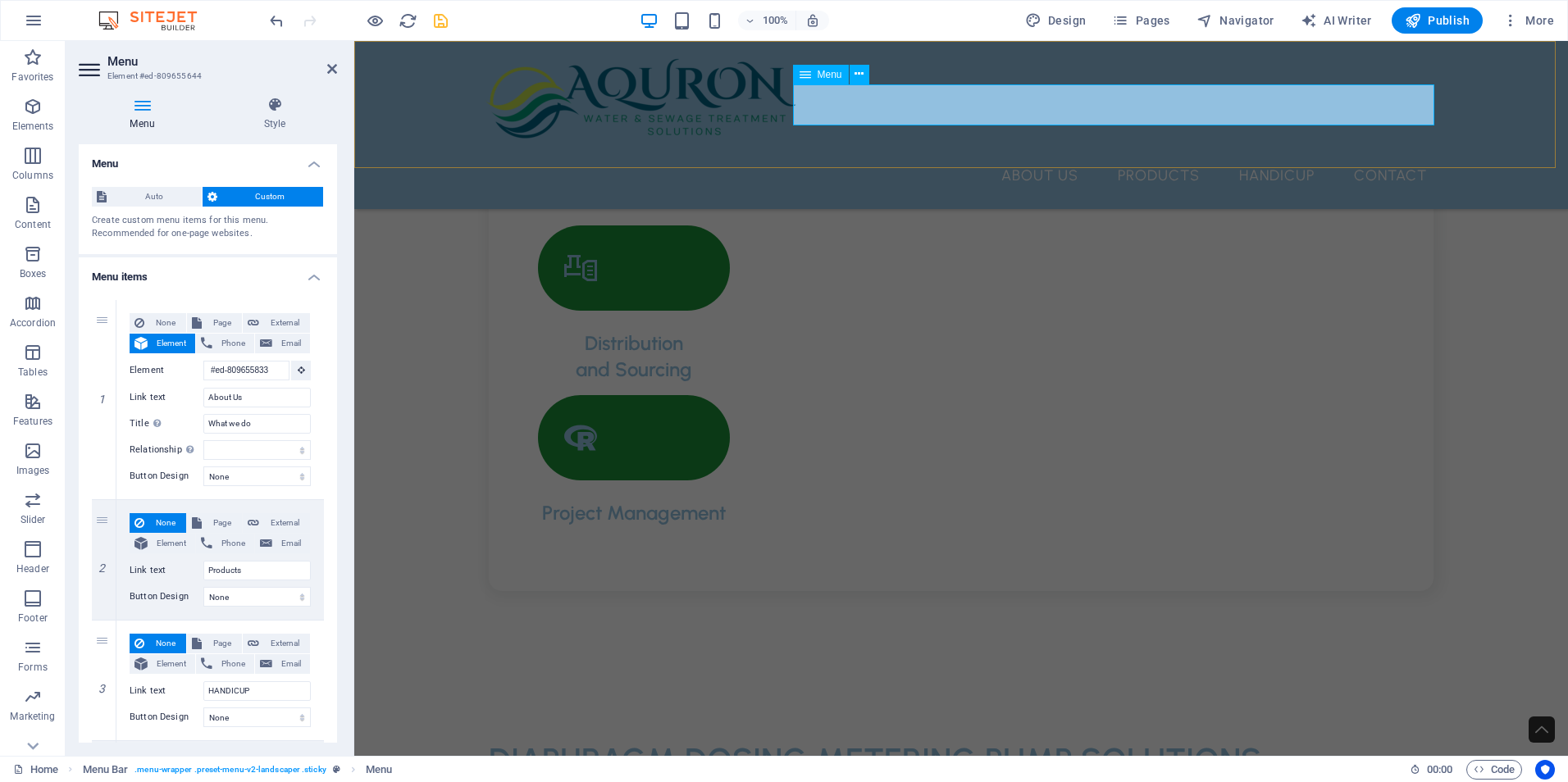 click on "About Us Products HANDICUP Contact" at bounding box center [961, 175] 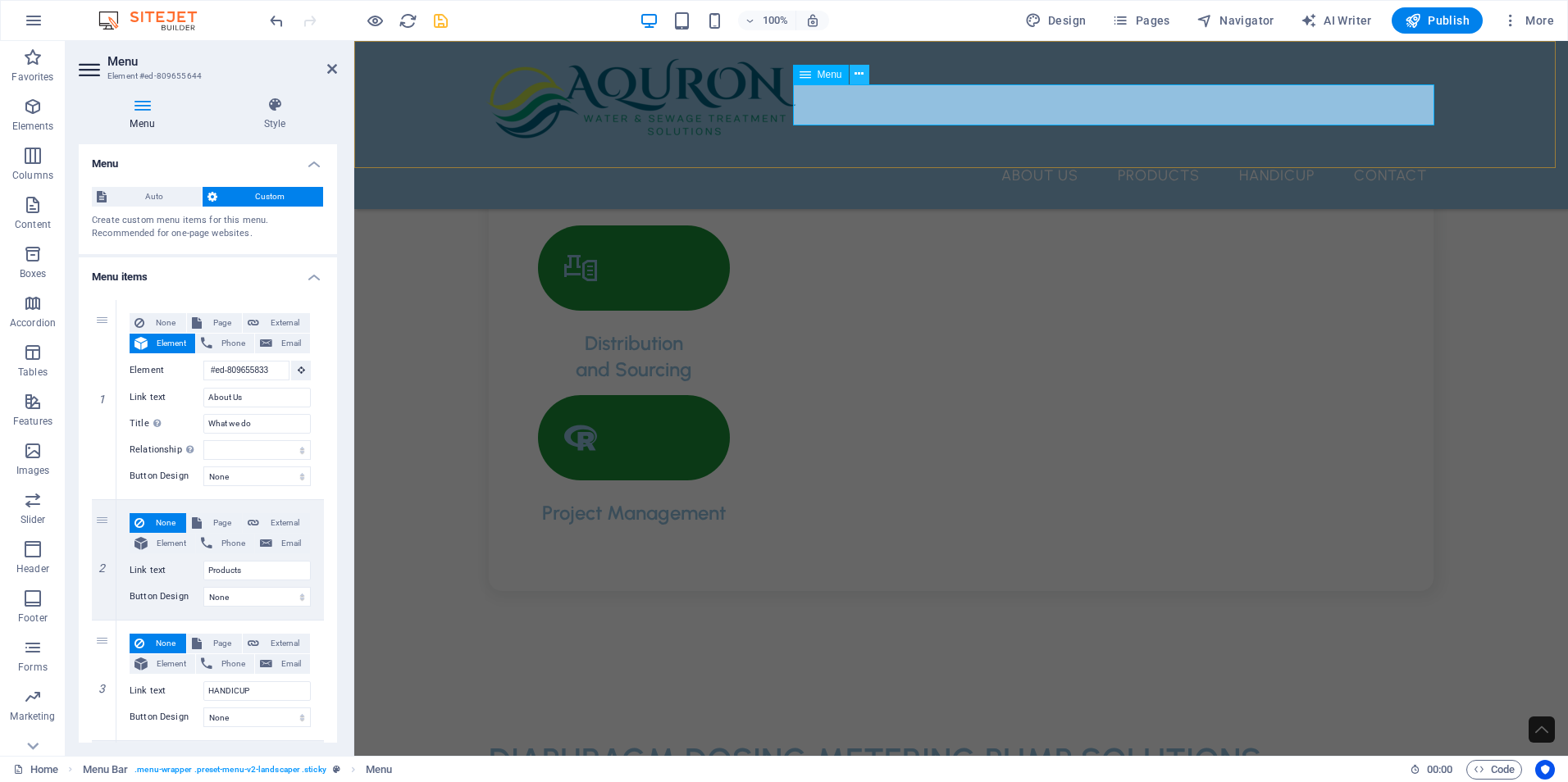 click at bounding box center [859, 74] 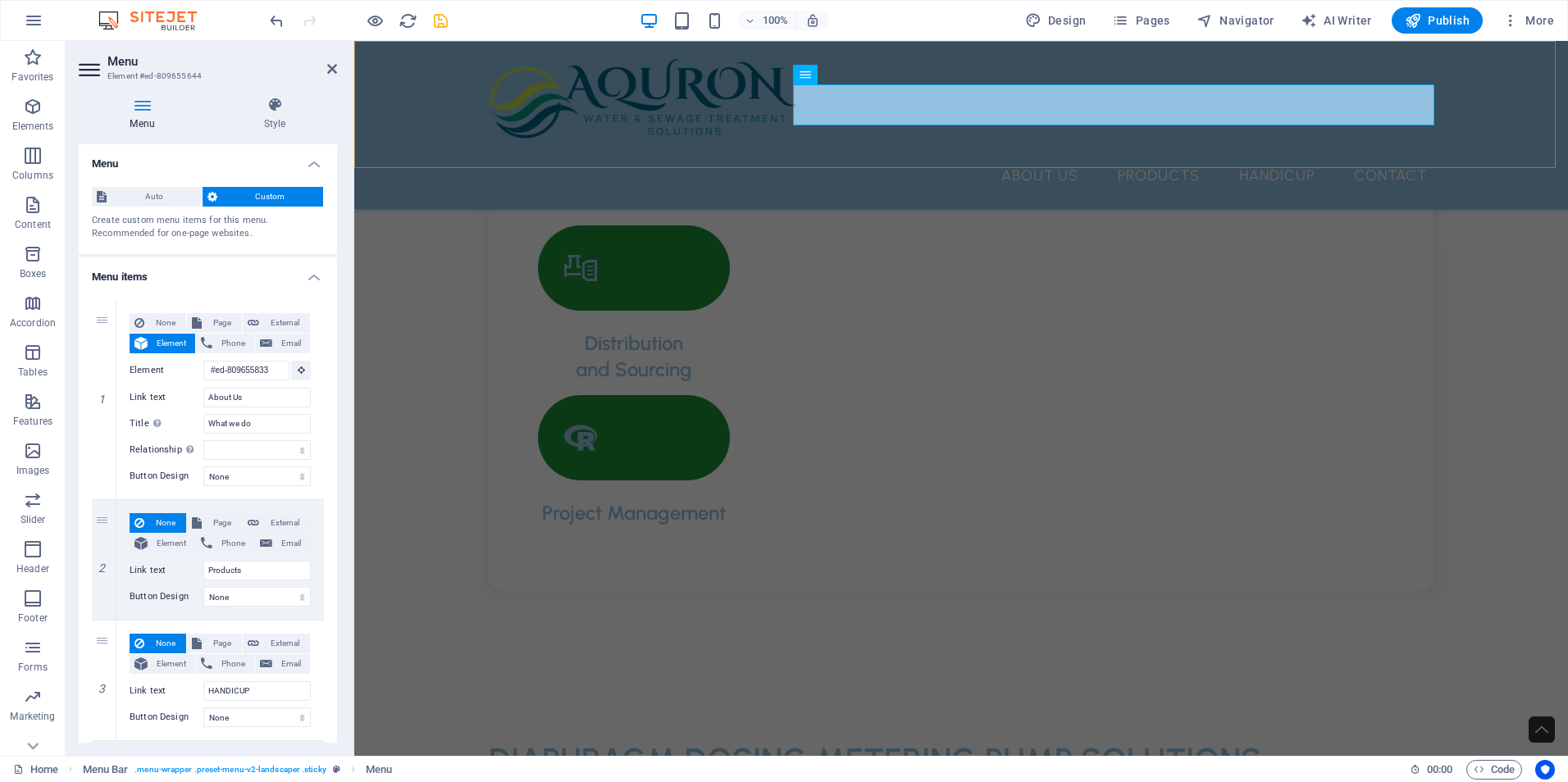 click on "About Us Products HANDICUP Contact" at bounding box center (961, 125) 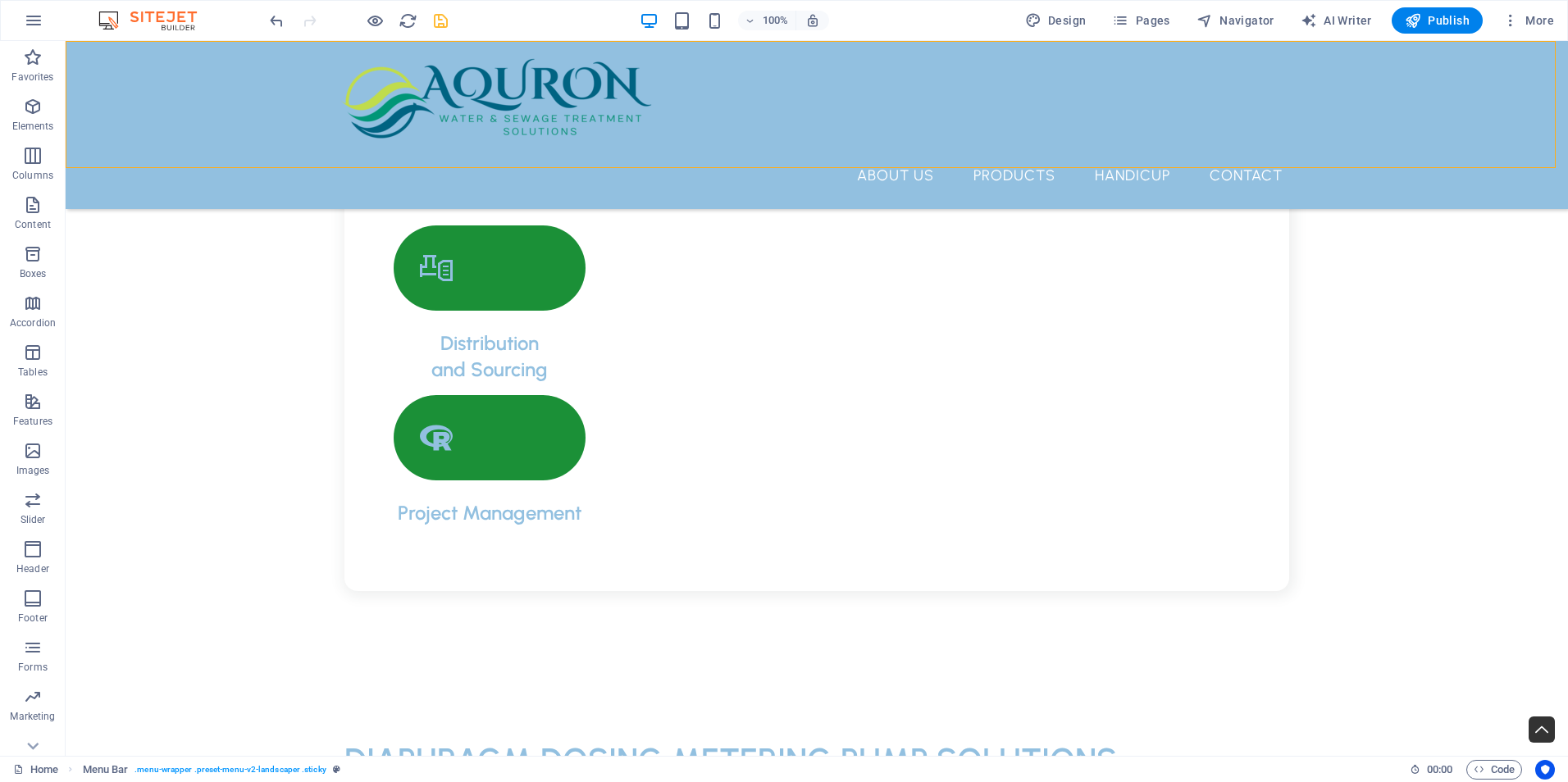 click at bounding box center [440, 20] 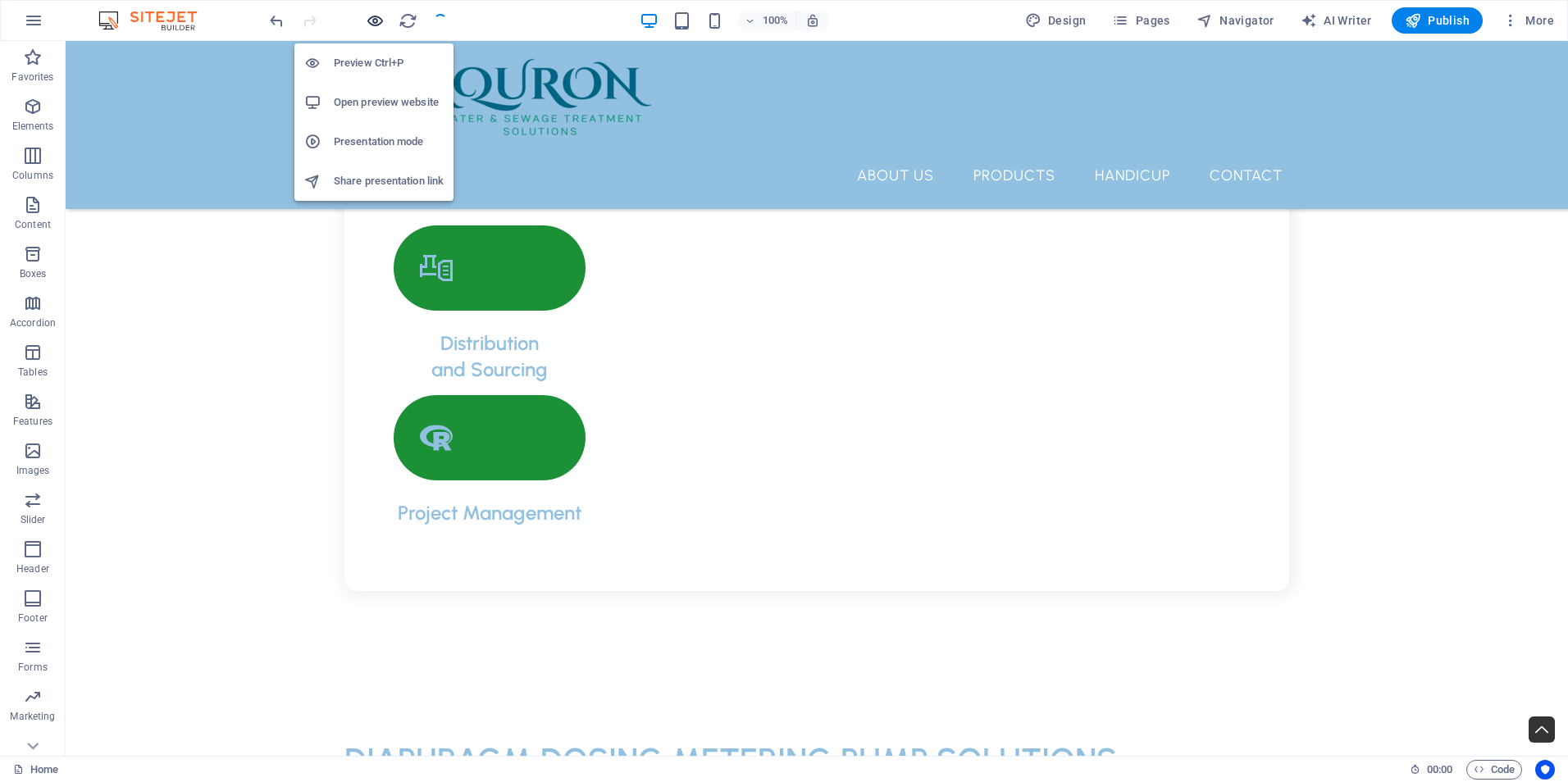click at bounding box center (375, 20) 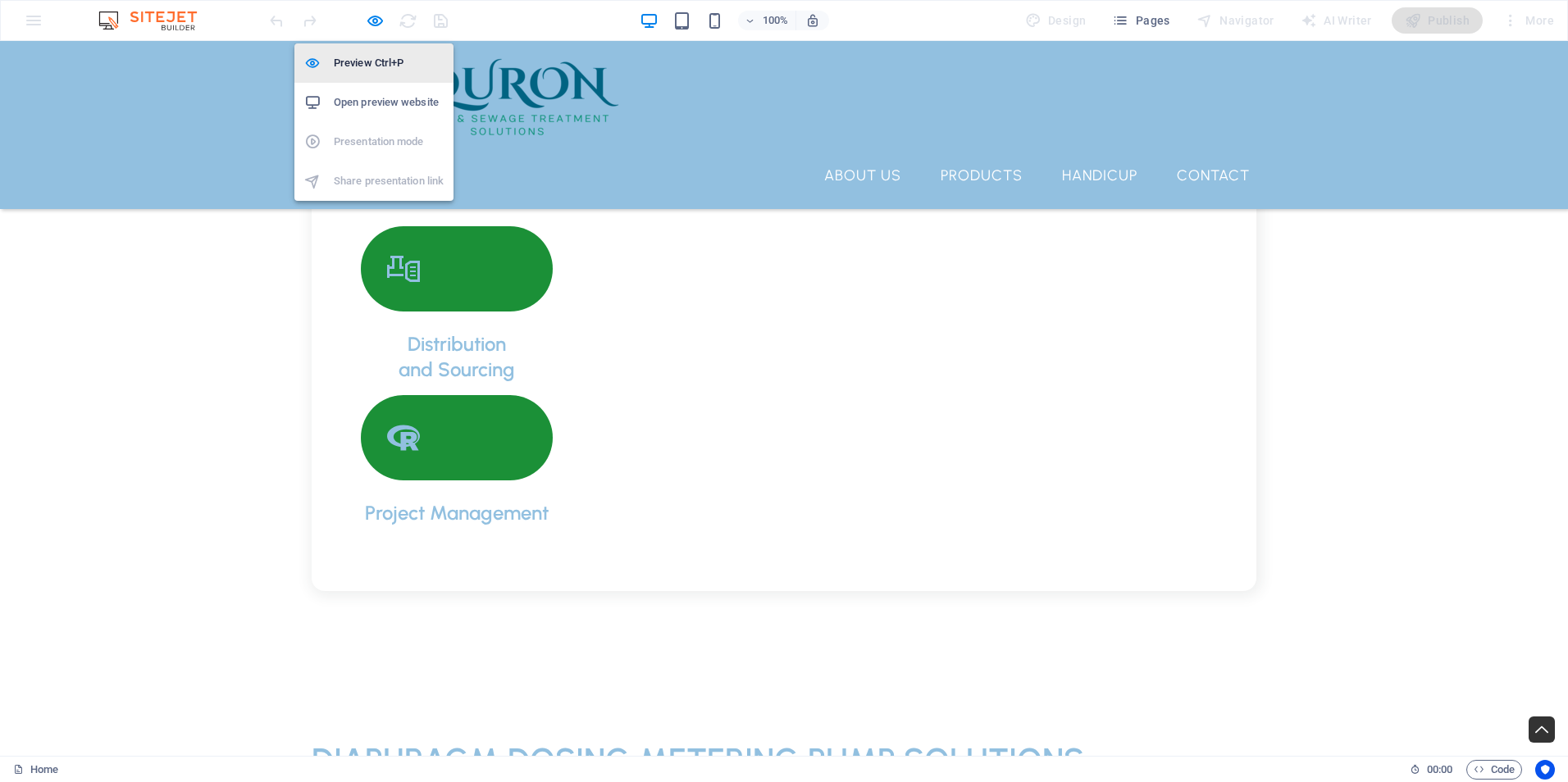 click on "Preview Ctrl+P" at bounding box center [389, 63] 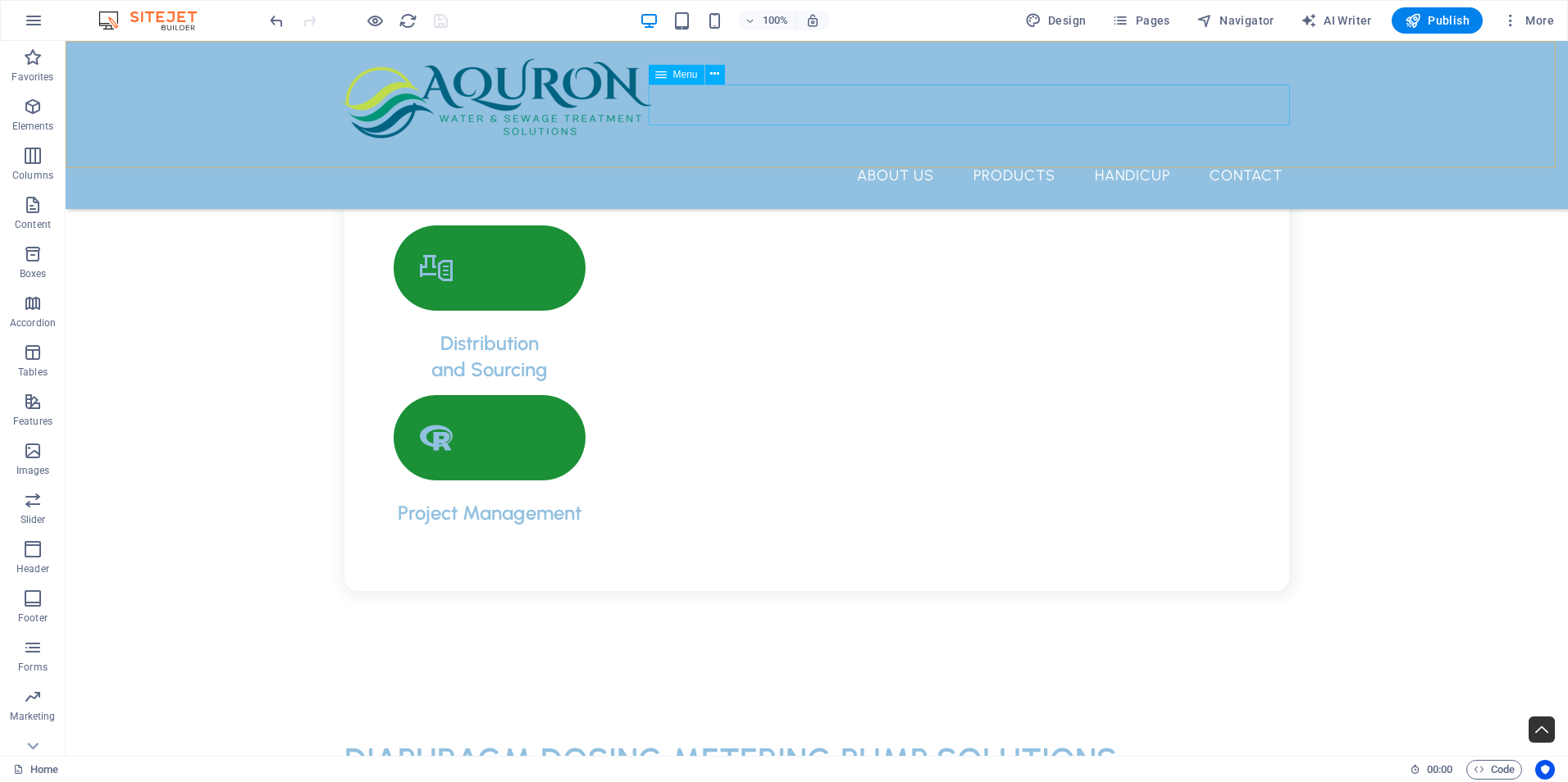 click on "About Us Products HANDICUP Contact" at bounding box center (817, 175) 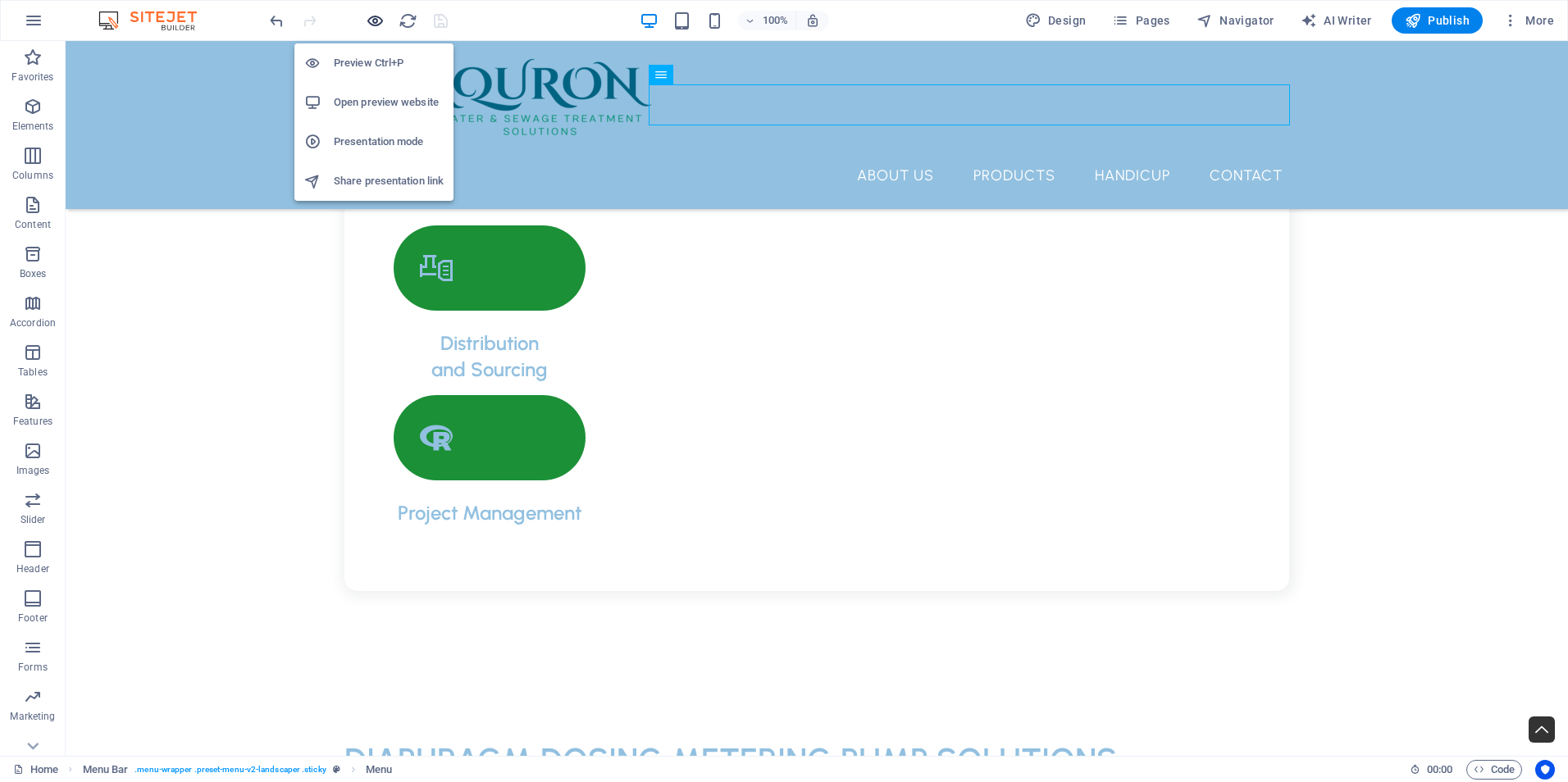 click at bounding box center [375, 20] 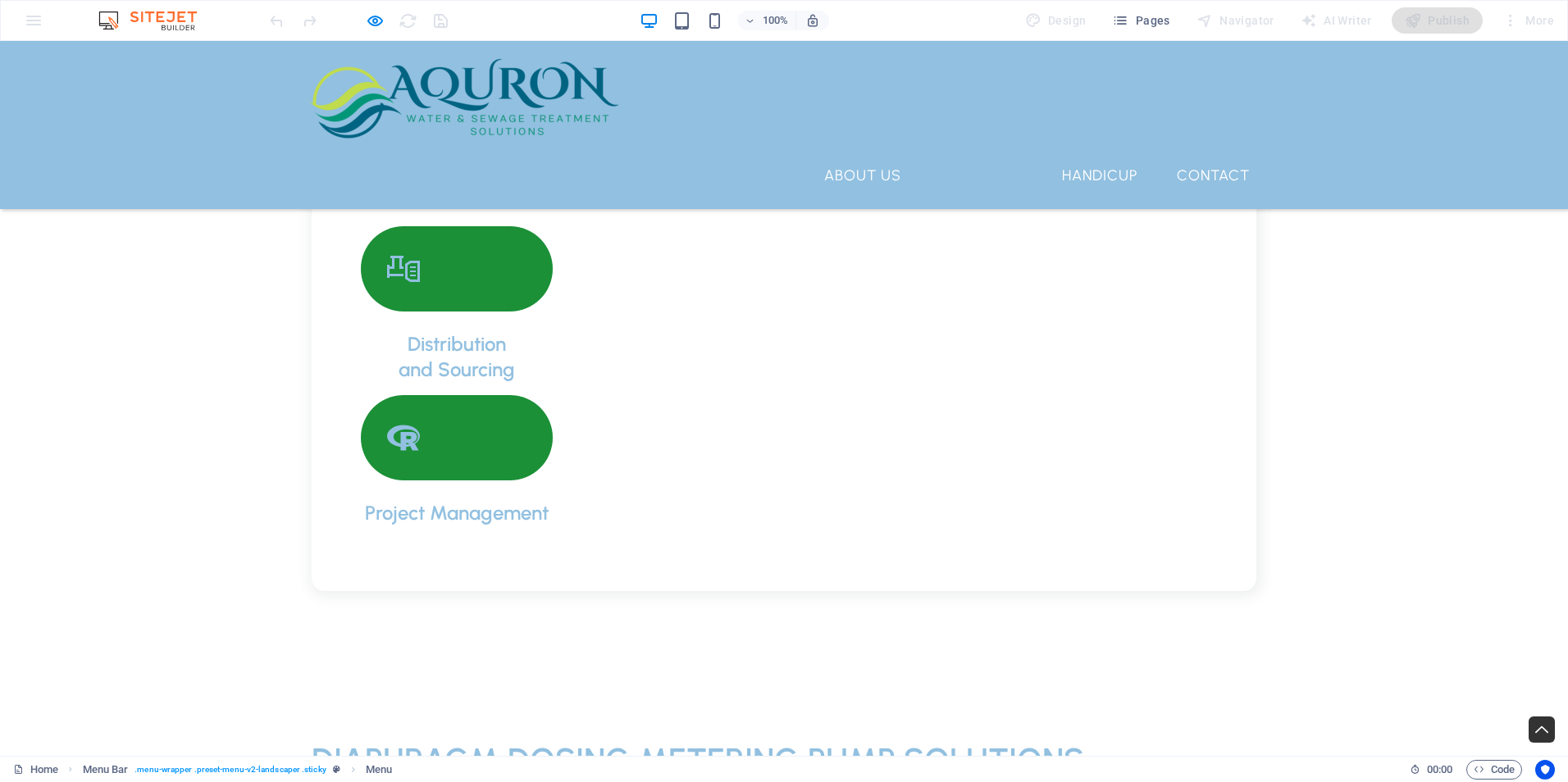 click on "Products" at bounding box center (982, 175) 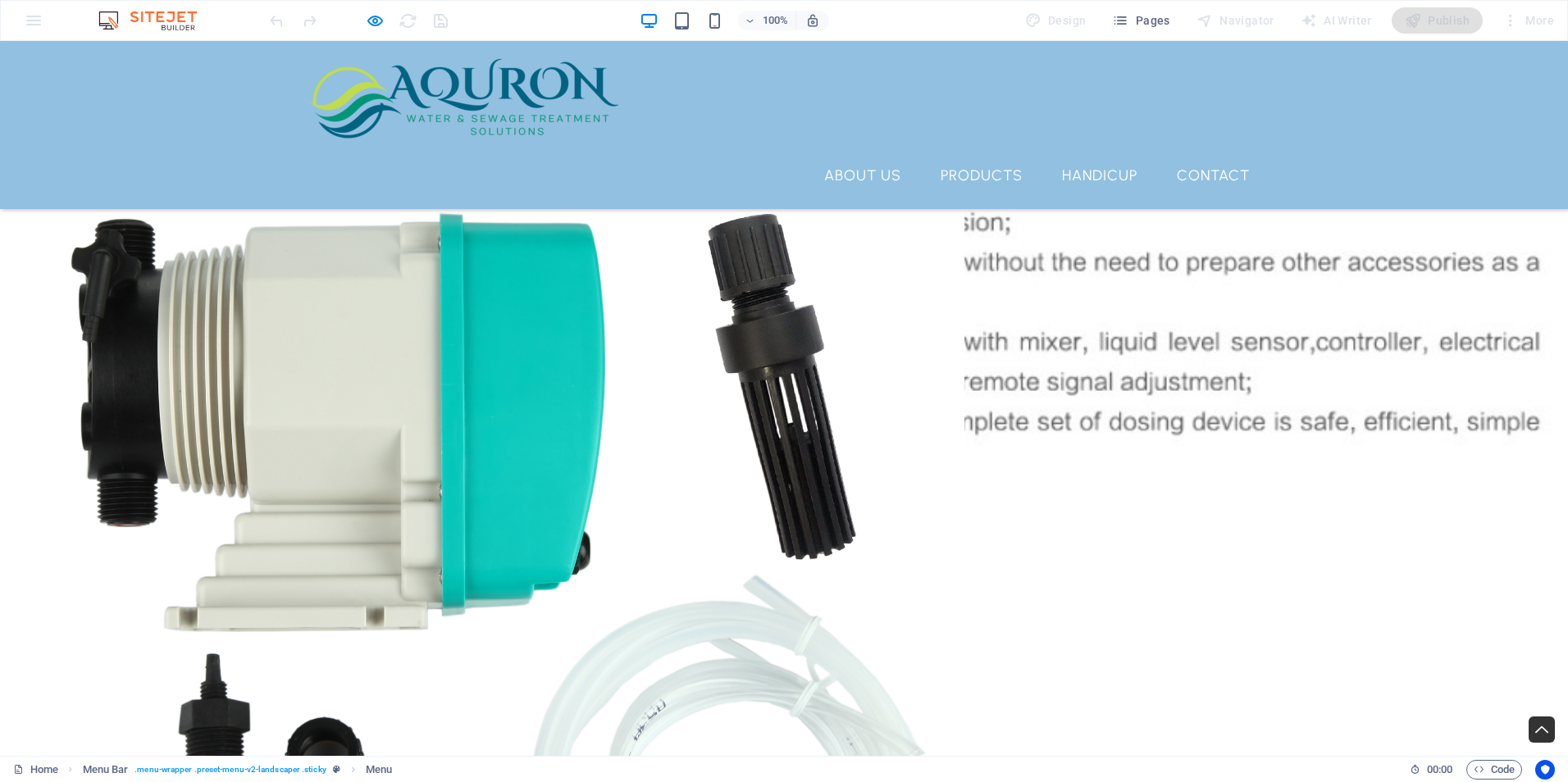 scroll, scrollTop: 0, scrollLeft: 0, axis: both 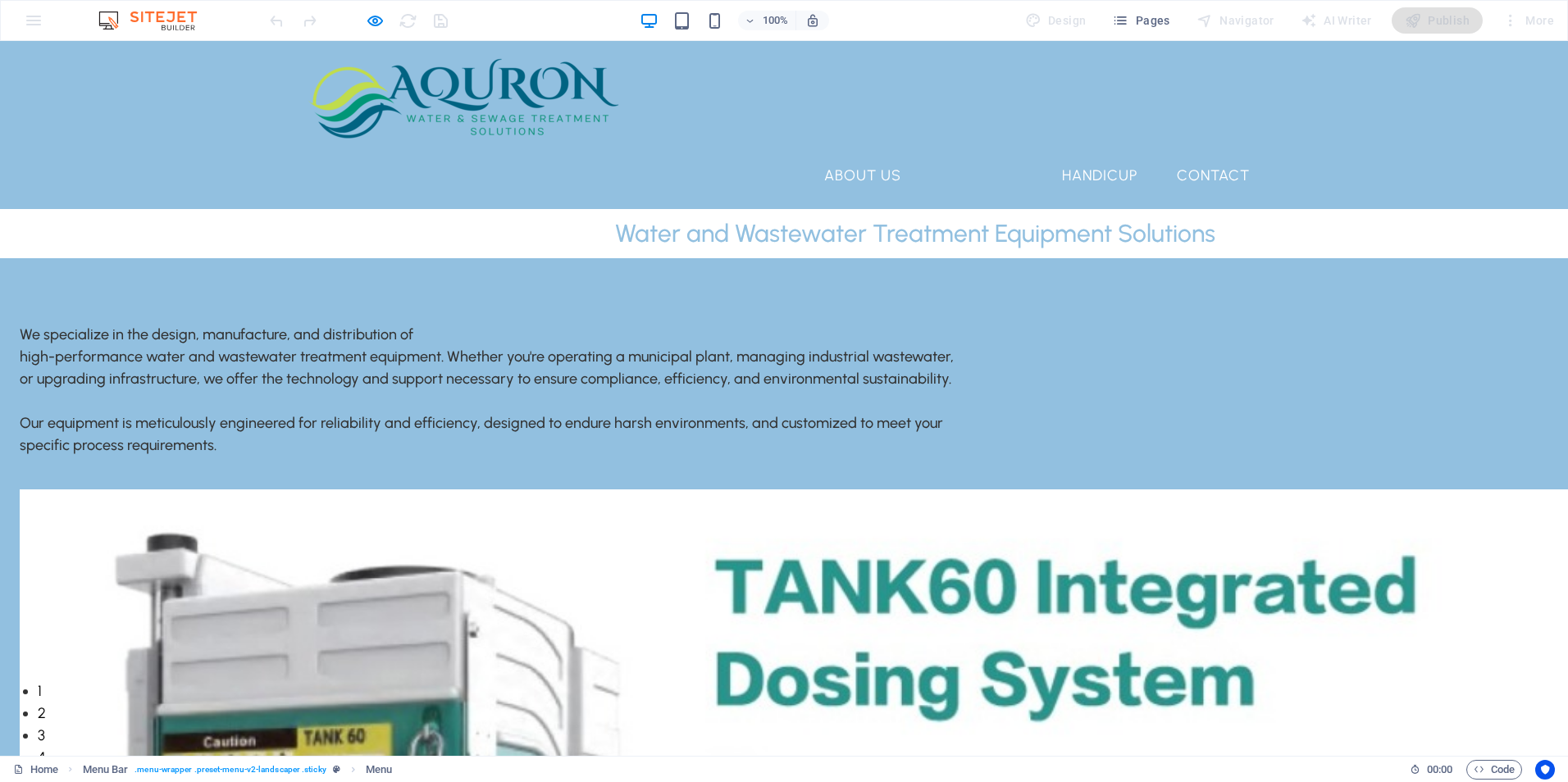 click on "Products" at bounding box center (982, 175) 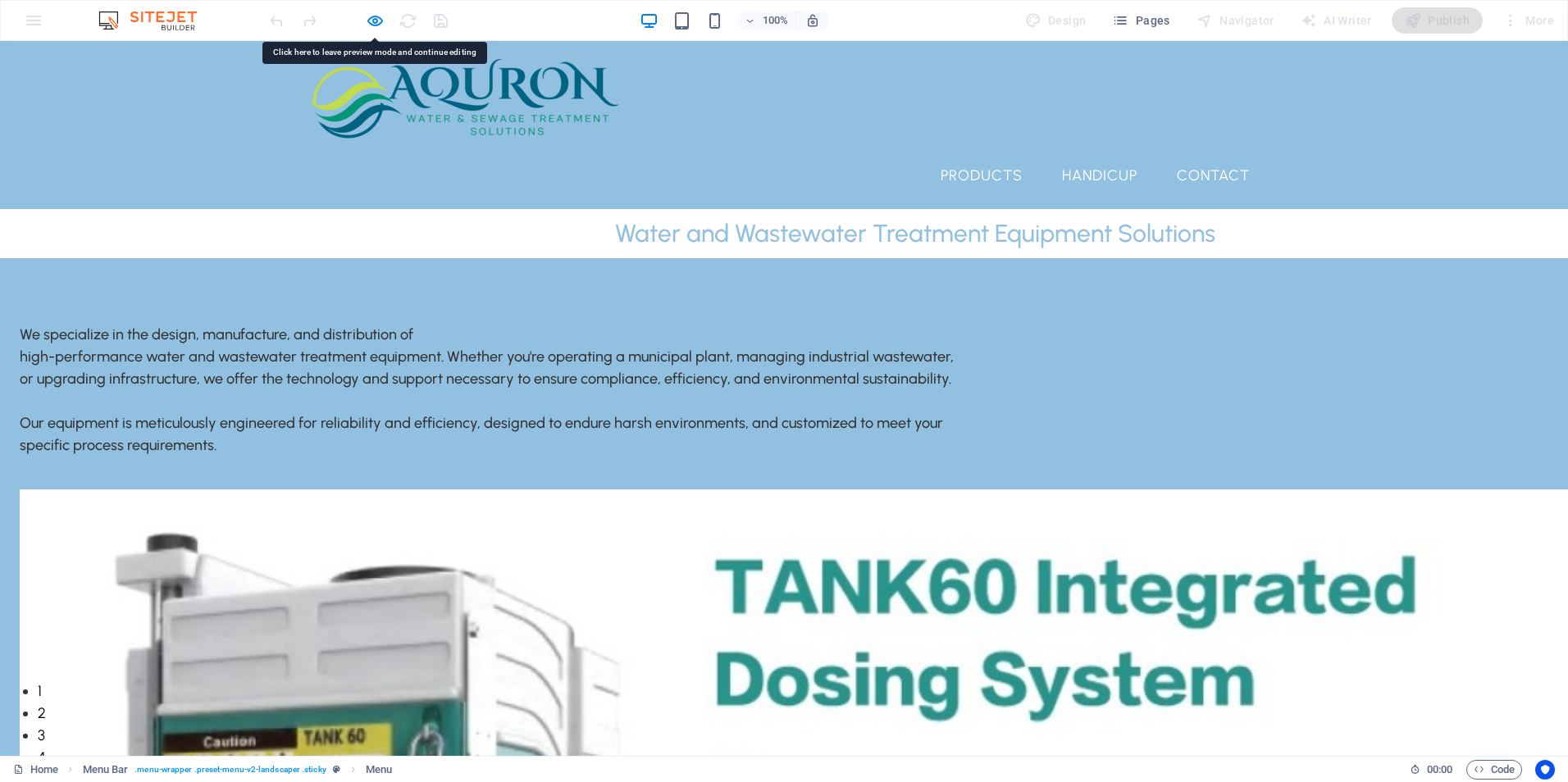 click on "About Us" at bounding box center (863, 175) 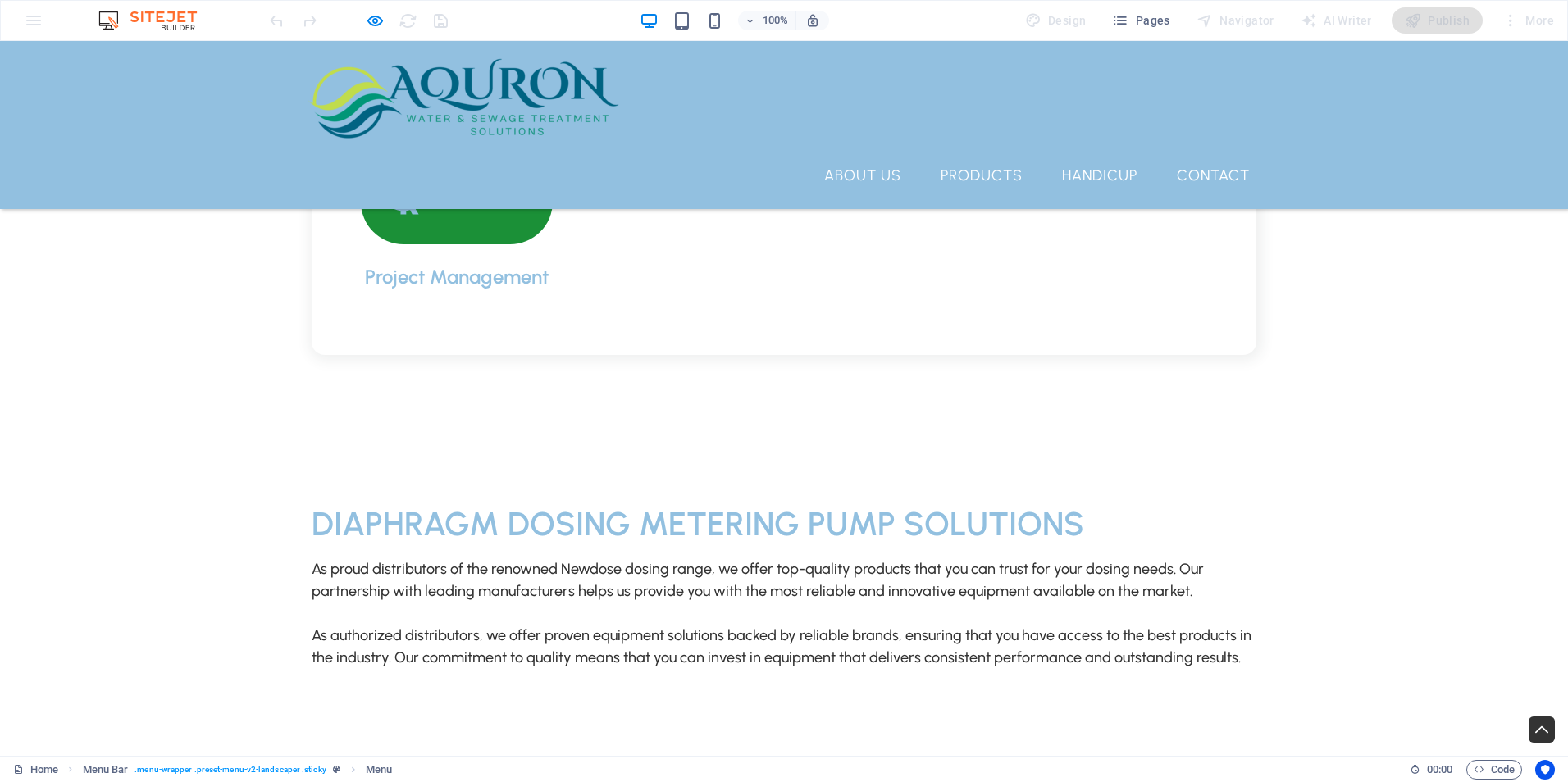 scroll, scrollTop: 2565, scrollLeft: 0, axis: vertical 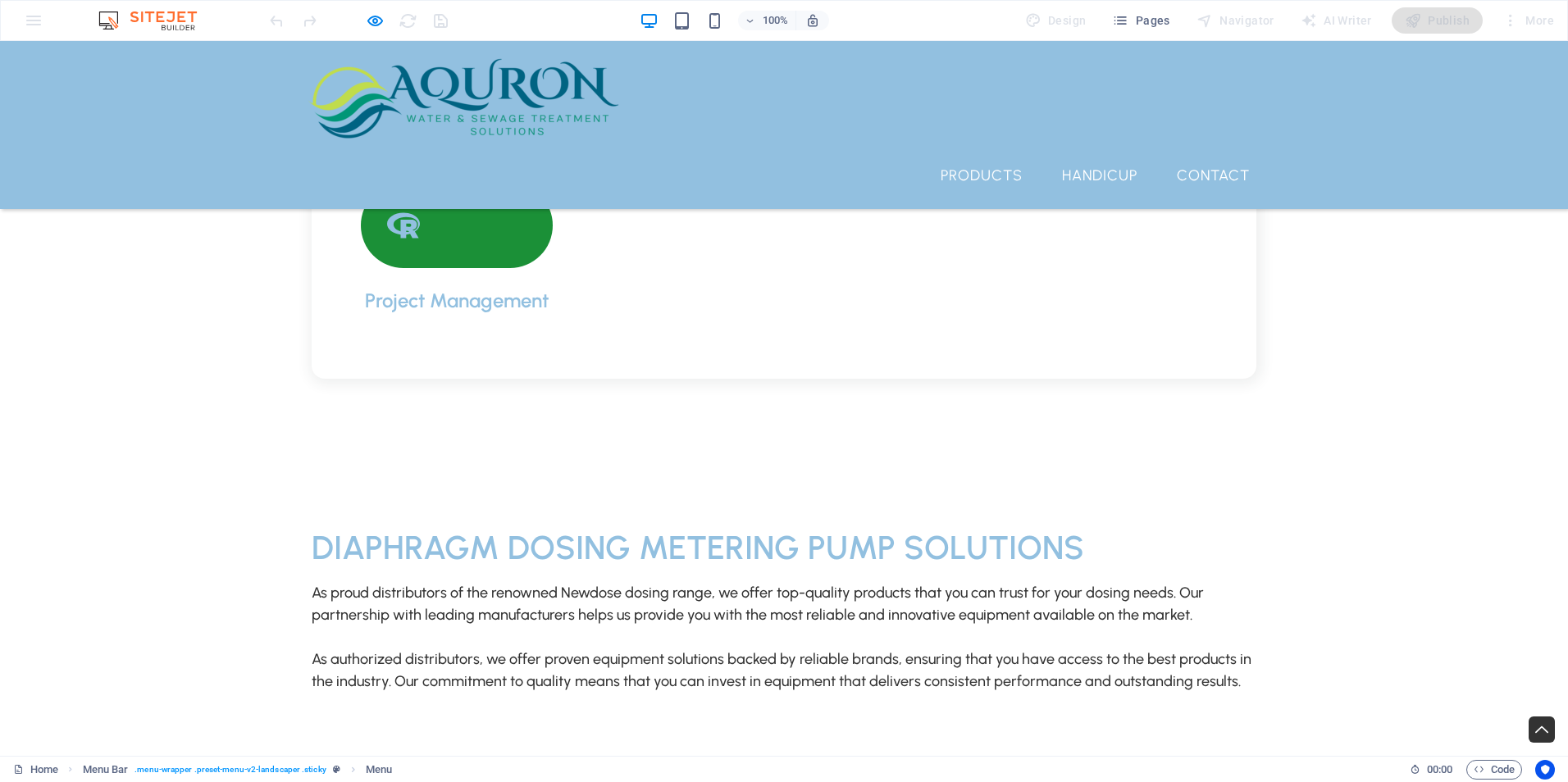 click on "About Us" at bounding box center (863, 175) 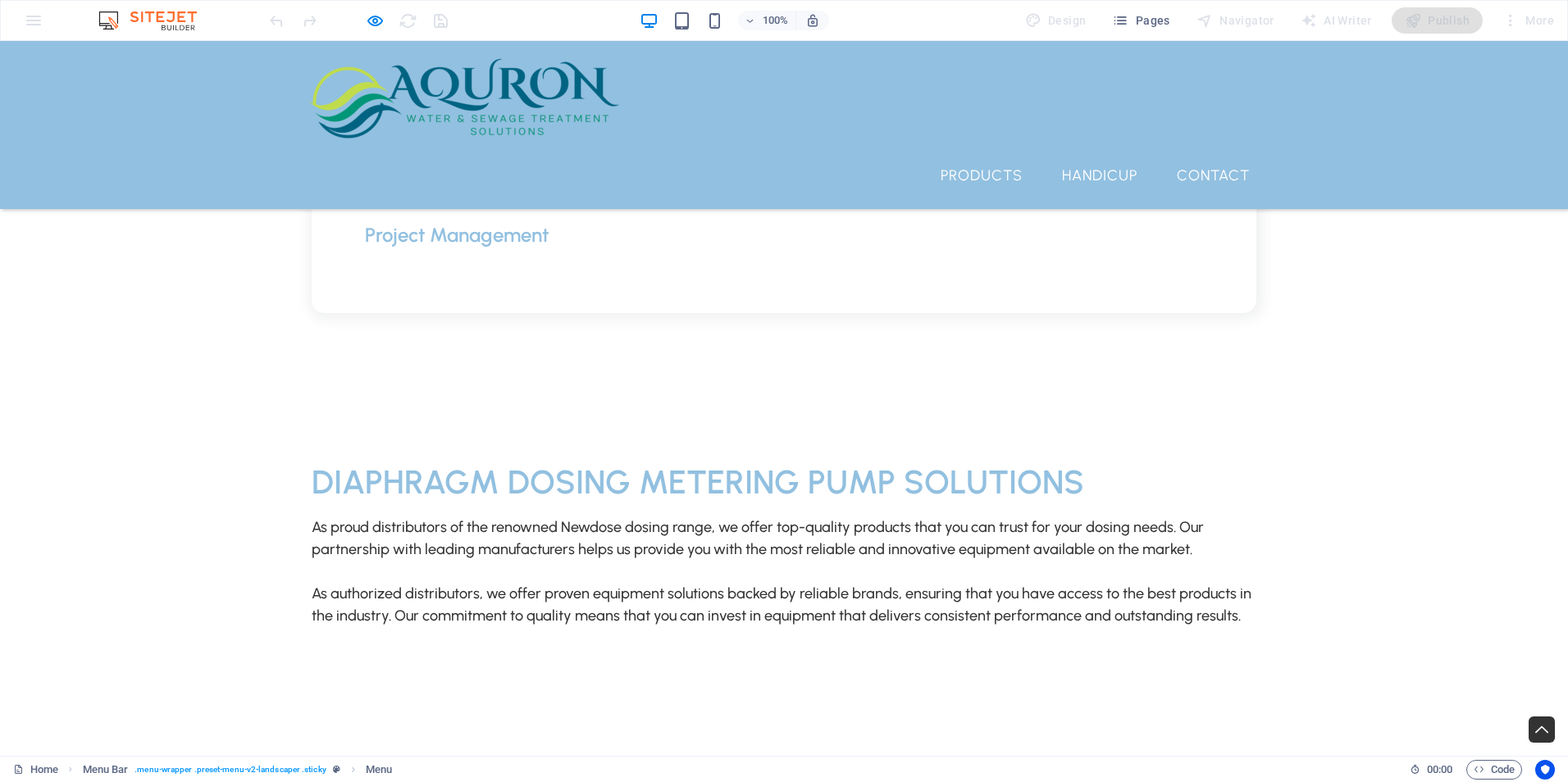 scroll, scrollTop: 2647, scrollLeft: 0, axis: vertical 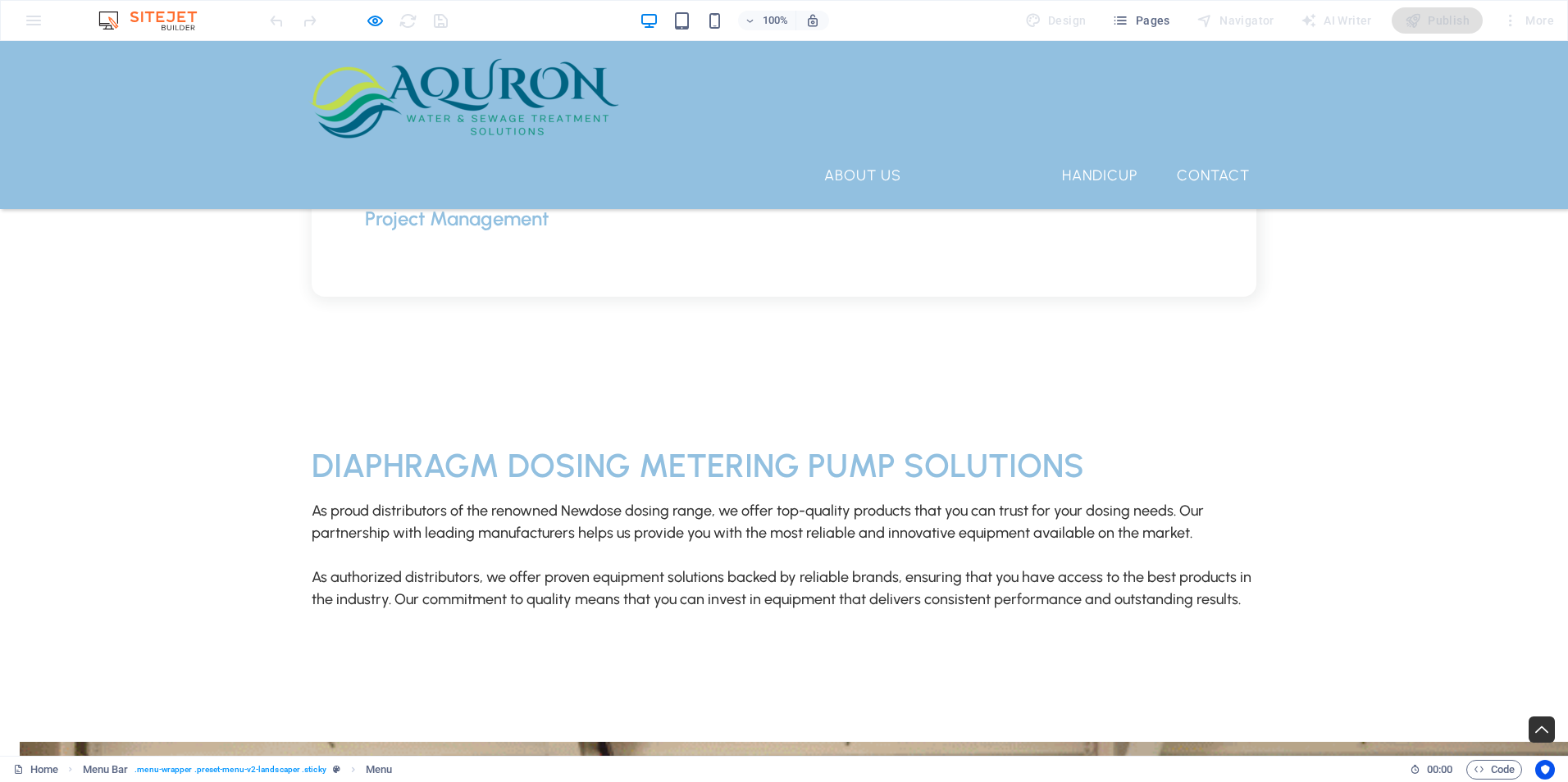click on "Products" at bounding box center [982, 175] 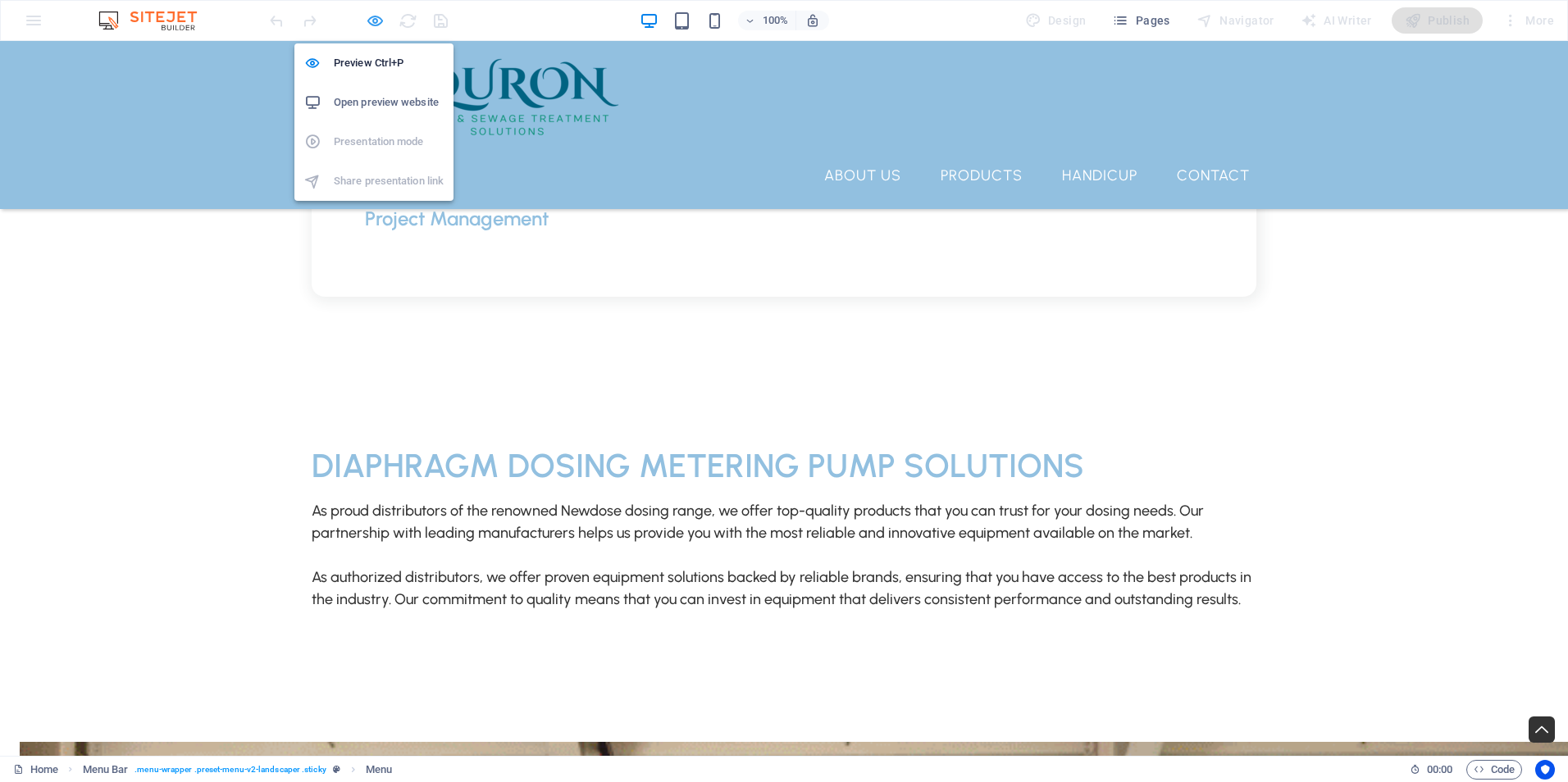 click at bounding box center (375, 20) 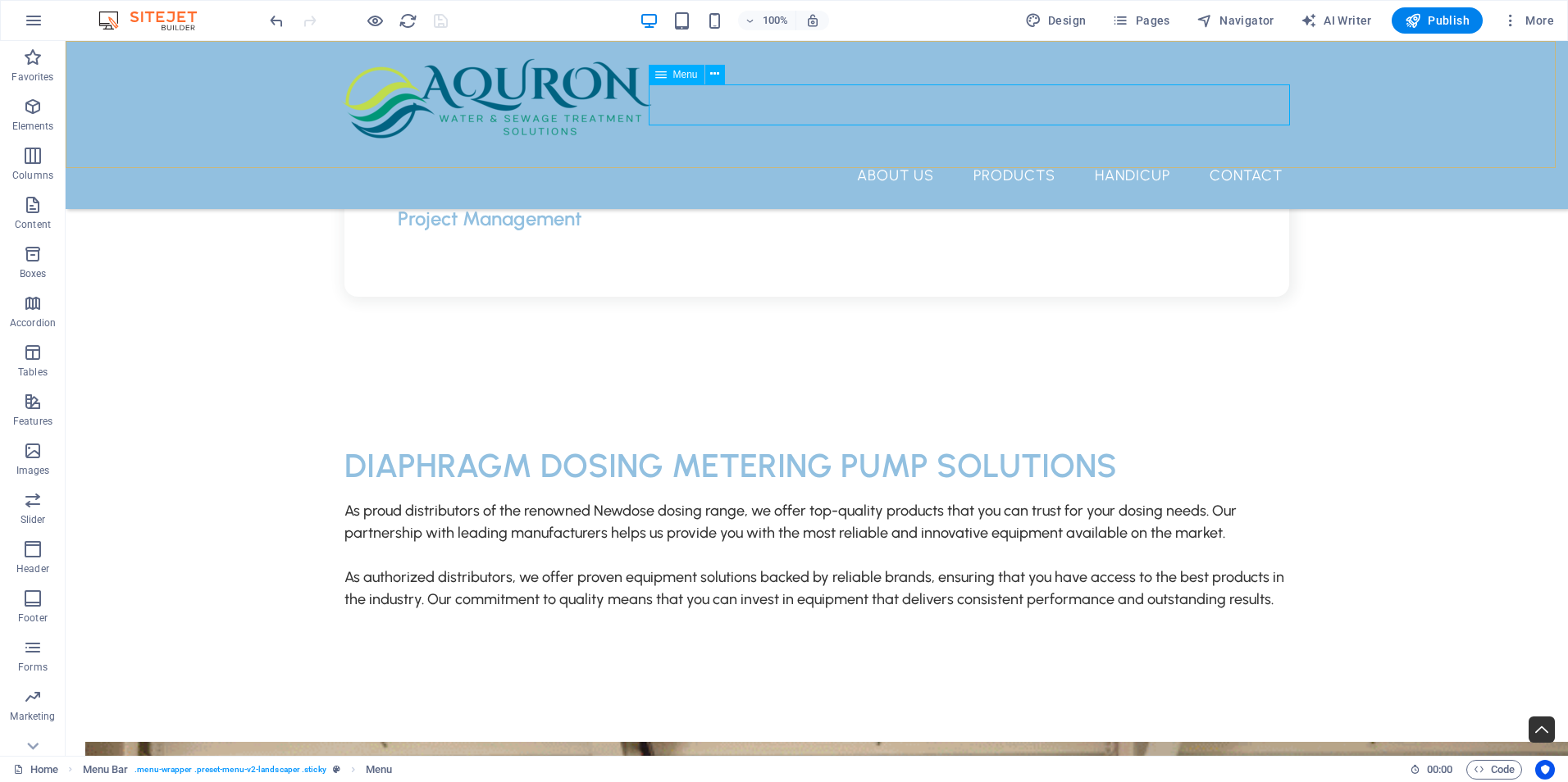 click on "About Us Products HANDICUP Contact" at bounding box center (817, 175) 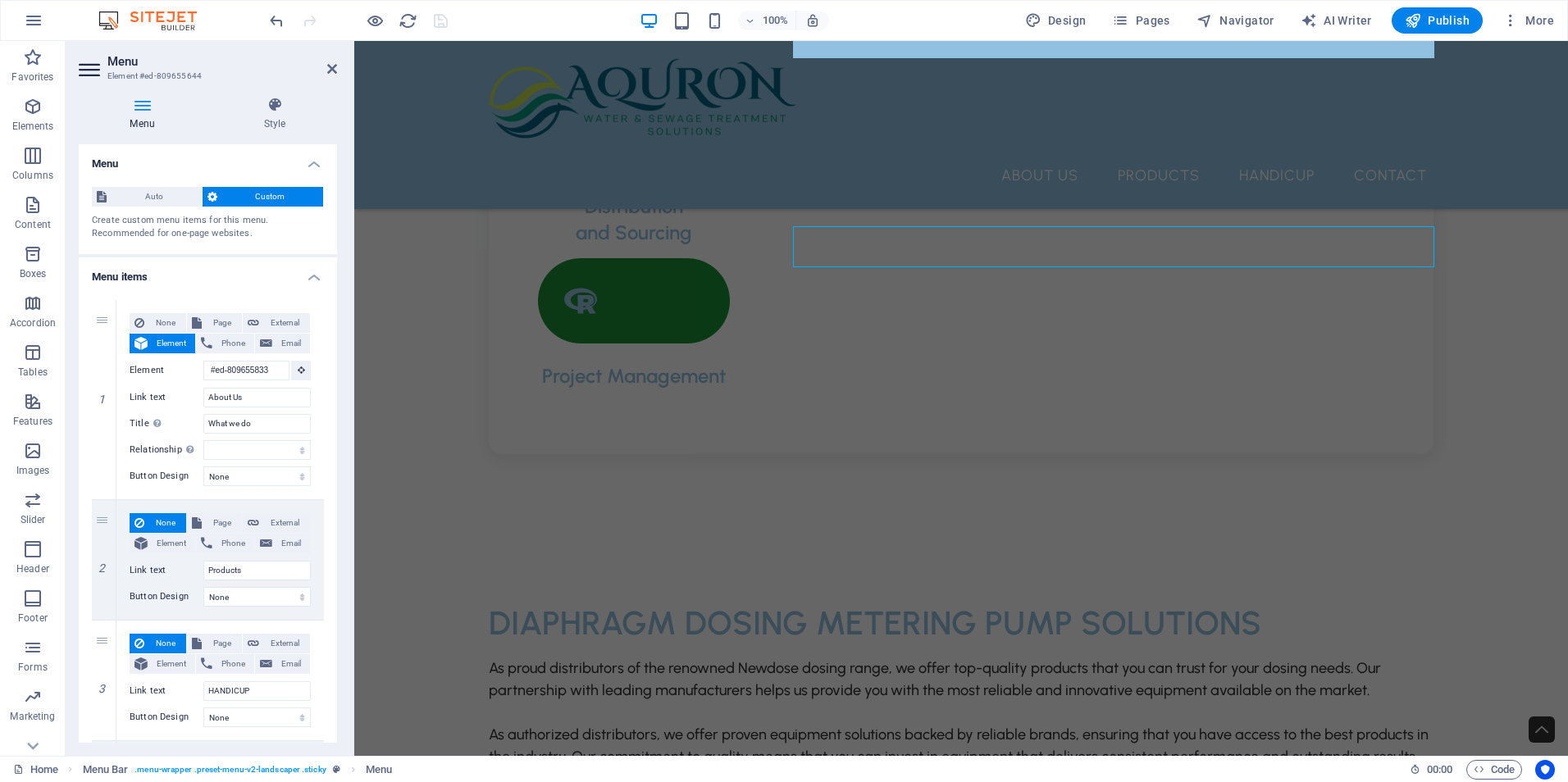 scroll, scrollTop: 2520, scrollLeft: 0, axis: vertical 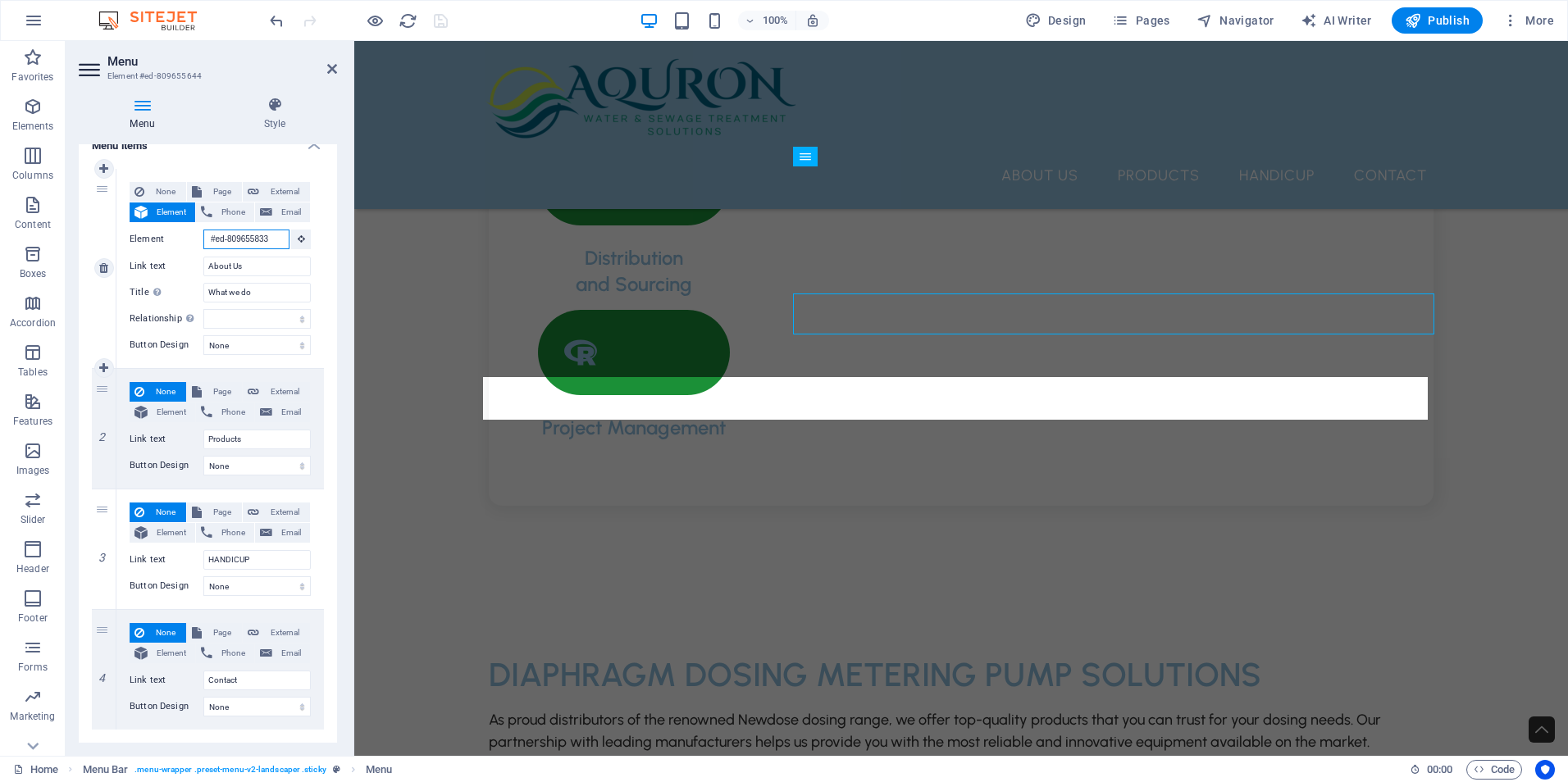 click on "#ed-809655833" at bounding box center (246, 239) 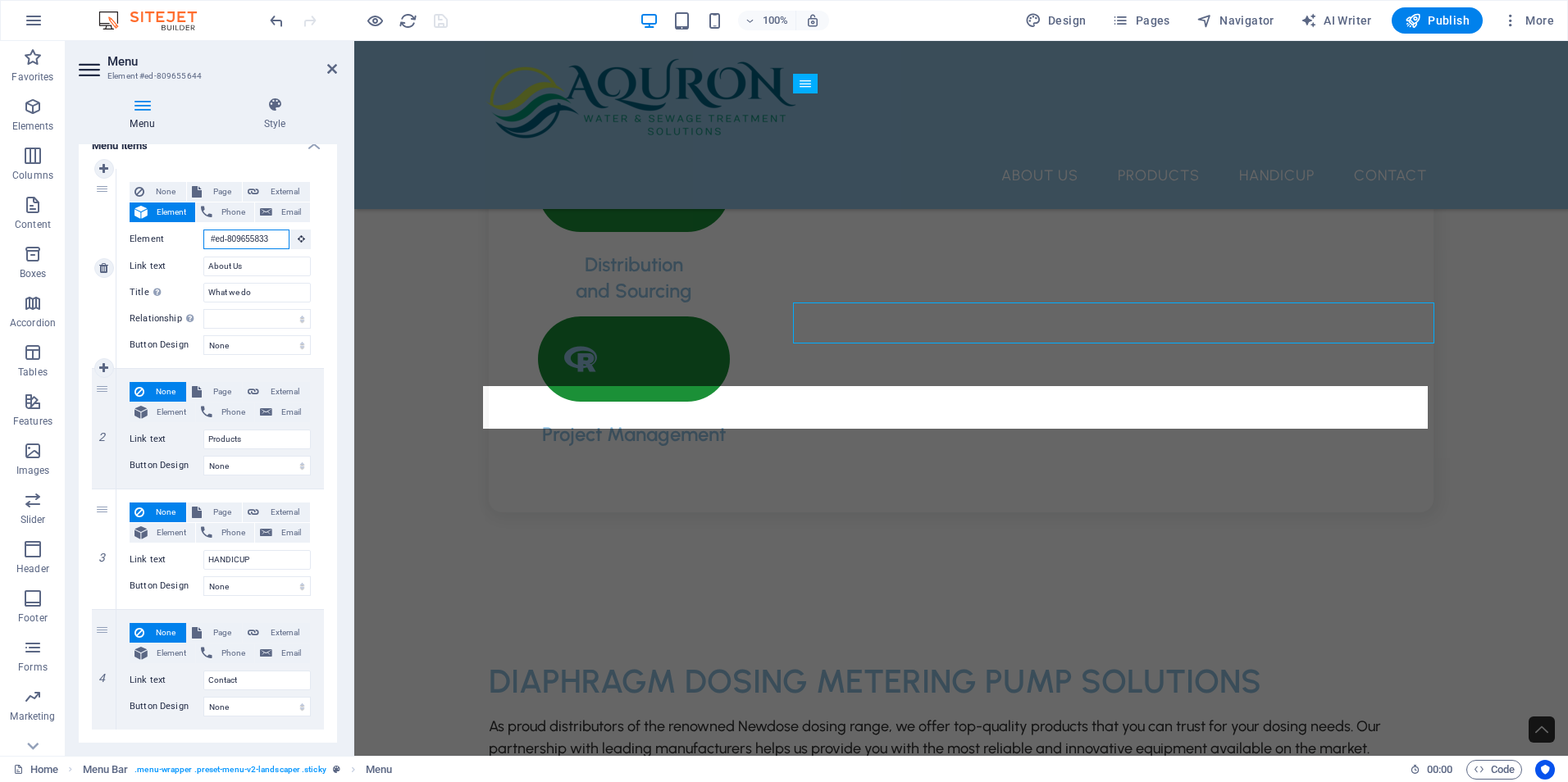 scroll, scrollTop: 2438, scrollLeft: 0, axis: vertical 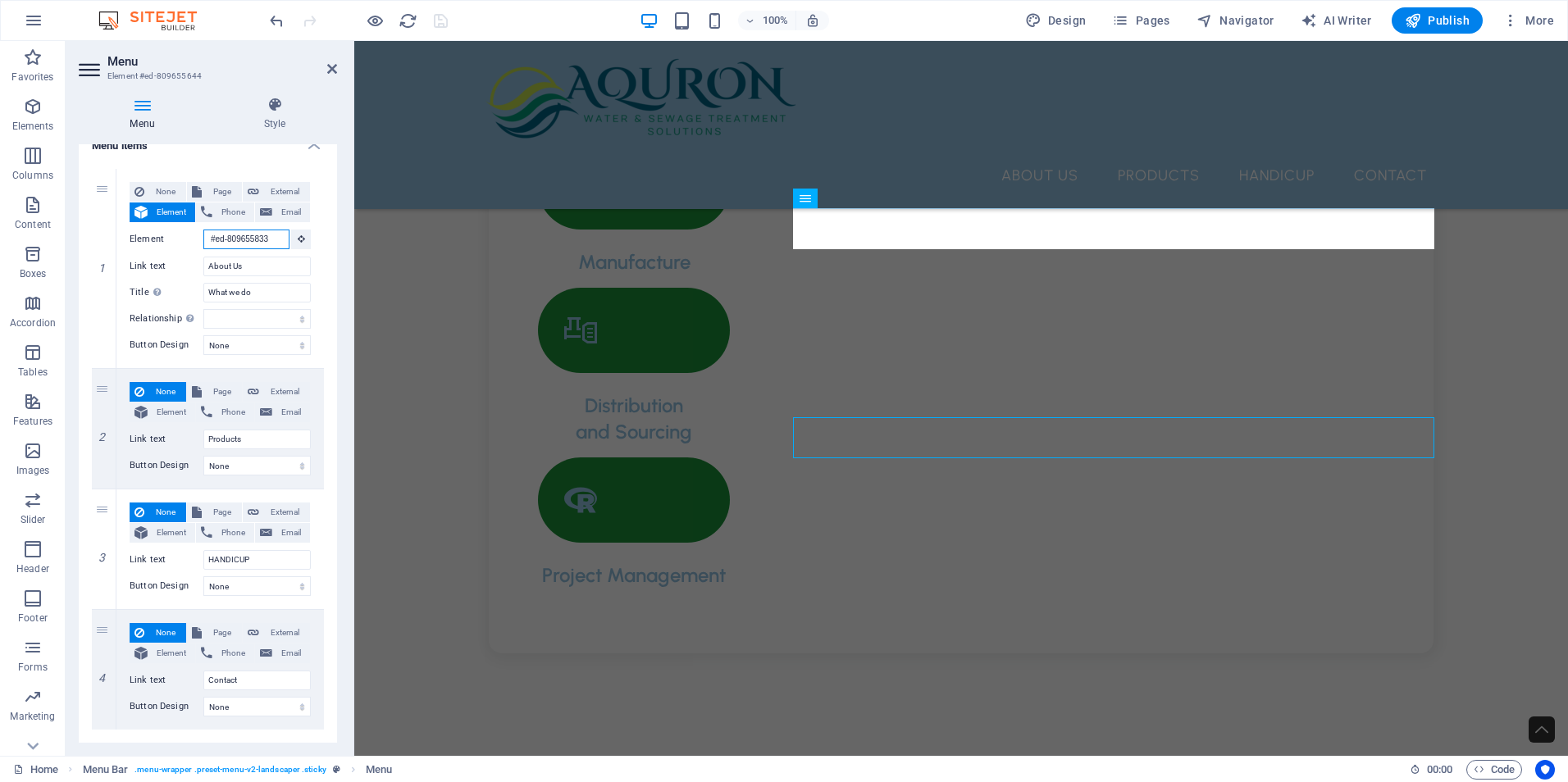 drag, startPoint x: 207, startPoint y: 238, endPoint x: 321, endPoint y: 238, distance: 114 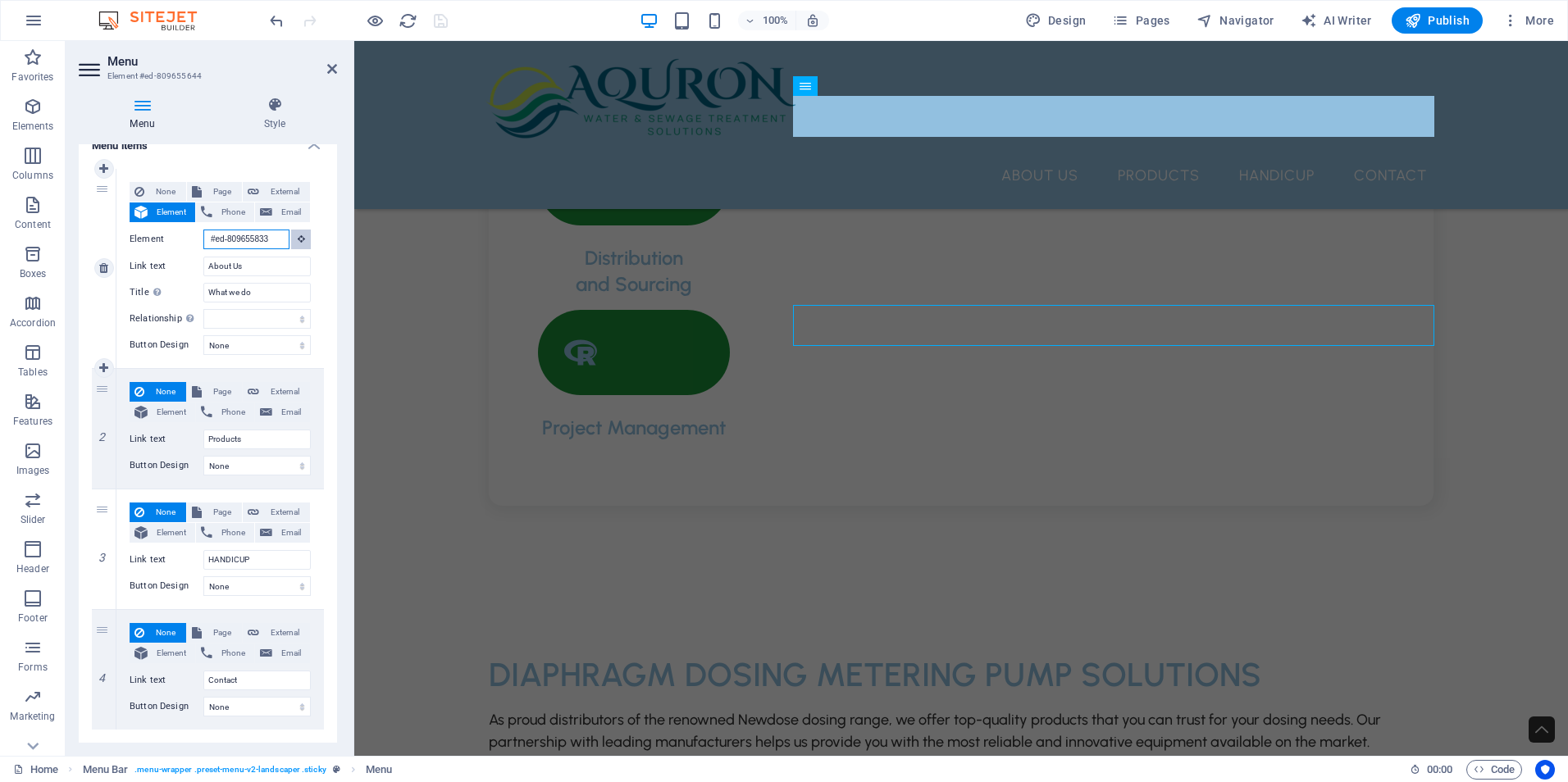 scroll, scrollTop: 2163, scrollLeft: 0, axis: vertical 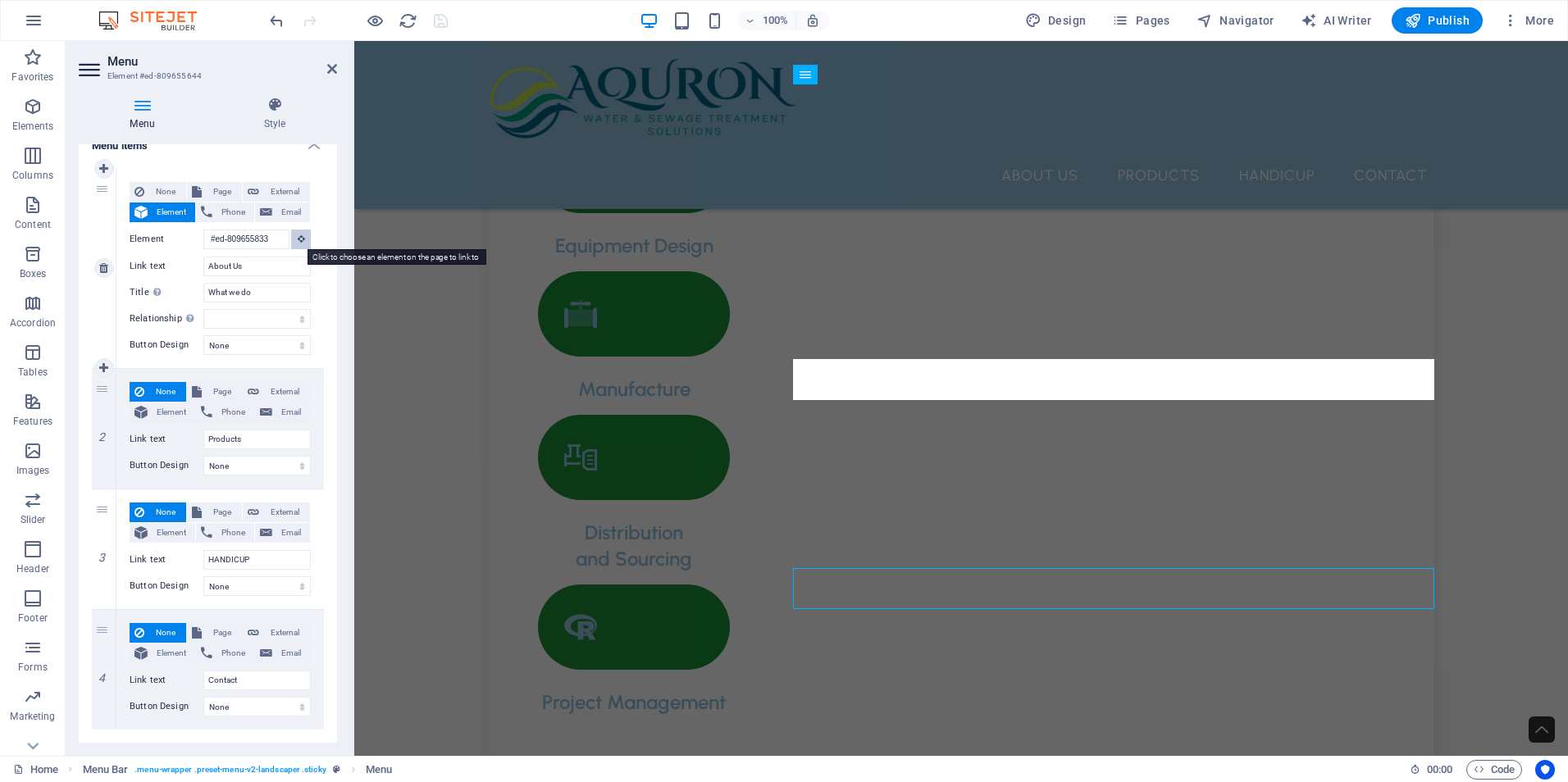 click at bounding box center (301, 239) 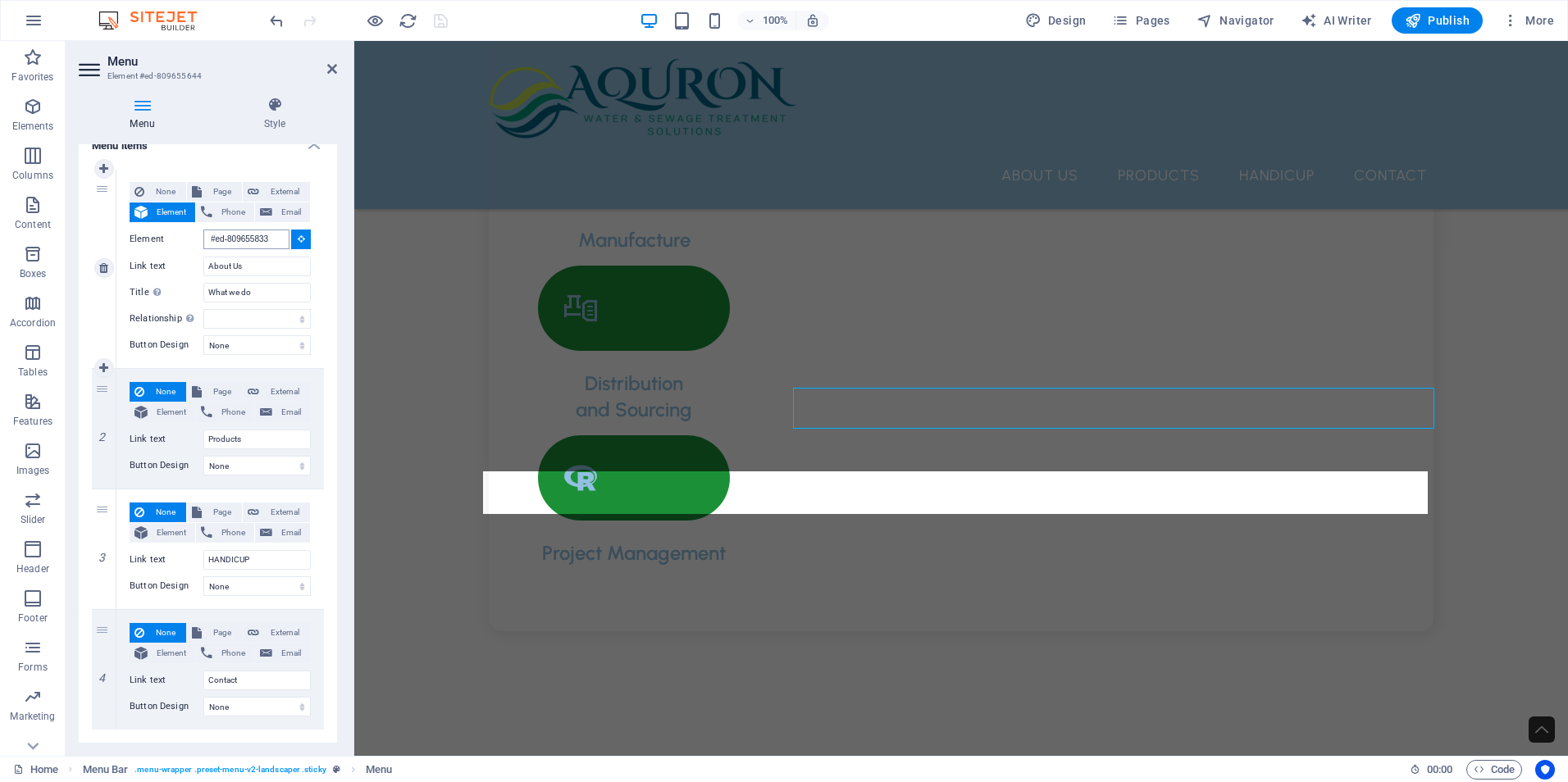 scroll, scrollTop: 2438, scrollLeft: 0, axis: vertical 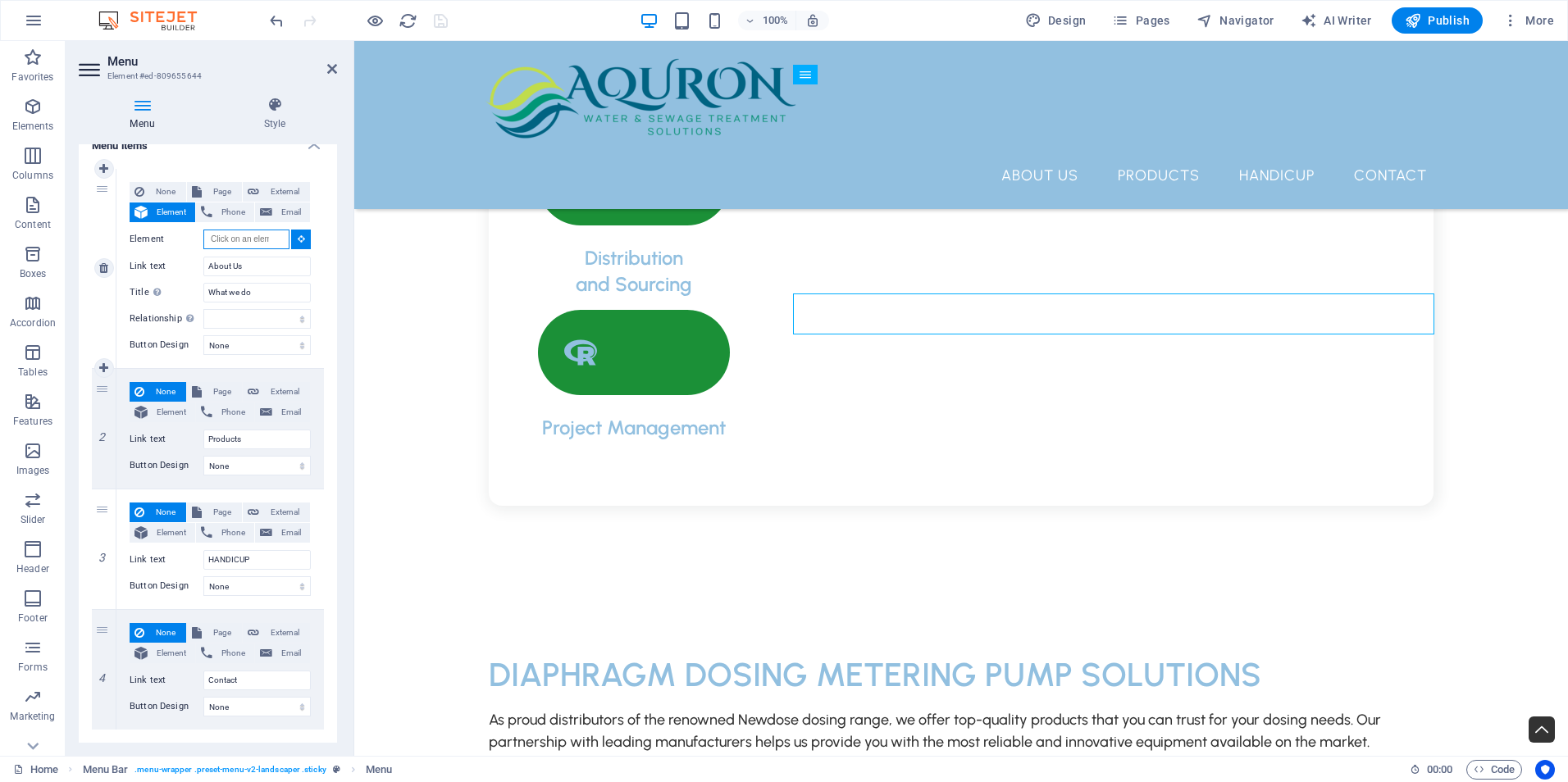 type 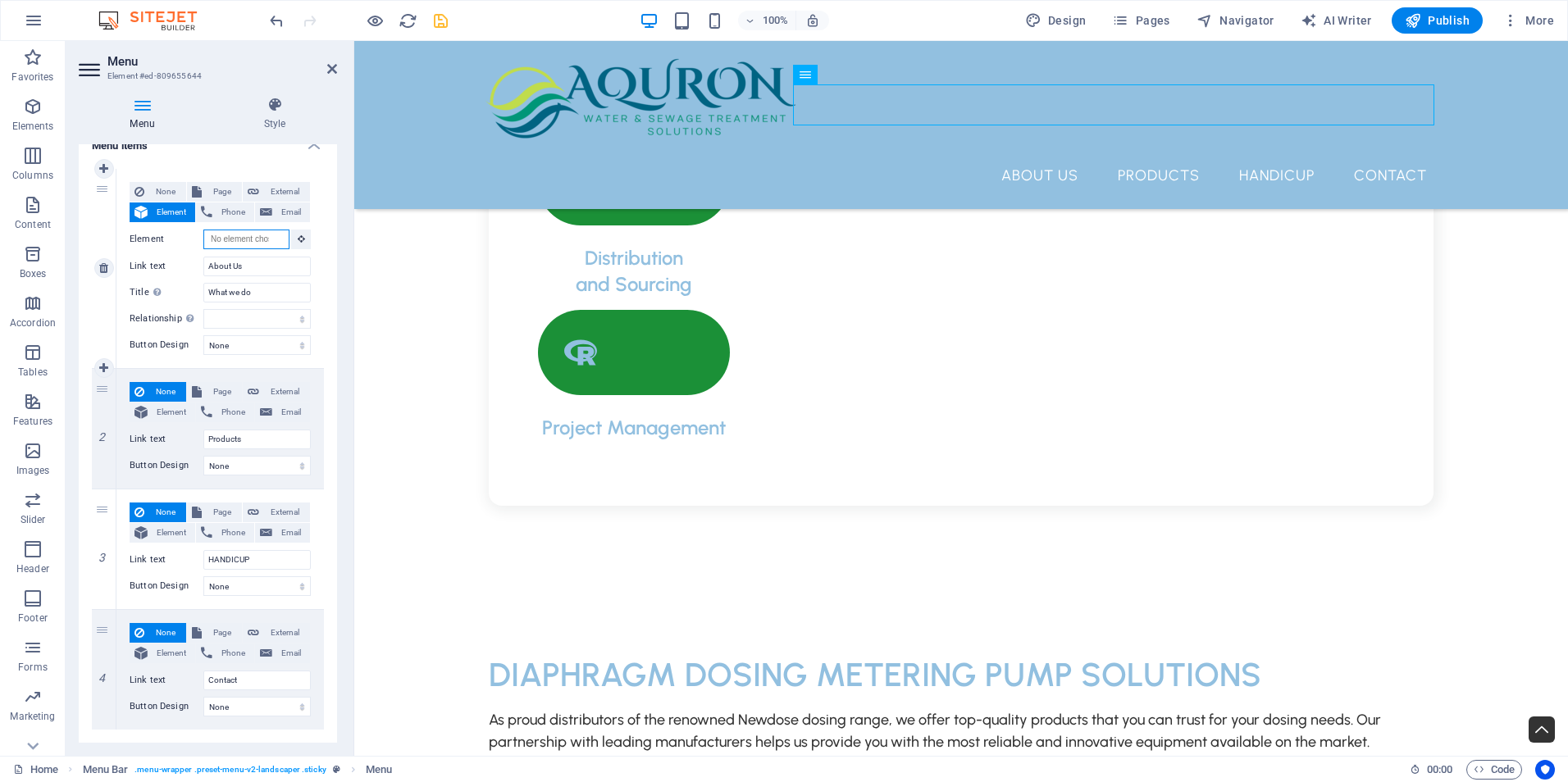 click on "Element" at bounding box center [246, 239] 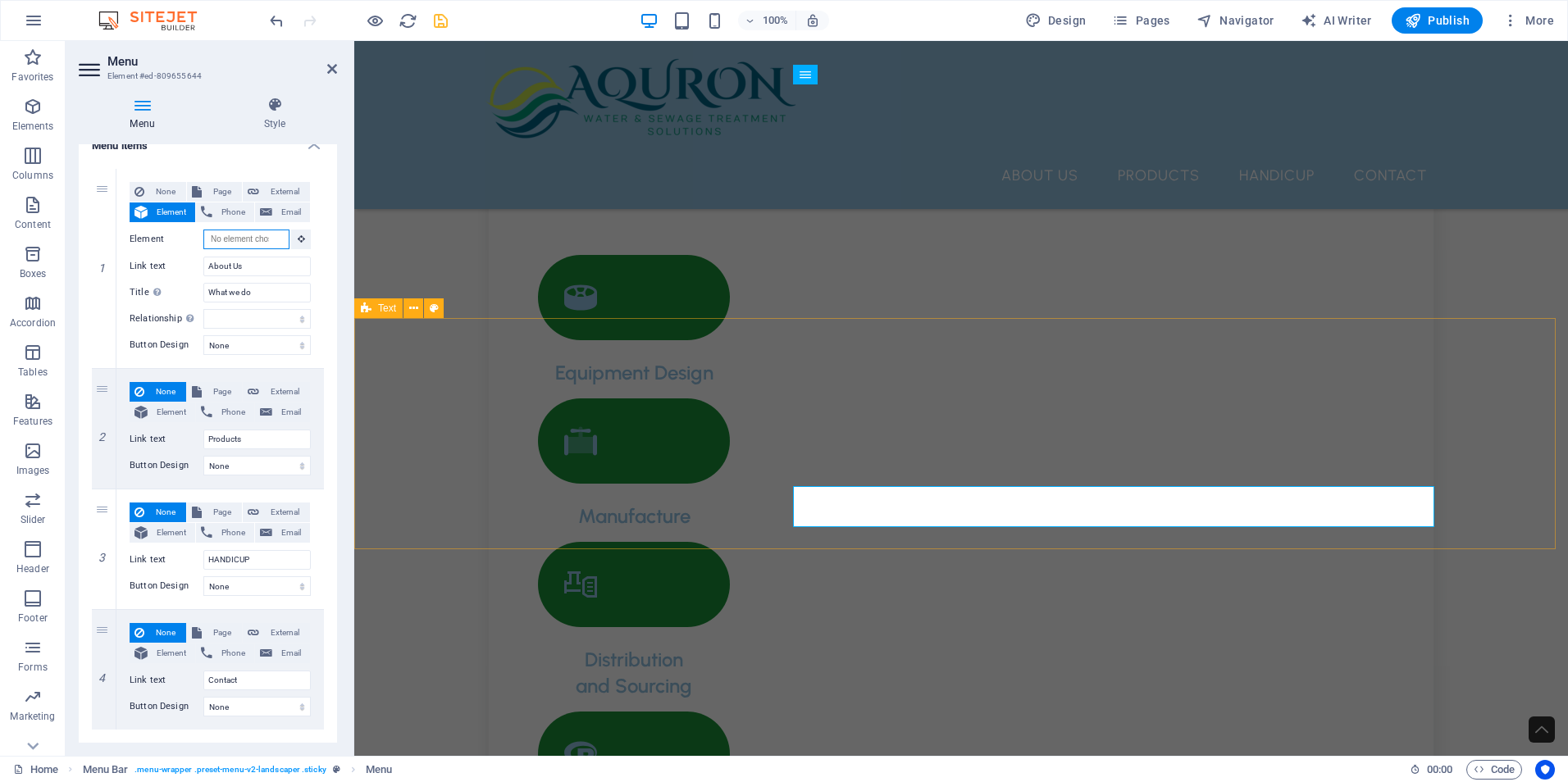 type 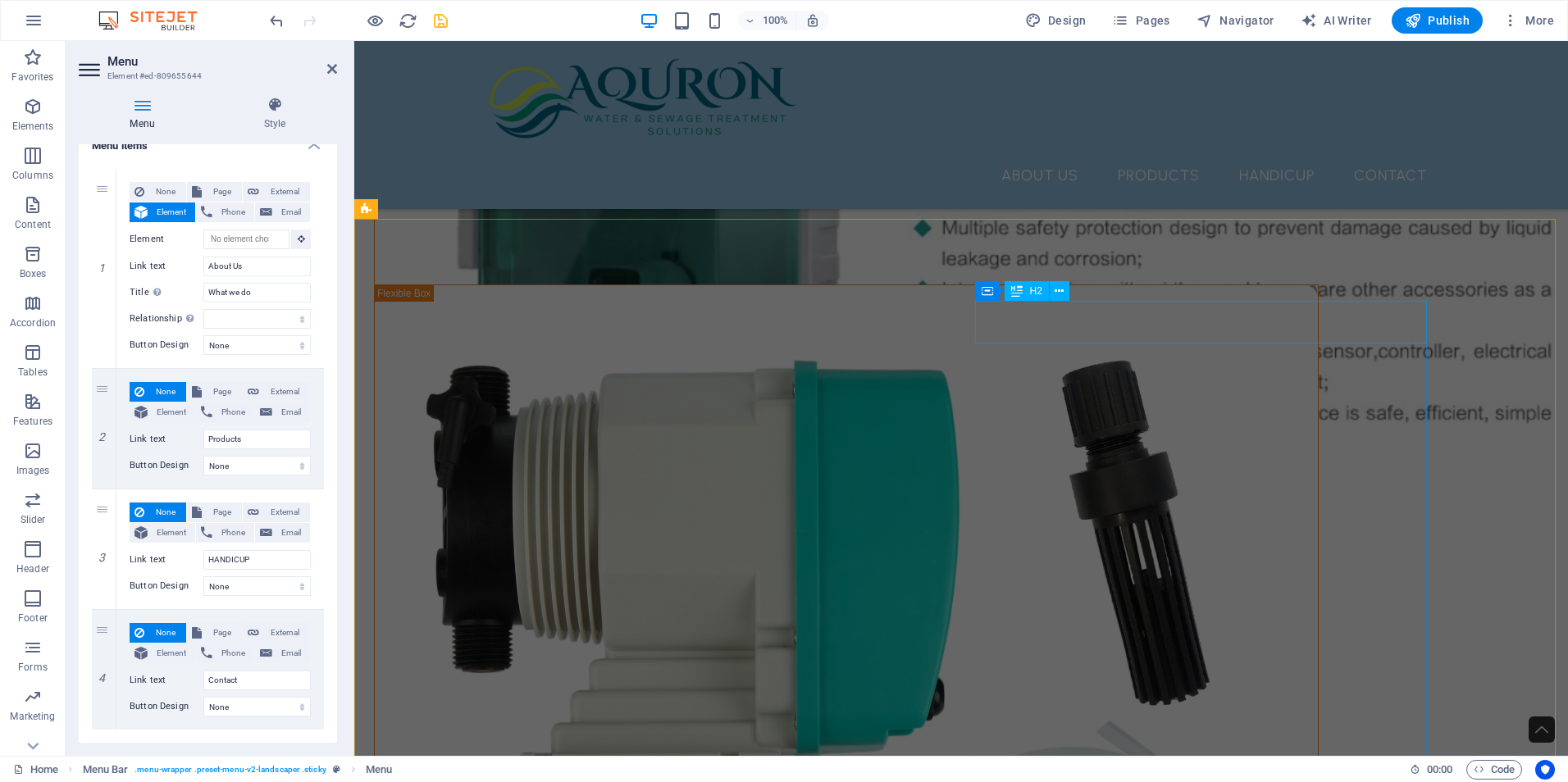 scroll, scrollTop: 574, scrollLeft: 0, axis: vertical 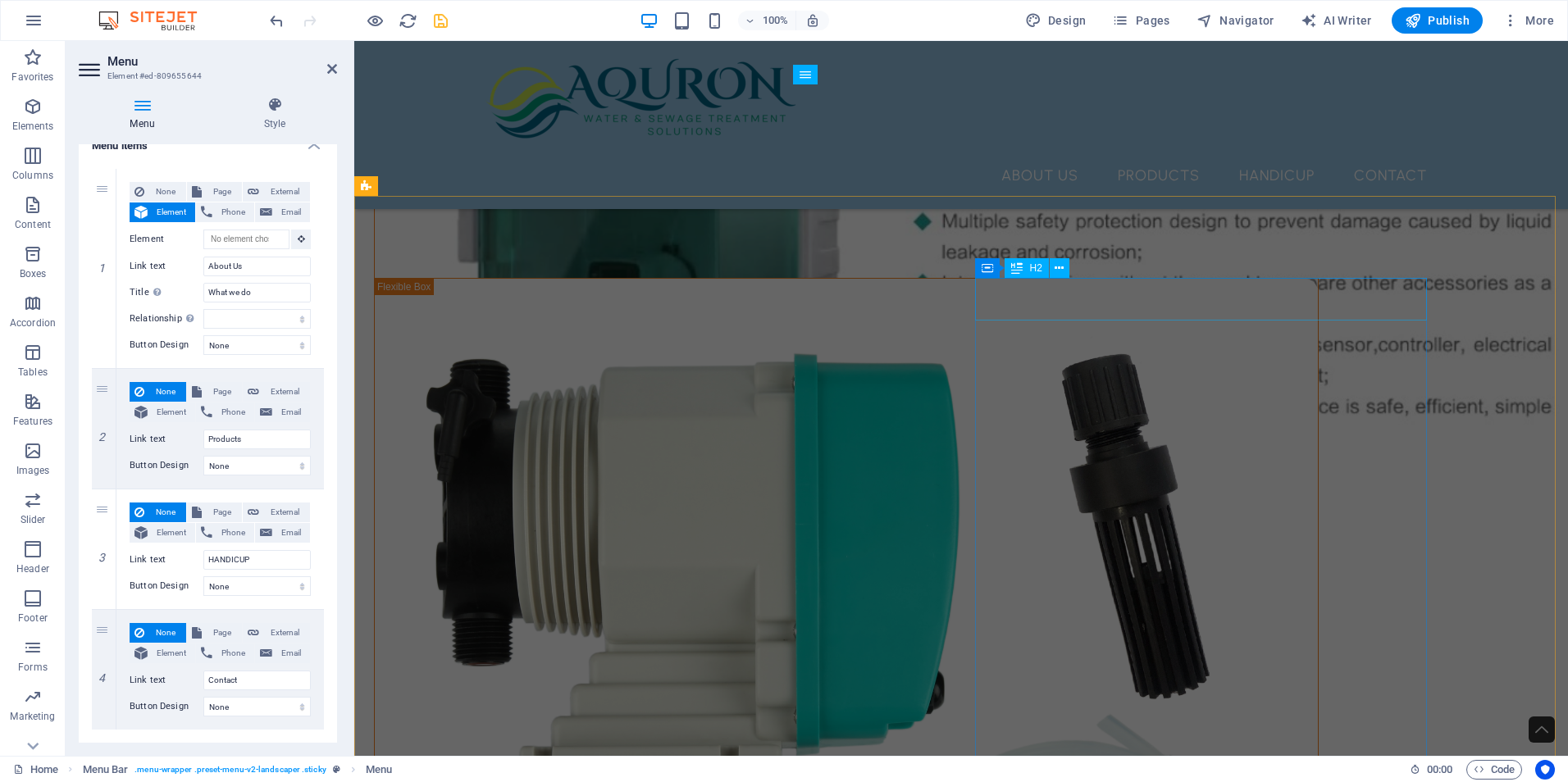 click on "What we are all about" at bounding box center (846, 1285) 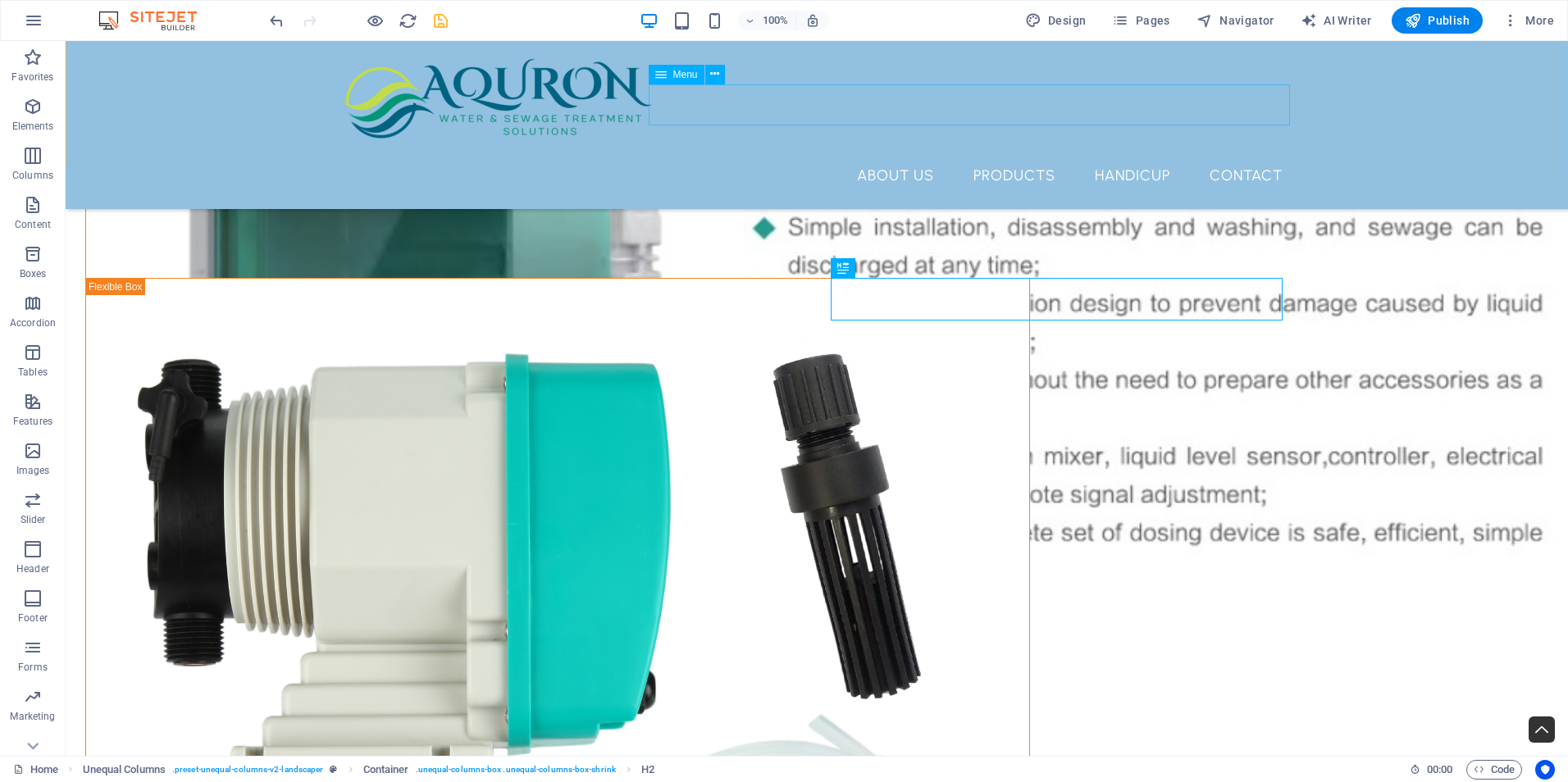 click on "About Us Products HANDICUP Contact" at bounding box center (817, 175) 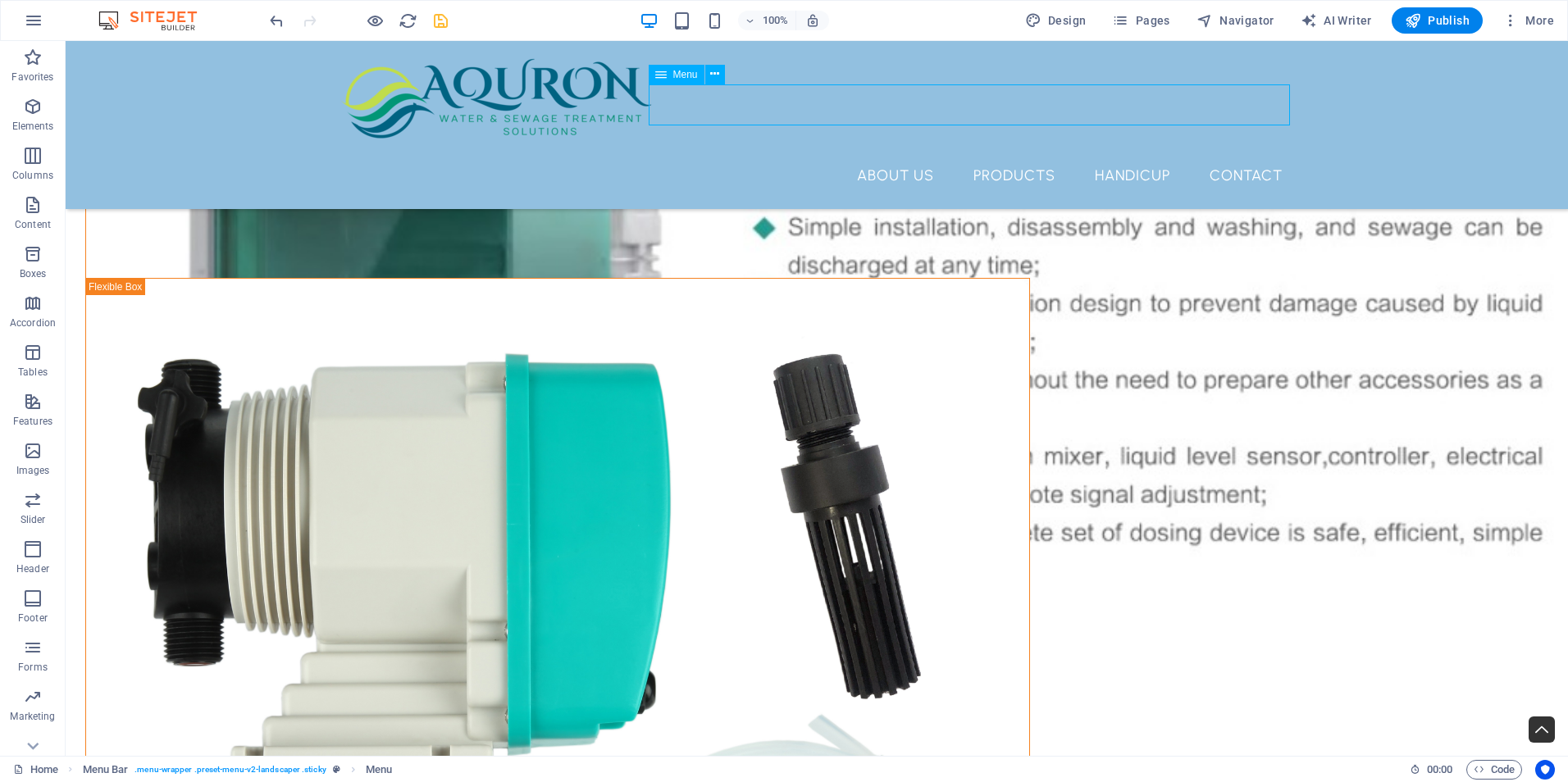 click on "About Us Products HANDICUP Contact" at bounding box center [817, 175] 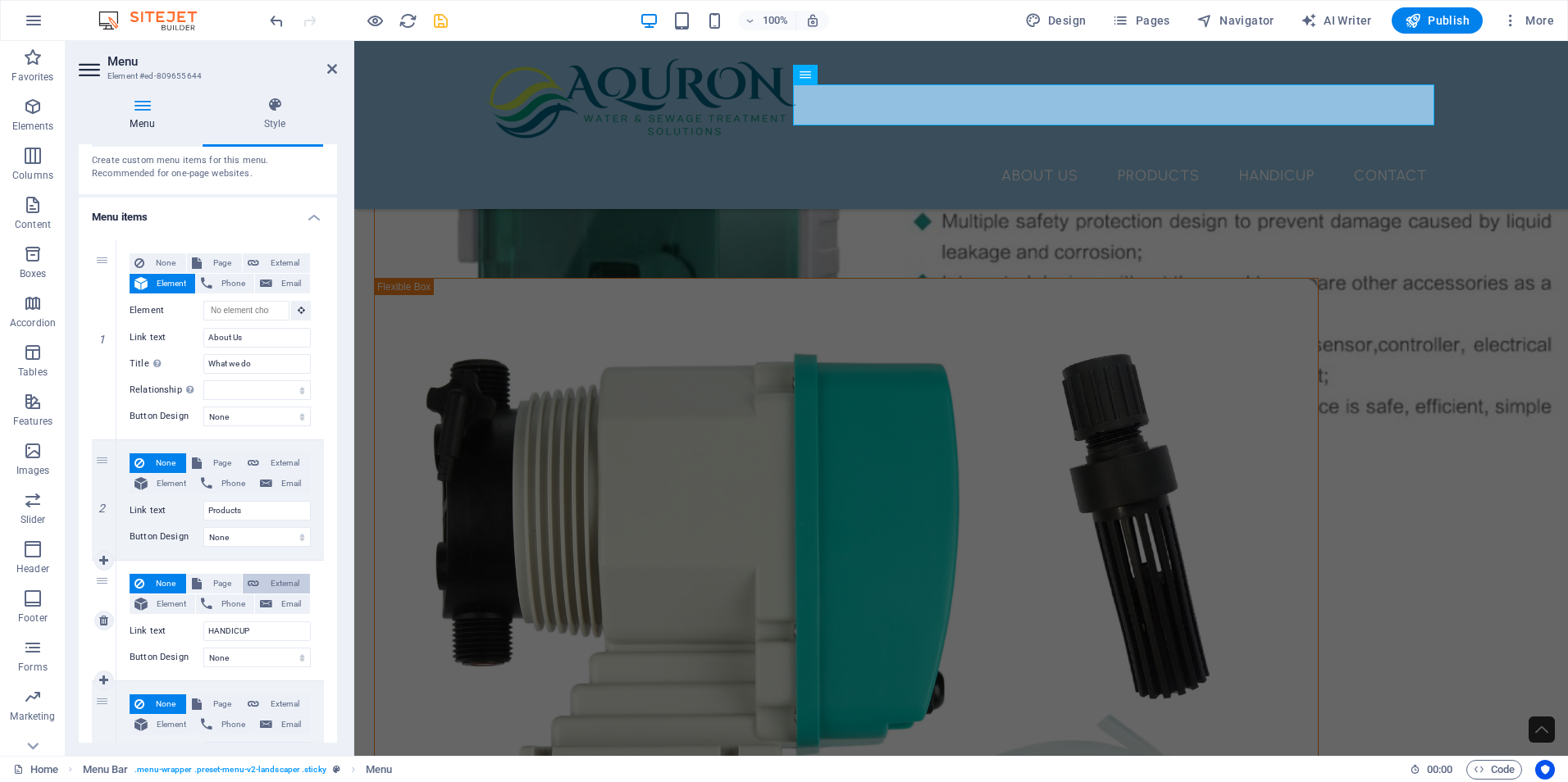scroll, scrollTop: 82, scrollLeft: 0, axis: vertical 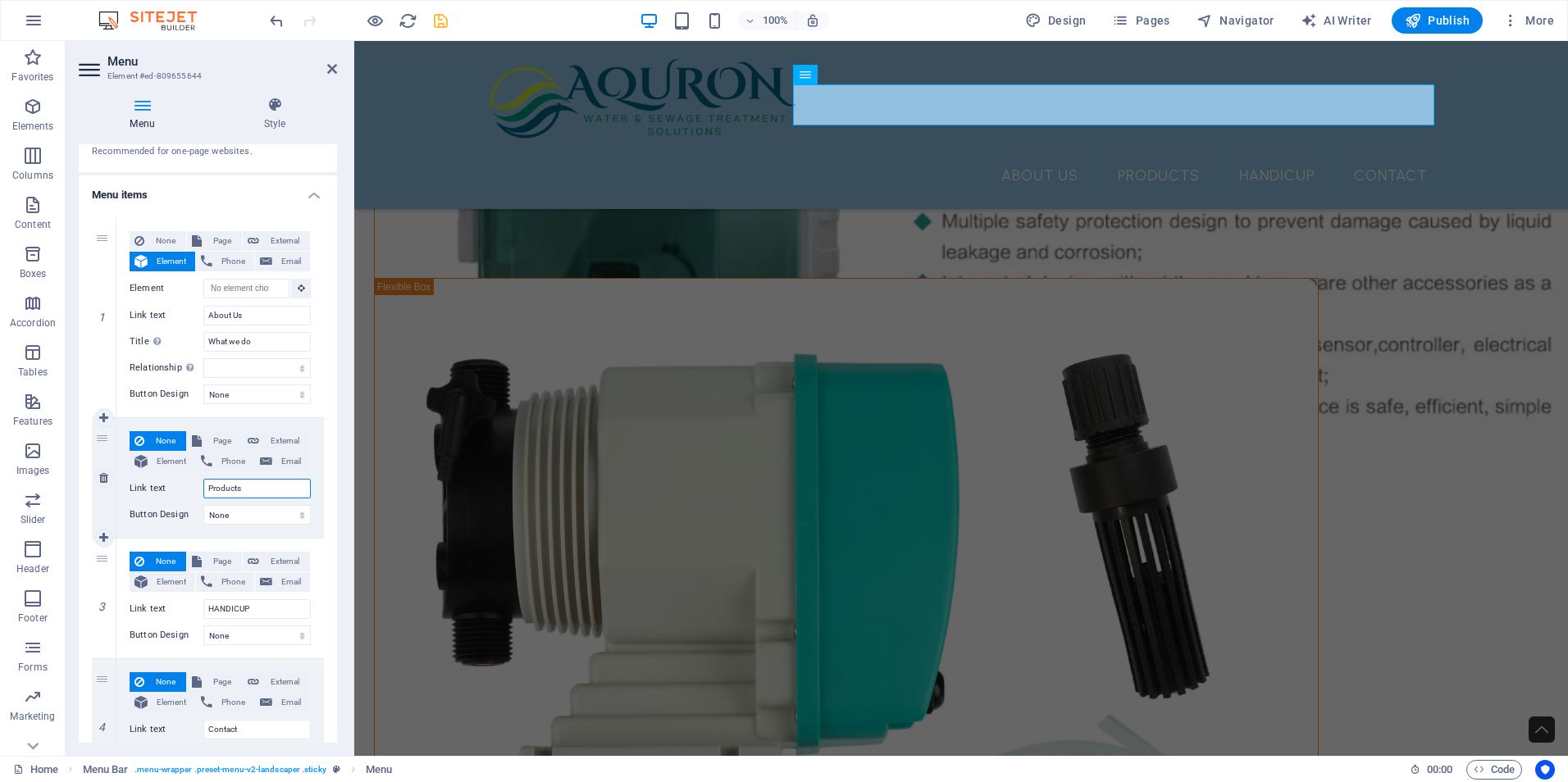 click on "Products" at bounding box center (257, 489) 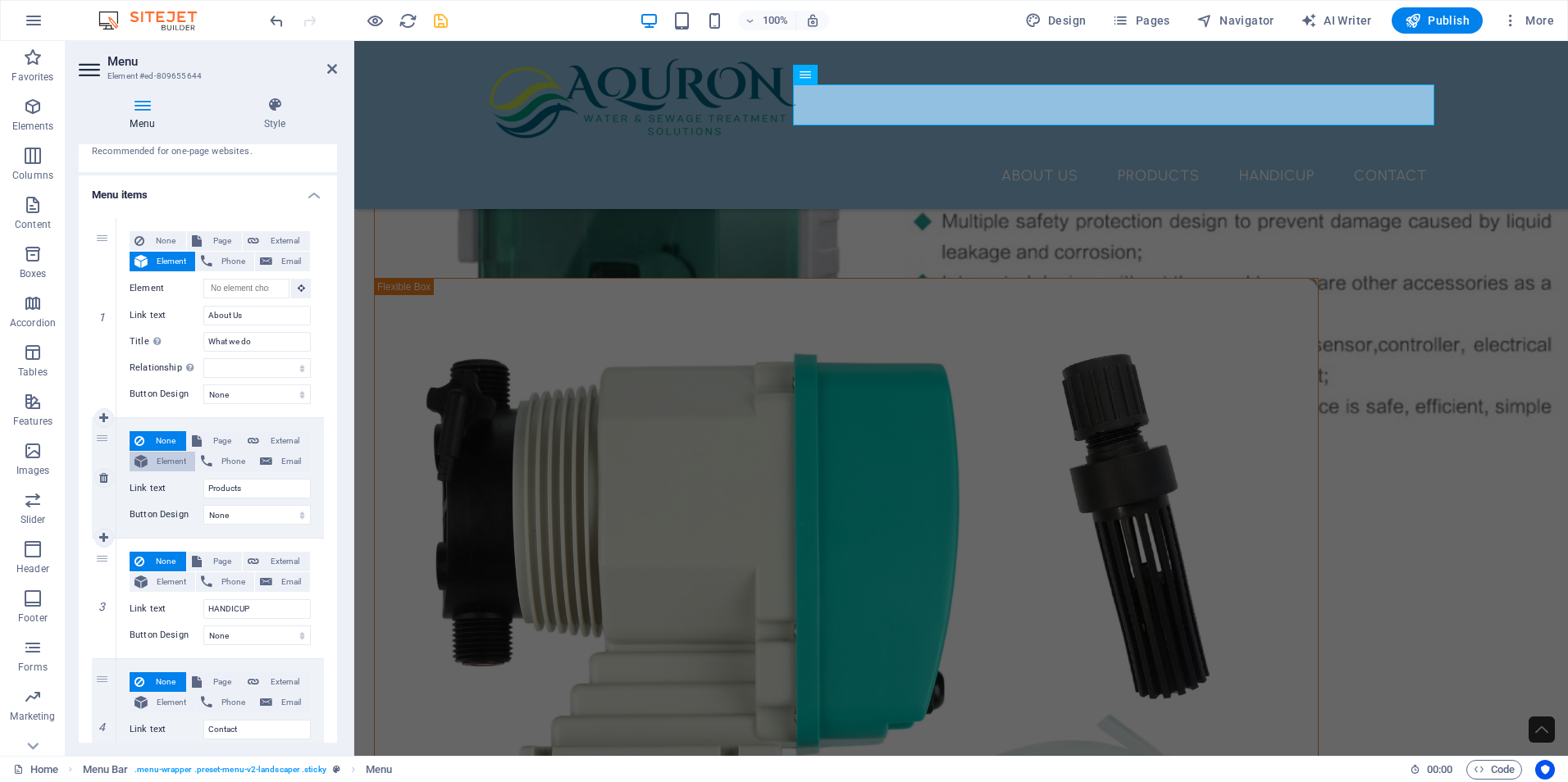 click at bounding box center [141, 461] 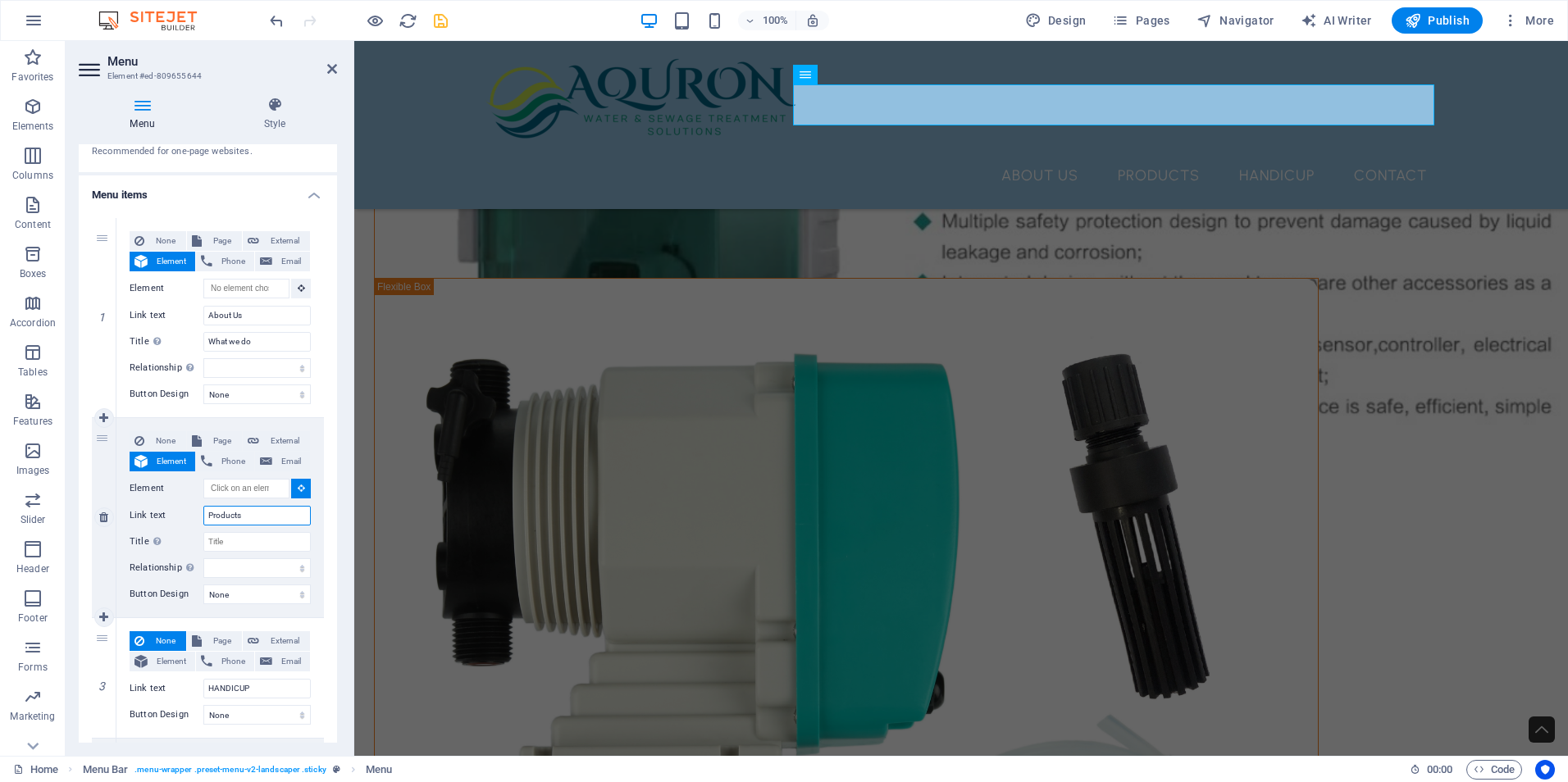 click on "Products" at bounding box center [257, 516] 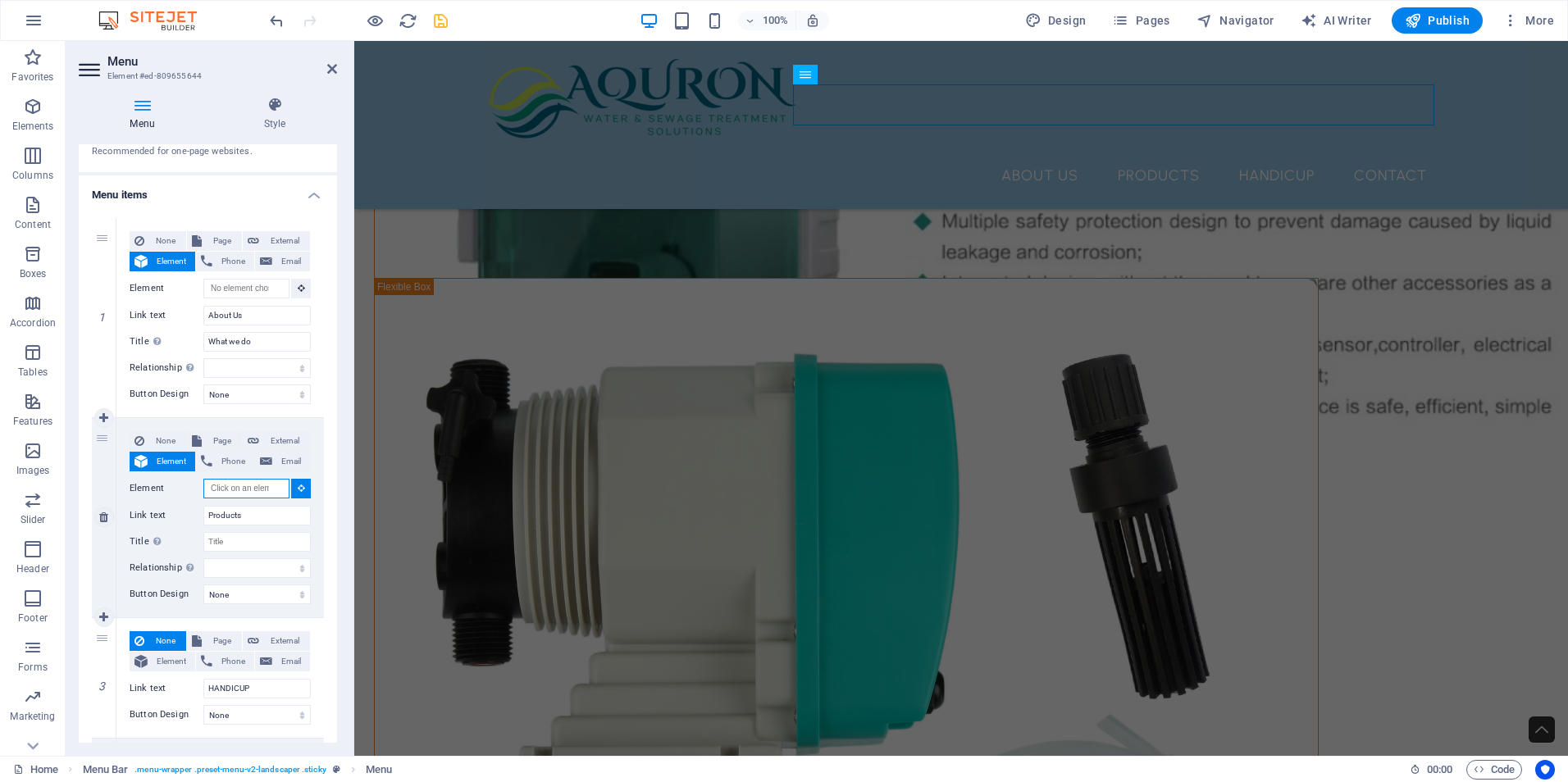 click on "Element" at bounding box center (246, 489) 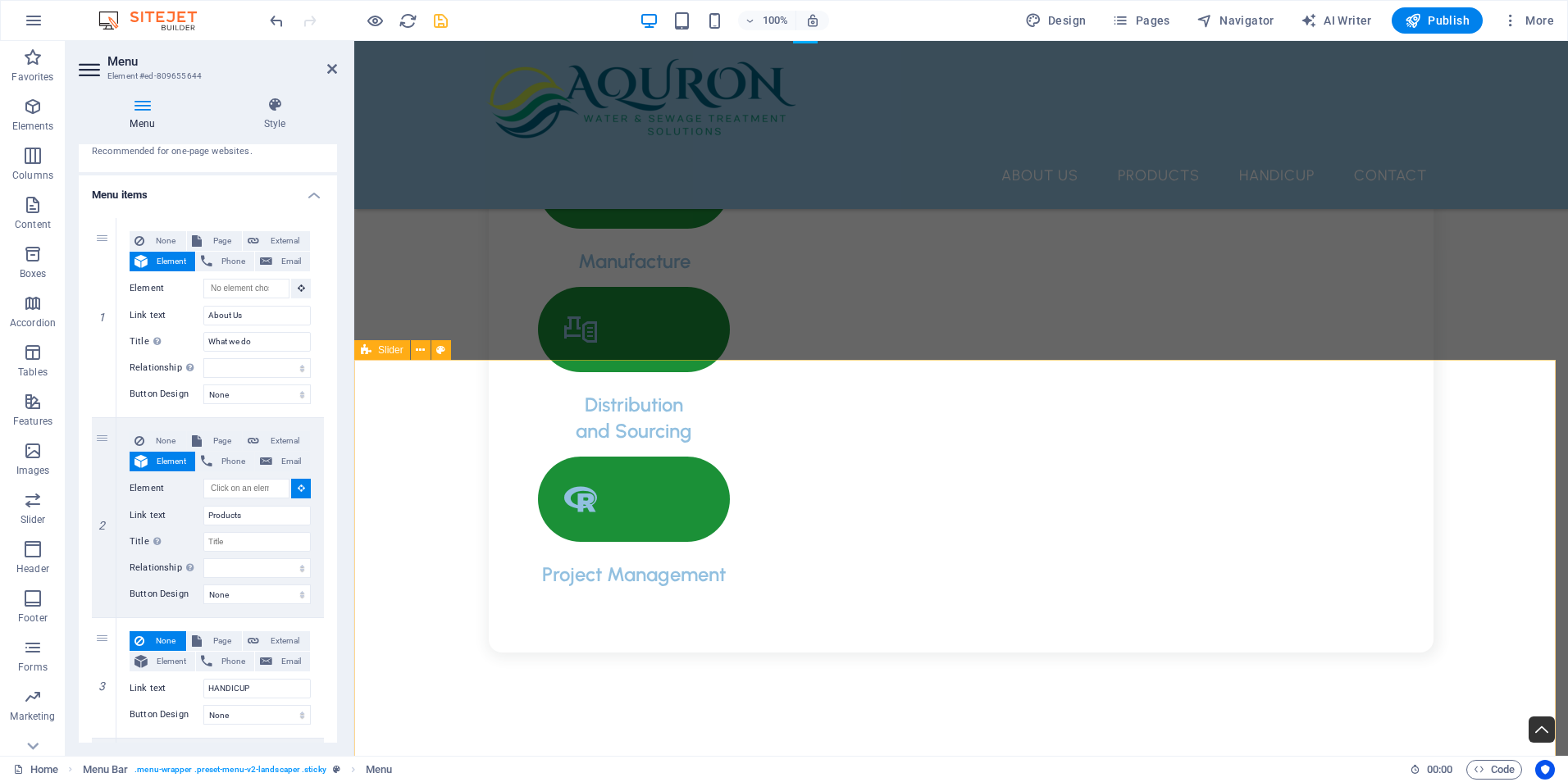 scroll, scrollTop: 2332, scrollLeft: 0, axis: vertical 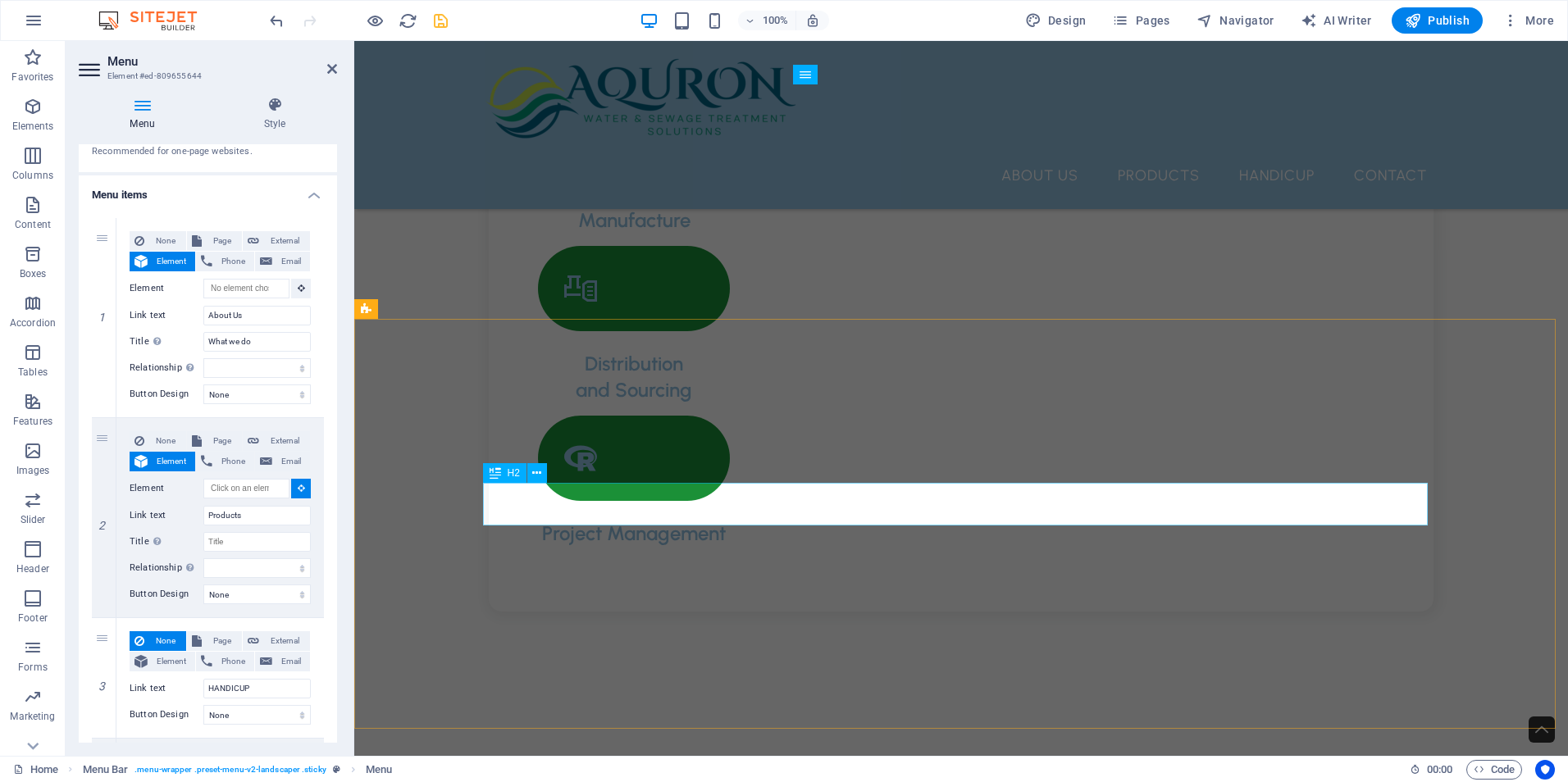 click on "PRODUCTS" at bounding box center [961, 4831] 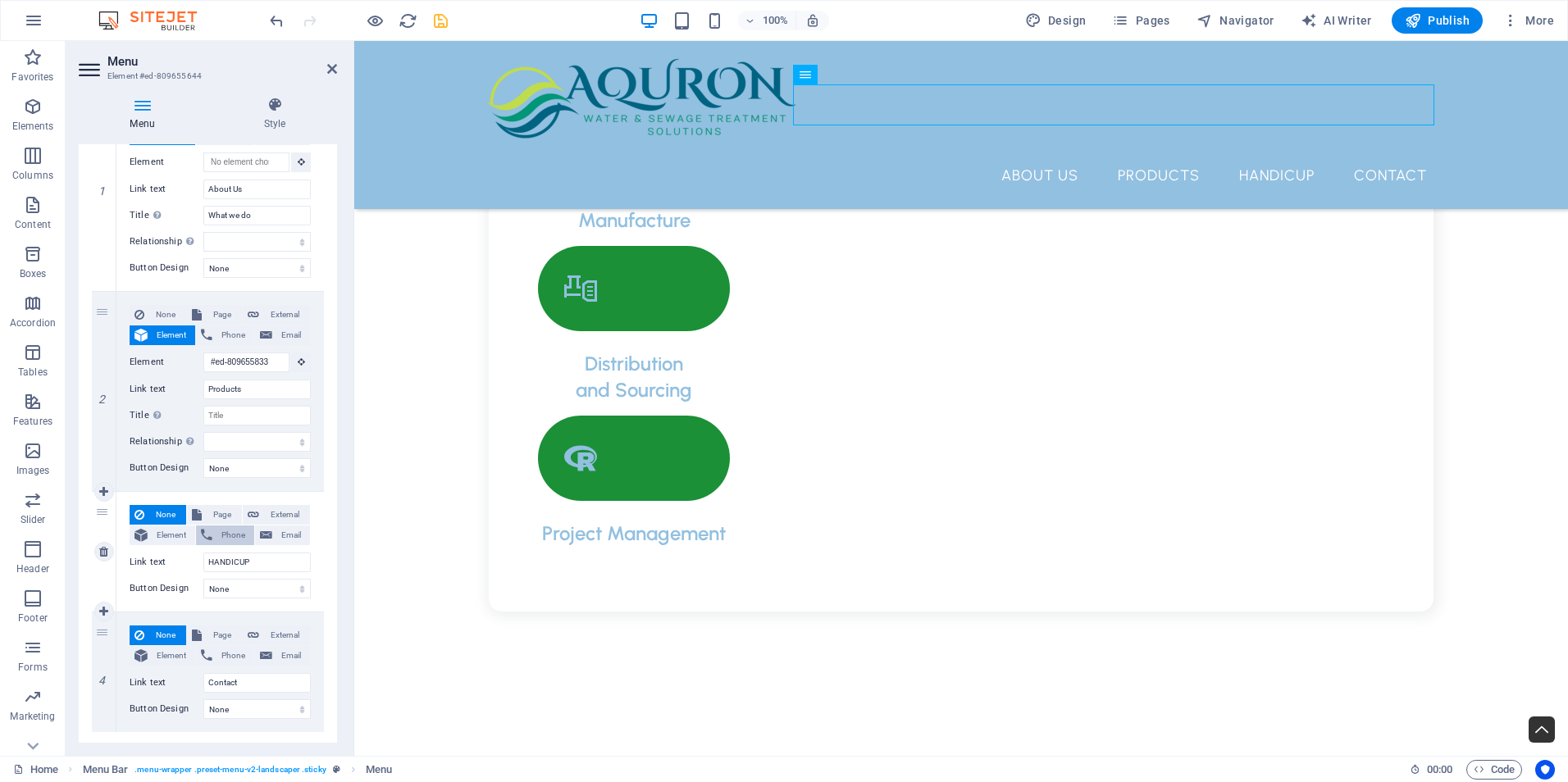 scroll, scrollTop: 211, scrollLeft: 0, axis: vertical 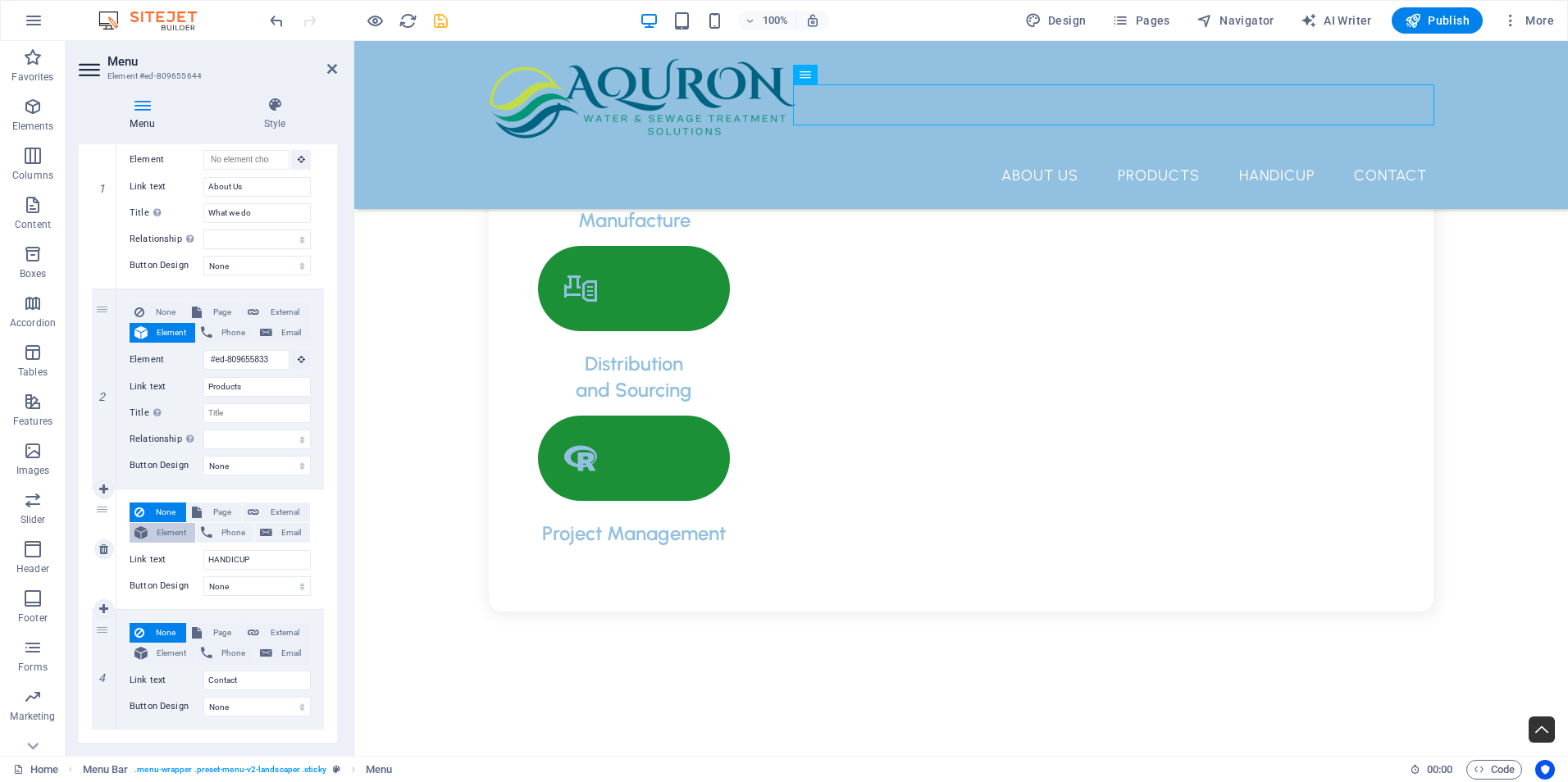 click at bounding box center [141, 533] 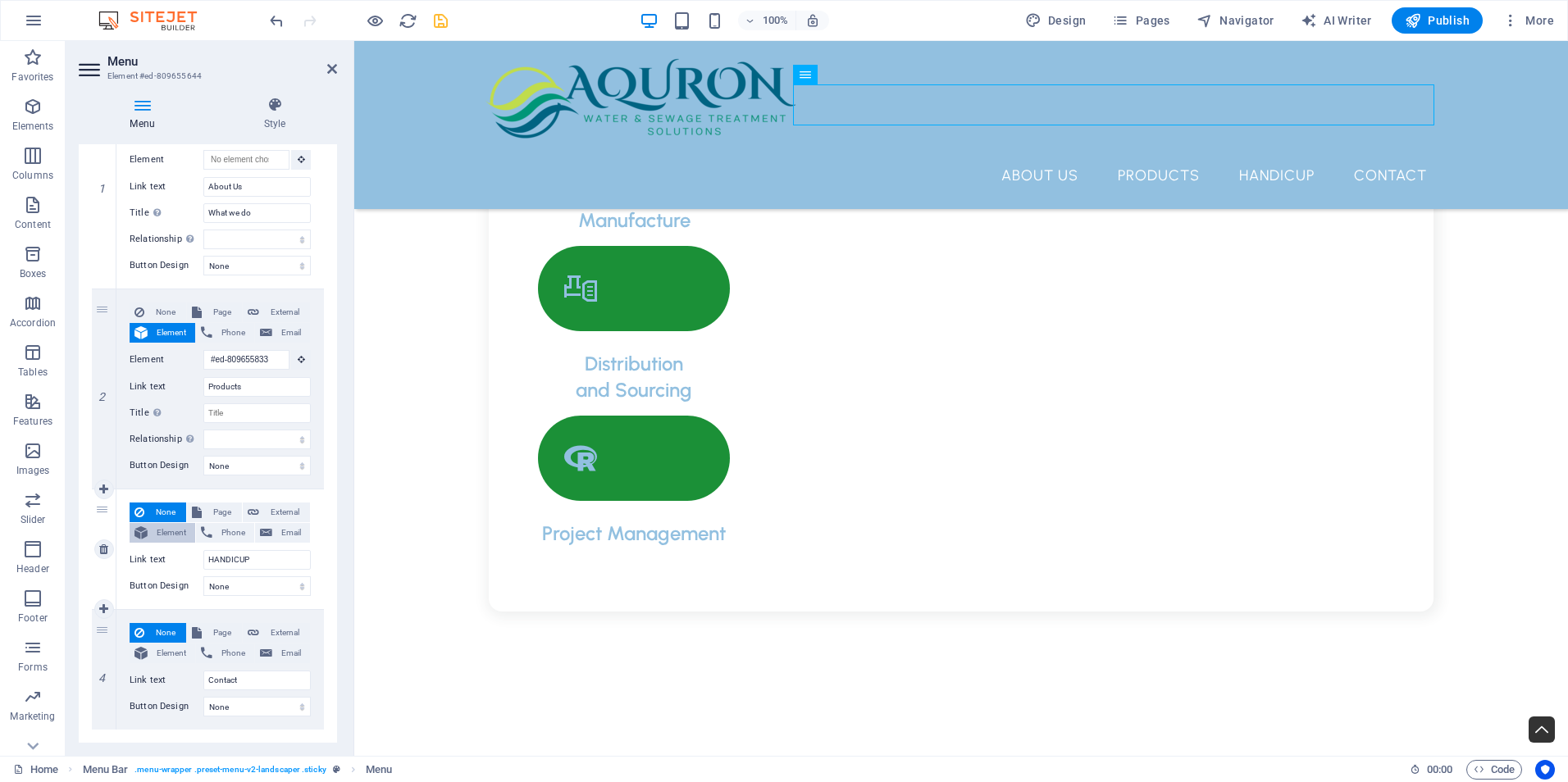 select 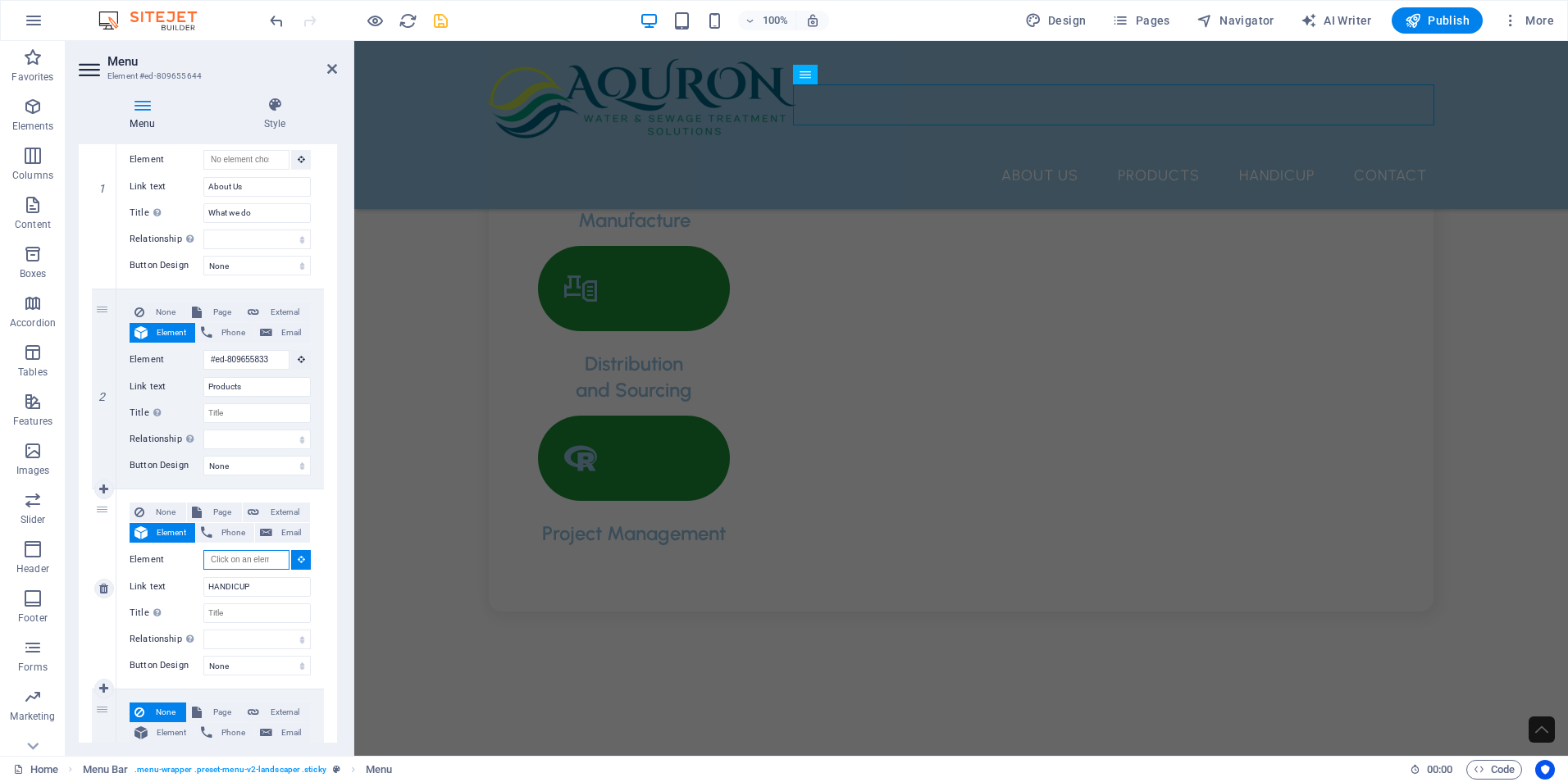 click on "Element" at bounding box center [246, 560] 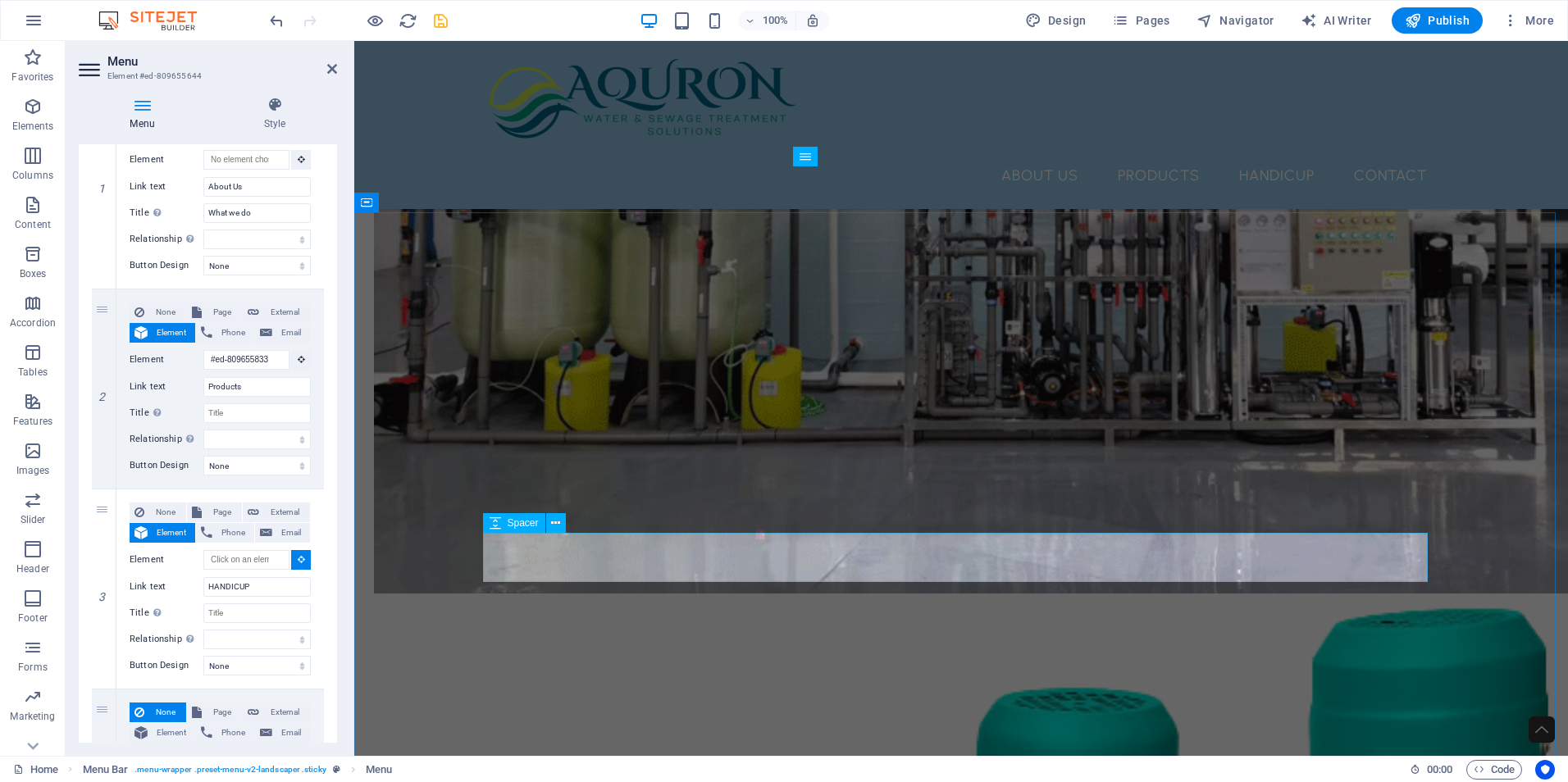 scroll, scrollTop: 3680, scrollLeft: 0, axis: vertical 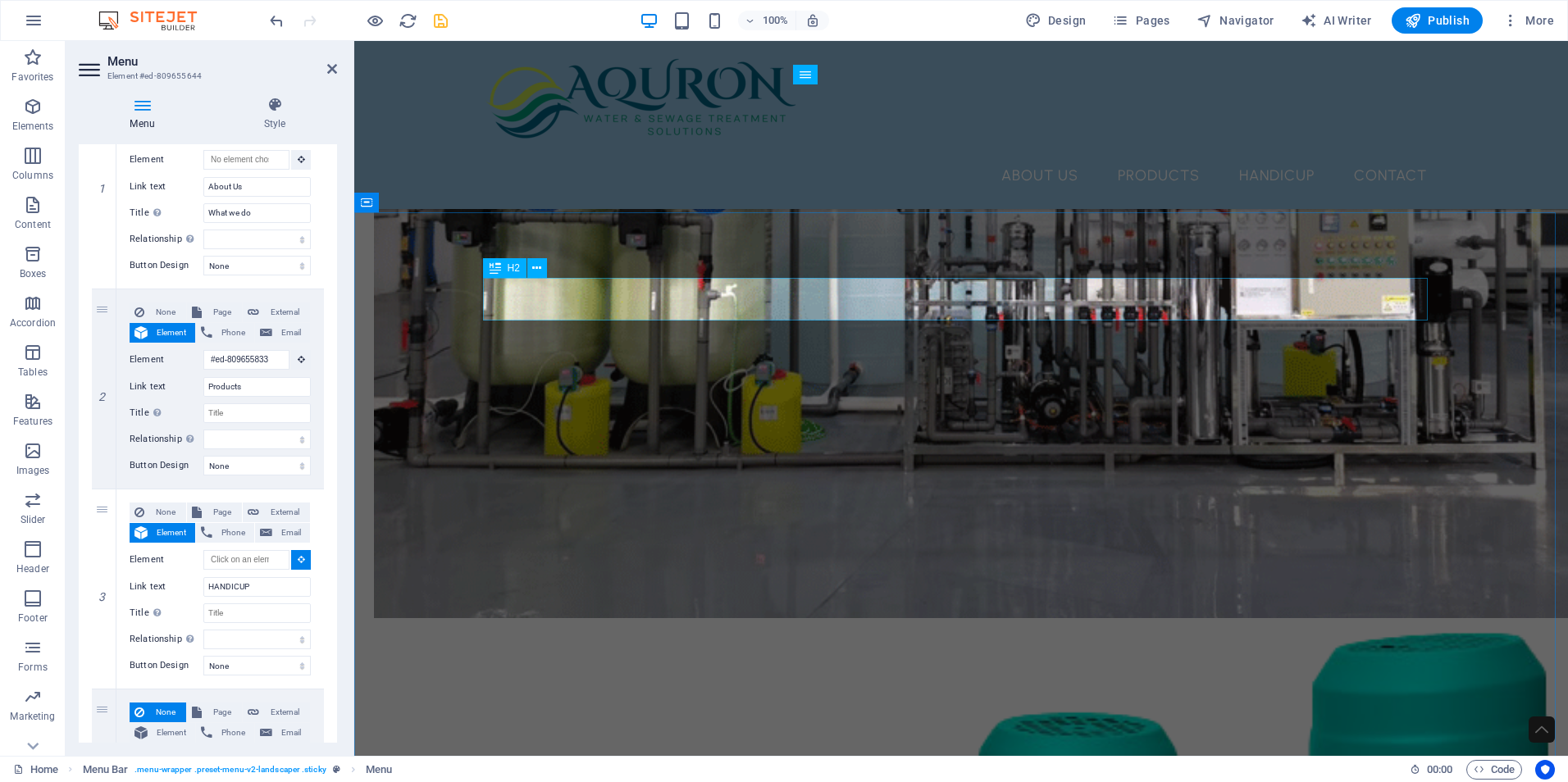 click on "HANDICUP" at bounding box center [961, 10323] 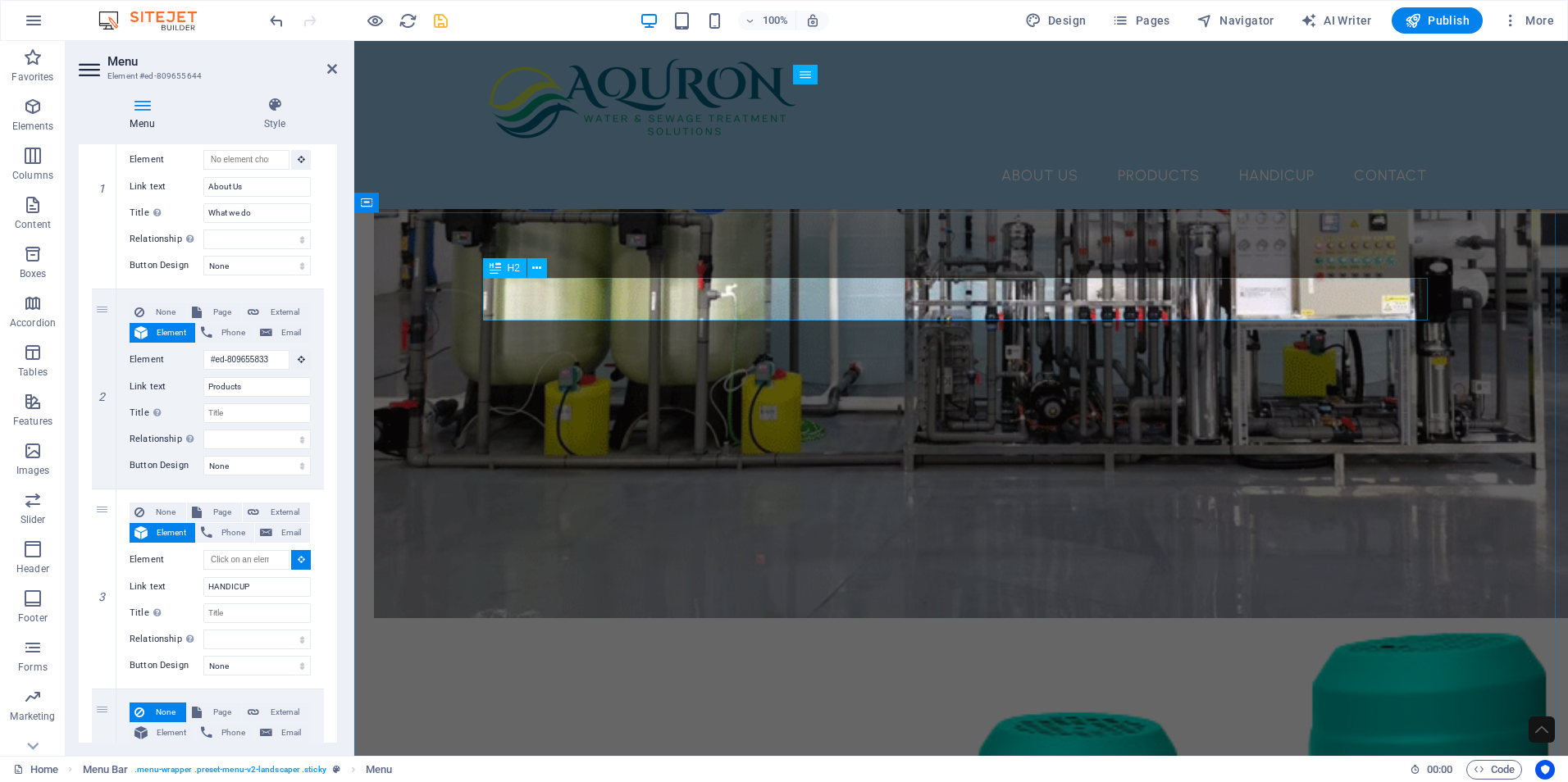 select 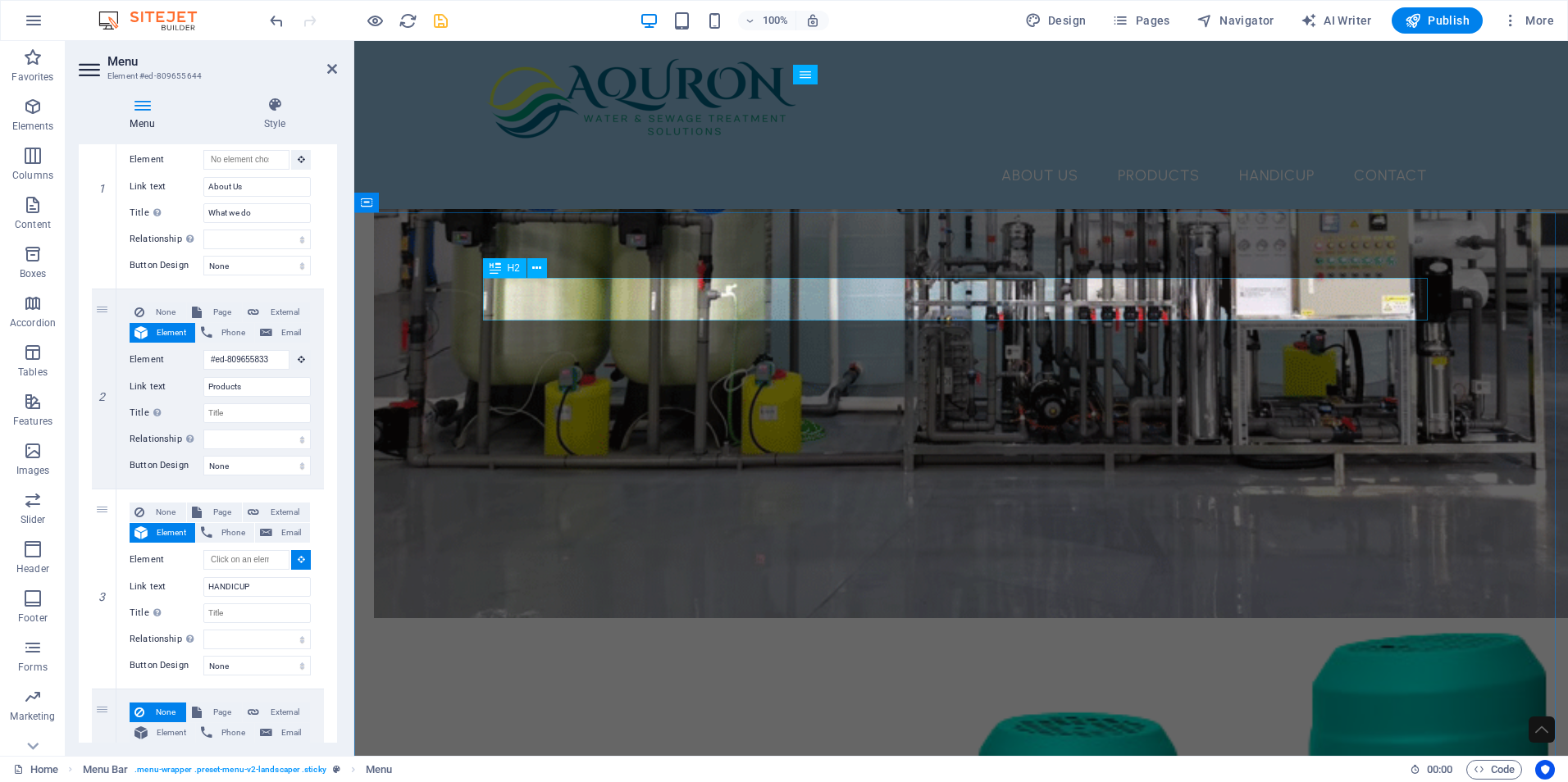 type on "#ed-809655989" 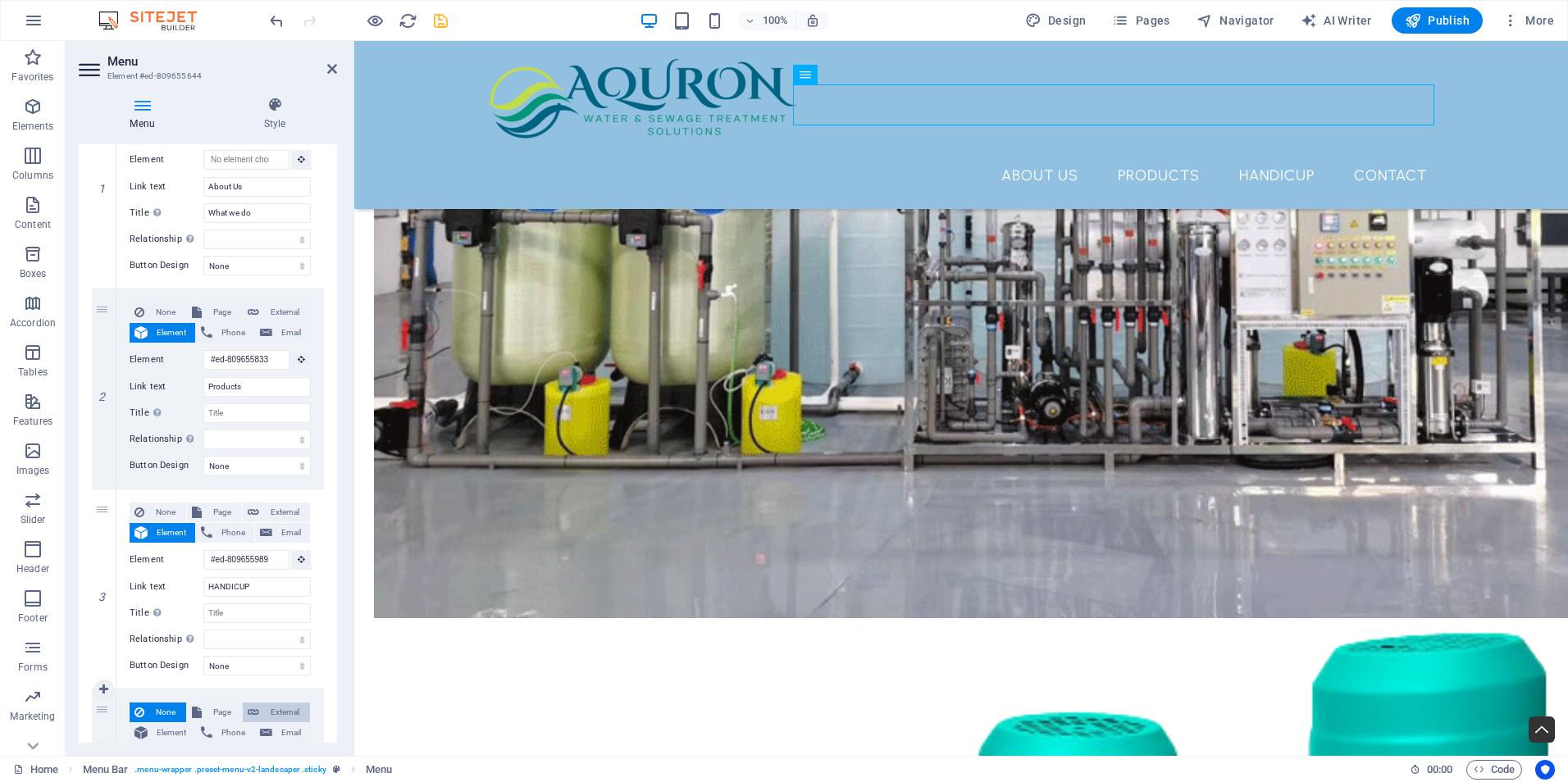 scroll, scrollTop: 290, scrollLeft: 0, axis: vertical 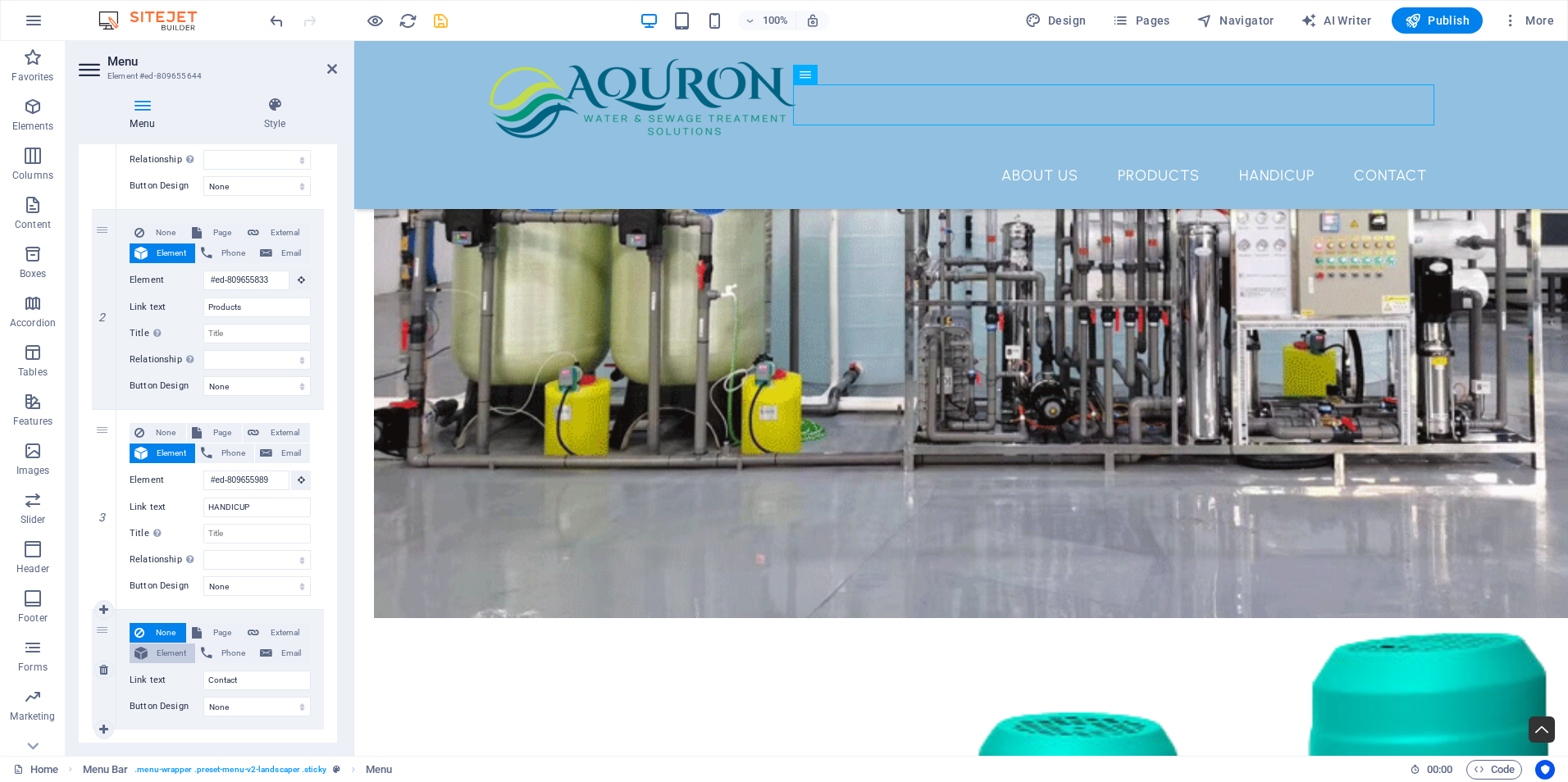 click on "Element" at bounding box center [171, 653] 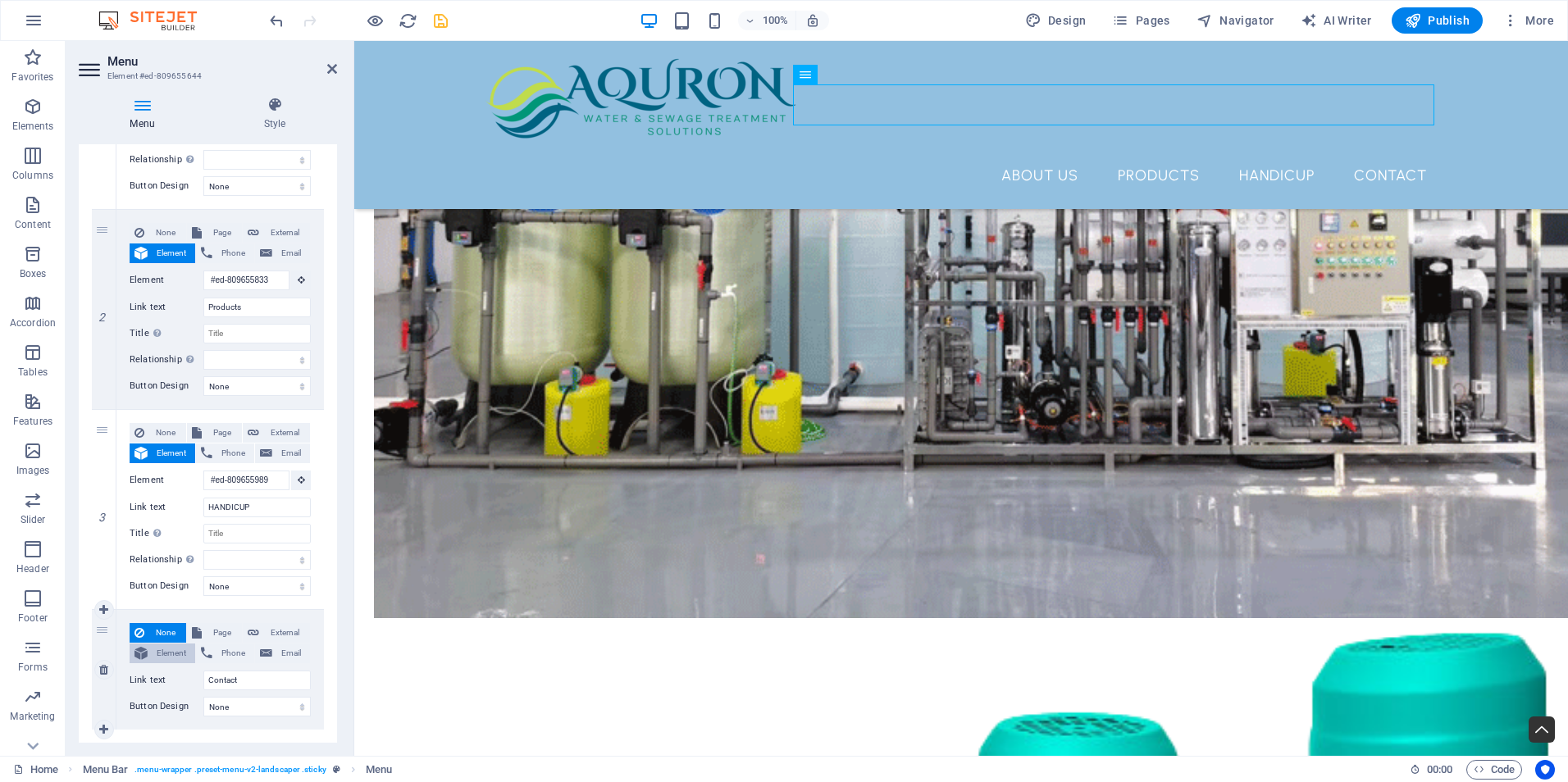 select 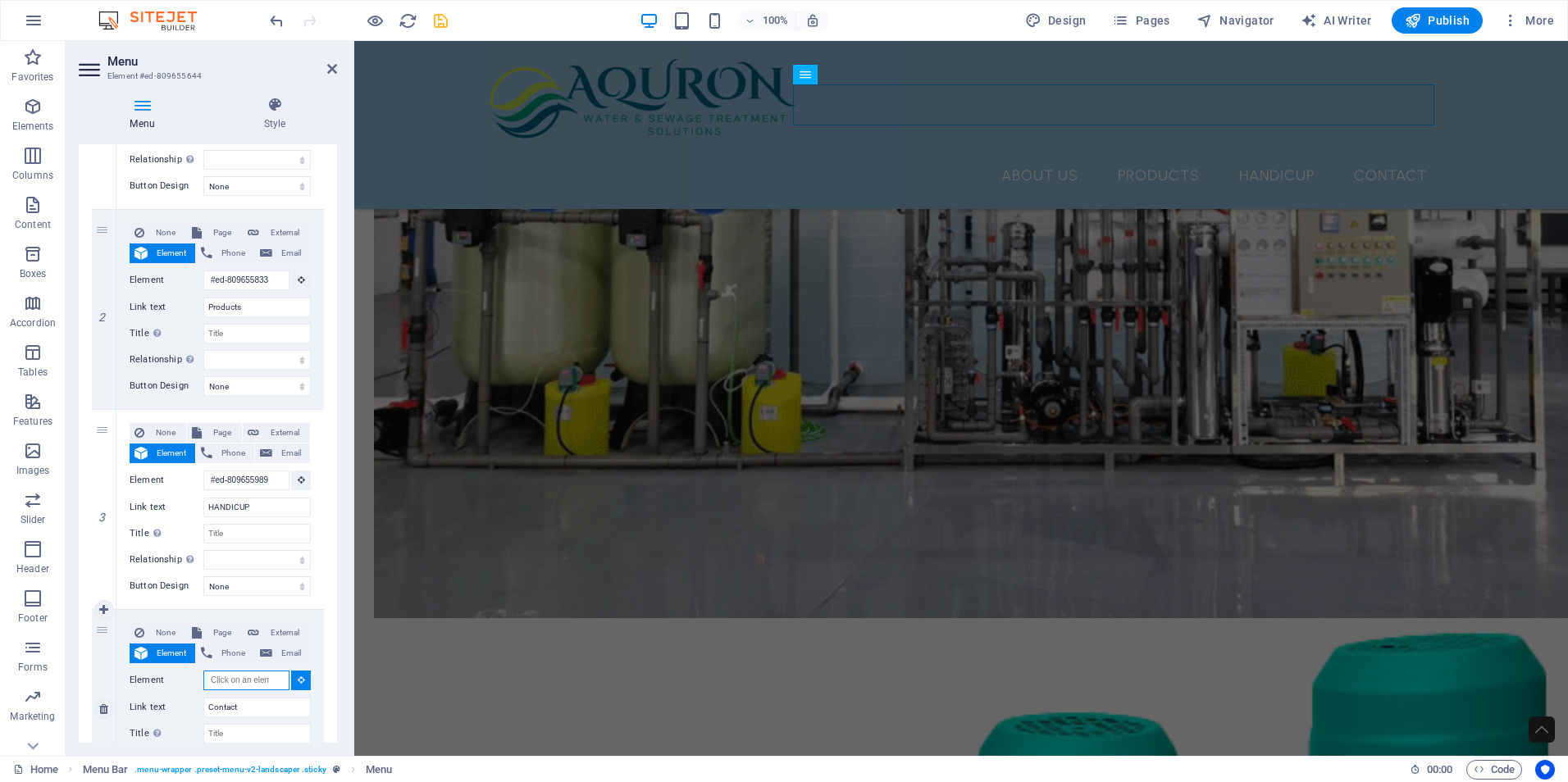 click on "Element" at bounding box center (246, 680) 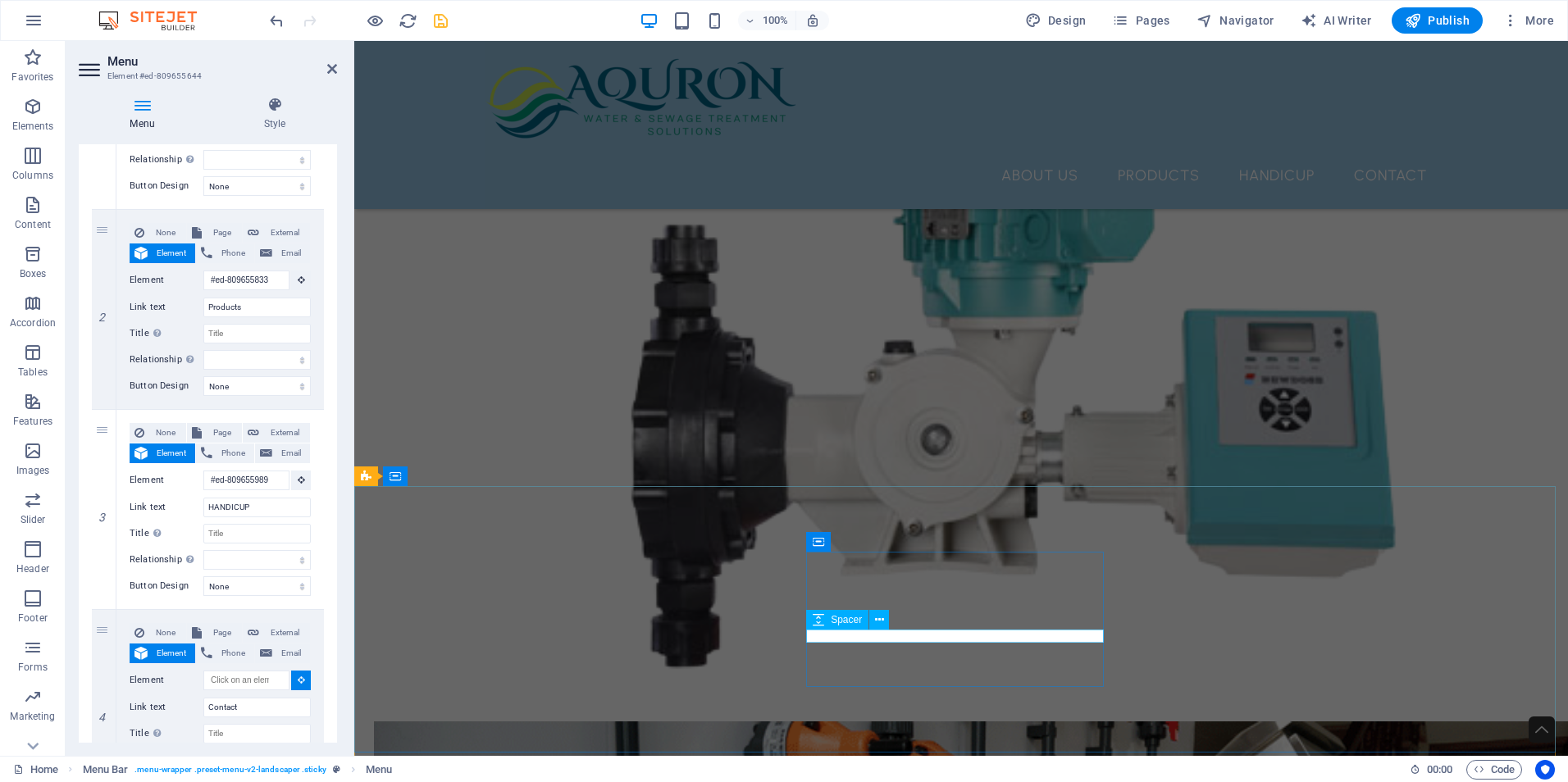 scroll, scrollTop: 5357, scrollLeft: 0, axis: vertical 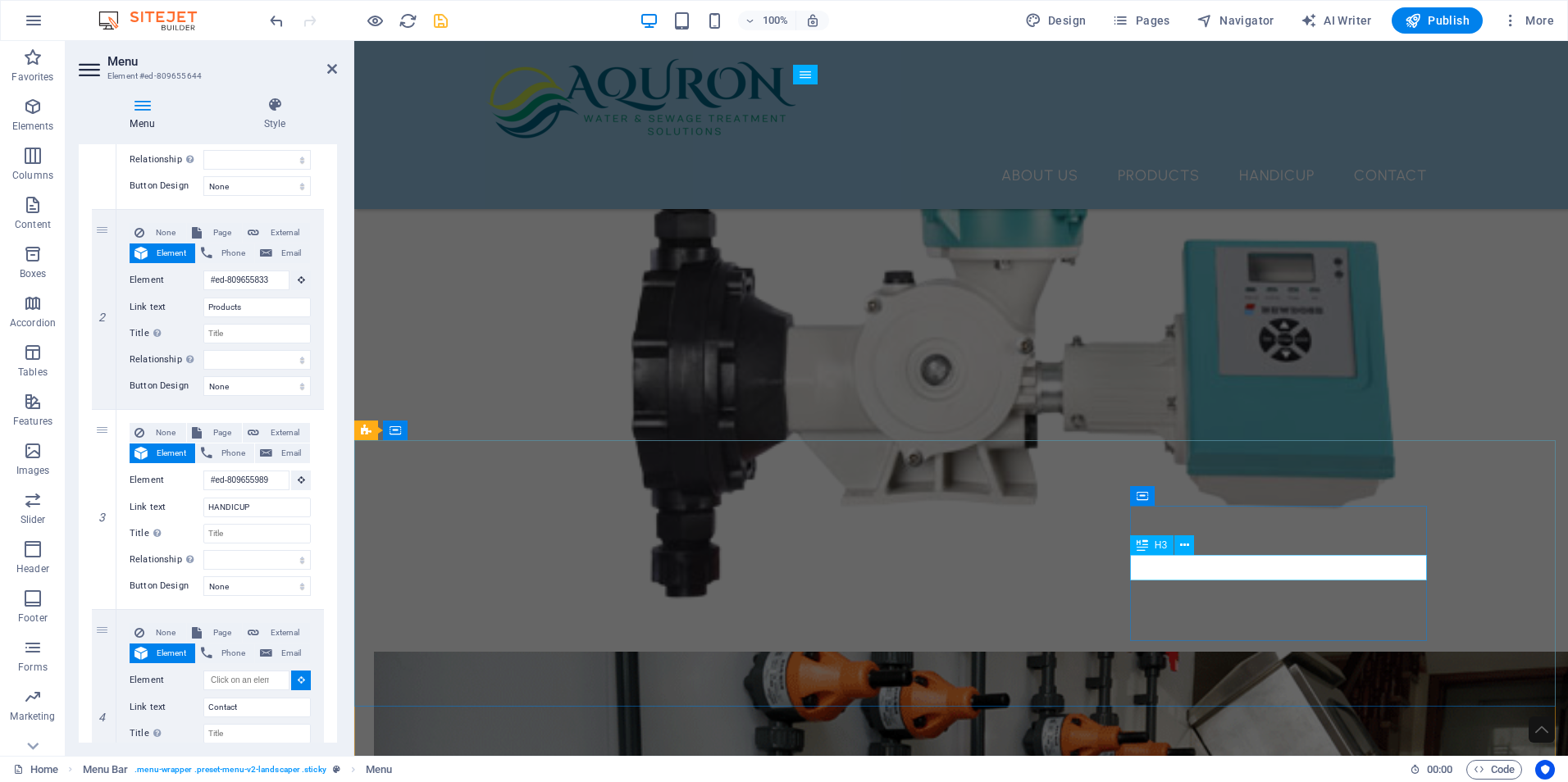 click on "Contact" at bounding box center [522, 11793] 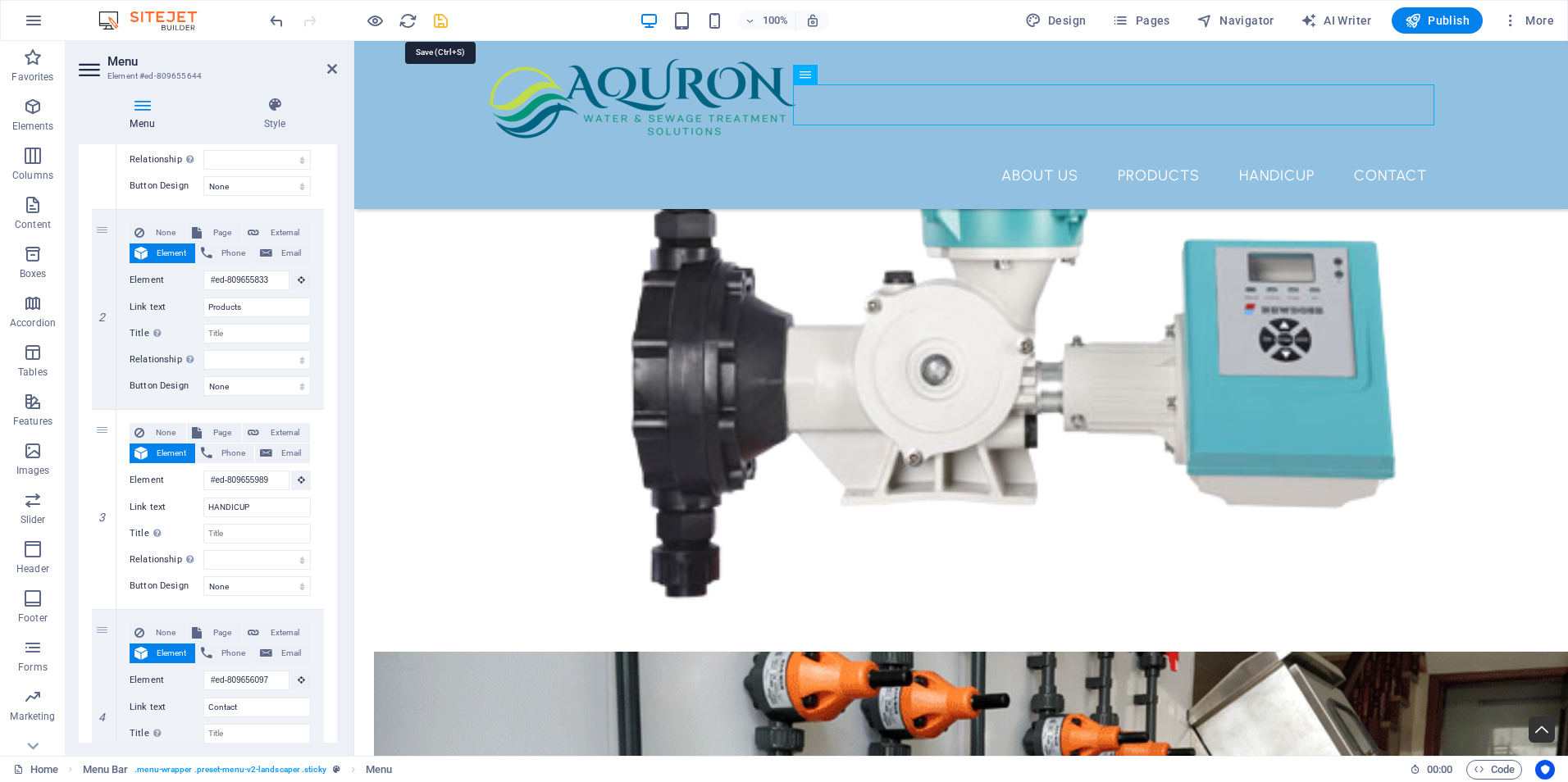 click at bounding box center [440, 20] 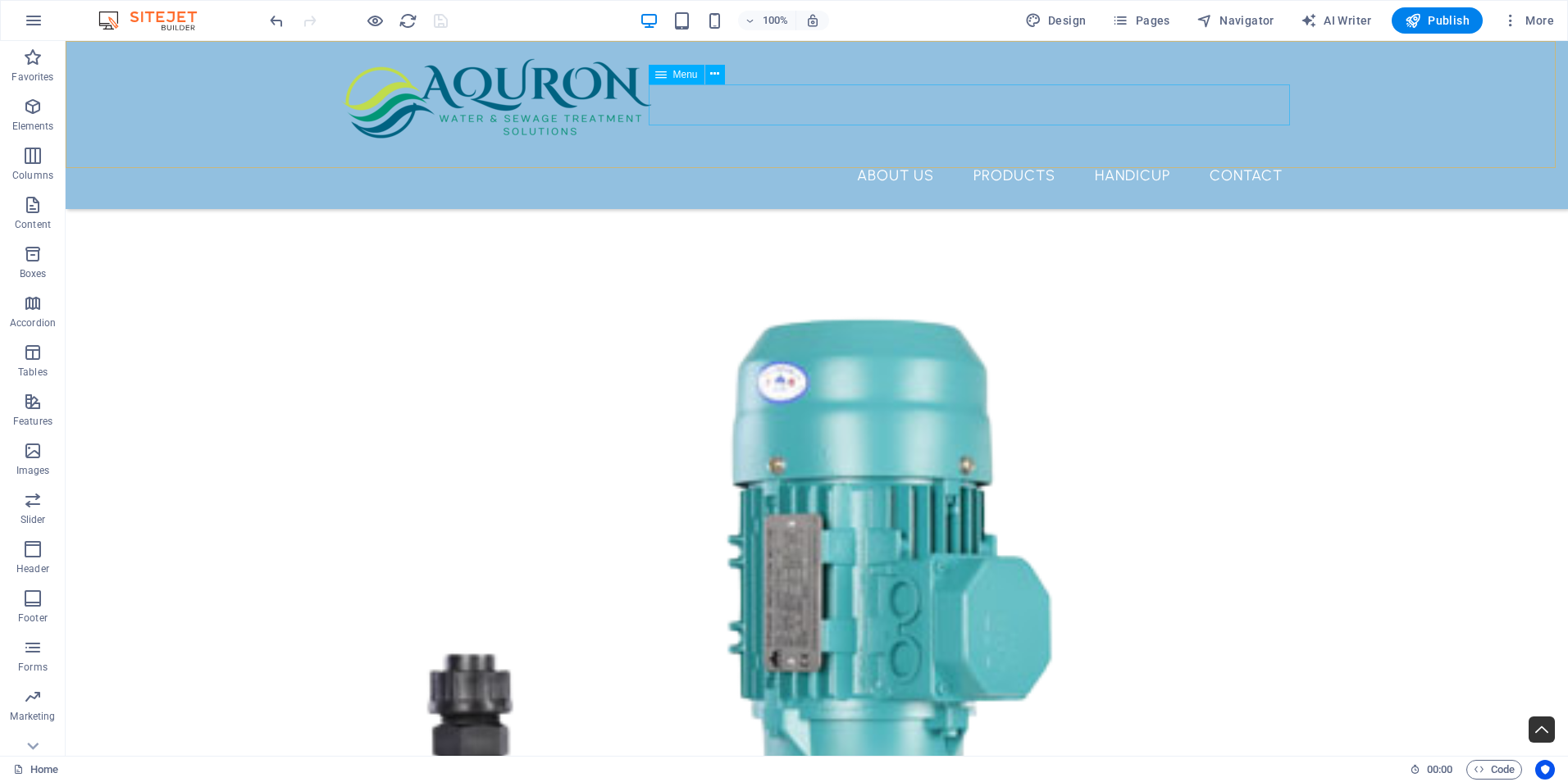click on "About Us Products HANDICUP Contact" at bounding box center [817, 175] 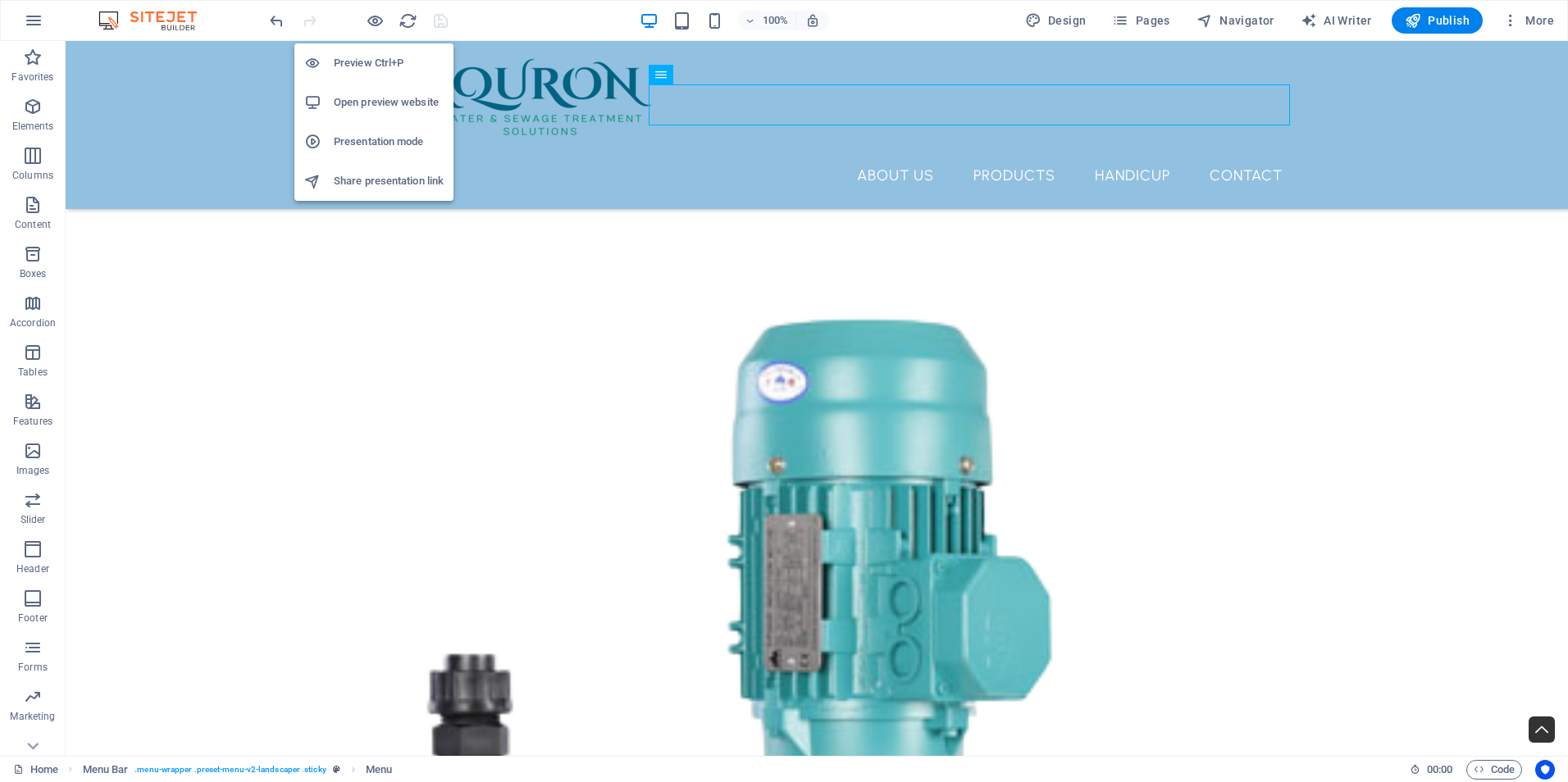 click on "Preview Ctrl+P" at bounding box center [389, 63] 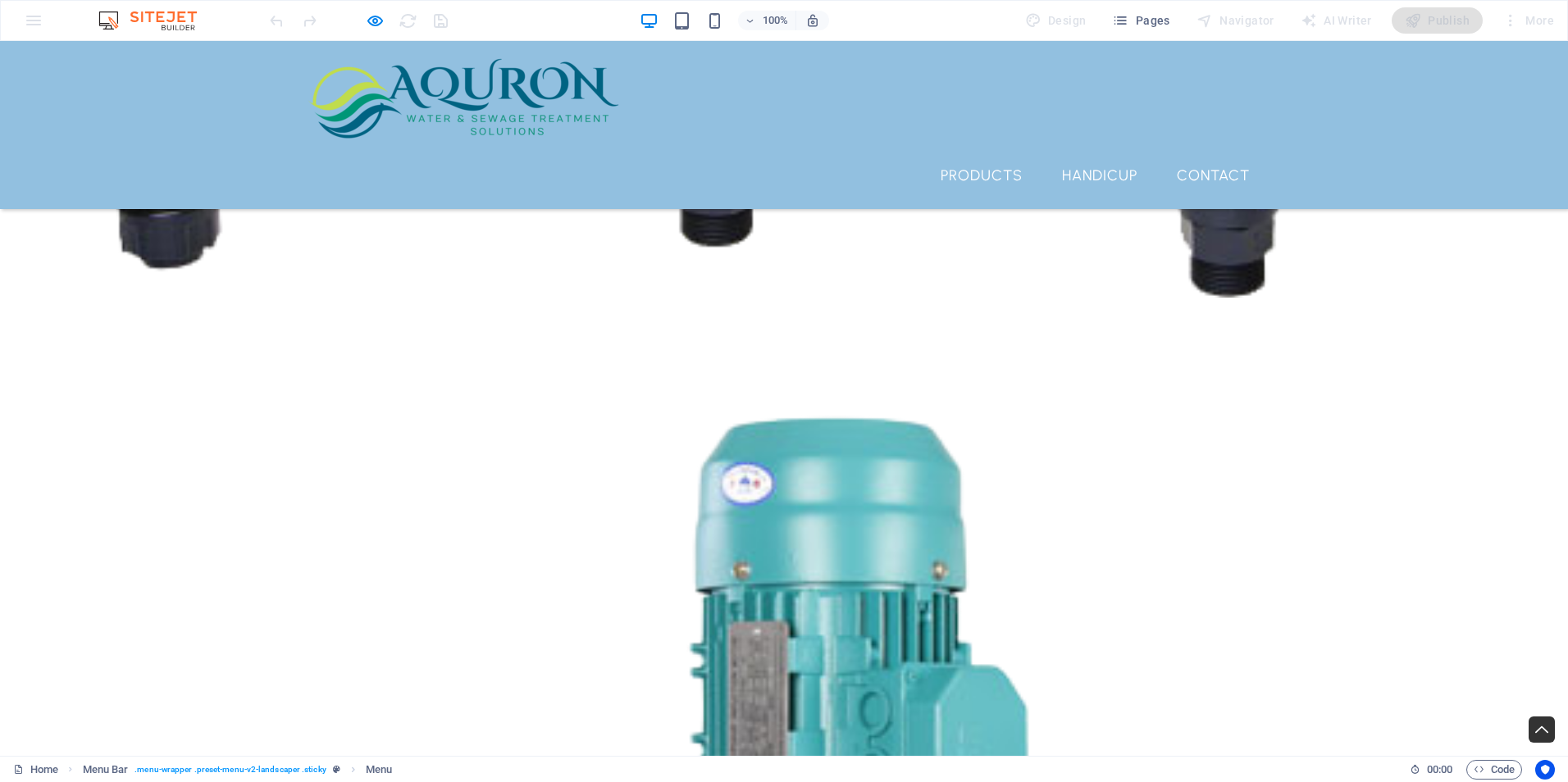 click on "About Us" at bounding box center (863, 175) 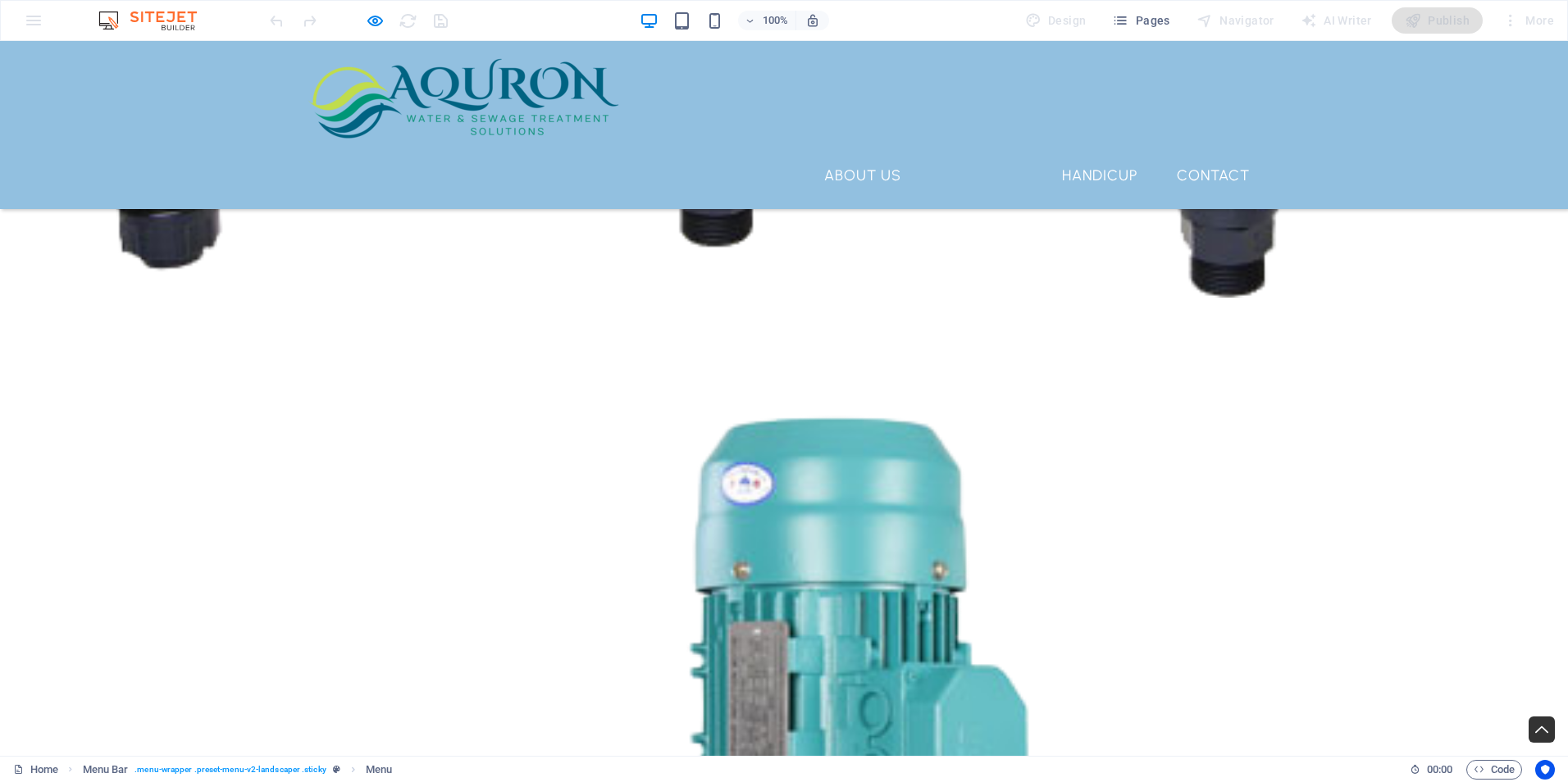 click on "Products" at bounding box center [982, 175] 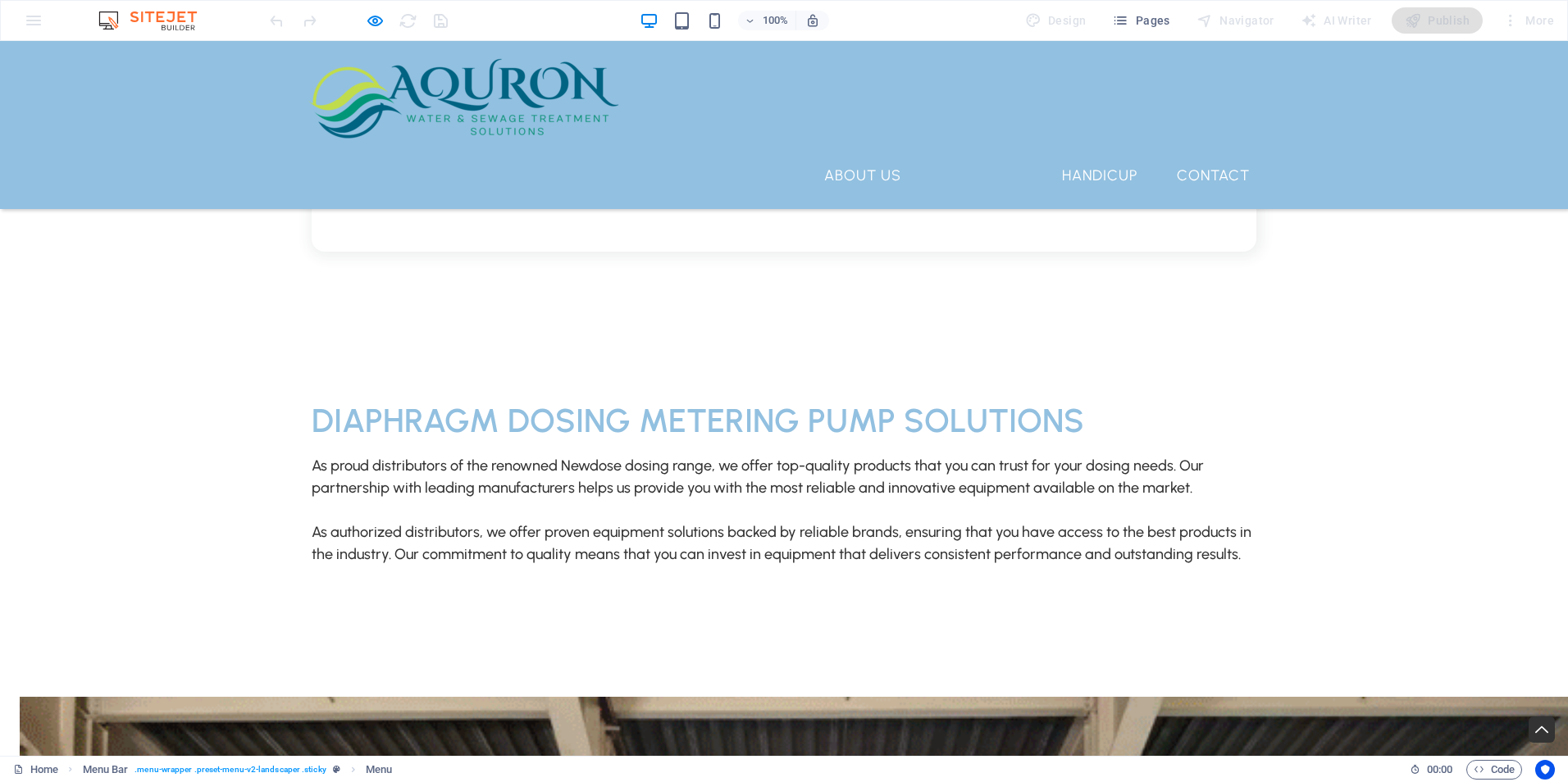 scroll, scrollTop: 2647, scrollLeft: 0, axis: vertical 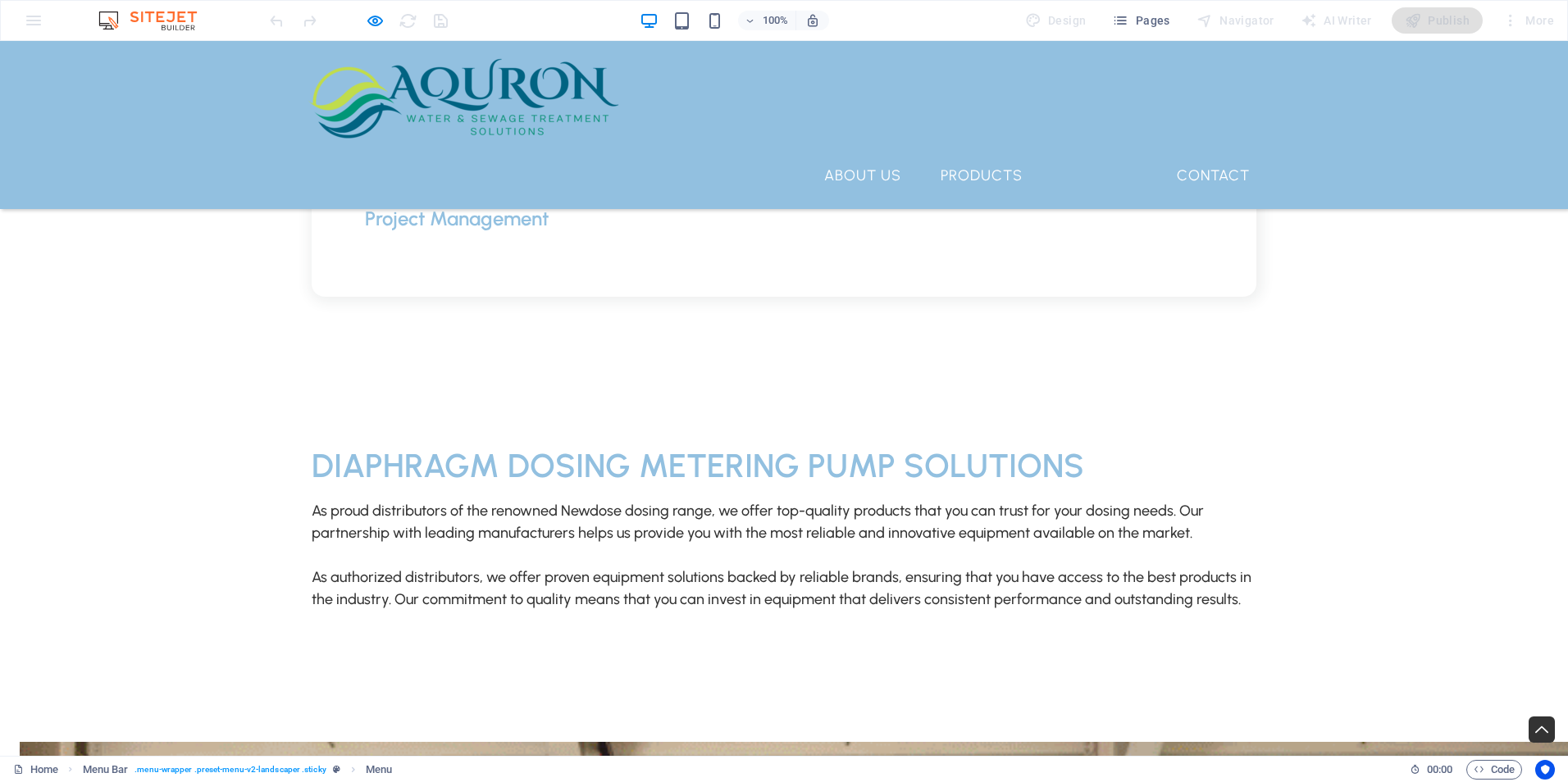 click on "HANDICUP" at bounding box center [1100, 175] 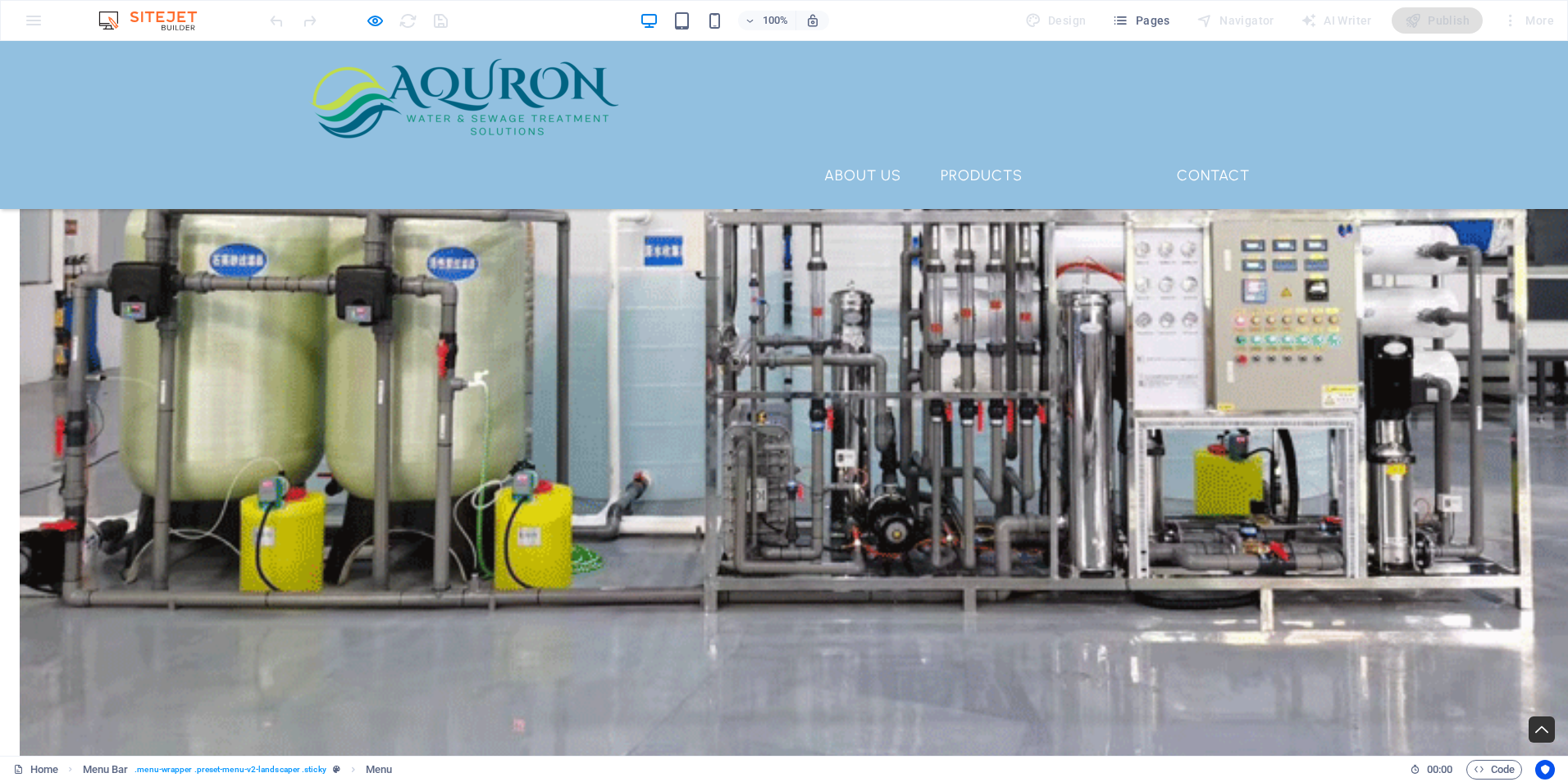 scroll, scrollTop: 3790, scrollLeft: 0, axis: vertical 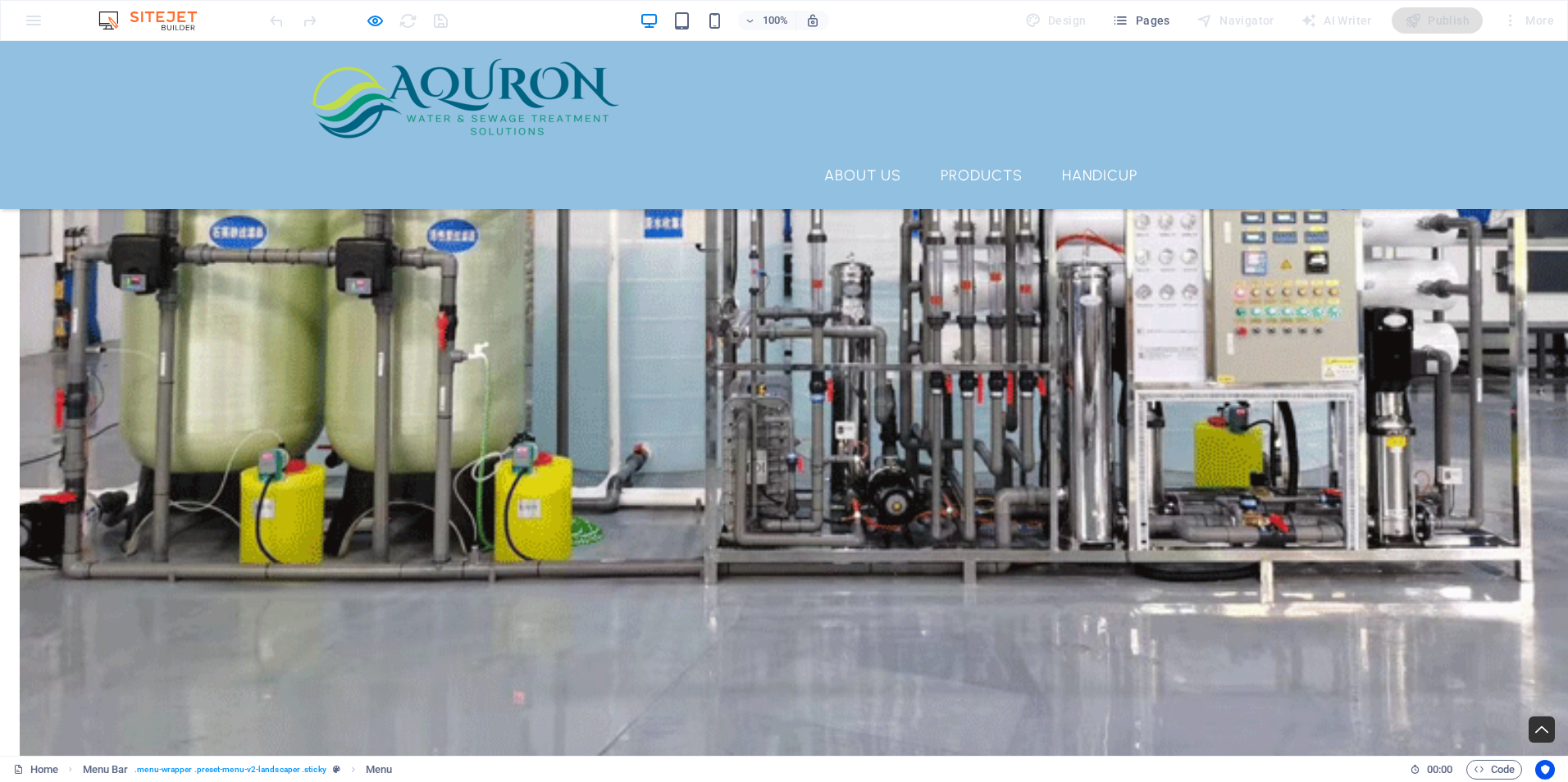 click on "Contact" at bounding box center (1213, 175) 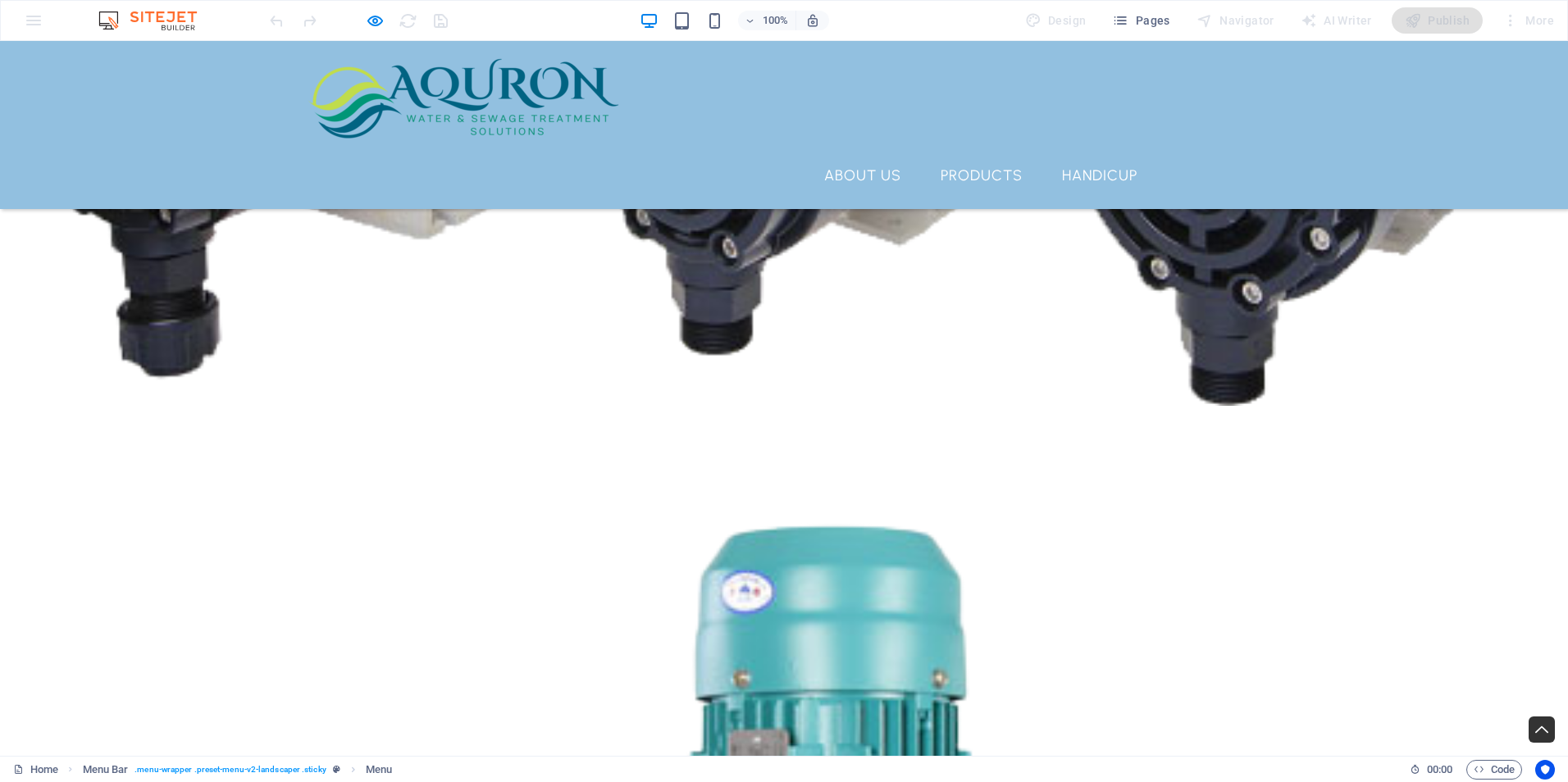 scroll, scrollTop: 5676, scrollLeft: 0, axis: vertical 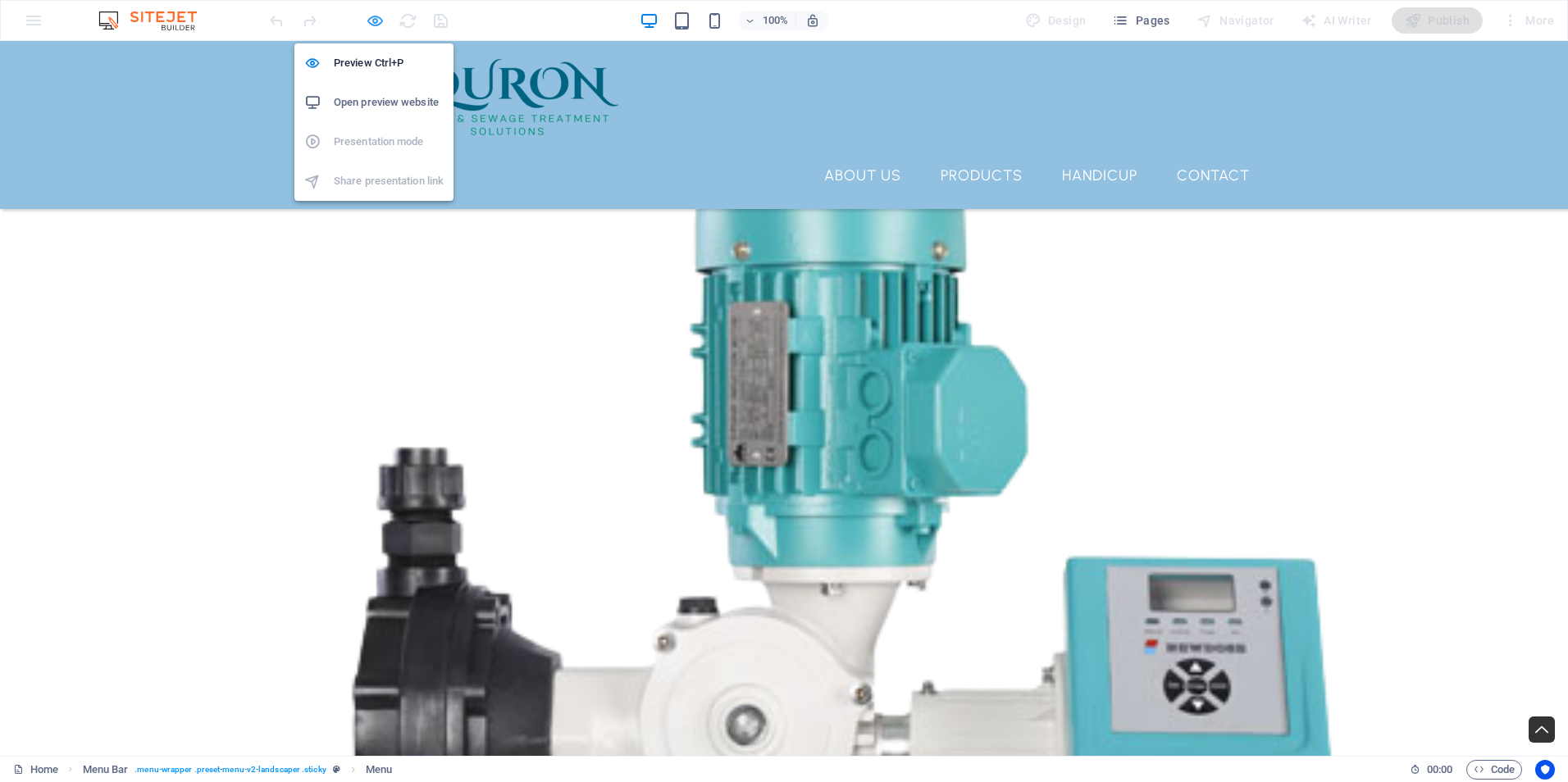 click at bounding box center (375, 20) 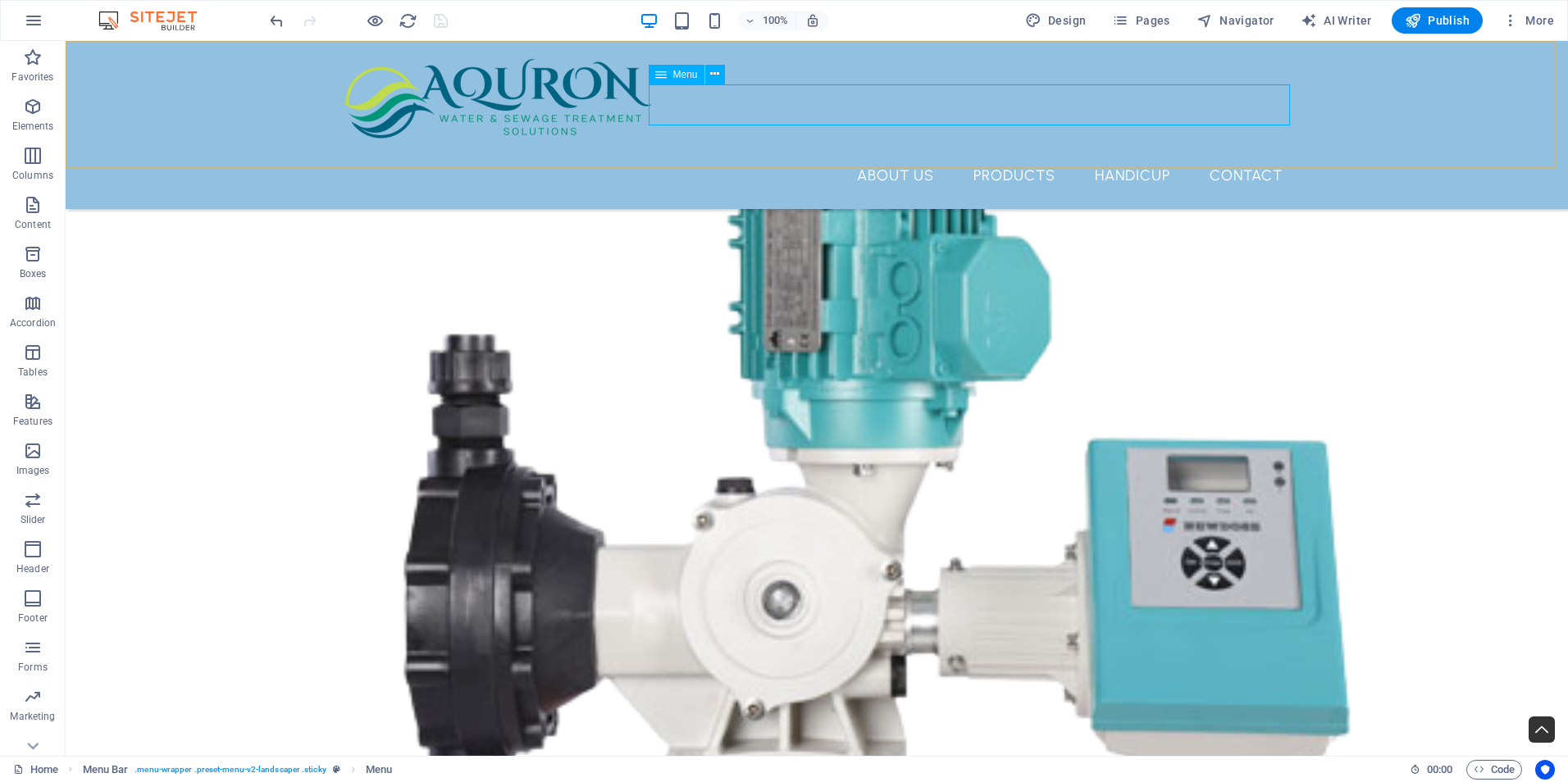 click on "About Us Products HANDICUP Contact" at bounding box center [817, 175] 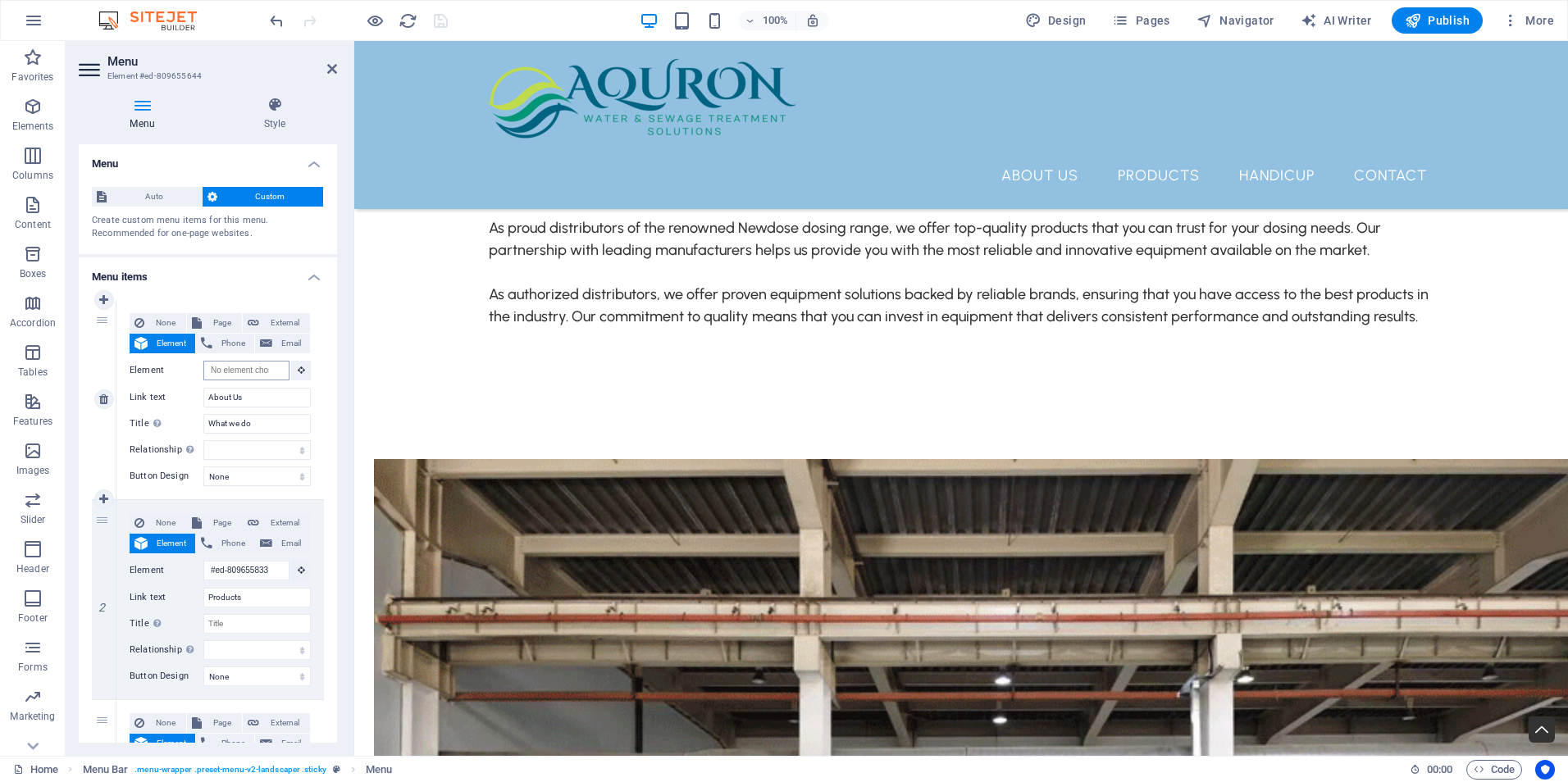 scroll, scrollTop: 0, scrollLeft: 0, axis: both 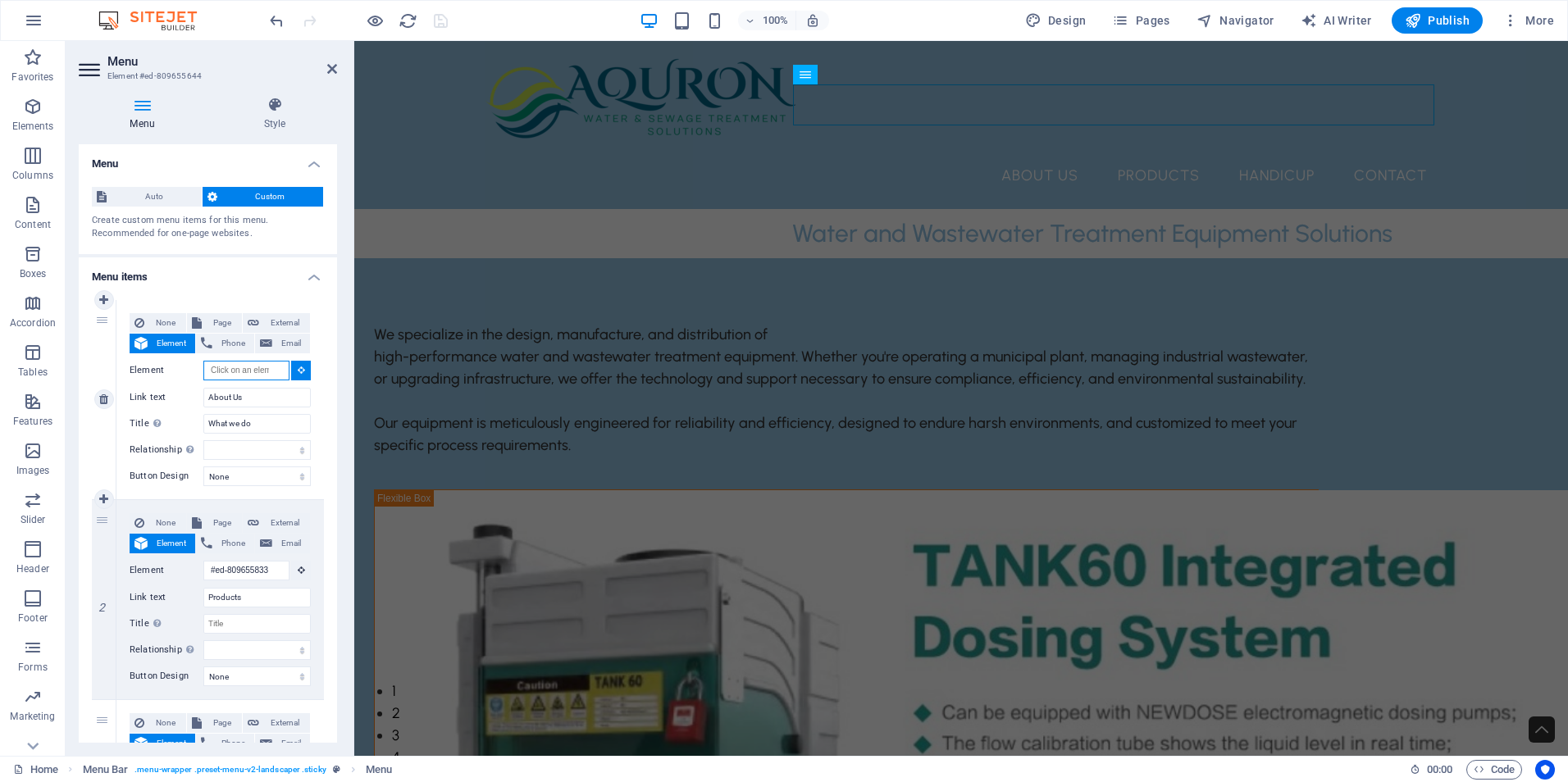 click on "Element" at bounding box center [246, 371] 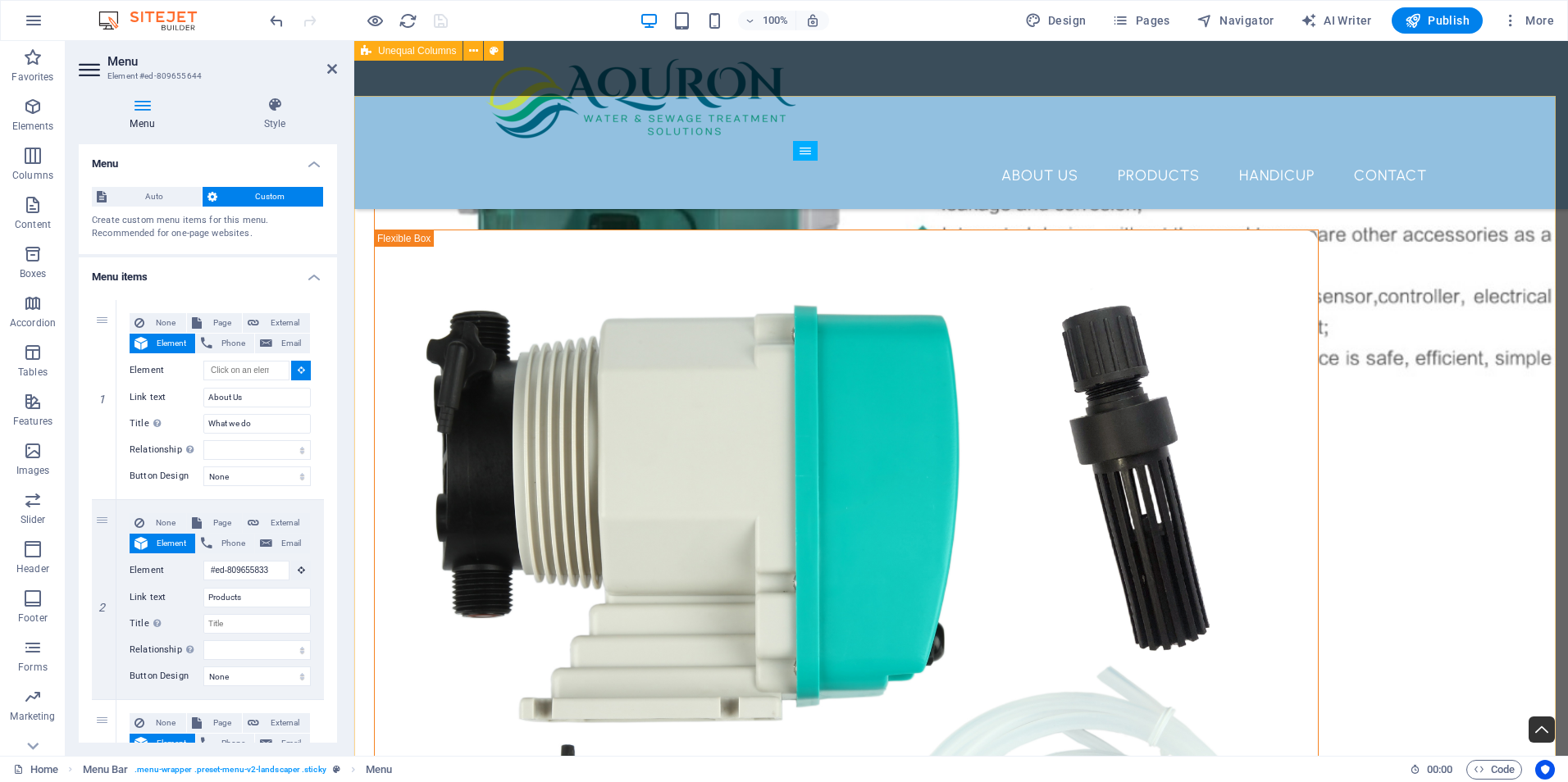 scroll, scrollTop: 504, scrollLeft: 0, axis: vertical 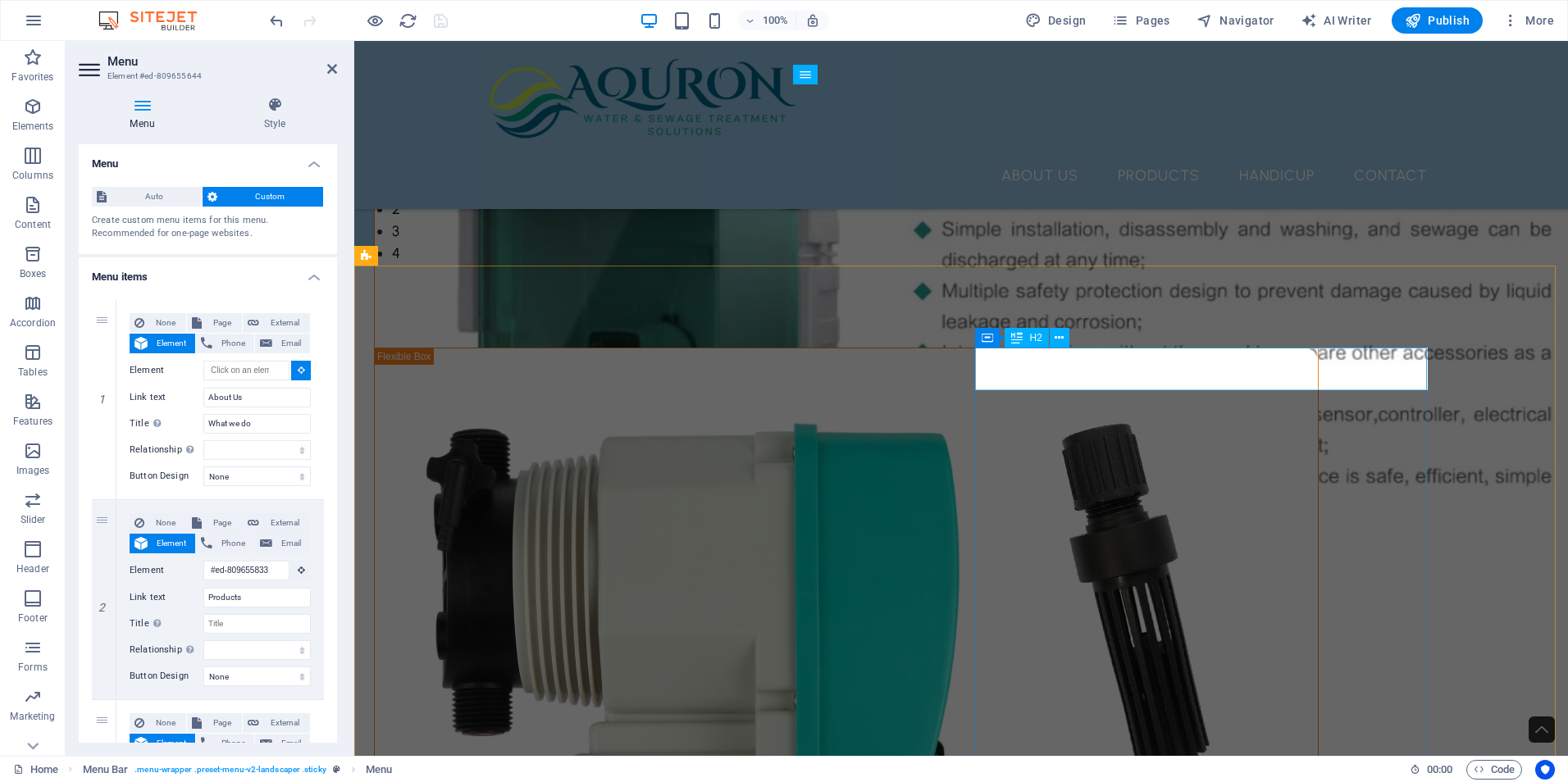click on "What we are all about" at bounding box center [846, 1355] 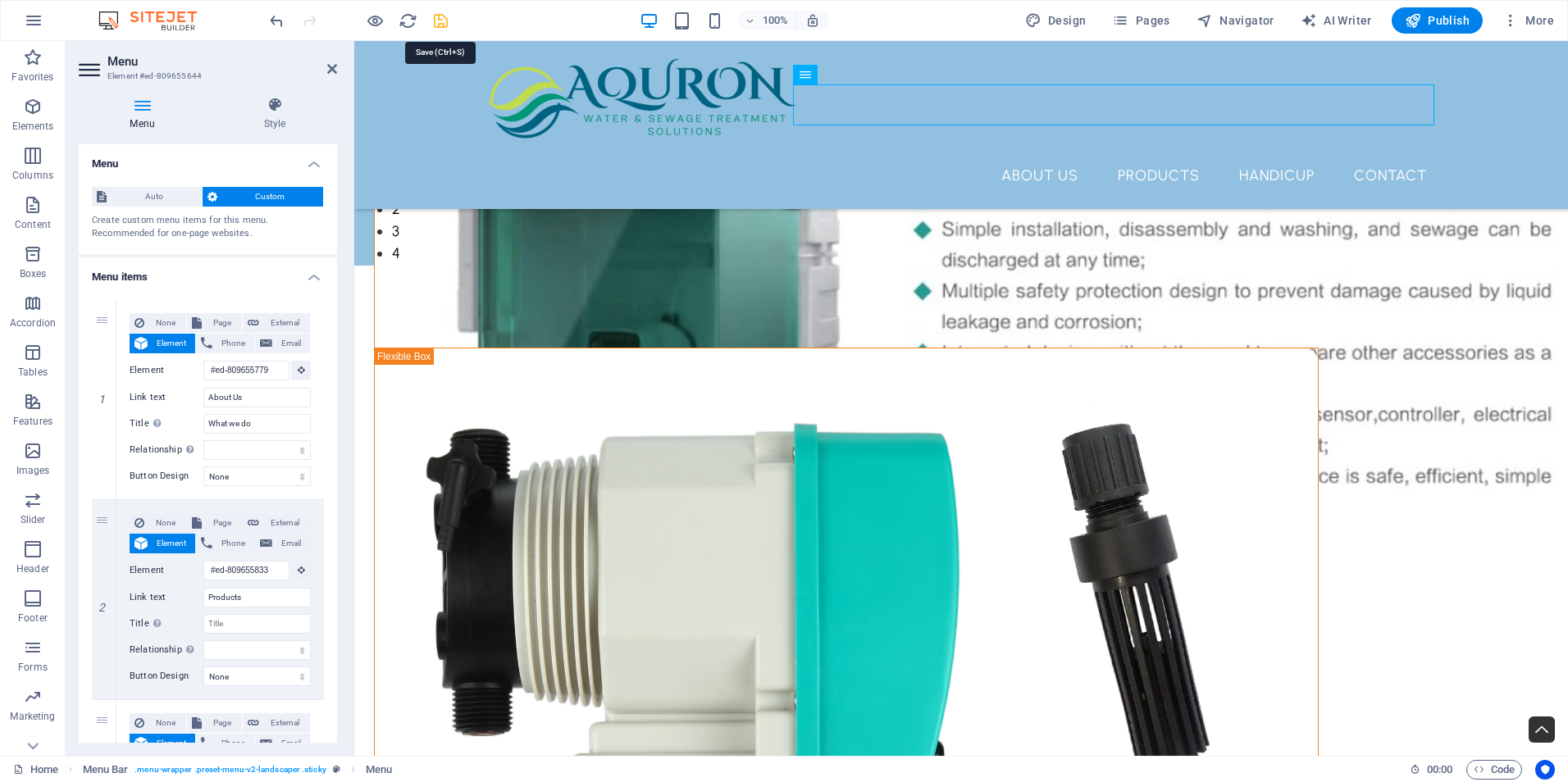 click at bounding box center (440, 20) 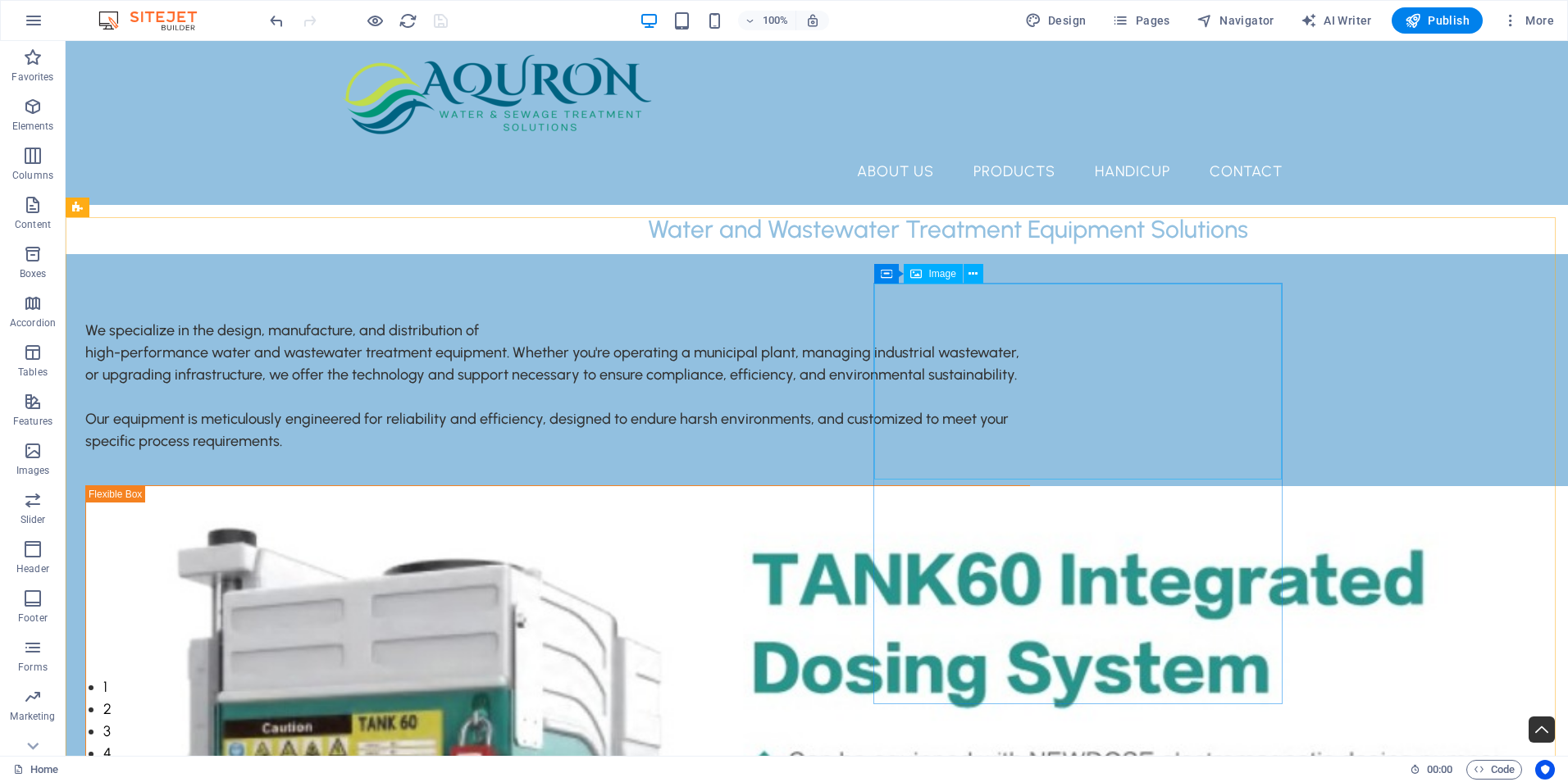 scroll, scrollTop: 0, scrollLeft: 0, axis: both 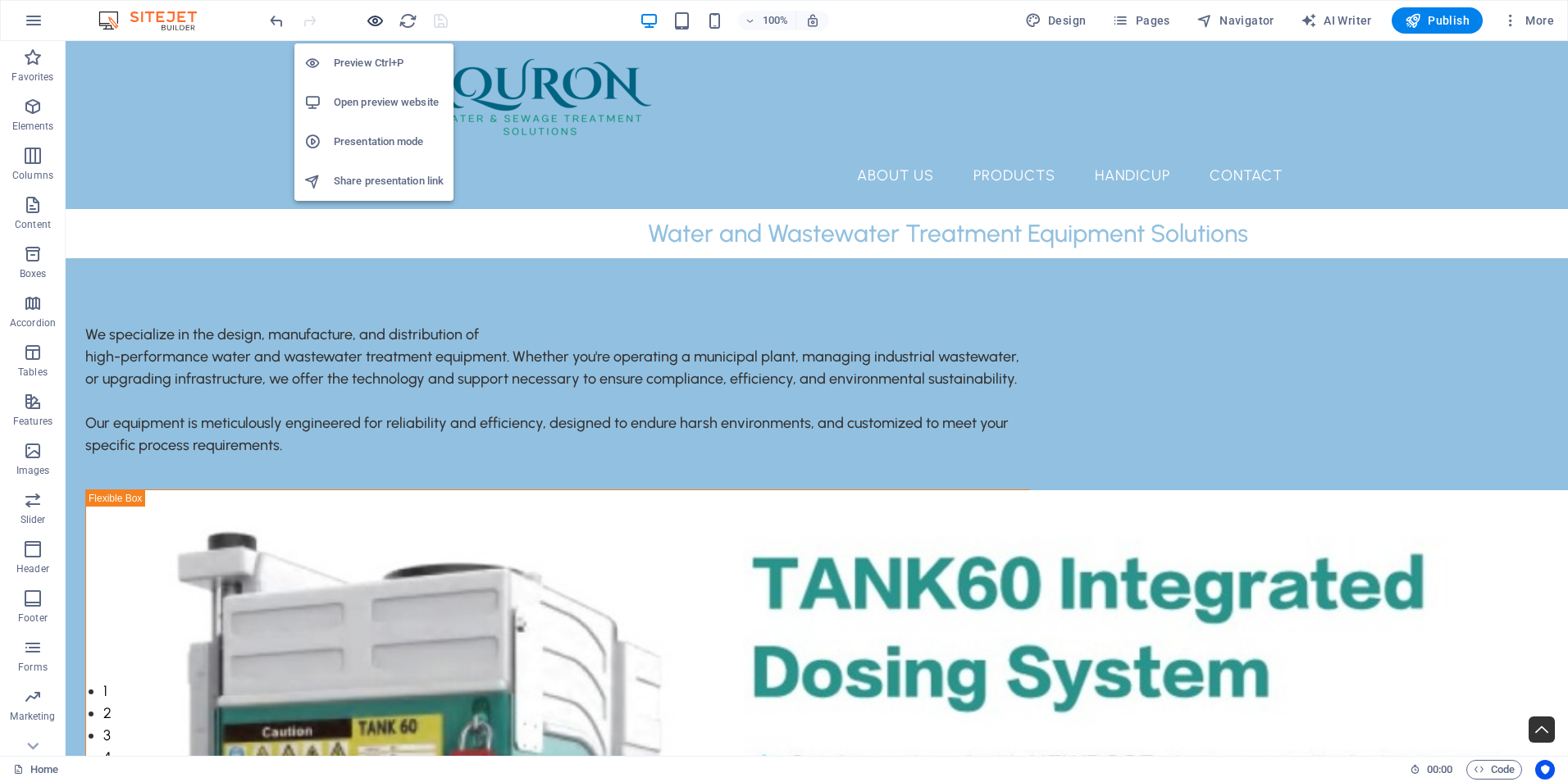 click at bounding box center (375, 20) 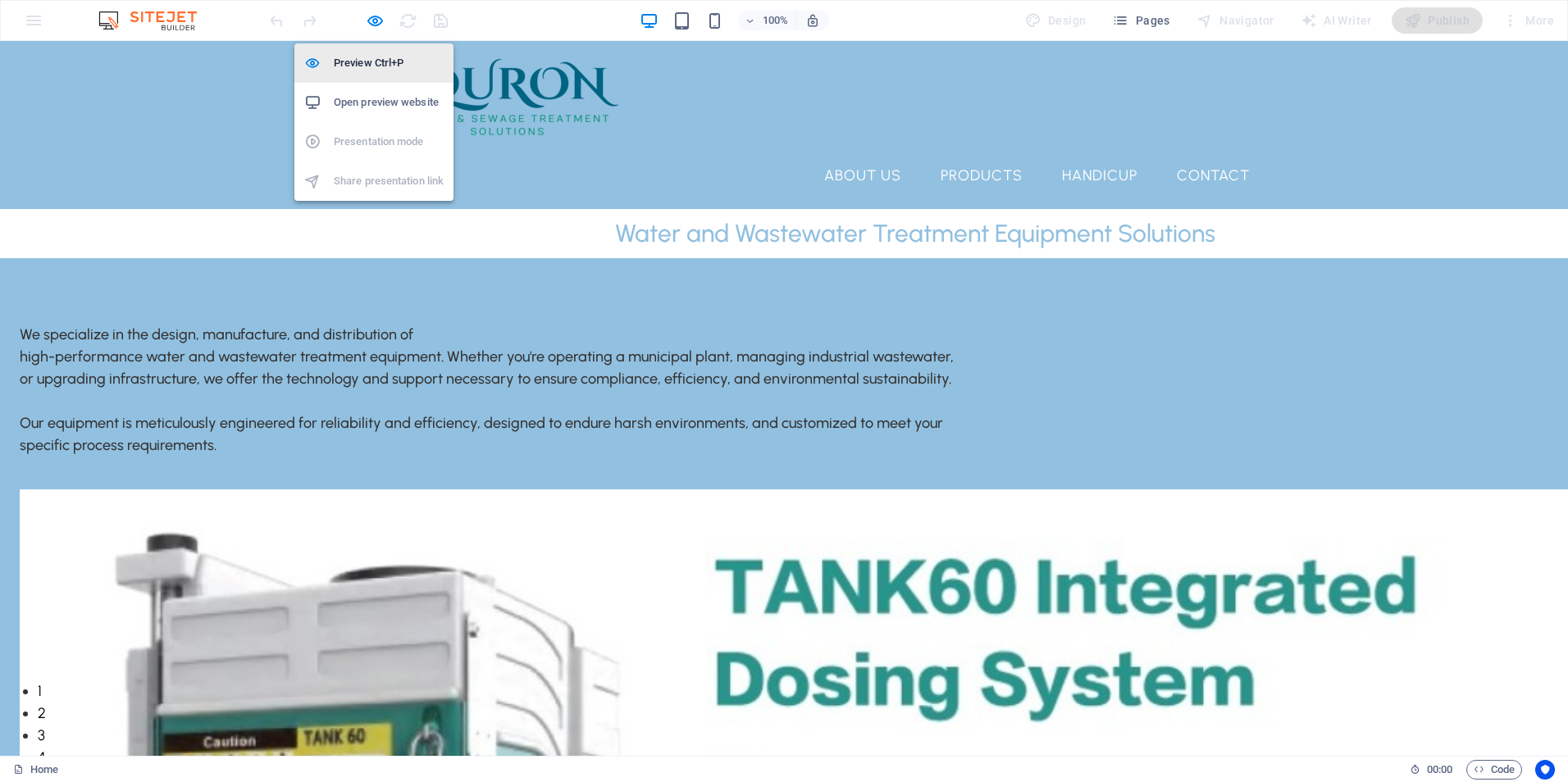 click on "Preview Ctrl+P" at bounding box center (389, 63) 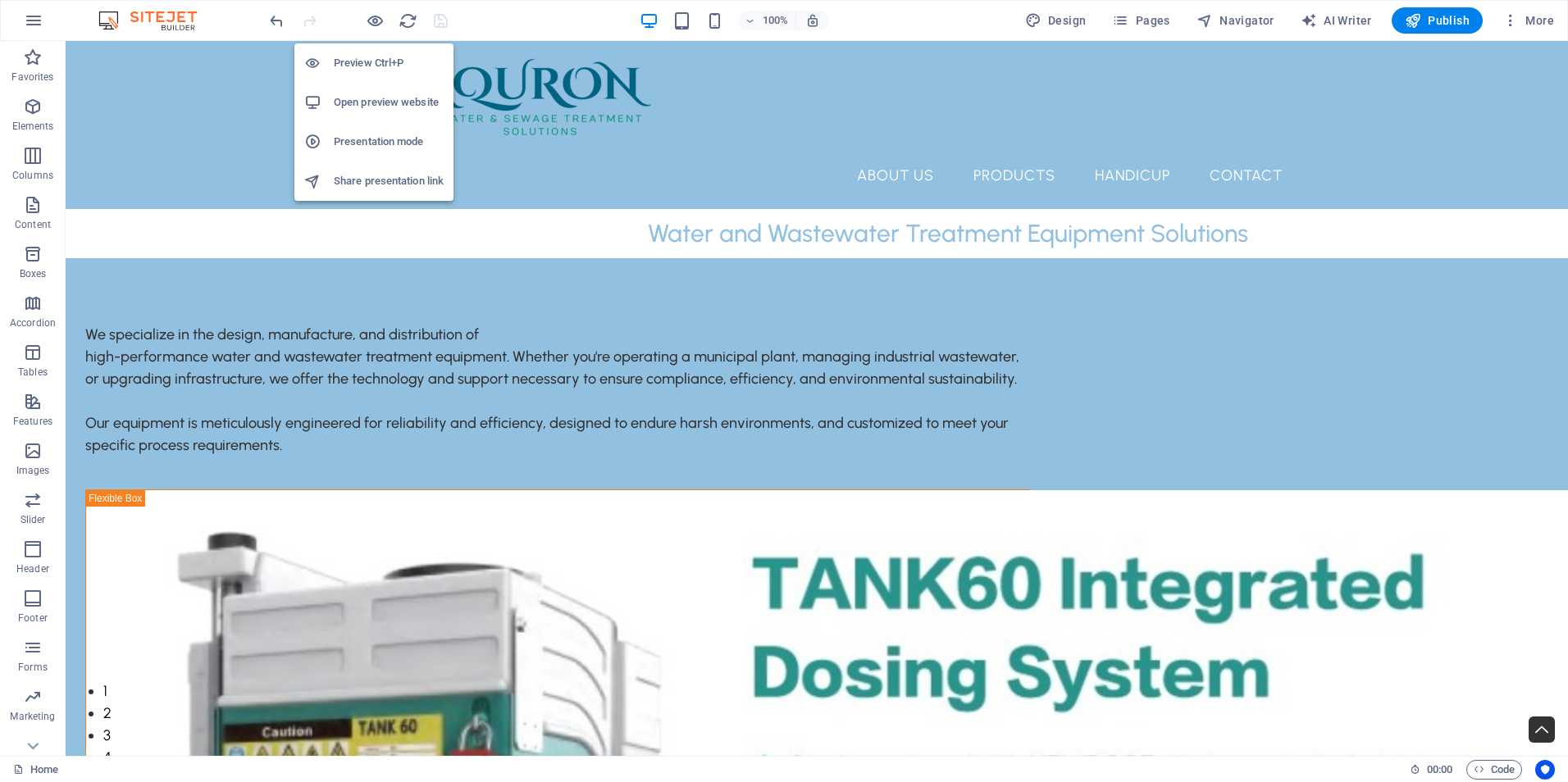 click on "Preview Ctrl+P" at bounding box center (389, 63) 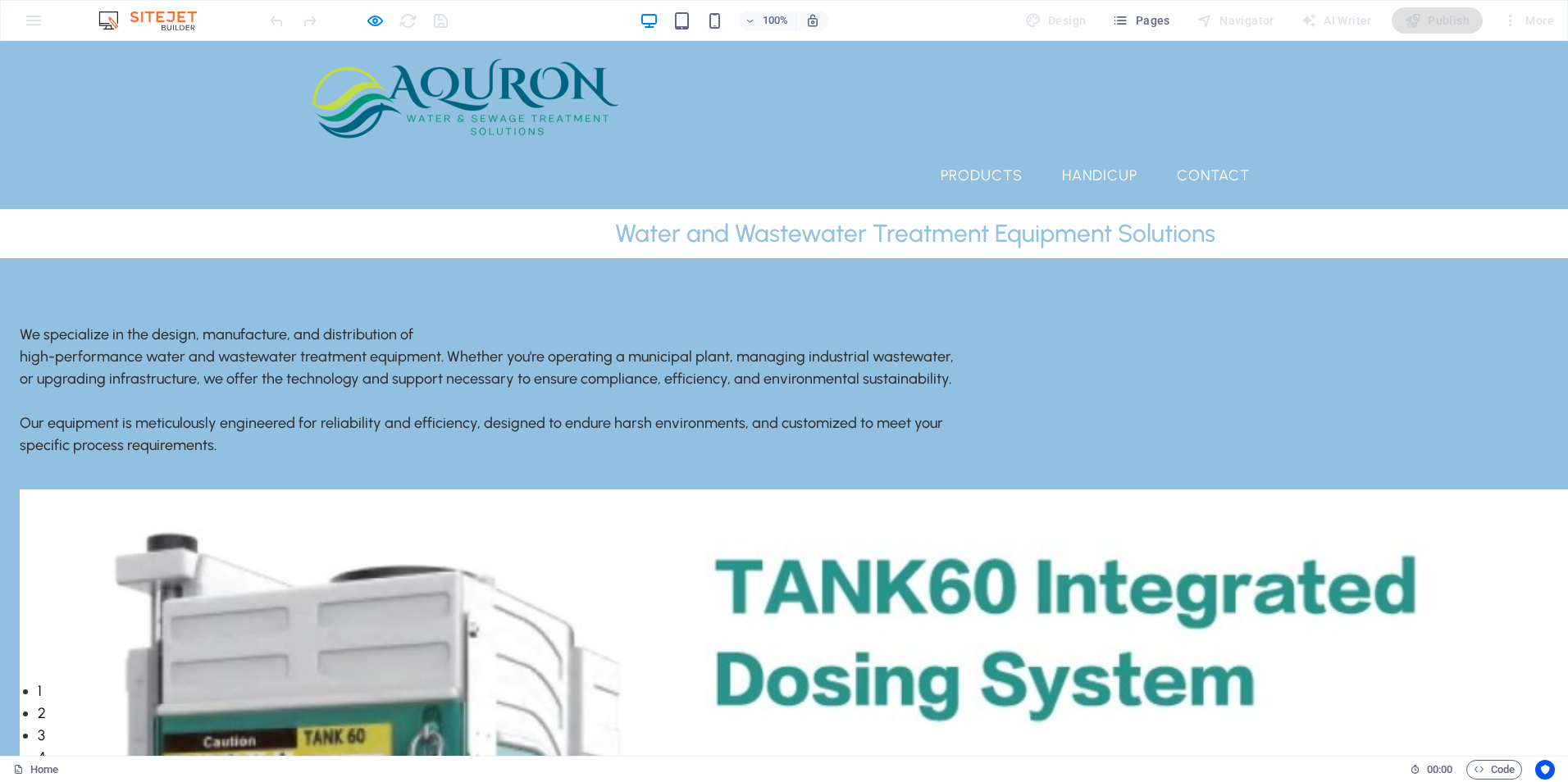 click on "About Us" at bounding box center (863, 175) 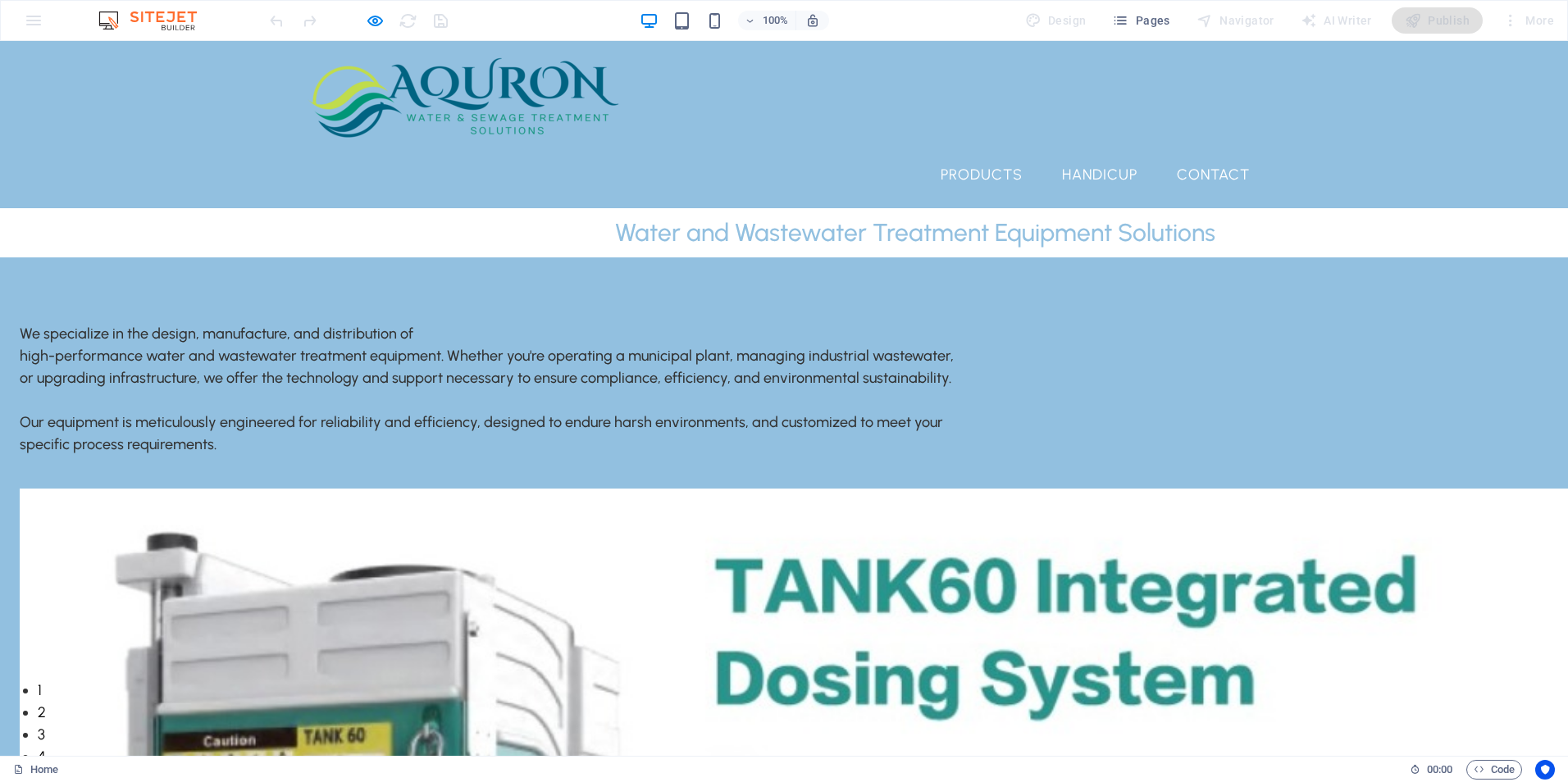 scroll, scrollTop: 0, scrollLeft: 0, axis: both 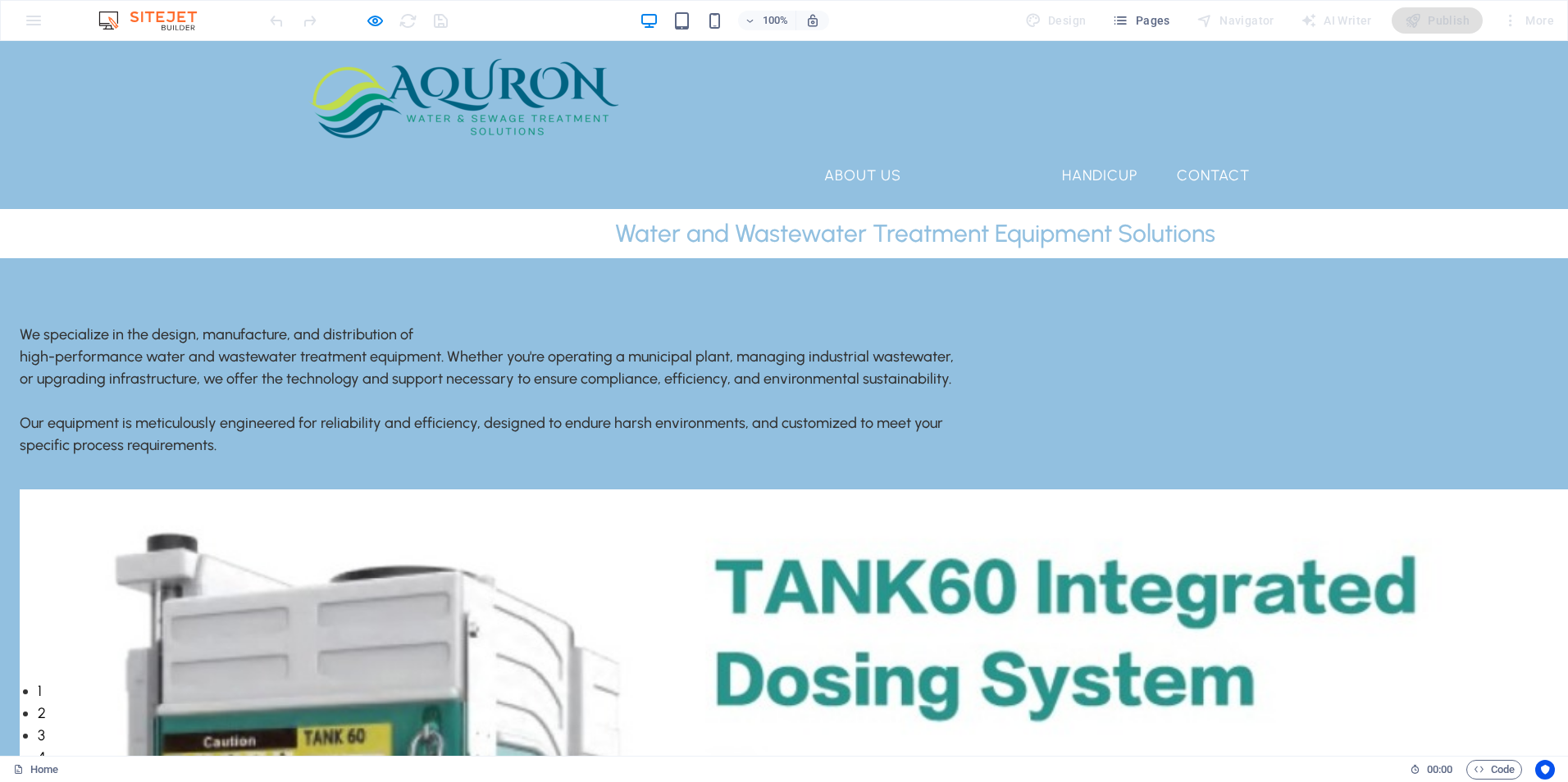 click on "Products" at bounding box center (982, 175) 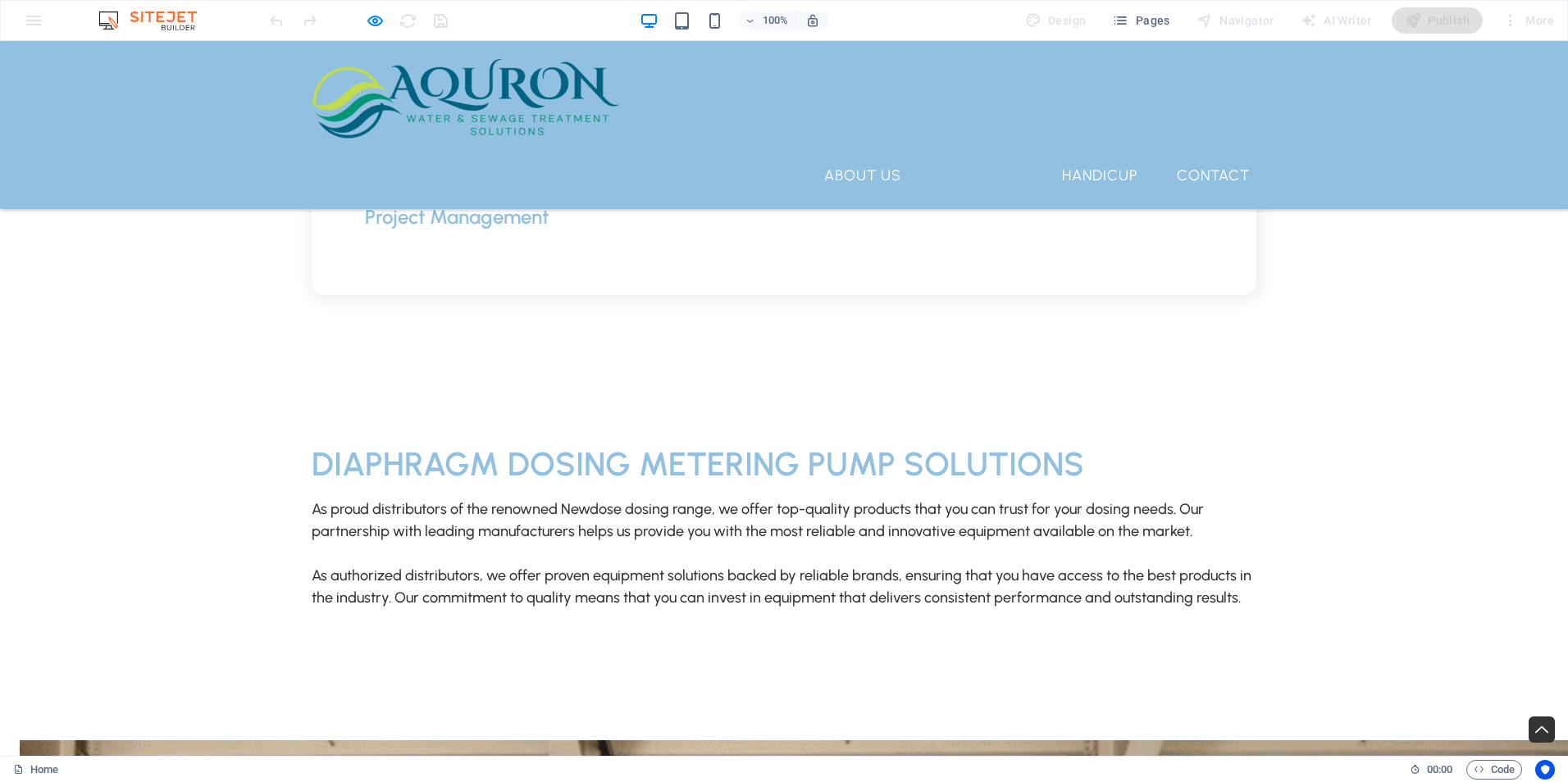 scroll, scrollTop: 2647, scrollLeft: 0, axis: vertical 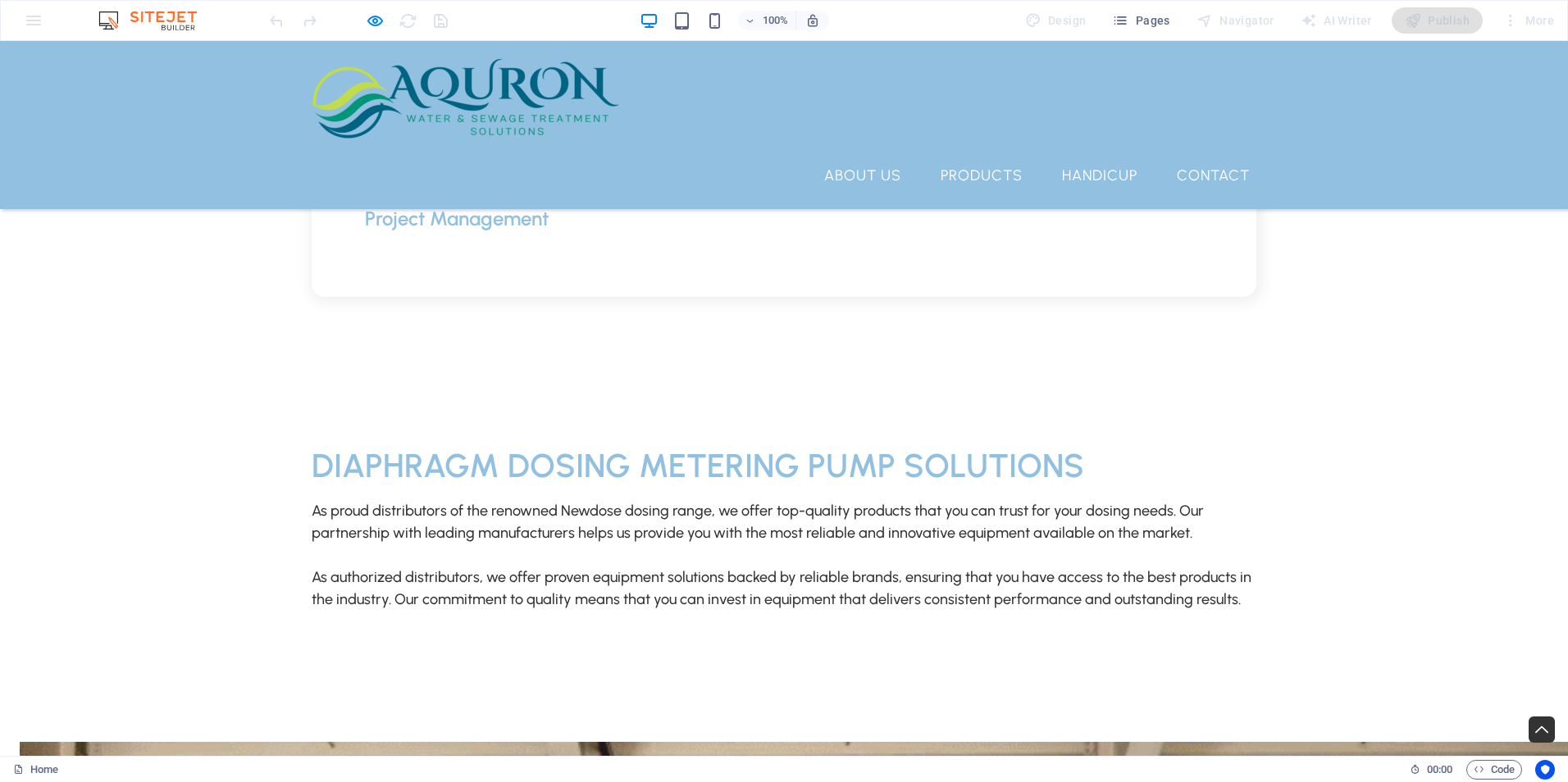 click at bounding box center (784, 12057) 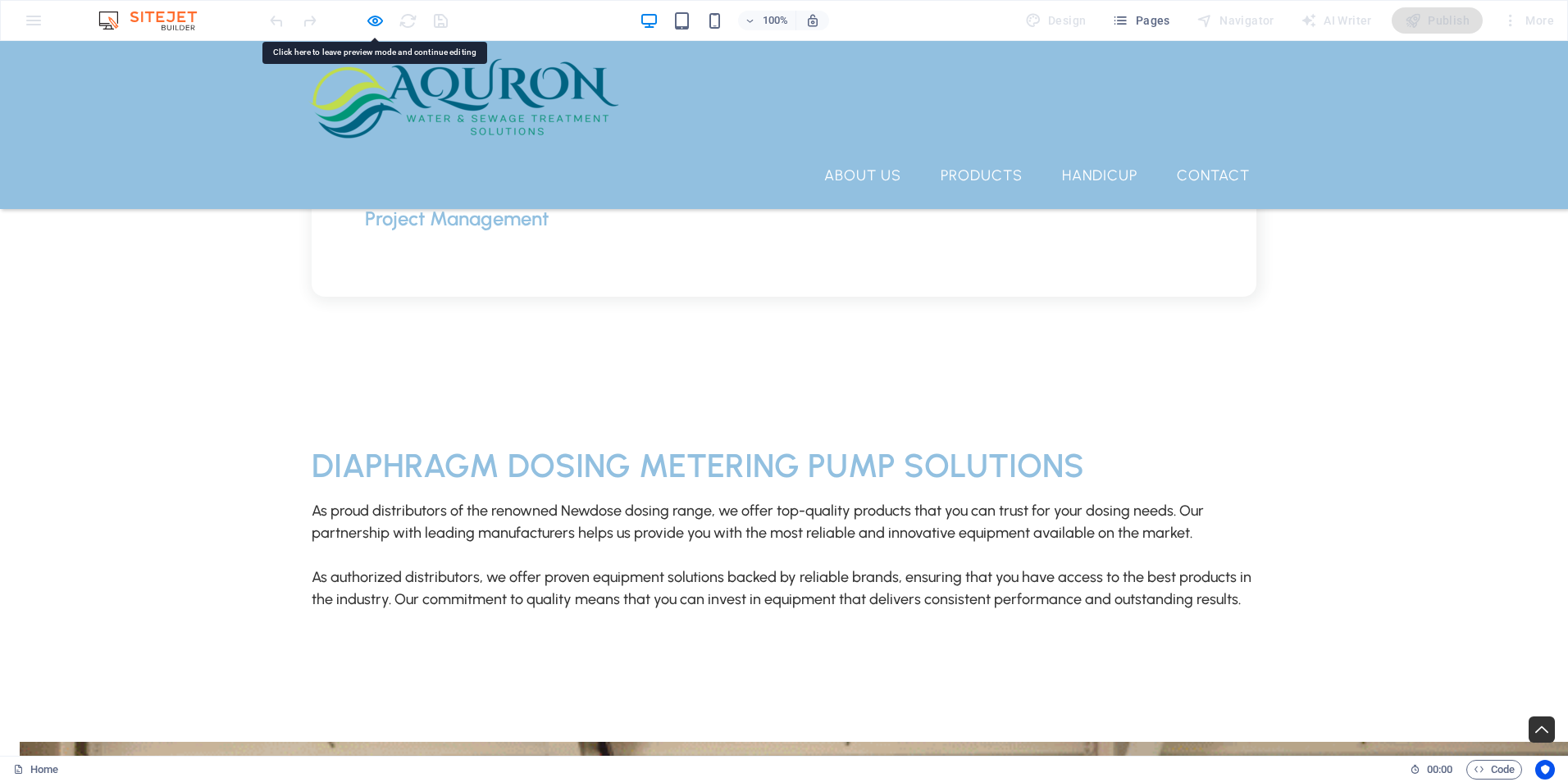 click at bounding box center (784, 12057) 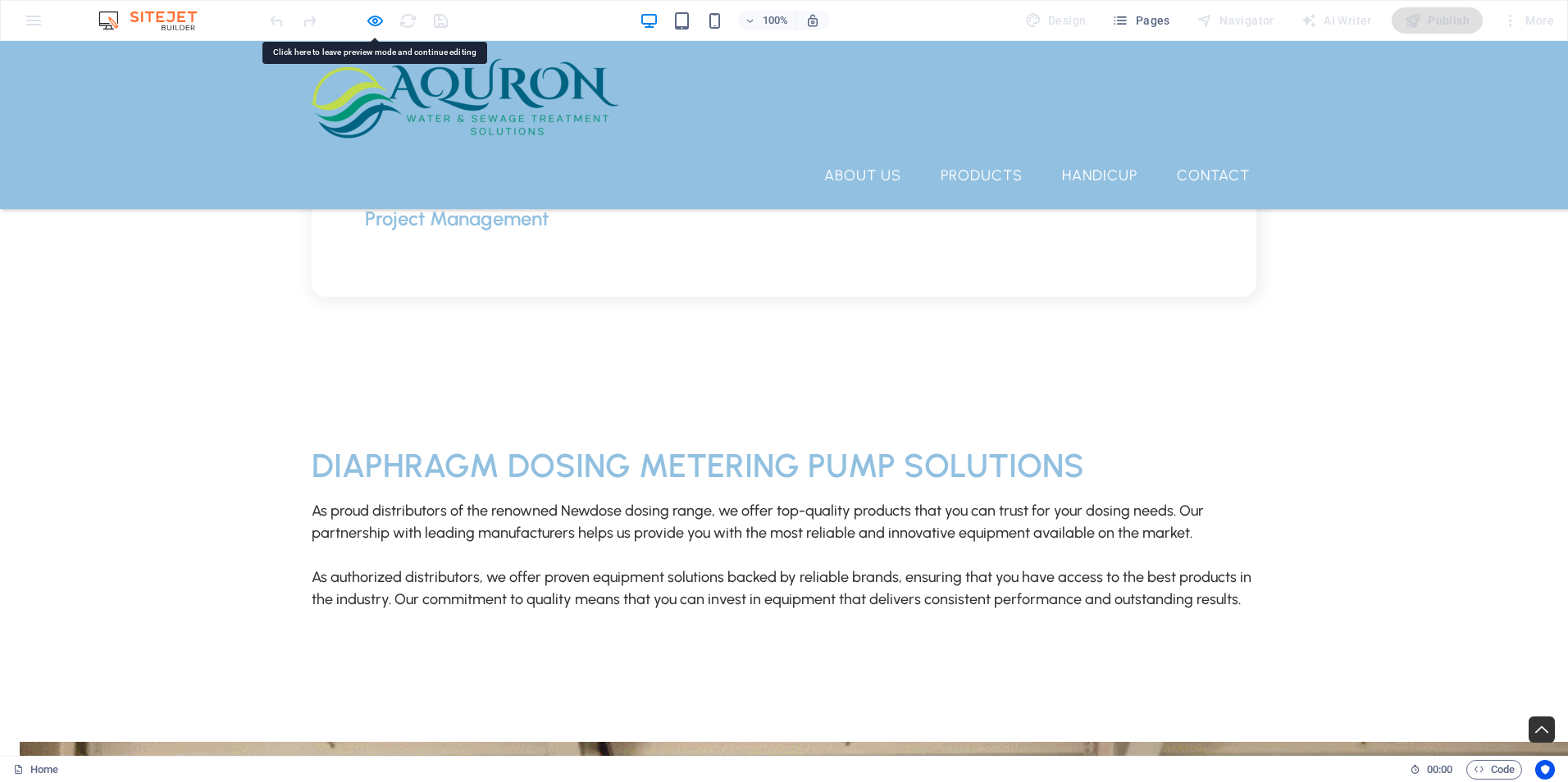 click at bounding box center [784, 12057] 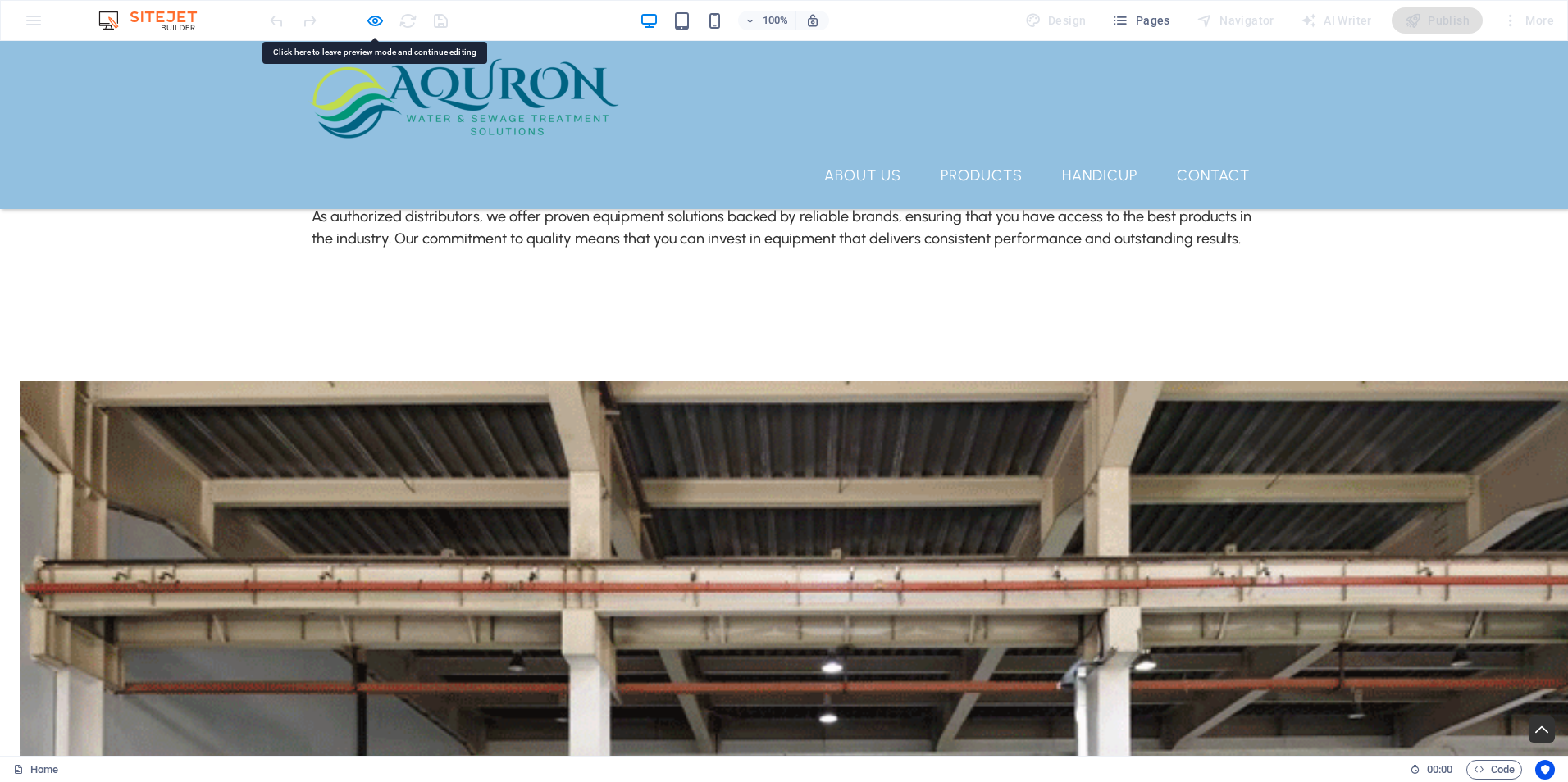 scroll, scrollTop: 3057, scrollLeft: 0, axis: vertical 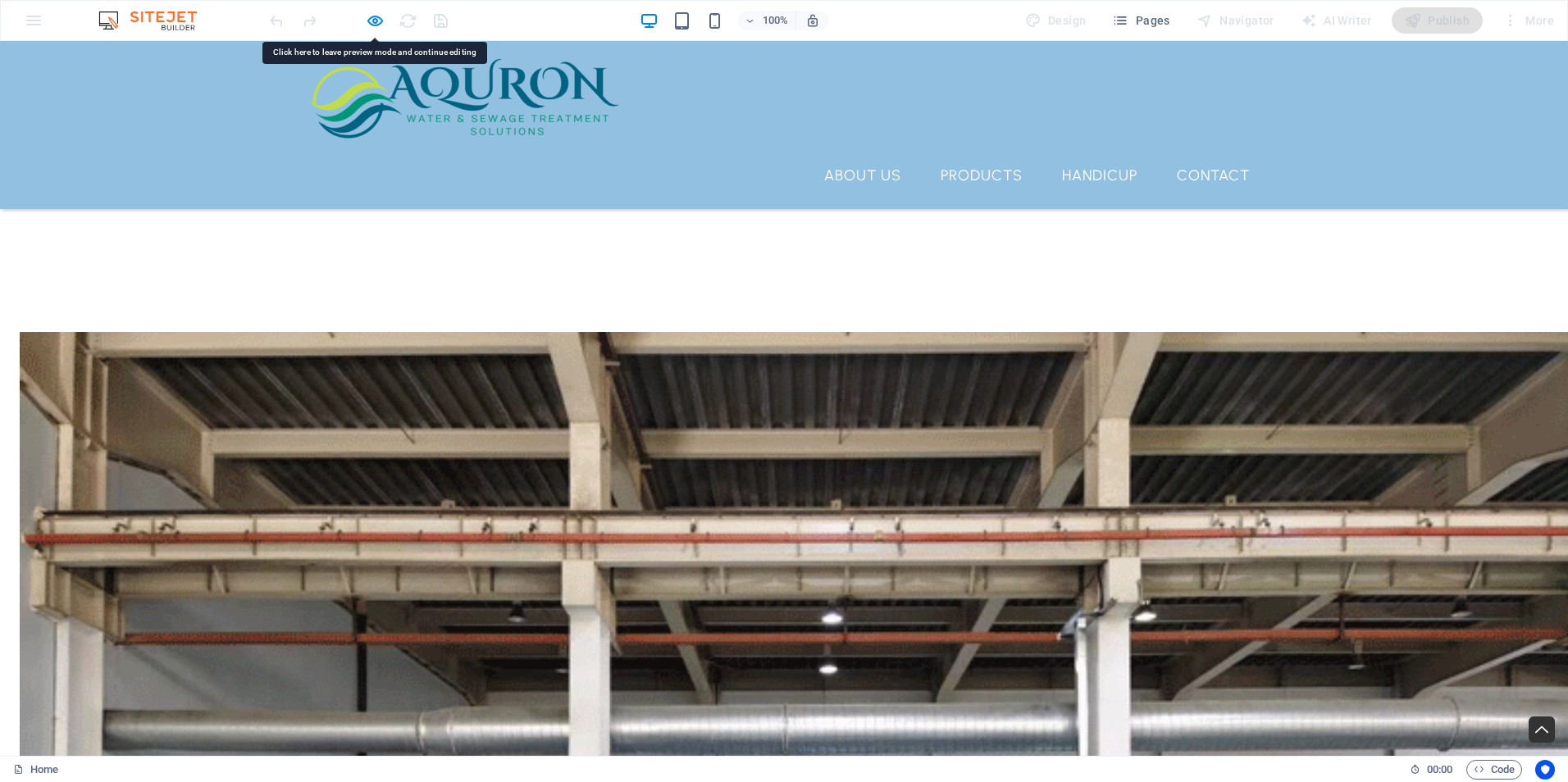 click at bounding box center [784, 11773] 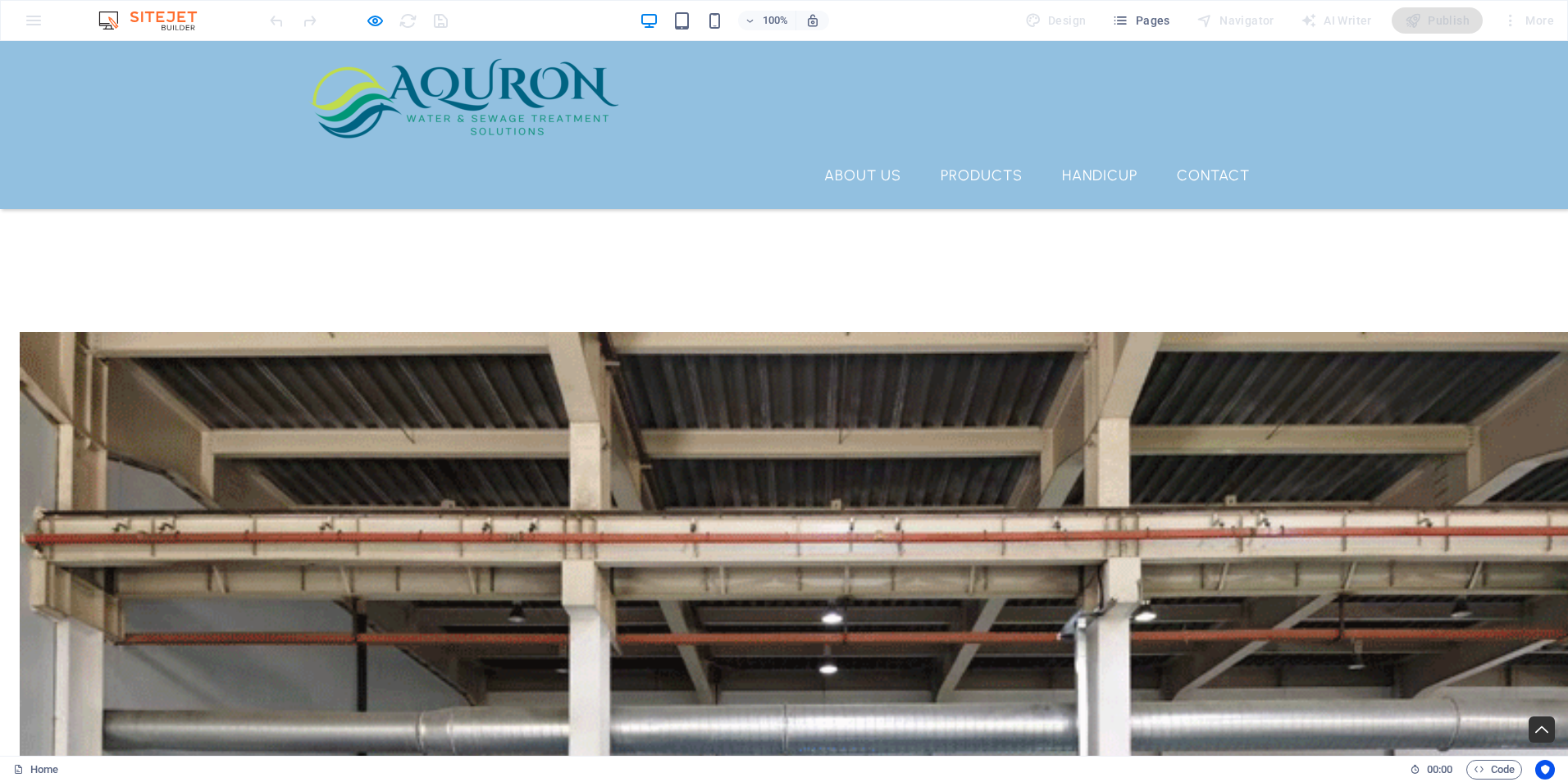 click at bounding box center (784, 11773) 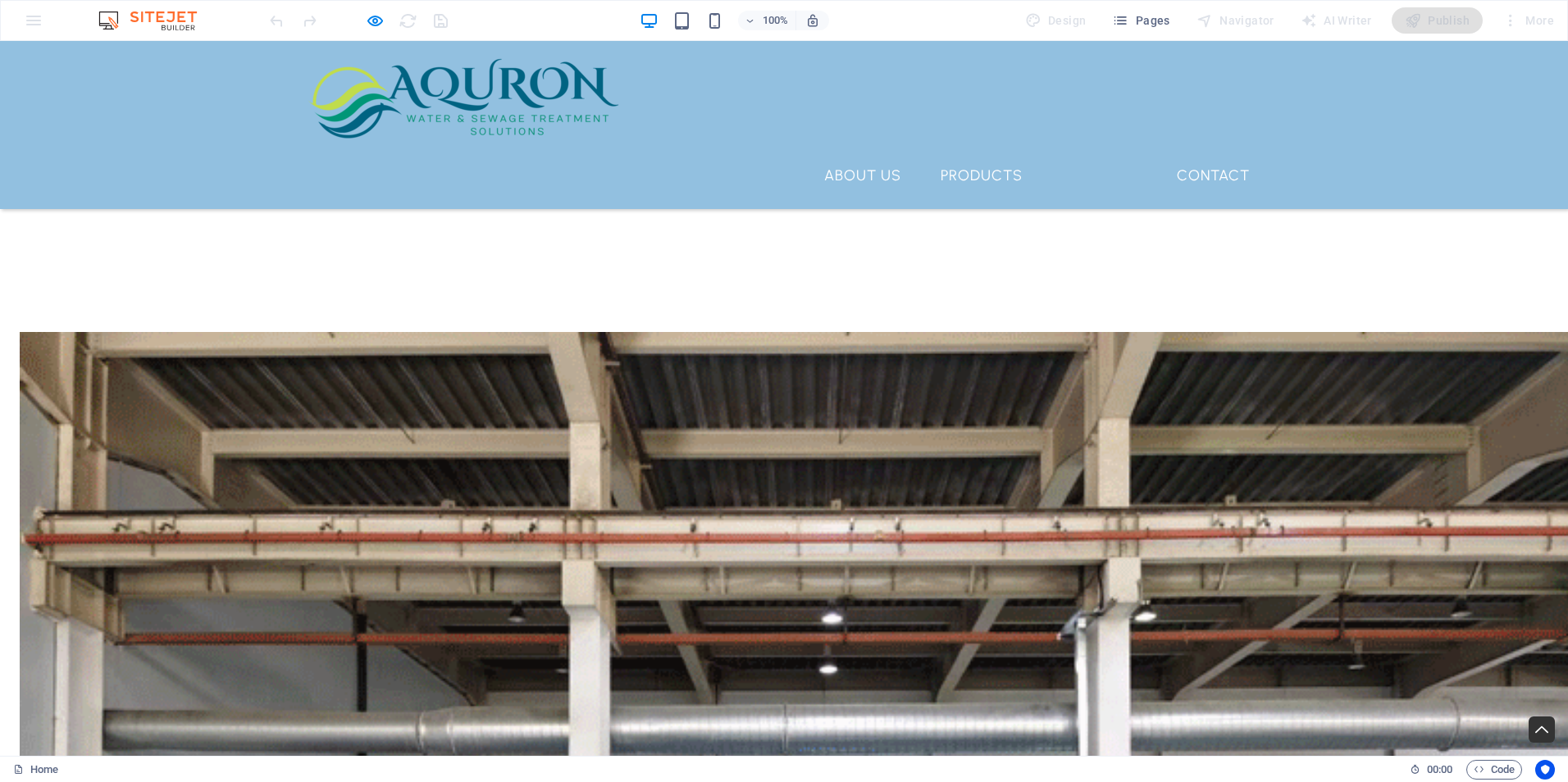click on "HANDICUP" at bounding box center (1100, 175) 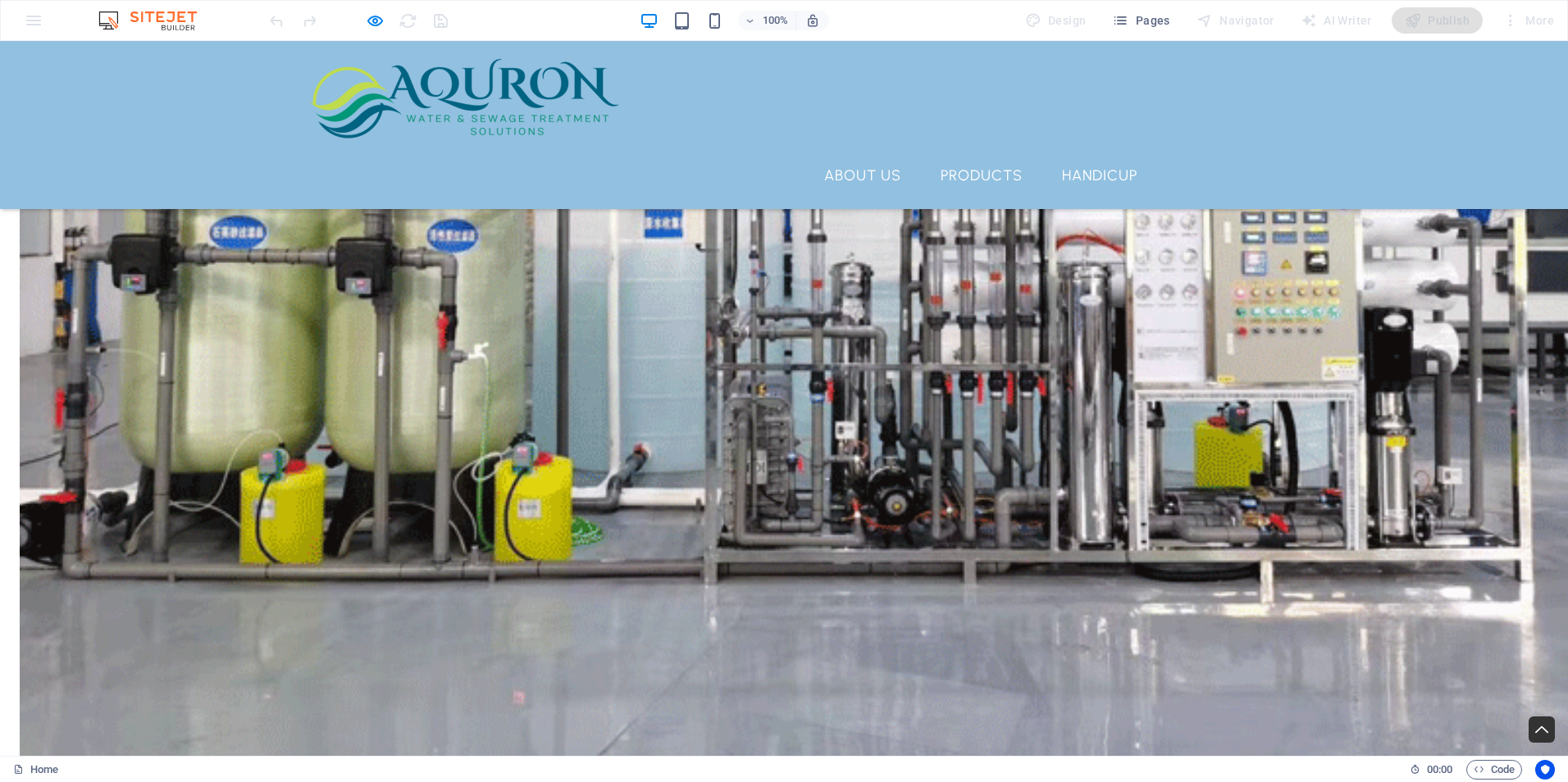 click on "Contact" at bounding box center (1213, 175) 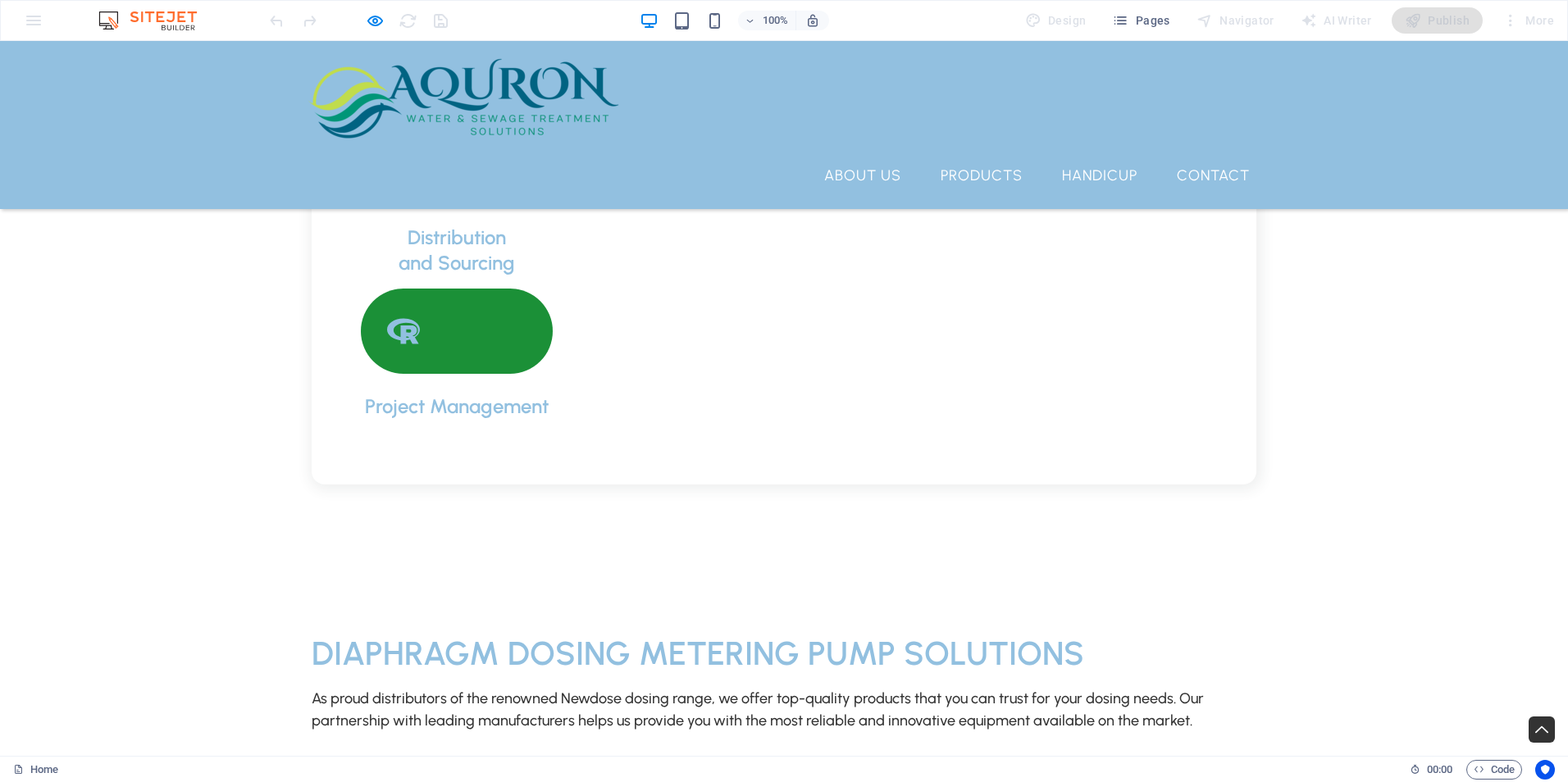 scroll, scrollTop: 2398, scrollLeft: 0, axis: vertical 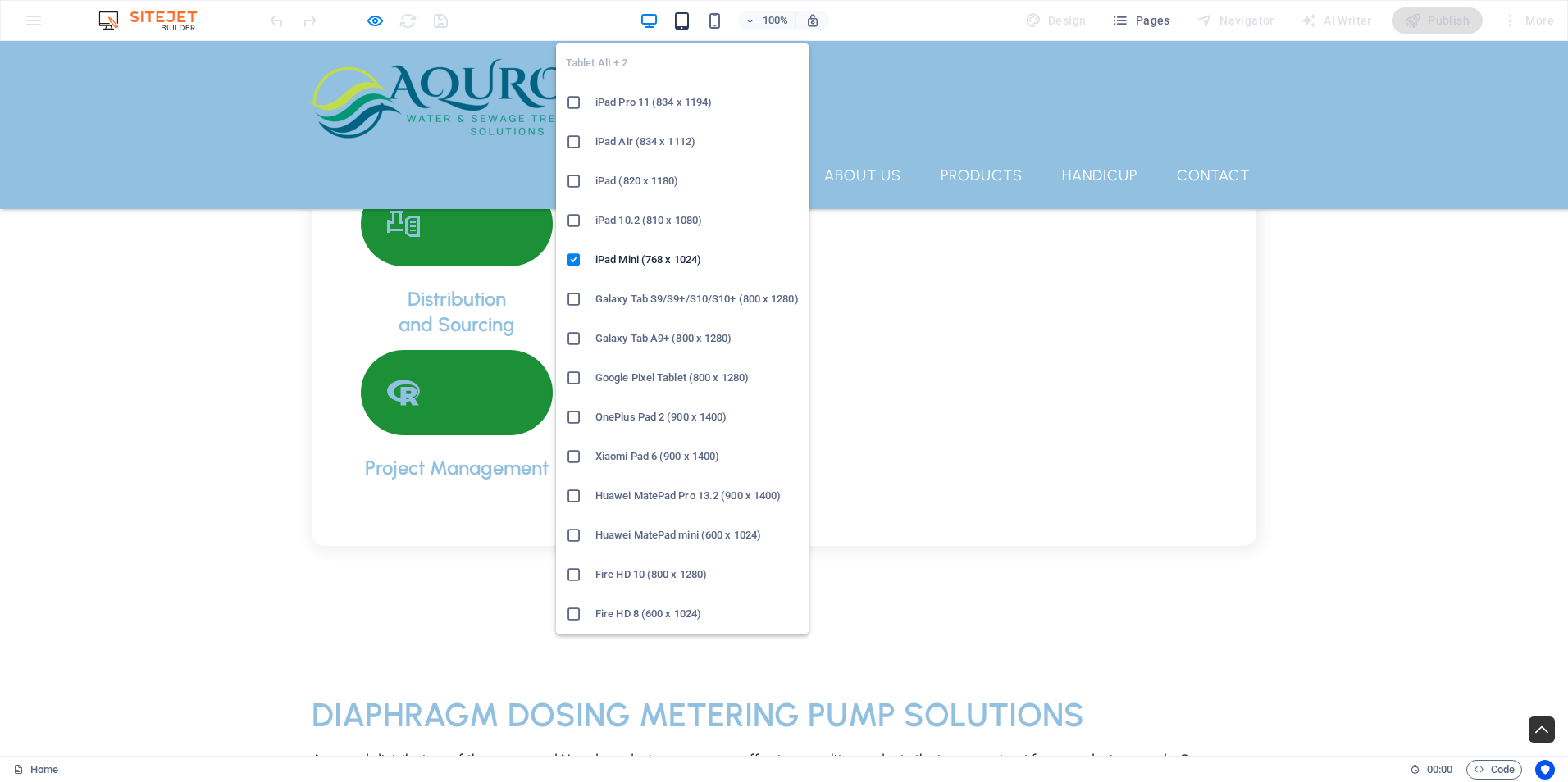 click at bounding box center [681, 20] 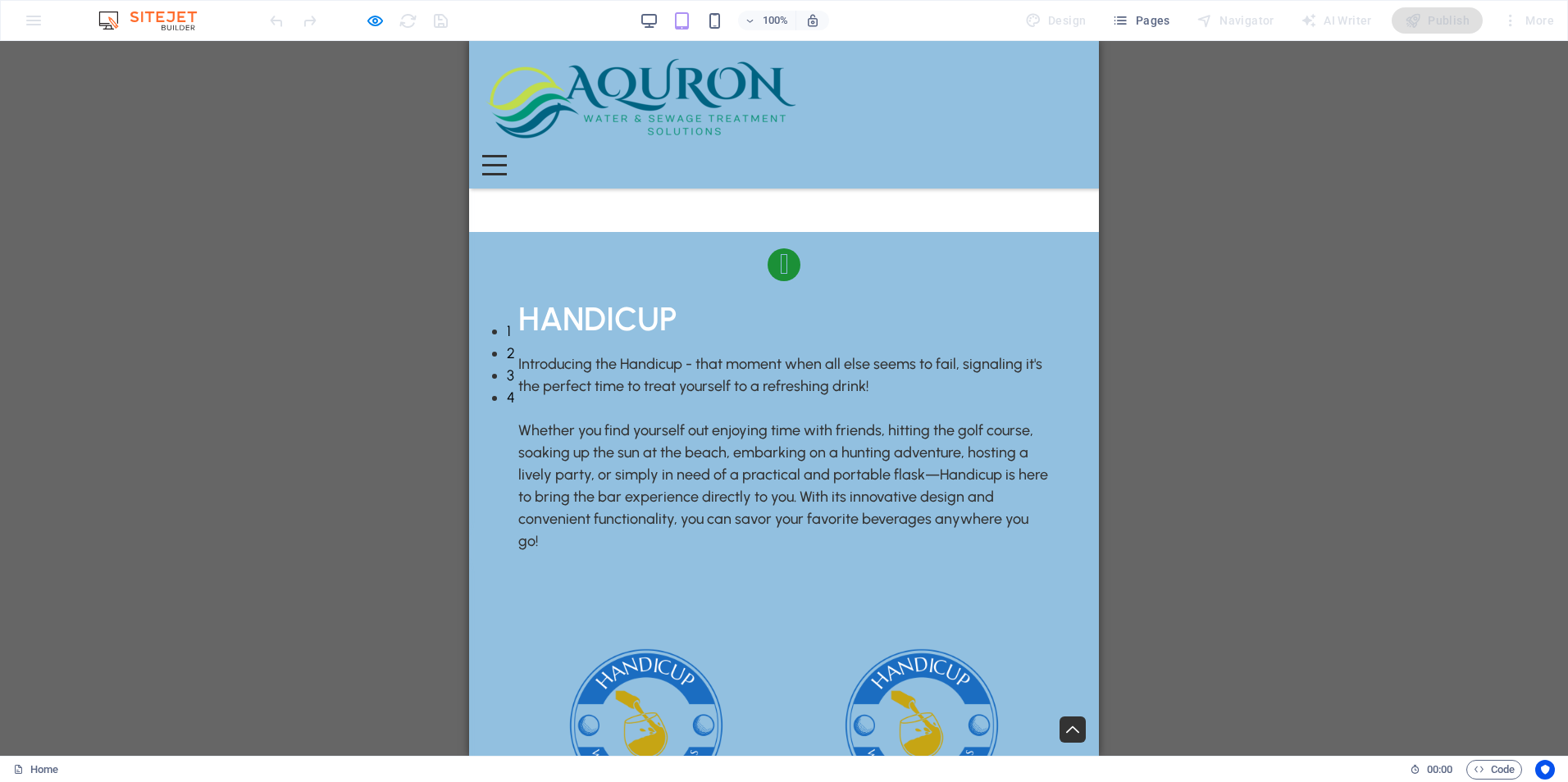 scroll, scrollTop: 5801, scrollLeft: 0, axis: vertical 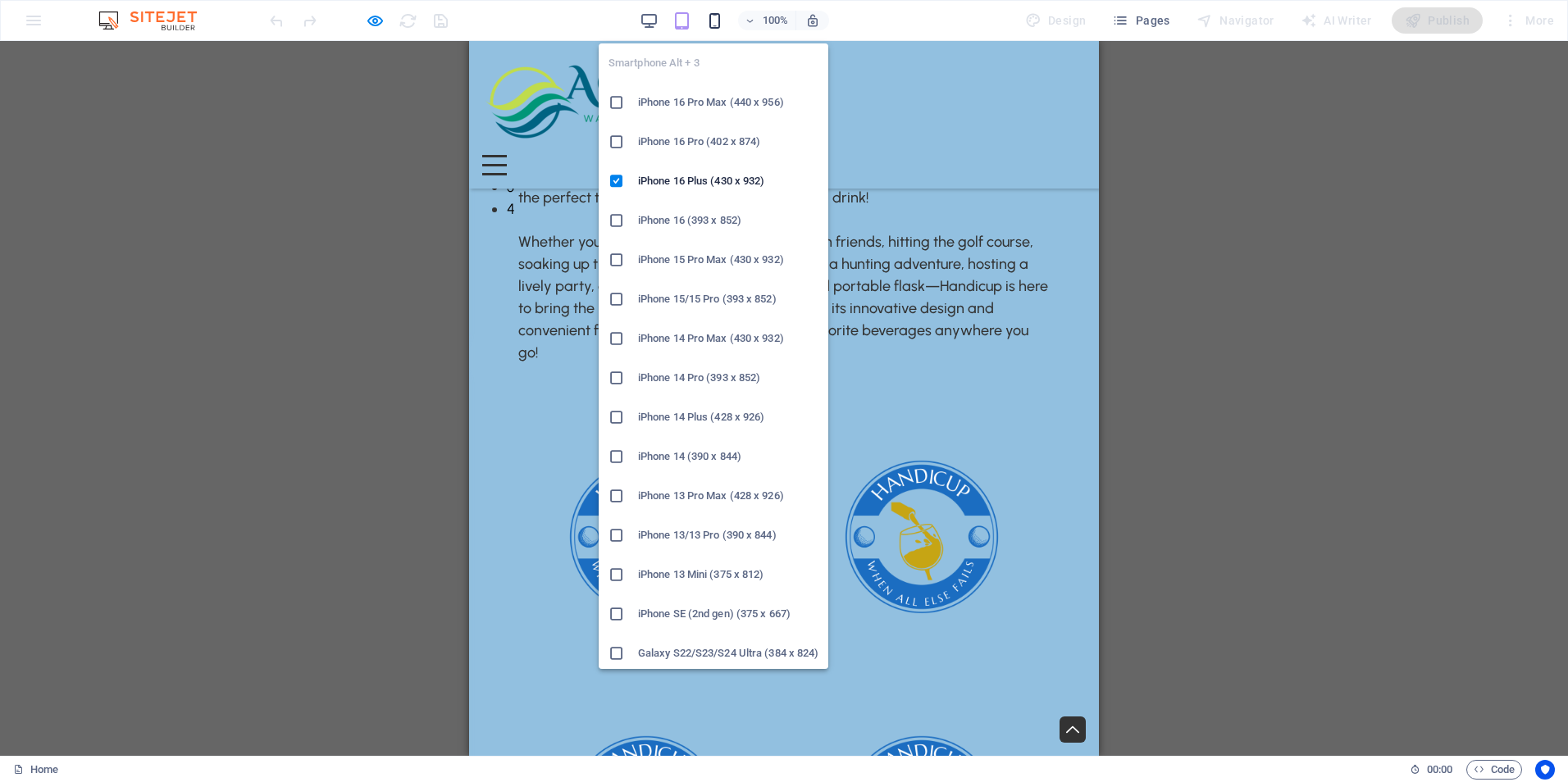 click at bounding box center [714, 20] 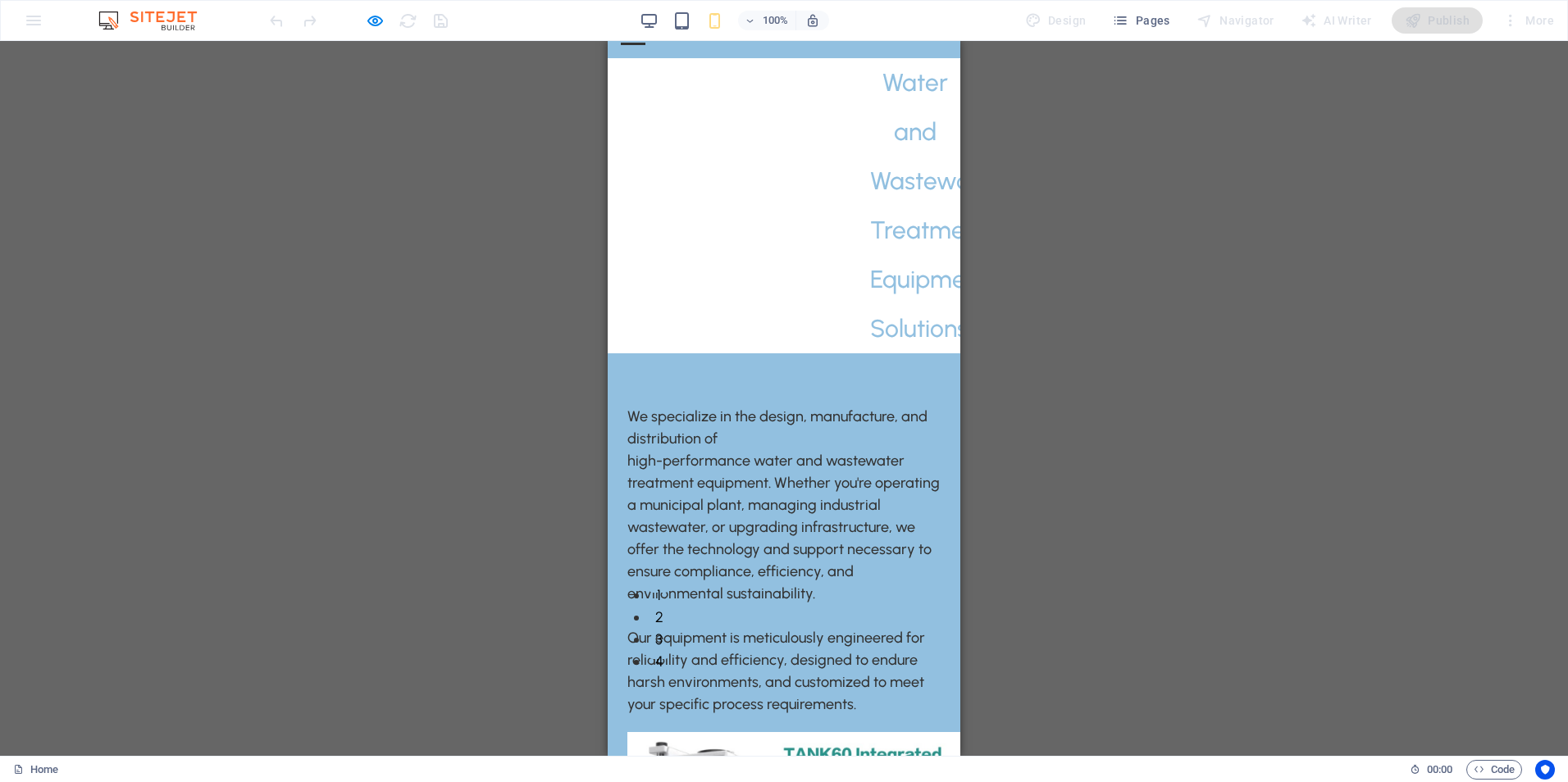 scroll, scrollTop: 0, scrollLeft: 0, axis: both 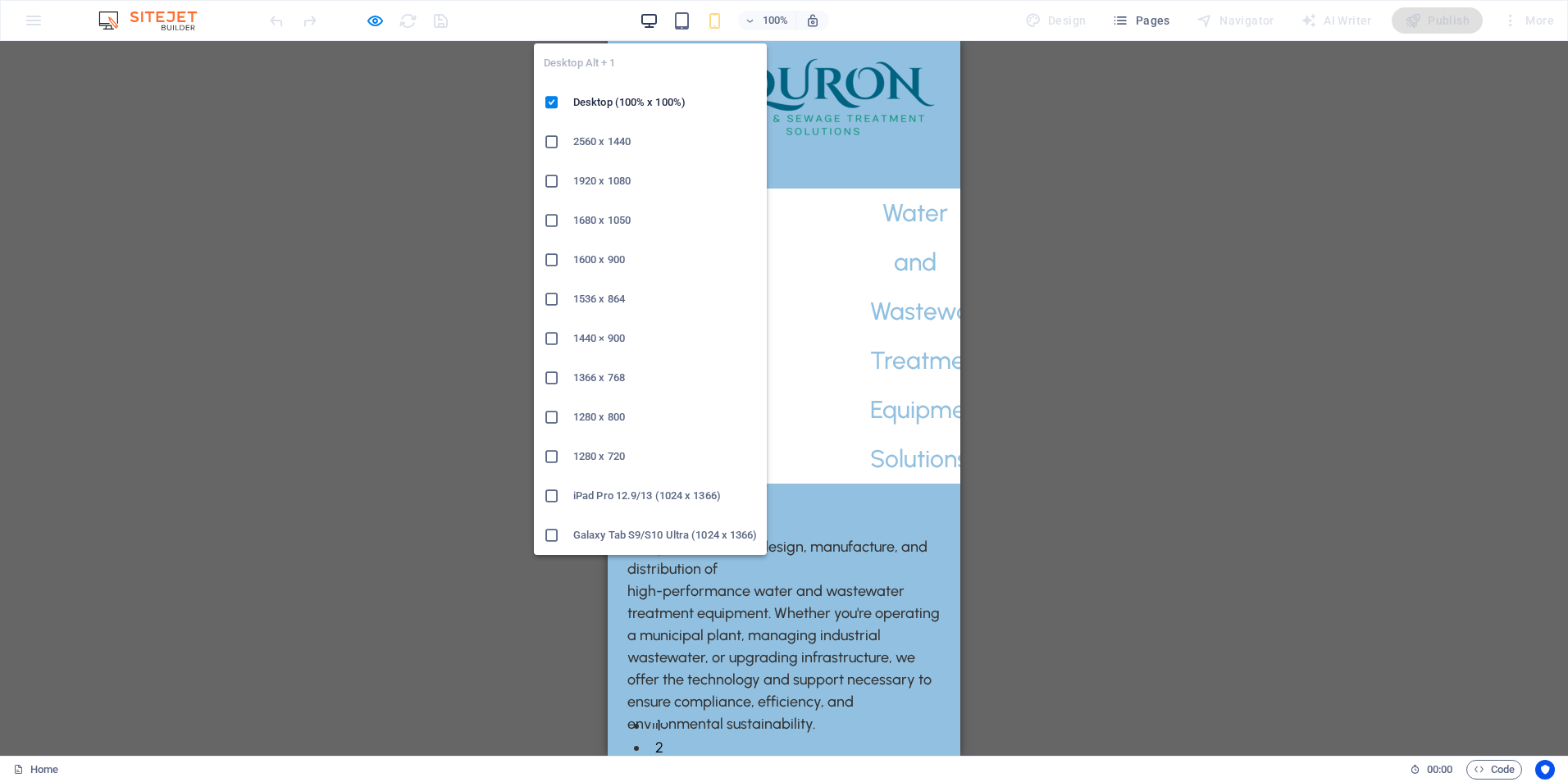 click at bounding box center [649, 20] 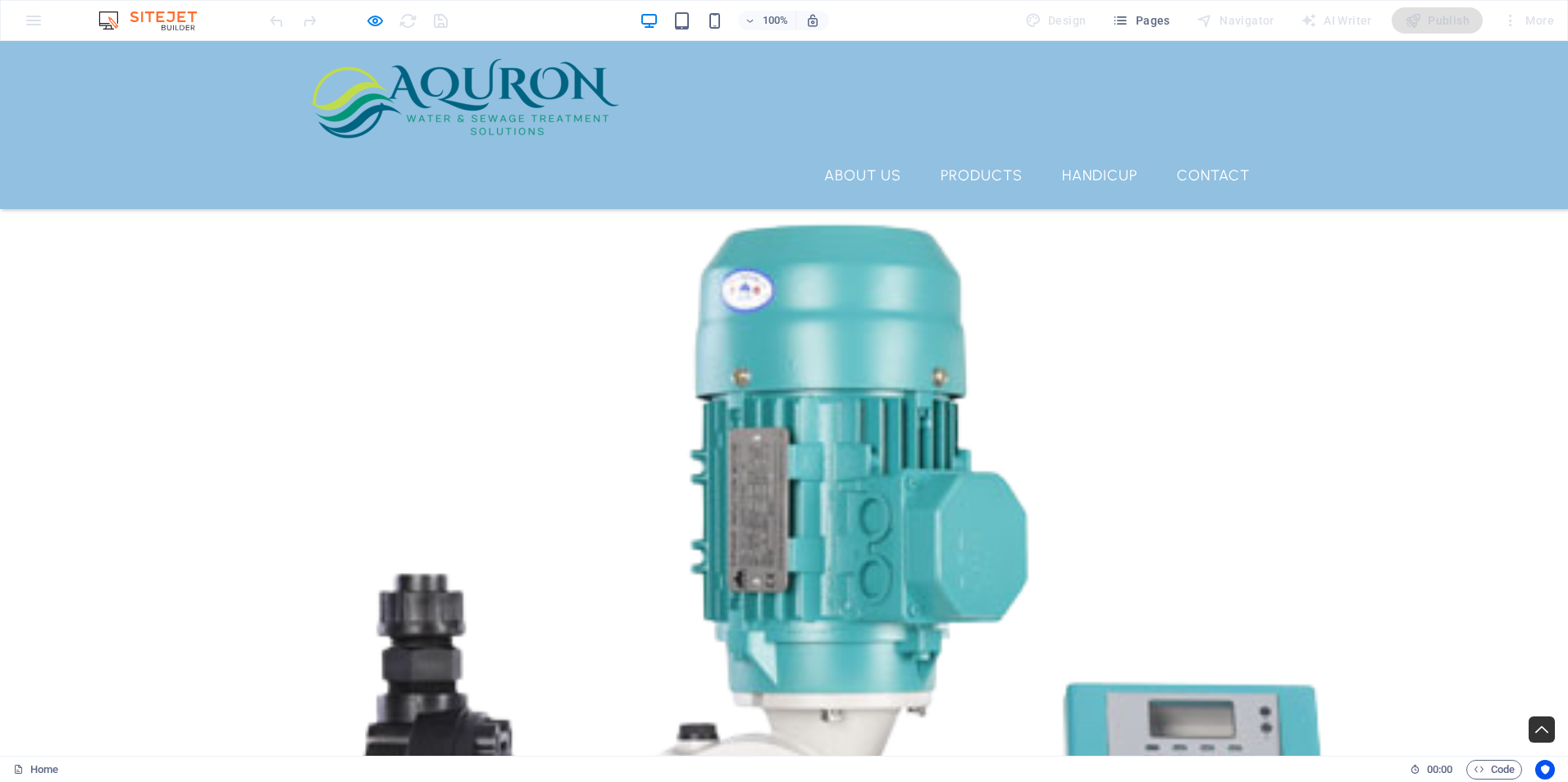 scroll, scrollTop: 5676, scrollLeft: 0, axis: vertical 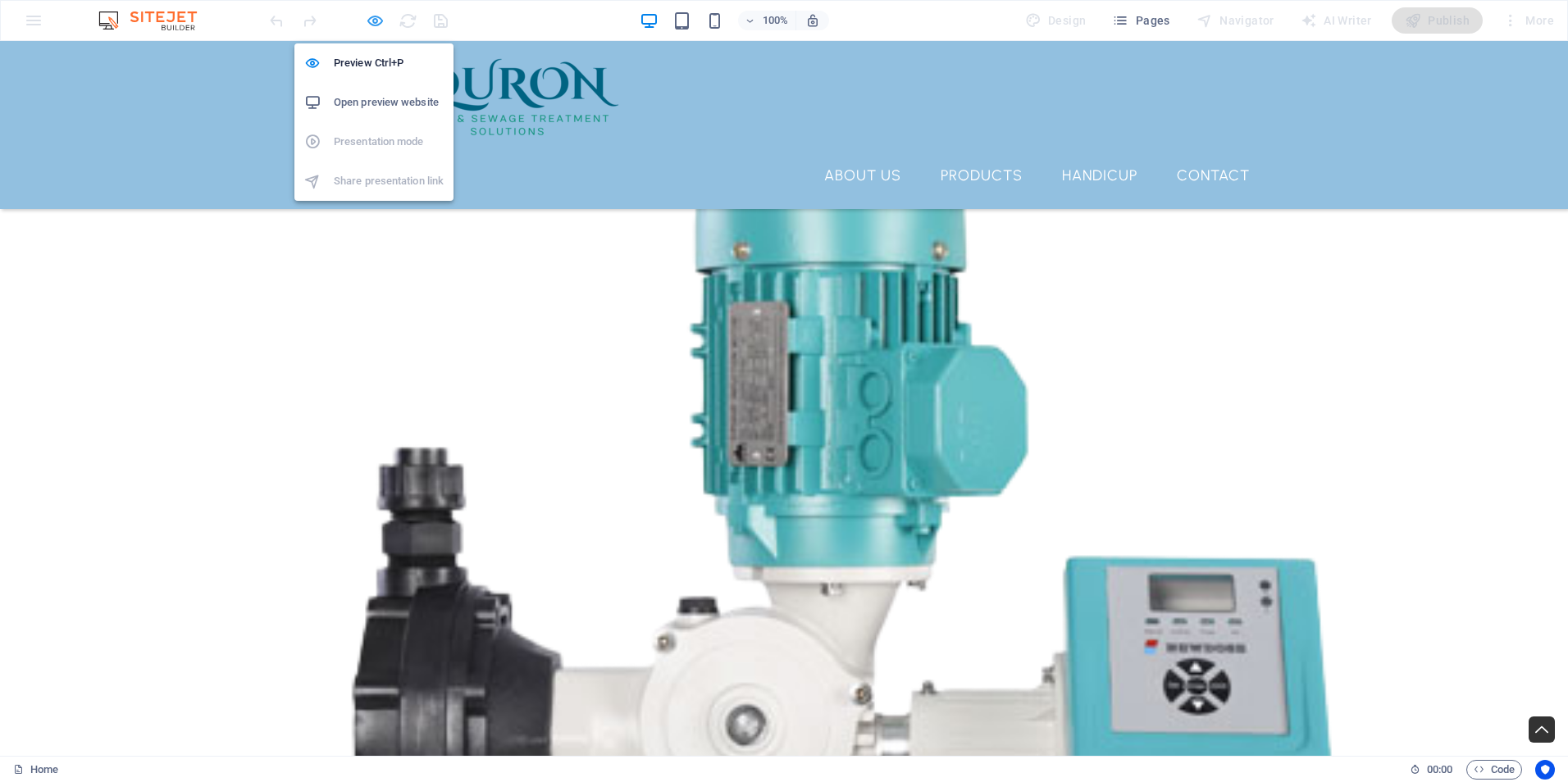 click at bounding box center (375, 20) 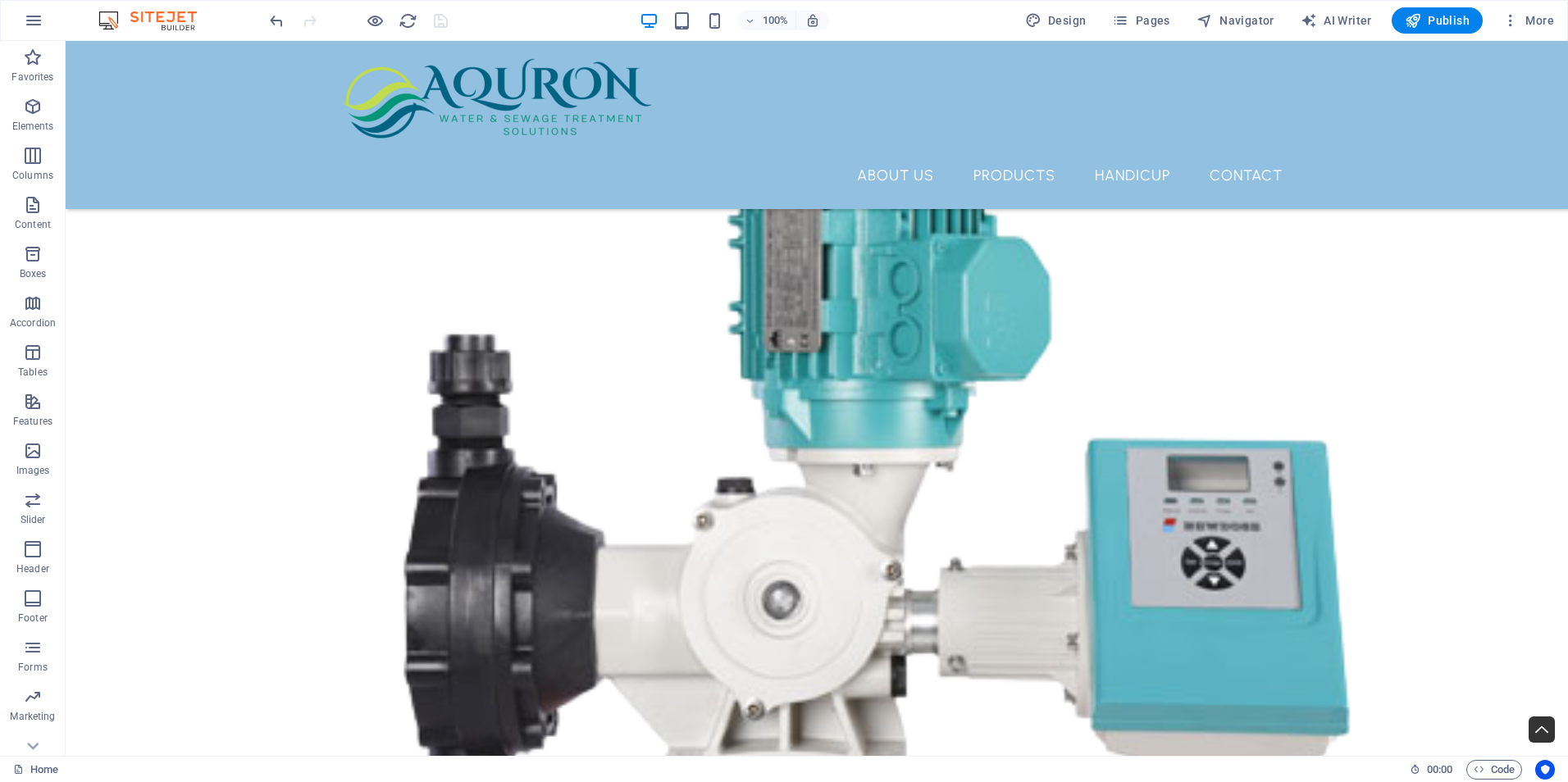 click at bounding box center [358, 20] 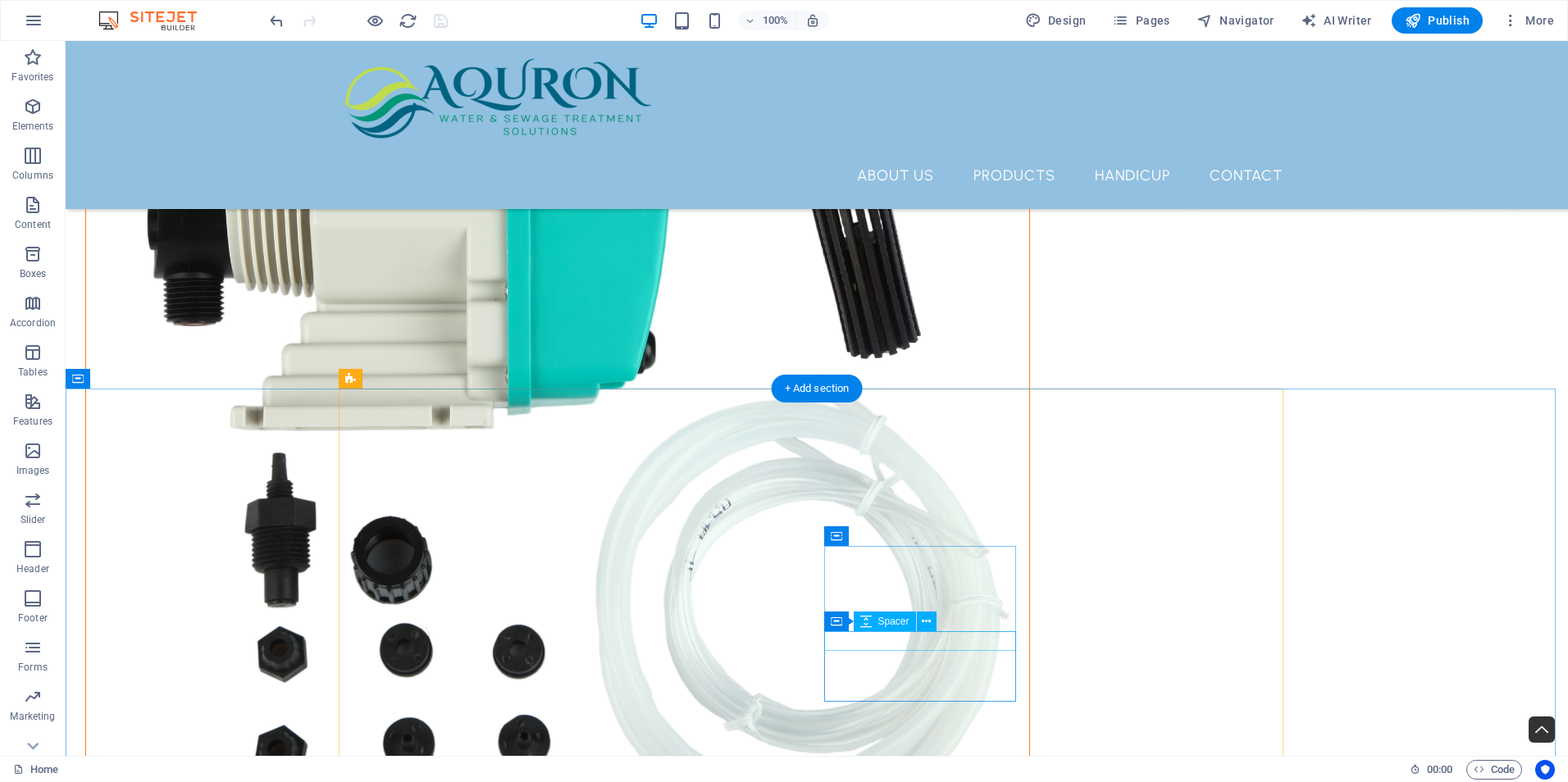scroll, scrollTop: 594, scrollLeft: 0, axis: vertical 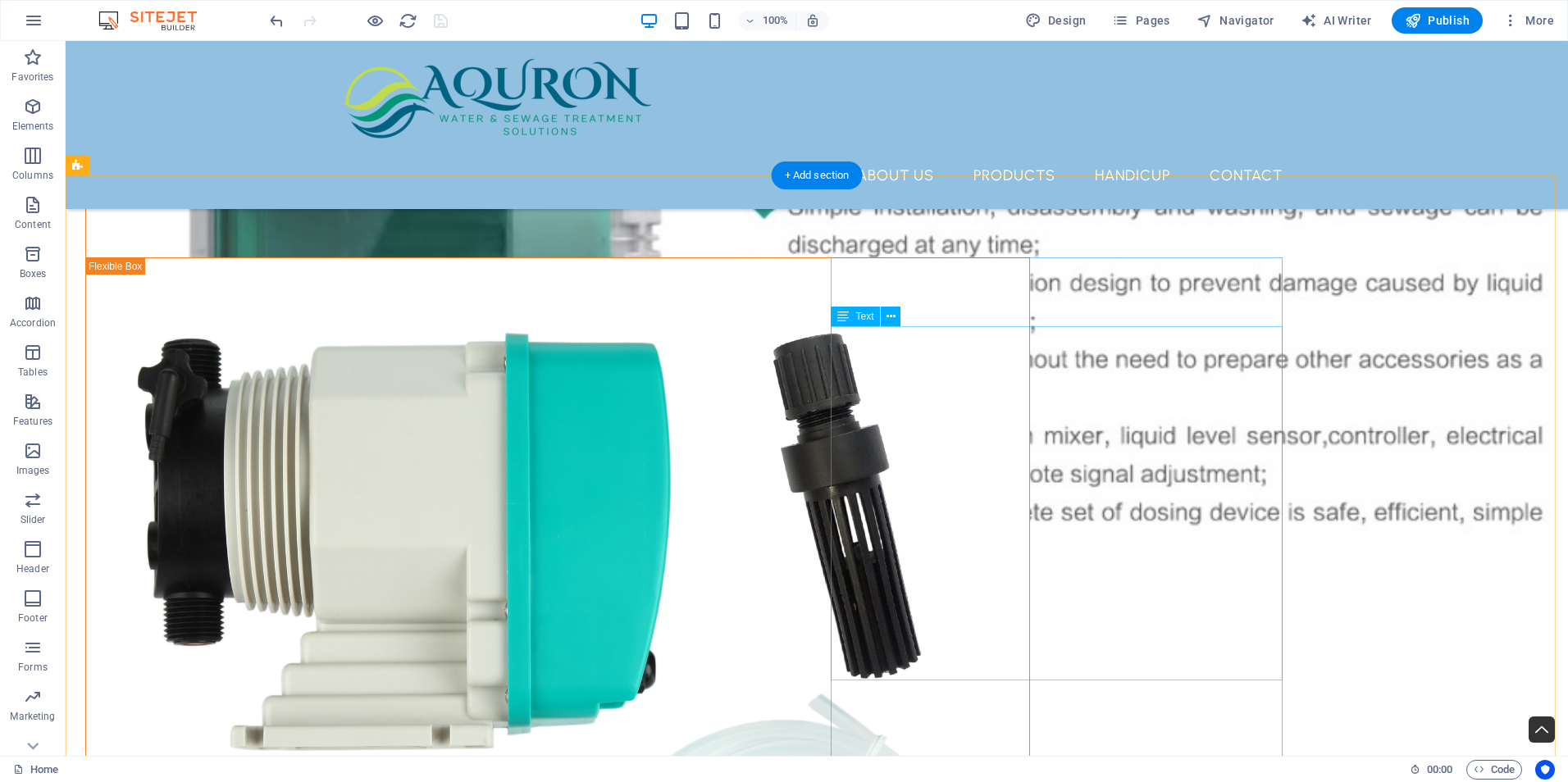 click on "At Aquron, we specialize in designing and manufacturing equipment that is meticulously tailored to meet your specific requirements and needs. Our commitment to understanding your unique demands allows us to create solutions that are not only effective but also highly efficient. With our extensive wealth of experience in the industry, we take pride in our ability to manufacture,  source and supply equipment that aligns perfectly with your precise specifications, ensuring that you receive the best possible solutions for your projects. Additionally, our customizable systems have been specifically designed to perform in real-world conditions, adapting to the challenges and demands of your operations. We understand that each project is unique, and our flexible solutions ensure that you receive equipment that is tailored to your operational requirements." at bounding box center (558, 1412) 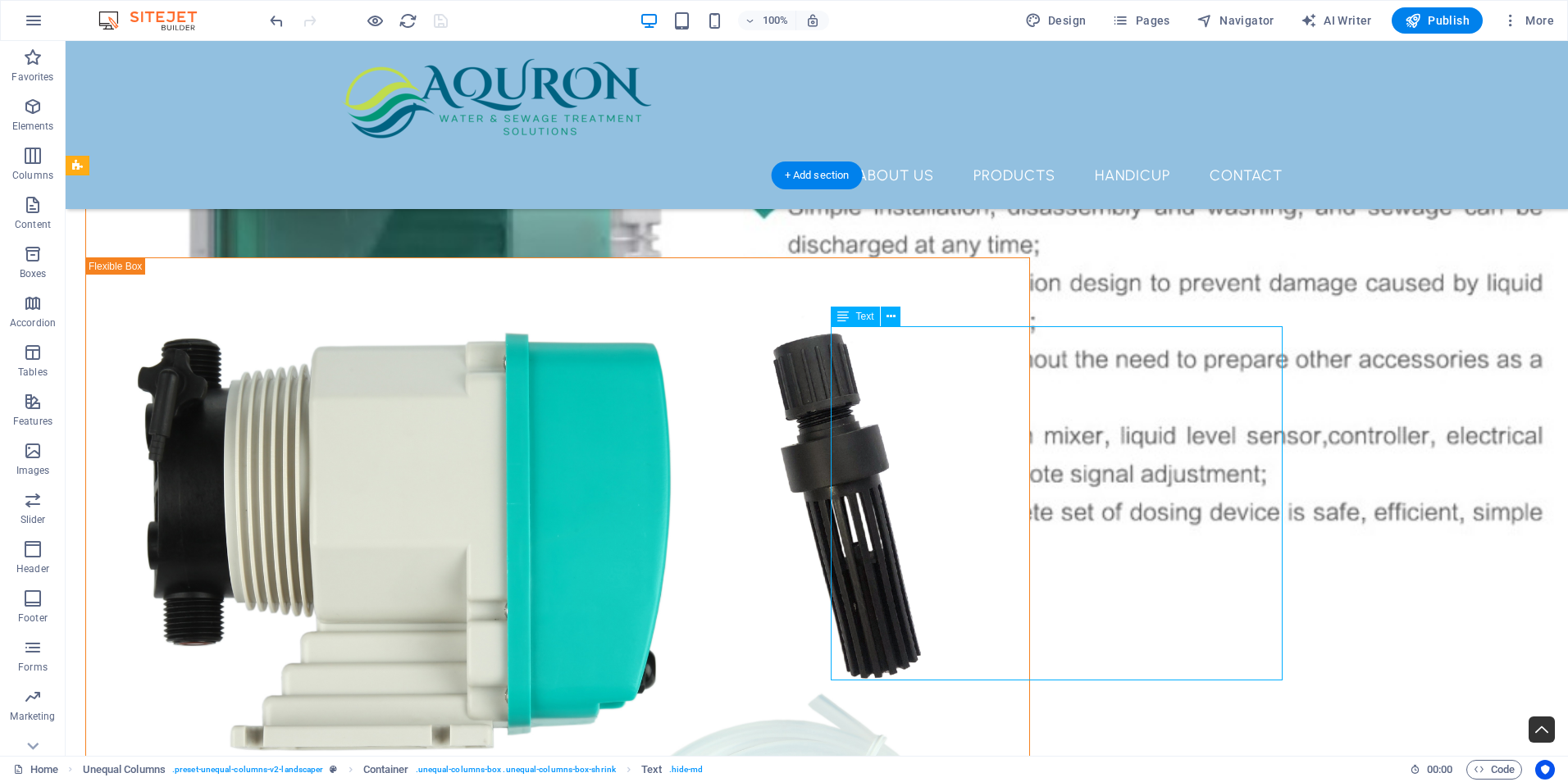 click on "At Aquron, we specialize in designing and manufacturing equipment that is meticulously tailored to meet your specific requirements and needs. Our commitment to understanding your unique demands allows us to create solutions that are not only effective but also highly efficient. With our extensive wealth of experience in the industry, we take pride in our ability to manufacture,  source and supply equipment that aligns perfectly with your precise specifications, ensuring that you receive the best possible solutions for your projects. Additionally, our customizable systems have been specifically designed to perform in real-world conditions, adapting to the challenges and demands of your operations. We understand that each project is unique, and our flexible solutions ensure that you receive equipment that is tailored to your operational requirements." at bounding box center (558, 1412) 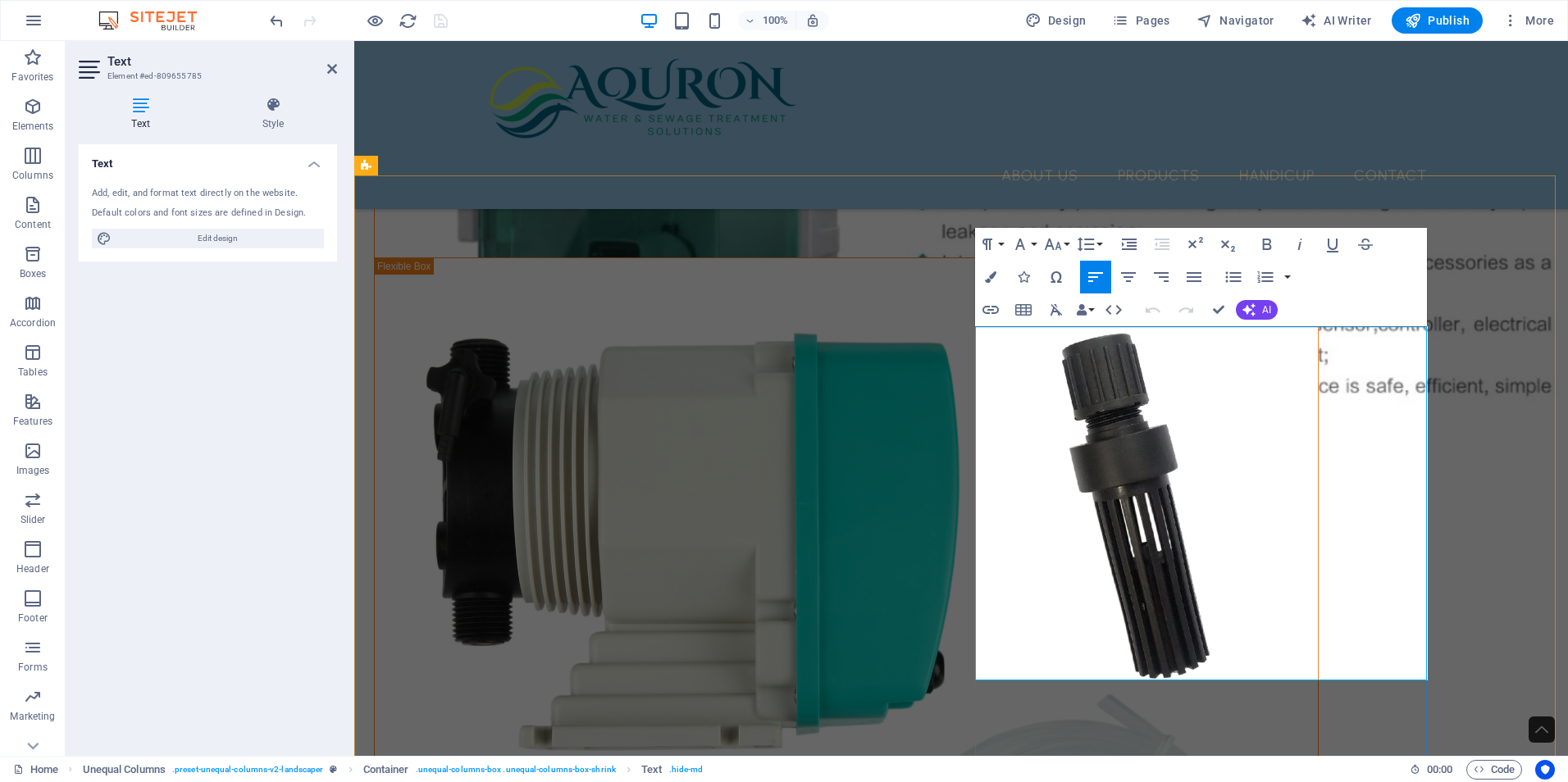 click on "At Aquron, we specialize in designing and manufacturing equipment that is meticulously tailored to meet your specific requirements and needs. Our commitment to understanding your unique demands allows us to create solutions that are not only effective but also highly efficient. With our extensive wealth of experience in the industry, we take pride in our ability to manufacture,  source and supply equipment that aligns perfectly with your precise specifications, ensuring that you receive the best possible solutions for your projects. Additionally, our customizable systems have been specifically designed to perform in real-world conditions, adapting to the challenges and demands of your operations. We understand that each project is unique, and our flexible solutions ensure that you receive equipment that is tailored to your operational requirements." at bounding box center [846, 1412] 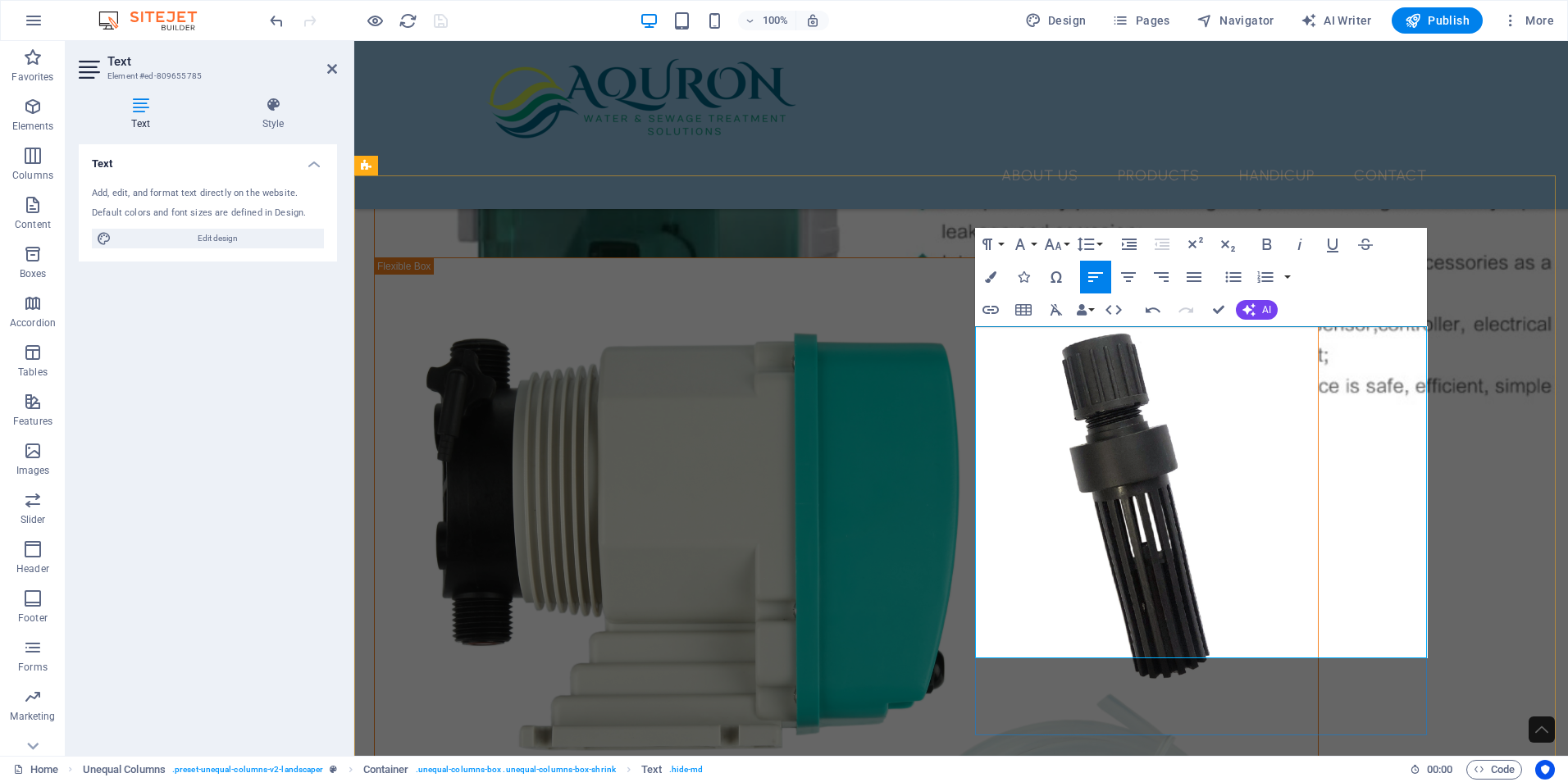 type 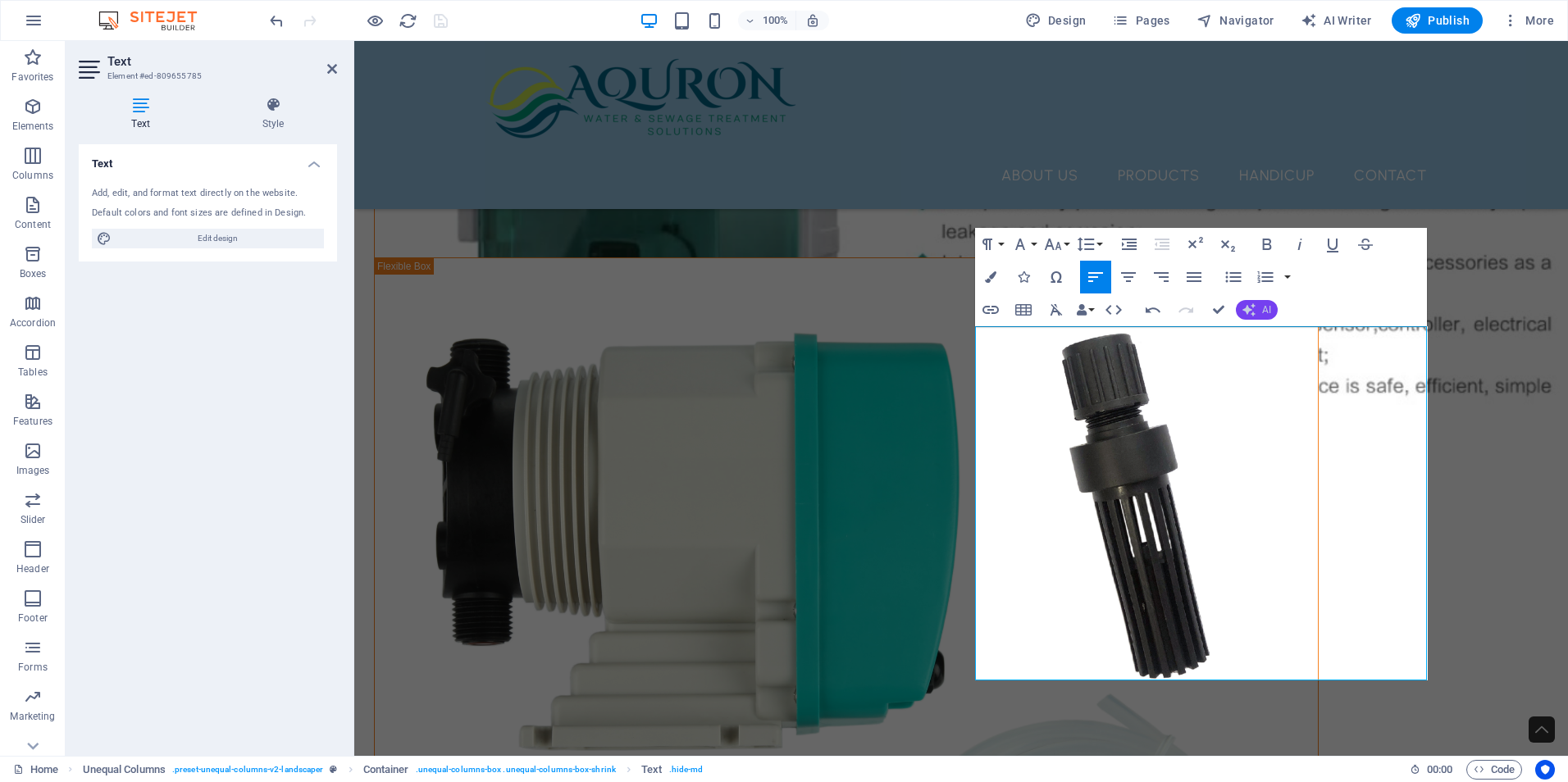 click on "AI" at bounding box center (1266, 310) 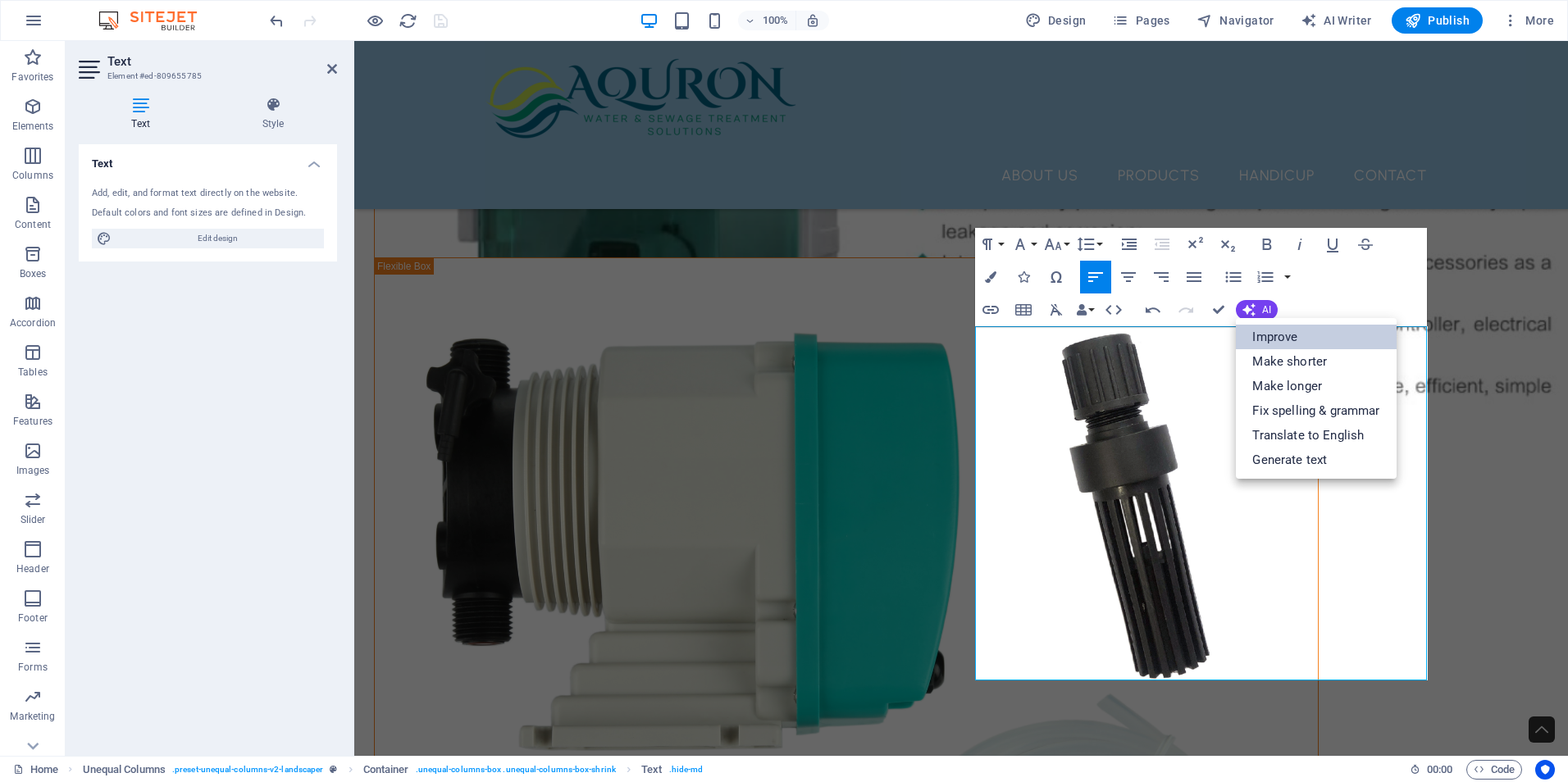 click on "Improve" at bounding box center [1315, 337] 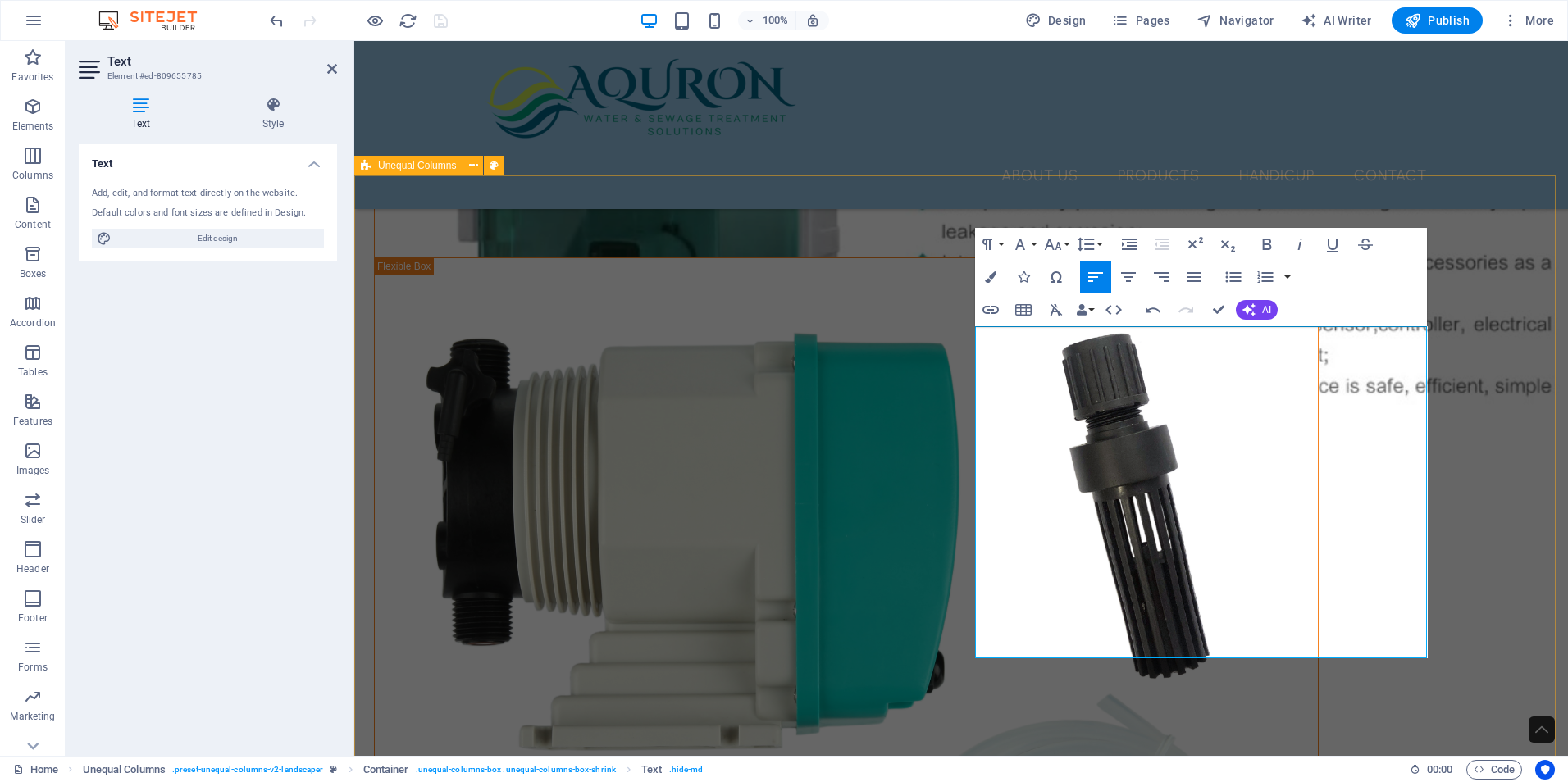 click on "What we are all about At Aquron, we specialize in designing, manufacturing, and sourcing equipment that is meticulously tailored to meet your specific needs. Our dedication to understanding your unique requirements enables us to create solutions that are both effective and highly efficient. With our extensive industry experience, we take pride in our ability to manufacture, source, and supply equipment that aligns perfectly with your precise specifications, ensuring you receive optimal solutions for your projects. Additionally, our customizable systems are specifically designed to perform in real-world conditions, adapting to the challenges and demands of your operations. We recognize that each project is unique, and our flexible solutions guarantee that you receive equipment tailored to your operational requirements. about us" at bounding box center [961, 923] 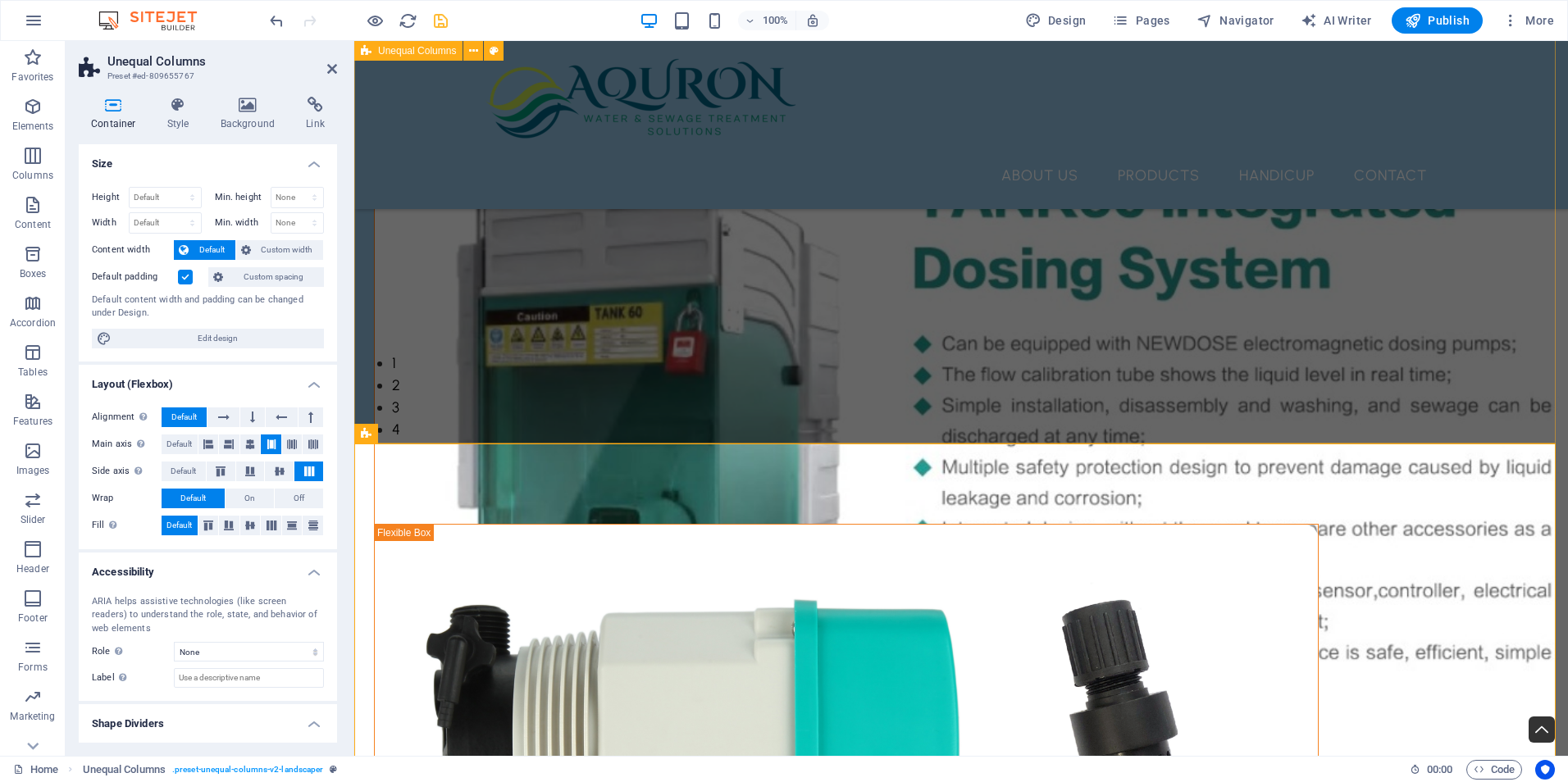 scroll, scrollTop: 326, scrollLeft: 0, axis: vertical 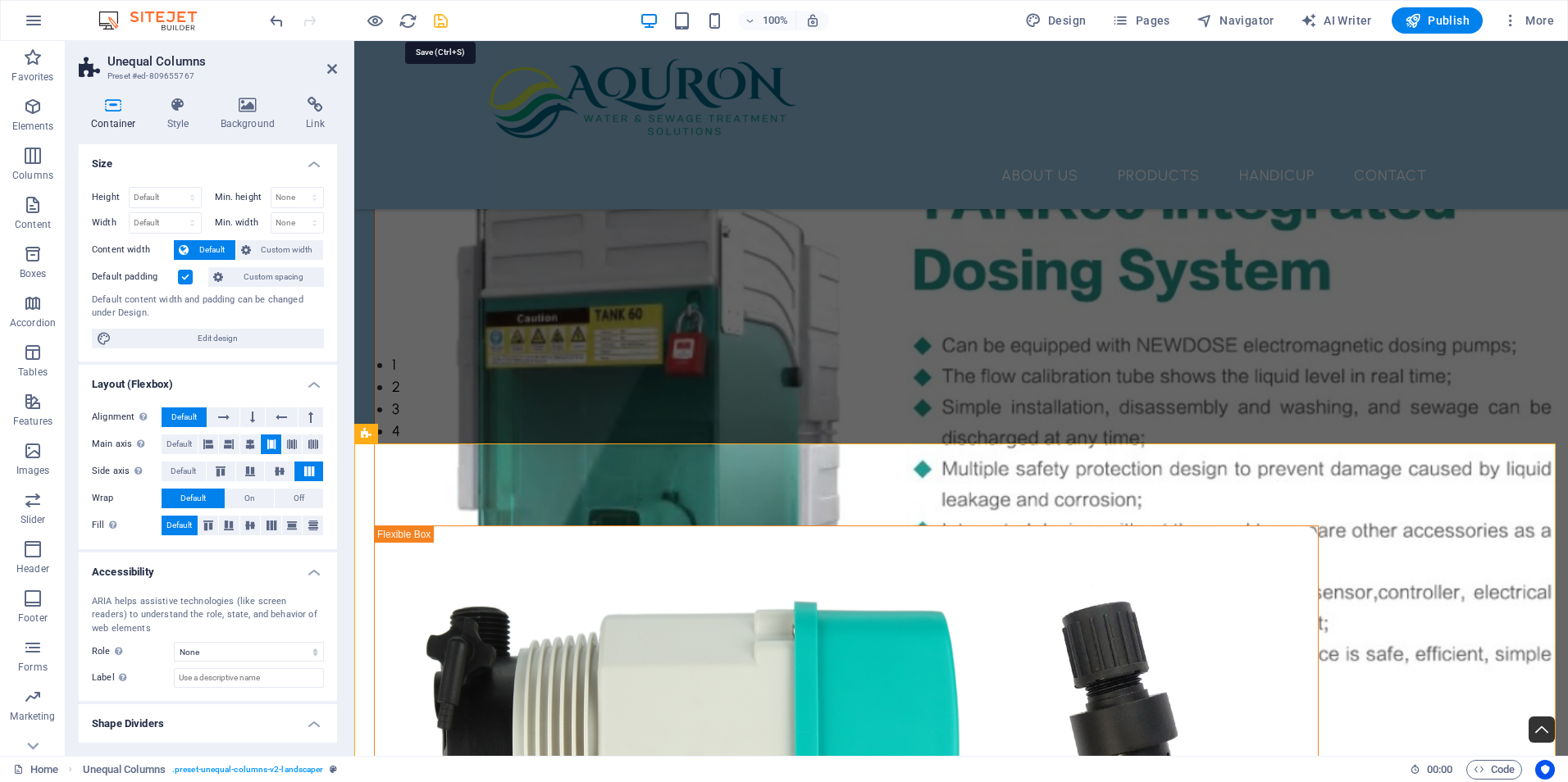 click at bounding box center (440, 20) 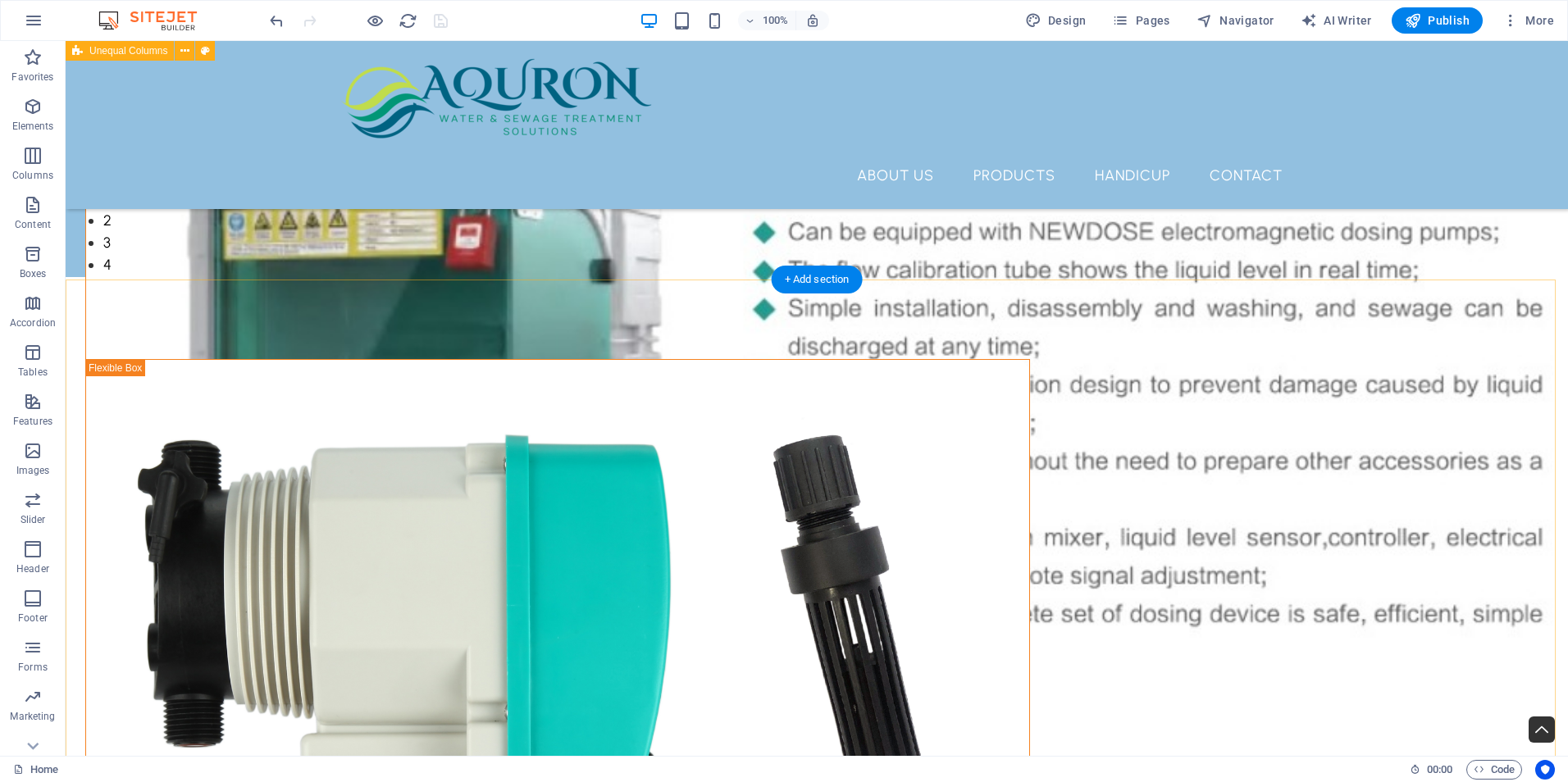 scroll, scrollTop: 490, scrollLeft: 0, axis: vertical 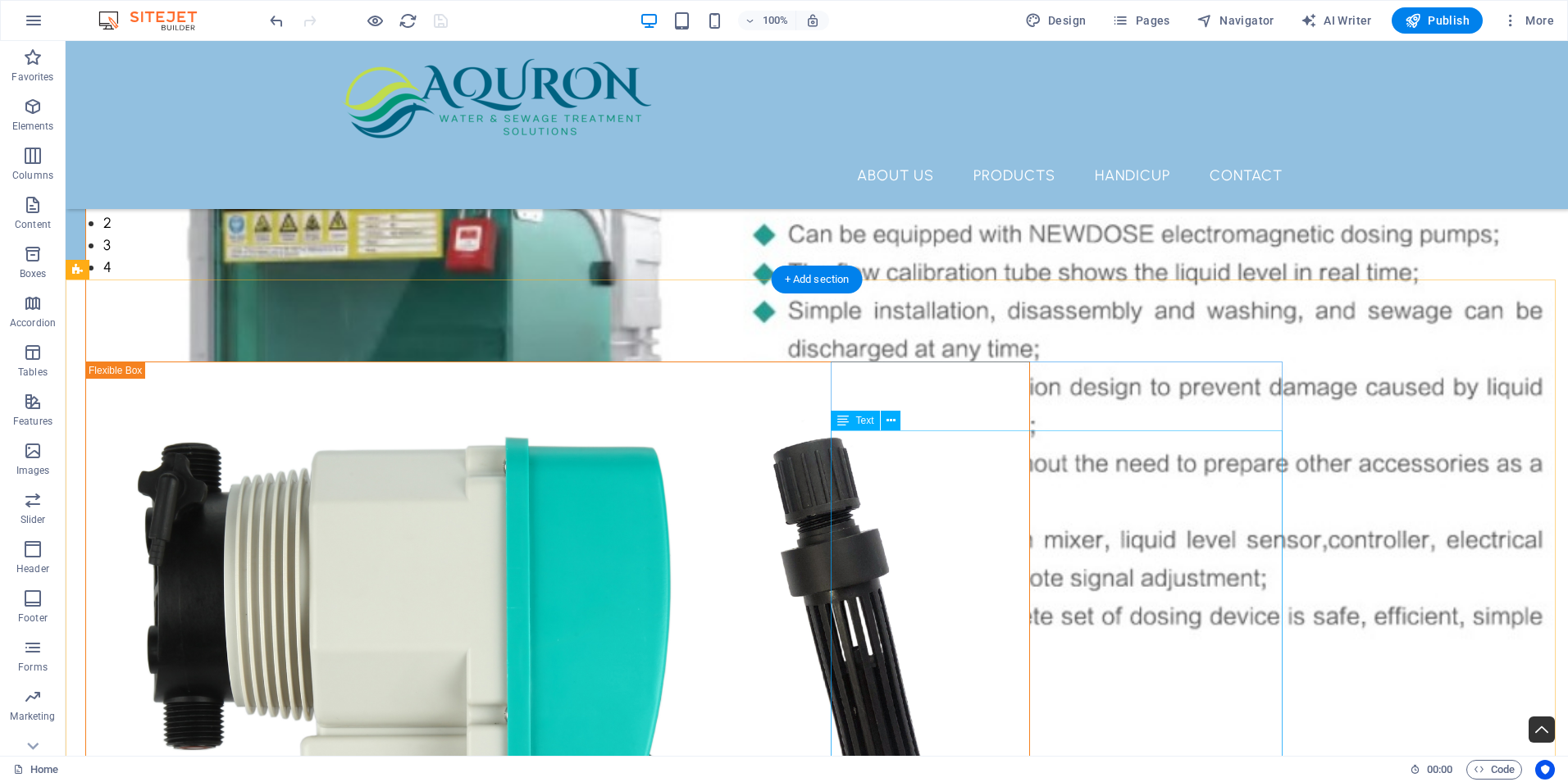 click on "At Aquron, we specialize in designing, manufacturing, and sourcing equipment that is meticulously tailored to meet your specific needs. Our dedication to understanding your unique requirements enables us to create solutions that are both effective and highly efficient. With our extensive industry experience, we take pride in our ability to manufacture, source, and supply equipment that aligns perfectly with your precise specifications, ensuring you receive optimal solutions for your projects. Additionally, our customizable systems are specifically designed to perform in real-world conditions, adapting to the challenges and demands of your operations. We recognize that each project is unique, and our flexible solutions guarantee that you receive equipment tailored to your operational requirements." at bounding box center (558, 1516) 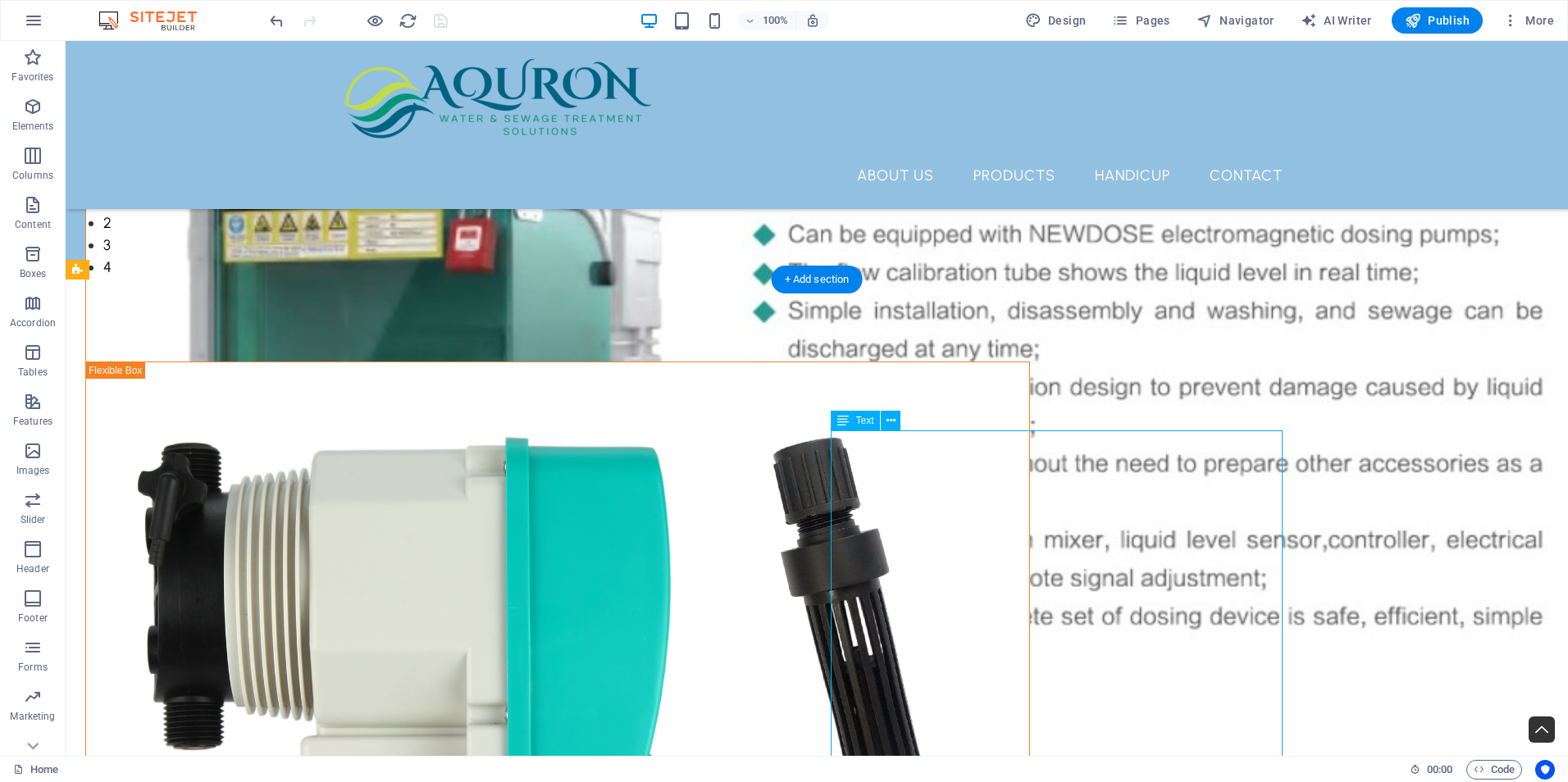click on "At Aquron, we specialize in designing, manufacturing, and sourcing equipment that is meticulously tailored to meet your specific needs. Our dedication to understanding your unique requirements enables us to create solutions that are both effective and highly efficient. With our extensive industry experience, we take pride in our ability to manufacture, source, and supply equipment that aligns perfectly with your precise specifications, ensuring you receive optimal solutions for your projects. Additionally, our customizable systems are specifically designed to perform in real-world conditions, adapting to the challenges and demands of your operations. We recognize that each project is unique, and our flexible solutions guarantee that you receive equipment tailored to your operational requirements." at bounding box center [558, 1516] 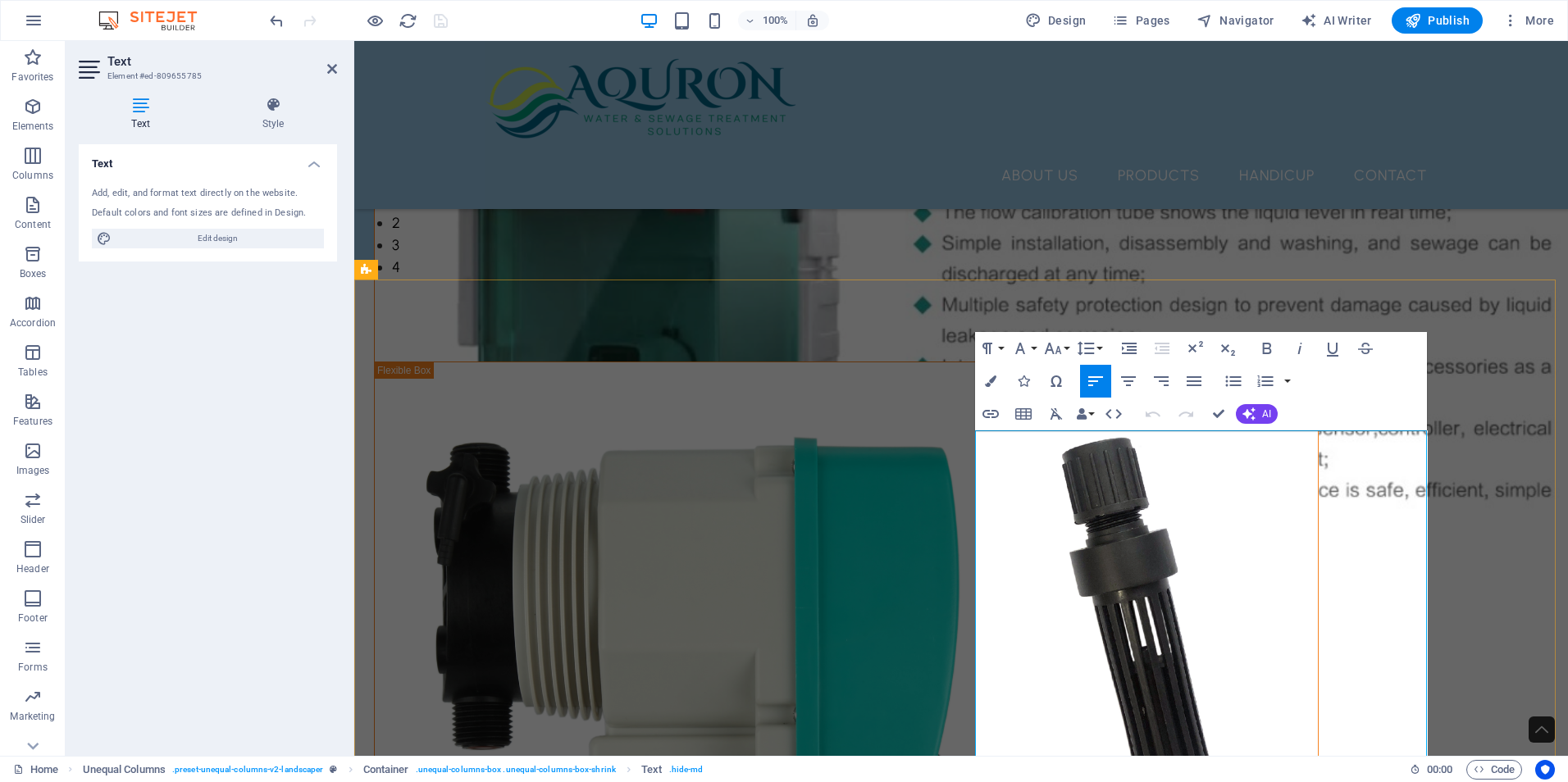 click on "At Aquron, we specialize in designing, manufacturing, and sourcing equipment that is meticulously tailored to meet your specific needs. Our dedication to understanding your unique requirements enables us to create solutions that are both effective and highly efficient. With our extensive industry experience, we take pride in our ability to manufacture, source, and supply equipment that aligns perfectly with your precise specifications, ensuring you receive optimal solutions for your projects. Additionally, our customizable systems are specifically designed to perform in real-world conditions, adapting to the challenges and demands of your operations. We recognize that each project is unique, and our flexible solutions guarantee that you receive equipment tailored to your operational requirements." at bounding box center (846, 1516) 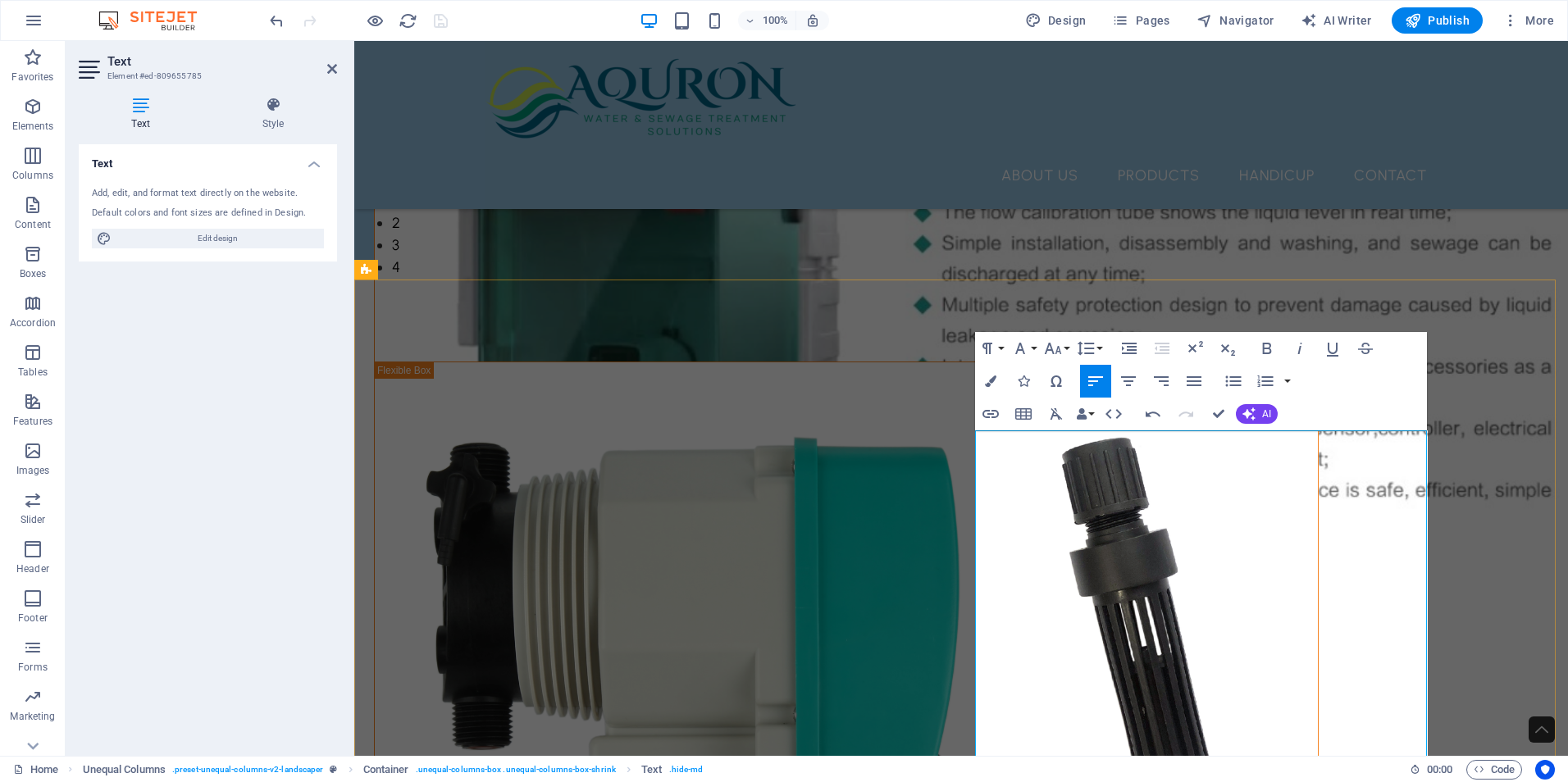 type 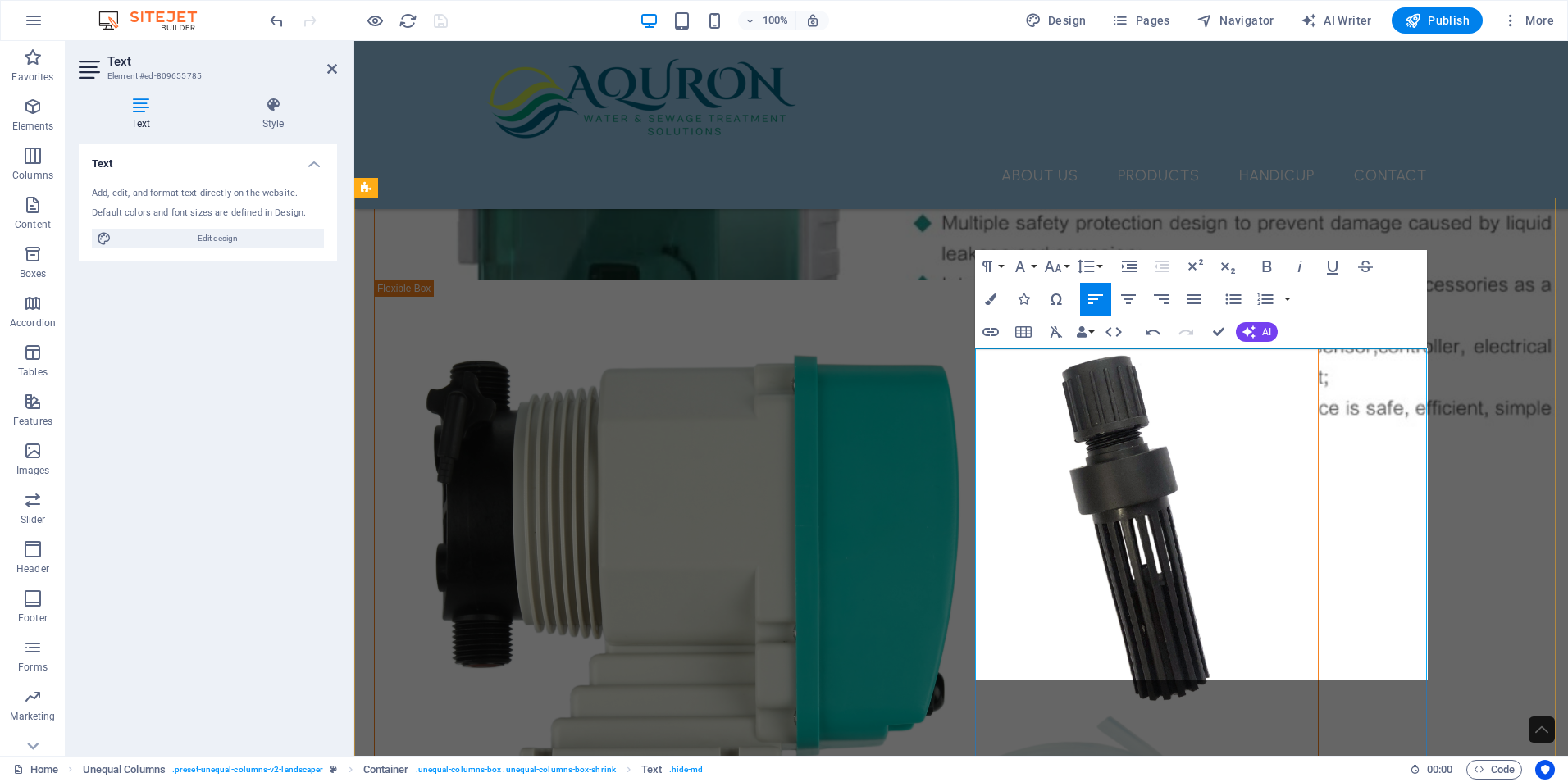 scroll, scrollTop: 736, scrollLeft: 0, axis: vertical 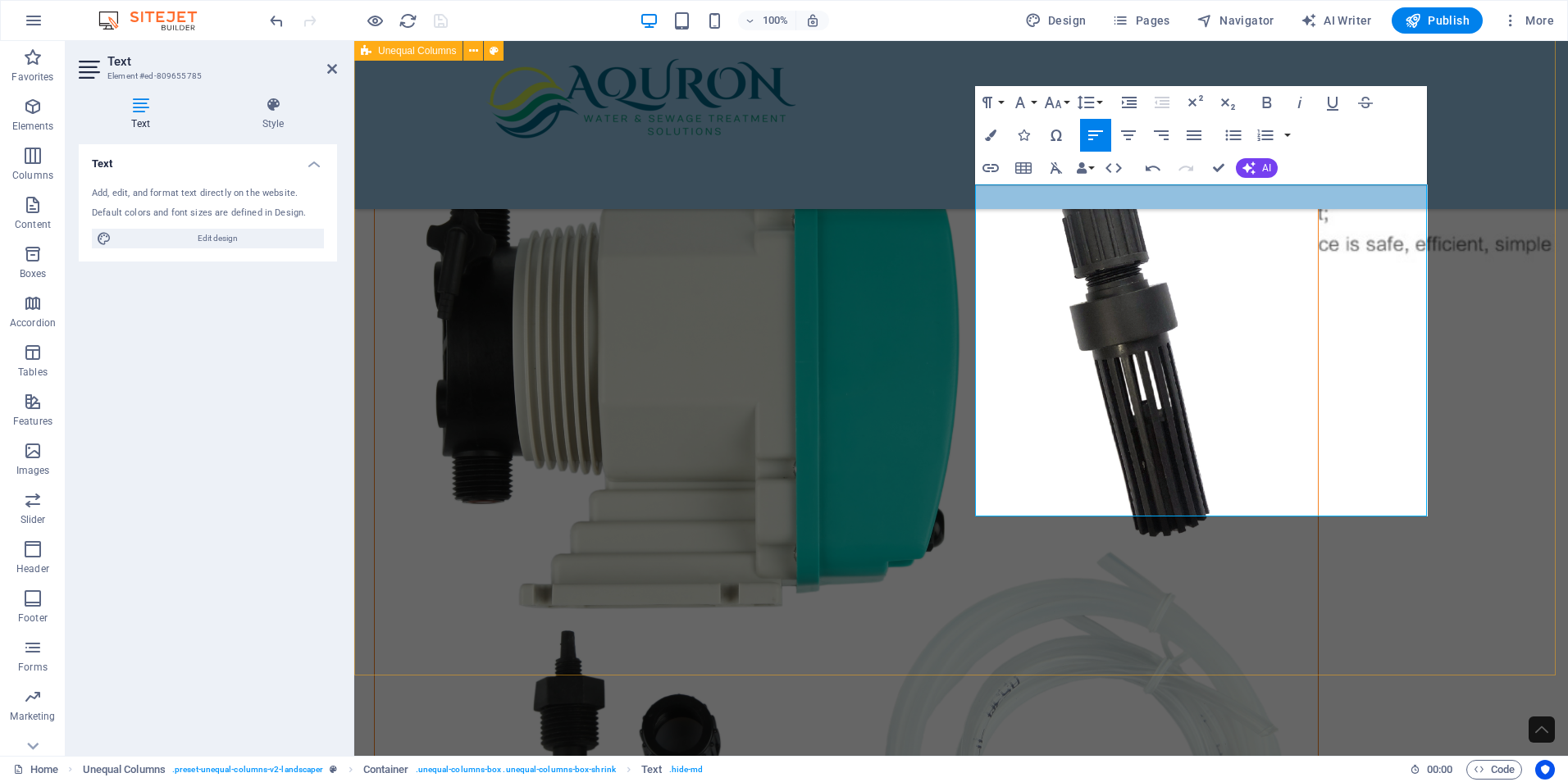 click on "What we are all about At Aquron, we specialize in design, manufacture, and sourcing equipment that is meticulously tailored to meet your specific needs. Our dedication to understanding your unique requirements enables us to create solutions that are both effective and highly efficient. With our extensive industry experience, we take pride in our ability to manufacture, source, and supply equipment that aligns perfectly with your precise specifications, ensuring you receive optimal solutions for your projects. Additionally, our customizable systems are specifically designed to perform in real-world conditions, adapting to the challenges and demands of your operations. We recognize that each project is unique, and our flexible solutions guarantee that you receive equipment tailored to your operational requirements. about us" at bounding box center (961, 781) 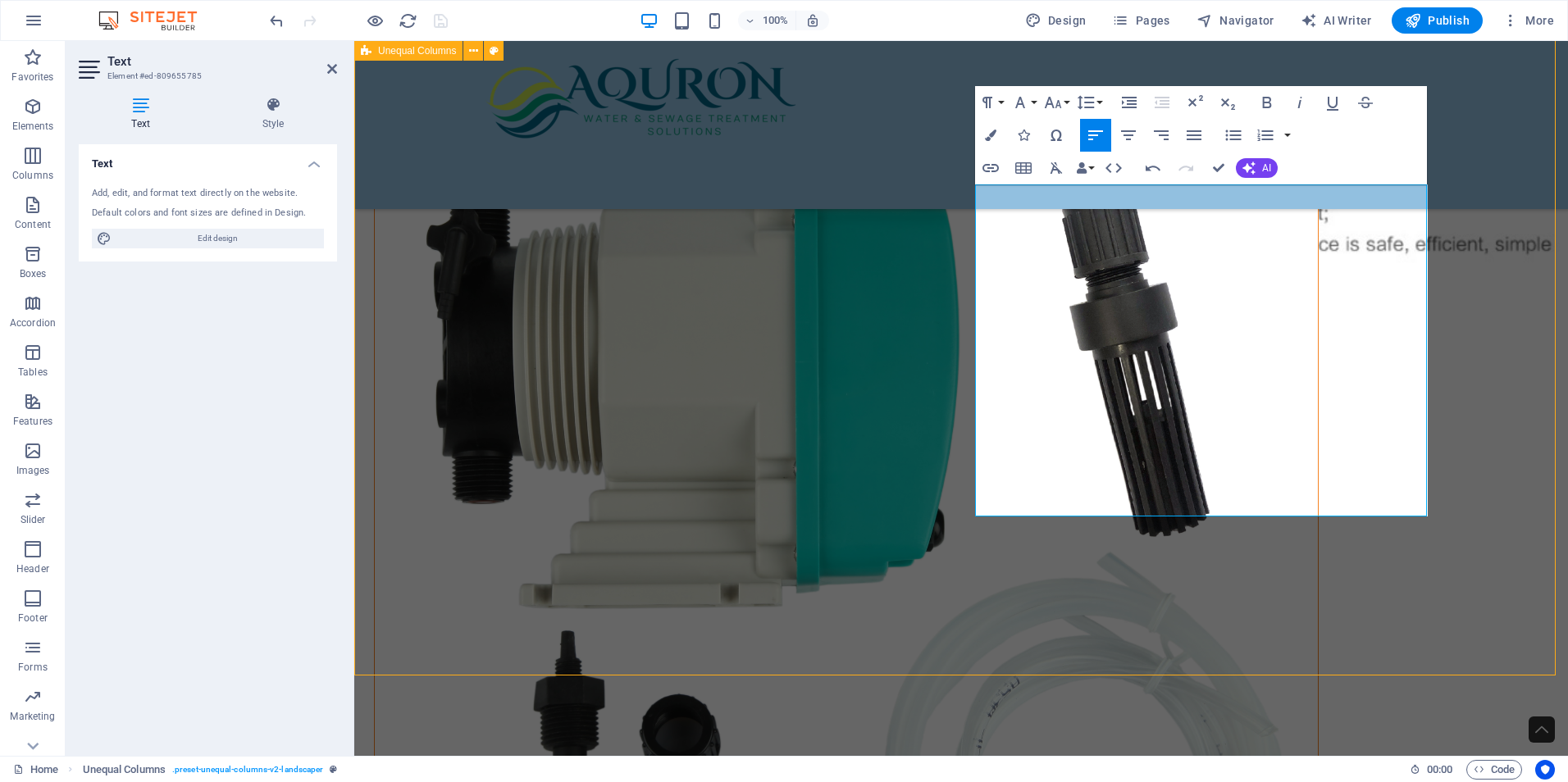 click on "What we are all about At Aquron, we specialize in design, manufacture, and sourcing equipment that is meticulously tailored to meet your specific needs. Our dedication to understanding your unique requirements enables us to create solutions that are both effective and highly efficient. With our extensive industry experience, we take pride in our ability to manufacture, source, and supply equipment that aligns perfectly with your precise specifications, ensuring you receive optimal solutions for your projects. Additionally, our customizable systems are specifically designed to perform in real-world conditions, adapting to the challenges and demands of your operations. We recognize that each project is unique, and our flexible solutions guarantee that you receive equipment tailored to your operational requirements. about us" at bounding box center (961, 781) 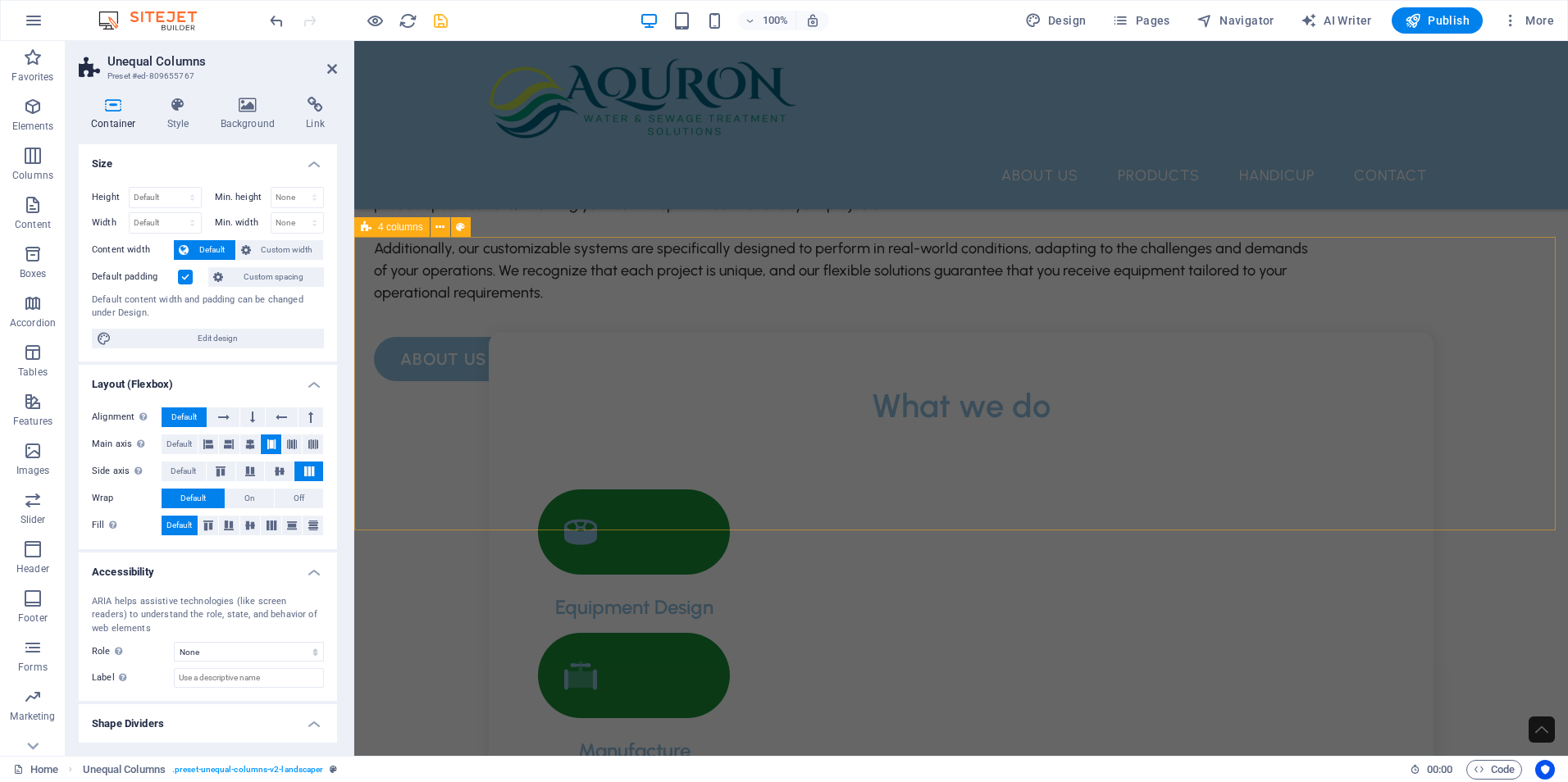 scroll, scrollTop: 2212, scrollLeft: 0, axis: vertical 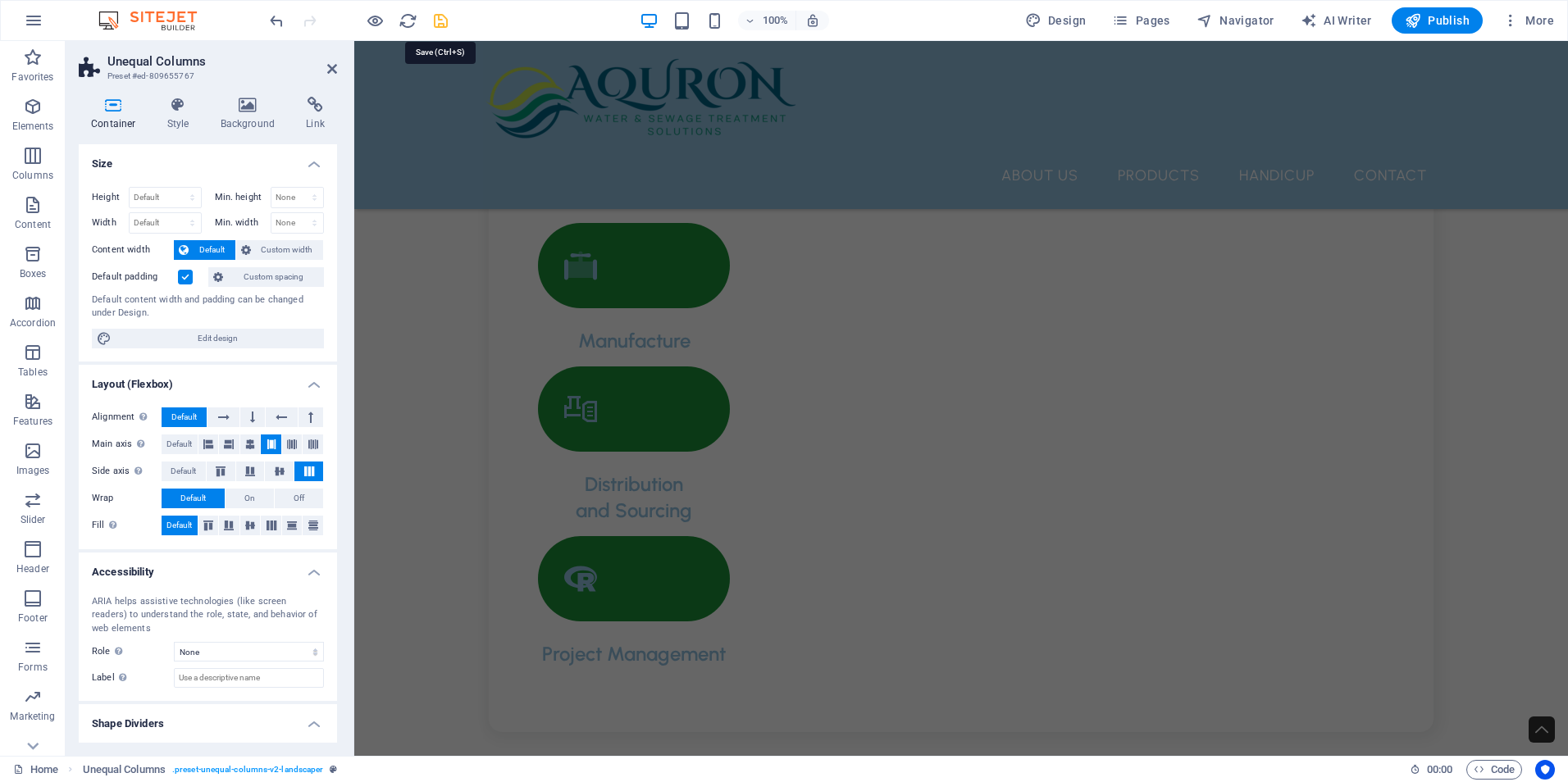 click at bounding box center [440, 20] 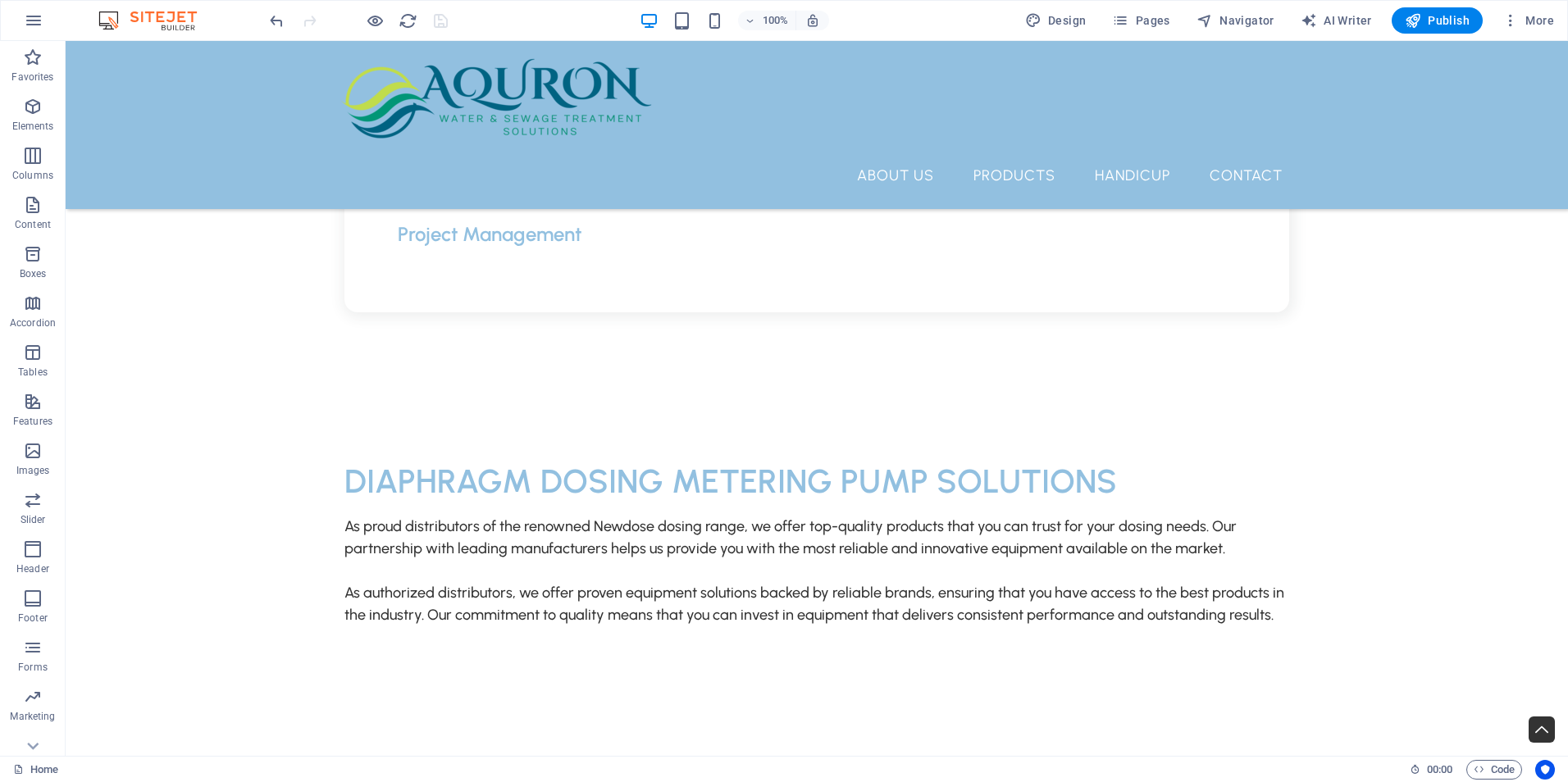 scroll, scrollTop: 2660, scrollLeft: 0, axis: vertical 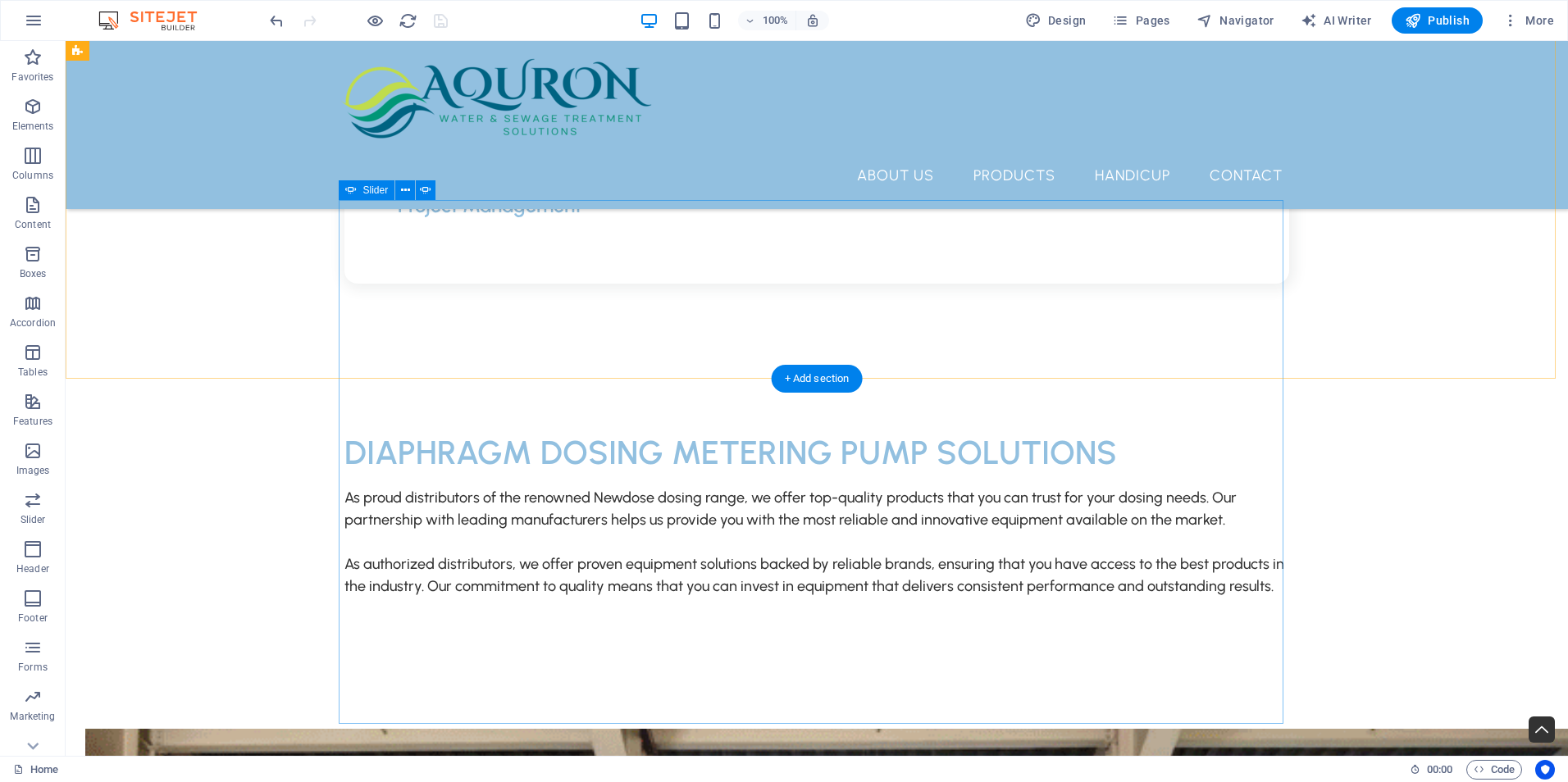 click at bounding box center [817, 11872] 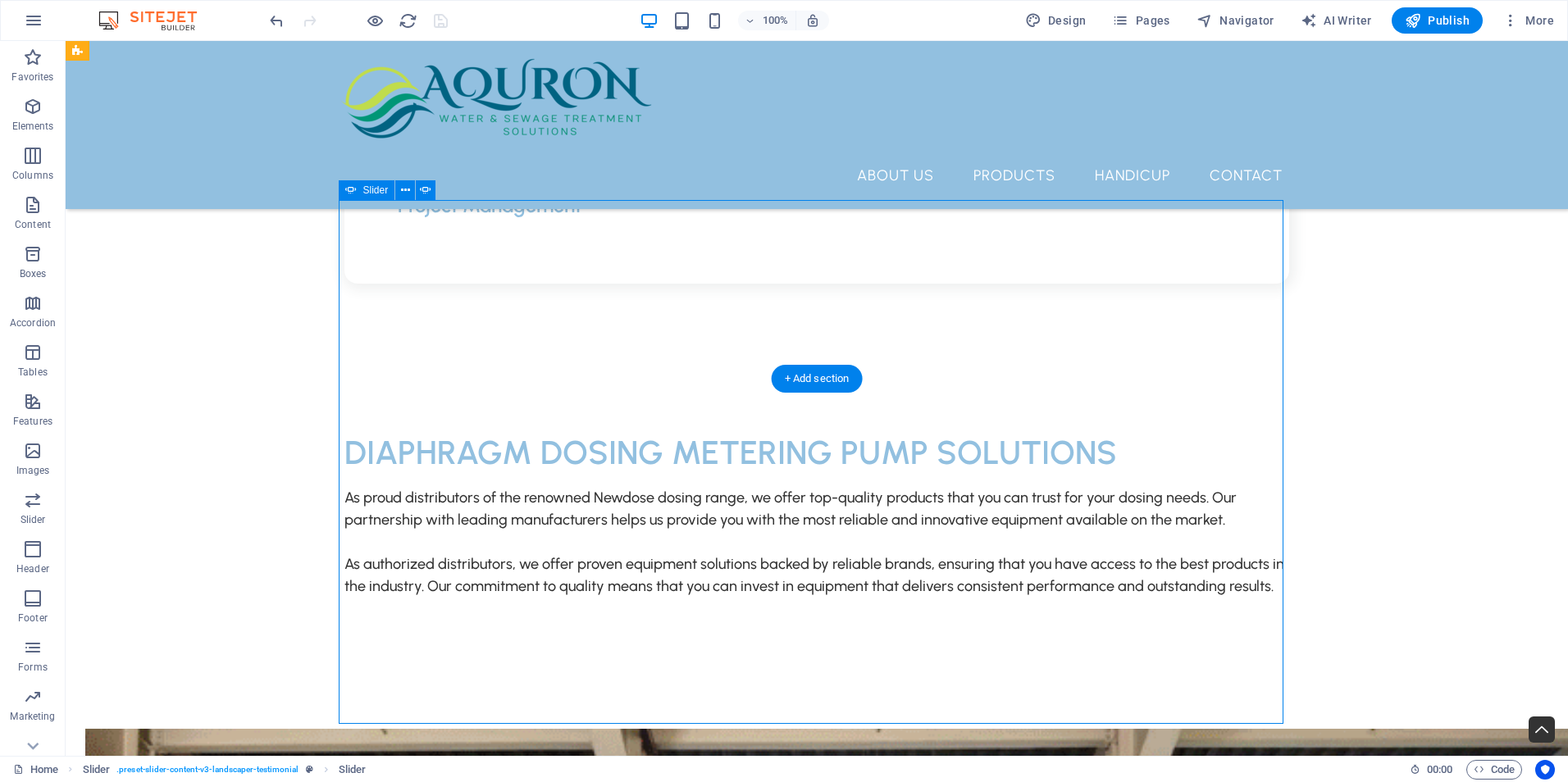 click at bounding box center (817, 11872) 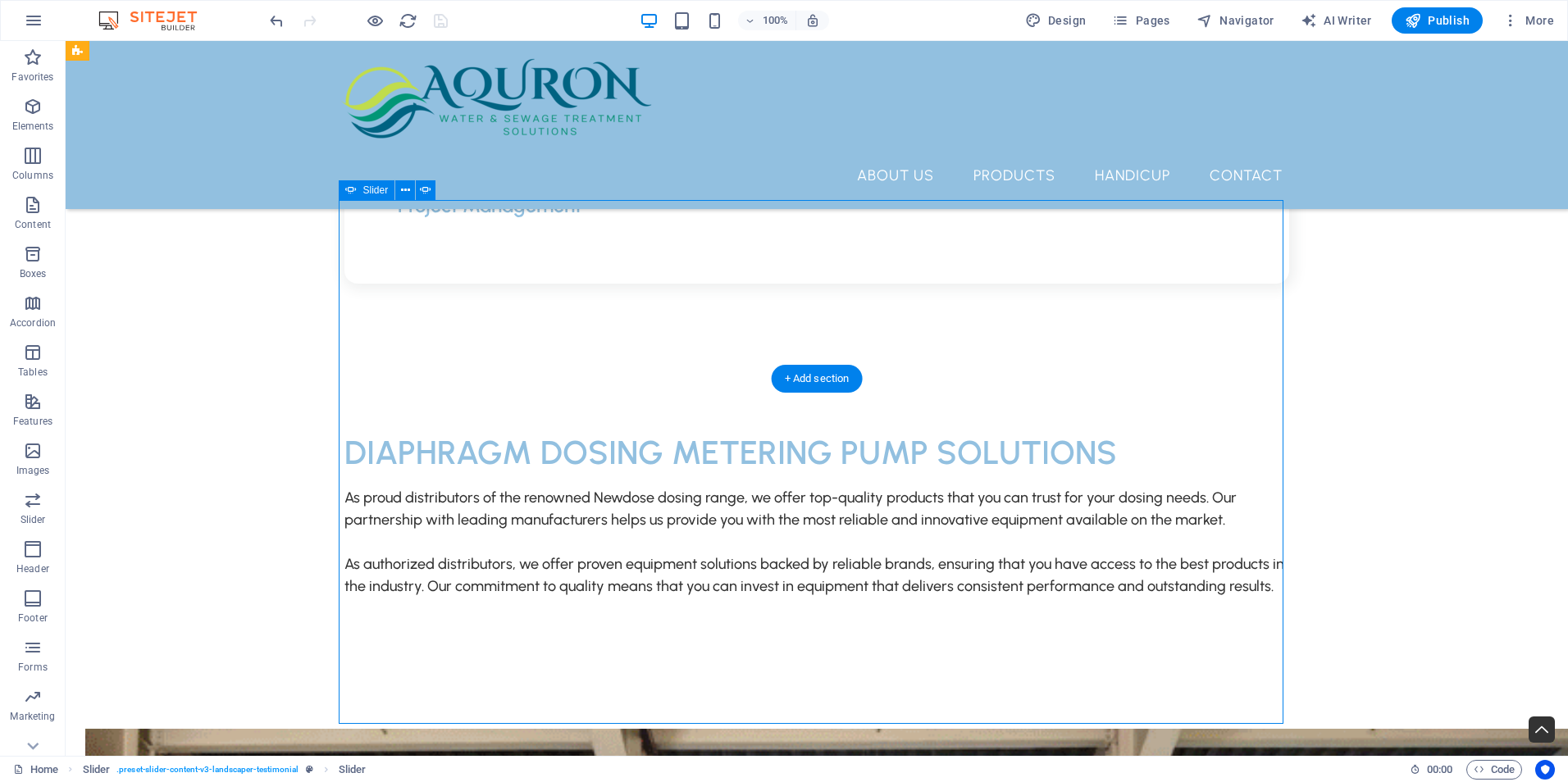 click at bounding box center [817, 11872] 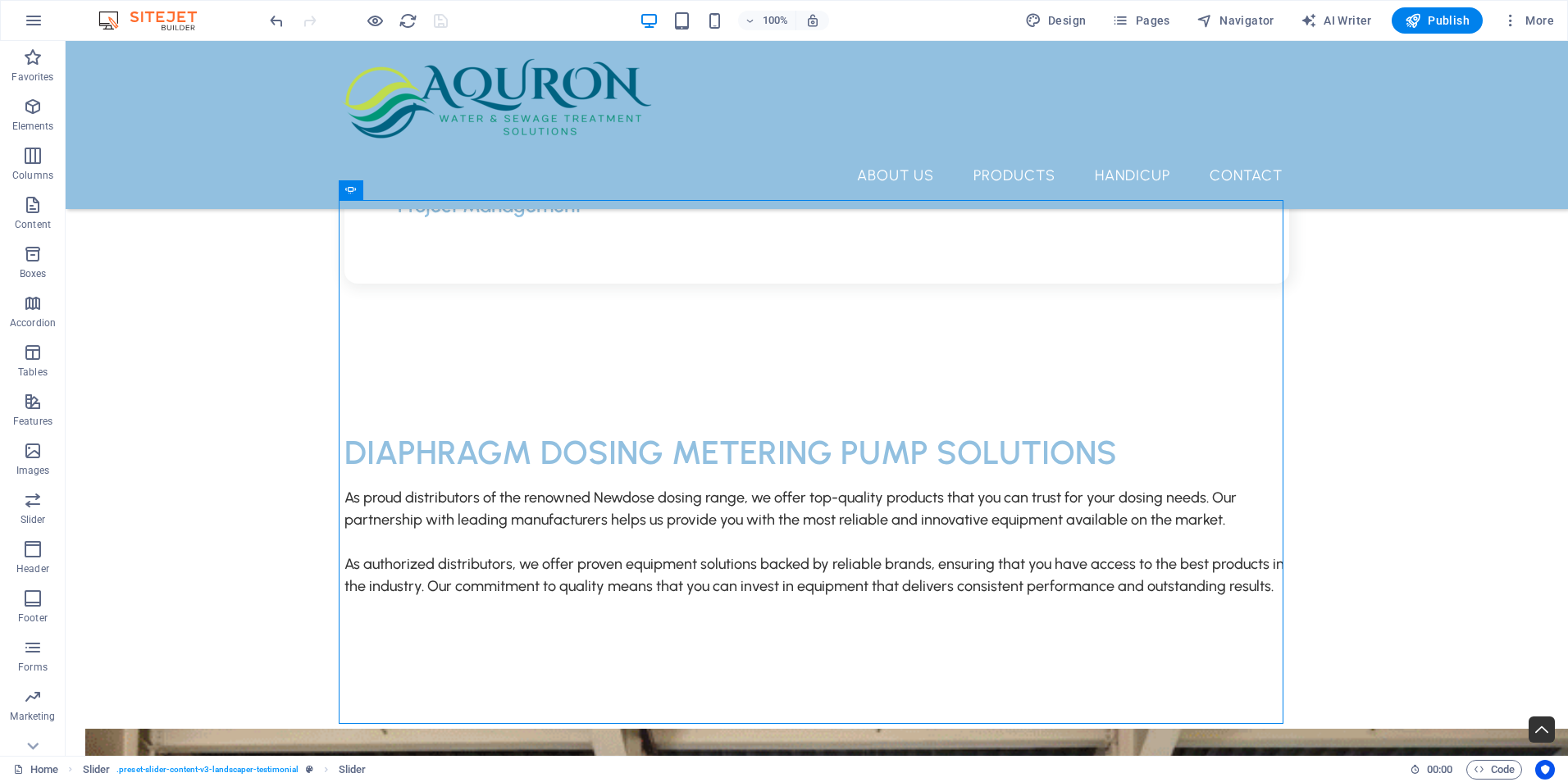 click on "About Us Products HANDICUP Contact Water and Wastewater Treatment Equipment Solutions We specialize in the design, manufacture, and distribution of  high-performance water and wastewater treatment equipment. Whether you're operating a municipal plant, managing industrial wastewater, or upgrading infrastructure, we offer the technology and support necessary to ensure compliance, efficiency, and environmental sustainability. Our equipment is meticulously engineered for reliability and efficiency, designed to endure harsh environments, and customized to meet your specific process requirements. What we are all about At Aquron, we specialize in design, manufacture, and sourcing equipment that is meticulously tailored to meet your specific needs. Our dedication to understanding your unique requirements enables us to create solutions that are both effective and highly efficient. about us What we do Equipment Design .fa-secondary{opacity:.4} Manufacture Distribution  and Sourcing Project Management PROJECT MANAGEMENT" at bounding box center [817, 6598] 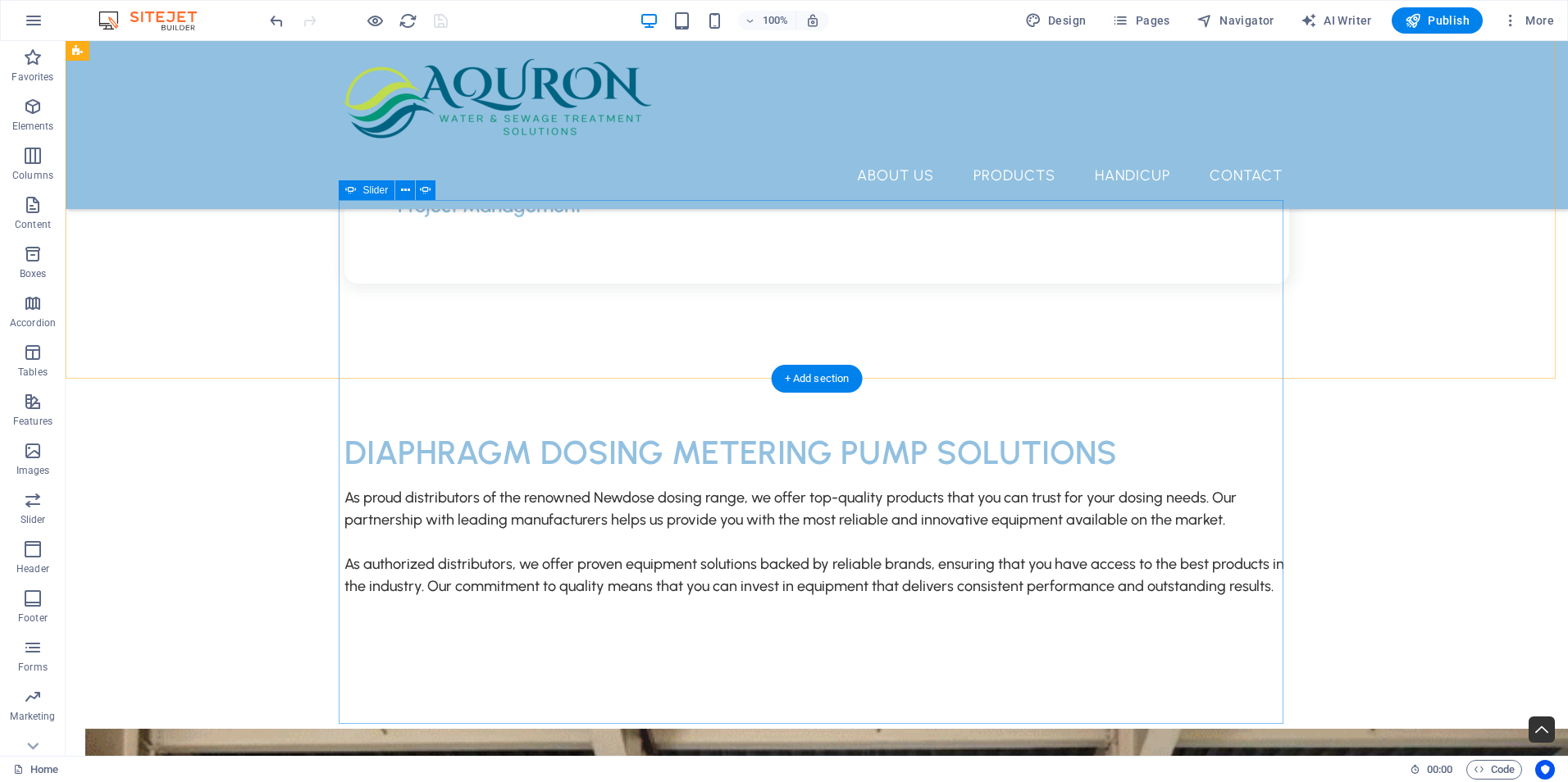 click at bounding box center (817, 11872) 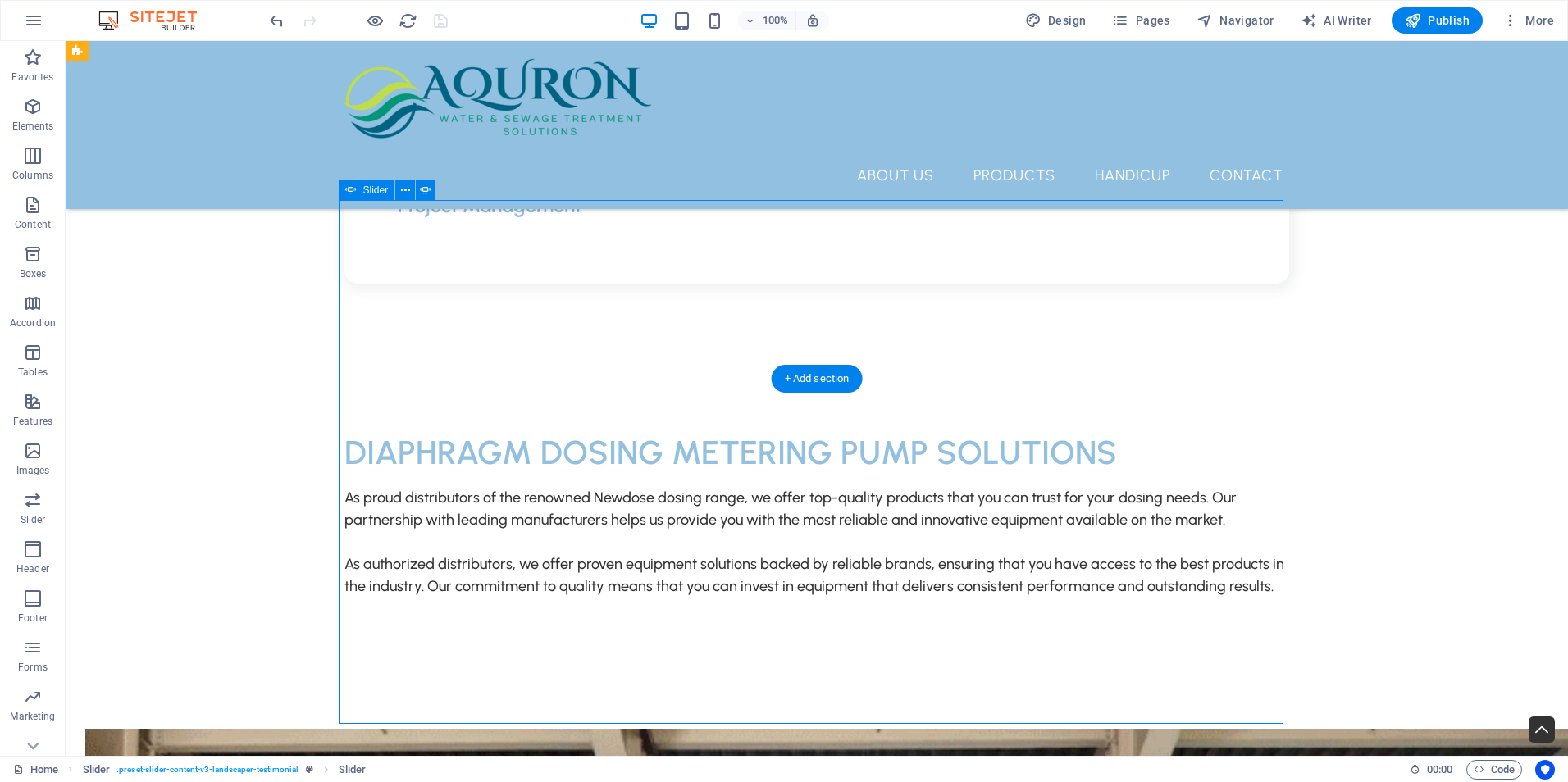 click at bounding box center (817, 11872) 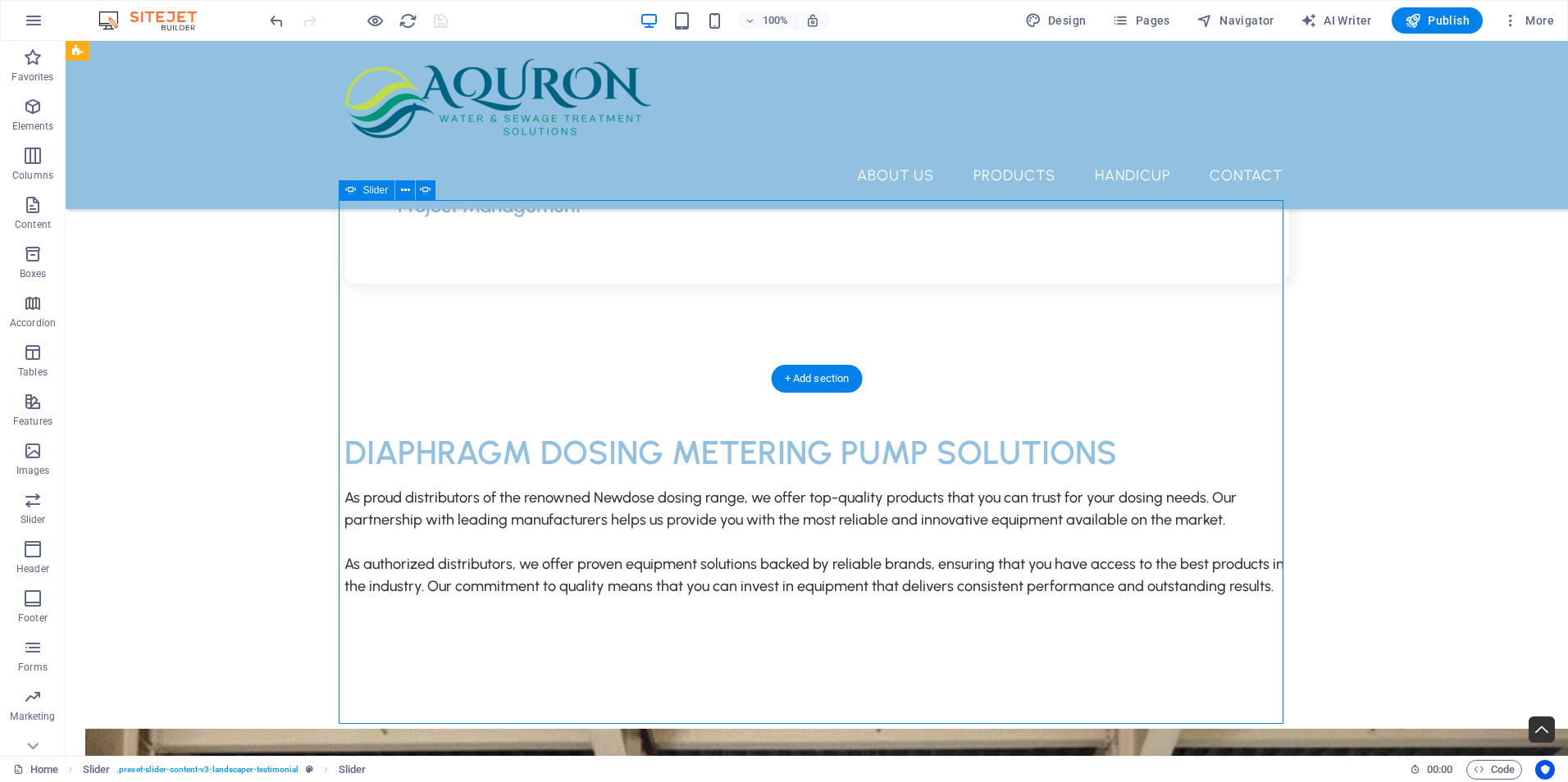 click at bounding box center (817, 11872) 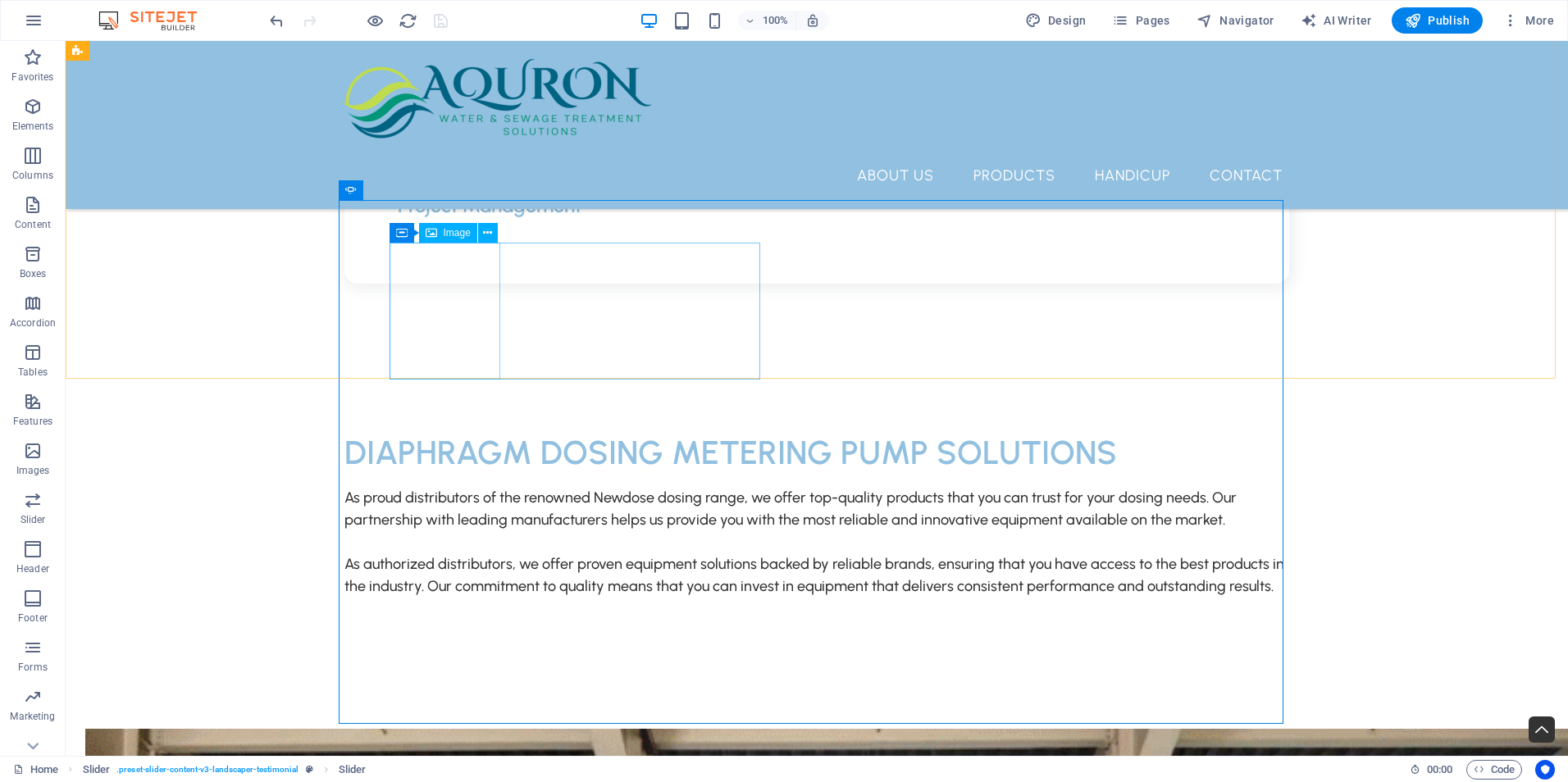 click on "Image" at bounding box center [457, 233] 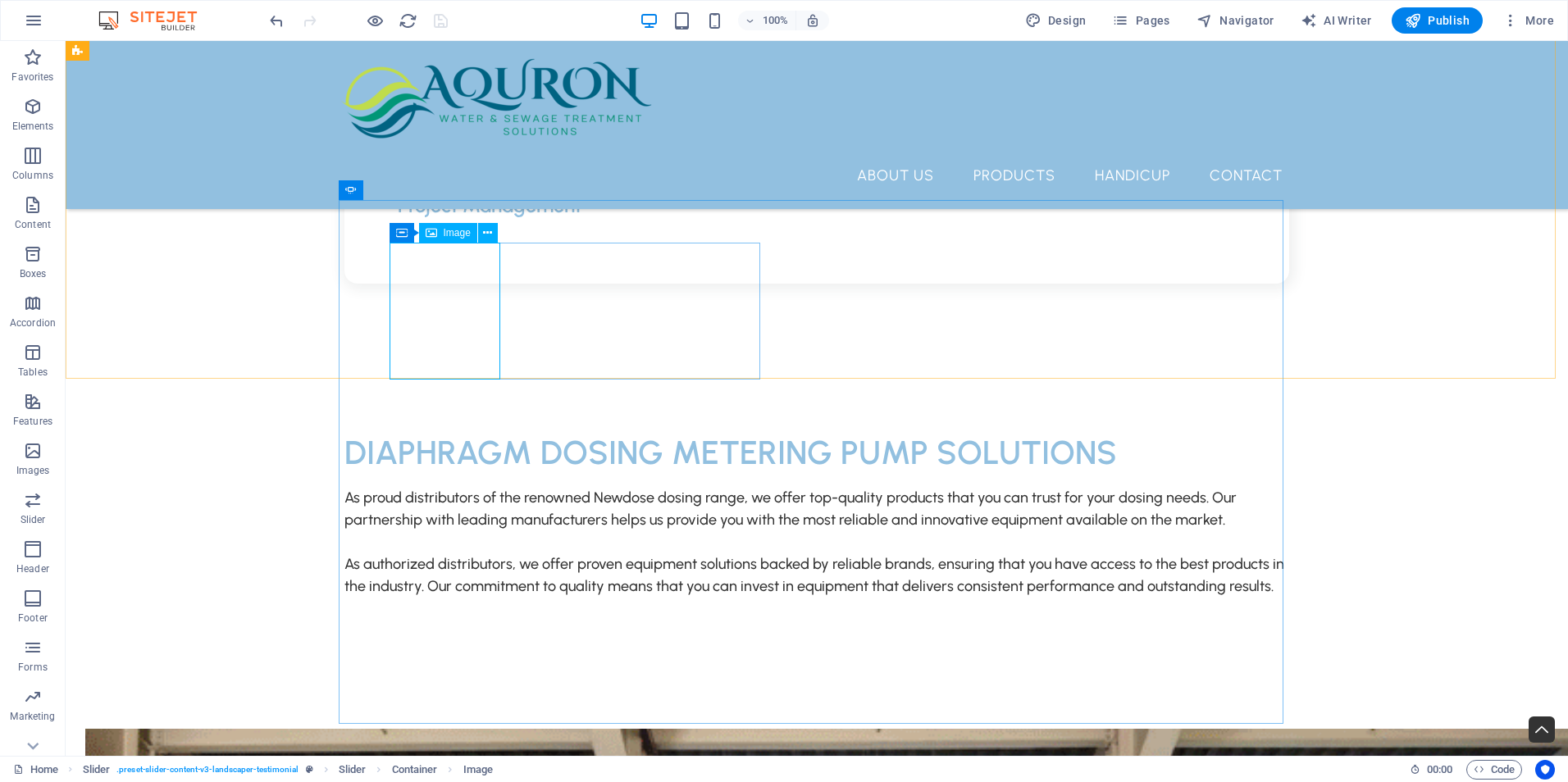 click on "Image" at bounding box center [457, 233] 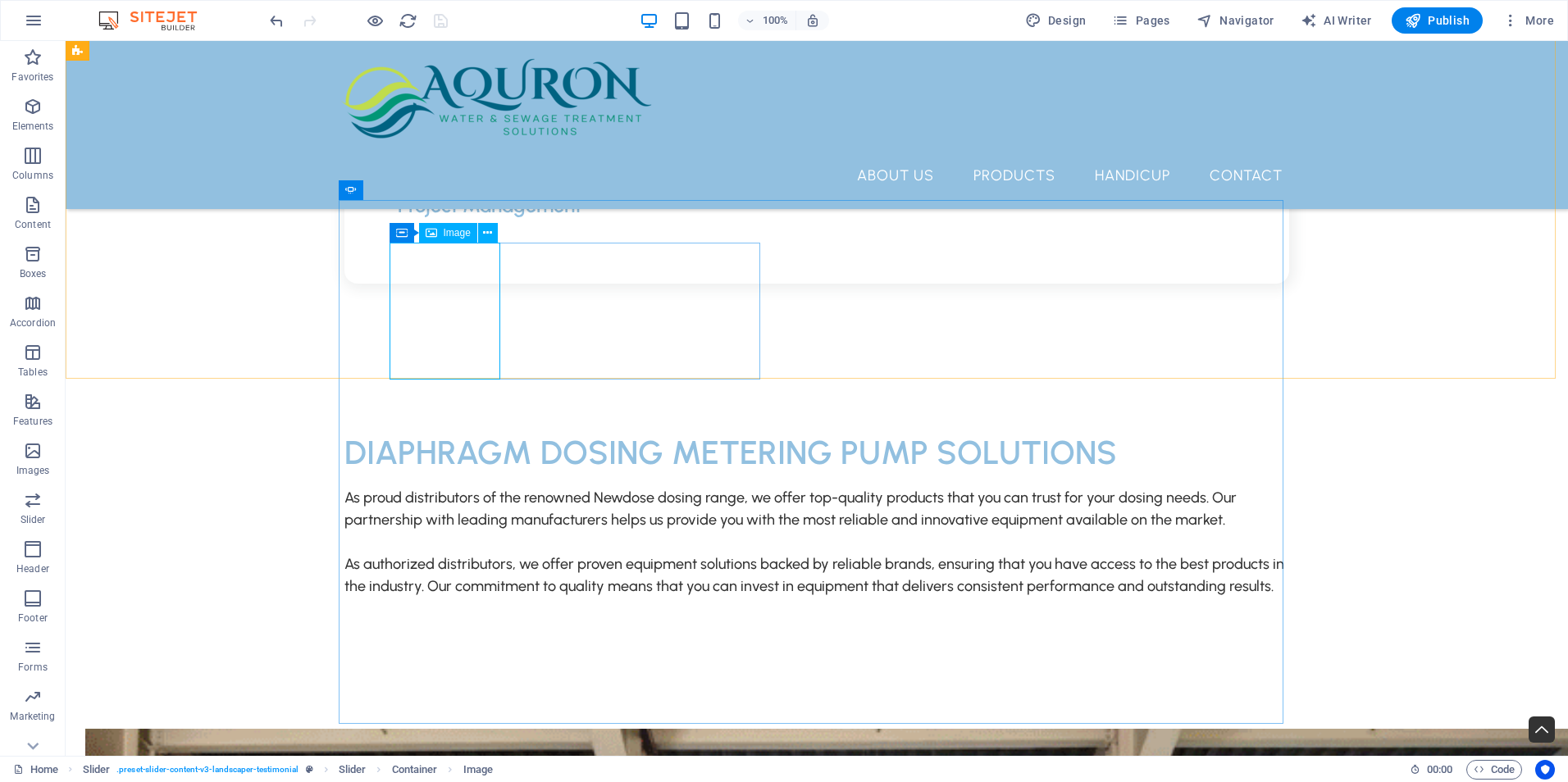 select on "%" 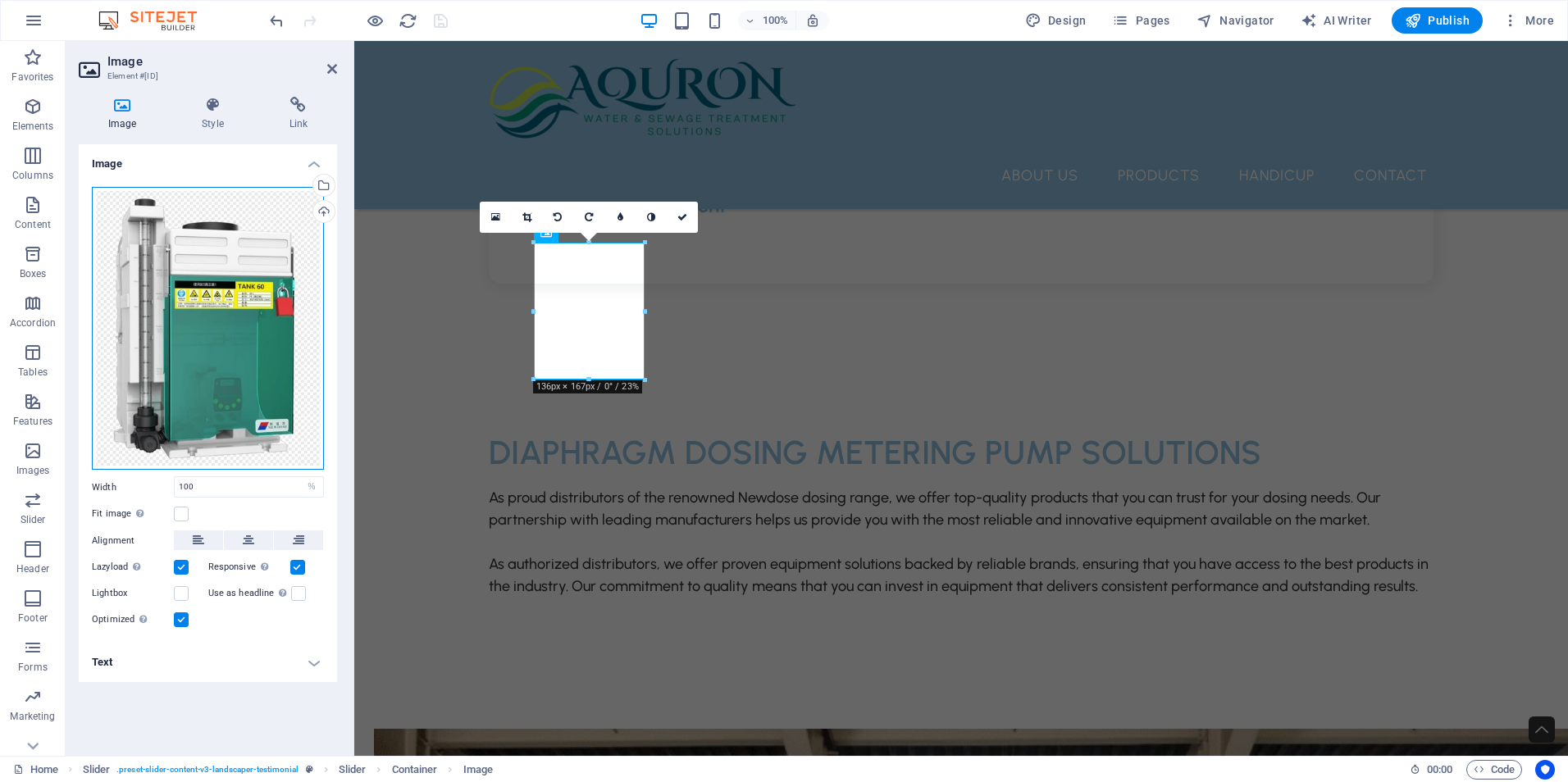 click on "Drag files here, click to choose files or select files from Files or our free stock photos & videos" at bounding box center (207, 329) 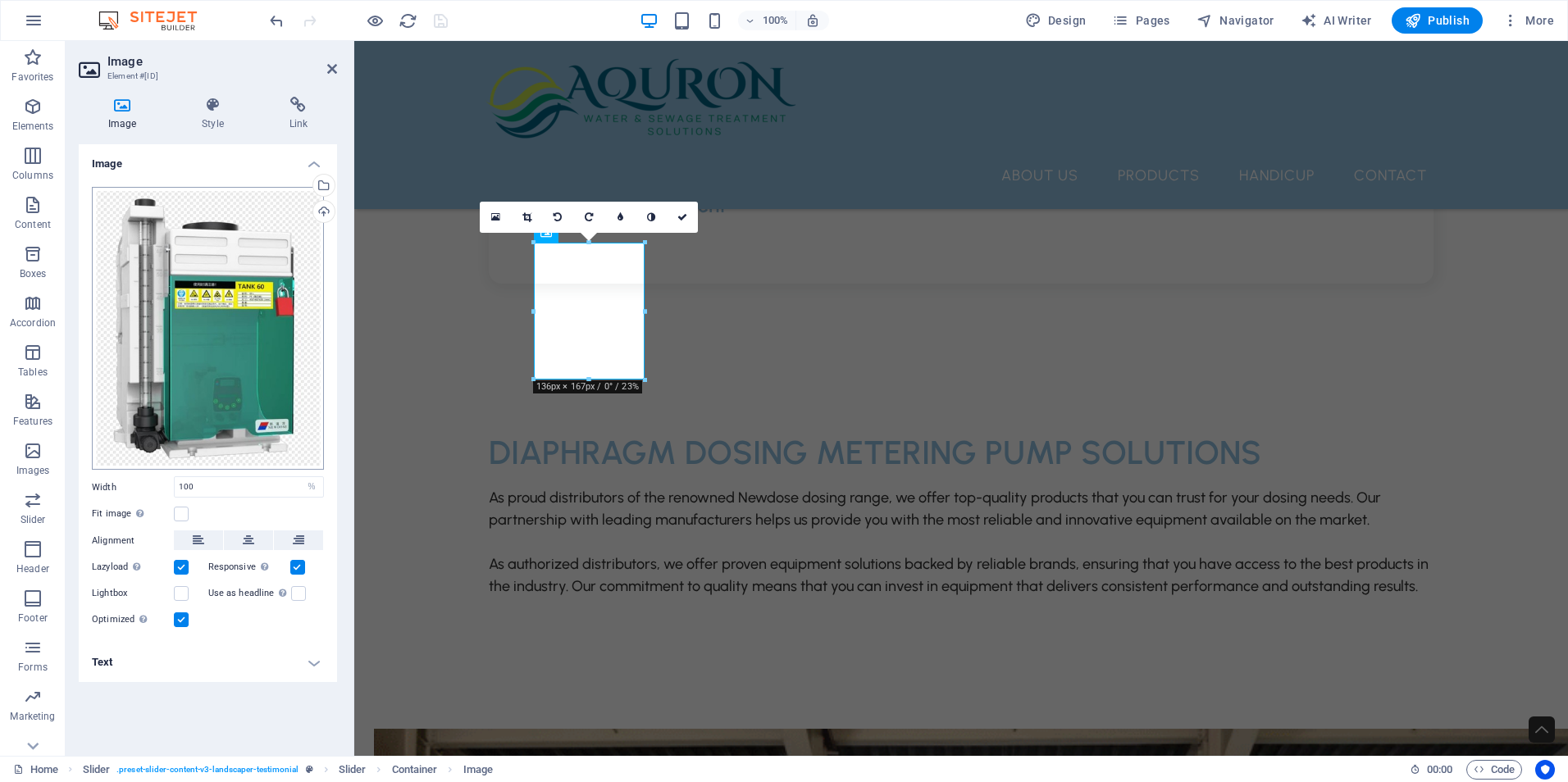 scroll, scrollTop: 2872, scrollLeft: 0, axis: vertical 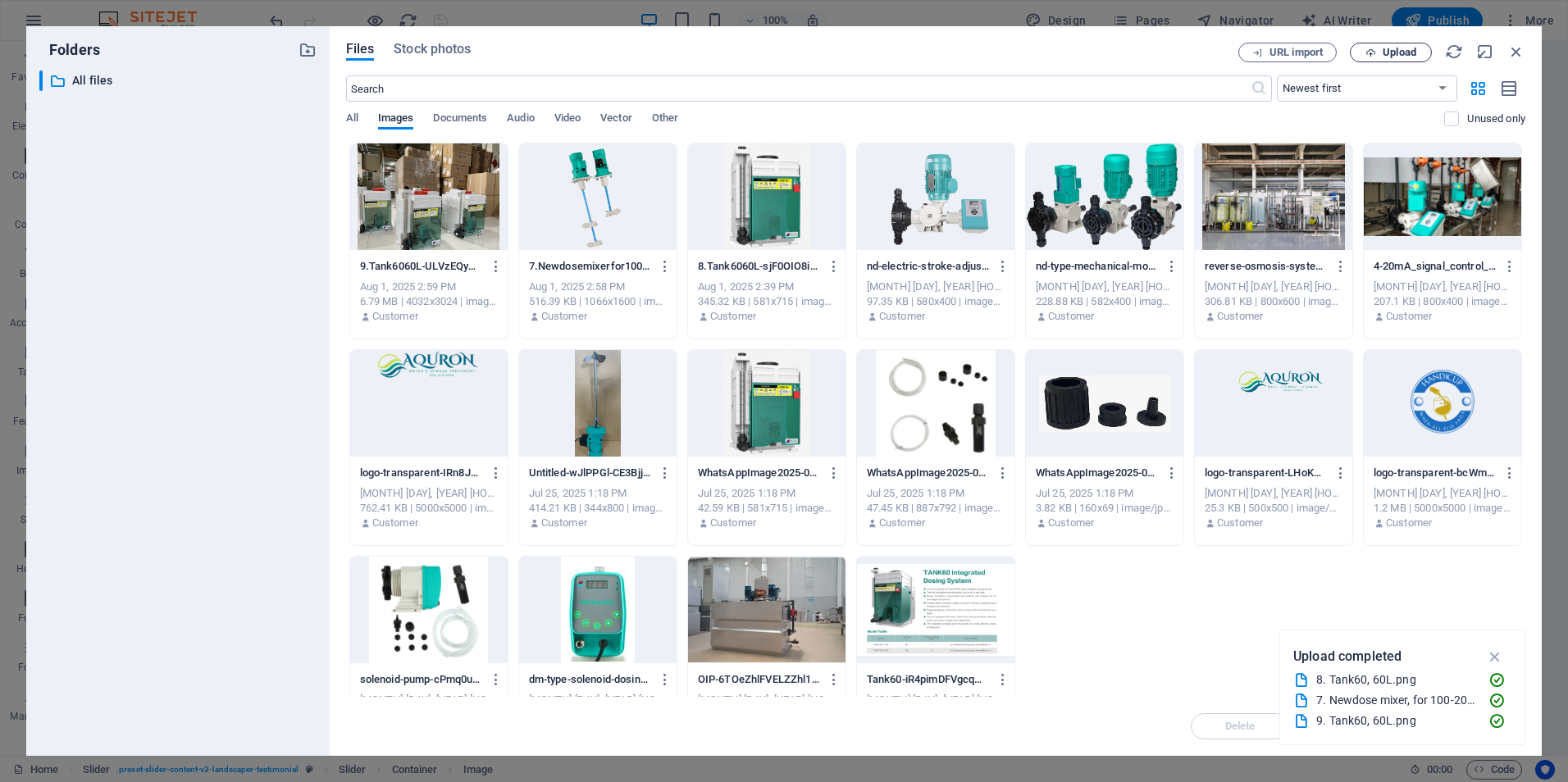 click on "Upload" at bounding box center [1399, 52] 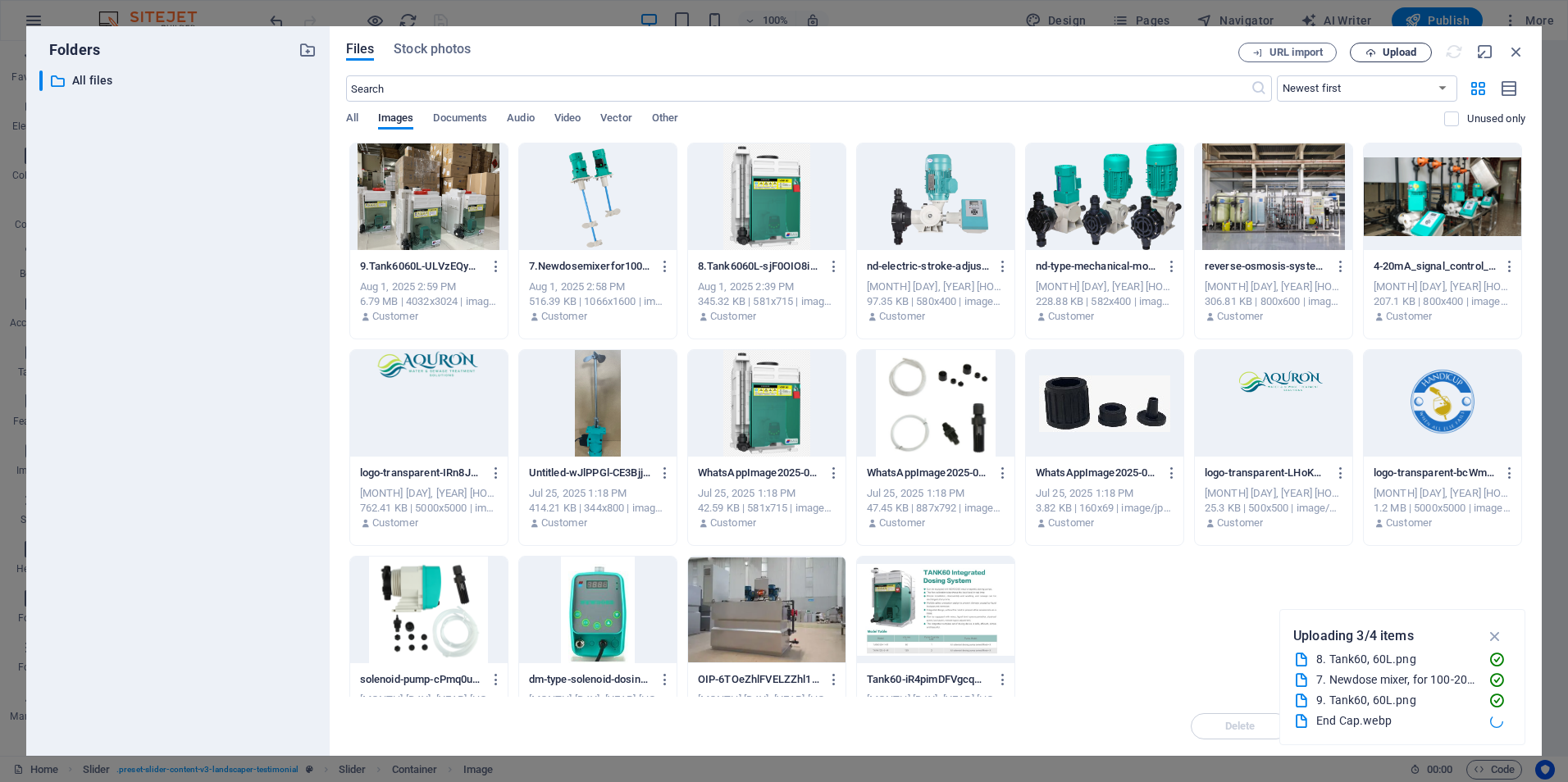 scroll, scrollTop: 2660, scrollLeft: 0, axis: vertical 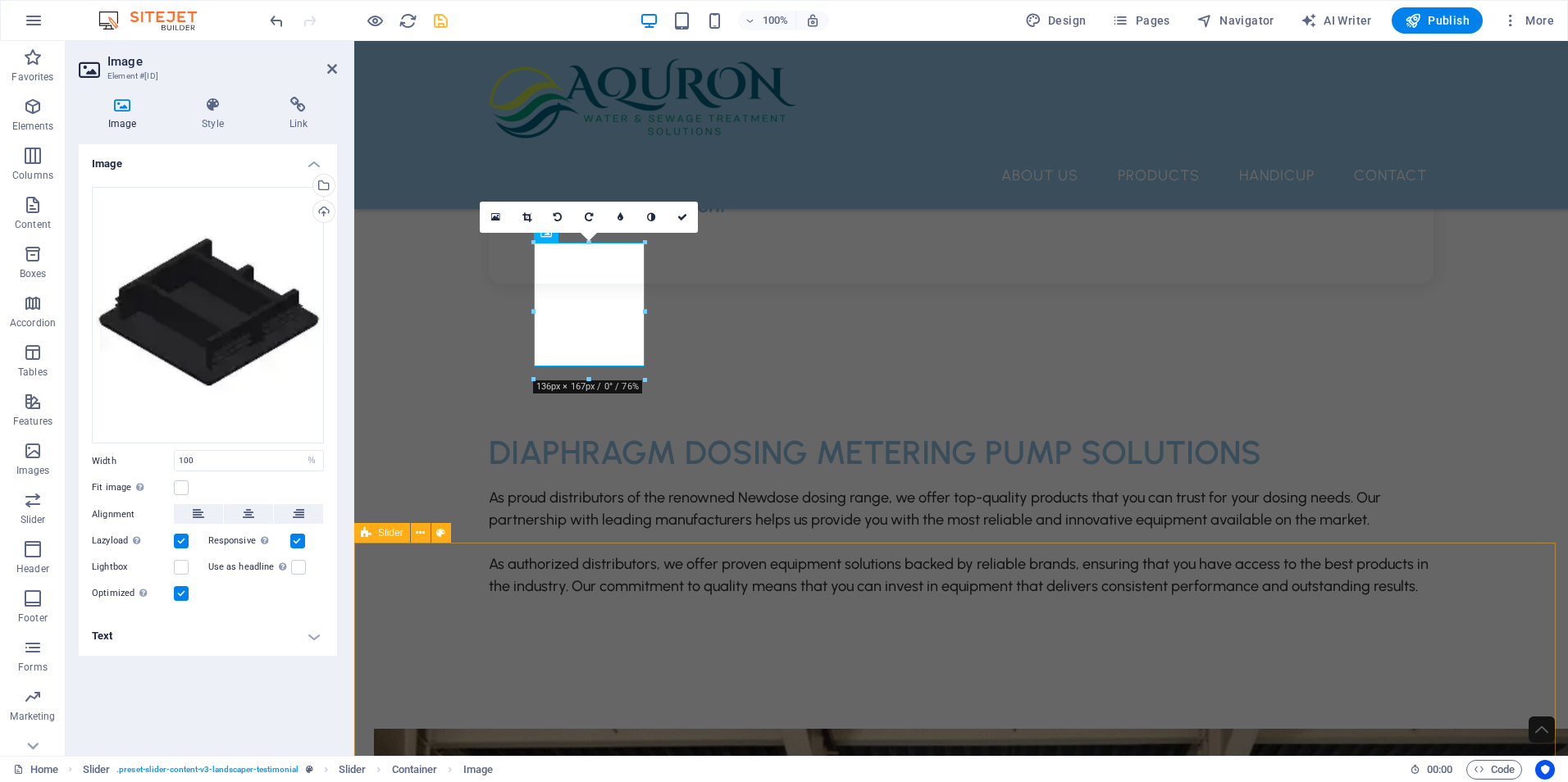 click on "Dosing Pump Fitting NEWDOSE fittings are conveniently included with all of our pumps, ensuring that you have everything you need for installation and operation right out of the box. Additionally, spare fittings can be easily obtained, providing you with peace of mind and accessibility whenever you require replacements or extra components. Top Mount Mixers NEWDOSE Mixers are engineered with cutting-edge designs that ensure optimal mixing results, providing you with the perfect combination of efficiency and performance. These mixers are crafted to enhance your mixing processes, allowing for a smoother and more consistent blend every time. Experience the difference with NEWDOSE as we redefine the standards of mixing technology. NEWDOSE Dosing  Pumps Chemical Mixing Tanks Dosing Pump Fitting Top Mount Mixers NEWDOSE Dosing  Pumps Chemical Mixing Tanks 1 2 3 4" at bounding box center [961, 8155] 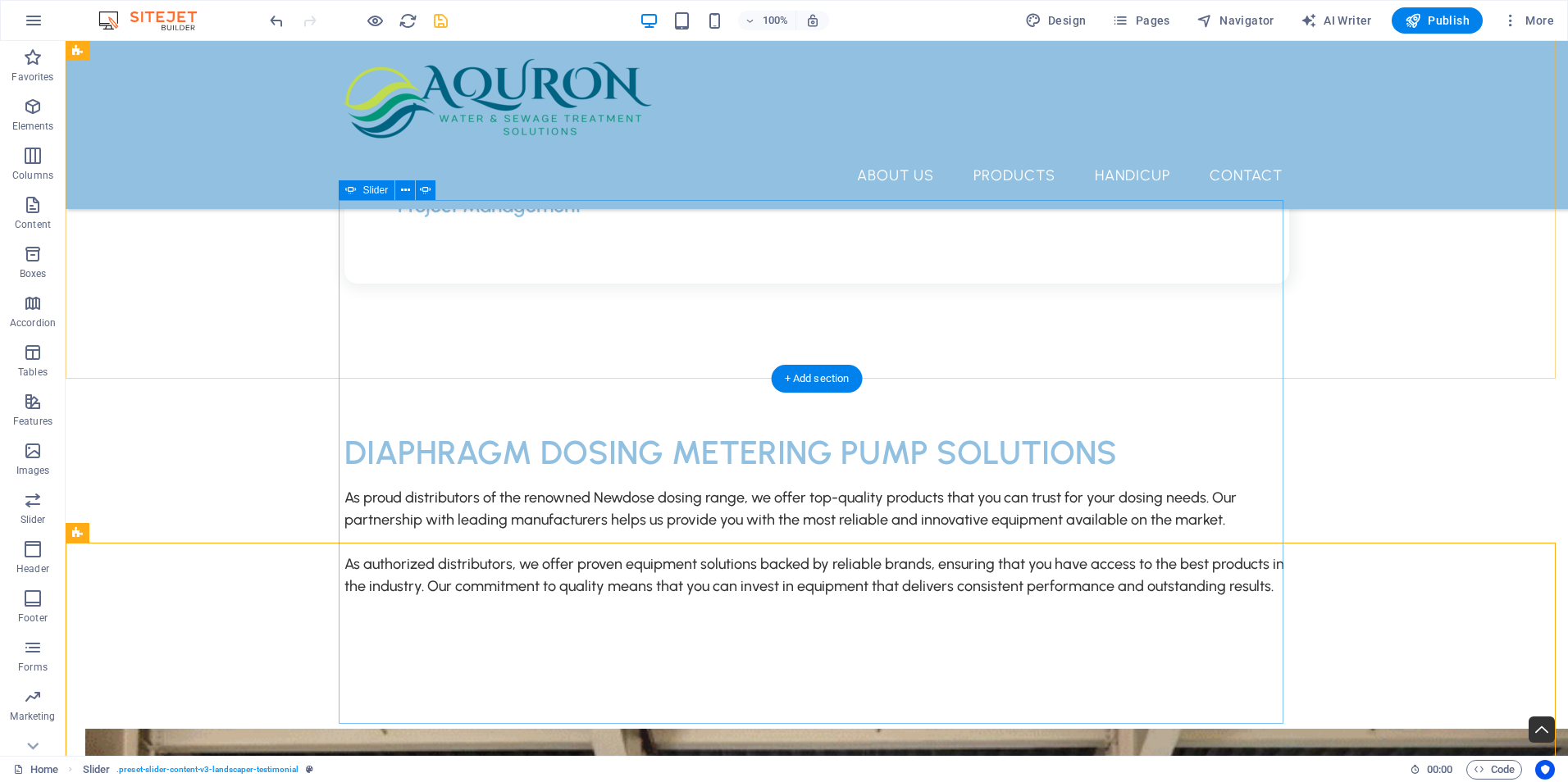 click at bounding box center (817, 11796) 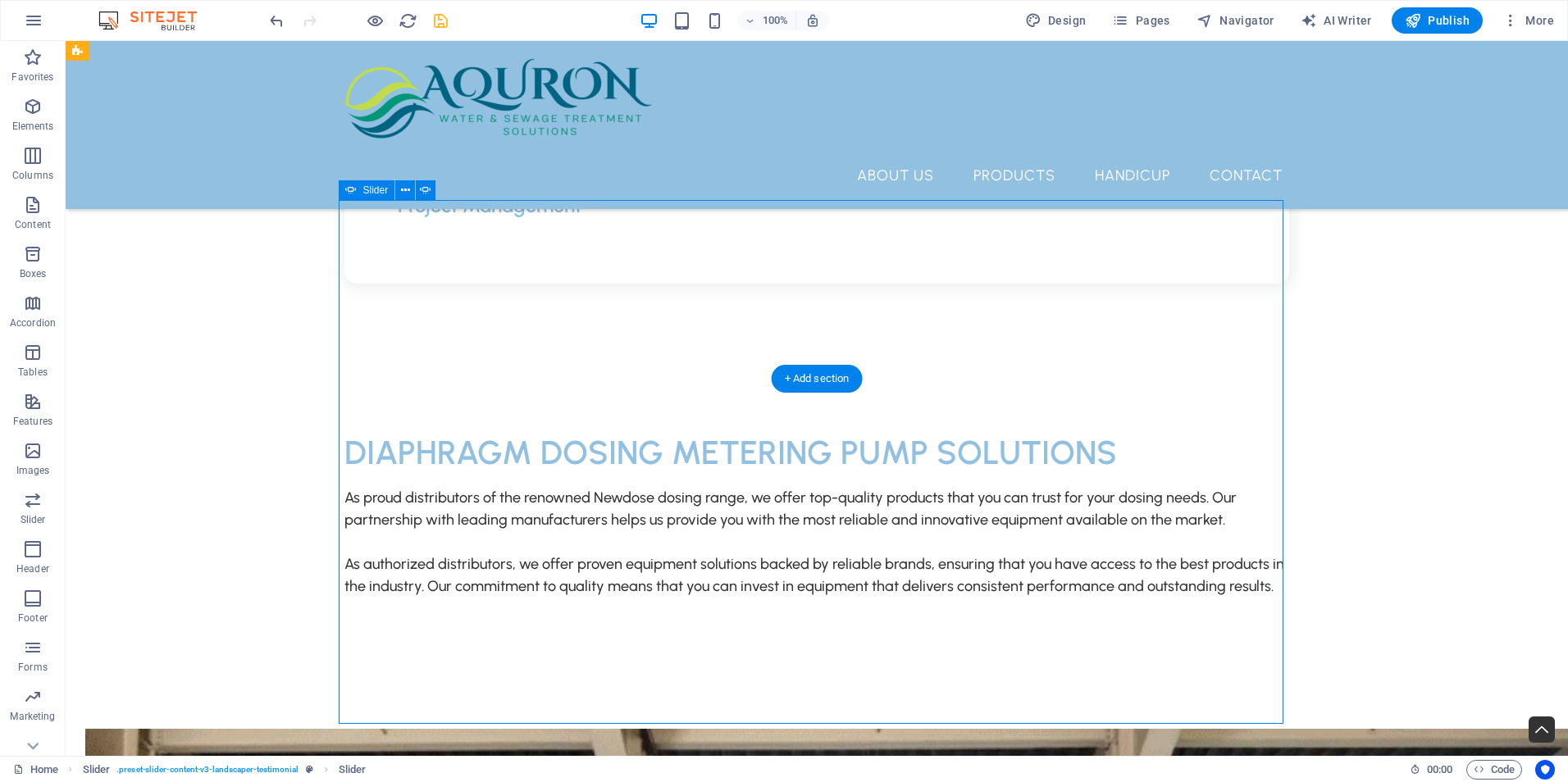 click at bounding box center [817, 11796] 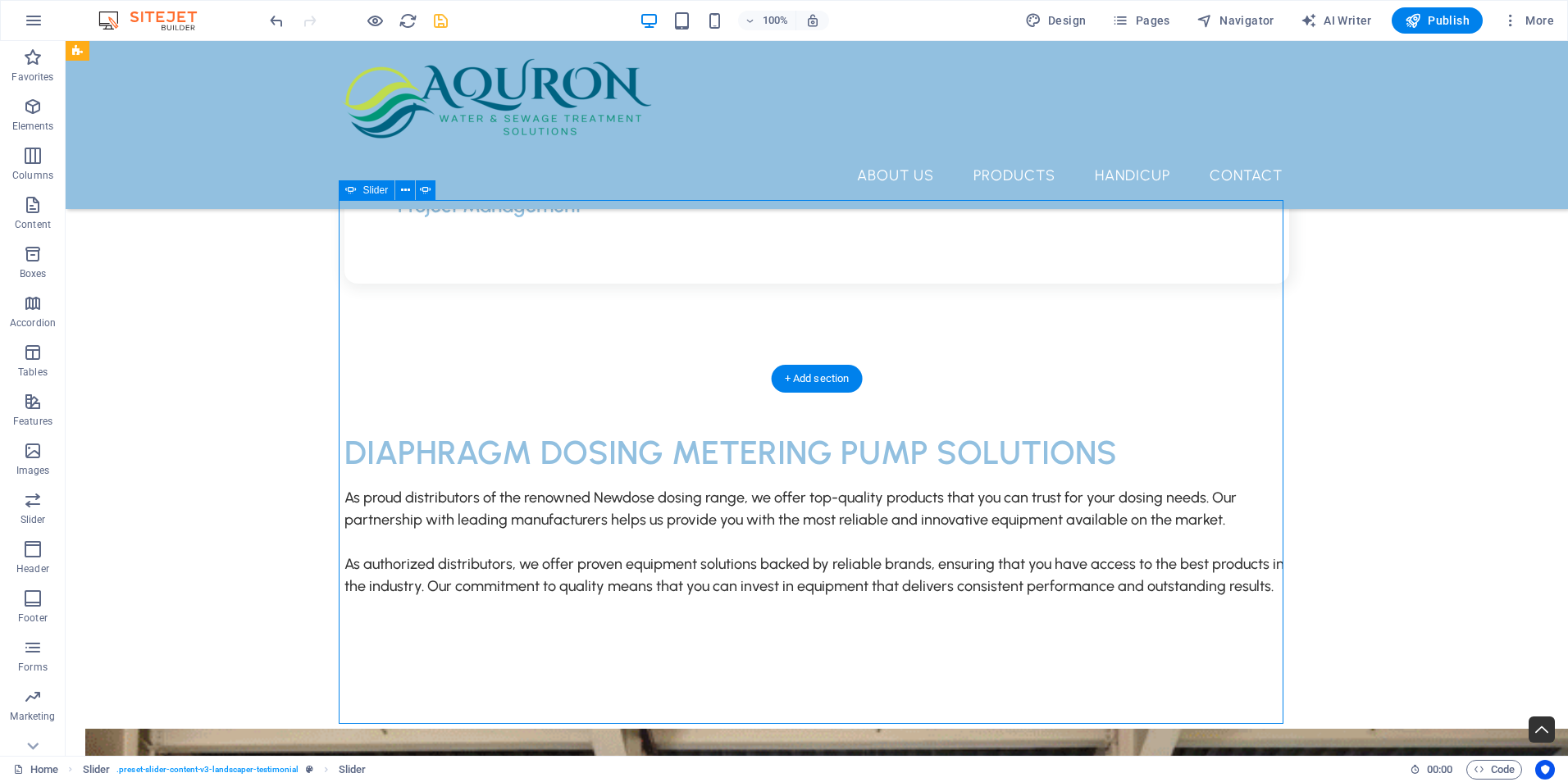 click at bounding box center (817, 11796) 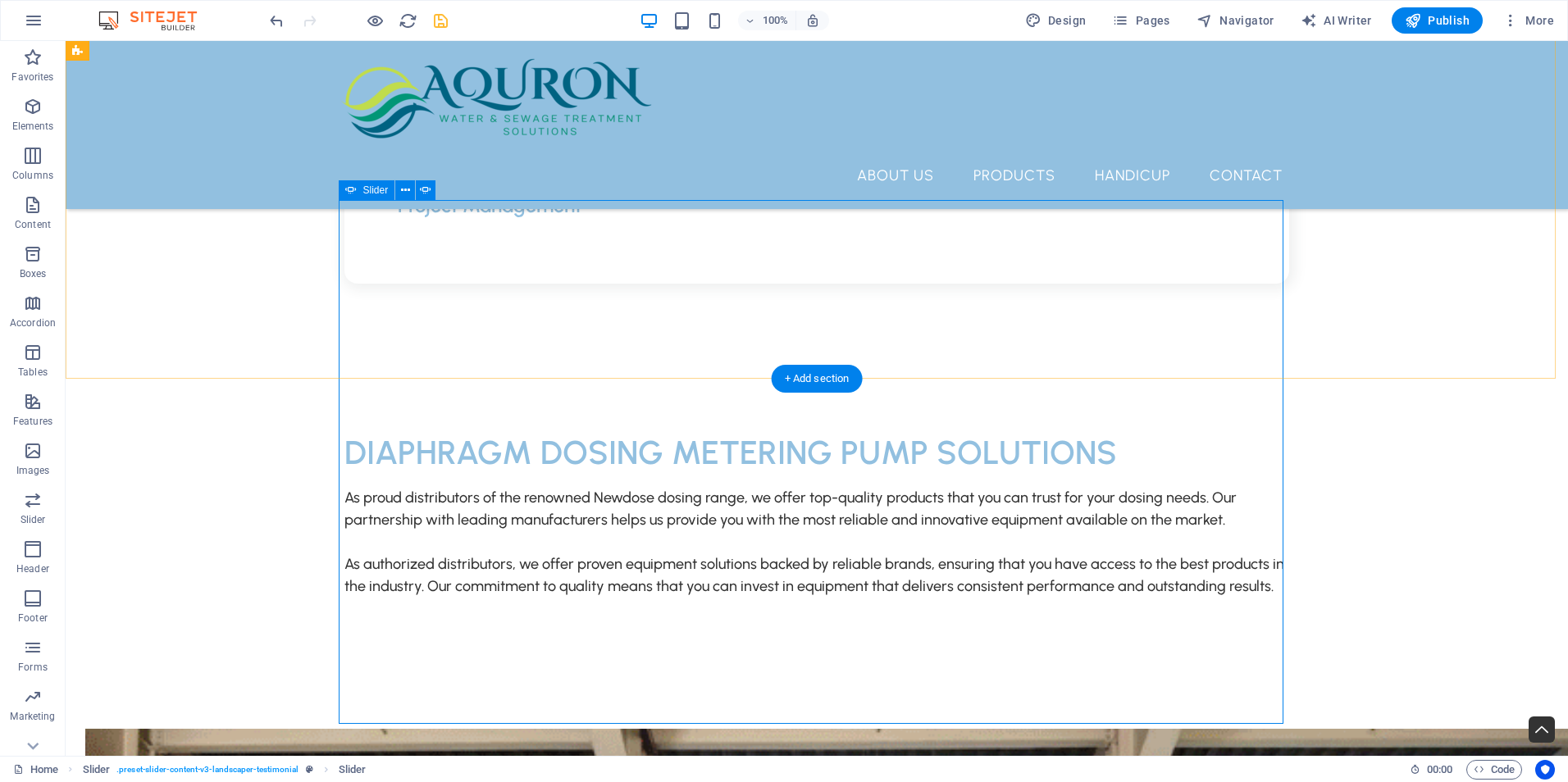 click at bounding box center [817, 5323] 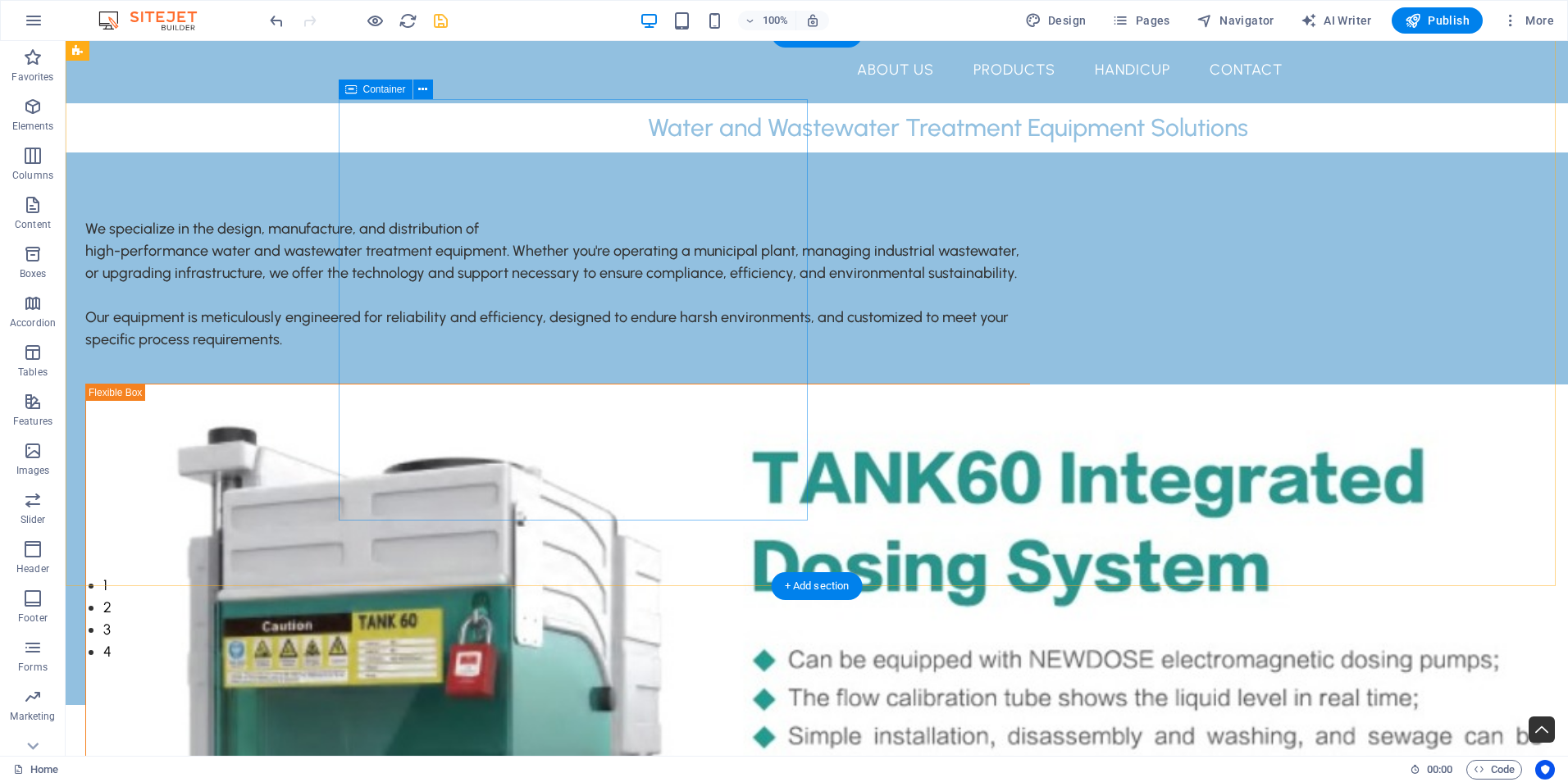 scroll, scrollTop: 0, scrollLeft: 0, axis: both 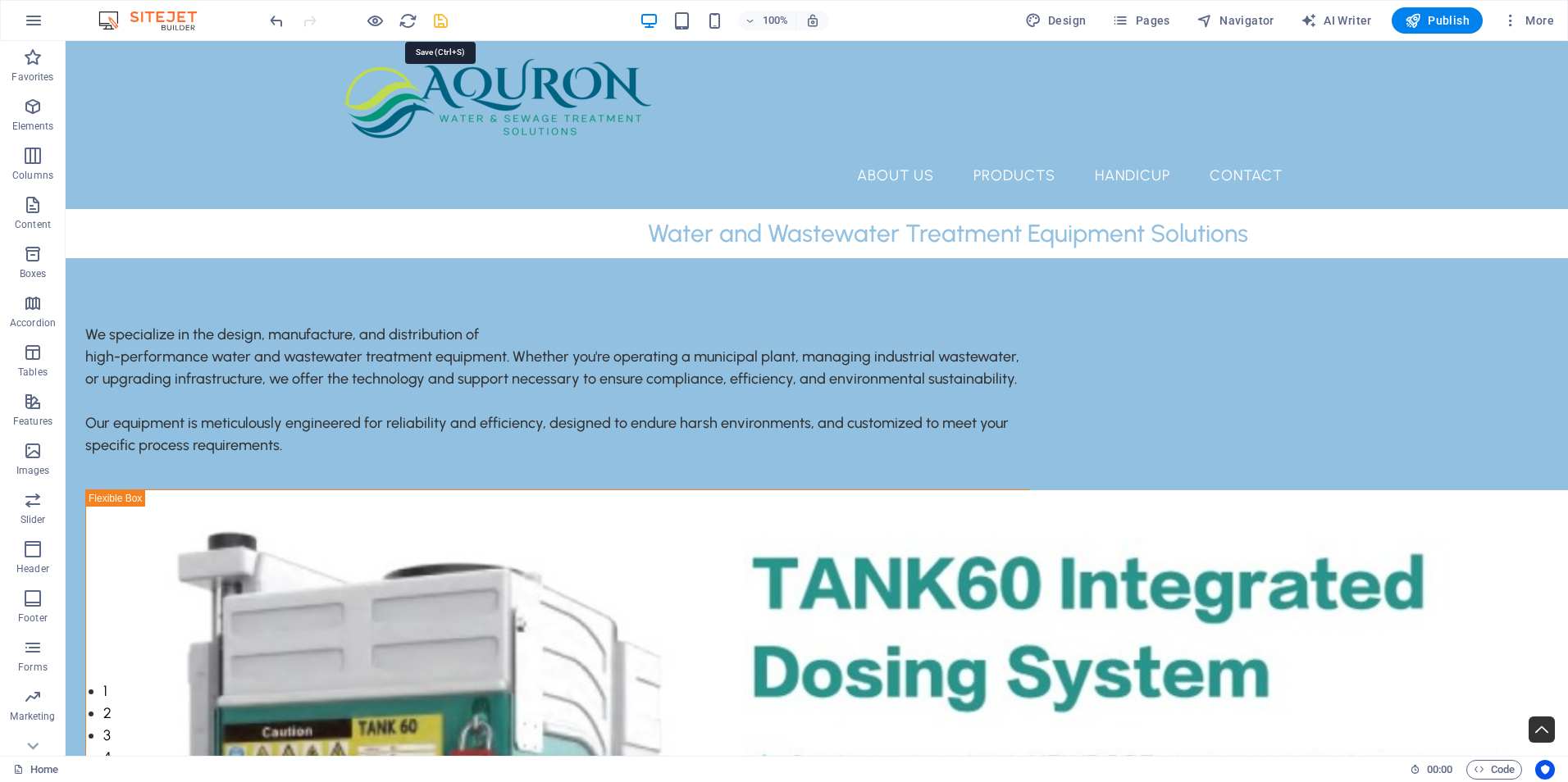 click at bounding box center [440, 20] 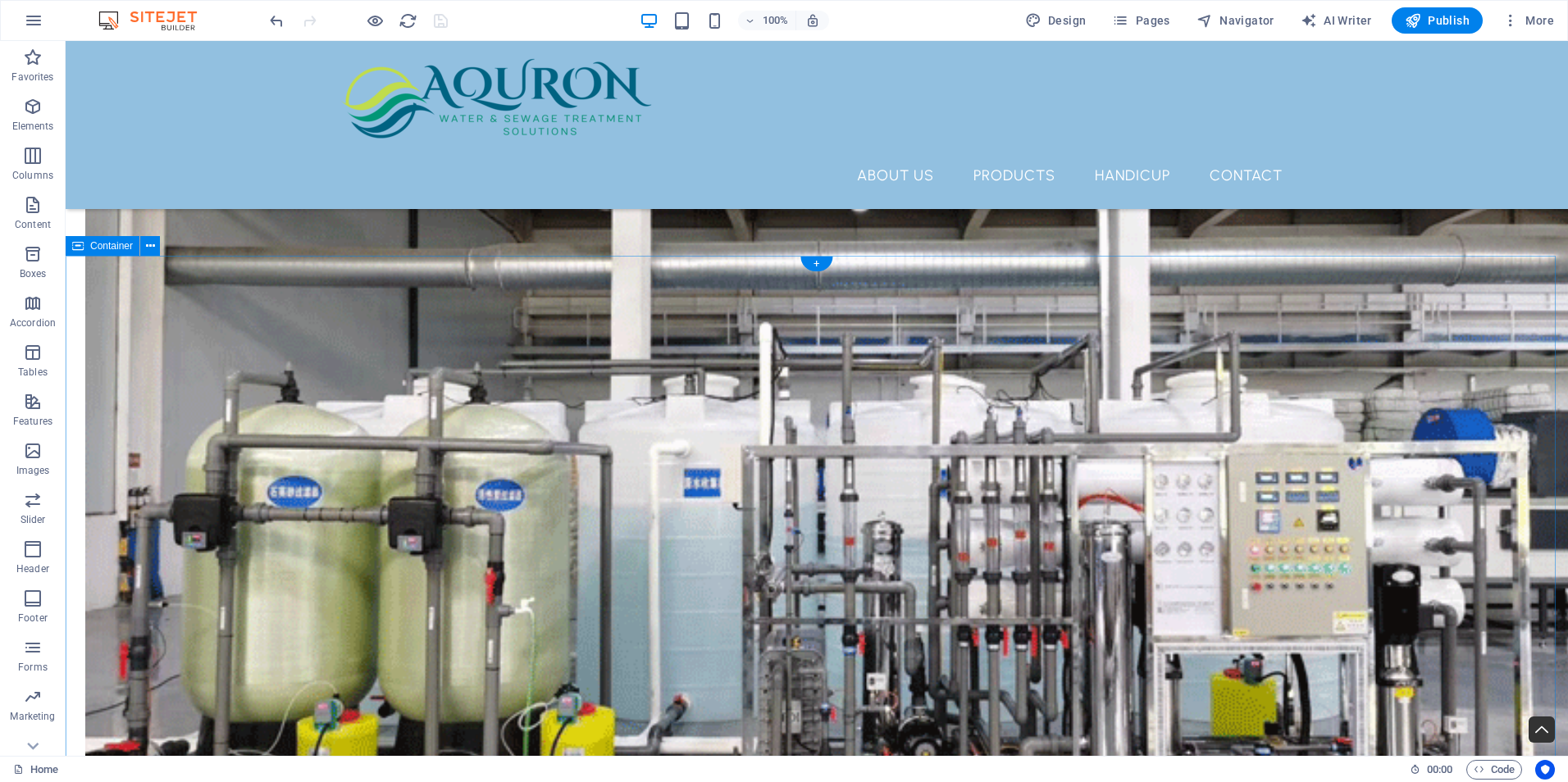 scroll, scrollTop: 3769, scrollLeft: 0, axis: vertical 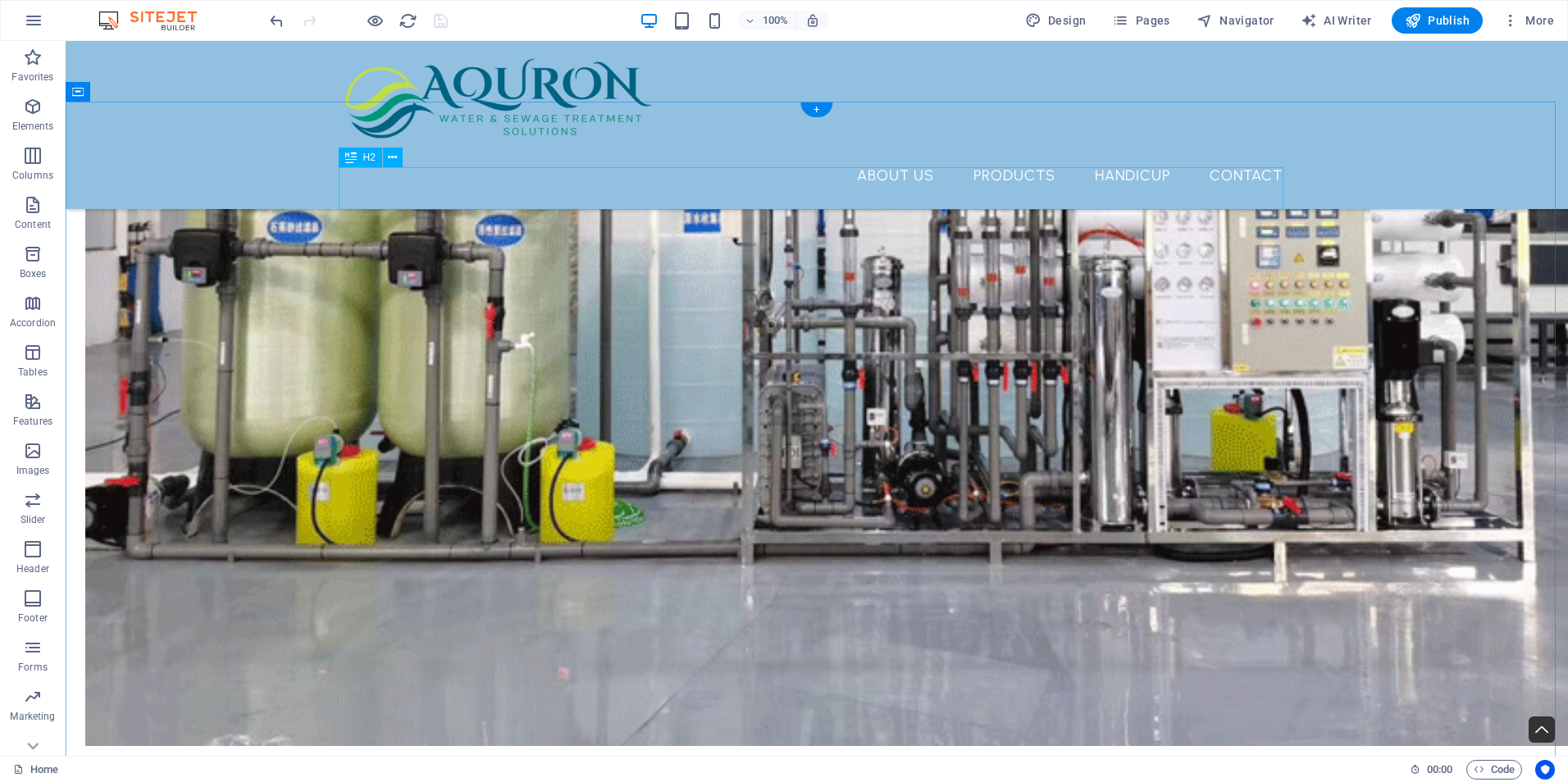click on "HANDICUP" at bounding box center [817, 10992] 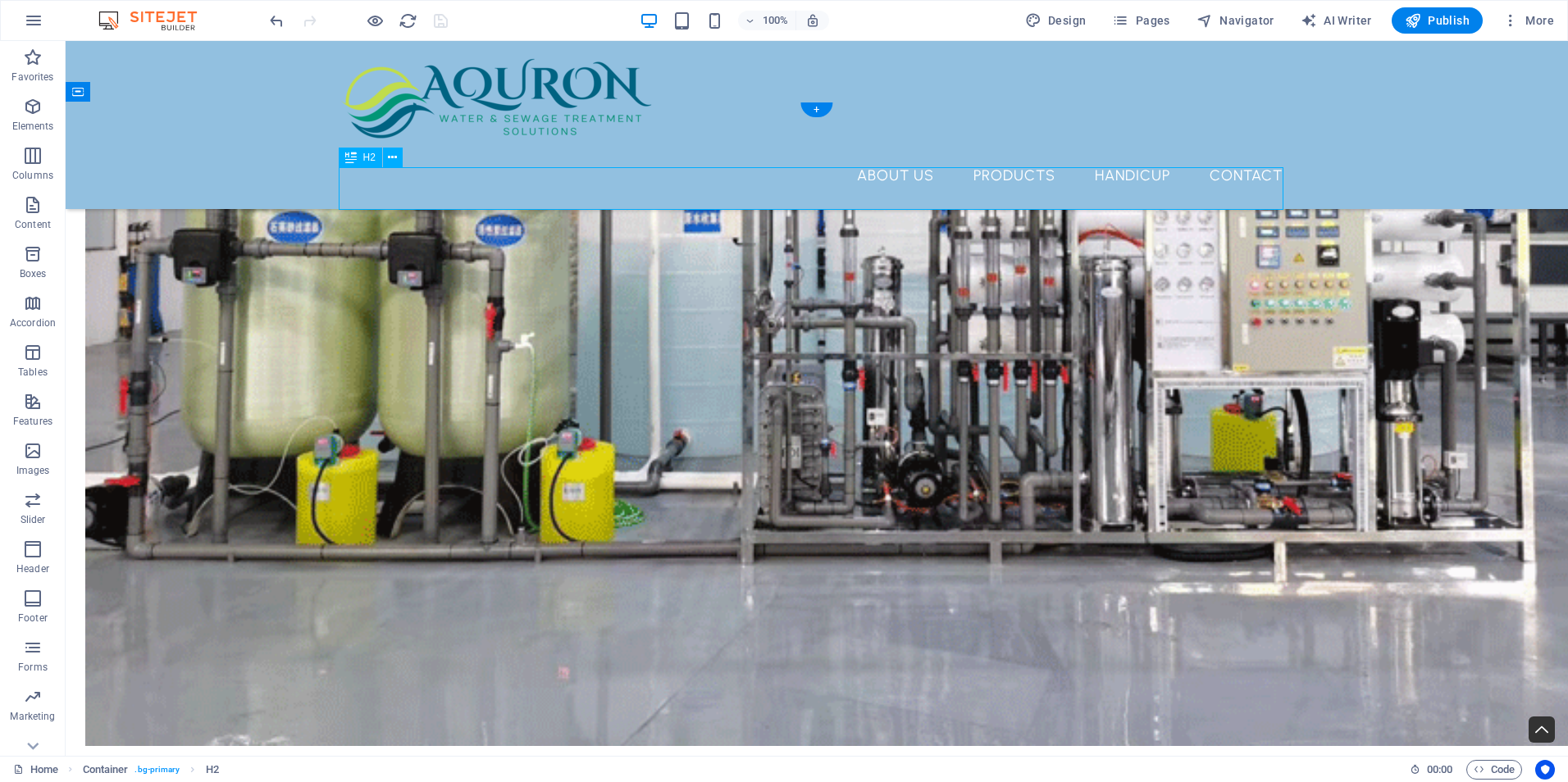click on "HANDICUP" at bounding box center (817, 10992) 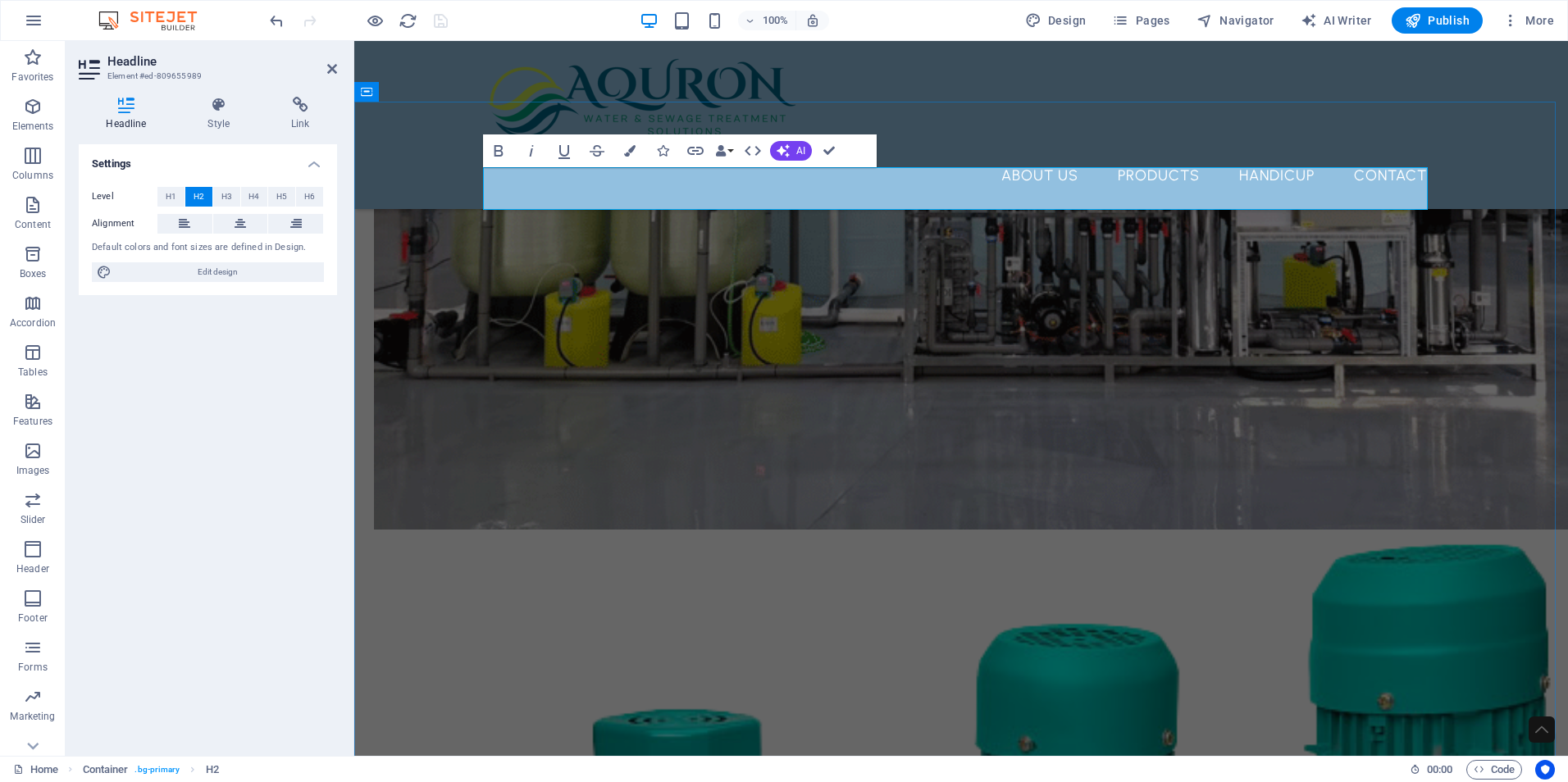 type 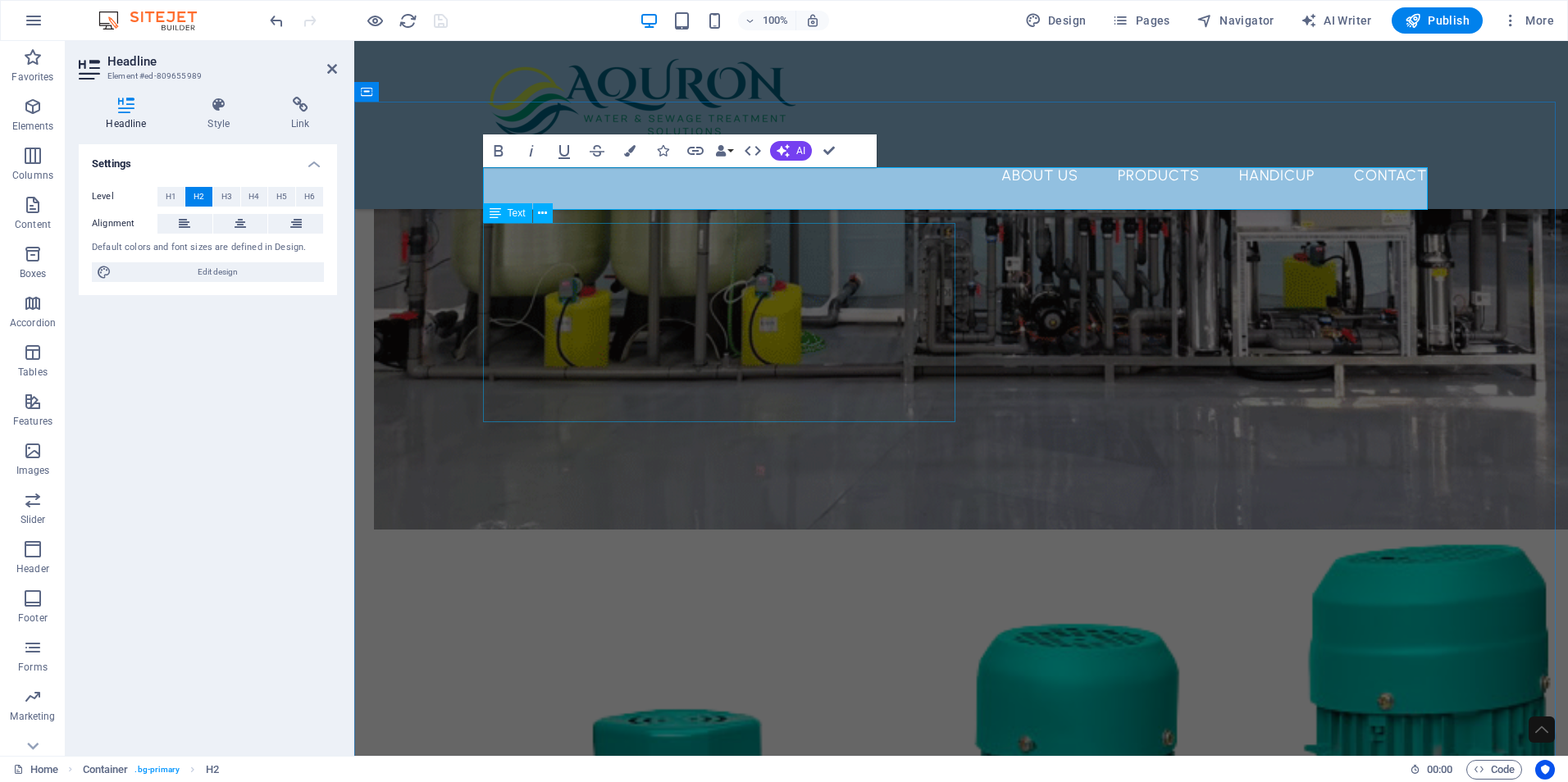 click on "Introducing the Handicup - that moment when all else seems to fail, signaling it's the perfect time to treat yourself to a refreshing drink! Whether you find yourself out enjoying time with friends, hitting the golf course, soaking up the sun at the beach, embarking on a hunting adventure, hosting a lively party, or simply in need of a practical and portable flask—Handicup is here to bring the bar experience directly to you. With its innovative design and convenient functionality, you can savor your favorite beverages anywhere you go!" at bounding box center [961, 10323] 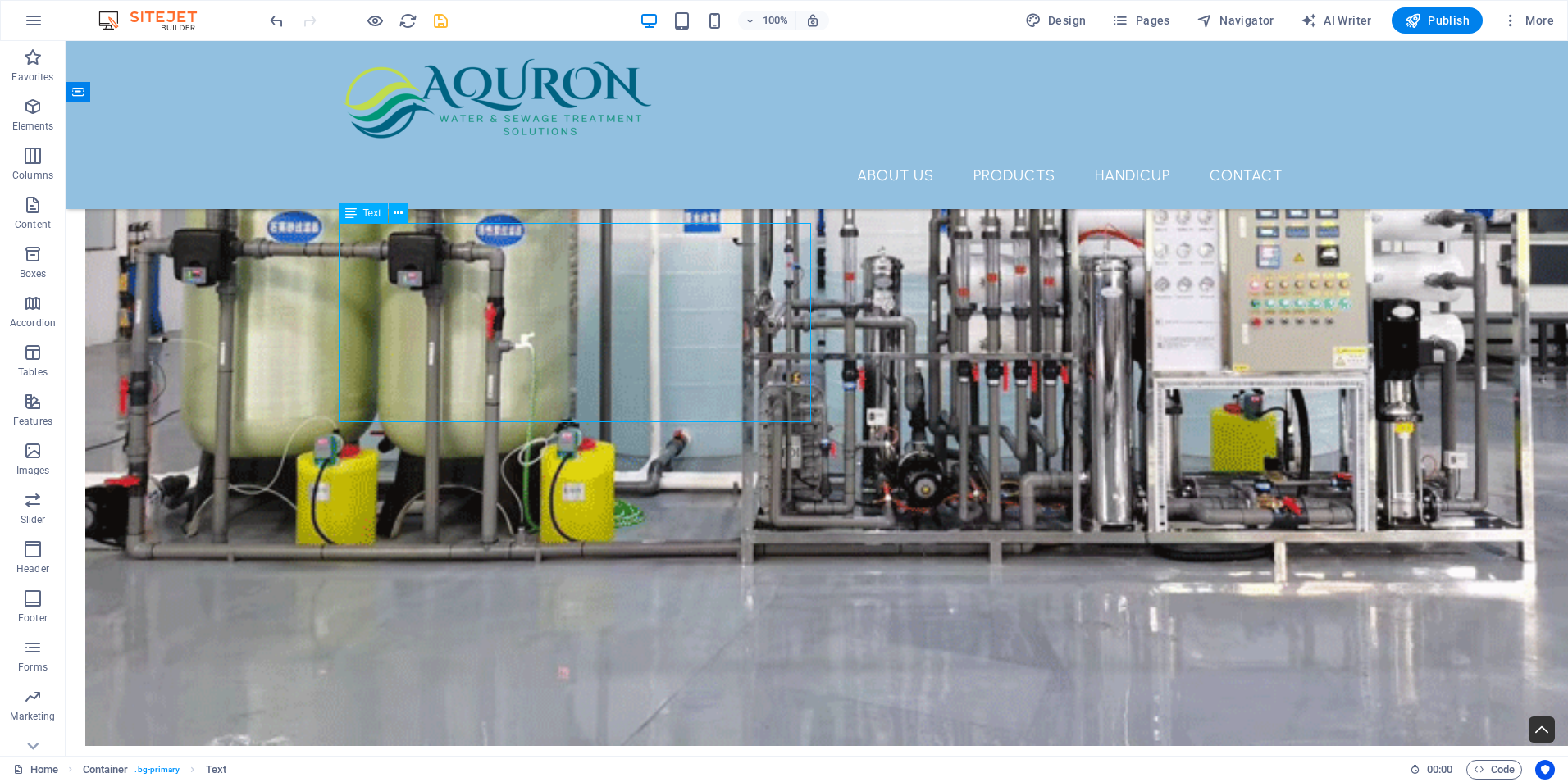 click on "Introducing the Handicup - that moment when all else seems to fail, signaling it's the perfect time to treat yourself to a refreshing drink! Whether you find yourself out enjoying time with friends, hitting the golf course, soaking up the sun at the beach, embarking on a hunting adventure, hosting a lively party, or simply in need of a practical and portable flask—Handicup is here to bring the bar experience directly to you. With its innovative design and convenient functionality, you can savor your favorite beverages anywhere you go!" at bounding box center (817, 11082) 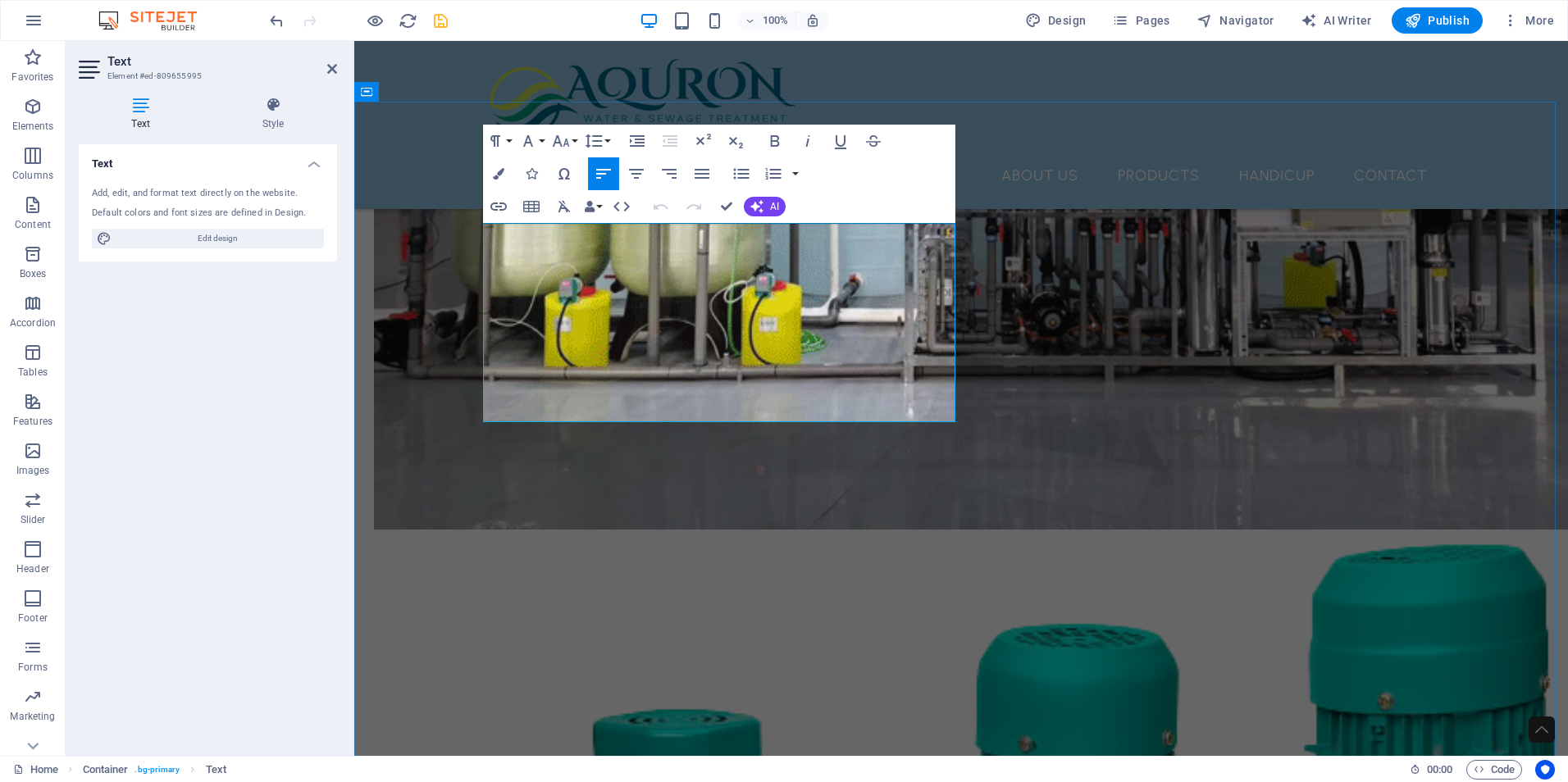 drag, startPoint x: 645, startPoint y: 234, endPoint x: 586, endPoint y: 231, distance: 59.076222 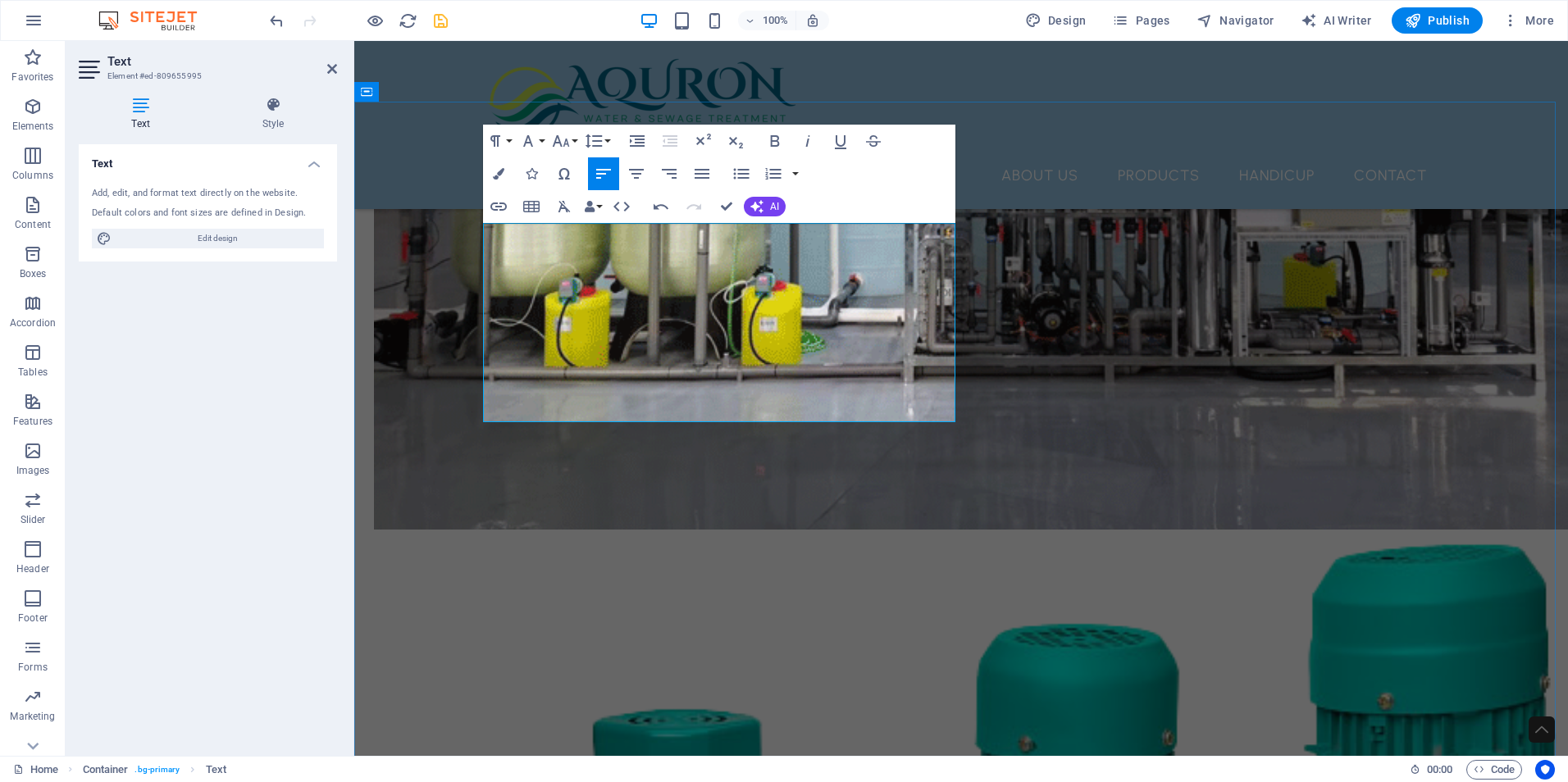 type 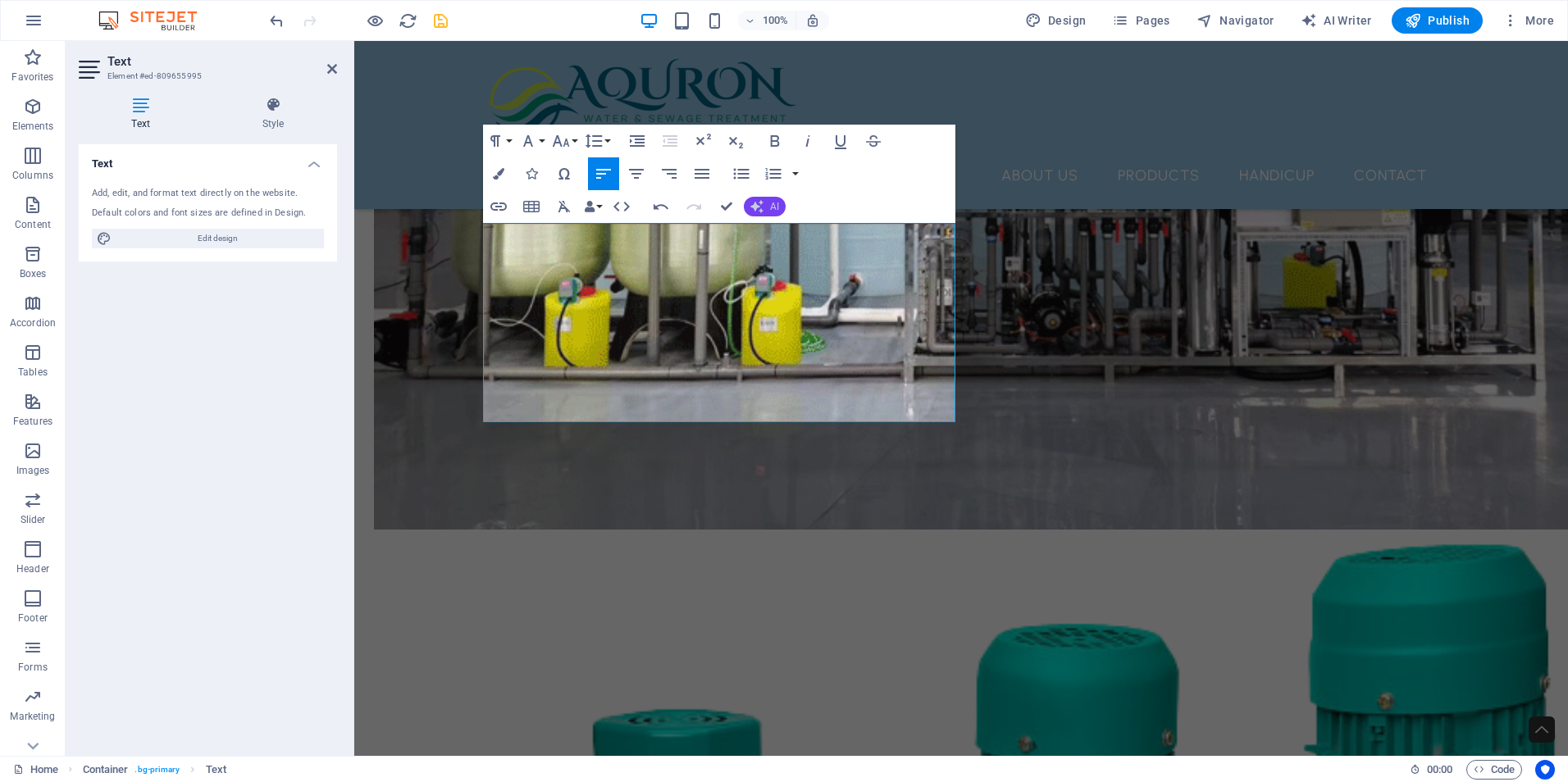 click on "AI" at bounding box center (764, 207) 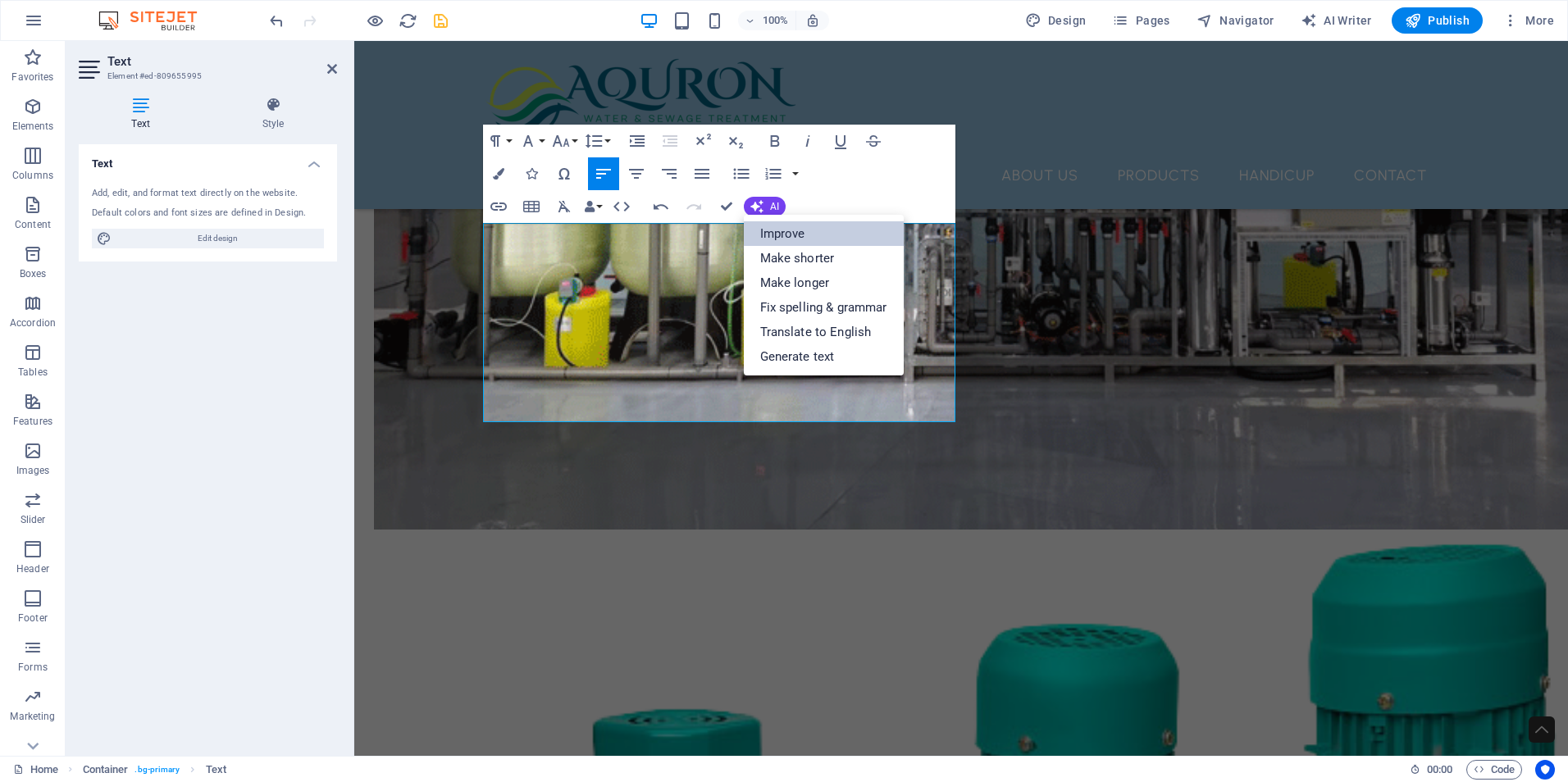 click on "Improve" at bounding box center [823, 234] 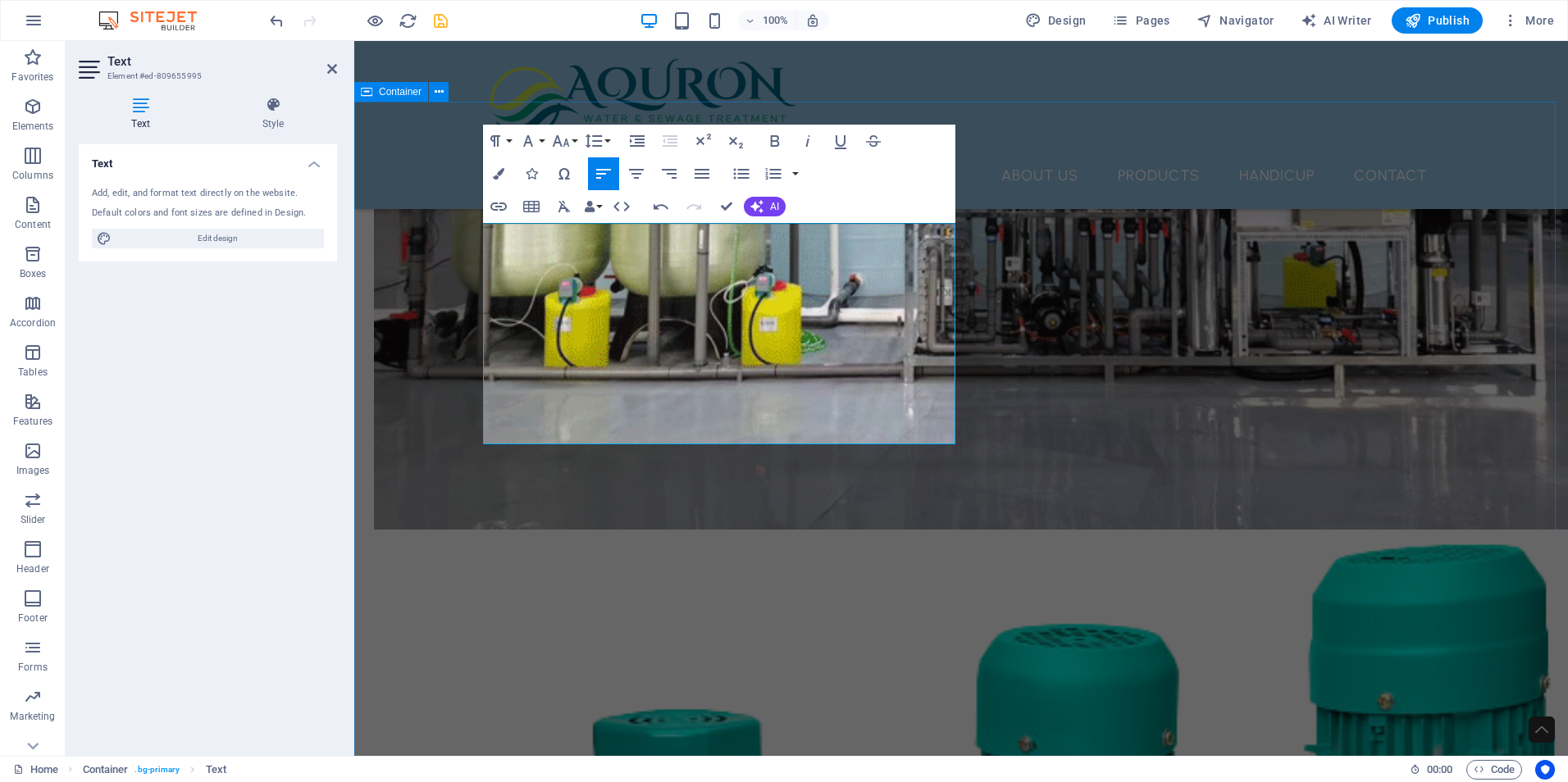 click on "THE HAPPY DRINK MORE Introducing The Happy Drink More – the ideal solution for those moments when everything else seems to falter, reminding you that it's the perfect time to indulge in a refreshing drink! Whether you’re out enjoying time with friends, hitting the golf course, soaking up the sun at the beach, embarking on a hunting adventure, hosting a lively party, or simply in need of a practical and portable flask—The Happy Drink More is here to deliver the bar experience straight to you. With its innovative design and convenient functionality, you can savour your favourite beverages wherever life takes you!" at bounding box center [961, 10641] 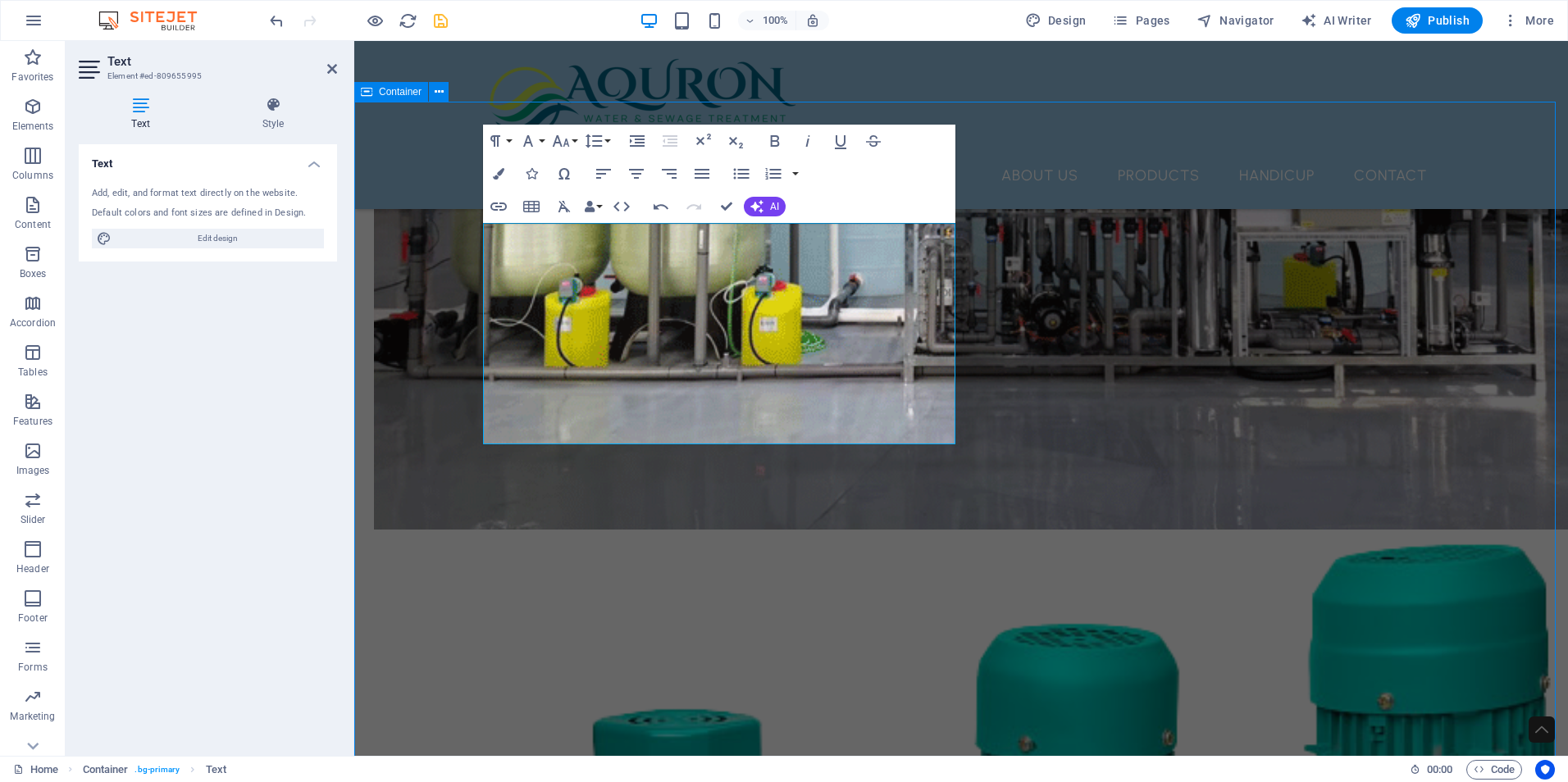 click on "THE HAPPY DRINK MORE Introducing The Happy Drink More – the ideal solution for those moments when everything else seems to falter, reminding you that it's the perfect time to indulge in a refreshing drink! Whether you’re out enjoying time with friends, hitting the golf course, soaking up the sun at the beach, embarking on a hunting adventure, hosting a lively party, or simply in need of a practical and portable flask—The Happy Drink More is here to deliver the bar experience straight to you. With its innovative design and convenient functionality, you can savour your favourite beverages wherever life takes you!" at bounding box center (961, 10641) 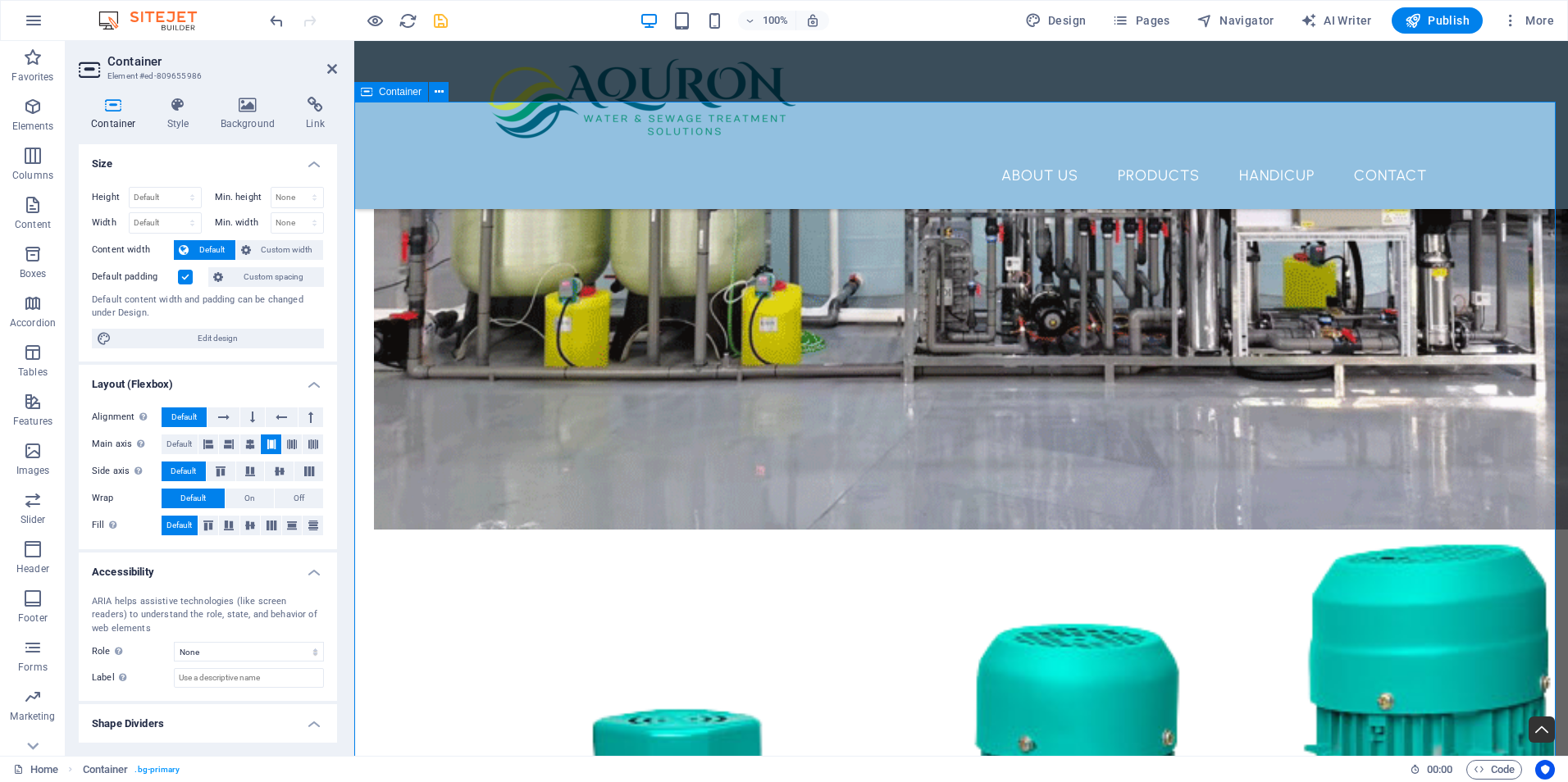 click on "THE HAPPY DRINK MORE Introducing The Happy Drink More – the ideal solution for those moments when everything else seems to falter, reminding you that it's the perfect time to indulge in a refreshing drink! Whether you’re out enjoying time with friends, hitting the golf course, soaking up the sun at the beach, embarking on a hunting adventure, hosting a lively party, or simply in need of a practical and portable flask—The Happy Drink More is here to deliver the bar experience straight to you. With its innovative design and convenient functionality, you can savour your favourite beverages wherever life takes you!" at bounding box center (961, 10641) 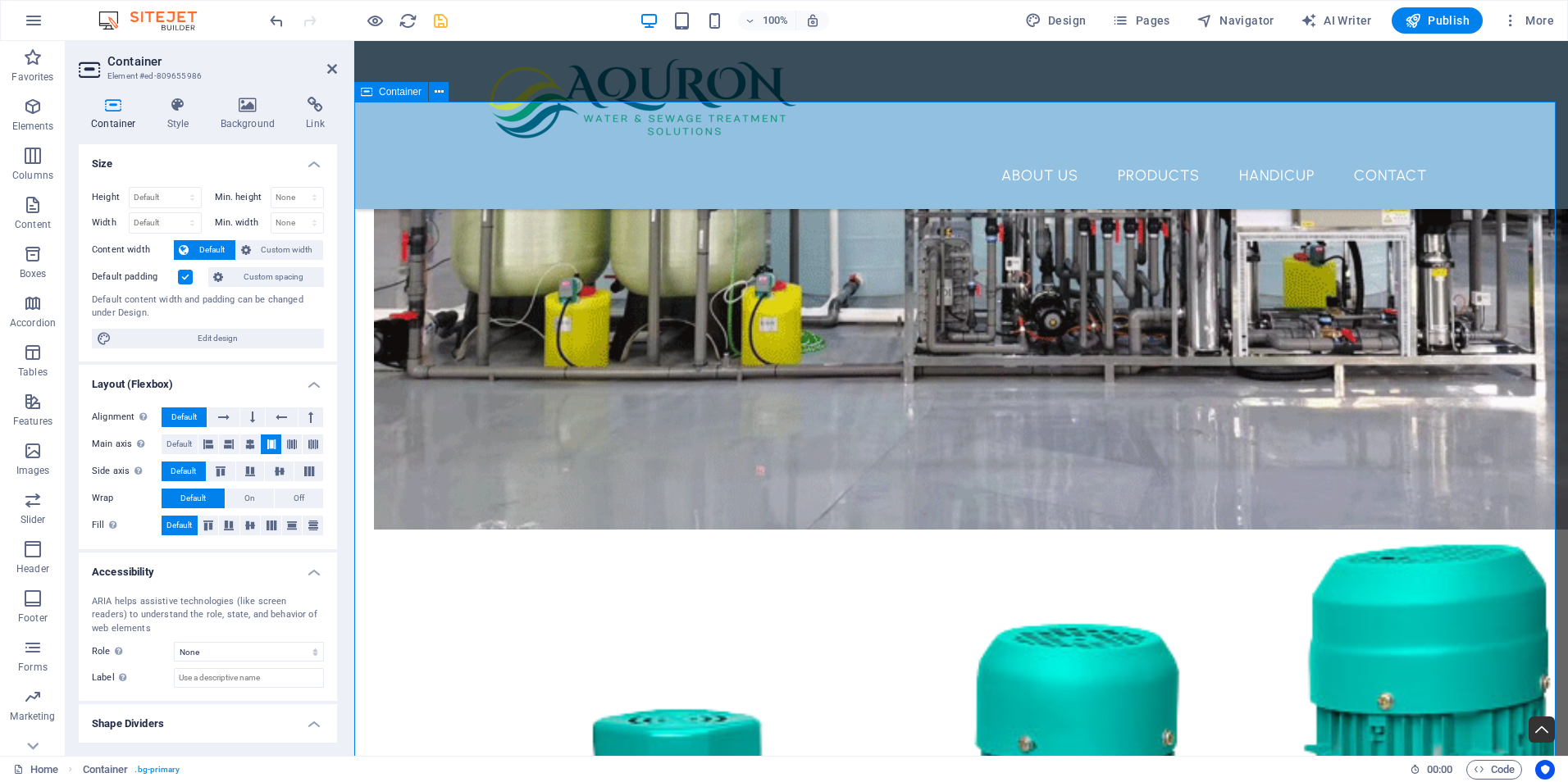 click on "THE HAPPY DRINK MORE Introducing The Happy Drink More – the ideal solution for those moments when everything else seems to falter, reminding you that it's the perfect time to indulge in a refreshing drink! Whether you’re out enjoying time with friends, hitting the golf course, soaking up the sun at the beach, embarking on a hunting adventure, hosting a lively party, or simply in need of a practical and portable flask—The Happy Drink More is here to deliver the bar experience straight to you. With its innovative design and convenient functionality, you can savour your favourite beverages wherever life takes you!" at bounding box center [961, 10641] 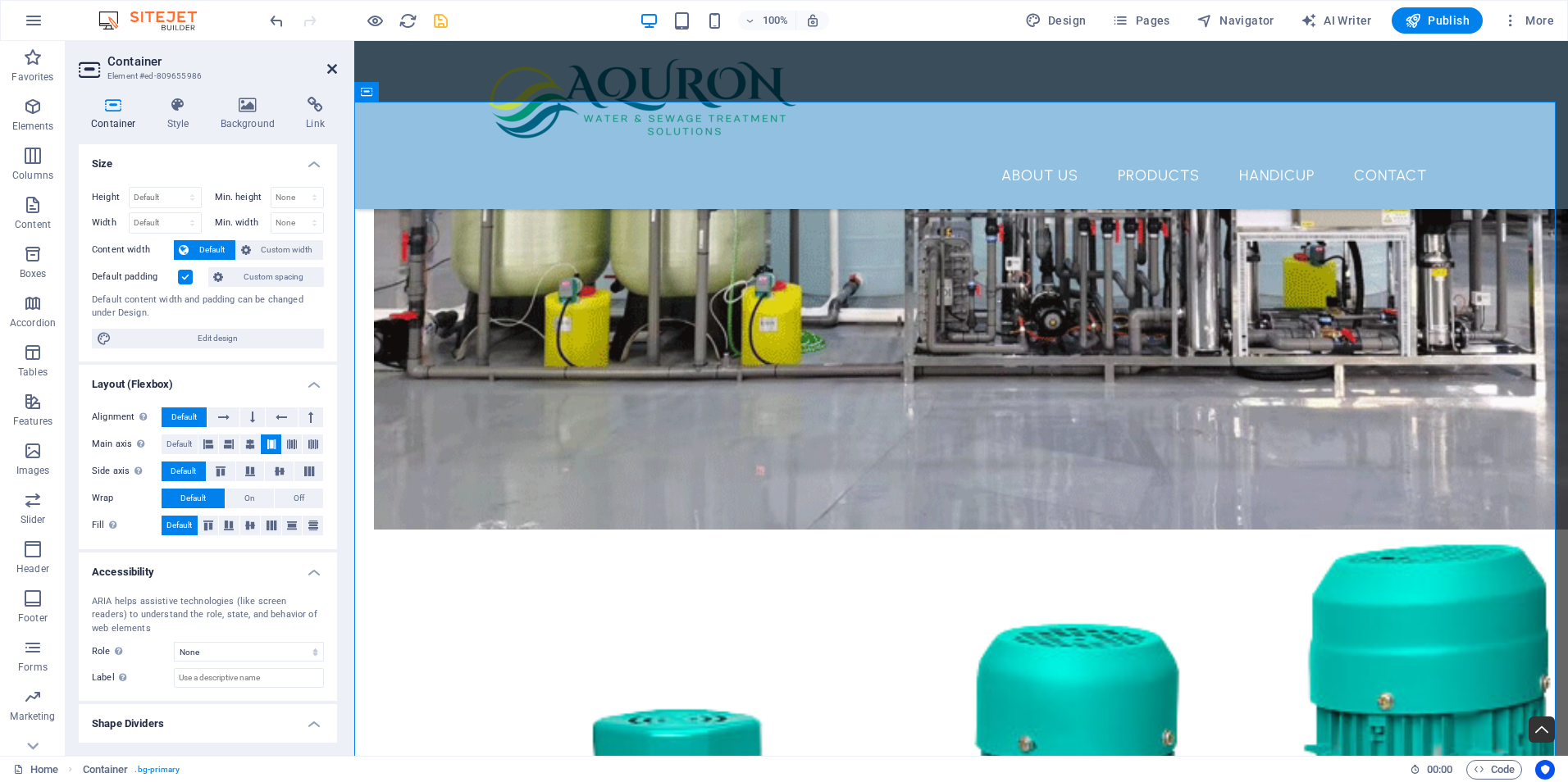 click at bounding box center [332, 69] 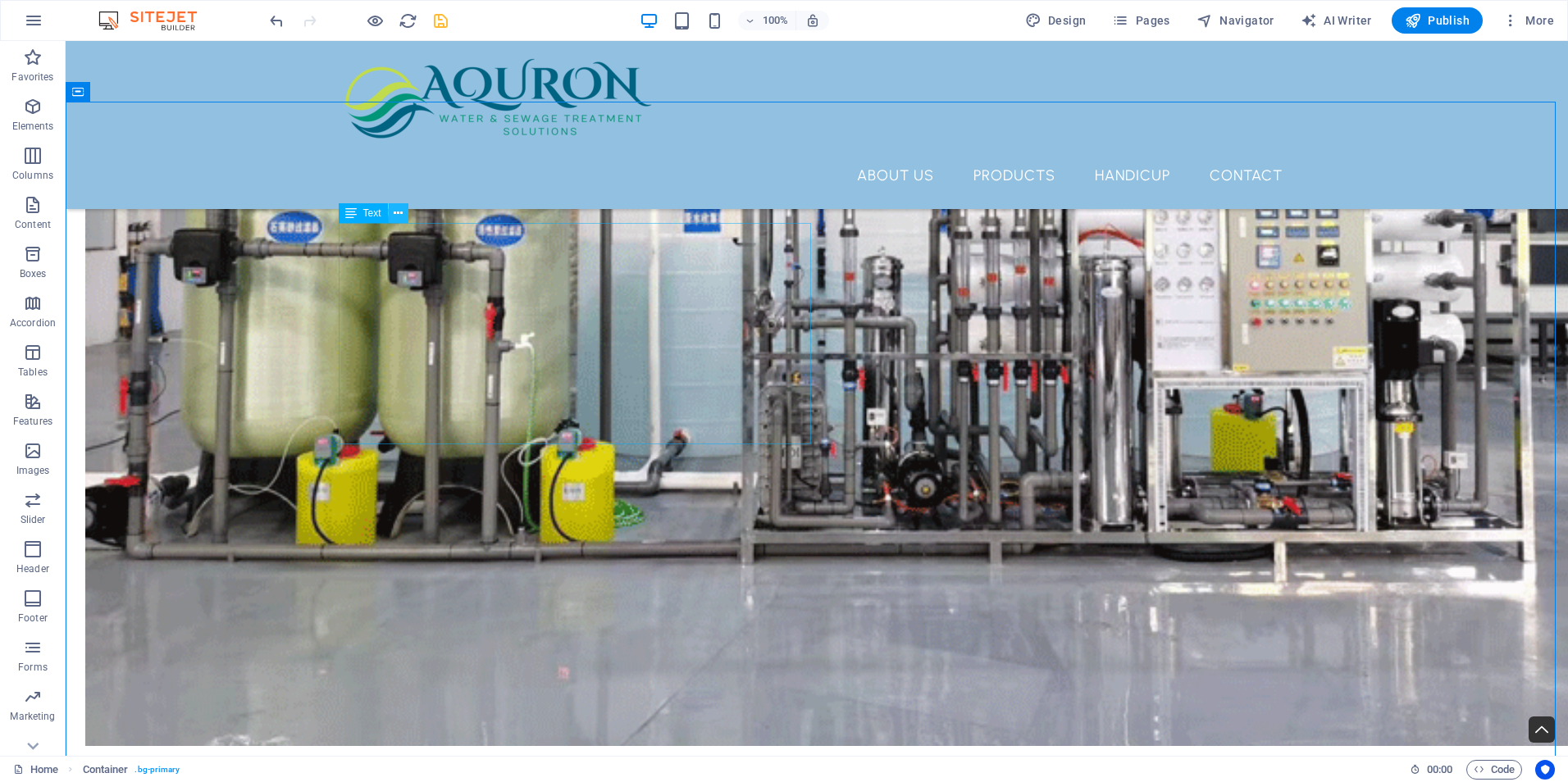 click at bounding box center (399, 213) 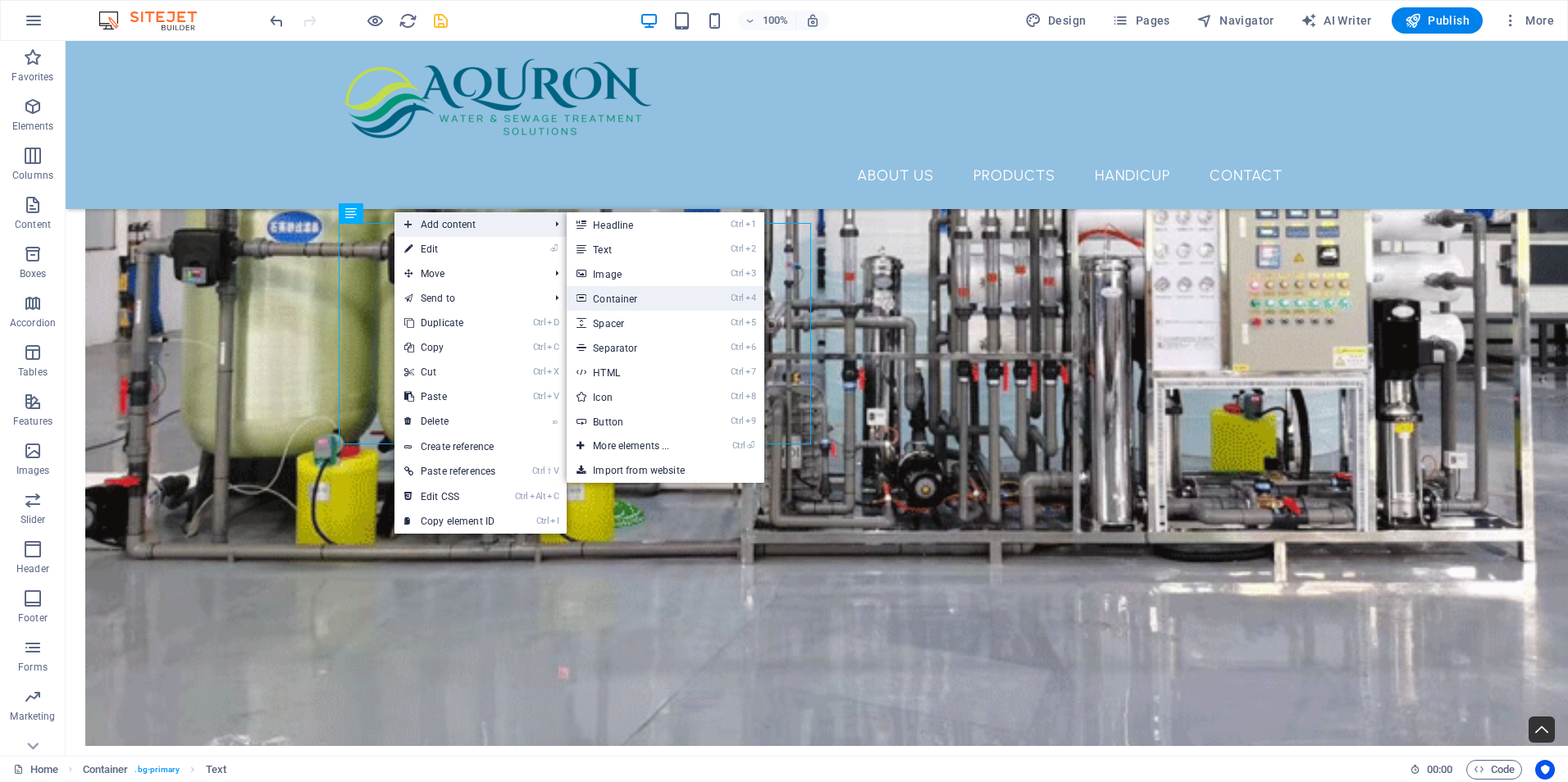 click on "Ctrl 4  Container" at bounding box center [634, 298] 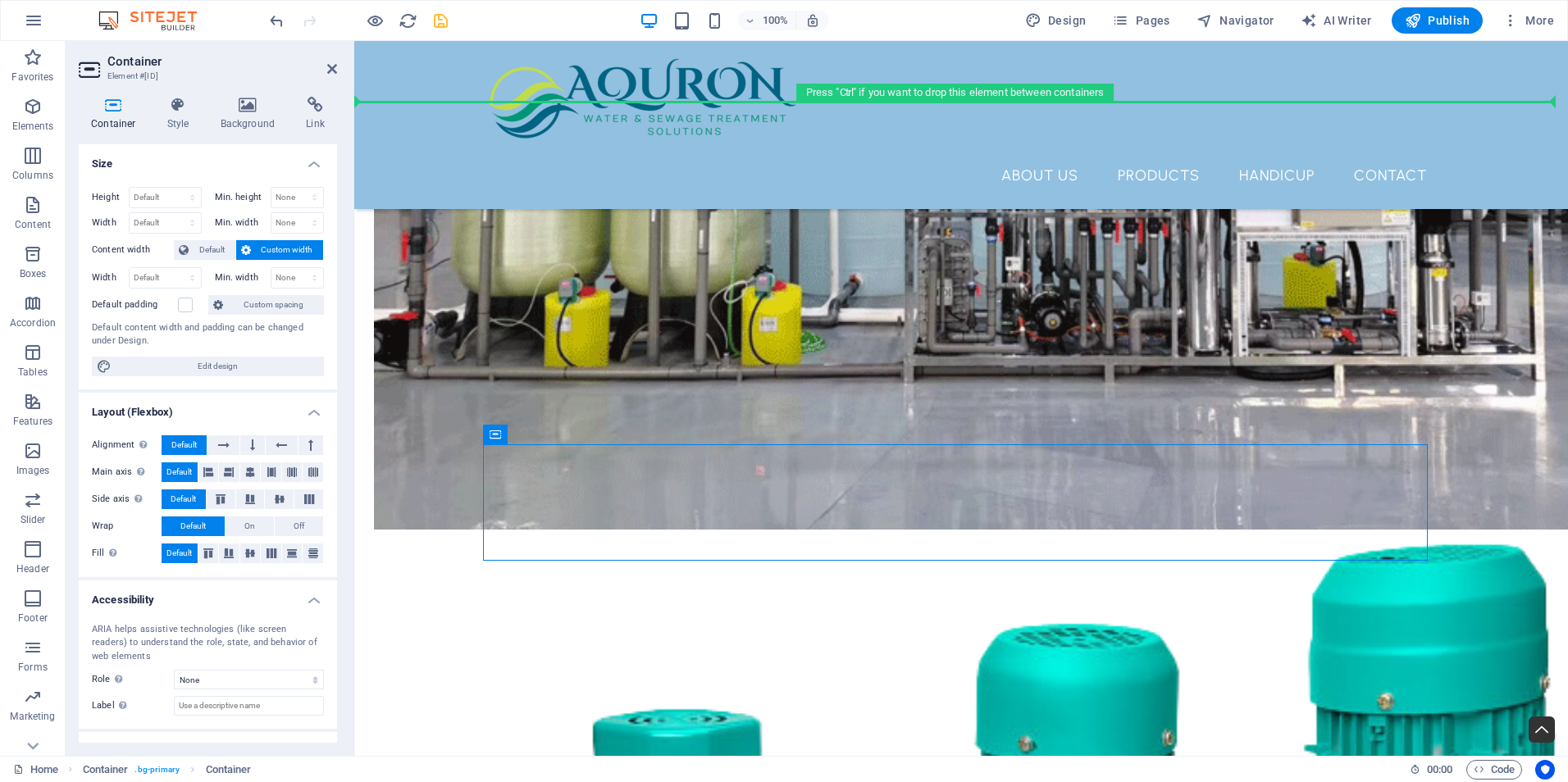 drag, startPoint x: 1078, startPoint y: 448, endPoint x: 1166, endPoint y: 320, distance: 155.3319 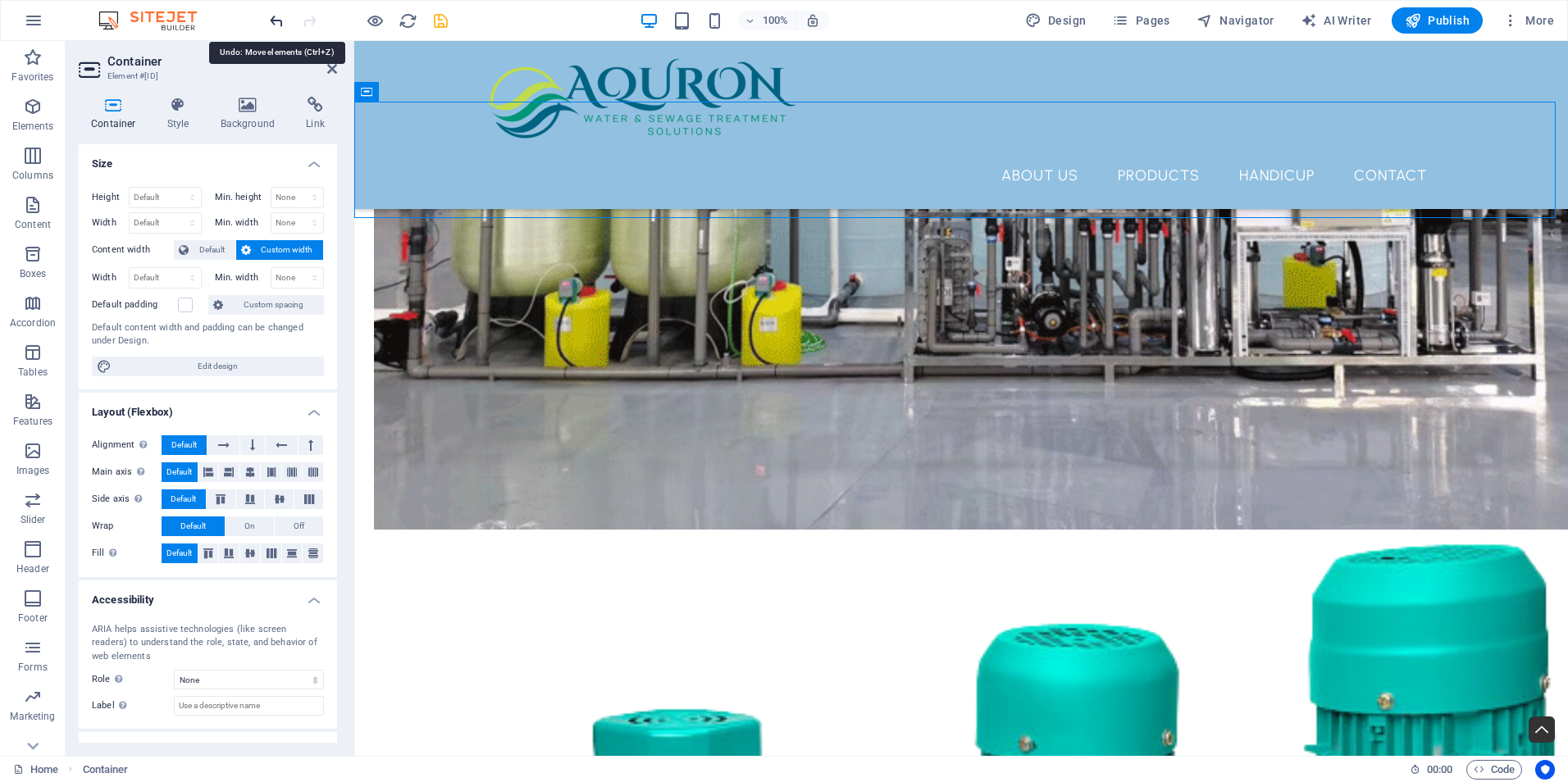 click at bounding box center [276, 20] 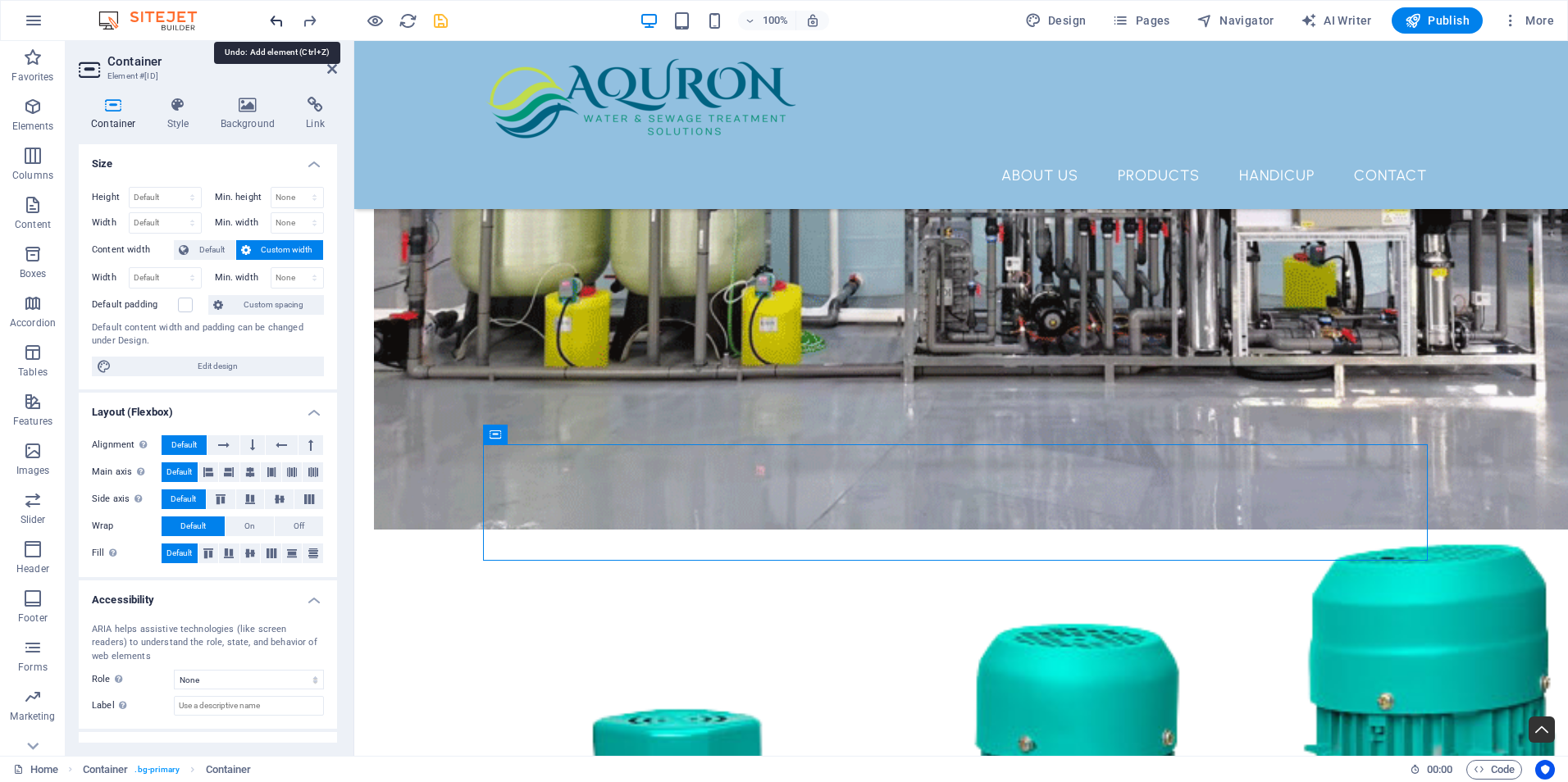 click at bounding box center [276, 20] 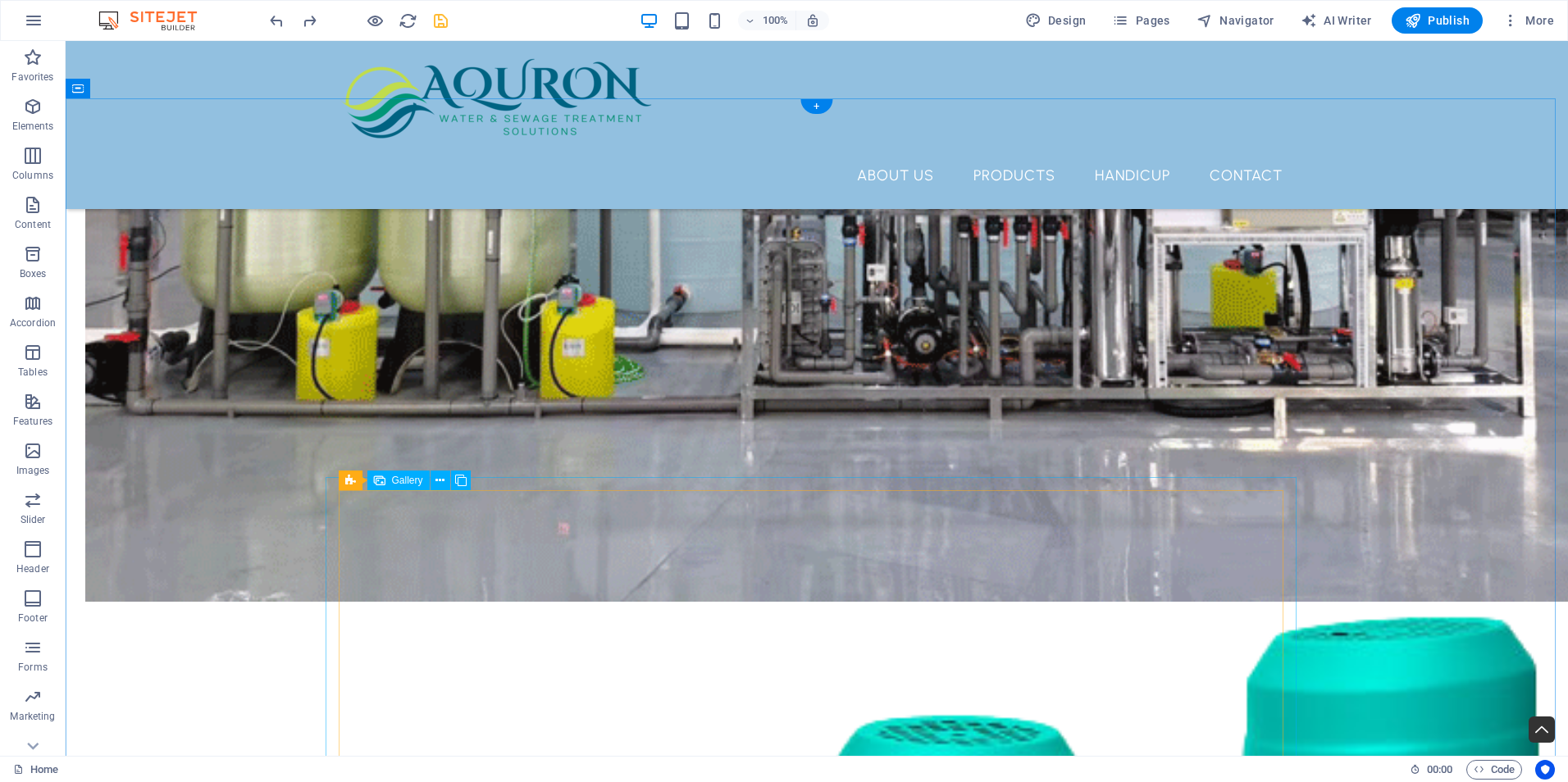 scroll, scrollTop: 3933, scrollLeft: 0, axis: vertical 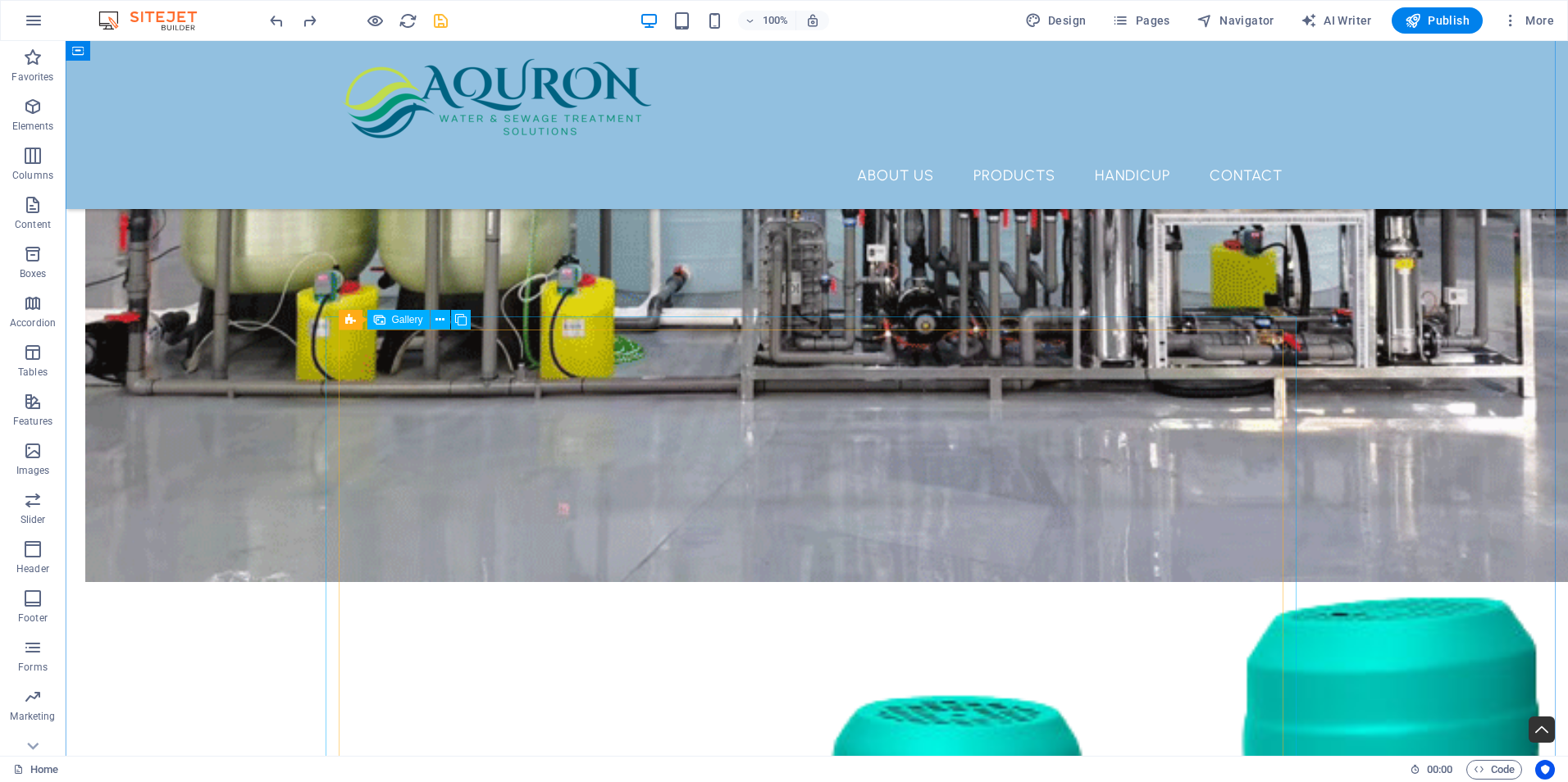 click at bounding box center [493, 11193] 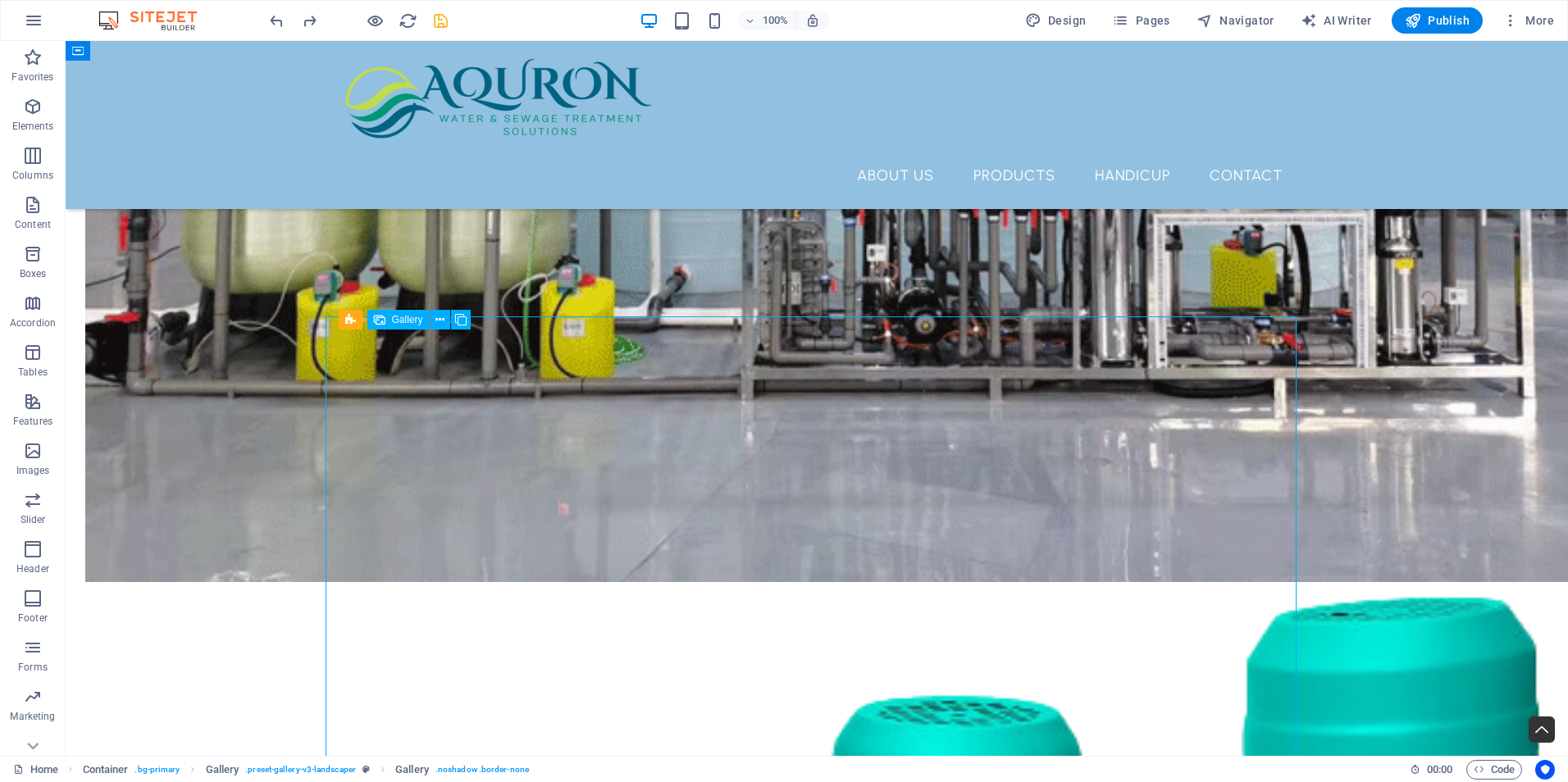 click at bounding box center [493, 11193] 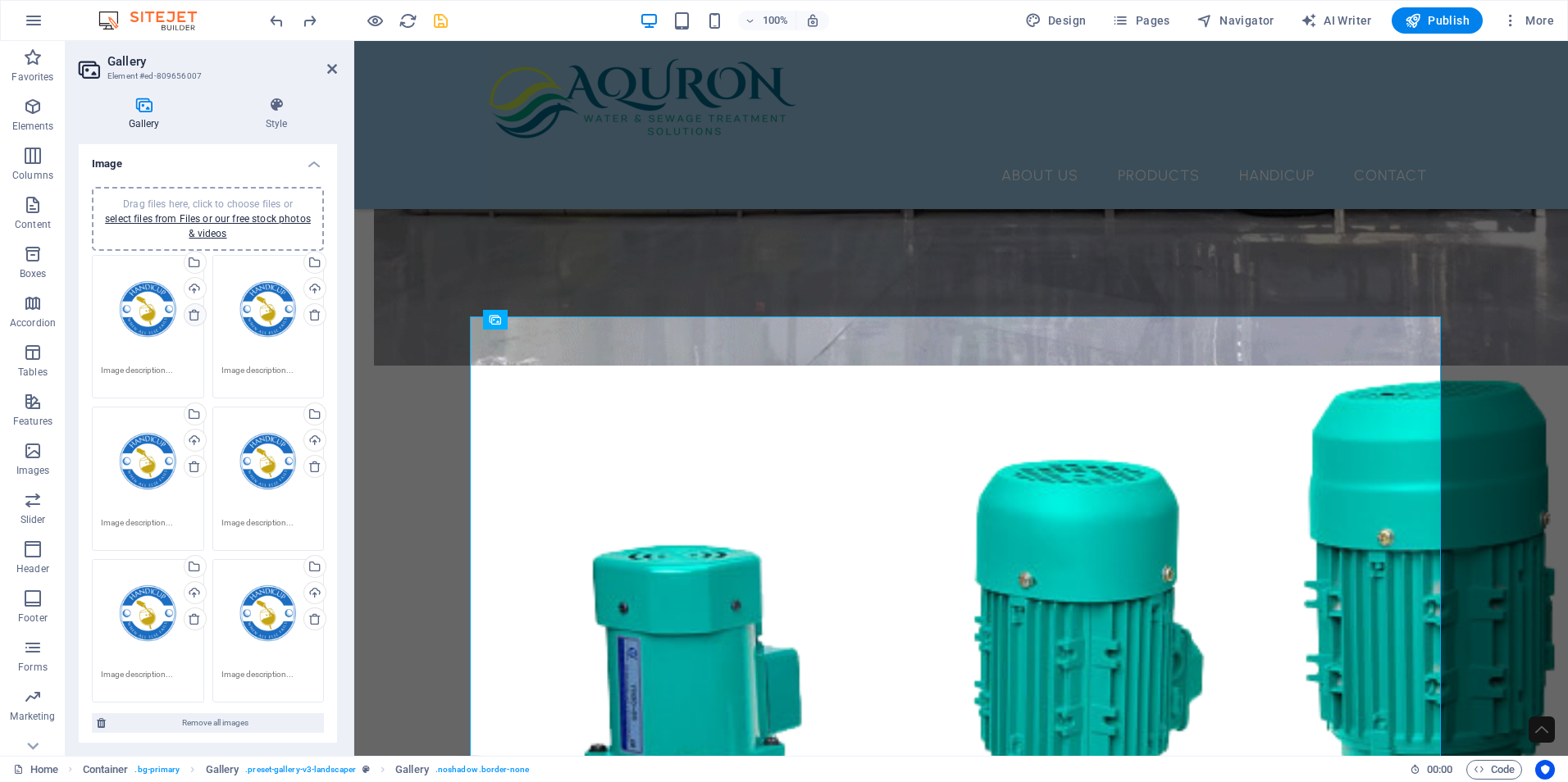 click at bounding box center (194, 315) 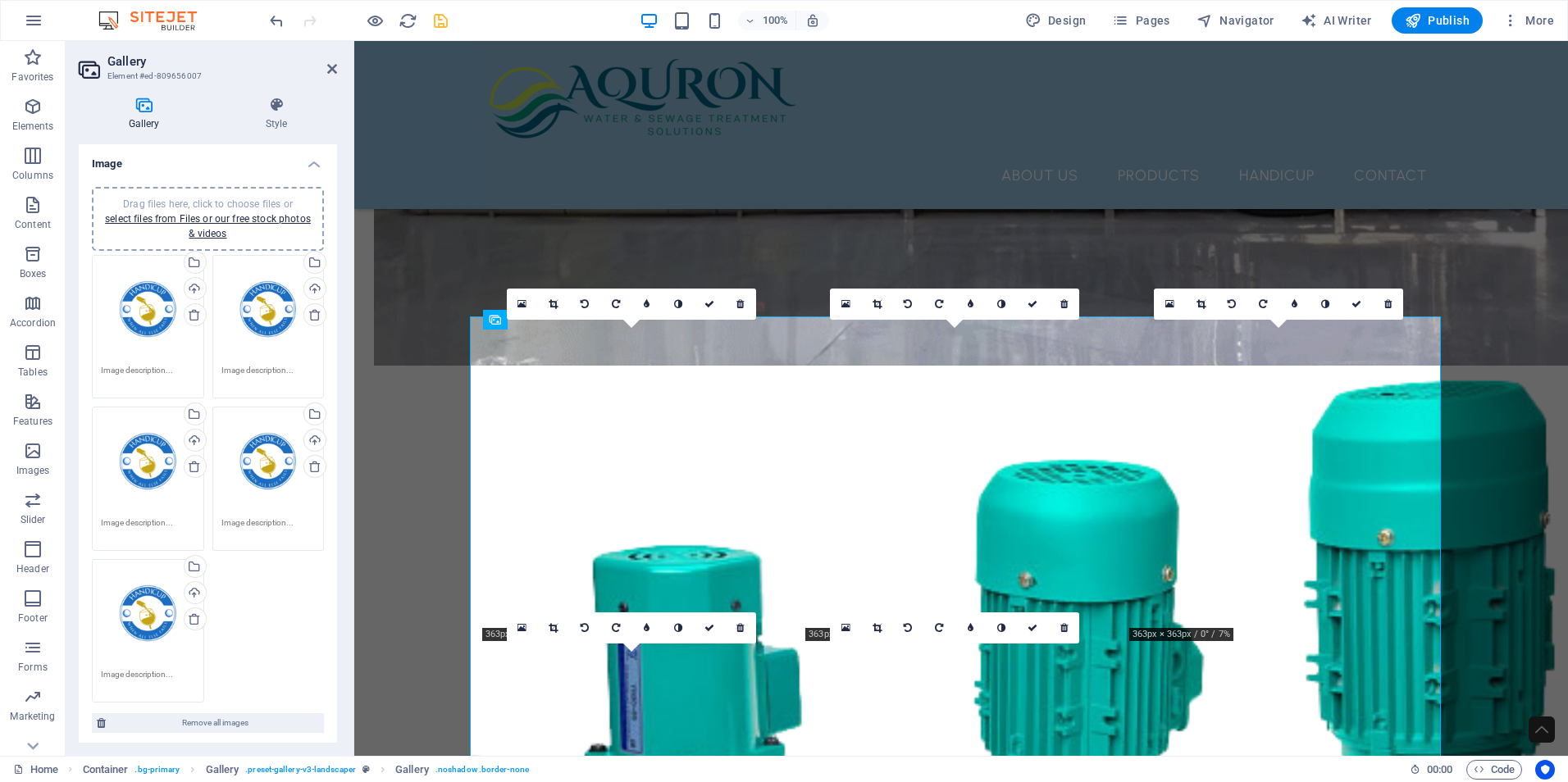 click on "Drag files here, click to choose files or select files from Files or our free stock photos & videos" at bounding box center (148, 311) 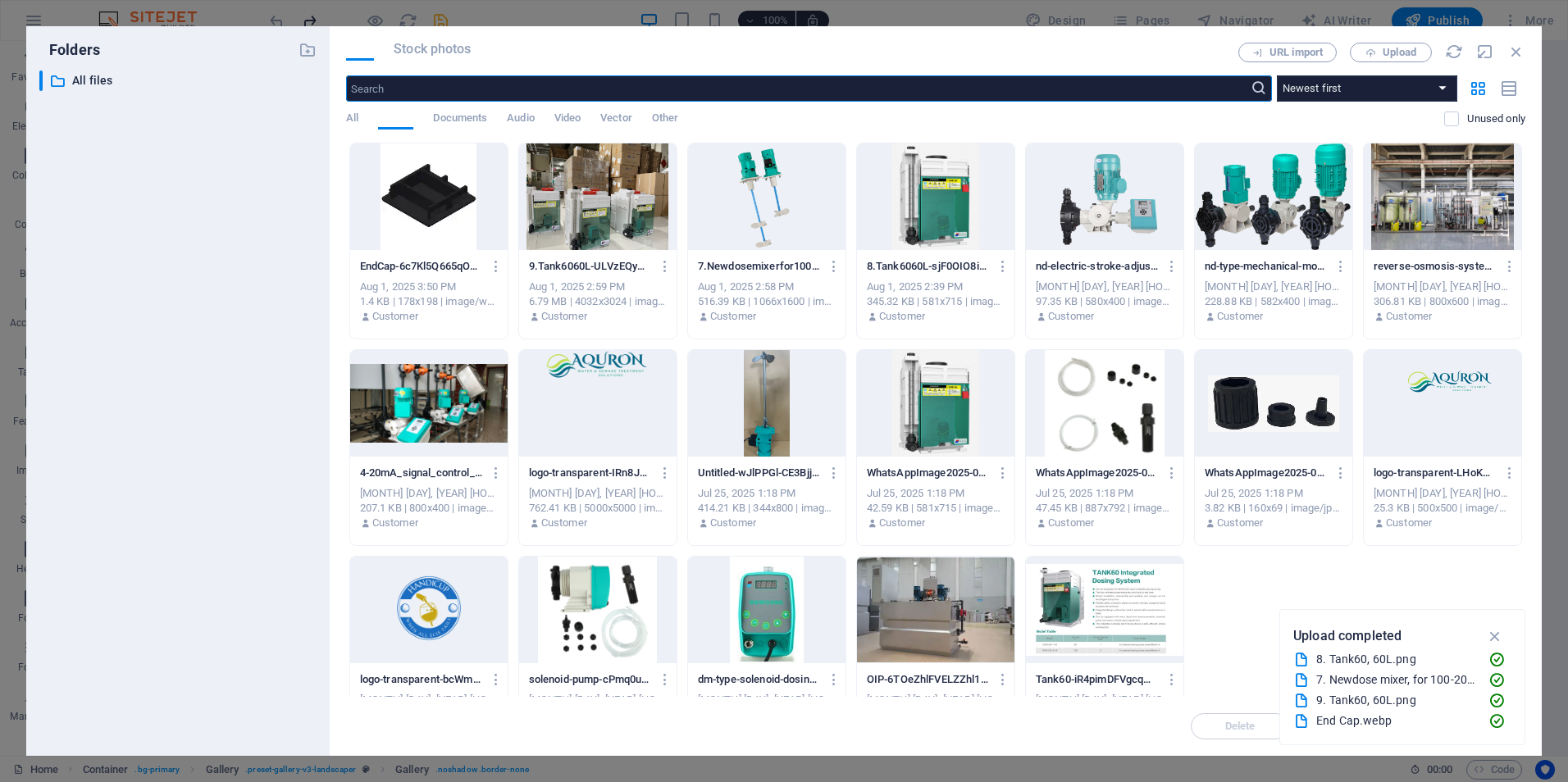 scroll, scrollTop: 4145, scrollLeft: 0, axis: vertical 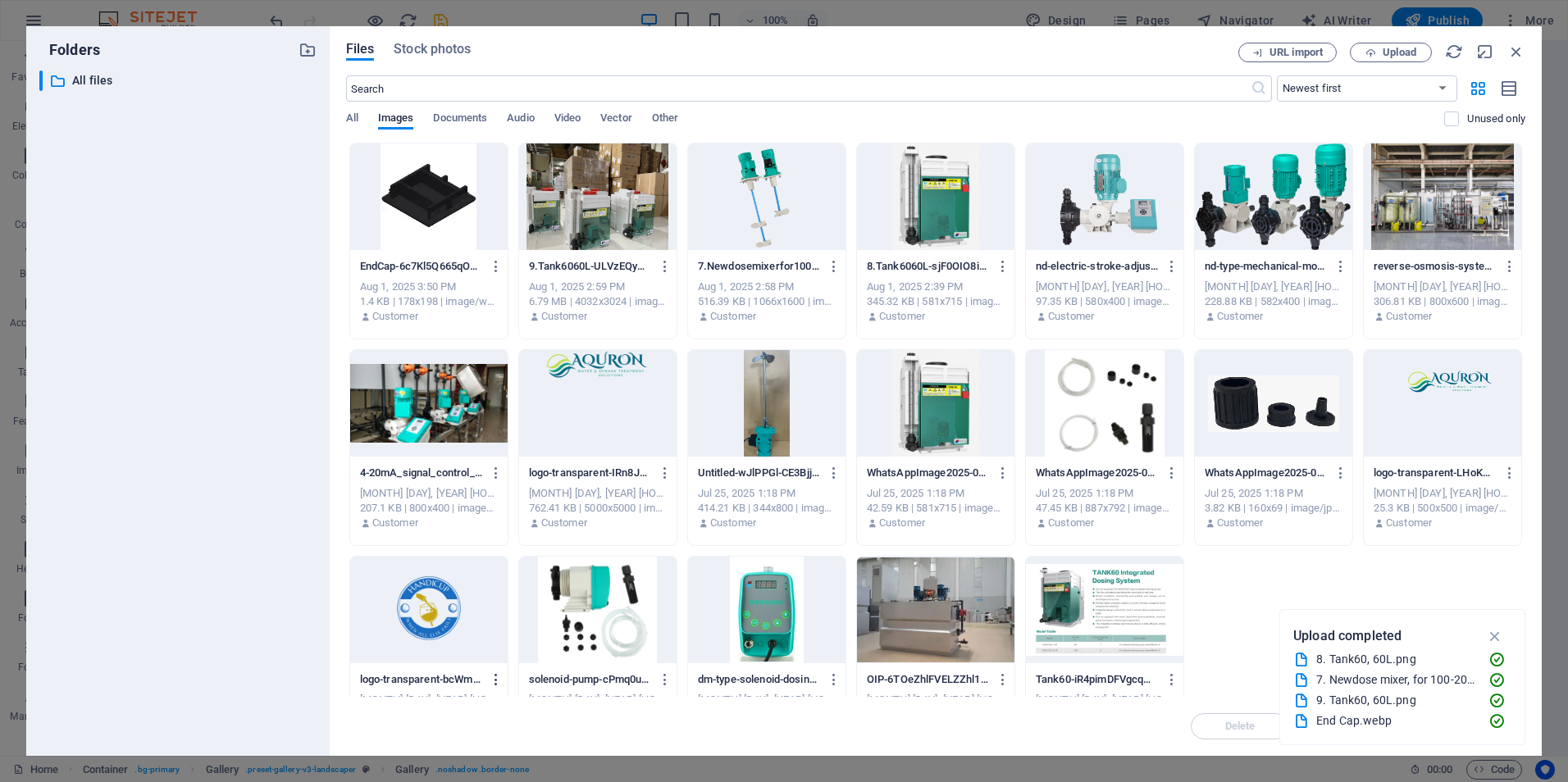 click at bounding box center [496, 680] 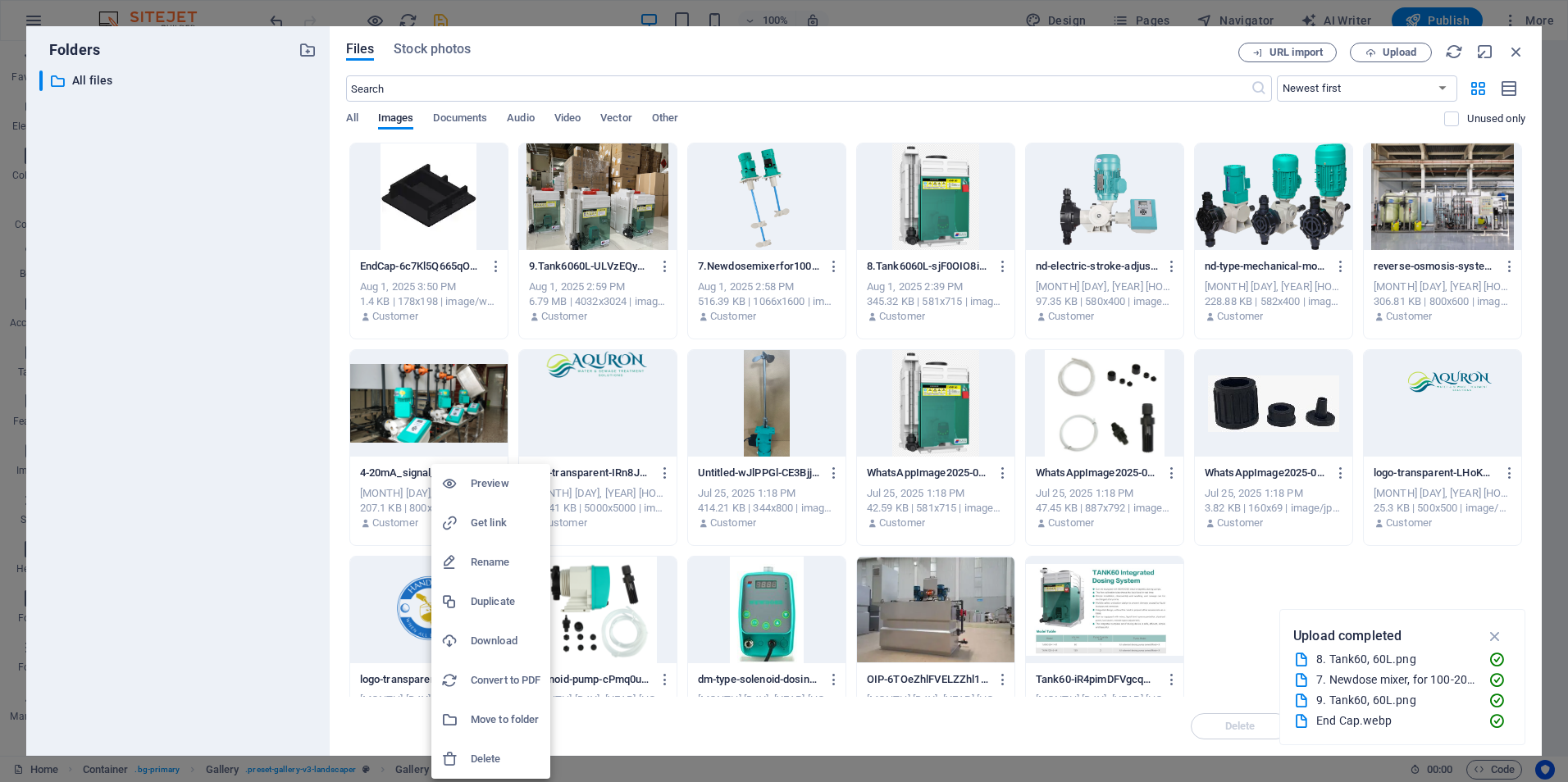 click on "Delete" at bounding box center [505, 759] 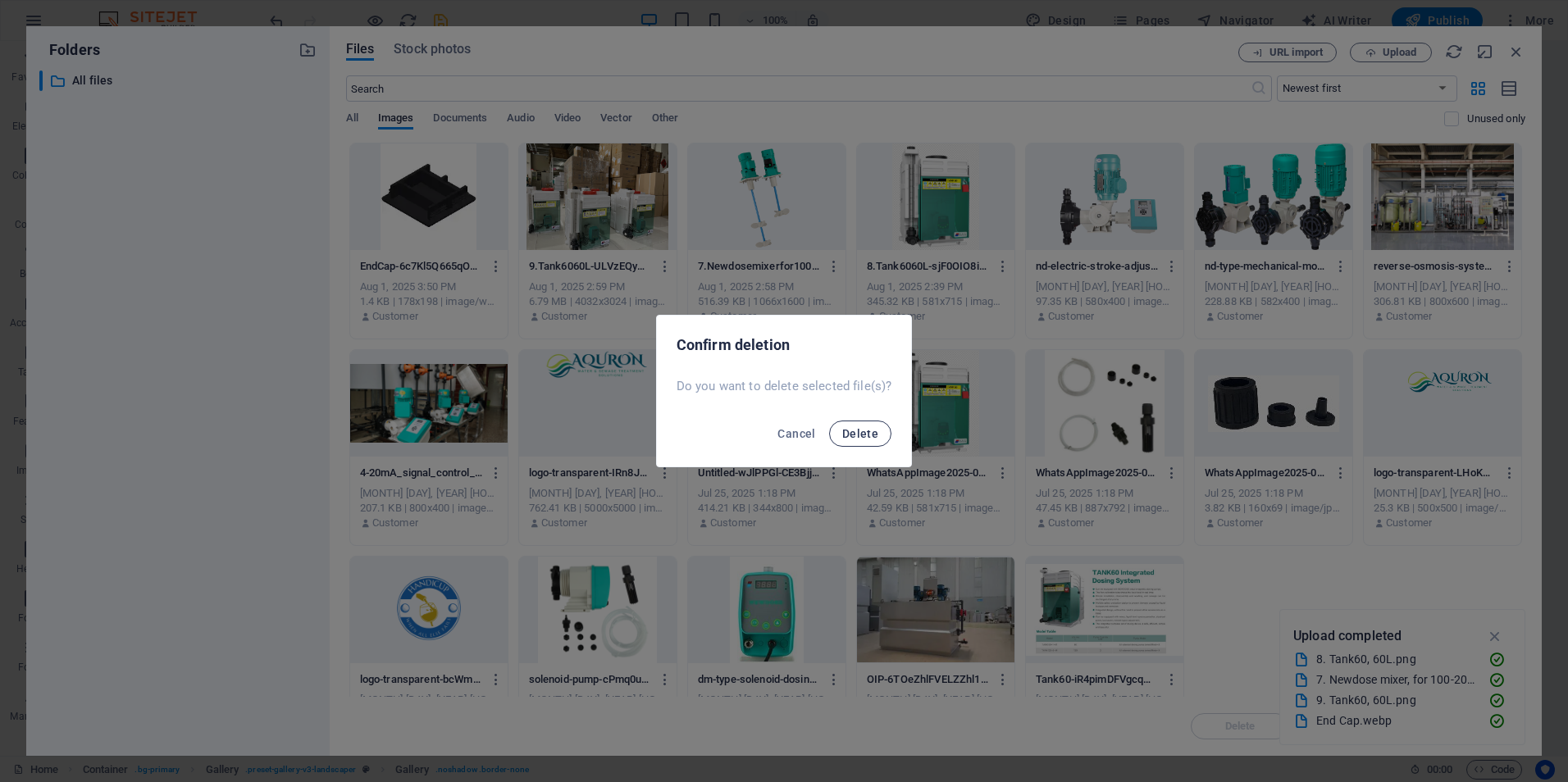 click on "Delete" at bounding box center [860, 434] 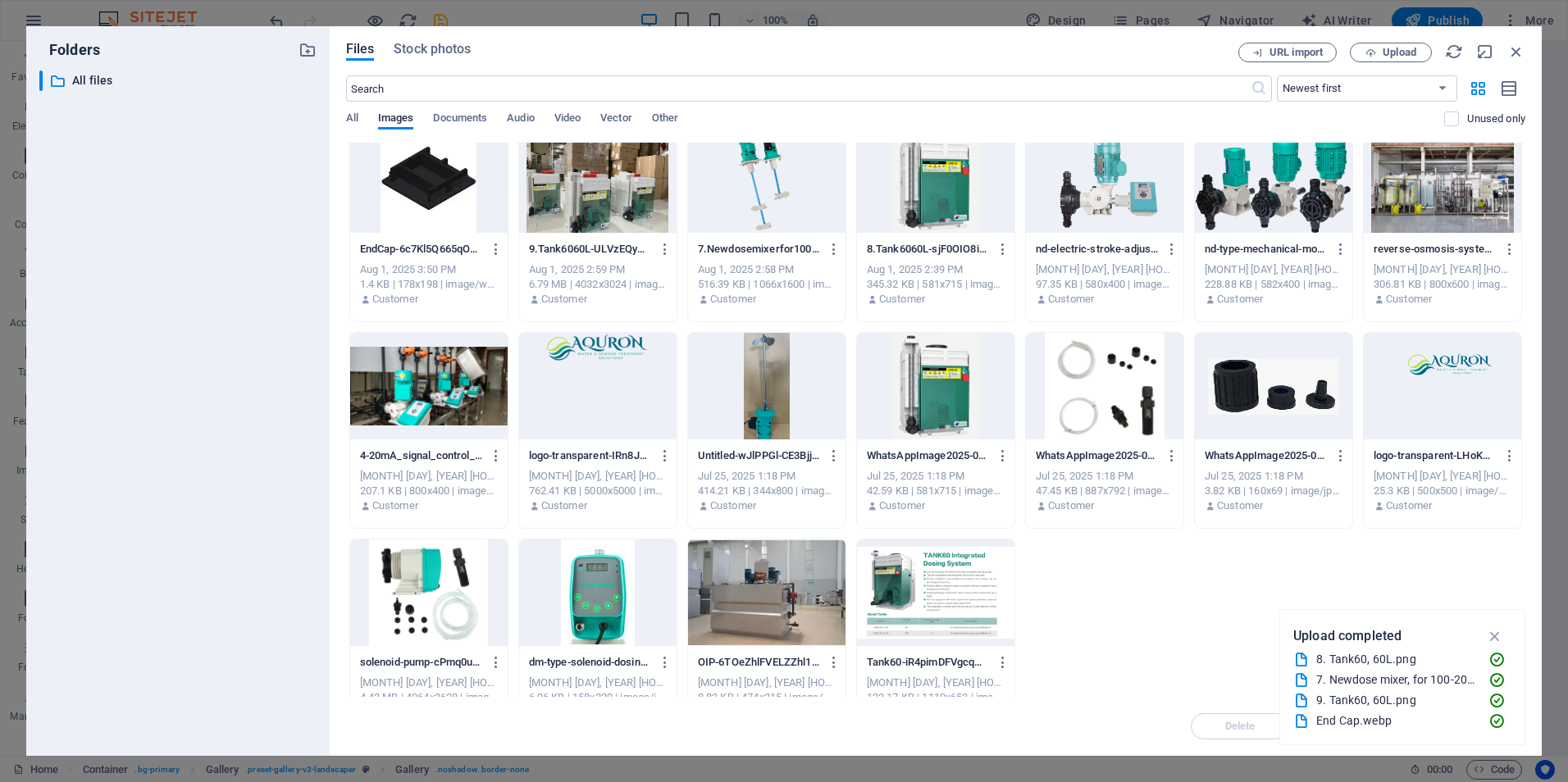 scroll, scrollTop: 0, scrollLeft: 0, axis: both 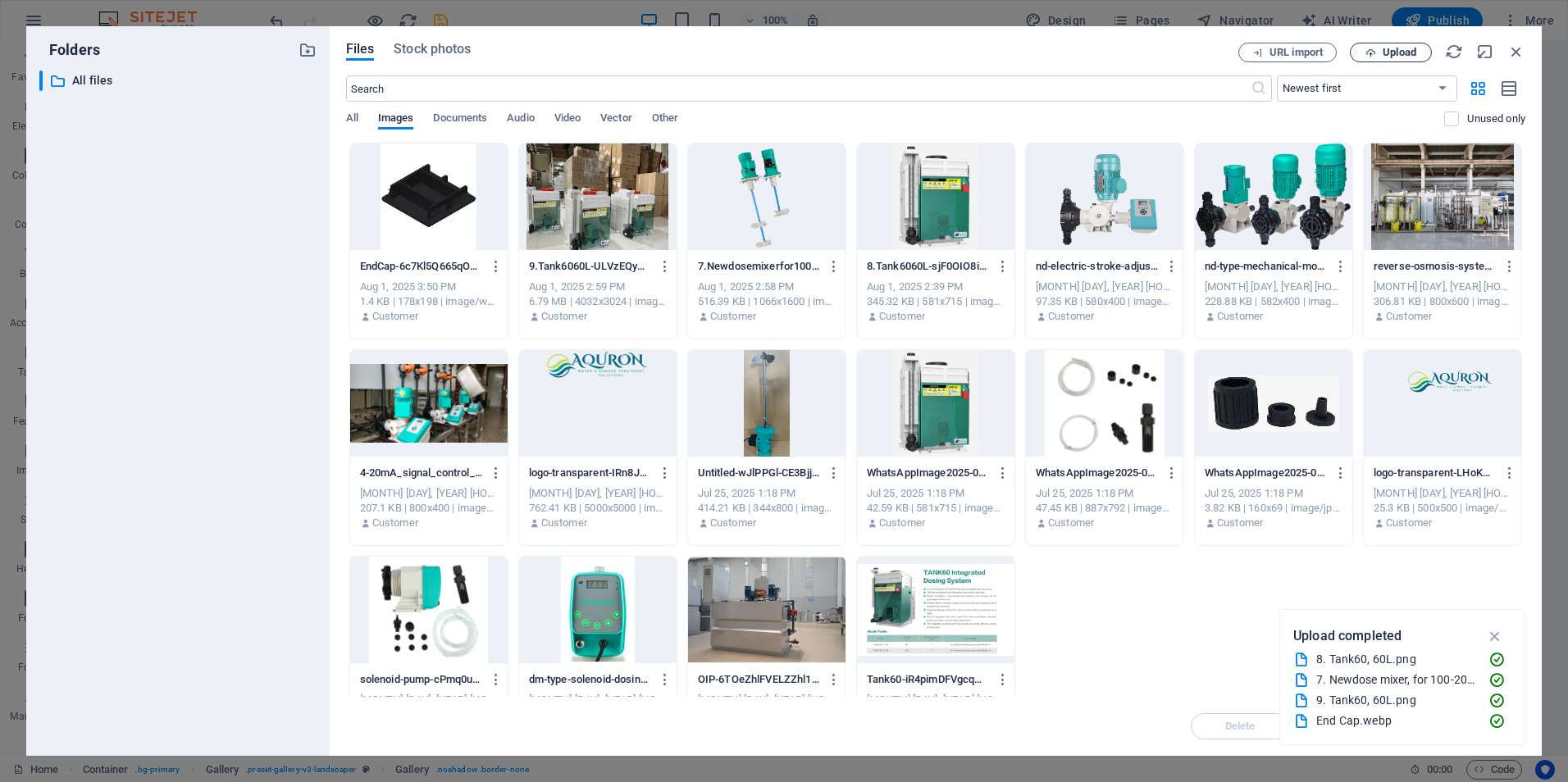 click on "Upload" at bounding box center (1399, 52) 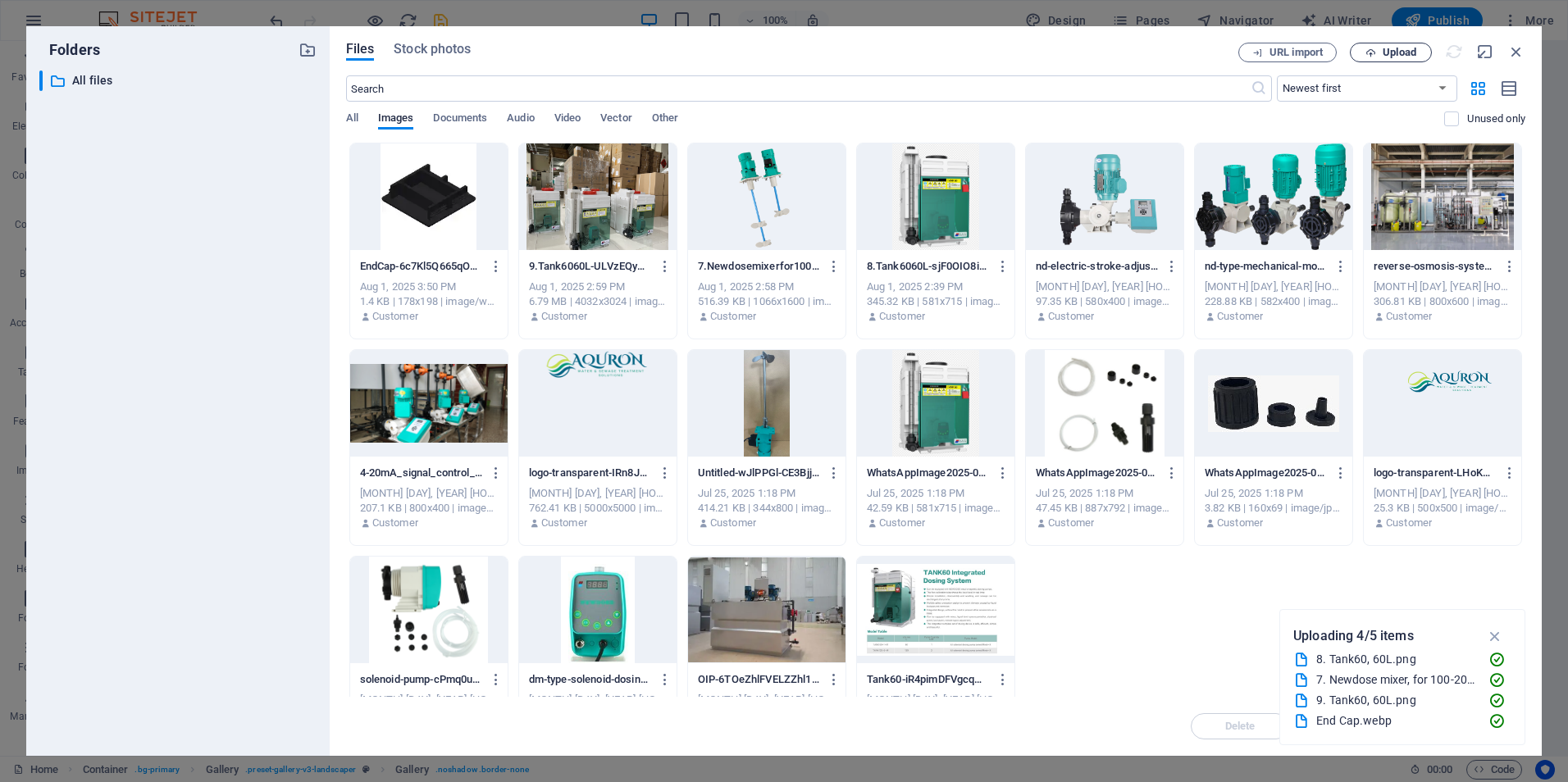 scroll, scrollTop: 3933, scrollLeft: 0, axis: vertical 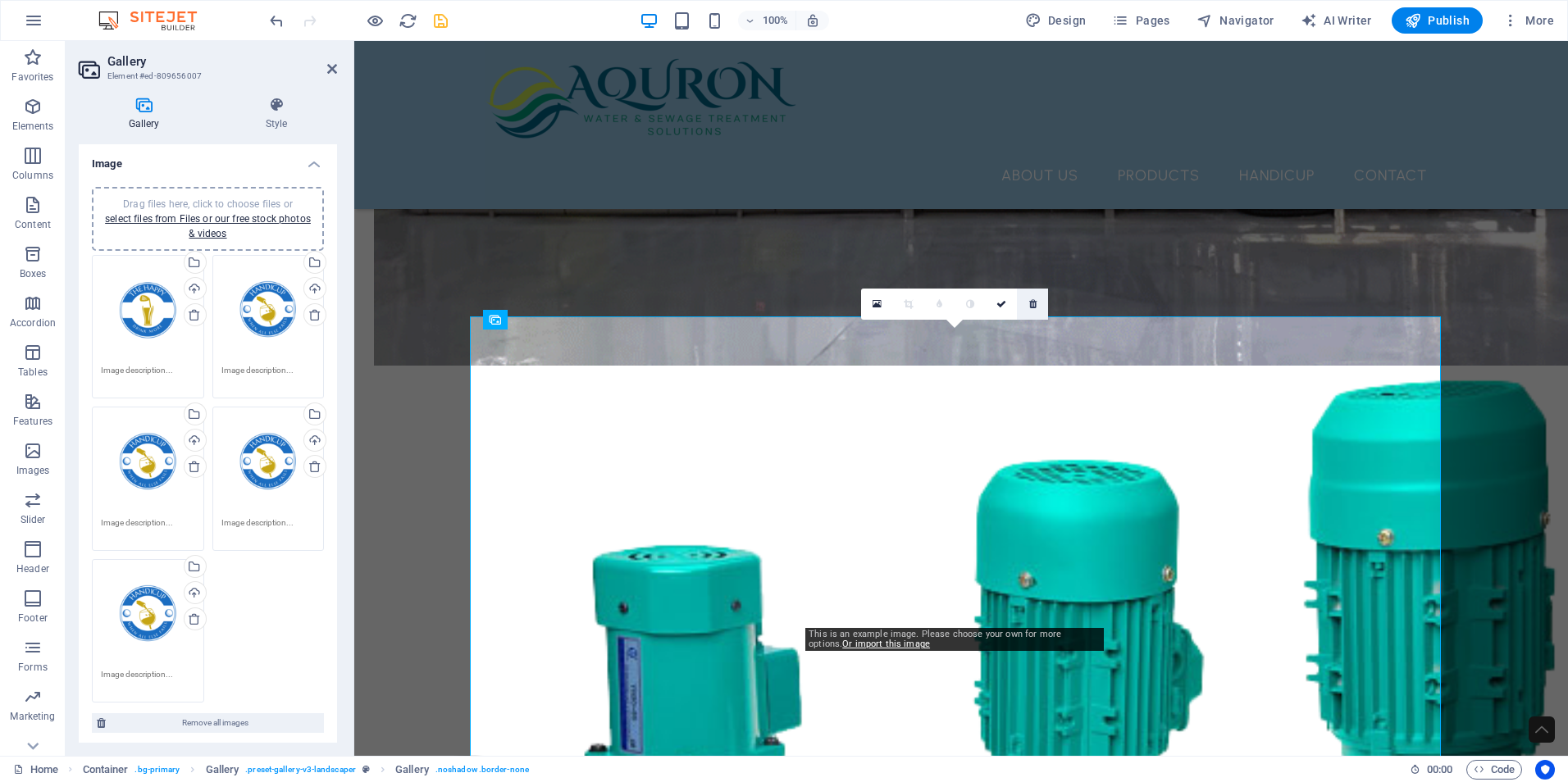 click at bounding box center [1032, 304] 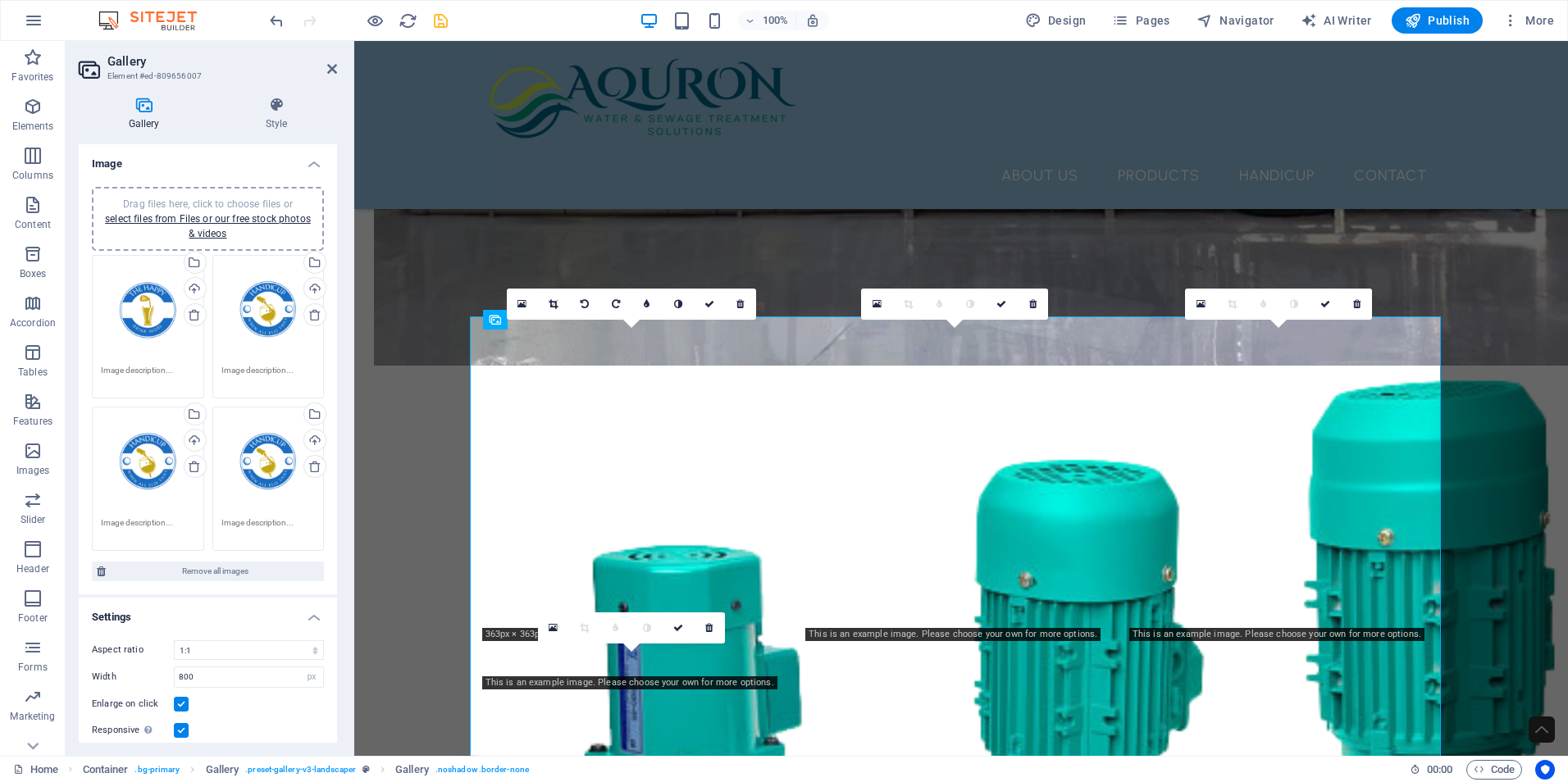 click at bounding box center [1032, 304] 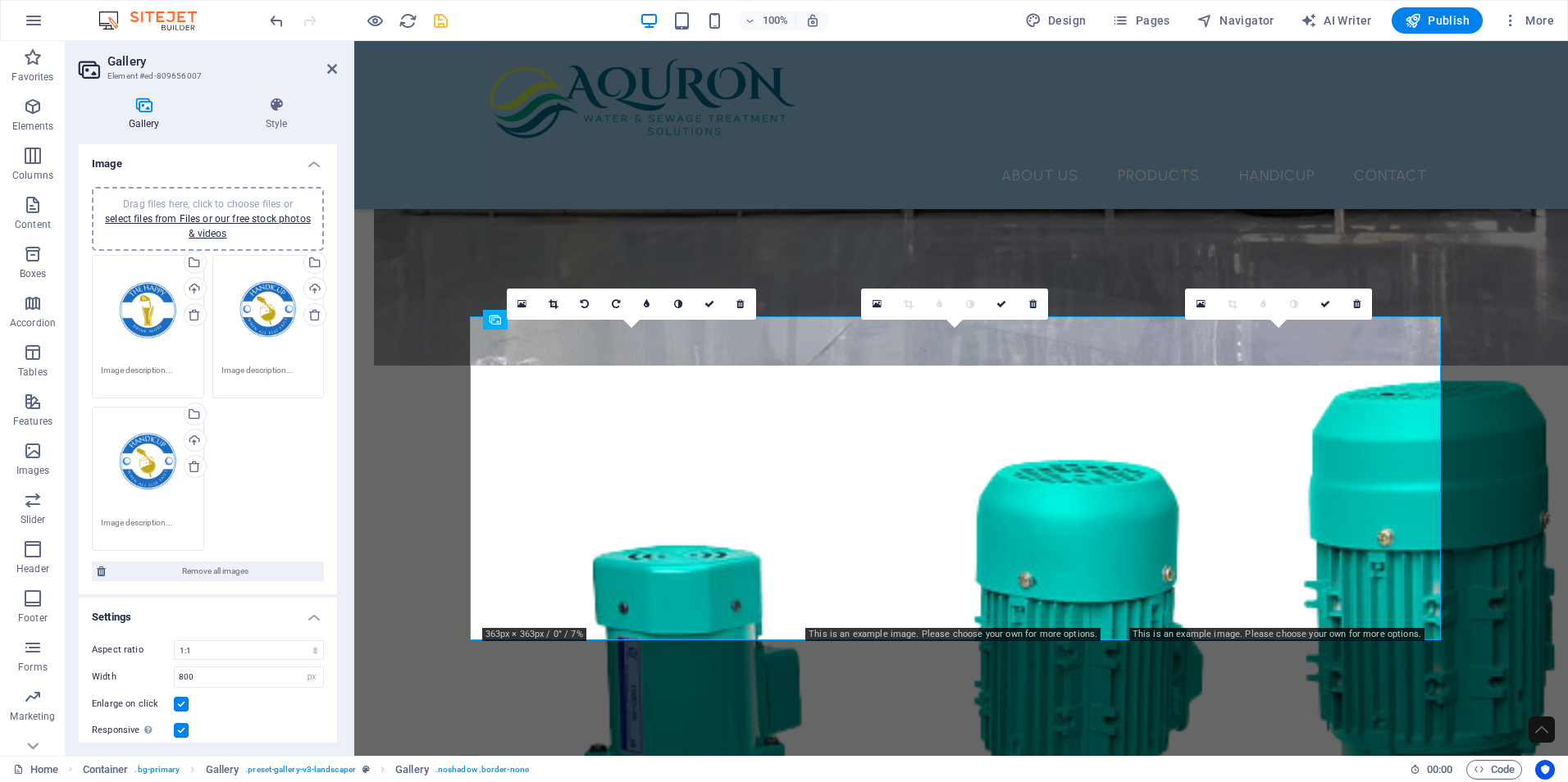 click at bounding box center (1032, 304) 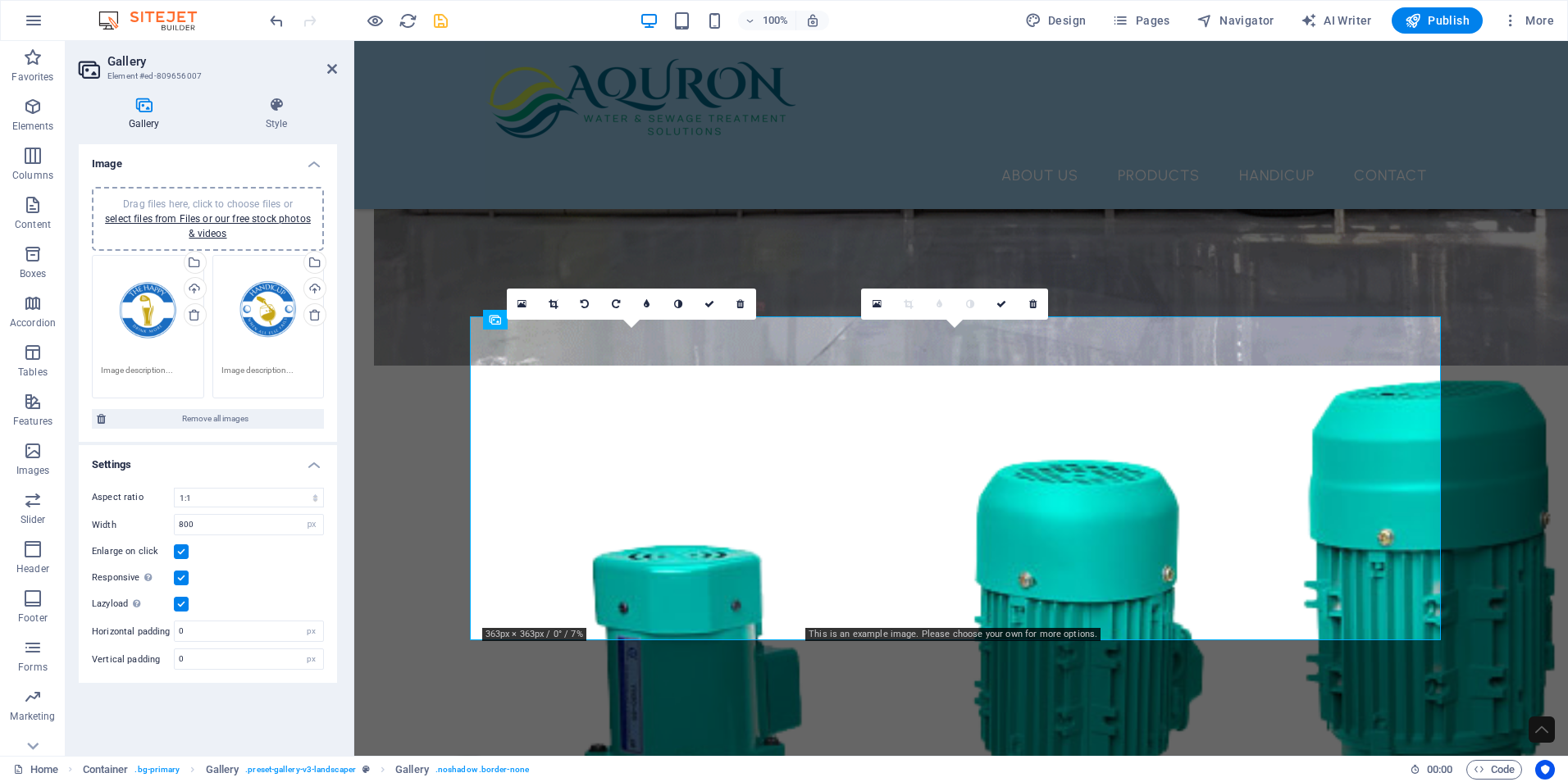click at bounding box center [1032, 304] 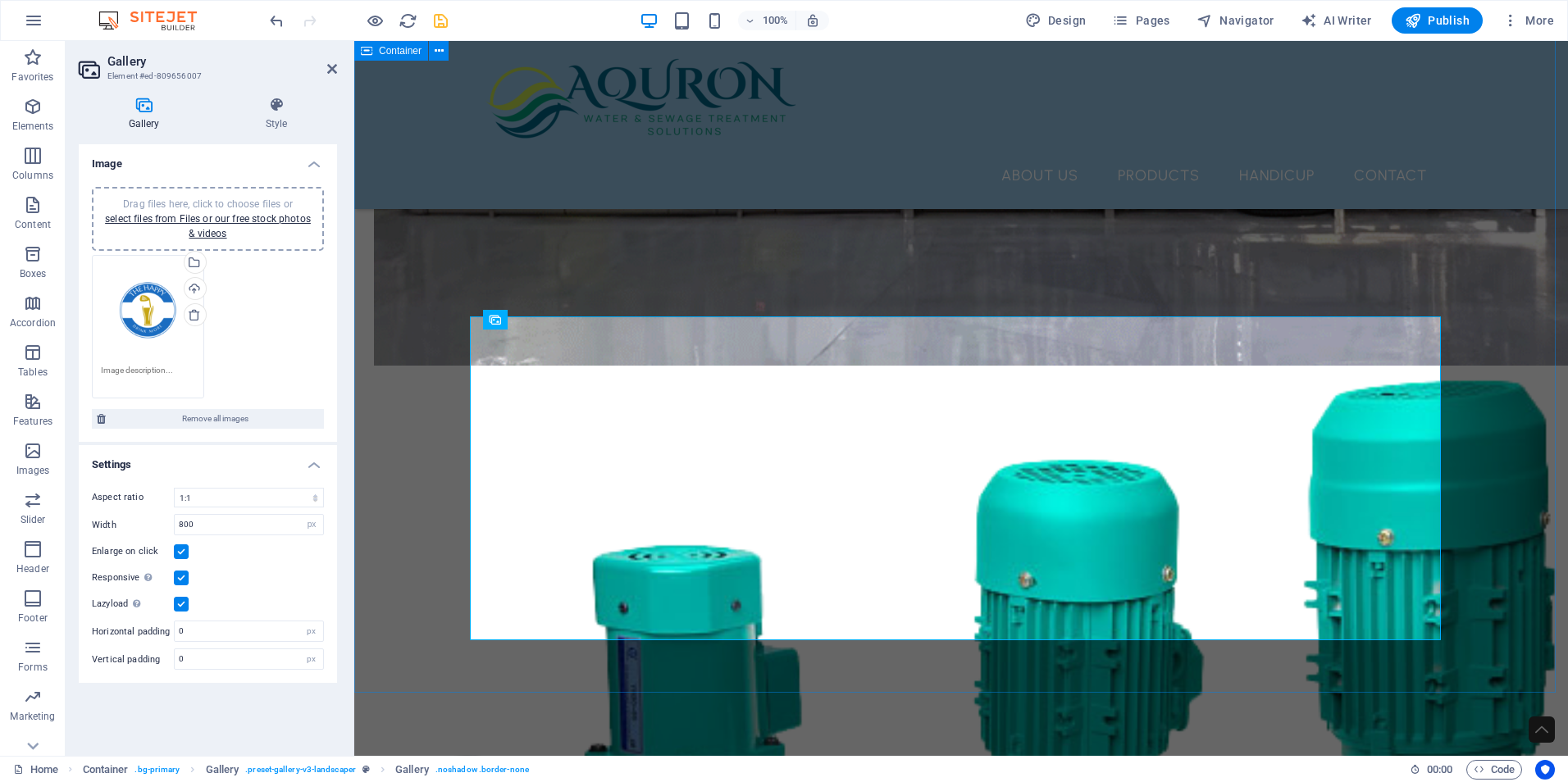 click on "THE HAPPY DRINK MORE Introducing The Happy Drink More – the ideal solution for those moments when everything else seems to falter, reminding you that it's the perfect time to indulge in a refreshing drink! Whether you’re out enjoying time with friends, hitting the golf course, soaking up the sun at the beach, embarking on a hunting adventure, hosting a lively party, or simply in need of a practical and portable flask—The Happy Drink More is here to deliver the bar experience straight to you. With its innovative design and convenient functionality, you can savour your favourite beverages wherever life takes you!" at bounding box center [961, 10316] 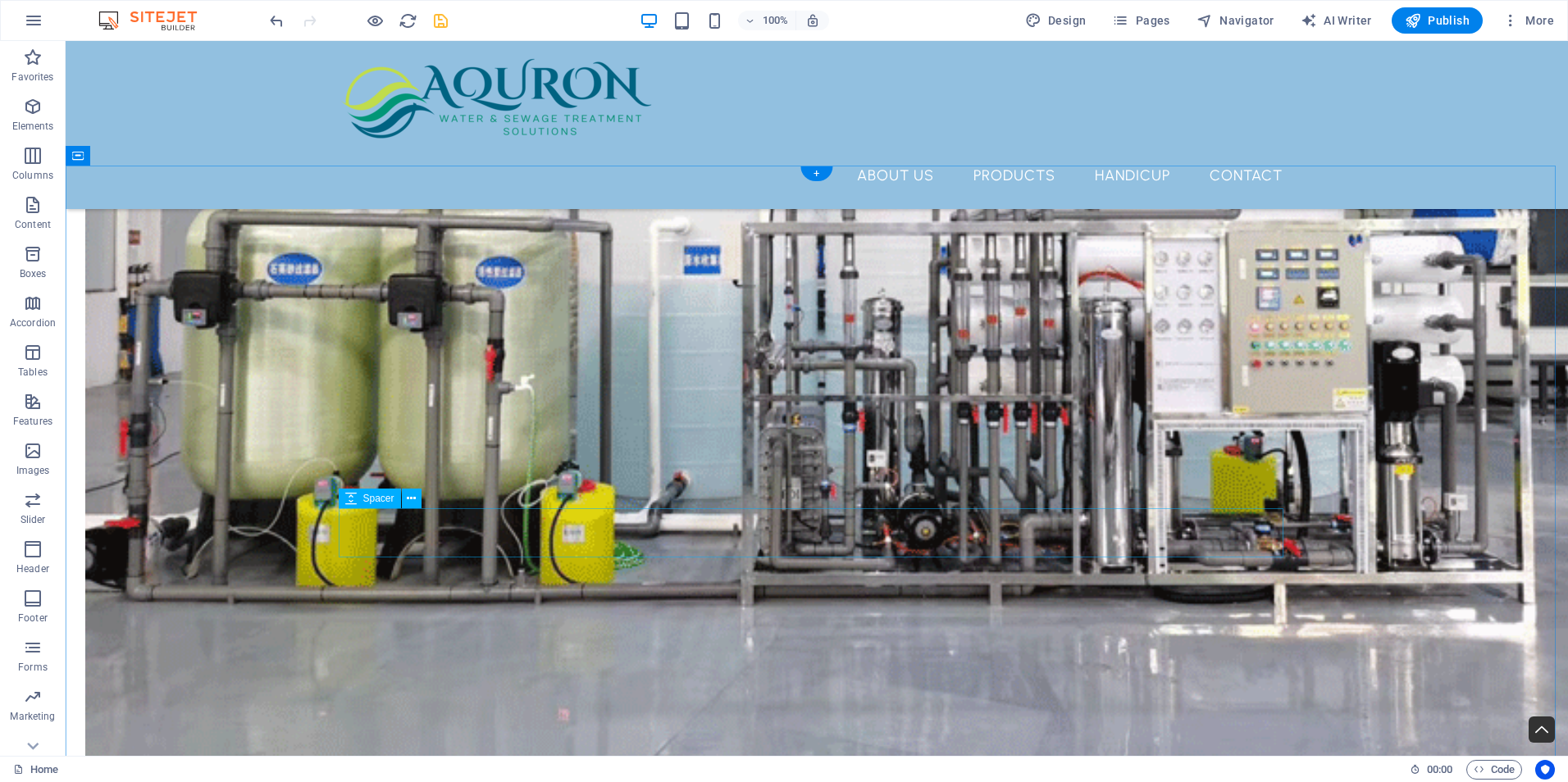 scroll, scrollTop: 3687, scrollLeft: 0, axis: vertical 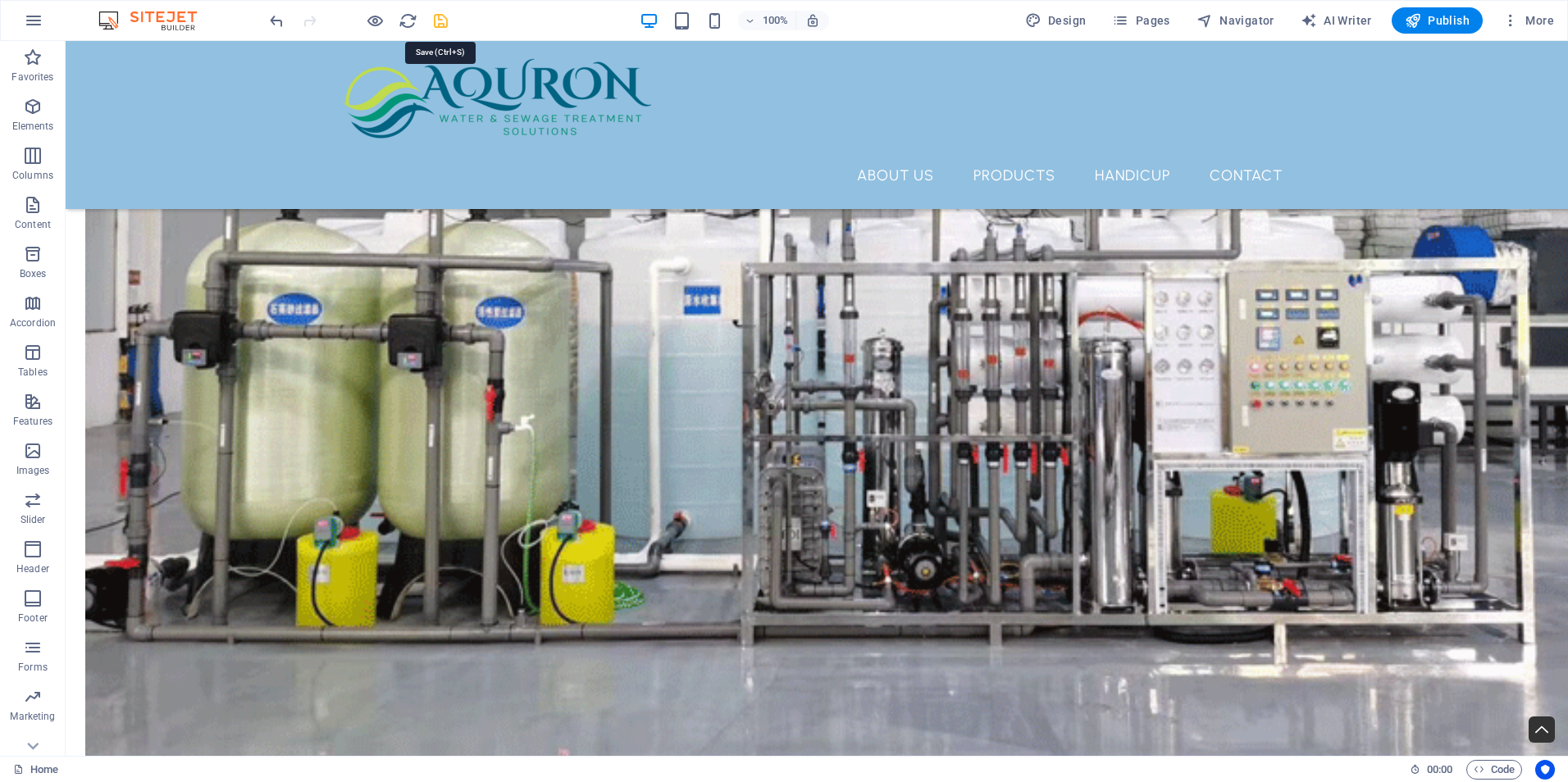click at bounding box center [440, 20] 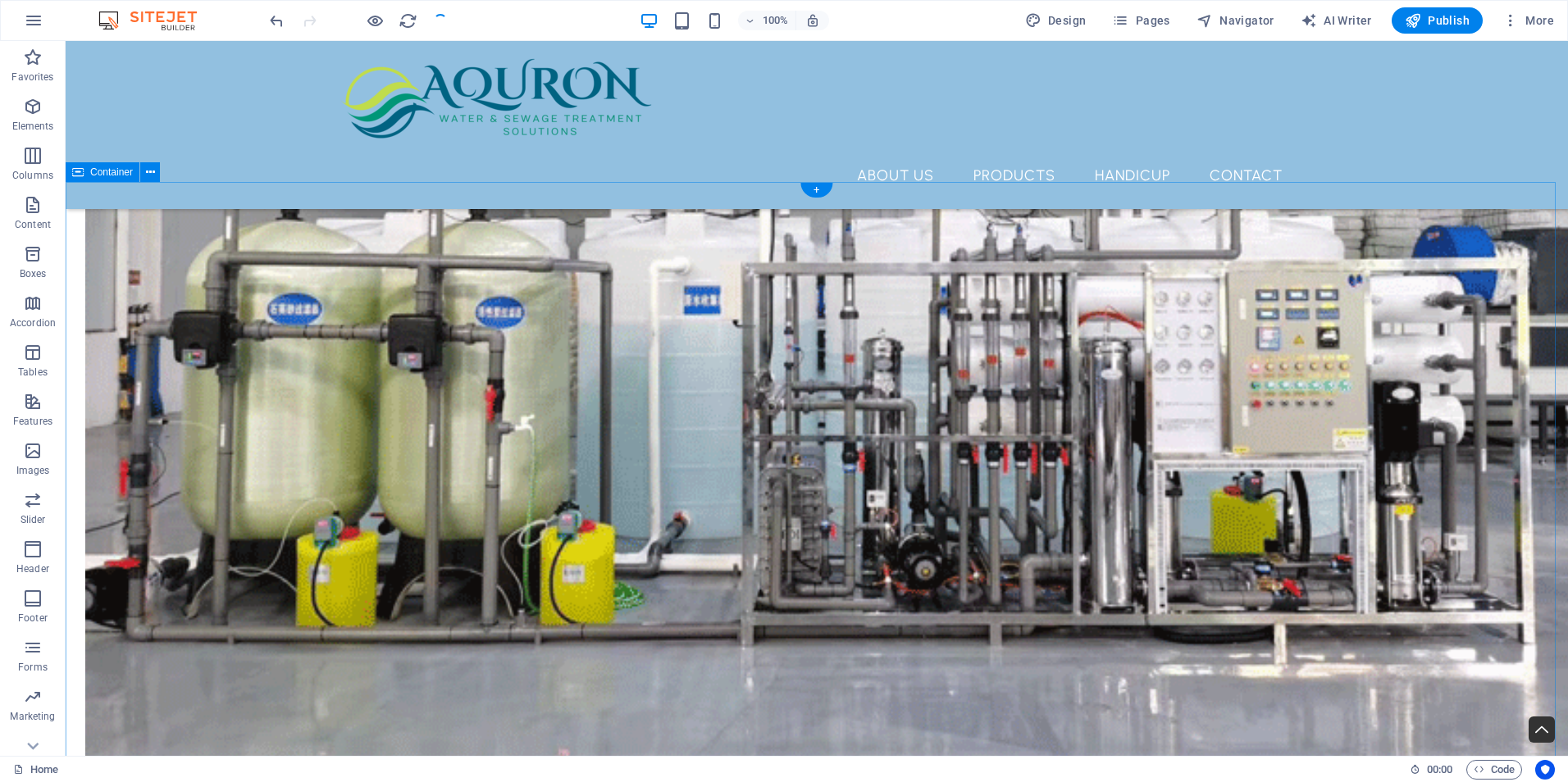 scroll, scrollTop: 3769, scrollLeft: 0, axis: vertical 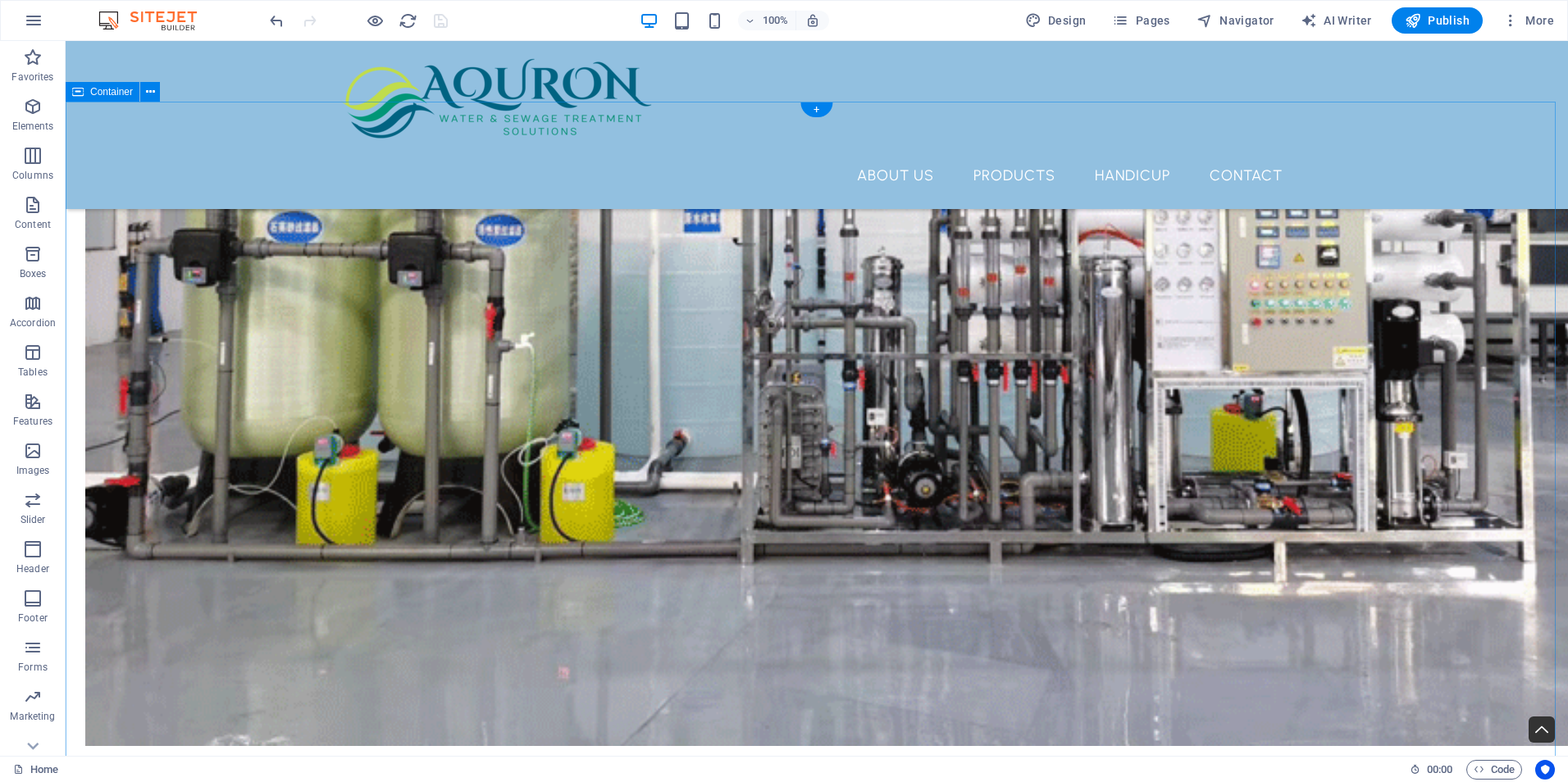 click on "THE HAPPY DRINK MORE Introducing The Happy Drink More – the ideal solution for those moments when everything else seems to falter, reminding you that it's the perfect time to indulge in a refreshing drink! Whether you’re out enjoying time with friends, hitting the golf course, soaking up the sun at the beach, embarking on a hunting adventure, hosting a lively party, or simply in need of a practical and portable flask—The Happy Drink More is here to deliver the bar experience straight to you. With its innovative design and convenient functionality, you can savour your favourite beverages wherever life takes you!" at bounding box center [817, 11238] 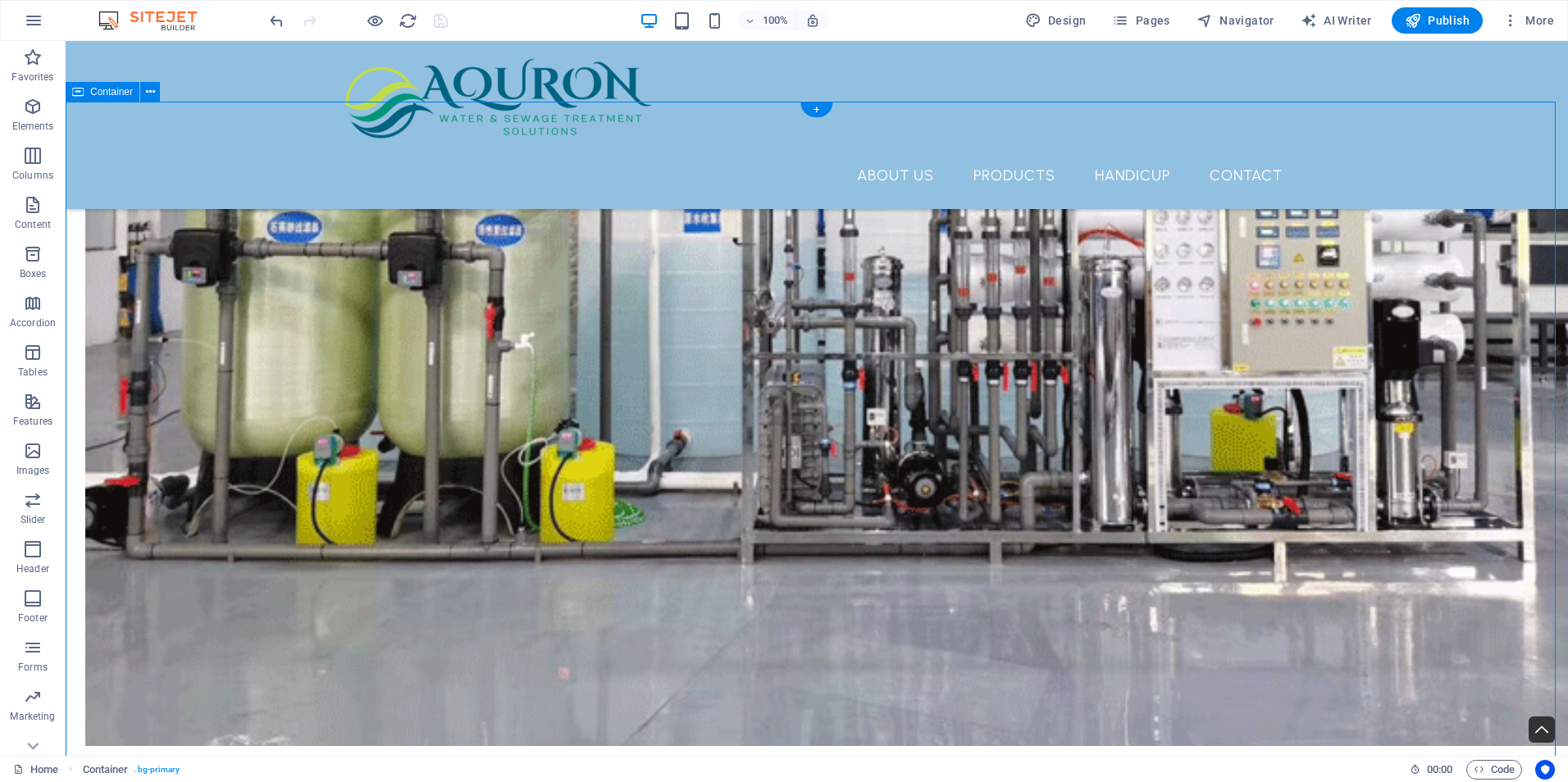 click on "THE HAPPY DRINK MORE Introducing The Happy Drink More – the ideal solution for those moments when everything else seems to falter, reminding you that it's the perfect time to indulge in a refreshing drink! Whether you’re out enjoying time with friends, hitting the golf course, soaking up the sun at the beach, embarking on a hunting adventure, hosting a lively party, or simply in need of a practical and portable flask—The Happy Drink More is here to deliver the bar experience straight to you. With its innovative design and convenient functionality, you can savour your favourite beverages wherever life takes you!" at bounding box center [817, 11238] 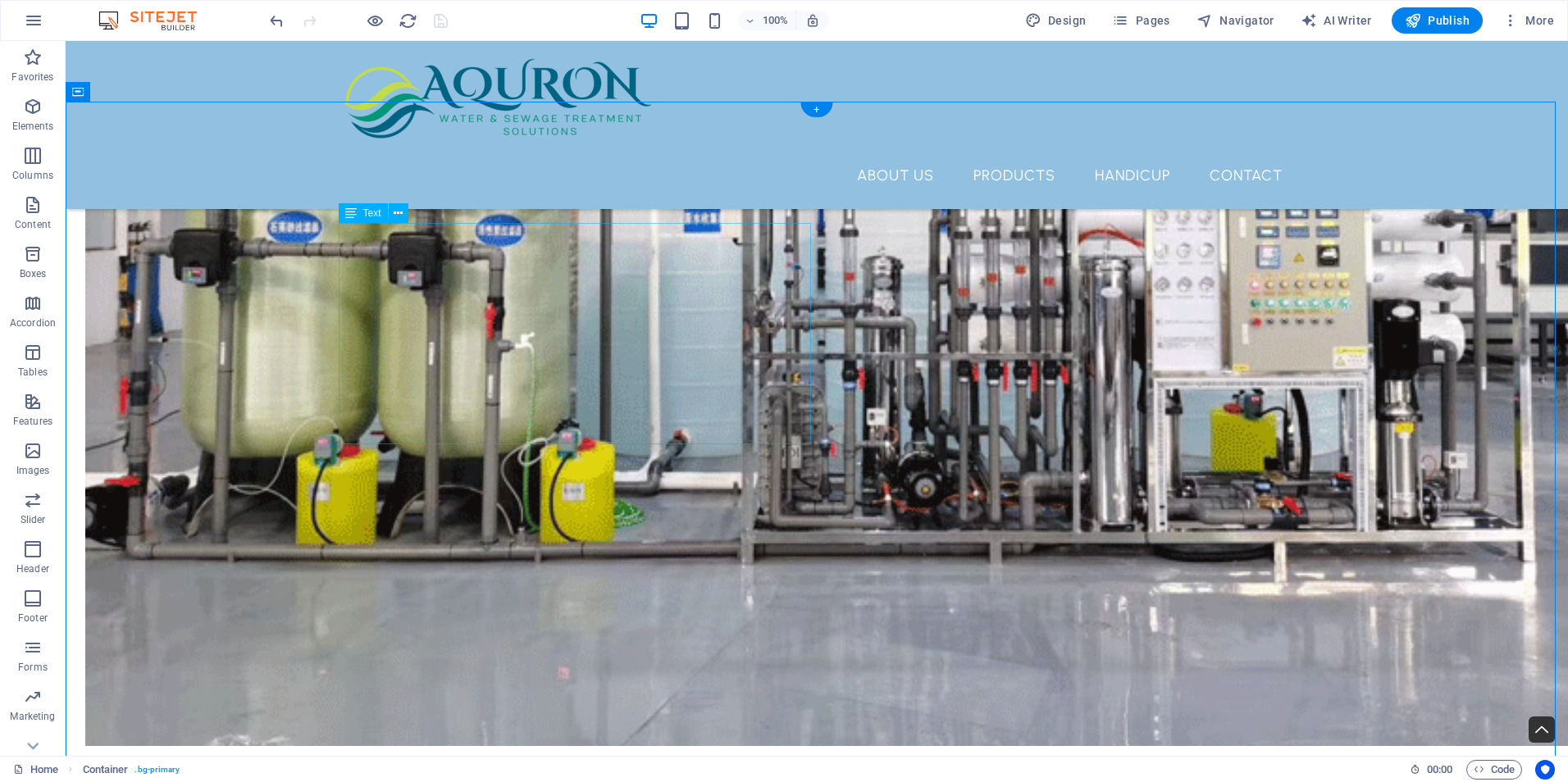 click on "Introducing The Happy Drink More – the ideal solution for those moments when everything else seems to falter, reminding you that it's the perfect time to indulge in a refreshing drink! Whether you’re out enjoying time with friends, hitting the golf course, soaking up the sun at the beach, embarking on a hunting adventure, hosting a lively party, or simply in need of a practical and portable flask—The Happy Drink More is here to deliver the bar experience straight to you. With its innovative design and convenient functionality, you can savour your favourite beverages wherever life takes you!" at bounding box center (817, 11093) 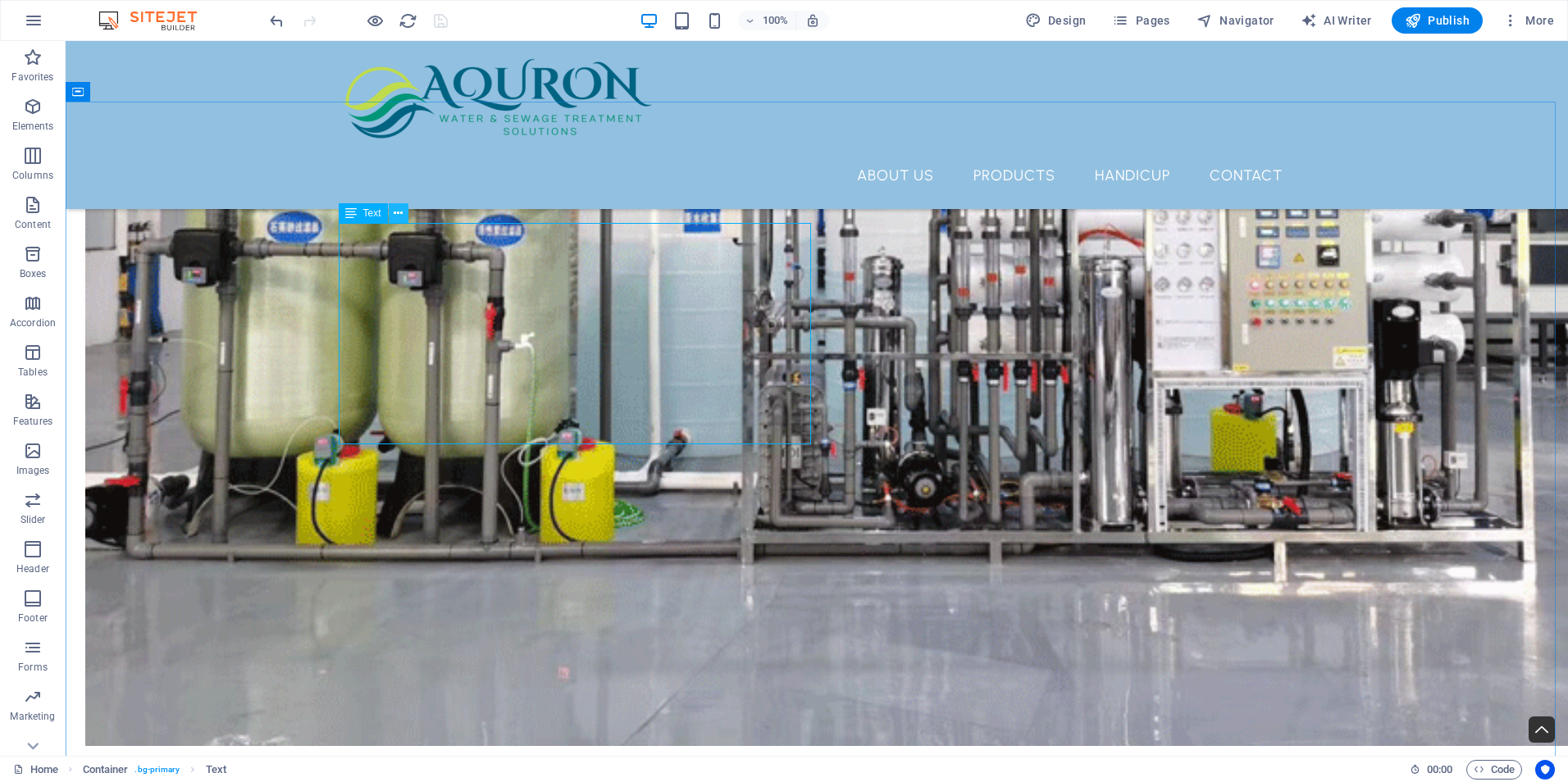 click at bounding box center [398, 213] 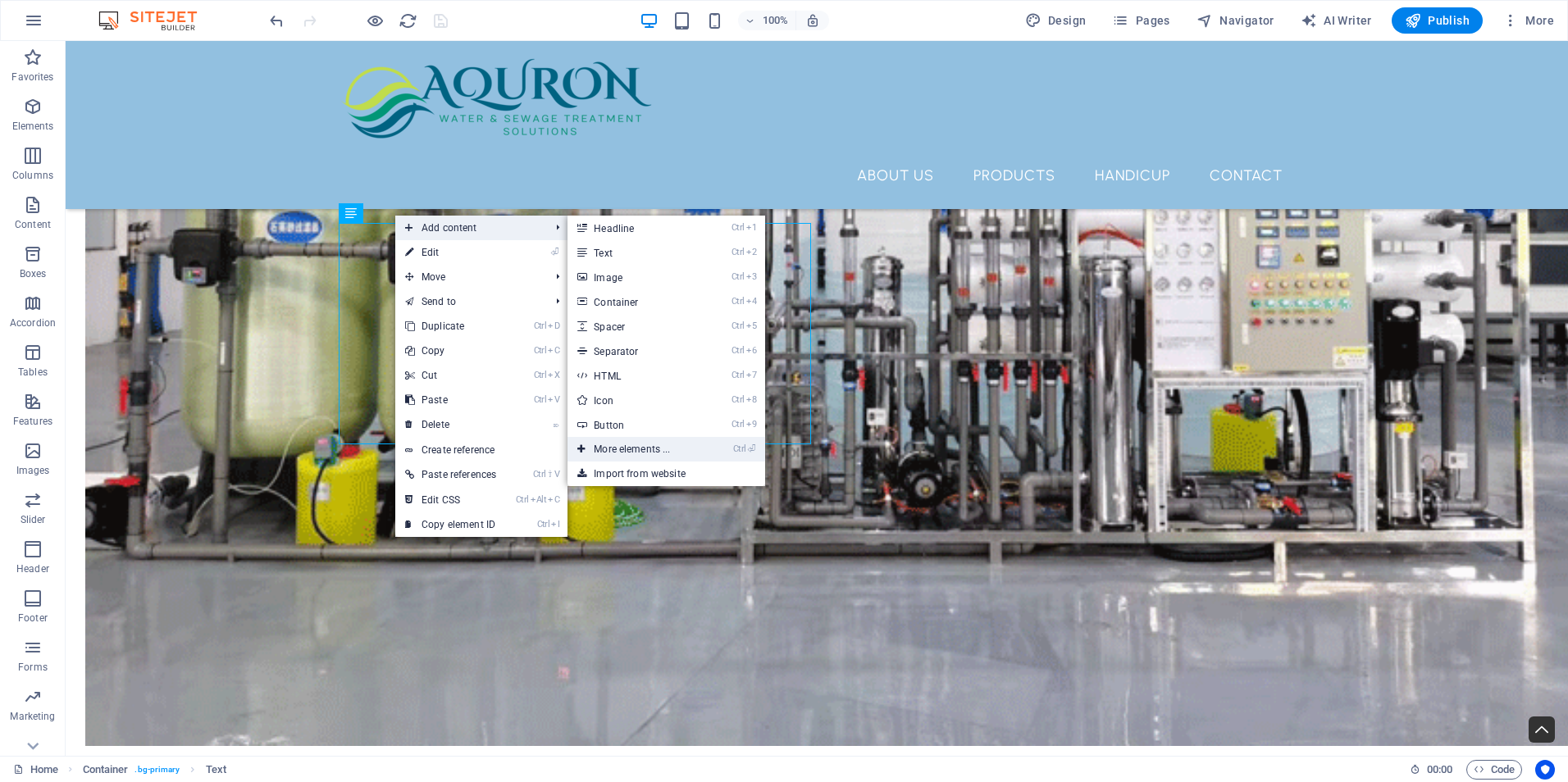 click on "Ctrl ⏎  More elements ..." at bounding box center [635, 449] 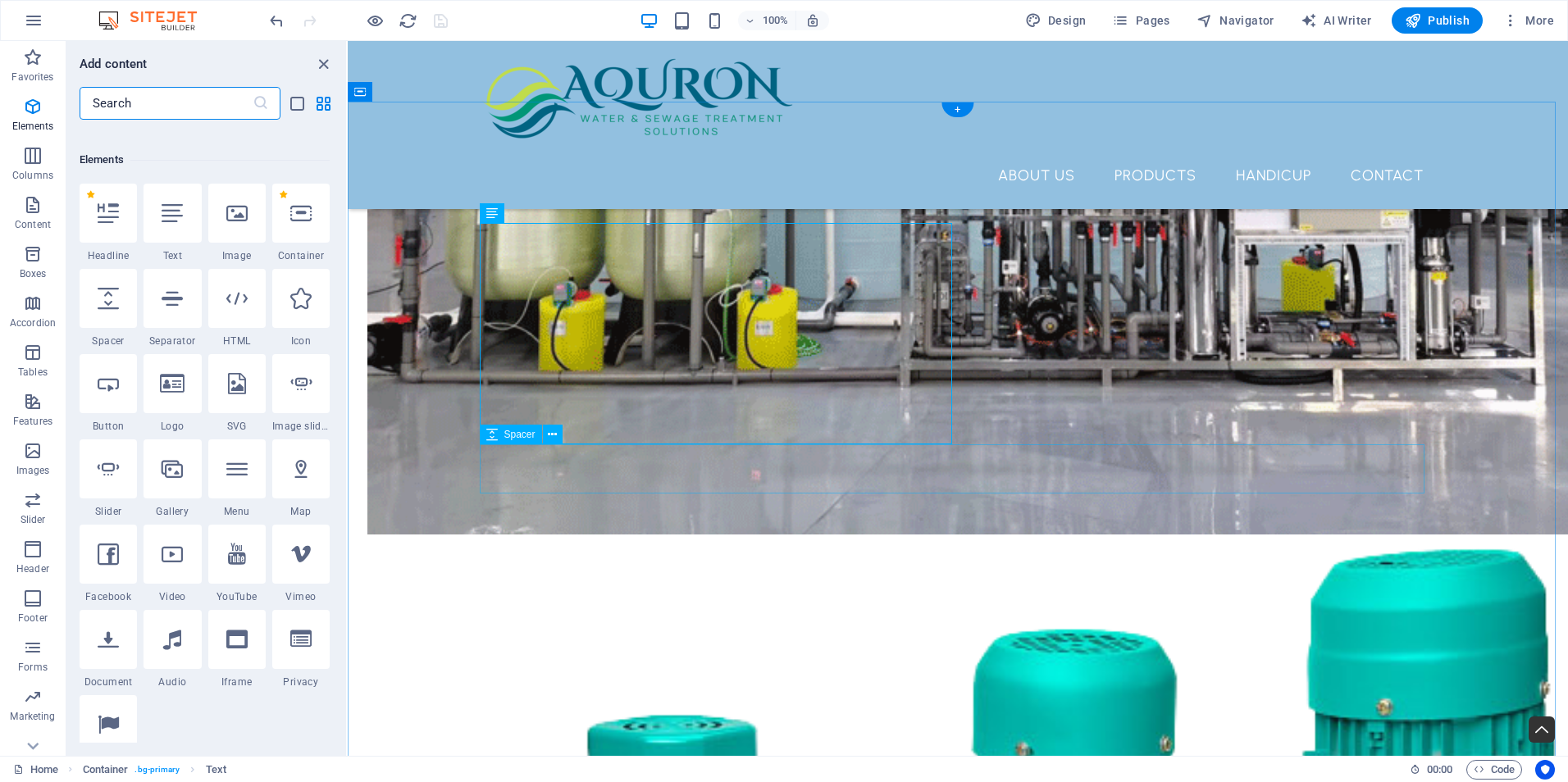 scroll, scrollTop: 175, scrollLeft: 0, axis: vertical 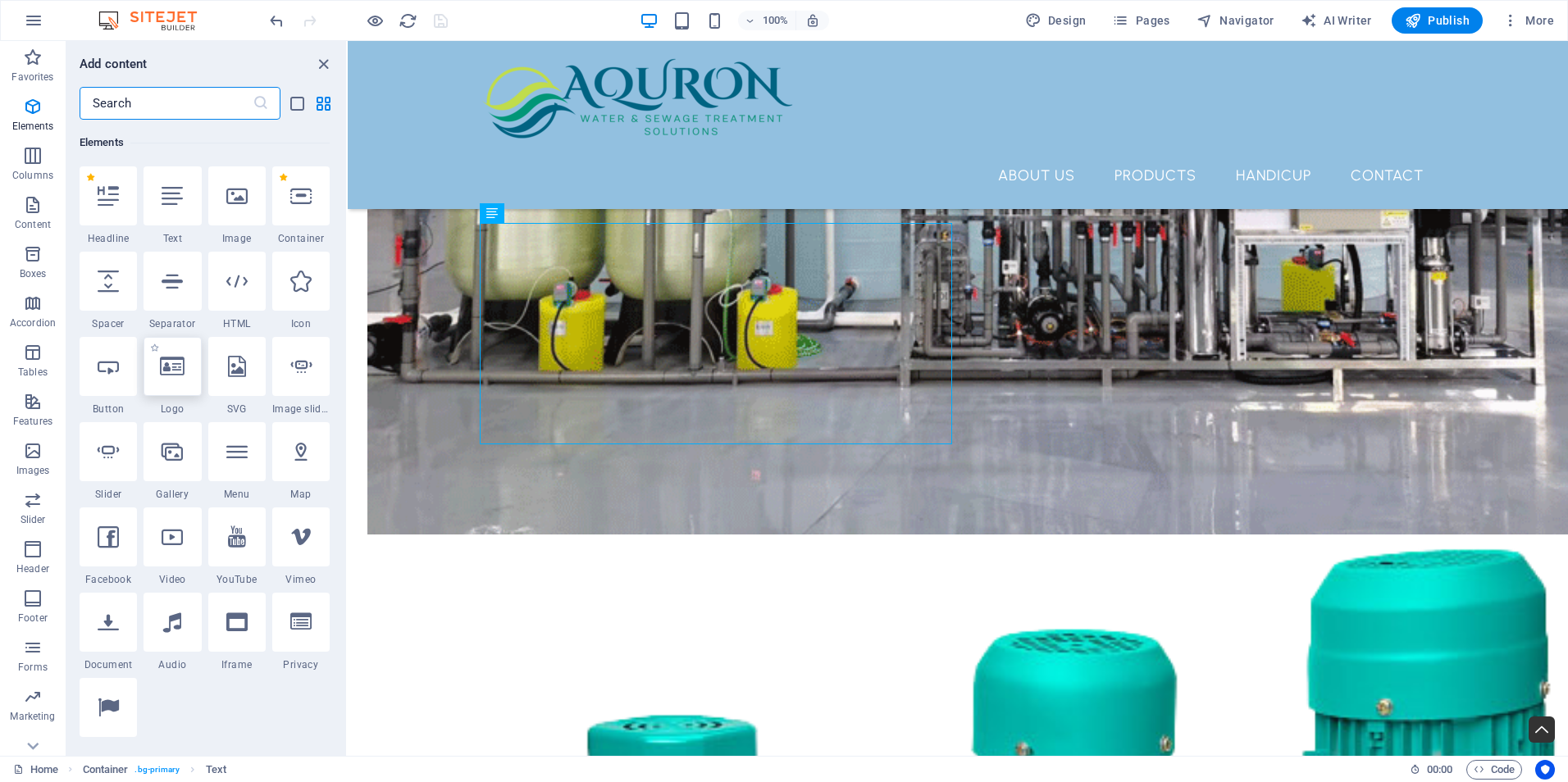 click at bounding box center (172, 366) 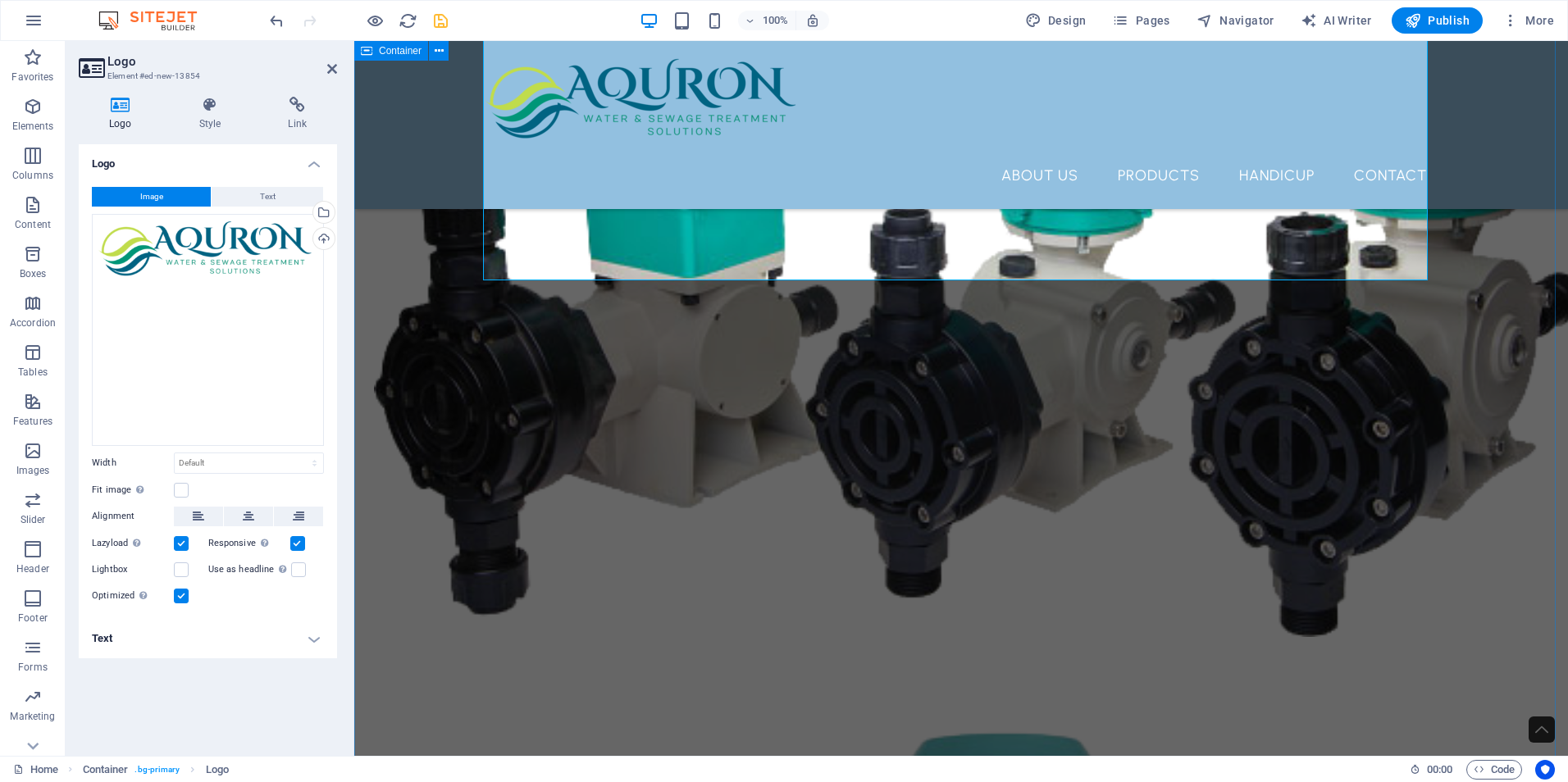 scroll, scrollTop: 4099, scrollLeft: 0, axis: vertical 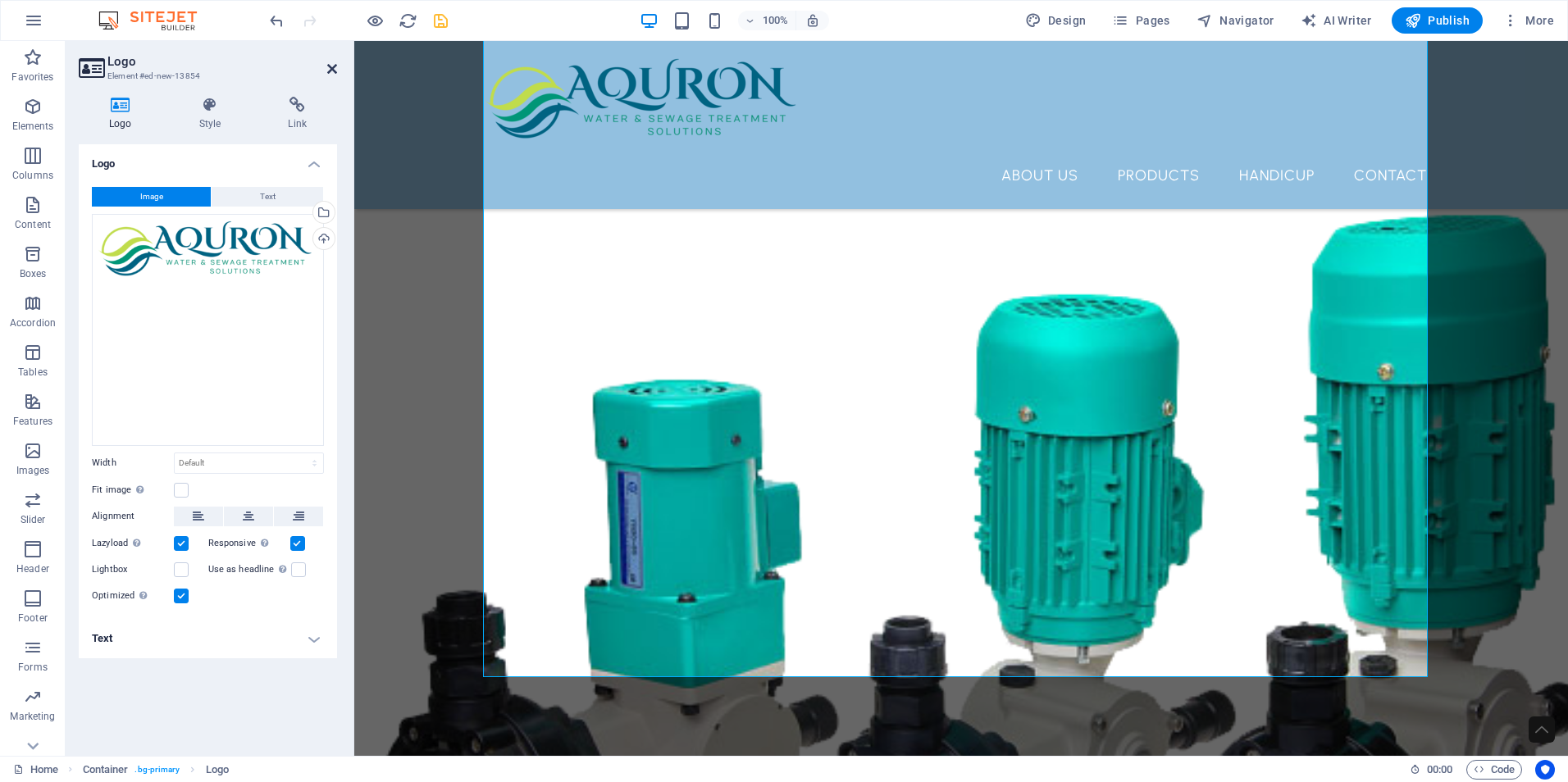 click at bounding box center (332, 69) 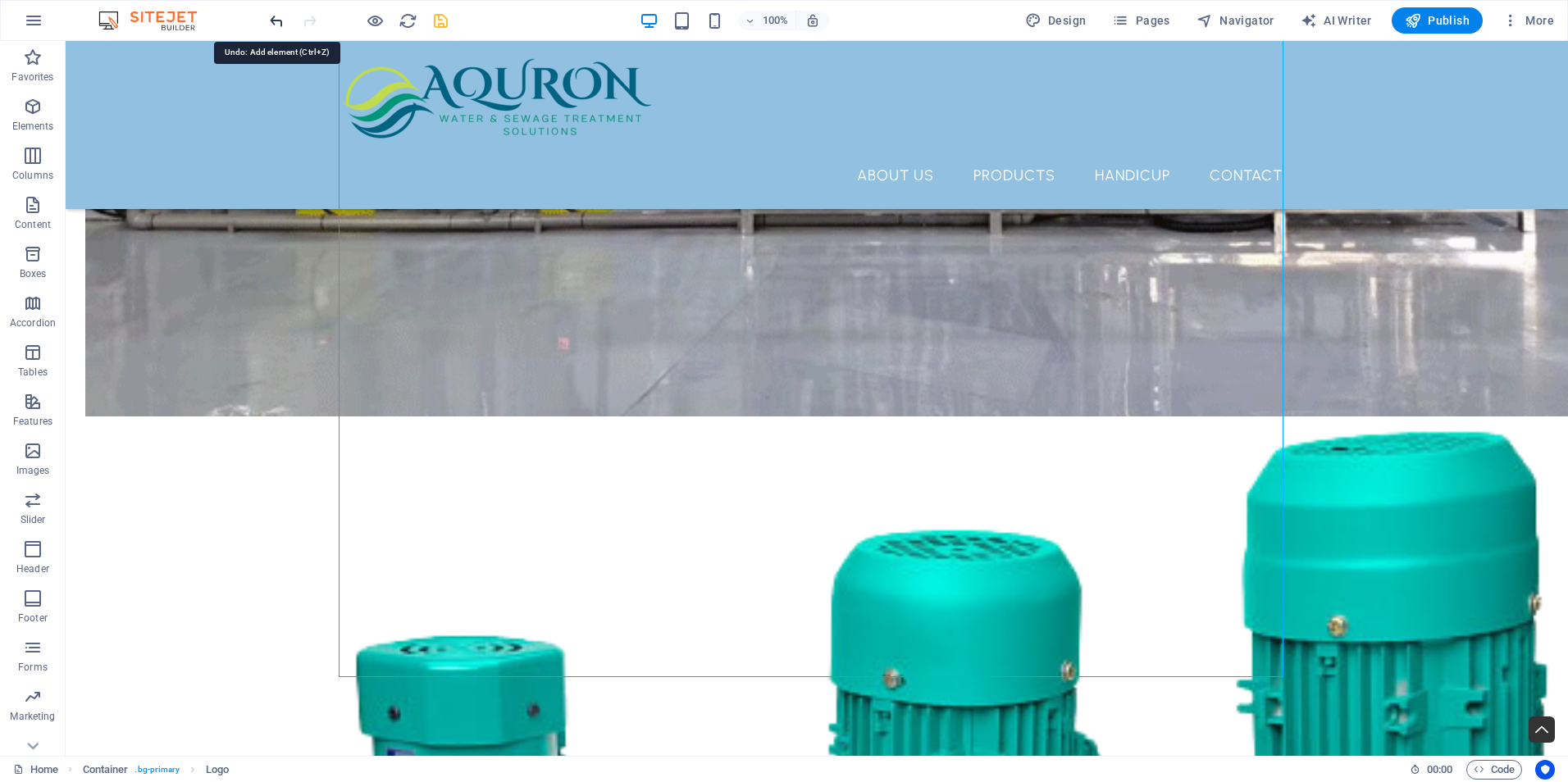 click at bounding box center (276, 20) 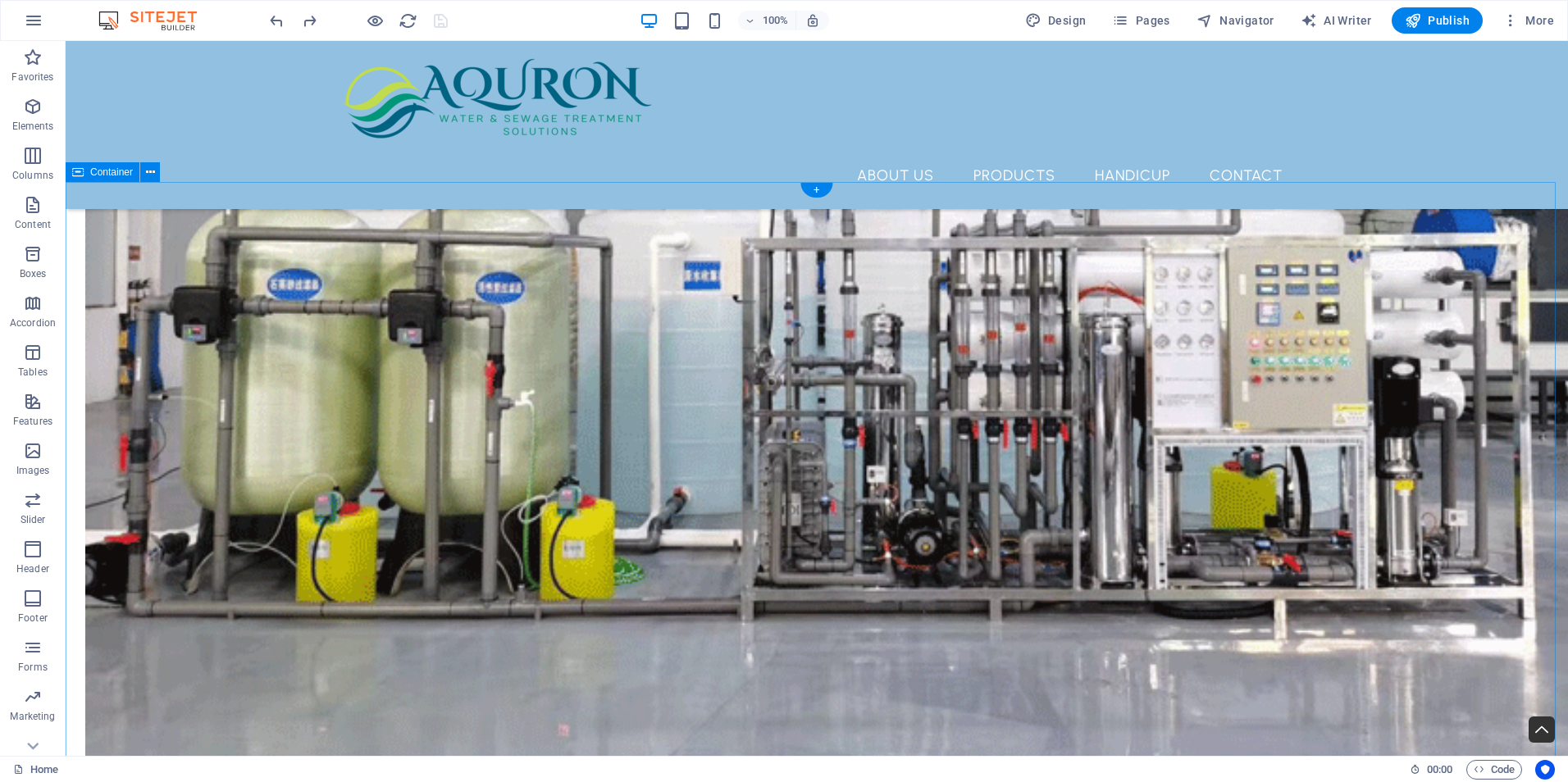 scroll, scrollTop: 3689, scrollLeft: 0, axis: vertical 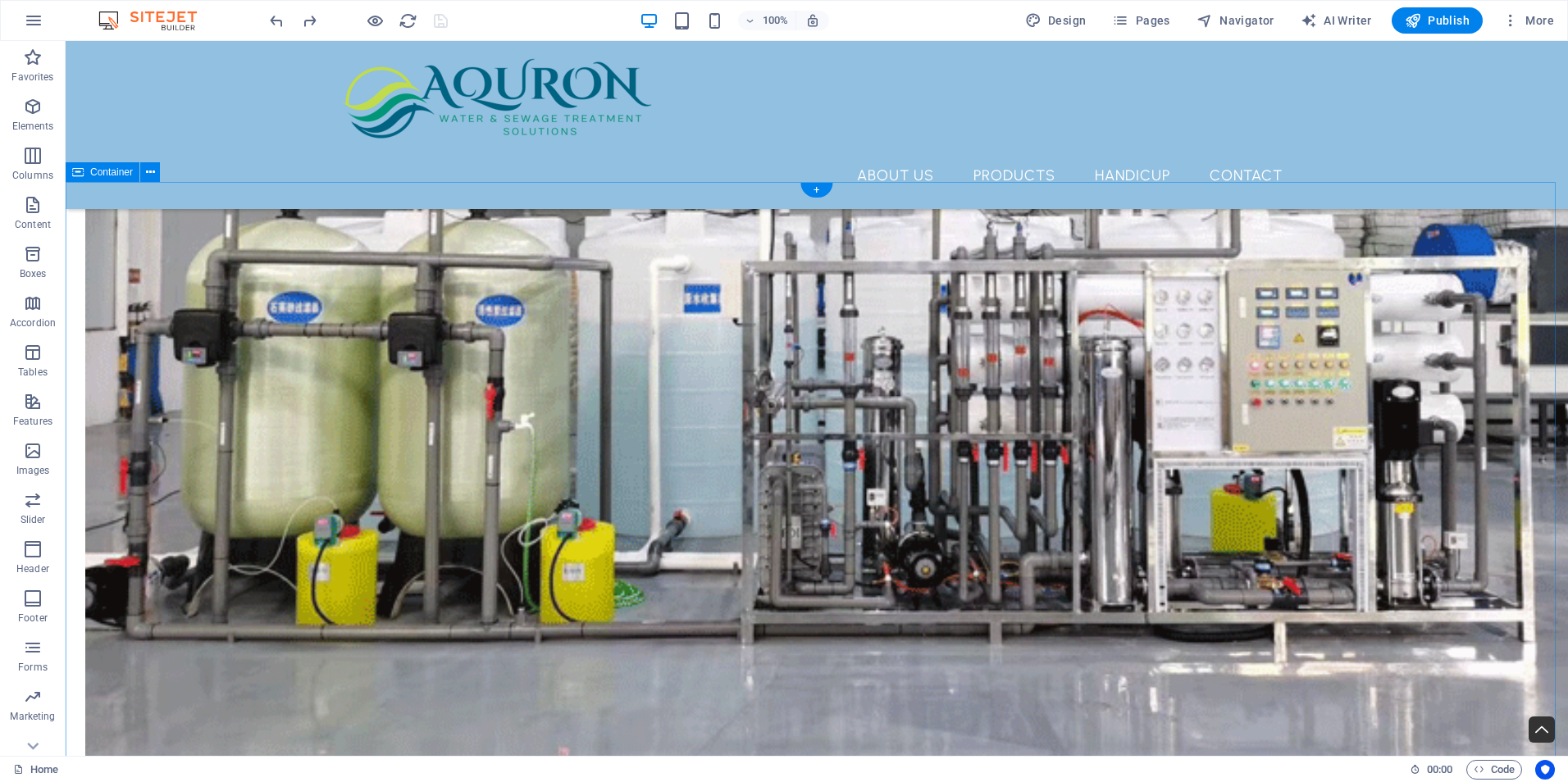 click on "THE HAPPY DRINK MORE Introducing The Happy Drink More – the ideal solution for those moments when everything else seems to falter, reminding you that it's the perfect time to indulge in a refreshing drink! Whether you’re out enjoying time with friends, hitting the golf course, soaking up the sun at the beach, embarking on a hunting adventure, hosting a lively party, or simply in need of a practical and portable flask—The Happy Drink More is here to deliver the bar experience straight to you. With its innovative design and convenient functionality, you can savour your favourite beverages wherever life takes you!" at bounding box center [817, 11319] 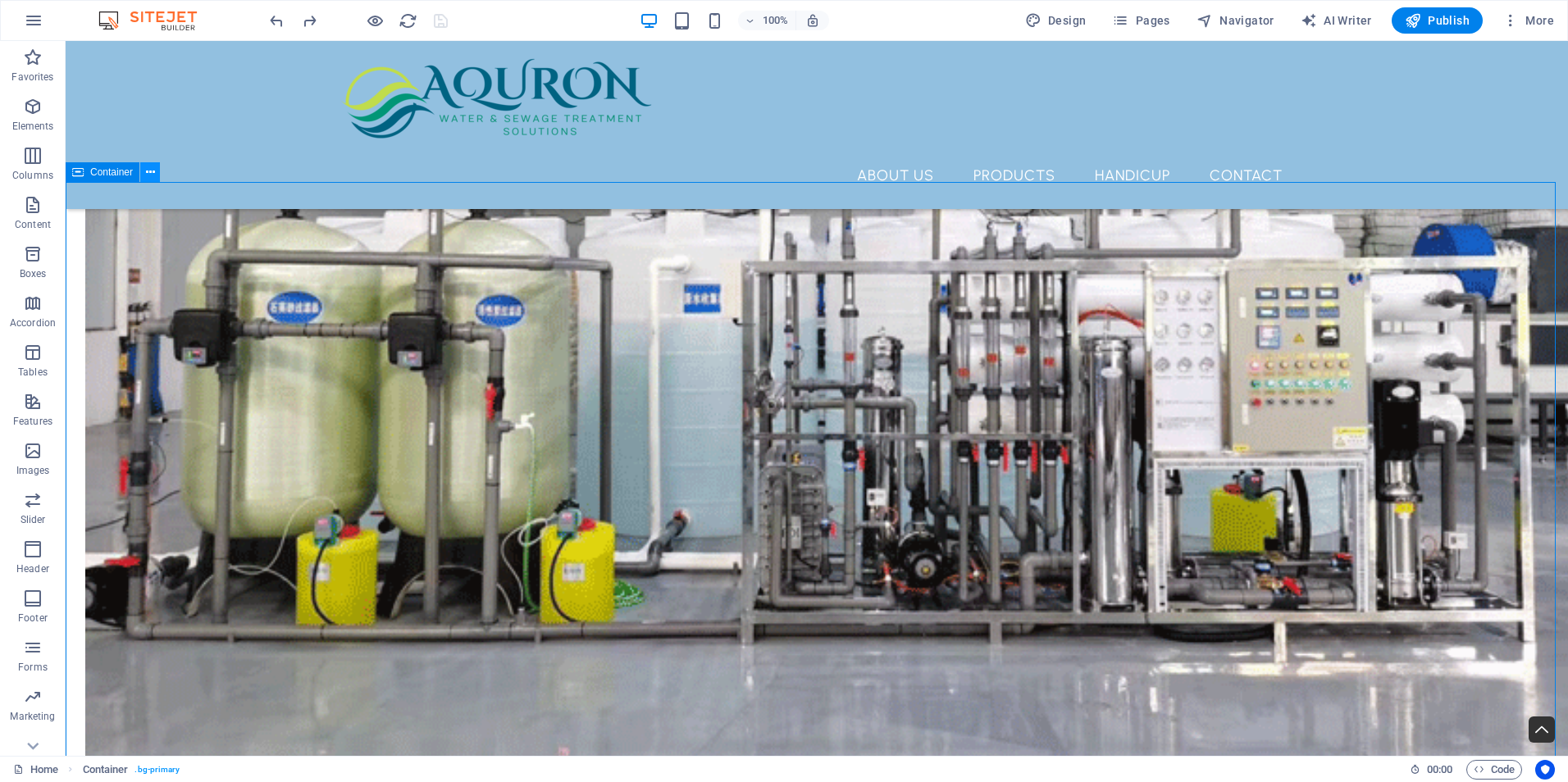 click at bounding box center [150, 172] 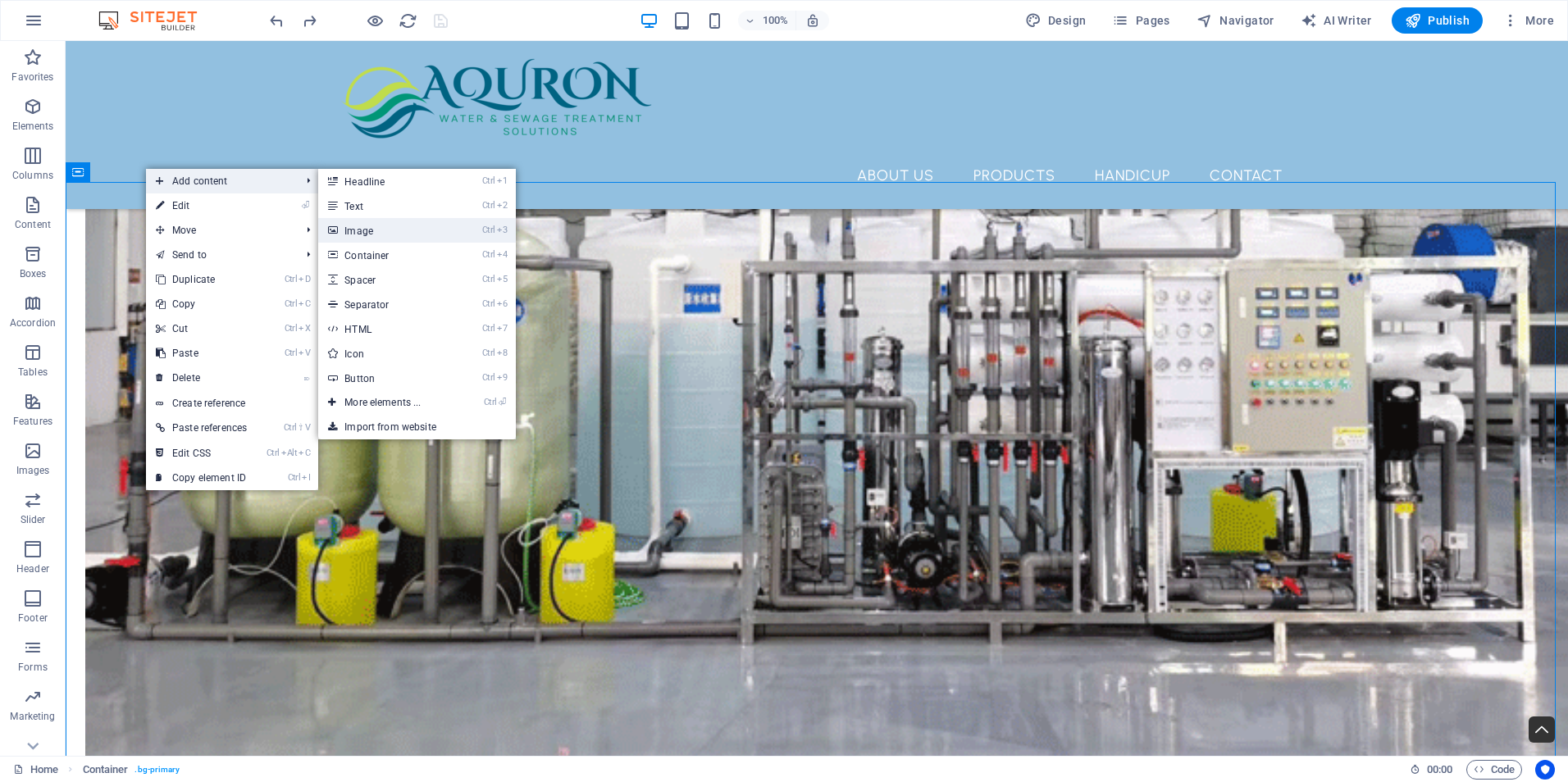 click on "Ctrl 3  Image" at bounding box center (385, 230) 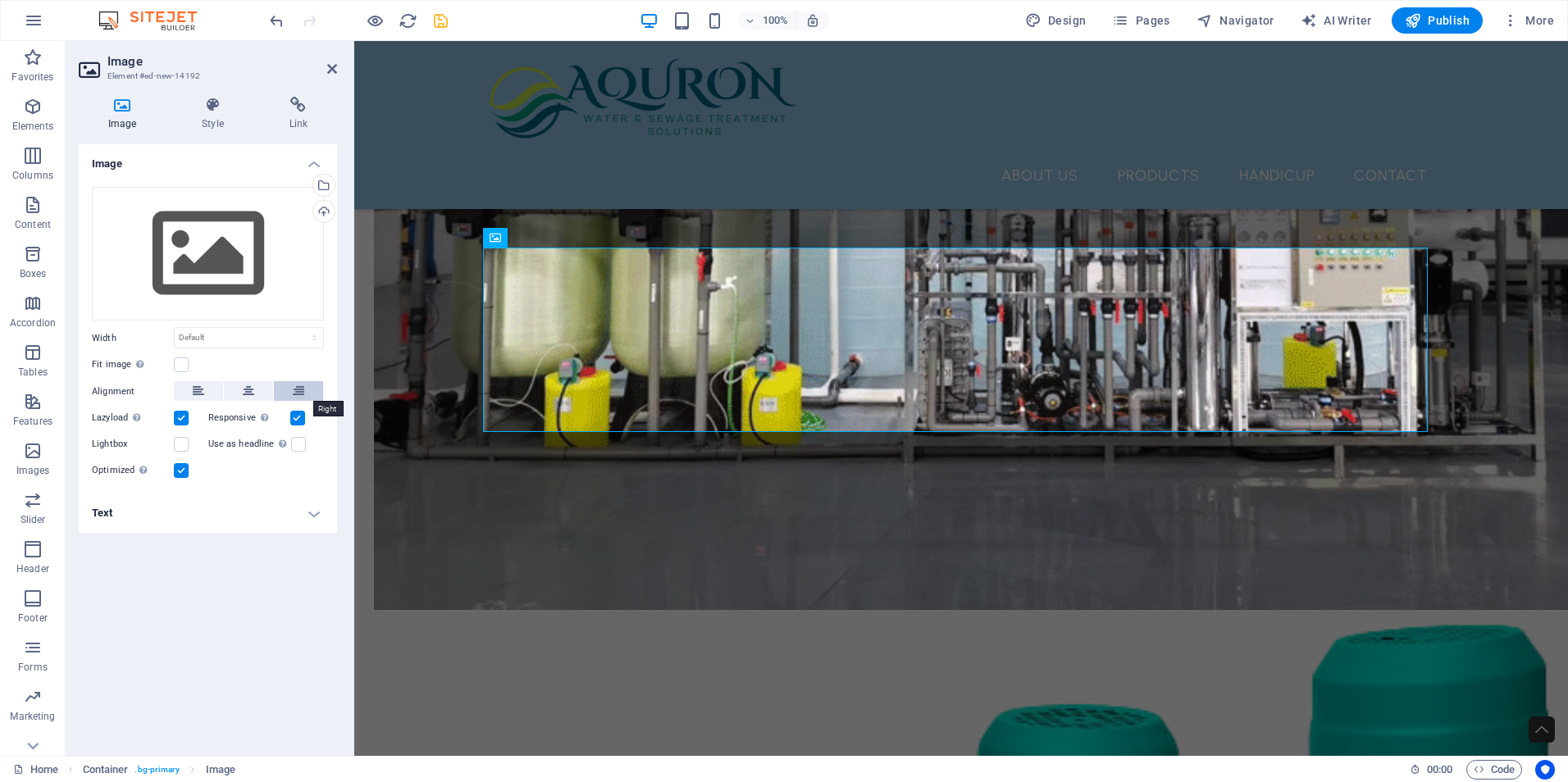 click at bounding box center (299, 391) 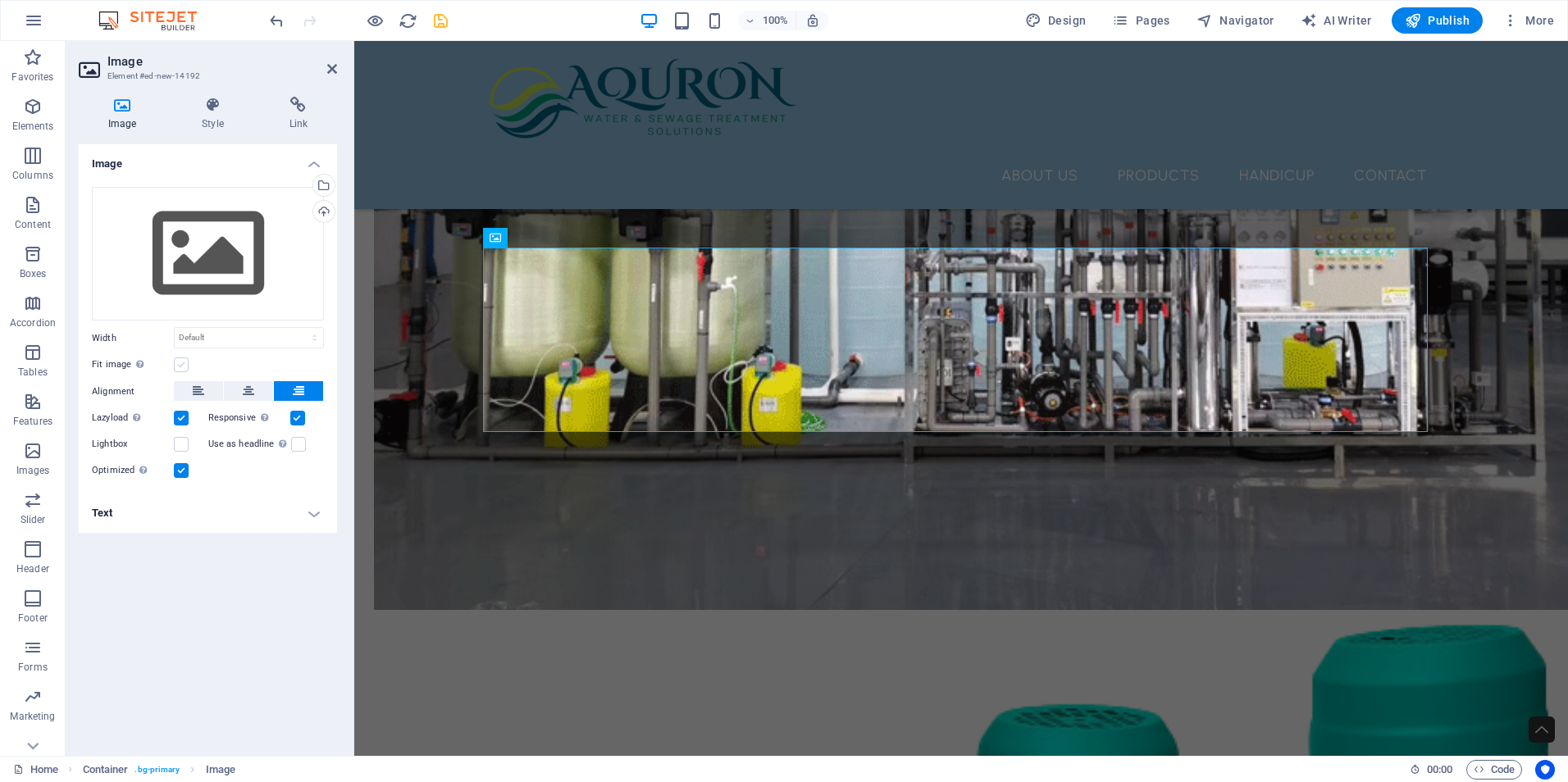 click at bounding box center [181, 365] 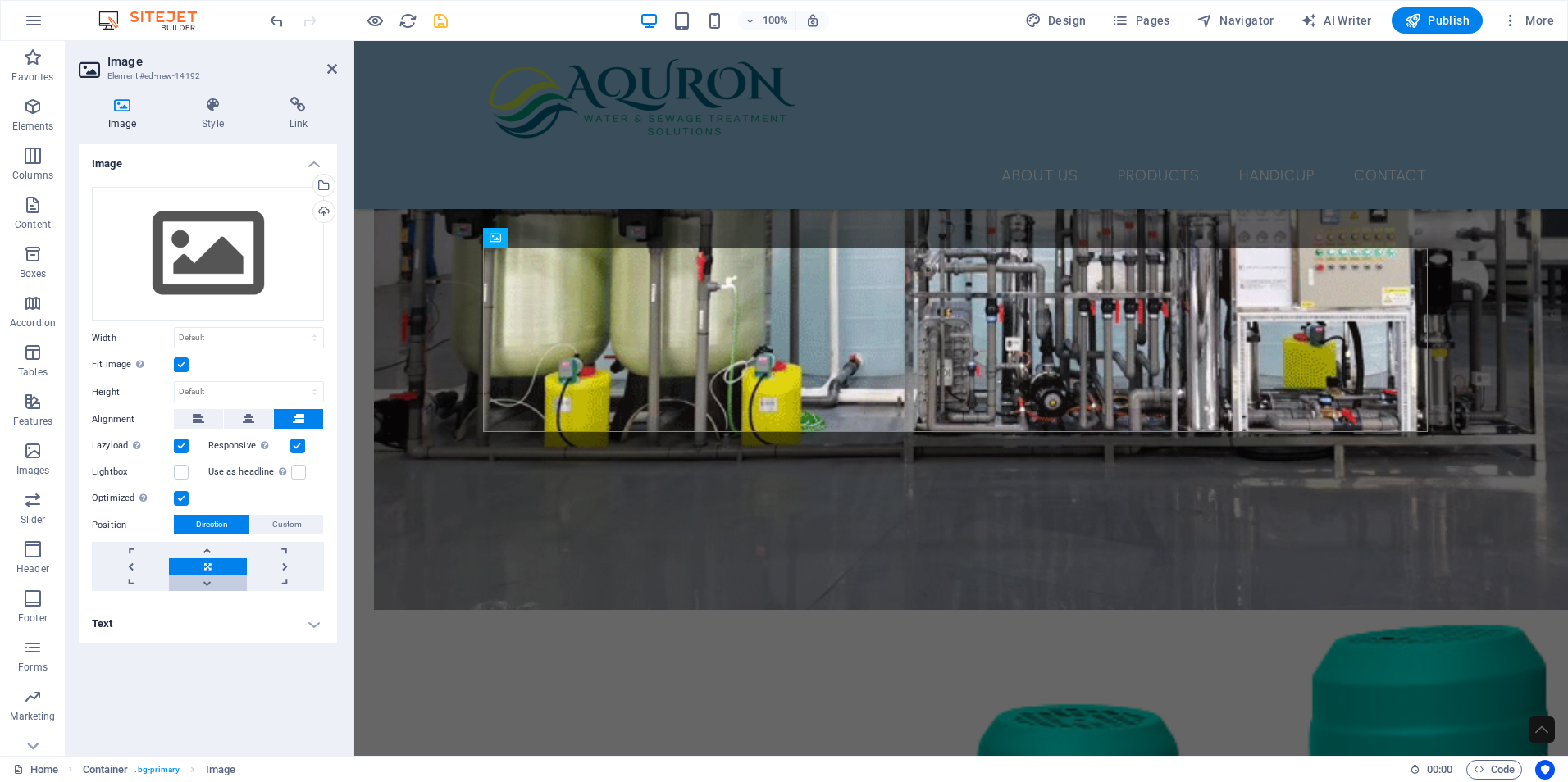 click at bounding box center [207, 583] 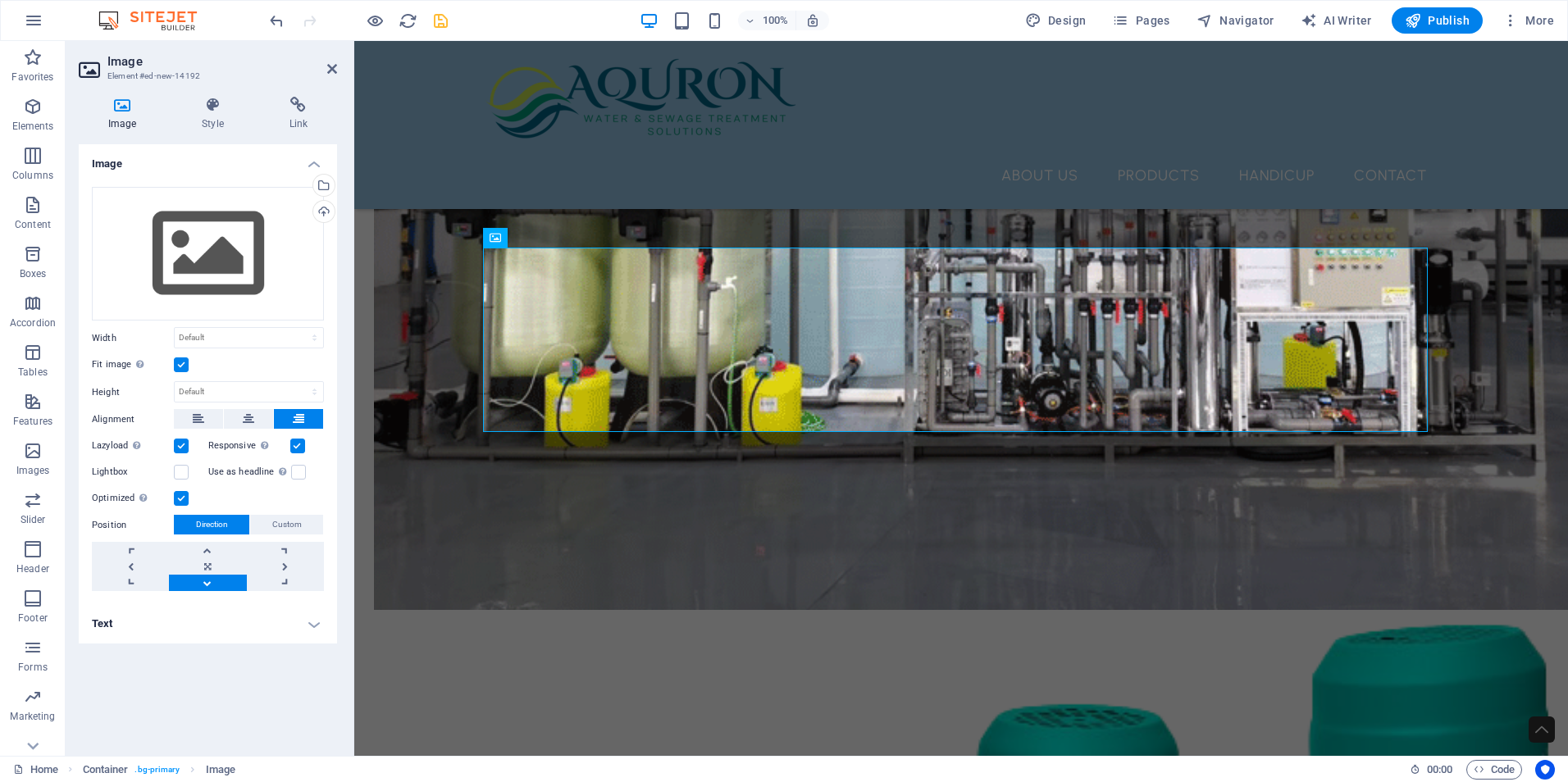 click at bounding box center [207, 583] 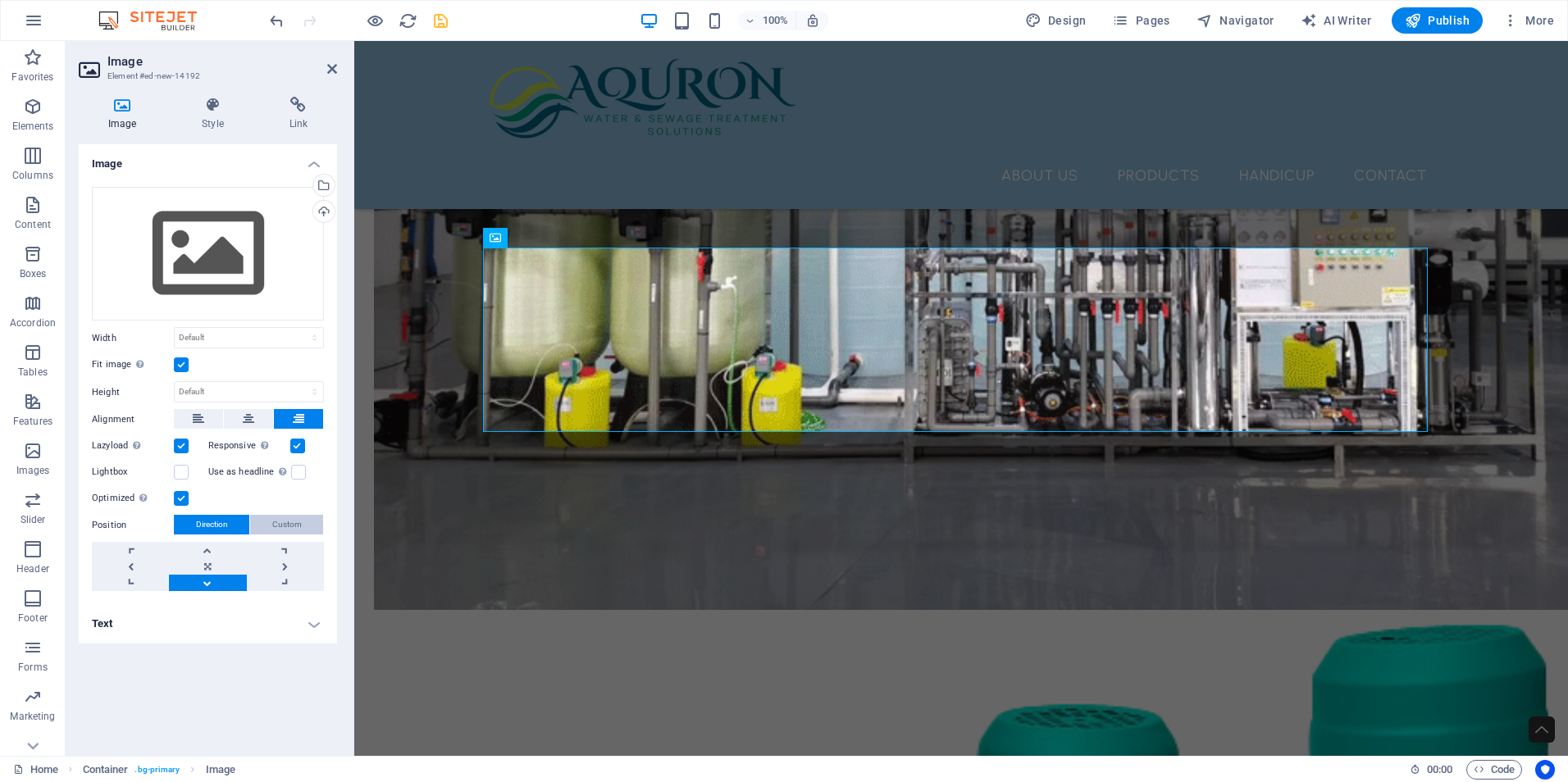 click on "Custom" at bounding box center [287, 525] 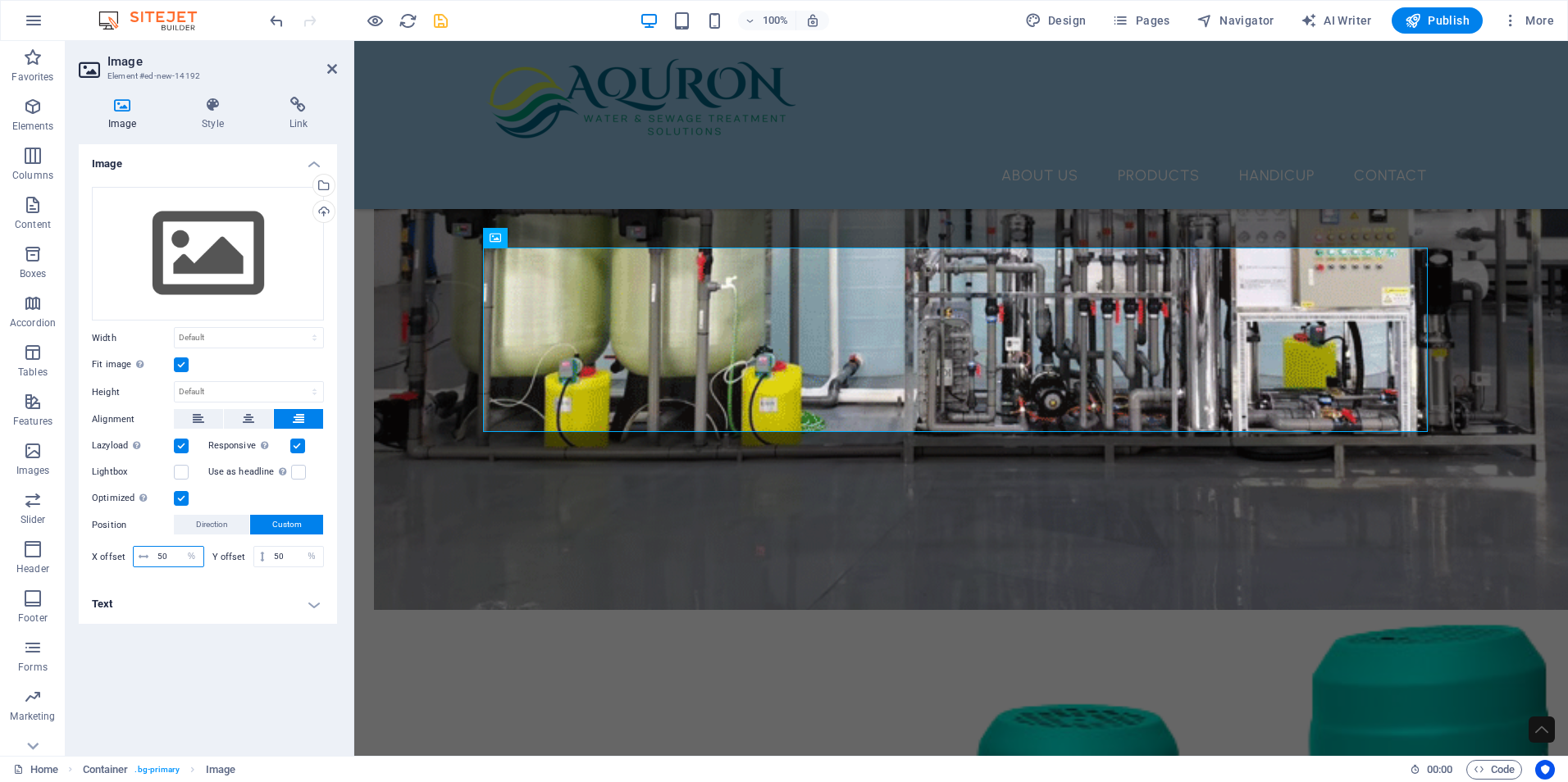 click on "50" at bounding box center [178, 557] 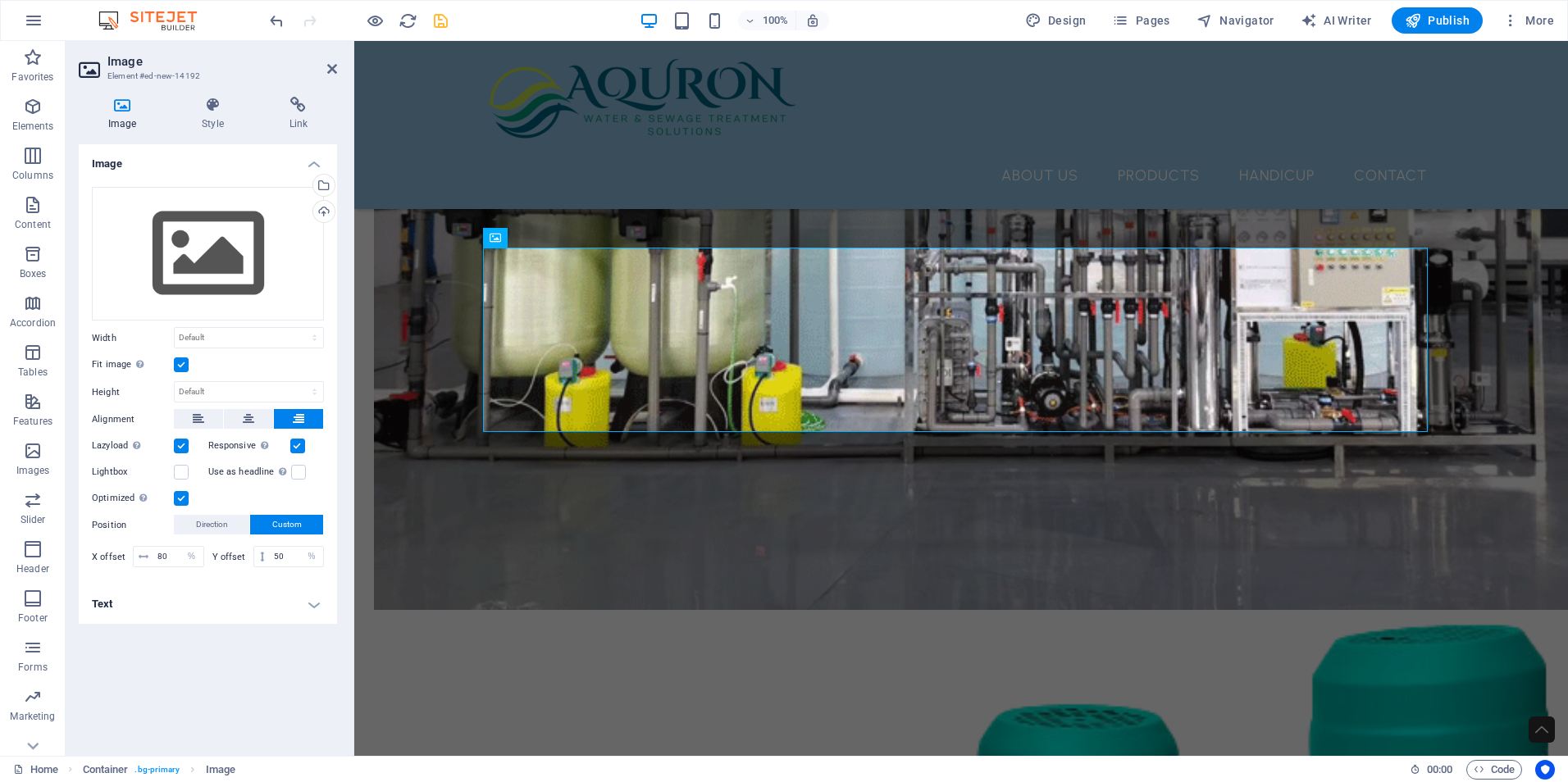 click on "Text" at bounding box center (207, 604) 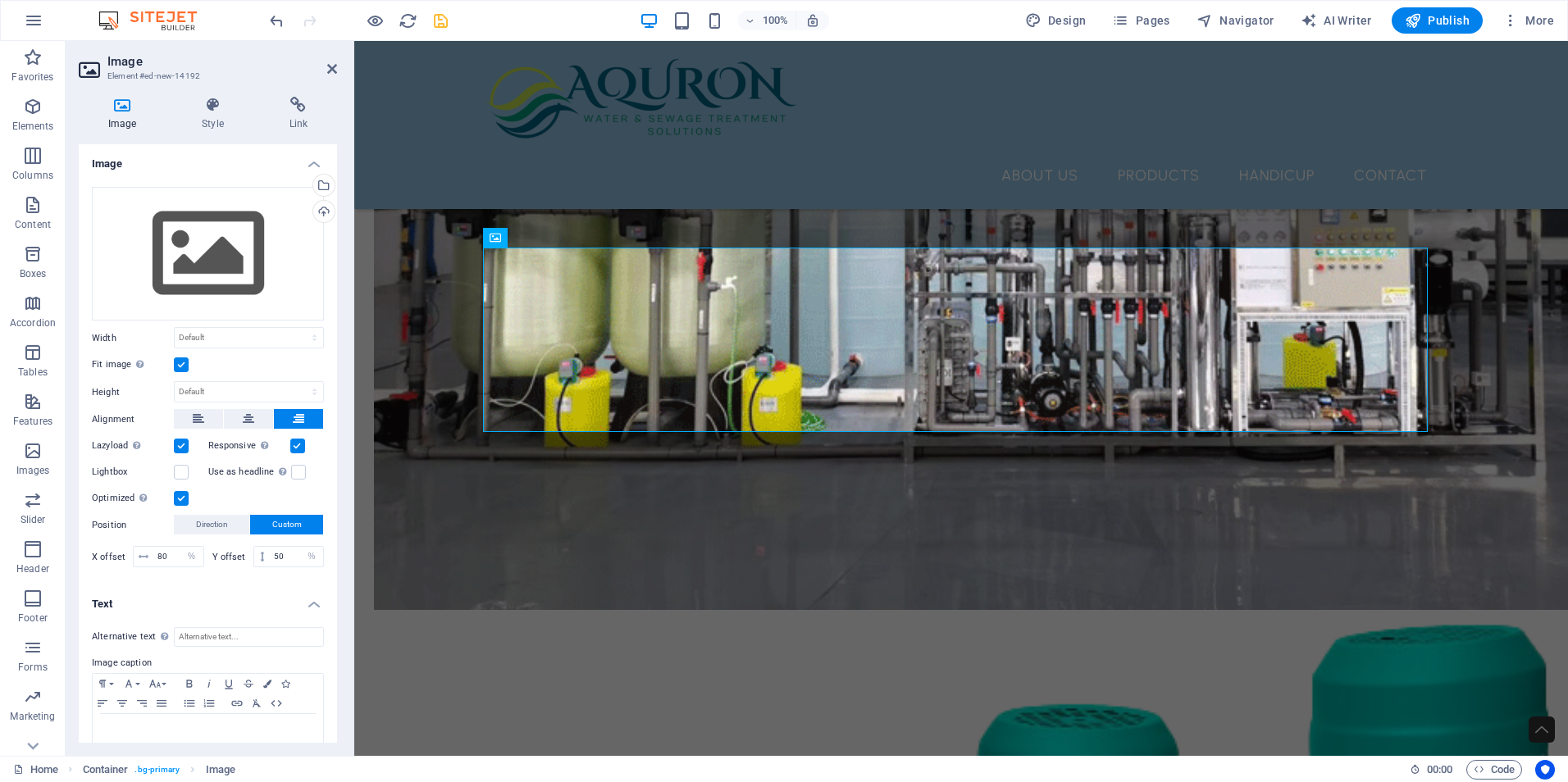 scroll, scrollTop: 34, scrollLeft: 0, axis: vertical 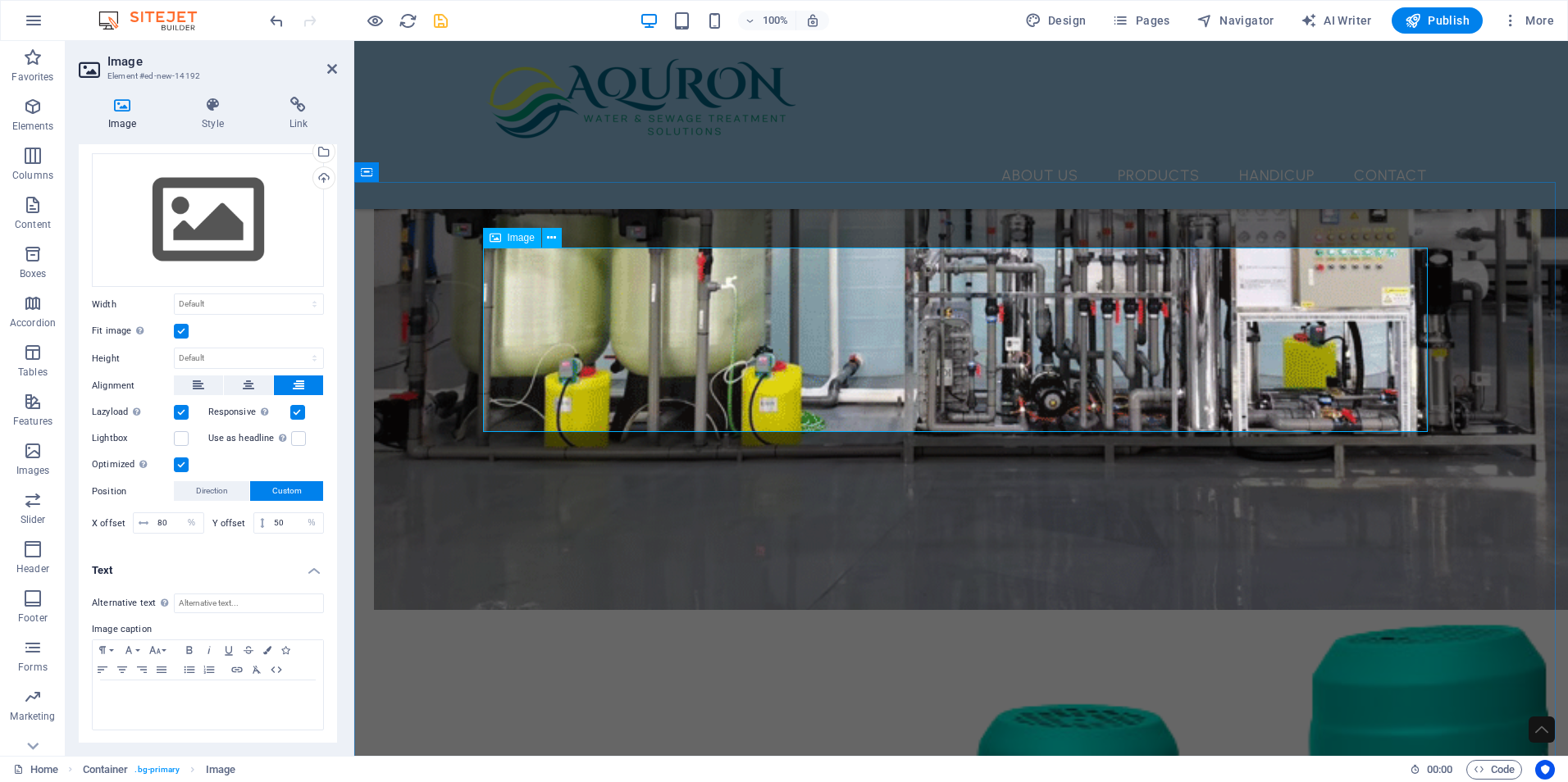 click at bounding box center (961, 10385) 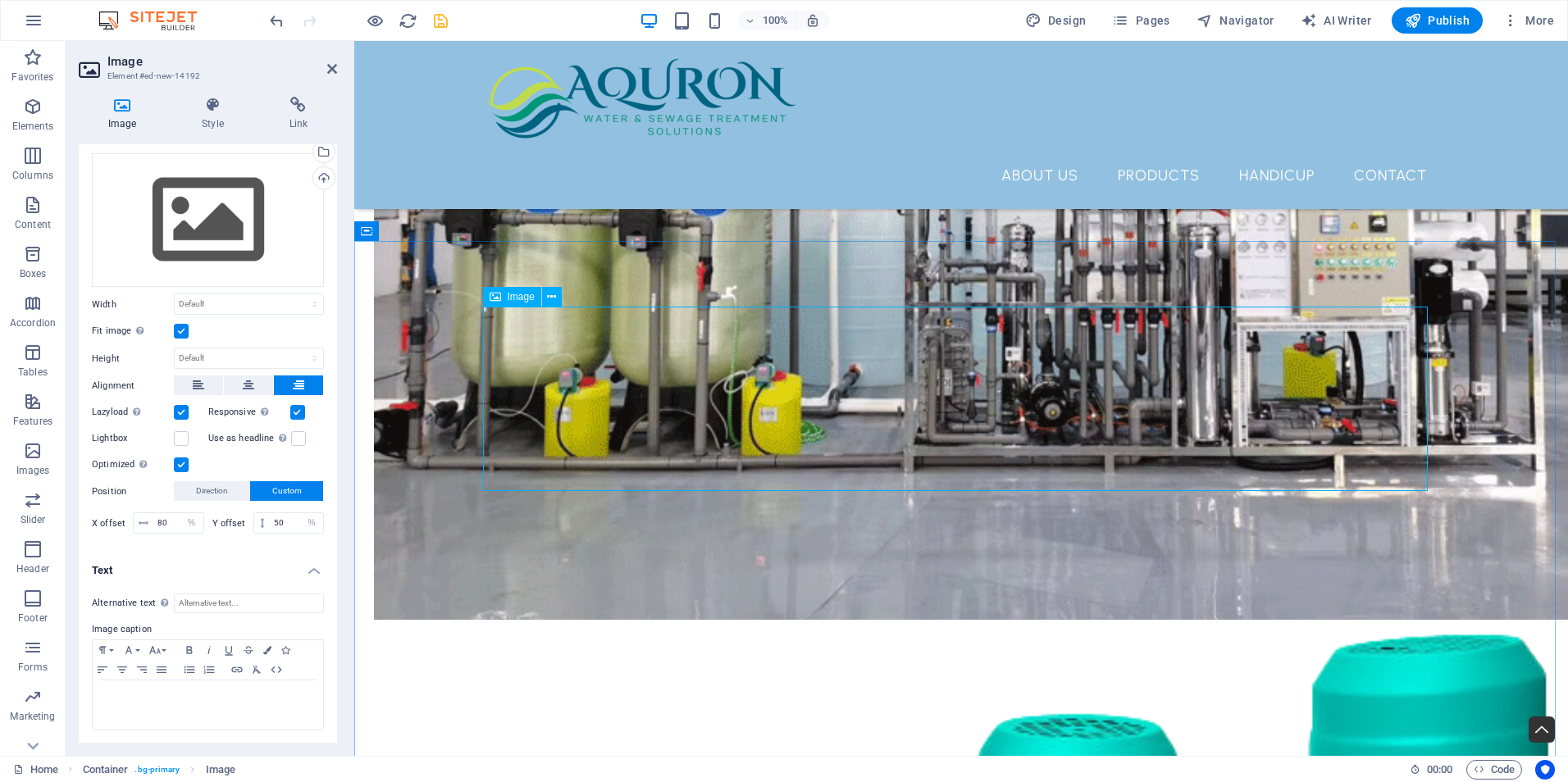 scroll, scrollTop: 3525, scrollLeft: 0, axis: vertical 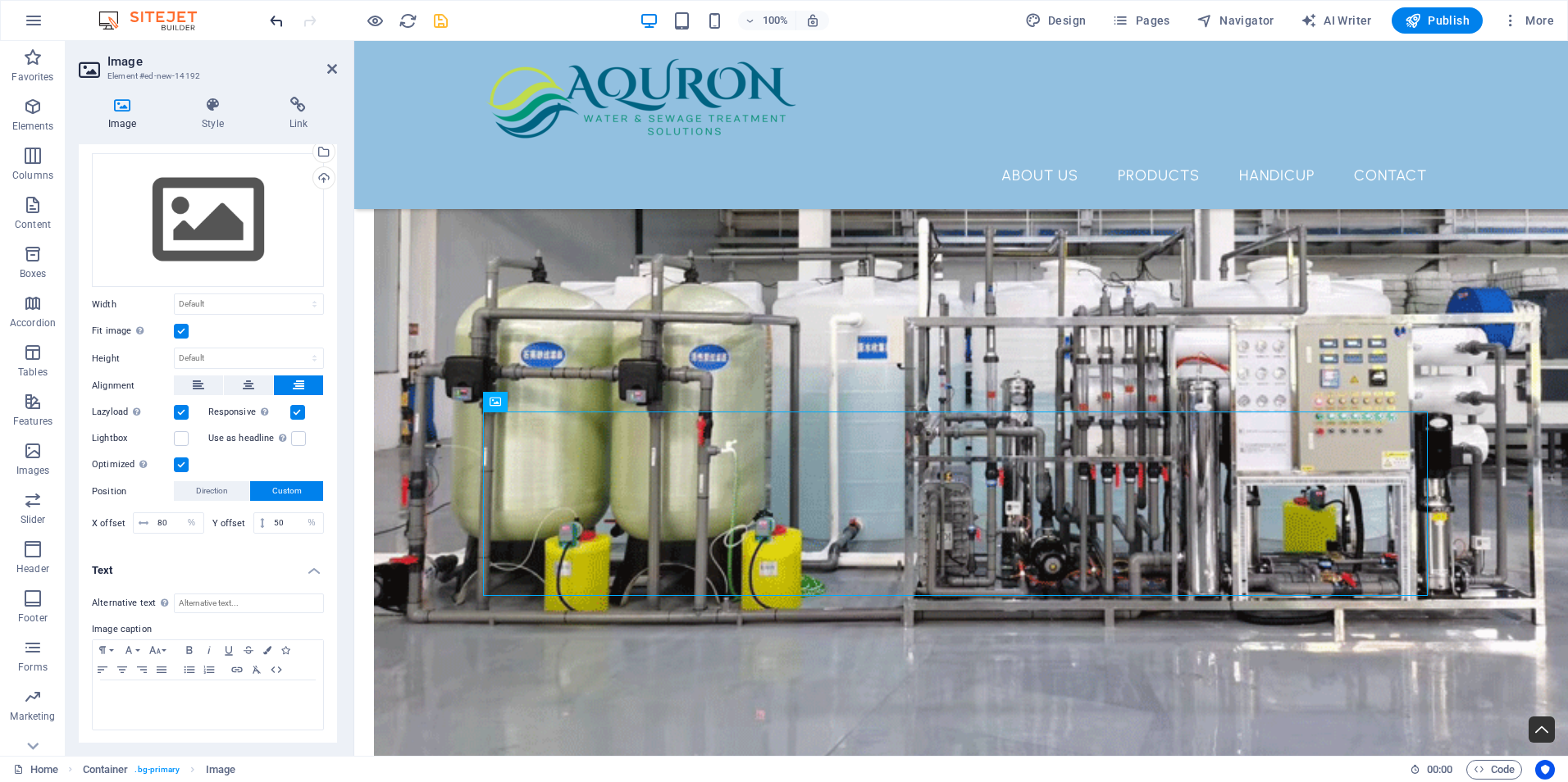 click at bounding box center [276, 20] 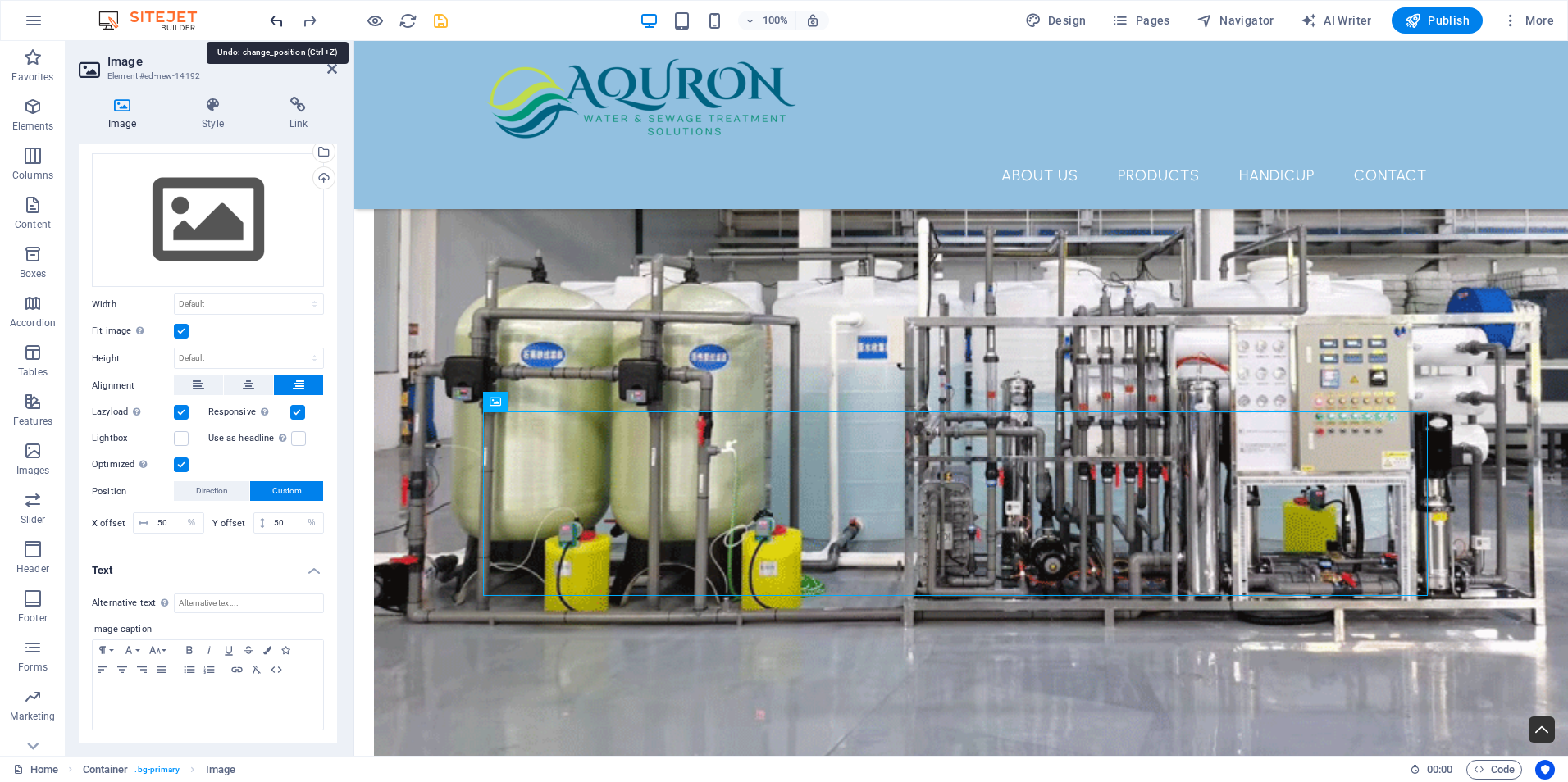 click at bounding box center [276, 20] 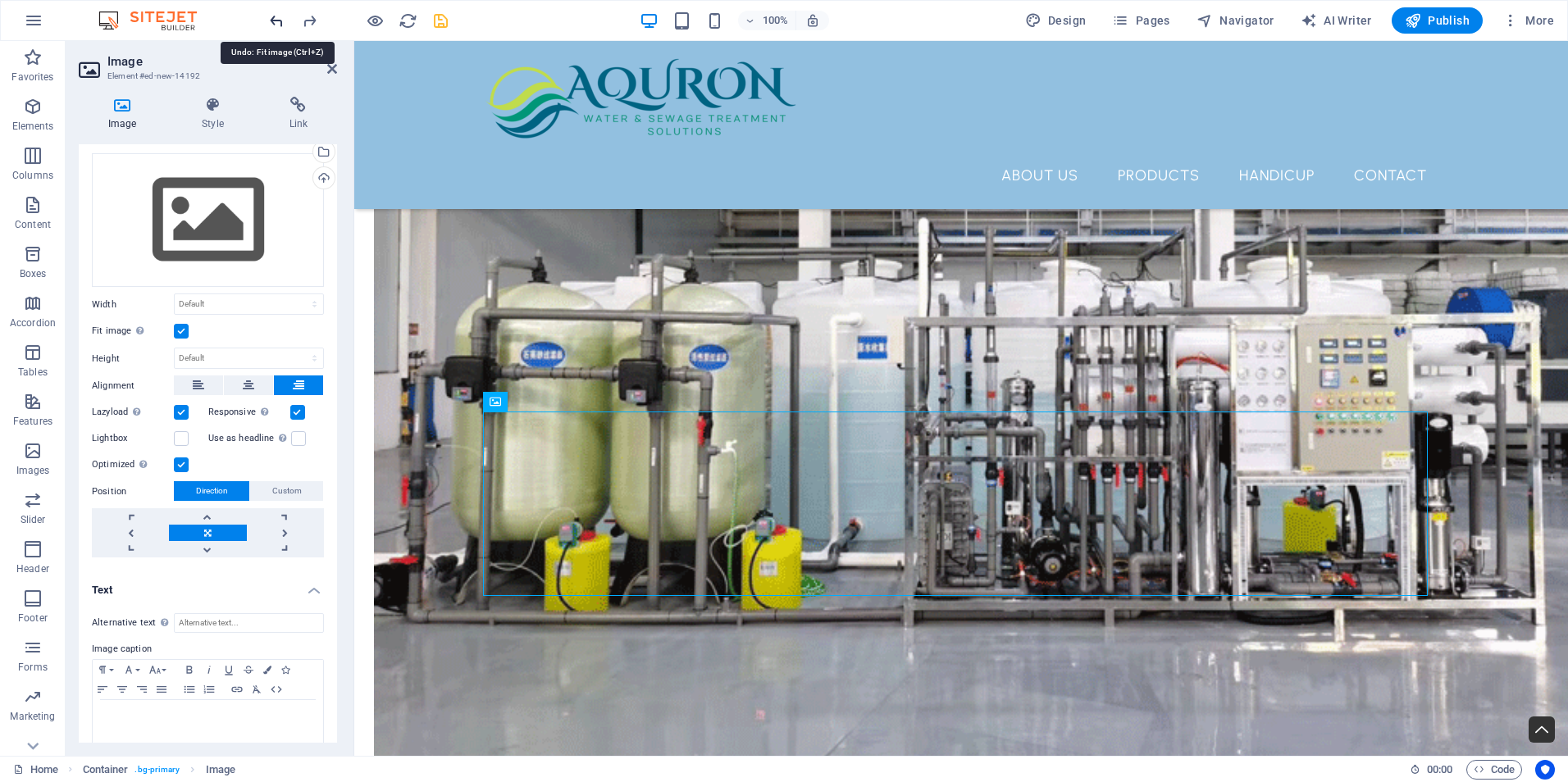 click at bounding box center [276, 20] 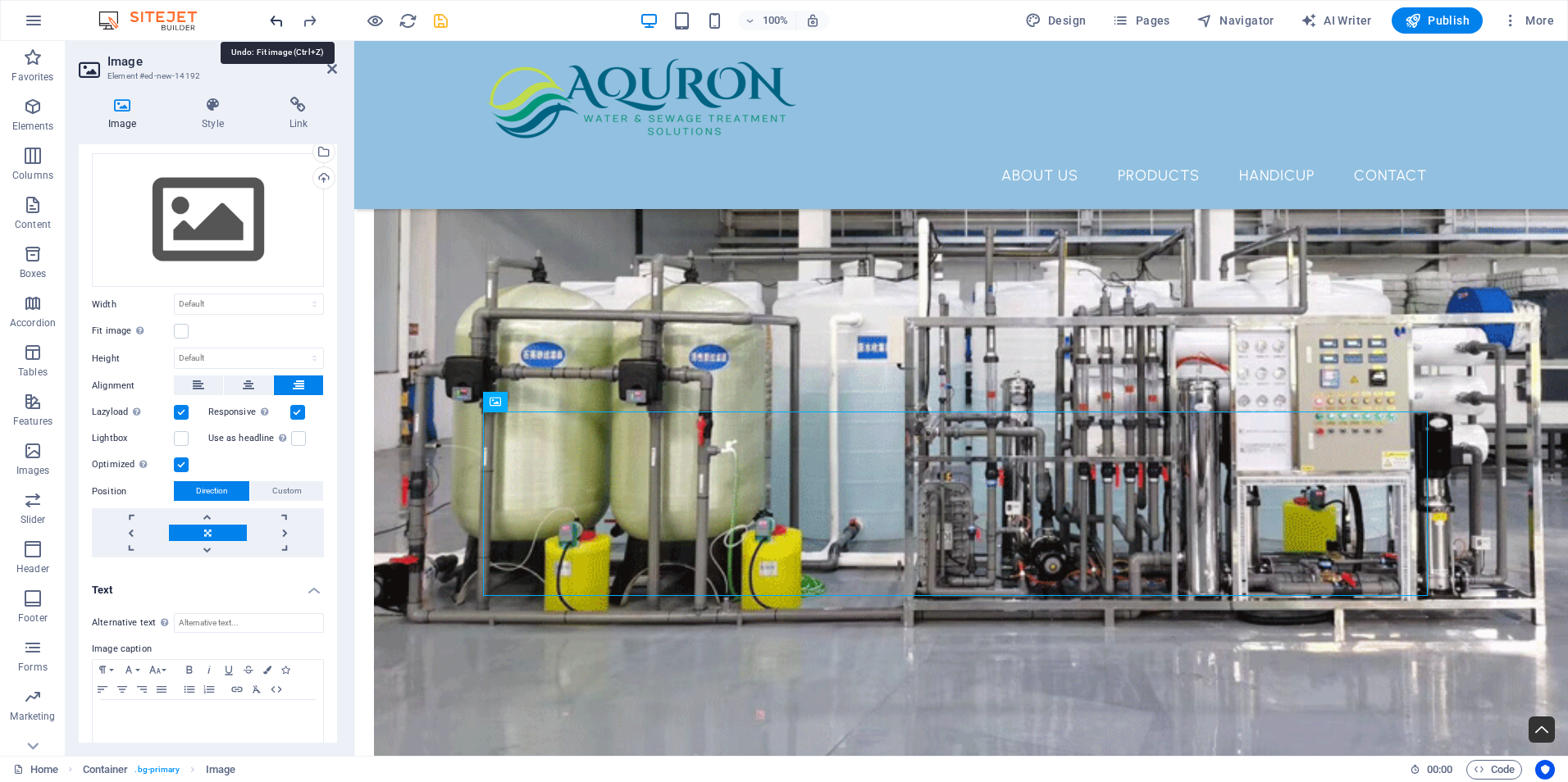 scroll, scrollTop: 0, scrollLeft: 0, axis: both 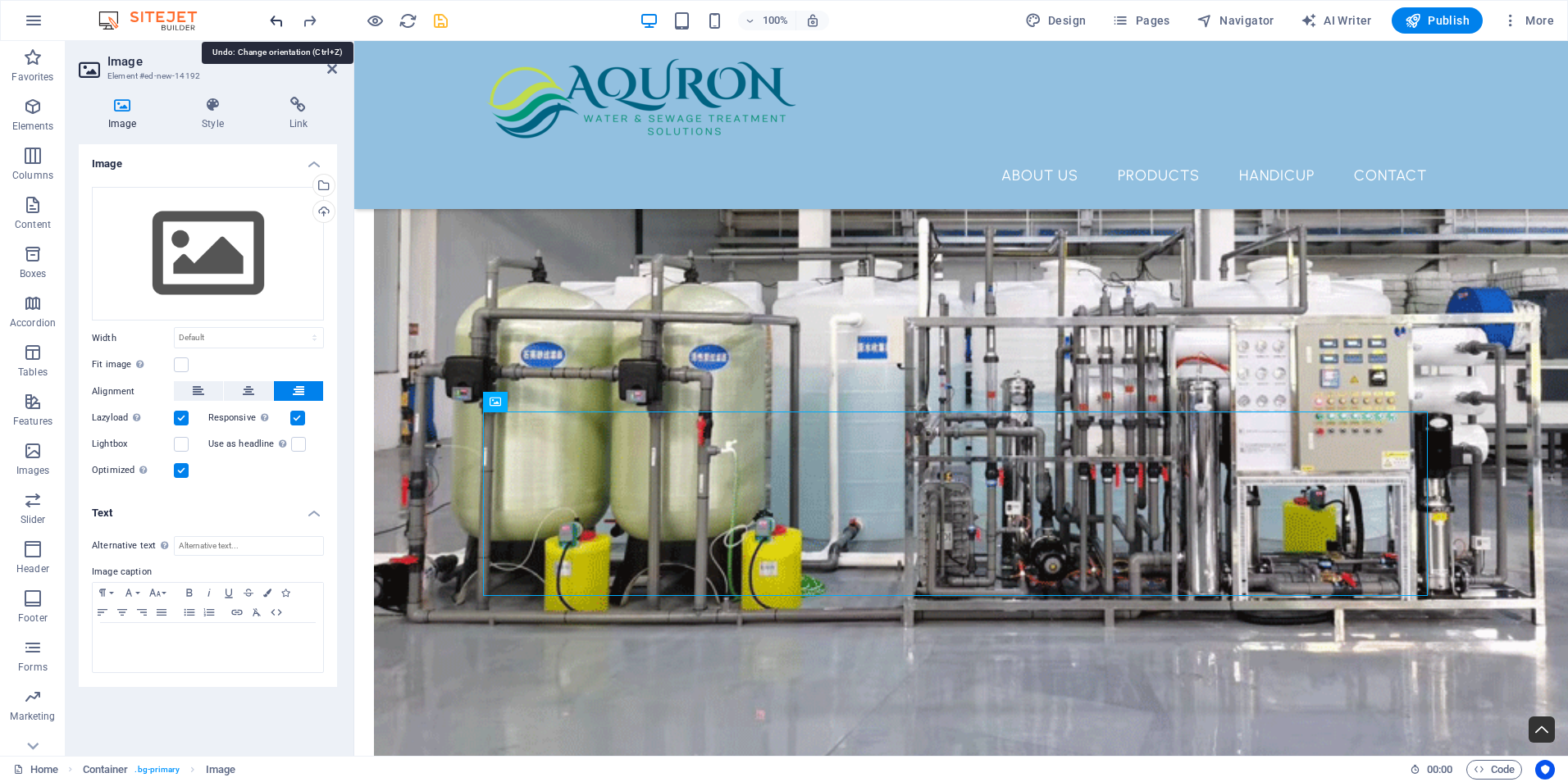 click at bounding box center (276, 20) 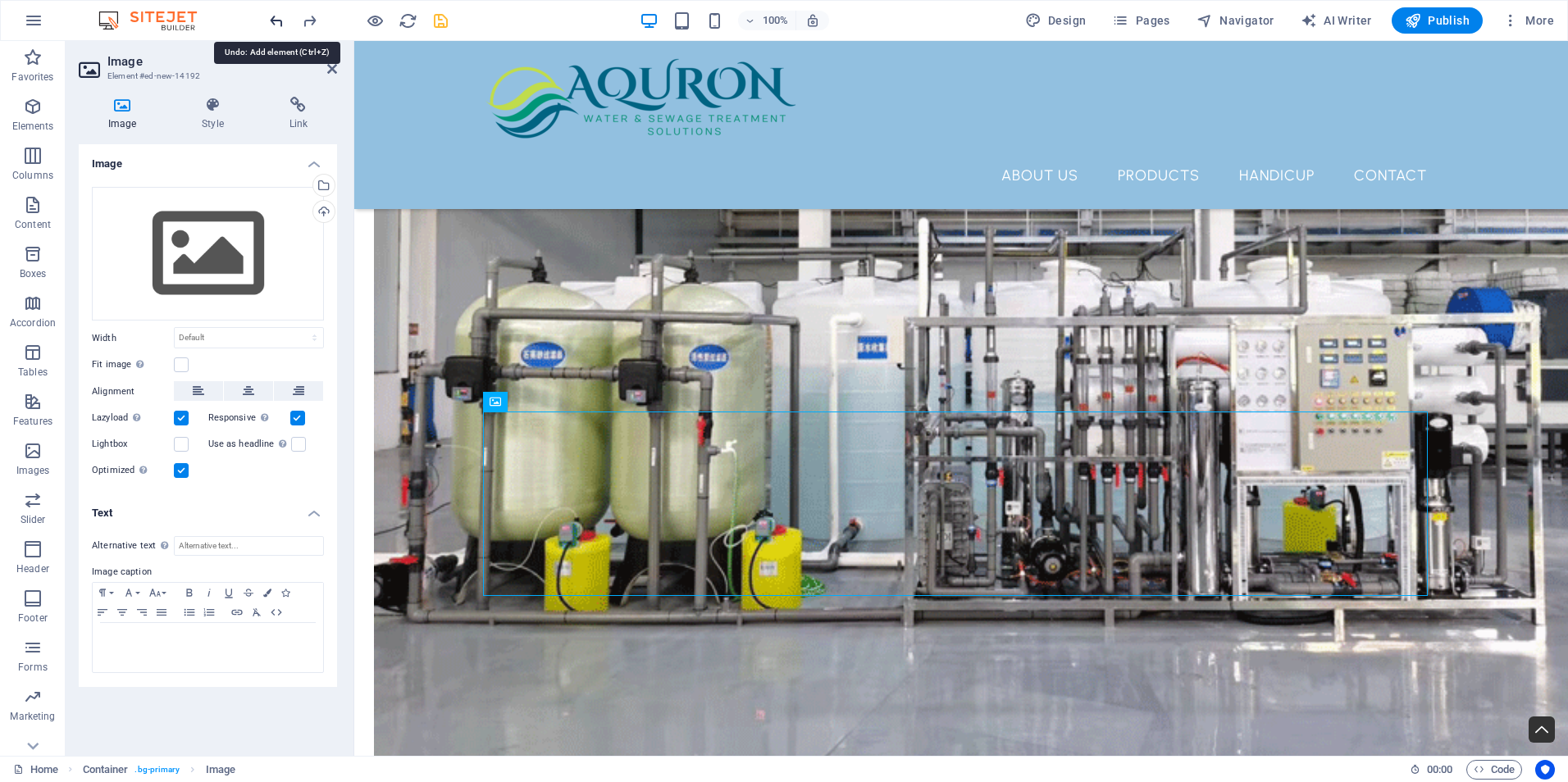 click at bounding box center [276, 20] 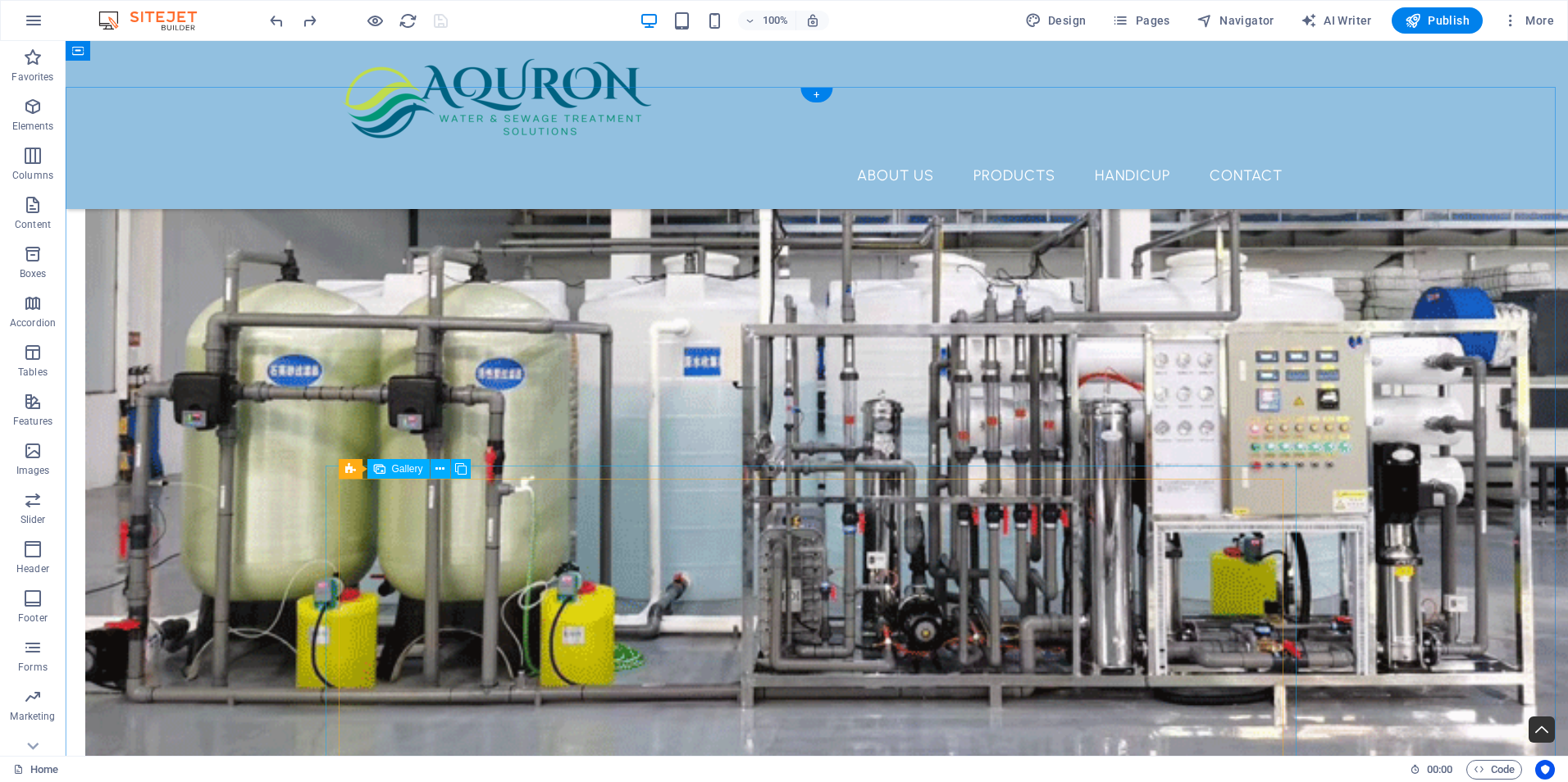scroll, scrollTop: 3607, scrollLeft: 0, axis: vertical 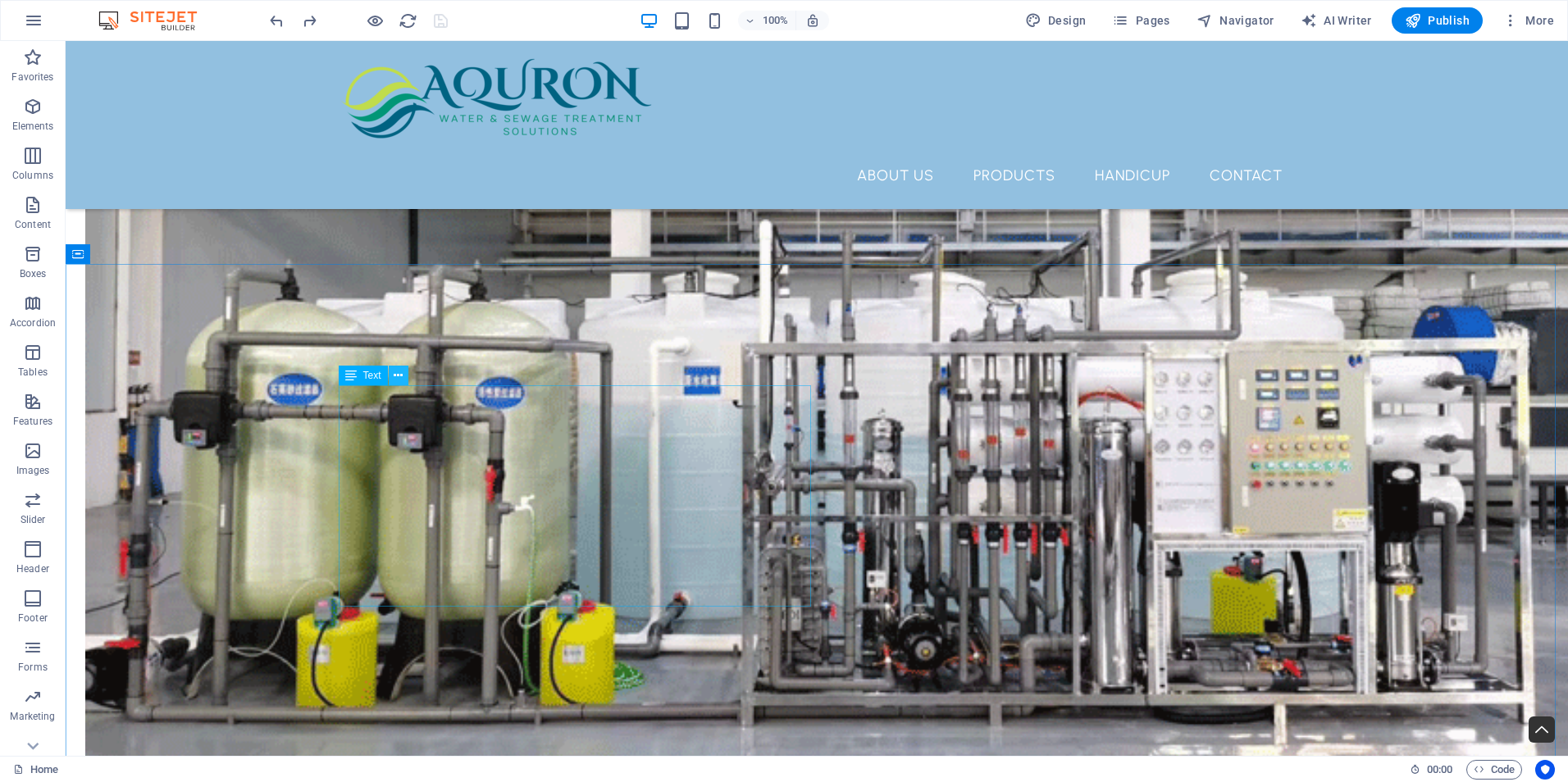 click at bounding box center (398, 375) 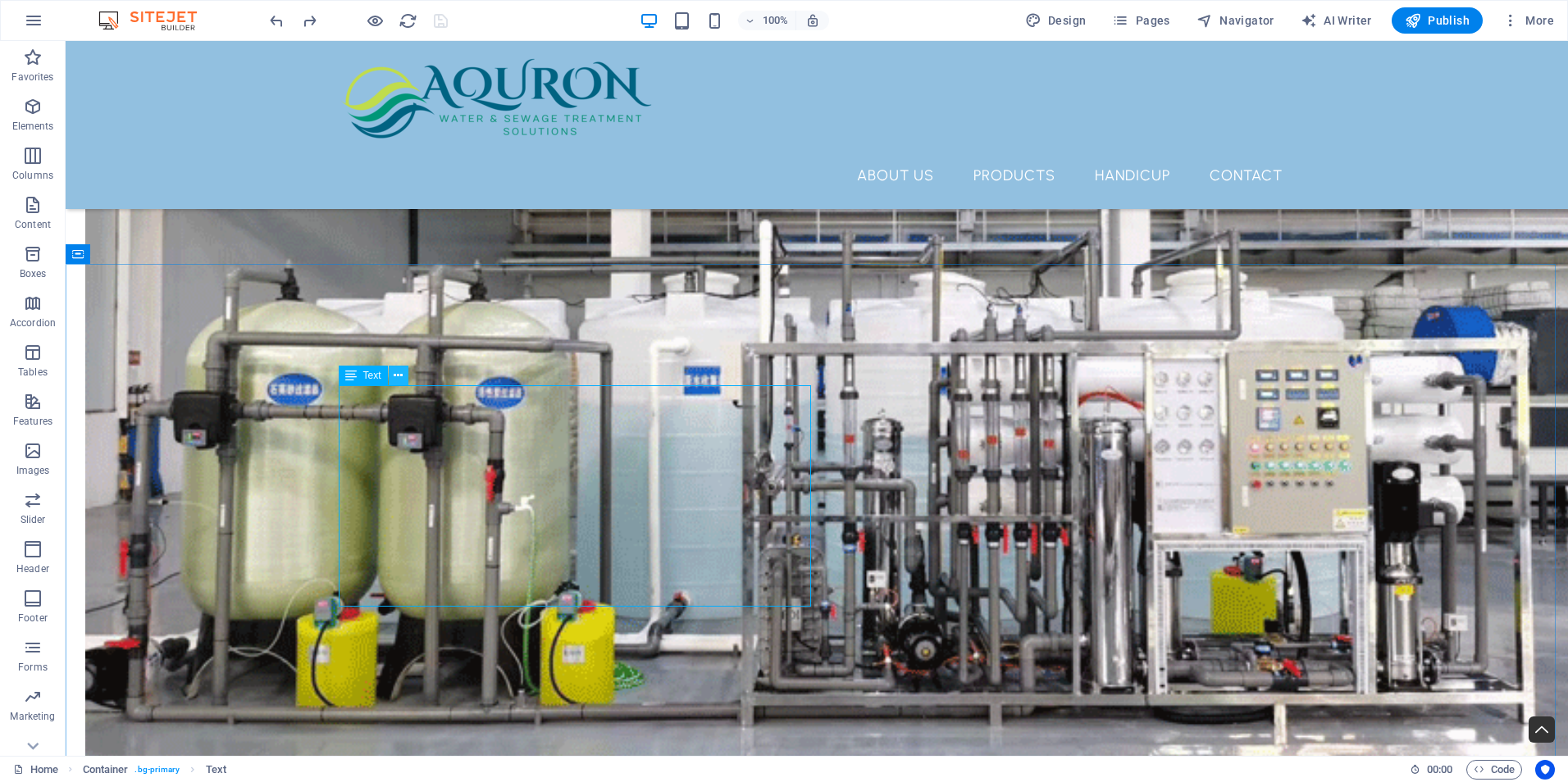 click at bounding box center [398, 375] 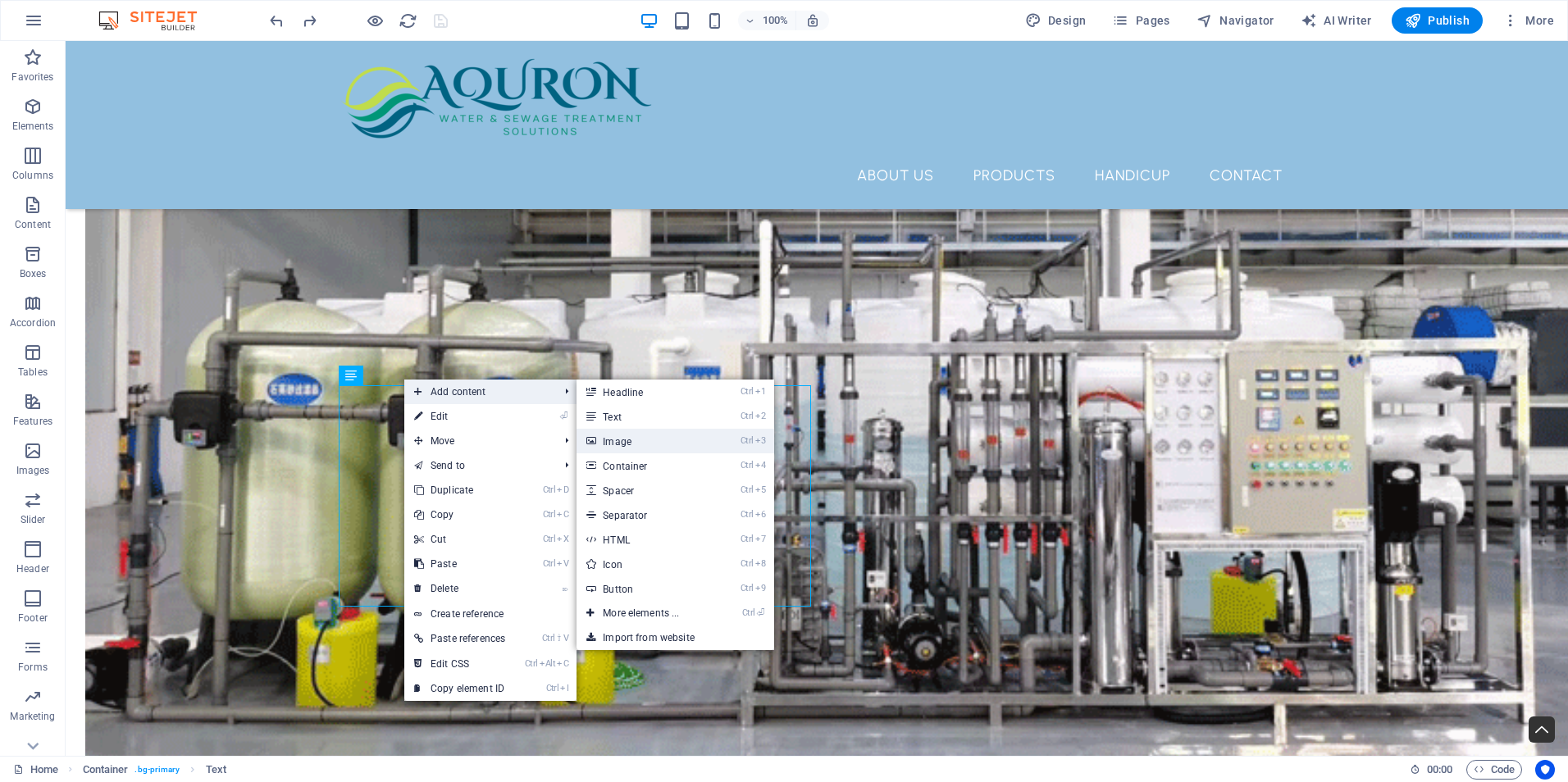 click on "Ctrl 3  Image" at bounding box center (644, 441) 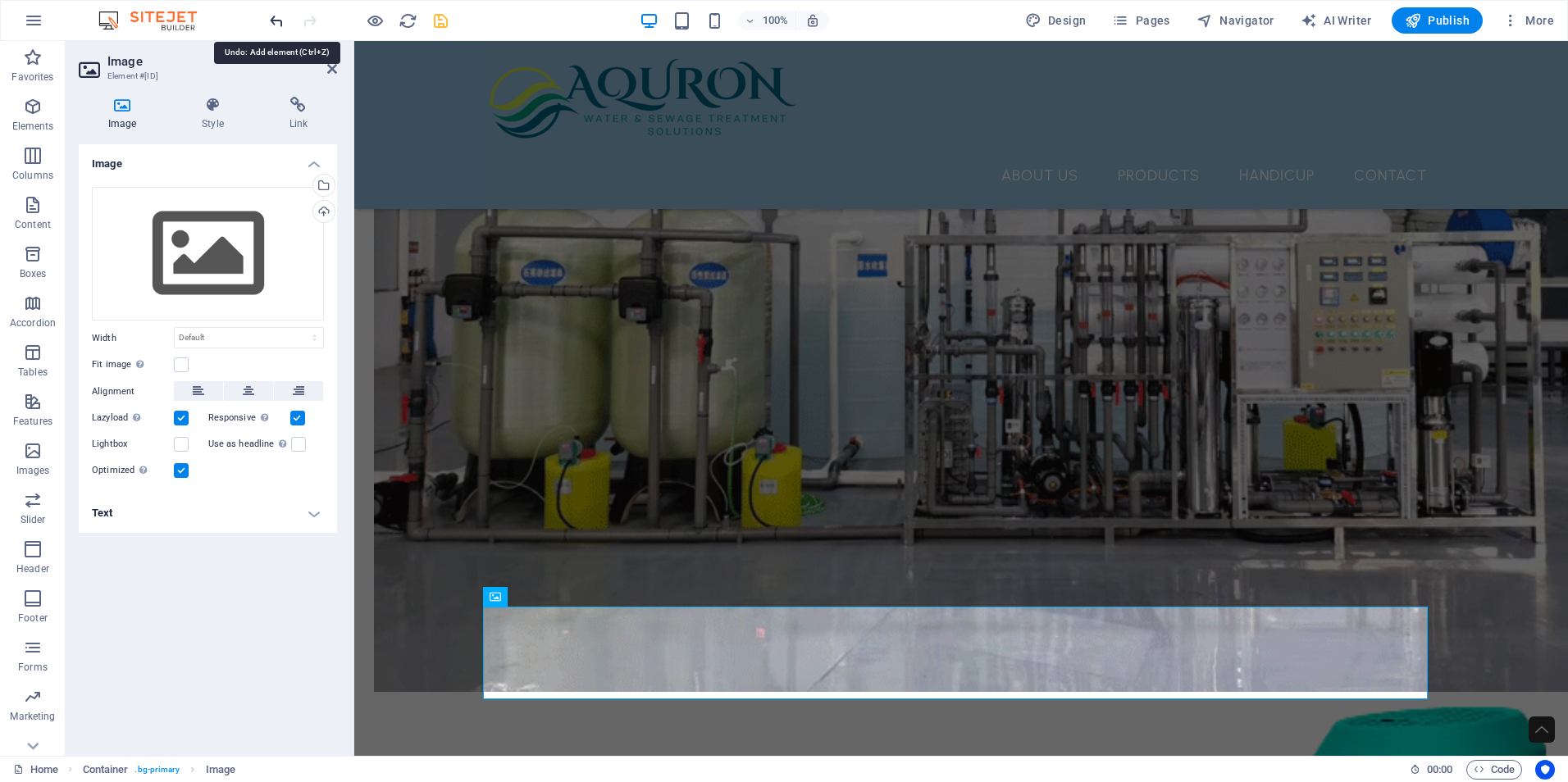 click at bounding box center [276, 20] 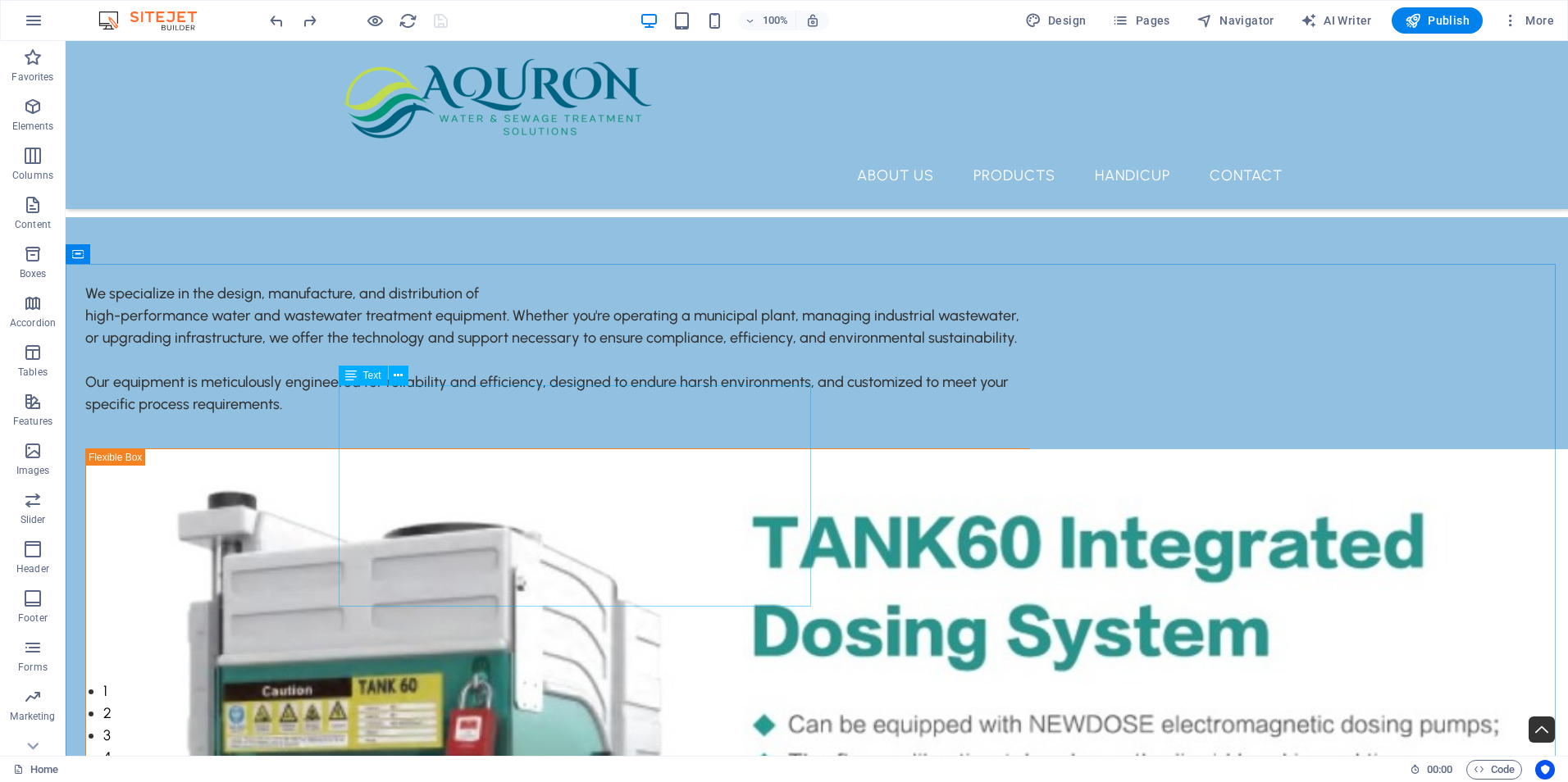 scroll, scrollTop: 3607, scrollLeft: 0, axis: vertical 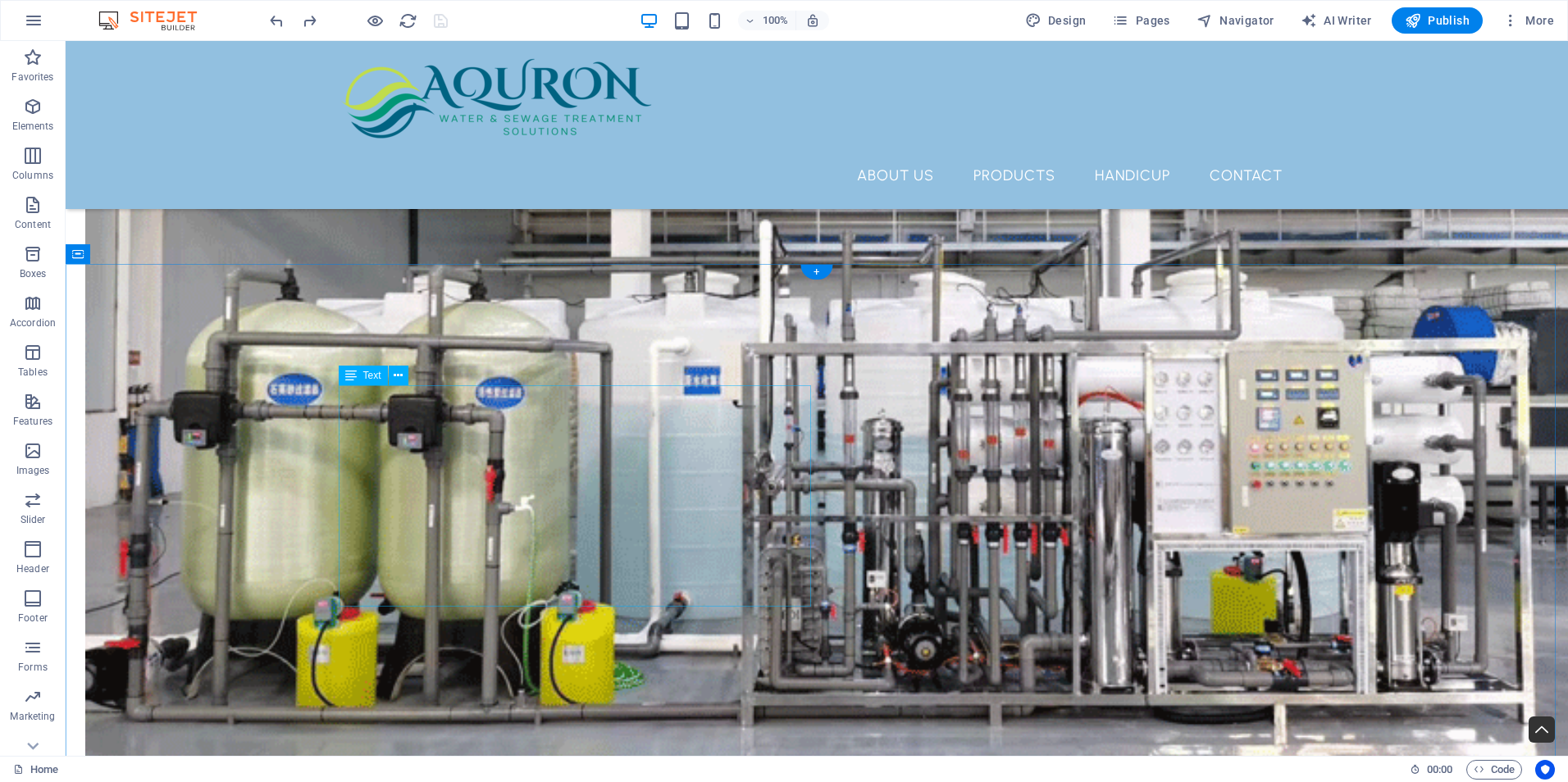 click on "Introducing The Happy Drink More – the ideal solution for those moments when everything else seems to falter, reminding you that it's the perfect time to indulge in a refreshing drink! Whether you’re out enjoying time with friends, hitting the golf course, soaking up the sun at the beach, embarking on a hunting adventure, hosting a lively party, or simply in need of a practical and portable flask—The Happy Drink More is here to deliver the bar experience straight to you. With its innovative design and convenient functionality, you can savour your favourite beverages wherever life takes you!" at bounding box center [817, 11255] 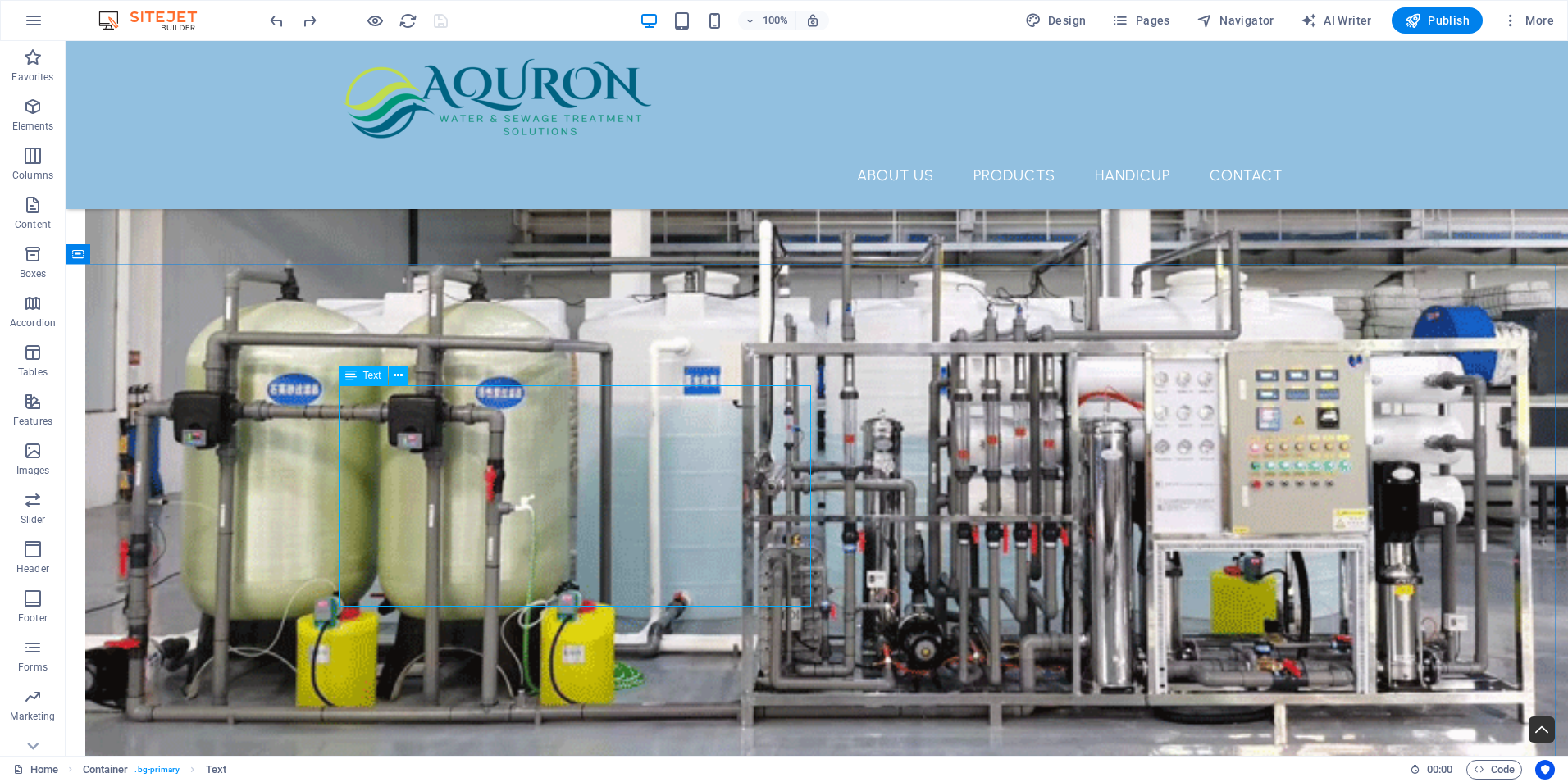 click on "Text" at bounding box center [372, 375] 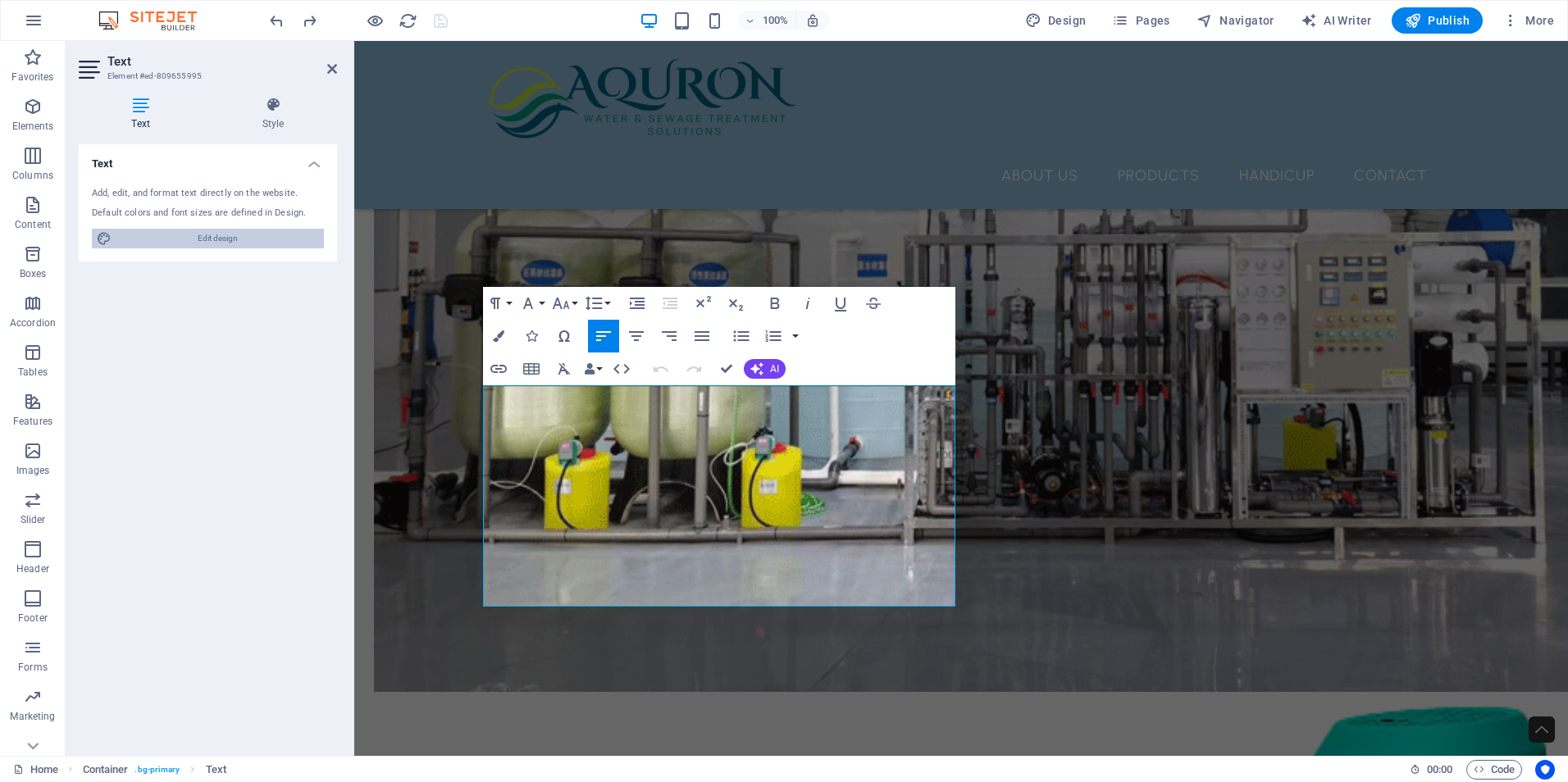 click on "Edit design" at bounding box center [217, 239] 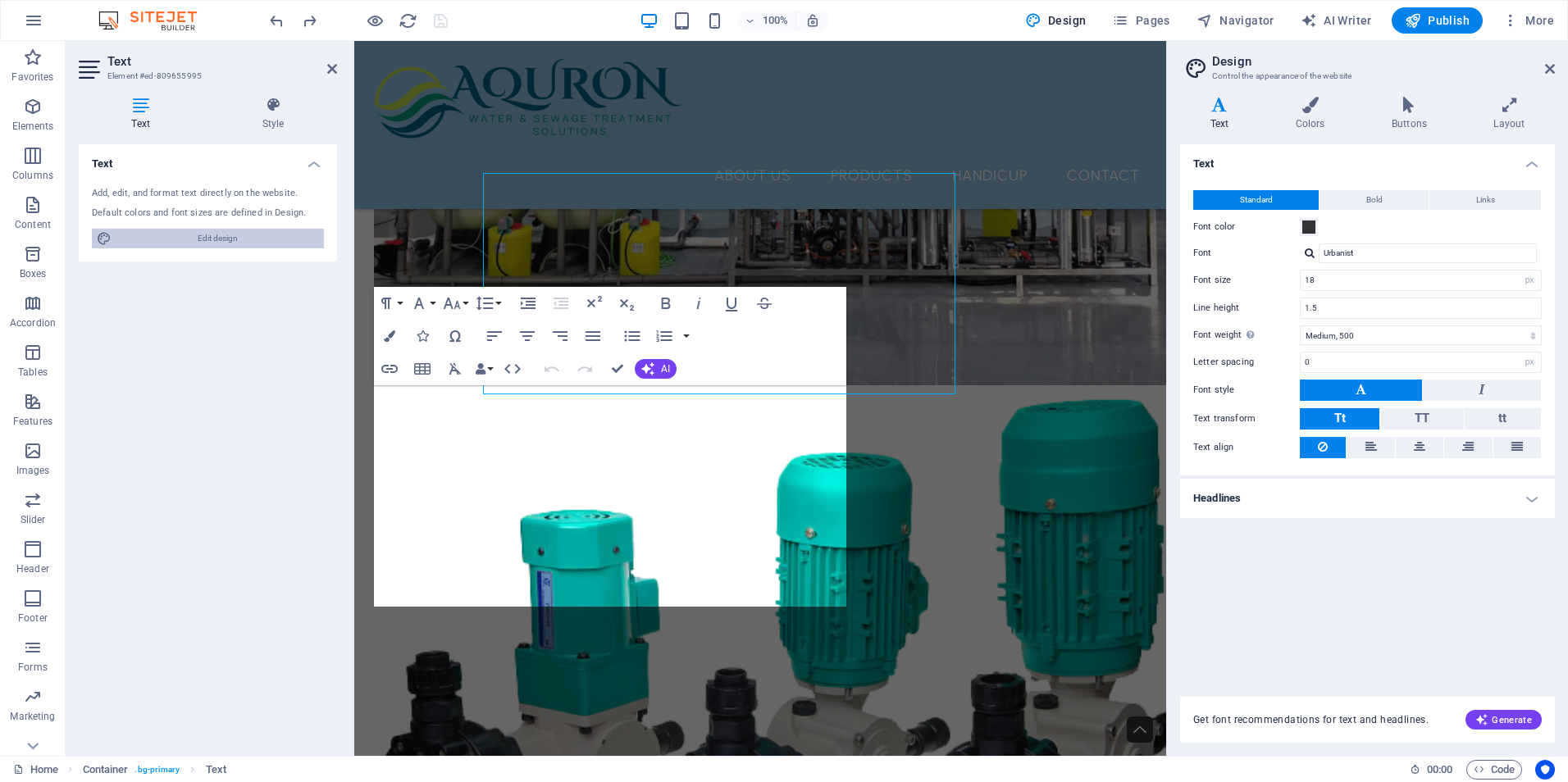 scroll, scrollTop: 3819, scrollLeft: 0, axis: vertical 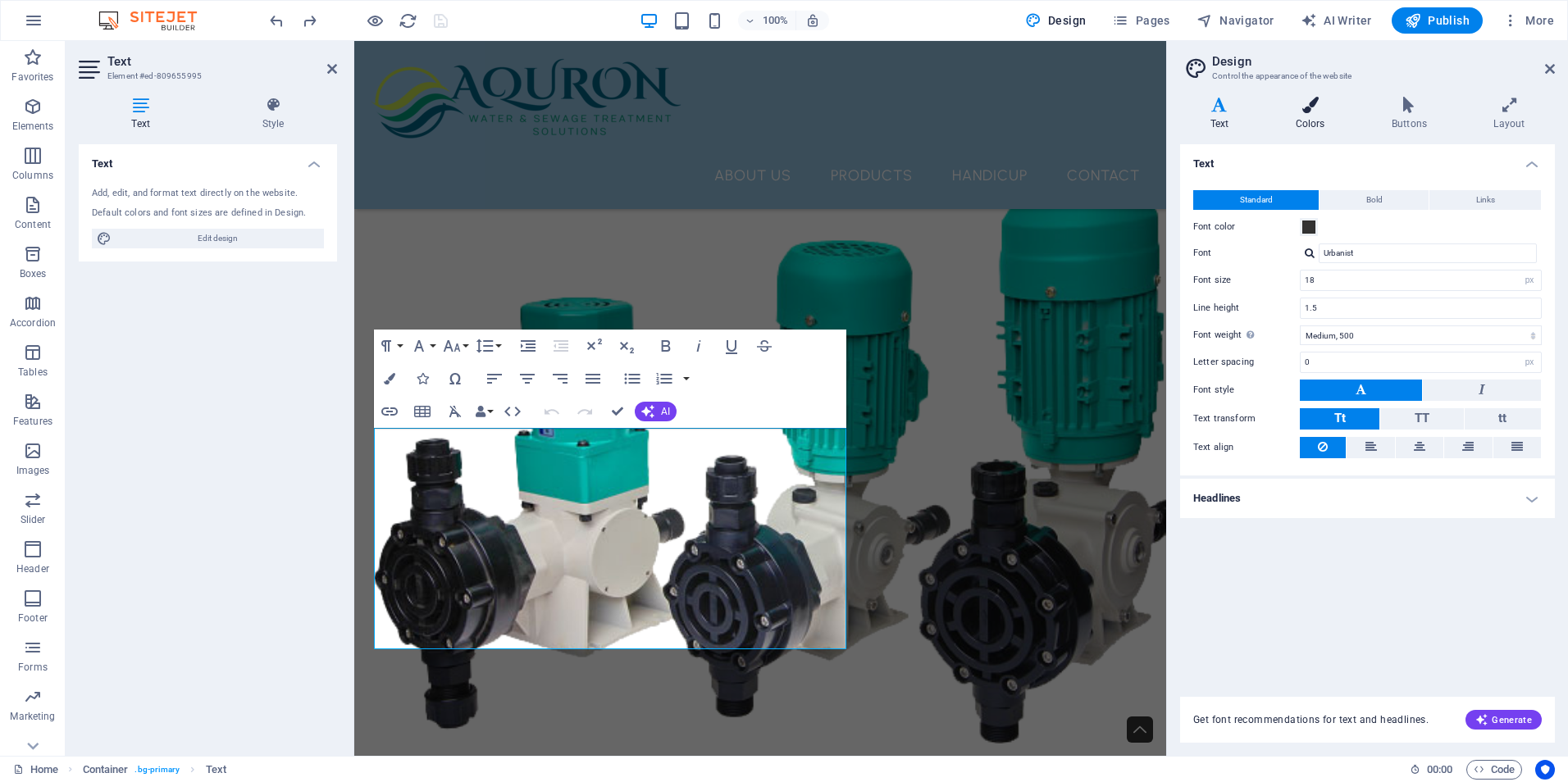 click on "Colors" at bounding box center (1313, 114) 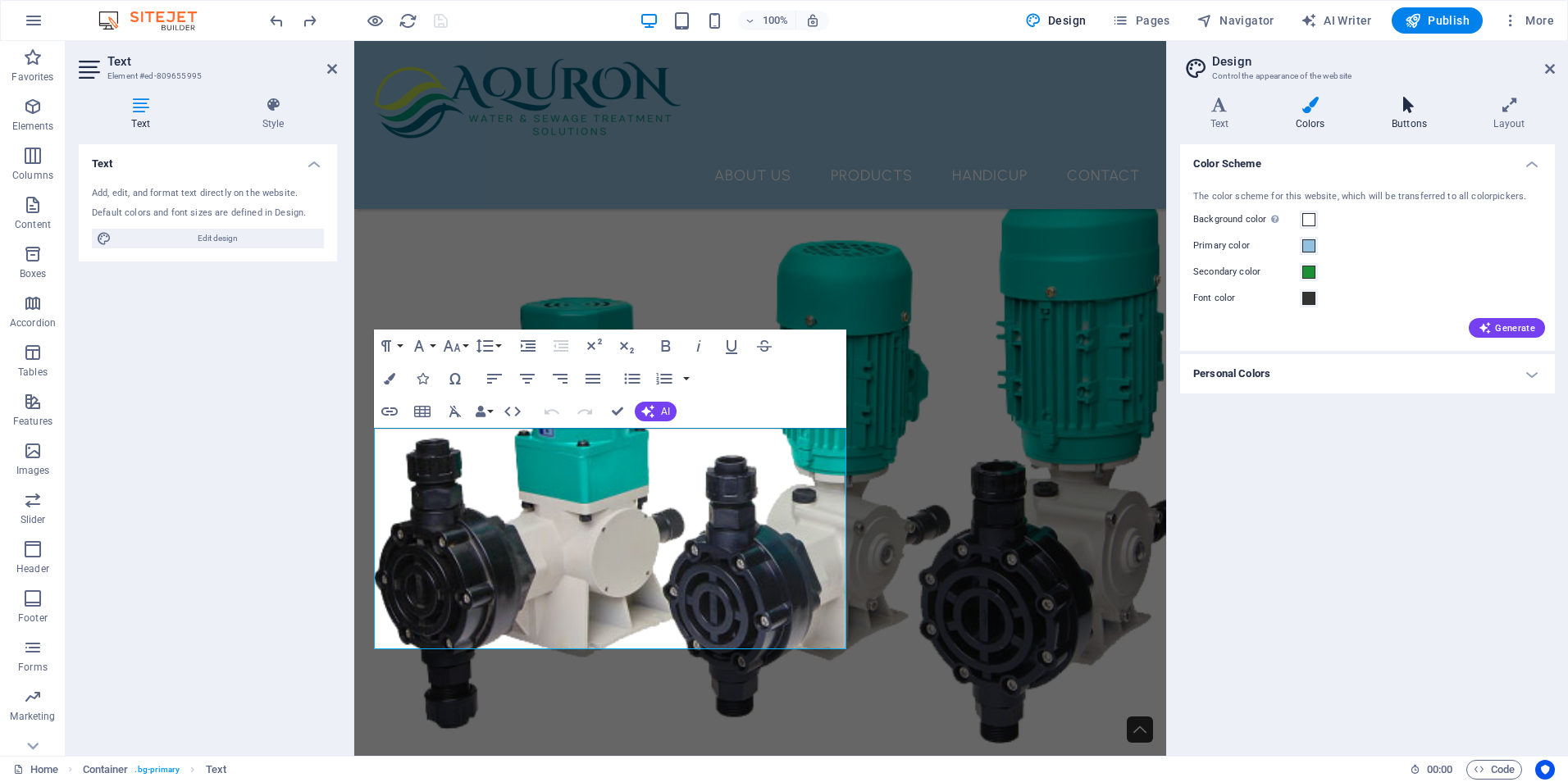 click on "Buttons" at bounding box center (1412, 114) 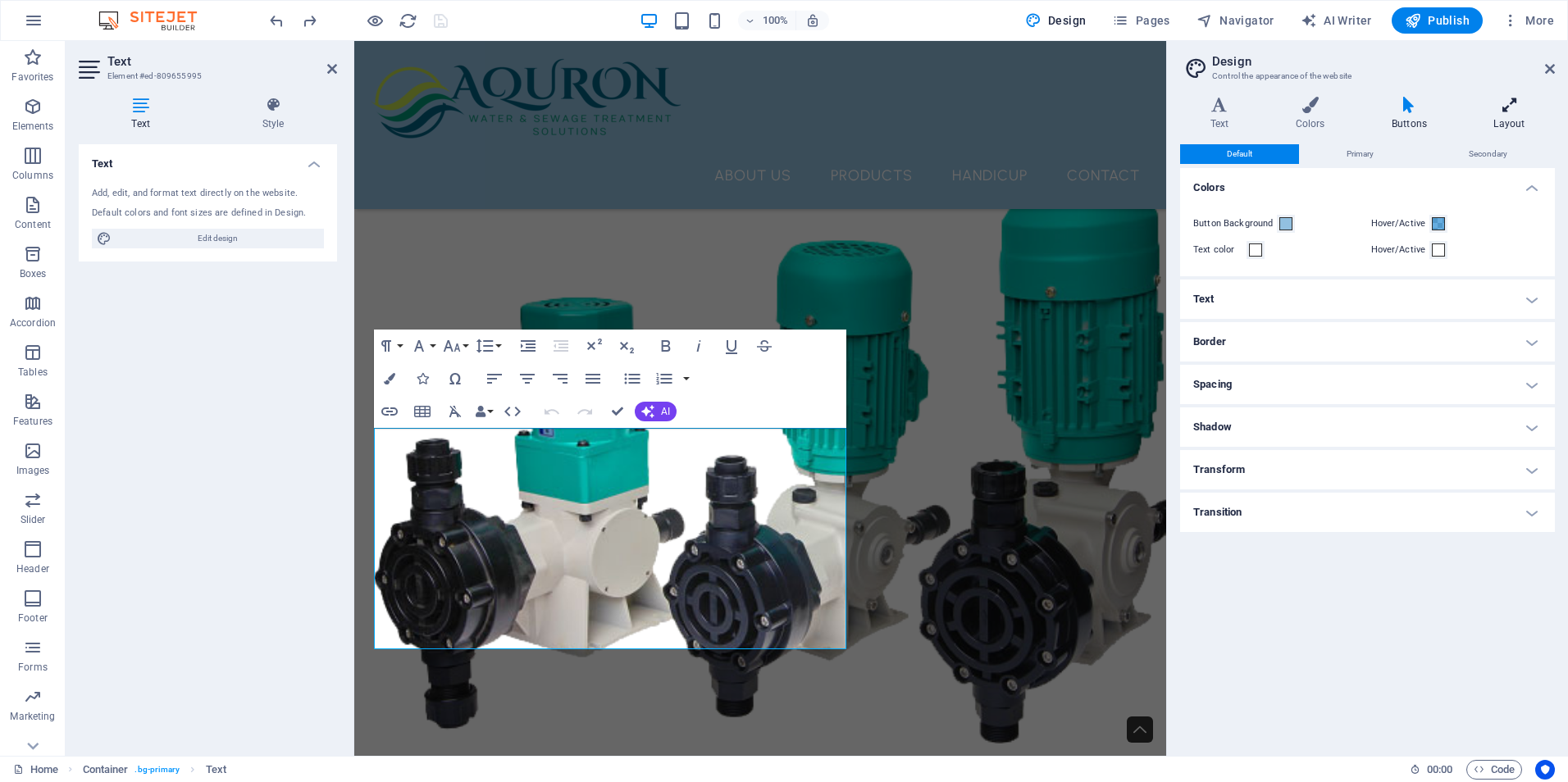click at bounding box center (1509, 105) 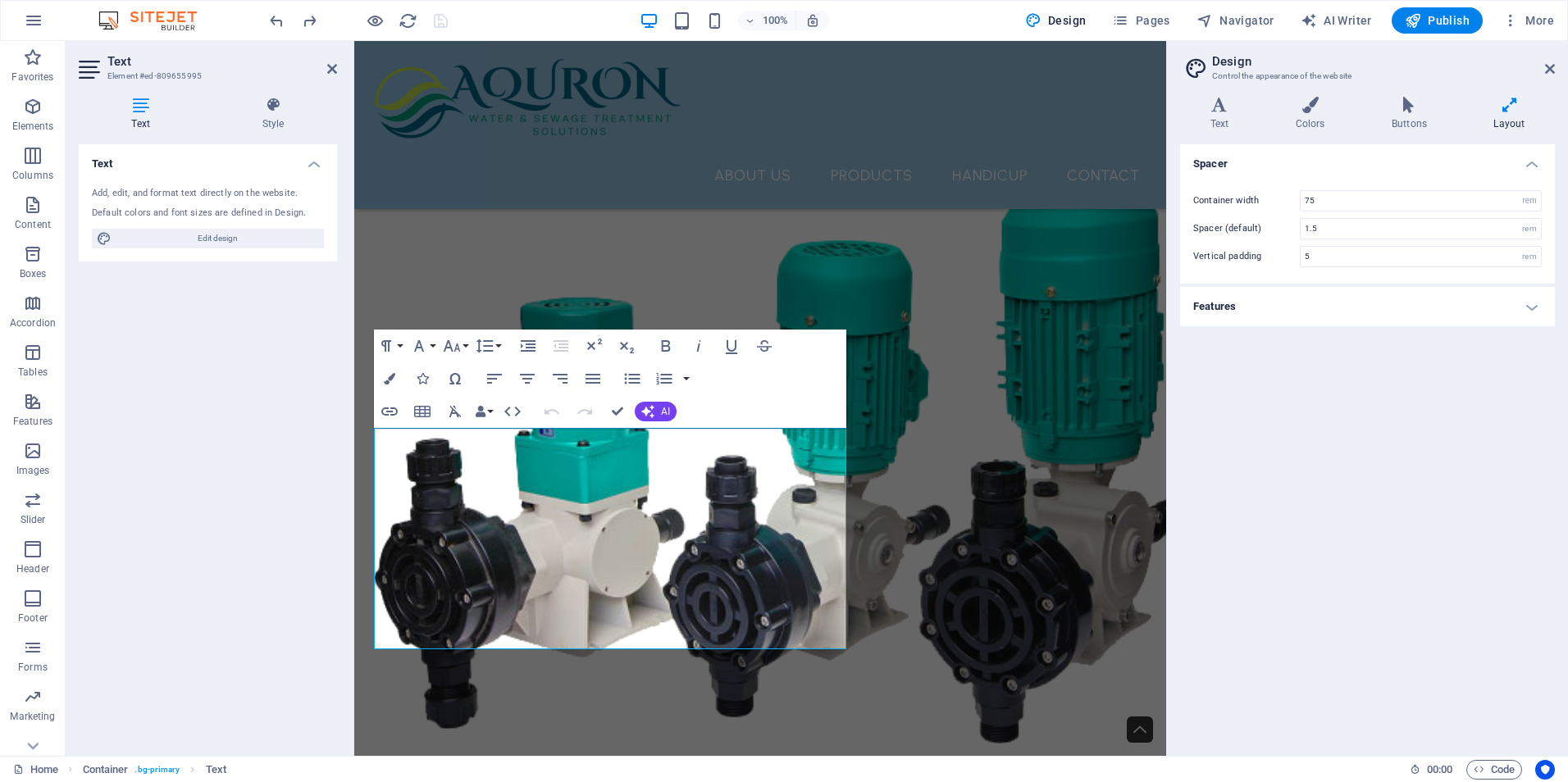 click on "Features" at bounding box center (1367, 307) 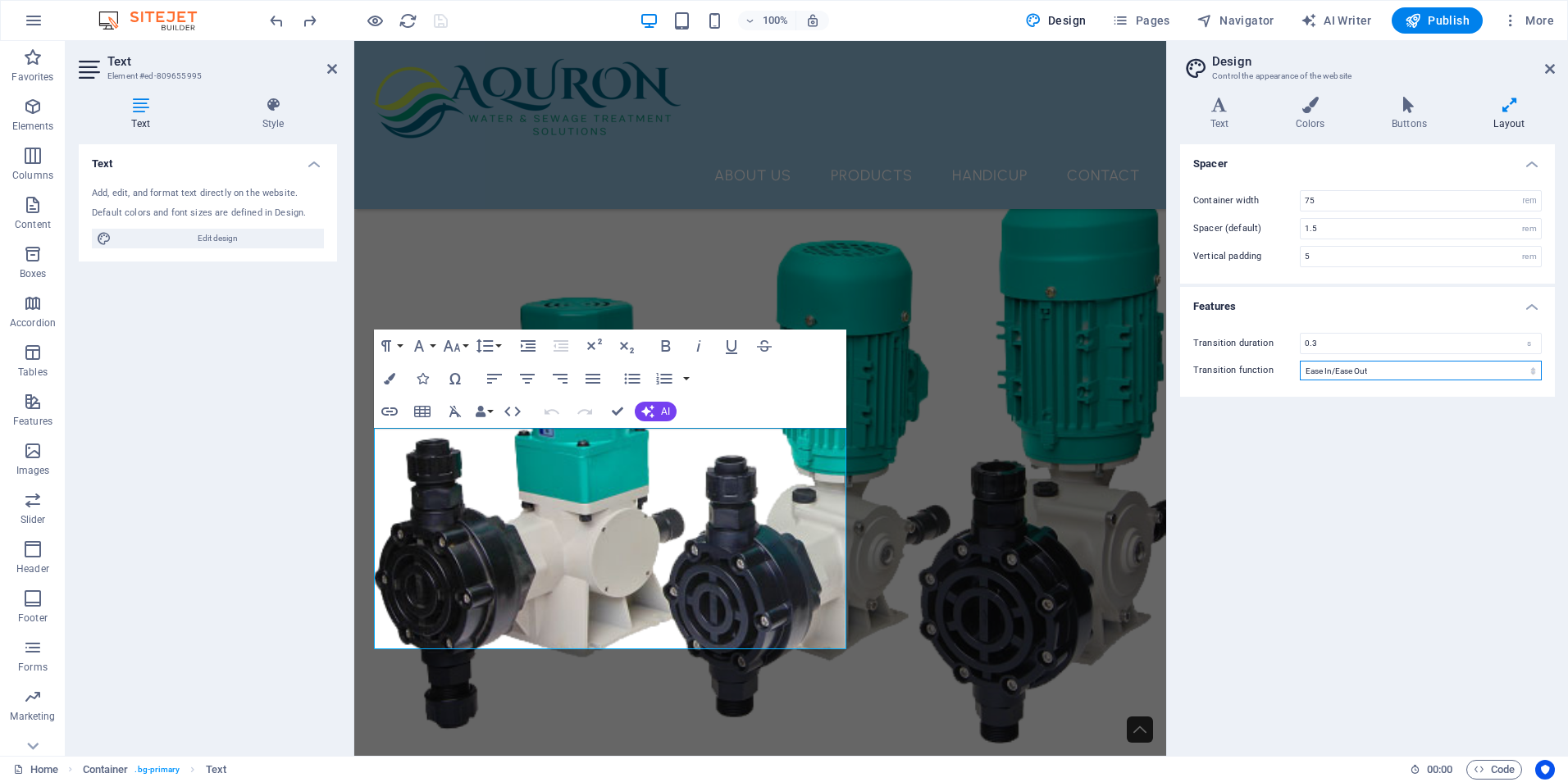click on "Ease Ease In Ease Out Ease In/Ease Out Linear" at bounding box center (1420, 371) 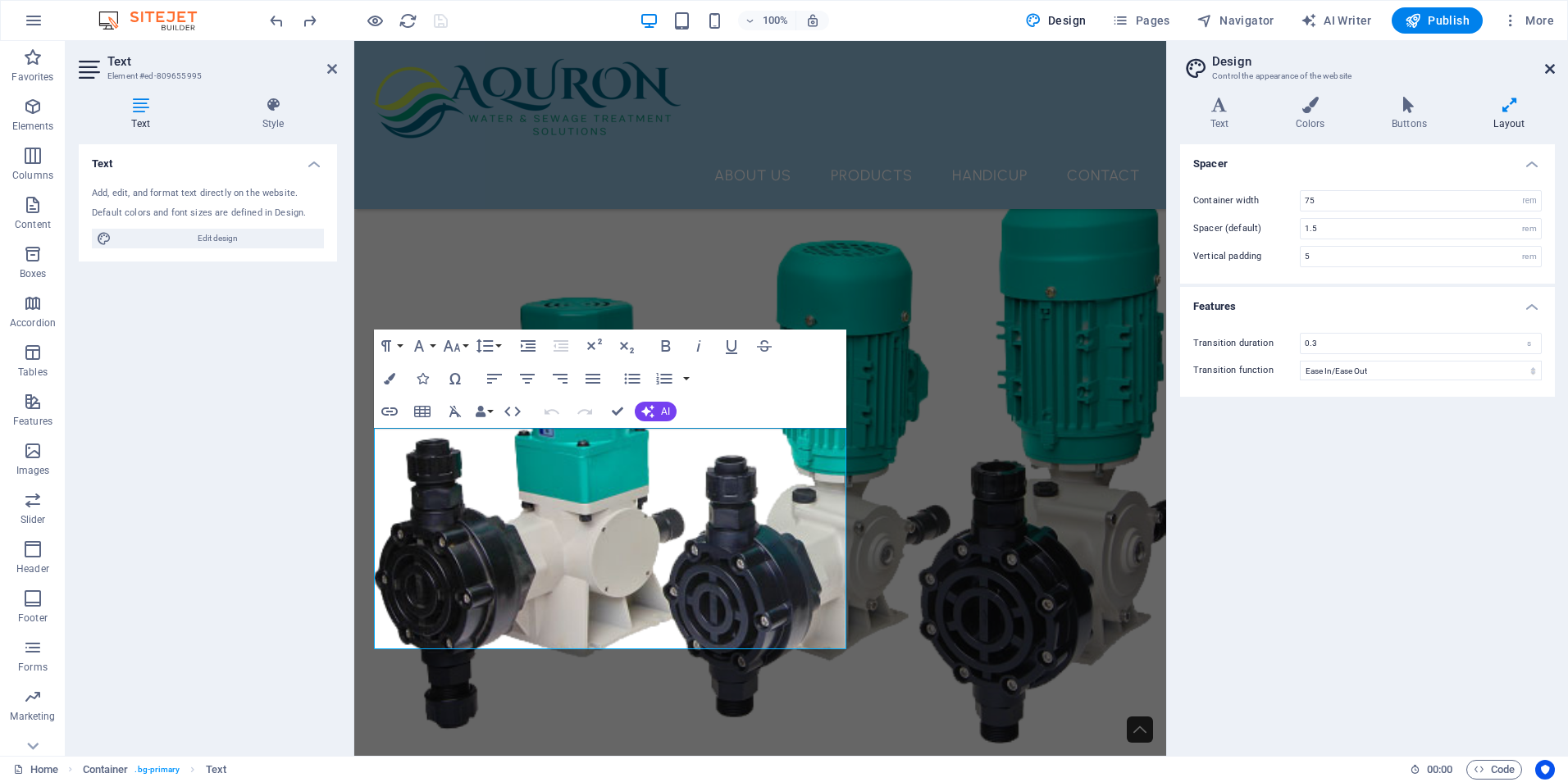 click at bounding box center [1550, 69] 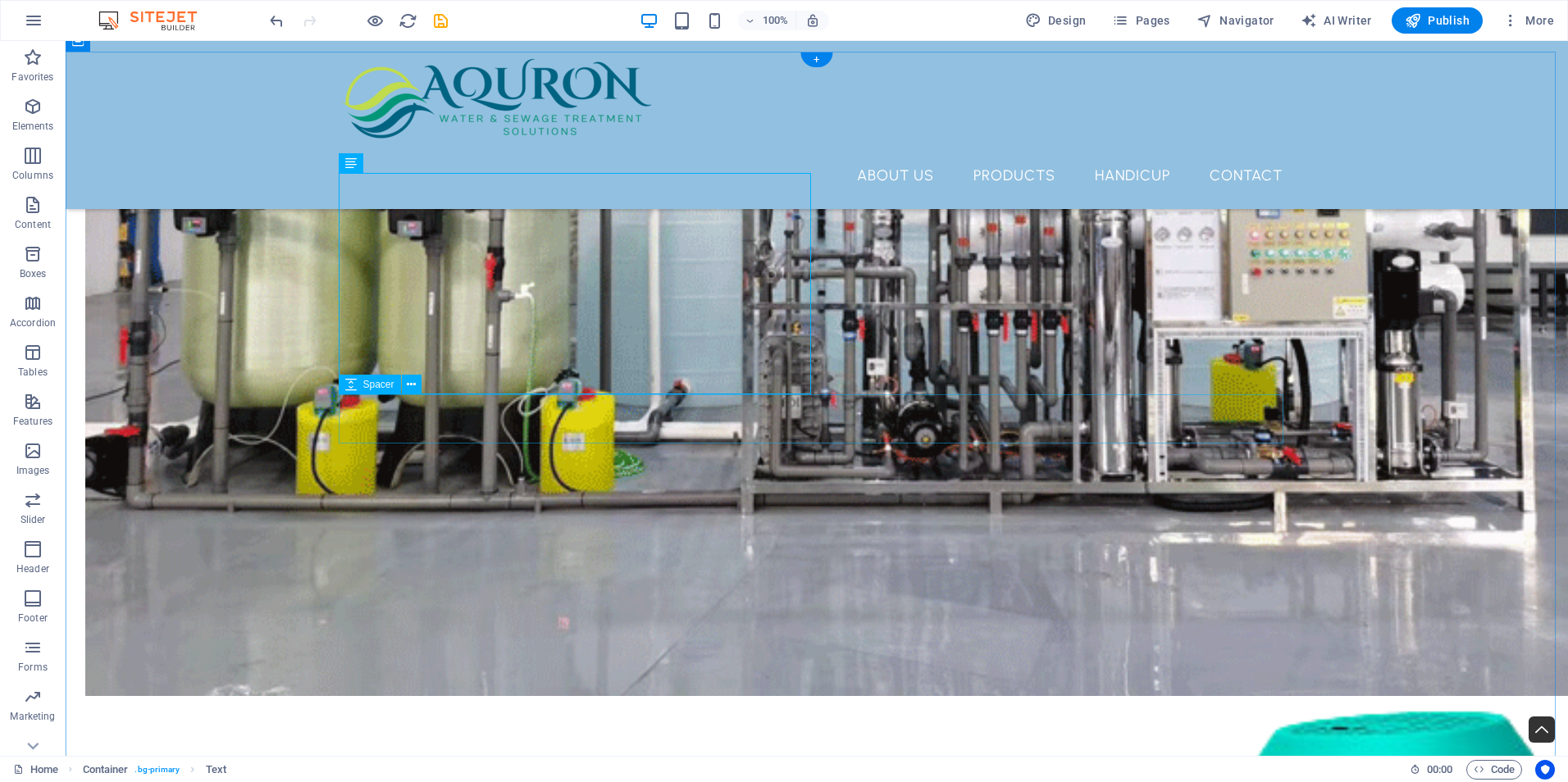 scroll, scrollTop: 3737, scrollLeft: 0, axis: vertical 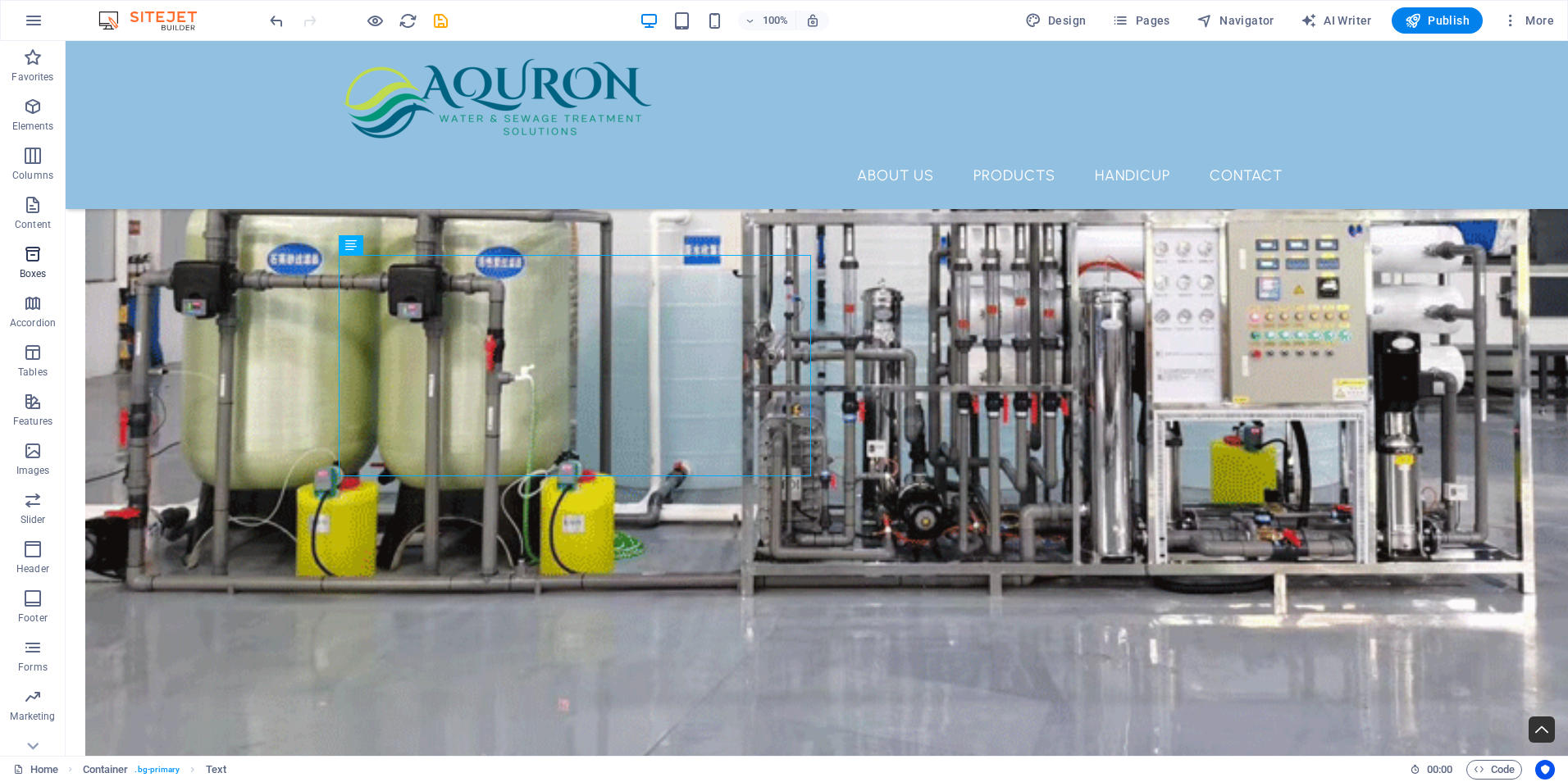 click on "Boxes" at bounding box center [33, 274] 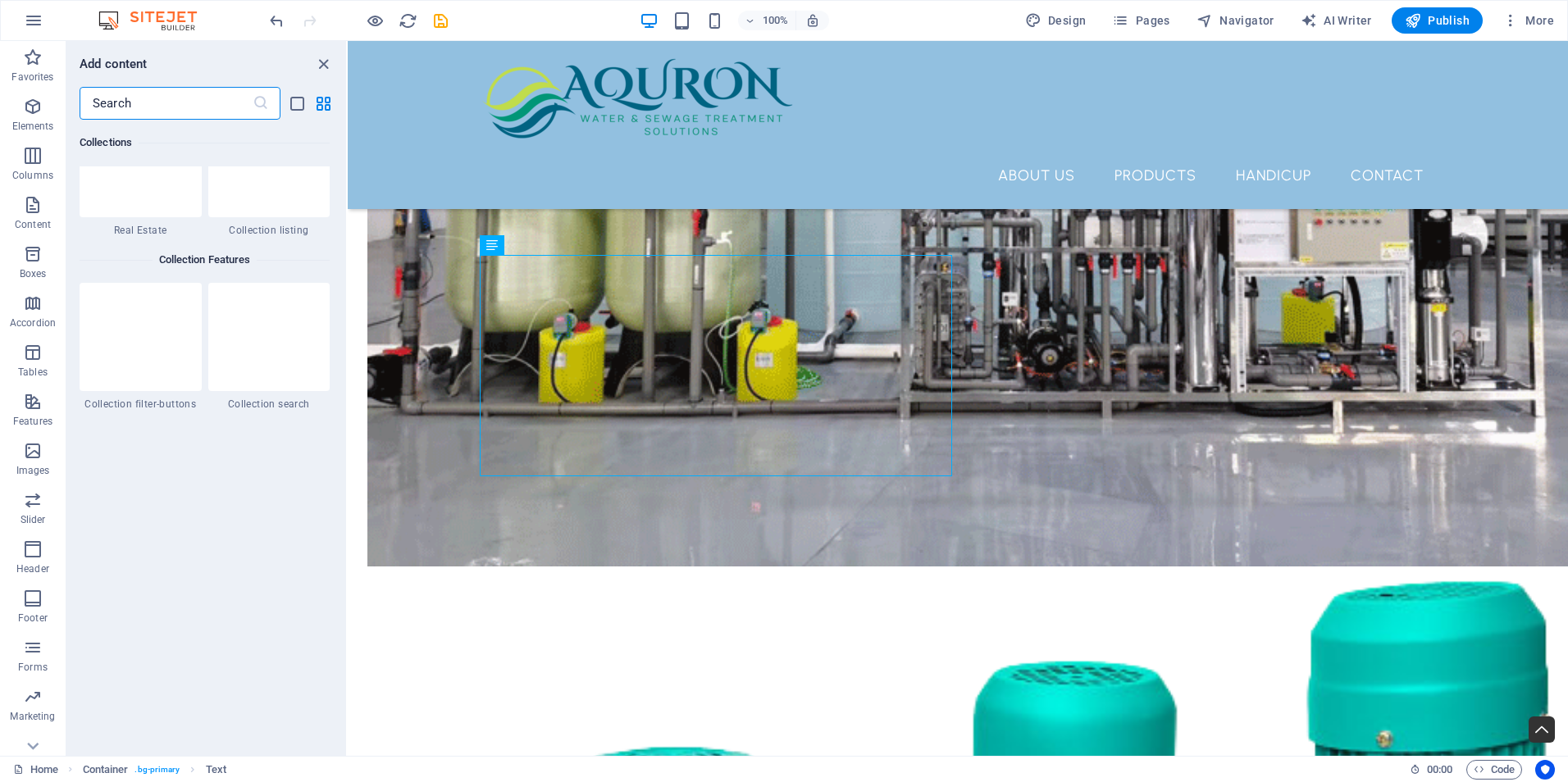 scroll, scrollTop: 15710, scrollLeft: 0, axis: vertical 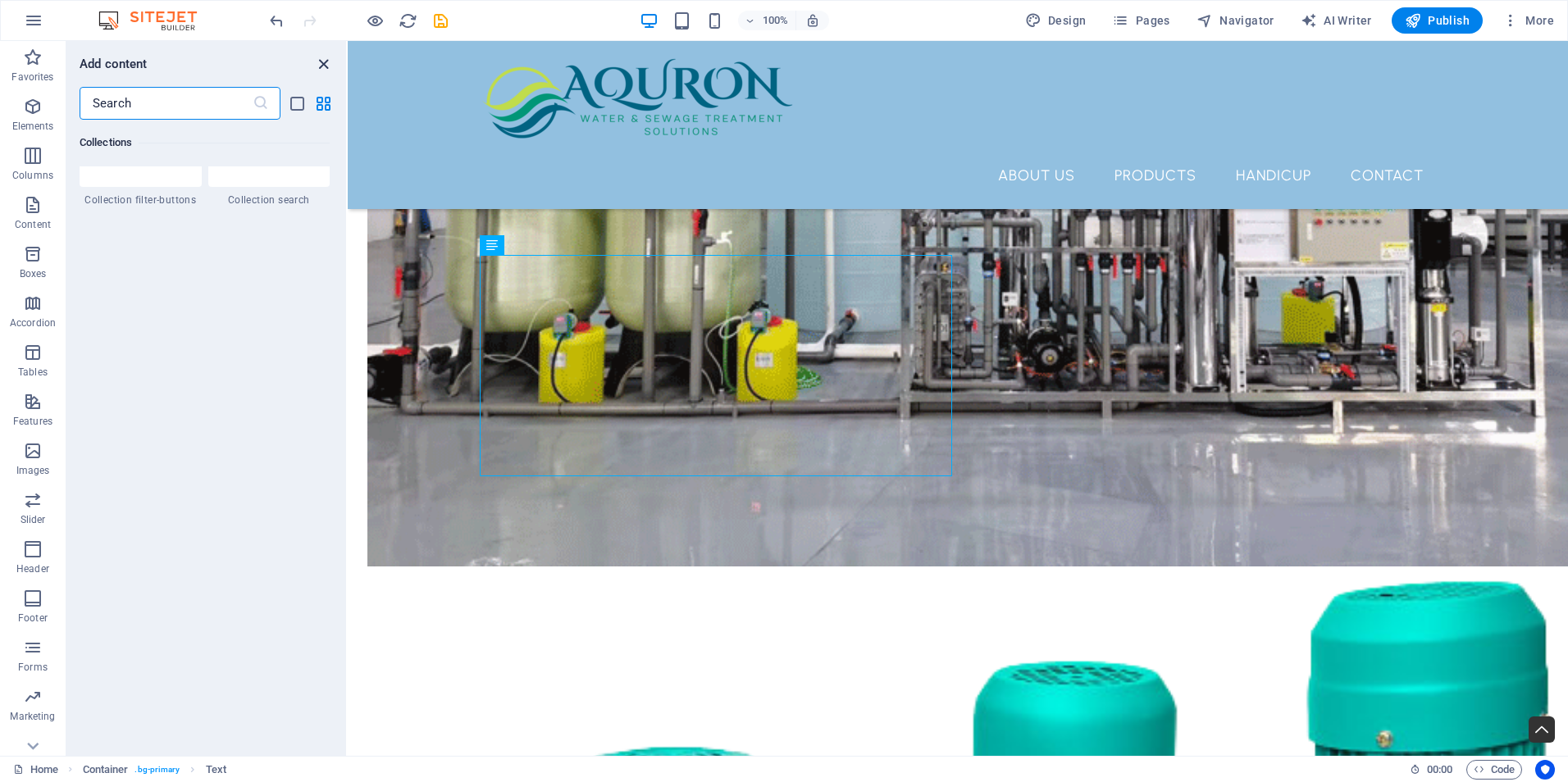 click at bounding box center [323, 64] 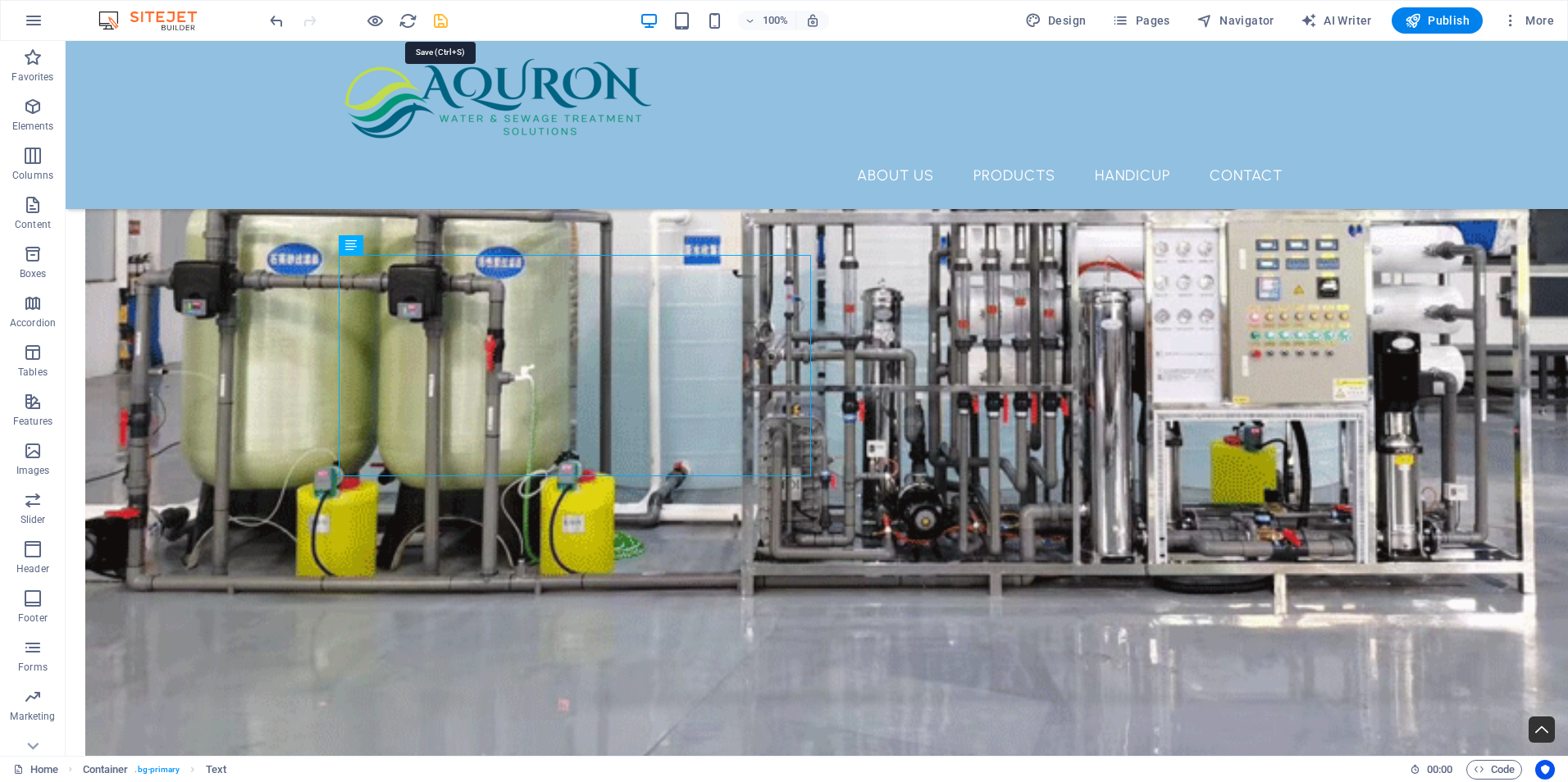 click at bounding box center [440, 20] 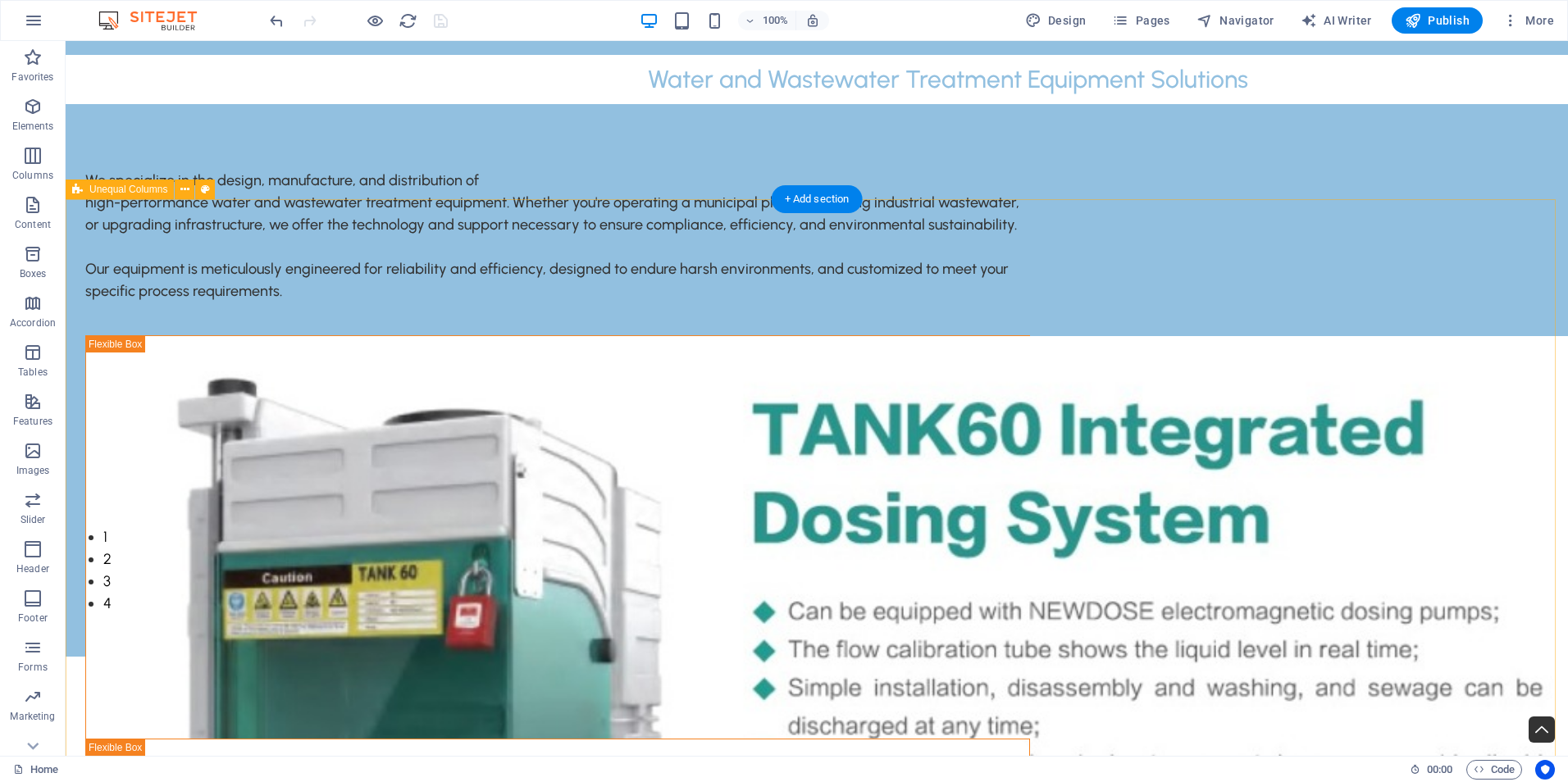 scroll, scrollTop: 0, scrollLeft: 0, axis: both 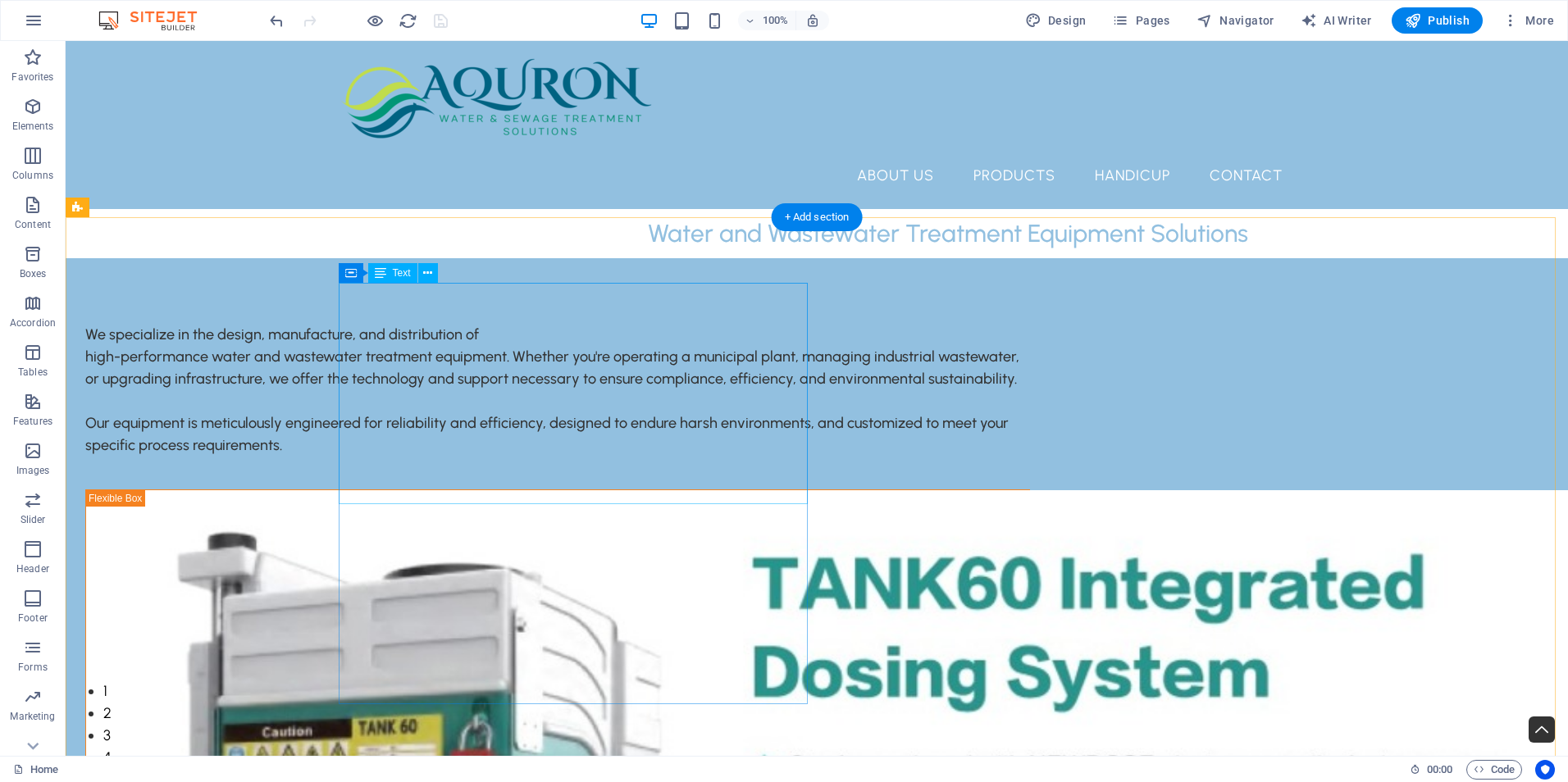 click on "We specialize in the design, manufacture, and distribution of  high-performance water and wastewater treatment equipment. Whether you're operating a municipal plant, managing industrial wastewater, or upgrading infrastructure, we offer the technology and support necessary to ensure compliance, efficiency, and environmental sustainability. Our equipment is meticulously engineered for reliability and efficiency, designed to endure harsh environments, and customized to meet your specific process requirements." at bounding box center (558, 390) 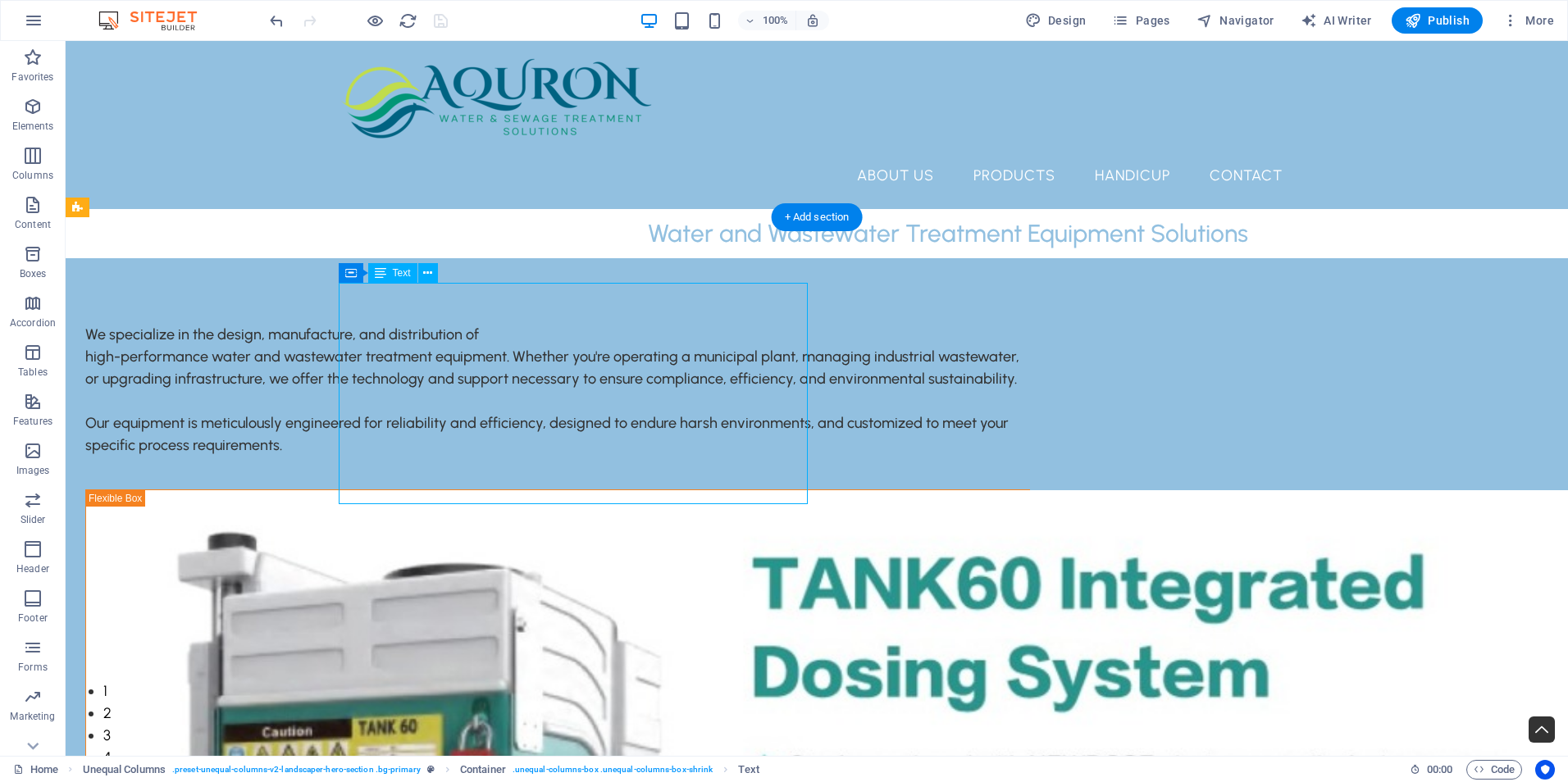 click on "We specialize in the design, manufacture, and distribution of  high-performance water and wastewater treatment equipment. Whether you're operating a municipal plant, managing industrial wastewater, or upgrading infrastructure, we offer the technology and support necessary to ensure compliance, efficiency, and environmental sustainability. Our equipment is meticulously engineered for reliability and efficiency, designed to endure harsh environments, and customized to meet your specific process requirements." at bounding box center [558, 390] 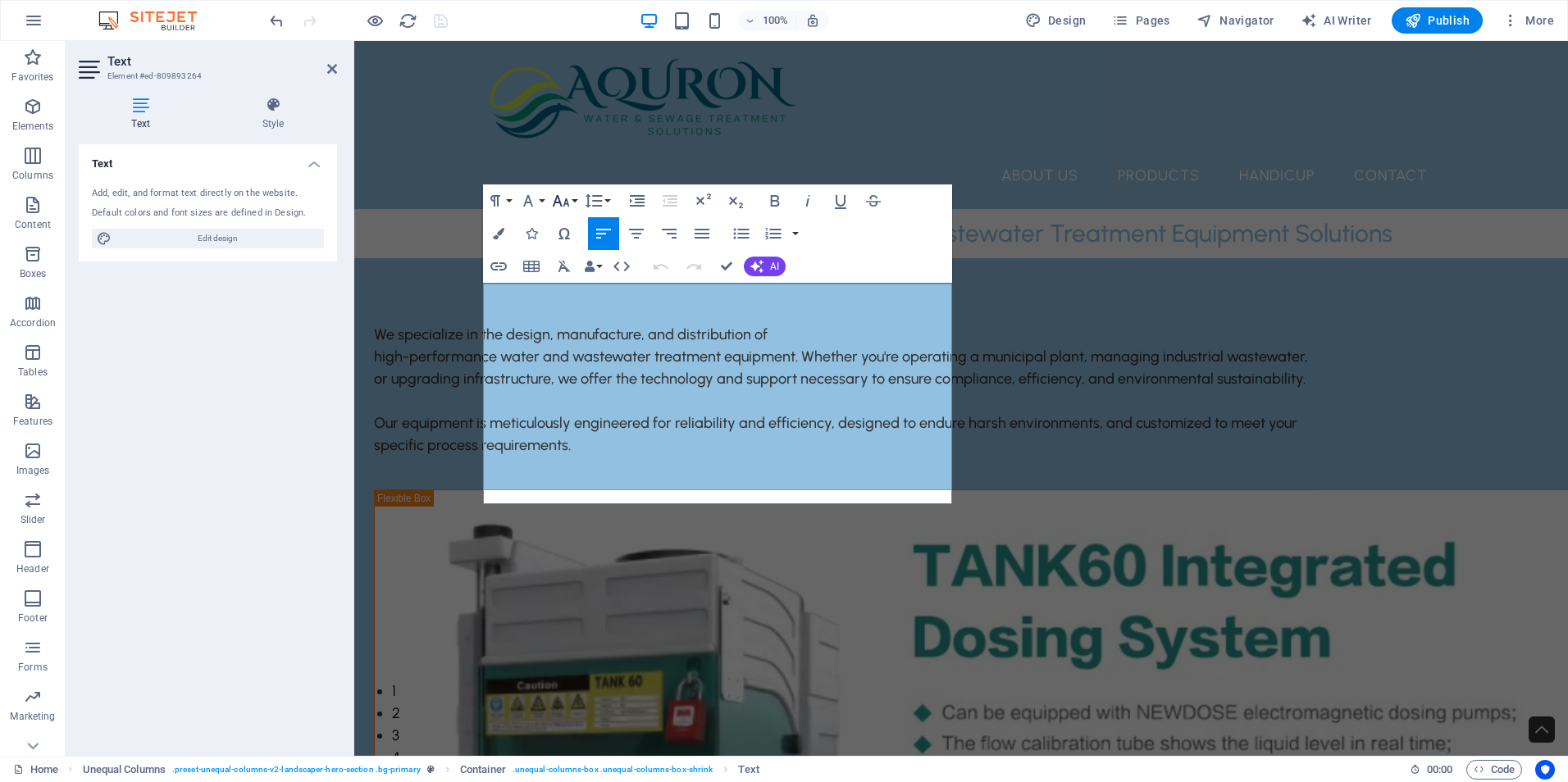 click 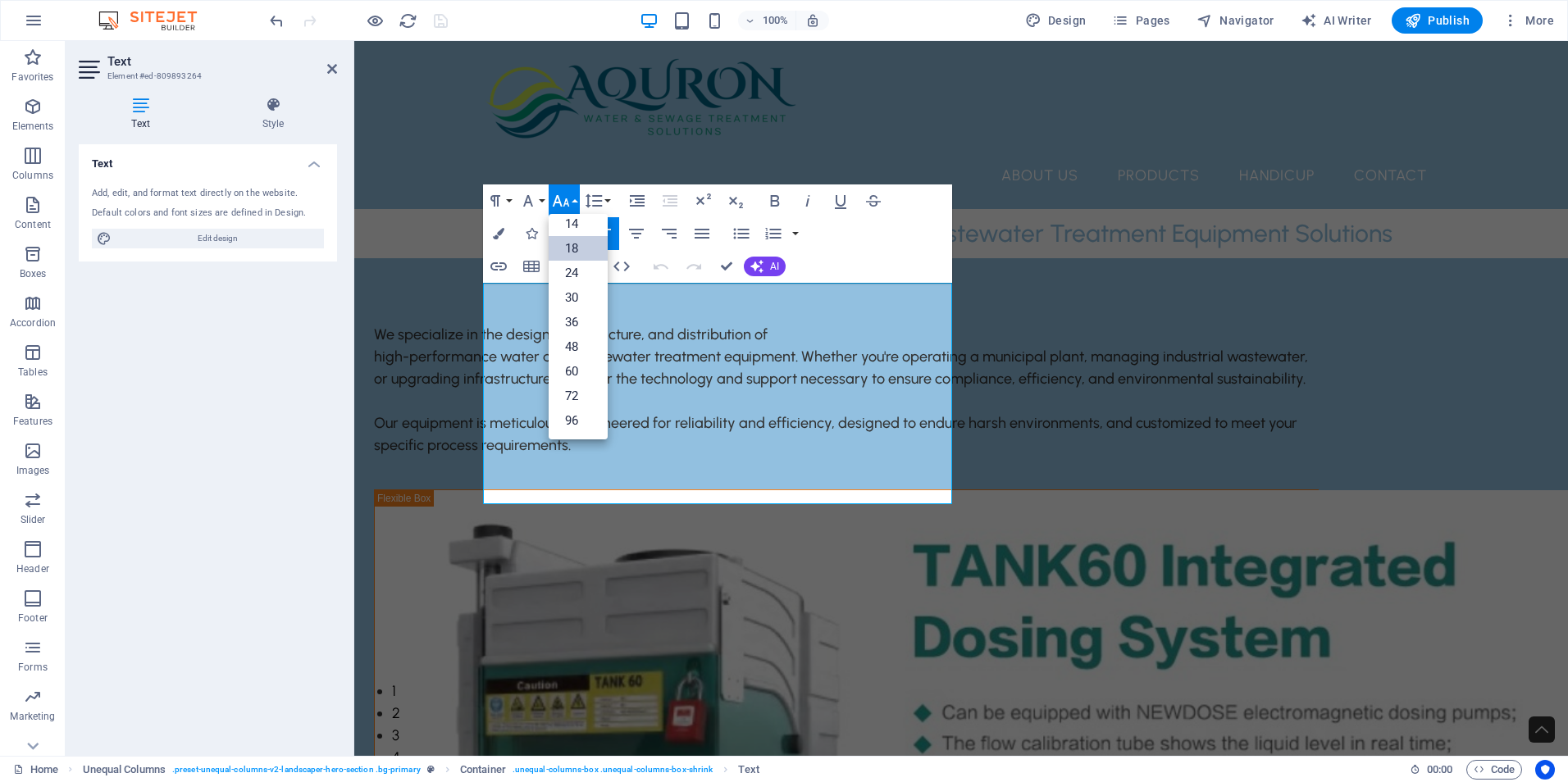 scroll, scrollTop: 132, scrollLeft: 0, axis: vertical 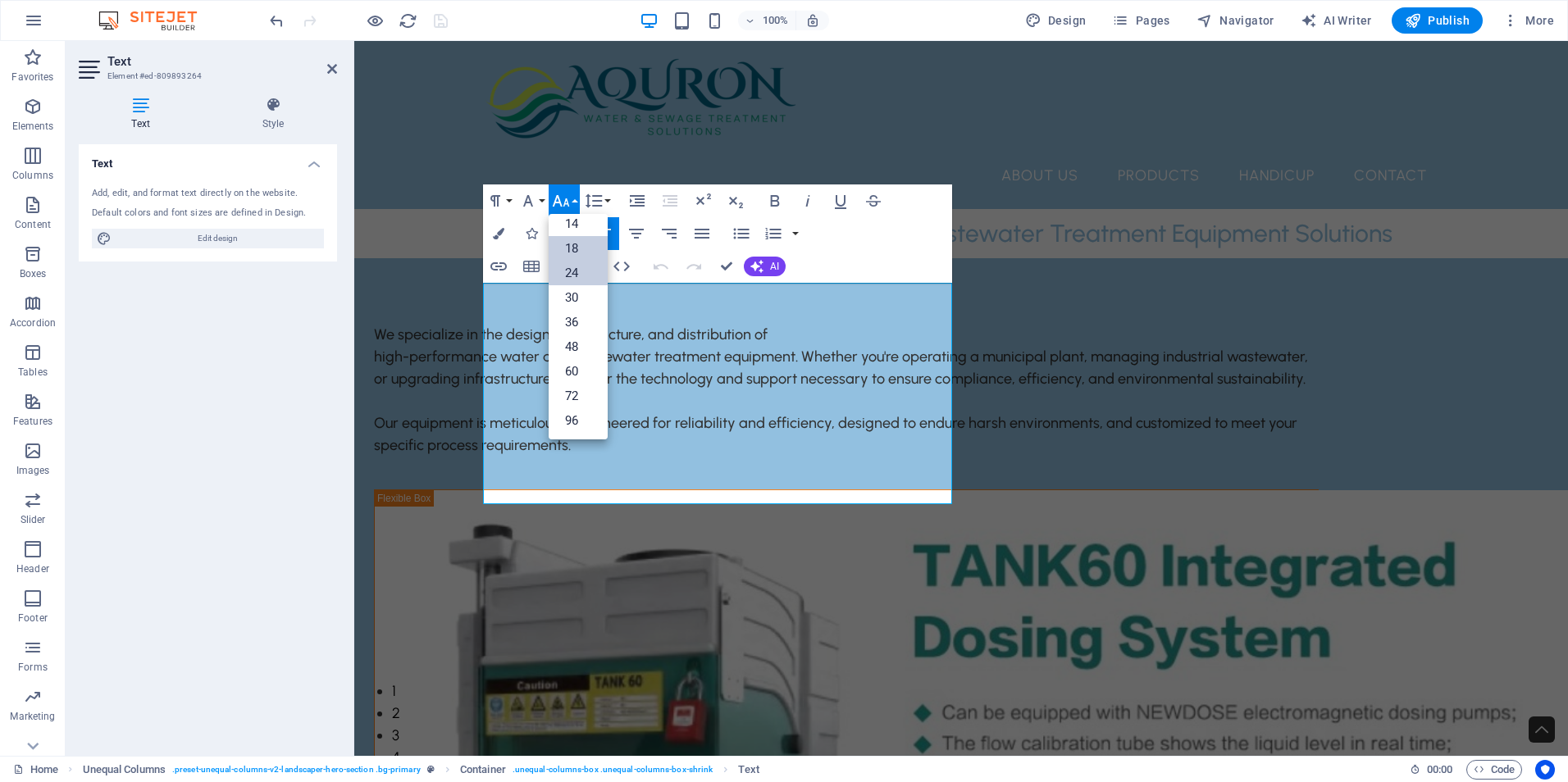 click on "24" at bounding box center [578, 273] 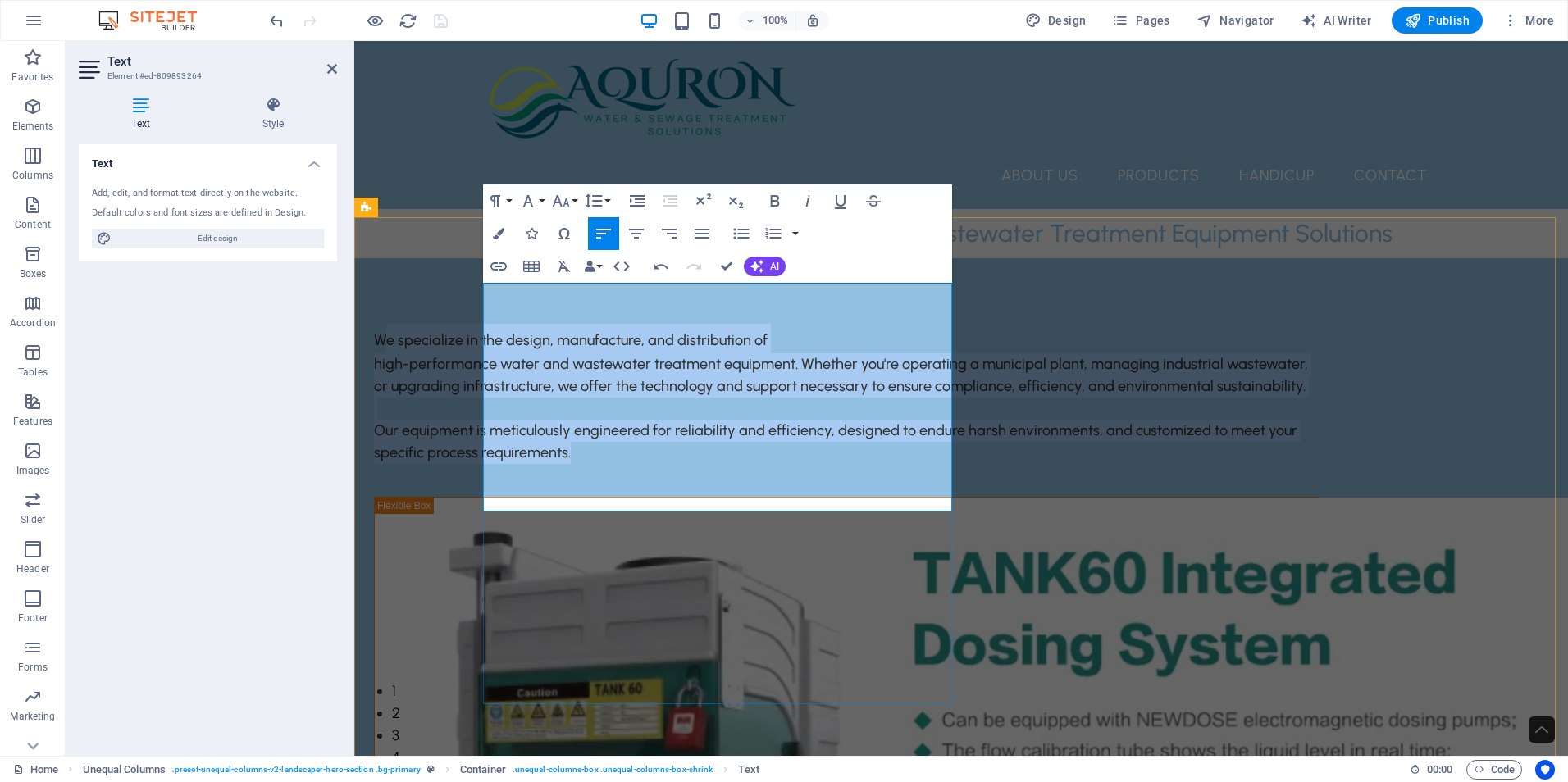 drag, startPoint x: 491, startPoint y: 295, endPoint x: 700, endPoint y: 506, distance: 296.98822 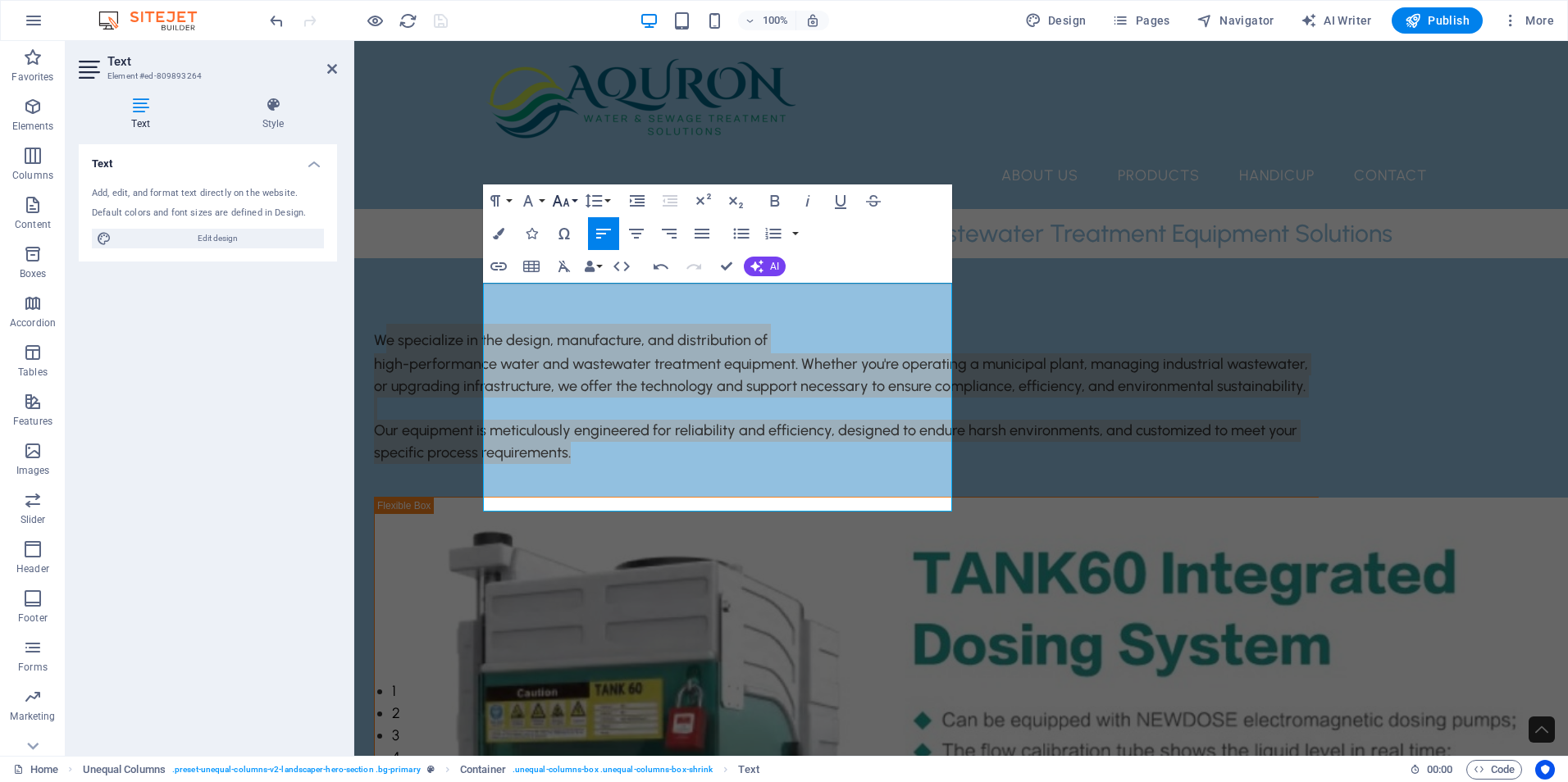 click on "Font Size" at bounding box center (564, 201) 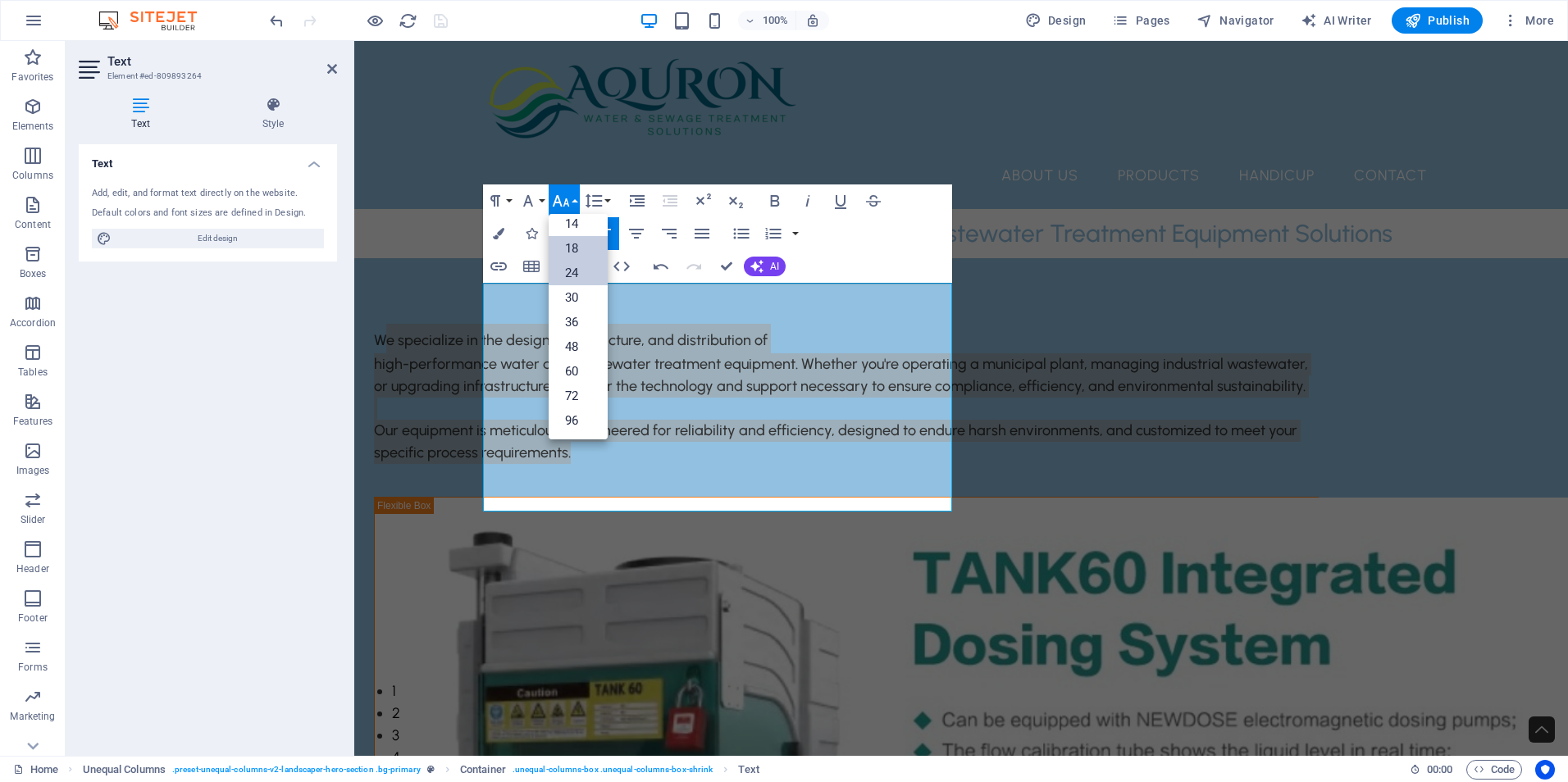 scroll, scrollTop: 132, scrollLeft: 0, axis: vertical 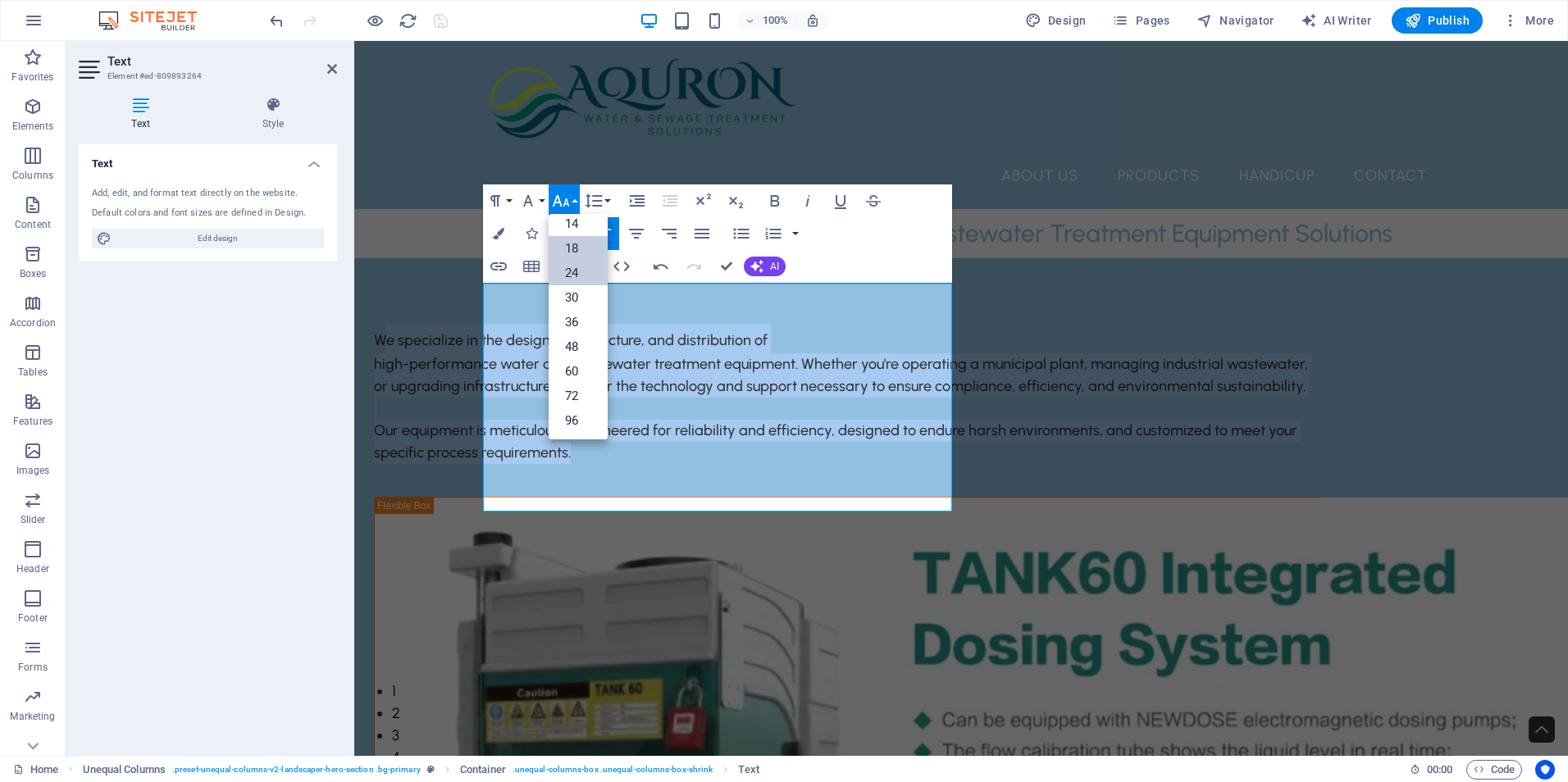 click on "24" at bounding box center (578, 273) 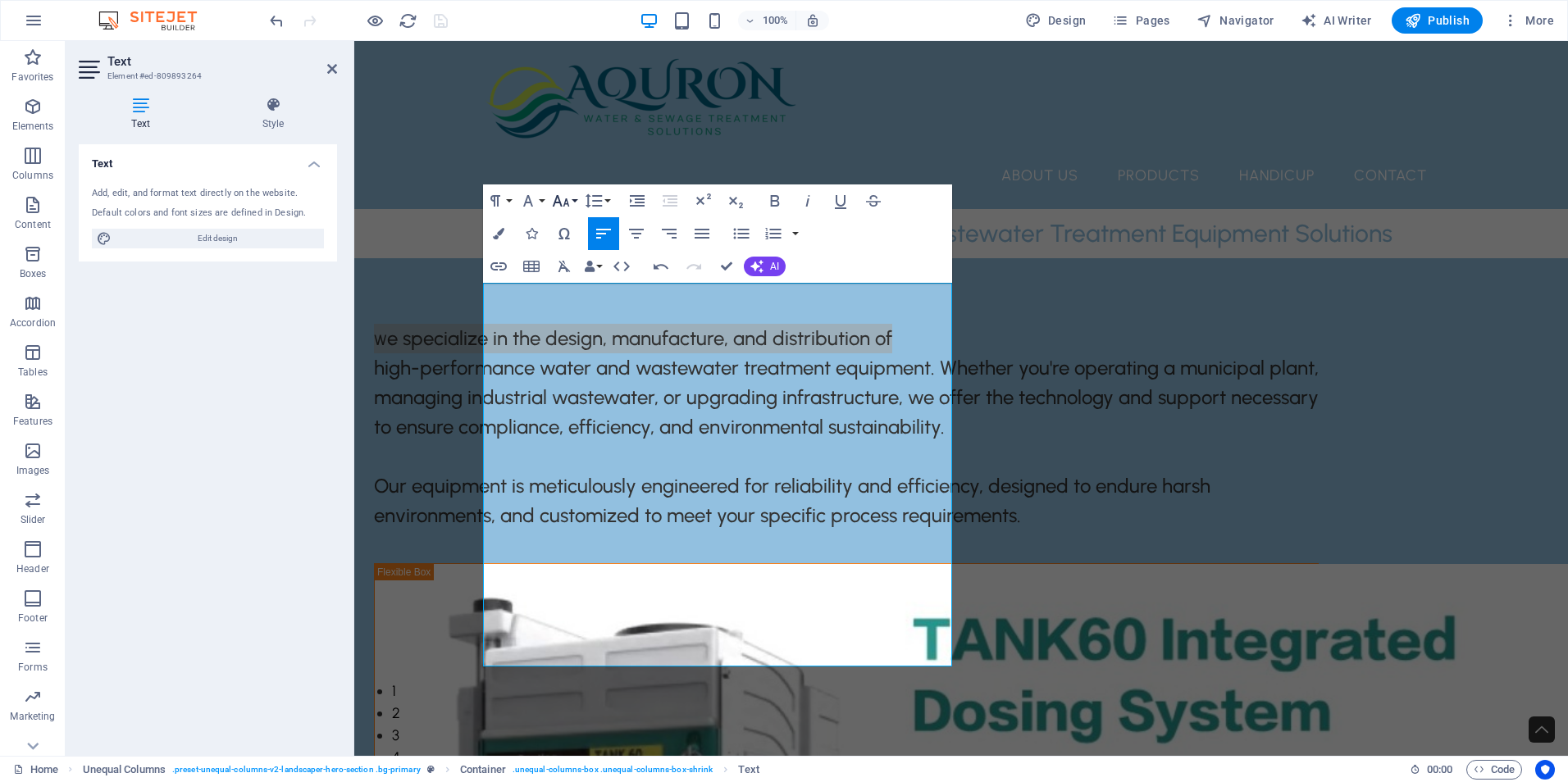 click on "Font Size" at bounding box center [564, 201] 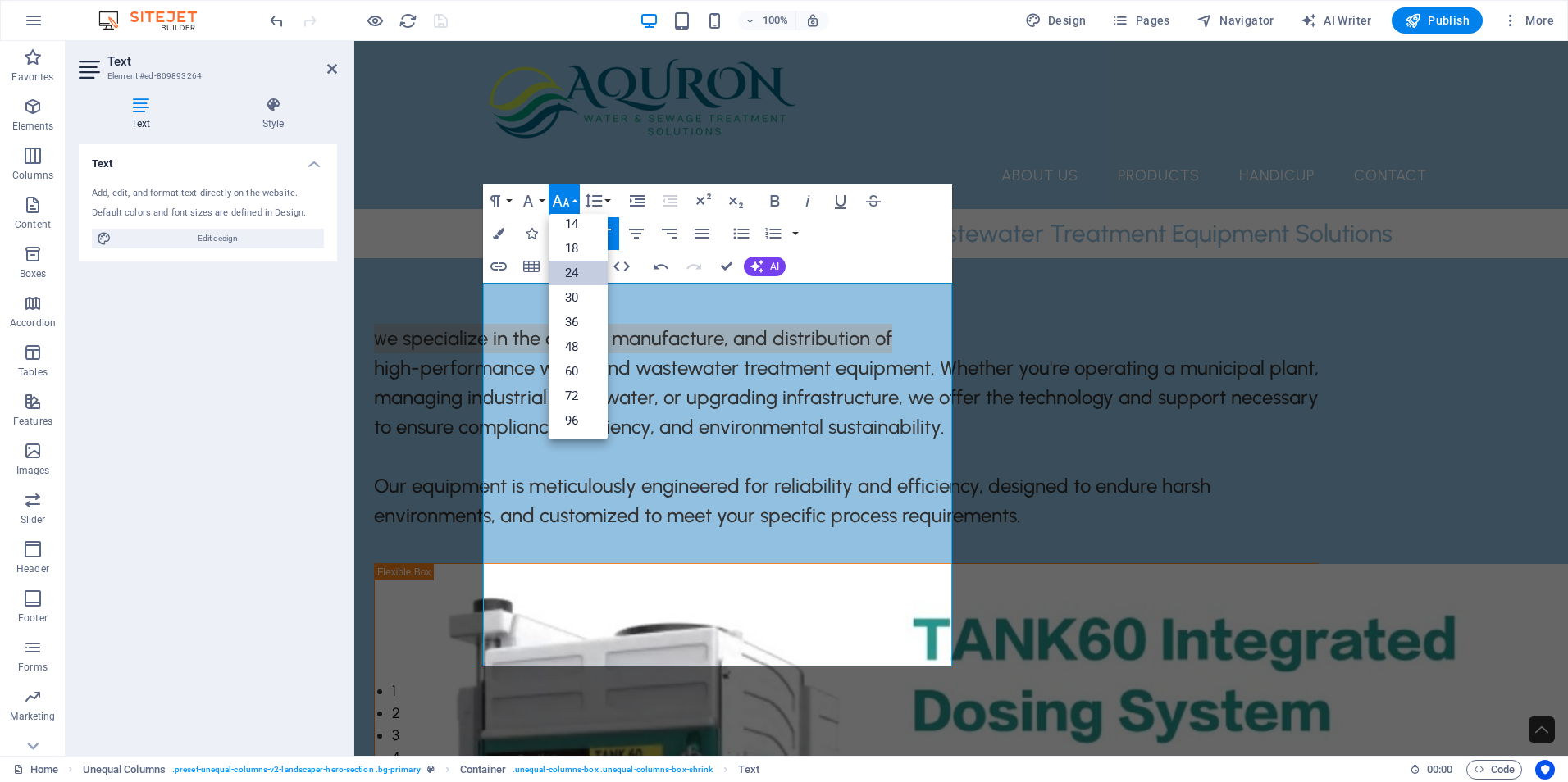 scroll, scrollTop: 132, scrollLeft: 0, axis: vertical 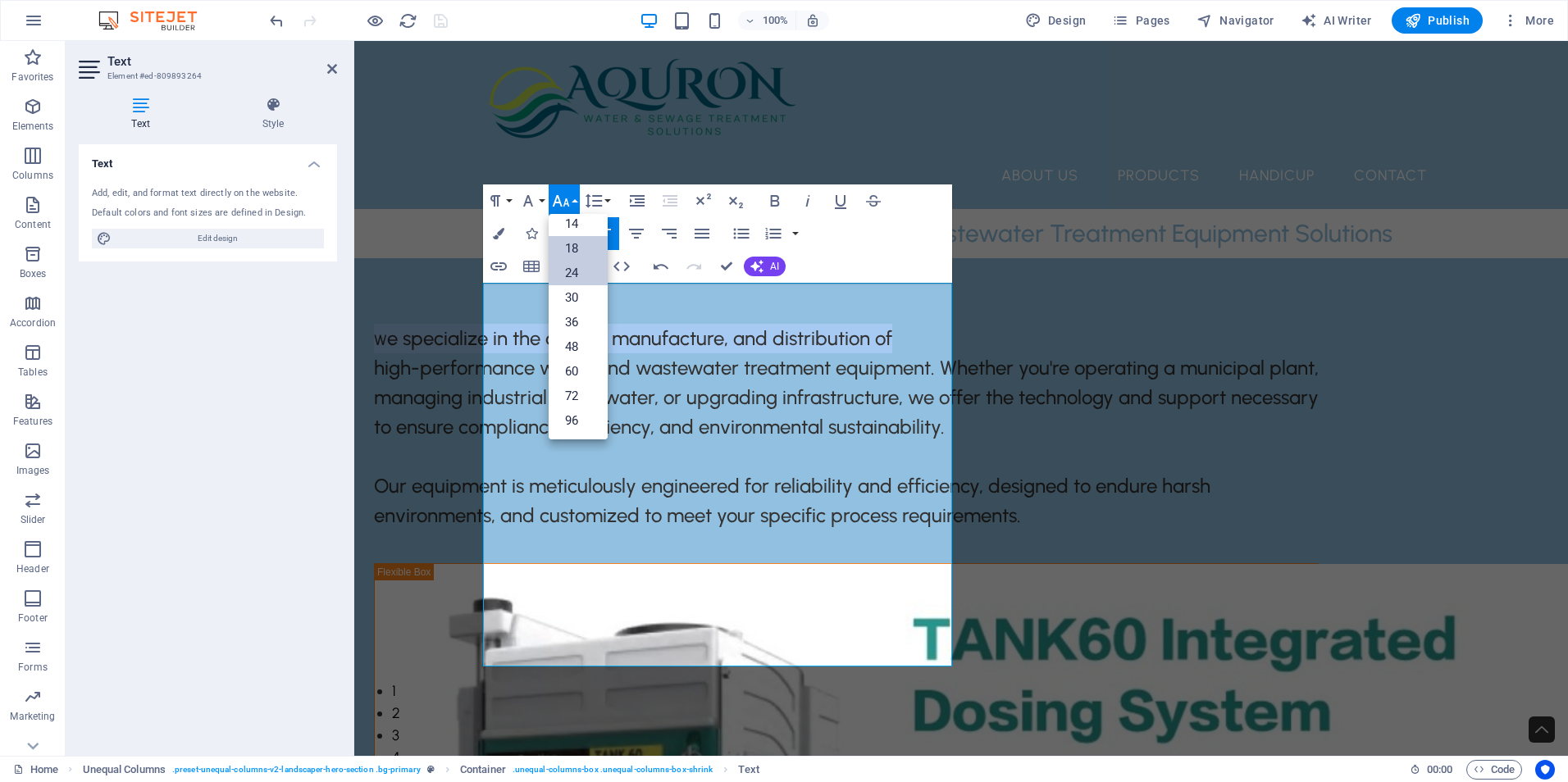 click on "18" at bounding box center (578, 248) 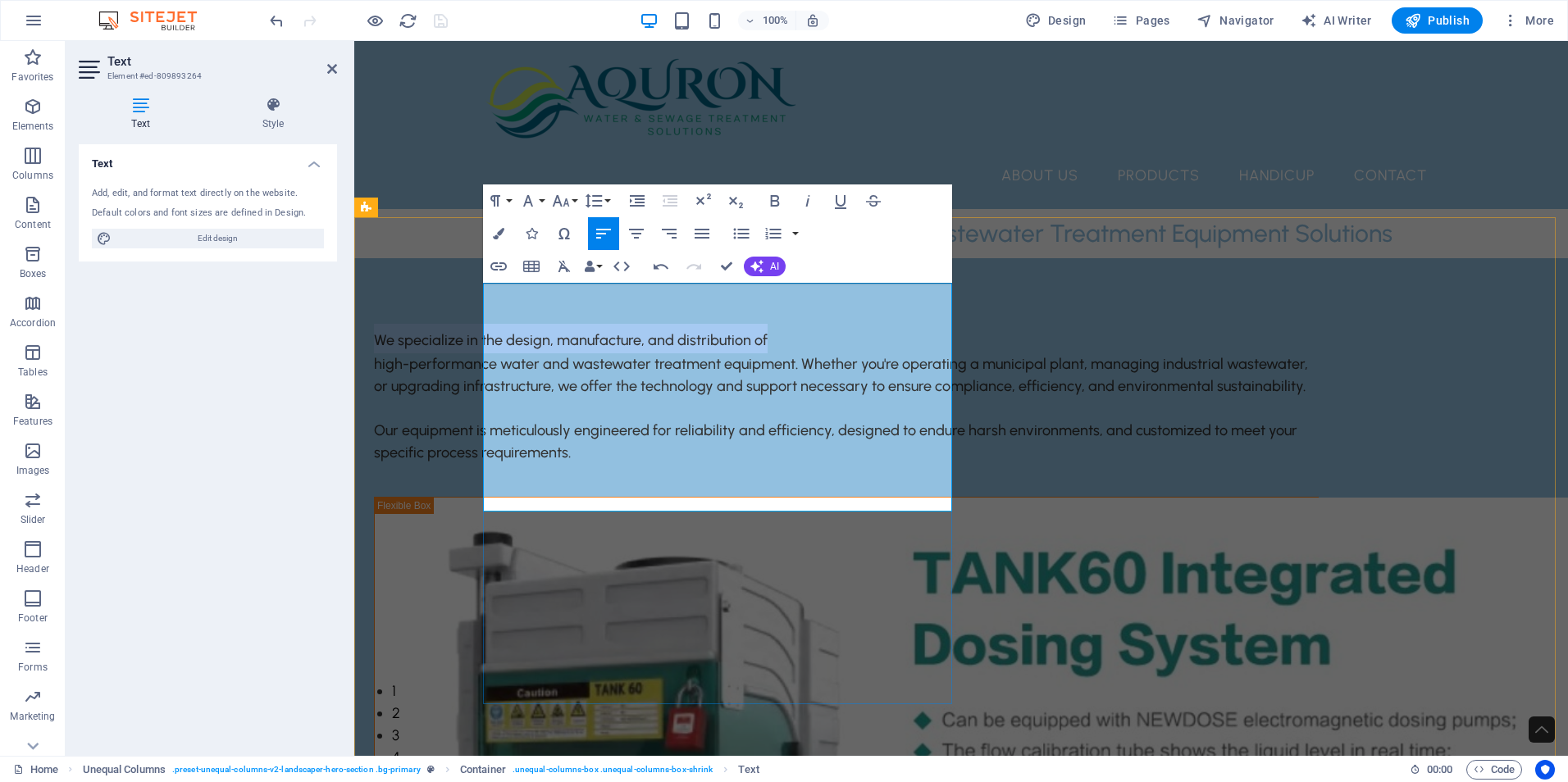 click on "high-performance water and wastewater treatment equipment. Whether you're operating a municipal plant, managing industrial wastewater, or upgrading infrastructure, we offer the technology and support necessary to ensure compliance, efficiency, and environmental sustainability. Our equipment is meticulously engineered for reliability and efficiency, designed to endure harsh environments, and customized to meet your specific process requirements." at bounding box center [846, 408] 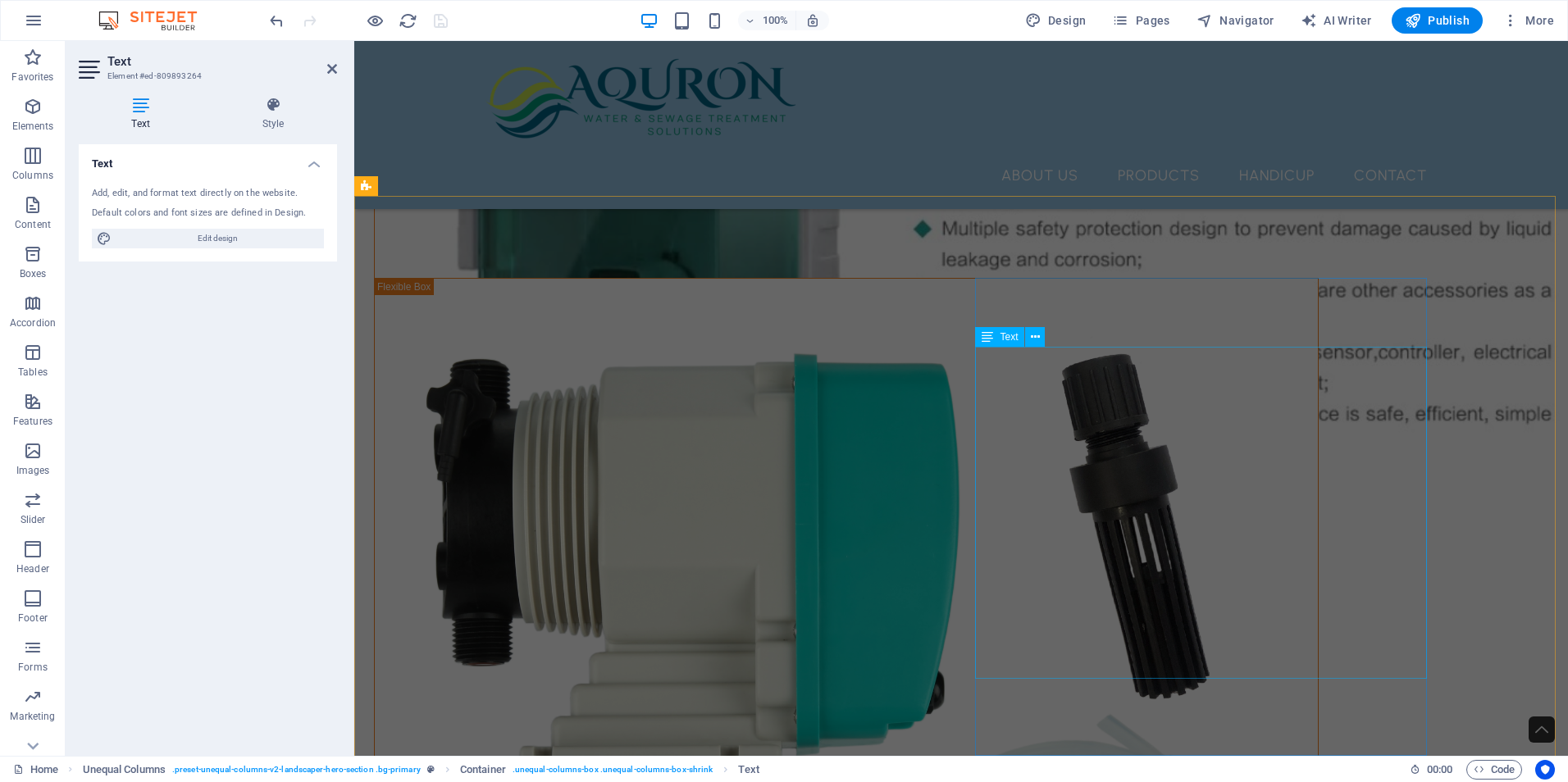 click on "At Aquron, we specialize in design, manufacture, and sourcing equipment that is meticulously tailored to meet your specific needs. Our dedication to understanding your unique requirements enables us to create solutions that are both effective and highly efficient. With our extensive industry experience, we take pride in our ability to manufacture, source, and supply equipment that aligns perfectly with your precise specifications, ensuring you receive optimal solutions for your projects. Additionally, our customizable systems are specifically designed to perform in real-world conditions, adapting to the challenges and demands of your operations. We recognize that each project is unique, and our flexible solutions guarantee that you receive equipment tailored to your operational requirements." at bounding box center (846, 1432) 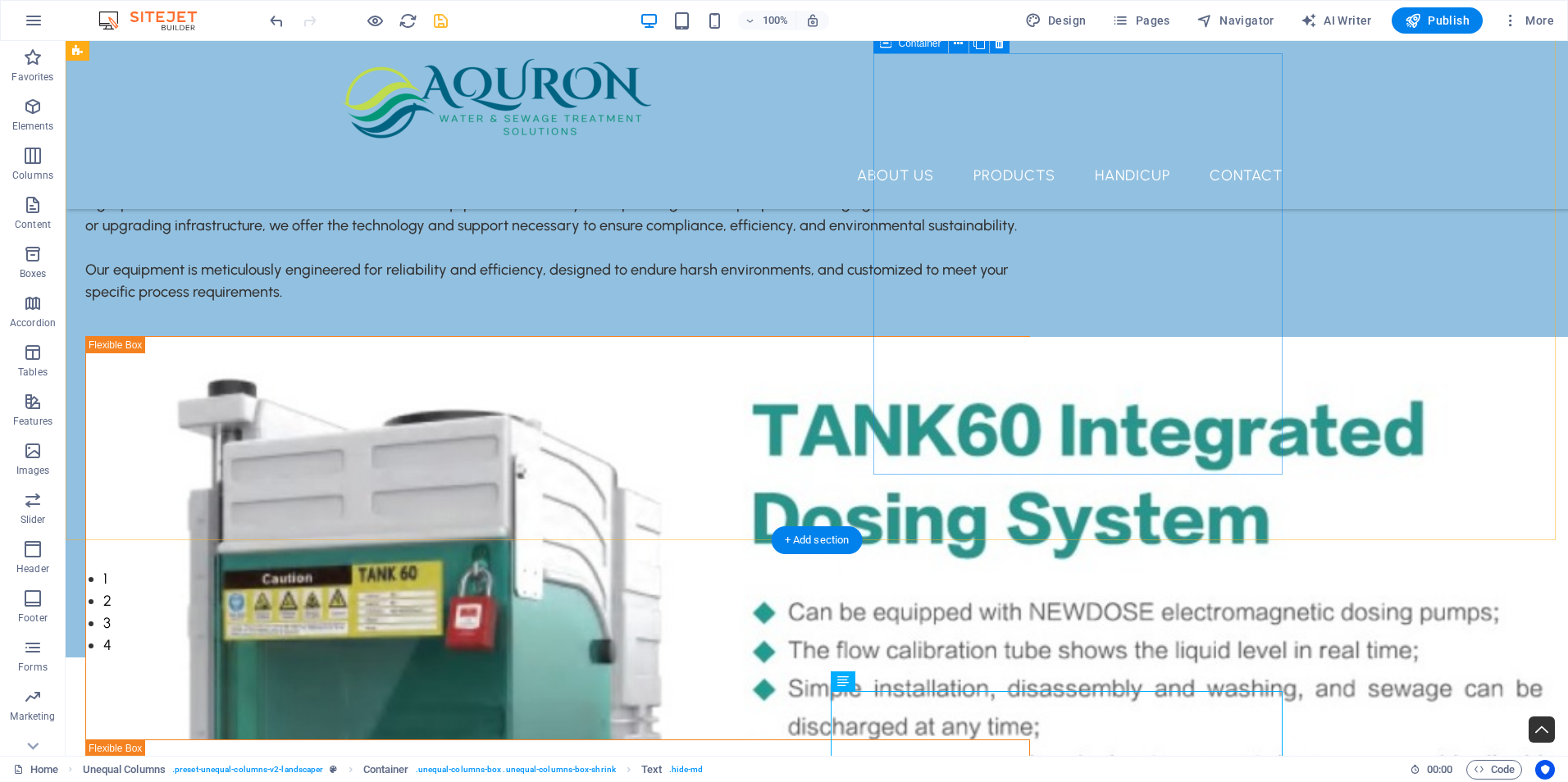 scroll, scrollTop: 689, scrollLeft: 0, axis: vertical 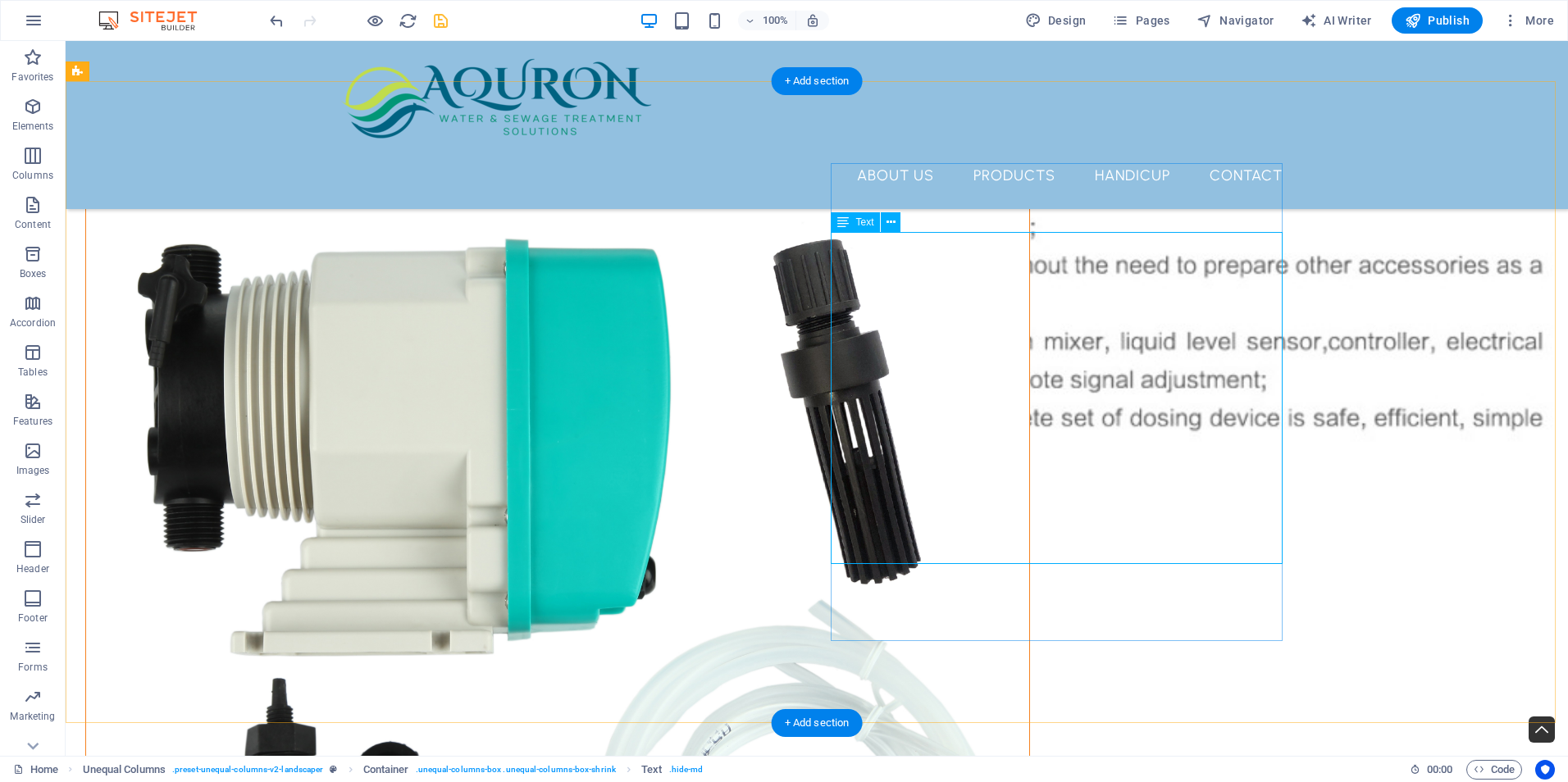 click on "At Aquron, we specialize in design, manufacture, and sourcing equipment that is meticulously tailored to meet your specific needs. Our dedication to understanding your unique requirements enables us to create solutions that are both effective and highly efficient. With our extensive industry experience, we take pride in our ability to manufacture, source, and supply equipment that aligns perfectly with your precise specifications, ensuring you receive optimal solutions for your projects. Additionally, our customizable systems are specifically designed to perform in real-world conditions, adapting to the challenges and demands of your operations. We recognize that each project is unique, and our flexible solutions guarantee that you receive equipment tailored to your operational requirements." at bounding box center (558, 1317) 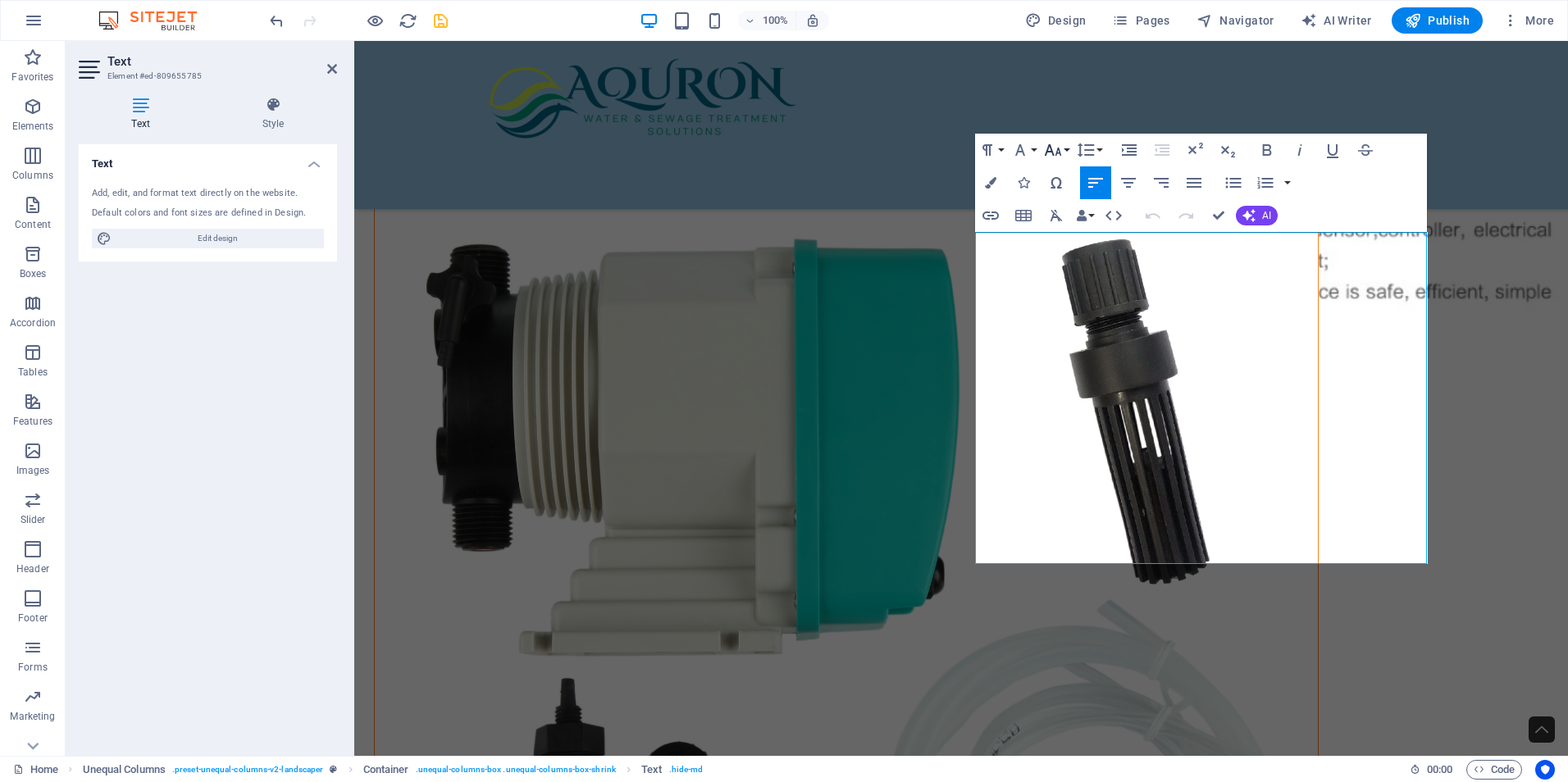 click 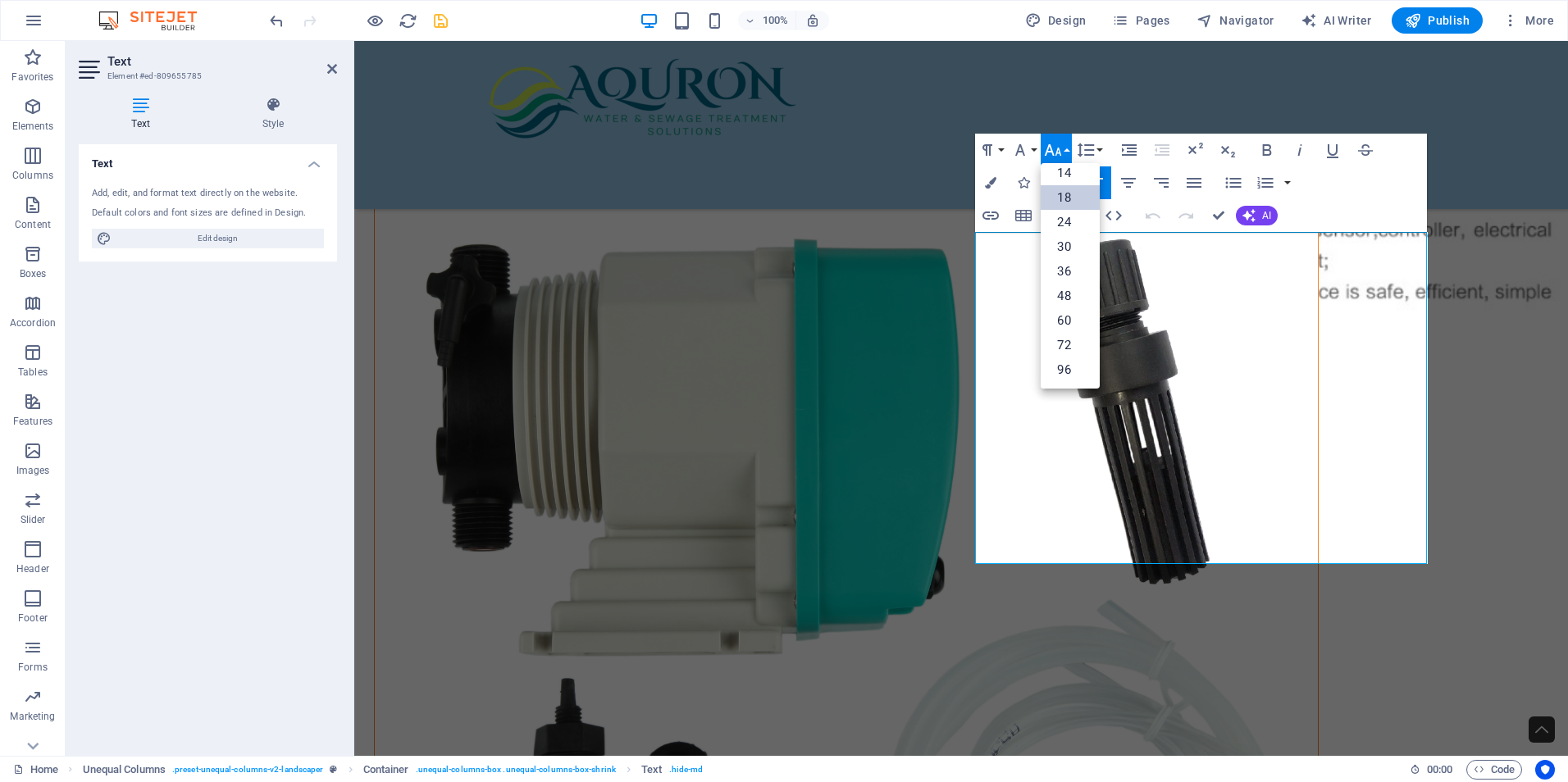 scroll, scrollTop: 132, scrollLeft: 0, axis: vertical 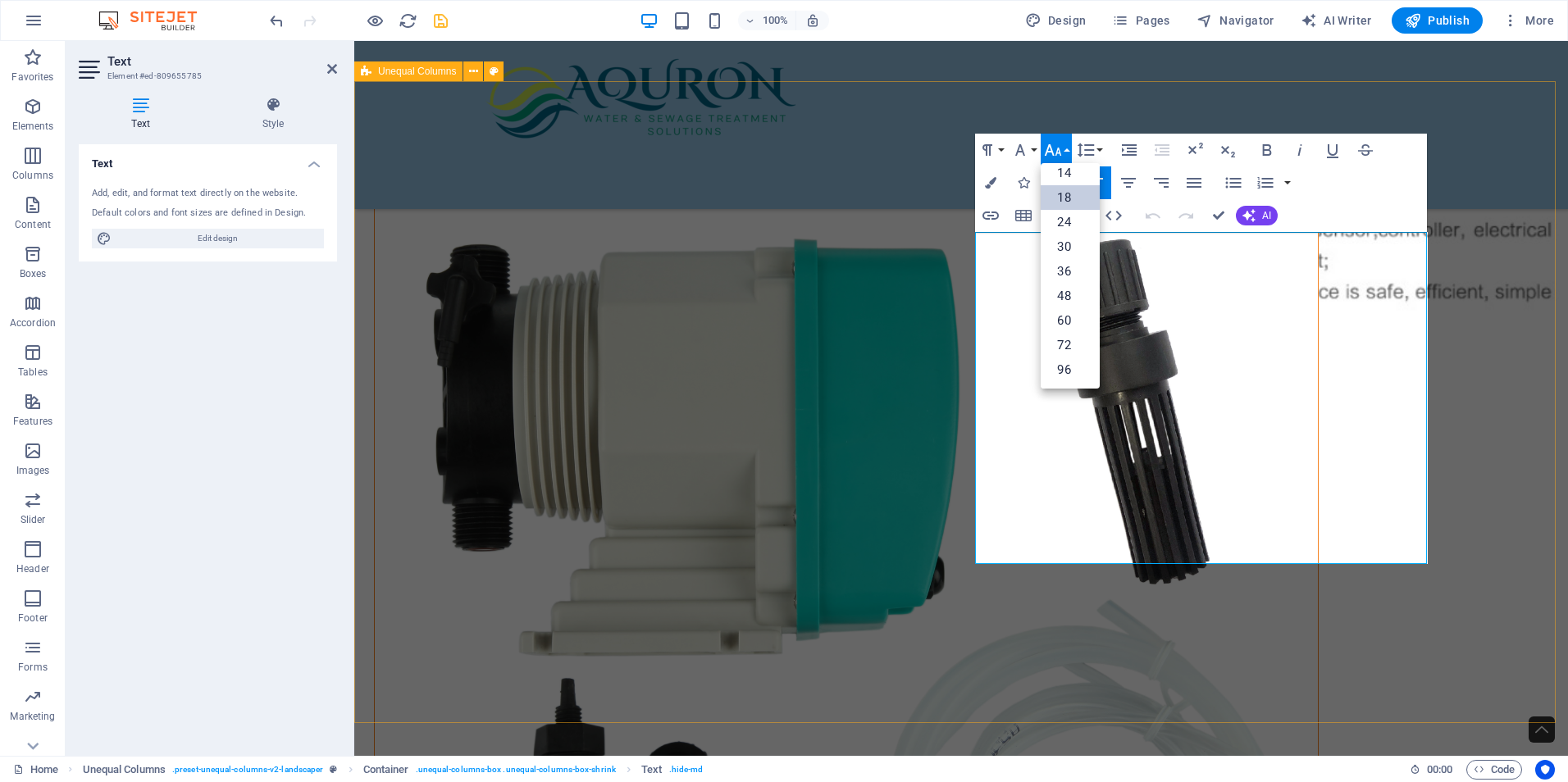 click on "What we are all about At Aquron, we specialize in design, manufacture, and sourcing equipment that is meticulously tailored to meet your specific needs. Our dedication to understanding your unique requirements enables us to create solutions that are both effective and highly efficient. With our extensive industry experience, we take pride in our ability to manufacture, source, and supply equipment that aligns perfectly with your precise specifications, ensuring you receive optimal solutions for your projects. Additionally, our customizable systems are specifically designed to perform in real-world conditions, adapting to the challenges and demands of your operations. We recognize that each project is unique, and our flexible solutions guarantee that you receive equipment tailored to your operational requirements. about us" at bounding box center (961, 829) 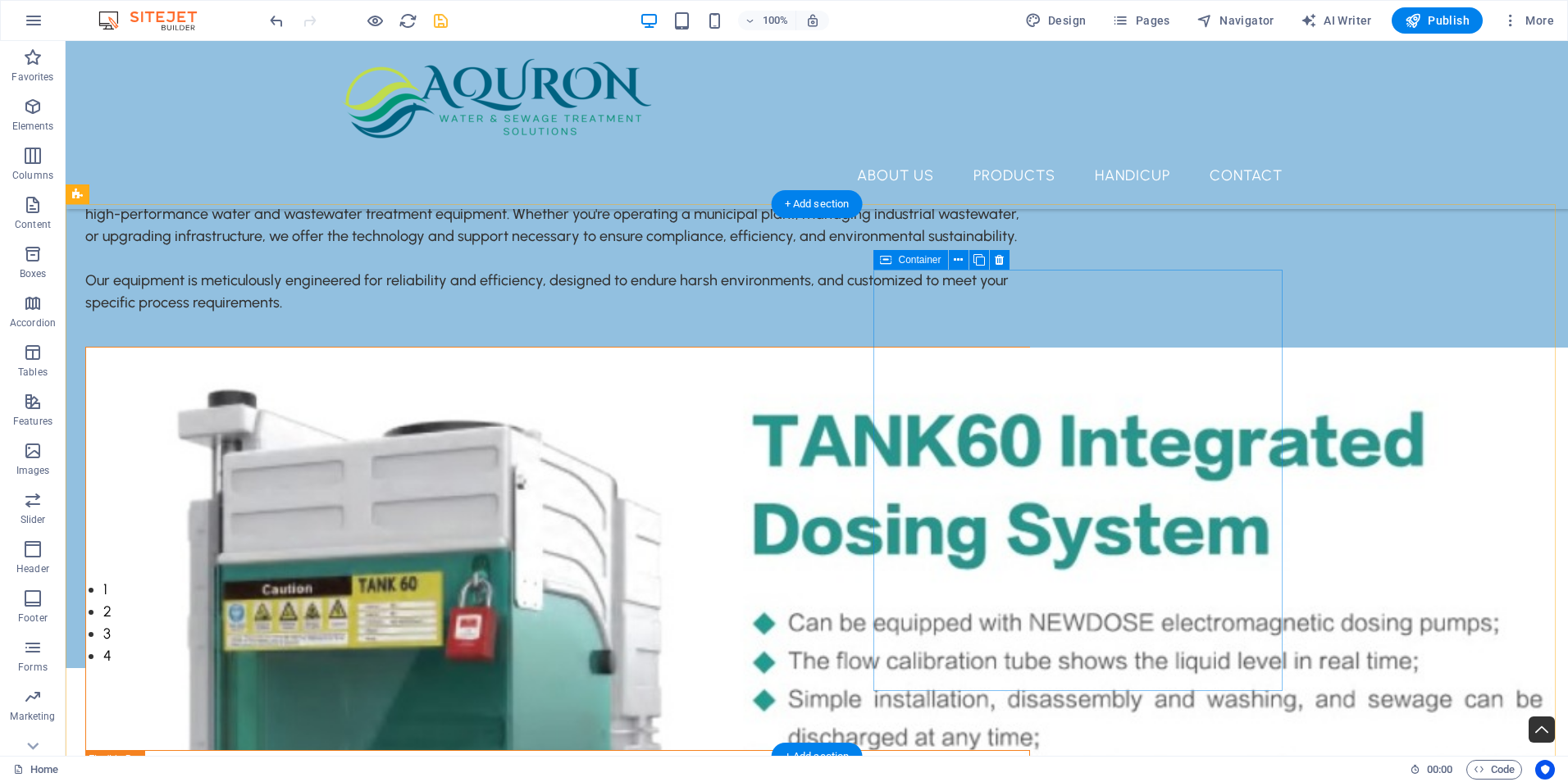 scroll, scrollTop: 0, scrollLeft: 0, axis: both 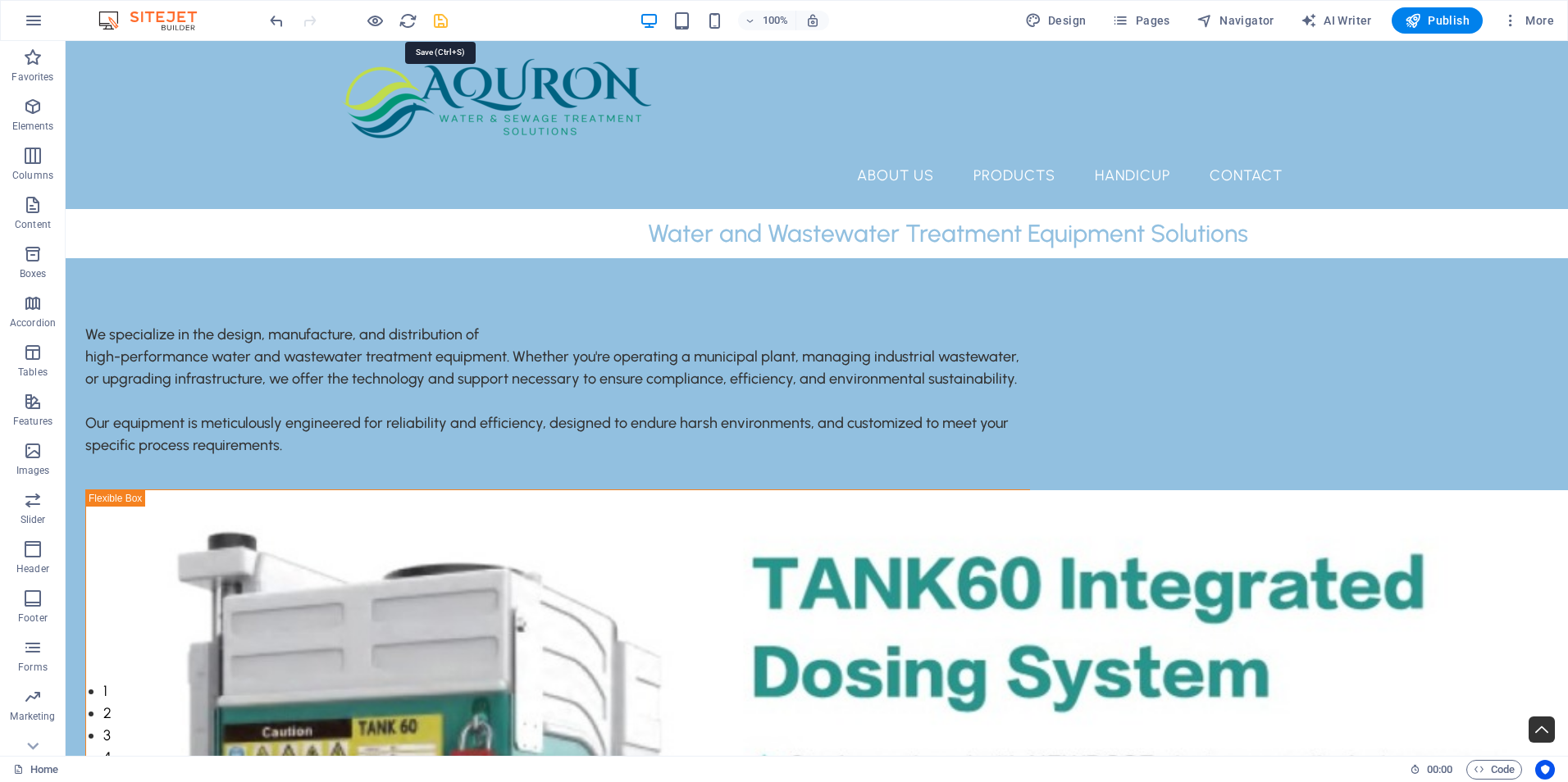click at bounding box center [440, 20] 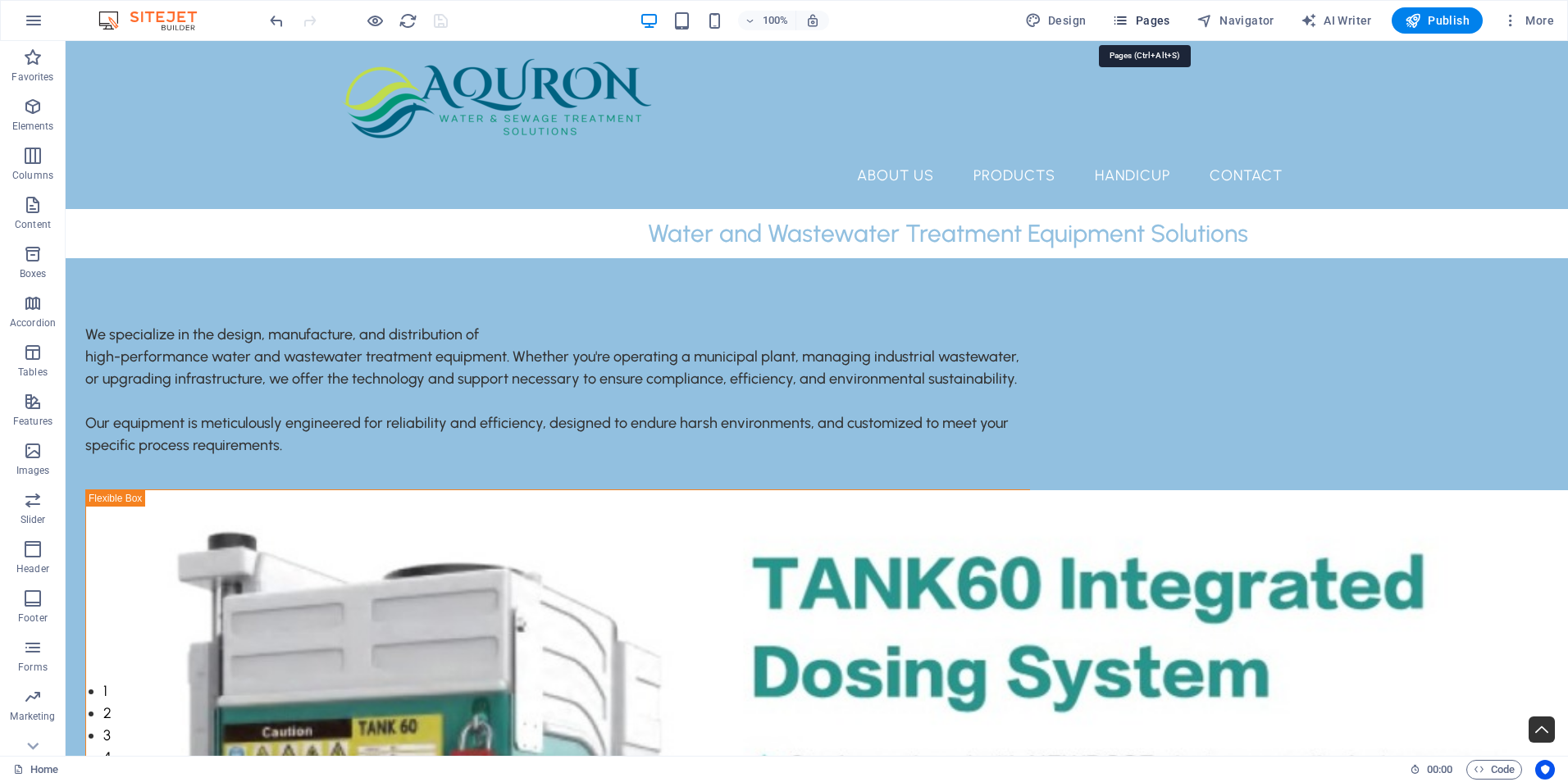 click on "Pages" at bounding box center (1141, 20) 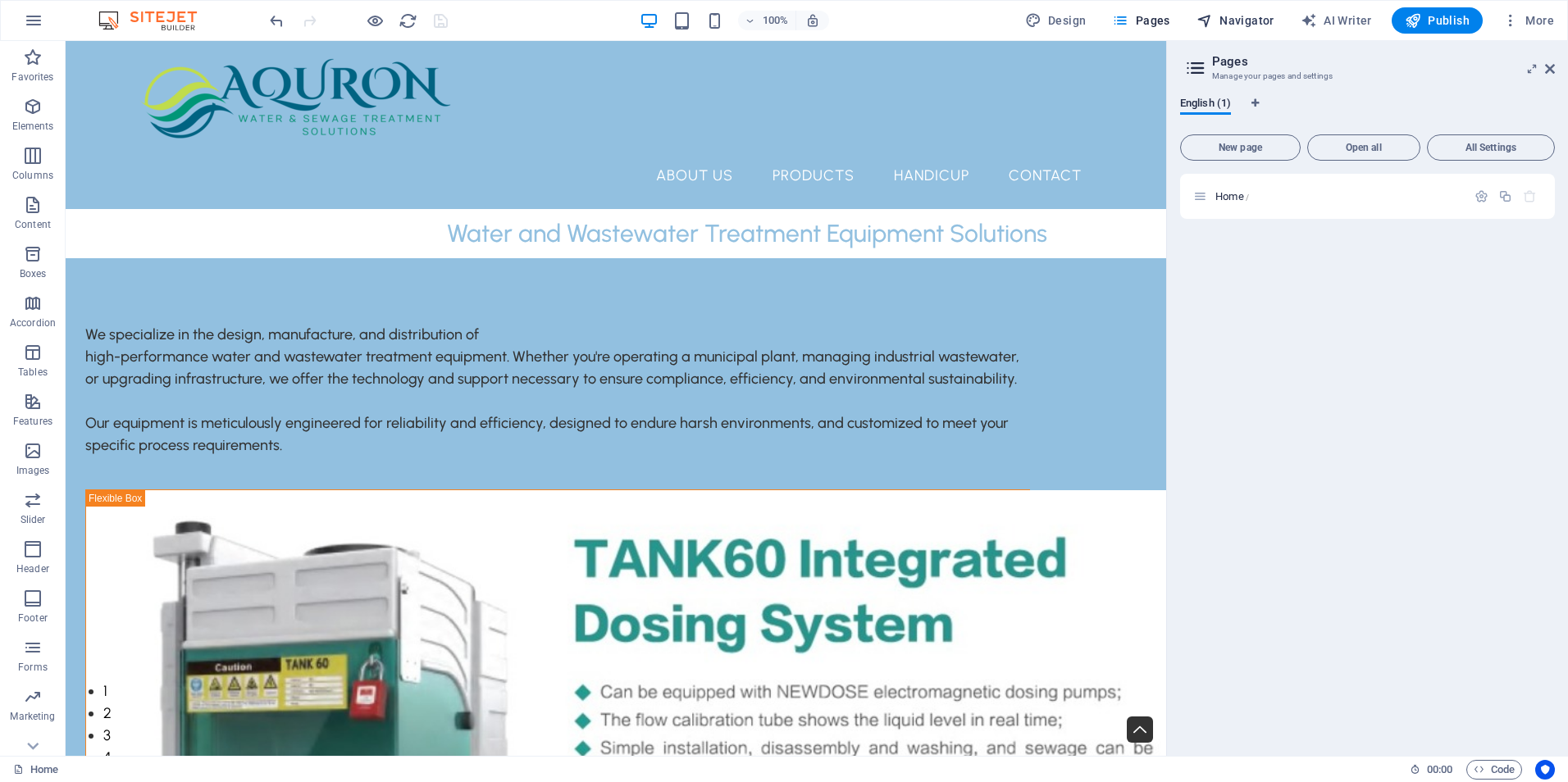 click on "Navigator" at bounding box center [1235, 20] 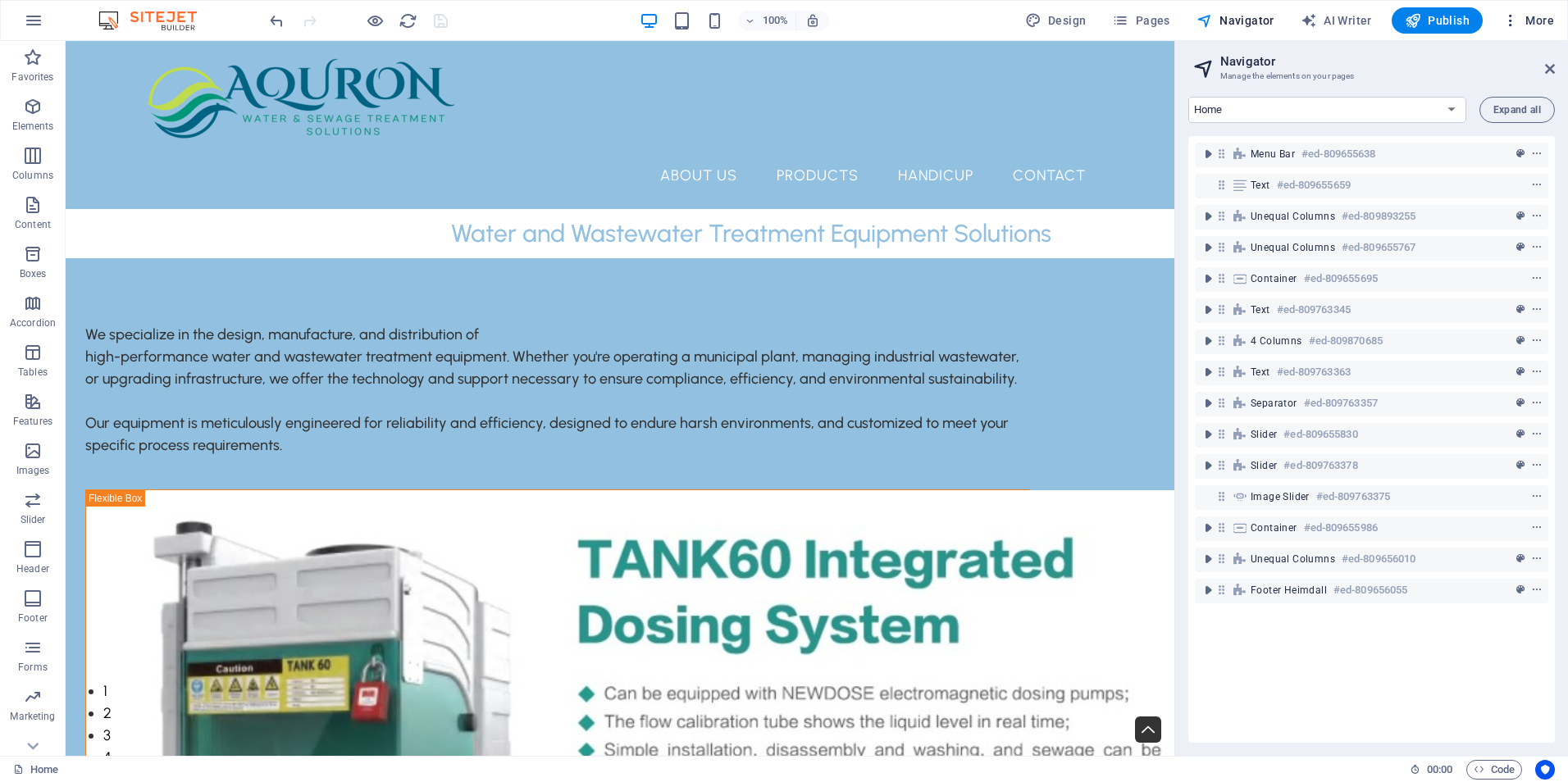 click at bounding box center (1511, 20) 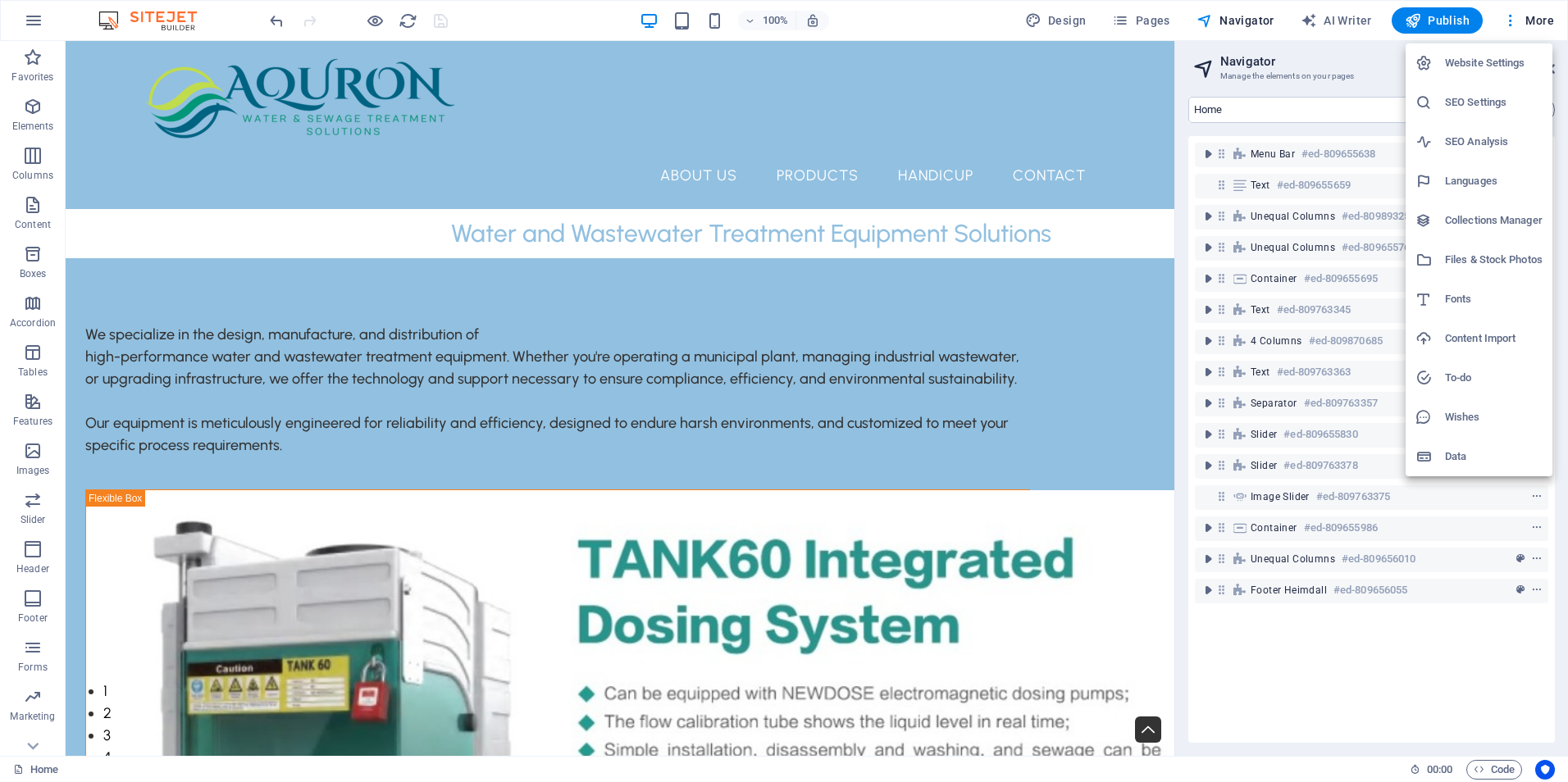 click on "To-do" at bounding box center (1493, 378) 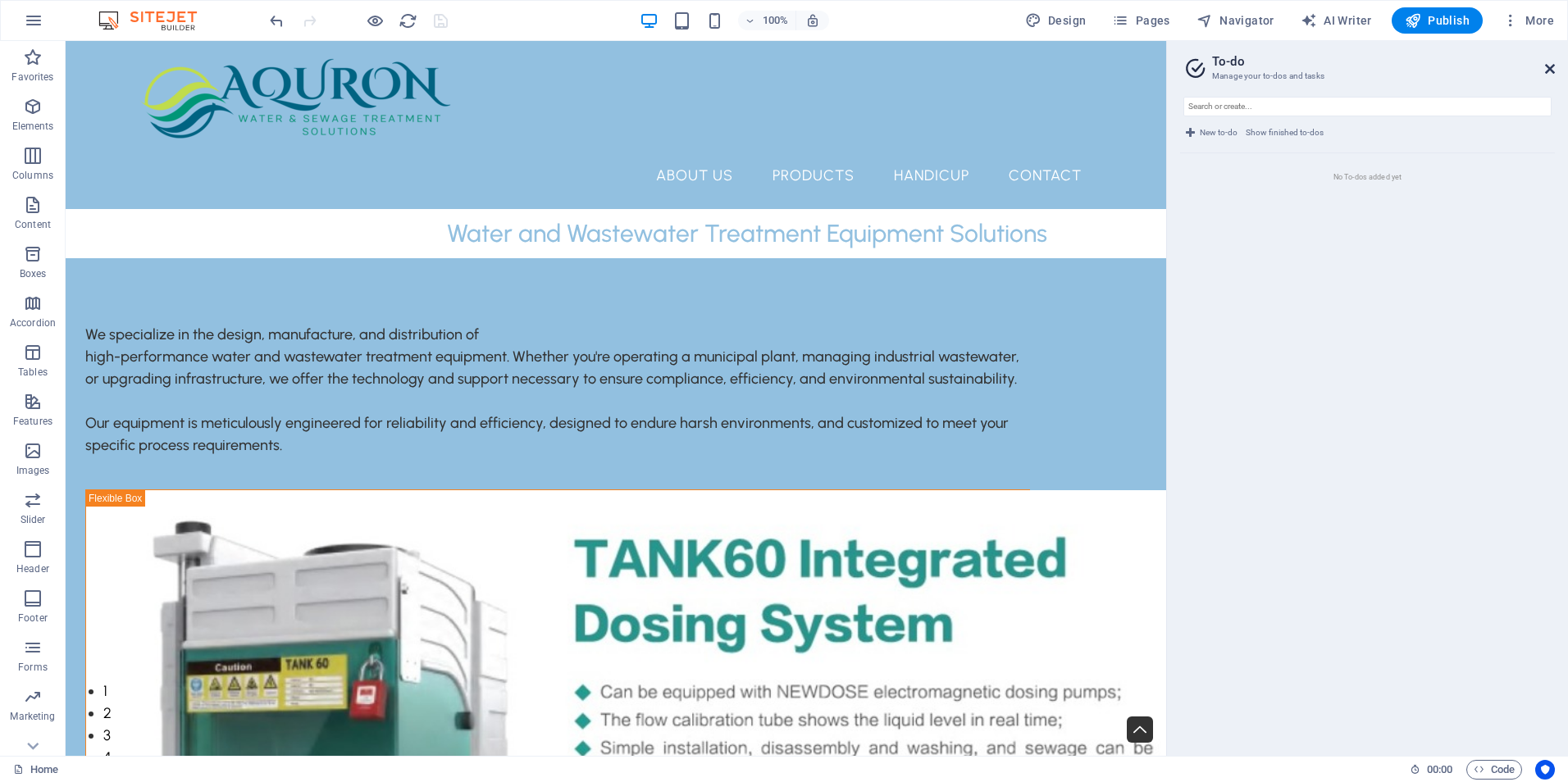 click at bounding box center [1550, 69] 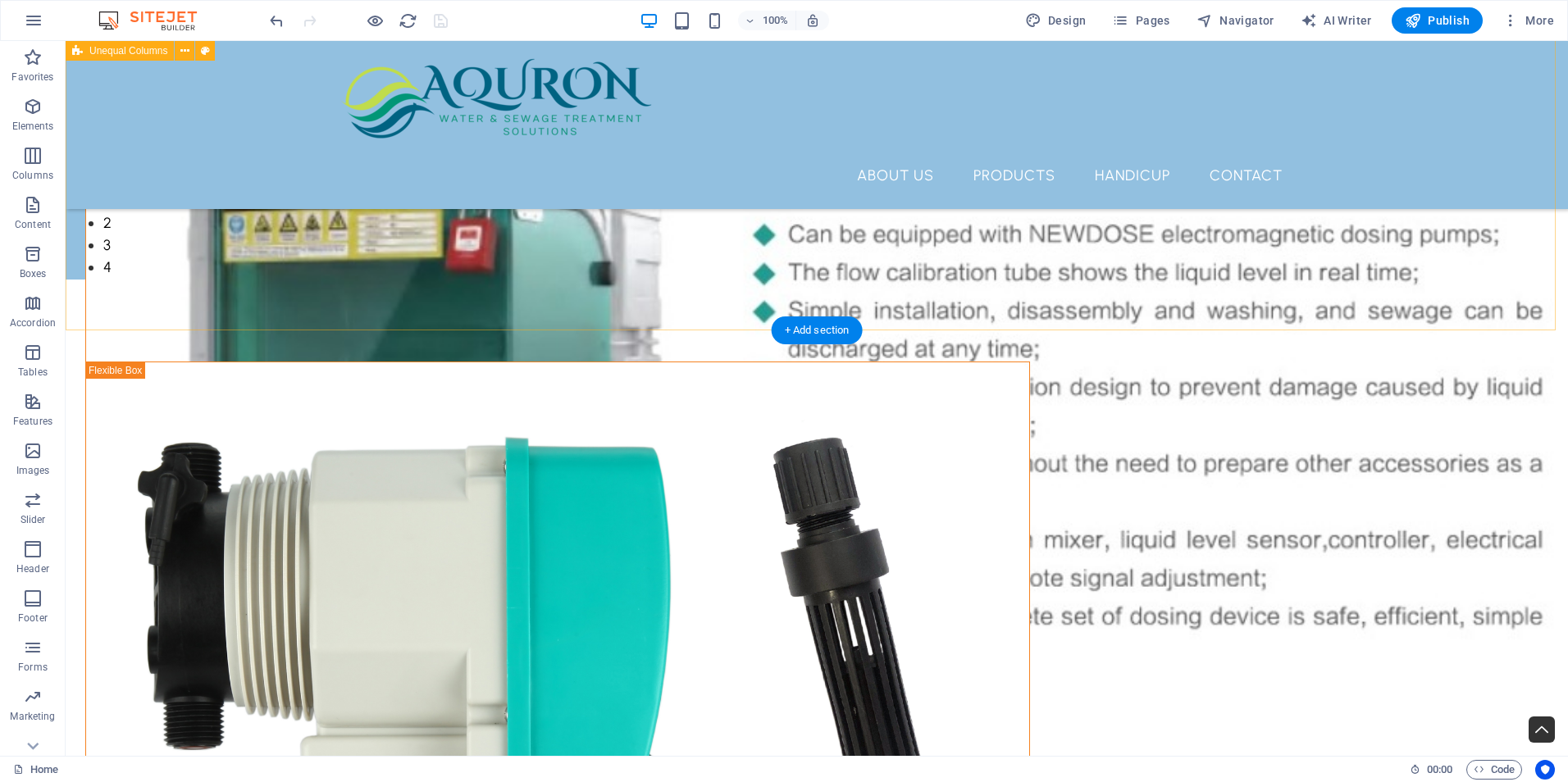 scroll, scrollTop: 0, scrollLeft: 0, axis: both 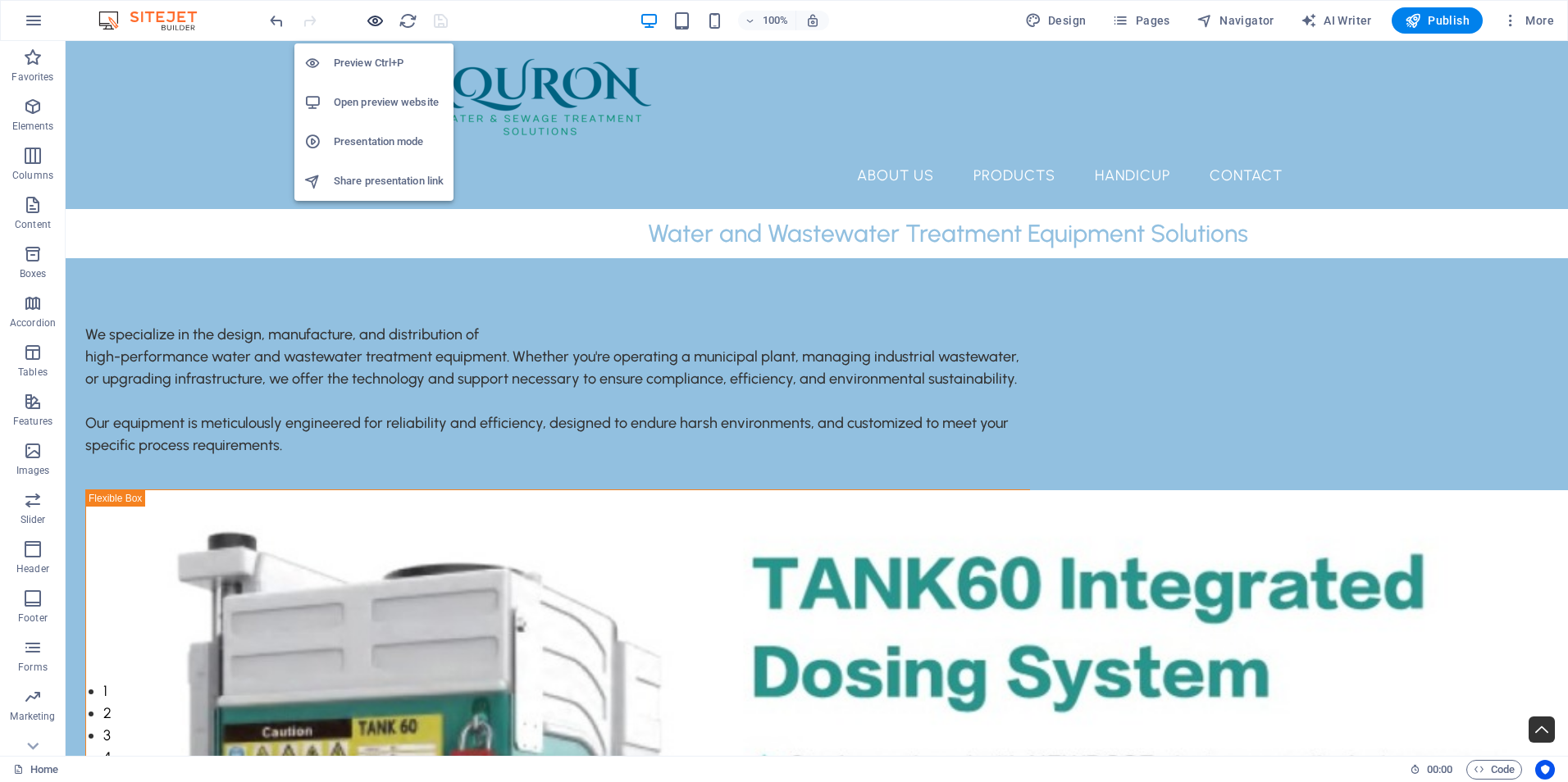 click at bounding box center [375, 20] 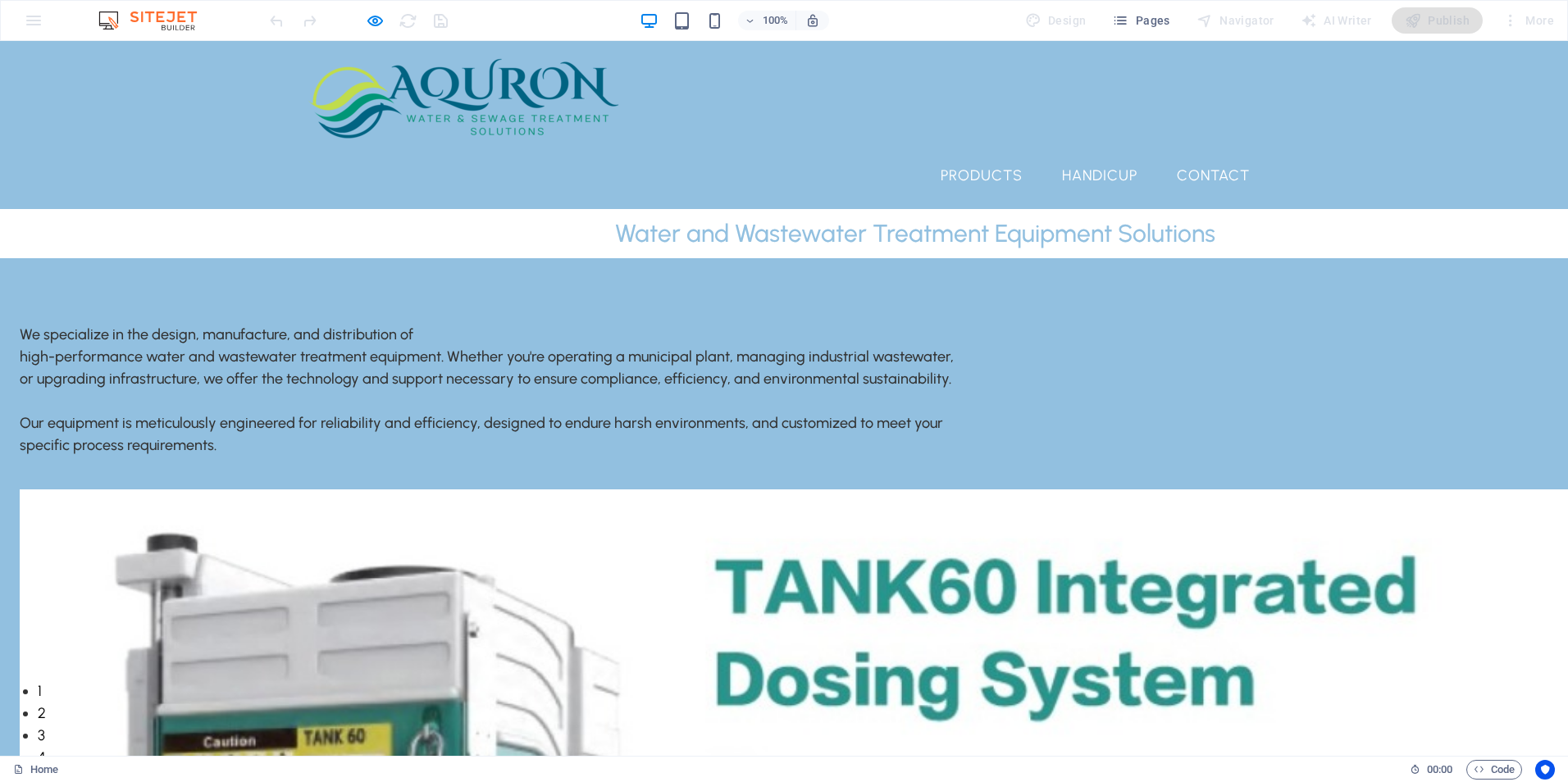 click on "About Us" at bounding box center (863, 175) 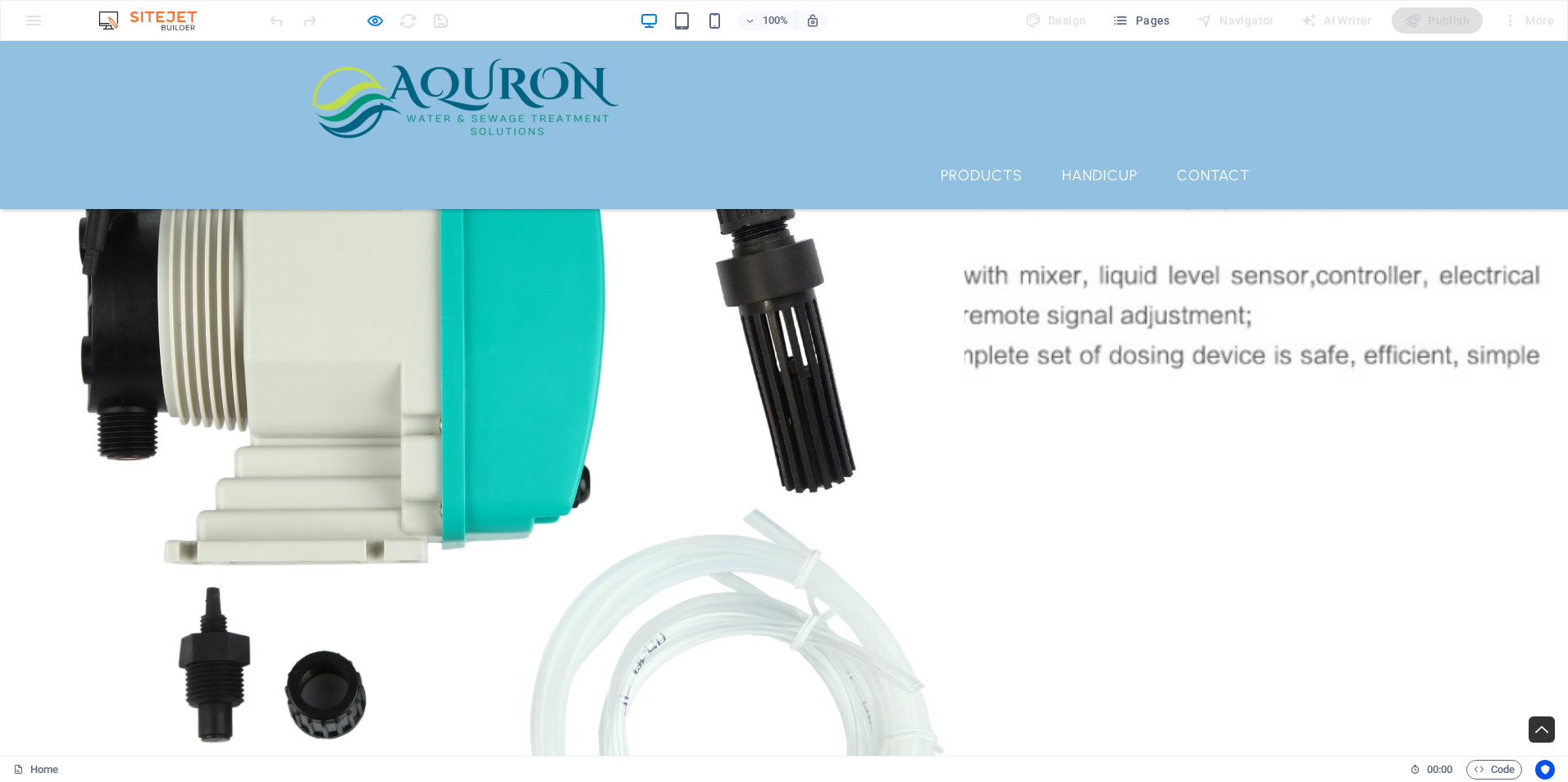 scroll, scrollTop: 684, scrollLeft: 0, axis: vertical 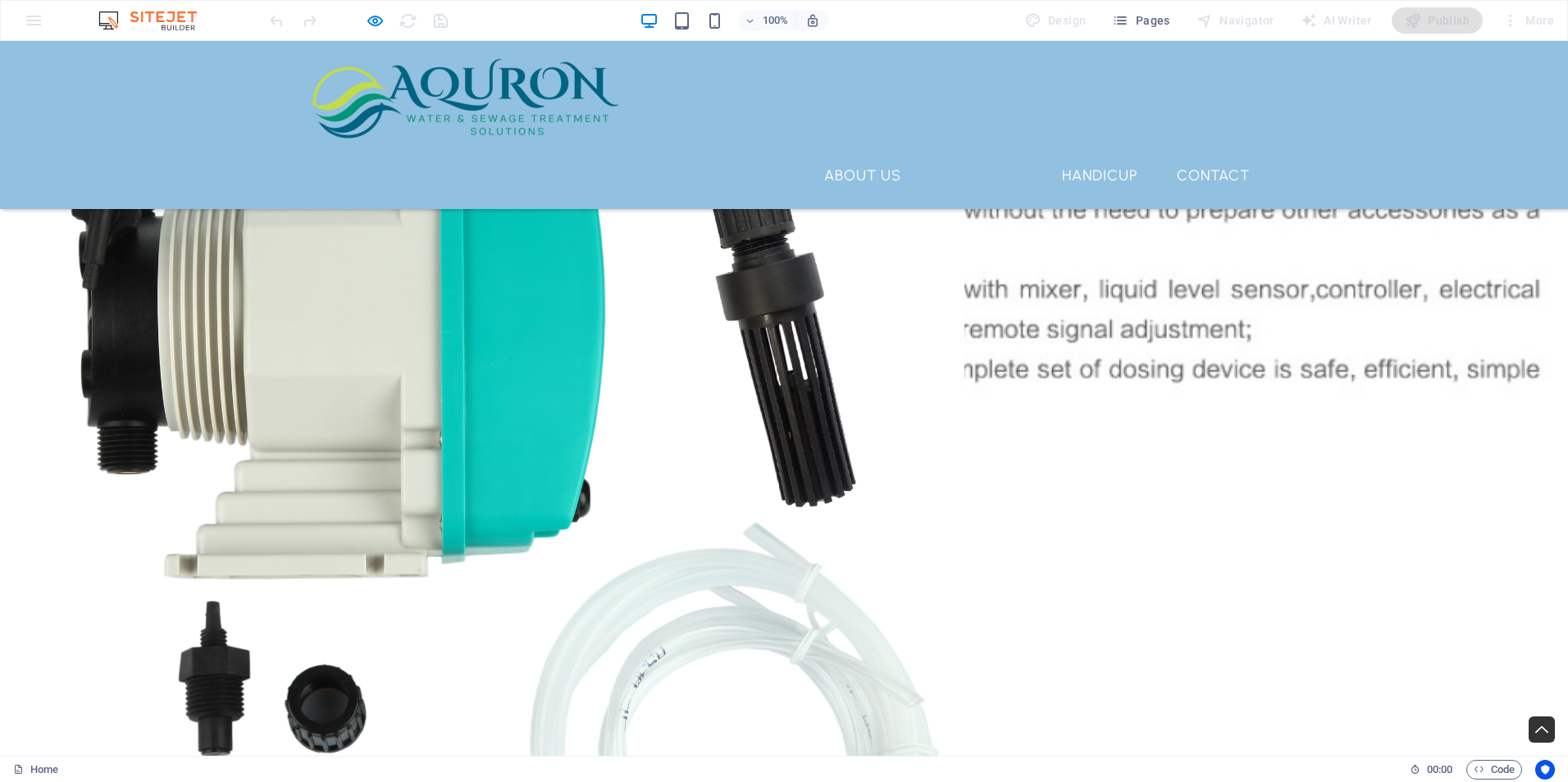 click on "Products" at bounding box center [982, 175] 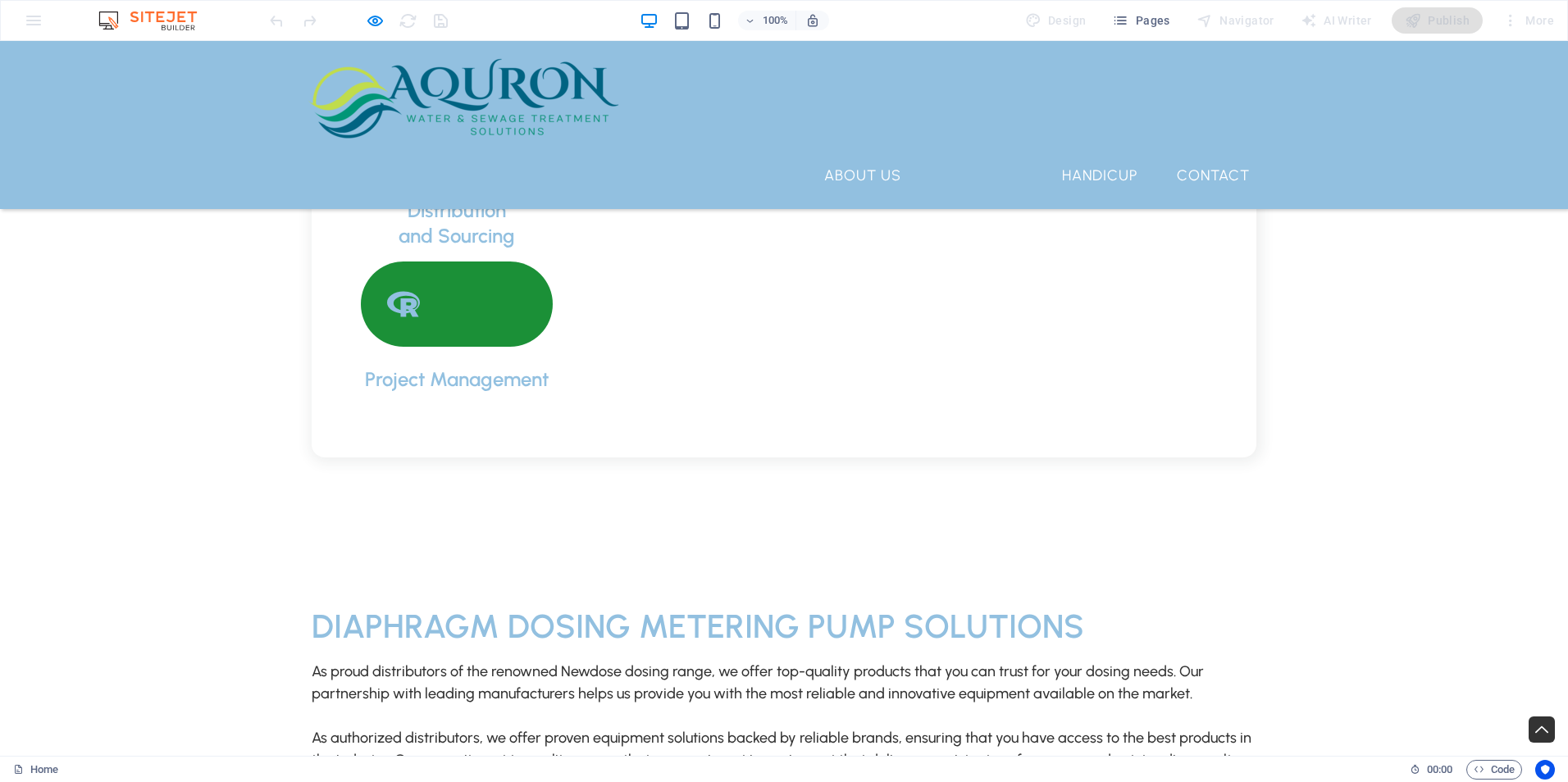 scroll, scrollTop: 2625, scrollLeft: 0, axis: vertical 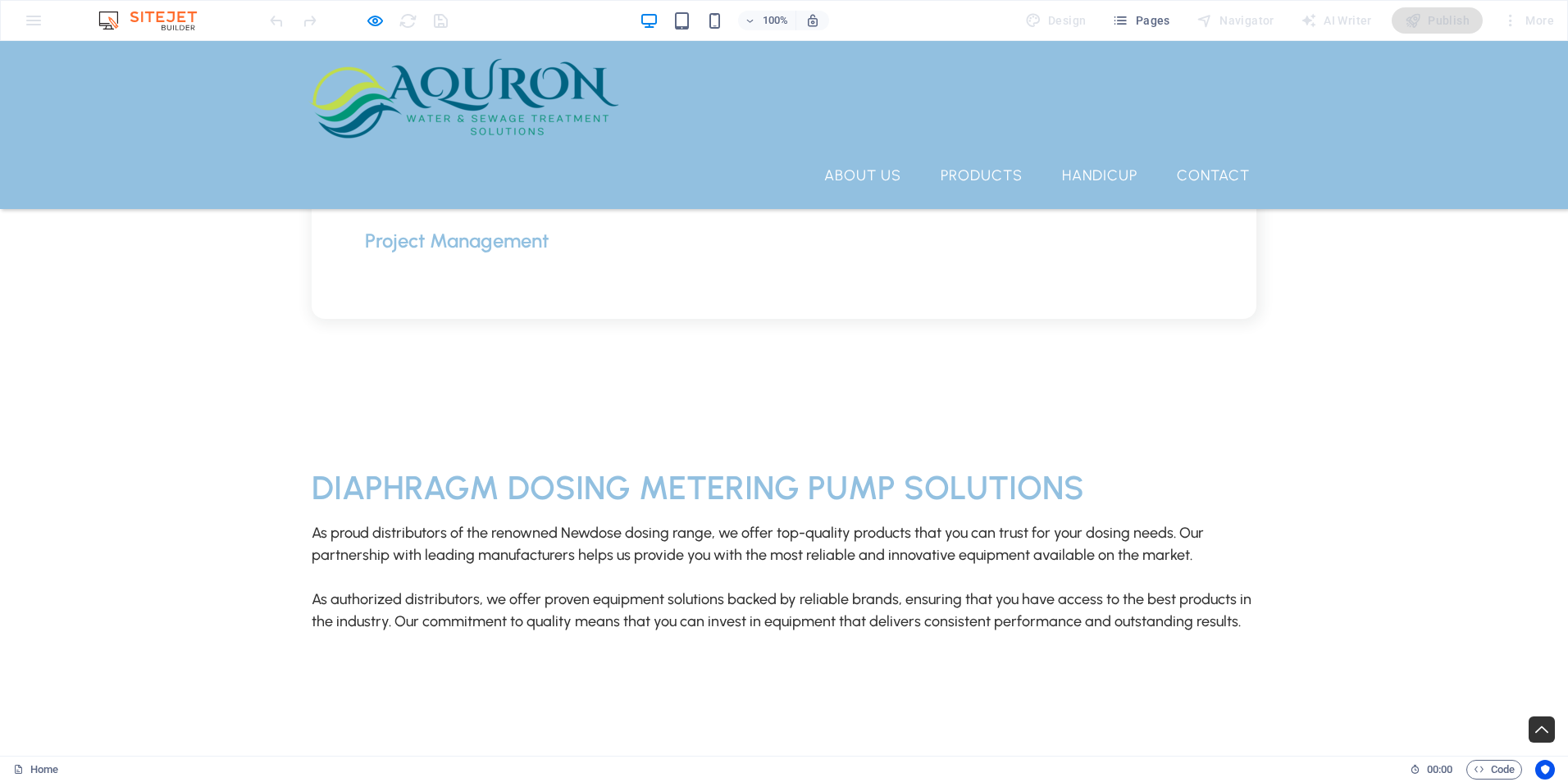 click at bounding box center [784, 12005] 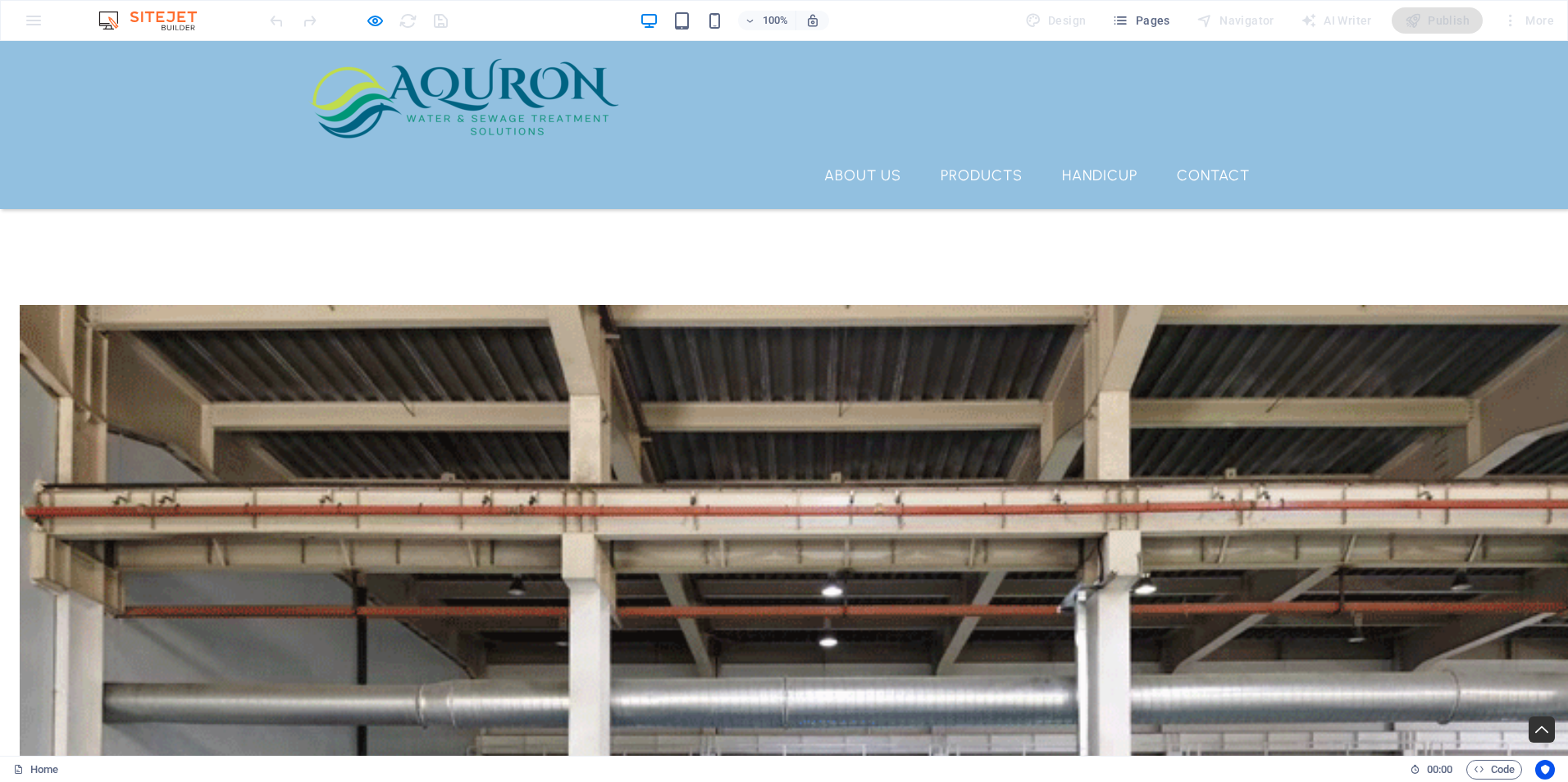 scroll, scrollTop: 3117, scrollLeft: 0, axis: vertical 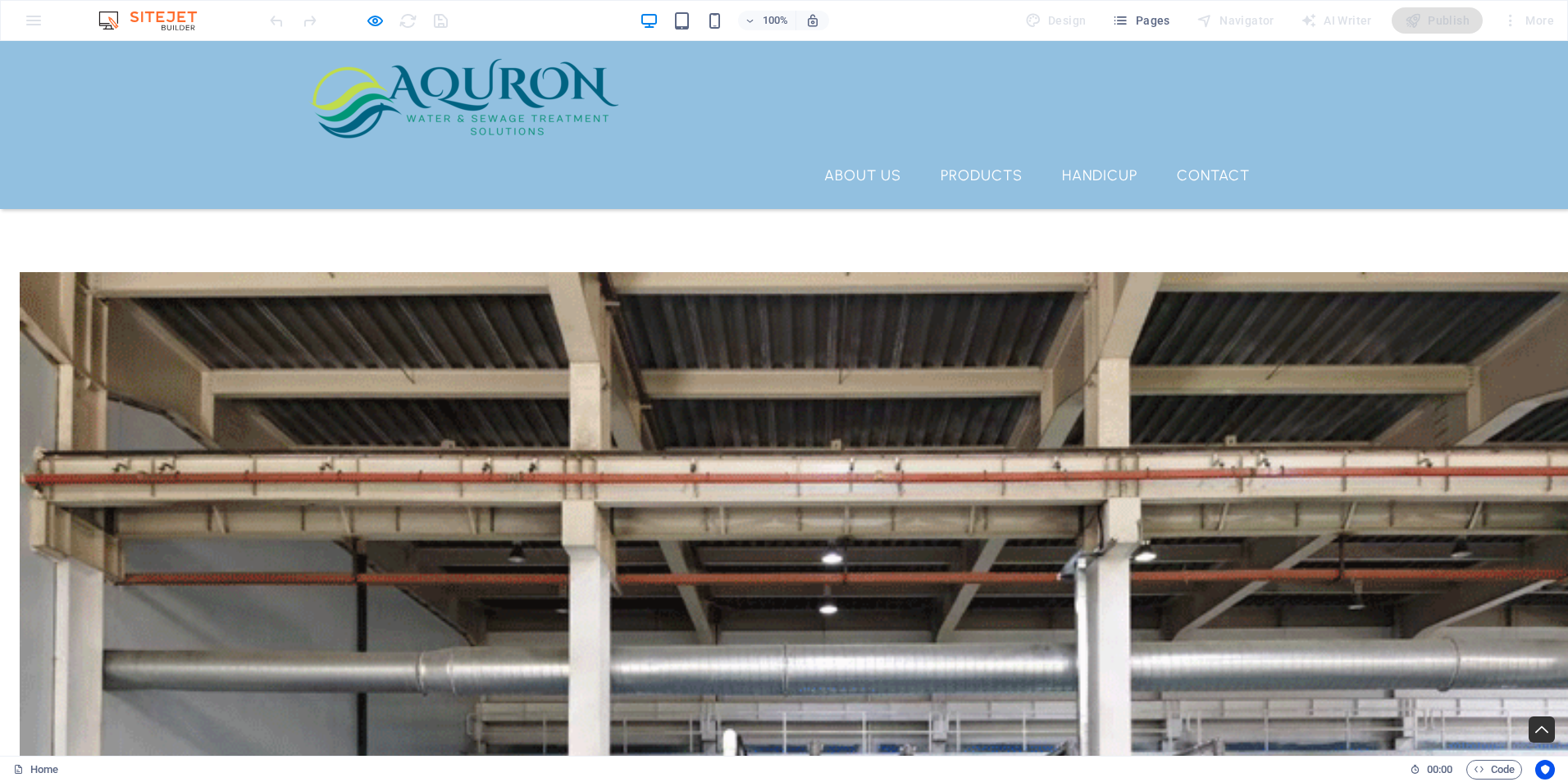 click at bounding box center [784, 11714] 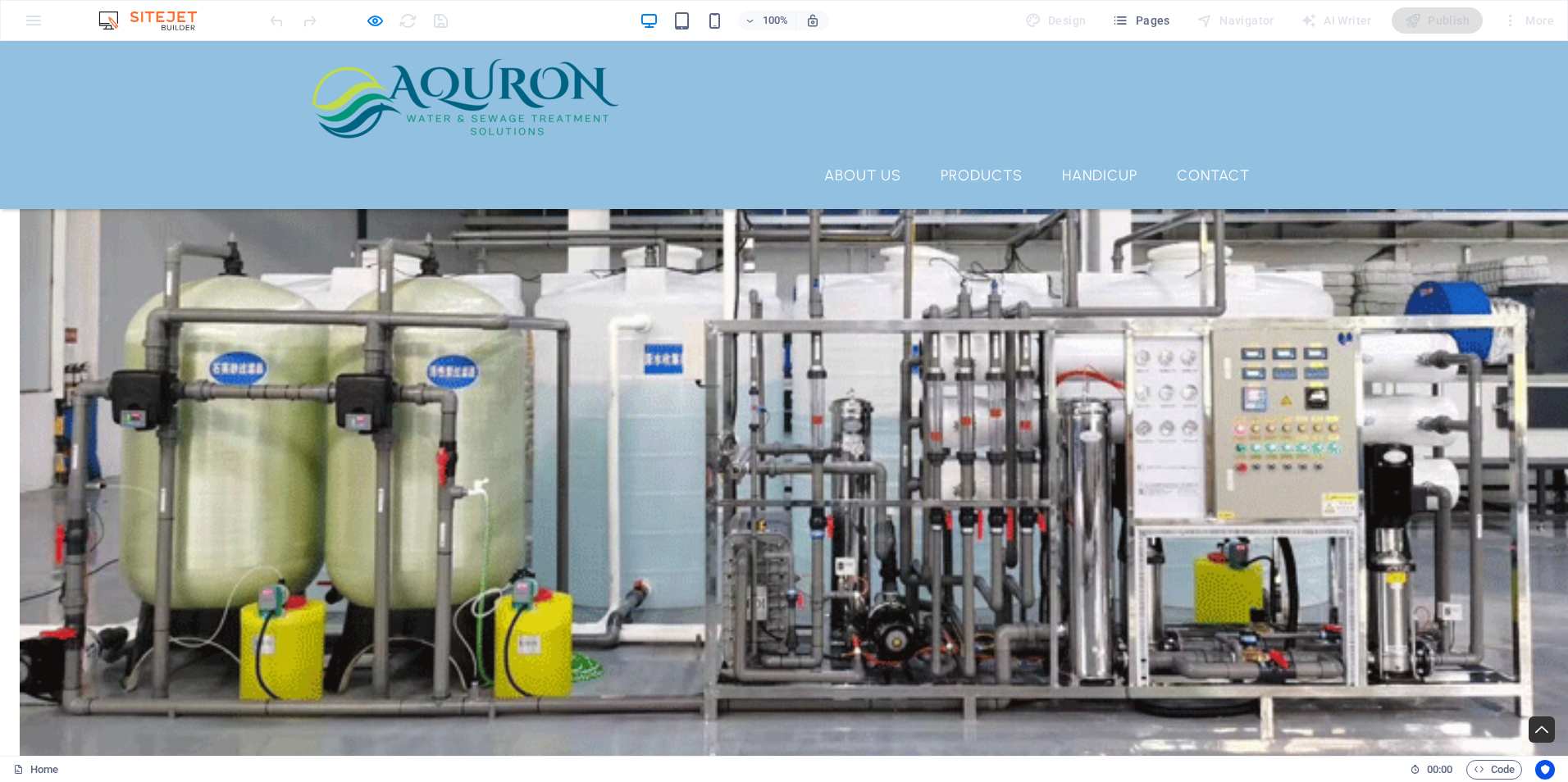 scroll, scrollTop: 3772, scrollLeft: 0, axis: vertical 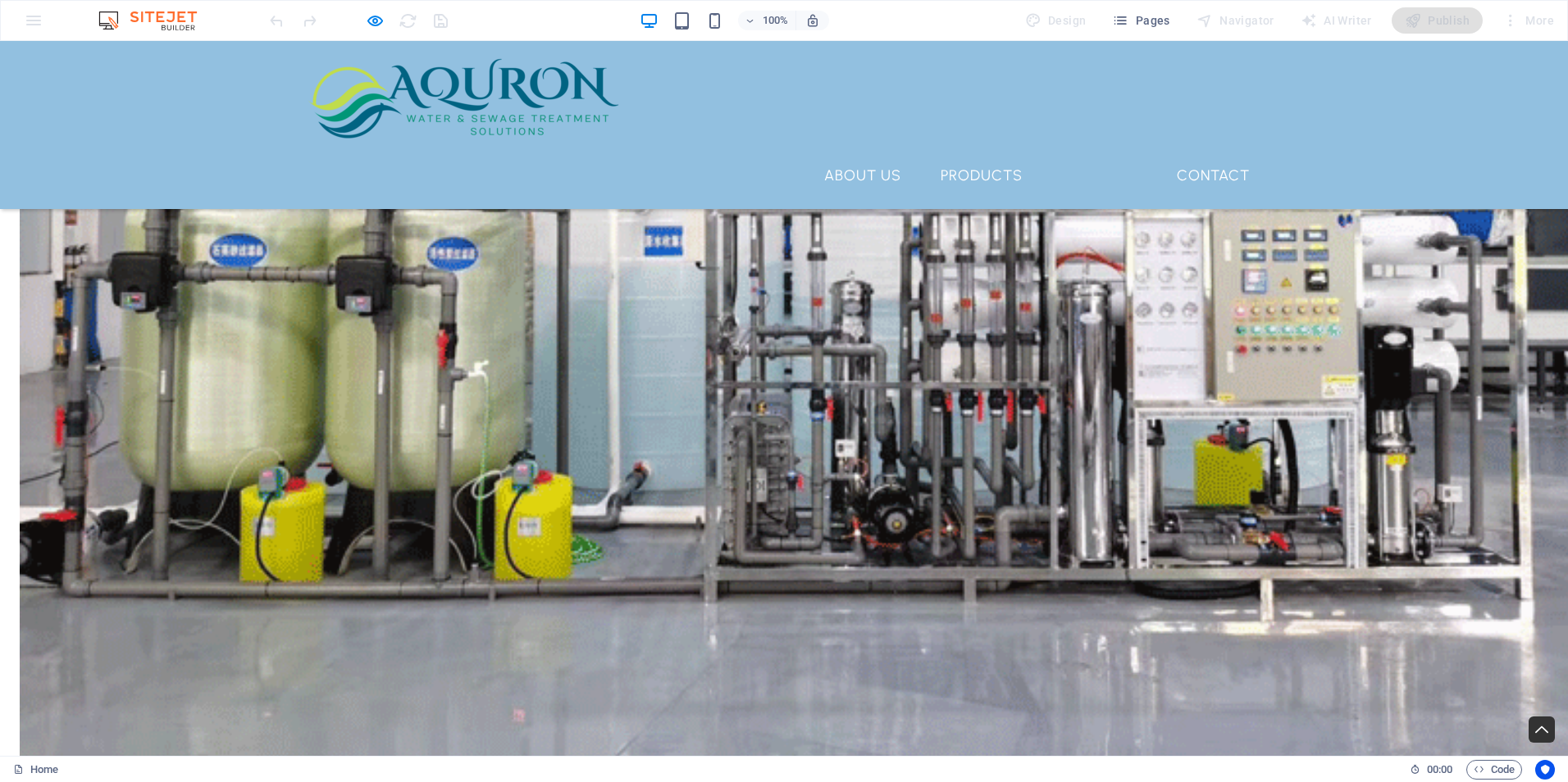 click on "HANDICUP" at bounding box center [1100, 175] 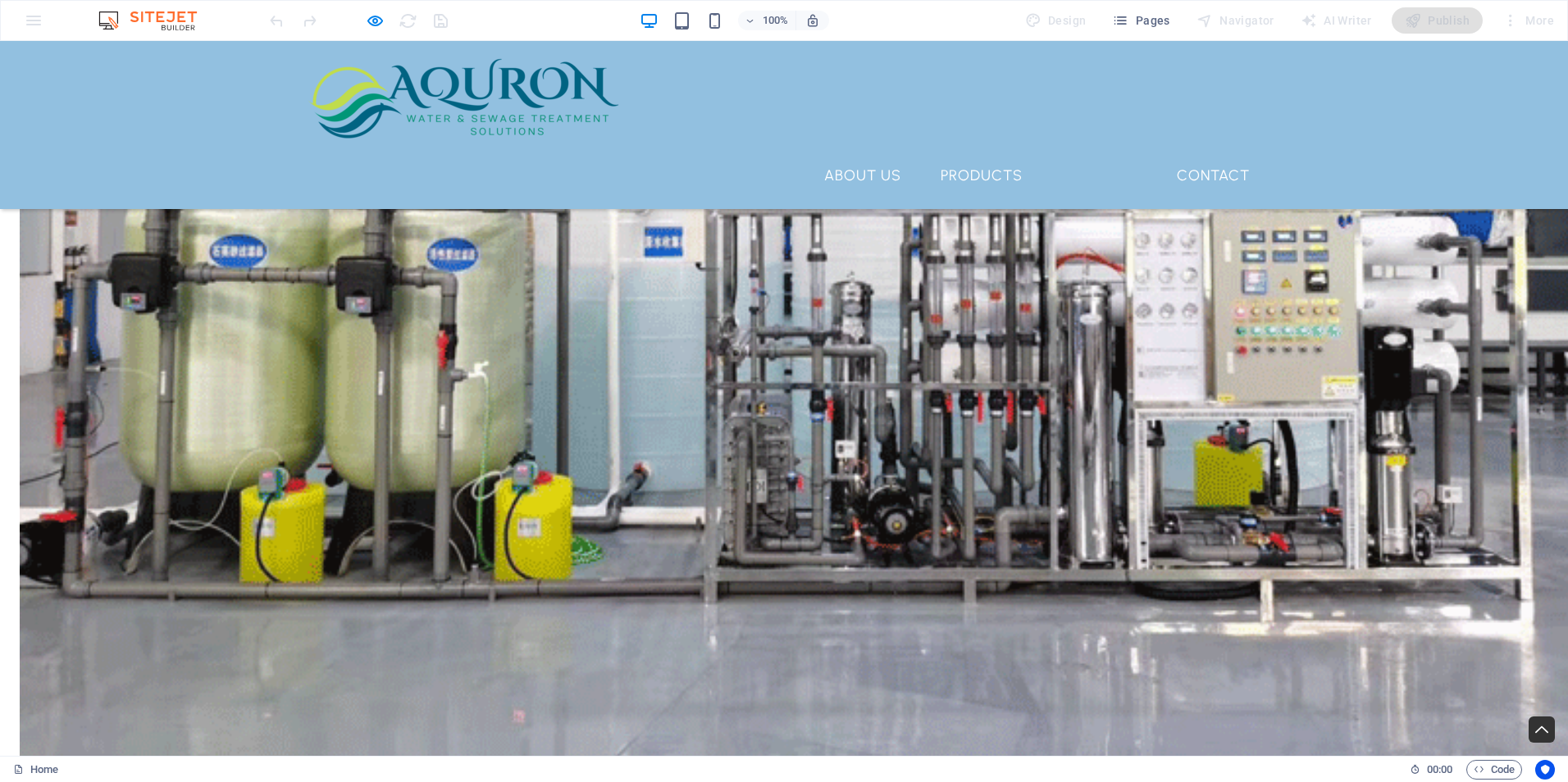 click on "HANDICUP" at bounding box center [1100, 175] 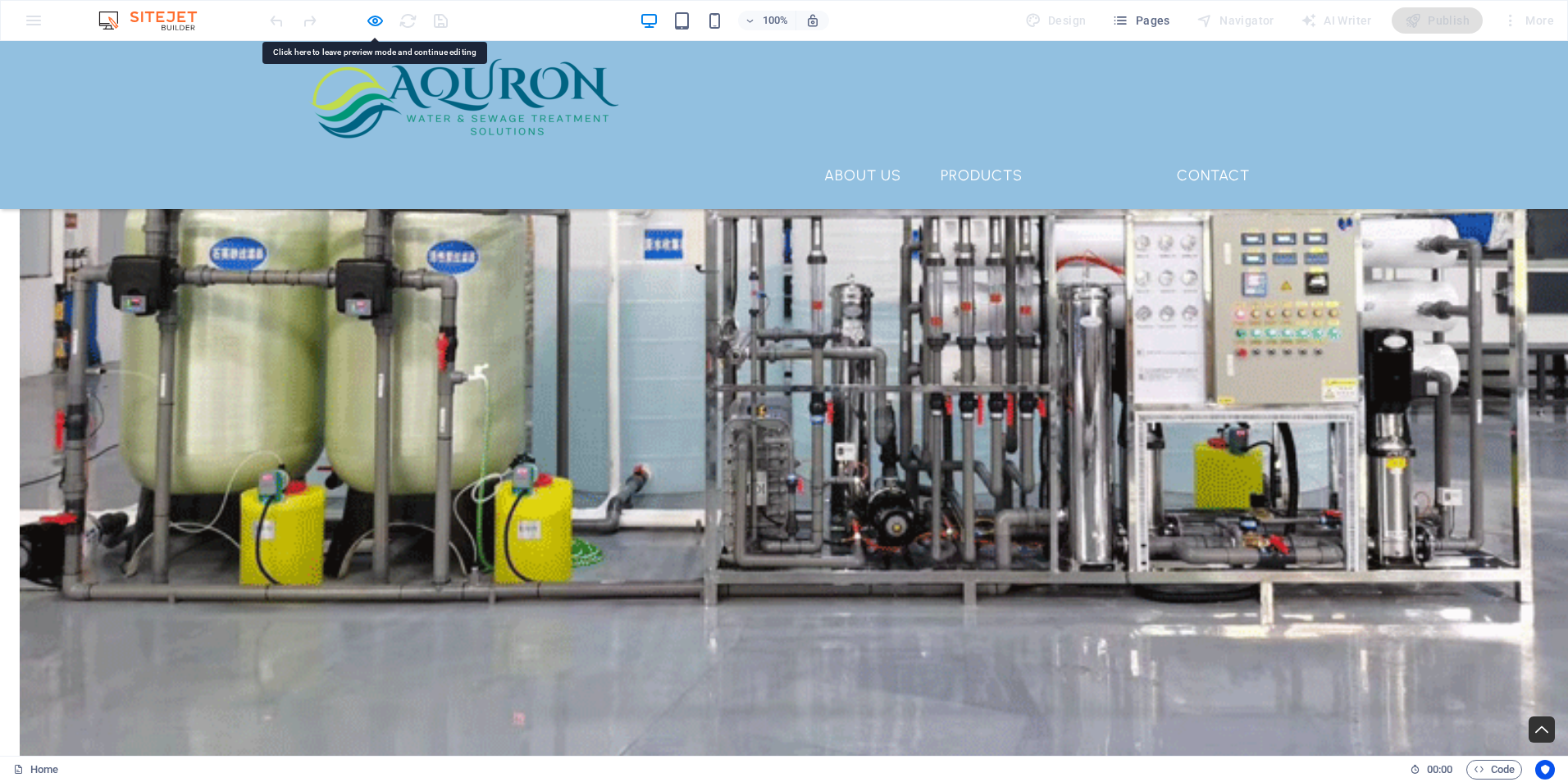 scroll, scrollTop: 3768, scrollLeft: 0, axis: vertical 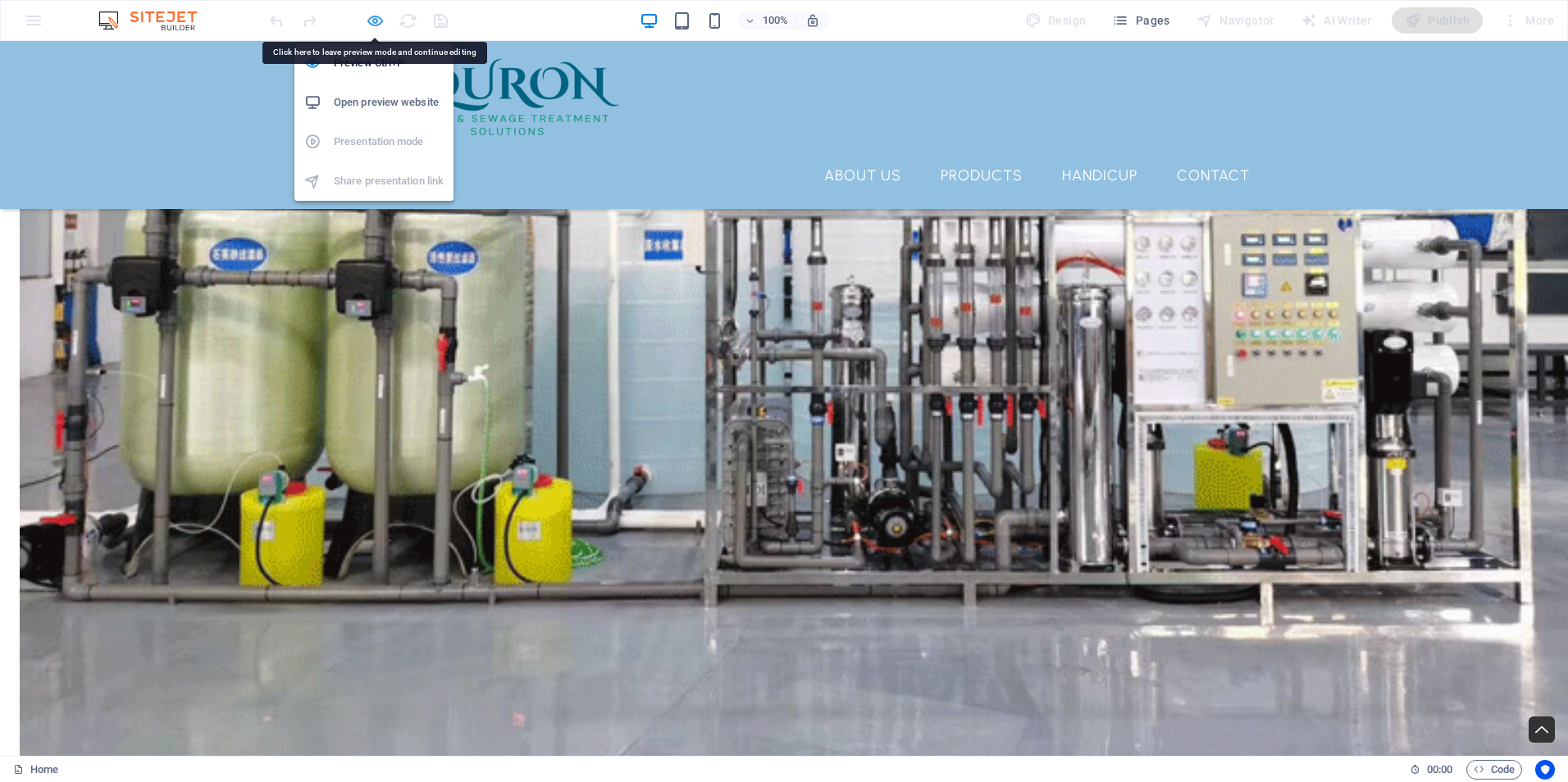 click at bounding box center (375, 20) 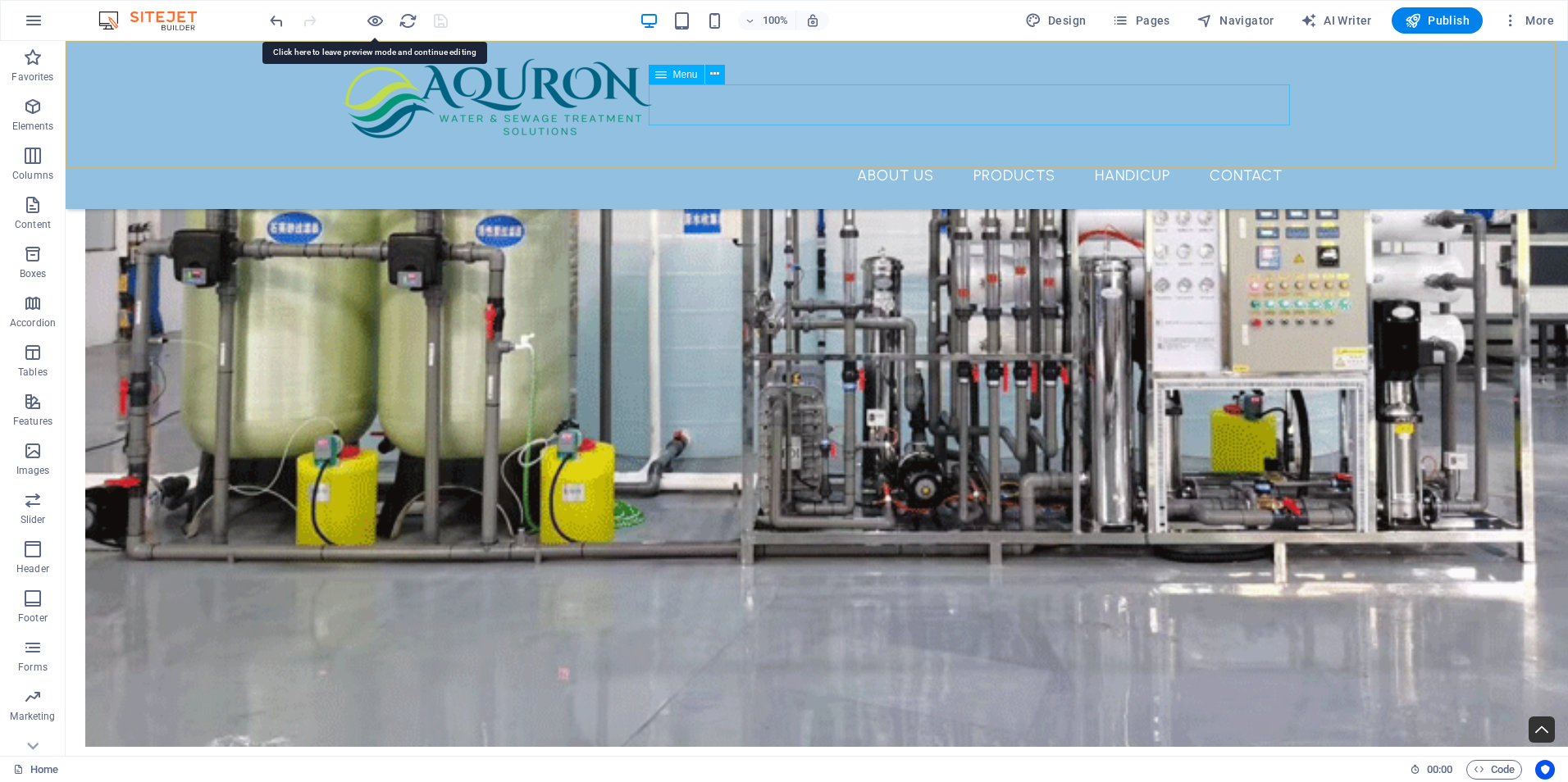 click on "About Us Products HANDICUP Contact" at bounding box center [817, 175] 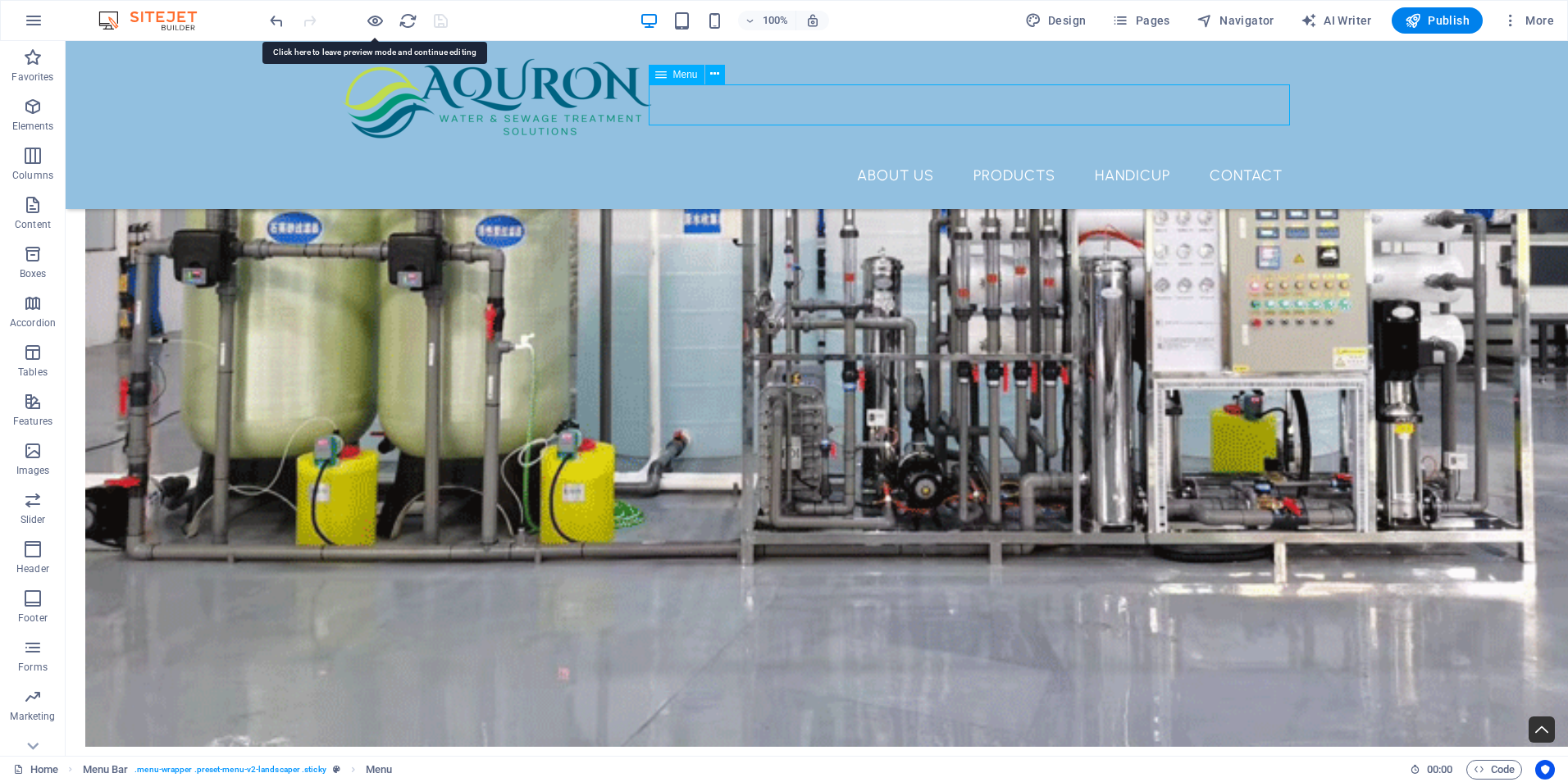 click on "About Us Products HANDICUP Contact" at bounding box center [817, 175] 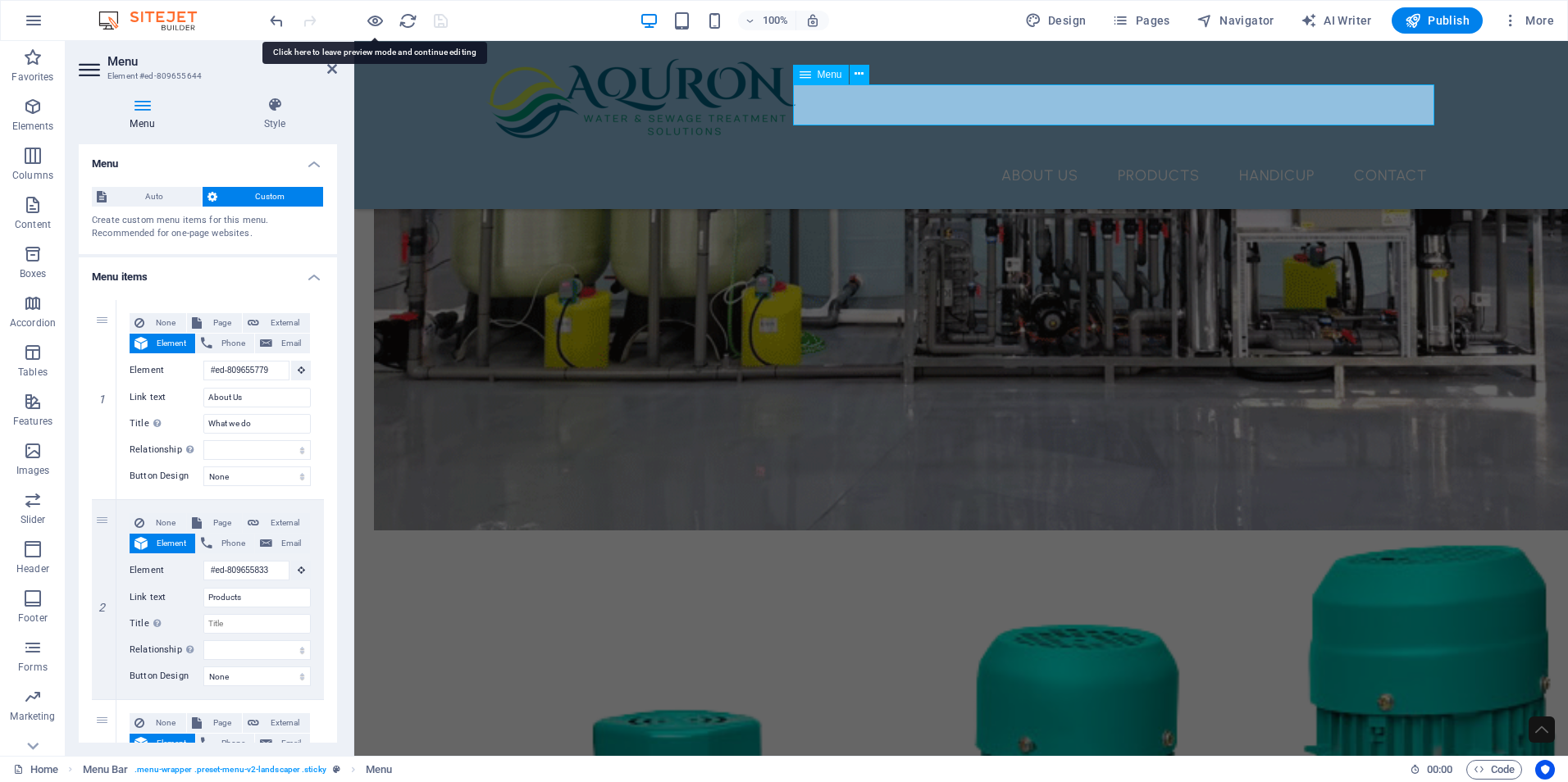 click on "About Us Products HANDICUP Contact" at bounding box center [961, 175] 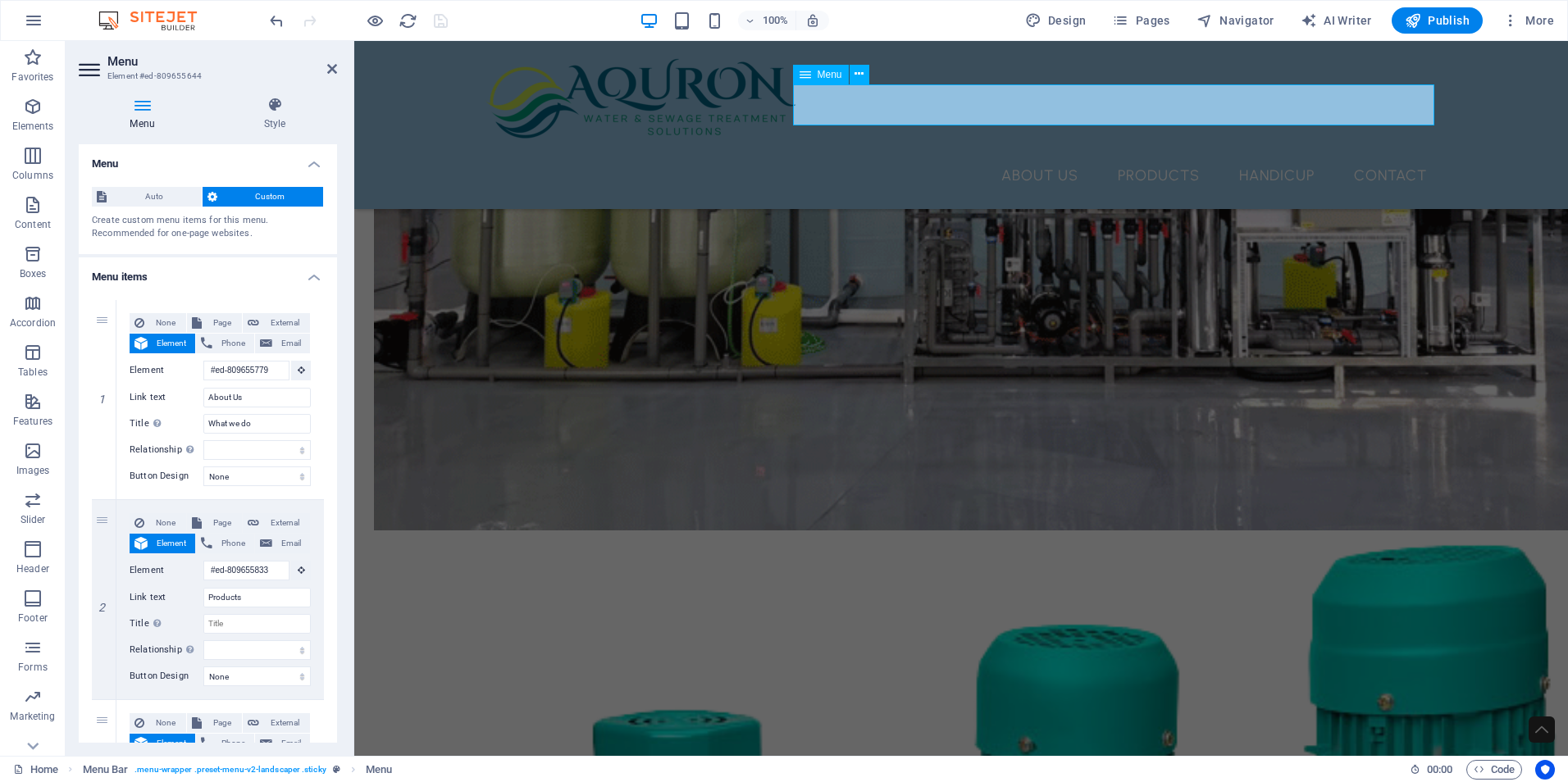 click on "About Us Products HANDICUP Contact" at bounding box center (961, 175) 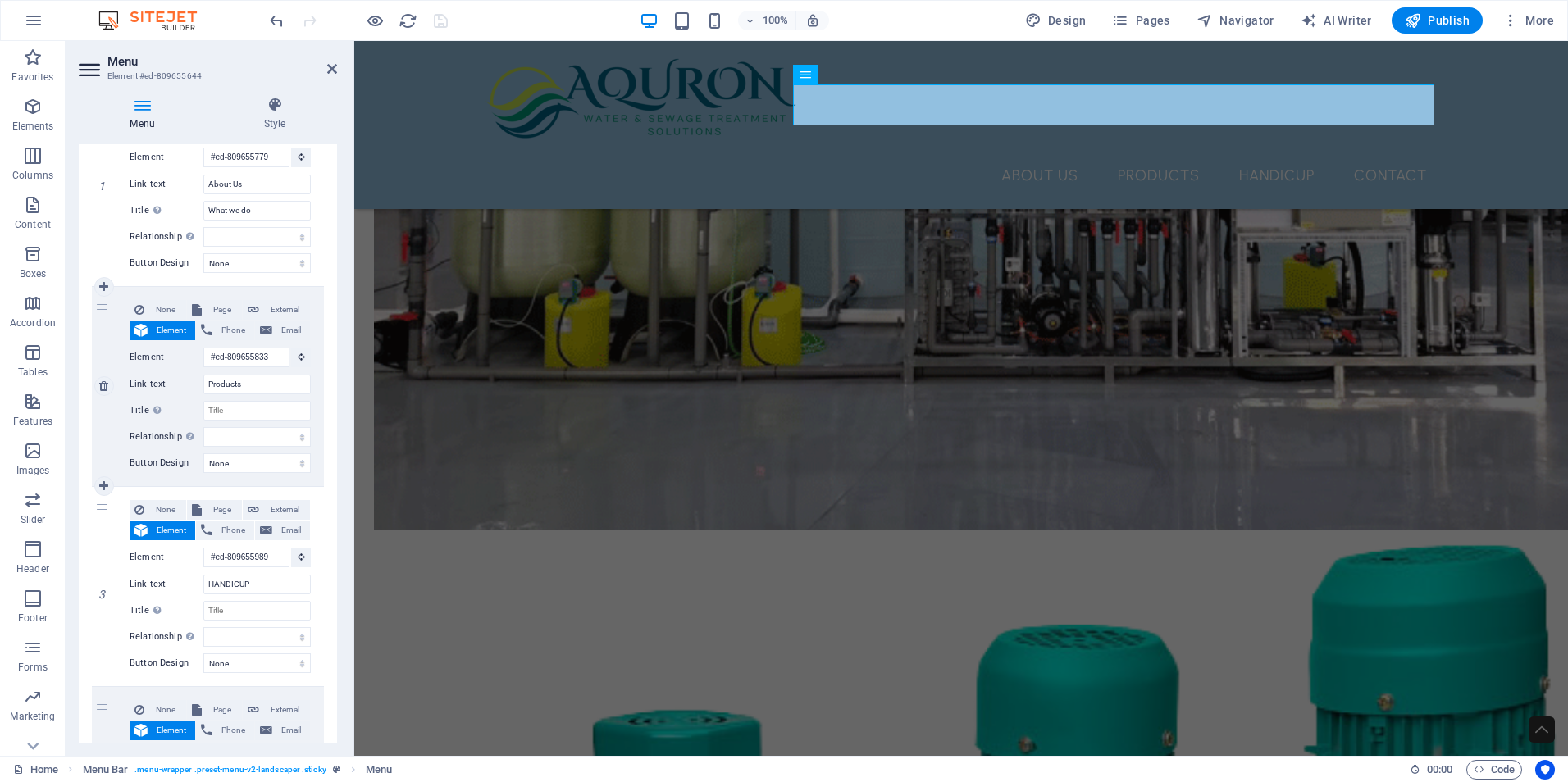 scroll, scrollTop: 246, scrollLeft: 0, axis: vertical 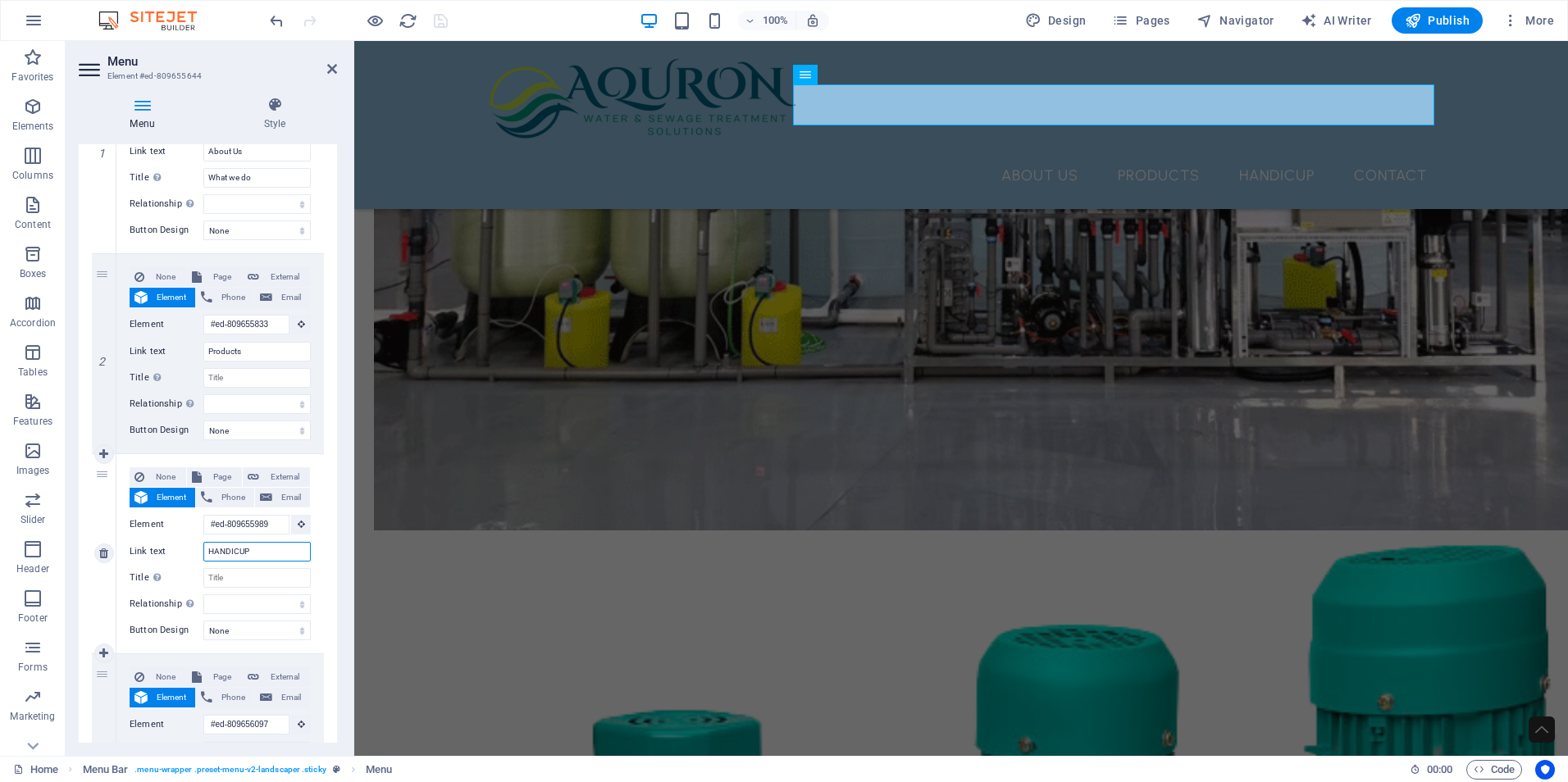 click on "HANDICUP" at bounding box center (257, 552) 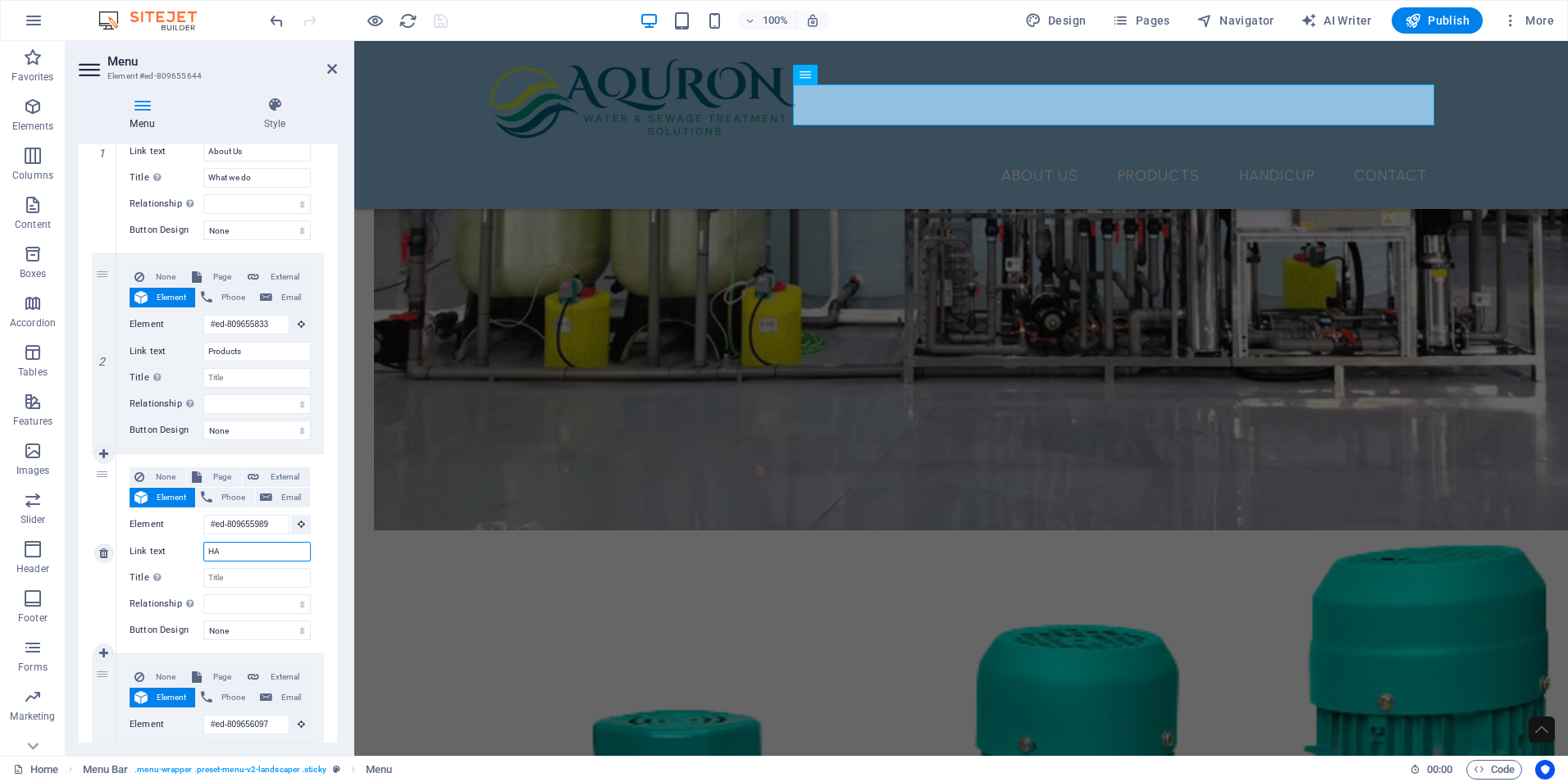 type on "H" 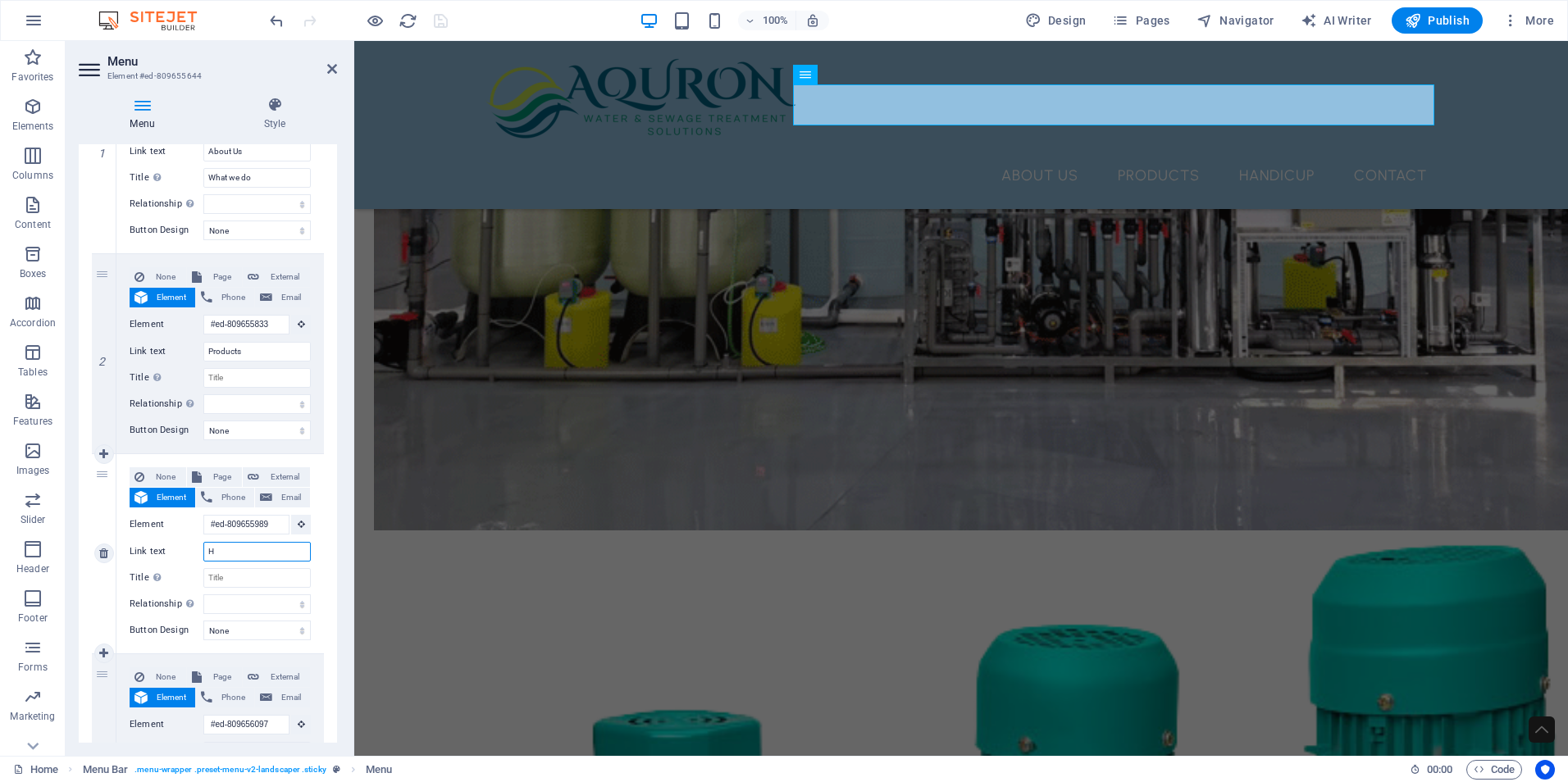 type 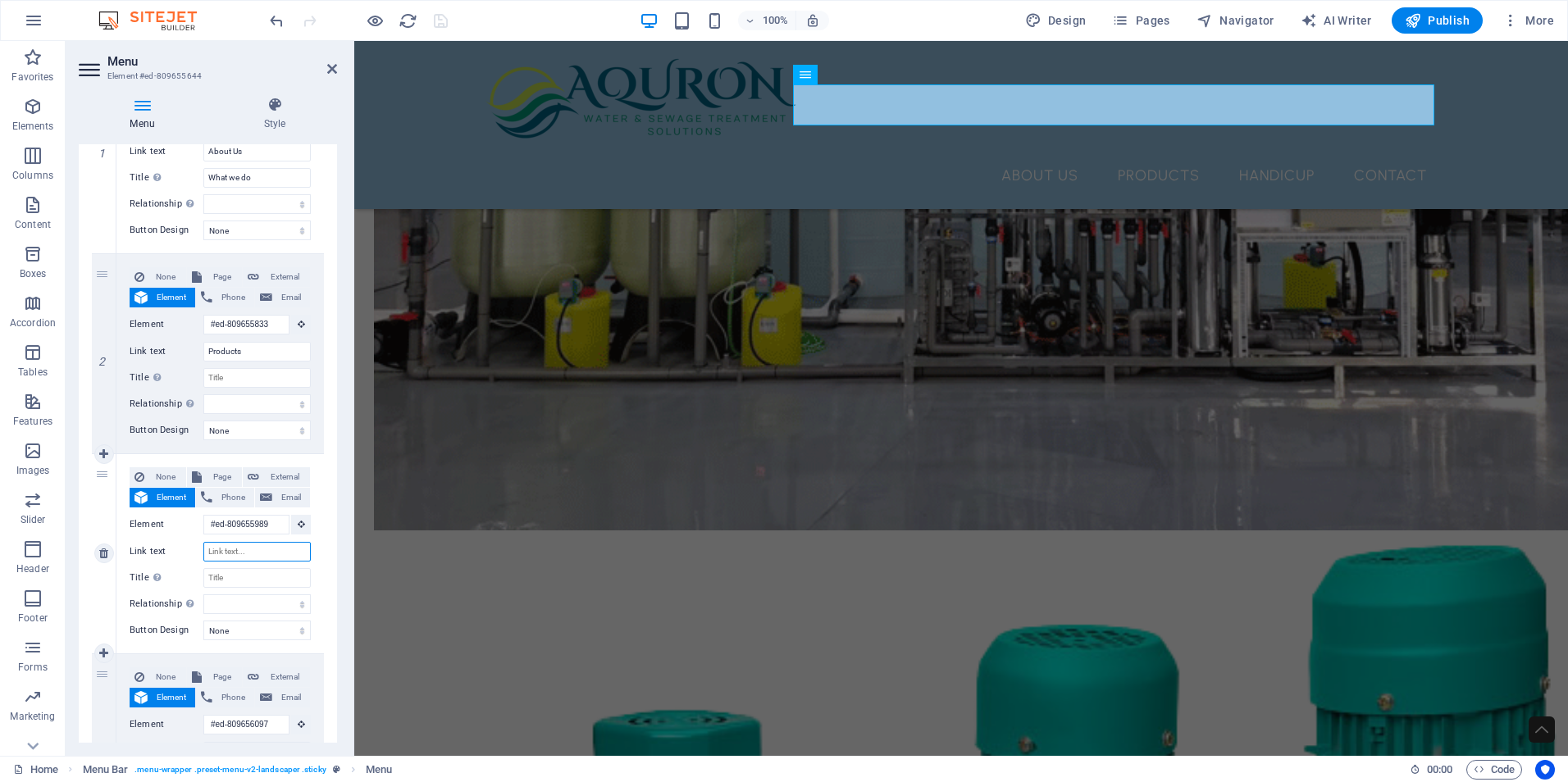 select 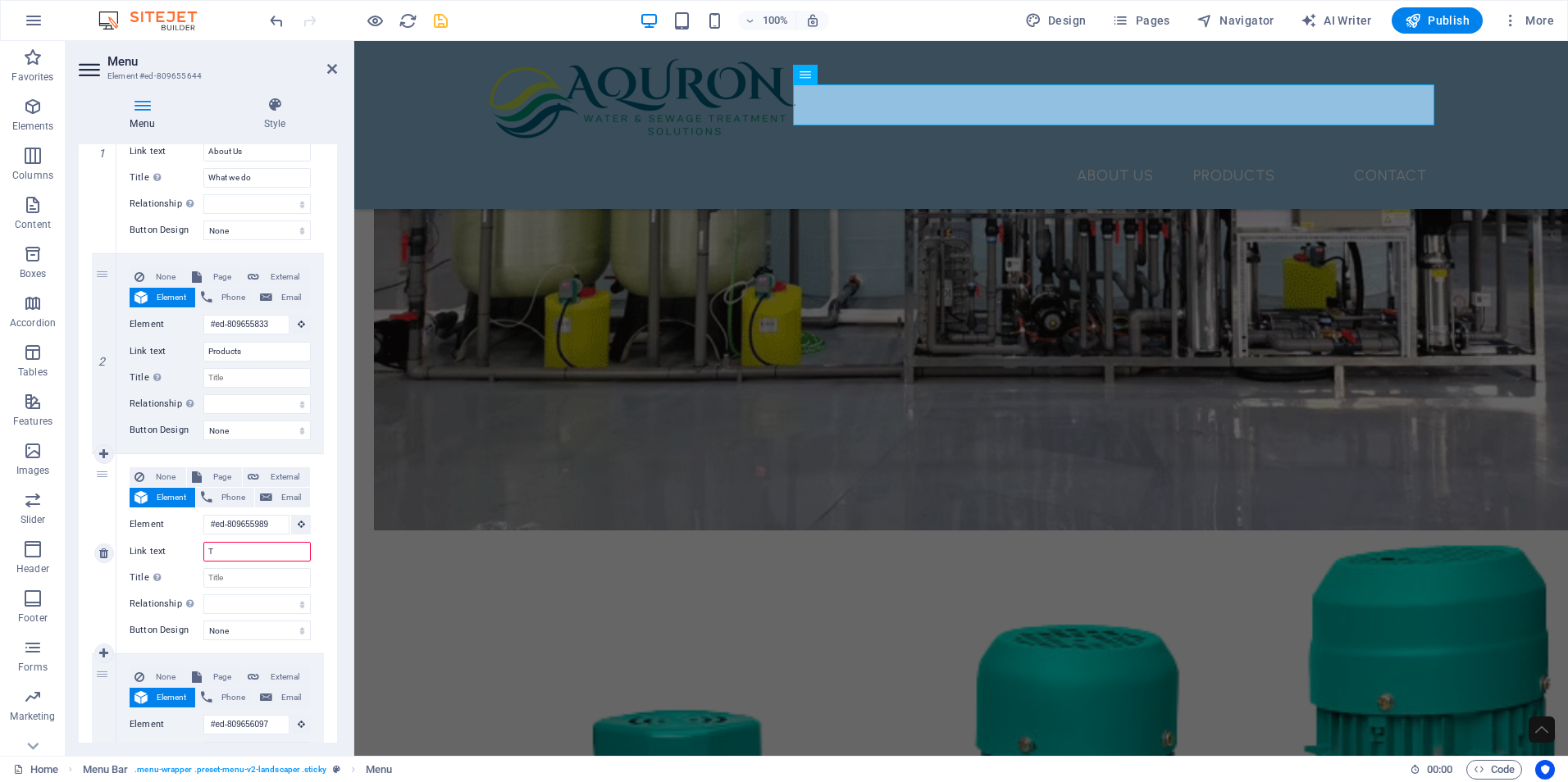 type on "TH" 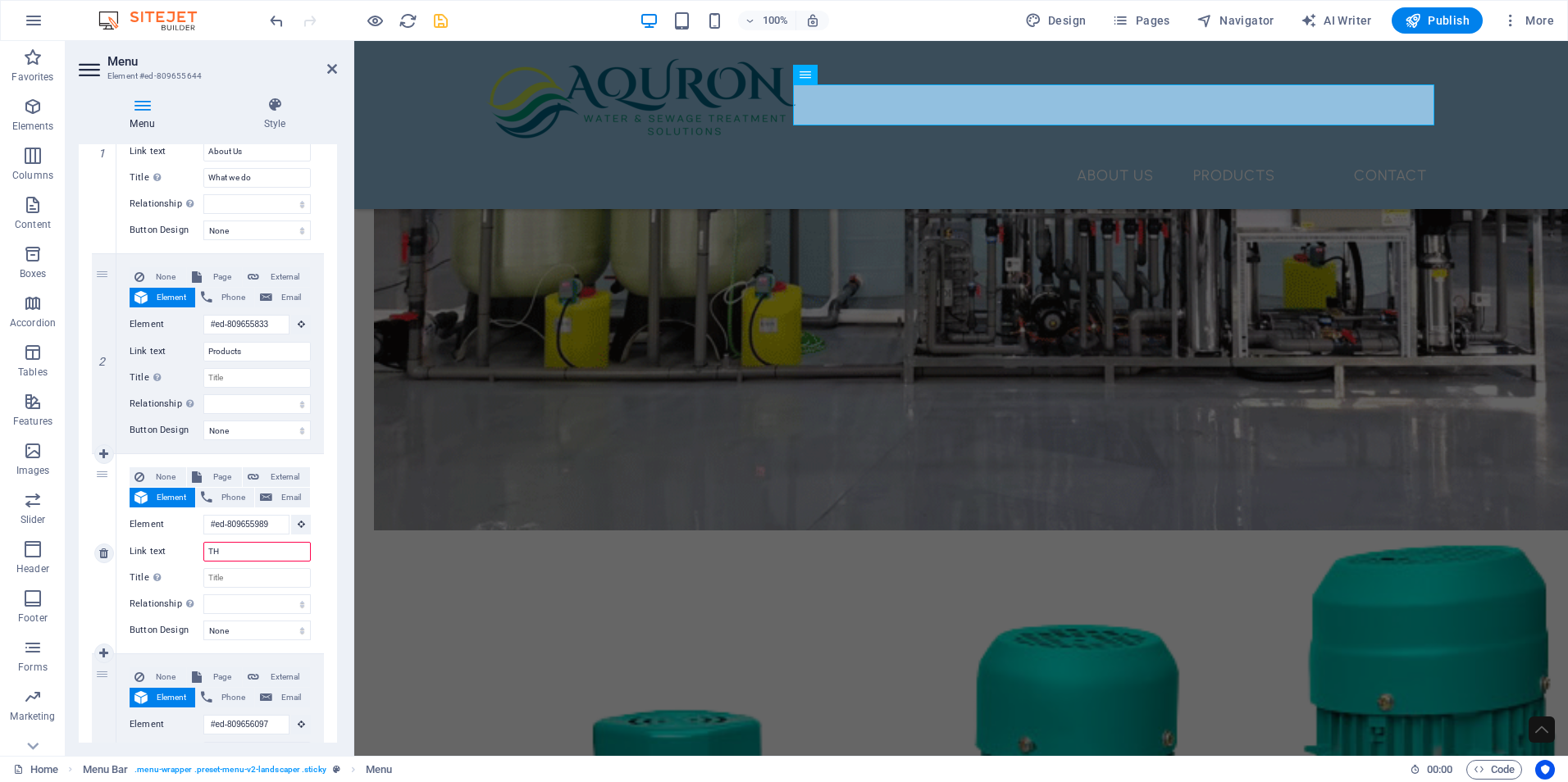 select 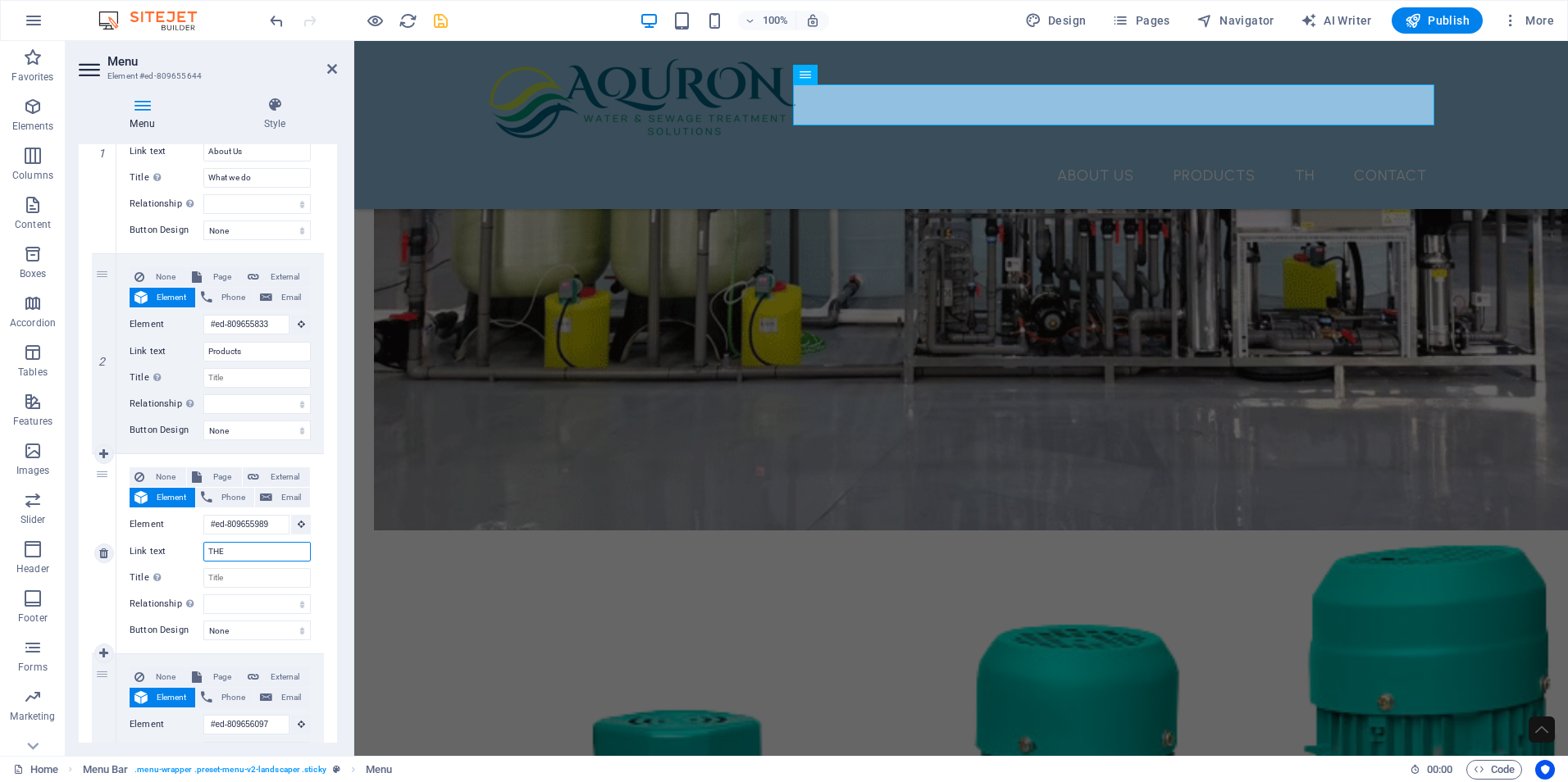 type on "THE" 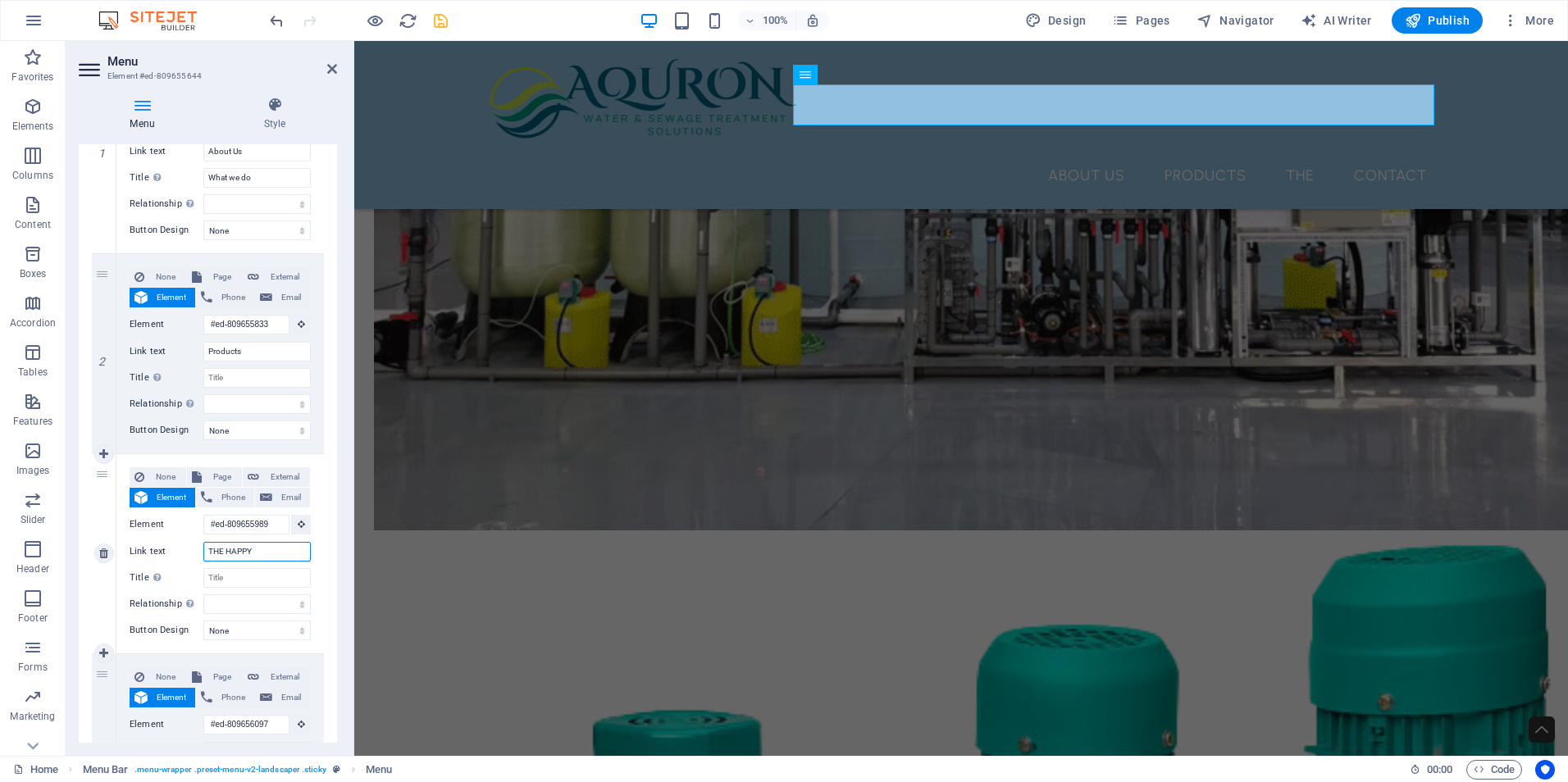 type on "THE HAPPY" 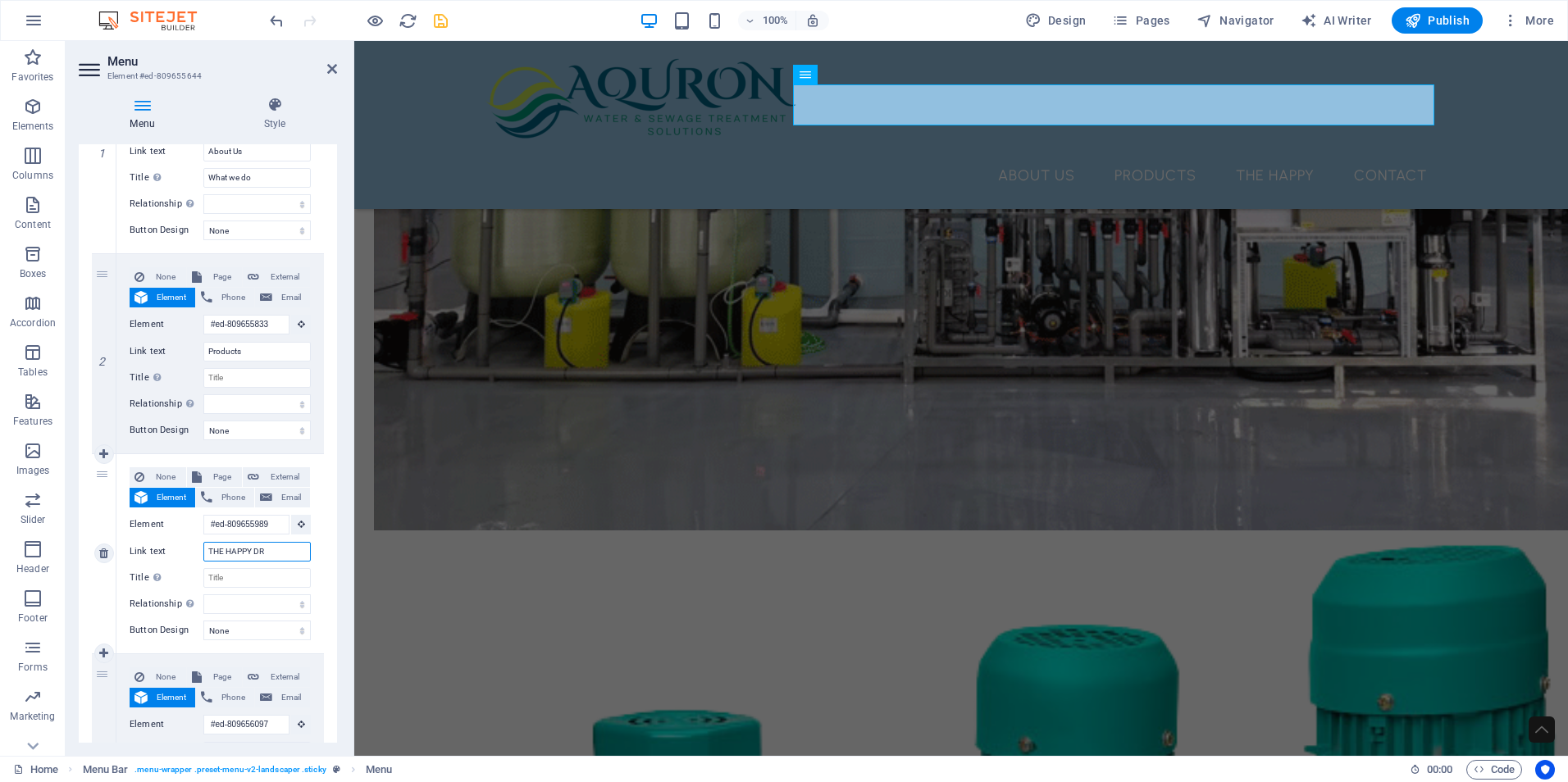 type on "THE HAPPY DRI" 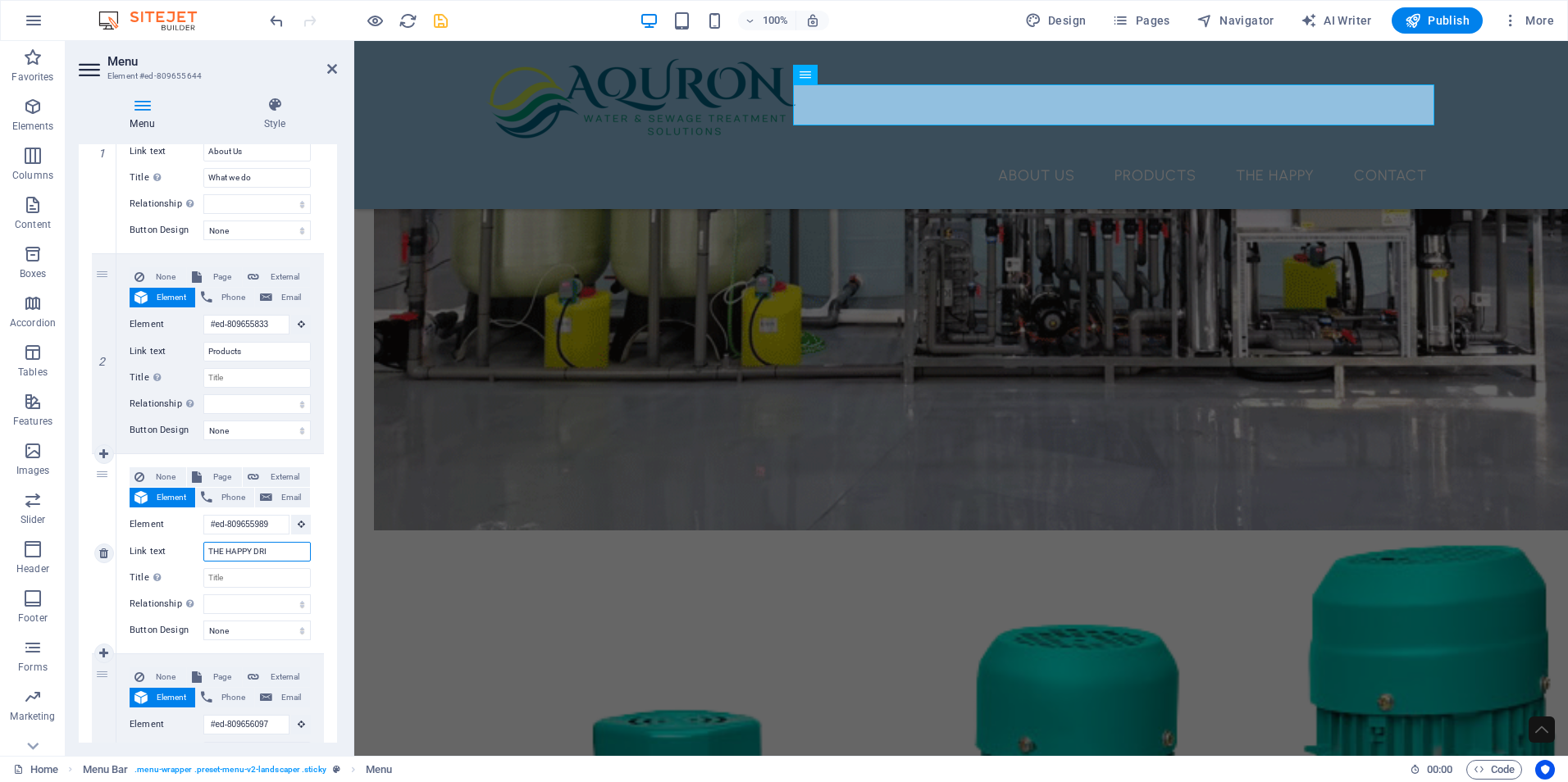 select 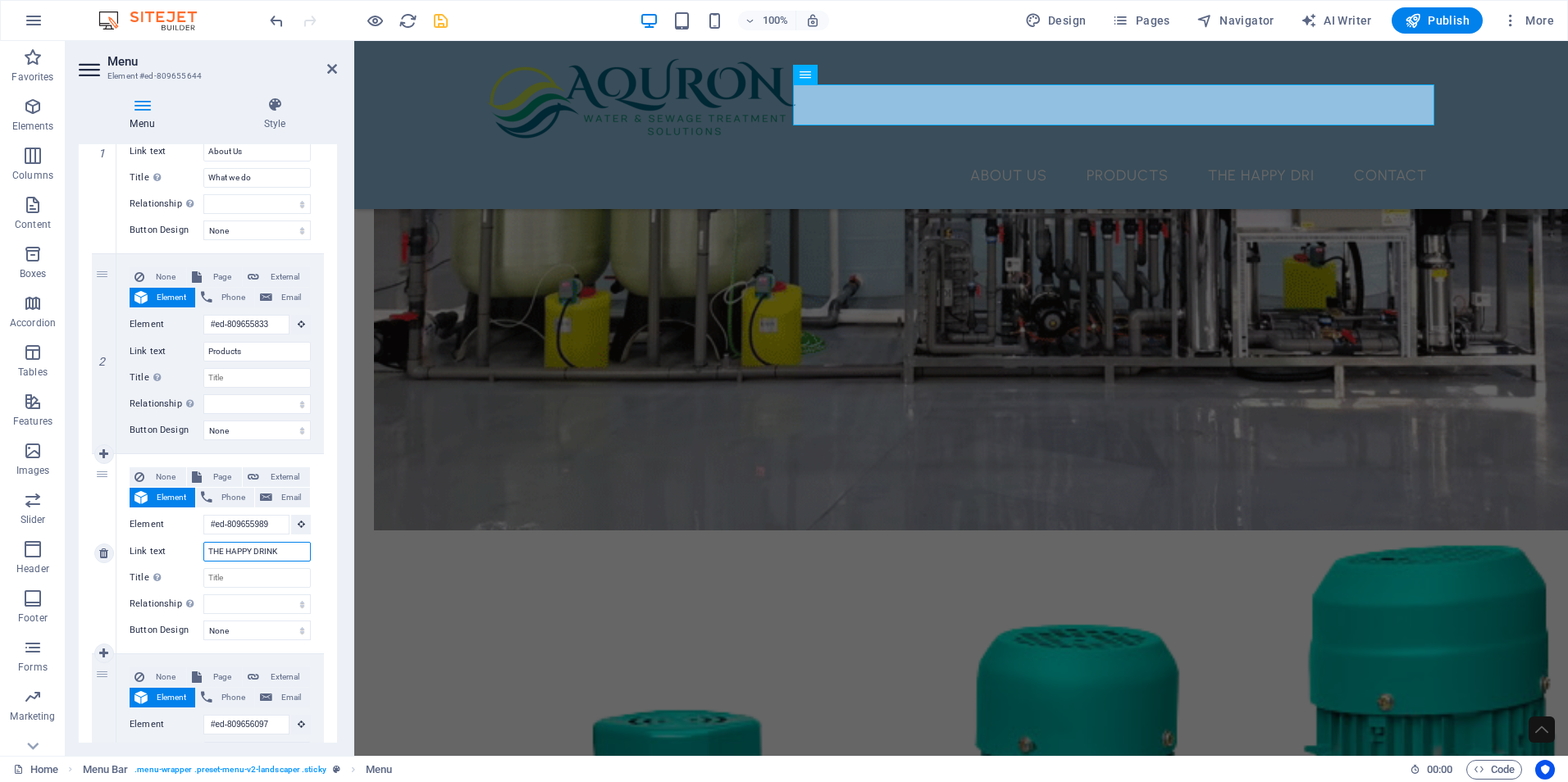 type on "THE HAPPY DRINK" 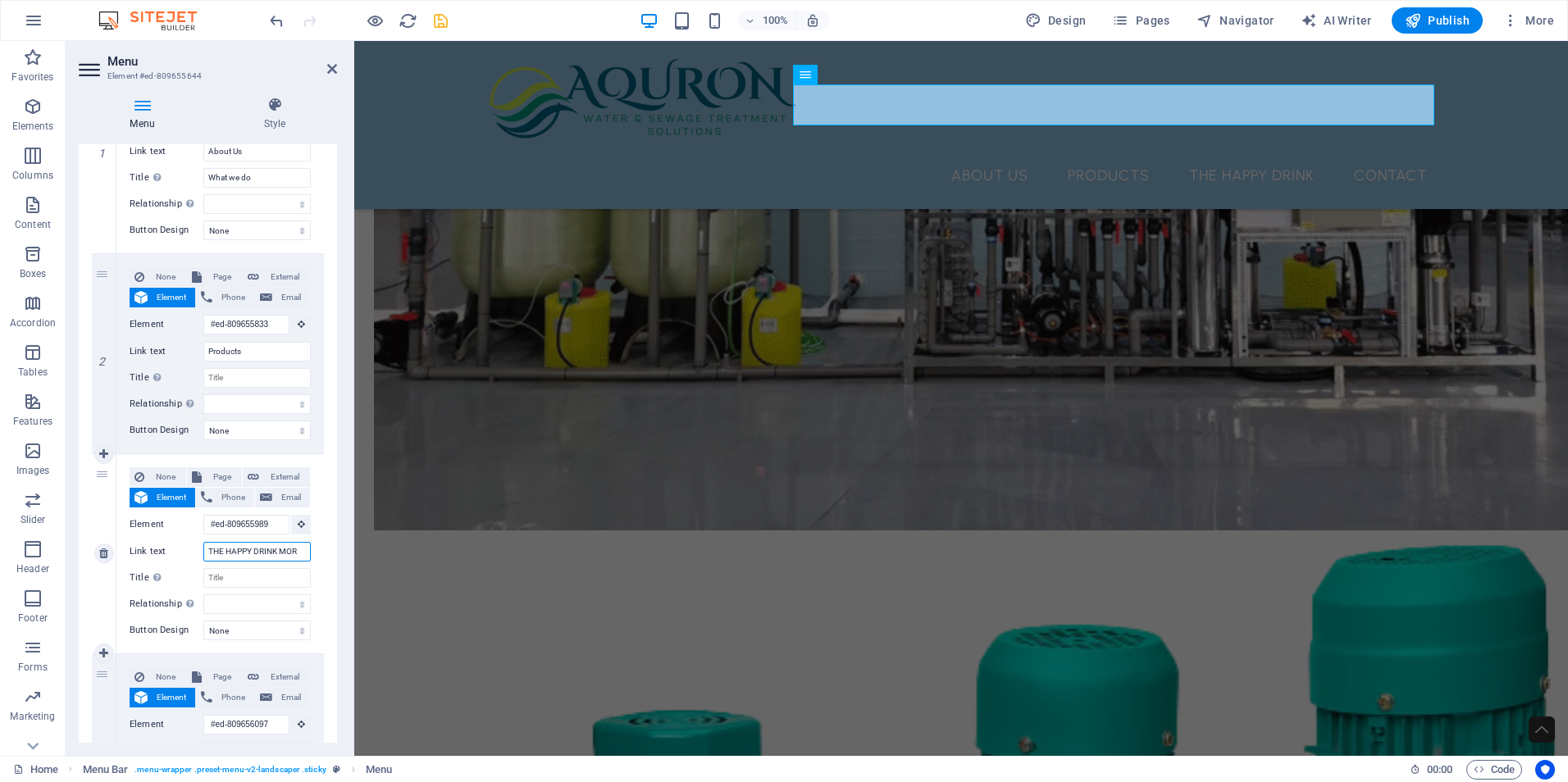 type on "THE HAPPY DRINK MORE" 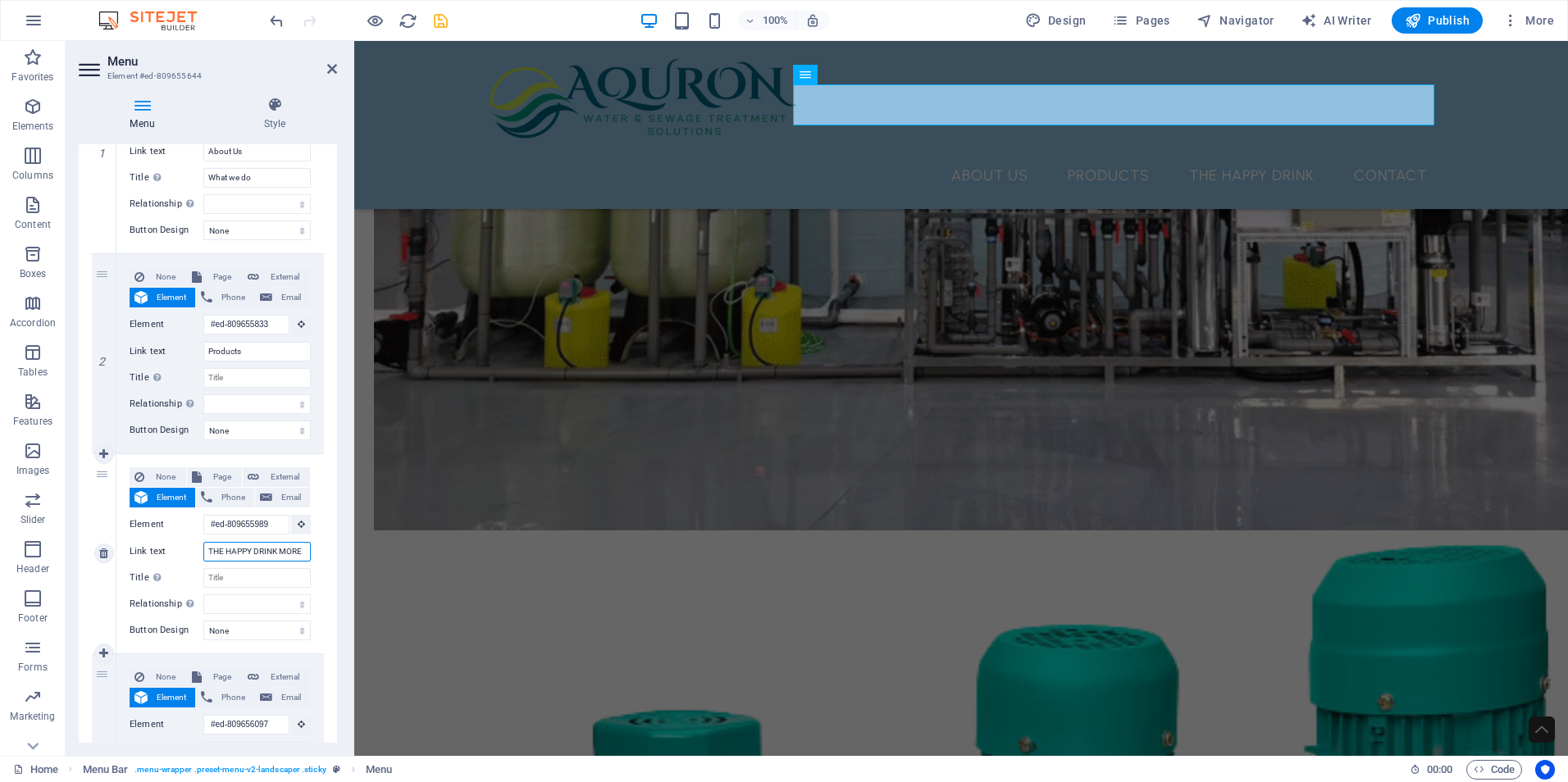 select 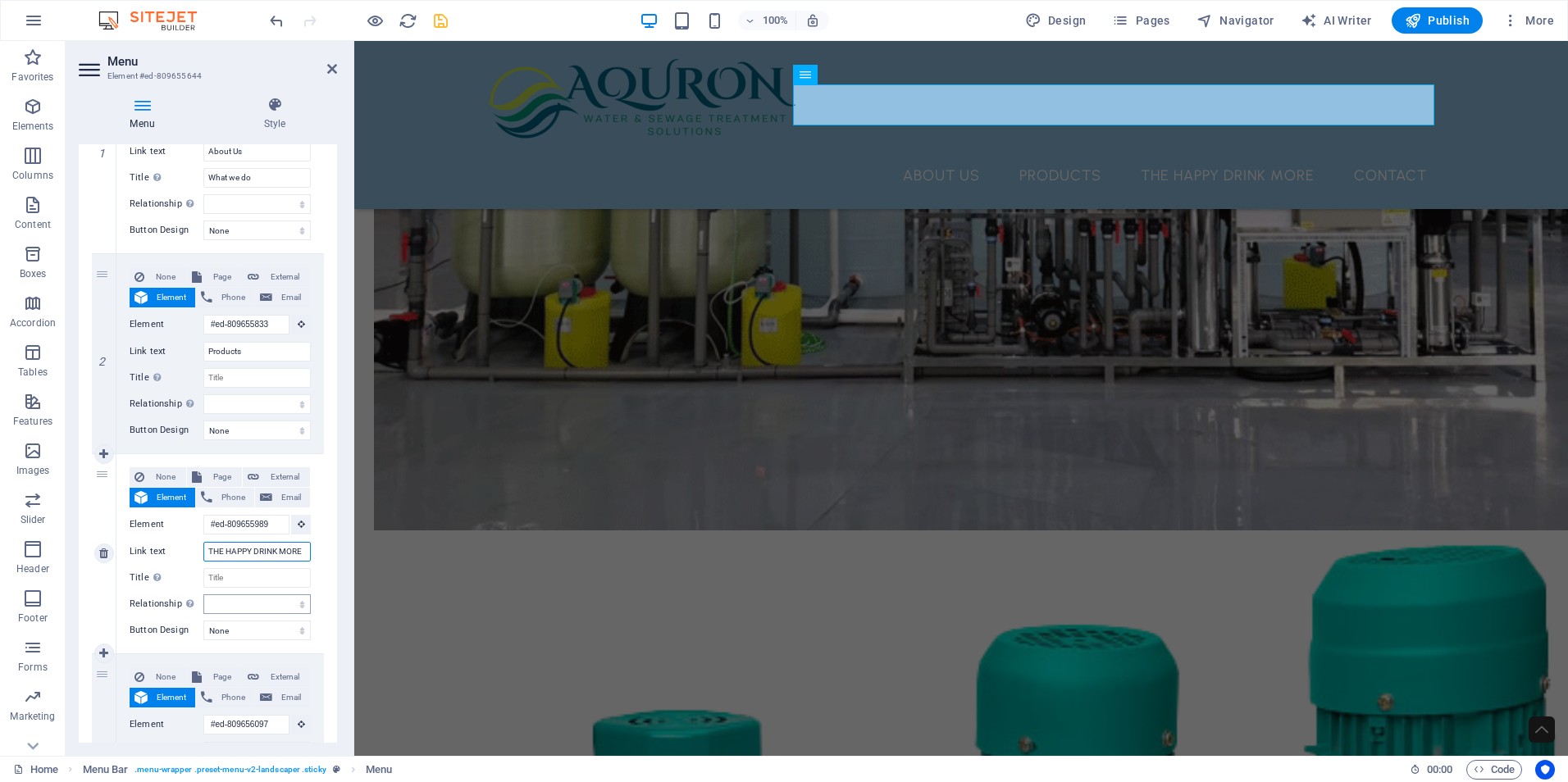 type on "THE HAPPY DRINK MORE" 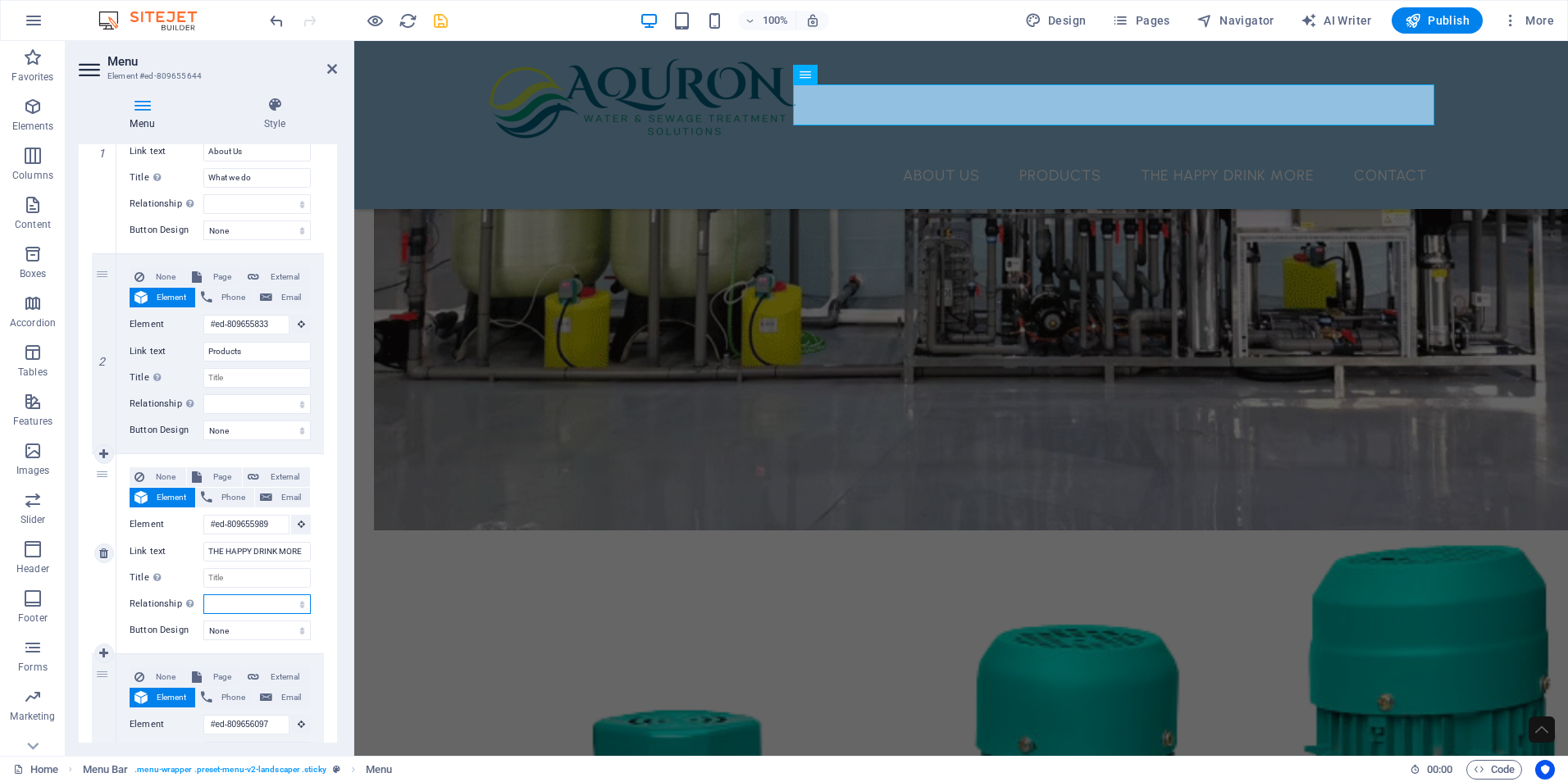 click on "alternate author bookmark external help license next nofollow noreferrer noopener prev search tag" at bounding box center (257, 604) 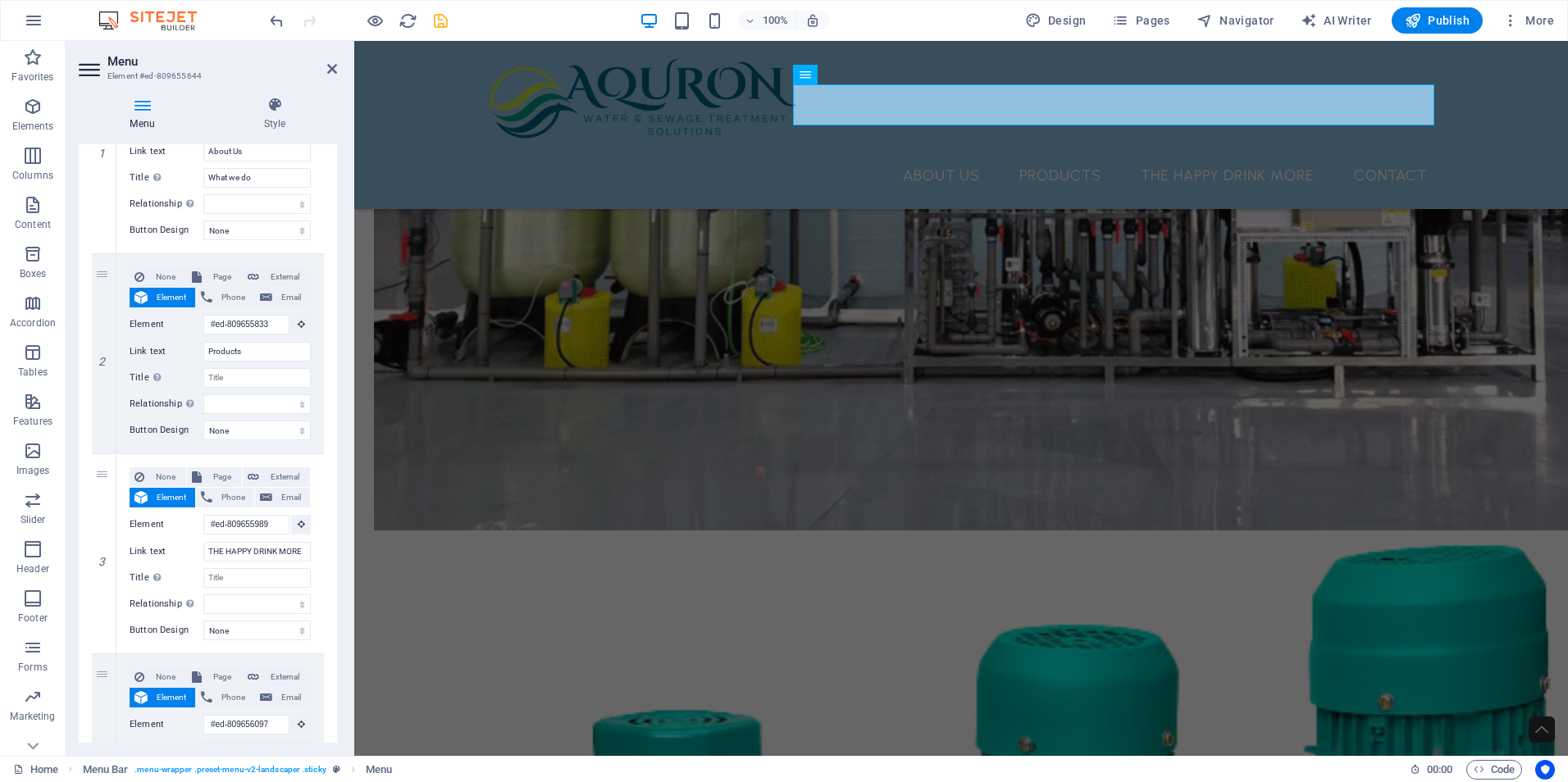 click on "URL Phone Email Link text About Us Link target New tab Same tab Overlay Title Additional link description, should not be the same as the link text. The title is most often shown as a tooltip text when the mouse moves over the element. Leave empty if uncertain. What we do Relationship Sets the  relationship of this link to the link target . For example, the value "nofollow" instructs search engines not to follow the link. Can be left empty. alternate author bookmark external help license next nofollow noreferrer noopener prev search tag Button Design None Default Primary Secondary 2 None Page External Element Phone Email Page Home Element #ed-809655833
URL Phone Email Link text Products Link target New tab Same tab Overlay Title Relationship Sets the  relationship of this link to the link target alternate author bookmark external help license next nofollow noreferrer noopener prev search tag" at bounding box center [207, 453] 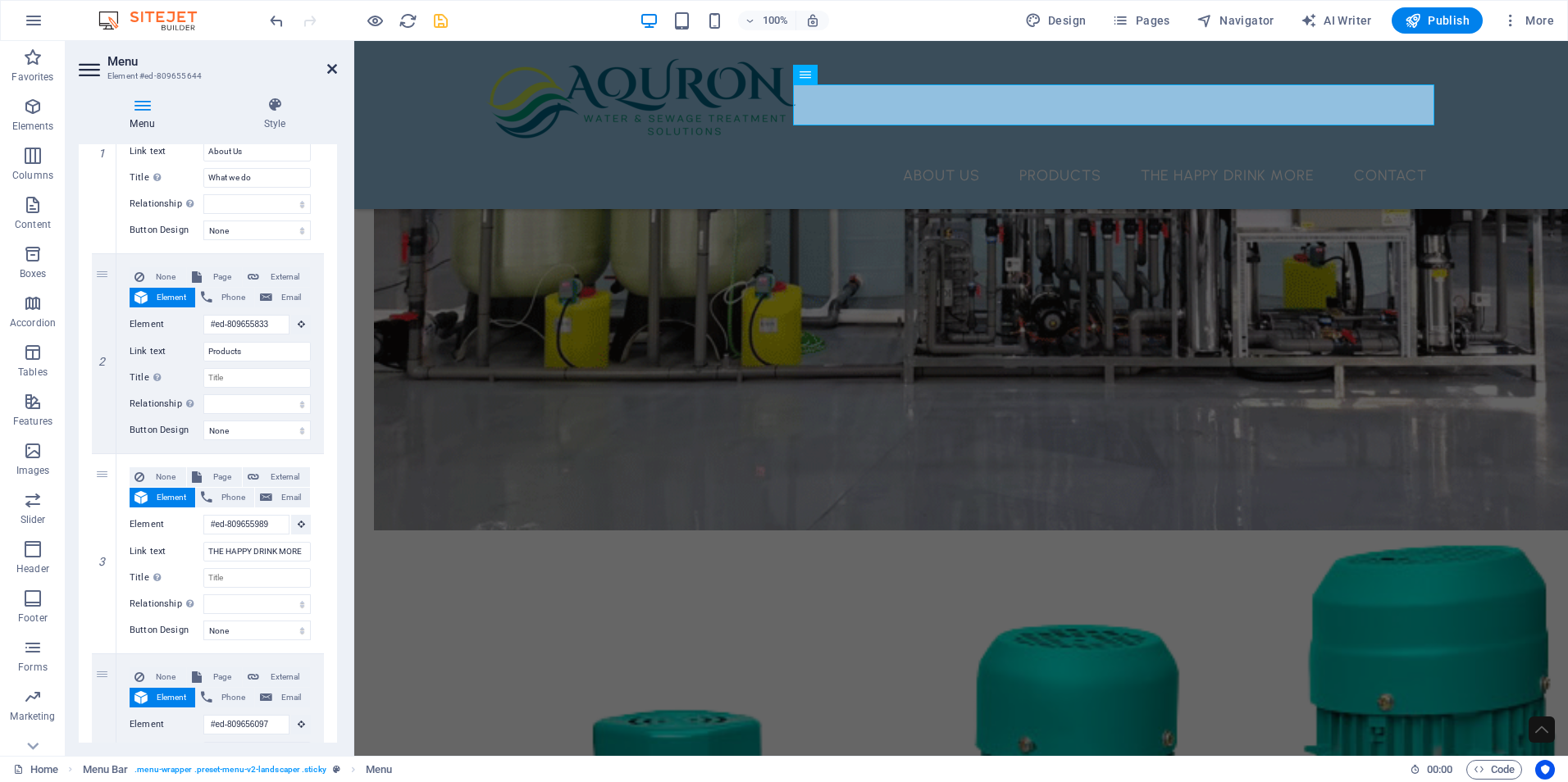 click at bounding box center [332, 69] 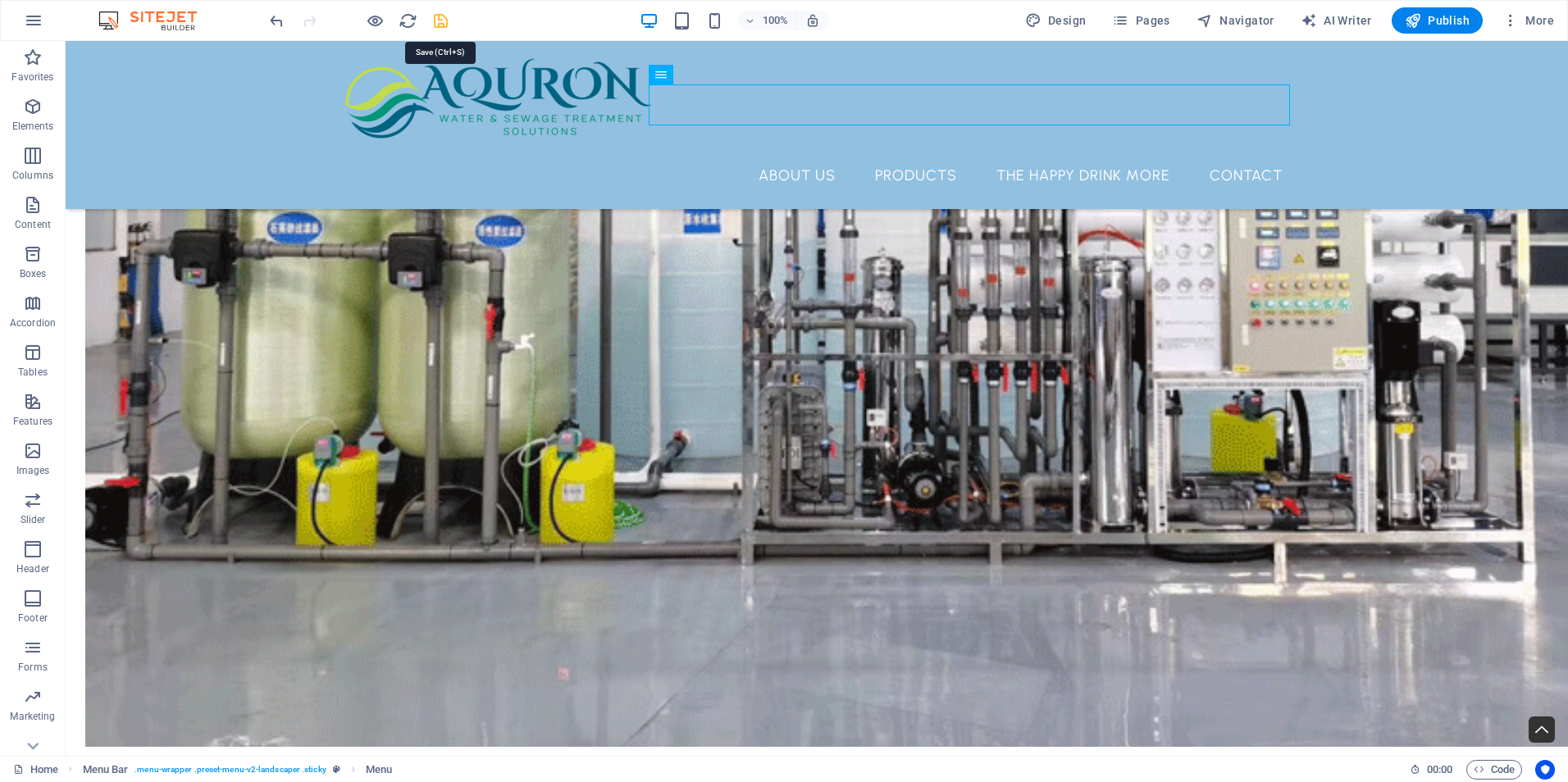 click at bounding box center [440, 20] 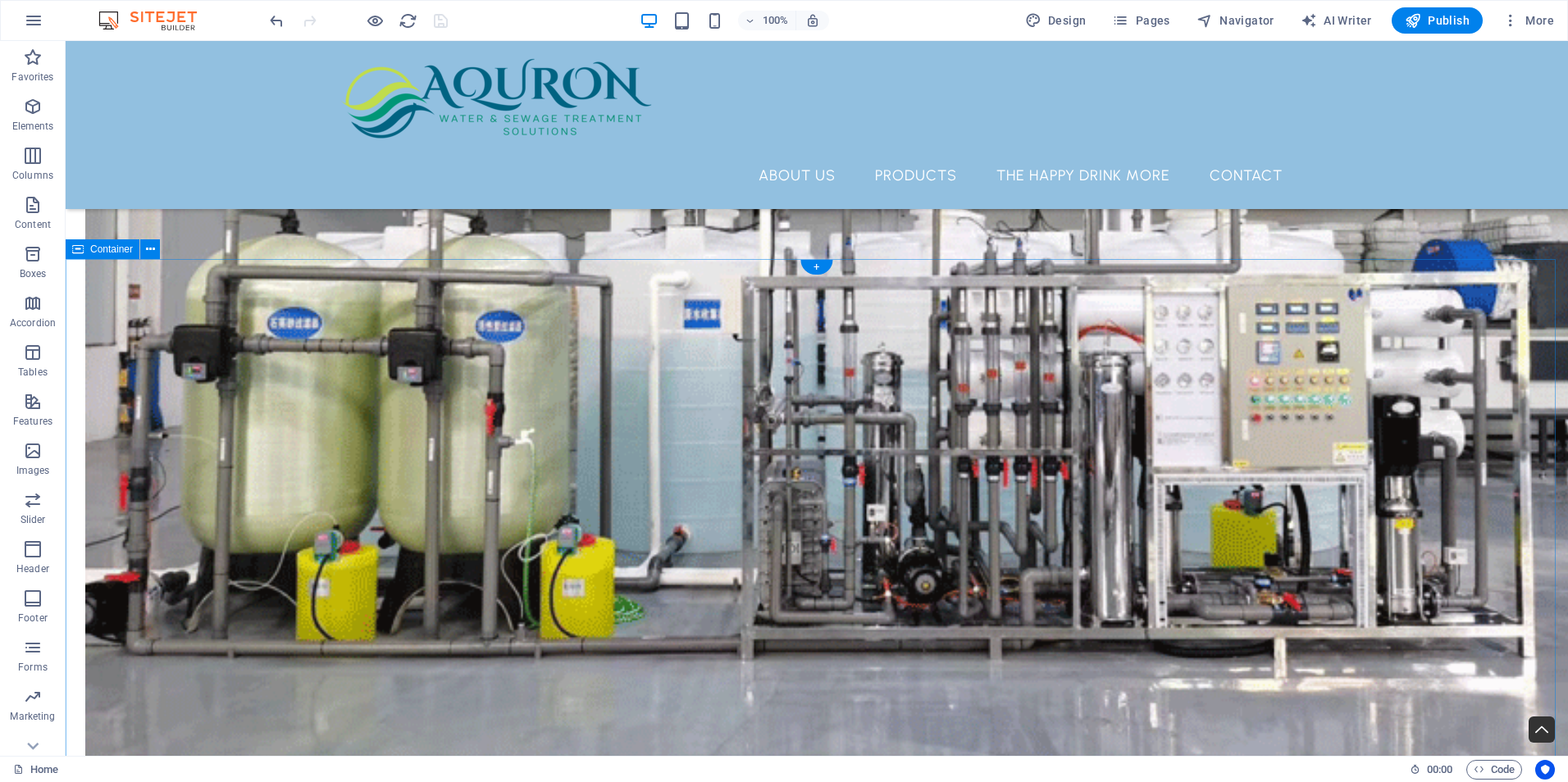 scroll, scrollTop: 3771, scrollLeft: 0, axis: vertical 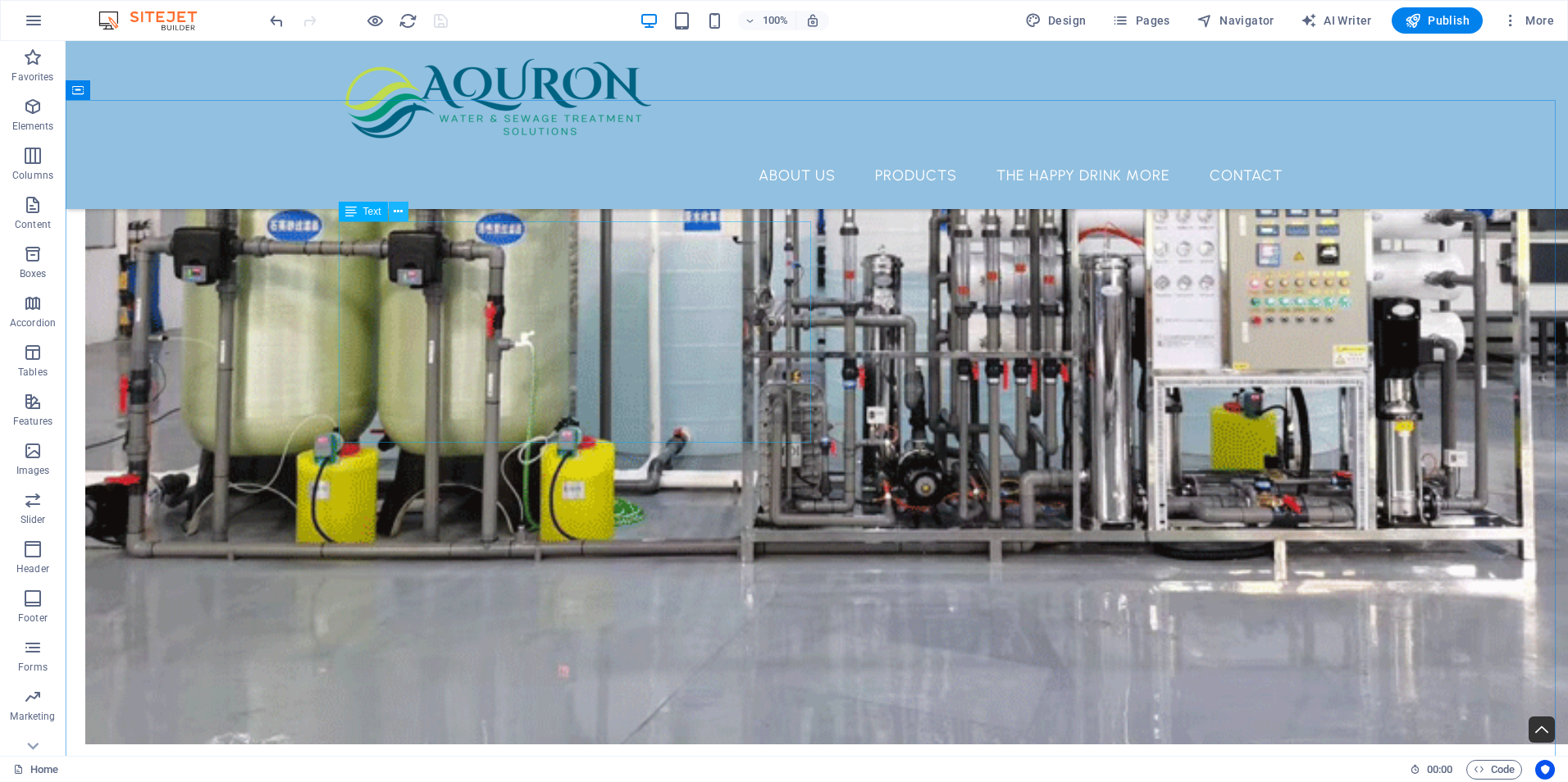 click at bounding box center [398, 211] 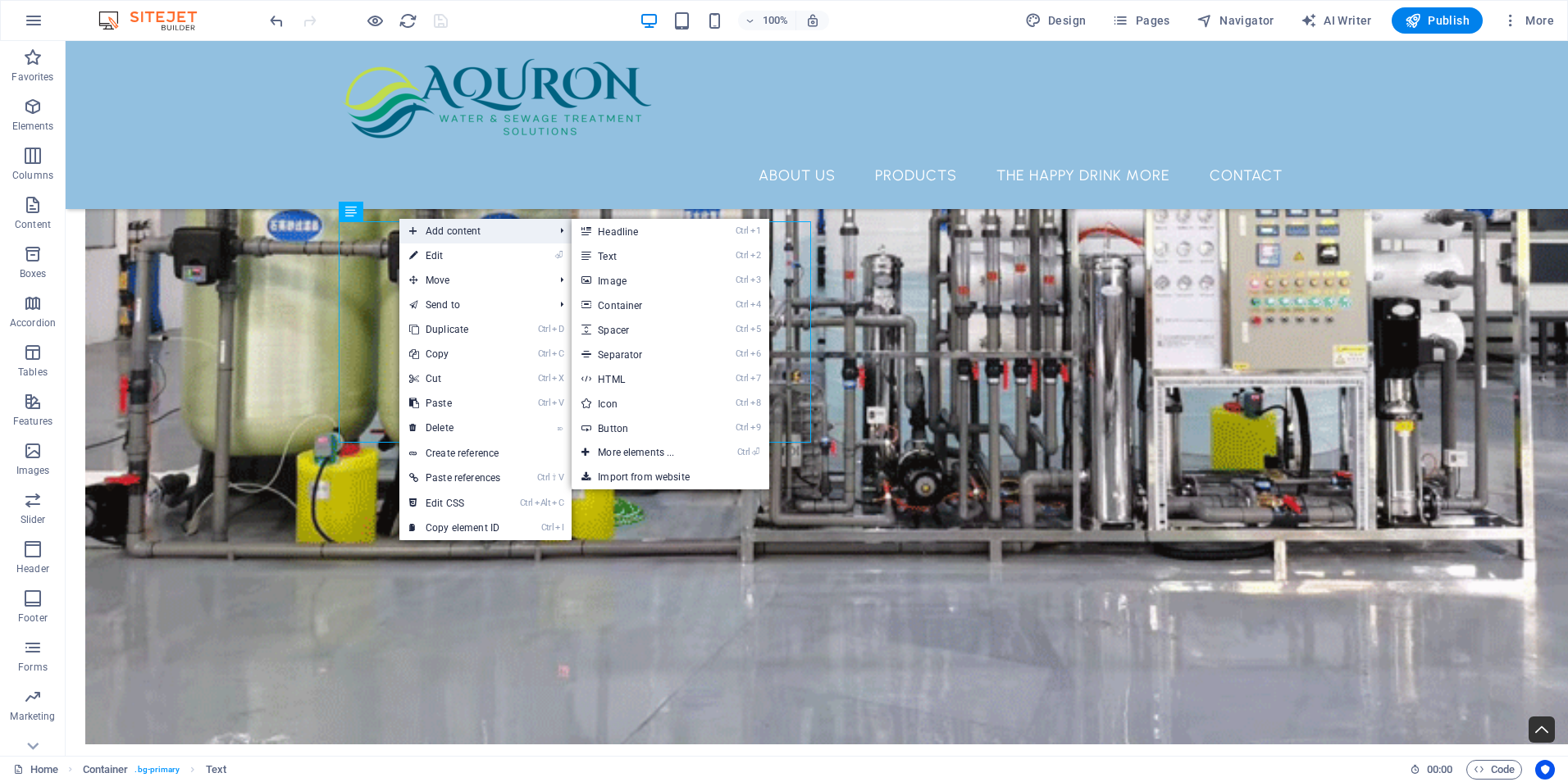 click at bounding box center (413, 231) 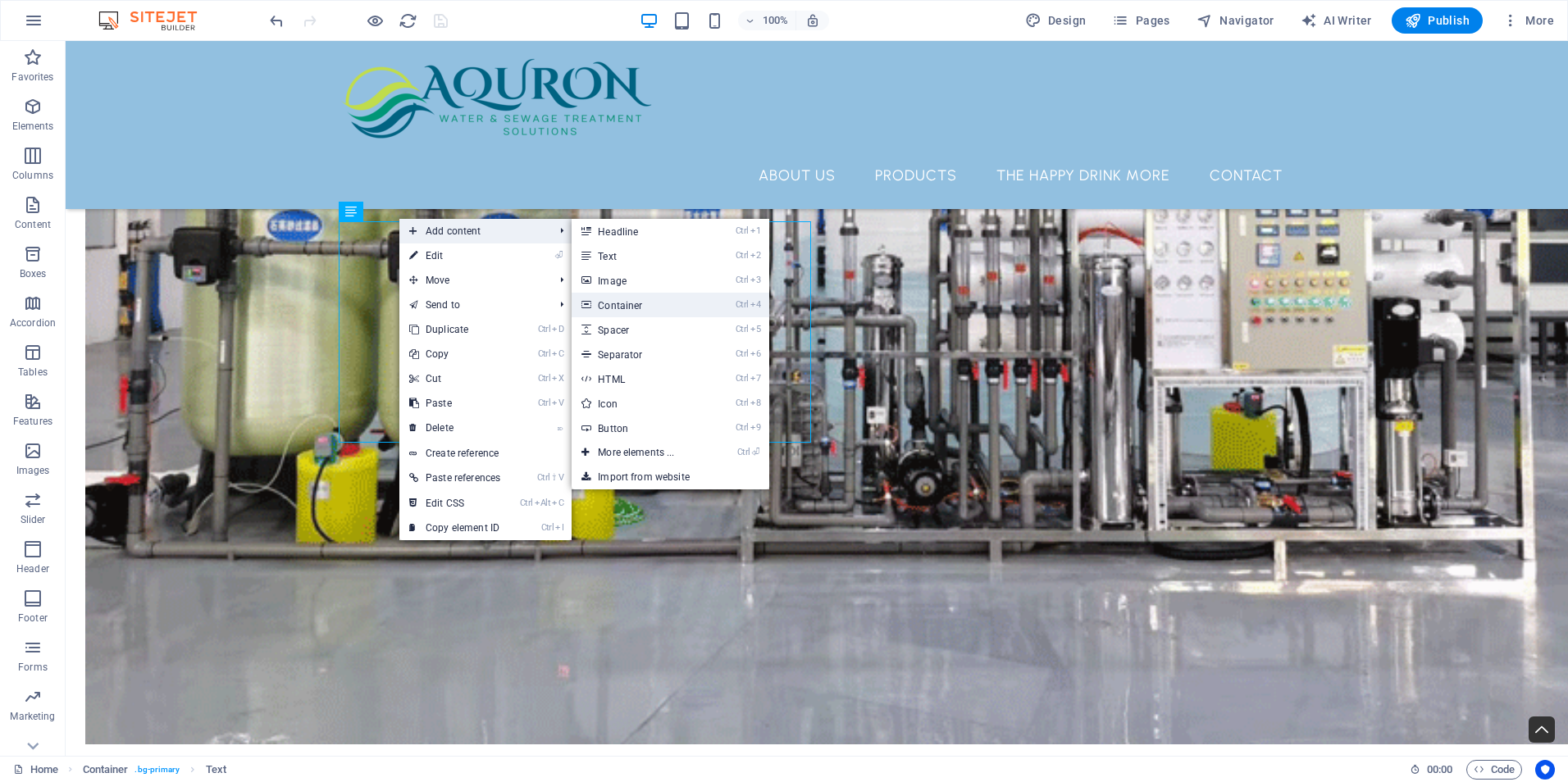click on "Ctrl 4  Container" at bounding box center [639, 305] 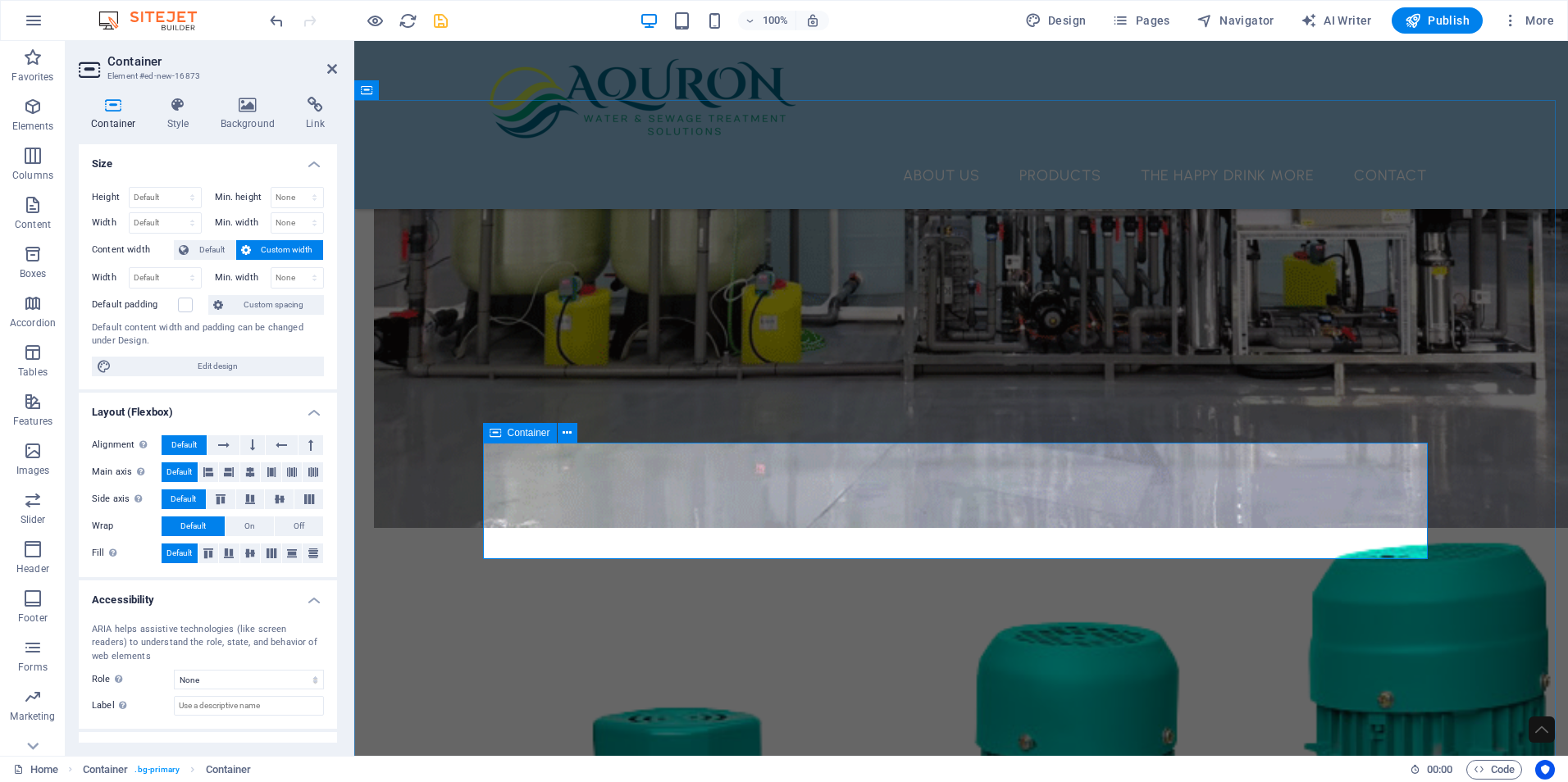 click on "Add elements" at bounding box center (913, 10482) 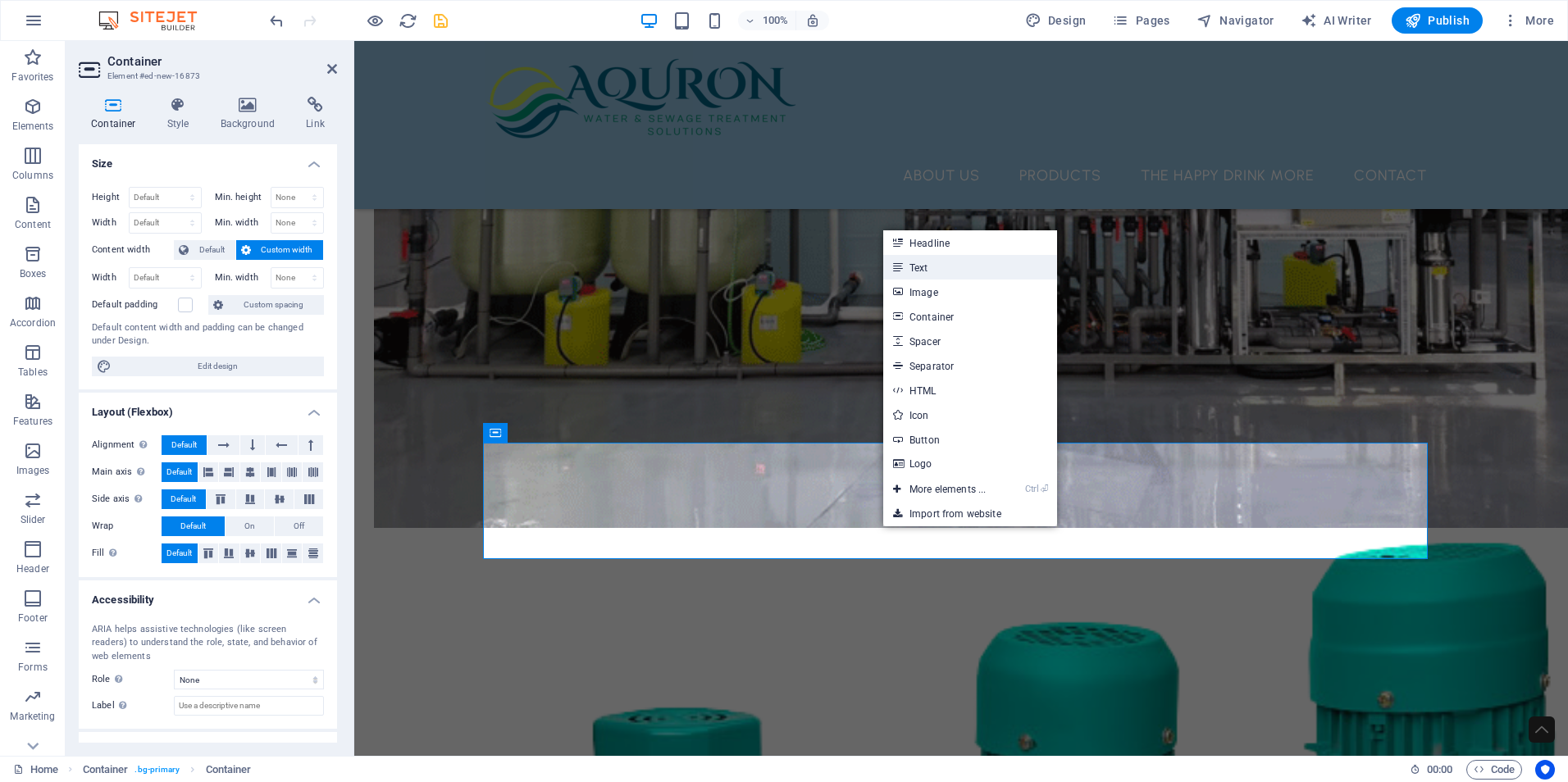 drag, startPoint x: 928, startPoint y: 270, endPoint x: 573, endPoint y: 244, distance: 355.95084 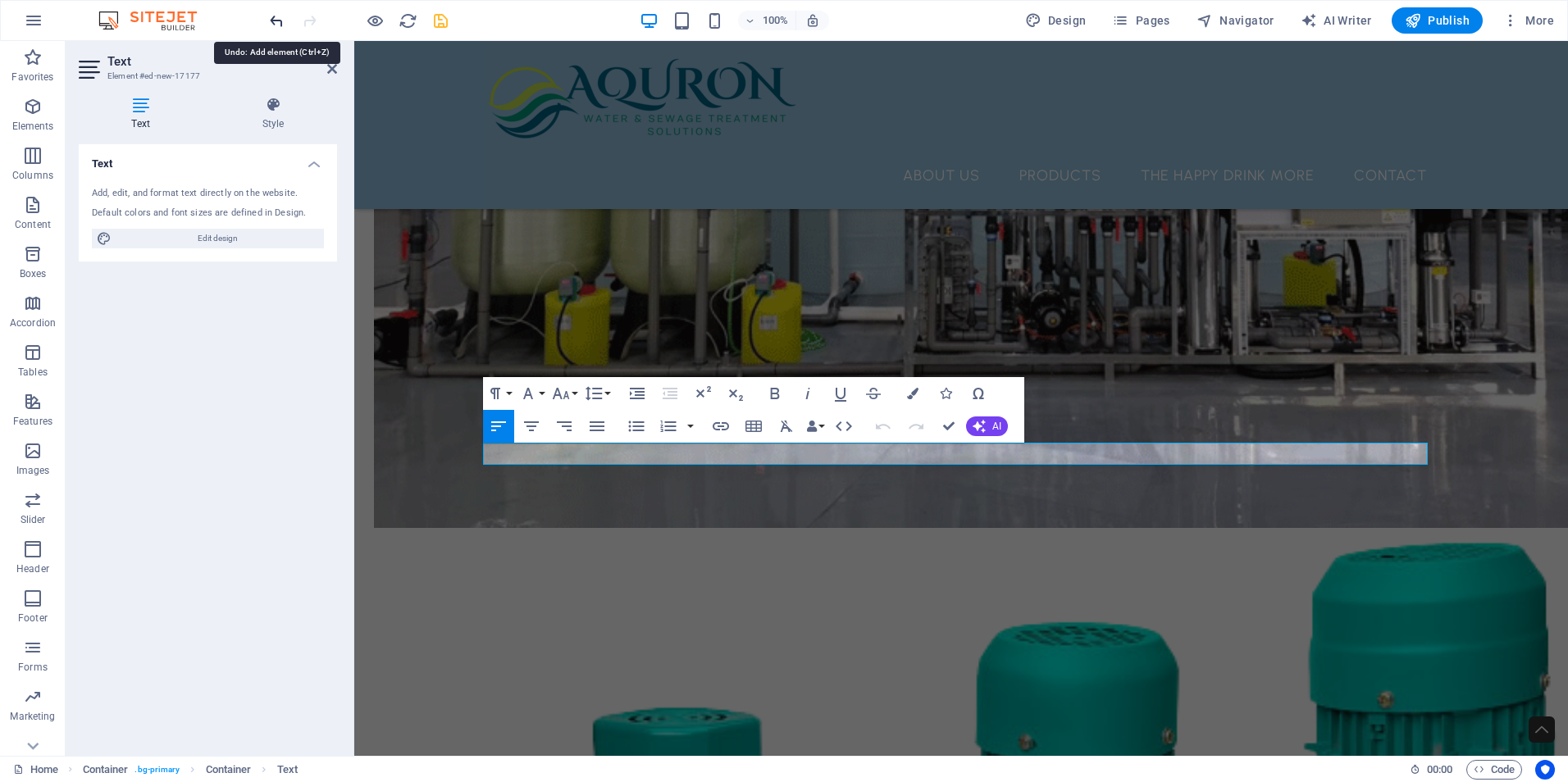 click at bounding box center (276, 20) 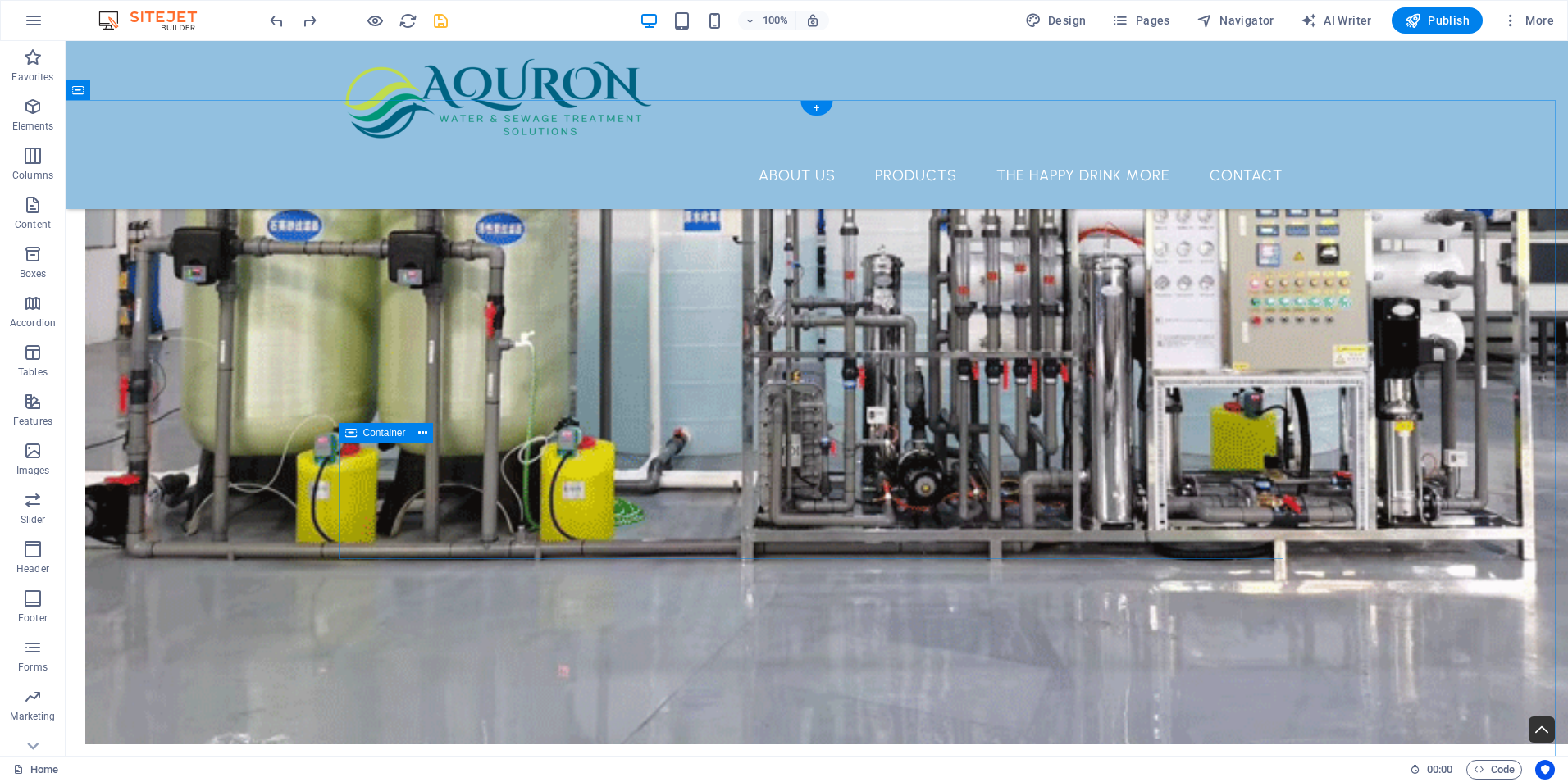click on "Add elements" at bounding box center [768, 11241] 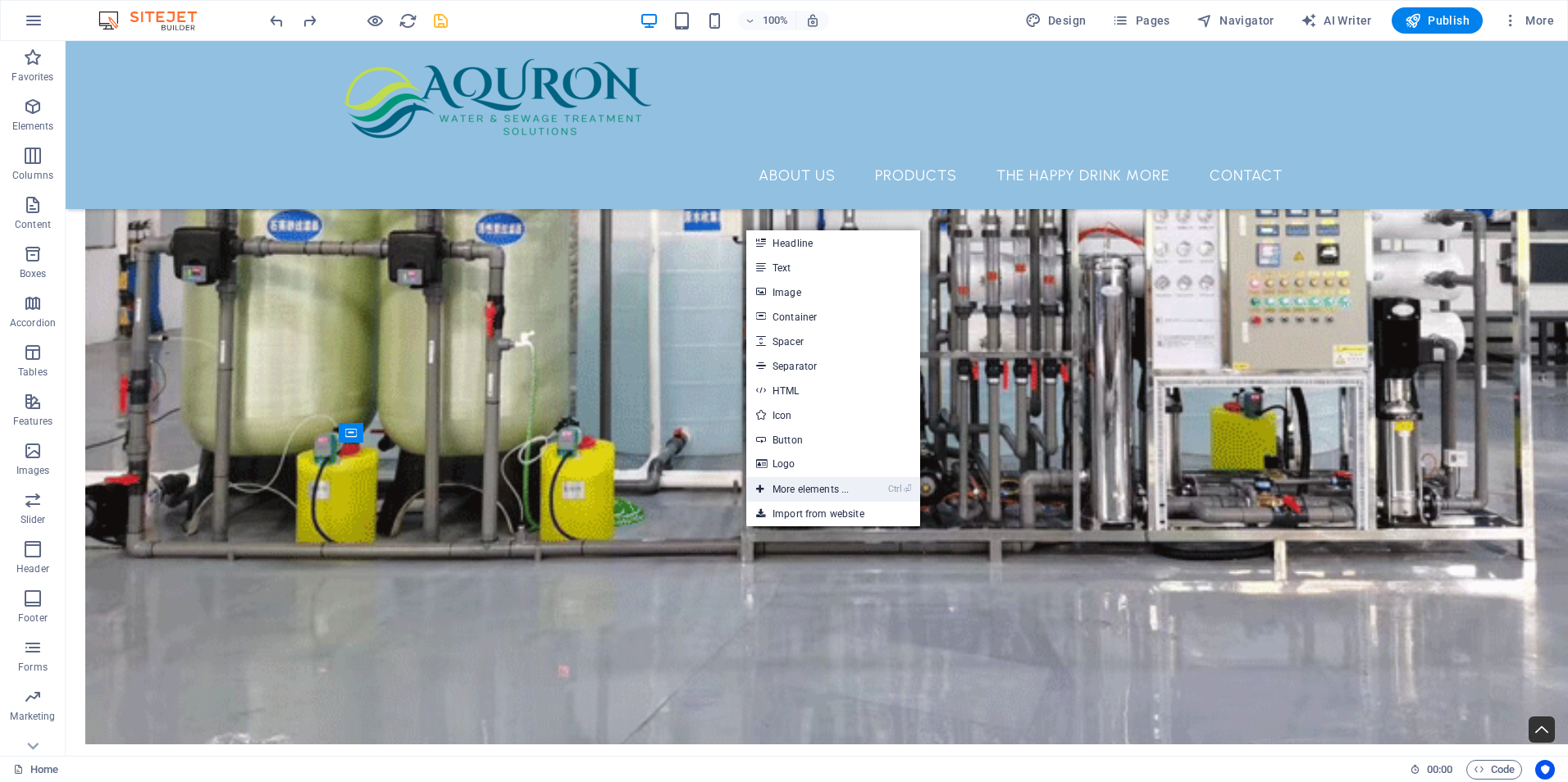 click on "Ctrl ⏎  More elements ..." at bounding box center (802, 489) 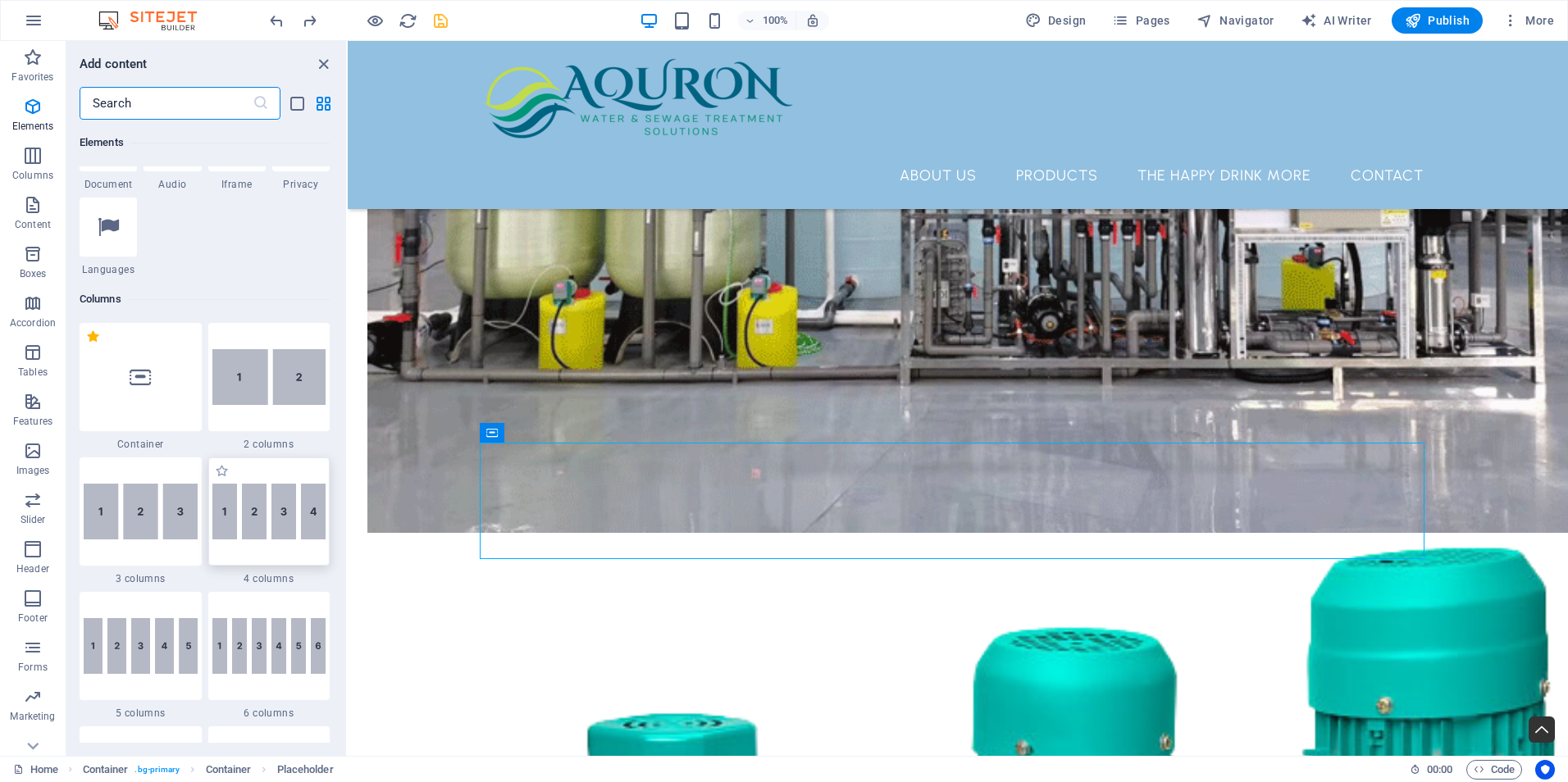 scroll, scrollTop: 738, scrollLeft: 0, axis: vertical 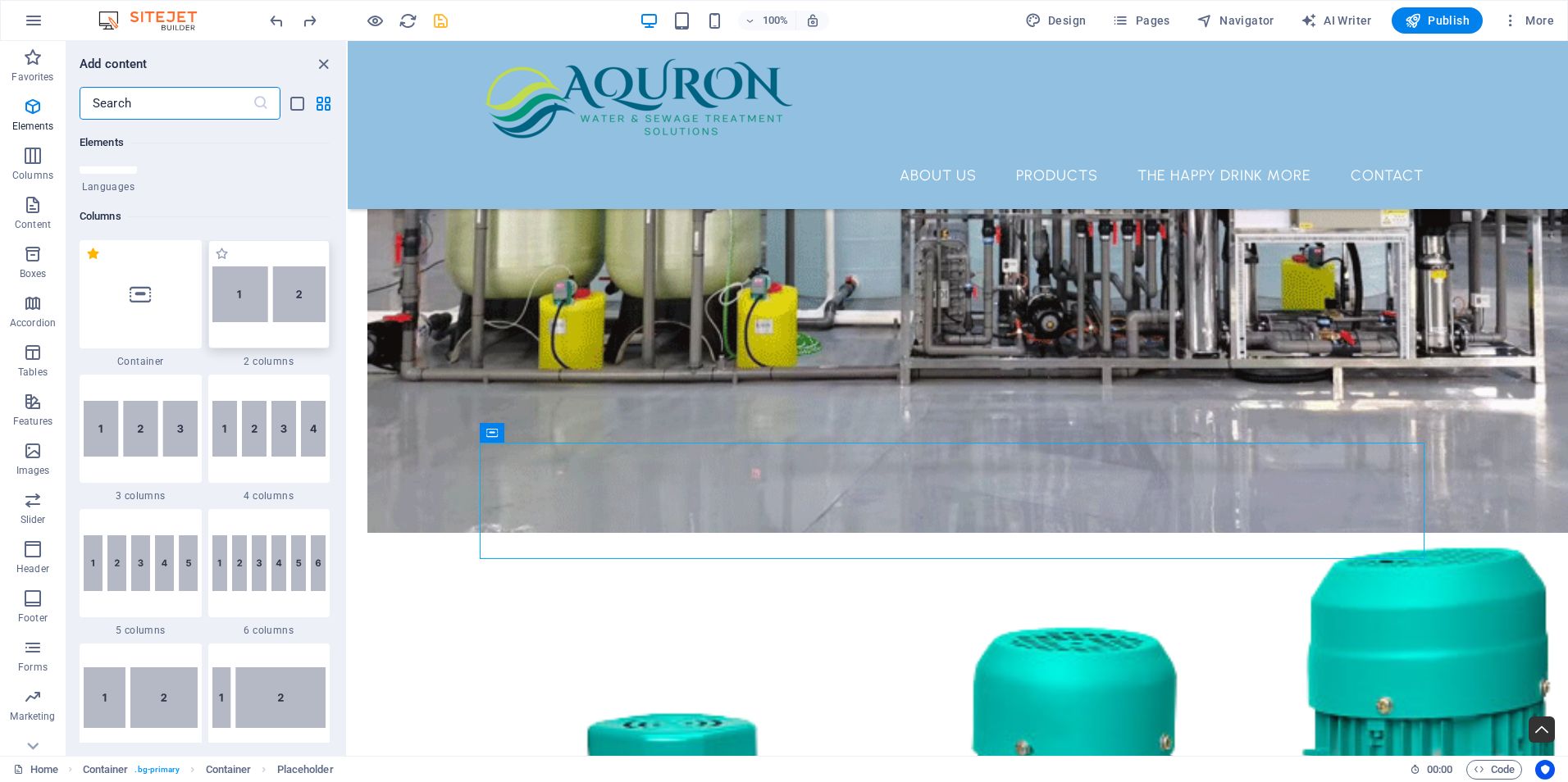 click at bounding box center [269, 294] 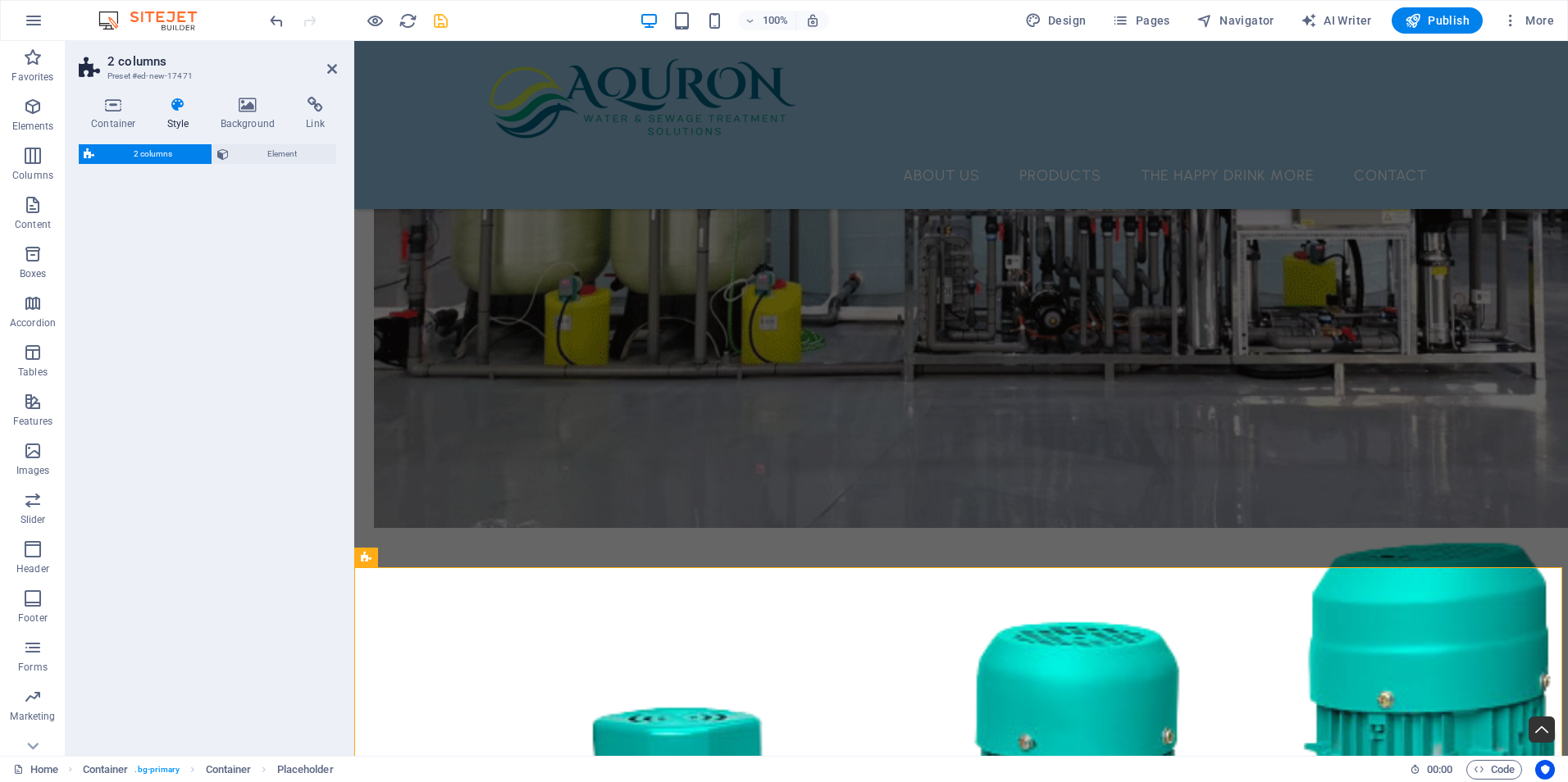 scroll, scrollTop: 4467, scrollLeft: 0, axis: vertical 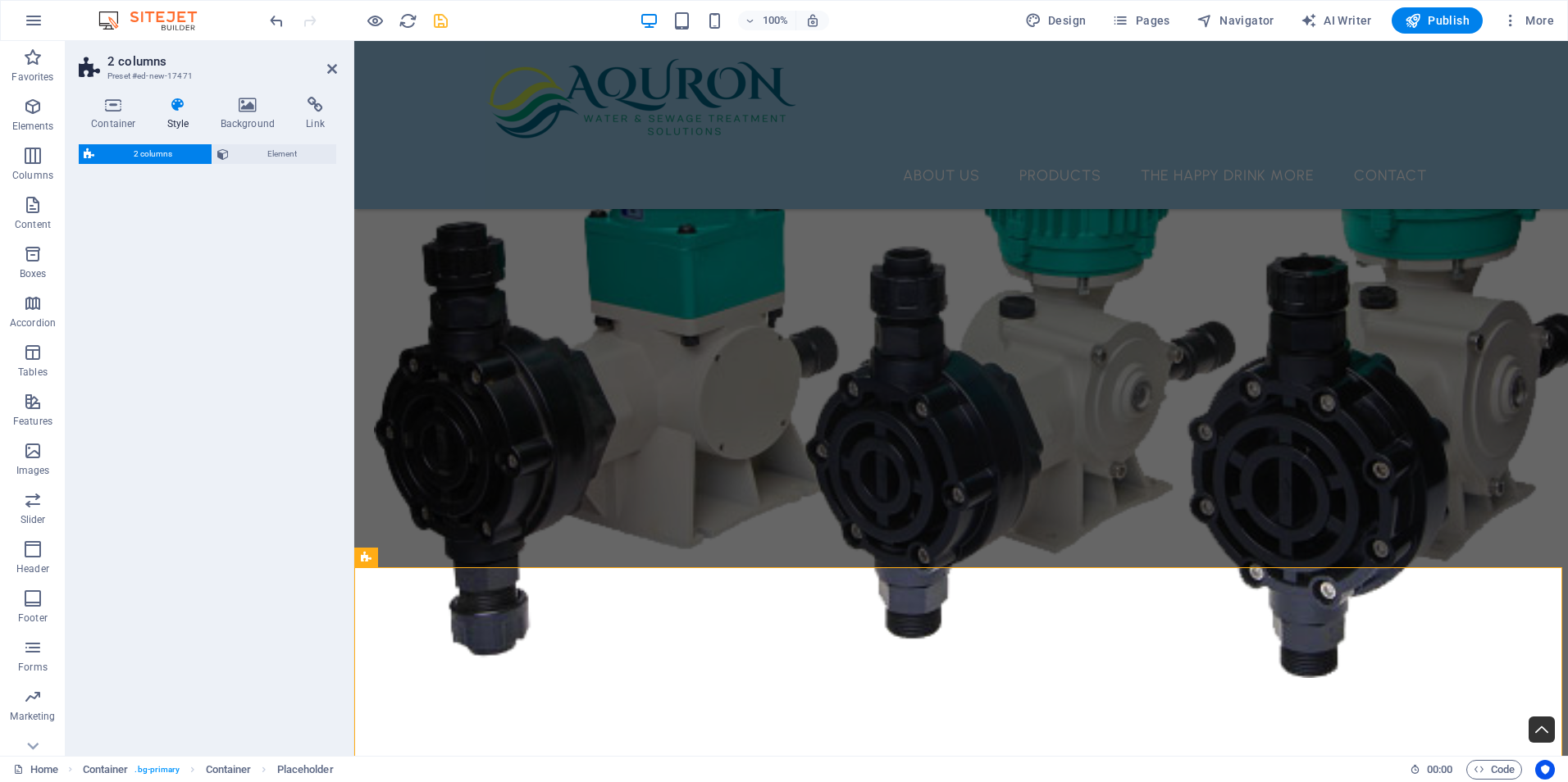 select on "rem" 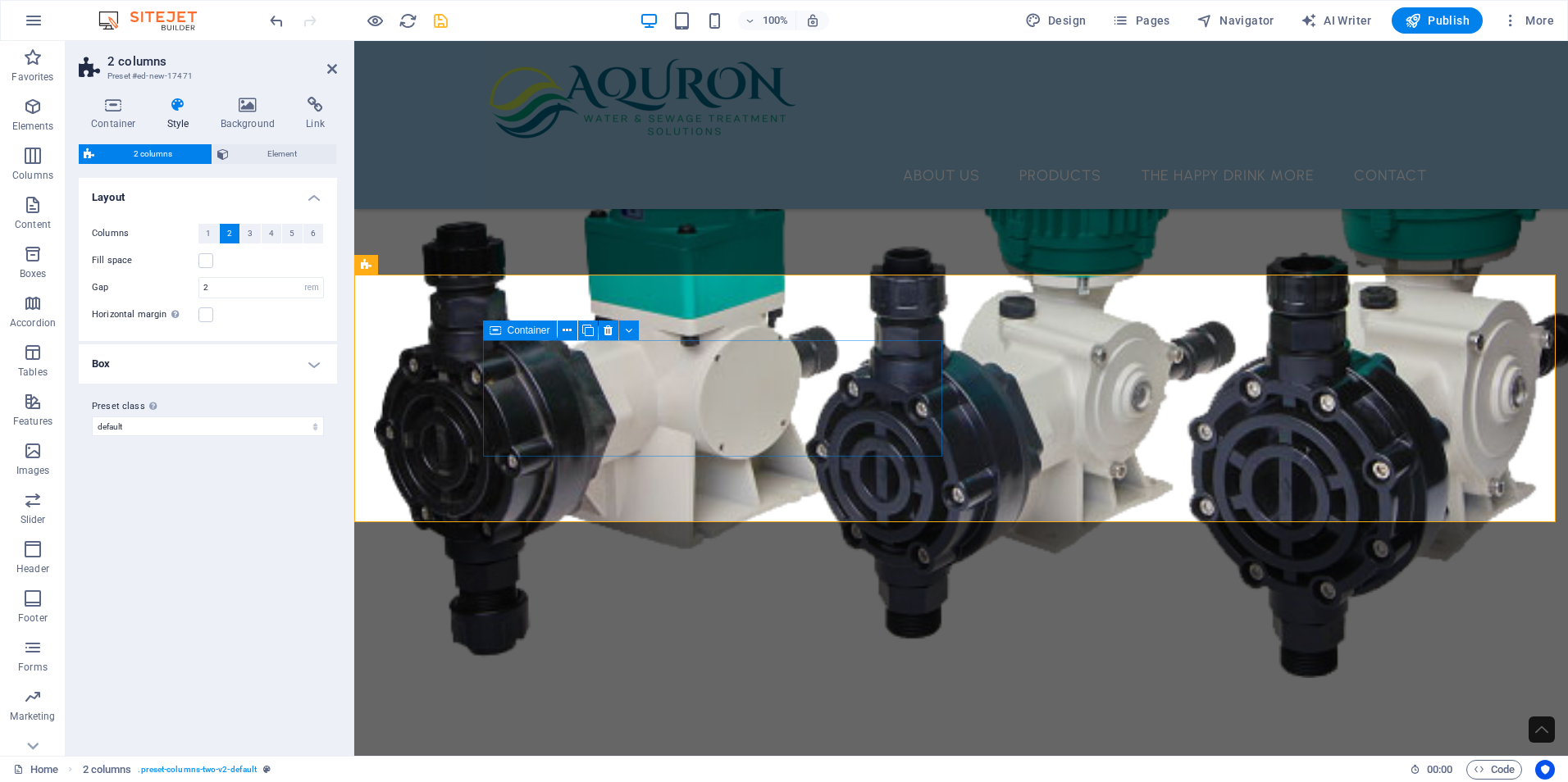 click on "Add elements" at bounding box center [555, 10380] 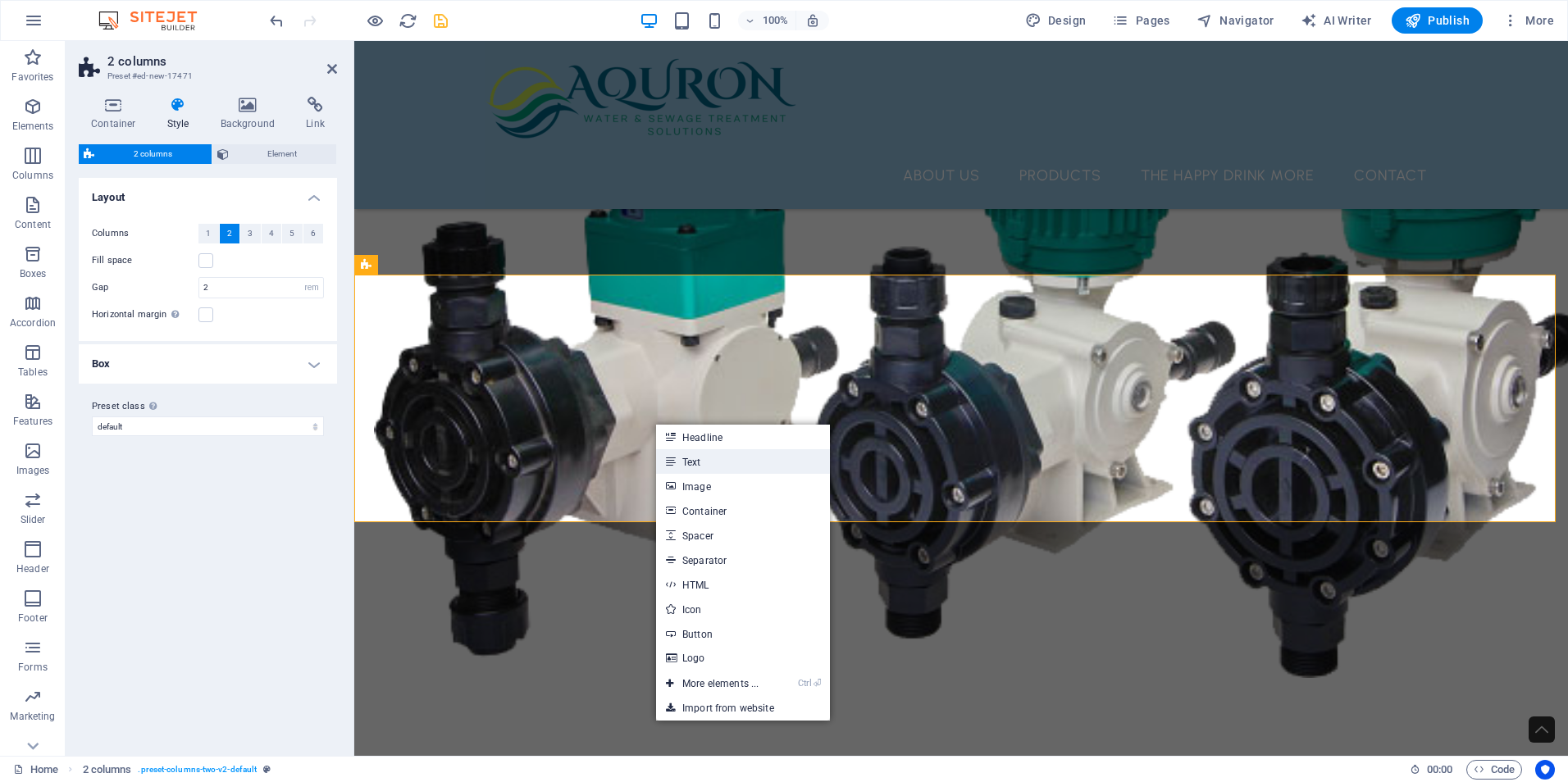 click on "Text" at bounding box center (743, 461) 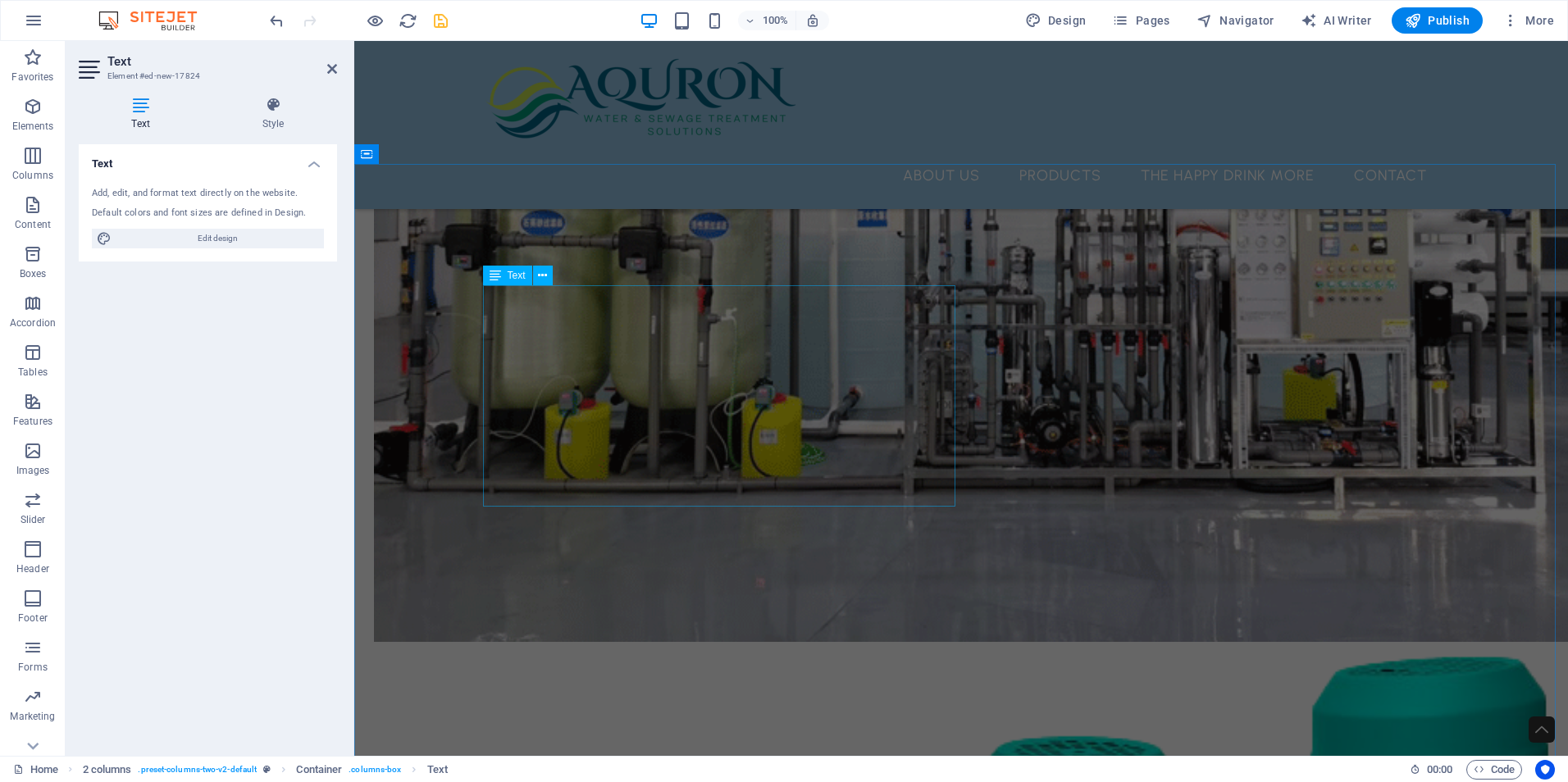 scroll, scrollTop: 3648, scrollLeft: 0, axis: vertical 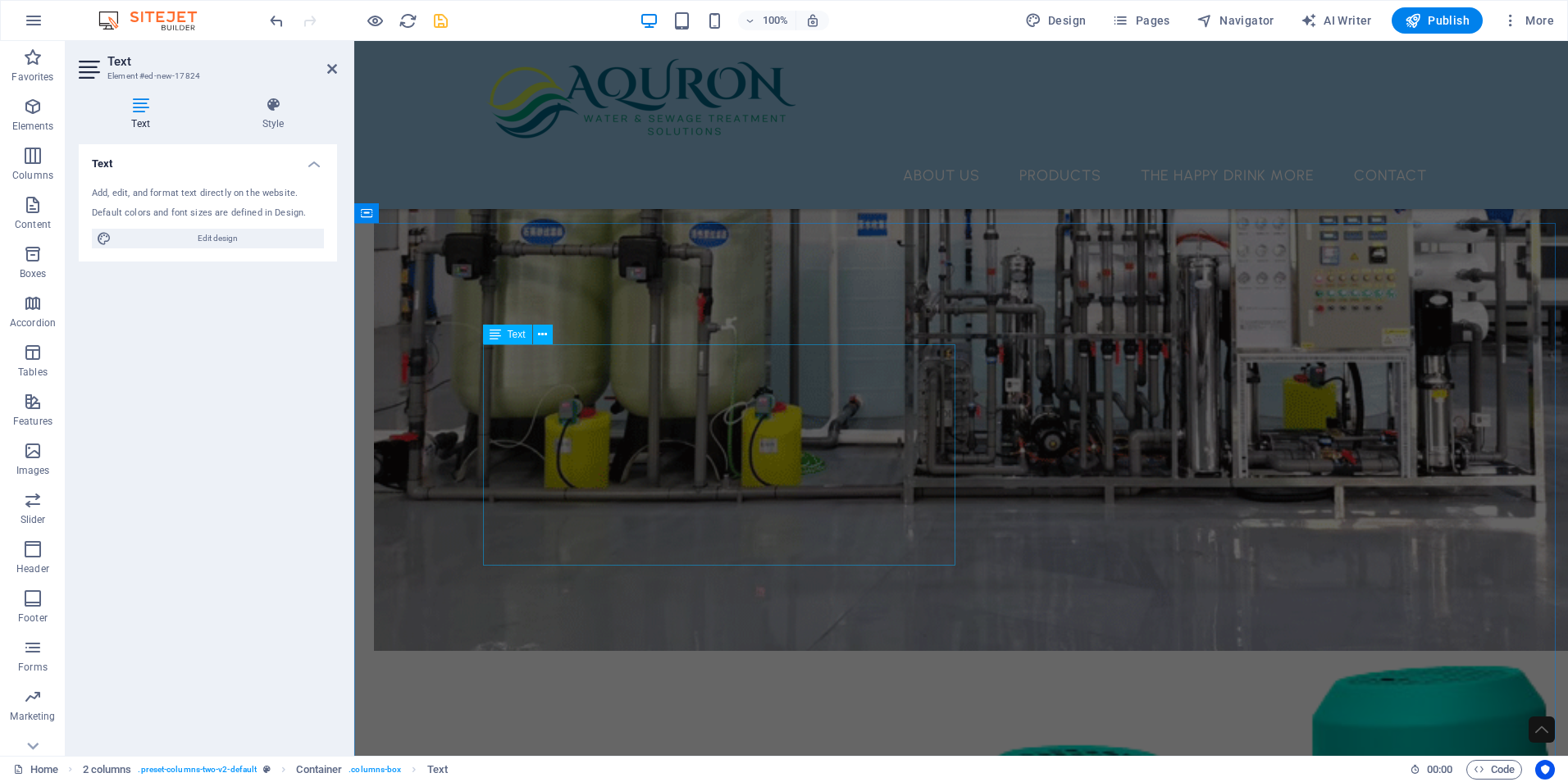 click on "Introducing The Happy Drink More – the ideal solution for those moments when everything else seems to falter, reminding you that it's the perfect time to indulge in a refreshing drink! Whether you’re out enjoying time with friends, hitting the golf course, soaking up the sun at the beach, embarking on a hunting adventure, hosting a lively party, or simply in need of a practical and portable flask—The Happy Drink More is here to deliver the bar experience straight to you. With its innovative design and convenient functionality, you can savour your favourite beverages wherever life takes you!" at bounding box center (961, 10456) 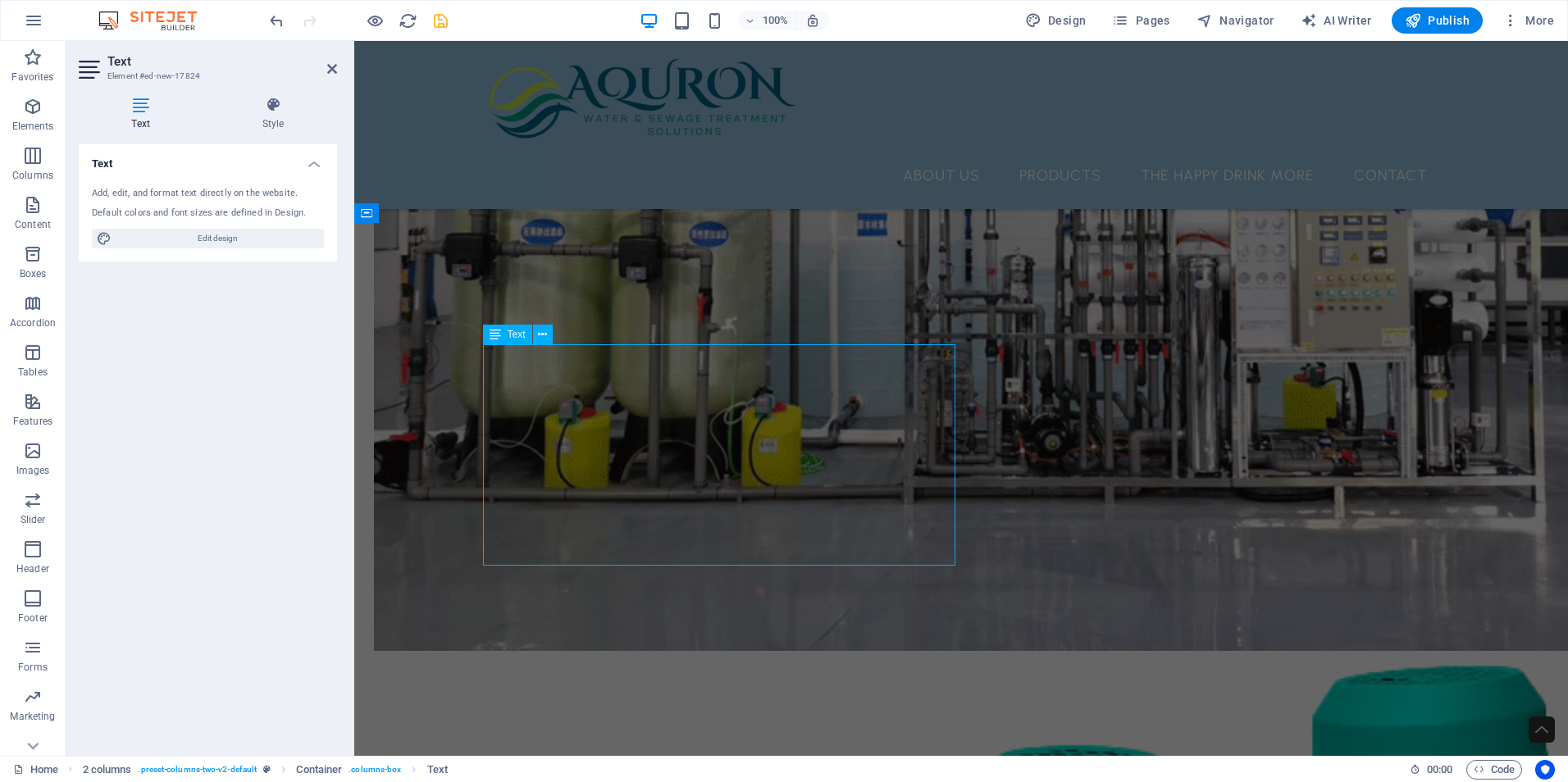 click on "Introducing The Happy Drink More – the ideal solution for those moments when everything else seems to falter, reminding you that it's the perfect time to indulge in a refreshing drink! Whether you’re out enjoying time with friends, hitting the golf course, soaking up the sun at the beach, embarking on a hunting adventure, hosting a lively party, or simply in need of a practical and portable flask—The Happy Drink More is here to deliver the bar experience straight to you. With its innovative design and convenient functionality, you can savour your favourite beverages wherever life takes you!" at bounding box center (961, 10456) 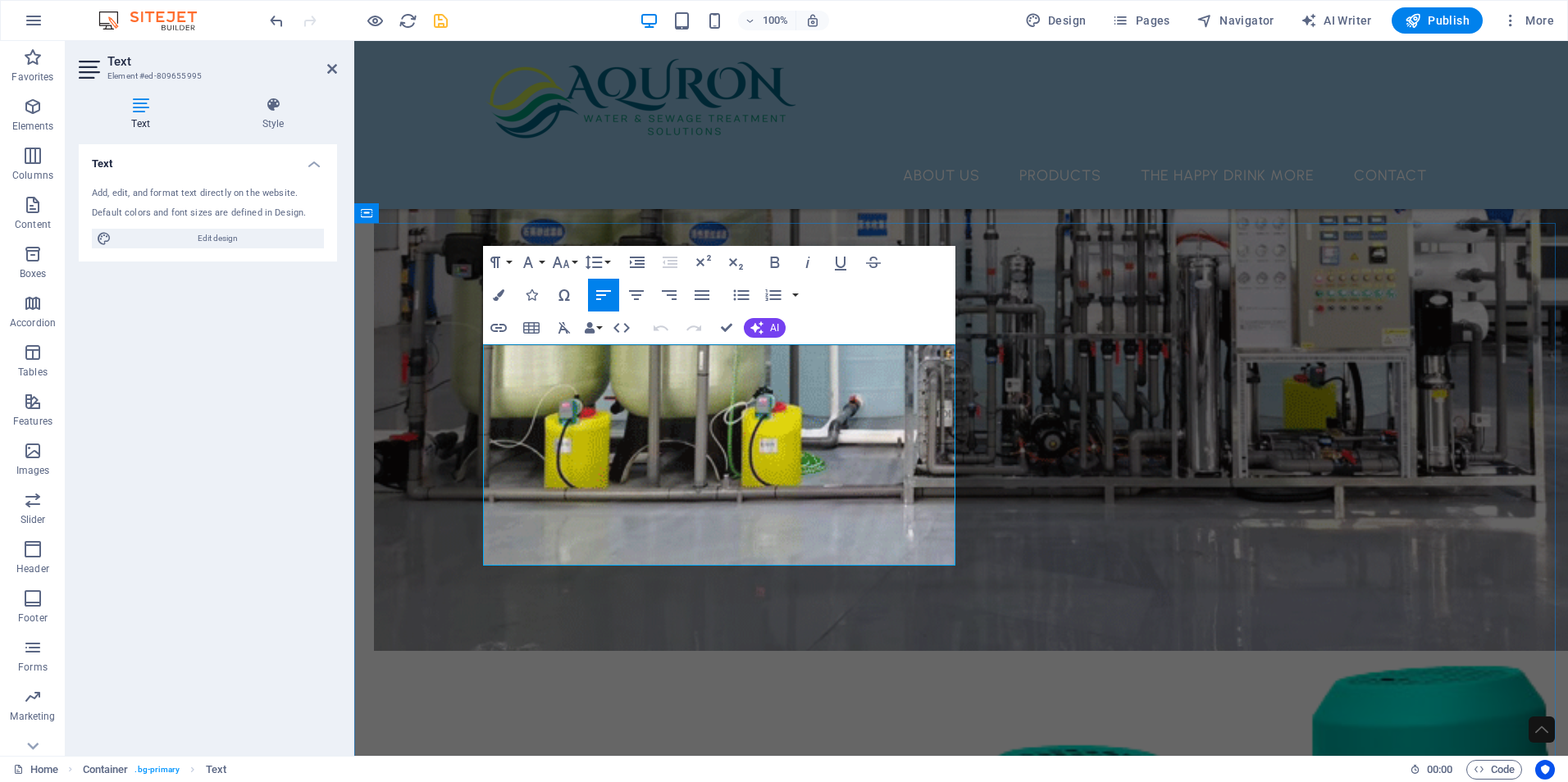 drag, startPoint x: 482, startPoint y: 352, endPoint x: 885, endPoint y: 561, distance: 453.9714 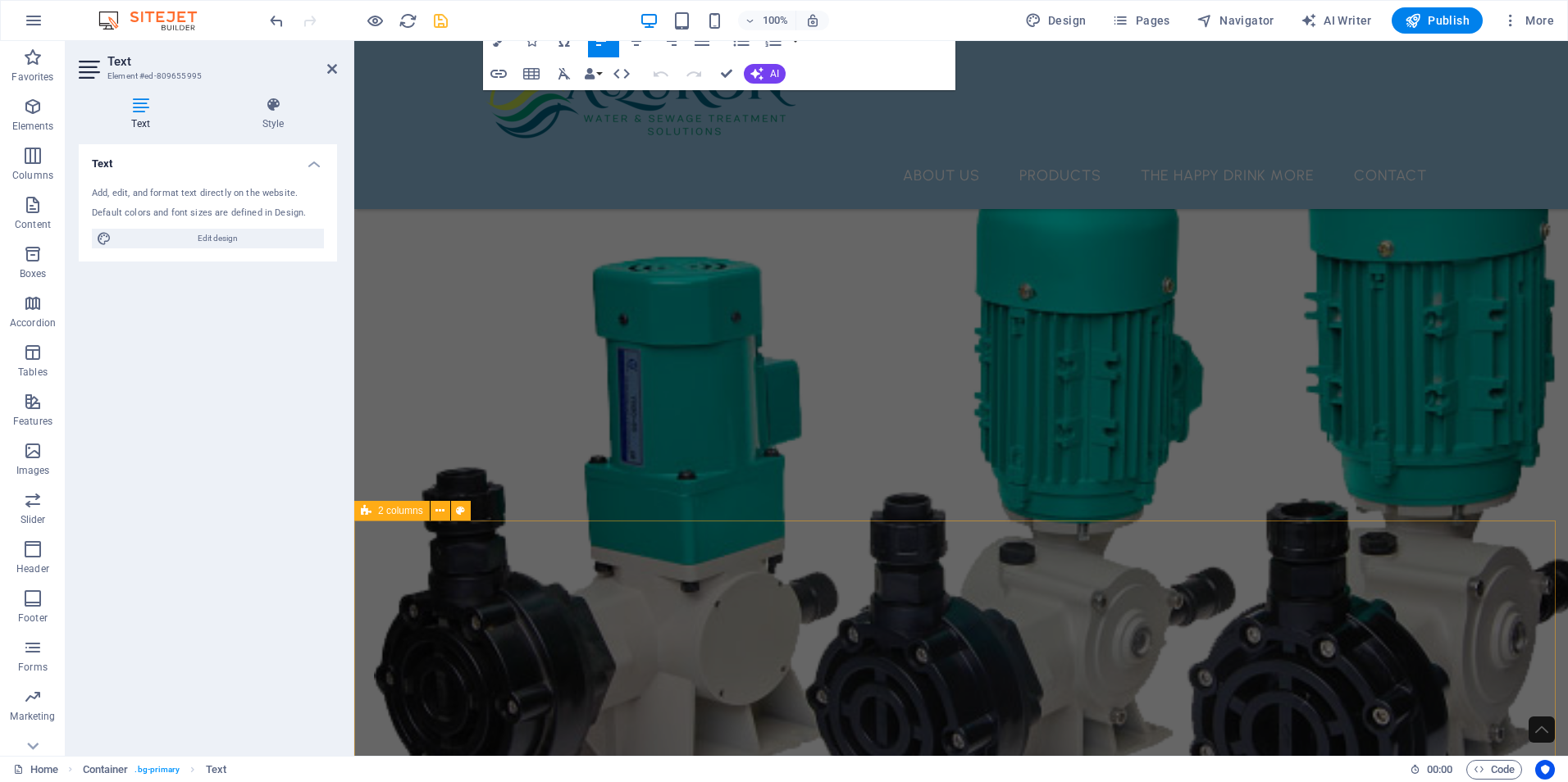 scroll, scrollTop: 4385, scrollLeft: 0, axis: vertical 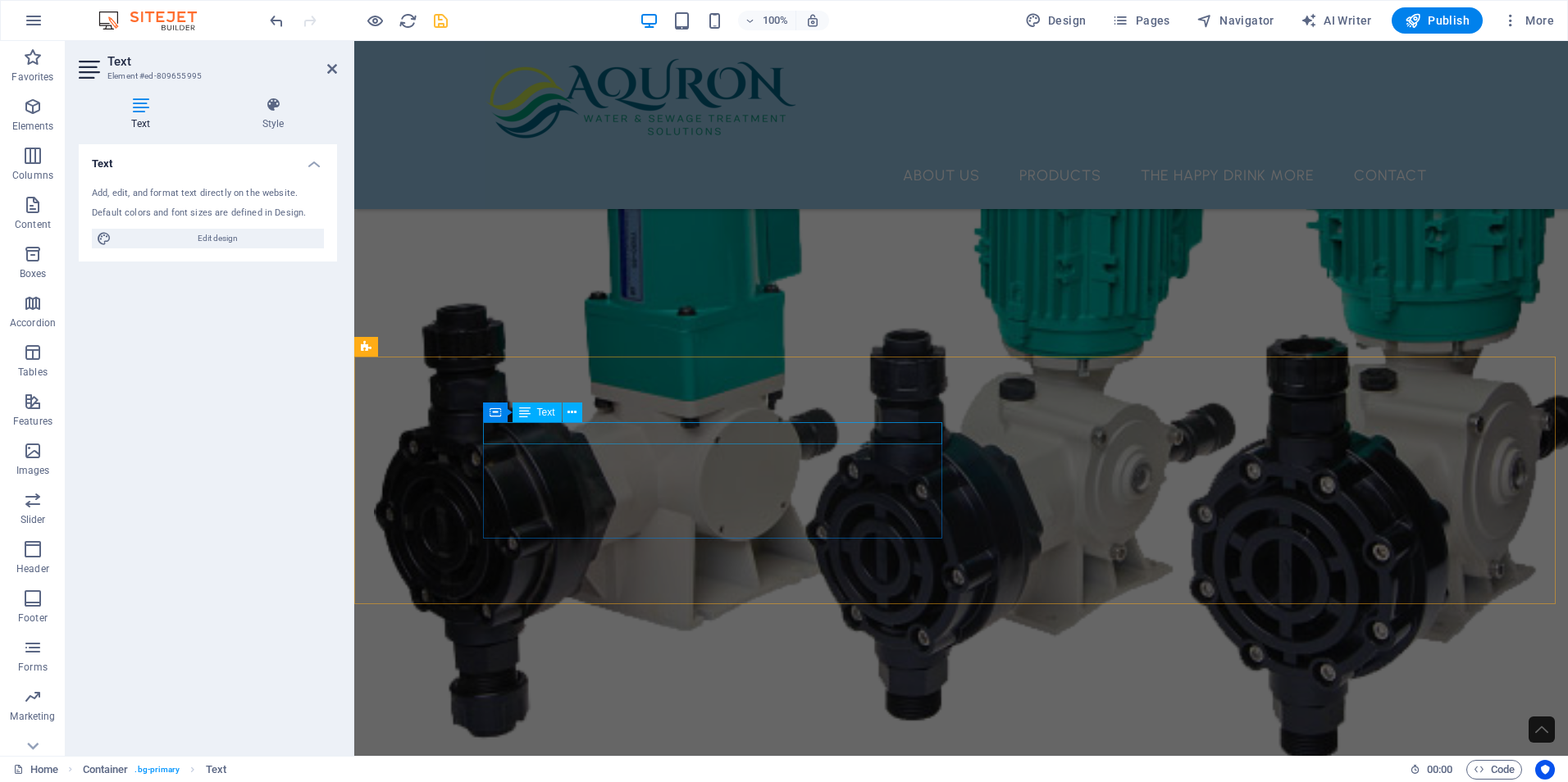 click on "New text element" at bounding box center [604, 10390] 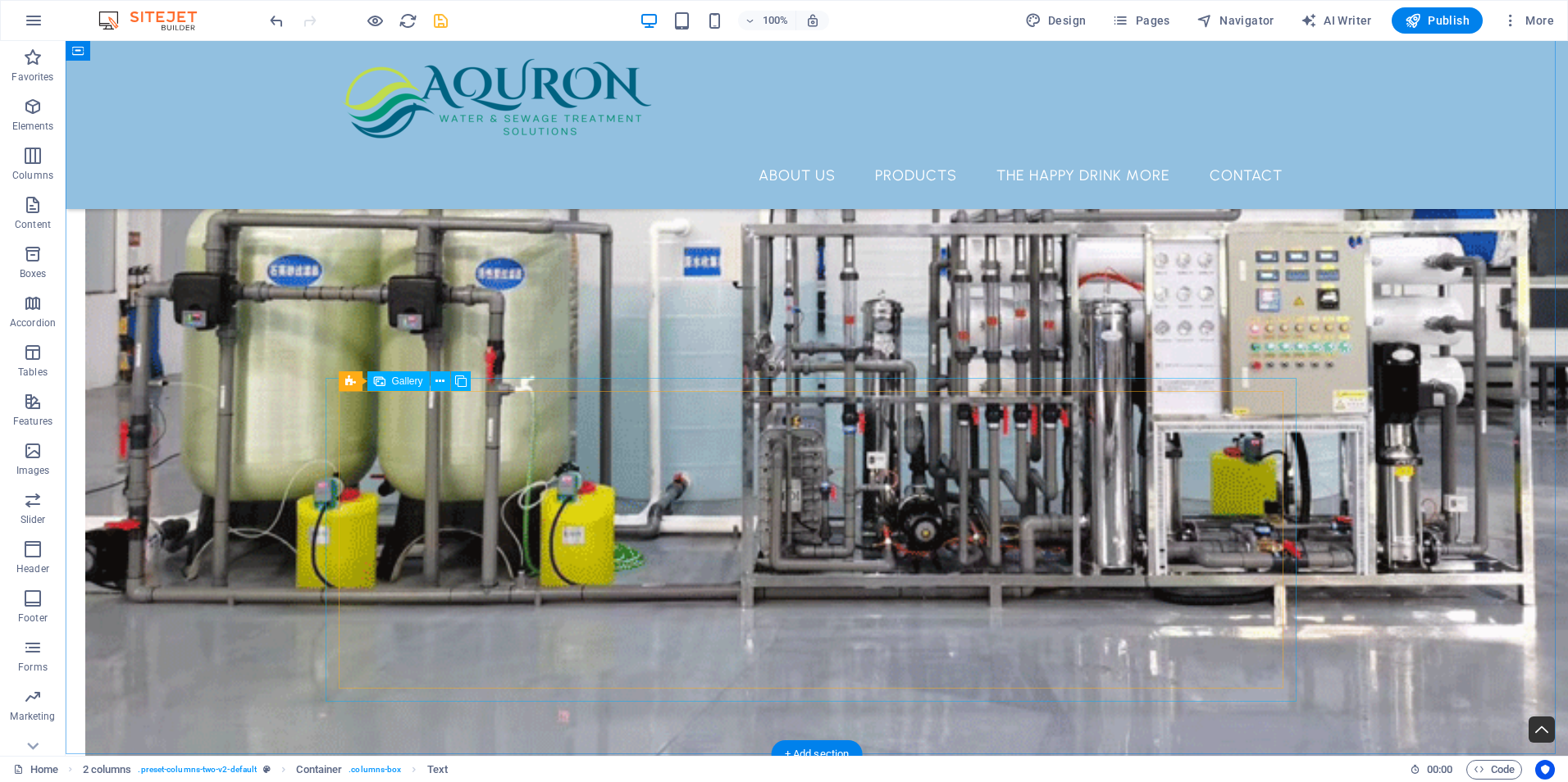 click on "About Us Products THE HAPPY DRINK MORE Contact Water and Wastewater Treatment Equipment Solutions We specialize in the design, manufacture, and distribution of  high-performance water and wastewater treatment equipment. Whether you're operating a municipal plant, managing industrial wastewater, or upgrading infrastructure, we offer the technology and support necessary to ensure compliance, efficiency, and environmental sustainability. Our equipment is meticulously engineered for reliability and efficiency, designed to endure harsh environments, and customized to meet your specific process requirements. What we are all about At Aquron, we specialize in design, manufacture, and sourcing equipment that is meticulously tailored to meet your specific needs. Our dedication to understanding your unique requirements enables us to create solutions that are both effective and highly efficient. about us What we do Equipment Design .fa-secondary{opacity:.4} Manufacture Distribution  and Sourcing Project Management" at bounding box center (817, 5581) 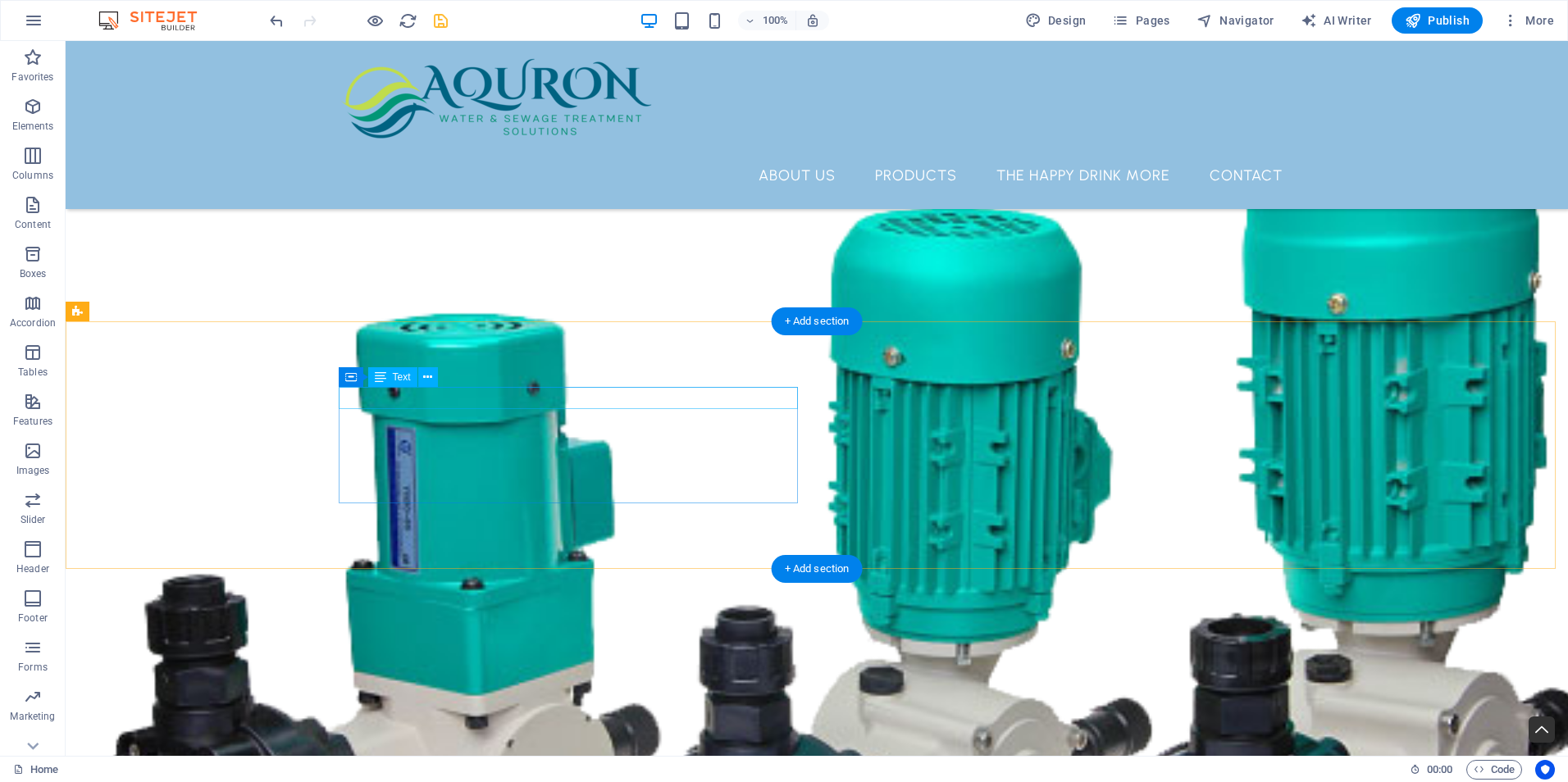 click on "New text element" at bounding box center [315, 11113] 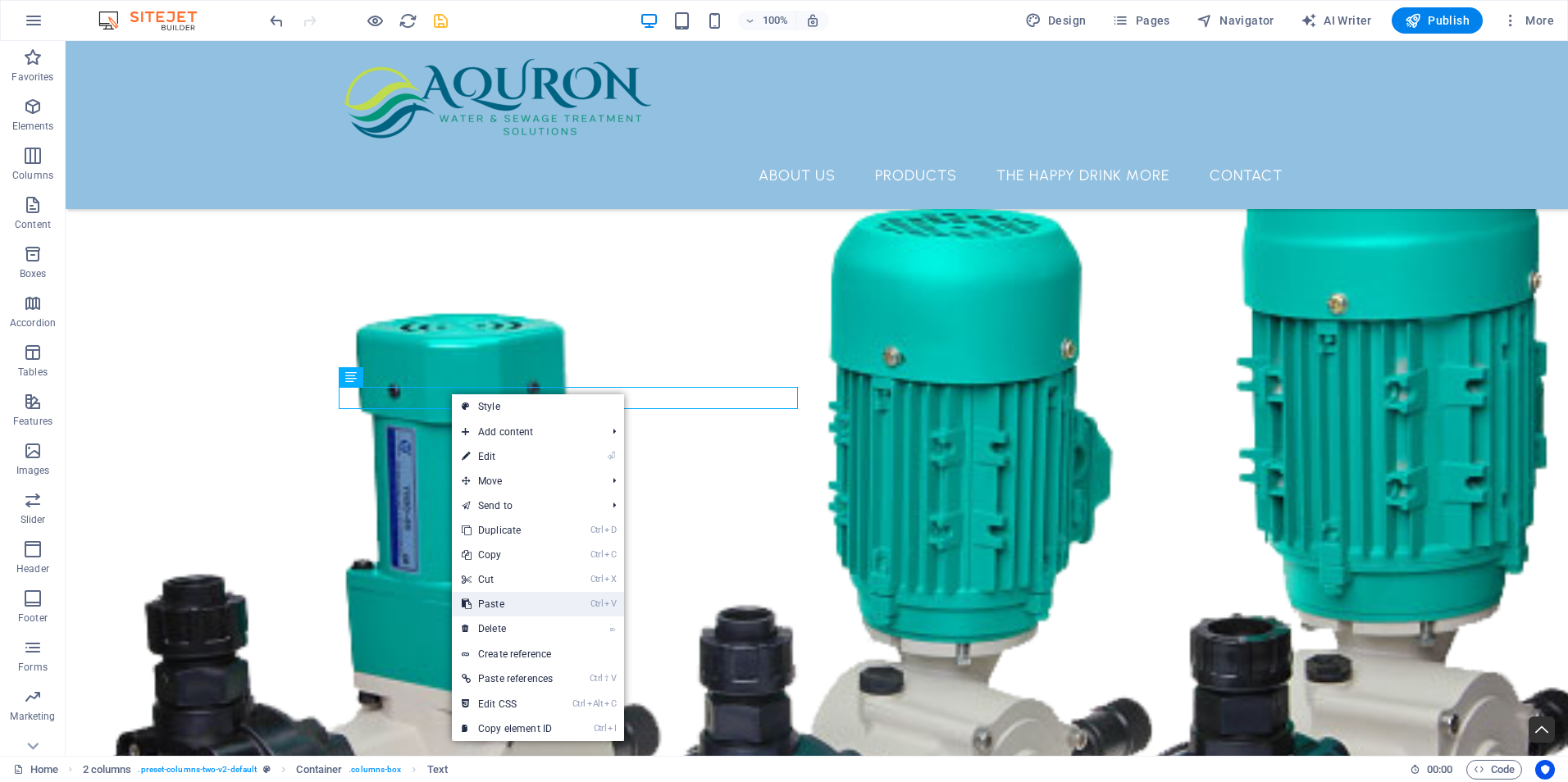 click on "Ctrl V  Paste" at bounding box center [507, 604] 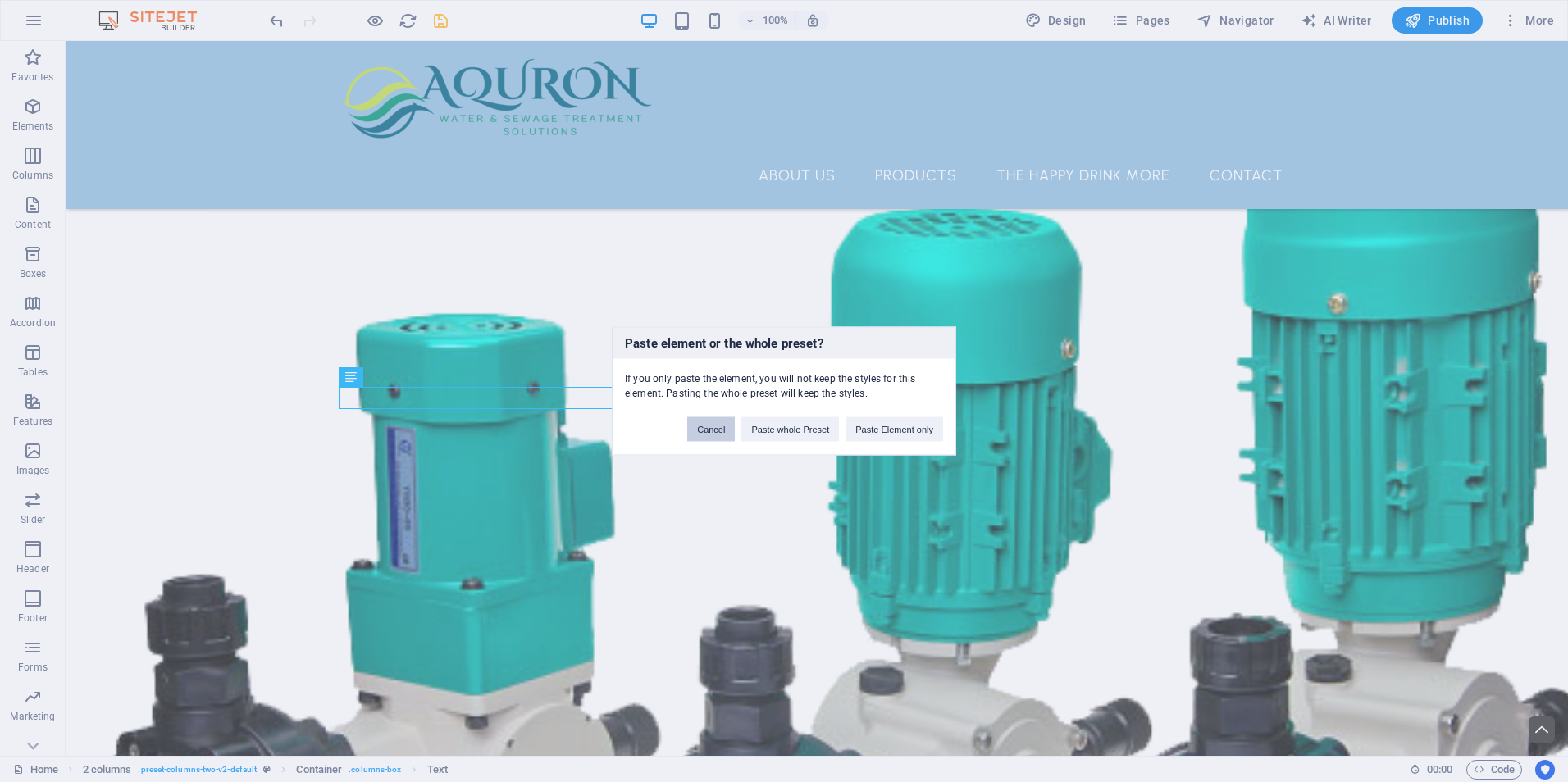 click on "Cancel" at bounding box center (711, 430) 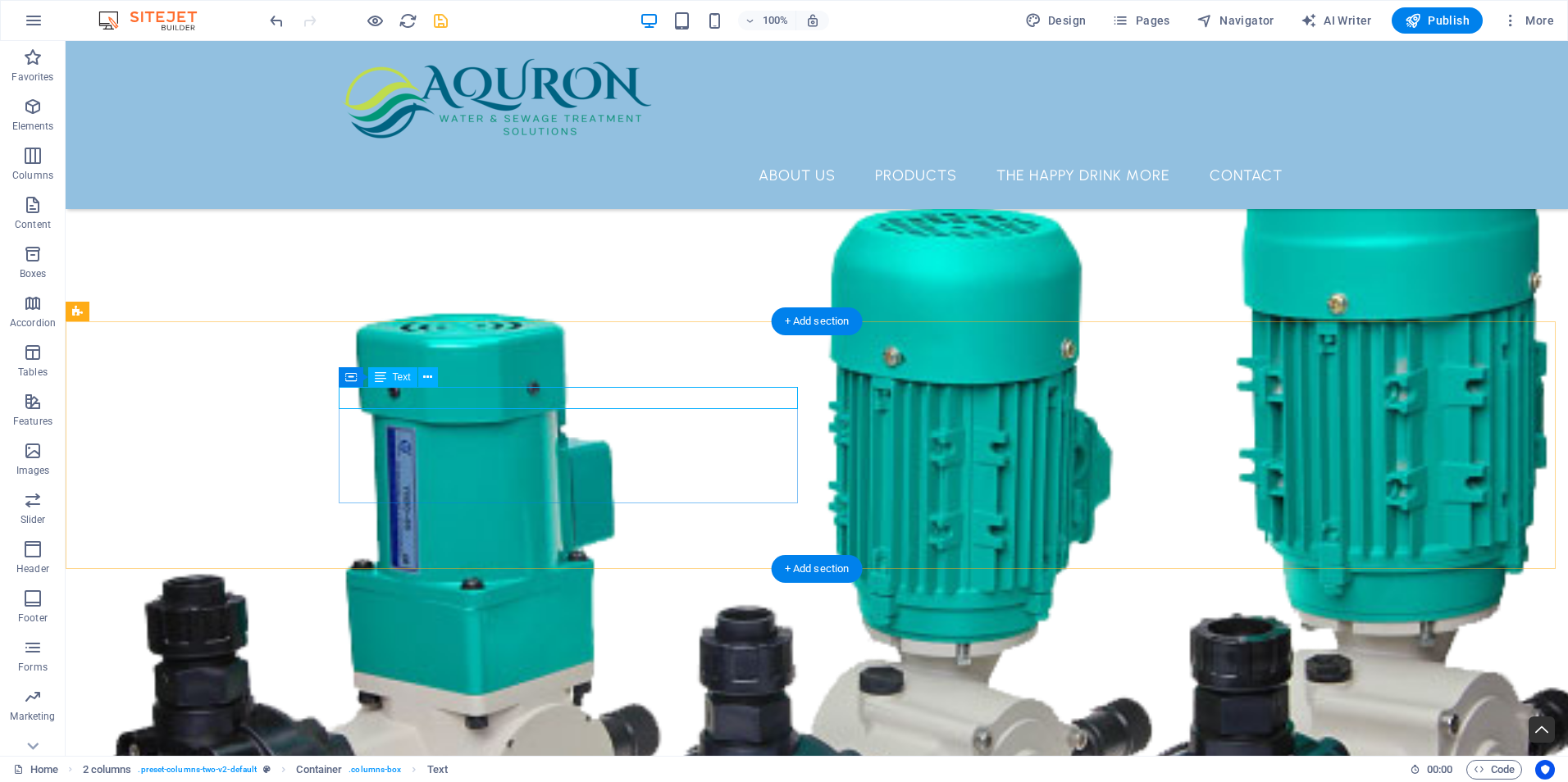 click on "New text element" at bounding box center [315, 11113] 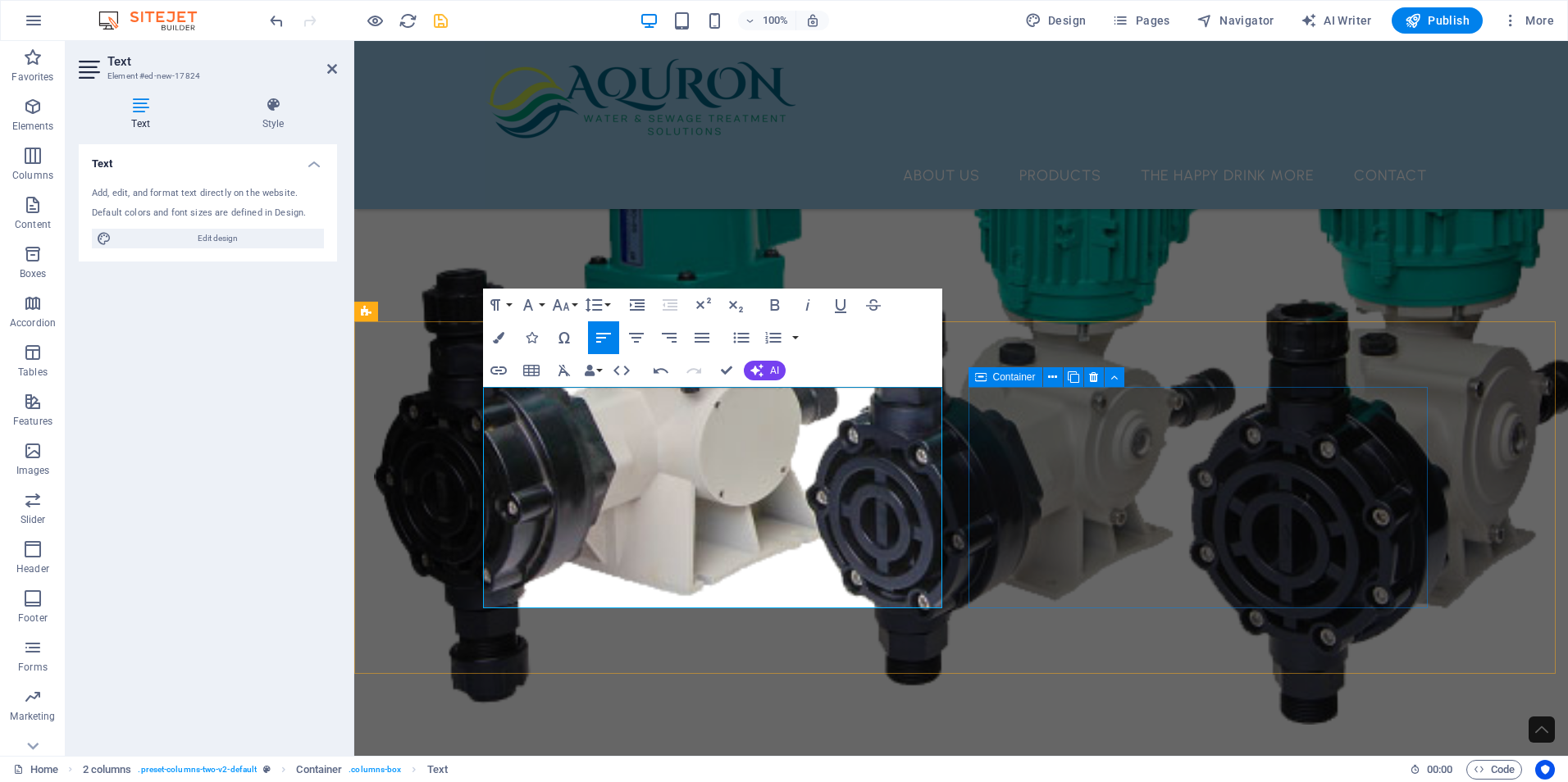 click on "Drop content here or  Add elements  Paste clipboard" at bounding box center [604, 10637] 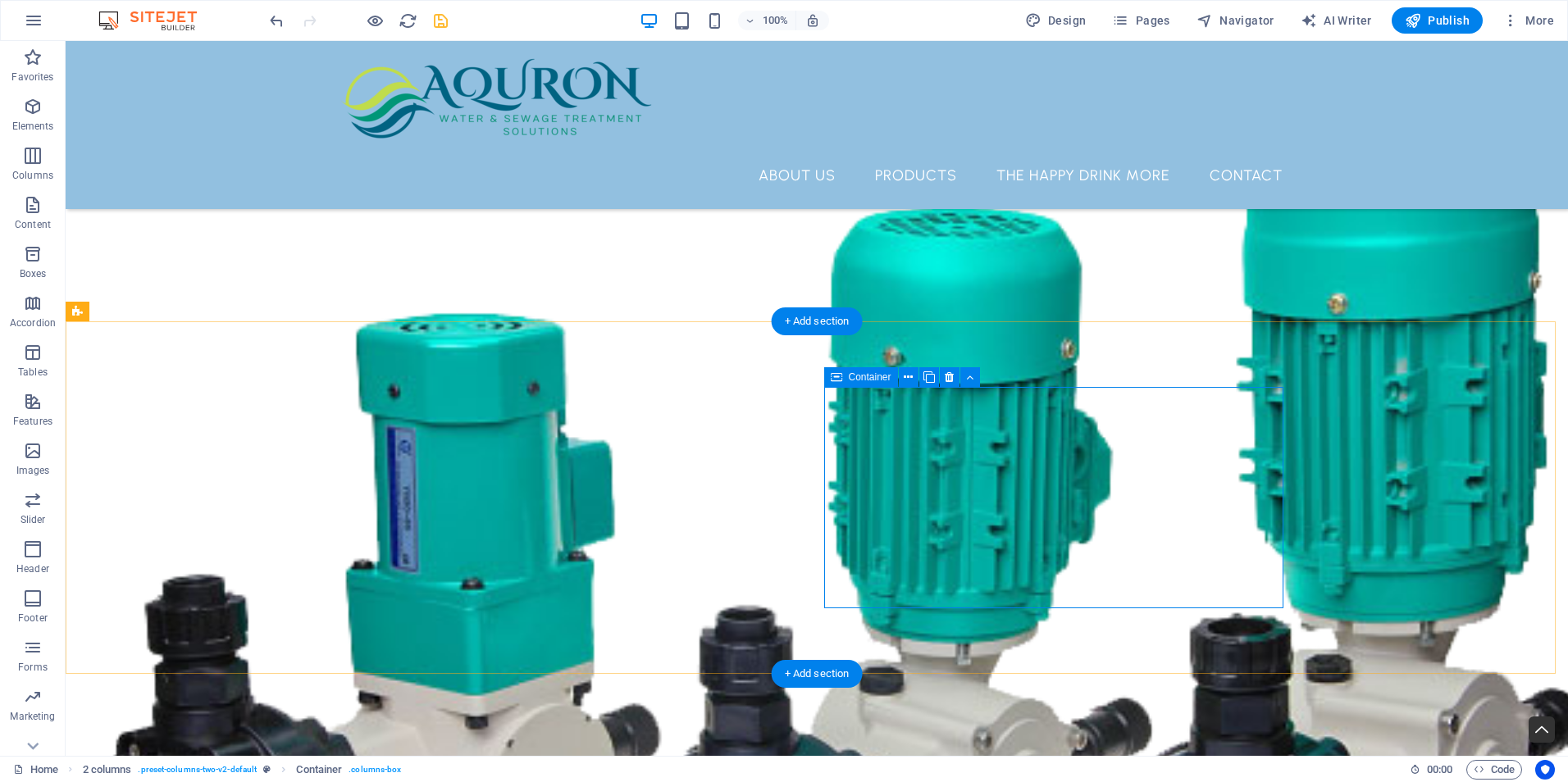 click on "Add elements" at bounding box center (267, 11419) 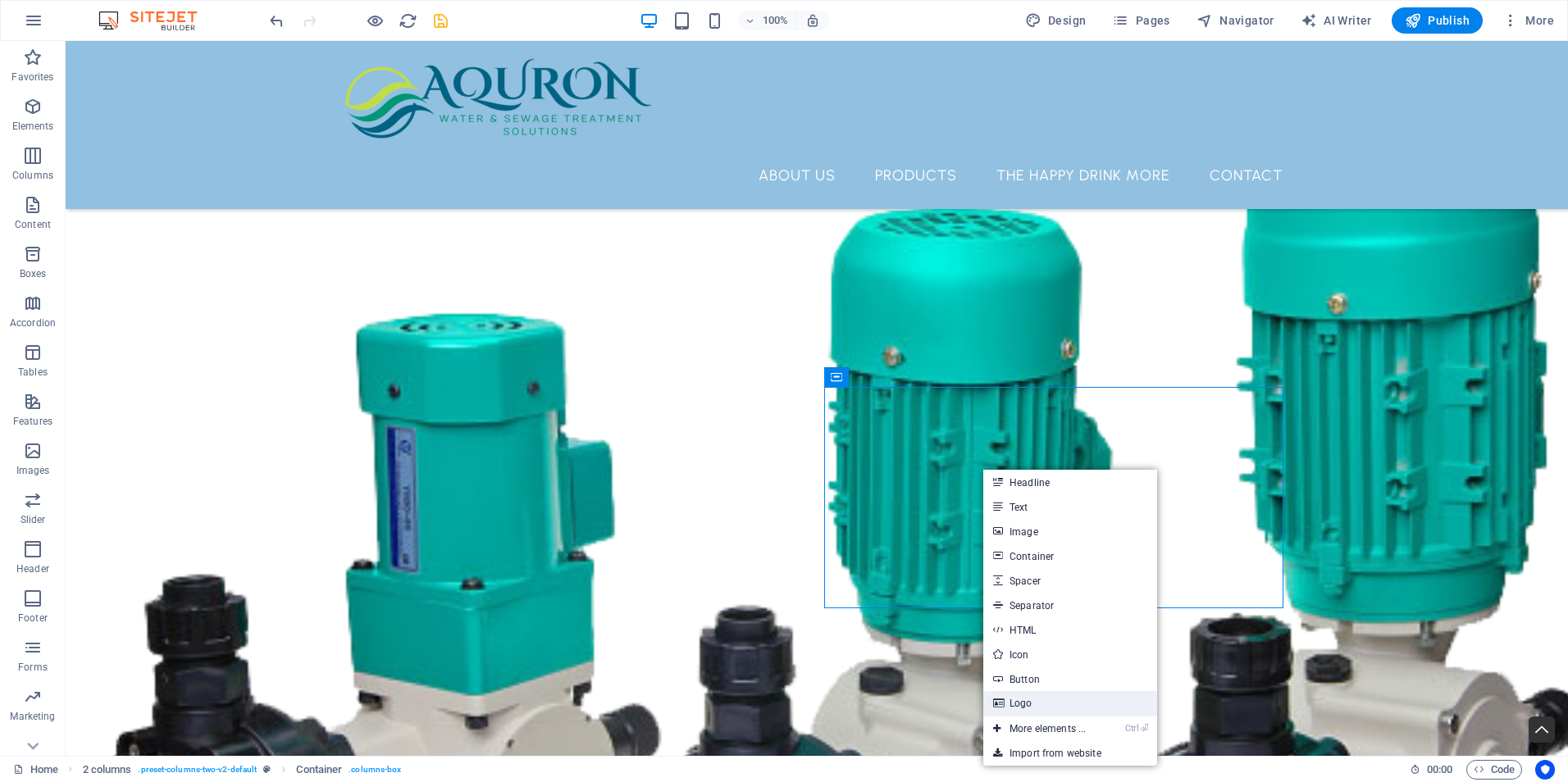 click on "Logo" at bounding box center [1070, 703] 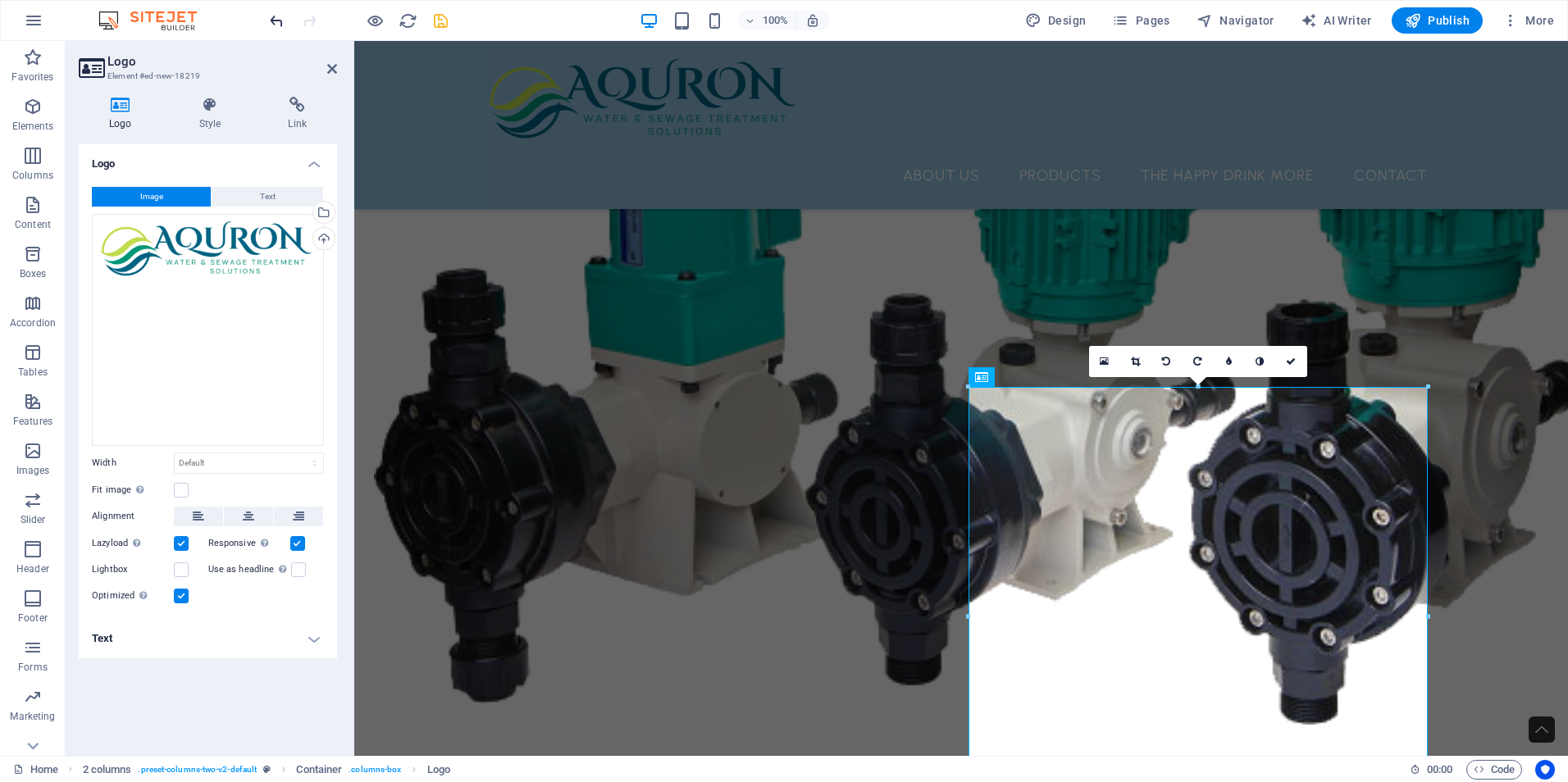 click at bounding box center (276, 20) 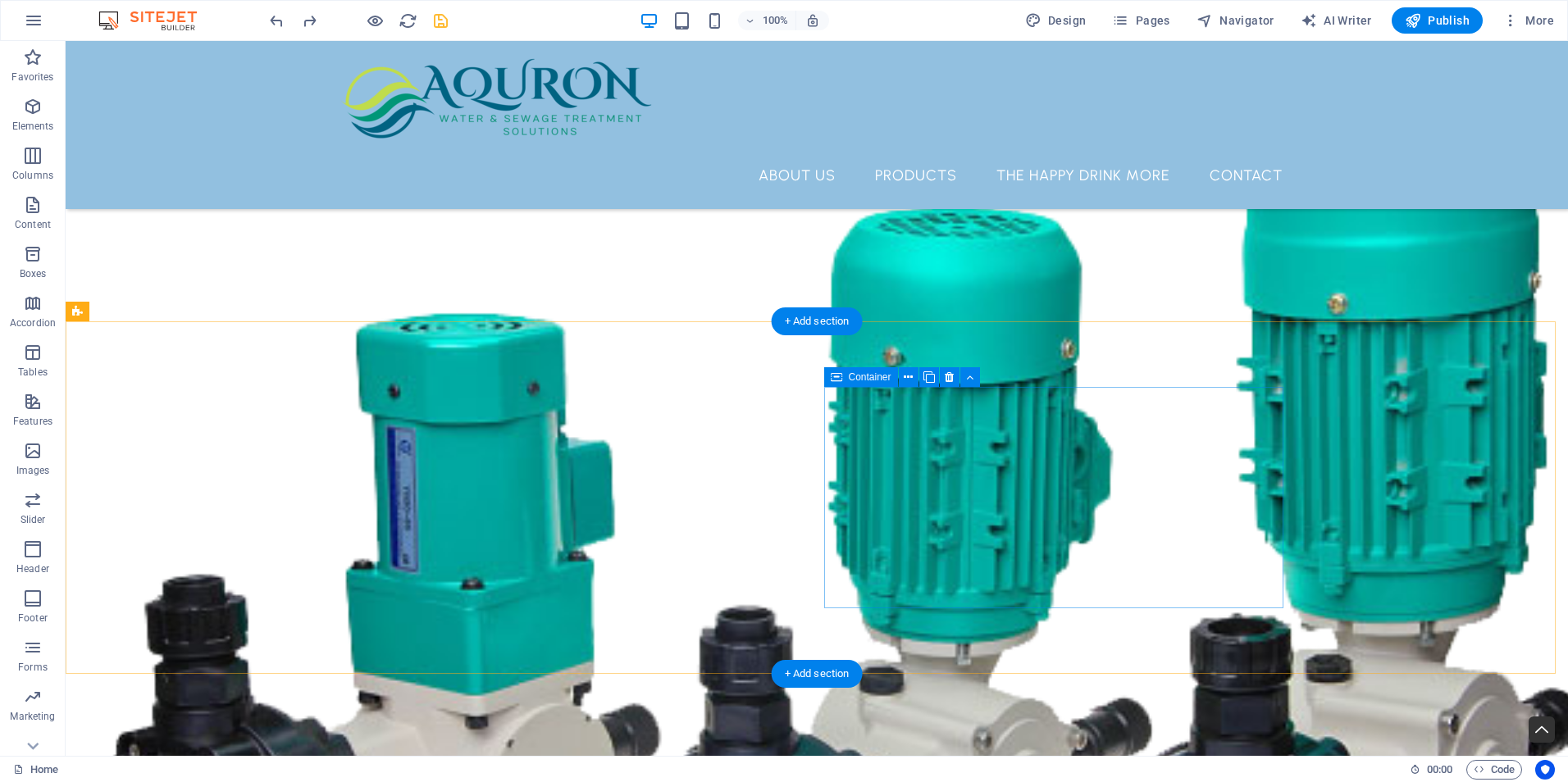 click on "Add elements" at bounding box center (267, 11419) 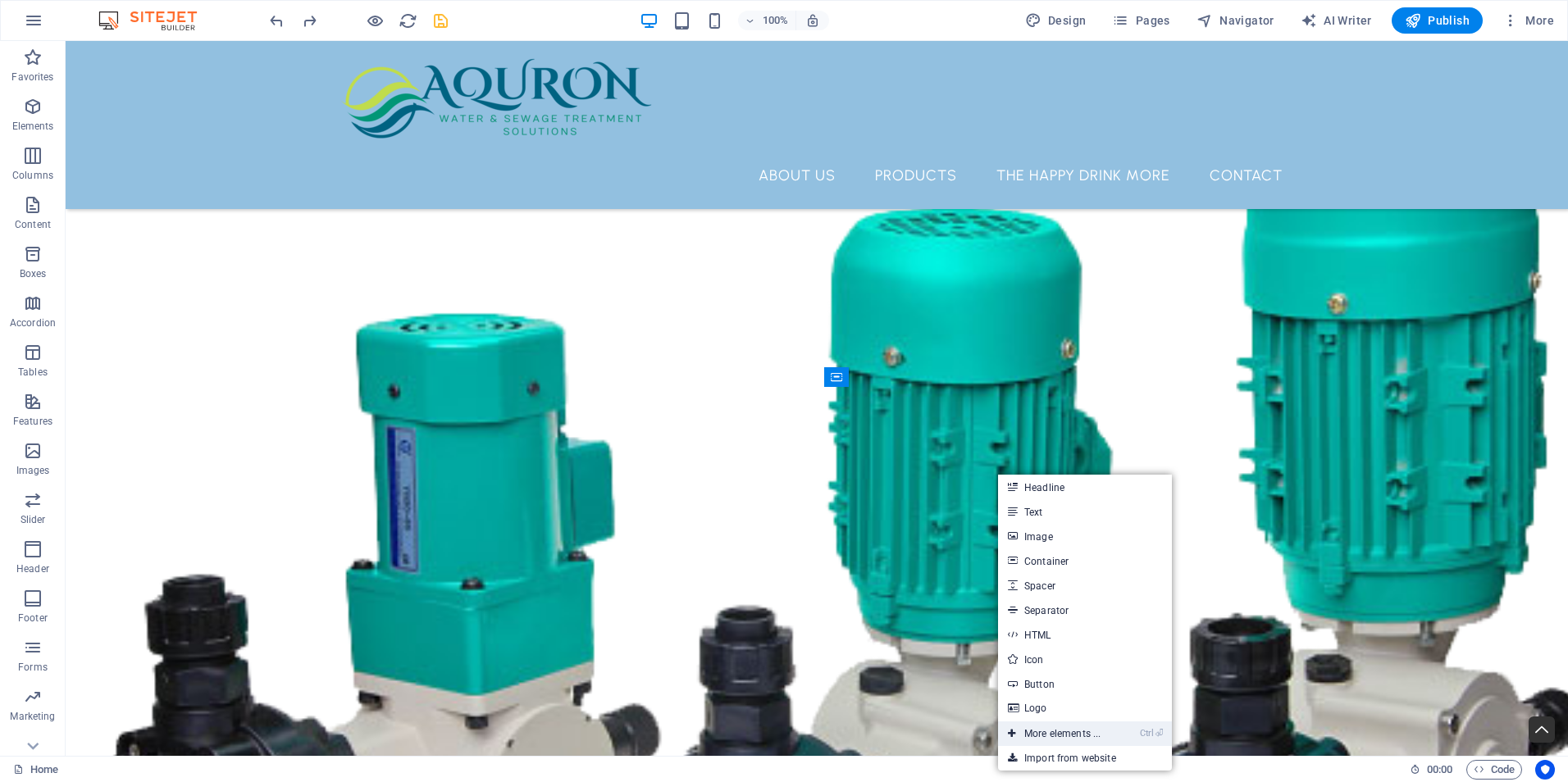 drag, startPoint x: 1049, startPoint y: 737, endPoint x: 688, endPoint y: 694, distance: 363.55192 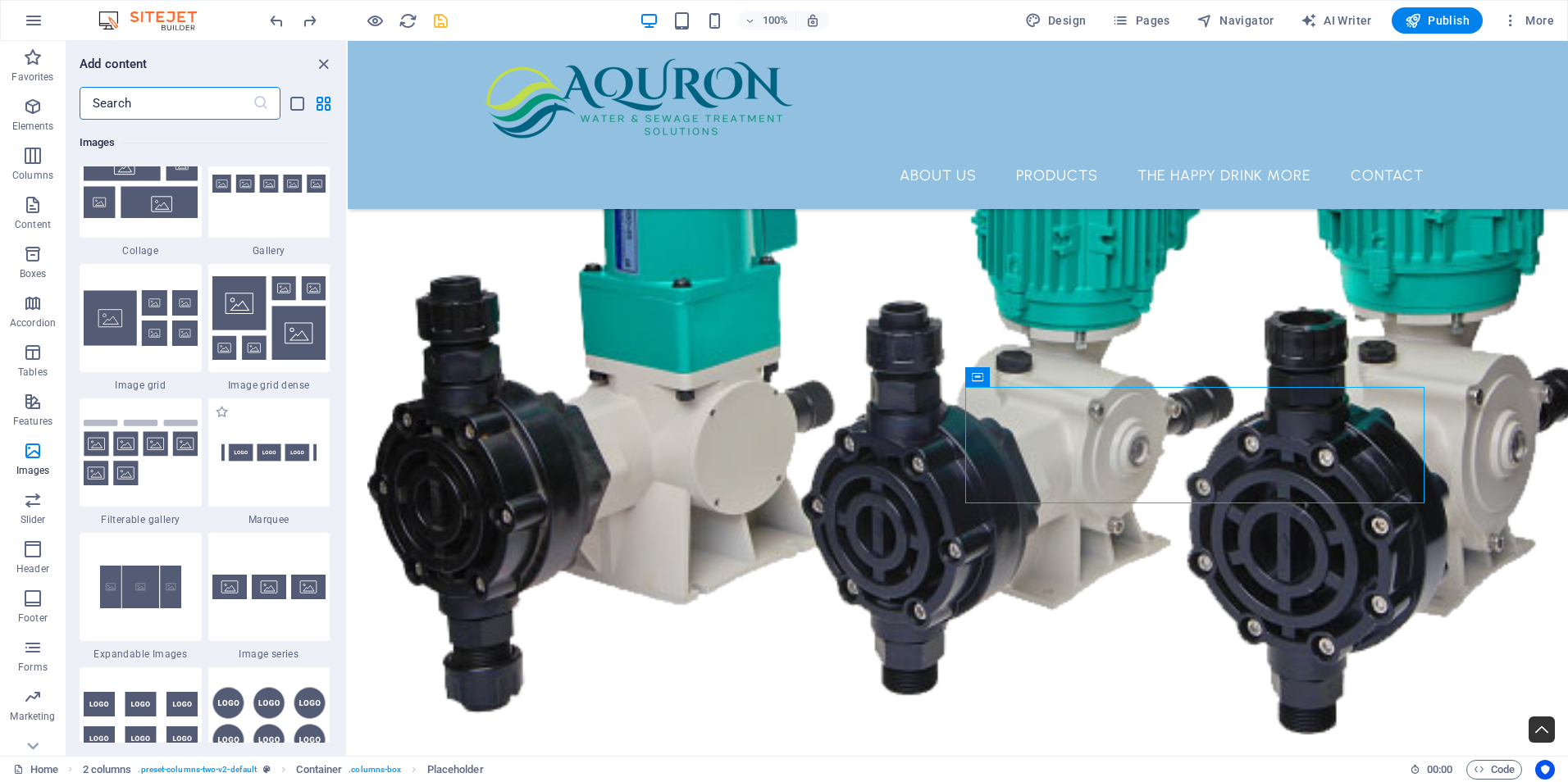scroll, scrollTop: 8443, scrollLeft: 0, axis: vertical 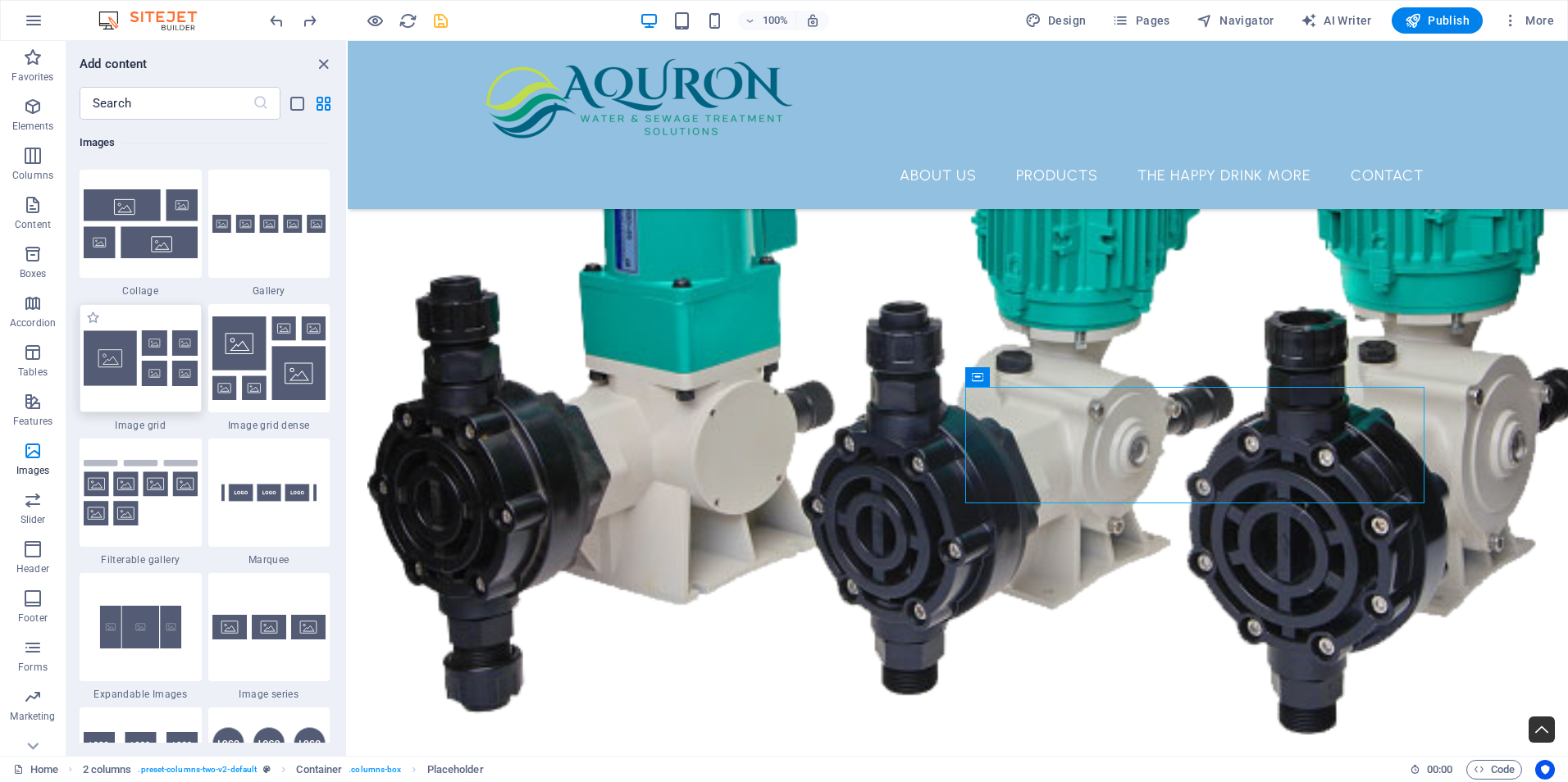 click at bounding box center (140, 358) 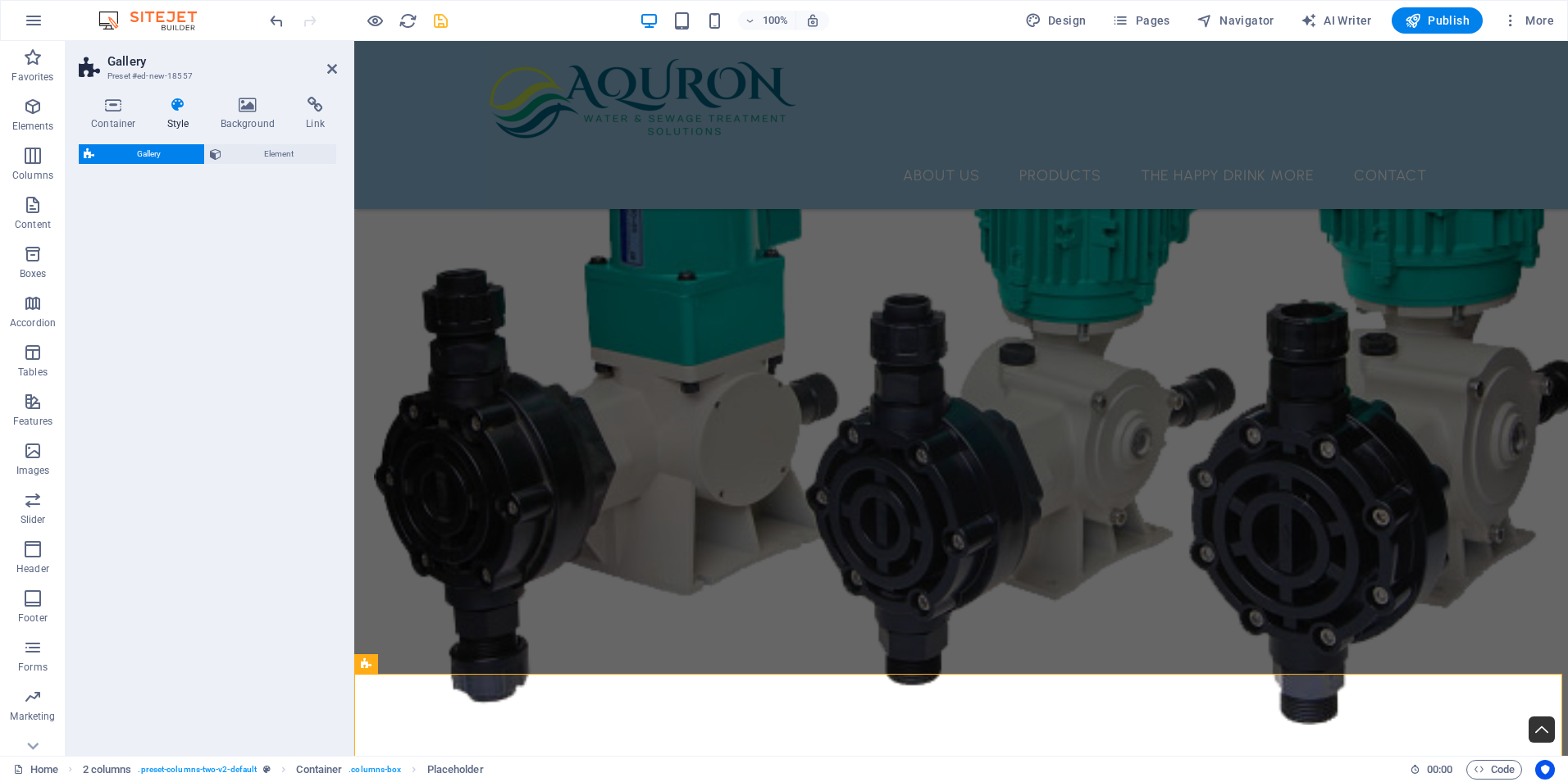 select on "rem" 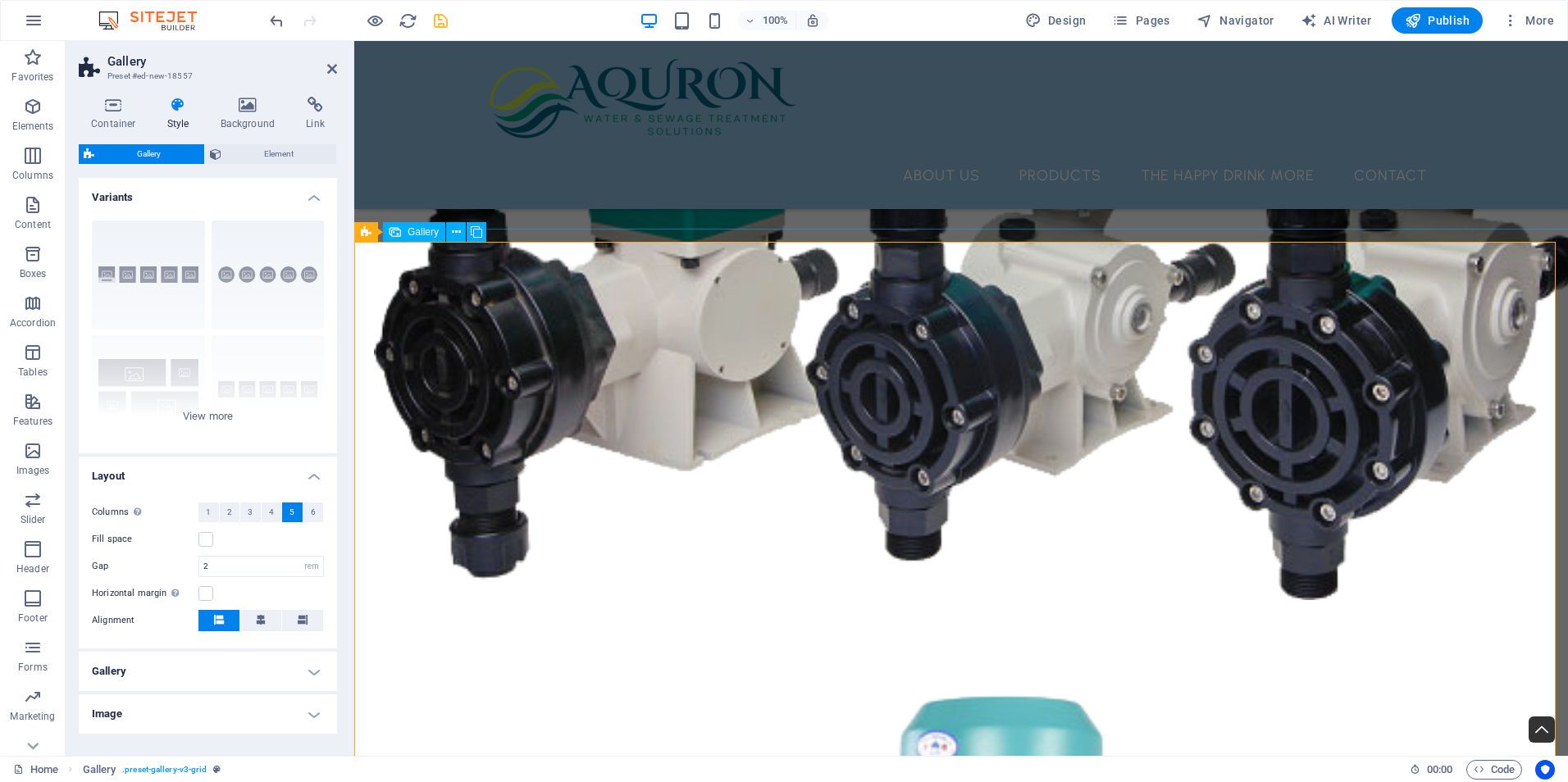 scroll, scrollTop: 4503, scrollLeft: 0, axis: vertical 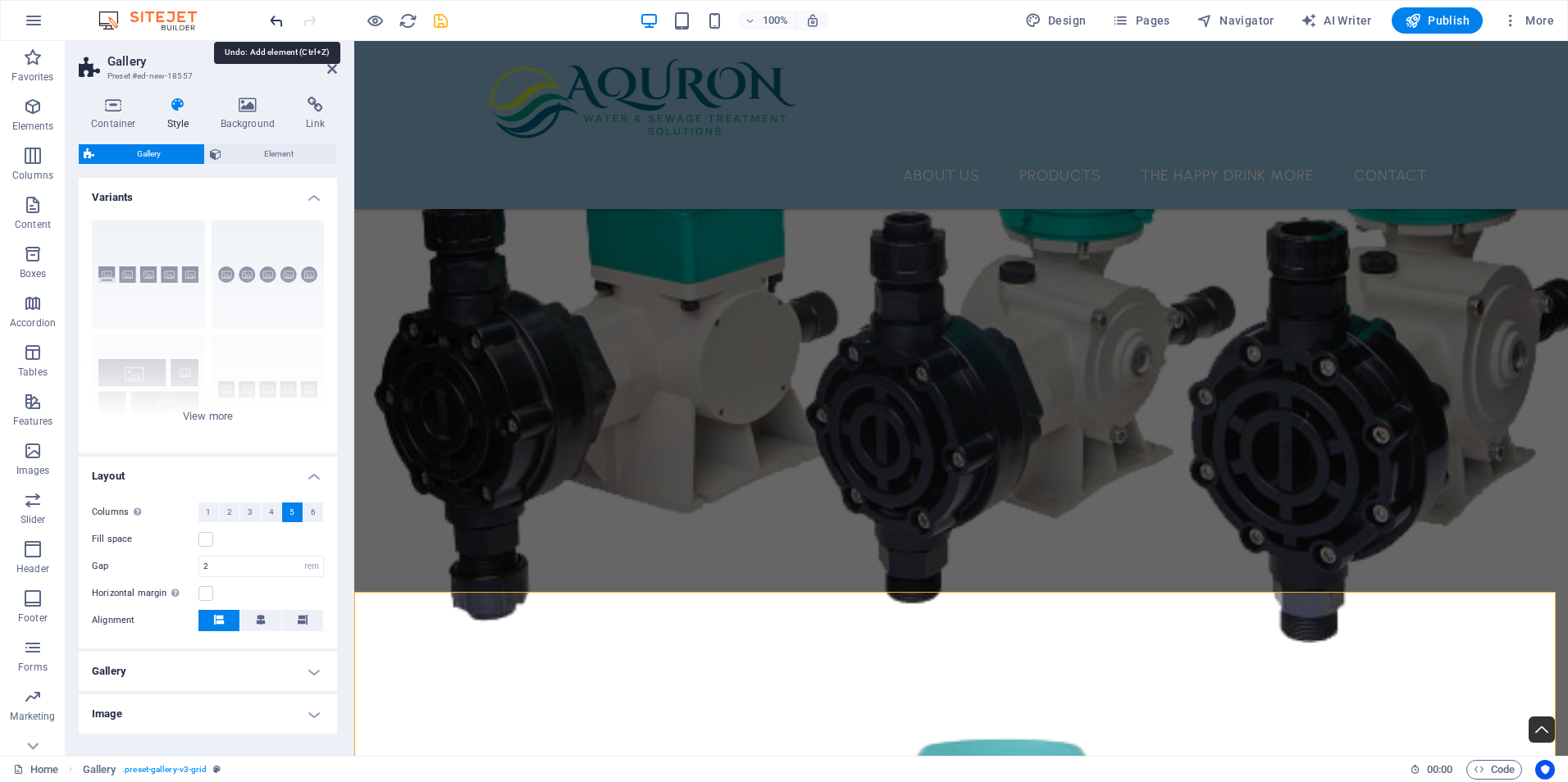 click at bounding box center [276, 20] 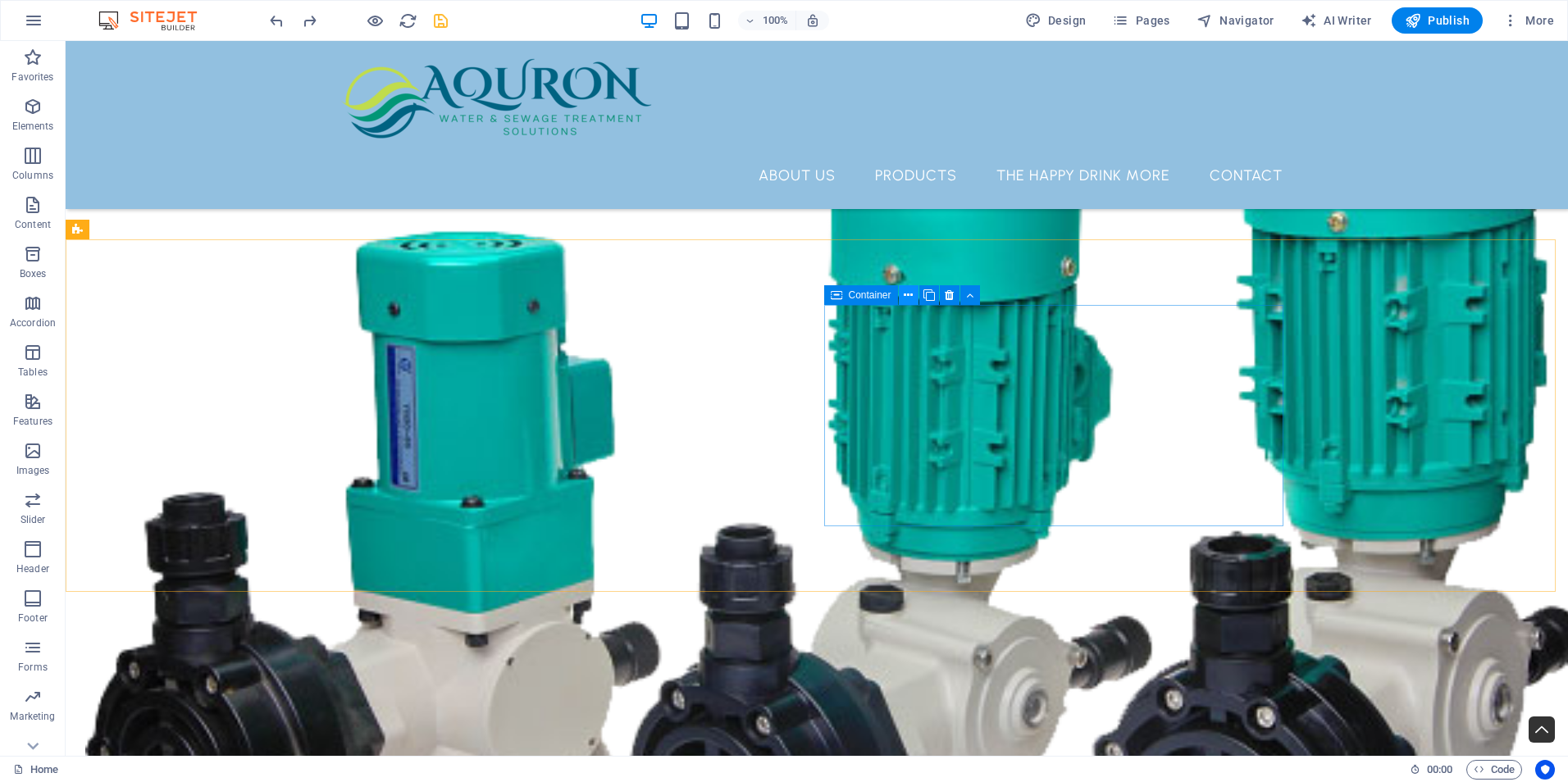 click at bounding box center (908, 295) 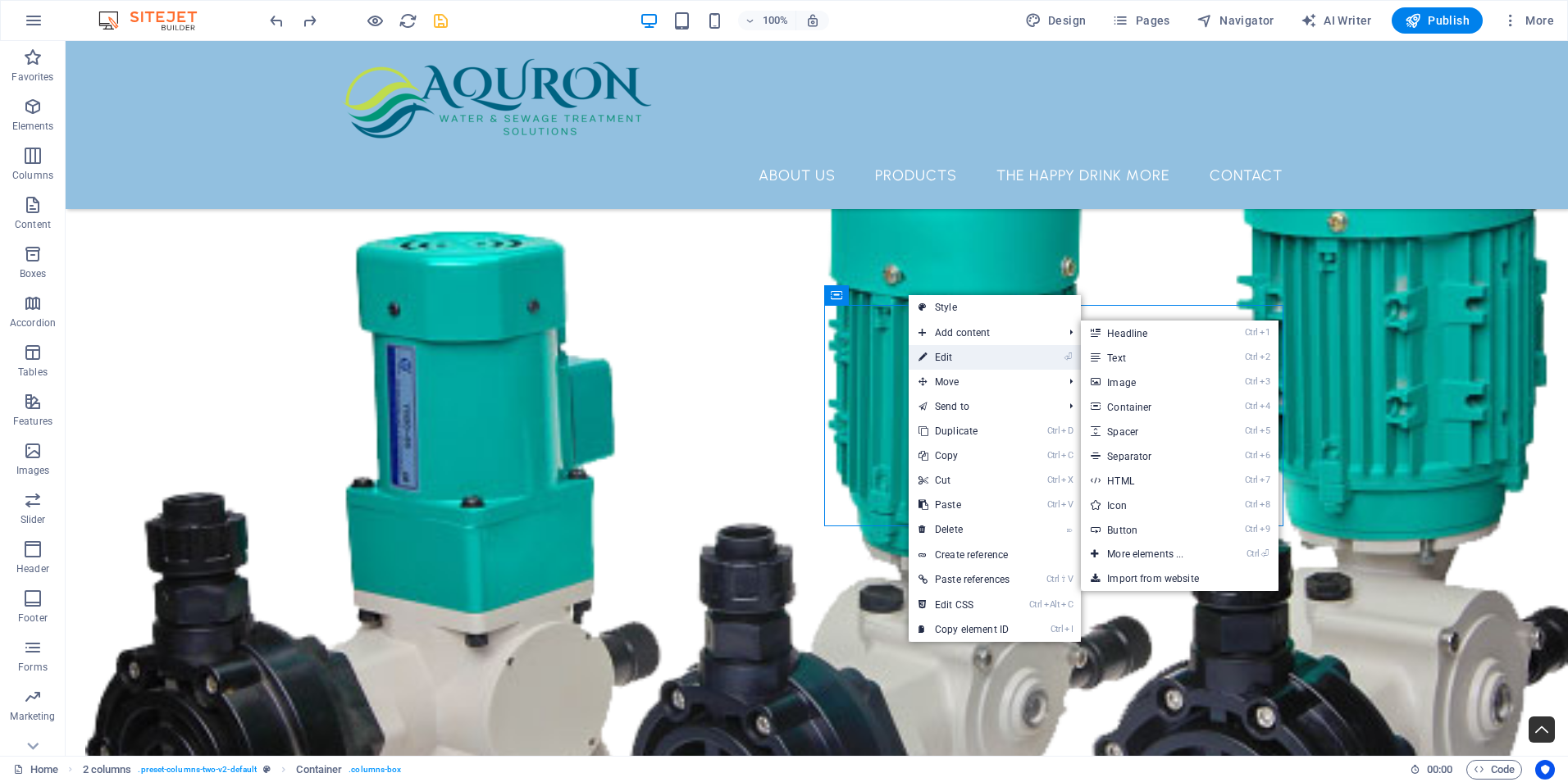 click on "⏎  Edit" at bounding box center (964, 357) 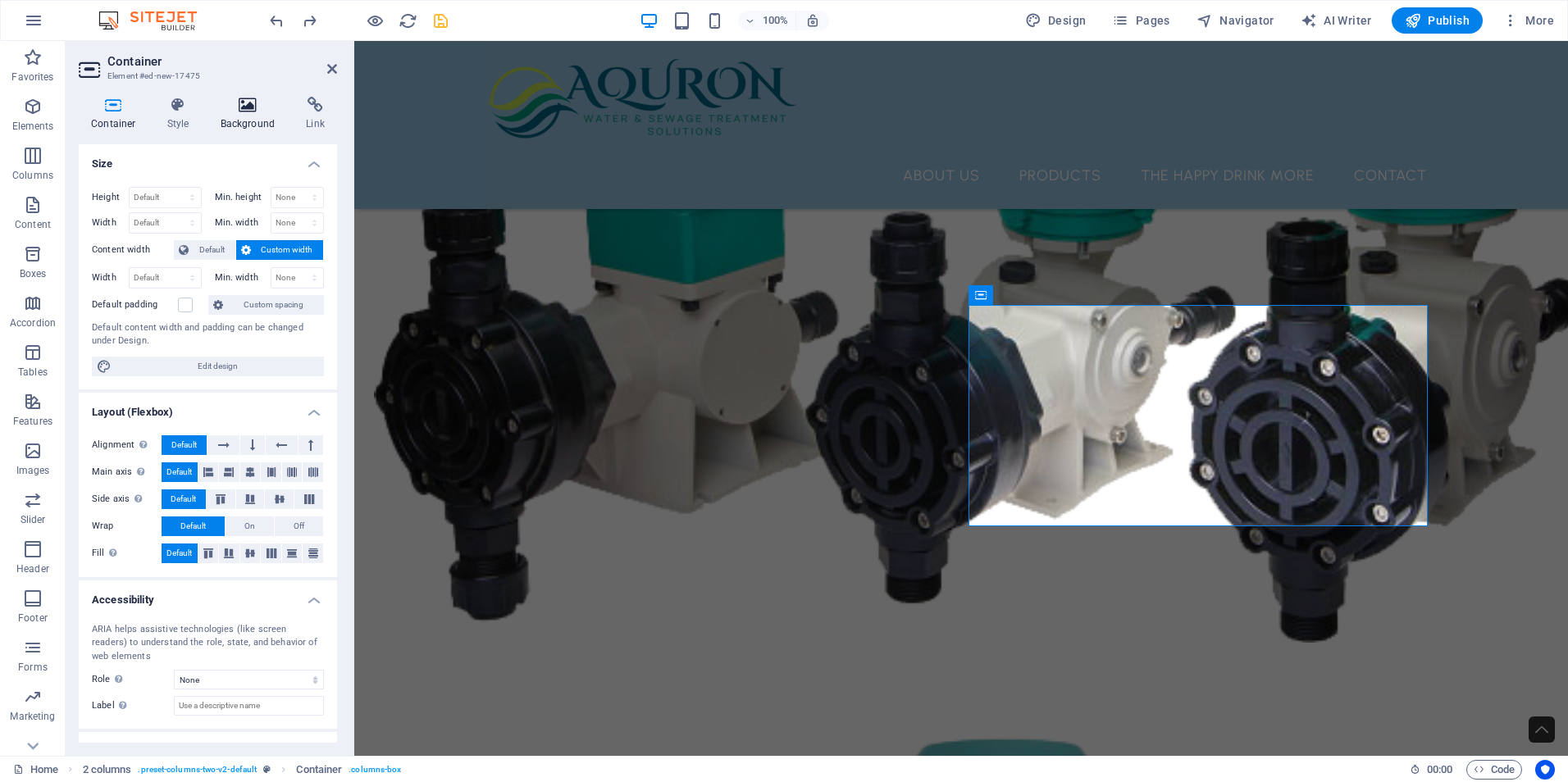 click at bounding box center [248, 105] 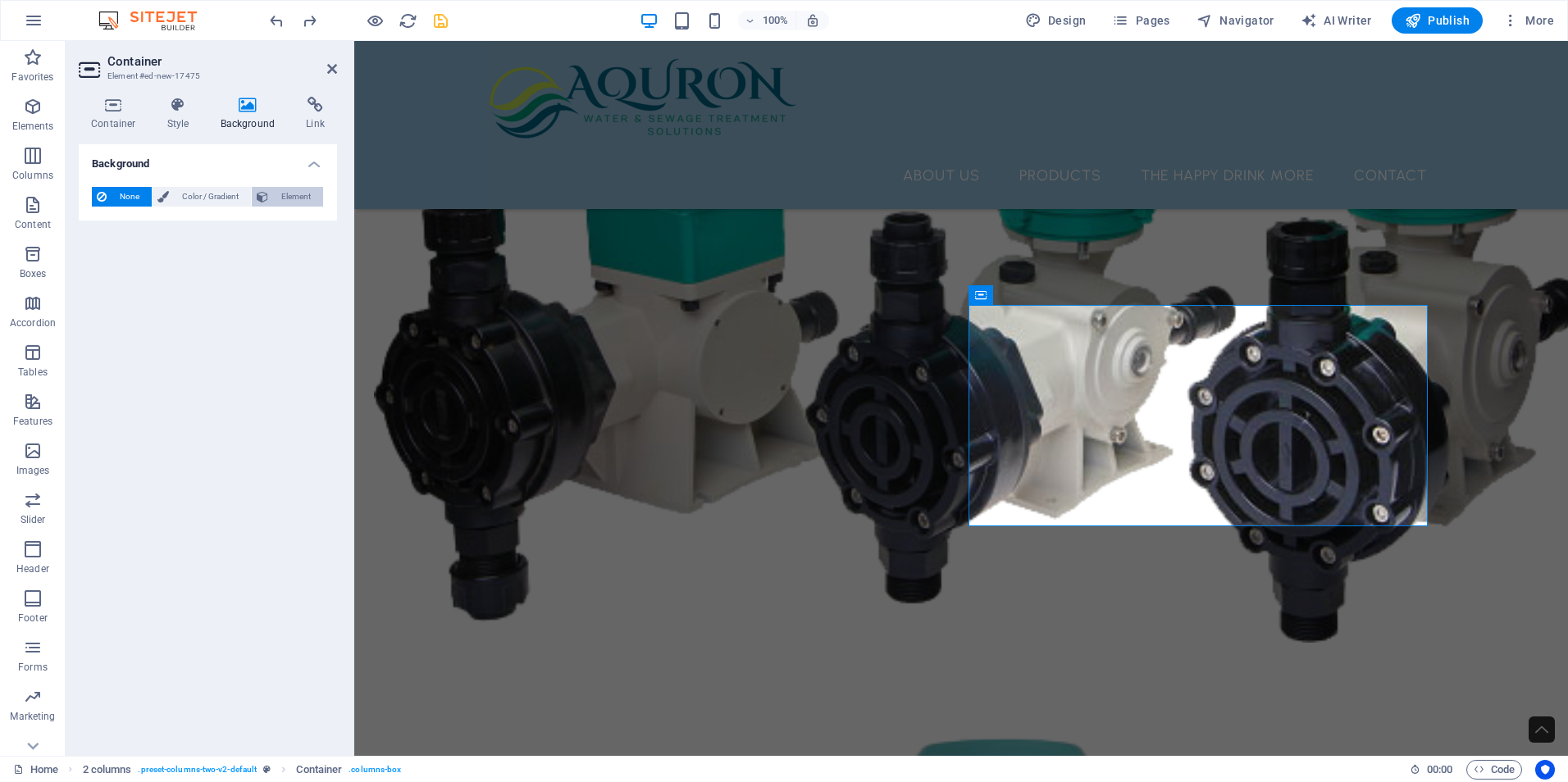 click on "Element" at bounding box center [295, 197] 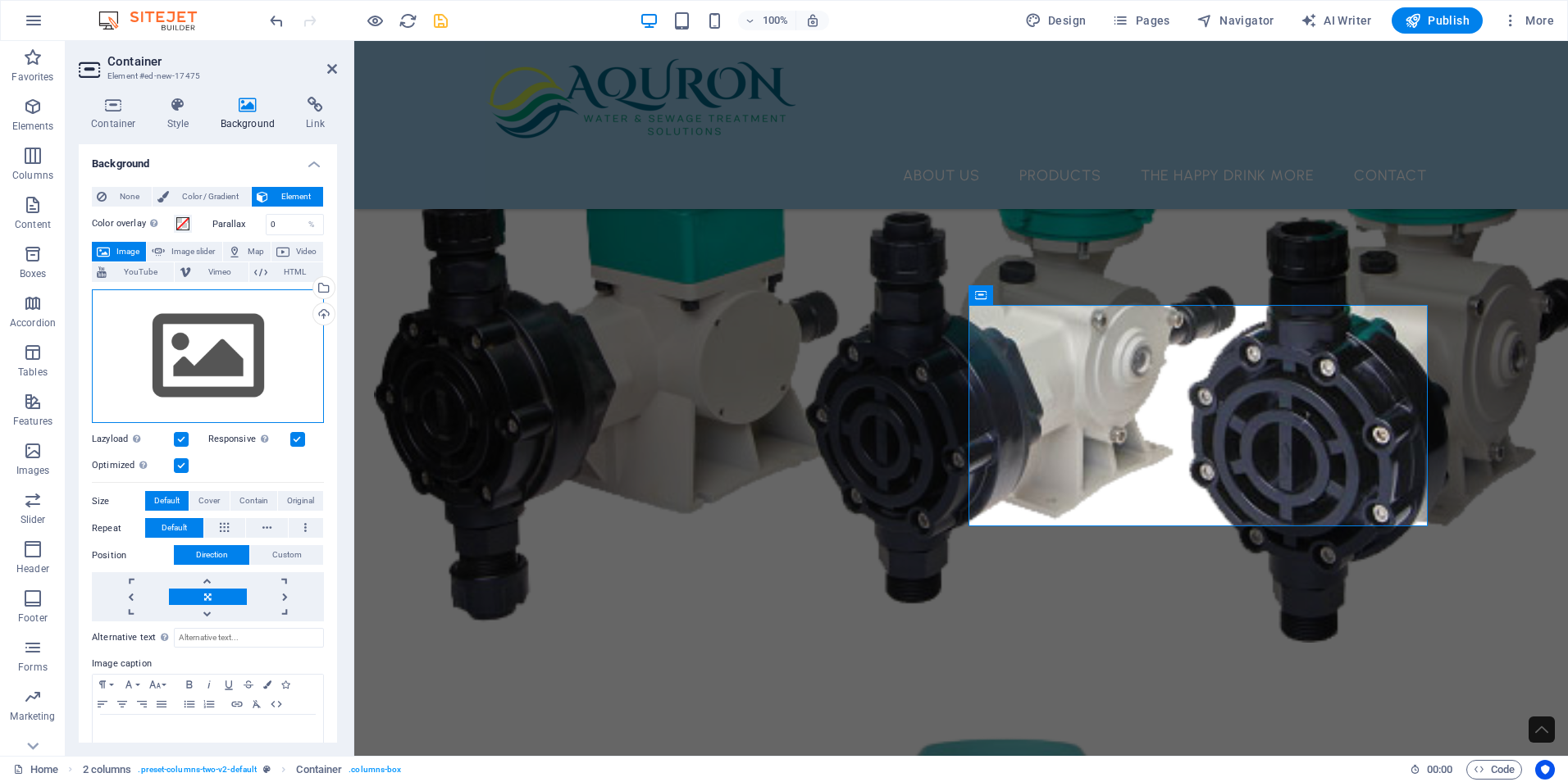 click on "Drag files here, click to choose files or select files from Files or our free stock photos & videos" at bounding box center (207, 357) 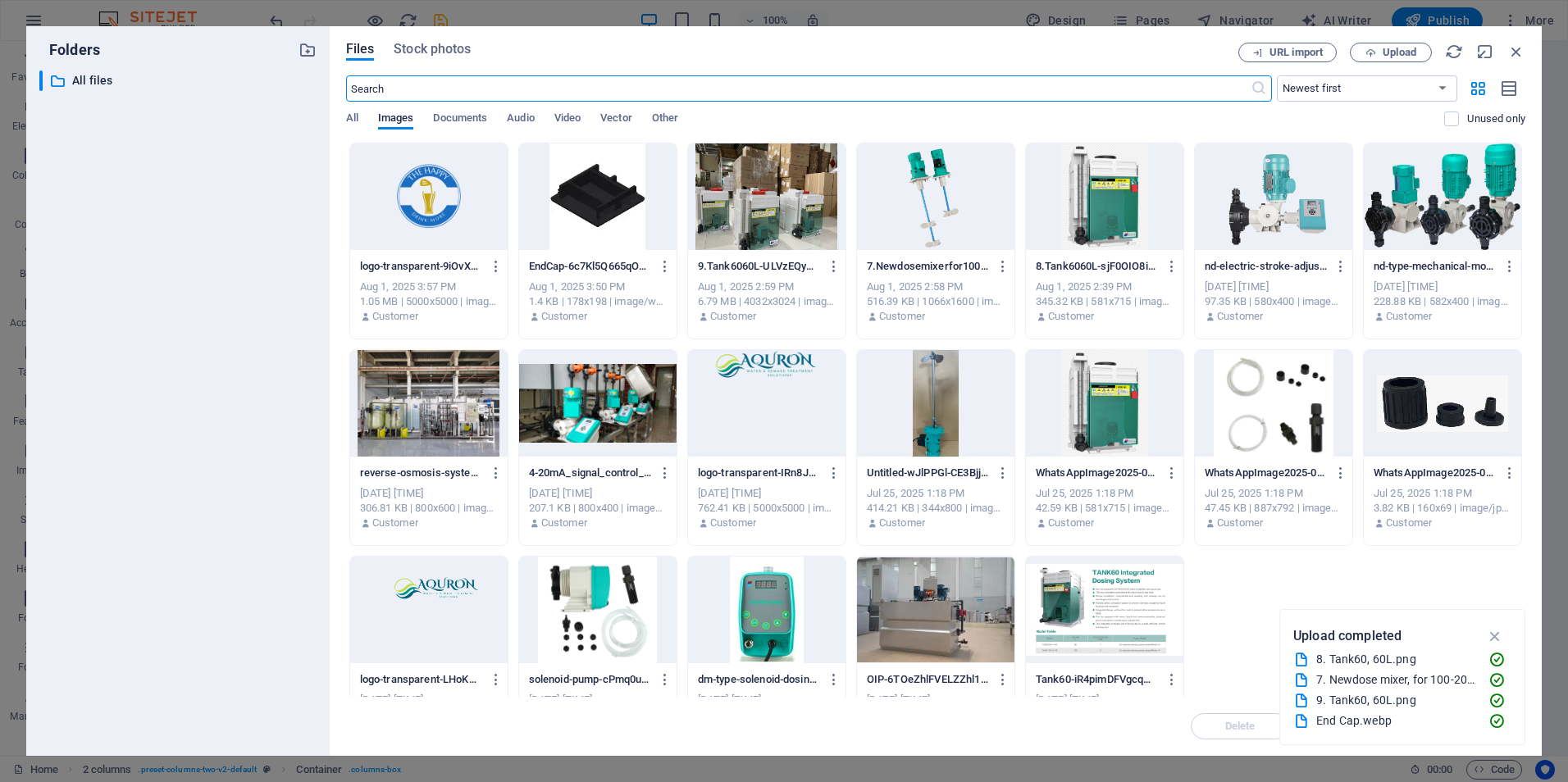 scroll, scrollTop: 4799, scrollLeft: 0, axis: vertical 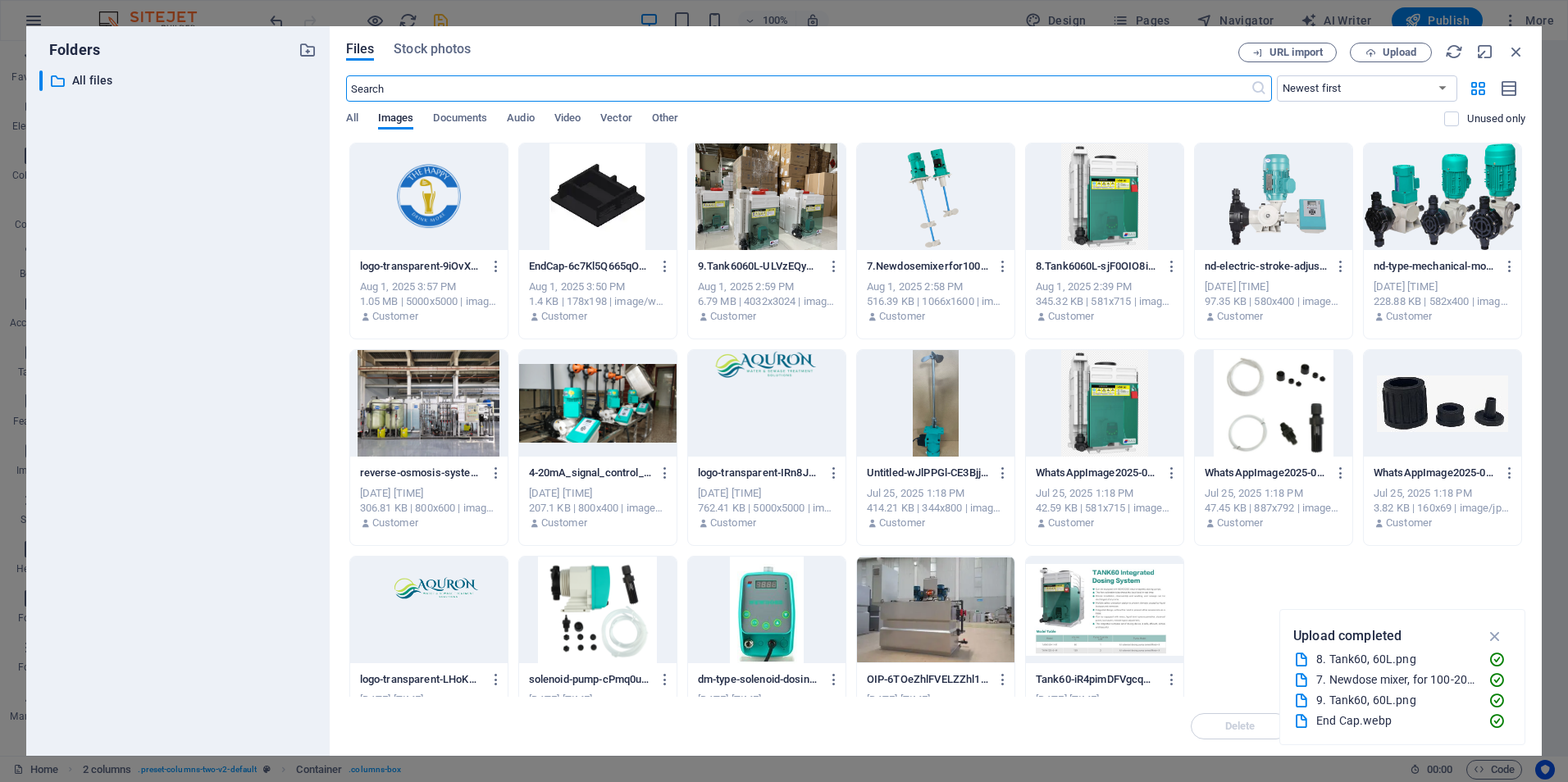 click at bounding box center [429, 197] 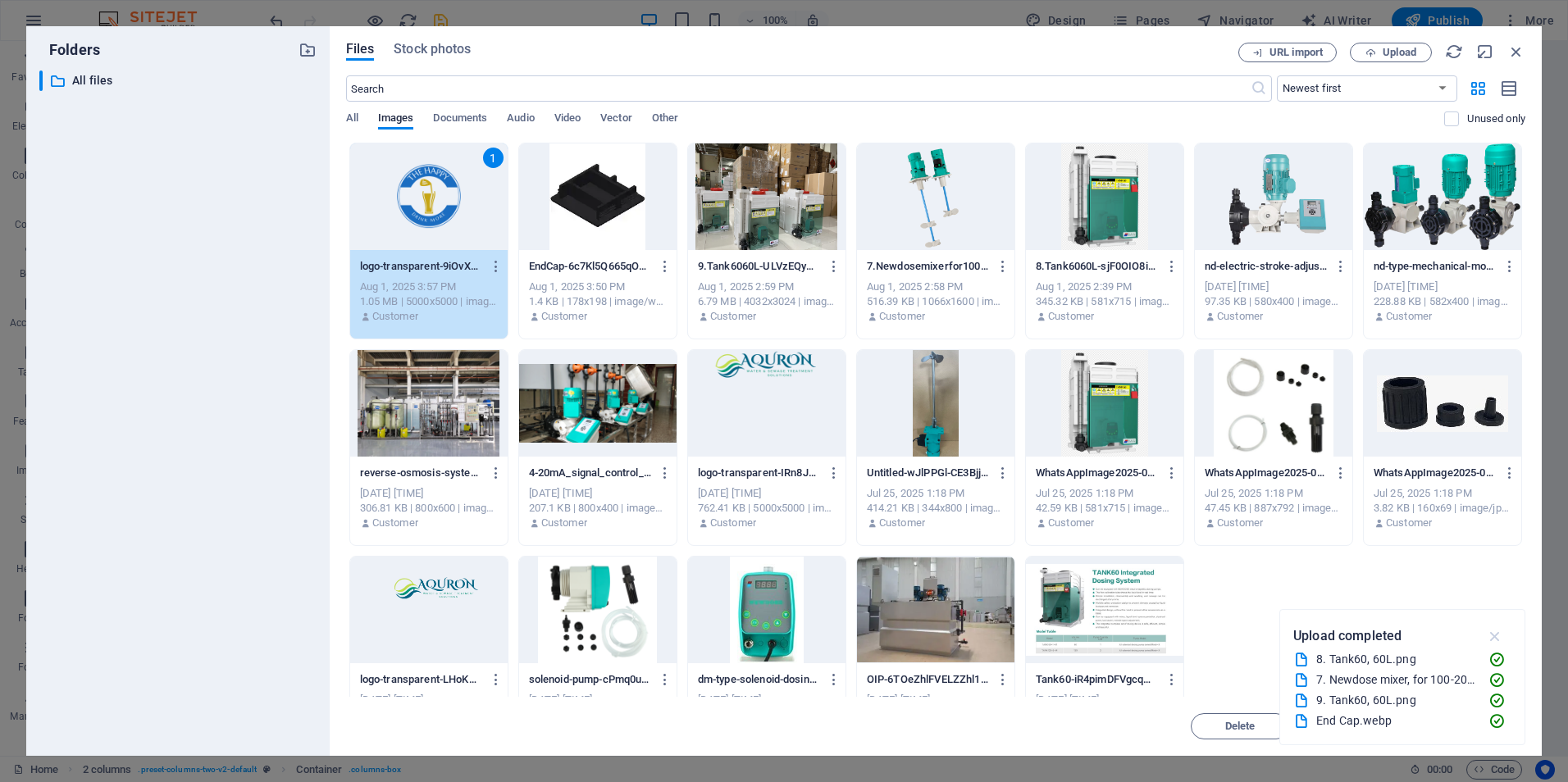 click at bounding box center [1495, 636] 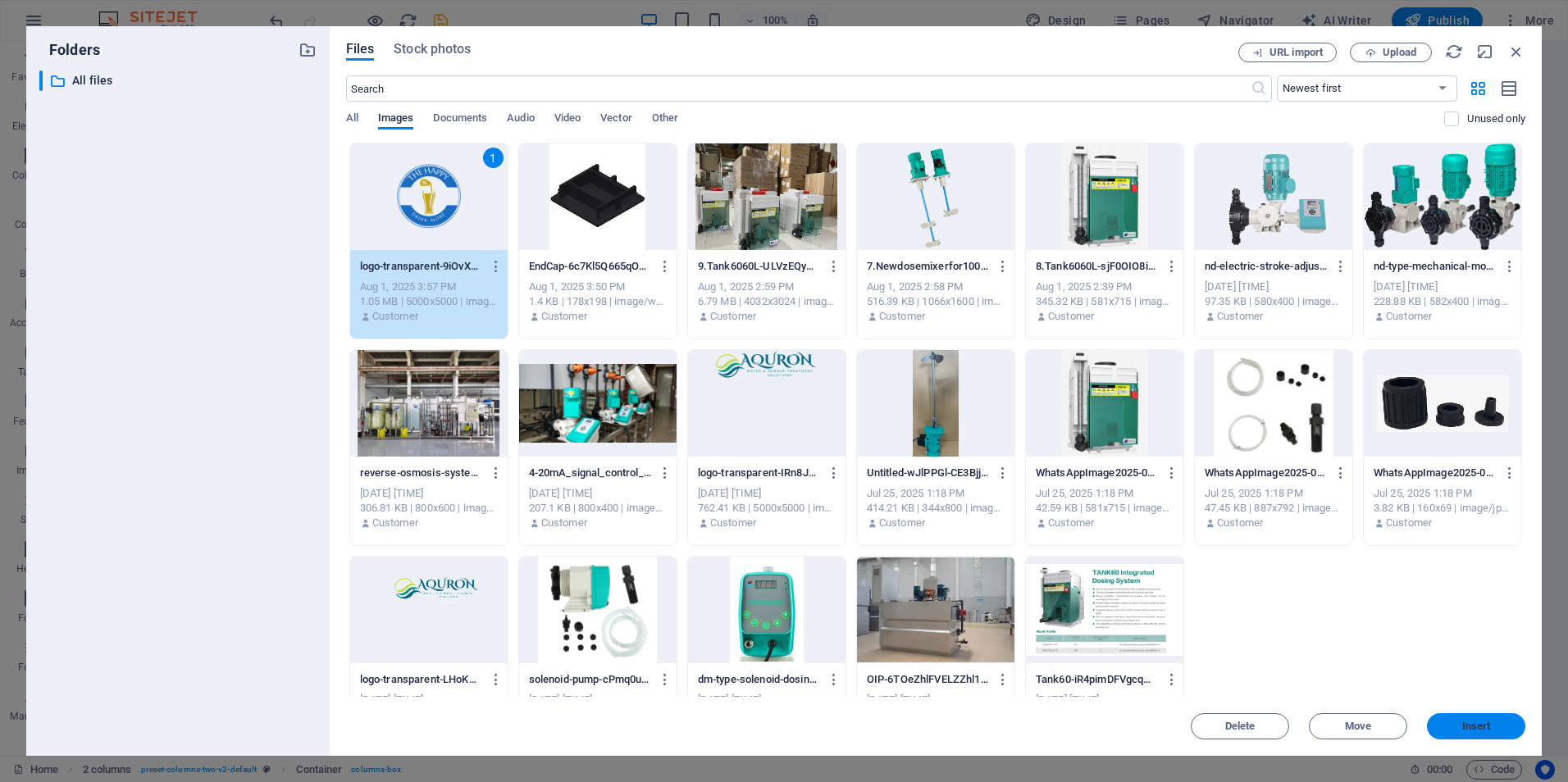 click on "Insert" at bounding box center (1476, 726) 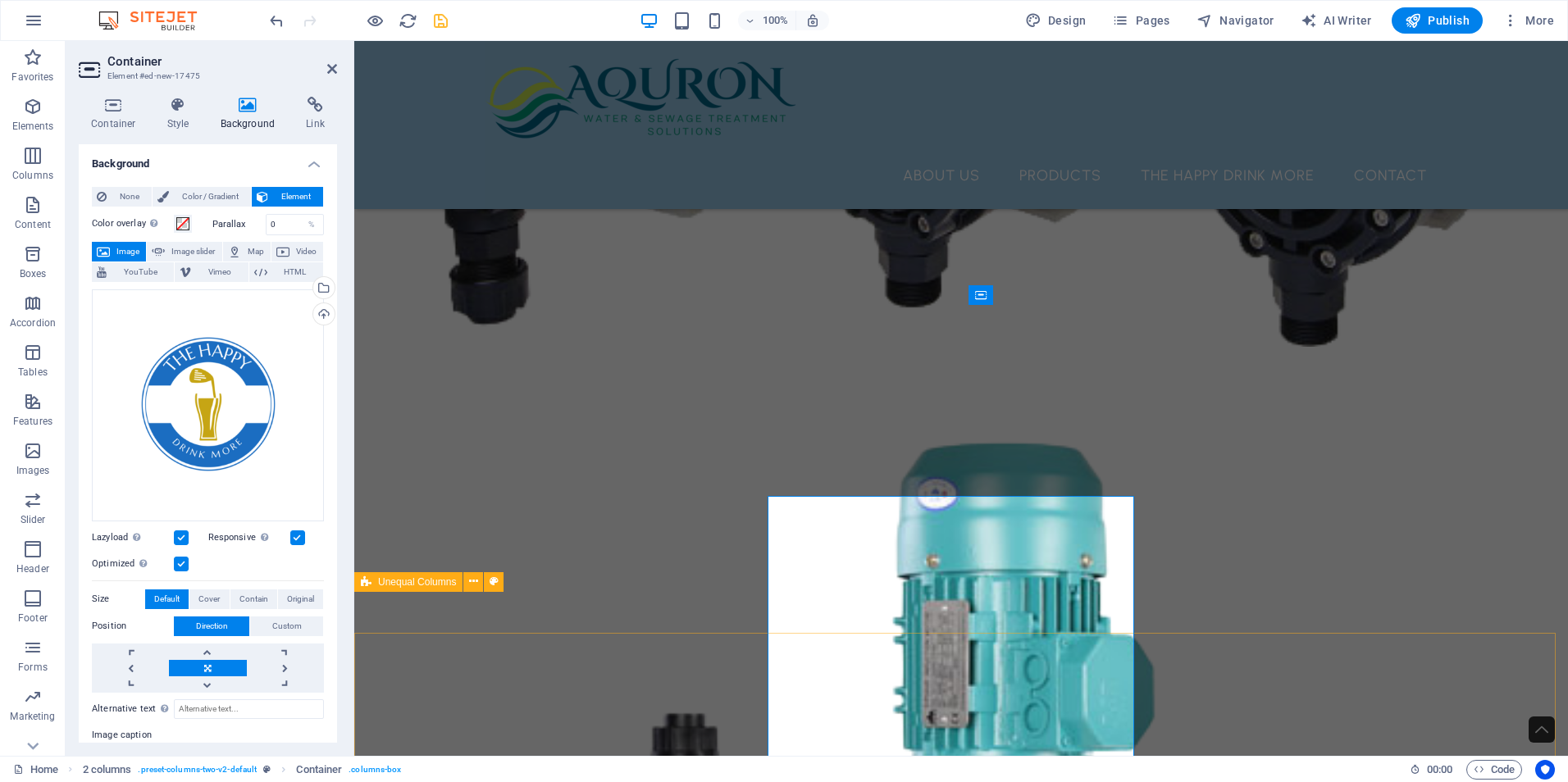 scroll, scrollTop: 4503, scrollLeft: 0, axis: vertical 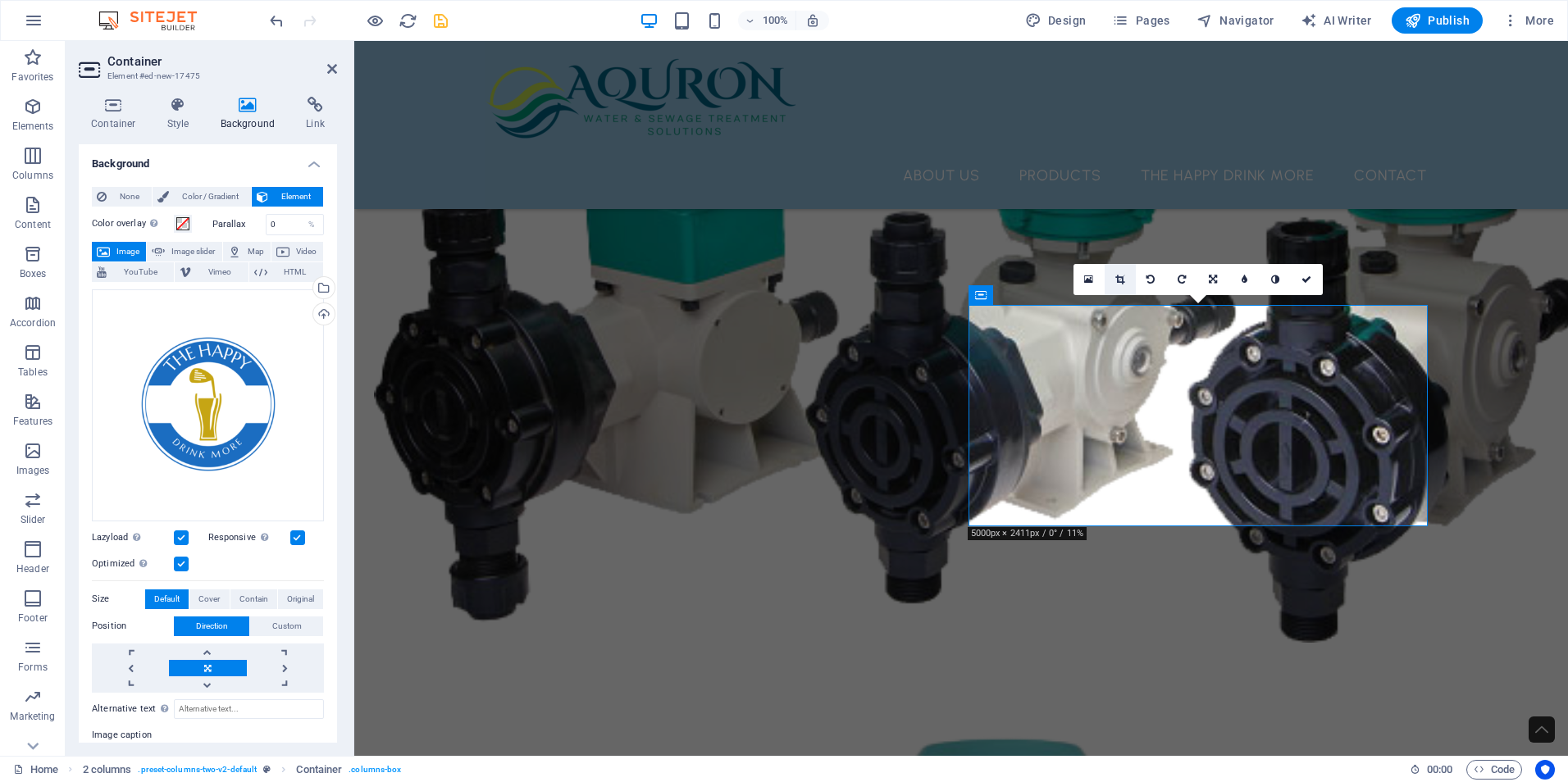 click at bounding box center (1119, 280) 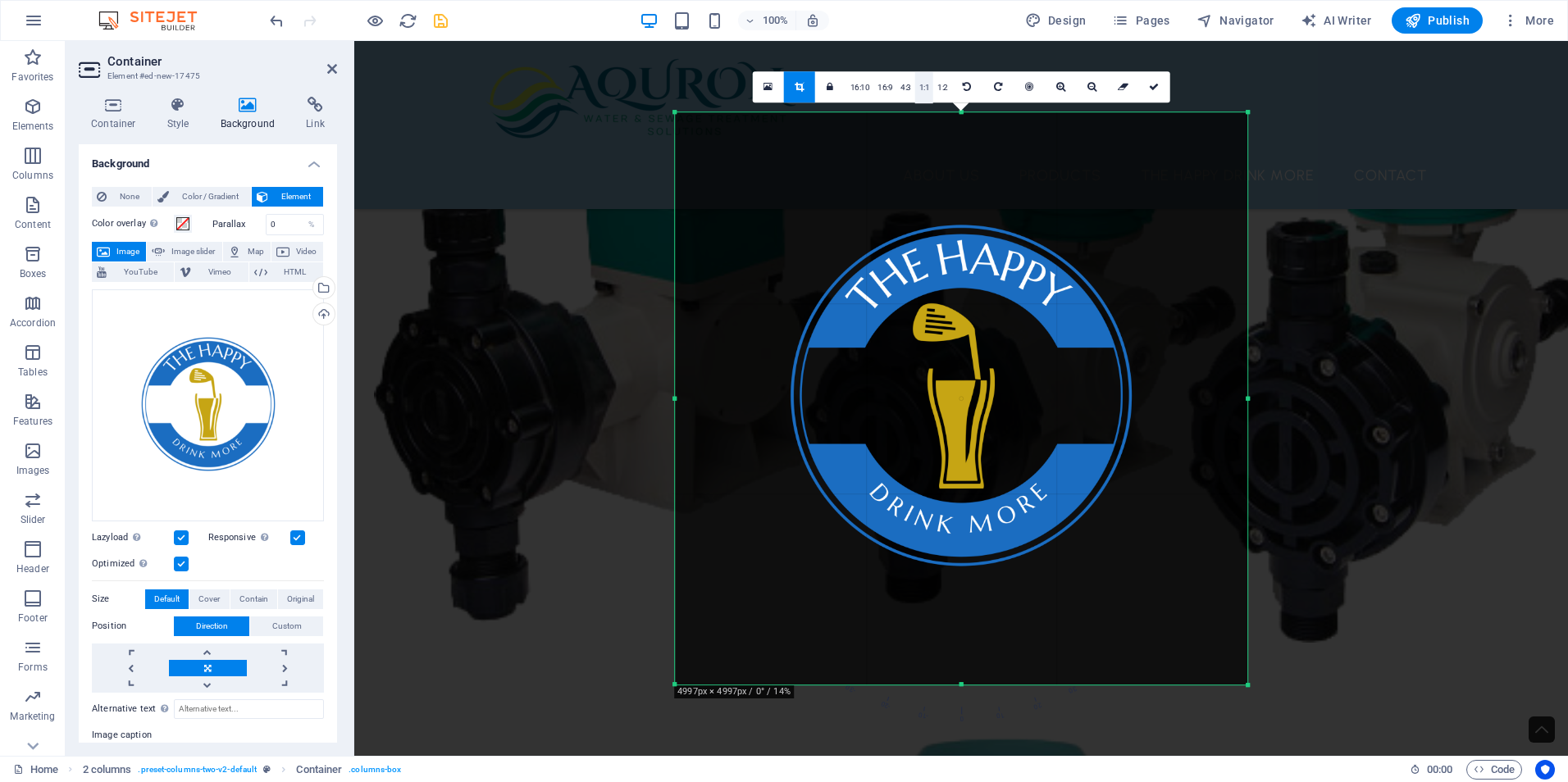 click on "1:1" at bounding box center [924, 88] 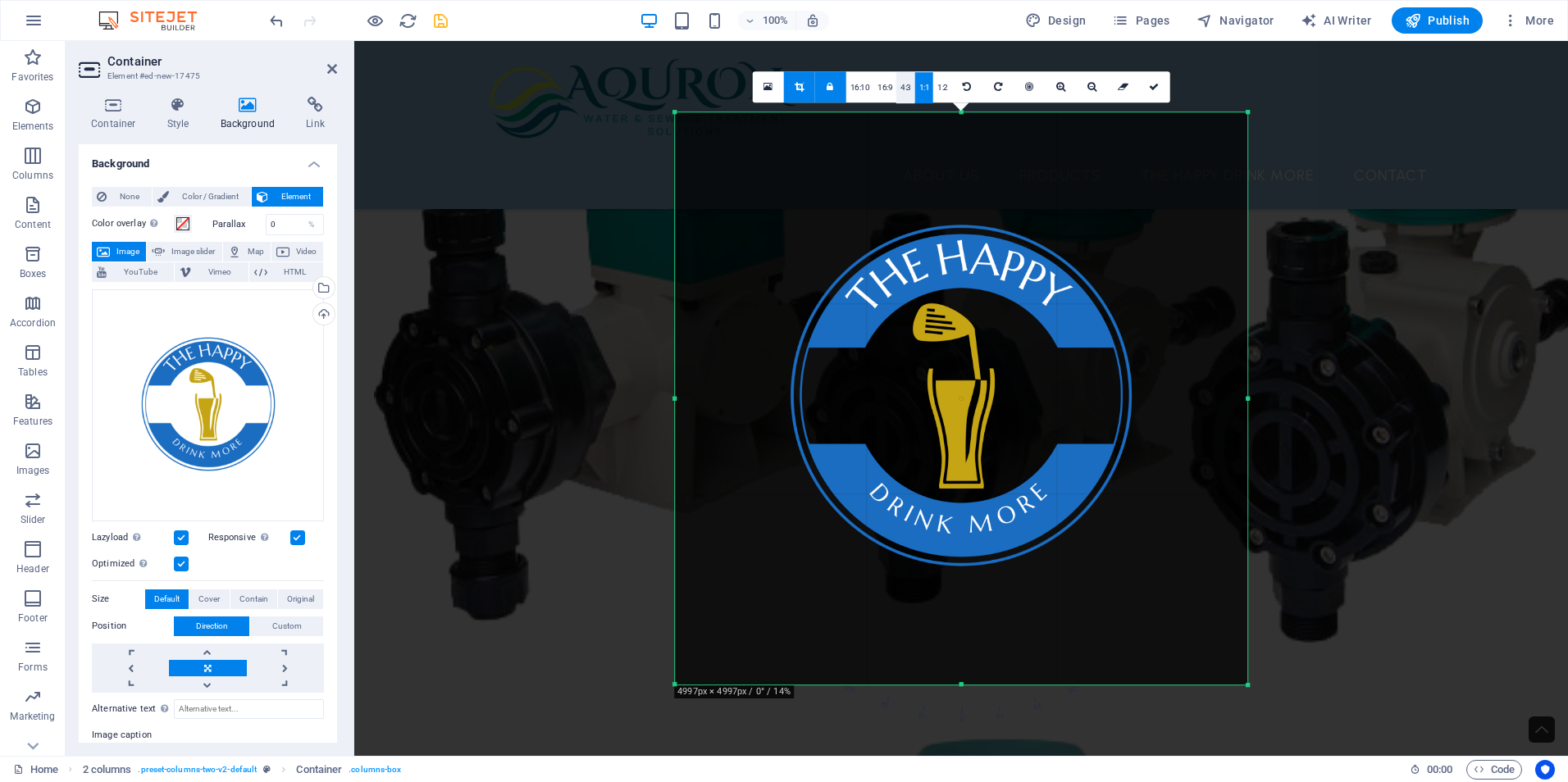 click on "4:3" at bounding box center (905, 88) 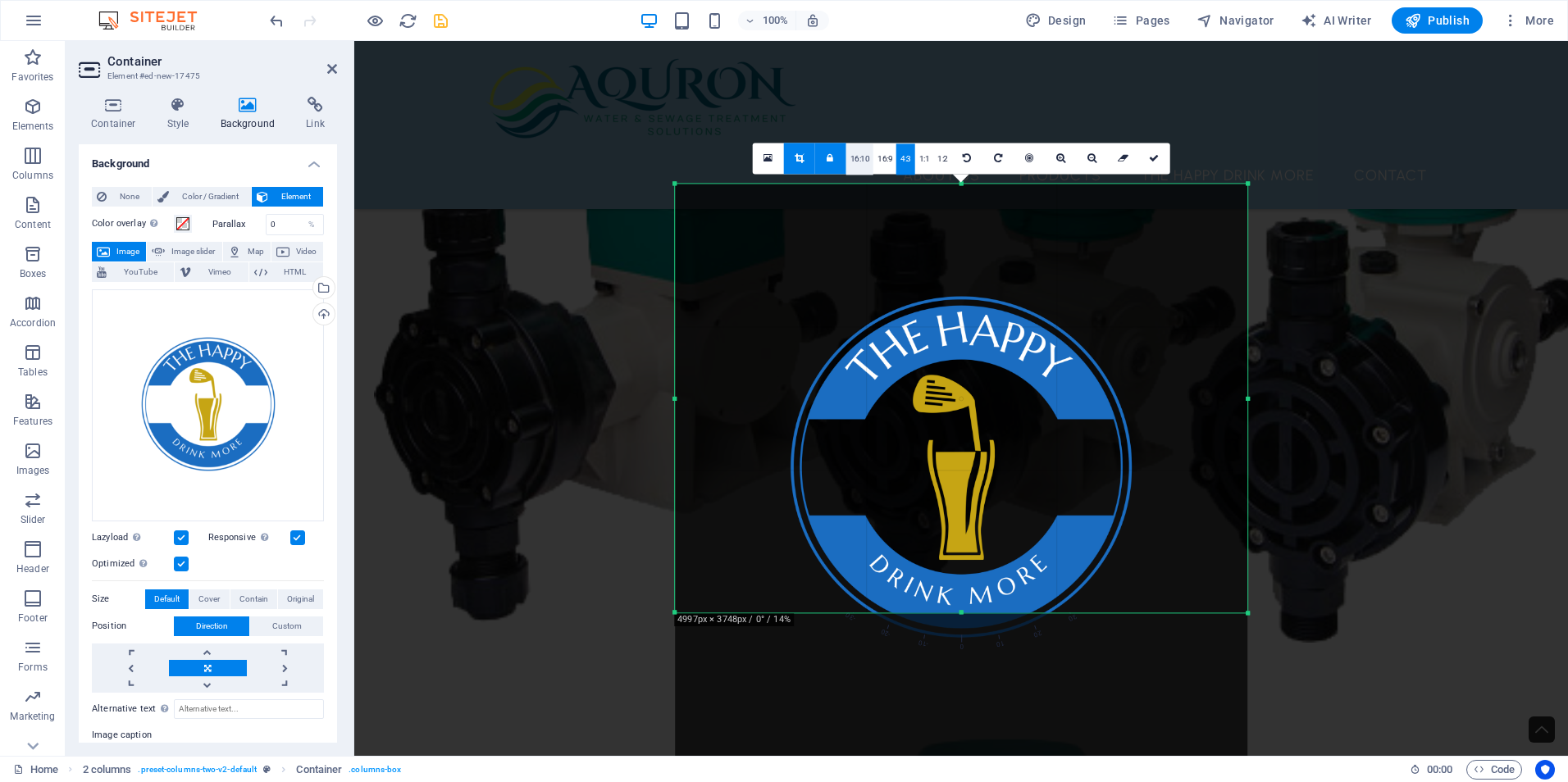 click on "16:10" at bounding box center [860, 159] 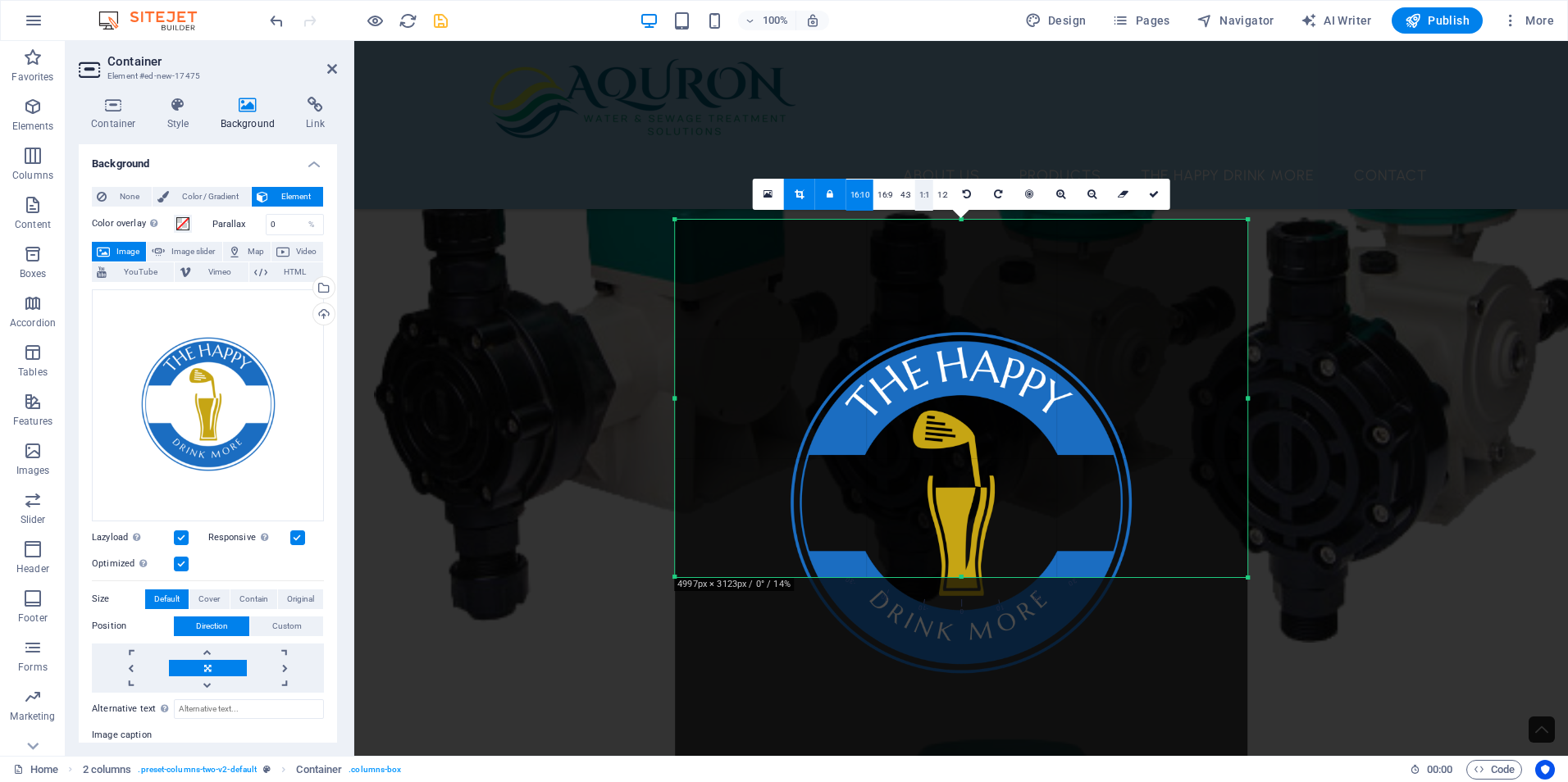 click on "1:1" at bounding box center (924, 195) 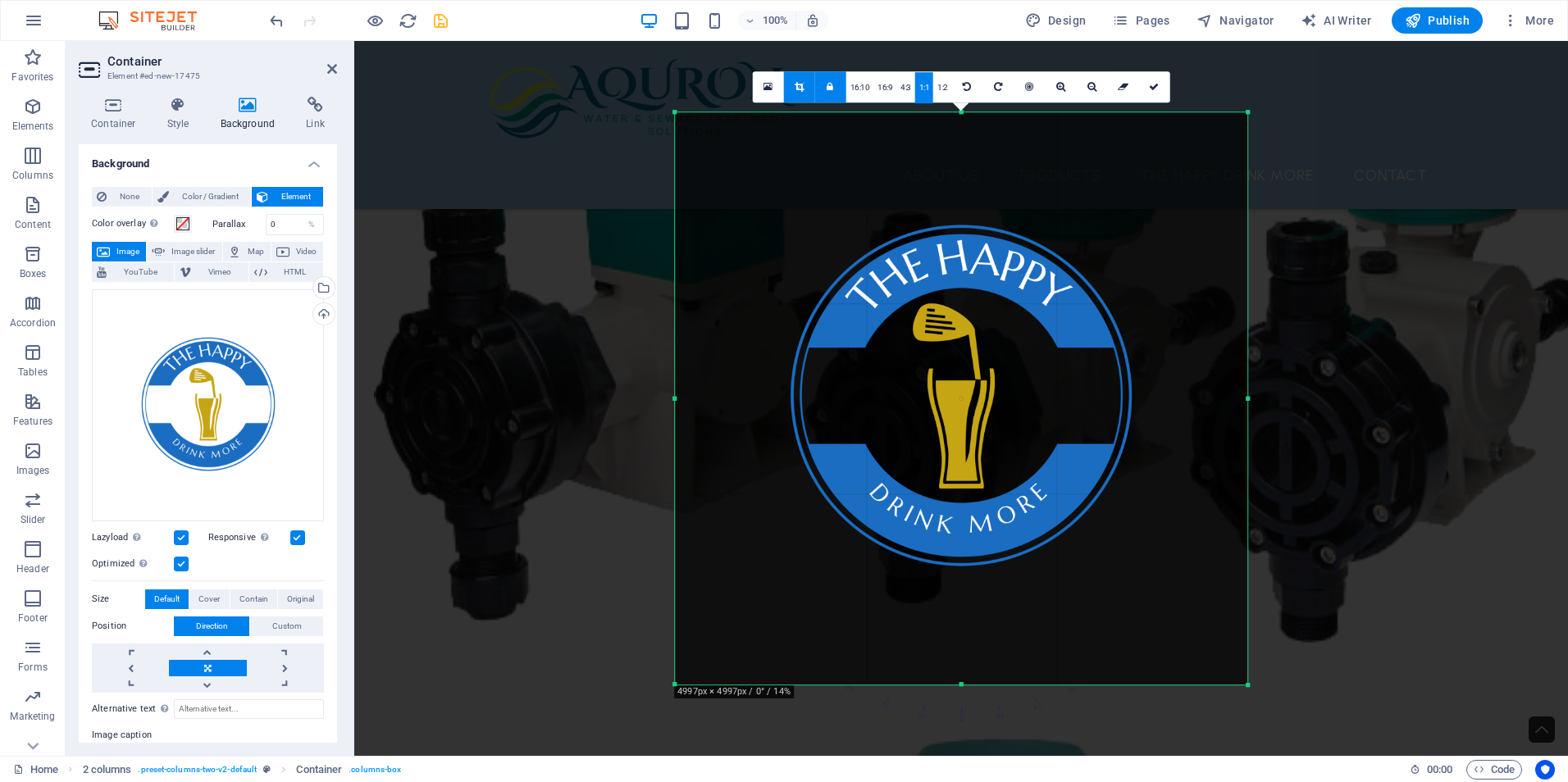 click at bounding box center [961, 2424] 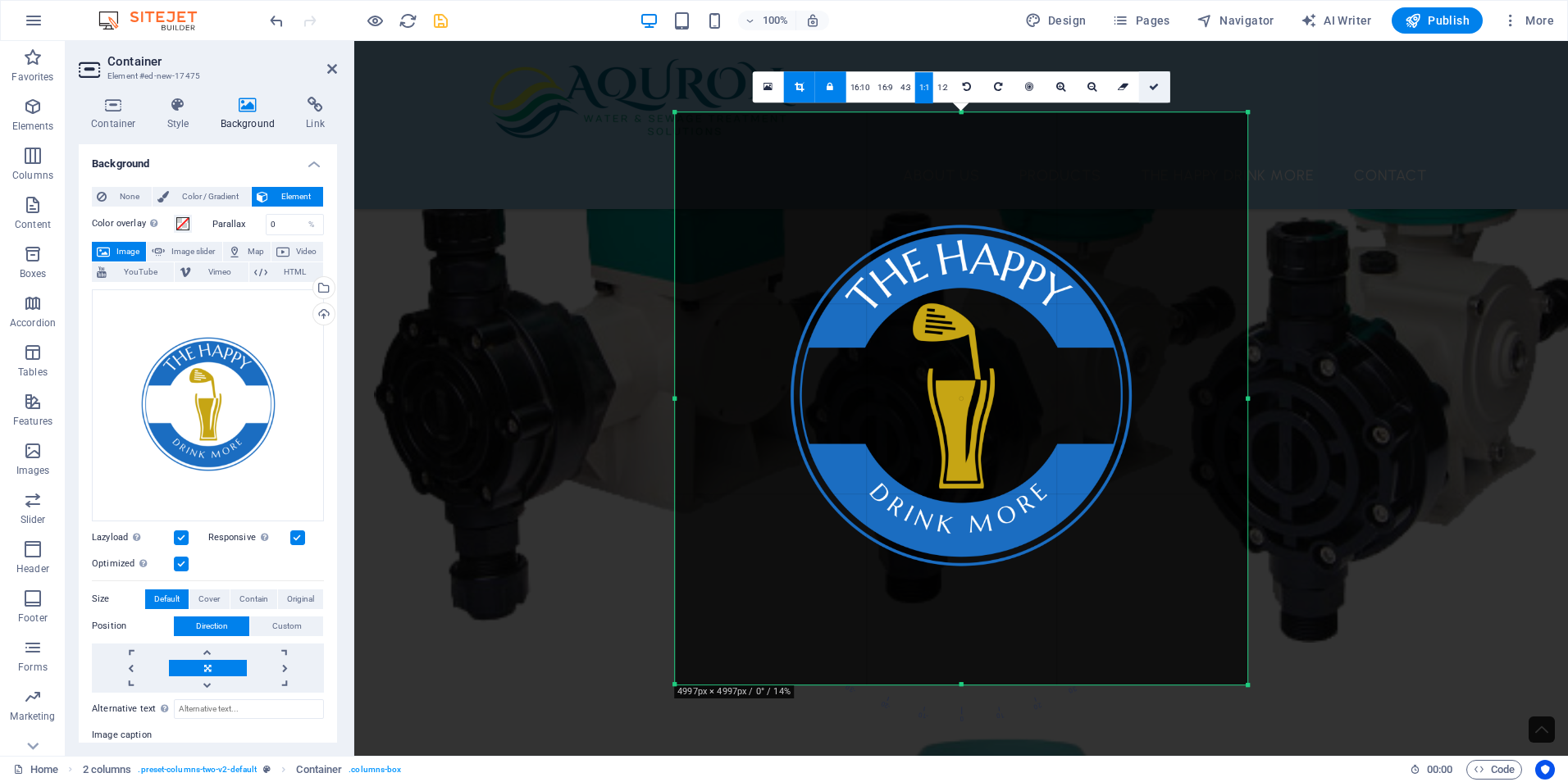 click at bounding box center [1154, 87] 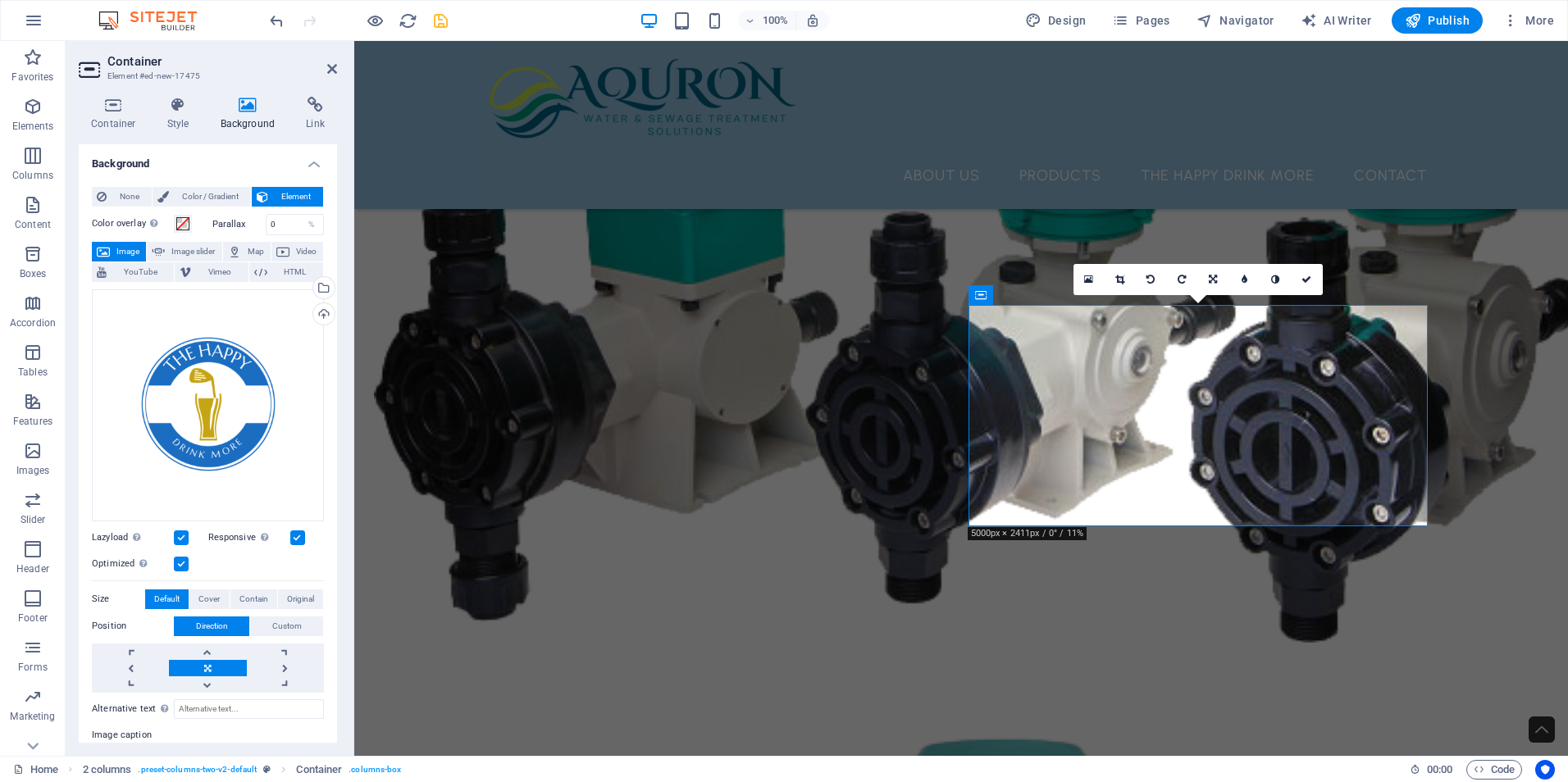 click at bounding box center [604, 10607] 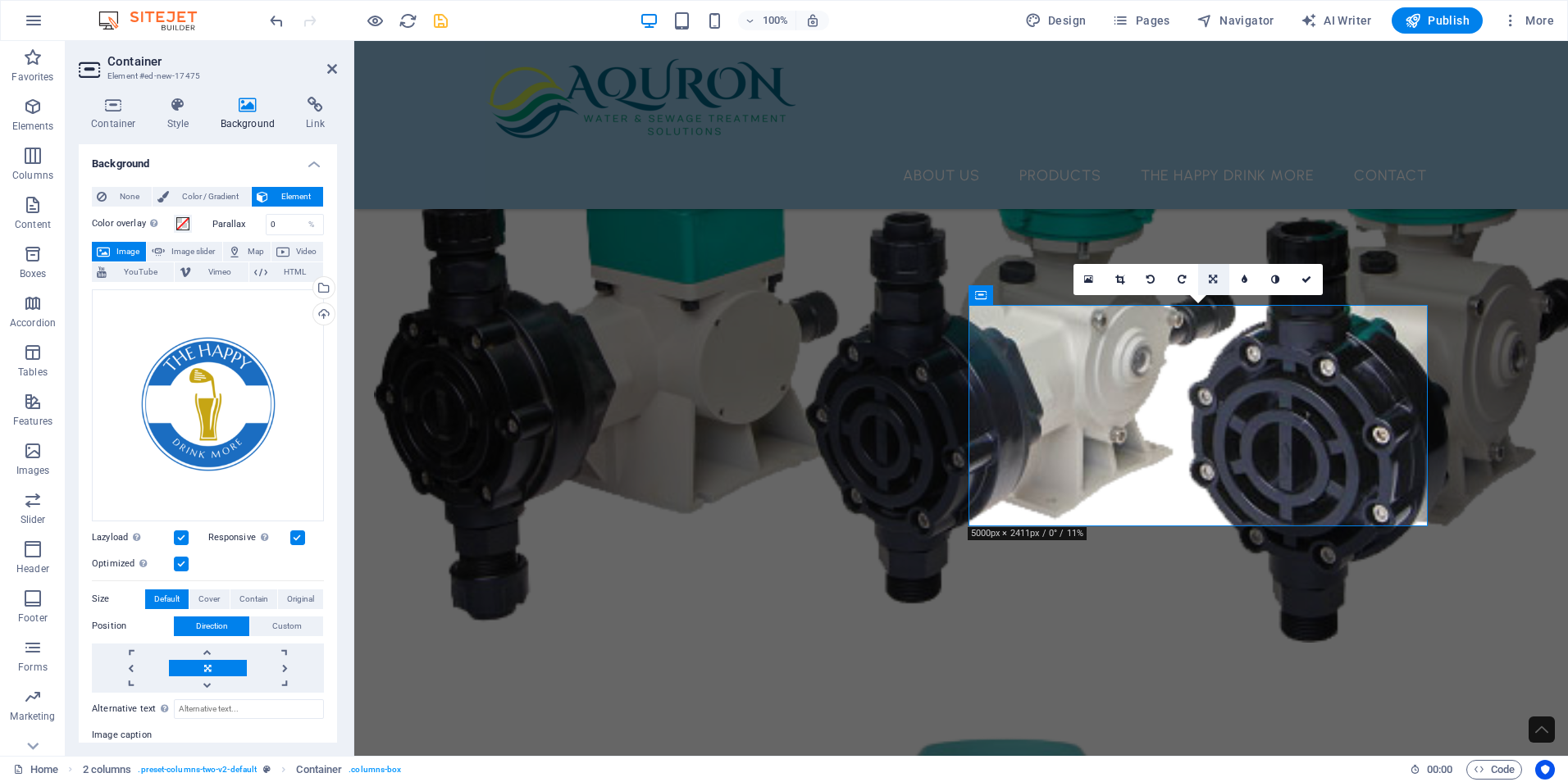 click at bounding box center (1213, 280) 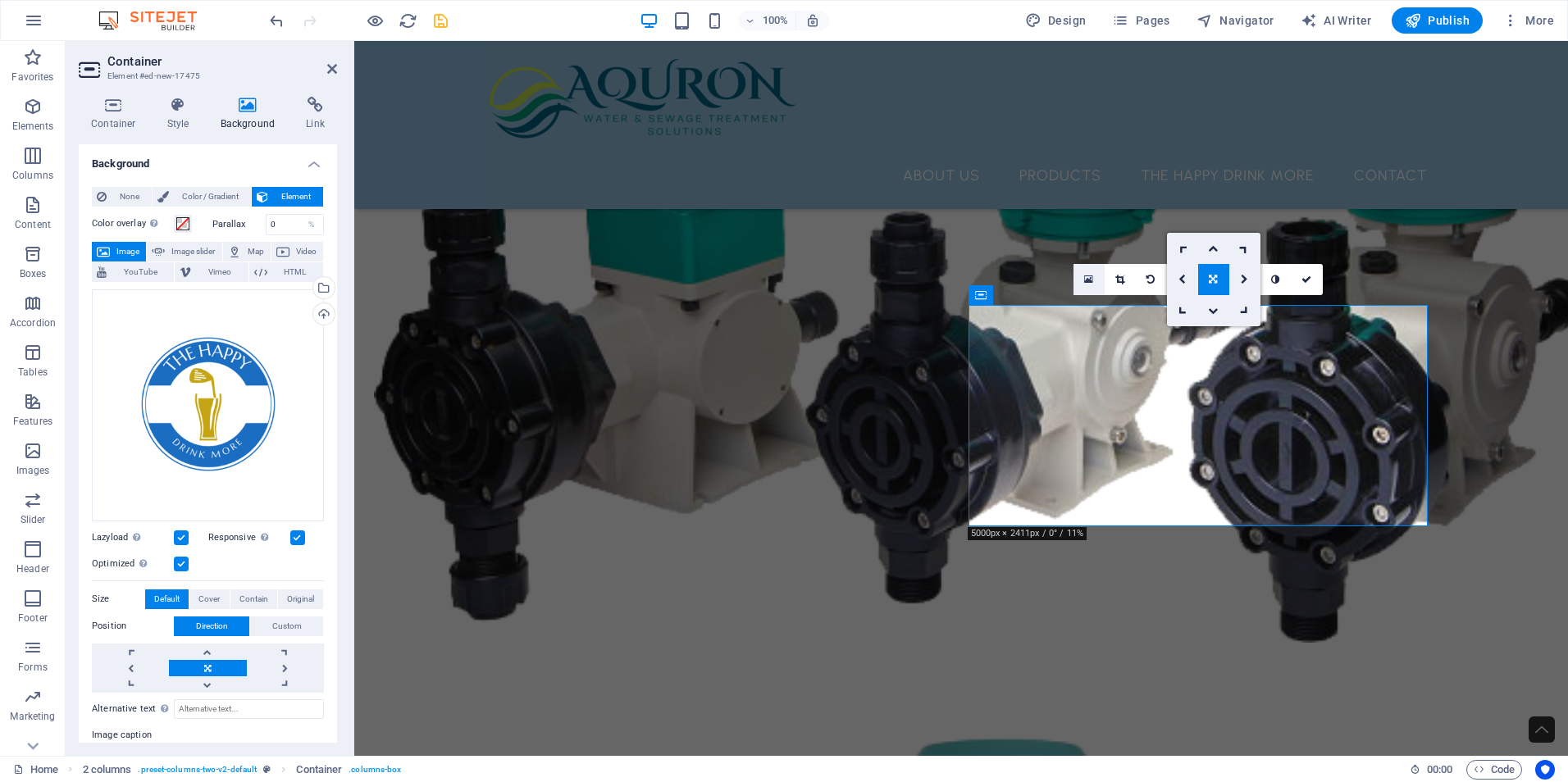click at bounding box center (1088, 280) 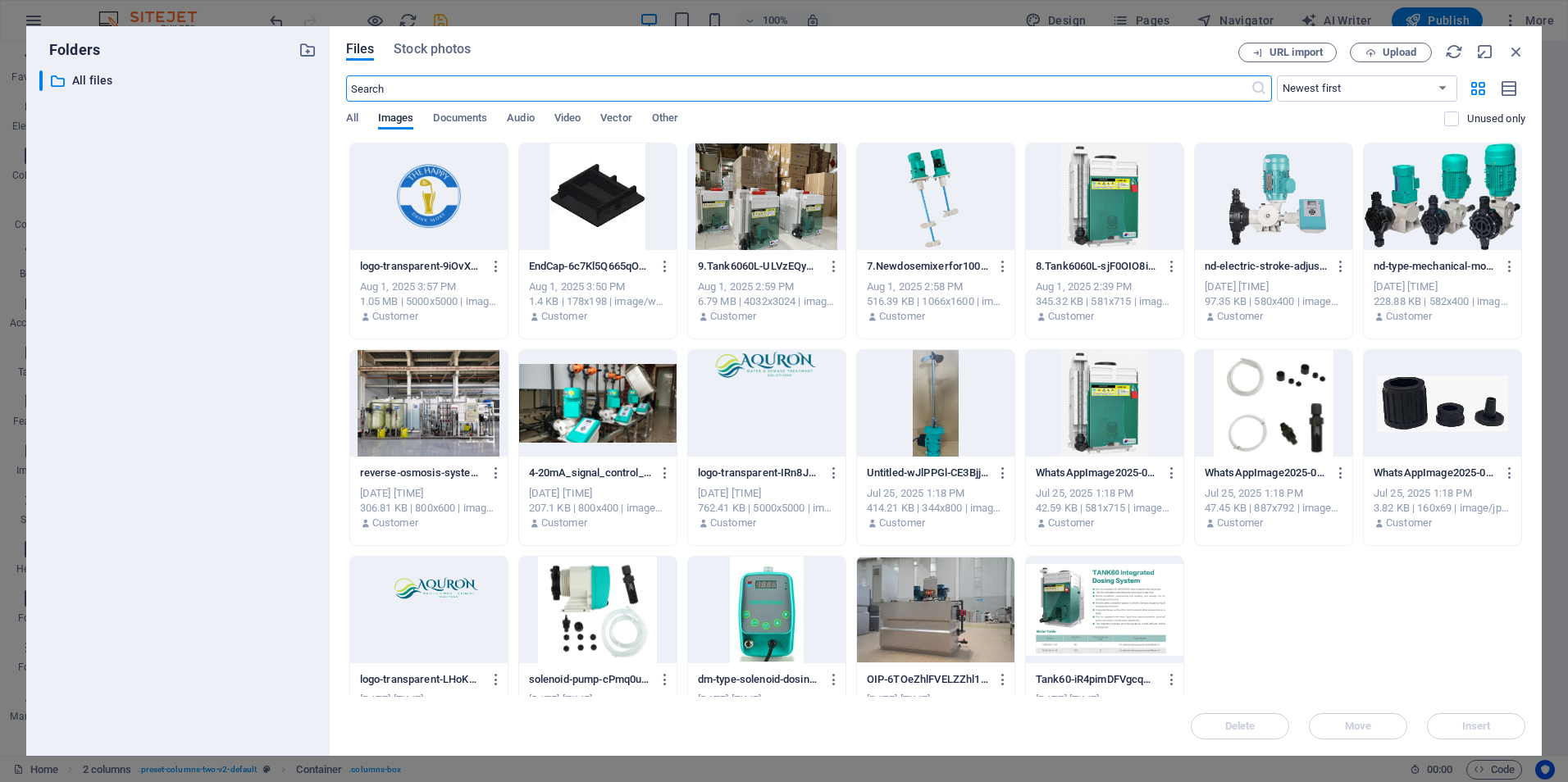 scroll, scrollTop: 4799, scrollLeft: 0, axis: vertical 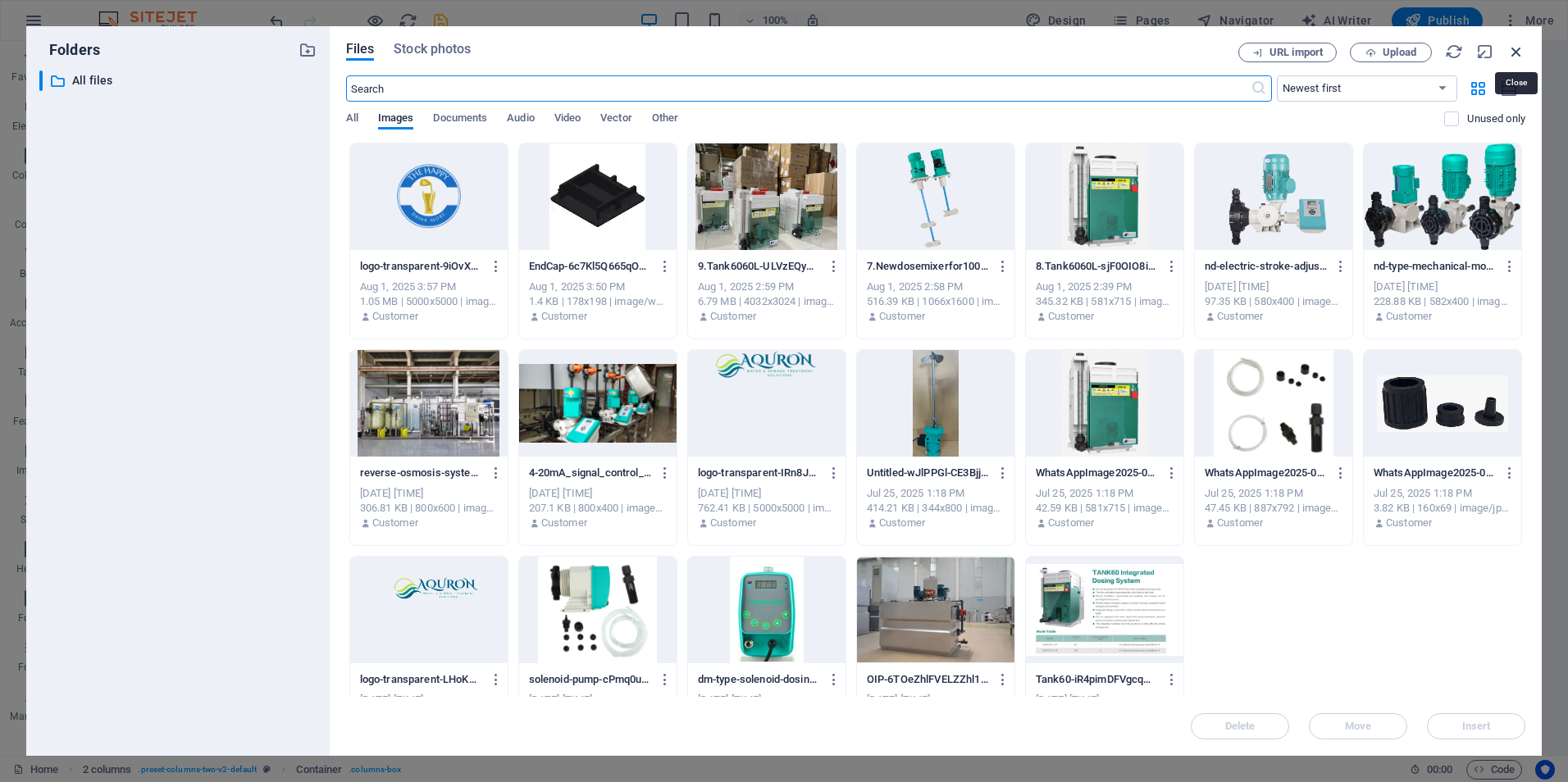 click at bounding box center [1516, 52] 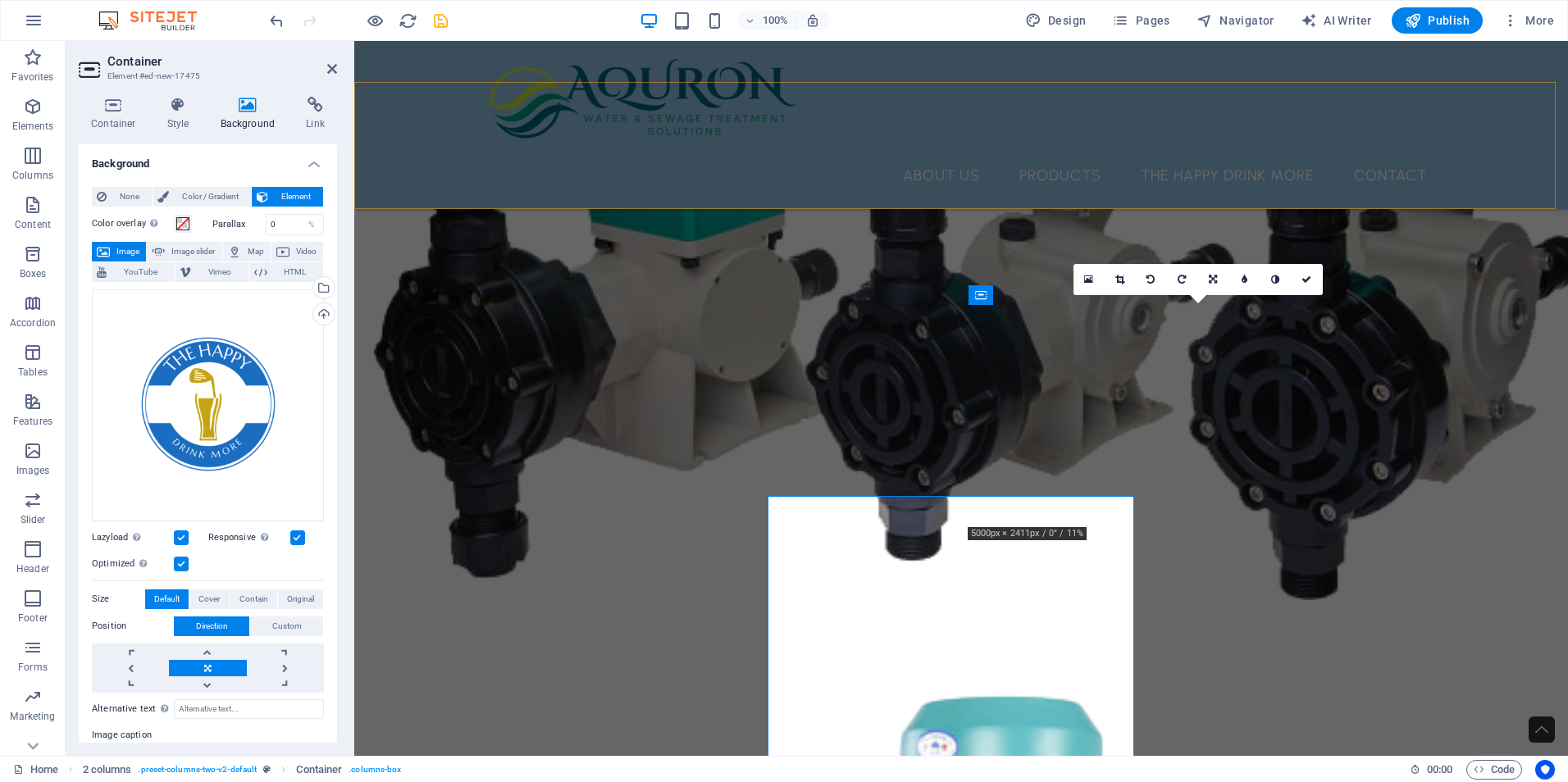 scroll, scrollTop: 4503, scrollLeft: 0, axis: vertical 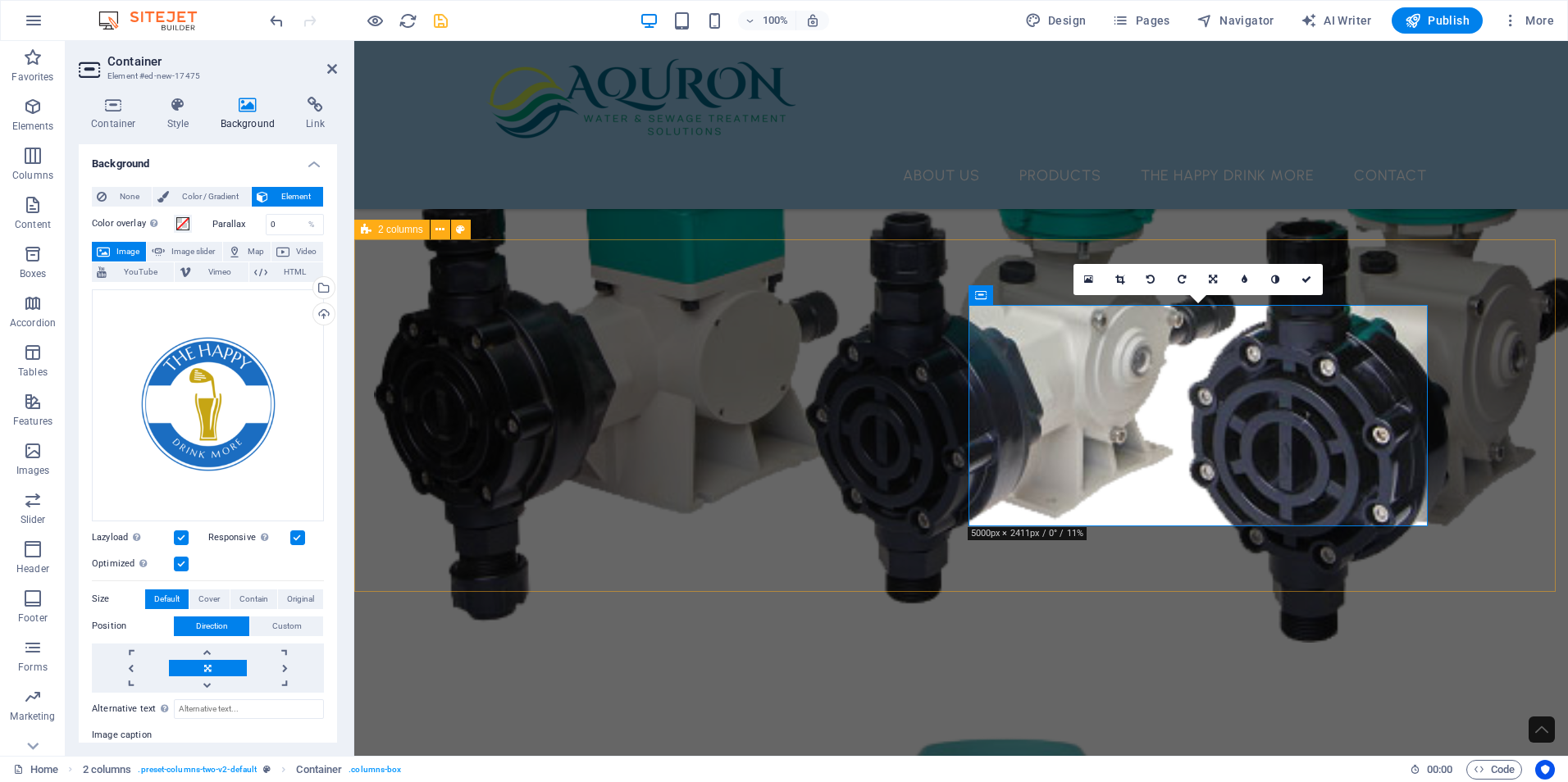 click on "Introducing The Happy Drink More – the ideal solution for those moments when everything else seems to falter, reminding you that it's the perfect time to indulge in a refreshing drink! Whether you’re out enjoying time with friends, hitting the golf course, soaking up the sun at the beach, embarking on a hunting adventure, hosting a lively party, or simply in need of a practical and portable flask—The Happy Drink More is here to deliver the bar experience straight to you. With its innovative design and convenient functionality, you can savour your favourite beverages wherever life takes you! Drop content here or  Add elements  Paste clipboard" at bounding box center (961, 10548) 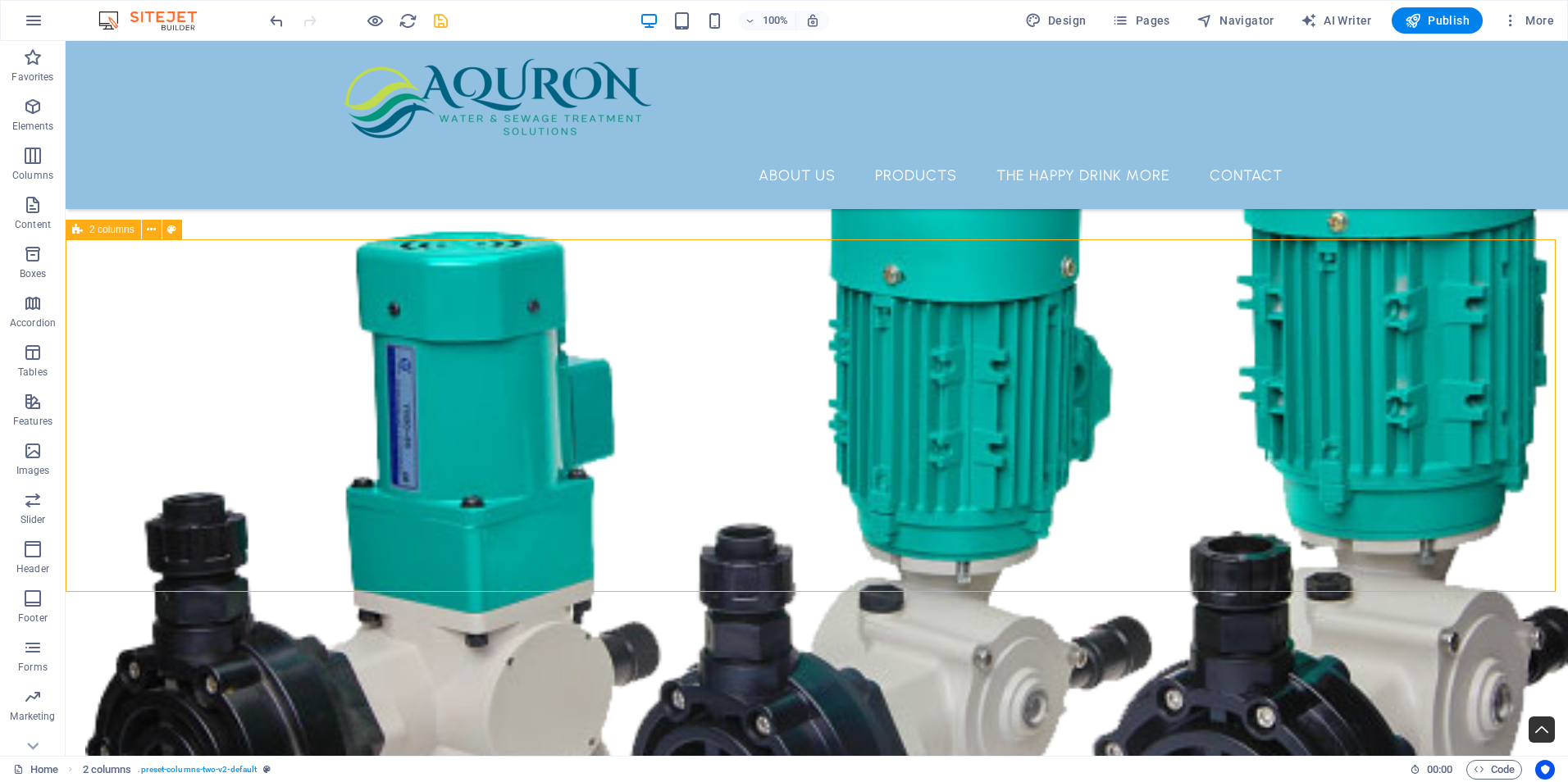 click on "Introducing The Happy Drink More – the ideal solution for those moments when everything else seems to falter, reminding you that it's the perfect time to indulge in a refreshing drink! Whether you’re out enjoying time with friends, hitting the golf course, soaking up the sun at the beach, embarking on a hunting adventure, hosting a lively party, or simply in need of a practical and portable flask—The Happy Drink More is here to deliver the bar experience straight to you. With its innovative design and convenient functionality, you can savour your favourite beverages wherever life takes you! Drop content here or  Add elements  Paste clipboard" at bounding box center [817, 11306] 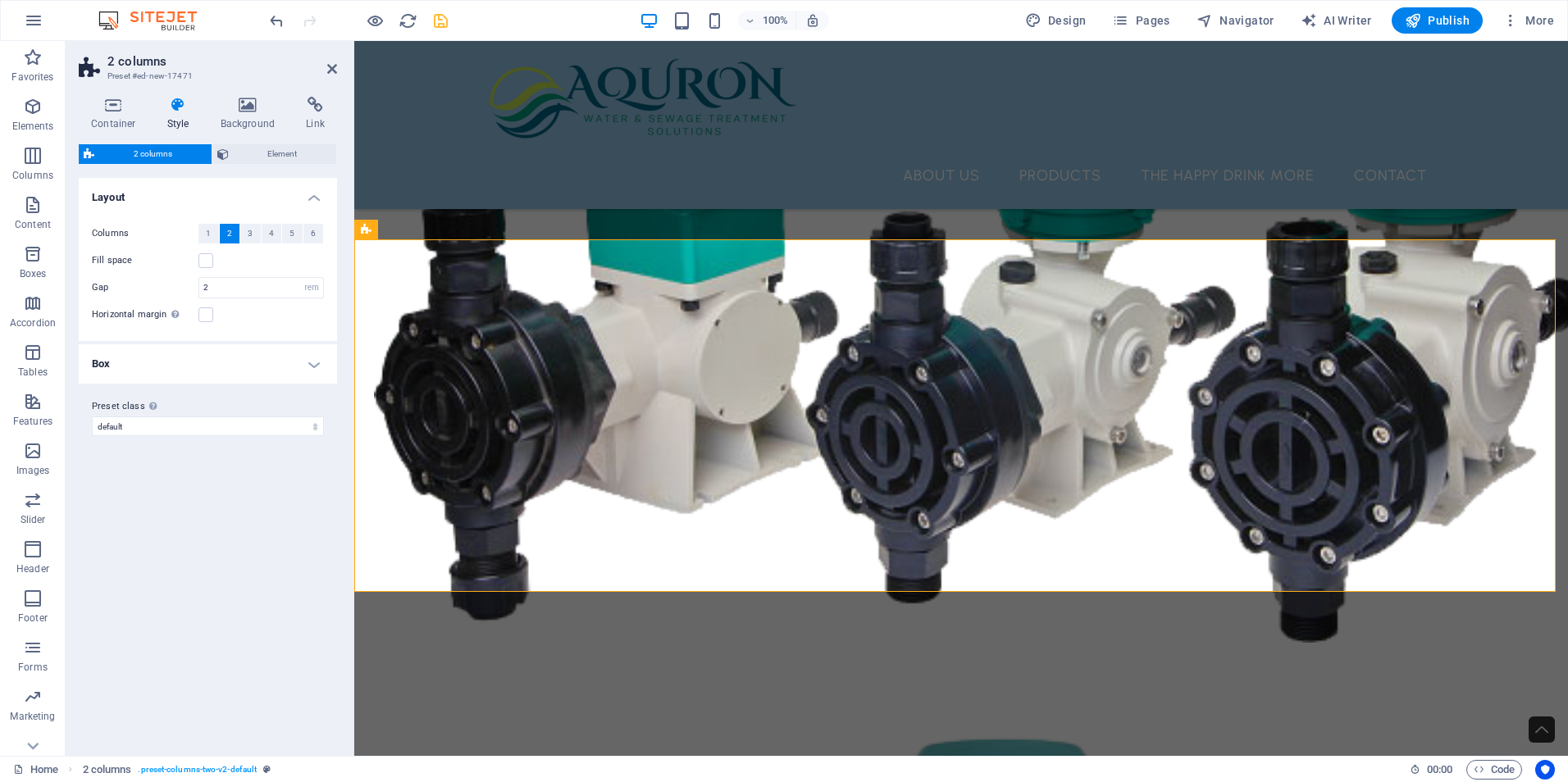 click at bounding box center [604, 10607] 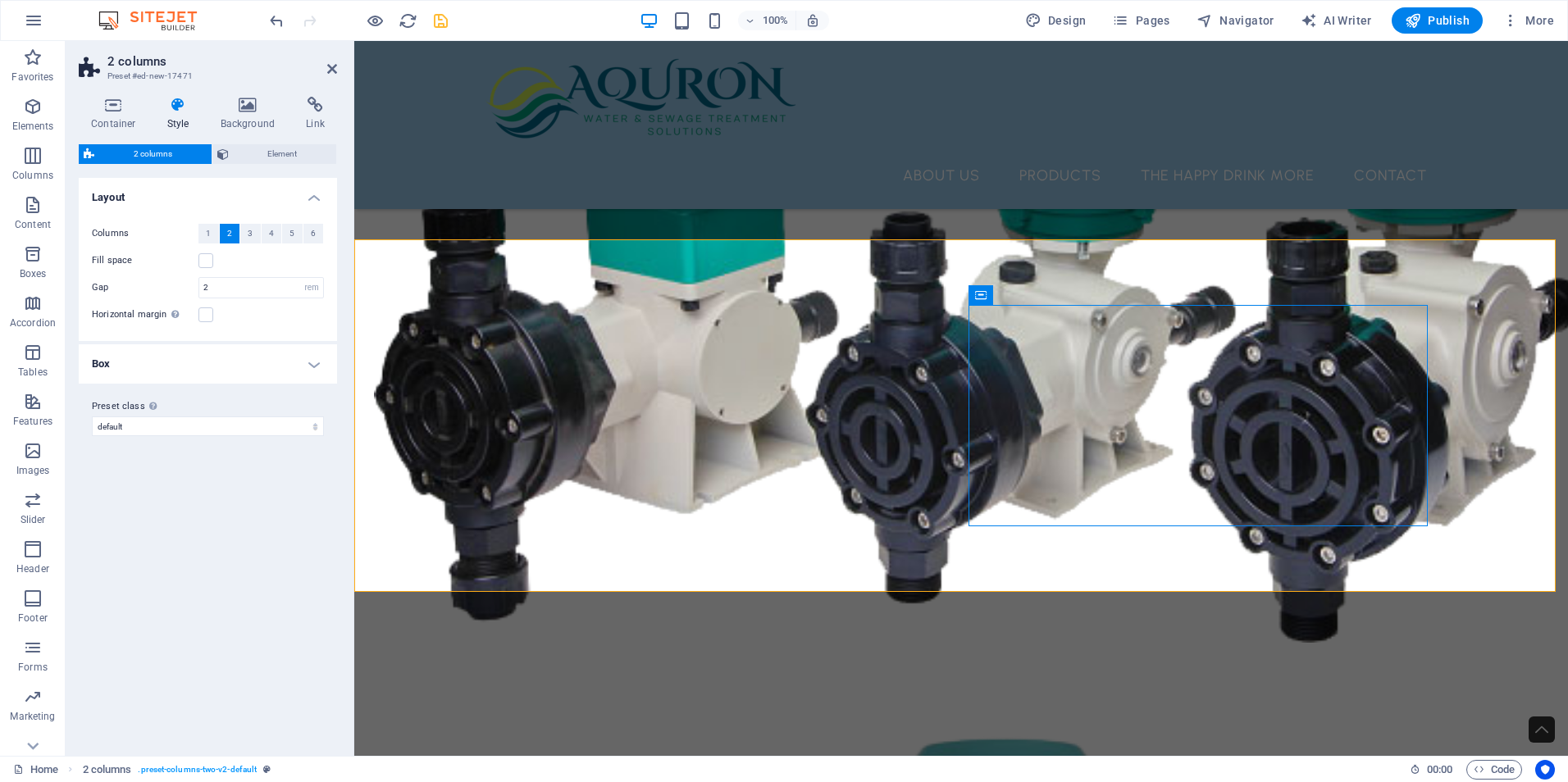 click at bounding box center (604, 10607) 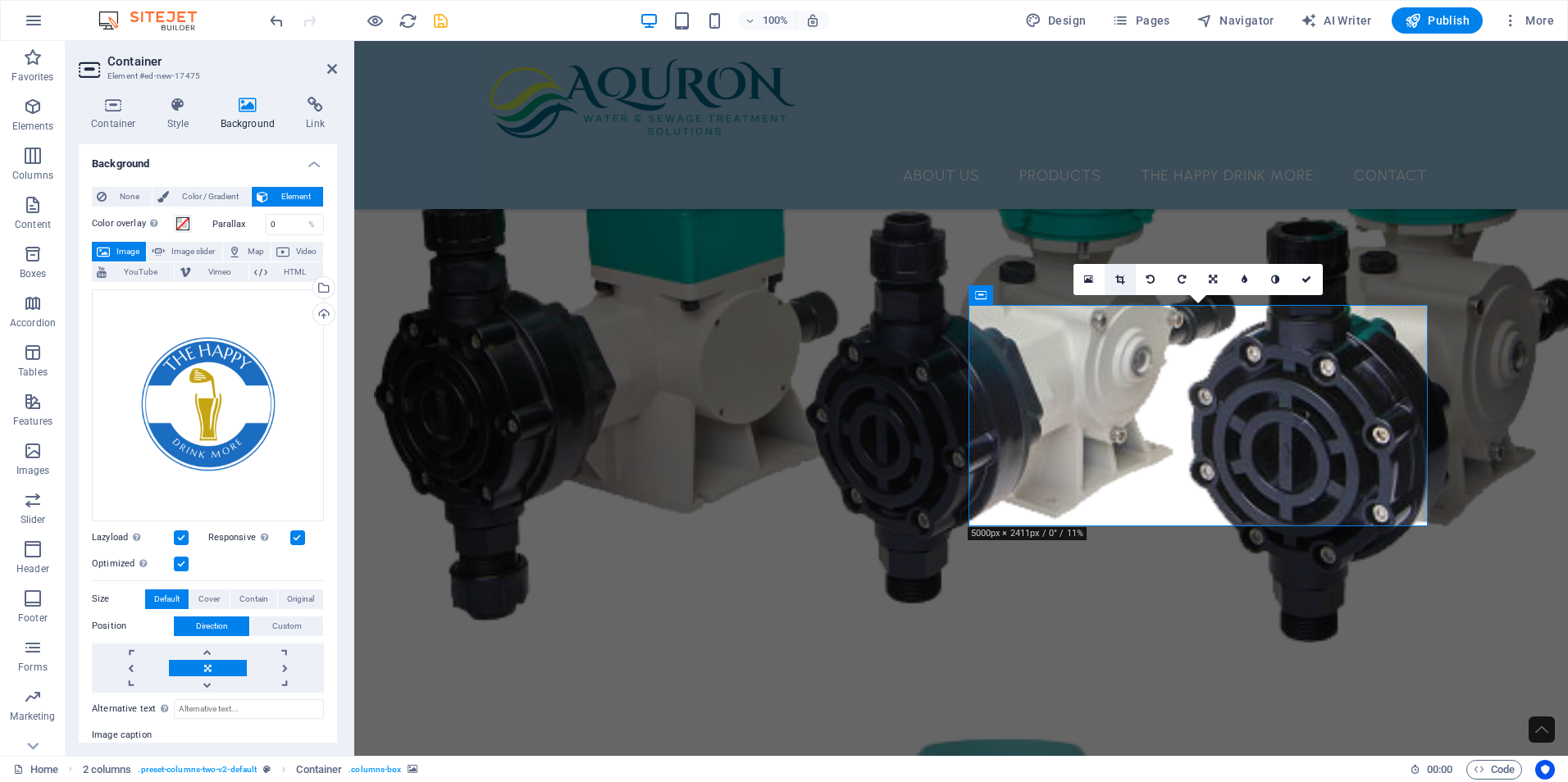 click at bounding box center (1119, 280) 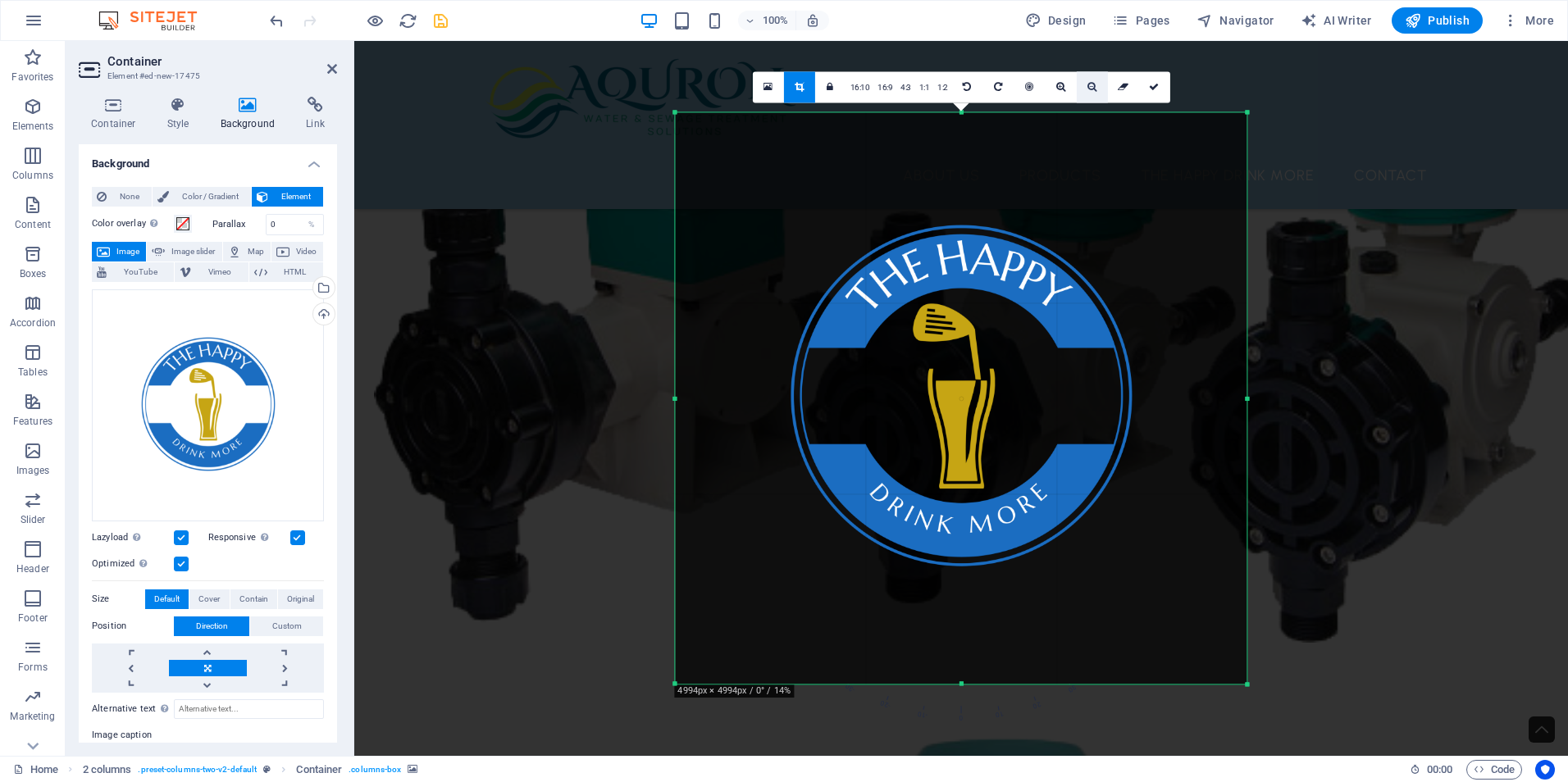 click at bounding box center (1092, 87) 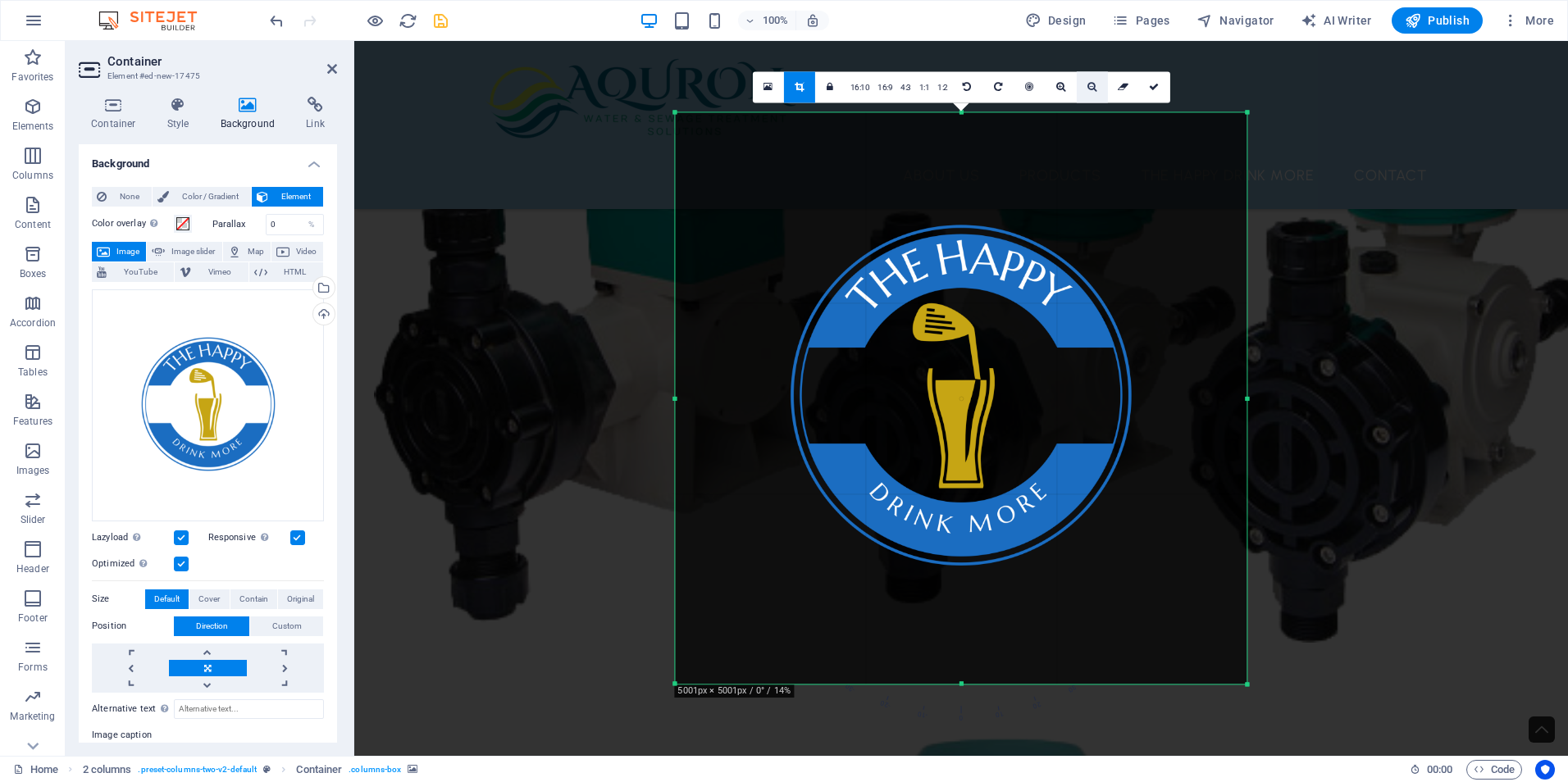 click at bounding box center [1092, 87] 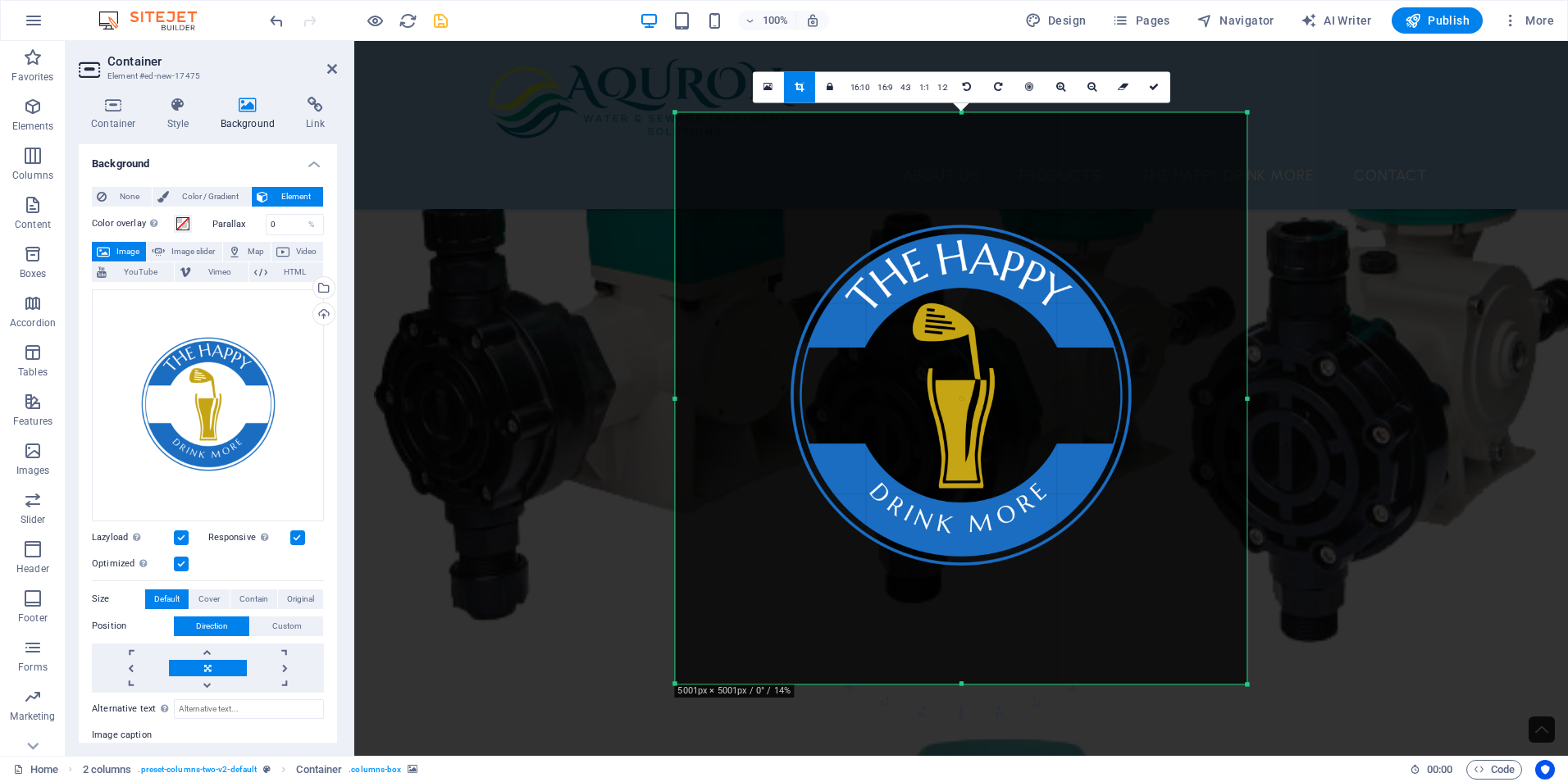 click at bounding box center (961, 398) 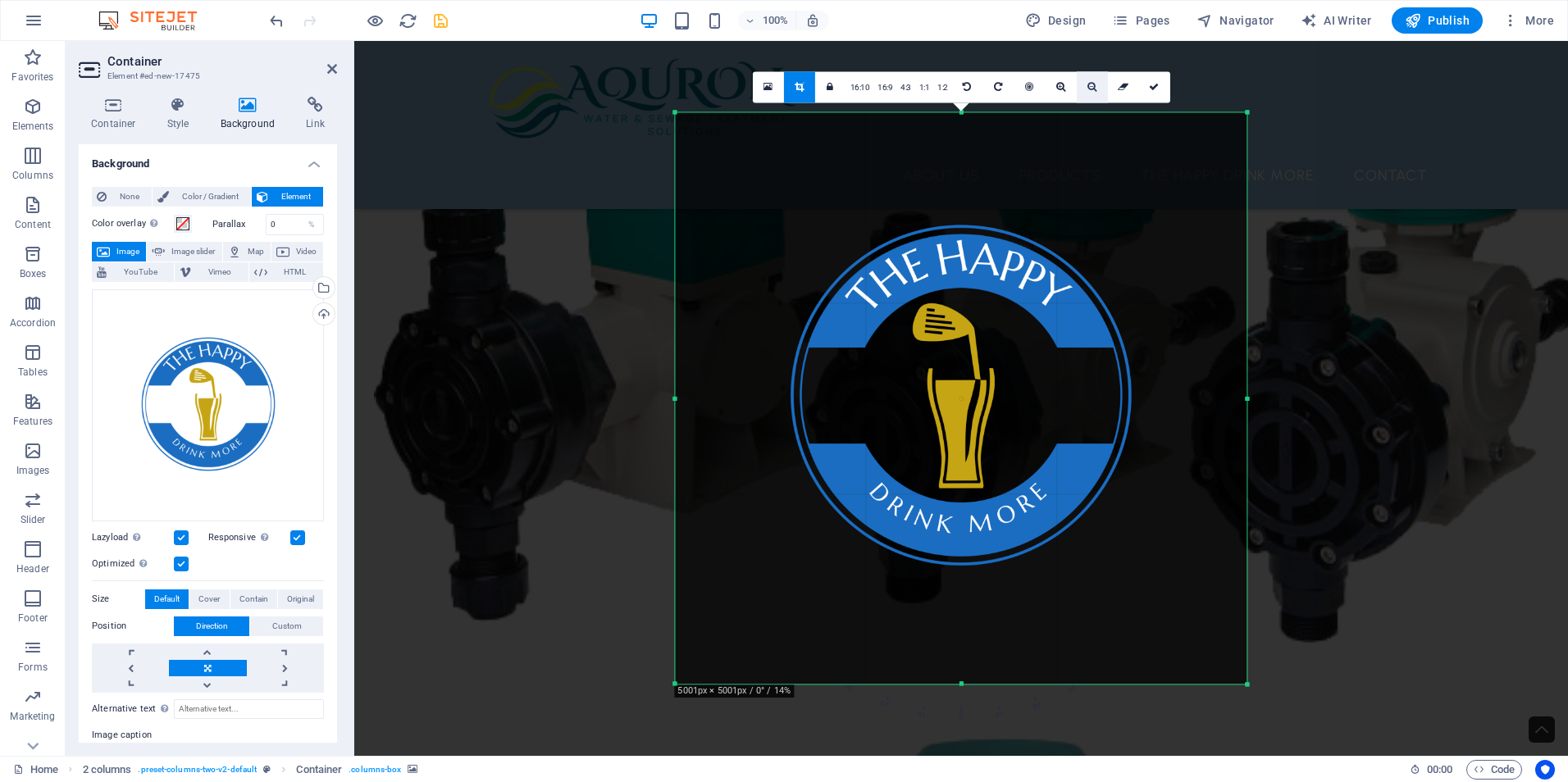 click at bounding box center (1092, 87) 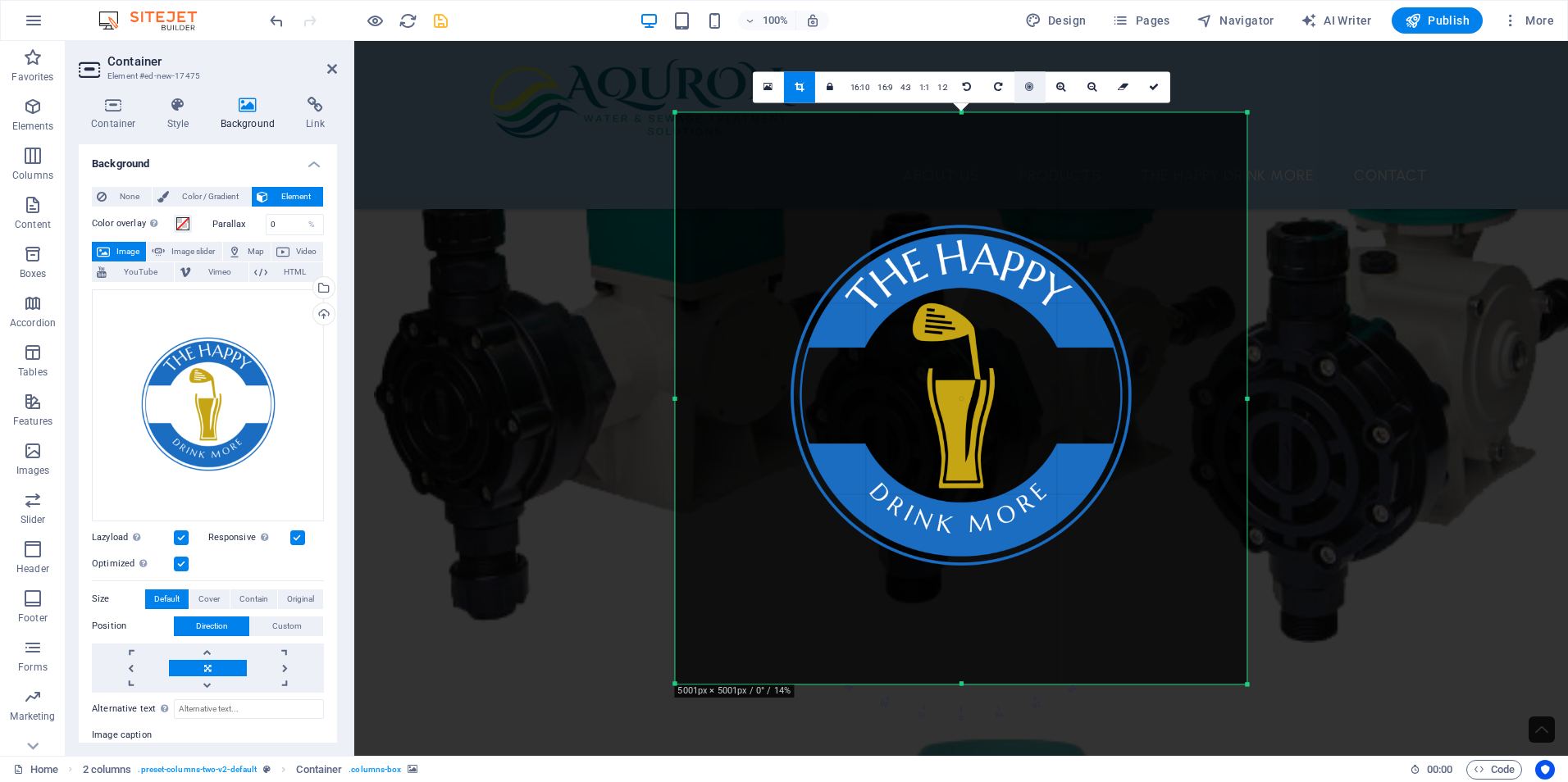 click at bounding box center [1029, 87] 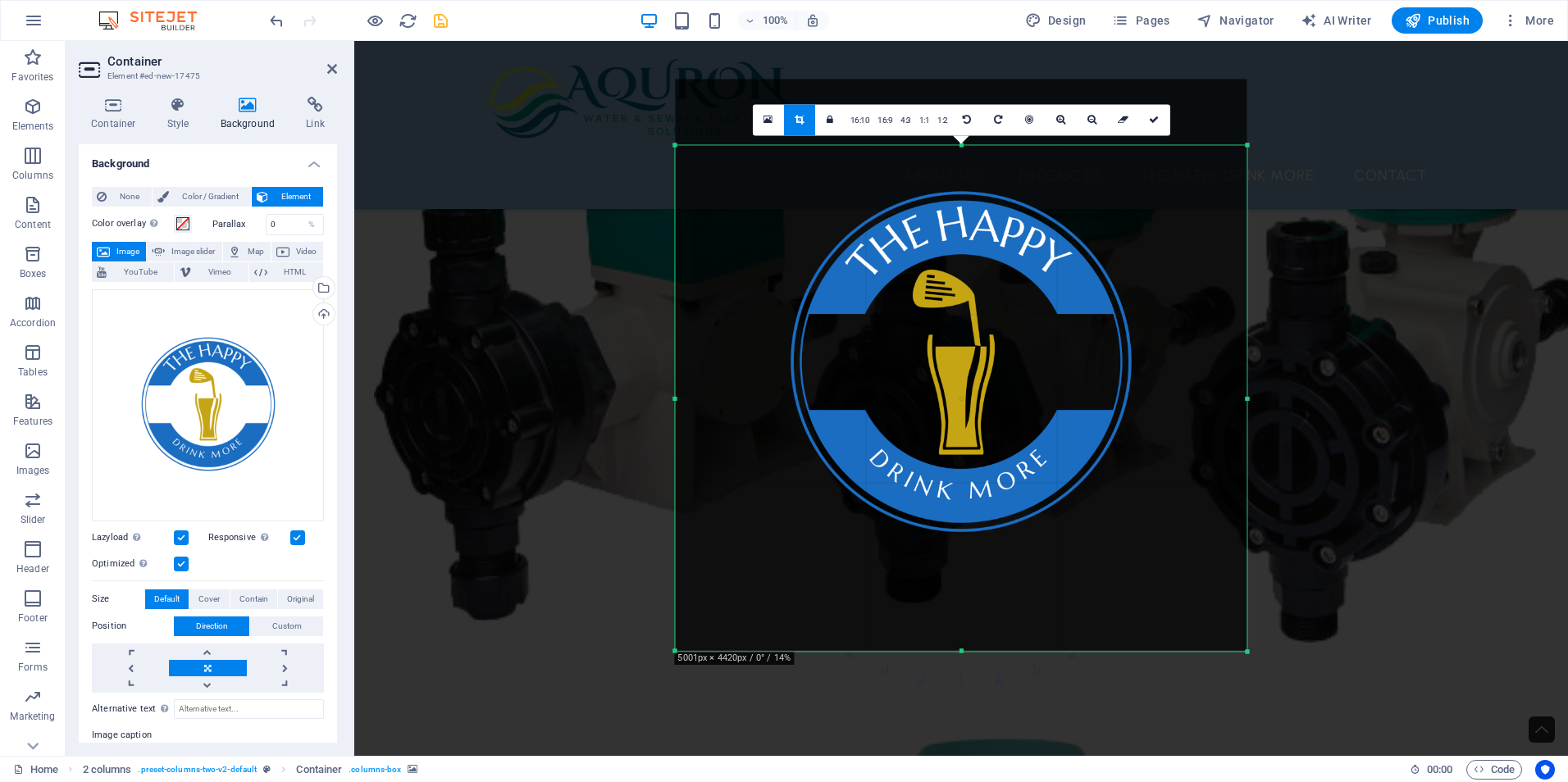 drag, startPoint x: 960, startPoint y: 114, endPoint x: 981, endPoint y: 180, distance: 69.26038 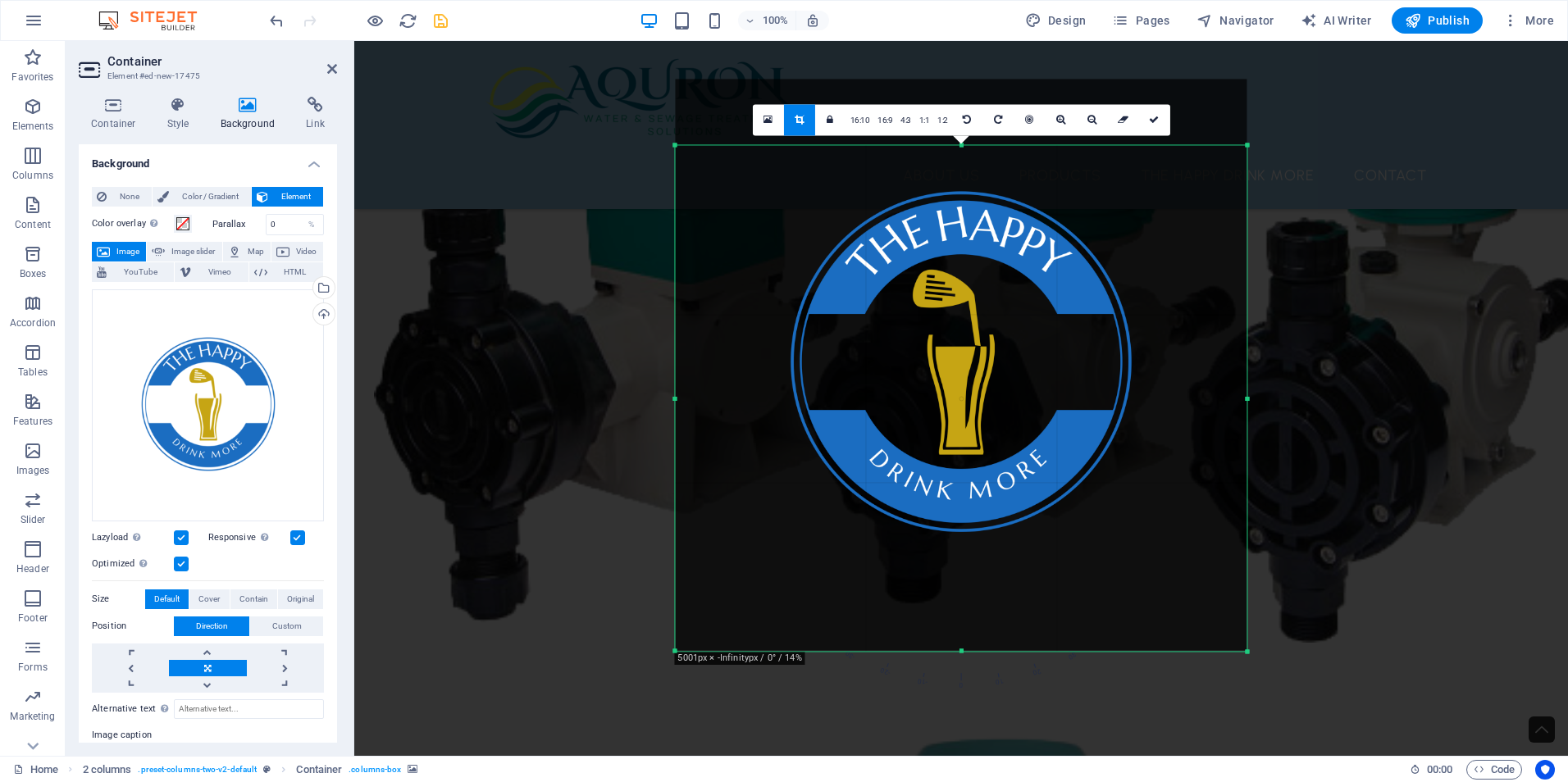 click at bounding box center [961, 2424] 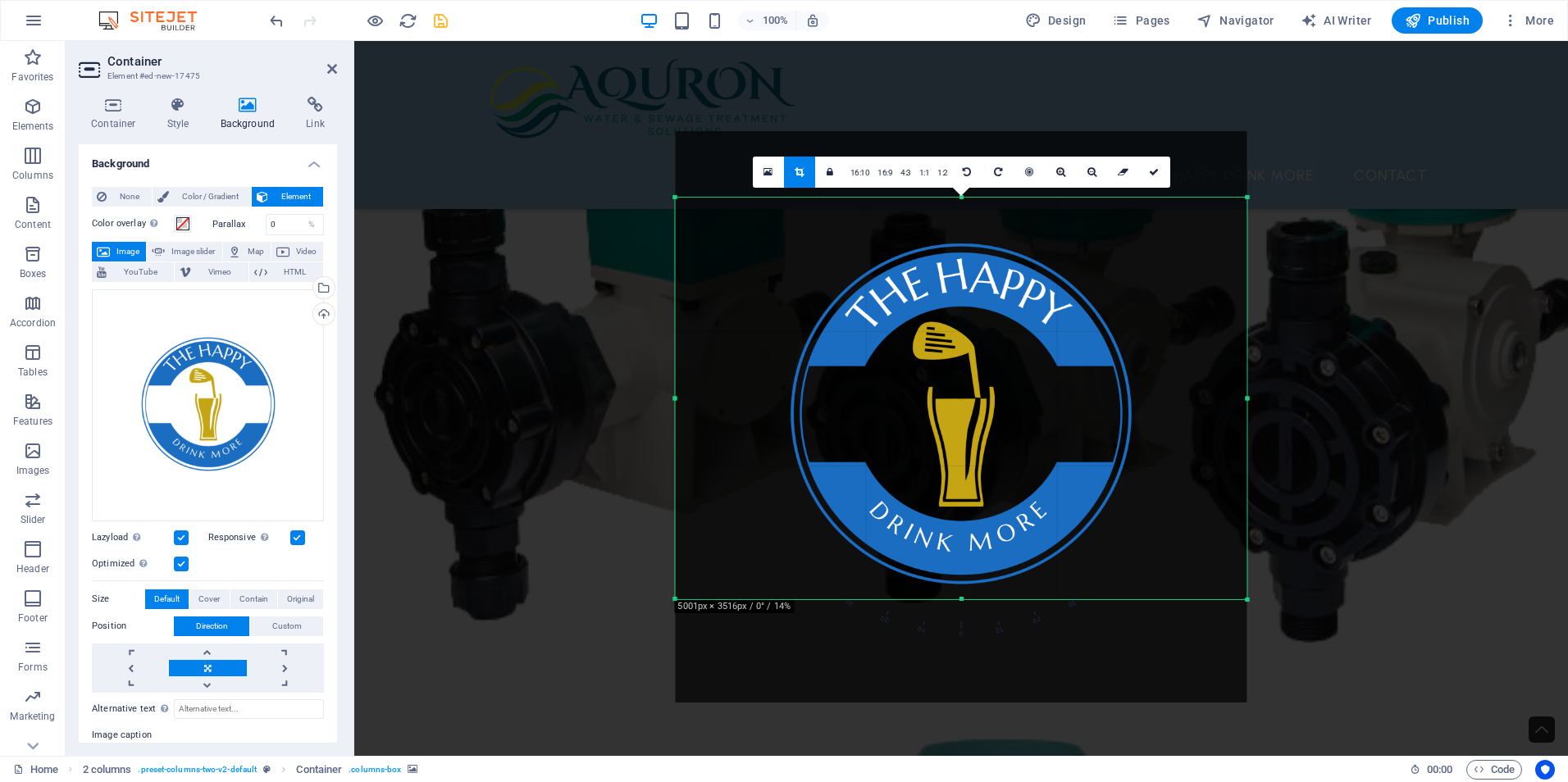 drag, startPoint x: 959, startPoint y: 652, endPoint x: 962, endPoint y: 549, distance: 103.04368 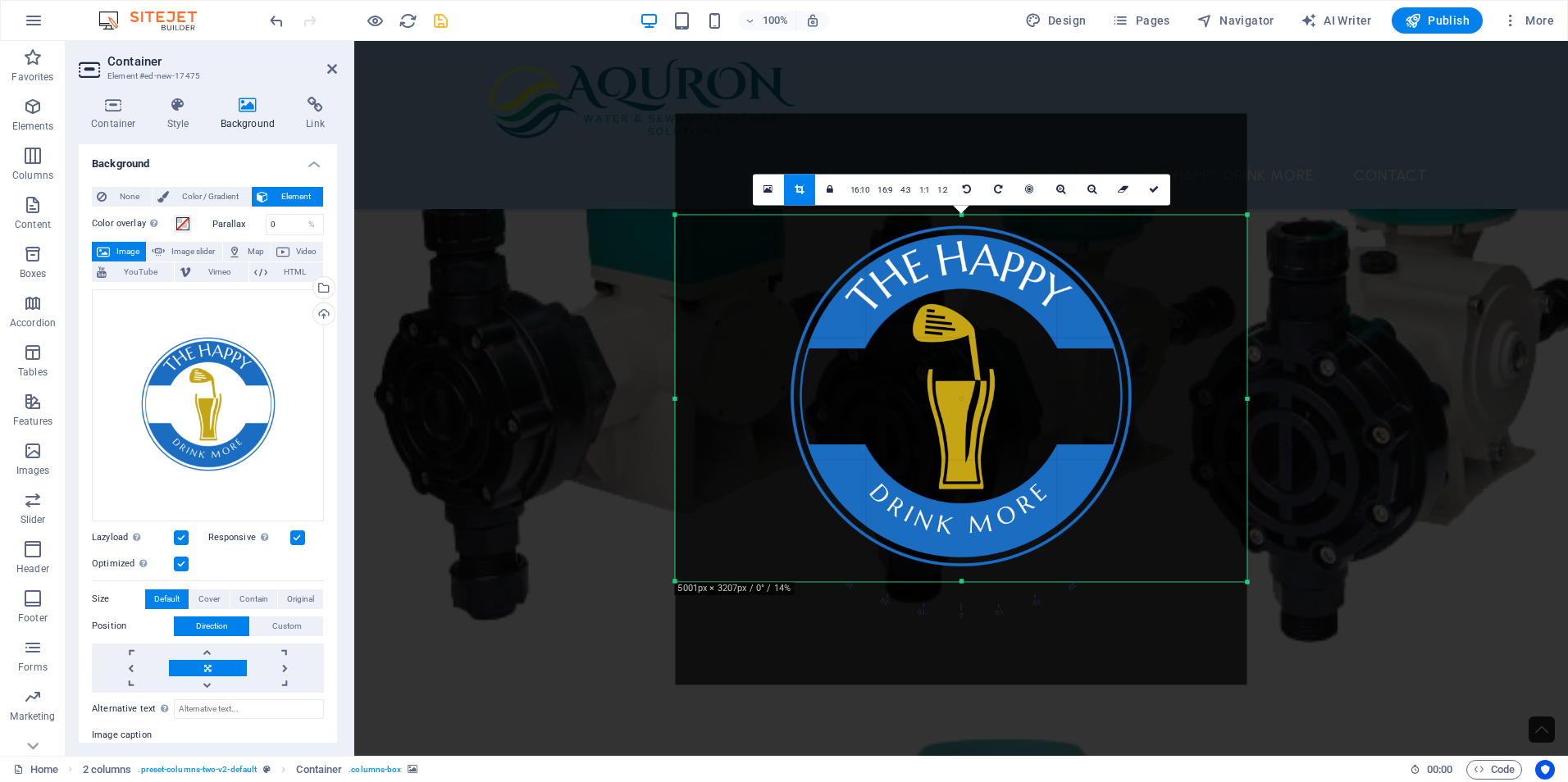 drag, startPoint x: 962, startPoint y: 197, endPoint x: 962, endPoint y: 232, distance: 35 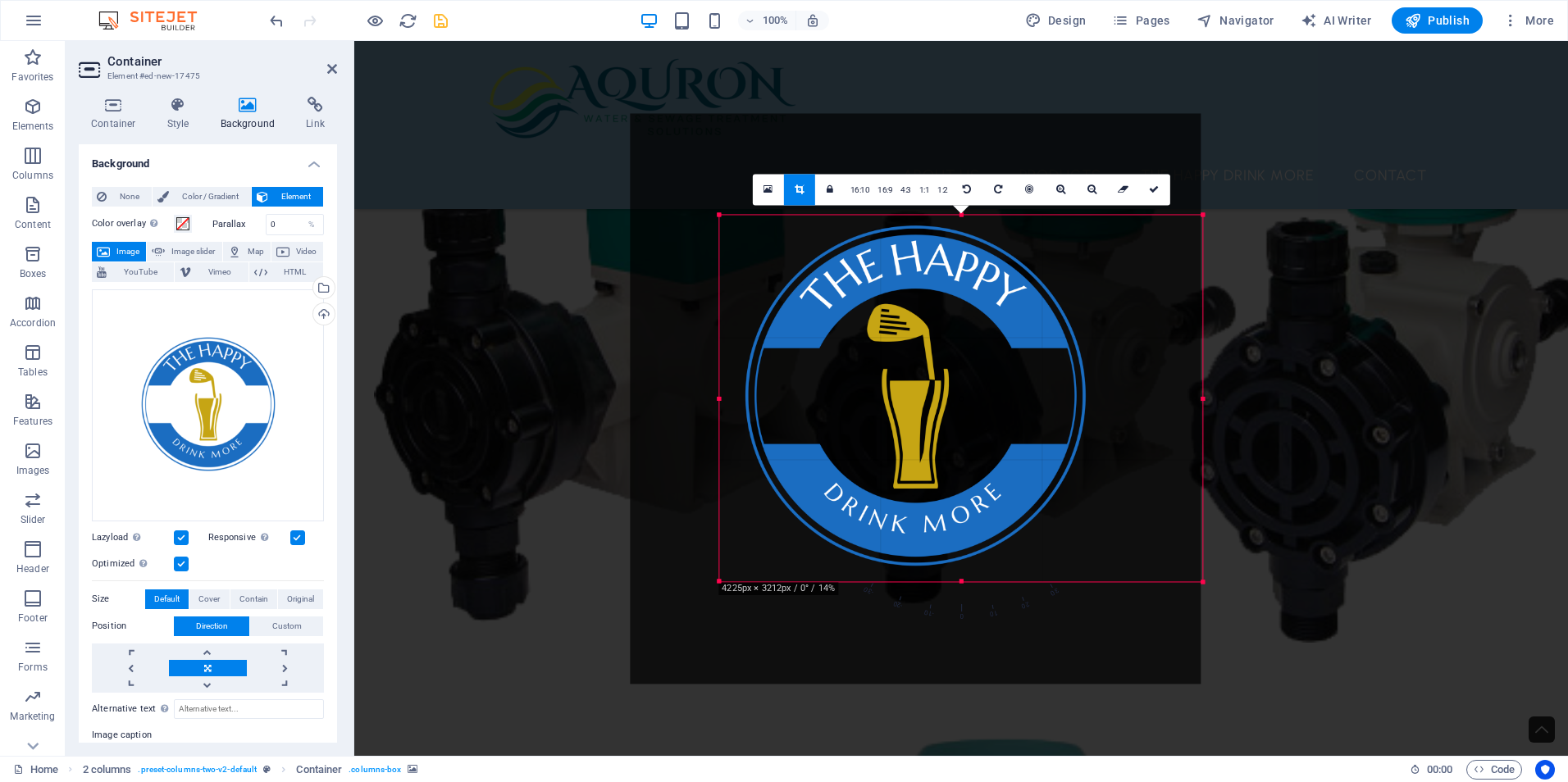 drag, startPoint x: 676, startPoint y: 398, endPoint x: 765, endPoint y: 398, distance: 89 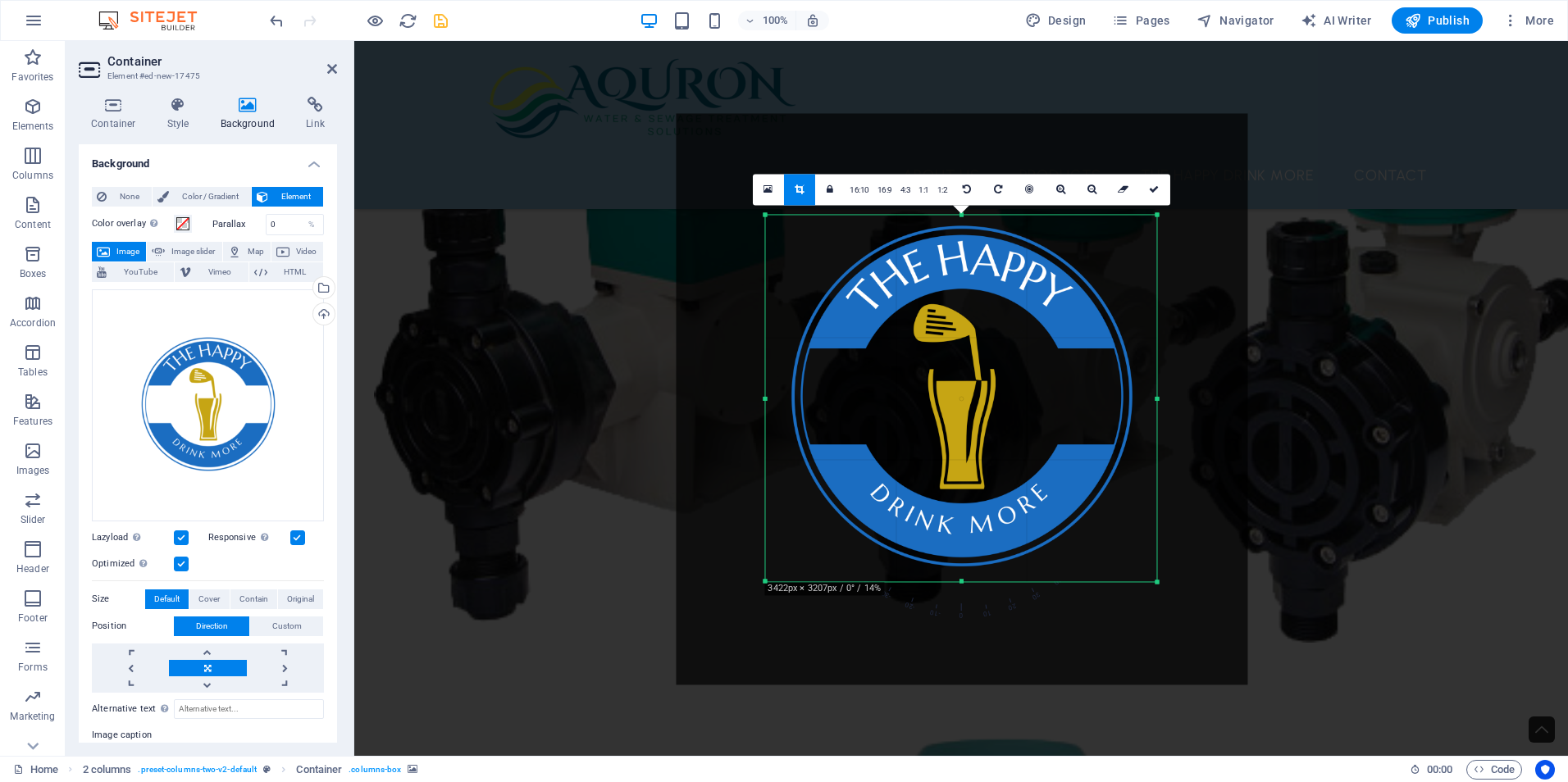 drag, startPoint x: 1203, startPoint y: 399, endPoint x: 1111, endPoint y: 399, distance: 92 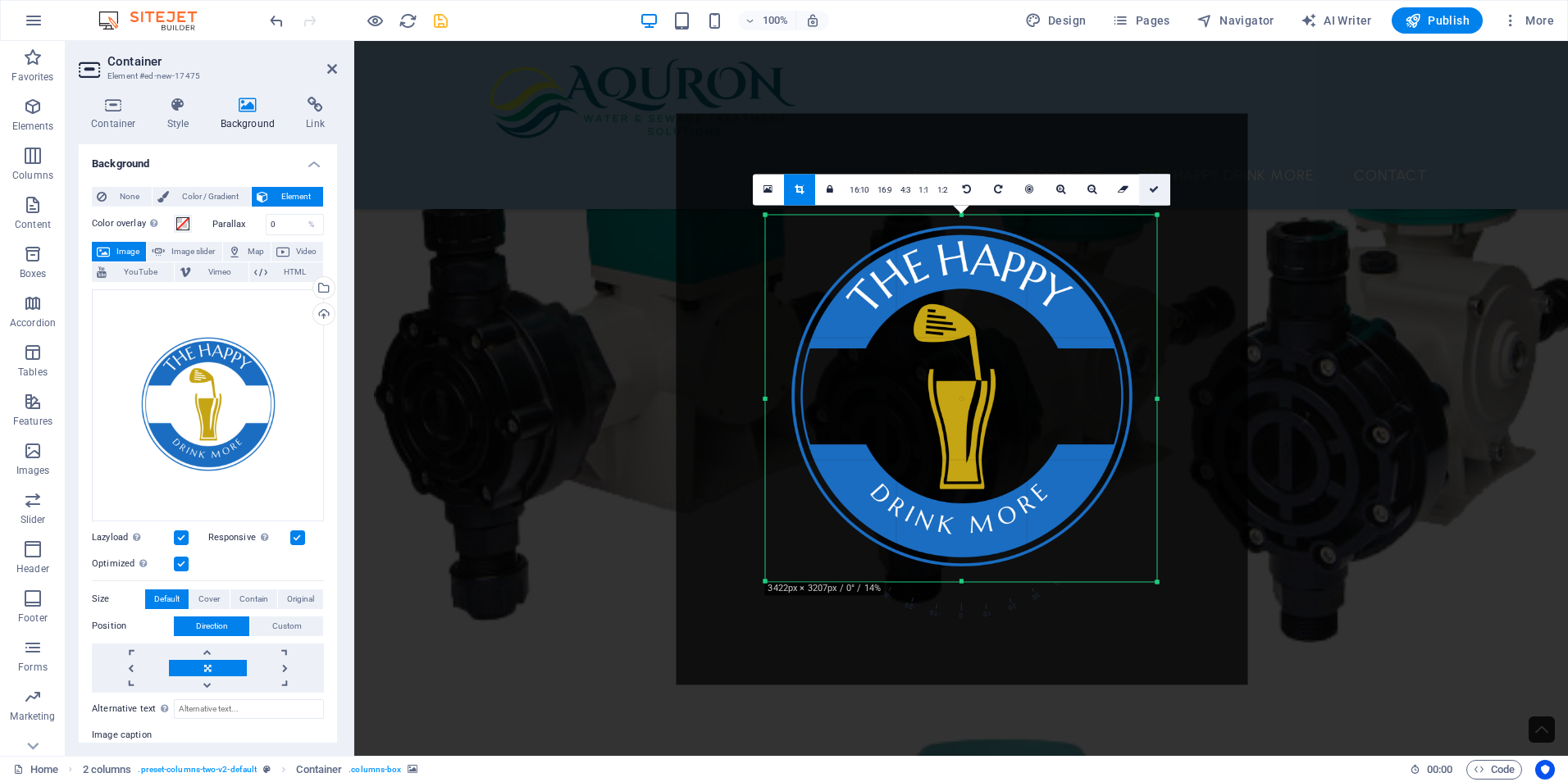 click at bounding box center (1154, 189) 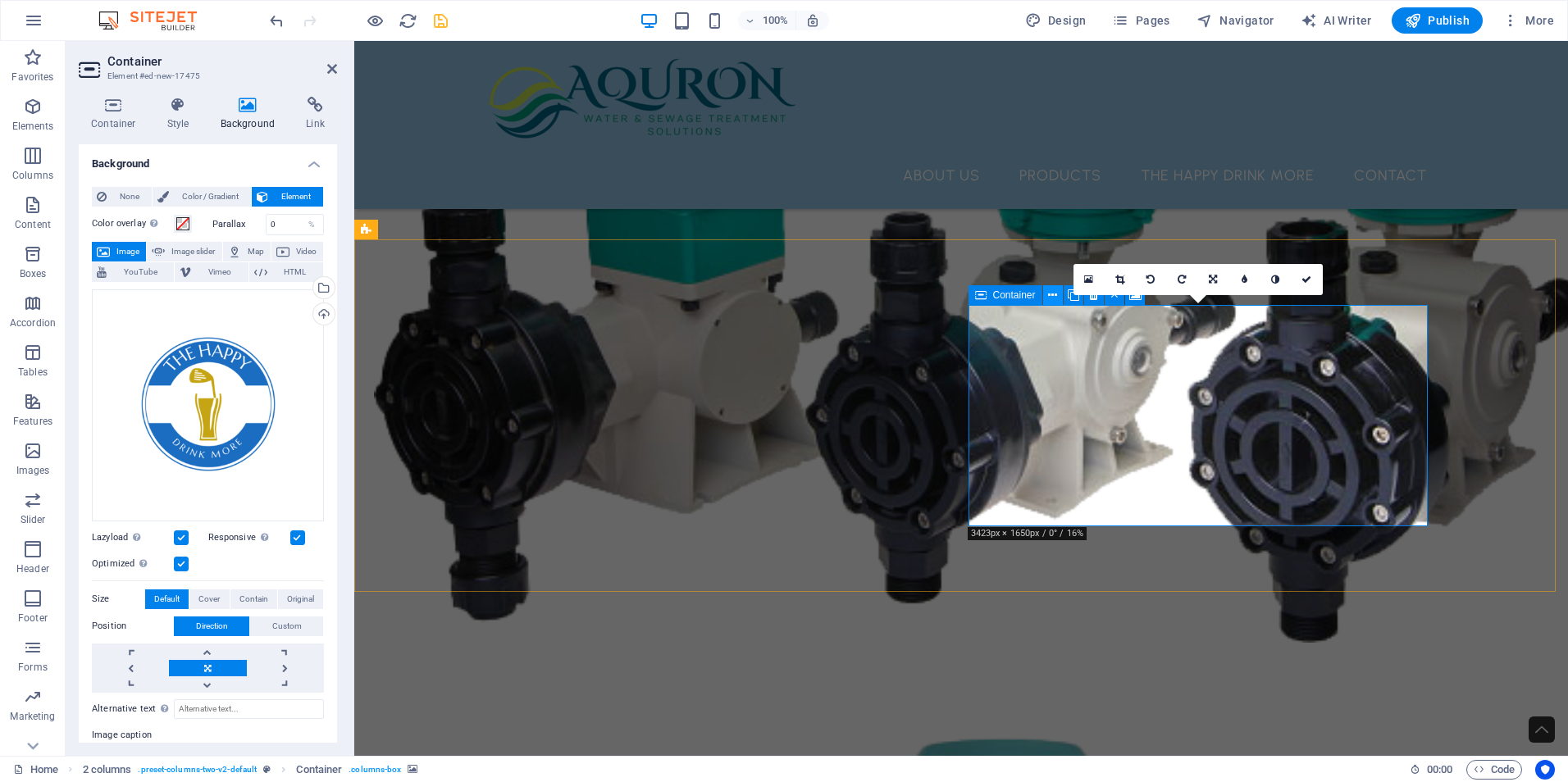 click at bounding box center (1052, 295) 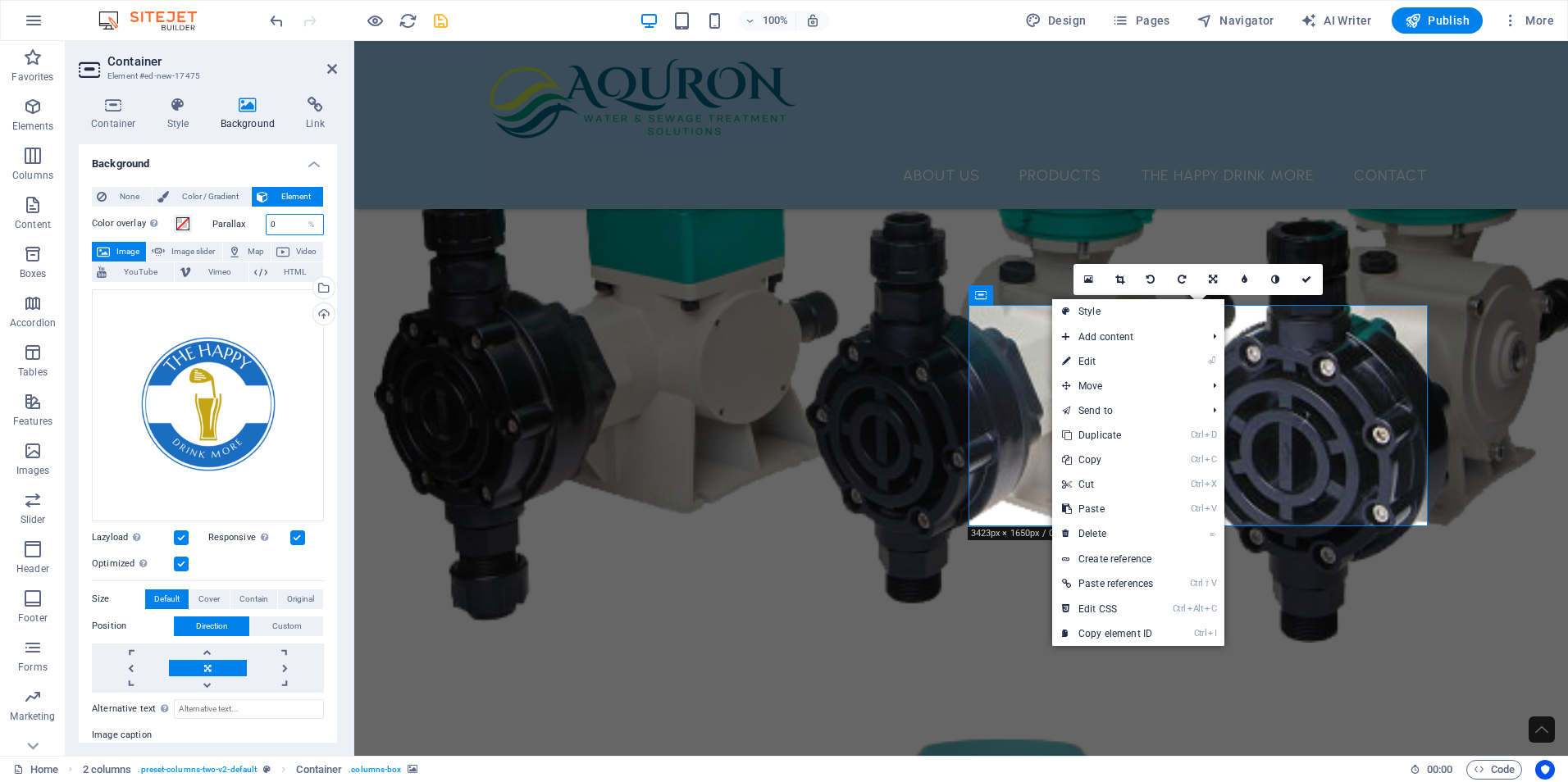 click on "0" at bounding box center [295, 225] 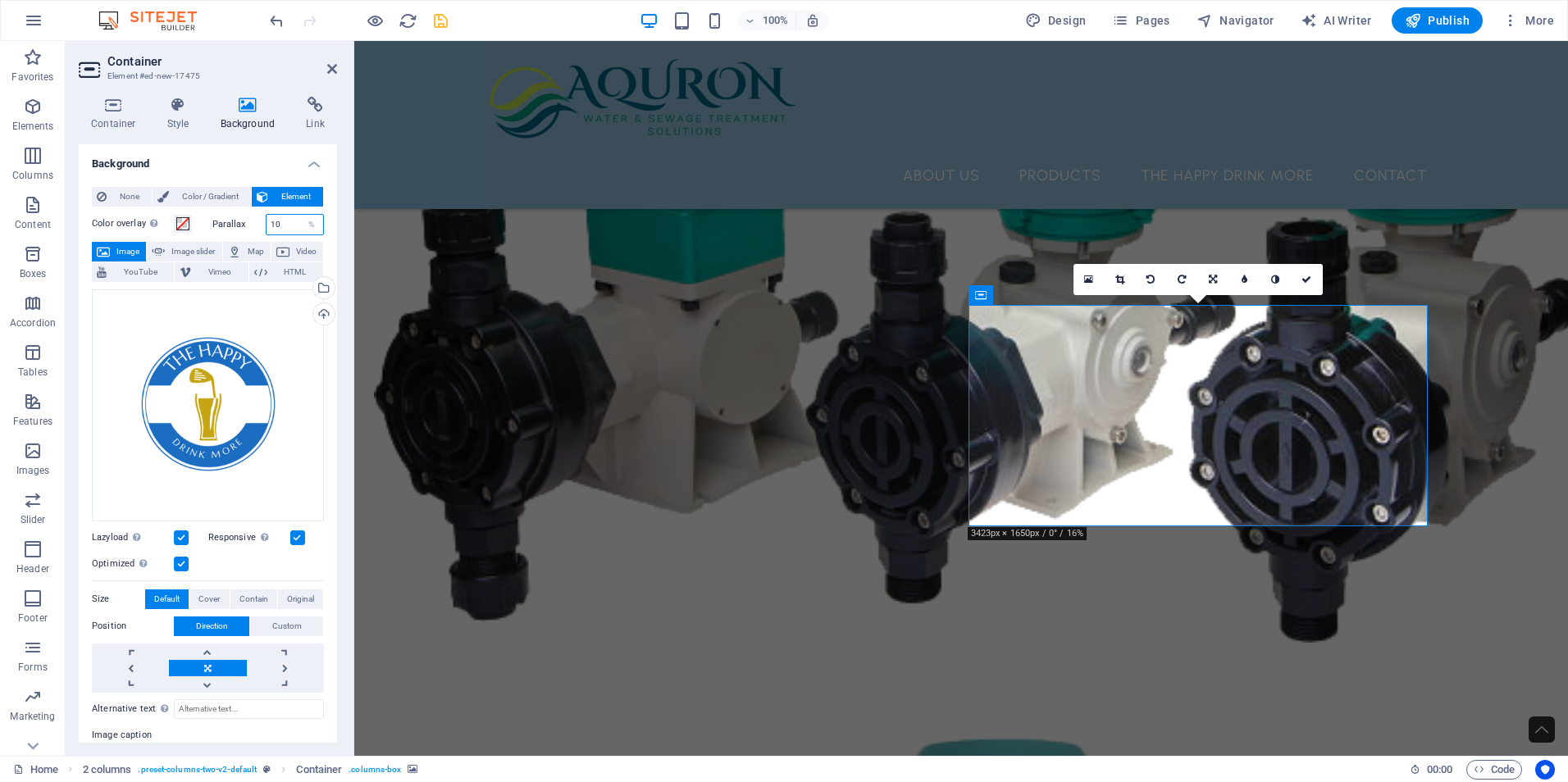 type on "10" 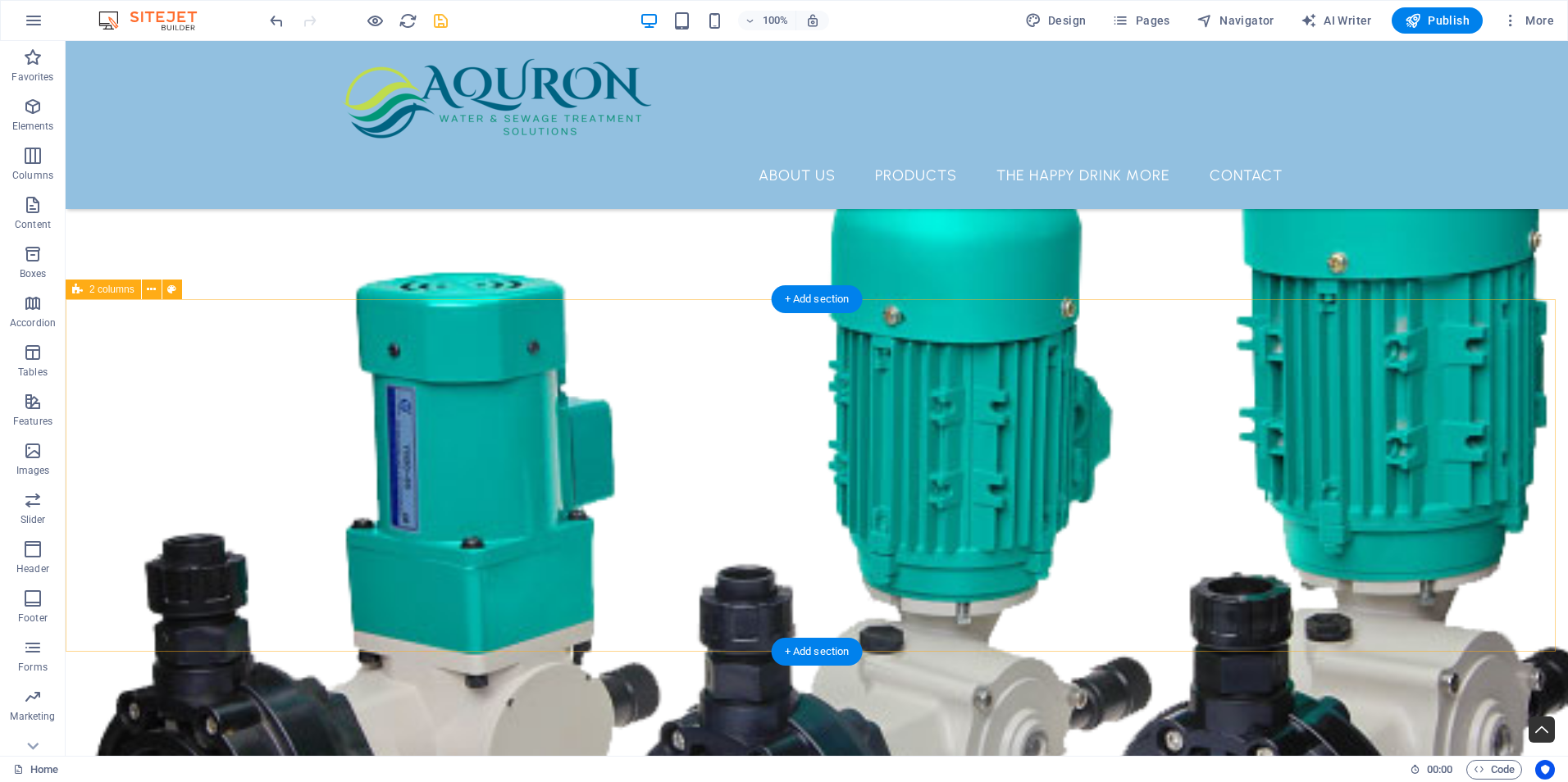 scroll, scrollTop: 4421, scrollLeft: 0, axis: vertical 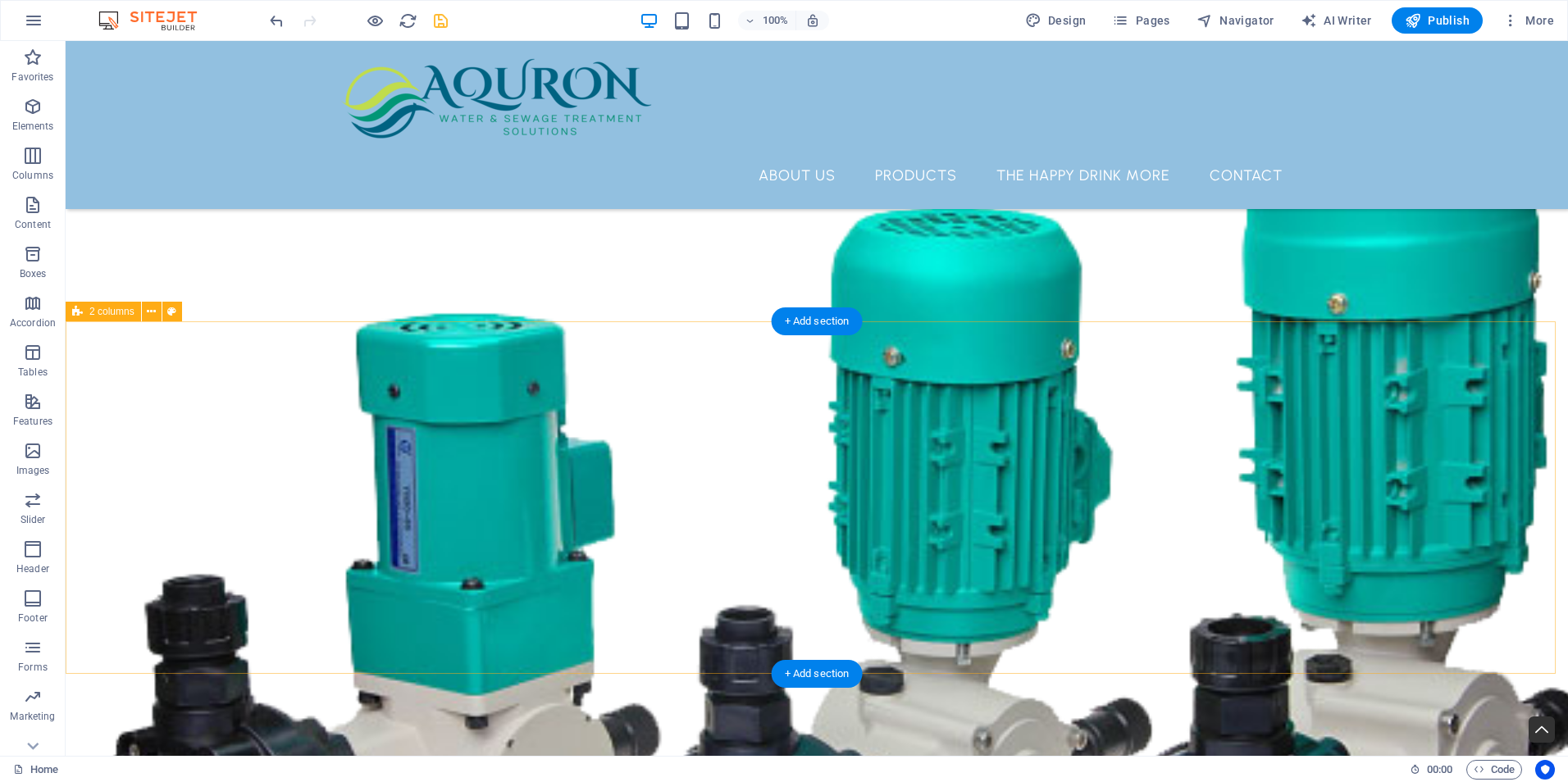 click on "Introducing The Happy Drink More – the ideal solution for those moments when everything else seems to falter, reminding you that it's the perfect time to indulge in a refreshing drink! Whether you’re out enjoying time with friends, hitting the golf course, soaking up the sun at the beach, embarking on a hunting adventure, hosting a lively party, or simply in need of a practical and portable flask—The Happy Drink More is here to deliver the bar experience straight to you. With its innovative design and convenient functionality, you can savour your favourite beverages wherever life takes you!" at bounding box center [817, 11213] 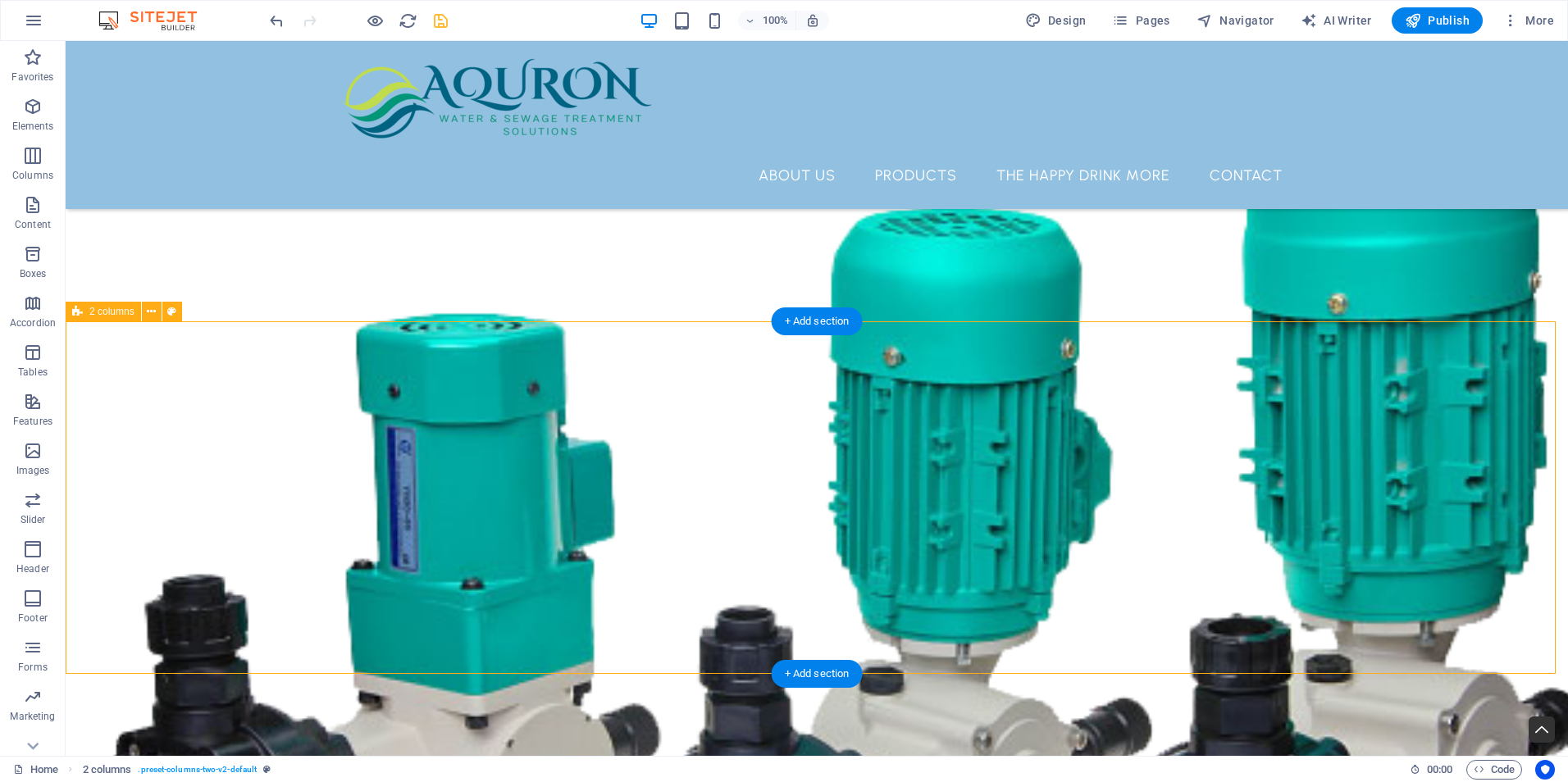 click on "Introducing The Happy Drink More – the ideal solution for those moments when everything else seems to falter, reminding you that it's the perfect time to indulge in a refreshing drink! Whether you’re out enjoying time with friends, hitting the golf course, soaking up the sun at the beach, embarking on a hunting adventure, hosting a lively party, or simply in need of a practical and portable flask—The Happy Drink More is here to deliver the bar experience straight to you. With its innovative design and convenient functionality, you can savour your favourite beverages wherever life takes you!" at bounding box center [817, 11213] 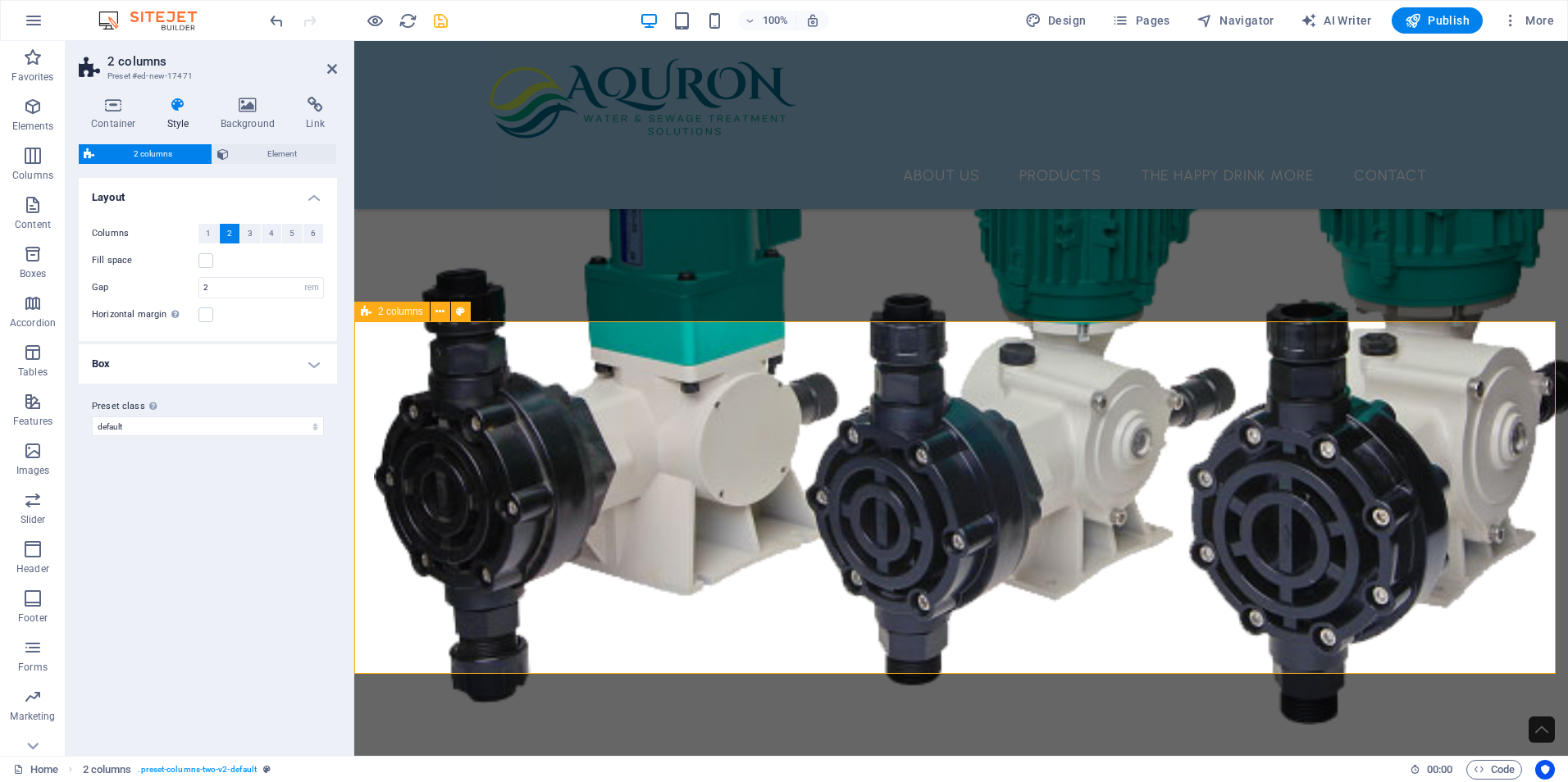 click on "Introducing The Happy Drink More – the ideal solution for those moments when everything else seems to falter, reminding you that it's the perfect time to indulge in a refreshing drink! Whether you’re out enjoying time with friends, hitting the golf course, soaking up the sun at the beach, embarking on a hunting adventure, hosting a lively party, or simply in need of a practical and portable flask—The Happy Drink More is here to deliver the bar experience straight to you. With its innovative design and convenient functionality, you can savour your favourite beverages wherever life takes you!" at bounding box center [961, 10455] 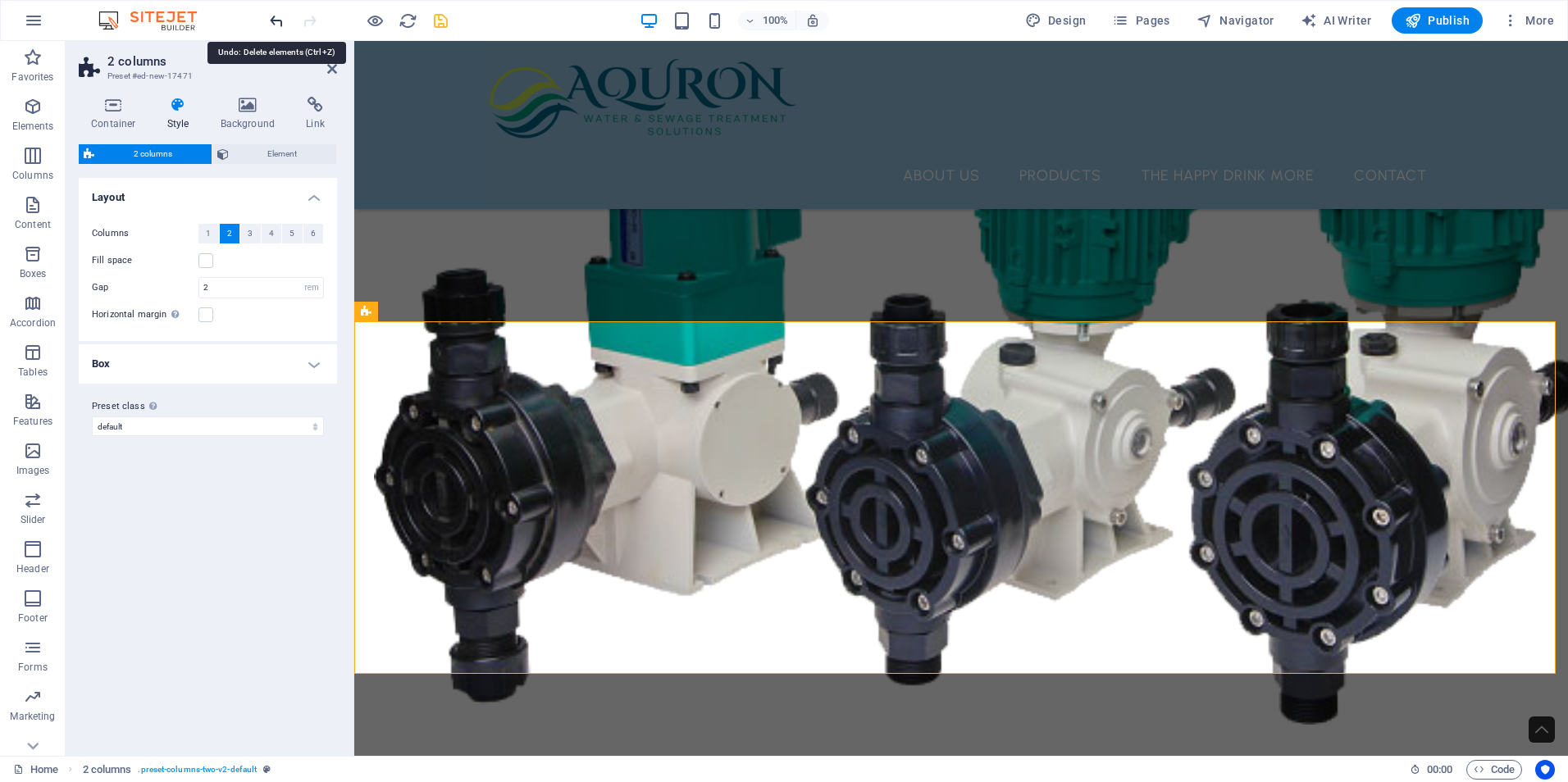 click at bounding box center (276, 20) 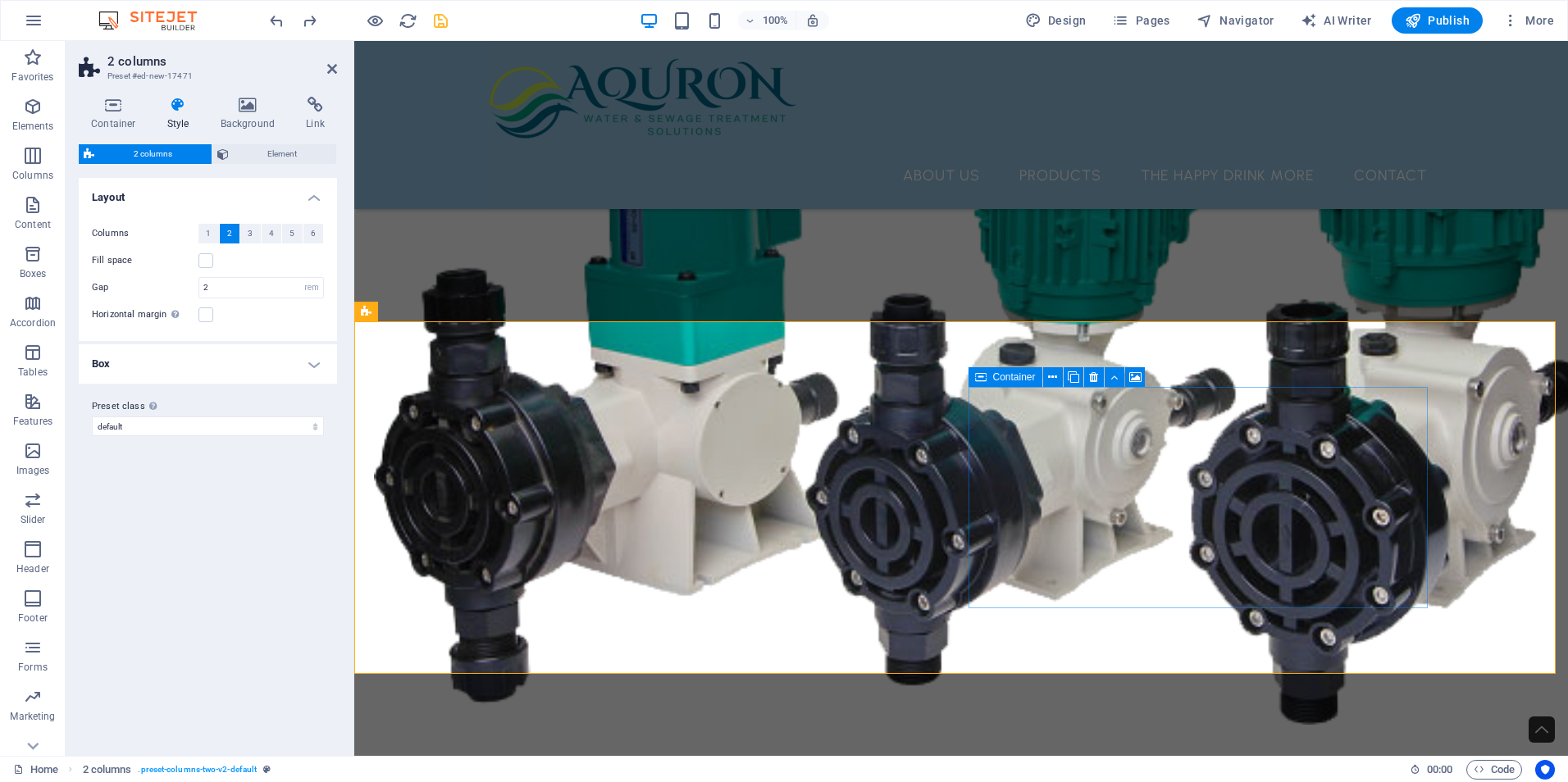 click on "Add elements" at bounding box center (555, 10932) 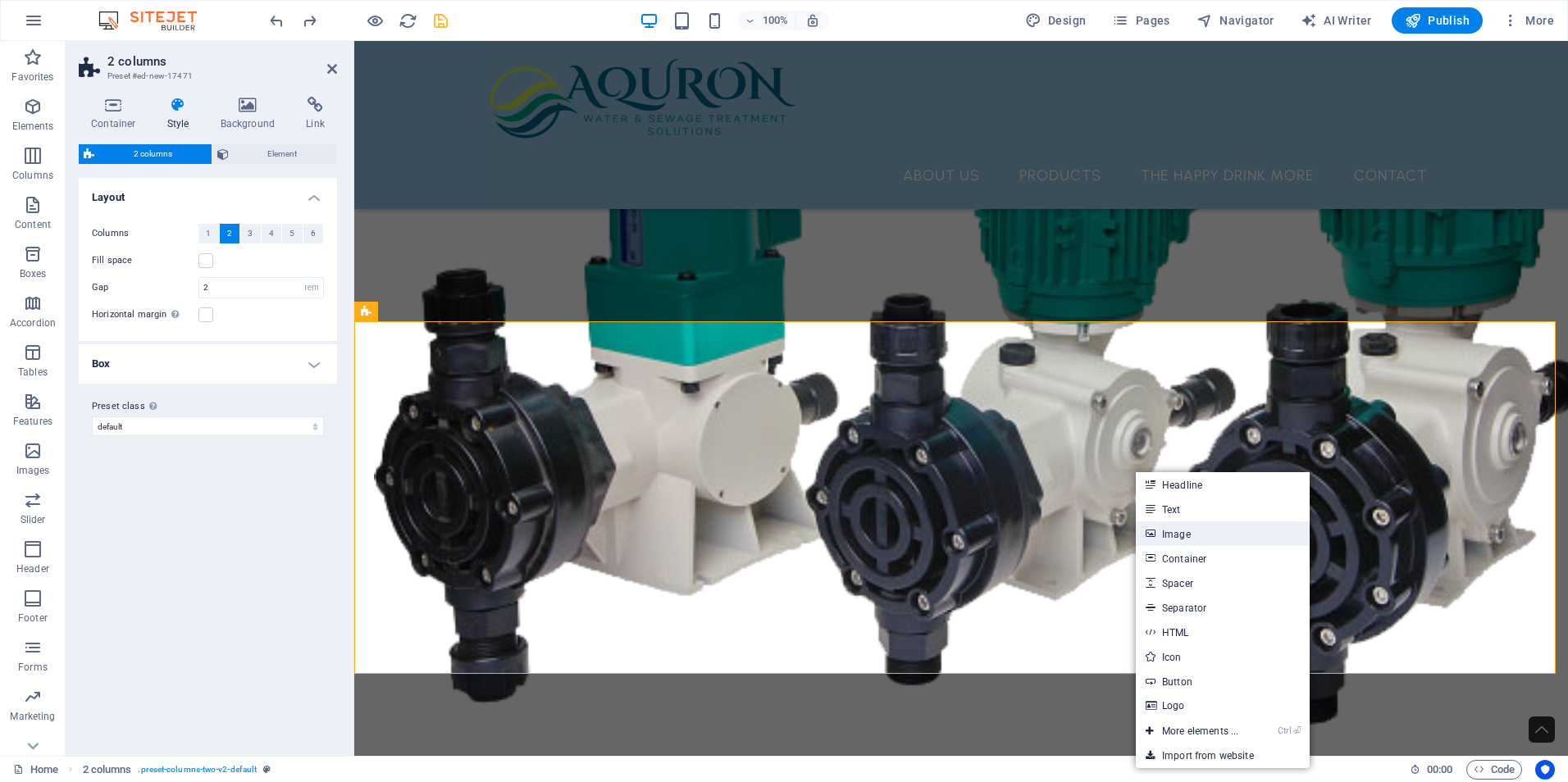click on "Image" at bounding box center [1223, 534] 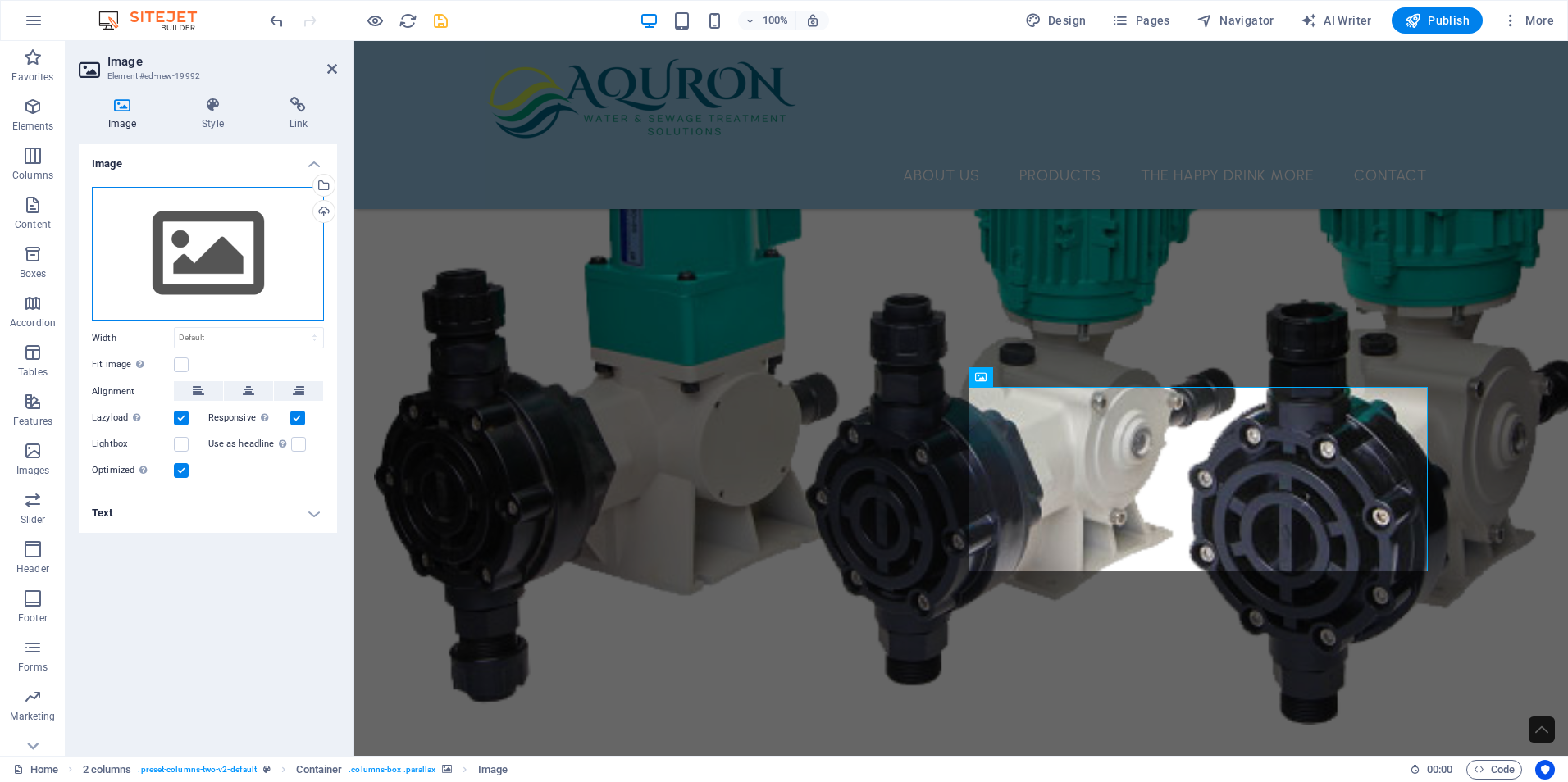 click on "Drag files here, click to choose files or select files from Files or our free stock photos & videos" at bounding box center (207, 254) 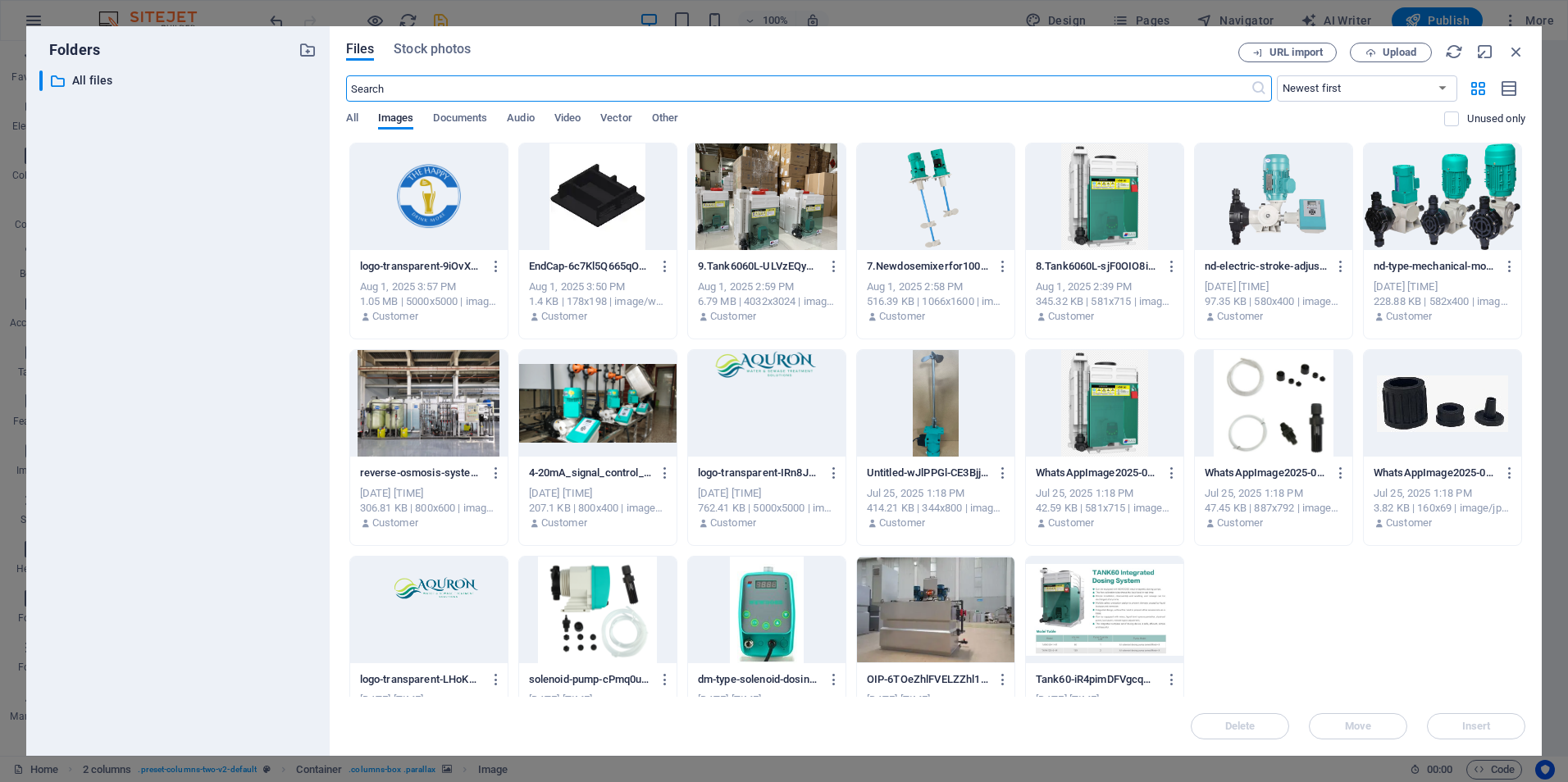 scroll, scrollTop: 4717, scrollLeft: 0, axis: vertical 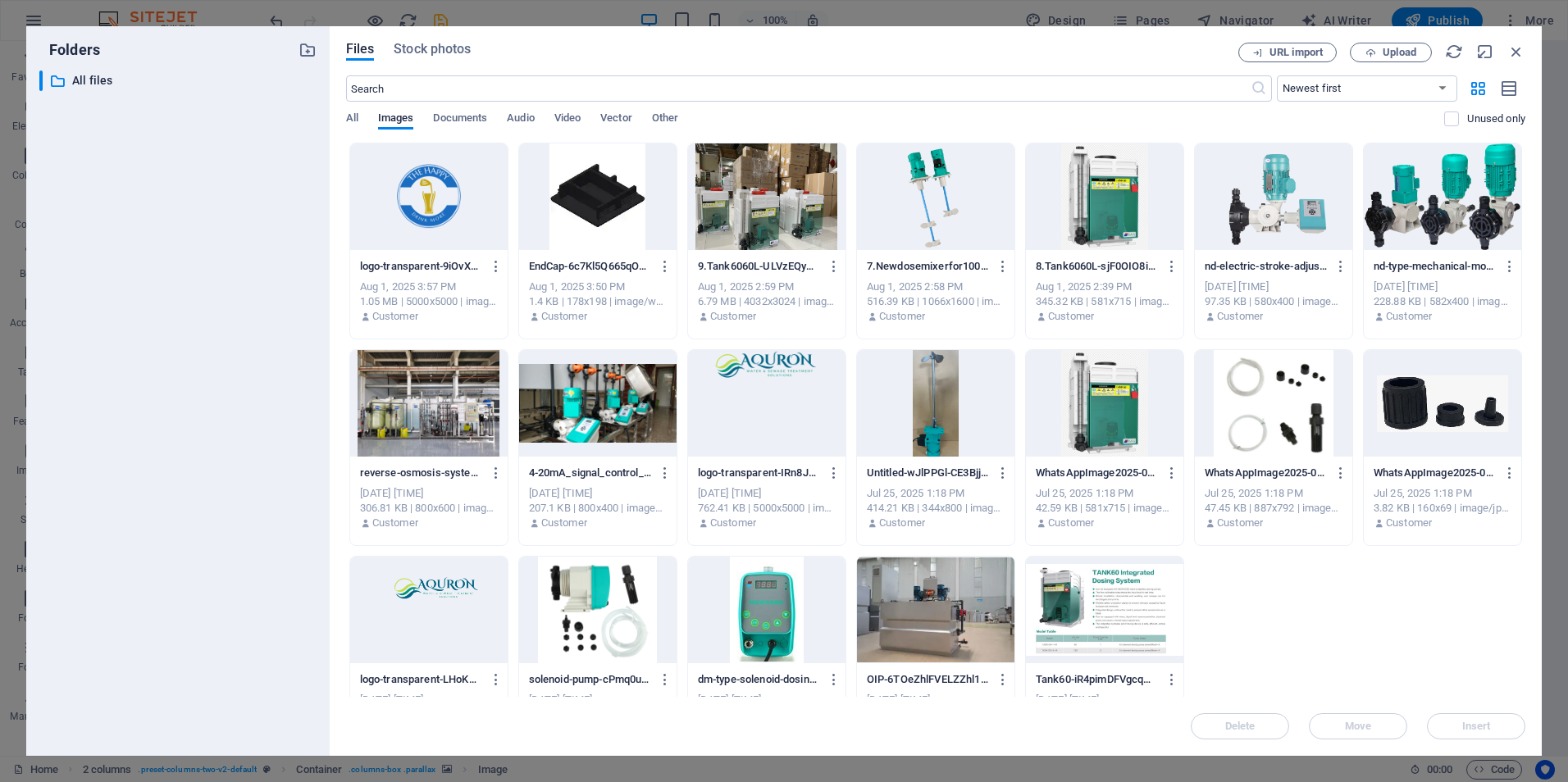 click at bounding box center [429, 197] 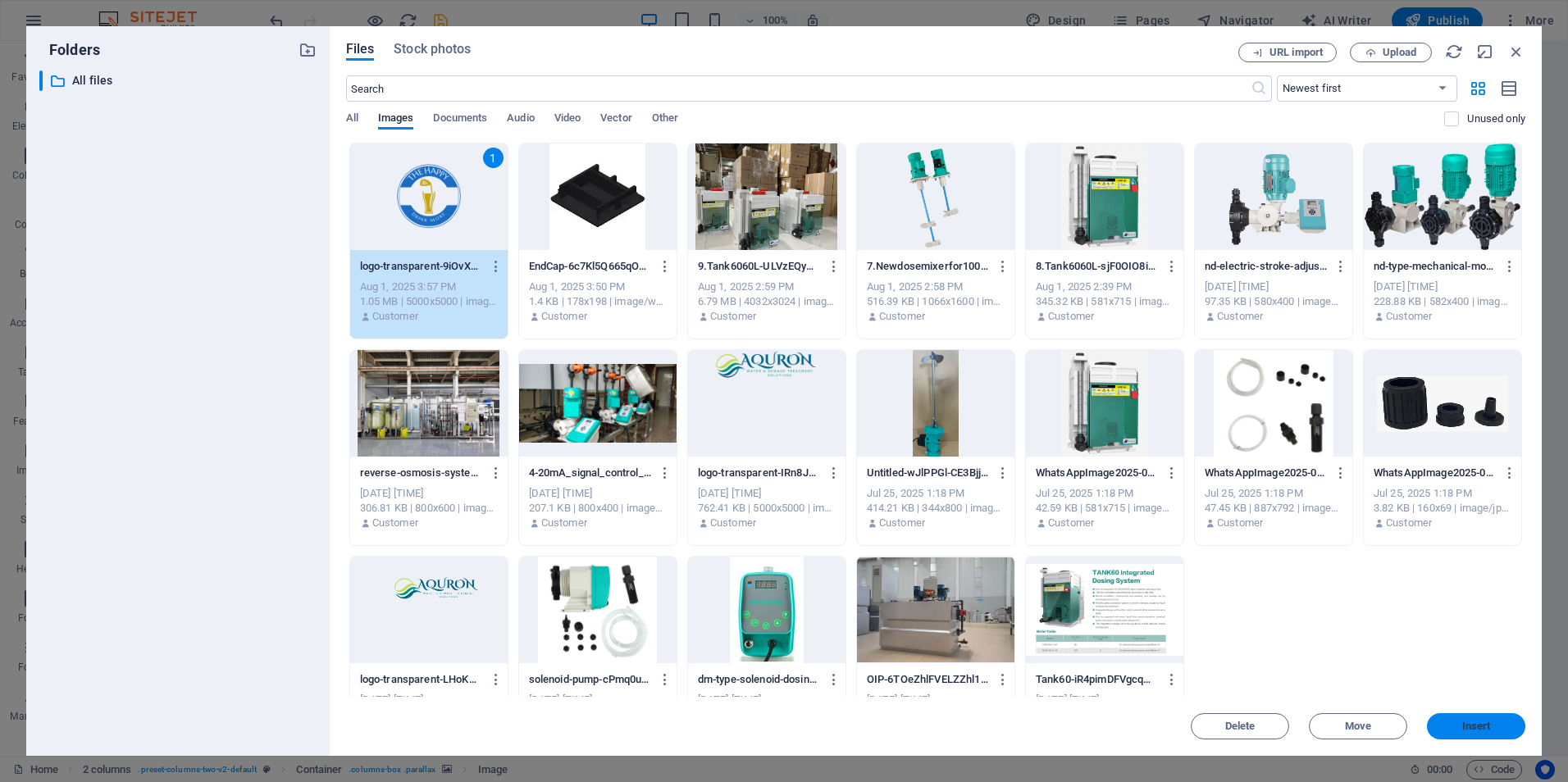 drag, startPoint x: 1468, startPoint y: 726, endPoint x: 1108, endPoint y: 685, distance: 362.3272 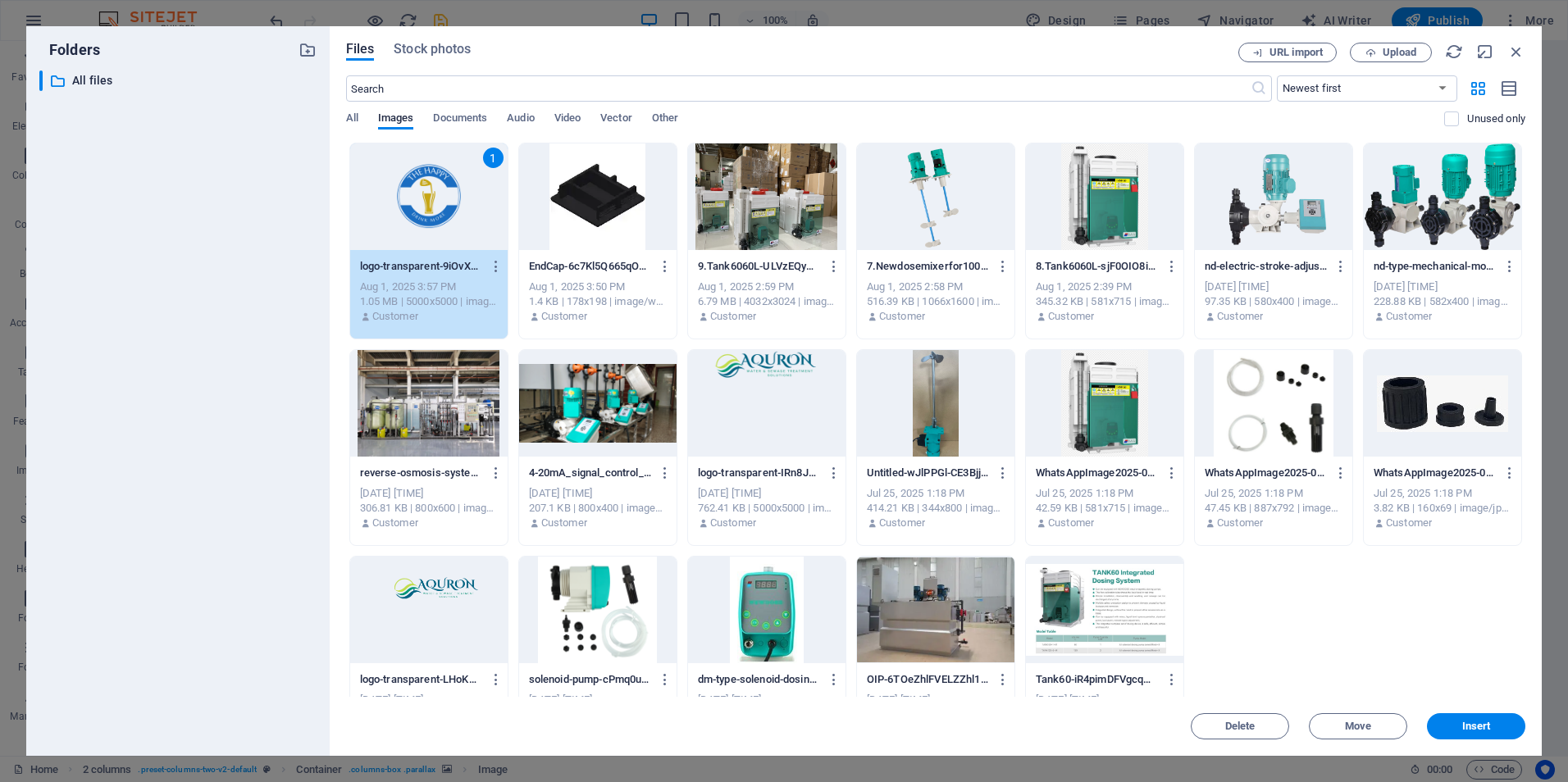 scroll, scrollTop: 4421, scrollLeft: 0, axis: vertical 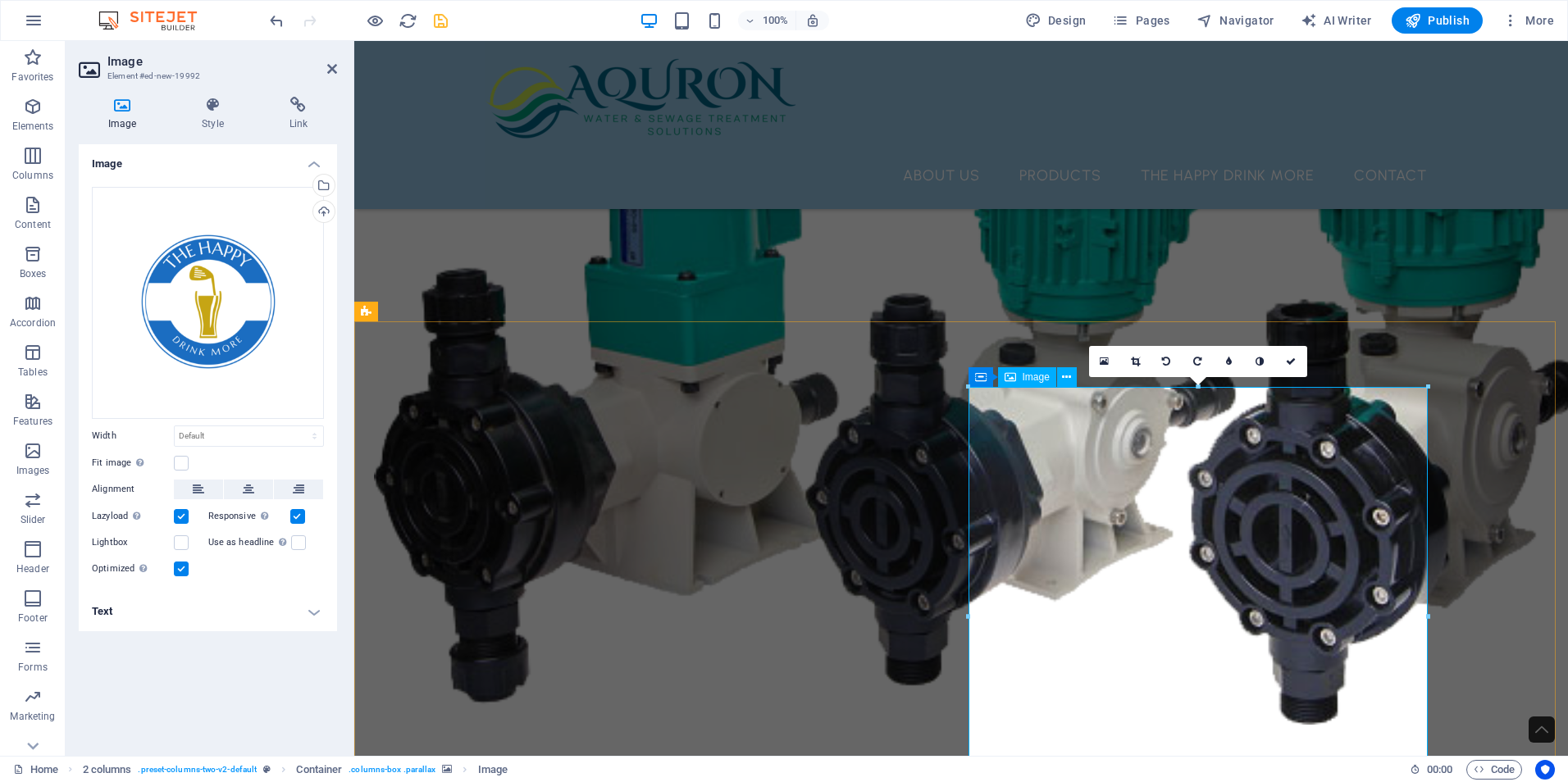 click at bounding box center (604, 11483) 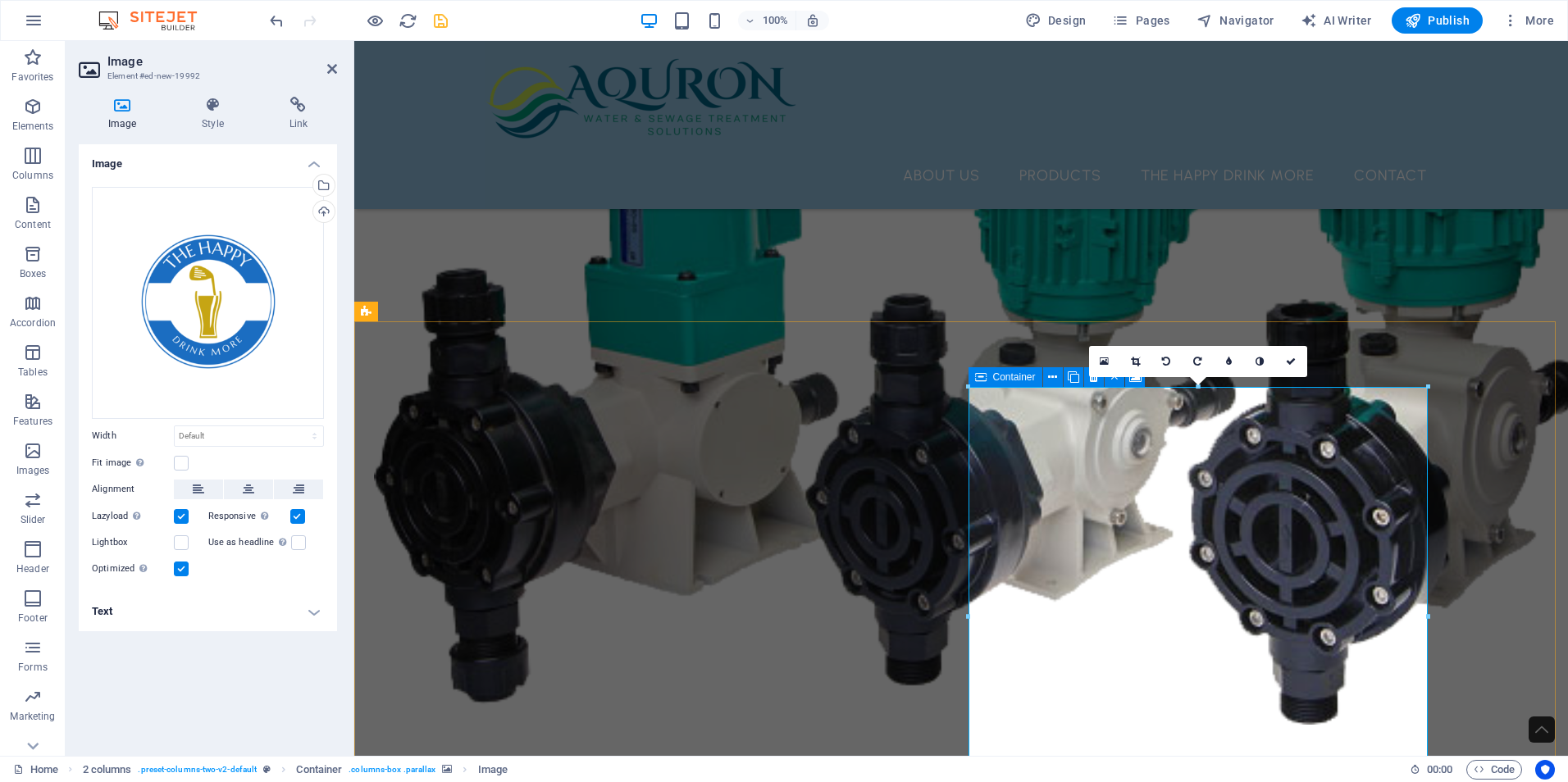 click at bounding box center (981, 377) 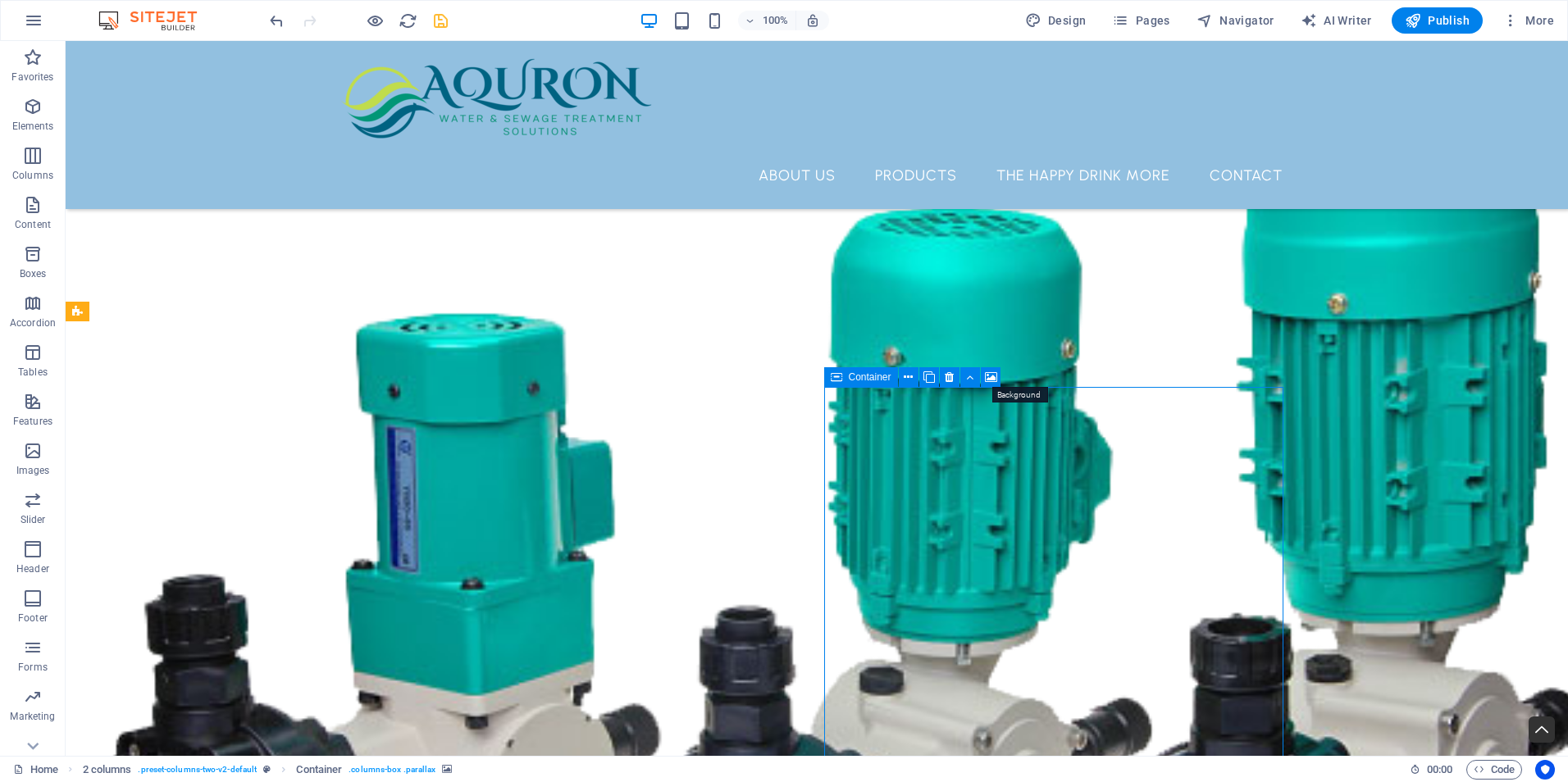 click at bounding box center (991, 377) 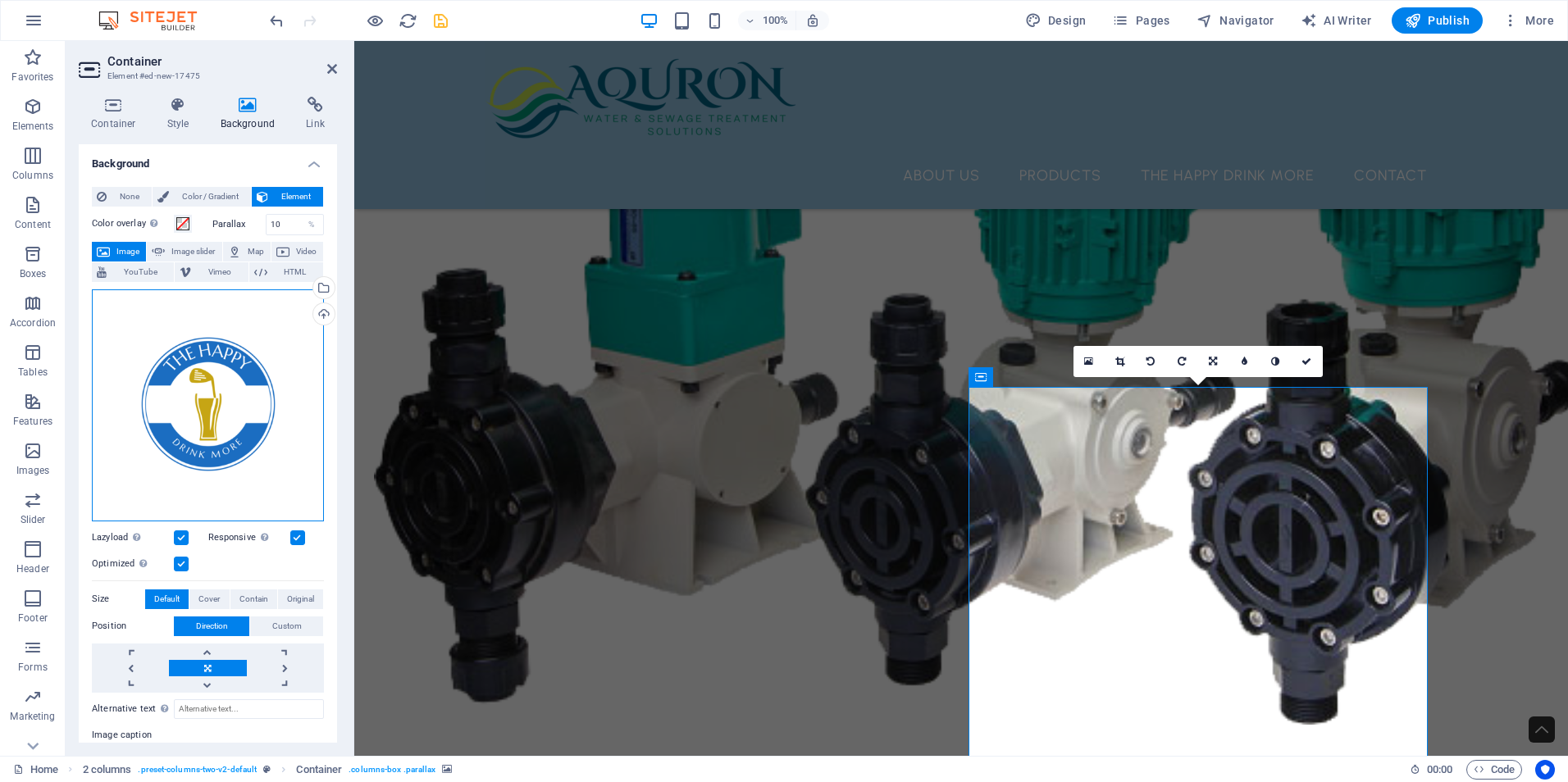 click on "Drag files here, click to choose files or select files from Files or our free stock photos & videos" at bounding box center [207, 405] 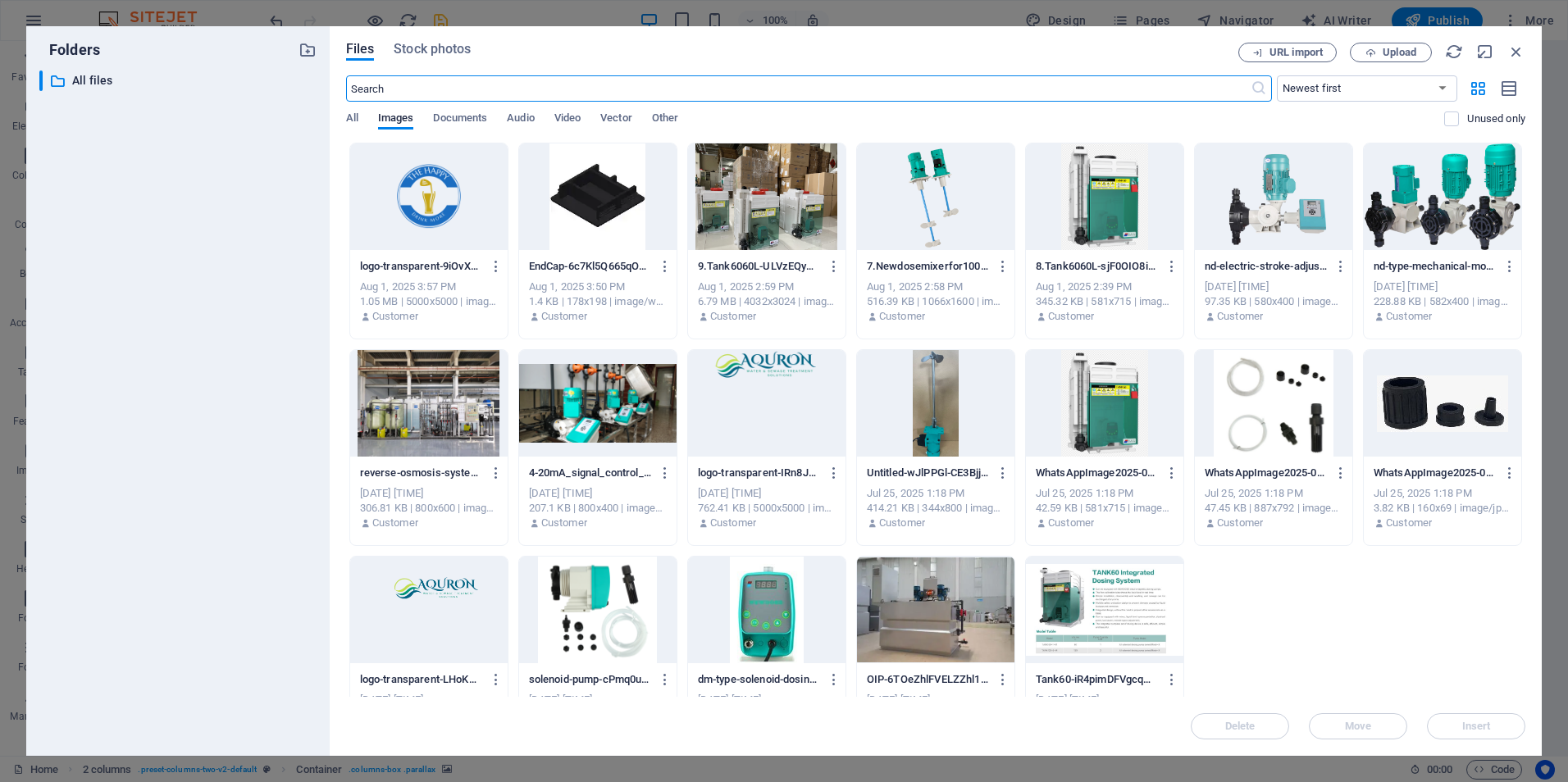 scroll, scrollTop: 4717, scrollLeft: 0, axis: vertical 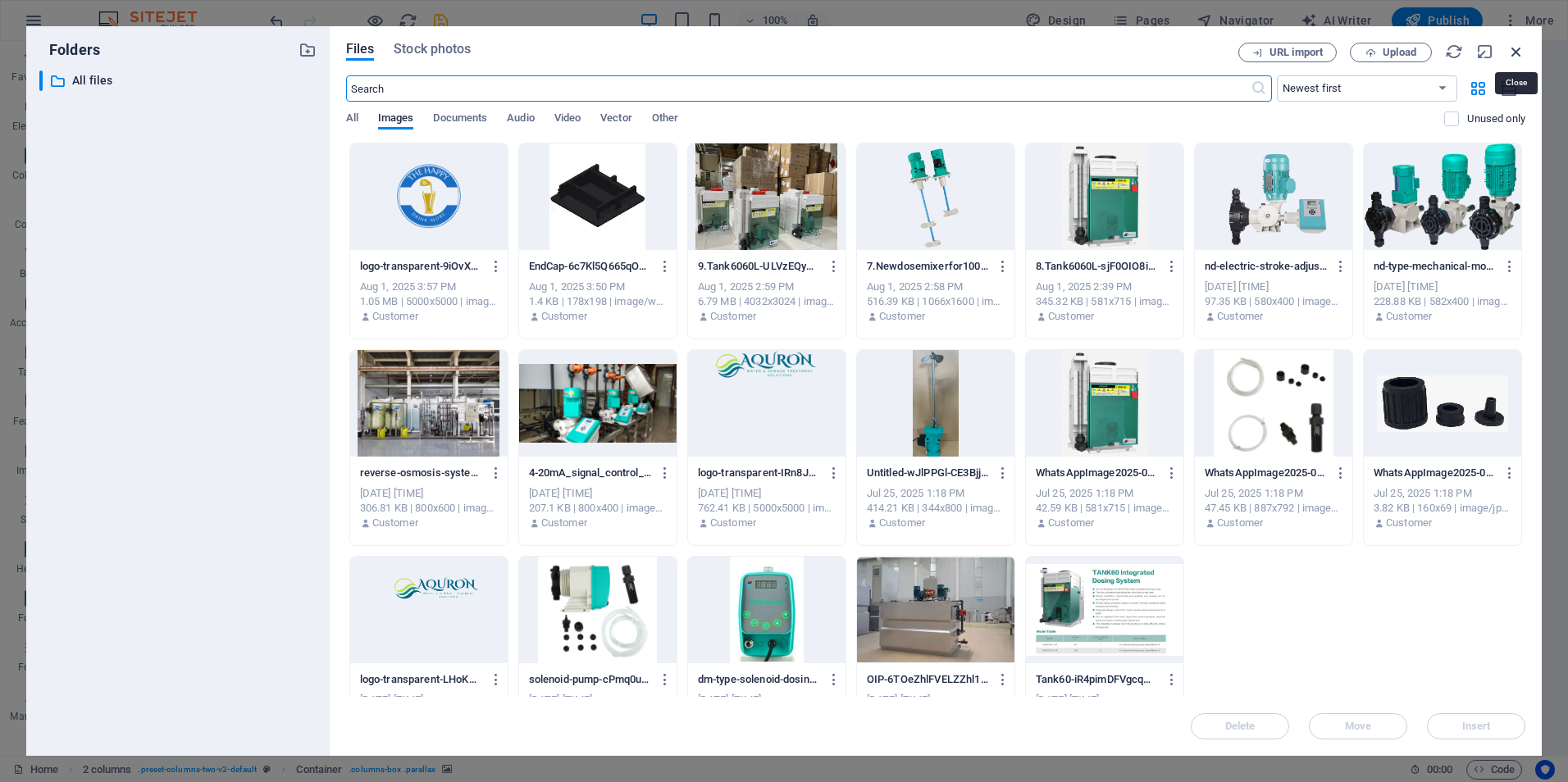 click at bounding box center [1516, 52] 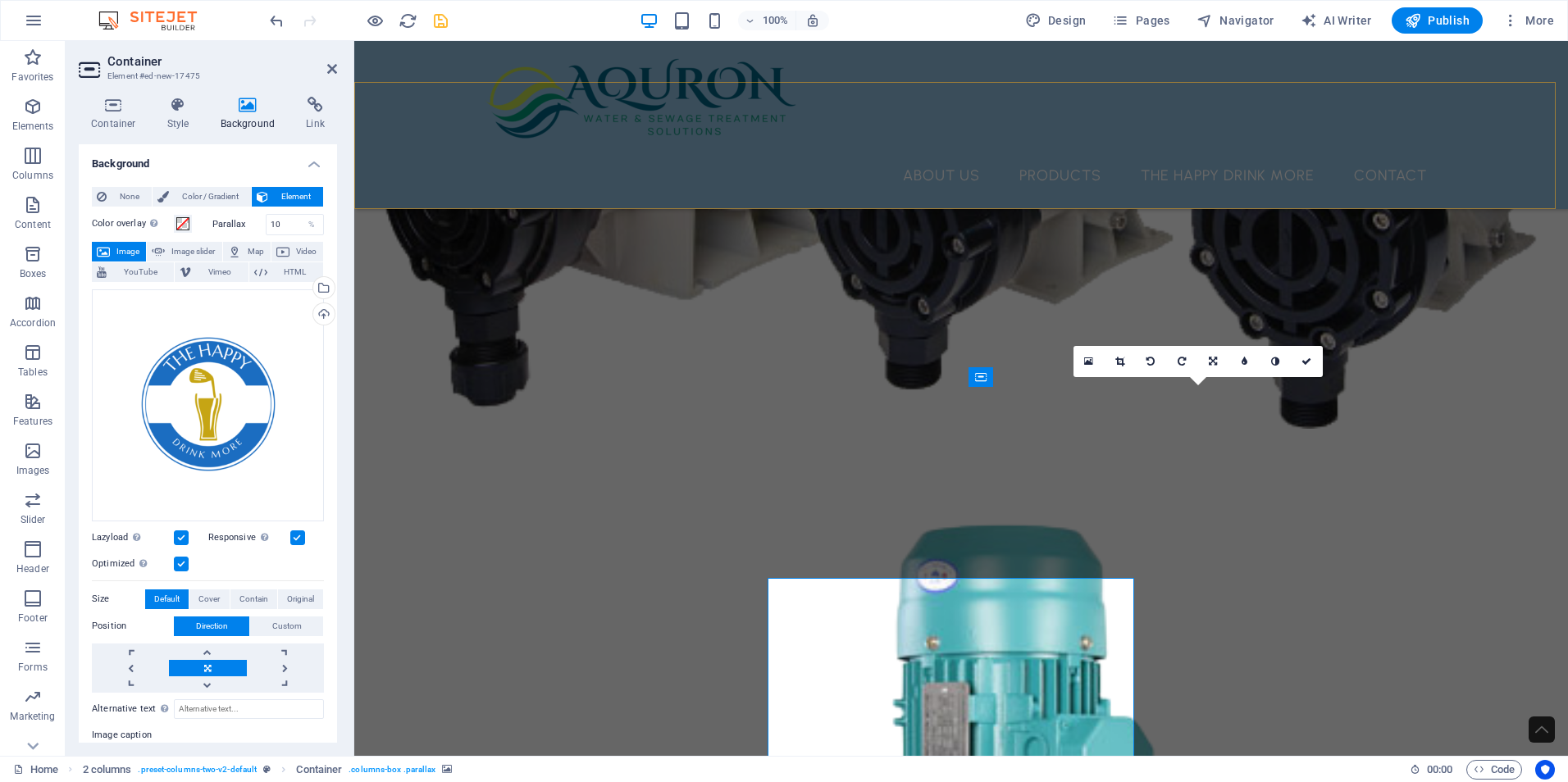 scroll, scrollTop: 4421, scrollLeft: 0, axis: vertical 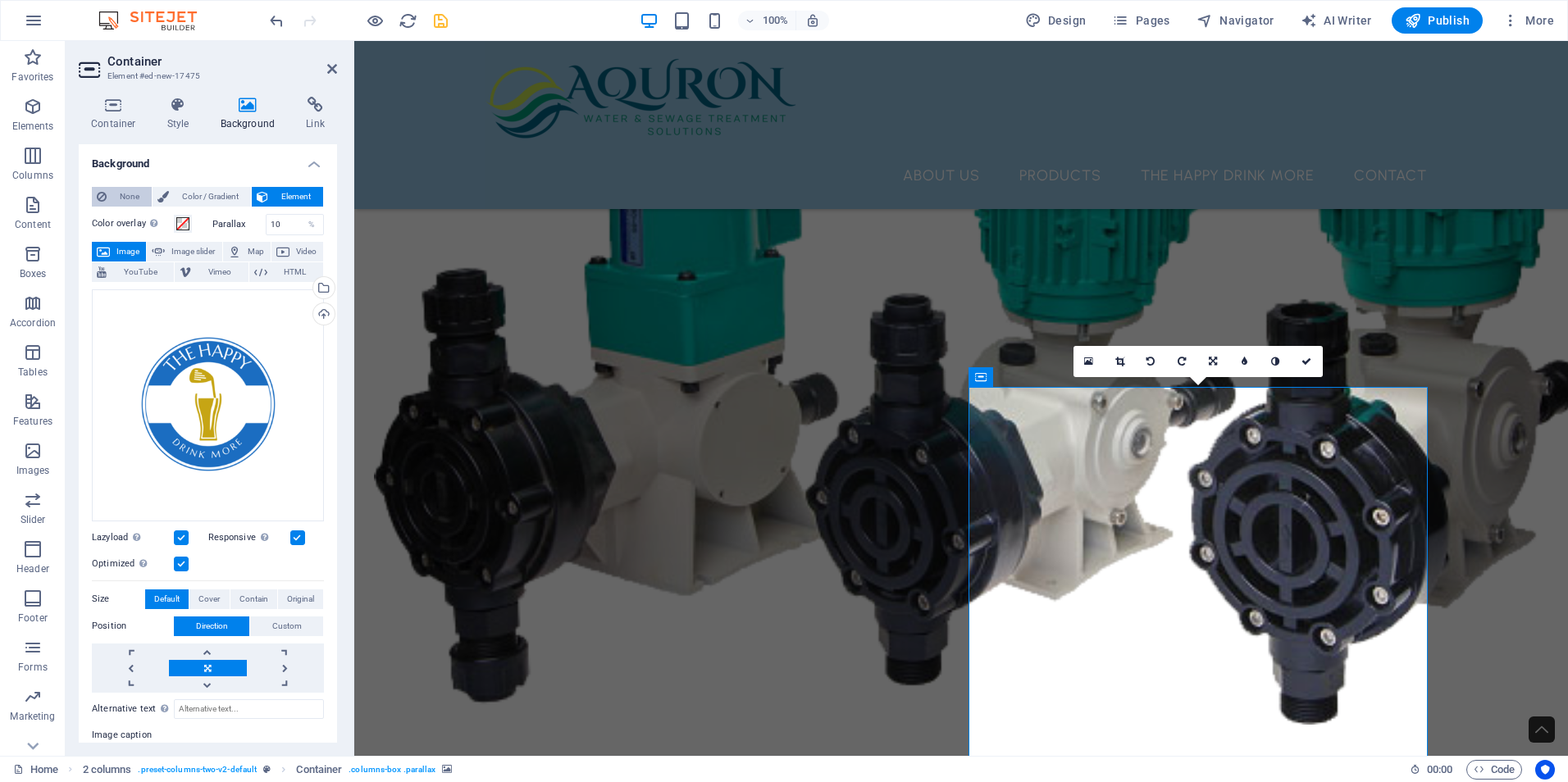 click on "None" at bounding box center [129, 197] 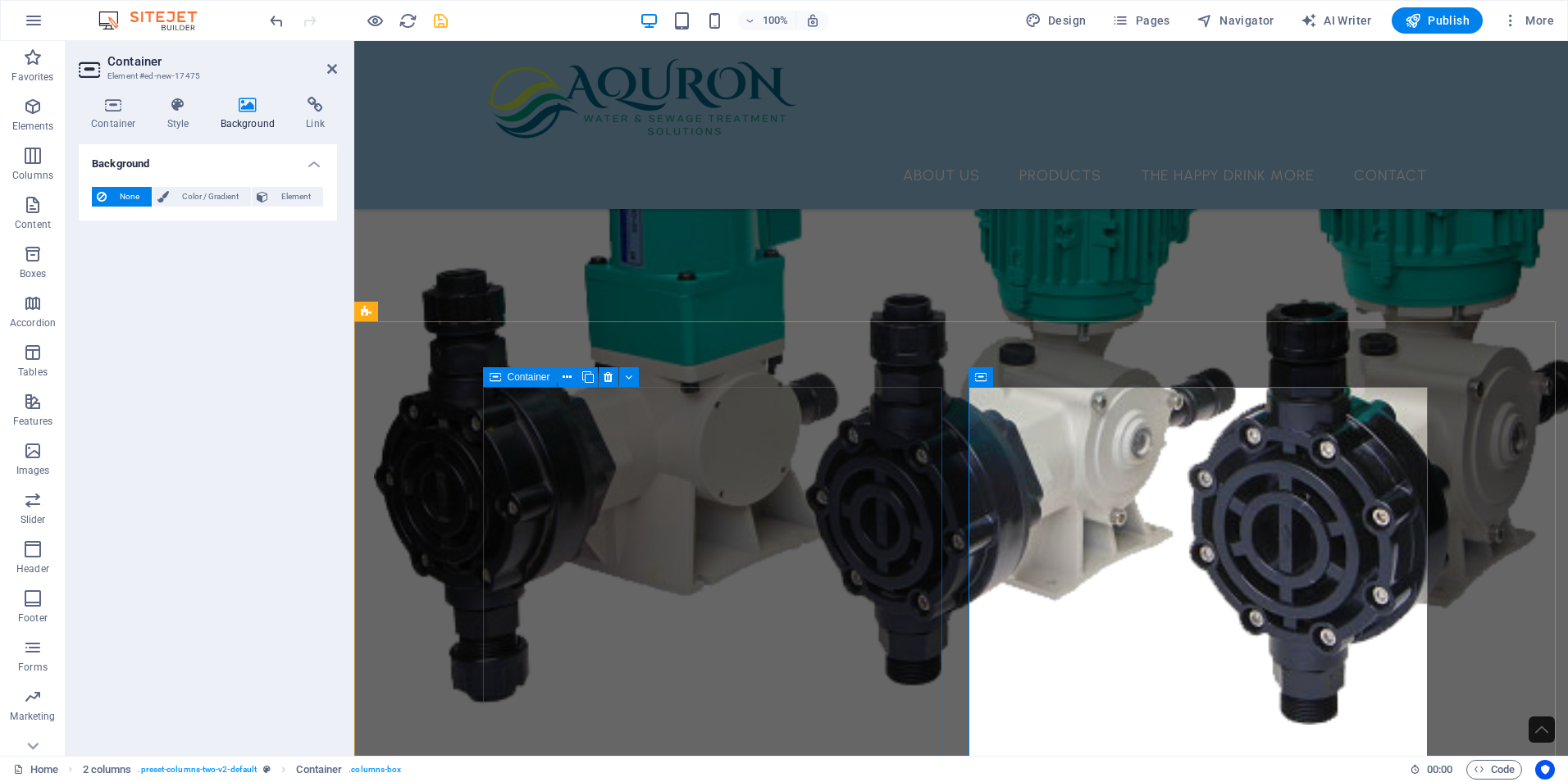 click on "Introducing The Happy Drink More – the ideal solution for those moments when everything else seems to falter, reminding you that it's the perfect time to indulge in a refreshing drink! Whether you’re out enjoying time with friends, hitting the golf course, soaking up the sun at the beach, embarking on a hunting adventure, hosting a lively party, or simply in need of a practical and portable flask—The Happy Drink More is here to deliver the bar experience straight to you. With its innovative design and convenient functionality, you can savour your favourite beverages wherever life takes you!" at bounding box center (604, 10455) 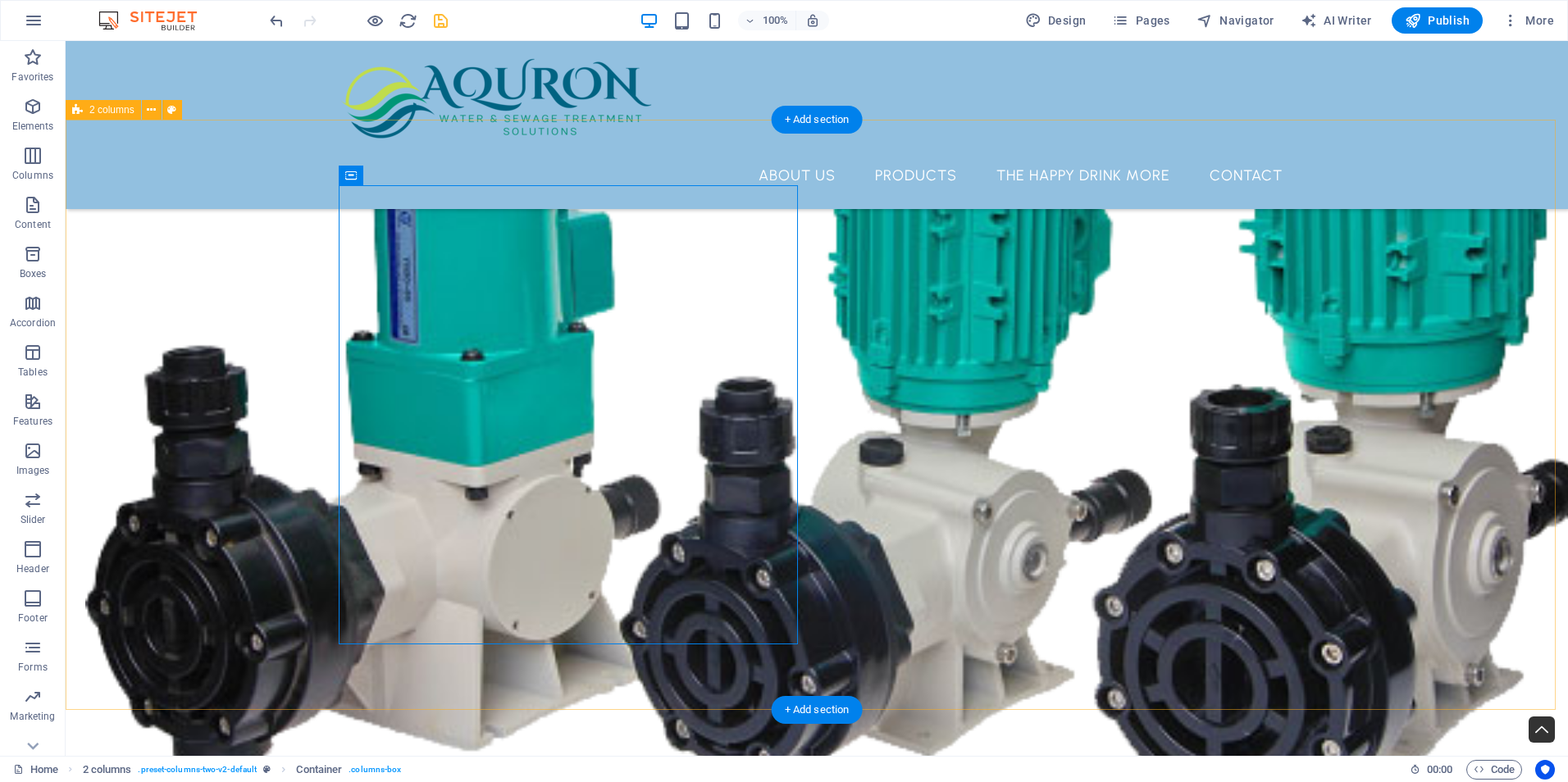scroll, scrollTop: 4667, scrollLeft: 0, axis: vertical 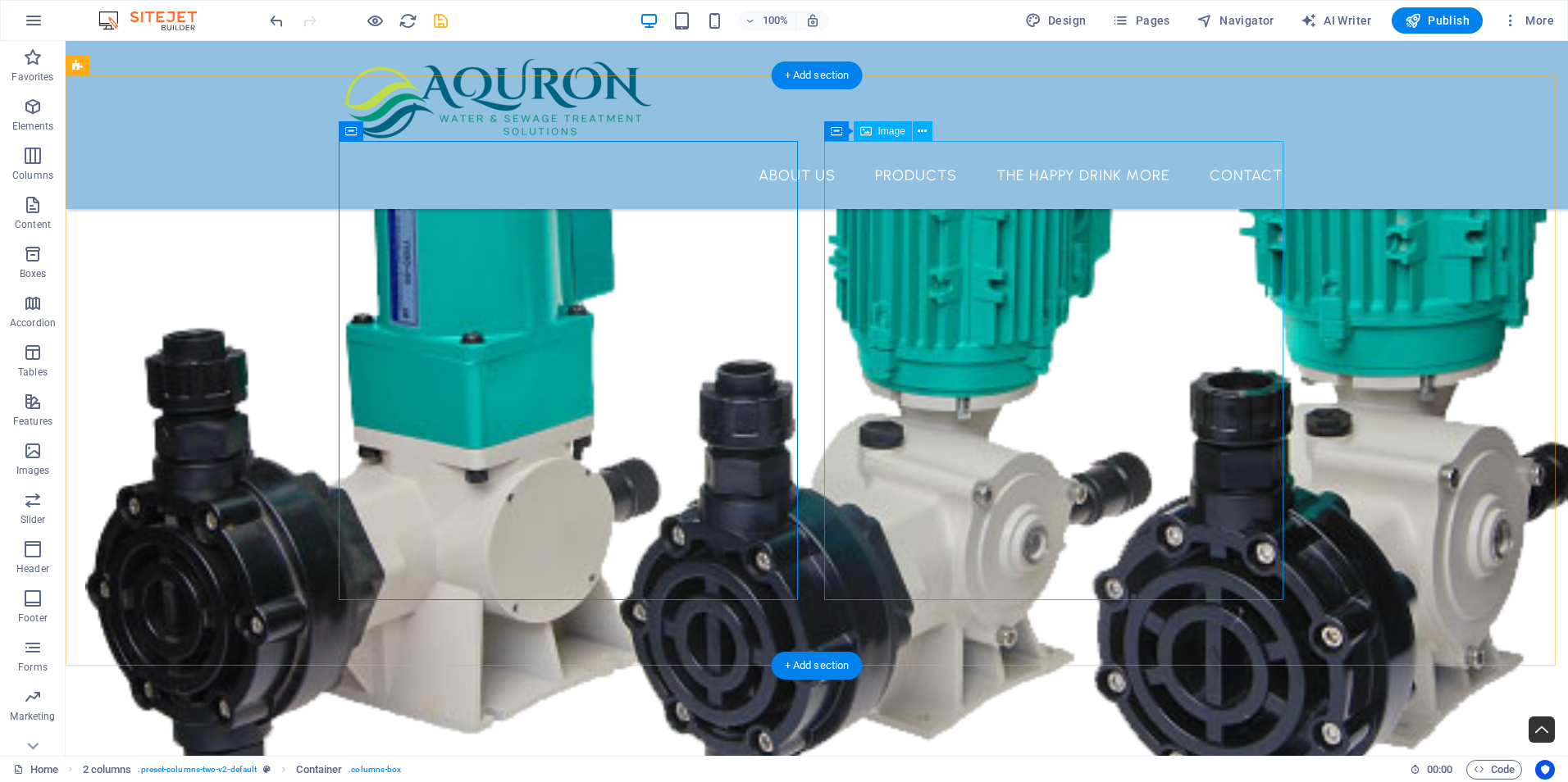 click at bounding box center (315, 11510) 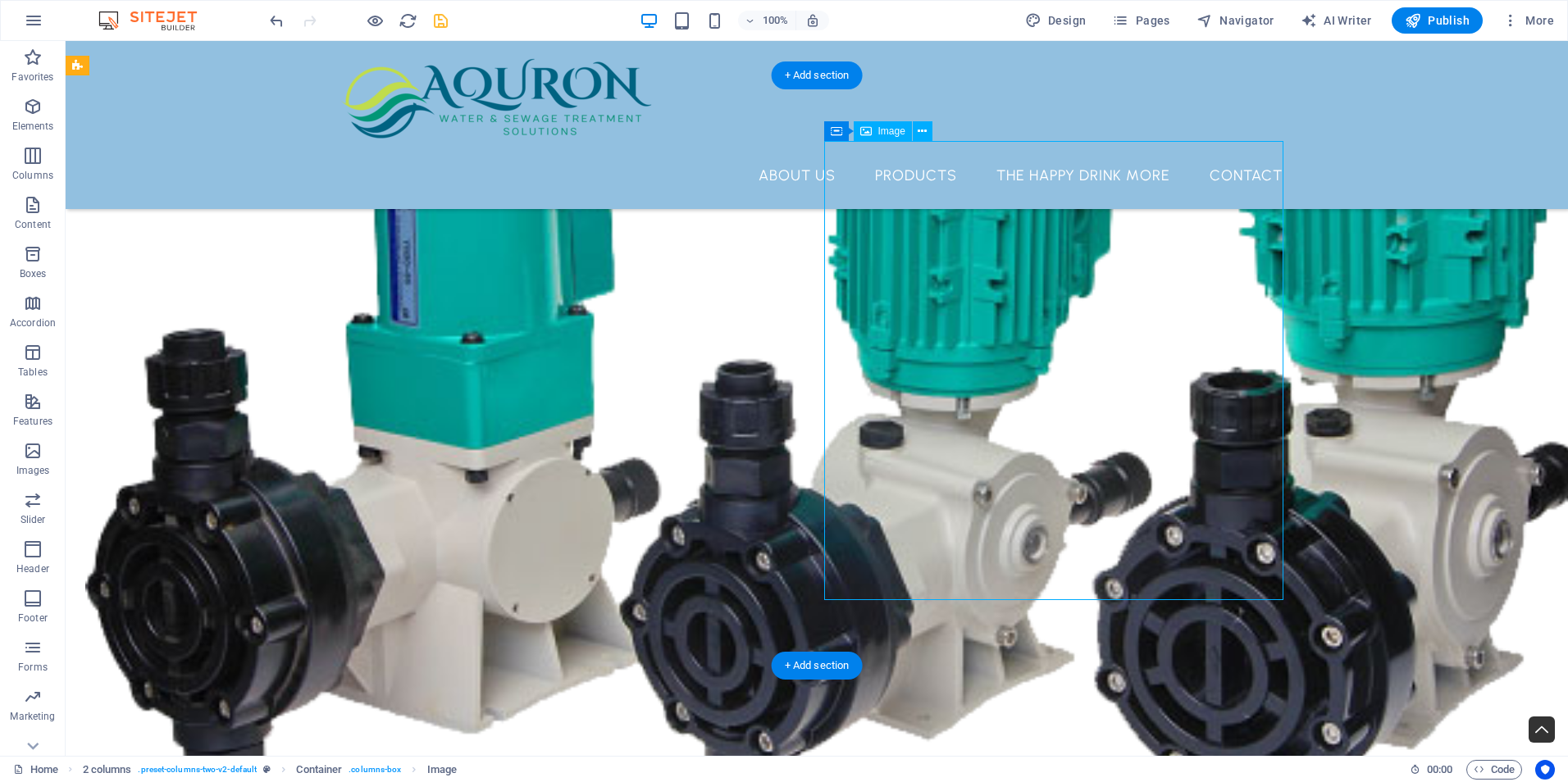 click at bounding box center [315, 11510] 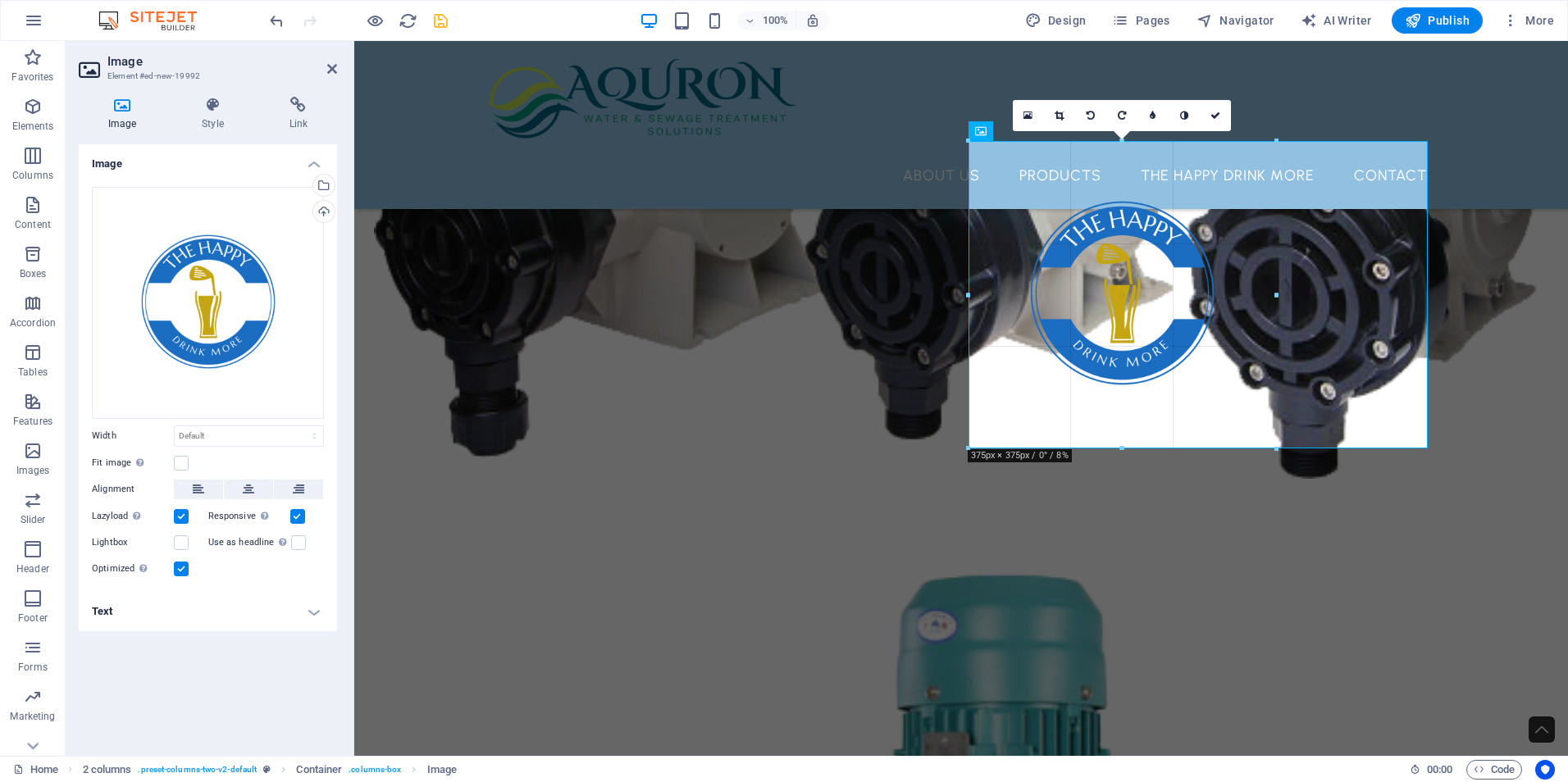 drag, startPoint x: 1197, startPoint y: 600, endPoint x: 820, endPoint y: 400, distance: 426.7657 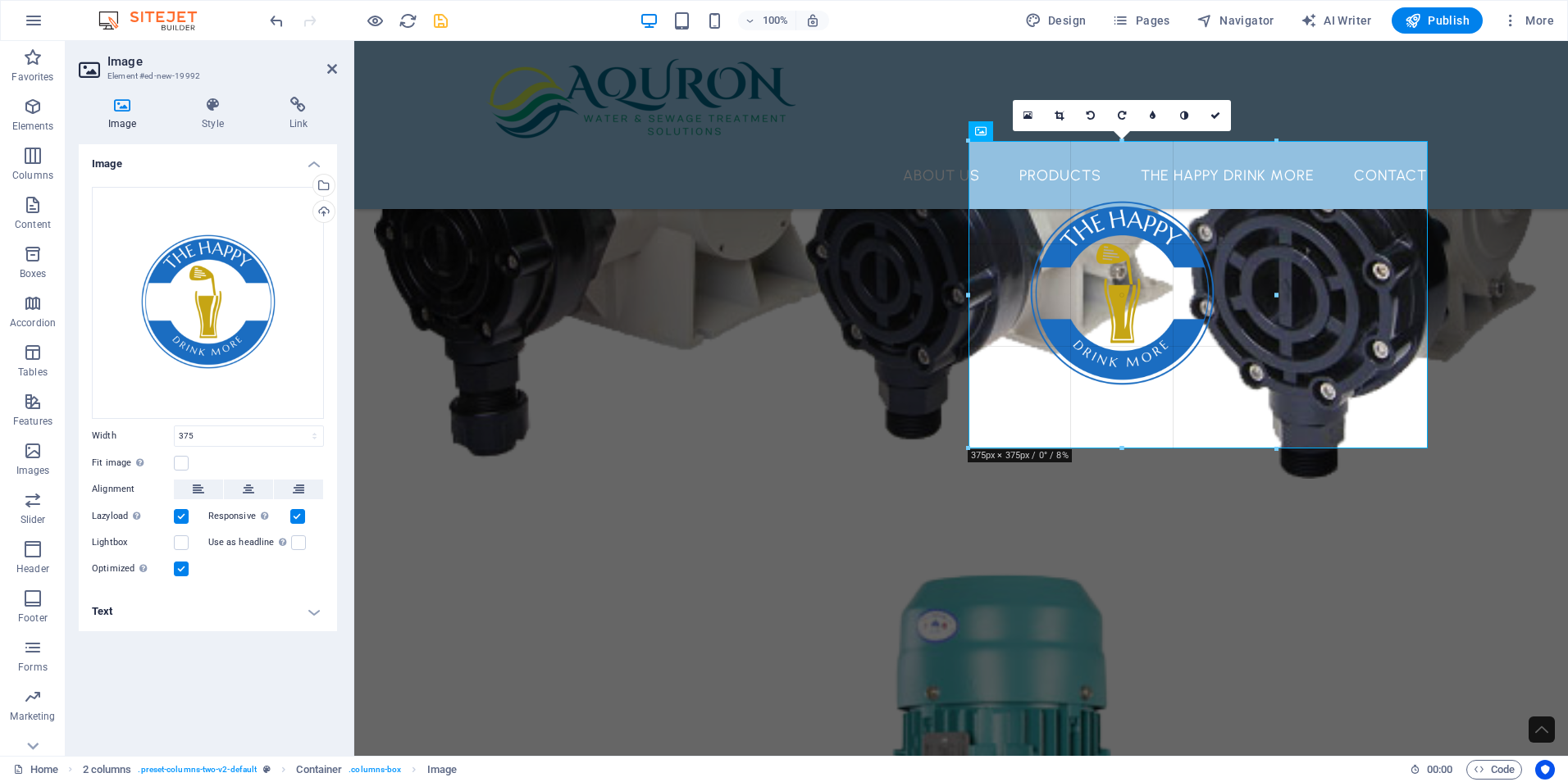 select on "px" 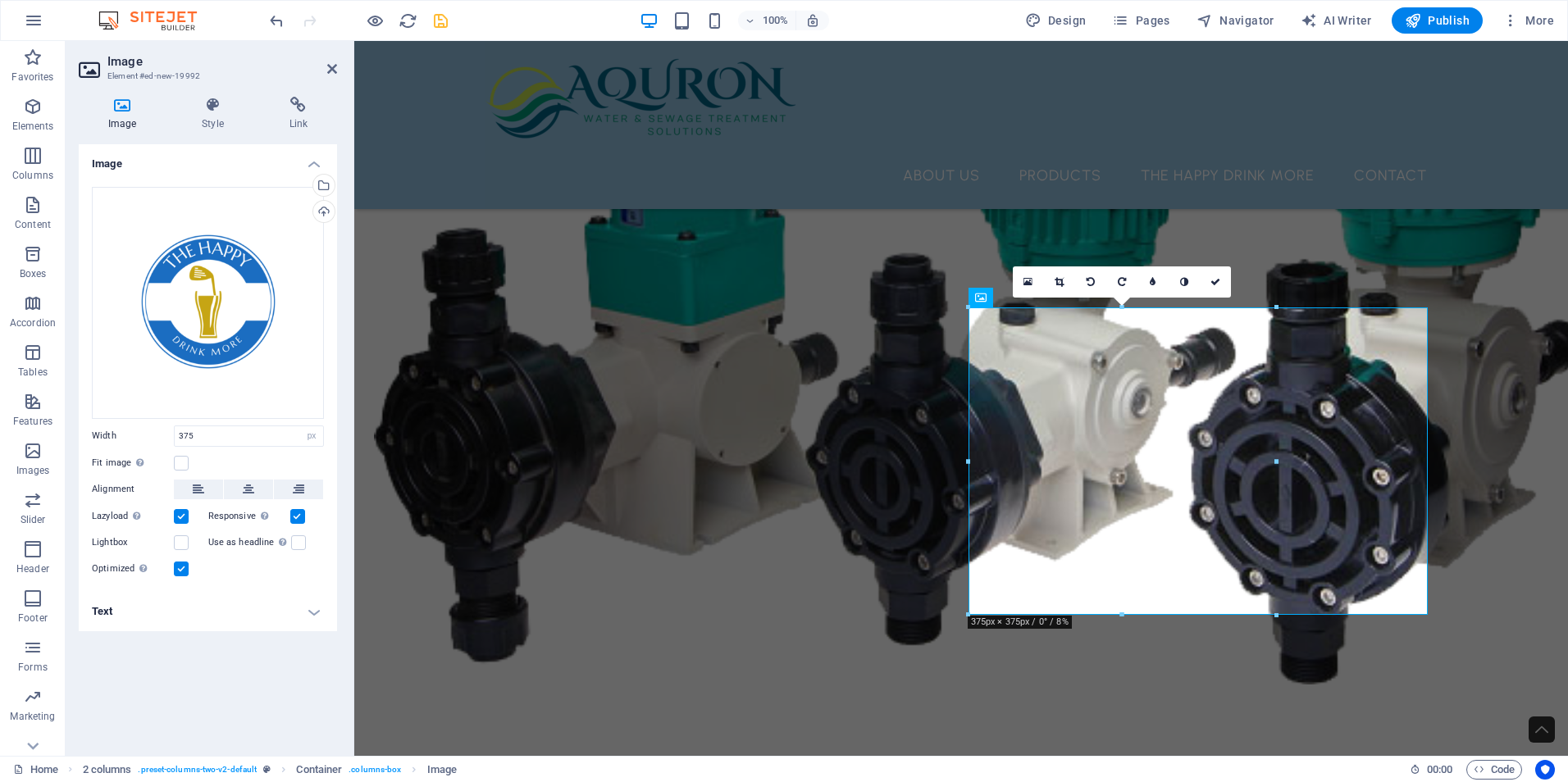 scroll, scrollTop: 4421, scrollLeft: 0, axis: vertical 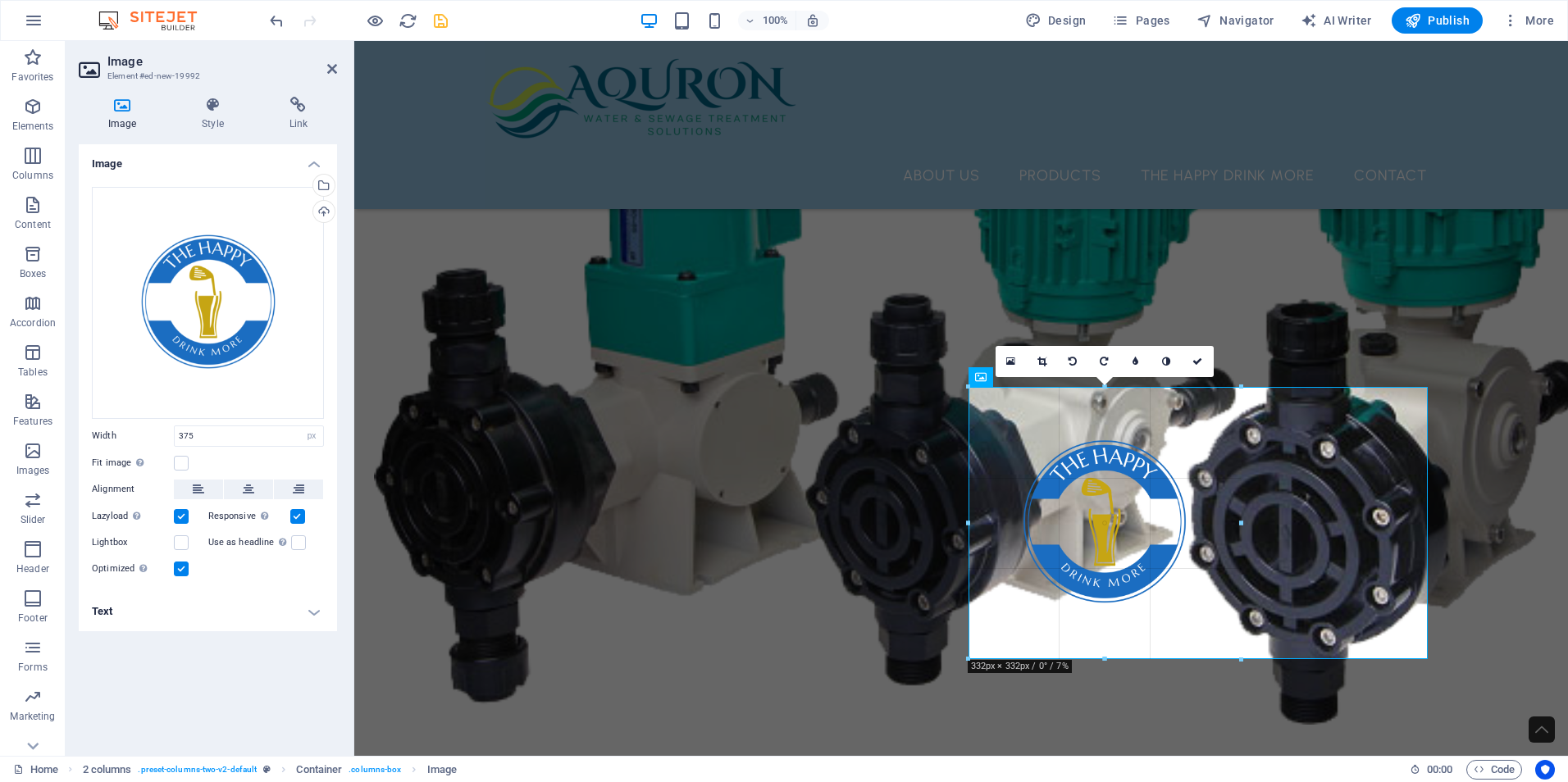 drag, startPoint x: 1275, startPoint y: 541, endPoint x: 1238, endPoint y: 543, distance: 37.05401 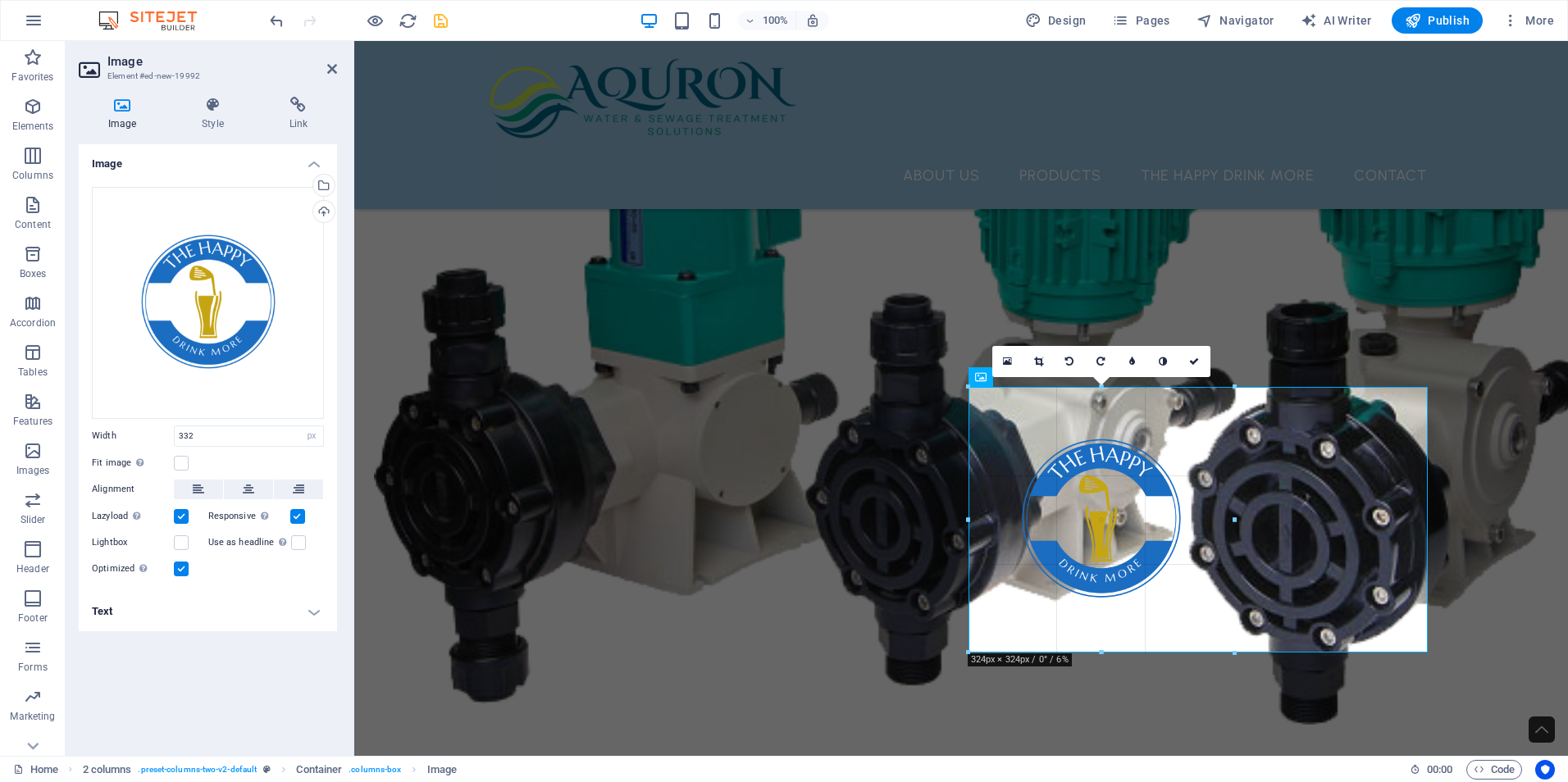 drag, startPoint x: 1241, startPoint y: 384, endPoint x: 1231, endPoint y: 424, distance: 41.23106 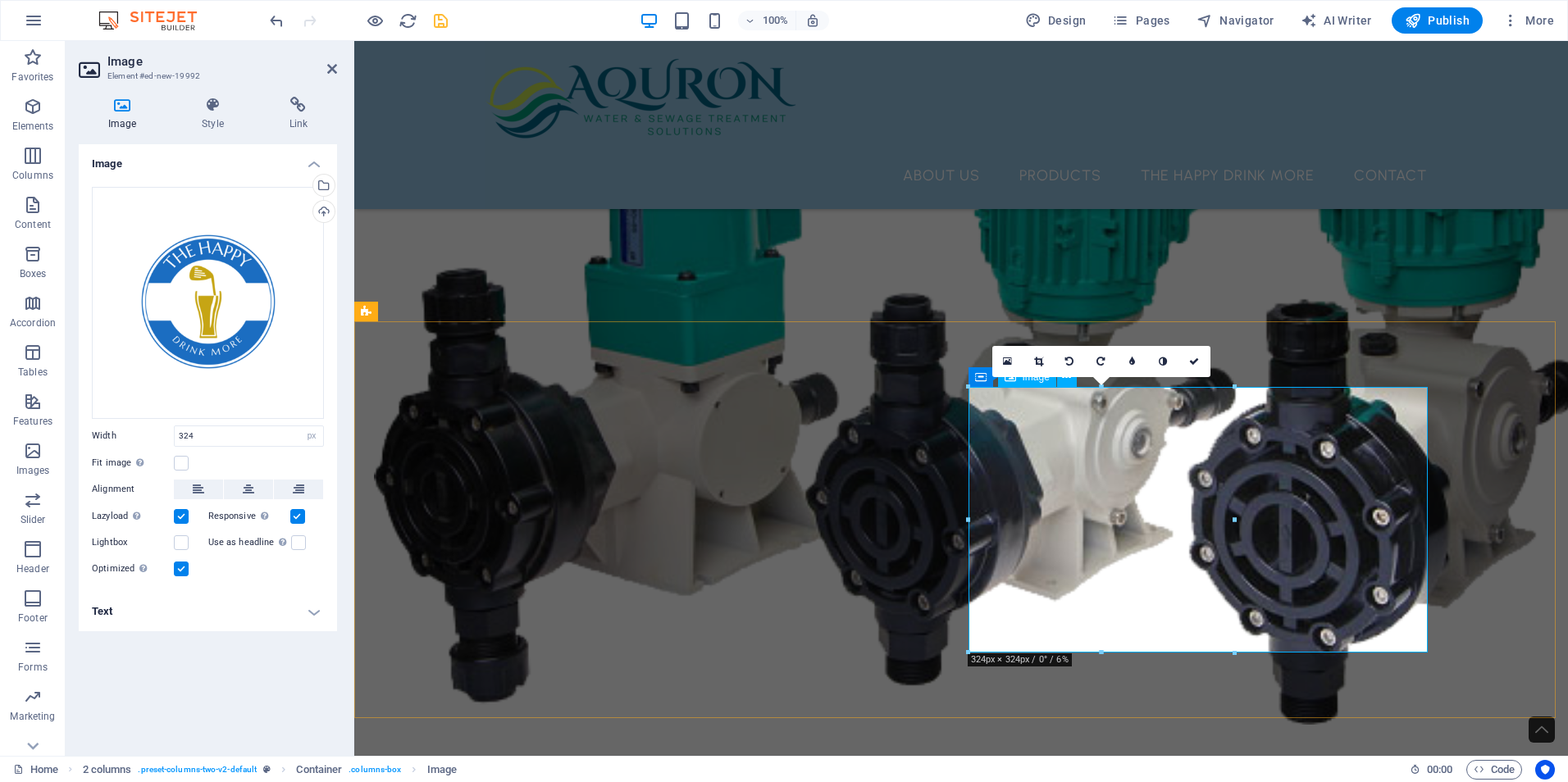 drag, startPoint x: 1024, startPoint y: 517, endPoint x: 1084, endPoint y: 515, distance: 60.033324 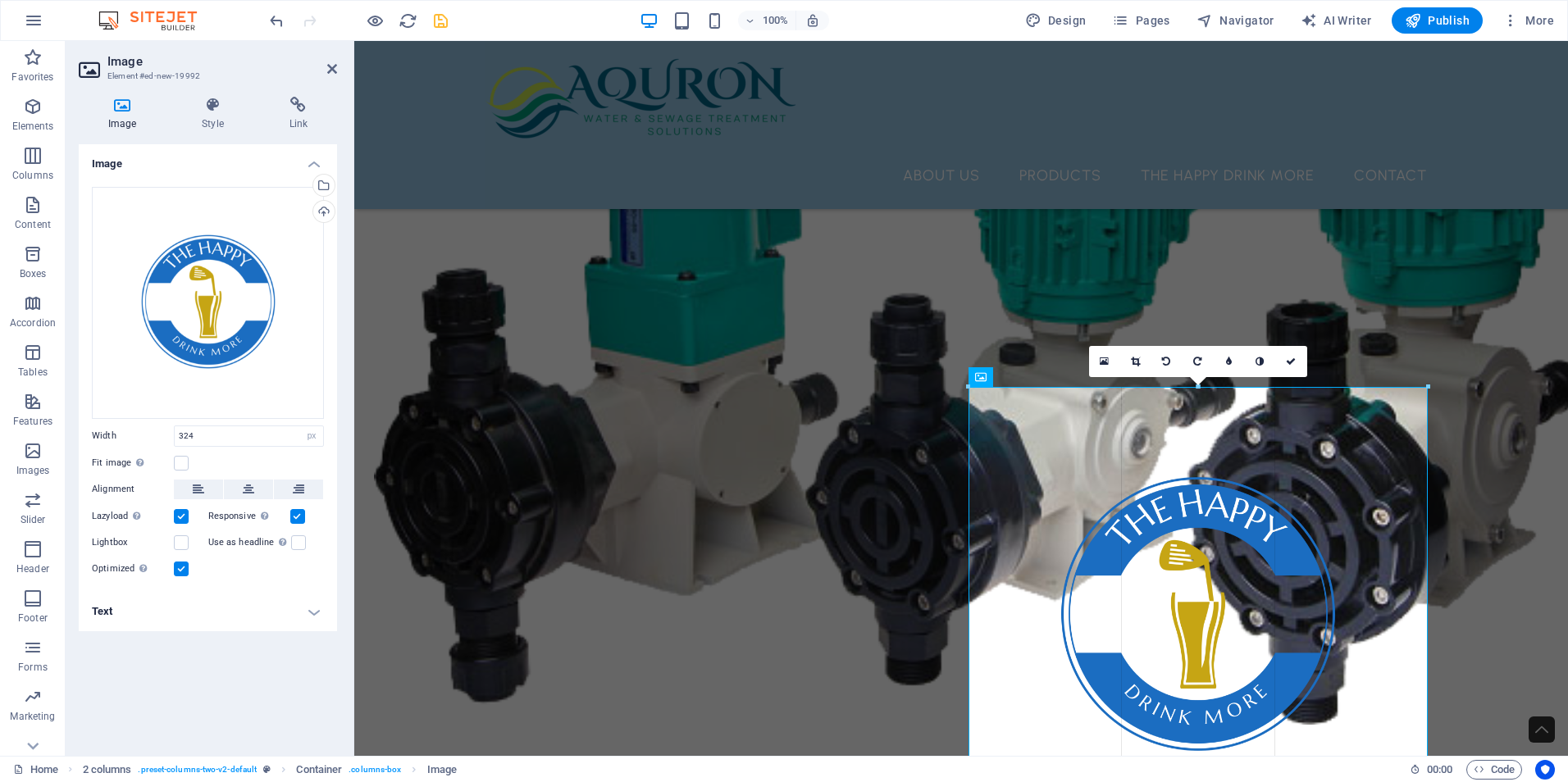 drag, startPoint x: 1197, startPoint y: 387, endPoint x: 1329, endPoint y: 387, distance: 132 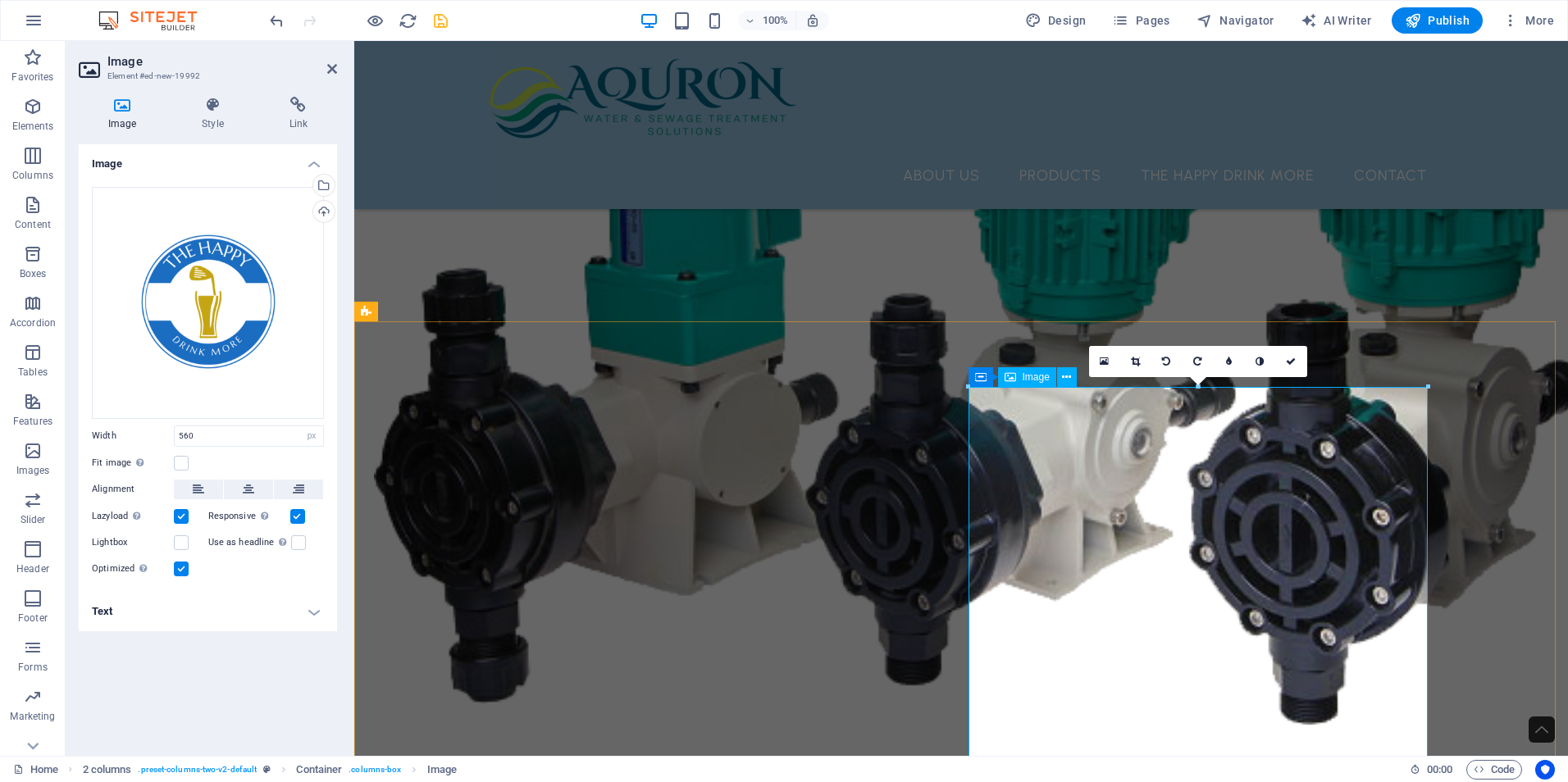click at bounding box center (604, 10808) 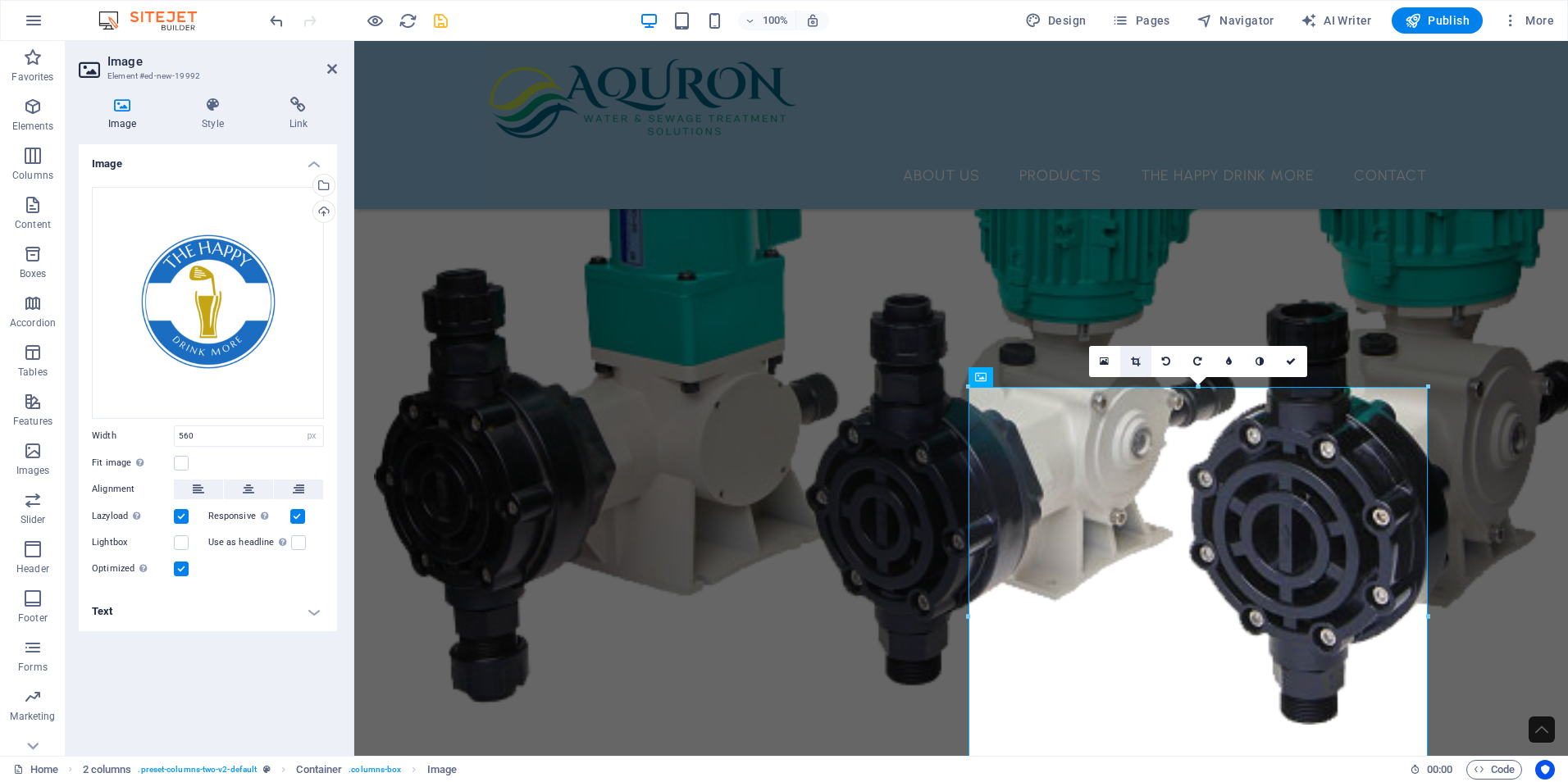 click at bounding box center [1135, 361] 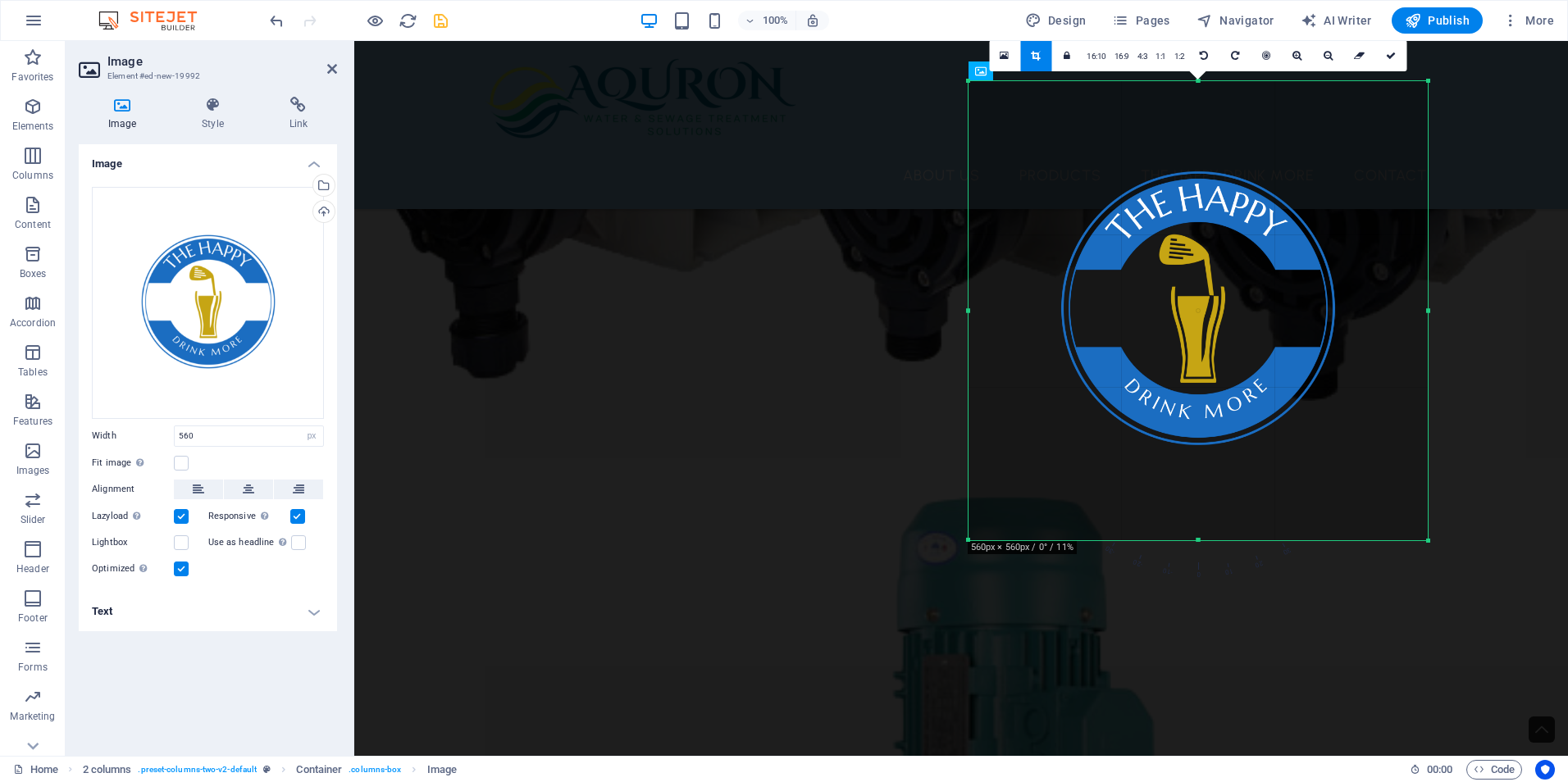 scroll, scrollTop: 4749, scrollLeft: 0, axis: vertical 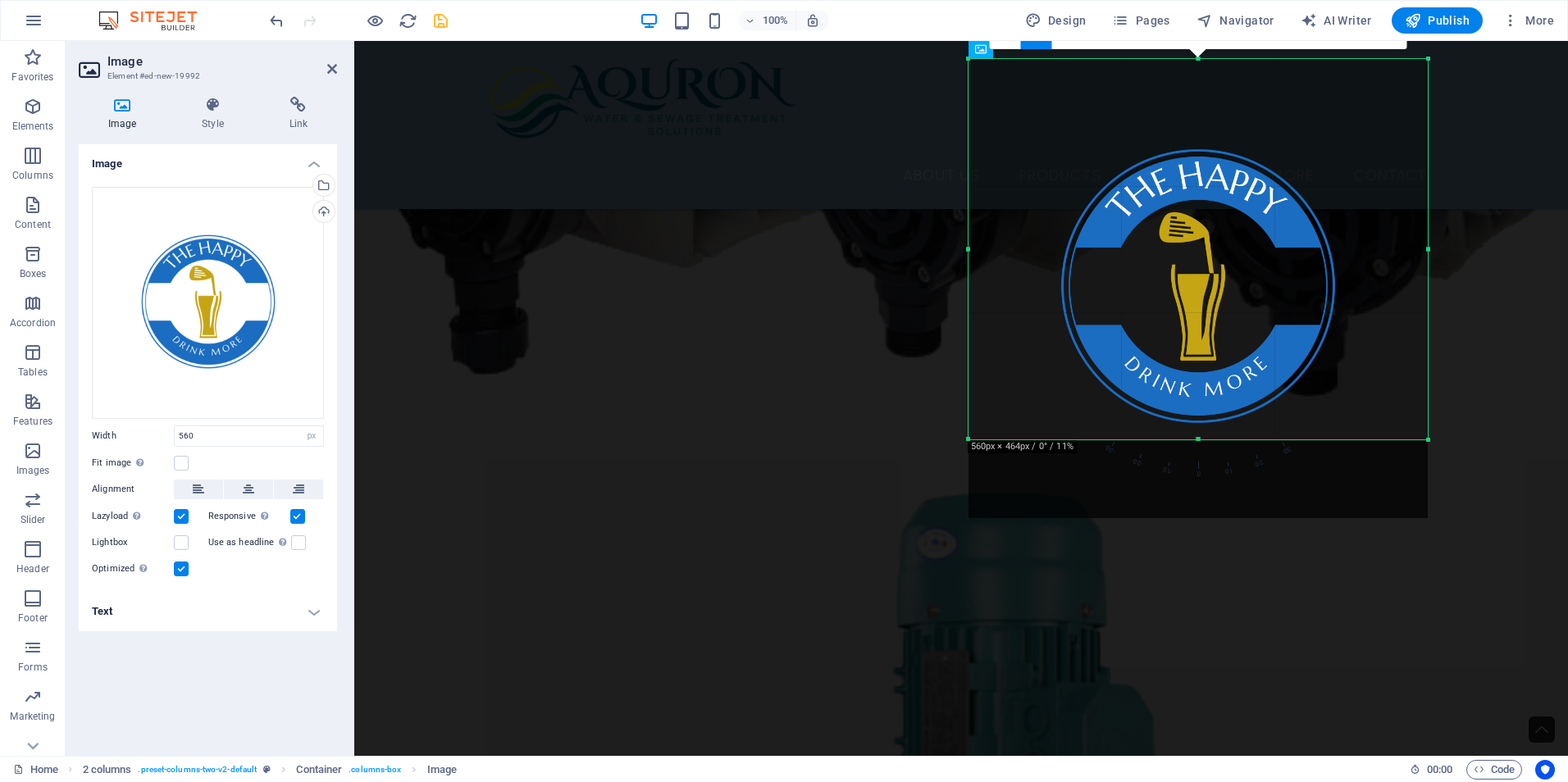 drag, startPoint x: 1200, startPoint y: 517, endPoint x: 1203, endPoint y: 439, distance: 78.0577 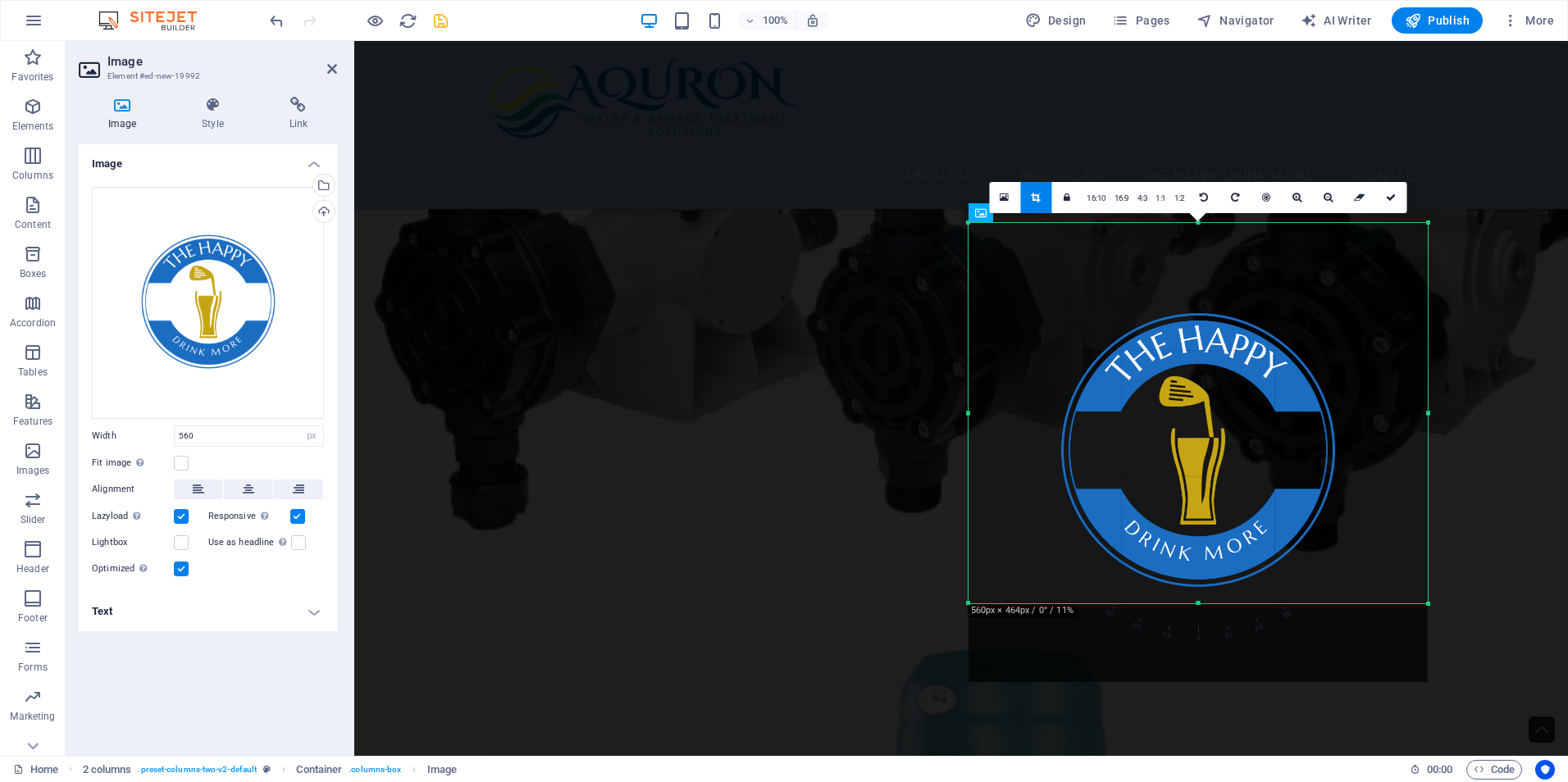 scroll, scrollTop: 4585, scrollLeft: 0, axis: vertical 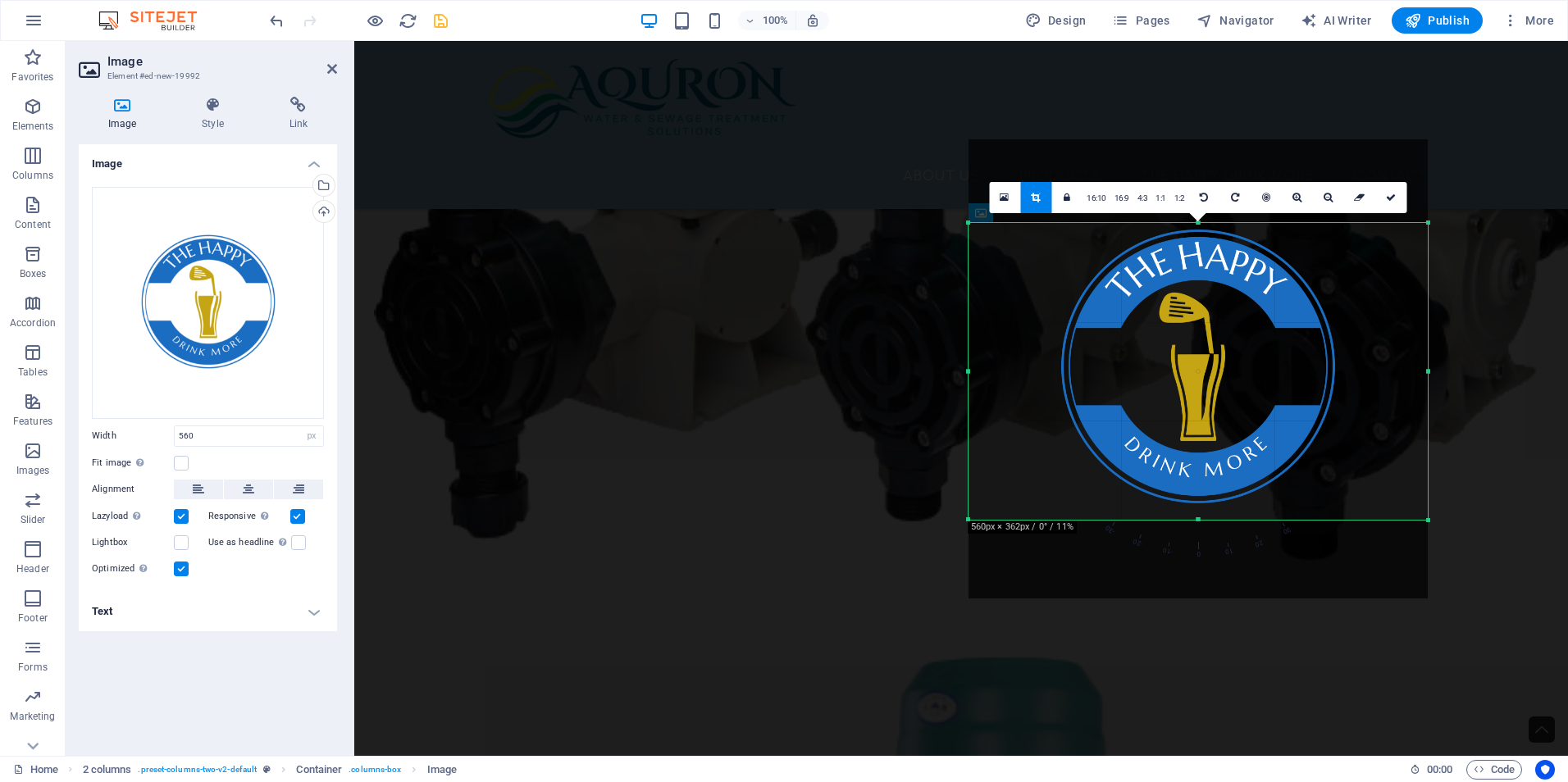 drag, startPoint x: 1199, startPoint y: 225, endPoint x: 1222, endPoint y: 308, distance: 86.127812 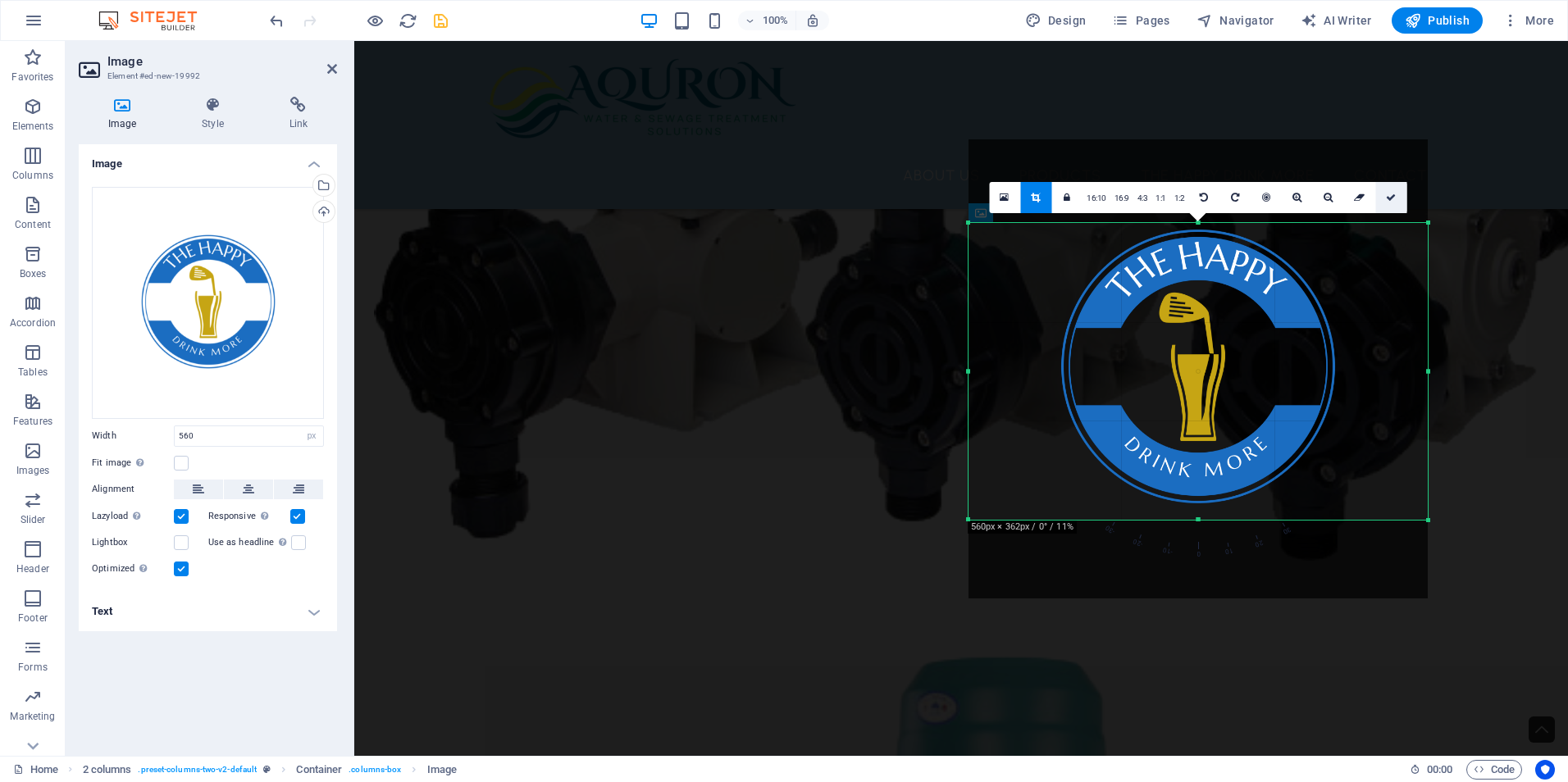 click at bounding box center (1391, 198) 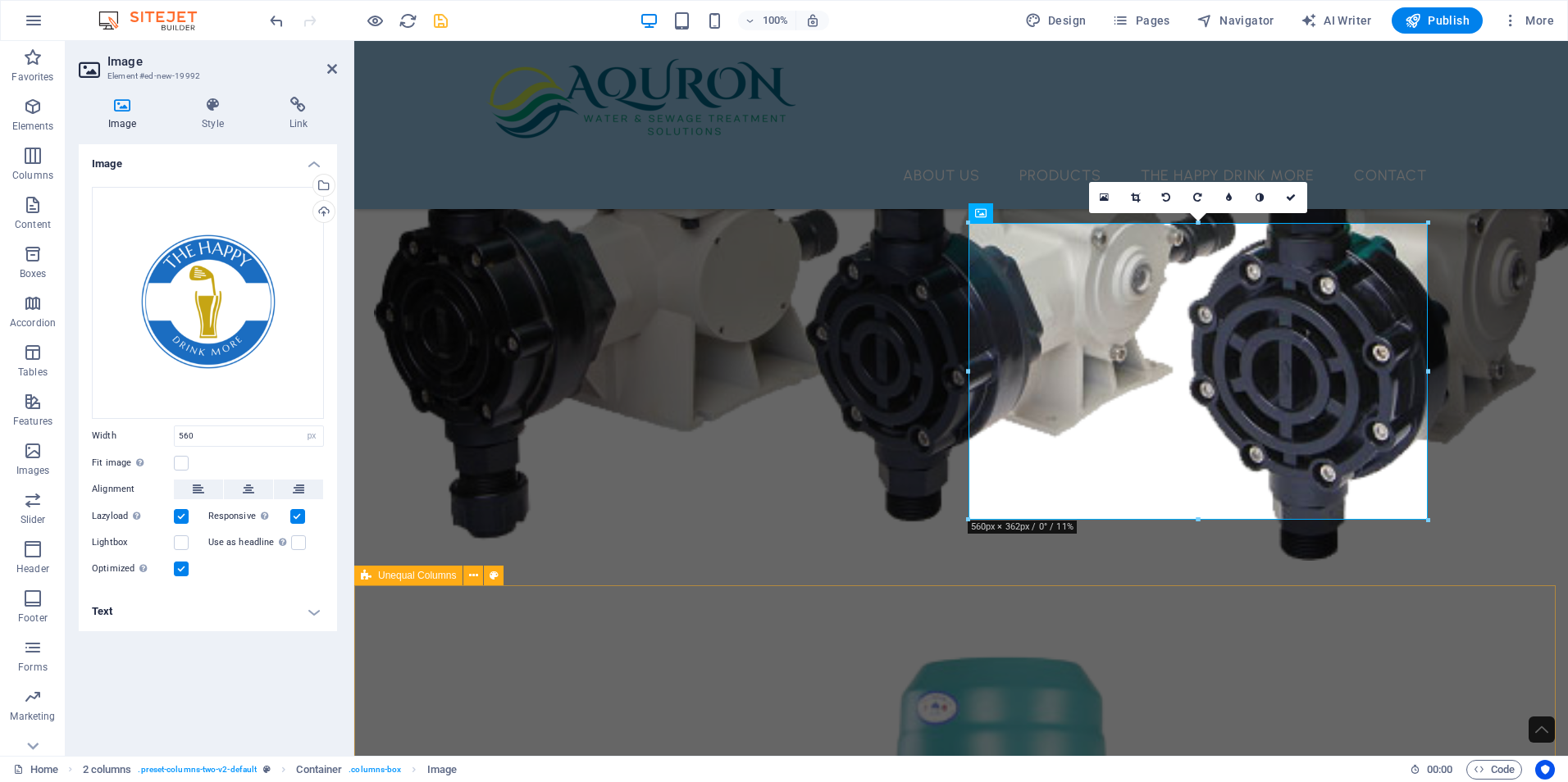 click on "Feel  free  to contact us  Unreadable? Load new CONTACT US" at bounding box center [961, 11709] 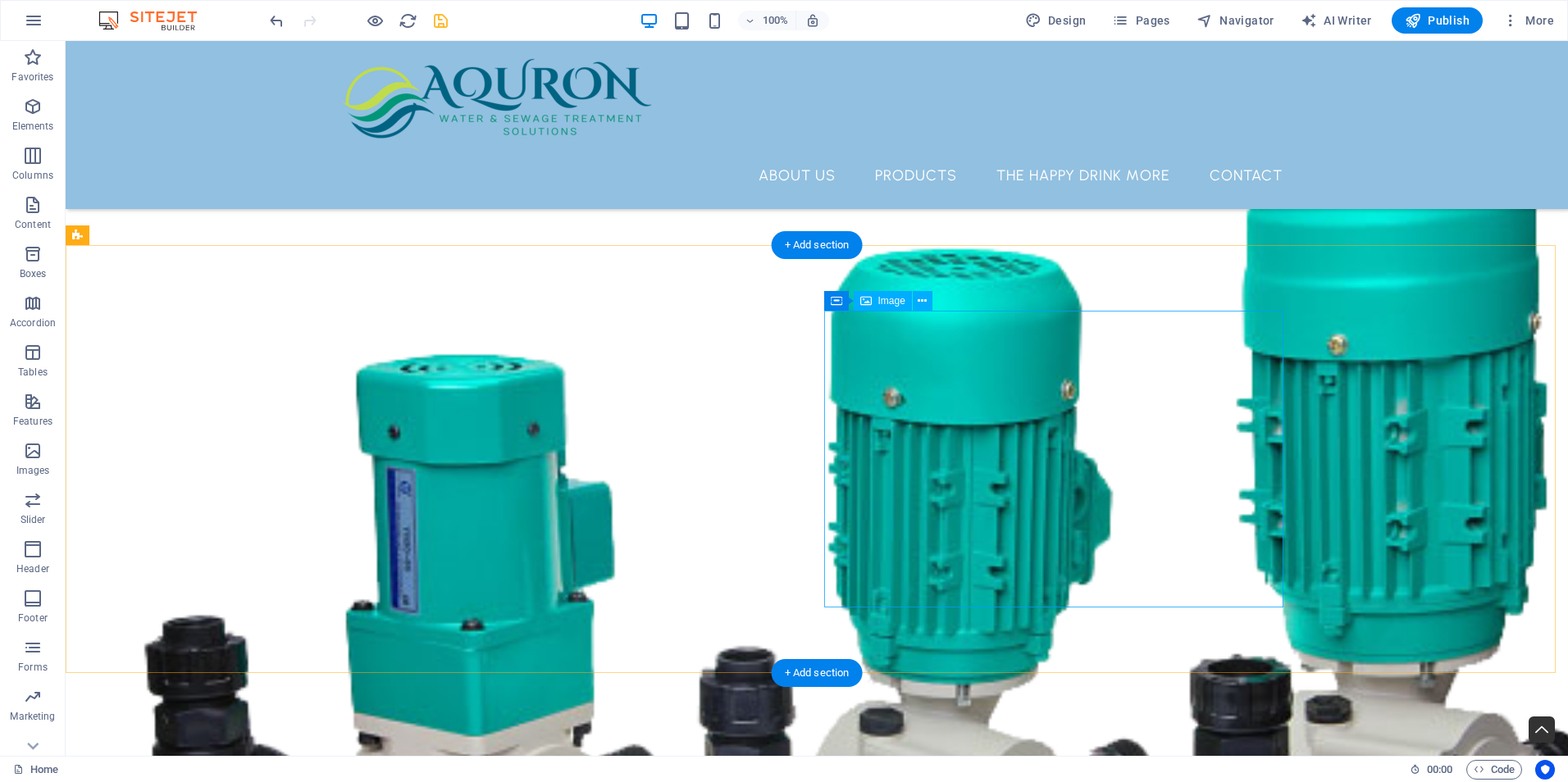 scroll, scrollTop: 4175, scrollLeft: 0, axis: vertical 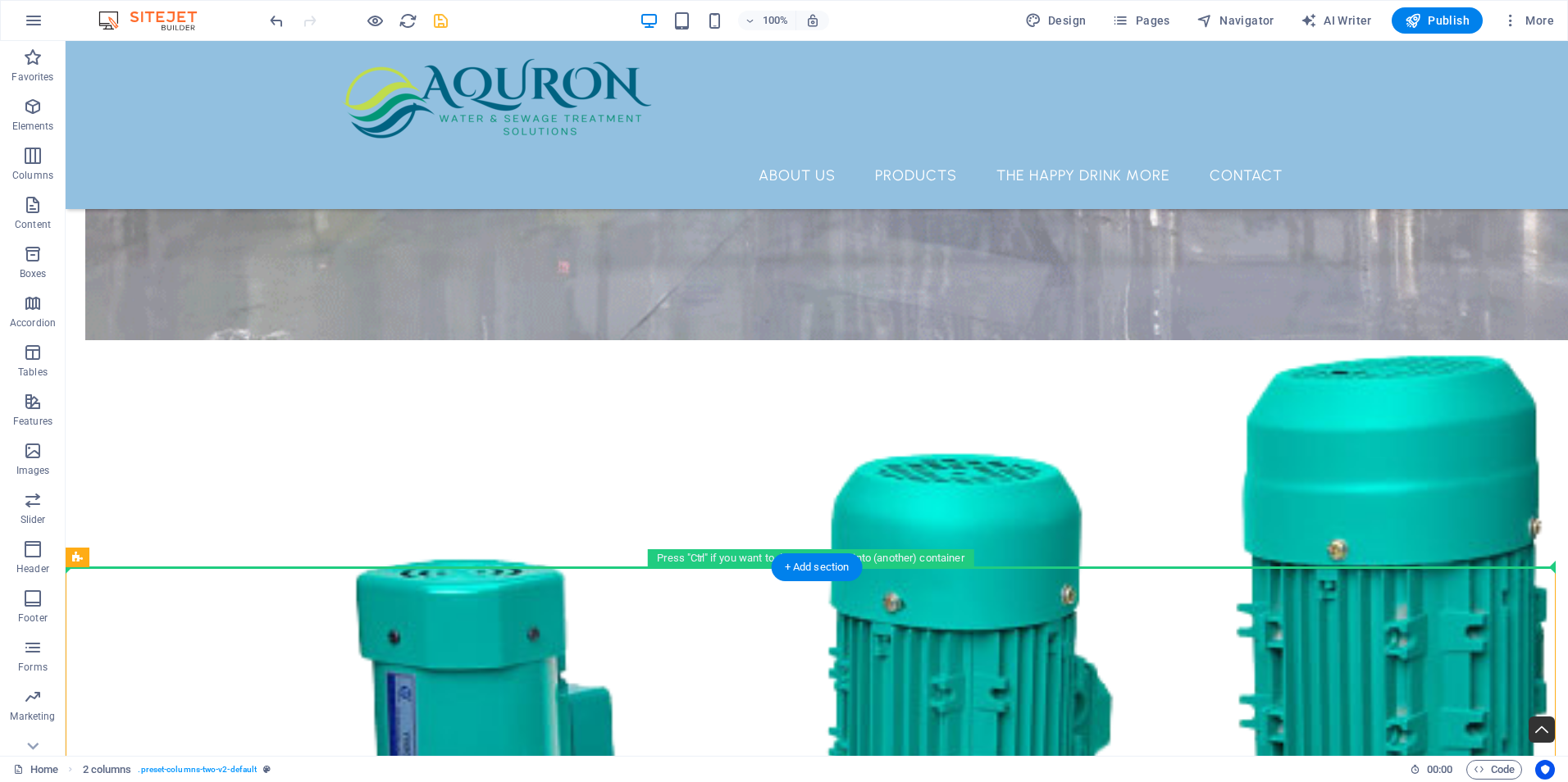 drag, startPoint x: 153, startPoint y: 598, endPoint x: 149, endPoint y: 238, distance: 360.02222 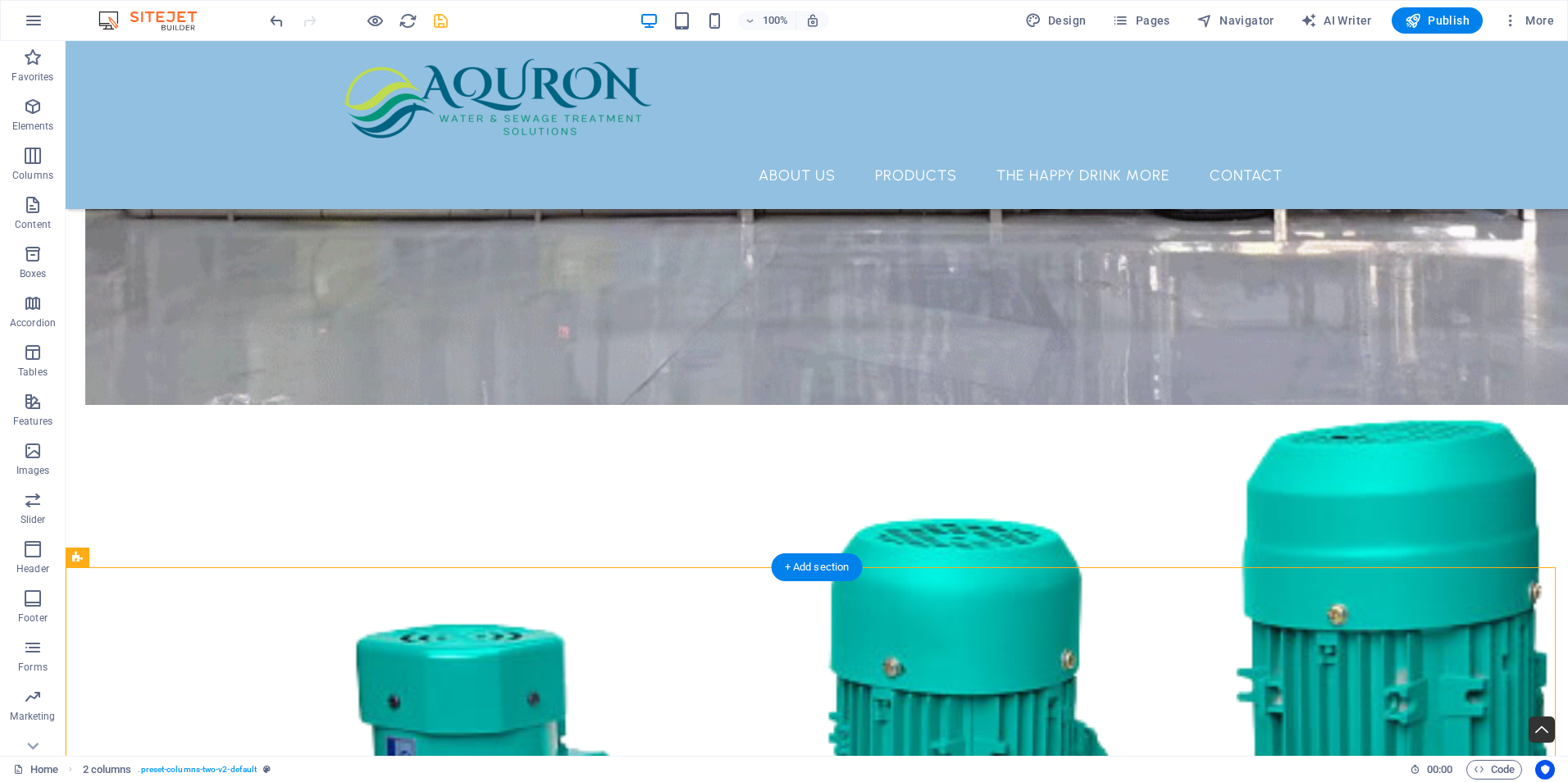 scroll, scrollTop: 3847, scrollLeft: 0, axis: vertical 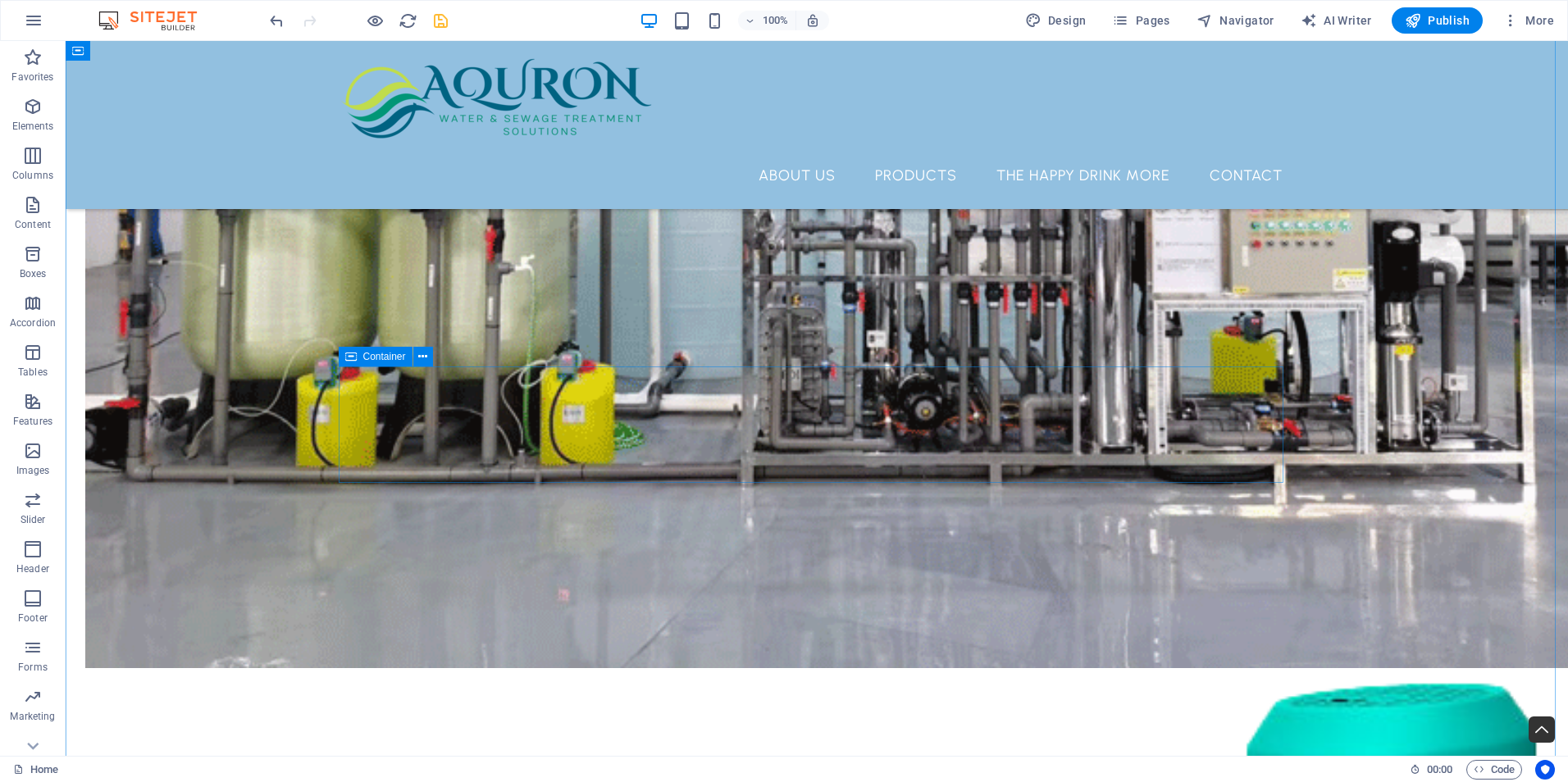 click on "Drop content here or  Add elements  Paste clipboard" at bounding box center (817, 11140) 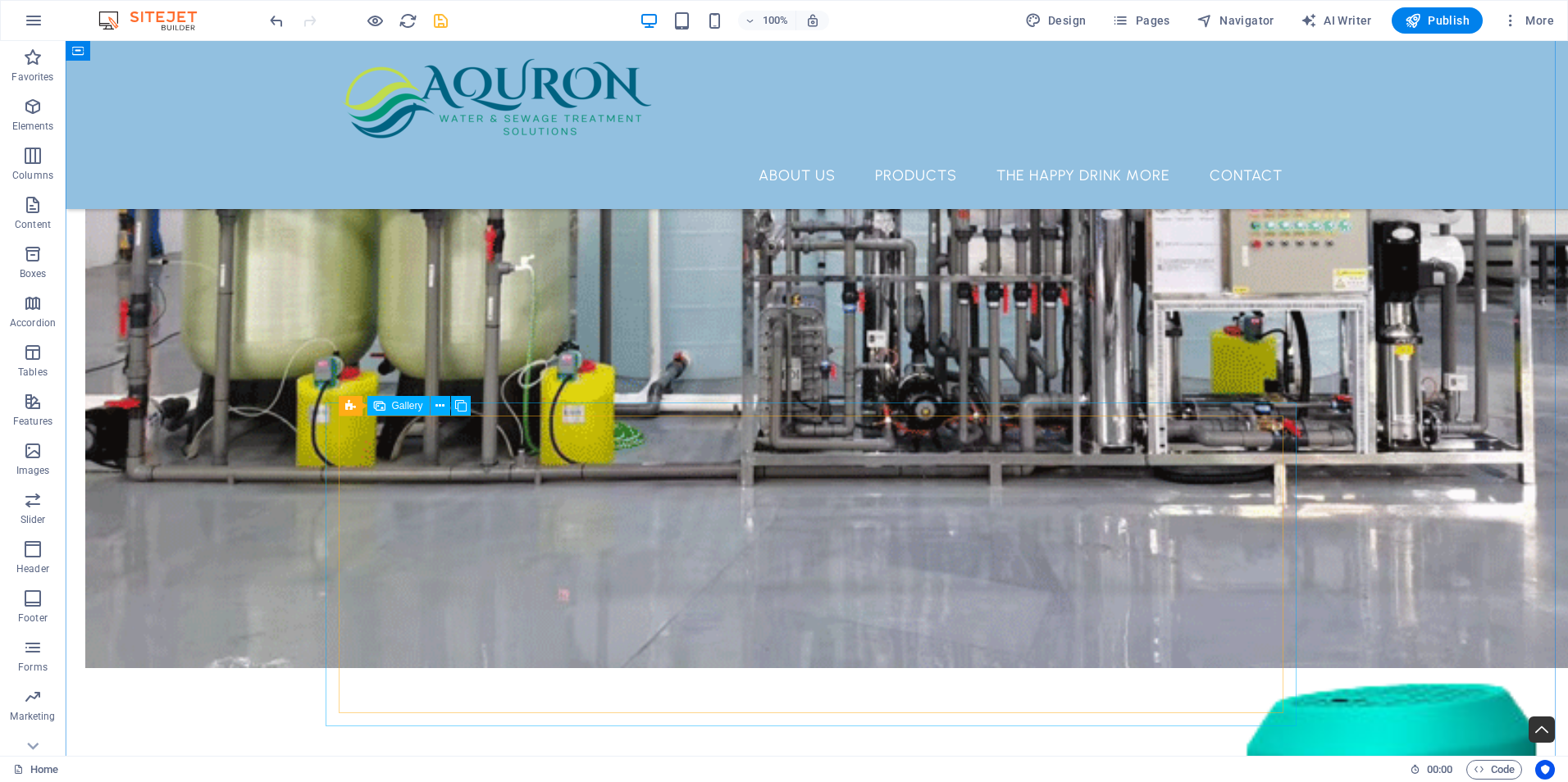 click at bounding box center [493, 11279] 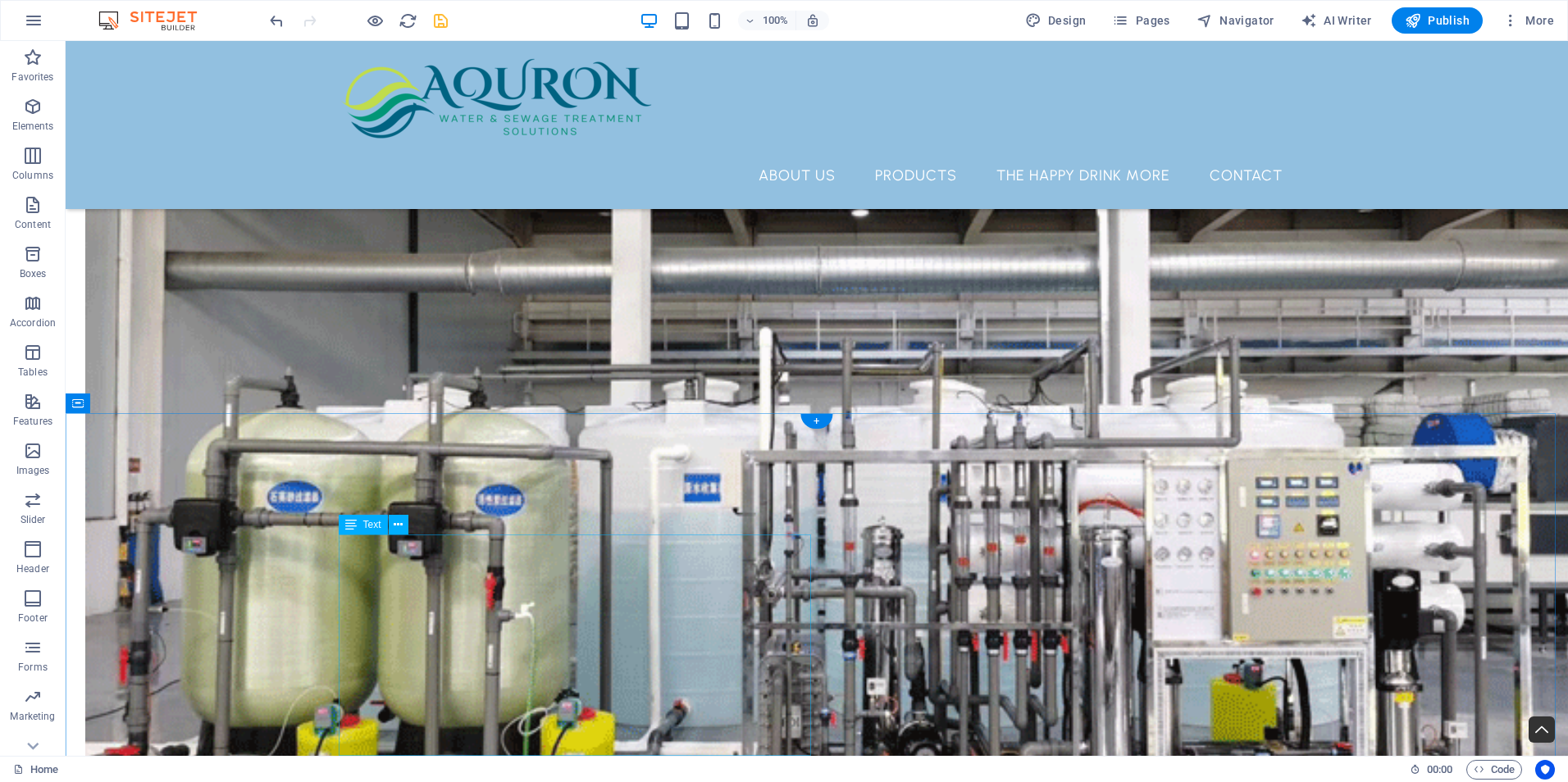 scroll, scrollTop: 3519, scrollLeft: 0, axis: vertical 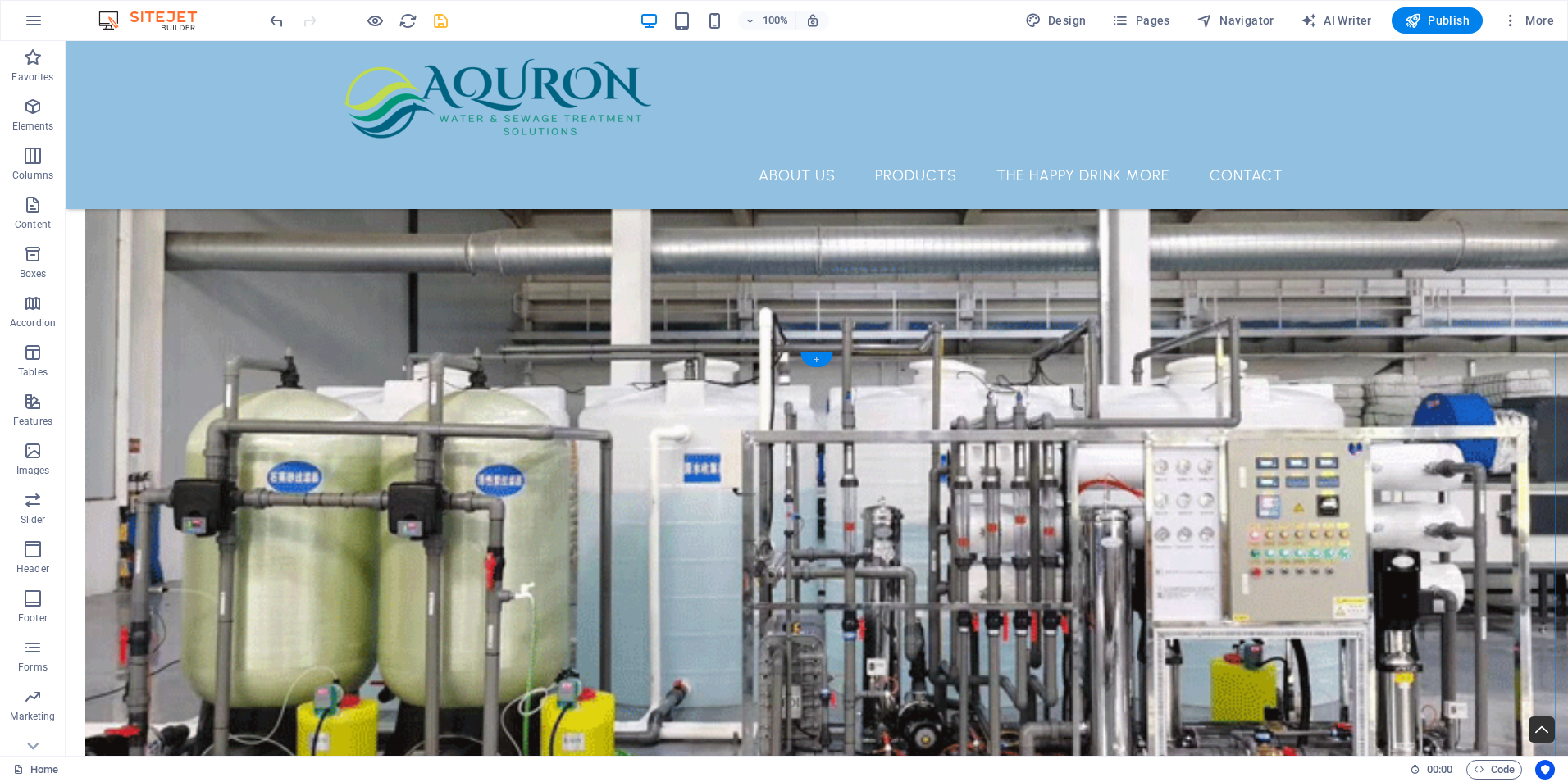 click on "+" at bounding box center (816, 360) 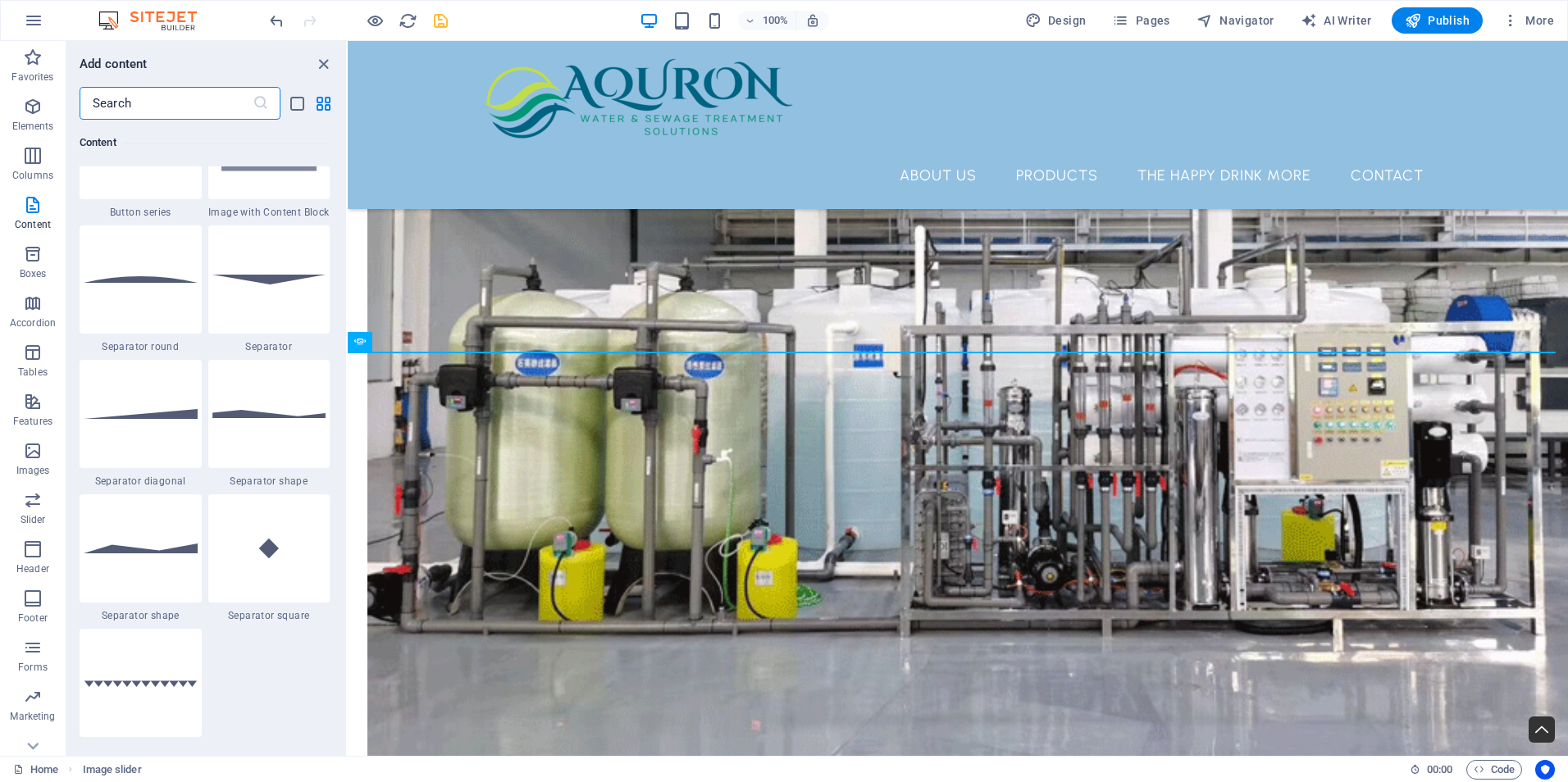 scroll, scrollTop: 3852, scrollLeft: 0, axis: vertical 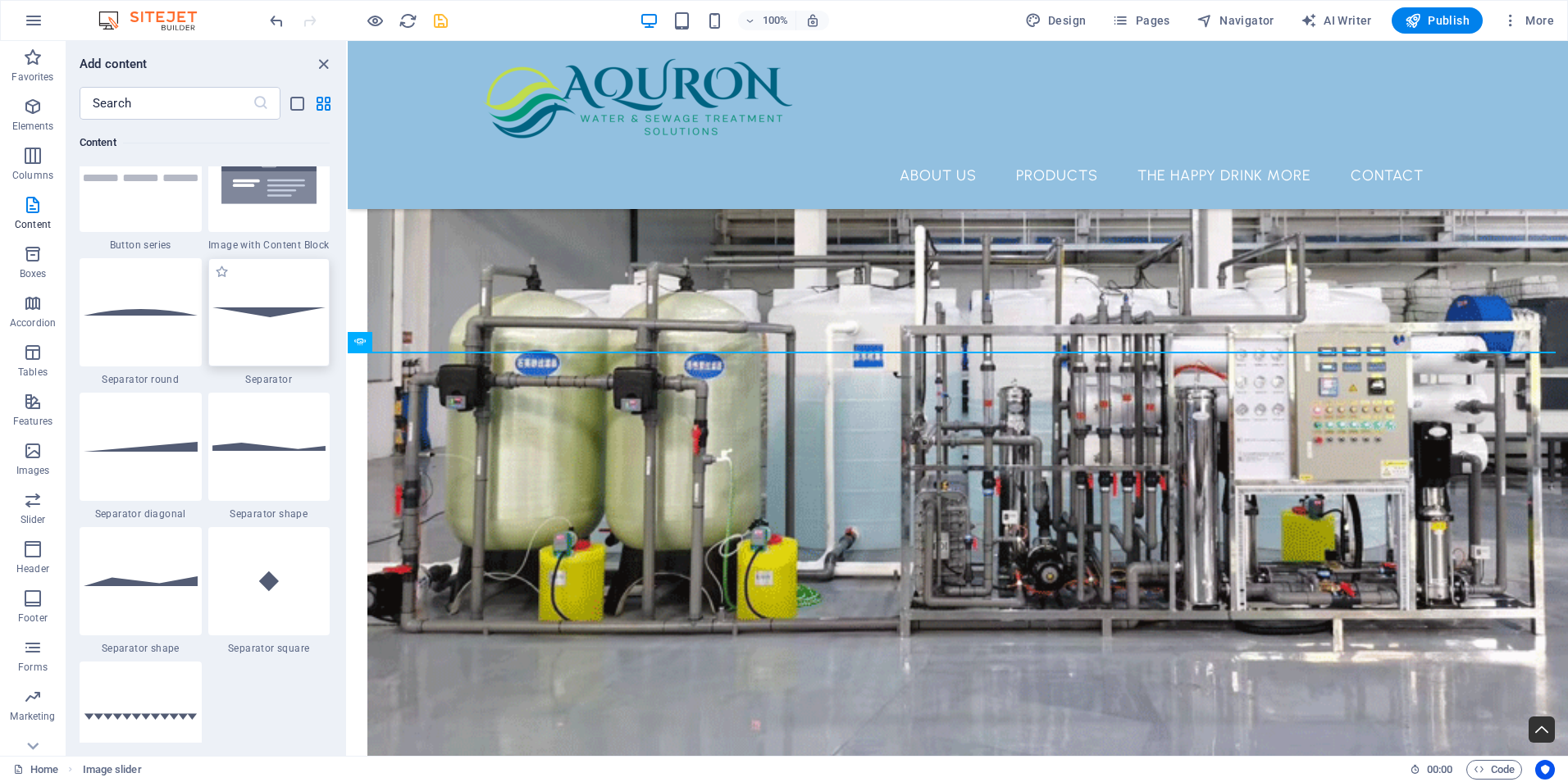click at bounding box center [269, 312] 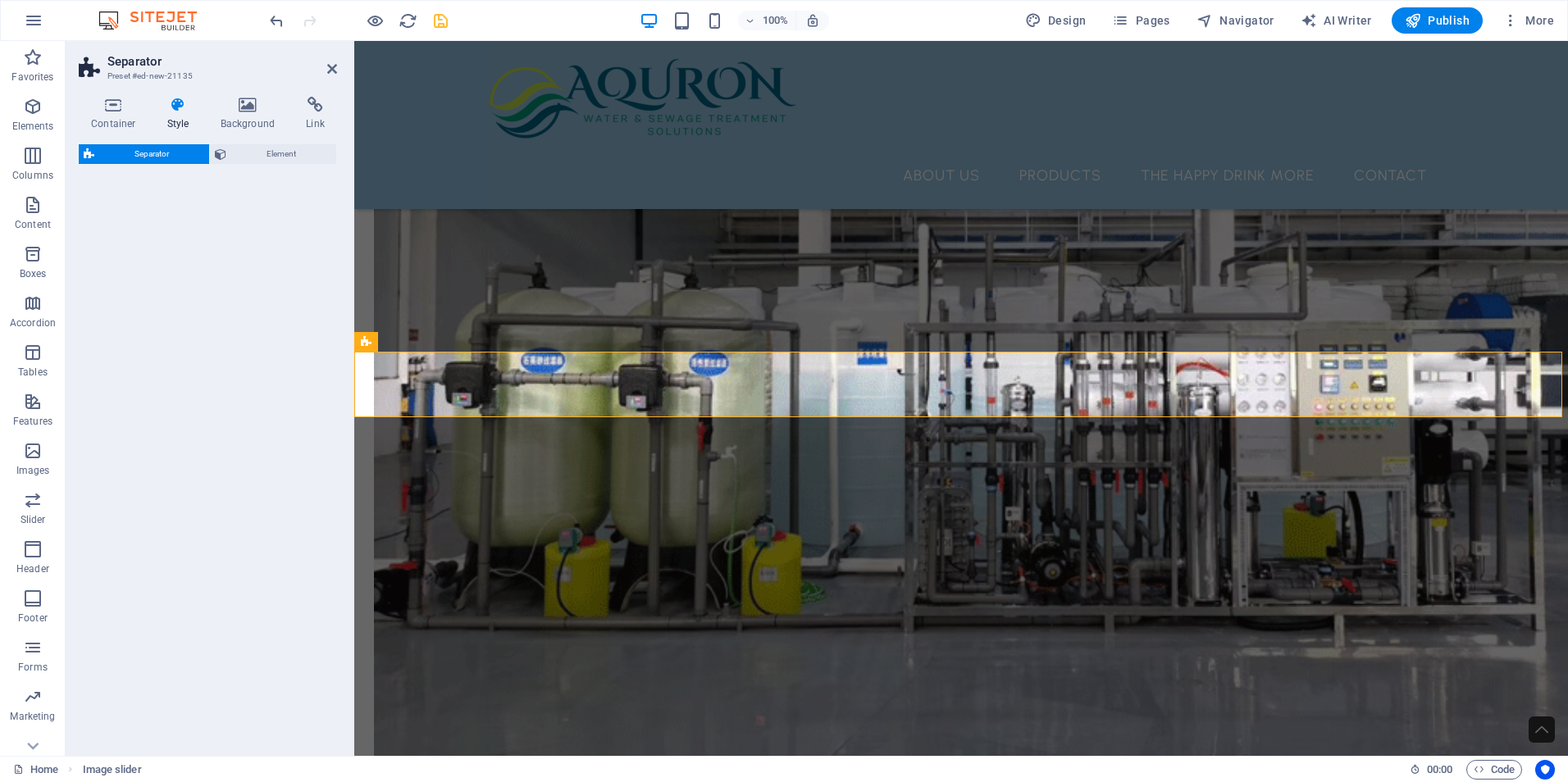 select on "rem" 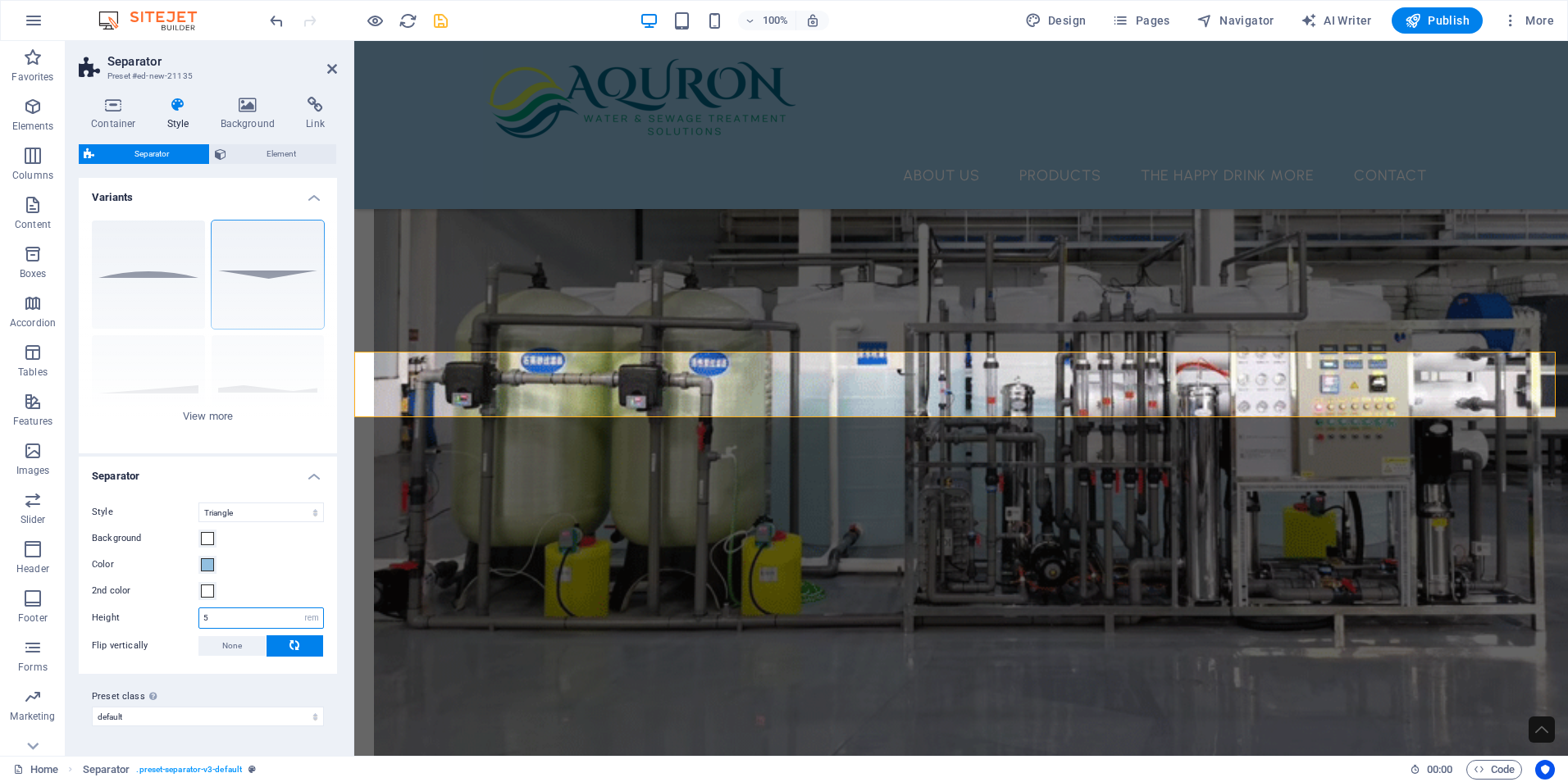 click on "5" at bounding box center [261, 618] 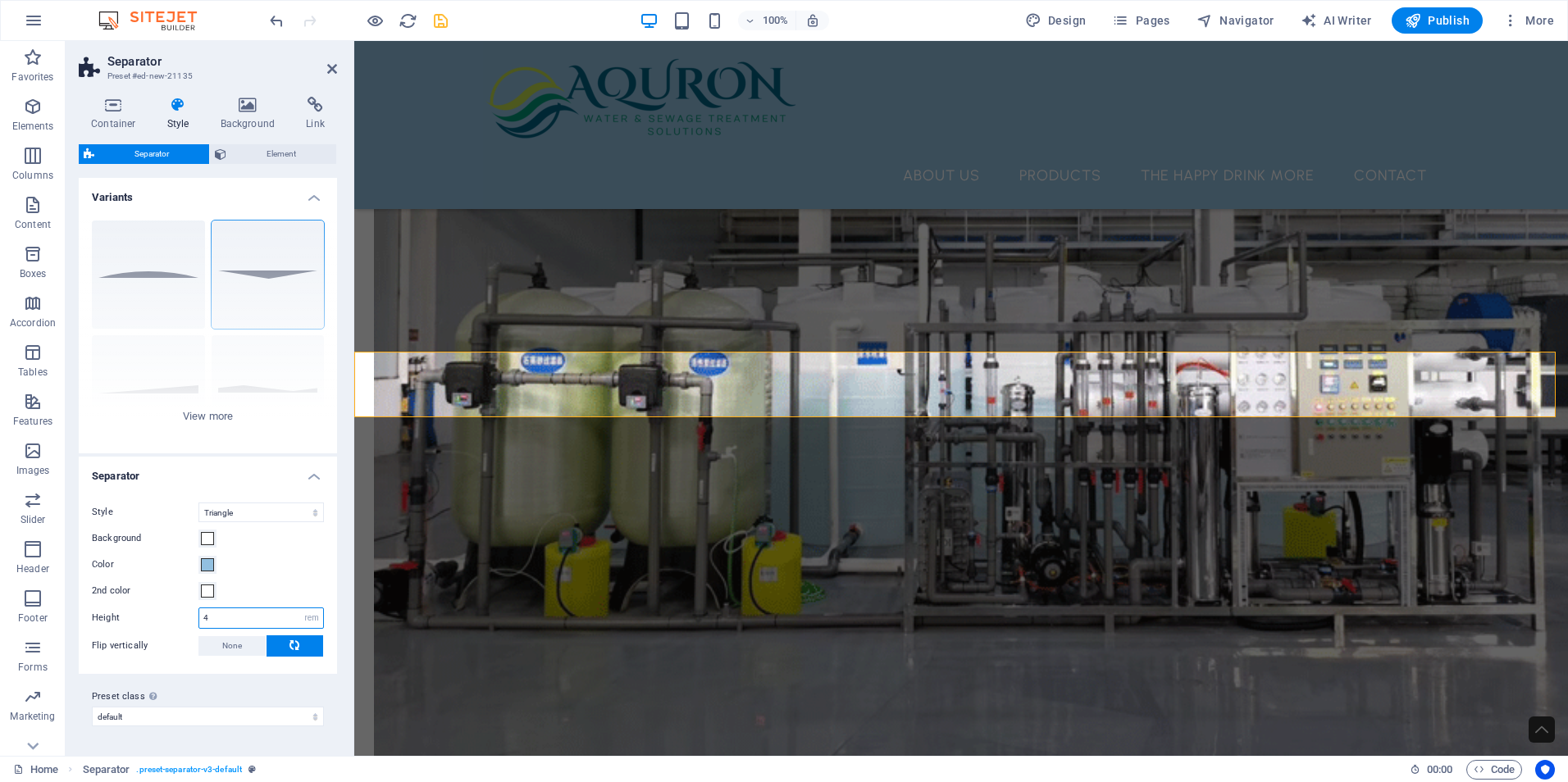scroll, scrollTop: 3506, scrollLeft: 0, axis: vertical 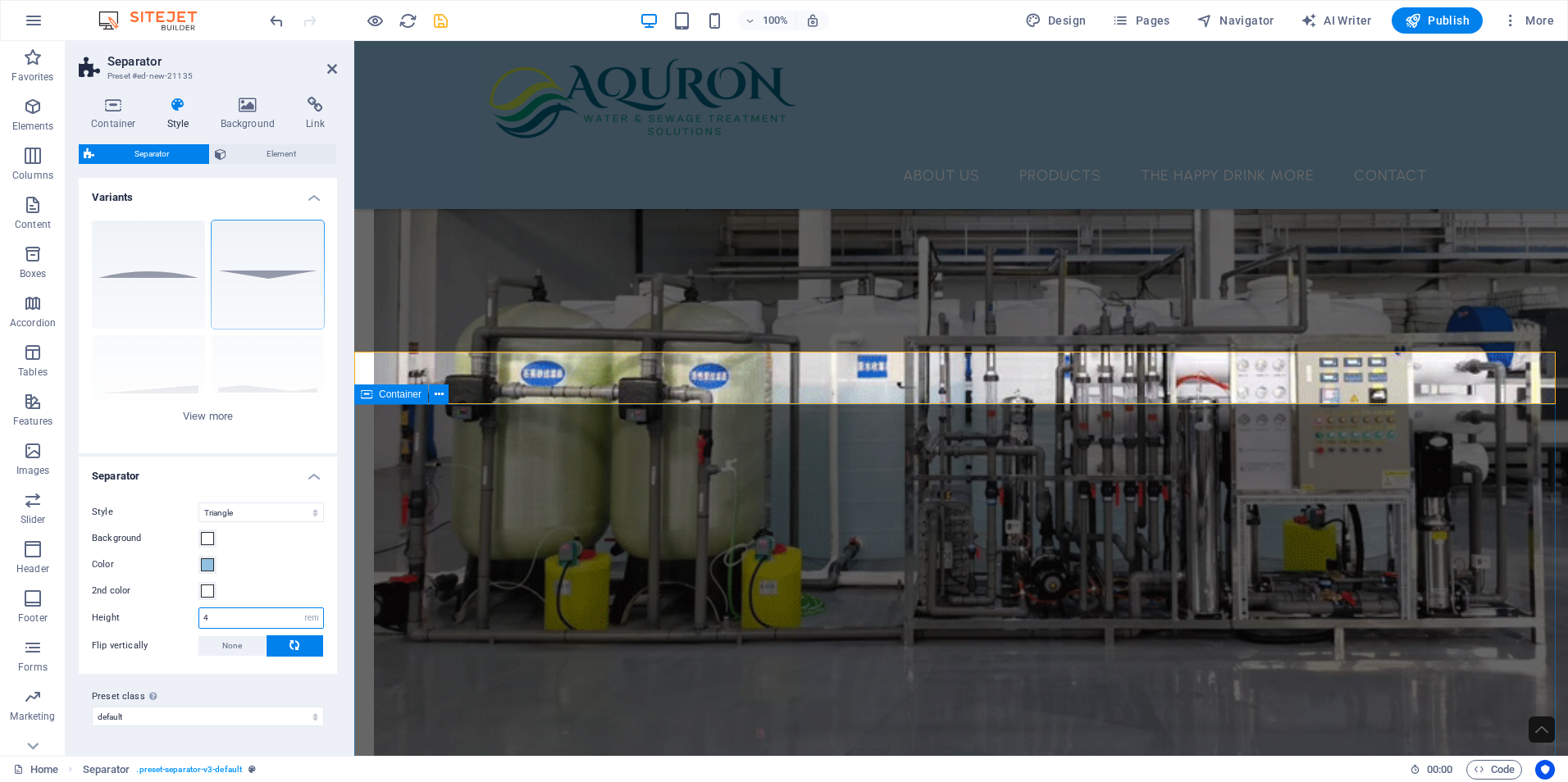type on "4" 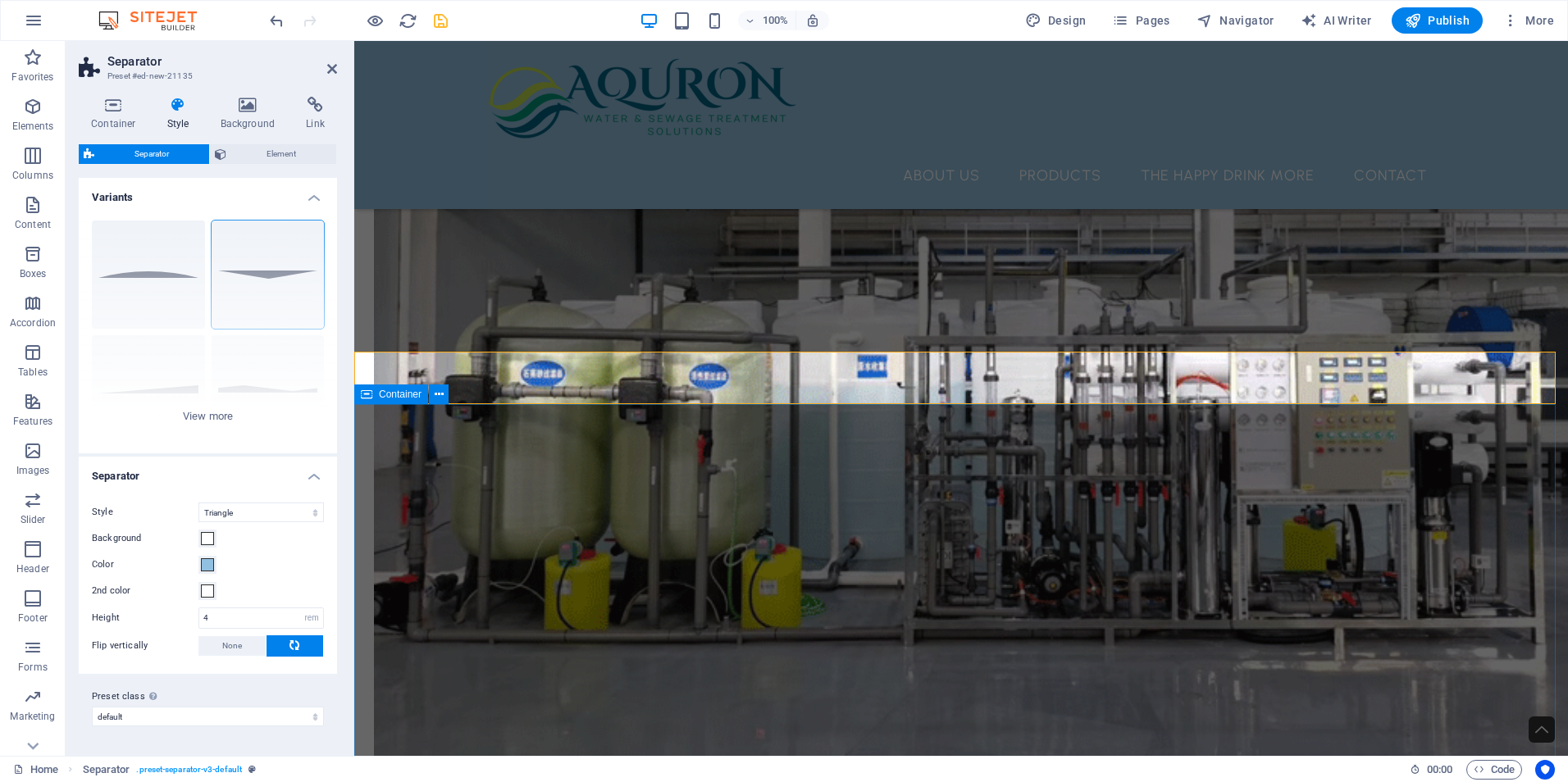 click on "THE HAPPY DRINK MORE Introducing The Happy Drink More – the ideal solution for those moments when everything else seems to falter, reminding you that it's the perfect time to indulge in a refreshing drink! Whether you’re out enjoying time with friends, hitting the golf course, soaking up the sun at the beach, embarking on a hunting adventure, hosting a lively party, or simply in need of a practical and portable flask—The Happy Drink More is here to deliver the bar experience straight to you. With its innovative design and convenient functionality, you can savour your favourite beverages wherever life takes you! Drop content here or  Add elements  Paste clipboard" at bounding box center [961, 10679] 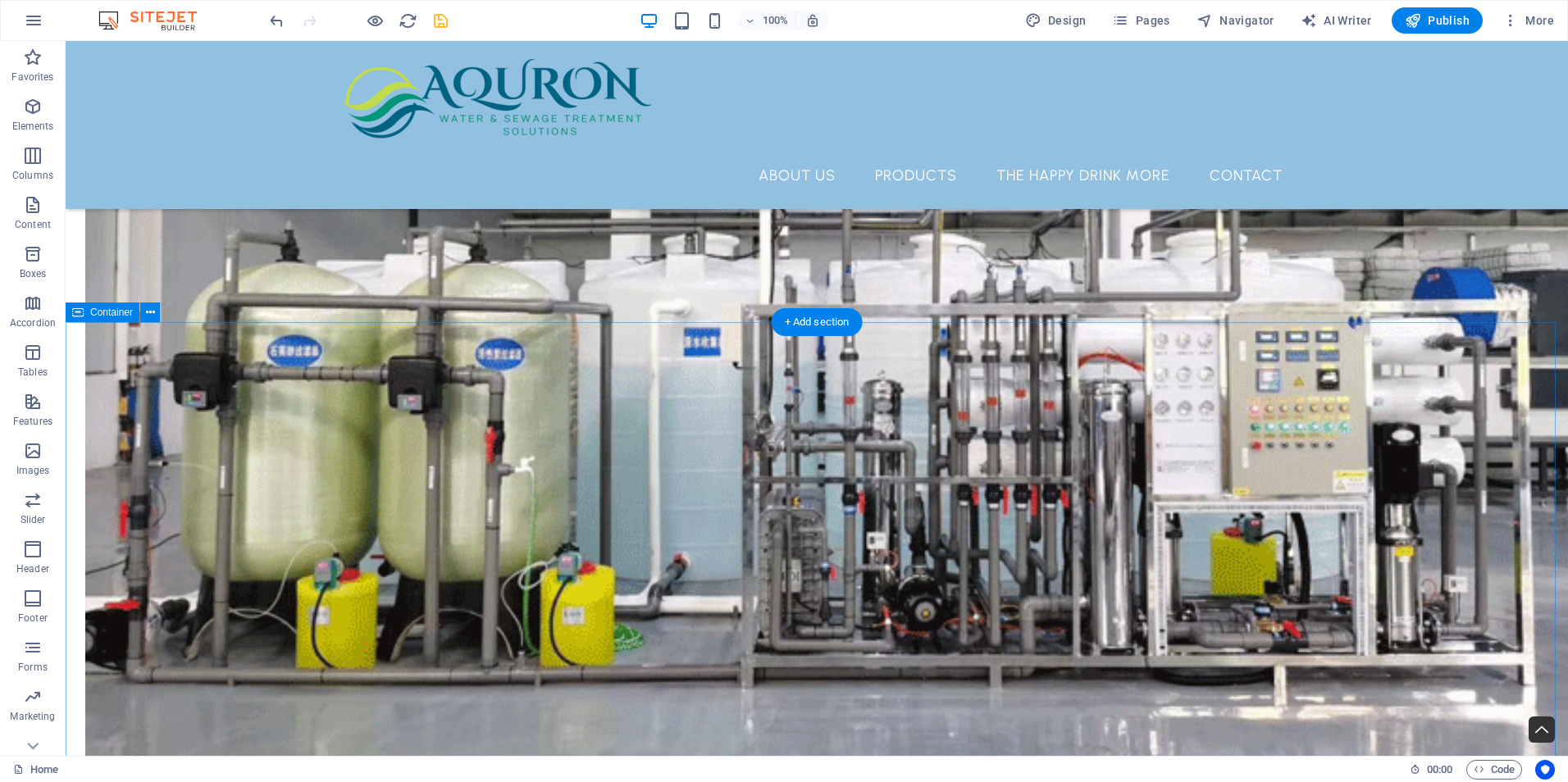 scroll, scrollTop: 3670, scrollLeft: 0, axis: vertical 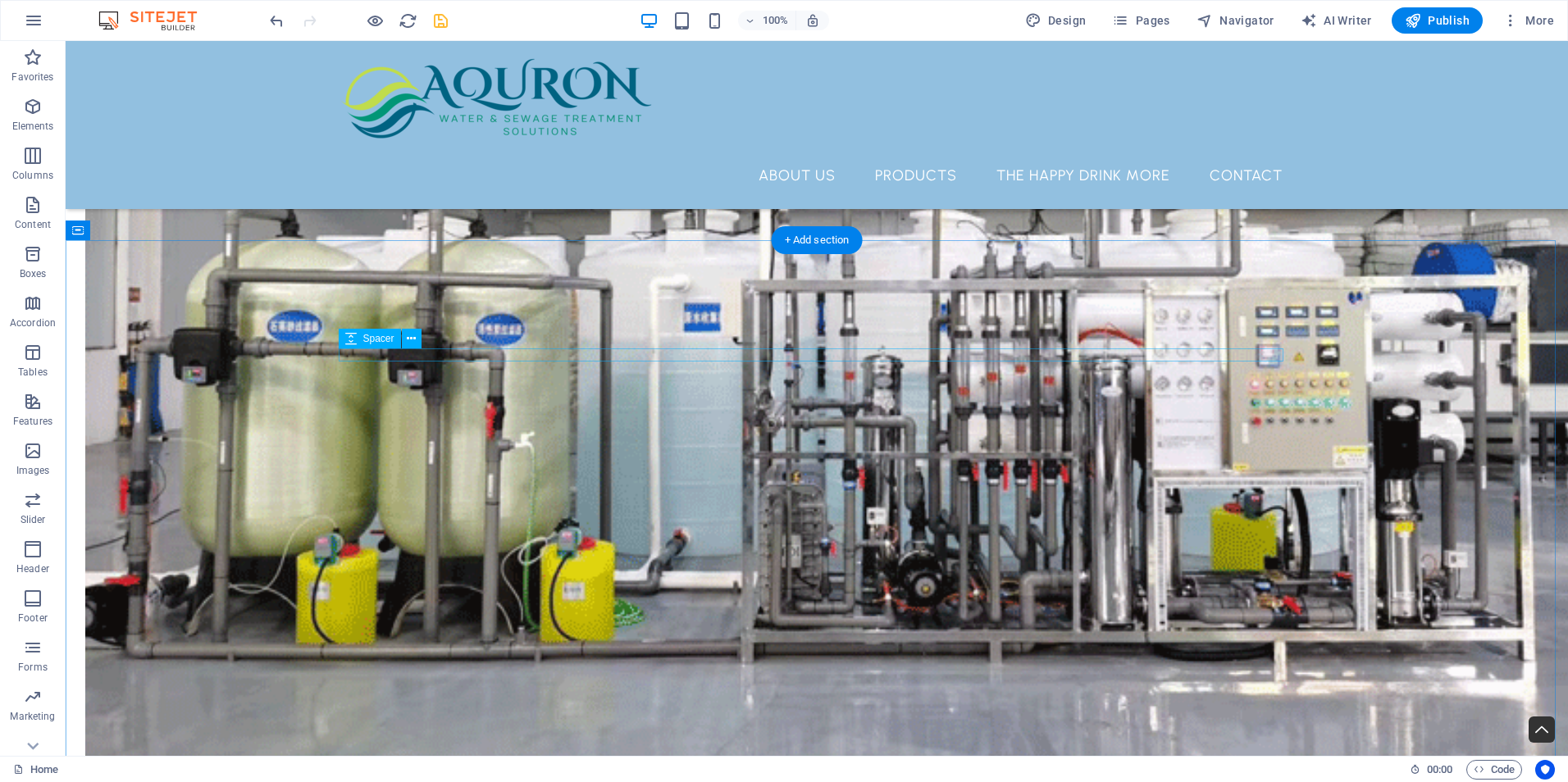 click at bounding box center [817, 11159] 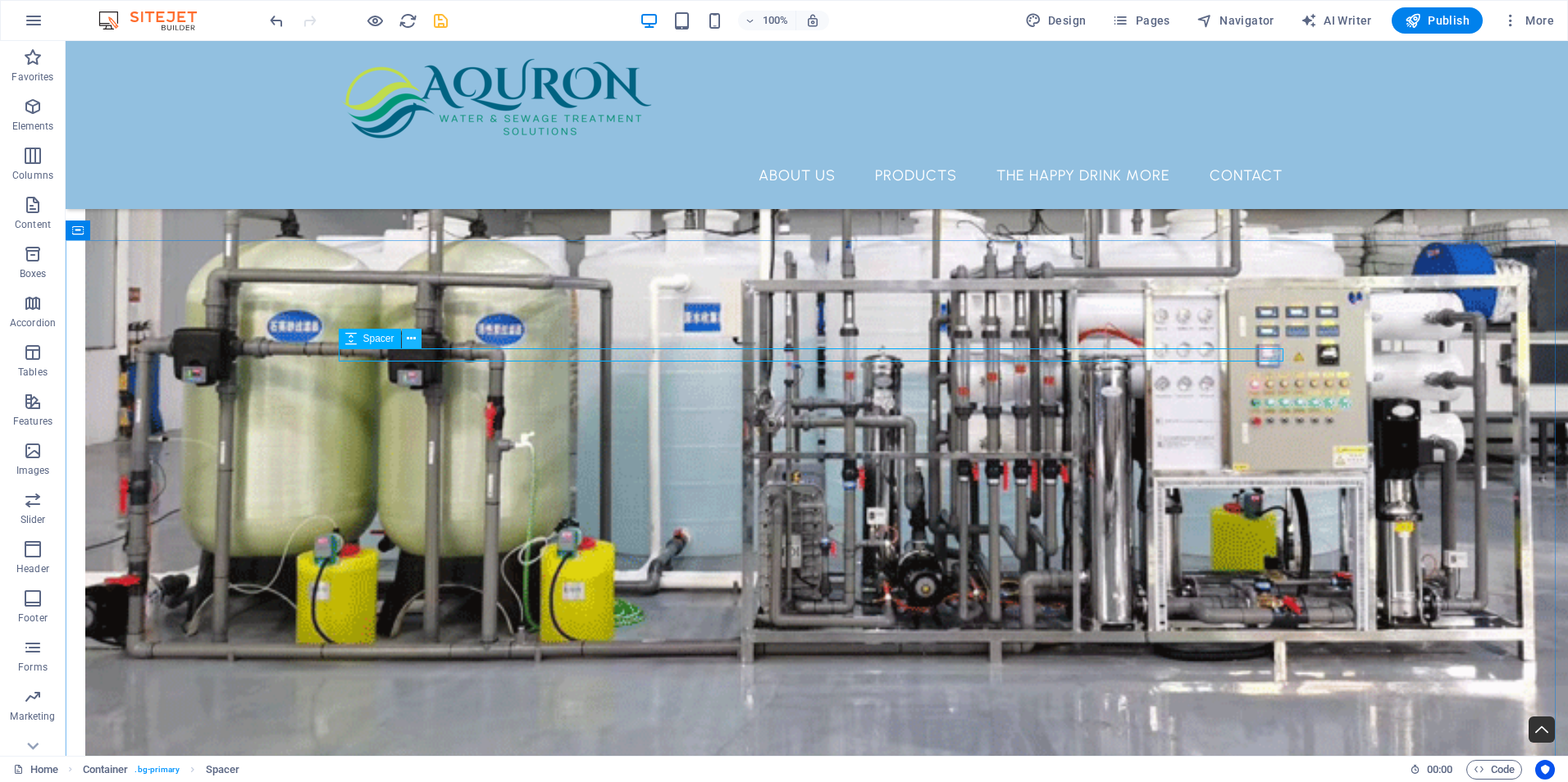 click at bounding box center (411, 339) 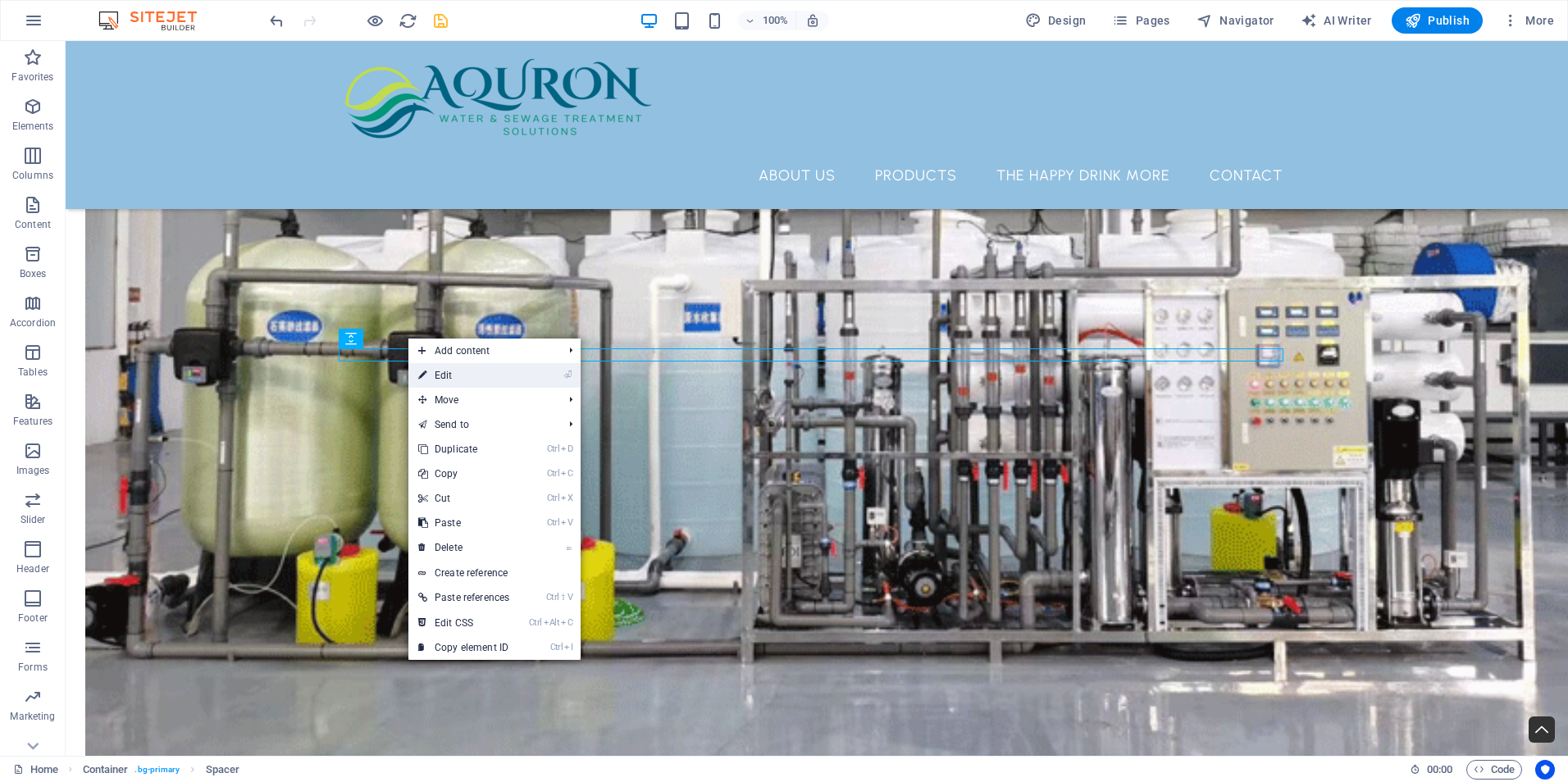 click on "⏎  Edit" at bounding box center (463, 375) 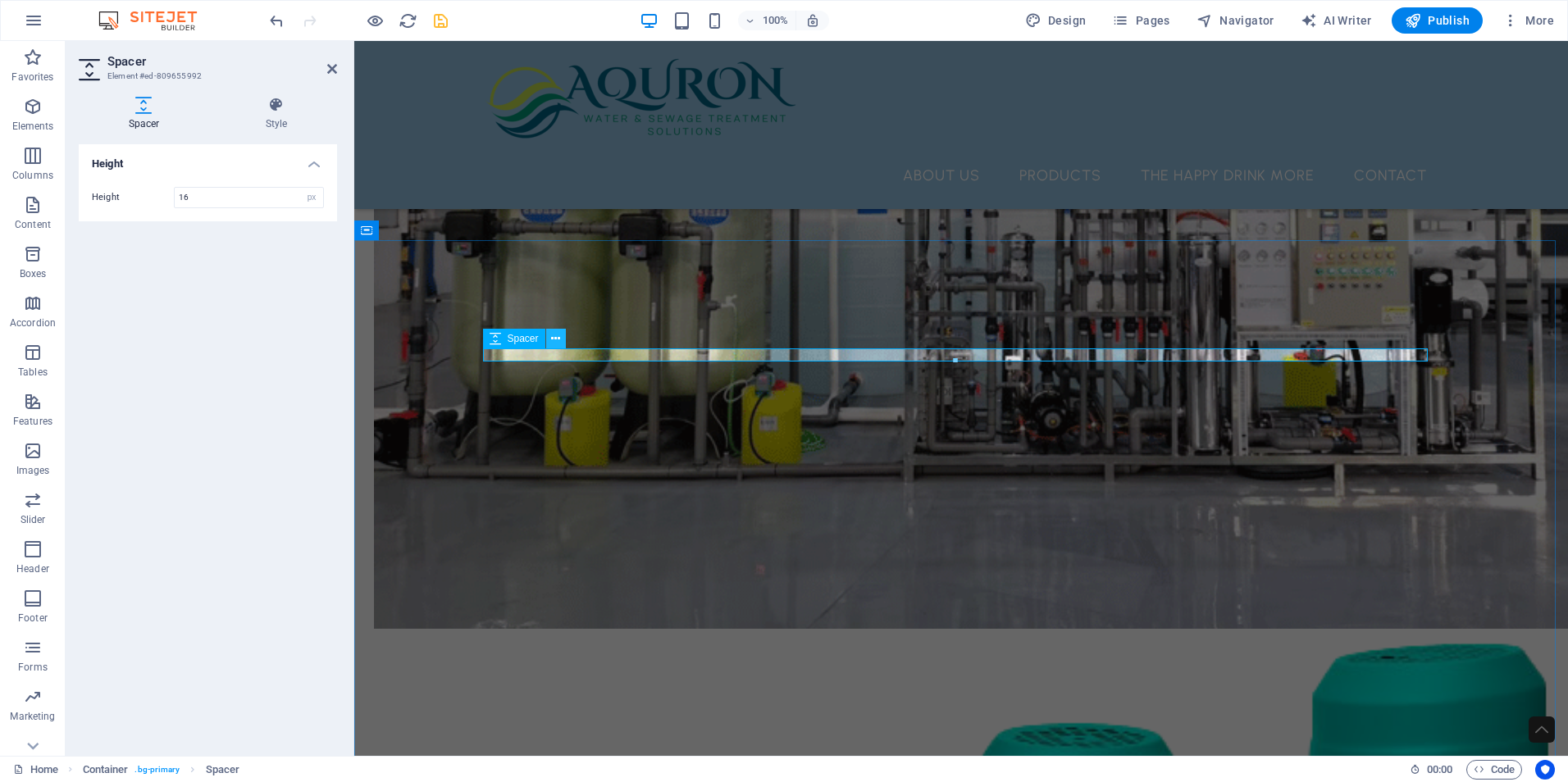 click at bounding box center [555, 339] 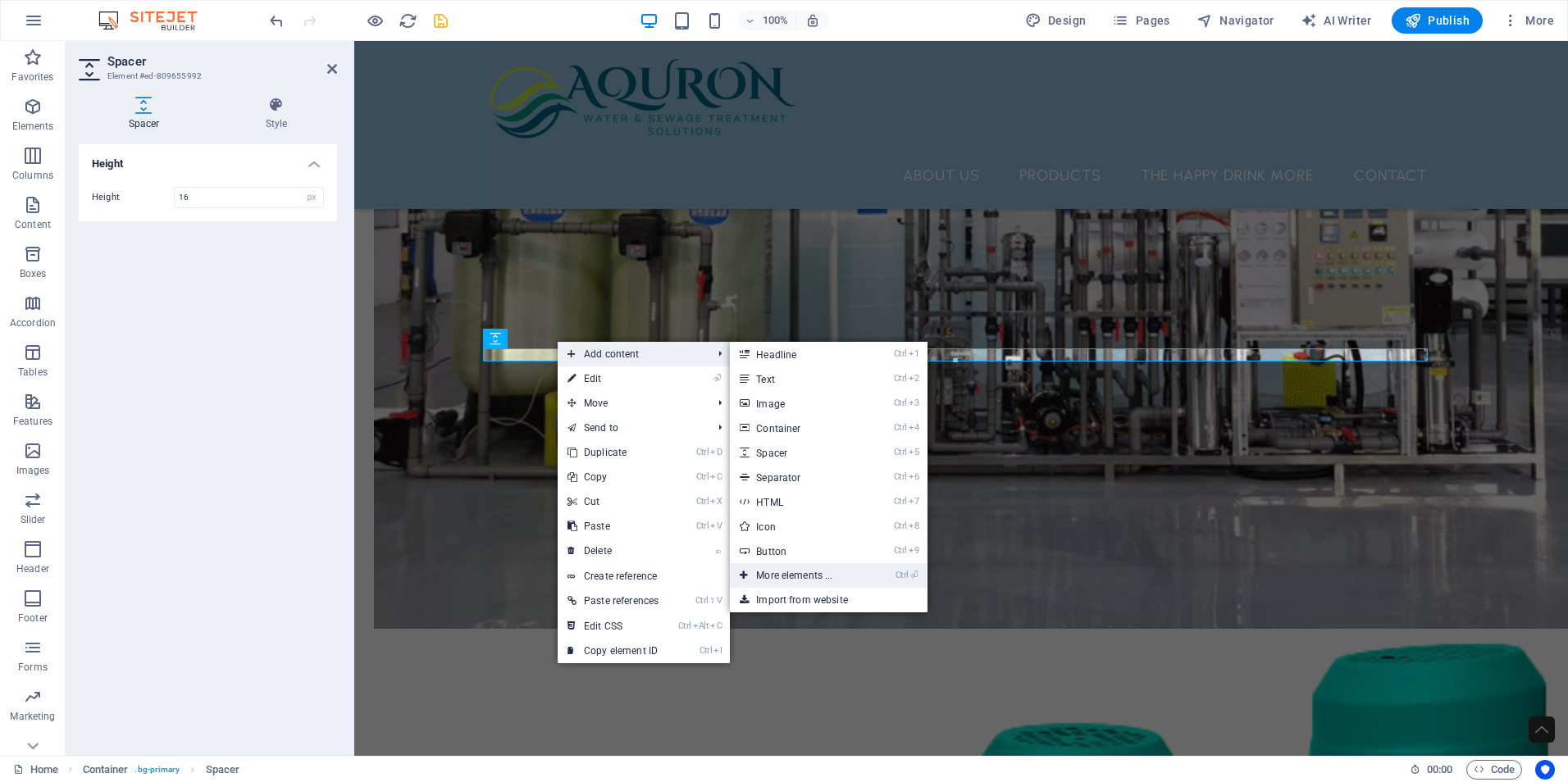 click on "Ctrl ⏎  More elements ..." at bounding box center [797, 575] 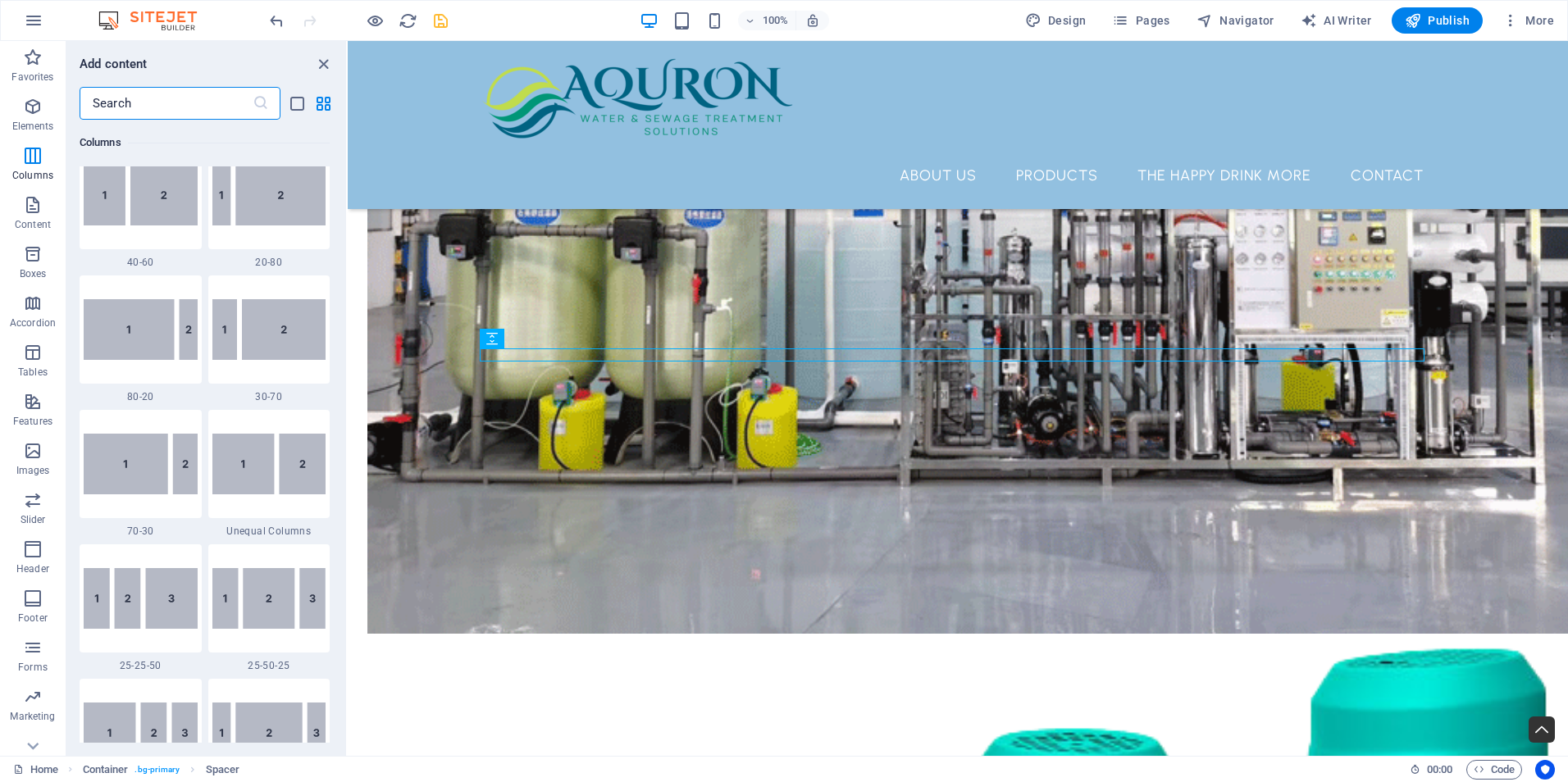 scroll, scrollTop: 1076, scrollLeft: 0, axis: vertical 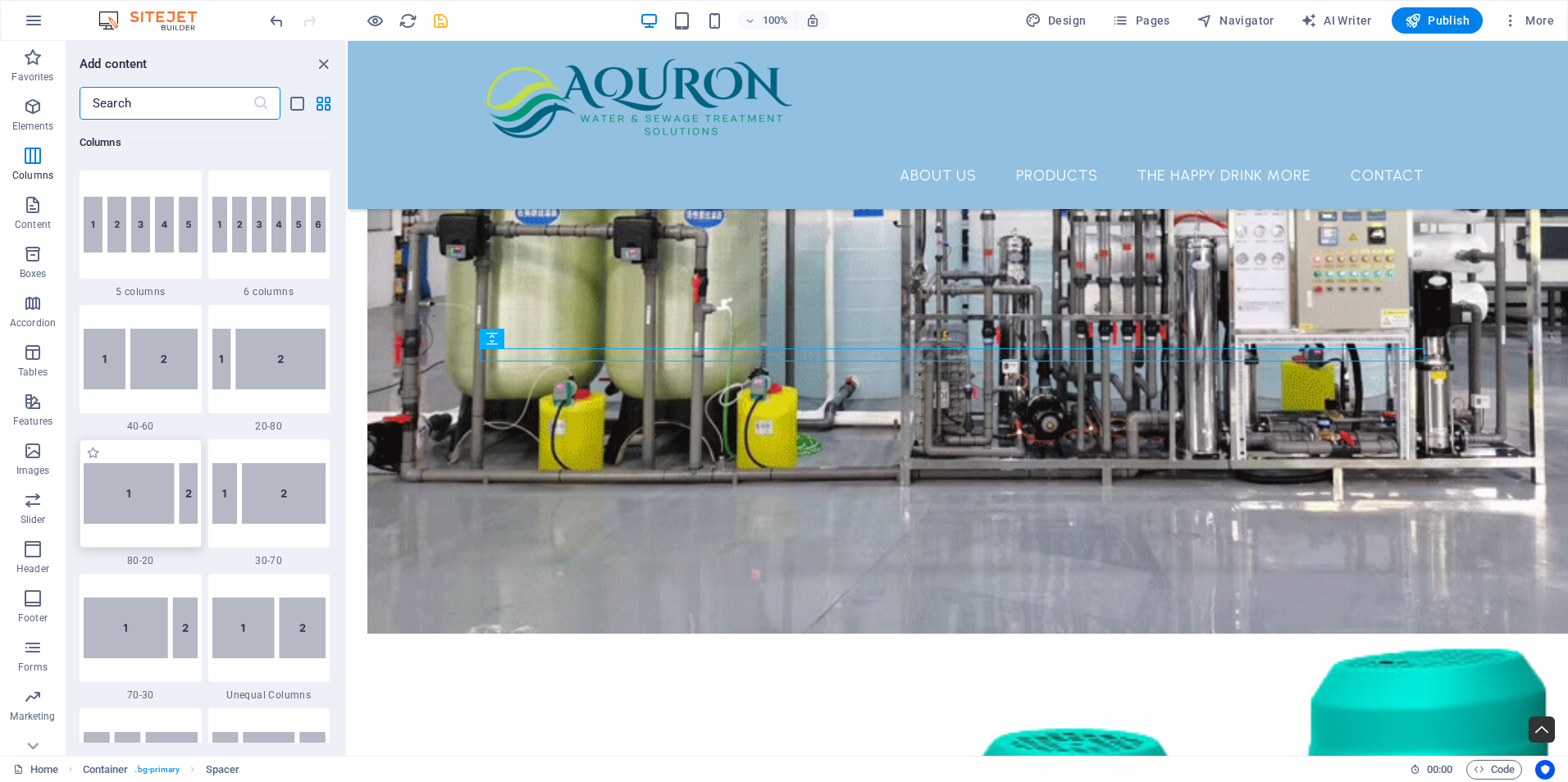 click at bounding box center [140, 493] 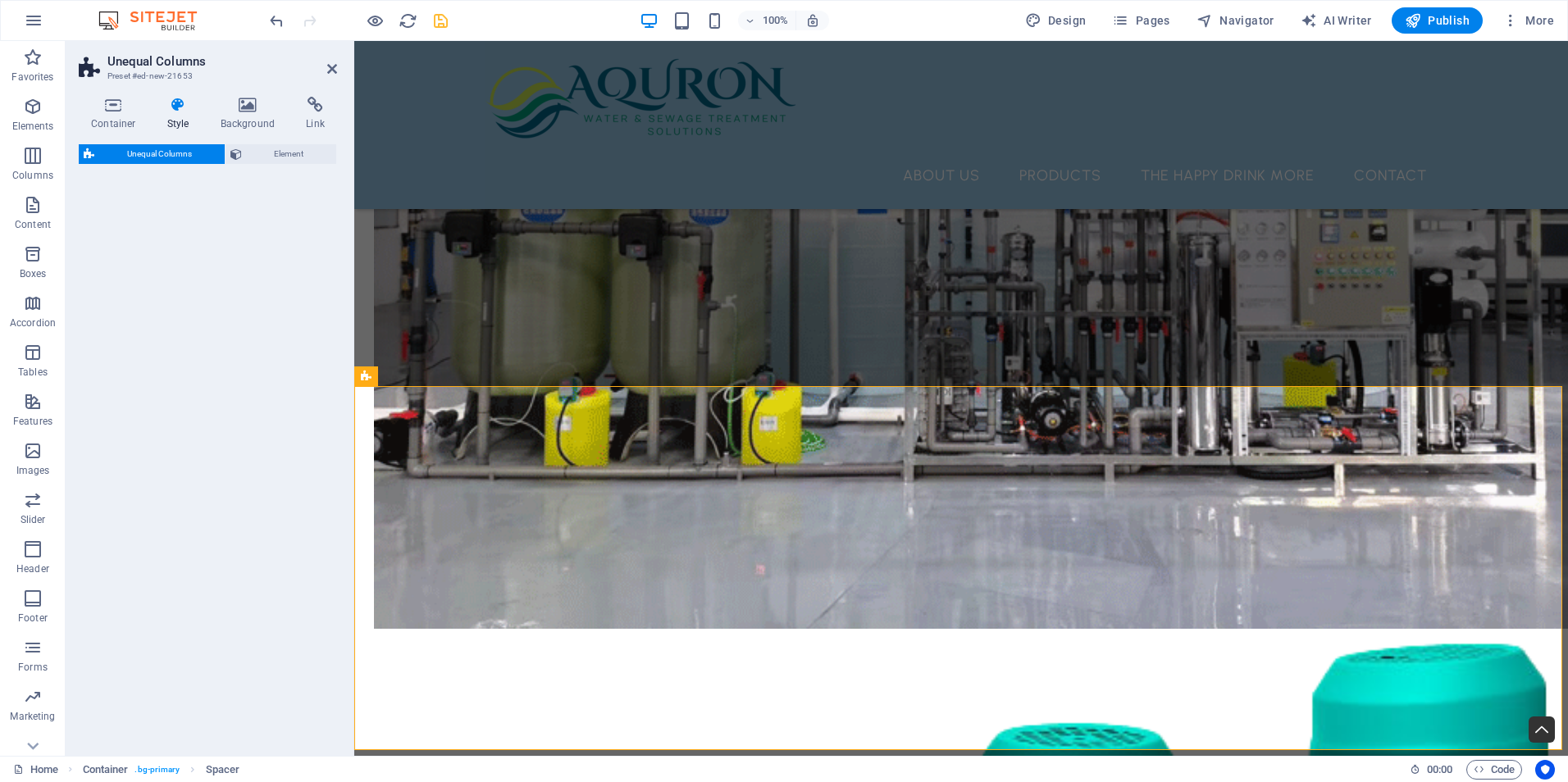 scroll, scrollTop: 4241, scrollLeft: 0, axis: vertical 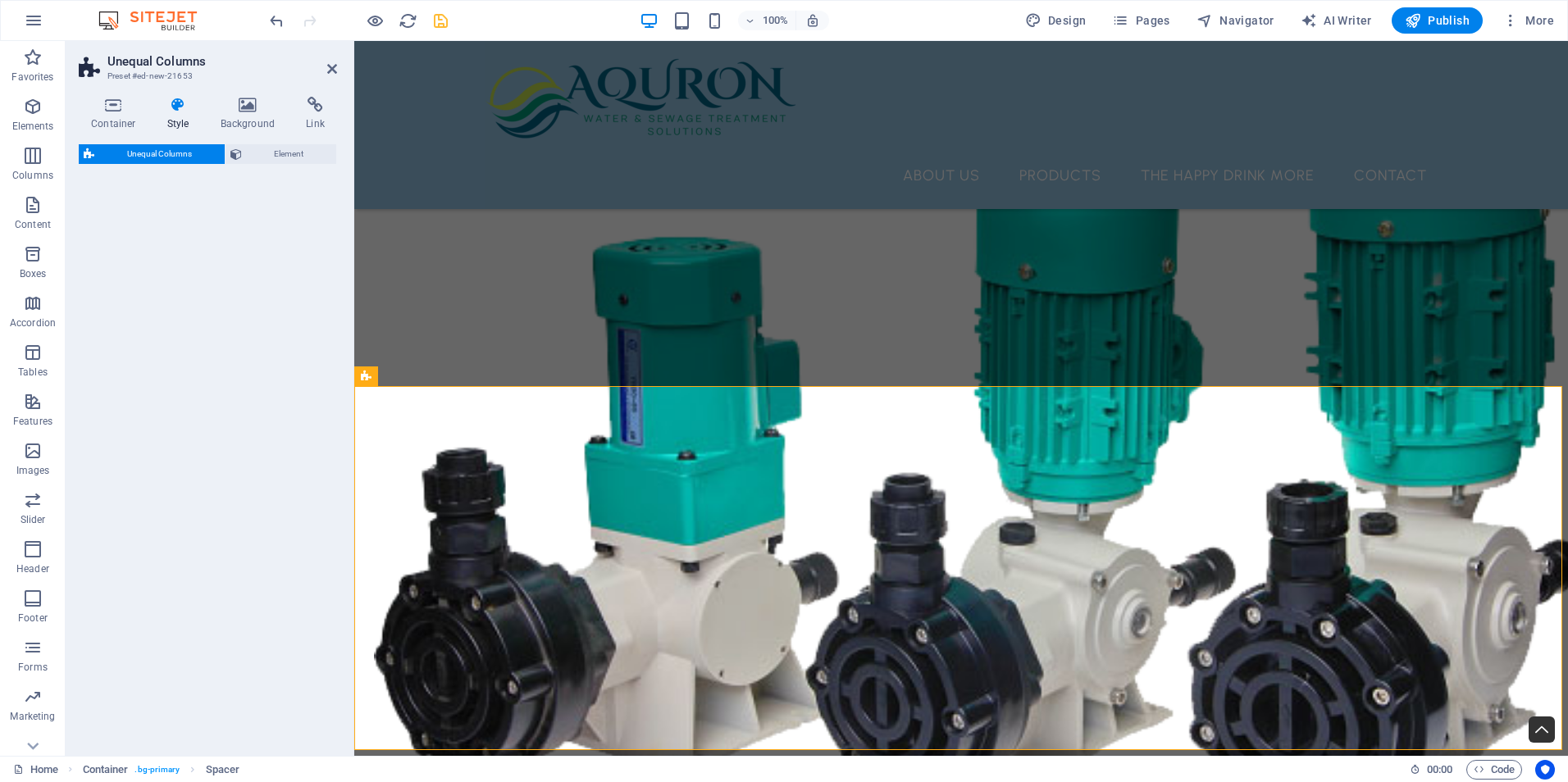 select on "%" 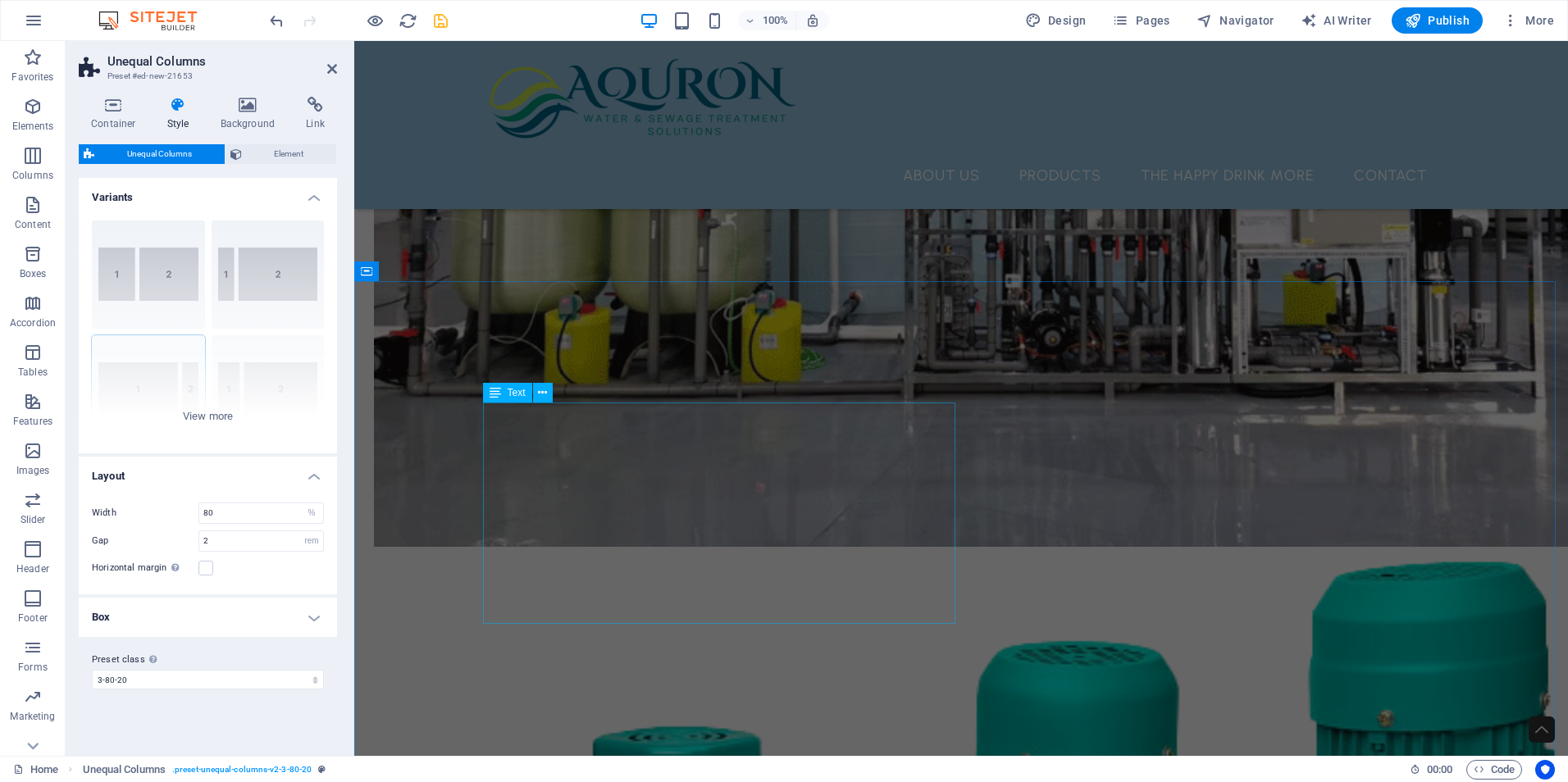 scroll, scrollTop: 3831, scrollLeft: 0, axis: vertical 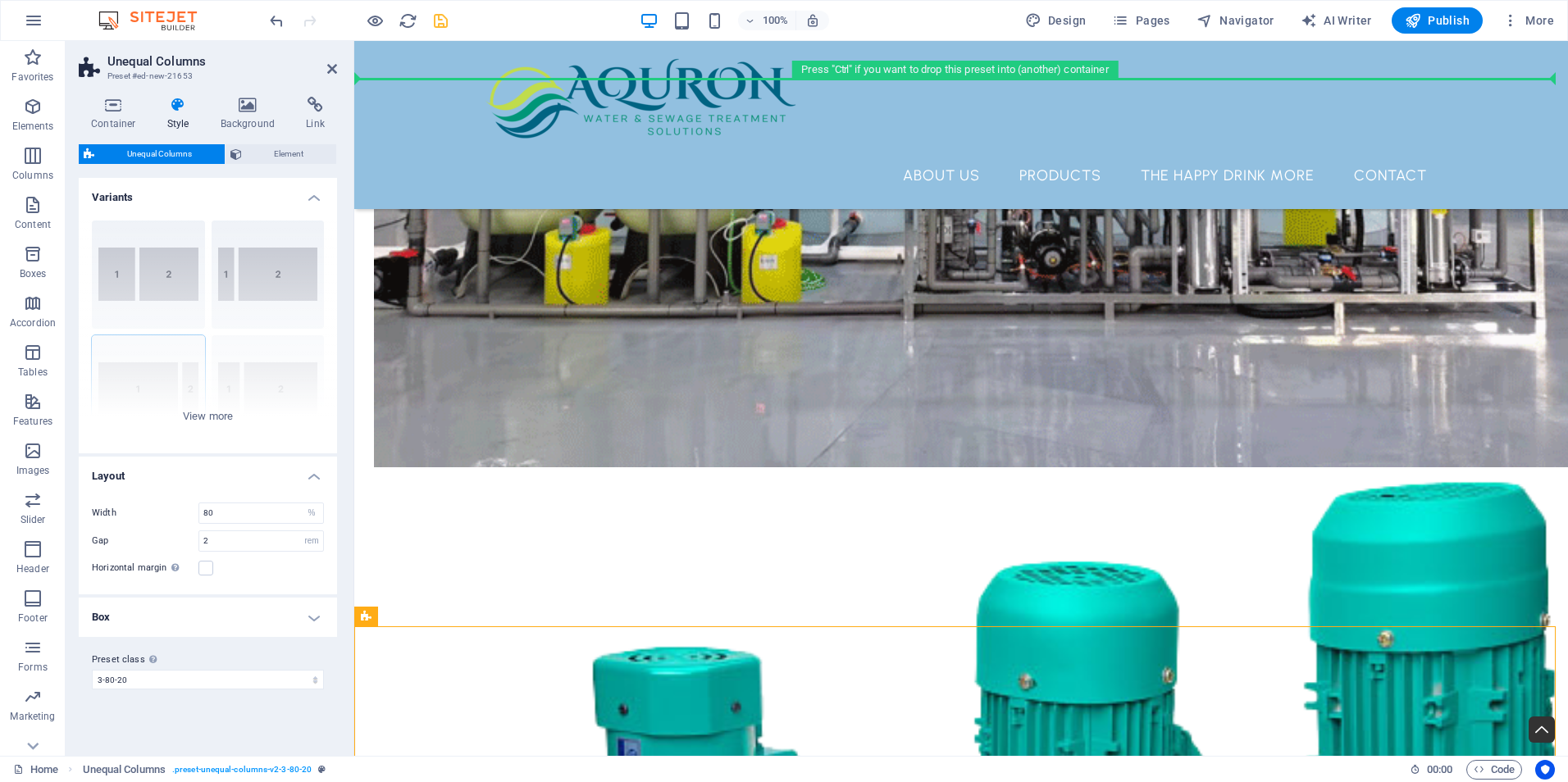 drag, startPoint x: 782, startPoint y: 662, endPoint x: 478, endPoint y: 198, distance: 554.71795 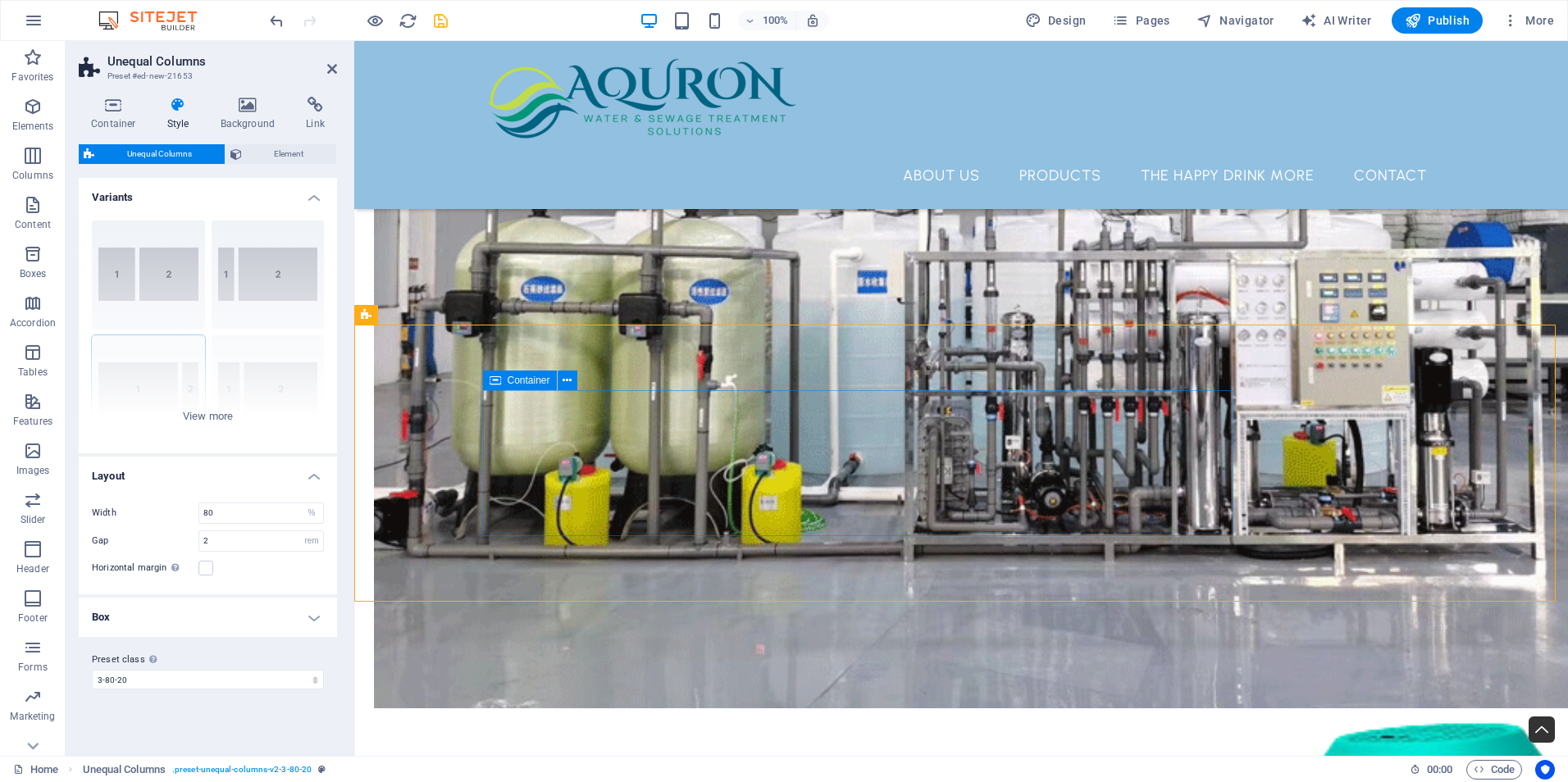 scroll, scrollTop: 3585, scrollLeft: 0, axis: vertical 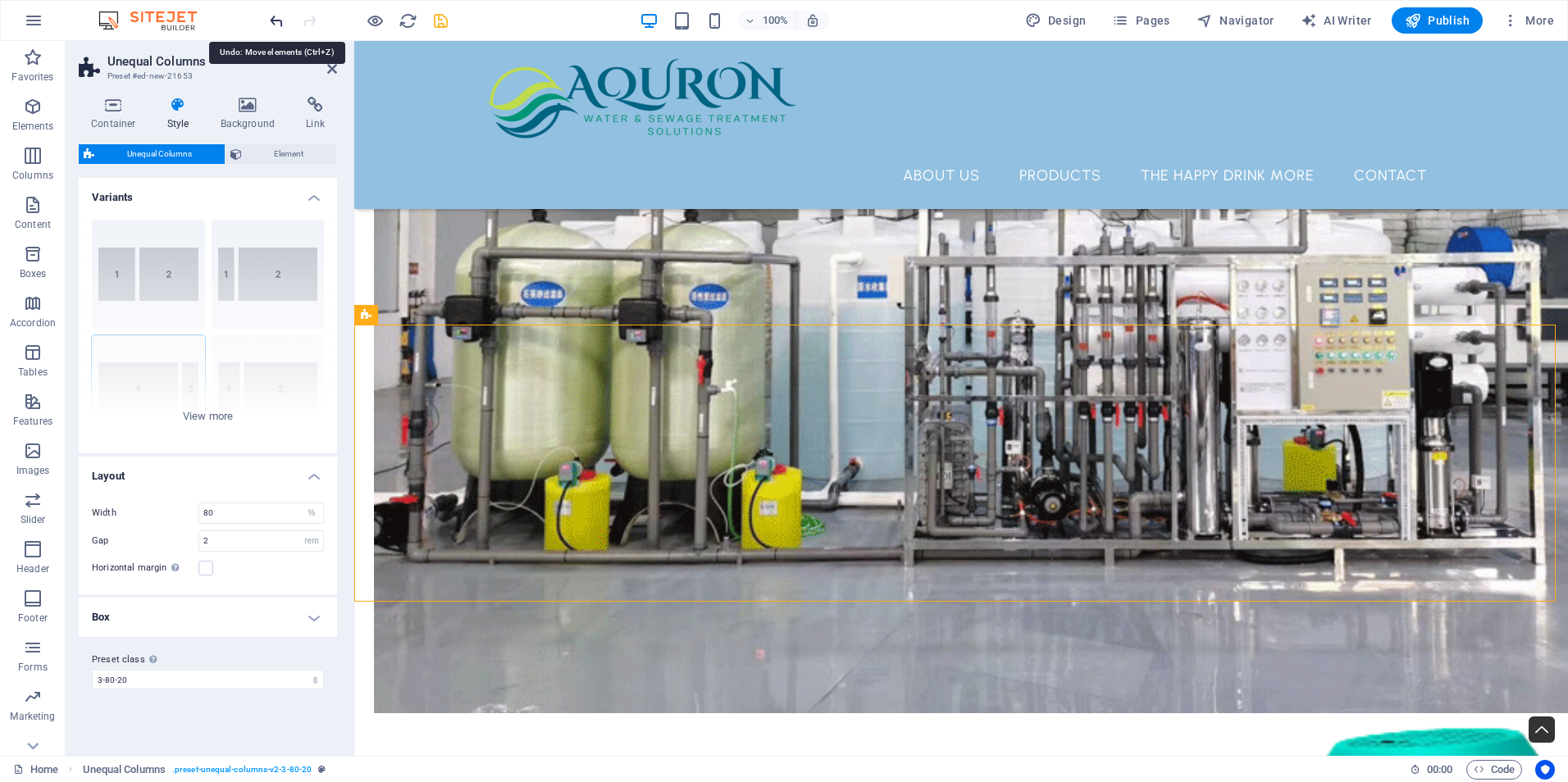 click at bounding box center (276, 20) 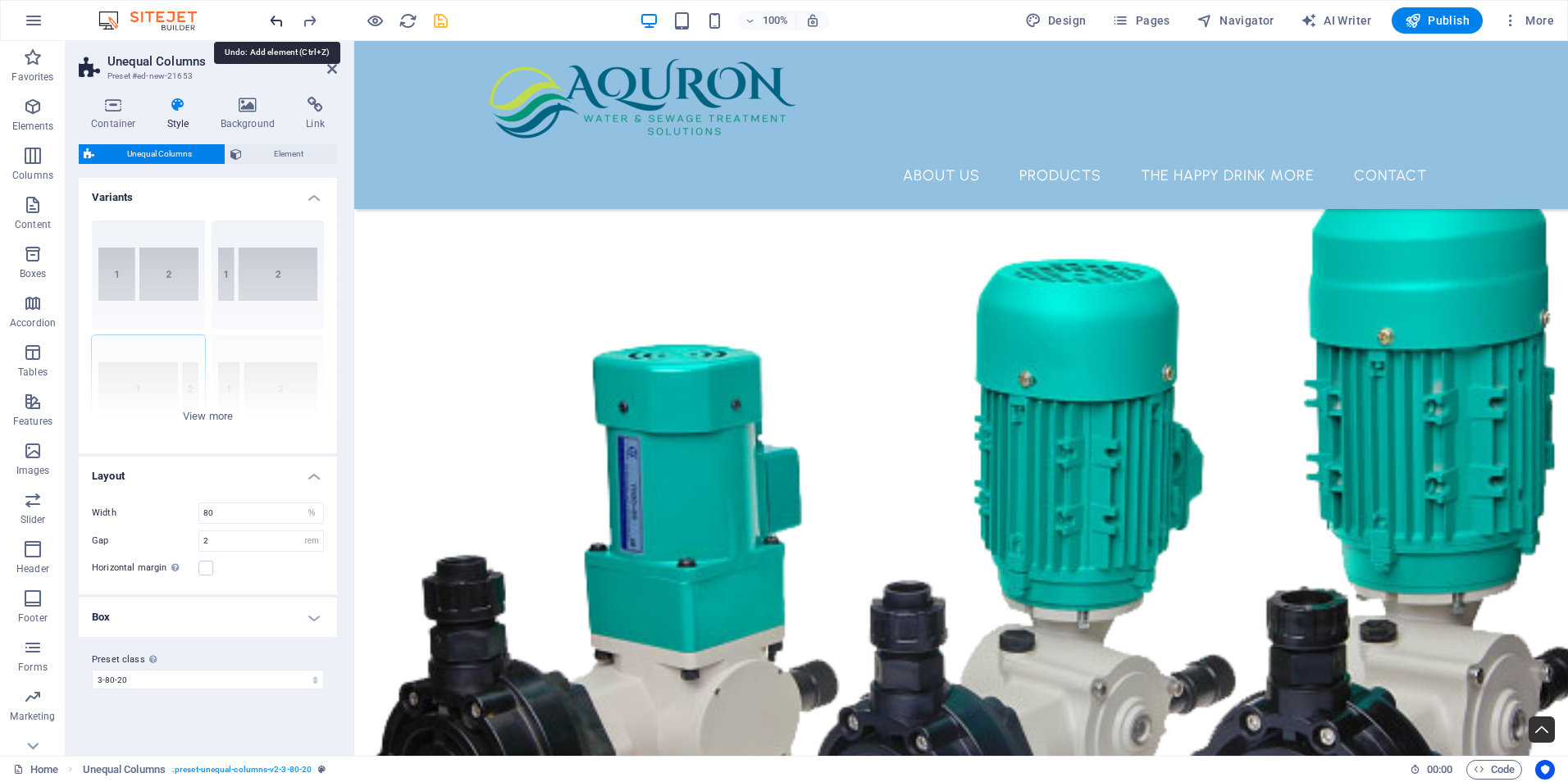 scroll, scrollTop: 4198, scrollLeft: 0, axis: vertical 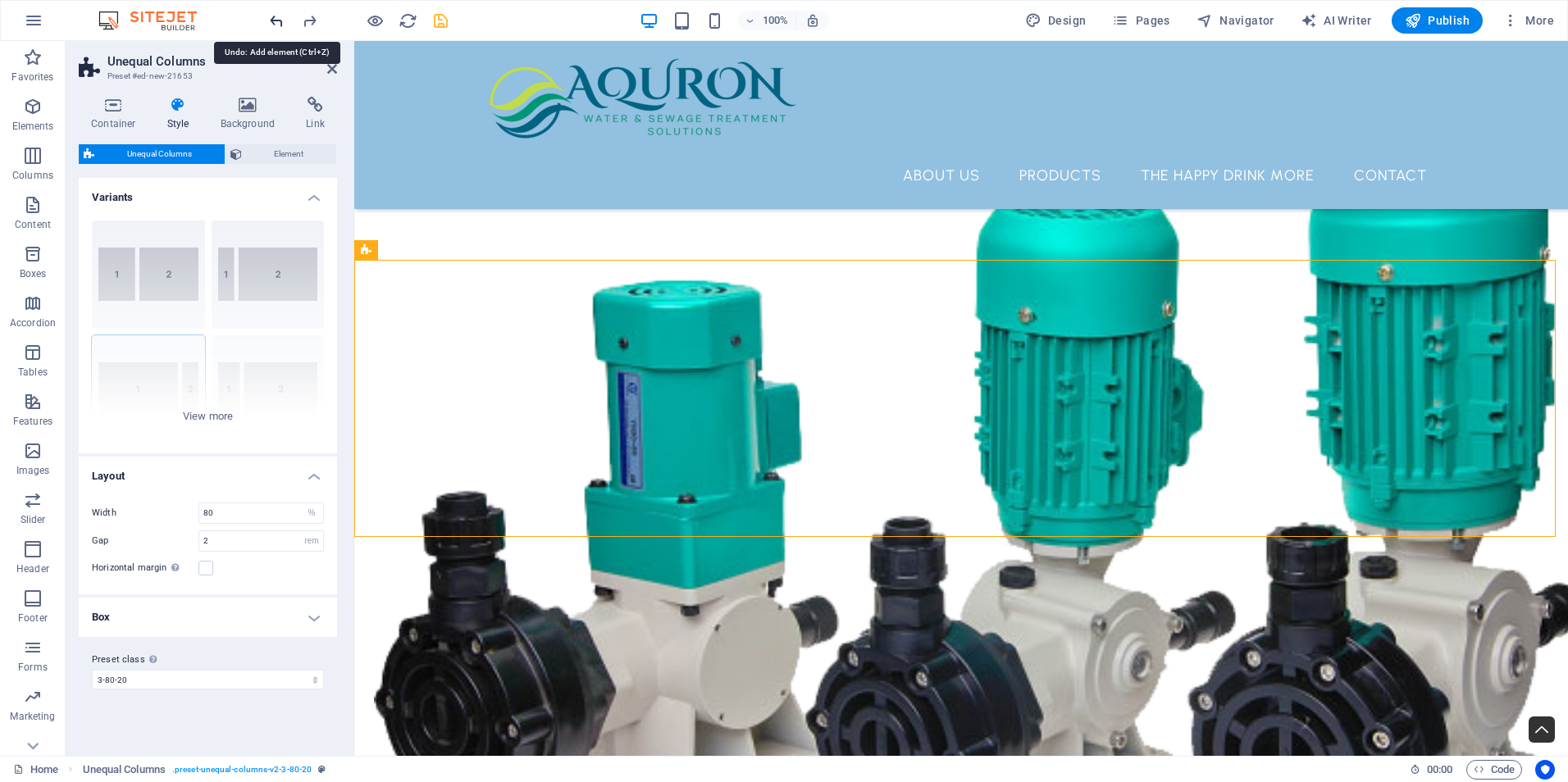 click at bounding box center [276, 20] 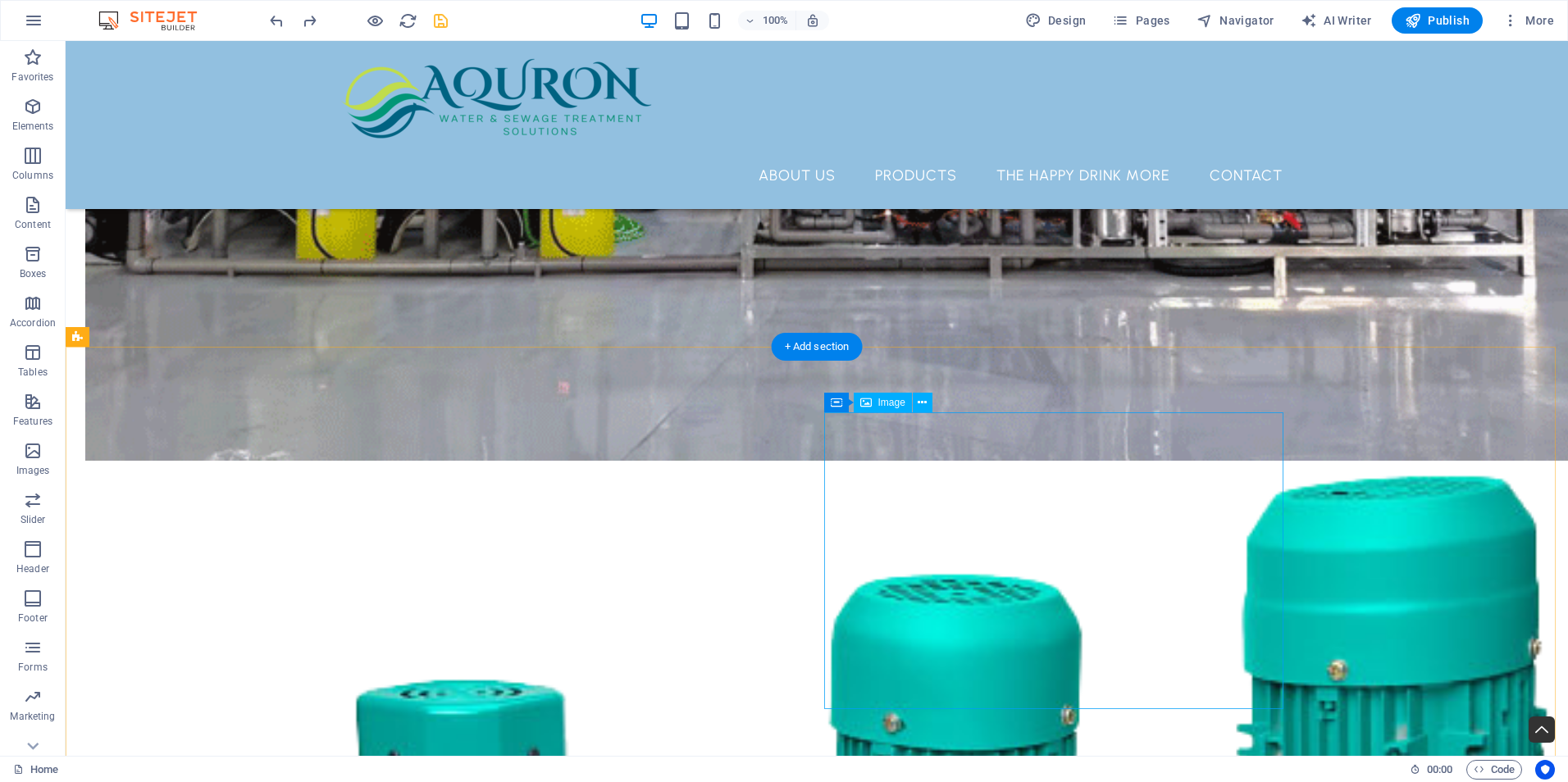 scroll, scrollTop: 3952, scrollLeft: 0, axis: vertical 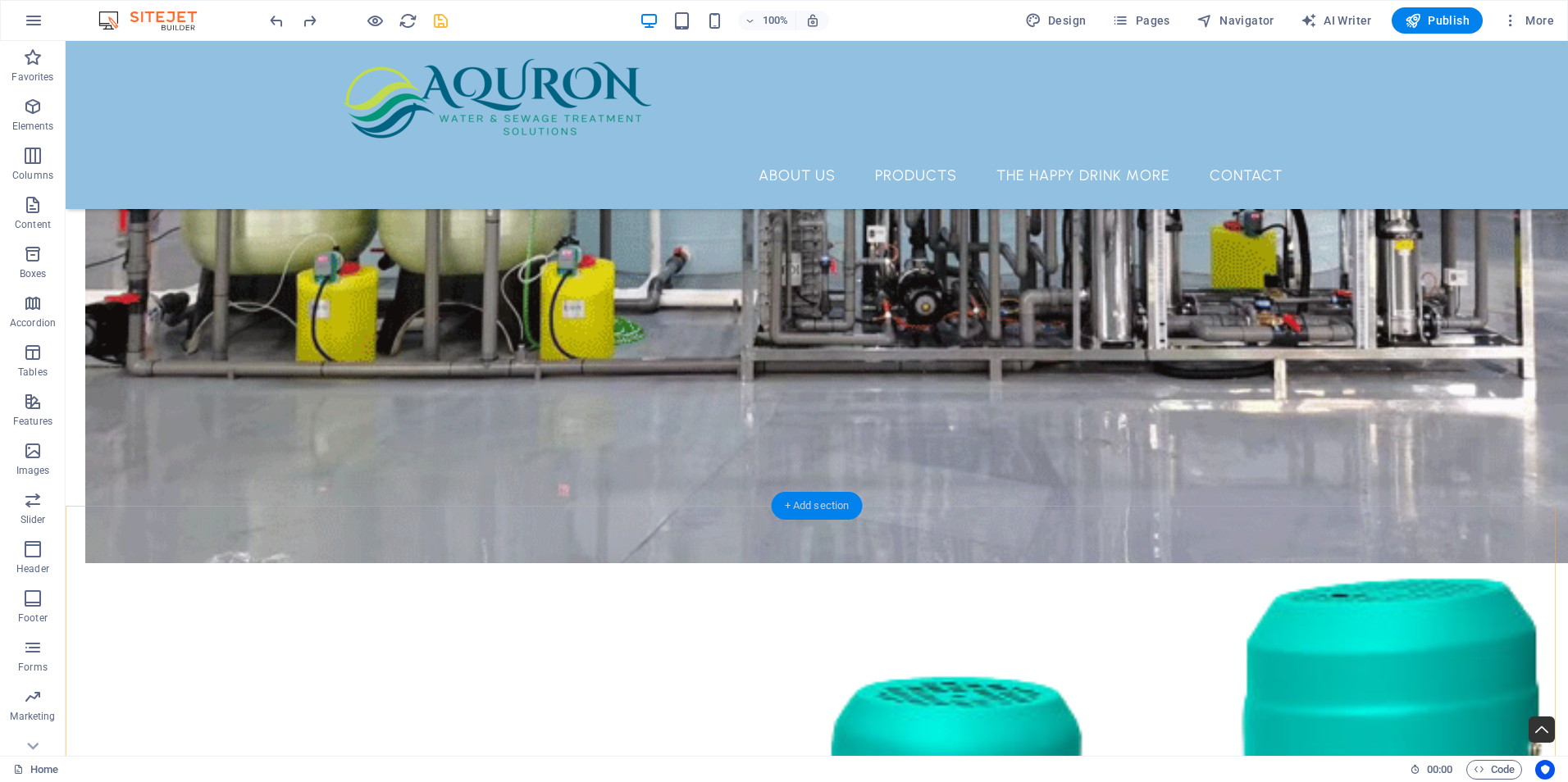 click on "+ Add section" at bounding box center [817, 506] 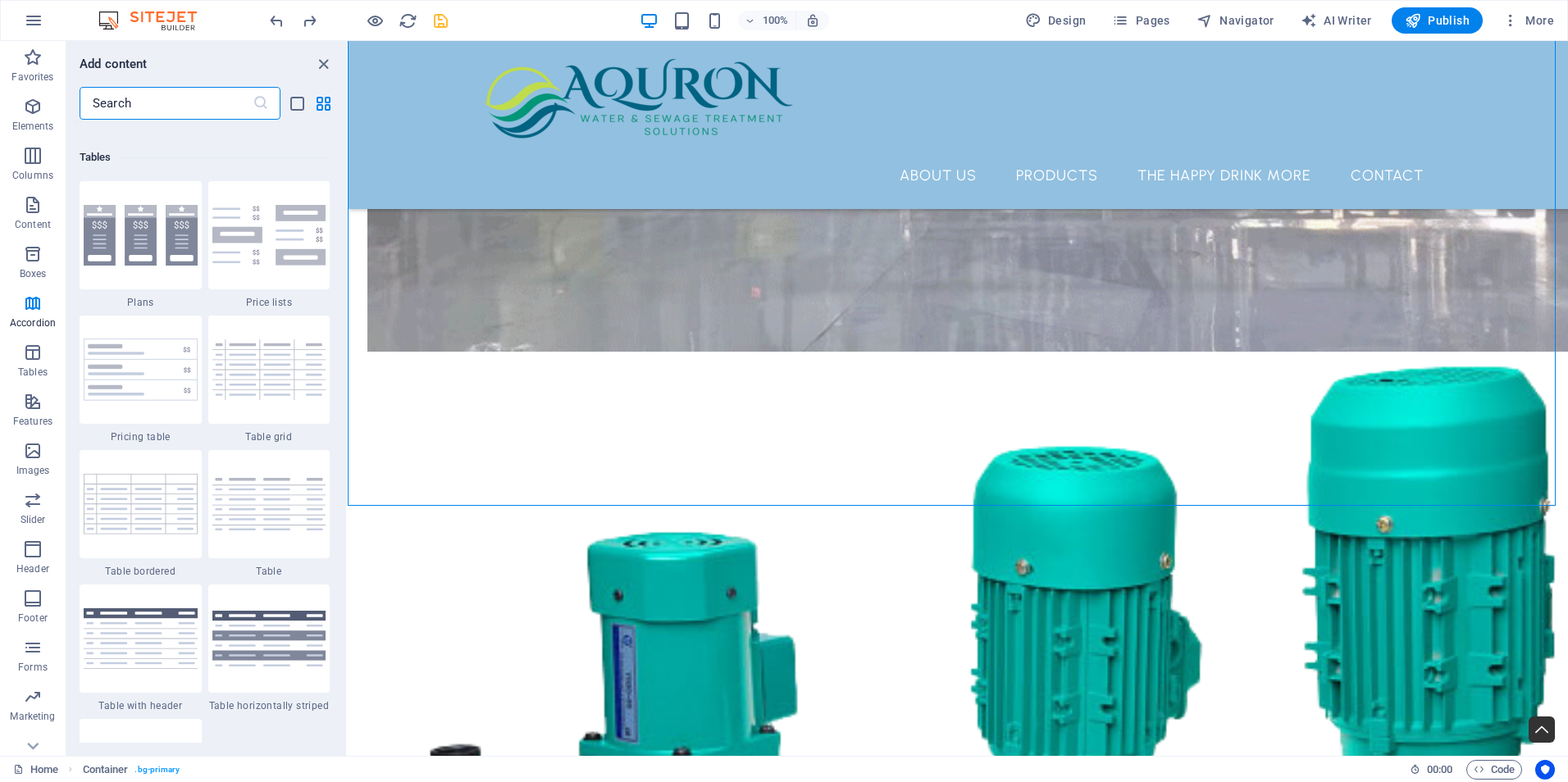 scroll, scrollTop: 5901, scrollLeft: 0, axis: vertical 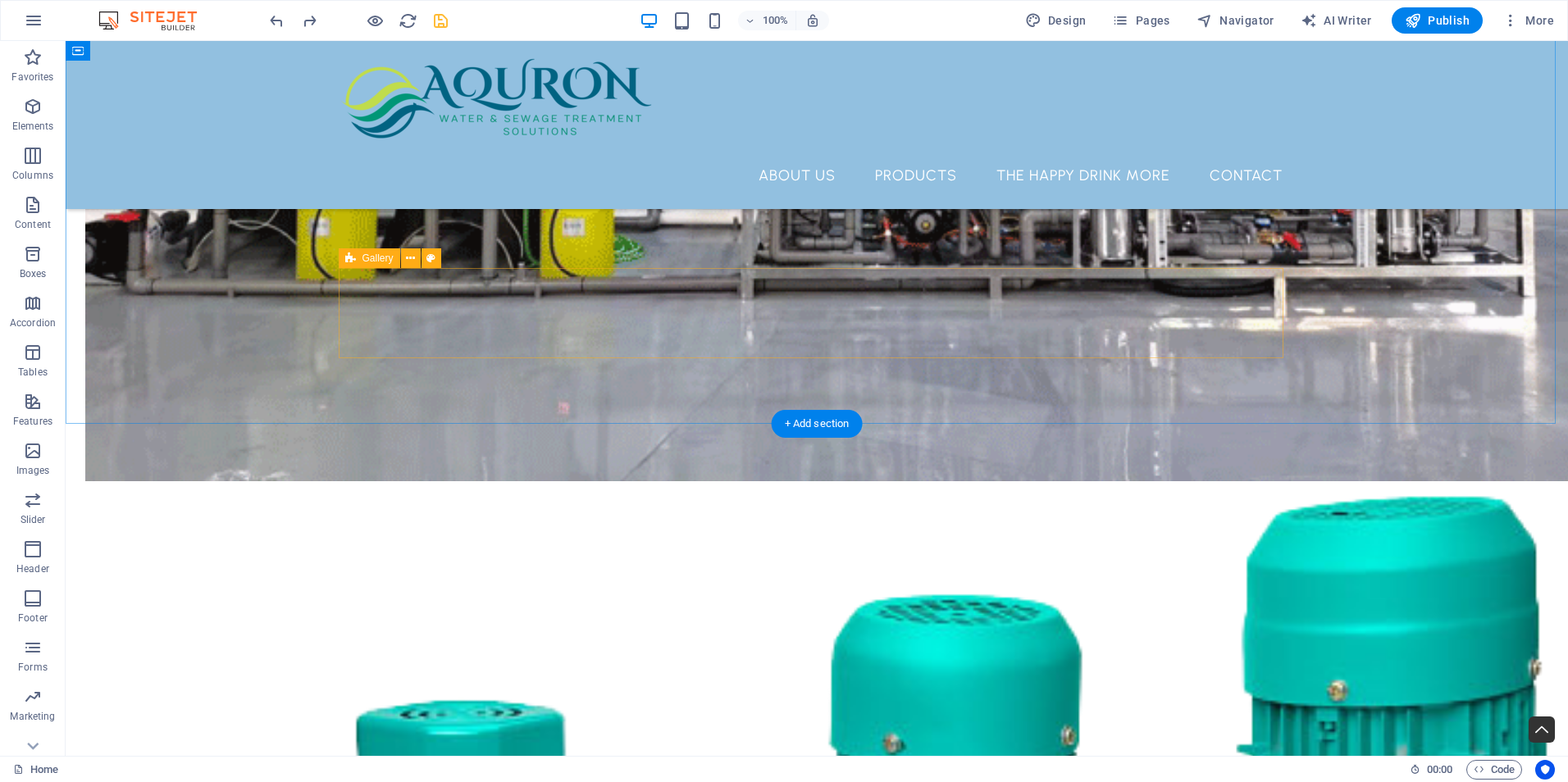 click on "Drop content here or  Add elements  Paste clipboard" at bounding box center [817, 11028] 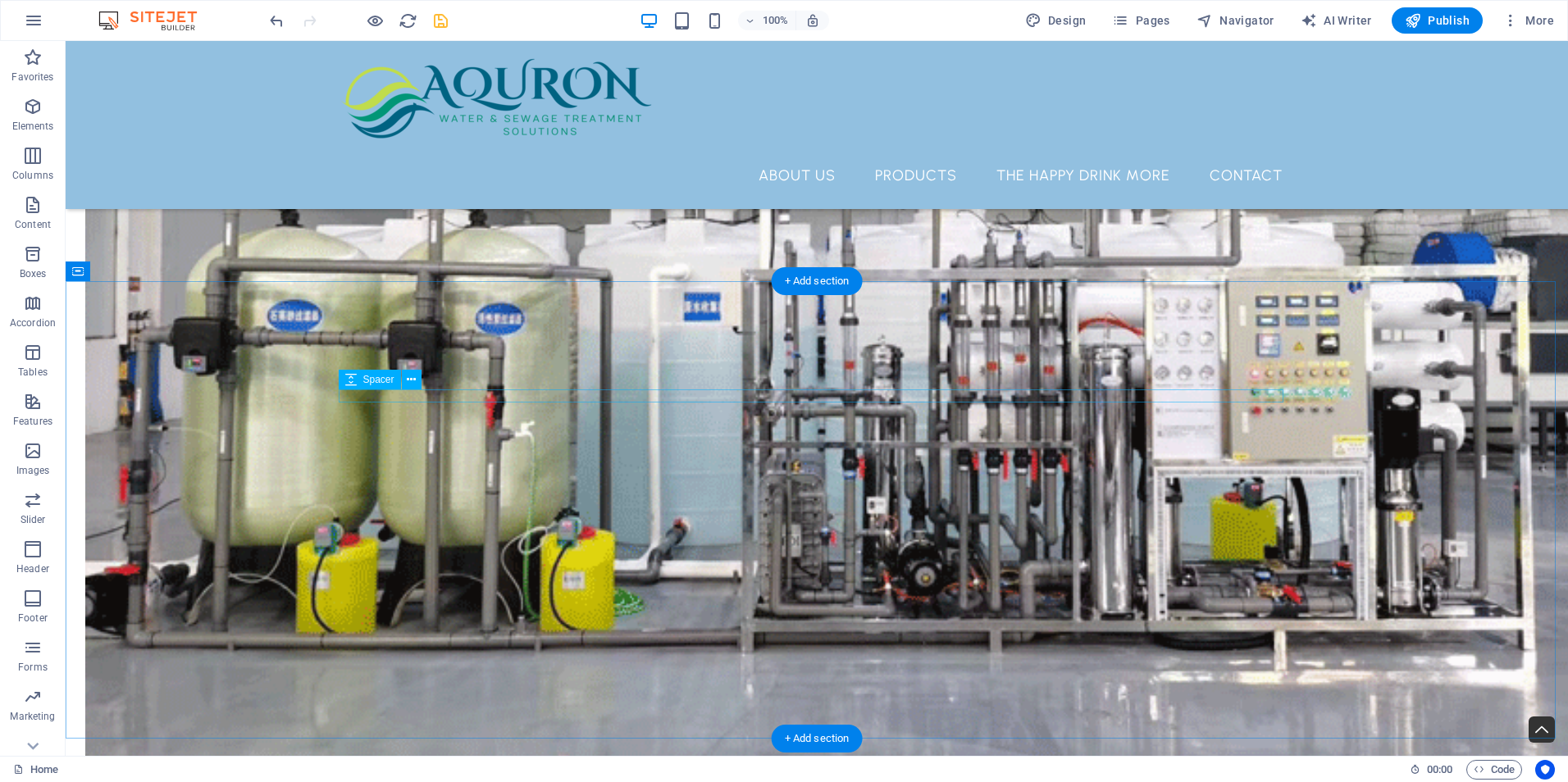 scroll, scrollTop: 3706, scrollLeft: 0, axis: vertical 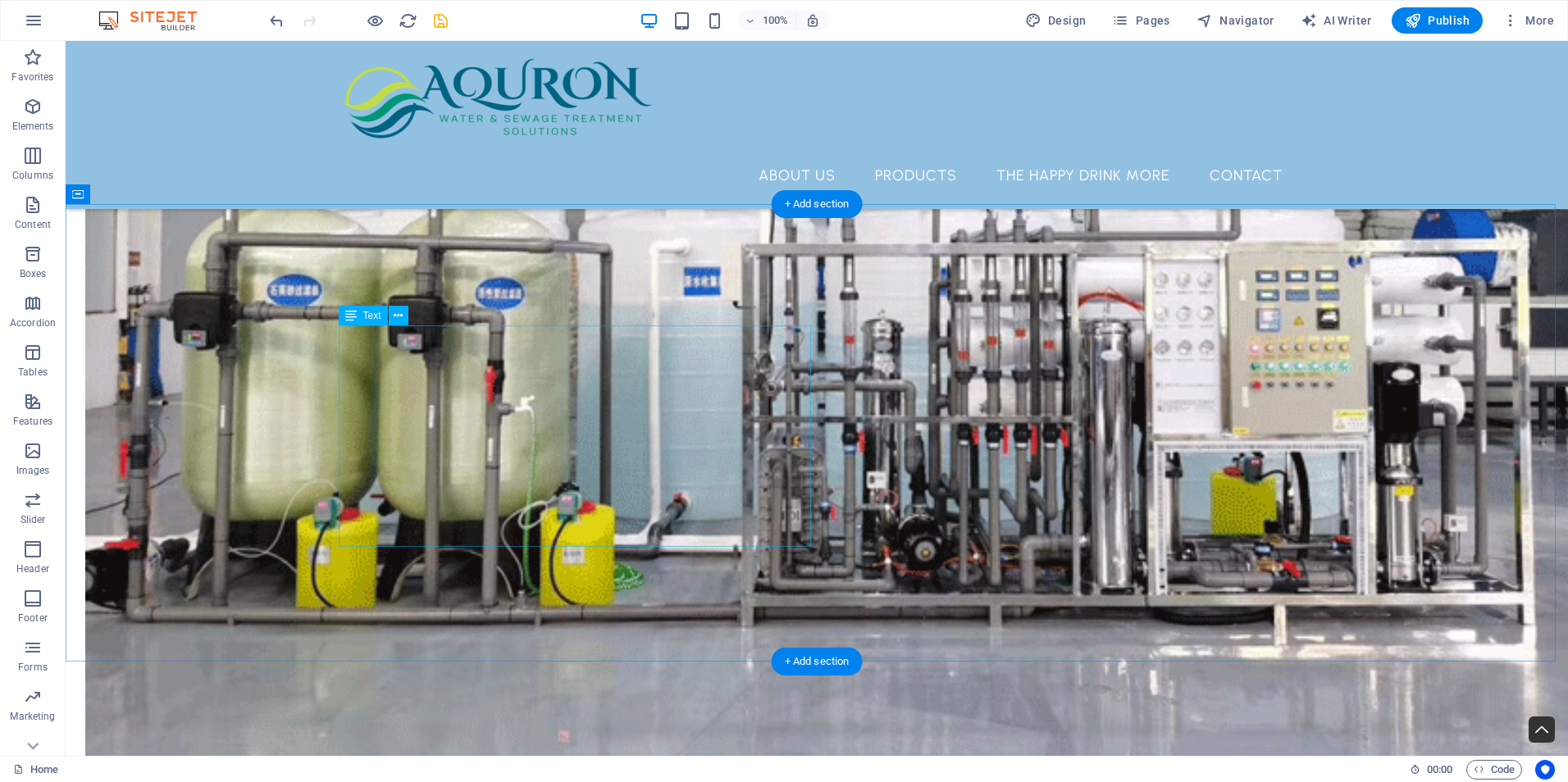 click on "Introducing The Happy Drink More – the ideal solution for those moments when everything else seems to falter, reminding you that it's the perfect time to indulge in a refreshing drink! Whether you’re out enjoying time with friends, hitting the golf course, soaking up the sun at the beach, embarking on a hunting adventure, hosting a lively party, or simply in need of a practical and portable flask—The Happy Drink More is here to deliver the bar experience straight to you. With its innovative design and convenient functionality, you can savour your favourite beverages wherever life takes you!" at bounding box center (817, 11196) 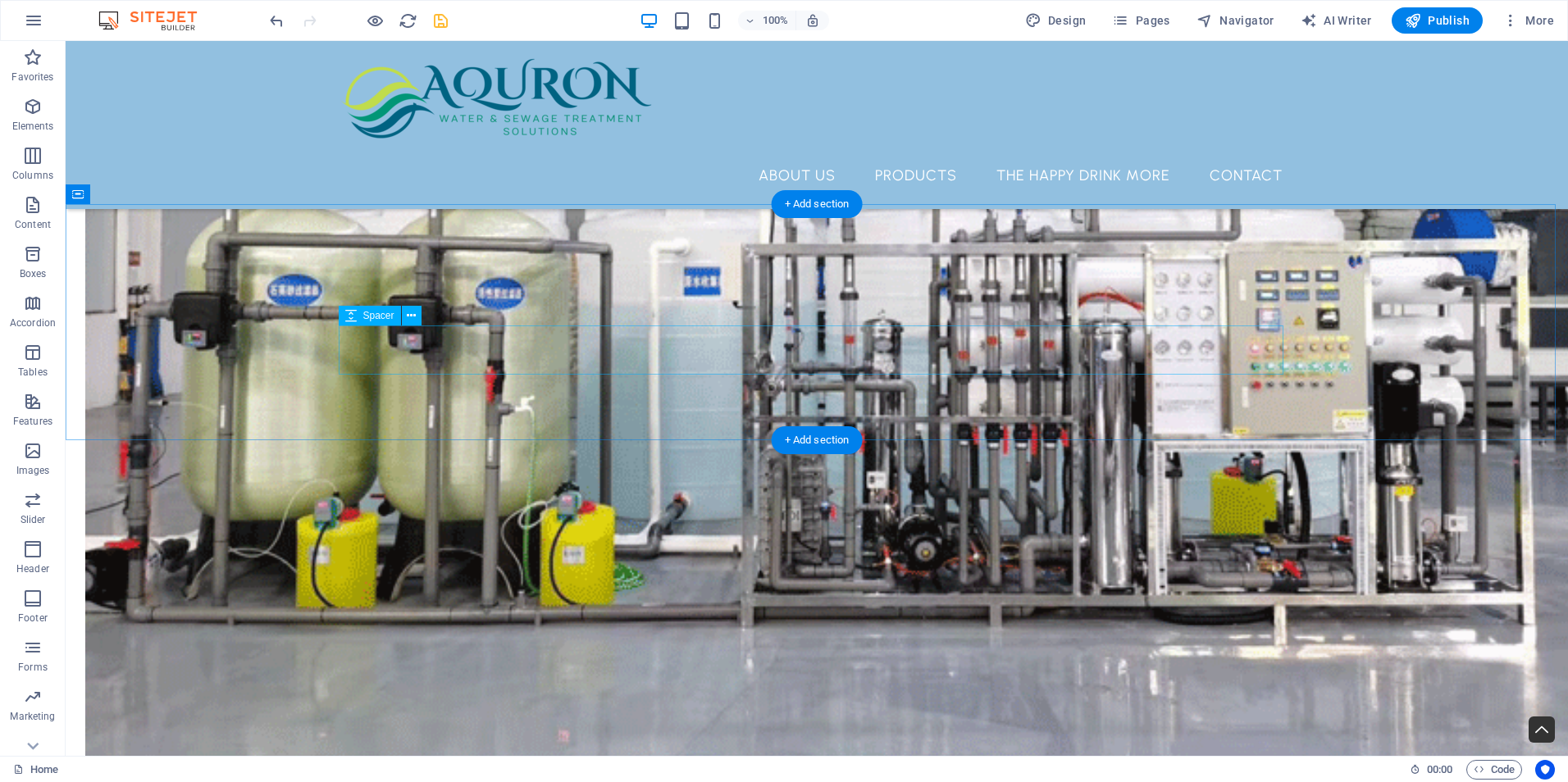 click at bounding box center [817, 11154] 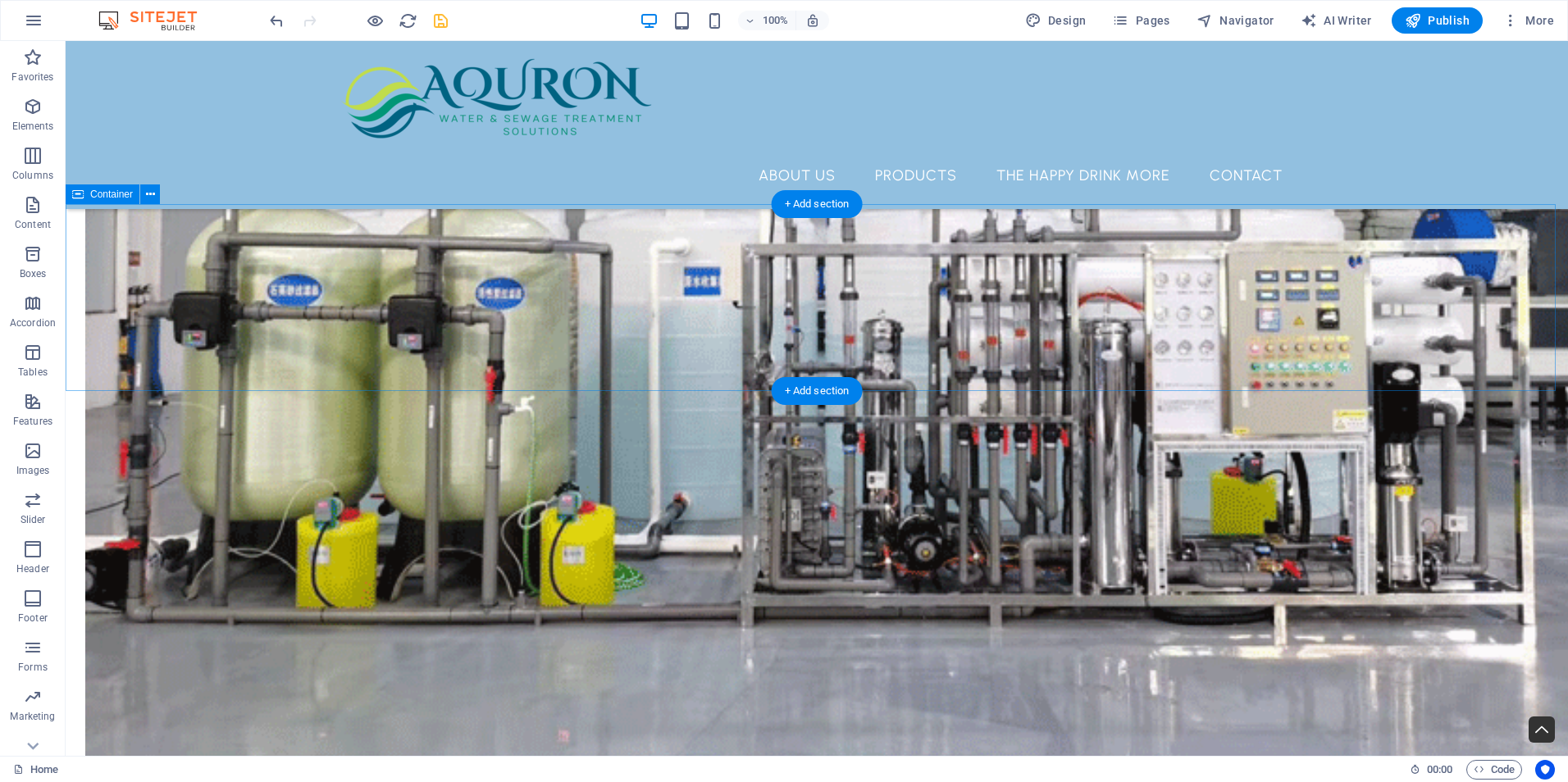 click on "THE HAPPY DRINK MORE" at bounding box center [817, 11101] 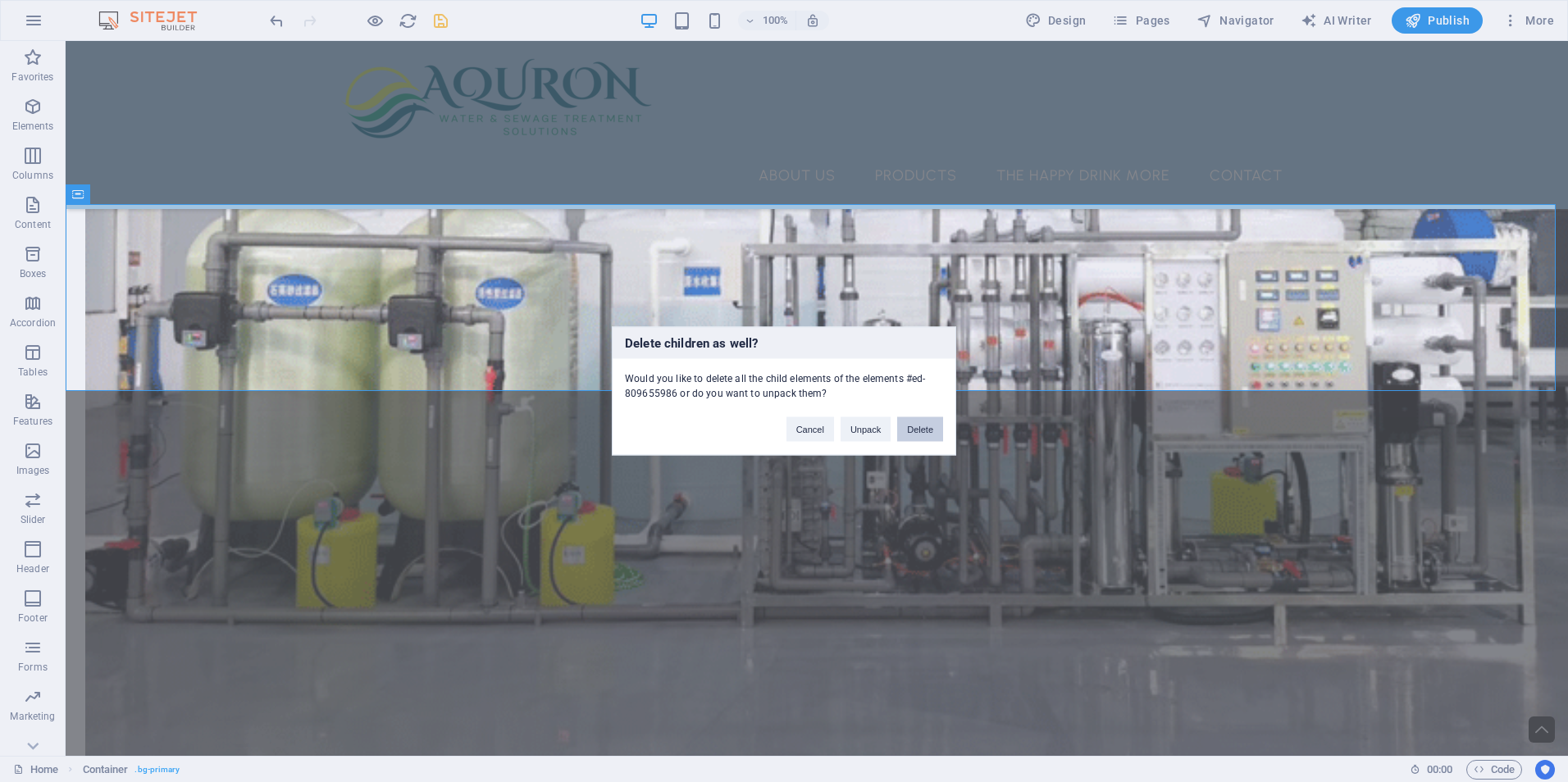 type 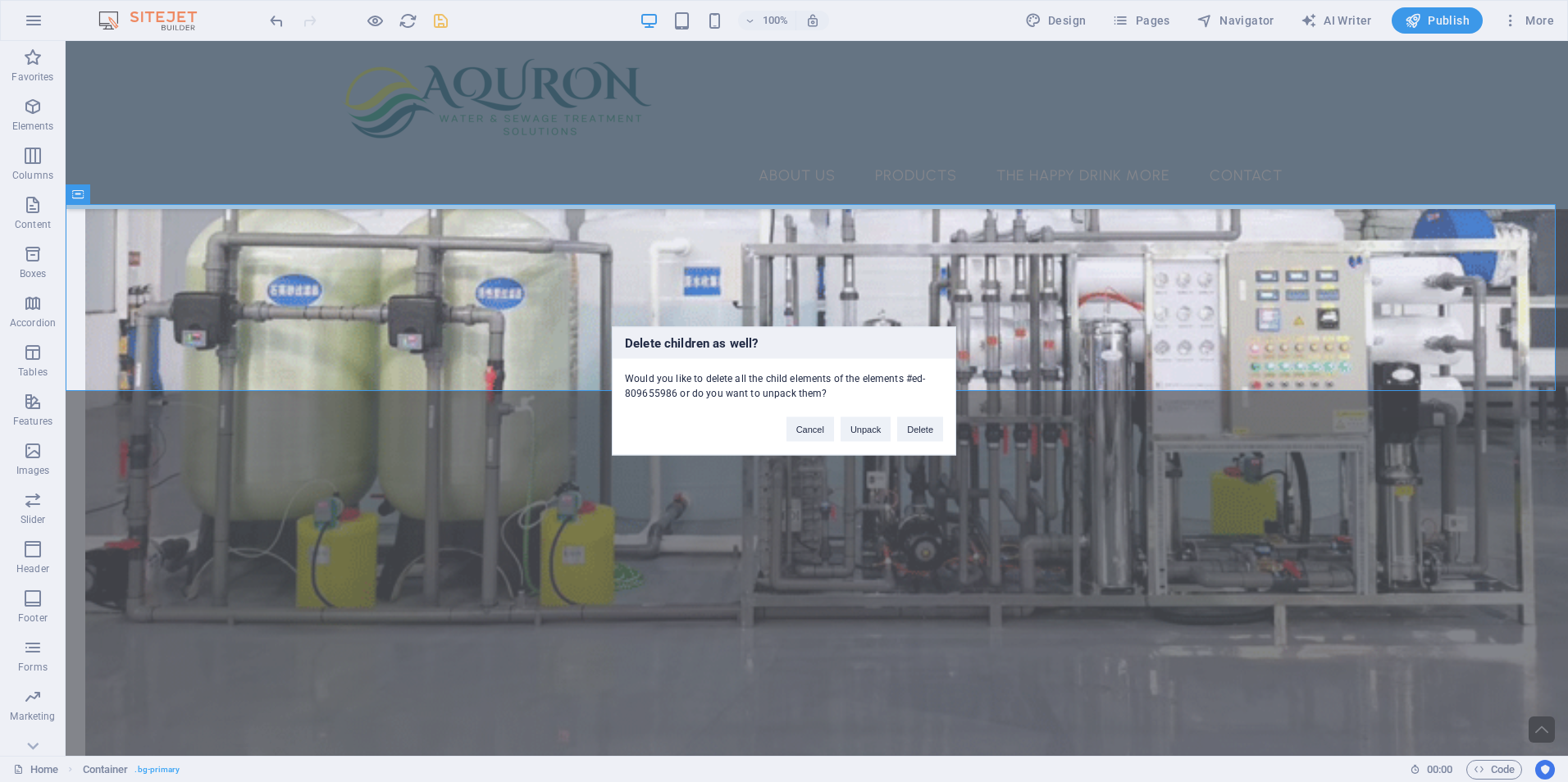 click on "Cancel Unpack Delete" at bounding box center (864, 421) 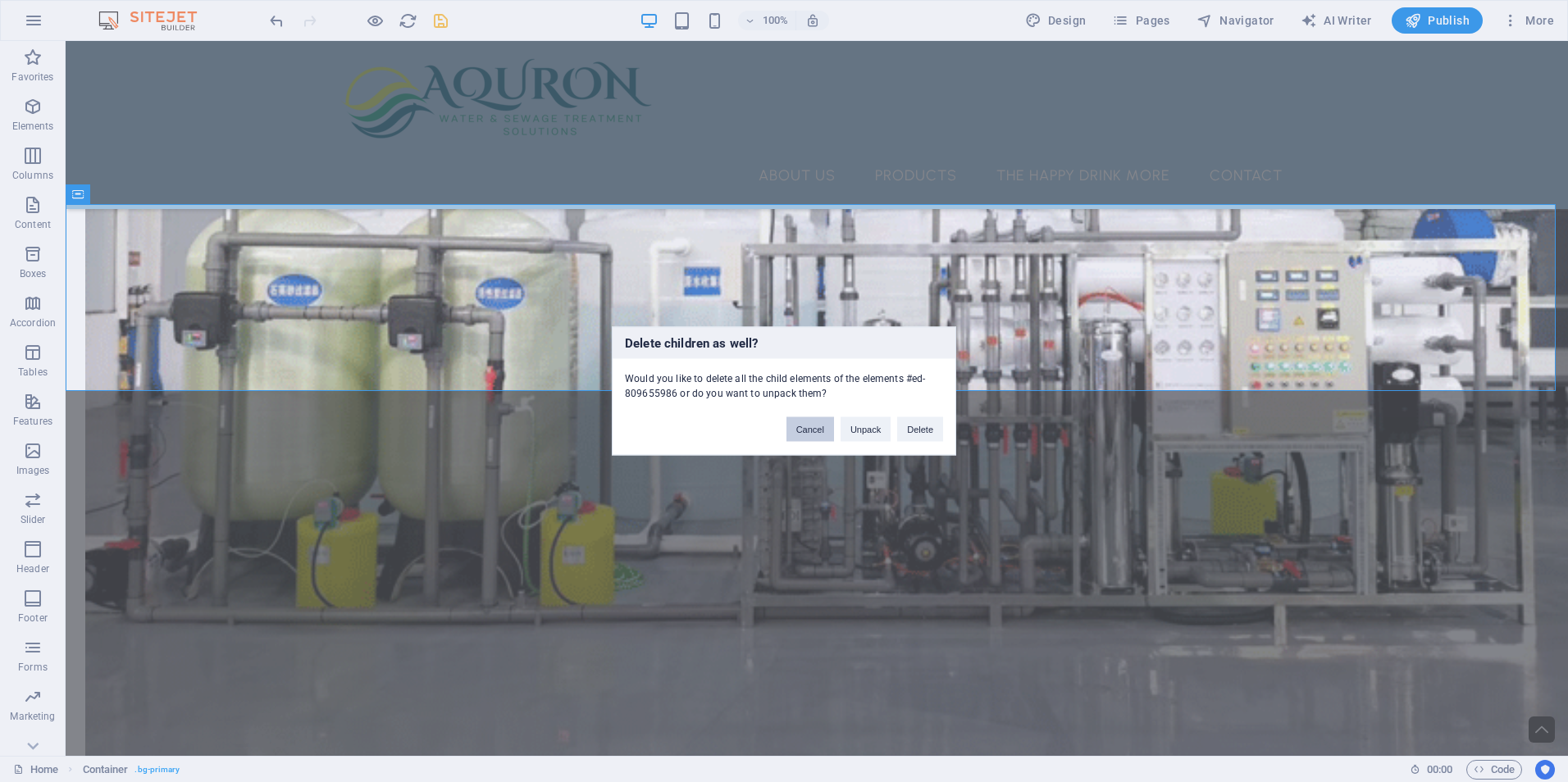 click on "Cancel" at bounding box center (810, 430) 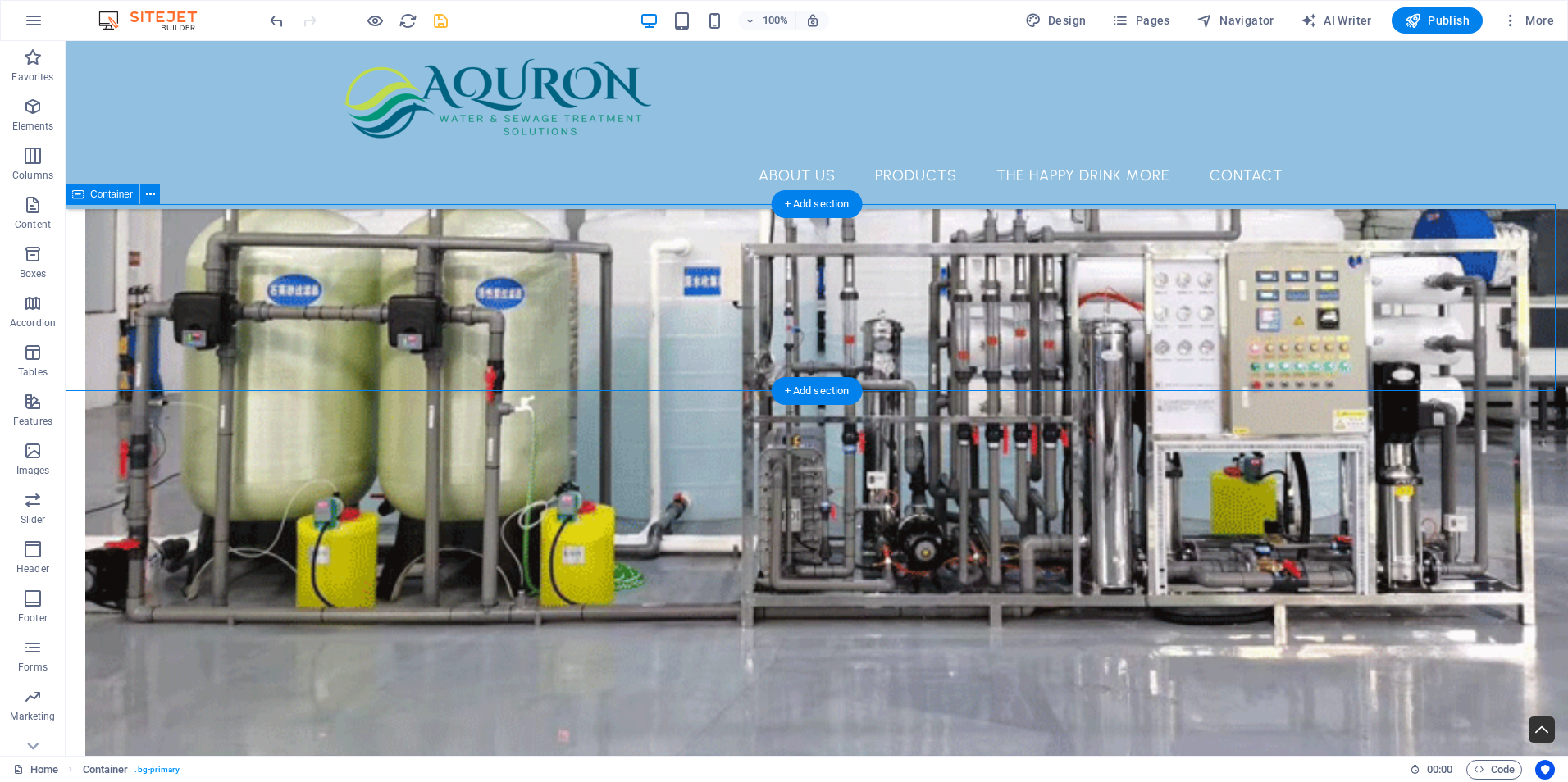 click on "THE HAPPY DRINK MORE" at bounding box center [817, 11101] 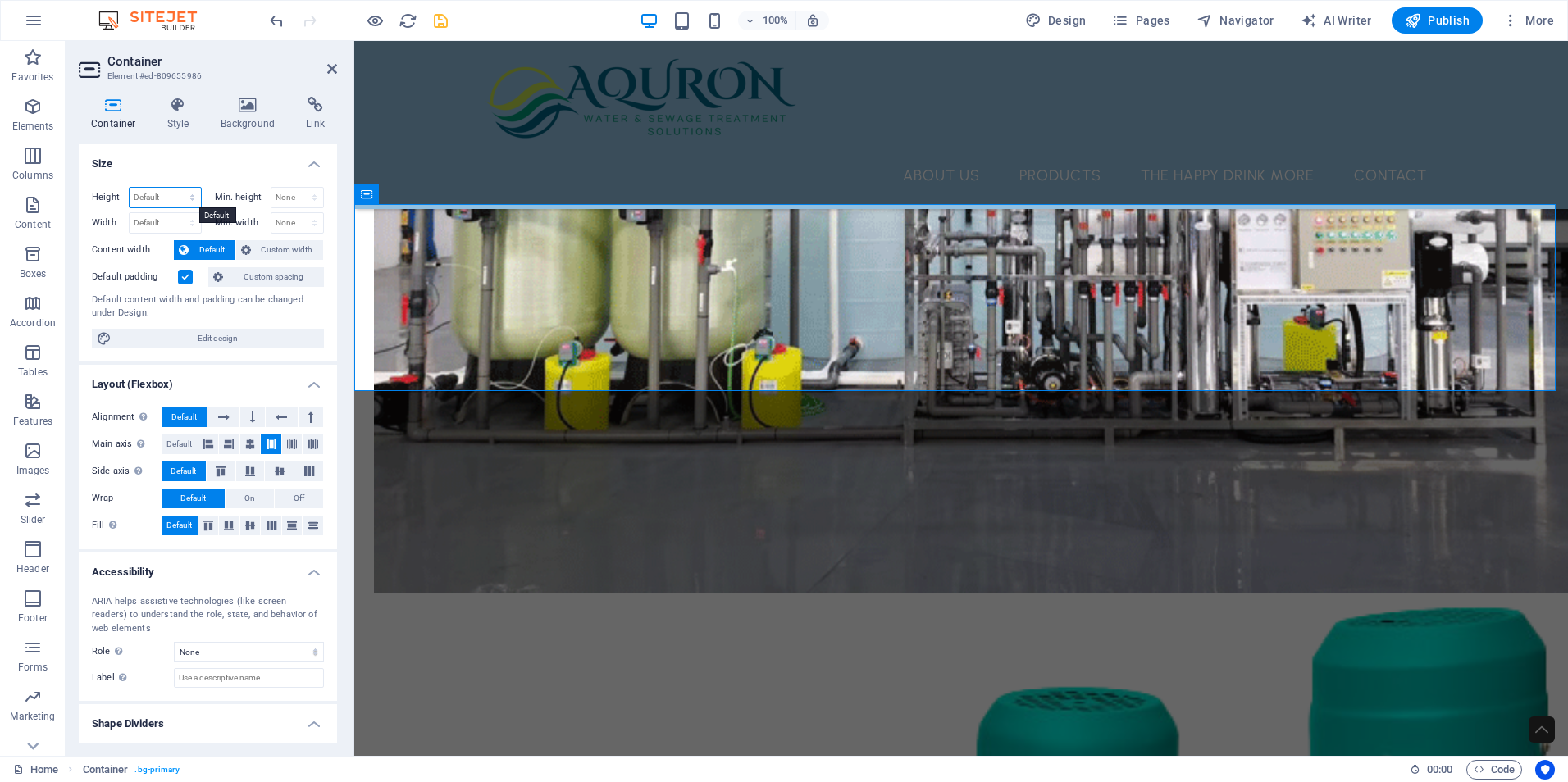 click on "Default px rem % vh vw" at bounding box center [165, 198] 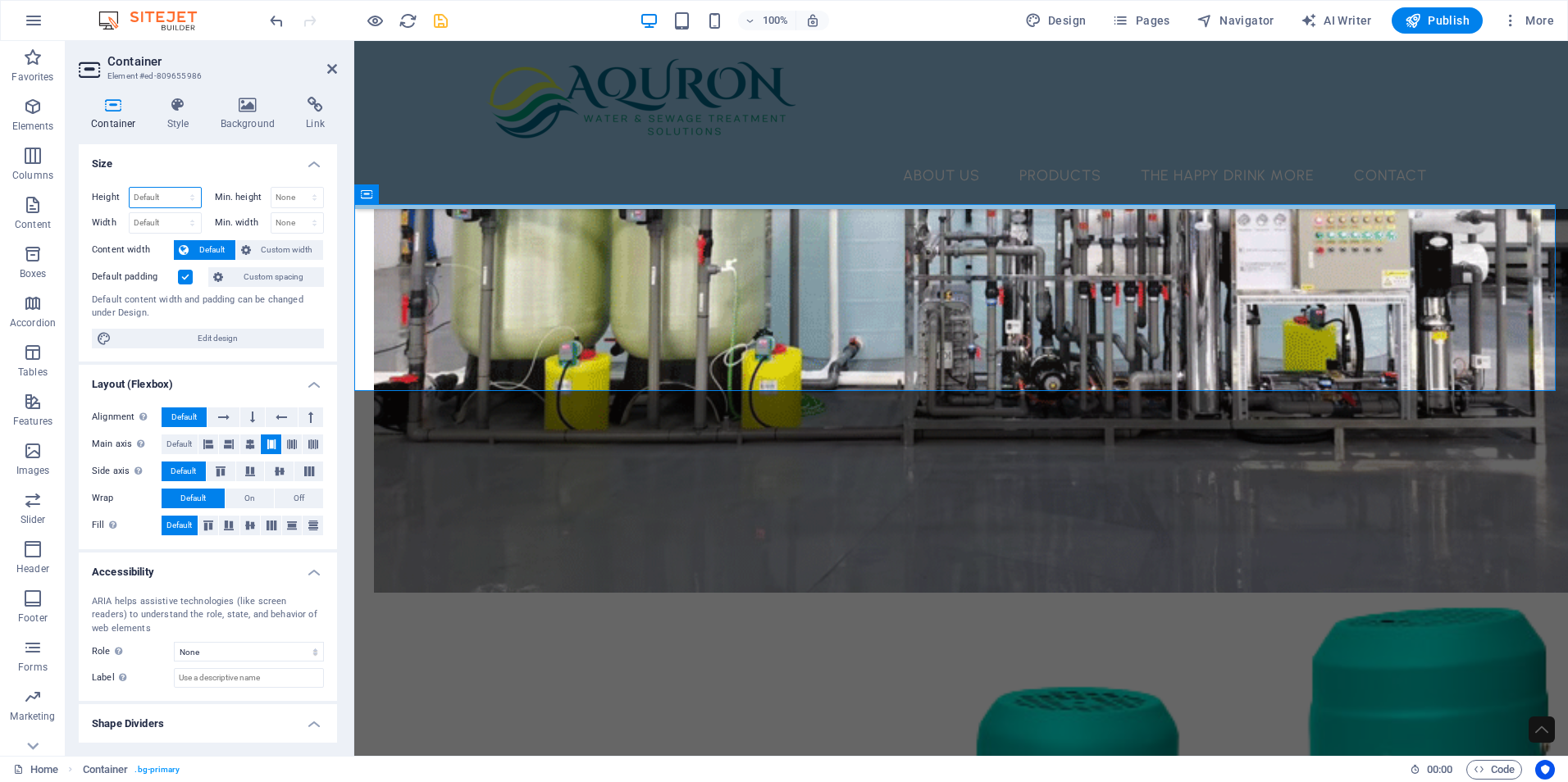 select on "px" 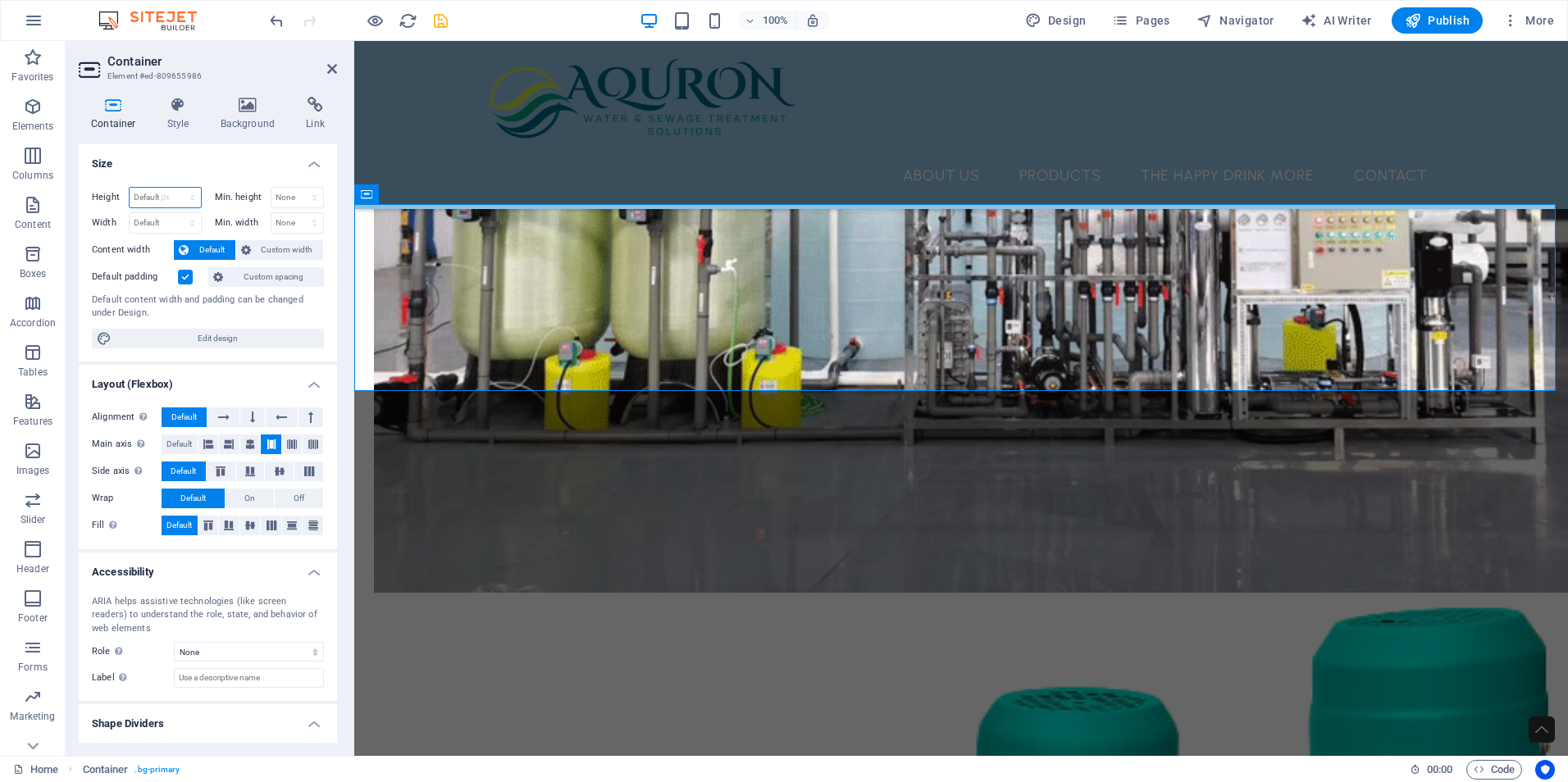 click on "Default px rem % vh vw" at bounding box center [165, 198] 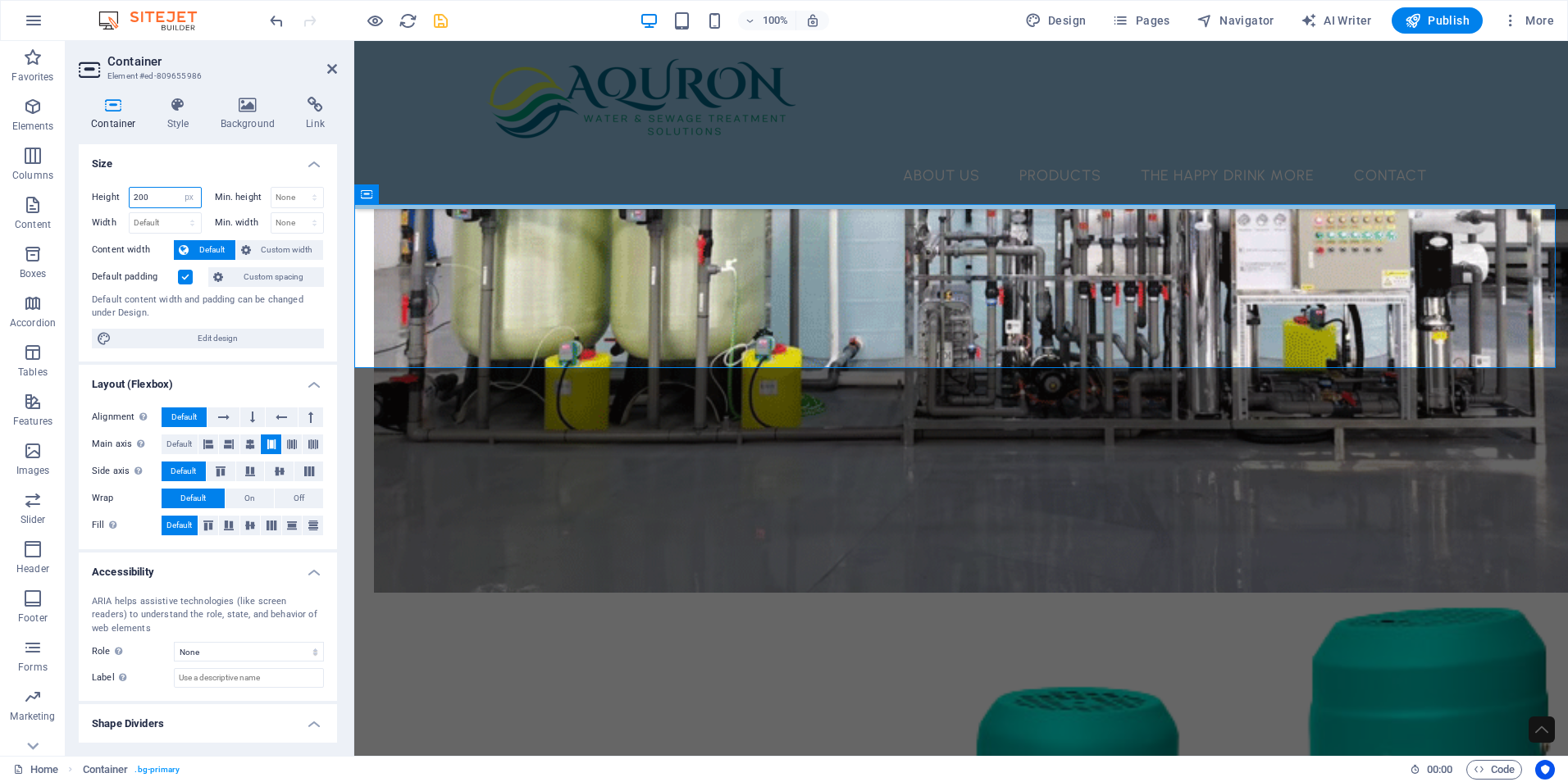 click on "200" at bounding box center [165, 198] 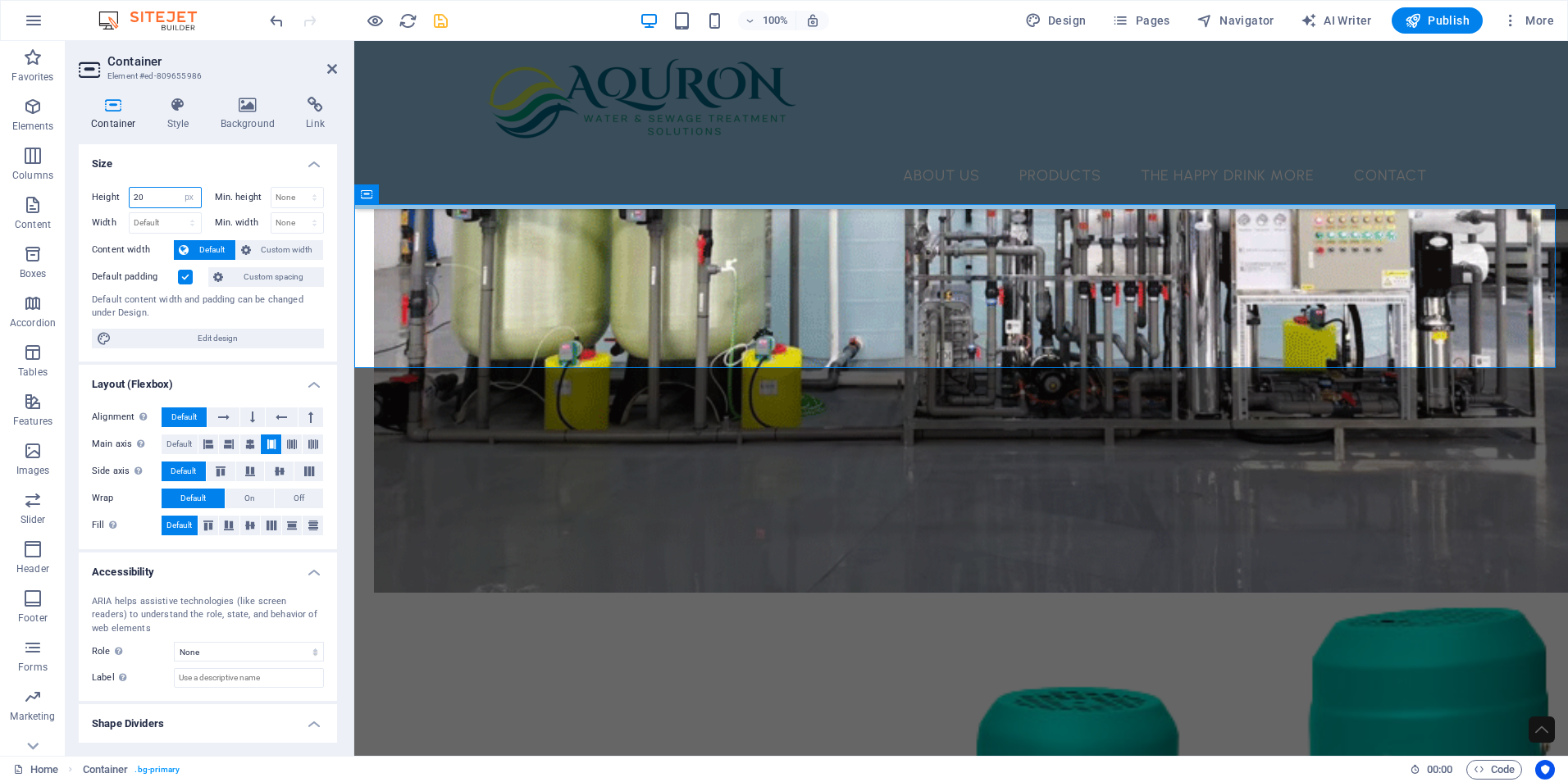 type on "2" 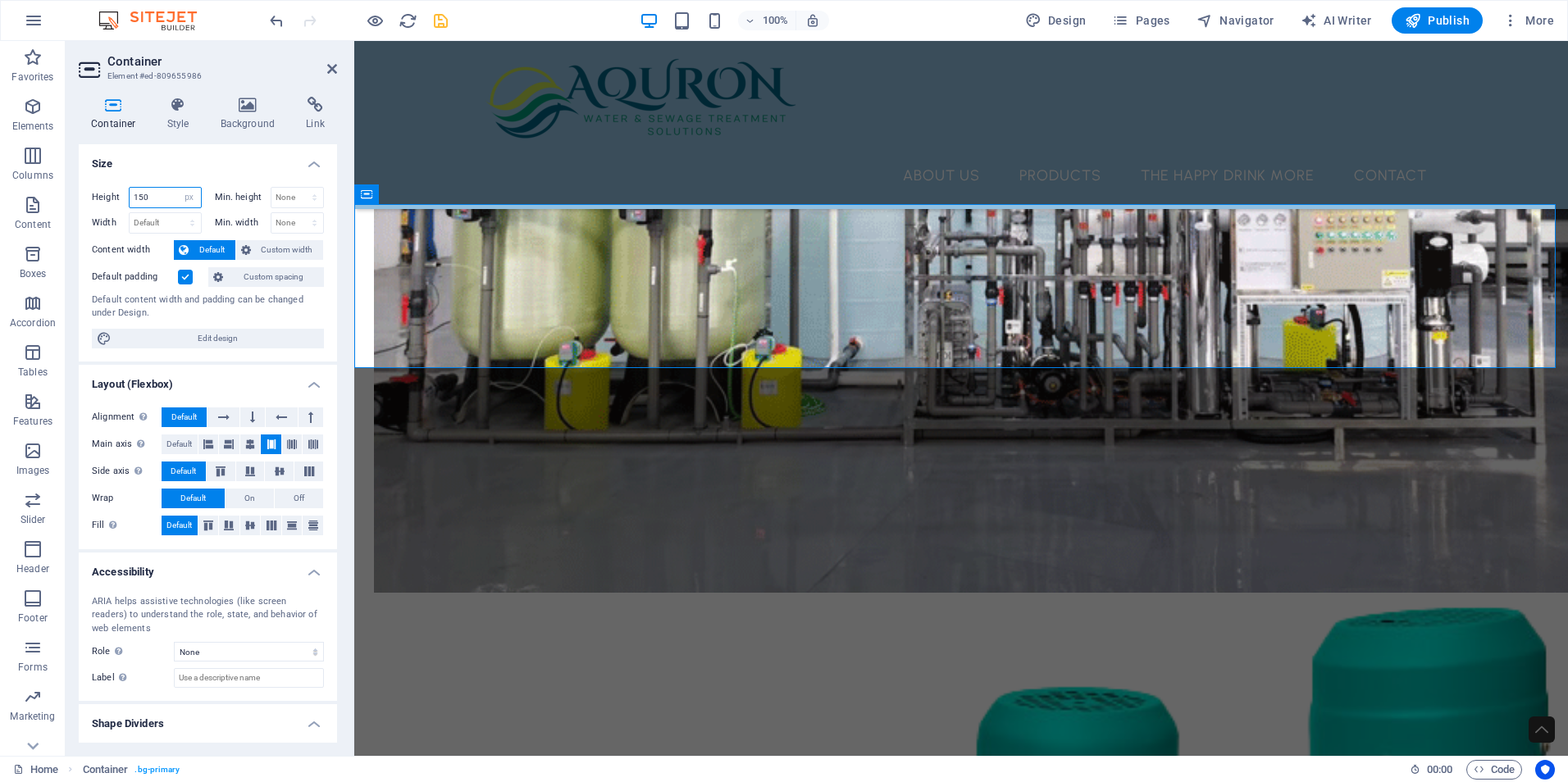 type on "150" 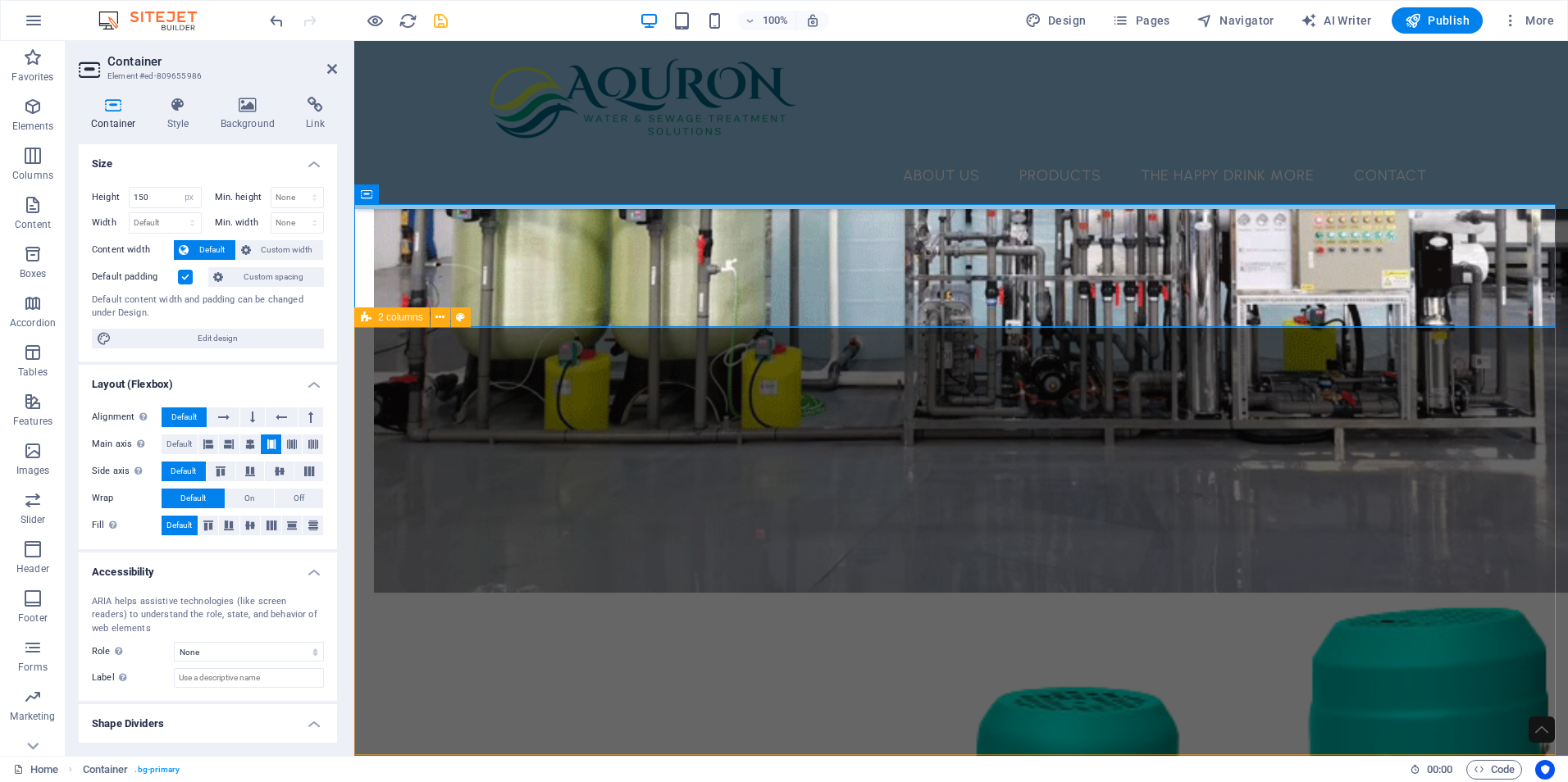 click on "Introducing The Happy Drink More – the ideal solution for those moments when everything else seems to falter, reminding you that it's the perfect time to indulge in a refreshing drink! Whether you’re out enjoying time with friends, hitting the golf course, soaking up the sun at the beach, embarking on a hunting adventure, hosting a lively party, or simply in need of a practical and portable flask—The Happy Drink More is here to deliver the bar experience straight to you. With its innovative design and convenient functionality, you can savour your favourite beverages wherever life takes you!" at bounding box center (961, 10704) 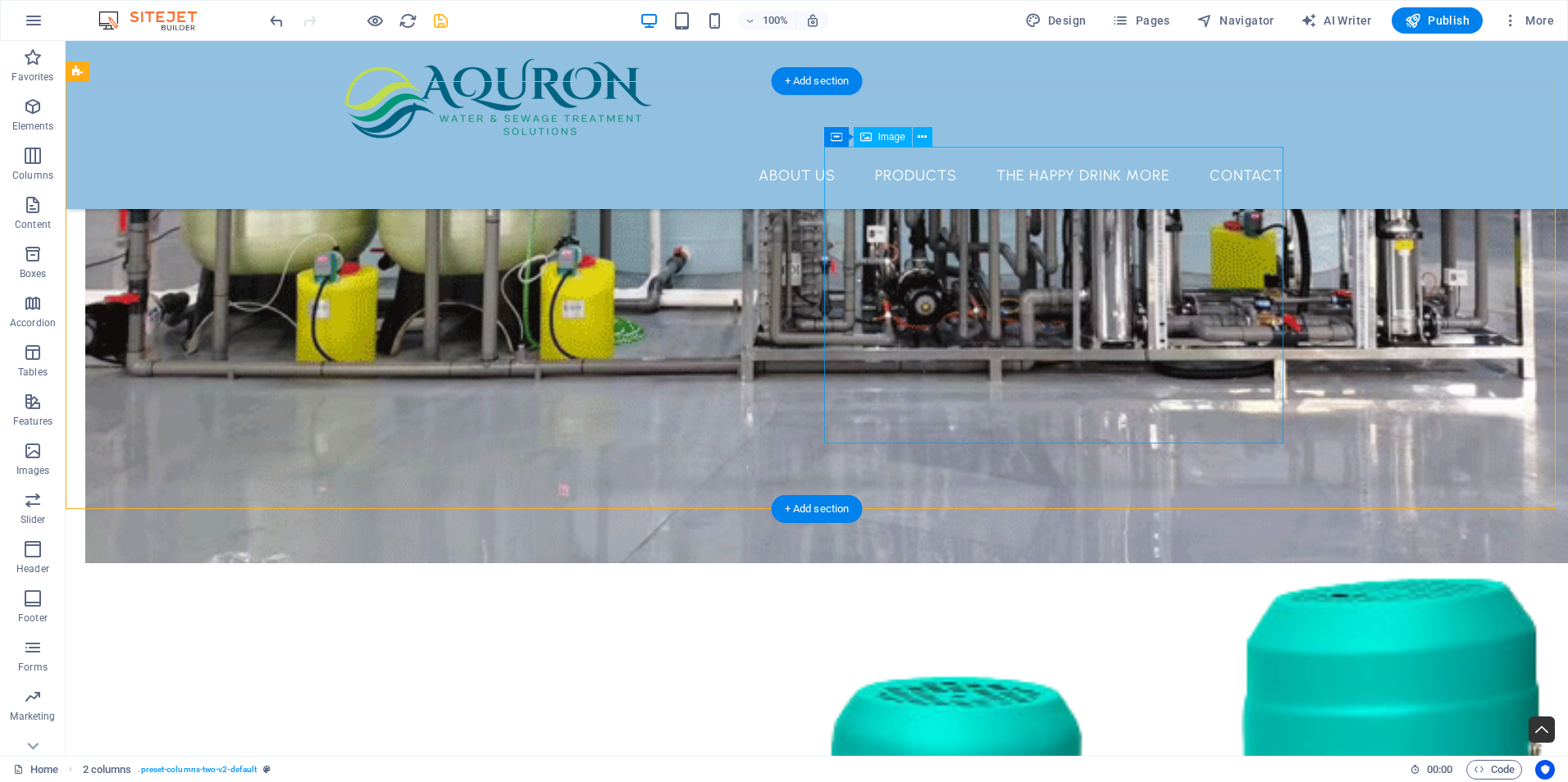 scroll, scrollTop: 4116, scrollLeft: 0, axis: vertical 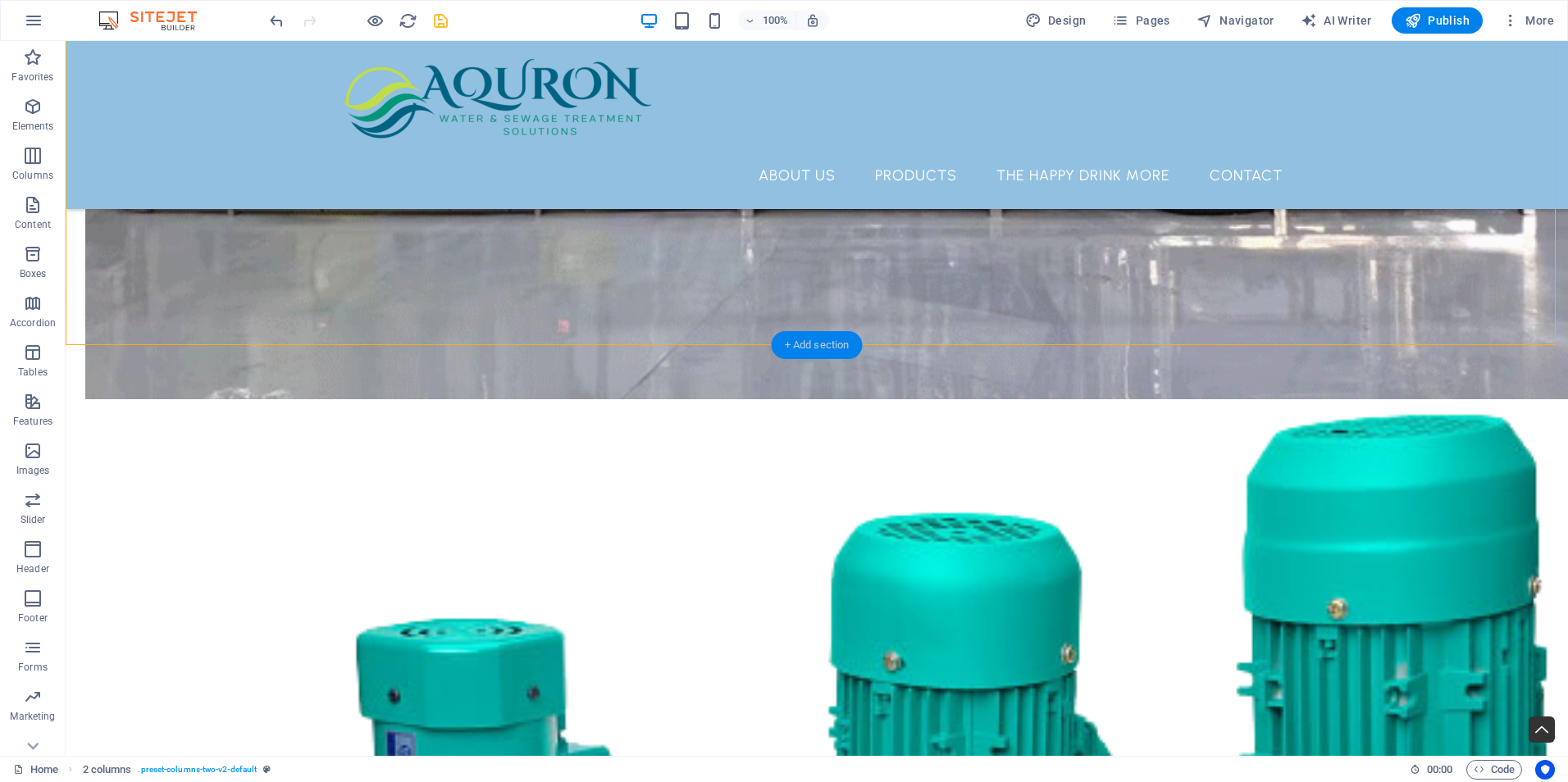 click on "+ Add section" at bounding box center [817, 345] 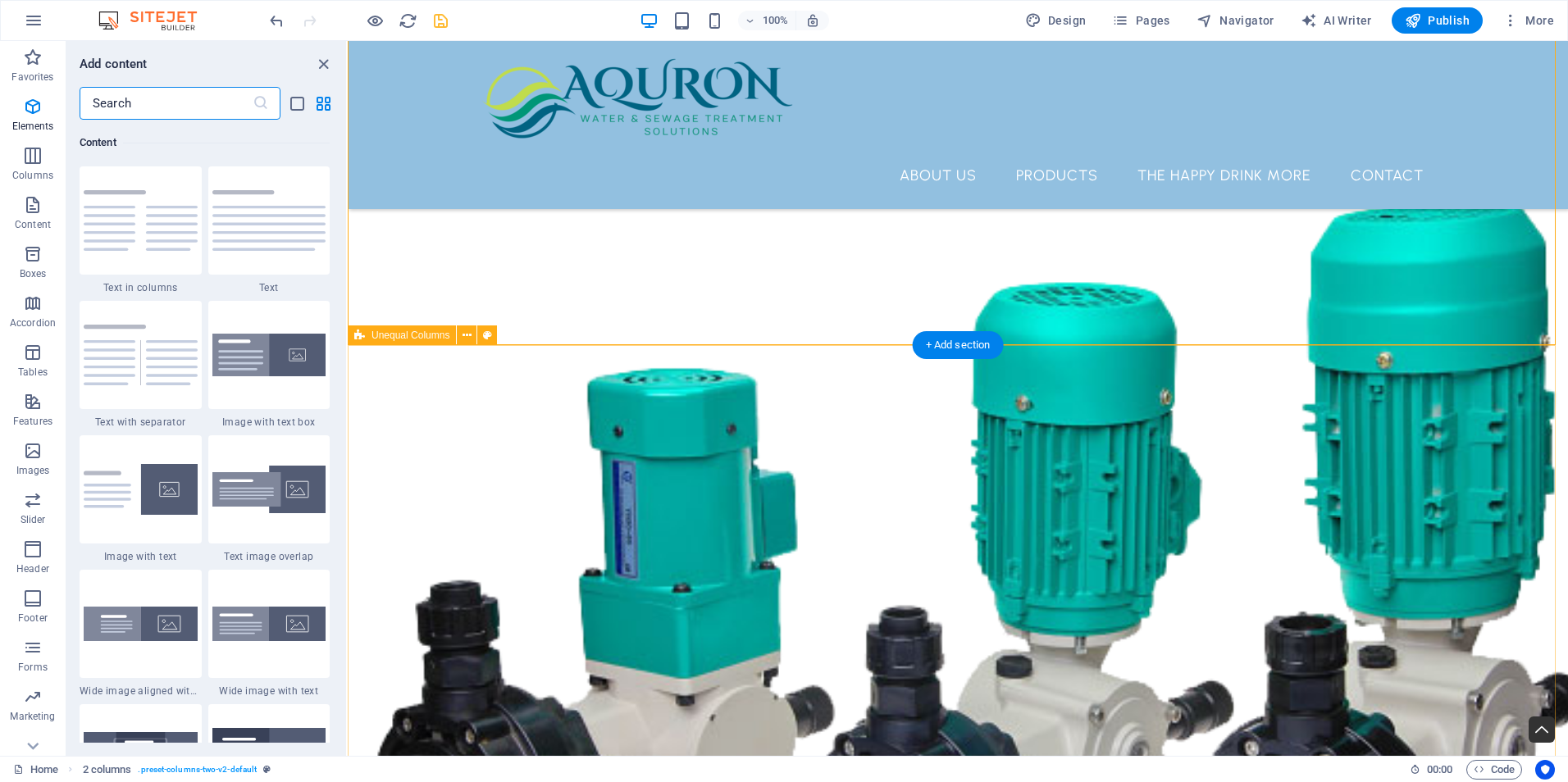 scroll, scrollTop: 2868, scrollLeft: 0, axis: vertical 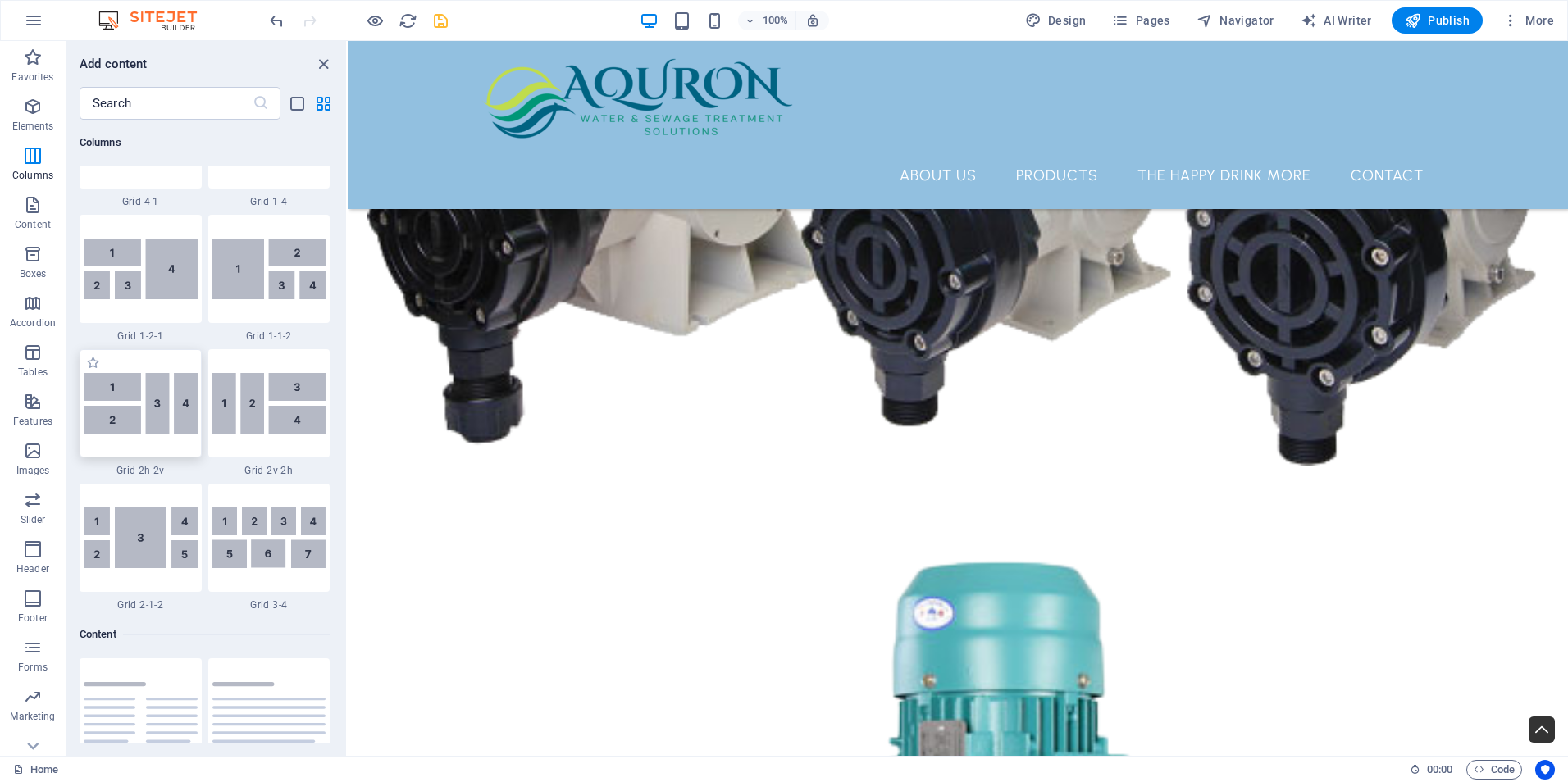 click at bounding box center (140, 403) 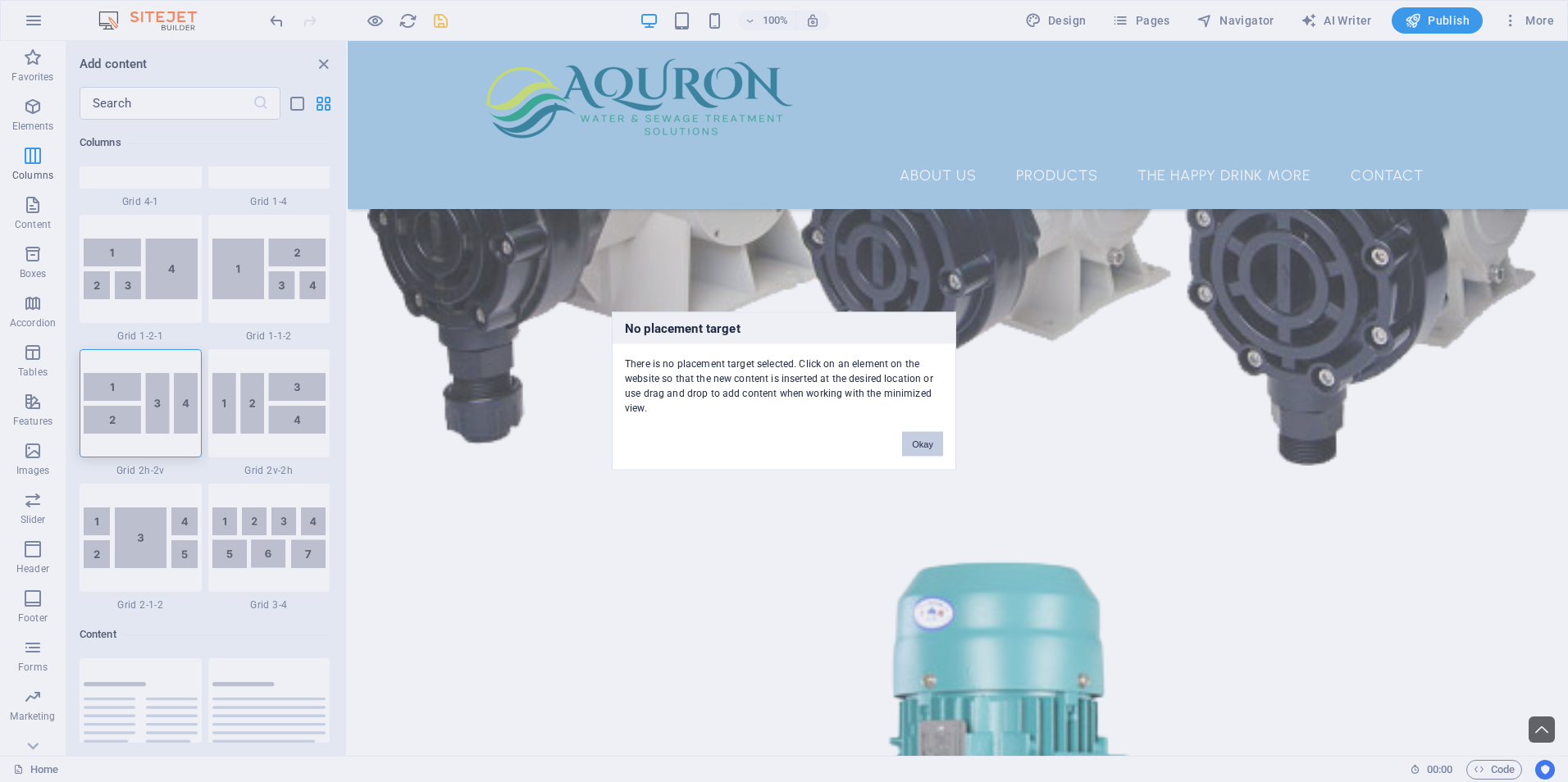 click on "Okay" at bounding box center (923, 444) 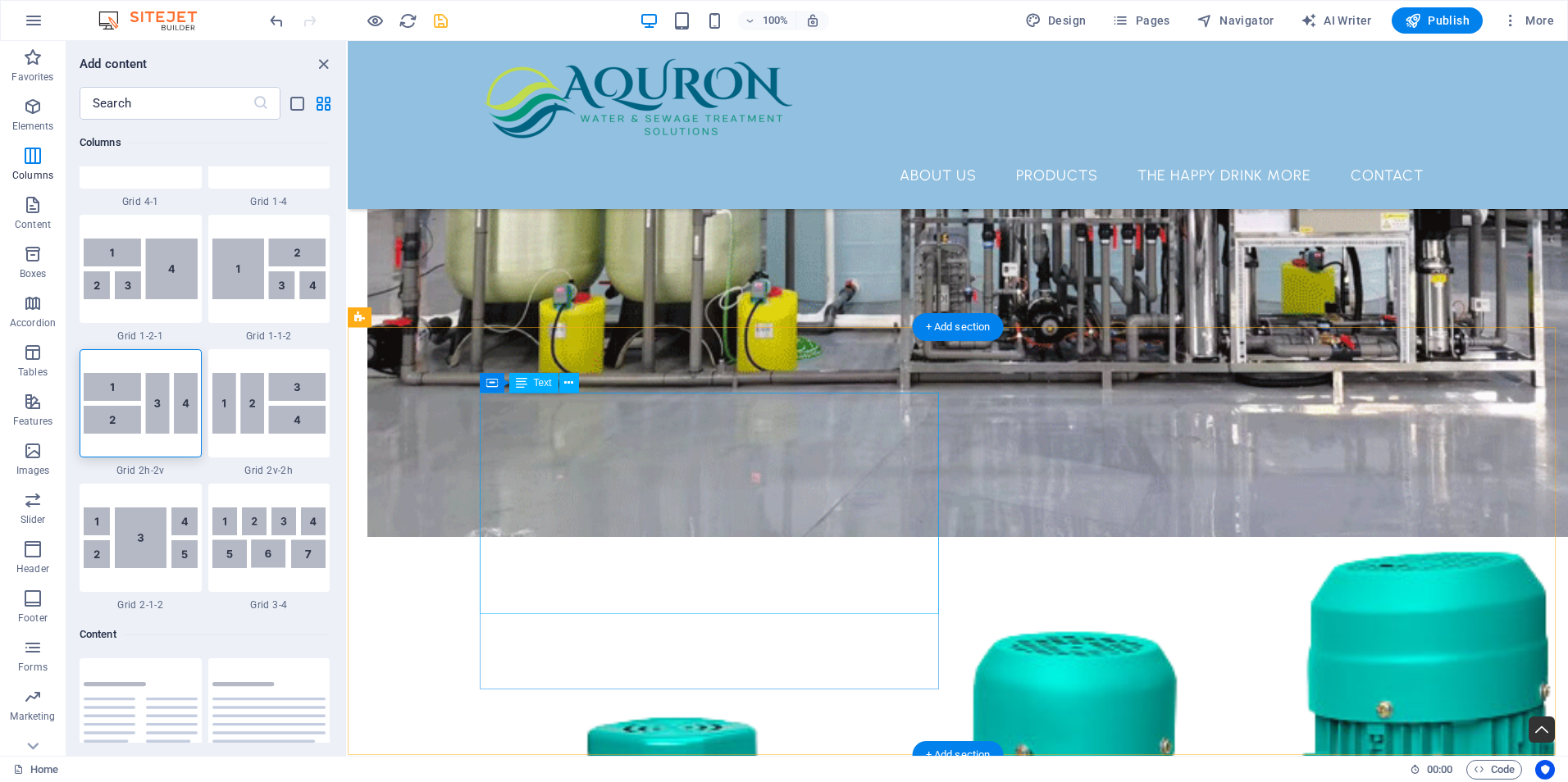 scroll, scrollTop: 3788, scrollLeft: 0, axis: vertical 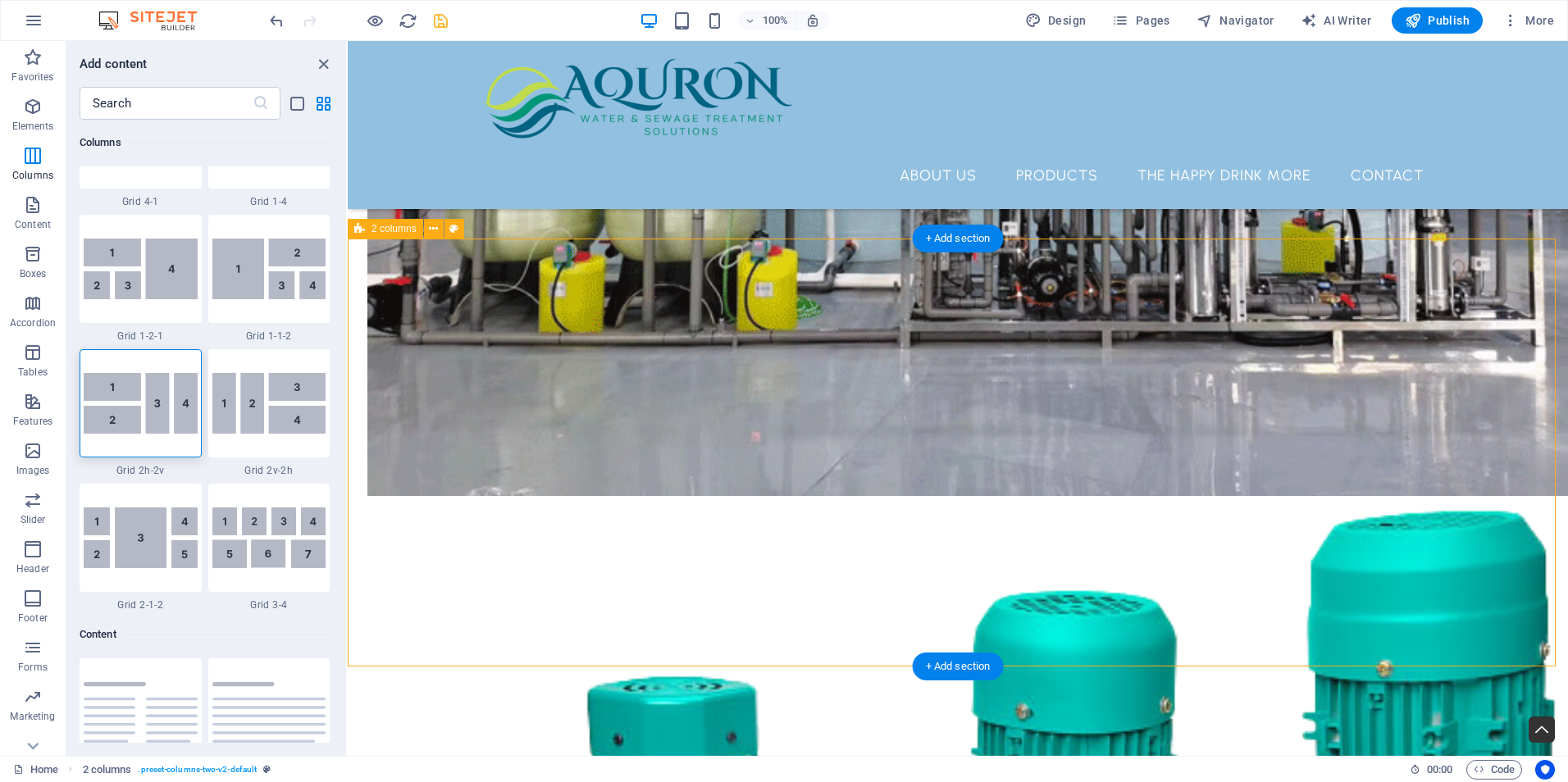 click on "About Us Products THE HAPPY DRINK MORE Contact Water and Wastewater Treatment Equipment Solutions We specialize in the design, manufacture, and distribution of  high-performance water and wastewater treatment equipment. Whether you're operating a municipal plant, managing industrial wastewater, or upgrading infrastructure, we offer the technology and support necessary to ensure compliance, efficiency, and environmental sustainability. Our equipment is meticulously engineered for reliability and efficiency, designed to endure harsh environments, and customized to meet your specific process requirements. What we are all about At Aquron, we specialize in design, manufacture, and sourcing equipment that is meticulously tailored to meet your specific needs. Our dedication to understanding your unique requirements enables us to create solutions that are both effective and highly efficient. about us What we do Equipment Design .fa-secondary{opacity:.4} Manufacture Distribution  and Sourcing Project Management" at bounding box center [958, 5008] 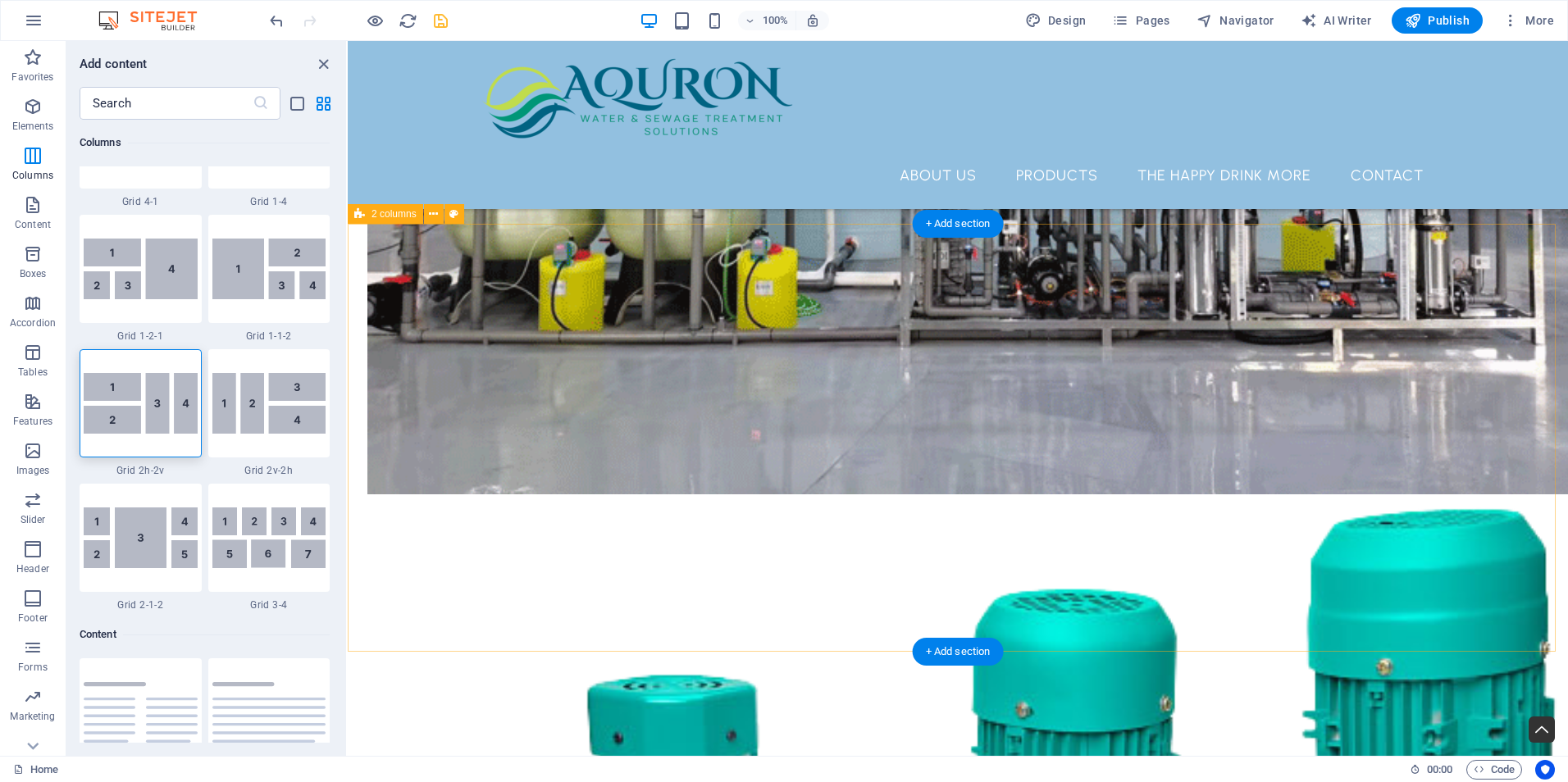 click on "Introducing The Happy Drink More – the ideal solution for those moments when everything else seems to falter, reminding you that it's the perfect time to indulge in a refreshing drink! Whether you’re out enjoying time with friends, hitting the golf course, soaking up the sun at the beach, embarking on a hunting adventure, hosting a lively party, or simply in need of a practical and portable flask—The Happy Drink More is here to deliver the bar experience straight to you. With its innovative design and convenient functionality, you can savour your favourite beverages wherever life takes you!" at bounding box center (958, 10618) 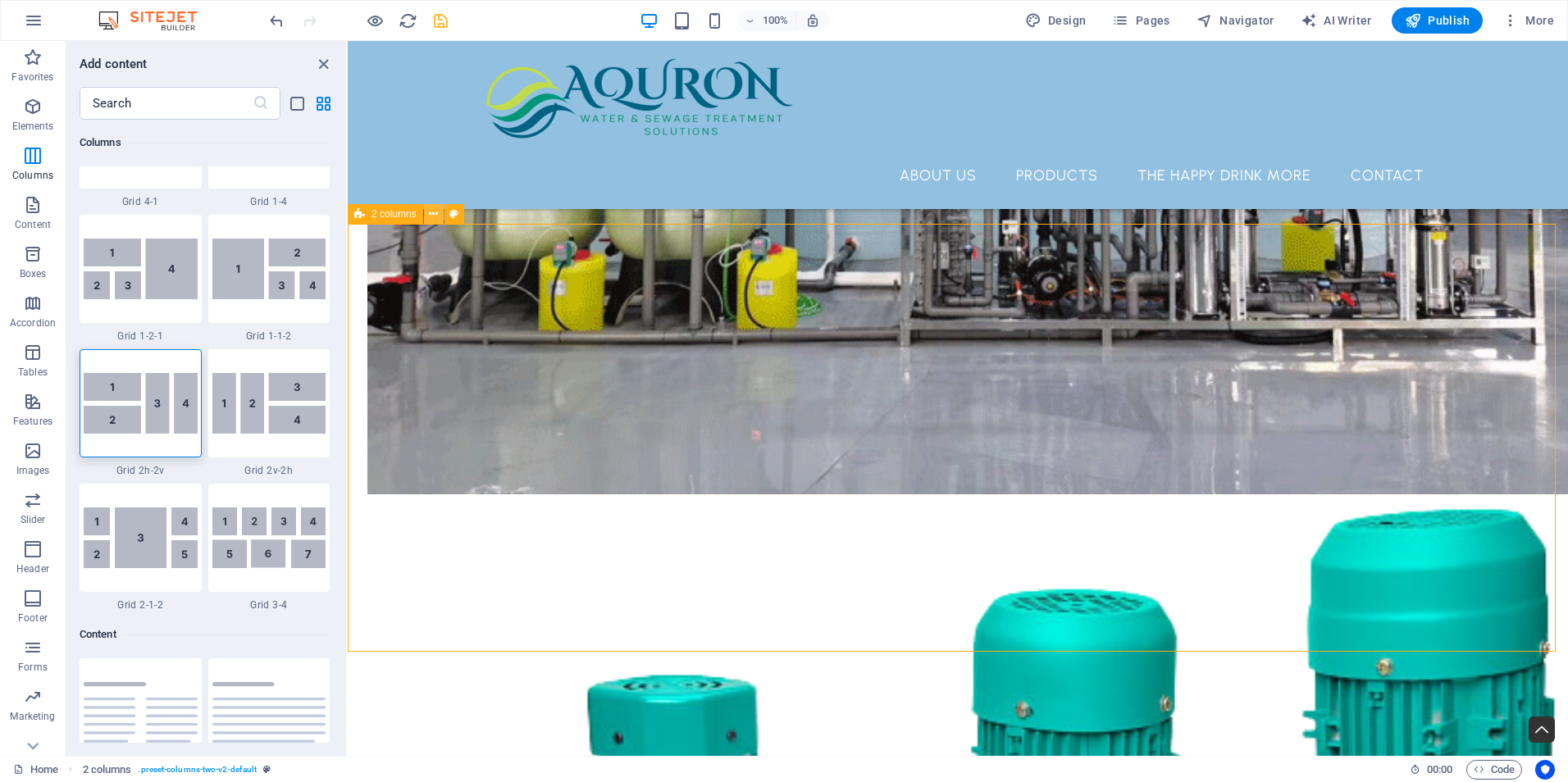 click at bounding box center (433, 214) 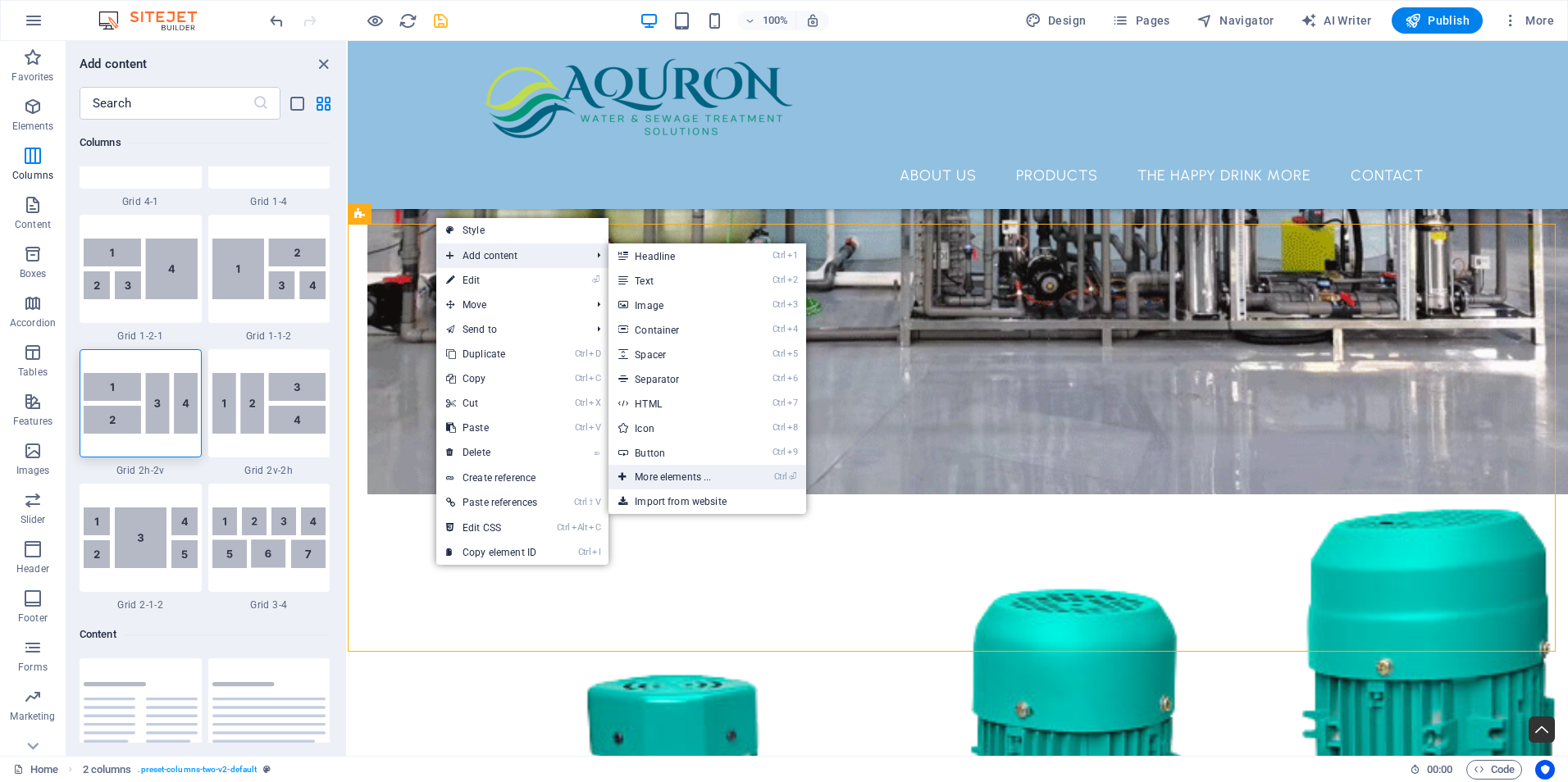 click on "Ctrl ⏎  More elements ..." at bounding box center (676, 477) 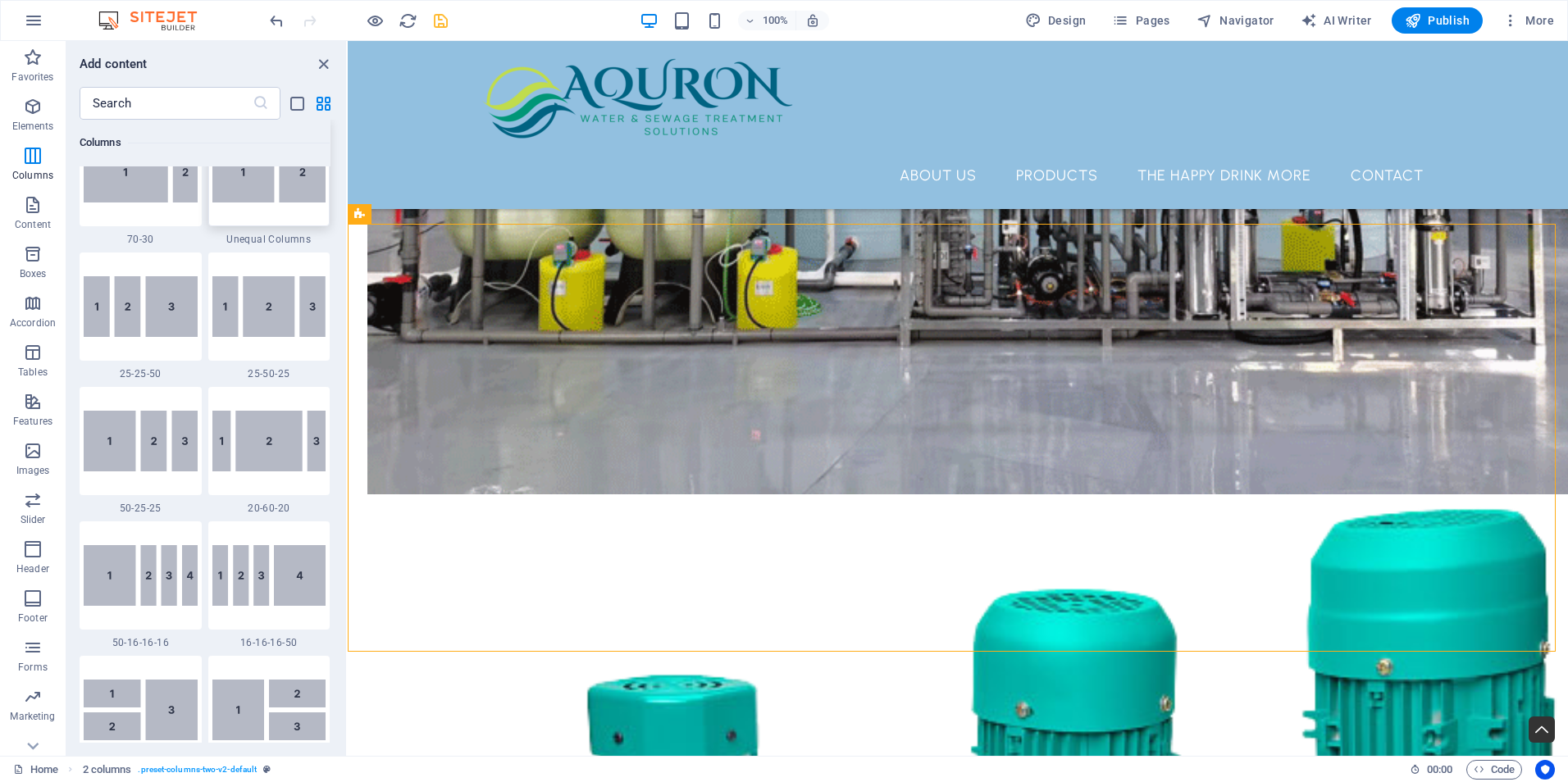 scroll, scrollTop: 1557, scrollLeft: 0, axis: vertical 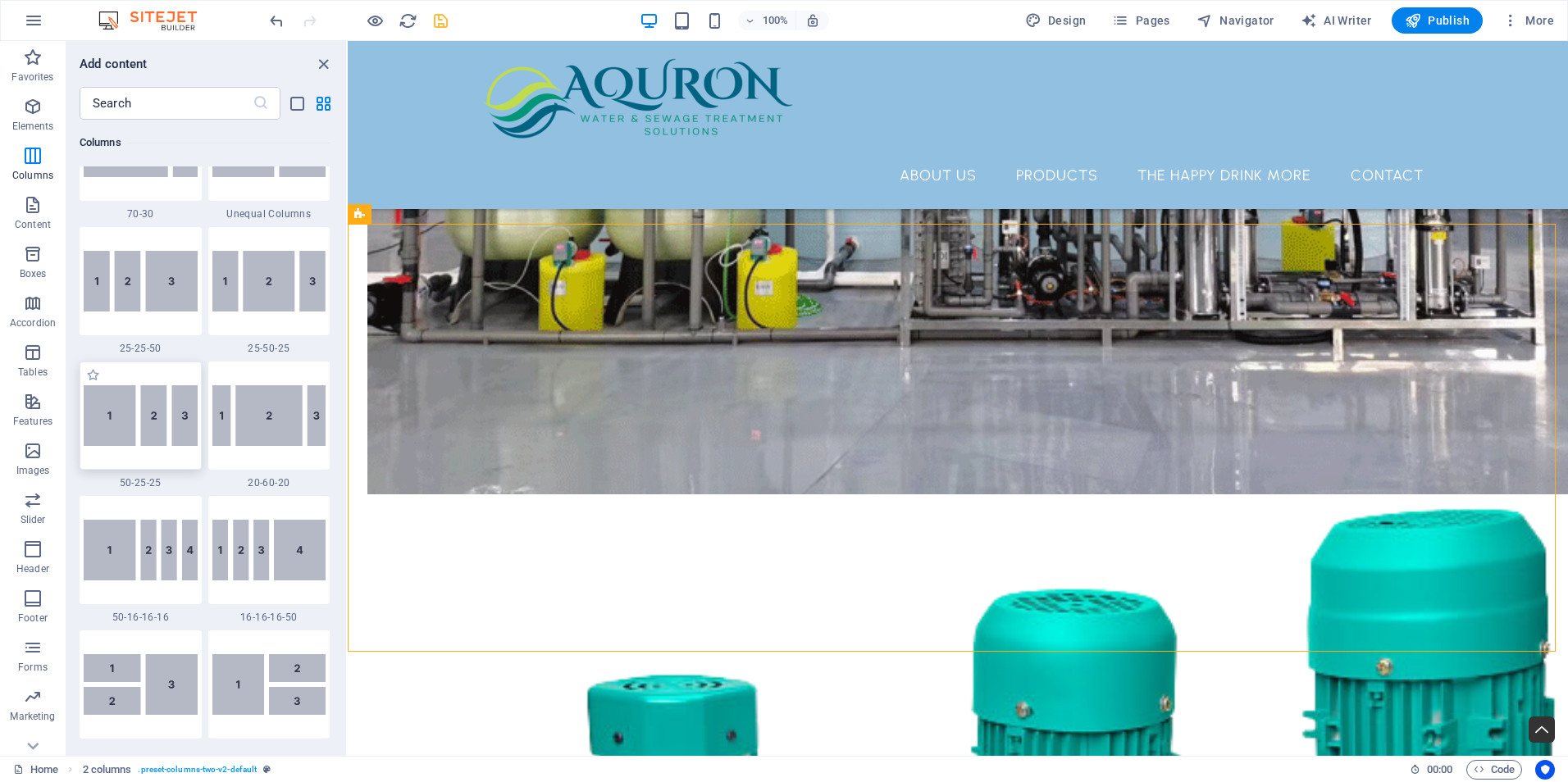 click at bounding box center [140, 416] 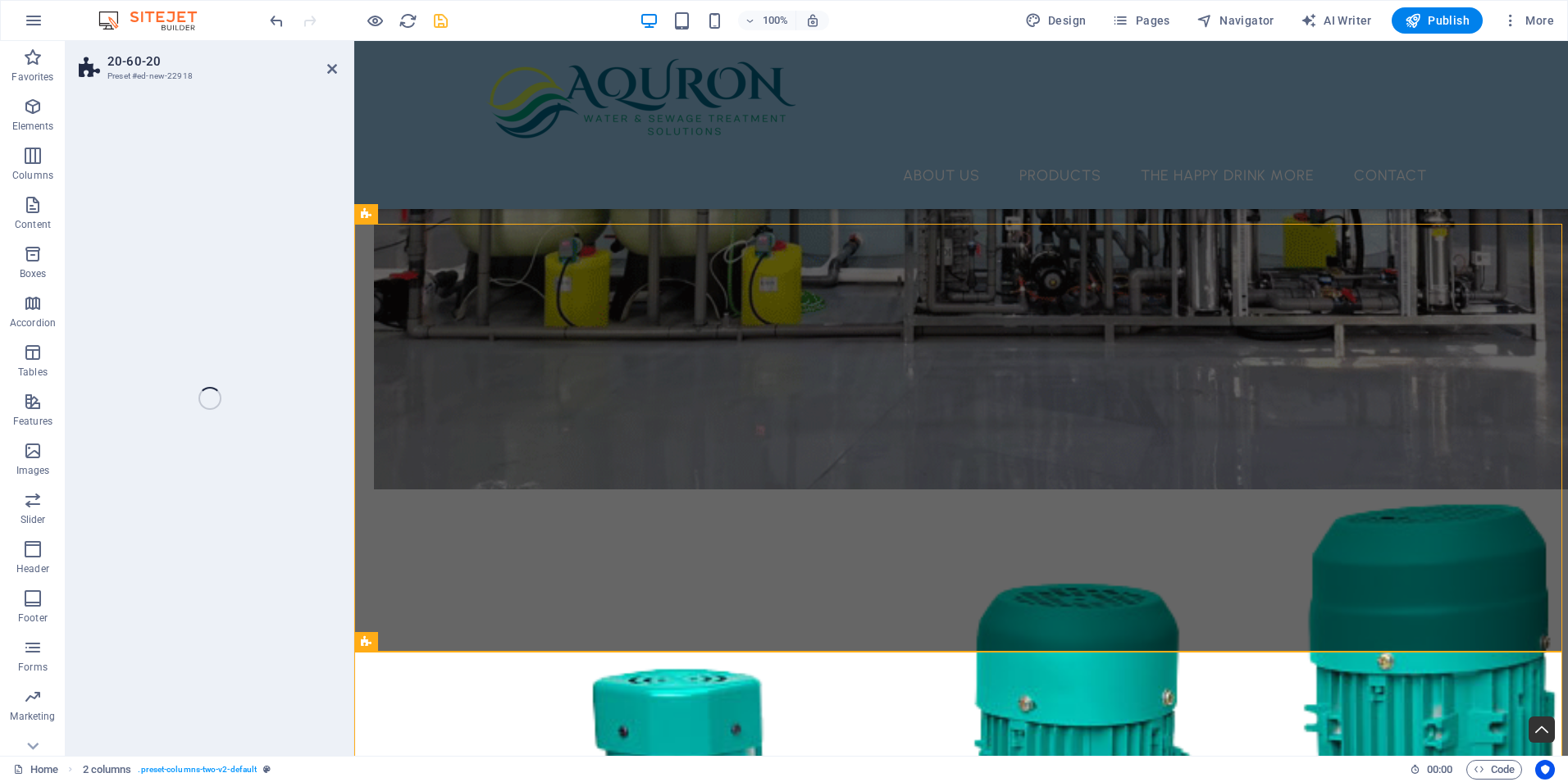 select on "%" 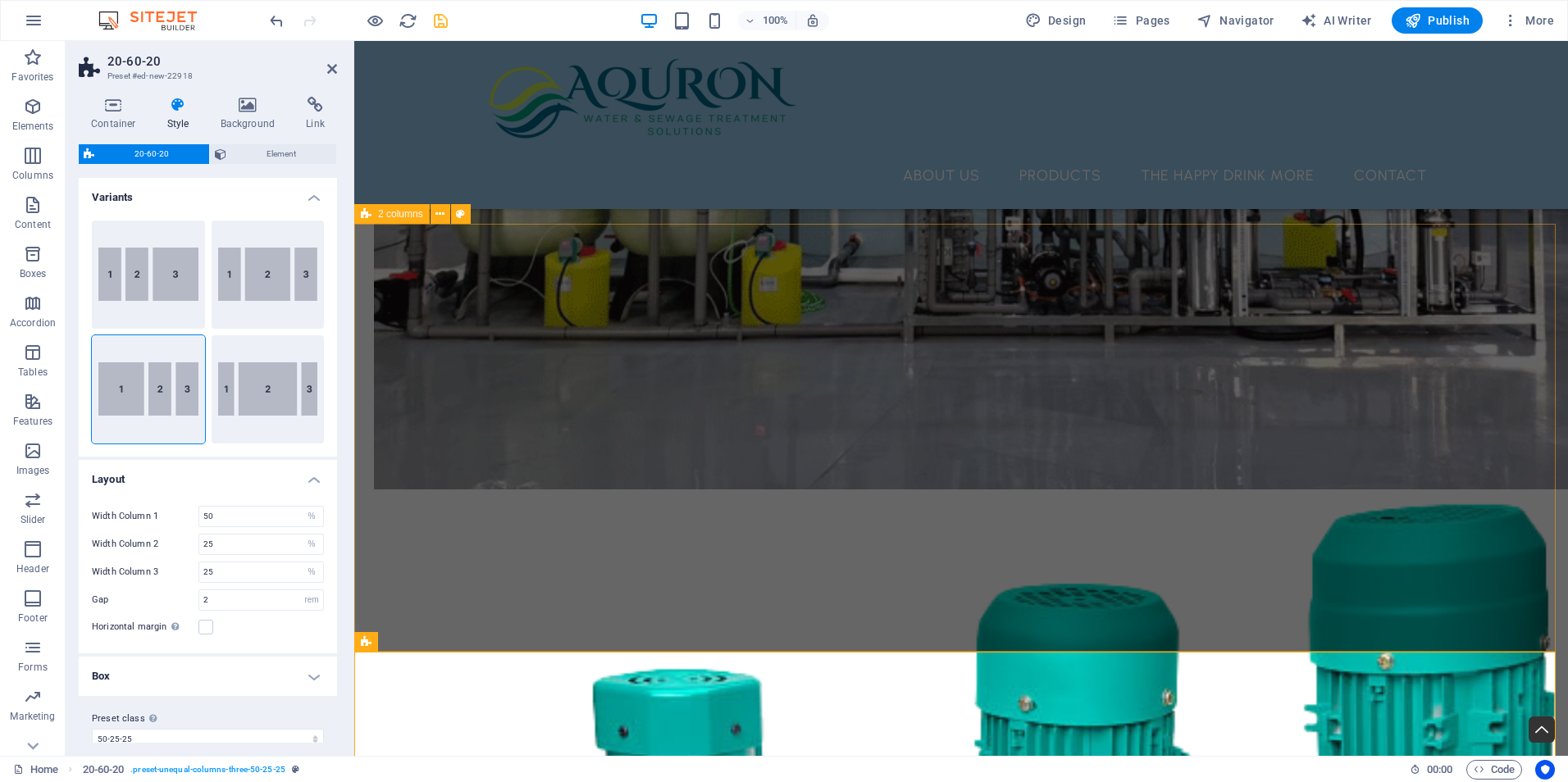 click on "Introducing The Happy Drink More – the ideal solution for those moments when everything else seems to falter, reminding you that it's the perfect time to indulge in a refreshing drink! Whether you’re out enjoying time with friends, hitting the golf course, soaking up the sun at the beach, embarking on a hunting adventure, hosting a lively party, or simply in need of a practical and portable flask—The Happy Drink More is here to deliver the bar experience straight to you. With its innovative design and convenient functionality, you can savour your favourite beverages wherever life takes you!" at bounding box center [961, 10600] 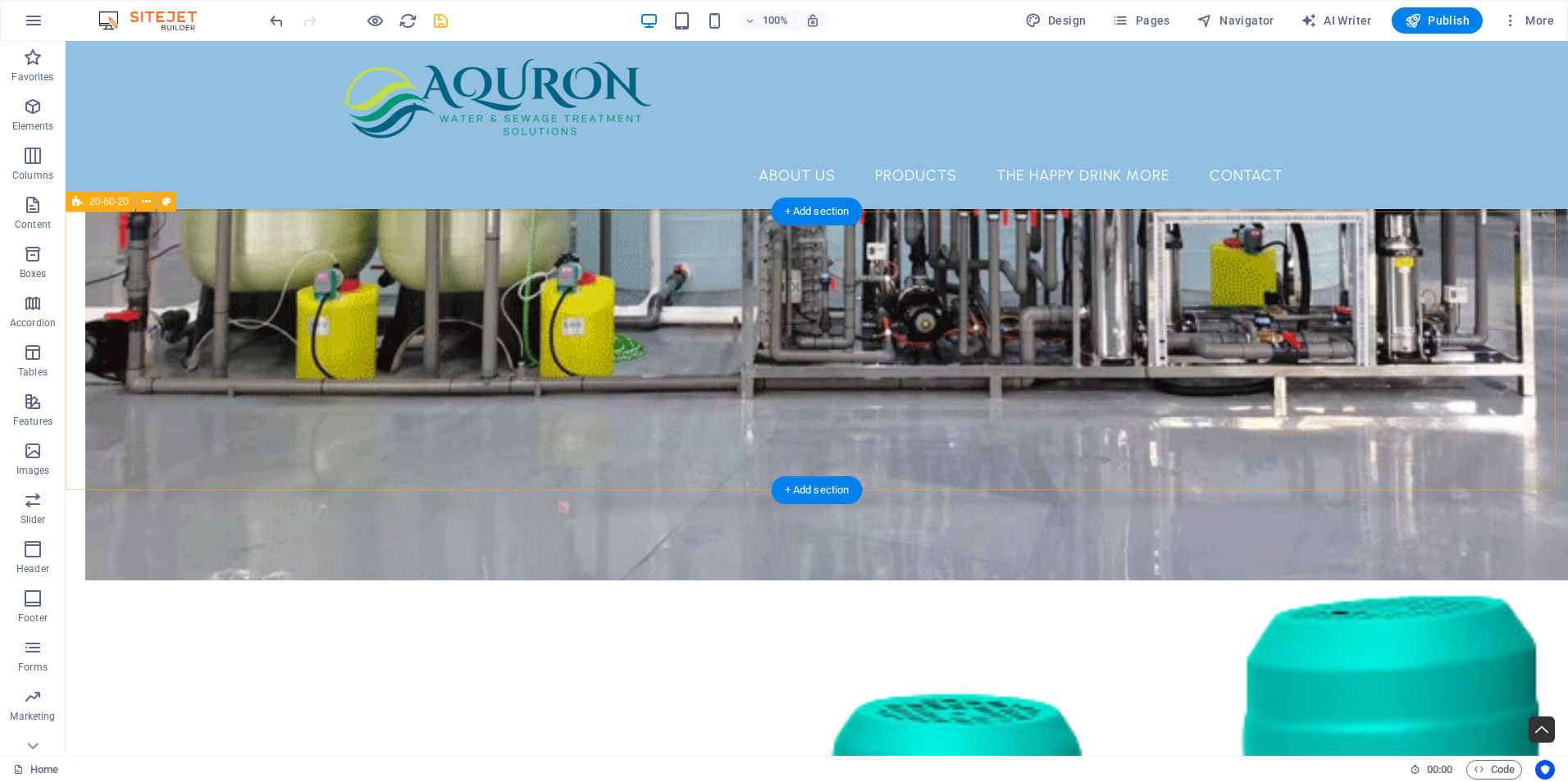 scroll, scrollTop: 3891, scrollLeft: 0, axis: vertical 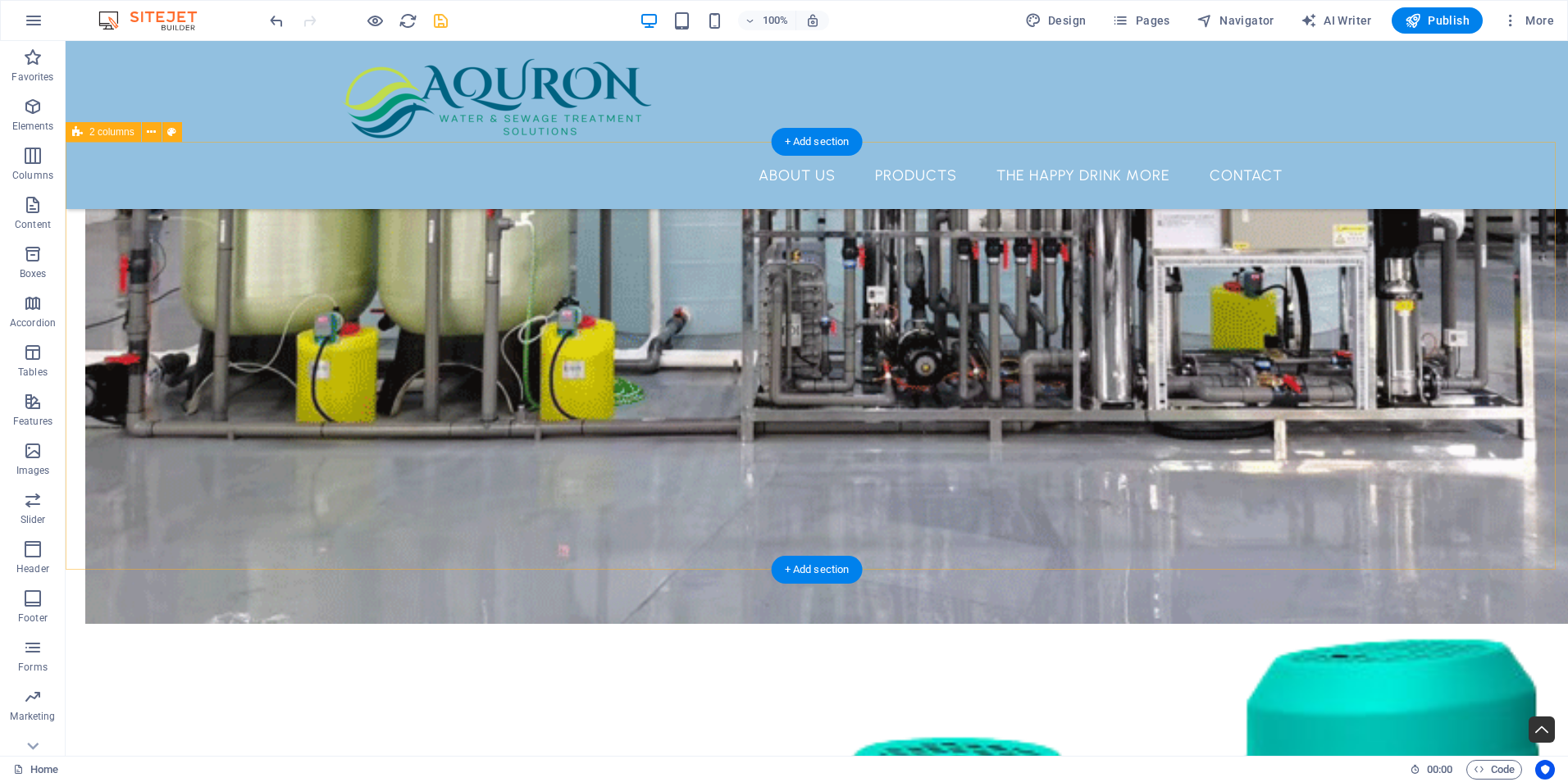 click on "Introducing The Happy Drink More – the ideal solution for those moments when everything else seems to falter, reminding you that it's the perfect time to indulge in a refreshing drink! Whether you’re out enjoying time with friends, hitting the golf course, soaking up the sun at the beach, embarking on a hunting adventure, hosting a lively party, or simply in need of a practical and portable flask—The Happy Drink More is here to deliver the bar experience straight to you. With its innovative design and convenient functionality, you can savour your favourite beverages wherever life takes you!" at bounding box center [817, 11277] 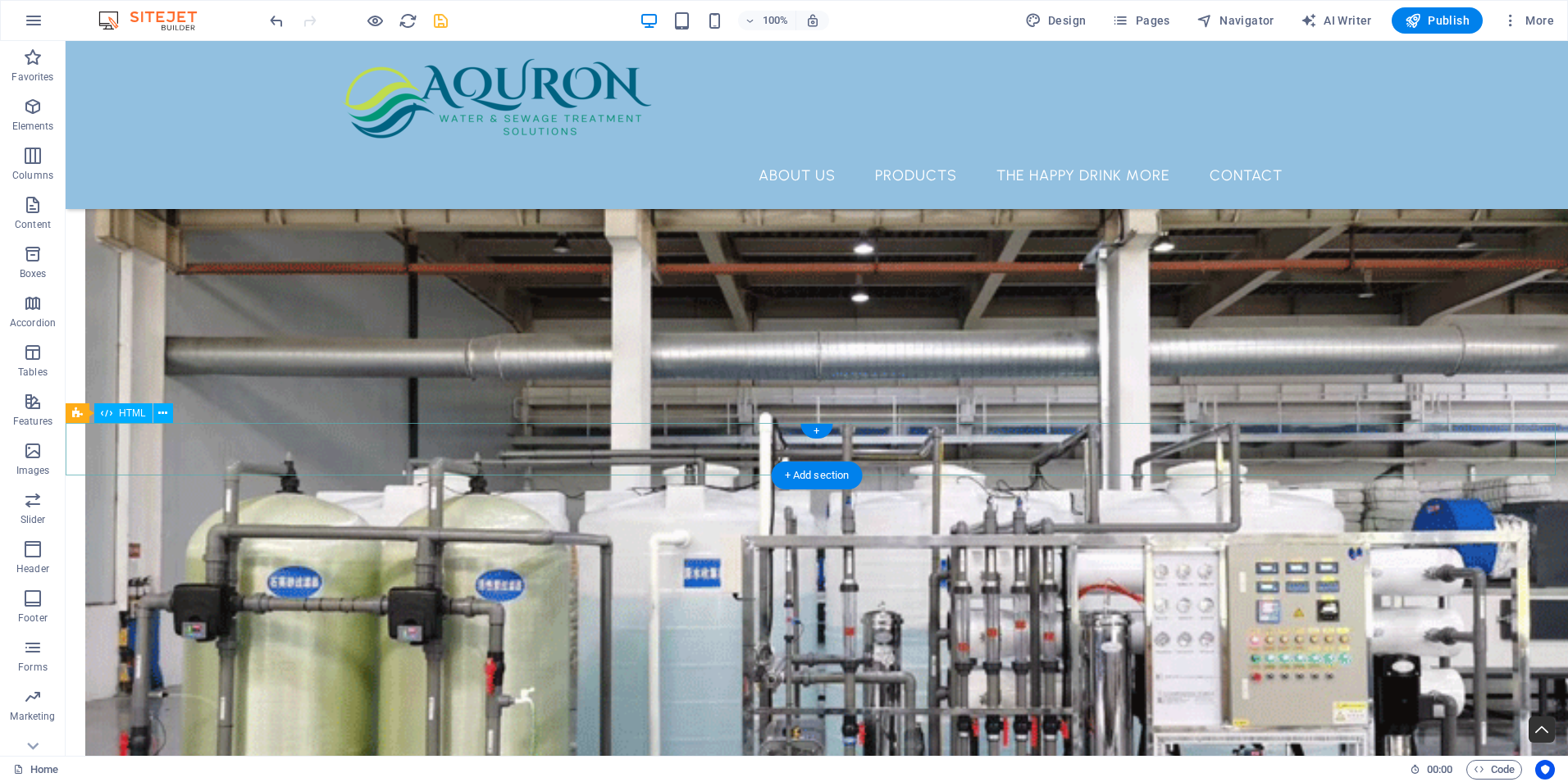 scroll, scrollTop: 3809, scrollLeft: 0, axis: vertical 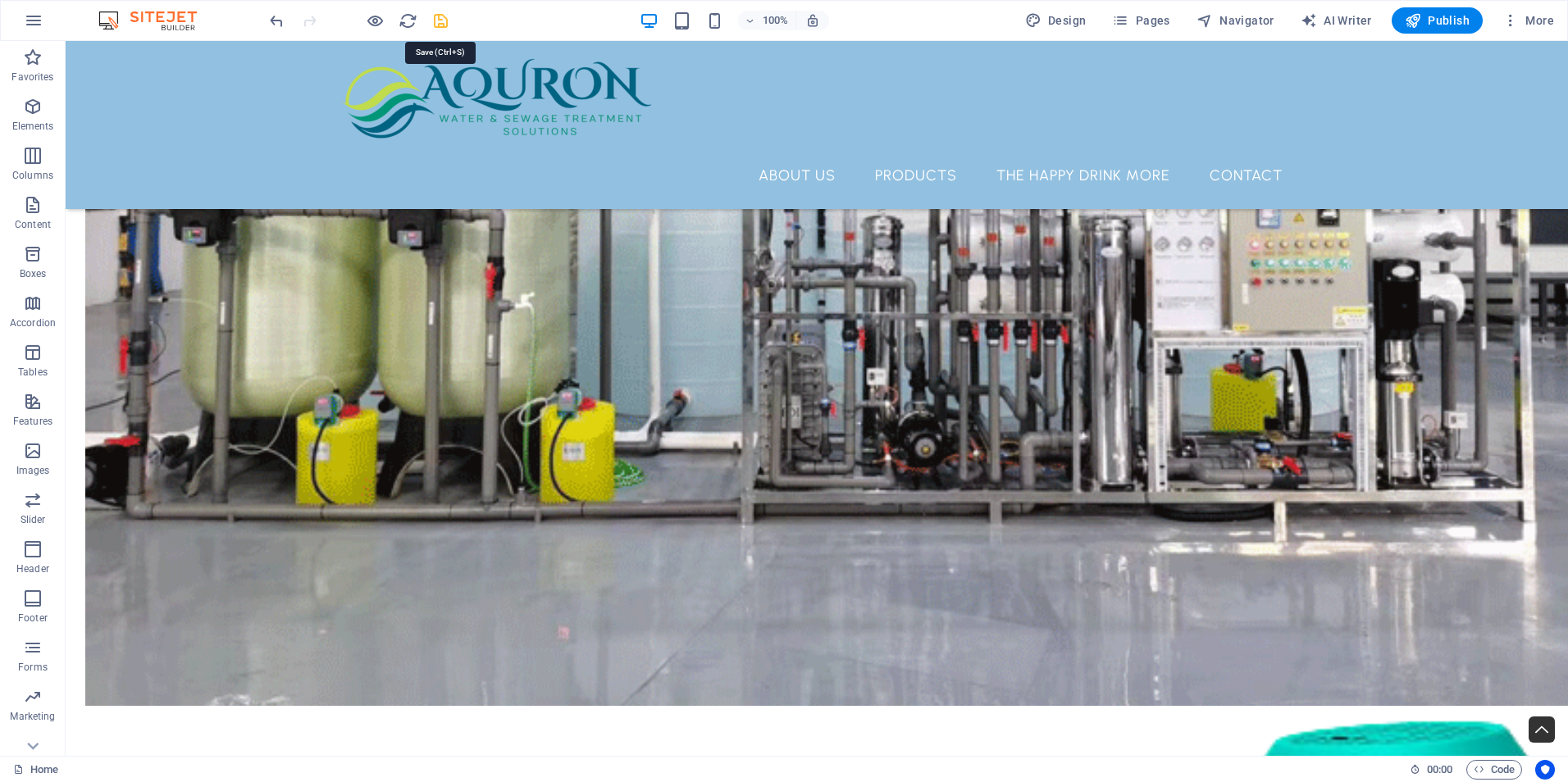 drag, startPoint x: 444, startPoint y: 21, endPoint x: 1130, endPoint y: 428, distance: 797.64967 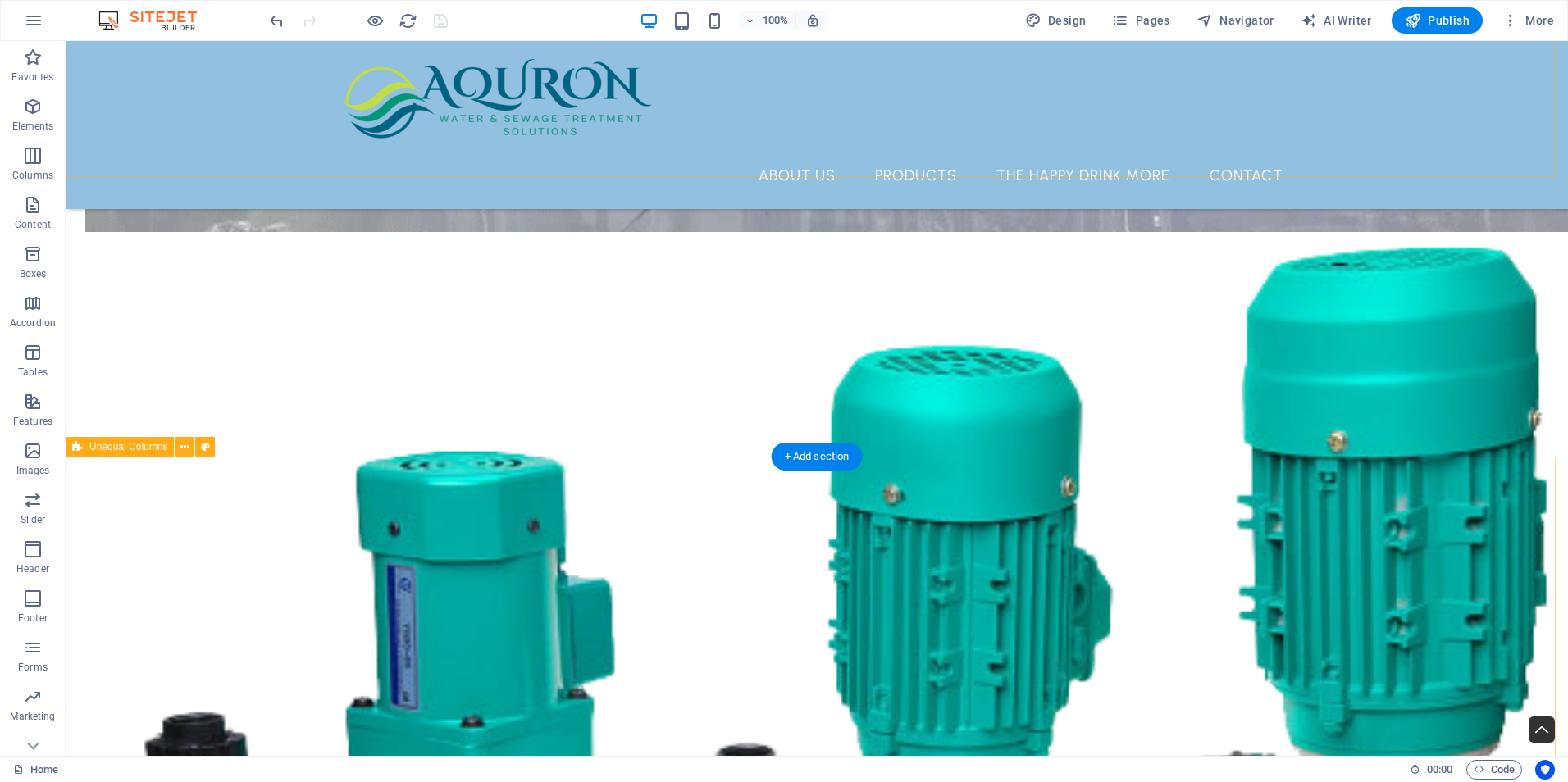 scroll, scrollTop: 4301, scrollLeft: 0, axis: vertical 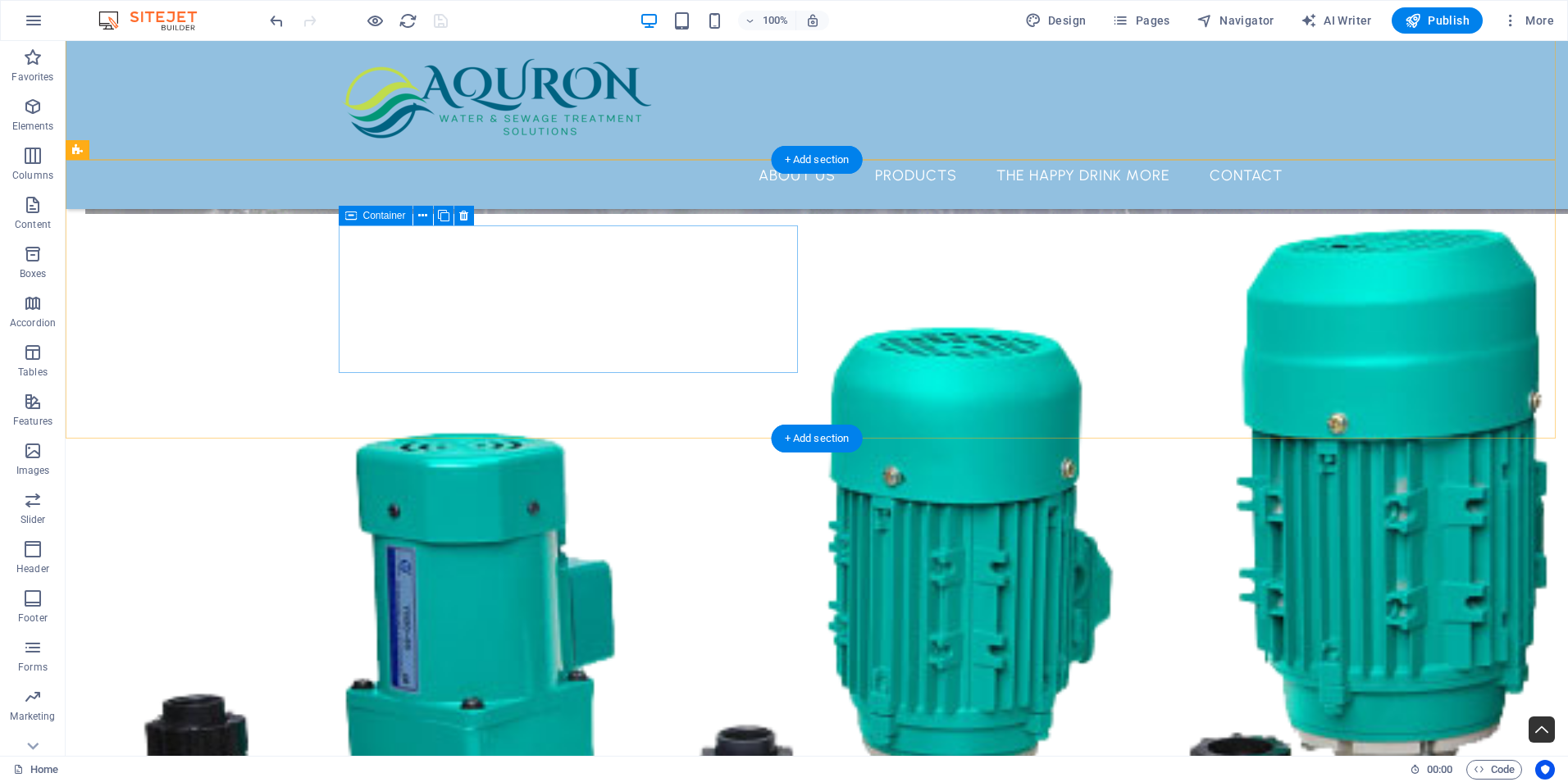 click on "Add elements" at bounding box center (509, 11347) 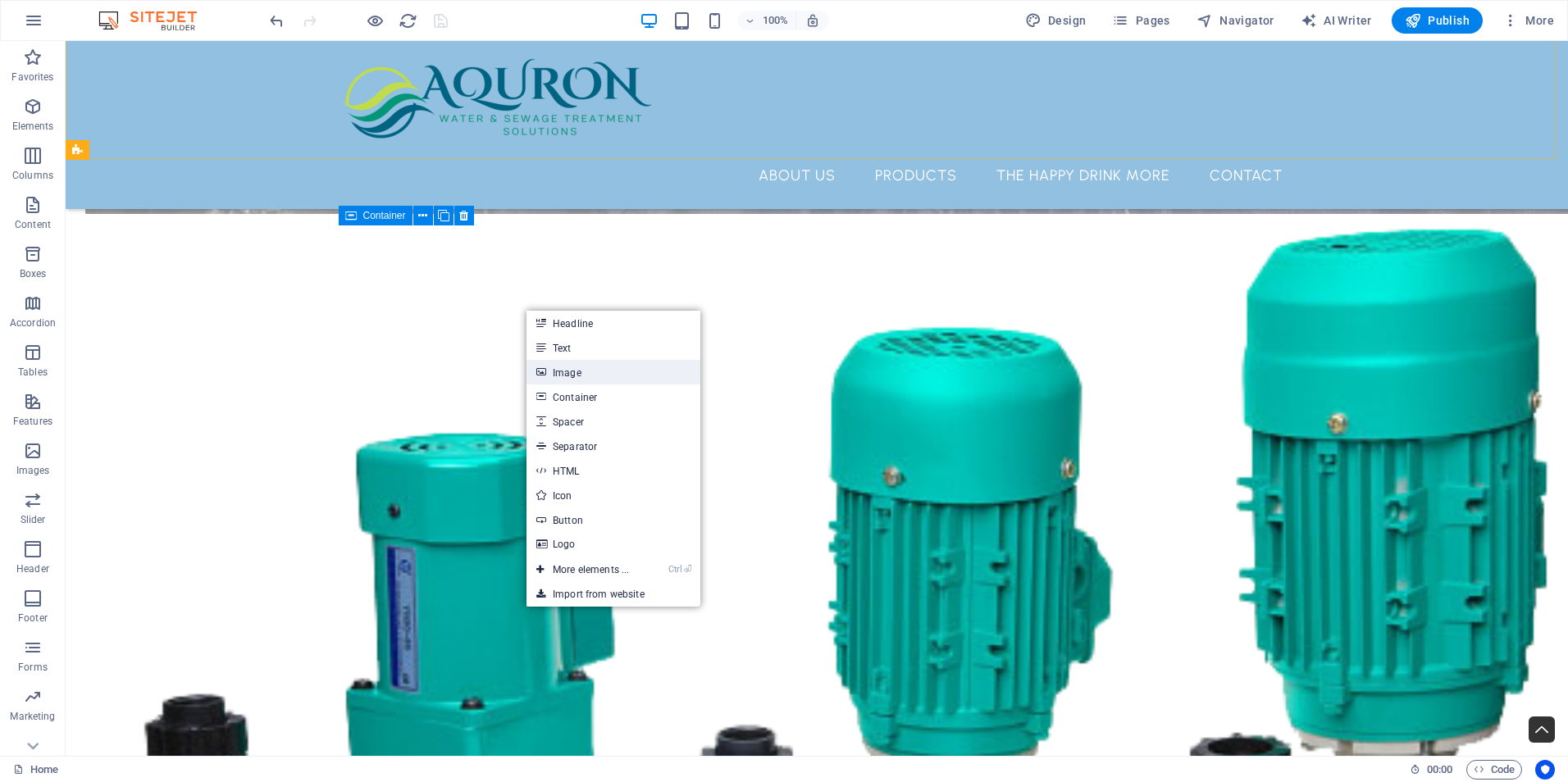 click on "Image" at bounding box center [613, 372] 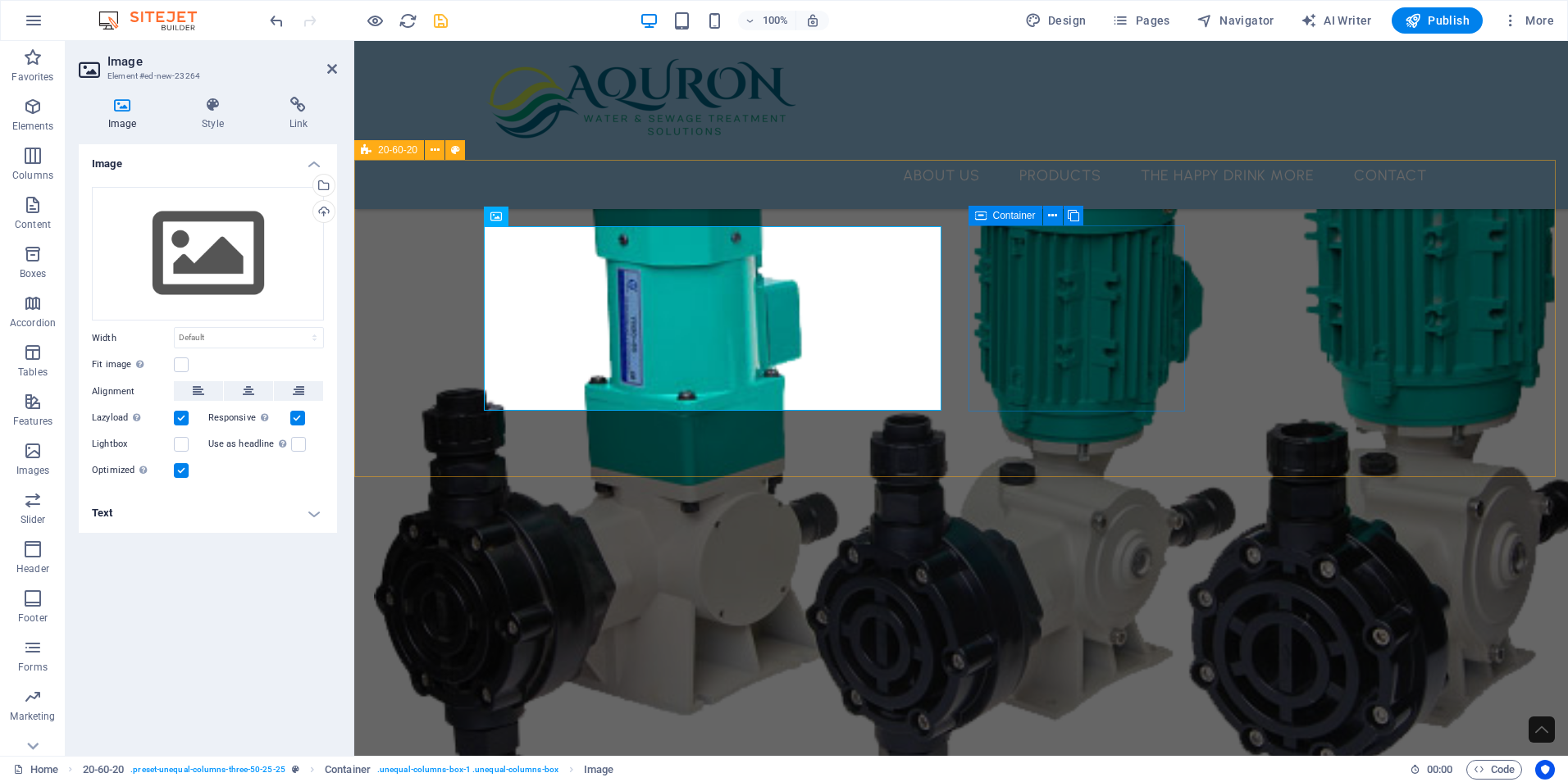 click on "Add elements" at bounding box center (798, 10788) 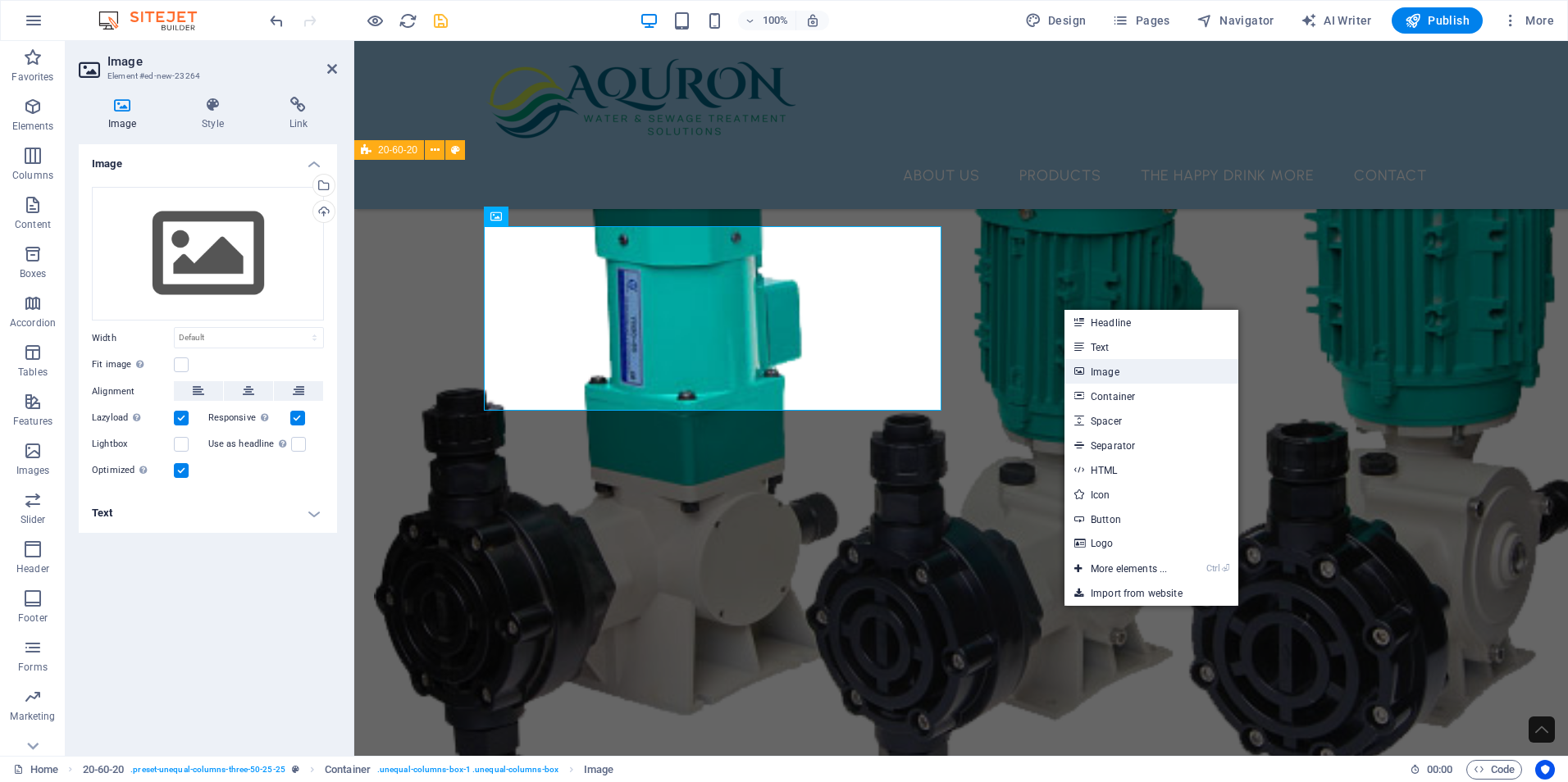 click on "Image" at bounding box center [1151, 371] 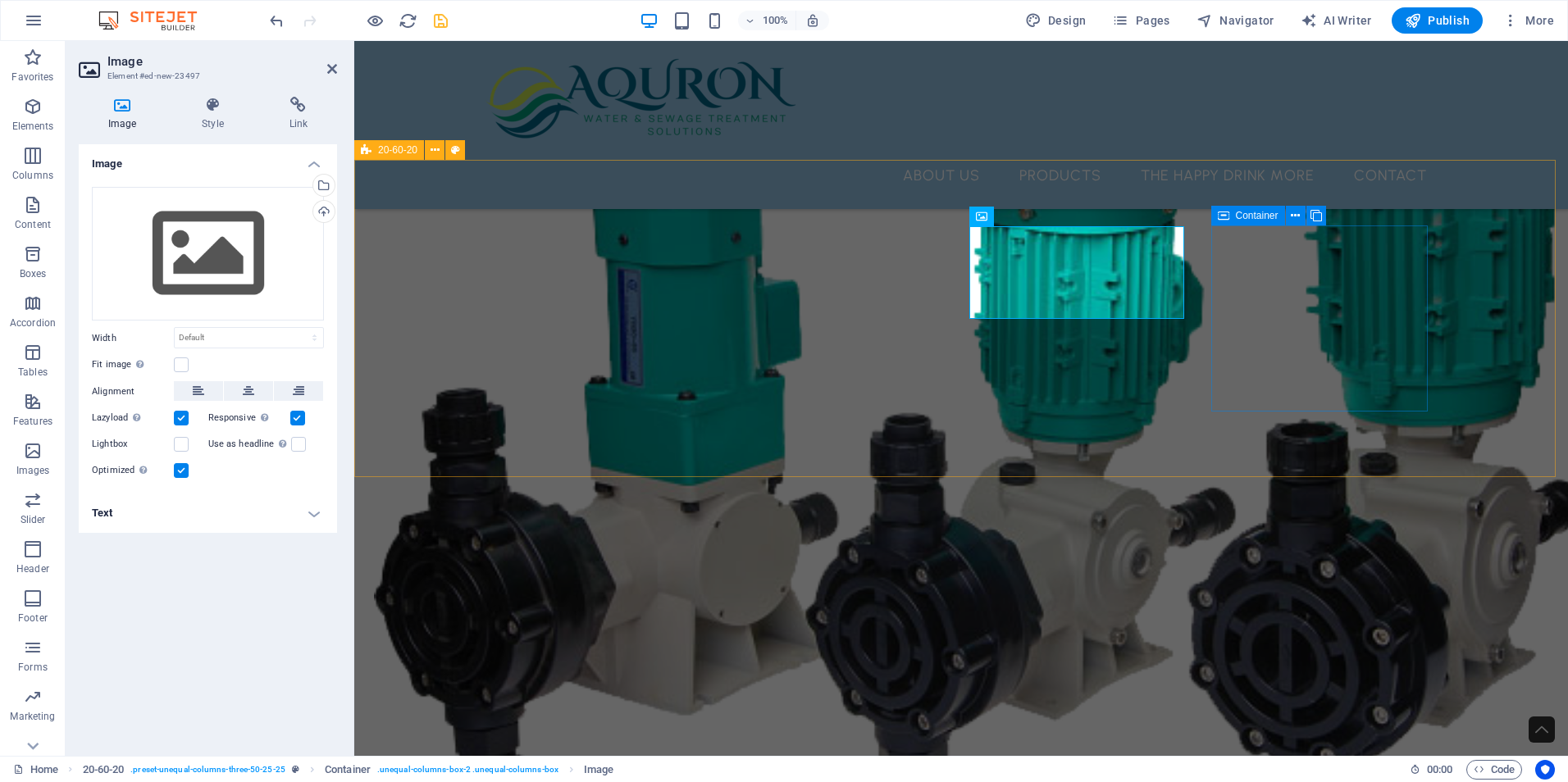 click on "Add elements" at bounding box center (798, 10896) 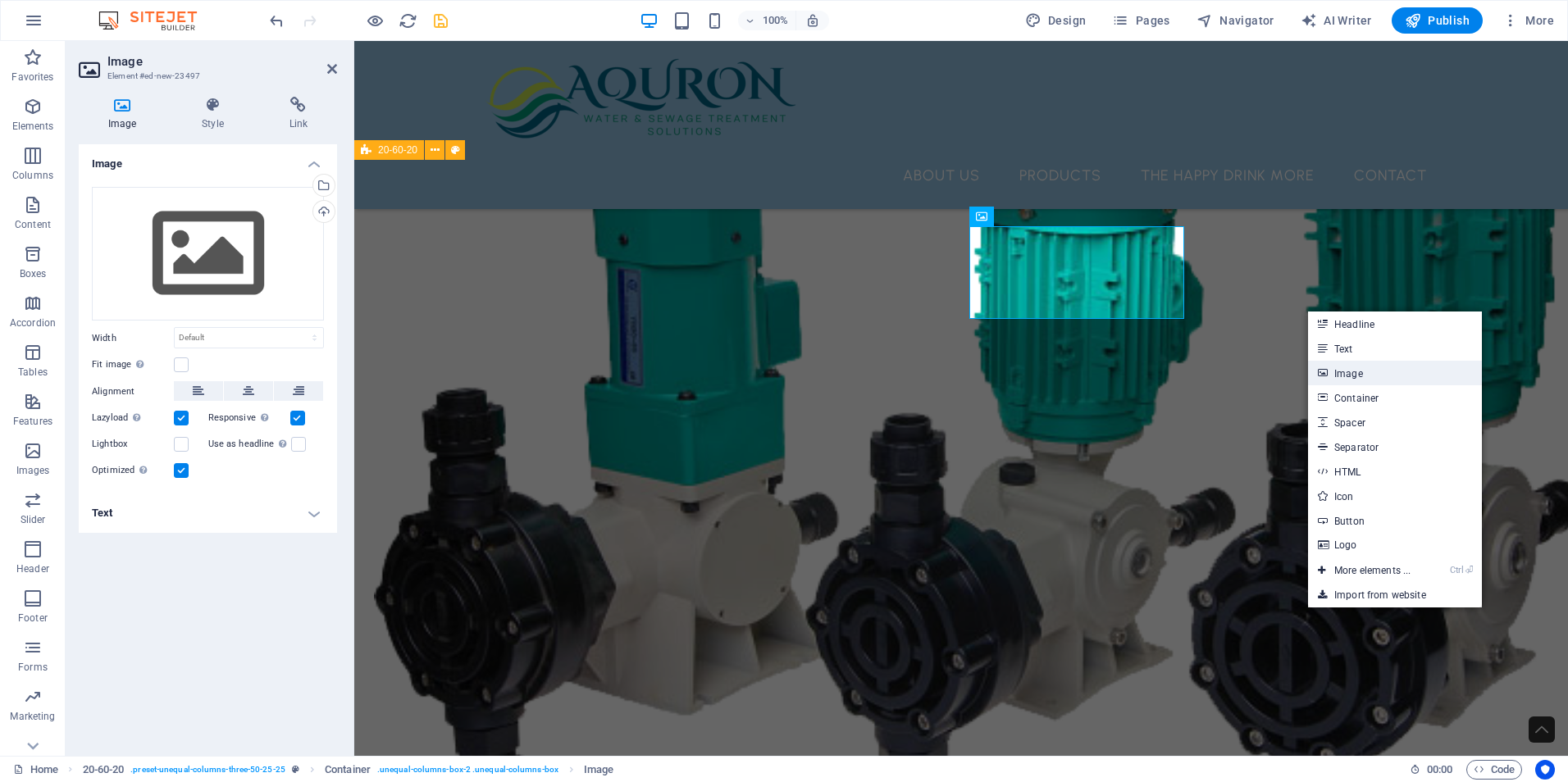 click on "Image" at bounding box center (1395, 373) 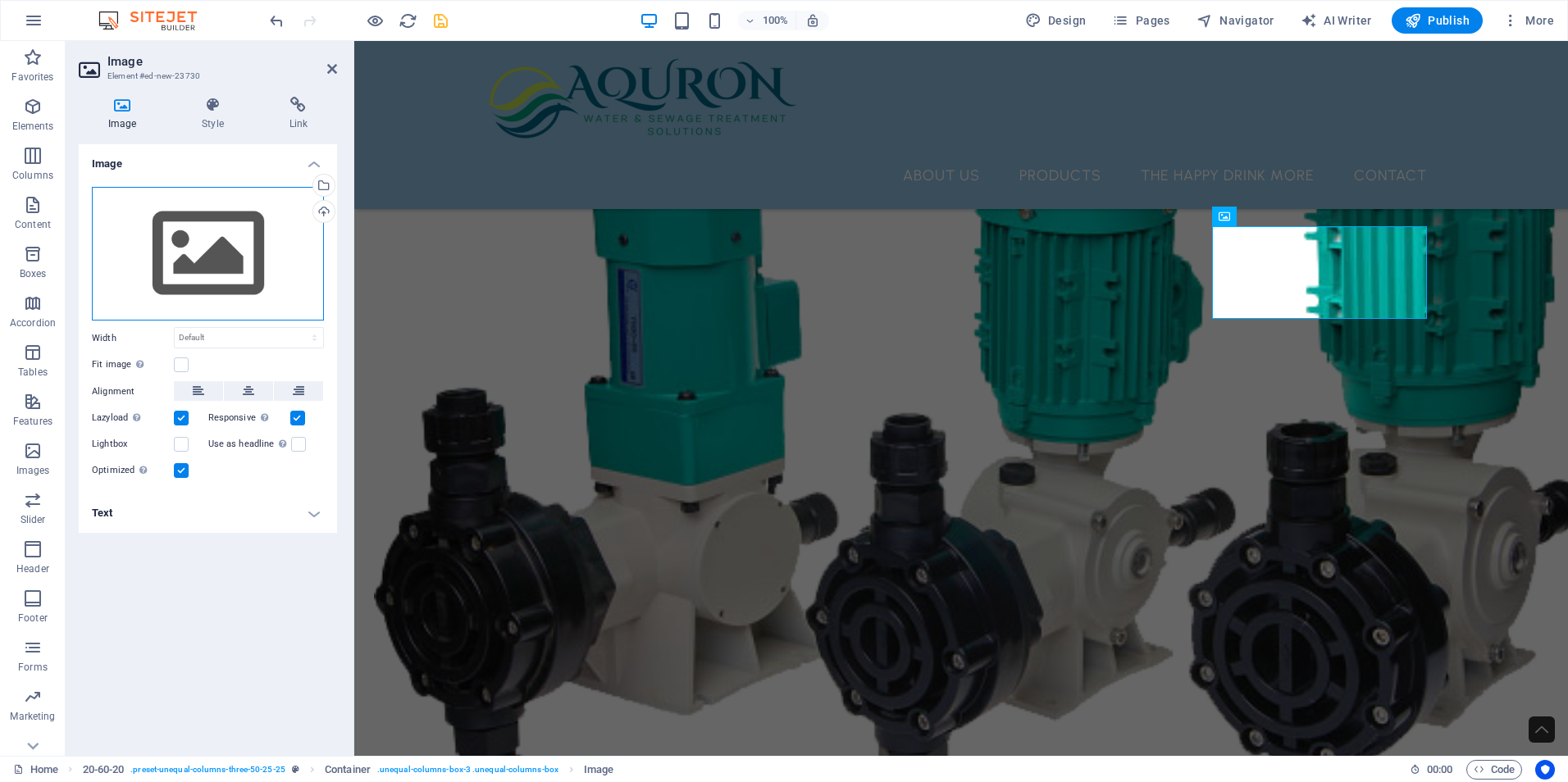 click on "Drag files here, click to choose files or select files from Files or our free stock photos & videos" at bounding box center (207, 254) 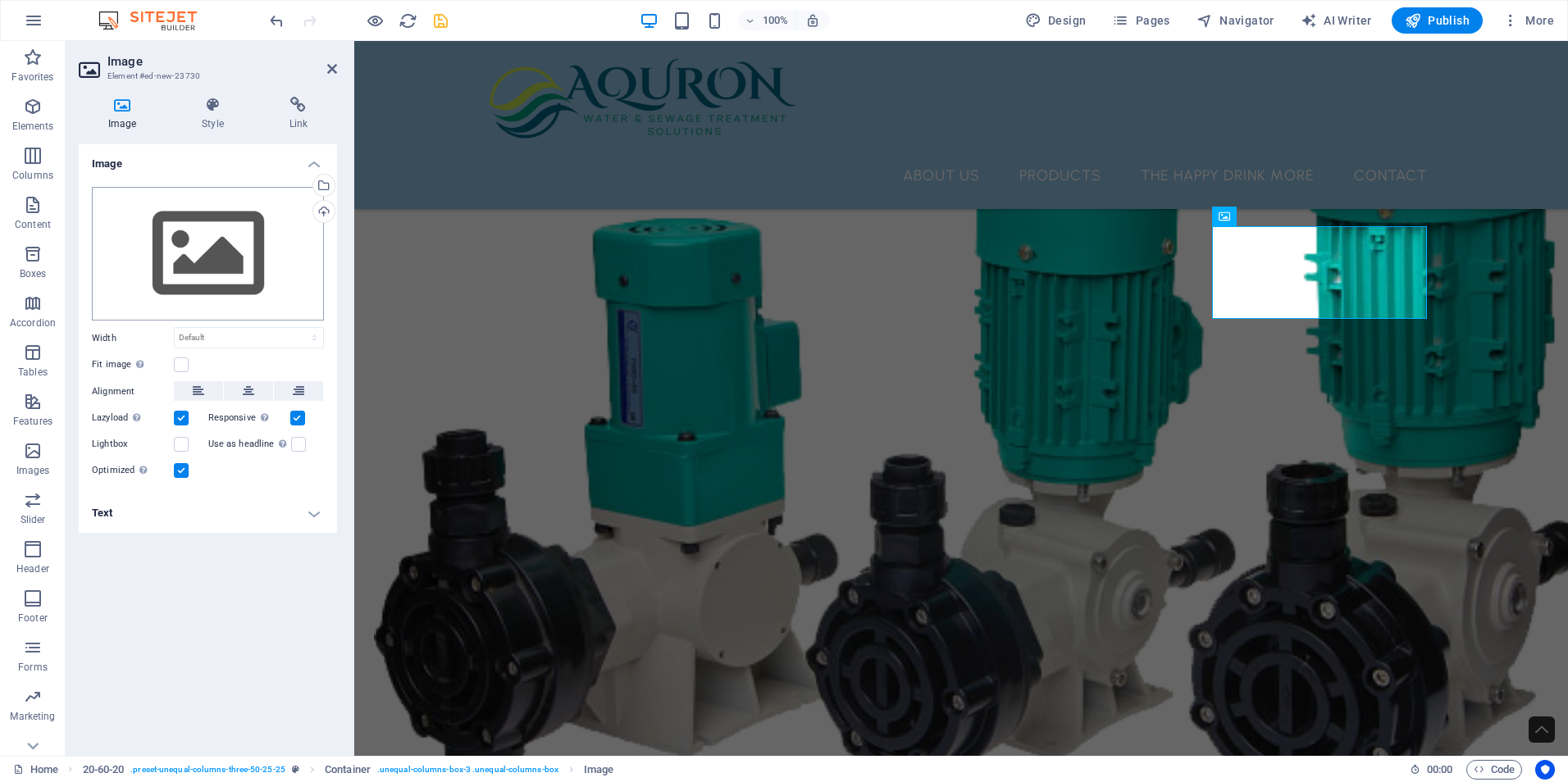 scroll, scrollTop: 4597, scrollLeft: 0, axis: vertical 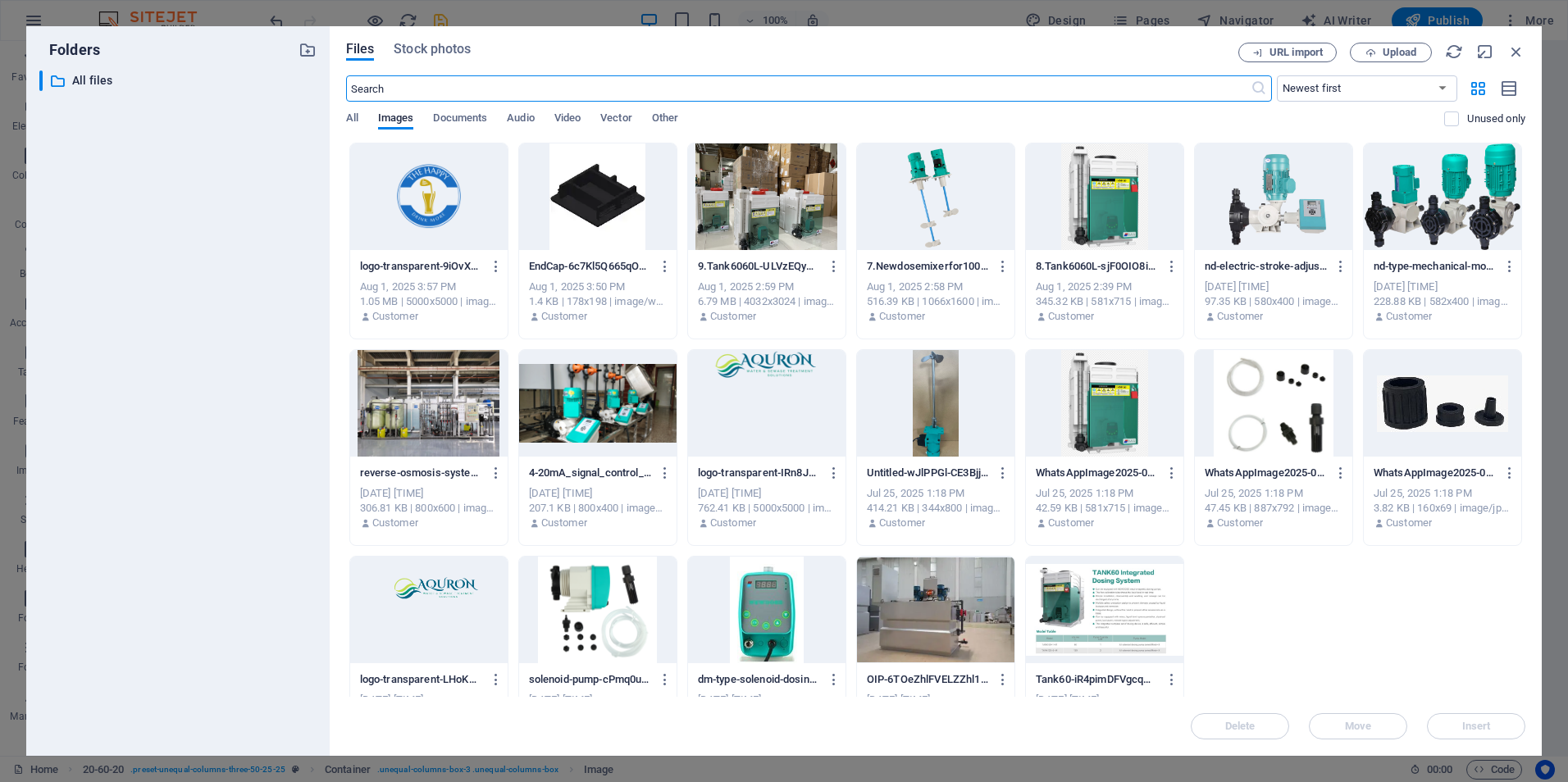click at bounding box center [429, 197] 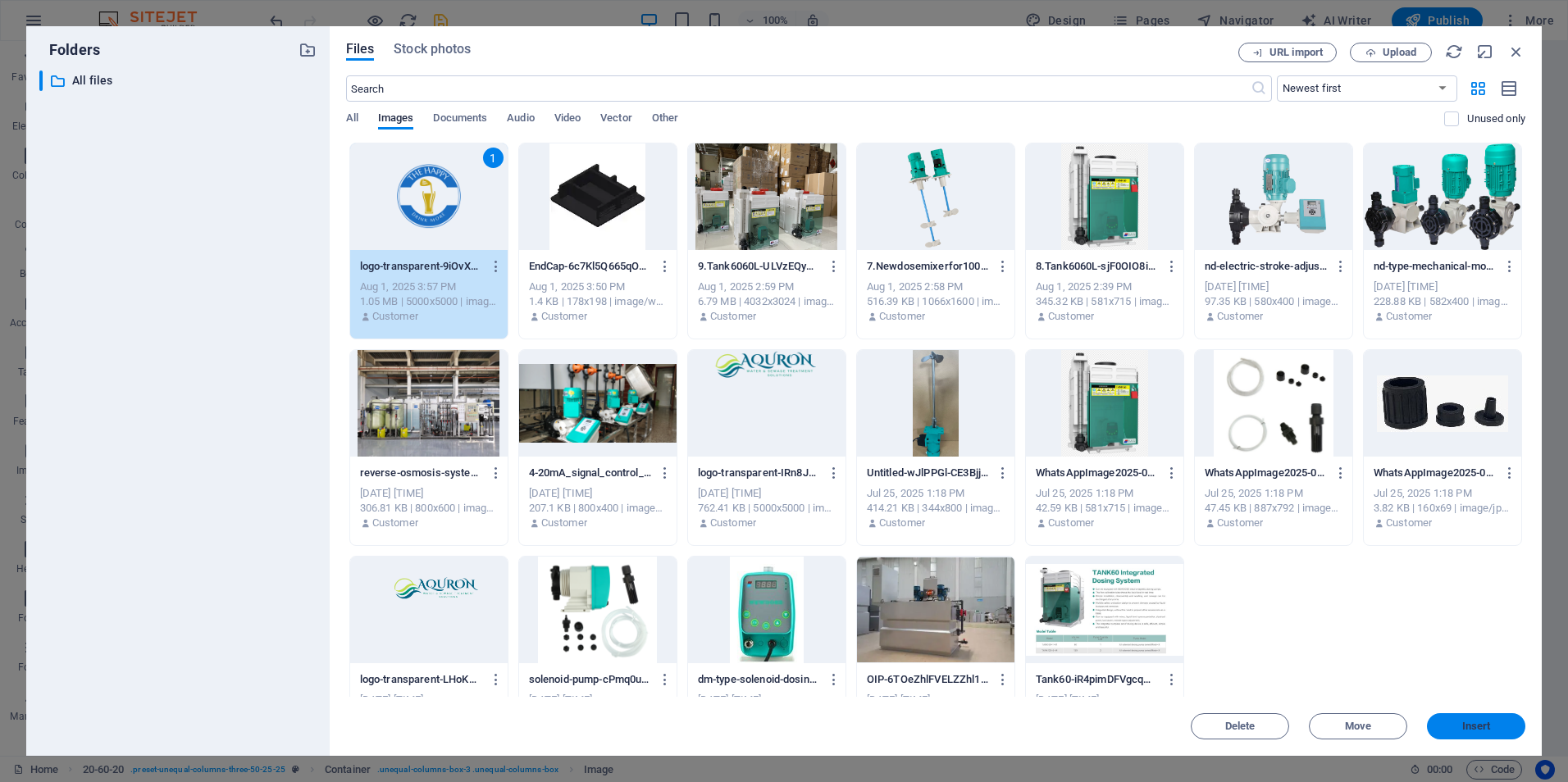 drag, startPoint x: 1476, startPoint y: 720, endPoint x: 832, endPoint y: 668, distance: 646.096 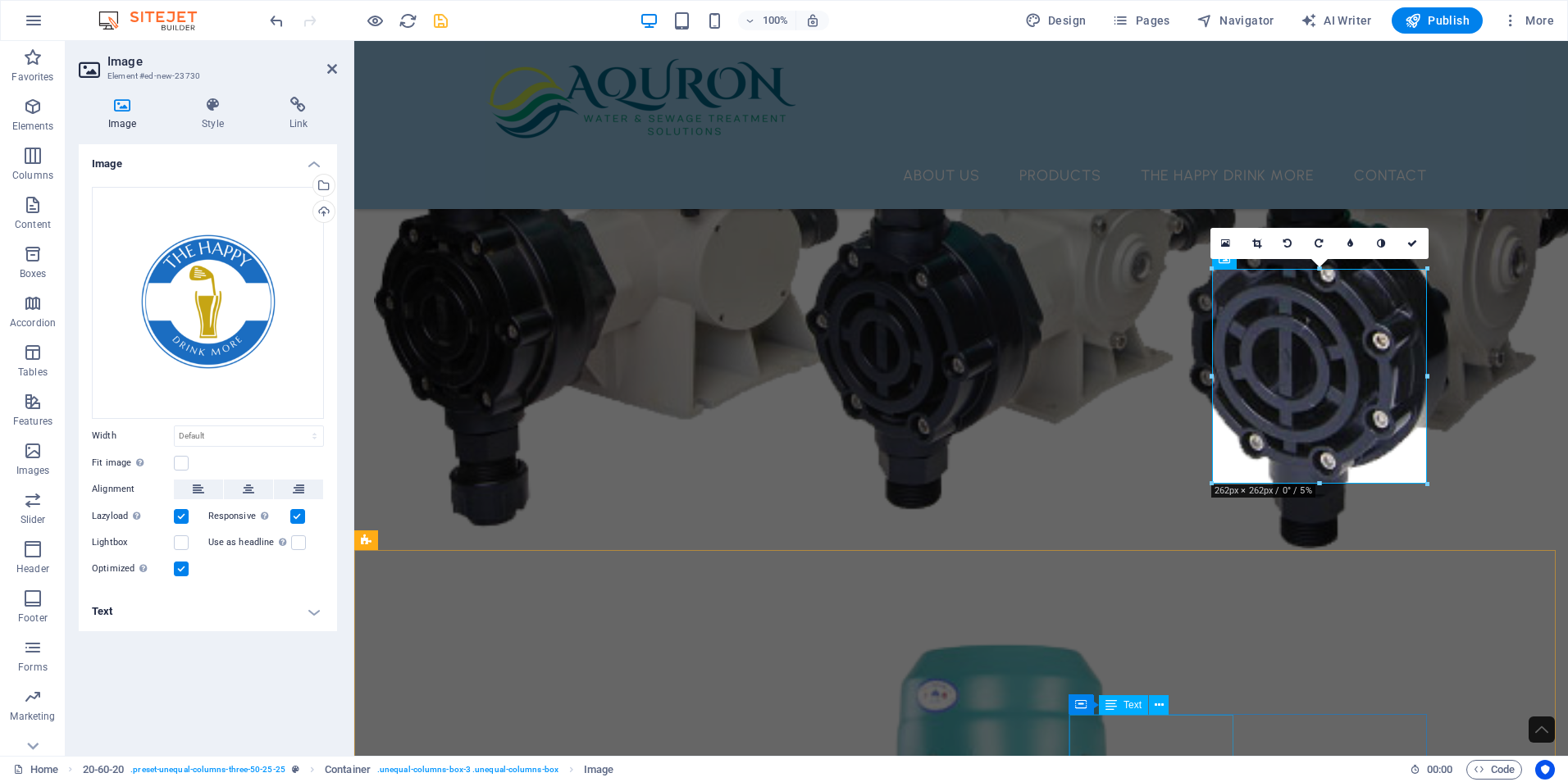 scroll, scrollTop: 4301, scrollLeft: 0, axis: vertical 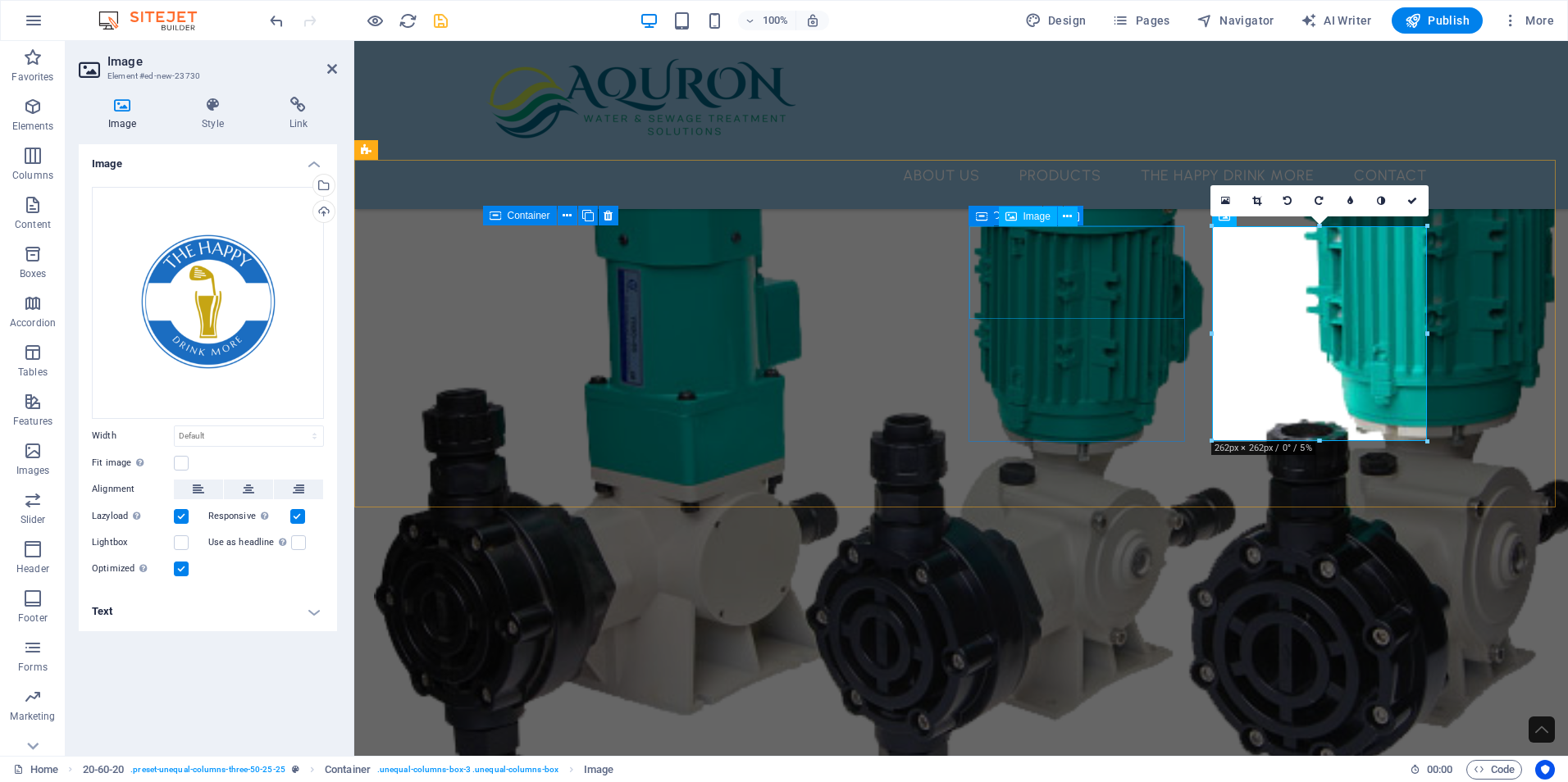 click at bounding box center (846, 10751) 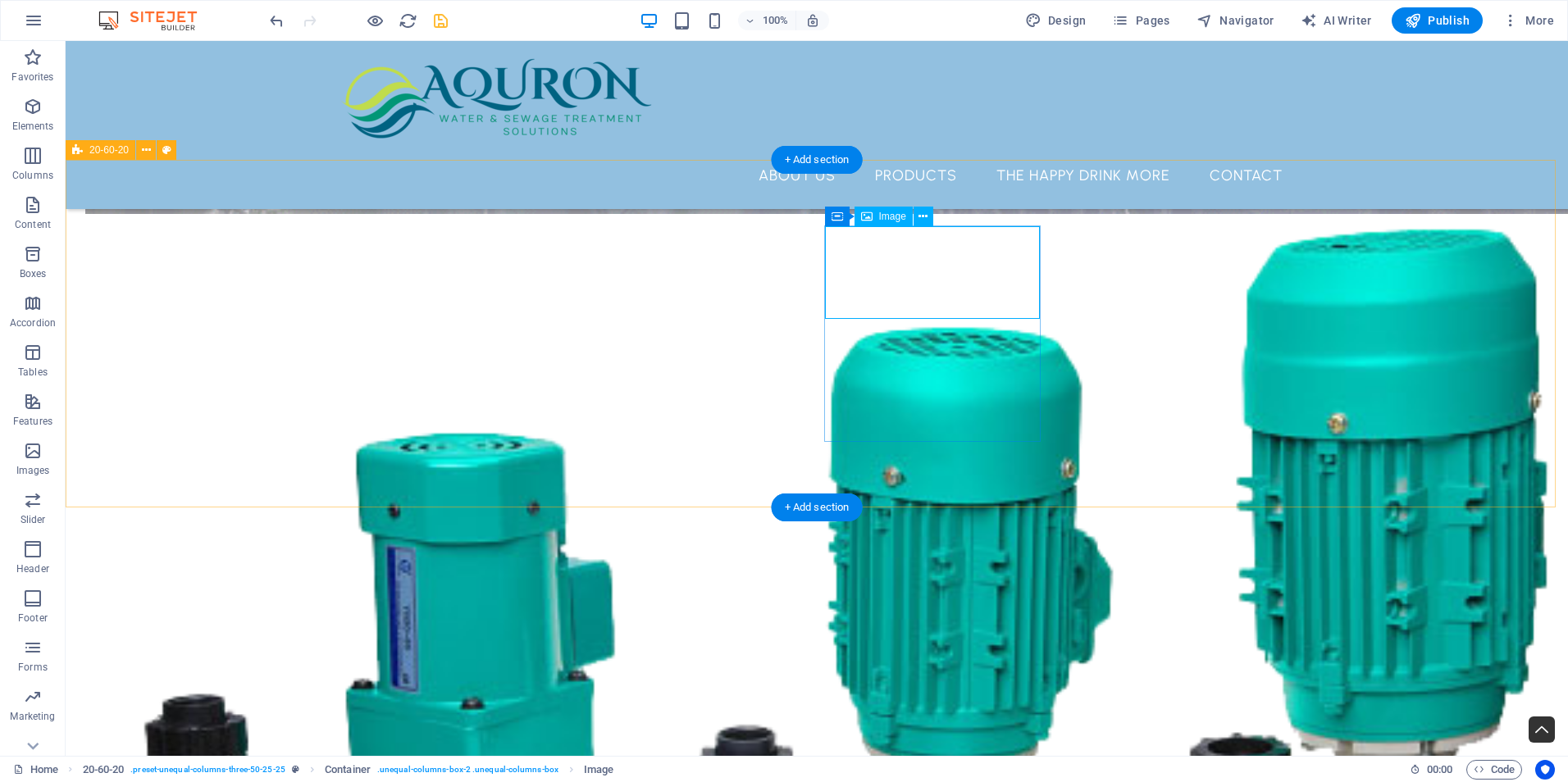click at bounding box center (558, 11509) 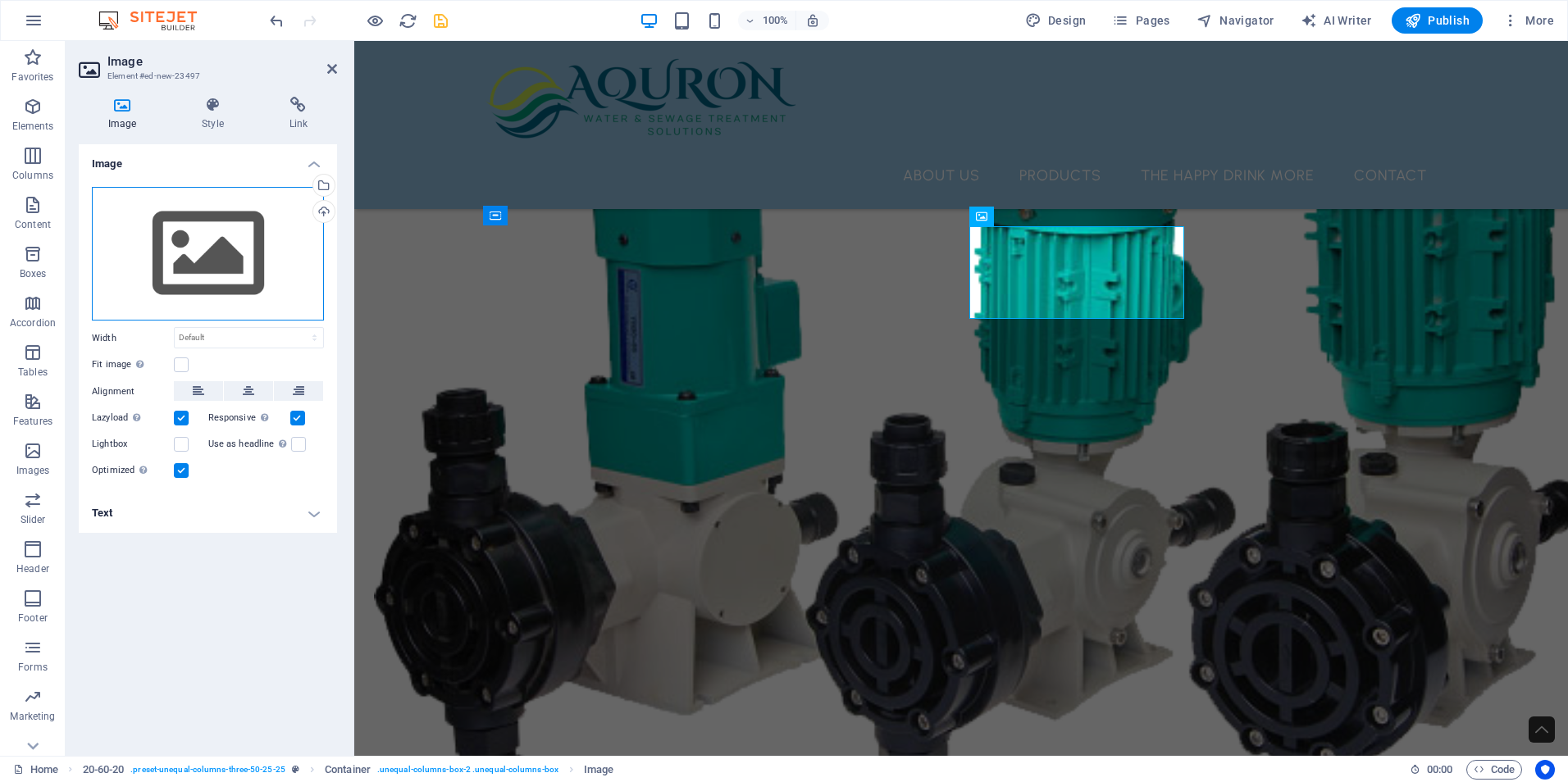 click on "Drag files here, click to choose files or select files from Files or our free stock photos & videos" at bounding box center (207, 254) 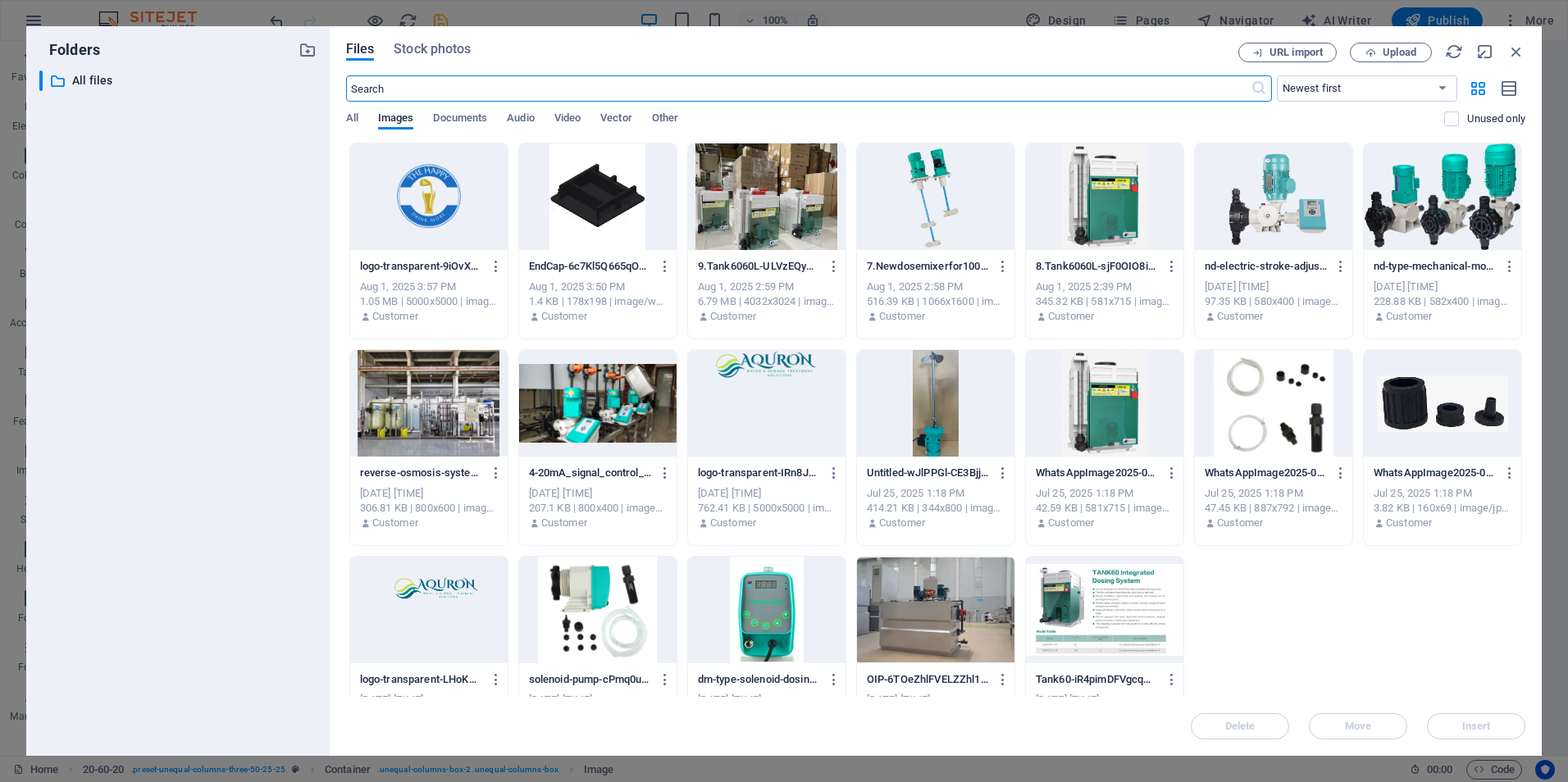 scroll, scrollTop: 4597, scrollLeft: 0, axis: vertical 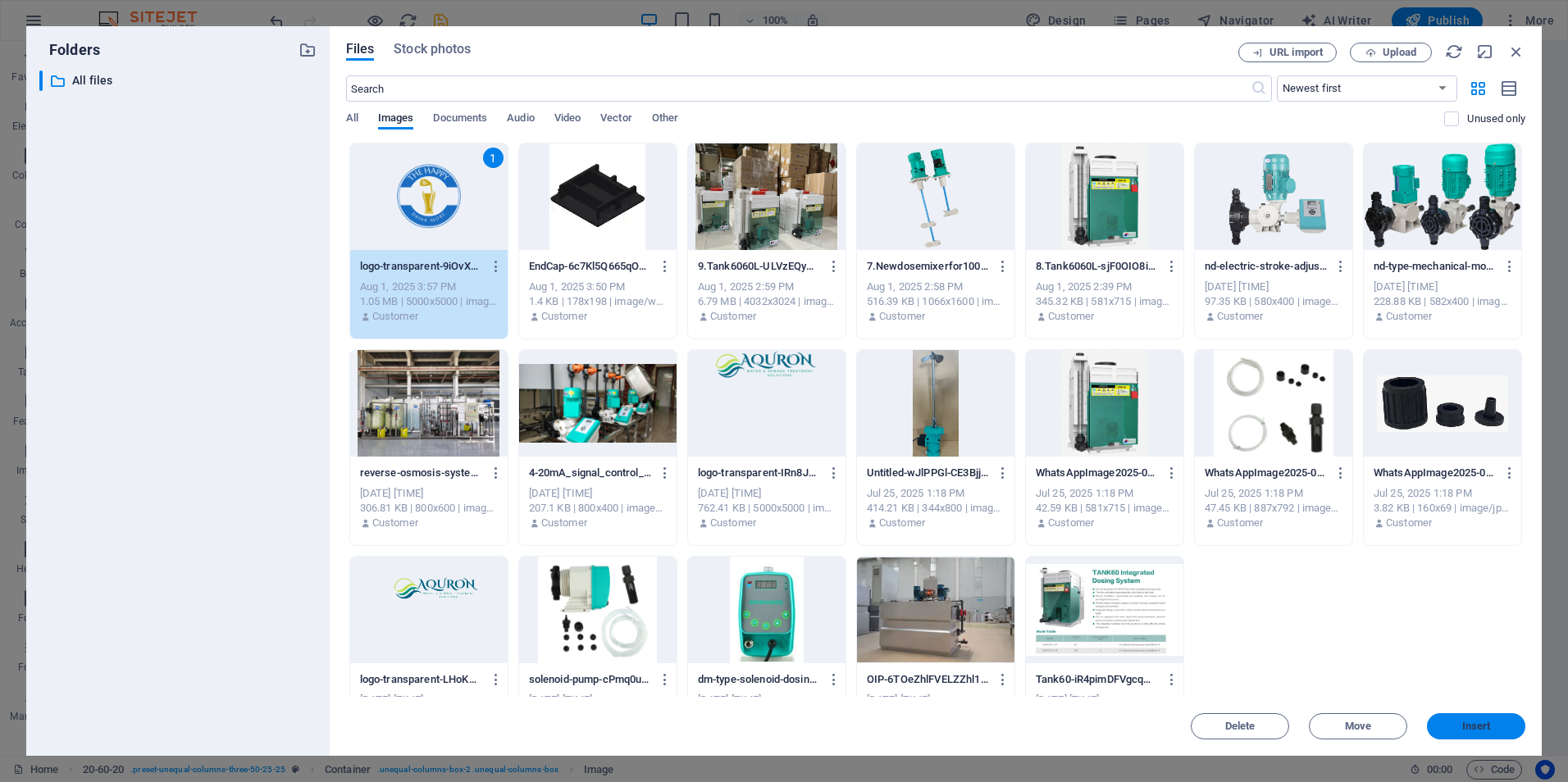 click on "Insert" at bounding box center (1476, 726) 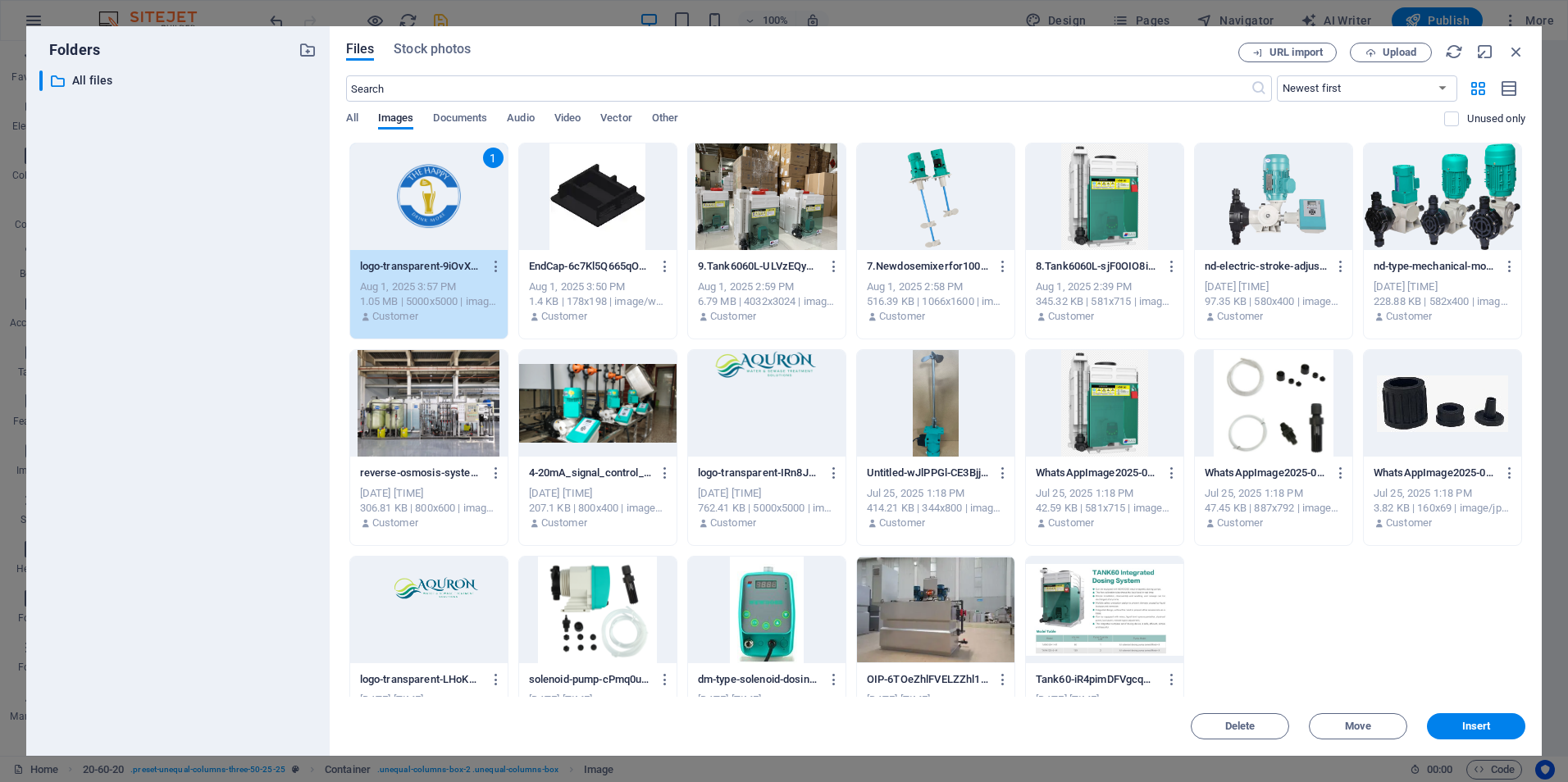 scroll, scrollTop: 4301, scrollLeft: 0, axis: vertical 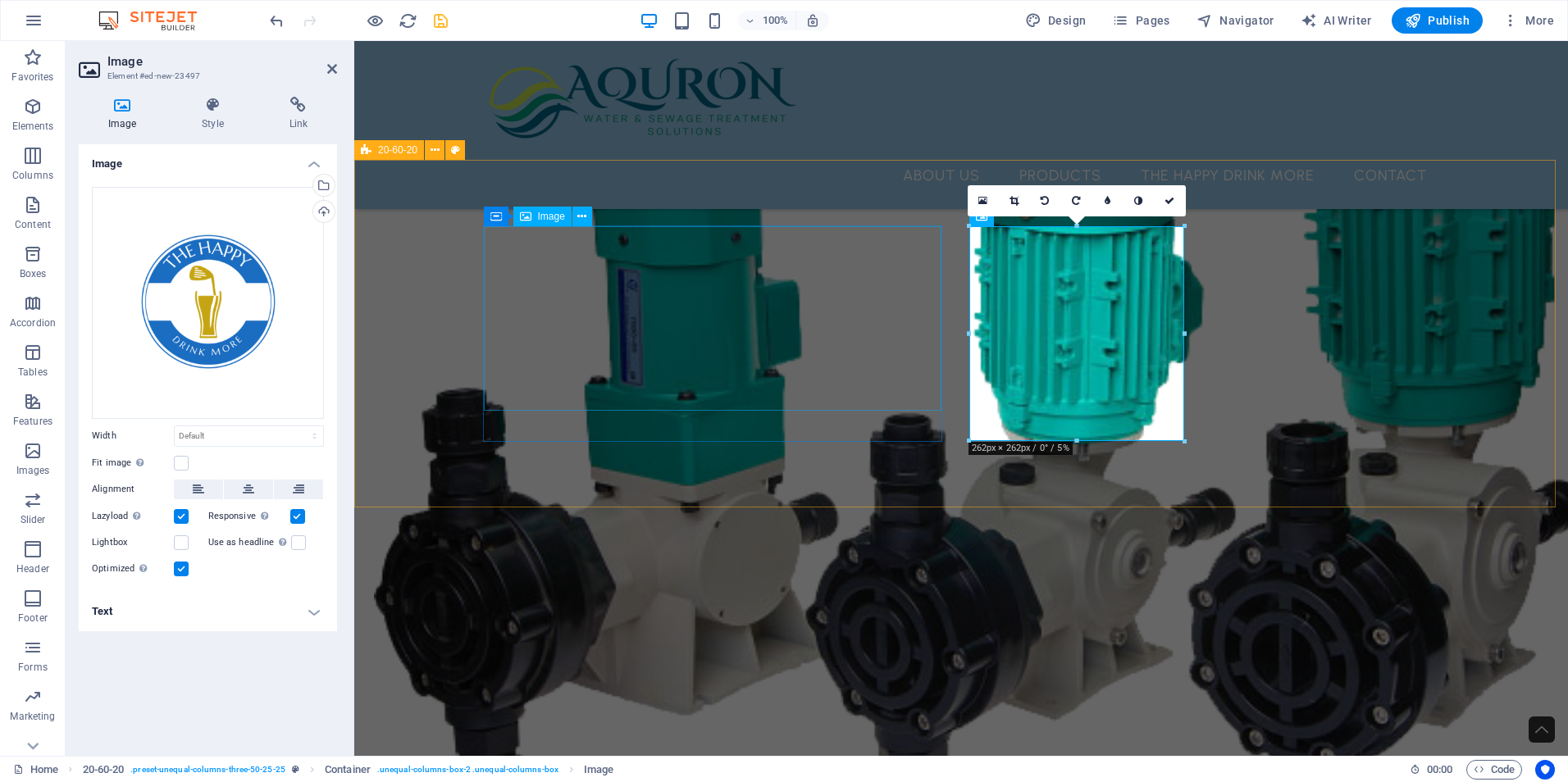 click at bounding box center [846, 10598] 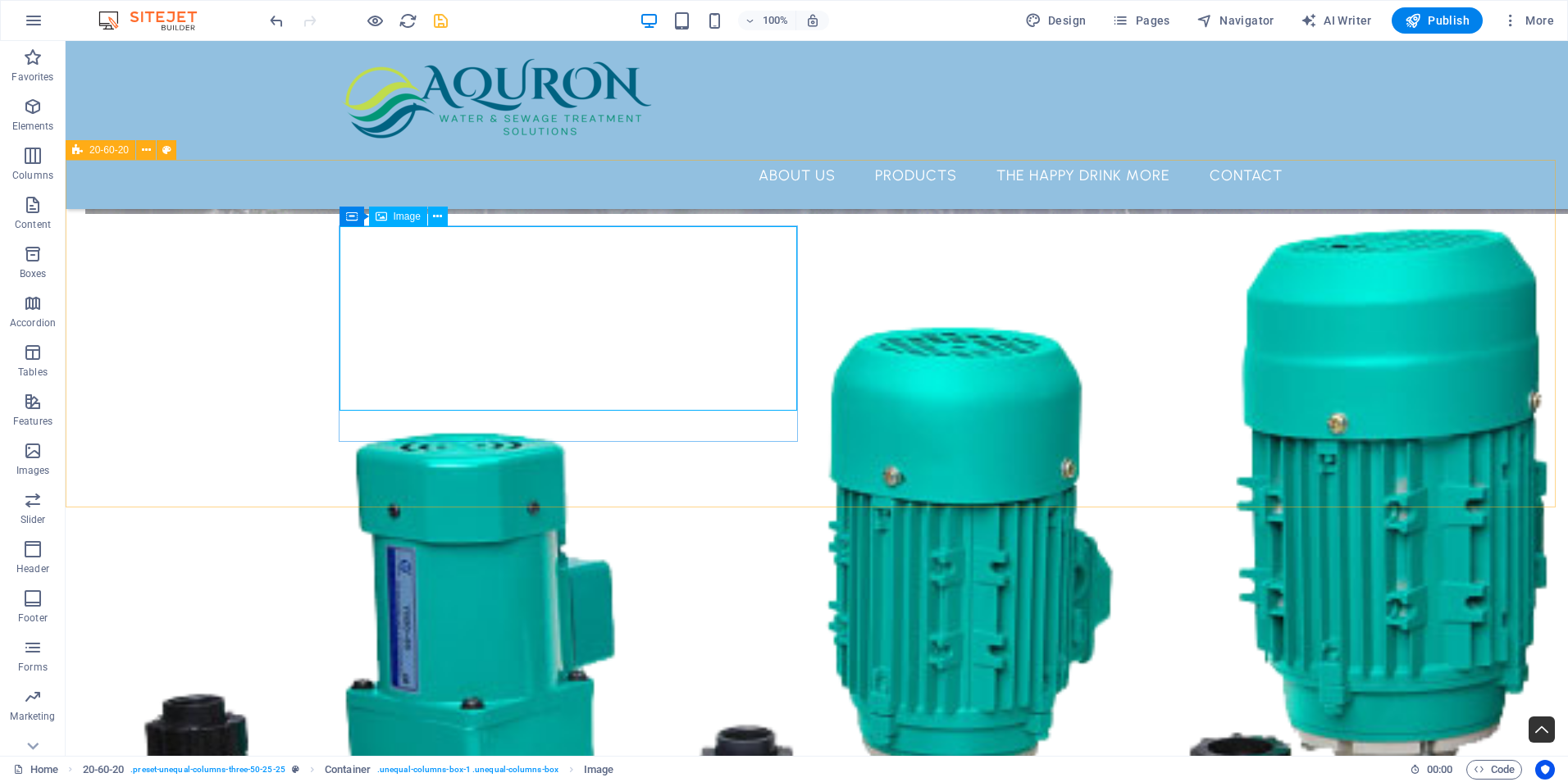 click on "Image" at bounding box center (398, 216) 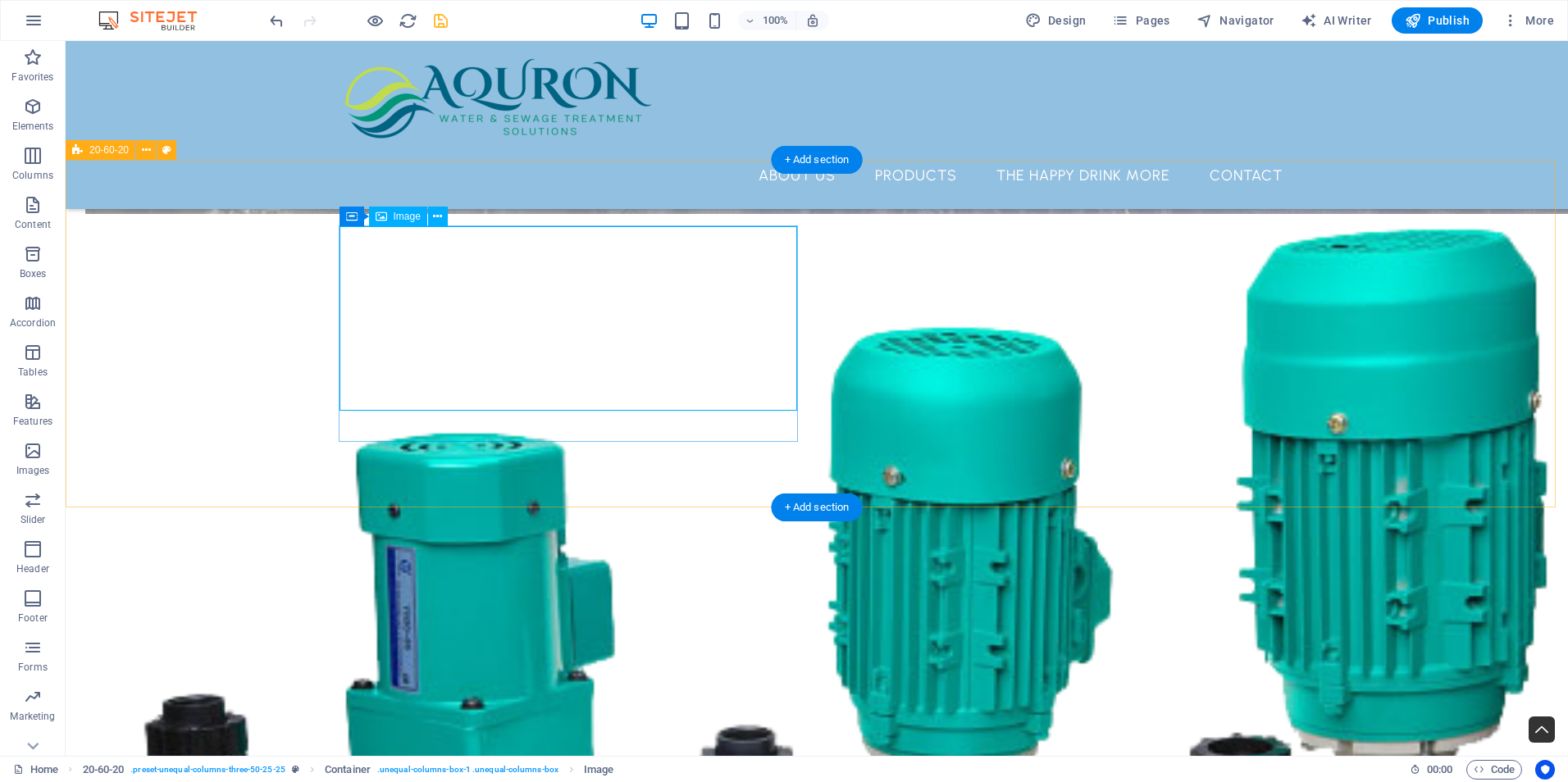 click at bounding box center (558, 11356) 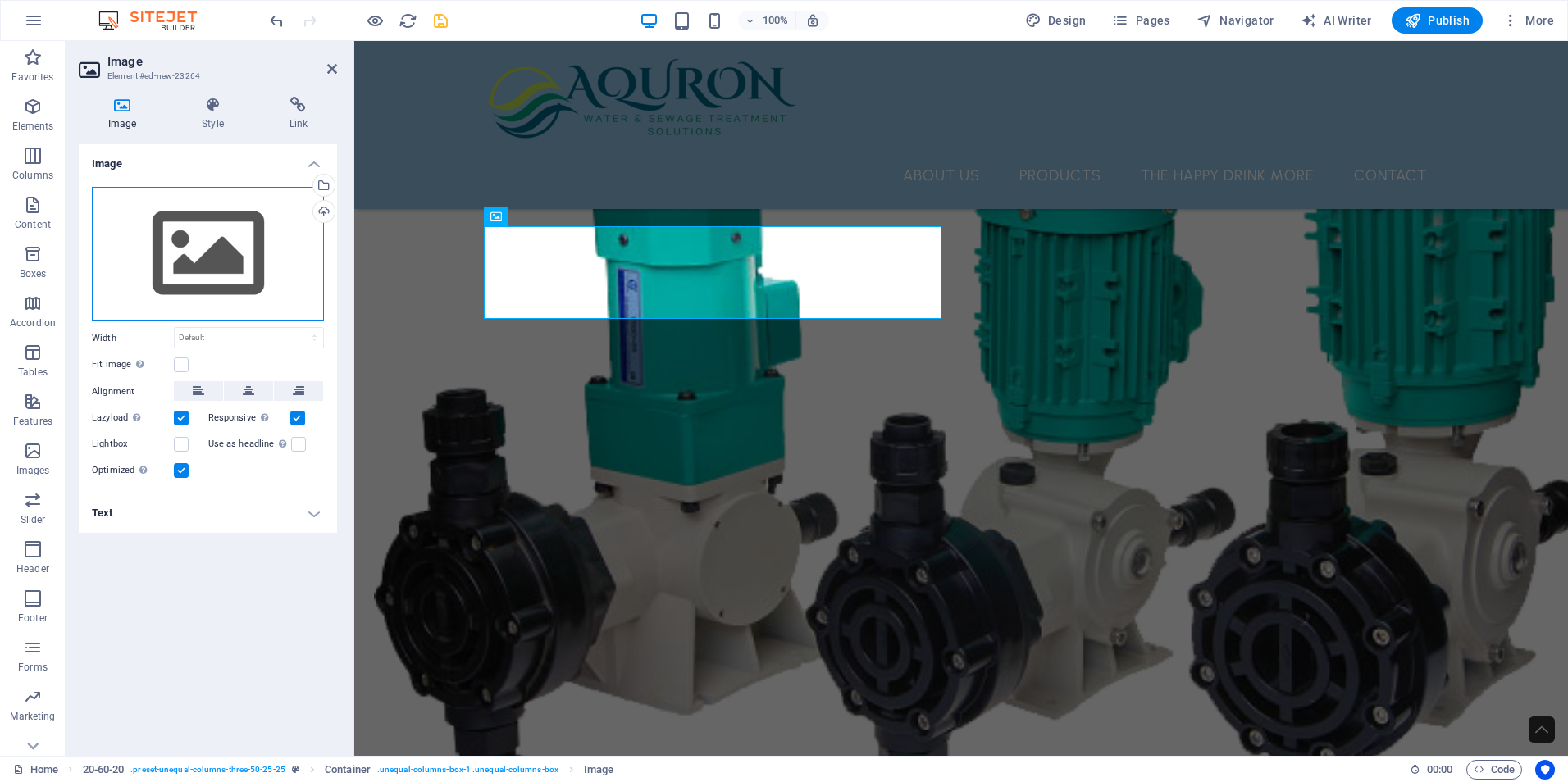 click on "Drag files here, click to choose files or select files from Files or our free stock photos & videos" at bounding box center (207, 254) 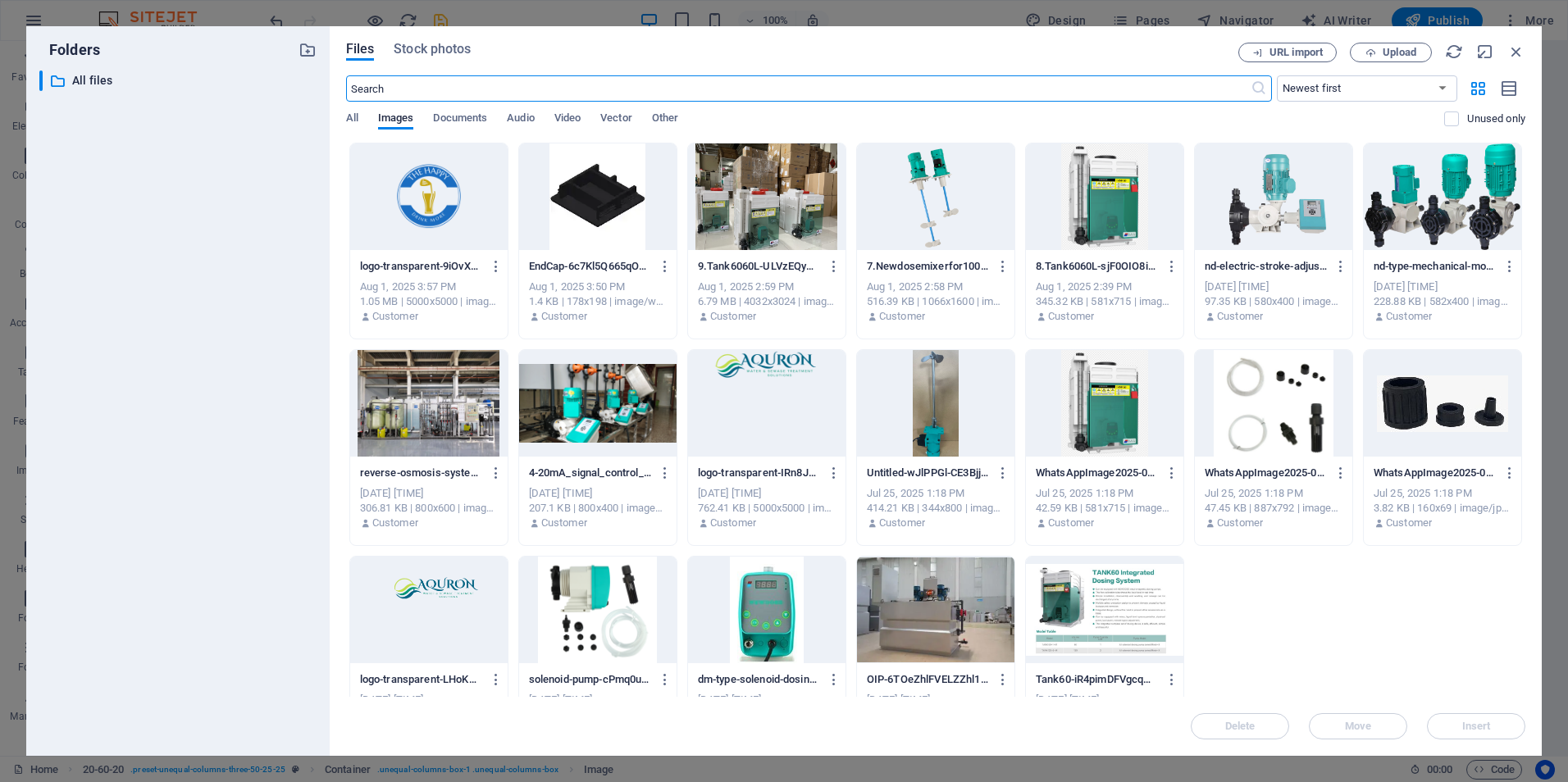 scroll, scrollTop: 4597, scrollLeft: 0, axis: vertical 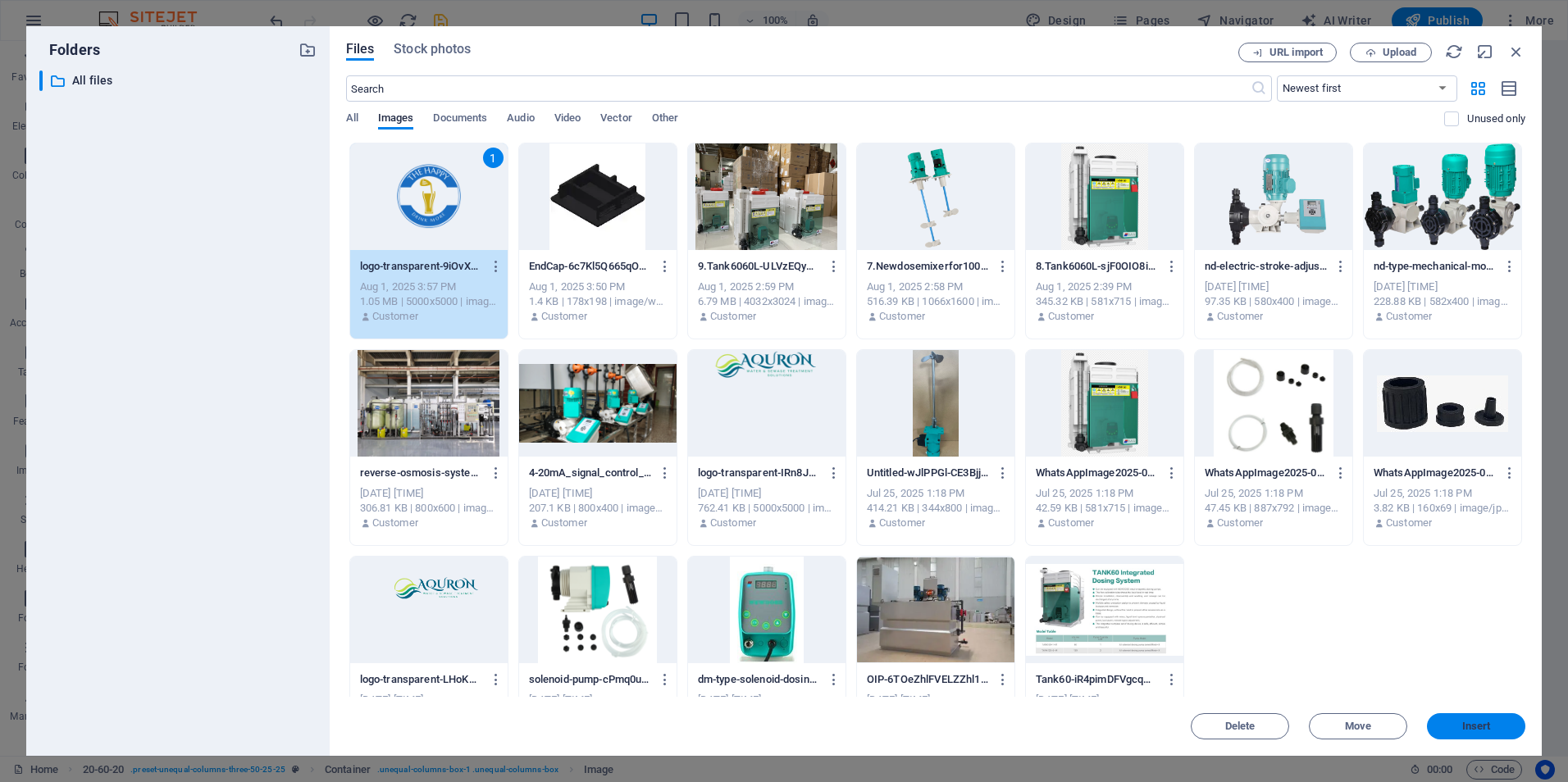 drag, startPoint x: 1488, startPoint y: 730, endPoint x: 1133, endPoint y: 689, distance: 357.35976 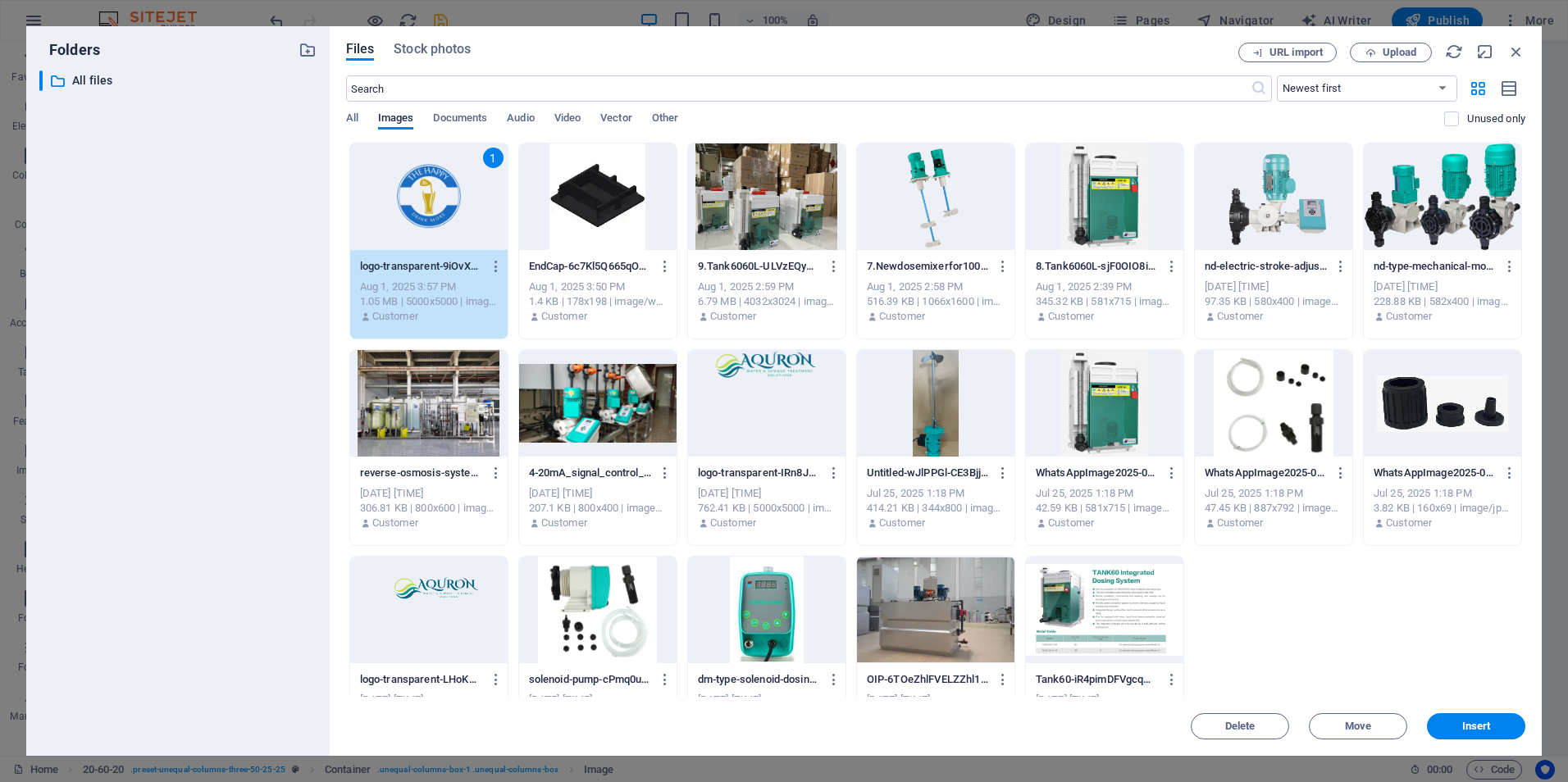 scroll, scrollTop: 4301, scrollLeft: 0, axis: vertical 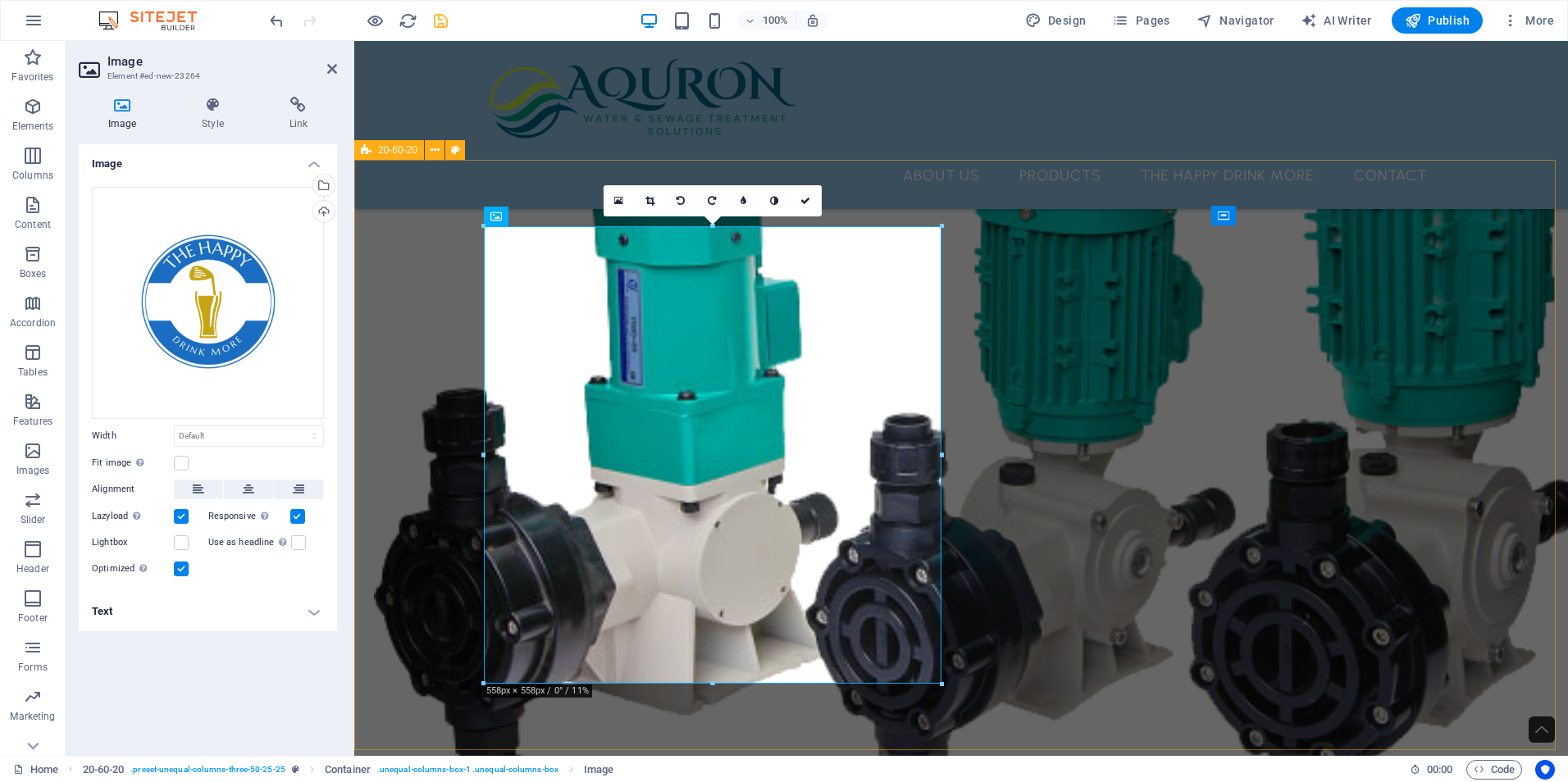 click at bounding box center [961, 11780] 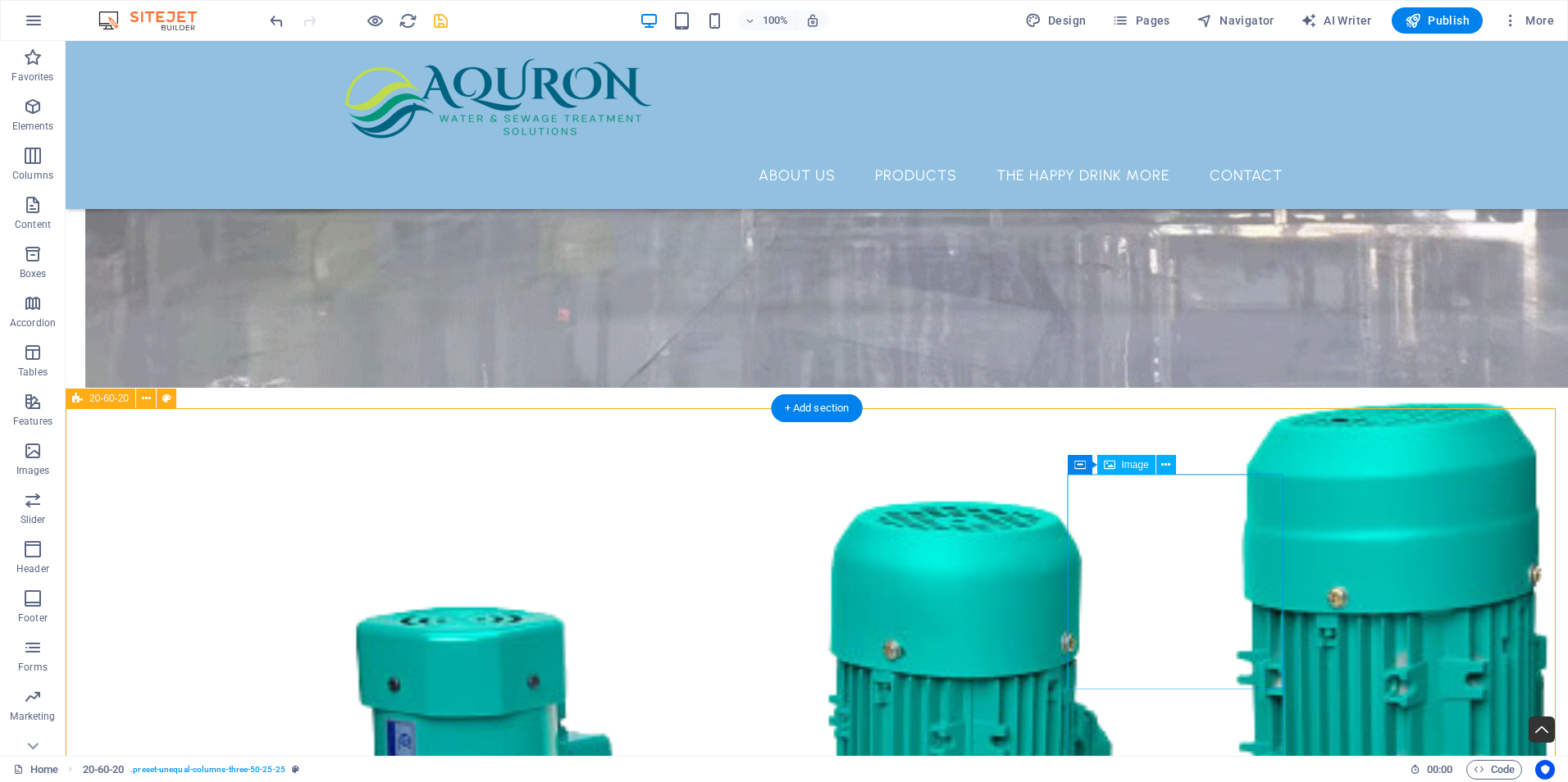 scroll, scrollTop: 3727, scrollLeft: 0, axis: vertical 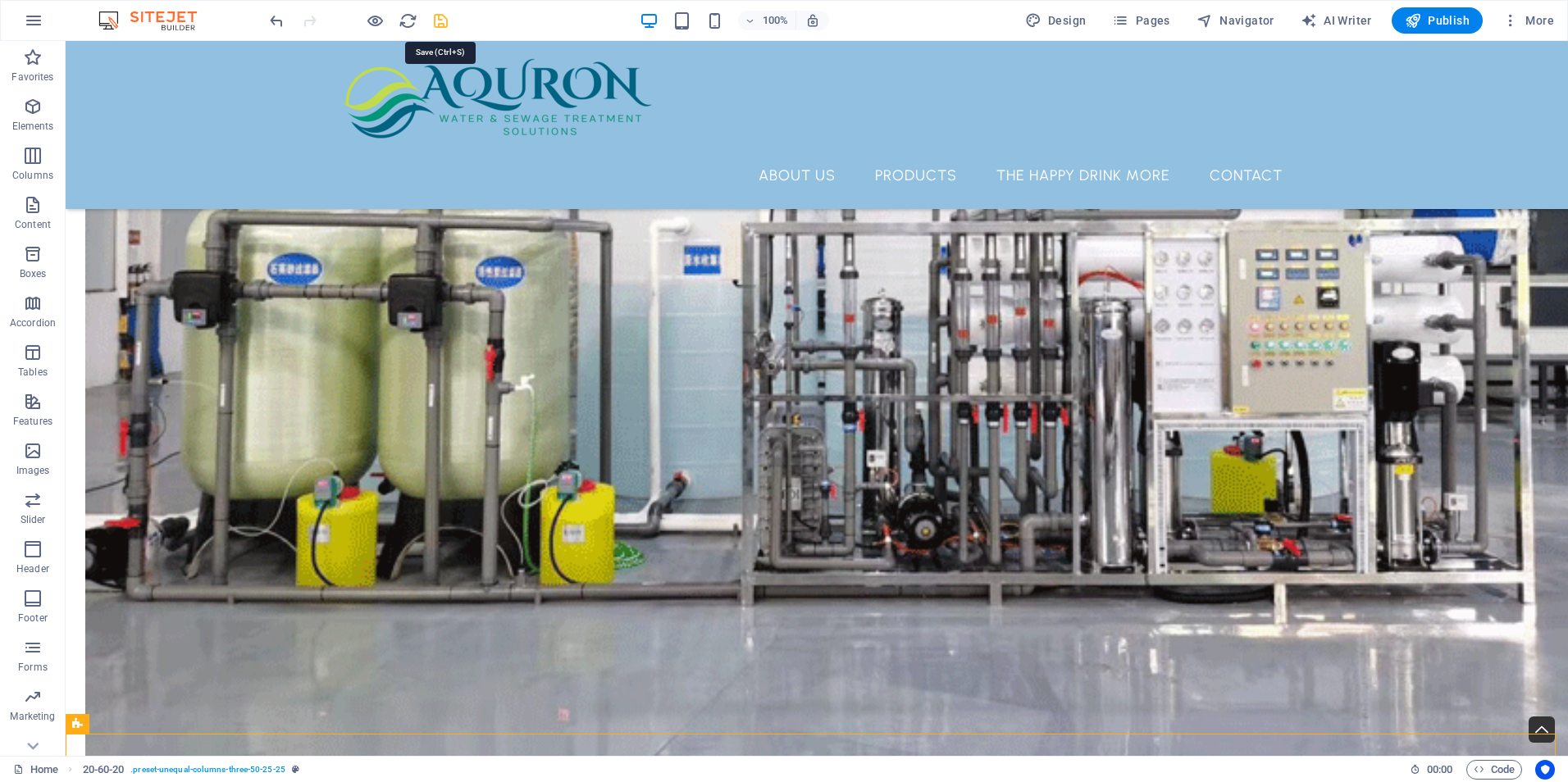 drag, startPoint x: 442, startPoint y: 16, endPoint x: 1356, endPoint y: 372, distance: 980.8833 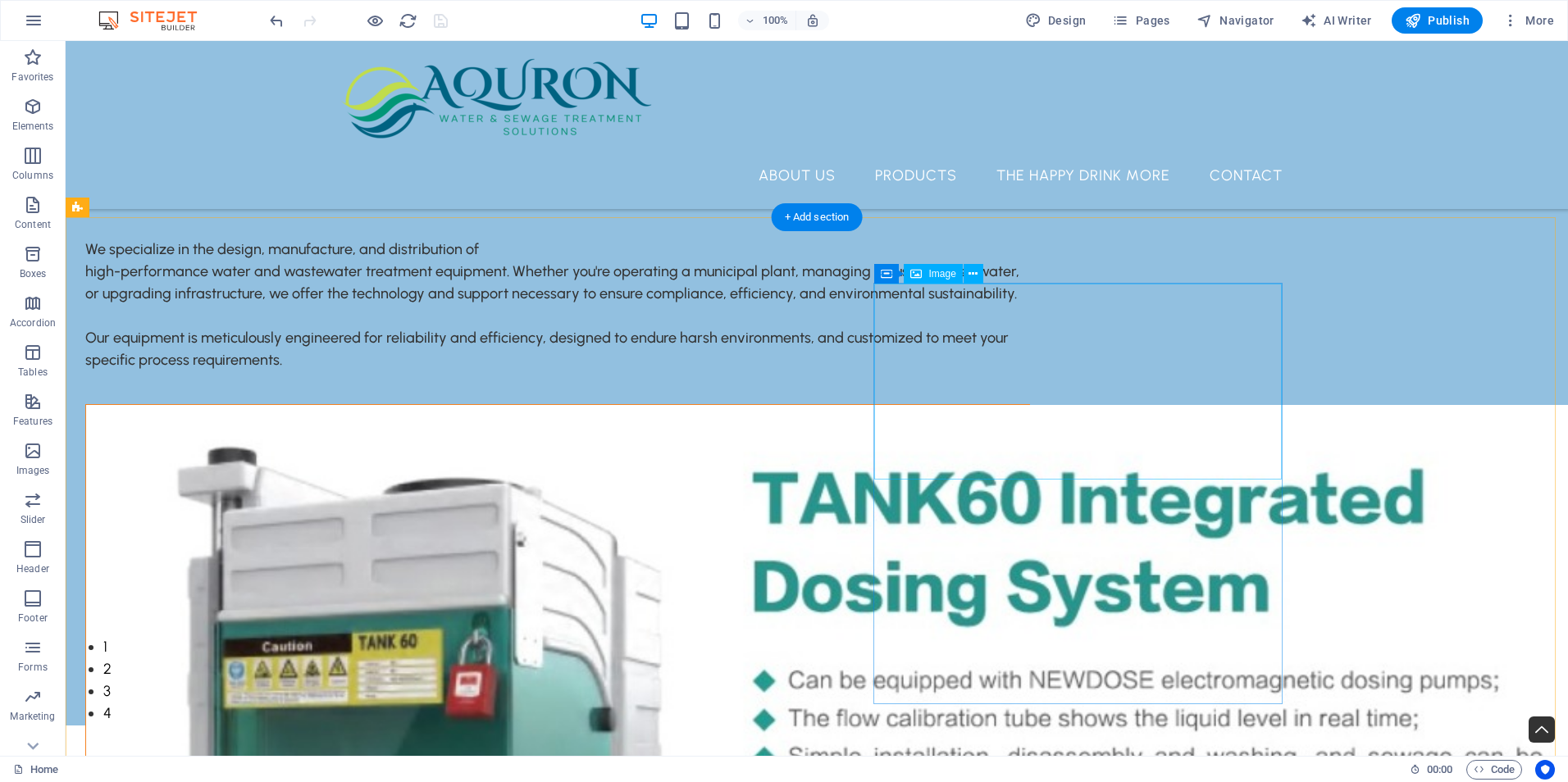 scroll, scrollTop: 0, scrollLeft: 0, axis: both 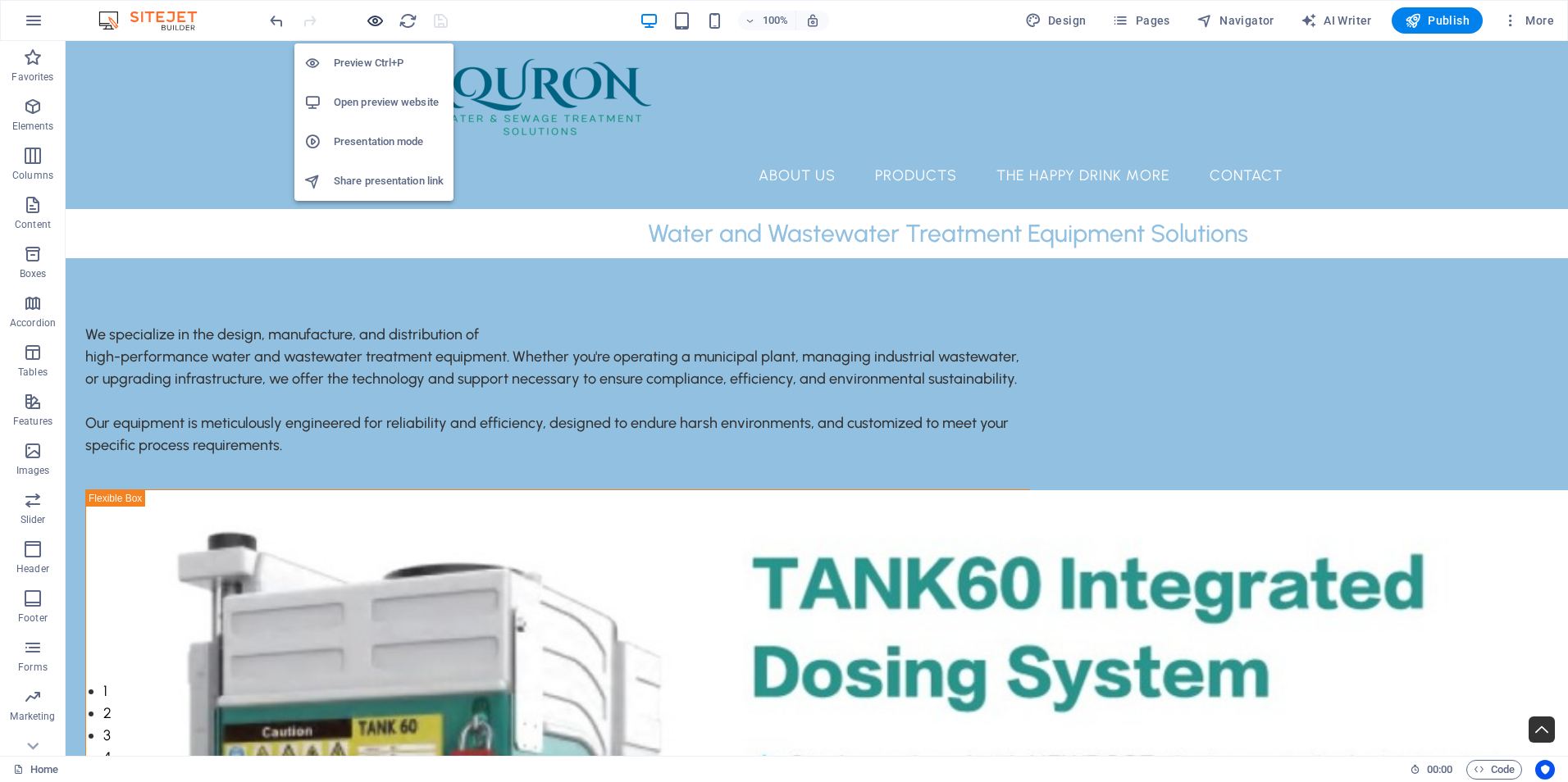 click at bounding box center [375, 20] 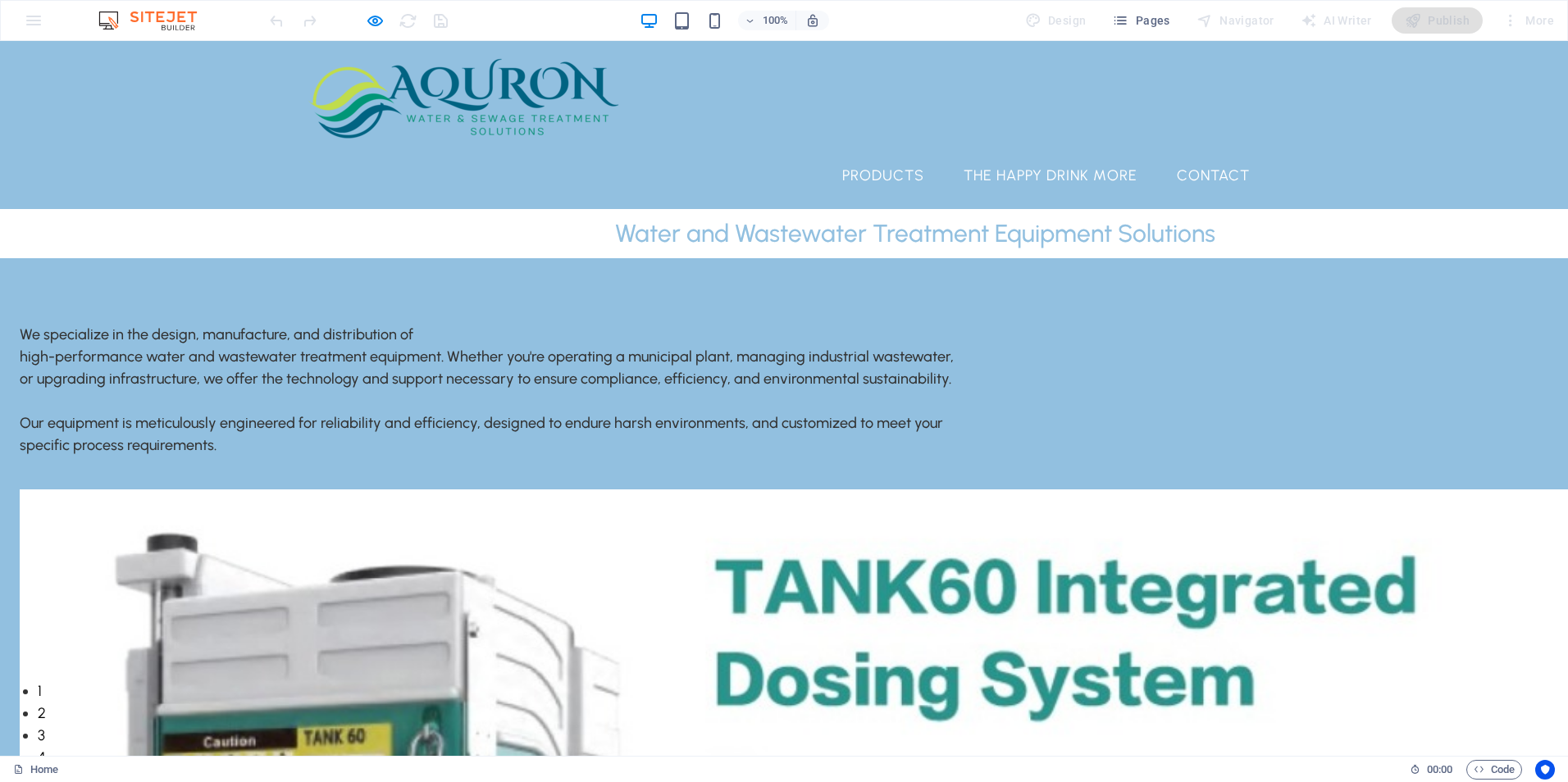 click on "About Us" at bounding box center [764, 175] 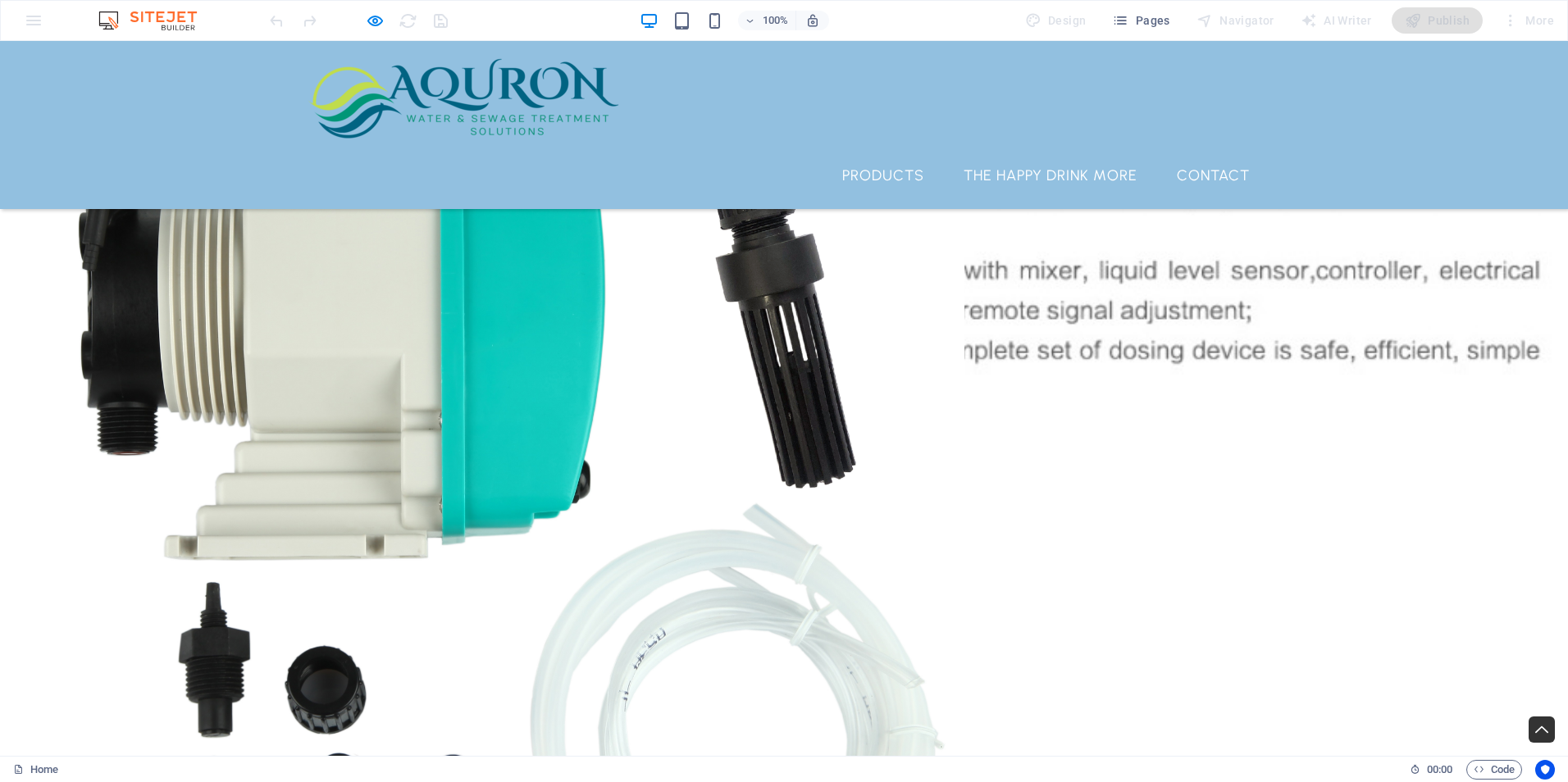 scroll, scrollTop: 684, scrollLeft: 0, axis: vertical 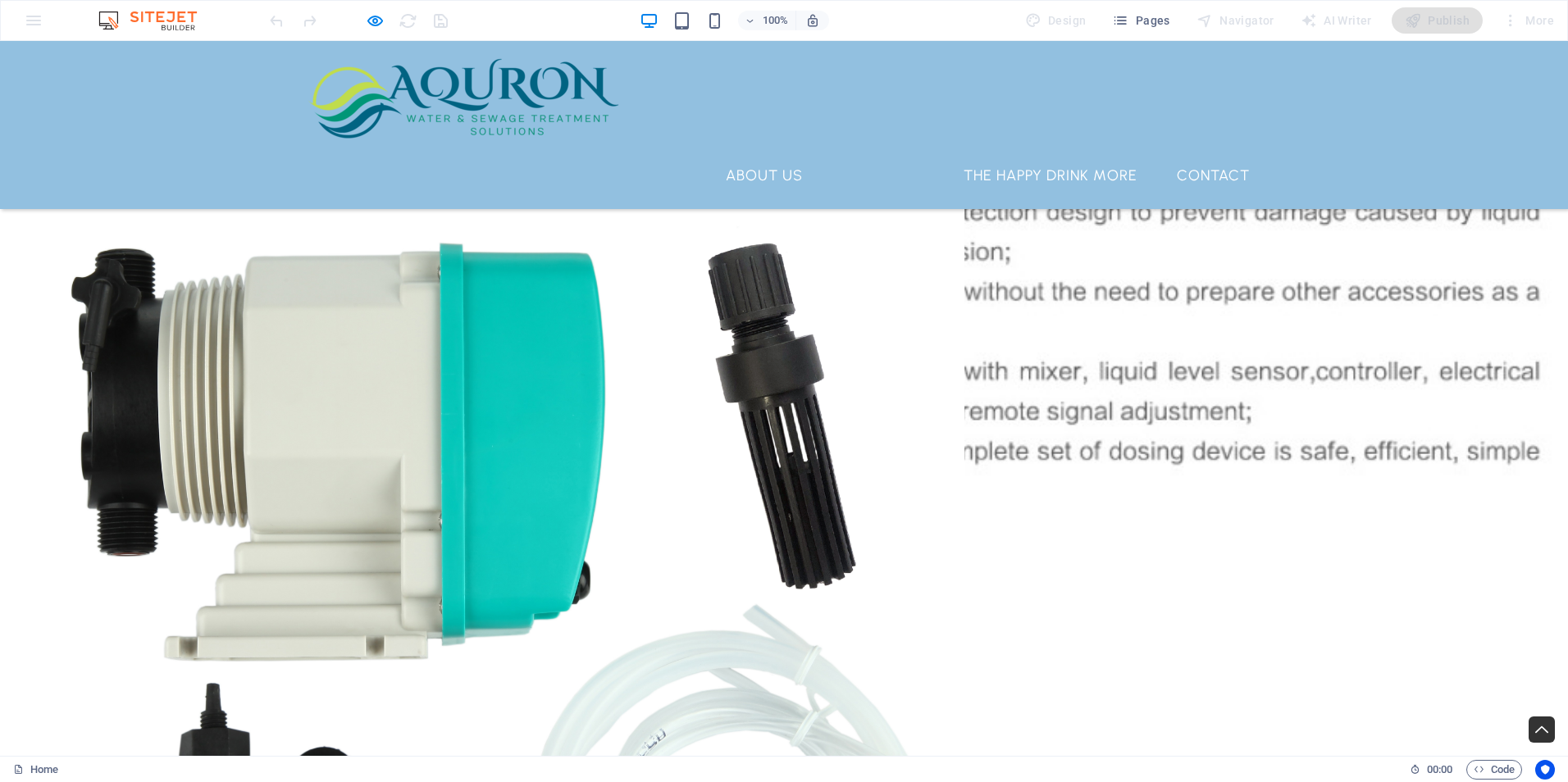 click on "Products" at bounding box center (883, 175) 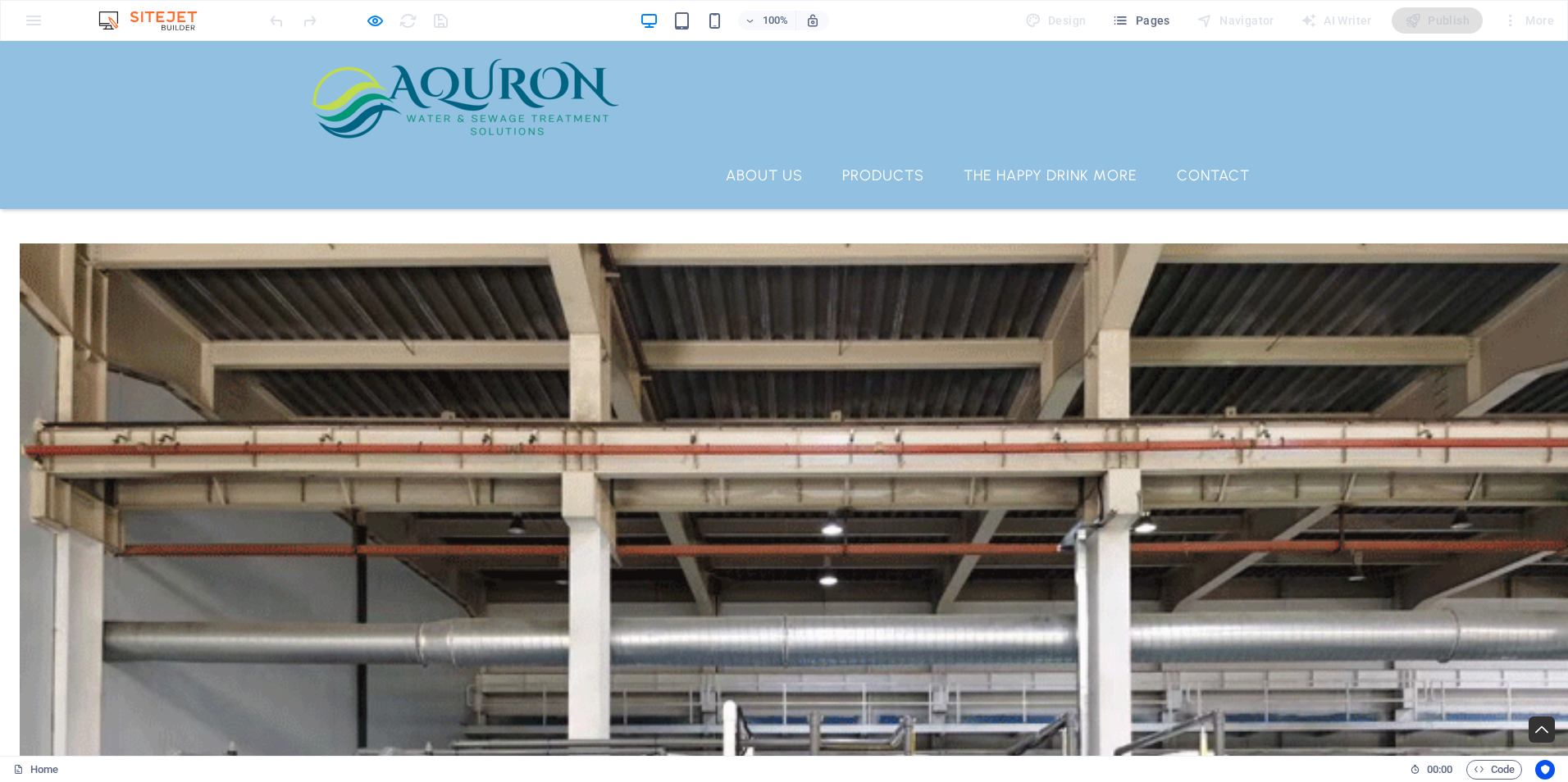 scroll, scrollTop: 3185, scrollLeft: 0, axis: vertical 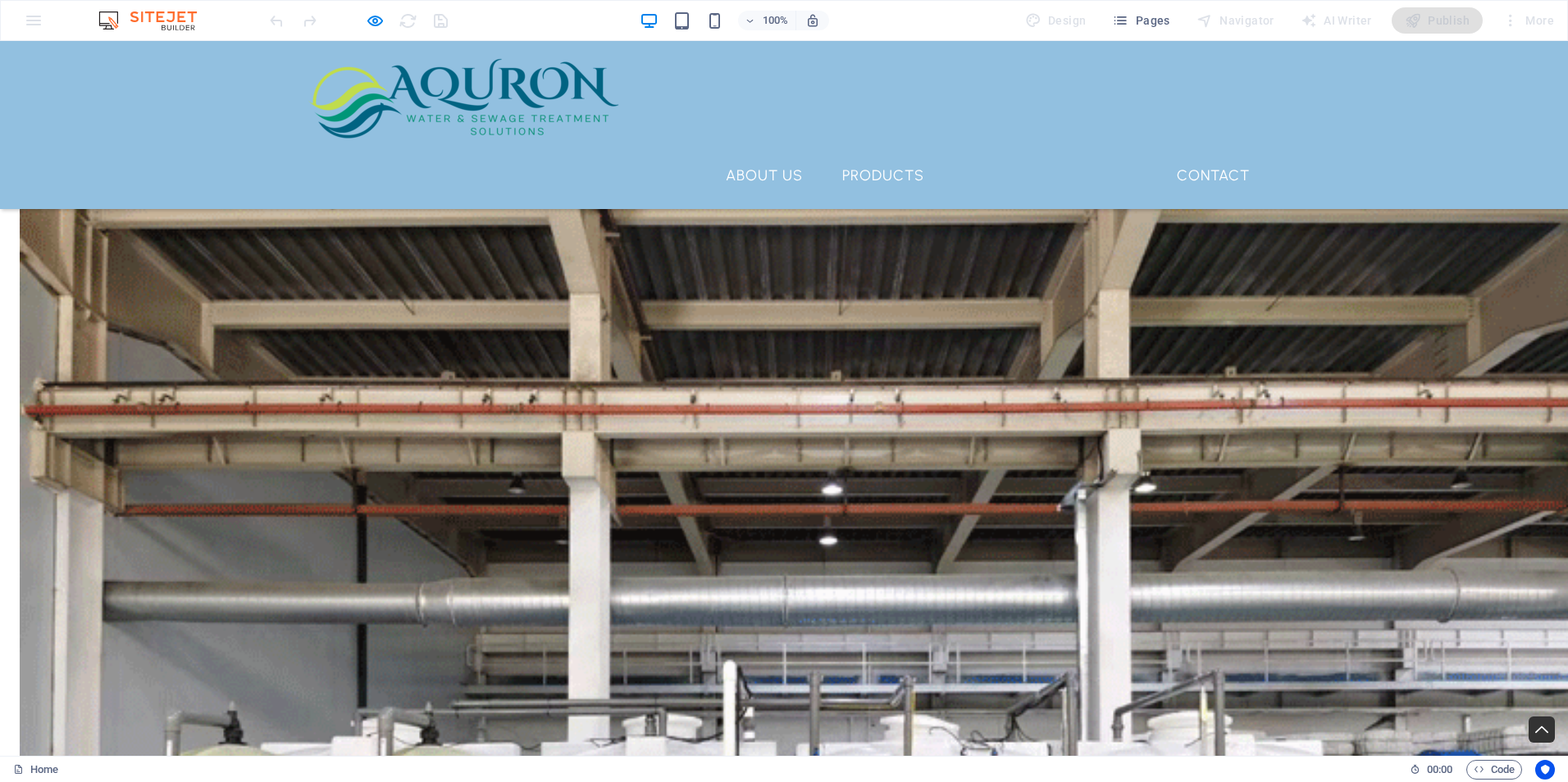 click on "THE HAPPY DRINK MORE" at bounding box center (1051, 175) 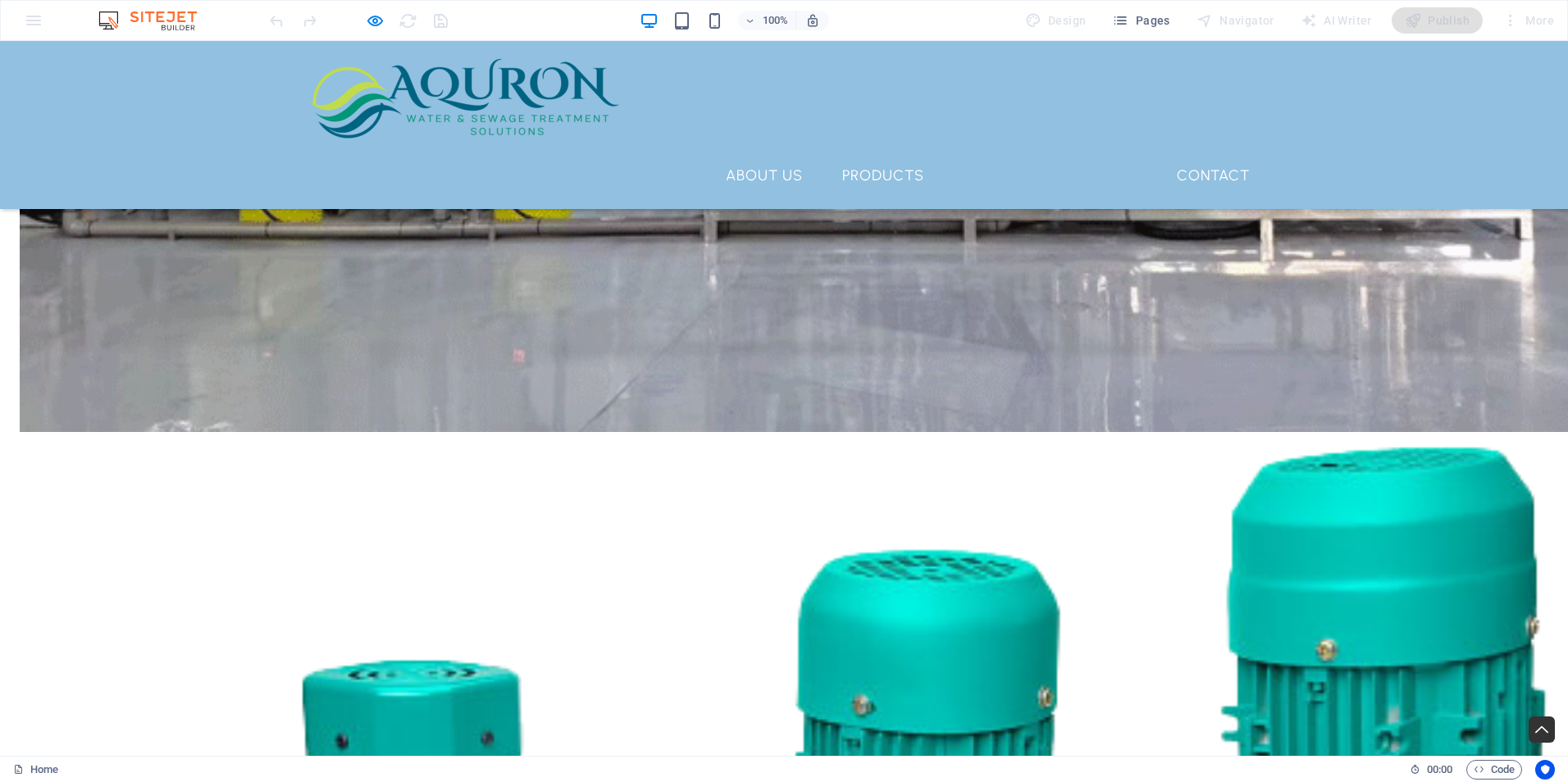 scroll, scrollTop: 4135, scrollLeft: 0, axis: vertical 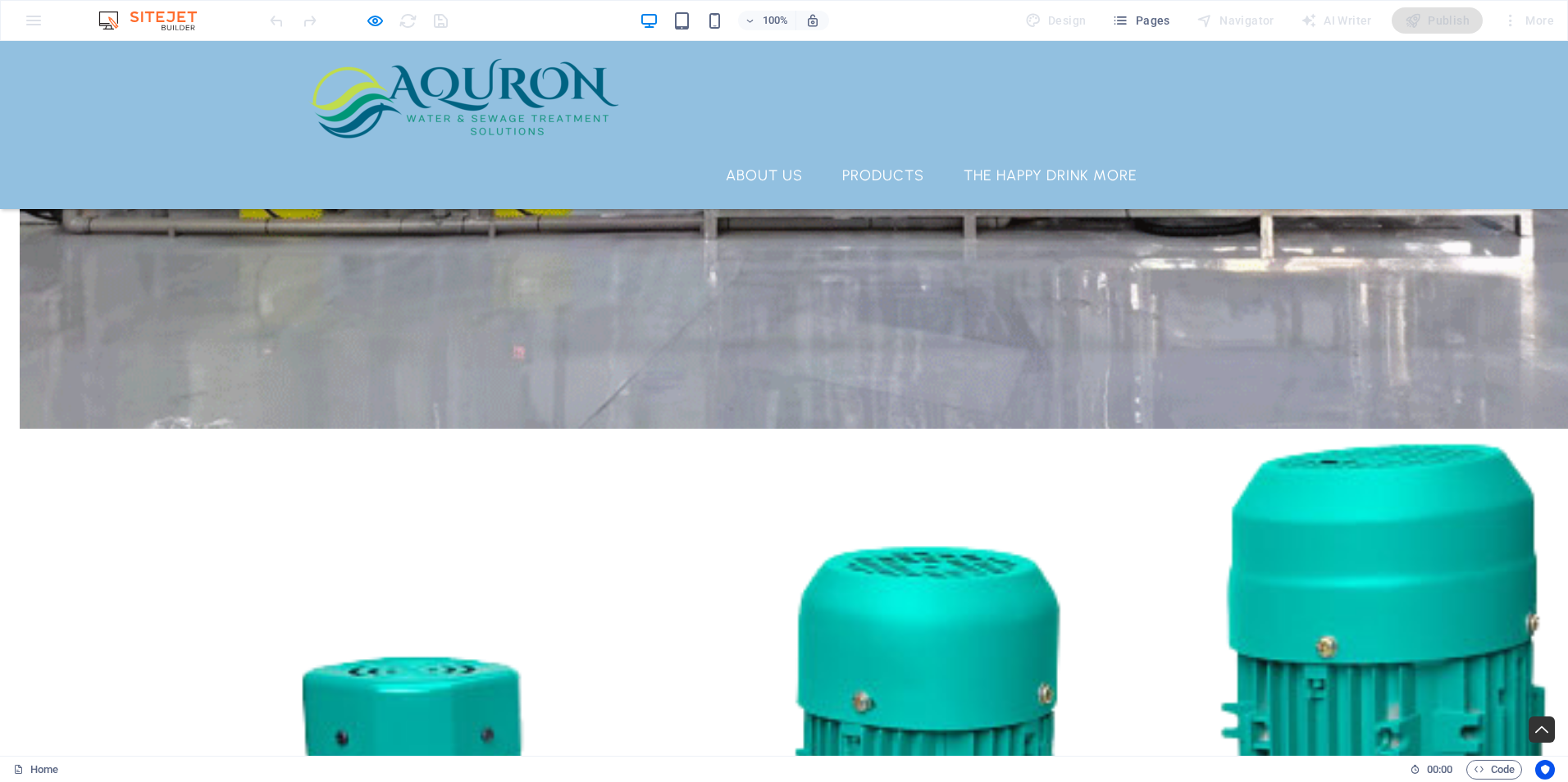 click on "Contact" at bounding box center (1213, 175) 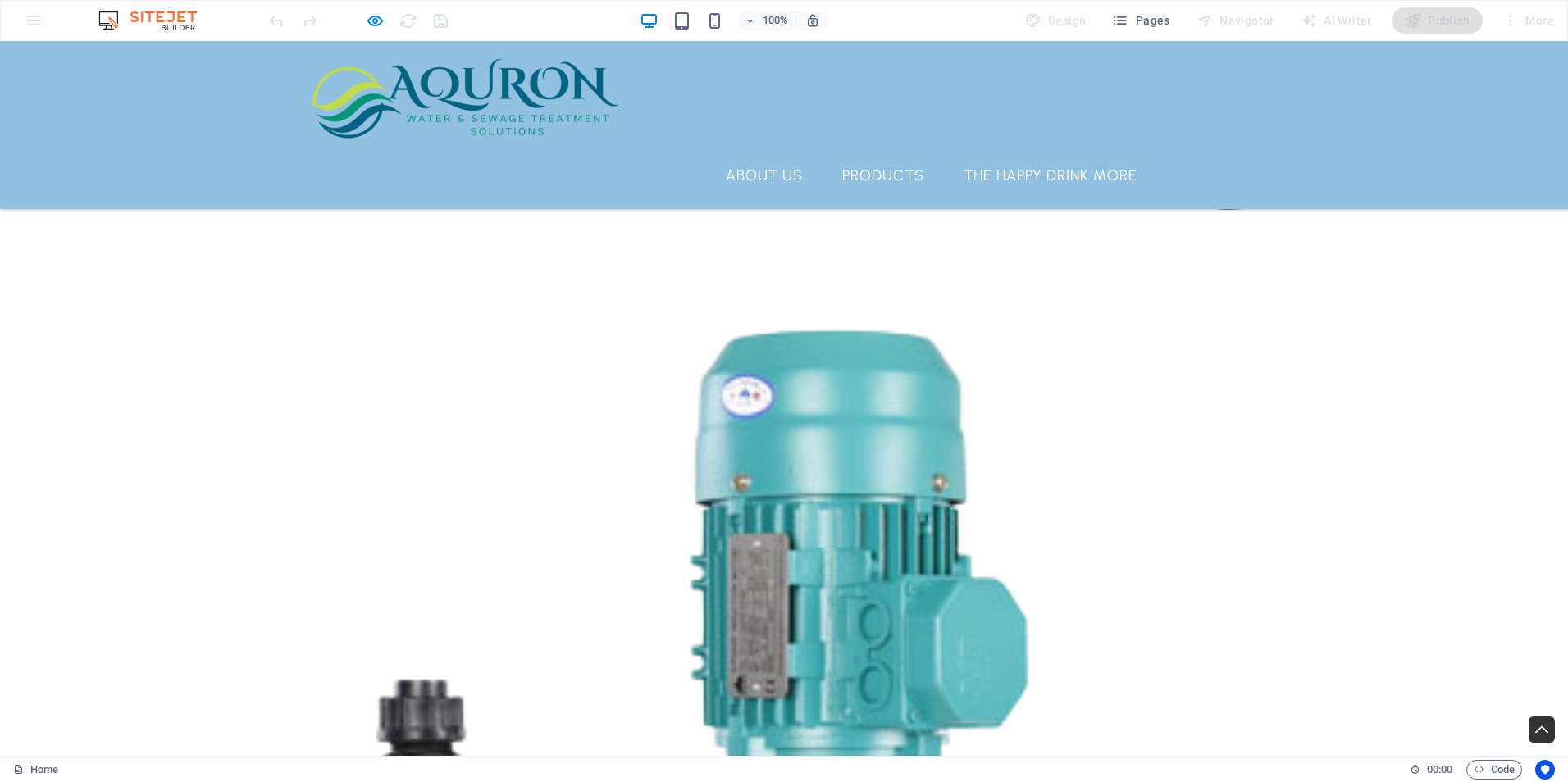 scroll, scrollTop: 5779, scrollLeft: 0, axis: vertical 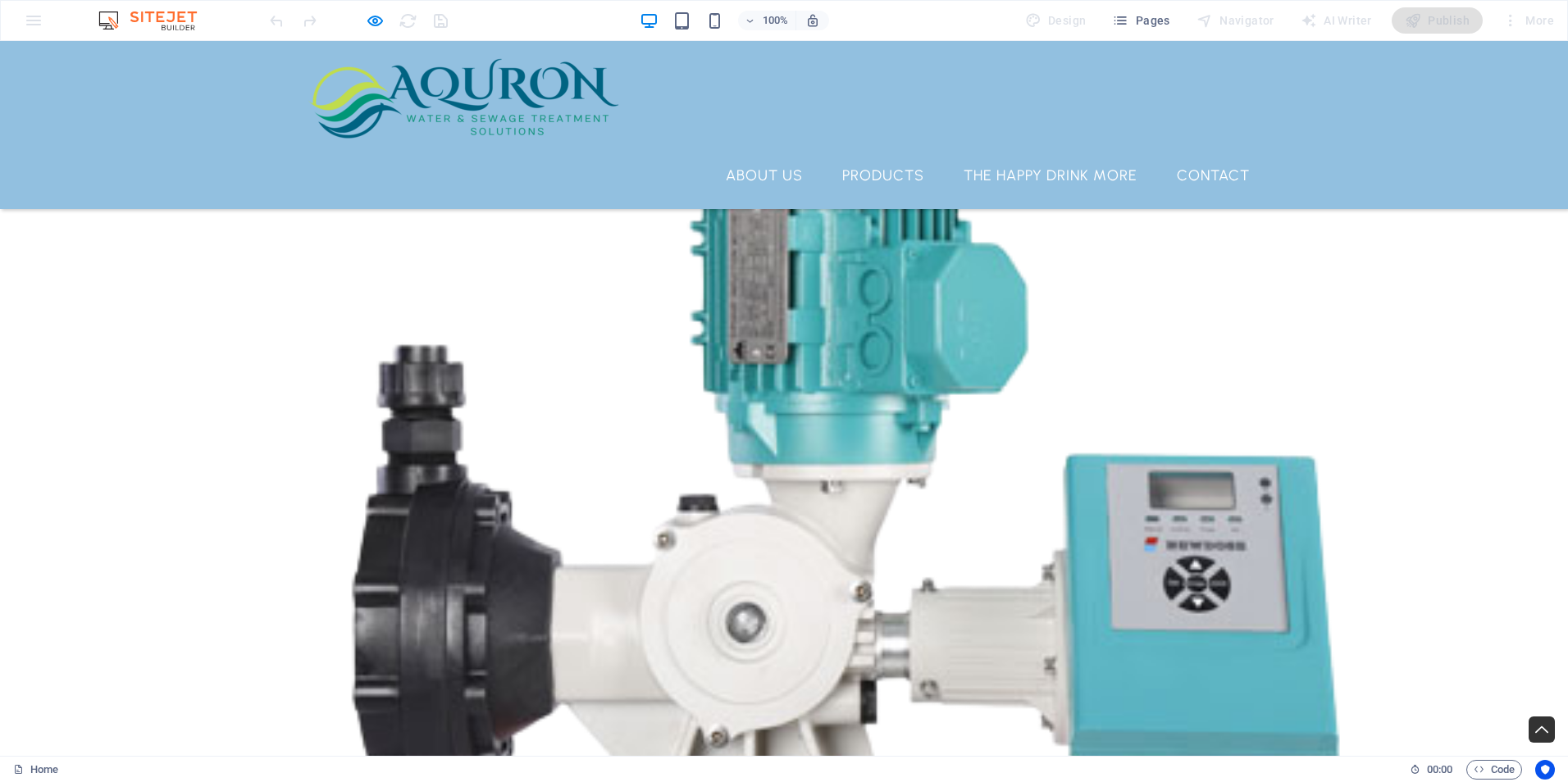 click on "Address [NUMBER] [STREET]
[CITY], [CITY] ,  [POSTAL_CODE] Phone Phone:  [PHONE] Contact sales@example.com" at bounding box center [784, 14699] 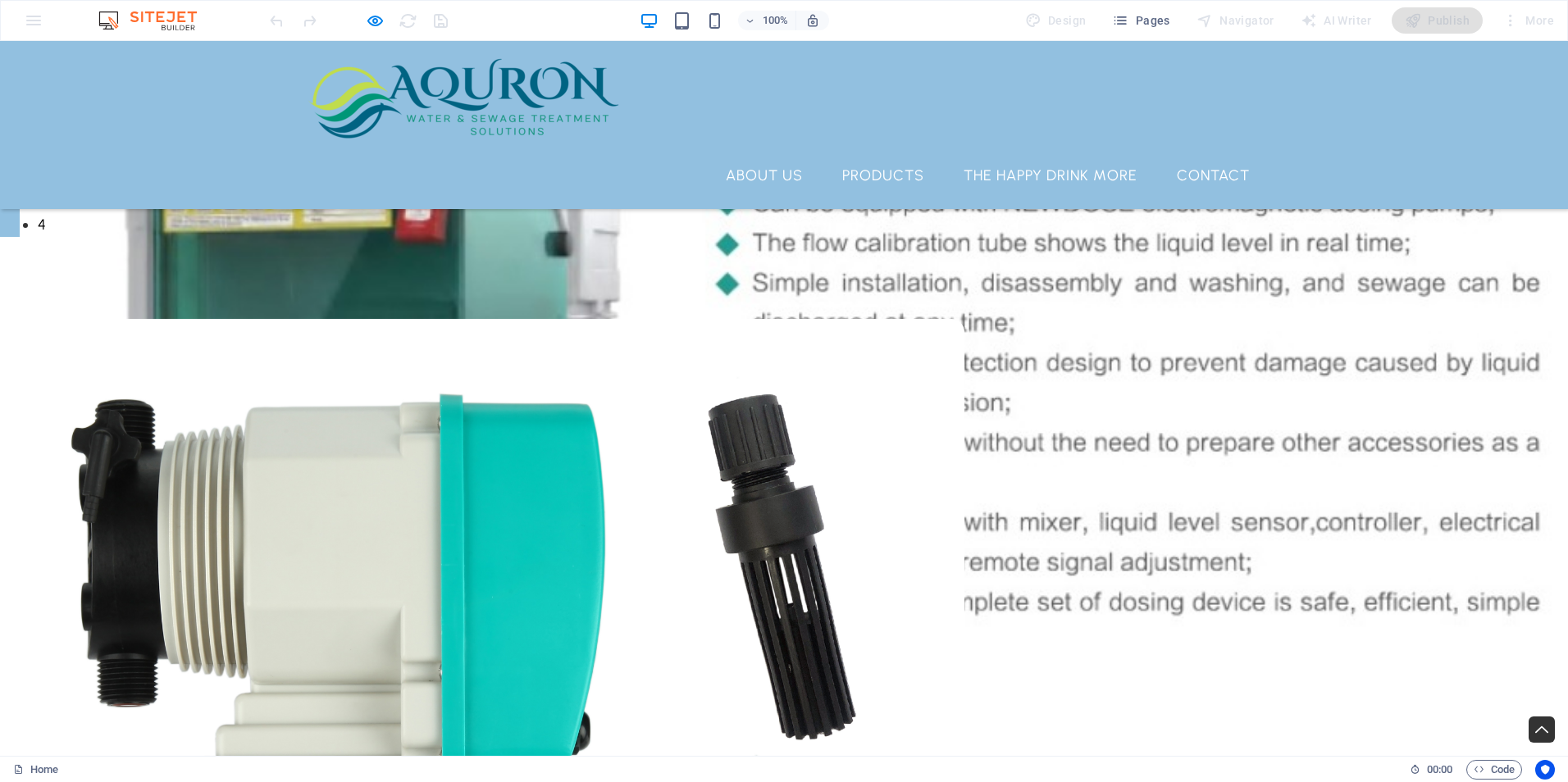 scroll, scrollTop: 0, scrollLeft: 0, axis: both 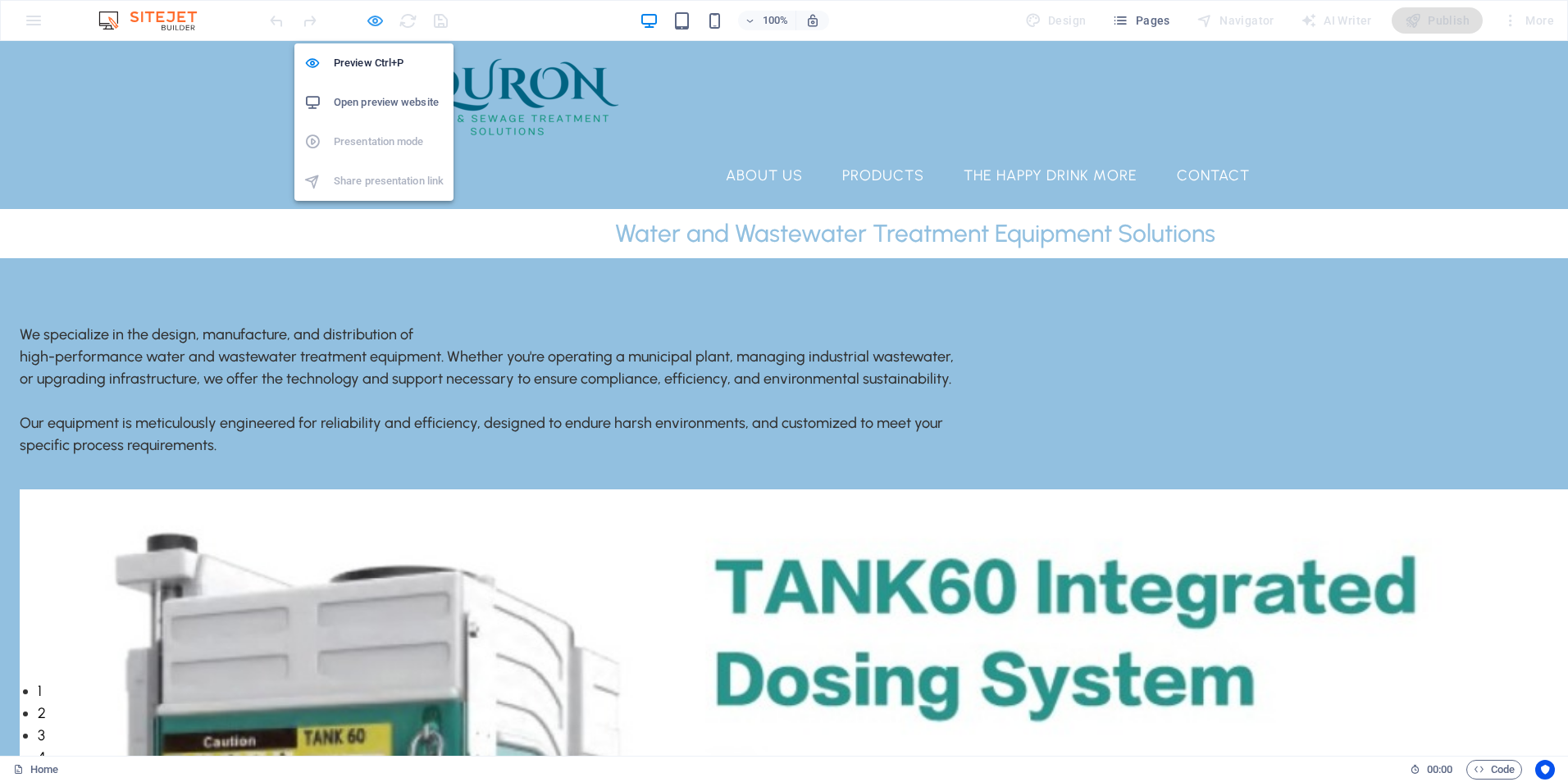 click at bounding box center [375, 20] 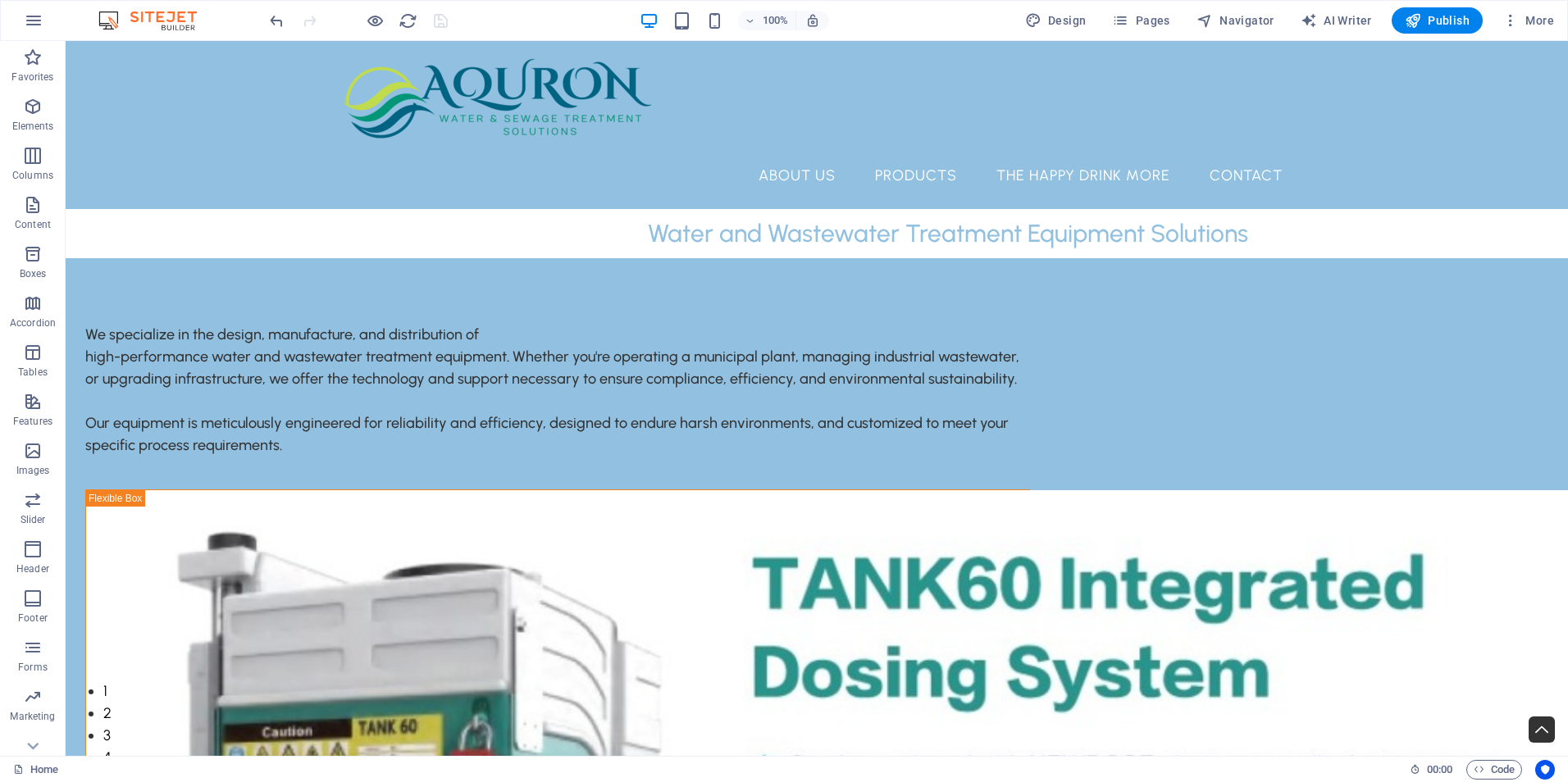 click at bounding box center [358, 20] 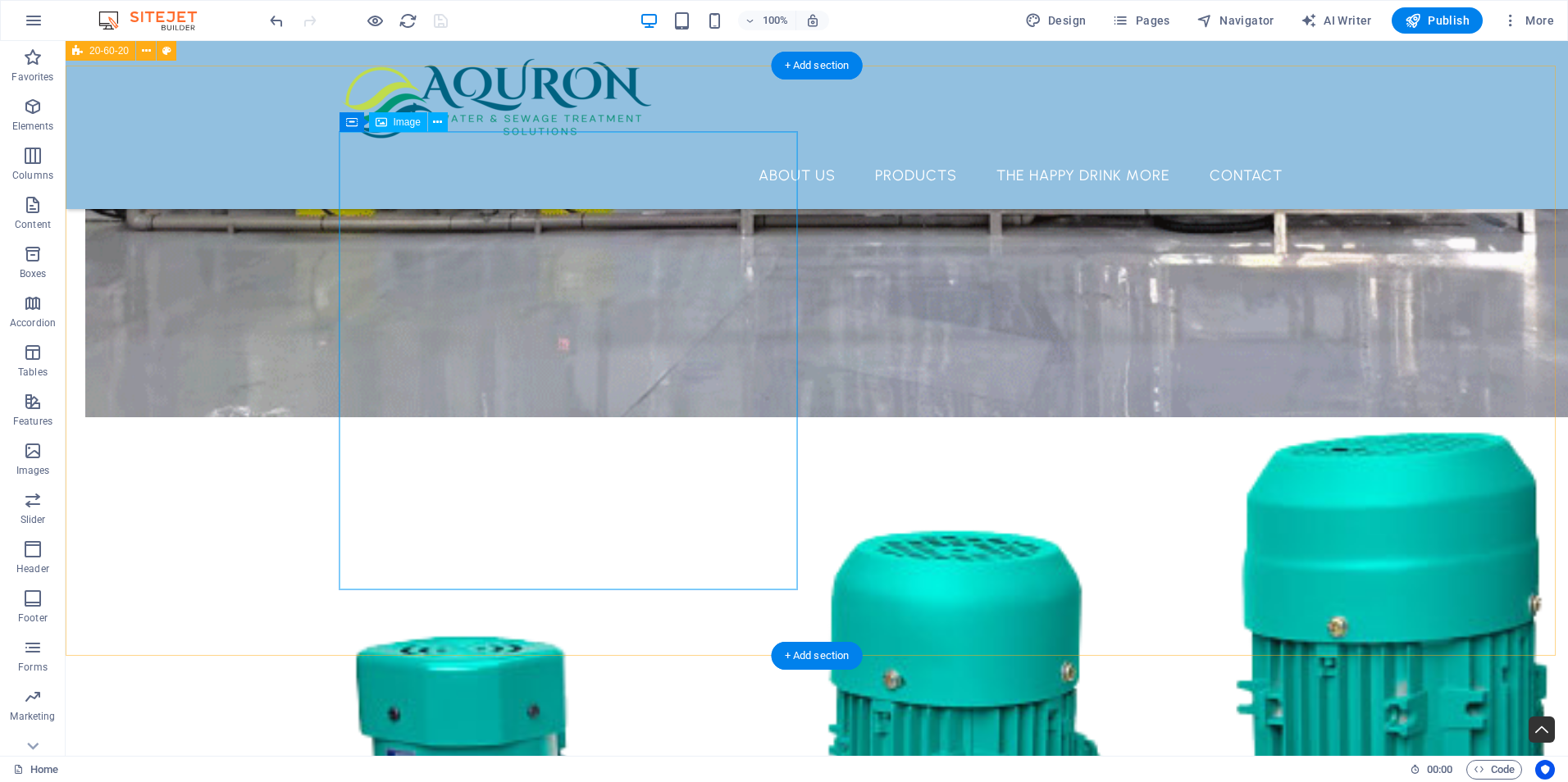 scroll, scrollTop: 3853, scrollLeft: 0, axis: vertical 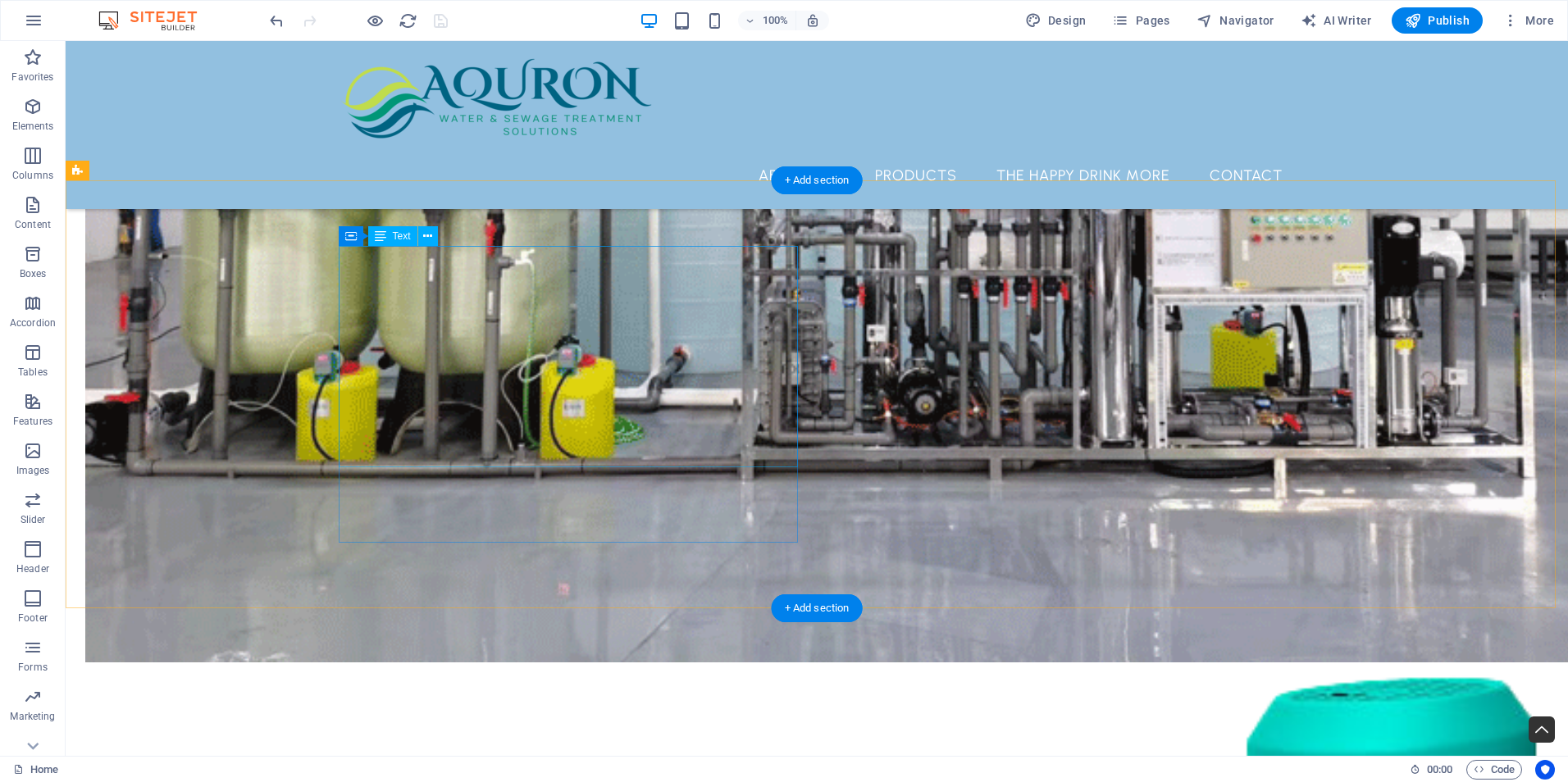 click on "Introducing The Happy Drink More – the ideal solution for those moments when everything else seems to falter, reminding you that it's the perfect time to indulge in a refreshing drink! Whether you’re out enjoying time with friends, hitting the golf course, soaking up the sun at the beach, embarking on a hunting adventure, hosting a lively party, or simply in need of a practical and portable flask—The Happy Drink More is here to deliver the bar experience straight to you. With its innovative design and convenient functionality, you can savour your favourite beverages wherever life takes you!" at bounding box center [315, 11160] 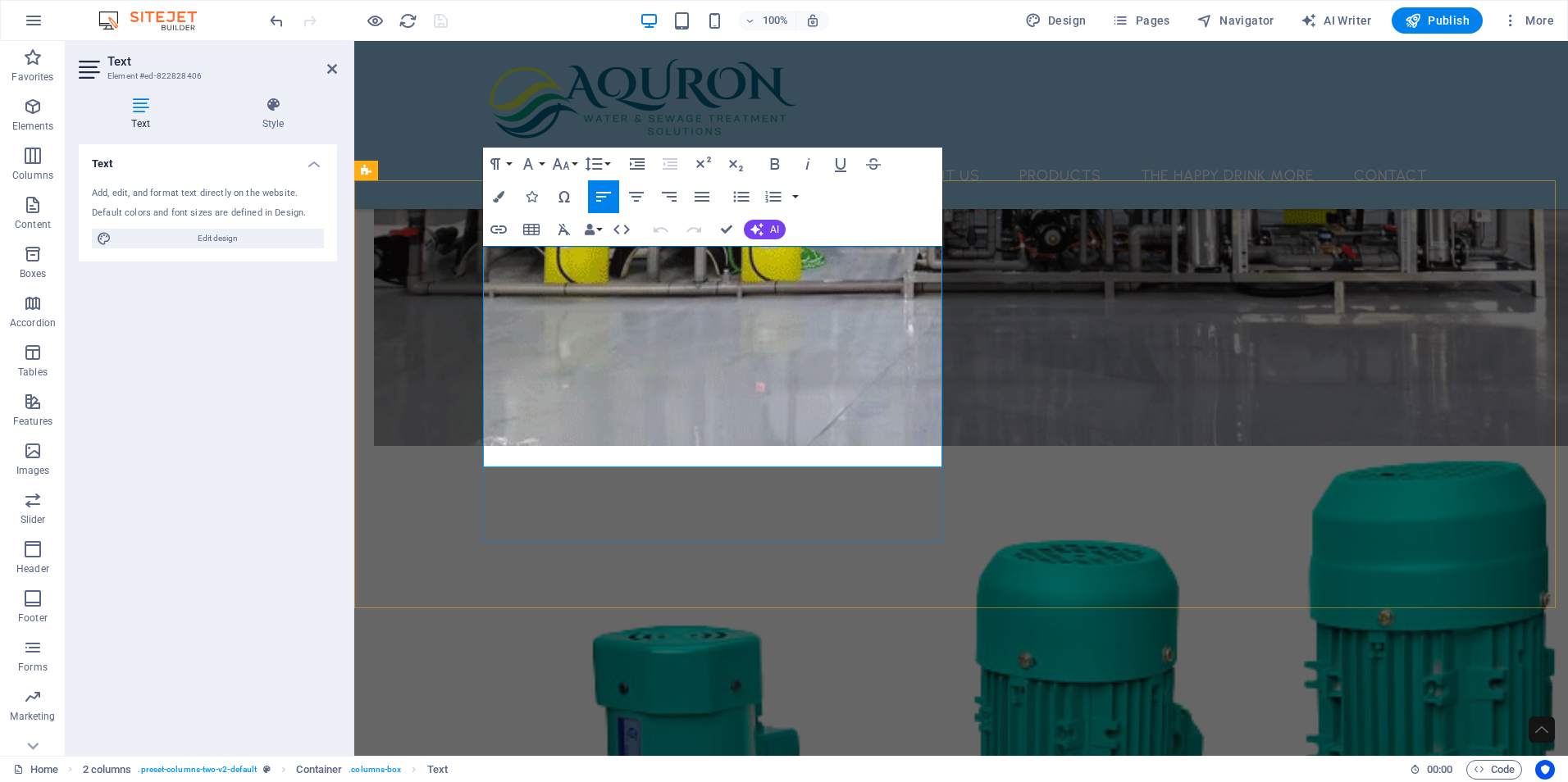 click on "Introducing The Happy Drink More – the ideal solution for those moments when everything else seems to falter, reminding you that it's the perfect time to indulge in a refreshing drink! Whether you’re out enjoying time with friends, hitting the golf course, soaking up the sun at the beach, embarking on a hunting adventure, hosting a lively party, or simply in need of a practical and portable flask—The Happy Drink More is here to deliver the bar experience straight to you. With its innovative design and convenient functionality, you can savour your favourite beverages wherever life takes you!" at bounding box center (604, 10402) 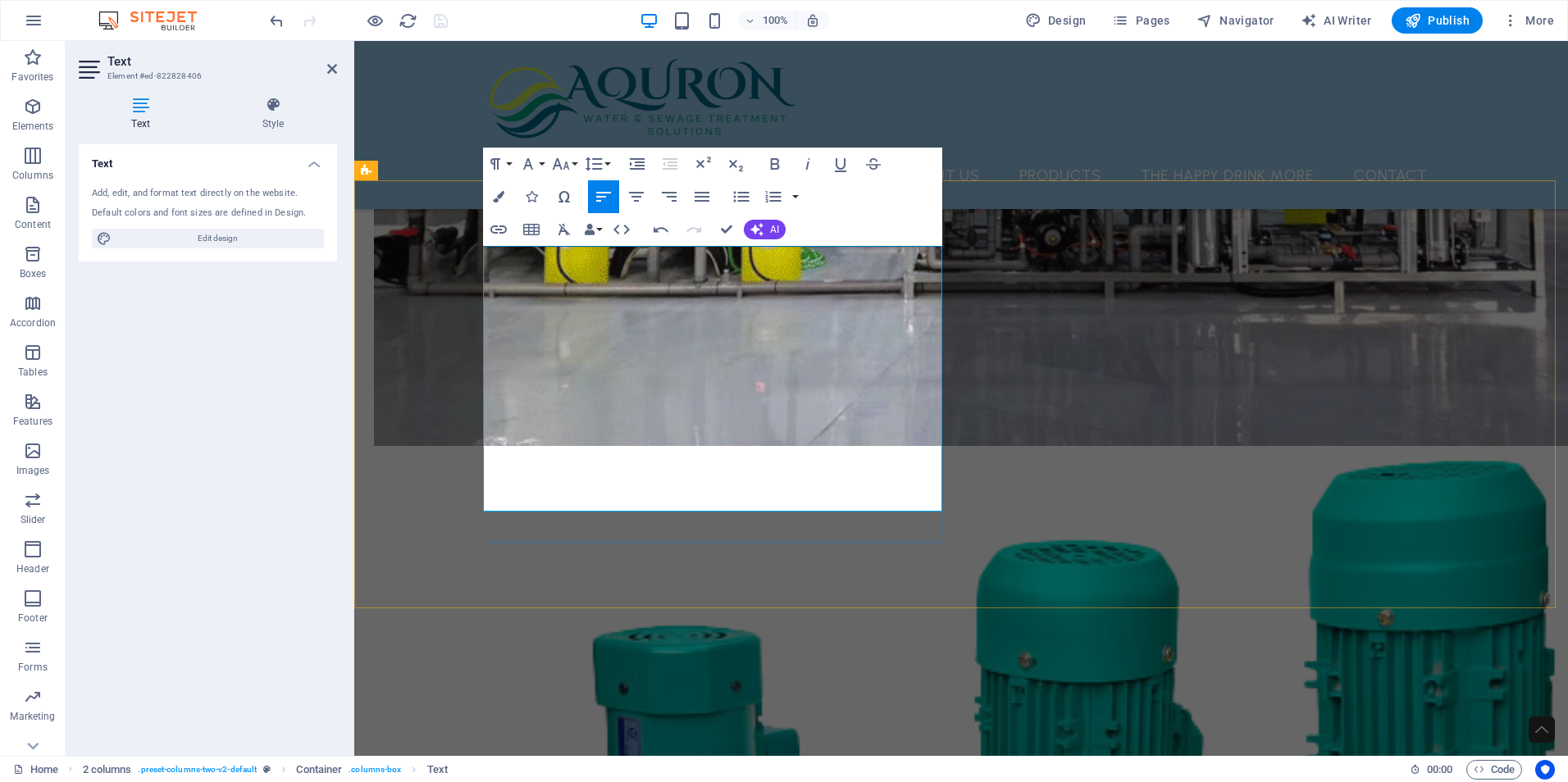 type 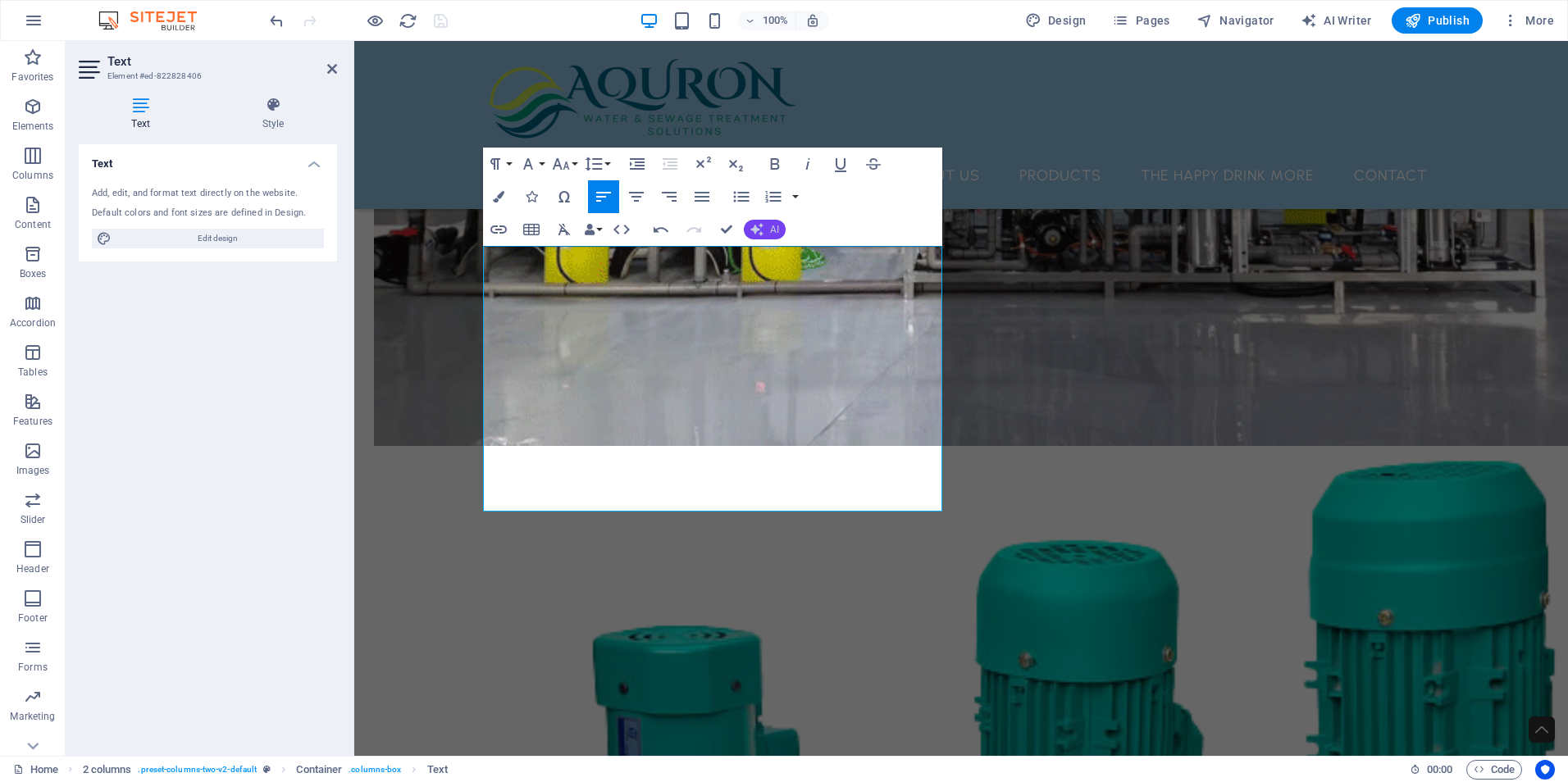 click 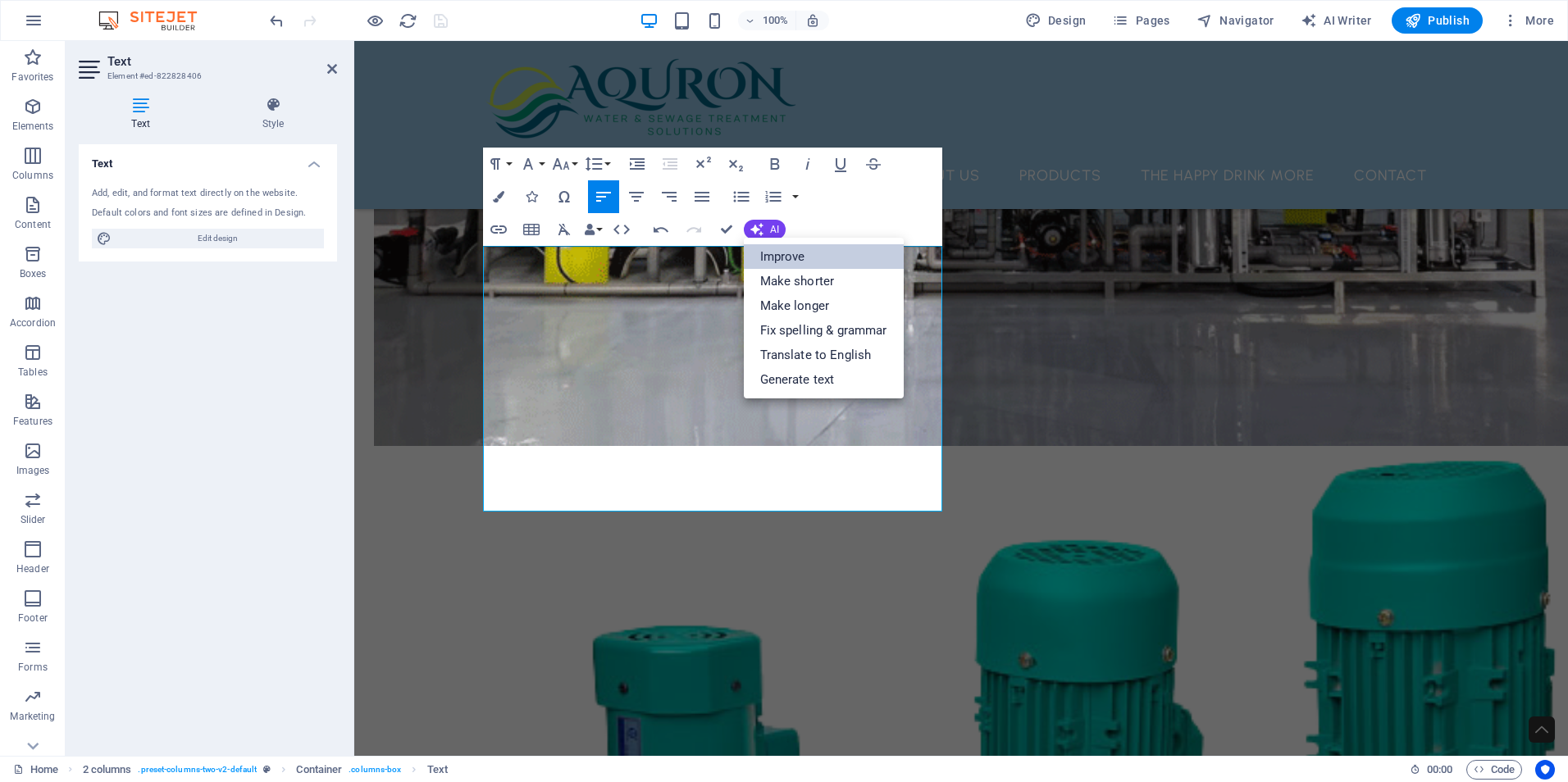 click on "Improve" at bounding box center [823, 257] 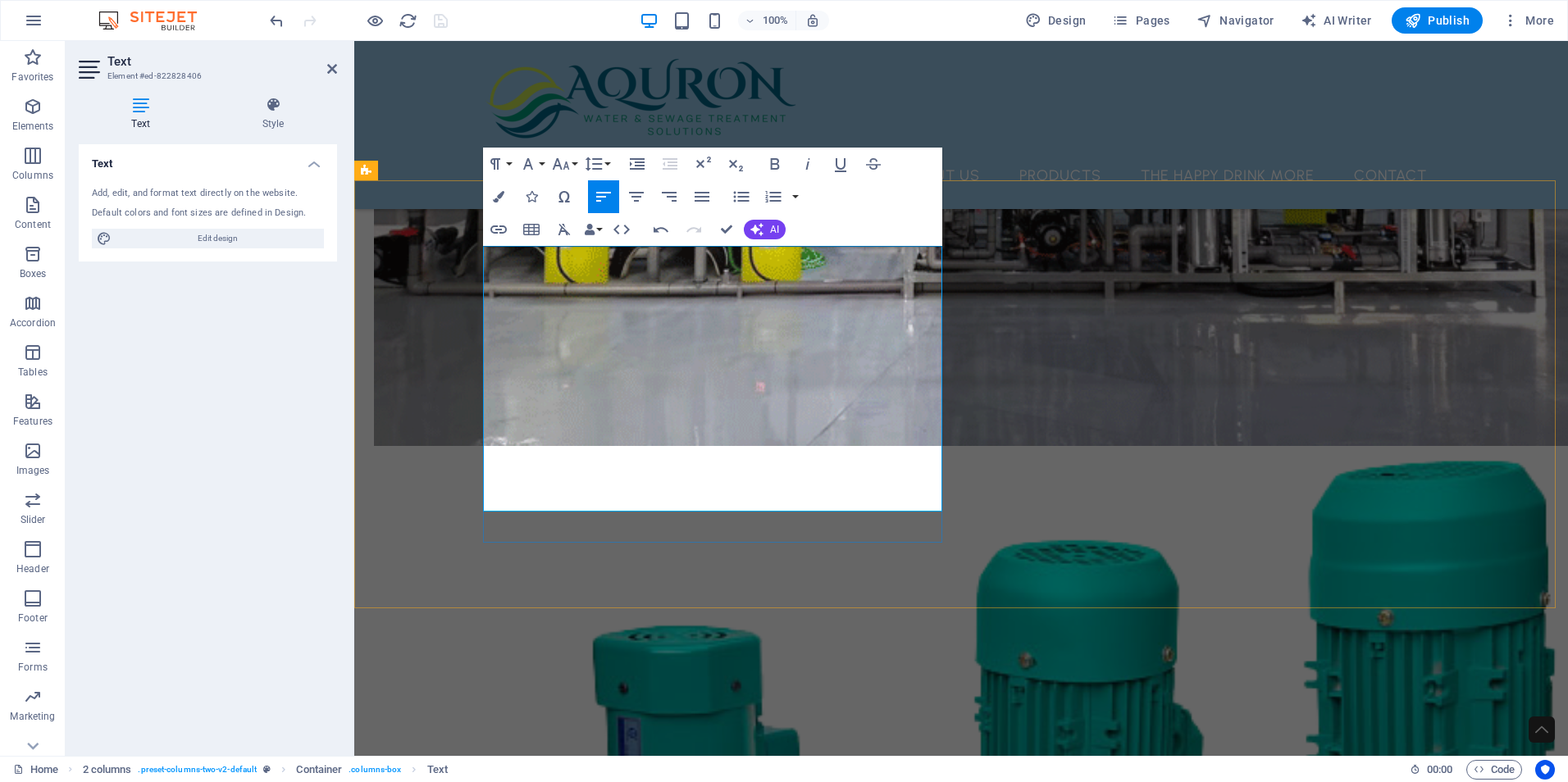 click on "Introducing The Happy Drink More – the ultimate beverage solution for those moments when everything else falls short, reminding you that it's always the right time to indulge in a refreshing drink! Whether you’re enjoying time with friends, hitting the golf course, soaking up the sun at the beach, embarking on a hunting adventure, hosting a lively party, or simply needing a practical and portable flask—The Happy Drink More brings the bar experience right to you. With its innovative design and convenient functionality, you can savor your favourite beverages wherever life leads you! Perfect as corporate gifts." at bounding box center (604, 10424) 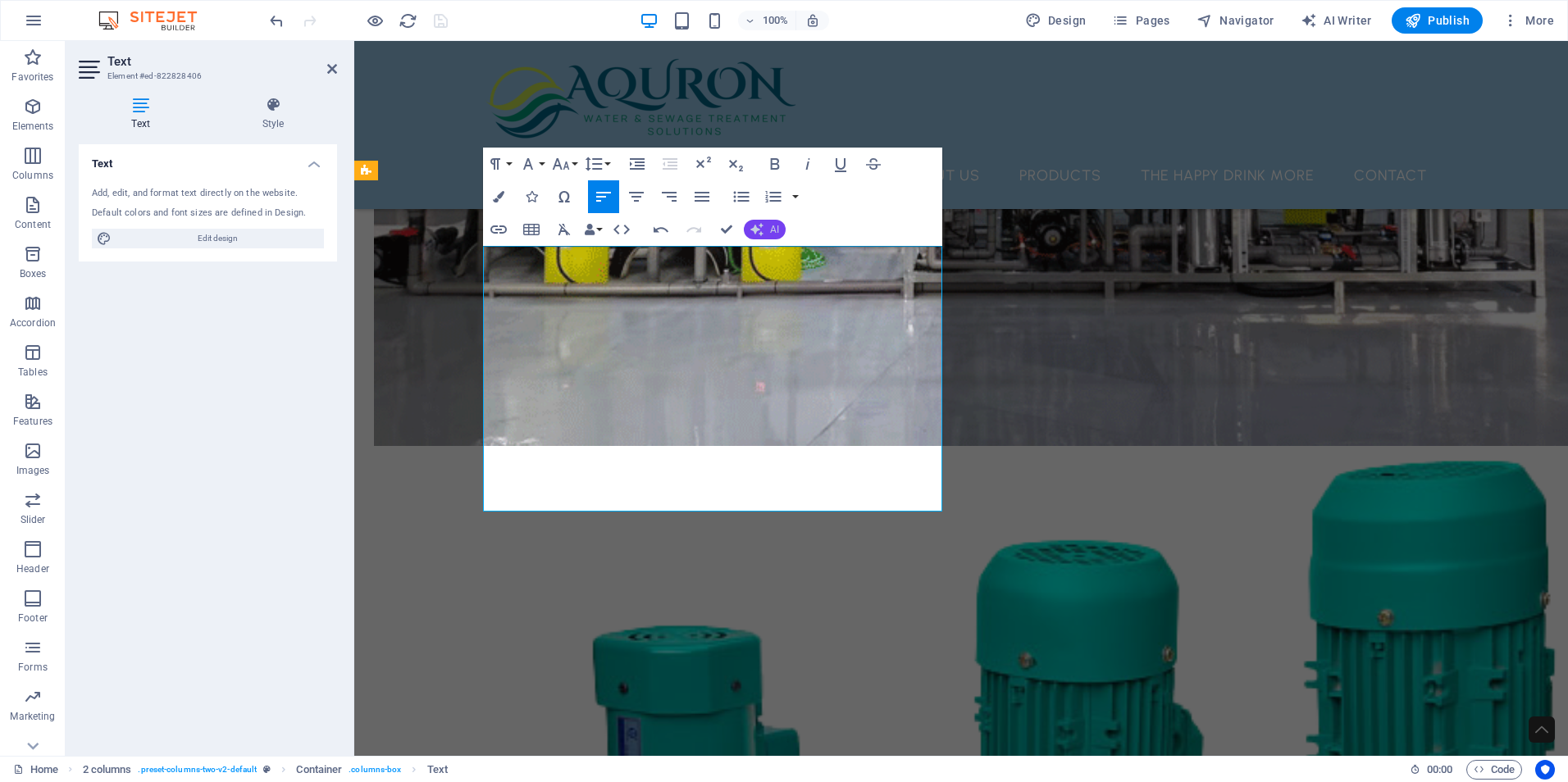 click 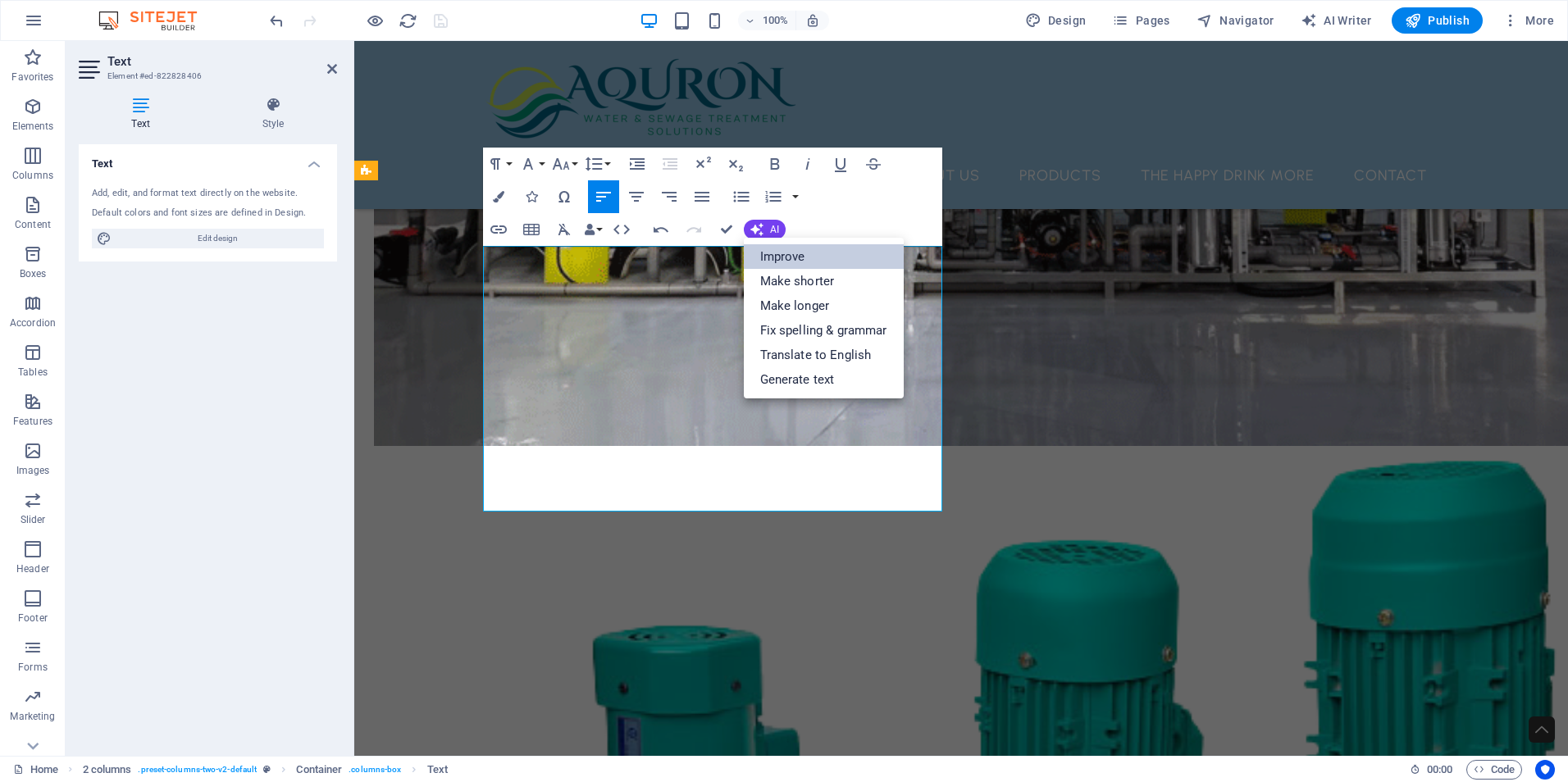 click on "Improve" at bounding box center [823, 257] 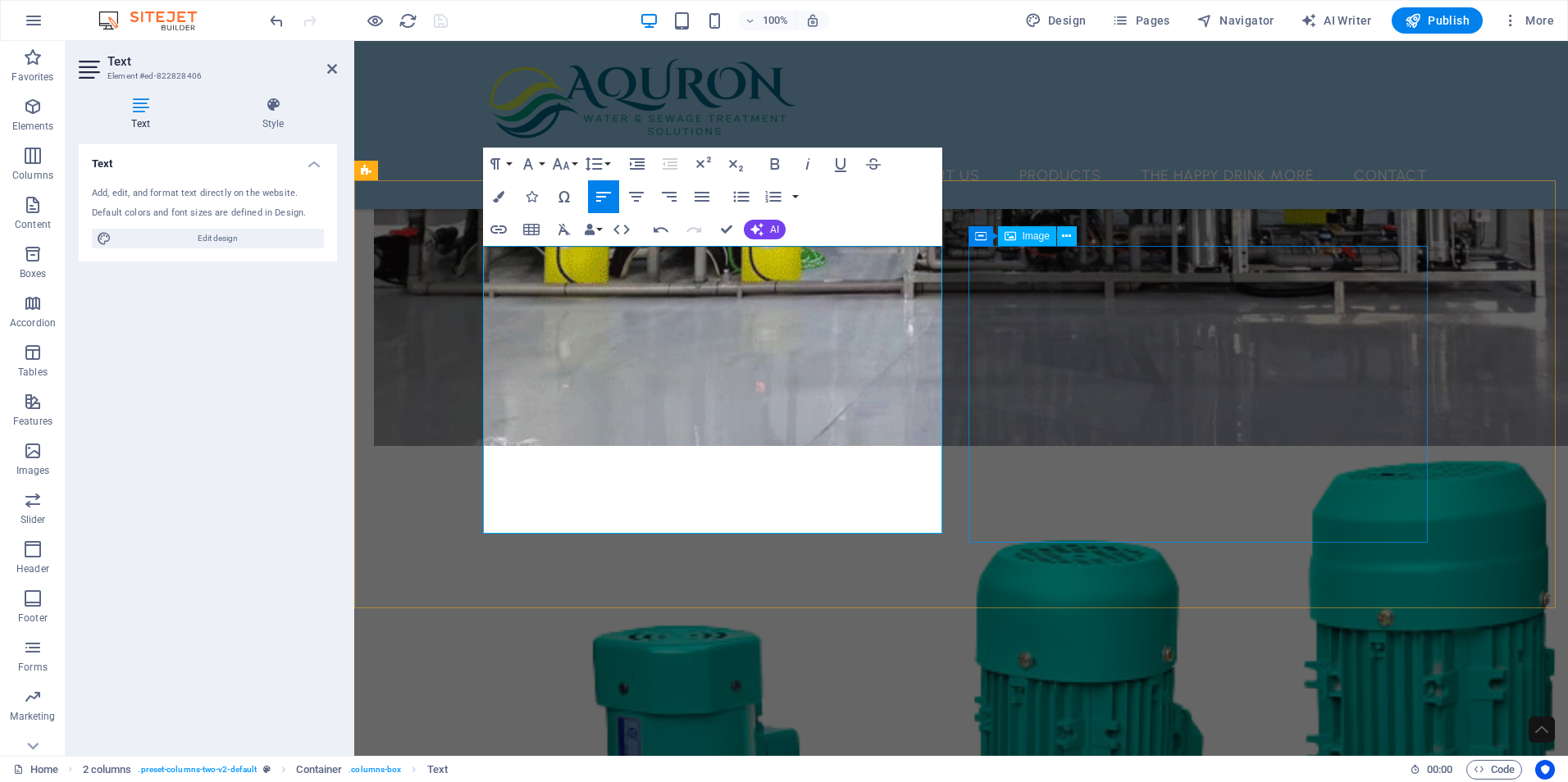 click at bounding box center [604, 10741] 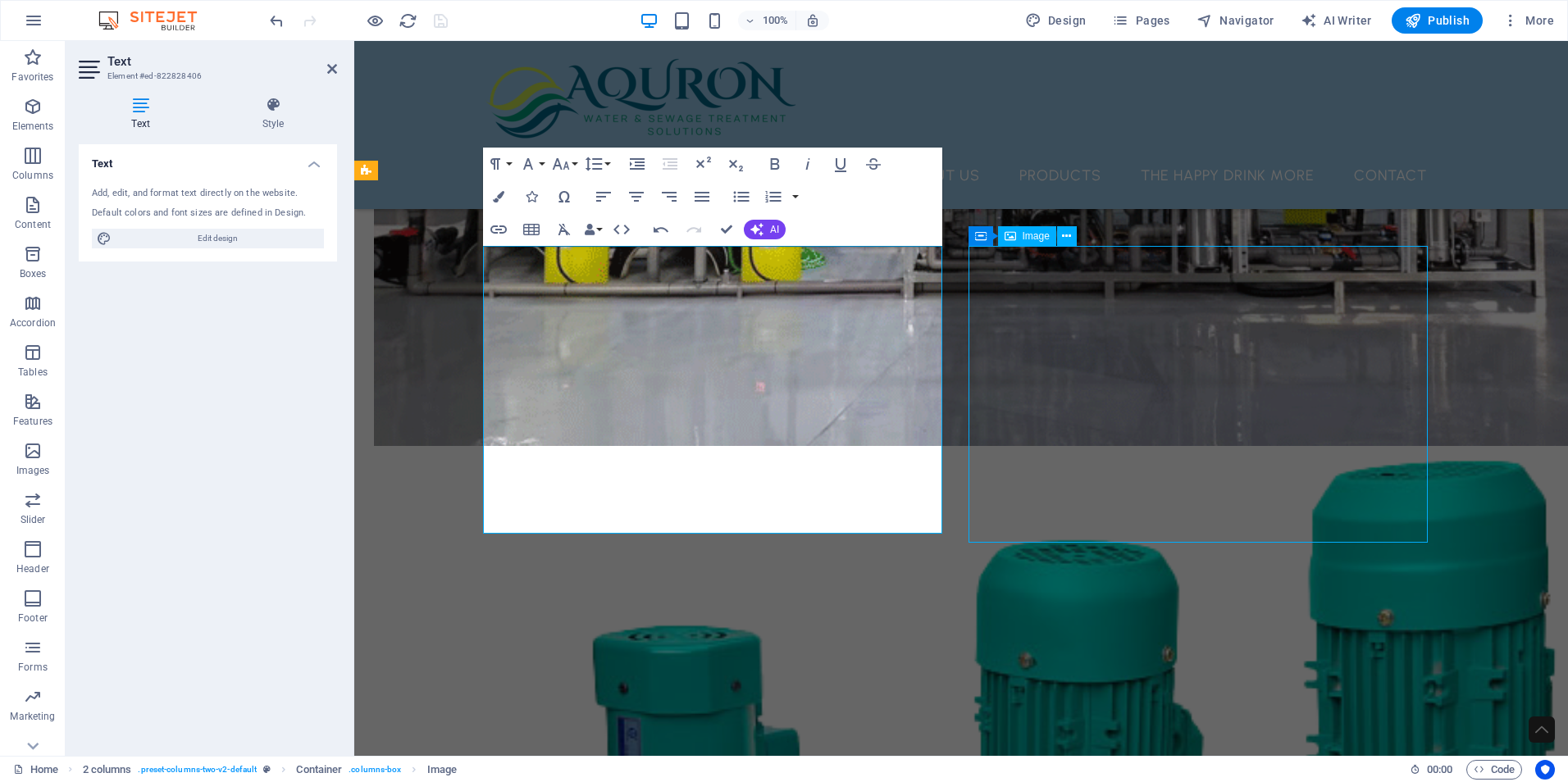 click at bounding box center [604, 10741] 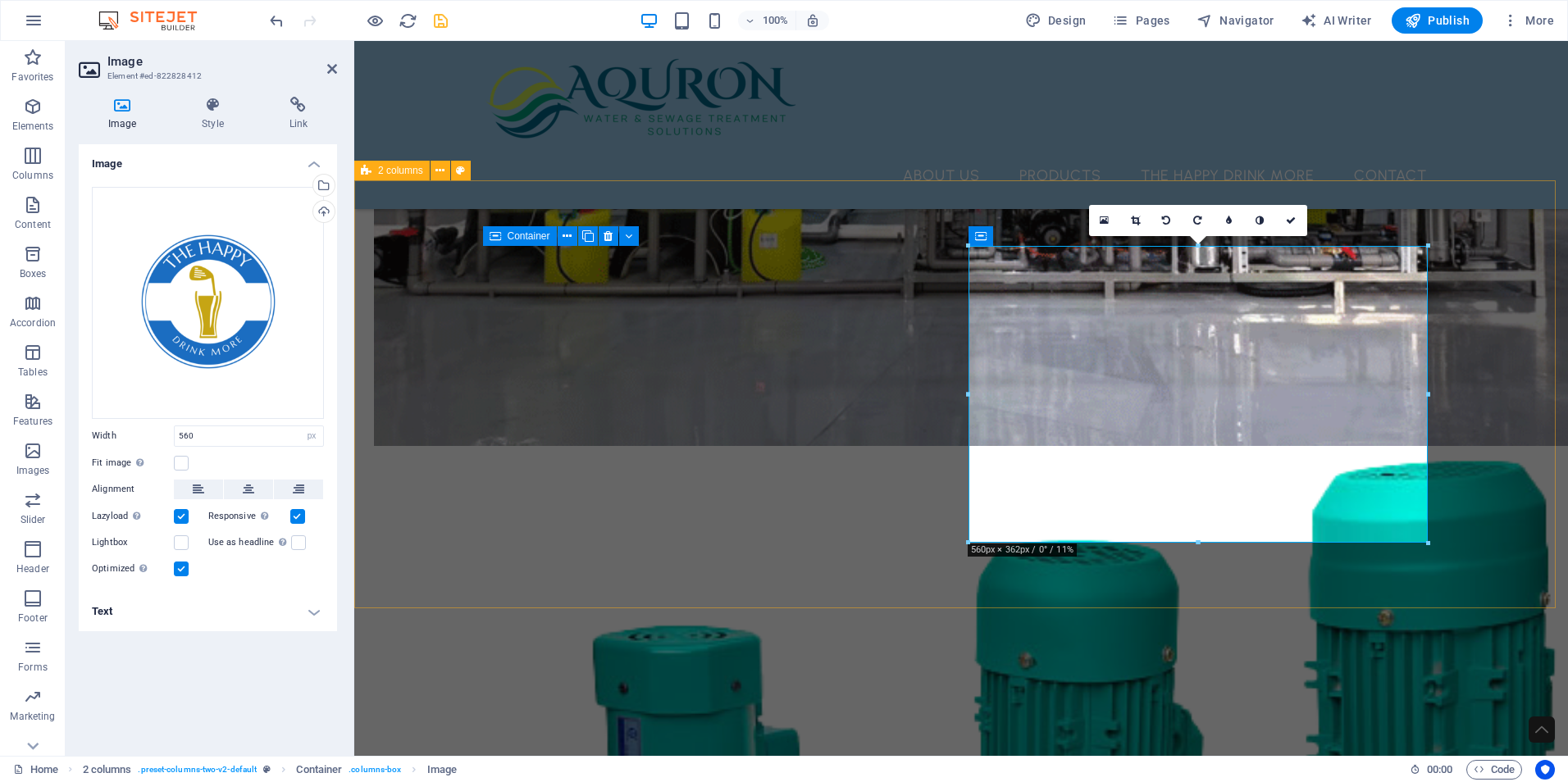click on "Introducing The Happy Drink More – the ultimate beverage solution for those moments when everything else falls short, reminding you that it’s always the perfect time to indulge in a refreshing drink! Whether you’re enjoying time with friends, hitting the golf course, soaking up the sun at the beach, embarking on a hunting adventure, hosting a lively party, or simply in need of a practical and portable flask, The Happy Drink More brings the bar experience right to you. With its innovative design and convenient functionality, you can savor your favorite beverages wherever life takes you! The Happy Drink More also makes the perfect corporate gift, ready to be customized for your brand." at bounding box center [961, 10590] 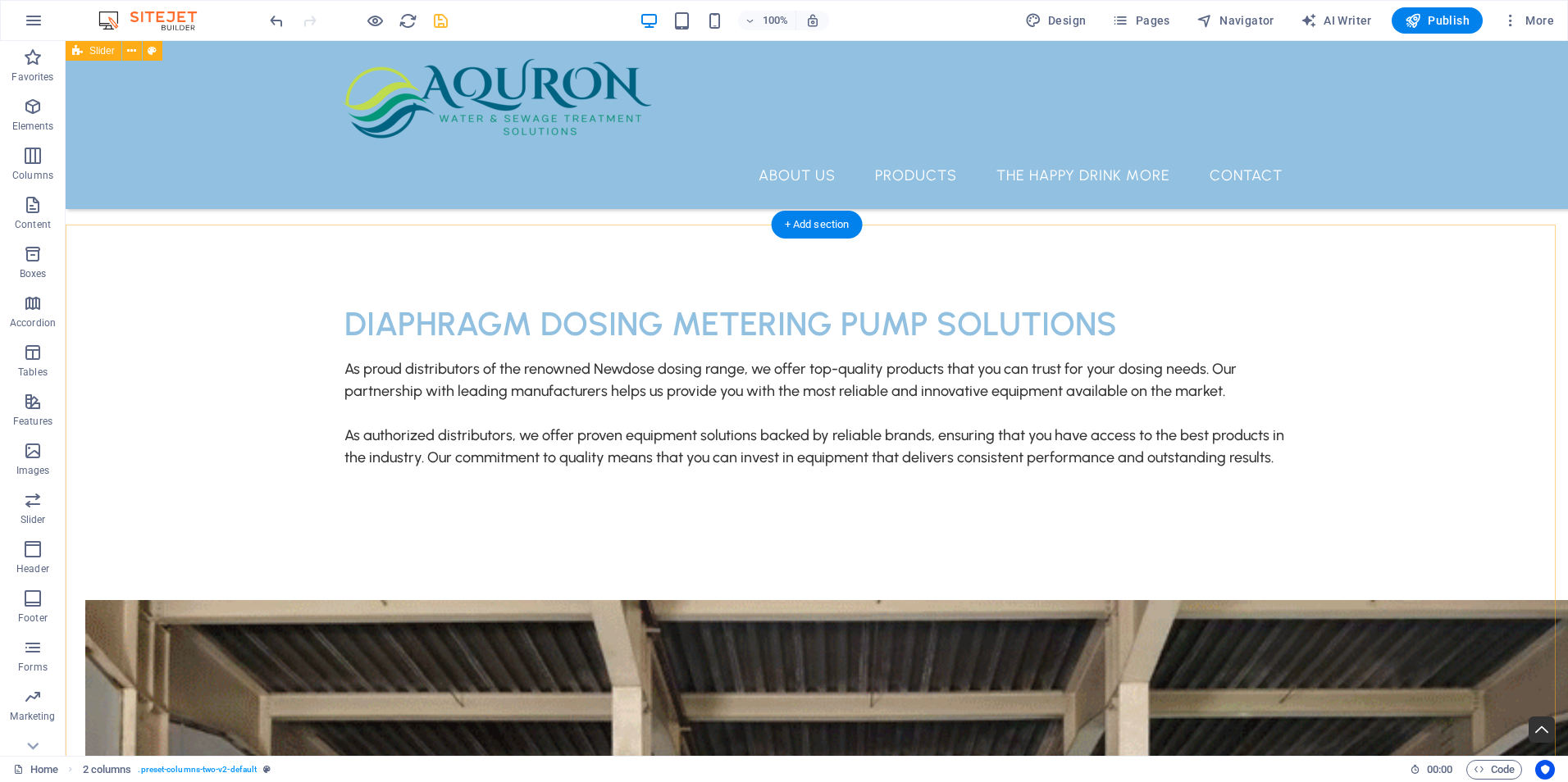 scroll, scrollTop: 2787, scrollLeft: 0, axis: vertical 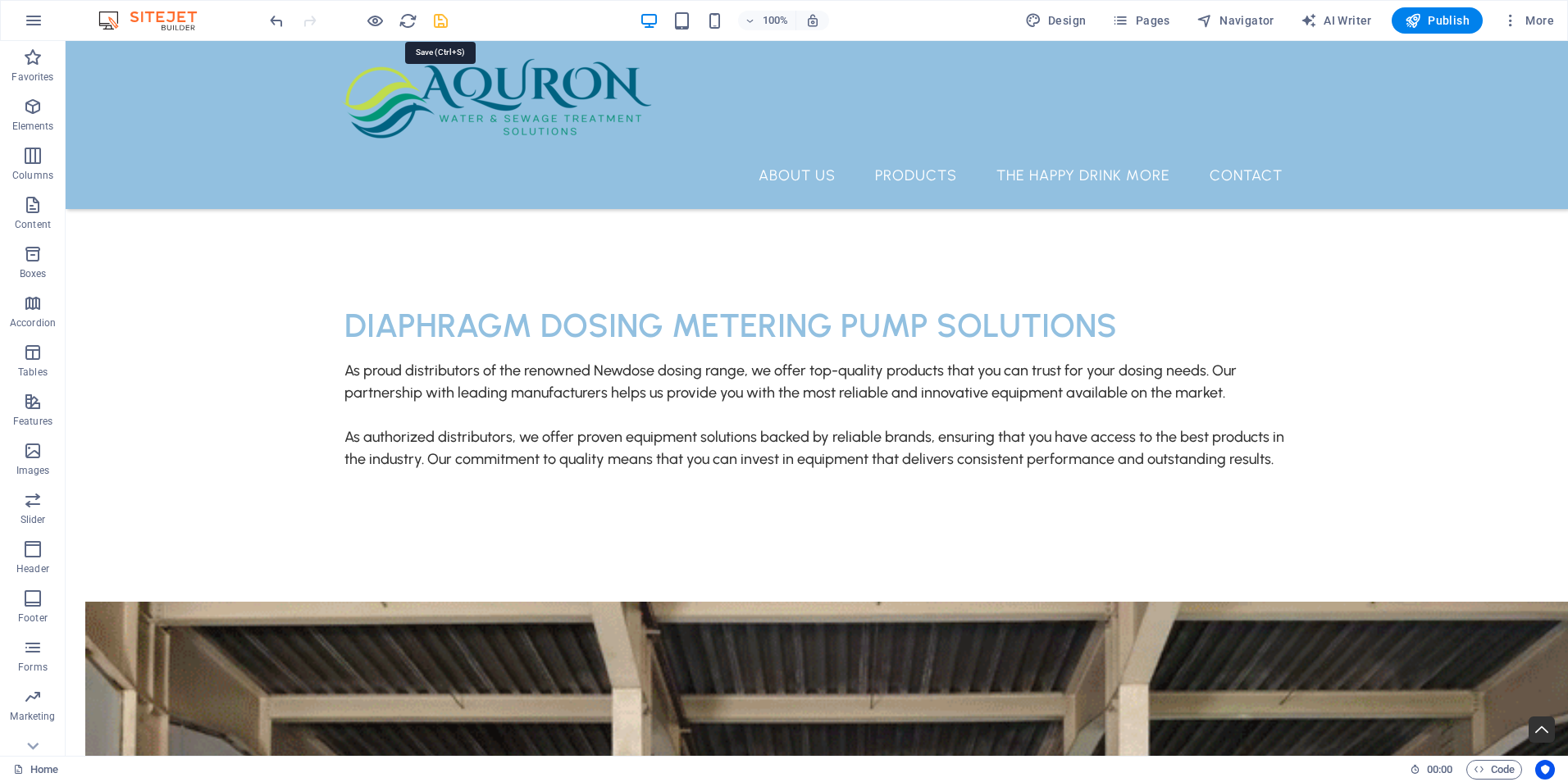 drag, startPoint x: 442, startPoint y: 19, endPoint x: 800, endPoint y: 347, distance: 485.5389 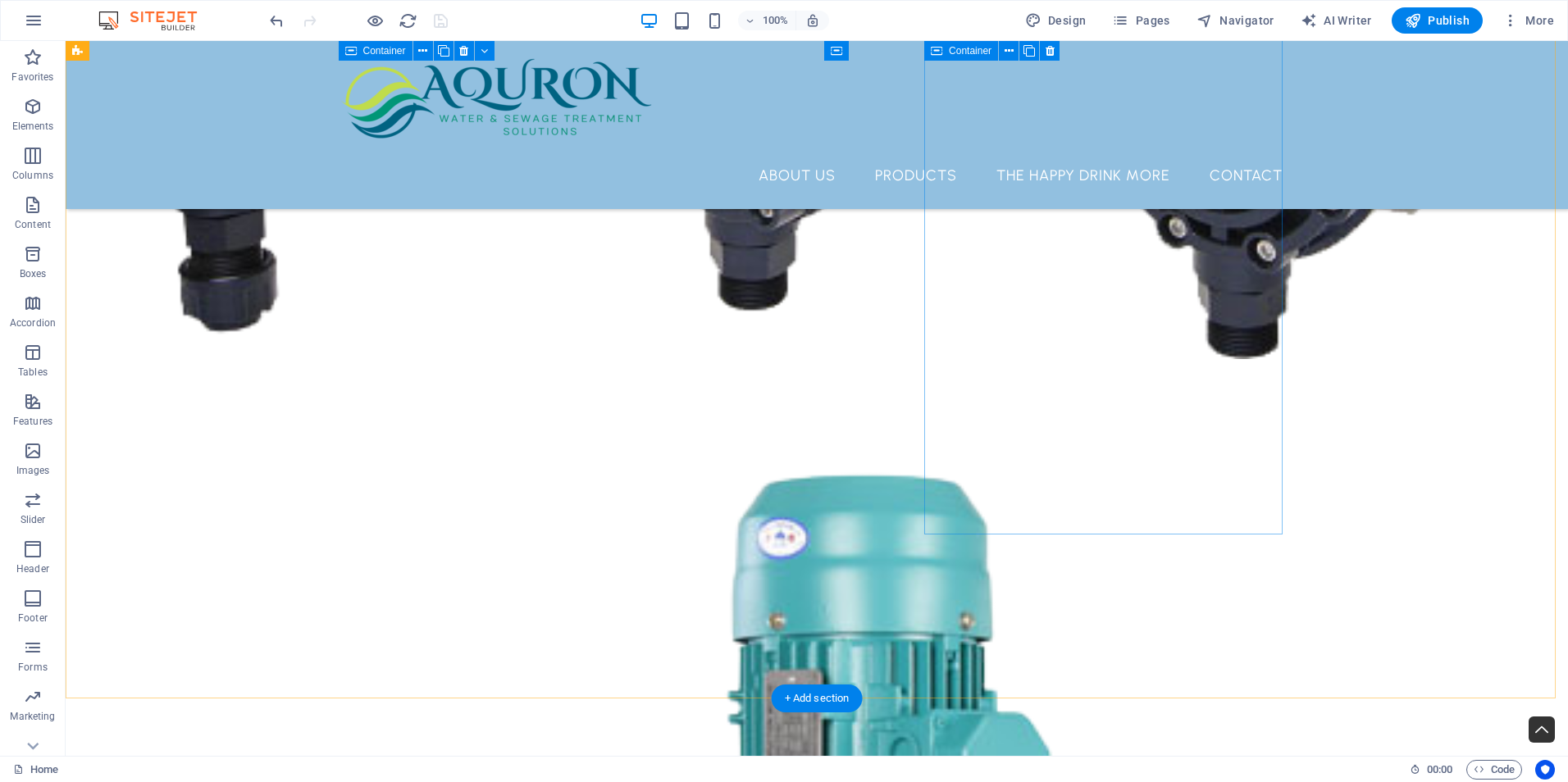 scroll, scrollTop: 5246, scrollLeft: 0, axis: vertical 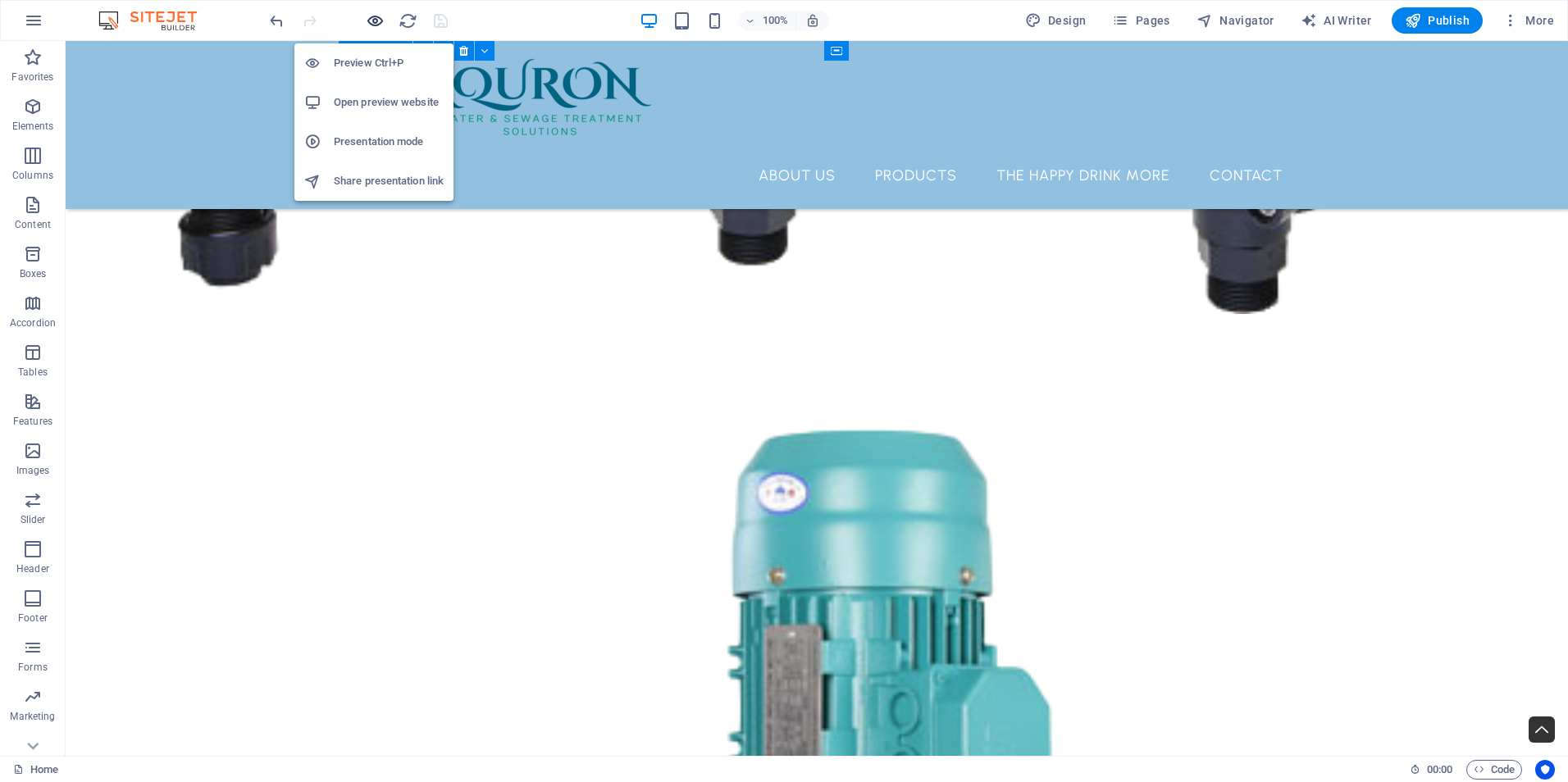 click at bounding box center (375, 20) 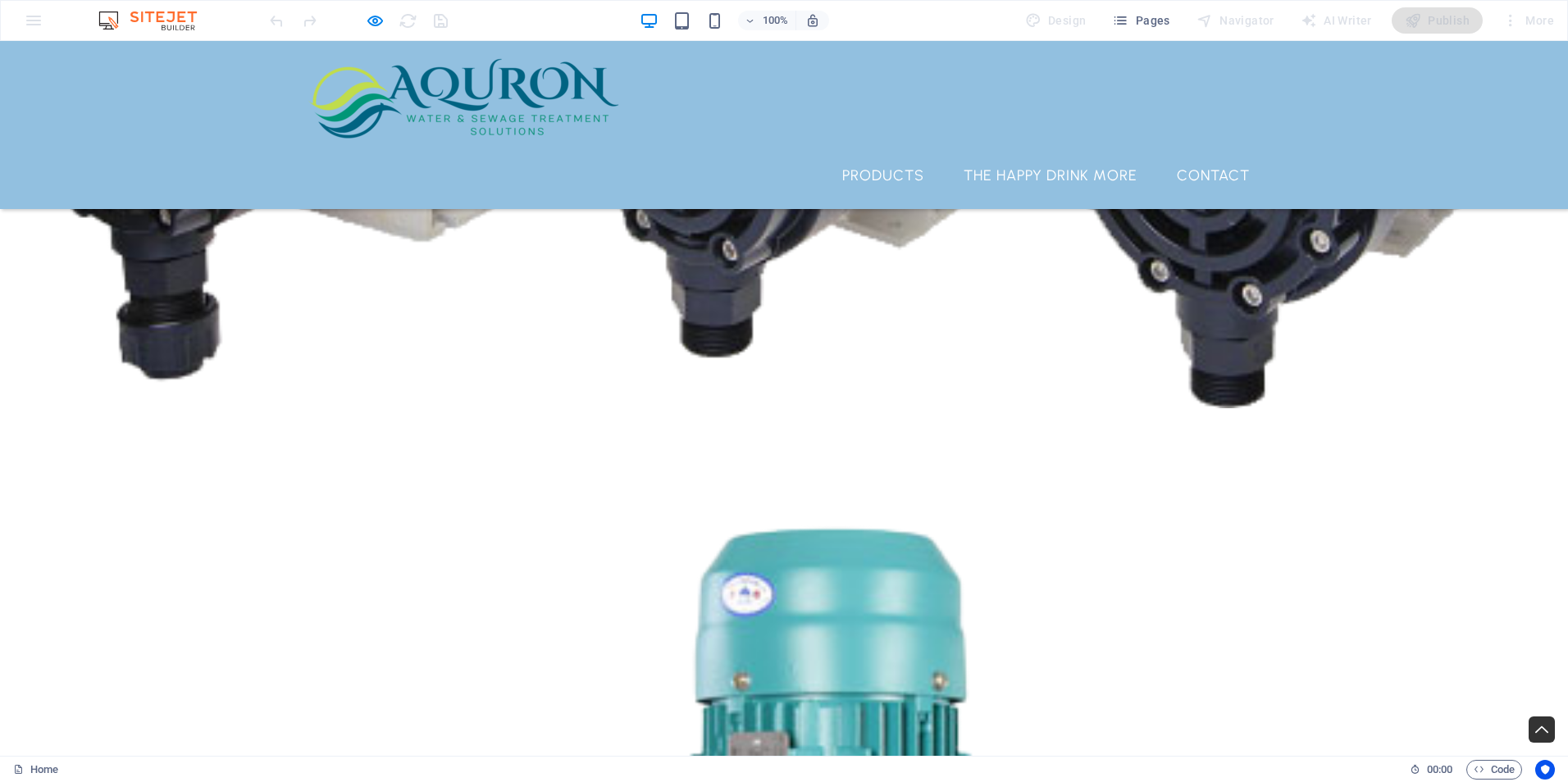 click on "About Us" at bounding box center (764, 175) 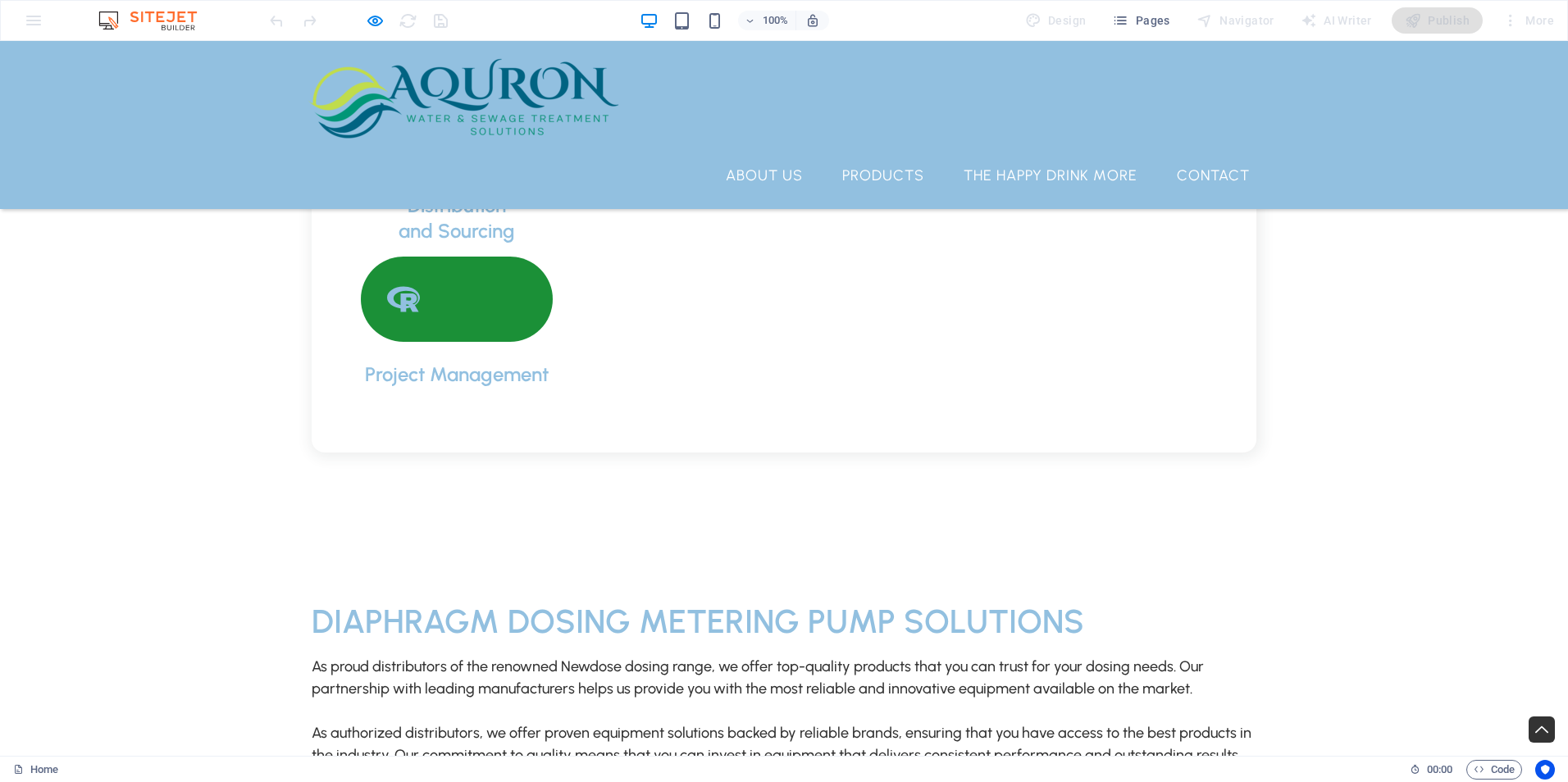 scroll, scrollTop: 2377, scrollLeft: 0, axis: vertical 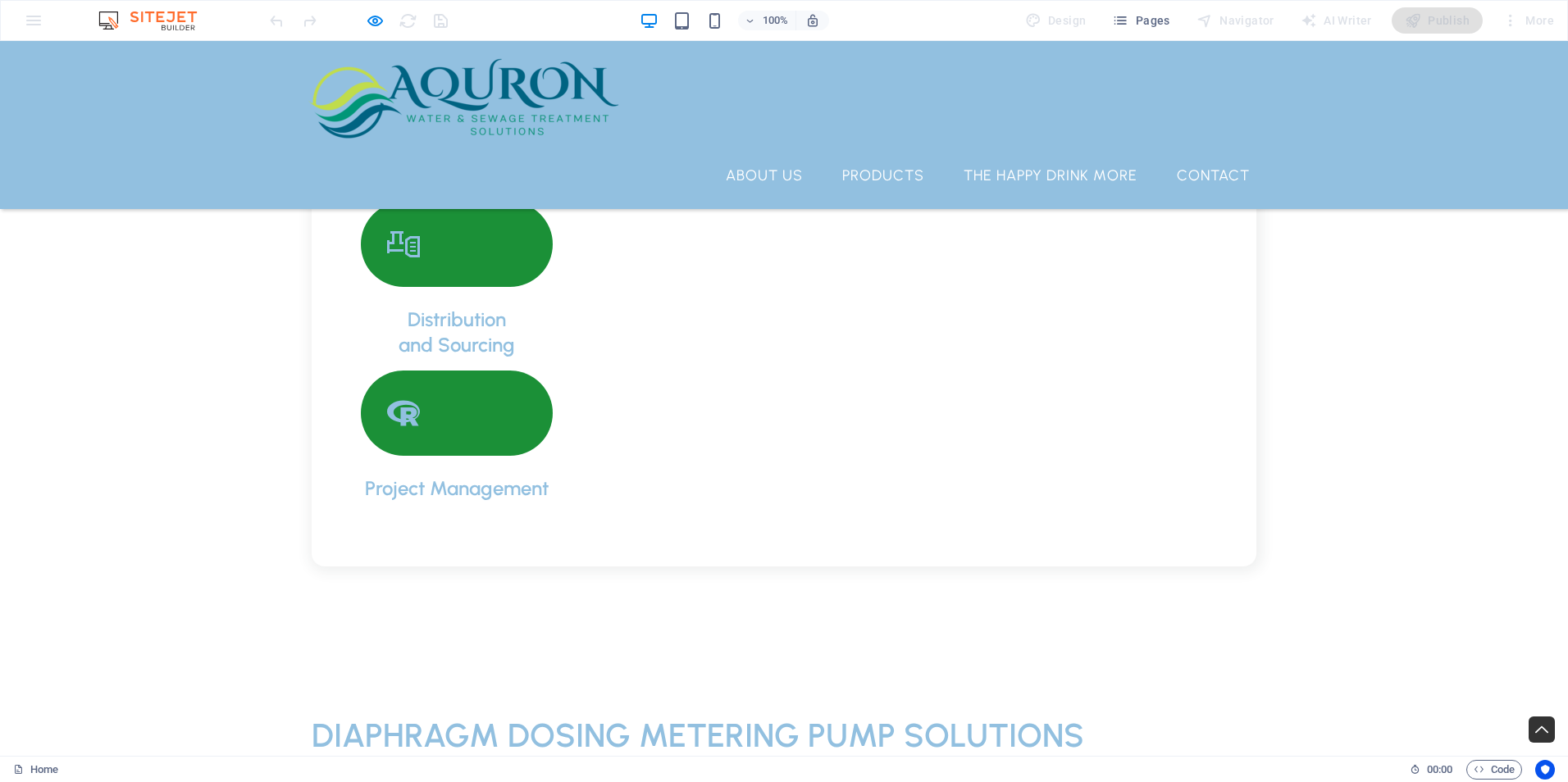 click on "PRODUCTS Dosing Pump Fitting Spare dosing fittings are readily available and easily accessible, providing you with the peace of mind that comes from knowing you can obtain replacements or additional components whenever necessary. This availability ensures that you will never be caught unprepared, allowing for efficient maintenance and seamless operation of your systems without interruptions. Poly Dosing Skid Aquron's Packaged Dosing System has been expertly designed and meticulously manufactured to seamlessly accommodate a diverse range of both dry and wet chemicals. This comprehensive packaged solution not only ensures robust working conditions but also provides the reliability needed to effectively meet your specific requirements. With its advanced engineering and thoughtful design, our dosing system is poised to deliver consistent performance, making it an ideal choice for various applications in your operations. Instruments  Environmental  Screens Unistrut End Caps Dosing Pump Fitting Poly Dosing Skid 1 2" at bounding box center (784, 5722) 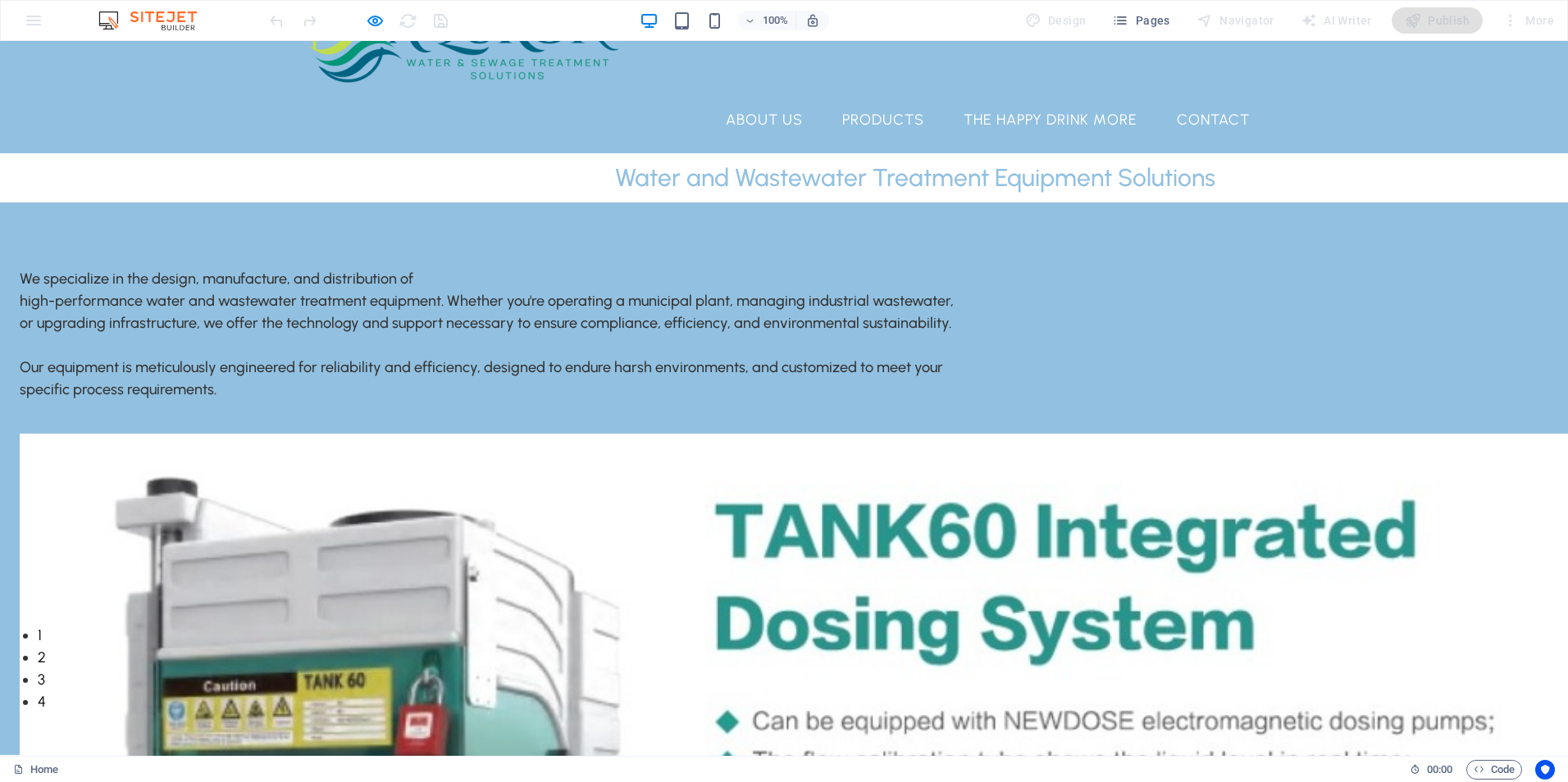 scroll, scrollTop: 0, scrollLeft: 0, axis: both 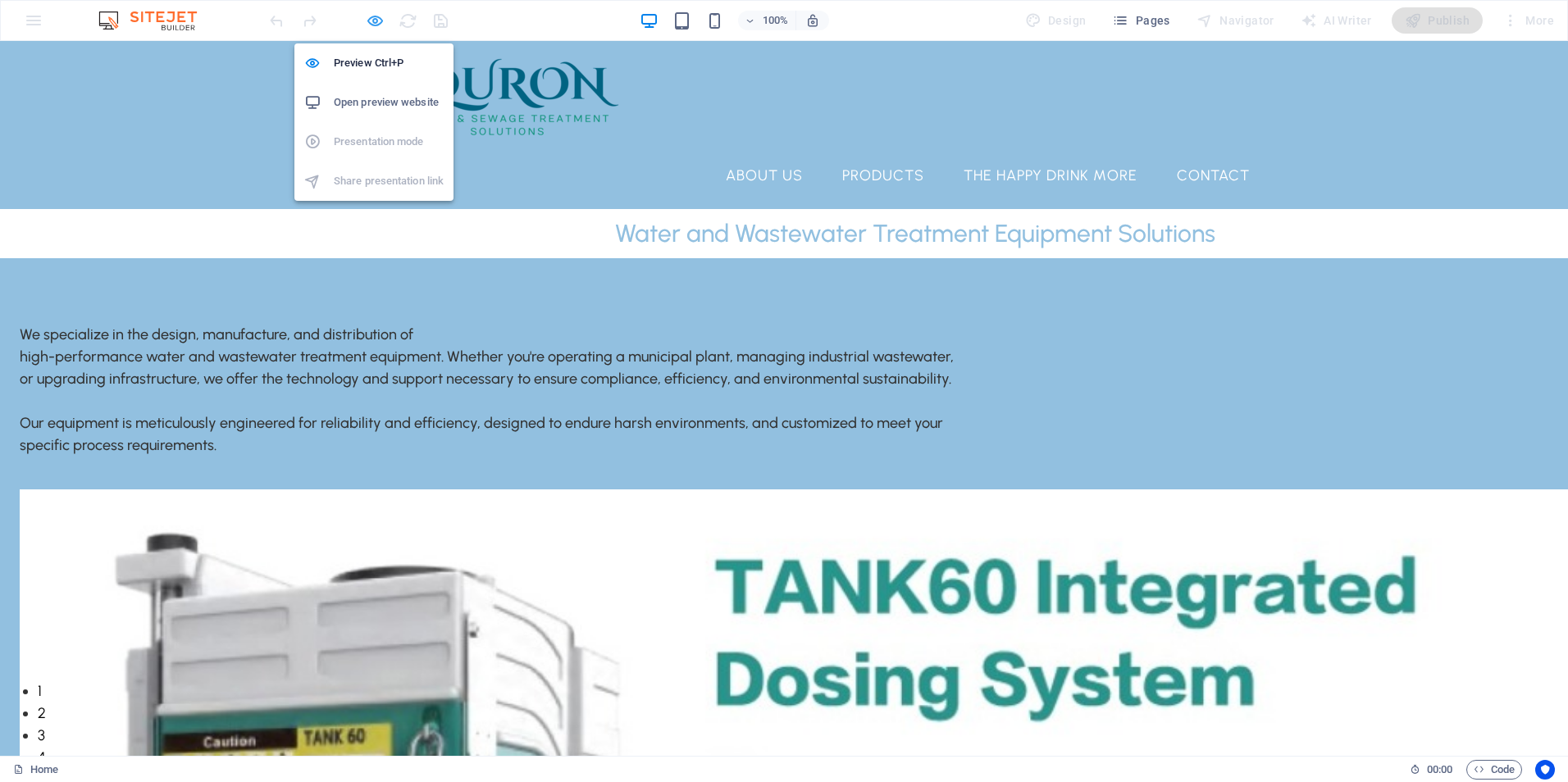 click on "Aquron Home Favorites Elements Columns Content Boxes Accordion Tables Features Images Slider Header Footer Forms Marketing Collections
Drag here to replace the existing content. Press “Ctrl” if you want to create a new element.
Container   H2   Unequal Columns   Container   Container   Unequal Columns   Container   Container   Boxes   Spacer   Slider   Slider   Spacer   Container   Container   Image   Container   H3   Menu Bar   H3   Container   Container   Image   Spacer   Icon   Icon   Spacer   Spacer   Spacer   Text   Text   Spacer   Slider   Slider   Spacer   Separator   HTML   Separator   Text   Text   H2   4 columns   Container   Image   Text   Text   Spacer   H2   Container   Container   Text   Text   Container   Spacer   H2   Logo   Icon   Container   Image   Text   Menu   Gallery   Gallery   Spacer   Icon   Icon   Icon   Text   Top button   Footer Heimdall   Container   Spacer   Image   Icon" at bounding box center (784, 391) 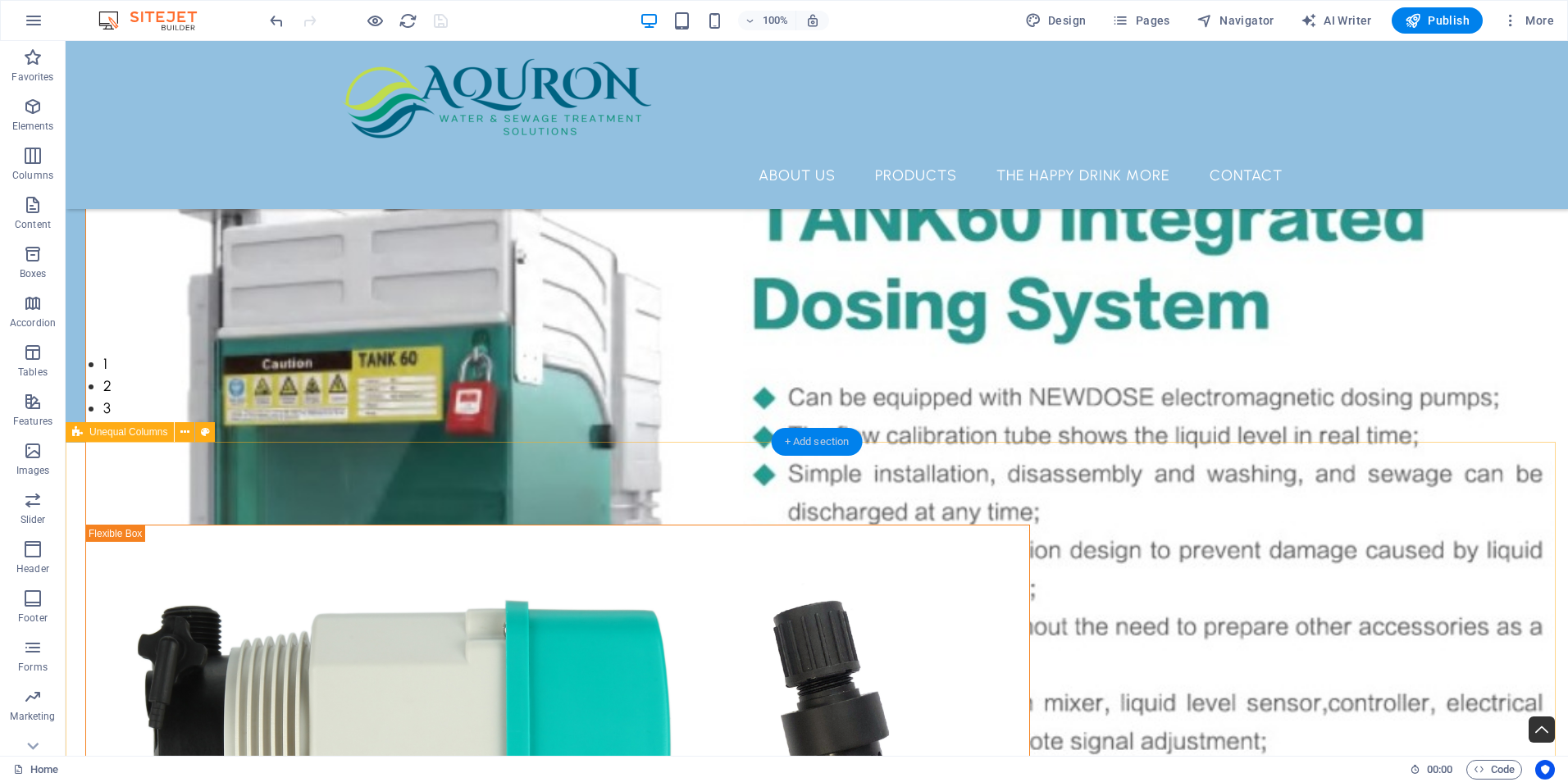 scroll, scrollTop: 328, scrollLeft: 0, axis: vertical 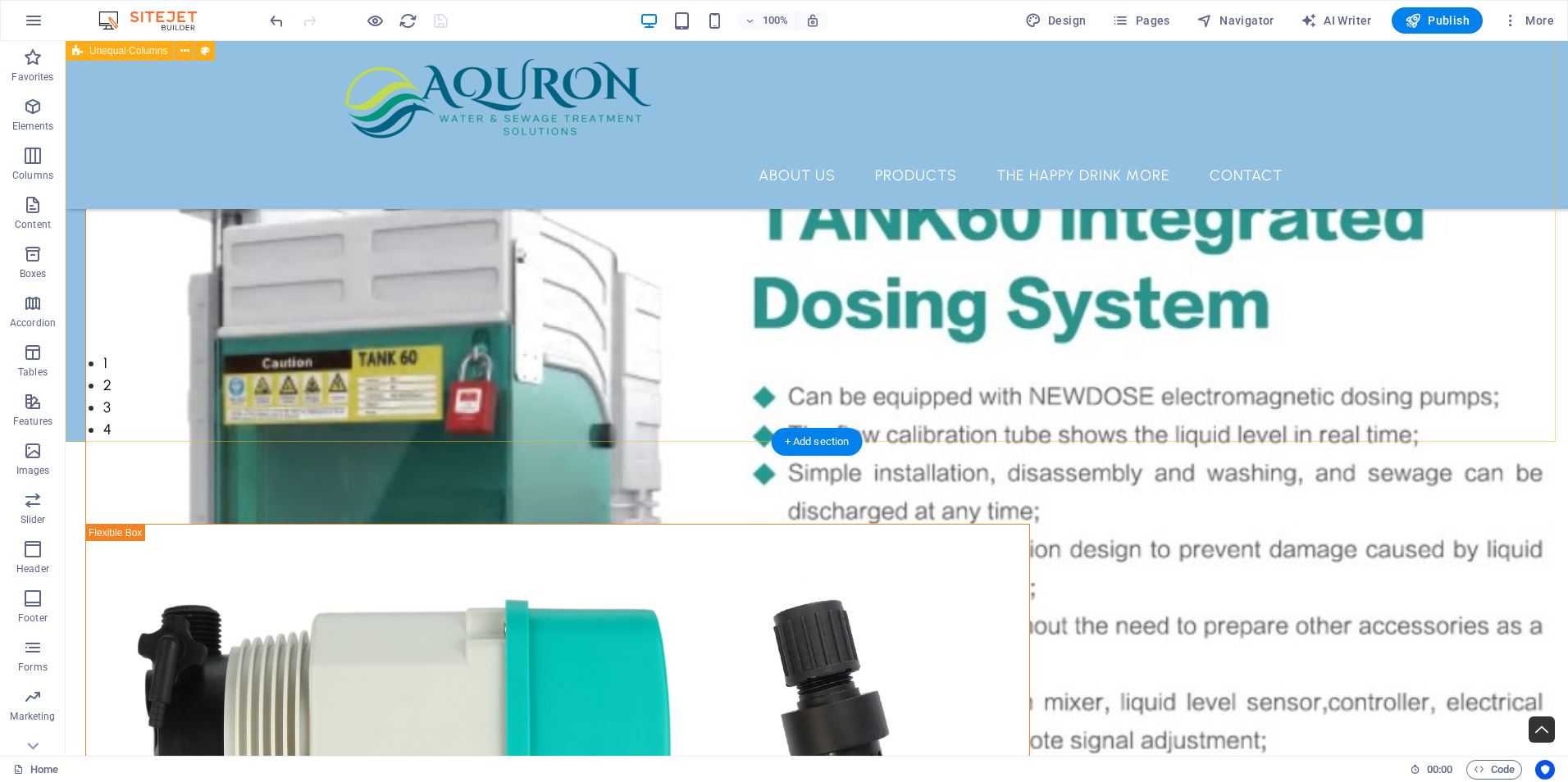 click on "We specialize in the design, manufacture, and distribution of  high-performance water and wastewater treatment equipment. Whether you're operating a municipal plant, managing industrial wastewater, or upgrading infrastructure, we offer the technology and support necessary to ensure compliance, efficiency, and environmental sustainability. Our equipment is meticulously engineered for reliability and efficiency, designed to endure harsh environments, and customized to meet your specific process requirements." at bounding box center [817, 166] 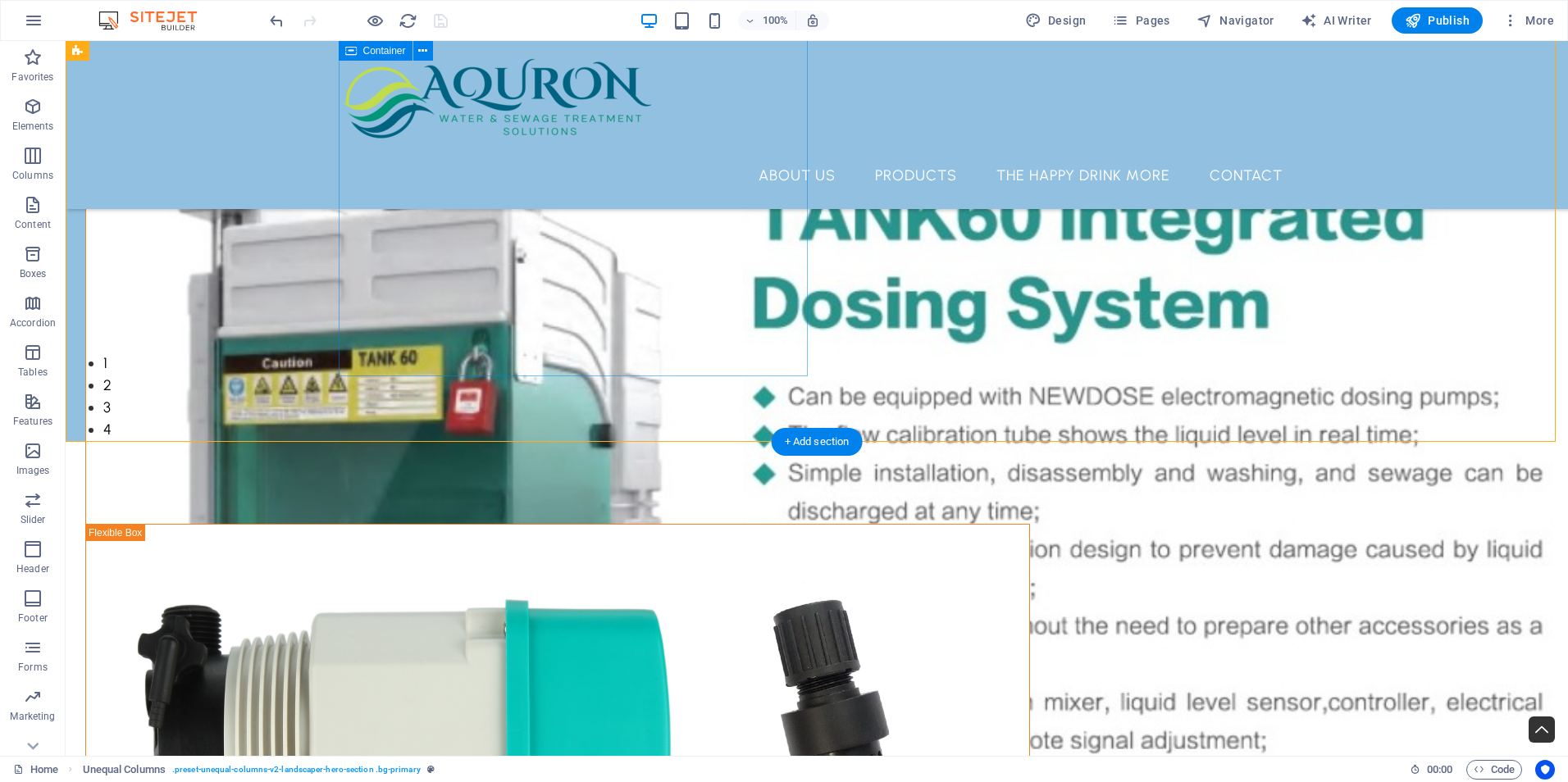 click on "We specialize in the design, manufacture, and distribution of  high-performance water and wastewater treatment equipment. Whether you're operating a municipal plant, managing industrial wastewater, or upgrading infrastructure, we offer the technology and support necessary to ensure compliance, efficiency, and environmental sustainability. Our equipment is meticulously engineered for reliability and efficiency, designed to endure harsh environments, and customized to meet your specific process requirements." at bounding box center [558, 21] 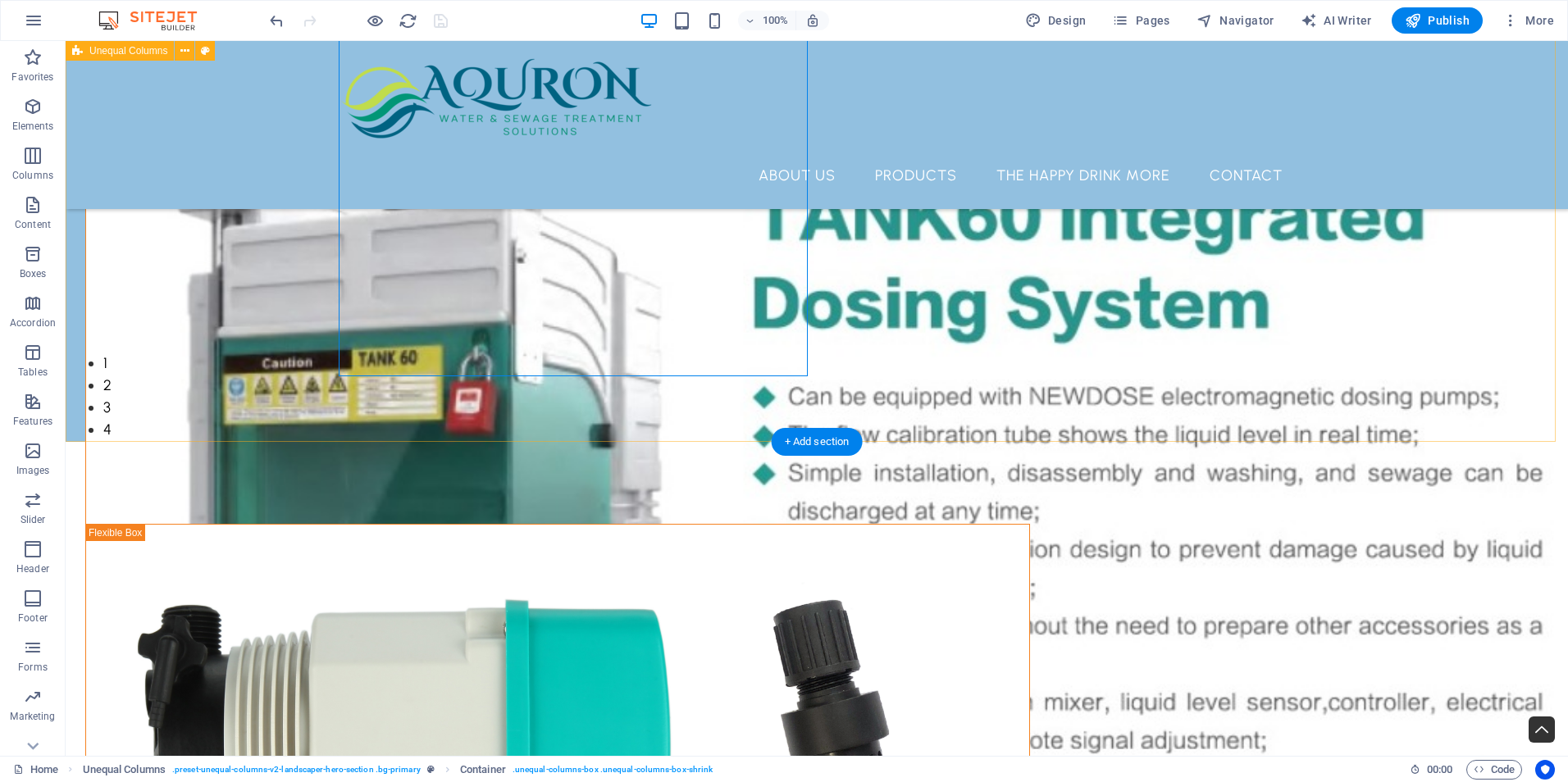 click on "We specialize in the design, manufacture, and distribution of  high-performance water and wastewater treatment equipment. Whether you're operating a municipal plant, managing industrial wastewater, or upgrading infrastructure, we offer the technology and support necessary to ensure compliance, efficiency, and environmental sustainability. Our equipment is meticulously engineered for reliability and efficiency, designed to endure harsh environments, and customized to meet your specific process requirements." at bounding box center (817, 166) 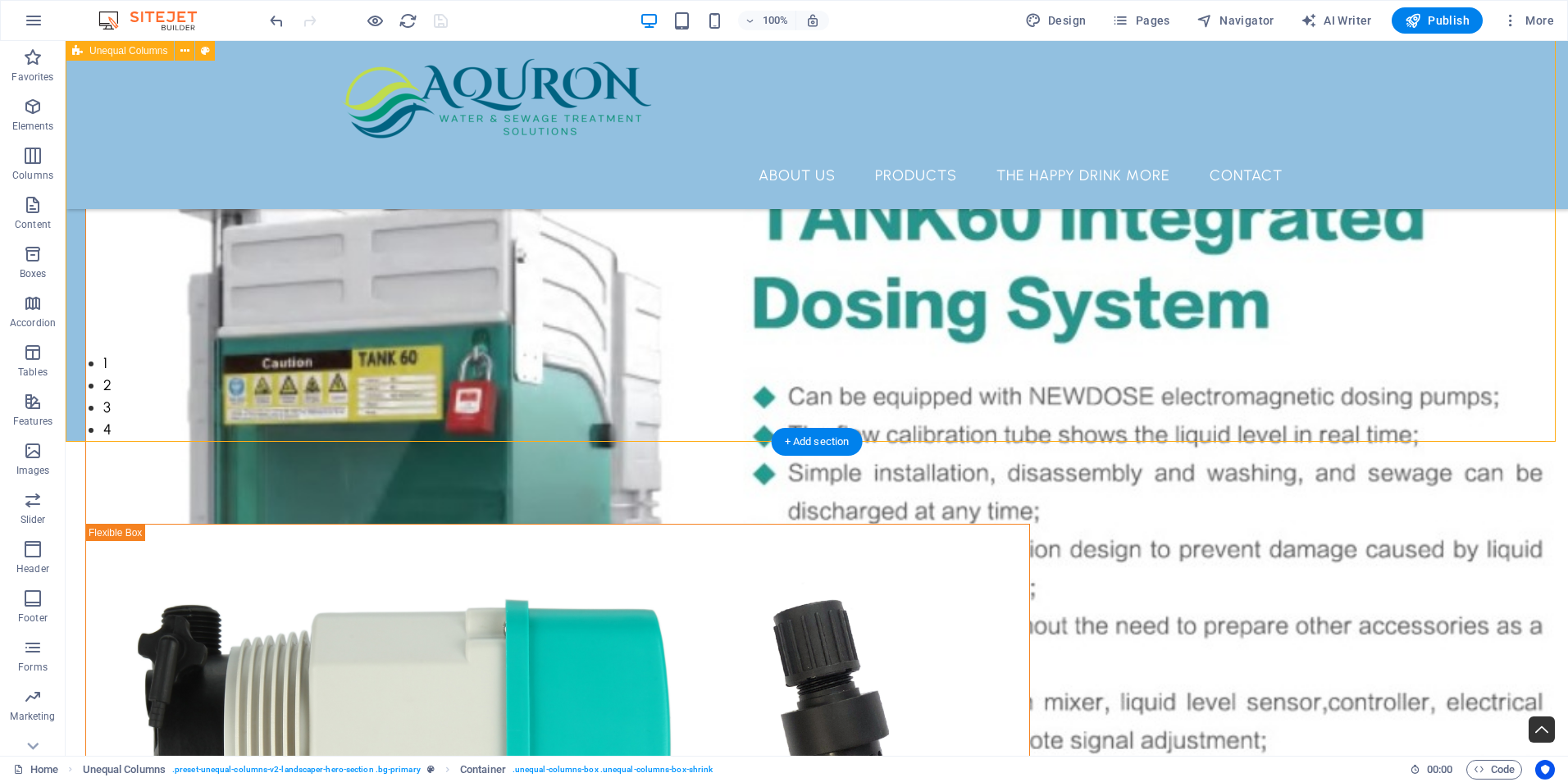 click on "We specialize in the design, manufacture, and distribution of  high-performance water and wastewater treatment equipment. Whether you're operating a municipal plant, managing industrial wastewater, or upgrading infrastructure, we offer the technology and support necessary to ensure compliance, efficiency, and environmental sustainability. Our equipment is meticulously engineered for reliability and efficiency, designed to endure harsh environments, and customized to meet your specific process requirements." at bounding box center (817, 166) 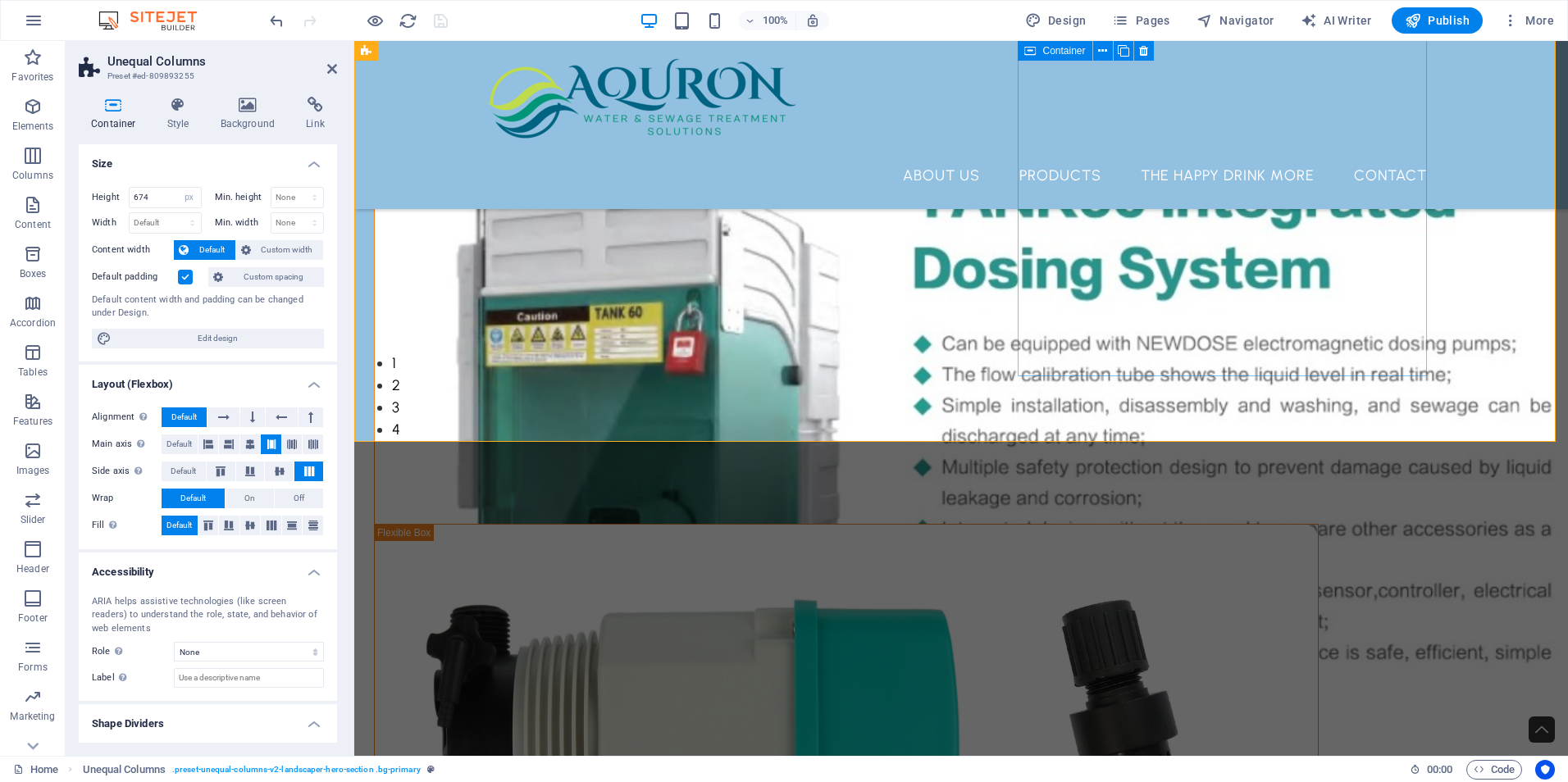 click at bounding box center (846, 412) 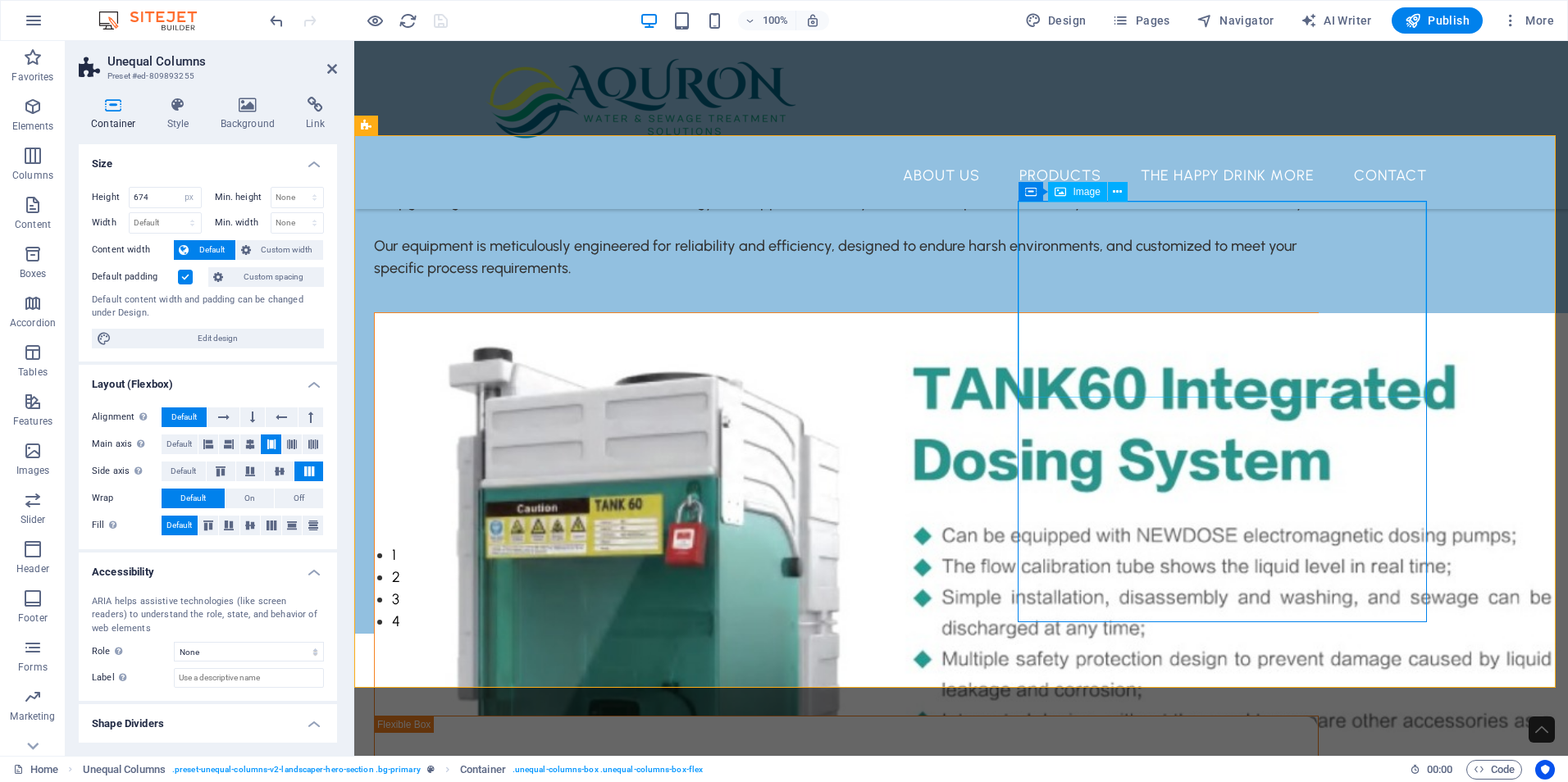 scroll, scrollTop: 164, scrollLeft: 0, axis: vertical 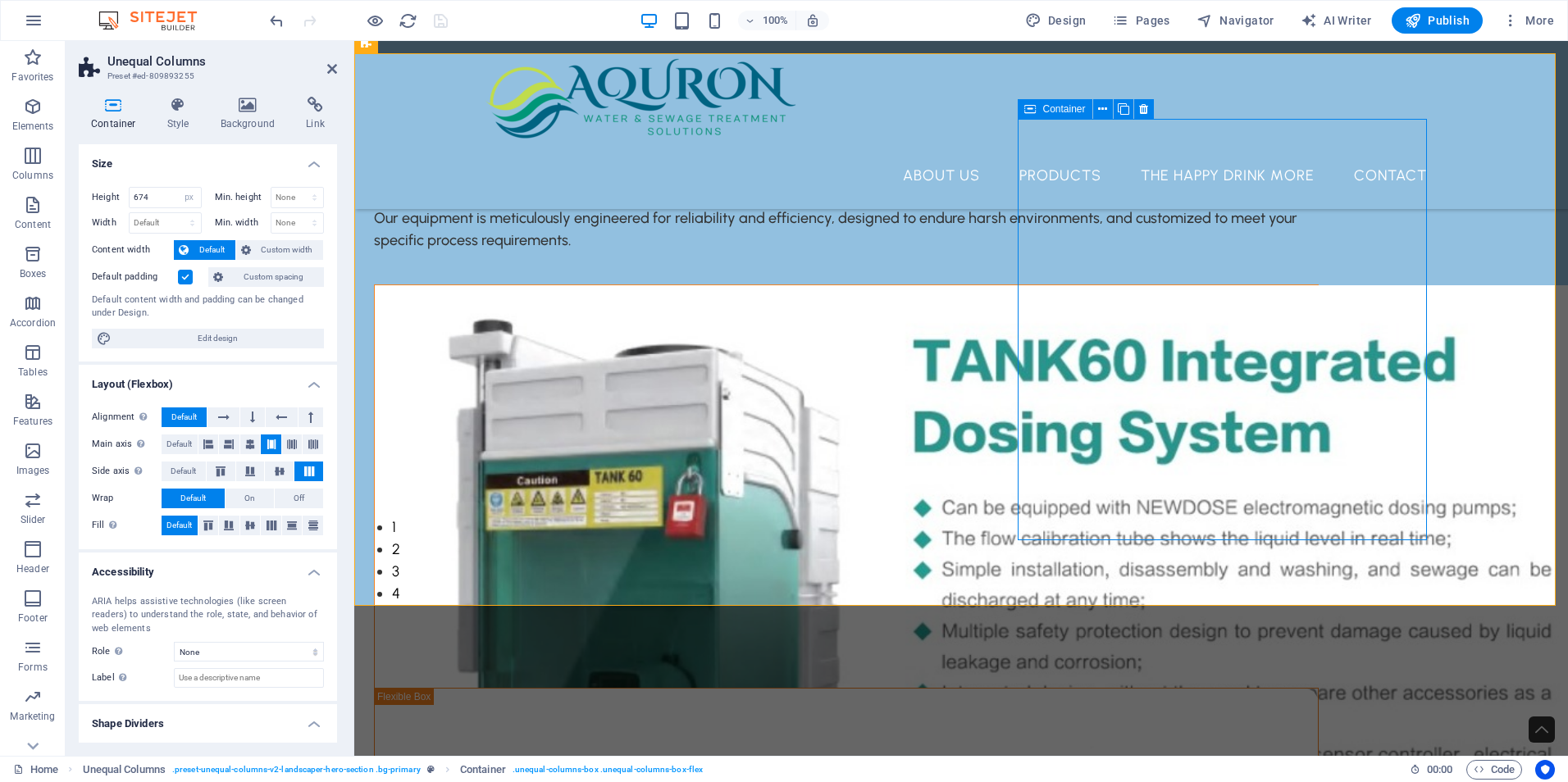 click at bounding box center (846, 576) 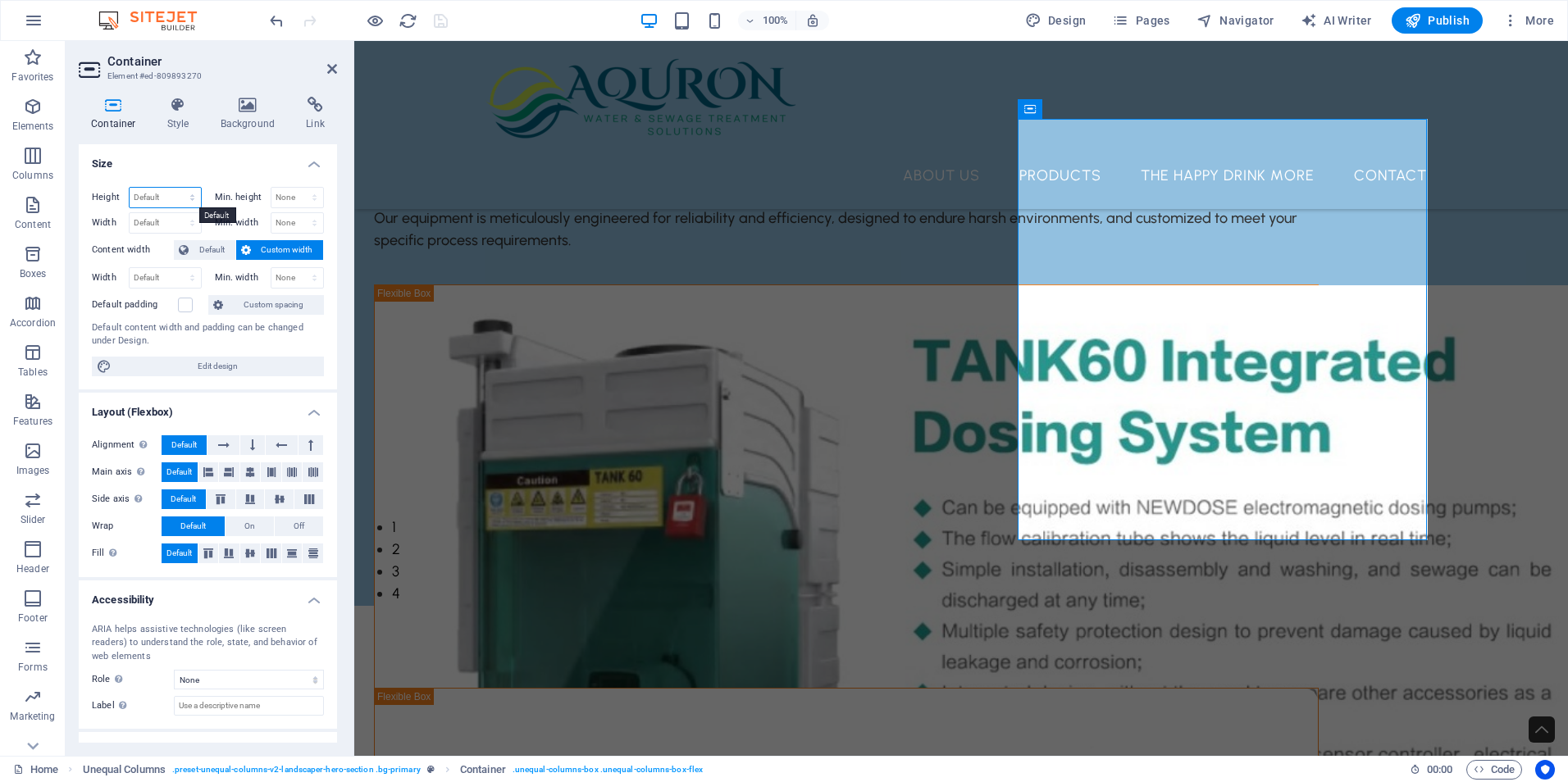 click on "Default px rem % vh vw" at bounding box center [165, 198] 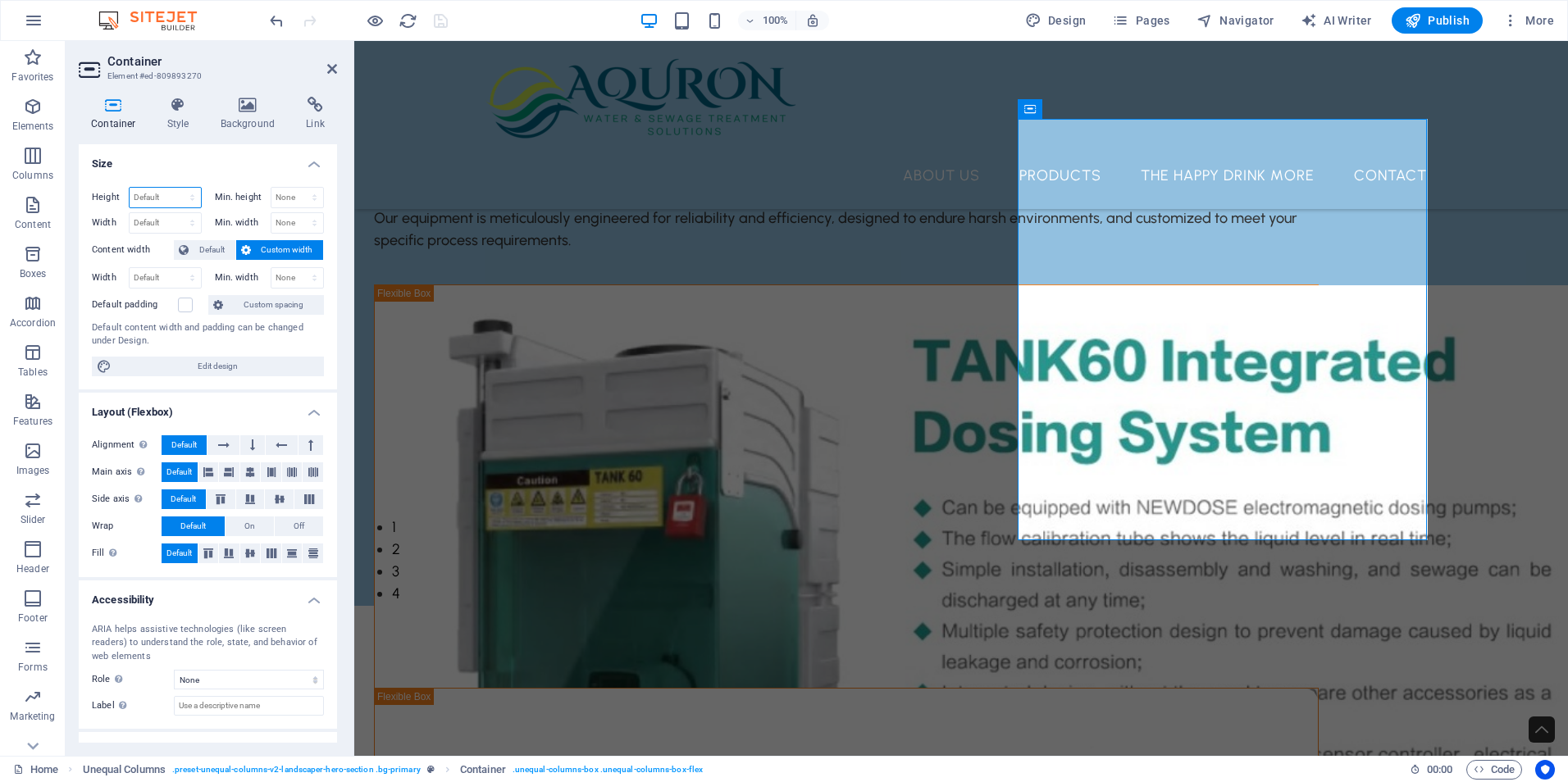 select on "px" 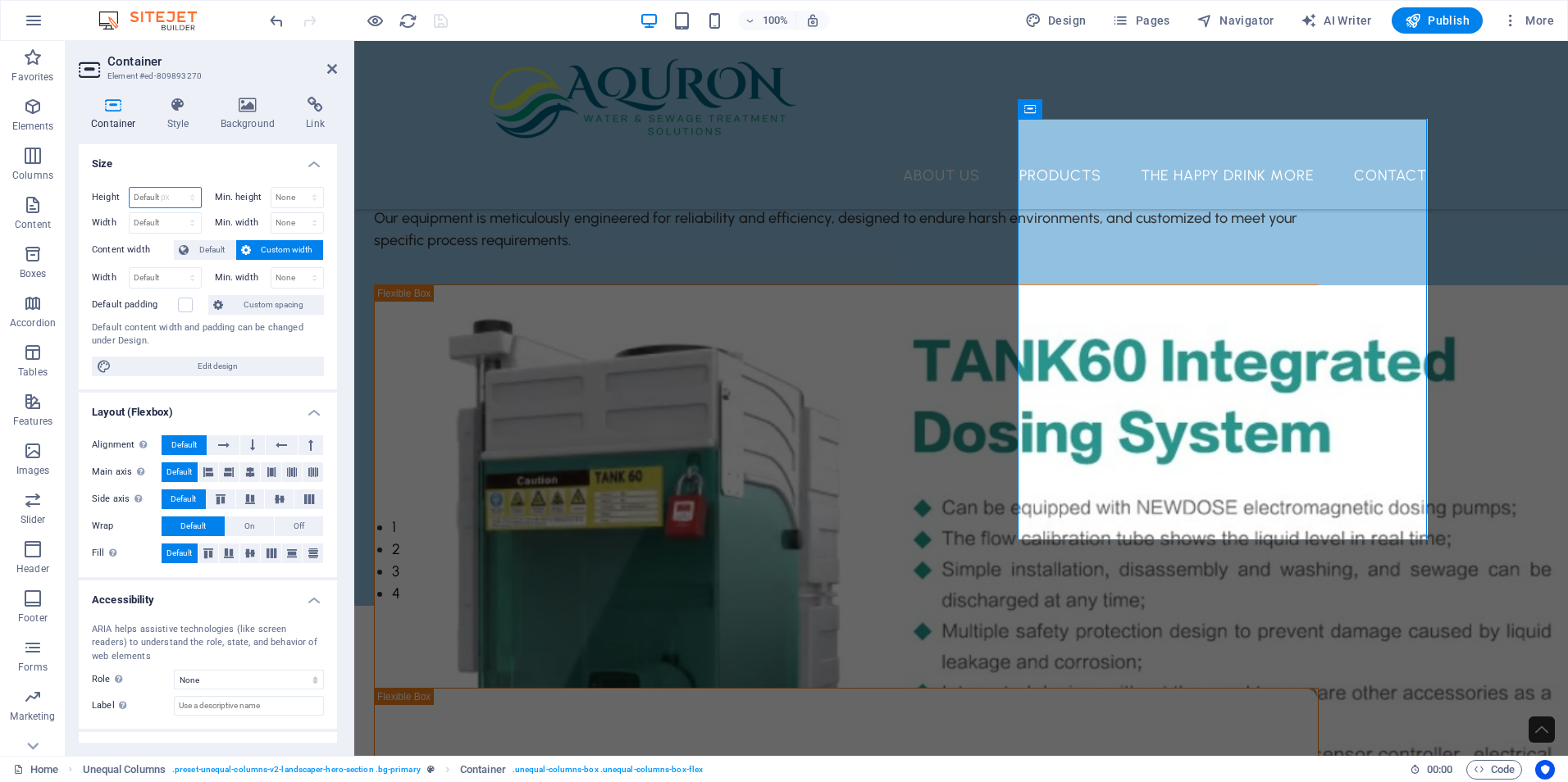 click on "Default px rem % vh vw" at bounding box center [165, 198] 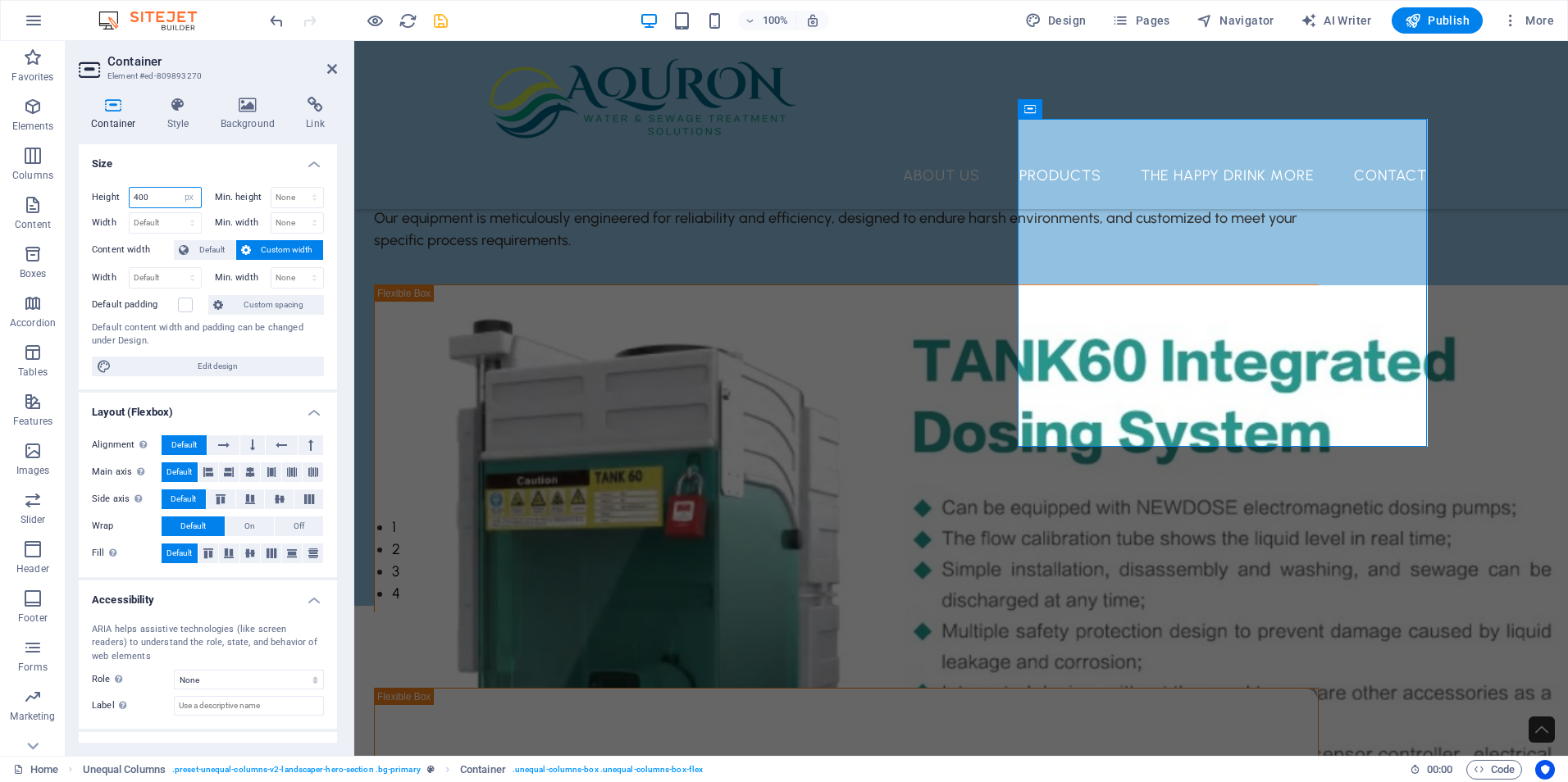 type on "400" 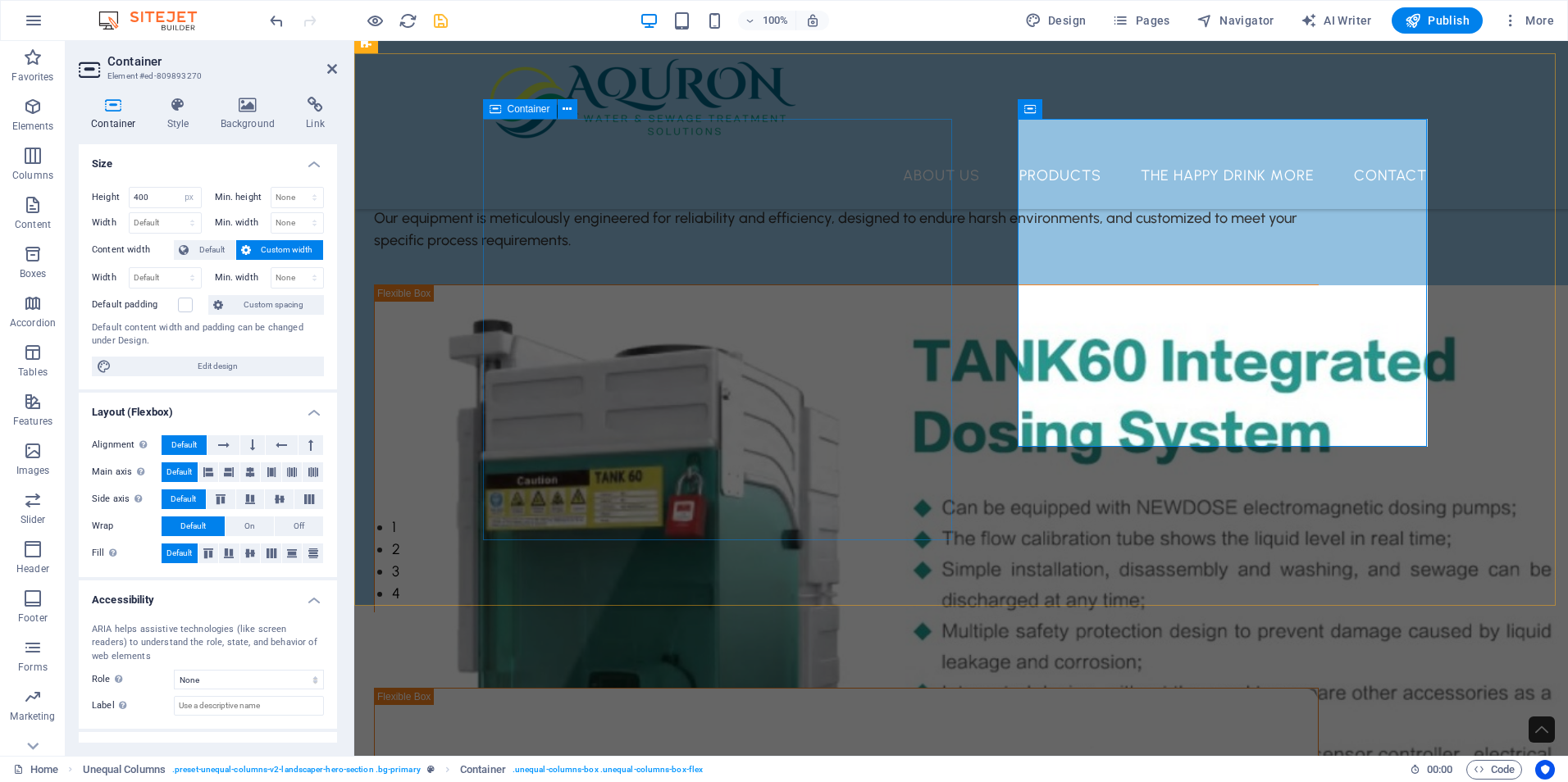click on "We specialize in the design, manufacture, and distribution of  high-performance water and wastewater treatment equipment. Whether you're operating a municipal plant, managing industrial wastewater, or upgrading infrastructure, we offer the technology and support necessary to ensure compliance, efficiency, and environmental sustainability. Our equipment is meticulously engineered for reliability and efficiency, designed to endure harsh environments, and customized to meet your specific process requirements." at bounding box center [846, 185] 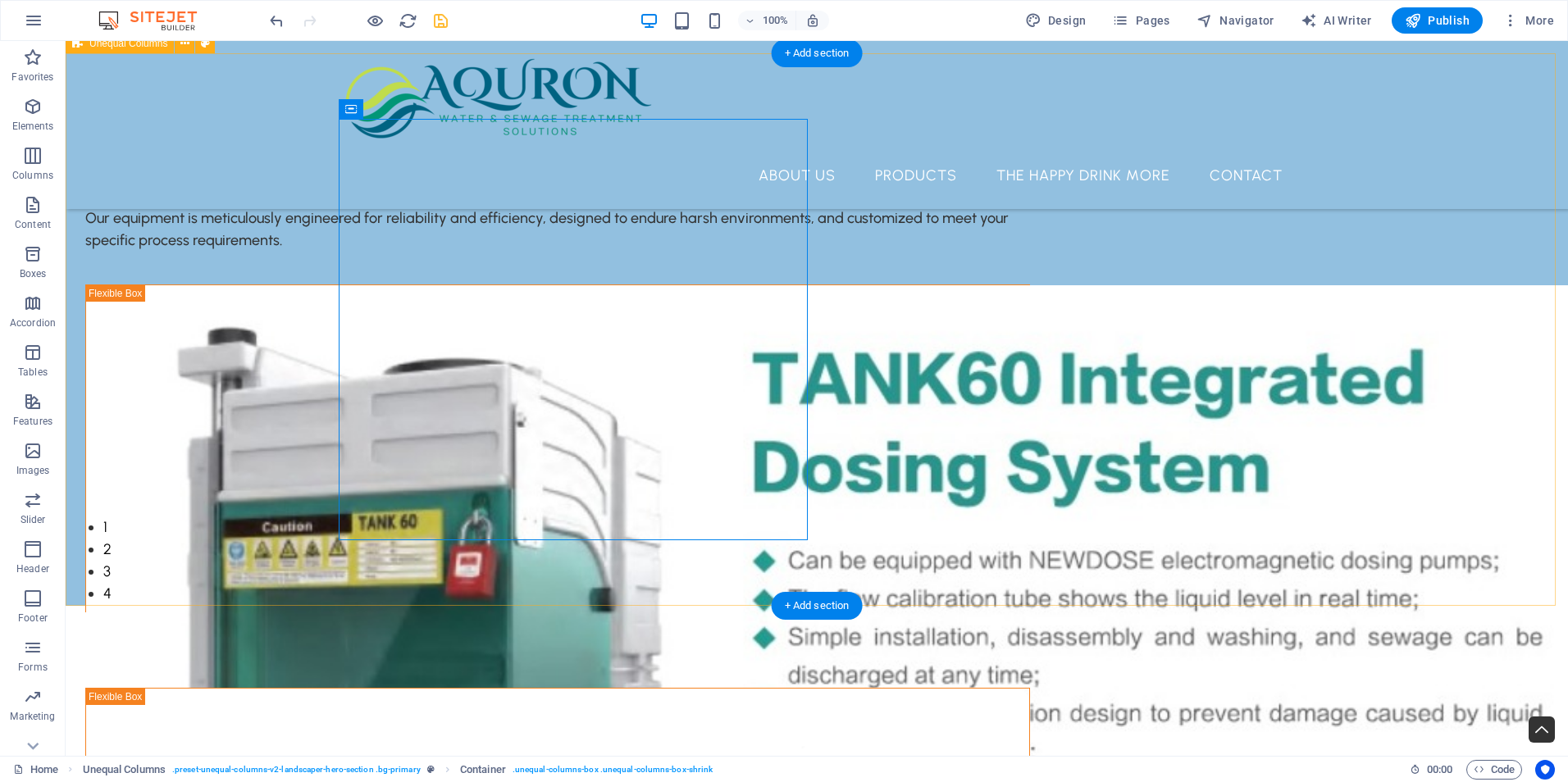 click on "We specialize in the design, manufacture, and distribution of  high-performance water and wastewater treatment equipment. Whether you're operating a municipal plant, managing industrial wastewater, or upgrading infrastructure, we offer the technology and support necessary to ensure compliance, efficiency, and environmental sustainability. Our equipment is meticulously engineered for reliability and efficiency, designed to endure harsh environments, and customized to meet your specific process requirements." at bounding box center (817, 330) 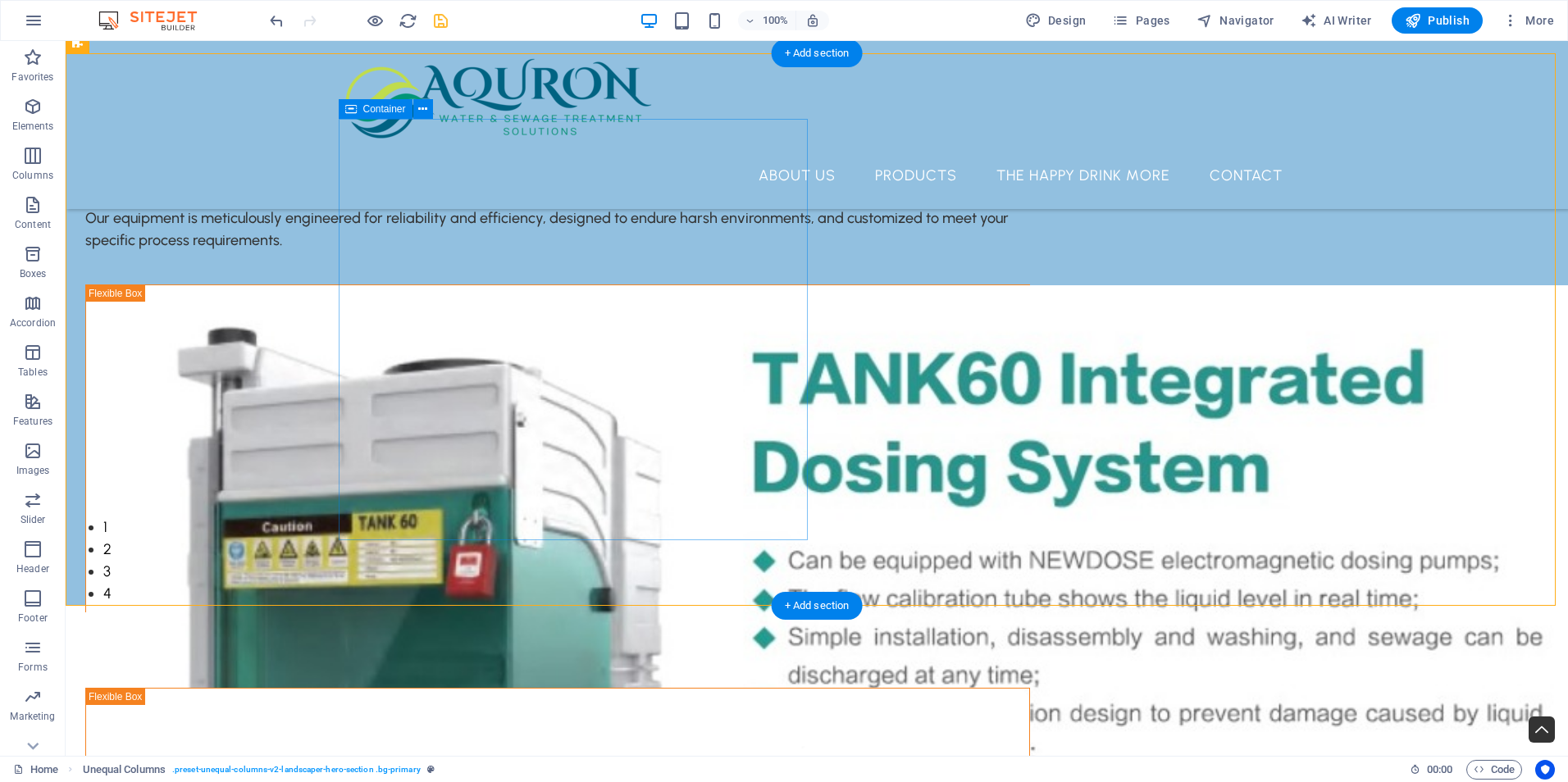 click on "We specialize in the design, manufacture, and distribution of  high-performance water and wastewater treatment equipment. Whether you're operating a municipal plant, managing industrial wastewater, or upgrading infrastructure, we offer the technology and support necessary to ensure compliance, efficiency, and environmental sustainability. Our equipment is meticulously engineered for reliability and efficiency, designed to endure harsh environments, and customized to meet your specific process requirements." at bounding box center (558, 185) 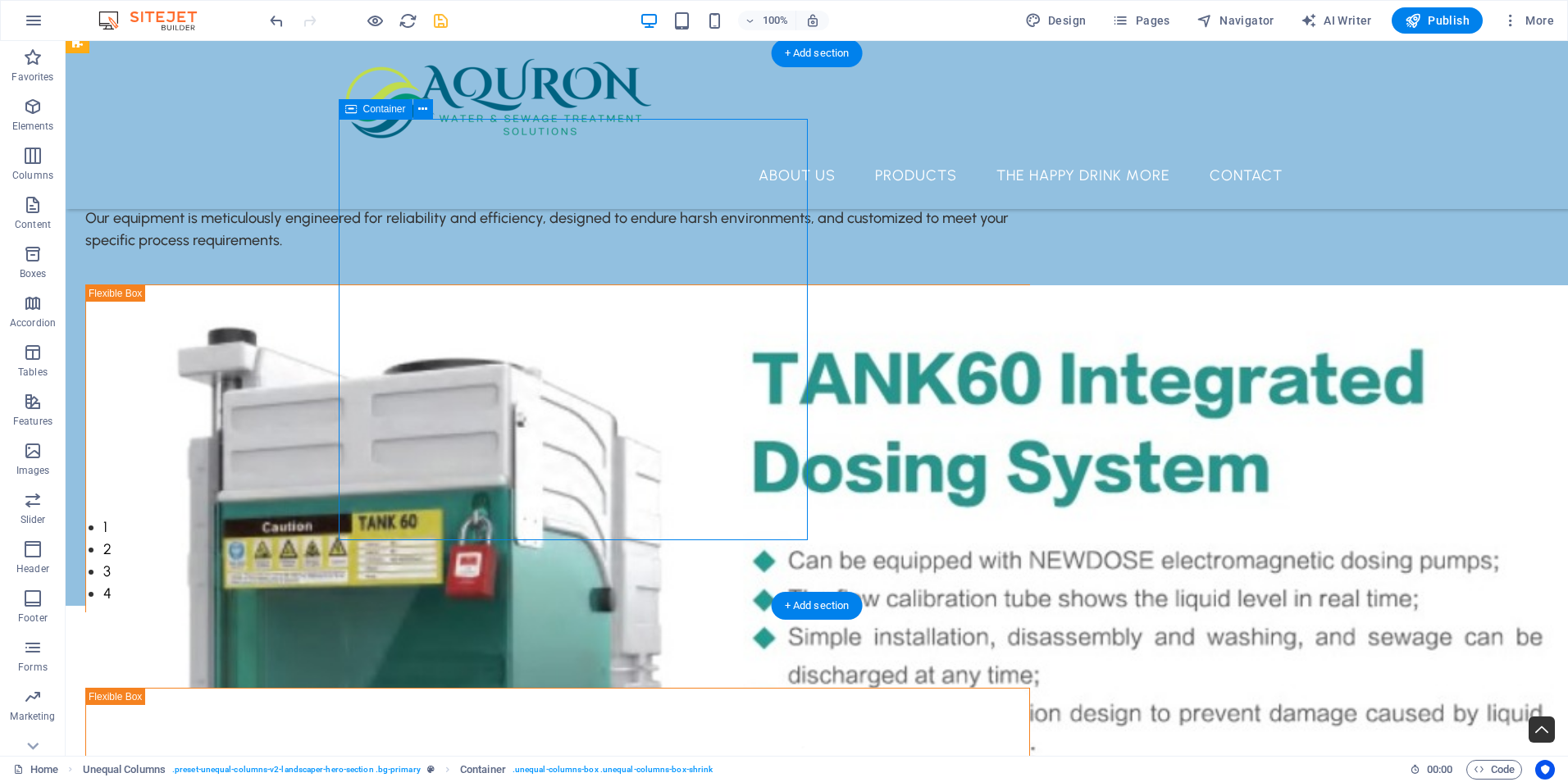 click on "We specialize in the design, manufacture, and distribution of  high-performance water and wastewater treatment equipment. Whether you're operating a municipal plant, managing industrial wastewater, or upgrading infrastructure, we offer the technology and support necessary to ensure compliance, efficiency, and environmental sustainability. Our equipment is meticulously engineered for reliability and efficiency, designed to endure harsh environments, and customized to meet your specific process requirements." at bounding box center [558, 185] 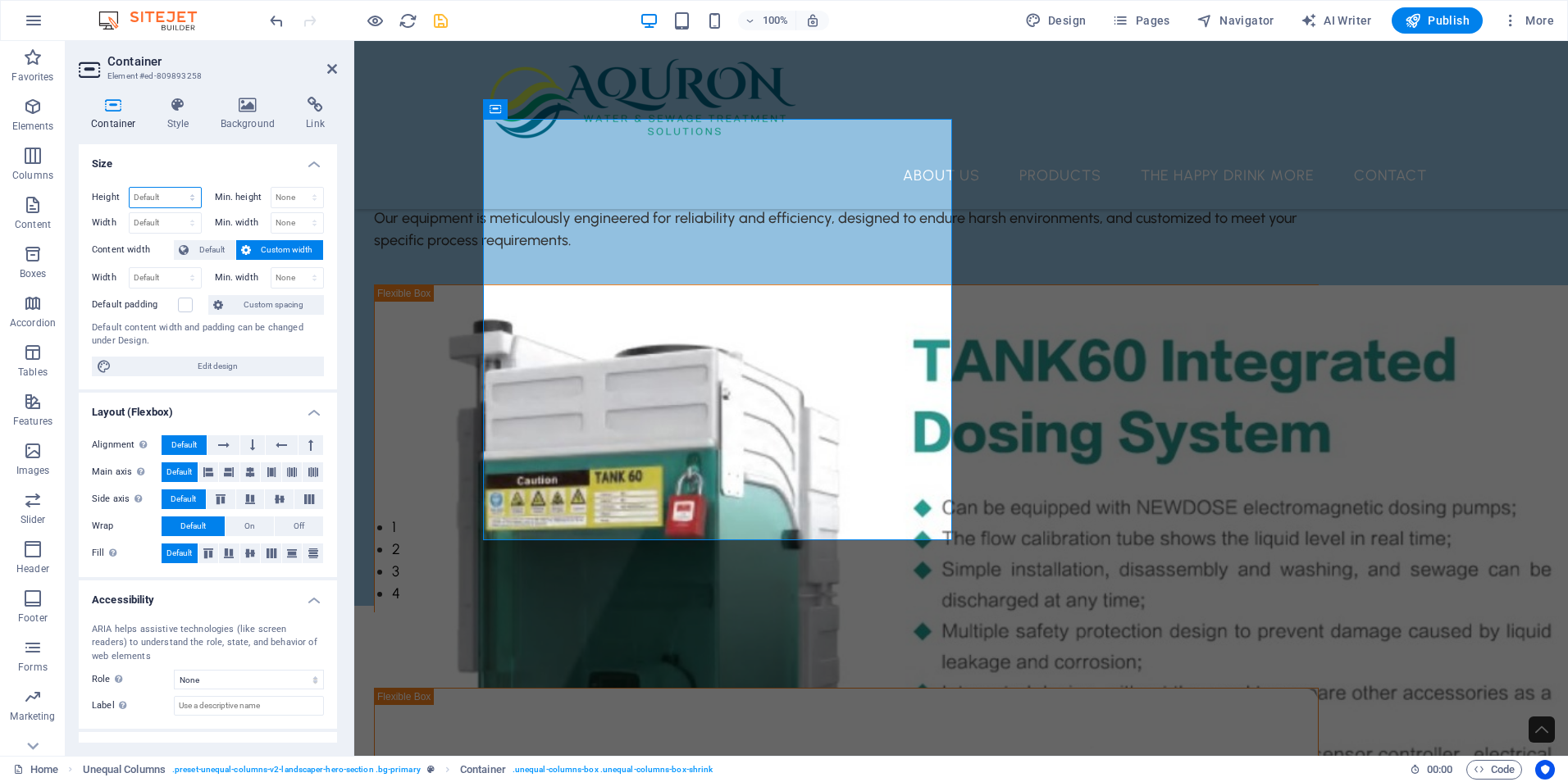 click on "Default px rem % vh vw" at bounding box center [165, 198] 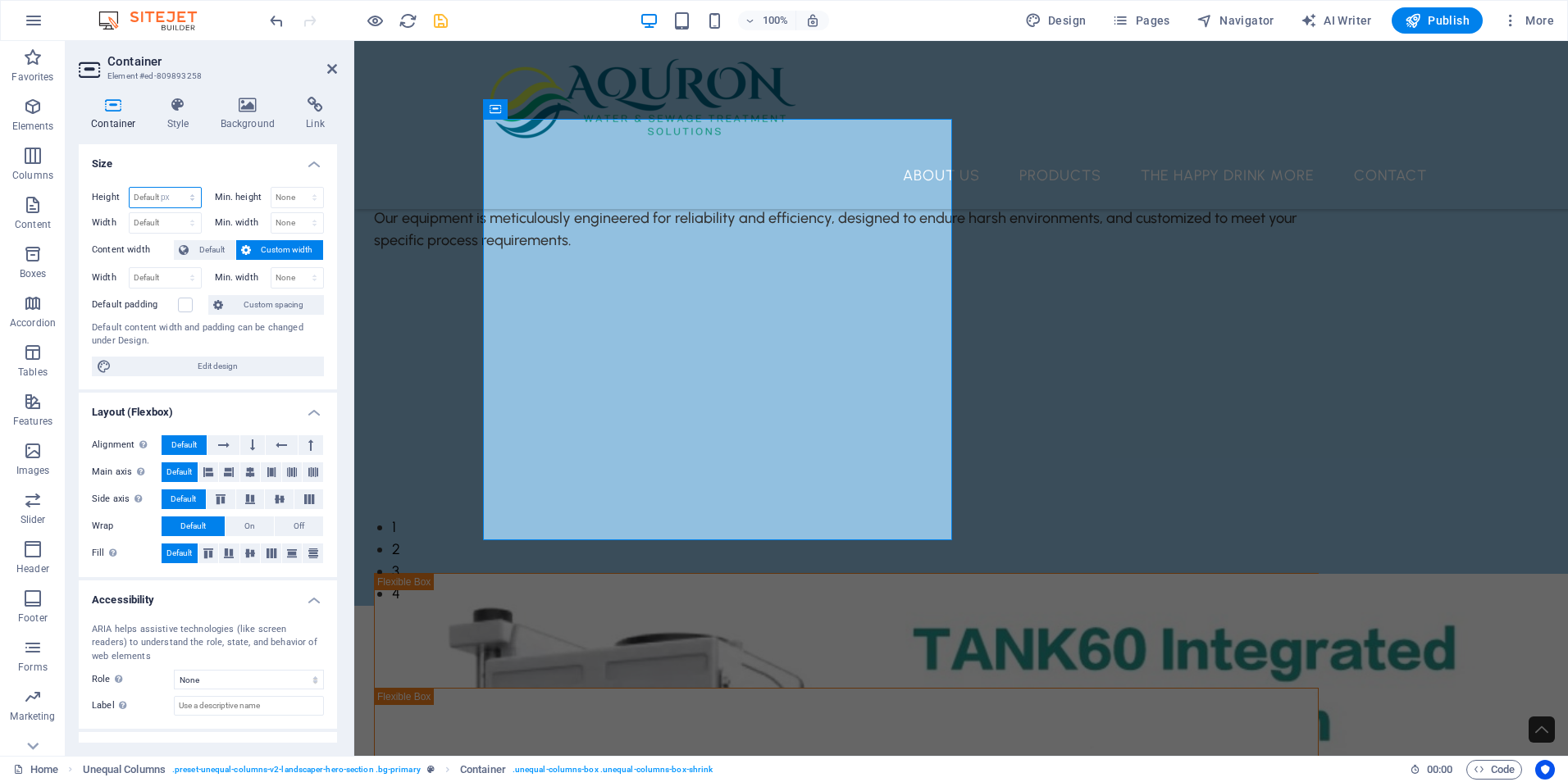 click on "Default px rem % vh vw" at bounding box center (165, 198) 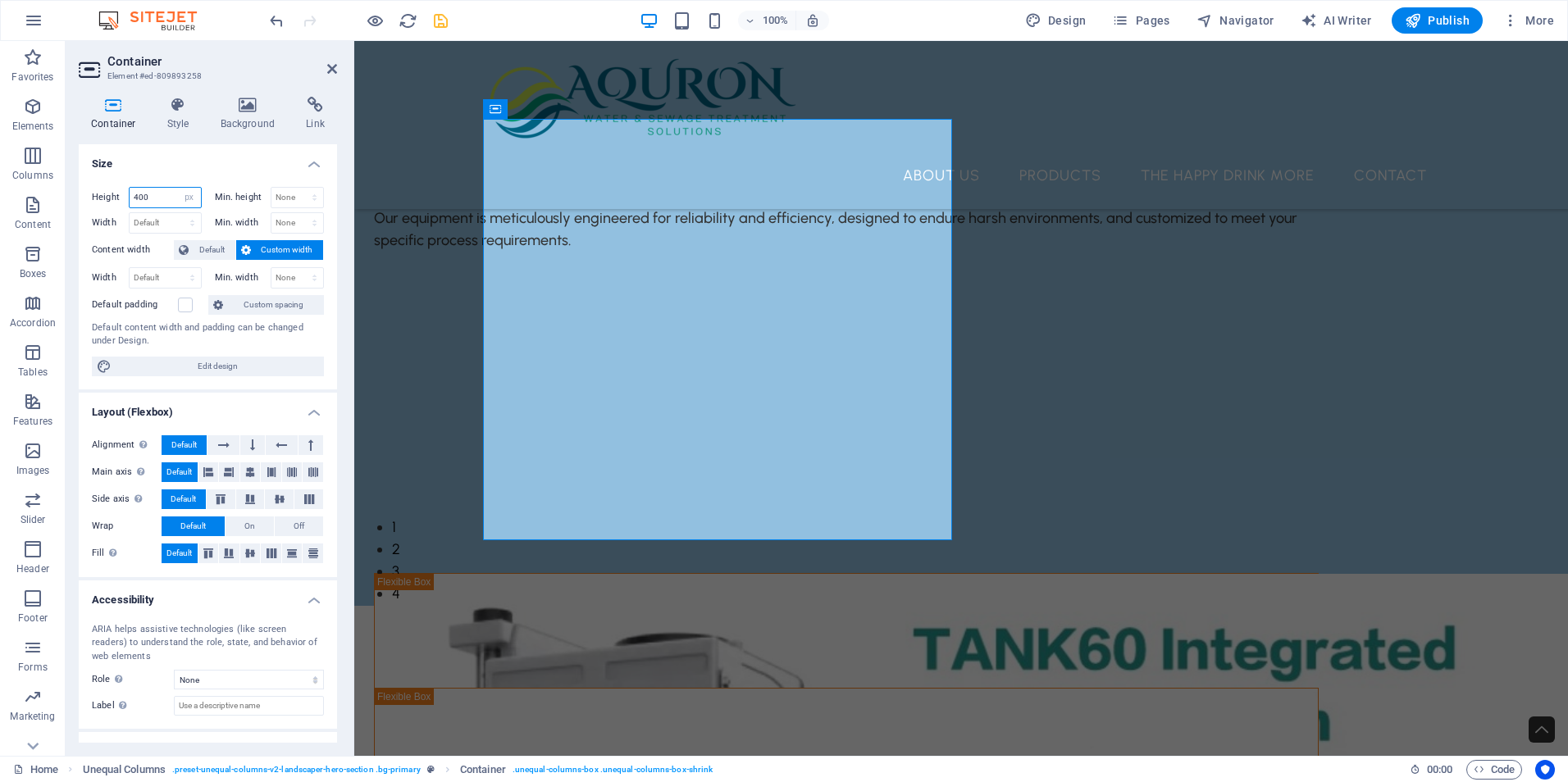 type on "400" 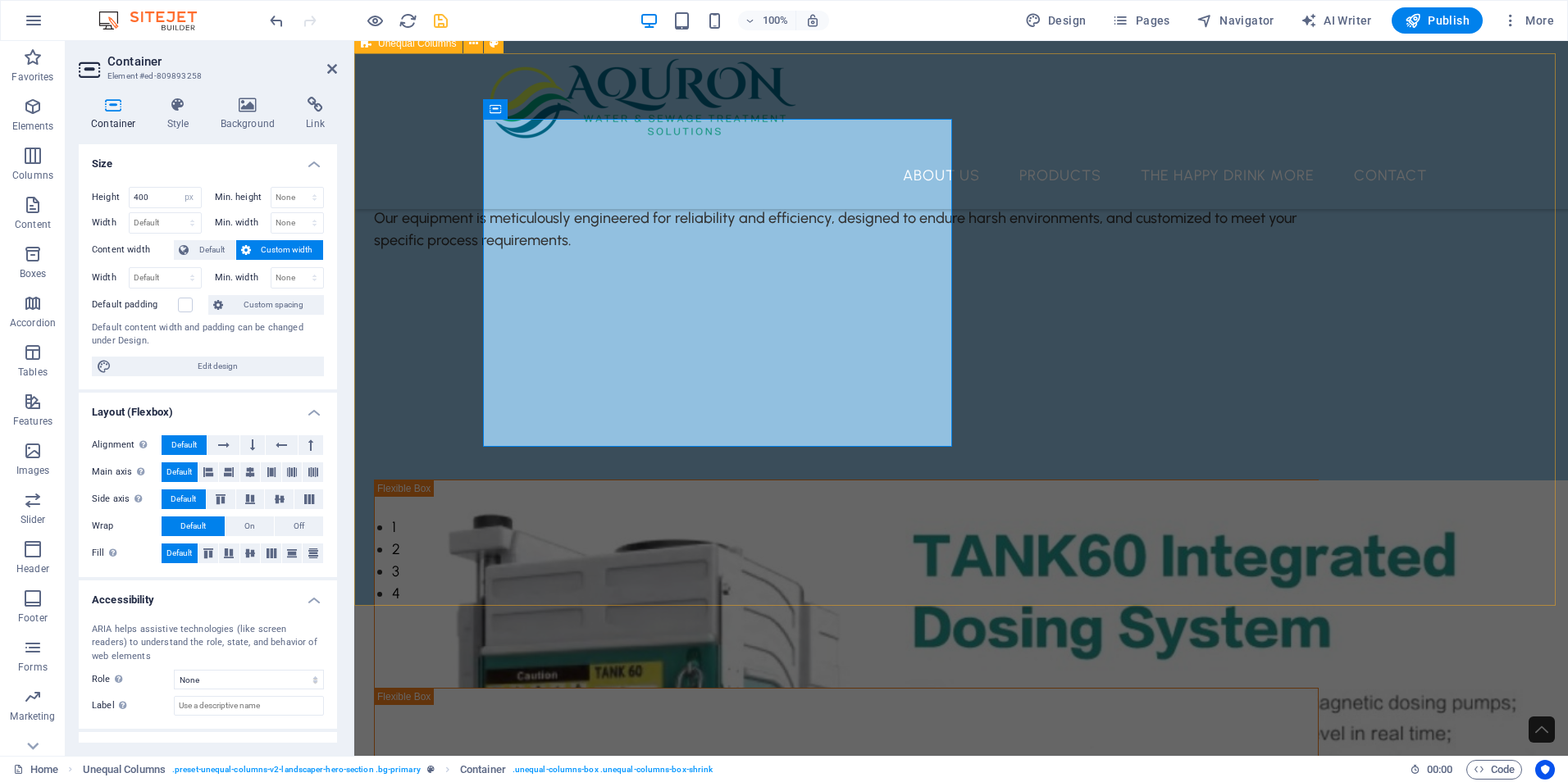 click on "We specialize in the design, manufacture, and distribution of  high-performance water and wastewater treatment equipment. Whether you're operating a municipal plant, managing industrial wastewater, or upgrading infrastructure, we offer the technology and support necessary to ensure compliance, efficiency, and environmental sustainability. Our equipment is meticulously engineered for reliability and efficiency, designed to endure harsh environments, and customized to meet your specific process requirements." at bounding box center (961, 330) 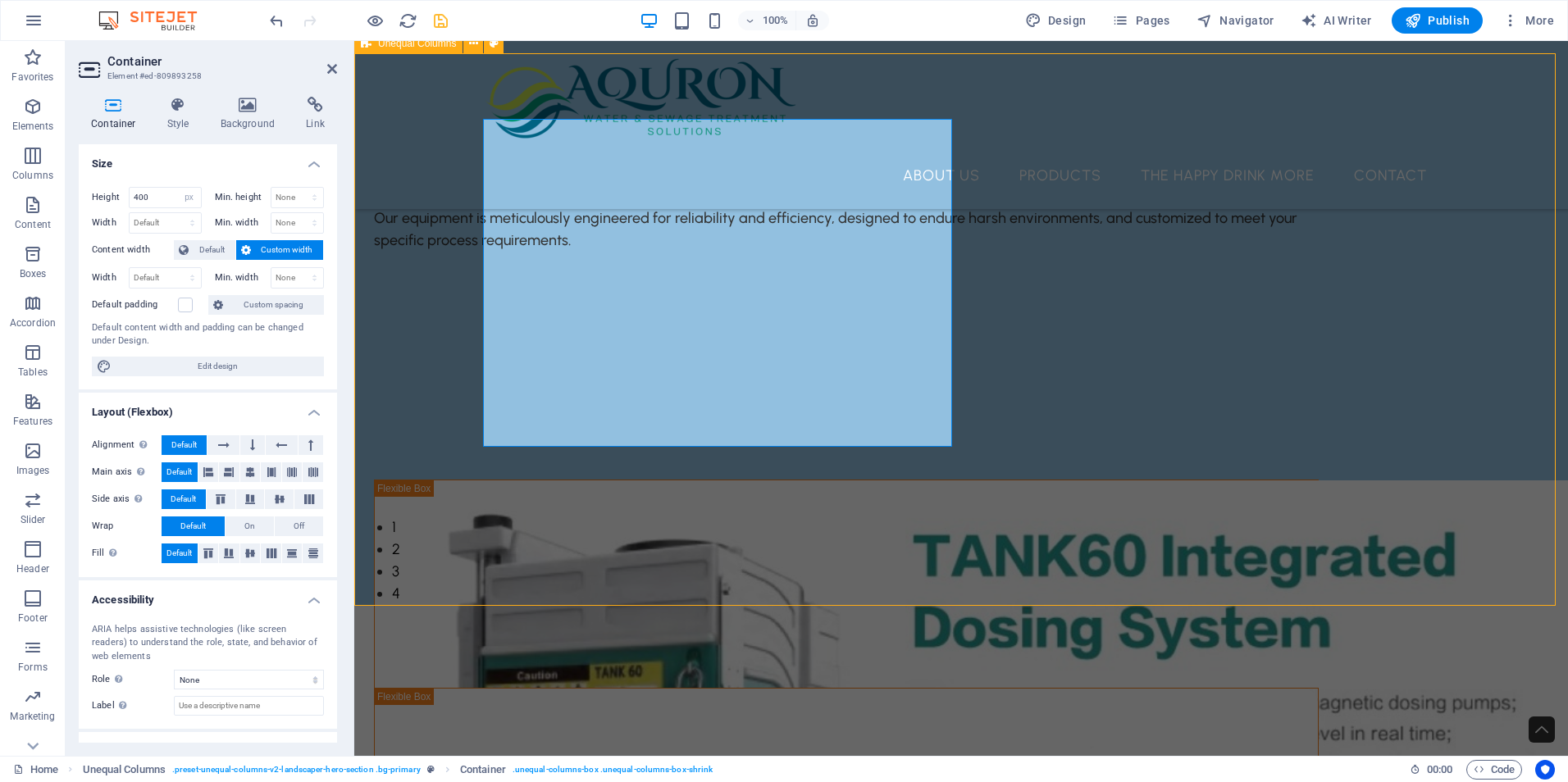 click on "We specialize in the design, manufacture, and distribution of  high-performance water and wastewater treatment equipment. Whether you're operating a municipal plant, managing industrial wastewater, or upgrading infrastructure, we offer the technology and support necessary to ensure compliance, efficiency, and environmental sustainability. Our equipment is meticulously engineered for reliability and efficiency, designed to endure harsh environments, and customized to meet your specific process requirements." at bounding box center [961, 330] 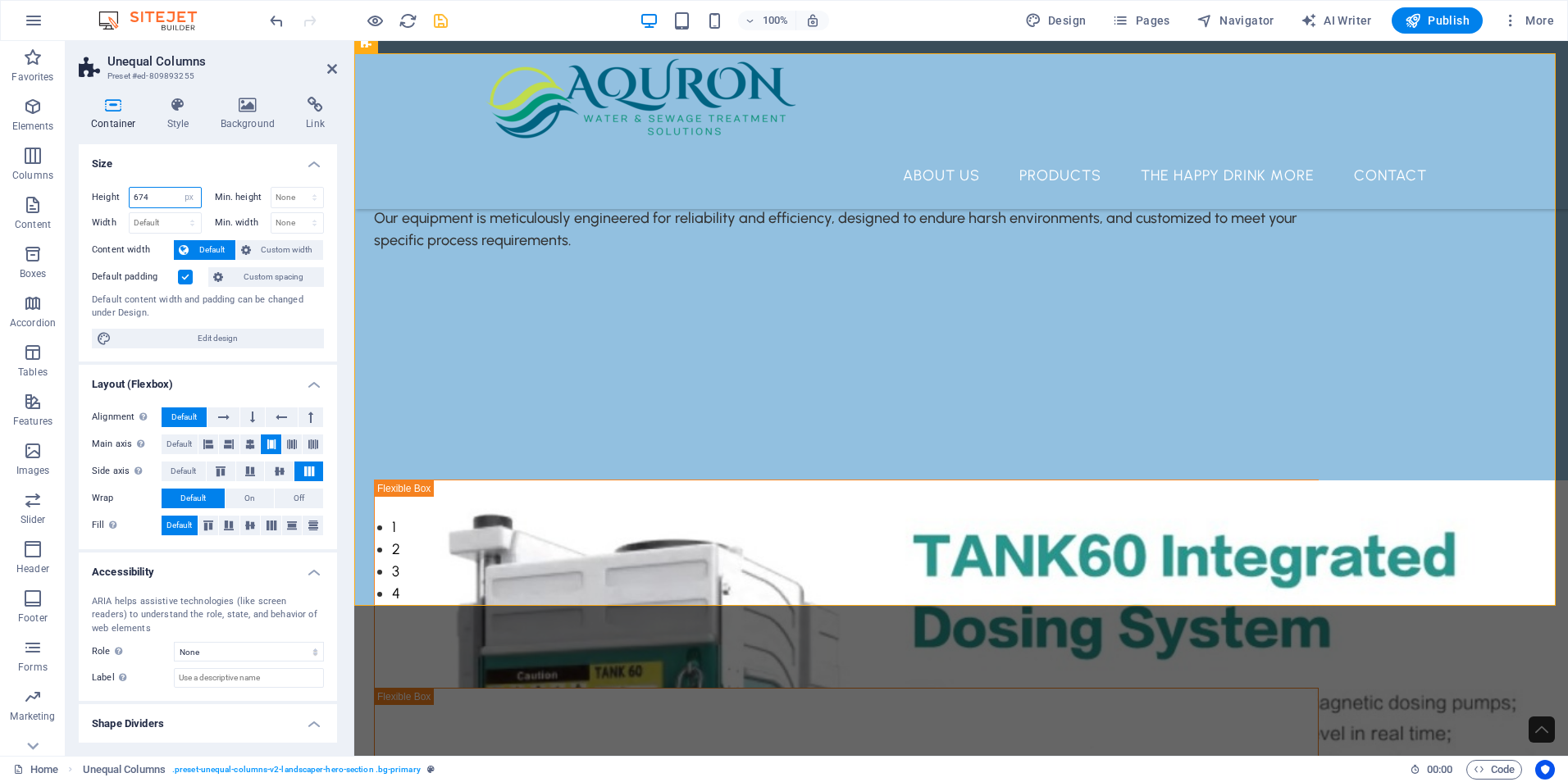 click on "674" at bounding box center [165, 198] 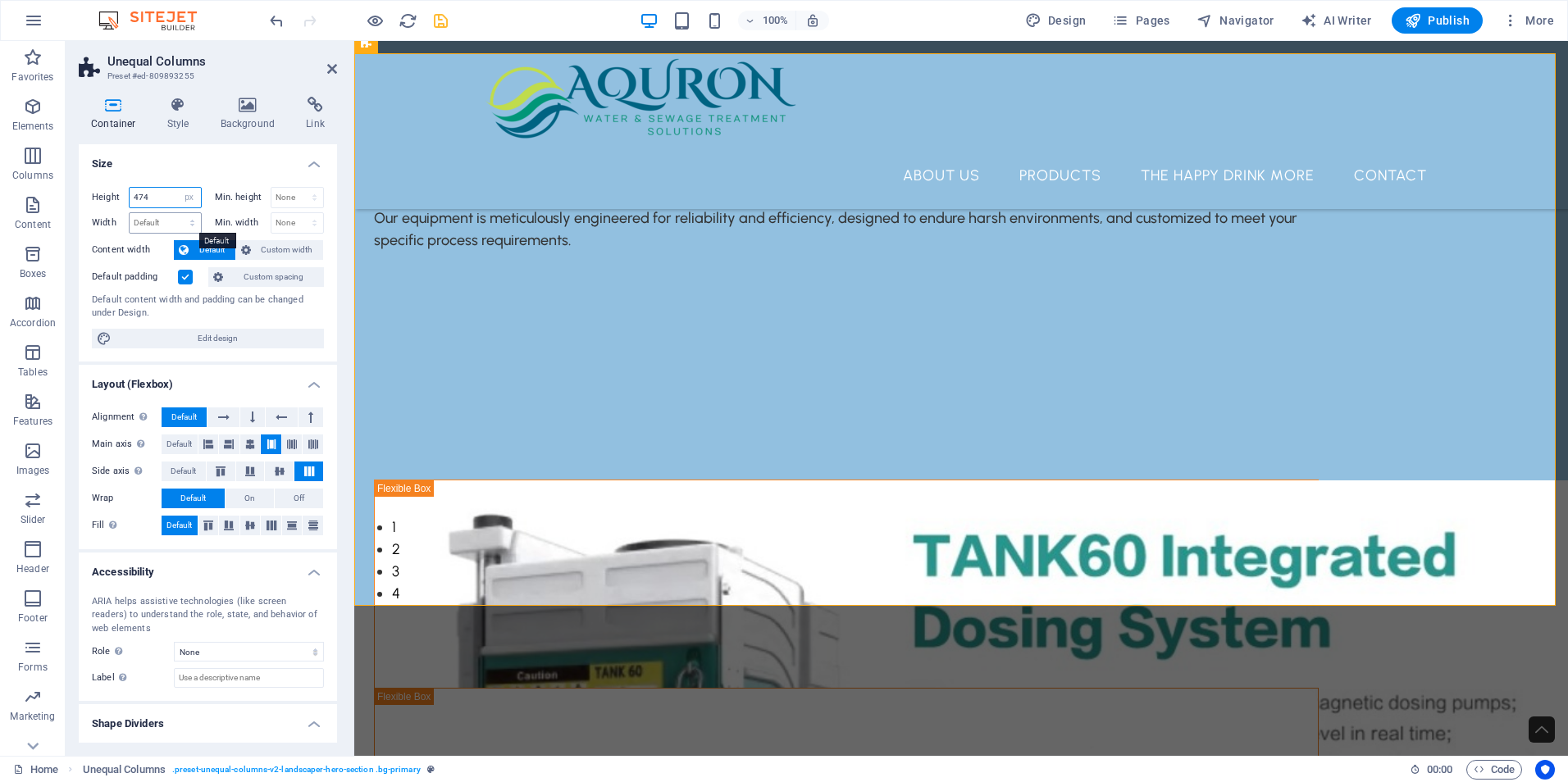 type on "474" 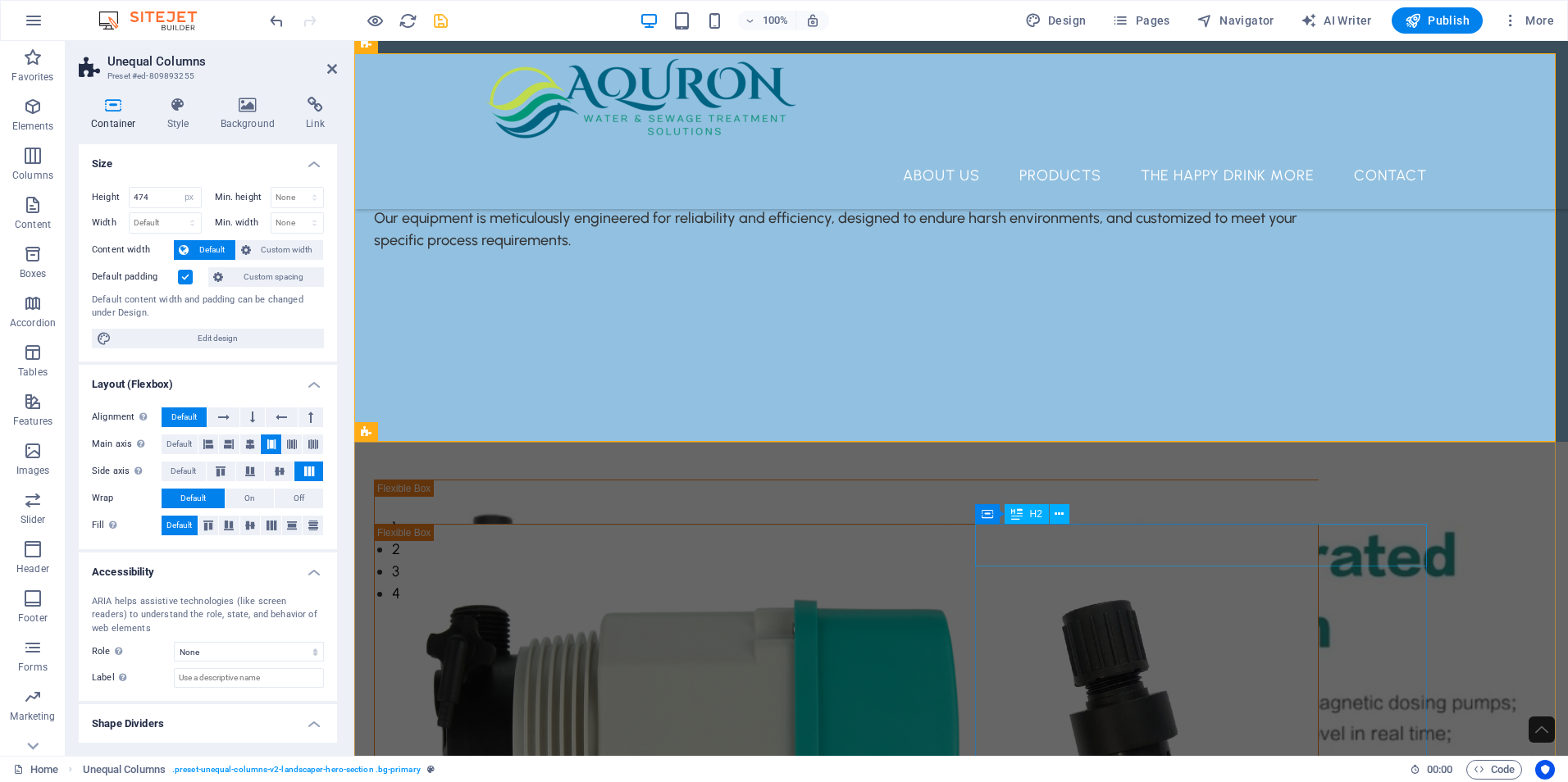 click on "What we are all about" at bounding box center (846, 1531) 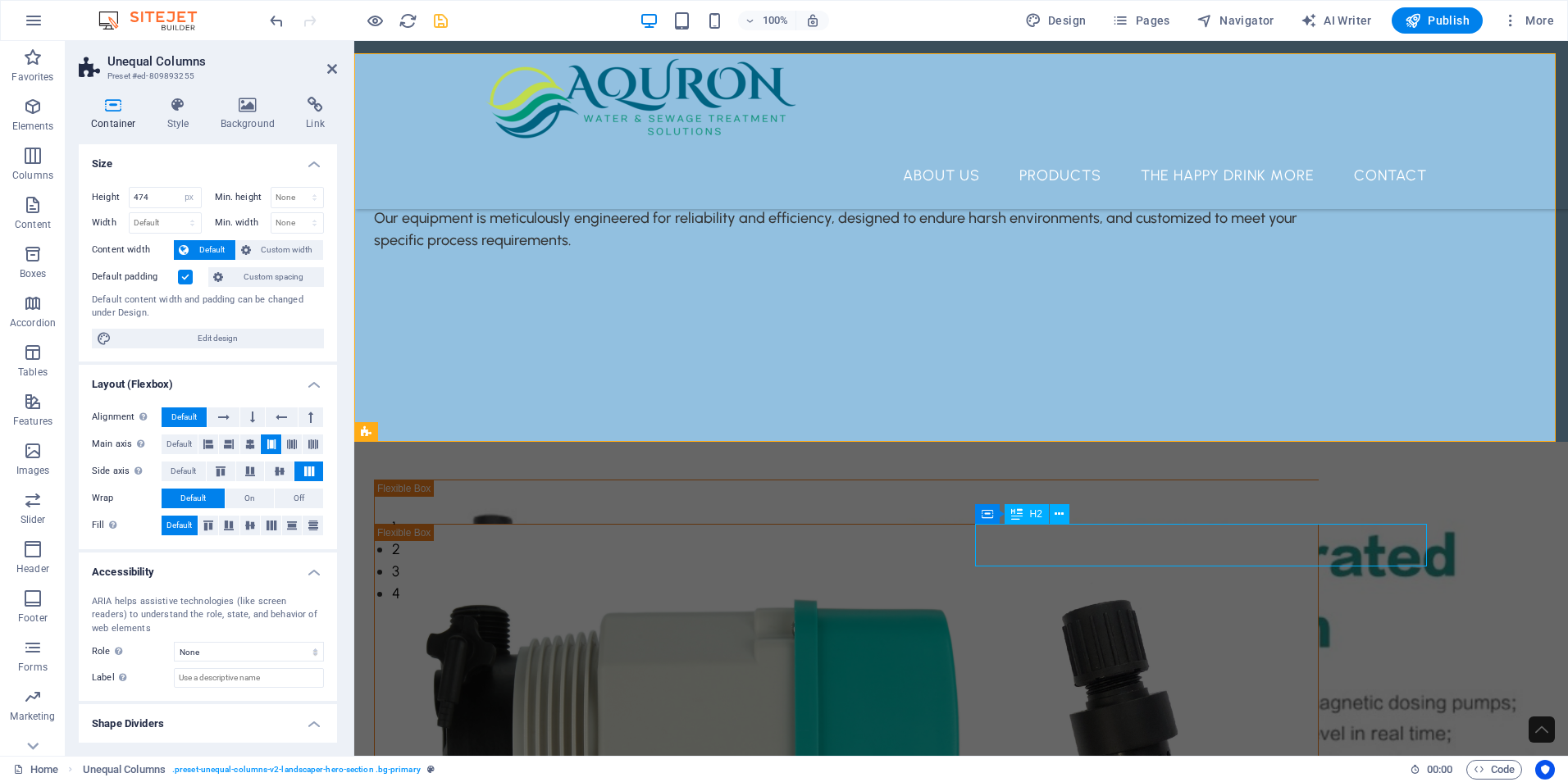 click on "What we are all about" at bounding box center (846, 1531) 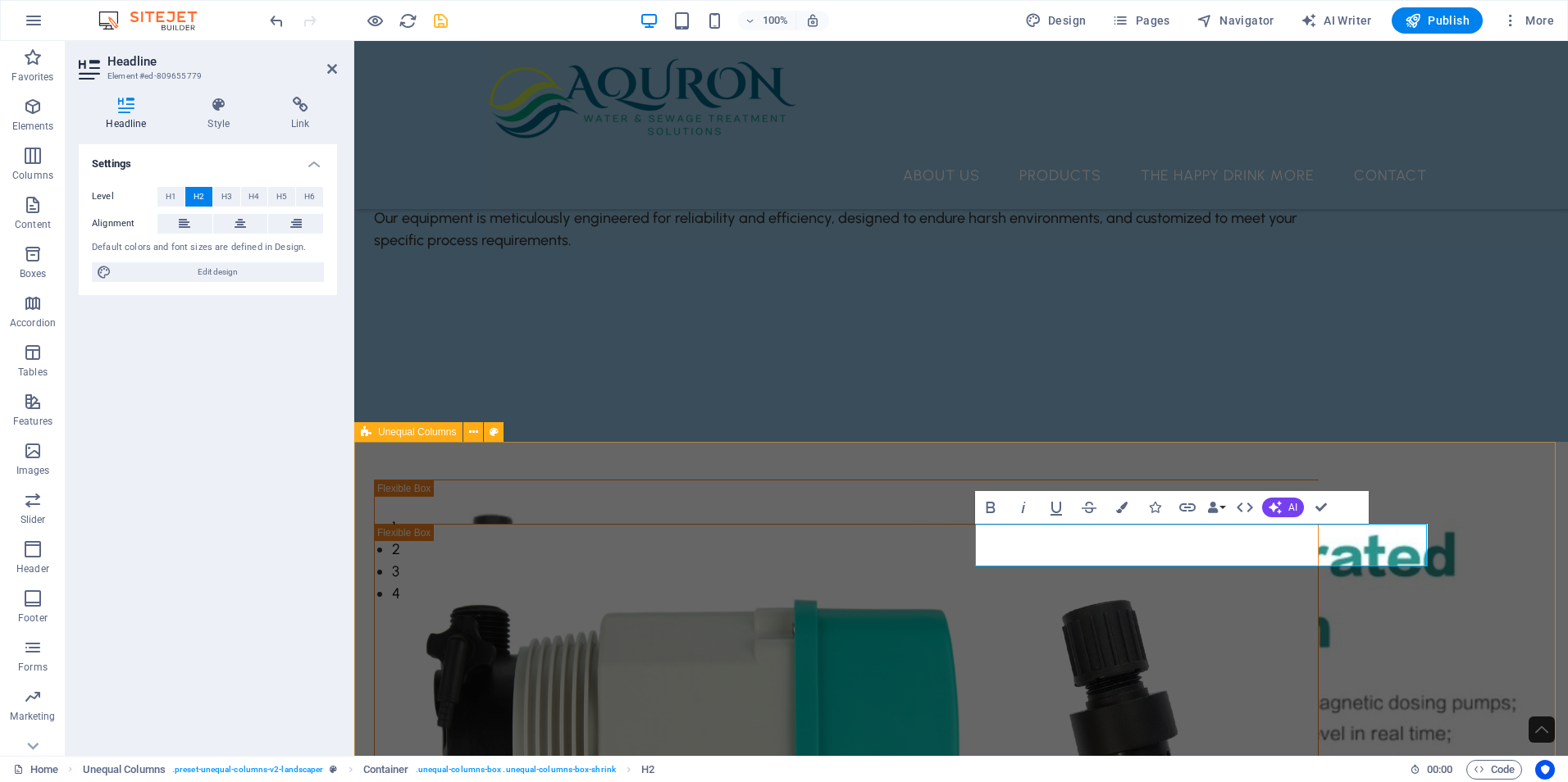 click on "What we are all about At Aquron, we specialize in design, manufacture, and sourcing equipment that is meticulously tailored to meet your specific needs. Our dedication to understanding your unique requirements enables us to create solutions that are both effective and highly efficient. With our extensive industry experience, we take pride in our ability to manufacture, source, and supply equipment that aligns perfectly with your precise specifications, ensuring you receive optimal solutions for your projects. Additionally, our customizable systems are specifically designed to perform in real-world conditions, adapting to the challenges and demands of your operations. We recognize that each project is unique, and our flexible solutions guarantee that you receive equipment tailored to your operational requirements. about us" at bounding box center [961, 1189] 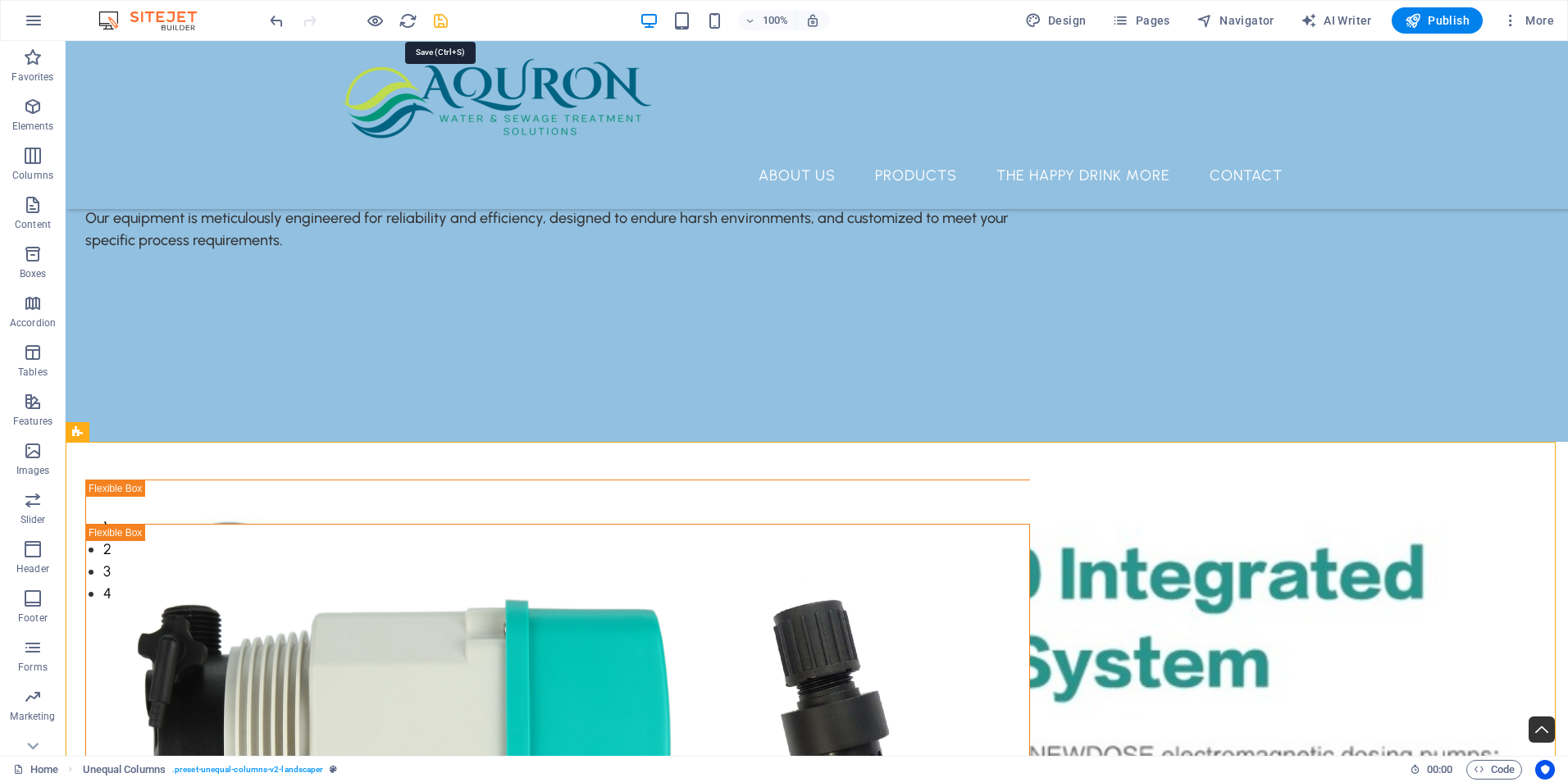 drag, startPoint x: 438, startPoint y: 18, endPoint x: 791, endPoint y: 339, distance: 477.12682 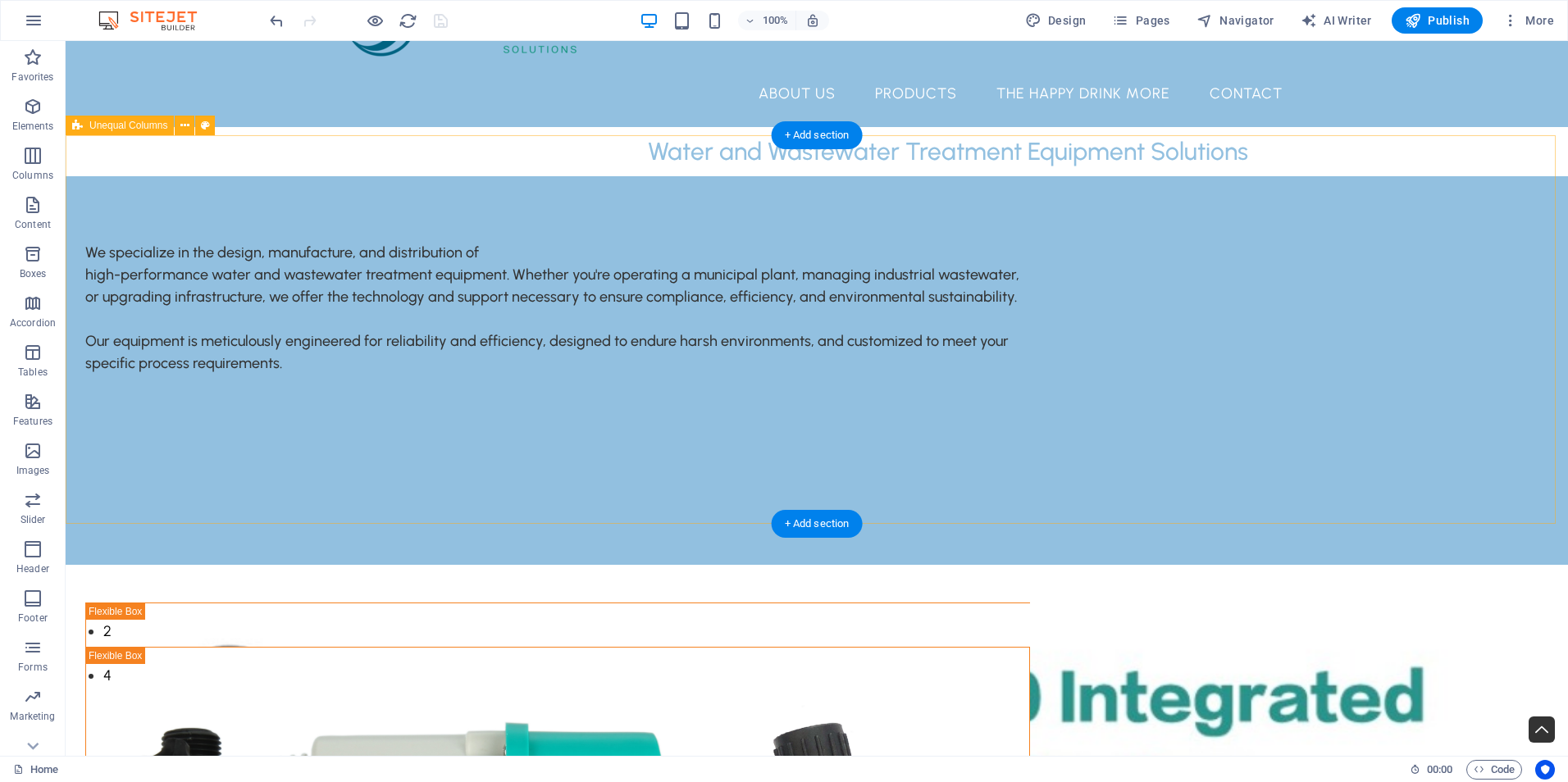 scroll, scrollTop: 0, scrollLeft: 0, axis: both 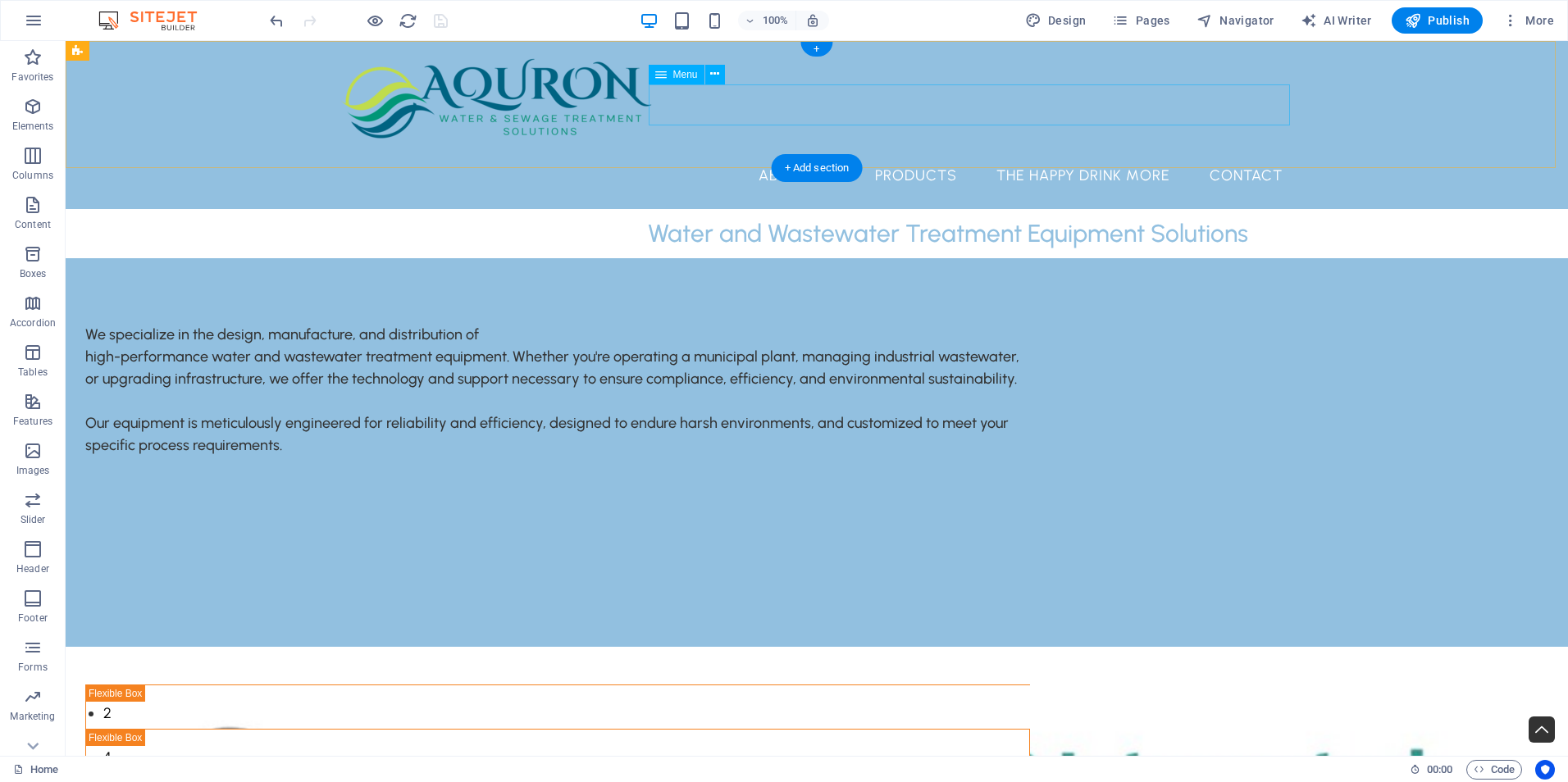 click on "About Us Products THE HAPPY DRINK MORE Contact" at bounding box center (817, 175) 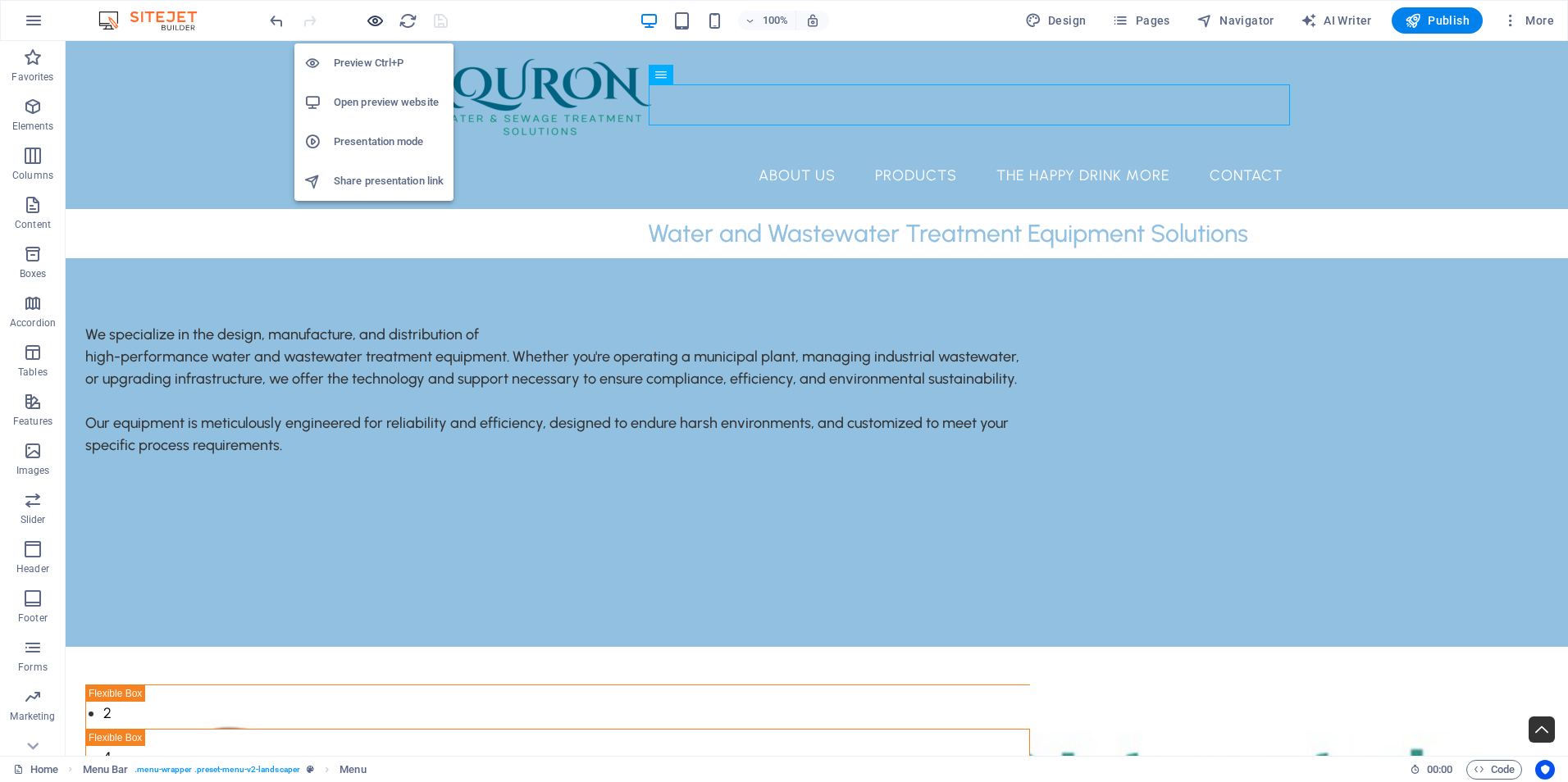 click at bounding box center (375, 20) 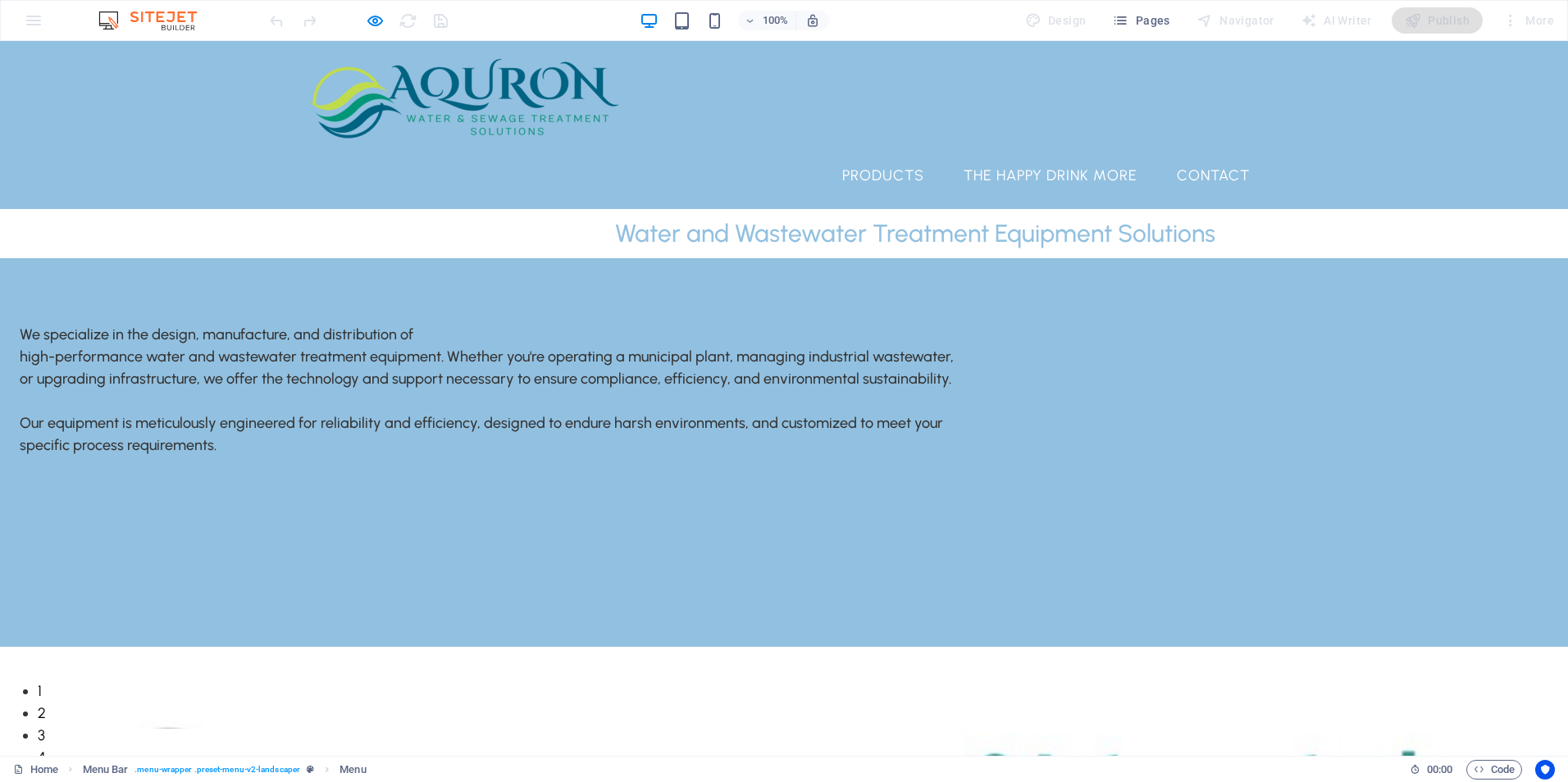 click on "About Us" at bounding box center (764, 175) 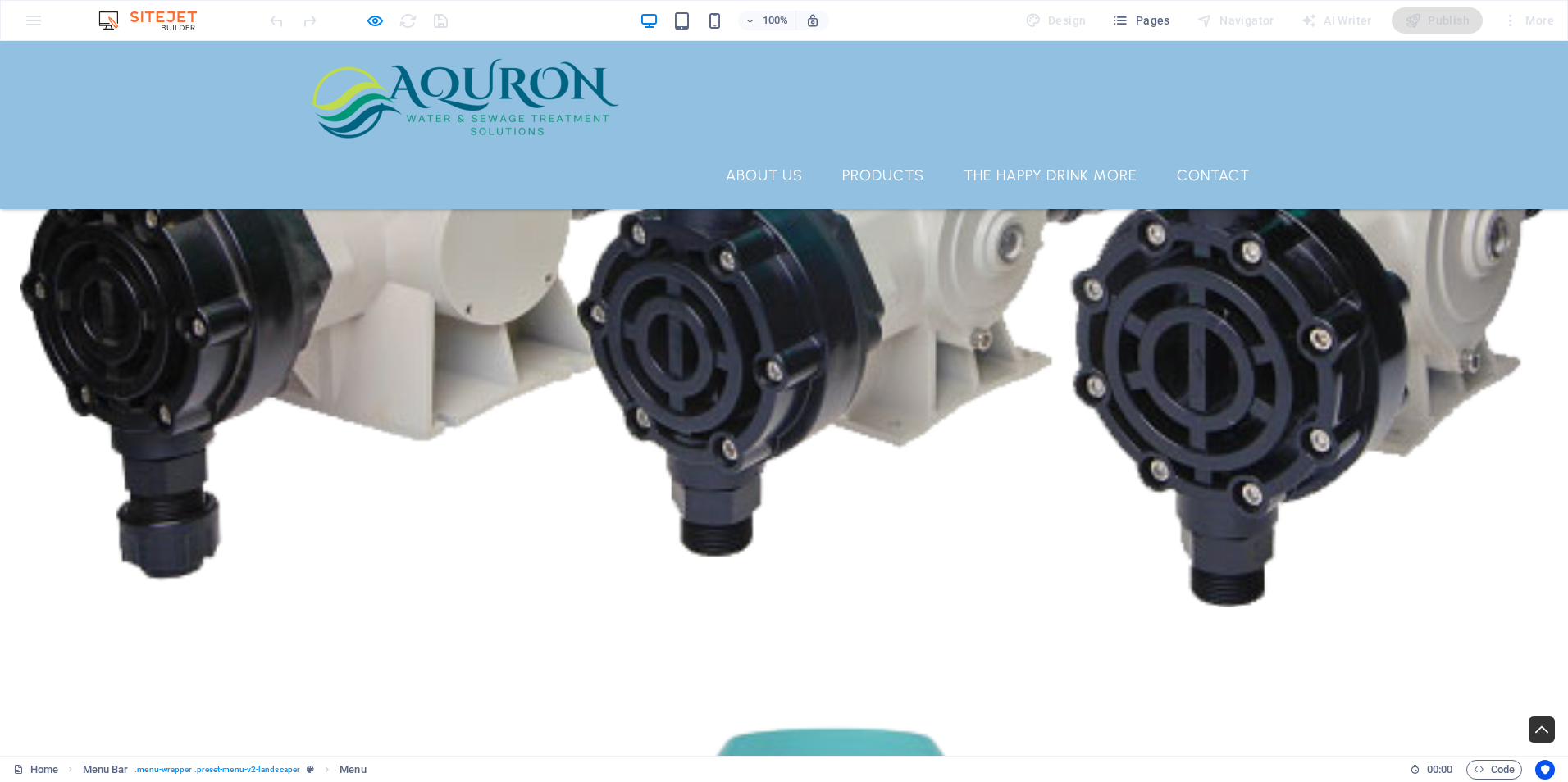 scroll, scrollTop: 5028, scrollLeft: 0, axis: vertical 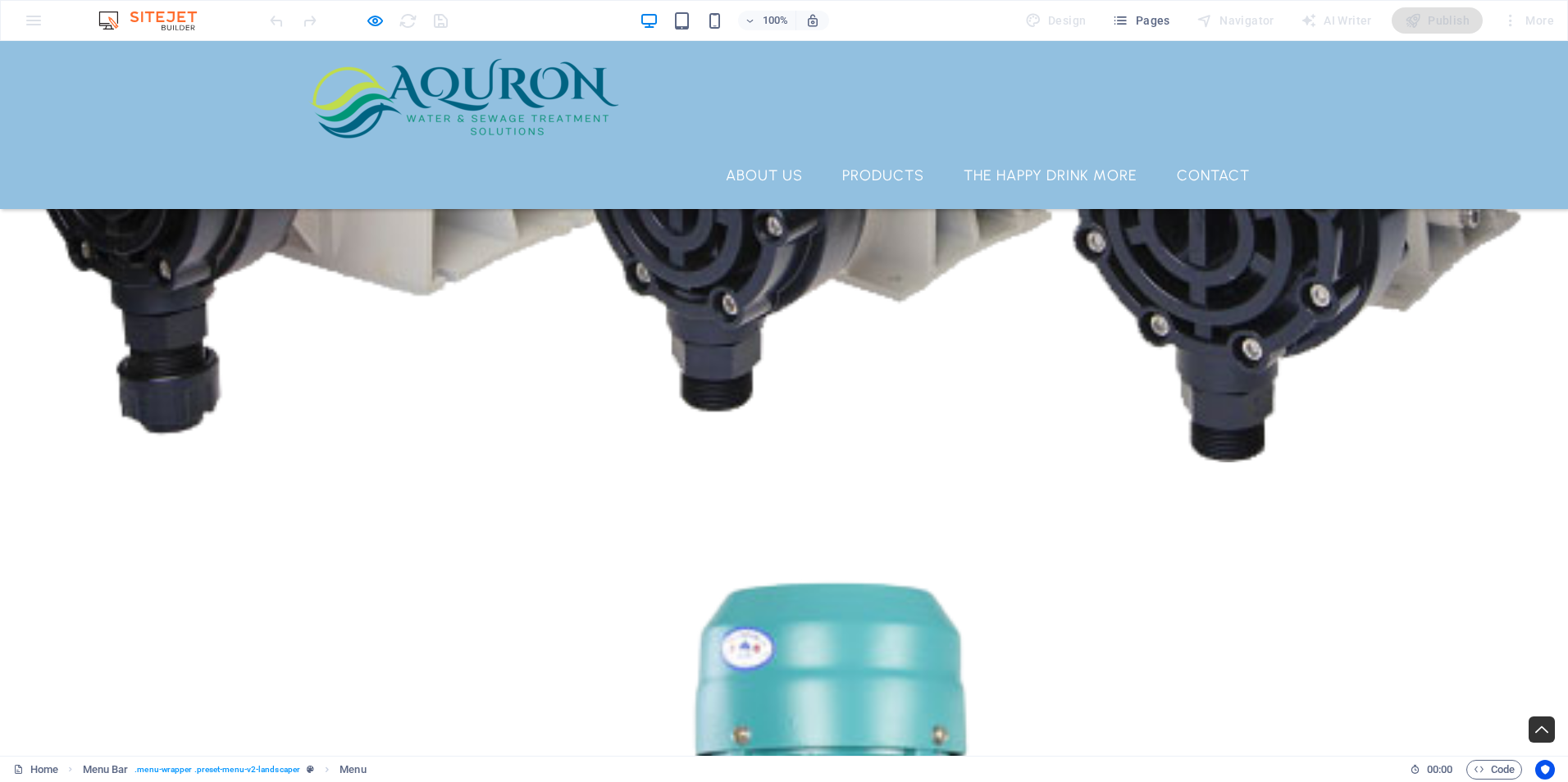 click at bounding box center [492, 13857] 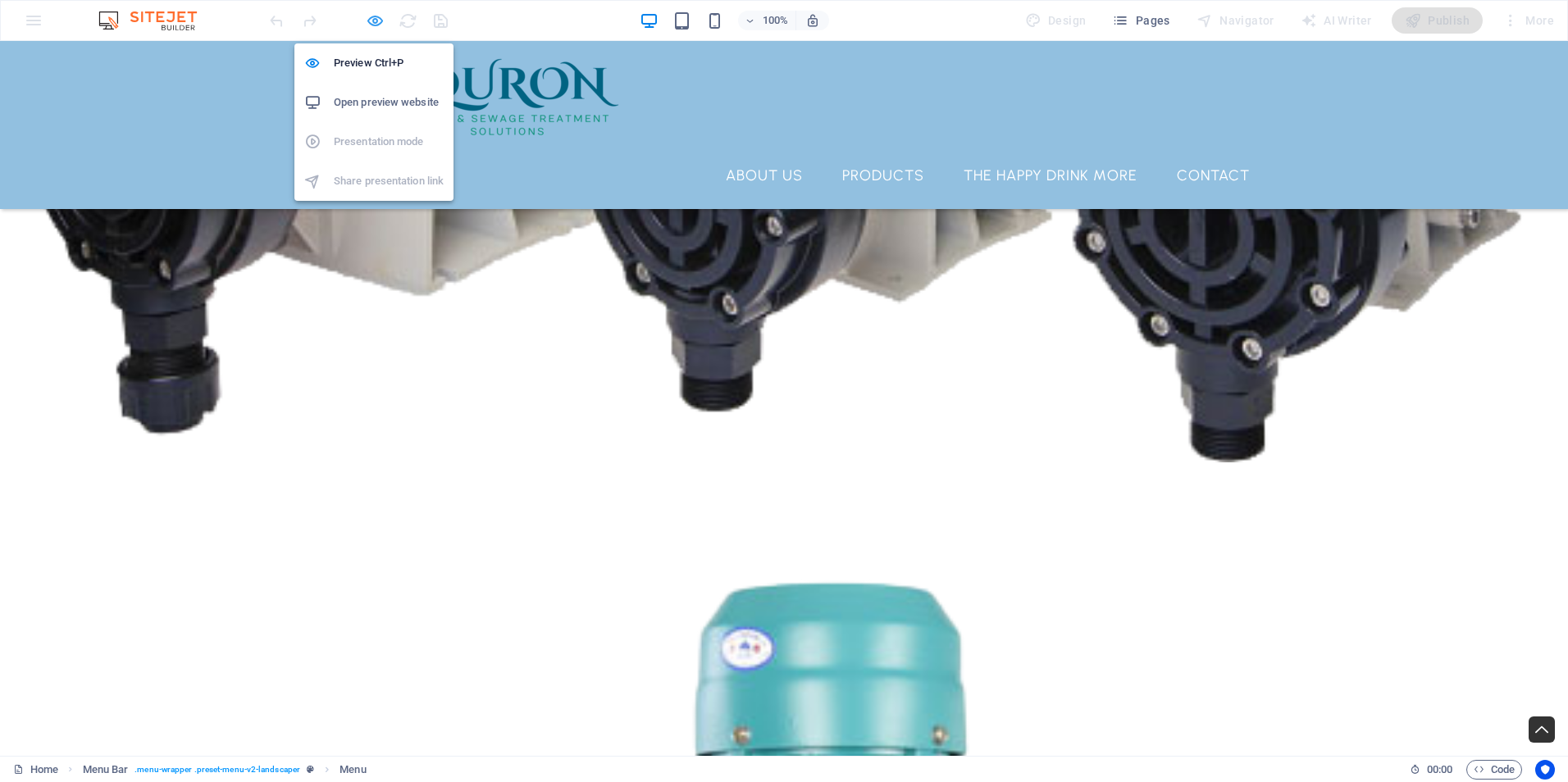 click at bounding box center [375, 20] 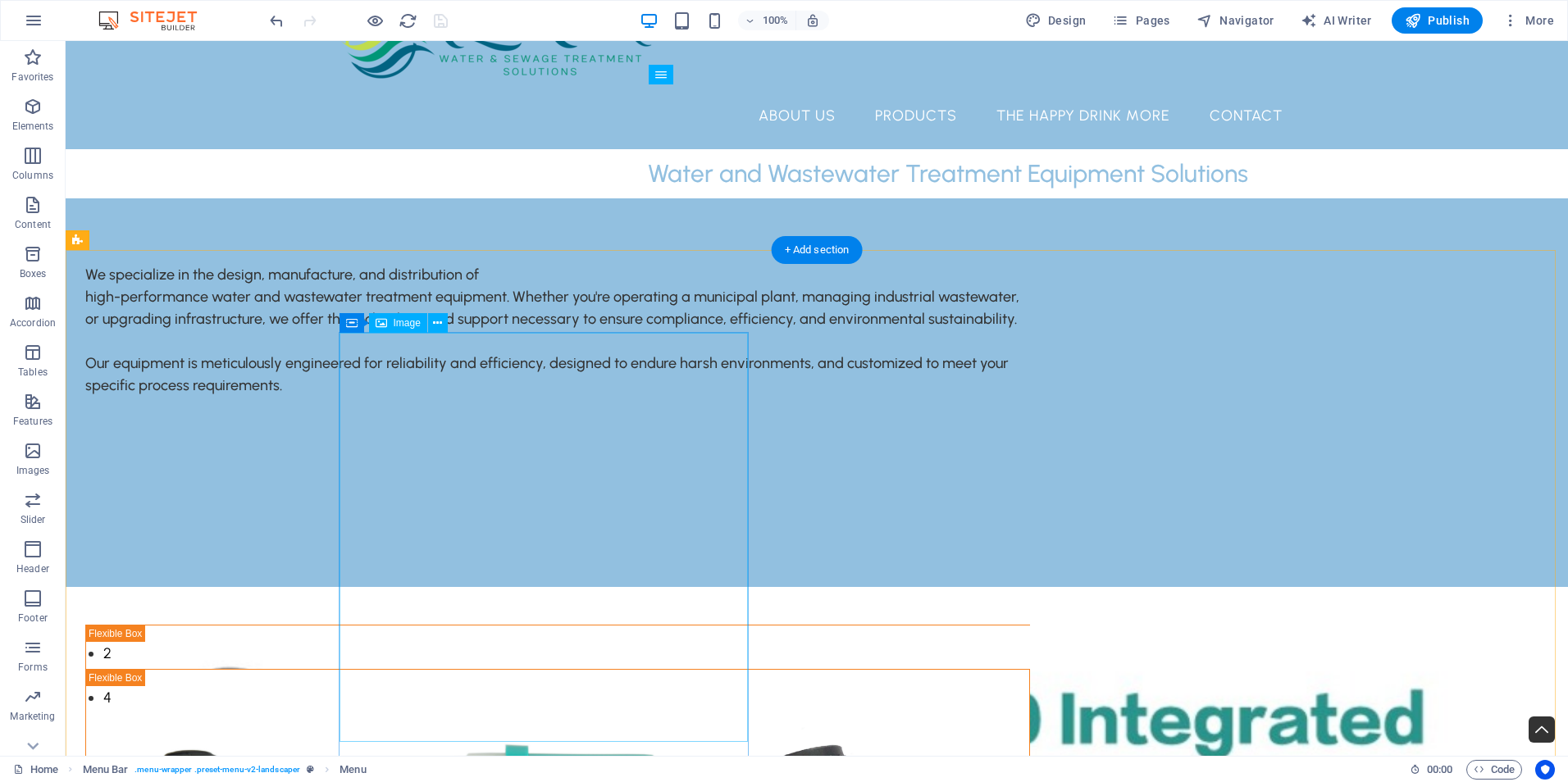 scroll, scrollTop: 0, scrollLeft: 0, axis: both 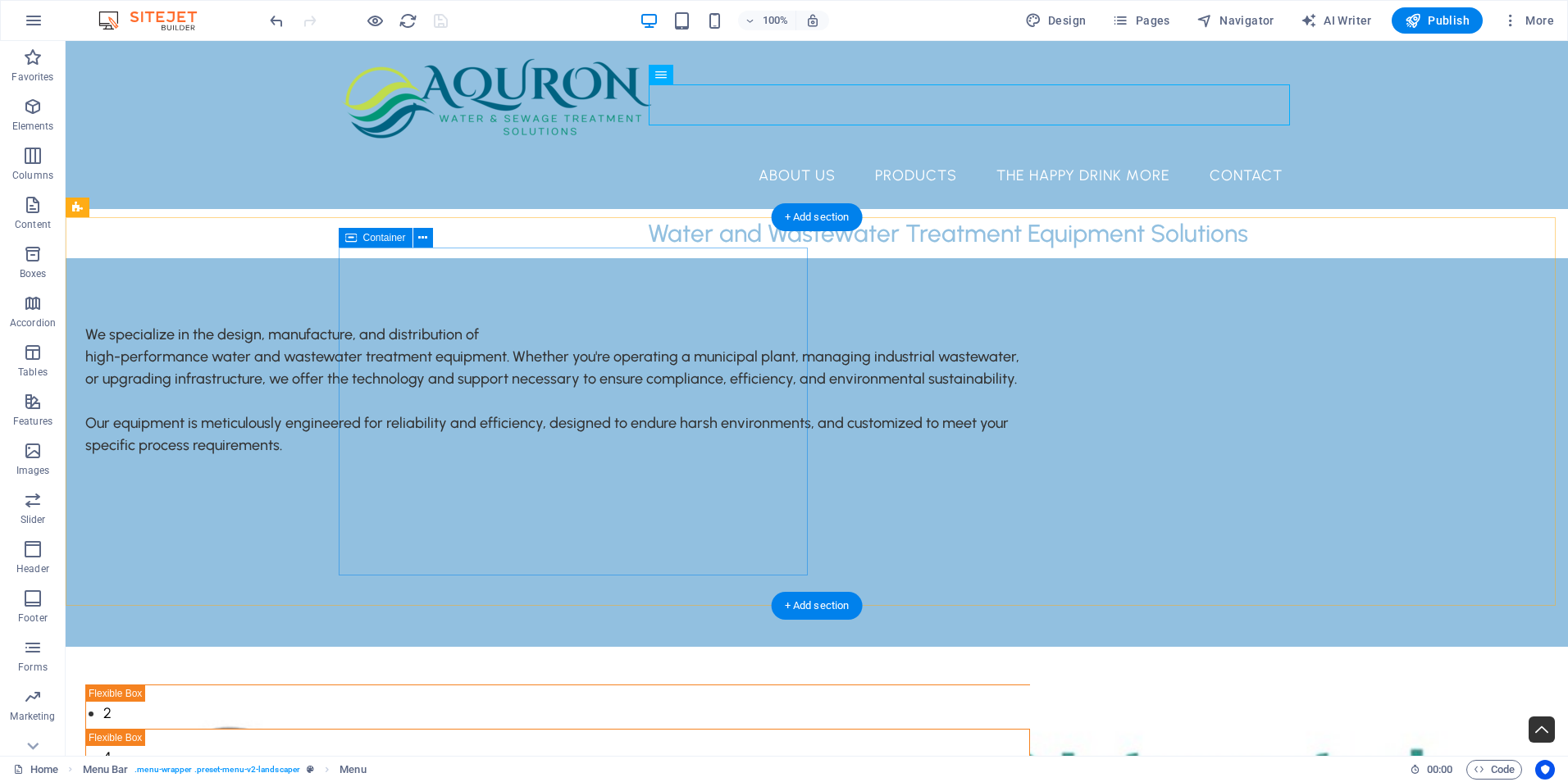 click on "We specialize in the design, manufacture, and distribution of  high-performance water and wastewater treatment equipment. Whether you're operating a municipal plant, managing industrial wastewater, or upgrading infrastructure, we offer the technology and support necessary to ensure compliance, efficiency, and environmental sustainability. Our equipment is meticulously engineered for reliability and efficiency, designed to endure harsh environments, and customized to meet your specific process requirements." at bounding box center (558, 488) 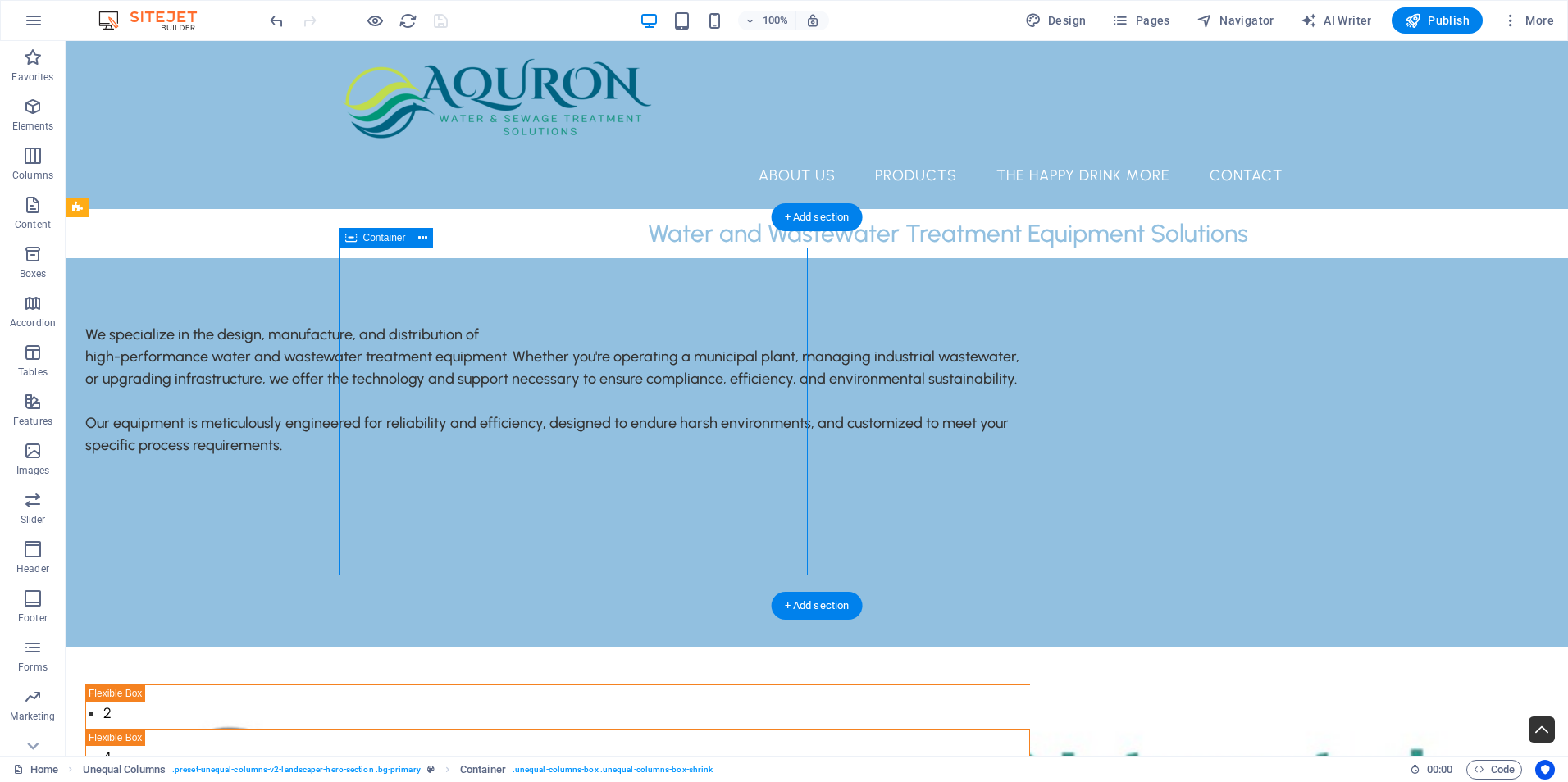 click on "We specialize in the design, manufacture, and distribution of  high-performance water and wastewater treatment equipment. Whether you're operating a municipal plant, managing industrial wastewater, or upgrading infrastructure, we offer the technology and support necessary to ensure compliance, efficiency, and environmental sustainability. Our equipment is meticulously engineered for reliability and efficiency, designed to endure harsh environments, and customized to meet your specific process requirements." at bounding box center [558, 488] 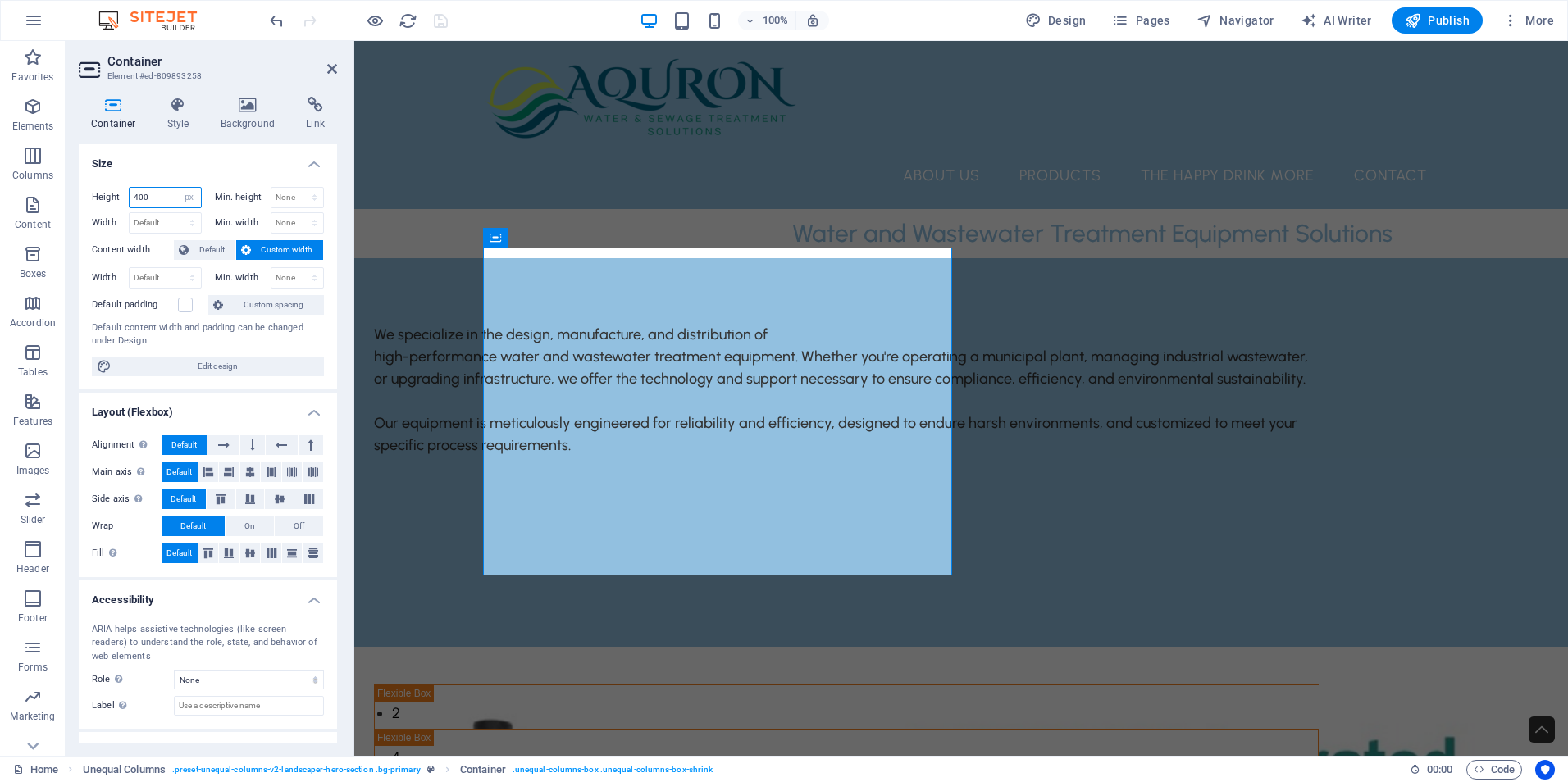 click on "400" at bounding box center [165, 198] 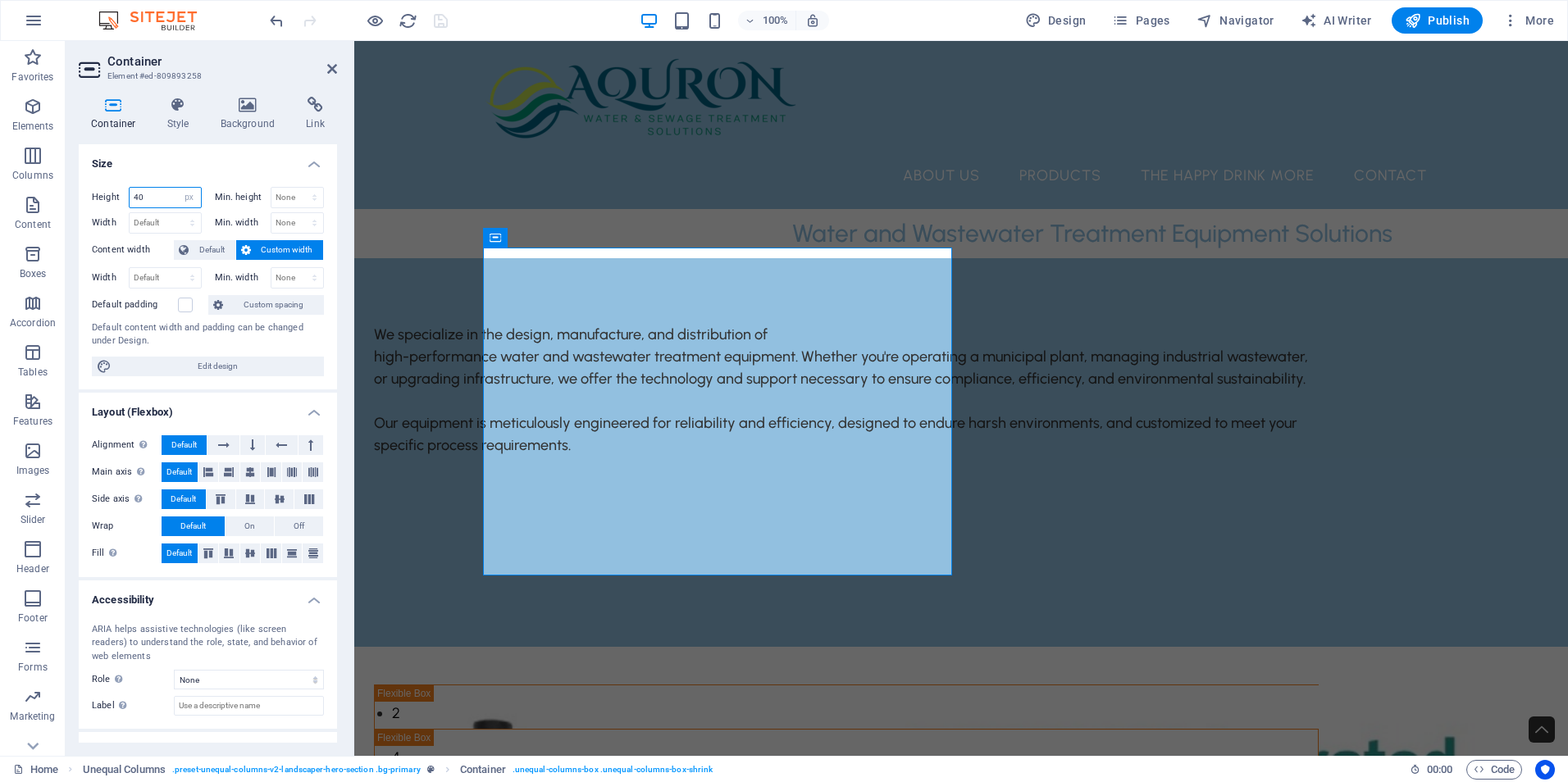 type on "4" 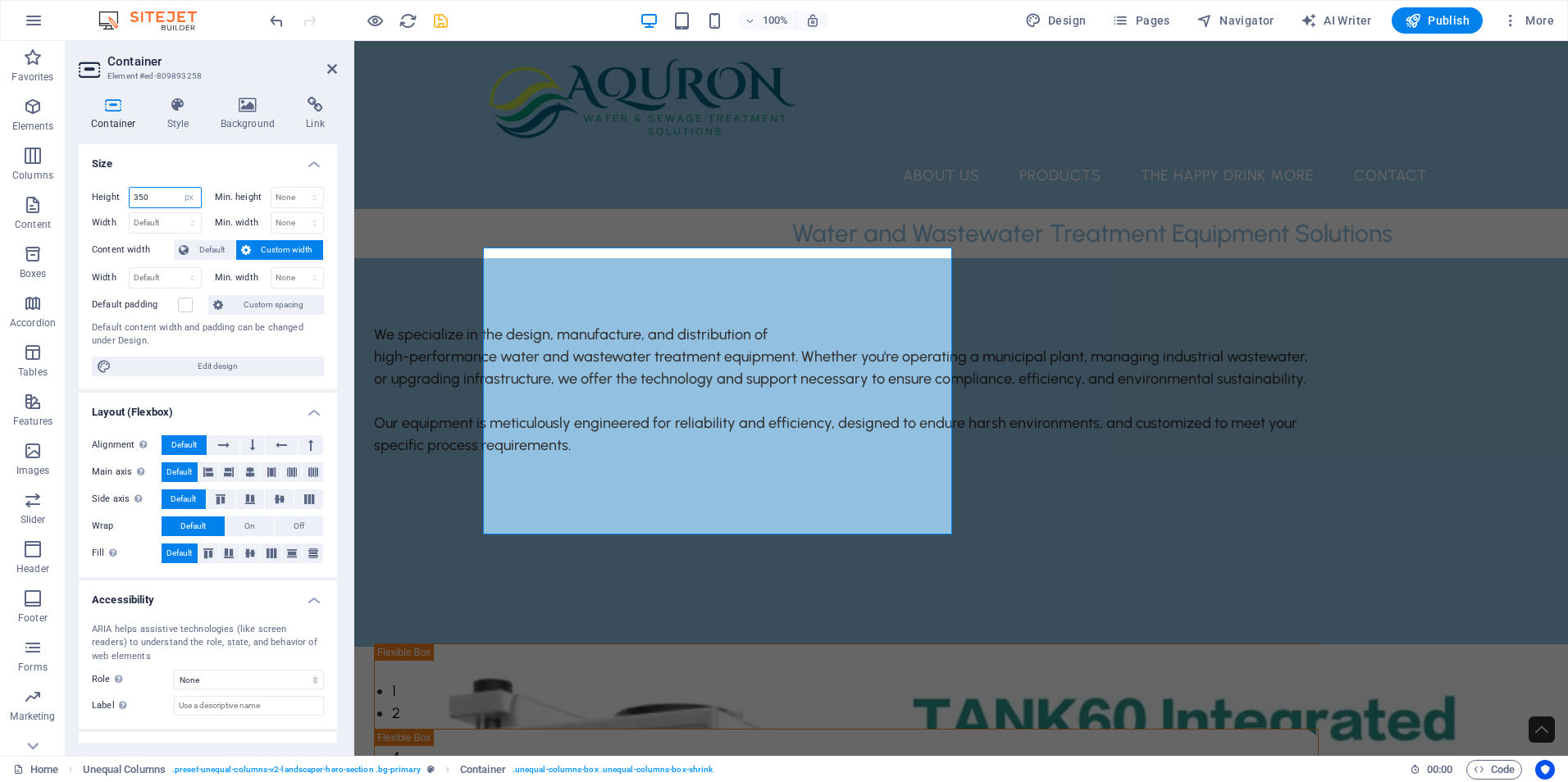 click on "350" at bounding box center (165, 198) 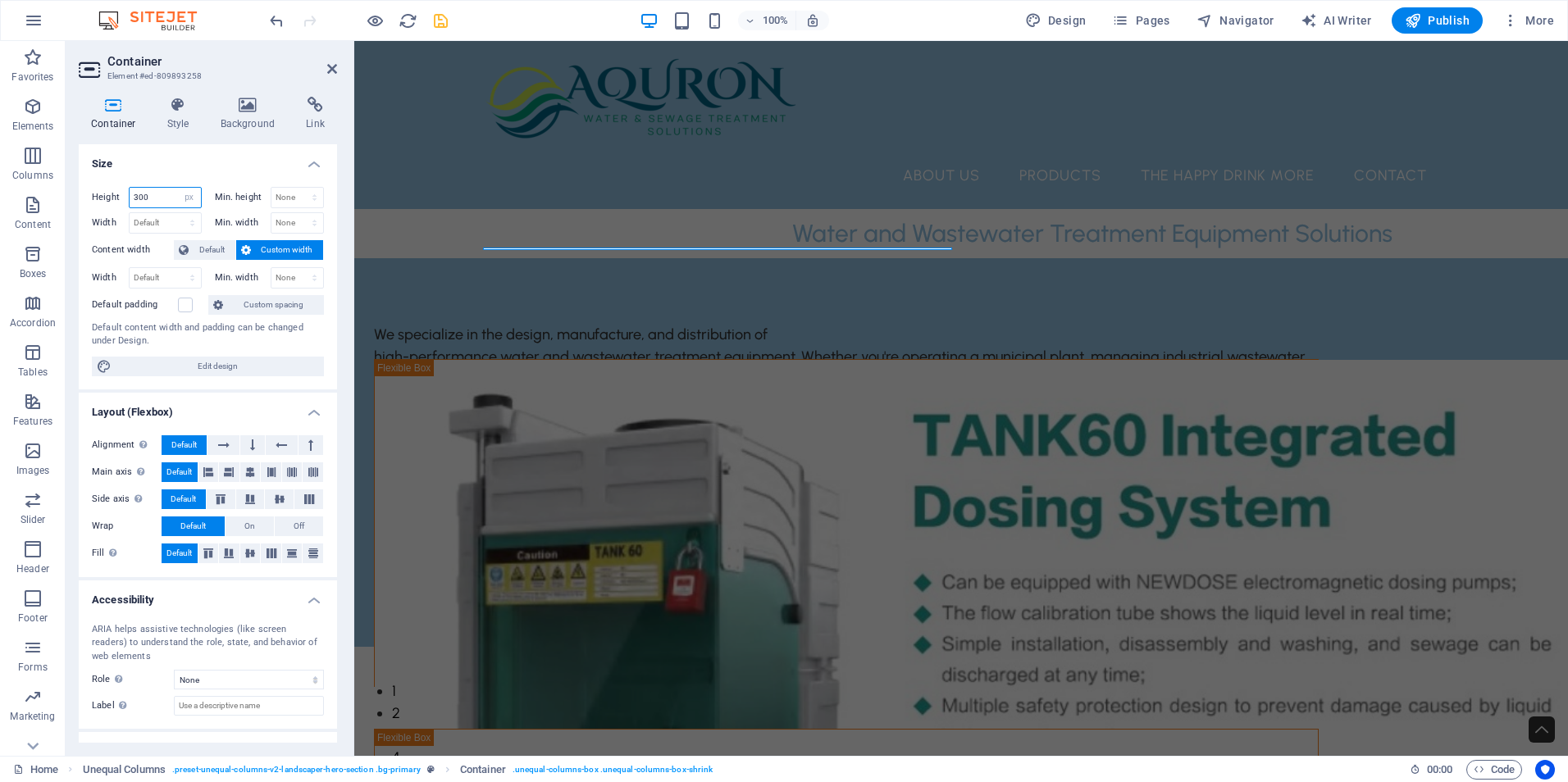 type on "300" 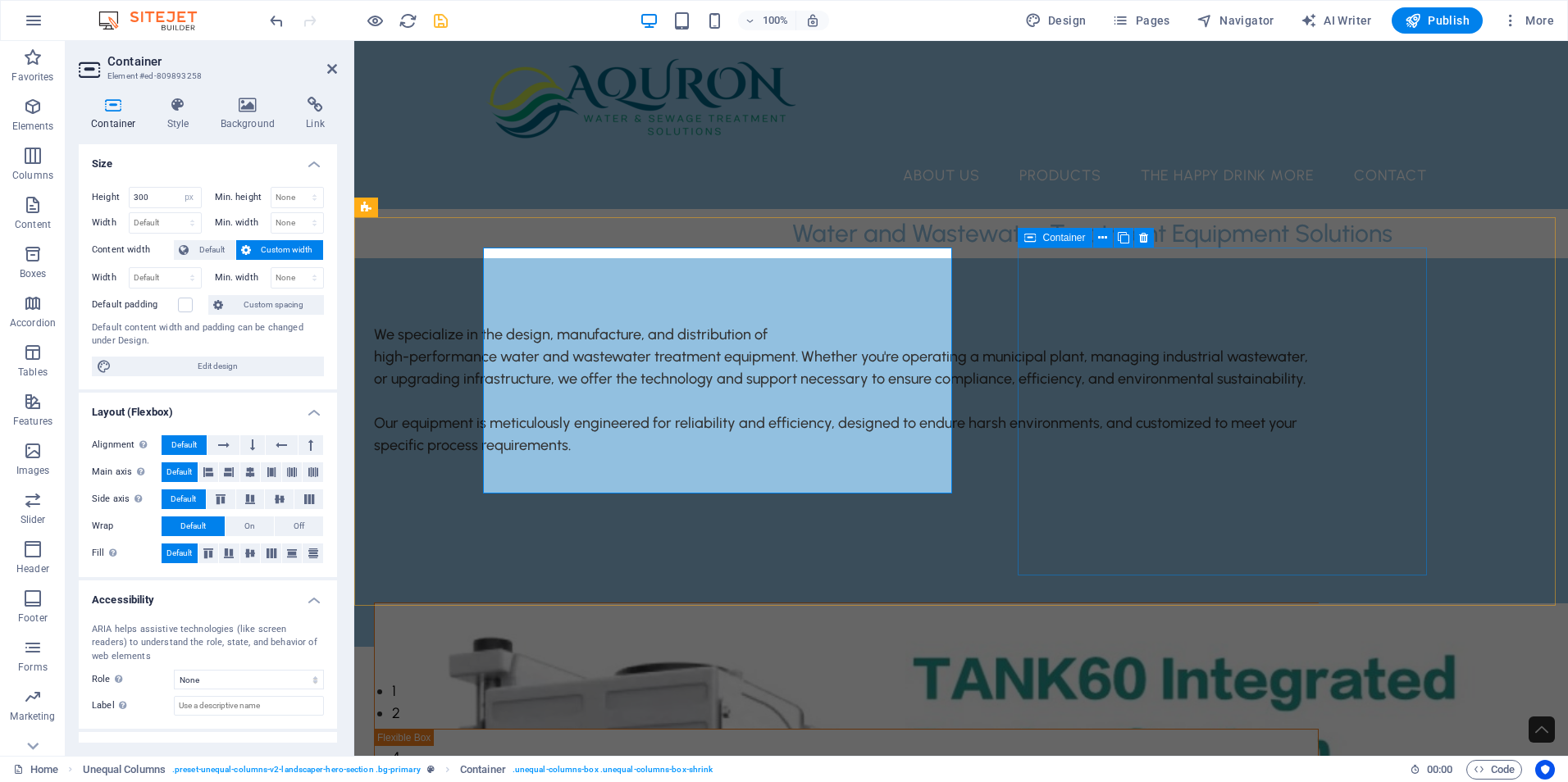 click at bounding box center (846, 766) 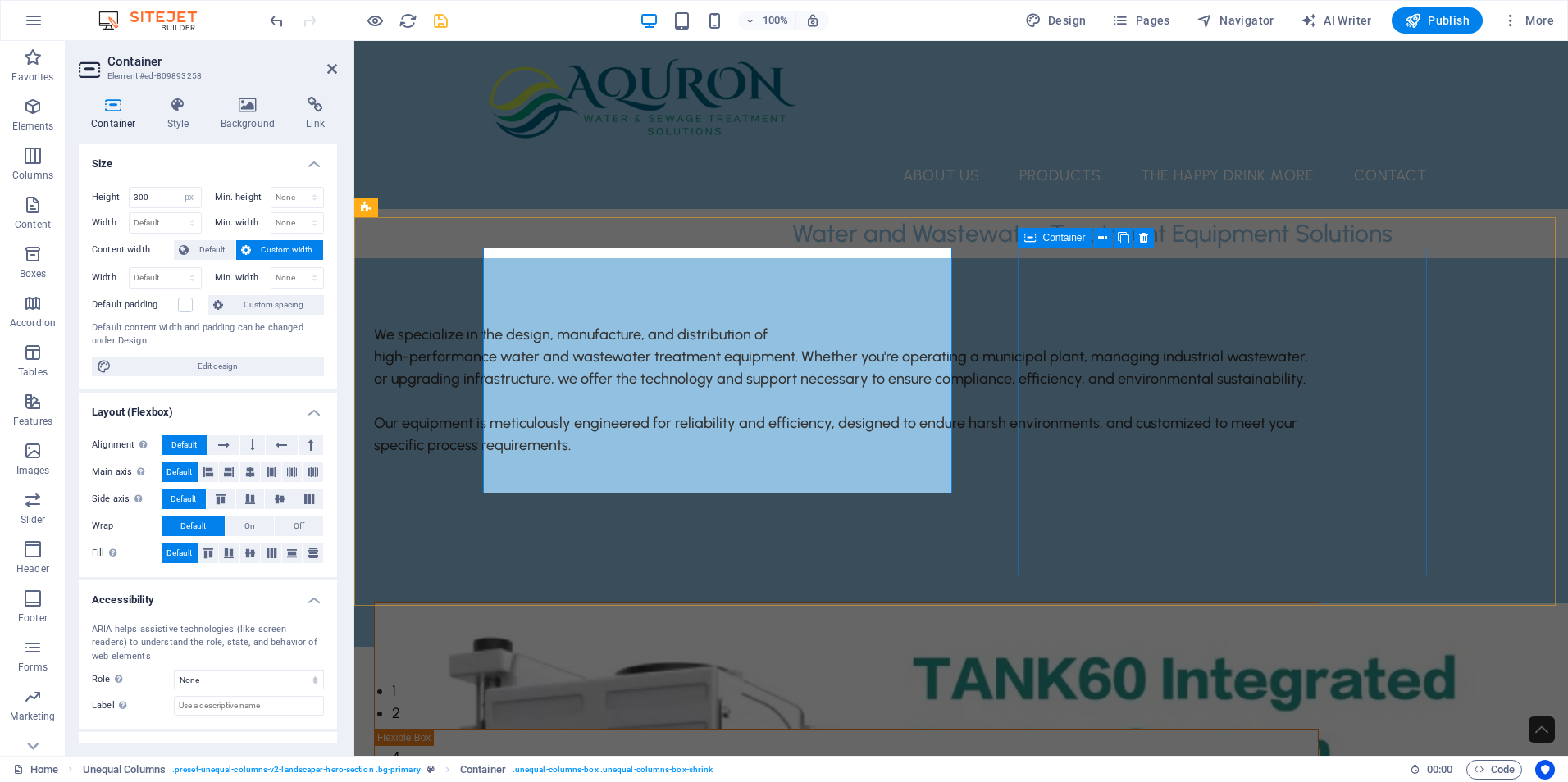 click at bounding box center [846, 766] 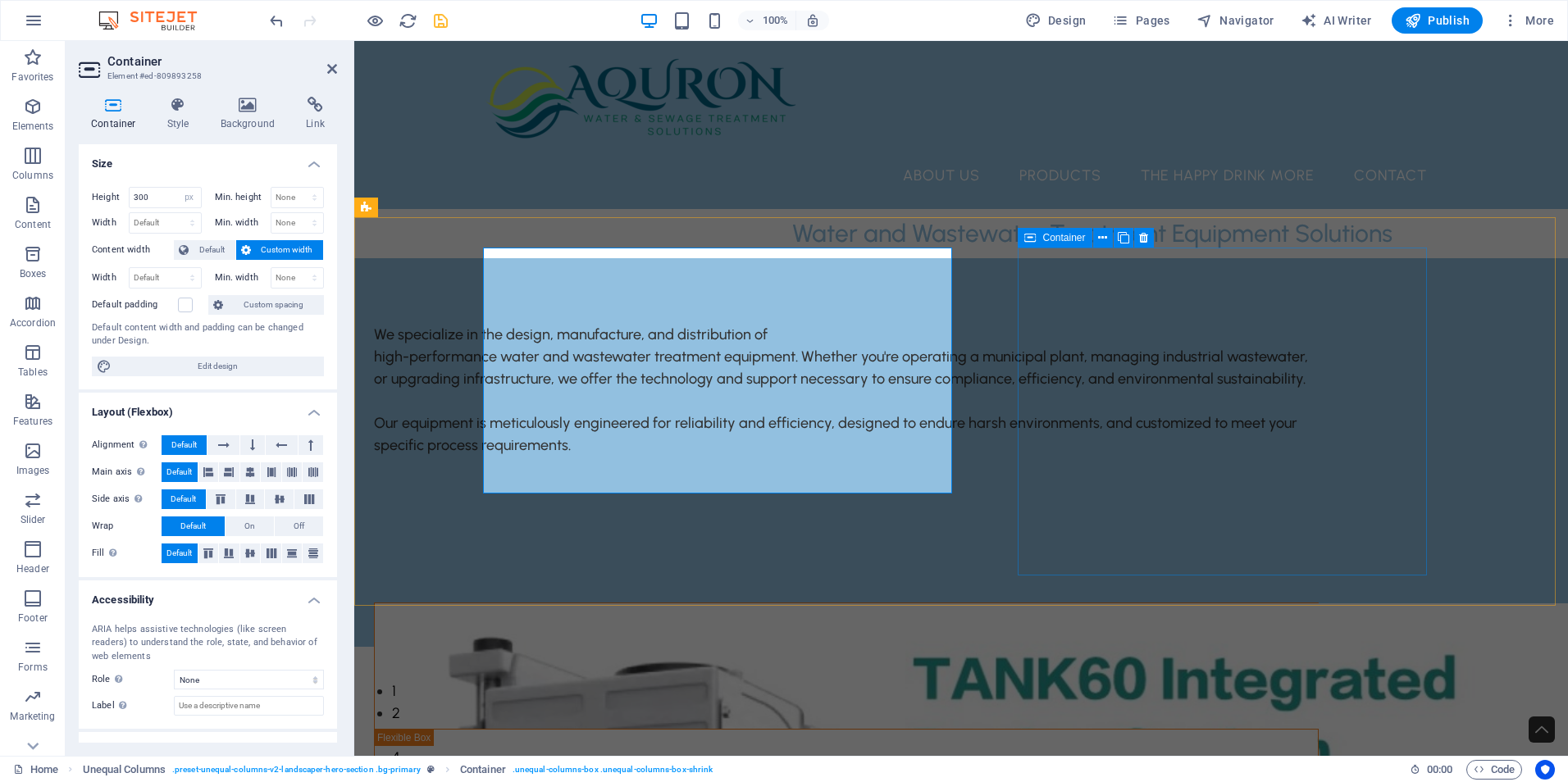 select on "px" 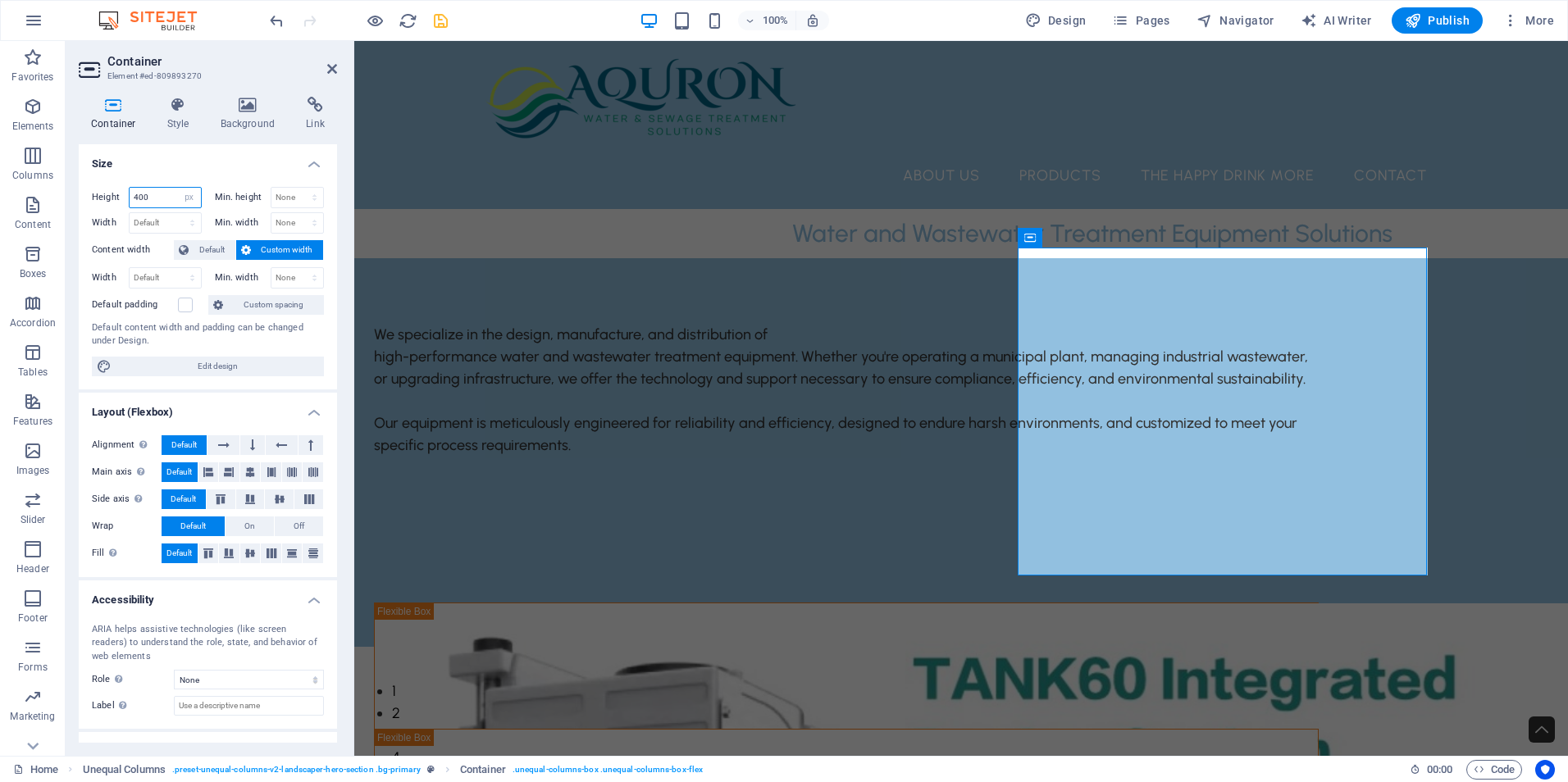 click on "400" at bounding box center [165, 198] 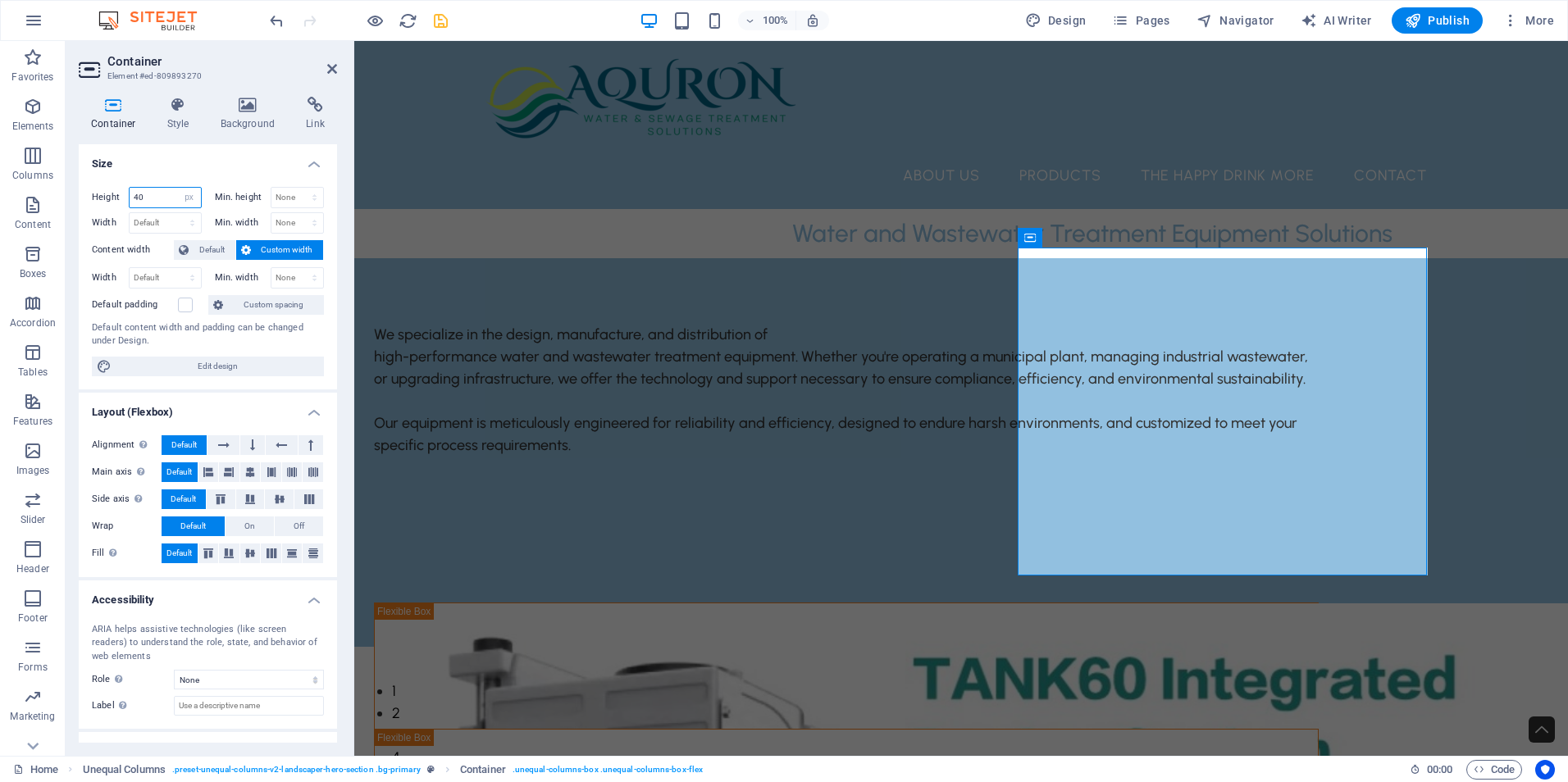 type on "4" 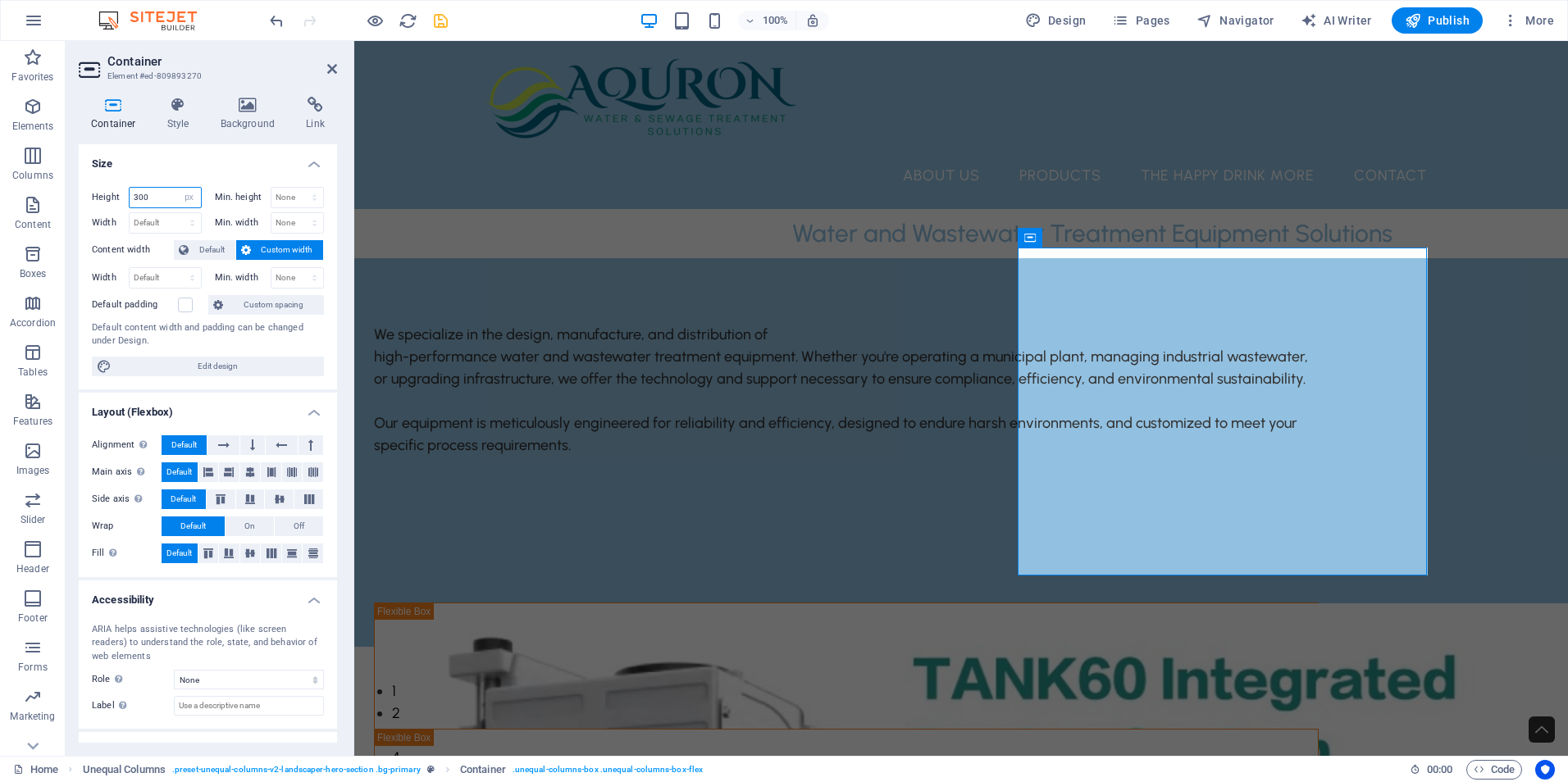 type on "300" 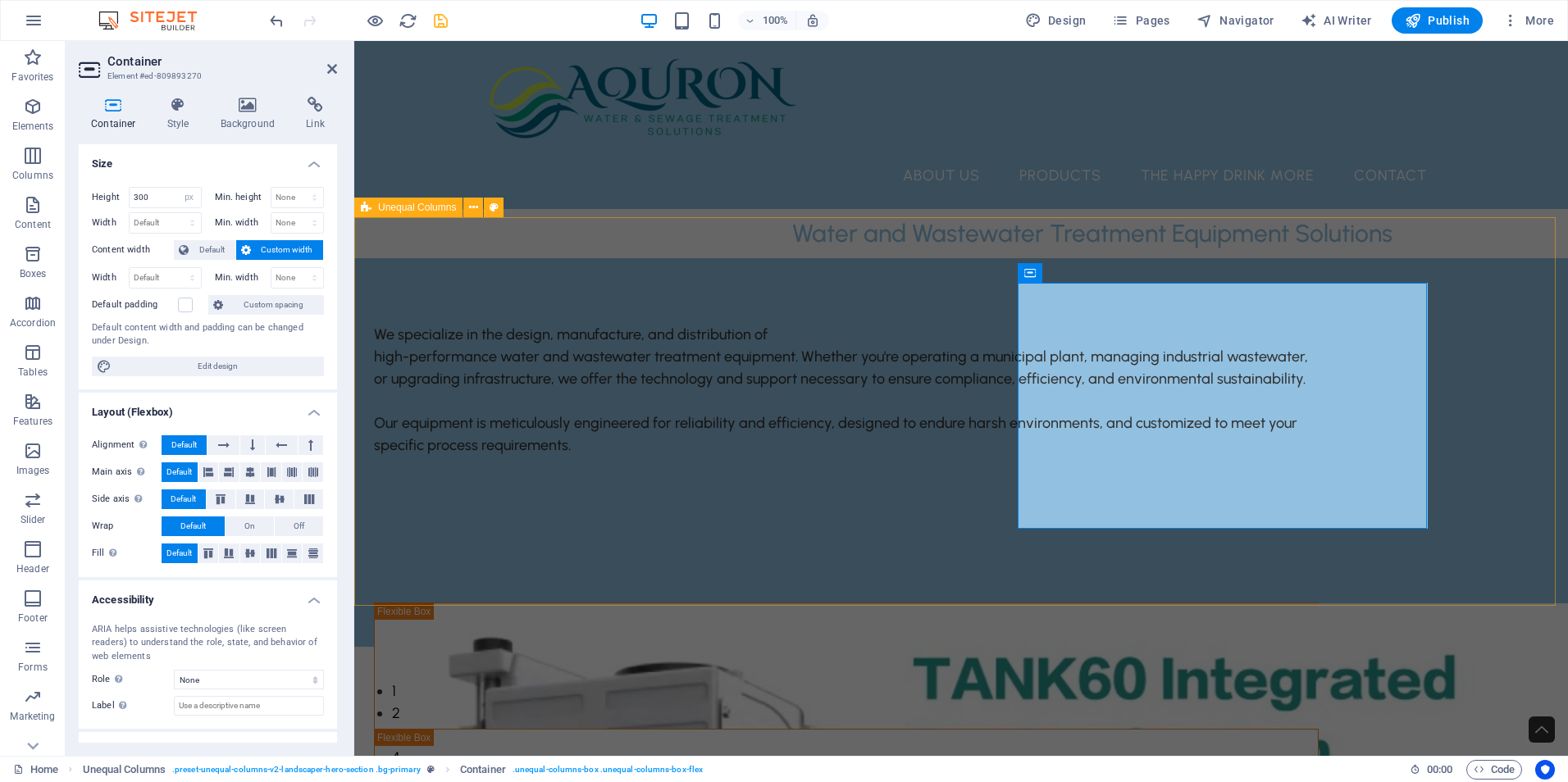 click on "We specialize in the design, manufacture, and distribution of  high-performance water and wastewater treatment equipment. Whether you're operating a municipal plant, managing industrial wastewater, or upgrading infrastructure, we offer the technology and support necessary to ensure compliance, efficiency, and environmental sustainability. Our equipment is meticulously engineered for reliability and efficiency, designed to endure harsh environments, and customized to meet your specific process requirements." at bounding box center [961, 452] 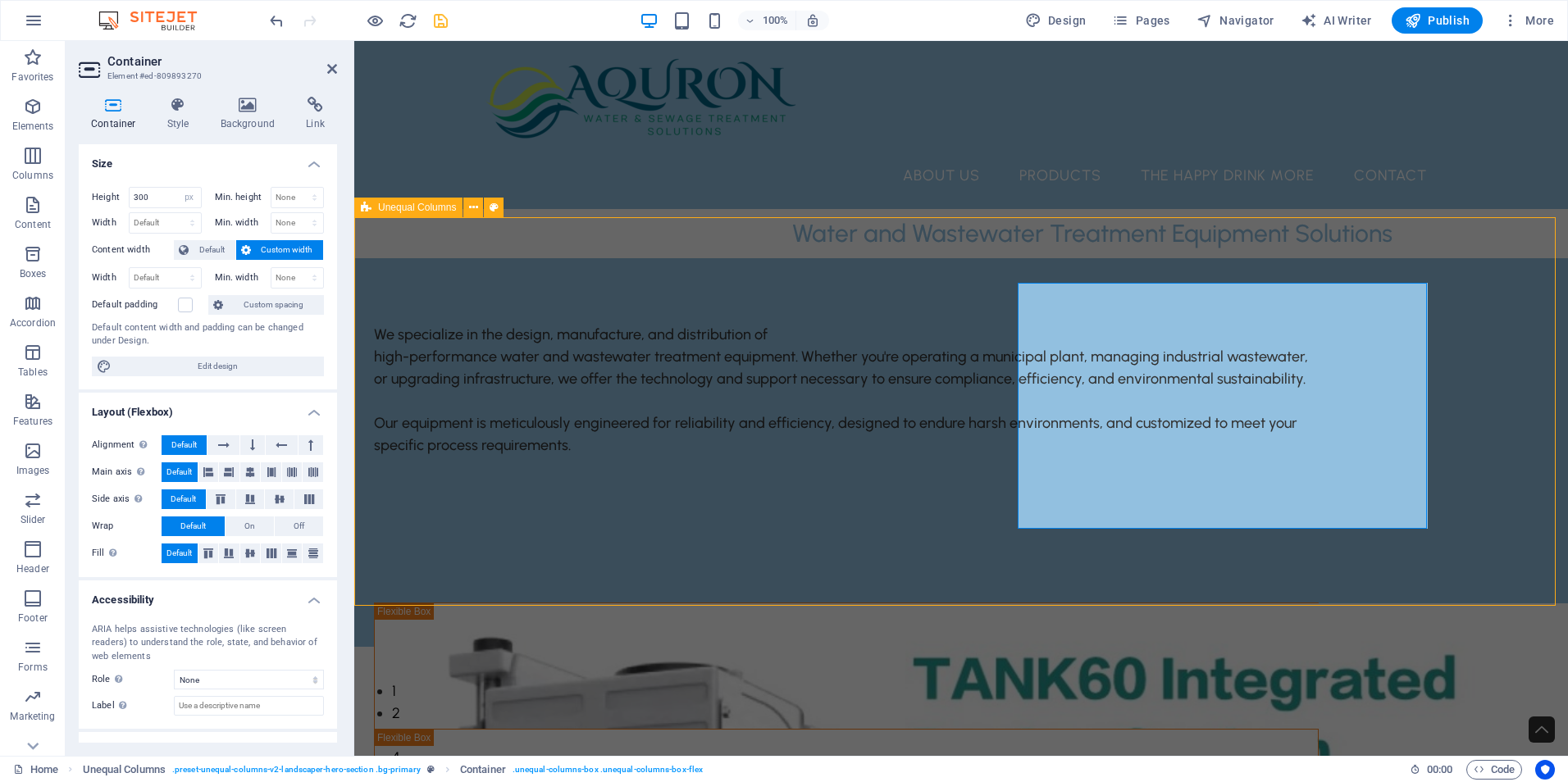 click on "We specialize in the design, manufacture, and distribution of  high-performance water and wastewater treatment equipment. Whether you're operating a municipal plant, managing industrial wastewater, or upgrading infrastructure, we offer the technology and support necessary to ensure compliance, efficiency, and environmental sustainability. Our equipment is meticulously engineered for reliability and efficiency, designed to endure harsh environments, and customized to meet your specific process requirements." at bounding box center [961, 452] 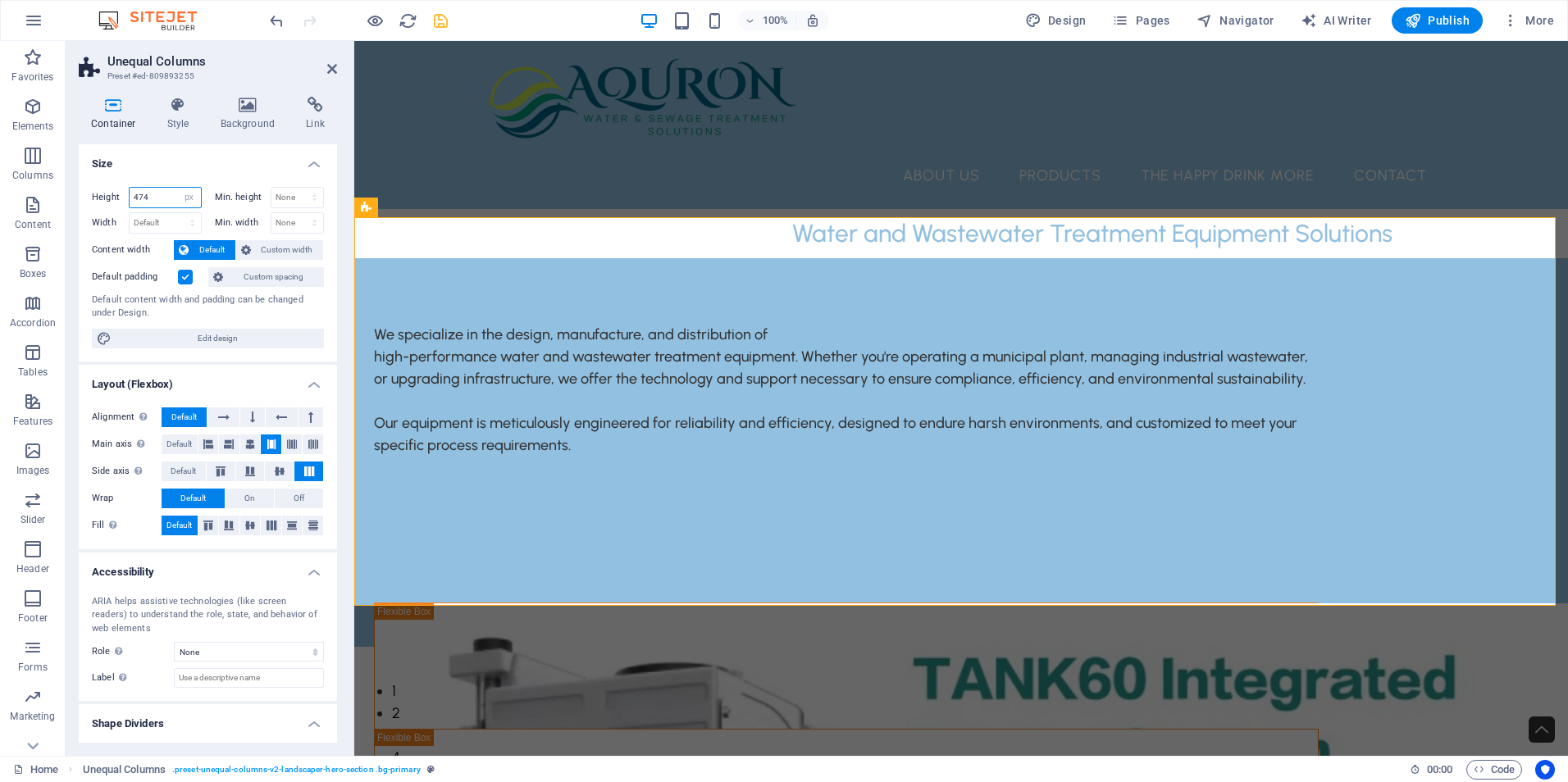 click on "474" at bounding box center [165, 198] 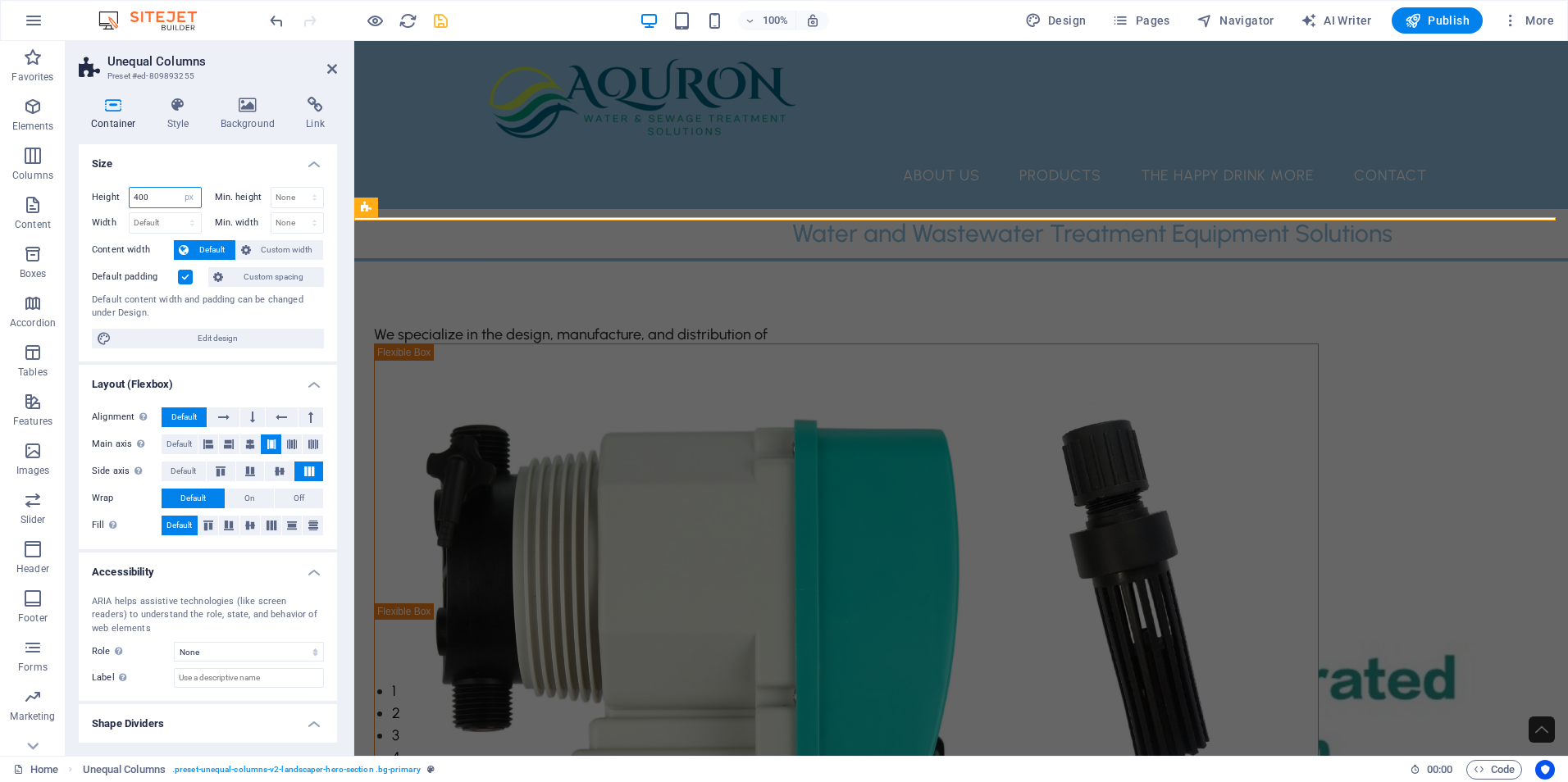 type on "400" 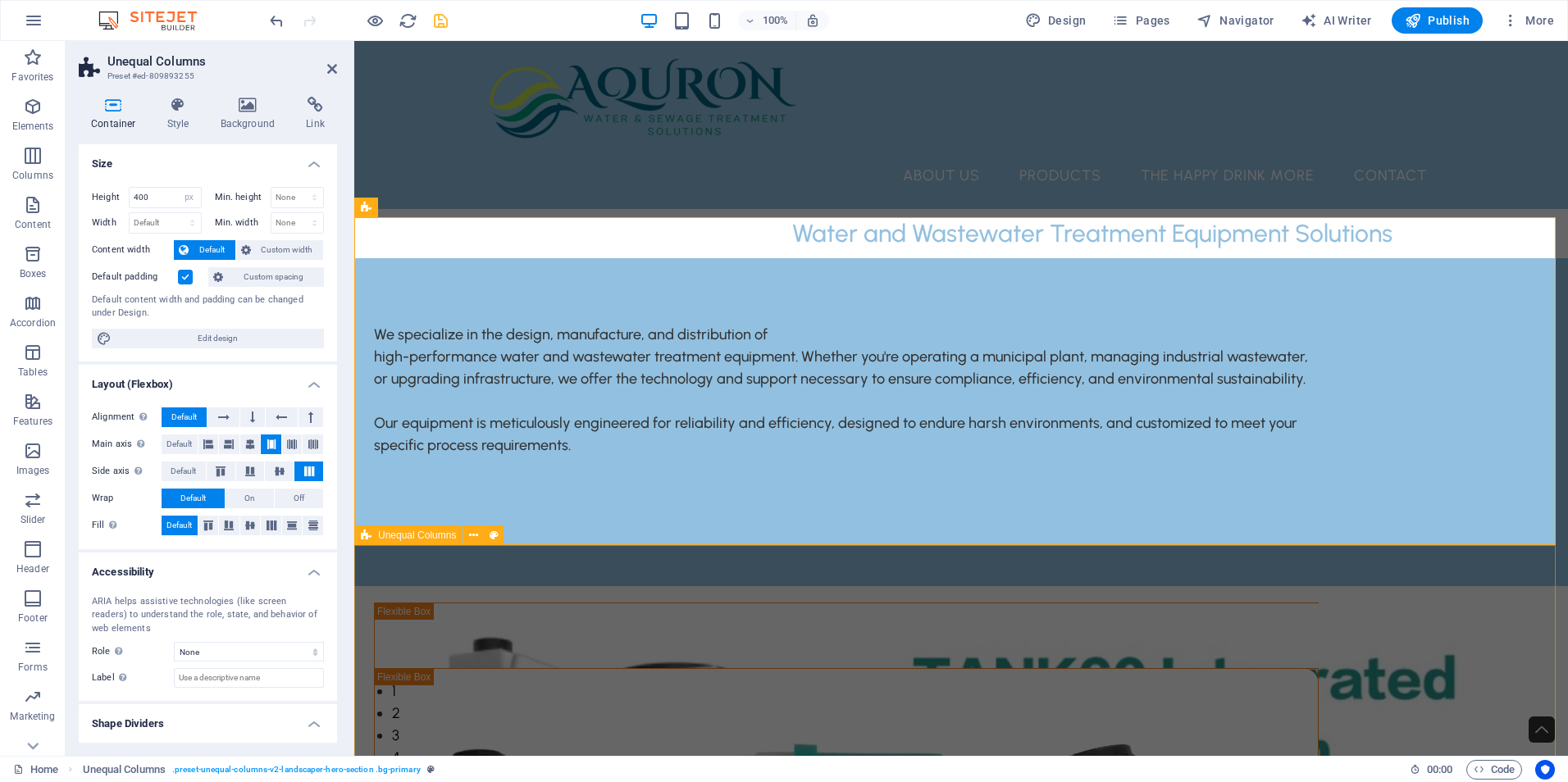 click on "What we are all about At Aquron, we specialize in design, manufacture, and sourcing equipment that is meticulously tailored to meet your specific needs. Our dedication to understanding your unique requirements enables us to create solutions that are both effective and highly efficient. With our extensive industry experience, we take pride in our ability to manufacture, source, and supply equipment that aligns perfectly with your precise specifications, ensuring you receive optimal solutions for your projects. Additionally, our customizable systems are specifically designed to perform in real-world conditions, adapting to the challenges and demands of your operations. We recognize that each project is unique, and our flexible solutions guarantee that you receive equipment tailored to your operational requirements. about us" at bounding box center (961, 1334) 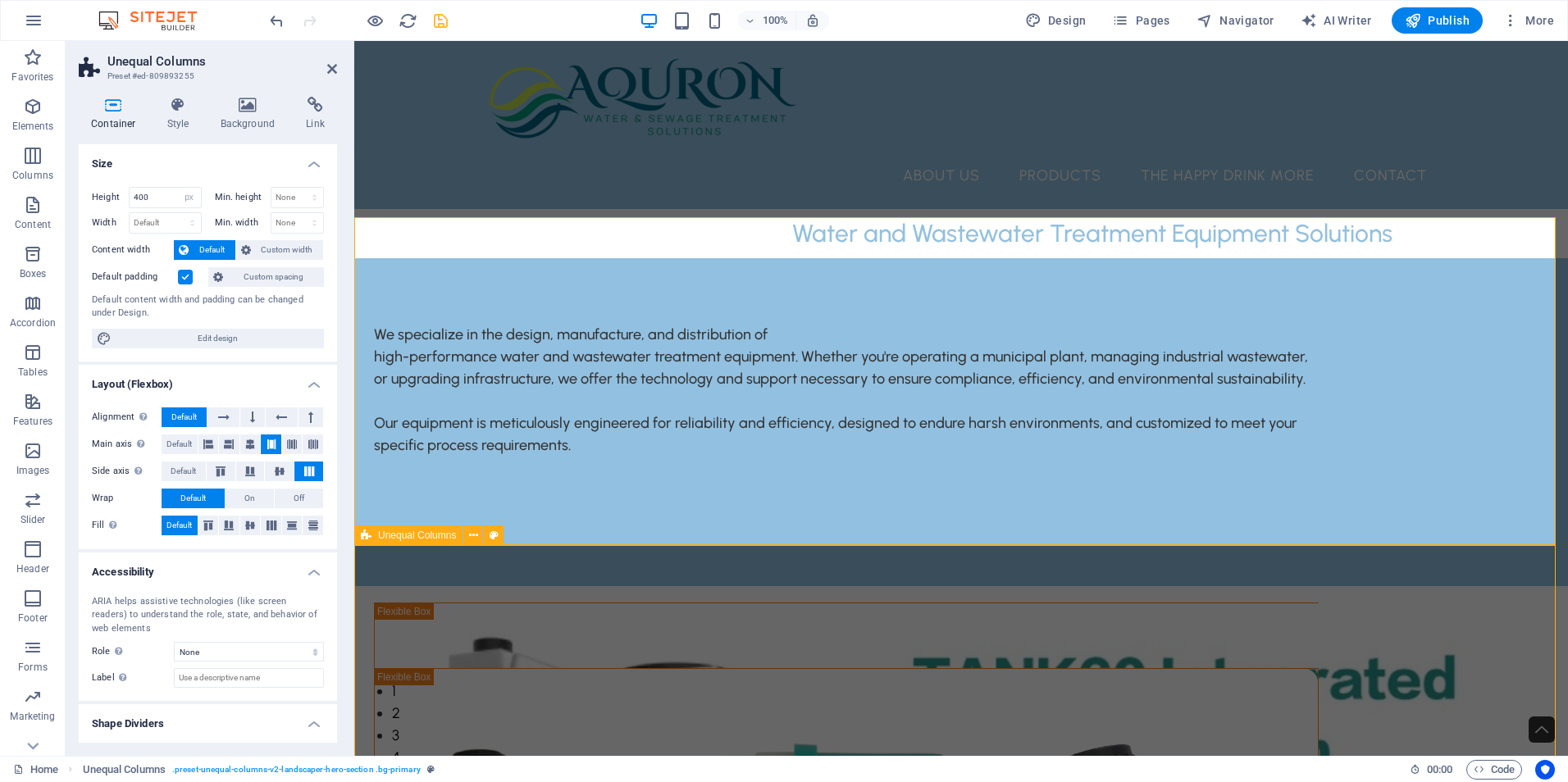 click on "What we are all about At Aquron, we specialize in design, manufacture, and sourcing equipment that is meticulously tailored to meet your specific needs. Our dedication to understanding your unique requirements enables us to create solutions that are both effective and highly efficient. With our extensive industry experience, we take pride in our ability to manufacture, source, and supply equipment that aligns perfectly with your precise specifications, ensuring you receive optimal solutions for your projects. Additionally, our customizable systems are specifically designed to perform in real-world conditions, adapting to the challenges and demands of your operations. We recognize that each project is unique, and our flexible solutions guarantee that you receive equipment tailored to your operational requirements. about us" at bounding box center [961, 1334] 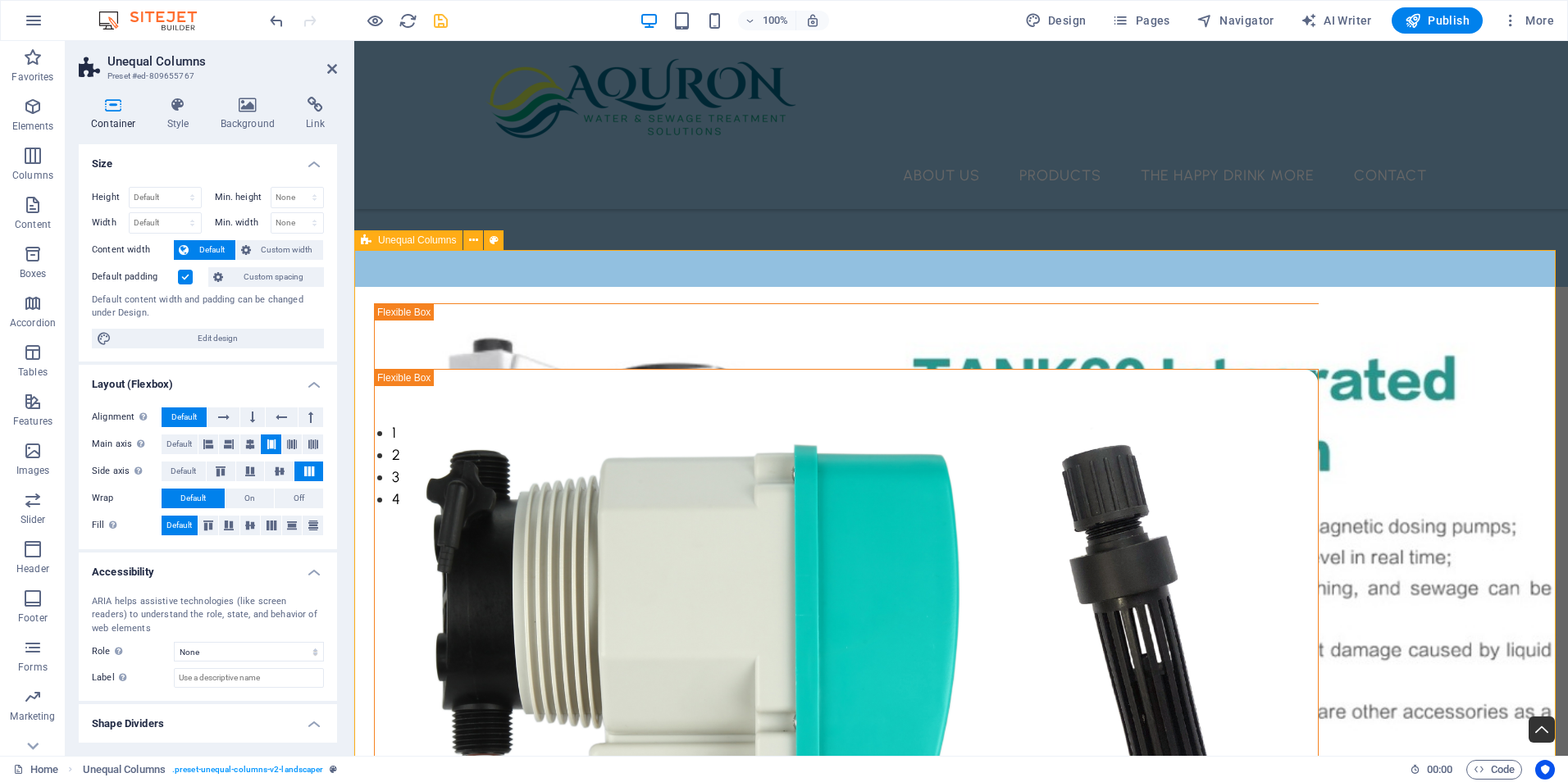 scroll, scrollTop: 328, scrollLeft: 0, axis: vertical 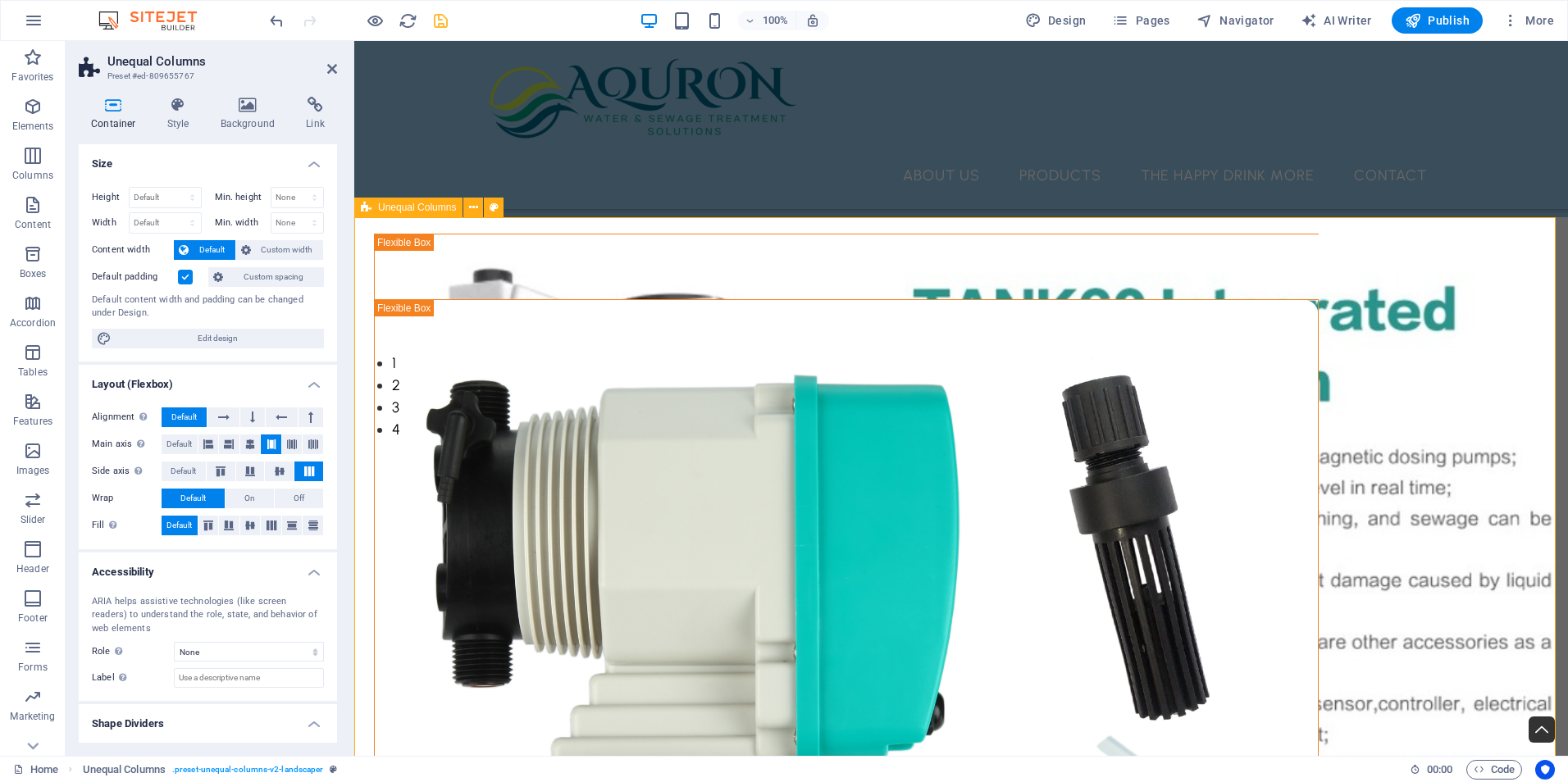 click on "What we are all about At Aquron, we specialize in design, manufacture, and sourcing equipment that is meticulously tailored to meet your specific needs. Our dedication to understanding your unique requirements enables us to create solutions that are both effective and highly efficient. With our extensive industry experience, we take pride in our ability to manufacture, source, and supply equipment that aligns perfectly with your precise specifications, ensuring you receive optimal solutions for your projects. Additionally, our customizable systems are specifically designed to perform in real-world conditions, adapting to the challenges and demands of your operations. We recognize that each project is unique, and our flexible solutions guarantee that you receive equipment tailored to your operational requirements. about us" at bounding box center [961, 965] 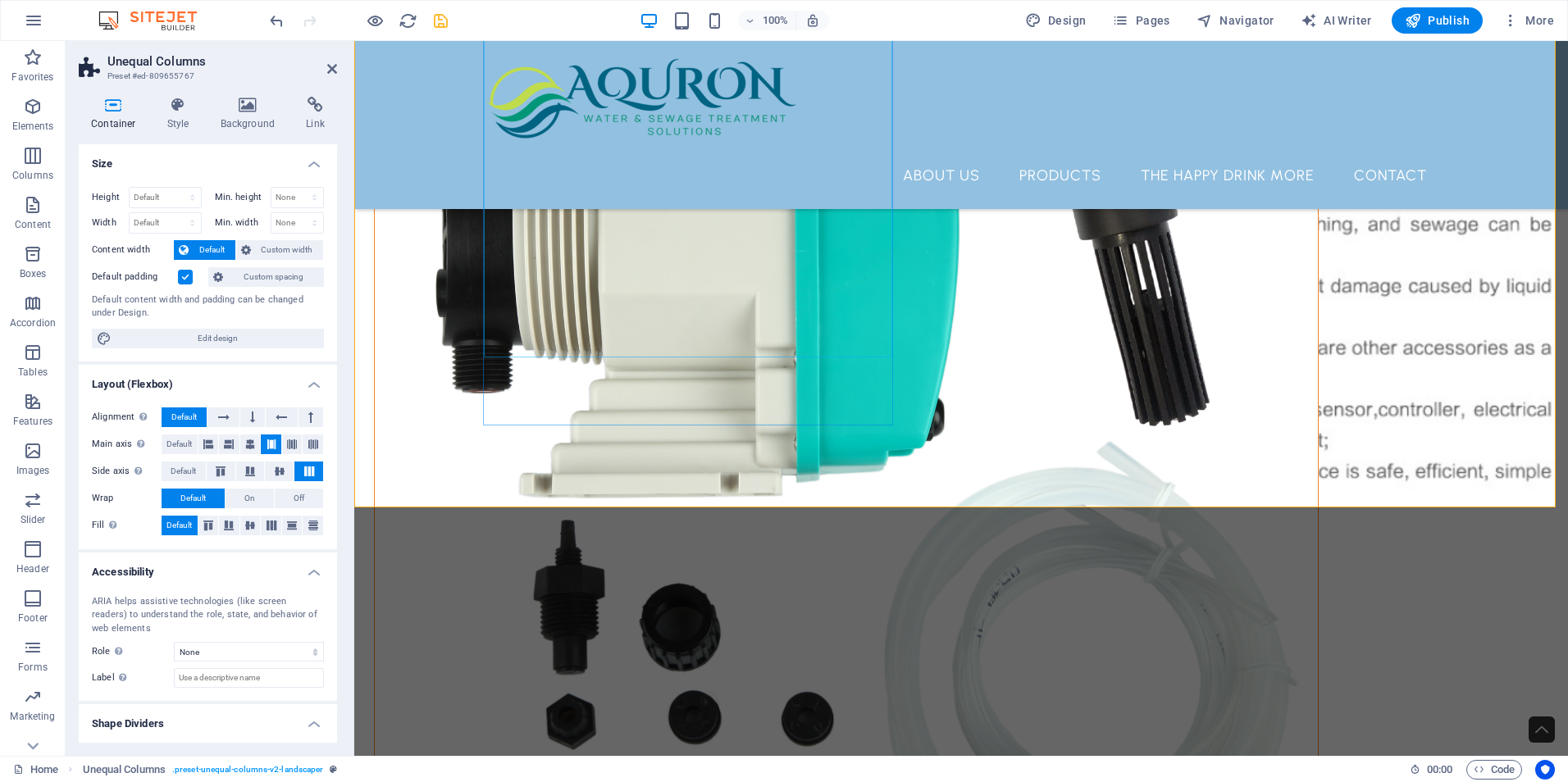 scroll, scrollTop: 738, scrollLeft: 0, axis: vertical 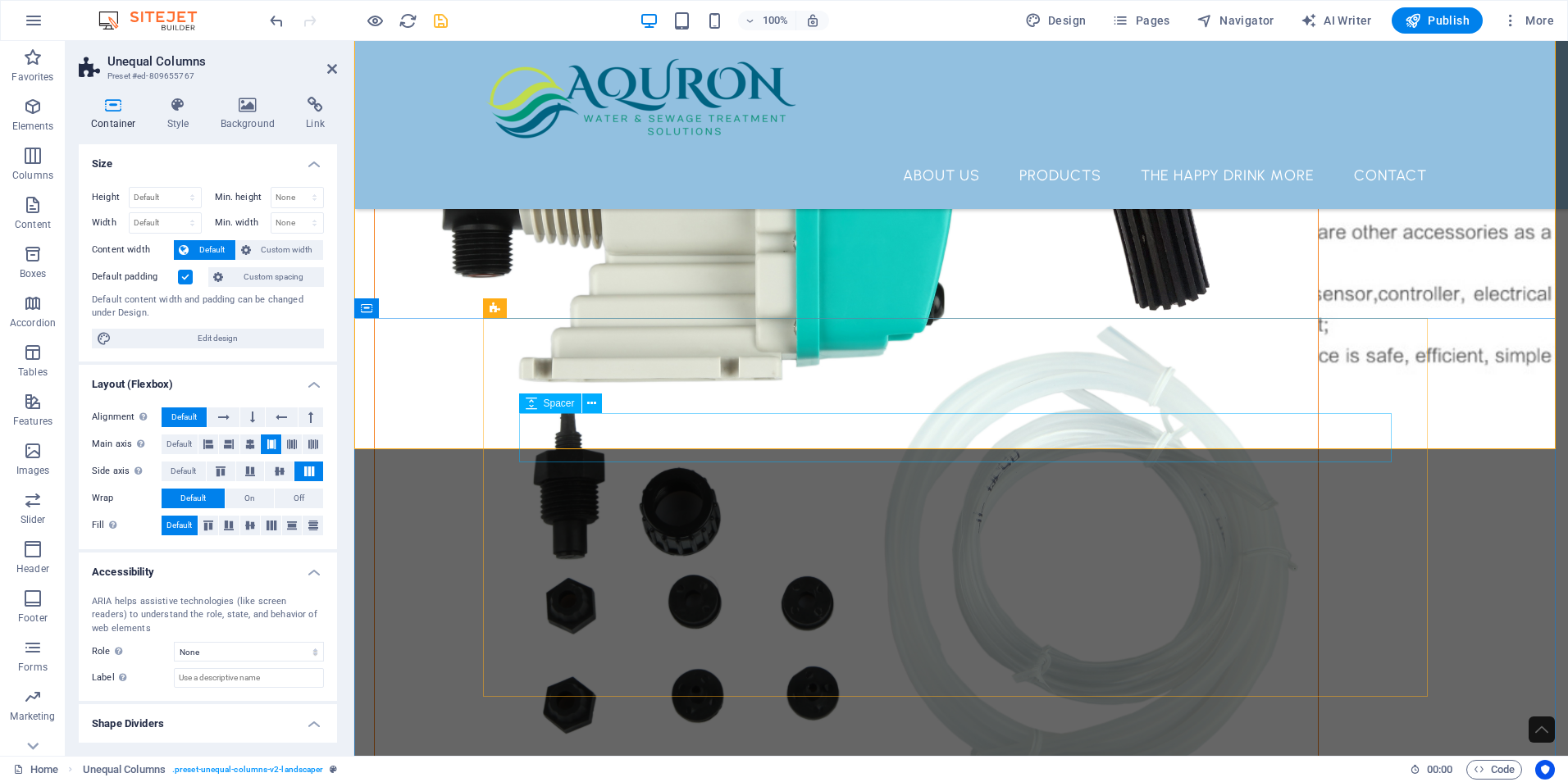 click at bounding box center [961, 1291] 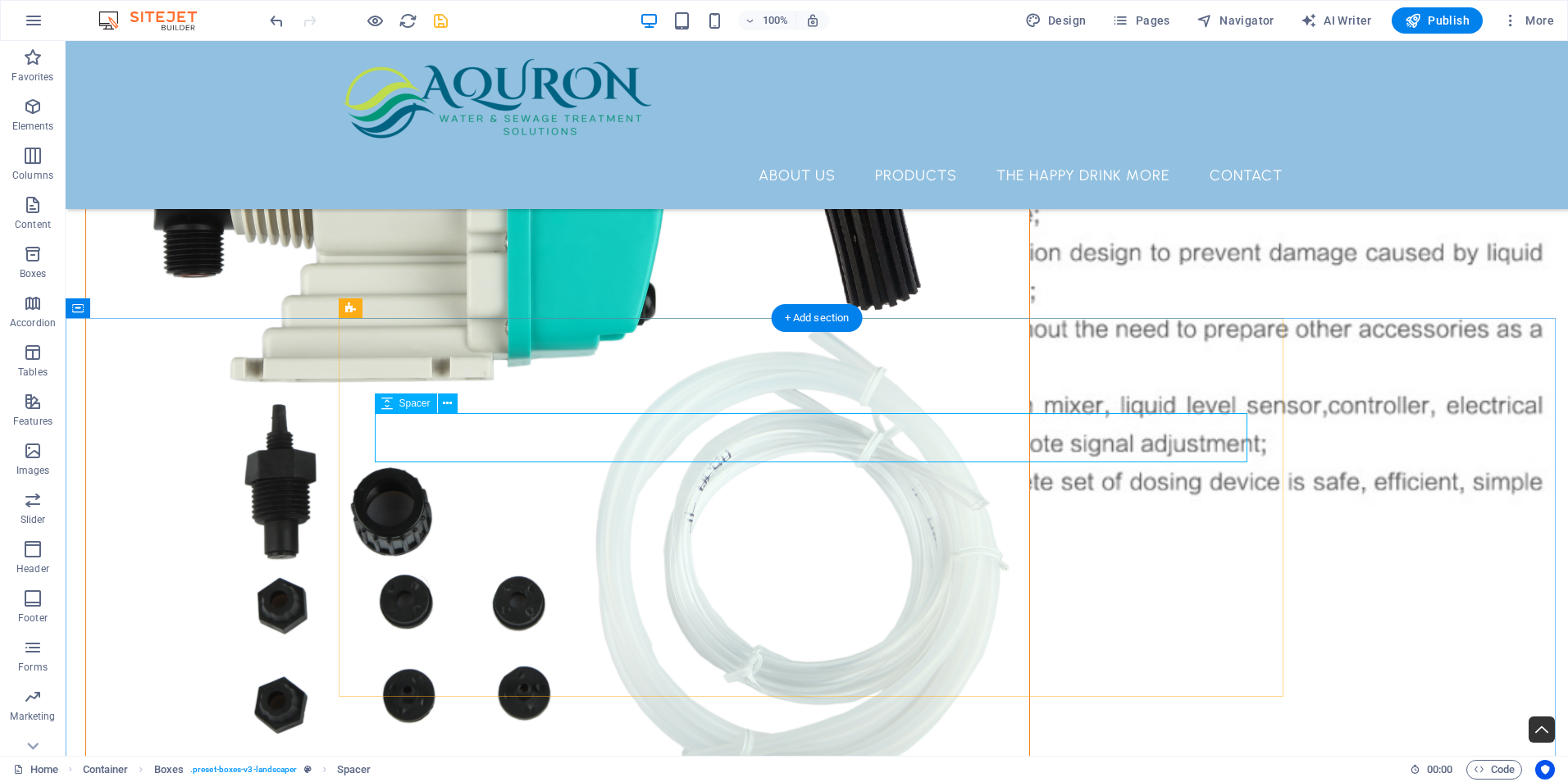 click at bounding box center [817, 1291] 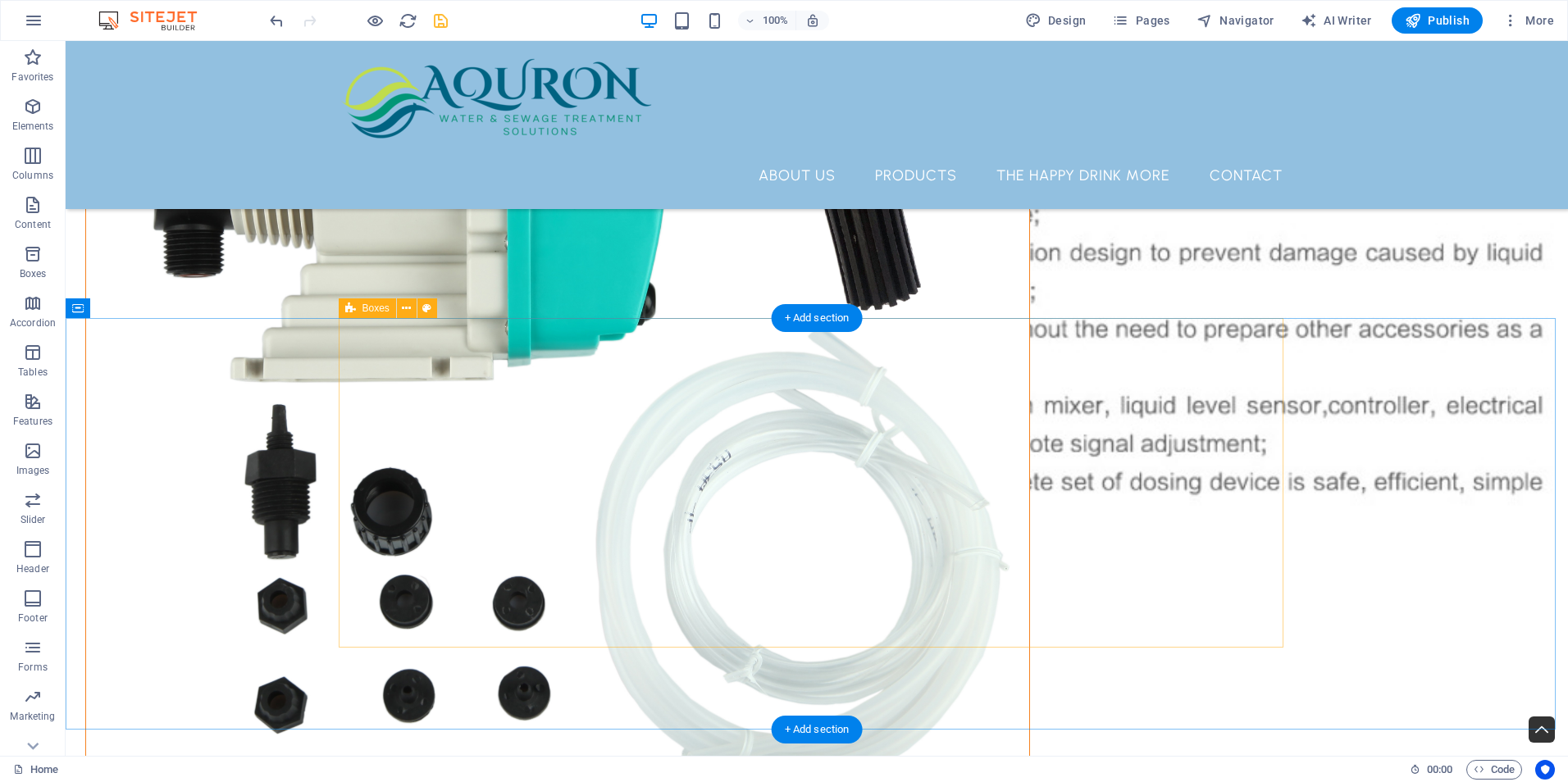 click on "What we do Equipment Design .fa-secondary{opacity:.4} Manufacture Distribution  and Sourcing Project Management" at bounding box center [817, 1552] 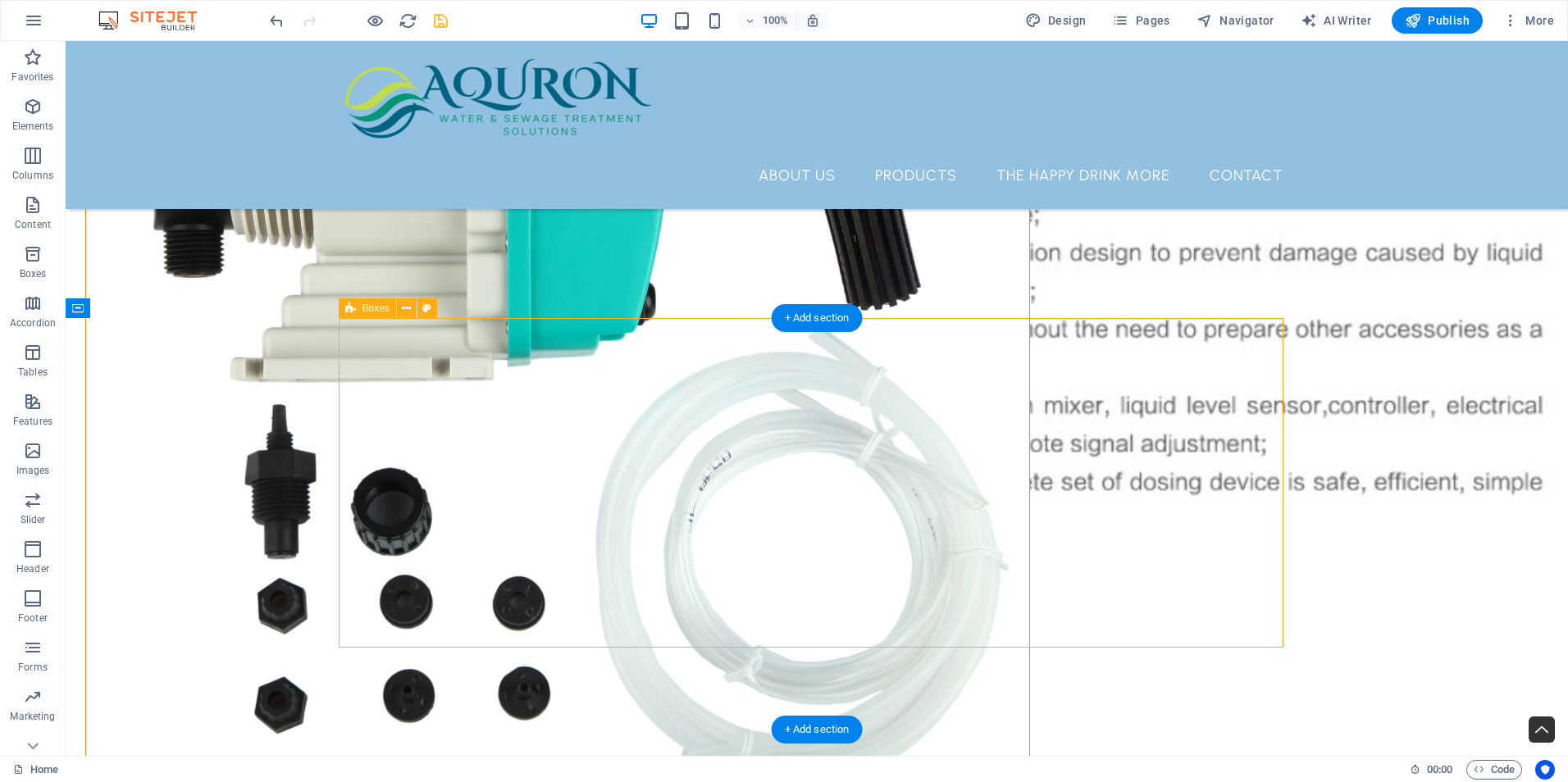 click on "What we do Equipment Design .fa-secondary{opacity:.4} Manufacture Distribution  and Sourcing Project Management" at bounding box center [817, 1552] 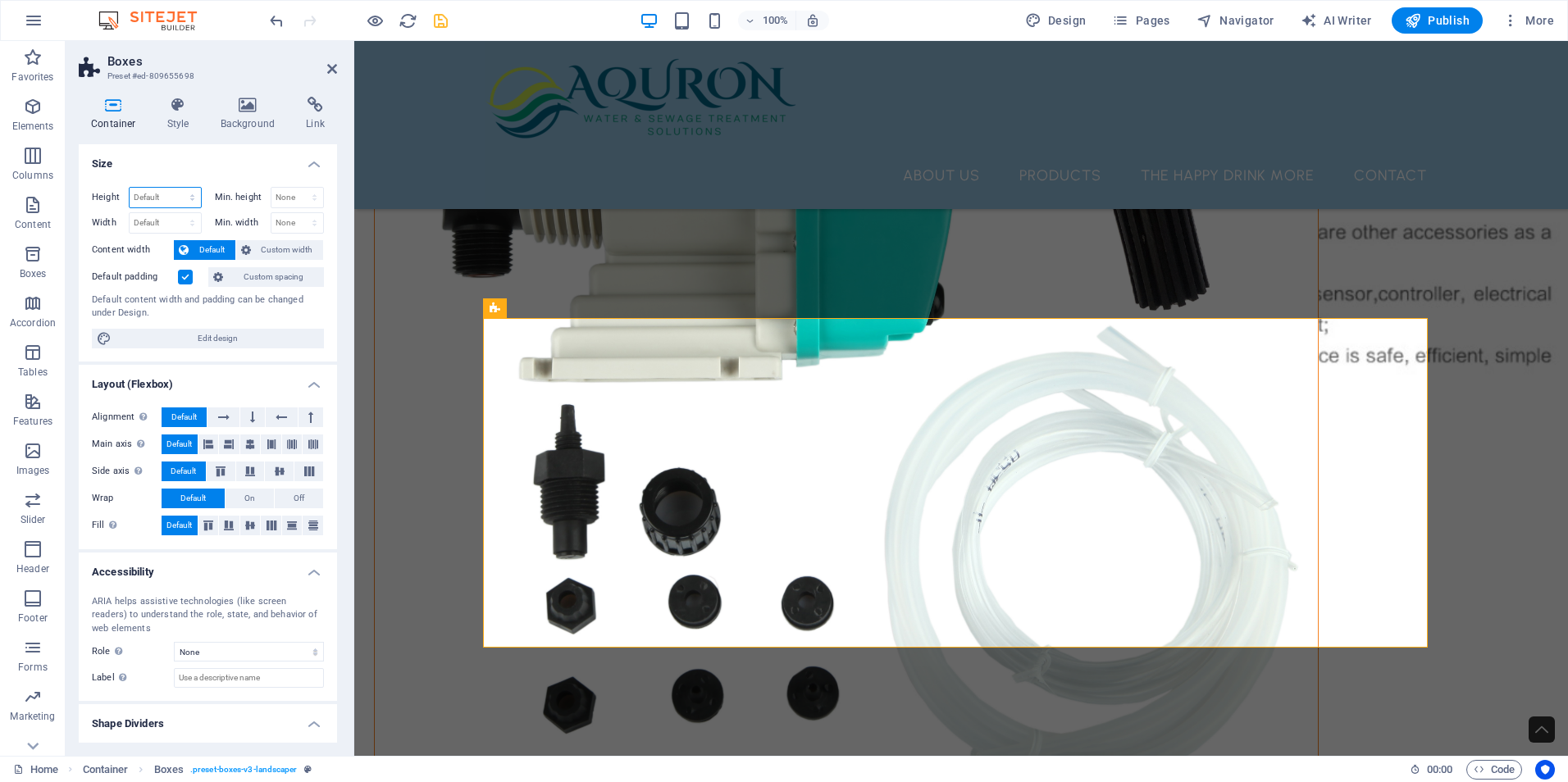 click on "Default px rem % vh vw" at bounding box center [165, 198] 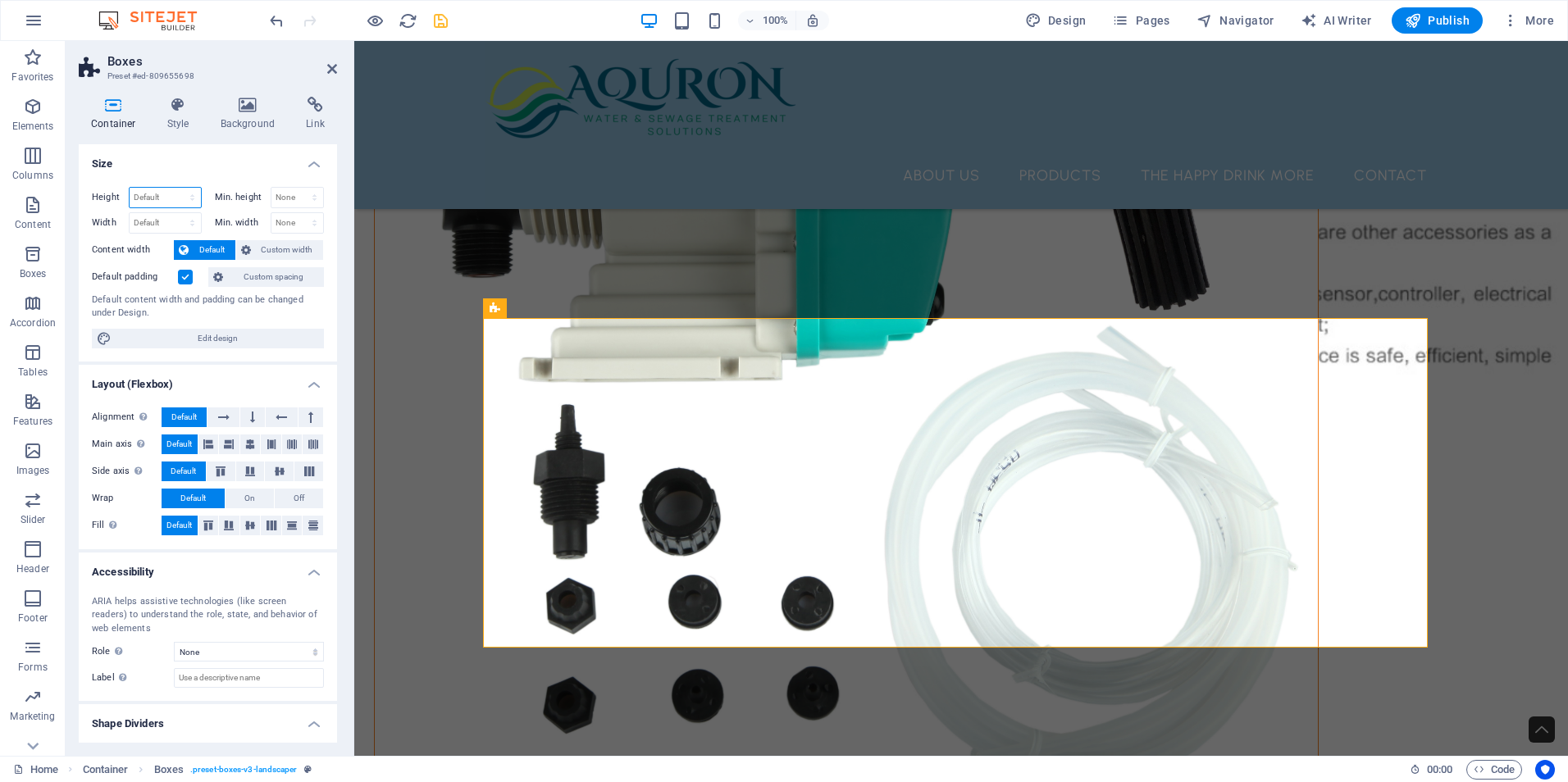 select on "px" 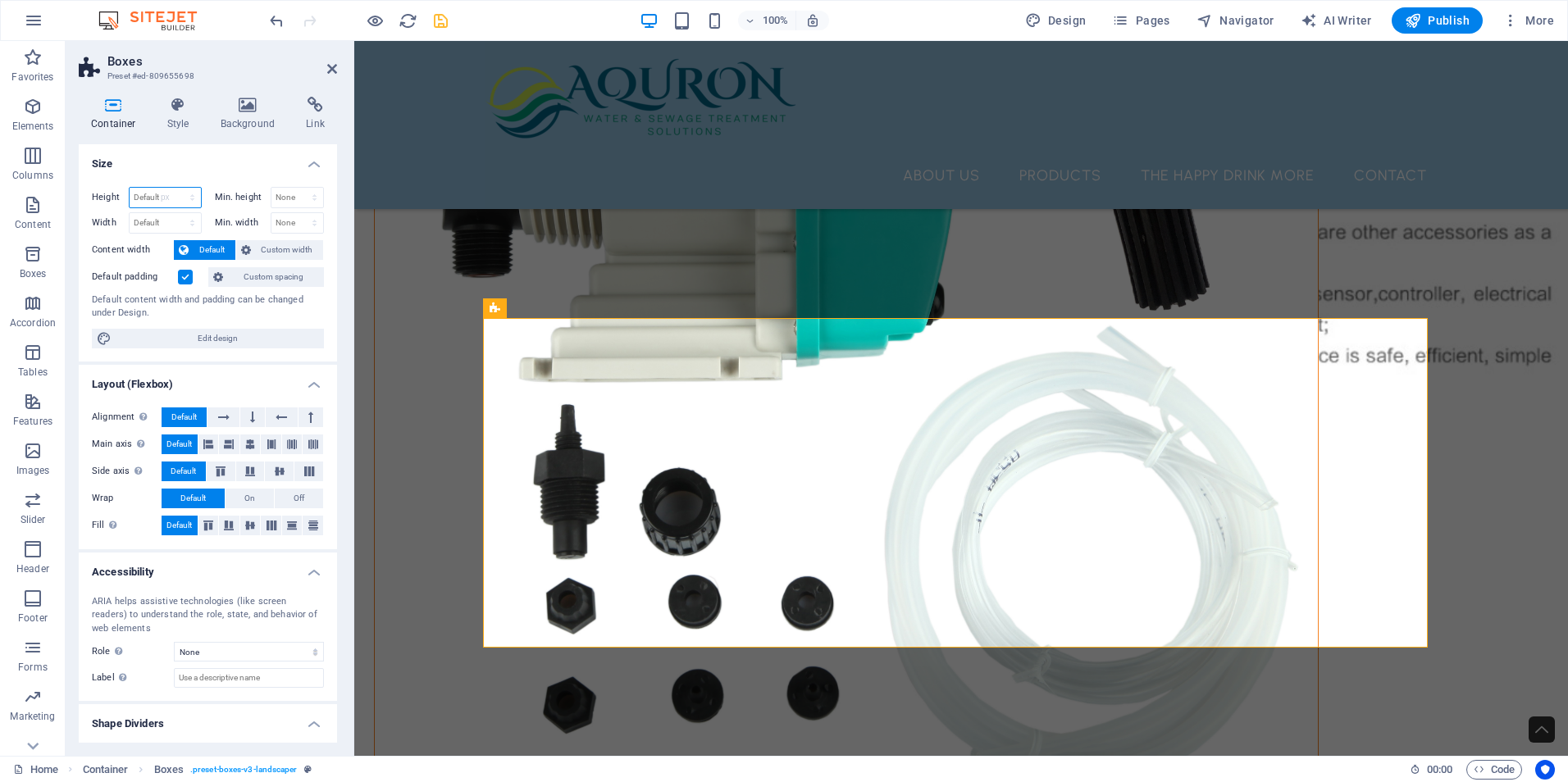 click on "Default px rem % vh vw" at bounding box center [165, 198] 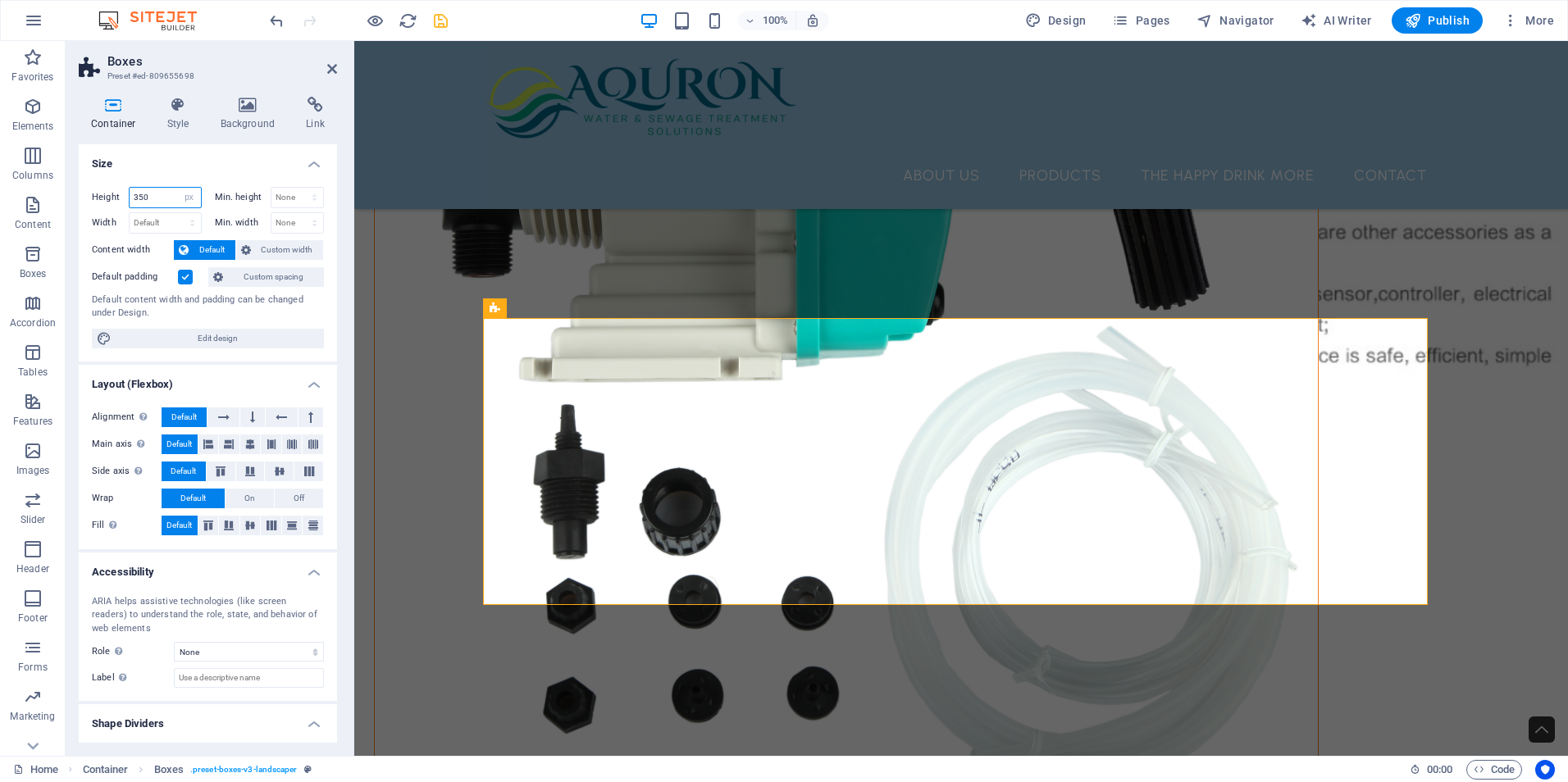 click on "350" at bounding box center (165, 198) 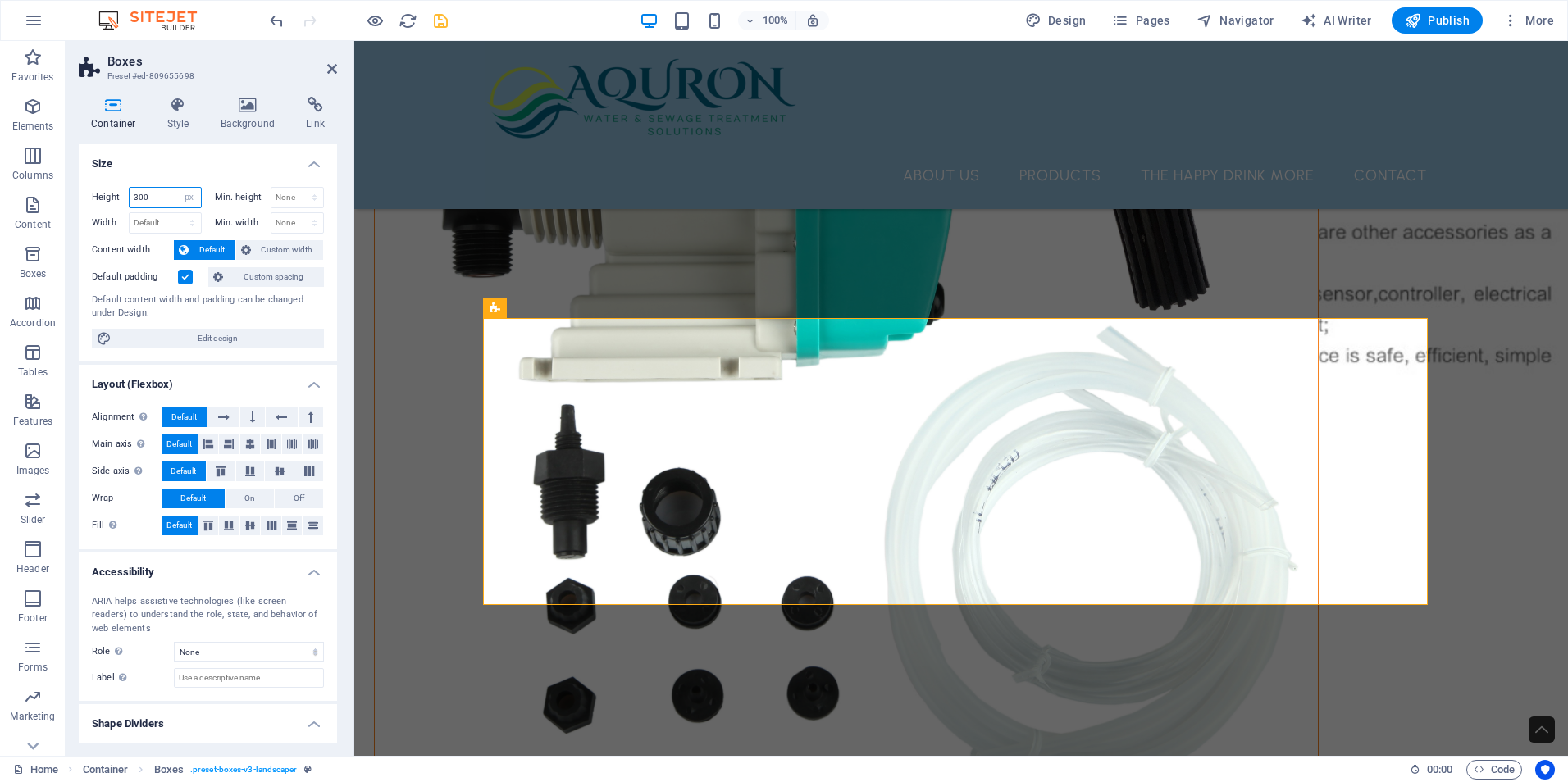 type on "300" 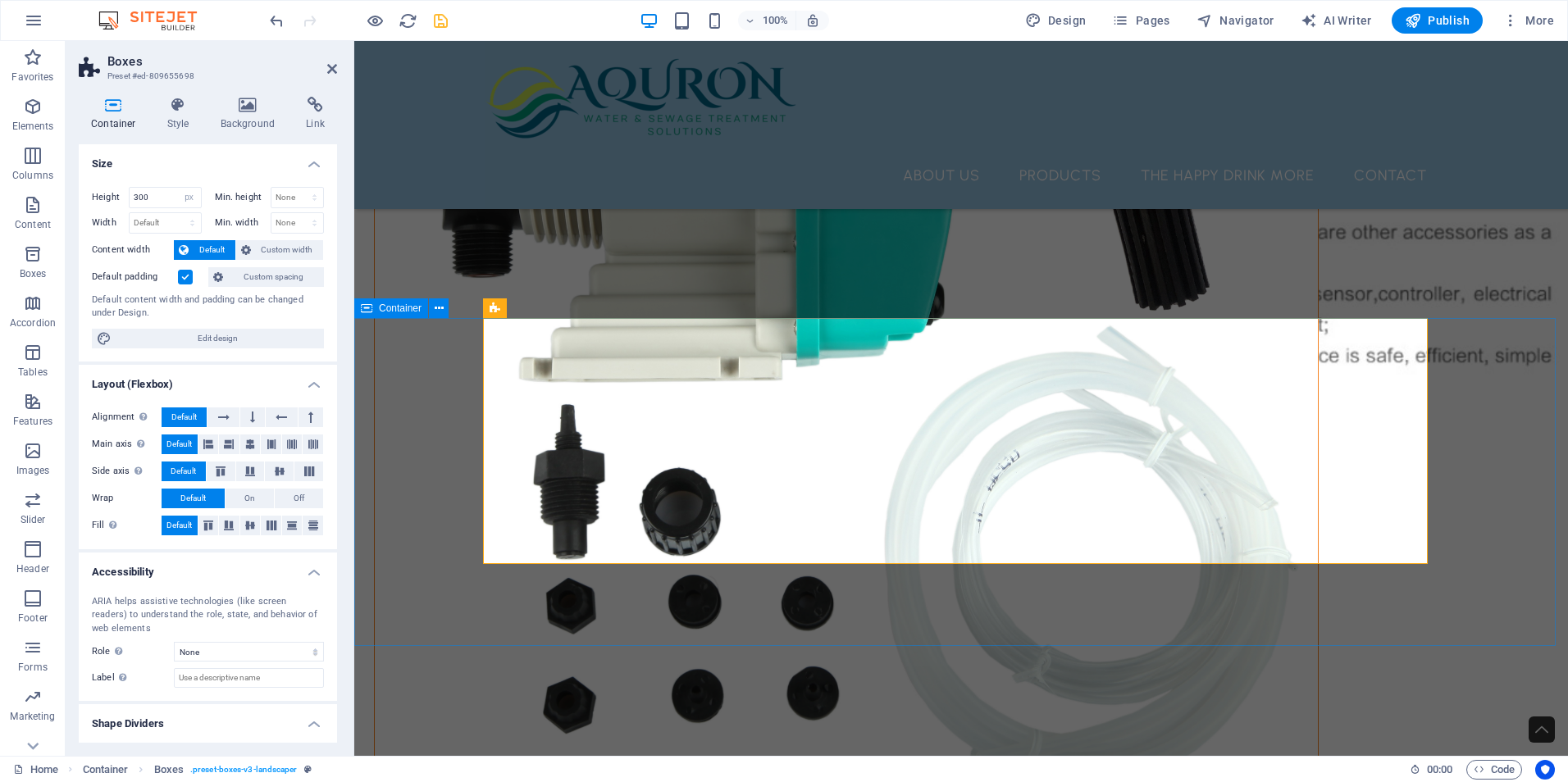 click on "What we do Equipment Design .fa-secondary{opacity:.4} Manufacture Distribution  and Sourcing Project Management" at bounding box center (961, 1335) 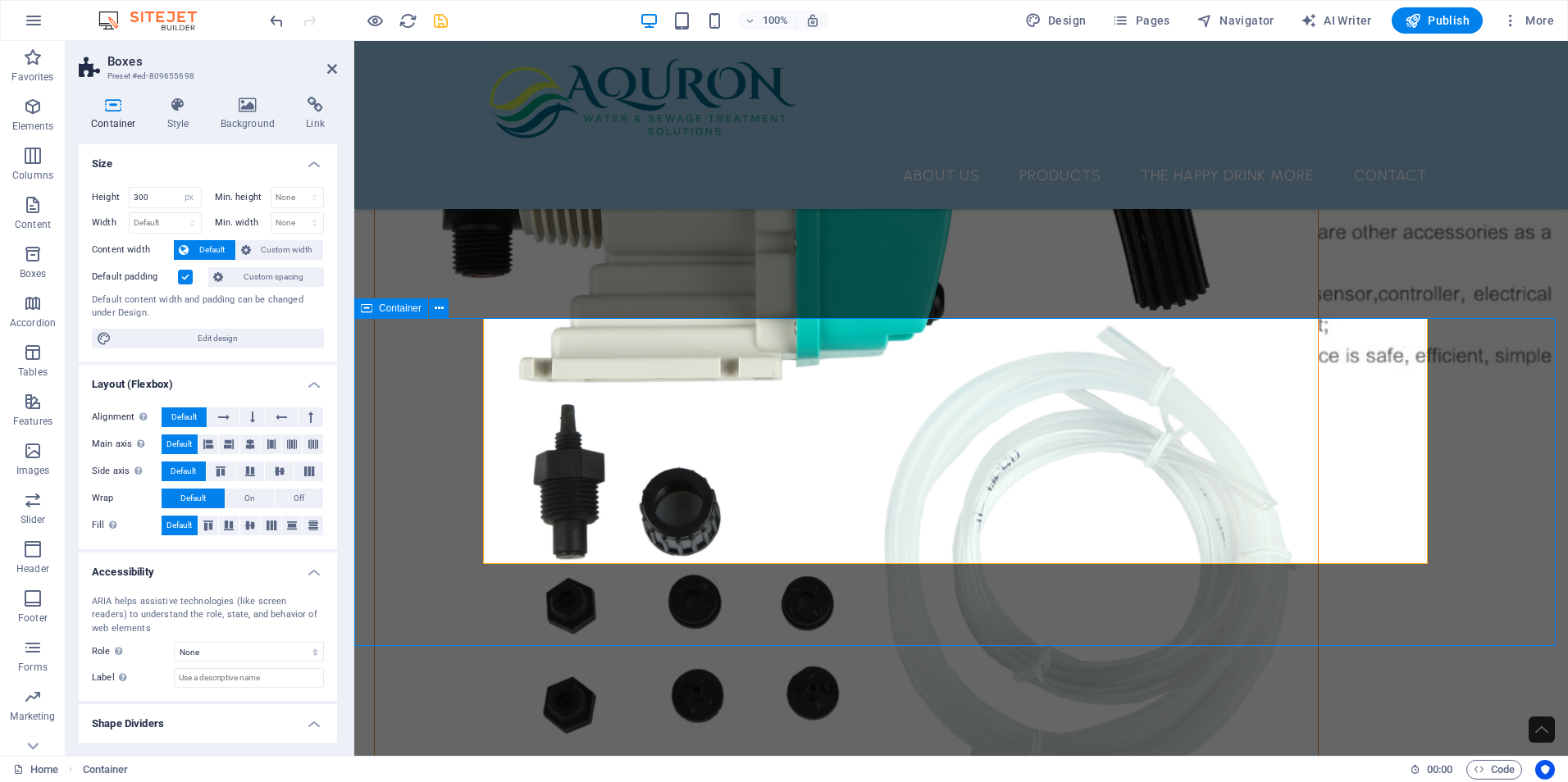 click on "What we do Equipment Design .fa-secondary{opacity:.4} Manufacture Distribution  and Sourcing Project Management" at bounding box center (961, 1335) 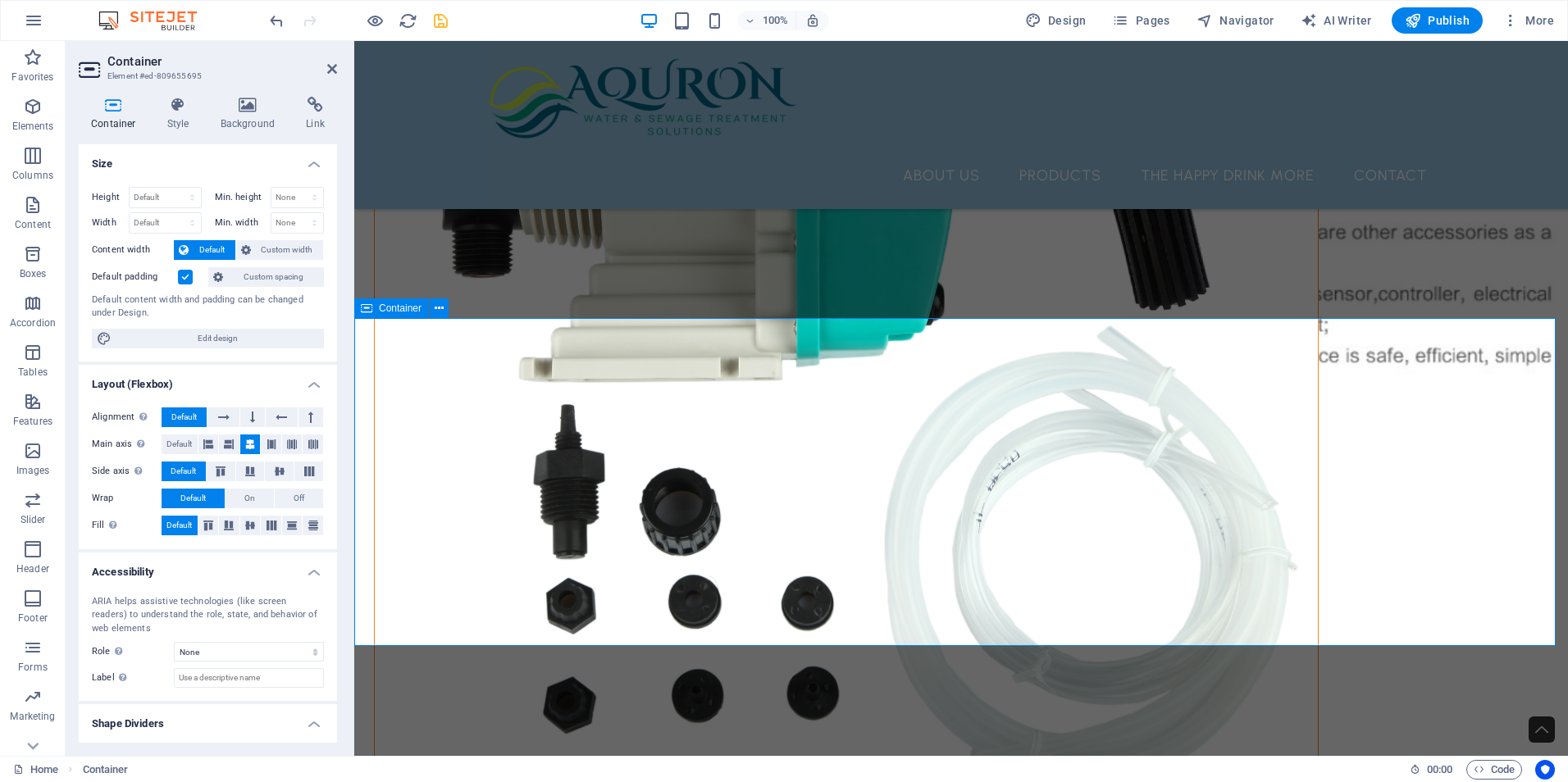 click on "What we do Equipment Design .fa-secondary{opacity:.4} Manufacture Distribution  and Sourcing Project Management" at bounding box center [961, 1335] 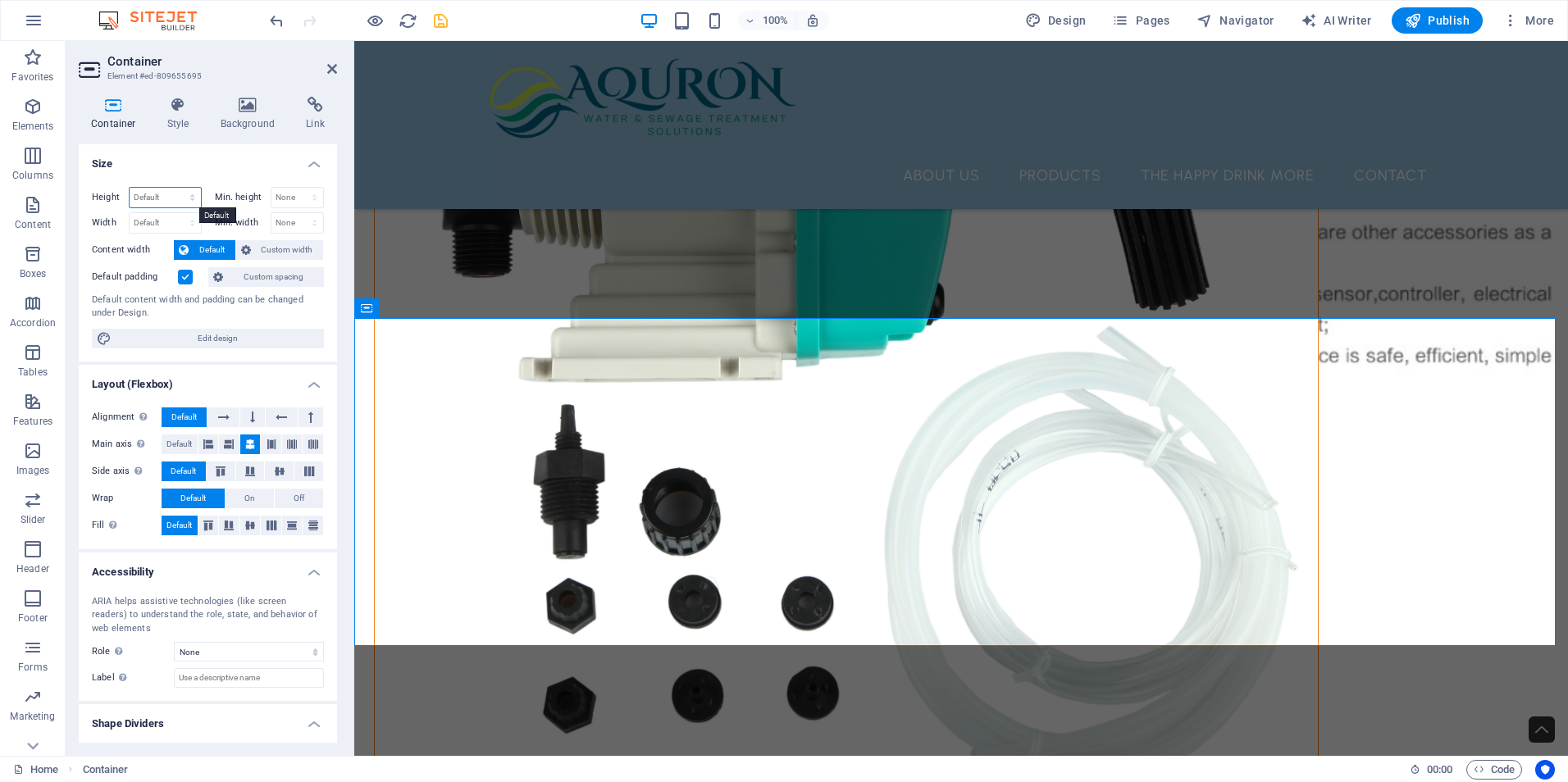 click on "Default px rem % vh vw" at bounding box center (165, 198) 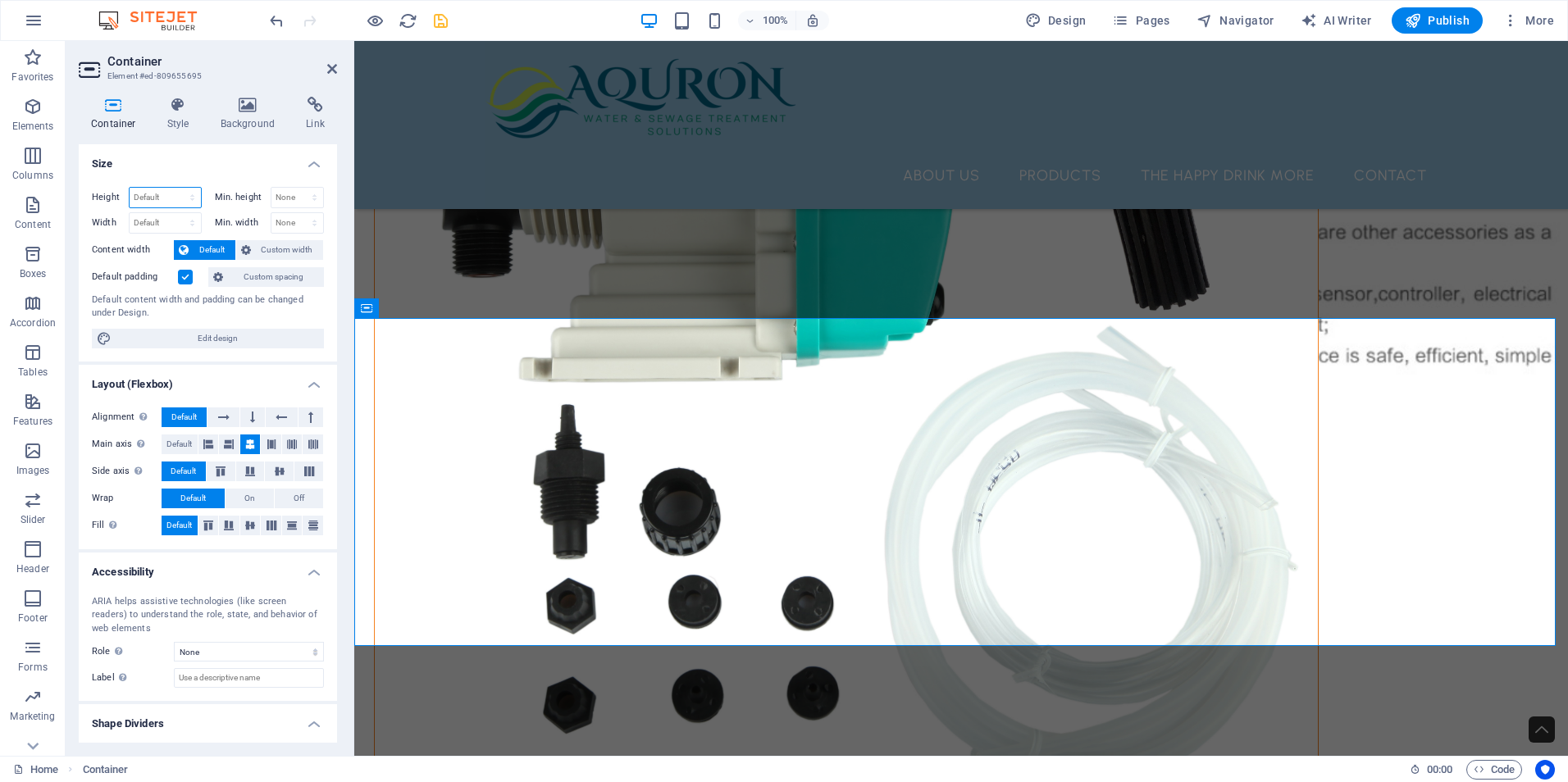 select on "px" 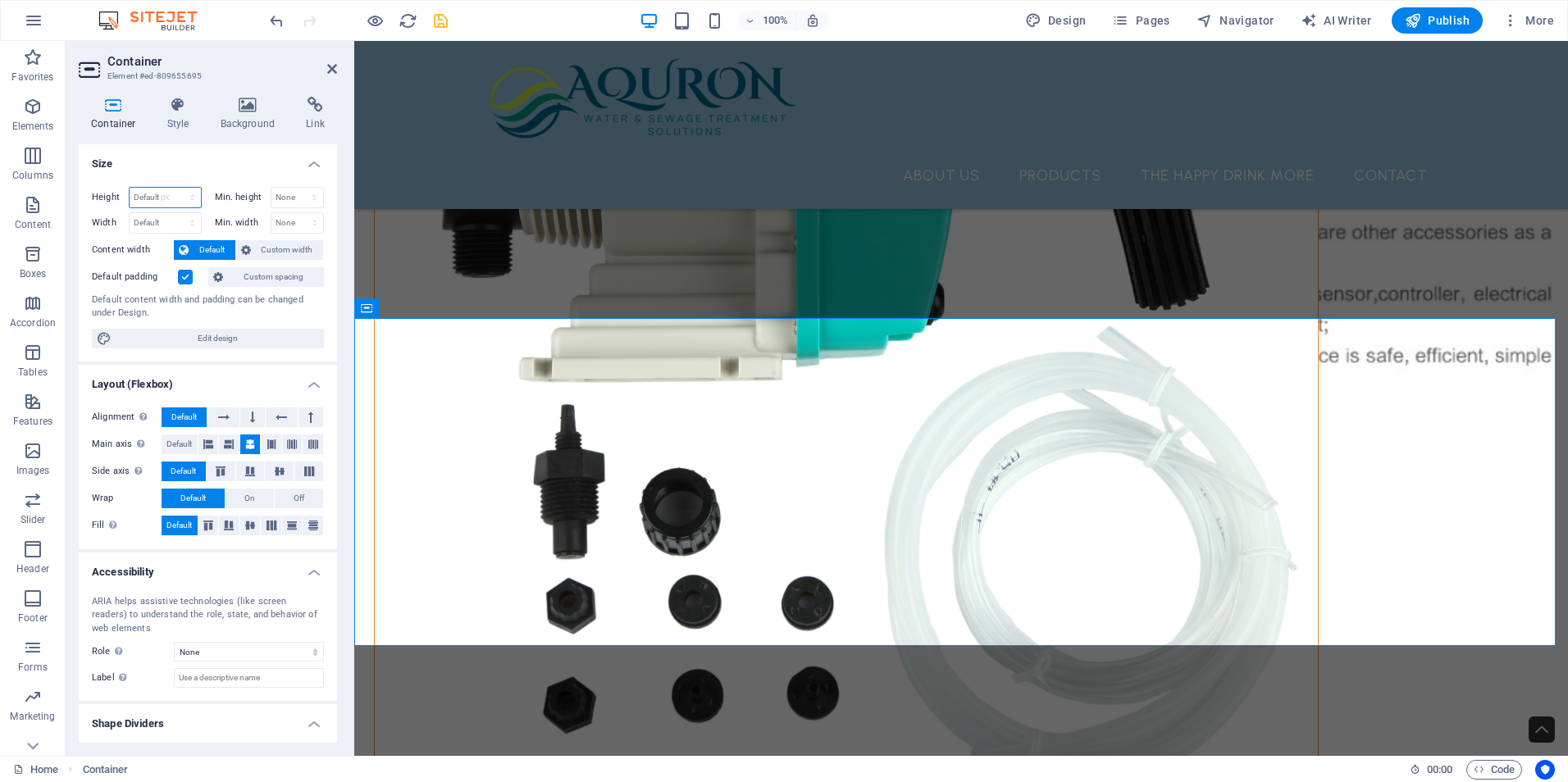 click on "Default px rem % vh vw" at bounding box center (165, 198) 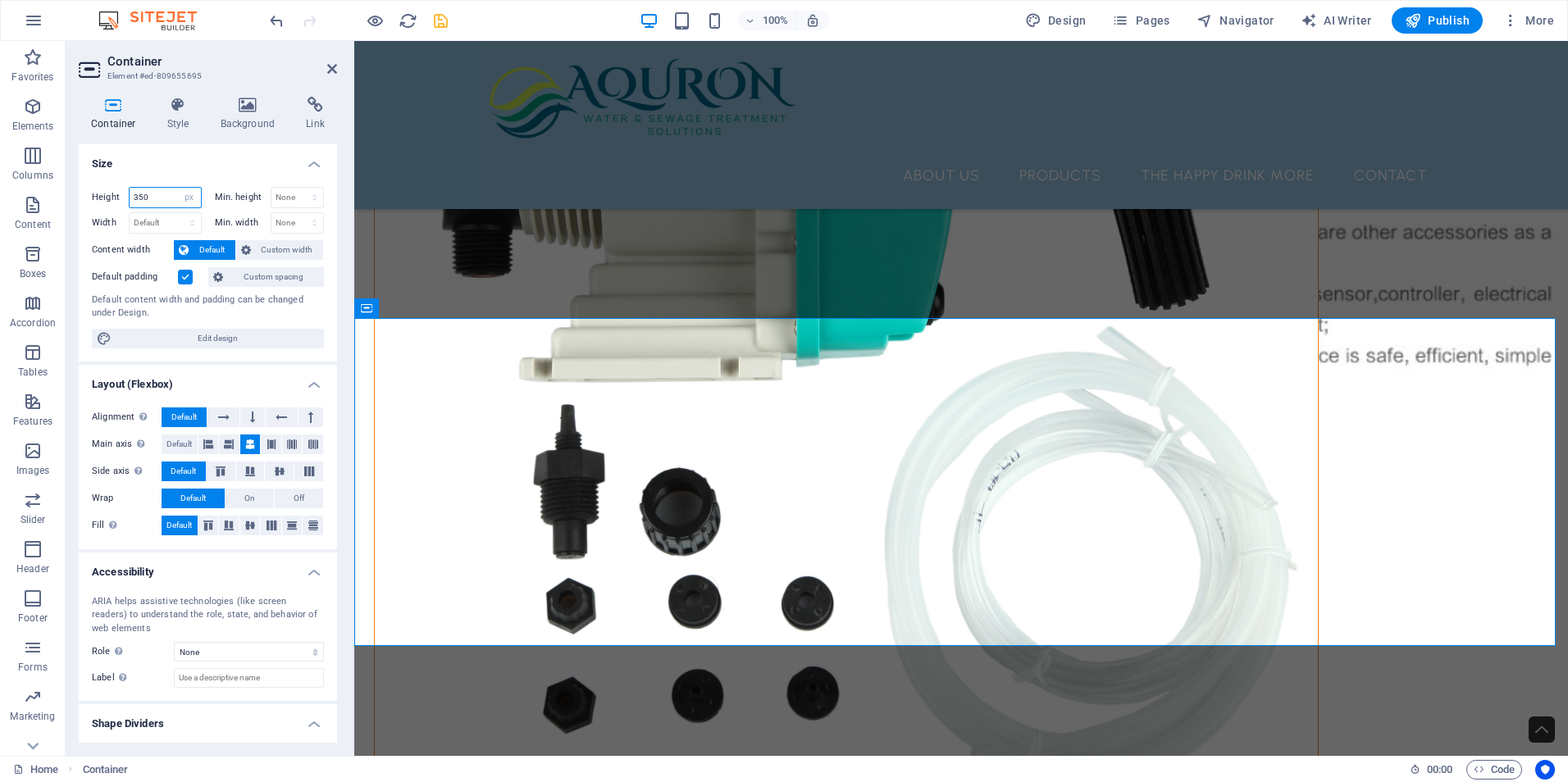 type on "350" 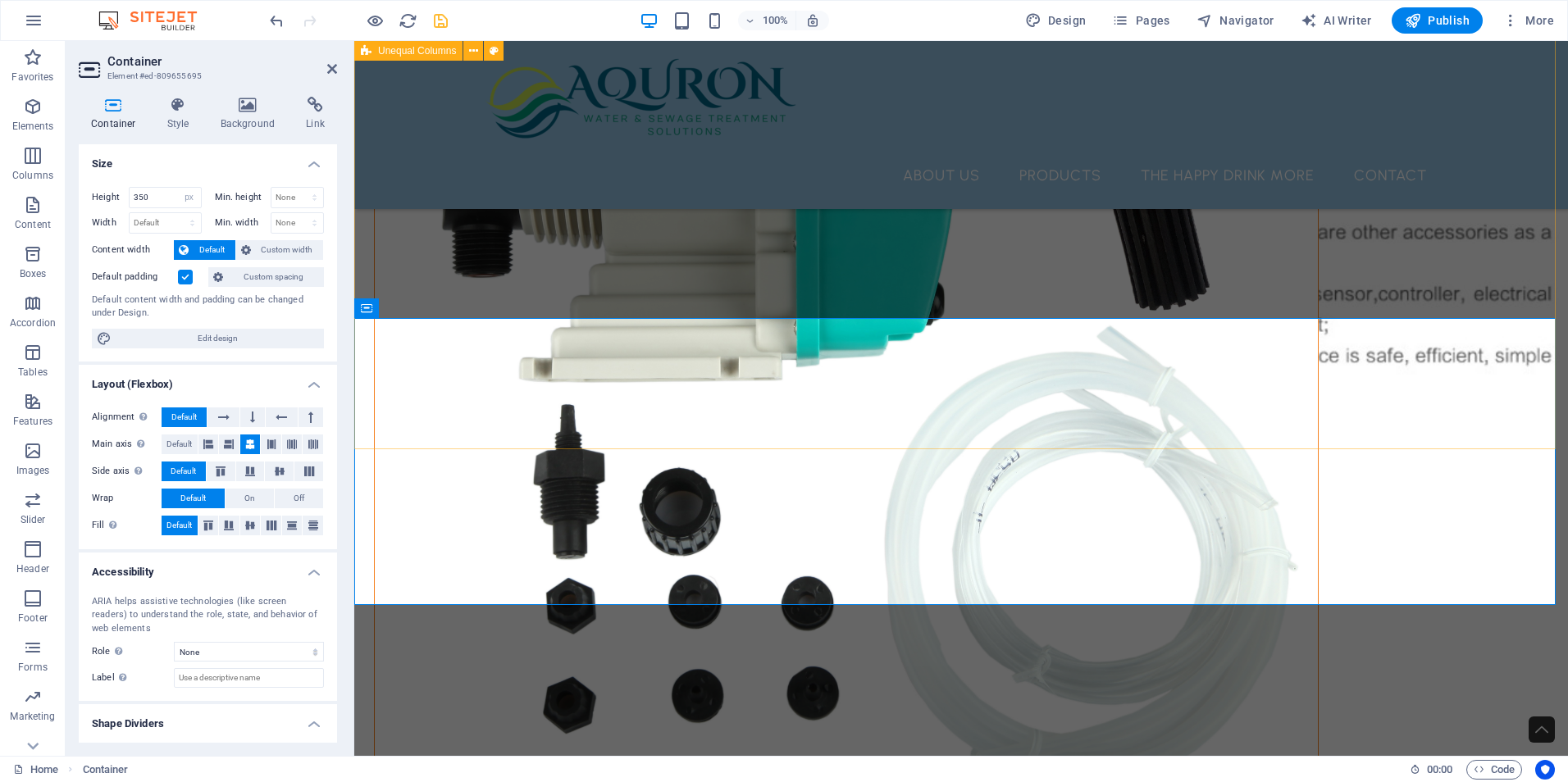 click on "What we are all about At Aquron, we specialize in design, manufacture, and sourcing equipment that is meticulously tailored to meet your specific needs. Our dedication to understanding your unique requirements enables us to create solutions that are both effective and highly efficient. With our extensive industry experience, we take pride in our ability to manufacture, source, and supply equipment that aligns perfectly with your precise specifications, ensuring you receive optimal solutions for your projects. Additionally, our customizable systems are specifically designed to perform in real-world conditions, adapting to the challenges and demands of your operations. We recognize that each project is unique, and our flexible solutions guarantee that you receive equipment tailored to your operational requirements. about us" at bounding box center [961, 555] 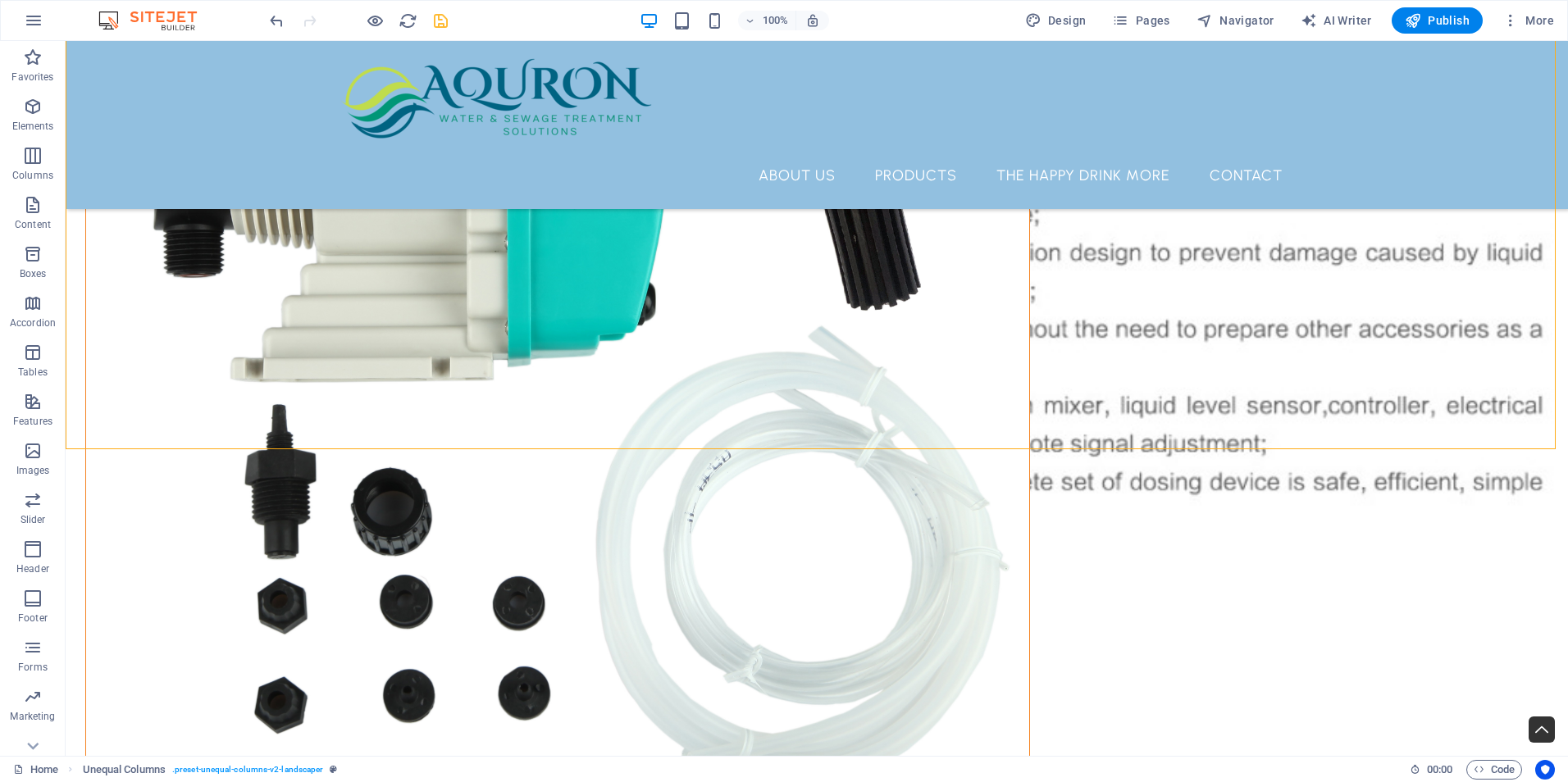click at bounding box center [358, 20] 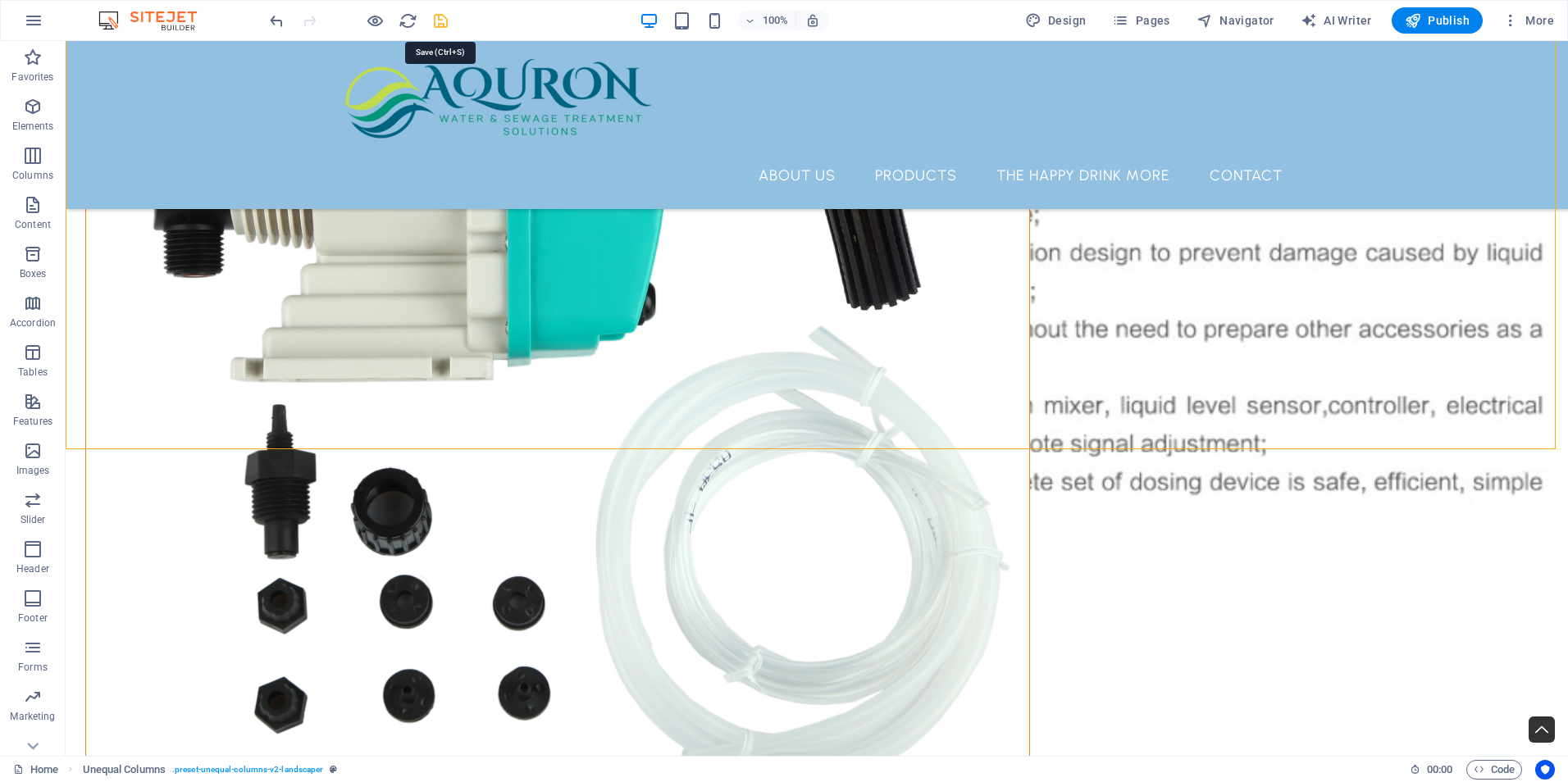 drag, startPoint x: 436, startPoint y: 20, endPoint x: 1212, endPoint y: 343, distance: 840.5385 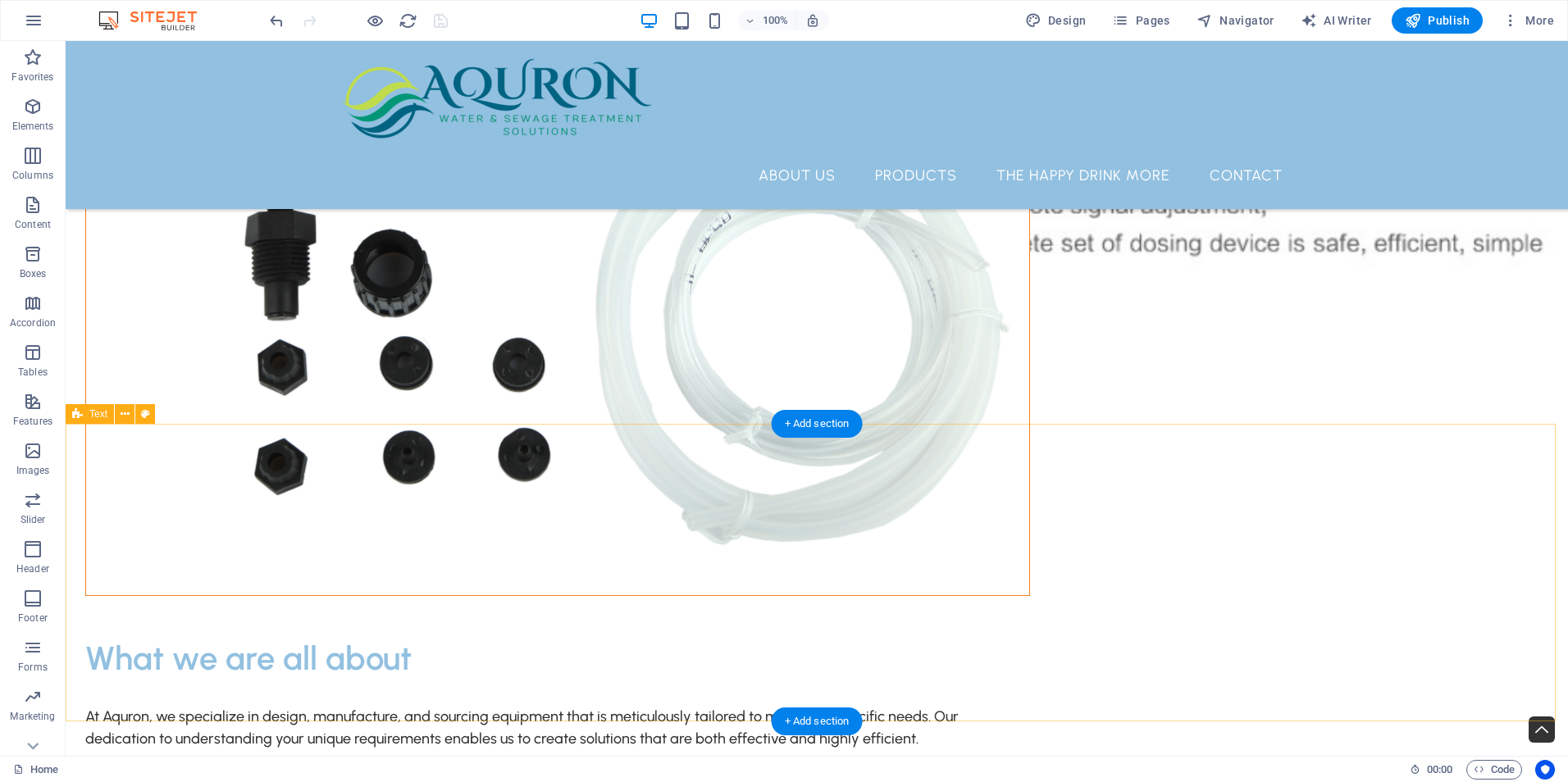 scroll, scrollTop: 1066, scrollLeft: 0, axis: vertical 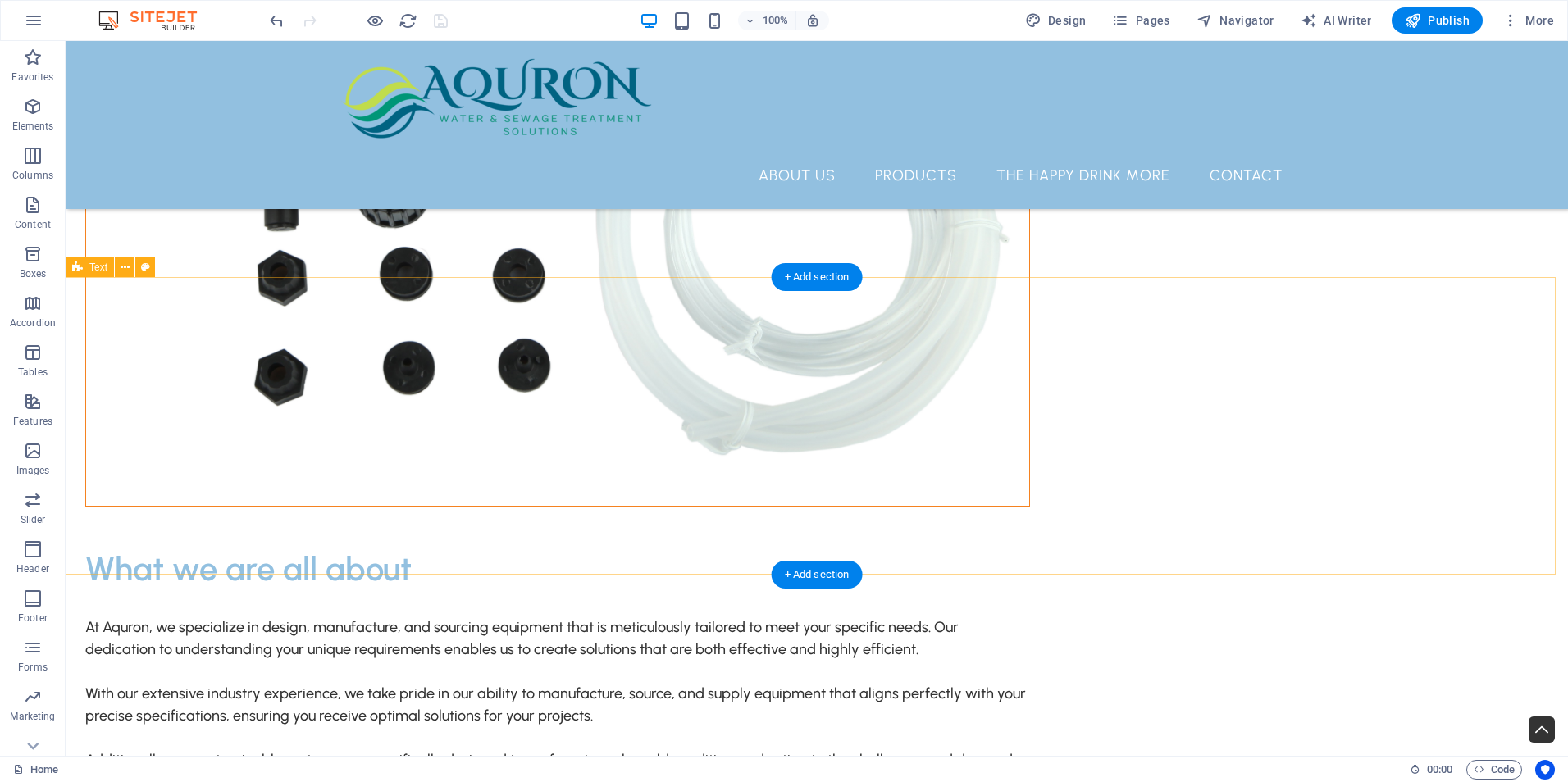 click on "DIAPHRAGM DOSING METERING PUMP SOLUTIONS As proud distributors of the renowned Newdose dosing range, we offer top-quality products that you can trust for your dosing needs. Our partnership with leading manufacturers helps us provide you with the most reliable and innovative equipment available on the market.  As authorized distributors, we offer proven equipment solutions backed by reliable brands, ensuring that you have access to the best products in the industry. Our commitment to quality means that you can invest in equipment that delivers consistent performance and outstanding results." at bounding box center (817, 1279) 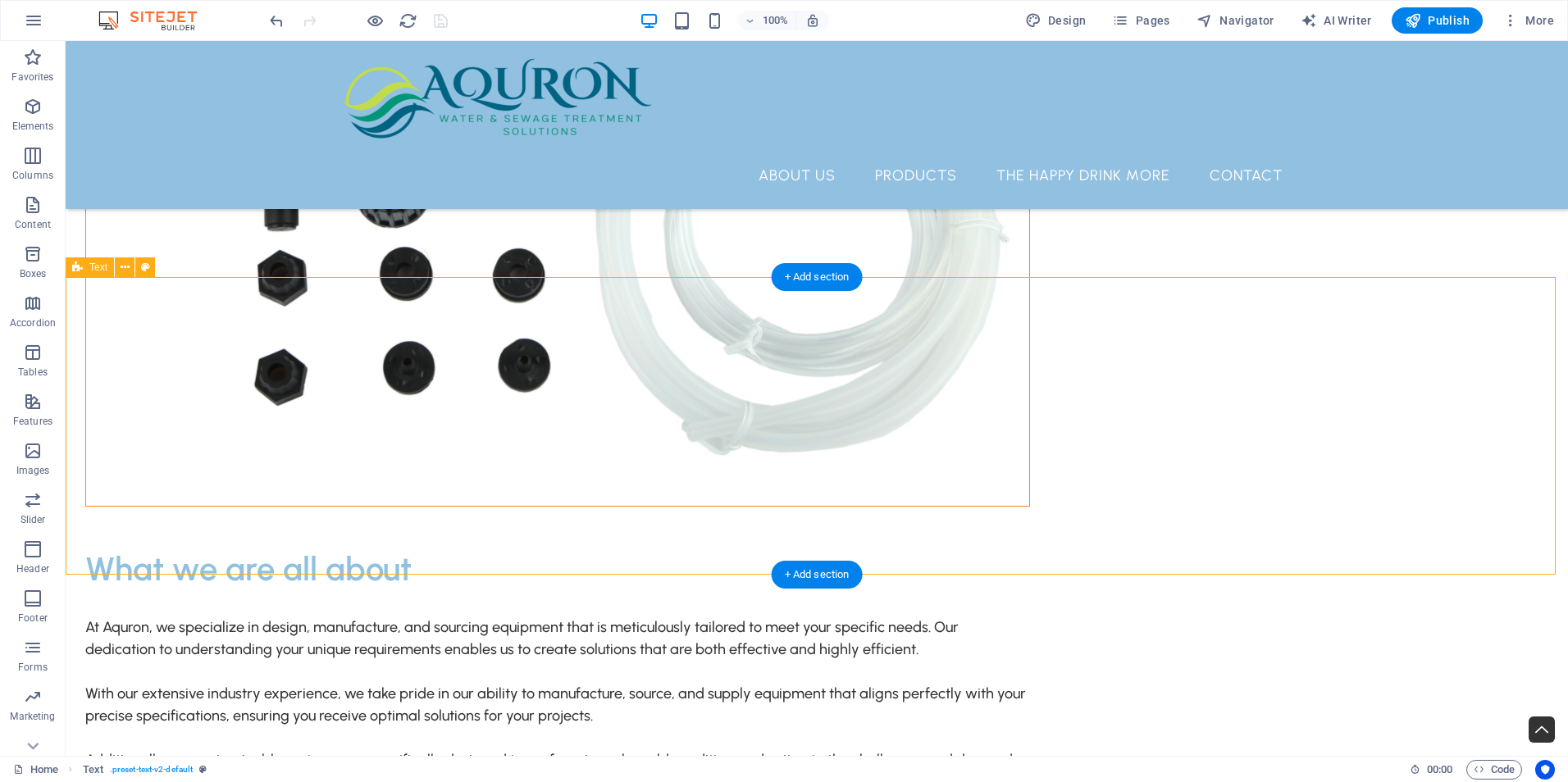 click on "DIAPHRAGM DOSING METERING PUMP SOLUTIONS As proud distributors of the renowned Newdose dosing range, we offer top-quality products that you can trust for your dosing needs. Our partnership with leading manufacturers helps us provide you with the most reliable and innovative equipment available on the market.  As authorized distributors, we offer proven equipment solutions backed by reliable brands, ensuring that you have access to the best products in the industry. Our commitment to quality means that you can invest in equipment that delivers consistent performance and outstanding results." at bounding box center (817, 1279) 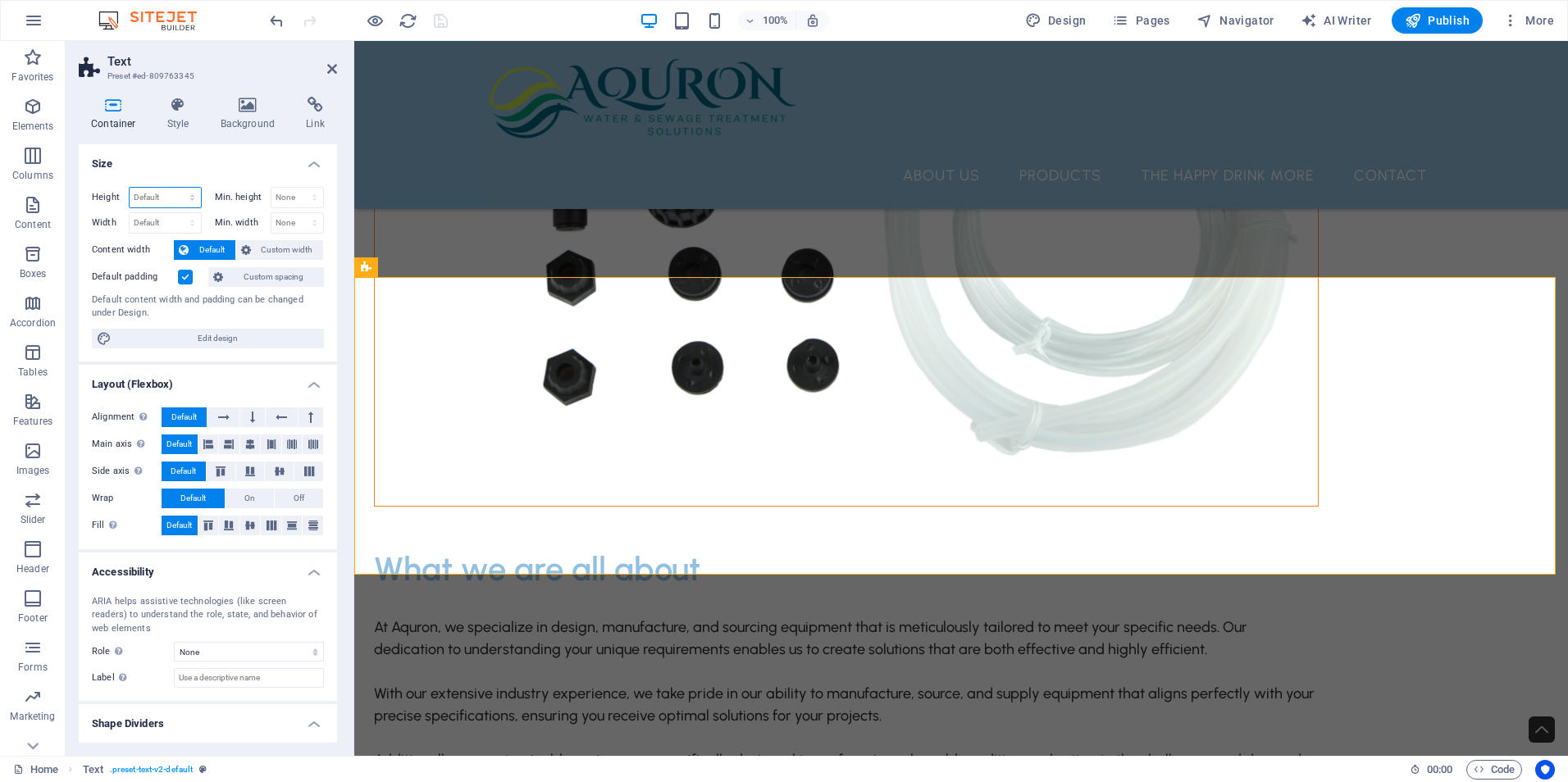 click on "Default px rem % vh vw" at bounding box center [165, 198] 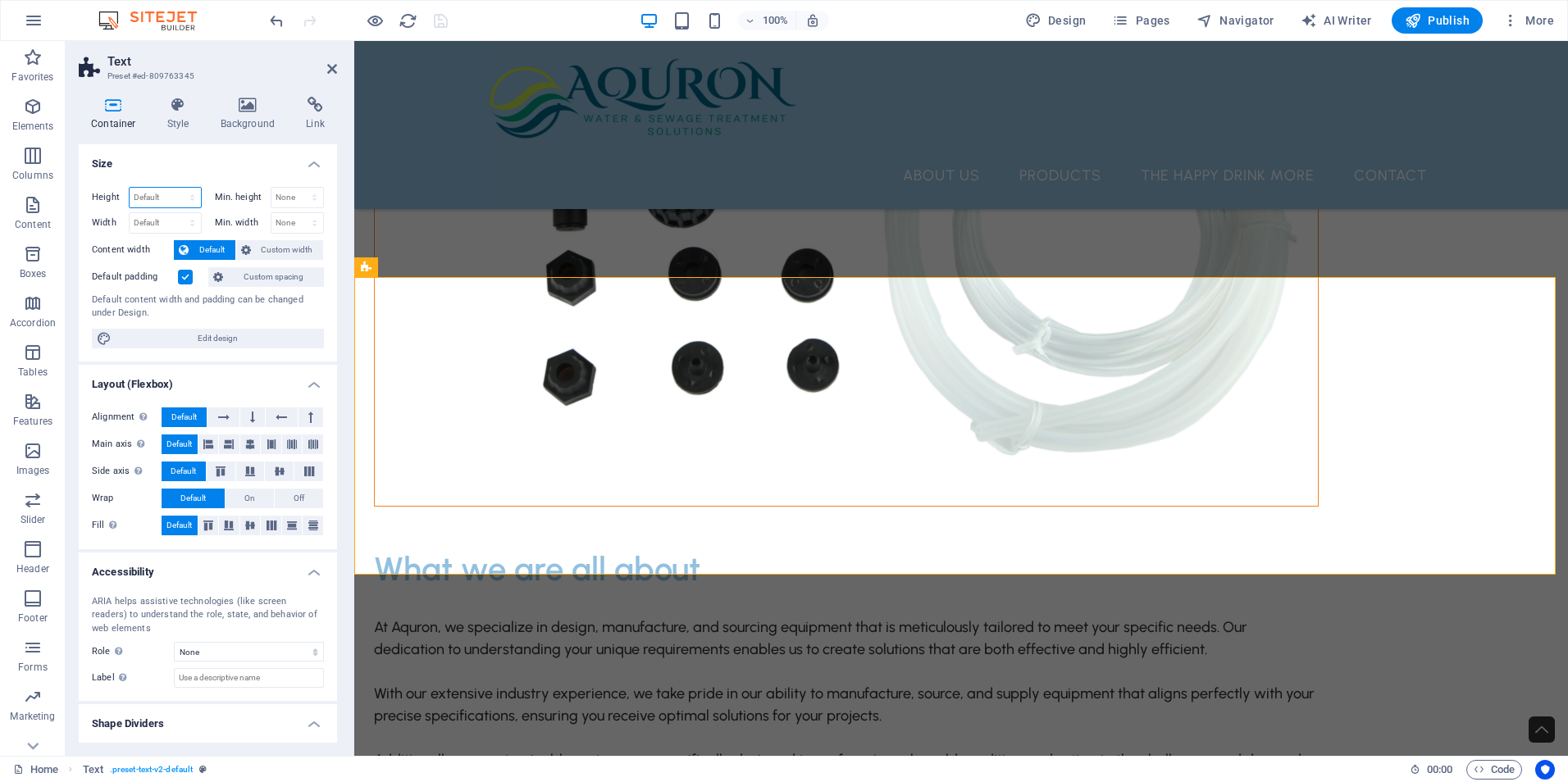 select on "px" 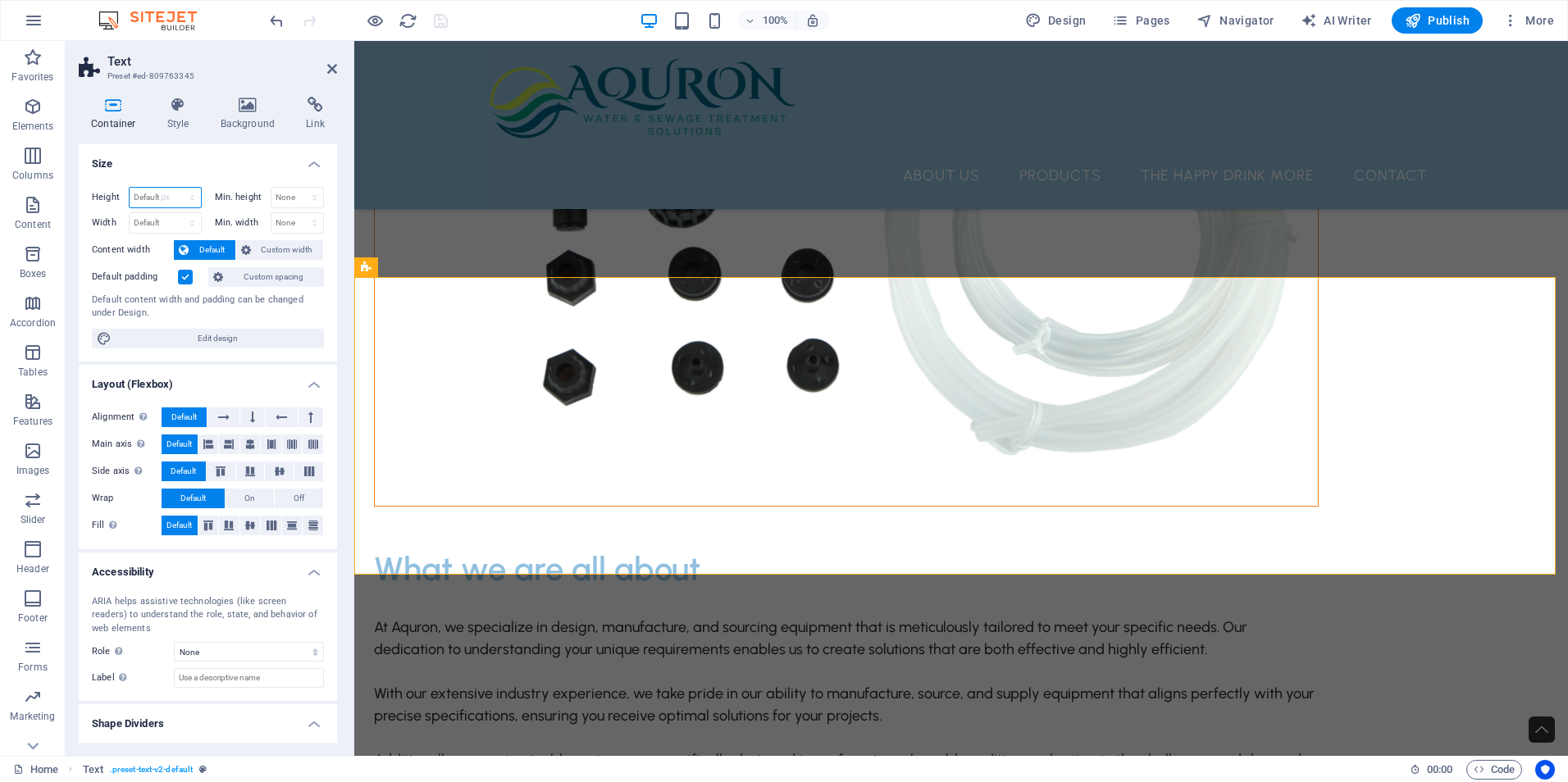 click on "Default px rem % vh vw" at bounding box center [165, 198] 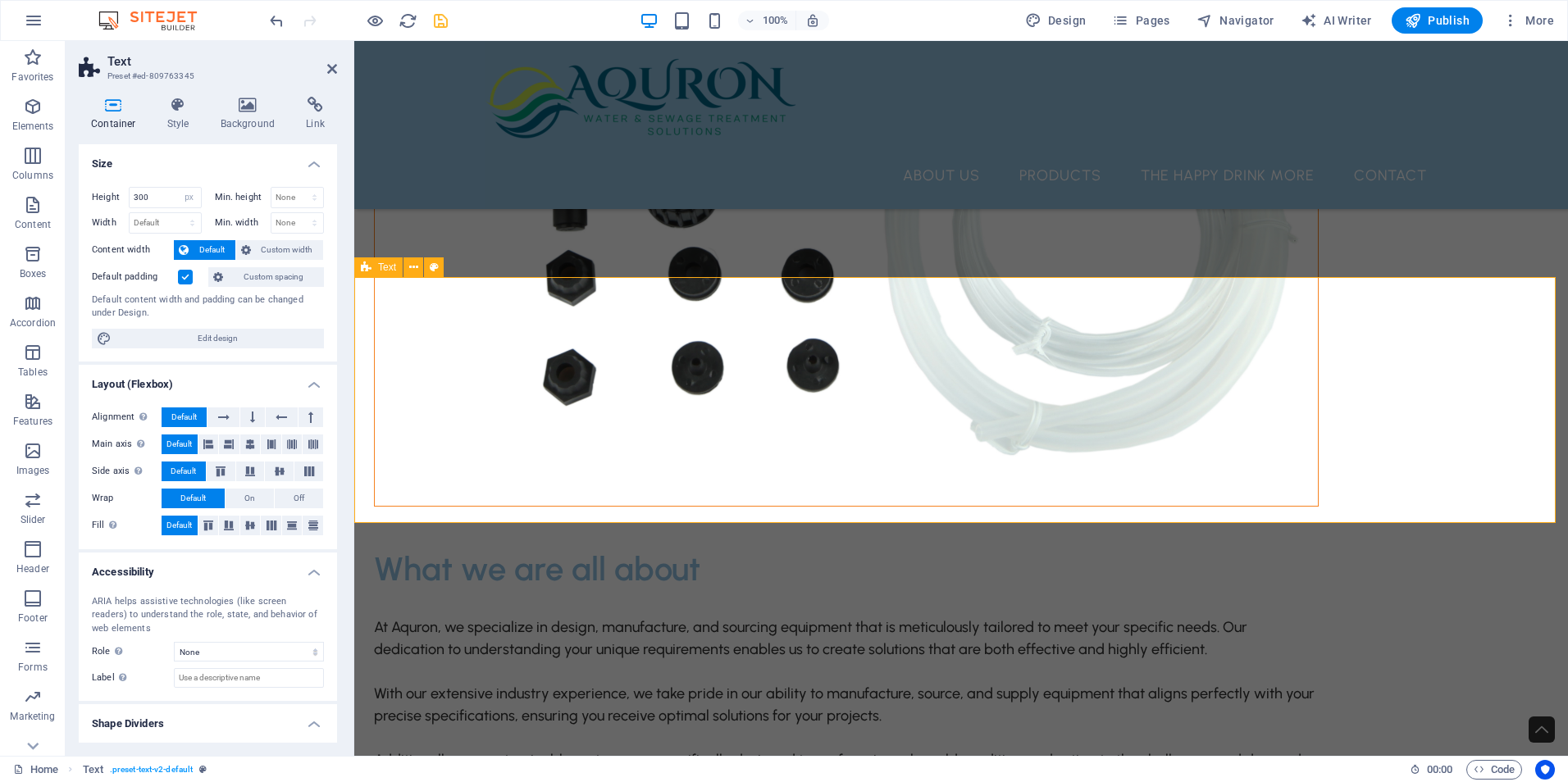 click on "DIAPHRAGM DOSING METERING PUMP SOLUTIONS As proud distributors of the renowned Newdose dosing range, we offer top-quality products that you can trust for your dosing needs. Our partnership with leading manufacturers helps us provide you with the most reliable and innovative equipment available on the market.  As authorized distributors, we offer proven equipment solutions backed by reliable brands, ensuring that you have access to the best products in the industry. Our commitment to quality means that you can invest in equipment that delivers consistent performance and outstanding results." at bounding box center [961, 1253] 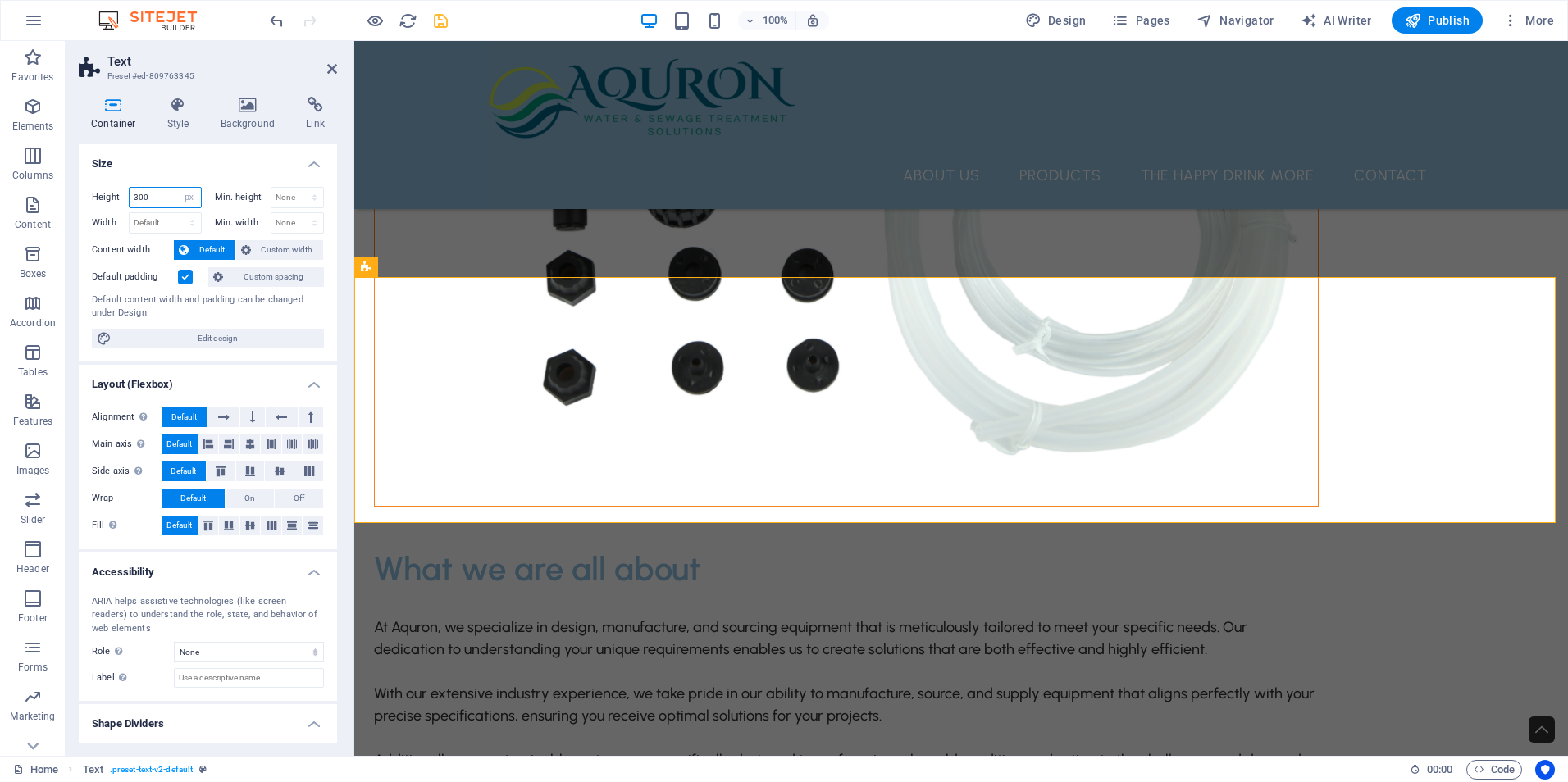 click on "300" at bounding box center (165, 198) 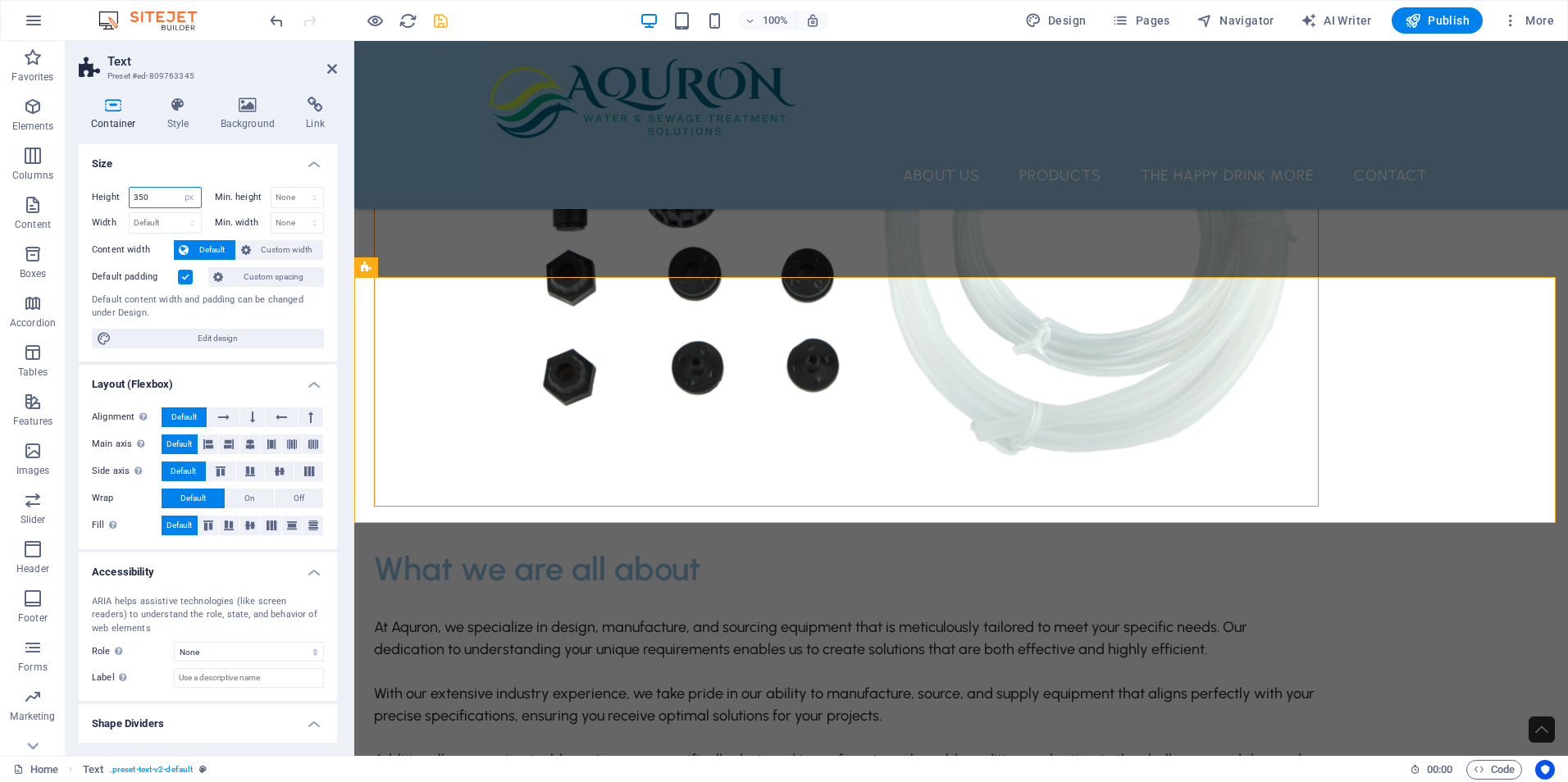 type on "350" 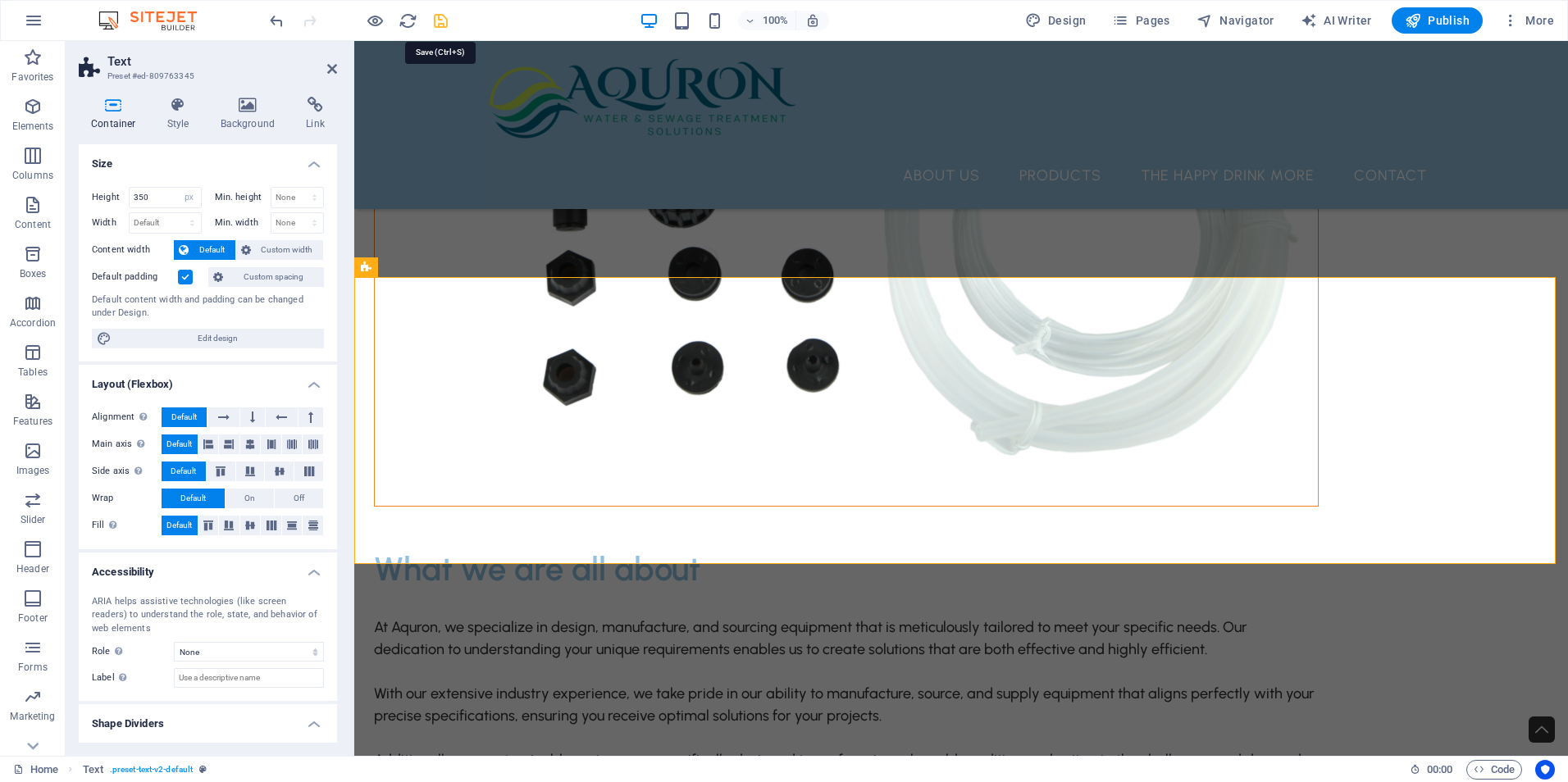 click at bounding box center [440, 20] 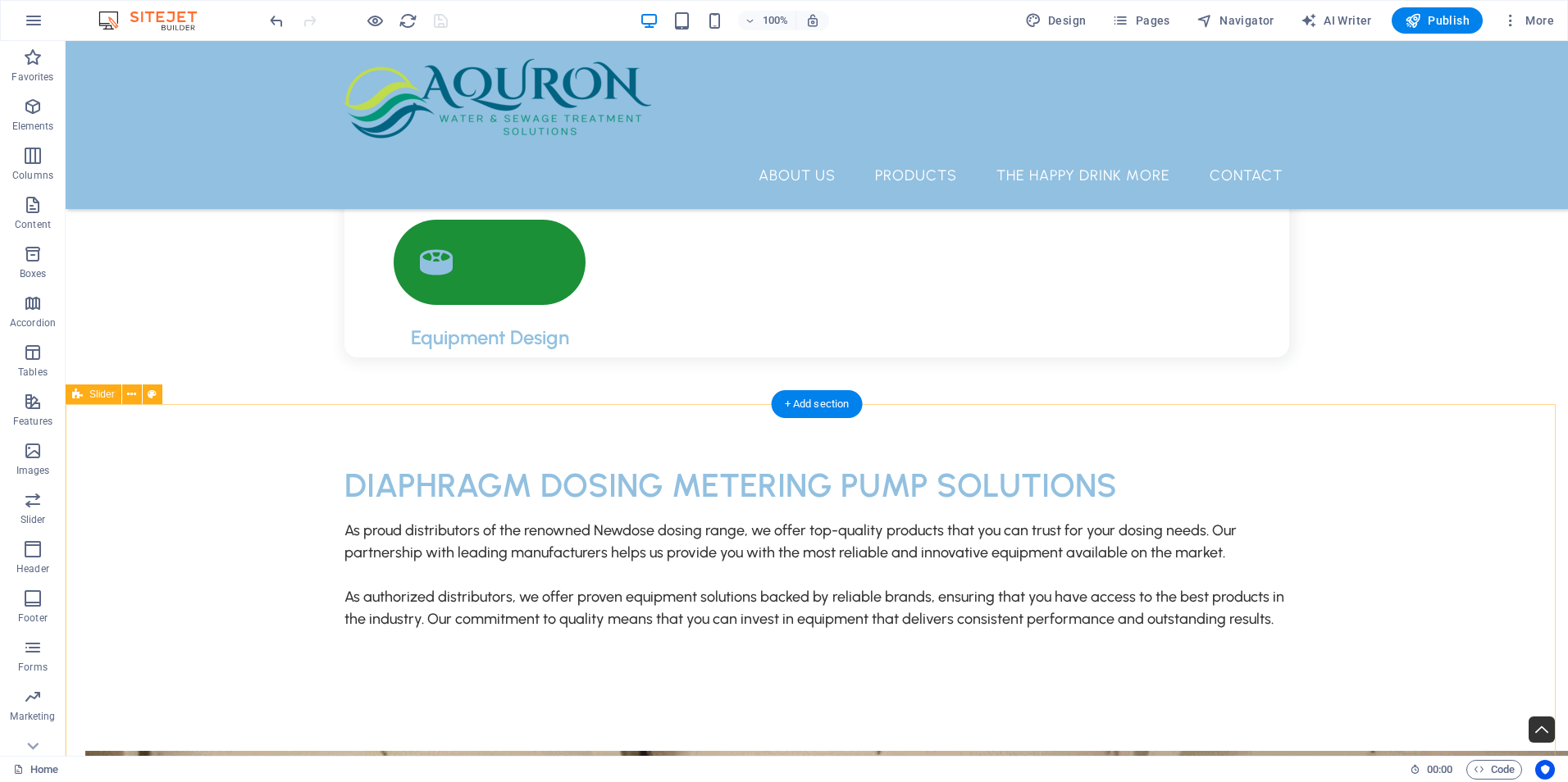scroll, scrollTop: 1803, scrollLeft: 0, axis: vertical 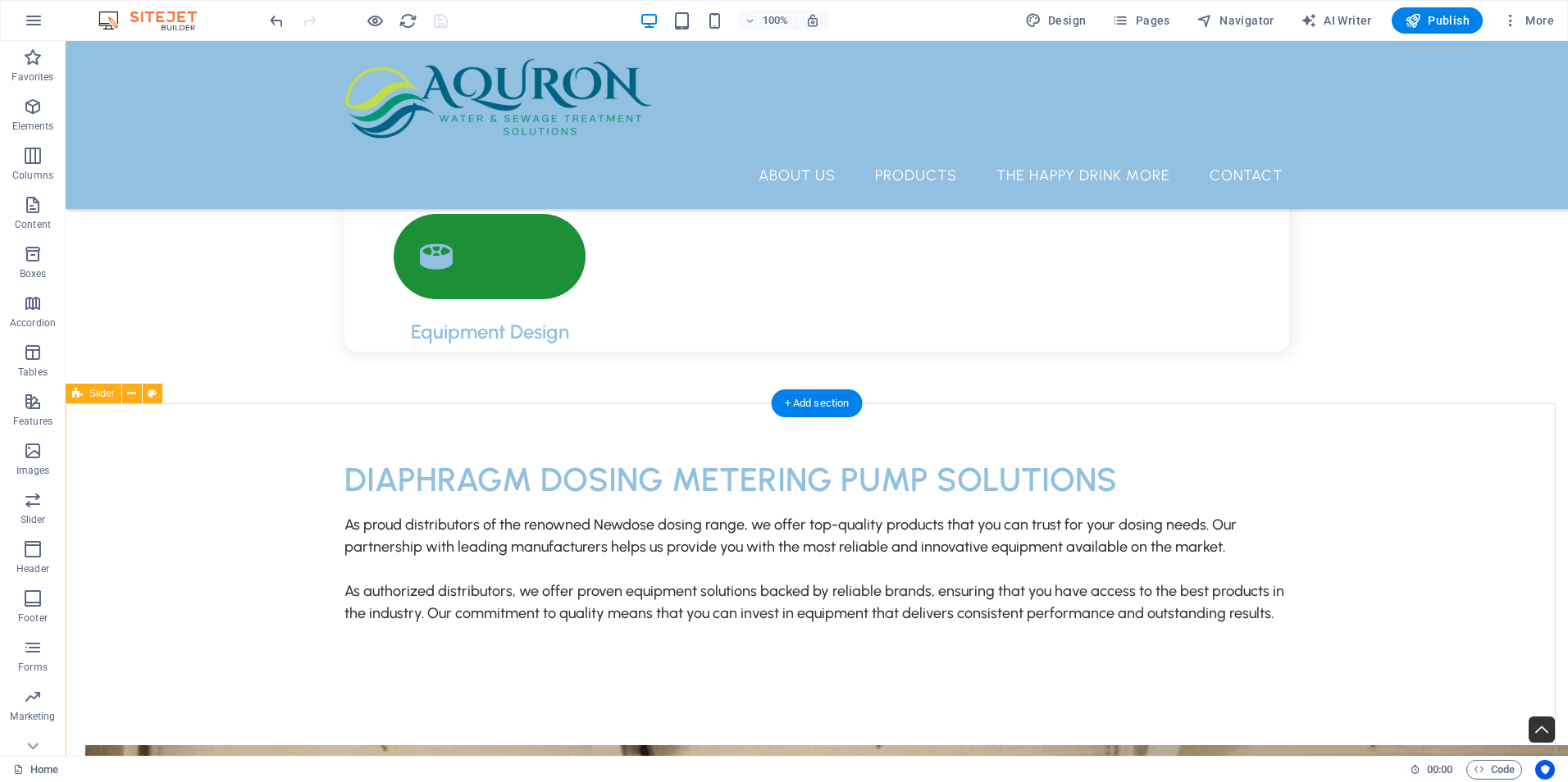 click on "PRODUCTS Dosing Pump Fitting Spare dosing fittings are readily available and easily accessible, providing you with the peace of mind that comes from knowing you can obtain replacements or additional components whenever necessary. This availability ensures that you will never be caught unprepared, allowing for efficient maintenance and seamless operation of your systems without interruptions. Poly Dosing Skid Aquron's Packaged Dosing System has been expertly designed and meticulously manufactured to seamlessly accommodate a diverse range of both dry and wet chemicals. This comprehensive packaged solution not only ensures robust working conditions but also provides the reliability needed to effectively meet your specific requirements. With its advanced engineering and thoughtful design, our dosing system is poised to deliver consistent performance, making it an ideal choice for various applications in your operations. Instruments  Environmental  Screens Unistrut End Caps Dosing Pump Fitting Poly Dosing Skid 1 2" at bounding box center (817, 5284) 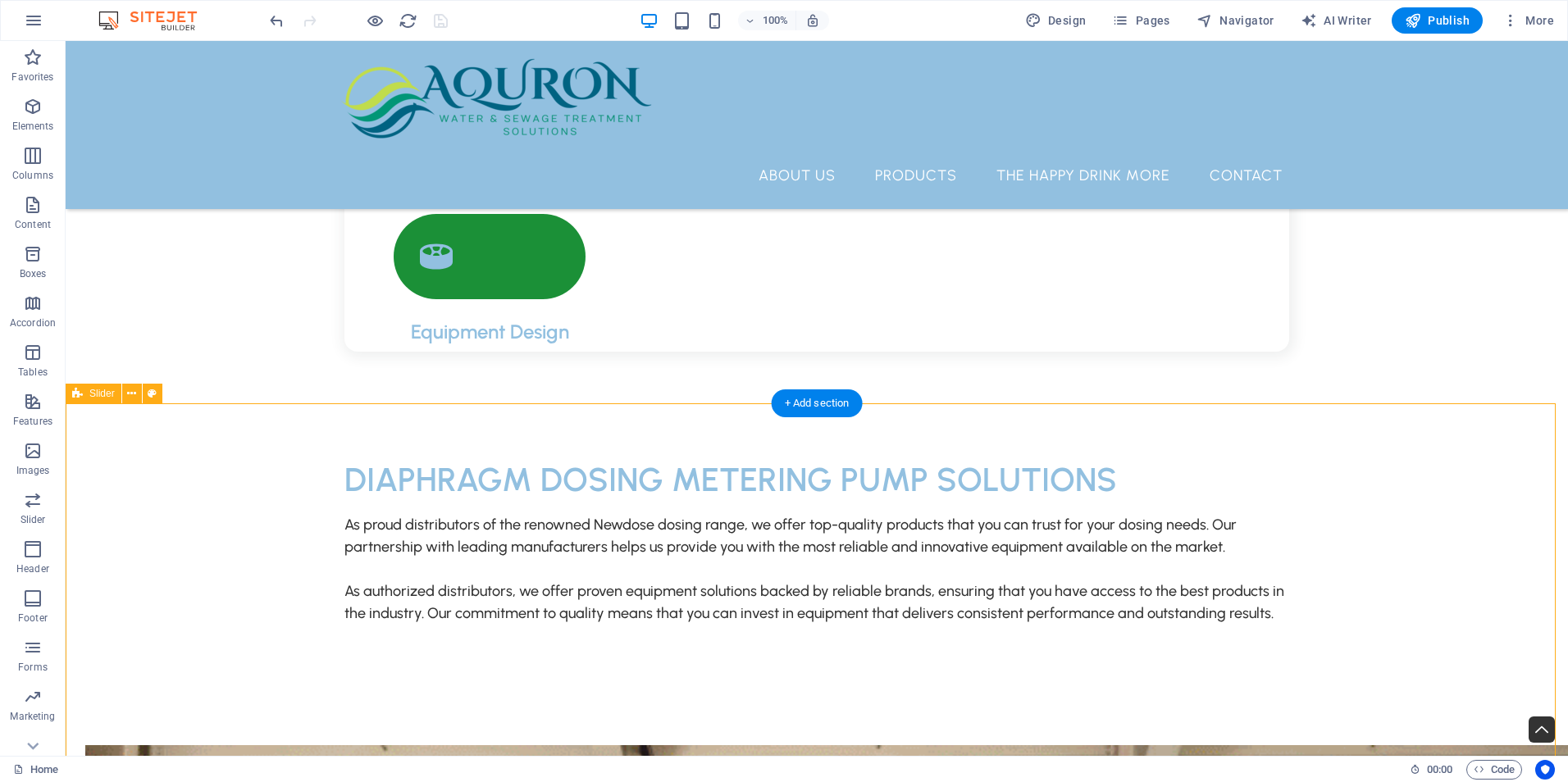 click on "PRODUCTS Dosing Pump Fitting Spare dosing fittings are readily available and easily accessible, providing you with the peace of mind that comes from knowing you can obtain replacements or additional components whenever necessary. This availability ensures that you will never be caught unprepared, allowing for efficient maintenance and seamless operation of your systems without interruptions. Poly Dosing Skid Aquron's Packaged Dosing System has been expertly designed and meticulously manufactured to seamlessly accommodate a diverse range of both dry and wet chemicals. This comprehensive packaged solution not only ensures robust working conditions but also provides the reliability needed to effectively meet your specific requirements. With its advanced engineering and thoughtful design, our dosing system is poised to deliver consistent performance, making it an ideal choice for various applications in your operations. Instruments  Environmental  Screens Unistrut End Caps Dosing Pump Fitting Poly Dosing Skid 1 2" at bounding box center (817, 5284) 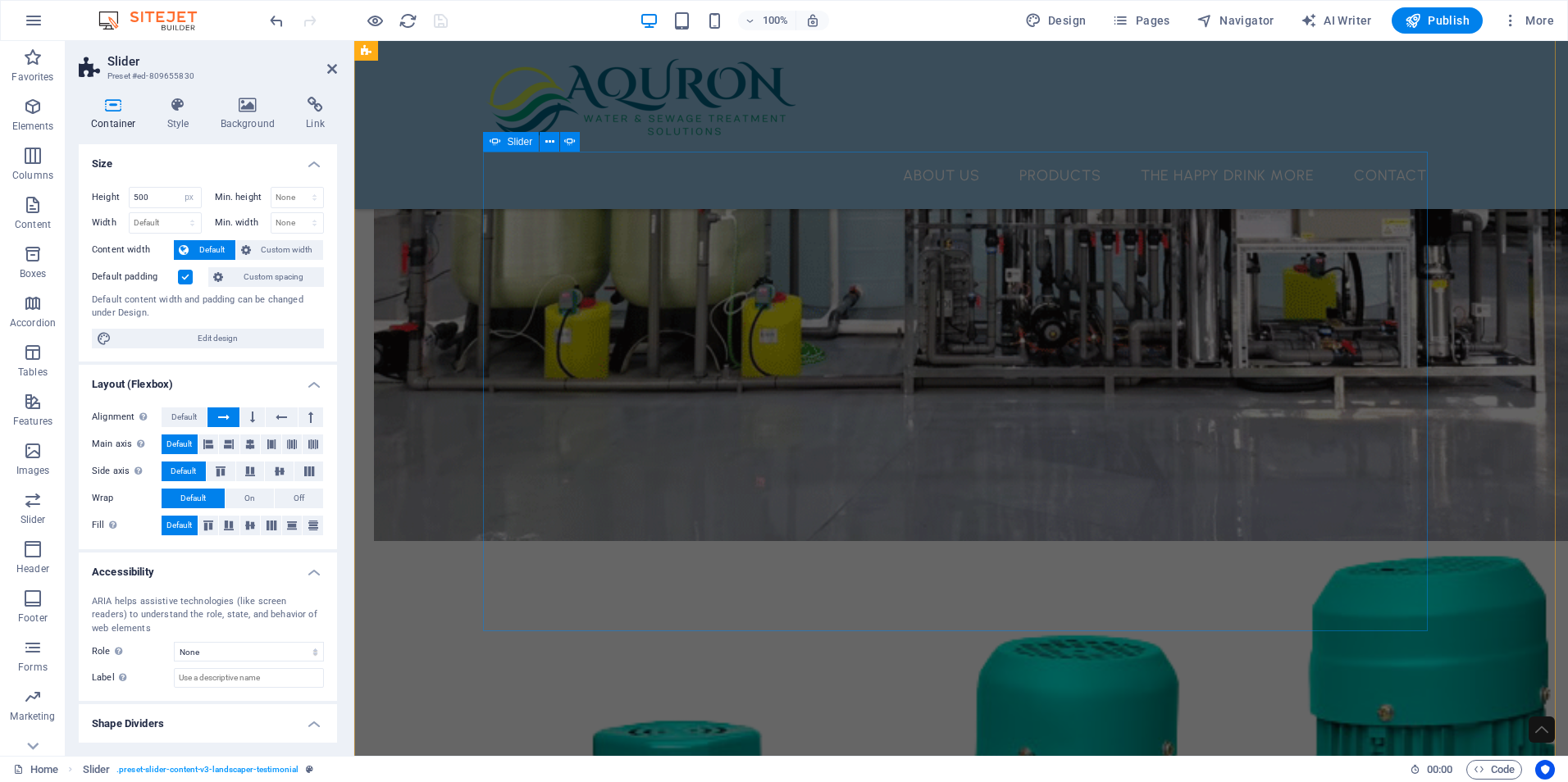 scroll, scrollTop: 3197, scrollLeft: 0, axis: vertical 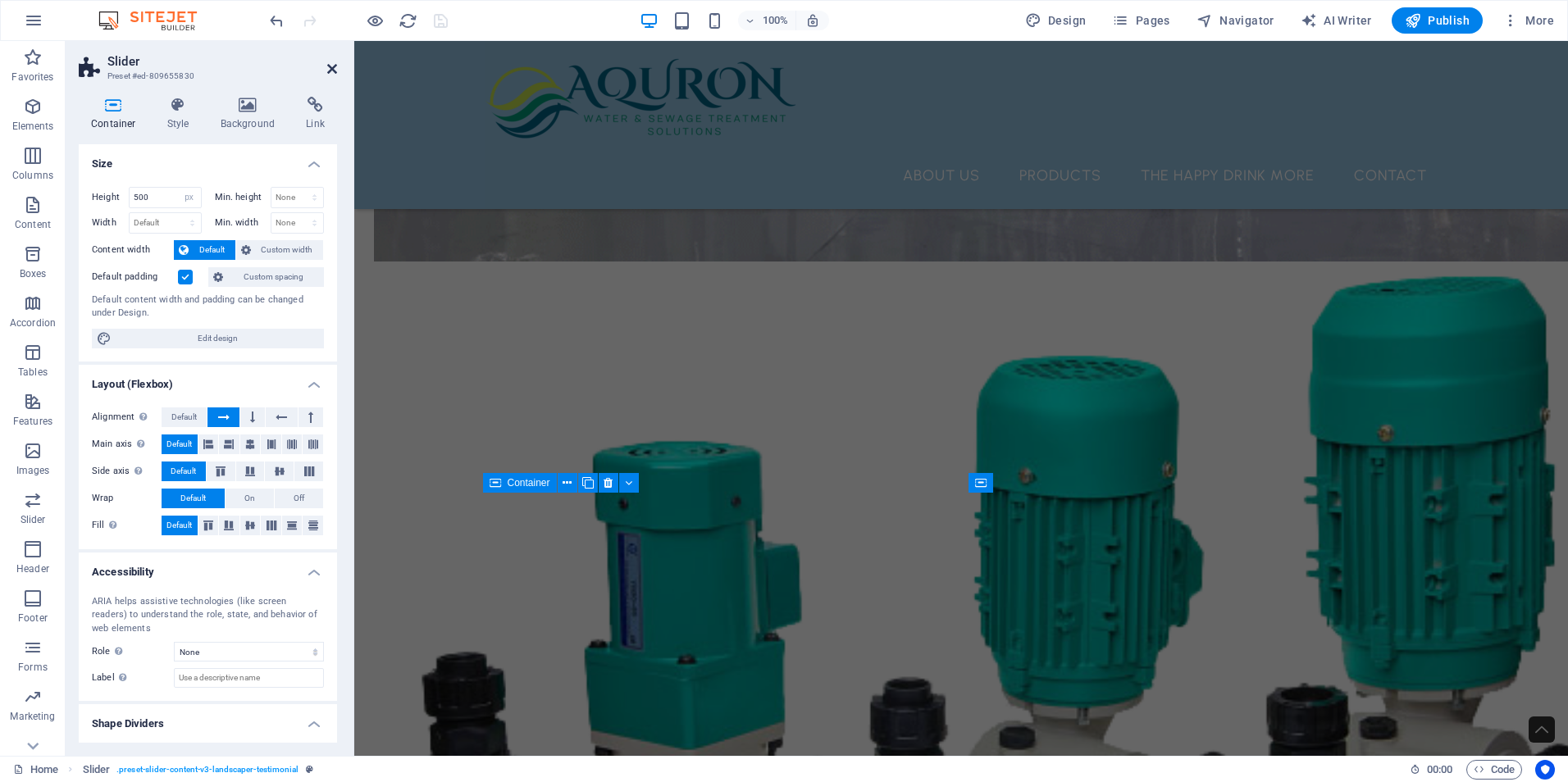click at bounding box center [332, 69] 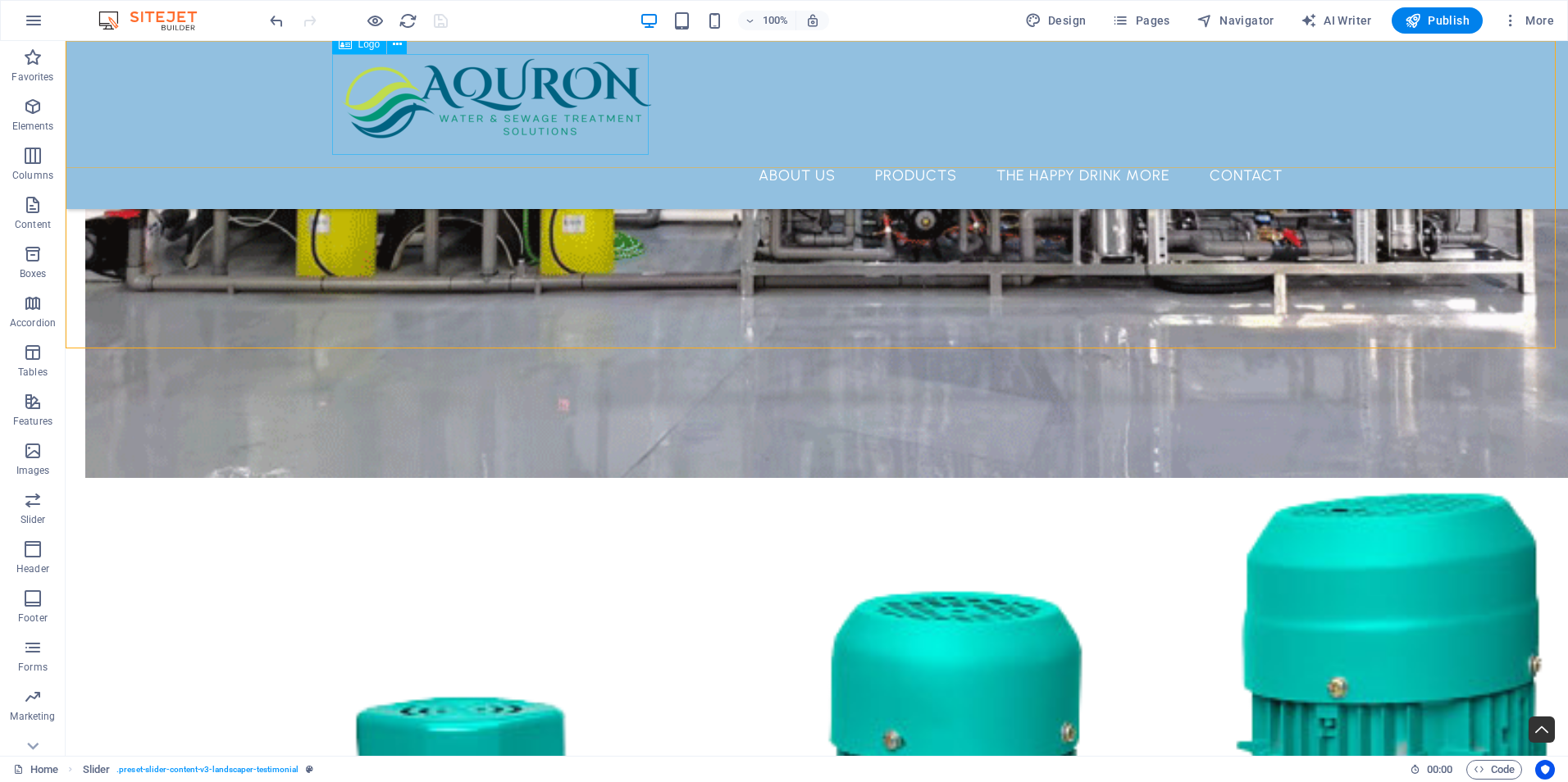 scroll, scrollTop: 2268, scrollLeft: 0, axis: vertical 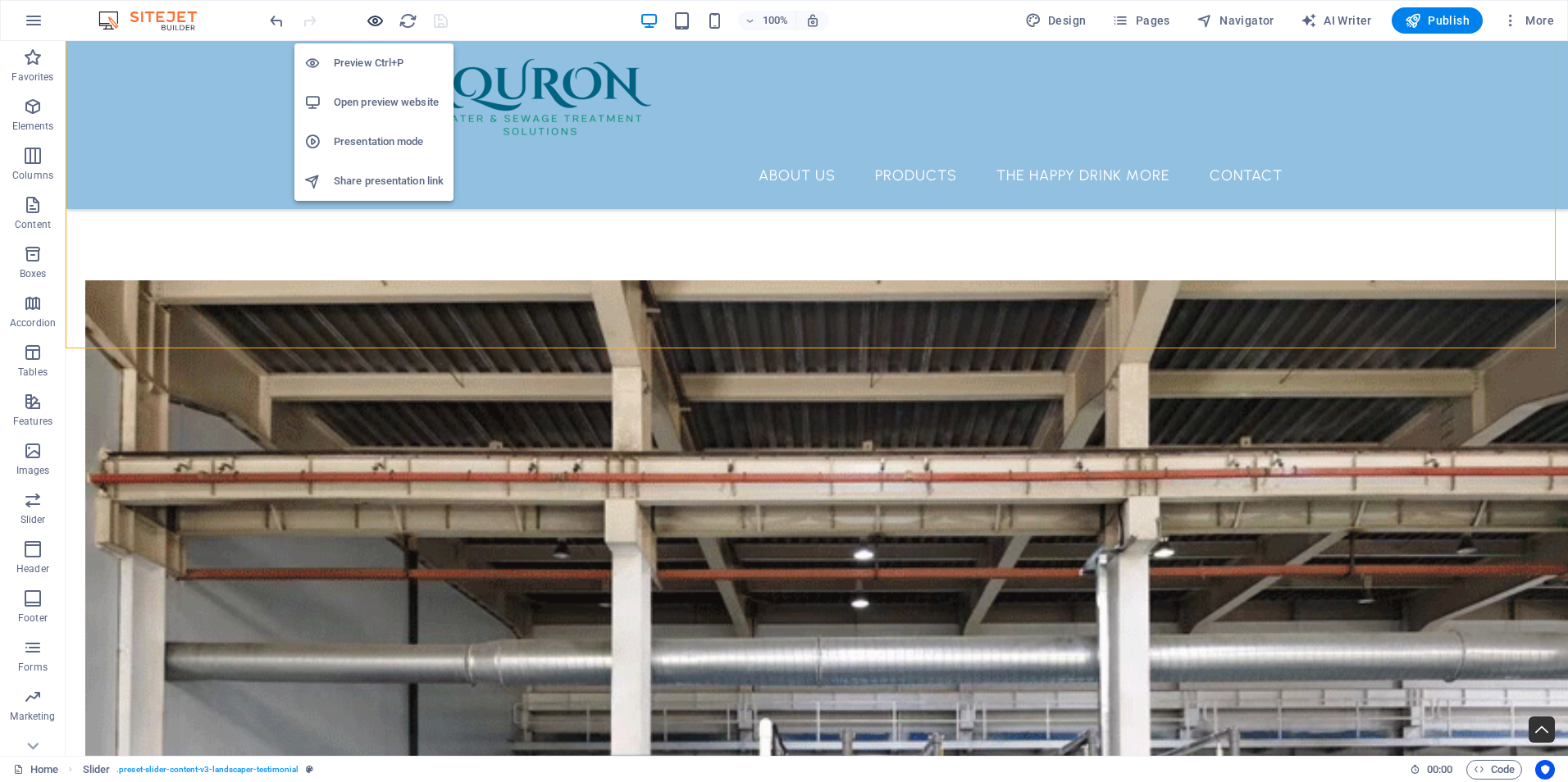 click at bounding box center (375, 20) 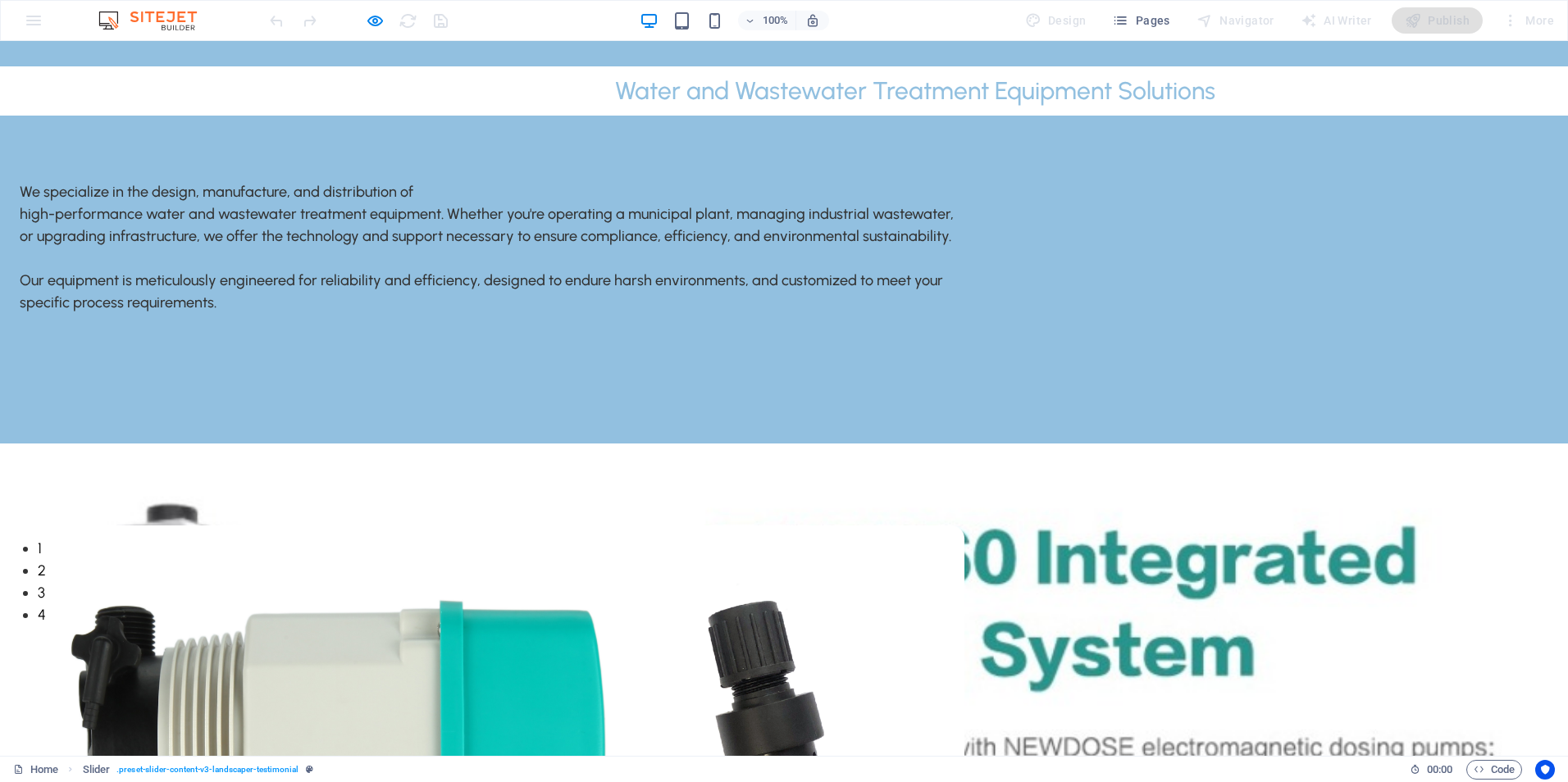scroll, scrollTop: 0, scrollLeft: 0, axis: both 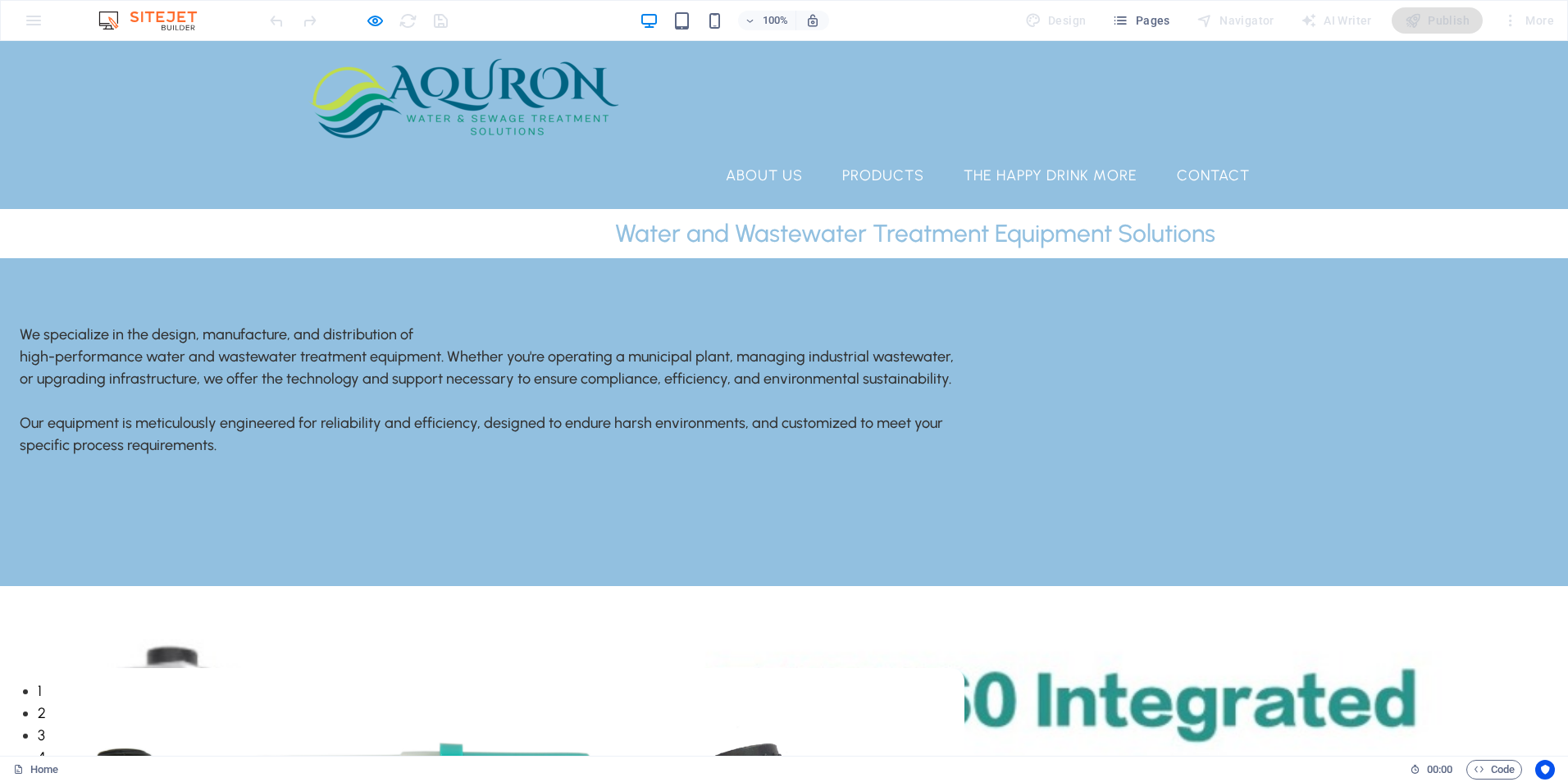 click on "Water and Wastewater Treatment Equipment Solutions" at bounding box center [915, 233] 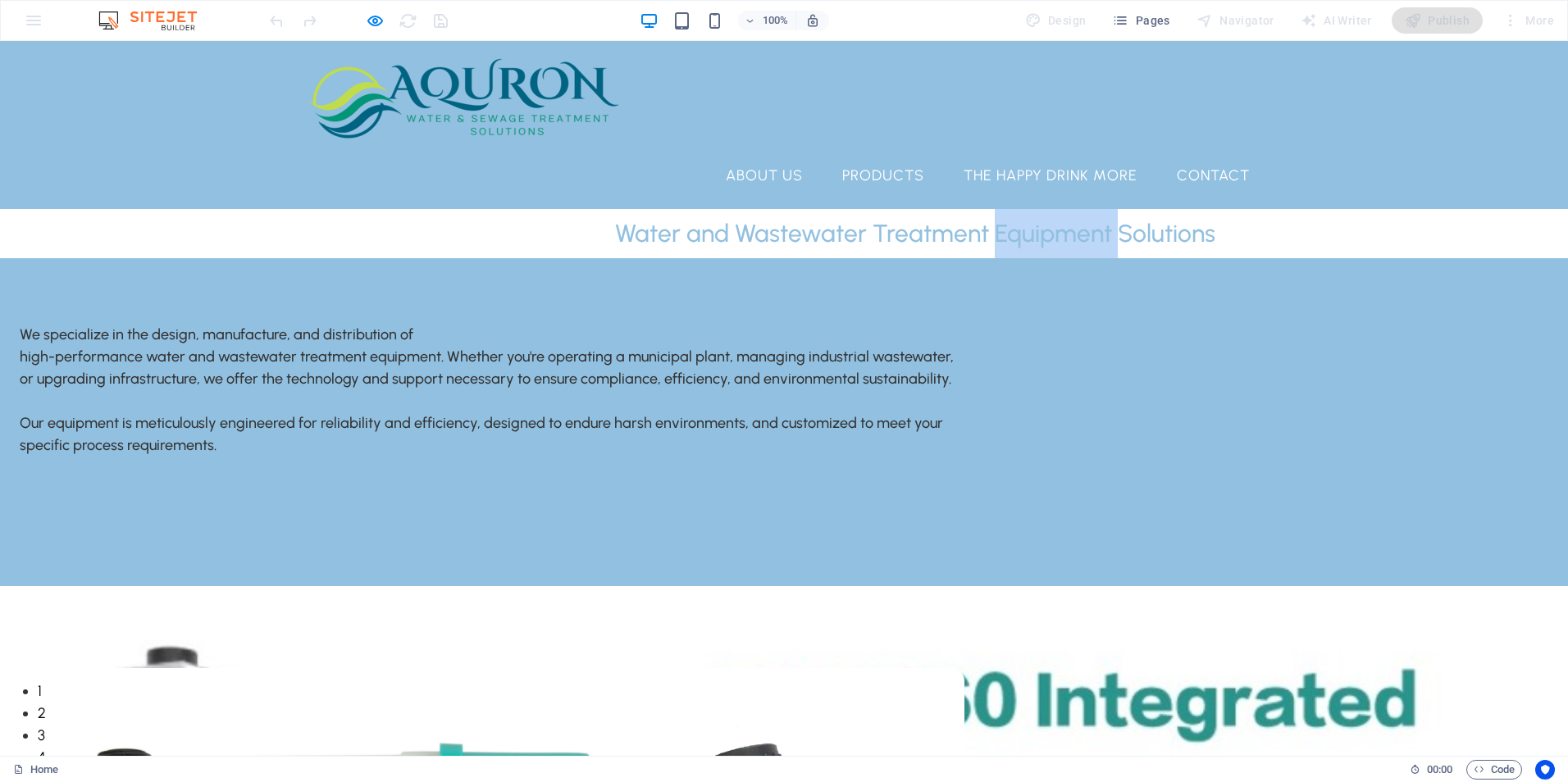 click on "Water and Wastewater Treatment Equipment Solutions" at bounding box center [915, 233] 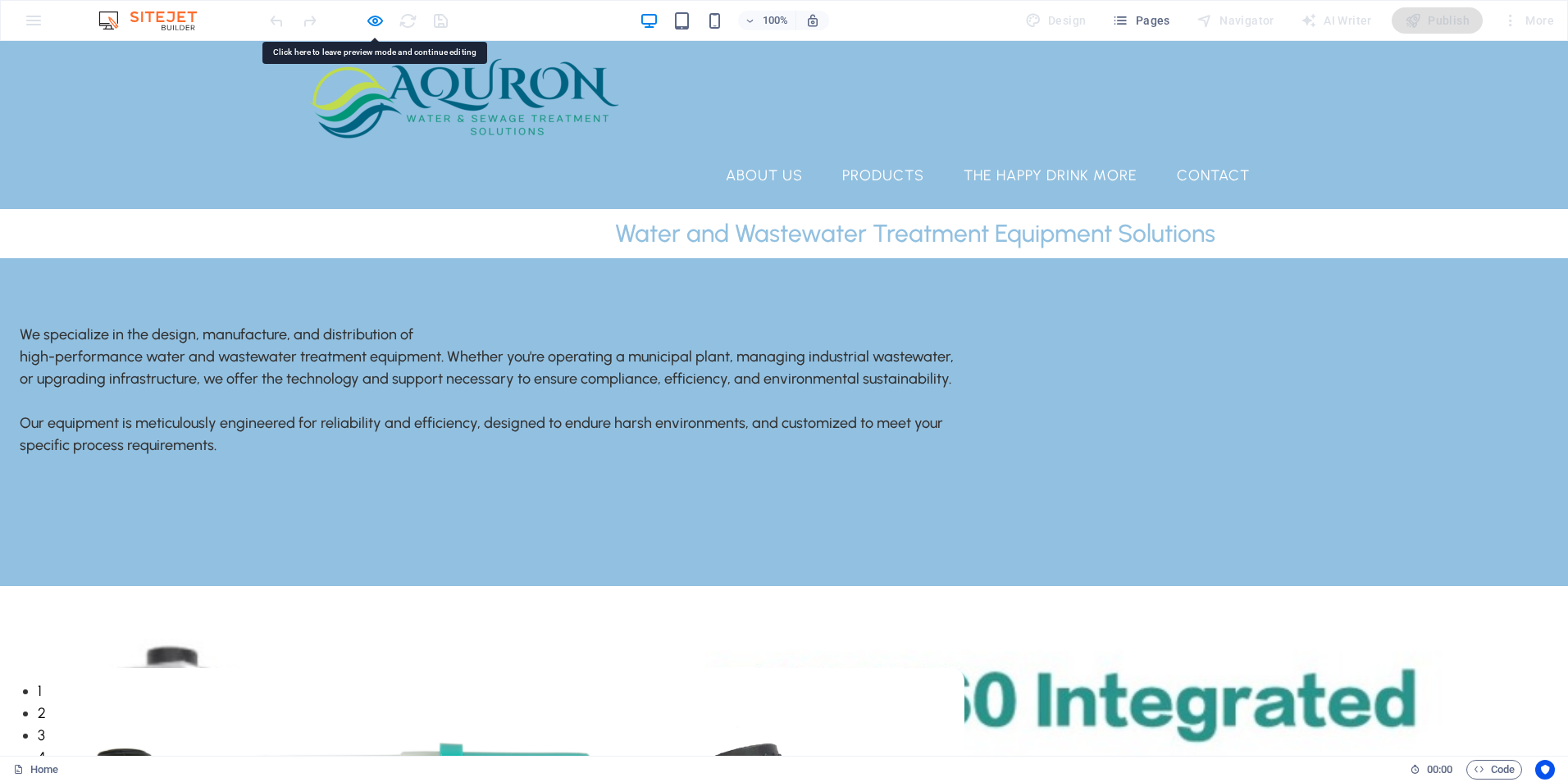 click on "Water and Wastewater Treatment Equipment Solutions" at bounding box center (915, 233) 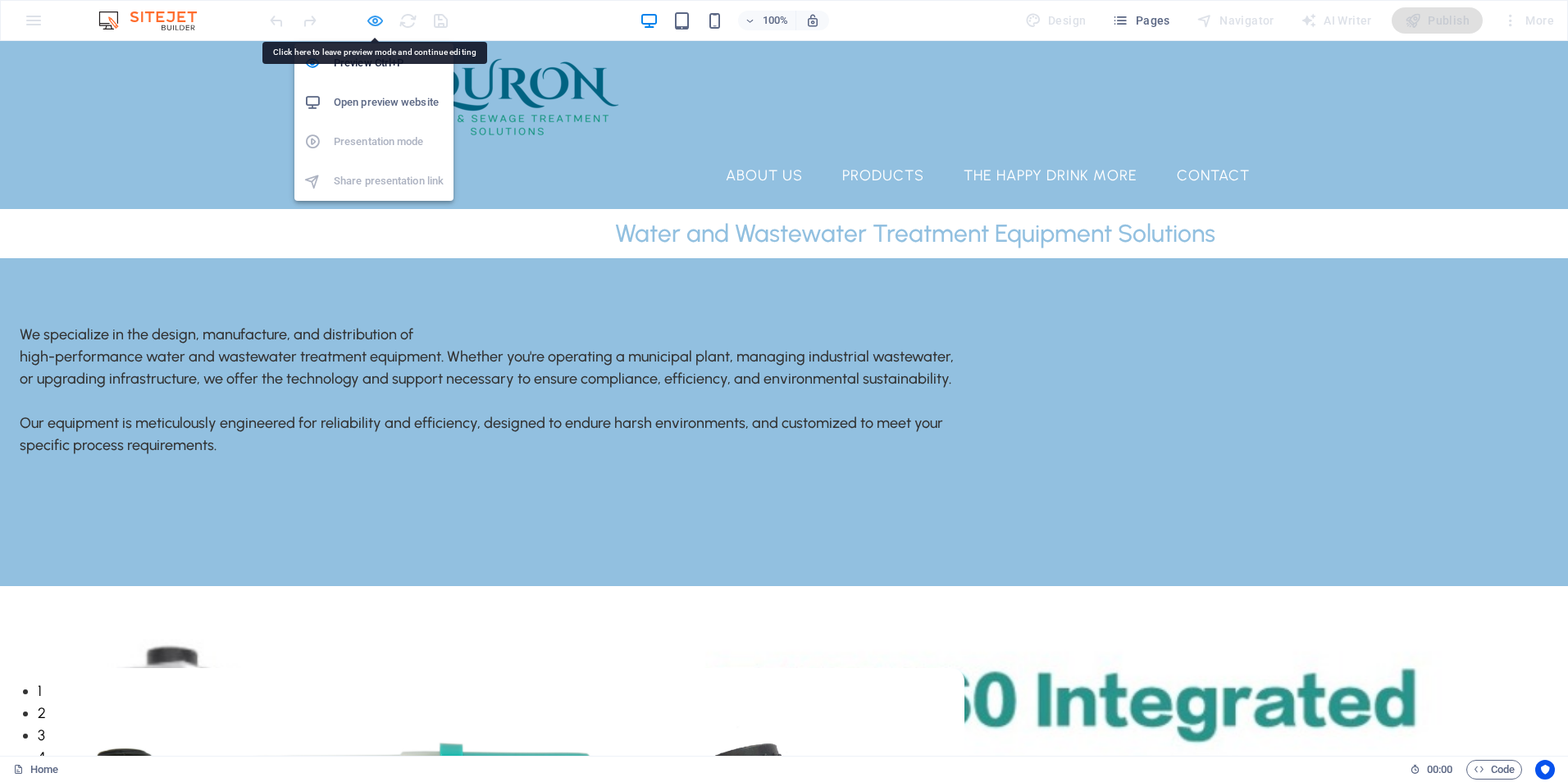 click at bounding box center (375, 20) 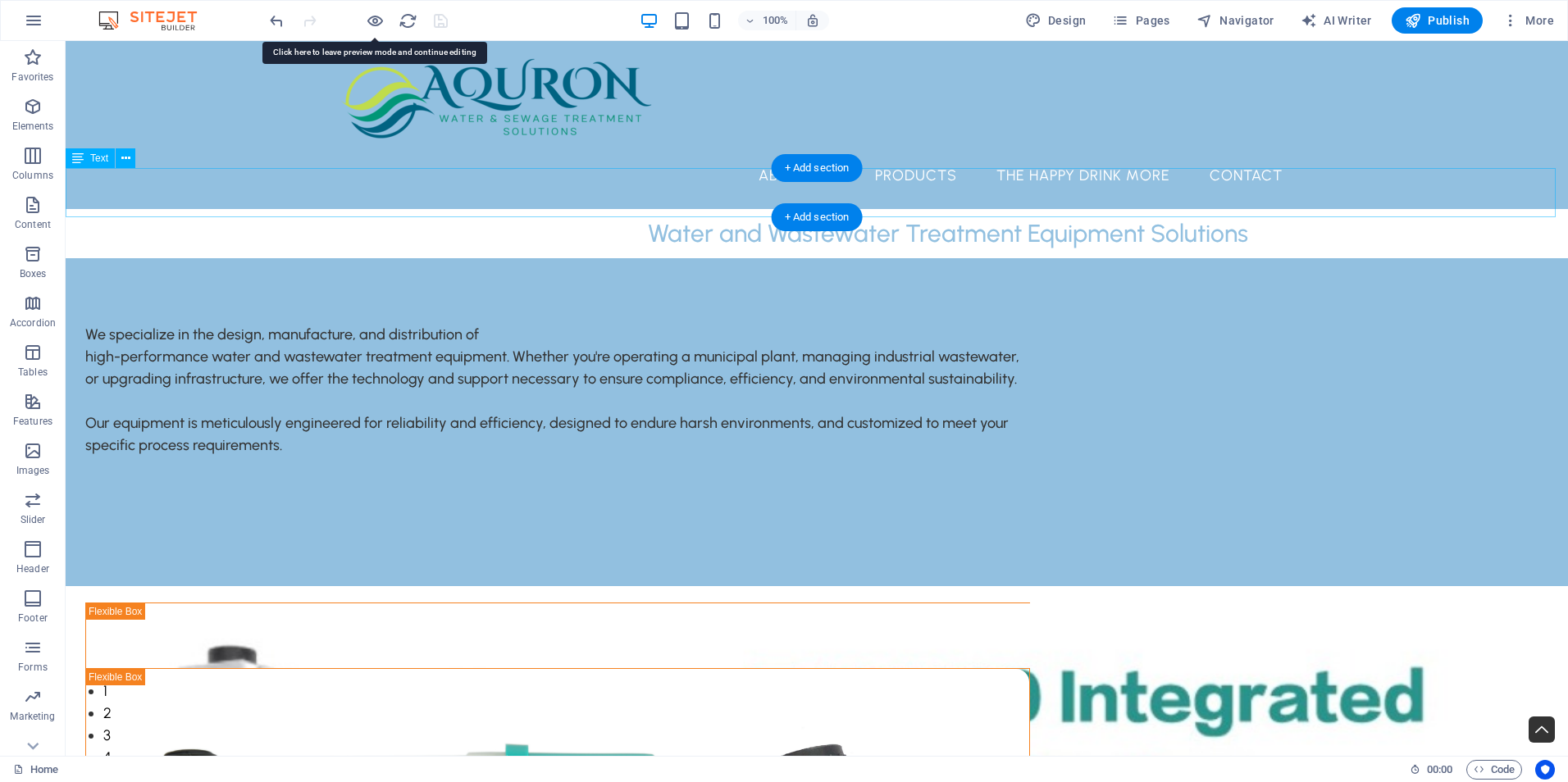 click on "Water and Wastewater Treatment Equipment Solutions" at bounding box center [817, 234] 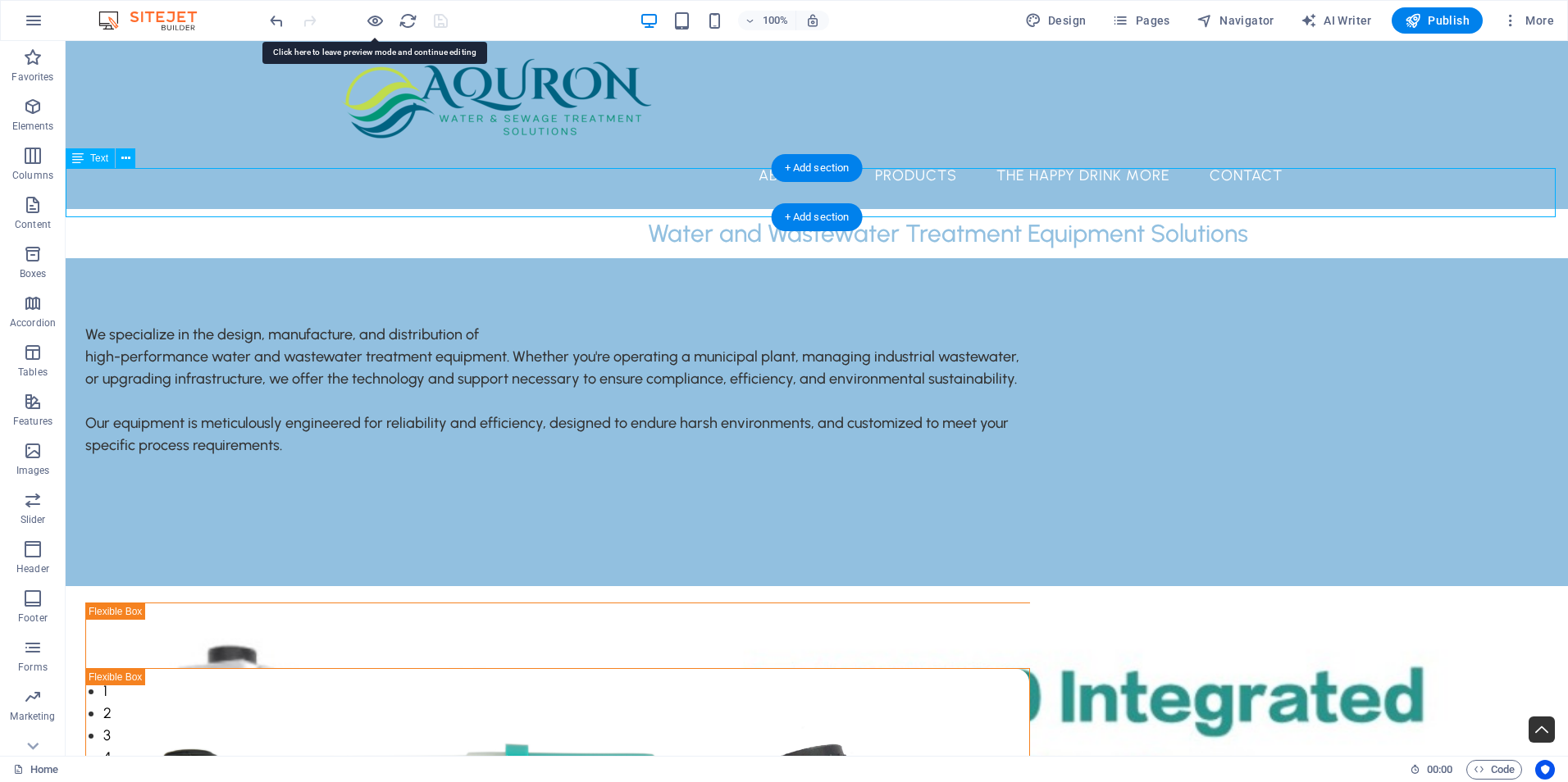 click on "Water and Wastewater Treatment Equipment Solutions" at bounding box center (817, 234) 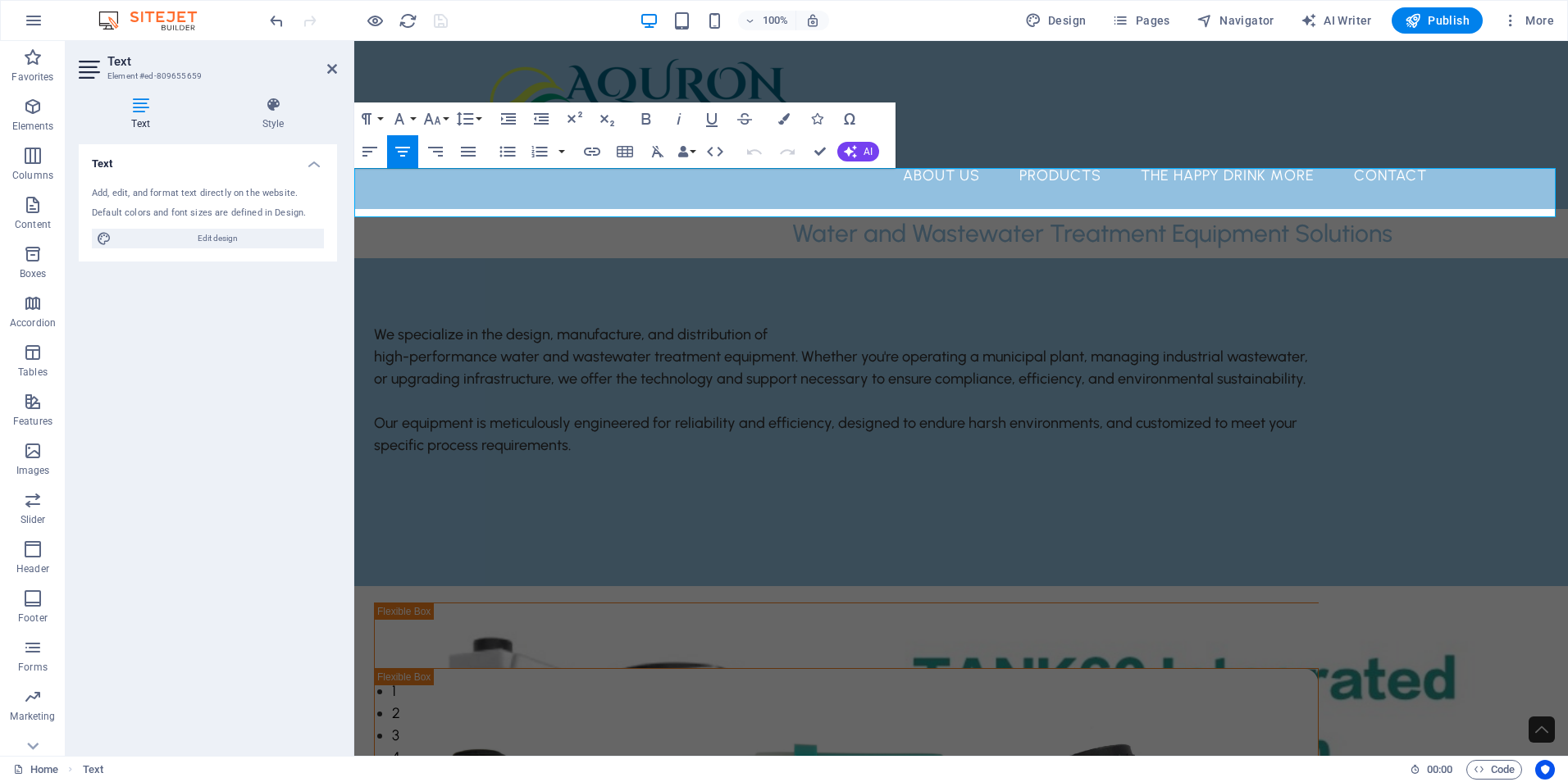 click on "Water and Wastewater Treatment Equipment Solutions" at bounding box center (1092, 233) 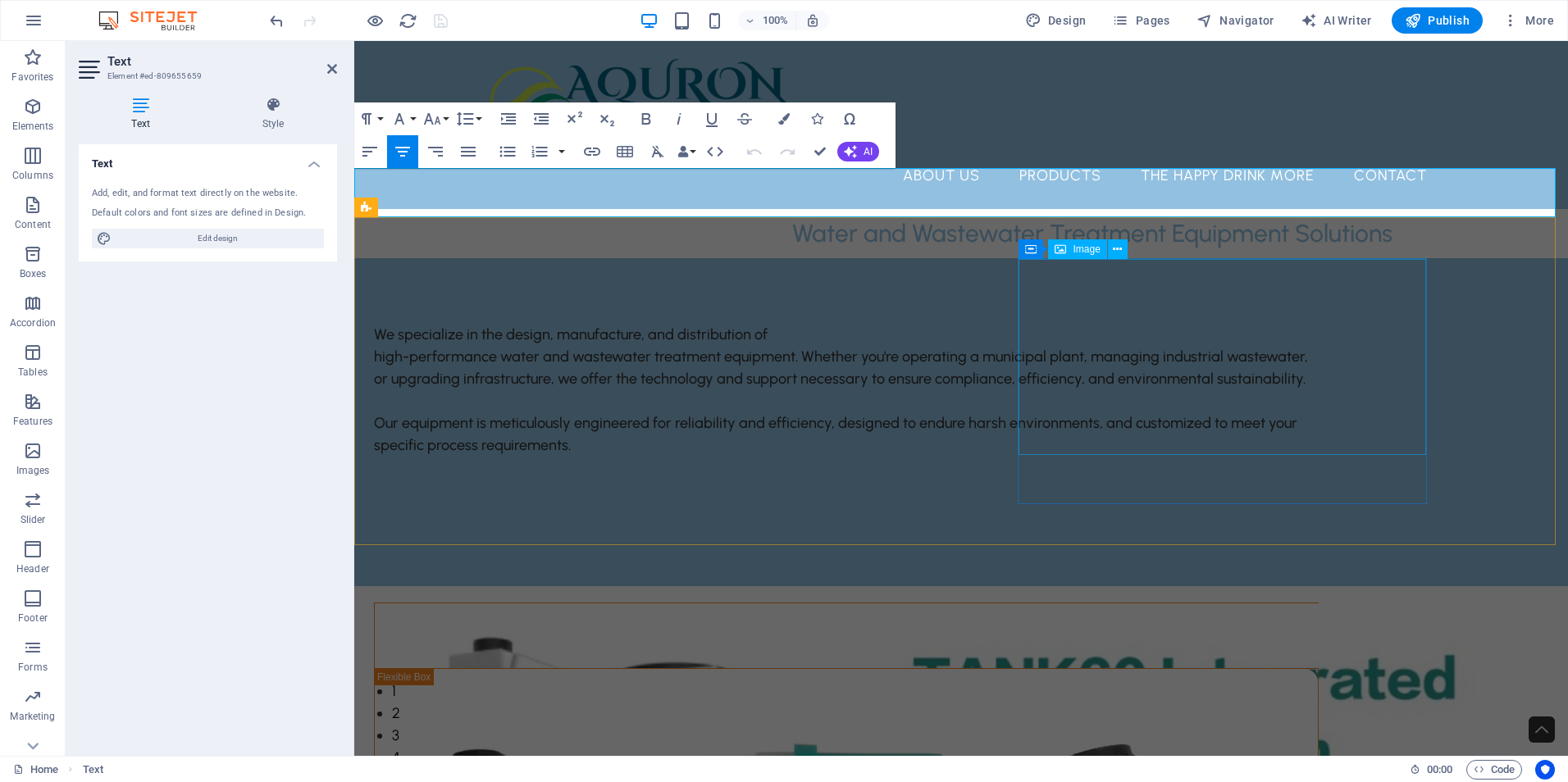 type 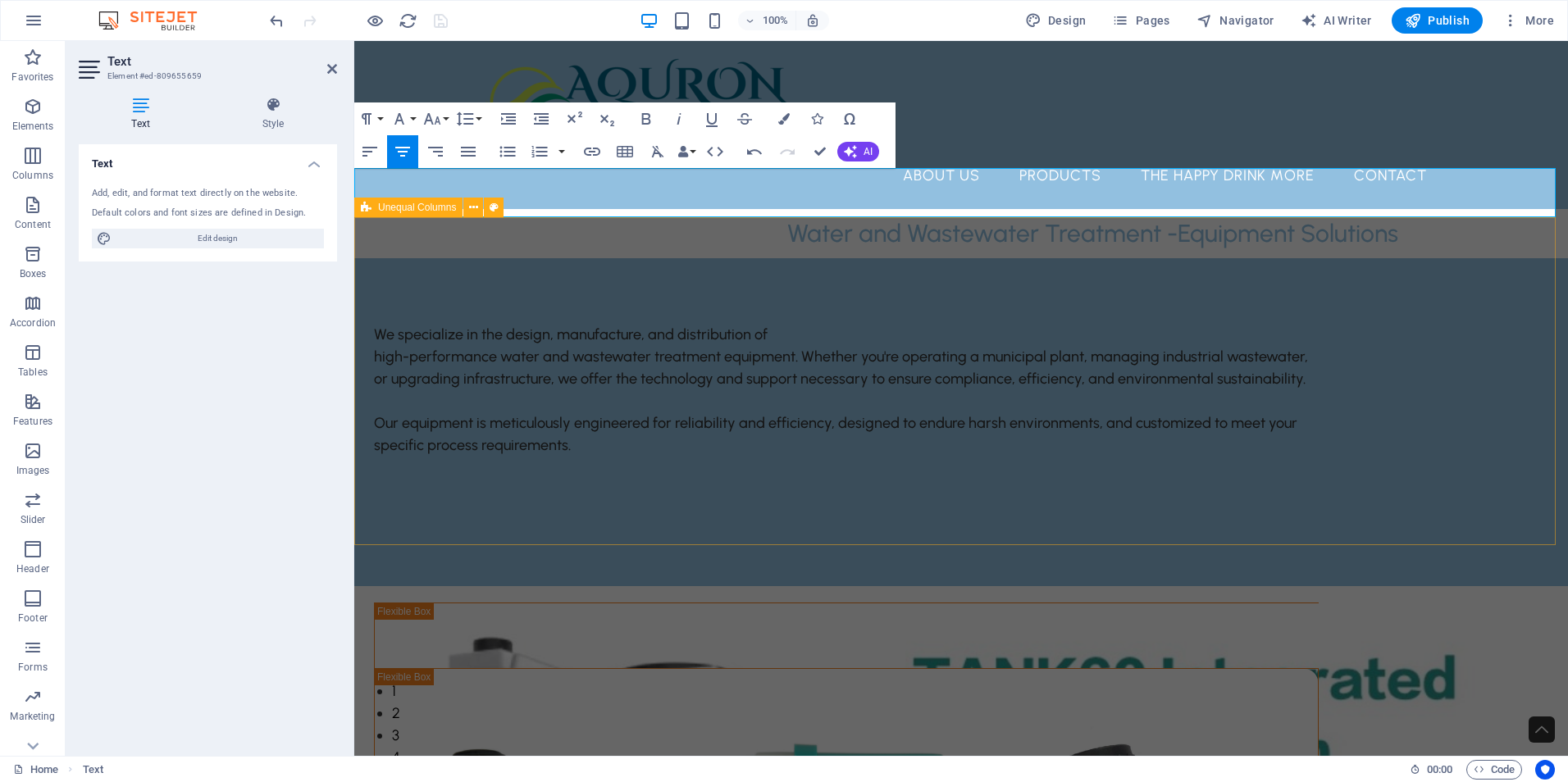 click on "We specialize in the design, manufacture, and distribution of  high-performance water and wastewater treatment equipment. Whether you're operating a municipal plant, managing industrial wastewater, or upgrading infrastructure, we offer the technology and support necessary to ensure compliance, efficiency, and environmental sustainability. Our equipment is meticulously engineered for reliability and efficiency, designed to endure harsh environments, and customized to meet your specific process requirements." at bounding box center [961, 422] 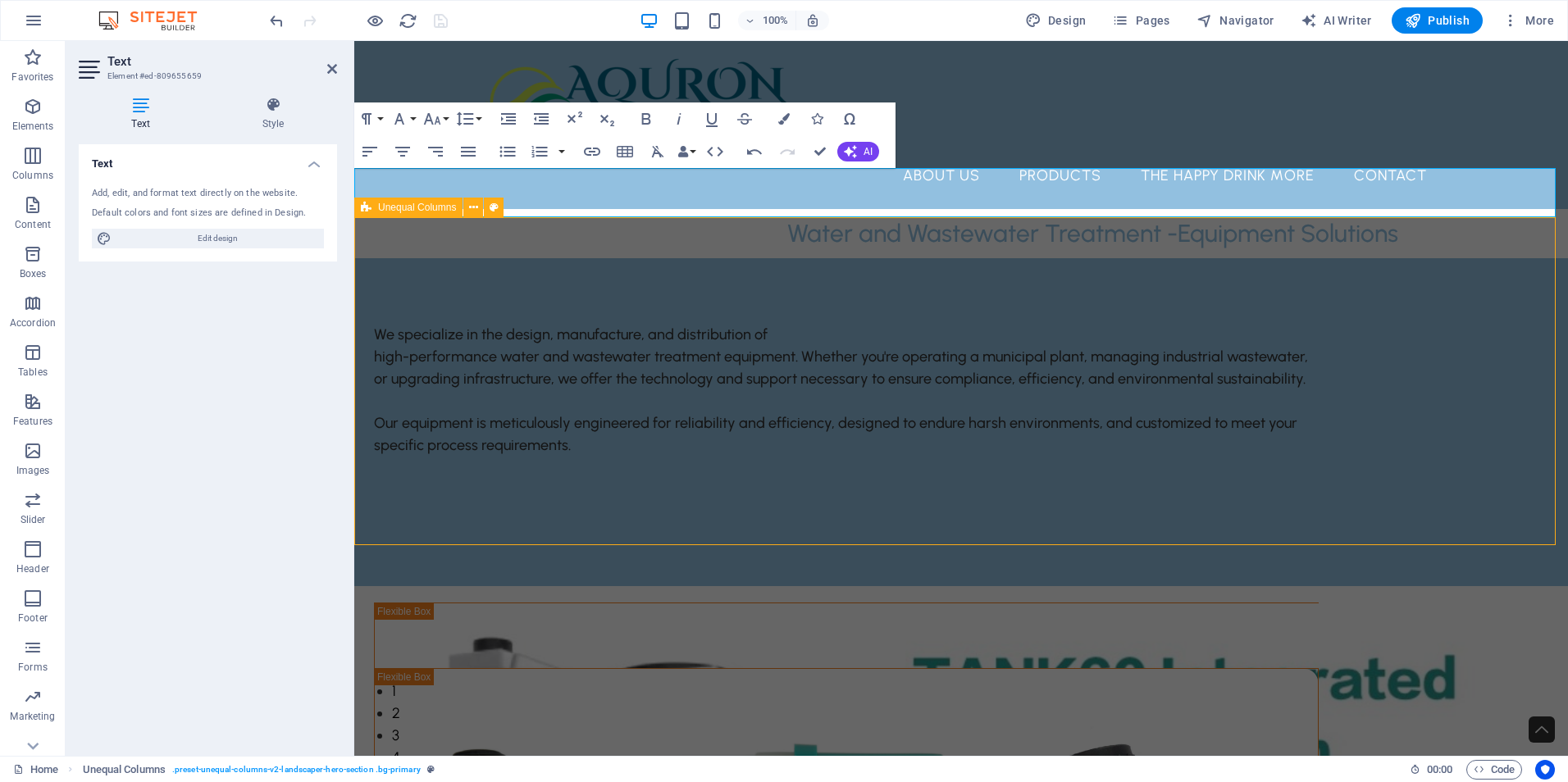 click on "We specialize in the design, manufacture, and distribution of  high-performance water and wastewater treatment equipment. Whether you're operating a municipal plant, managing industrial wastewater, or upgrading infrastructure, we offer the technology and support necessary to ensure compliance, efficiency, and environmental sustainability. Our equipment is meticulously engineered for reliability and efficiency, designed to endure harsh environments, and customized to meet your specific process requirements." at bounding box center (961, 422) 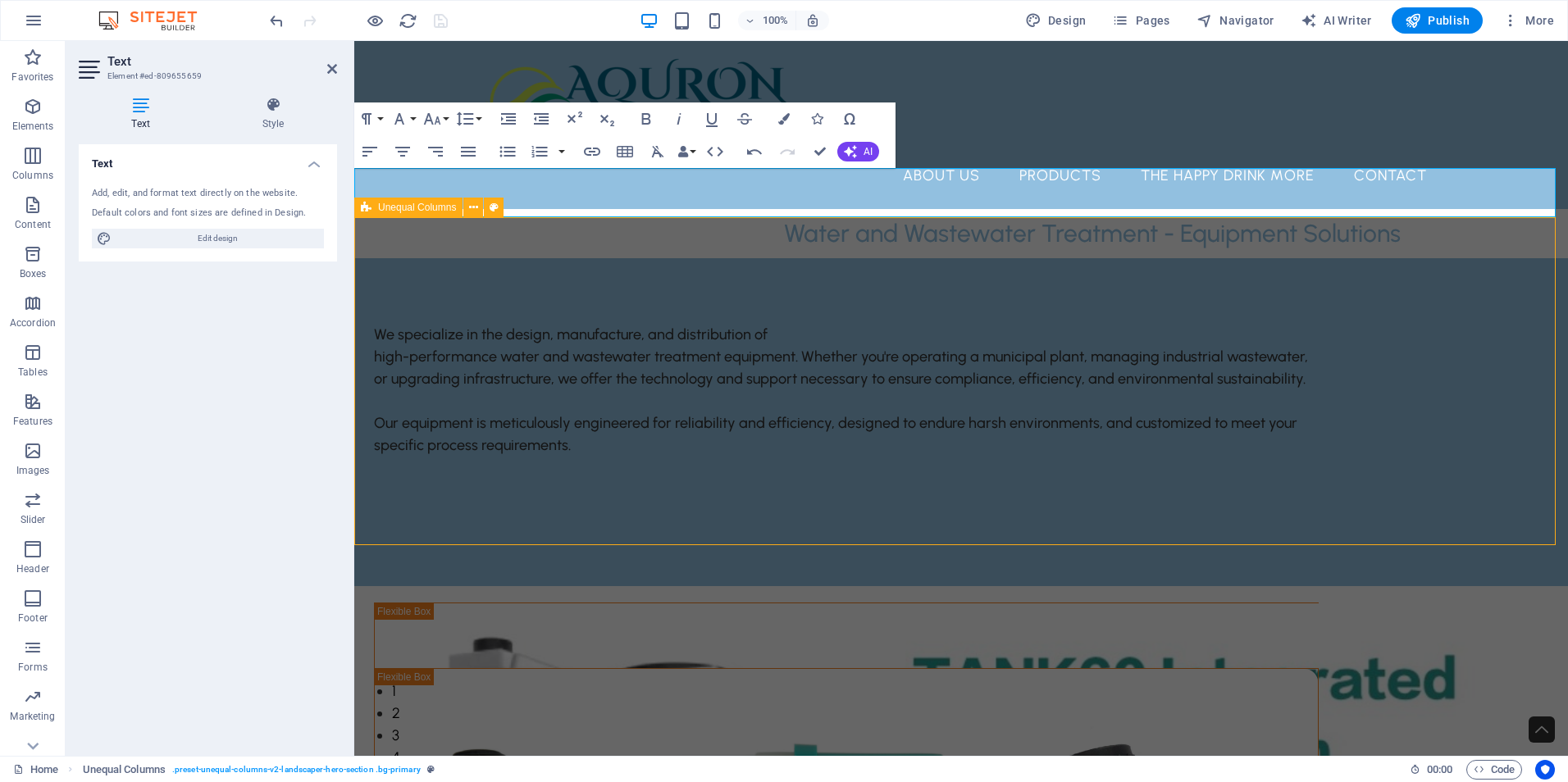 select on "px" 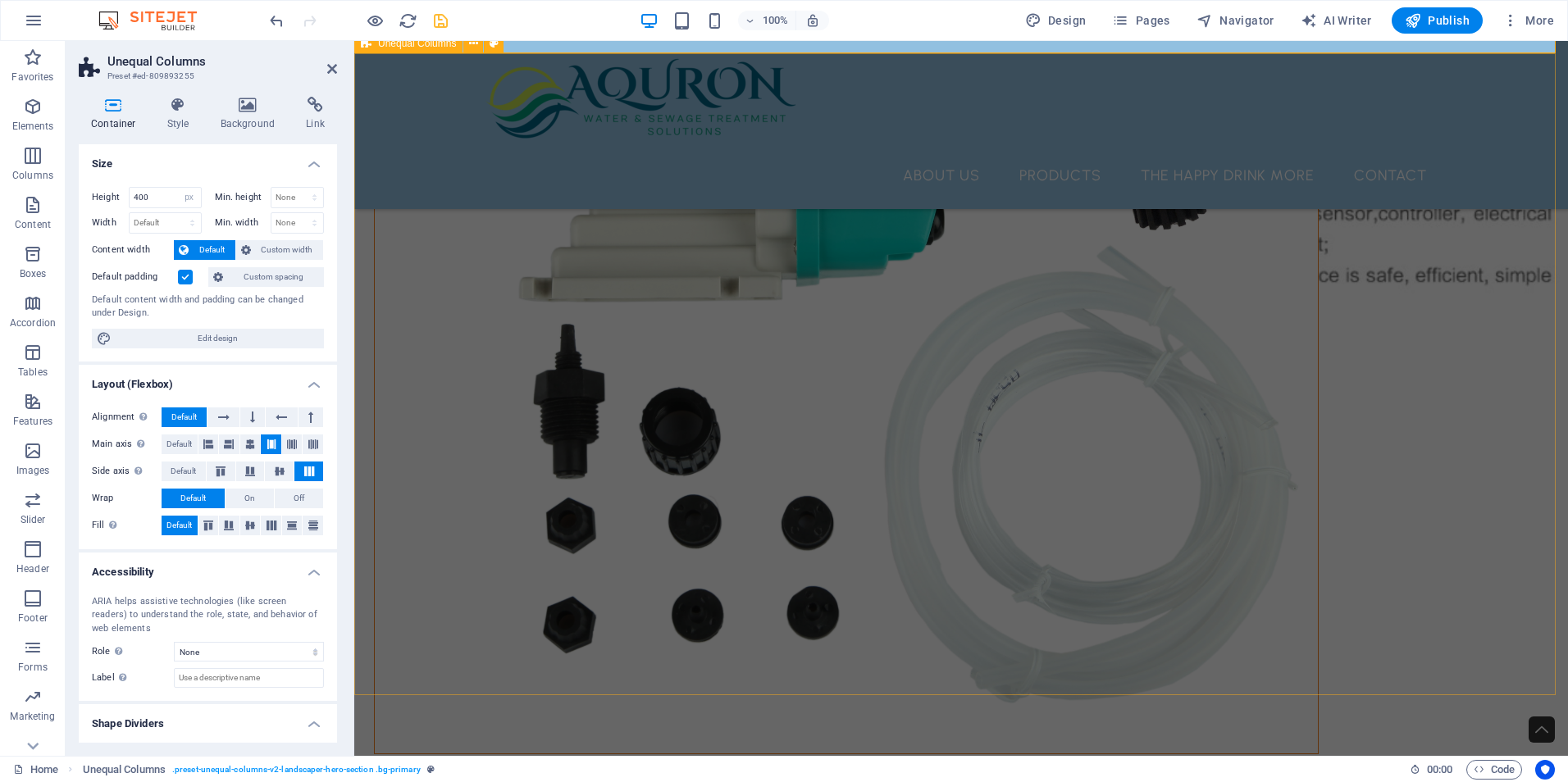 scroll, scrollTop: 1066, scrollLeft: 0, axis: vertical 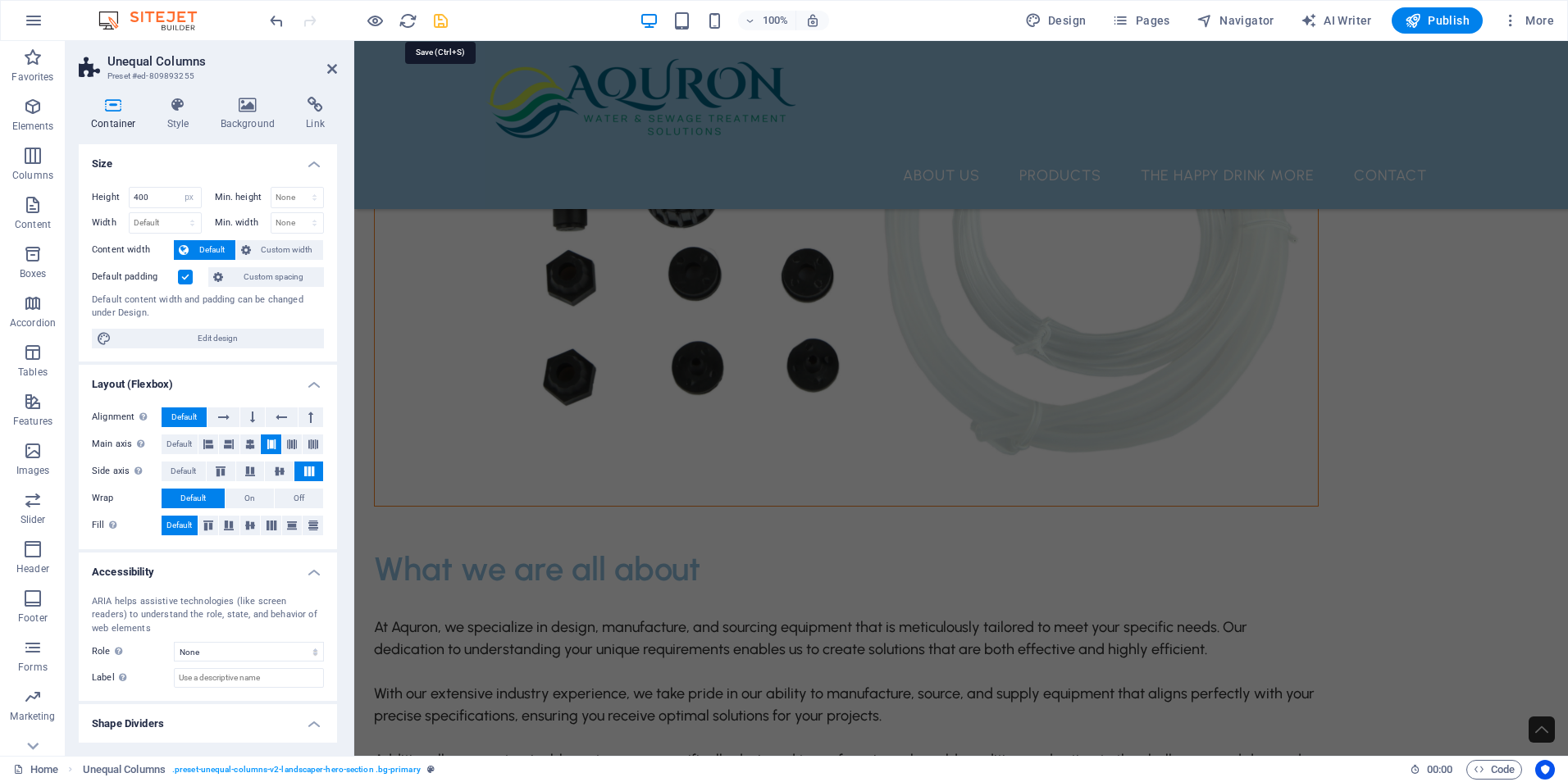 drag, startPoint x: 438, startPoint y: 16, endPoint x: 1273, endPoint y: 219, distance: 859.3218 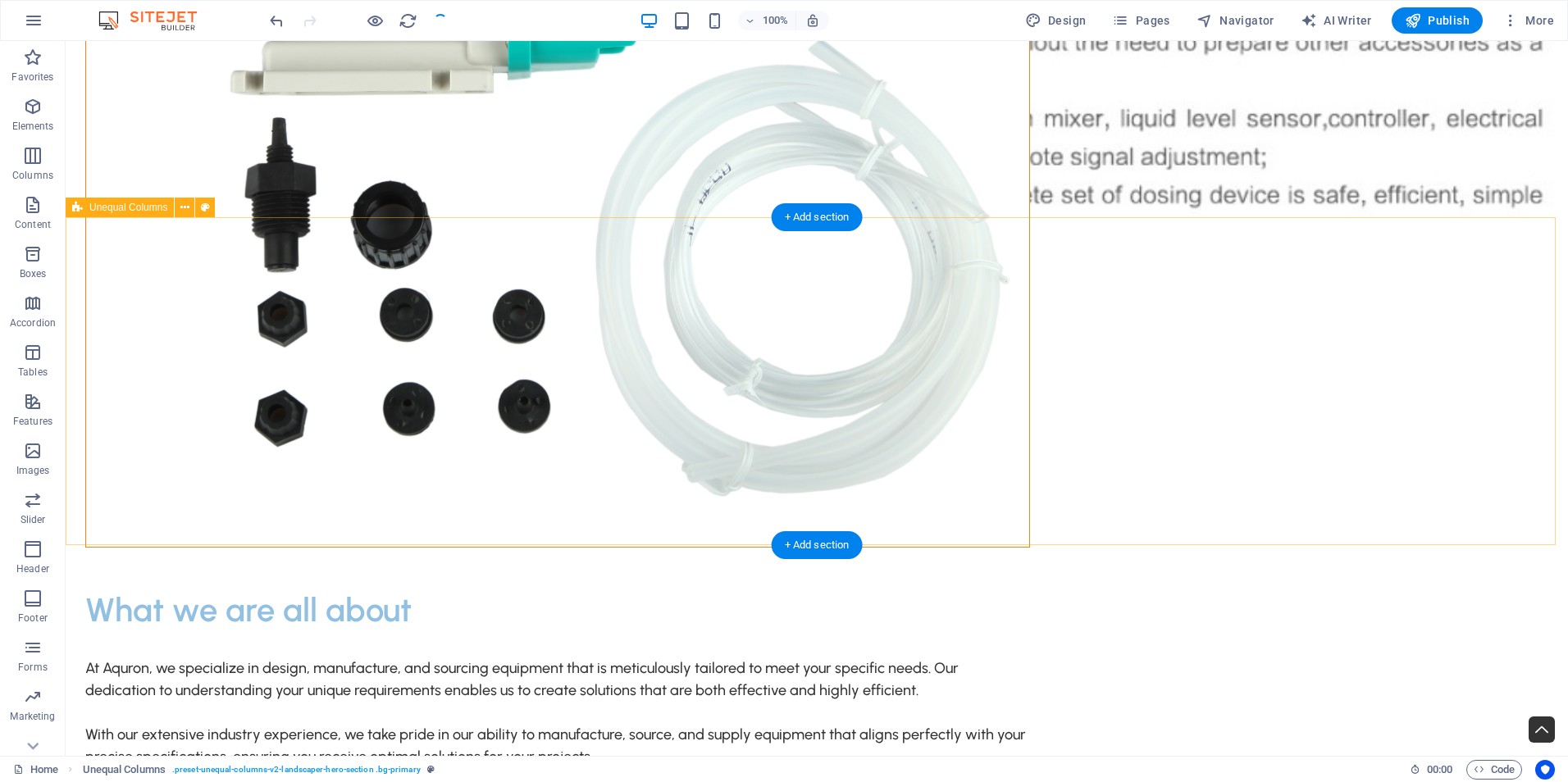 scroll, scrollTop: 0, scrollLeft: 0, axis: both 